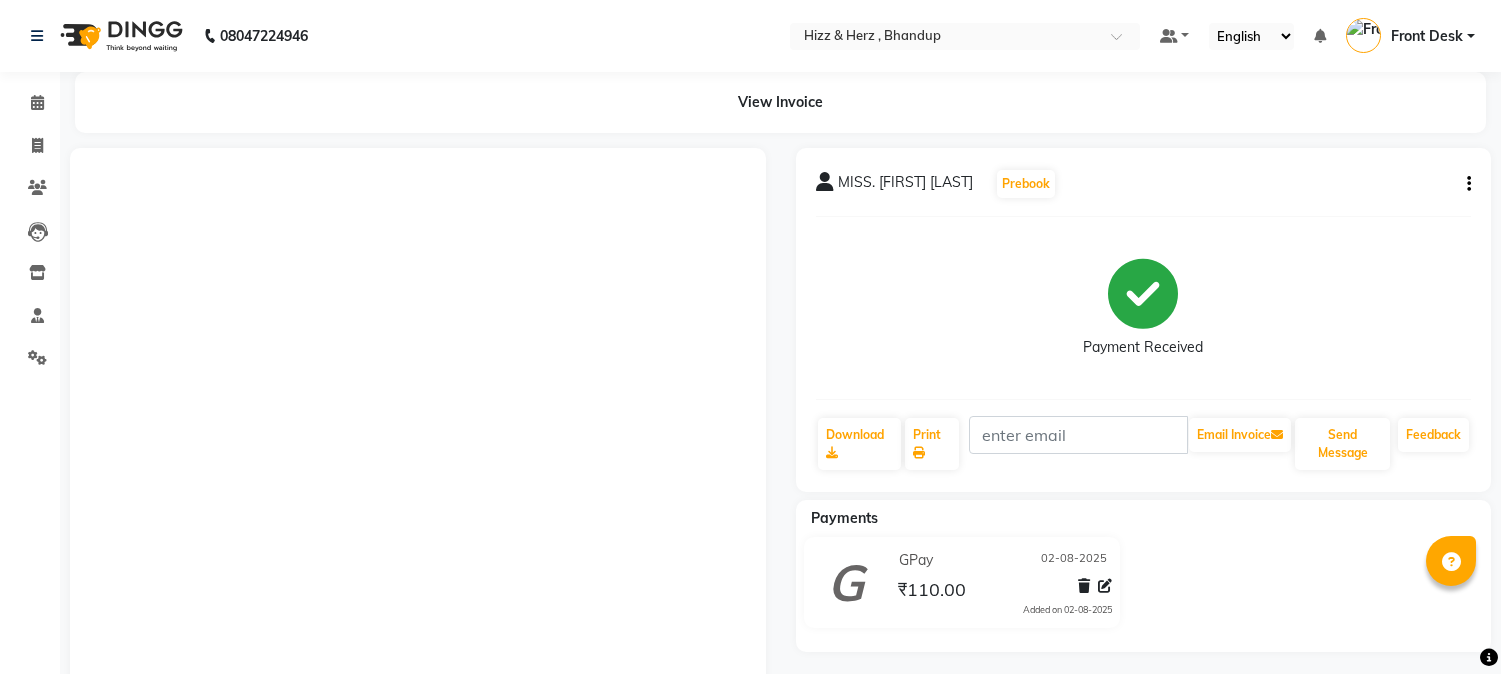 scroll, scrollTop: 0, scrollLeft: 0, axis: both 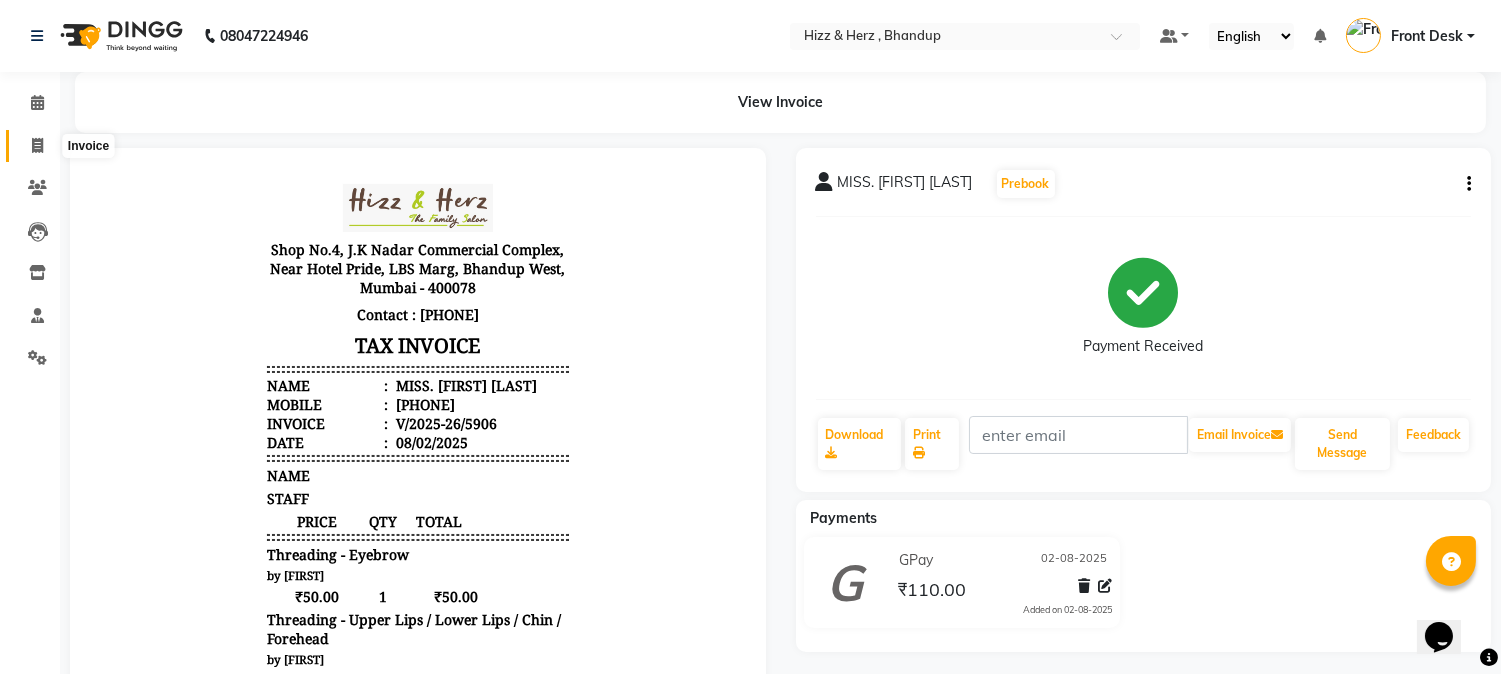 click 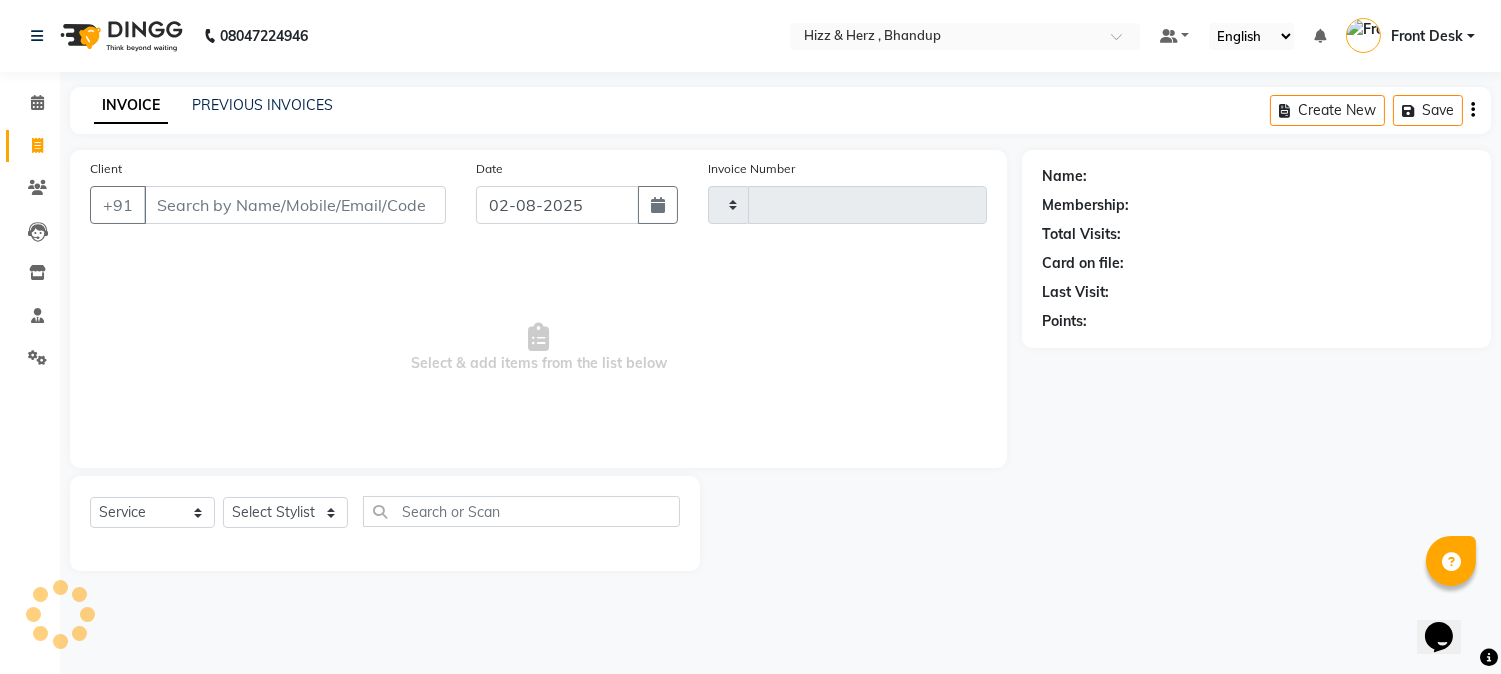 type on "5907" 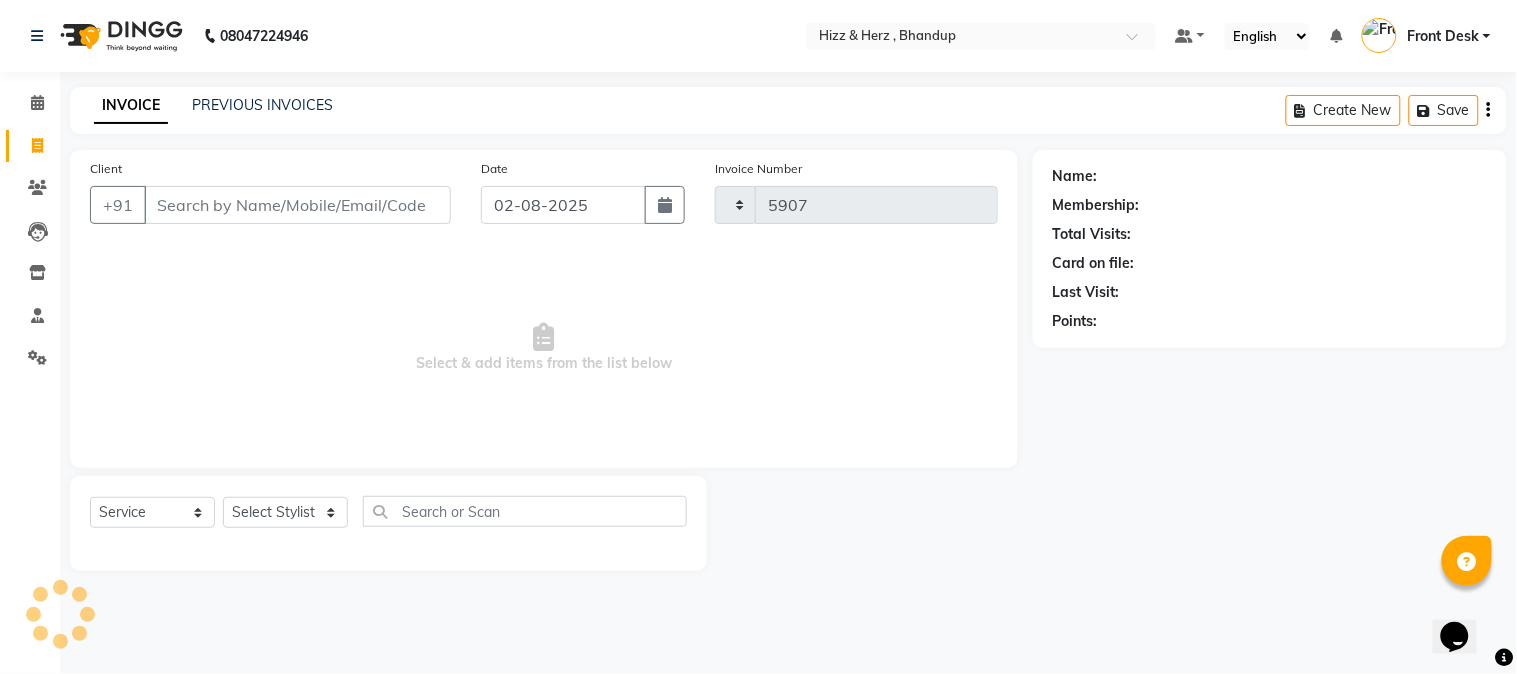 select on "629" 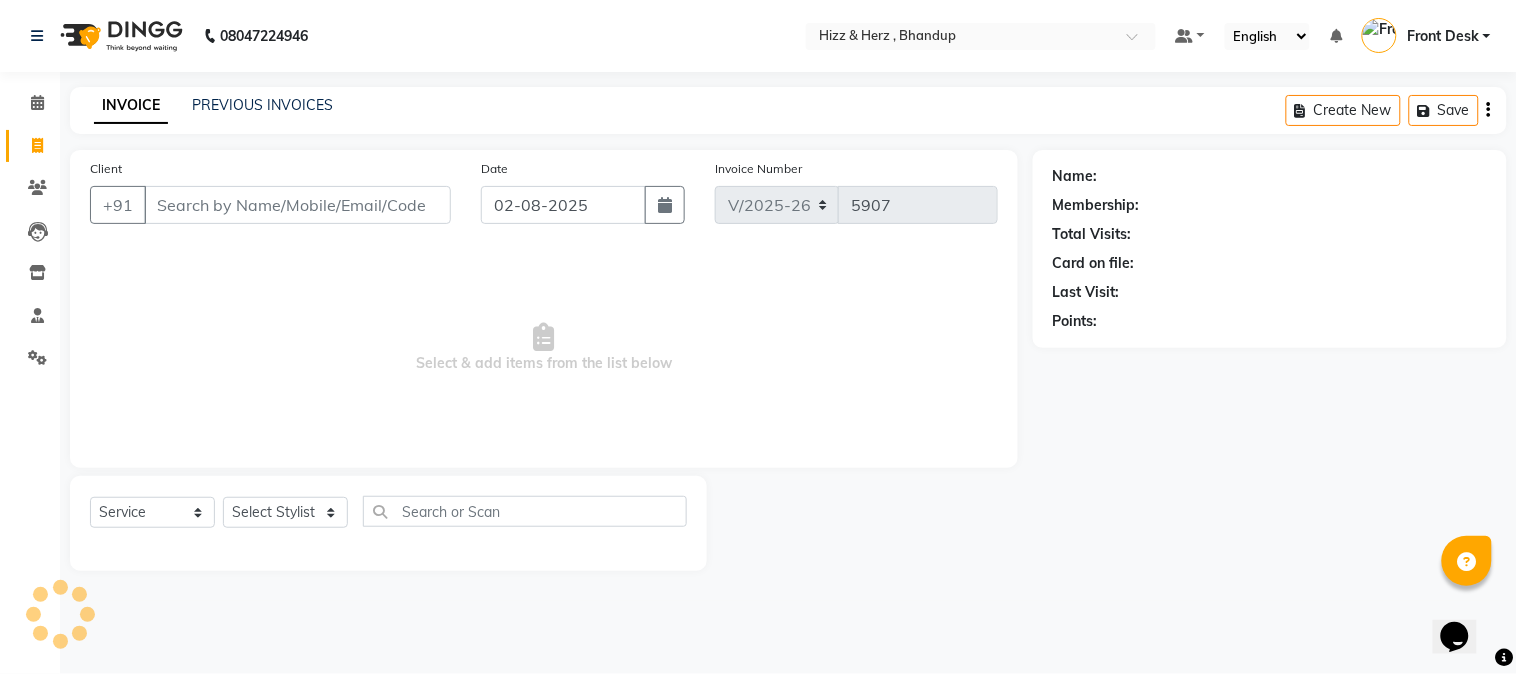 click on "Client" at bounding box center (297, 205) 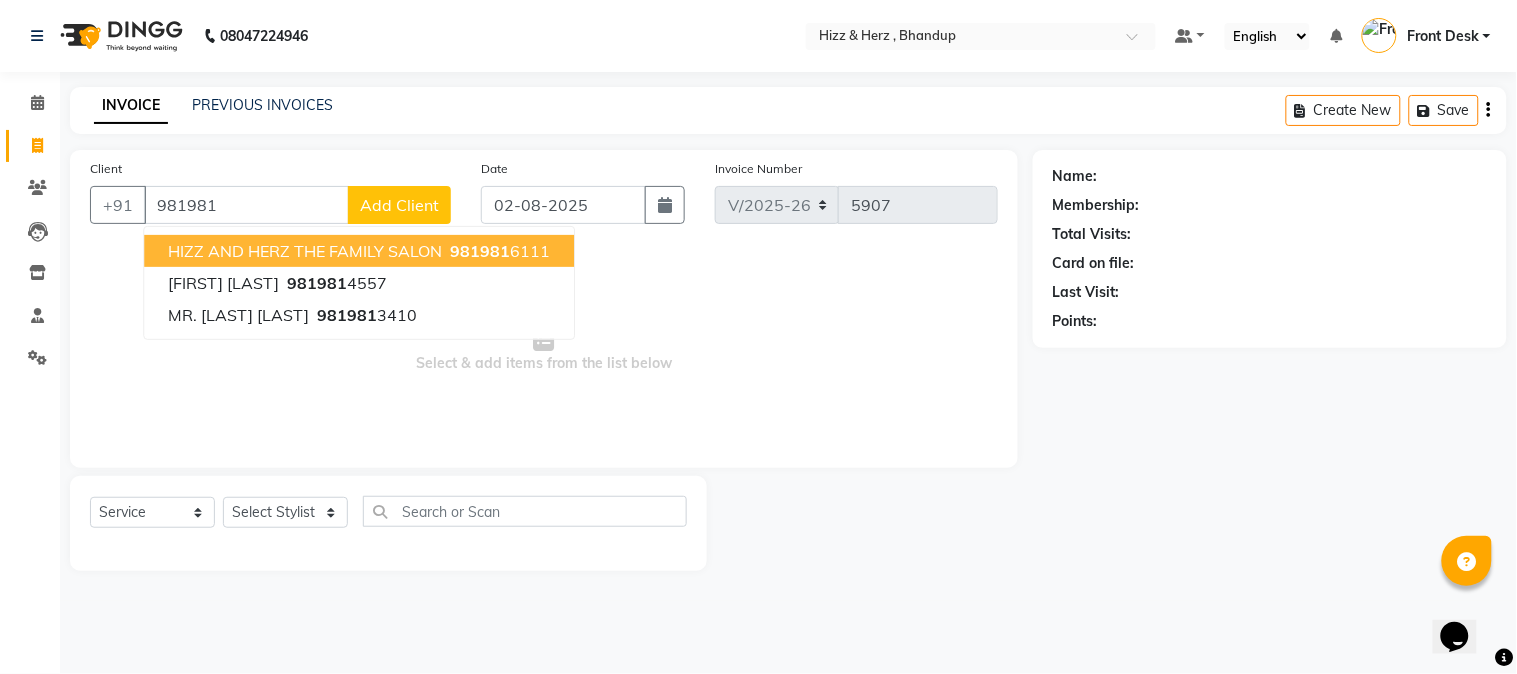 click on "HIZZ AND HERZ THE FAMILY SALON" at bounding box center (305, 251) 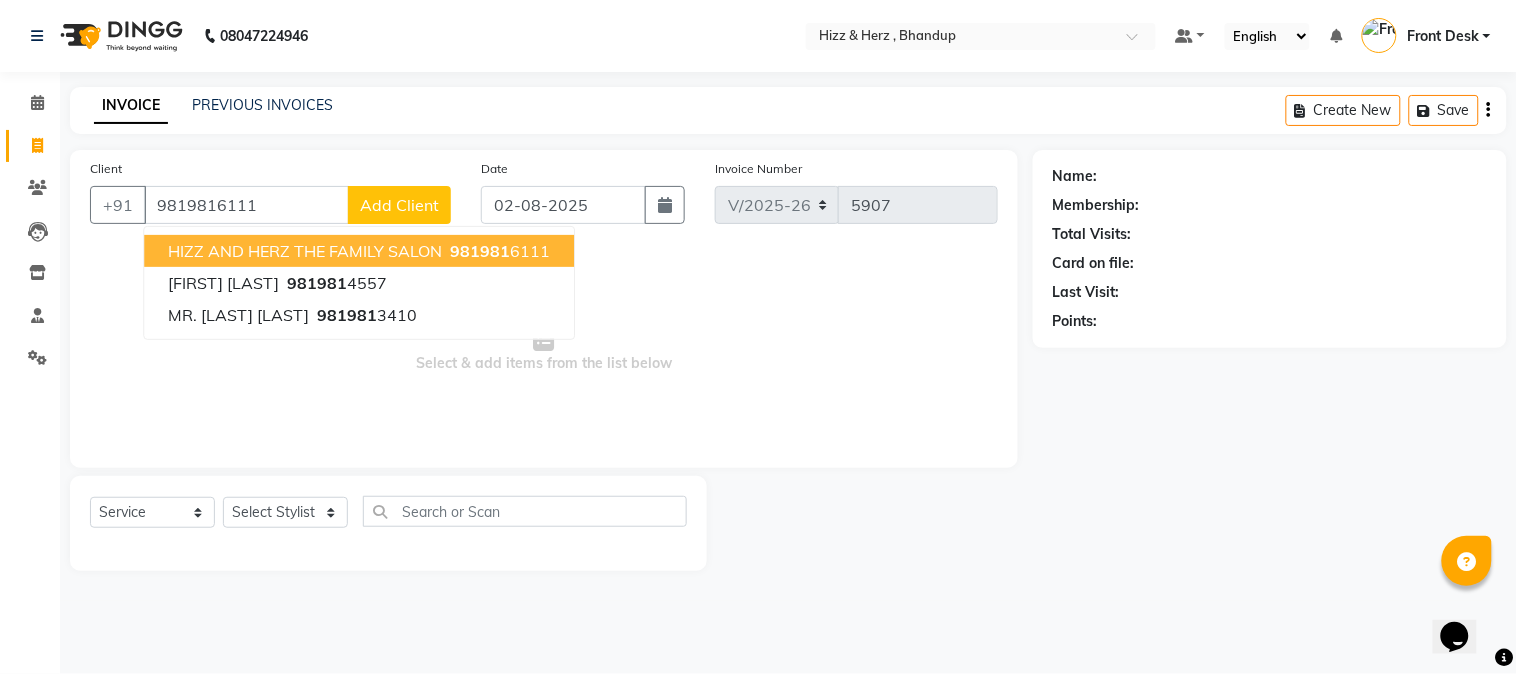 type on "9819816111" 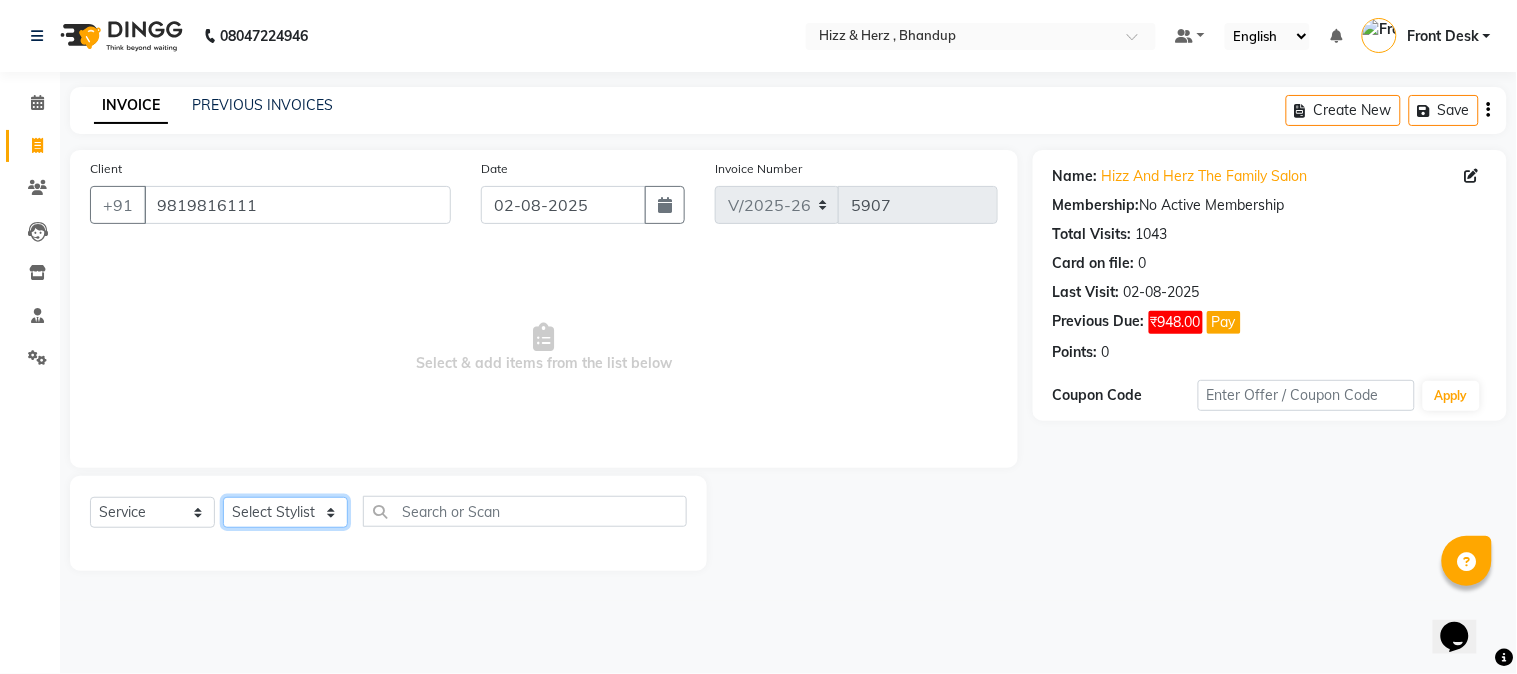 click on "Select Stylist Front Desk Gaurav Sharma HIZZ & HERZ 2 IRFAN AHMAD Jigna Goswami KHALID AHMAD Laxmi Mehboob MOHD PARVEJ NIZAM Salman Sangeeta  SUMITA  VEERENDRA SHARMA" 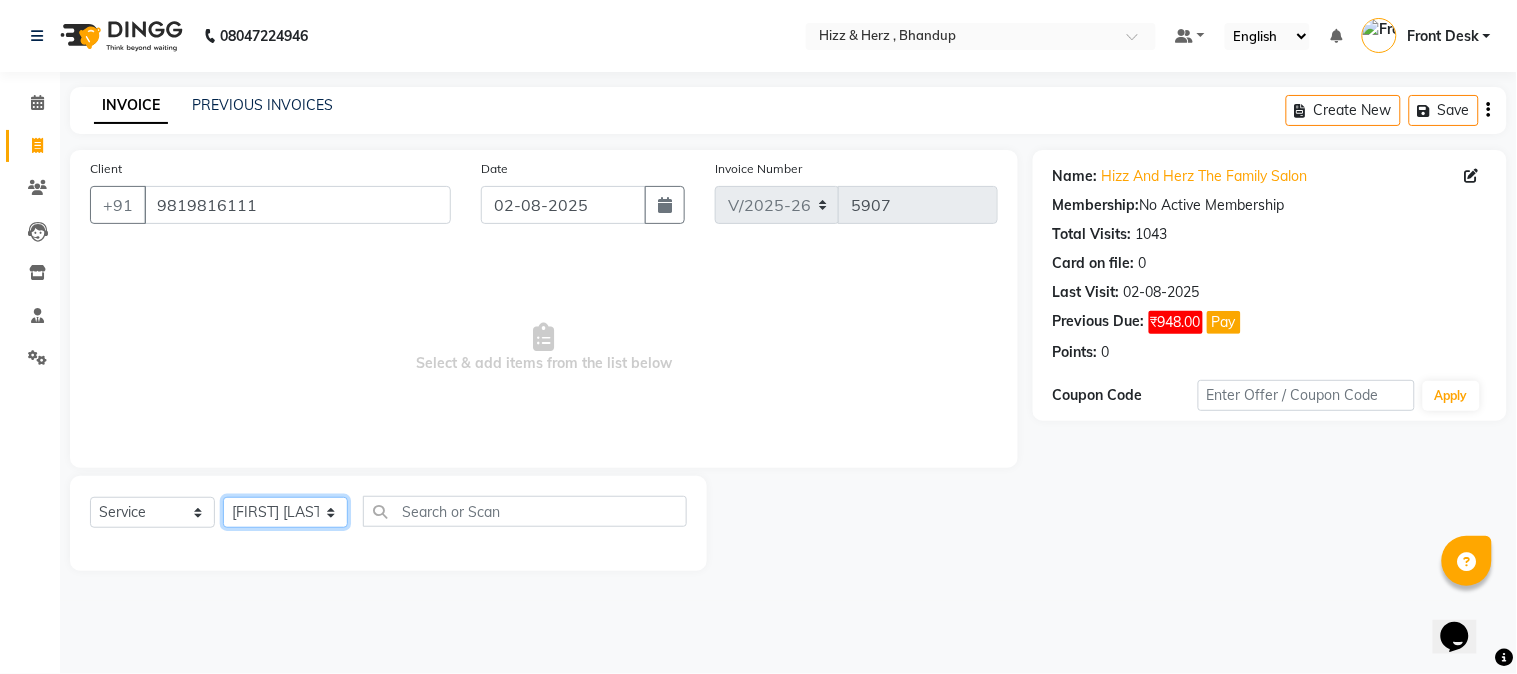 click on "Select Stylist Front Desk Gaurav Sharma HIZZ & HERZ 2 IRFAN AHMAD Jigna Goswami KHALID AHMAD Laxmi Mehboob MOHD PARVEJ NIZAM Salman Sangeeta  SUMITA  VEERENDRA SHARMA" 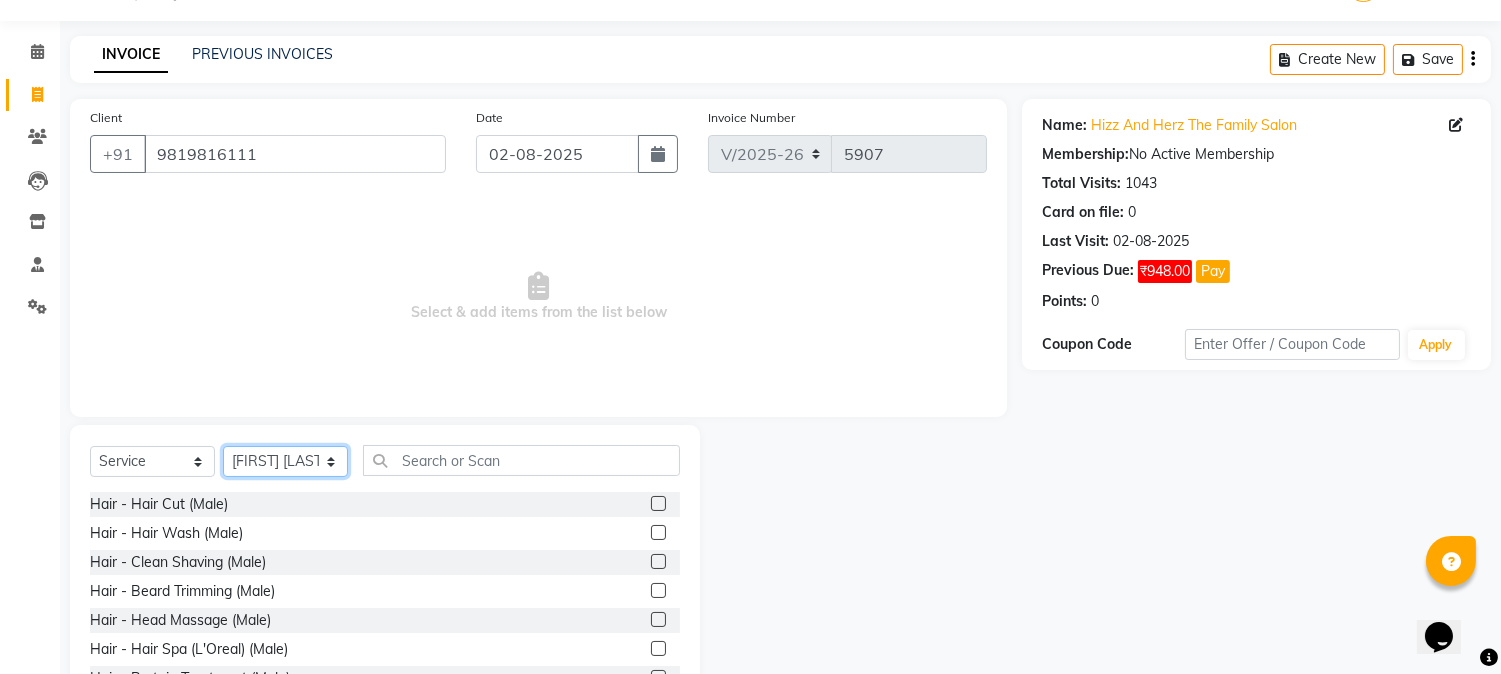 scroll, scrollTop: 126, scrollLeft: 0, axis: vertical 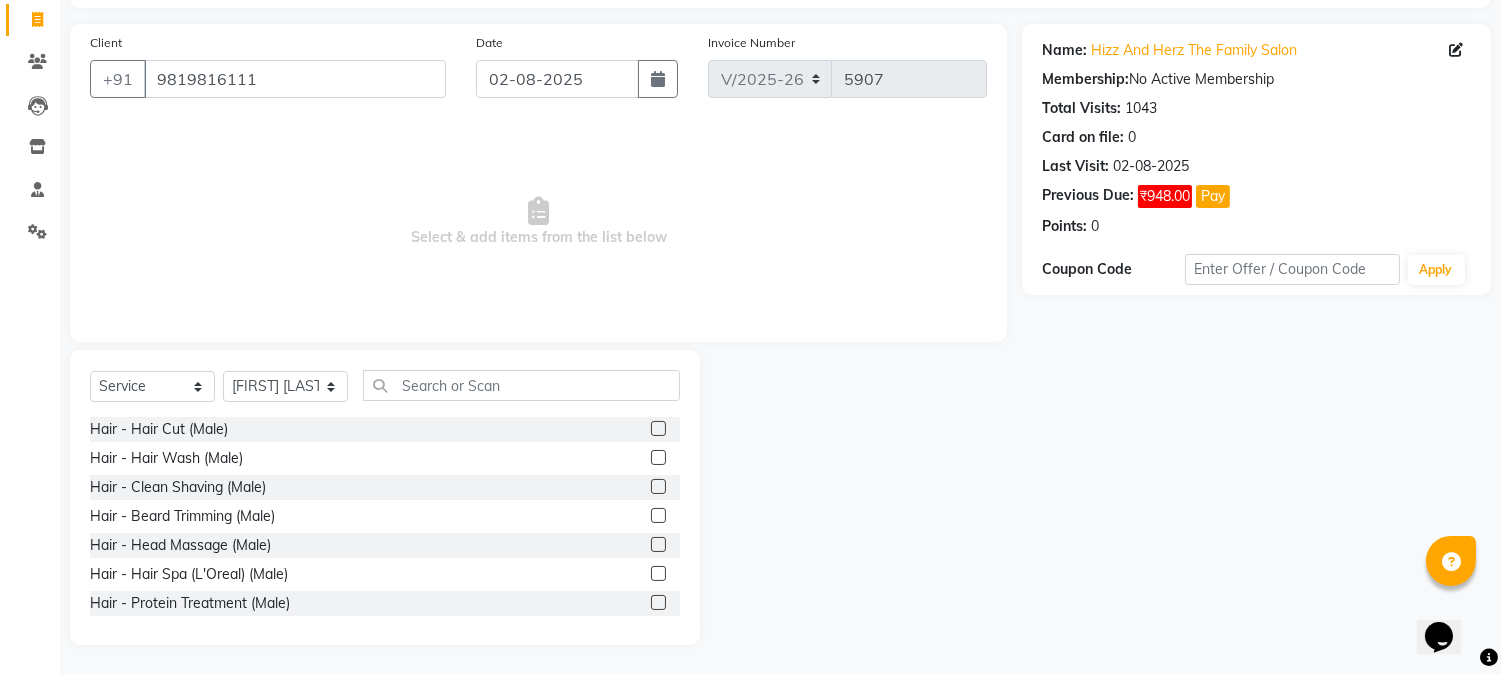 click 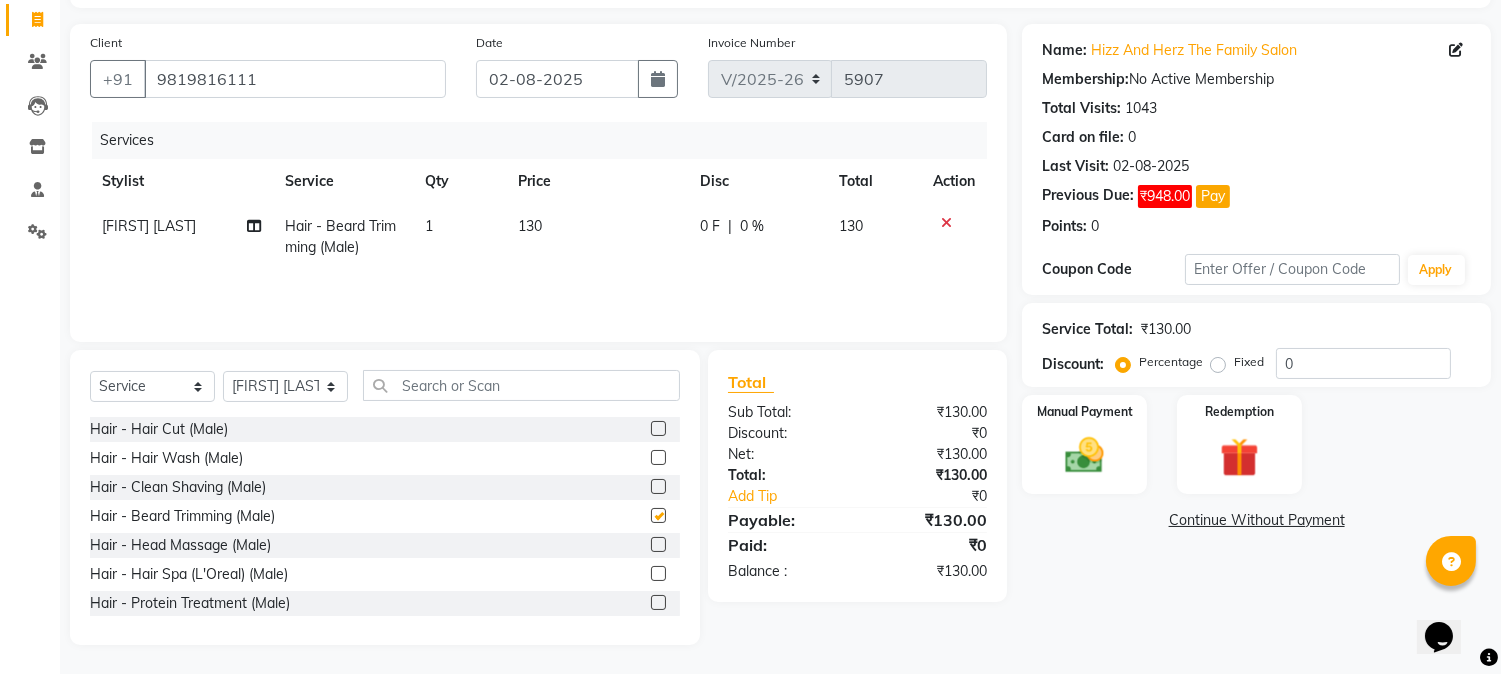 checkbox on "false" 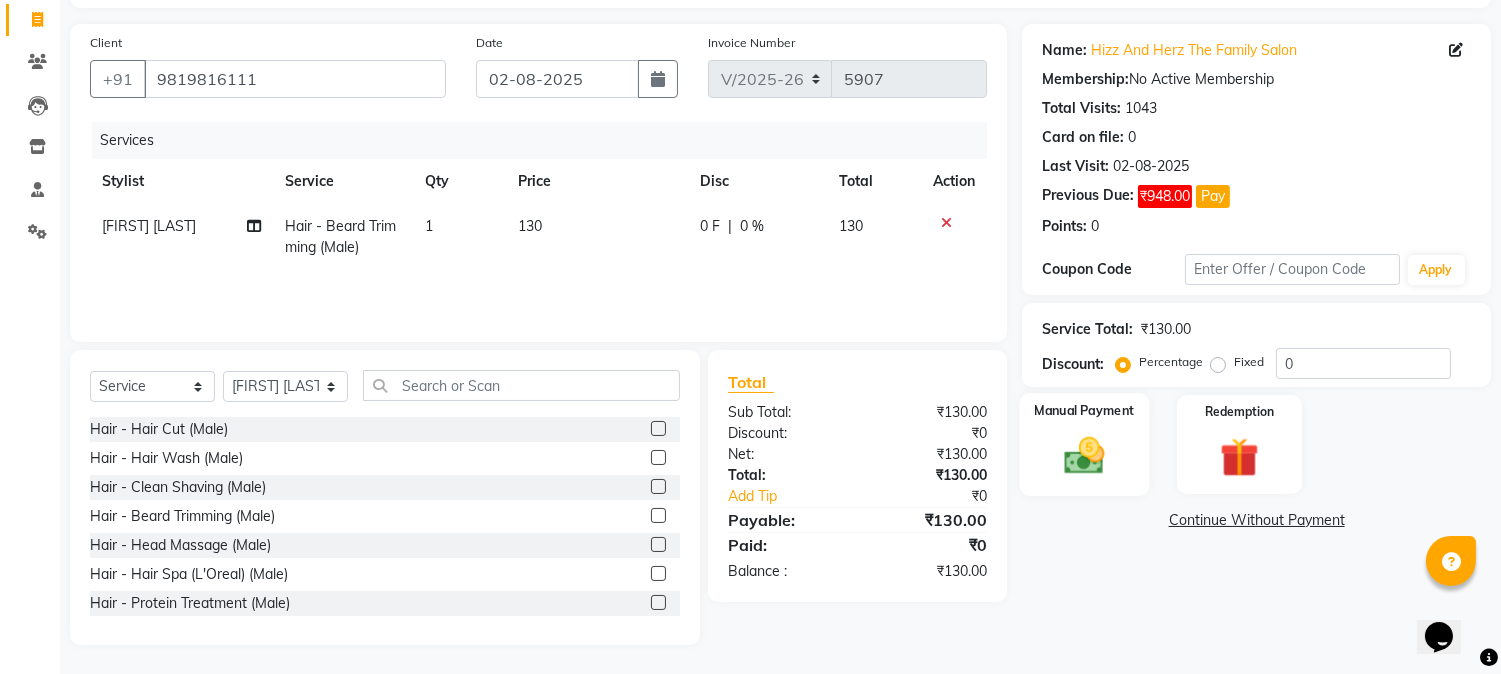 click 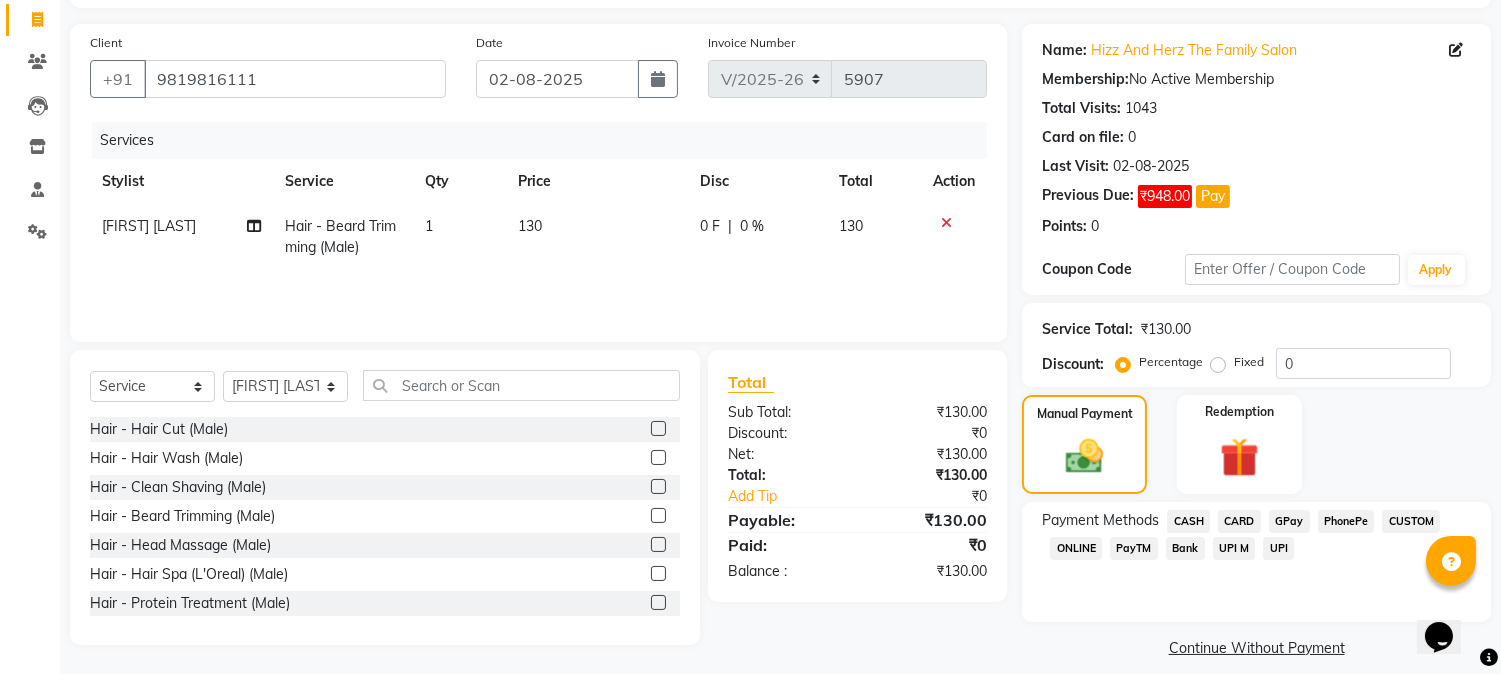 click on "GPay" 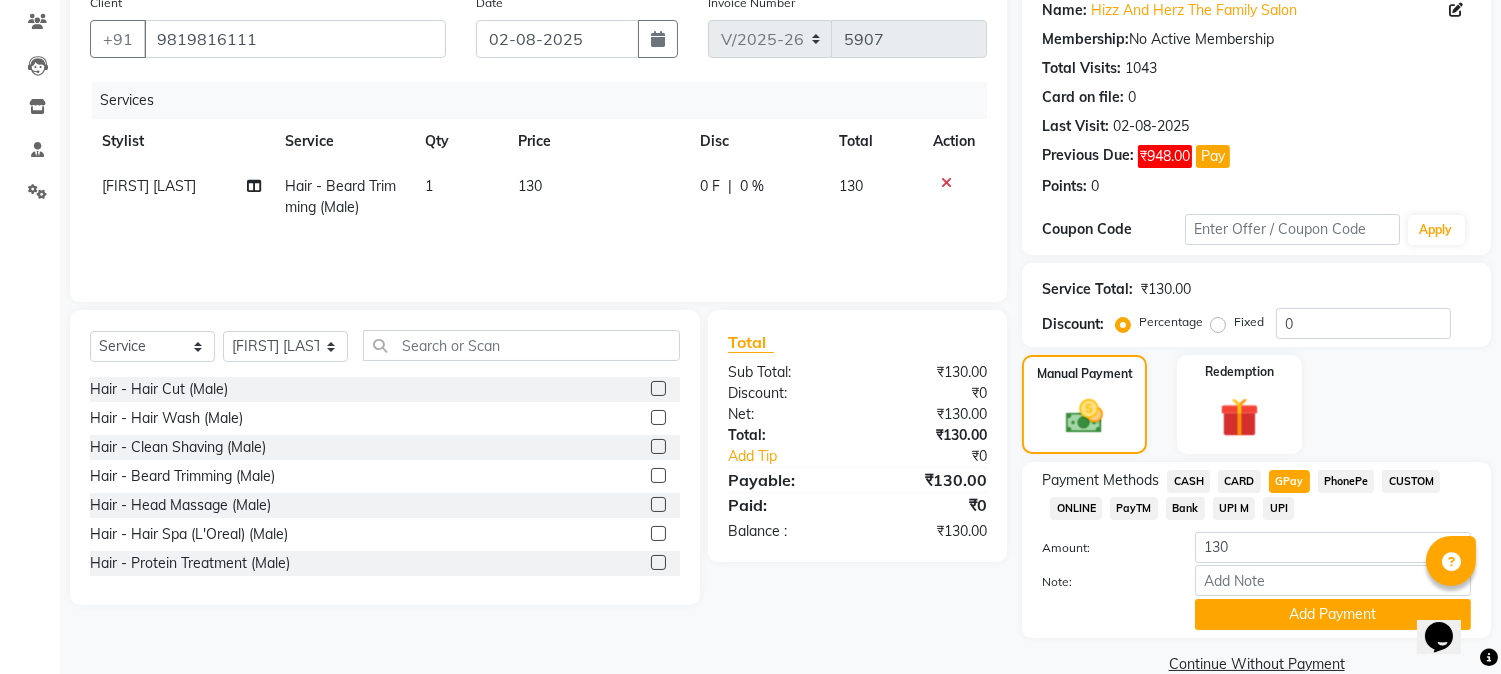 scroll, scrollTop: 201, scrollLeft: 0, axis: vertical 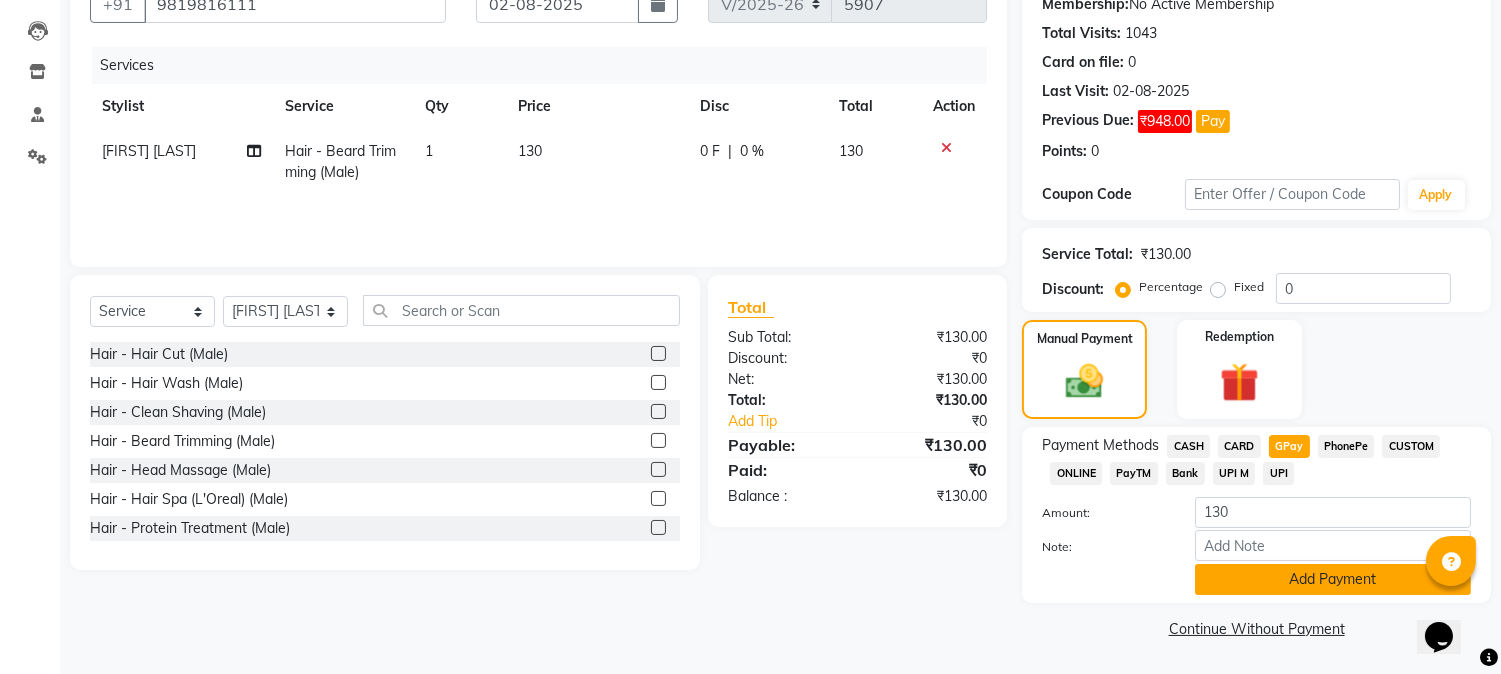 click on "Add Payment" 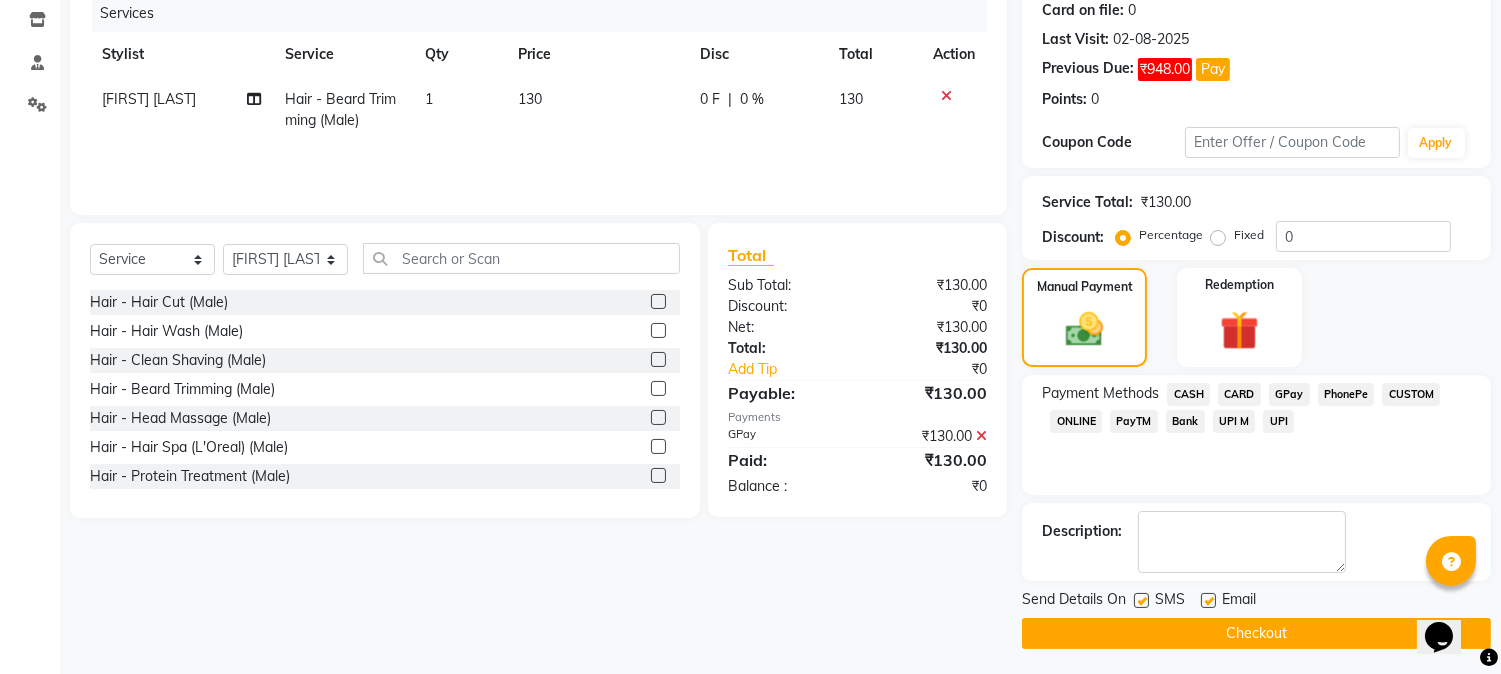 scroll, scrollTop: 257, scrollLeft: 0, axis: vertical 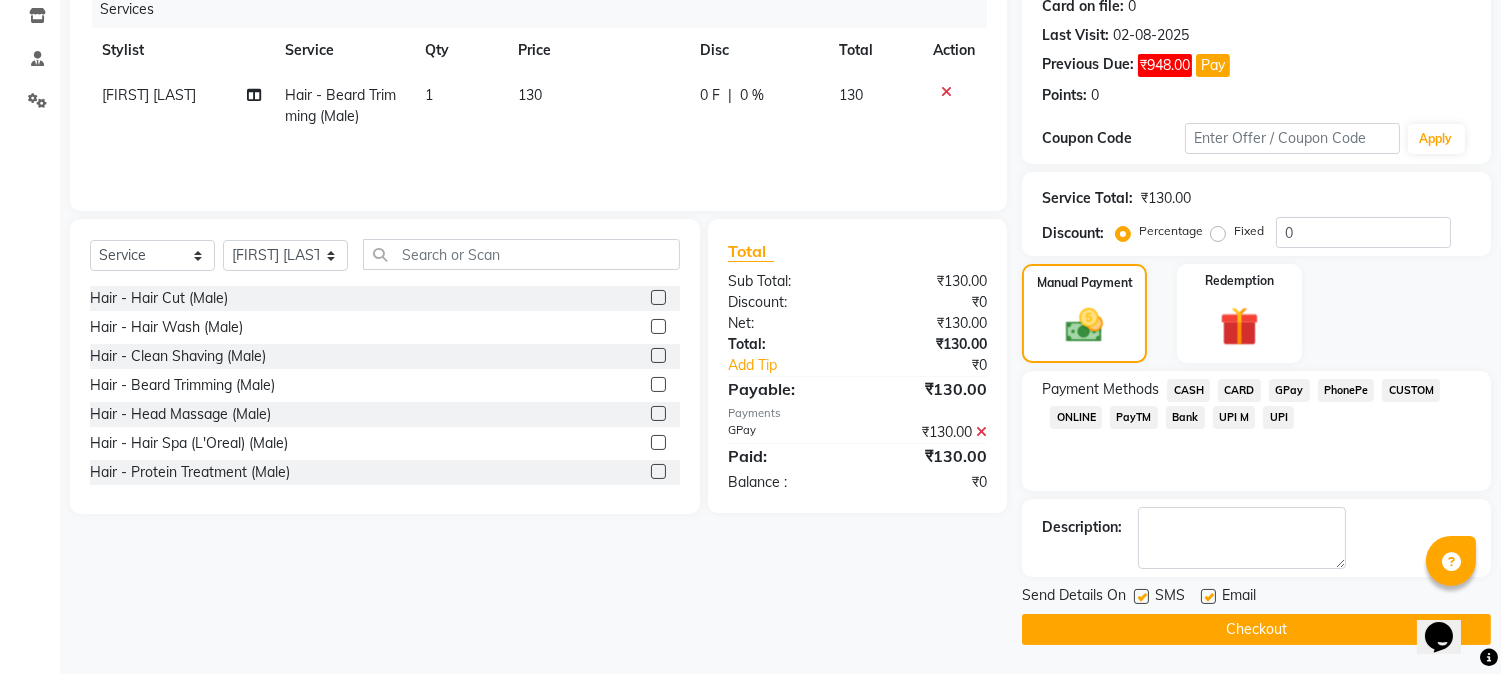 click on "Checkout" 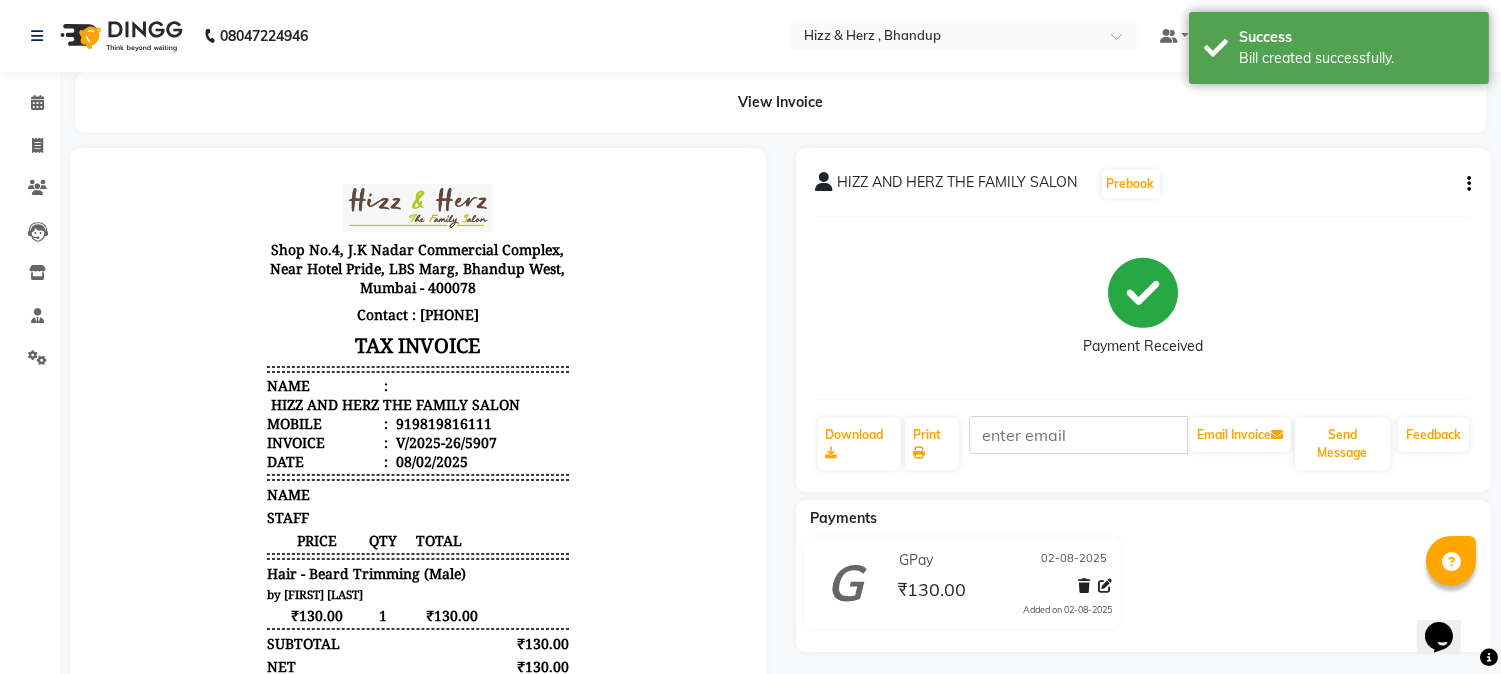 scroll, scrollTop: 0, scrollLeft: 0, axis: both 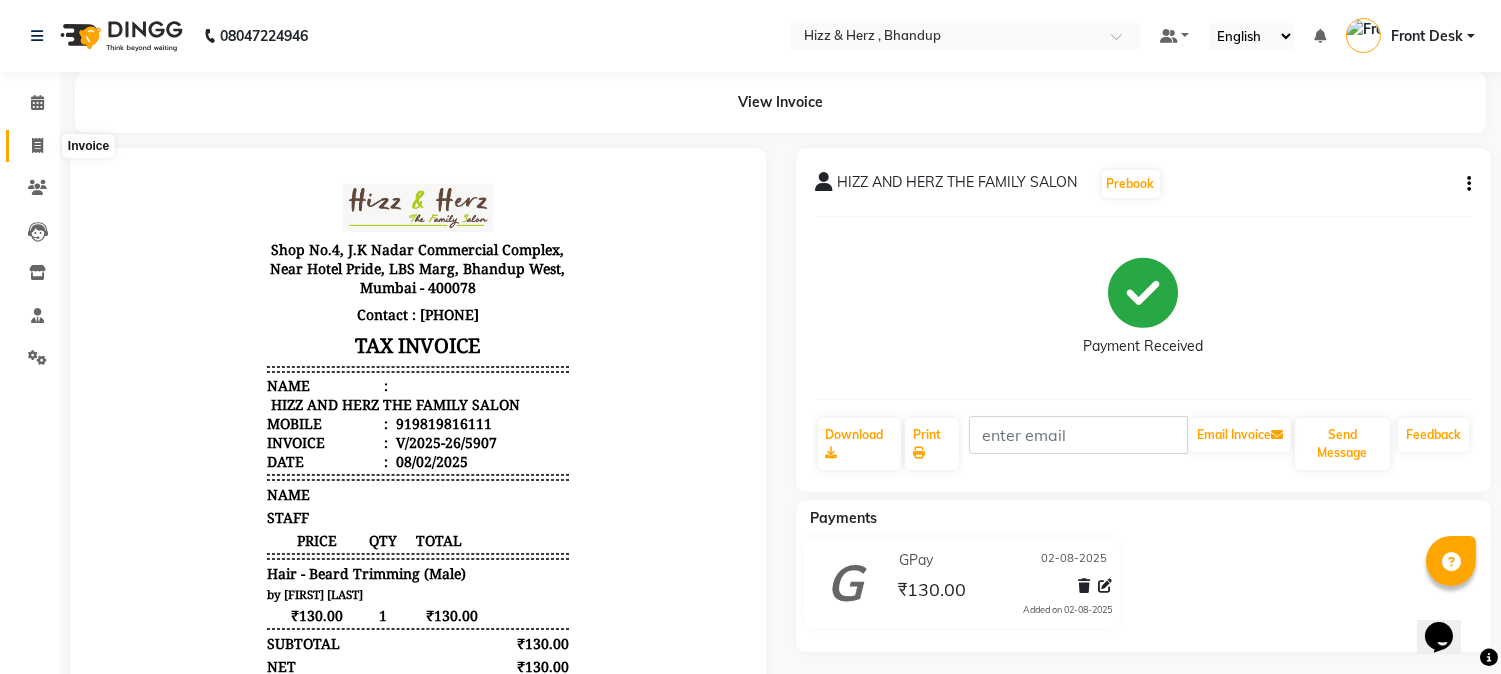 click 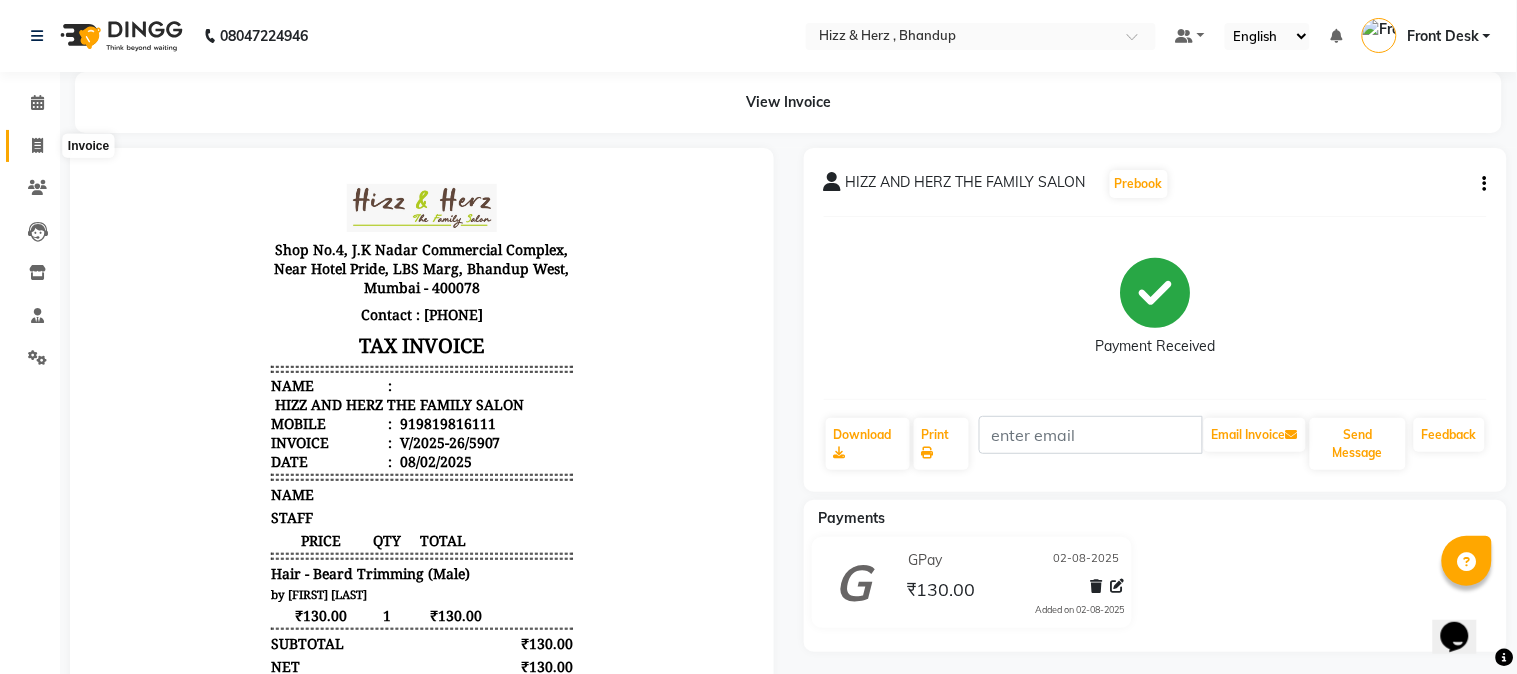 select on "629" 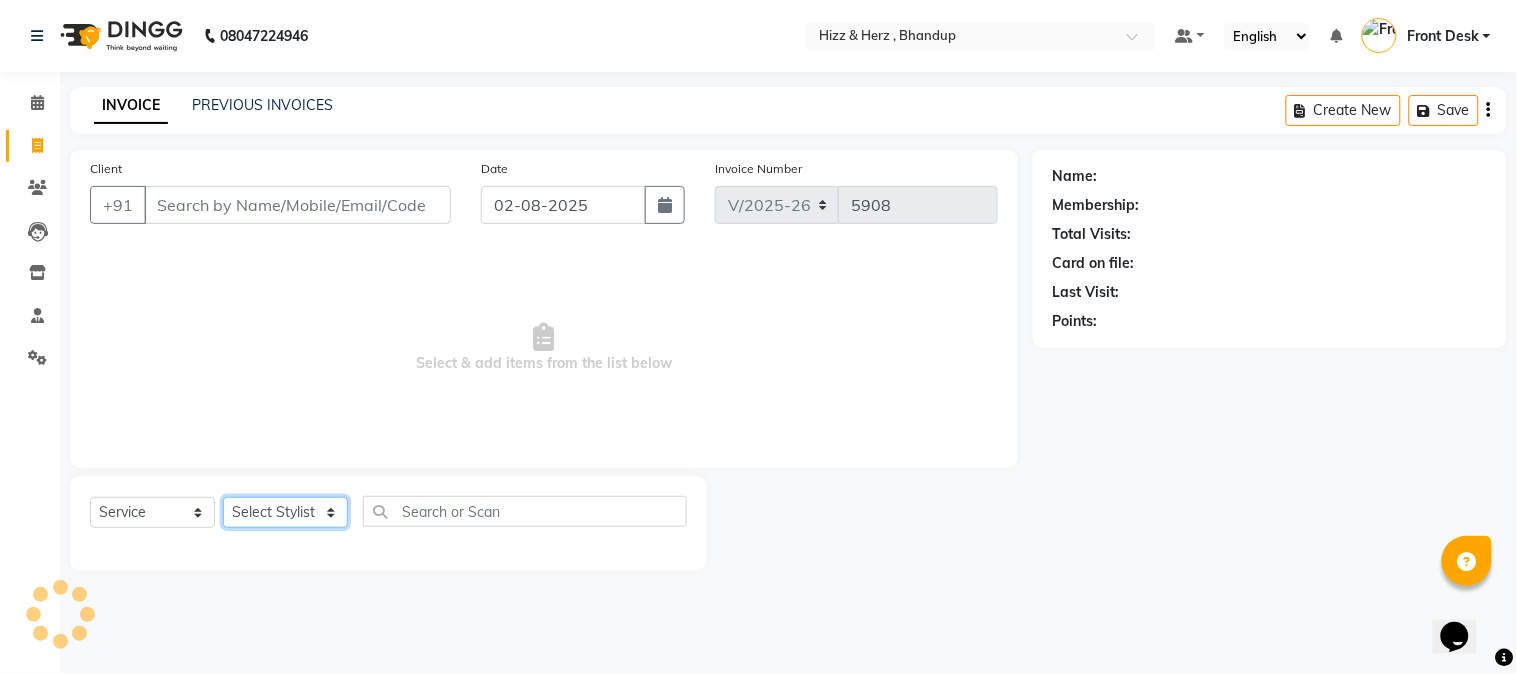 click on "Select Stylist Front Desk Gaurav Sharma HIZZ & HERZ 2 IRFAN AHMAD Jigna Goswami KHALID AHMAD Laxmi Mehboob MOHD PARVEJ NIZAM Salman Sangeeta  SUMITA  VEERENDRA SHARMA" 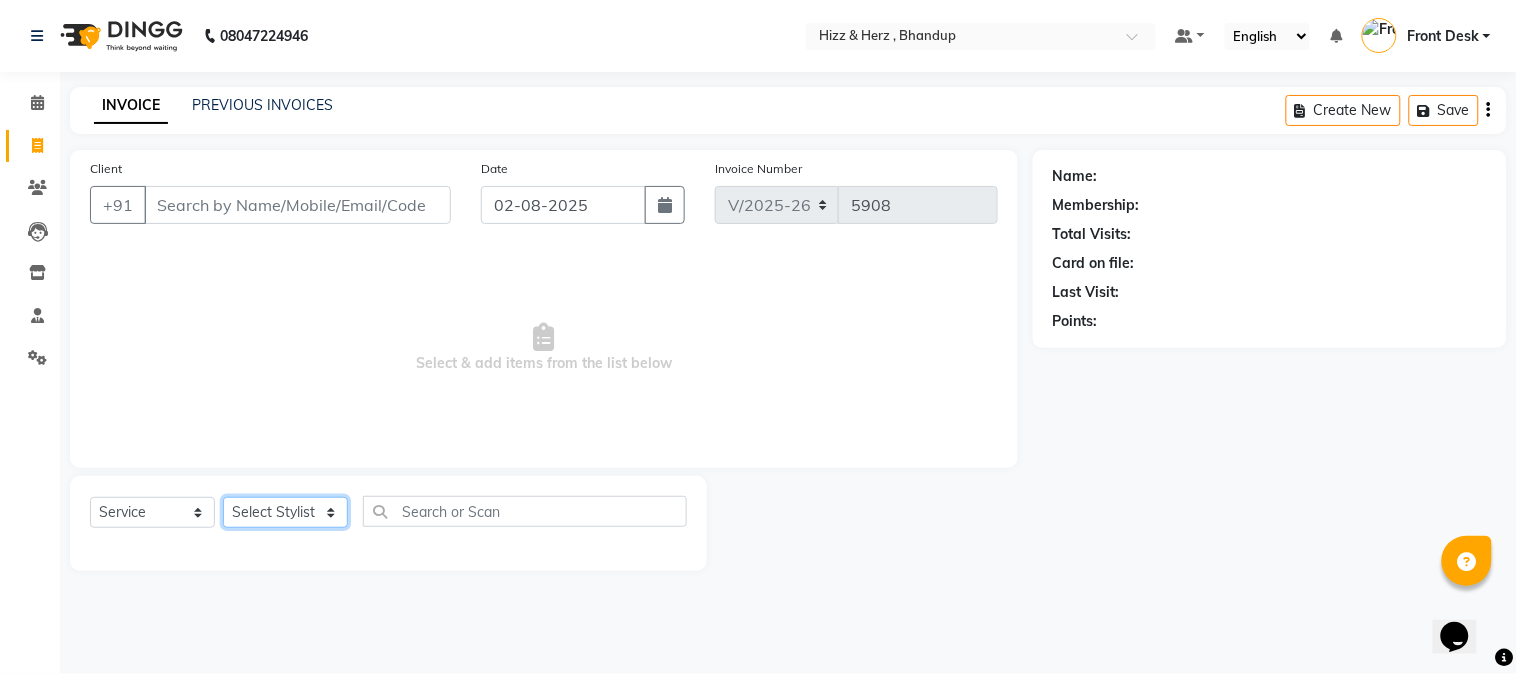 select on "11514" 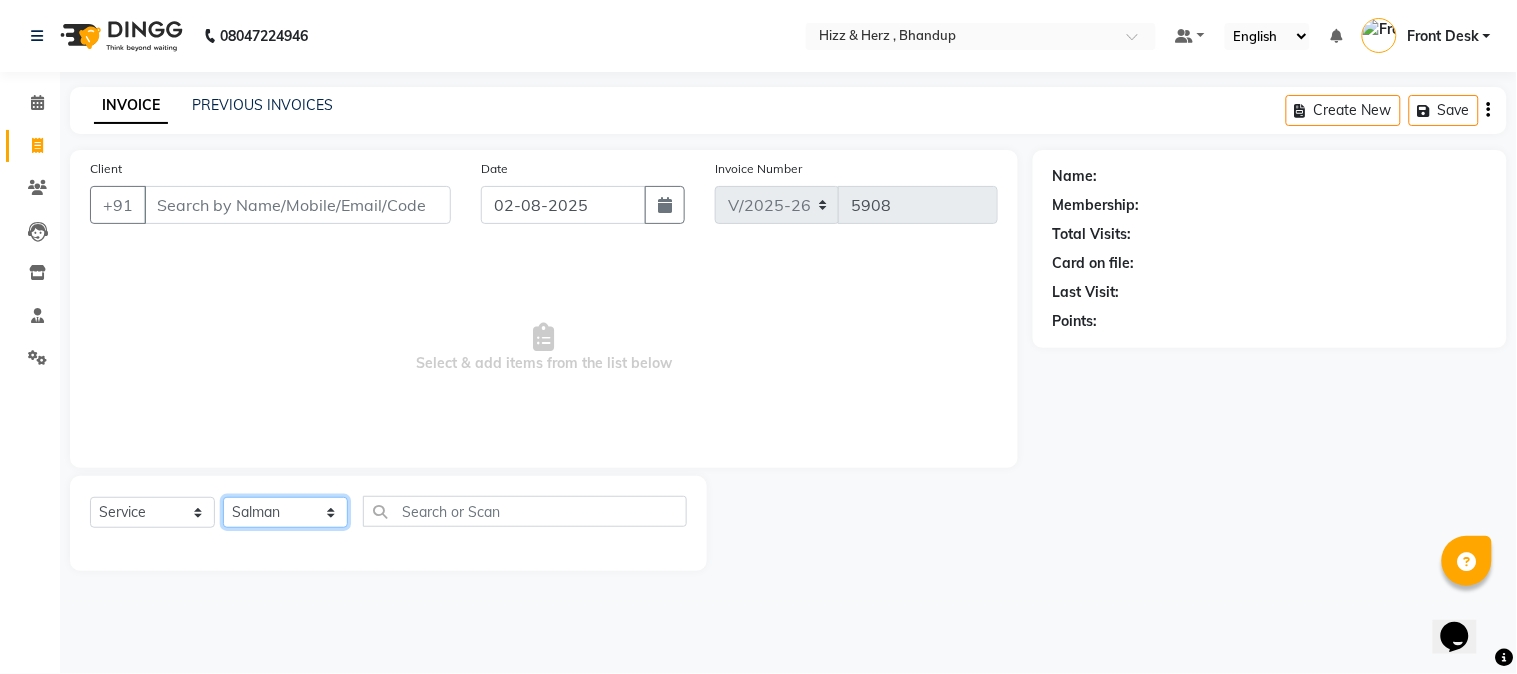 click on "Select Stylist Front Desk Gaurav Sharma HIZZ & HERZ 2 IRFAN AHMAD Jigna Goswami KHALID AHMAD Laxmi Mehboob MOHD PARVEJ NIZAM Salman Sangeeta  SUMITA  VEERENDRA SHARMA" 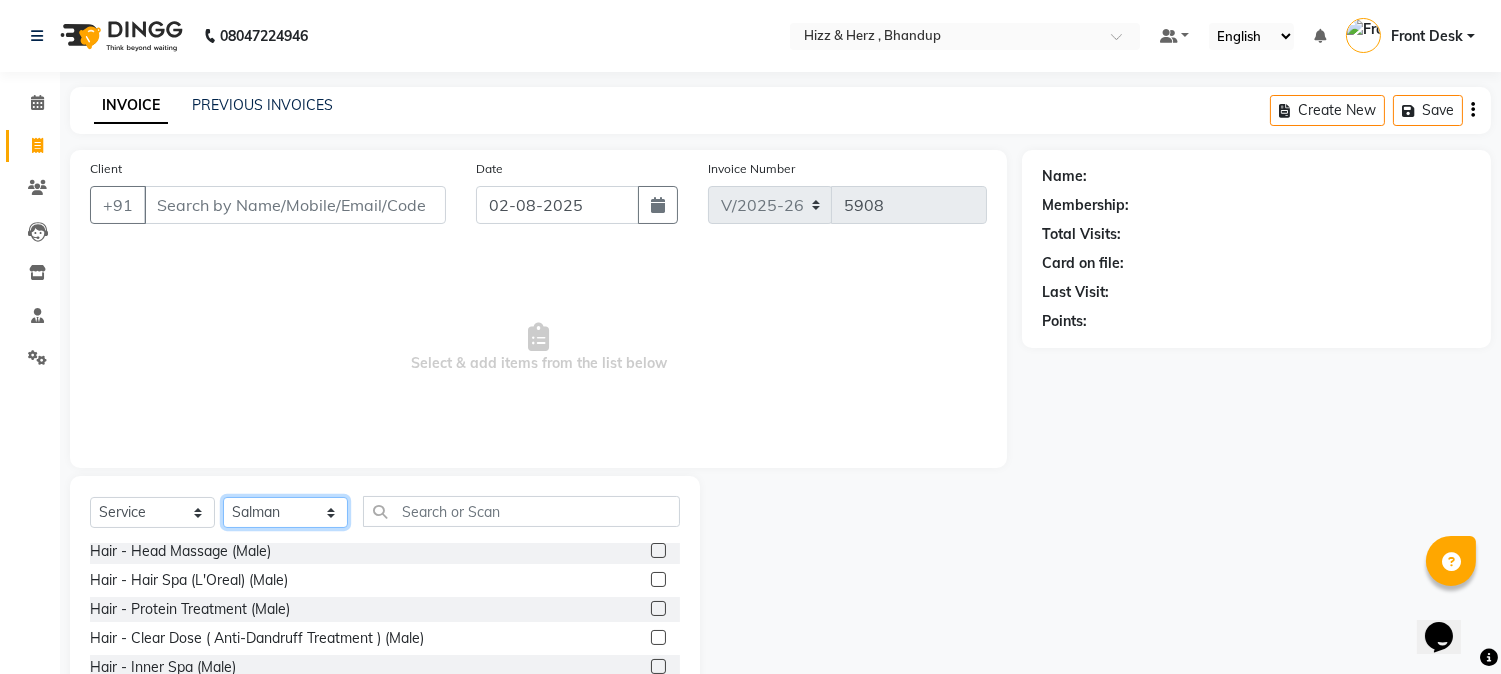 scroll, scrollTop: 0, scrollLeft: 0, axis: both 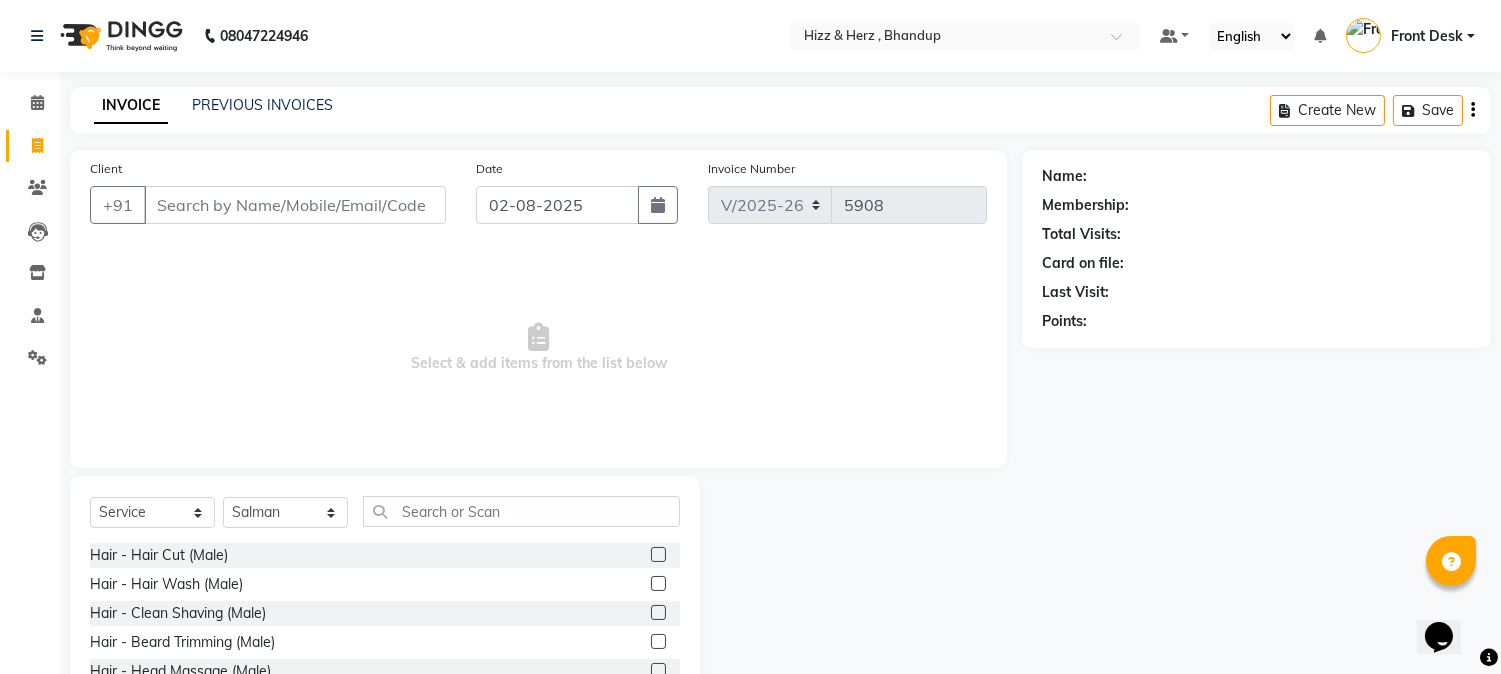 click 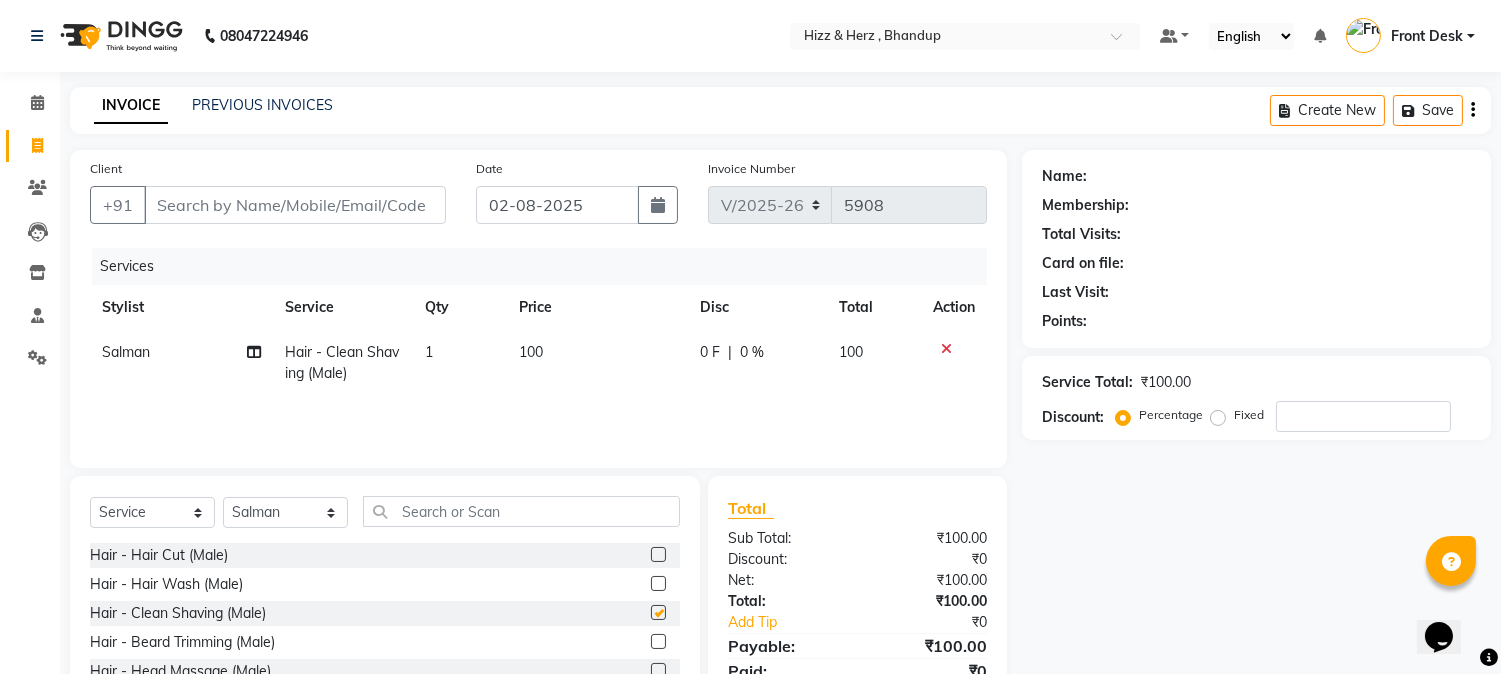 checkbox on "false" 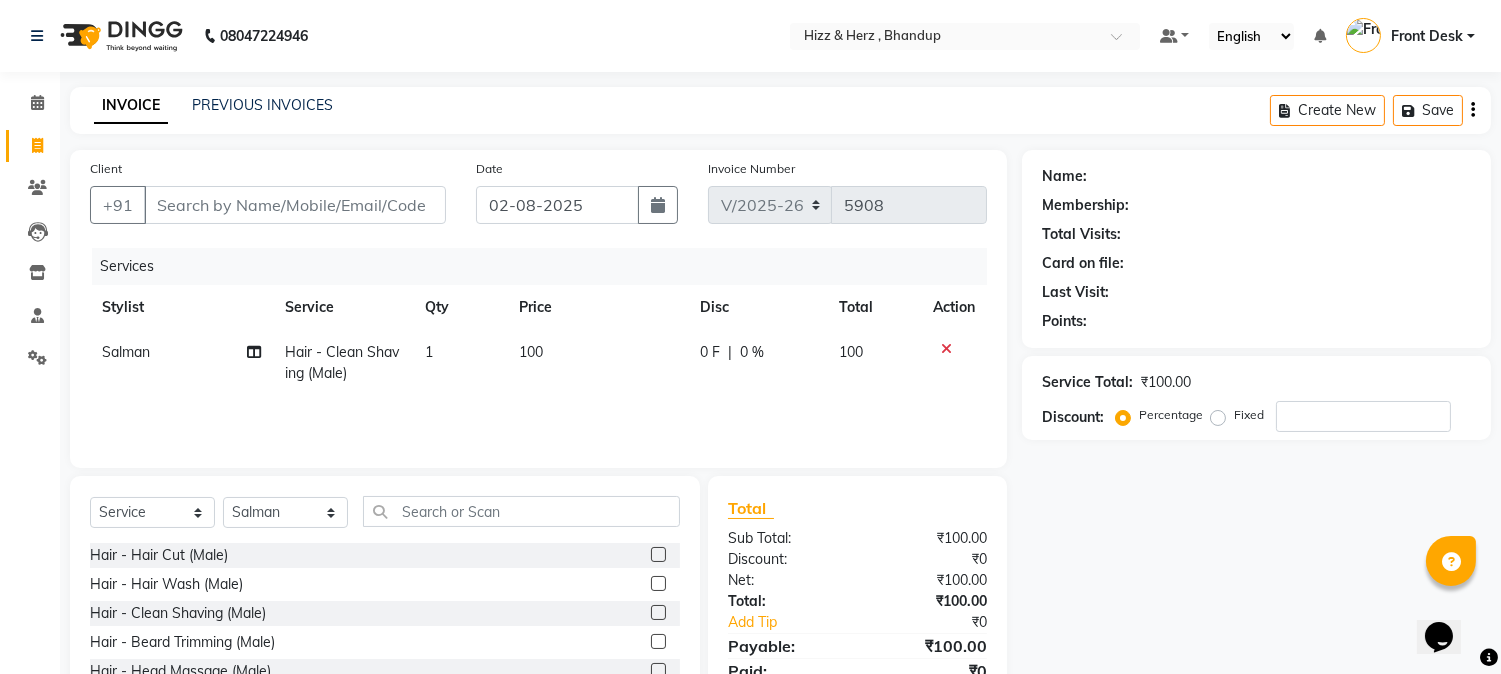 click 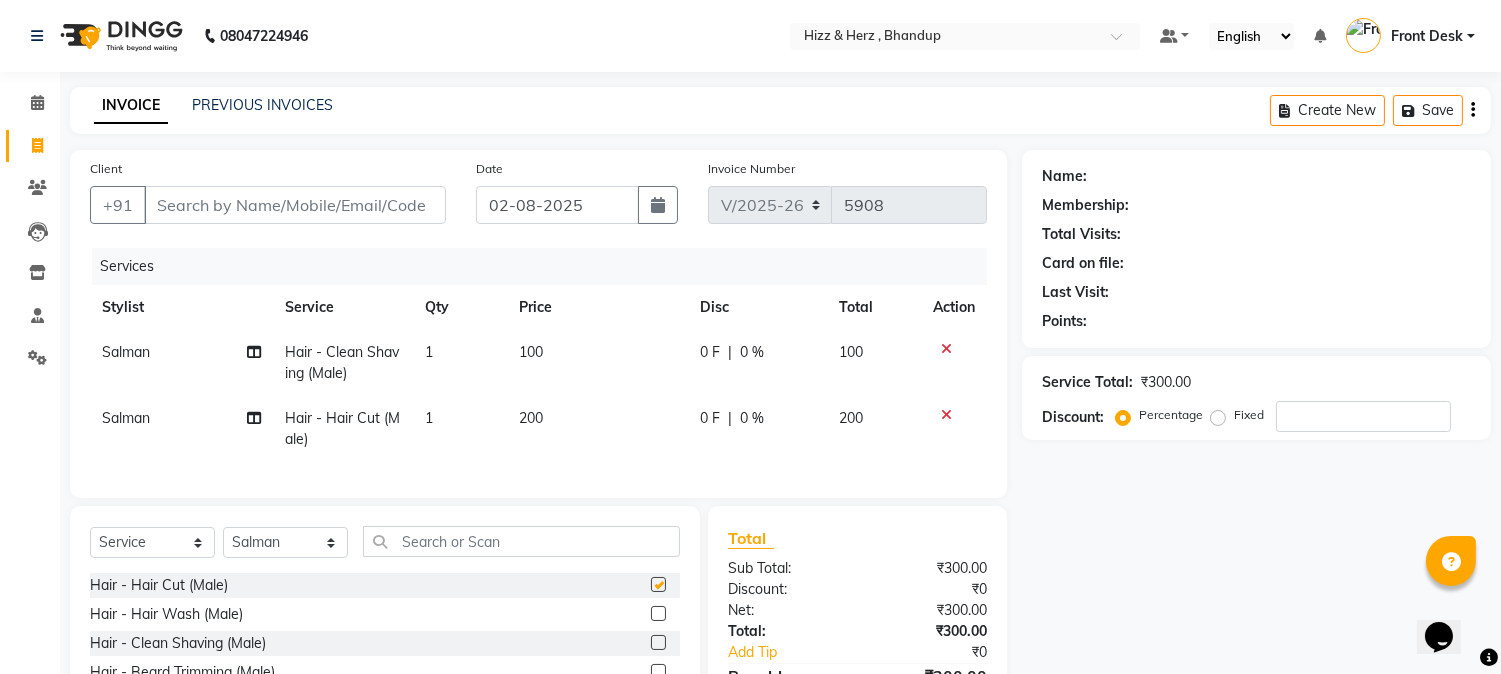 checkbox on "false" 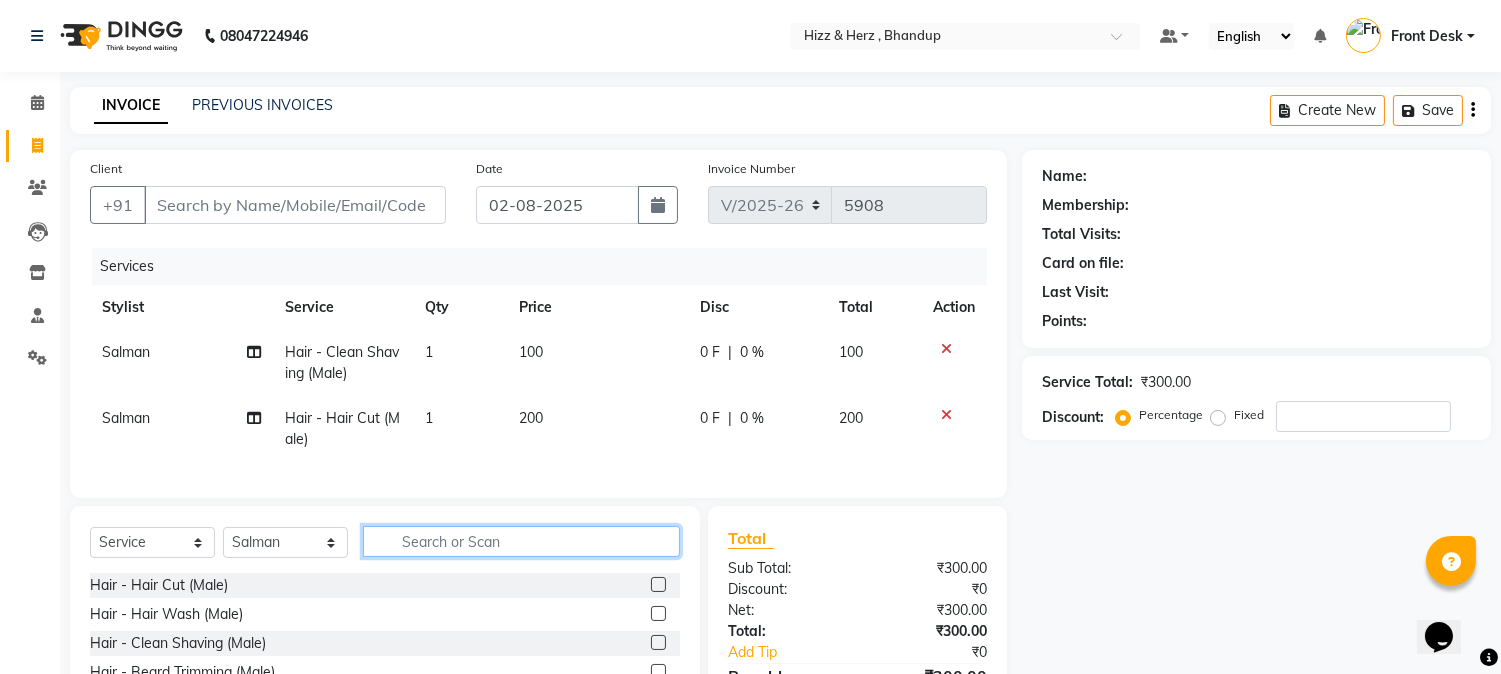 click 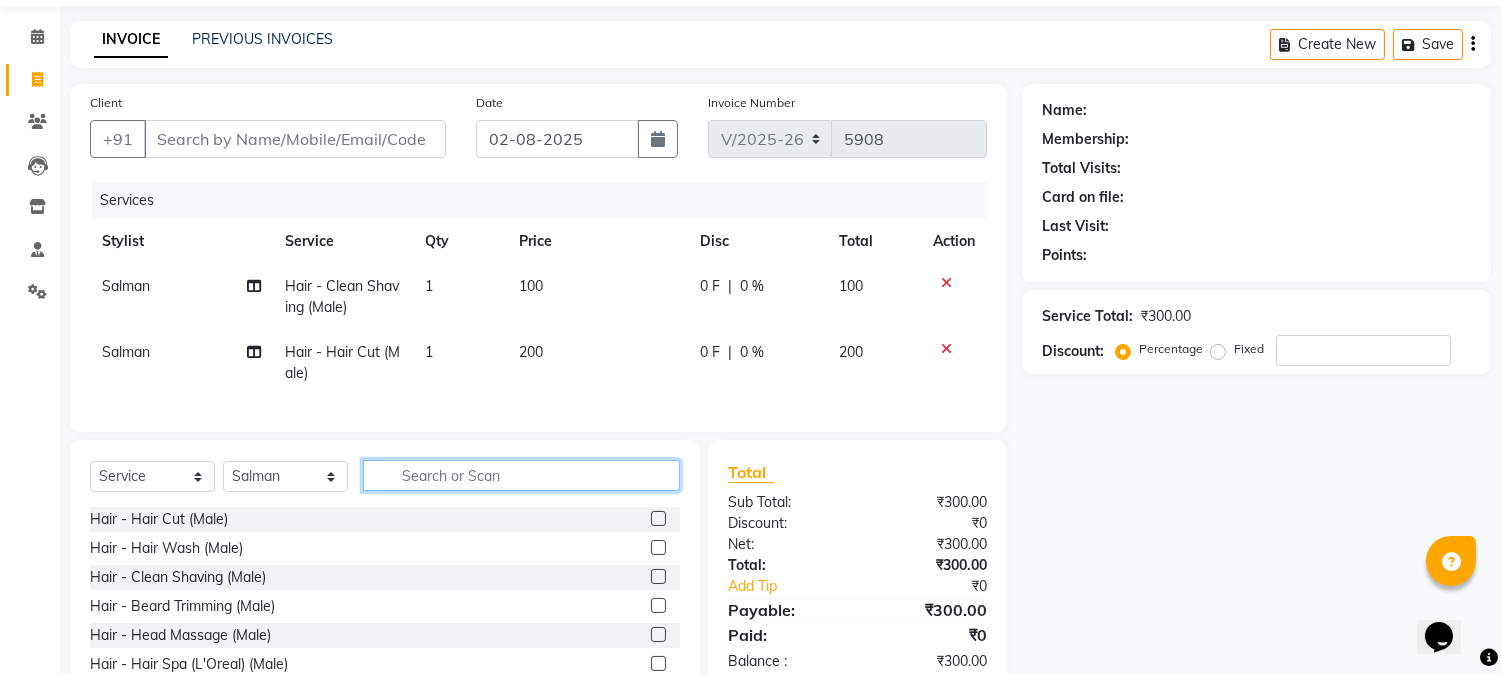 scroll, scrollTop: 173, scrollLeft: 0, axis: vertical 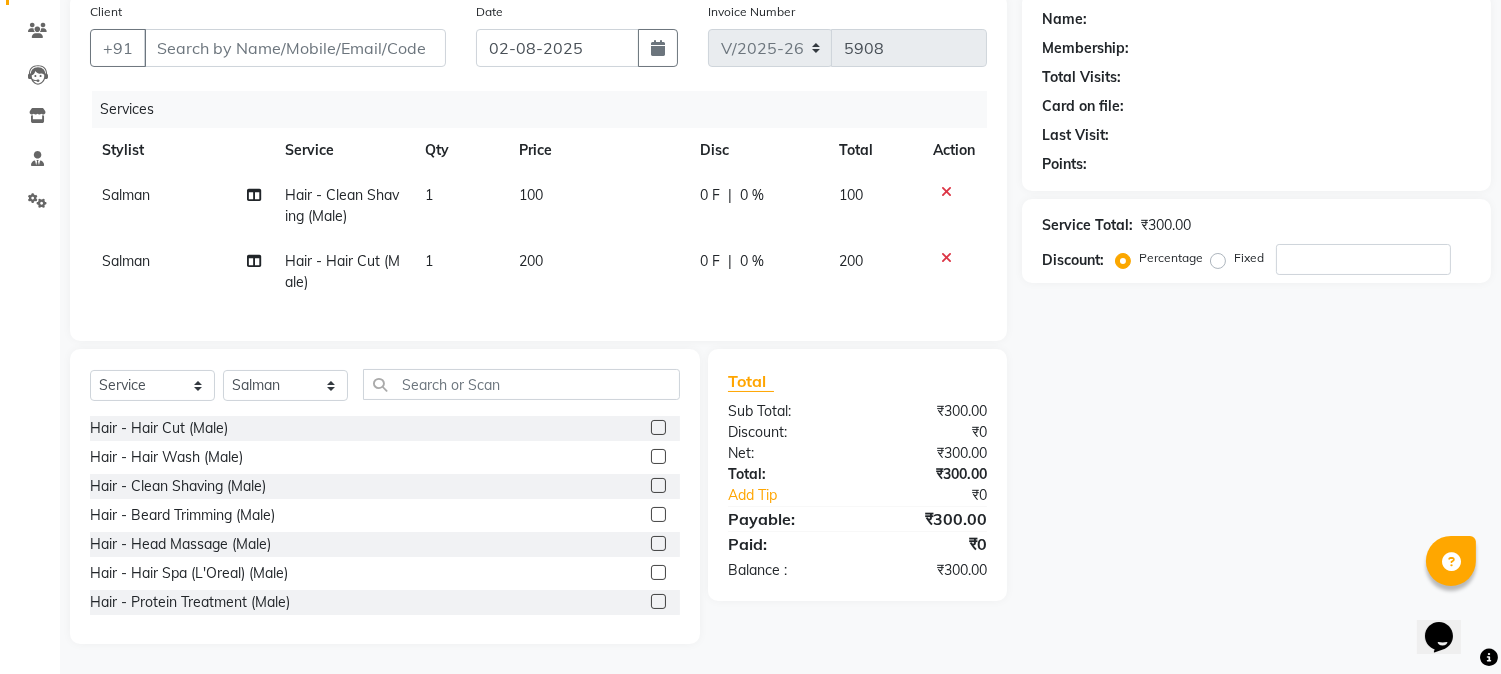 click 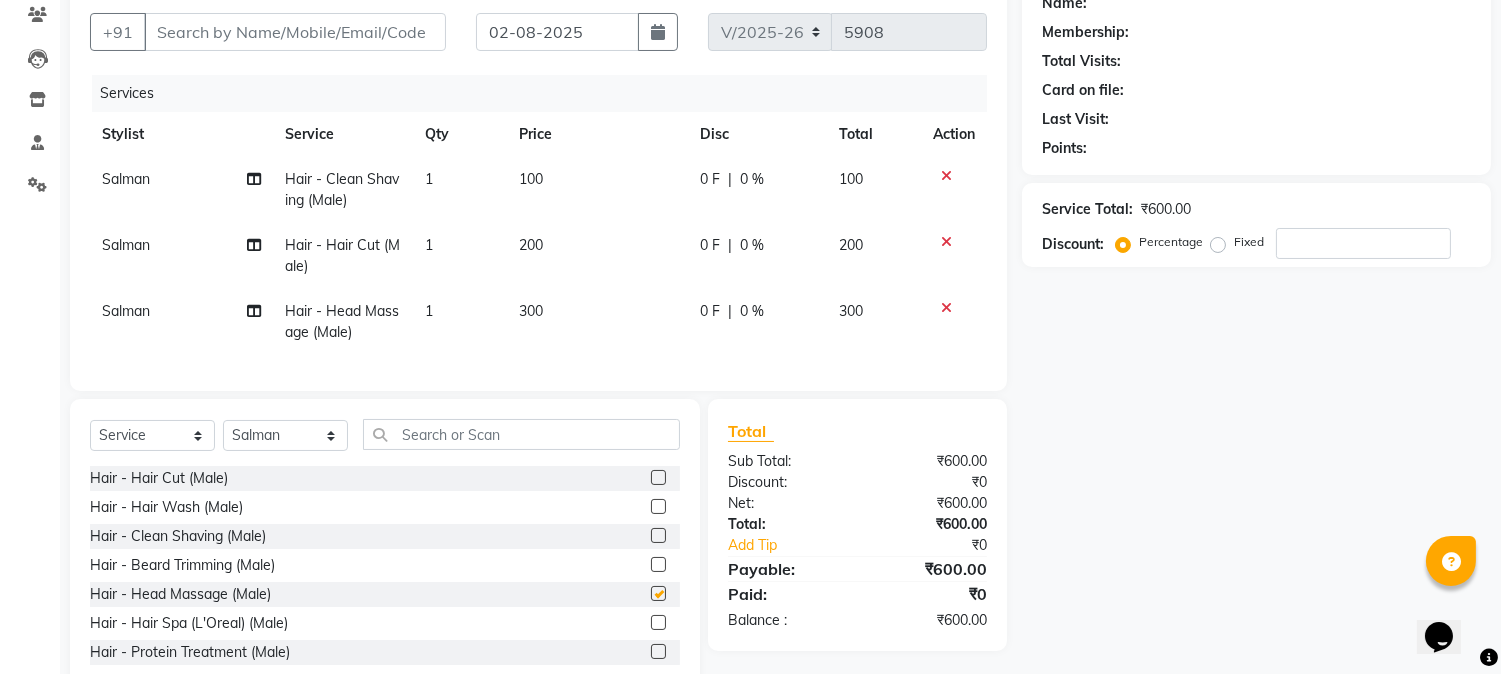 checkbox on "false" 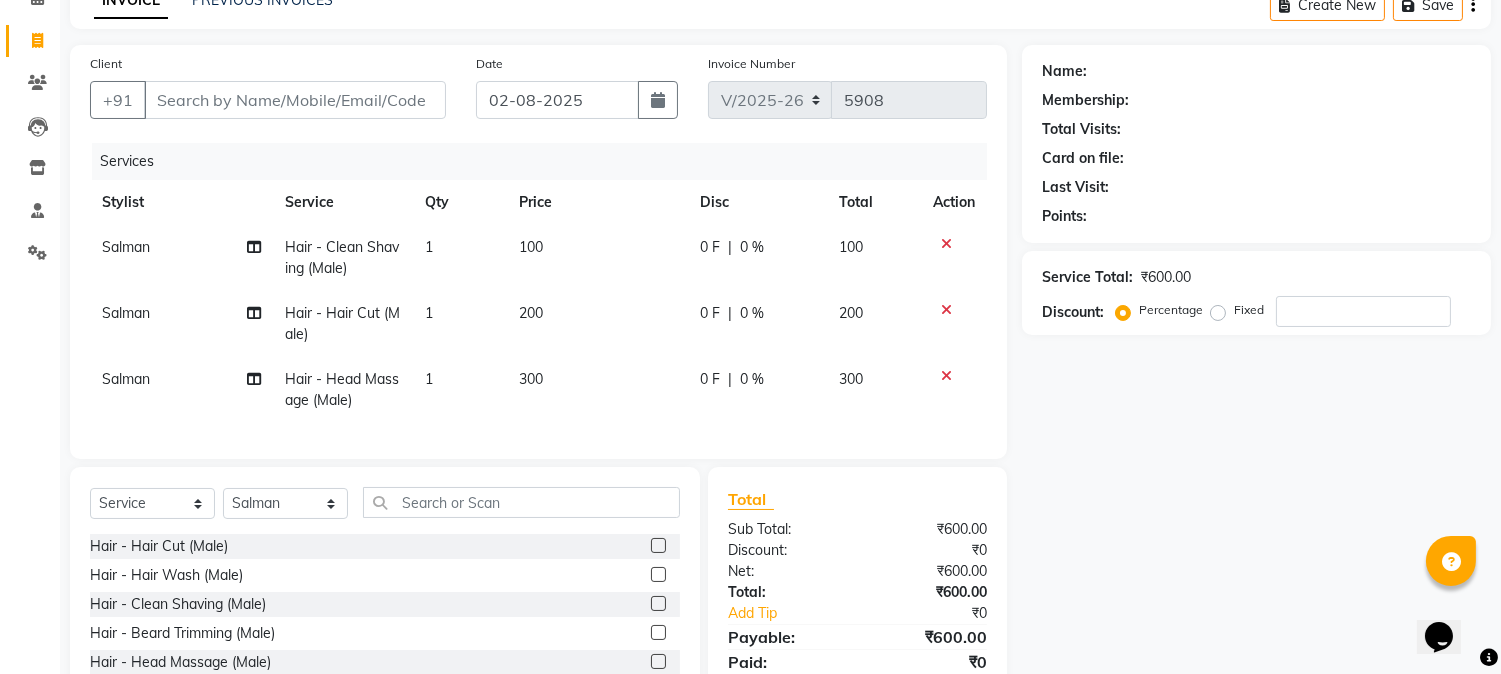 scroll, scrollTop: 0, scrollLeft: 0, axis: both 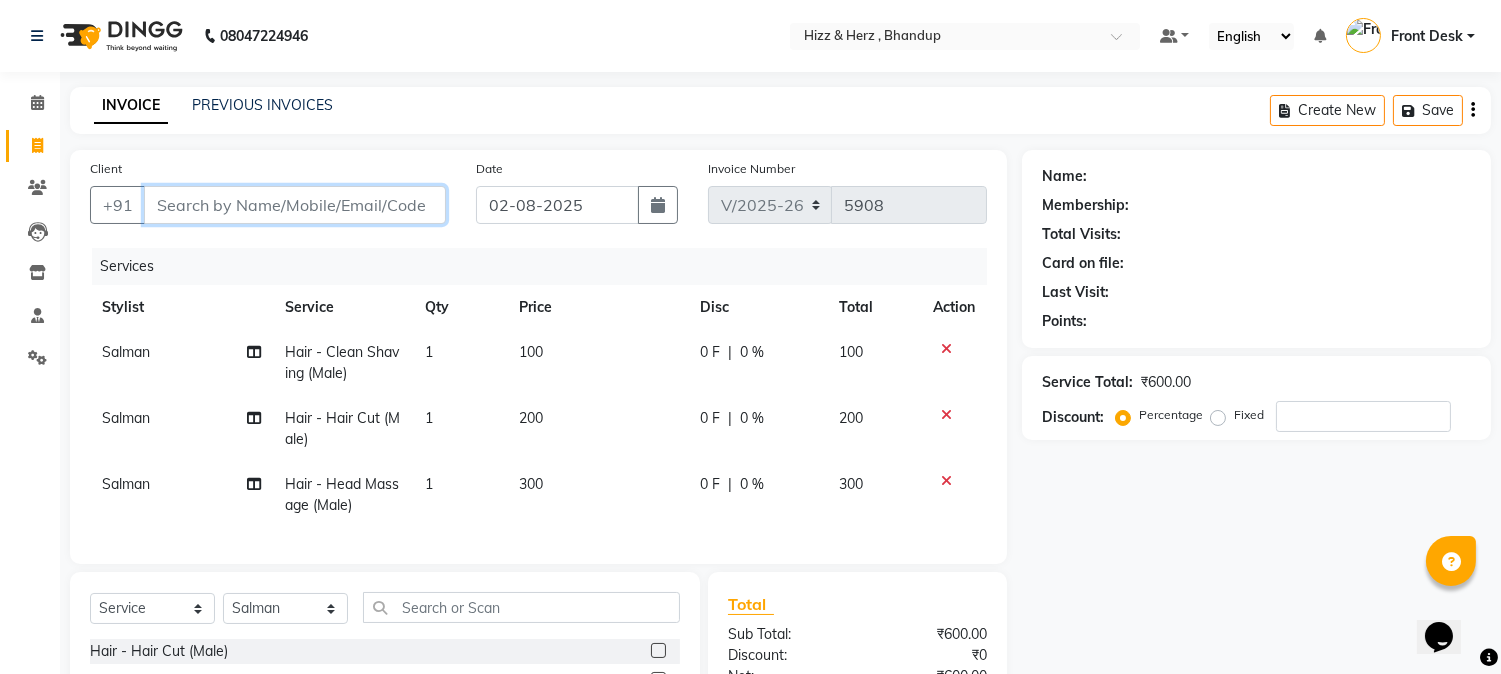 click on "Client" at bounding box center [295, 205] 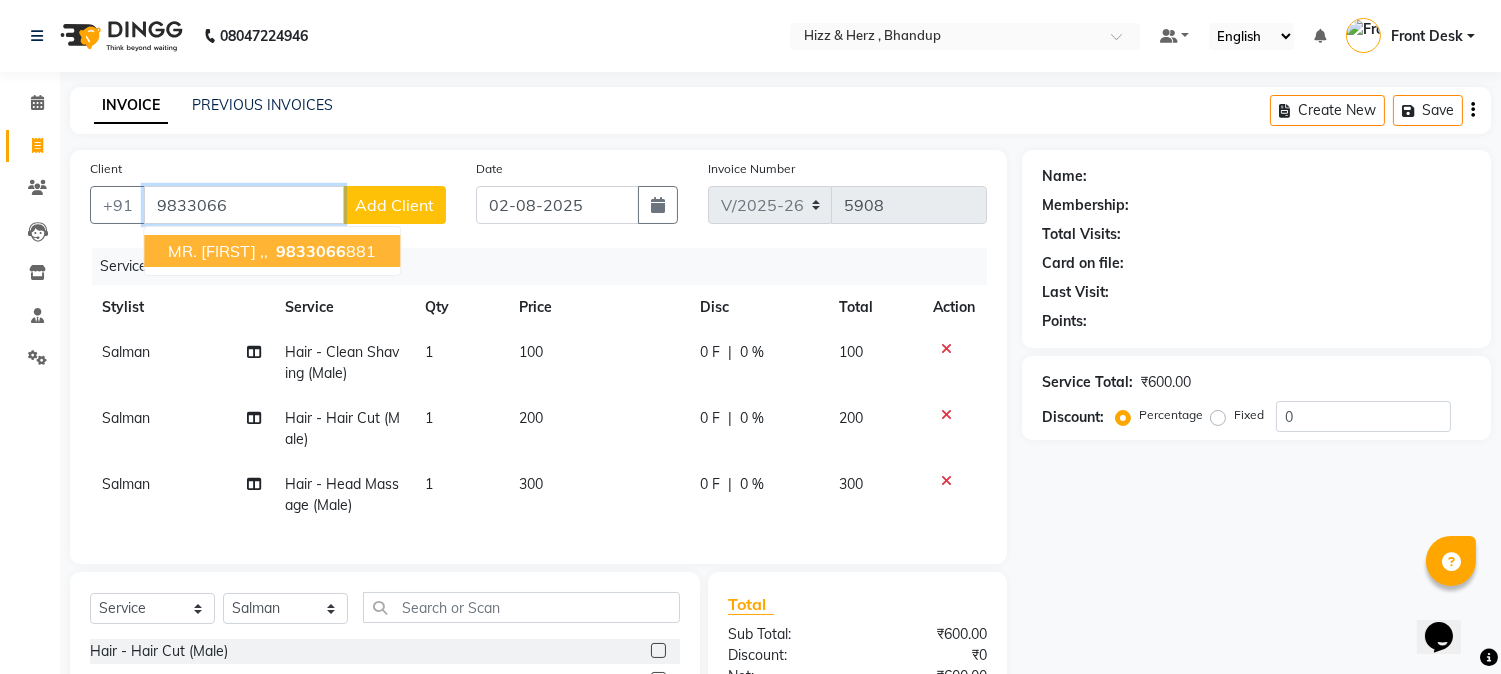 click on "9833066" at bounding box center (311, 251) 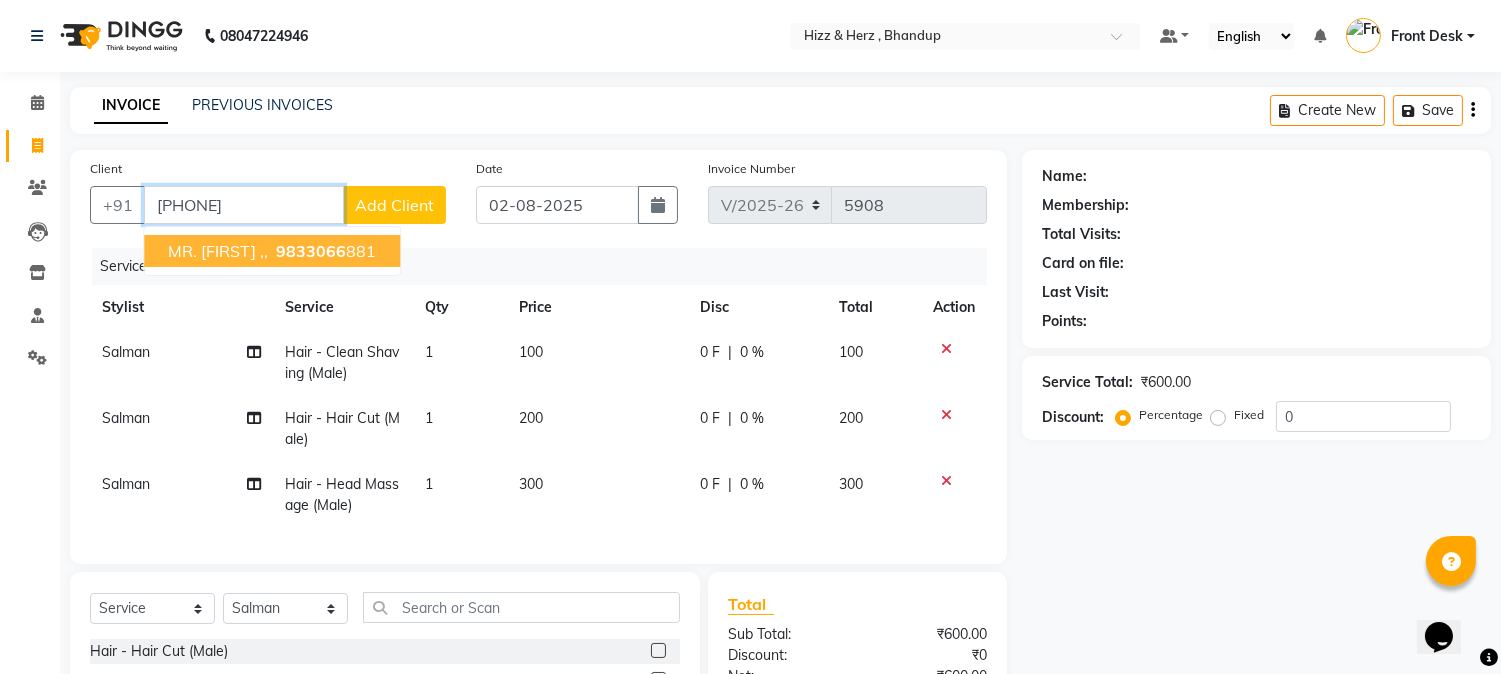 type on "9833066881" 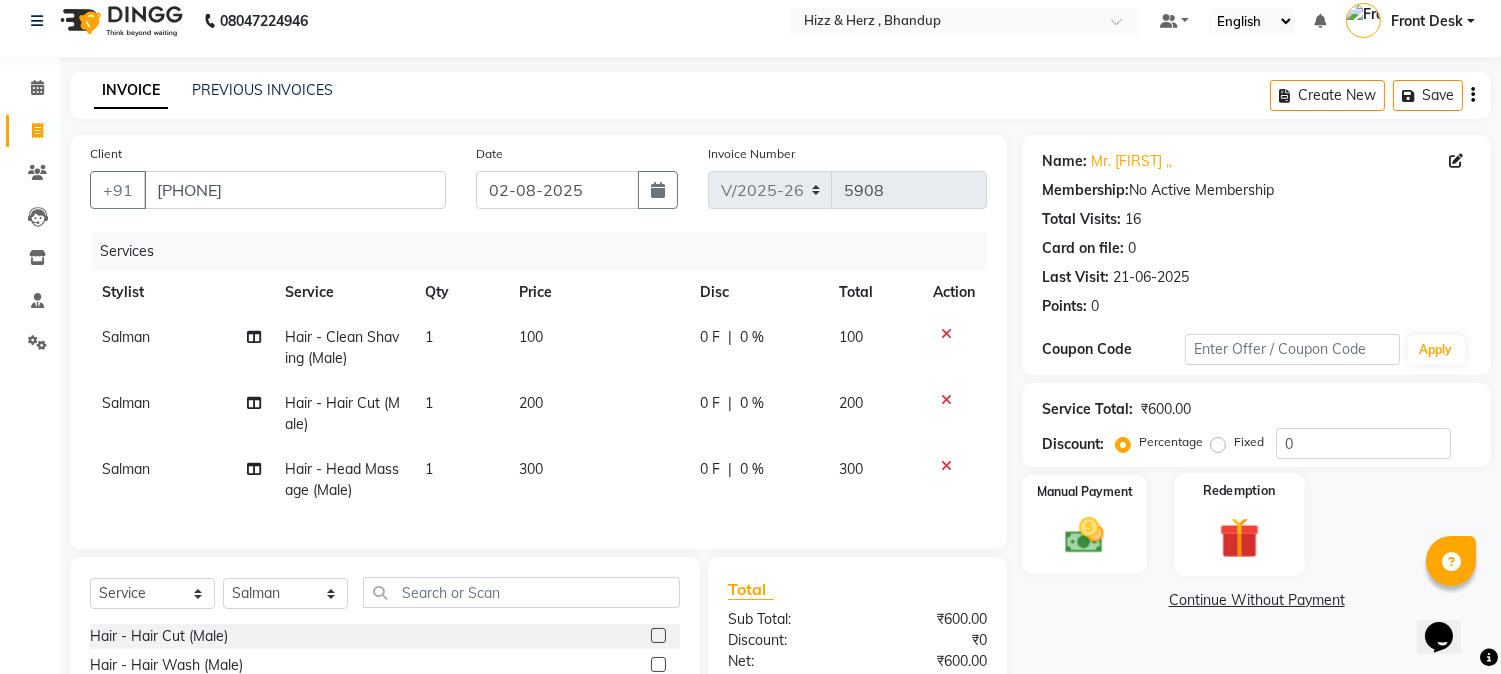 scroll, scrollTop: 238, scrollLeft: 0, axis: vertical 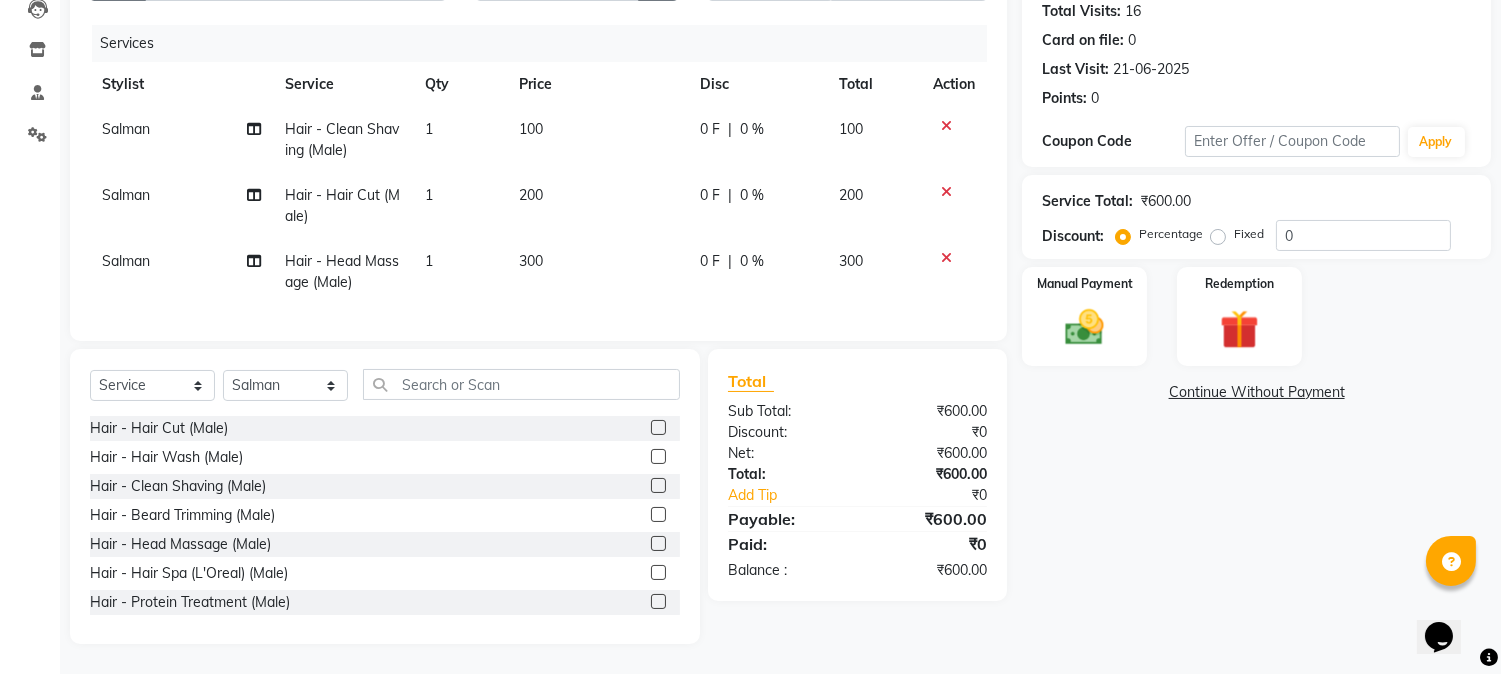 click 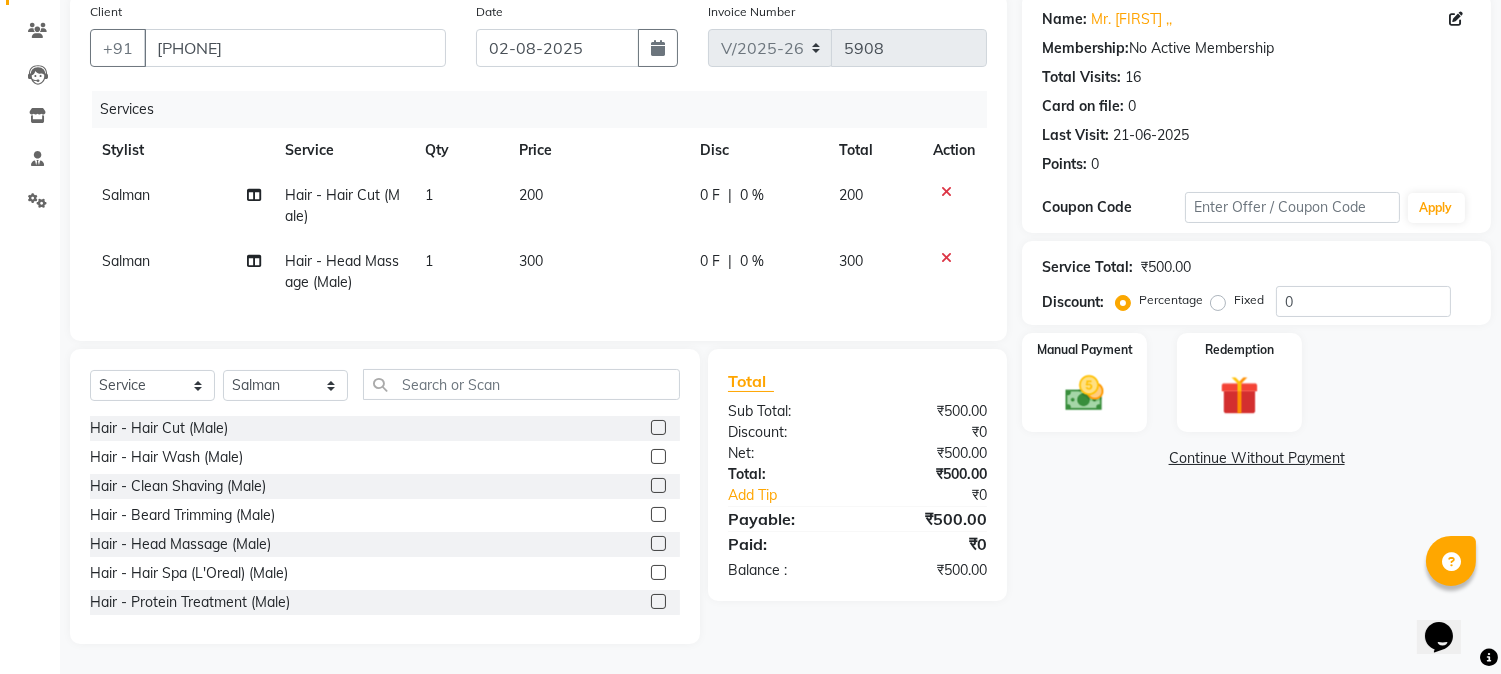 click 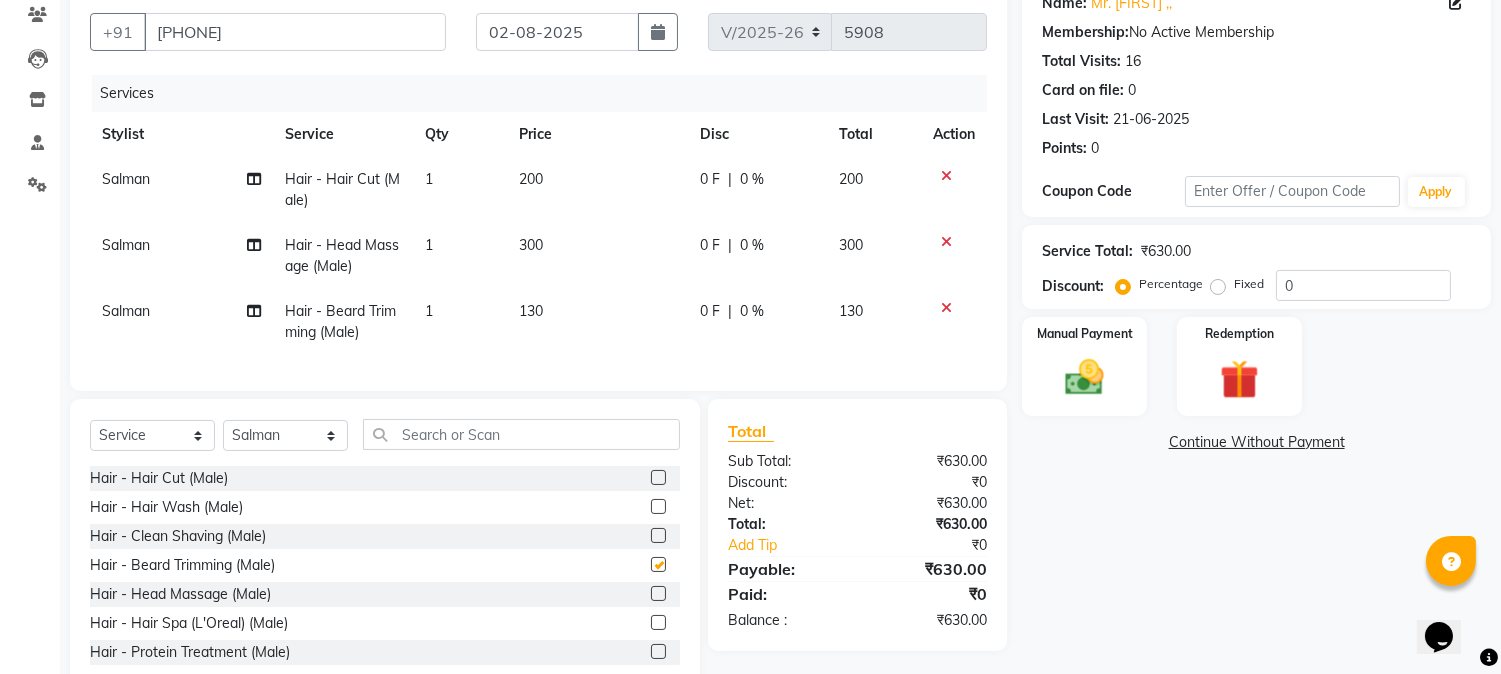 scroll, scrollTop: 238, scrollLeft: 0, axis: vertical 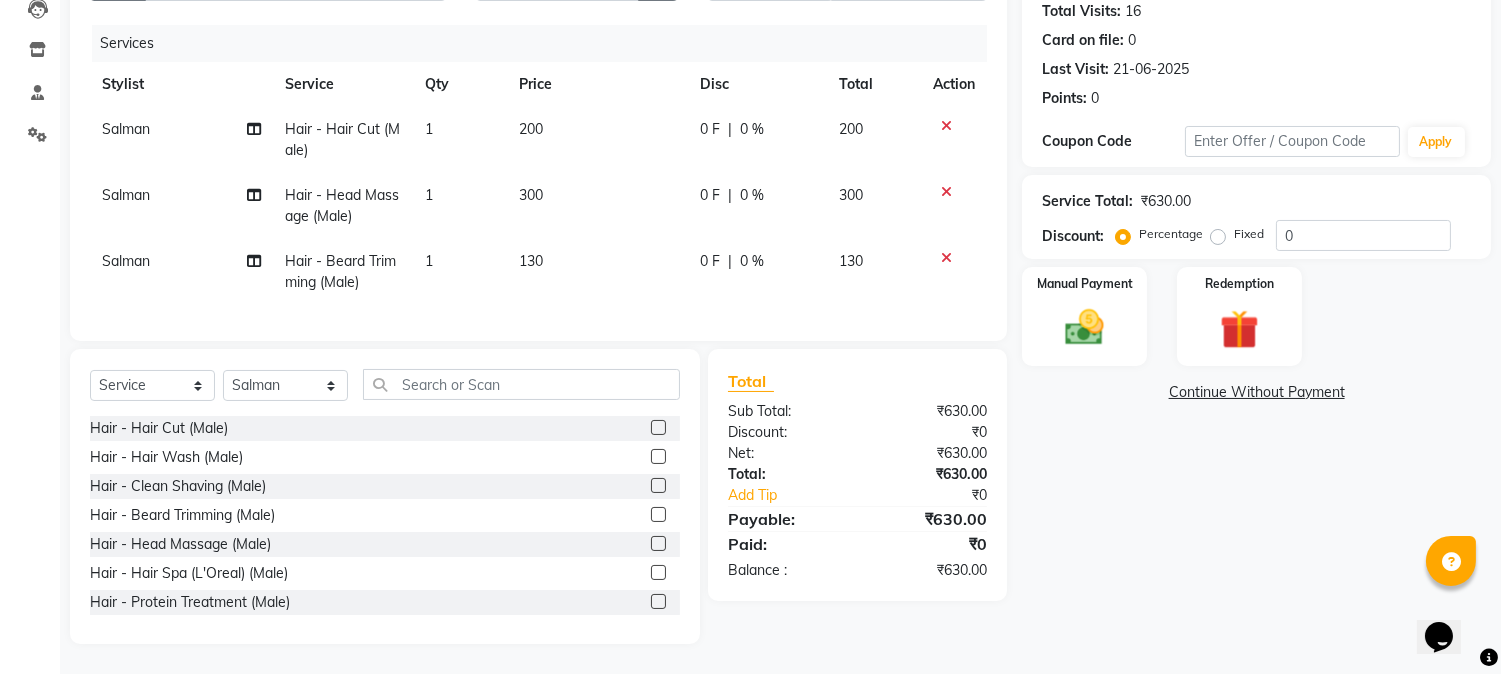 checkbox on "false" 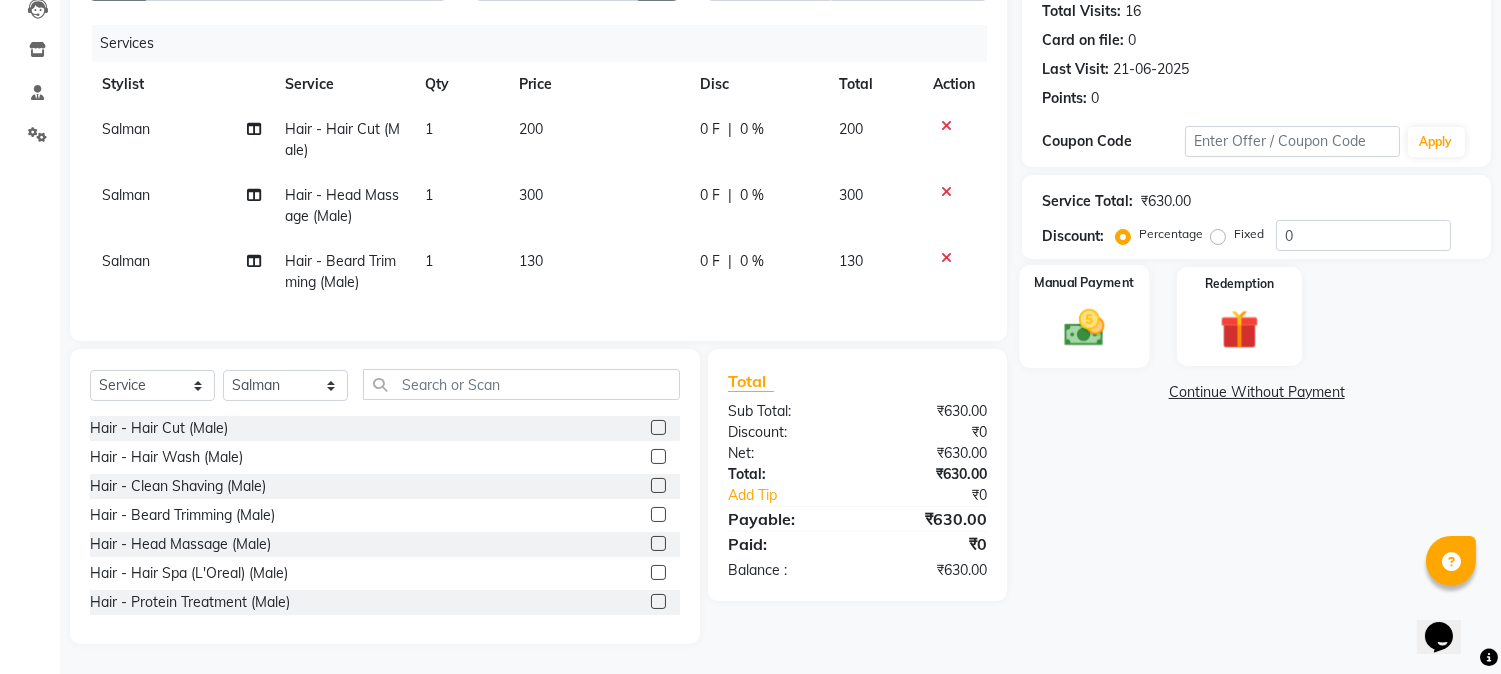 click 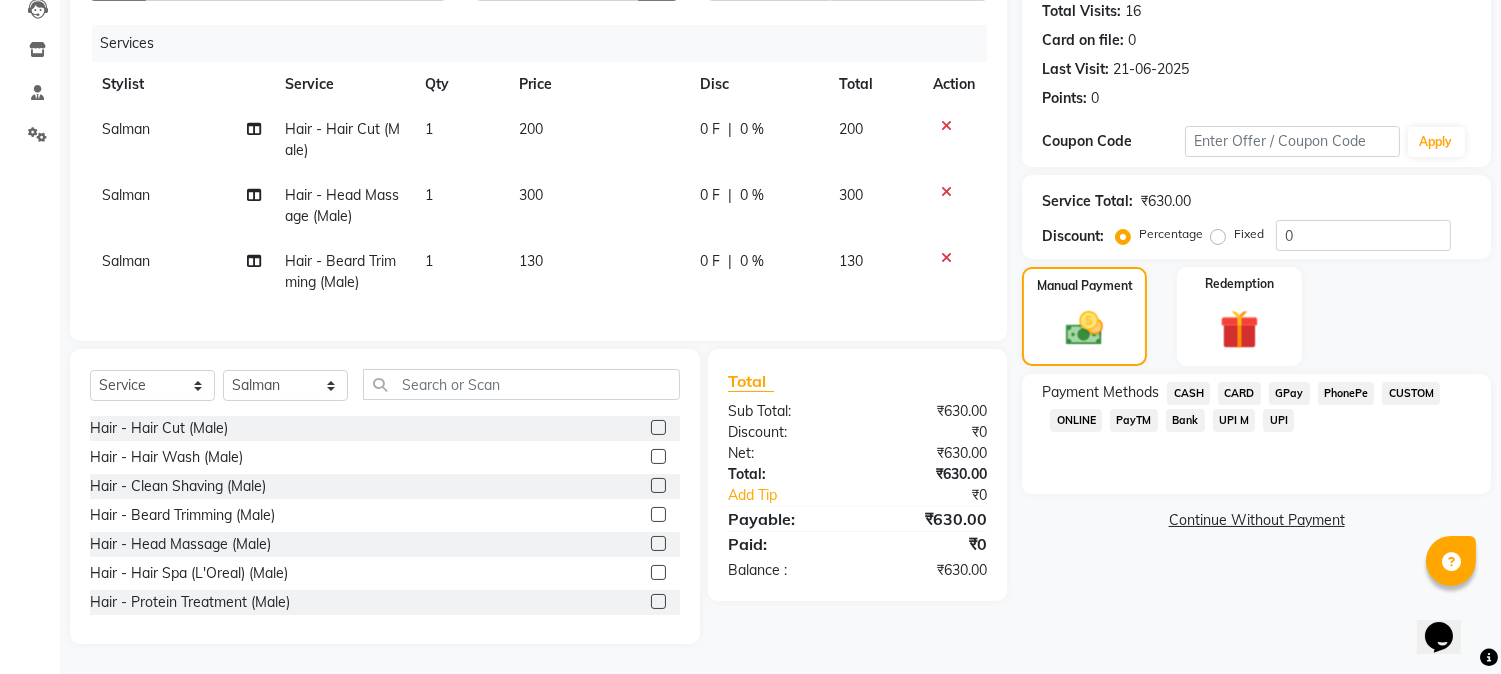 click on "GPay" 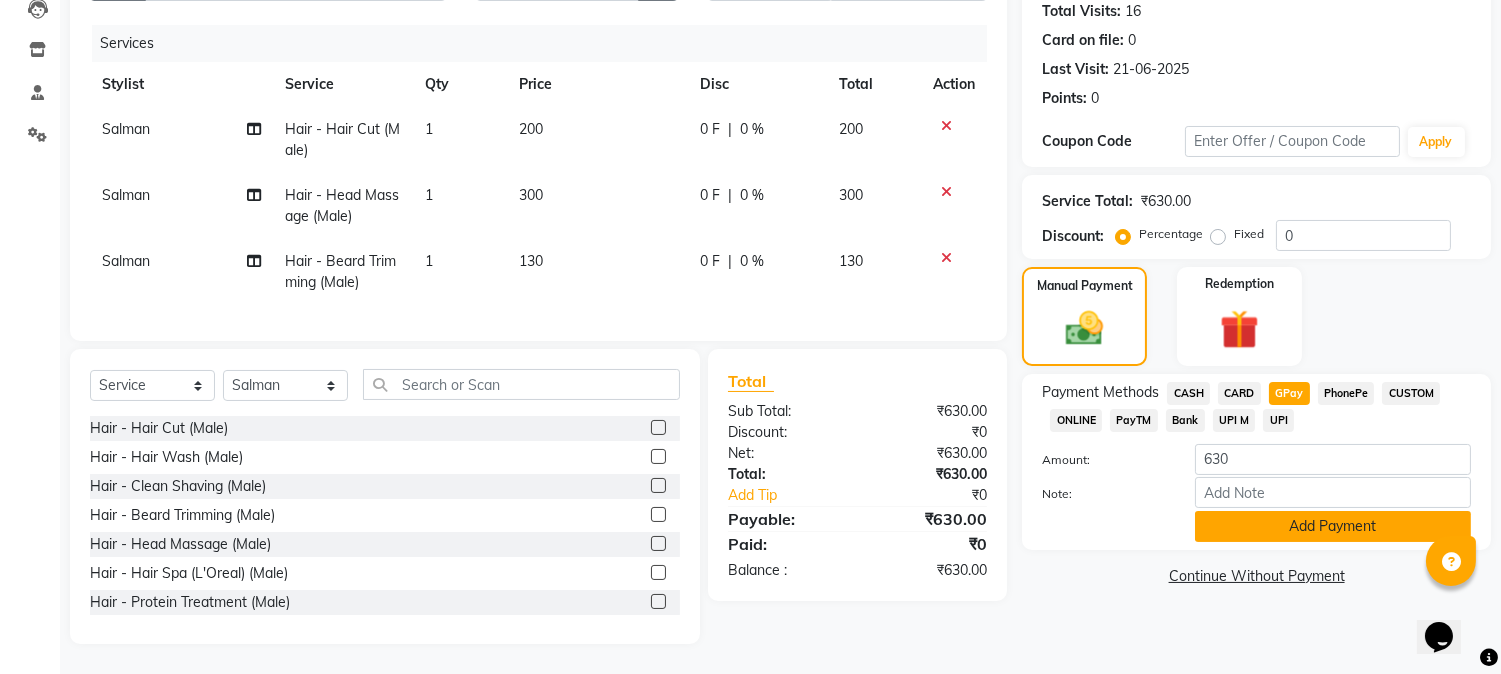 click on "Add Payment" 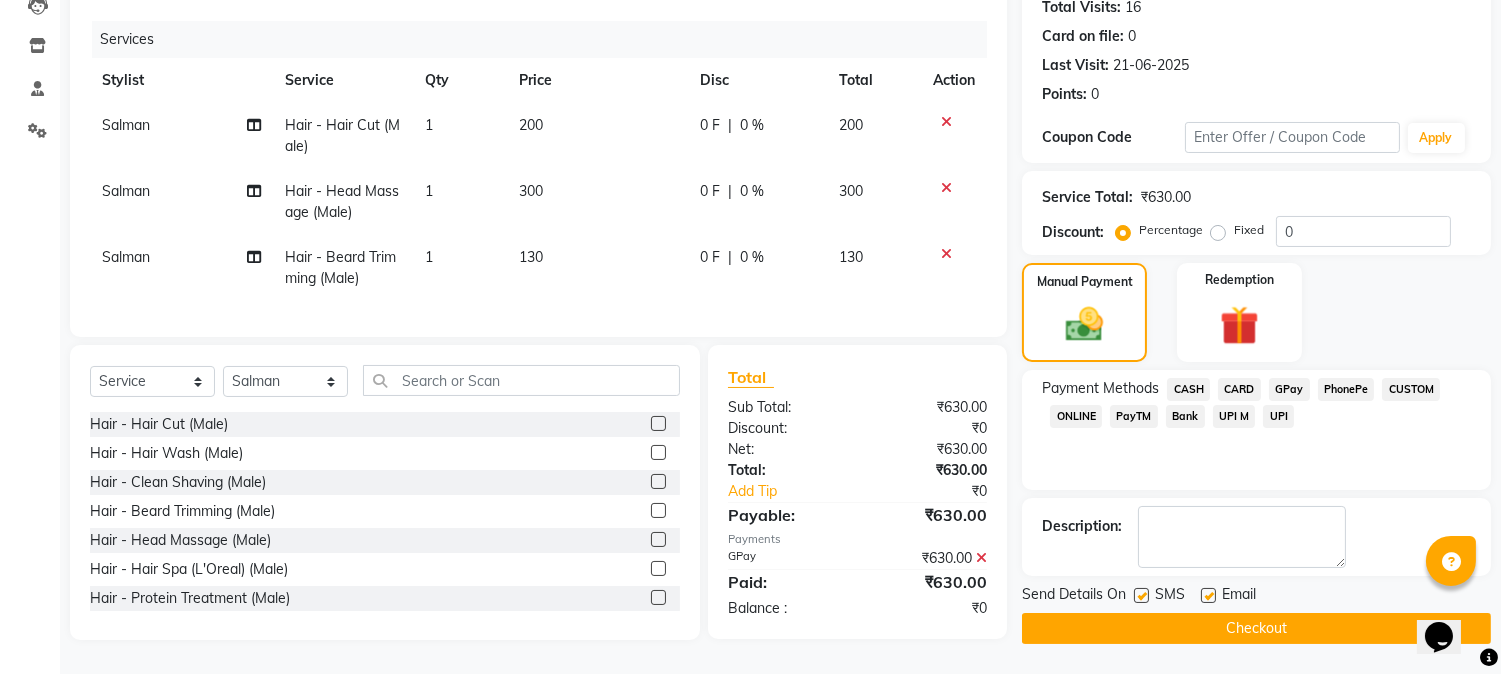 click on "Checkout" 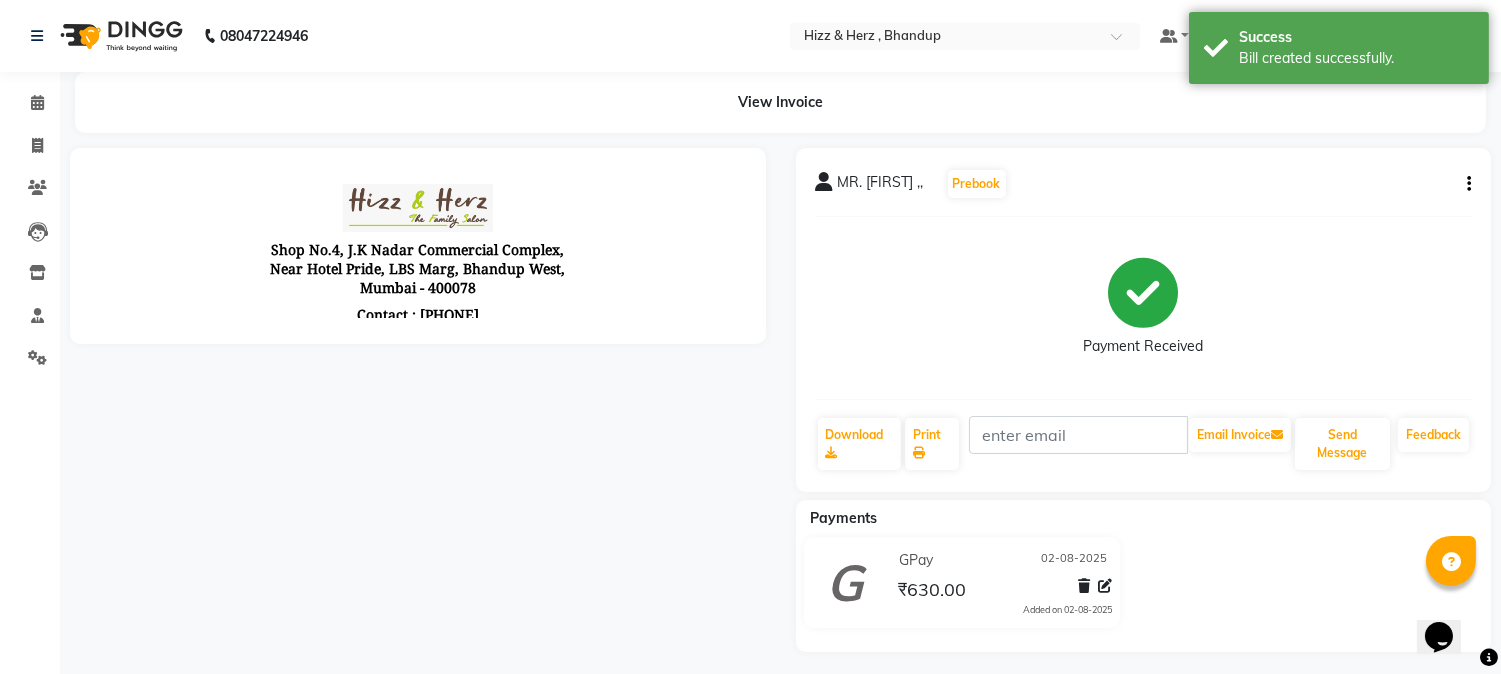 scroll, scrollTop: 0, scrollLeft: 0, axis: both 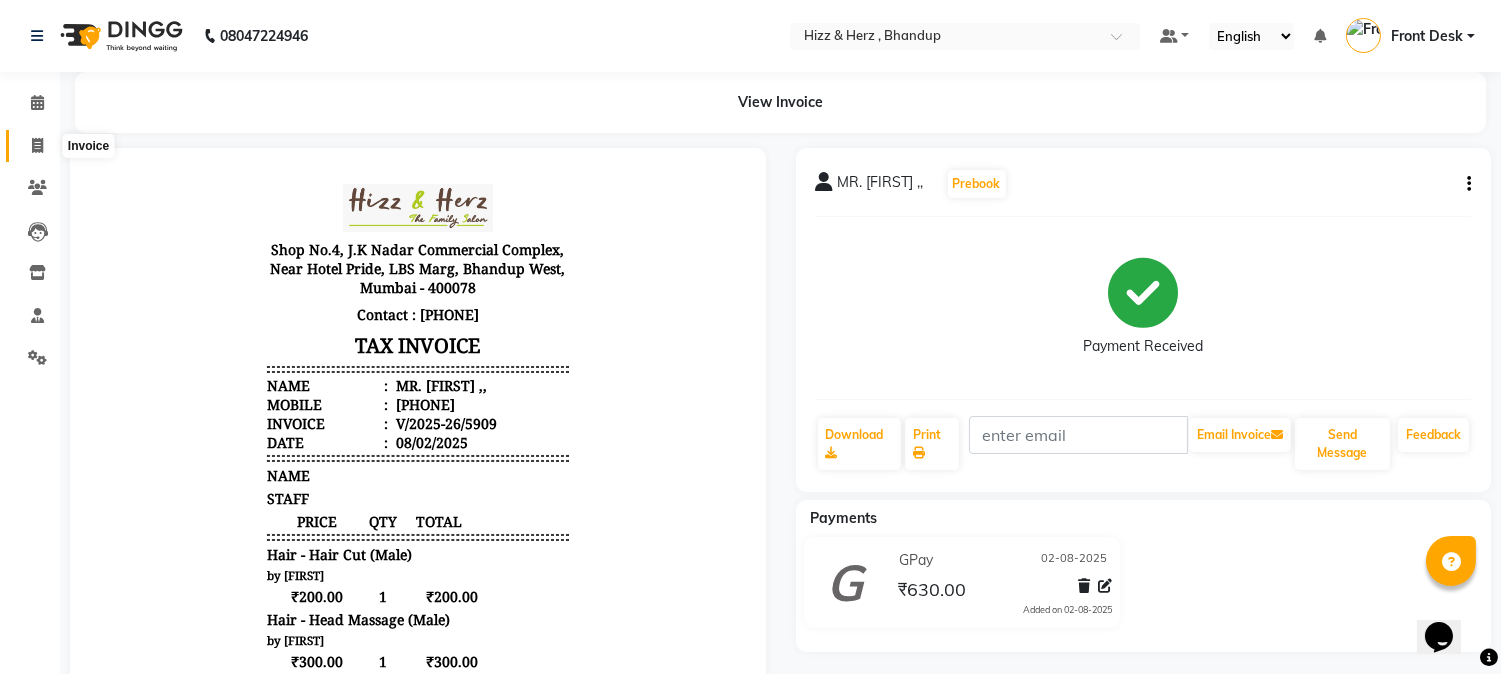 click 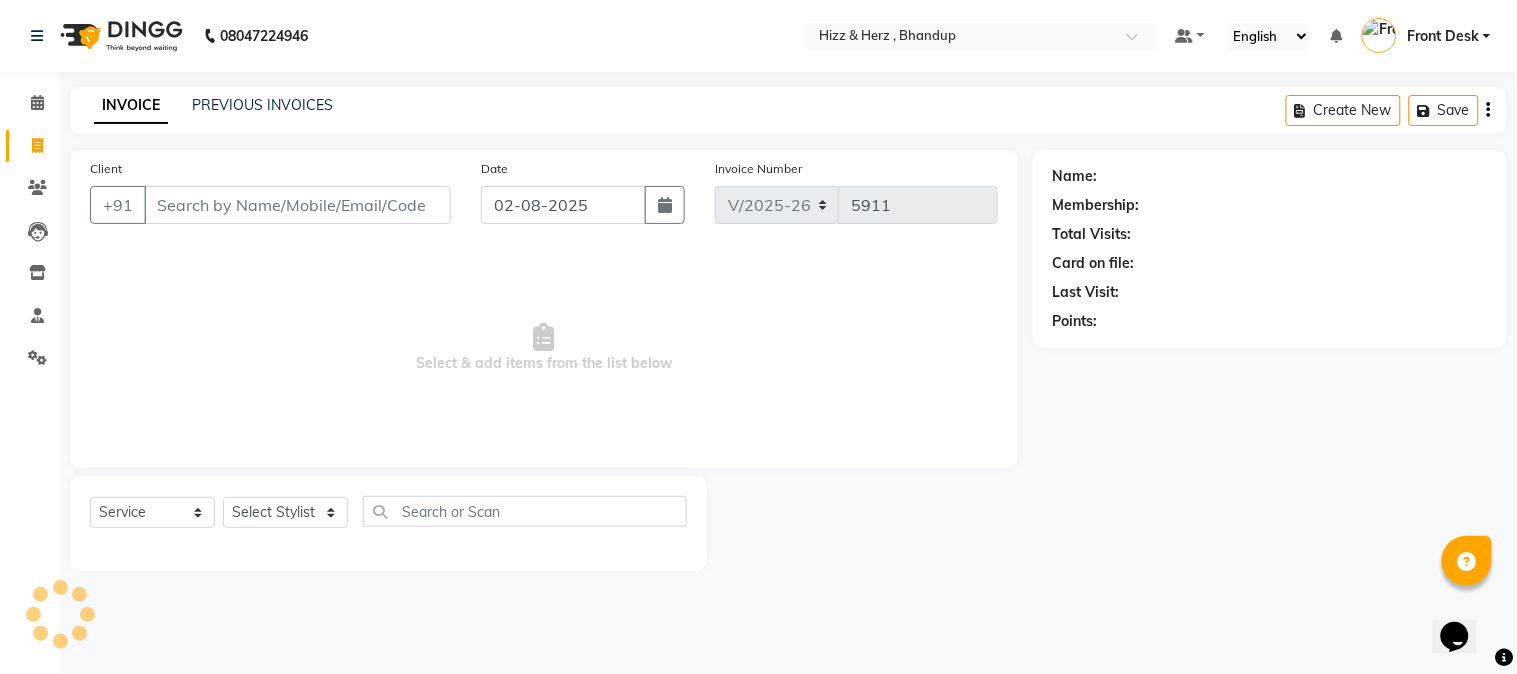 click on "Client" at bounding box center (297, 205) 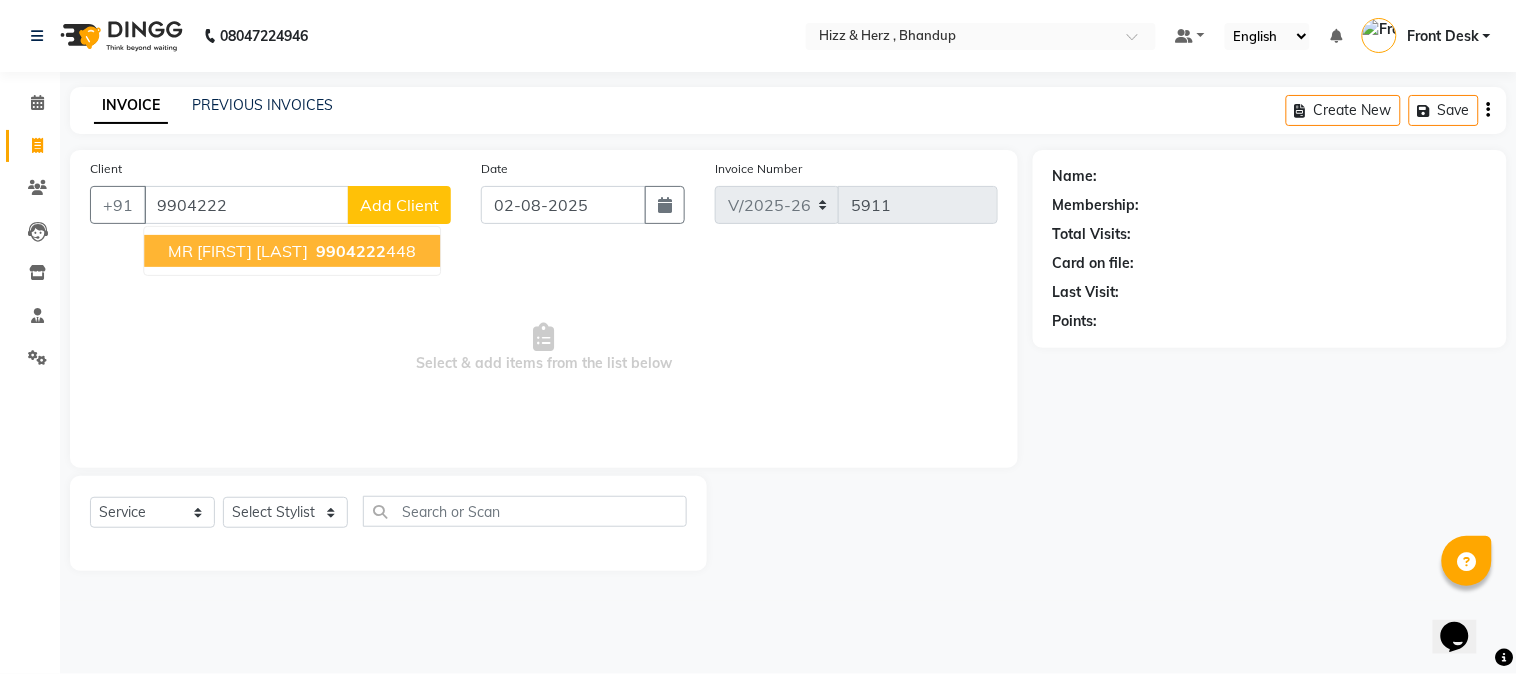 click on "MR VISHAL MAGNANI" at bounding box center (238, 251) 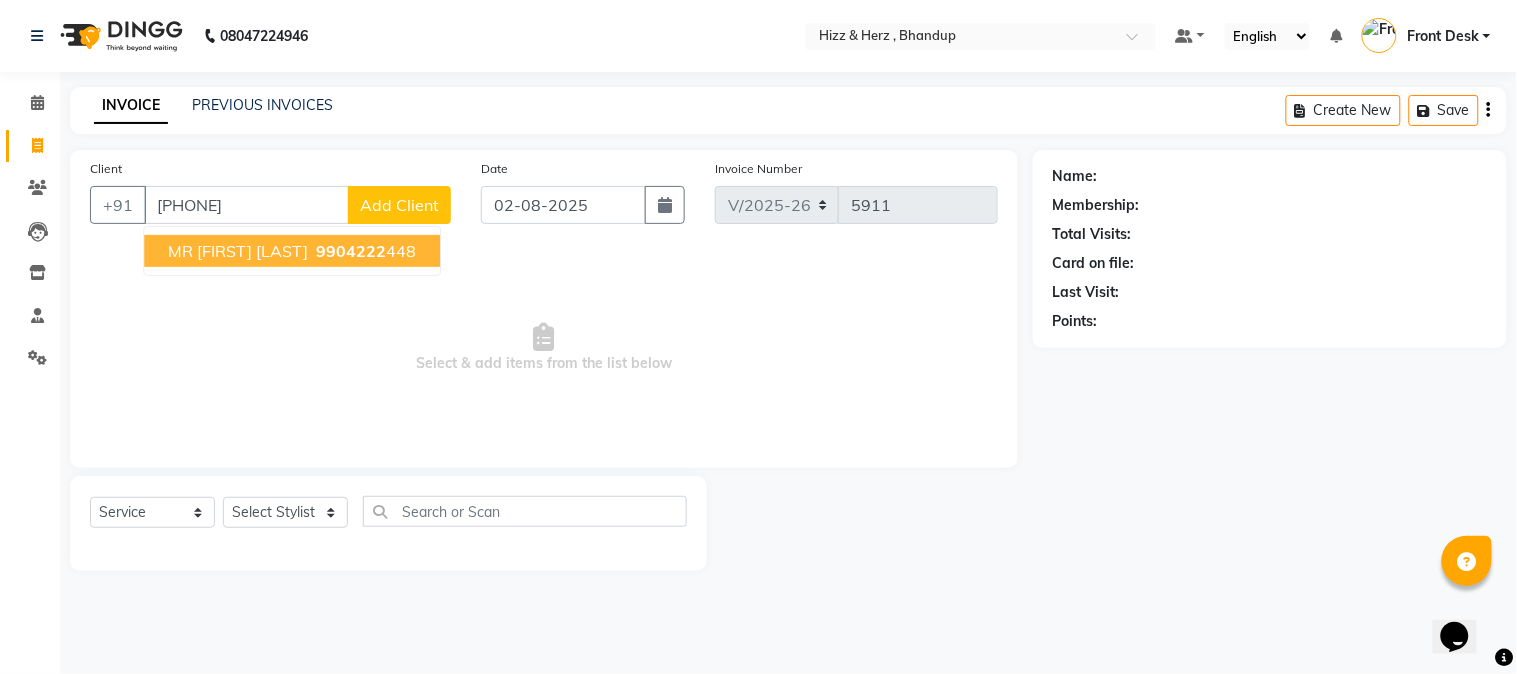 type on "9904222448" 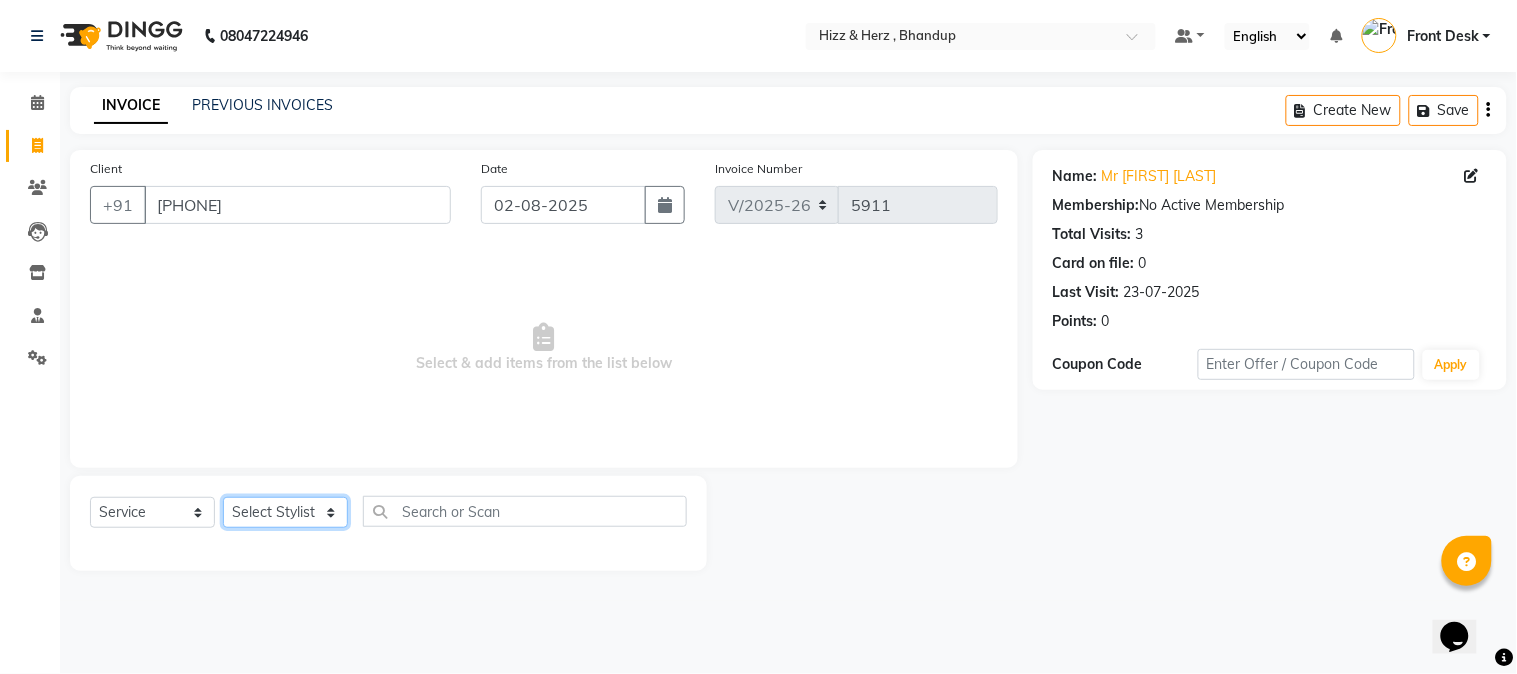 click on "Select Stylist Front Desk Gaurav Sharma HIZZ & HERZ 2 IRFAN AHMAD Jigna Goswami KHALID AHMAD Laxmi Mehboob MOHD PARVEJ NIZAM Salman Sangeeta  SUMITA  VEERENDRA SHARMA" 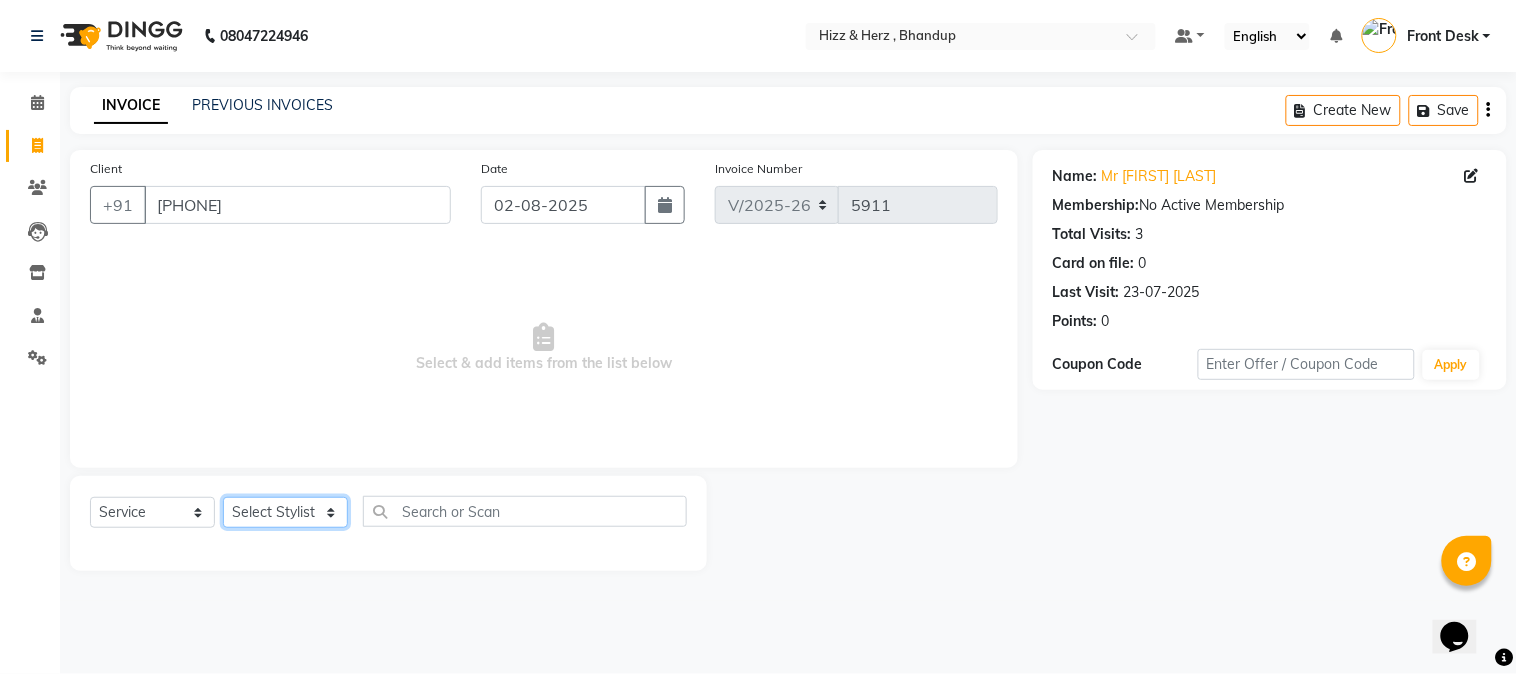 select on "33193" 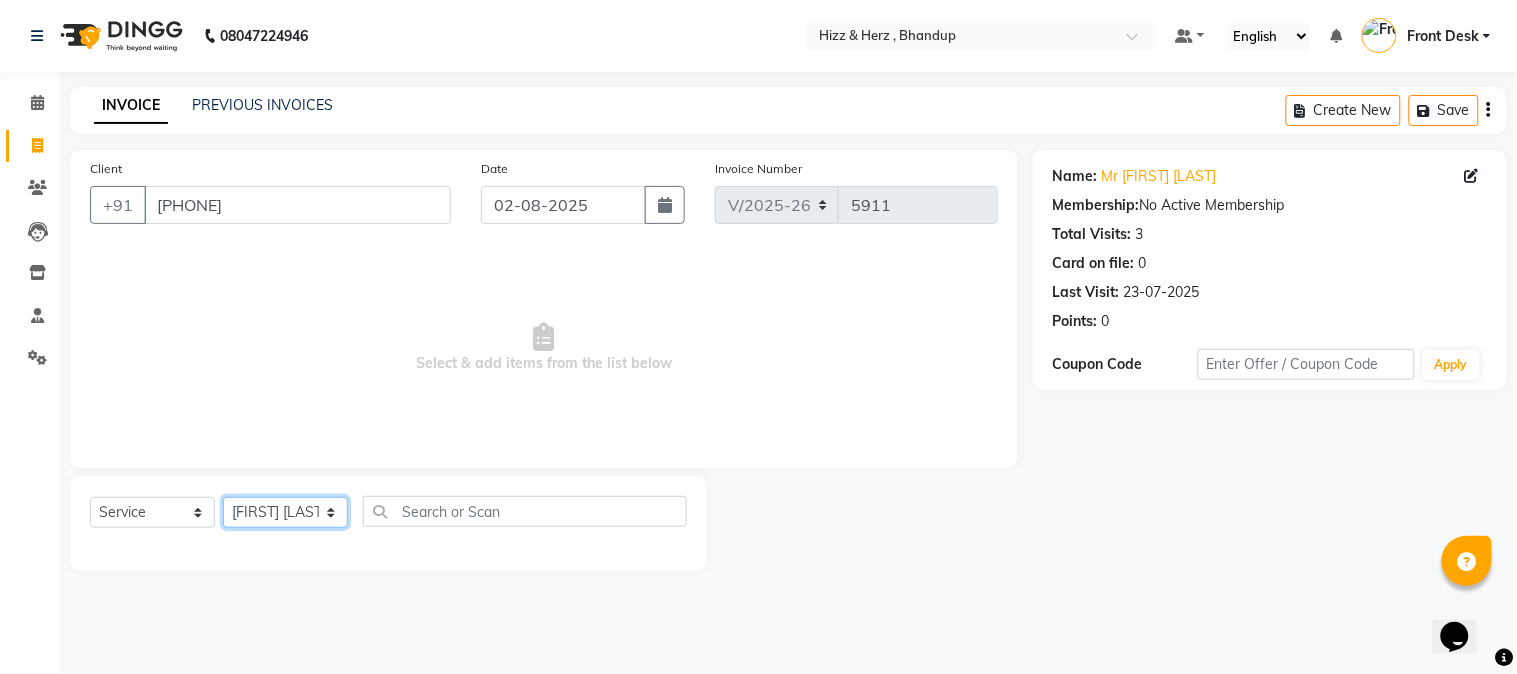 click on "Select Stylist Front Desk Gaurav Sharma HIZZ & HERZ 2 IRFAN AHMAD Jigna Goswami KHALID AHMAD Laxmi Mehboob MOHD PARVEJ NIZAM Salman Sangeeta  SUMITA  VEERENDRA SHARMA" 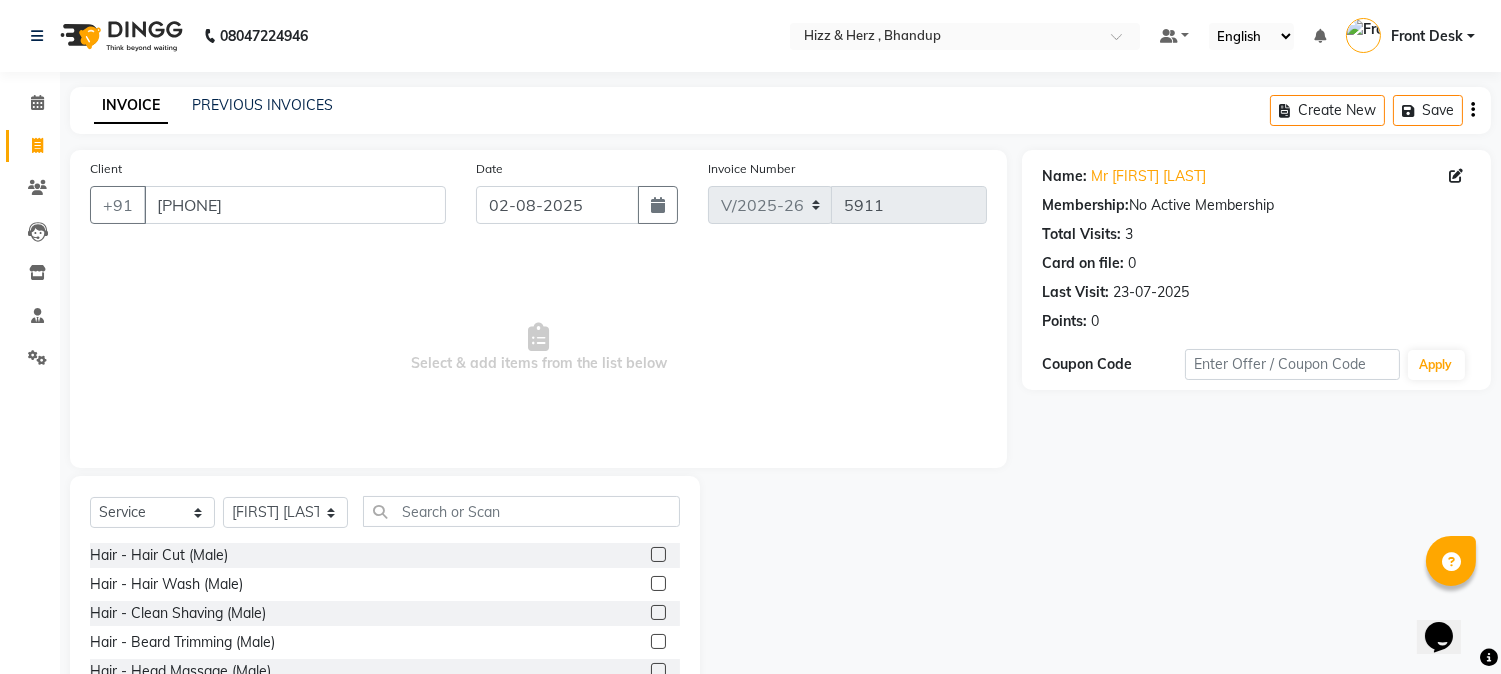 click 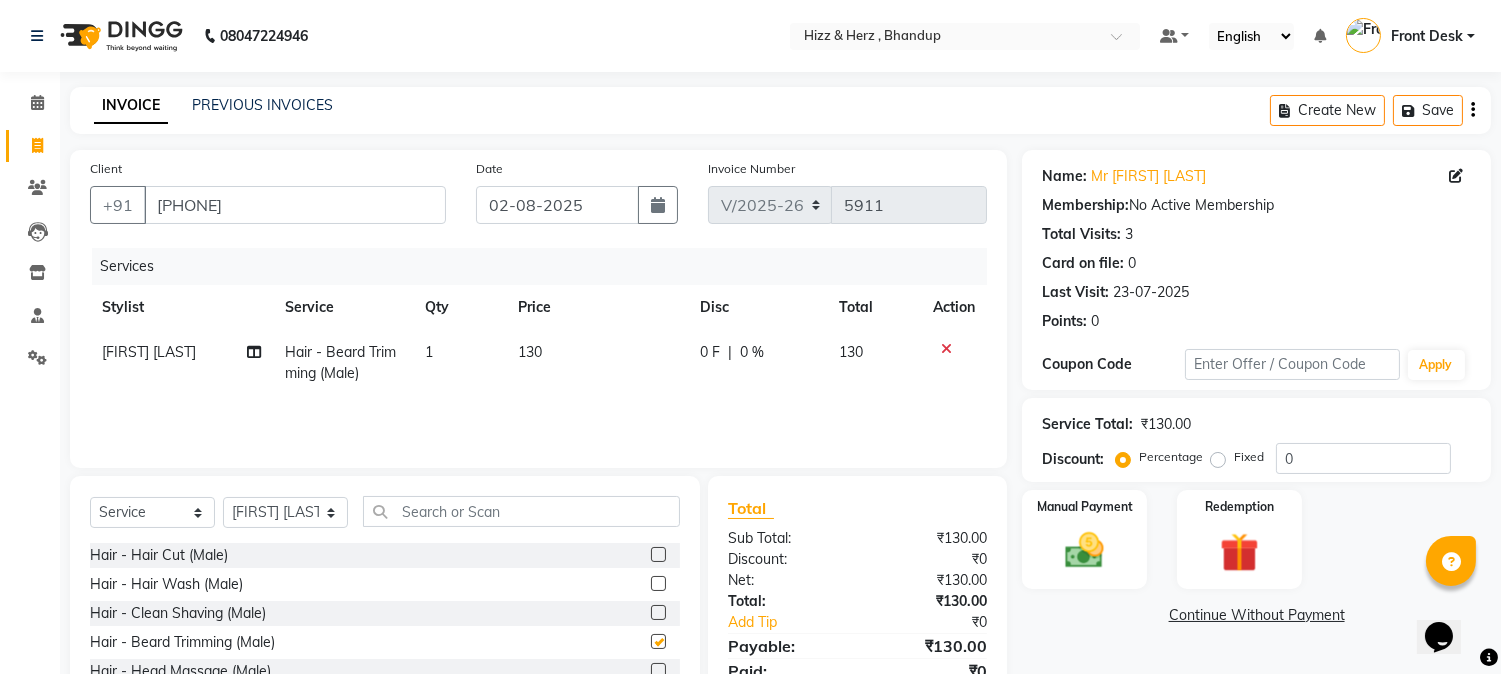 checkbox on "false" 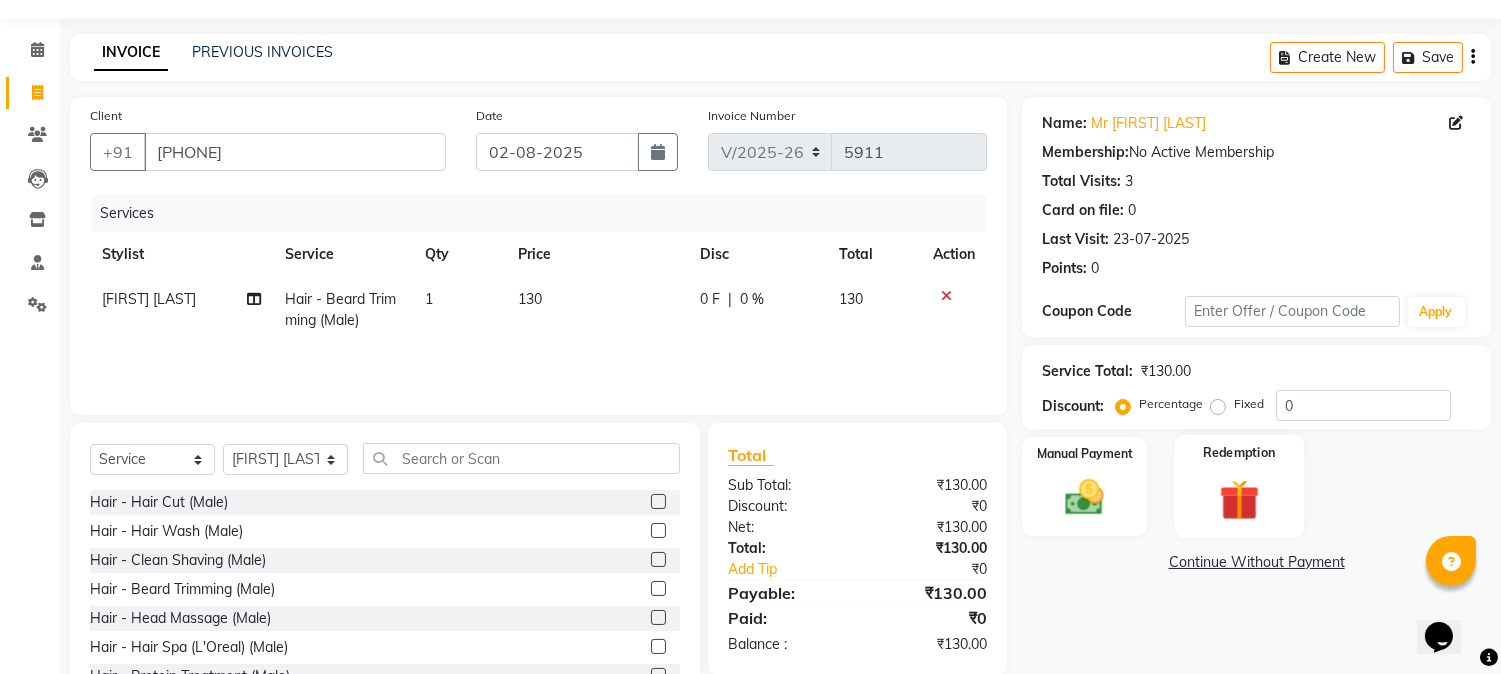scroll, scrollTop: 126, scrollLeft: 0, axis: vertical 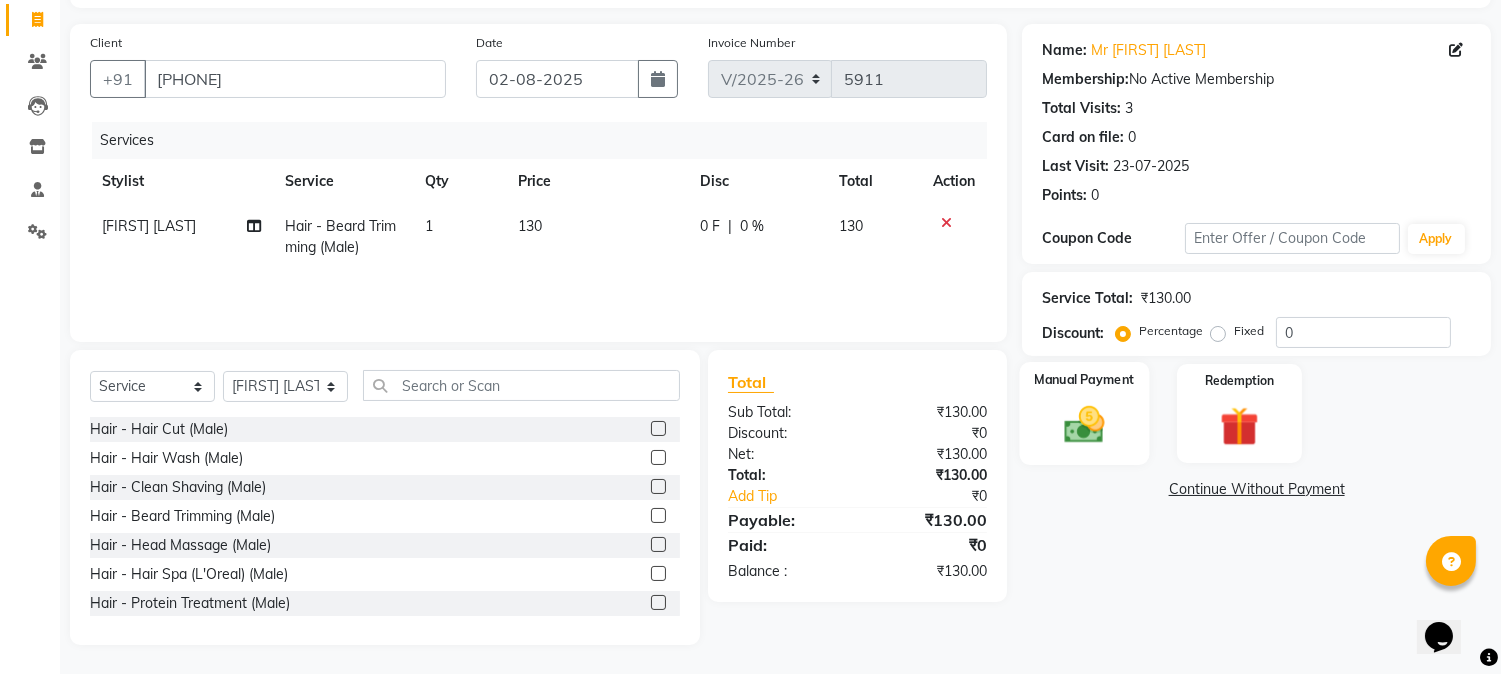 click 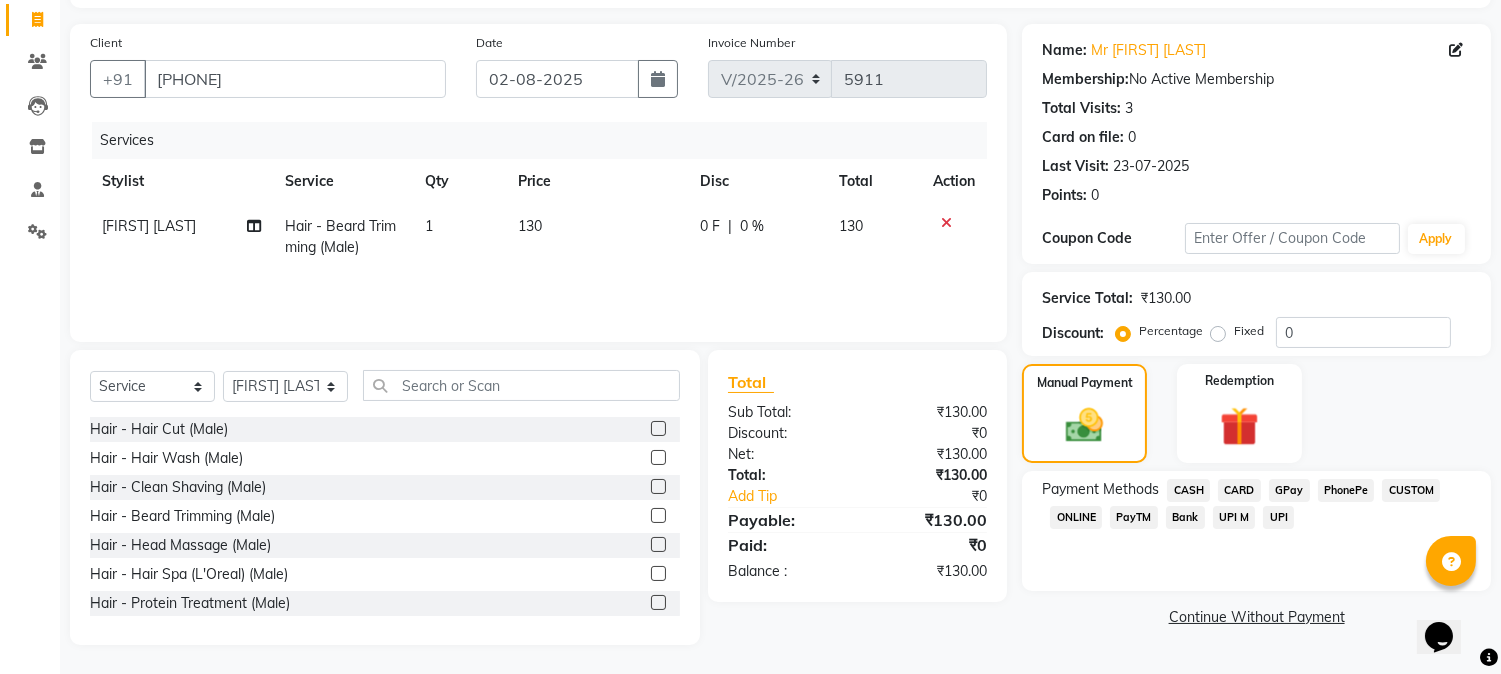 click on "GPay" 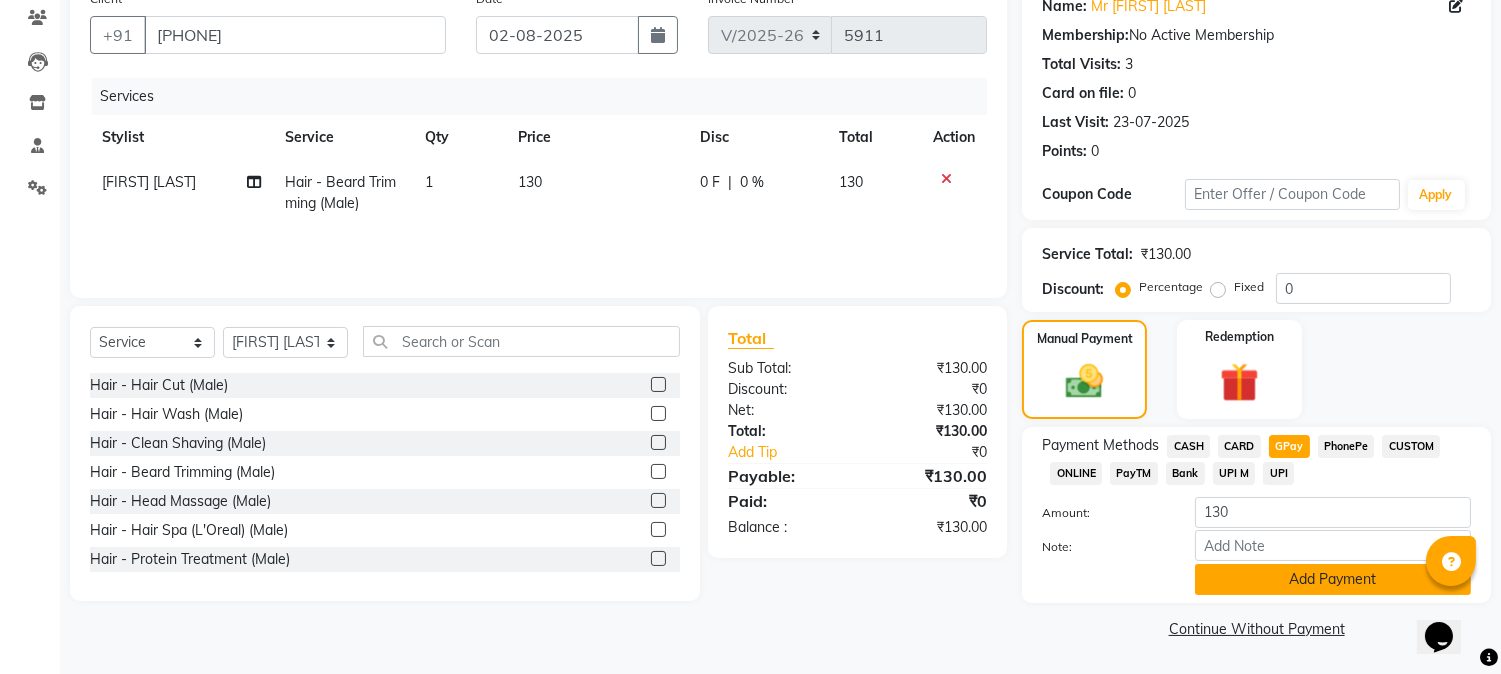 click on "Add Payment" 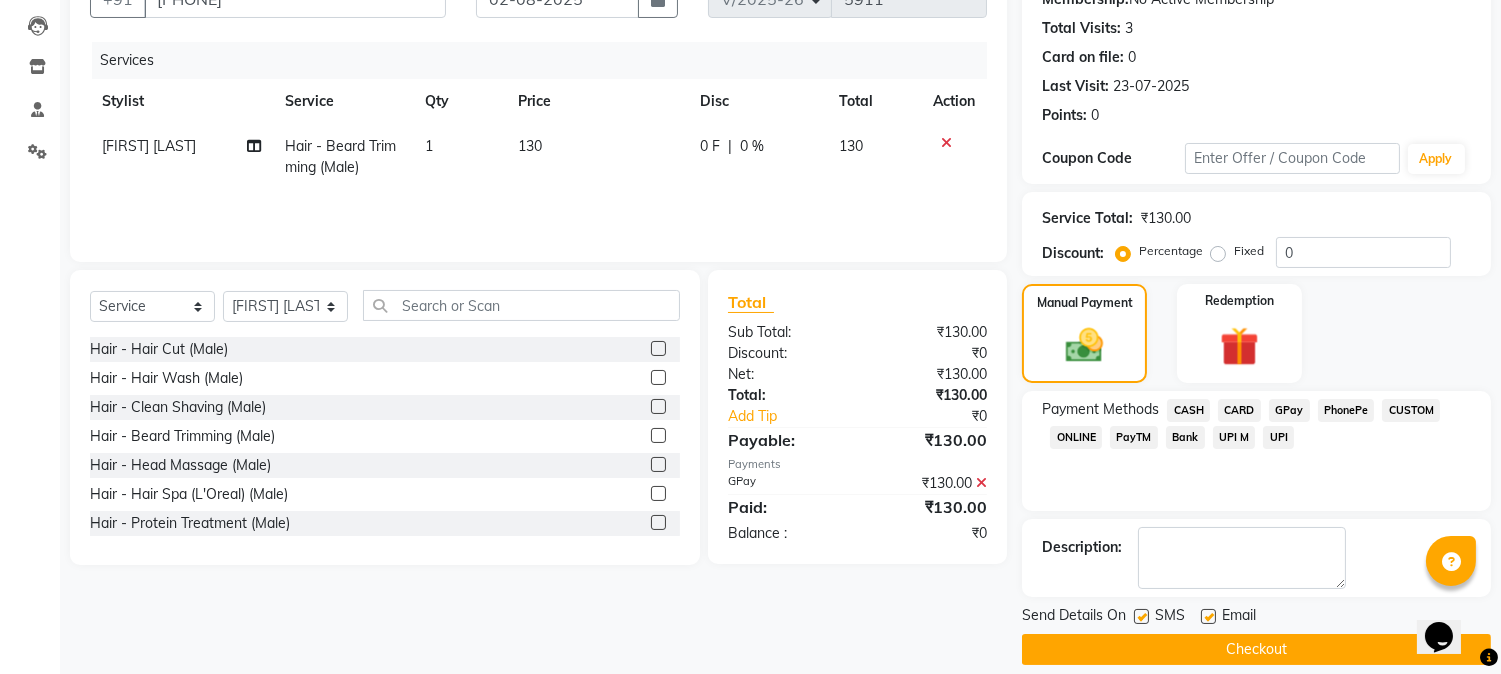 scroll, scrollTop: 225, scrollLeft: 0, axis: vertical 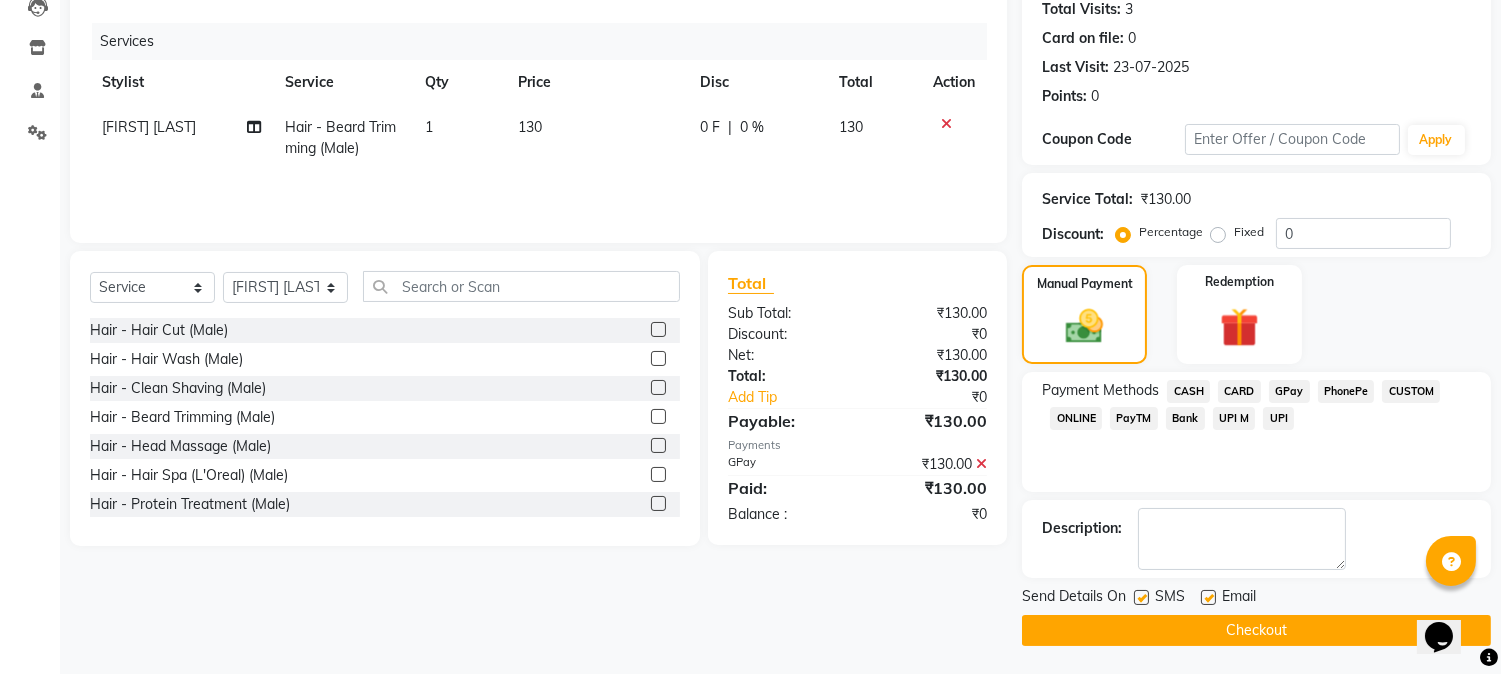 click on "Checkout" 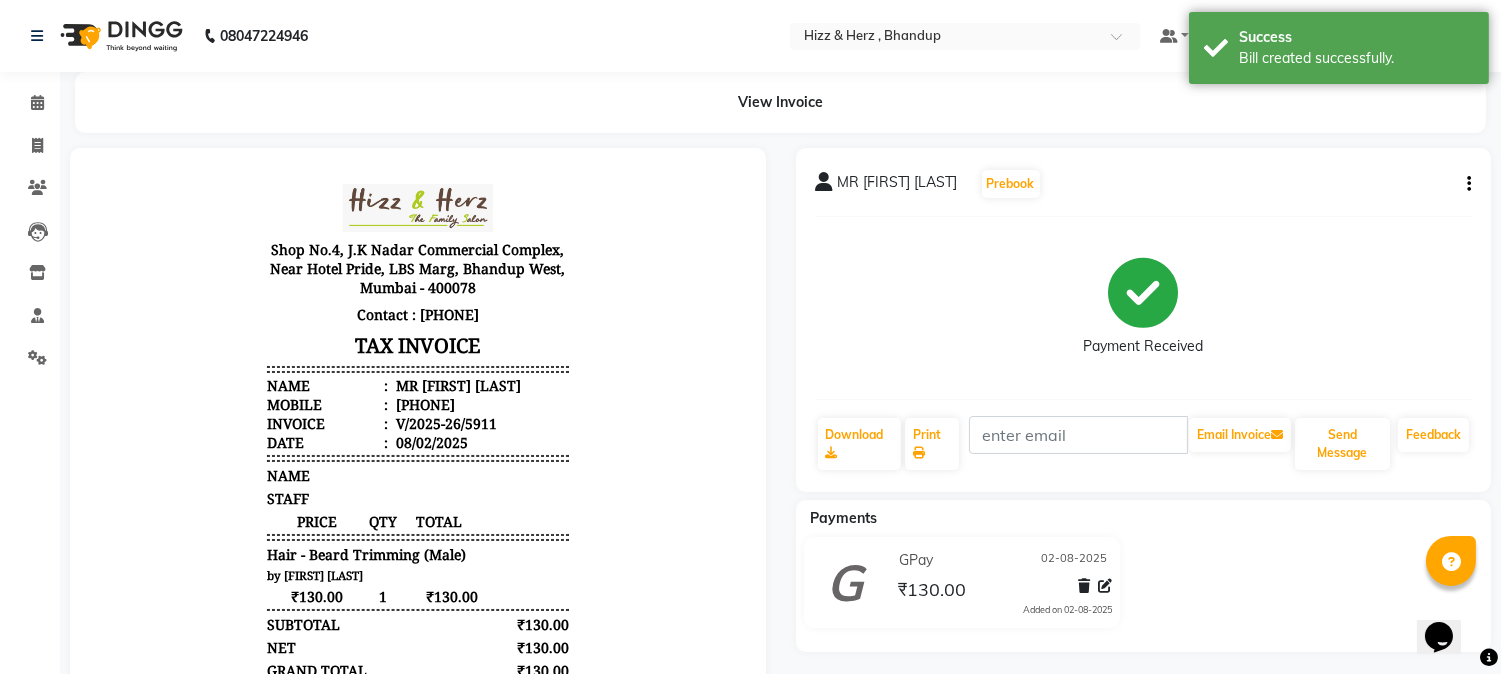 scroll, scrollTop: 0, scrollLeft: 0, axis: both 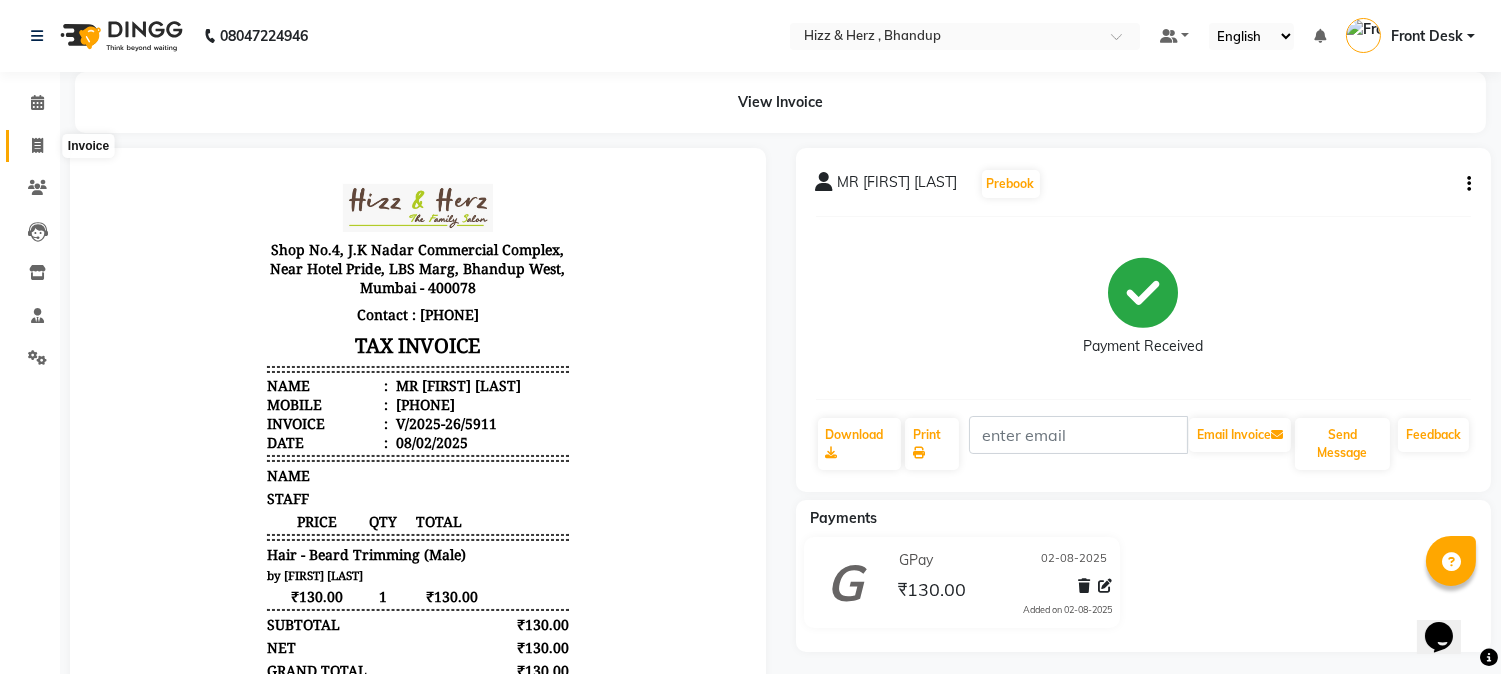 click 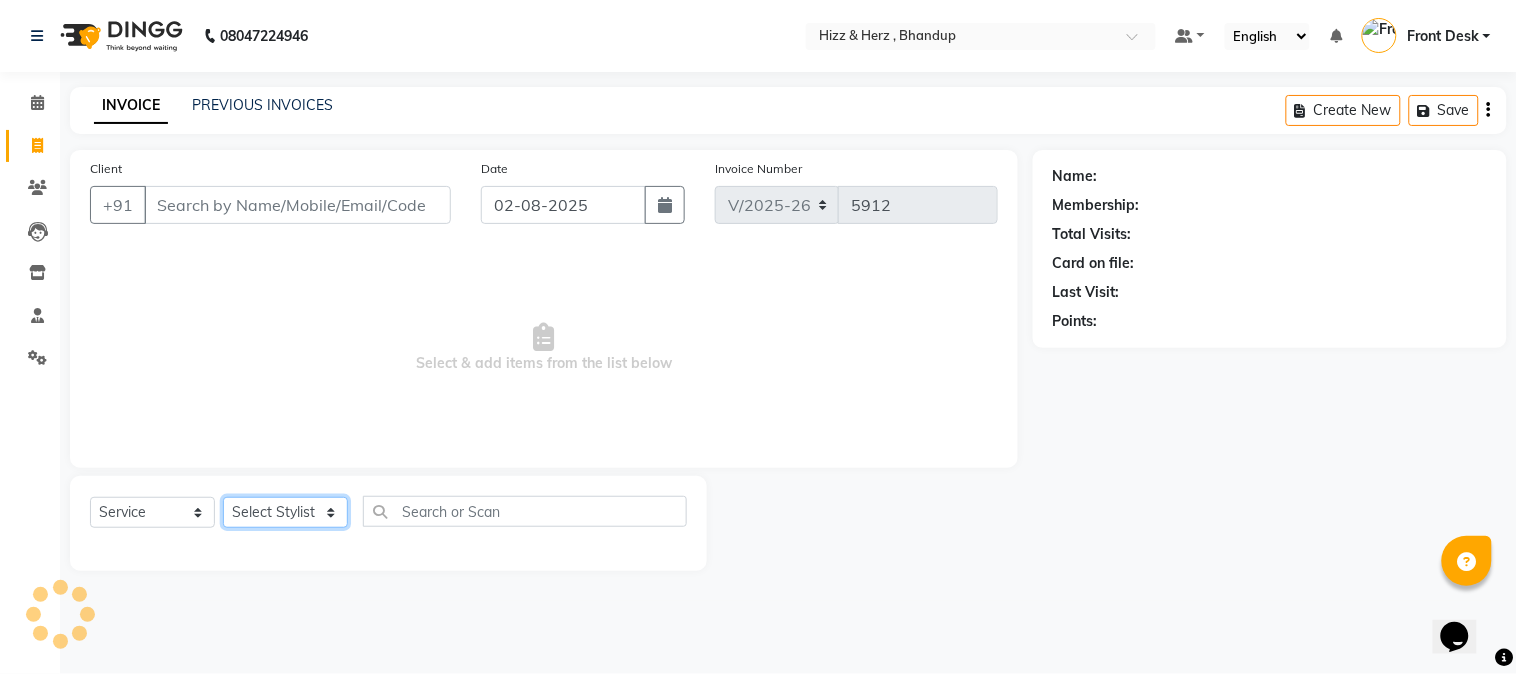click on "Select Stylist" 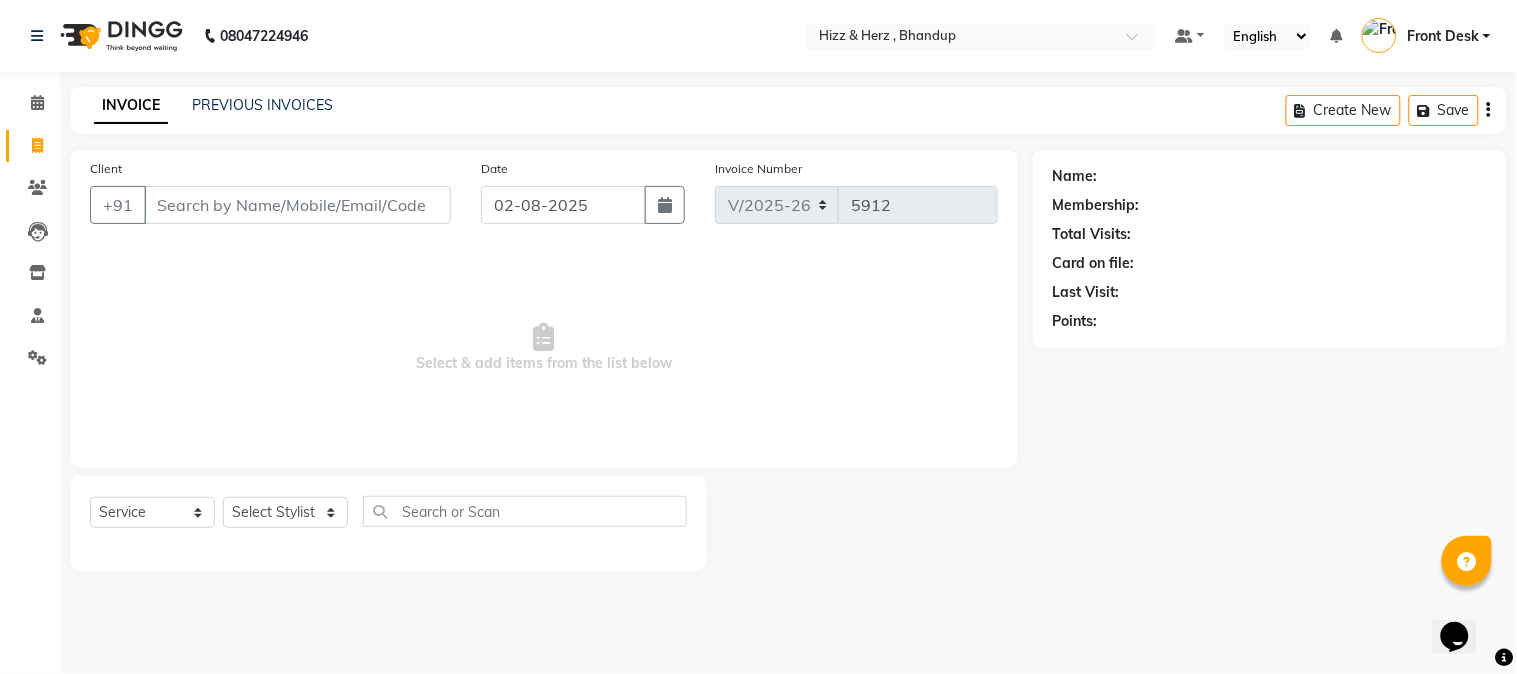 drag, startPoint x: 484, startPoint y: 345, endPoint x: 455, endPoint y: 308, distance: 47.010635 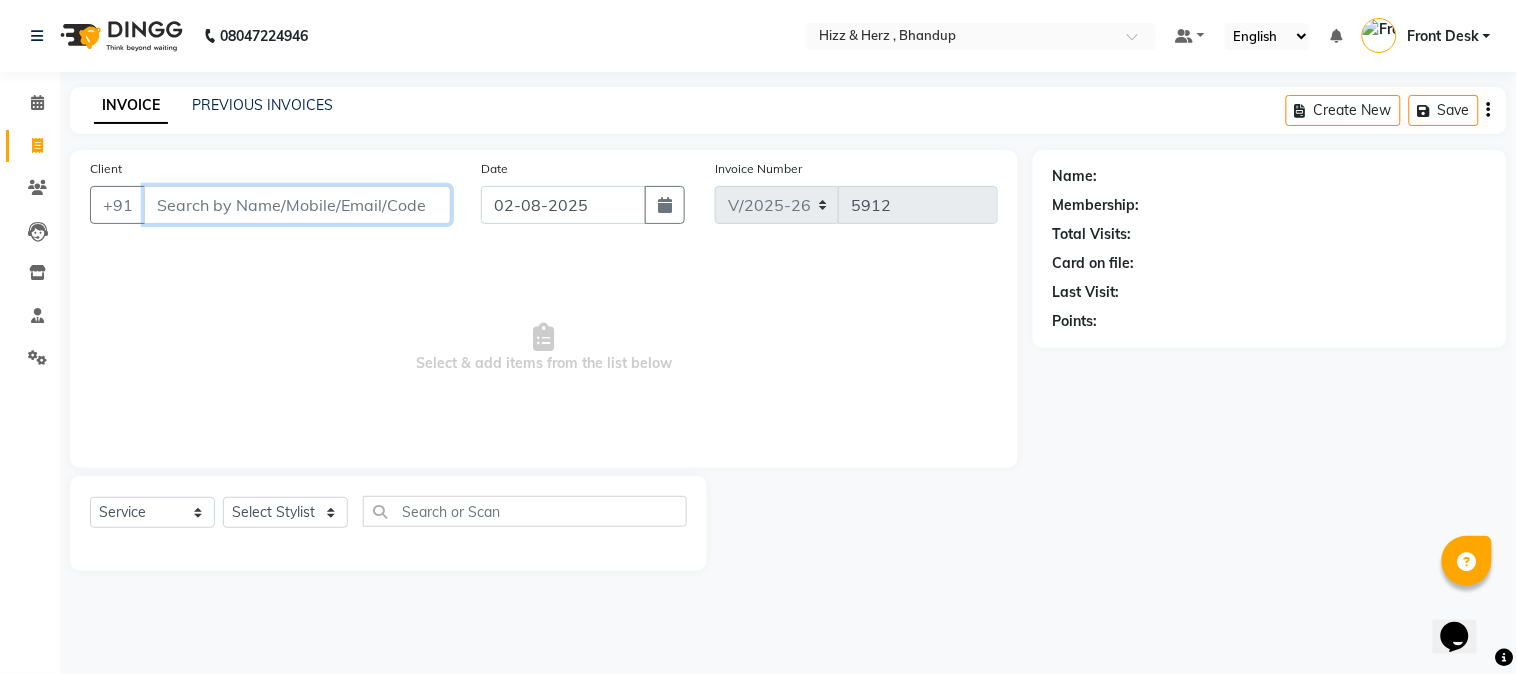 click on "Client" at bounding box center (297, 205) 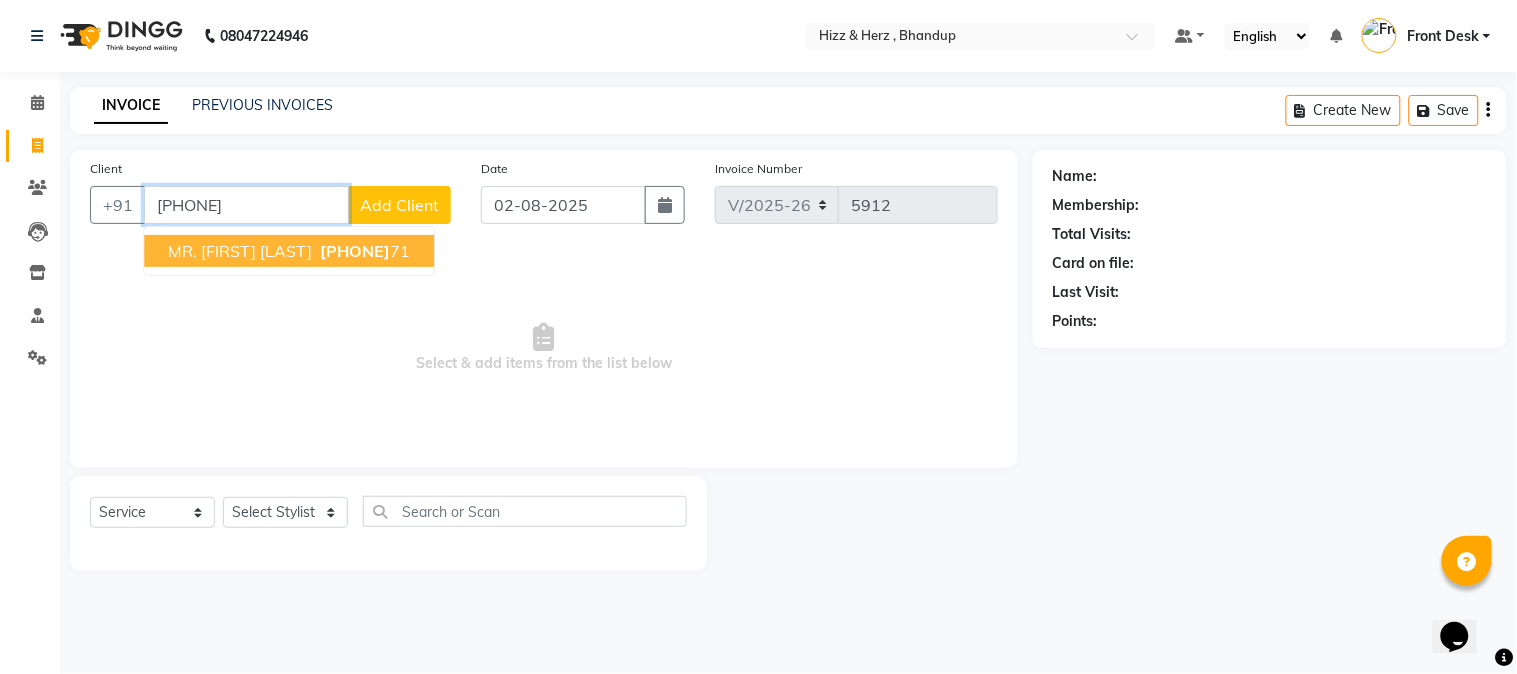 click on "98670438" at bounding box center (355, 251) 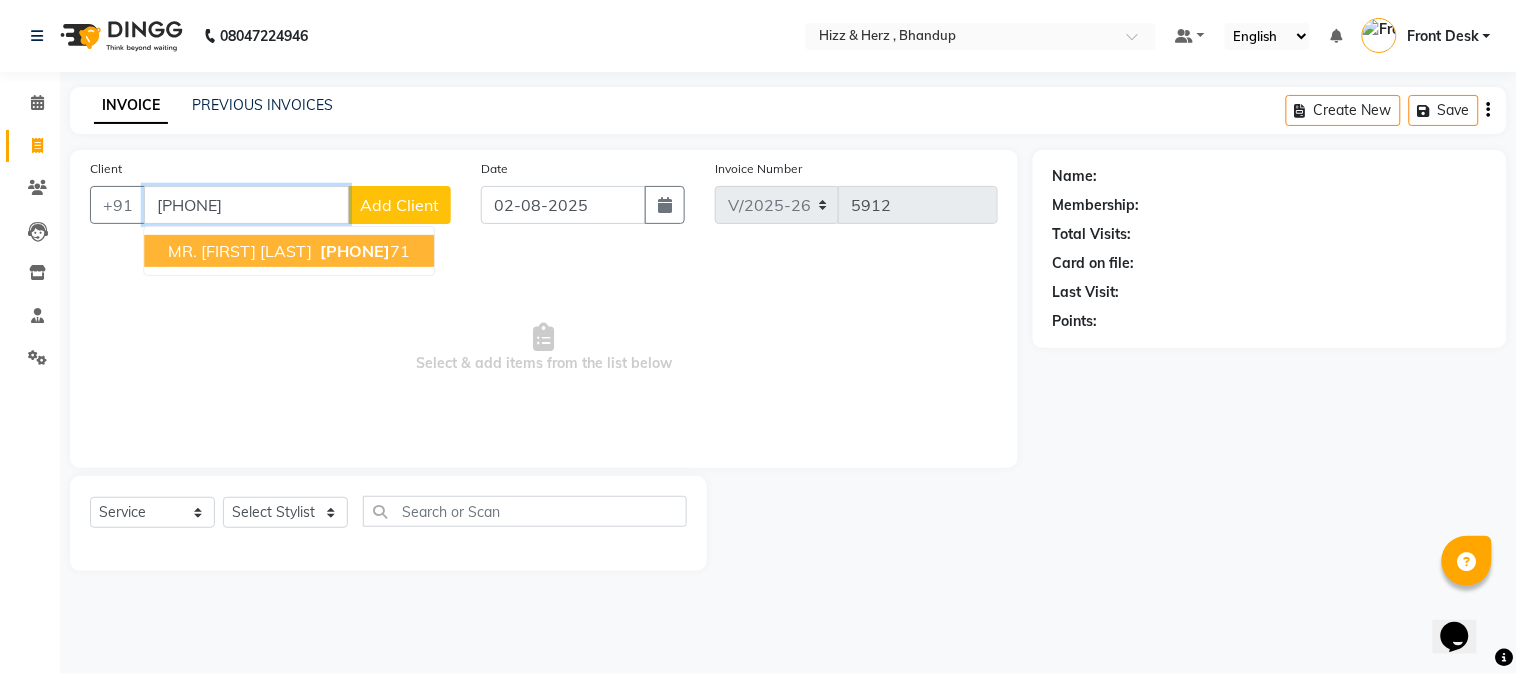 type on "9867043871" 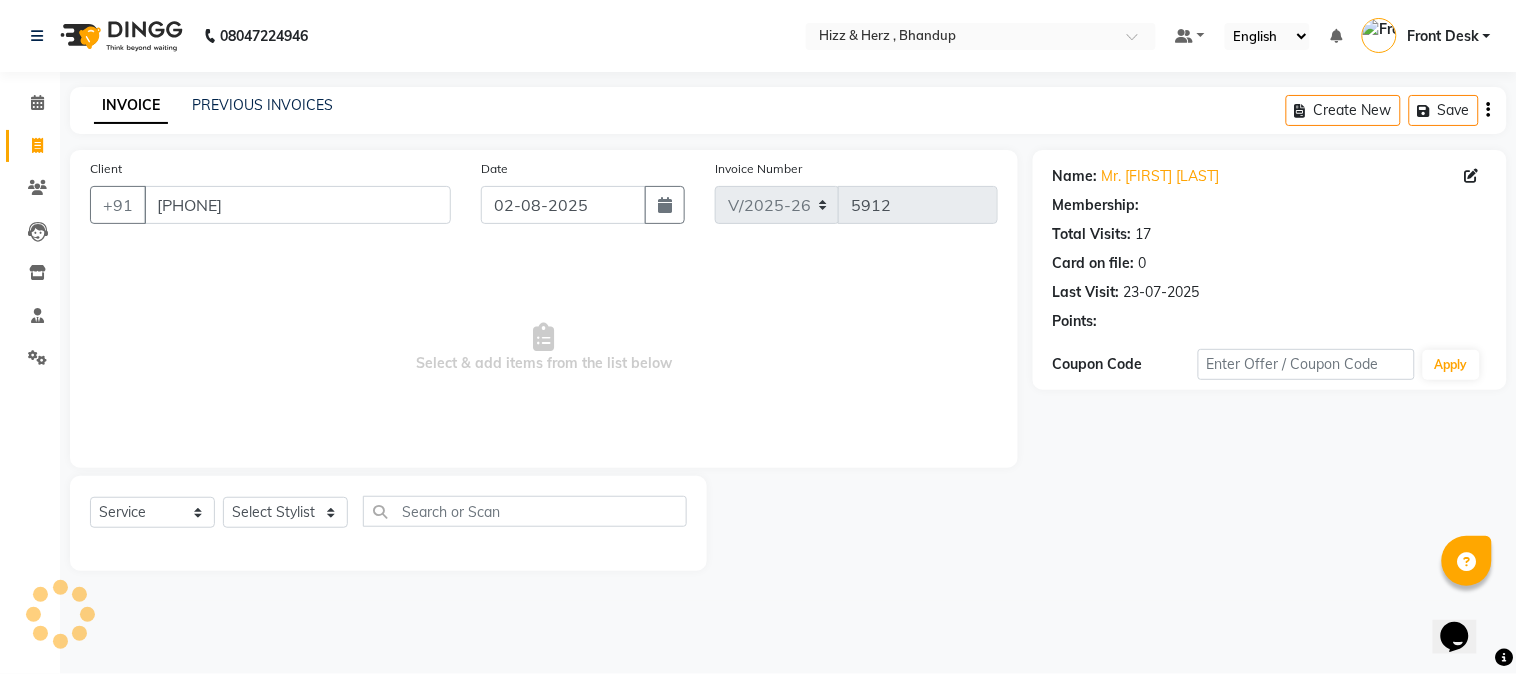select on "1: Object" 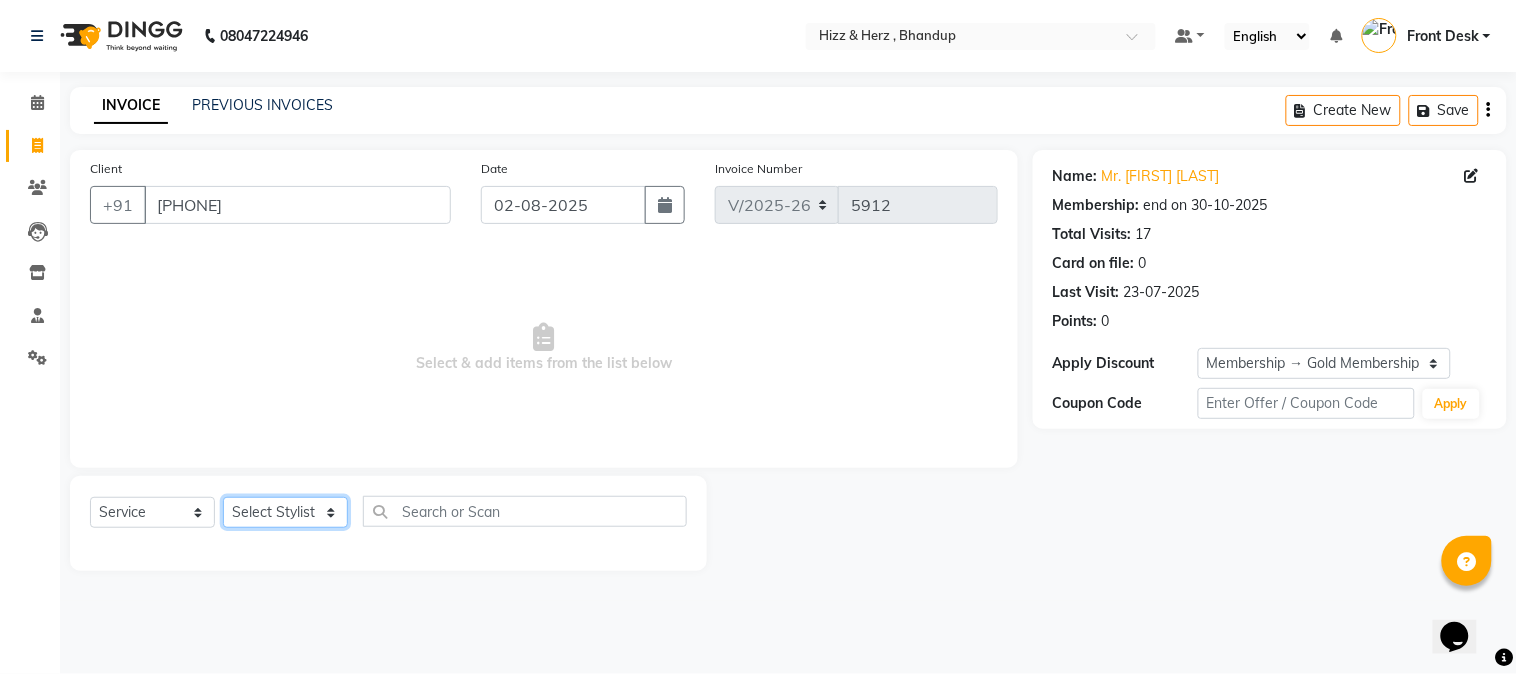click on "Select Stylist Front Desk Gaurav Sharma HIZZ & HERZ 2 IRFAN AHMAD Jigna Goswami KHALID AHMAD Laxmi Mehboob MOHD PARVEJ NIZAM Salman Sangeeta  SUMITA  VEERENDRA SHARMA" 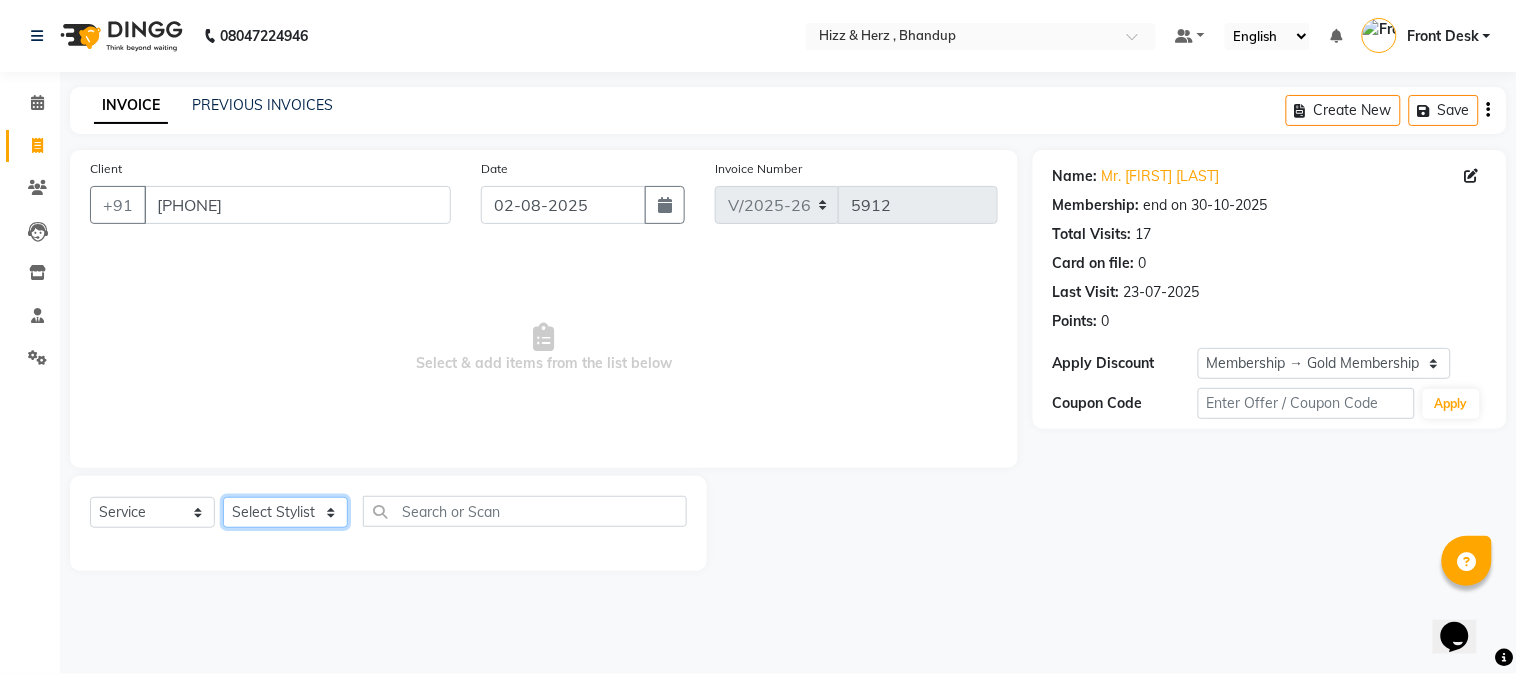 select on "9146" 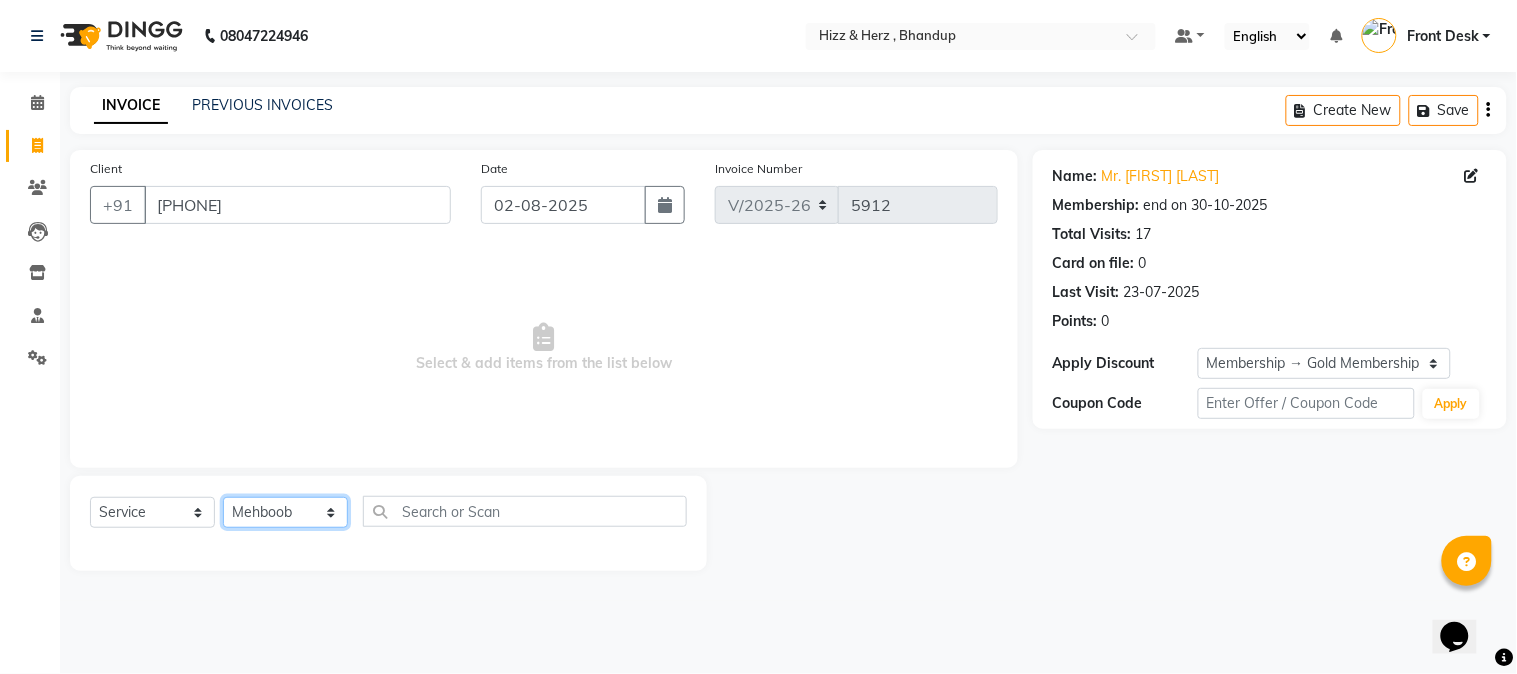 click on "Select Stylist Front Desk Gaurav Sharma HIZZ & HERZ 2 IRFAN AHMAD Jigna Goswami KHALID AHMAD Laxmi Mehboob MOHD PARVEJ NIZAM Salman Sangeeta  SUMITA  VEERENDRA SHARMA" 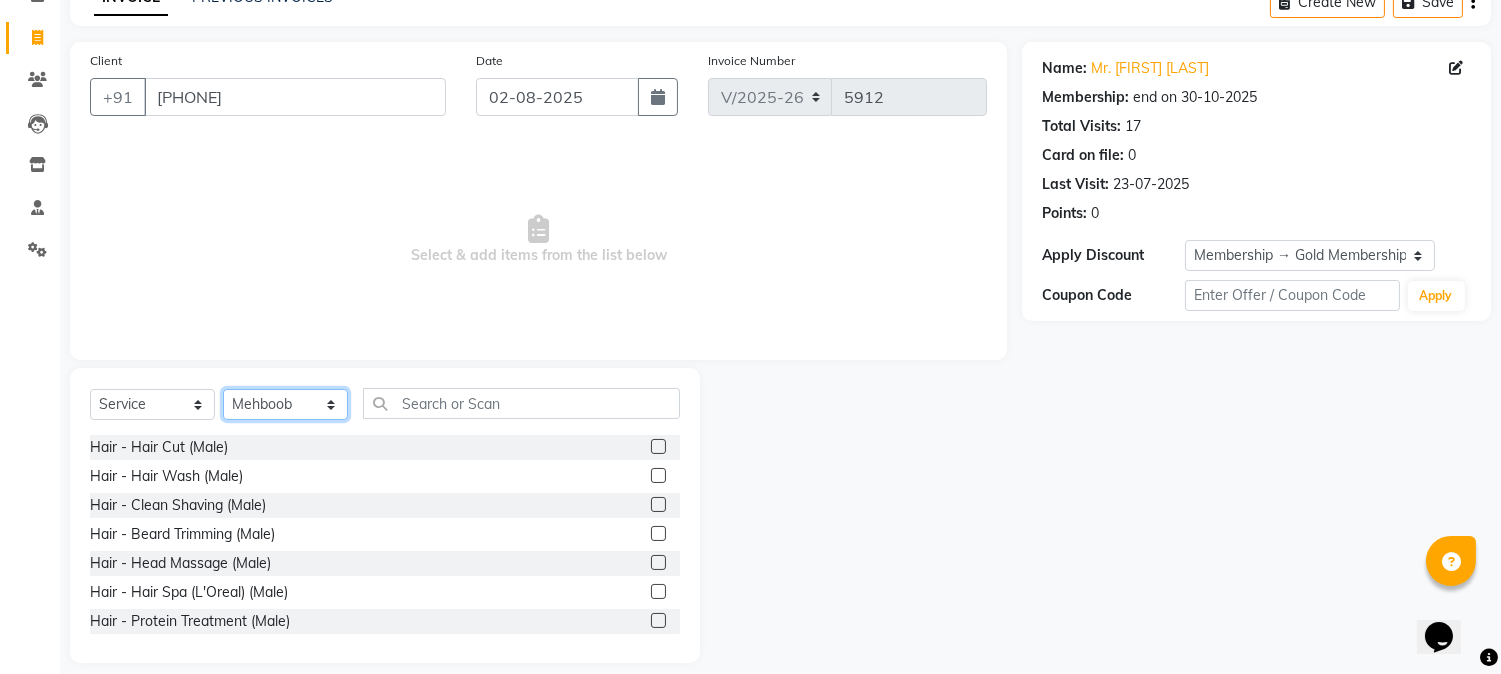 scroll, scrollTop: 126, scrollLeft: 0, axis: vertical 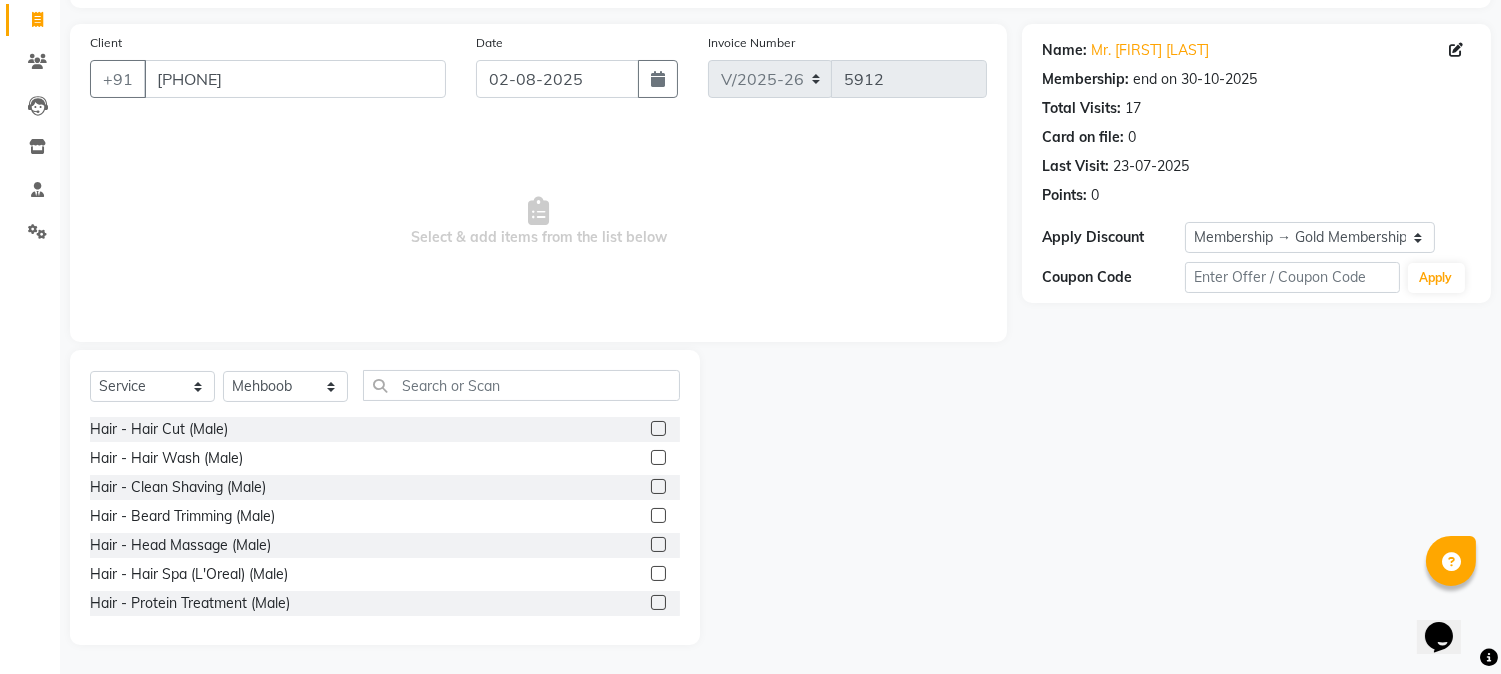 click 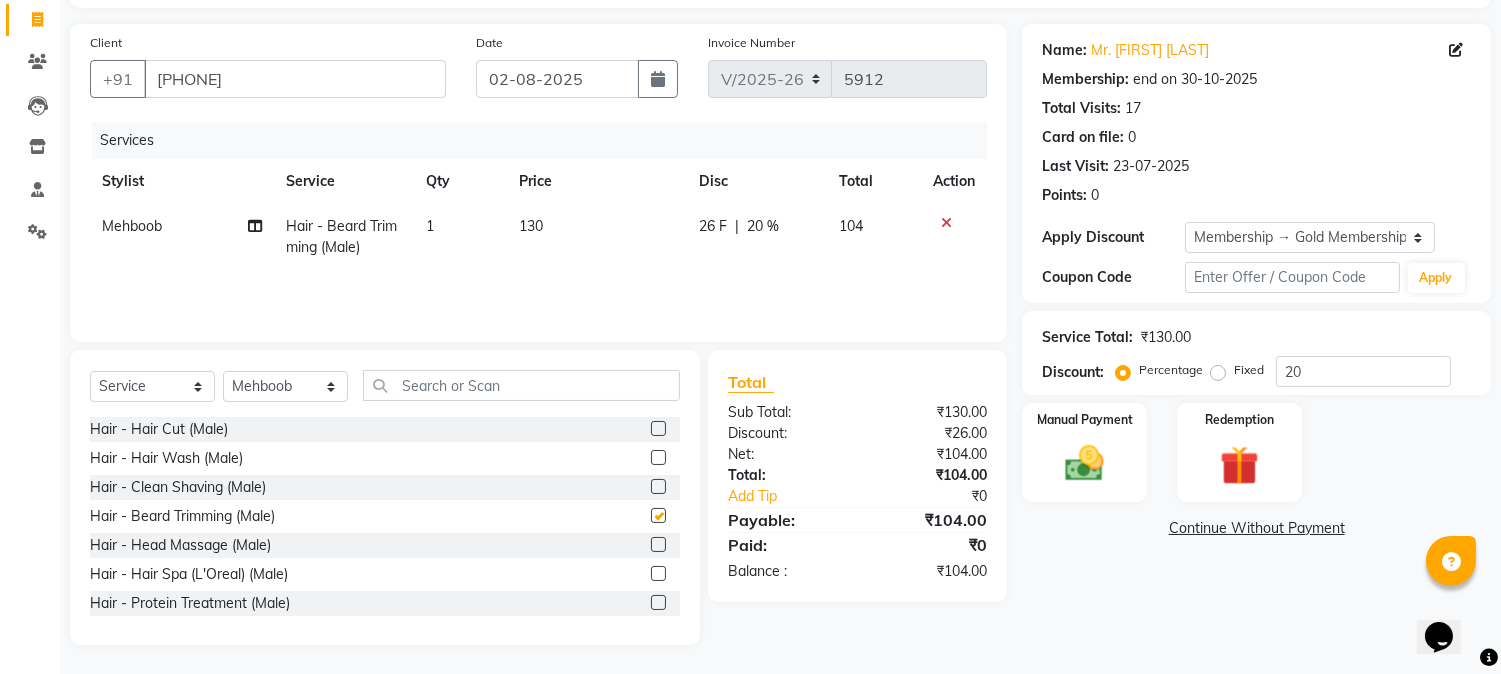 checkbox on "false" 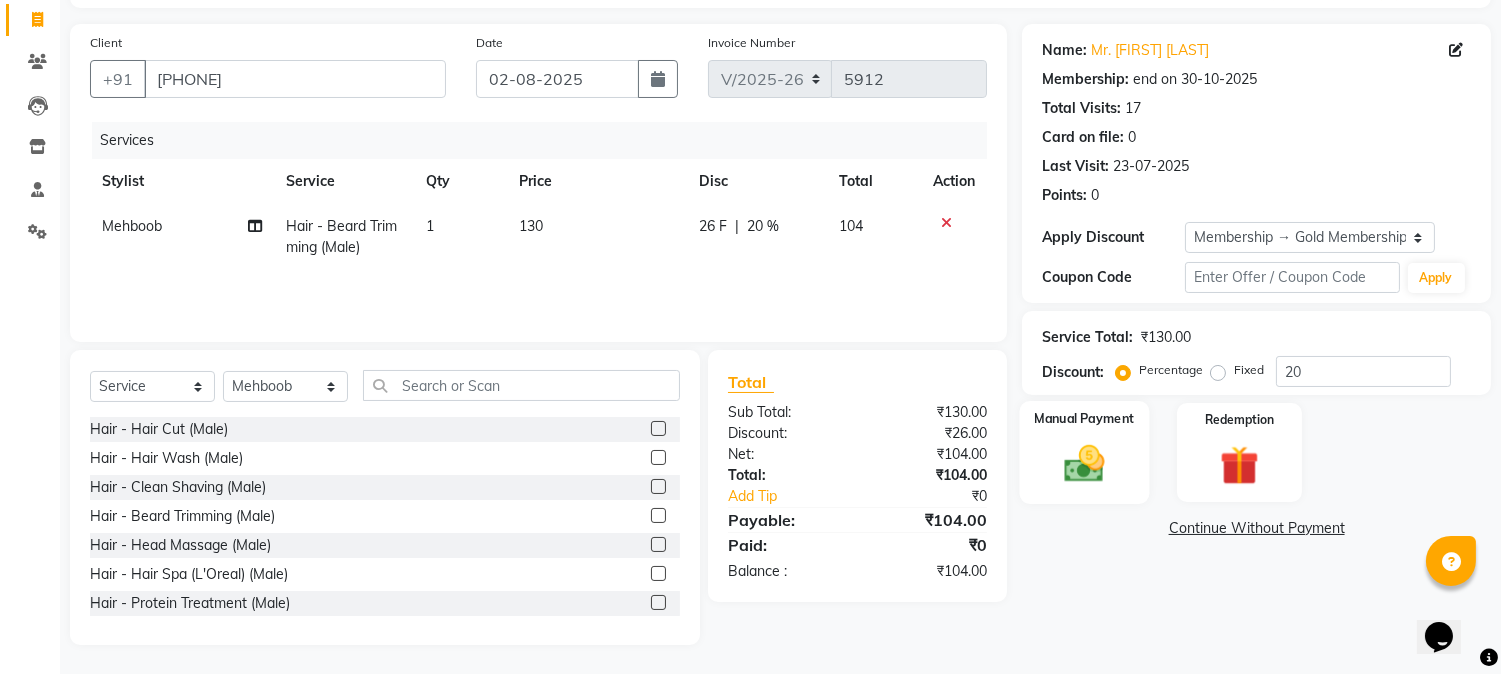 click 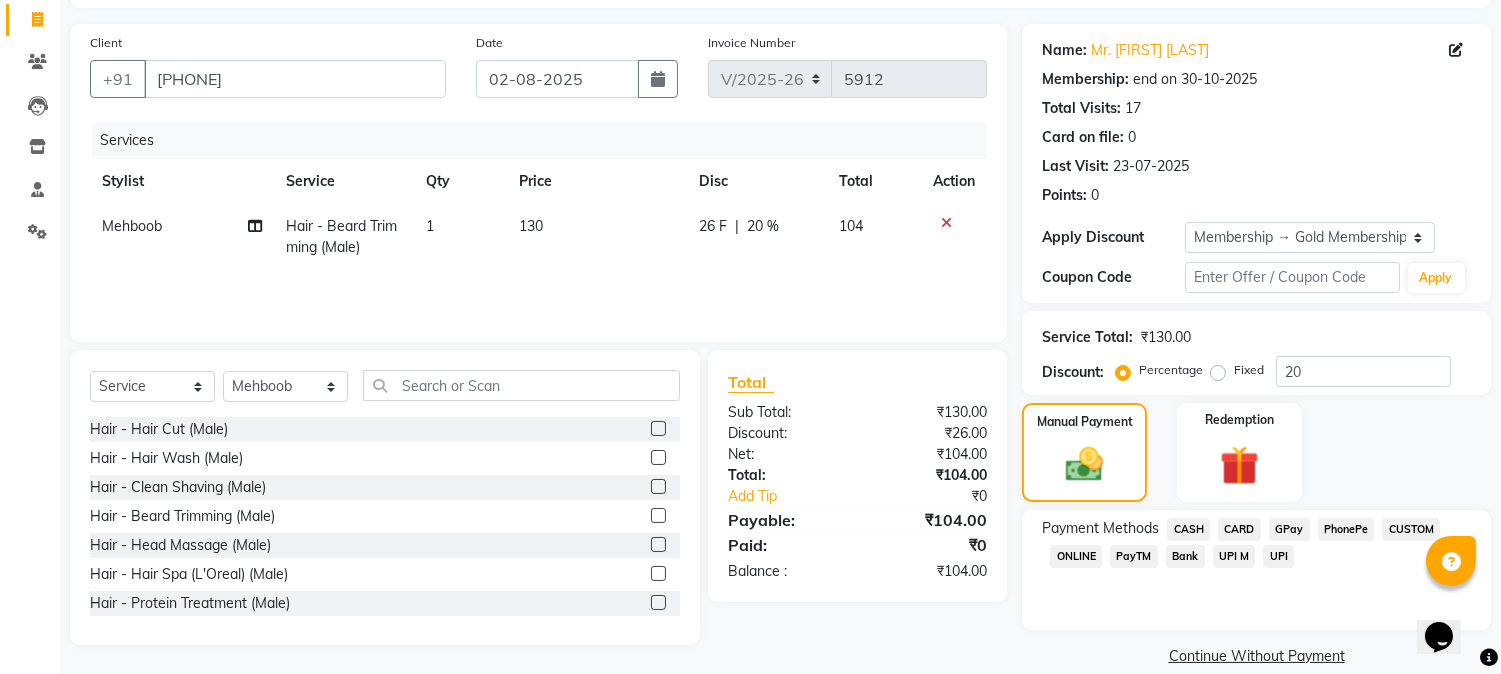 click on "GPay" 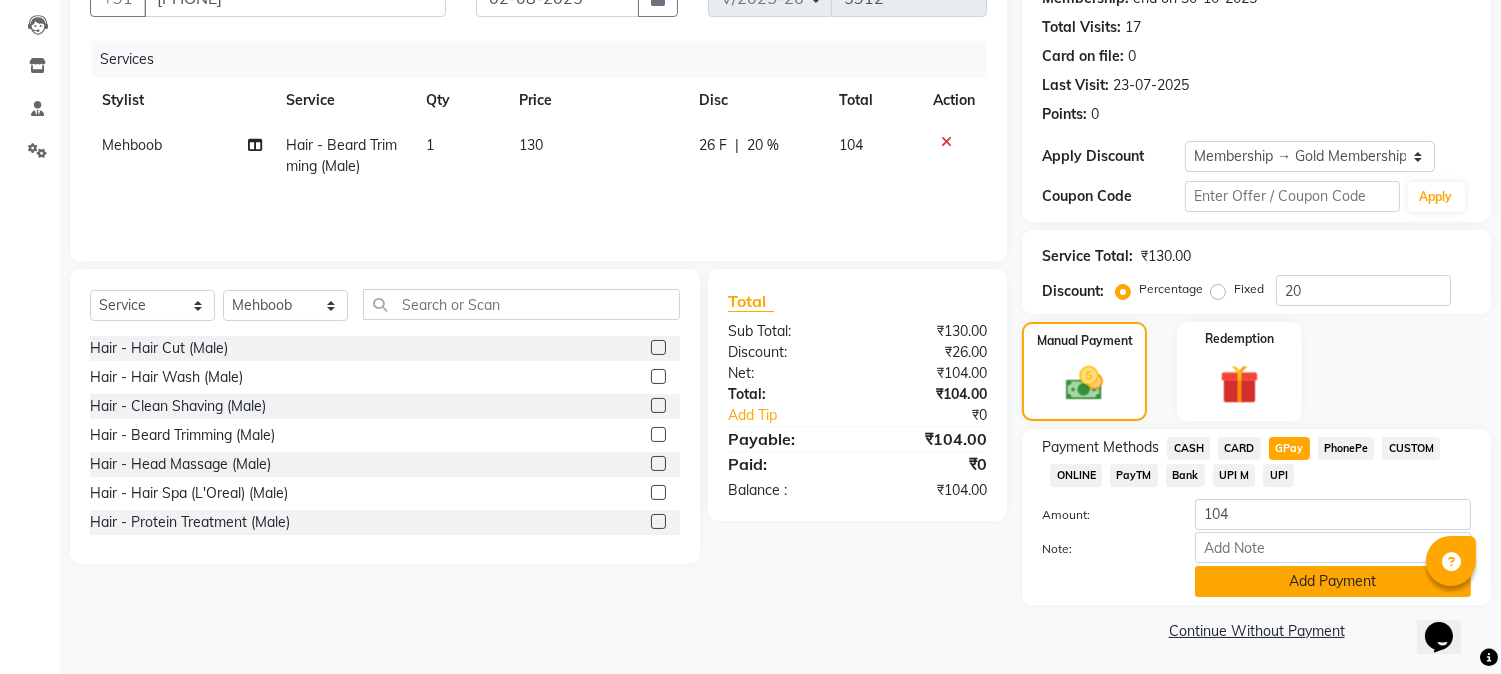 scroll, scrollTop: 208, scrollLeft: 0, axis: vertical 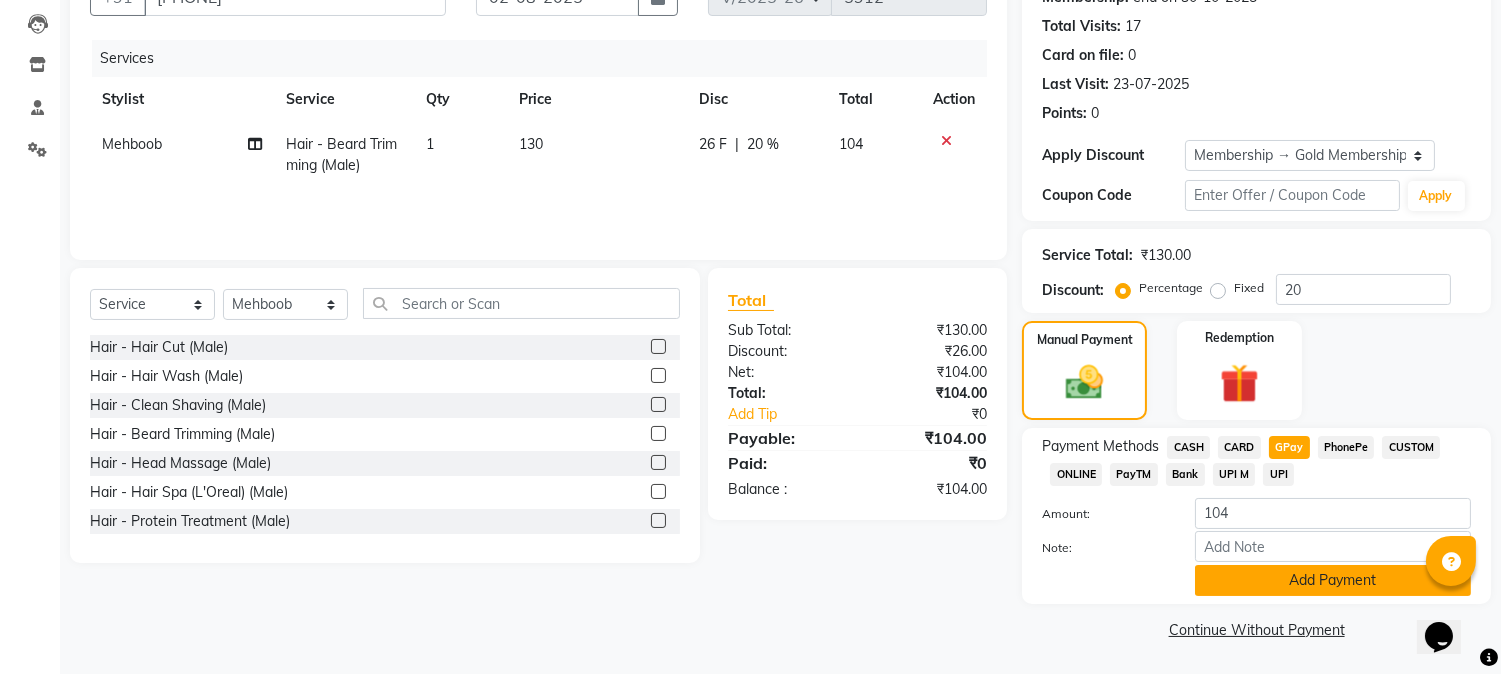 click on "Add Payment" 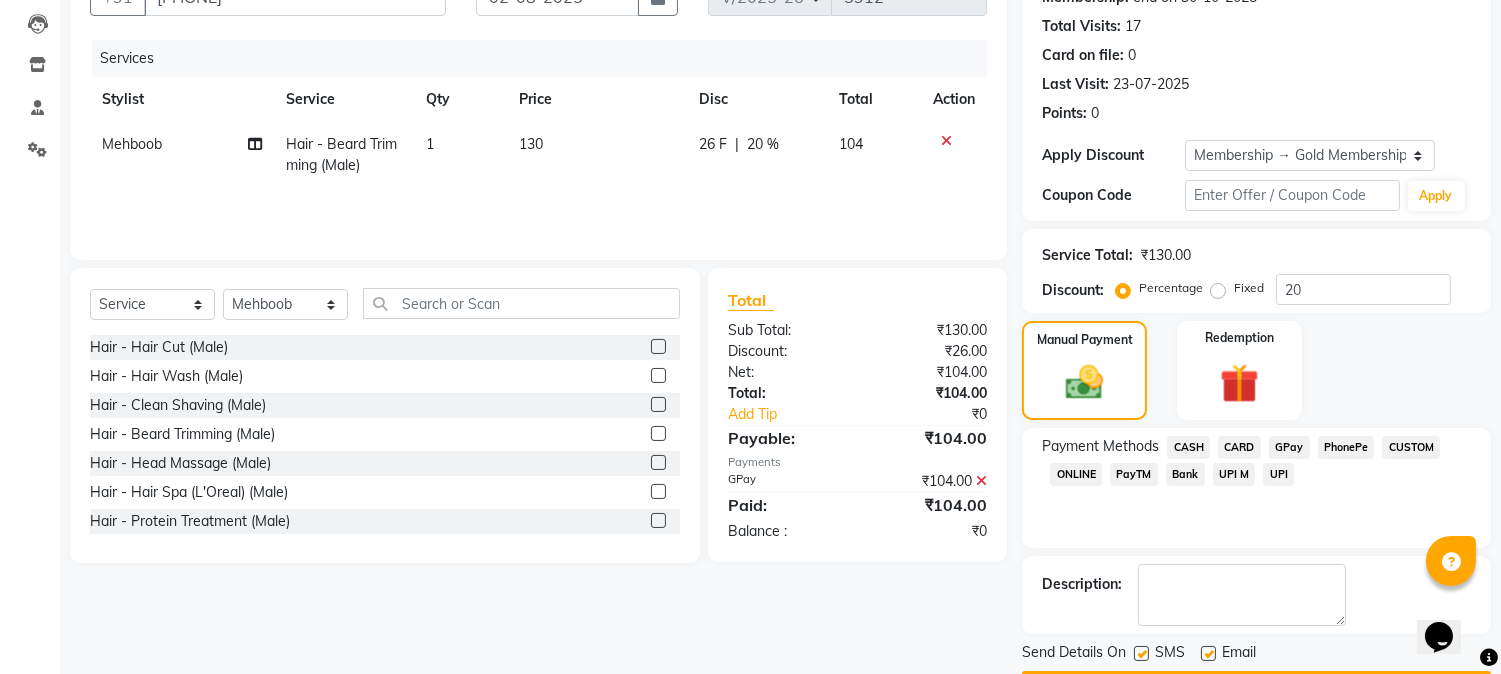 scroll, scrollTop: 265, scrollLeft: 0, axis: vertical 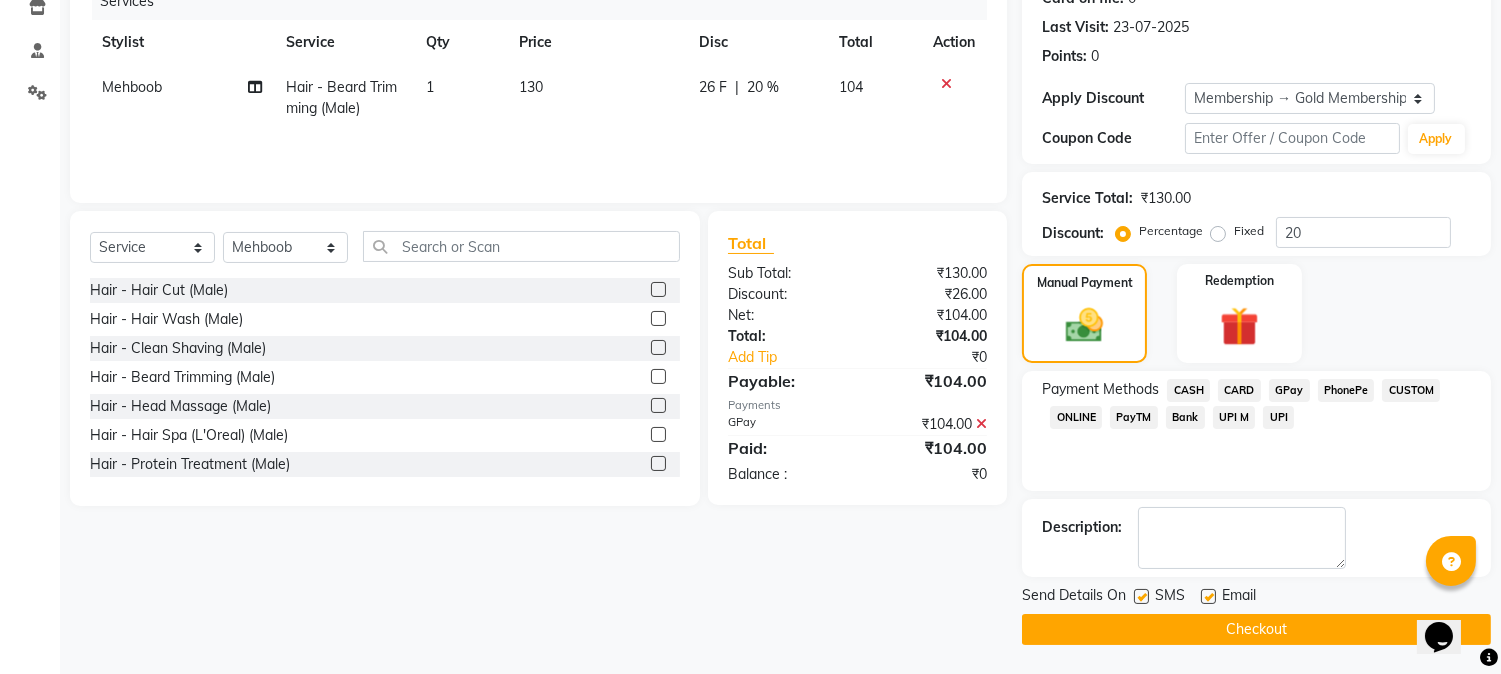 click on "Checkout" 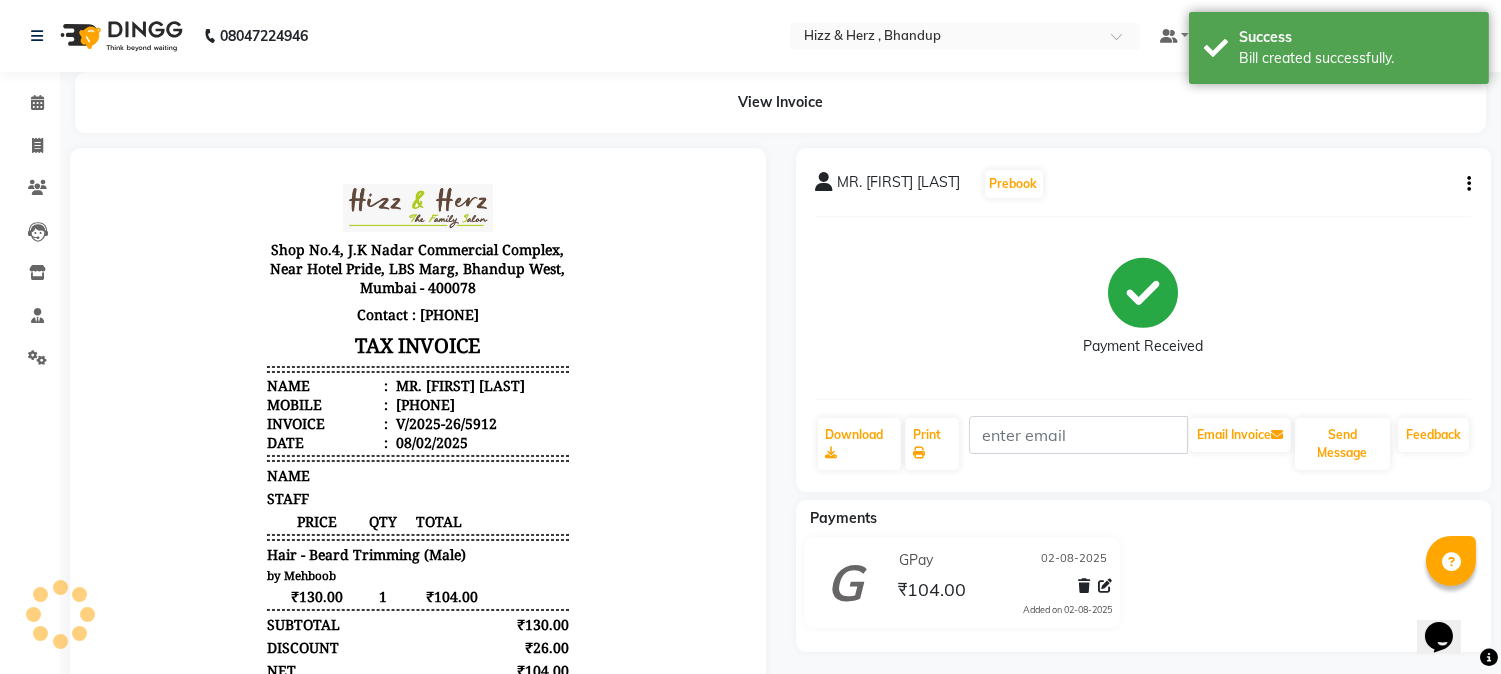 scroll, scrollTop: 0, scrollLeft: 0, axis: both 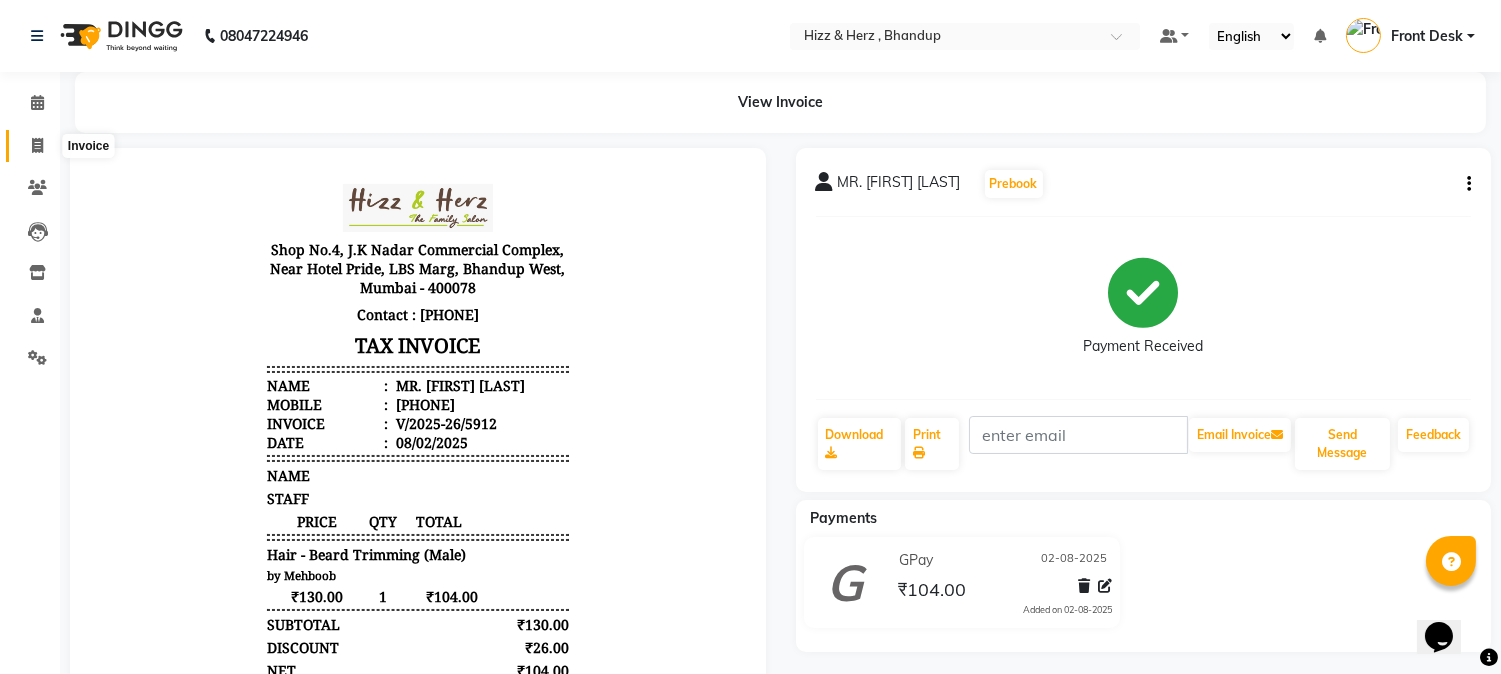 click 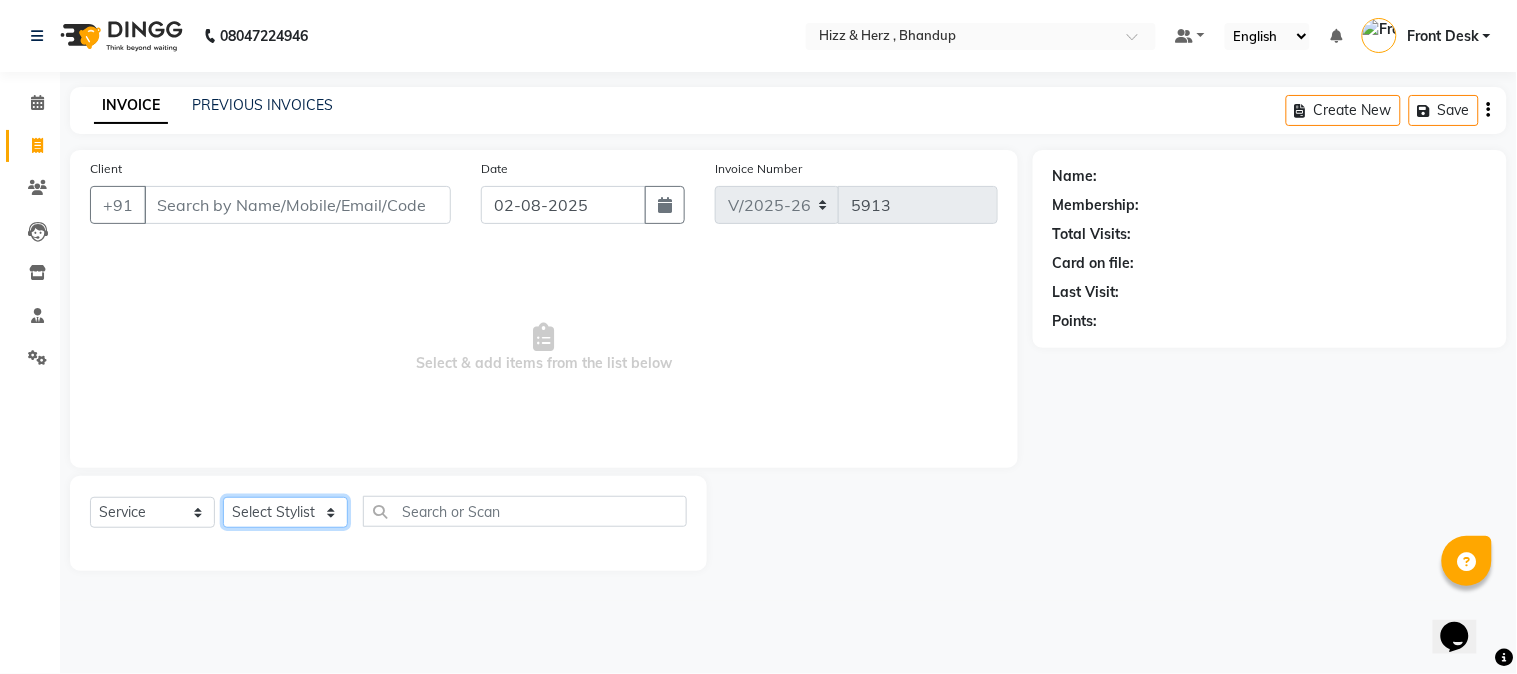click on "Select Stylist Front Desk Gaurav Sharma HIZZ & HERZ 2 IRFAN AHMAD Jigna Goswami KHALID AHMAD Laxmi Mehboob MOHD PARVEJ NIZAM Salman Sangeeta  SUMITA  VEERENDRA SHARMA" 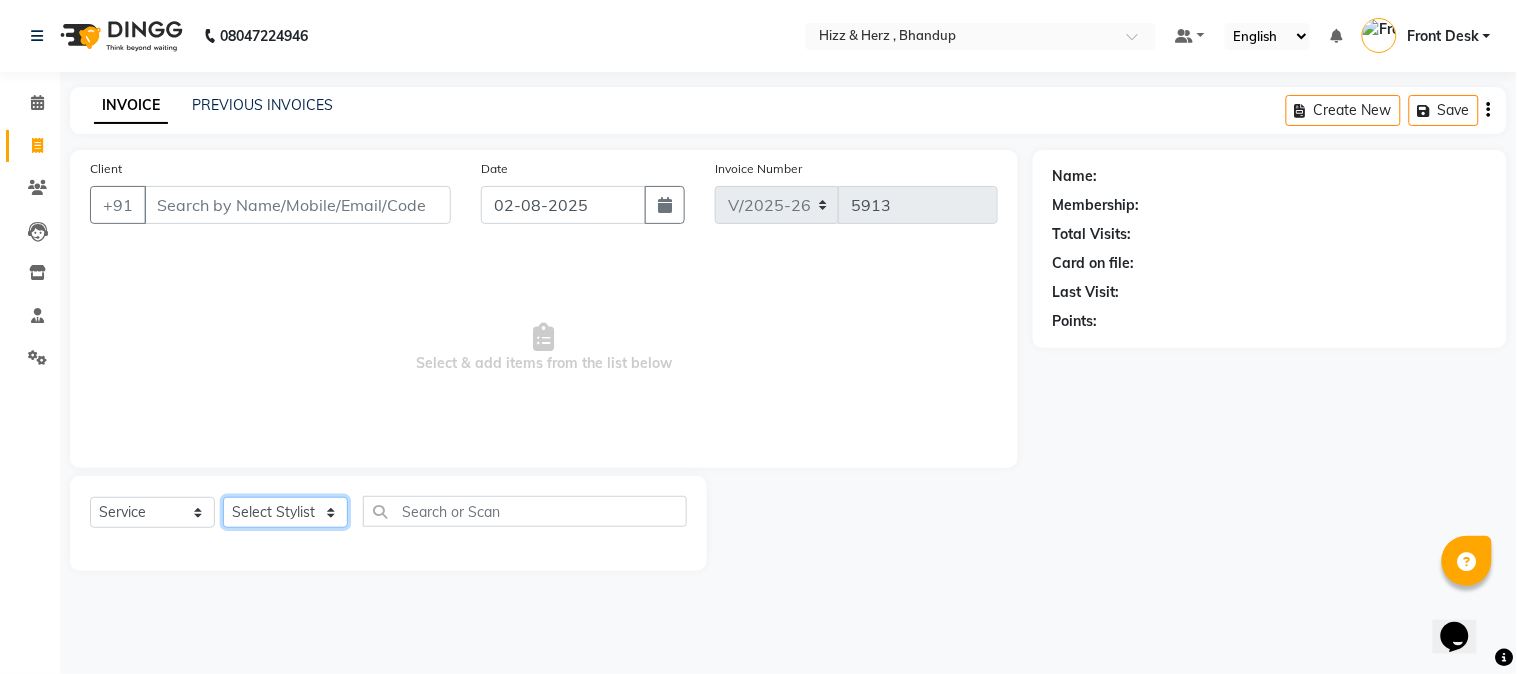 select on "82789" 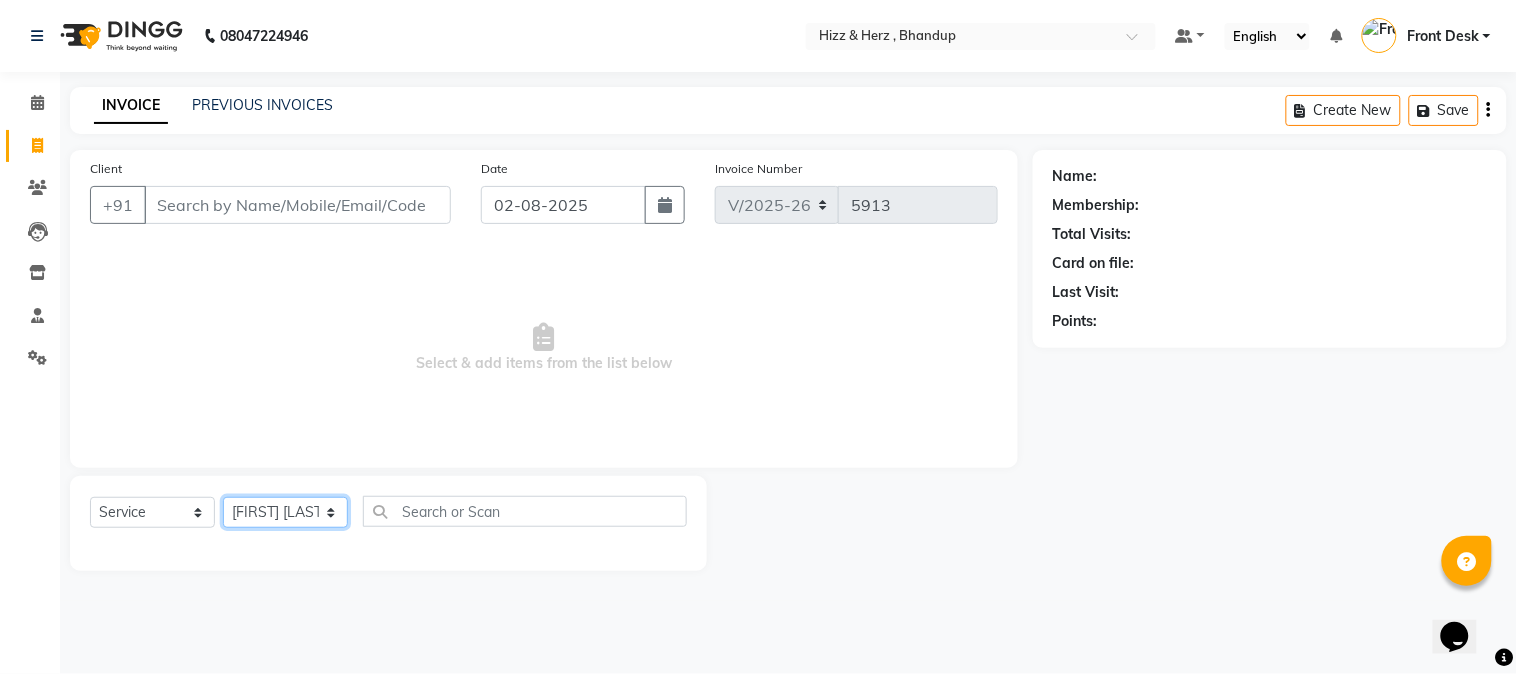 click on "Select Stylist Front Desk Gaurav Sharma HIZZ & HERZ 2 IRFAN AHMAD Jigna Goswami KHALID AHMAD Laxmi Mehboob MOHD PARVEJ NIZAM Salman Sangeeta  SUMITA  VEERENDRA SHARMA" 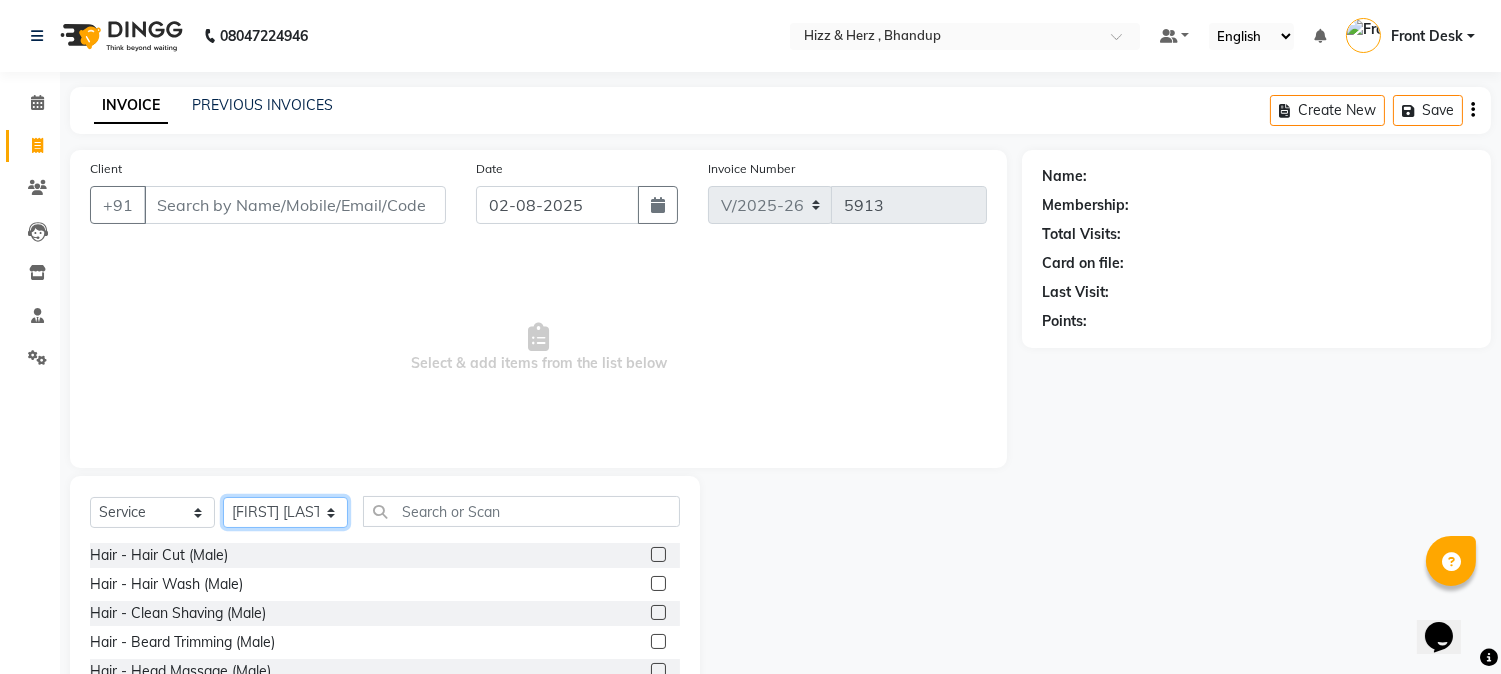 scroll, scrollTop: 126, scrollLeft: 0, axis: vertical 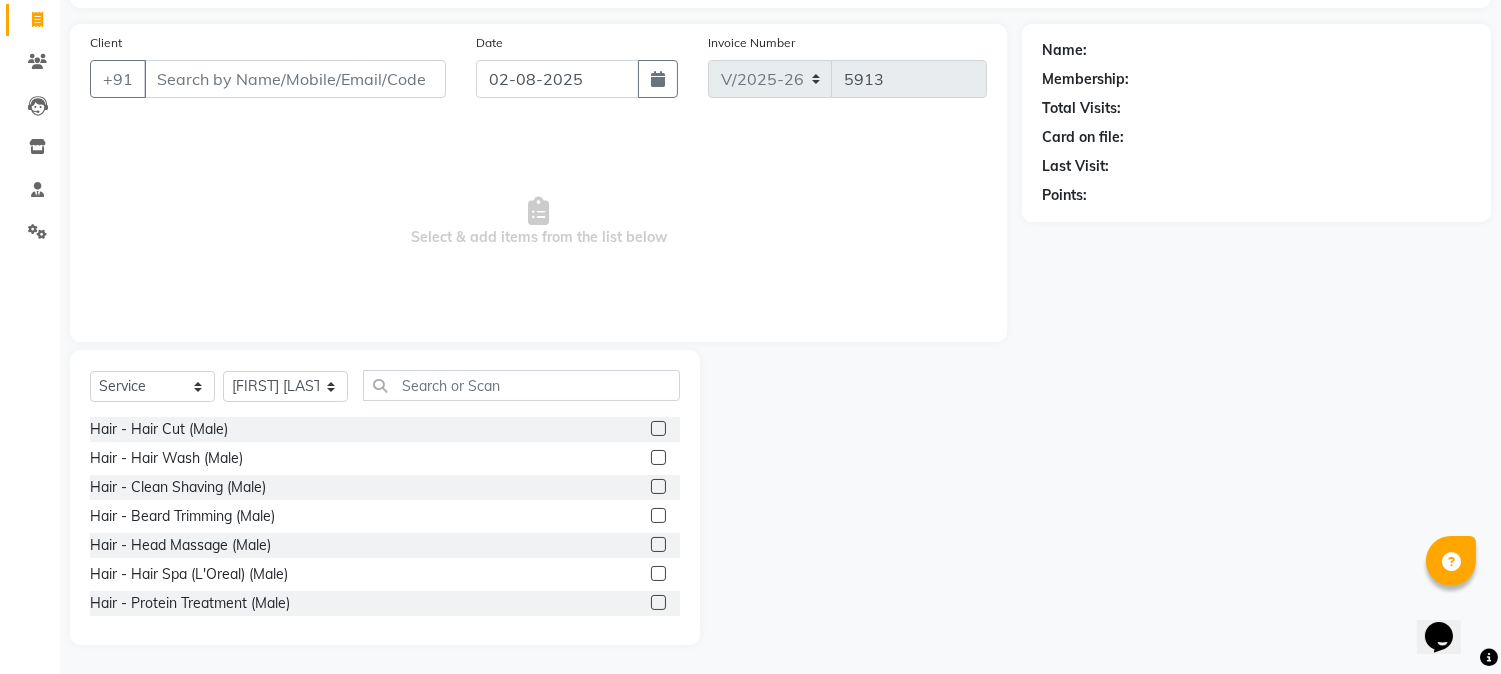 click 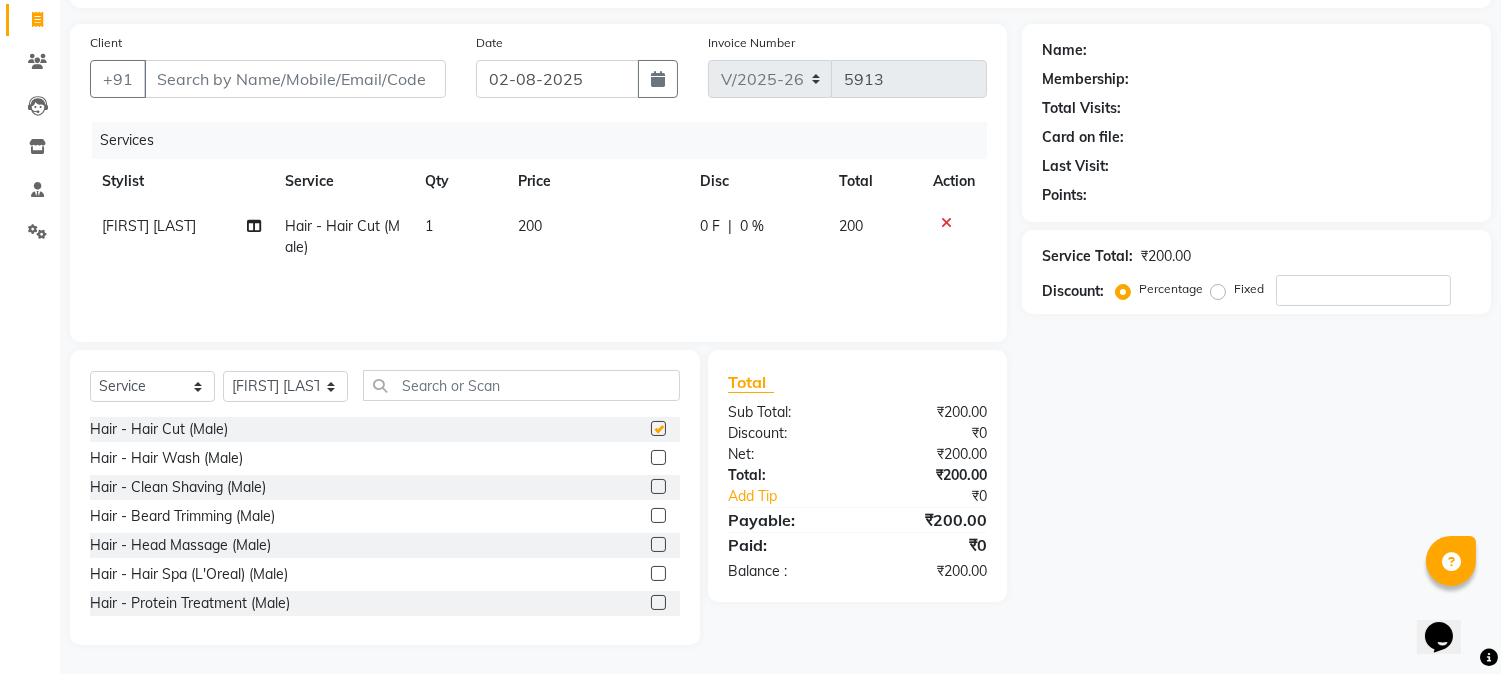 checkbox on "false" 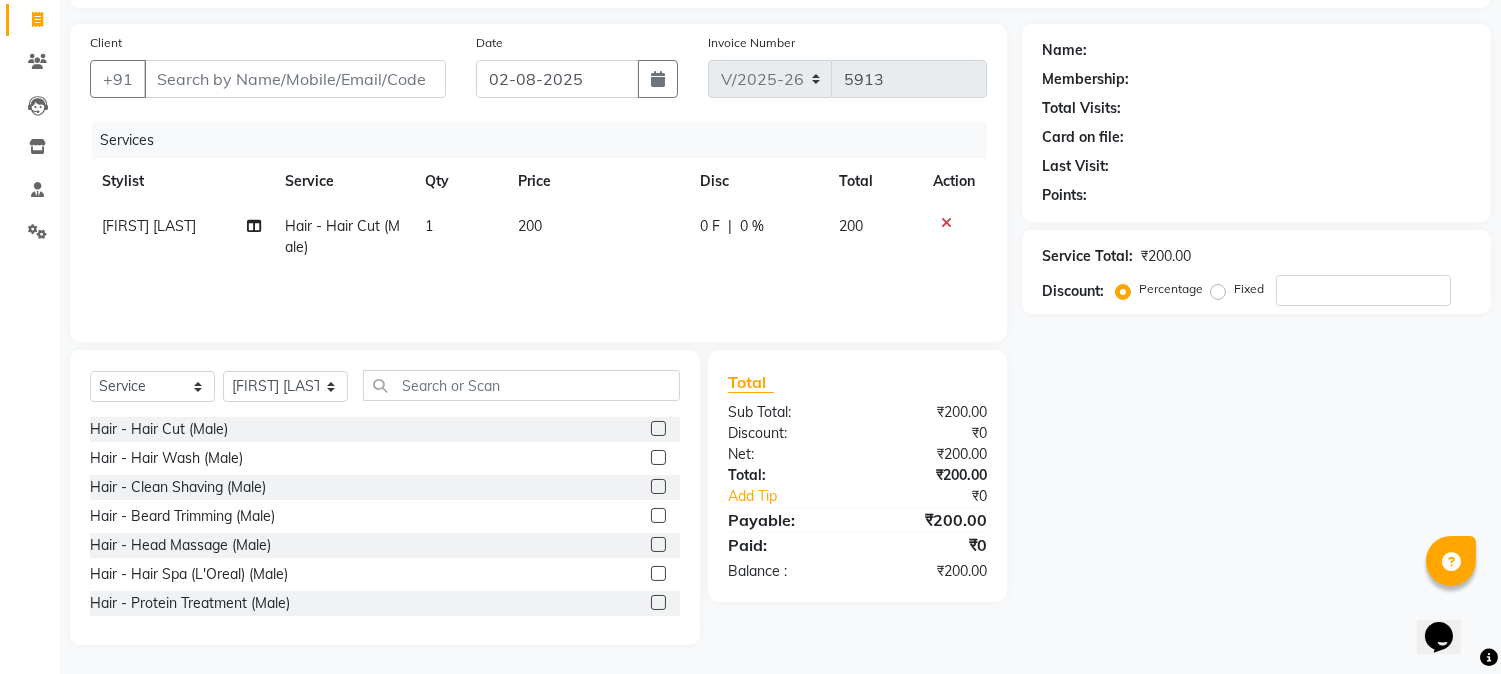 click 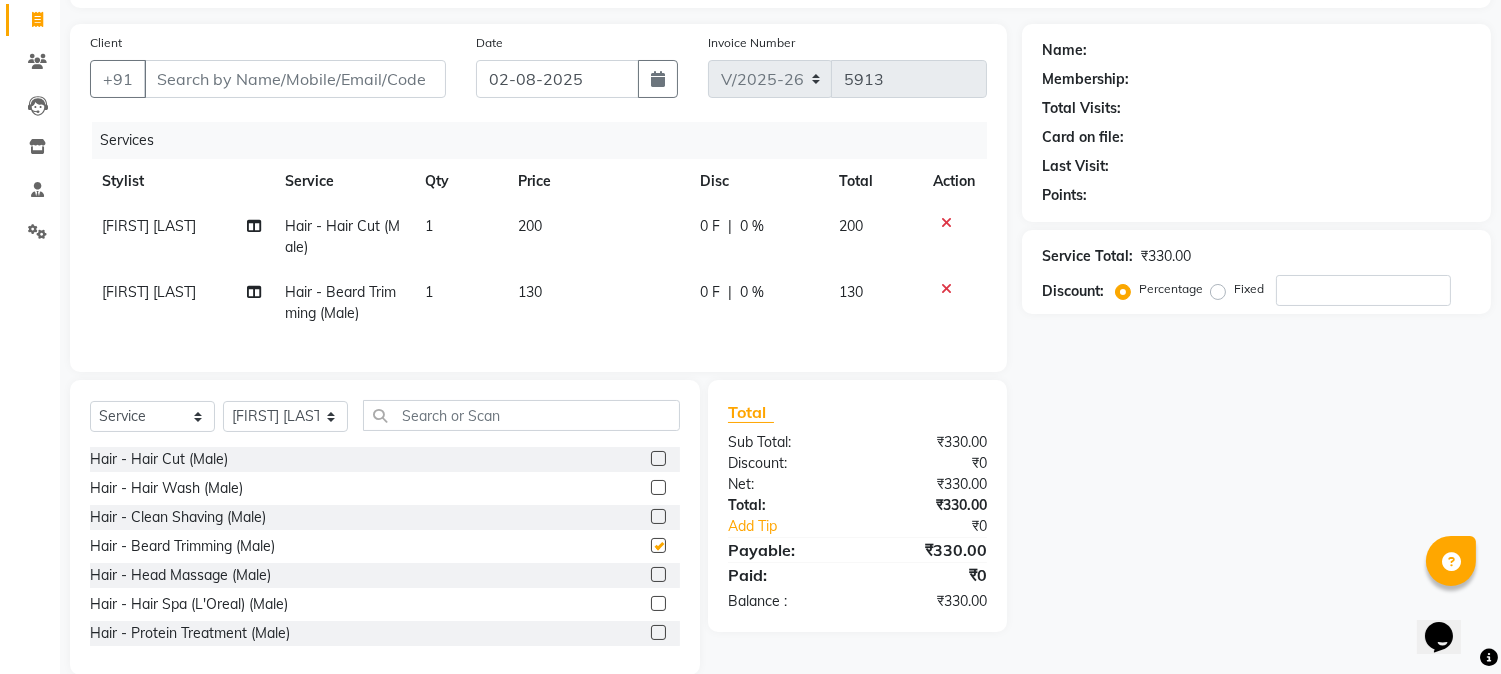 checkbox on "false" 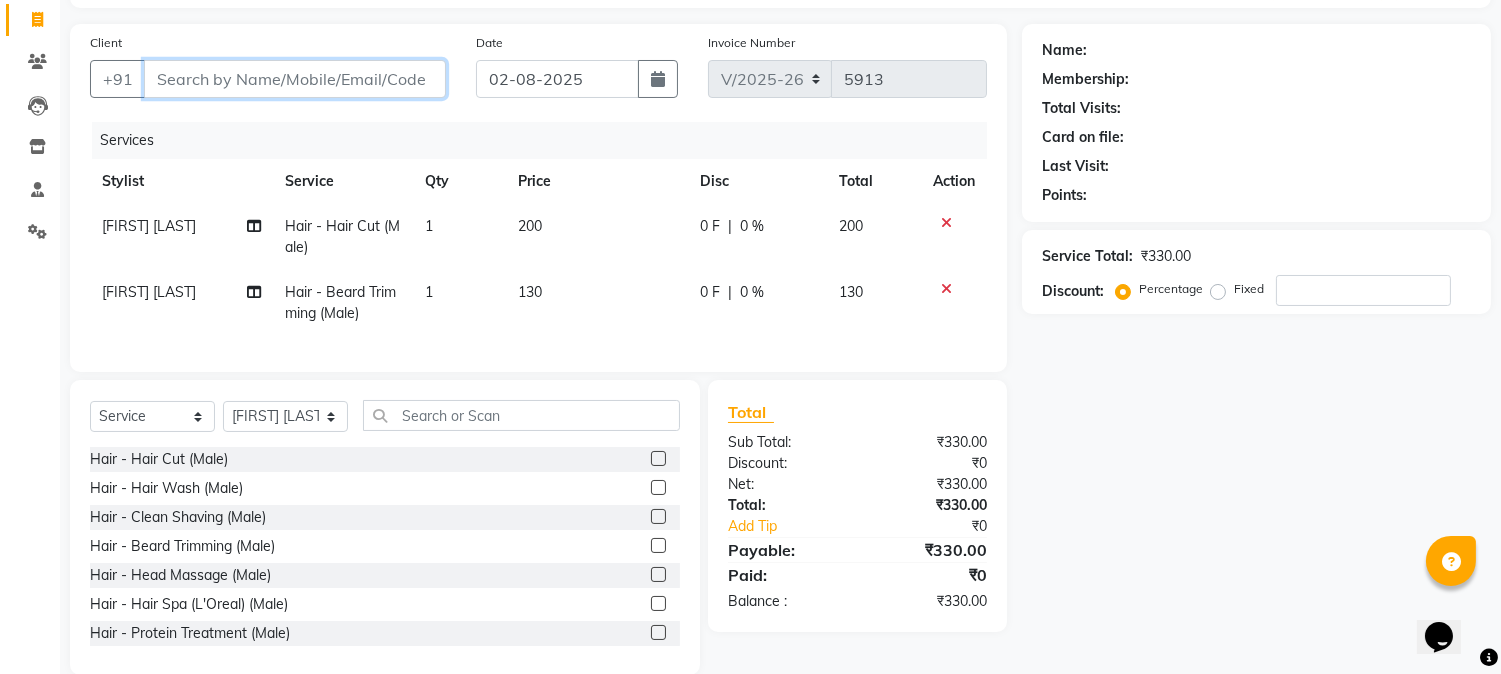 click on "Client" at bounding box center (295, 79) 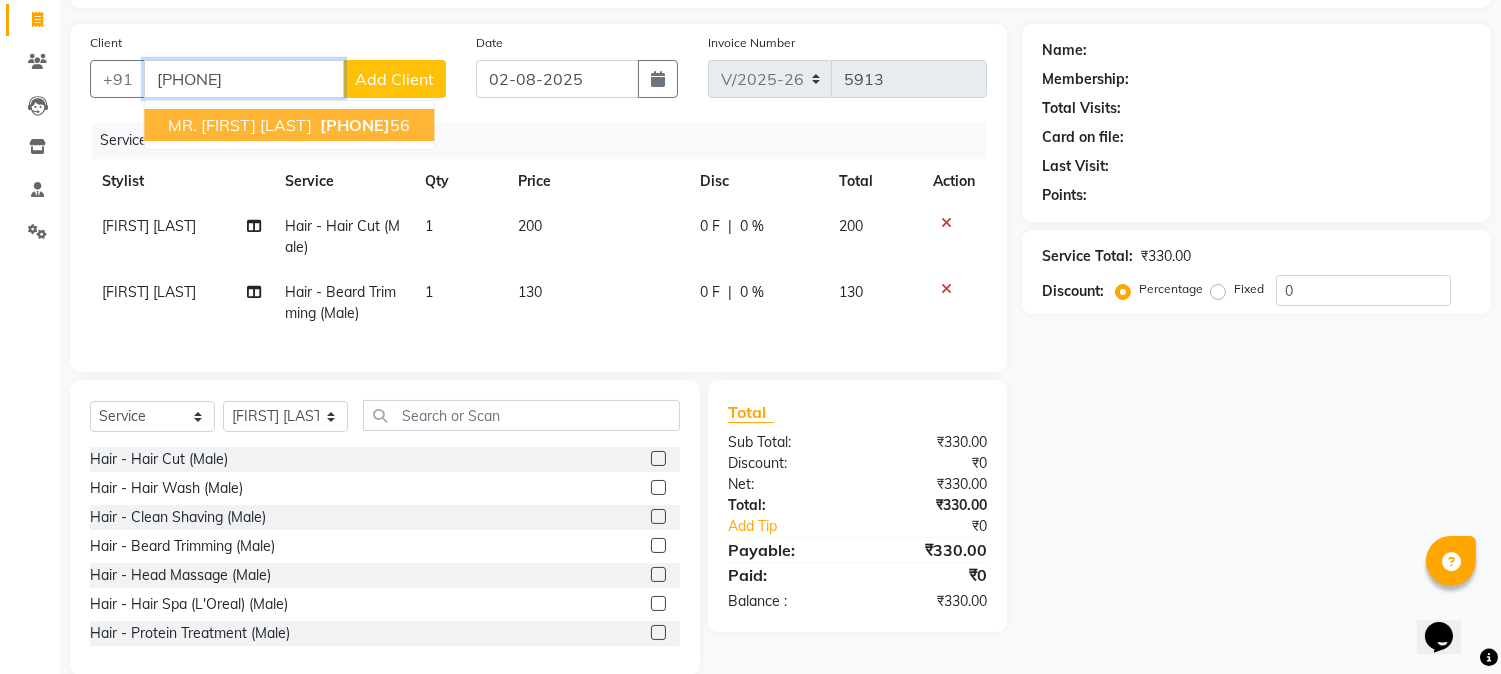 click on "MR. ANAND AYYER   90044533 56" at bounding box center [289, 125] 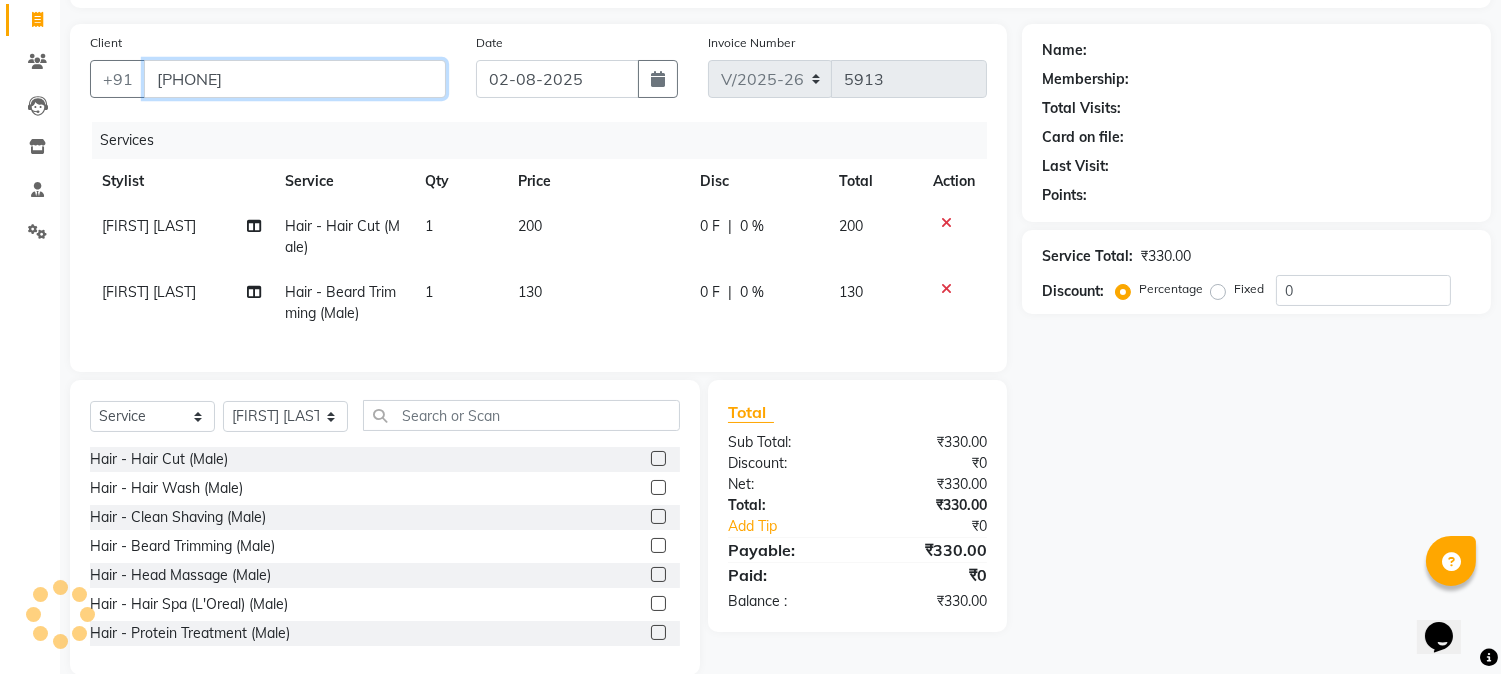 type on "[PHONE]" 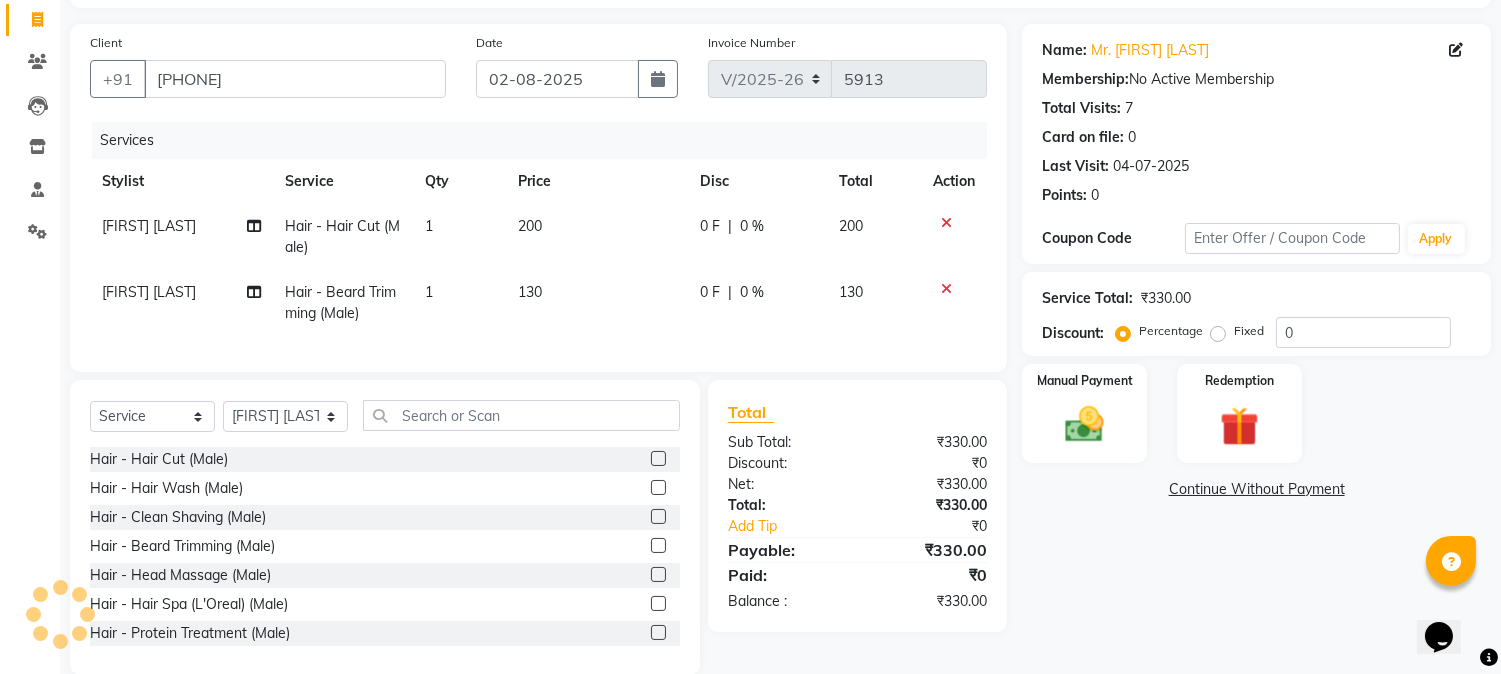 scroll, scrollTop: 173, scrollLeft: 0, axis: vertical 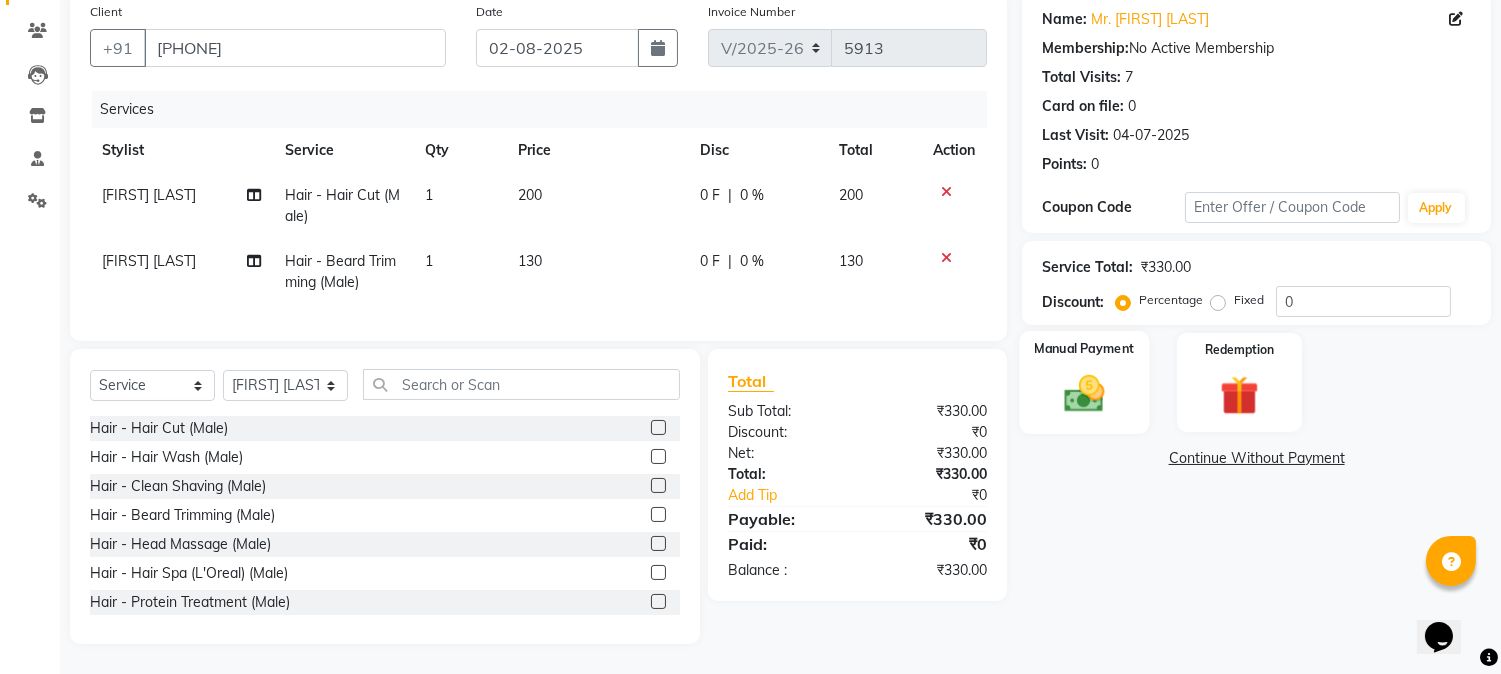 click 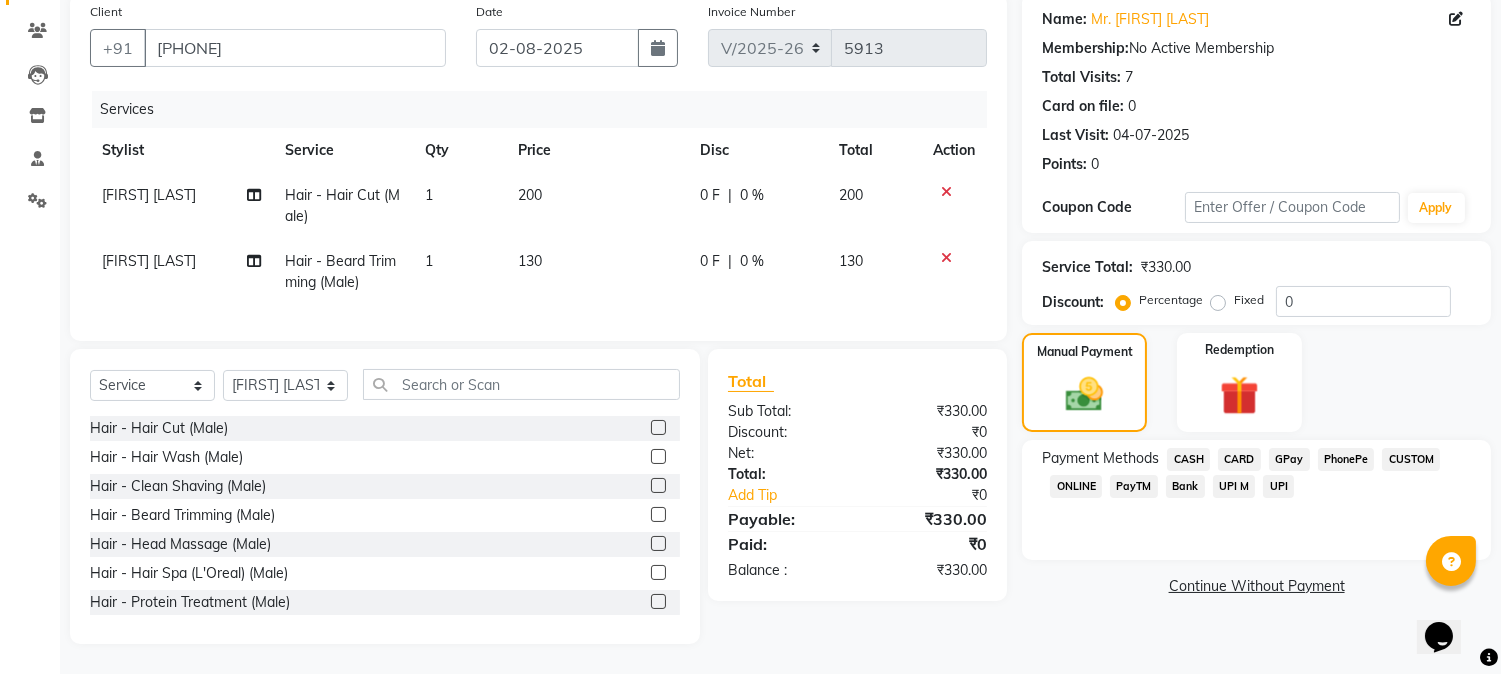 click on "CASH" 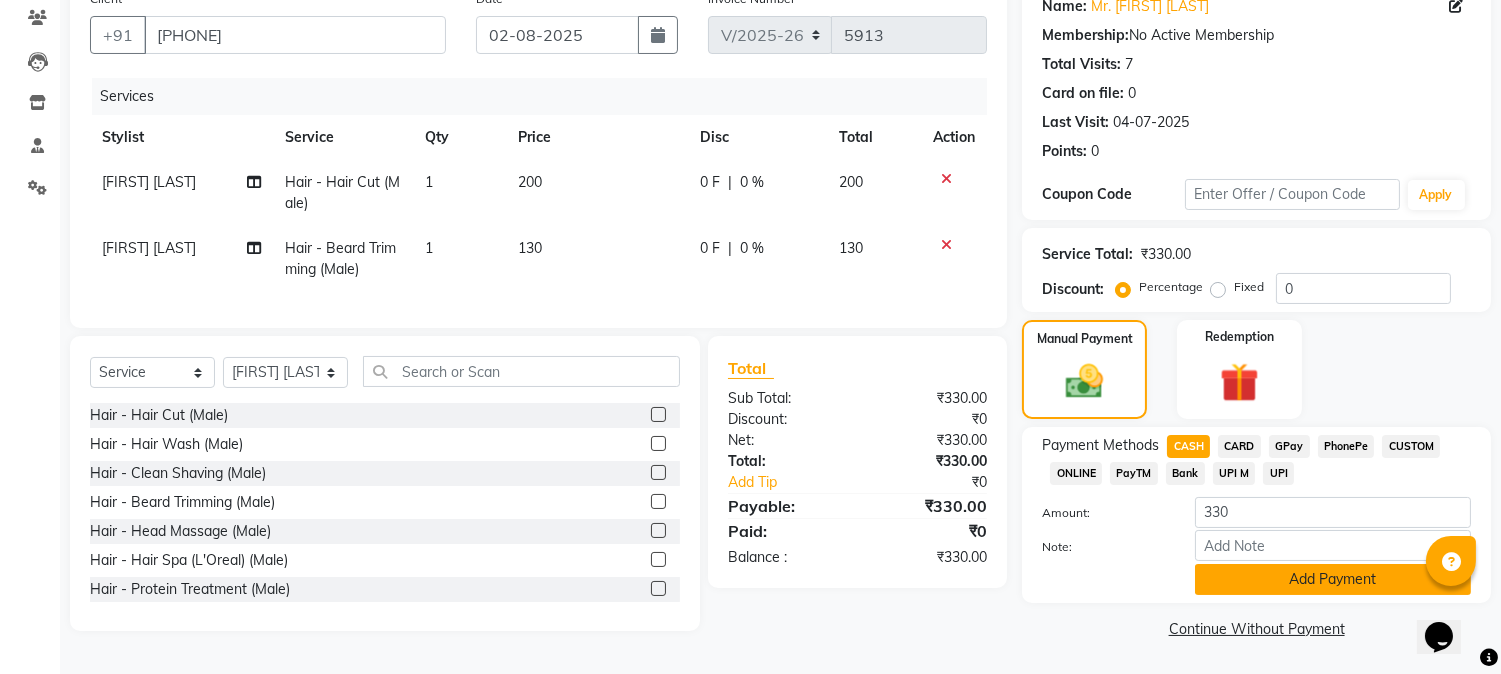 click on "Add Payment" 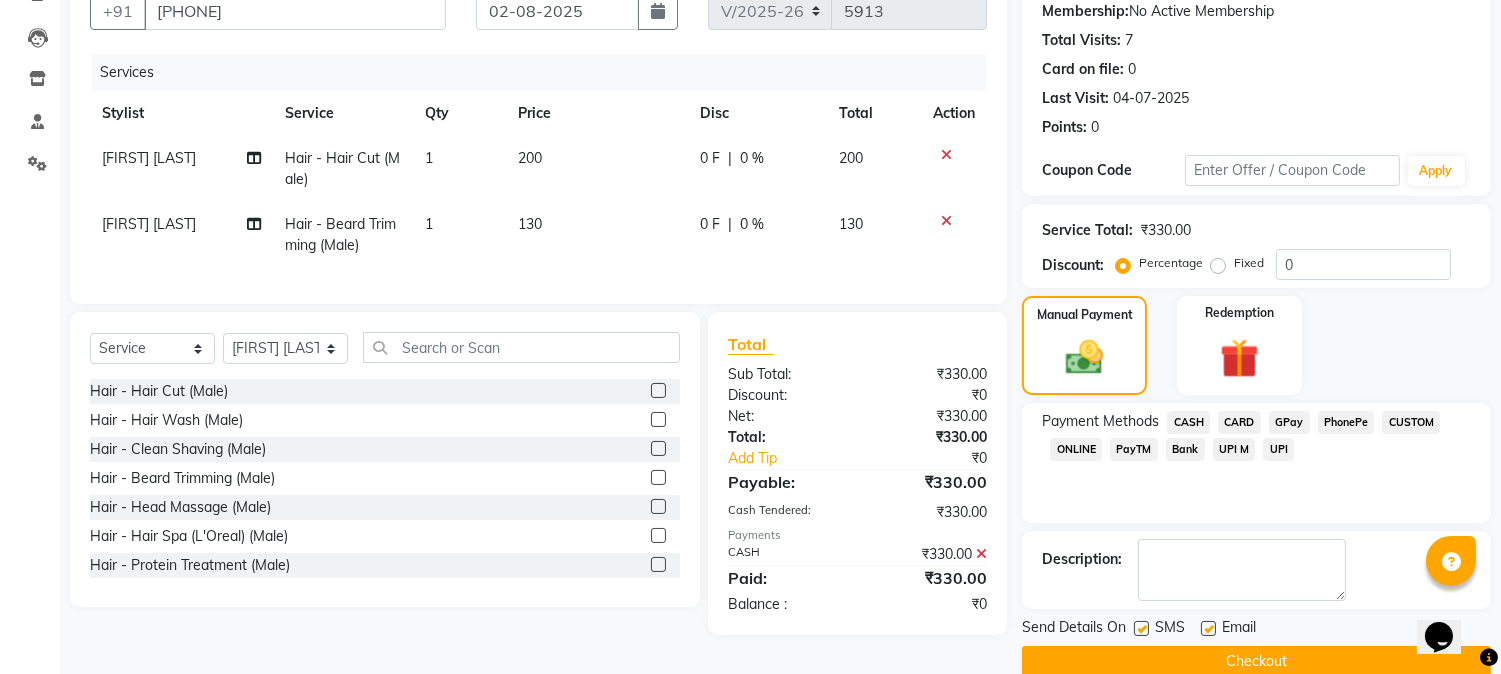 scroll, scrollTop: 225, scrollLeft: 0, axis: vertical 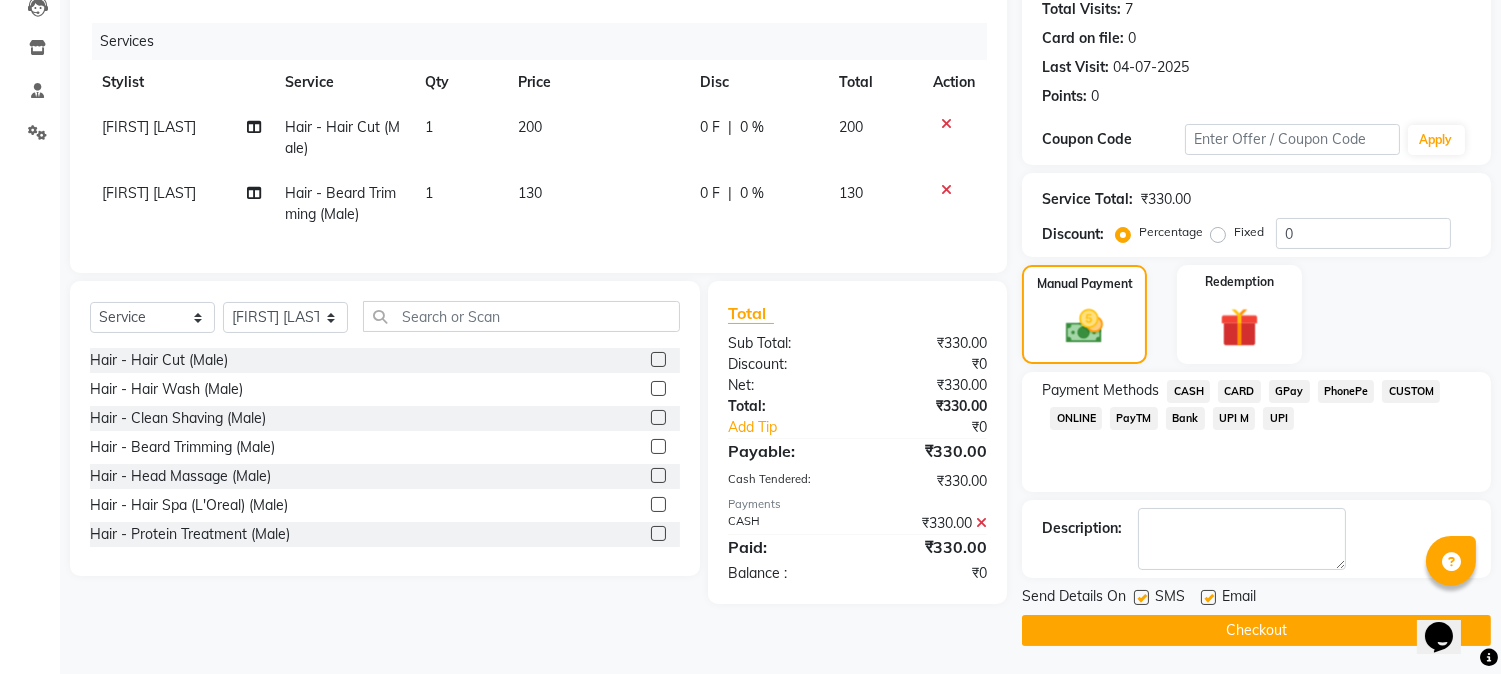 click on "Checkout" 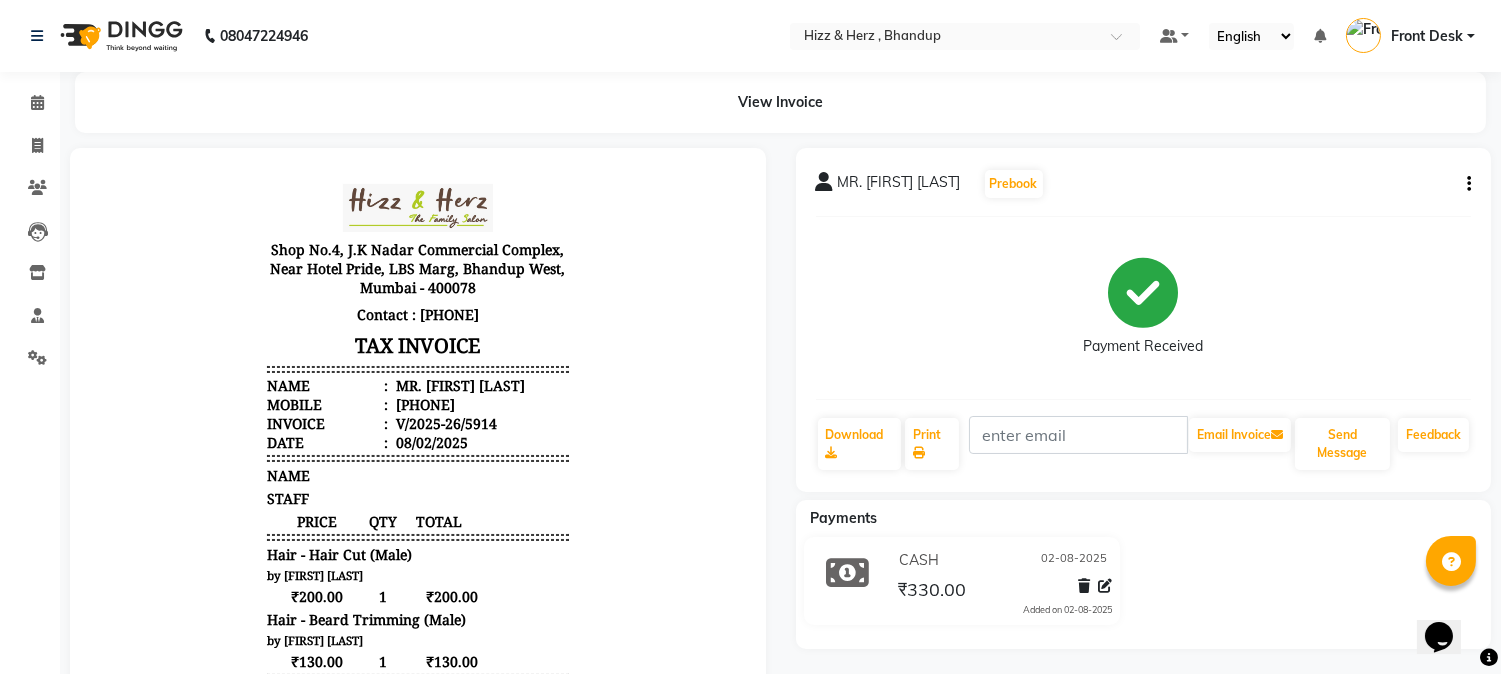scroll, scrollTop: 0, scrollLeft: 0, axis: both 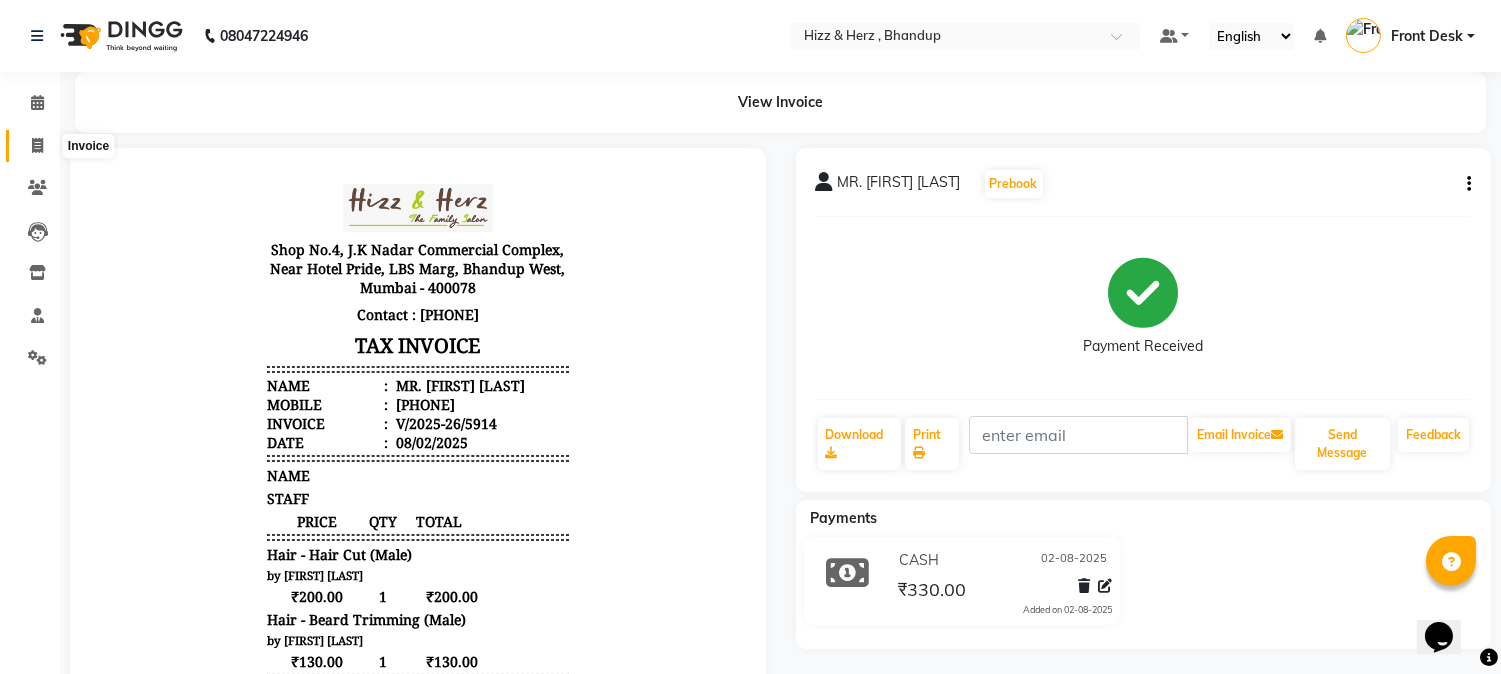click 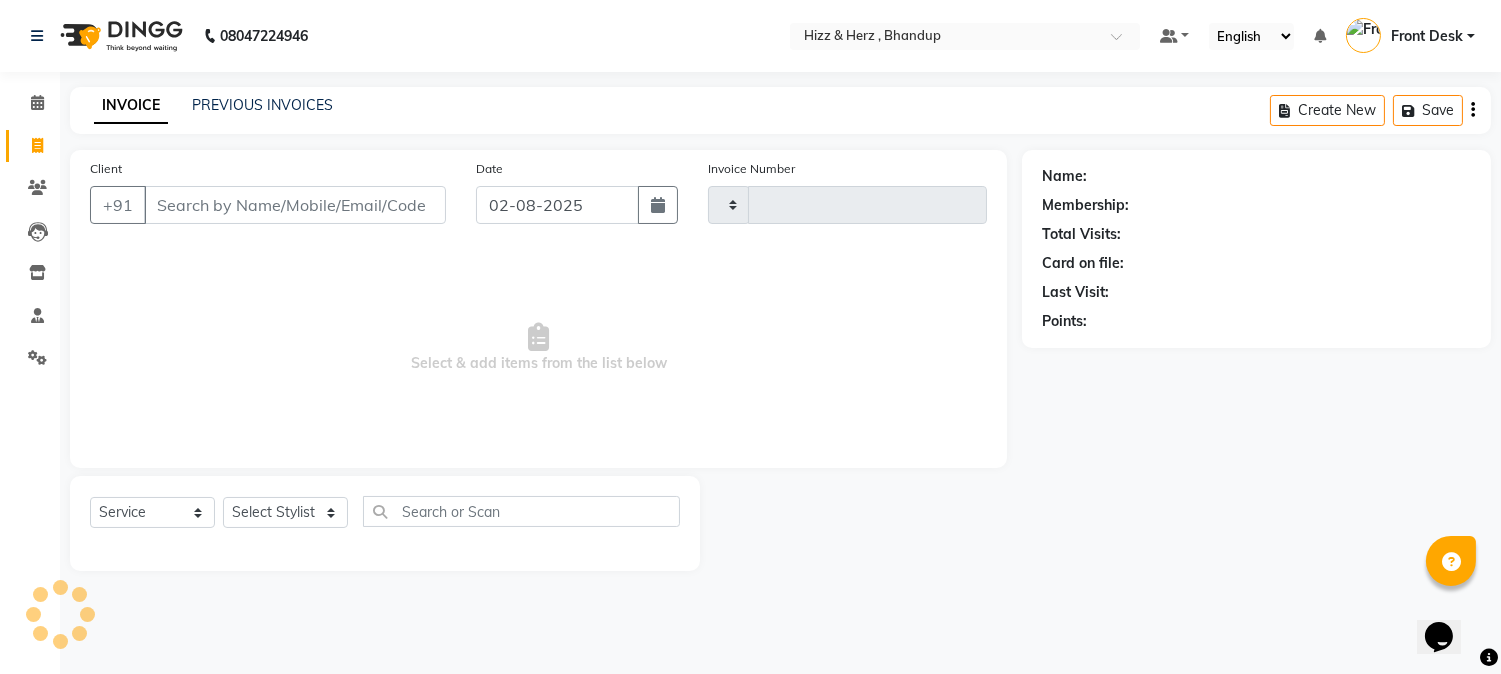 type on "5916" 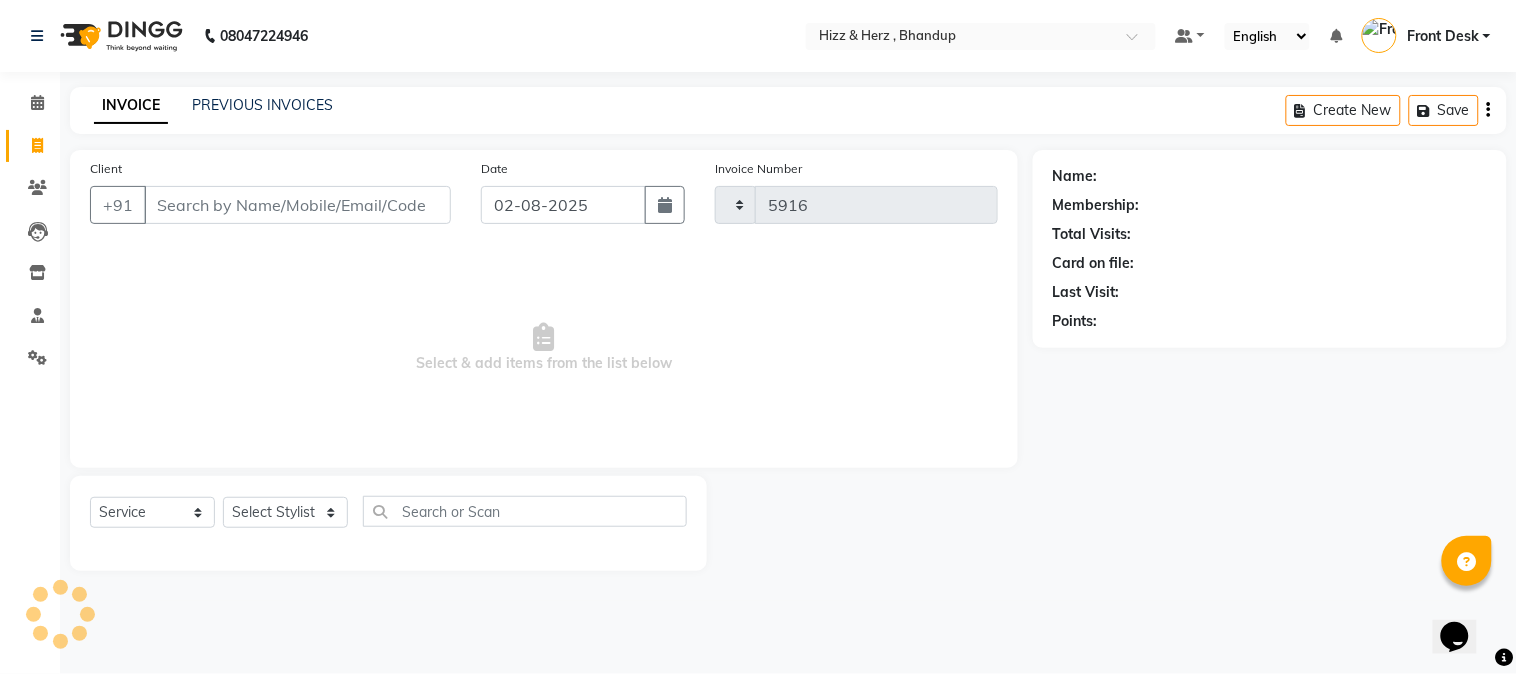 select on "629" 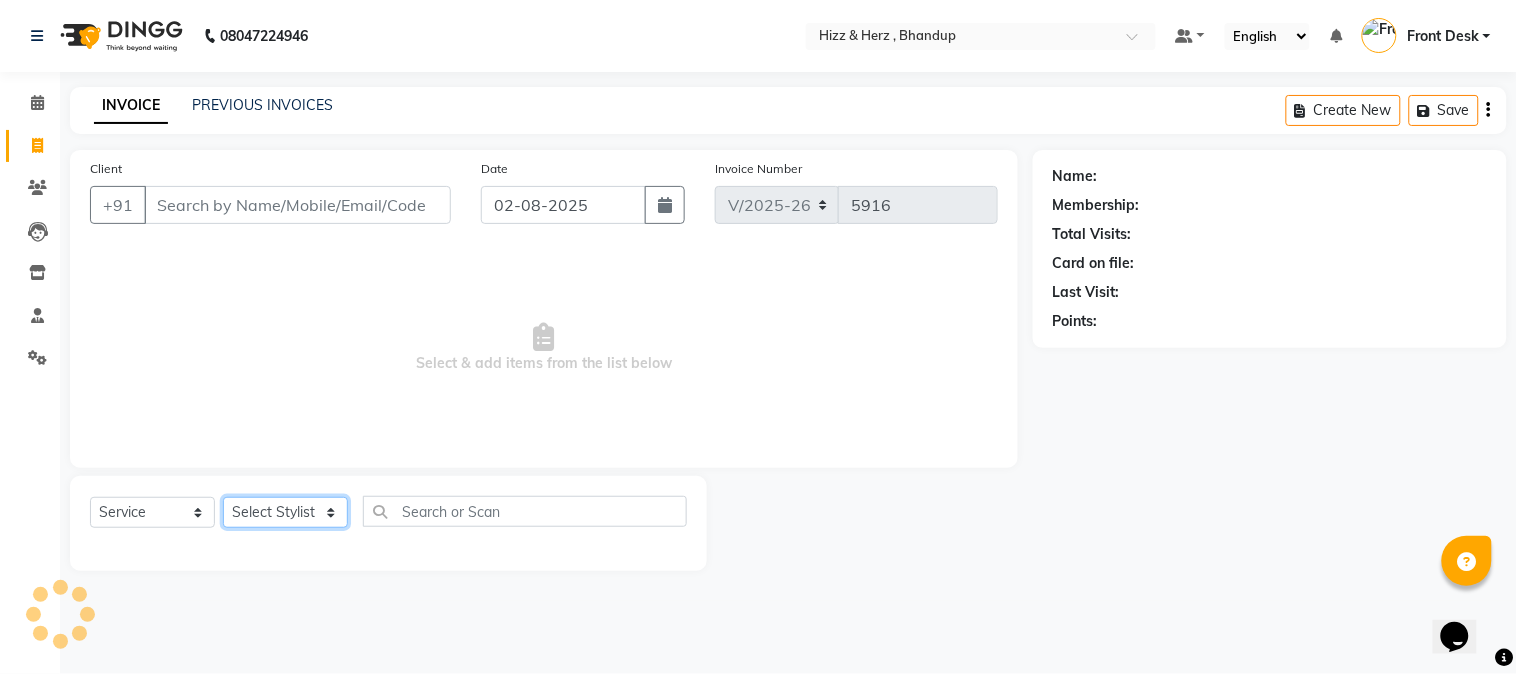 click on "Select Stylist" 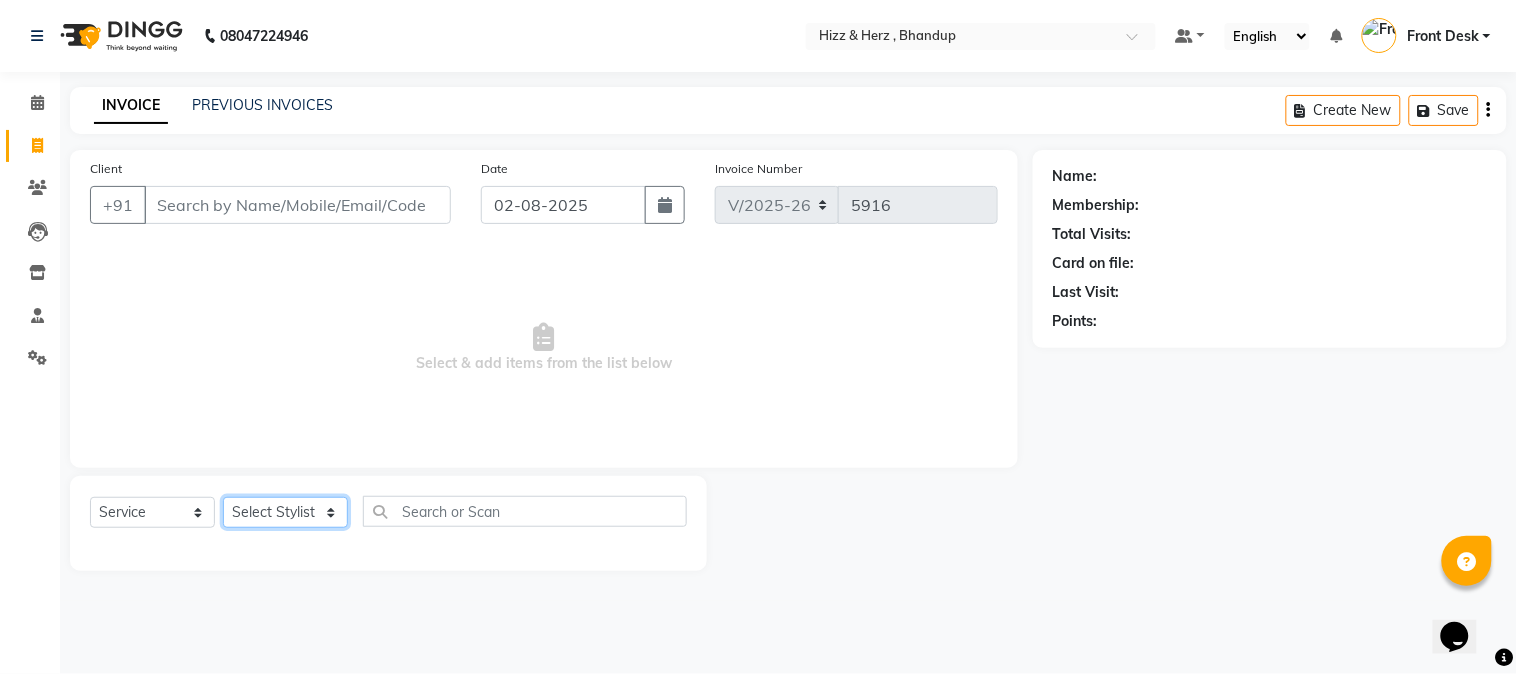 select on "11514" 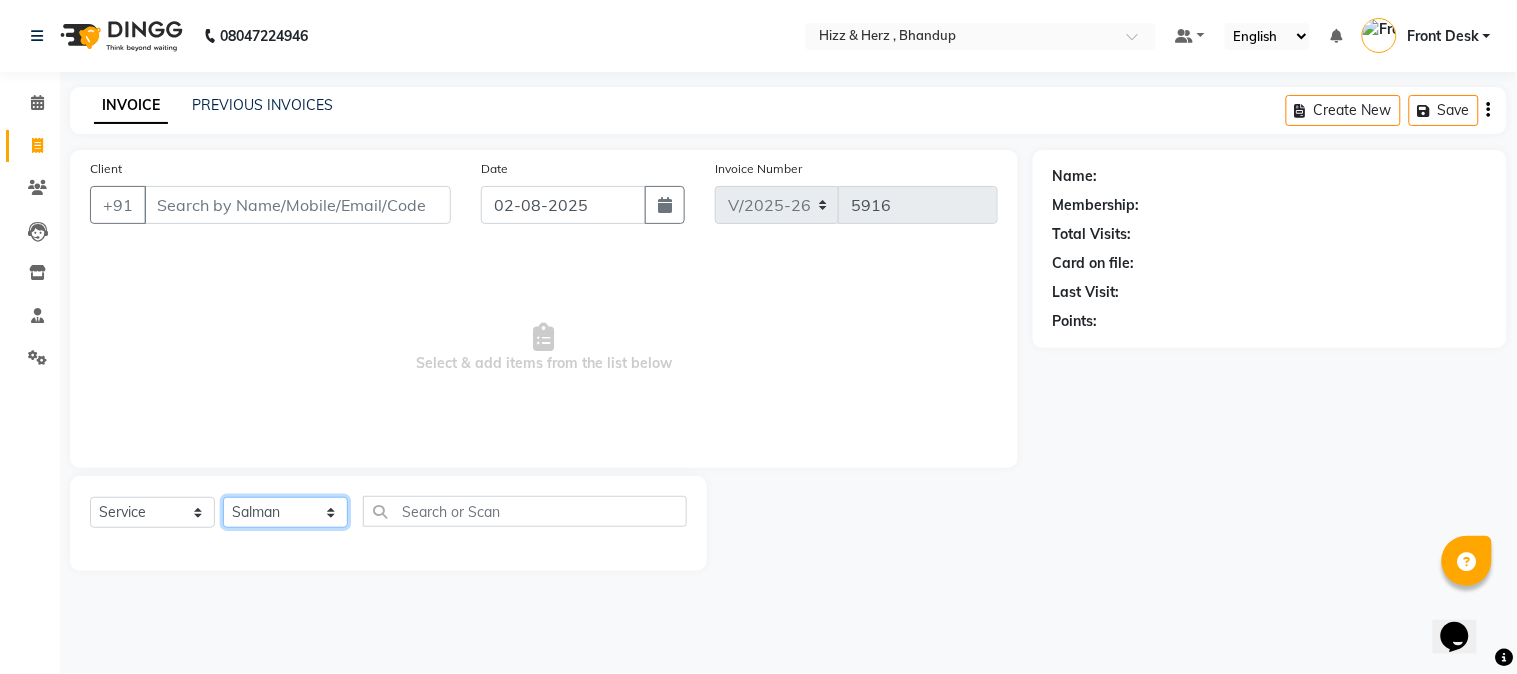 click on "Select Stylist Front Desk Gaurav Sharma HIZZ & HERZ 2 IRFAN AHMAD Jigna Goswami KHALID AHMAD Laxmi Mehboob MOHD PARVEJ NIZAM Salman Sangeeta  SUMITA  VEERENDRA SHARMA" 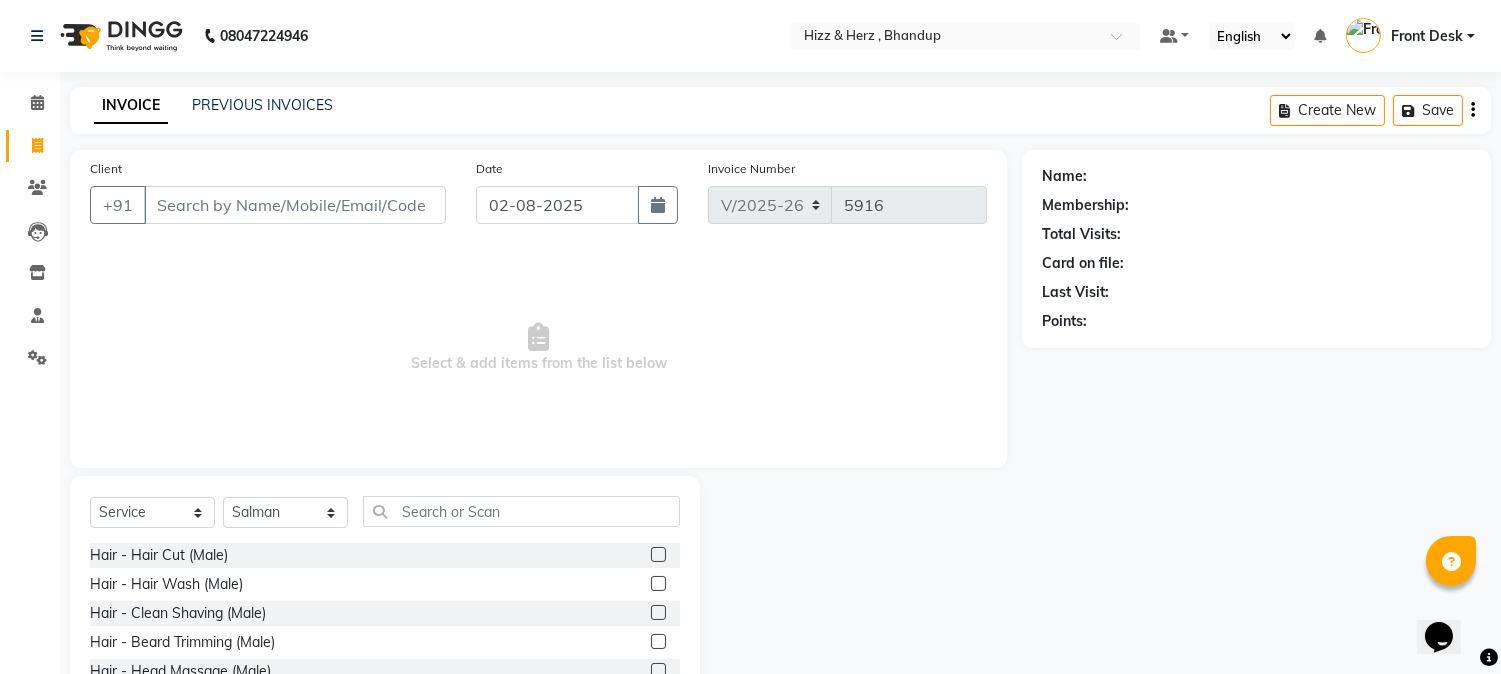 click 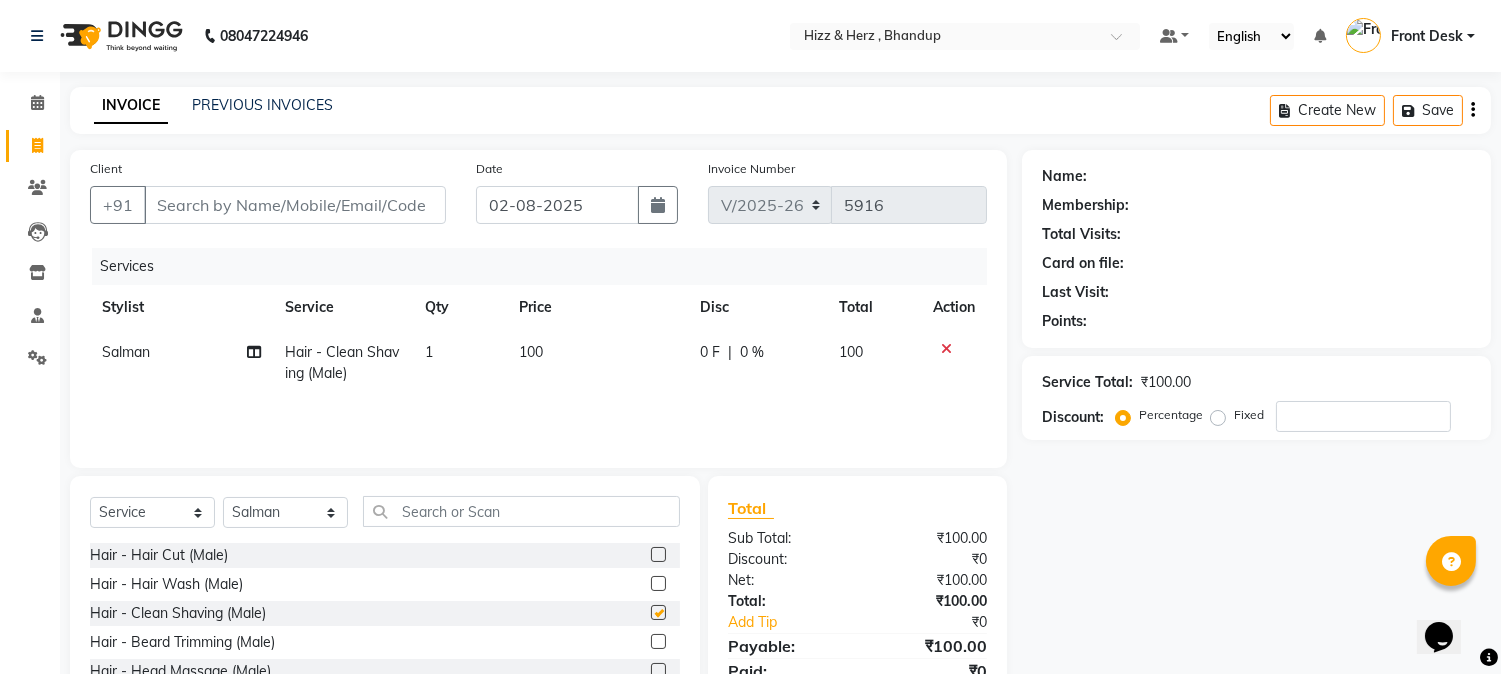 checkbox on "false" 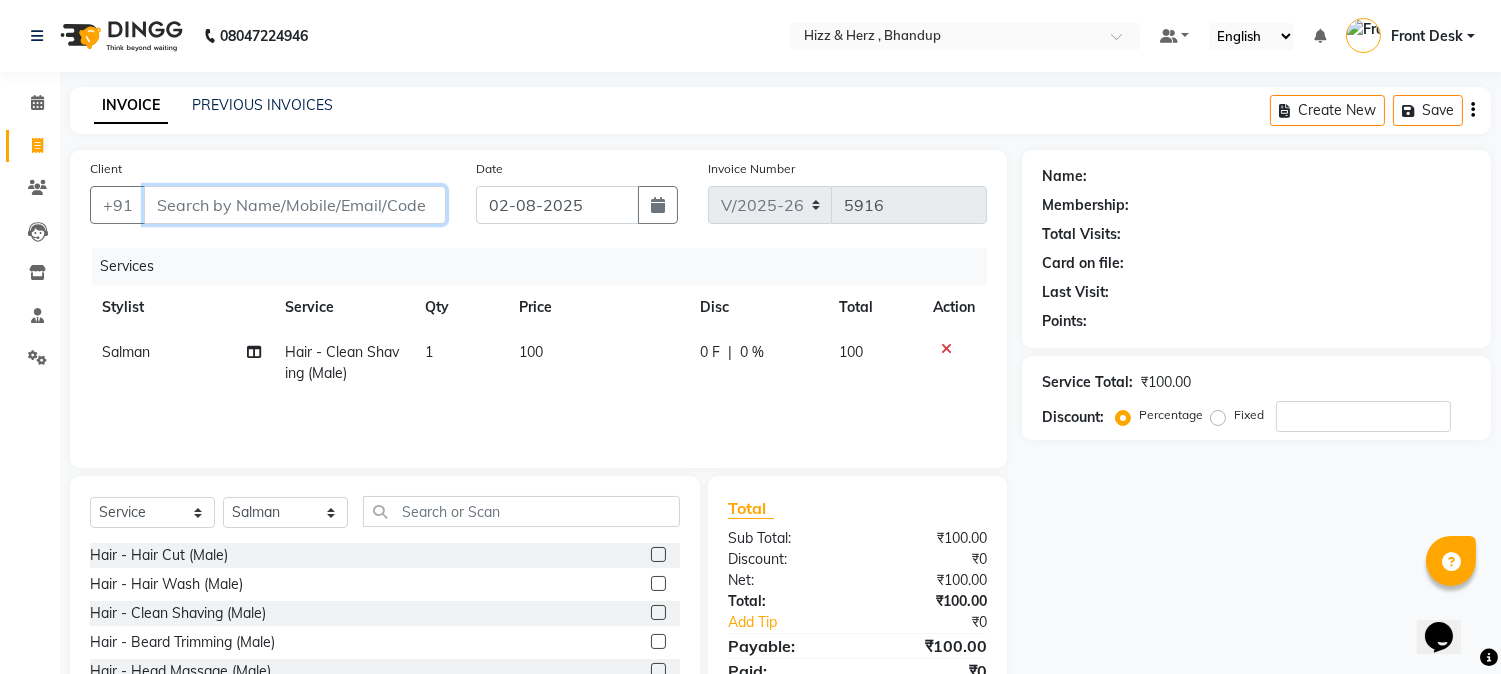 click on "Client" at bounding box center [295, 205] 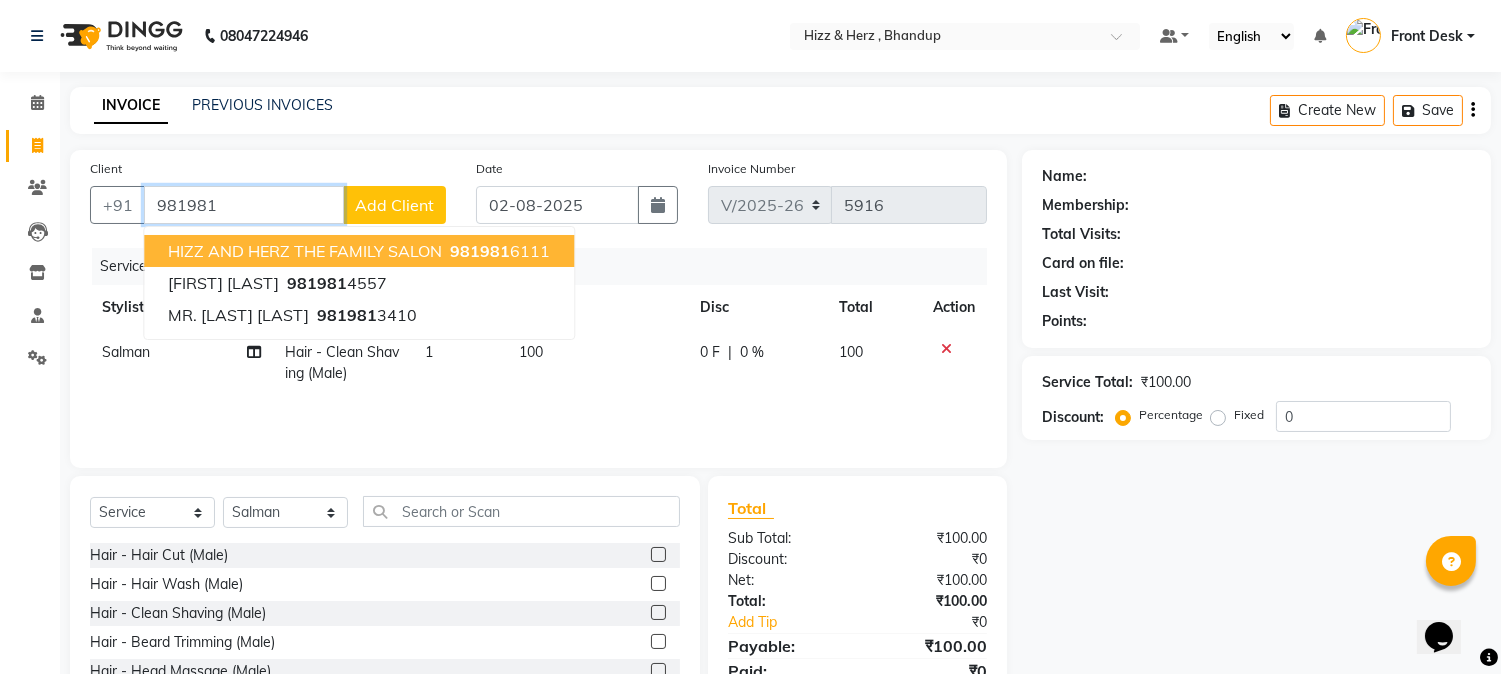 click on "HIZZ AND HERZ THE FAMILY SALON   981981 6111" at bounding box center (359, 251) 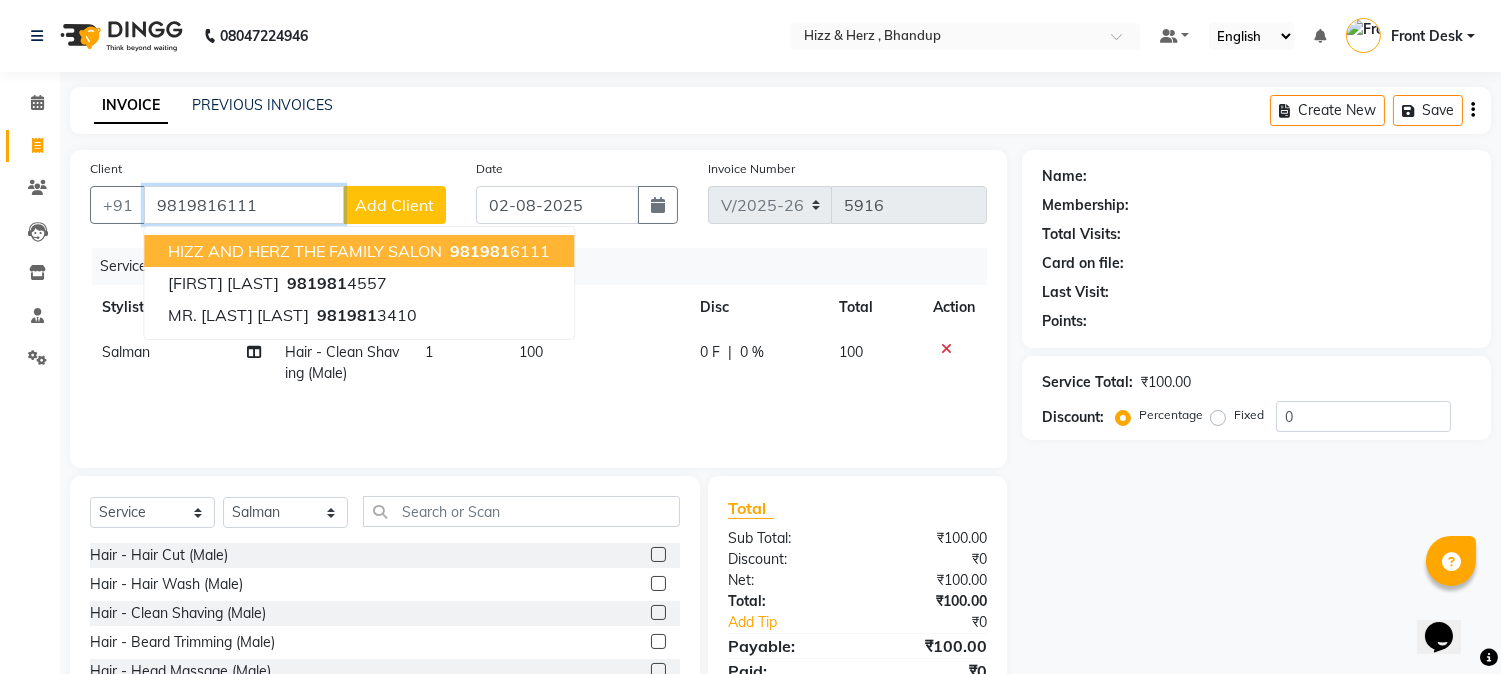 type on "9819816111" 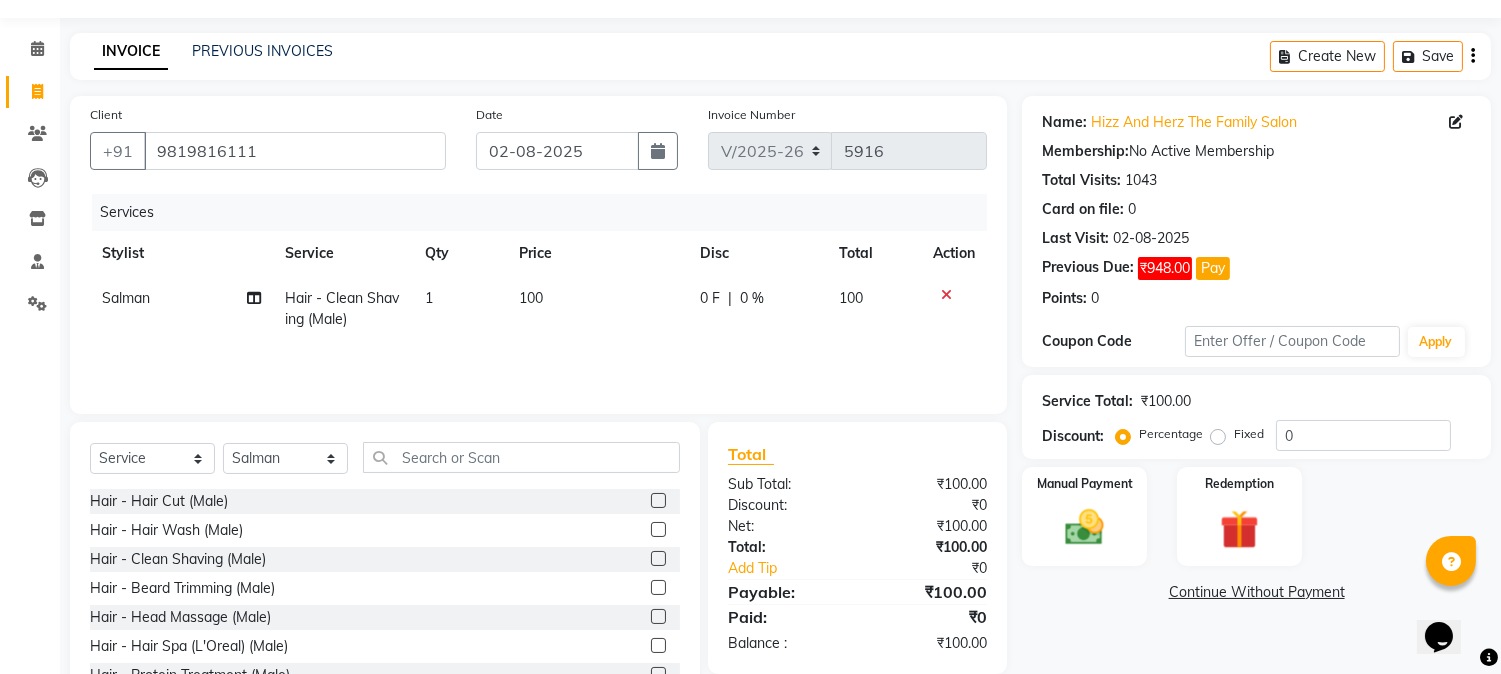 scroll, scrollTop: 126, scrollLeft: 0, axis: vertical 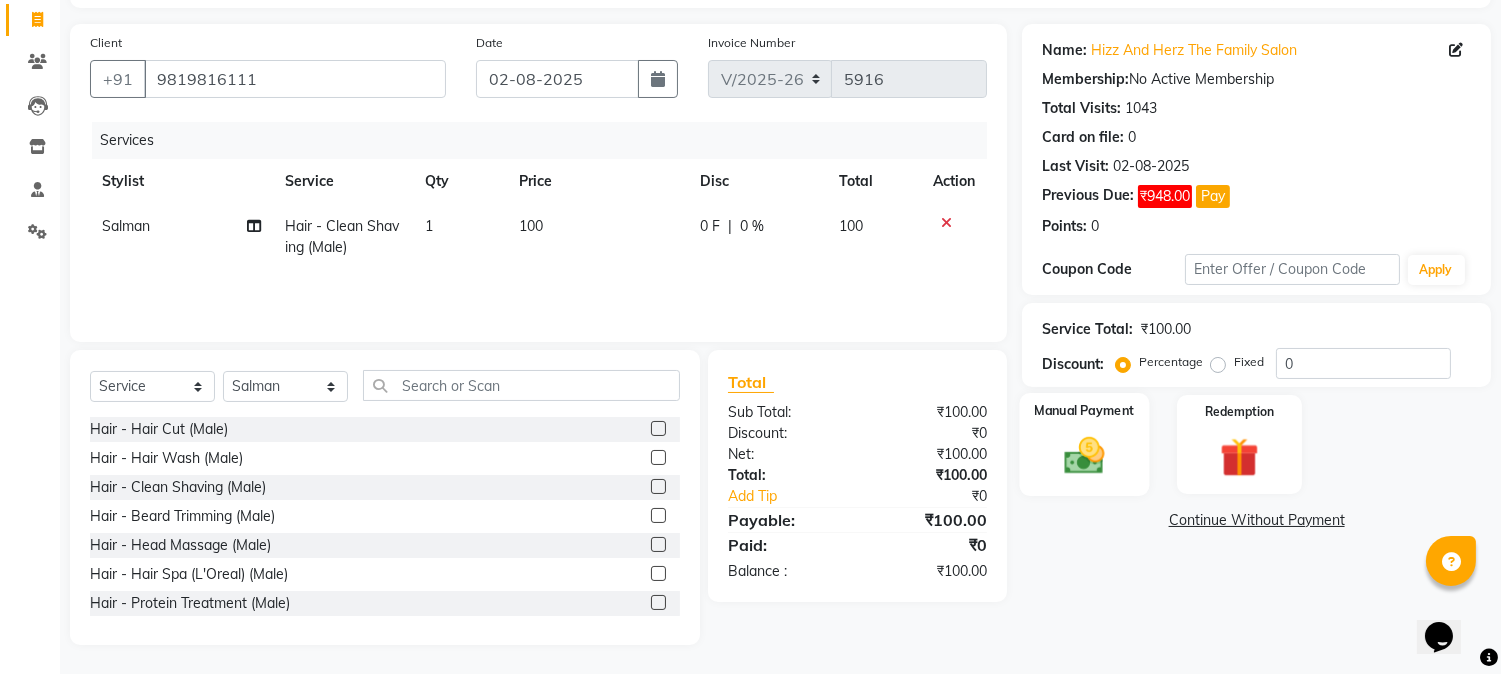 click 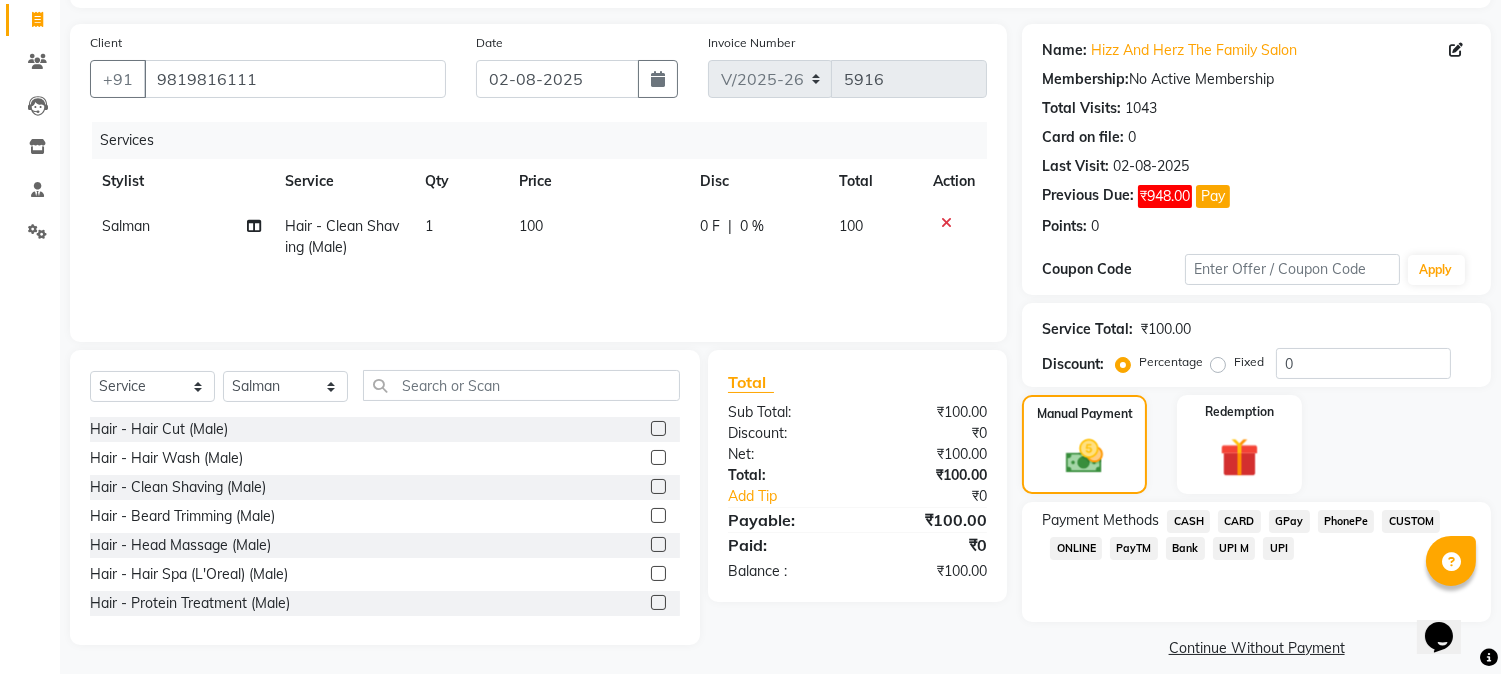 click on "CASH" 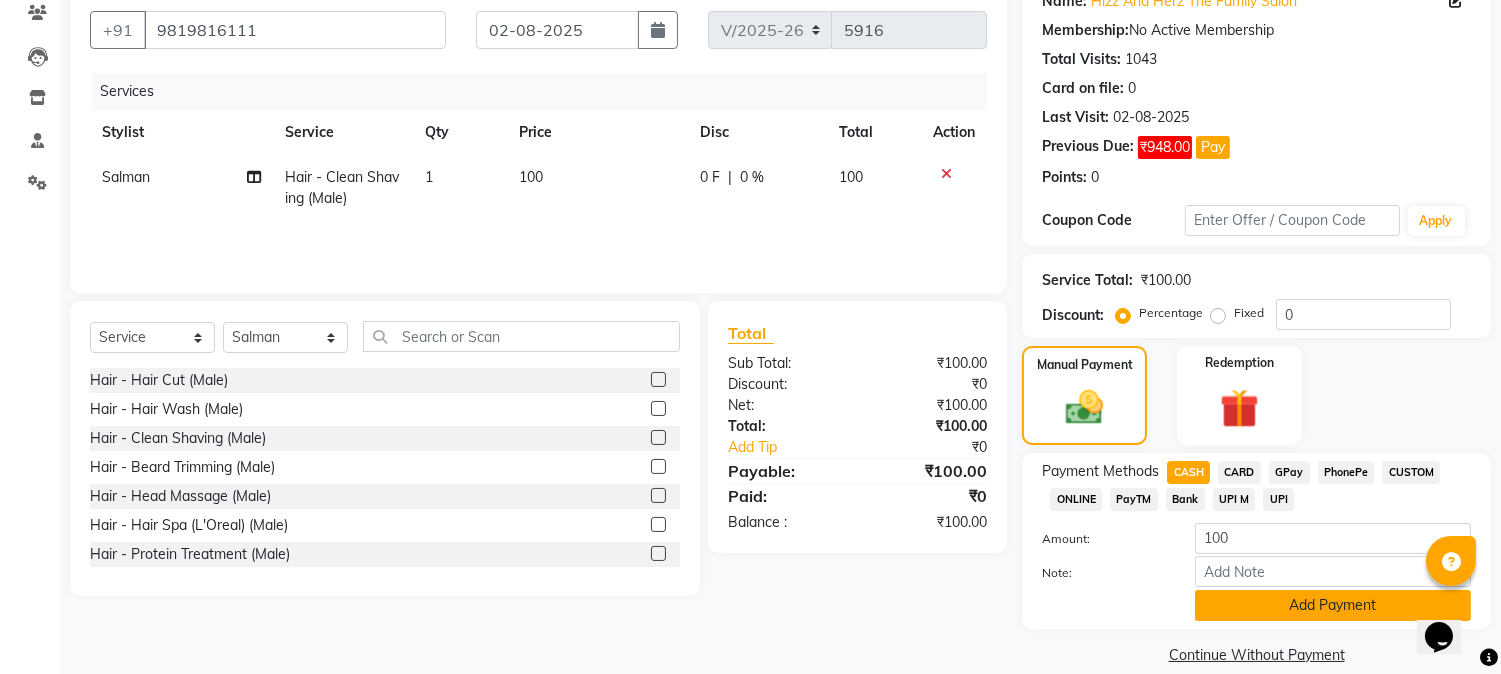 scroll, scrollTop: 201, scrollLeft: 0, axis: vertical 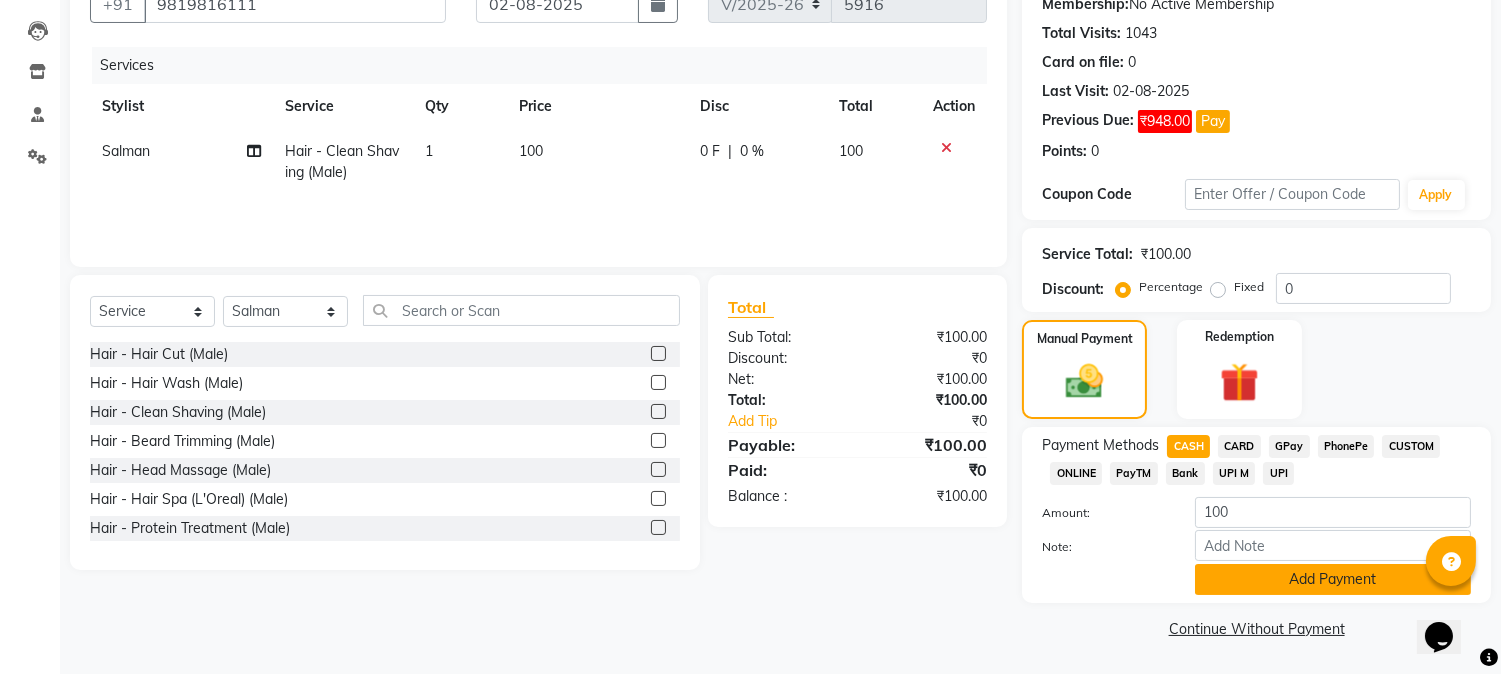 click on "Add Payment" 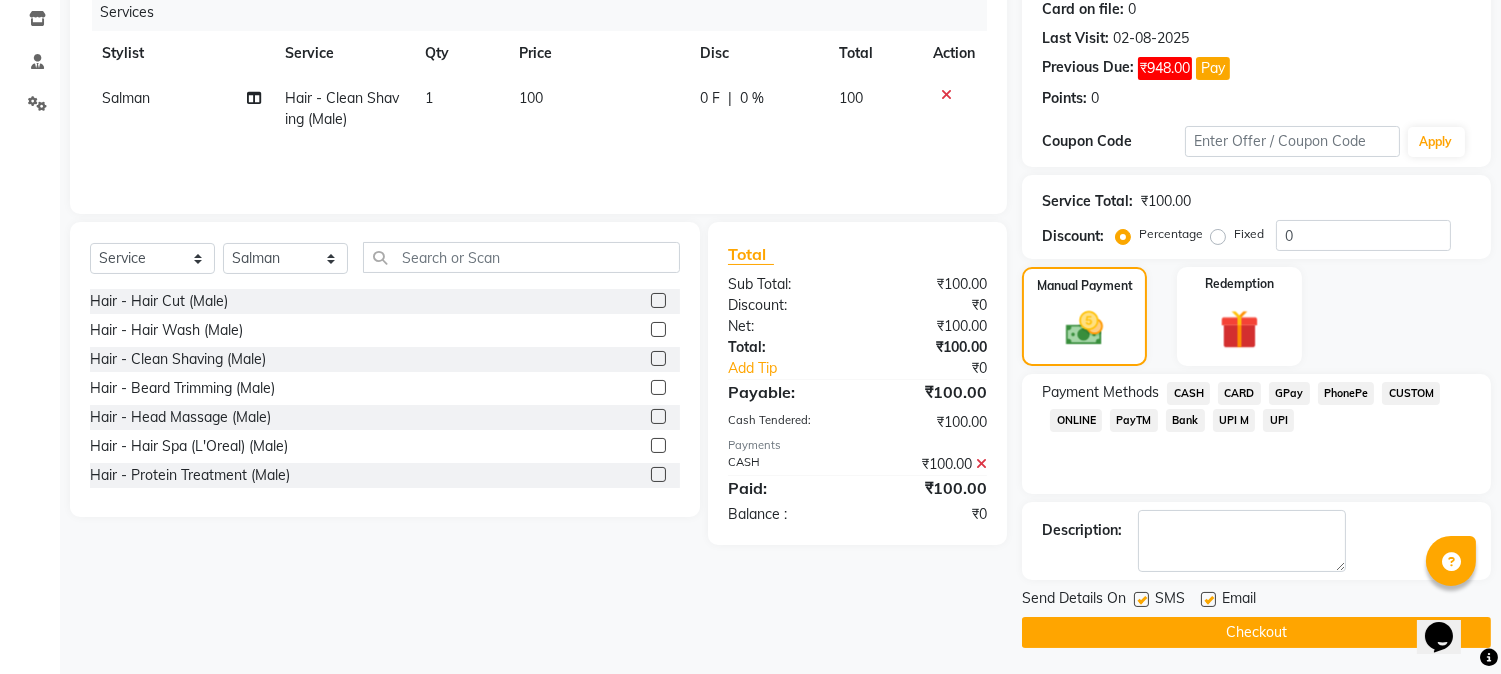 scroll, scrollTop: 257, scrollLeft: 0, axis: vertical 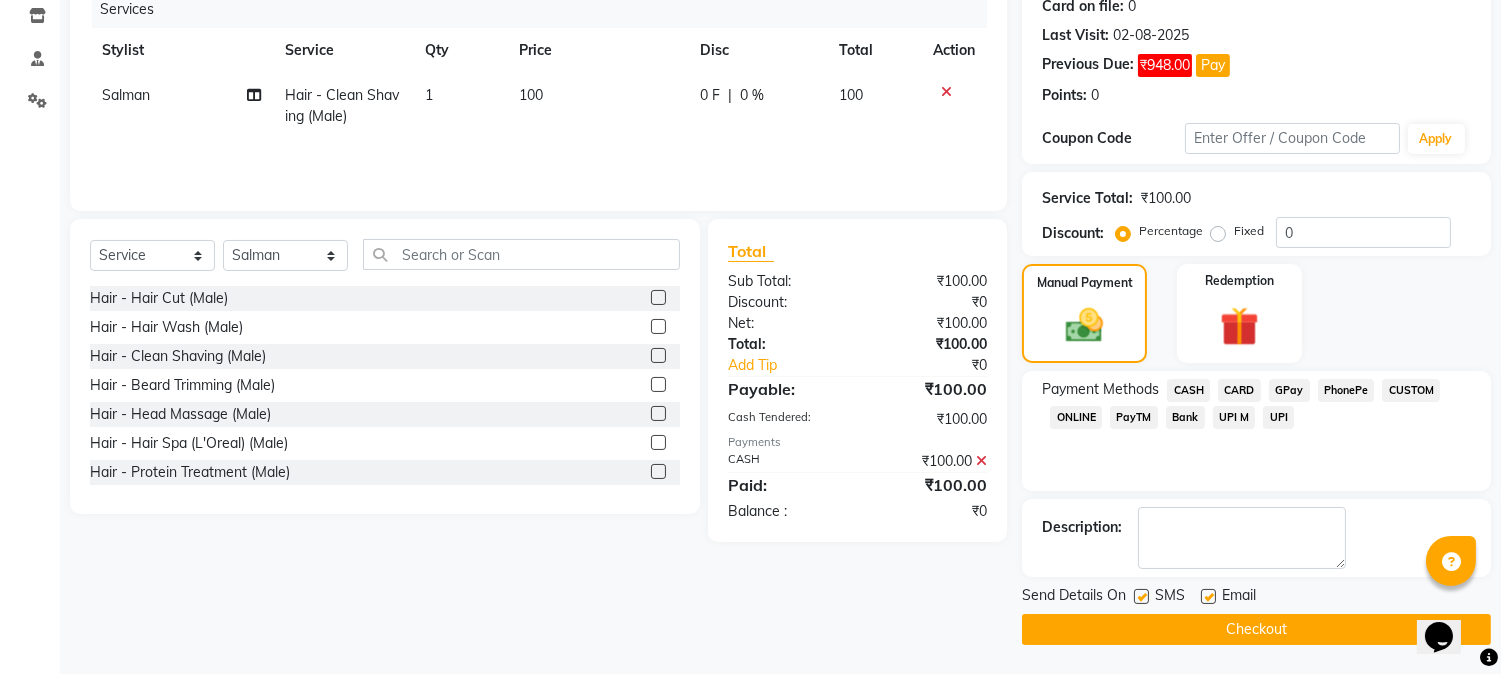 click on "Checkout" 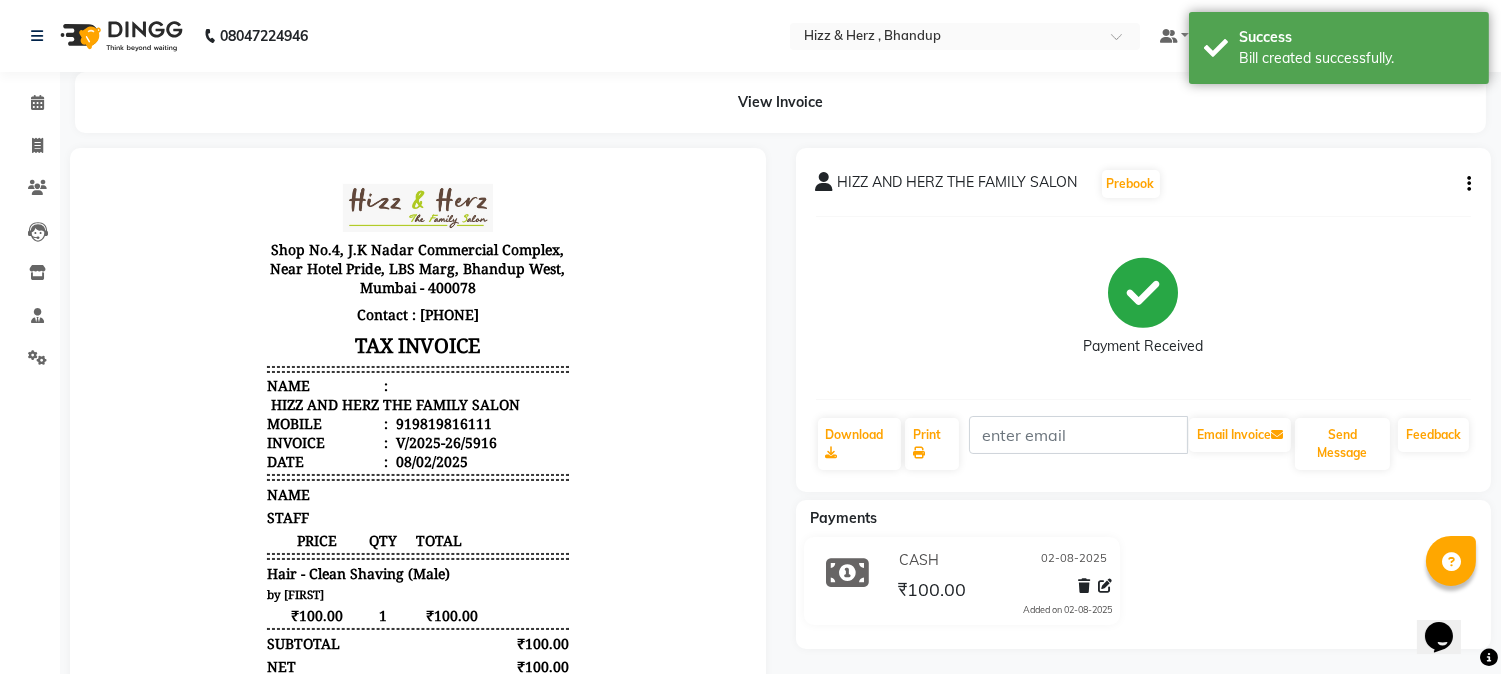 scroll, scrollTop: 0, scrollLeft: 0, axis: both 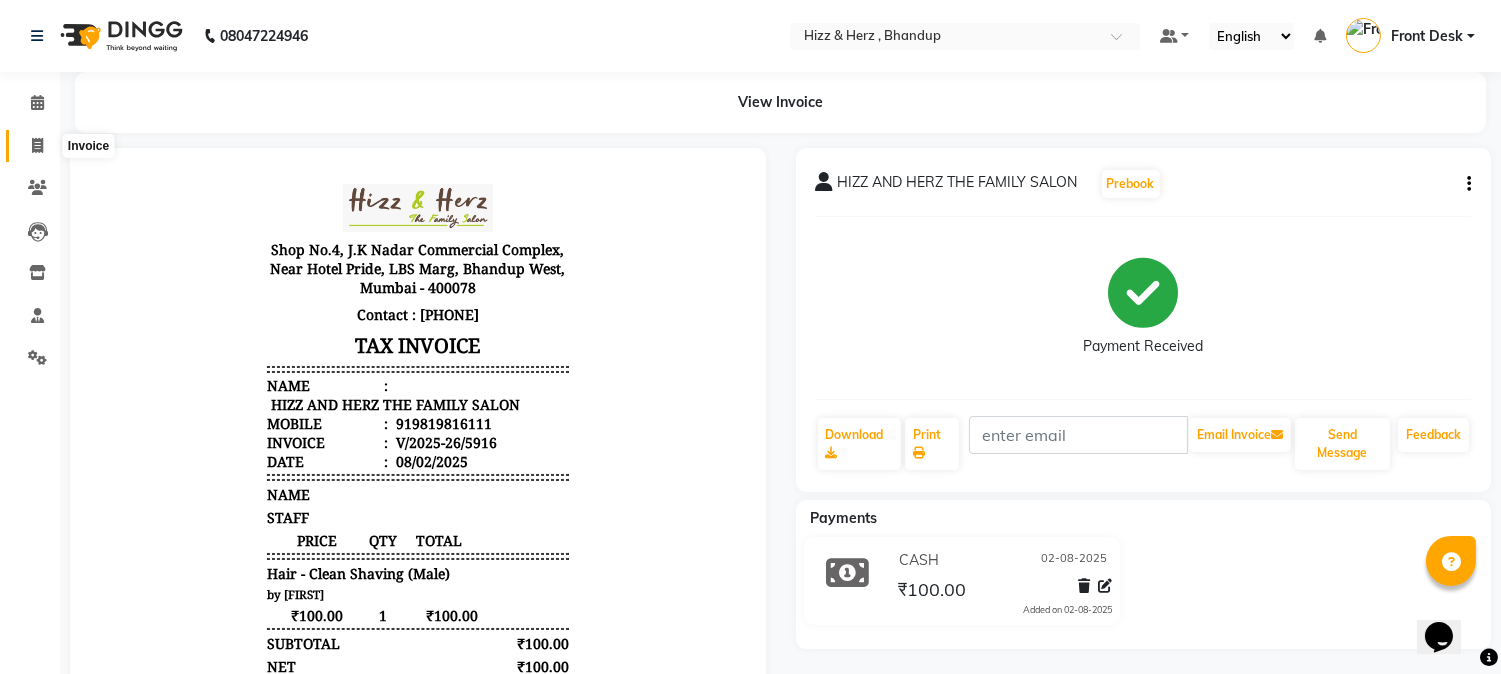 click 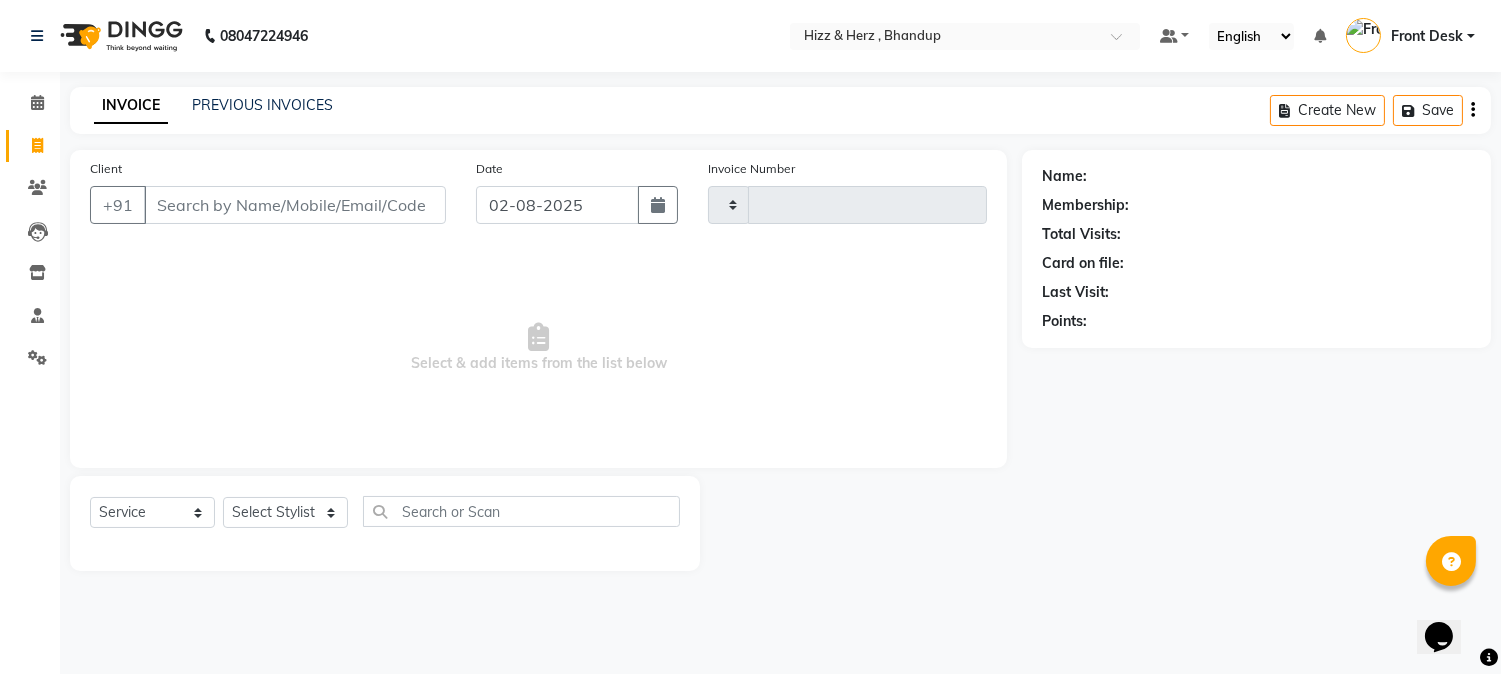 type on "5921" 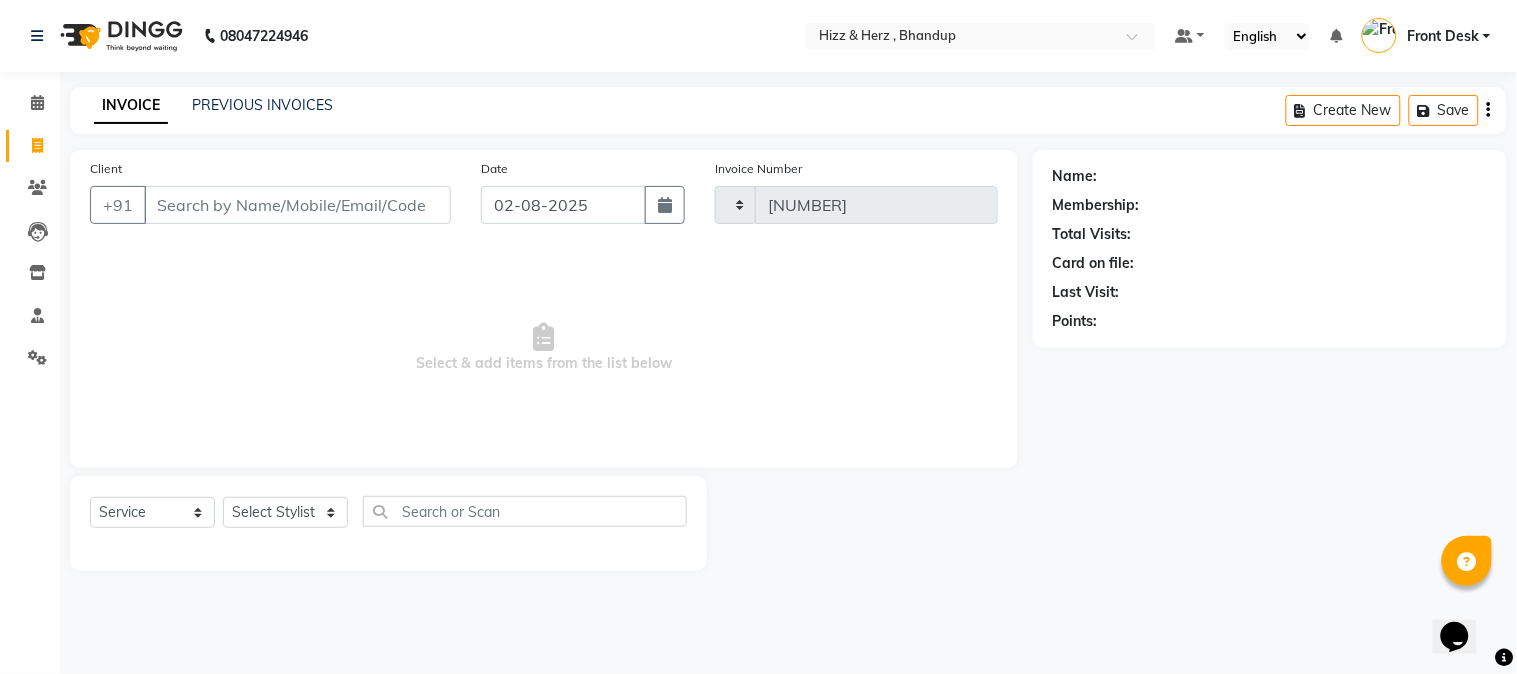 select on "629" 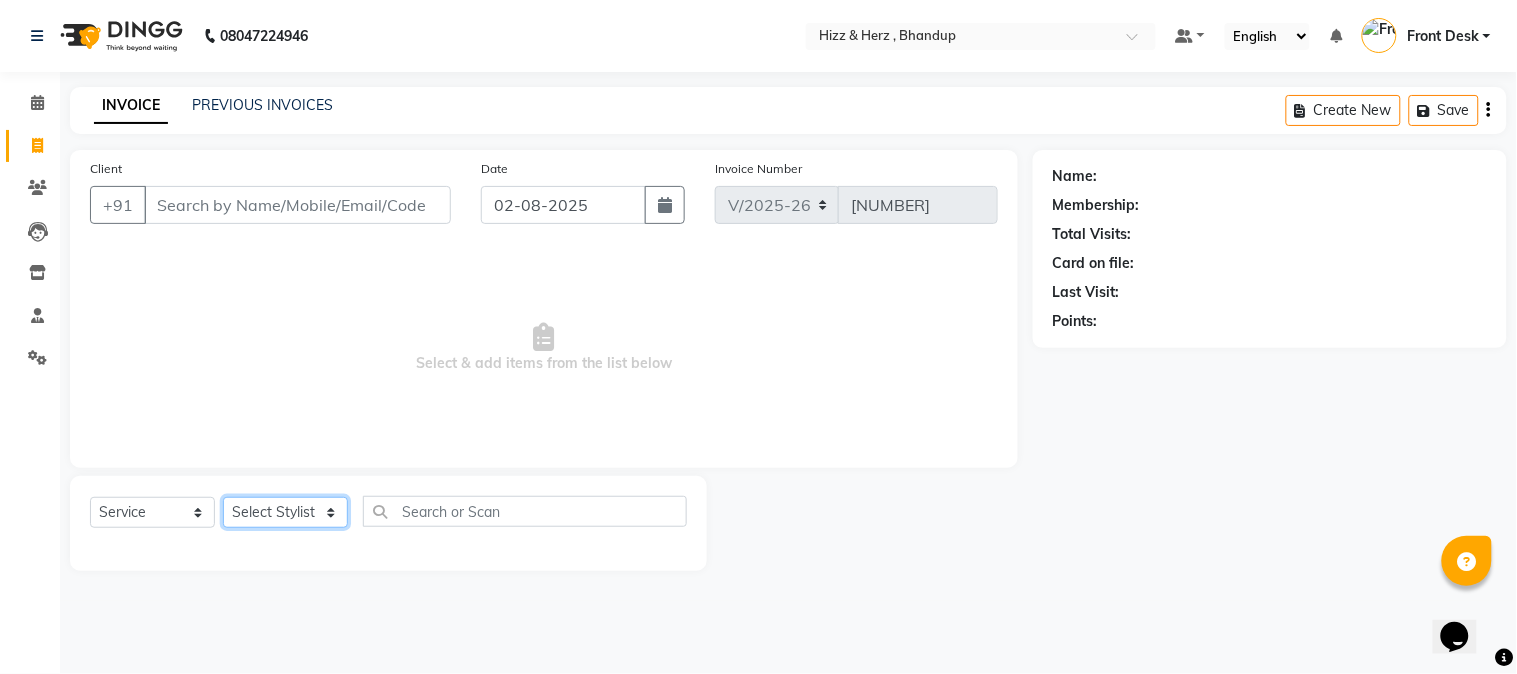 click on "Select Stylist" 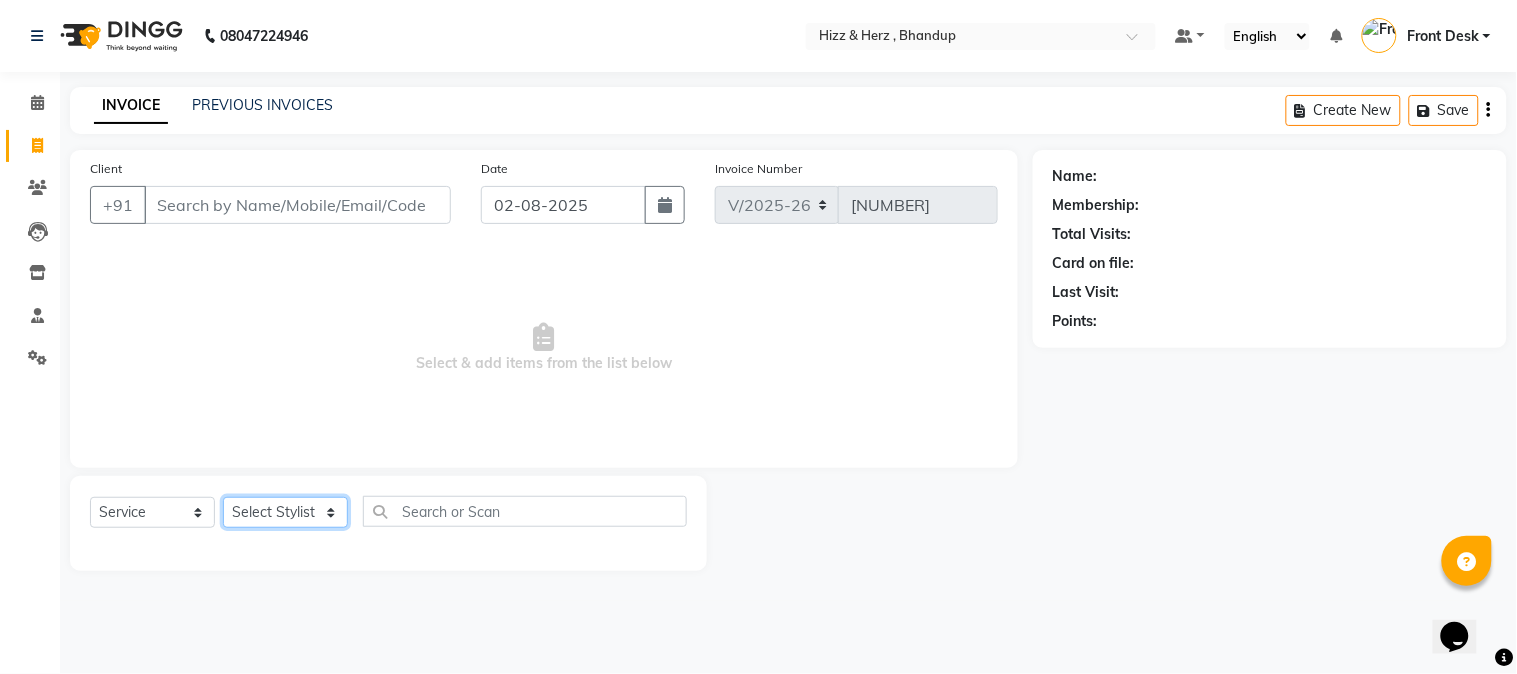 select on "82789" 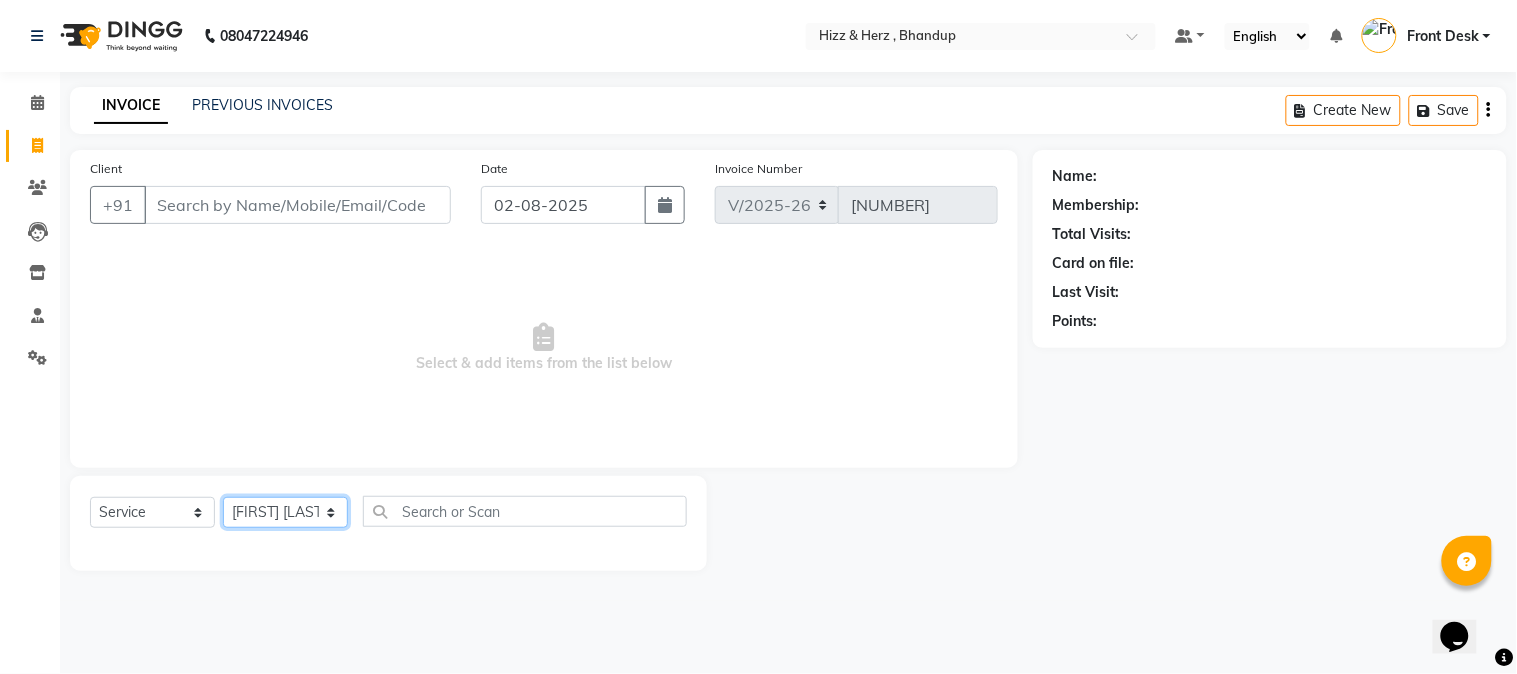 click on "Select Stylist Front Desk Gaurav Sharma HIZZ & HERZ 2 IRFAN AHMAD Jigna Goswami KHALID AHMAD Laxmi Mehboob MOHD PARVEJ NIZAM Salman Sangeeta  SUMITA  VEERENDRA SHARMA" 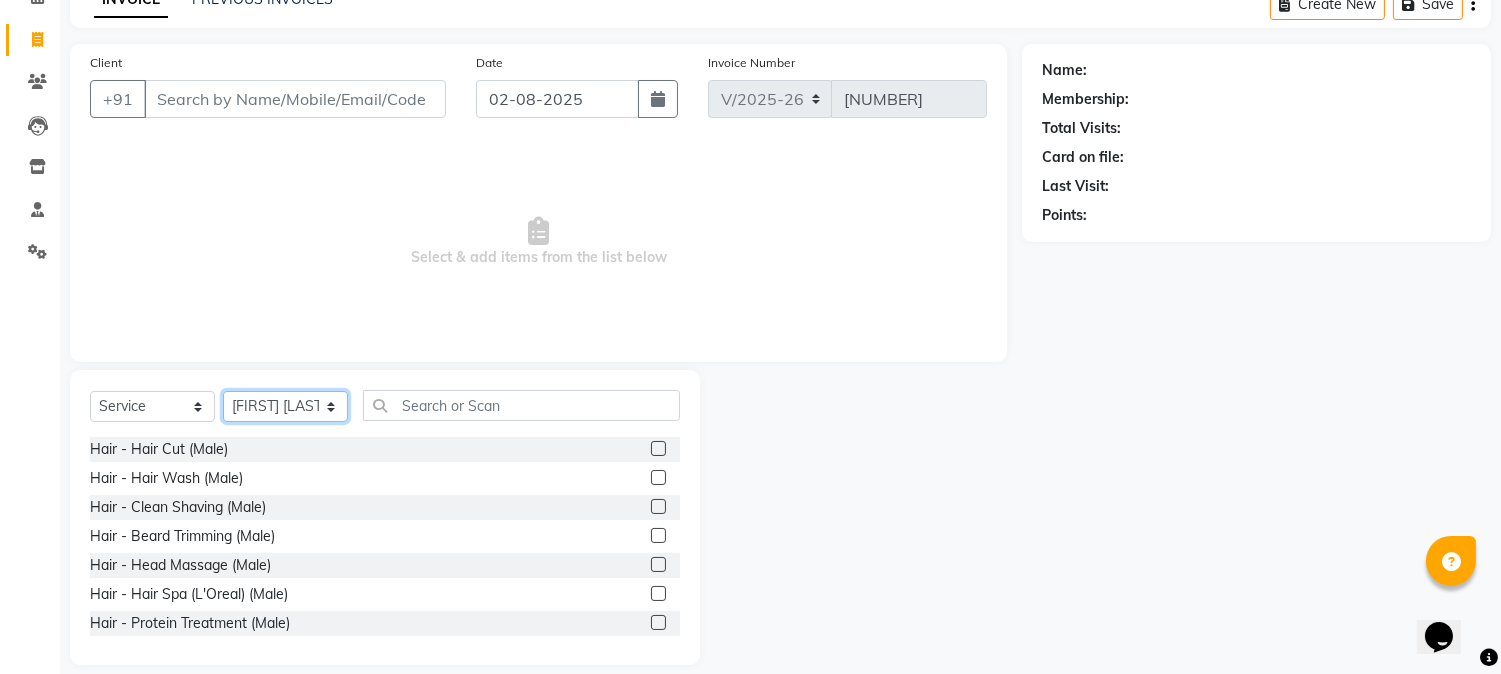scroll, scrollTop: 126, scrollLeft: 0, axis: vertical 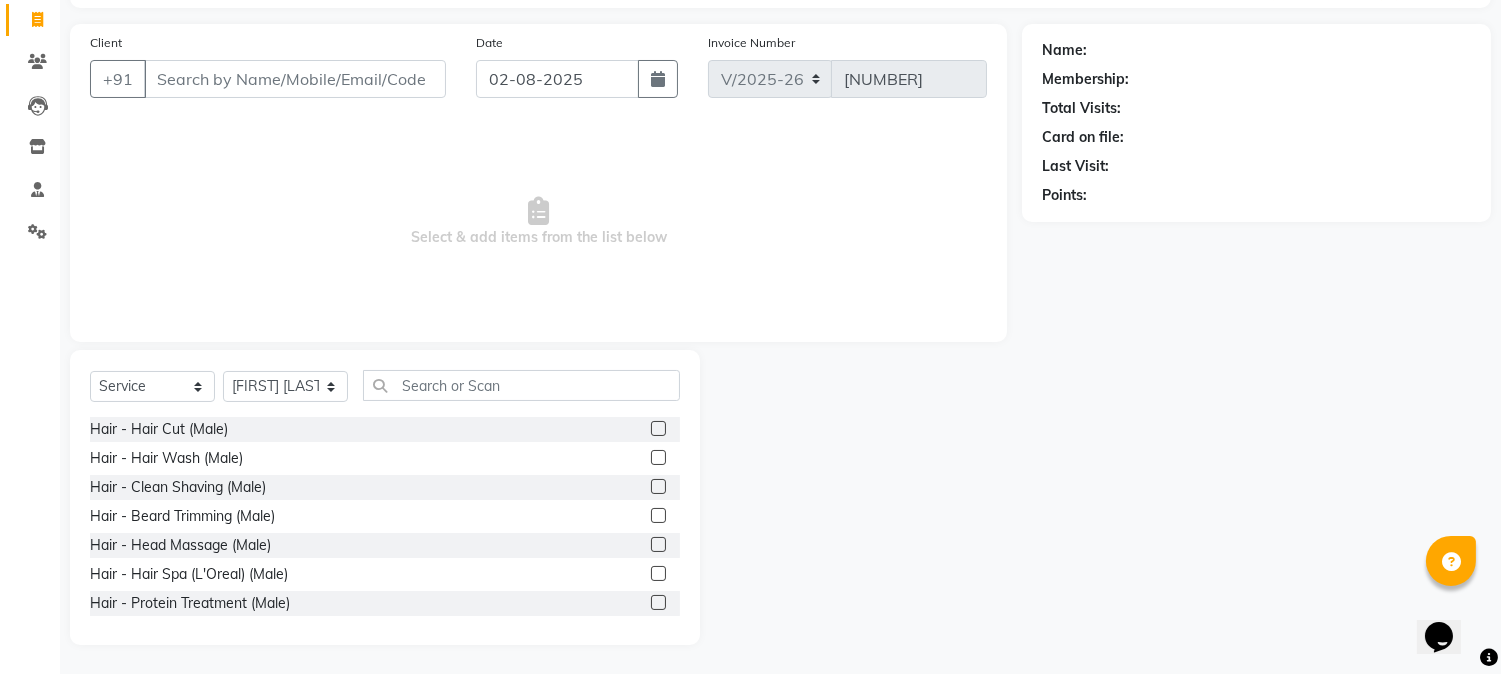 click 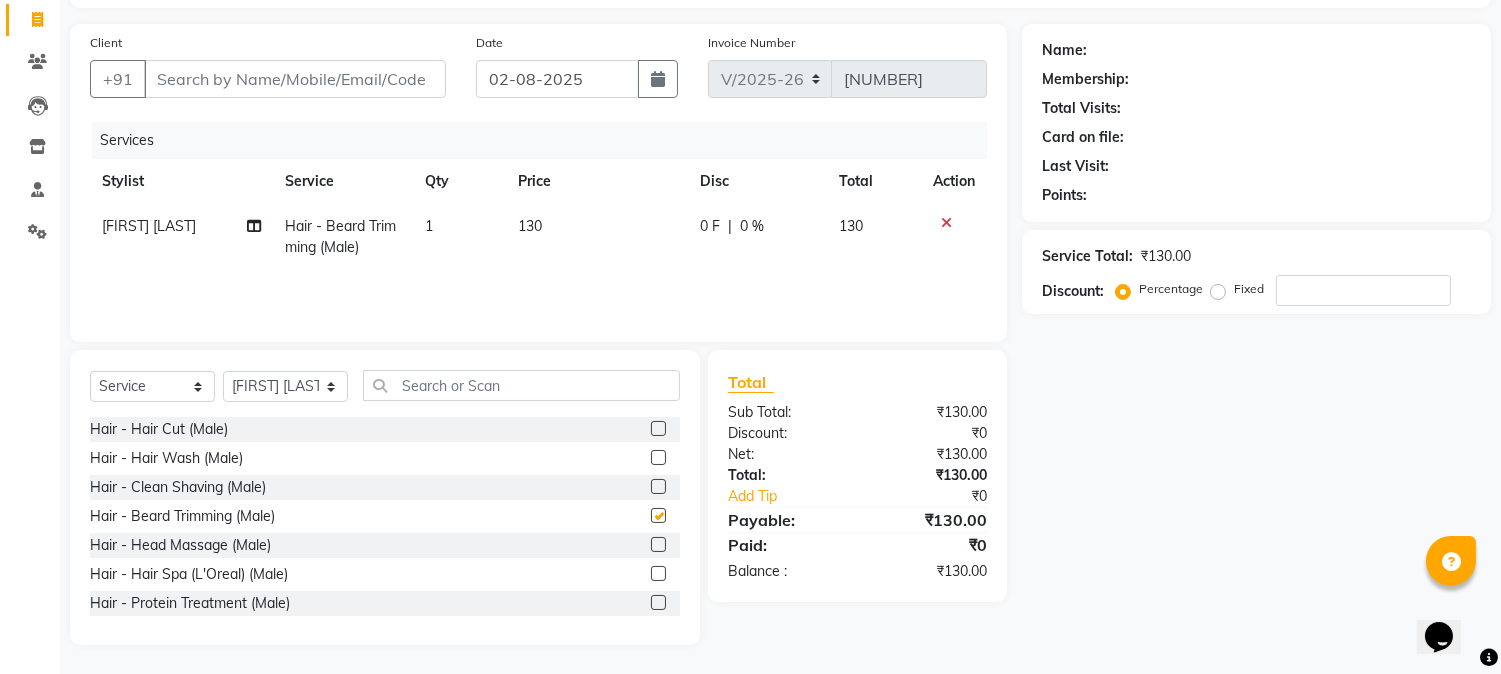 checkbox on "false" 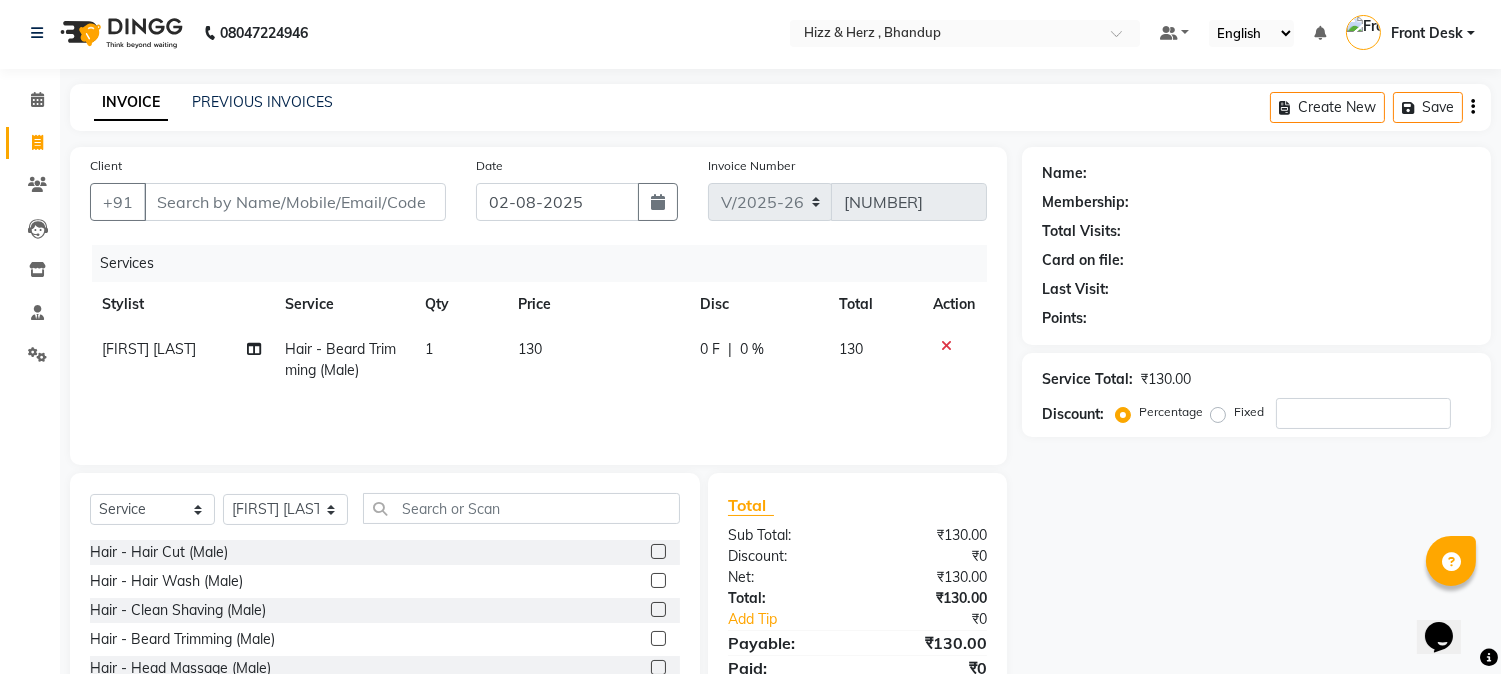scroll, scrollTop: 0, scrollLeft: 0, axis: both 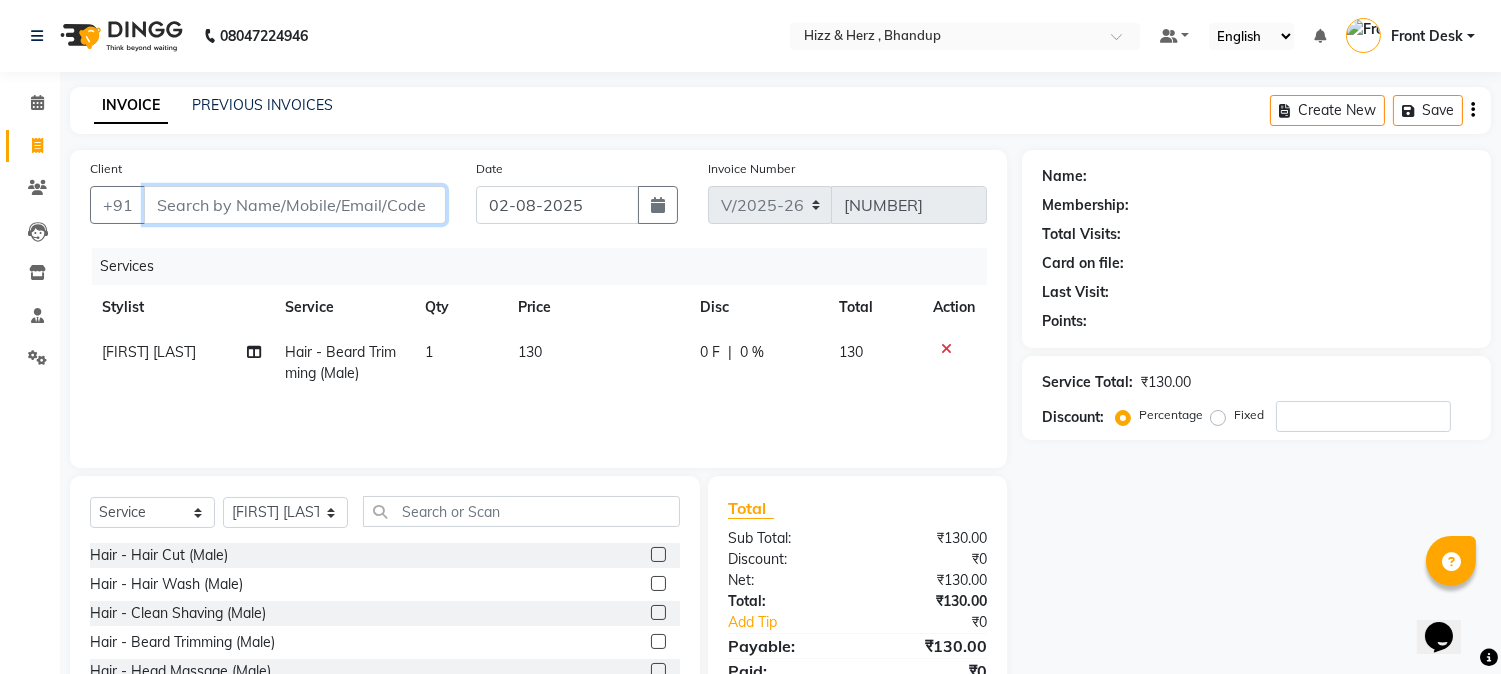 click on "Client" at bounding box center [295, 205] 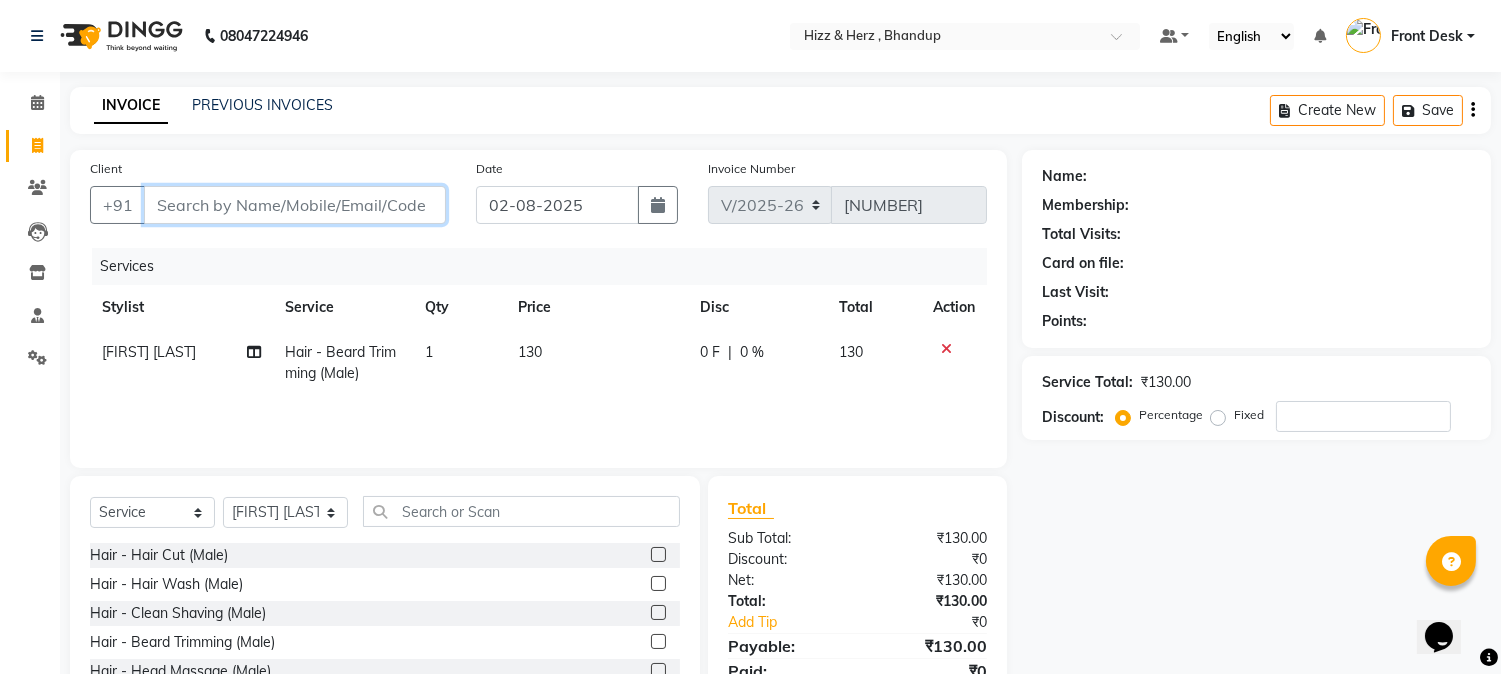 click on "Client" at bounding box center (295, 205) 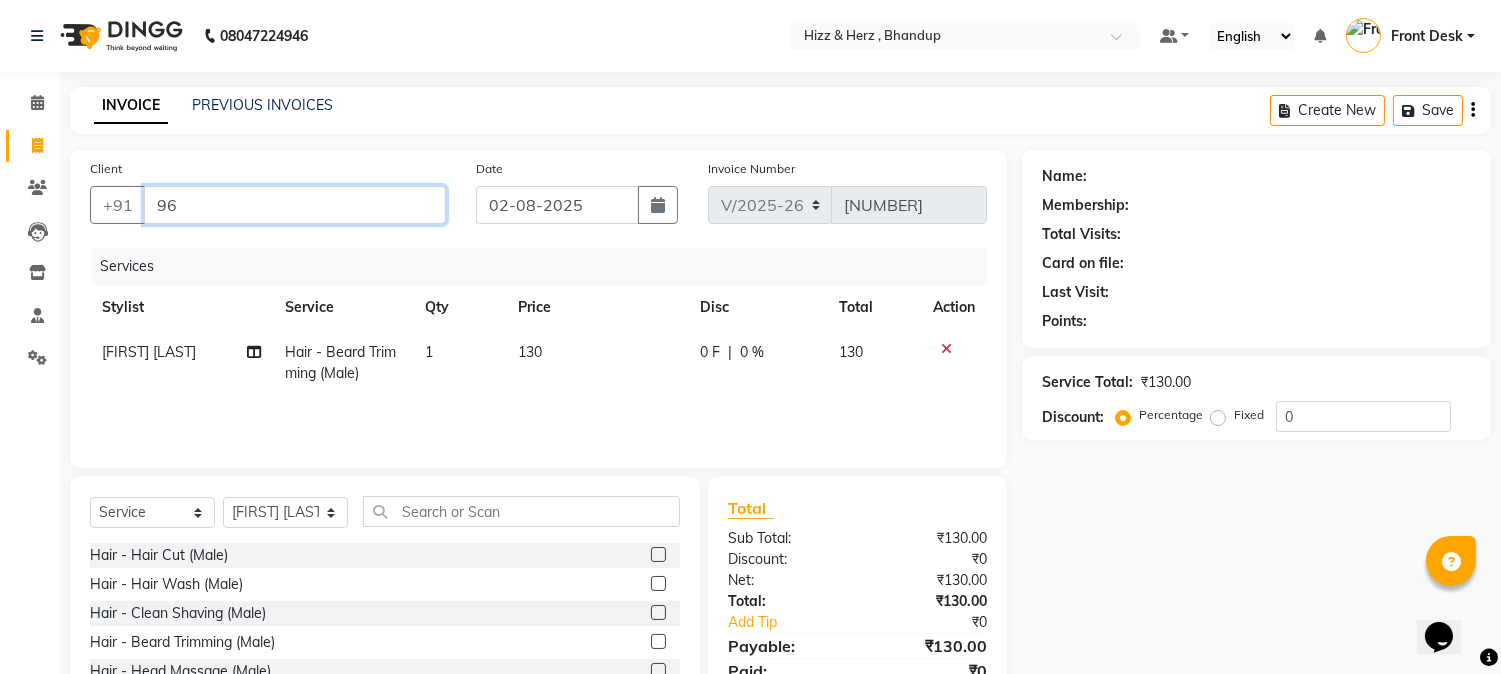 type on "9" 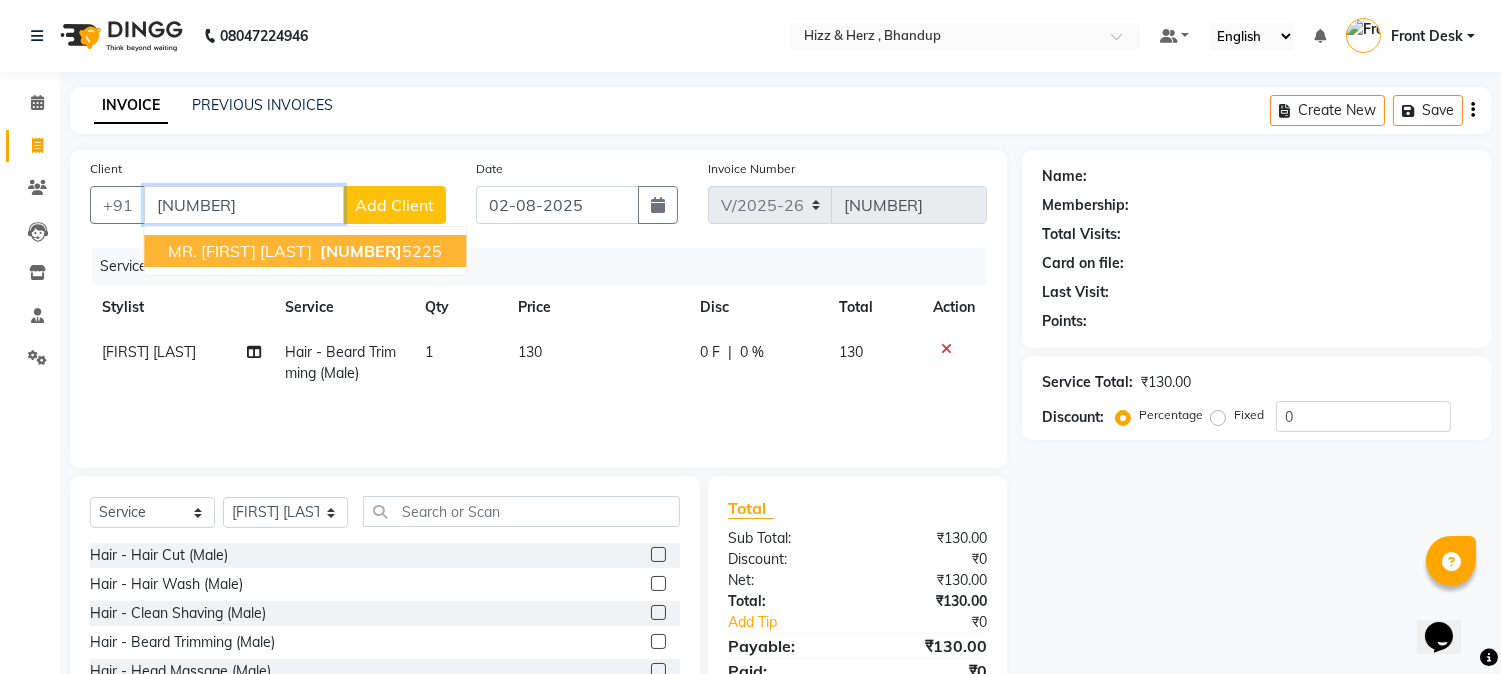 click on "MR. VINOD JOSHI   842694 5225" at bounding box center (305, 251) 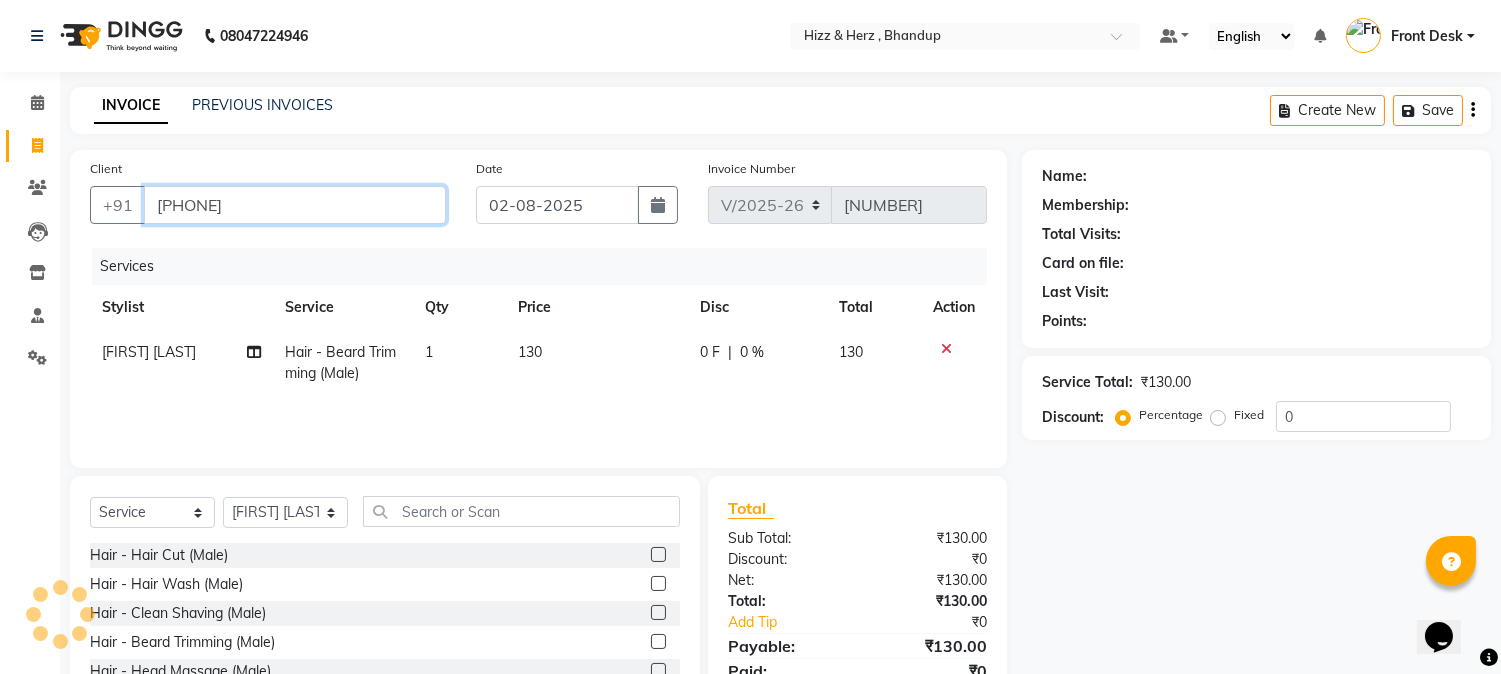 type on "[PHONE]" 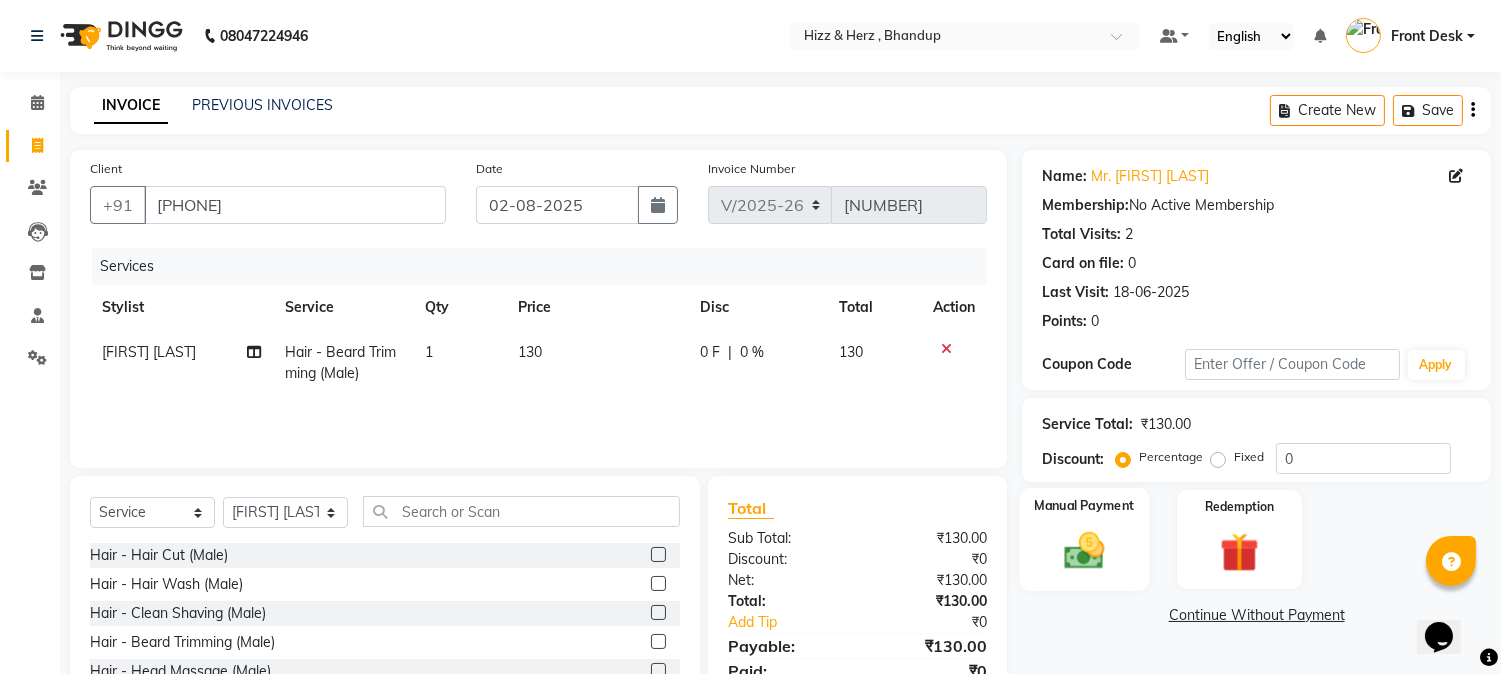 click 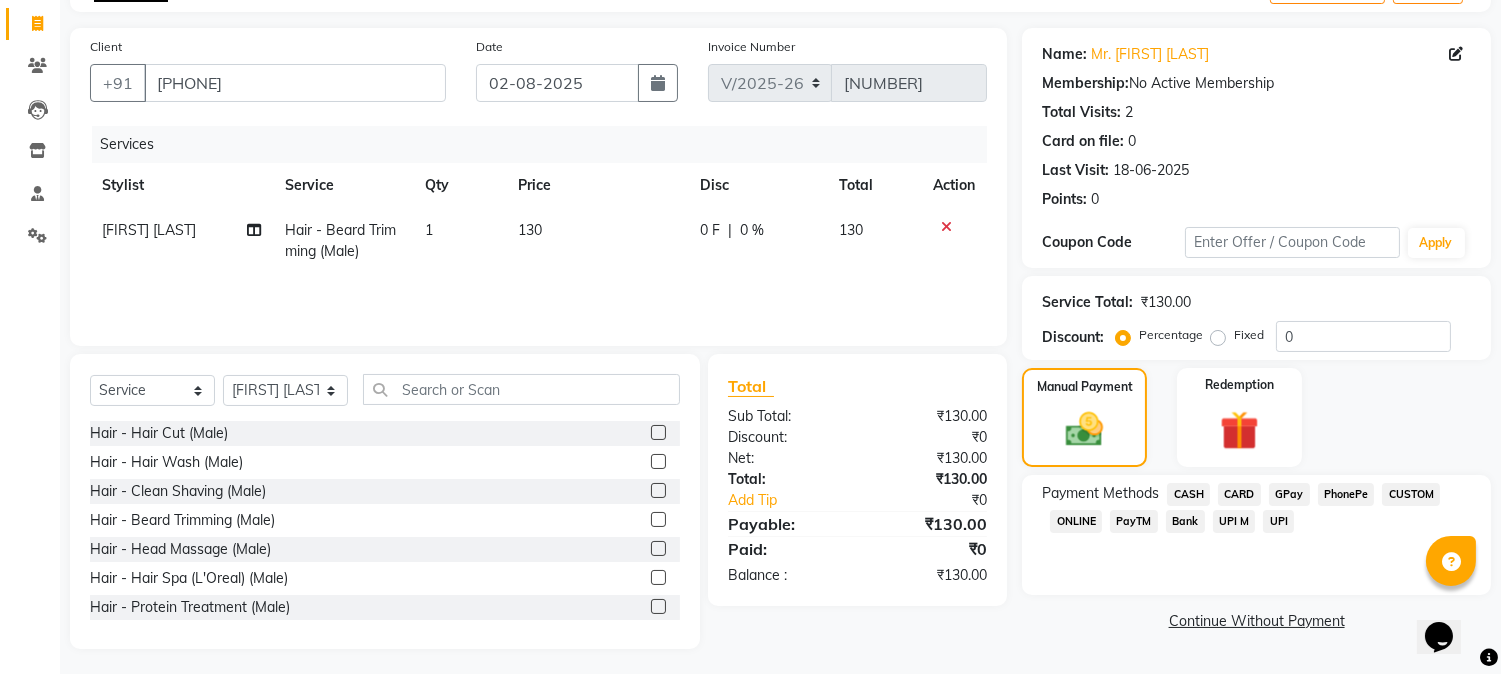 scroll, scrollTop: 126, scrollLeft: 0, axis: vertical 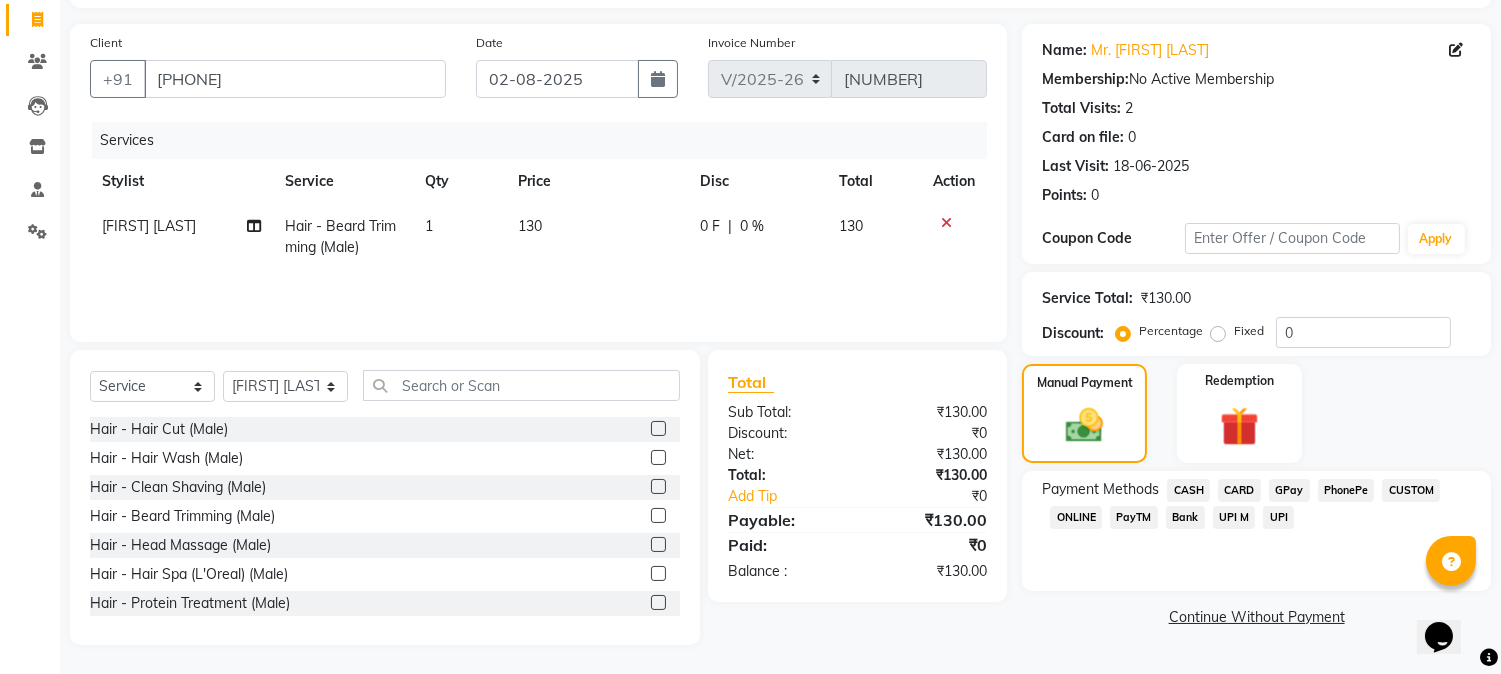 click on "GPay" 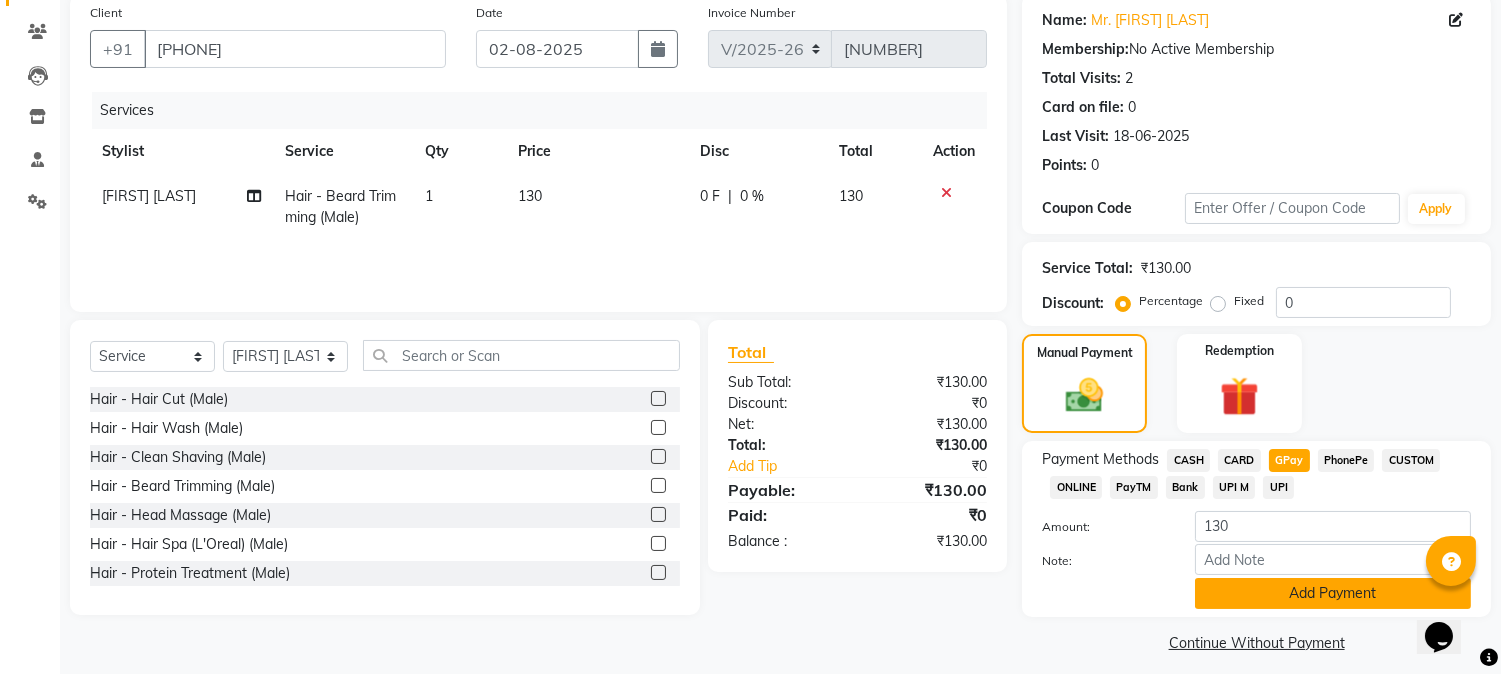 scroll, scrollTop: 170, scrollLeft: 0, axis: vertical 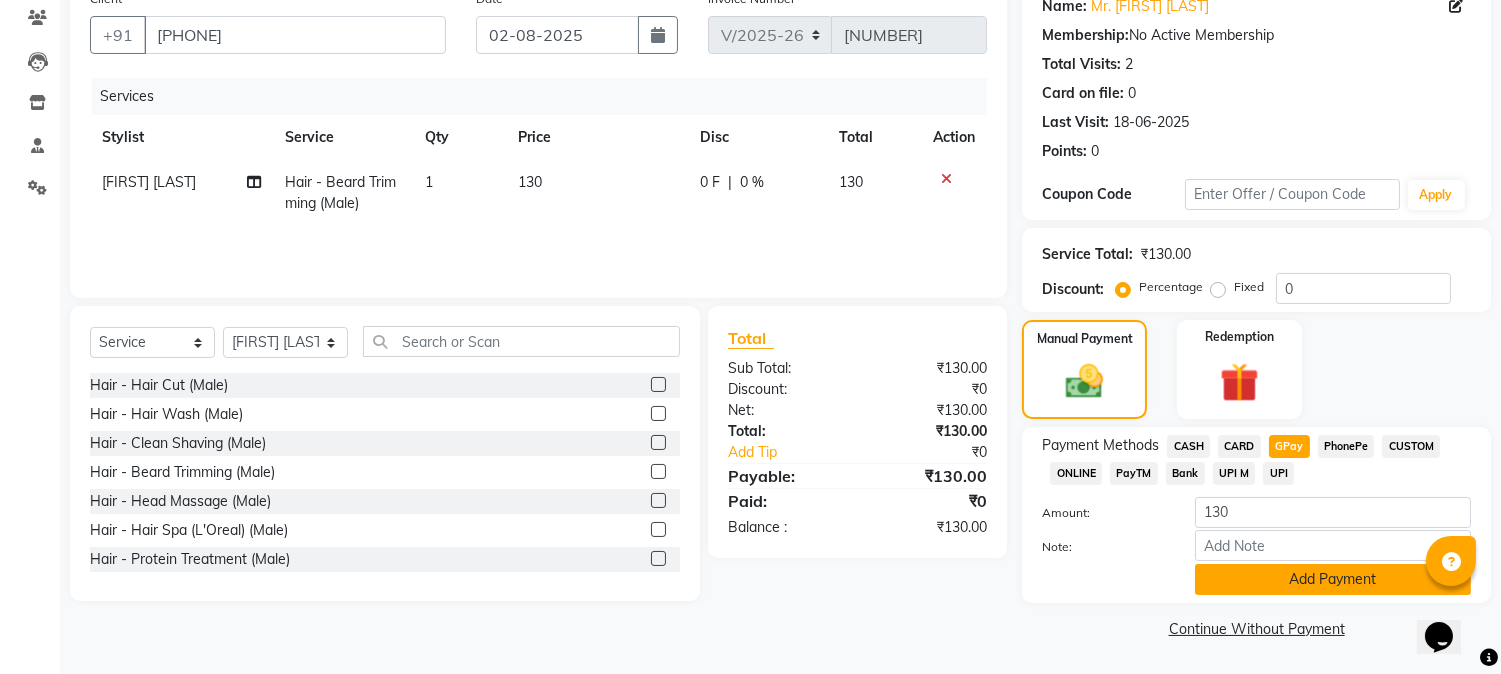 click on "Add Payment" 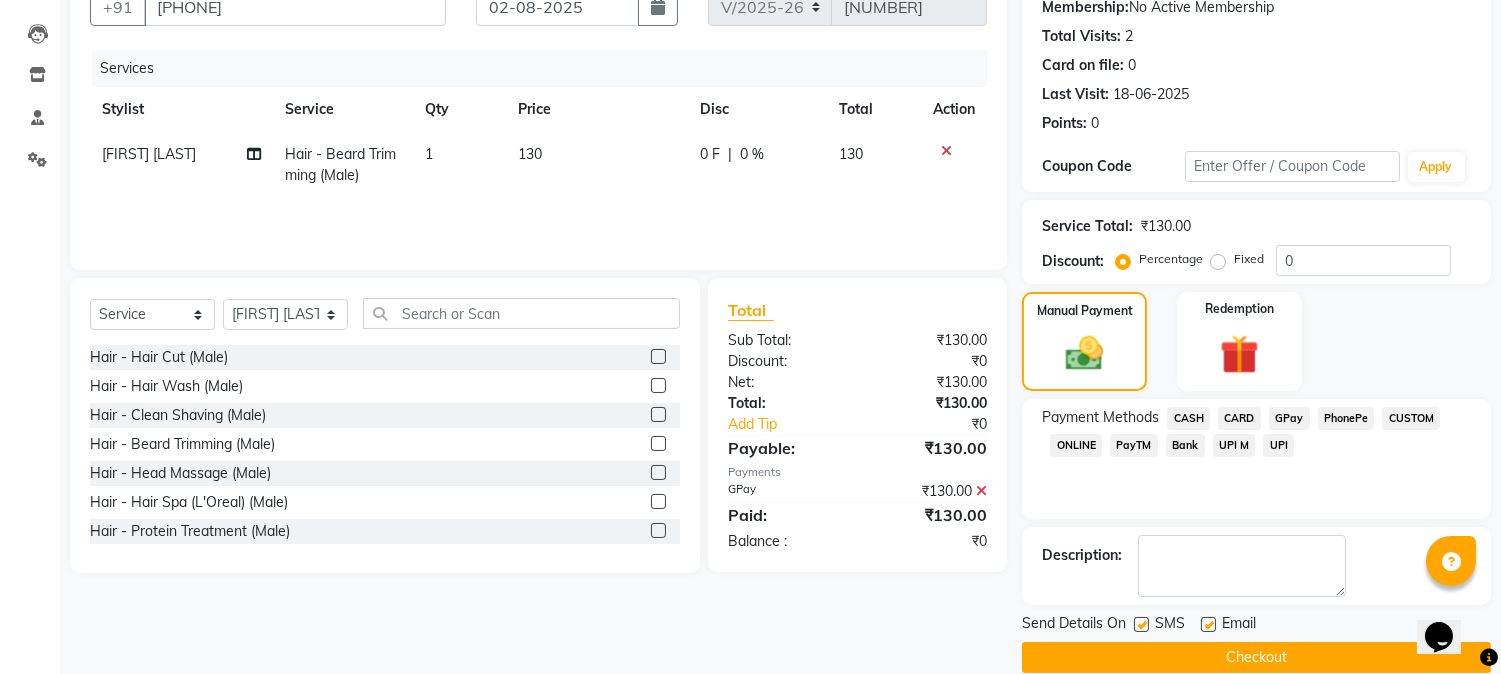 scroll, scrollTop: 225, scrollLeft: 0, axis: vertical 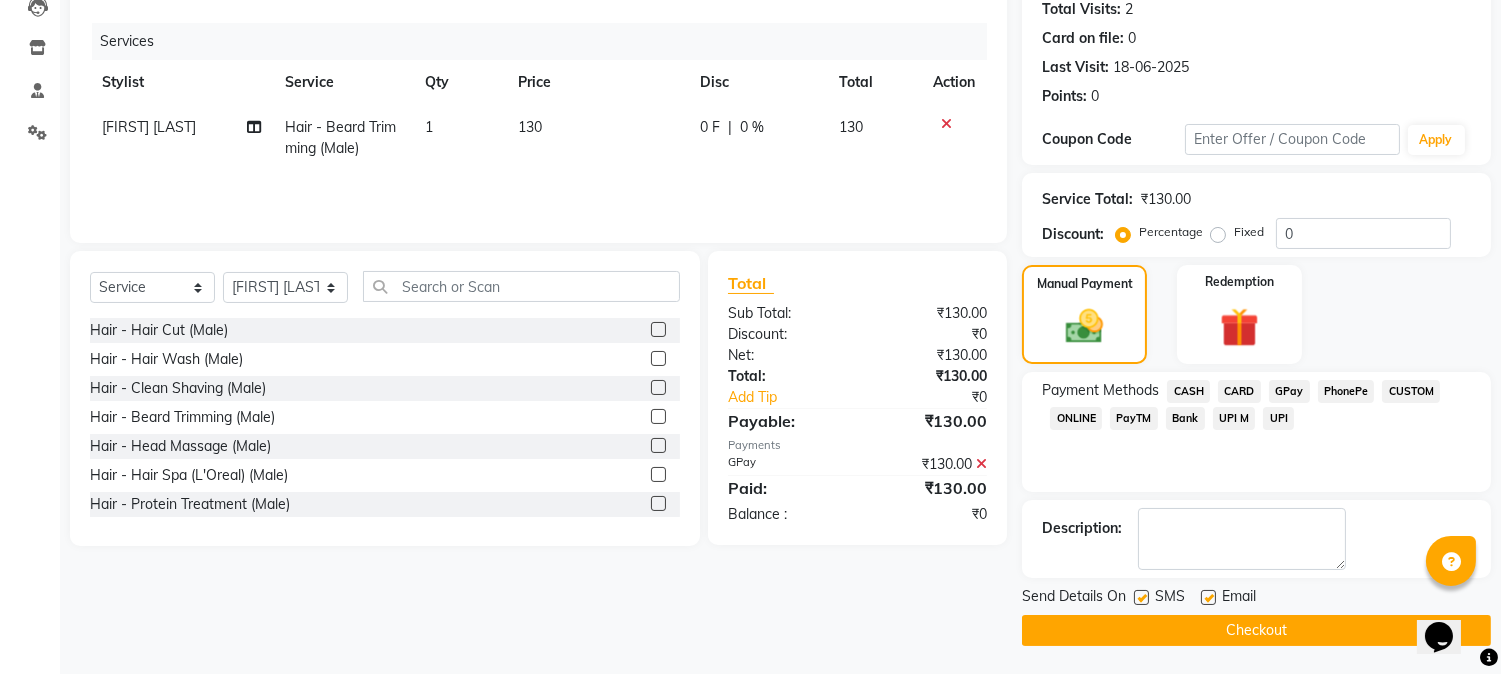 click on "Checkout" 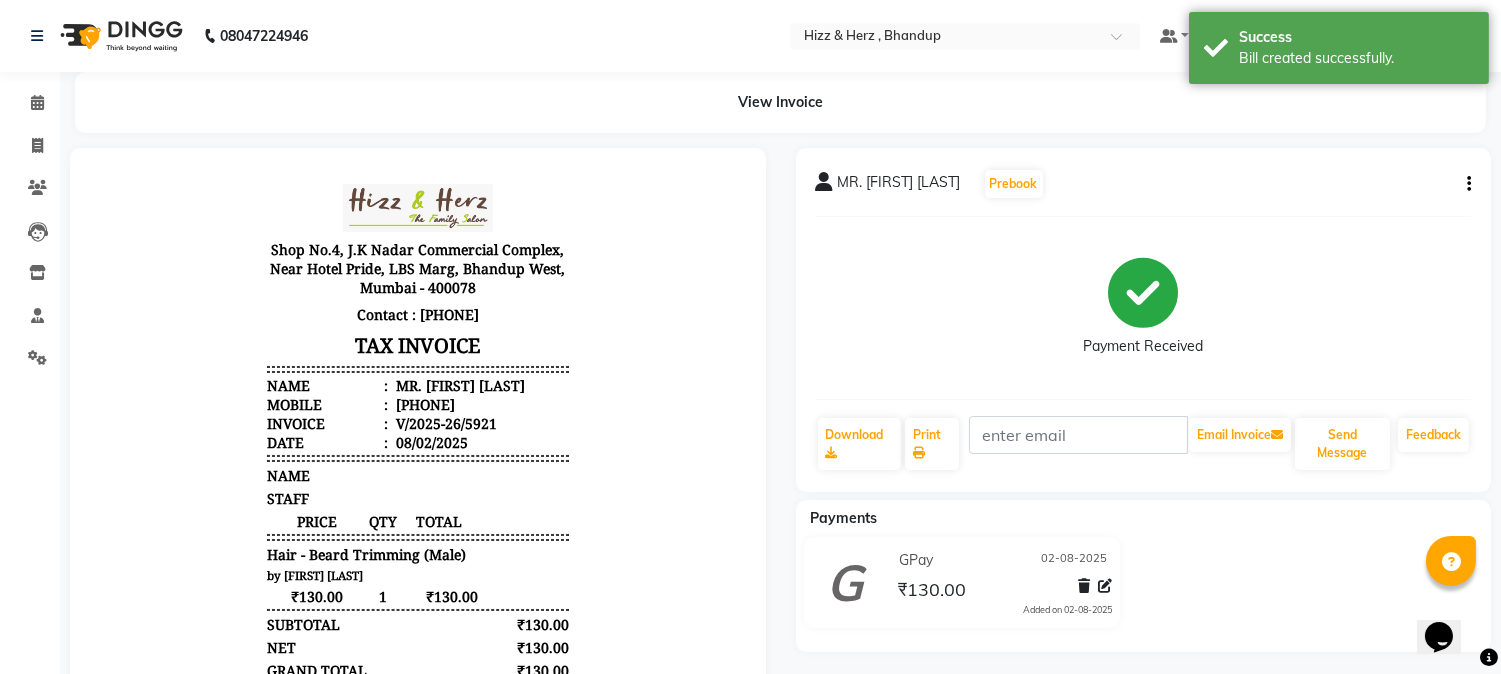 scroll, scrollTop: 0, scrollLeft: 0, axis: both 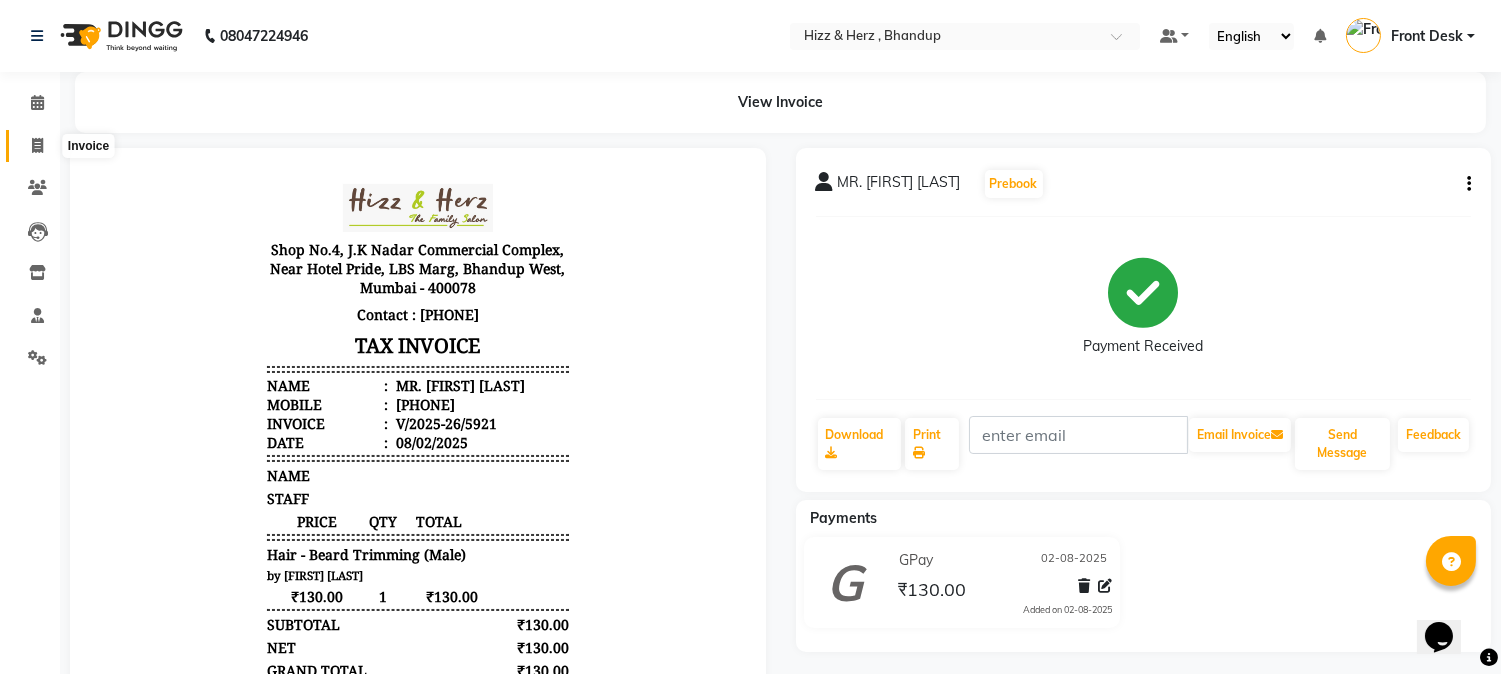 click 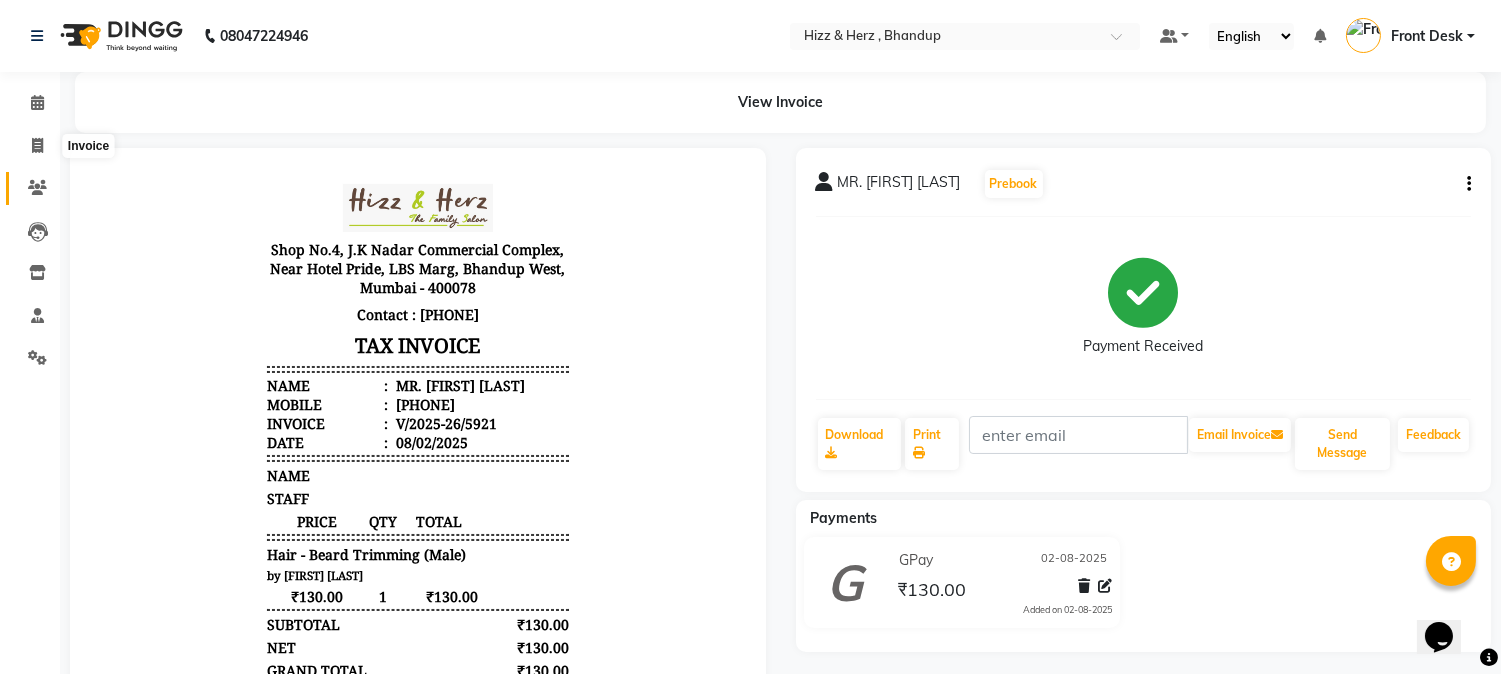 select on "629" 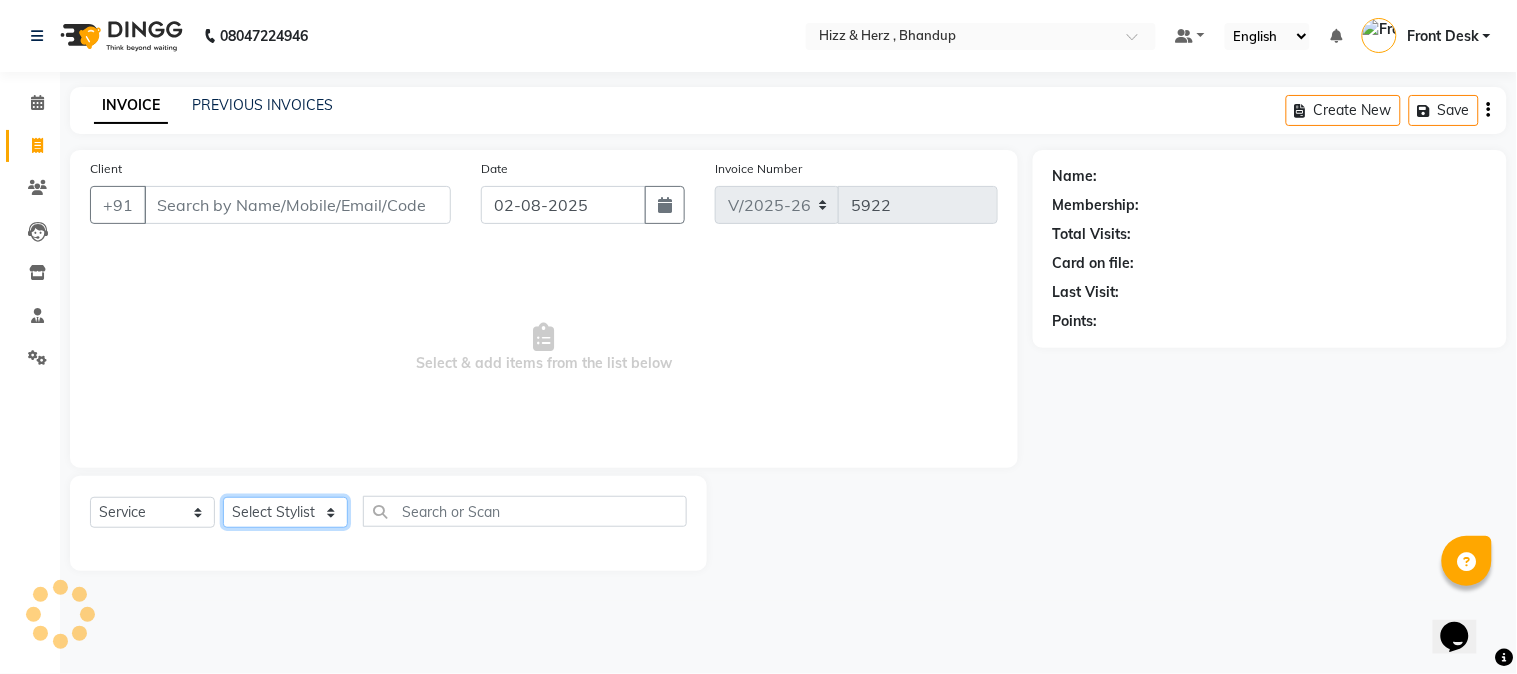 click on "Select Stylist" 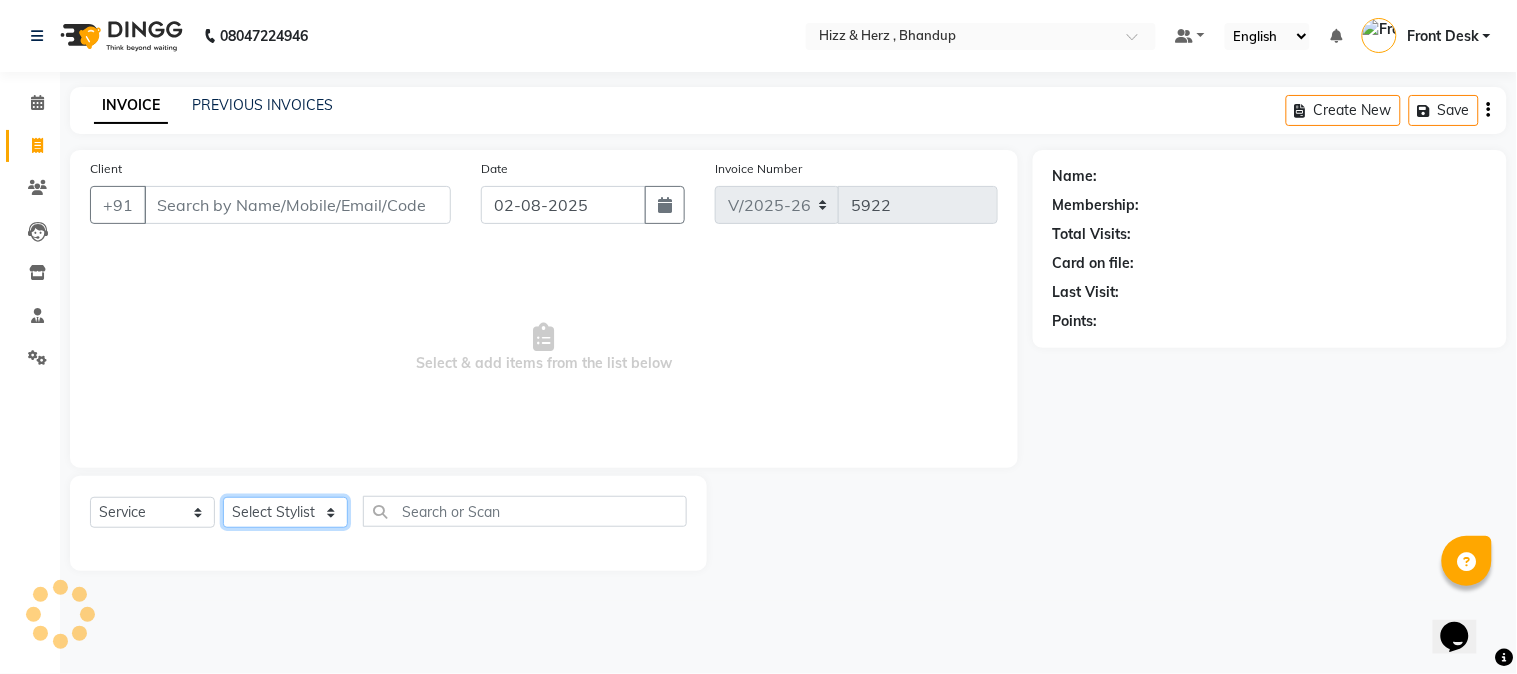 click on "Select Stylist" 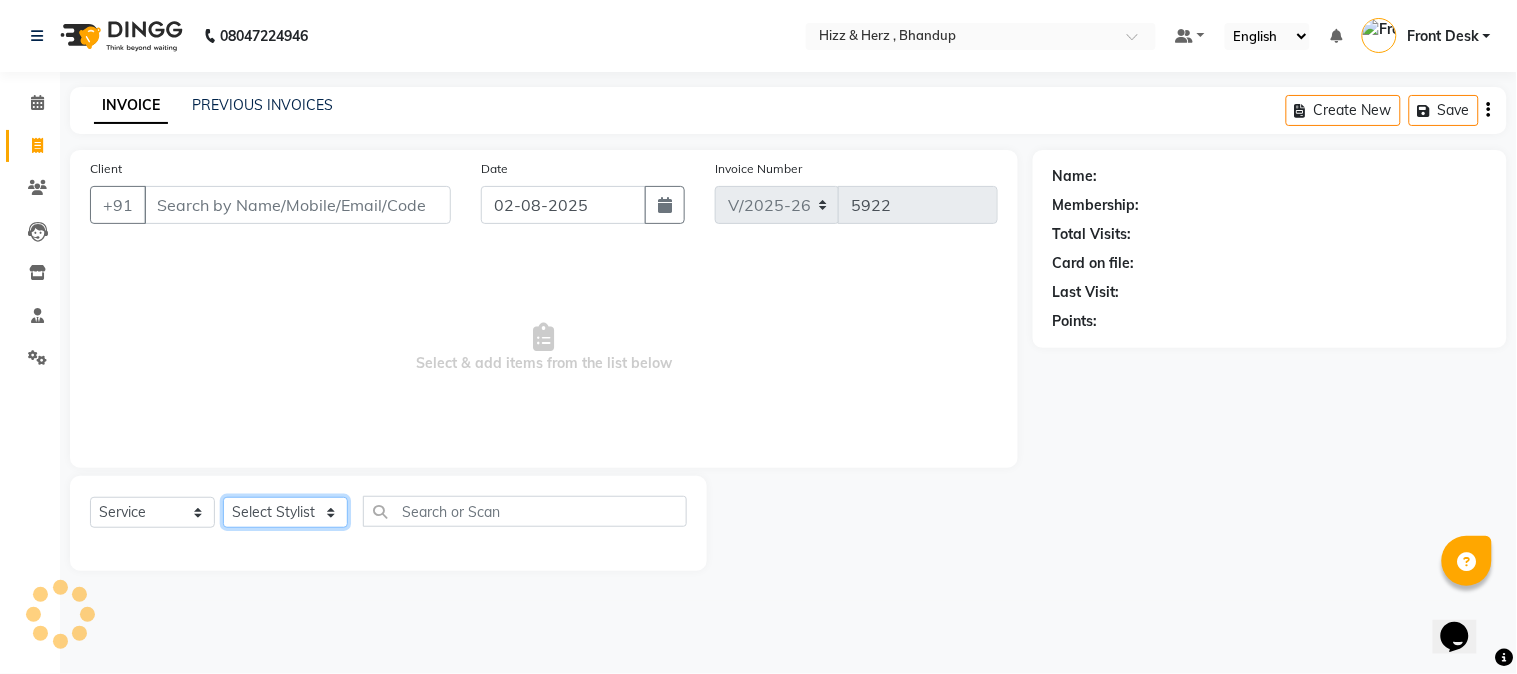 click on "Select Stylist Front Desk Gaurav Sharma HIZZ & HERZ 2 IRFAN AHMAD Jigna Goswami KHALID AHMAD Laxmi Mehboob MOHD PARVEJ NIZAM Salman Sangeeta  SUMITA  VEERENDRA SHARMA" 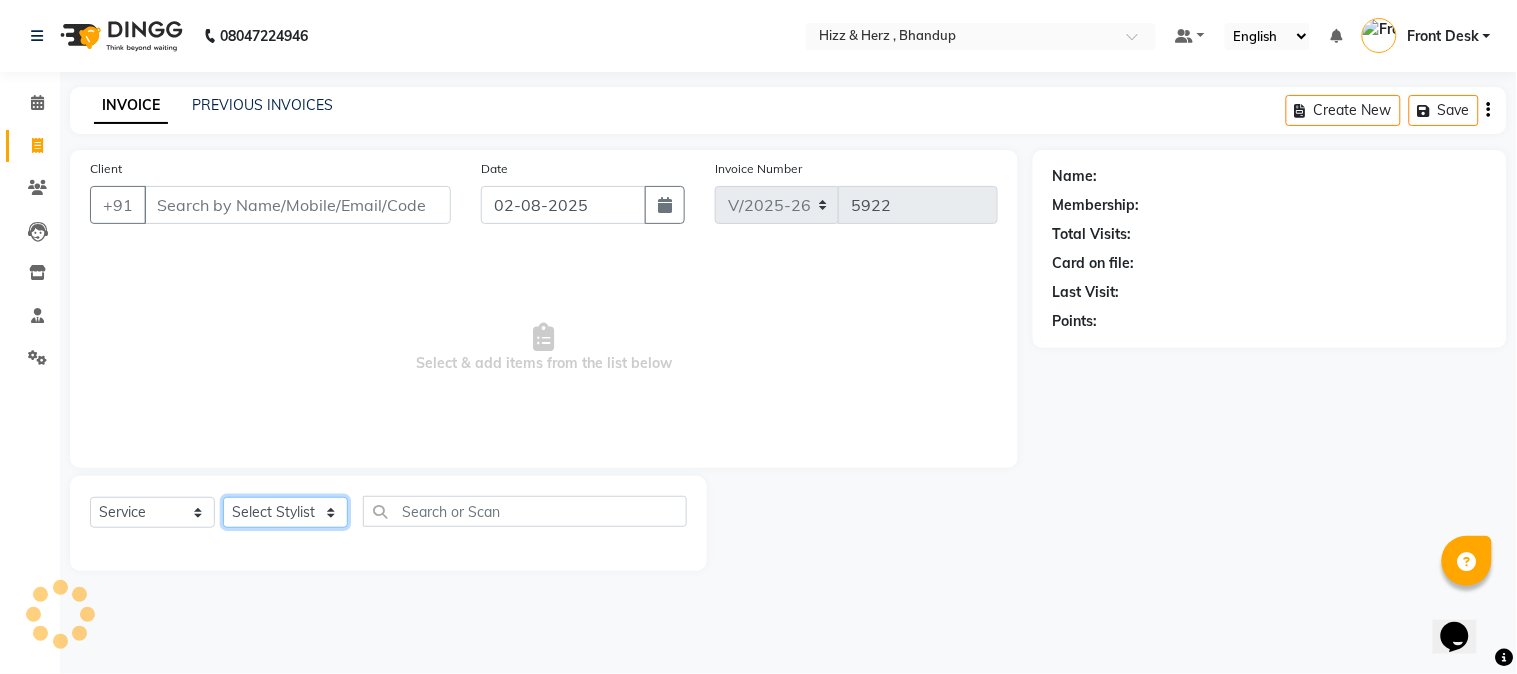 select on "9149" 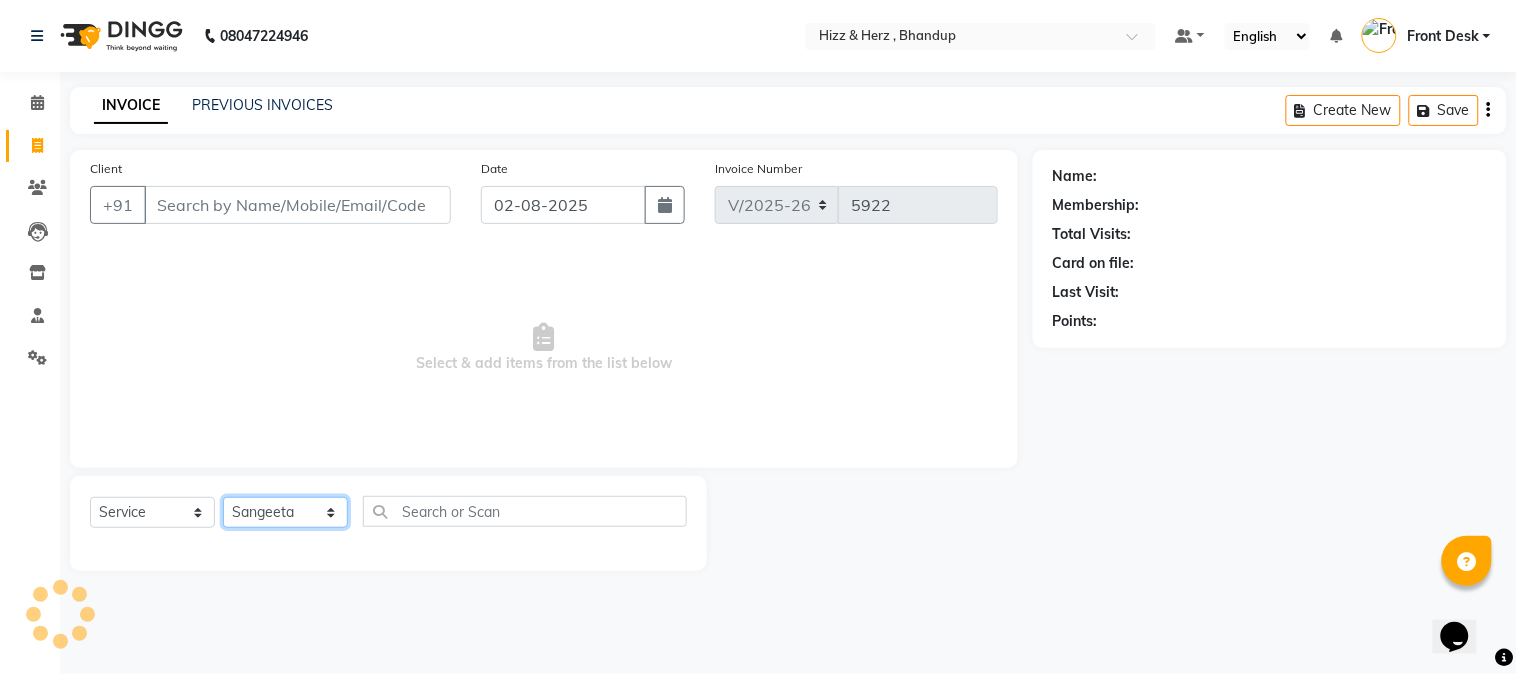 click on "Select Stylist Front Desk Gaurav Sharma HIZZ & HERZ 2 IRFAN AHMAD Jigna Goswami KHALID AHMAD Laxmi Mehboob MOHD PARVEJ NIZAM Salman Sangeeta  SUMITA  VEERENDRA SHARMA" 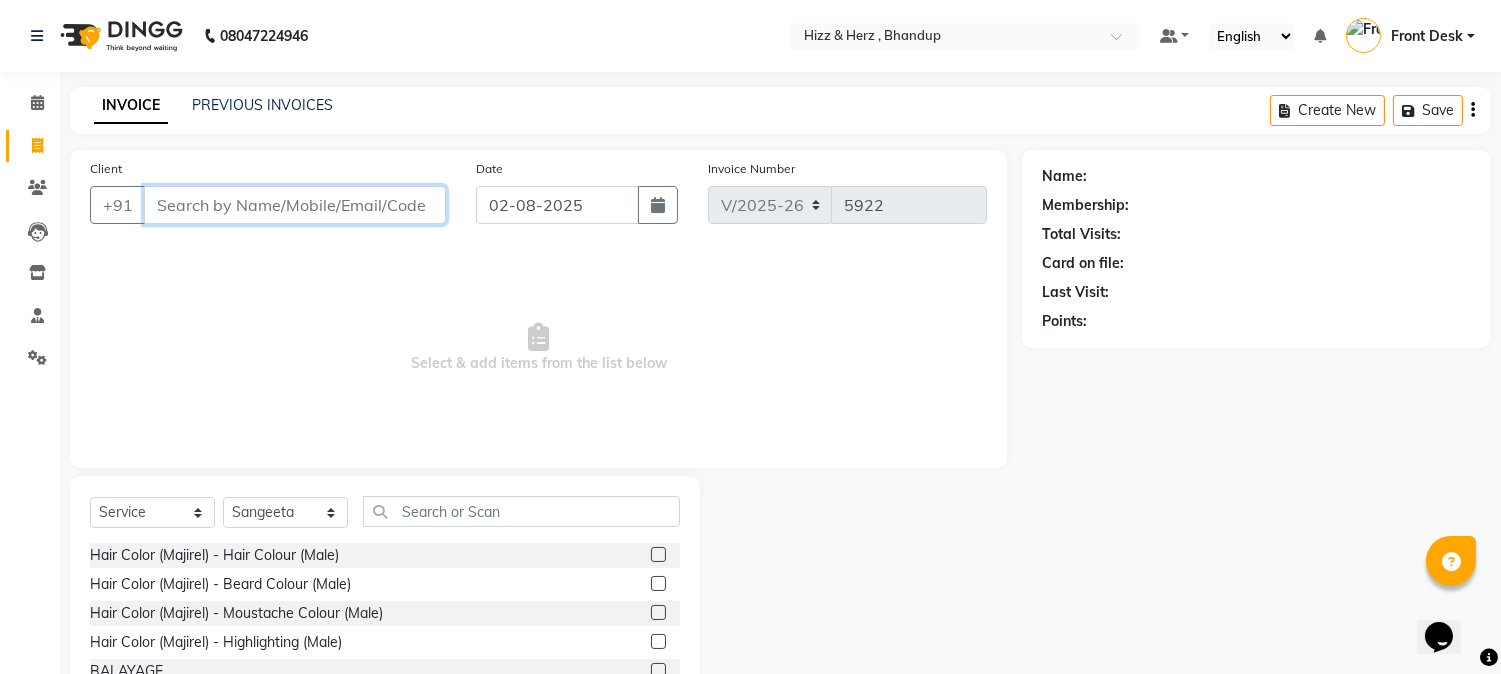 click on "Client" at bounding box center (295, 205) 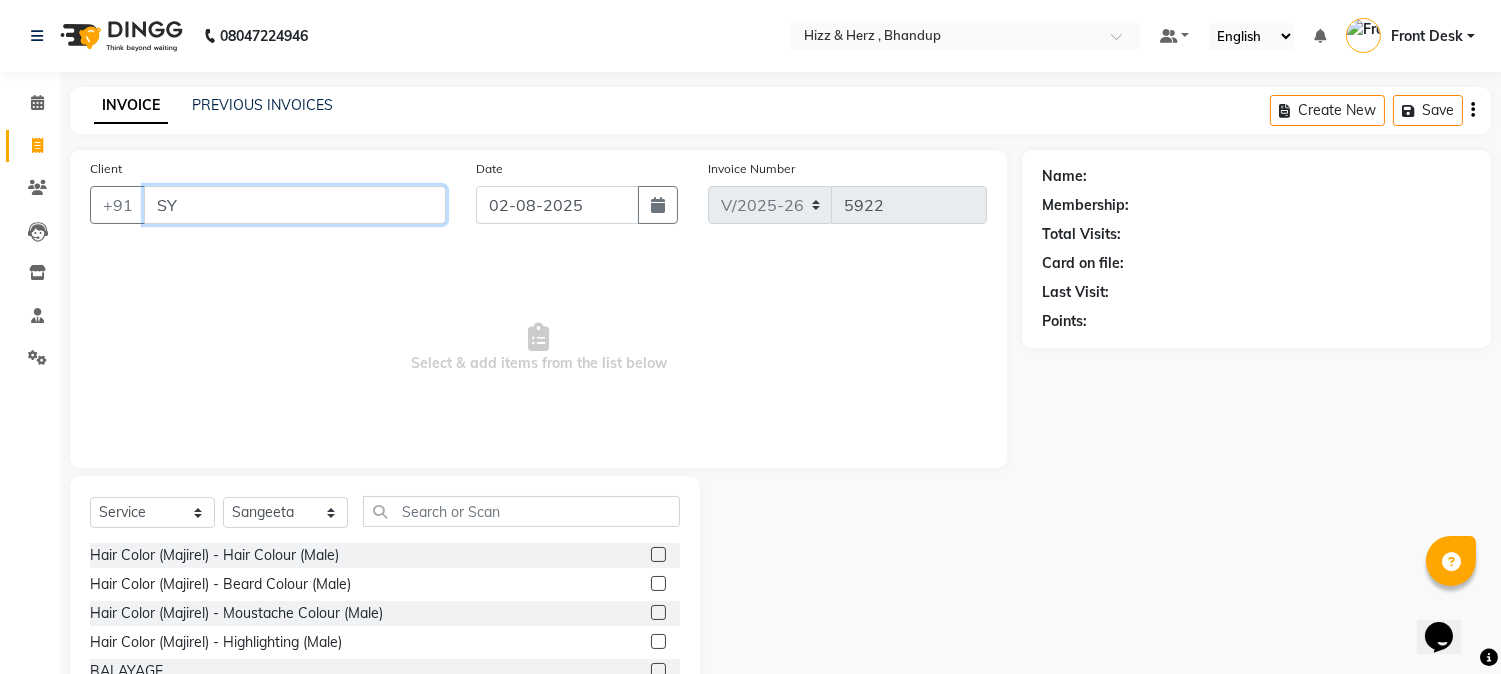 type on "S" 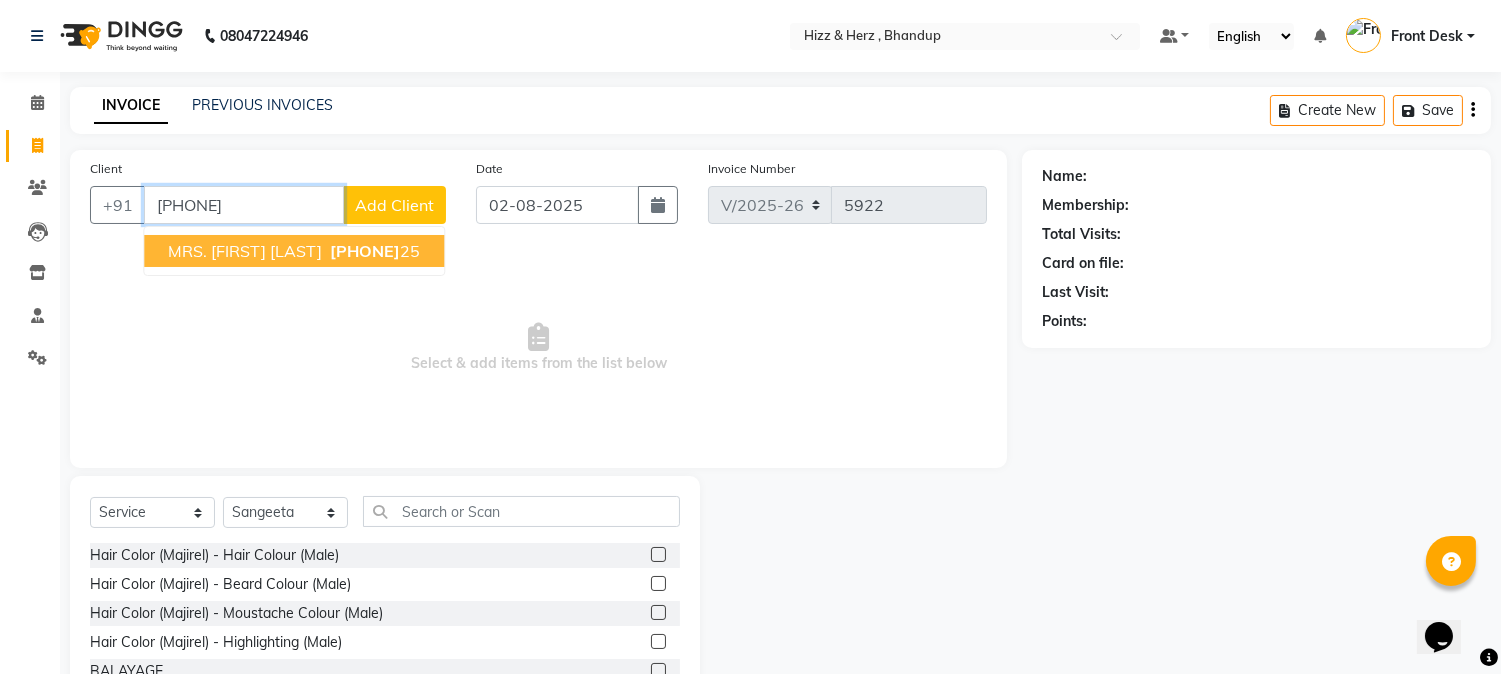 click on "98927081" at bounding box center [365, 251] 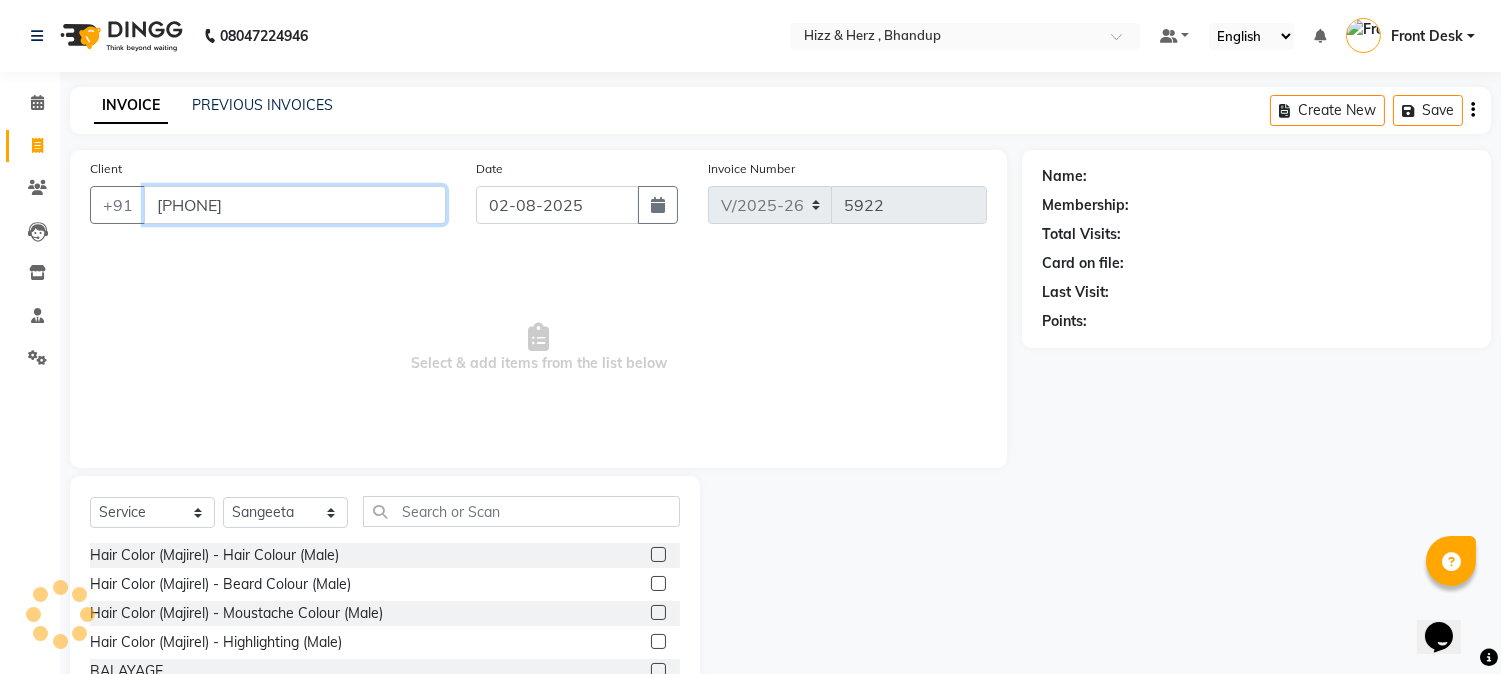 type on "[PHONE]" 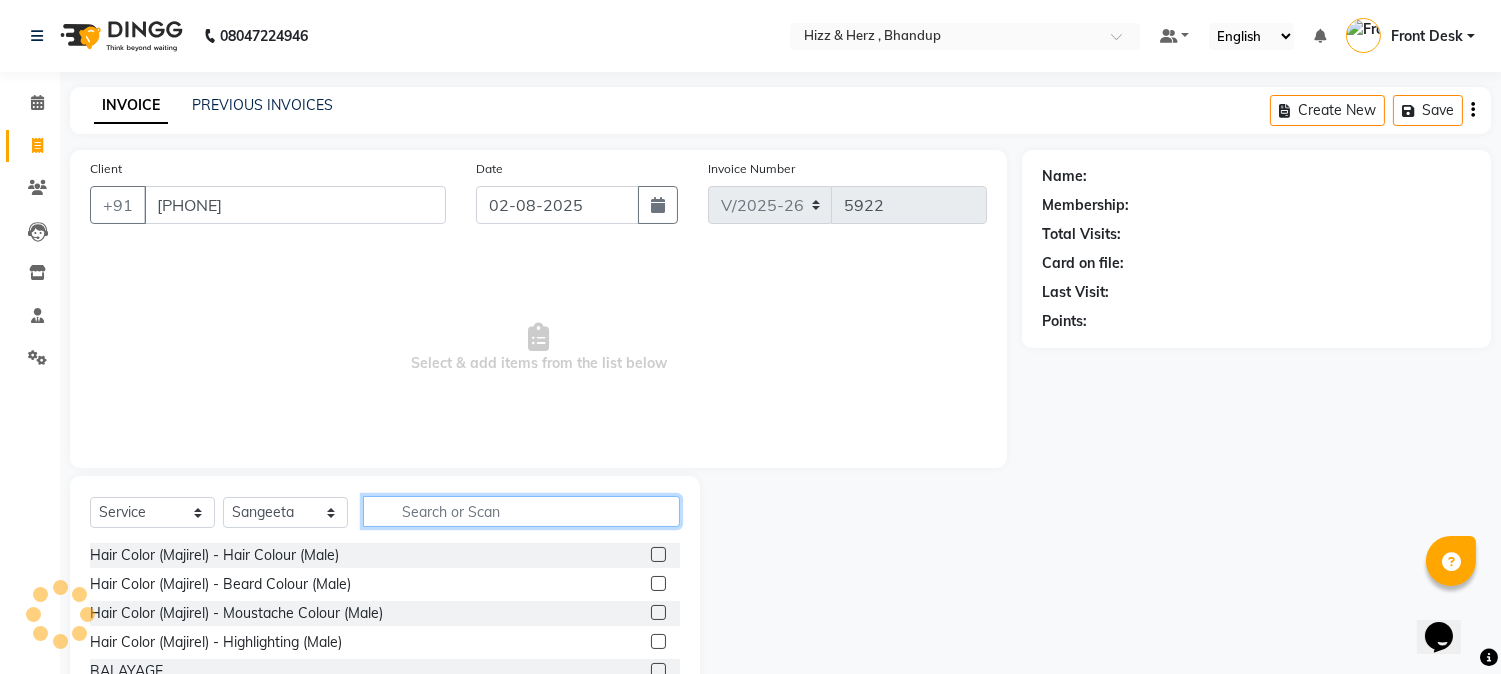 click 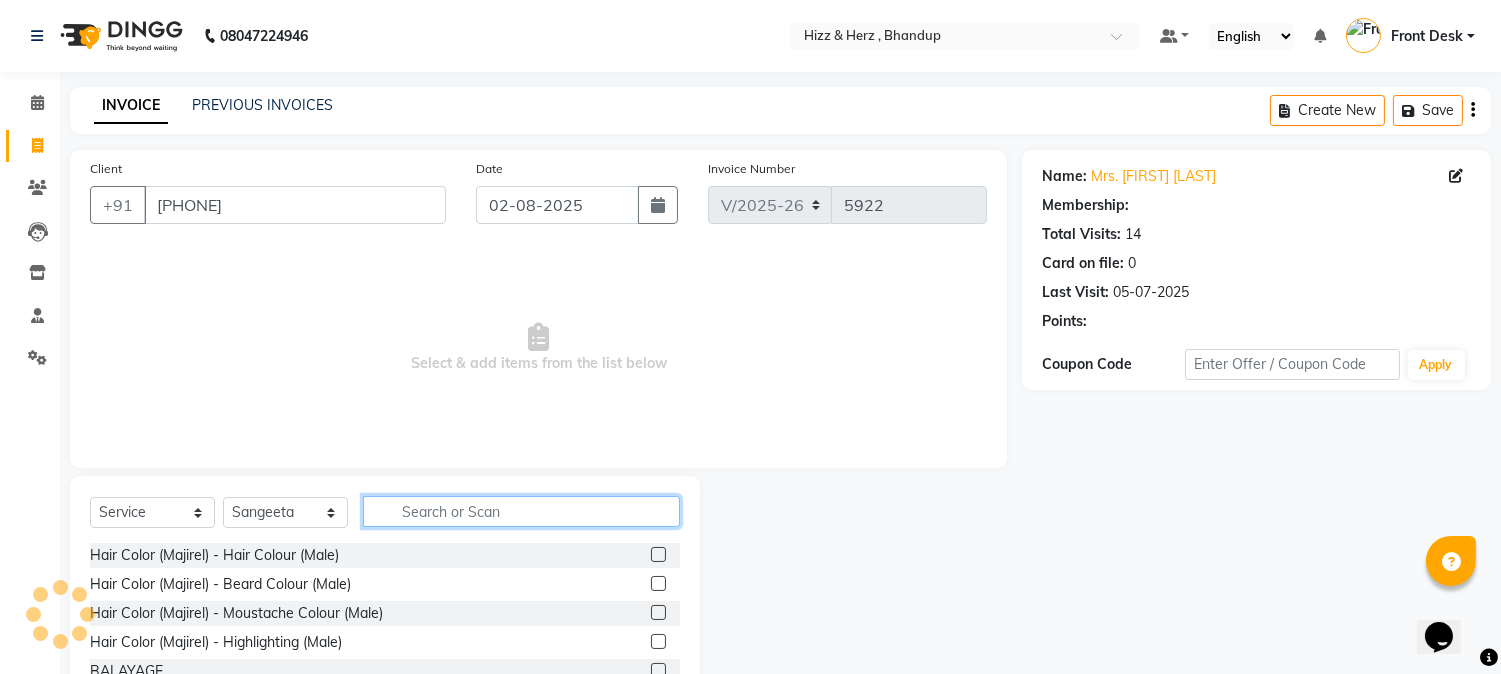 select on "1: Object" 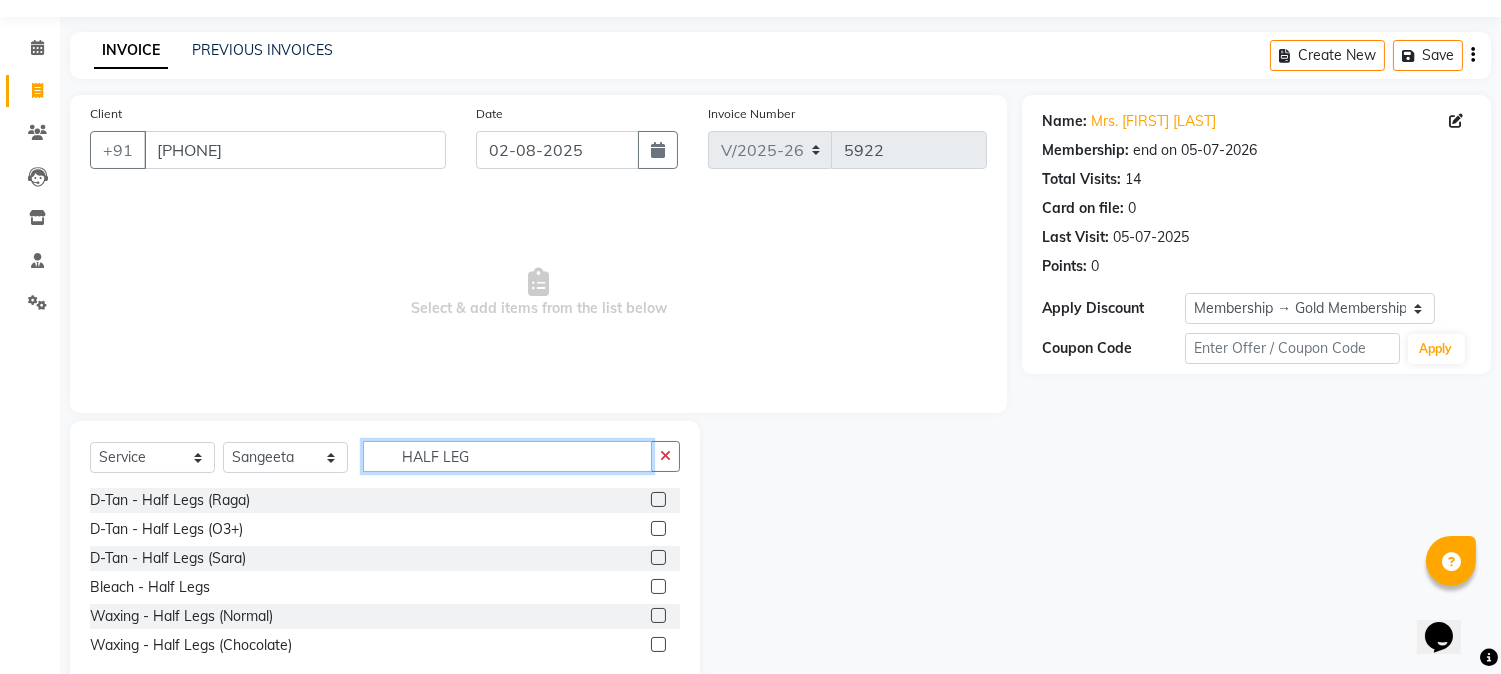 scroll, scrollTop: 101, scrollLeft: 0, axis: vertical 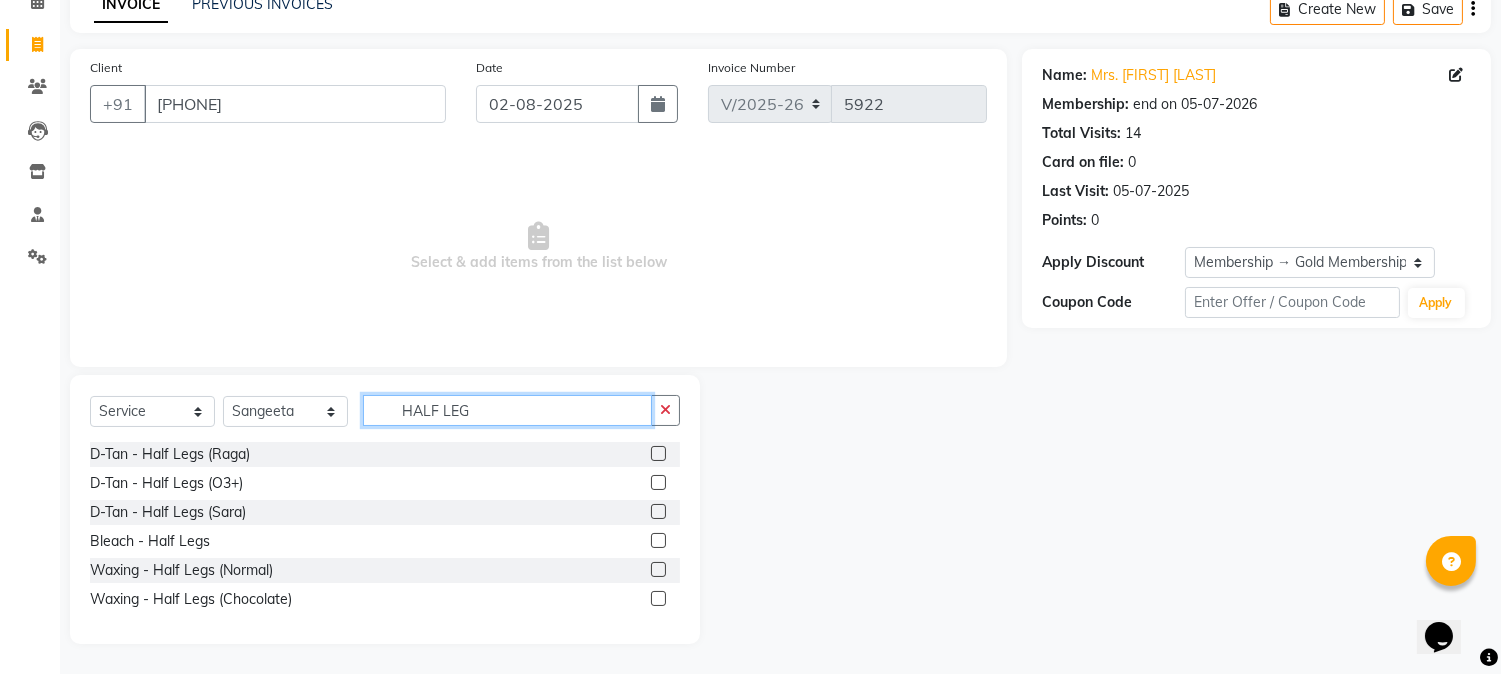 type on "HALF LEG" 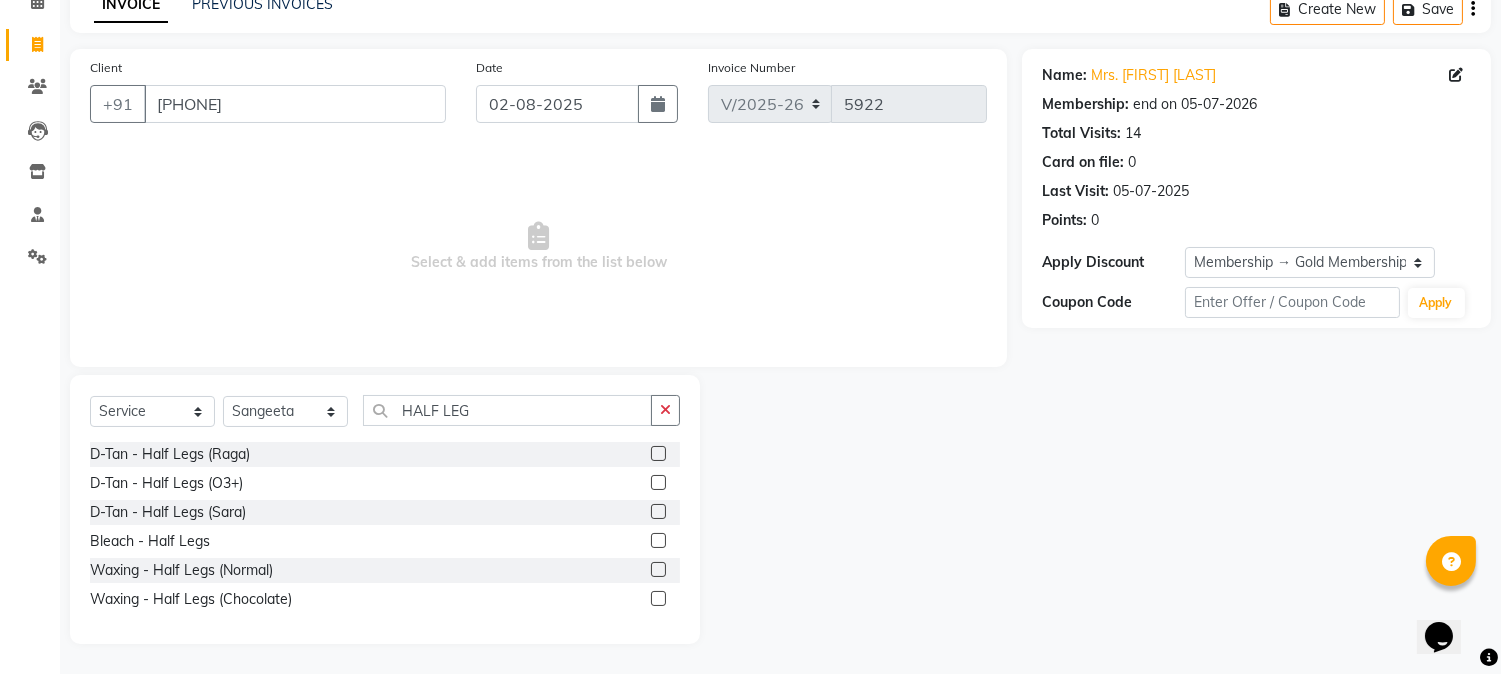 click 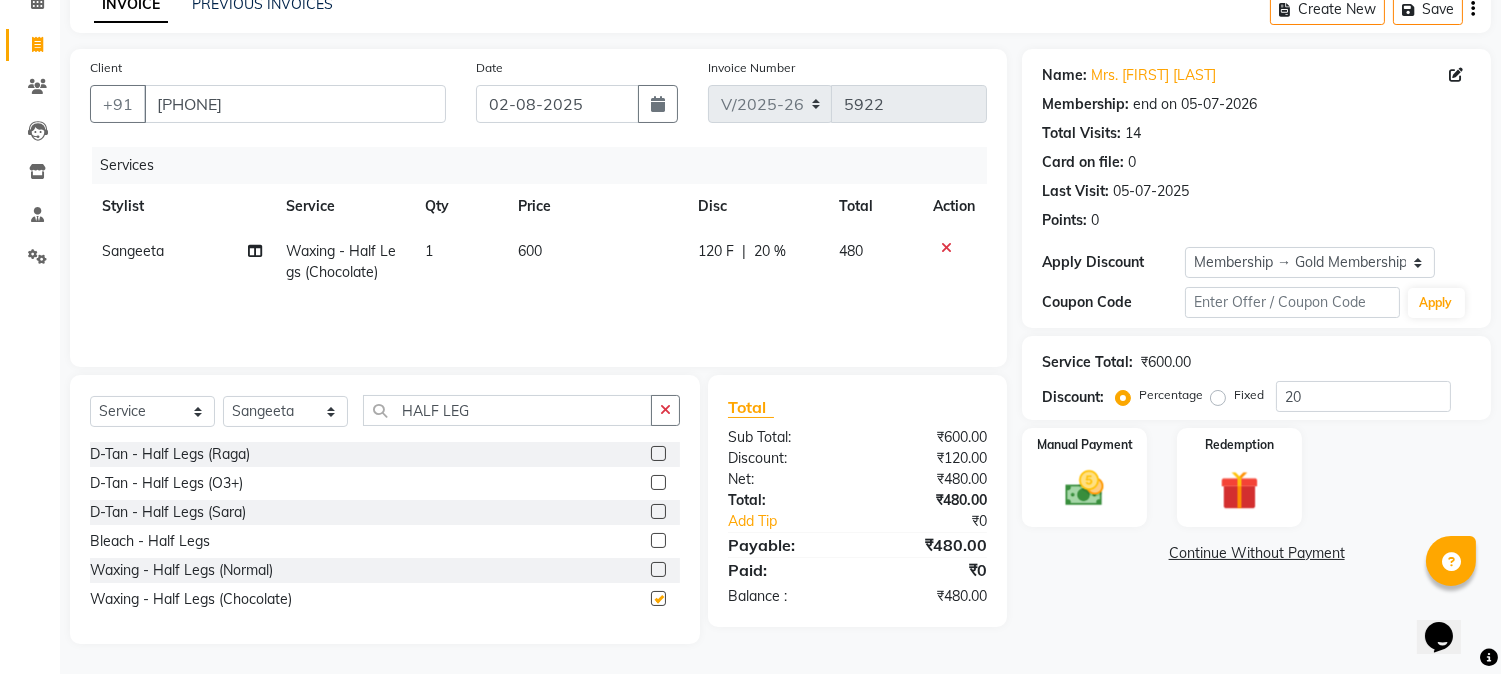 checkbox on "false" 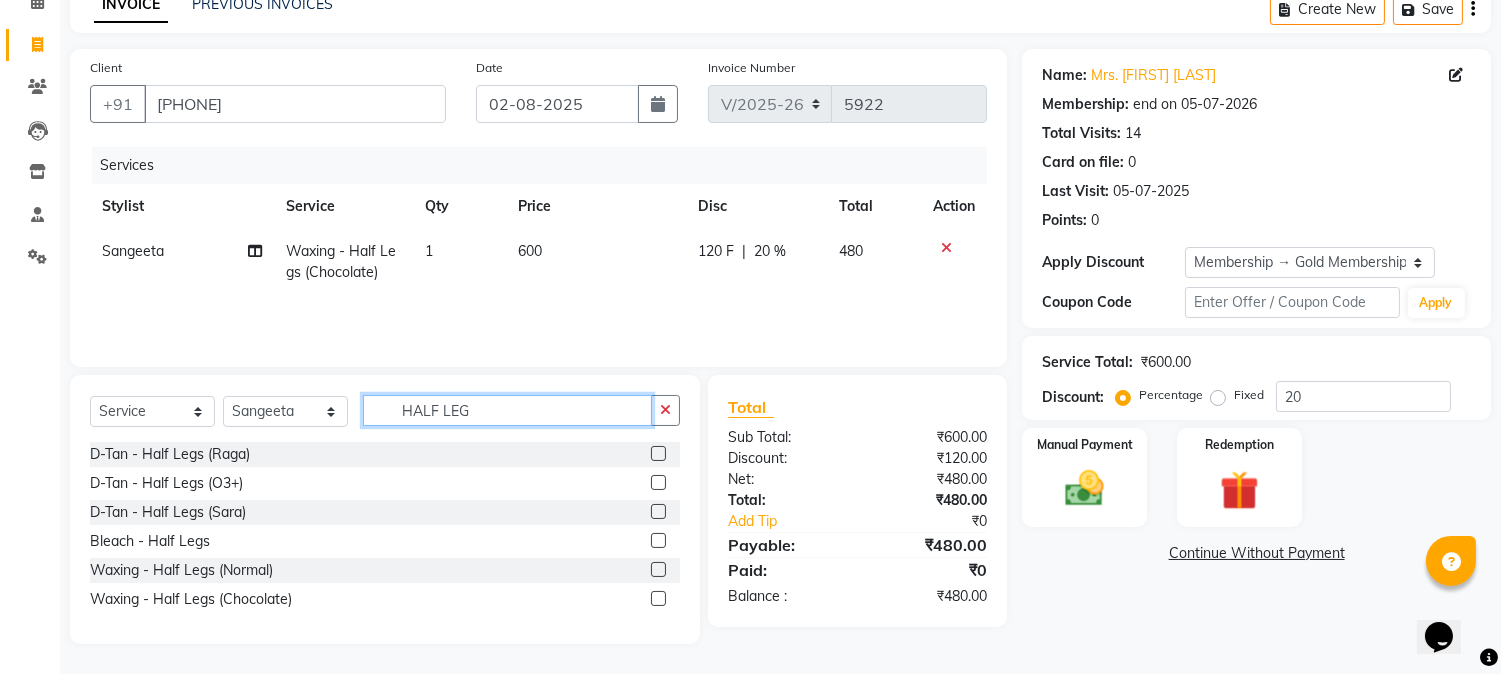 click on "HALF LEG" 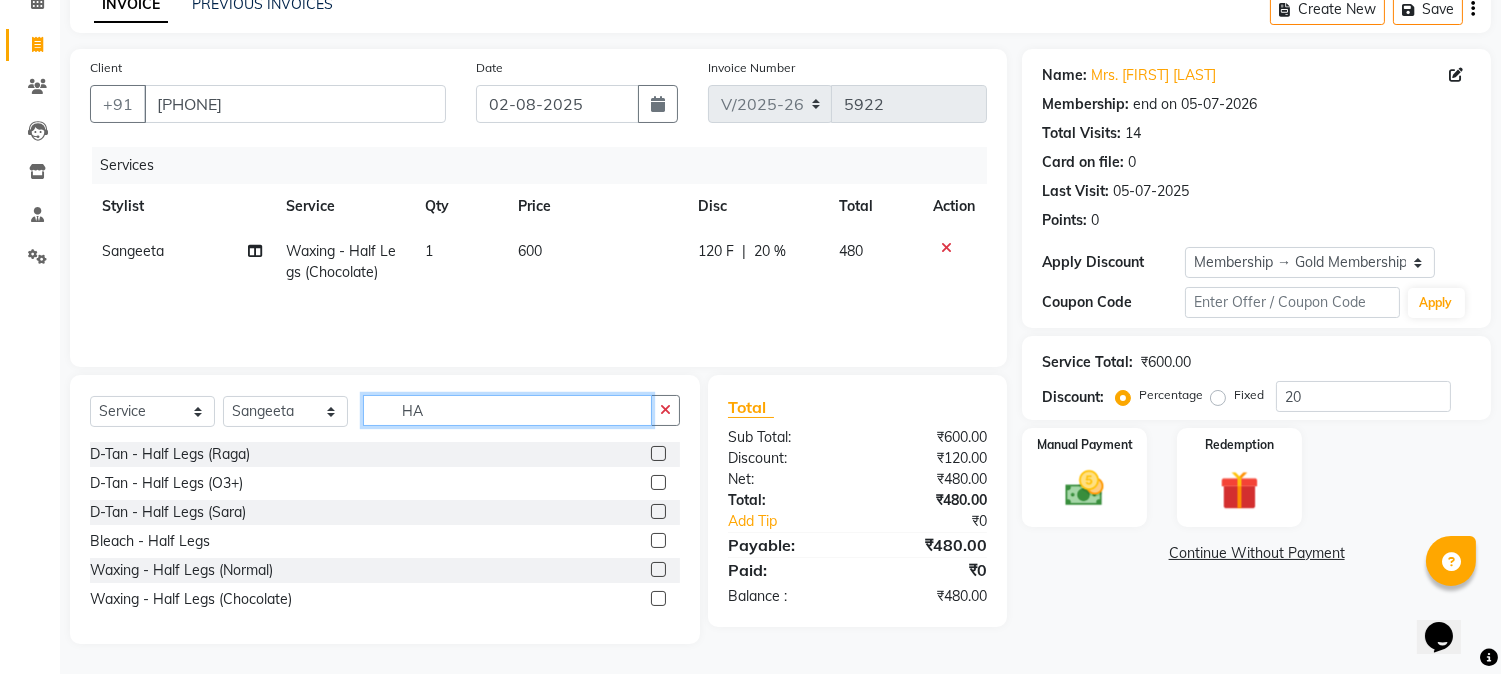 type on "H" 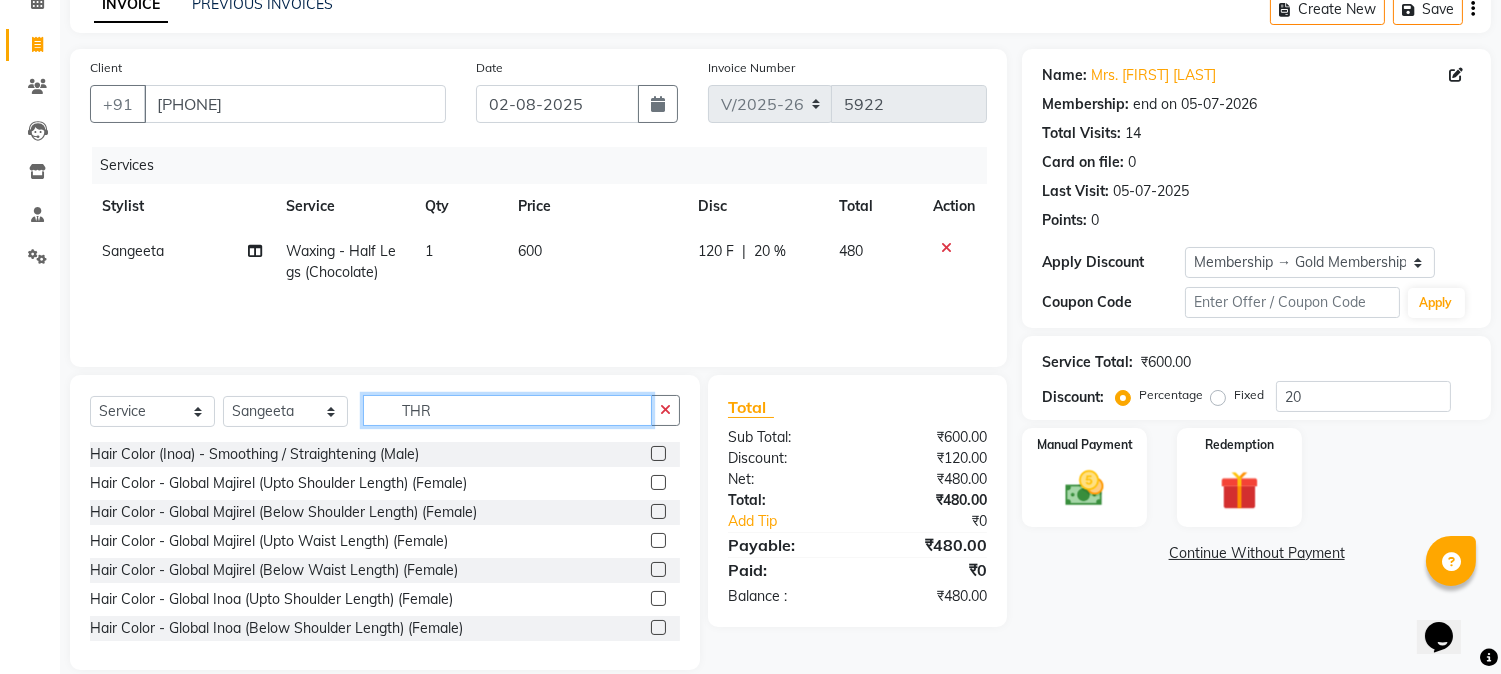 scroll, scrollTop: 84, scrollLeft: 0, axis: vertical 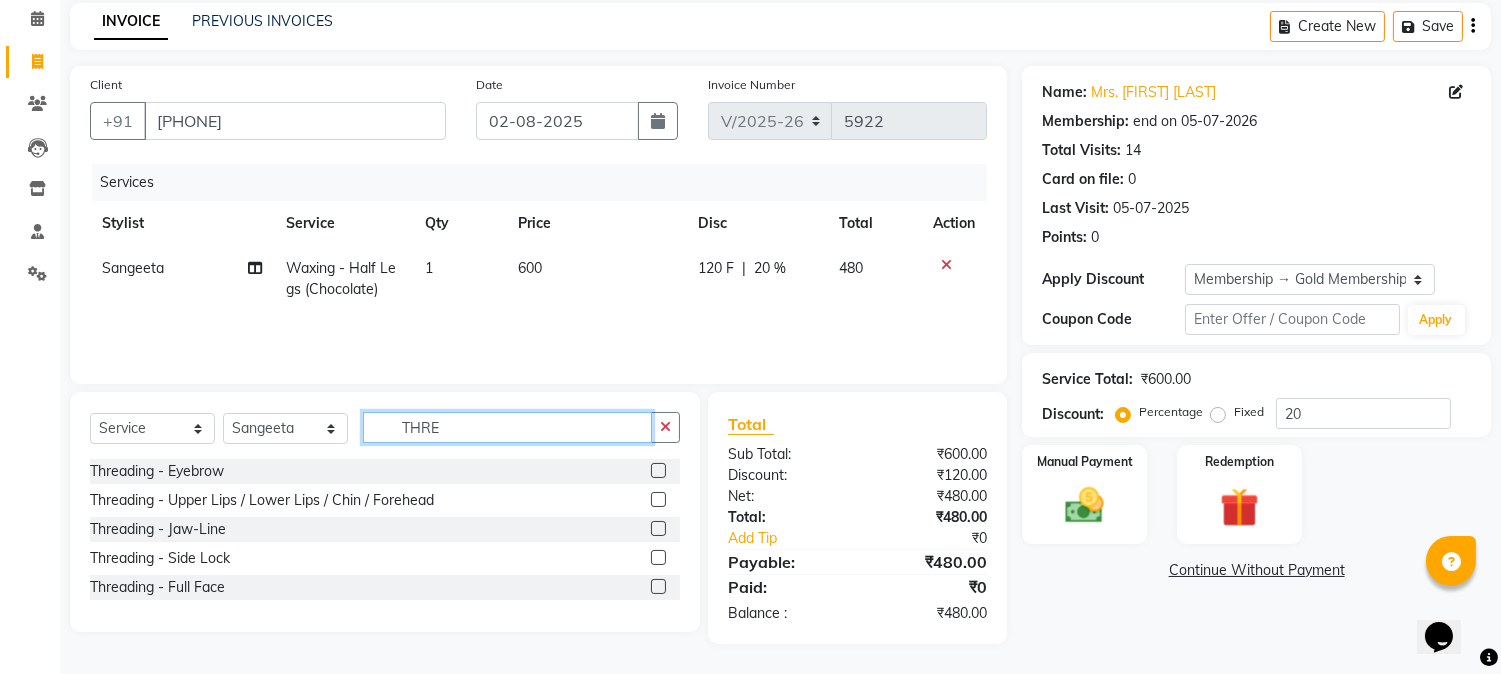 type on "THRE" 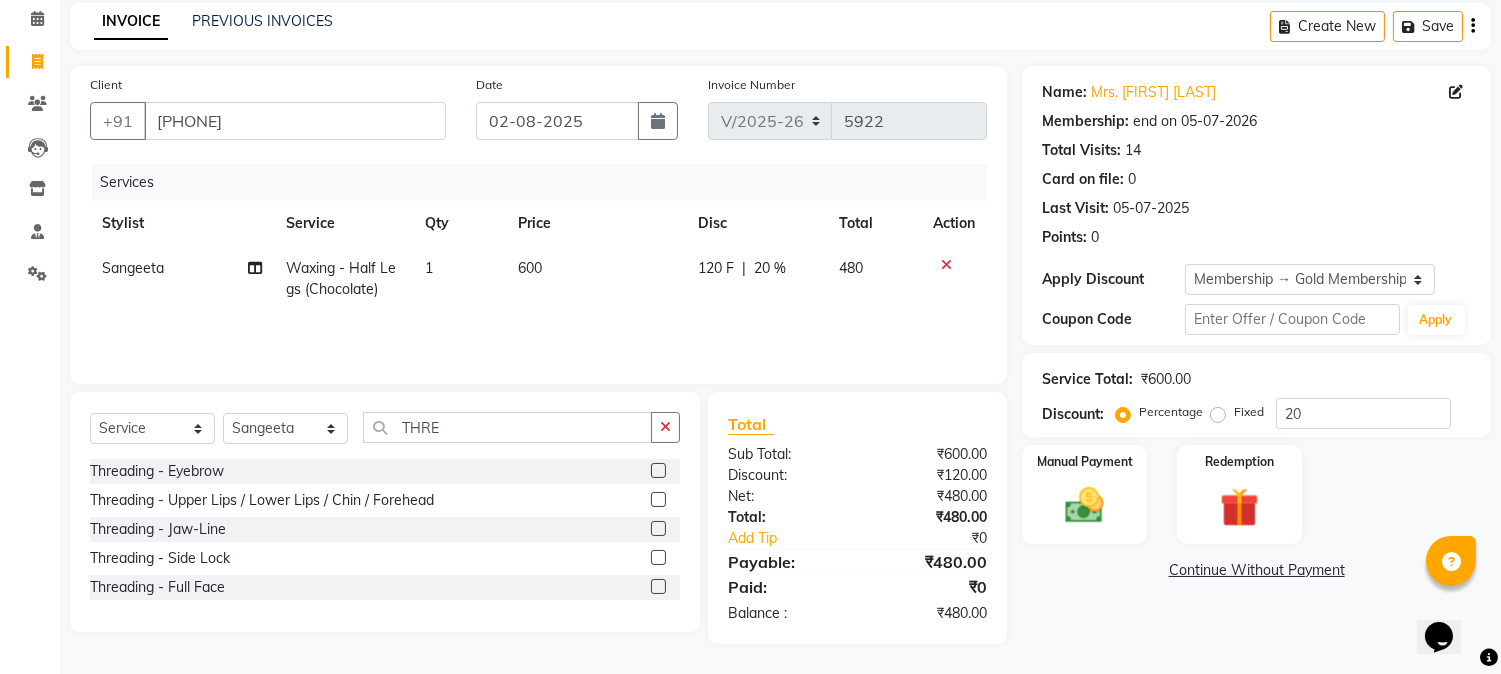 click 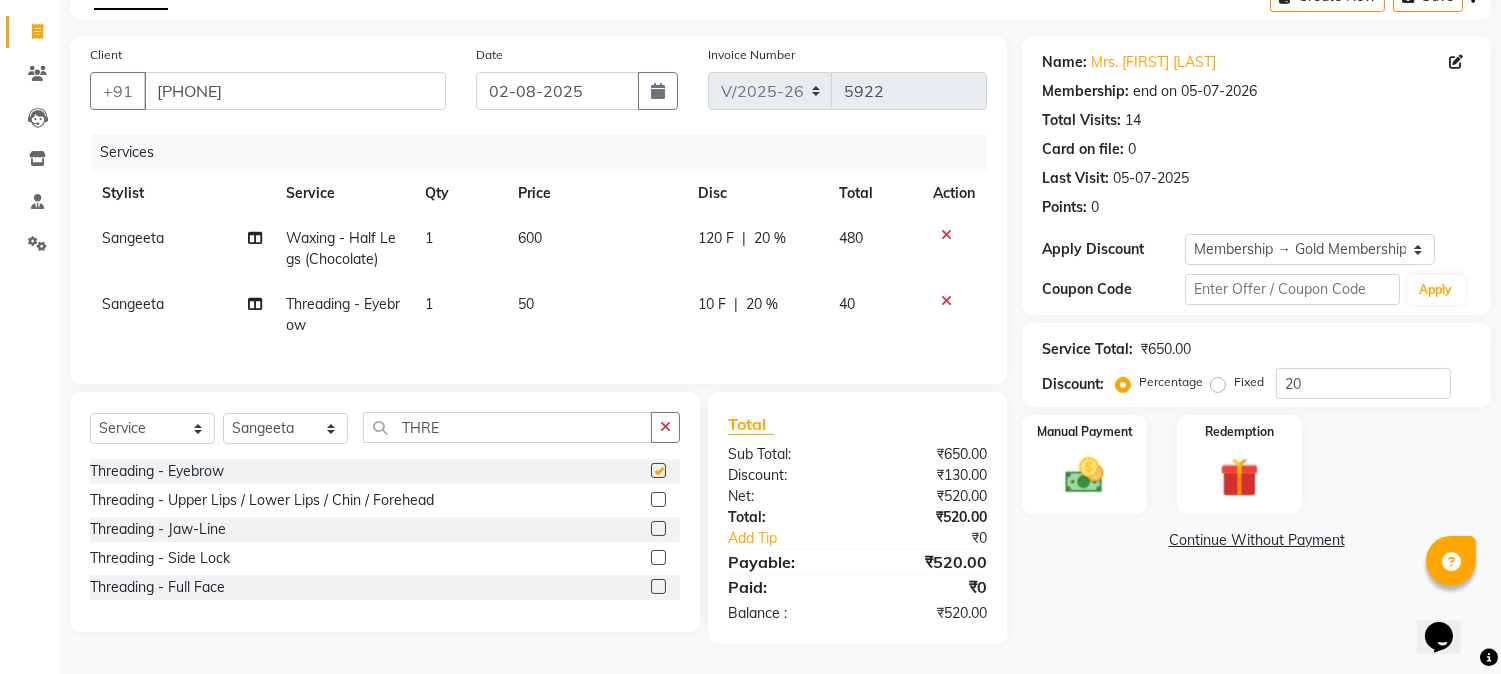 checkbox on "false" 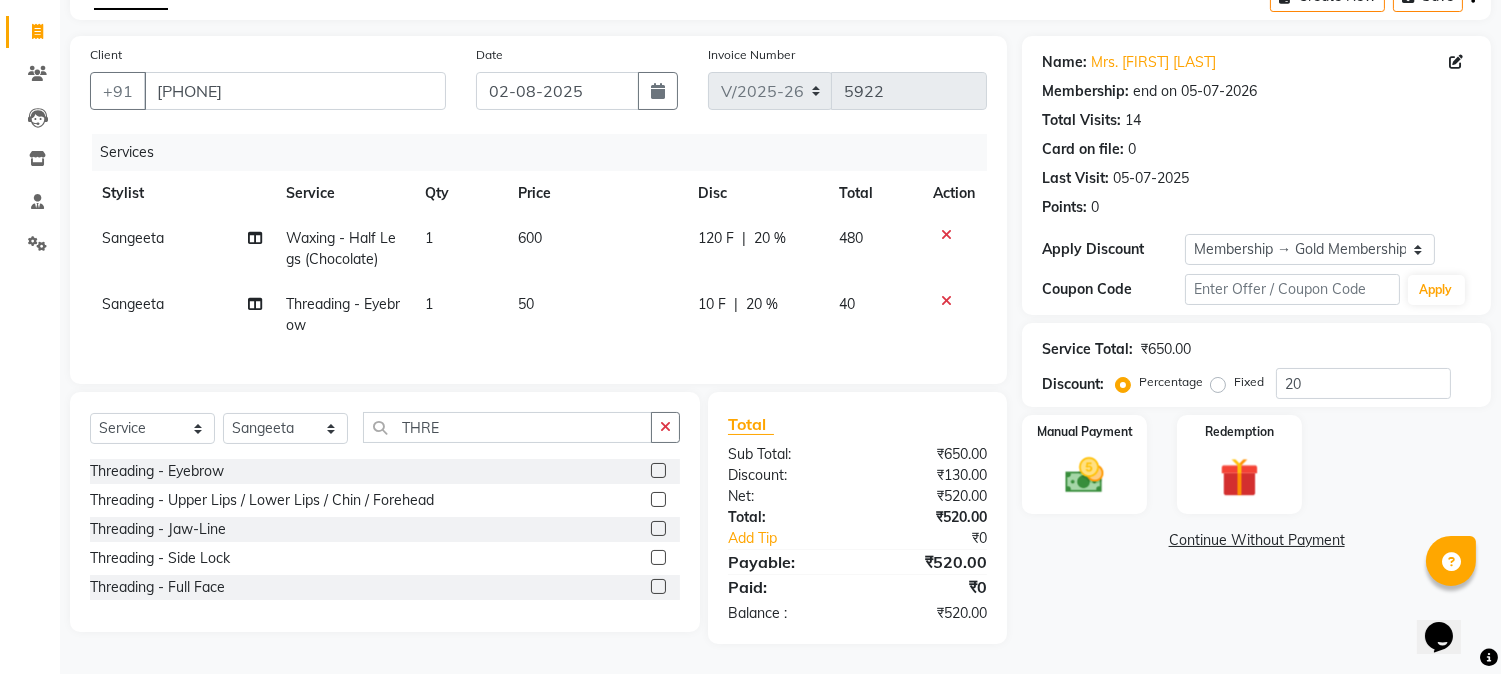 scroll, scrollTop: 130, scrollLeft: 0, axis: vertical 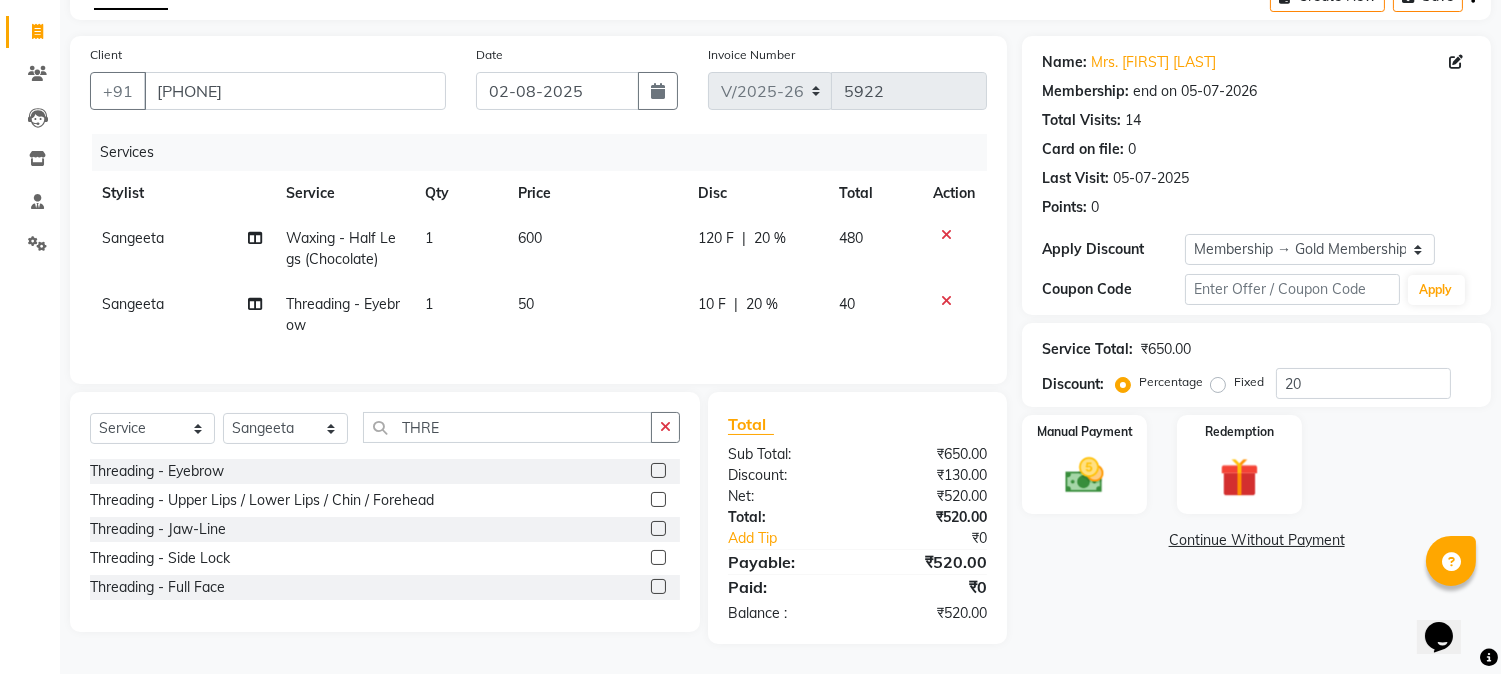 click 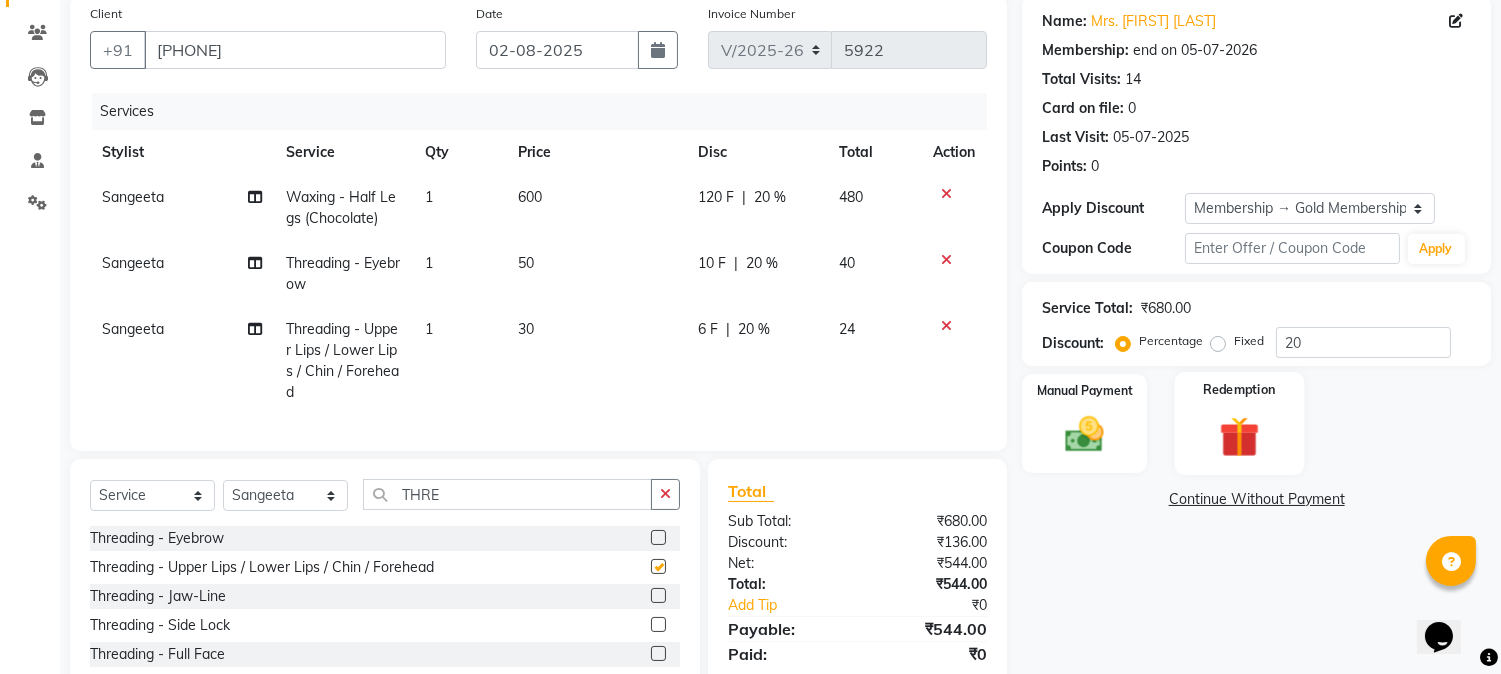 scroll, scrollTop: 238, scrollLeft: 0, axis: vertical 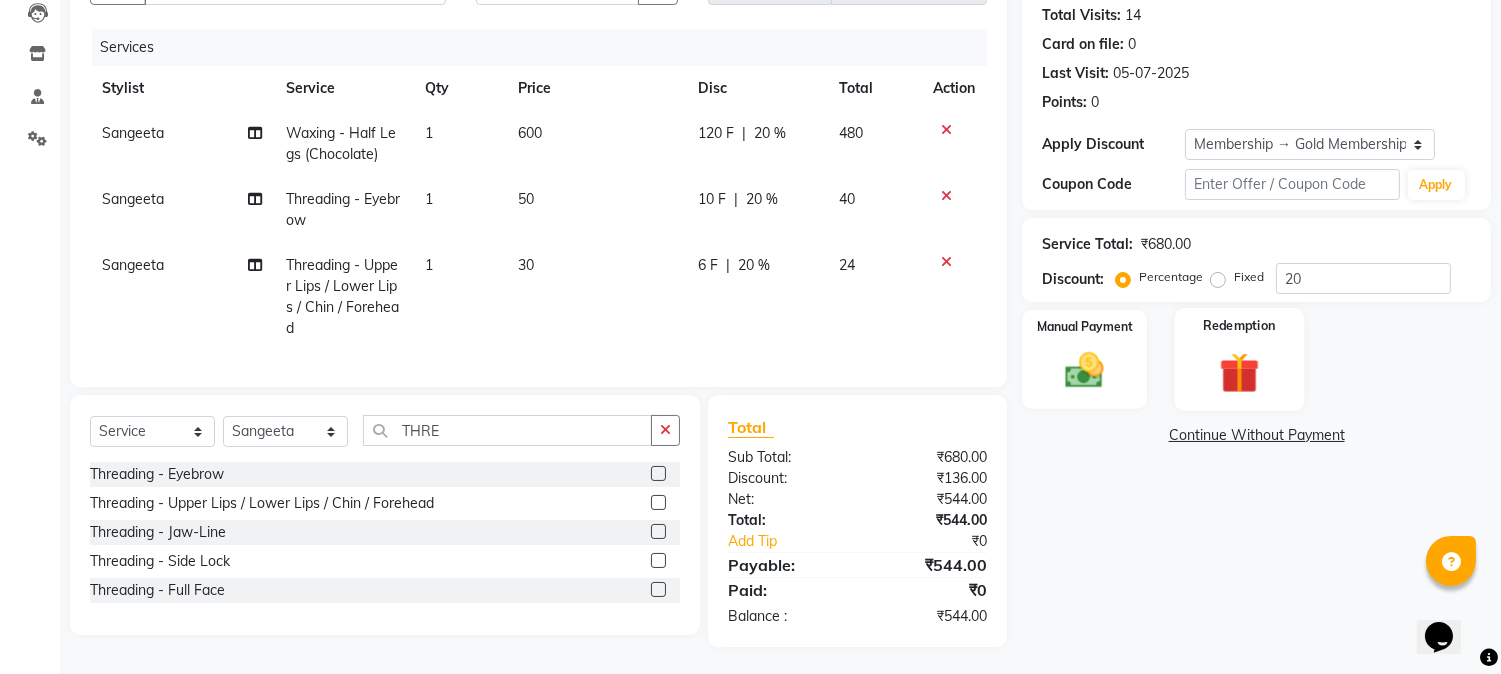 checkbox on "false" 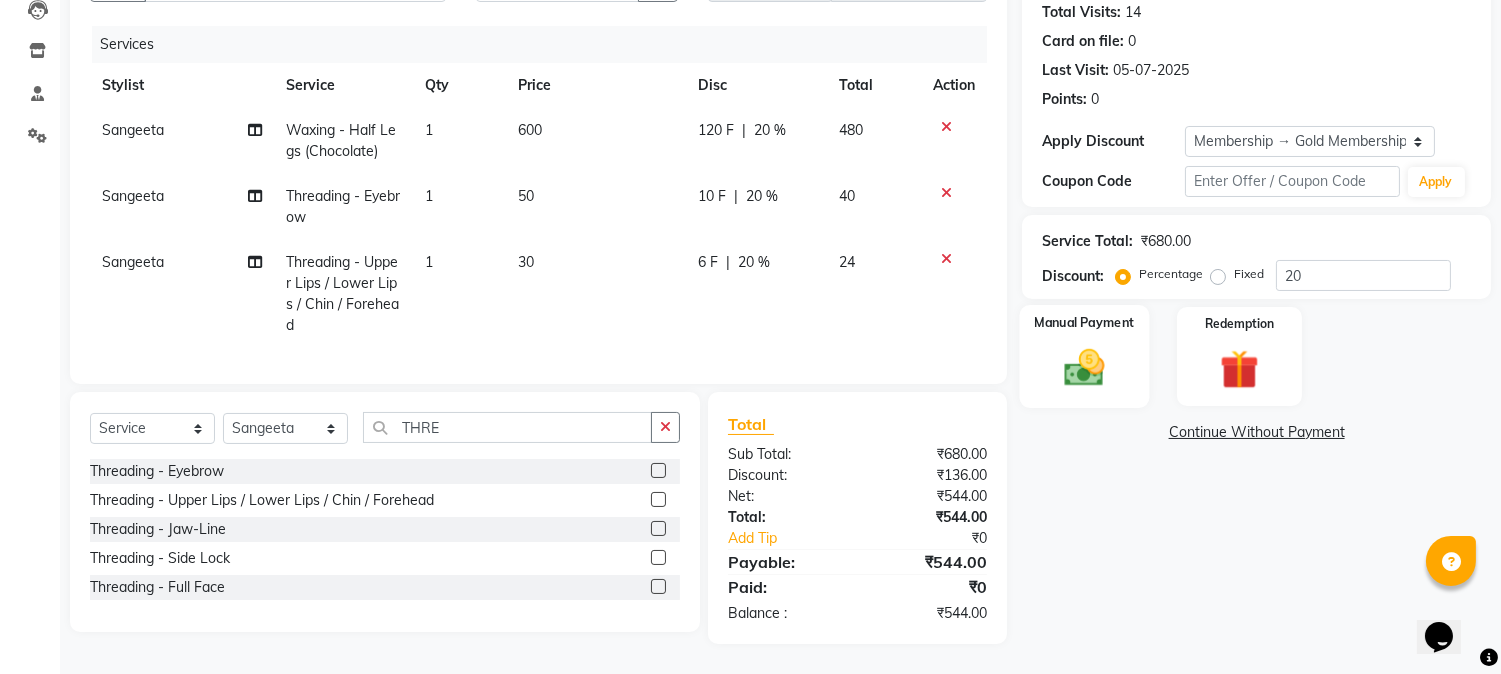 click 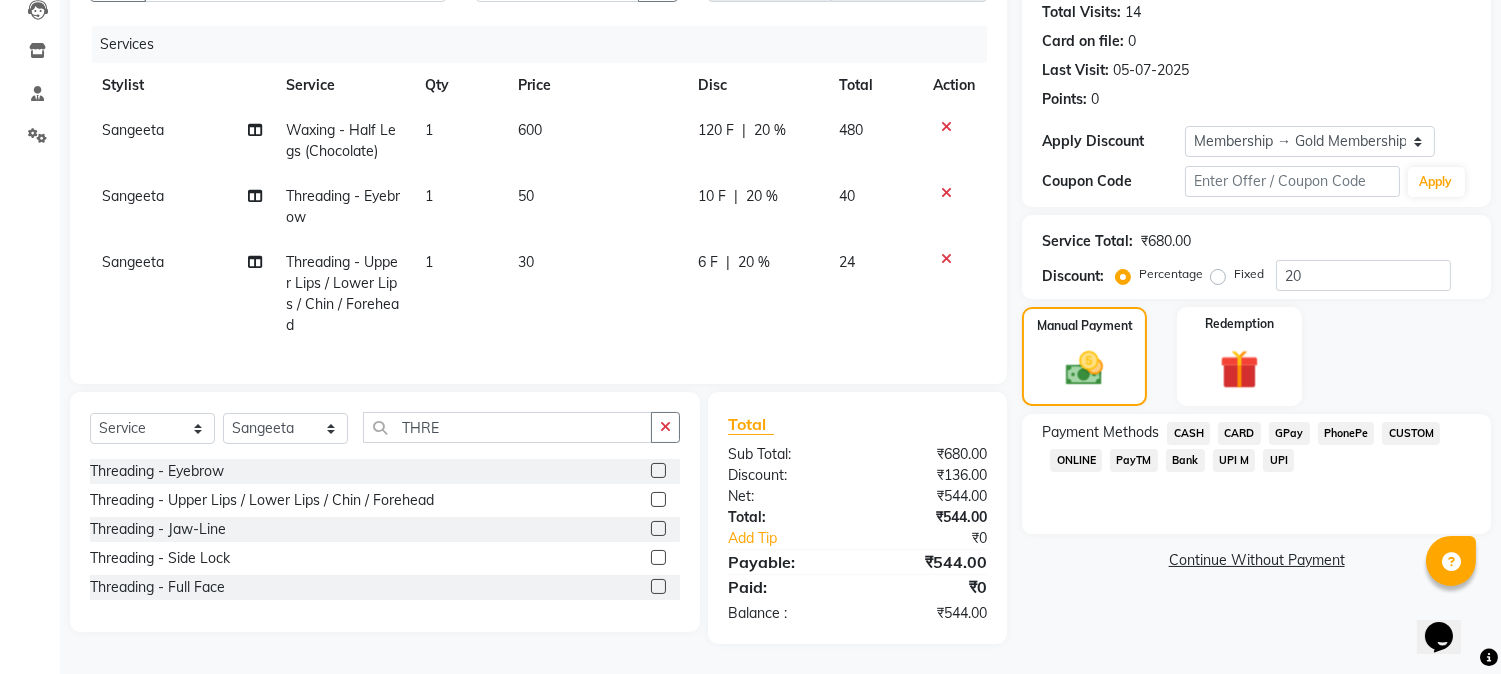 click on "CASH" 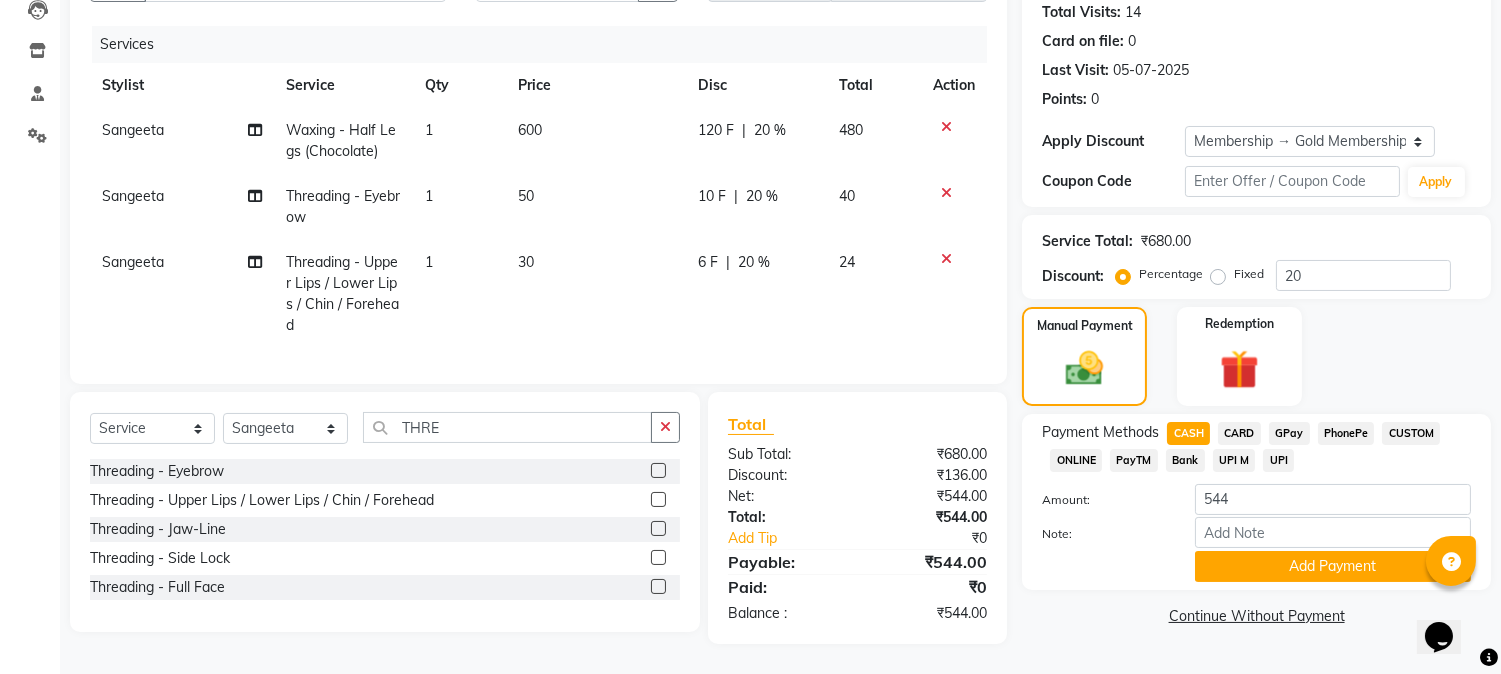 click on "GPay" 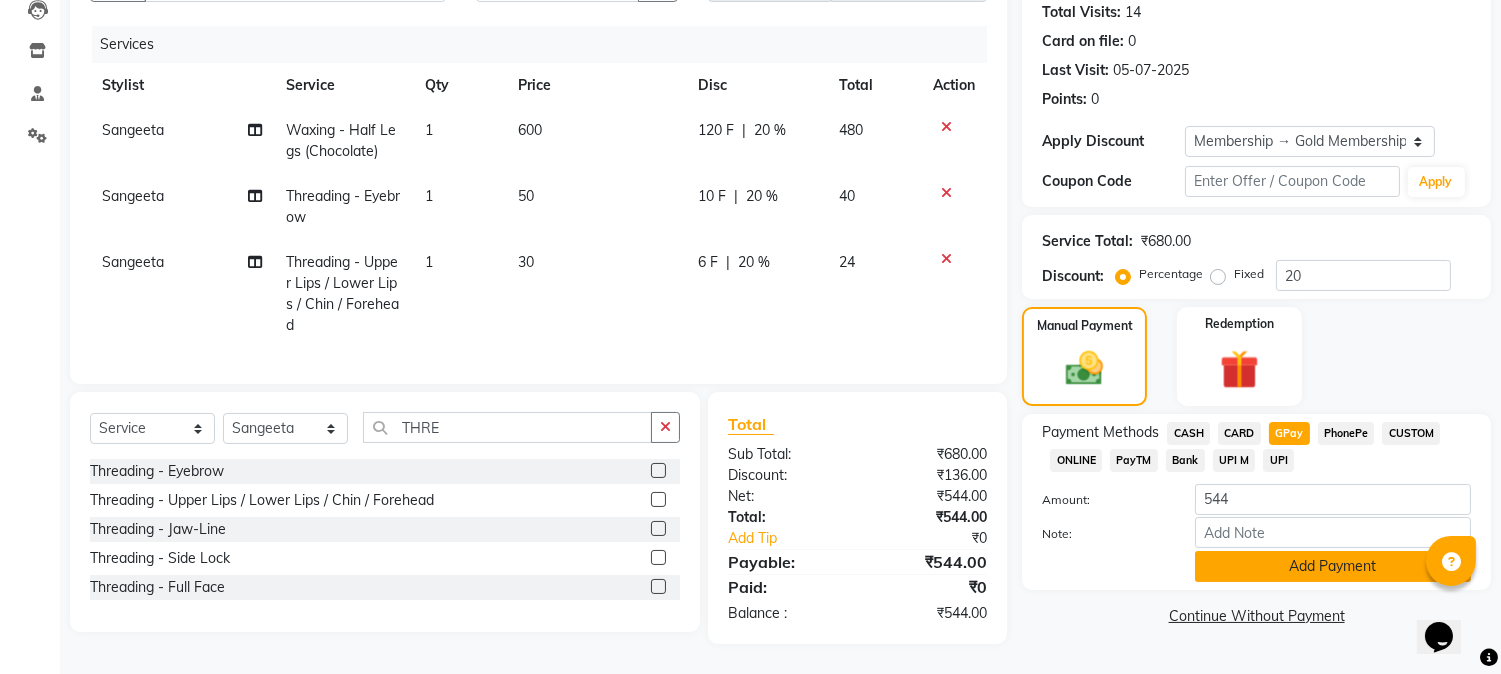 click on "Add Payment" 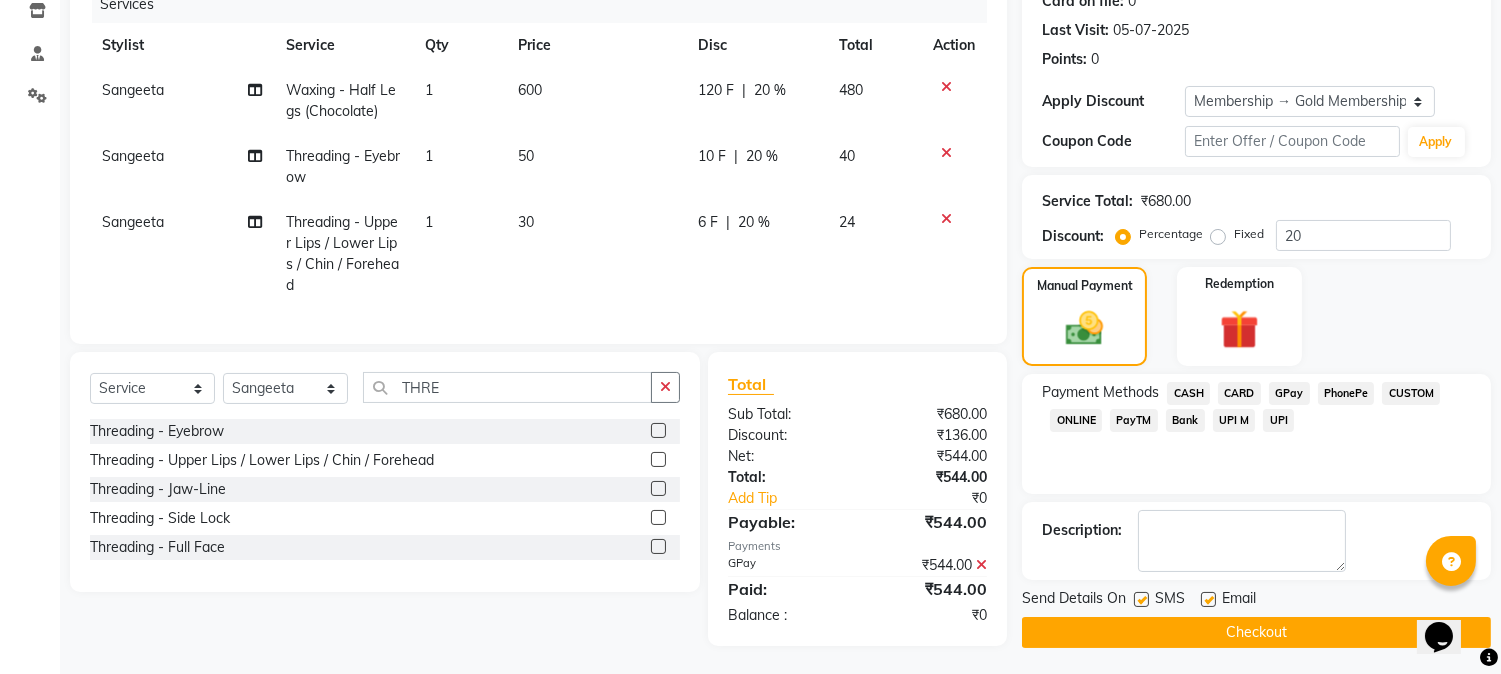 scroll, scrollTop: 280, scrollLeft: 0, axis: vertical 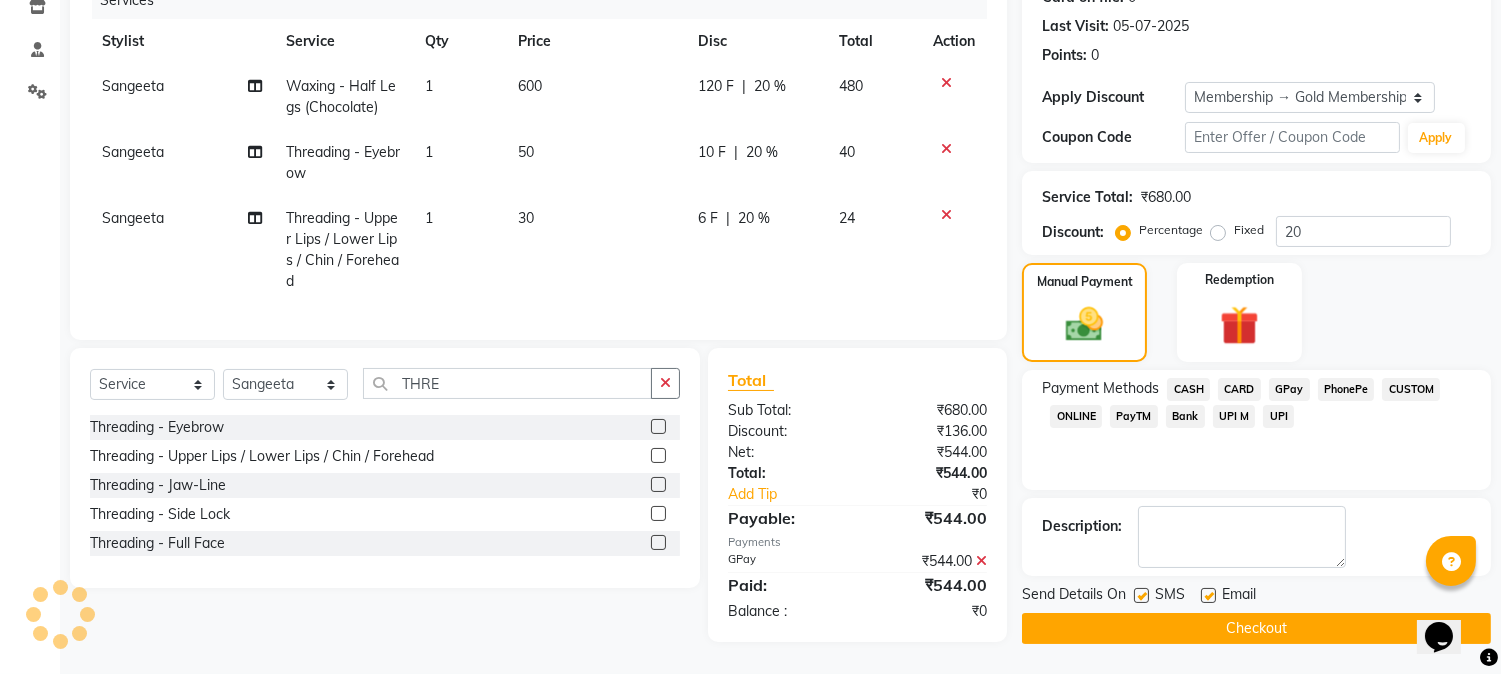click on "Checkout" 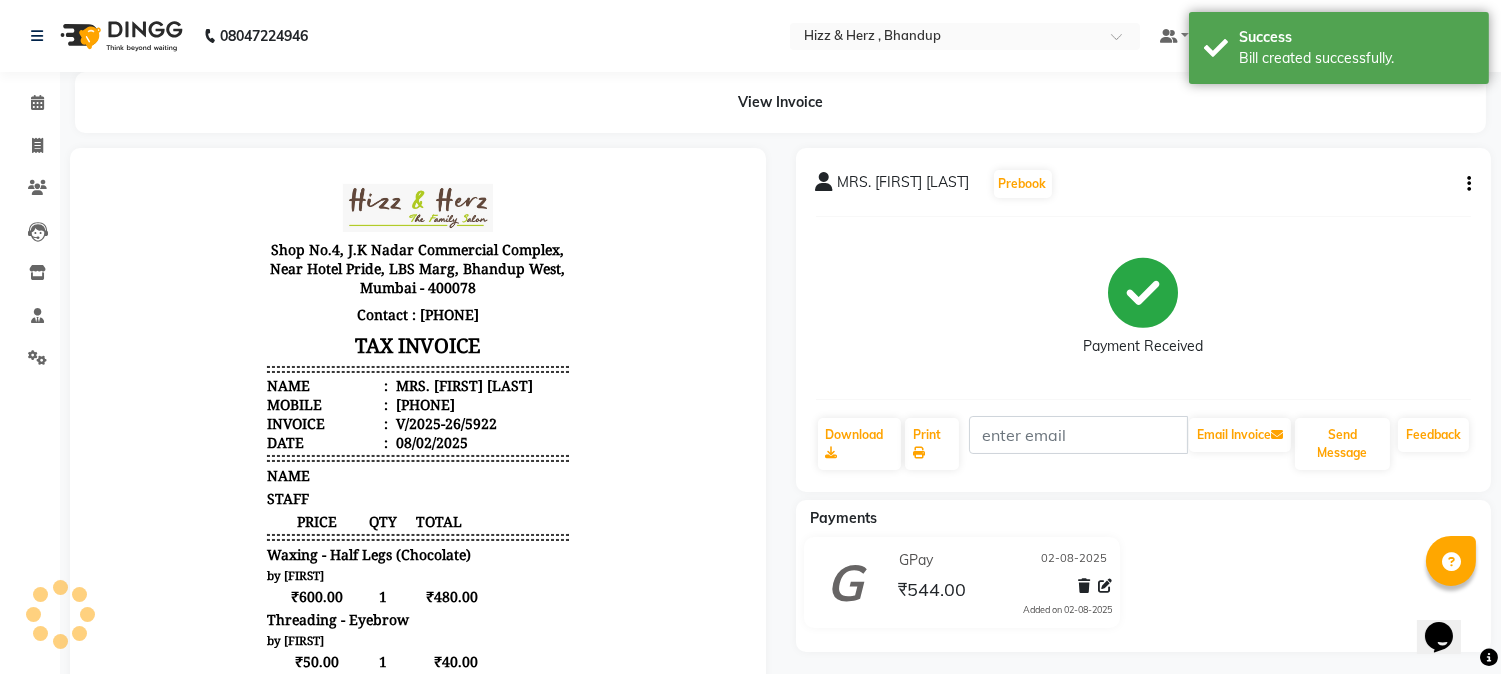 scroll, scrollTop: 0, scrollLeft: 0, axis: both 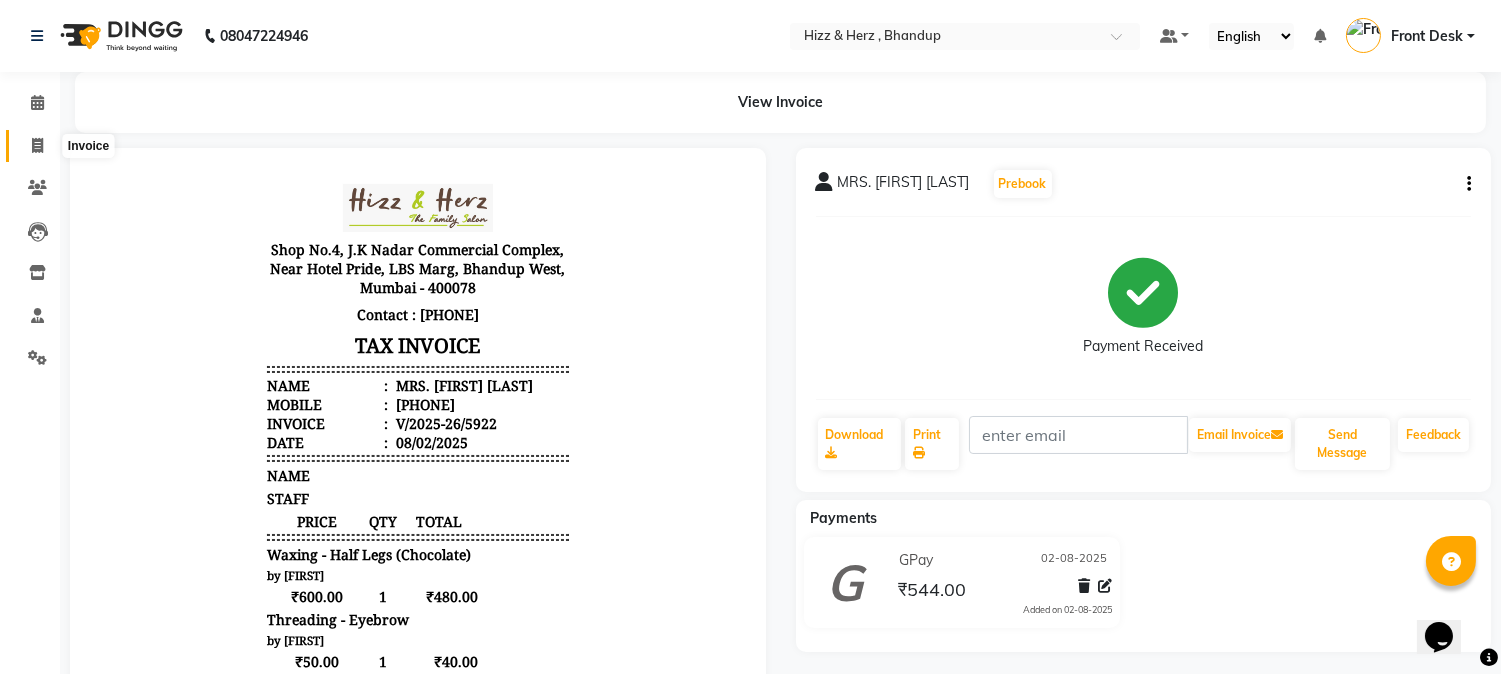 click 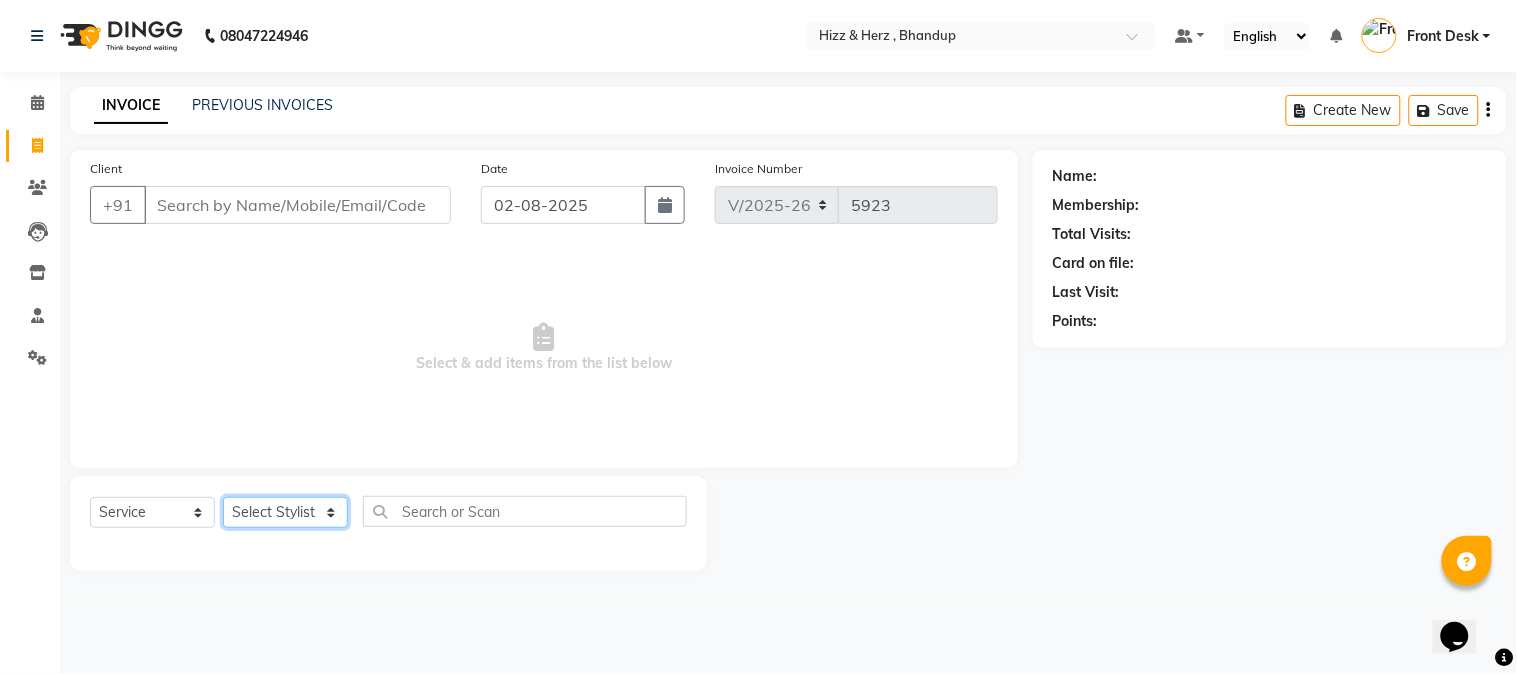 click on "Select Stylist Front Desk Gaurav Sharma HIZZ & HERZ 2 IRFAN AHMAD Jigna Goswami KHALID AHMAD Laxmi Mehboob MOHD PARVEJ NIZAM Salman Sangeeta  SUMITA  VEERENDRA SHARMA" 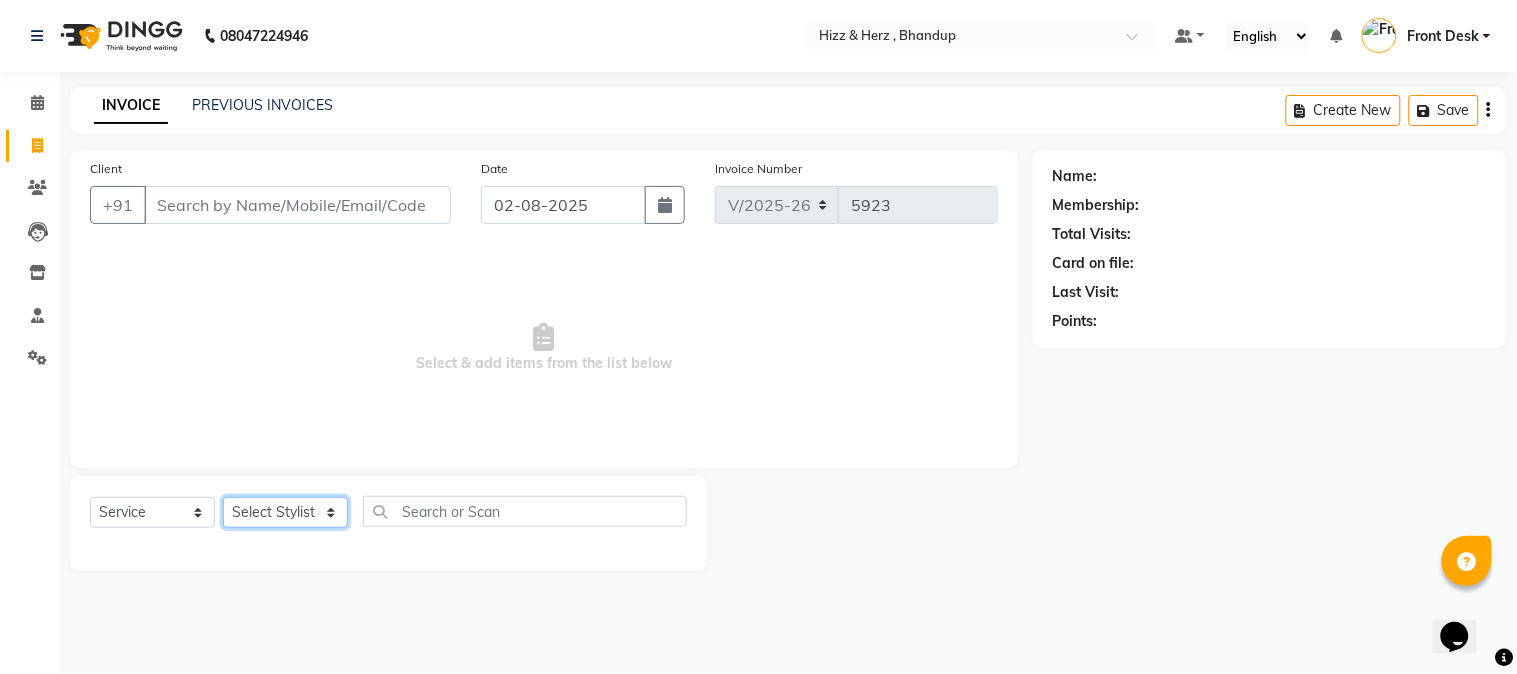 select on "24394" 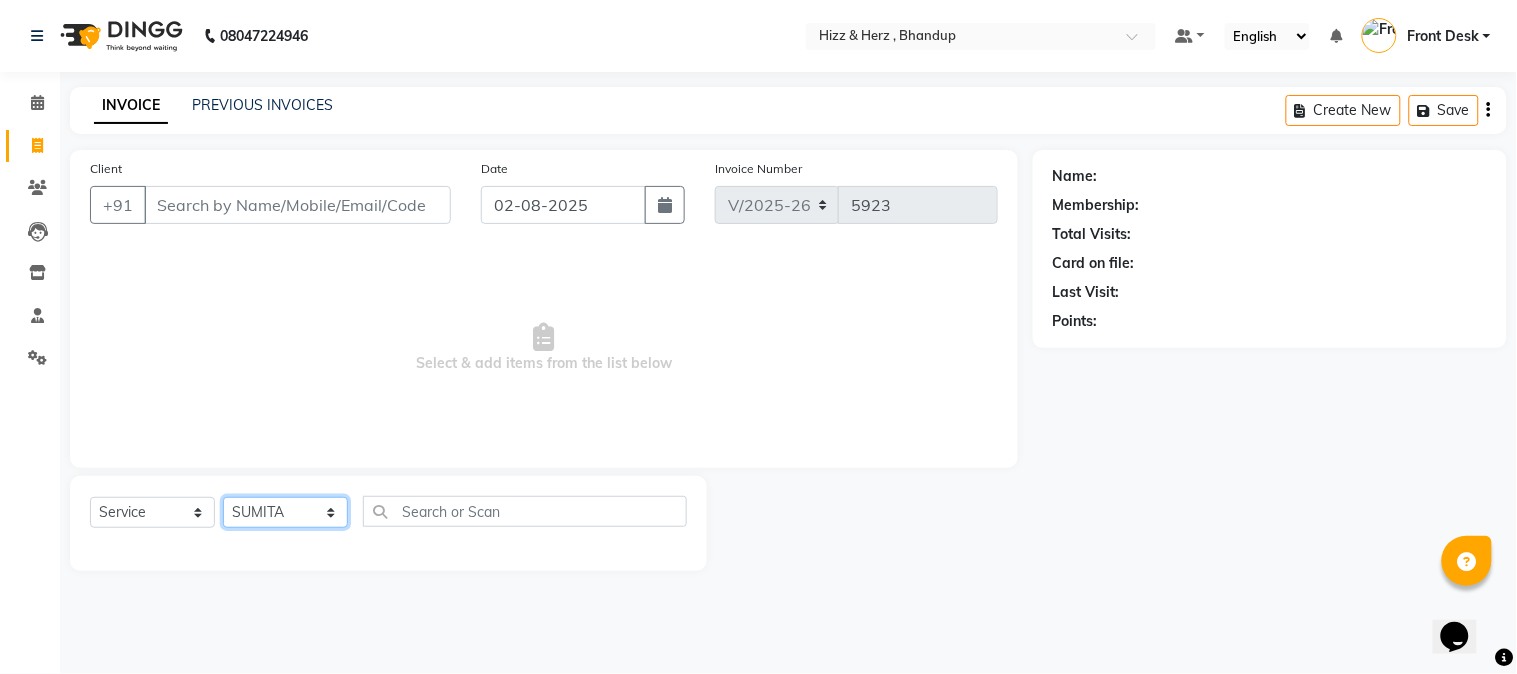 click on "Select Stylist Front Desk Gaurav Sharma HIZZ & HERZ 2 IRFAN AHMAD Jigna Goswami KHALID AHMAD Laxmi Mehboob MOHD PARVEJ NIZAM Salman Sangeeta  SUMITA  VEERENDRA SHARMA" 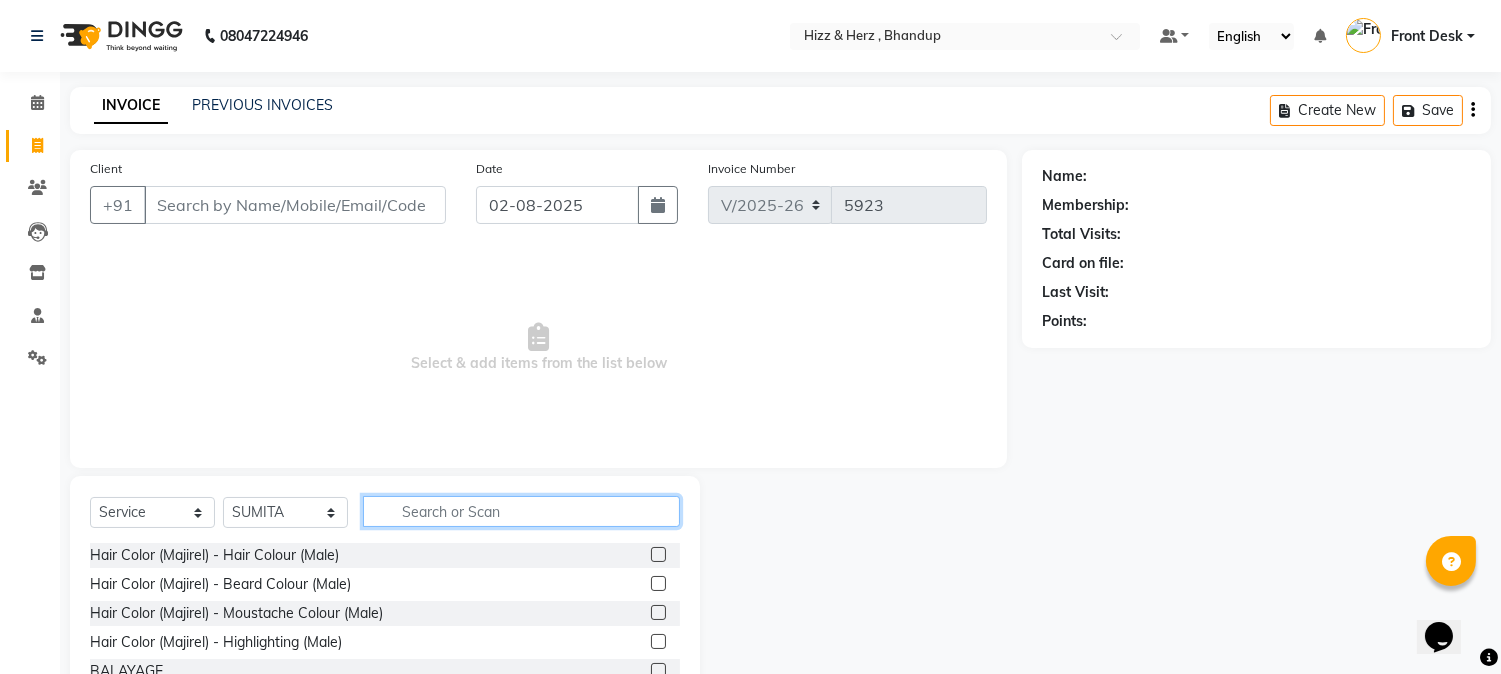click 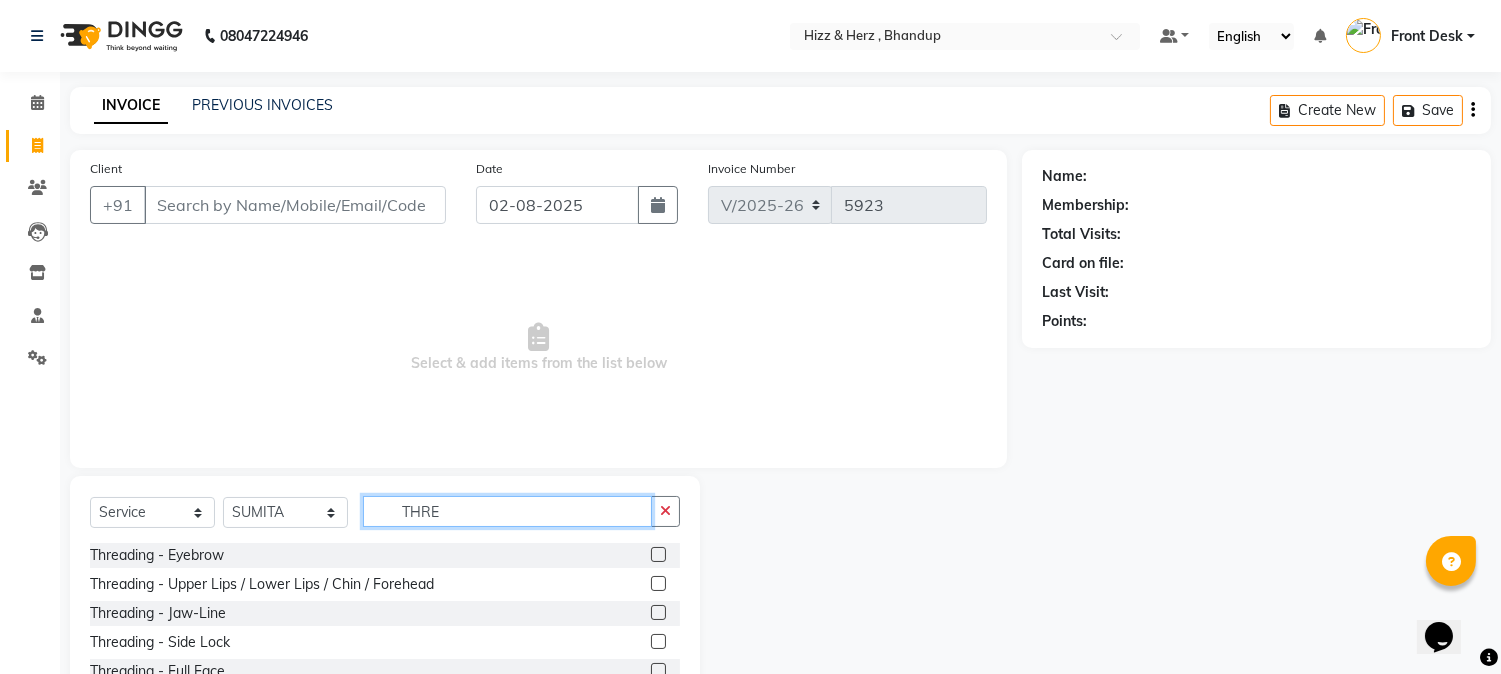 type on "THRE" 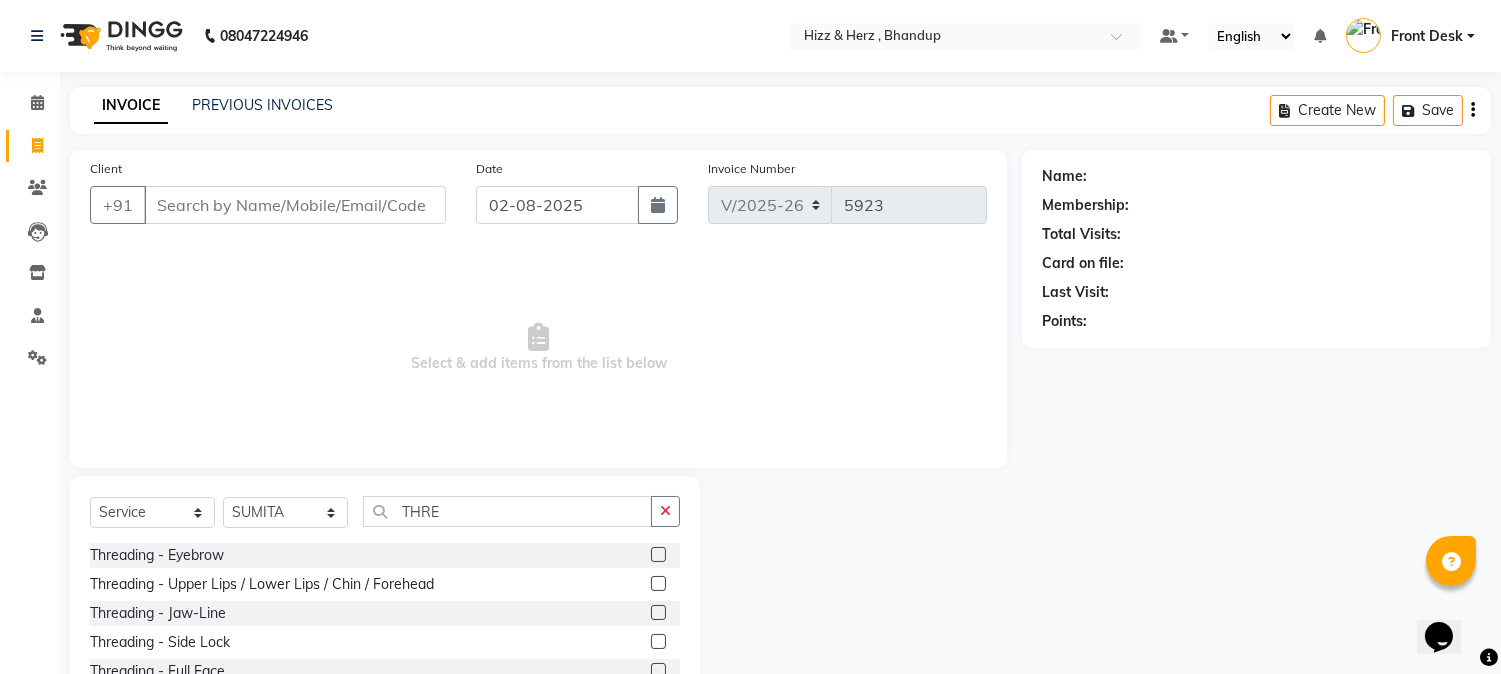 click 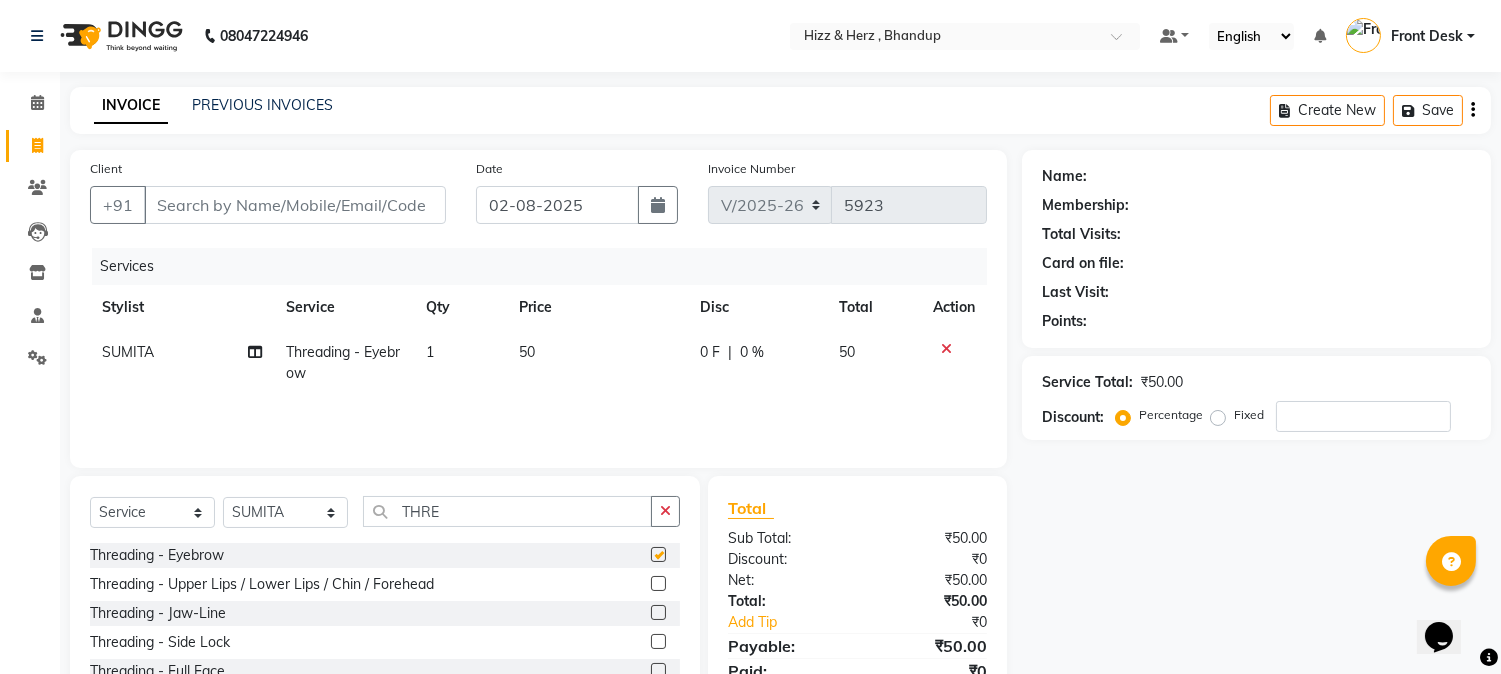 checkbox on "false" 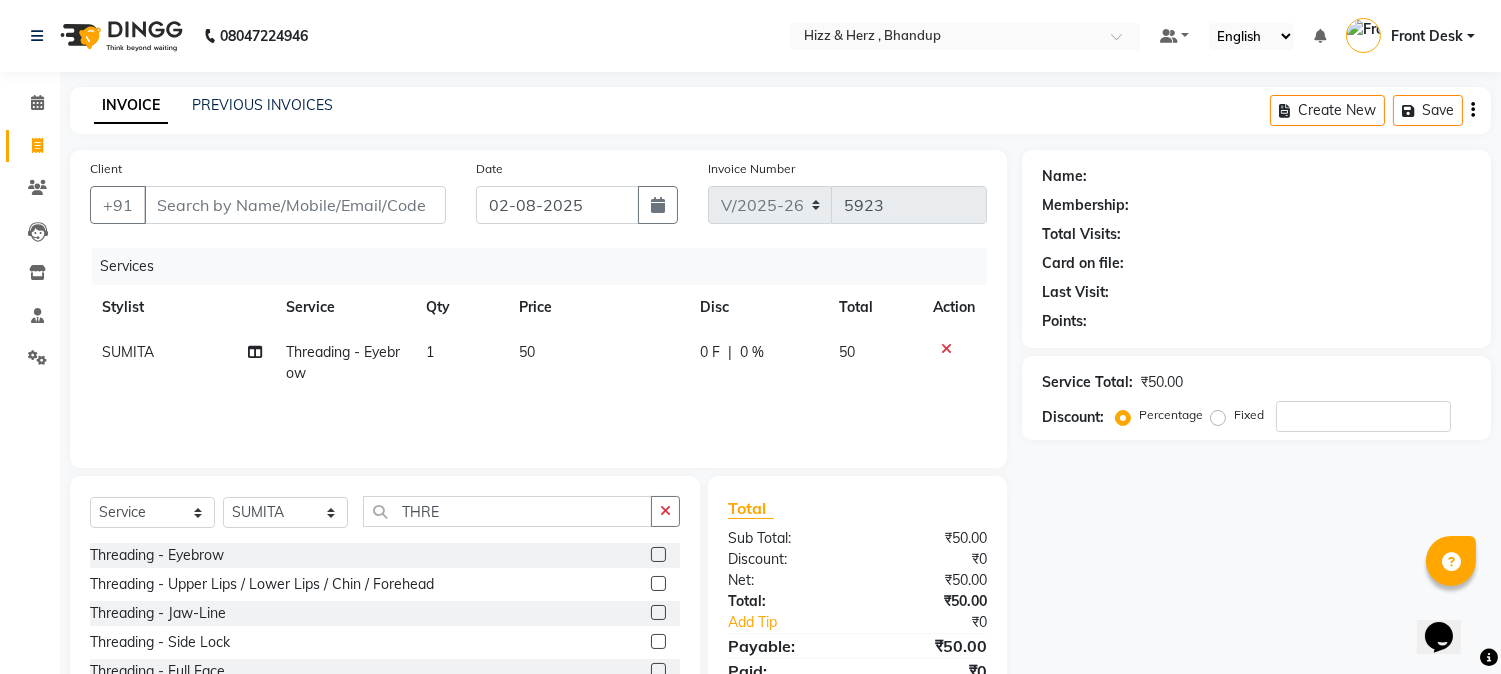 click 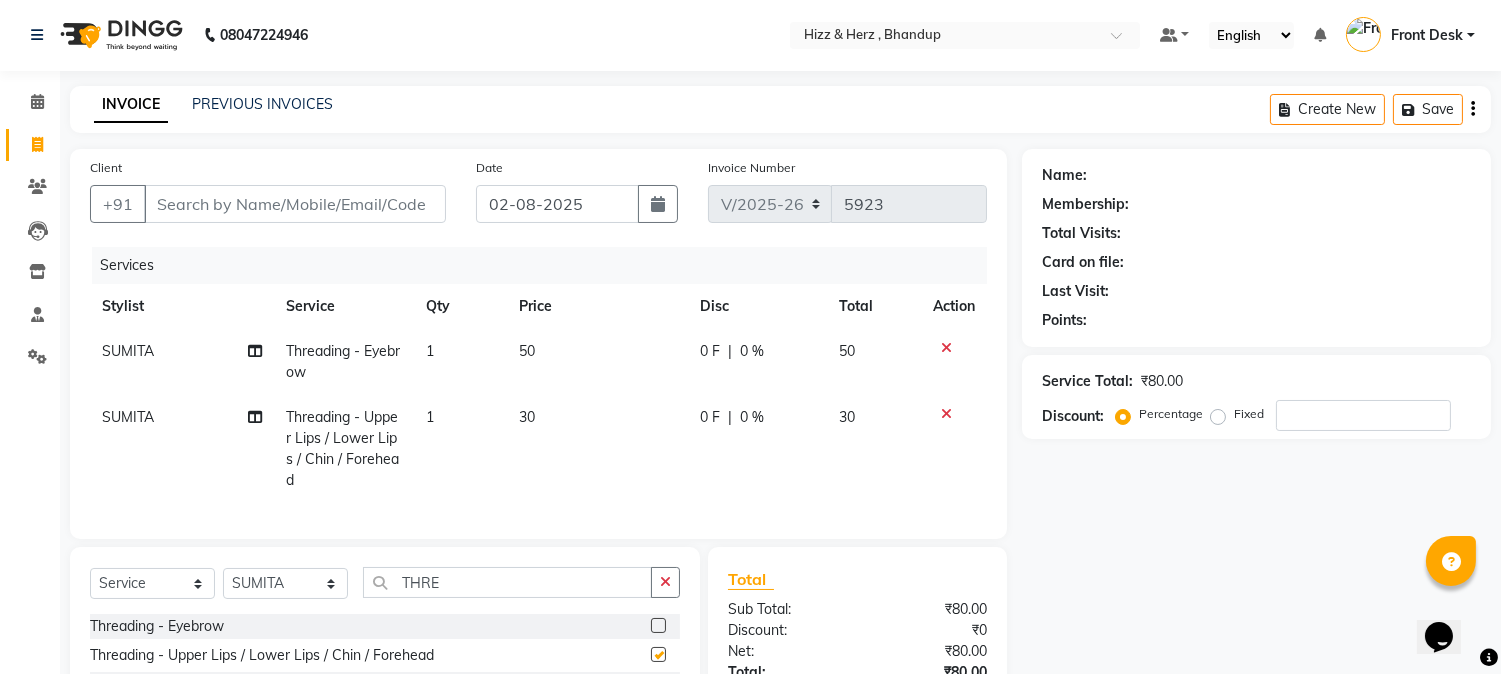 scroll, scrollTop: 172, scrollLeft: 0, axis: vertical 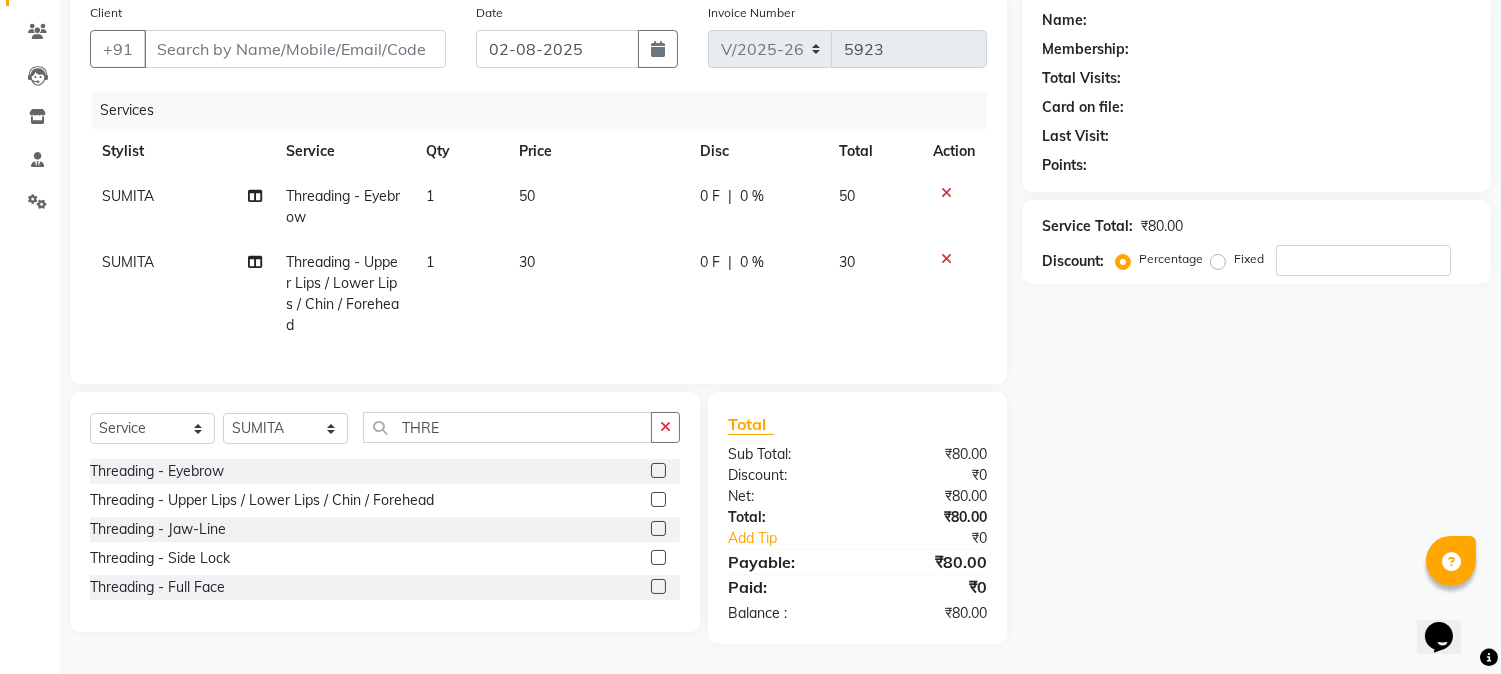 click 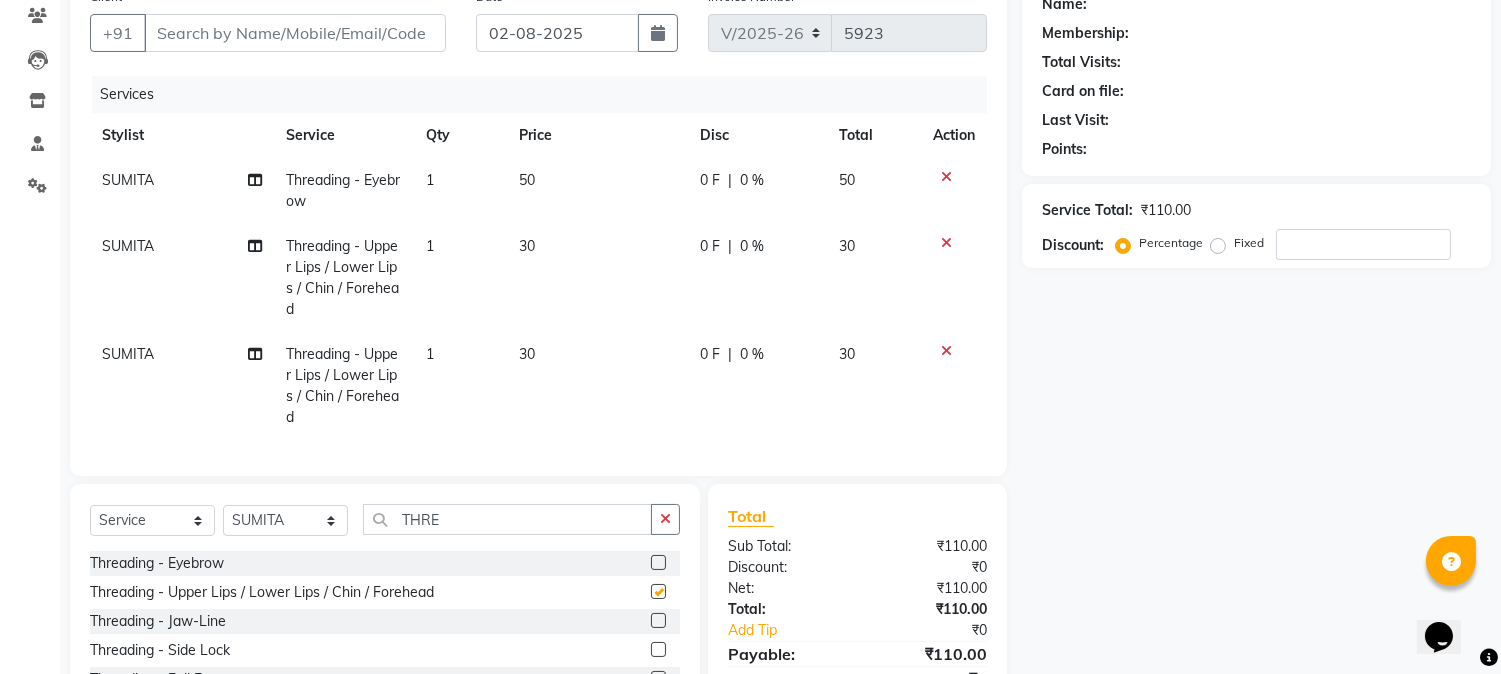 checkbox on "false" 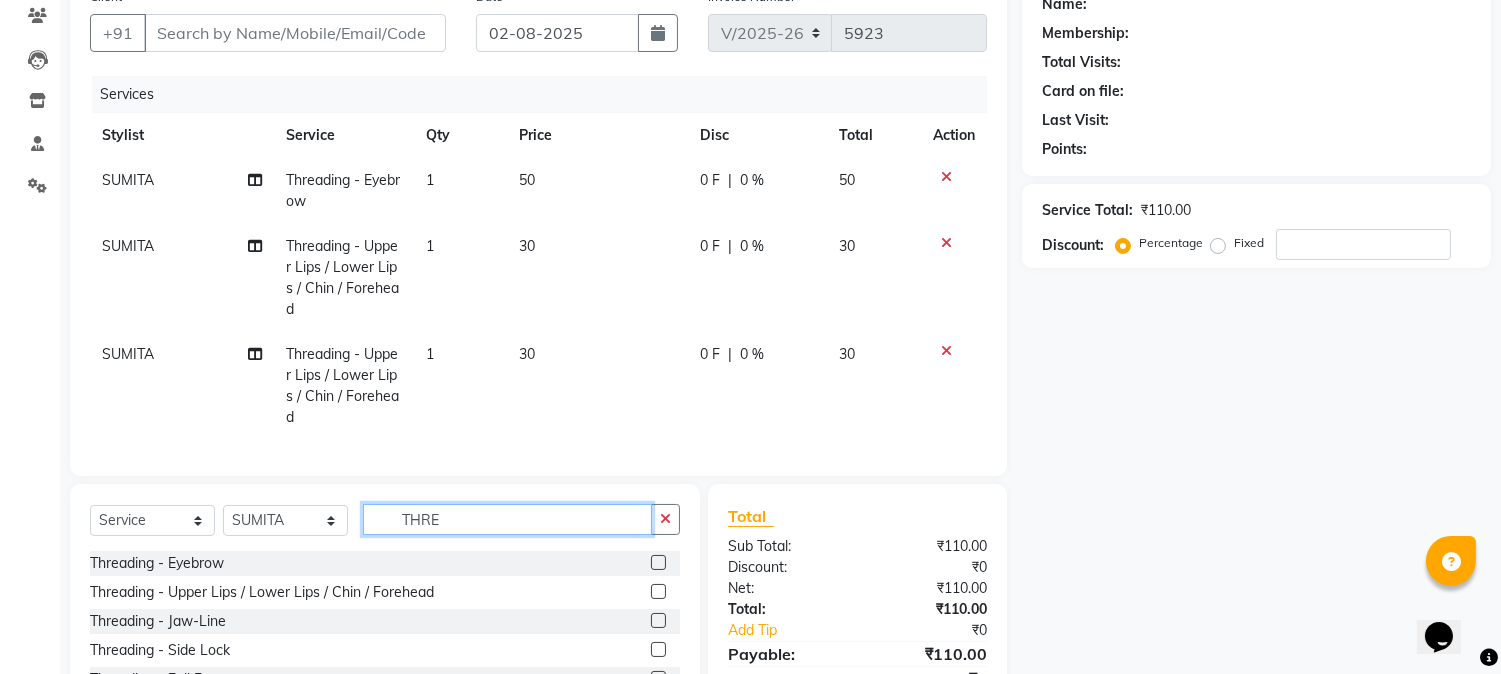 click on "THRE" 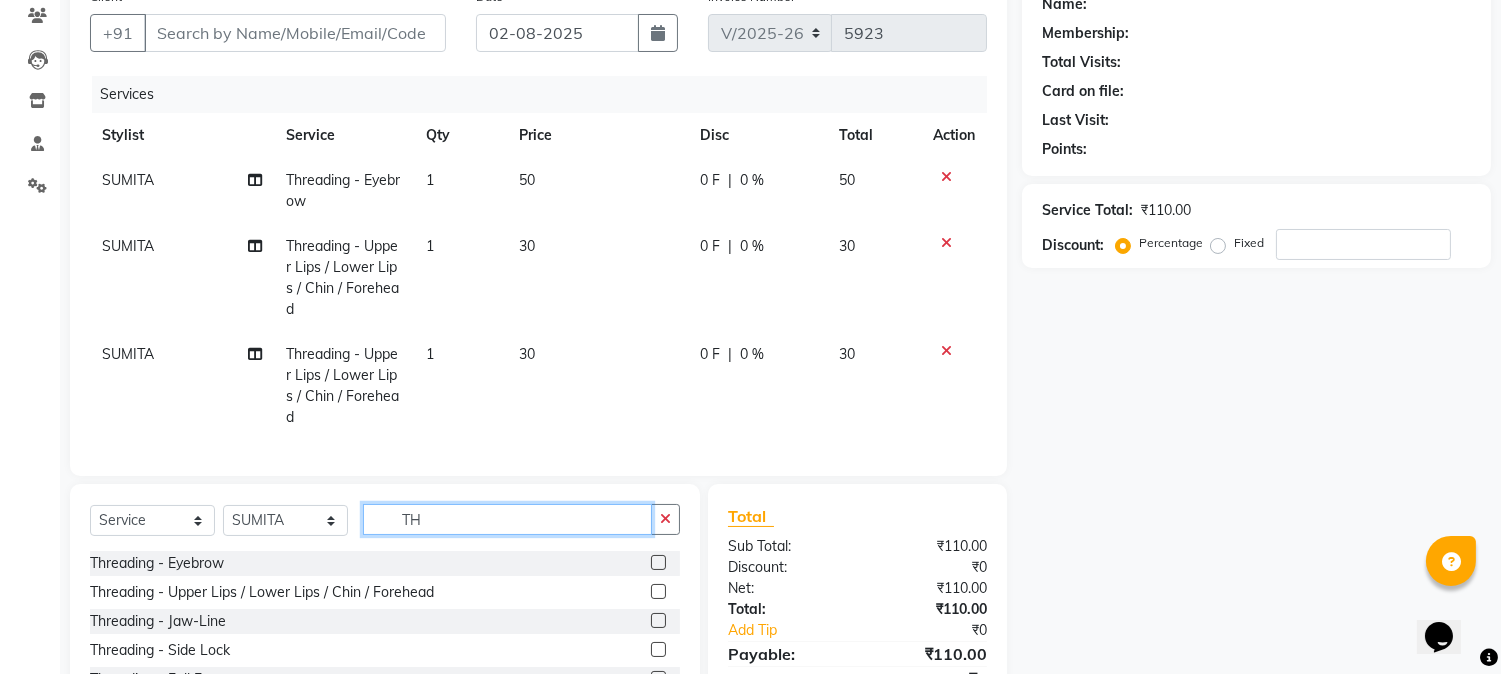 type on "T" 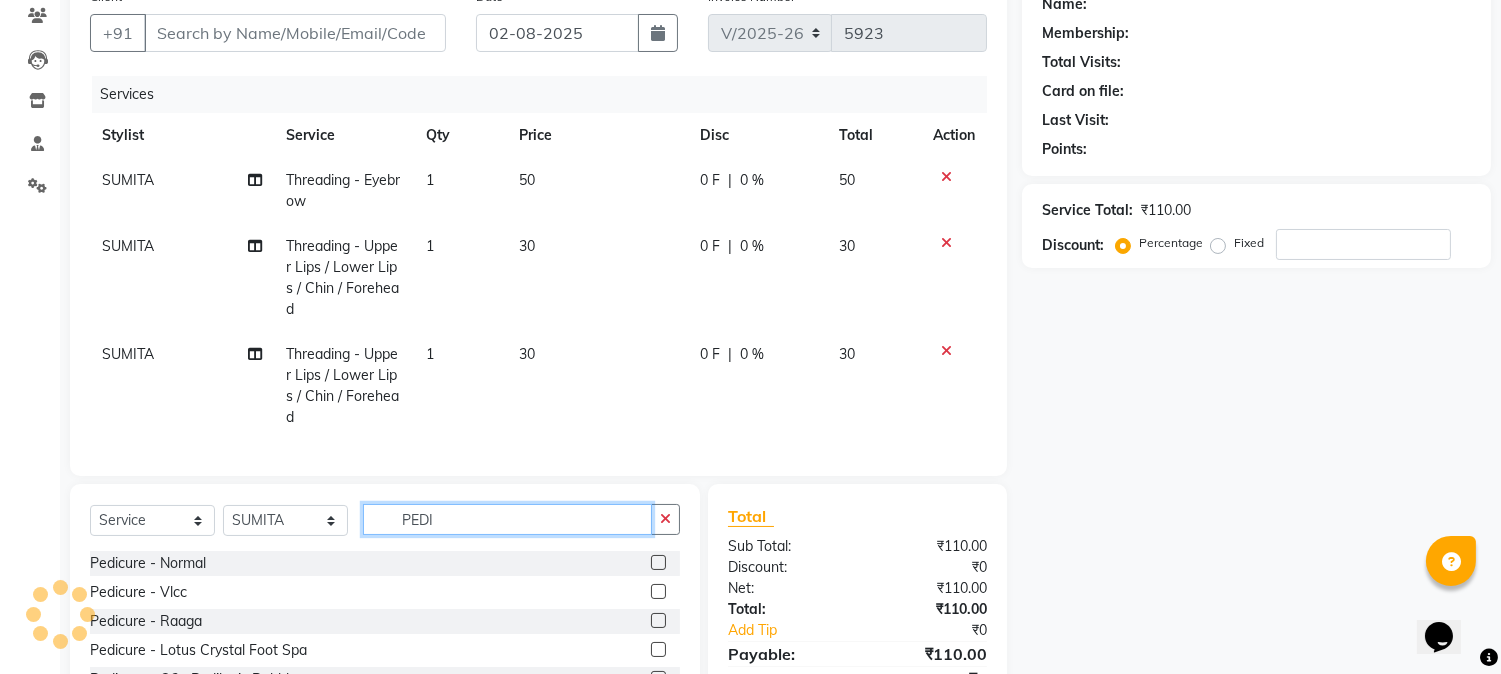 type on "PEDI" 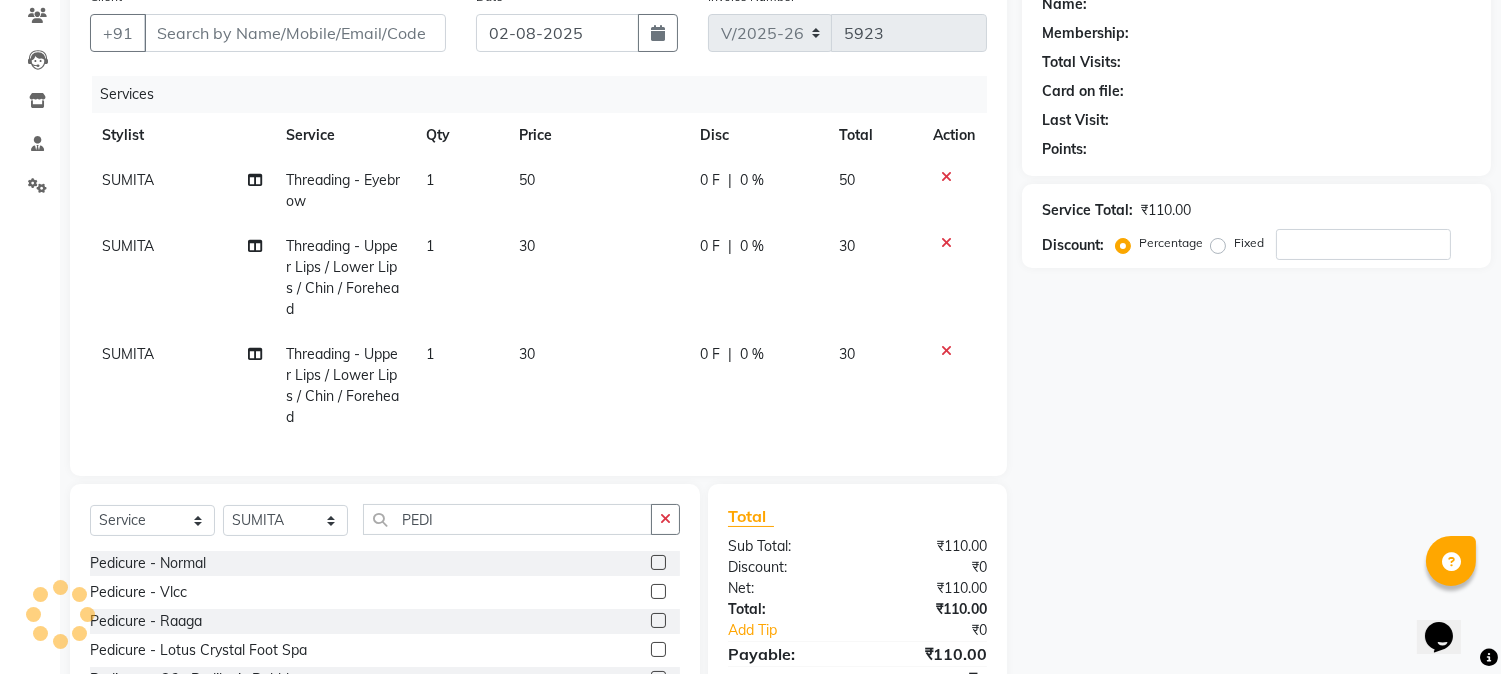 click 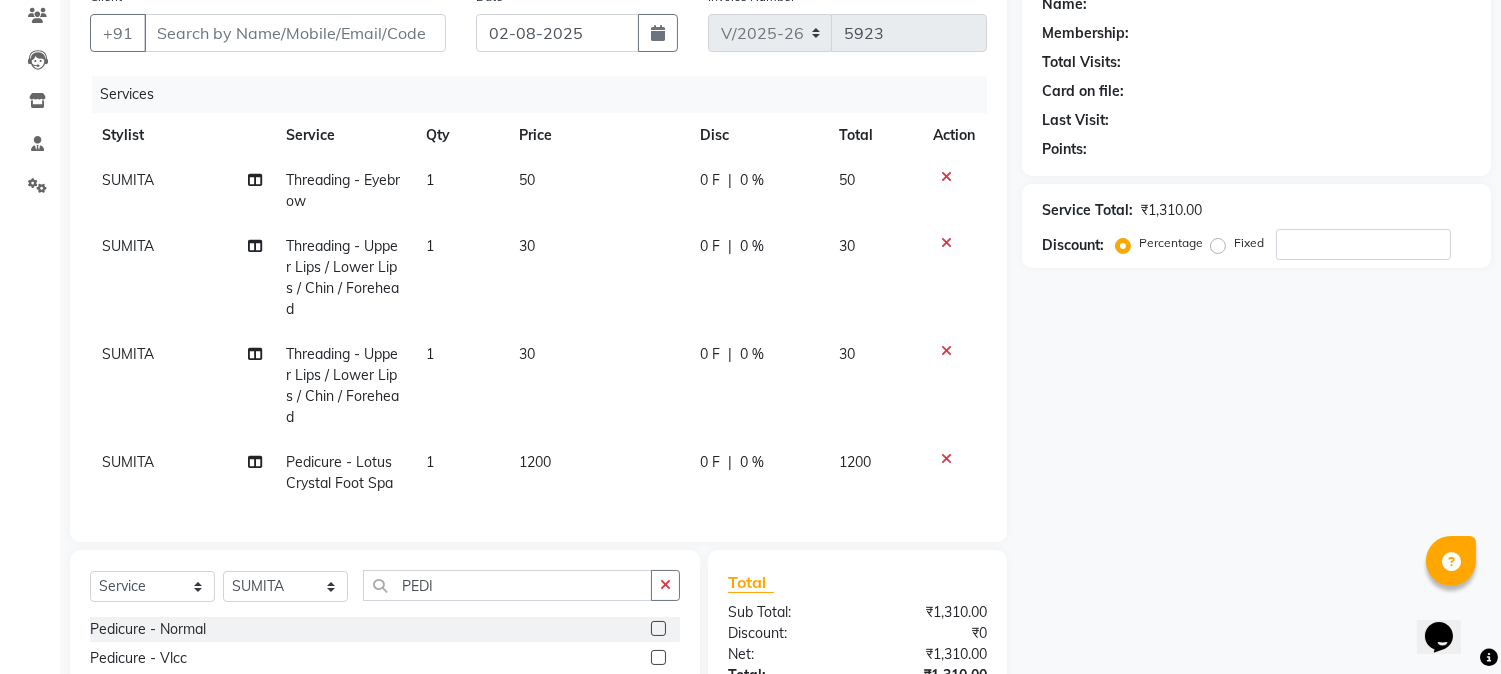 checkbox on "false" 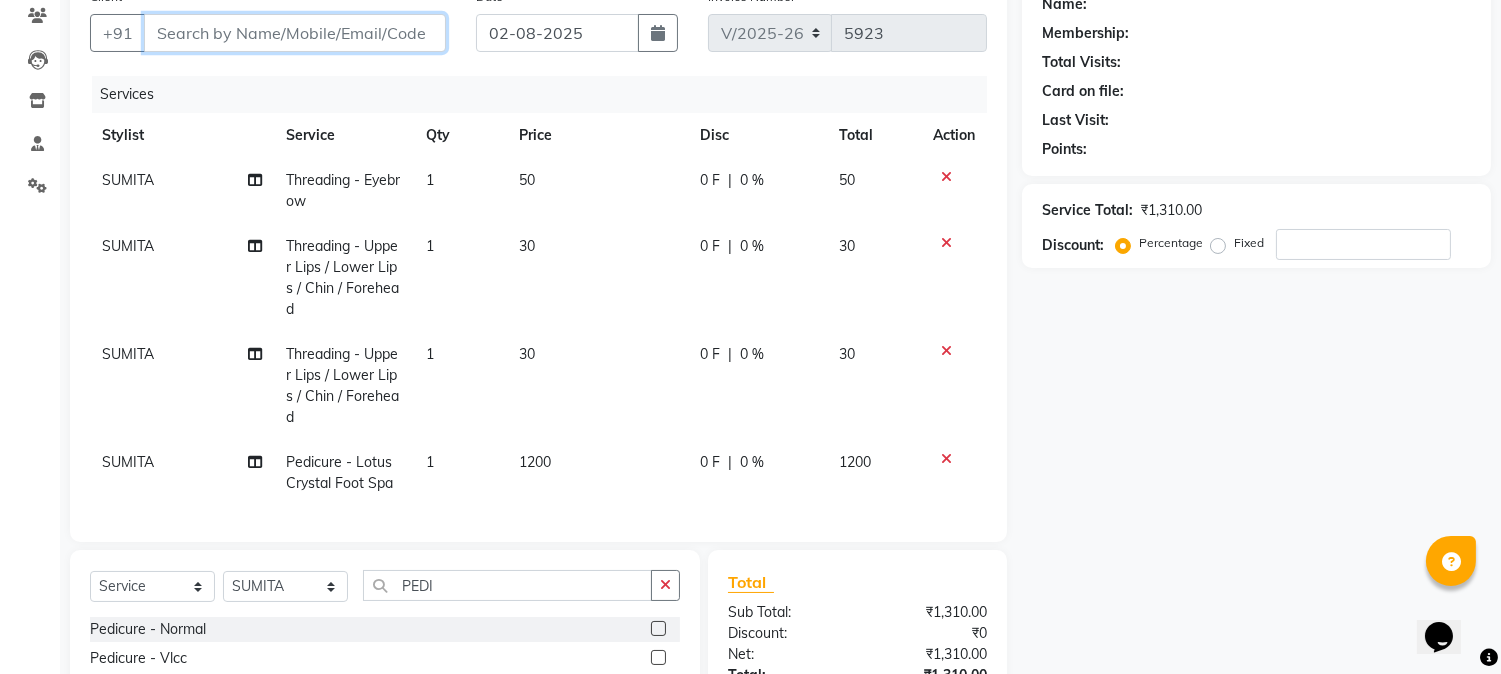 click on "Client" at bounding box center (295, 33) 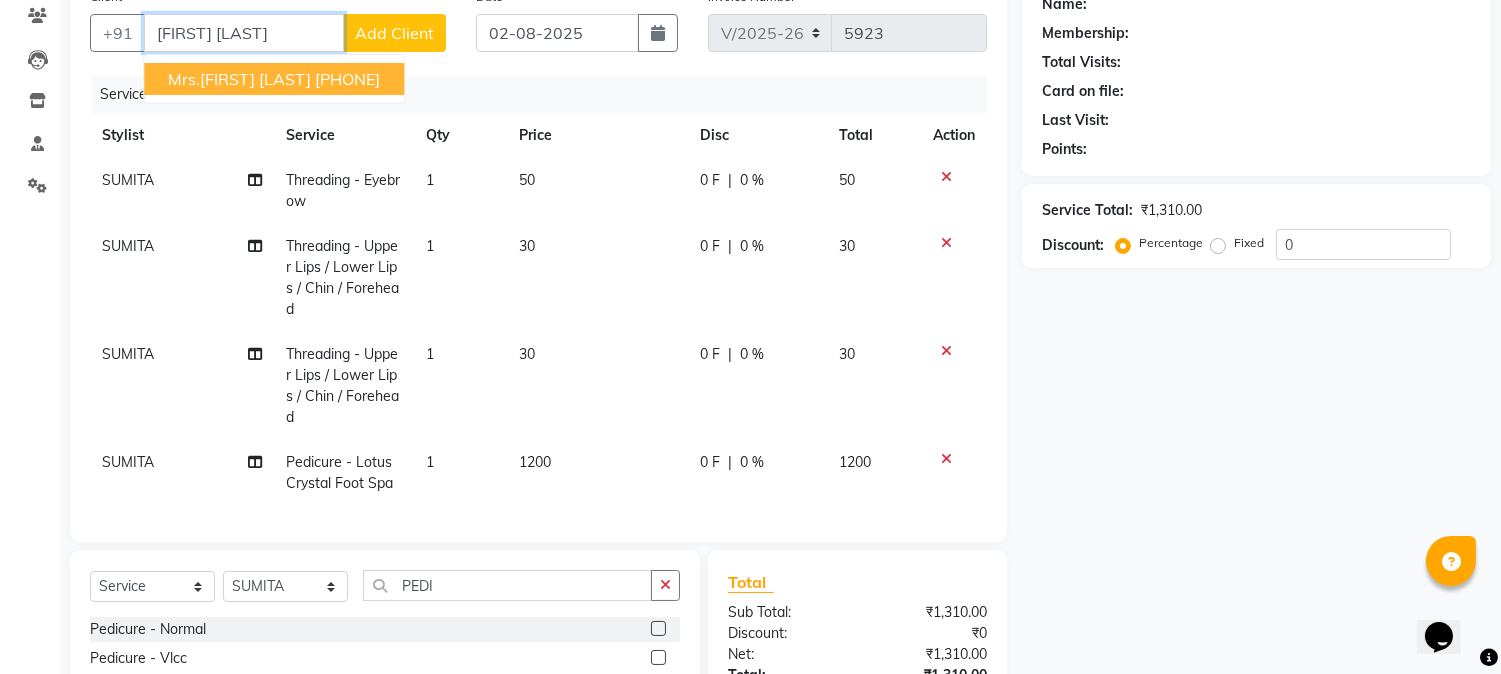 click on "[PHONE]" at bounding box center (347, 79) 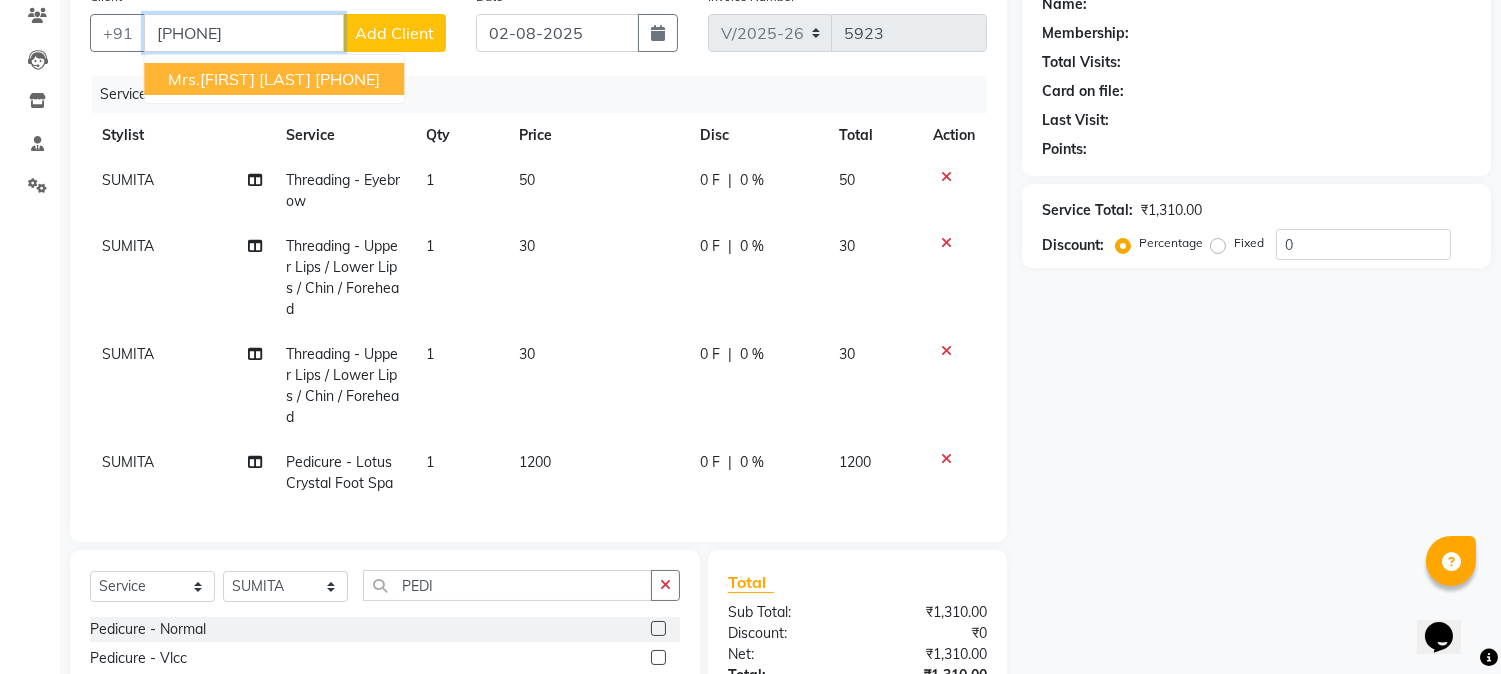 type on "[PHONE]" 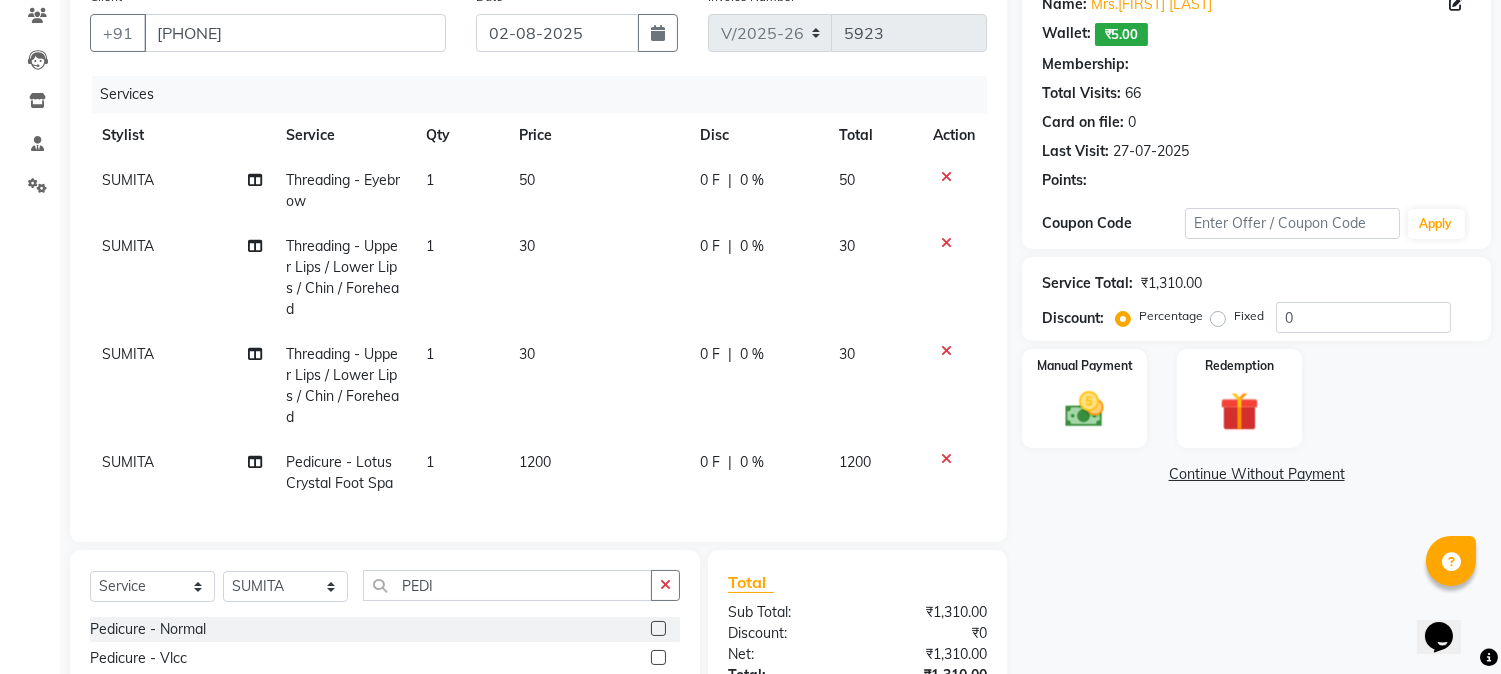type on "20" 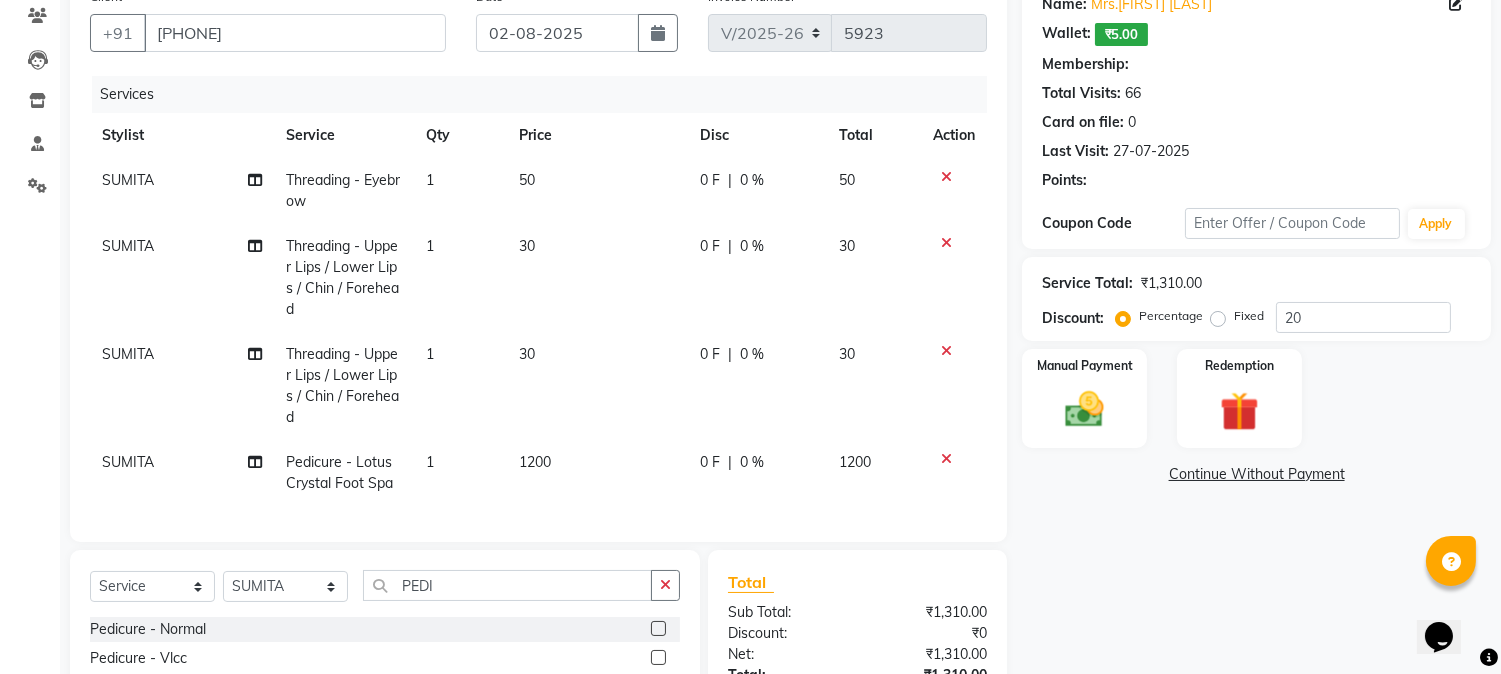 select on "1: Object" 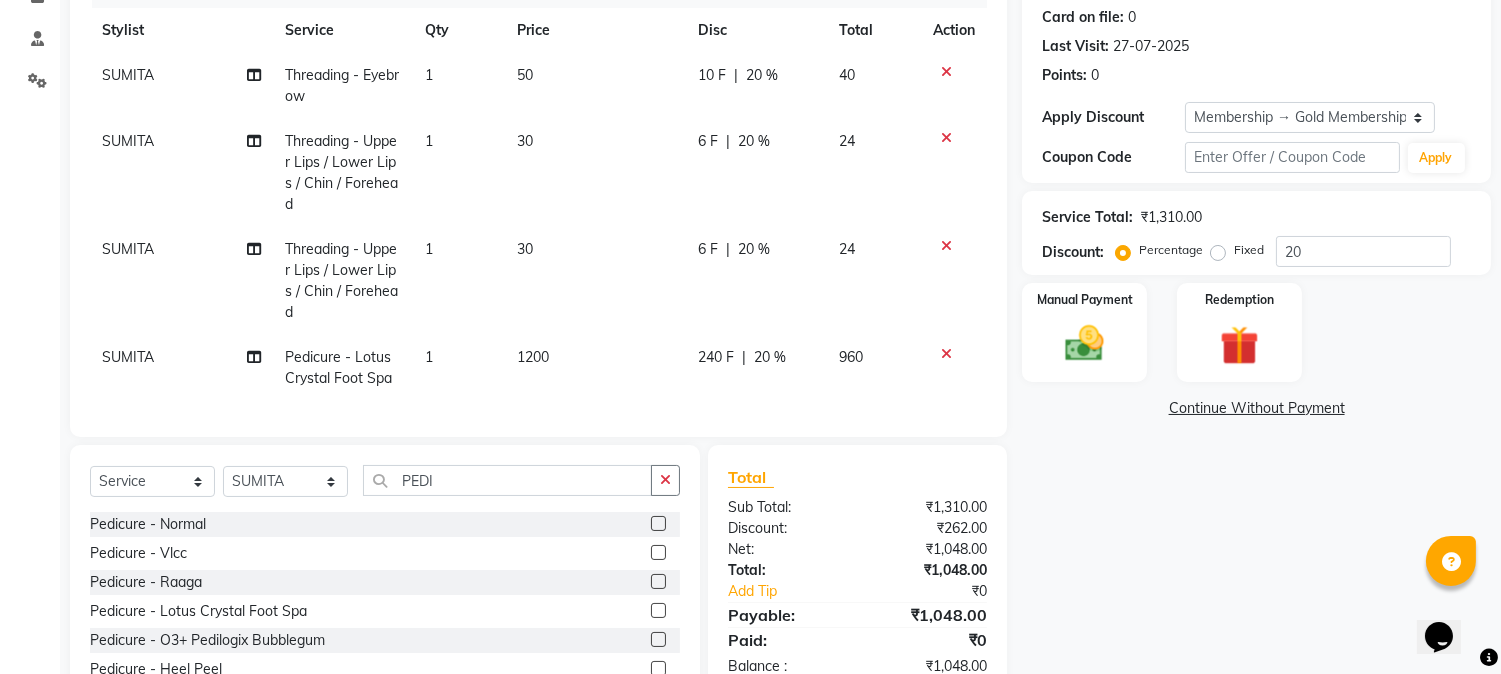 scroll, scrollTop: 388, scrollLeft: 0, axis: vertical 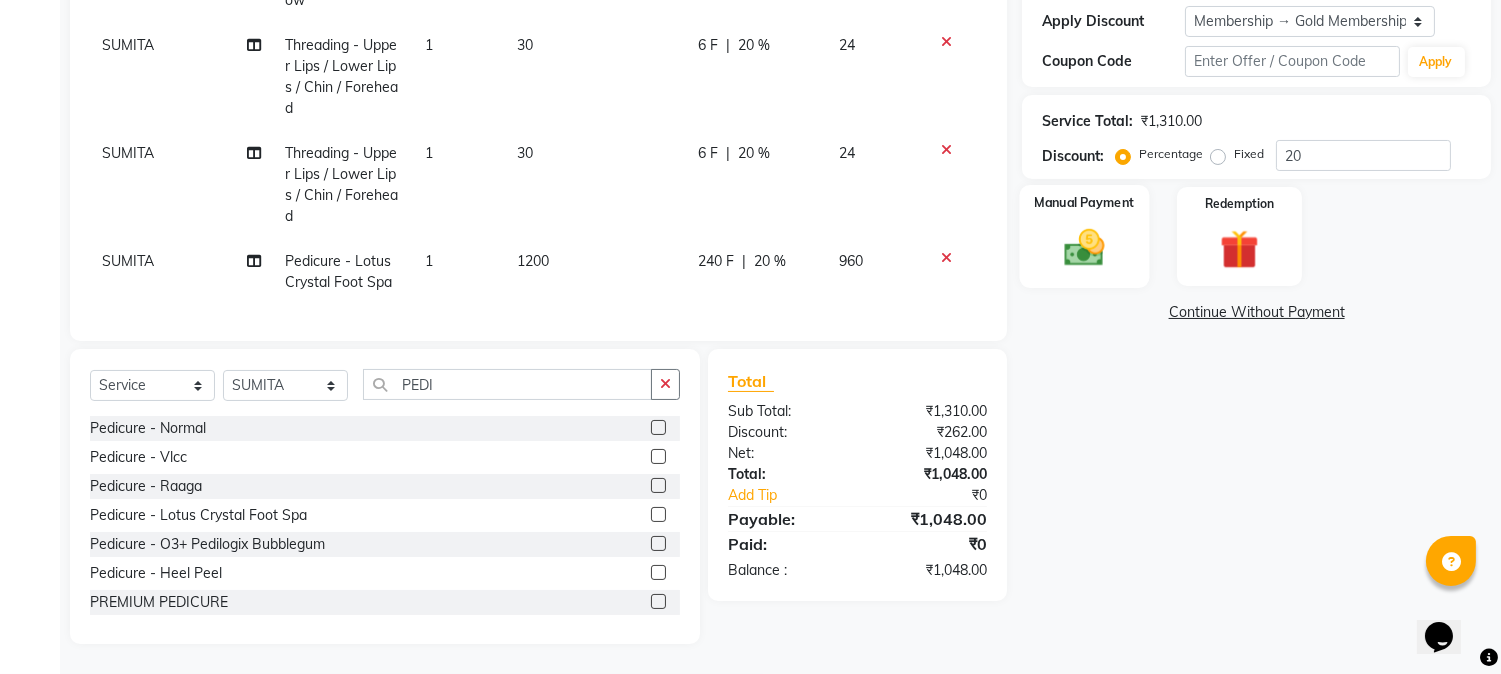 click 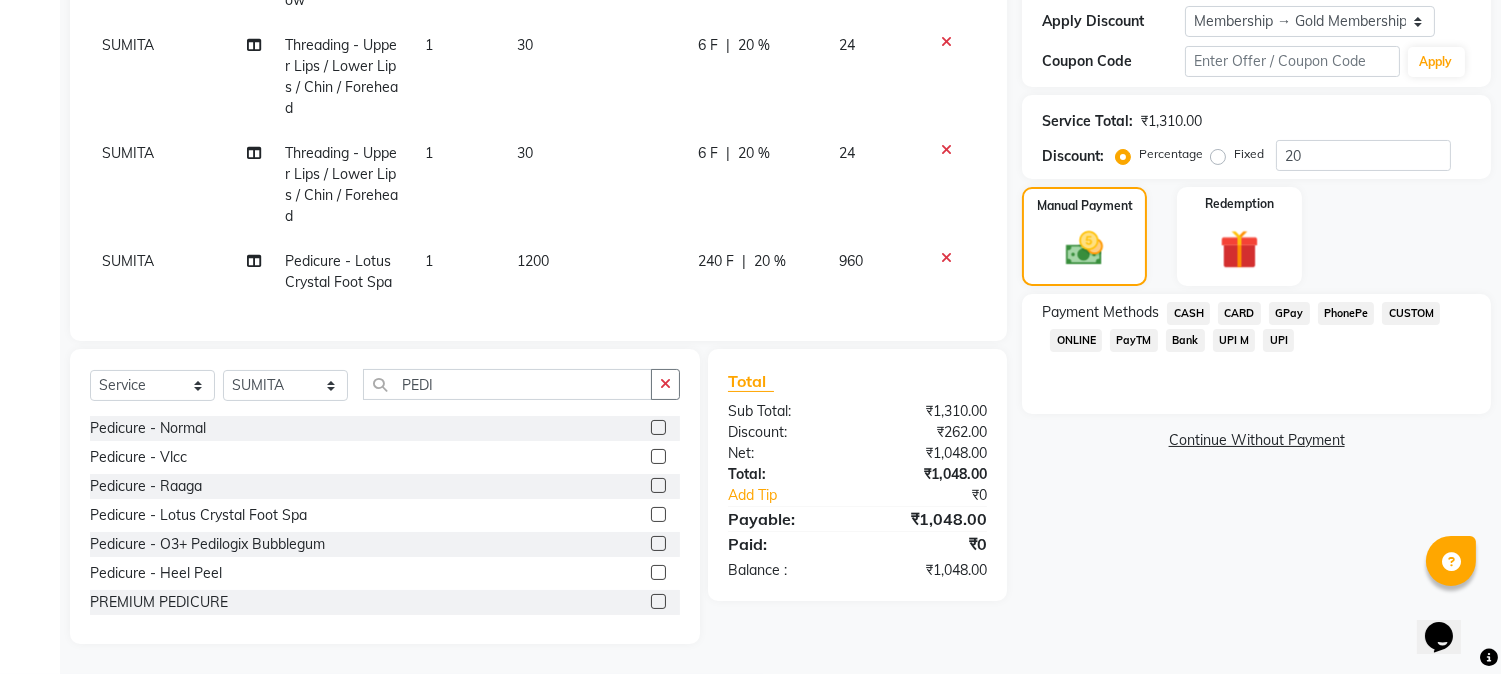 click on "GPay" 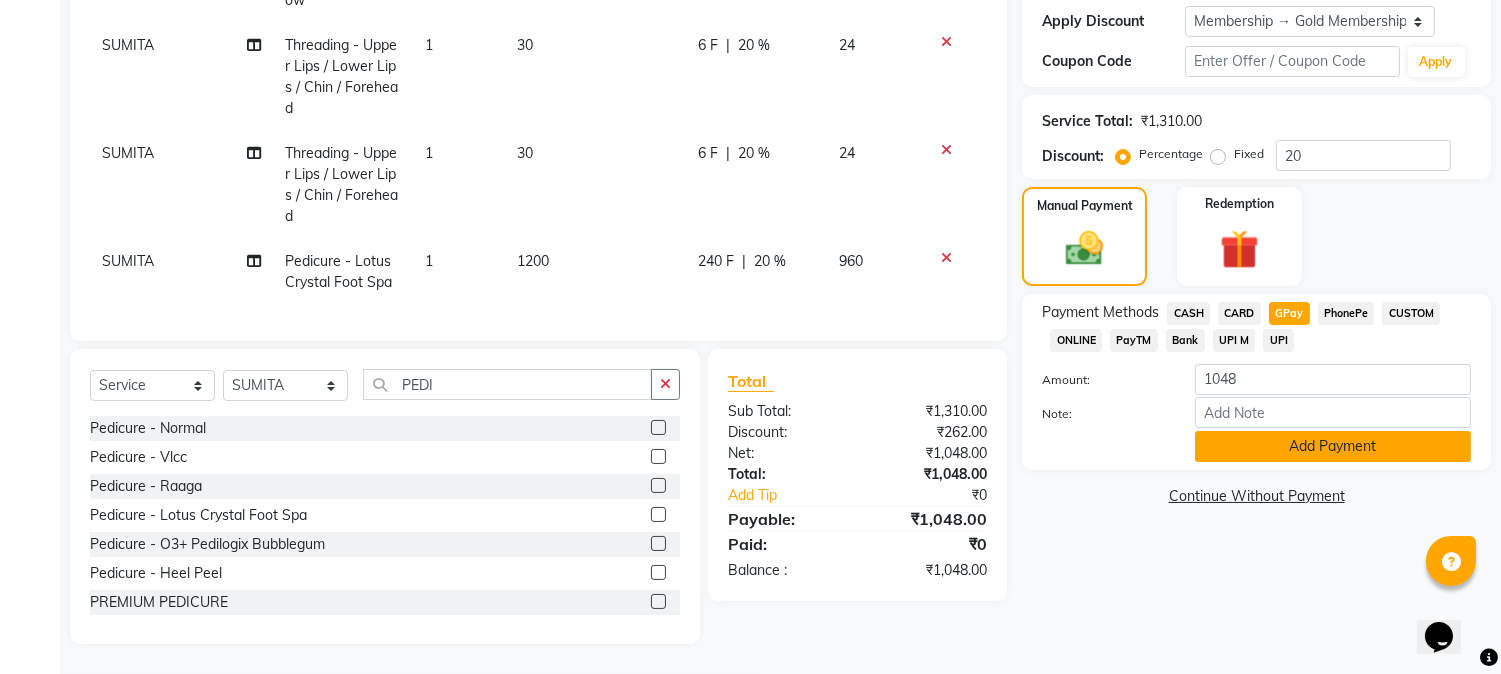 click on "Add Payment" 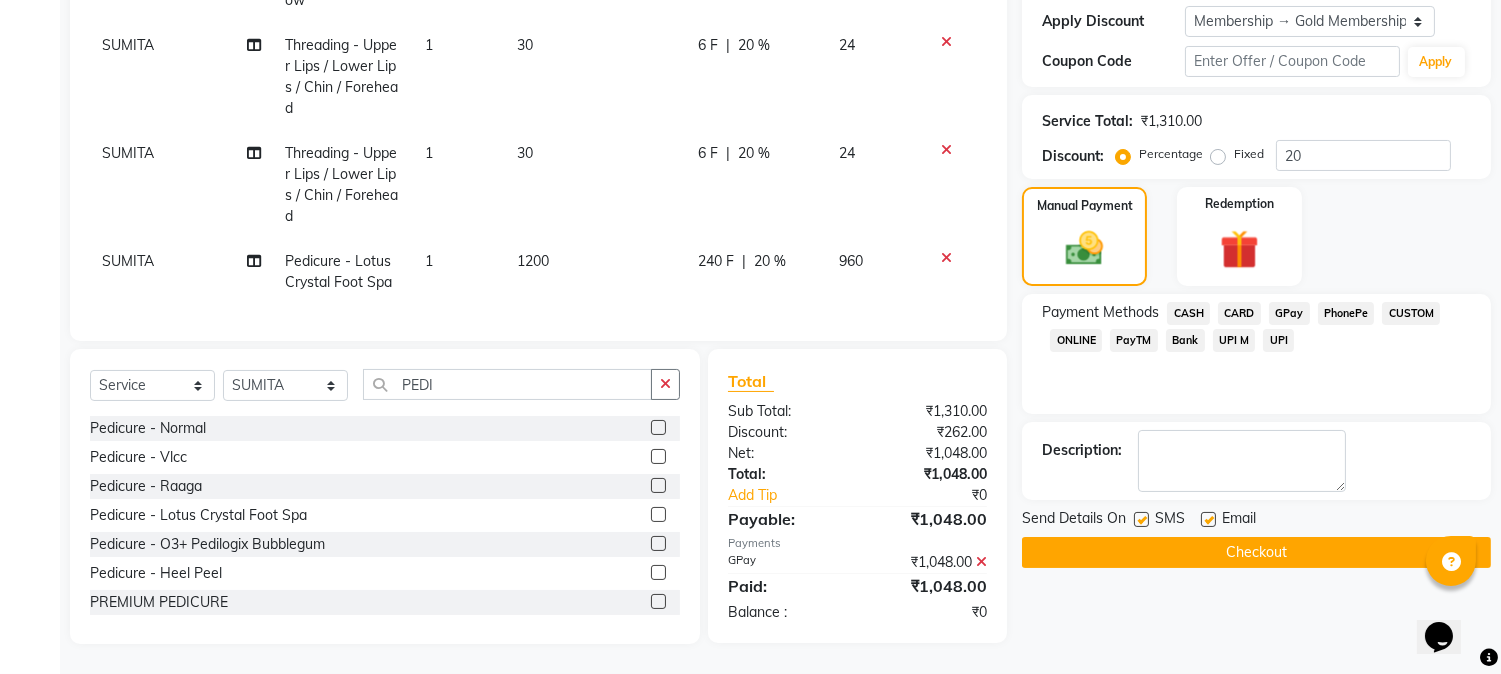 click on "Checkout" 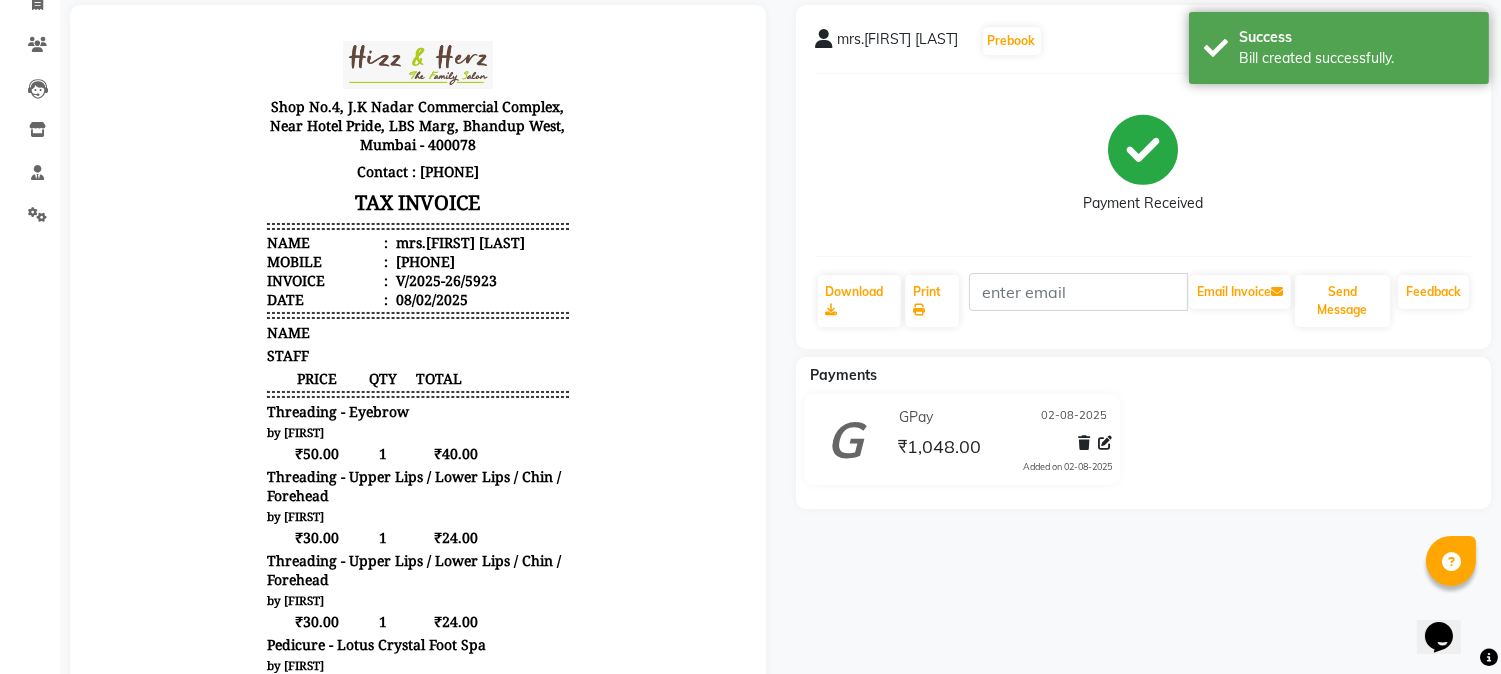 scroll, scrollTop: 222, scrollLeft: 0, axis: vertical 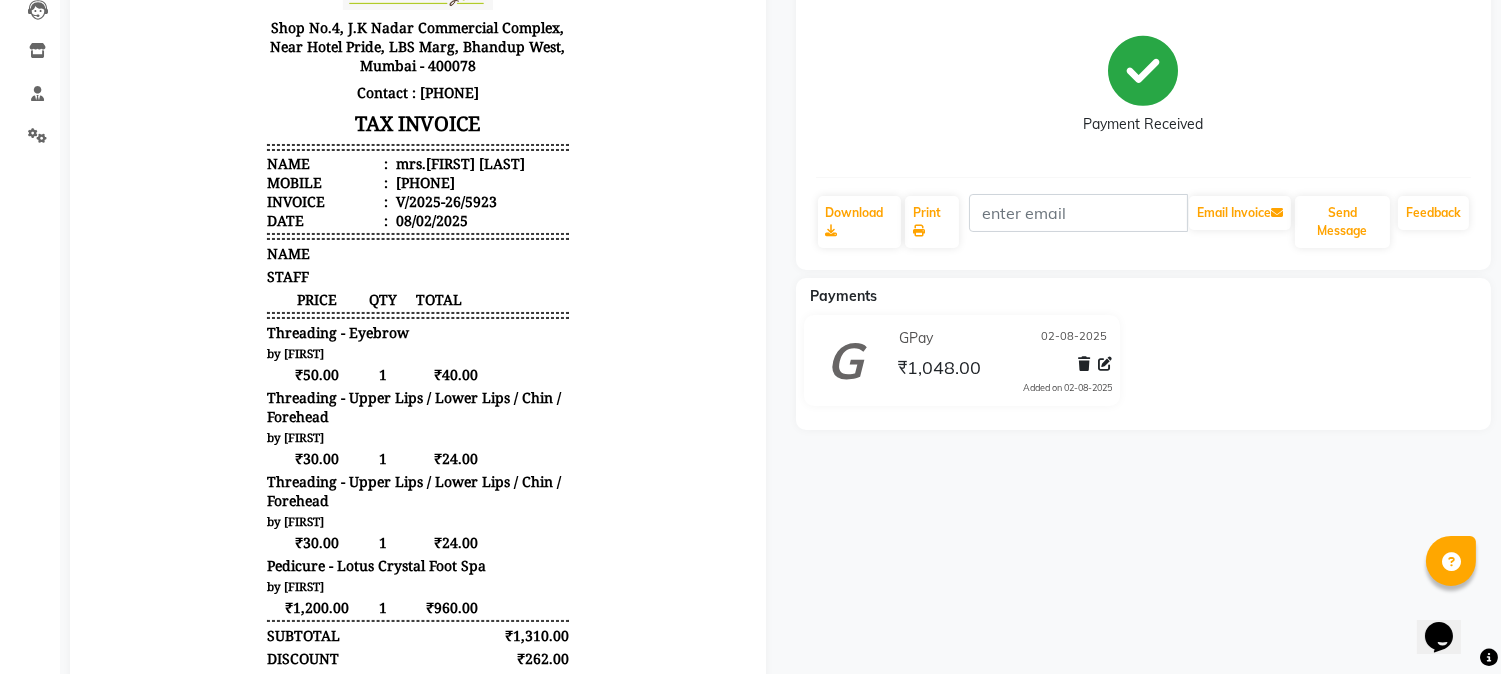 click on "Calendar  Invoice  Clients  Leads   Inventory  Staff  Settings Completed InProgress Upcoming Dropped Tentative Check-In Confirm Bookings Segments Page Builder" 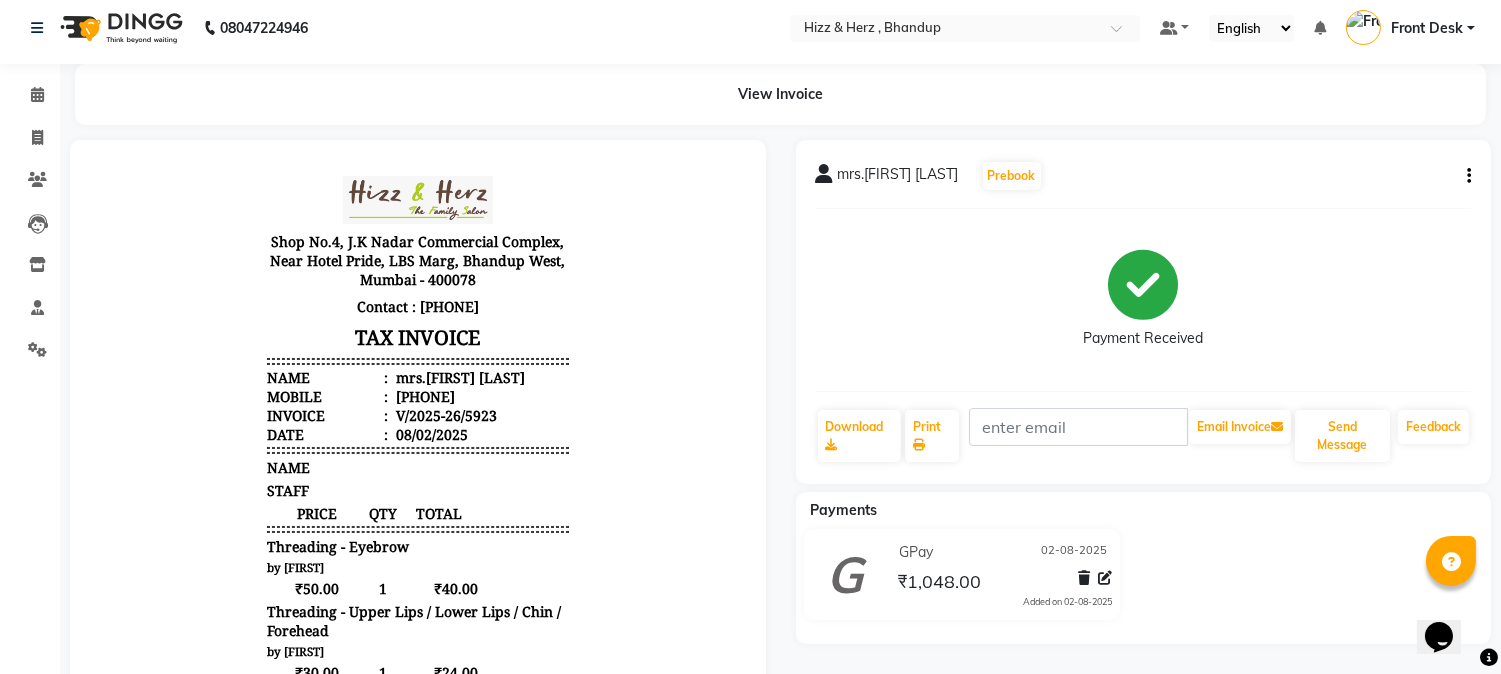 scroll, scrollTop: 0, scrollLeft: 0, axis: both 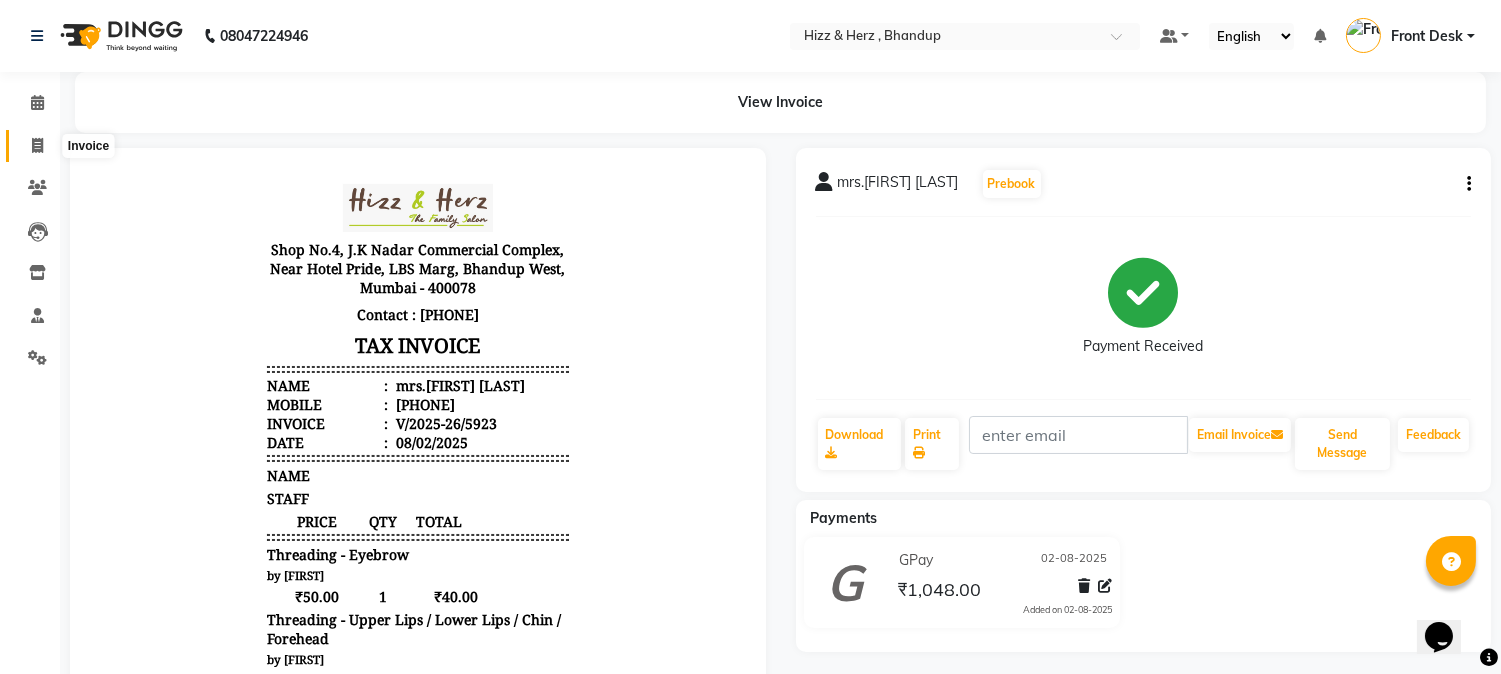 click 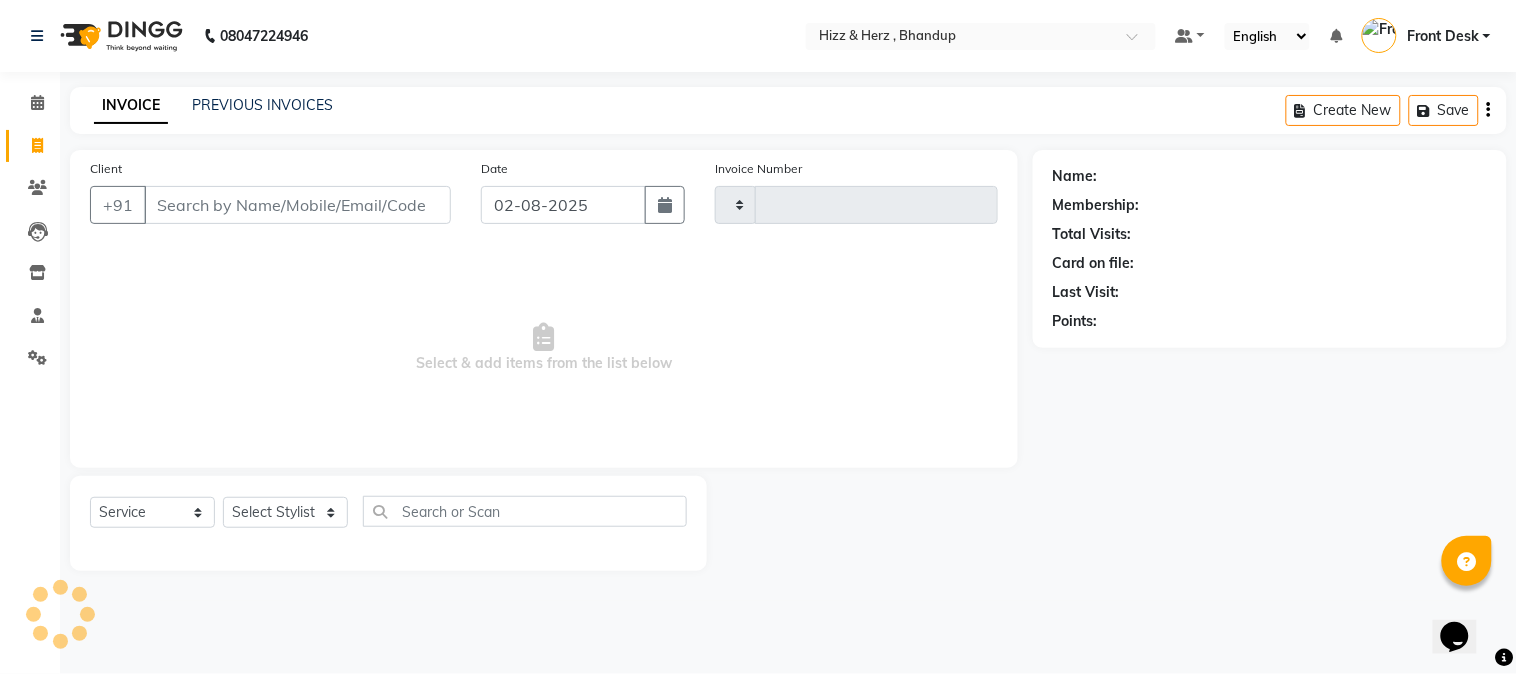 type on "5924" 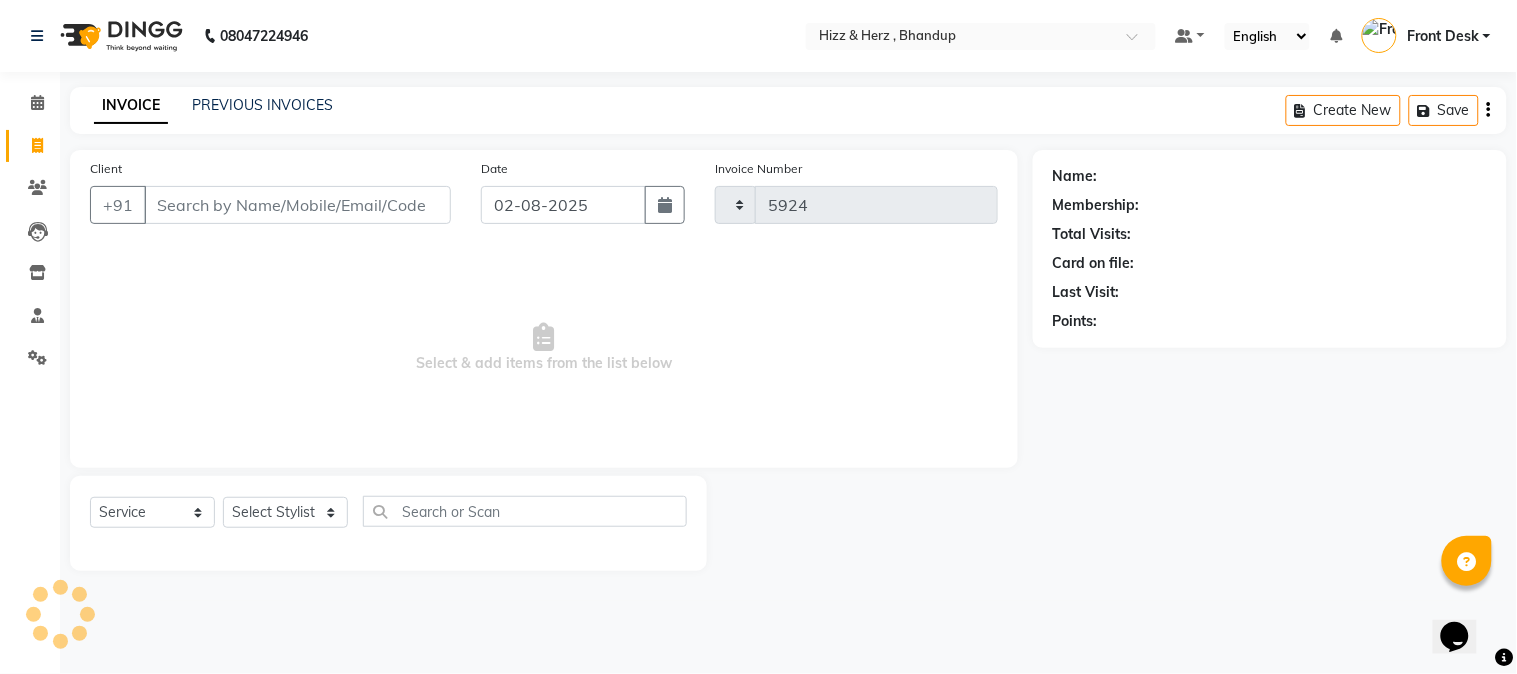 select on "629" 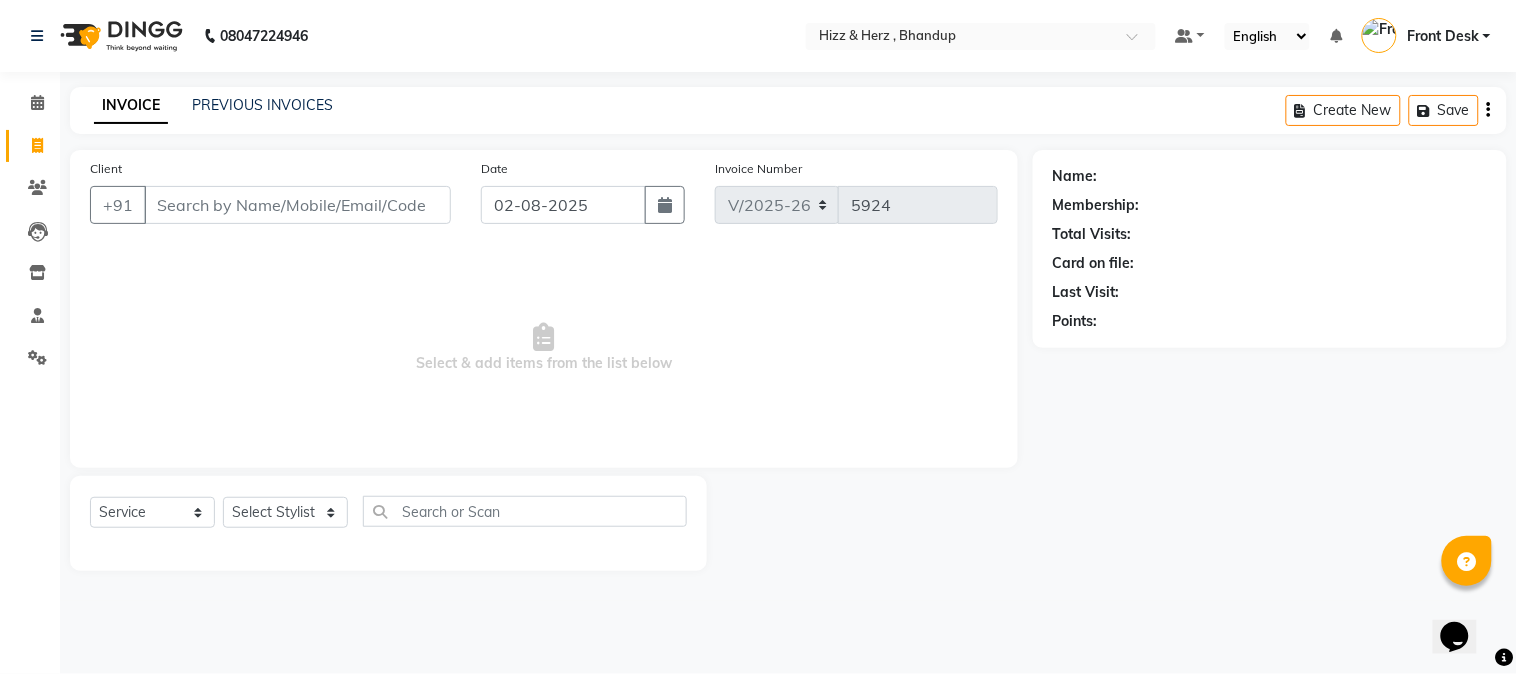 click on "Client" at bounding box center [297, 205] 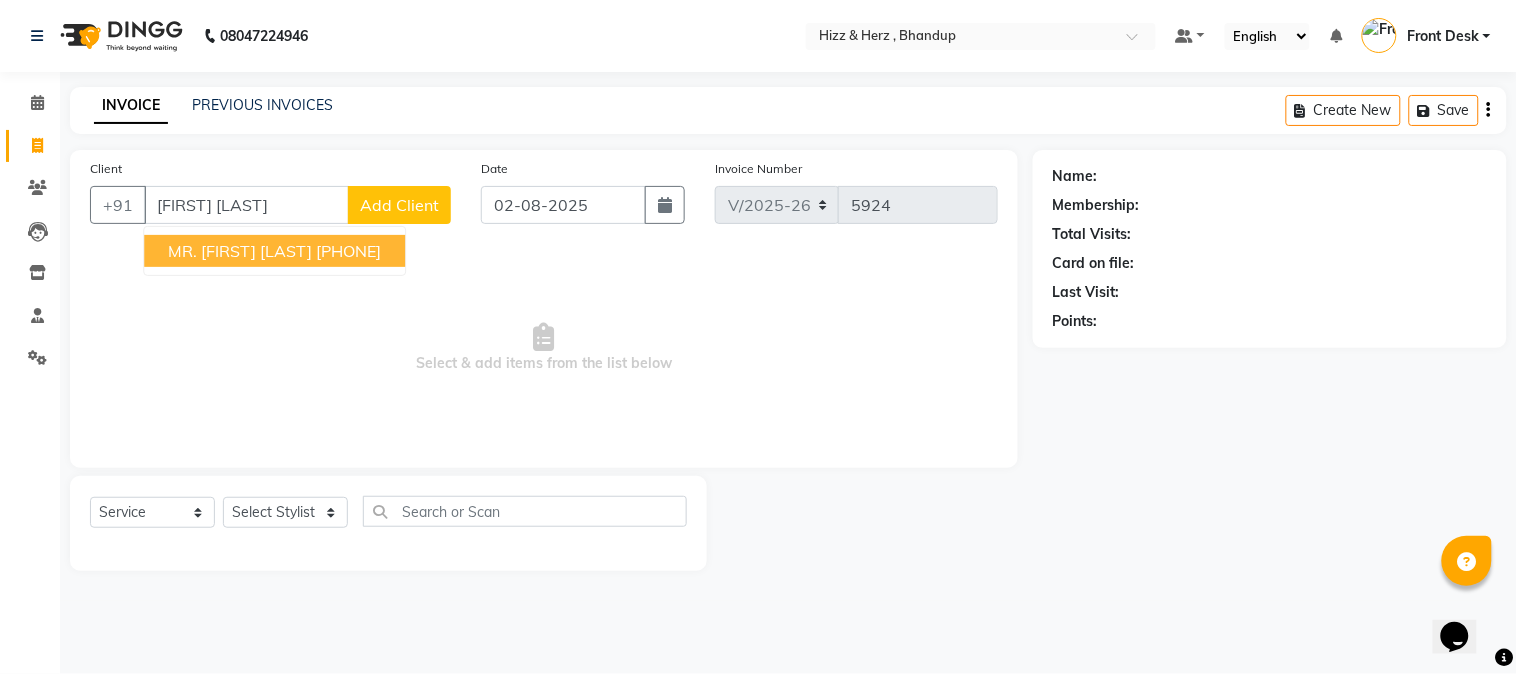 click on "[PHONE]" at bounding box center [348, 251] 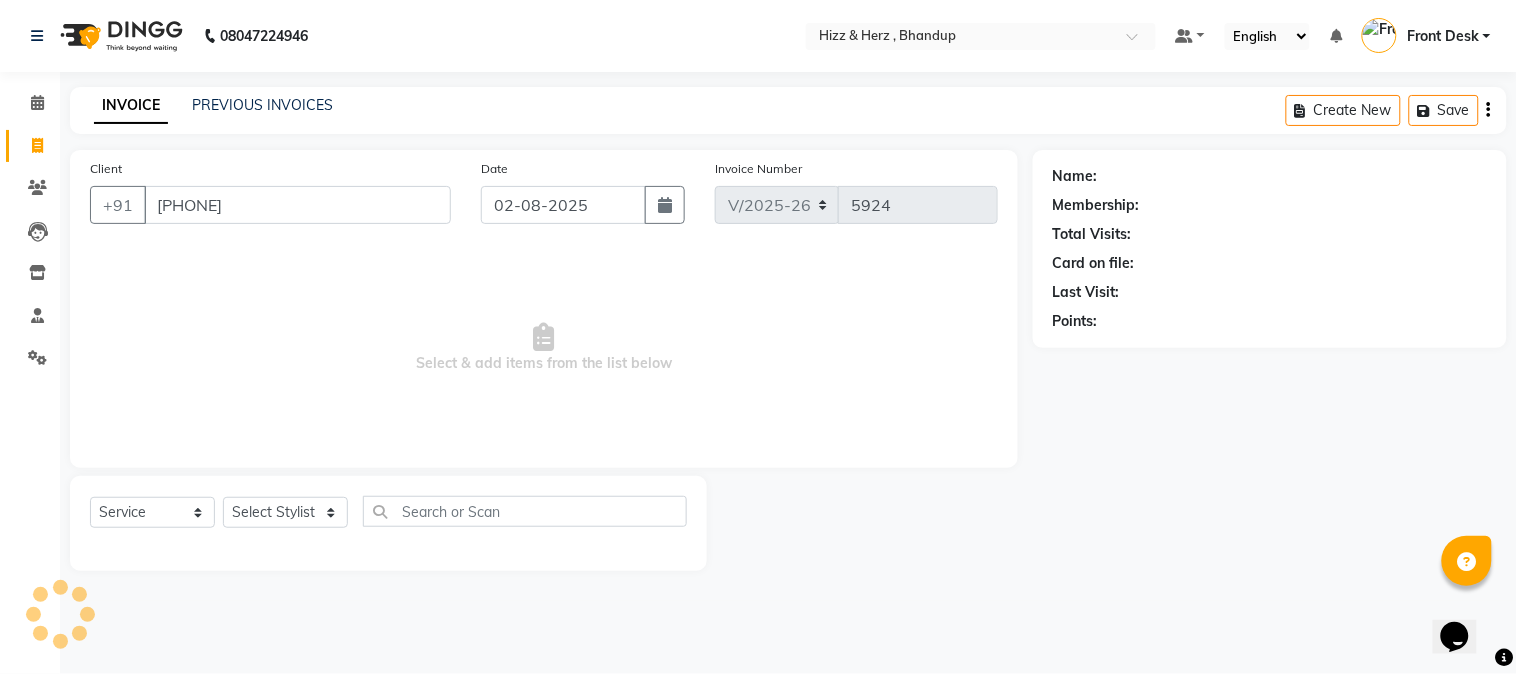 type on "[PHONE]" 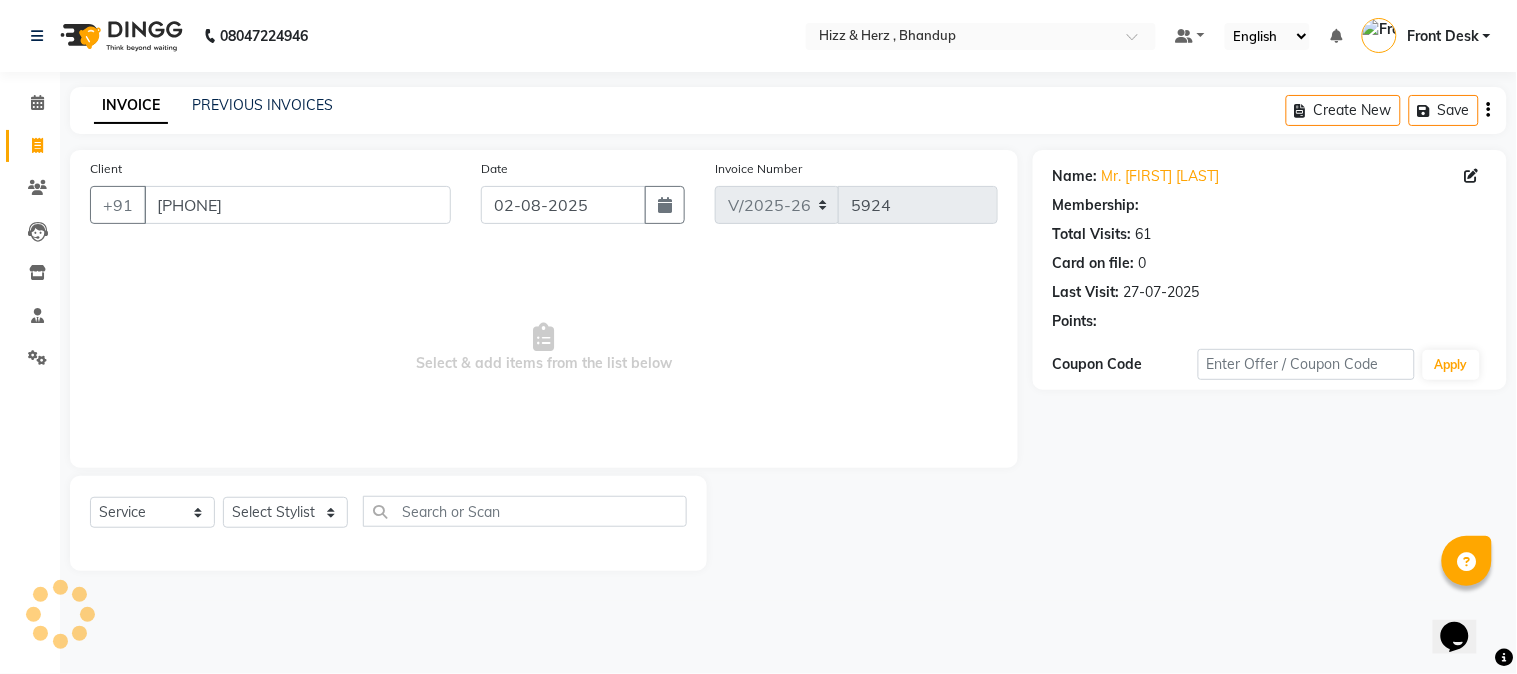 select on "1: Object" 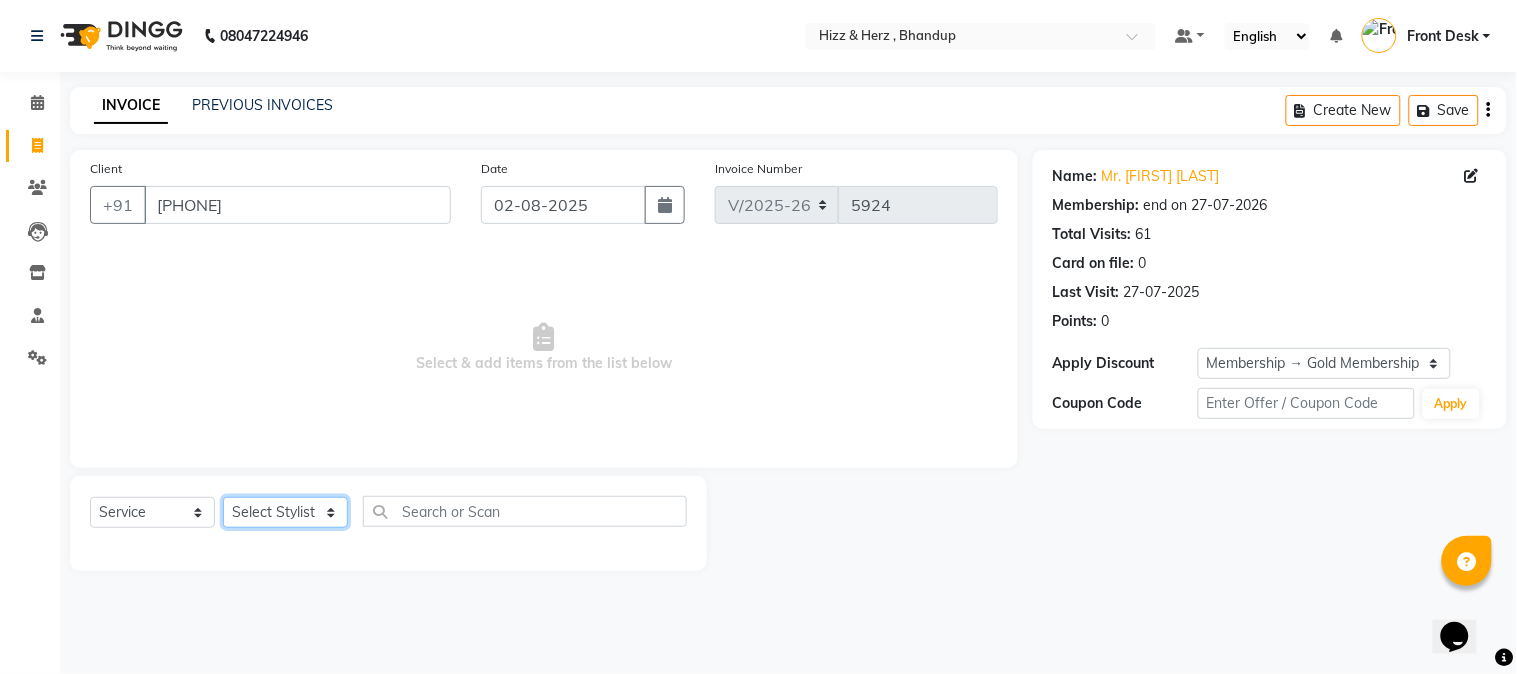 click on "Select Stylist Front Desk Gaurav Sharma HIZZ & HERZ 2 IRFAN AHMAD Jigna Goswami KHALID AHMAD Laxmi Mehboob MOHD PARVEJ NIZAM Salman Sangeeta  SUMITA  VEERENDRA SHARMA" 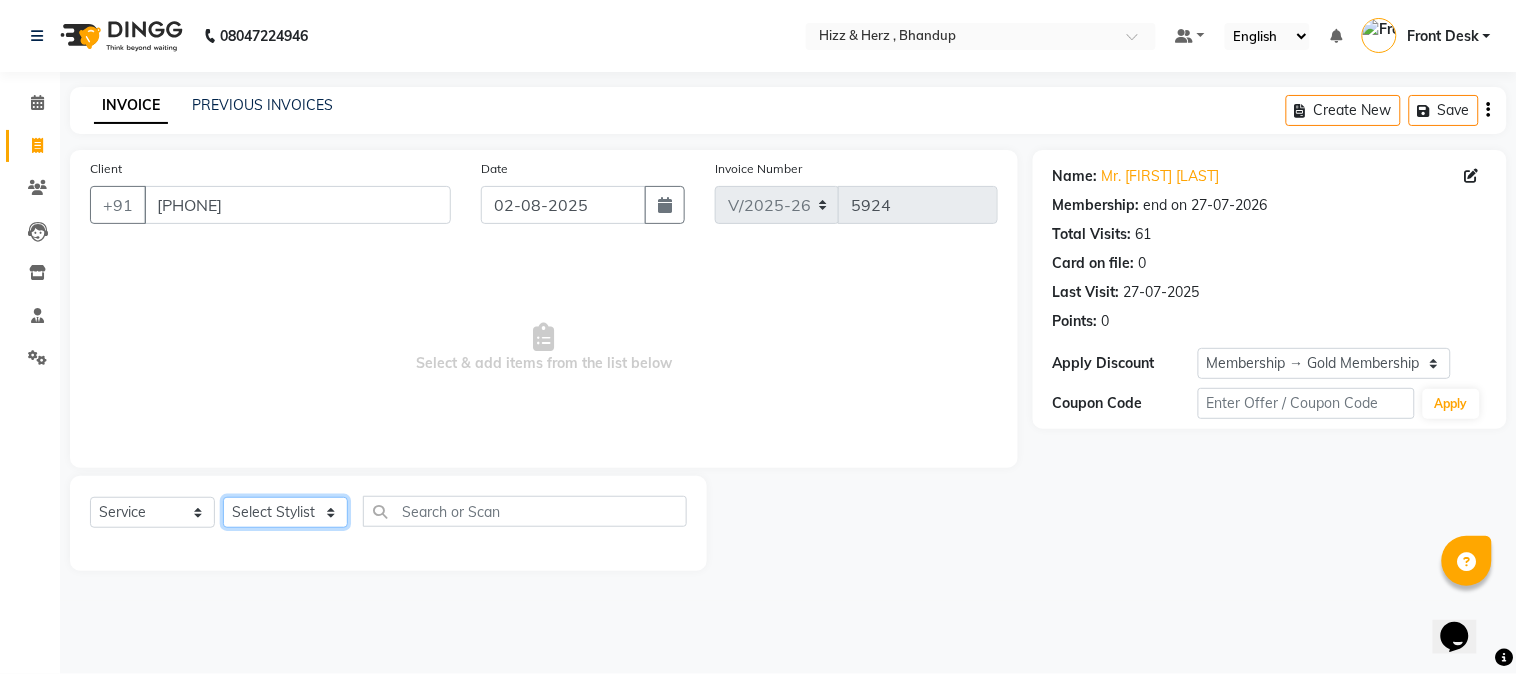 select on "11514" 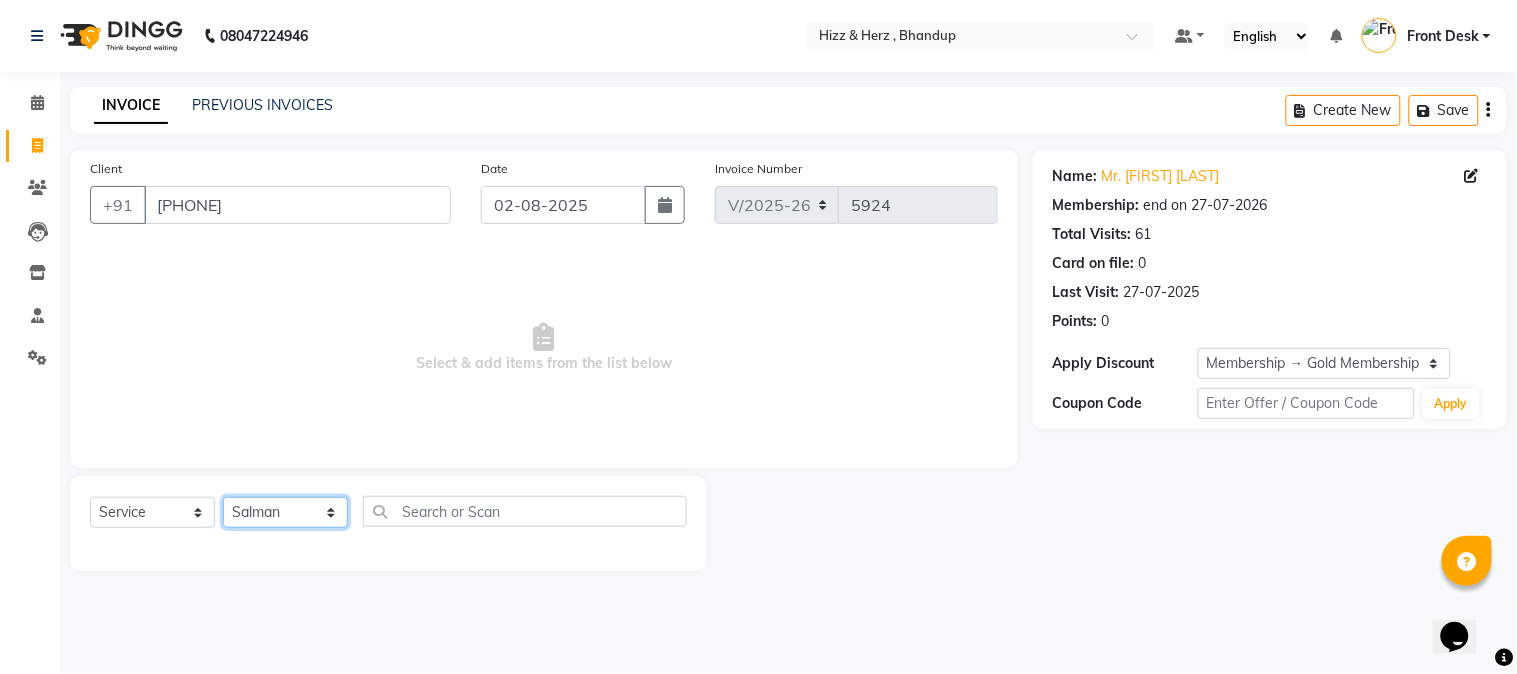 click on "Select Stylist Front Desk Gaurav Sharma HIZZ & HERZ 2 IRFAN AHMAD Jigna Goswami KHALID AHMAD Laxmi Mehboob MOHD PARVEJ NIZAM Salman Sangeeta  SUMITA  VEERENDRA SHARMA" 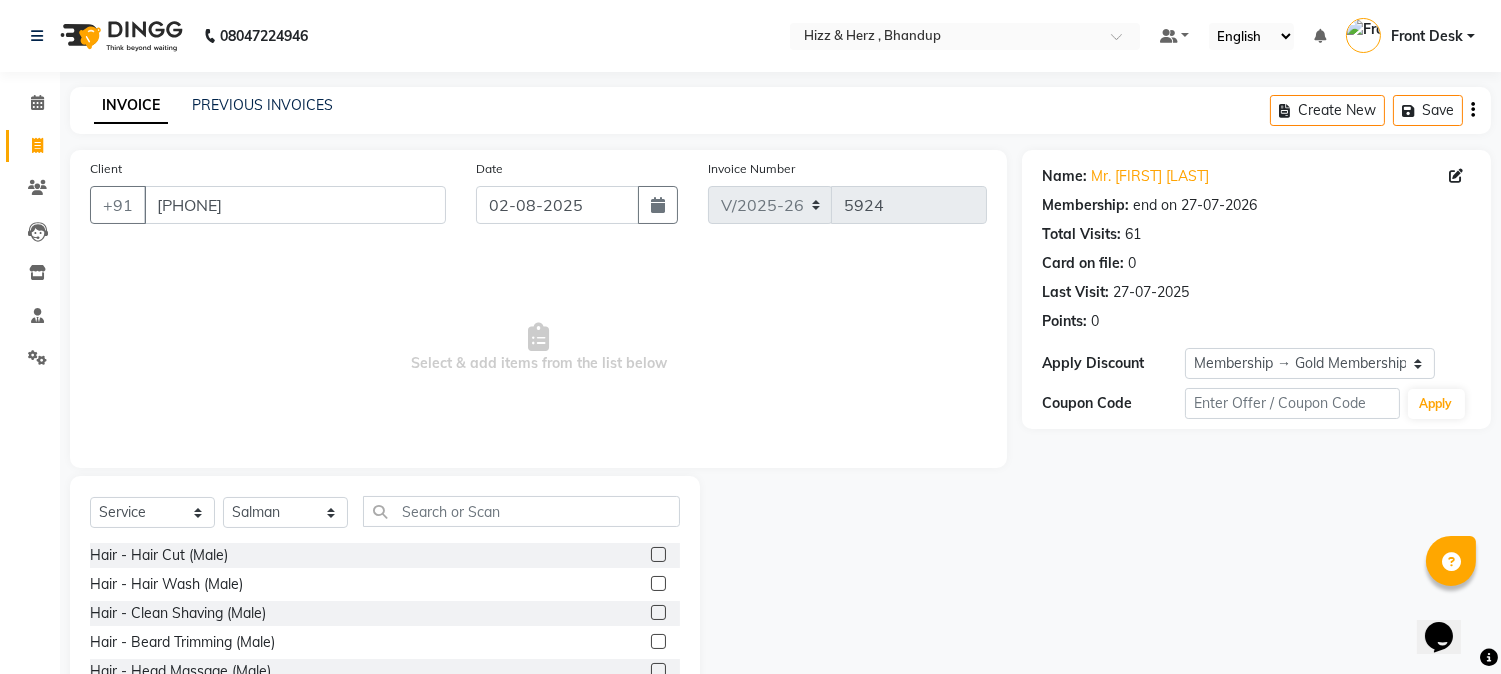 click 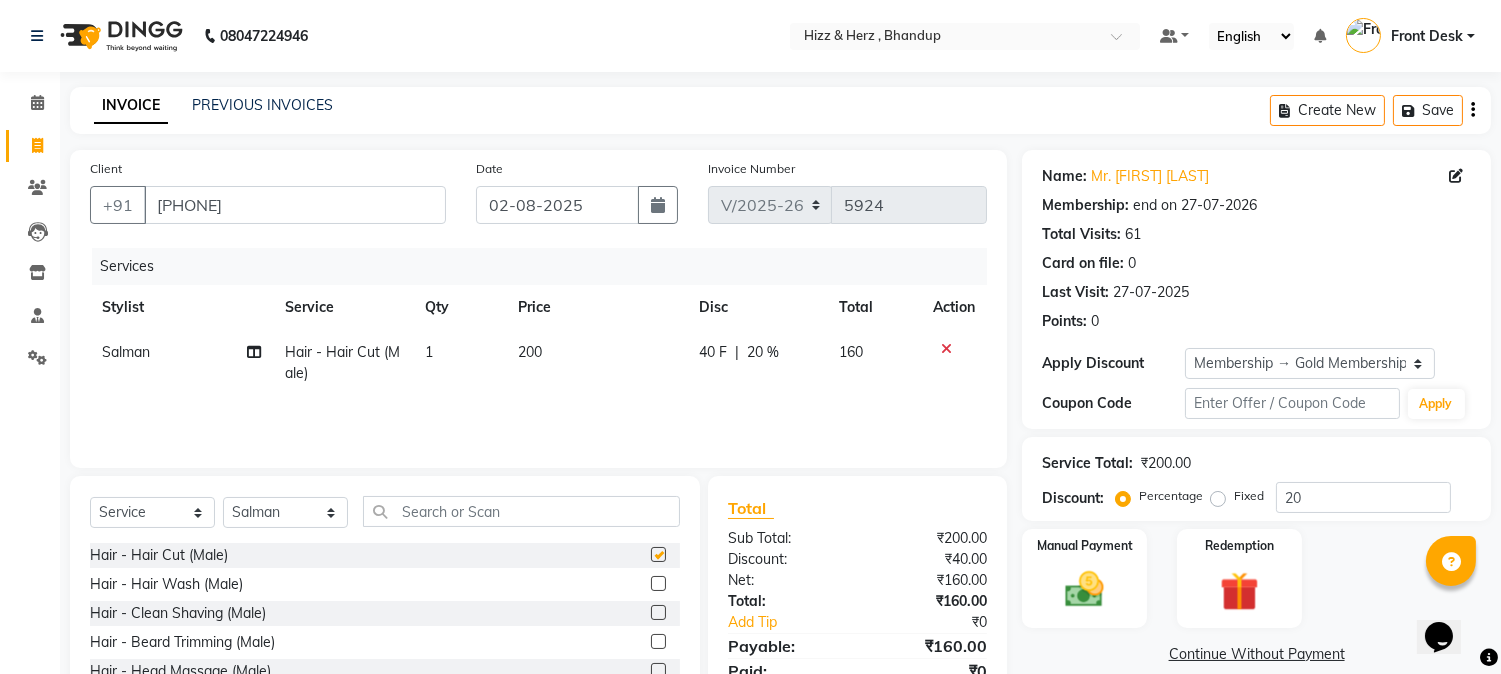 checkbox on "false" 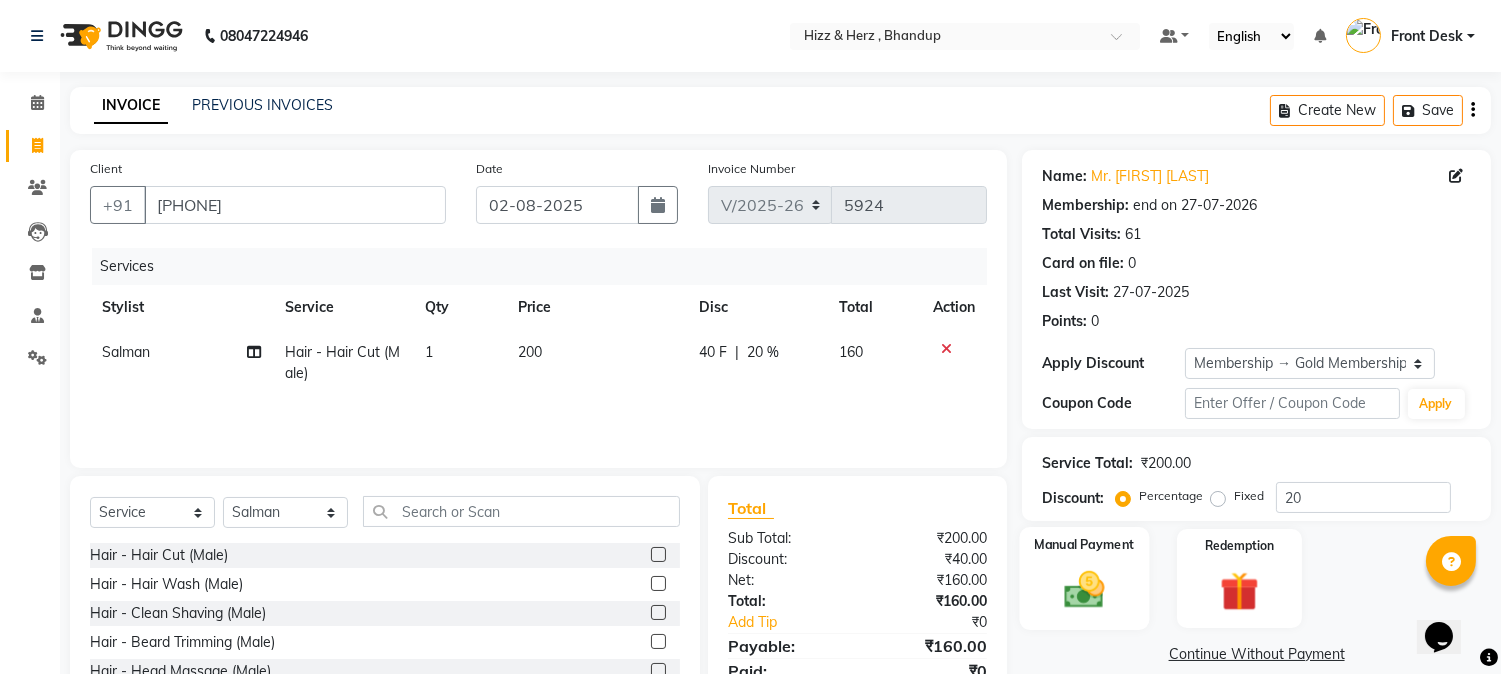 click 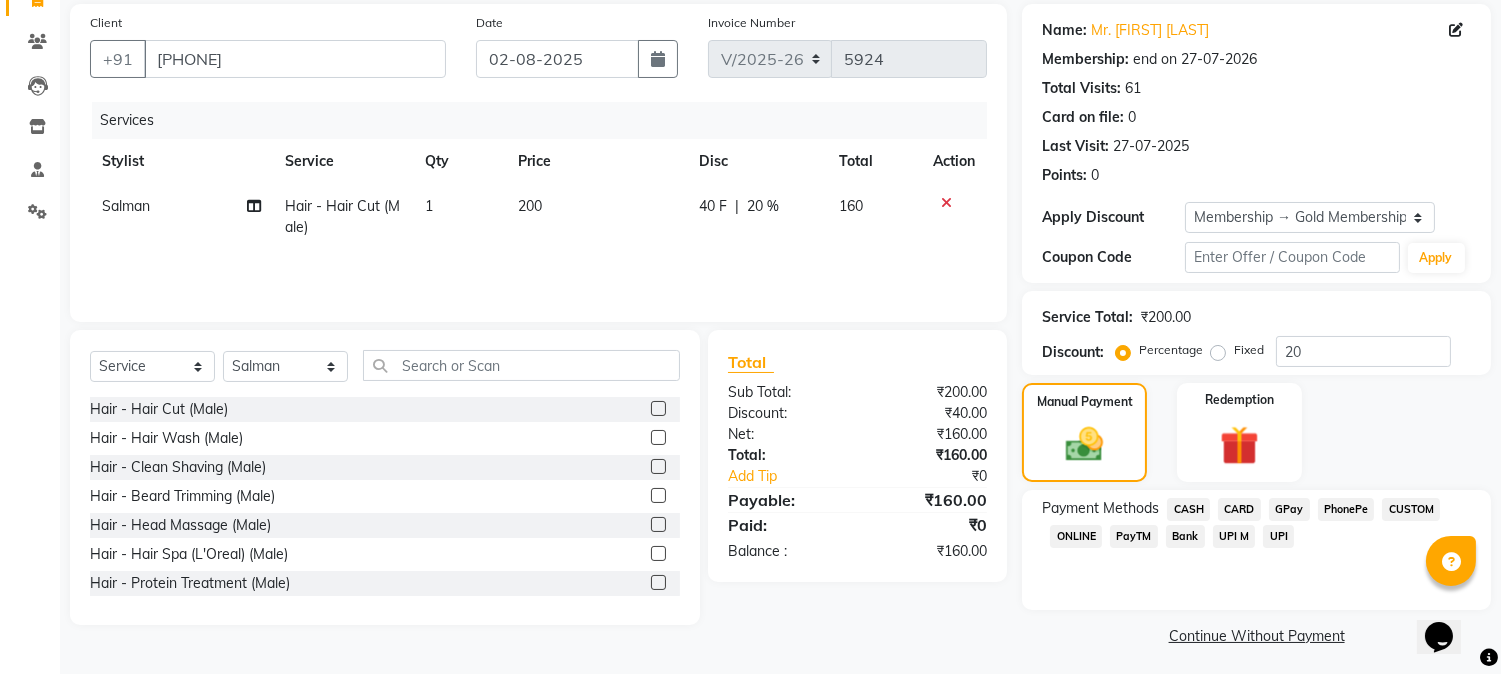 scroll, scrollTop: 152, scrollLeft: 0, axis: vertical 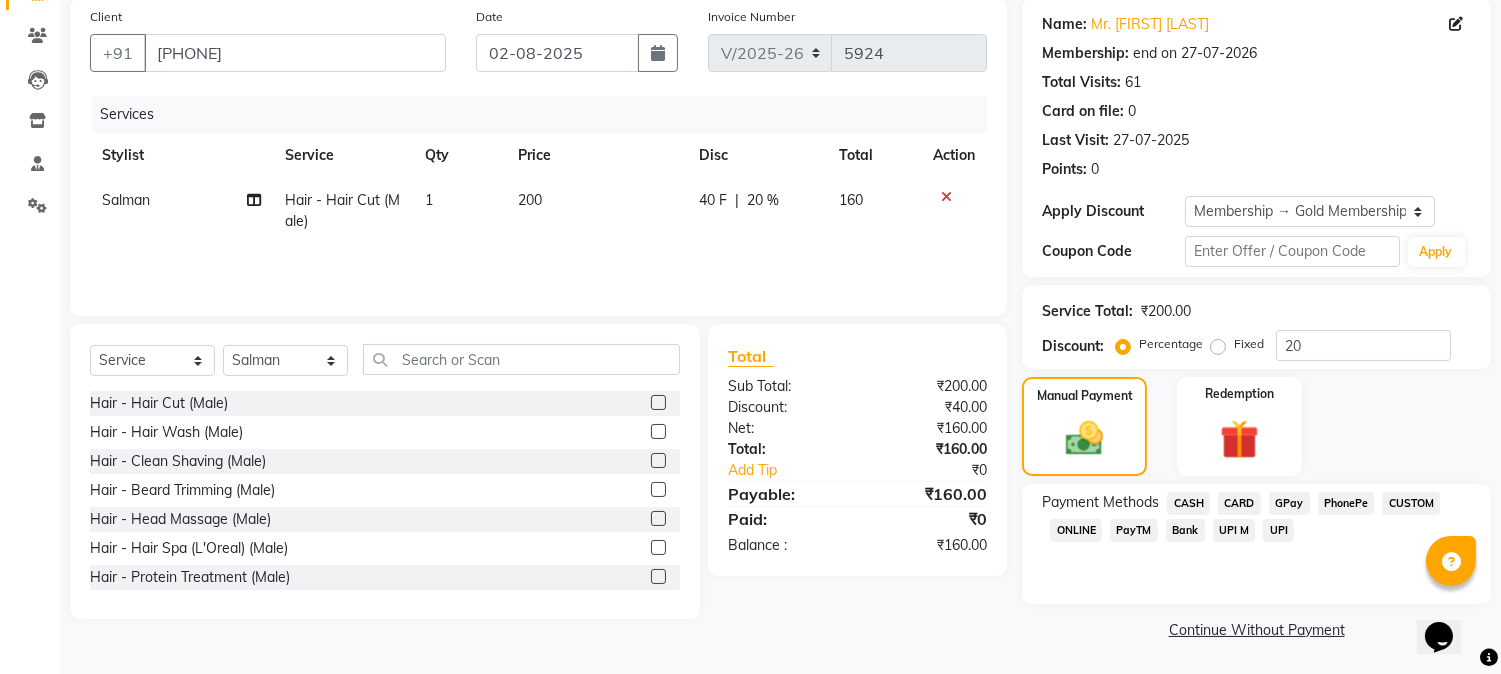click on "GPay" 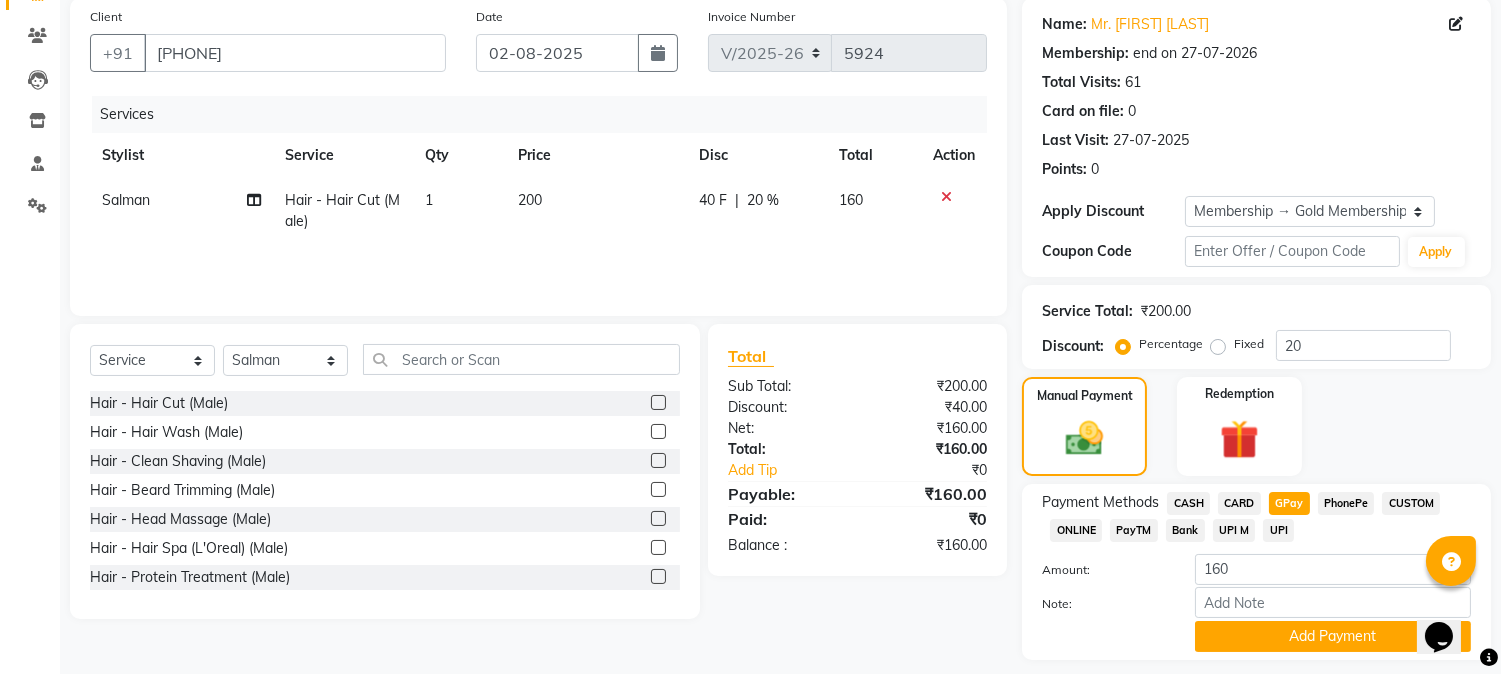 scroll, scrollTop: 208, scrollLeft: 0, axis: vertical 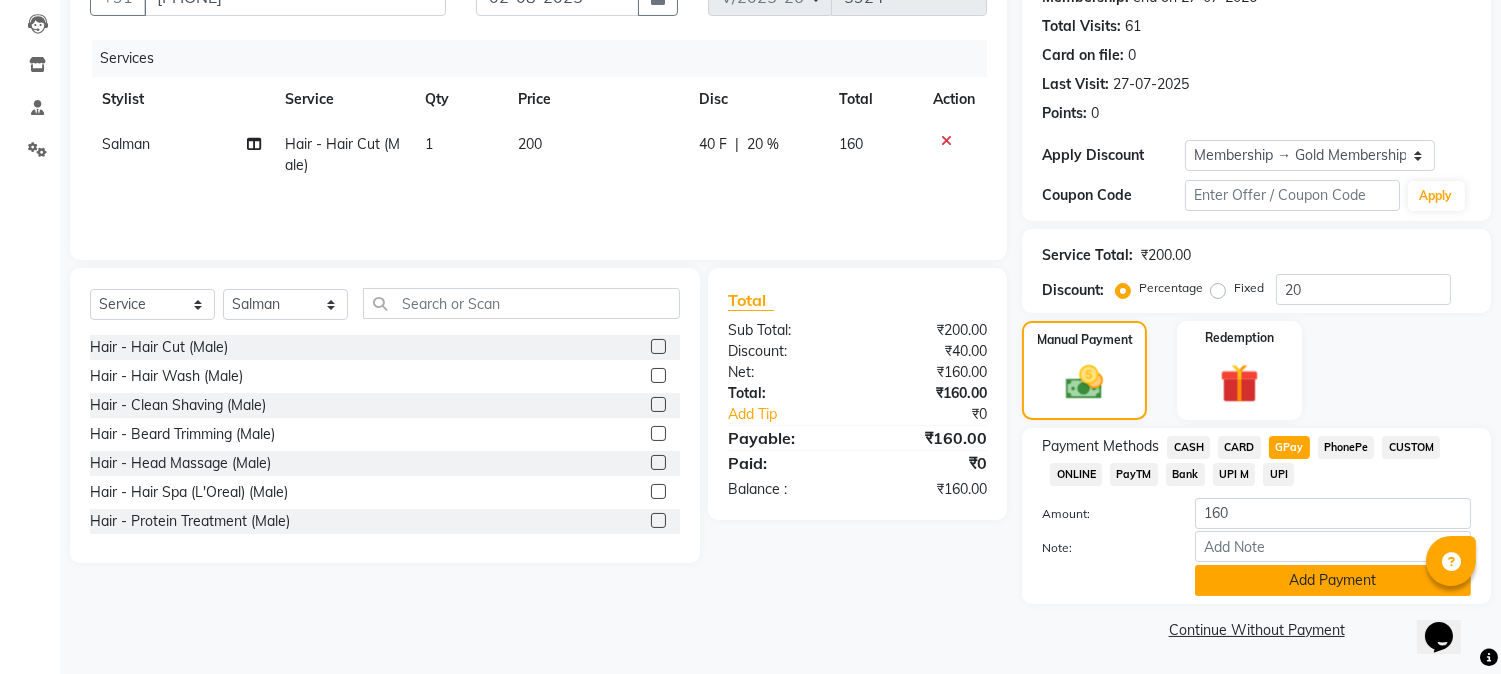 click on "Add Payment" 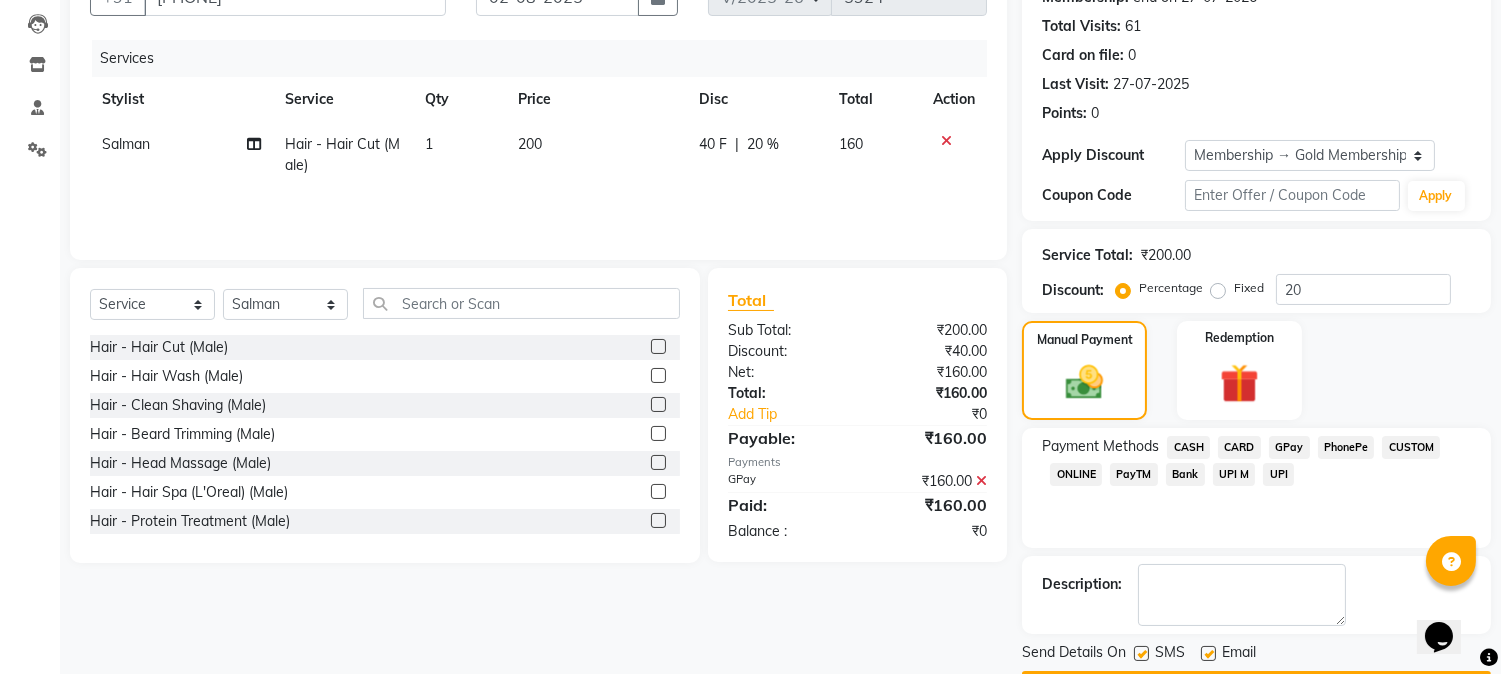 scroll, scrollTop: 265, scrollLeft: 0, axis: vertical 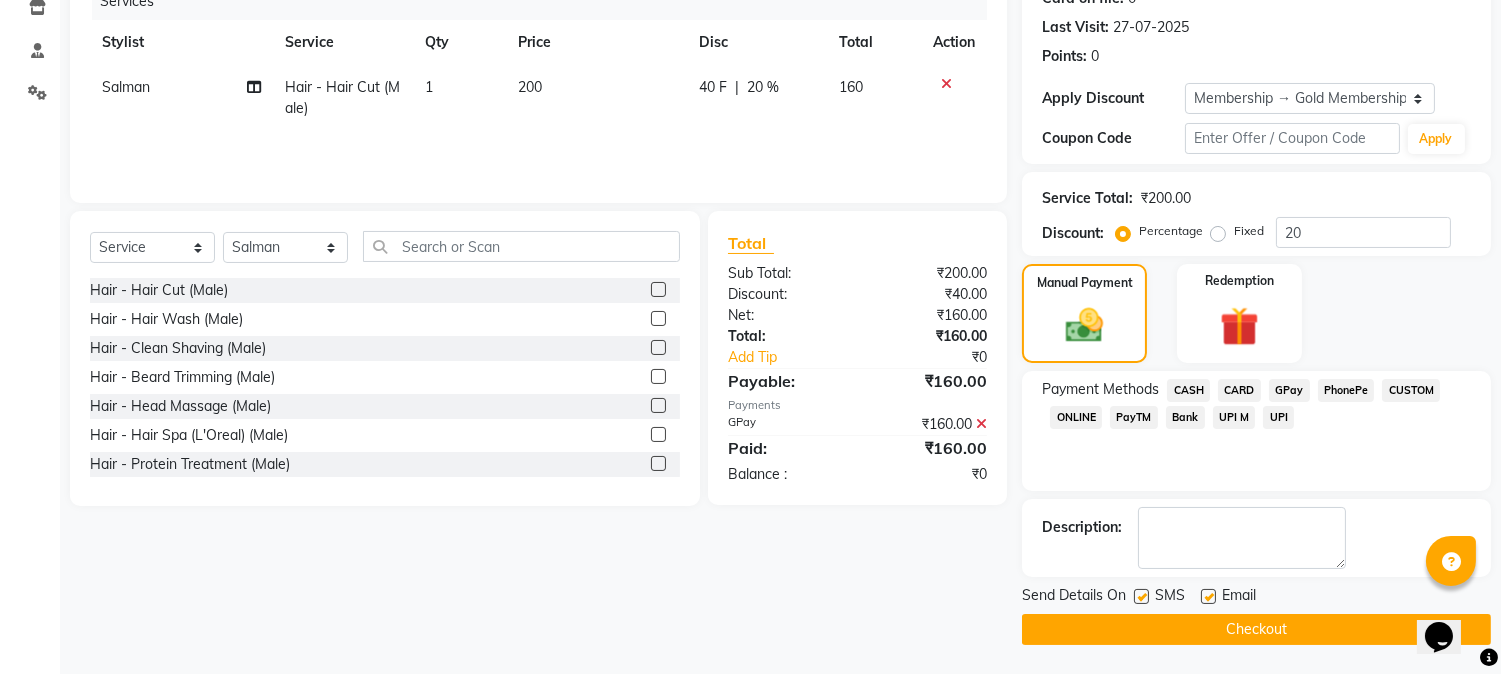 click on "Checkout" 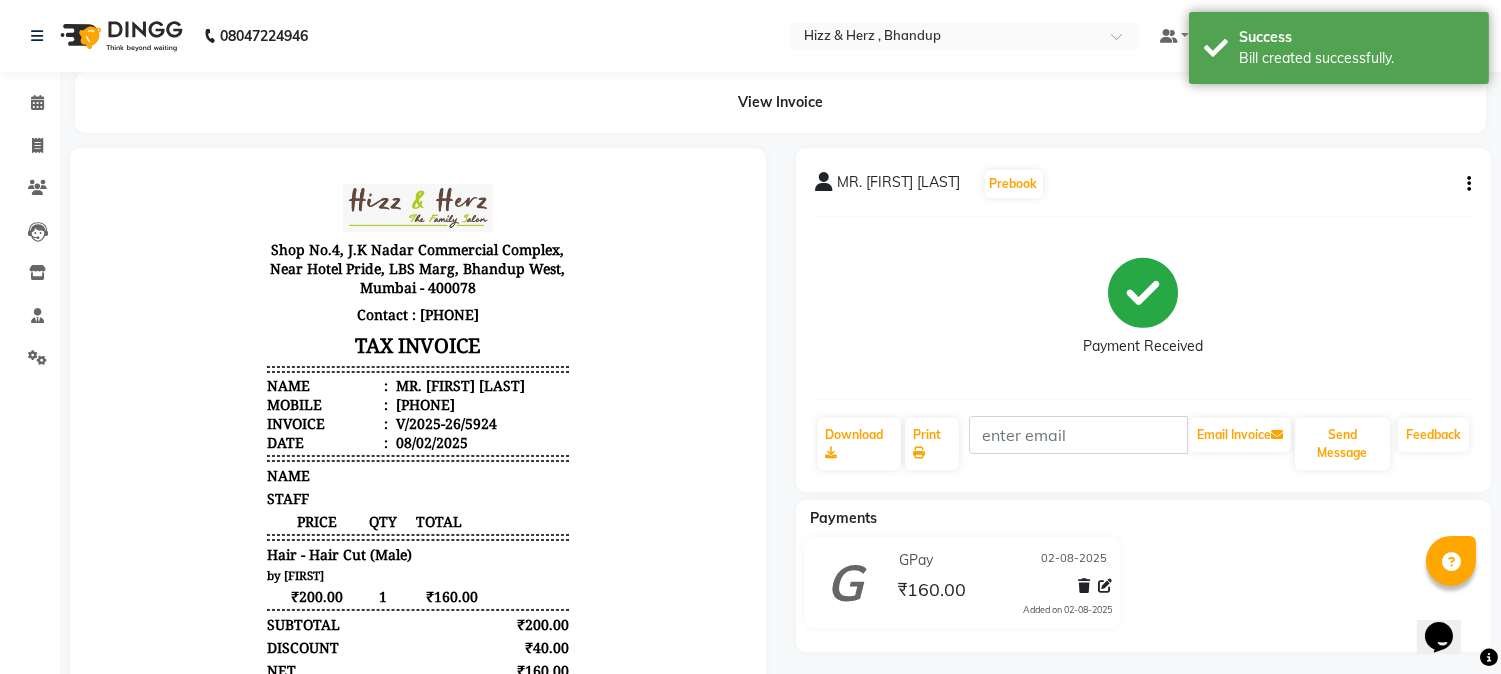 scroll, scrollTop: 0, scrollLeft: 0, axis: both 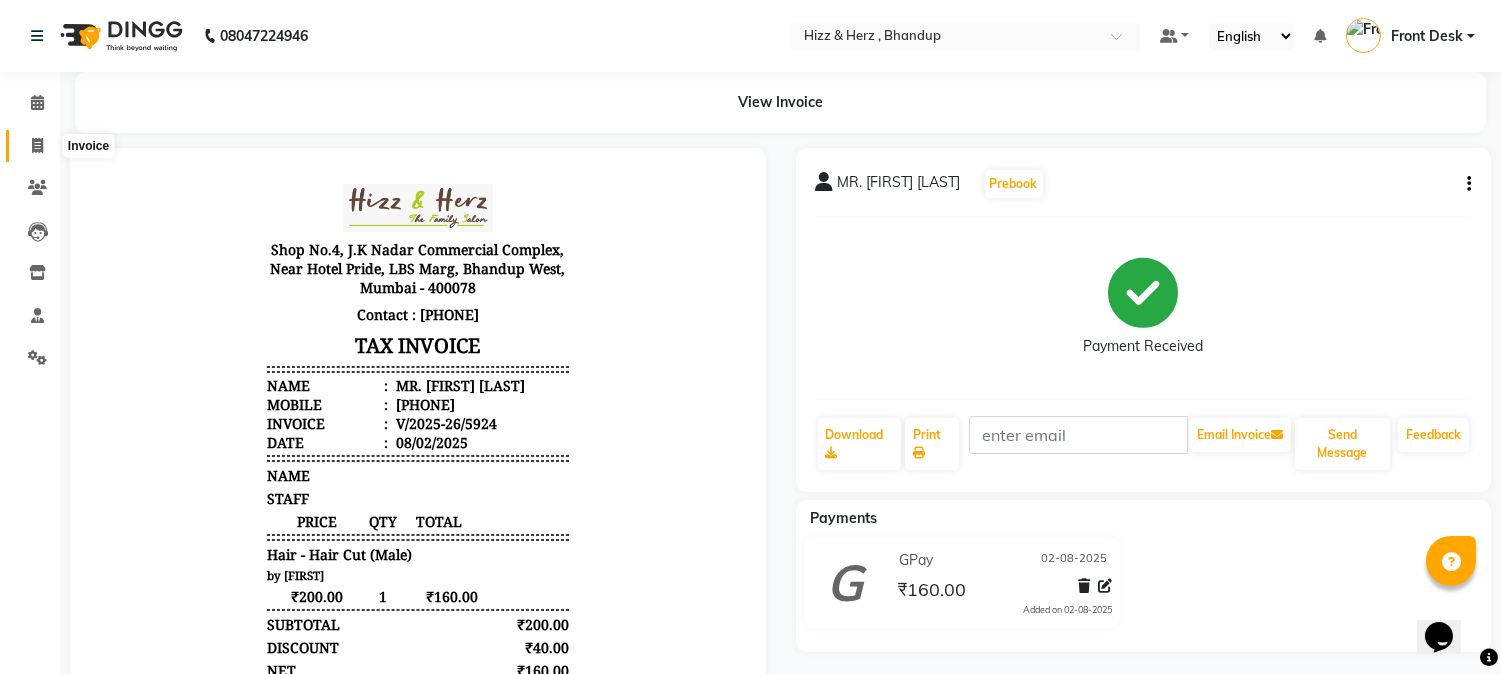click 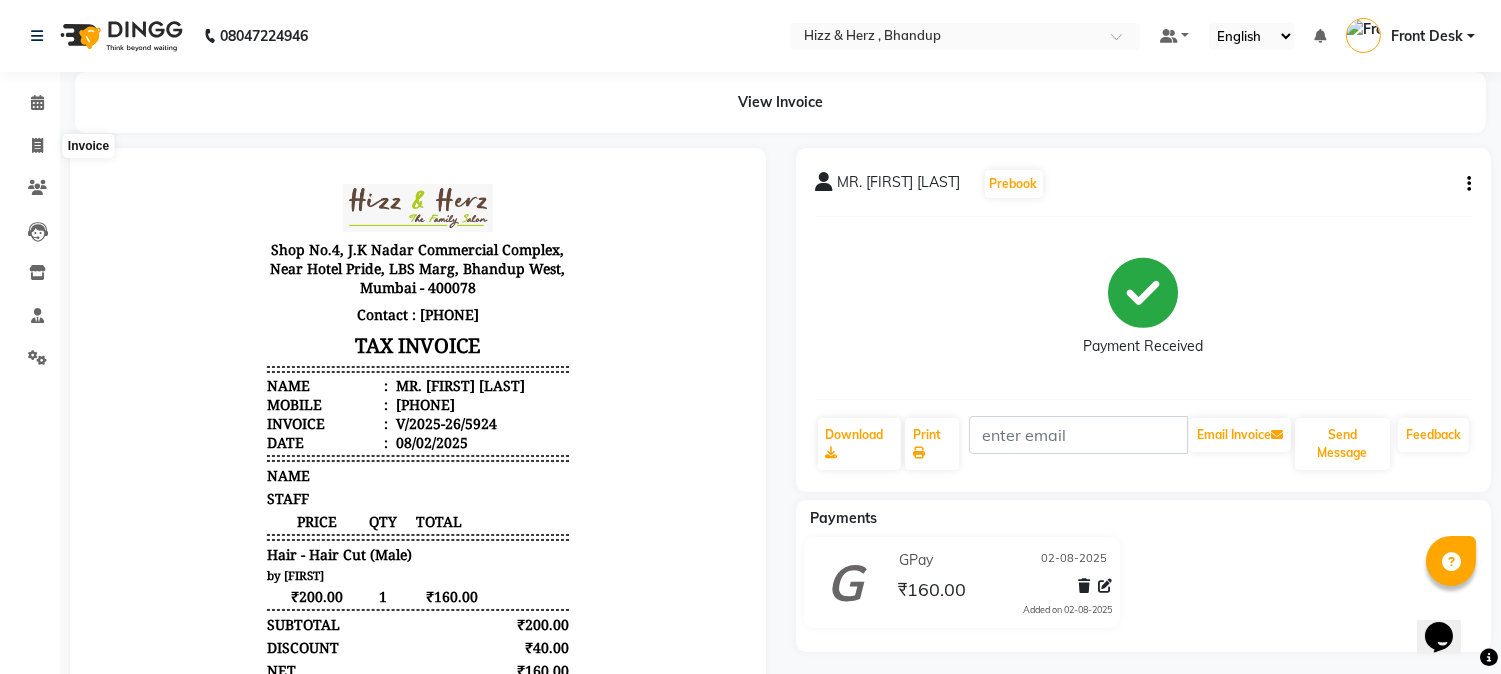 select on "629" 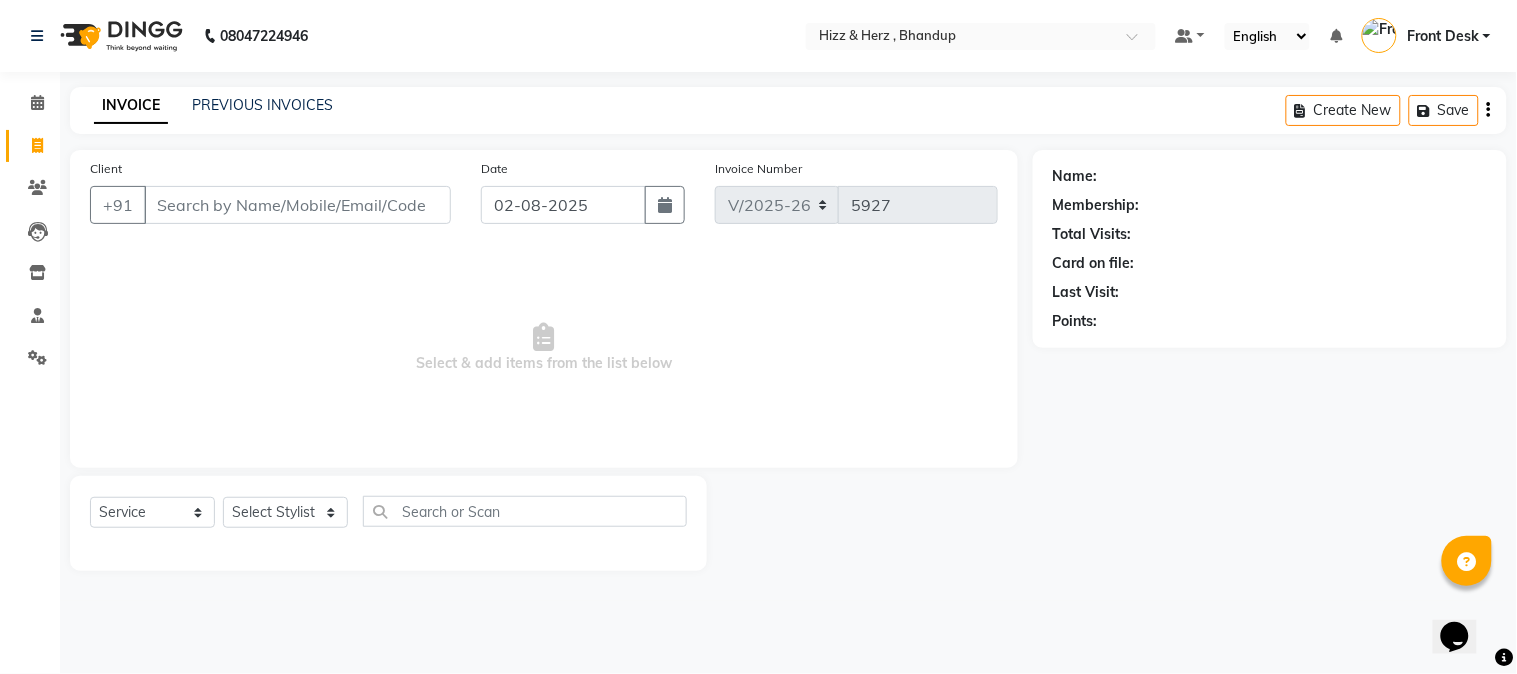 click on "Client" at bounding box center [297, 205] 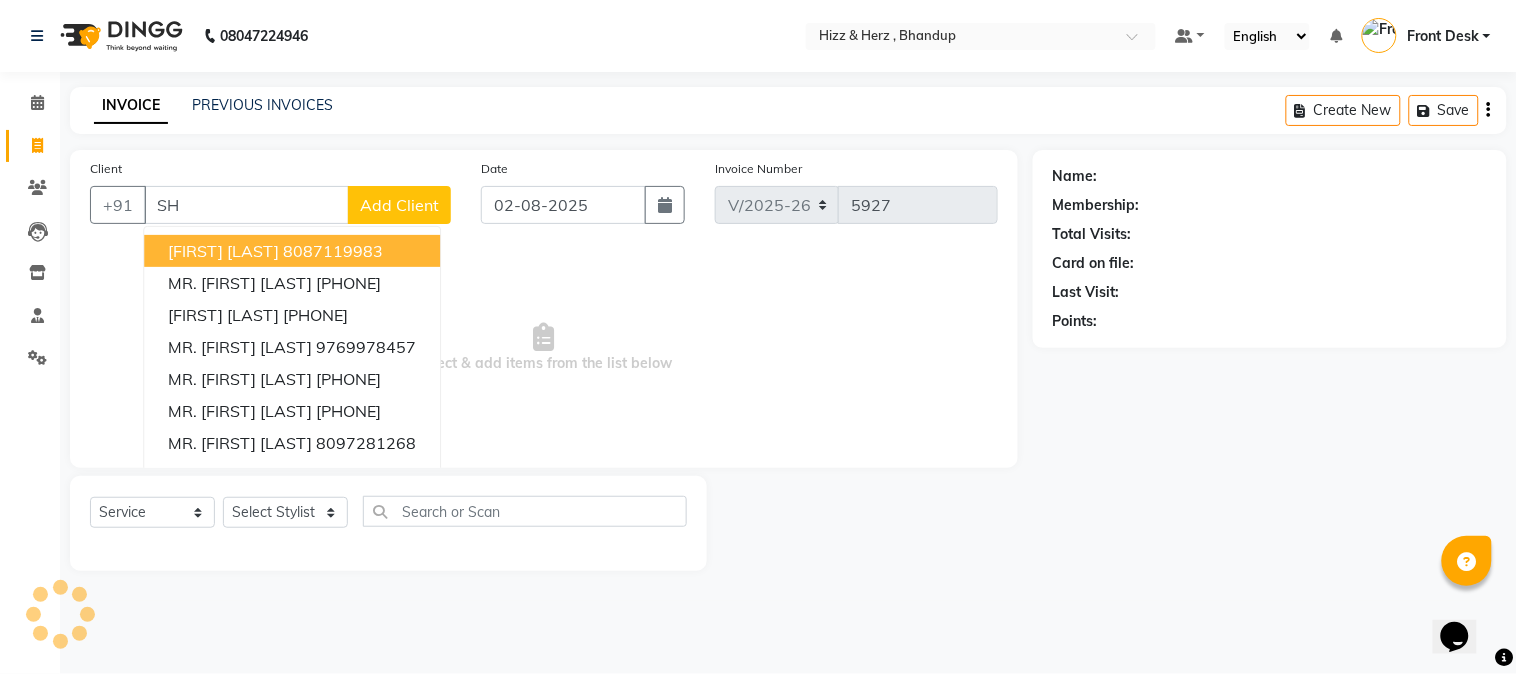 type on "S" 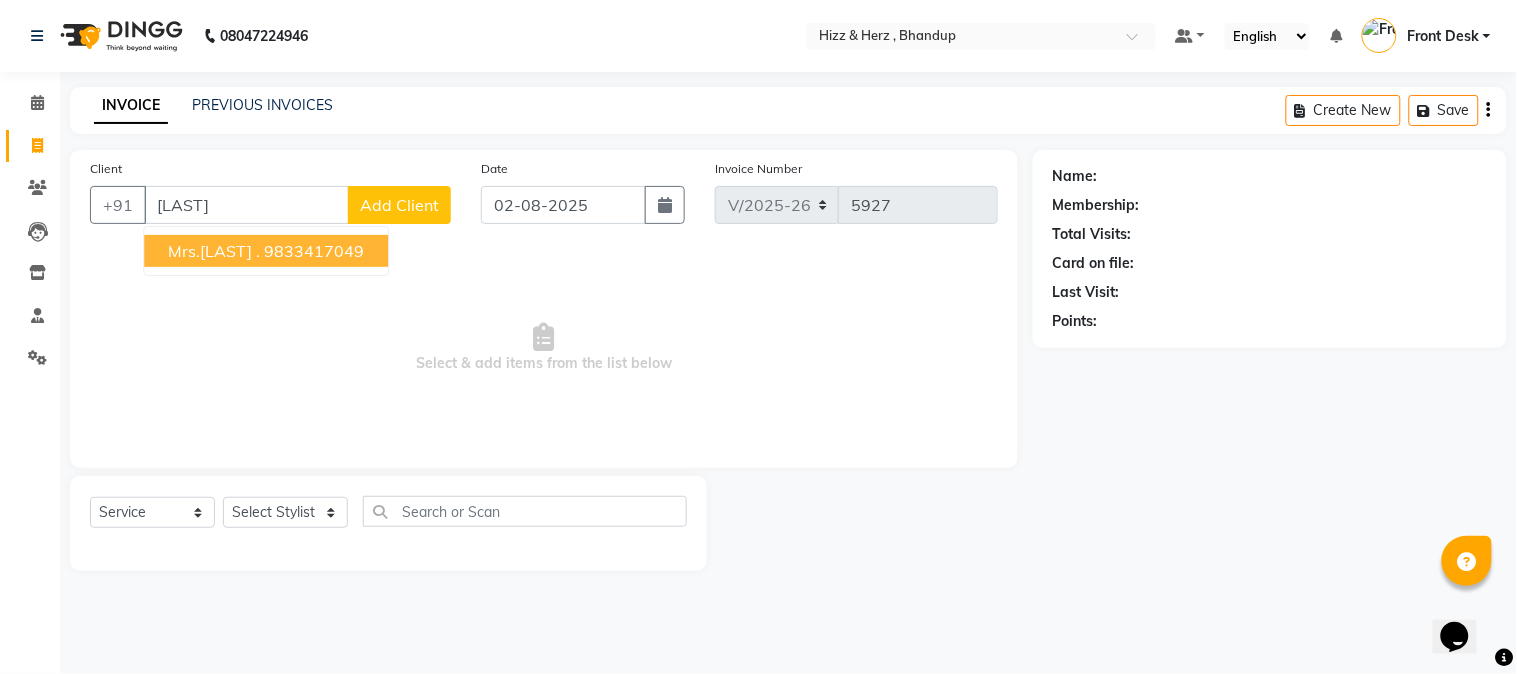click on "9833417049" at bounding box center [314, 251] 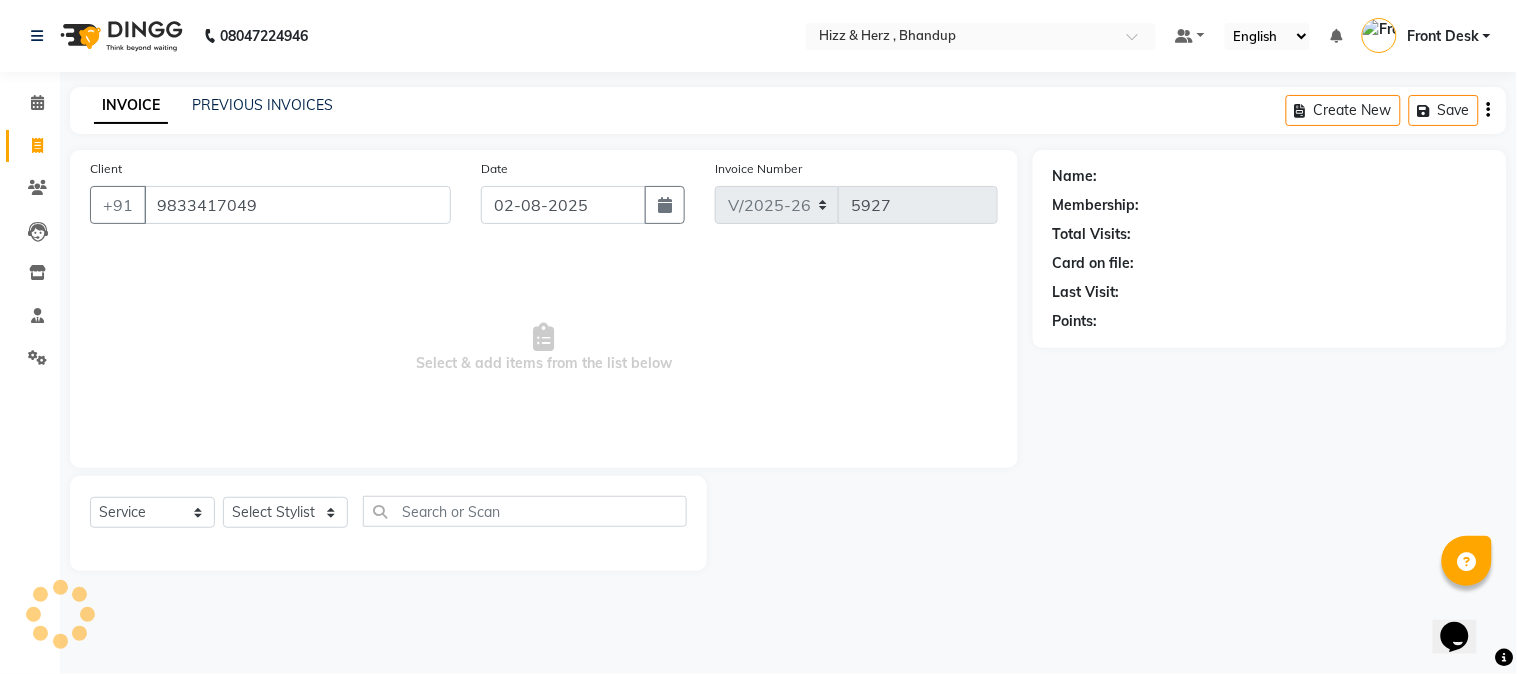 type on "9833417049" 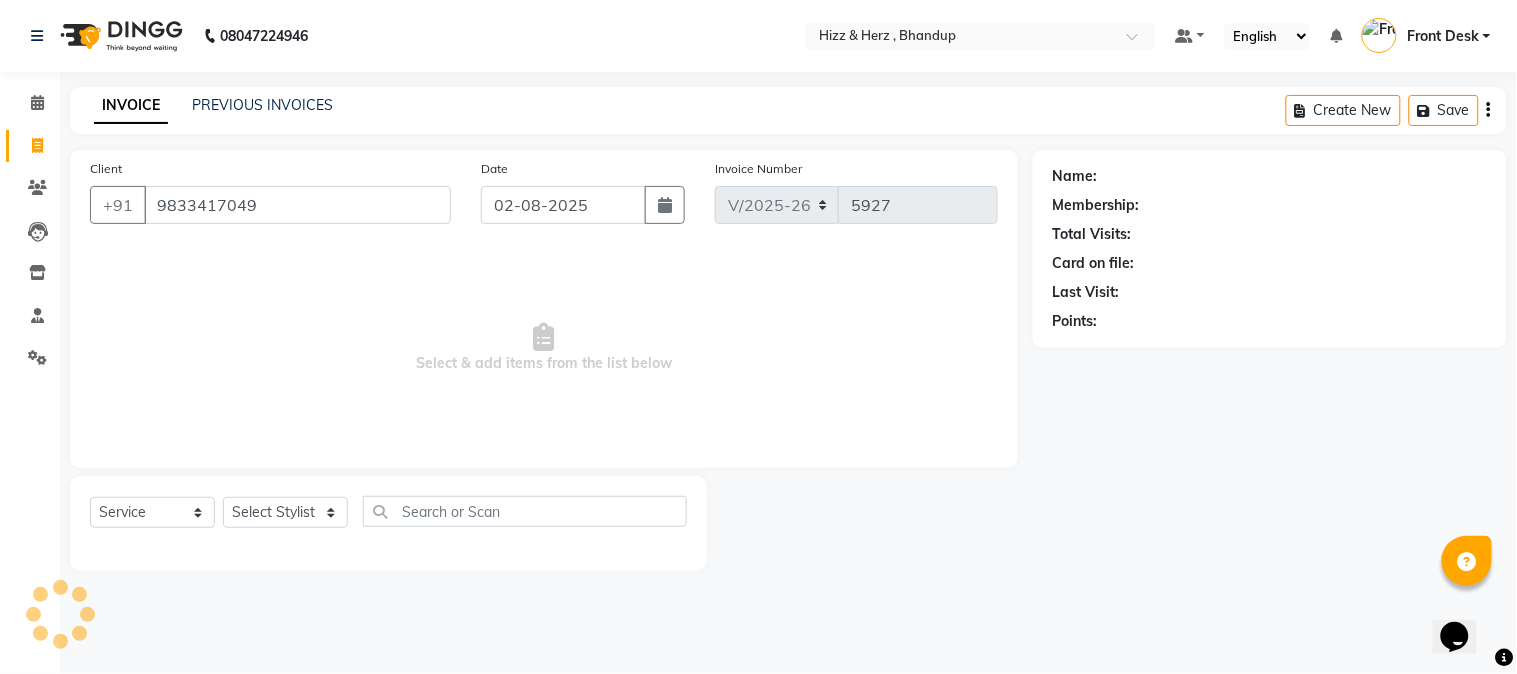 select on "1: Object" 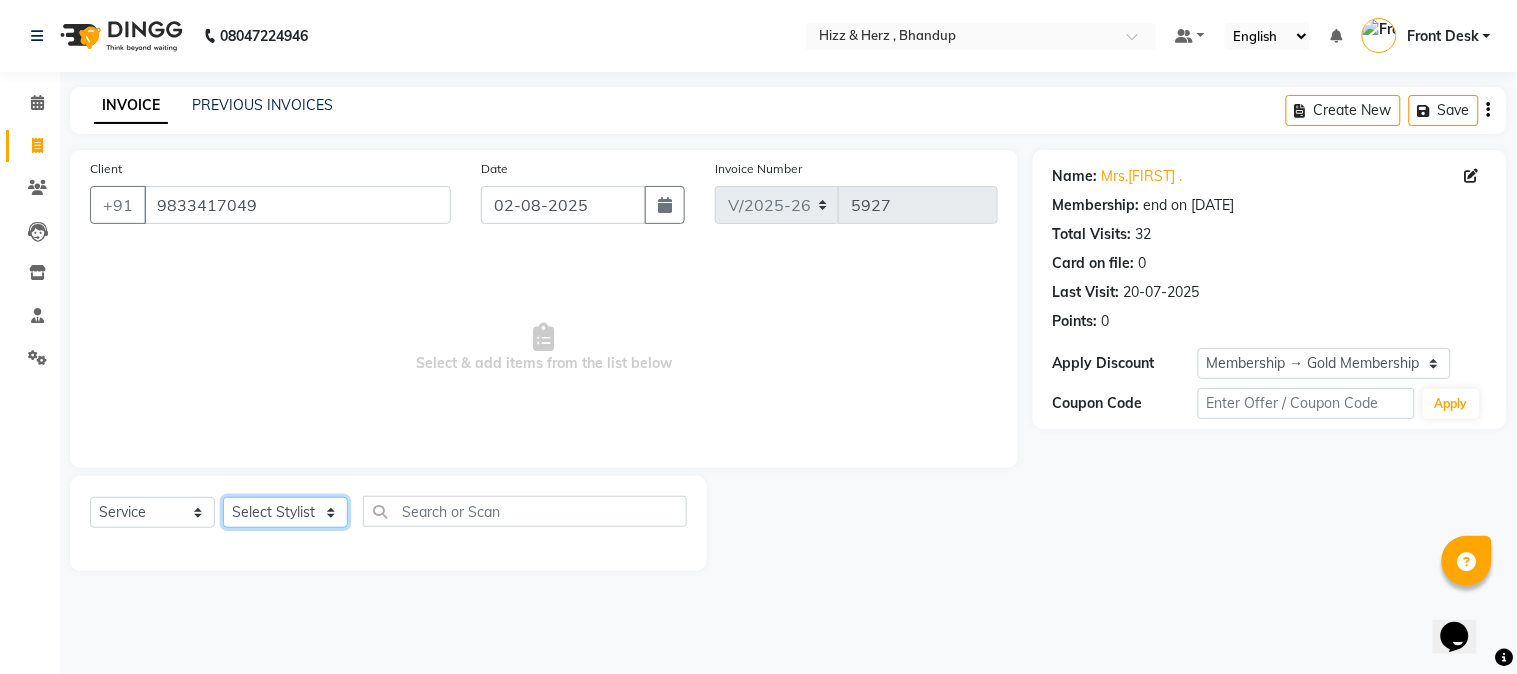 click on "Select Stylist Front Desk Gaurav Sharma HIZZ & HERZ 2 IRFAN AHMAD Jigna Goswami KHALID AHMAD Laxmi Mehboob MOHD PARVEJ NIZAM Salman Sangeeta  SUMITA  VEERENDRA SHARMA" 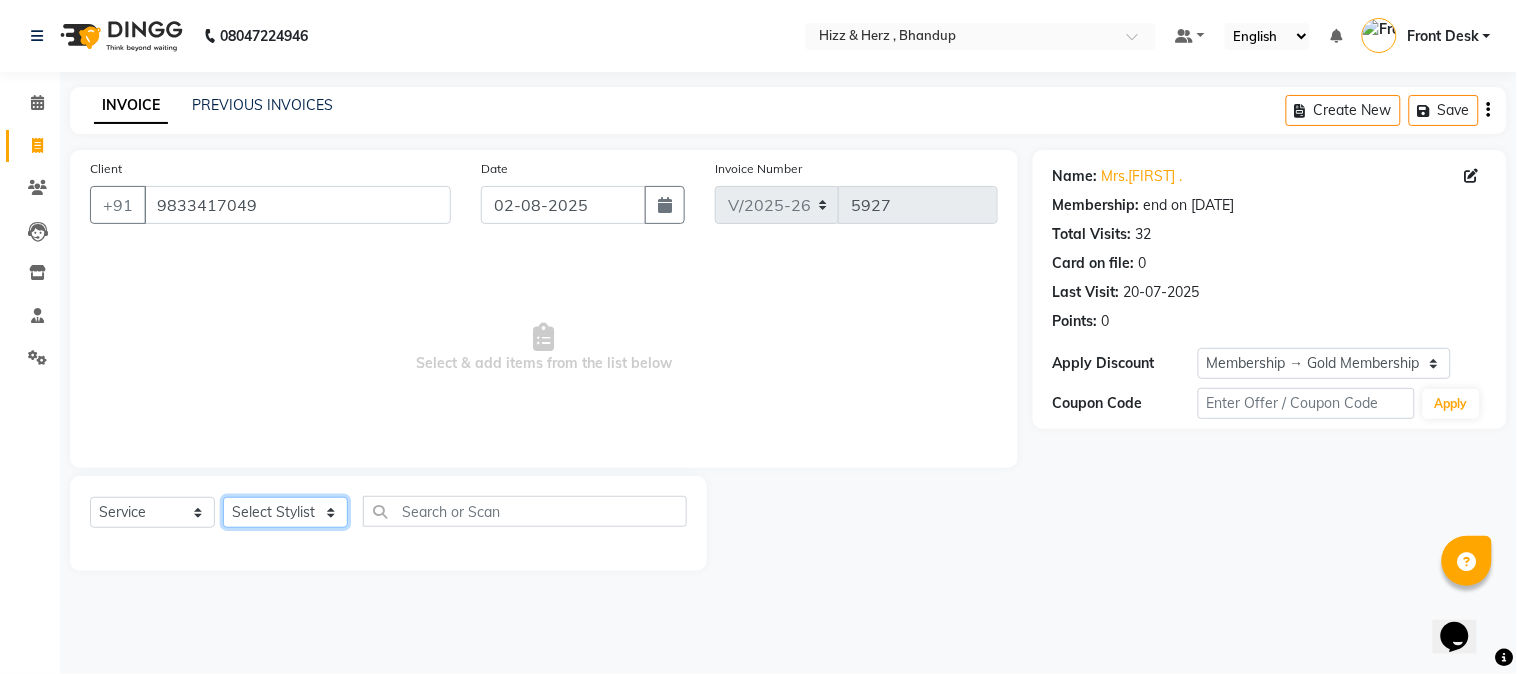 select on "24394" 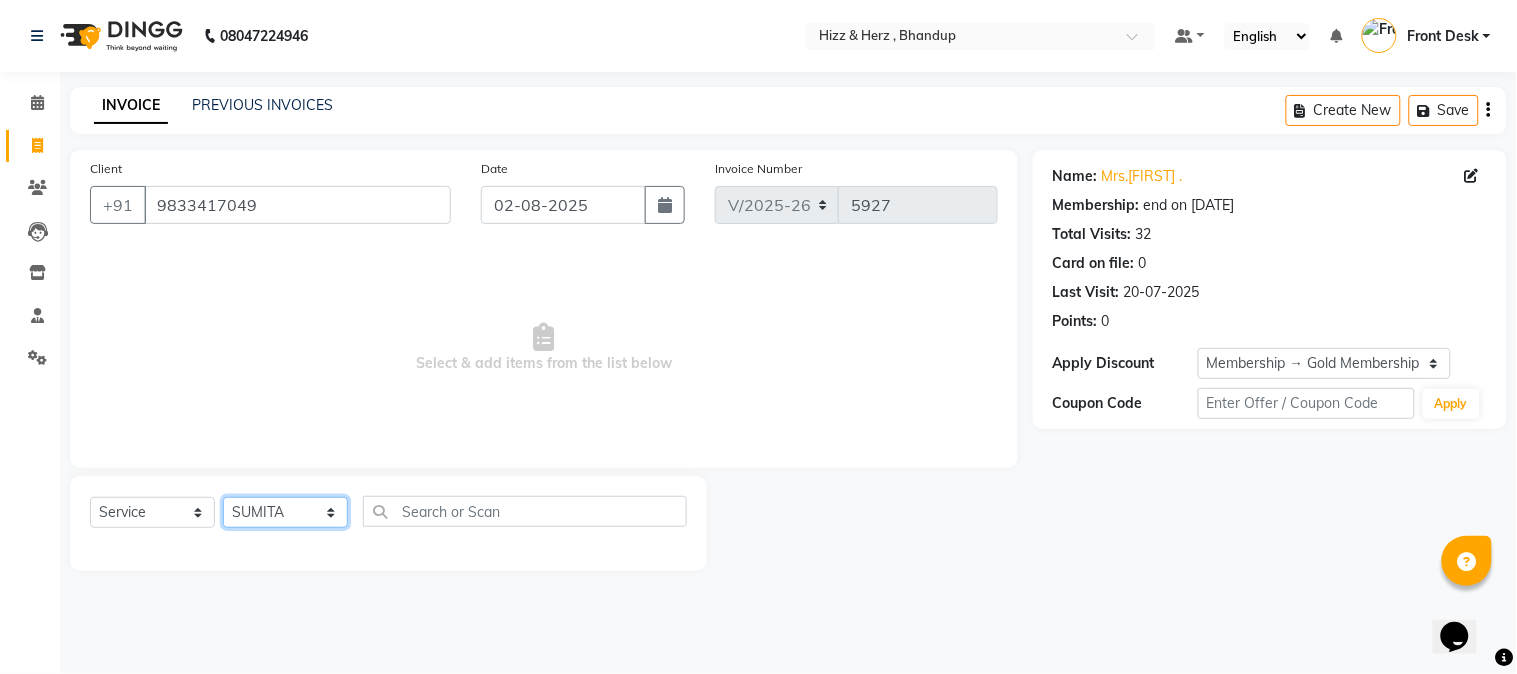 click on "Select Stylist Front Desk Gaurav Sharma HIZZ & HERZ 2 IRFAN AHMAD Jigna Goswami KHALID AHMAD Laxmi Mehboob MOHD PARVEJ NIZAM Salman Sangeeta  SUMITA  VEERENDRA SHARMA" 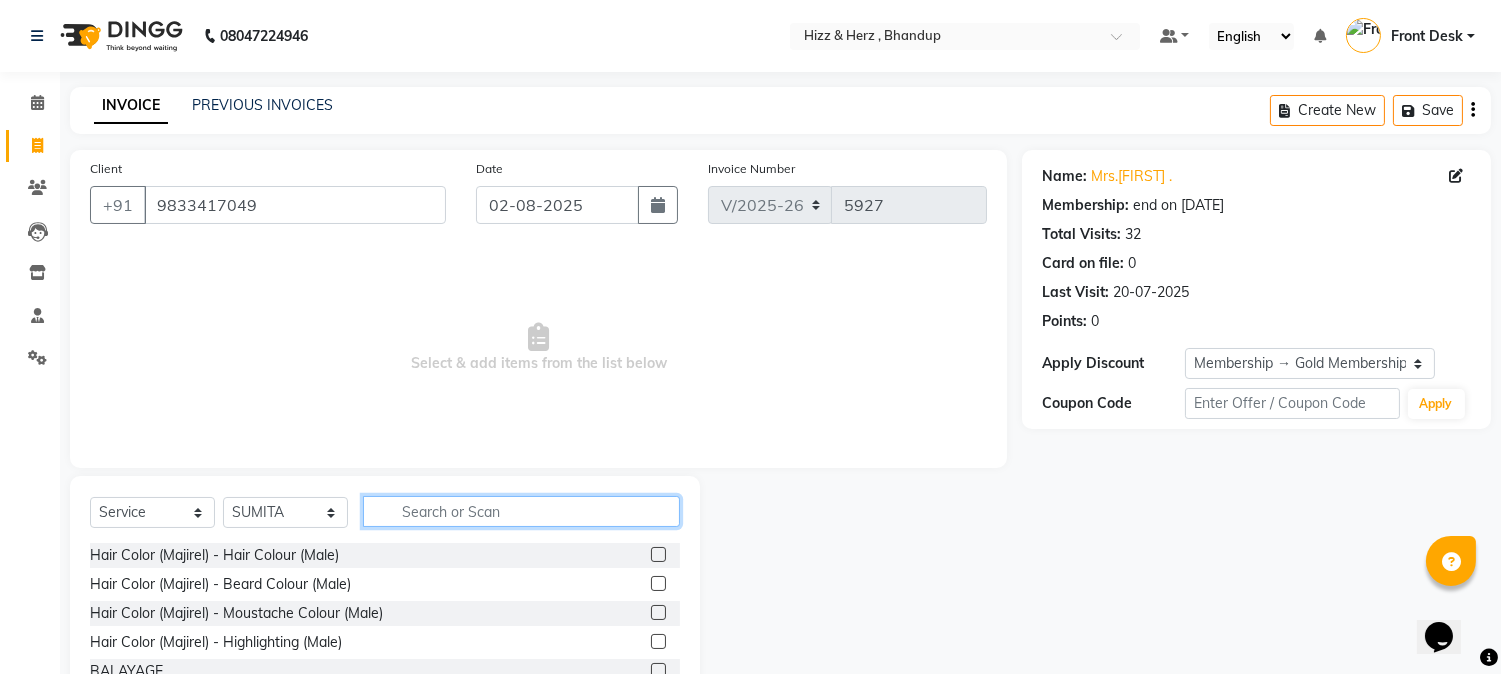 click 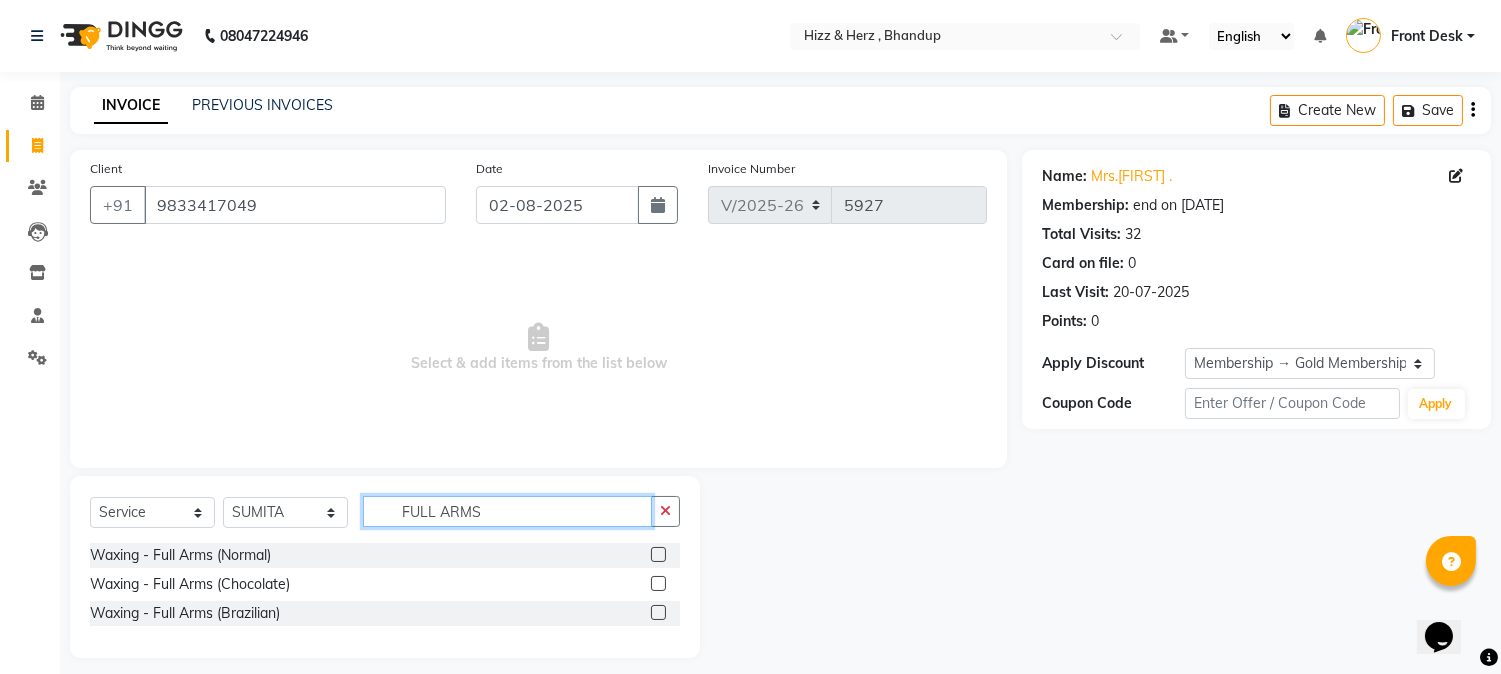 type on "FULL ARMS" 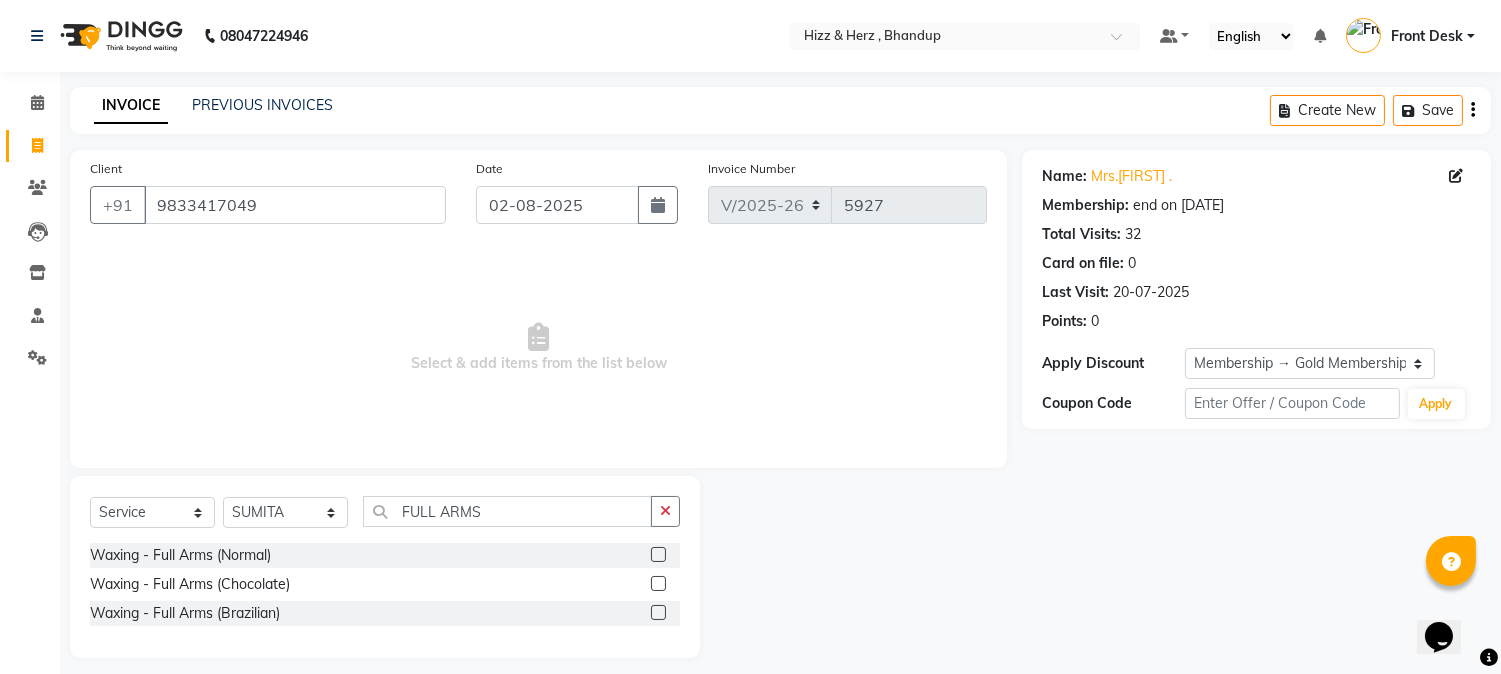 click 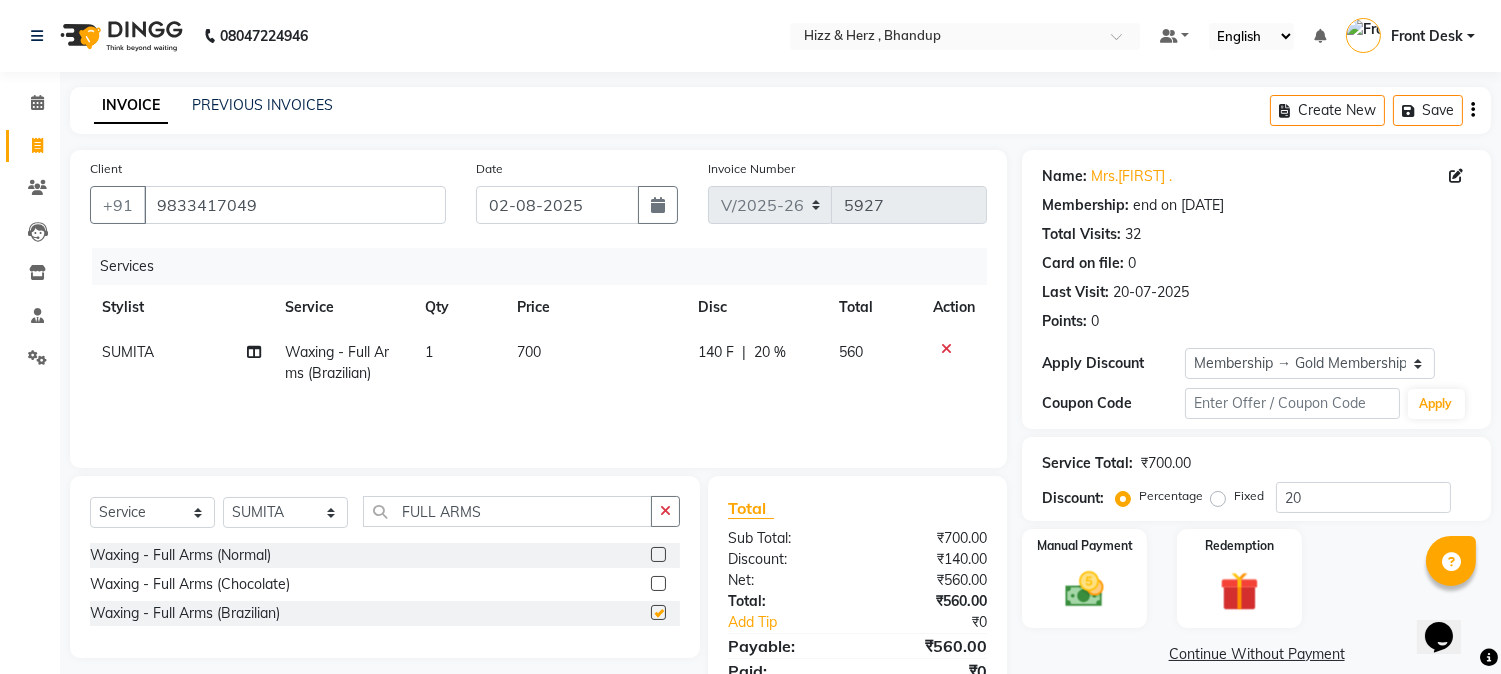 checkbox on "false" 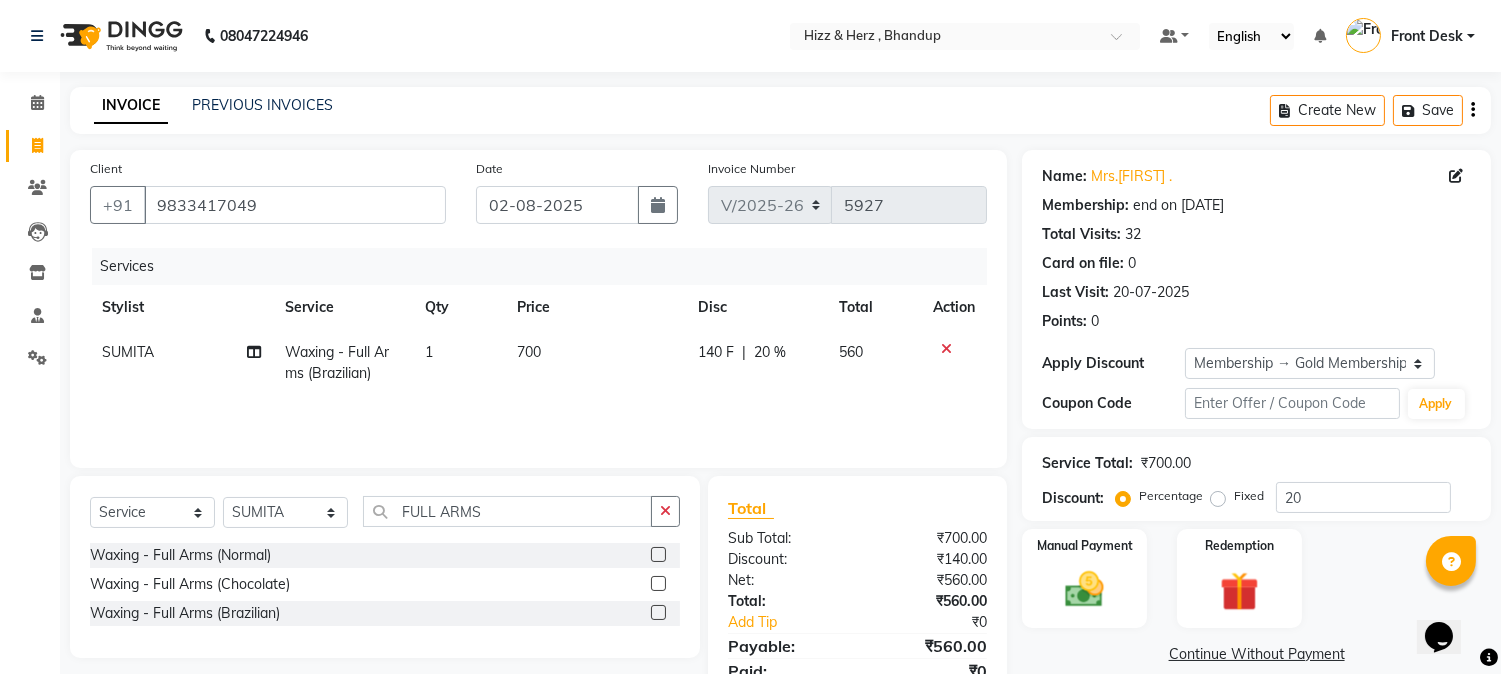 click 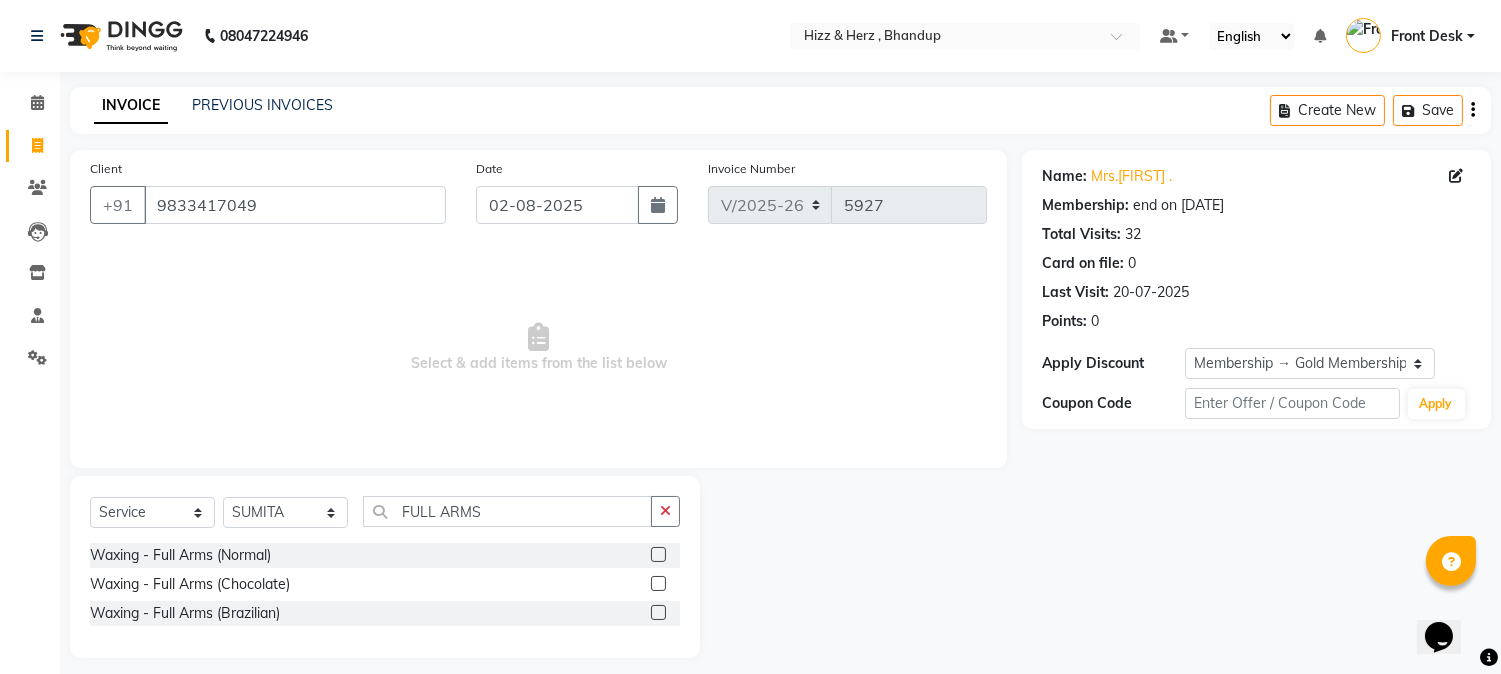 click 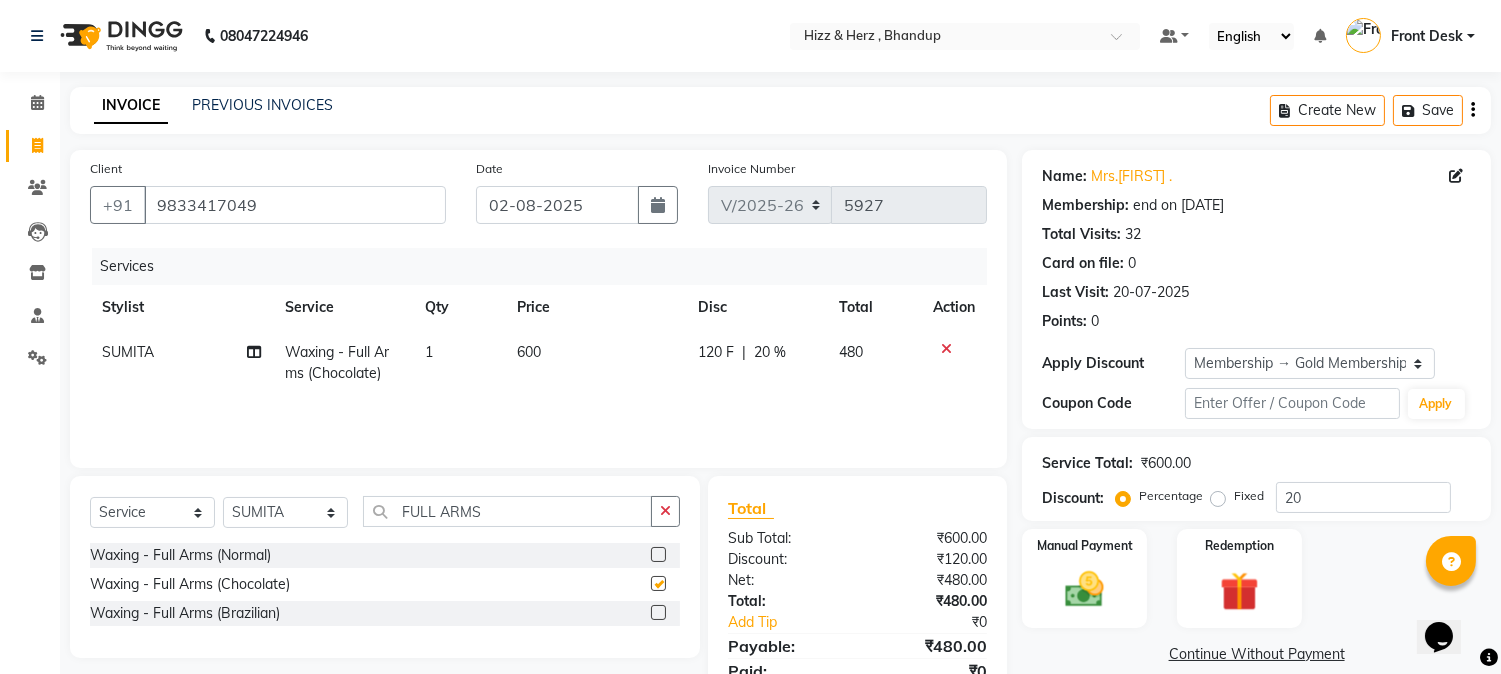 checkbox on "false" 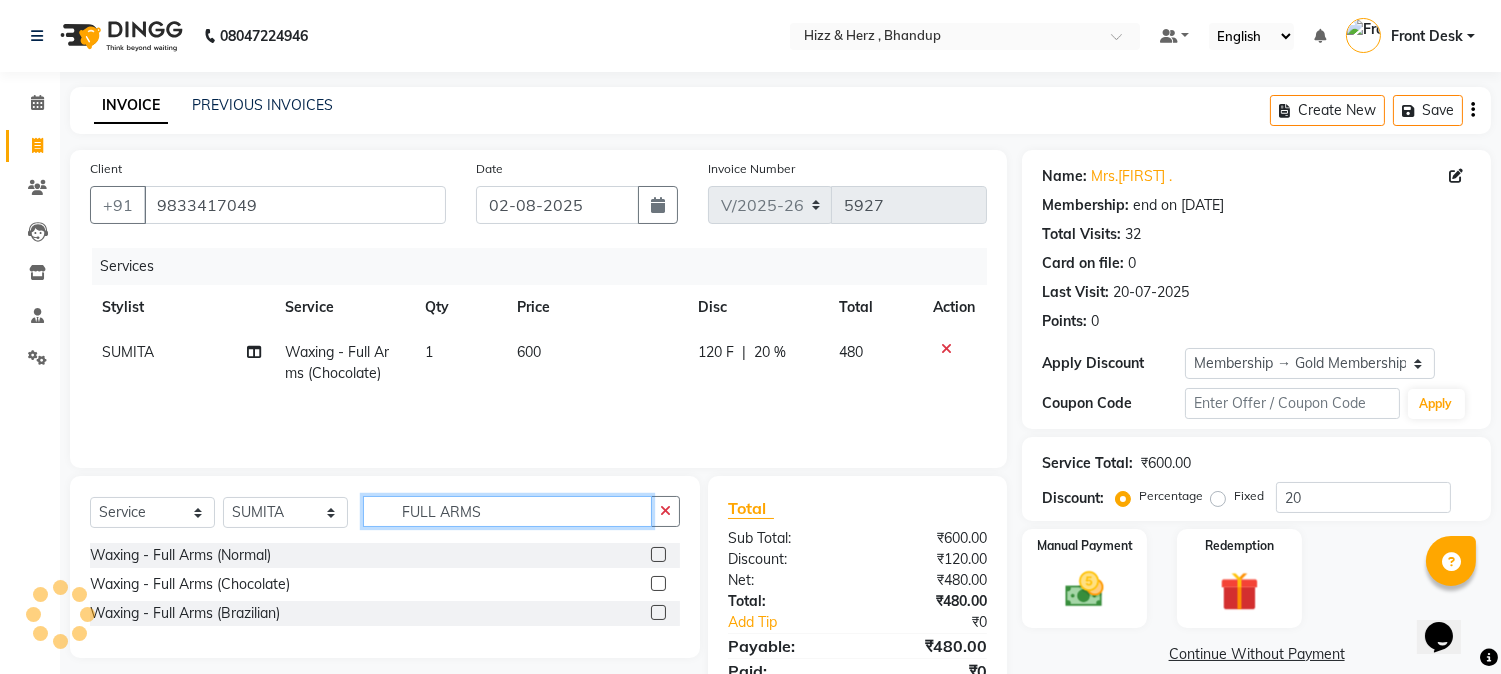 click on "FULL ARMS" 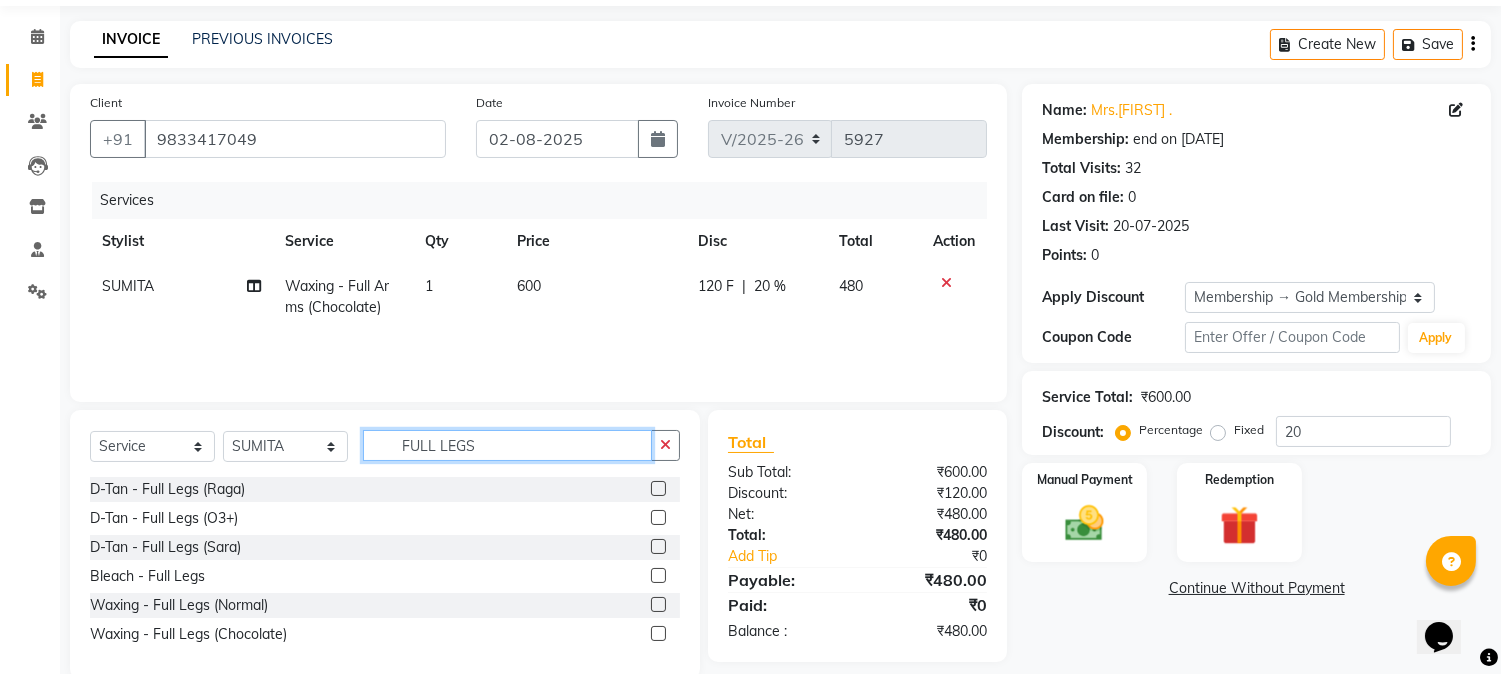 scroll, scrollTop: 101, scrollLeft: 0, axis: vertical 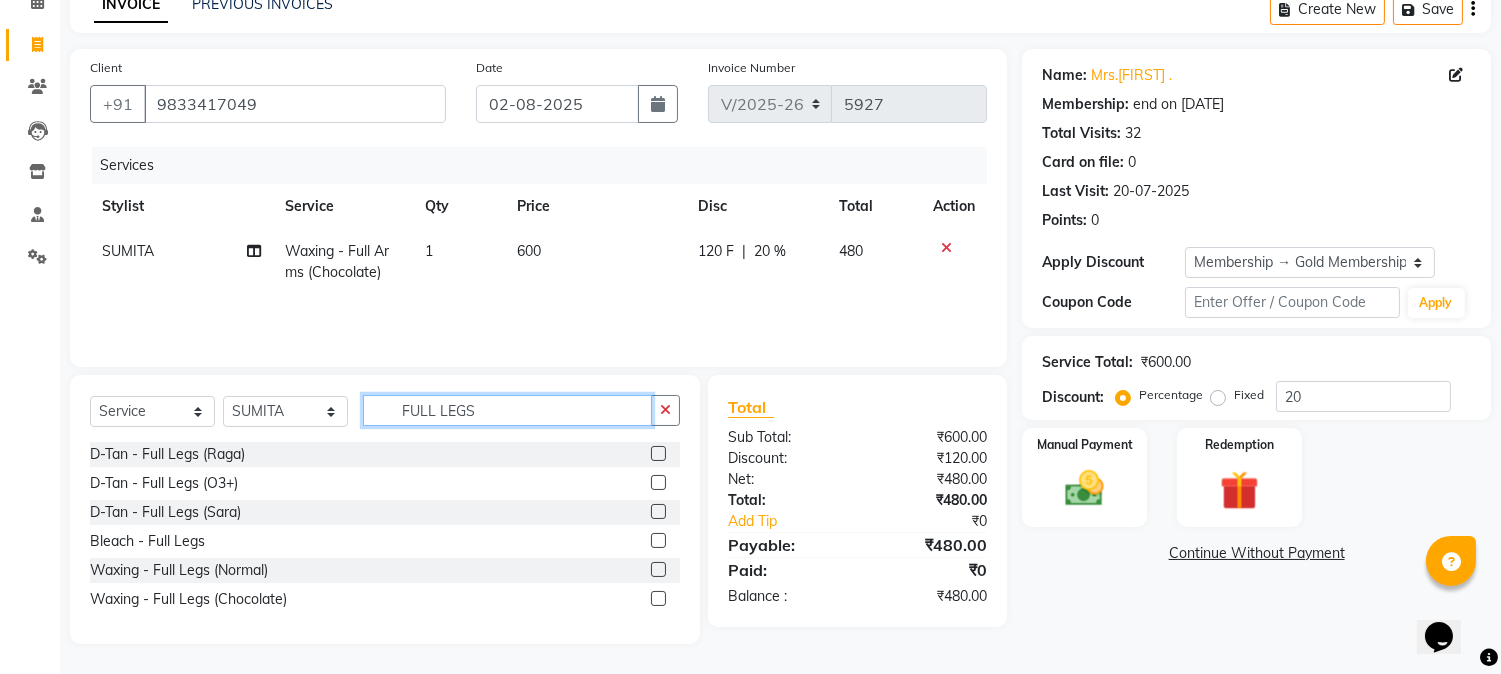 type on "FULL LEGS" 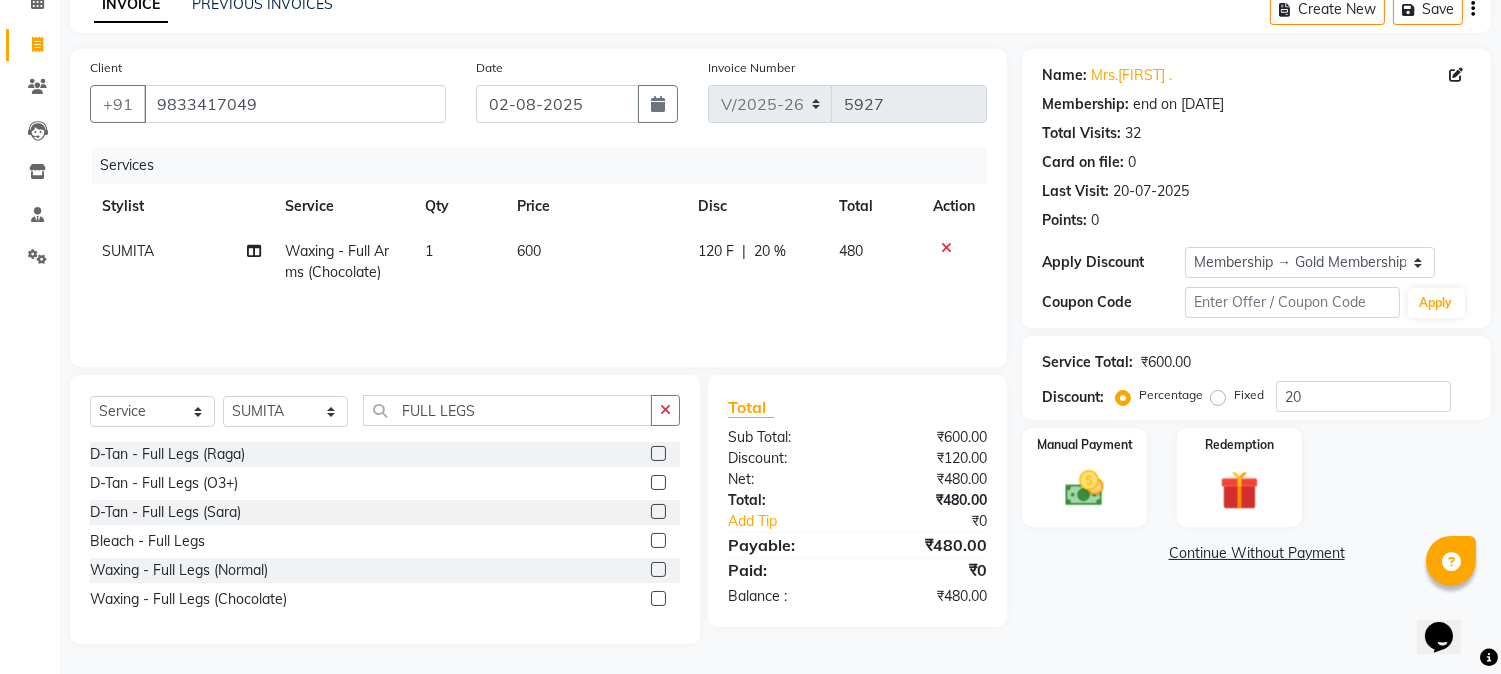 click 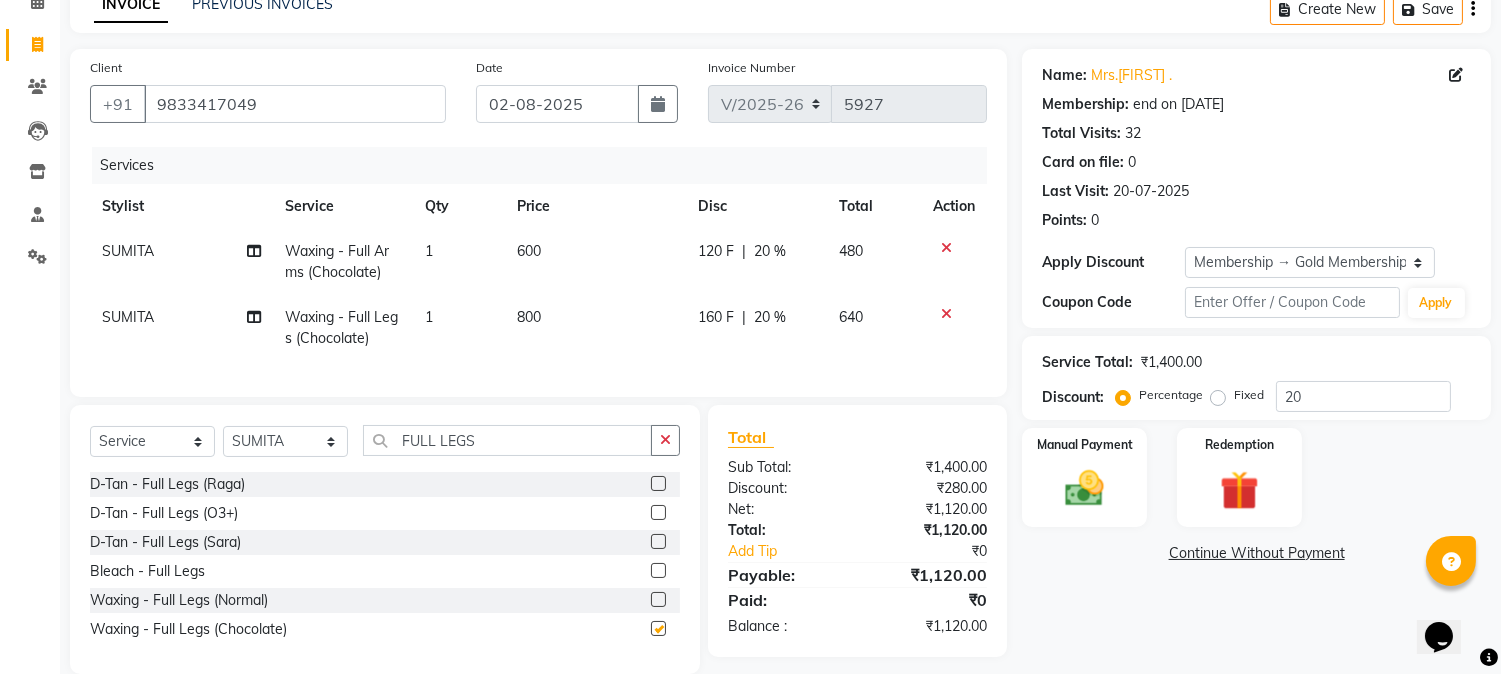 checkbox on "false" 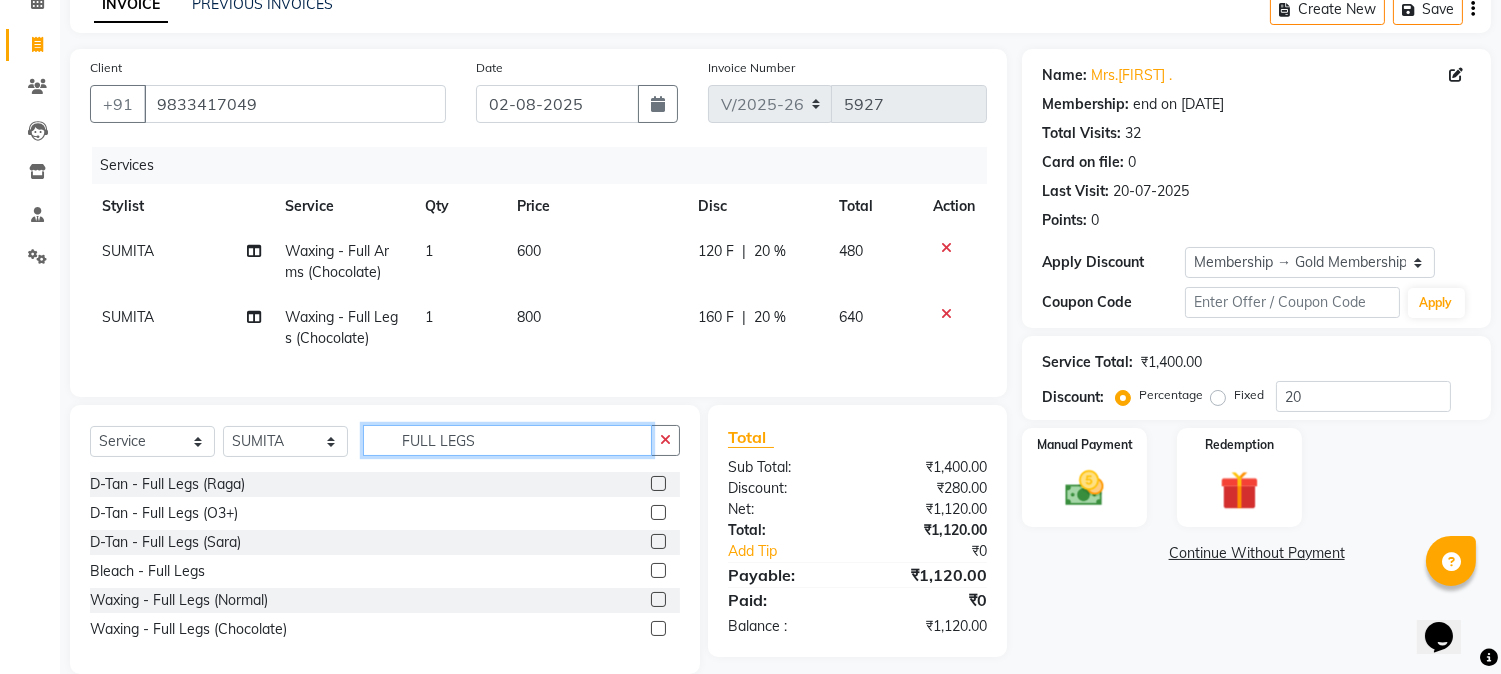 click on "FULL LEGS" 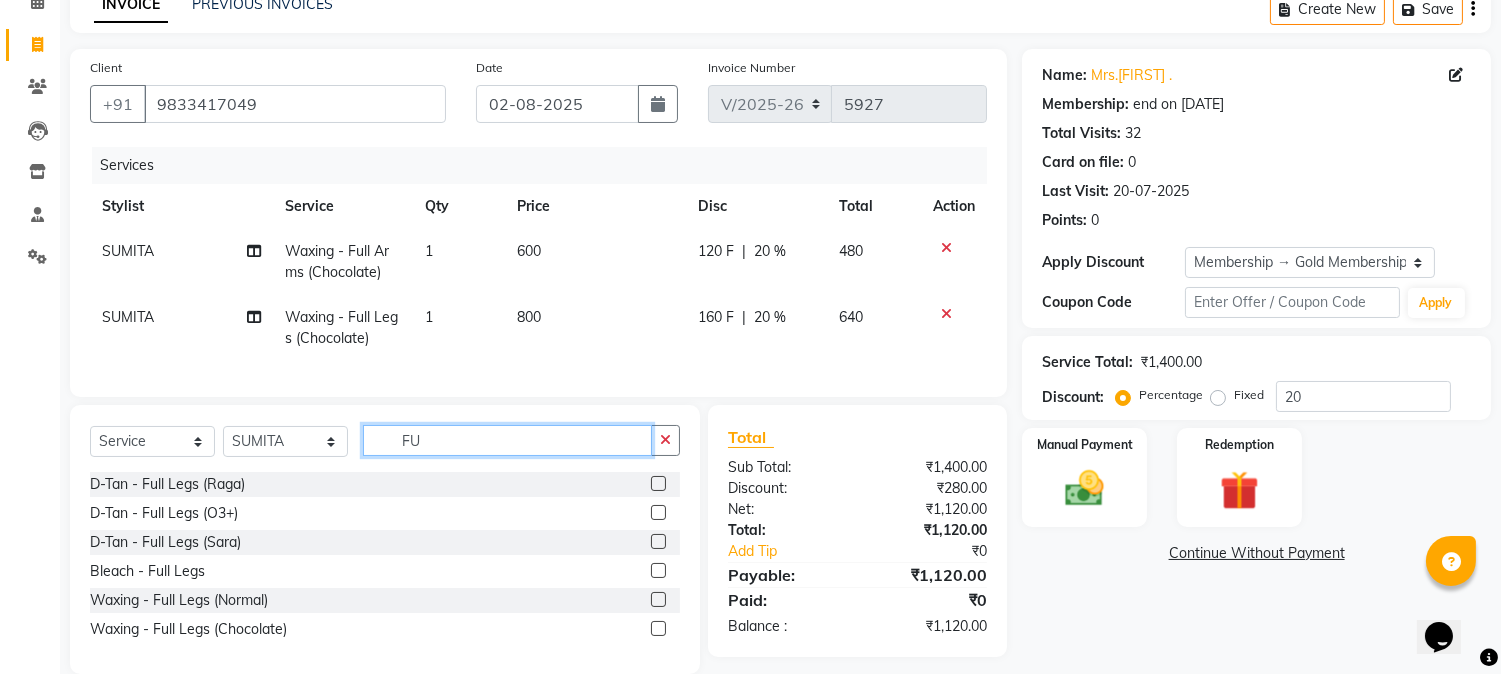 type on "F" 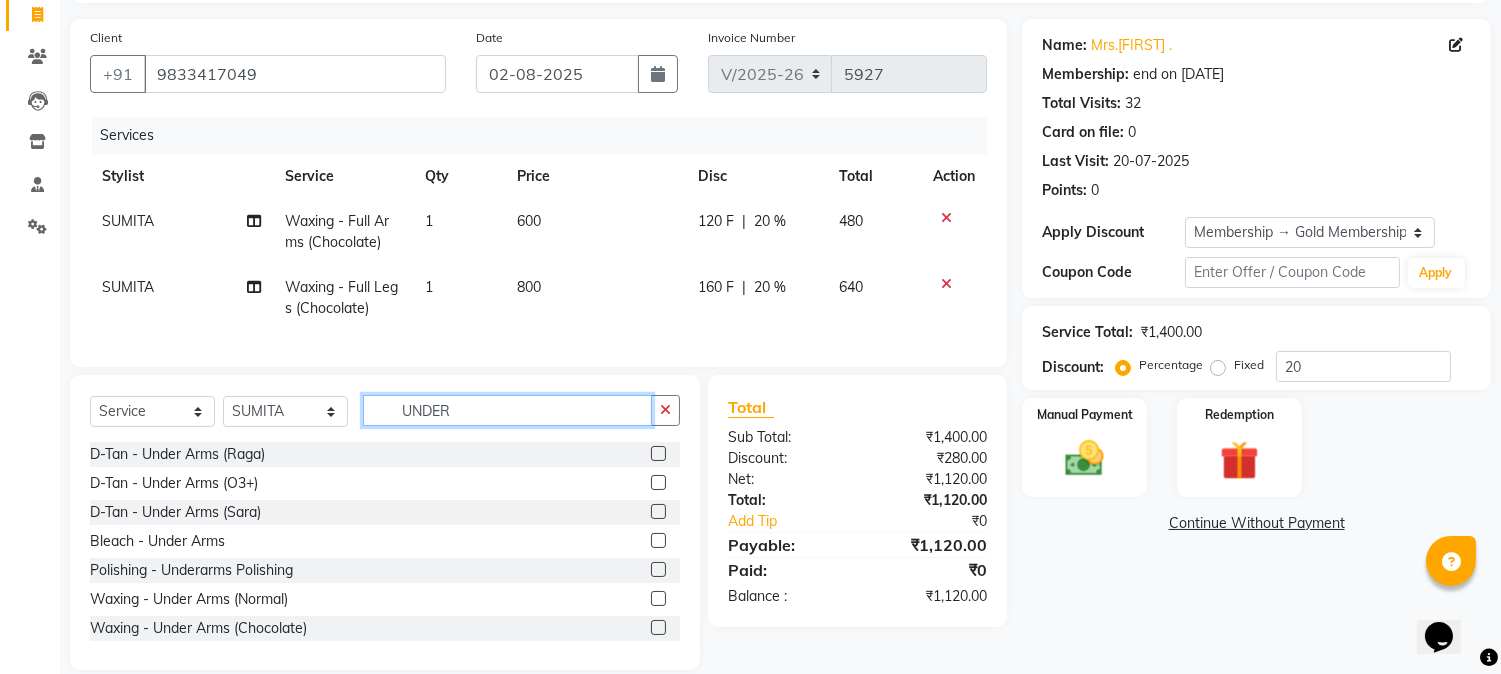 scroll, scrollTop: 173, scrollLeft: 0, axis: vertical 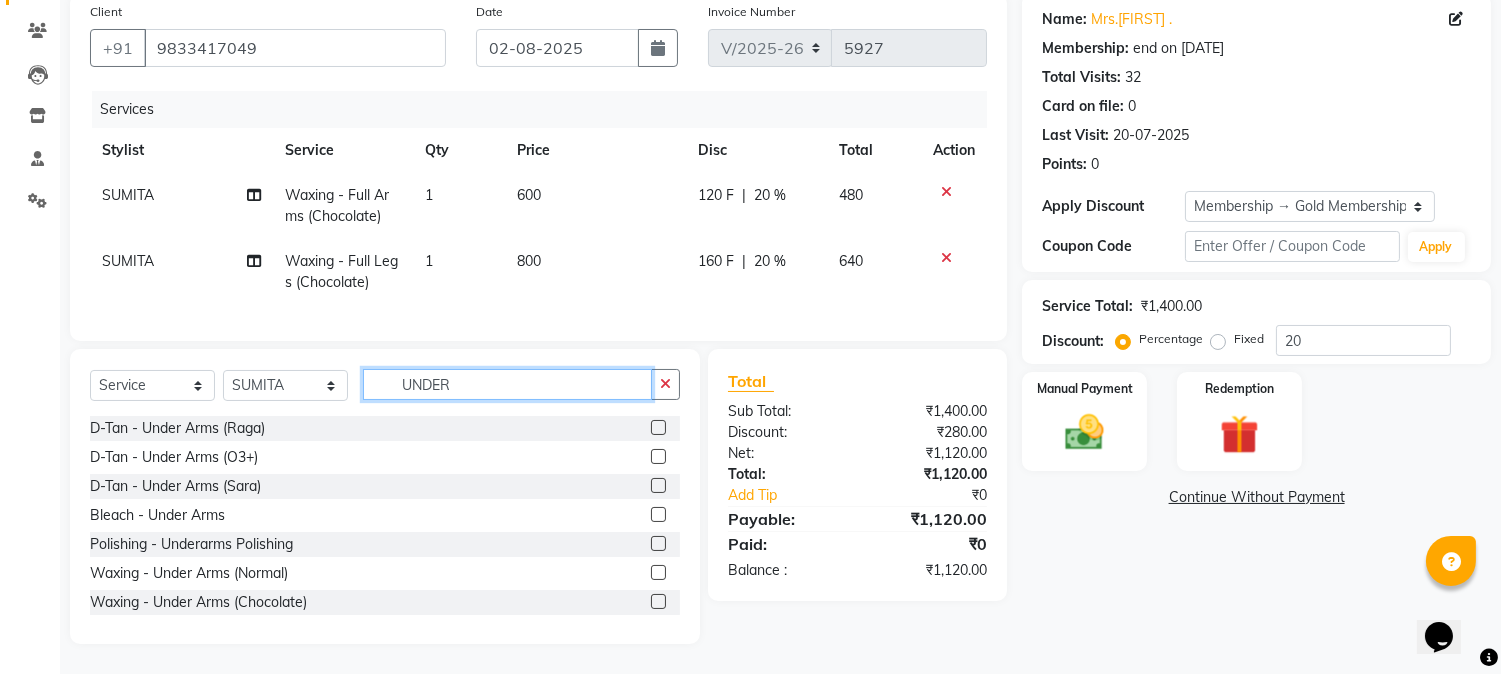 type on "UNDER" 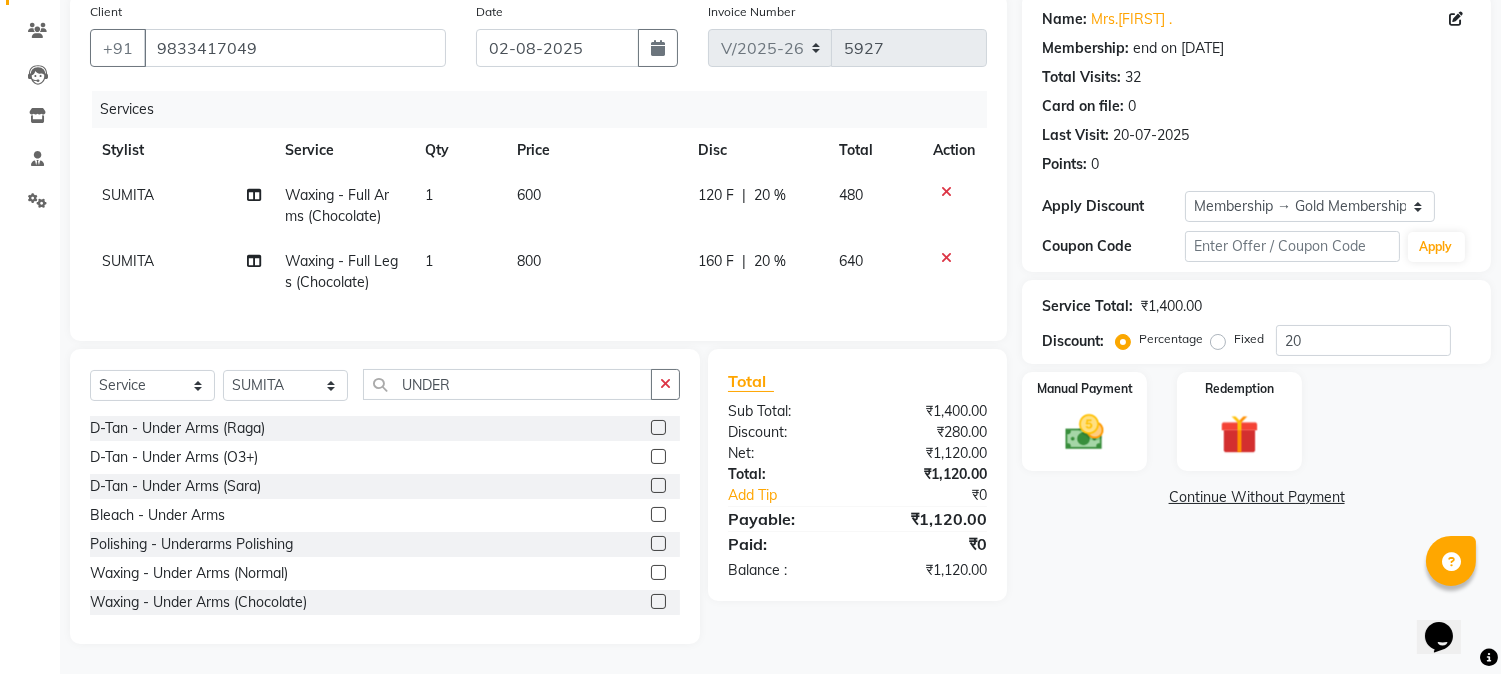 click 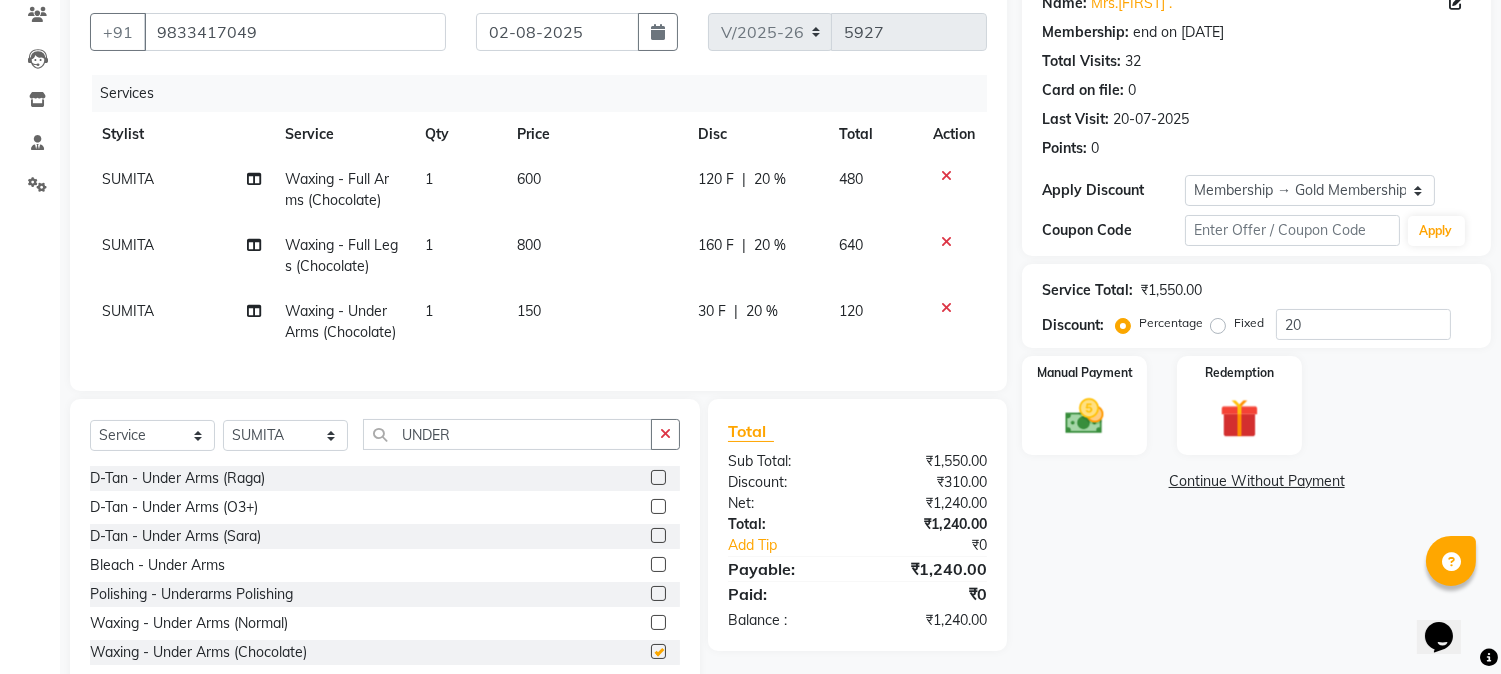 checkbox on "false" 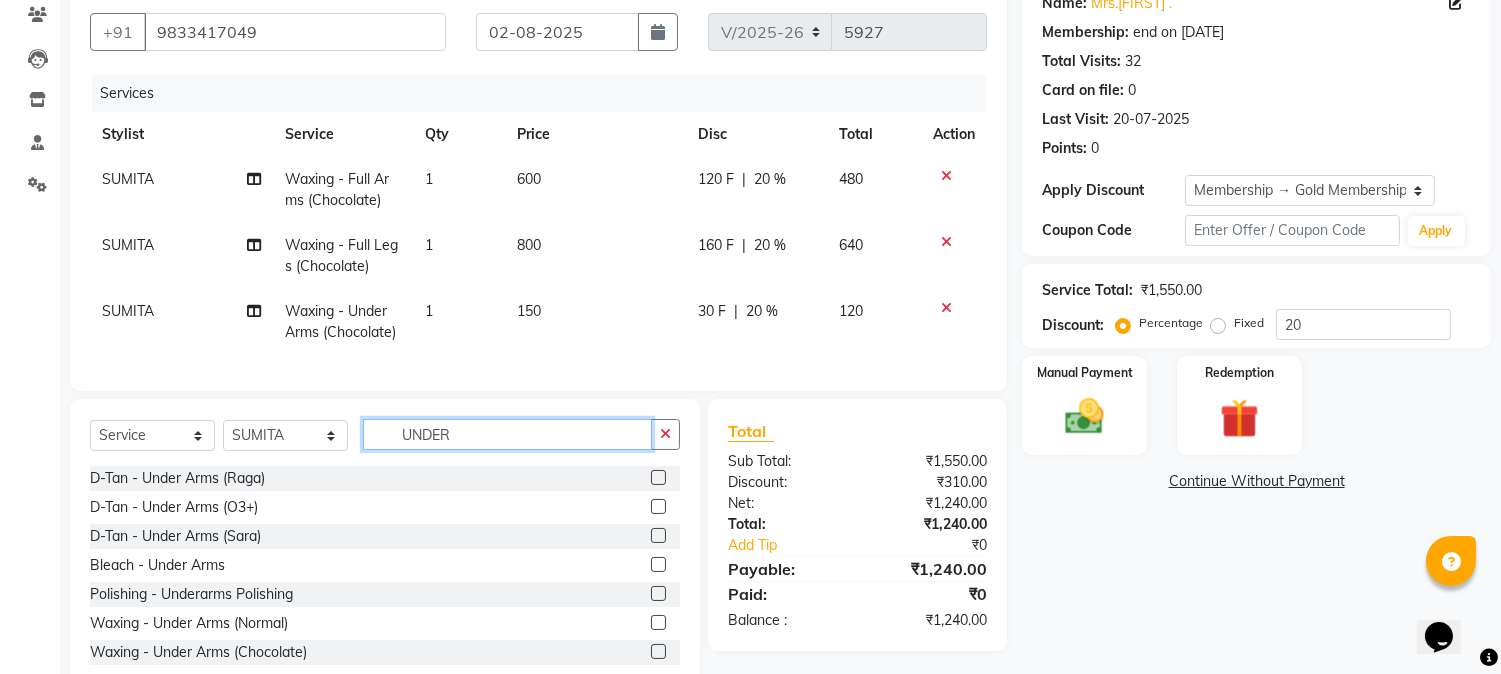 click on "UNDER" 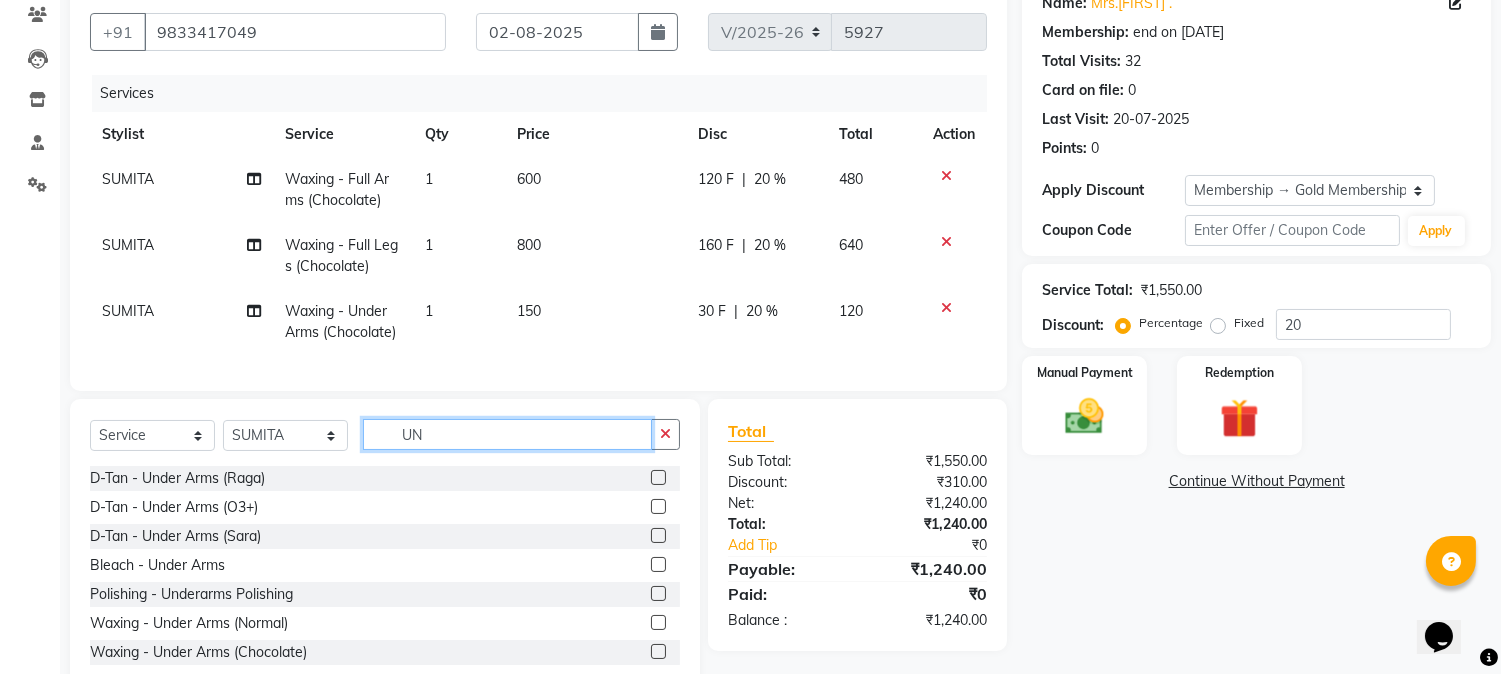 type on "U" 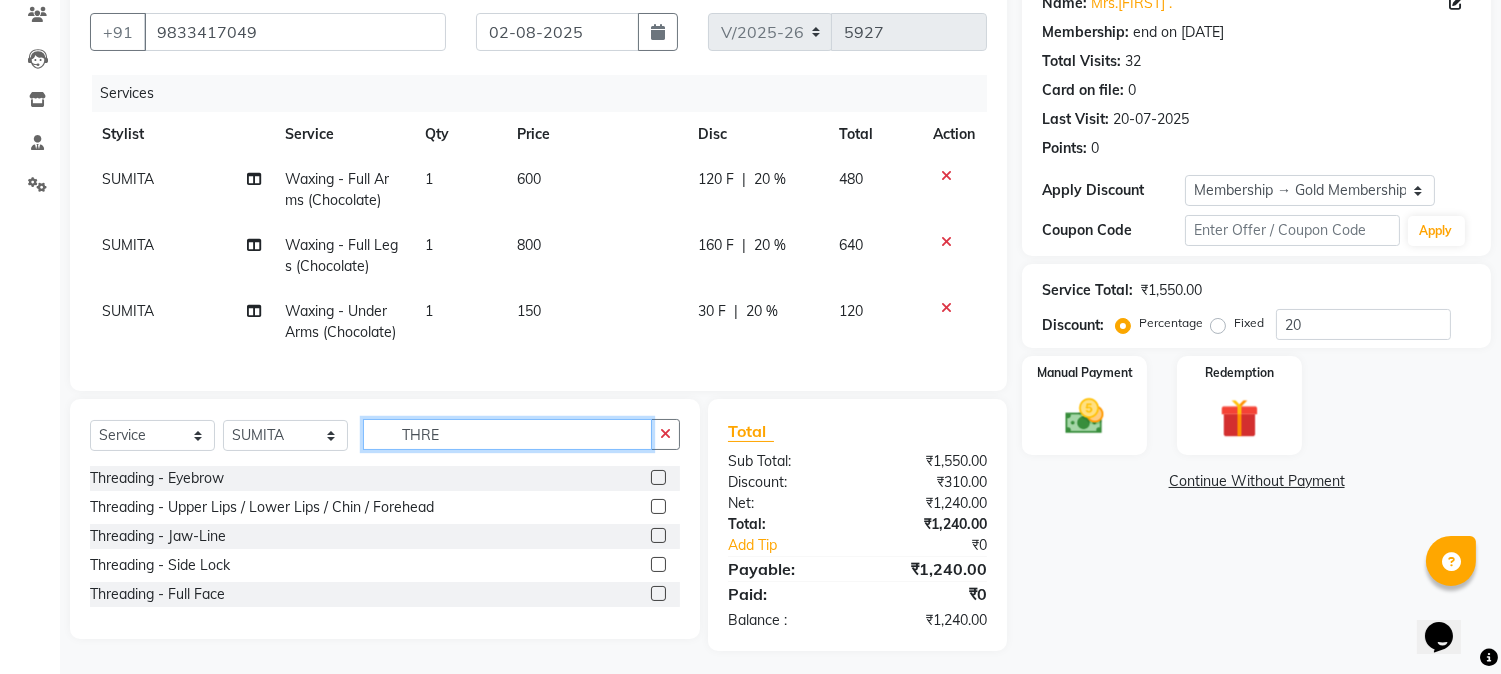 type on "THRE" 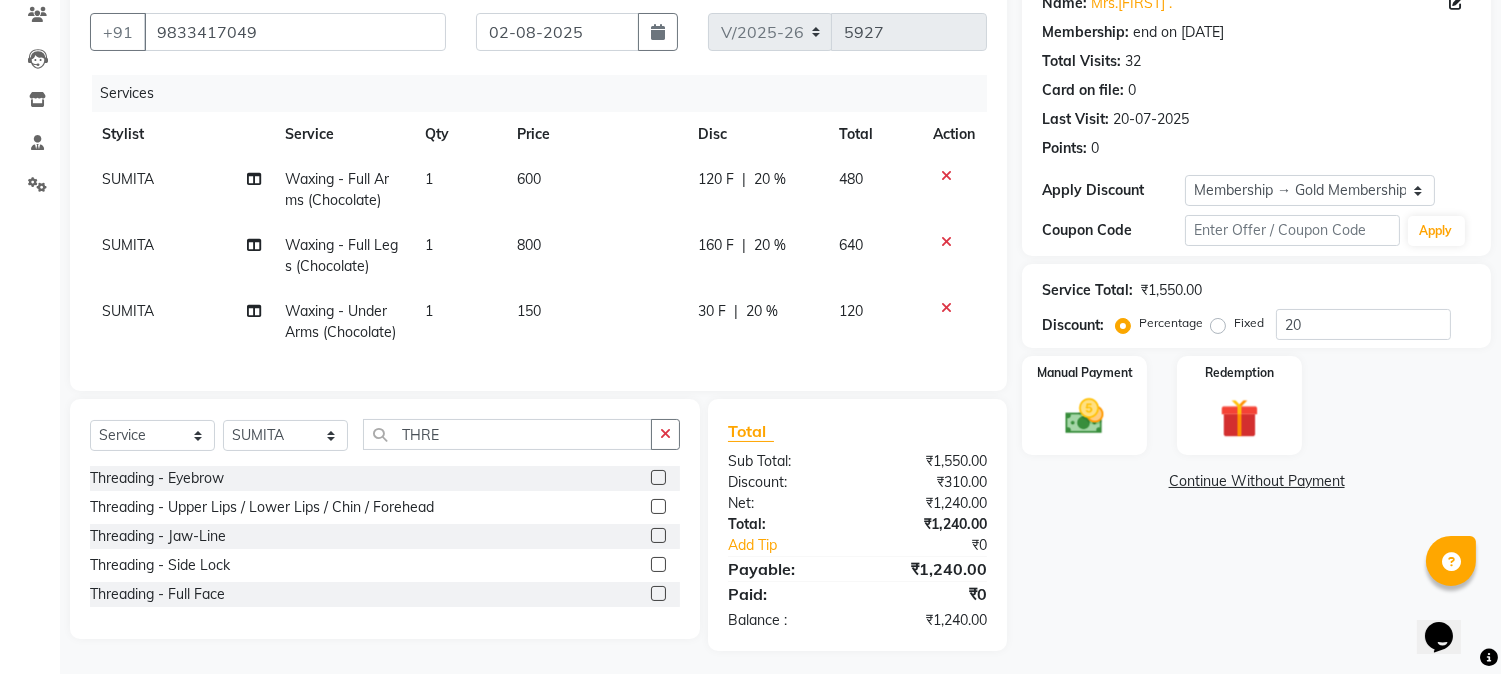 click 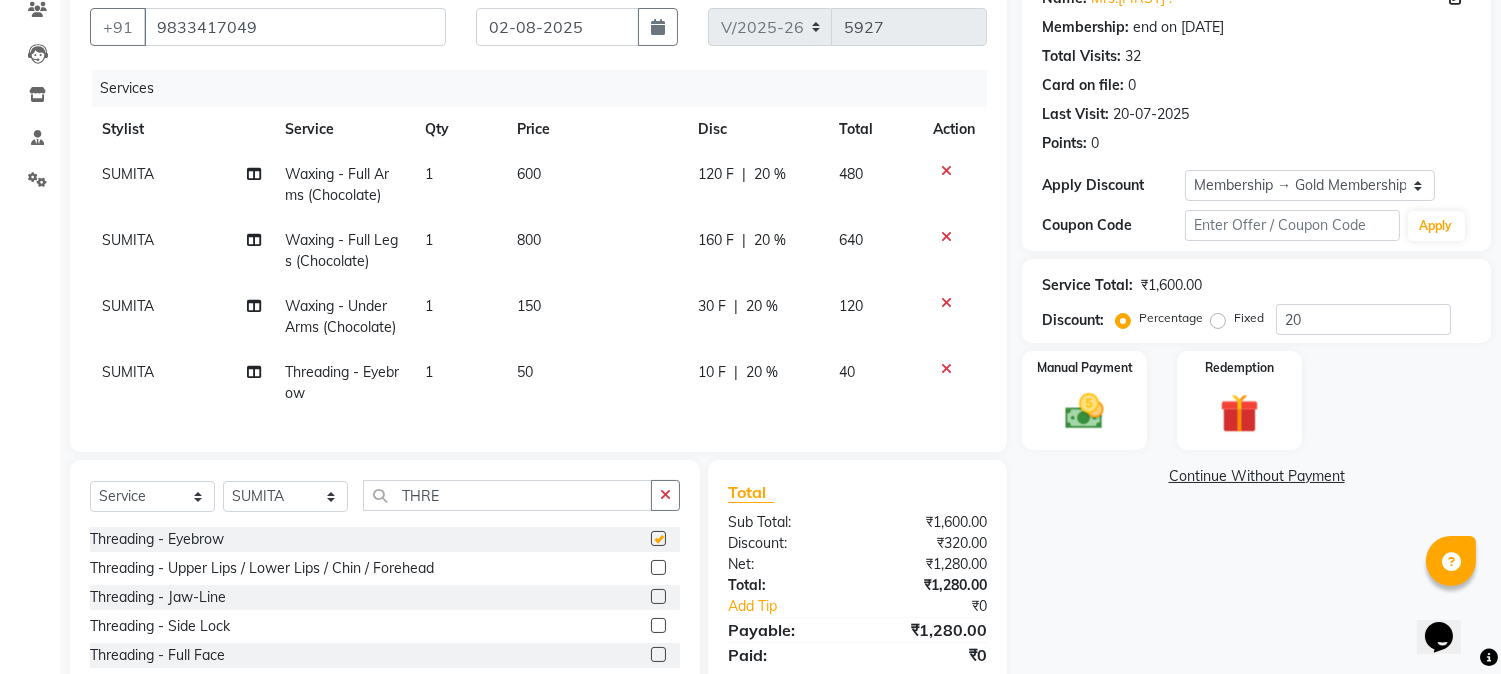 scroll, scrollTop: 262, scrollLeft: 0, axis: vertical 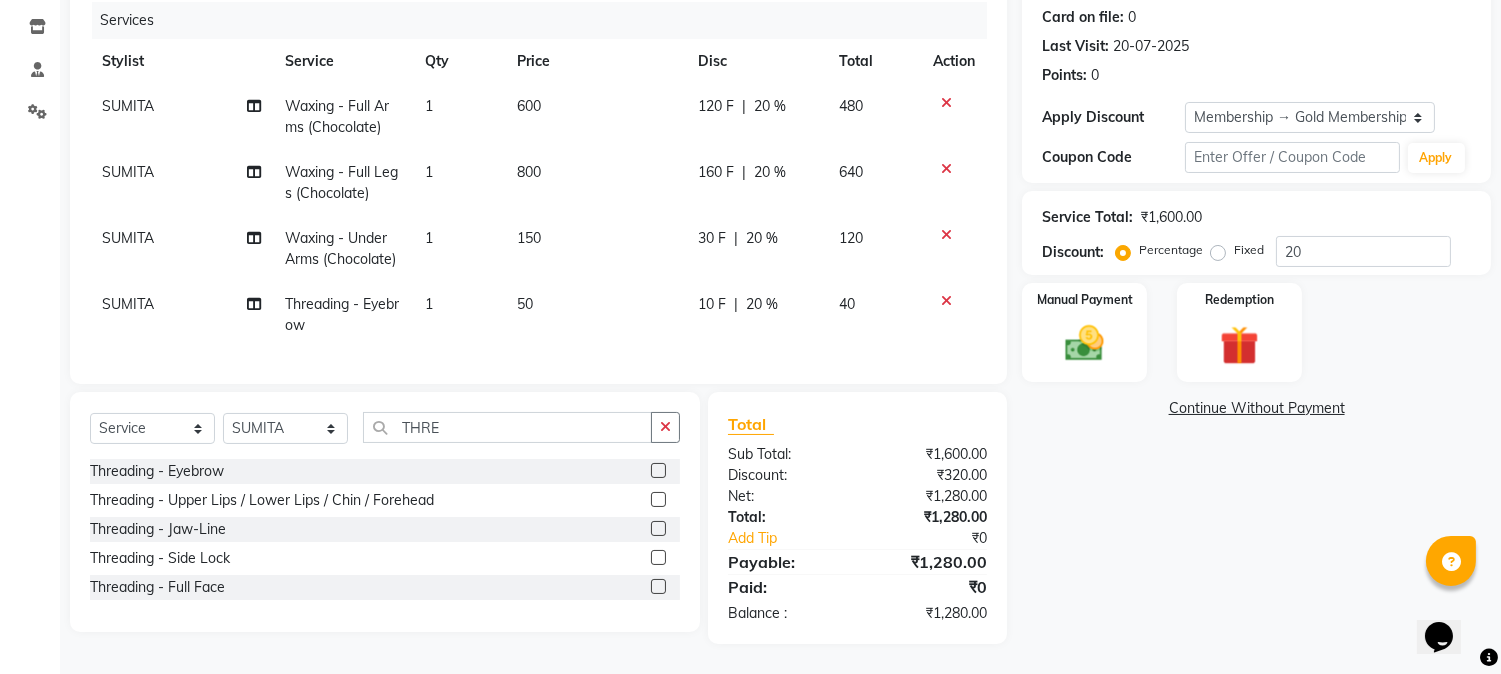 checkbox on "false" 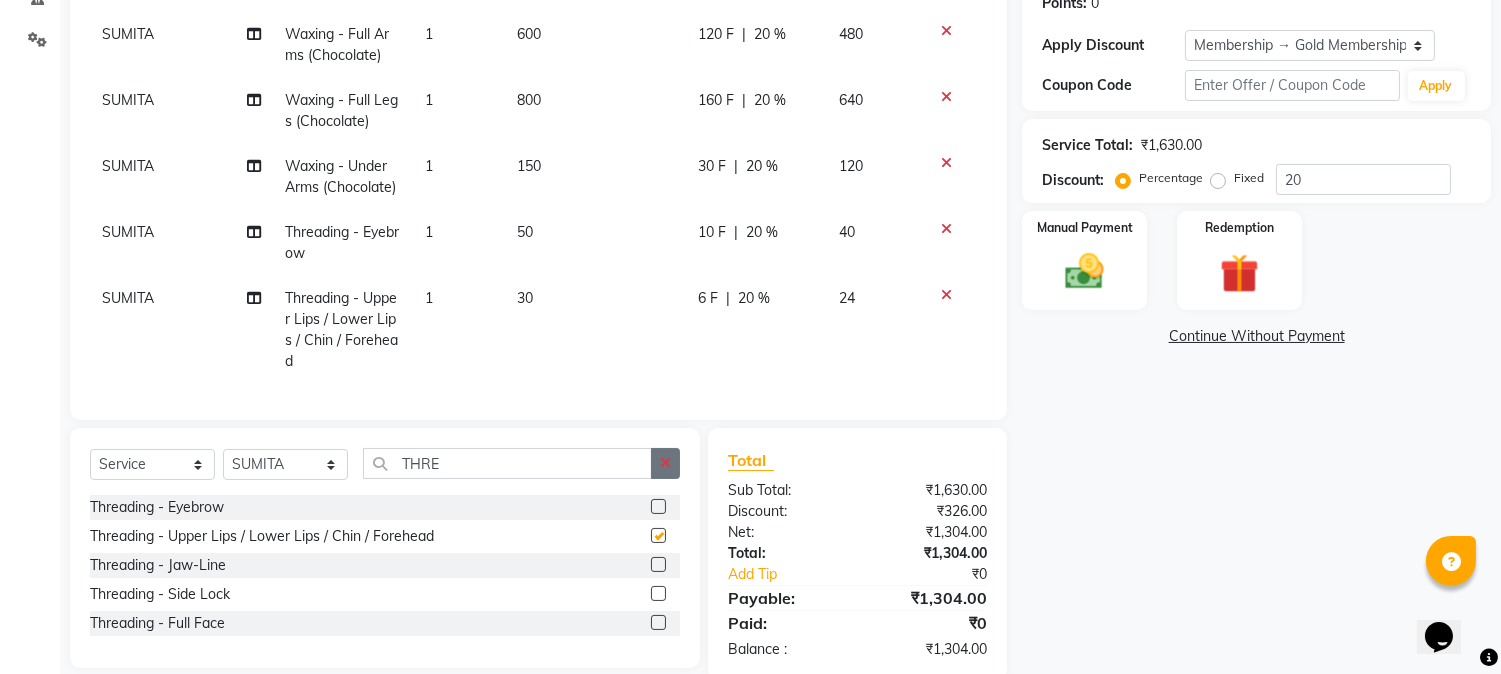checkbox on "false" 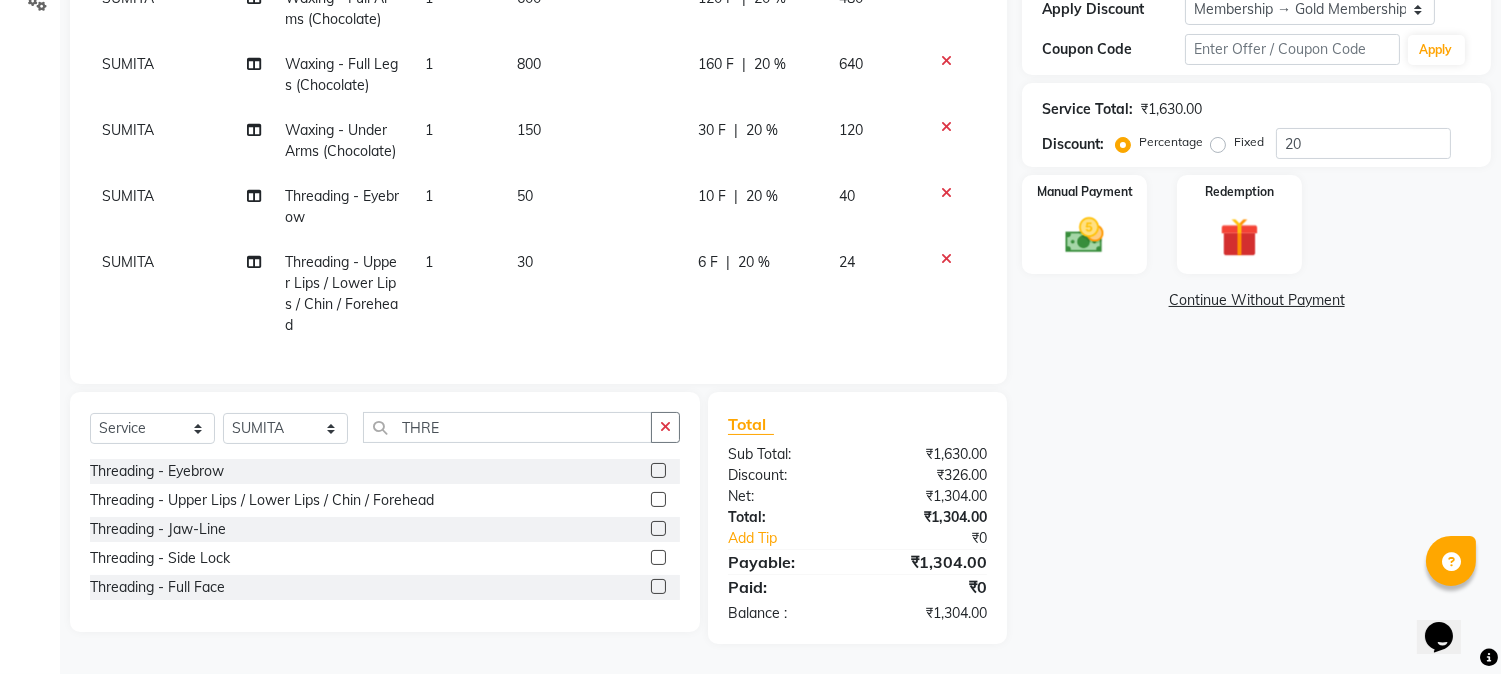 scroll, scrollTop: 370, scrollLeft: 0, axis: vertical 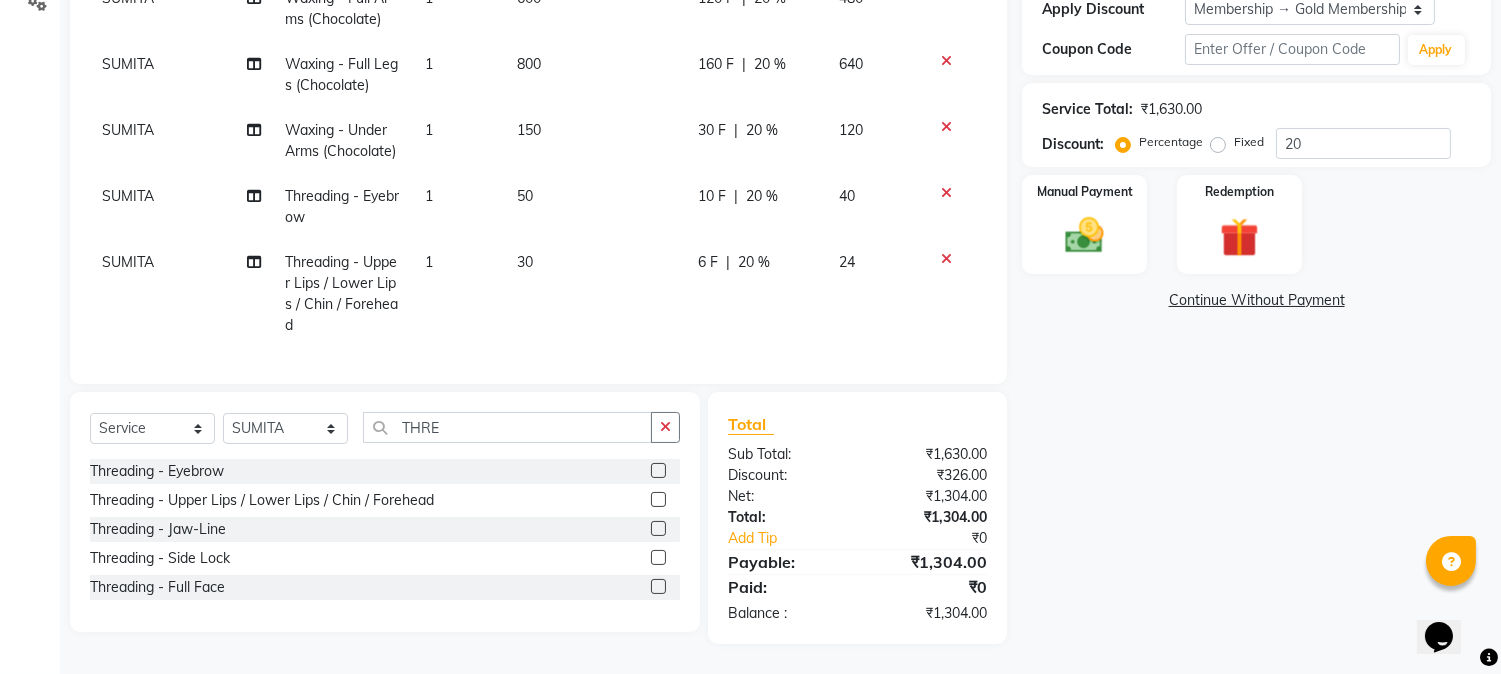 click 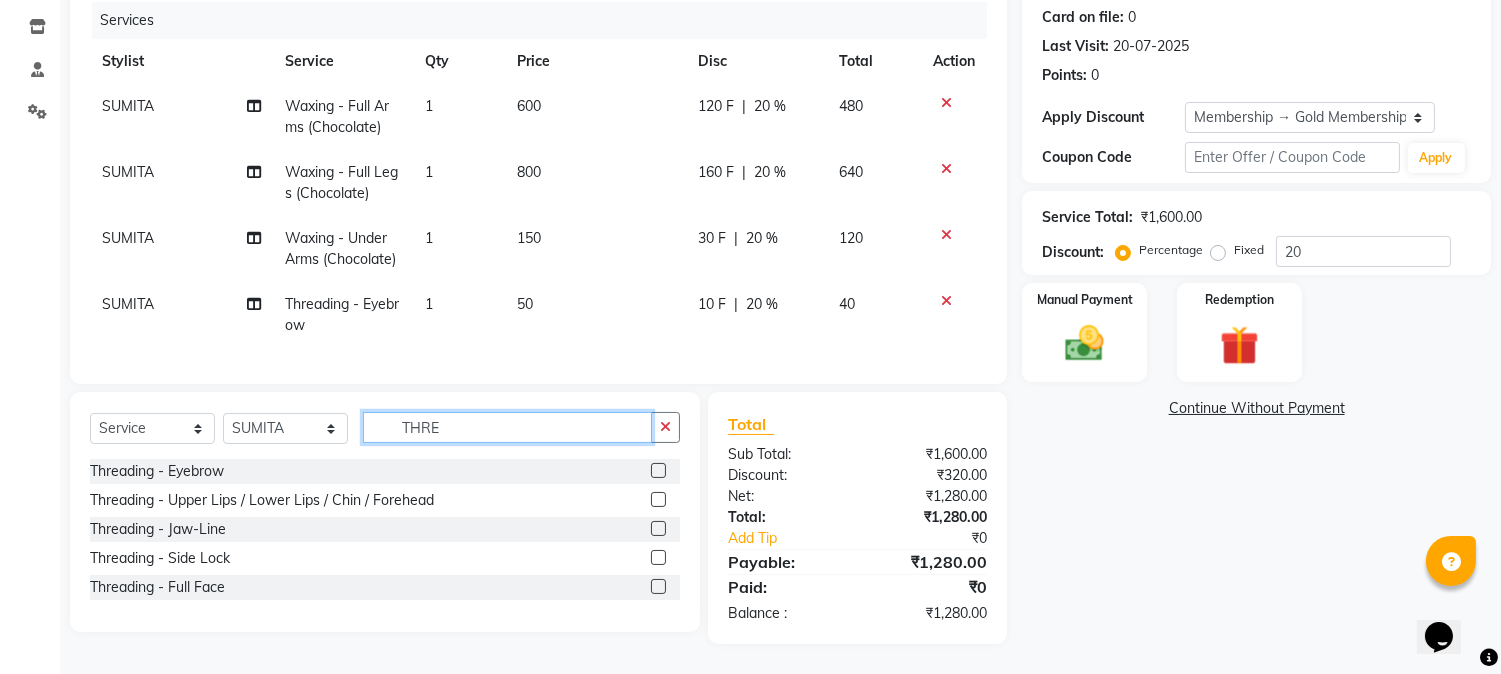 click on "THRE" 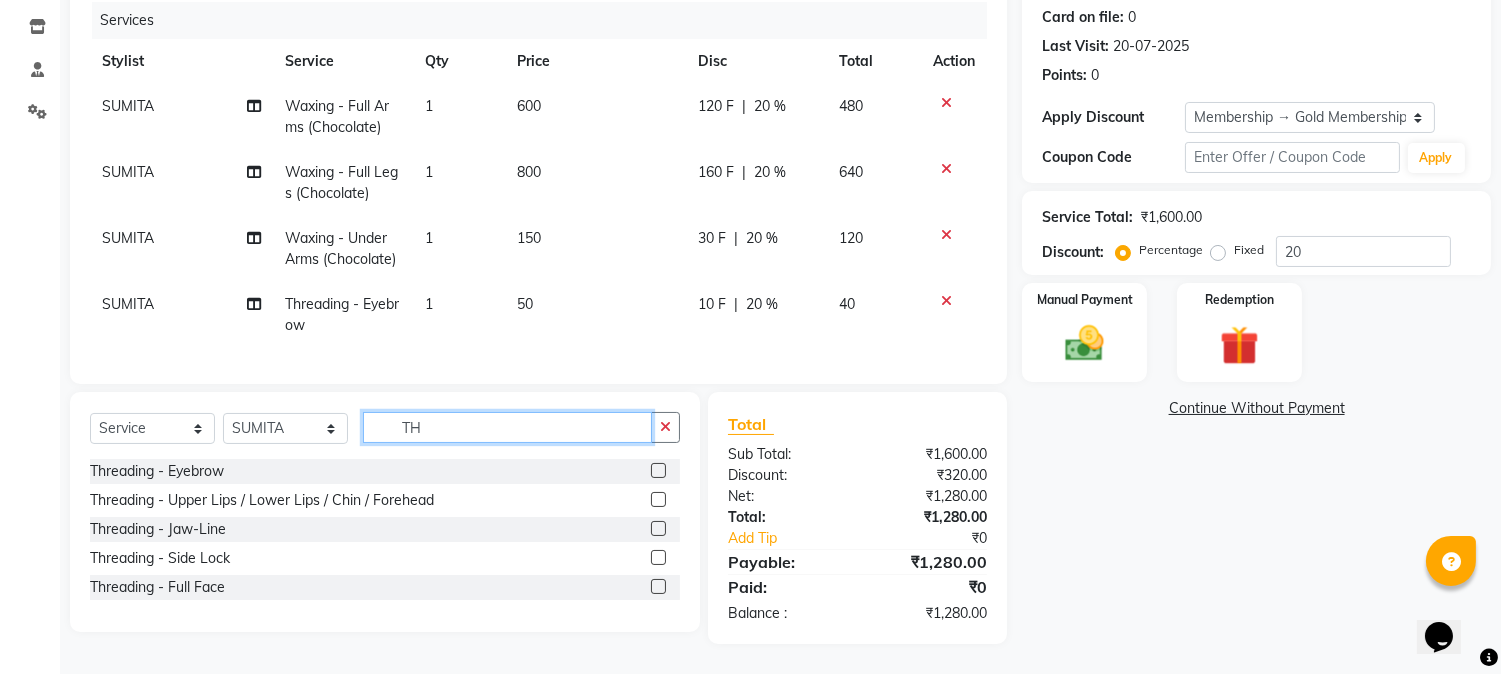 type on "T" 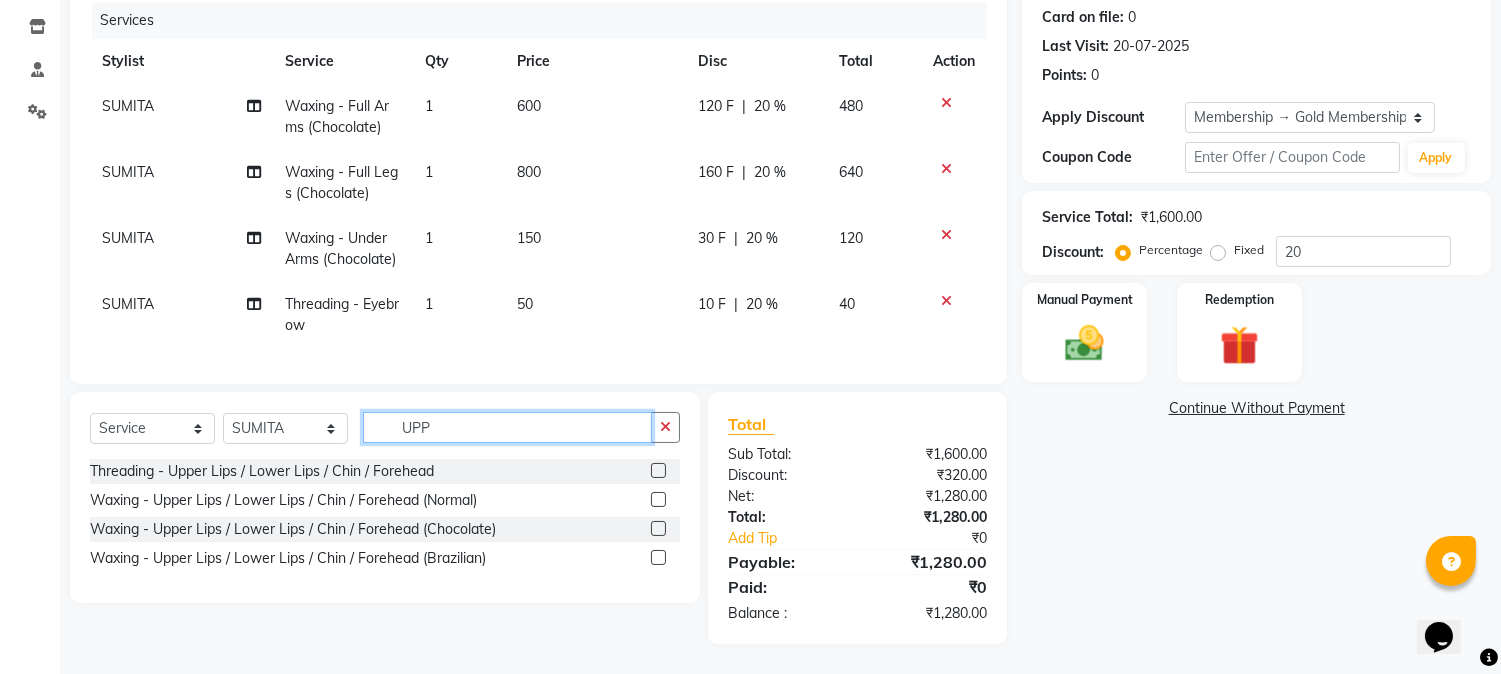 type on "UPP" 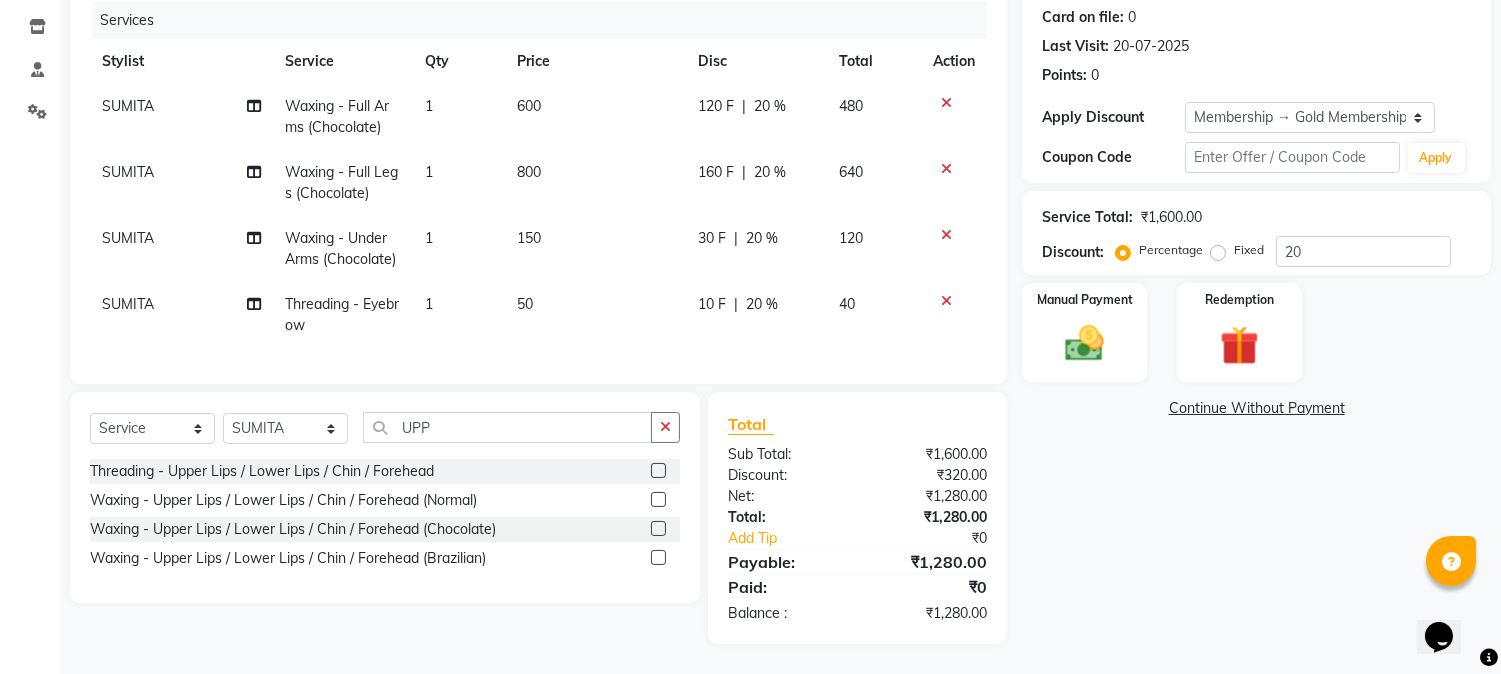 click 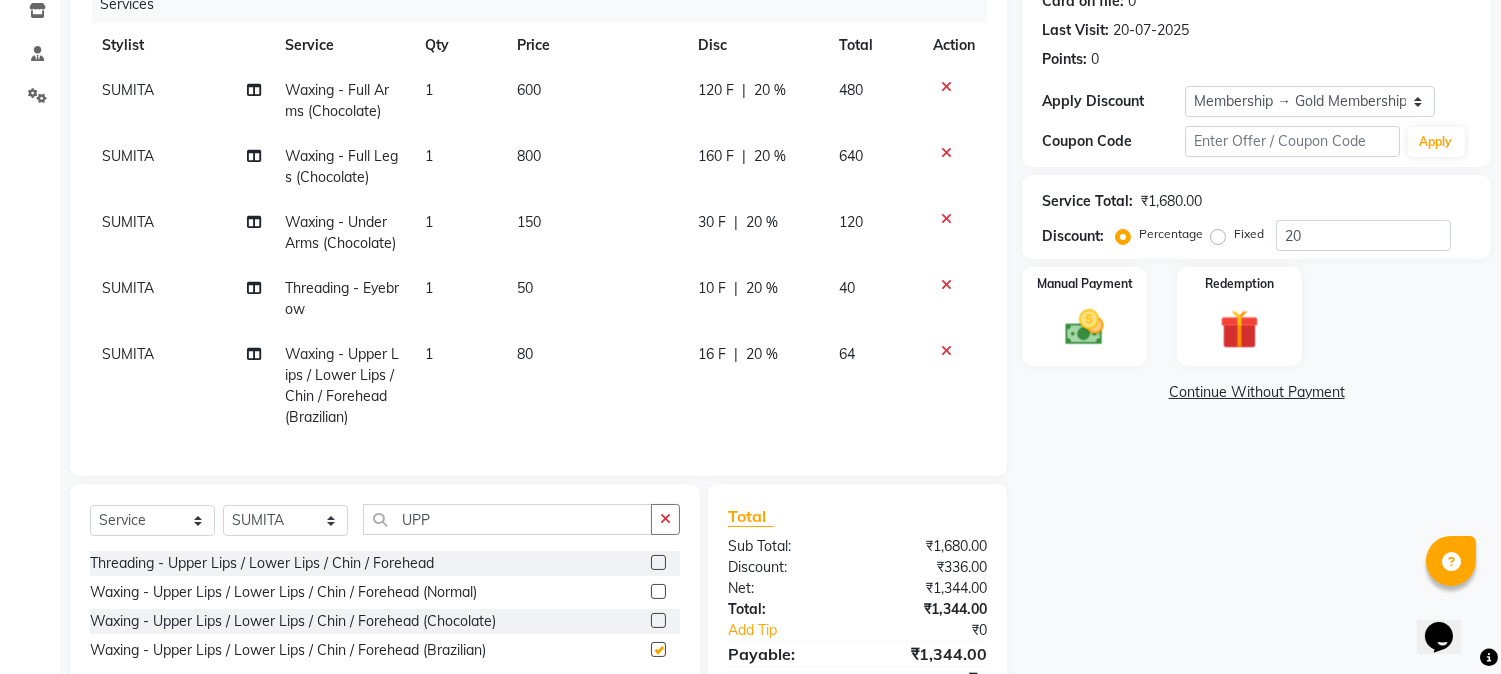 scroll, scrollTop: 370, scrollLeft: 0, axis: vertical 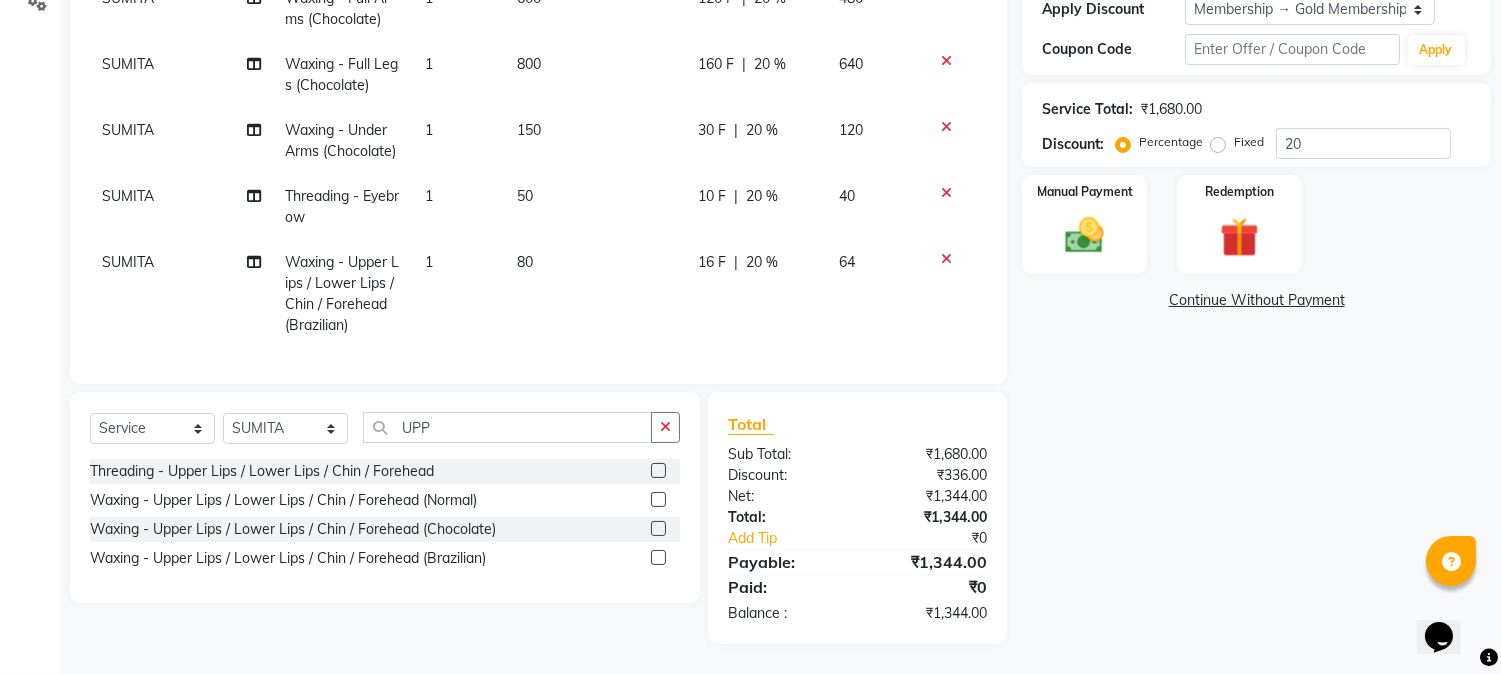 click 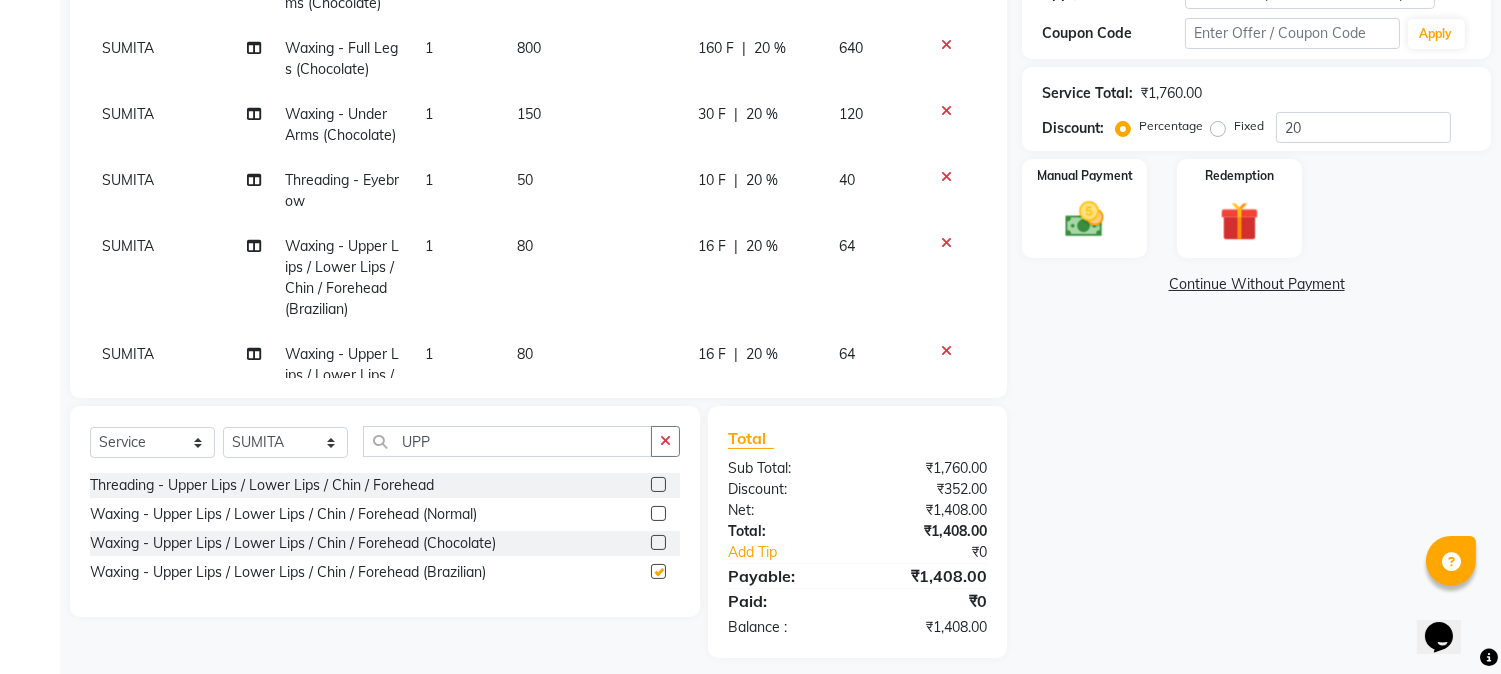checkbox on "false" 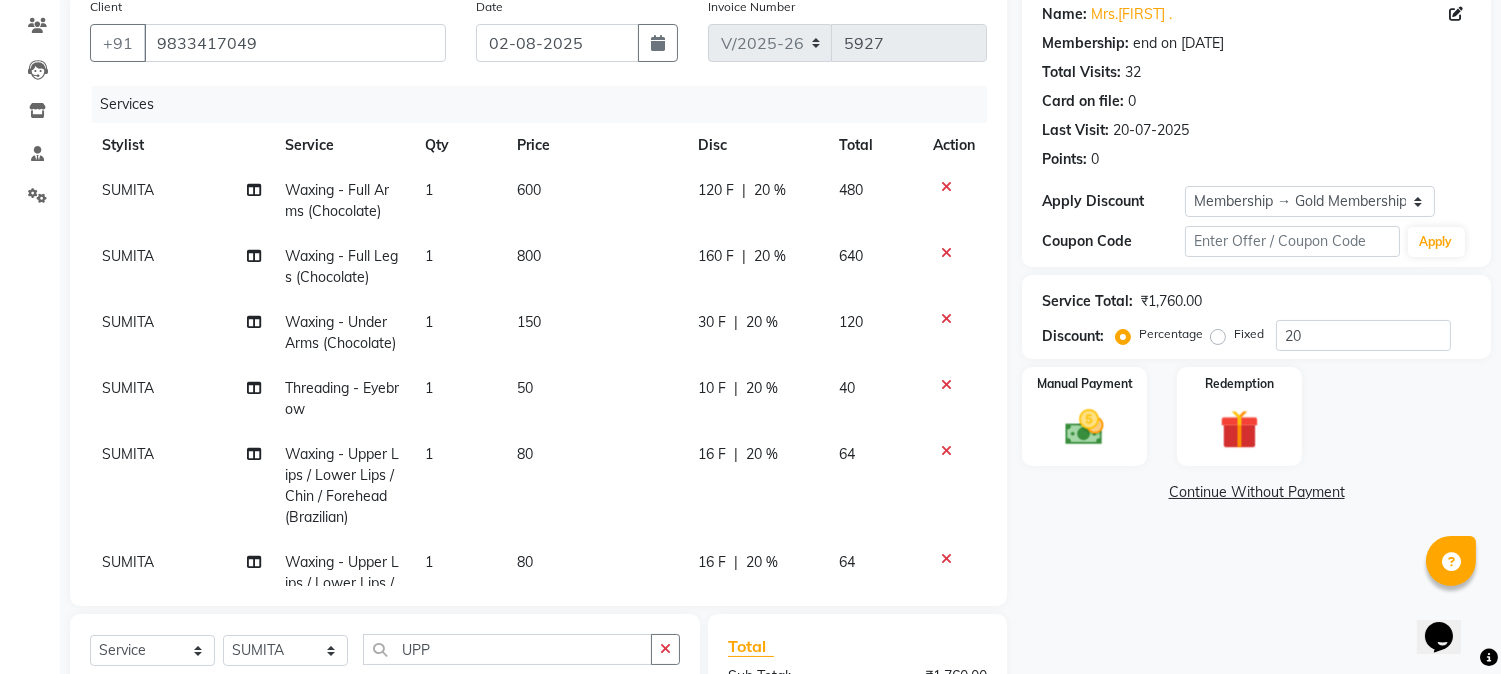 scroll, scrollTop: 333, scrollLeft: 0, axis: vertical 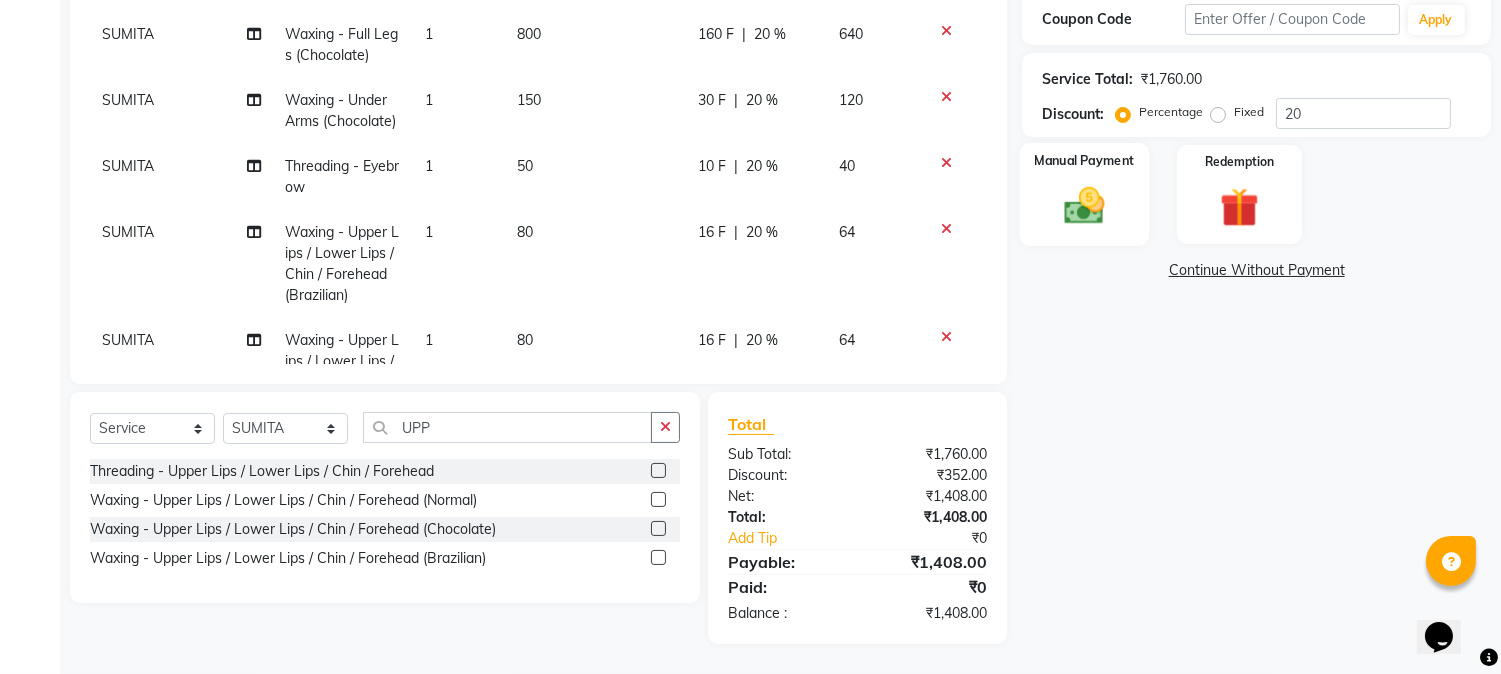 click 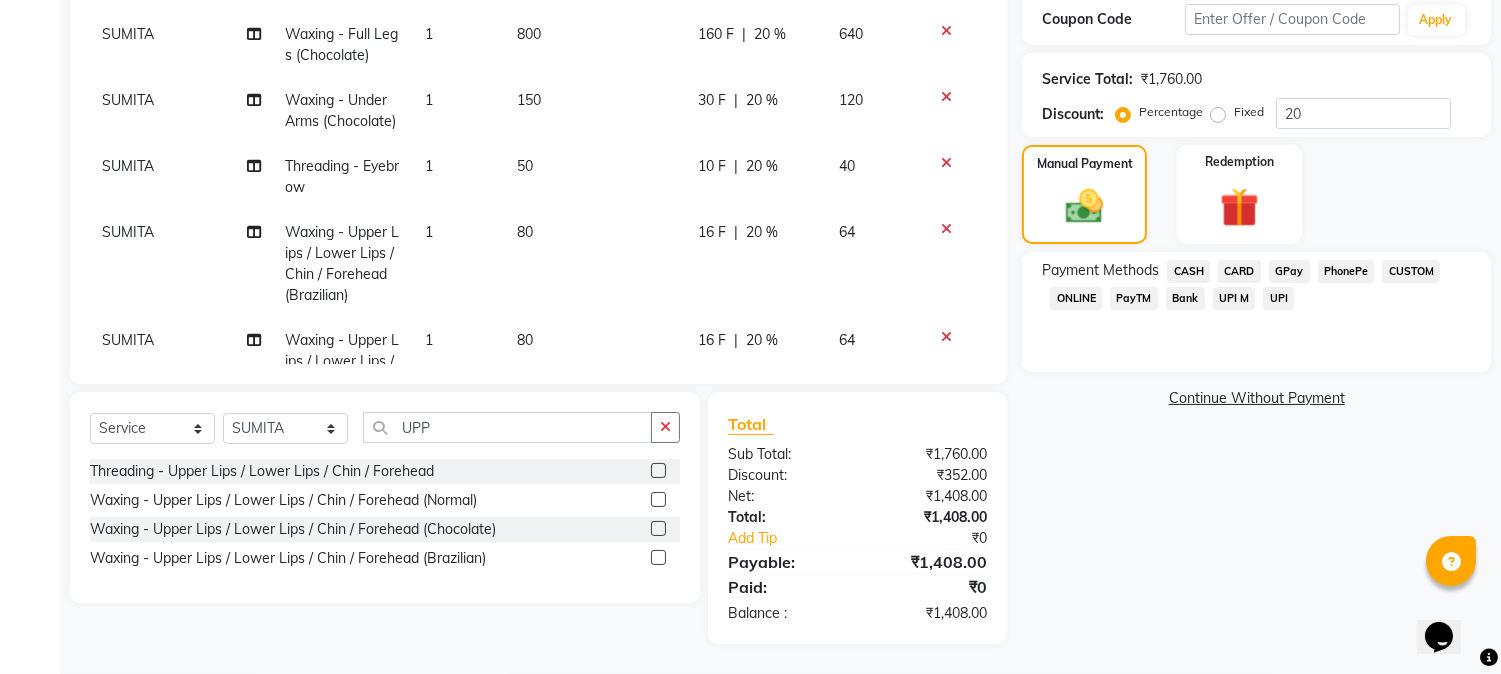 click on "GPay" 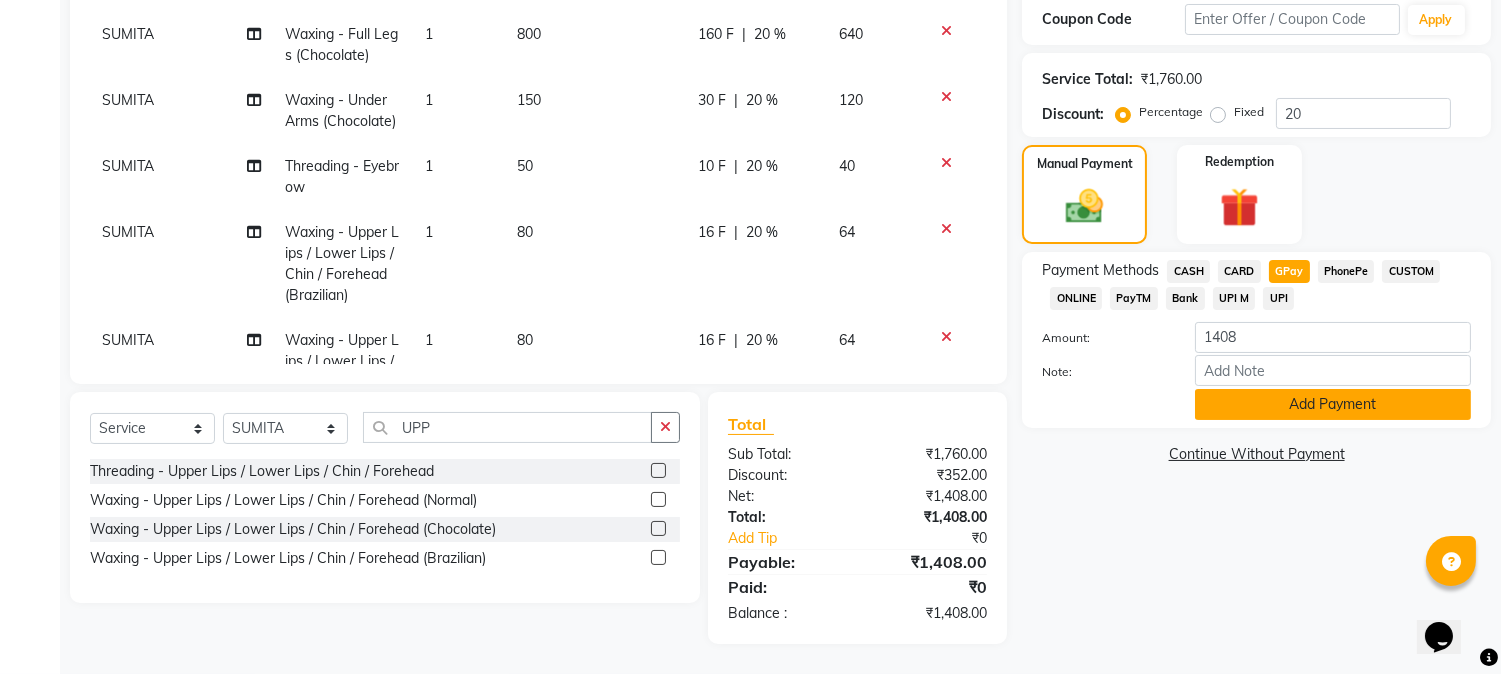 click on "Add Payment" 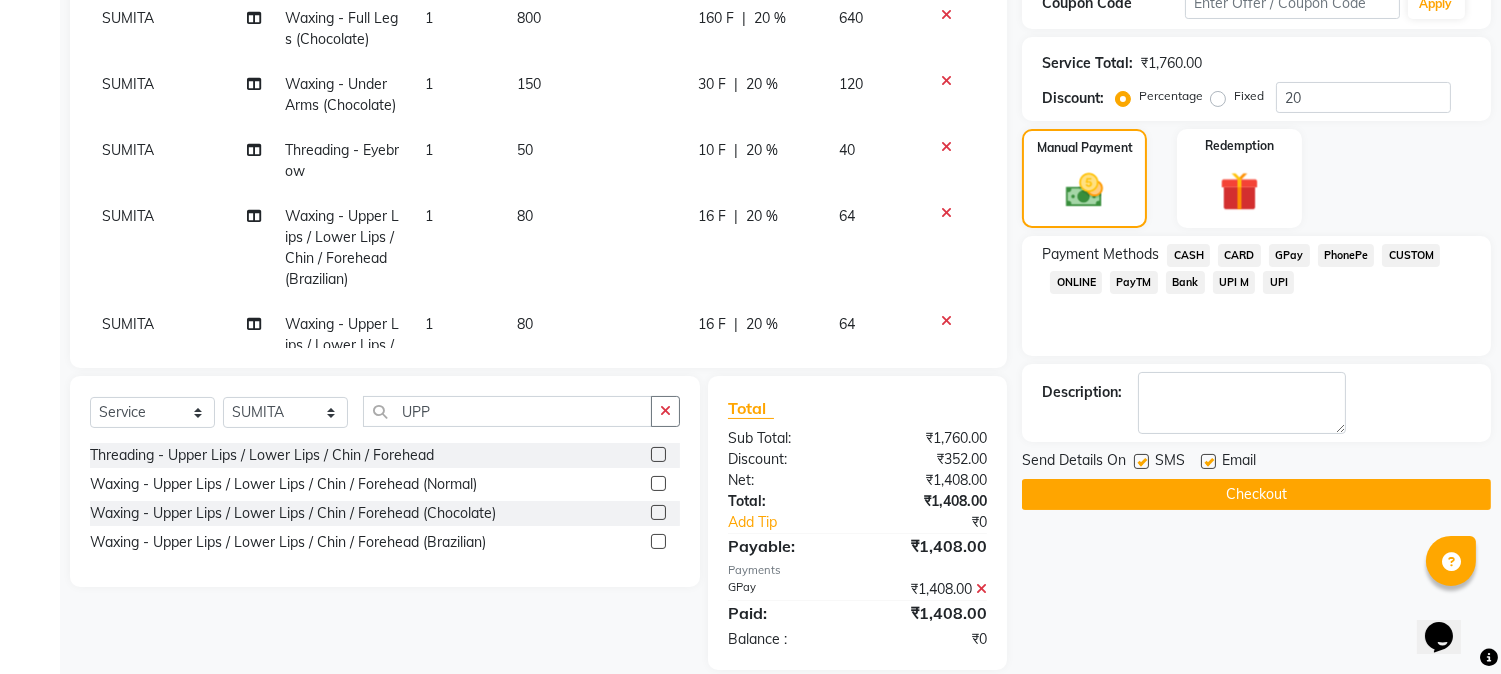 scroll, scrollTop: 425, scrollLeft: 0, axis: vertical 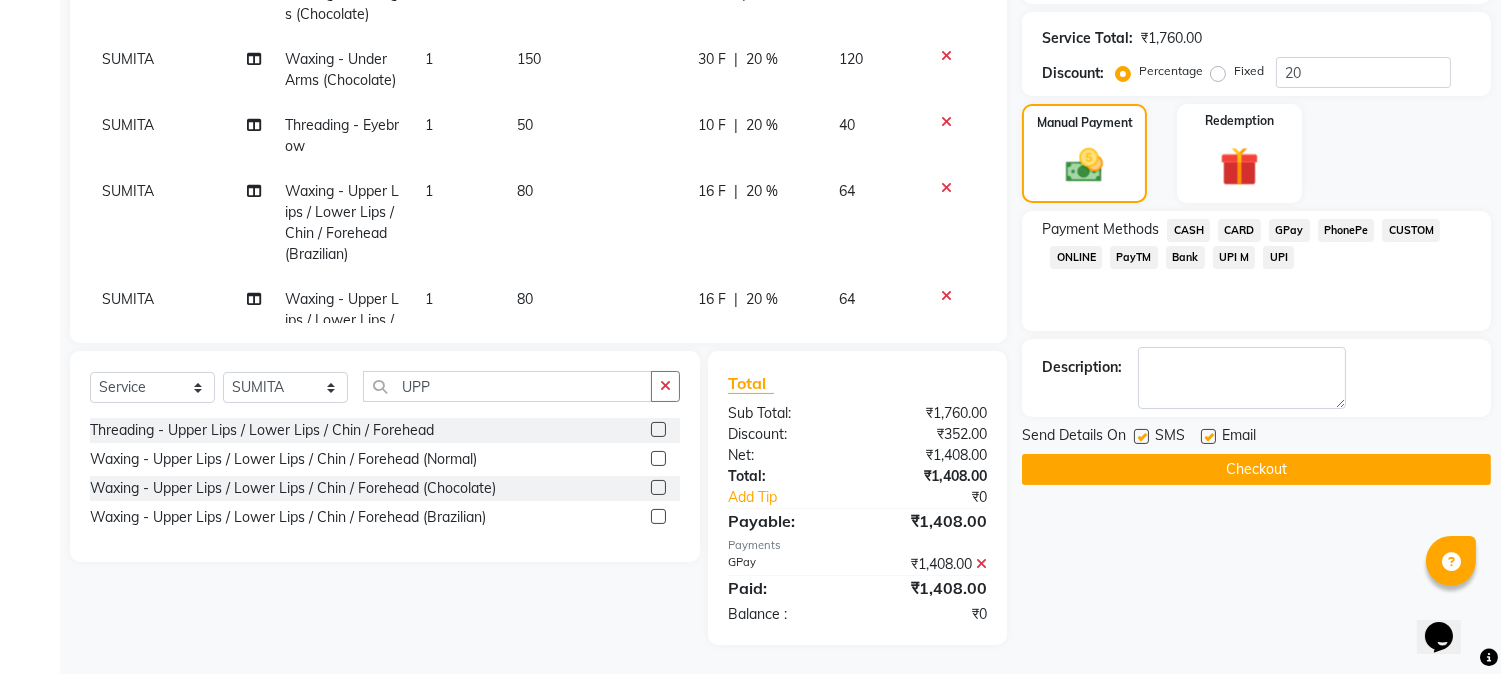 click on "Checkout" 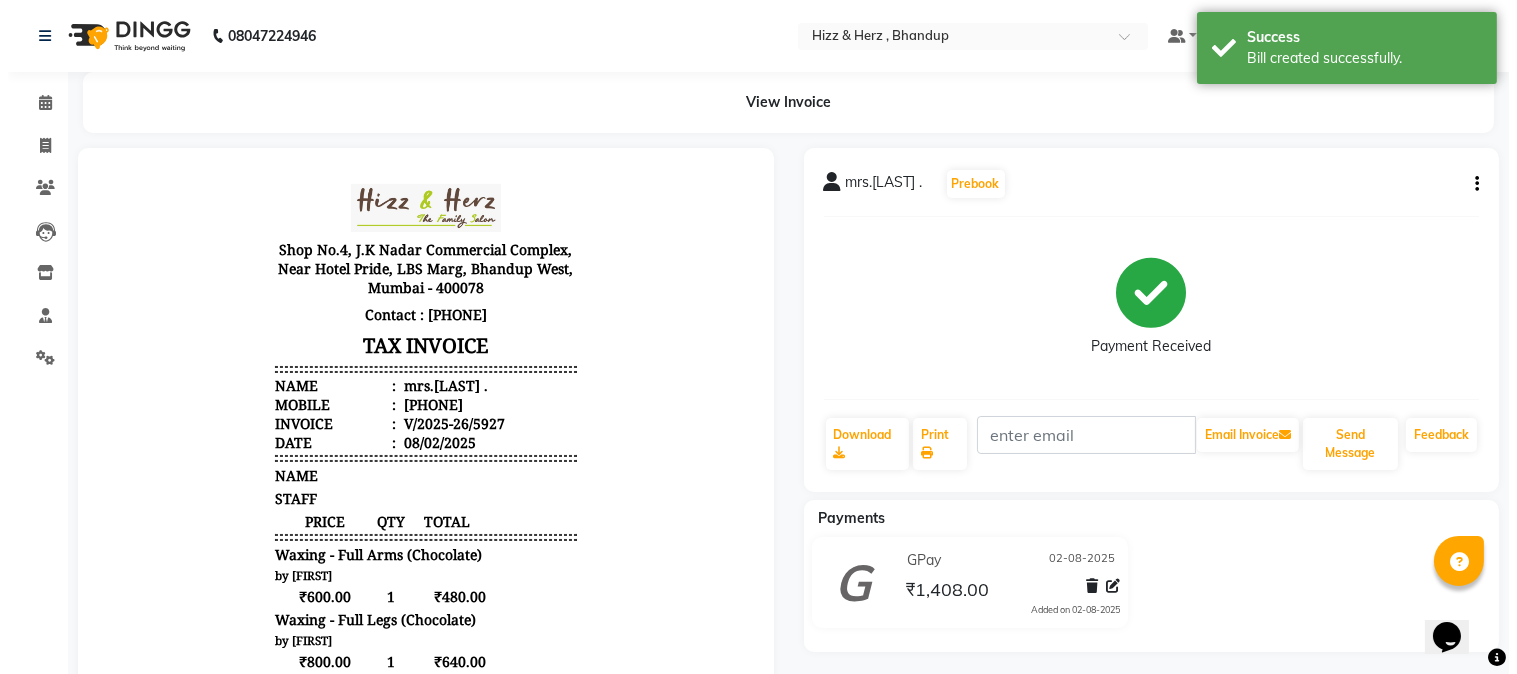 scroll, scrollTop: 0, scrollLeft: 0, axis: both 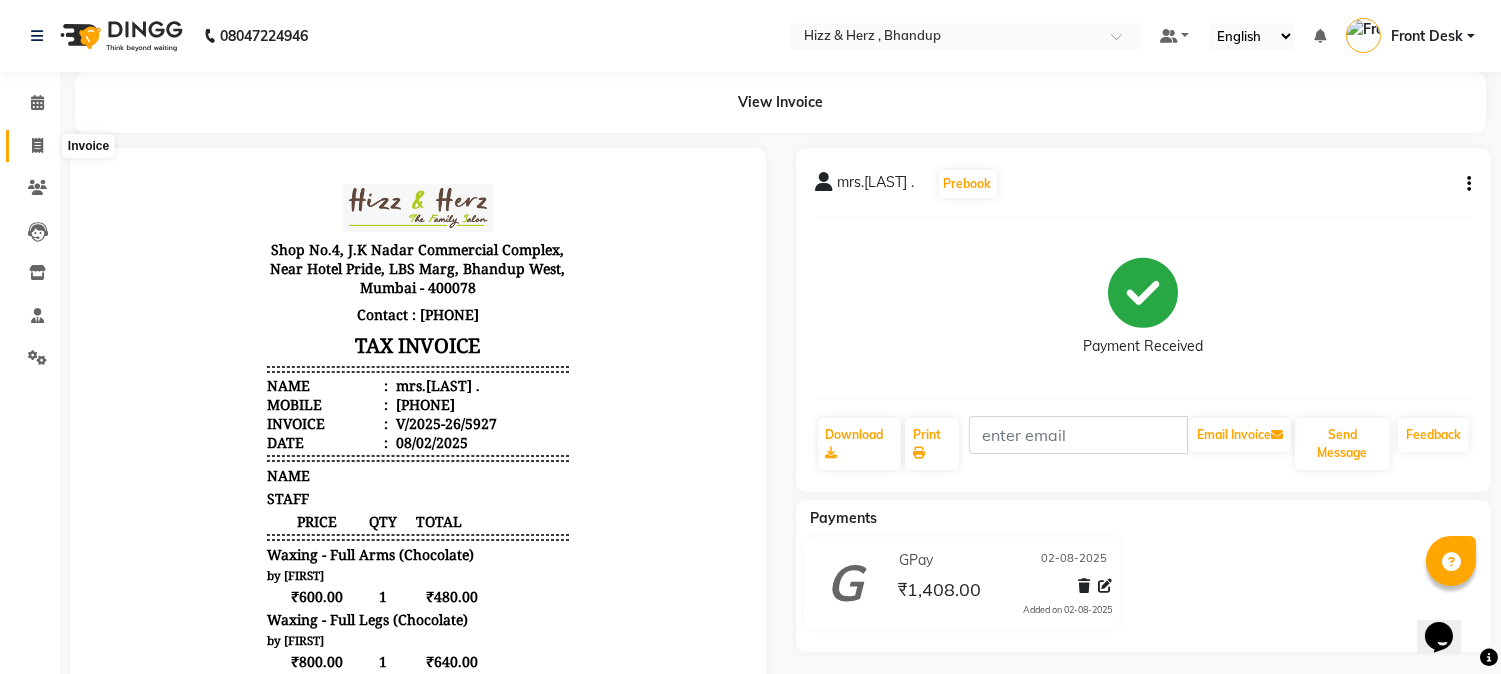 click 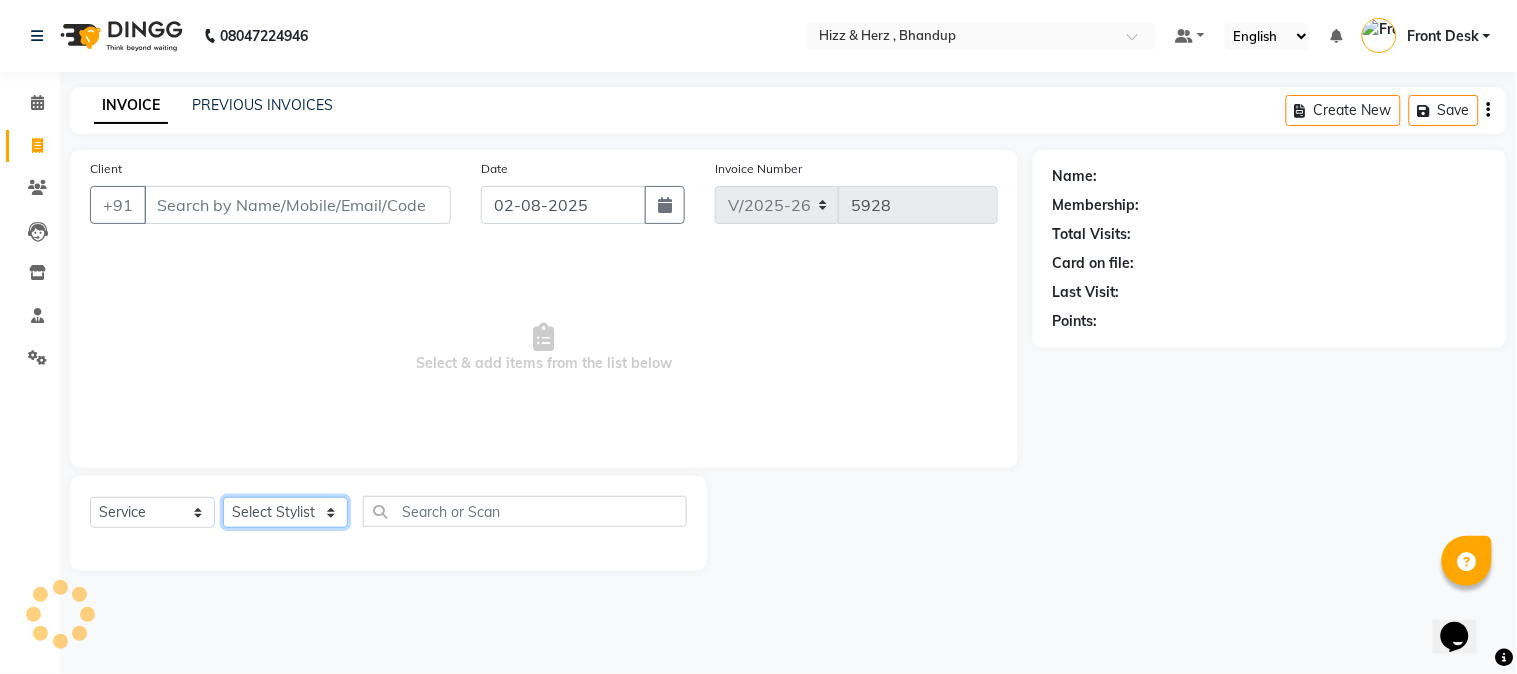 click on "Select Stylist" 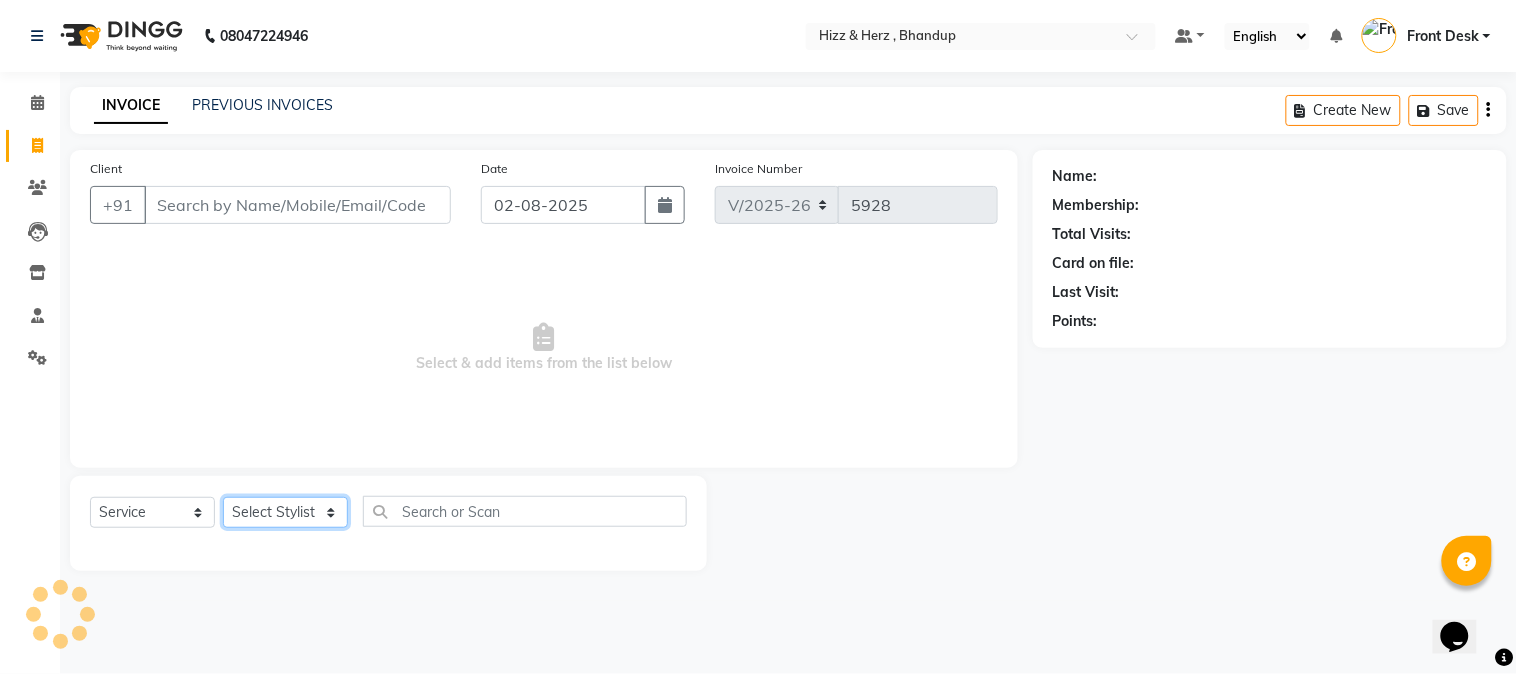 click on "Select Stylist" 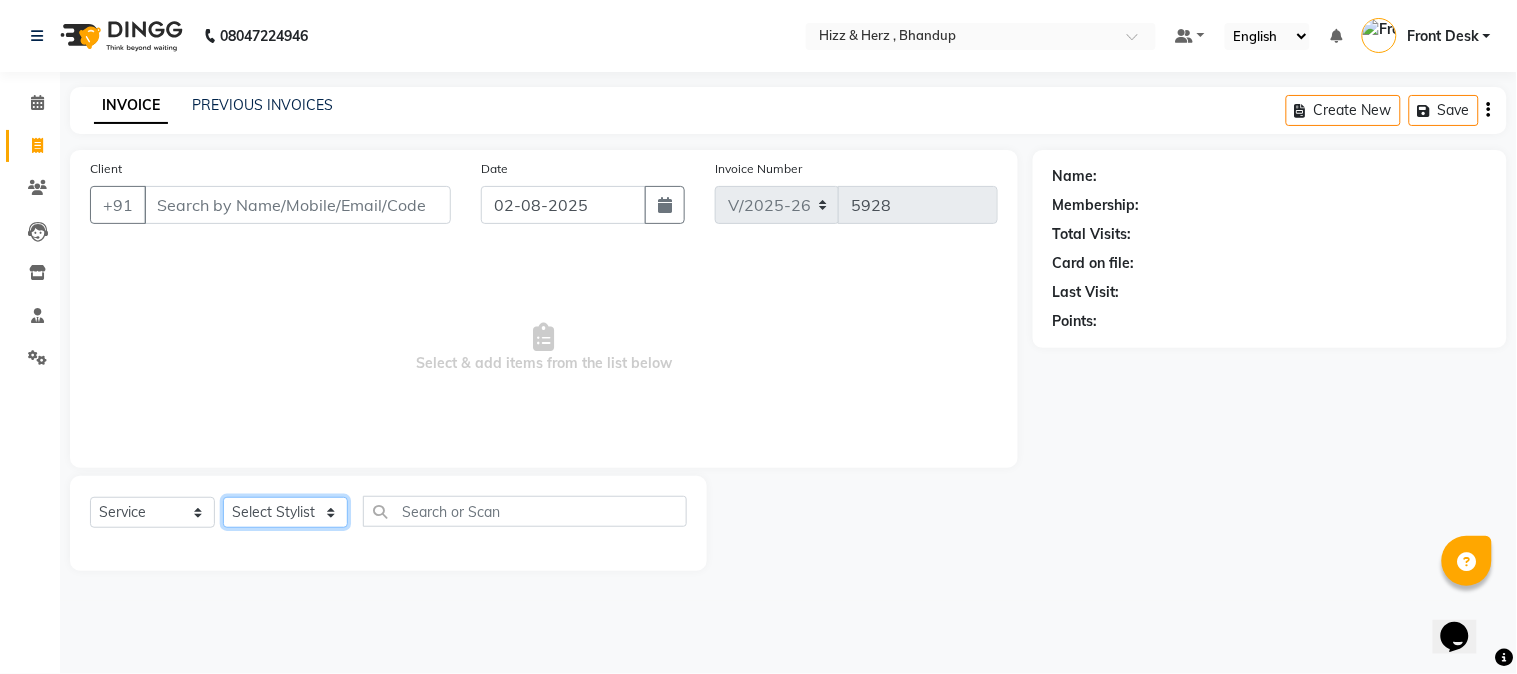 click on "Select Stylist Front Desk Gaurav Sharma HIZZ & HERZ 2 IRFAN AHMAD Jigna Goswami KHALID AHMAD Laxmi Mehboob MOHD PARVEJ NIZAM Salman Sangeeta  SUMITA  VEERENDRA SHARMA" 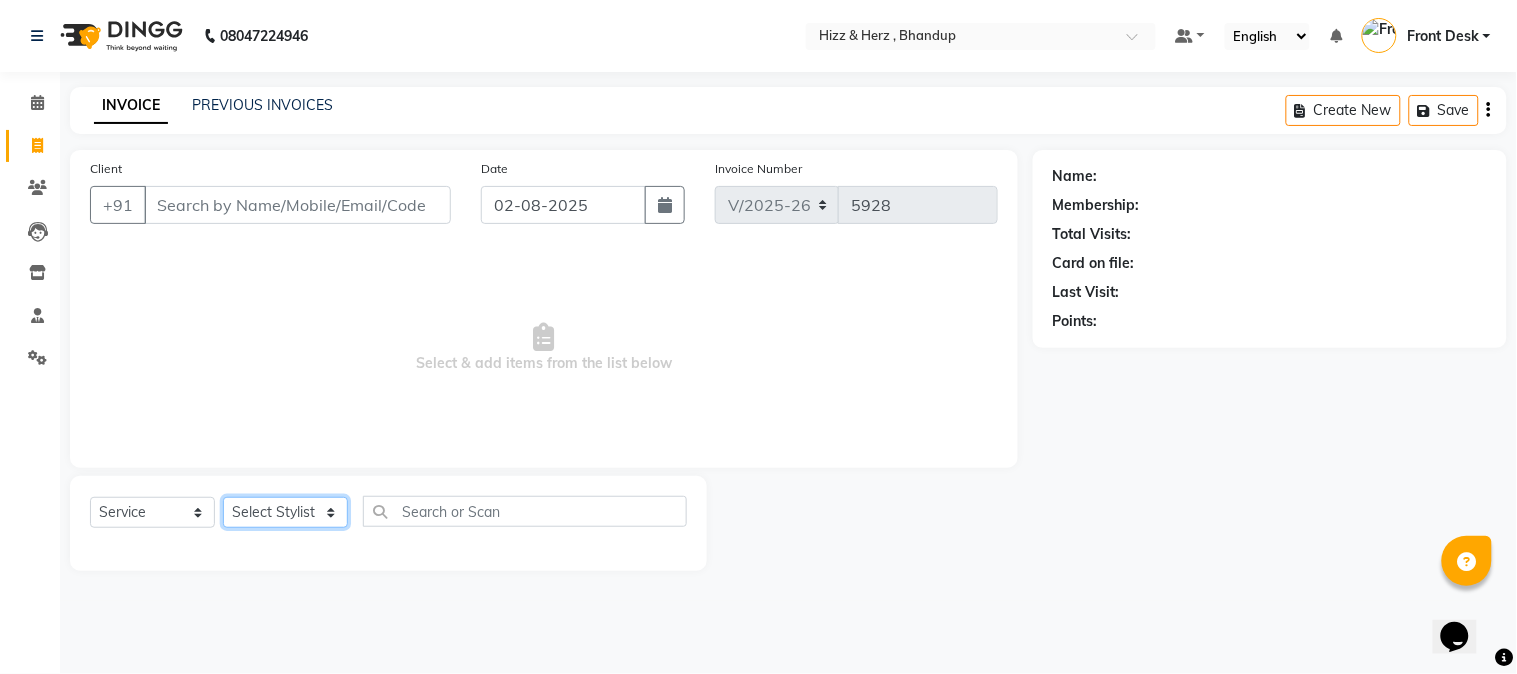 select on "11514" 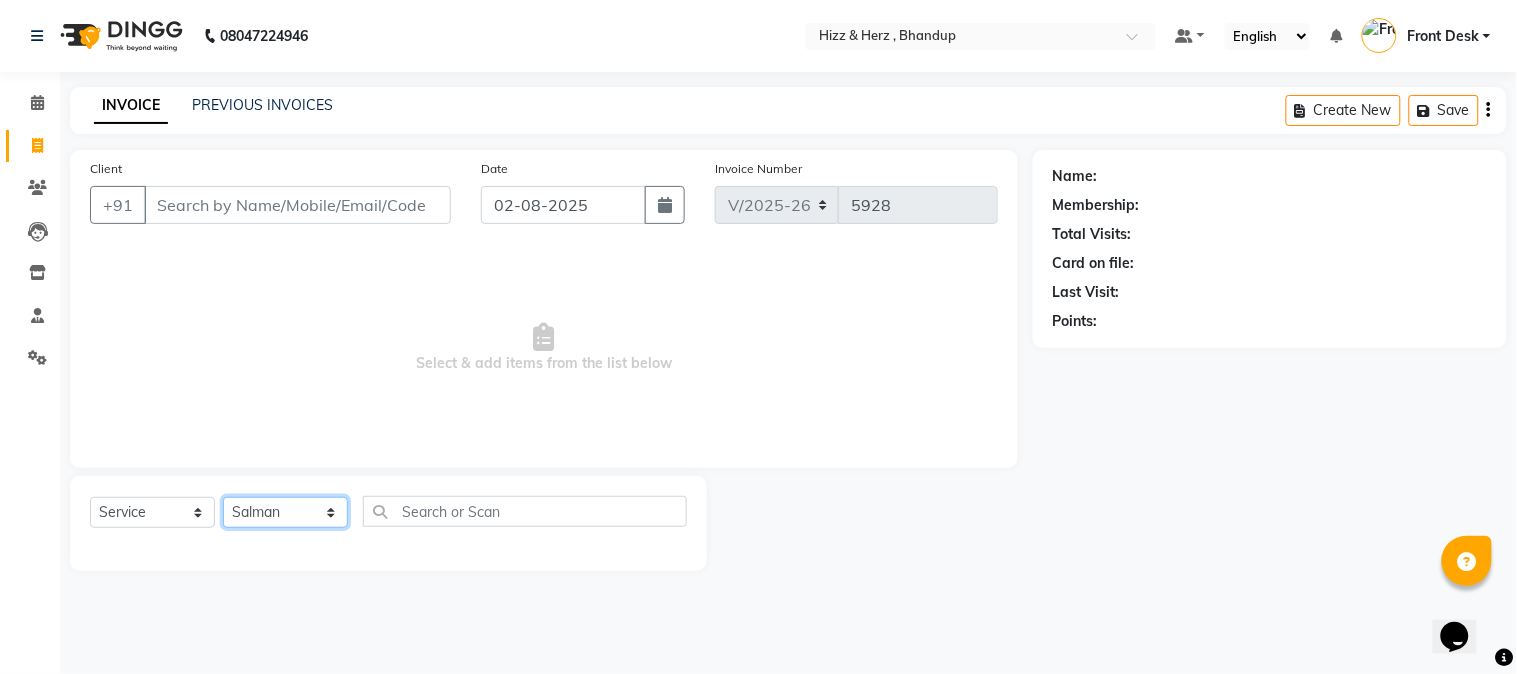 click on "Select Stylist Front Desk Gaurav Sharma HIZZ & HERZ 2 IRFAN AHMAD Jigna Goswami KHALID AHMAD Laxmi Mehboob MOHD PARVEJ NIZAM Salman Sangeeta  SUMITA  VEERENDRA SHARMA" 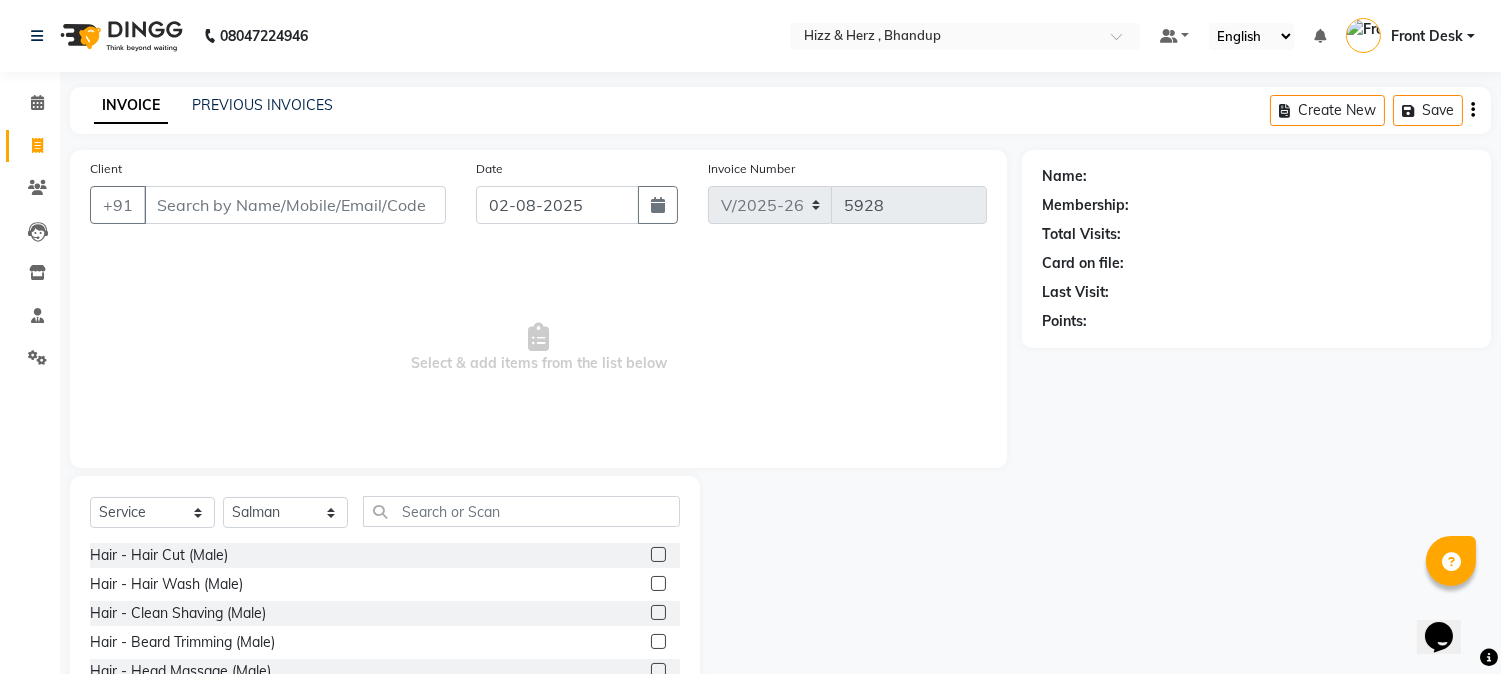 click 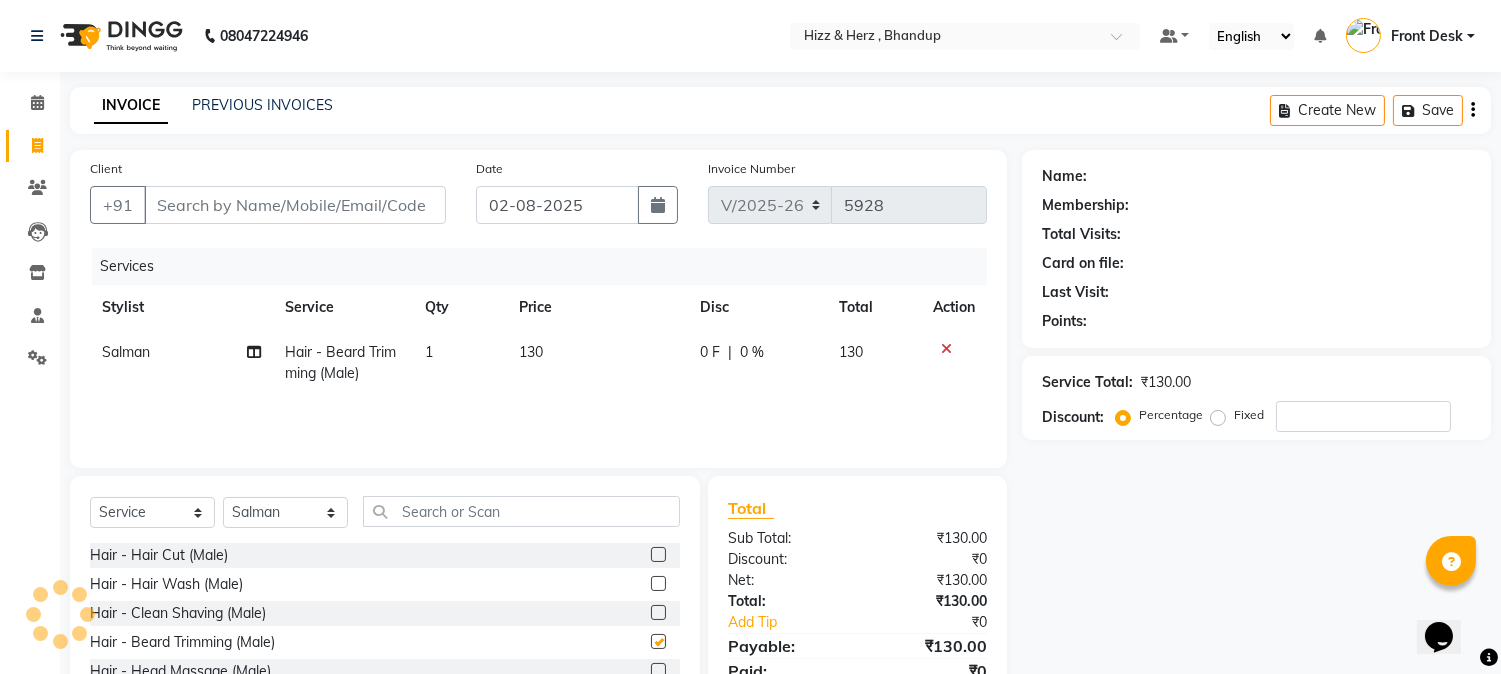 checkbox on "false" 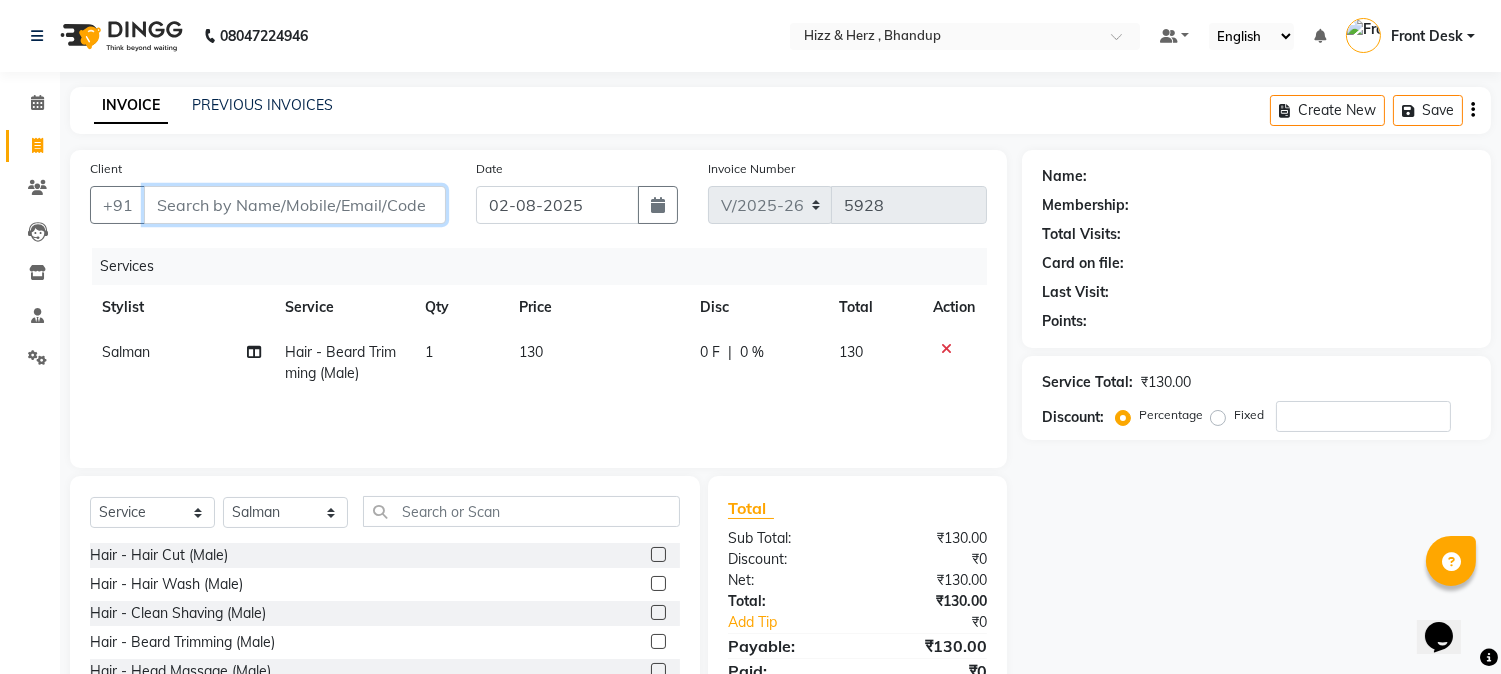click on "Client" at bounding box center (295, 205) 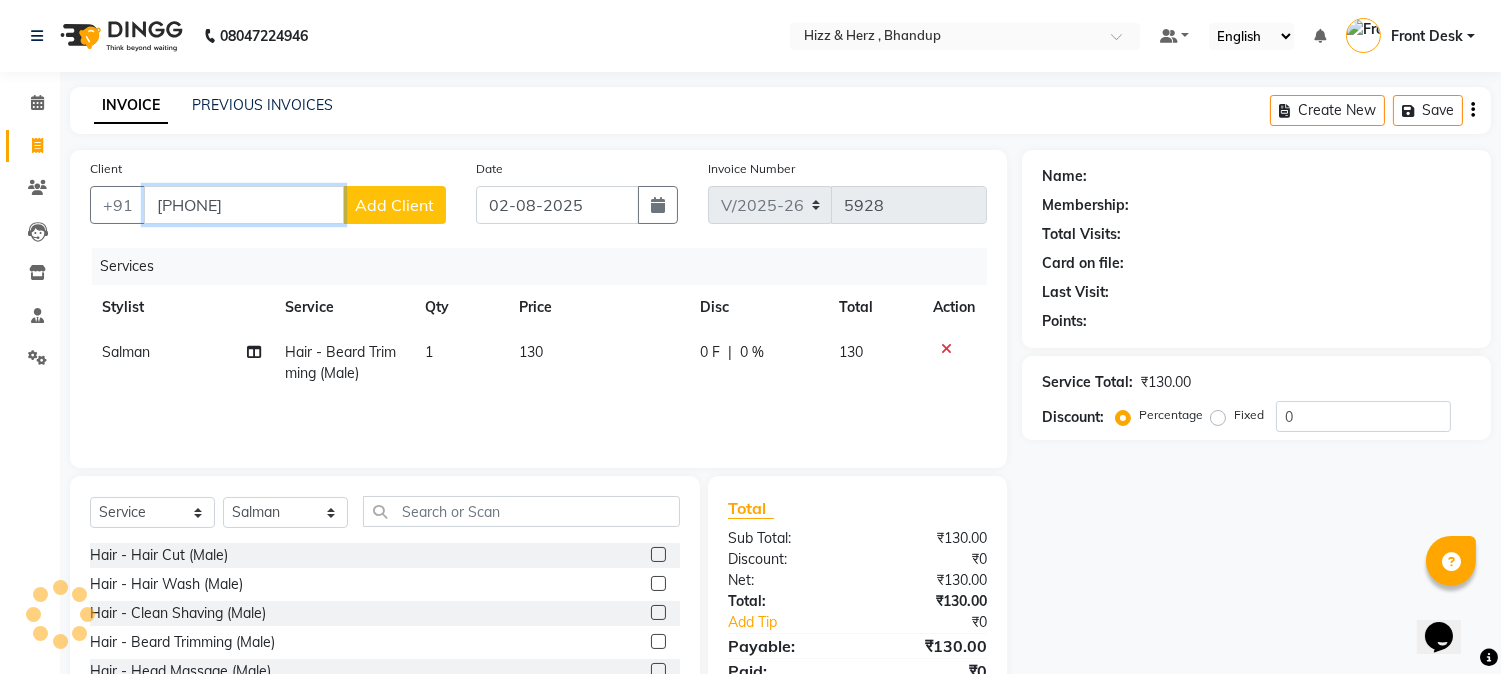 type on "[PHONE]" 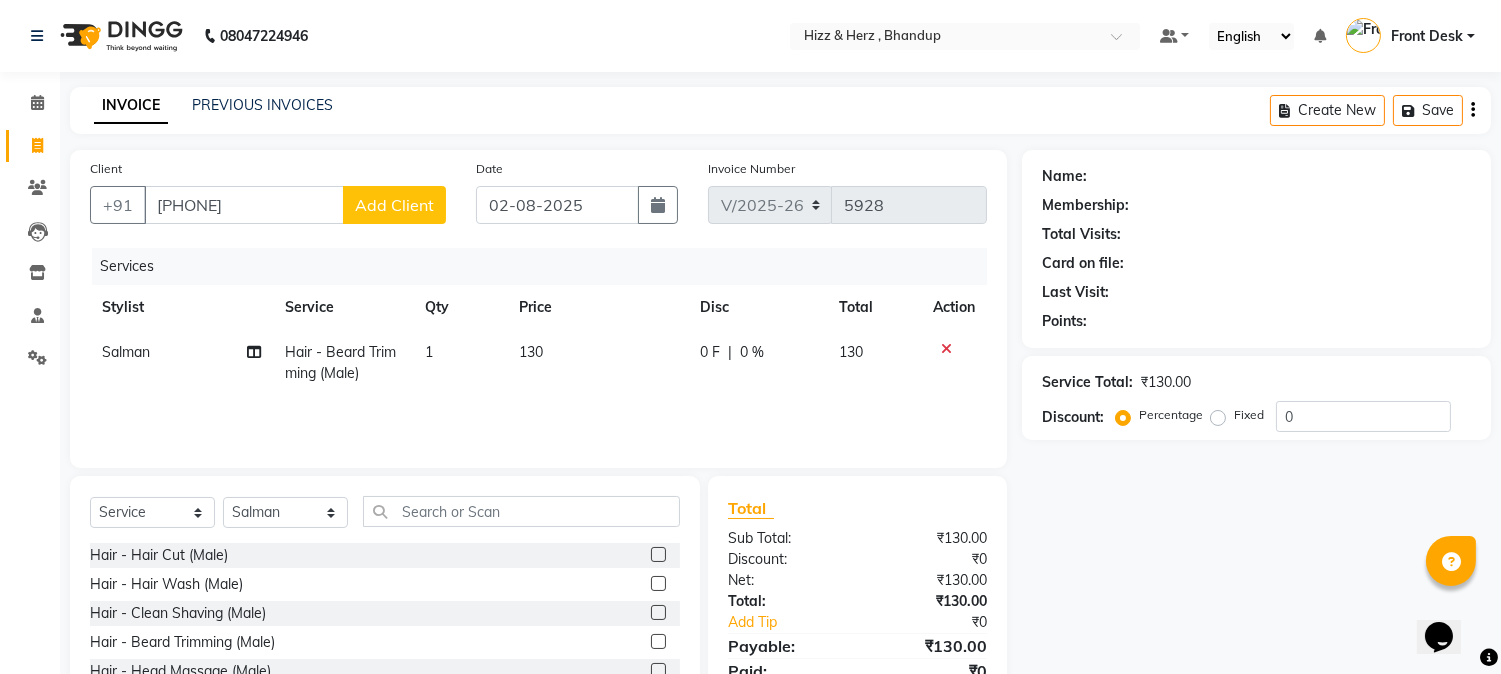 click on "Add Client" 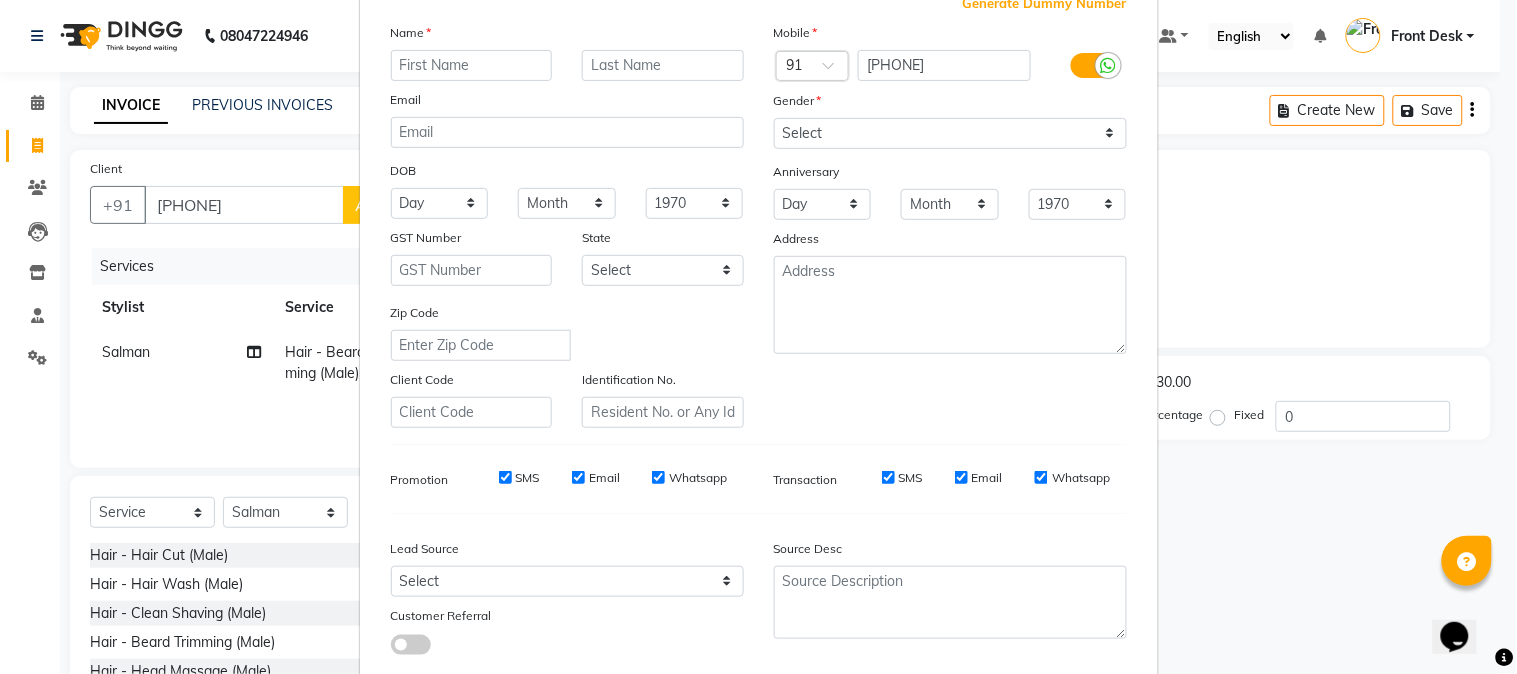 scroll, scrollTop: 250, scrollLeft: 0, axis: vertical 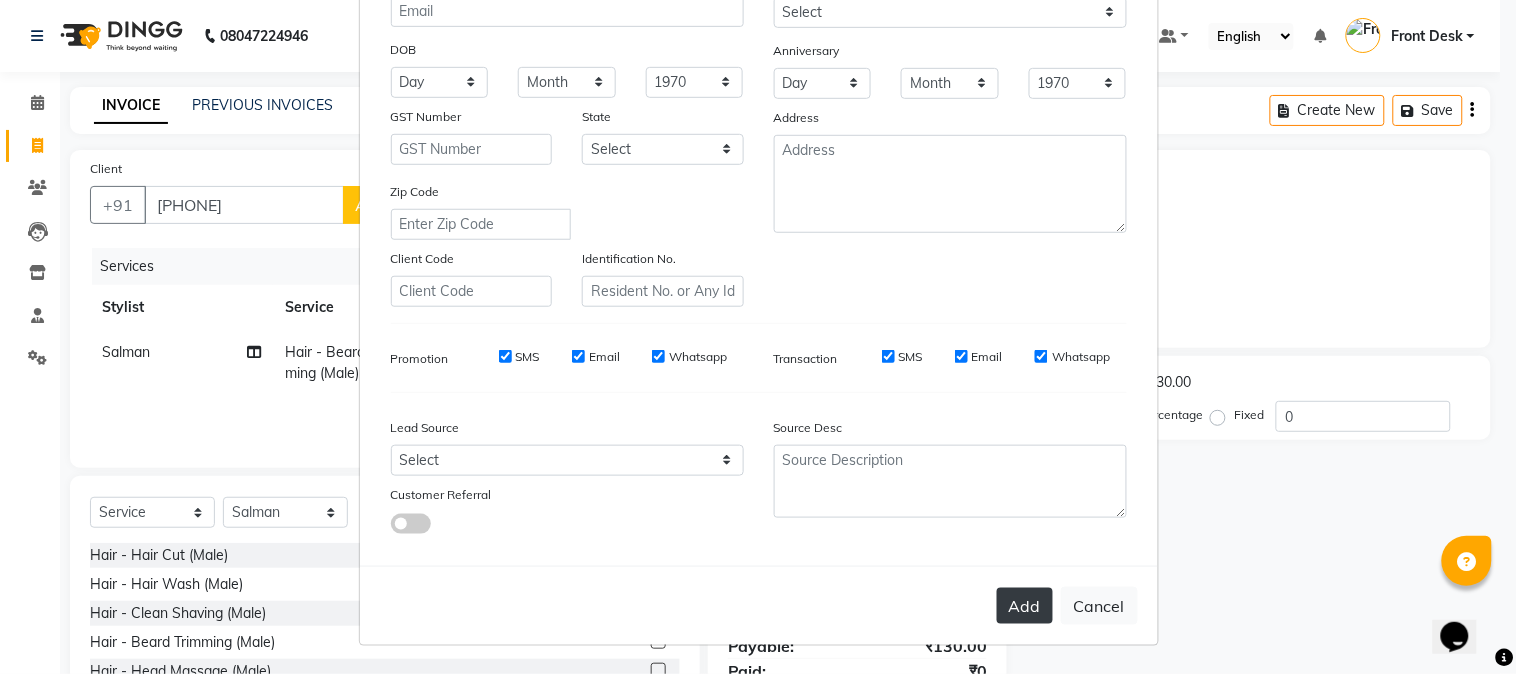 click on "Add" at bounding box center [1025, 606] 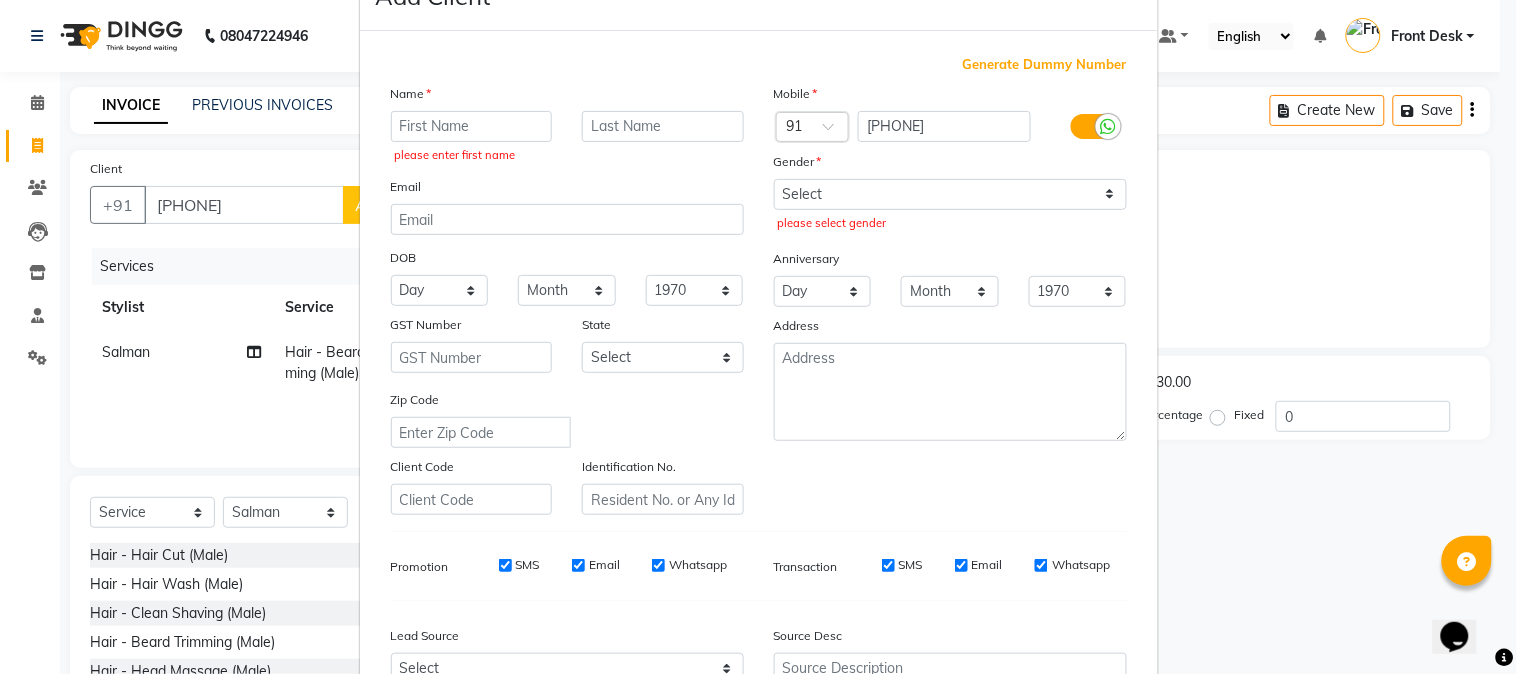 scroll, scrollTop: 0, scrollLeft: 0, axis: both 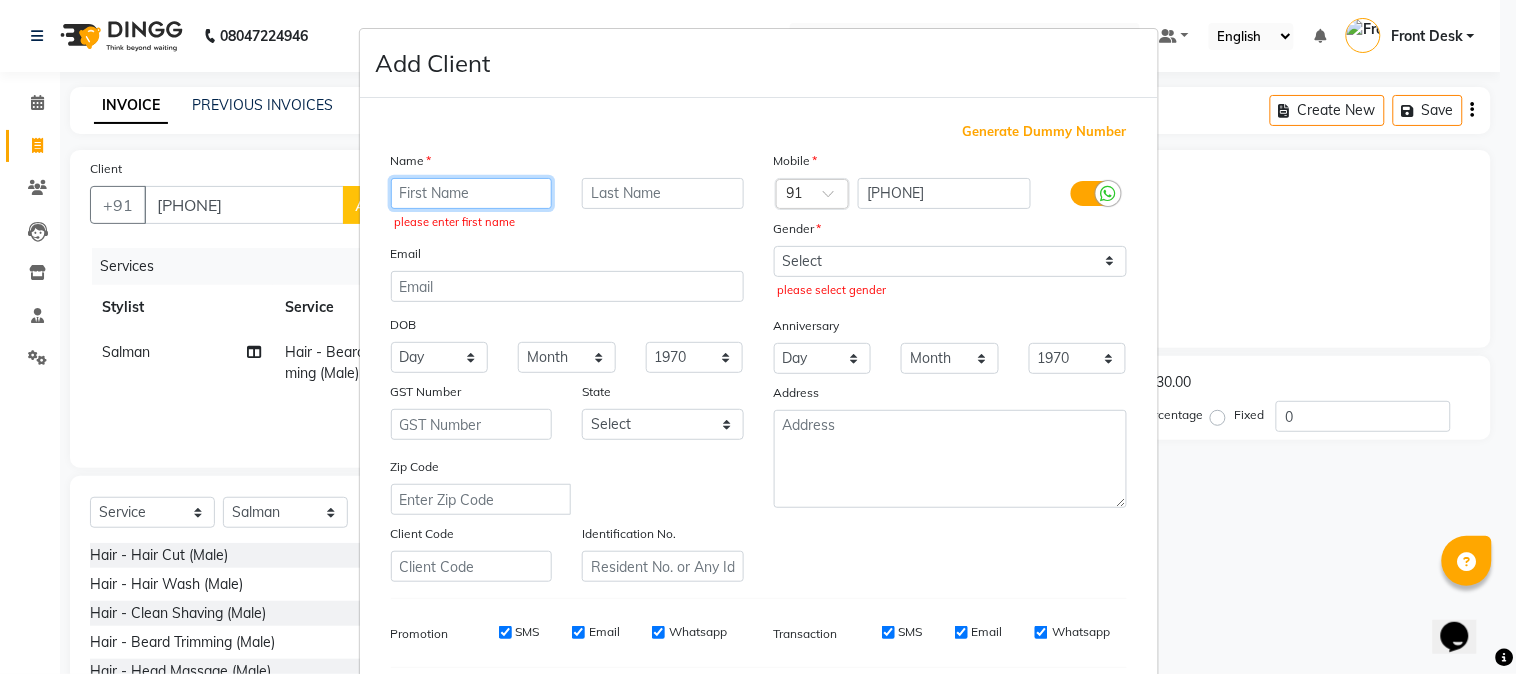 click at bounding box center [472, 193] 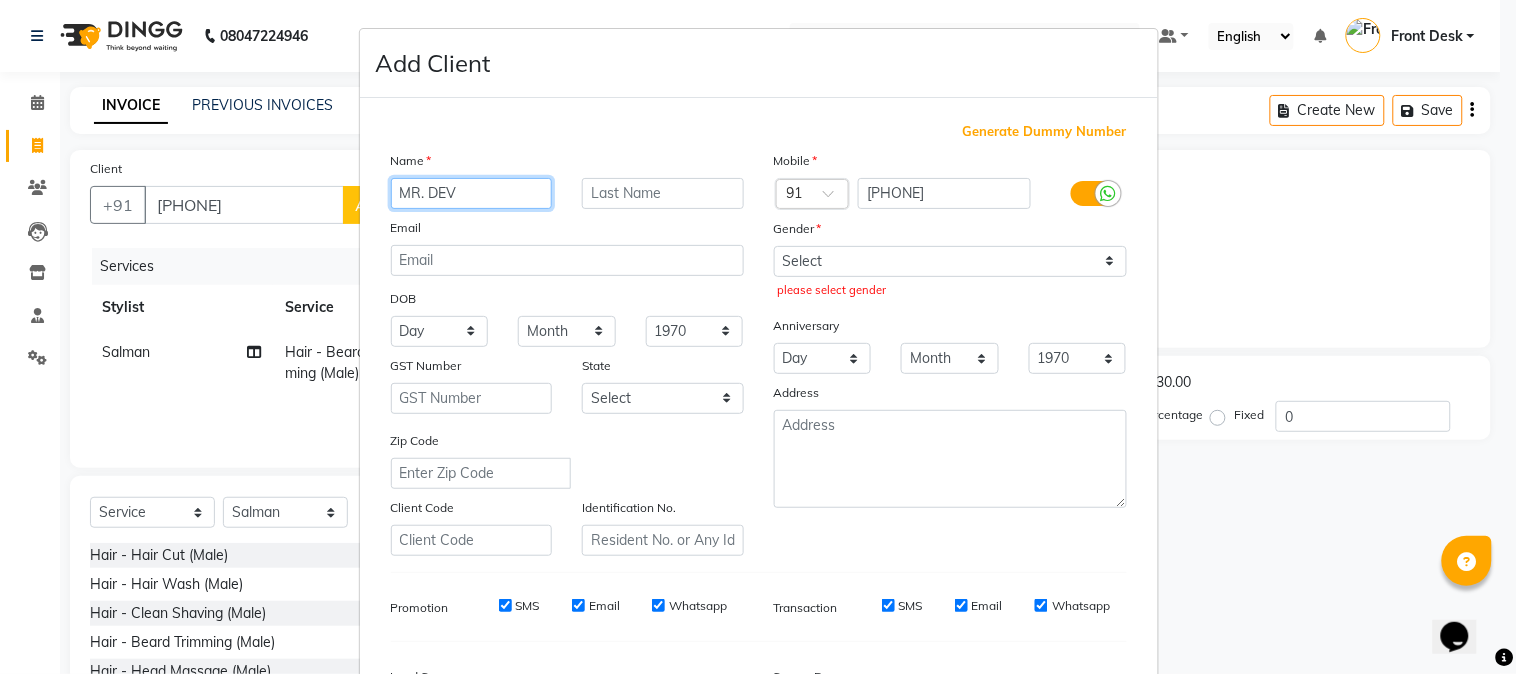 type on "MR. DEV" 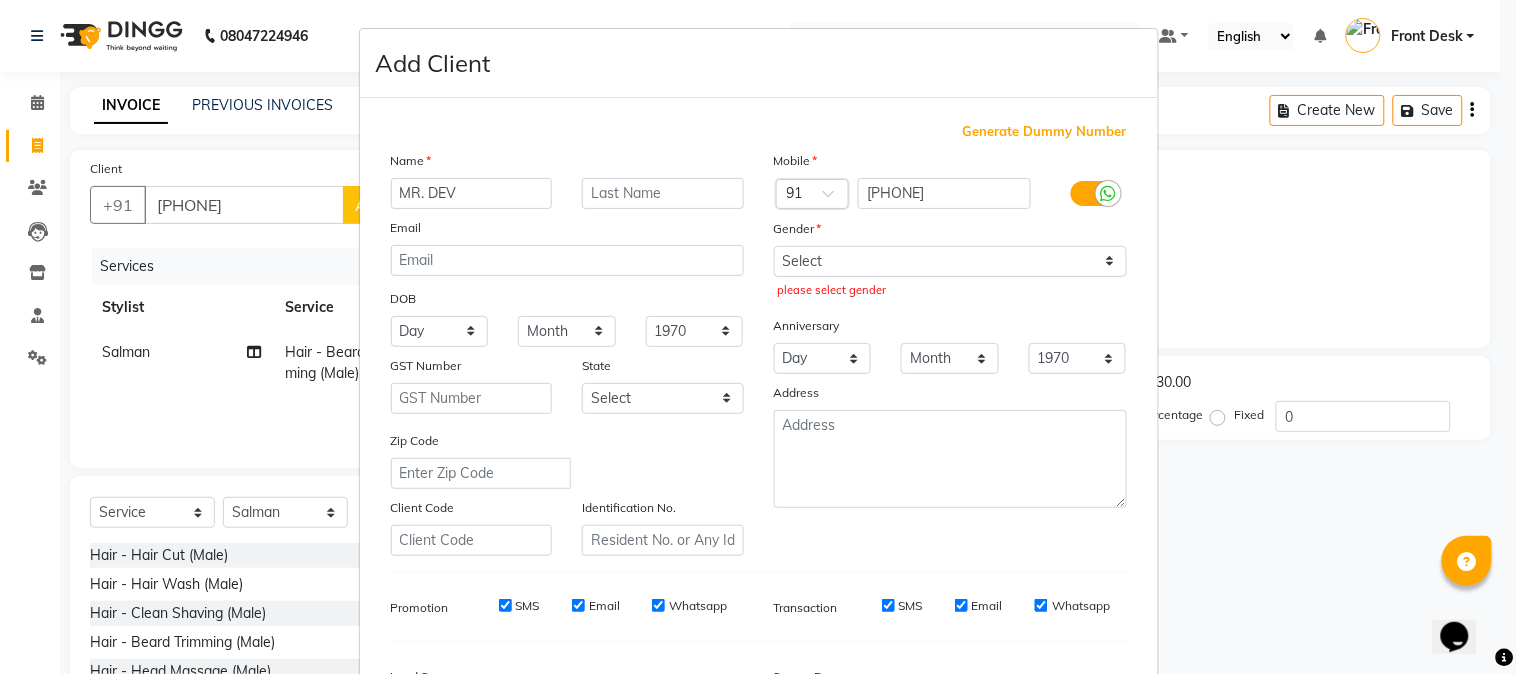 click on "Name" at bounding box center [567, 164] 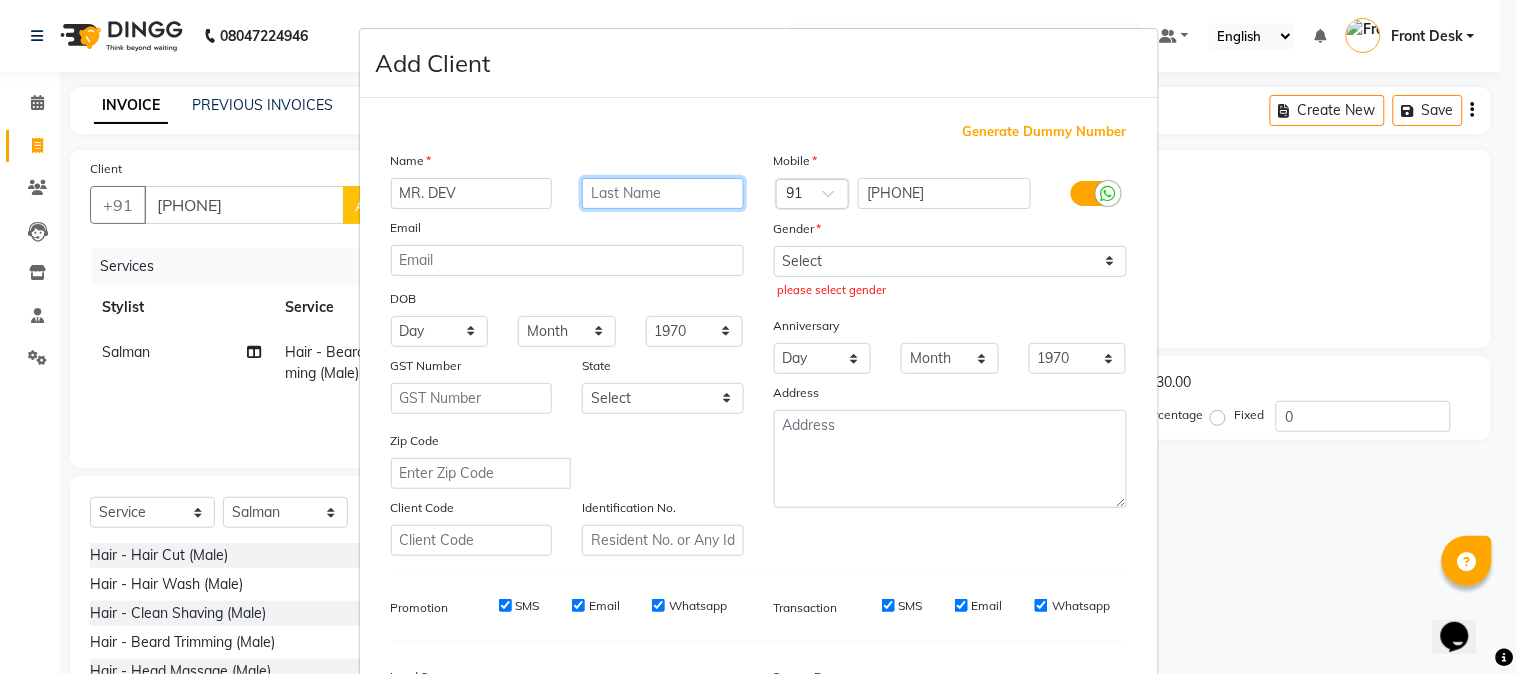 click at bounding box center (663, 193) 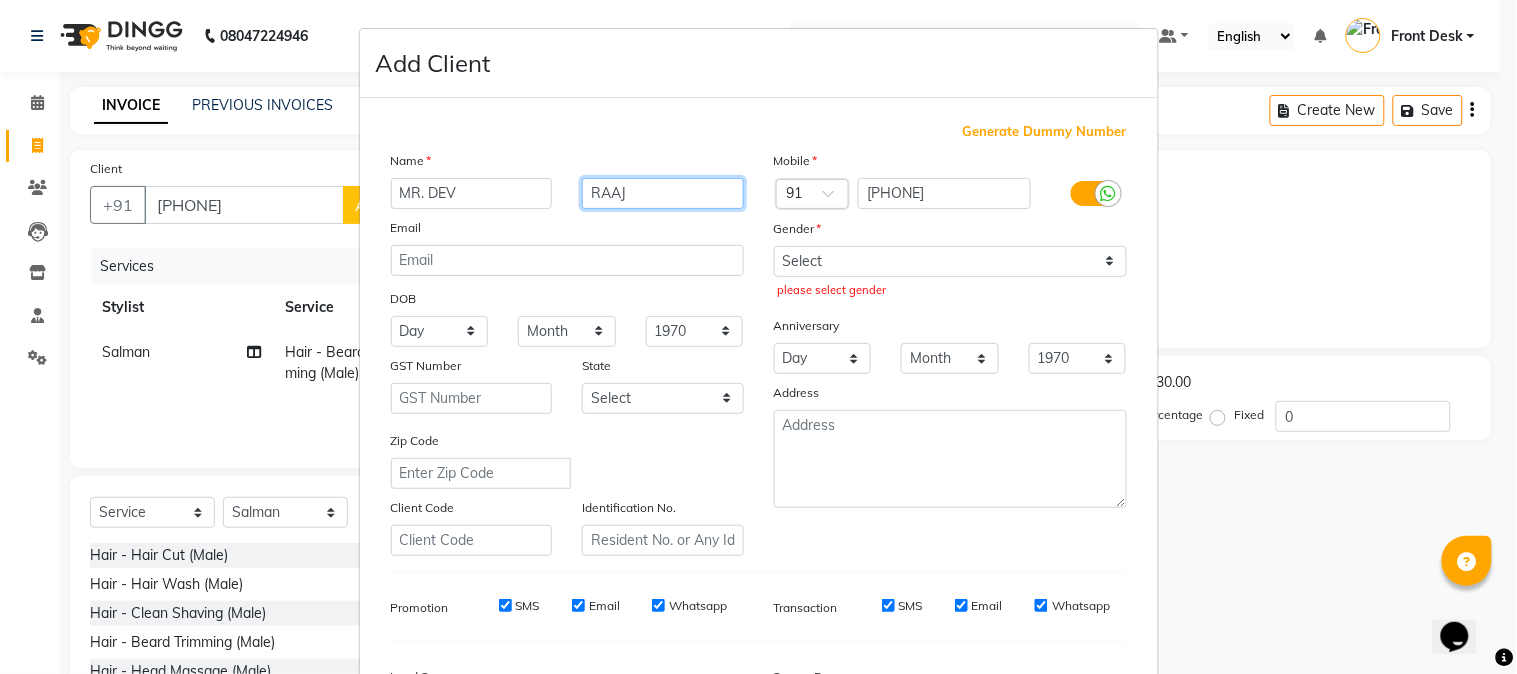 type on "RAAJ" 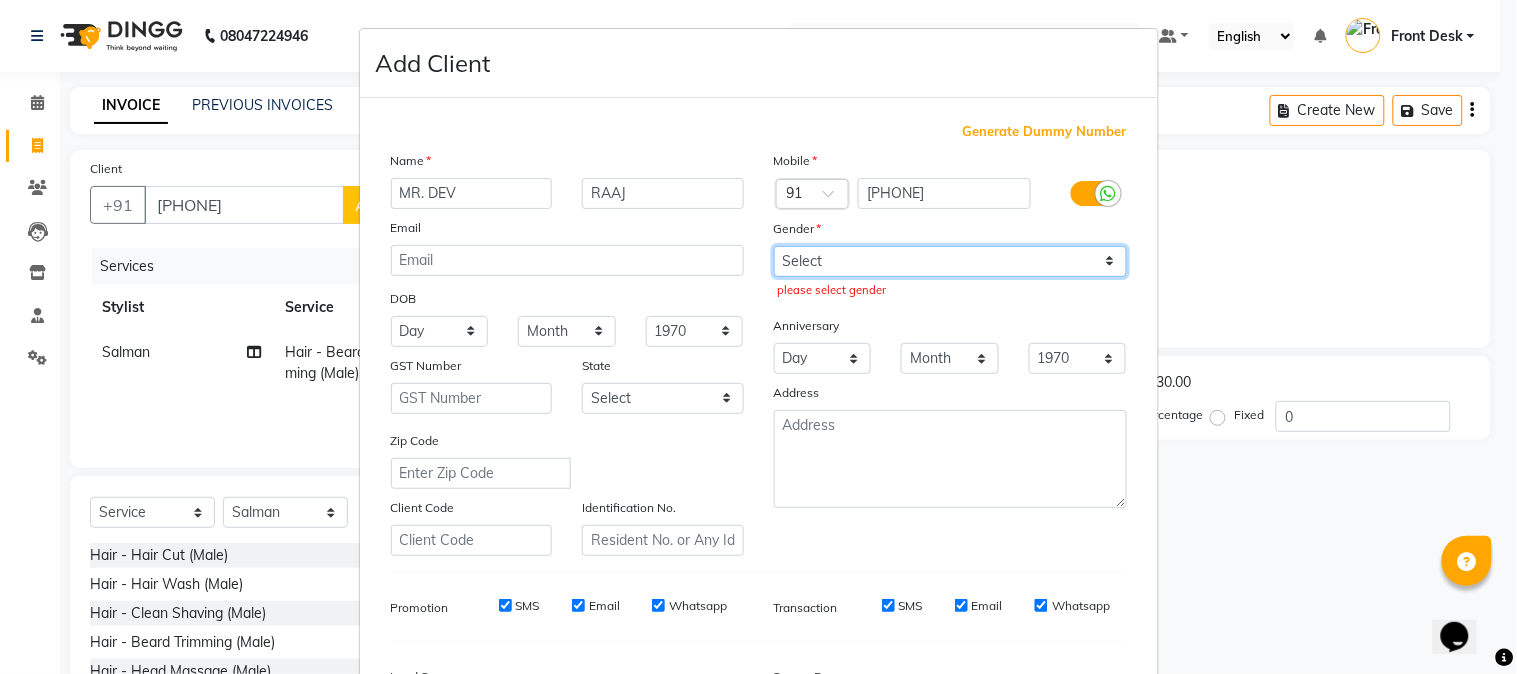 click on "Select Male Female Other Prefer Not To Say" at bounding box center [950, 261] 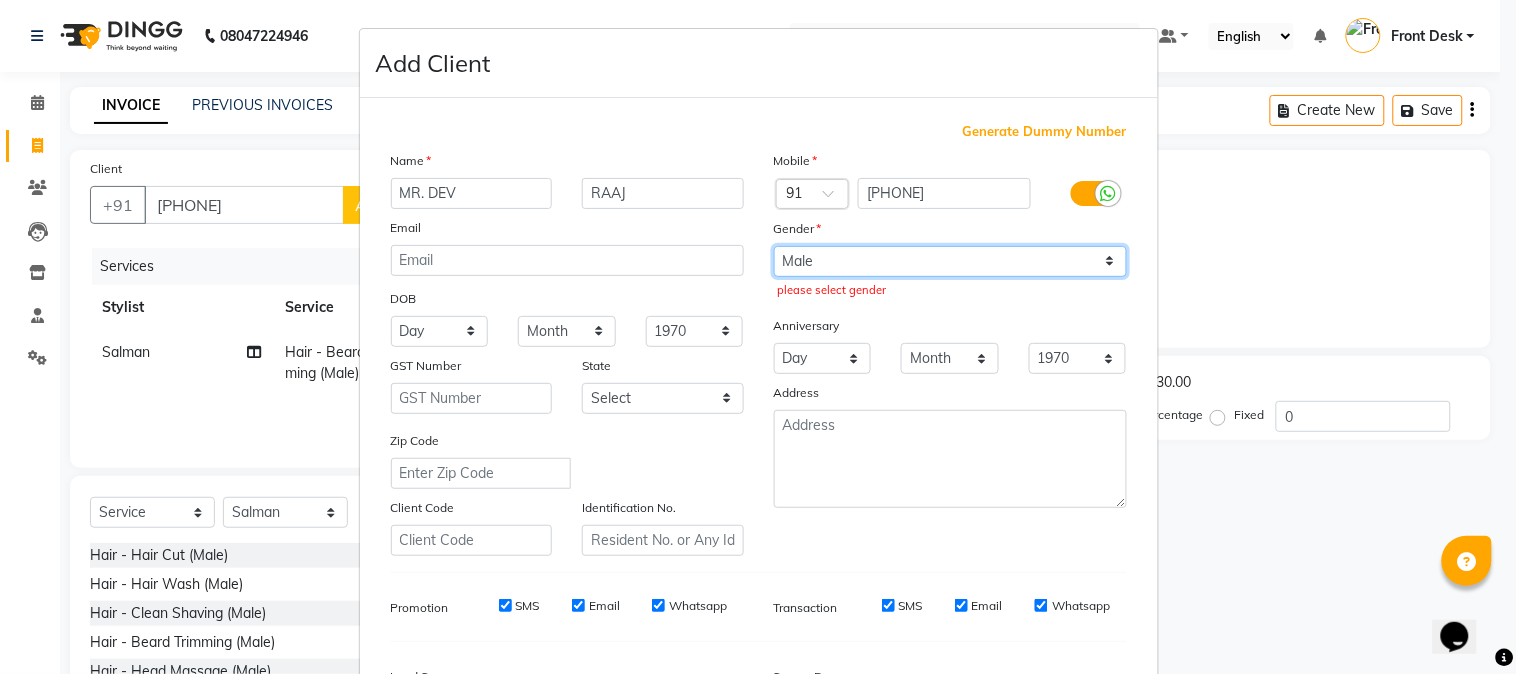 click on "Select Male Female Other Prefer Not To Say" at bounding box center [950, 261] 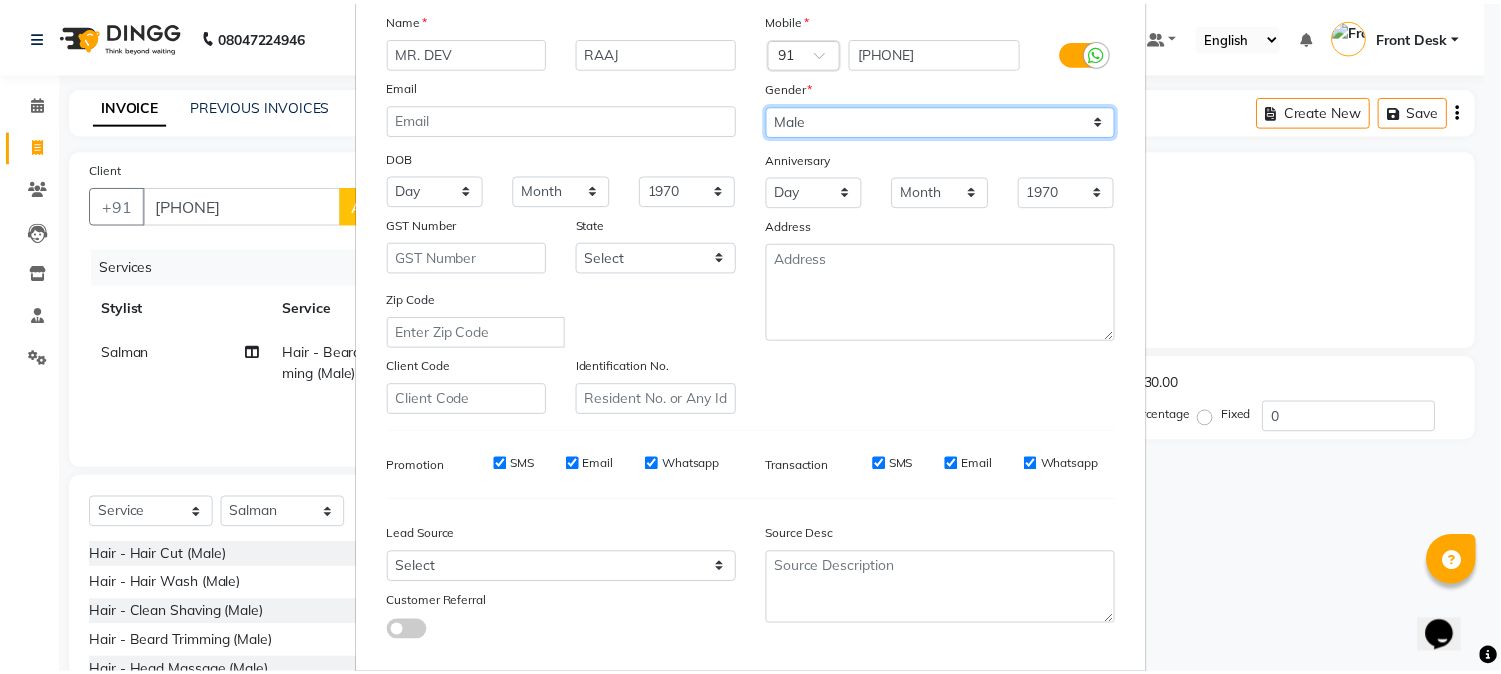 scroll, scrollTop: 250, scrollLeft: 0, axis: vertical 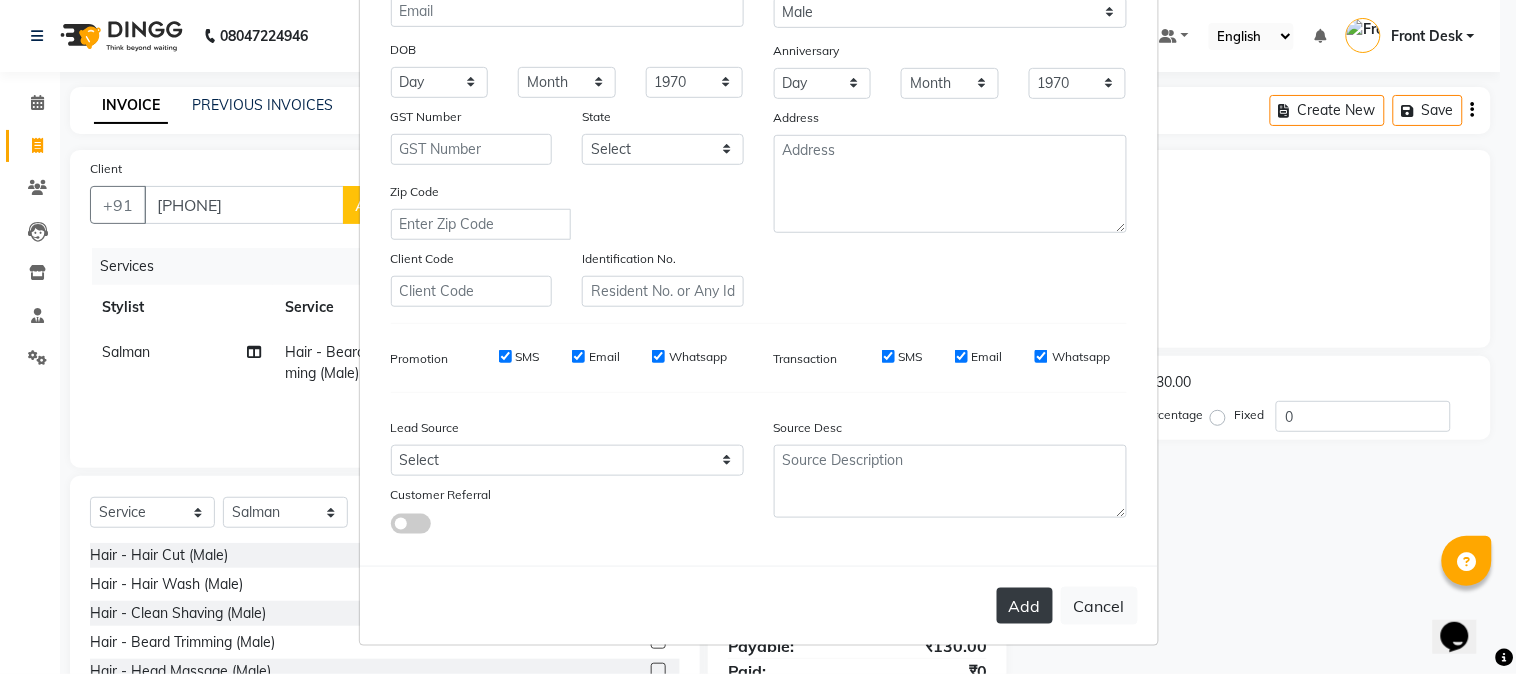 click on "Add" at bounding box center (1025, 606) 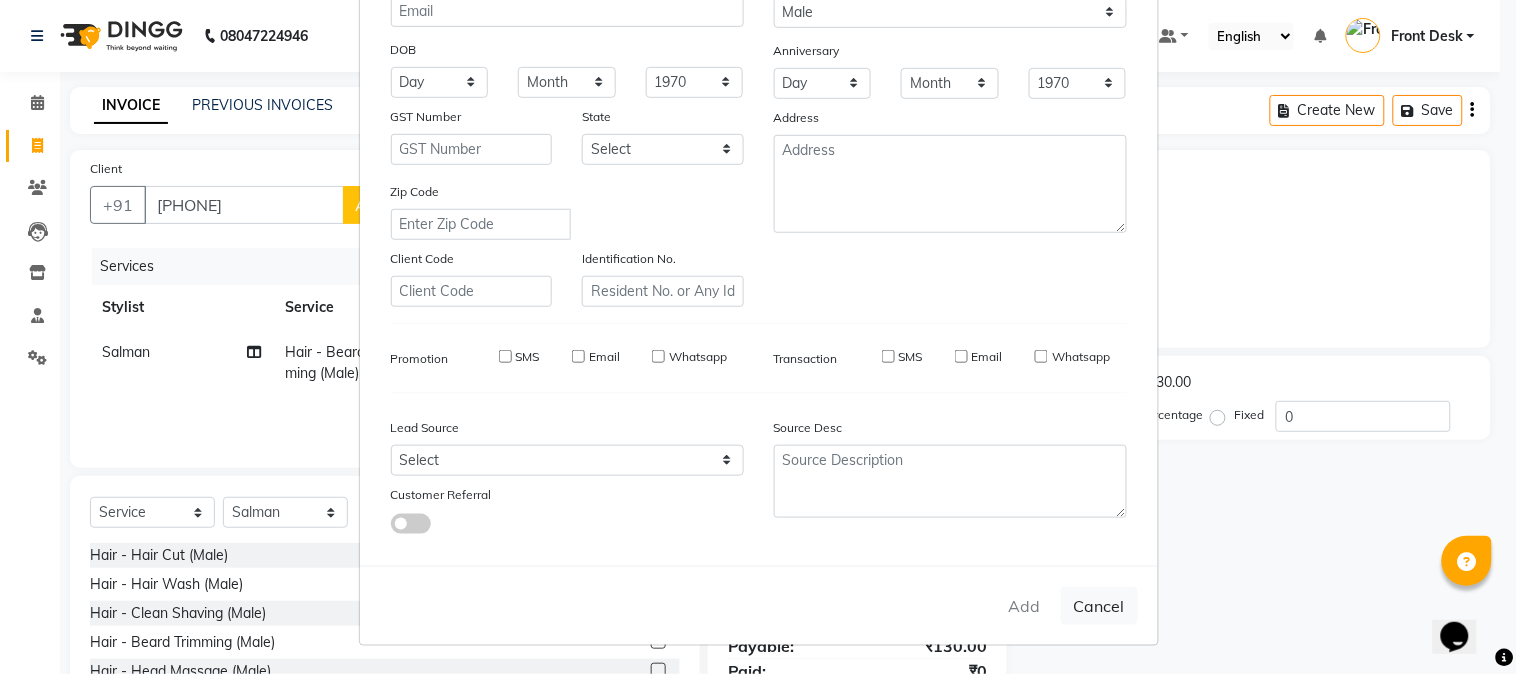 type 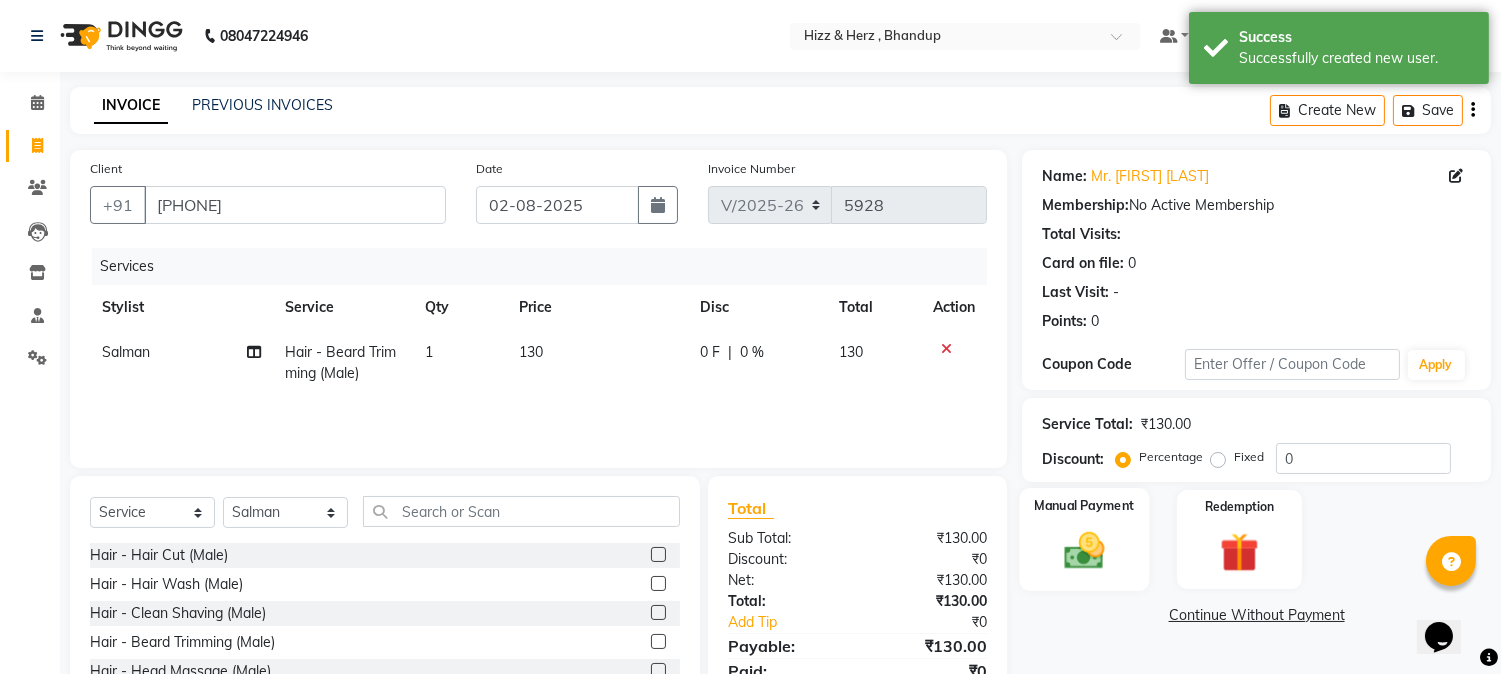 click 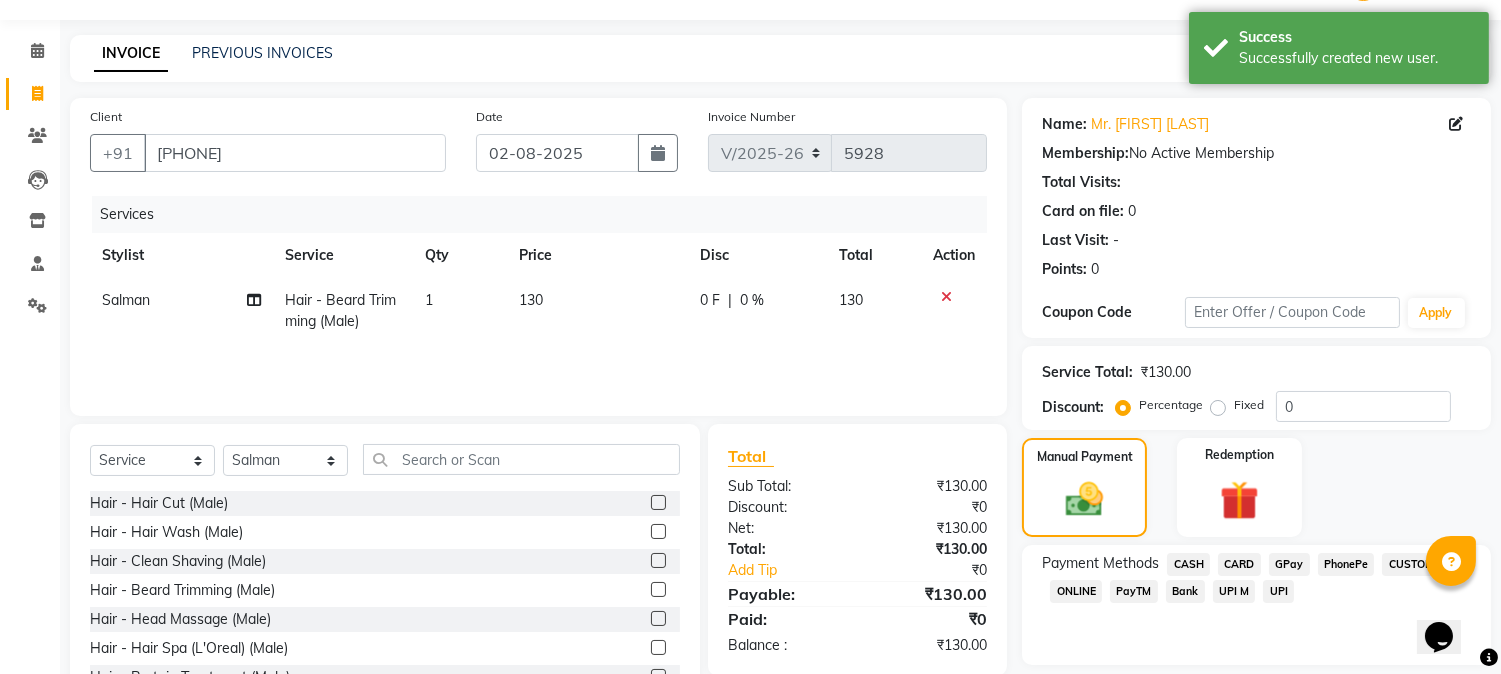 scroll, scrollTop: 126, scrollLeft: 0, axis: vertical 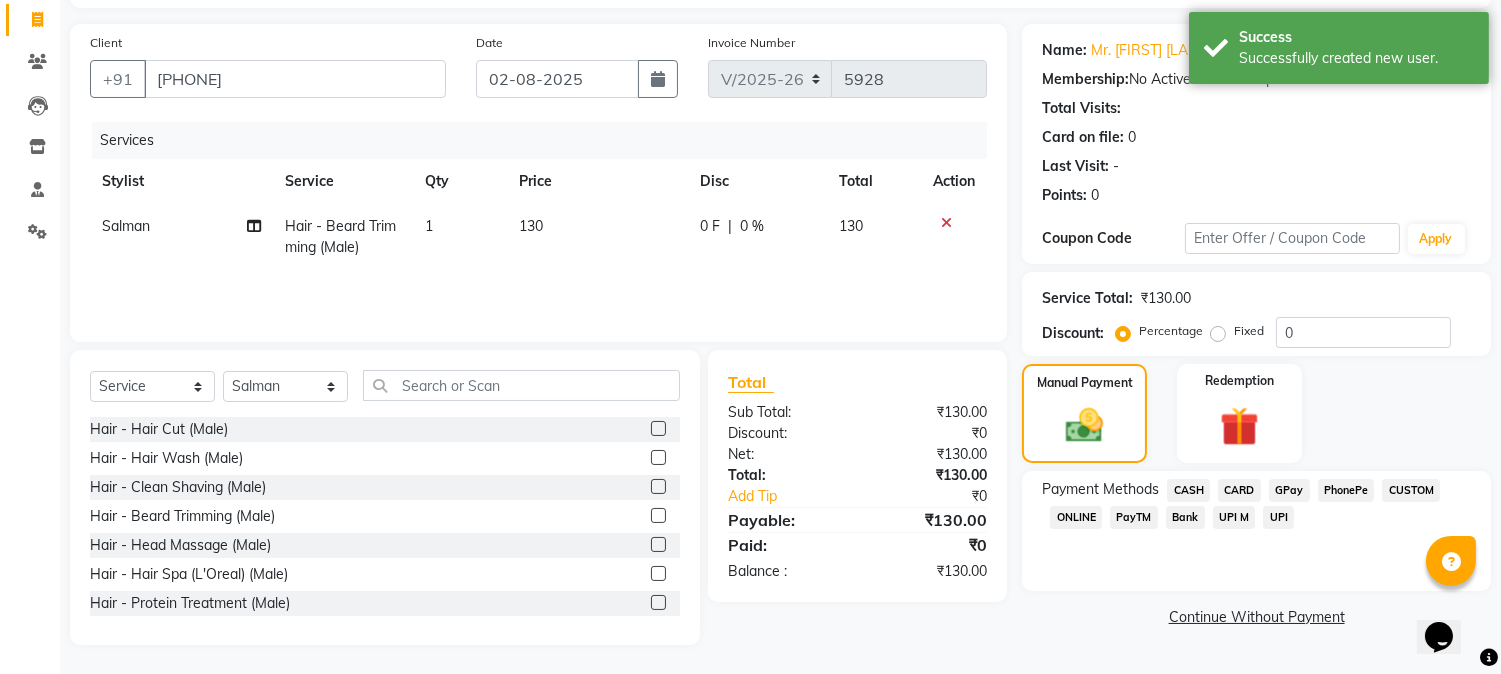 click on "GPay" 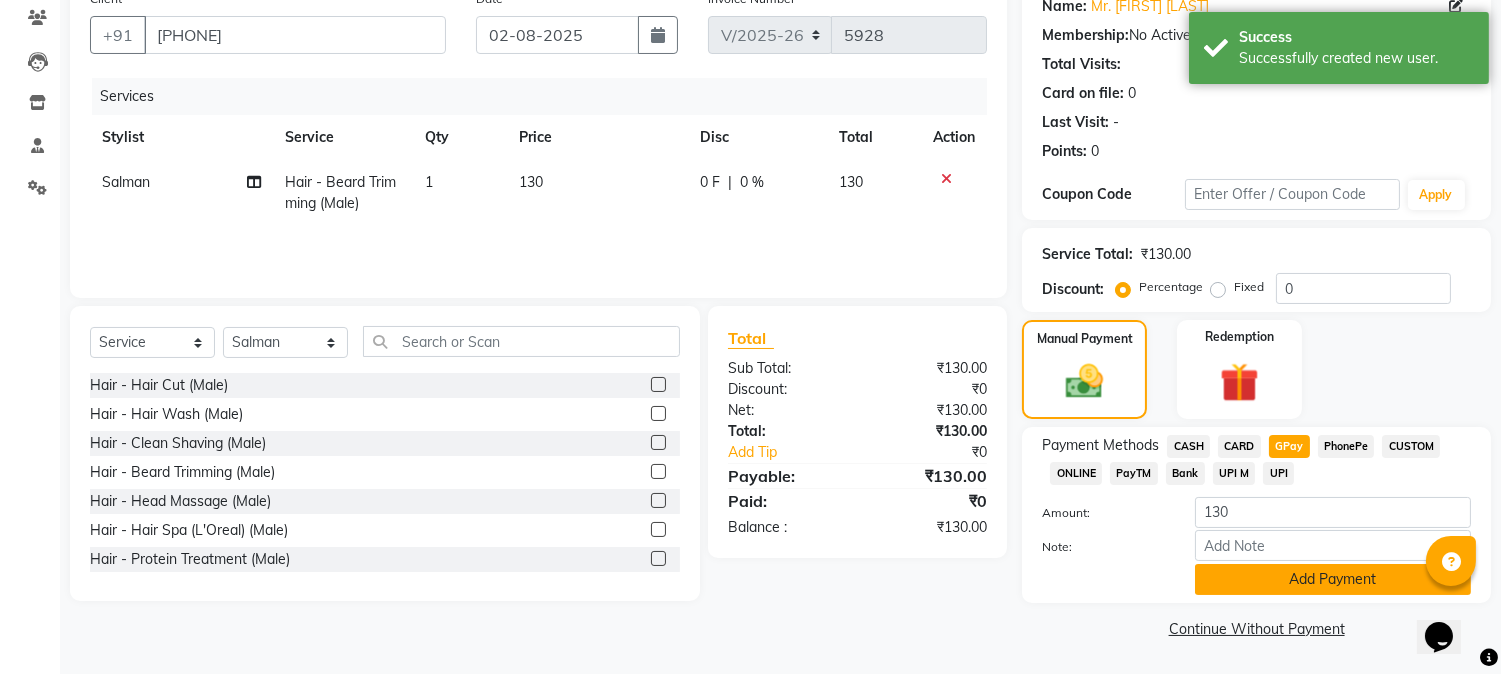 click on "Add Payment" 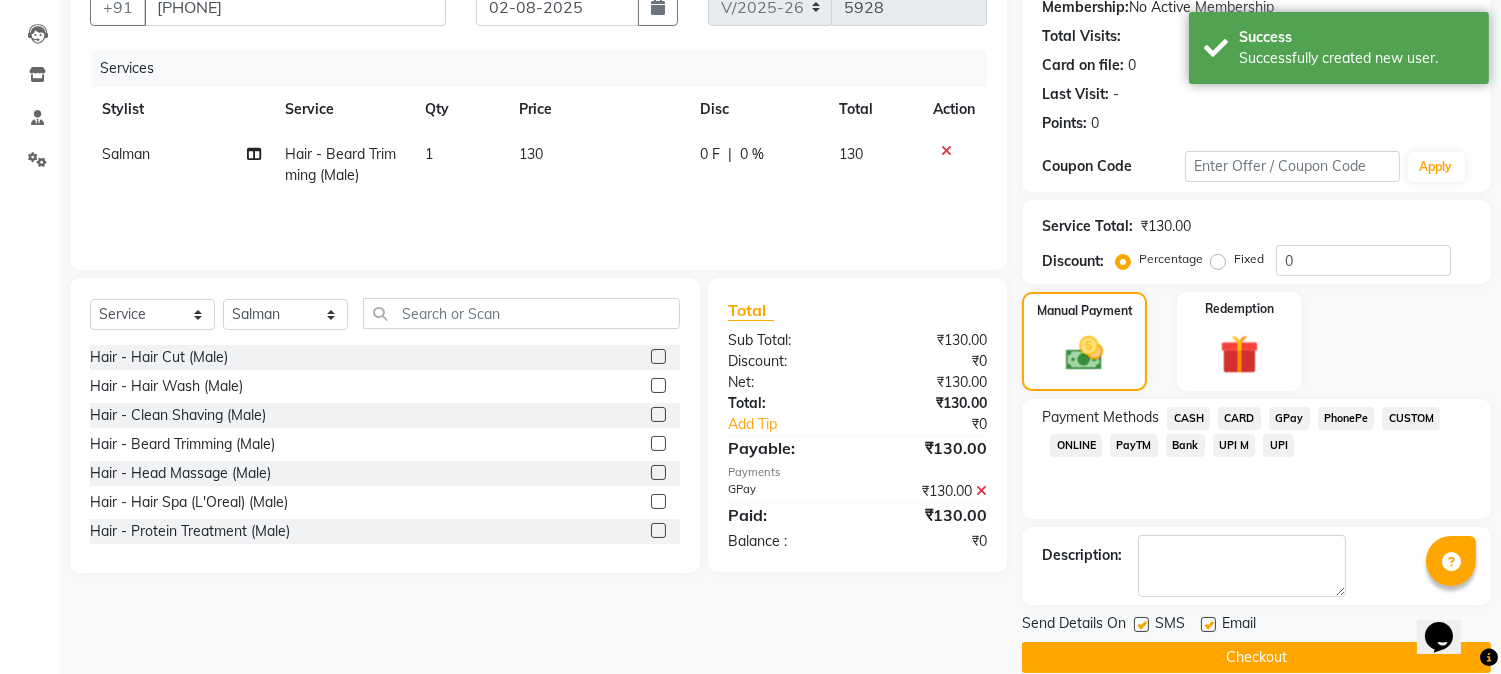 scroll, scrollTop: 225, scrollLeft: 0, axis: vertical 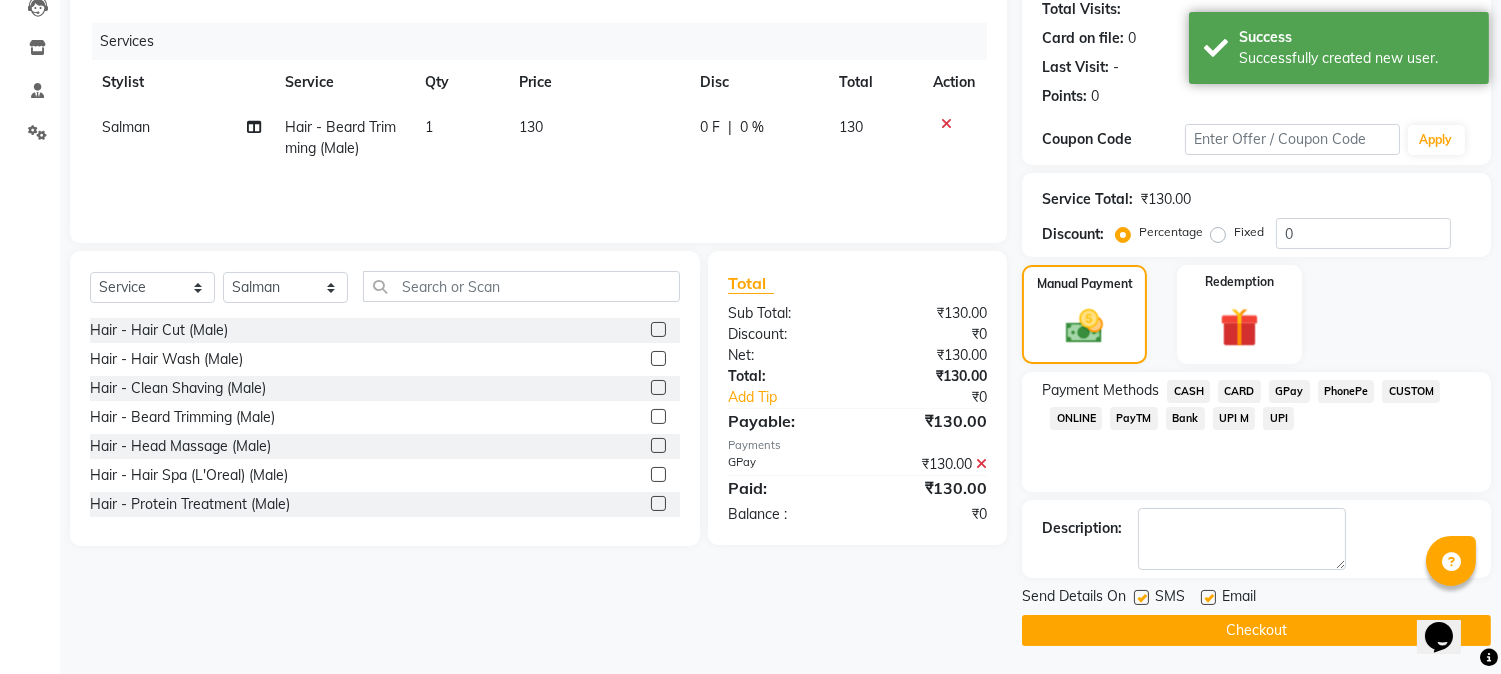 click on "Checkout" 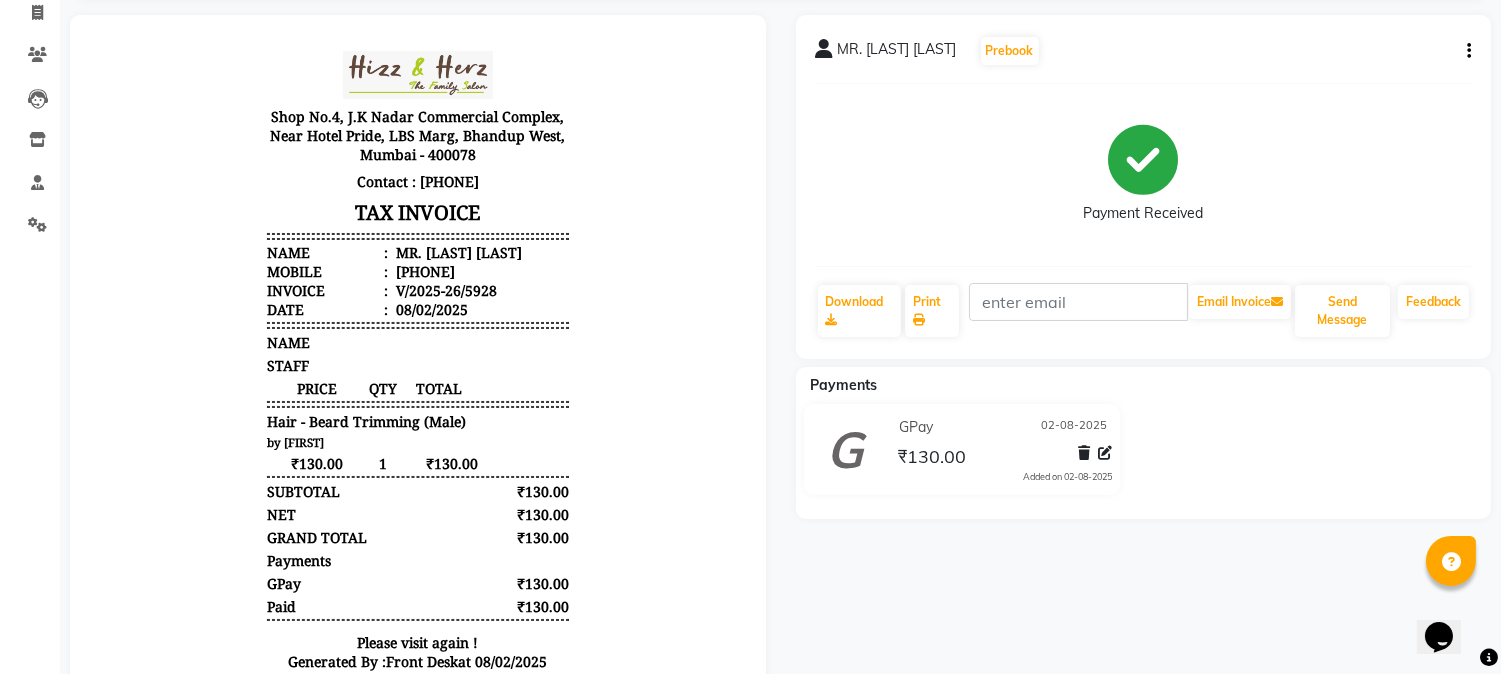 scroll, scrollTop: 0, scrollLeft: 0, axis: both 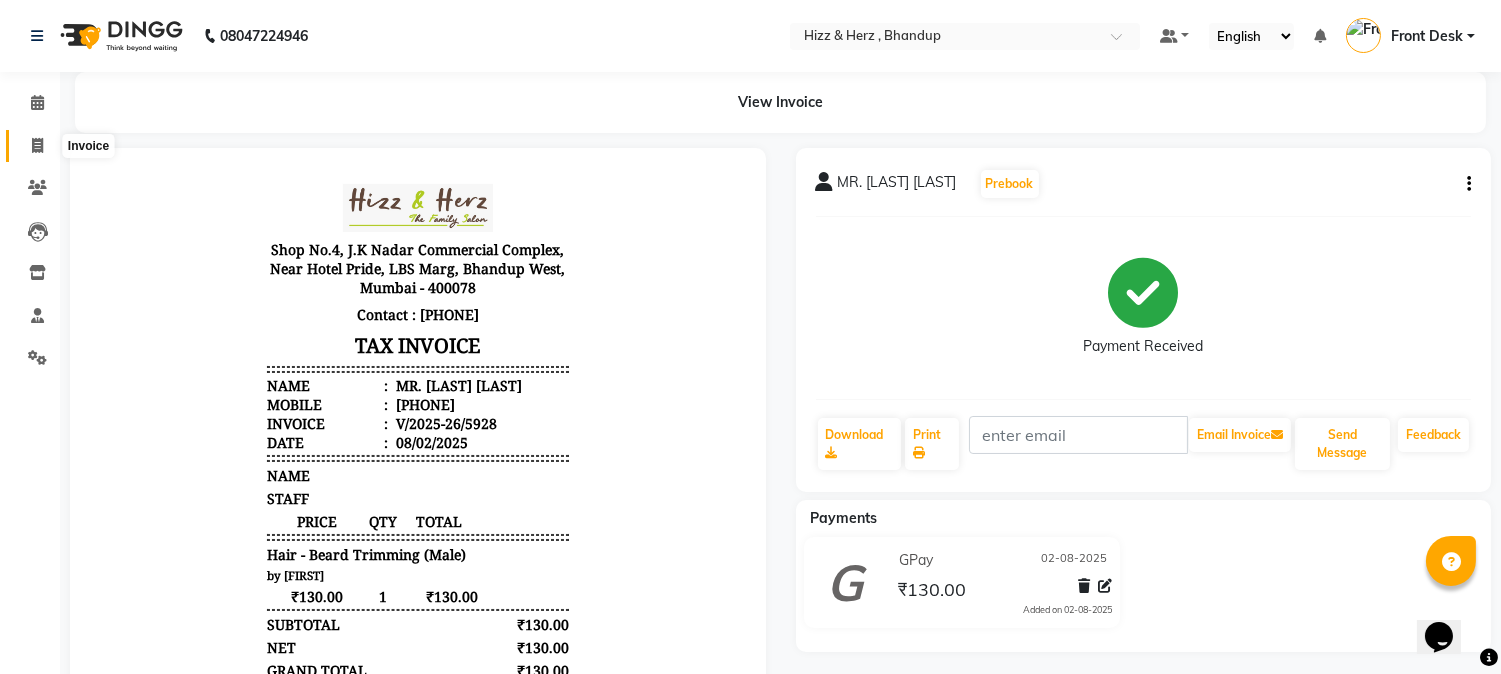 click 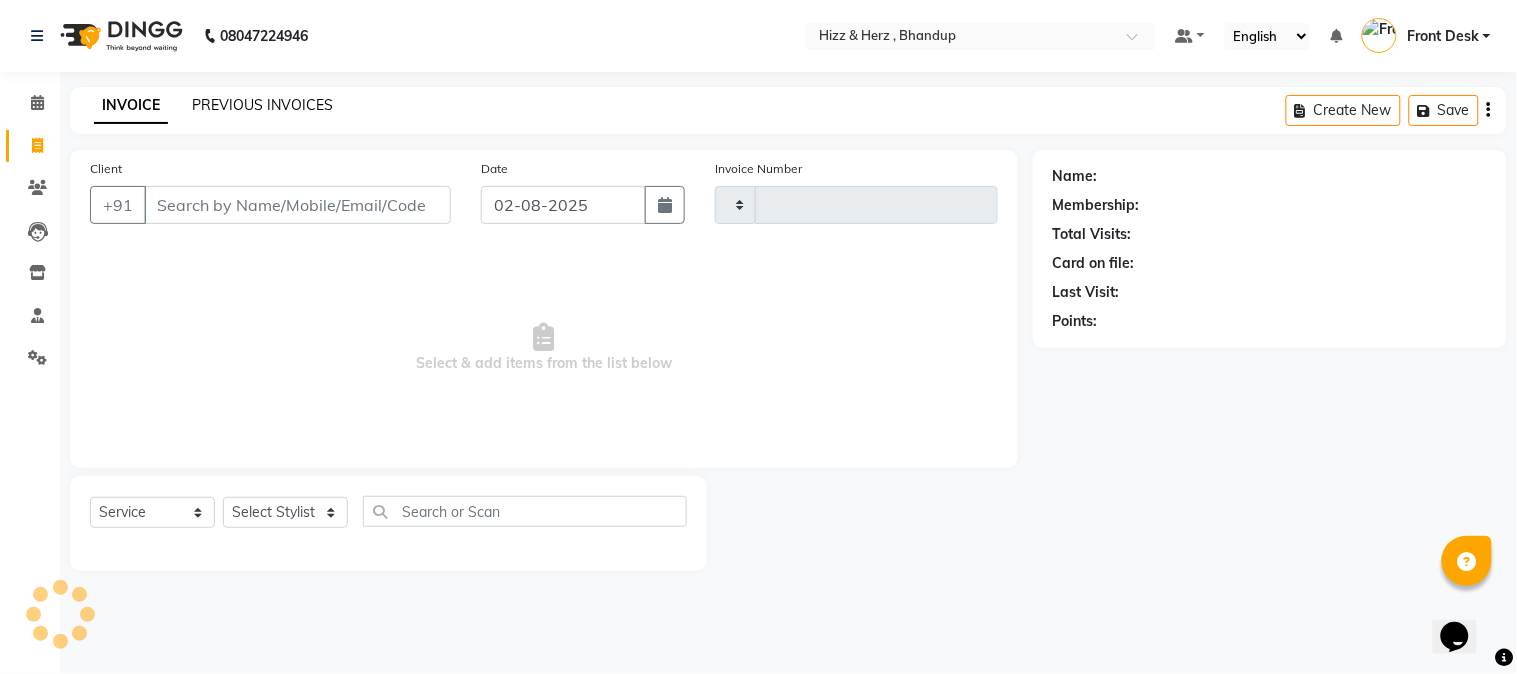 type on "5930" 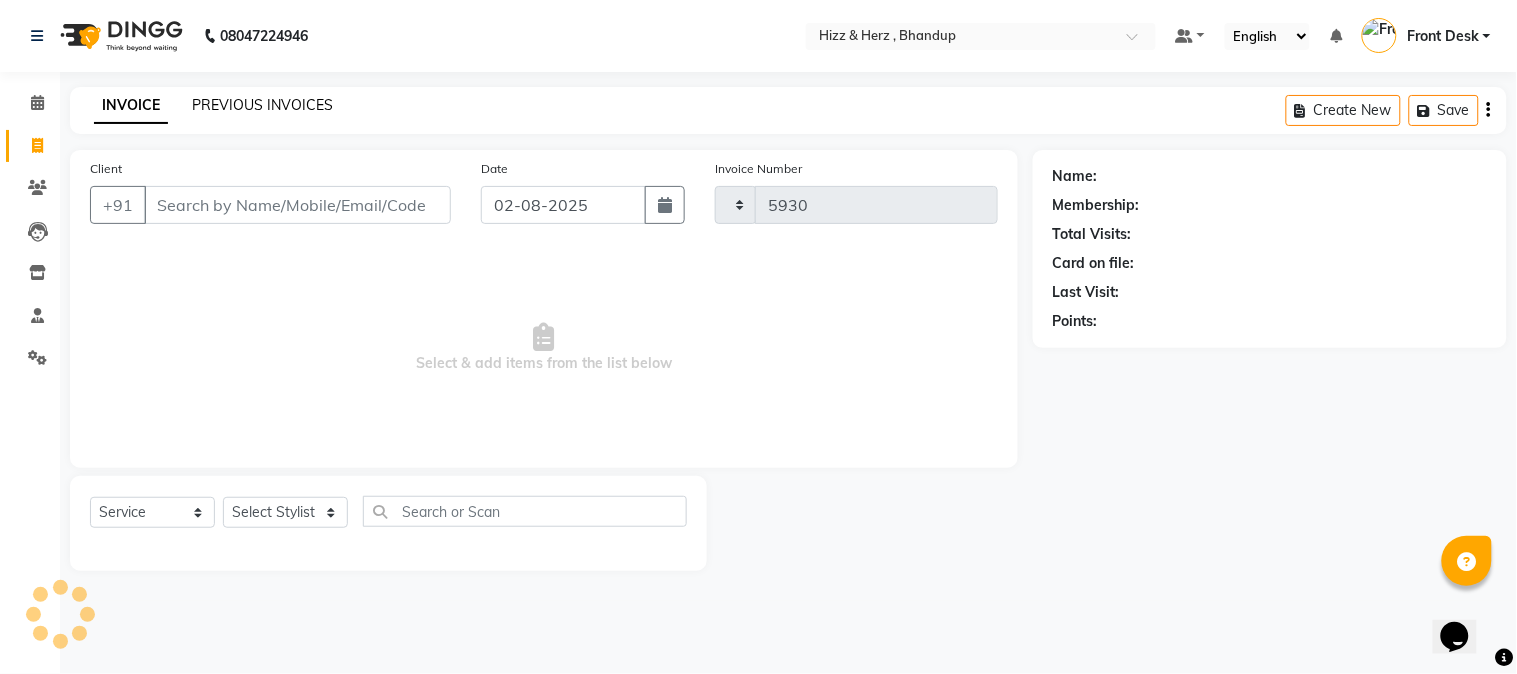 select on "629" 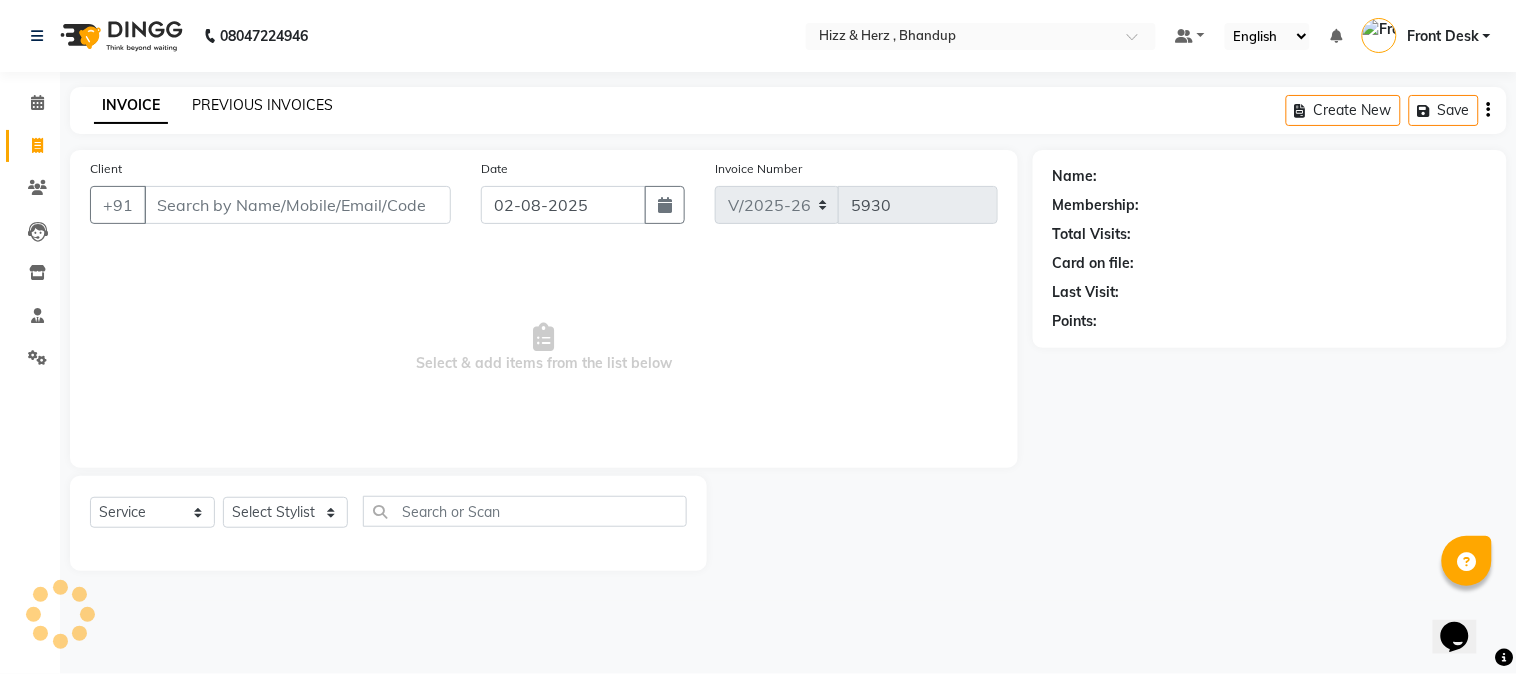 click on "PREVIOUS INVOICES" 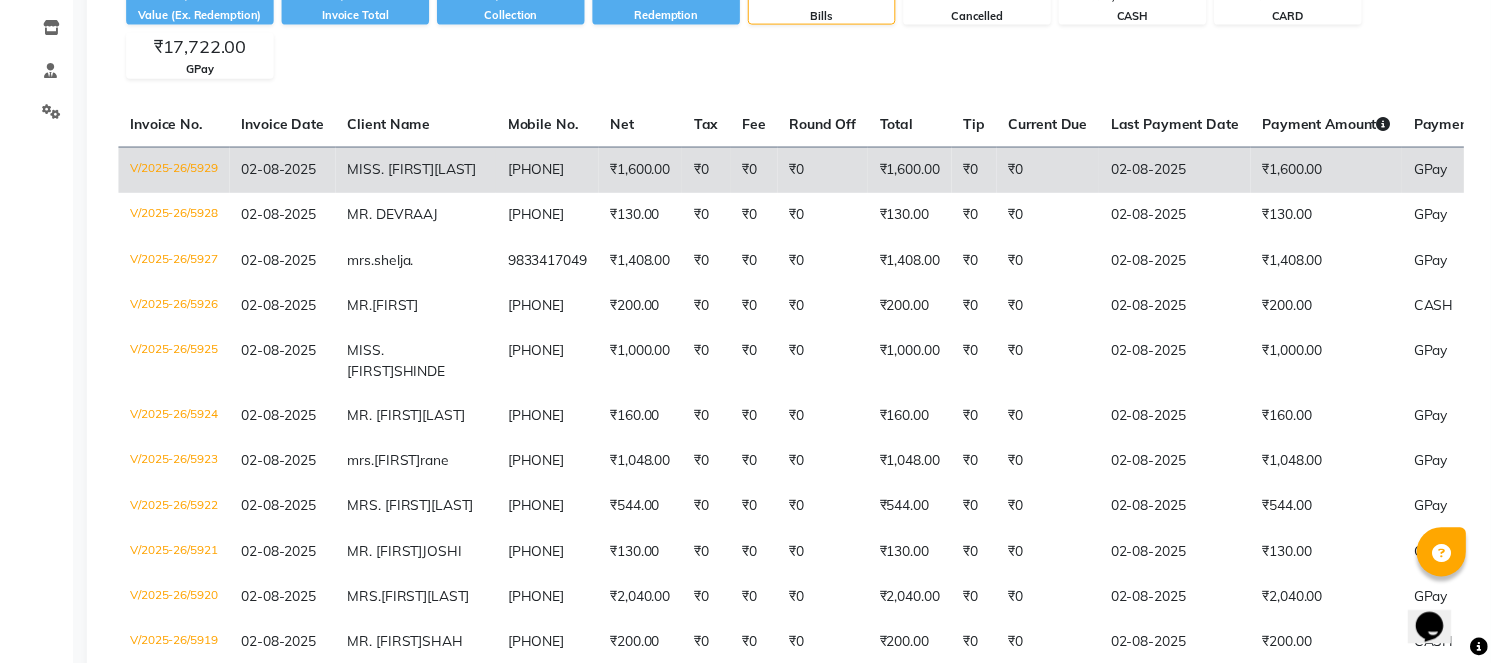 scroll, scrollTop: 0, scrollLeft: 0, axis: both 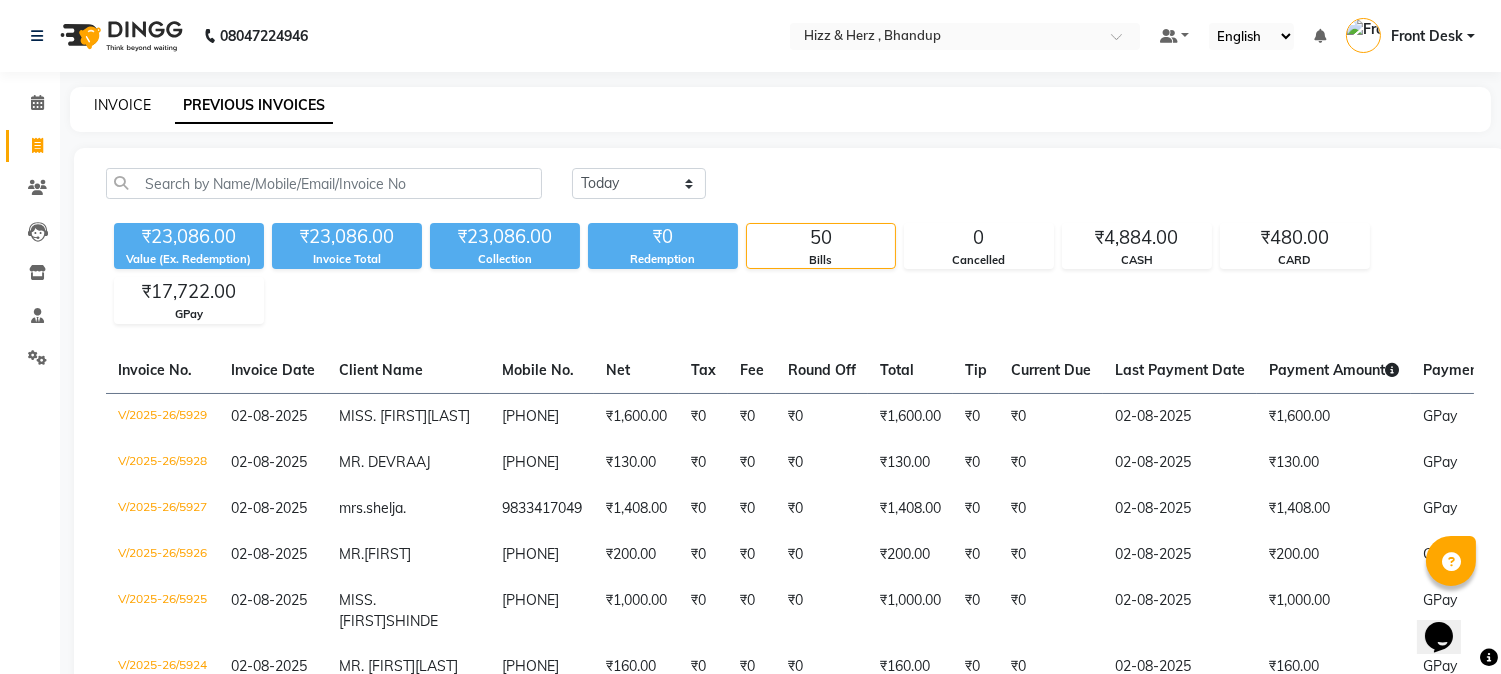 click on "INVOICE" 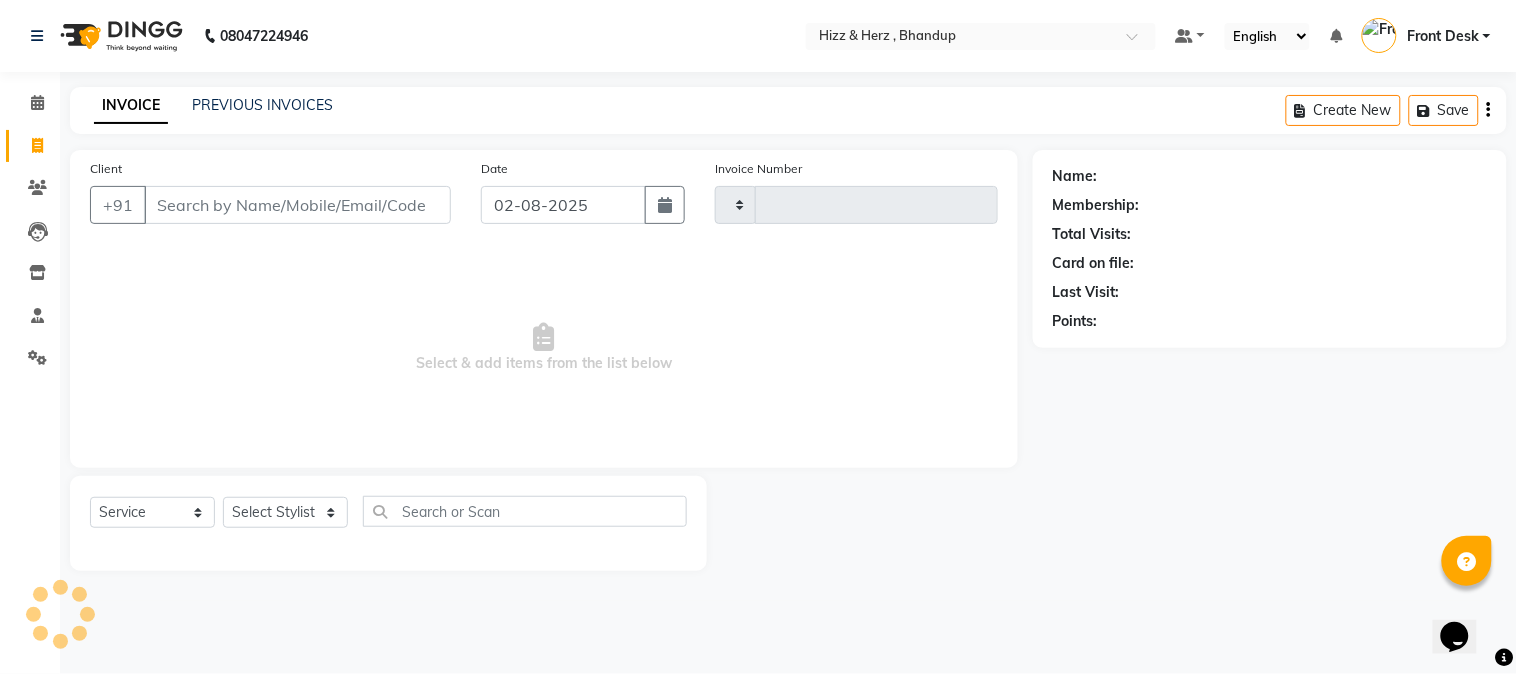 type on "5931" 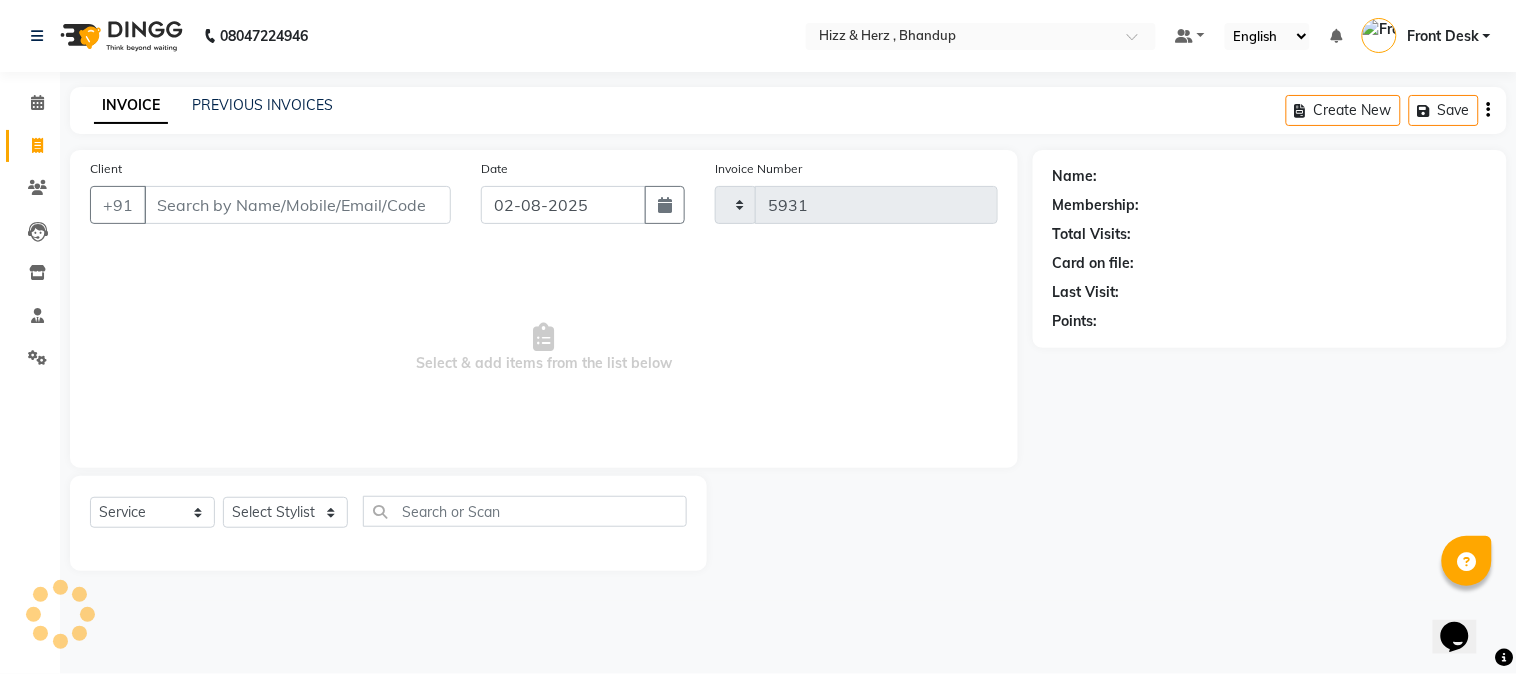 select on "629" 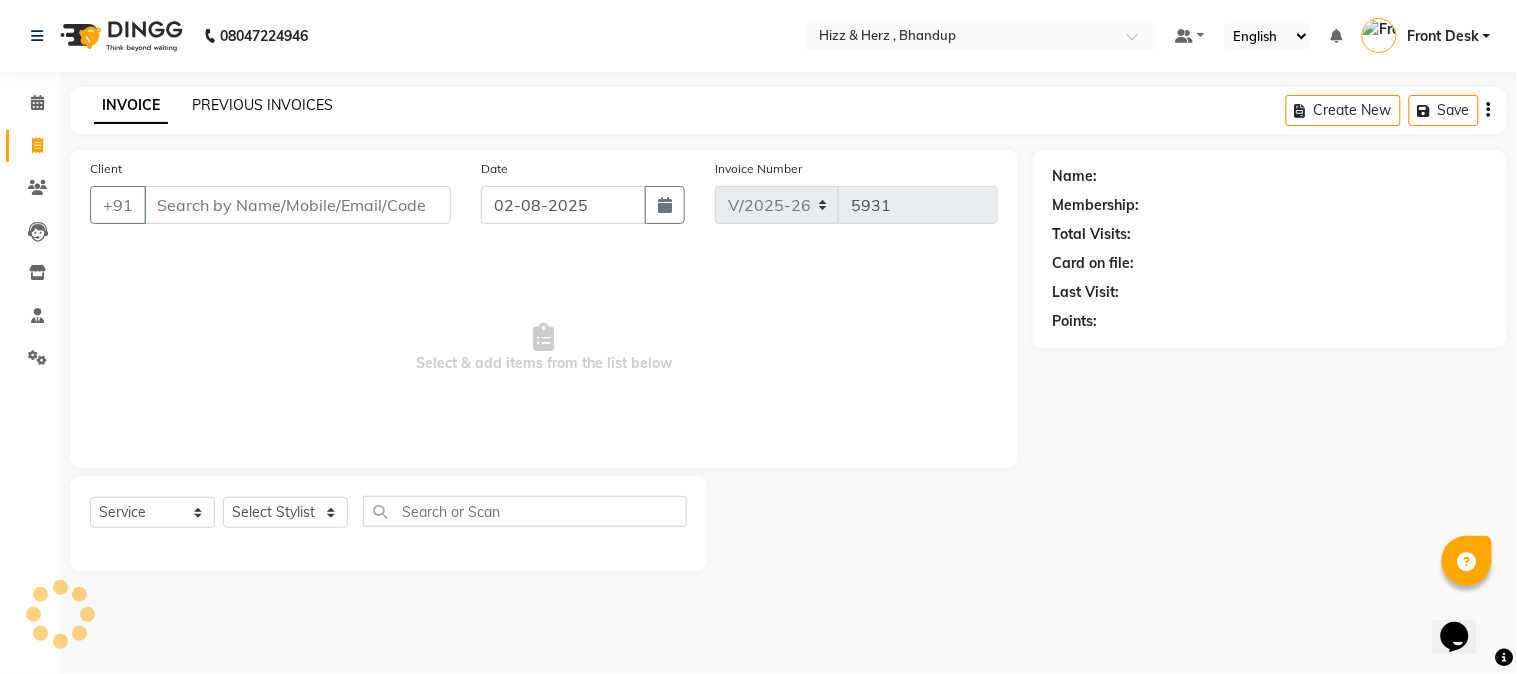 click on "PREVIOUS INVOICES" 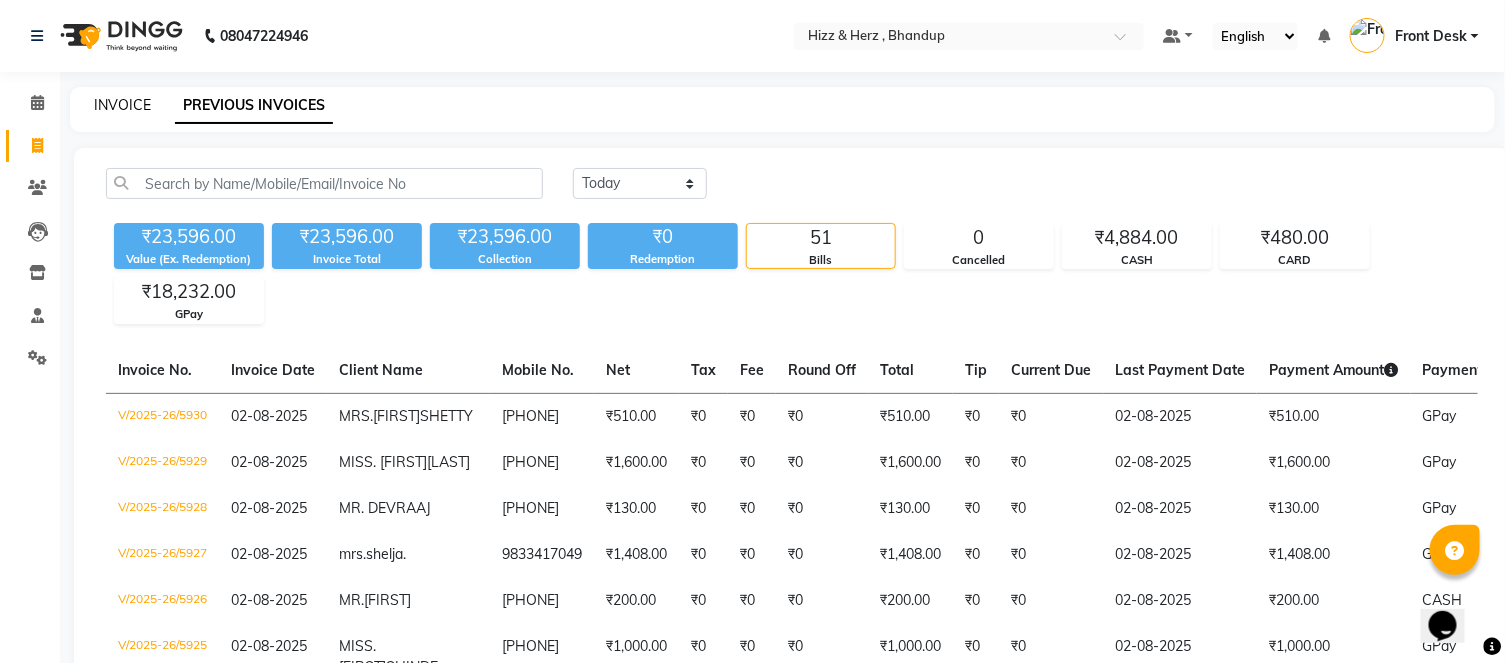 click on "INVOICE" 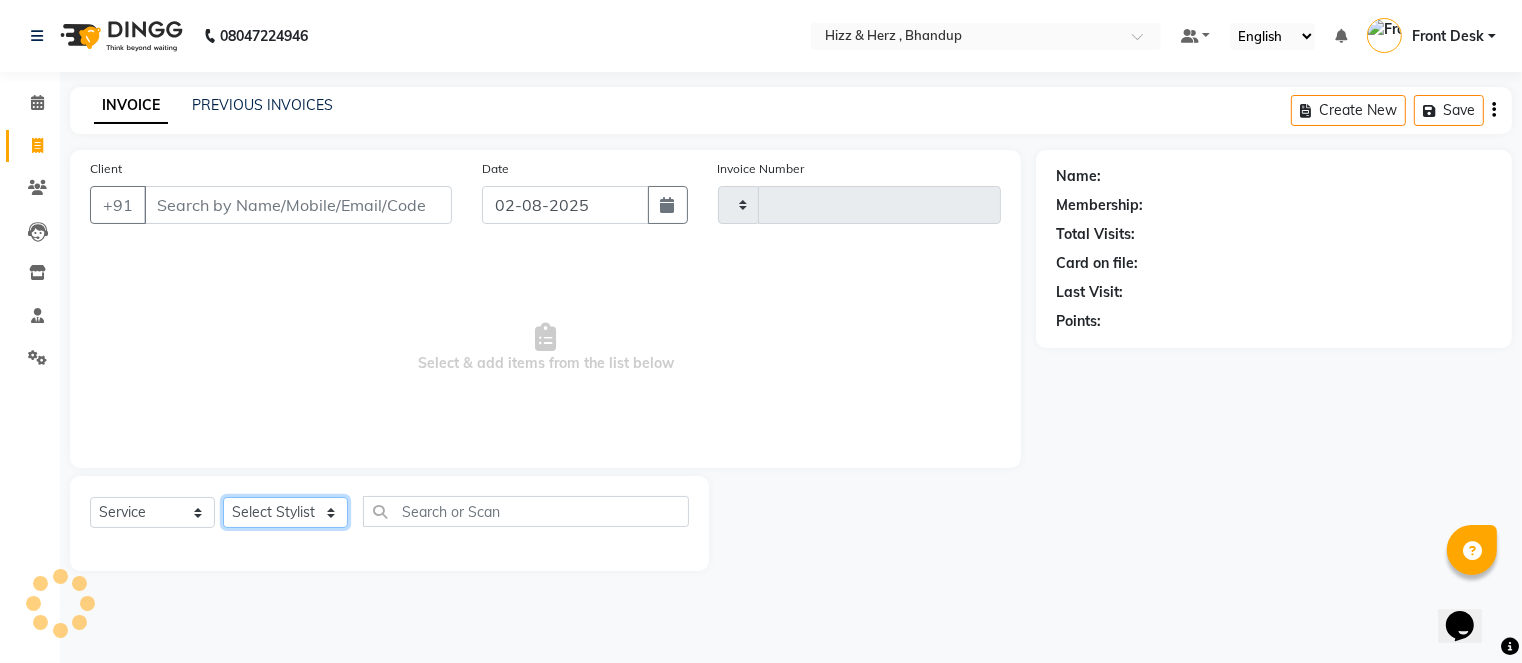 click on "Select Stylist" 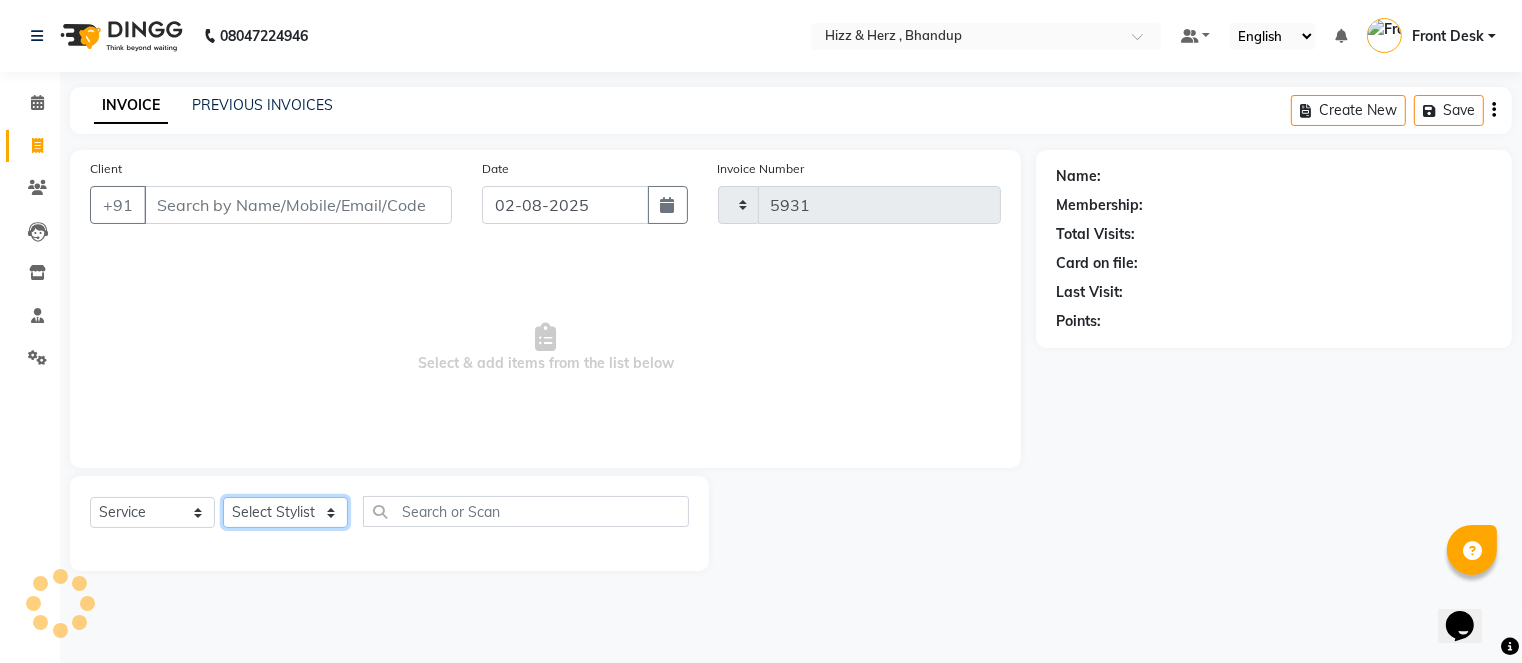 select on "629" 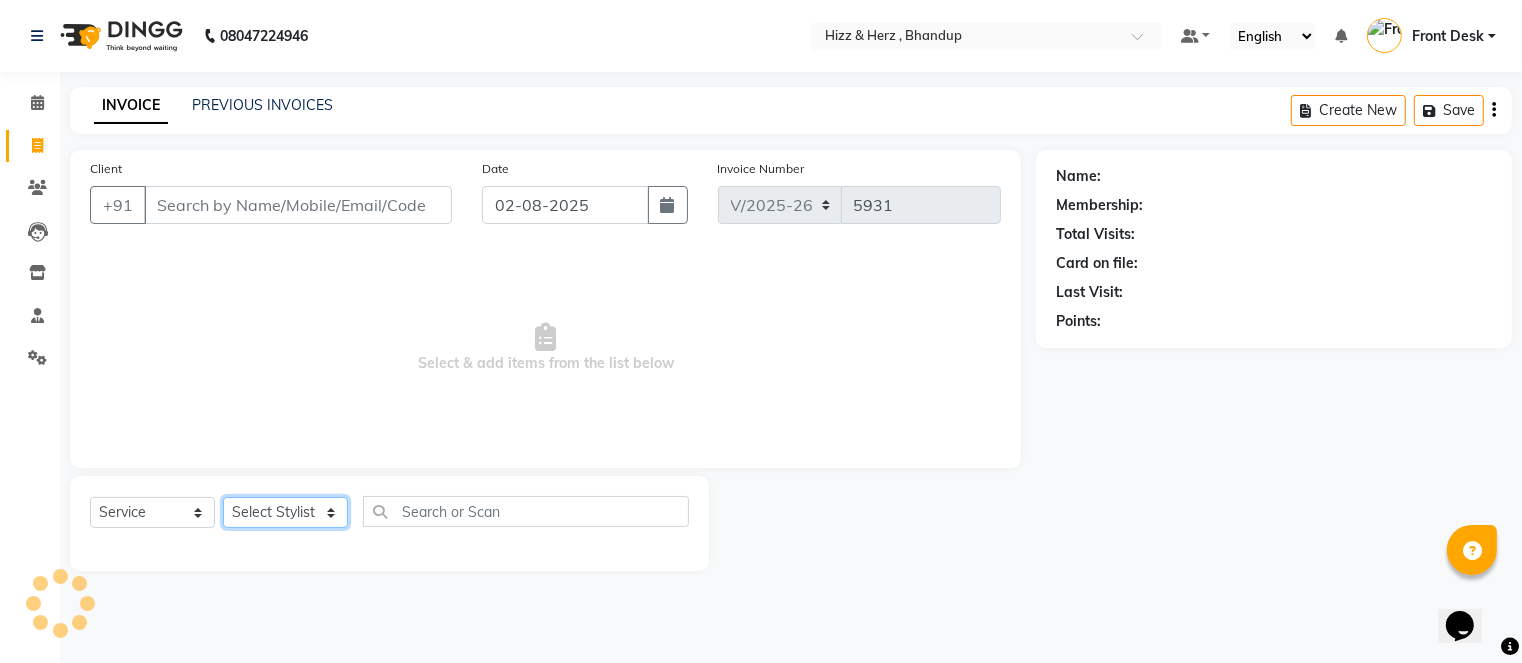 click on "Select Stylist" 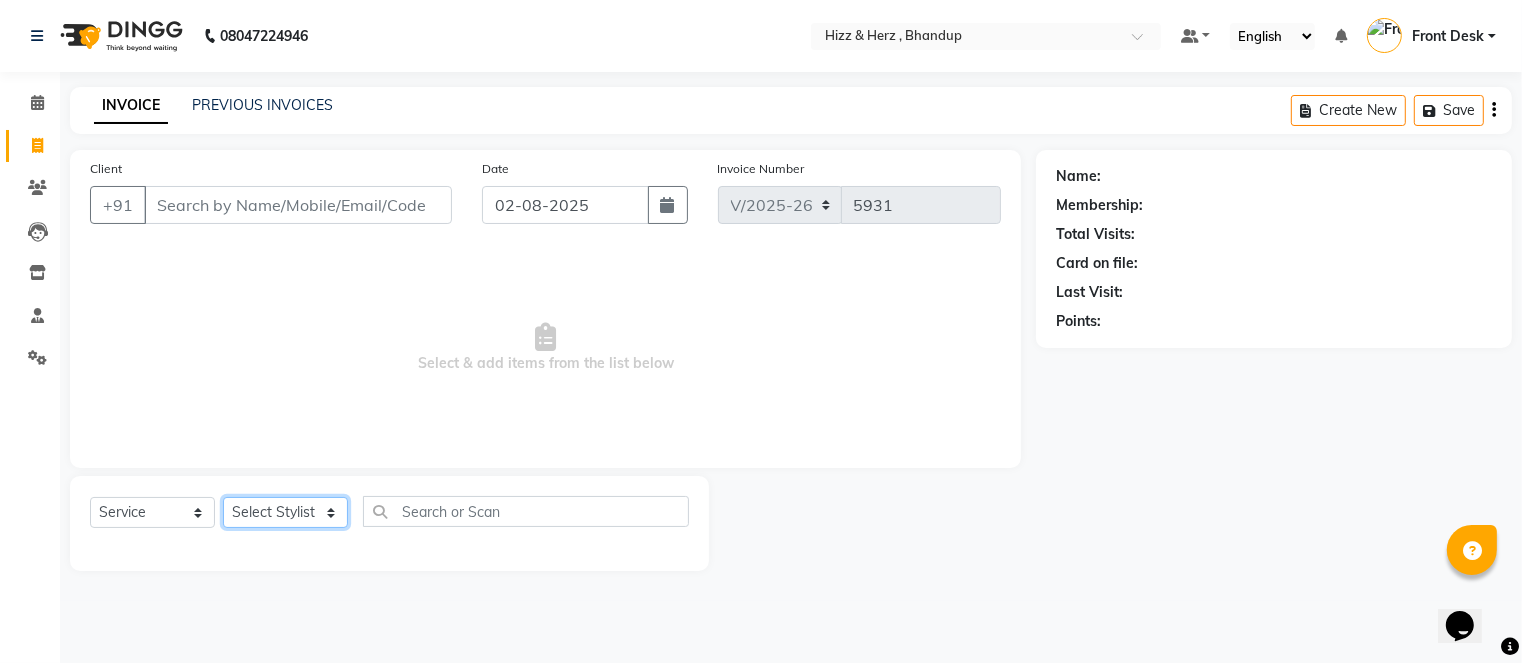 click on "Select Stylist Front Desk Gaurav Sharma HIZZ & HERZ 2 IRFAN AHMAD Jigna Goswami KHALID AHMAD Laxmi Mehboob MOHD PARVEJ NIZAM Salman Sangeeta  SUMITA  VEERENDRA SHARMA" 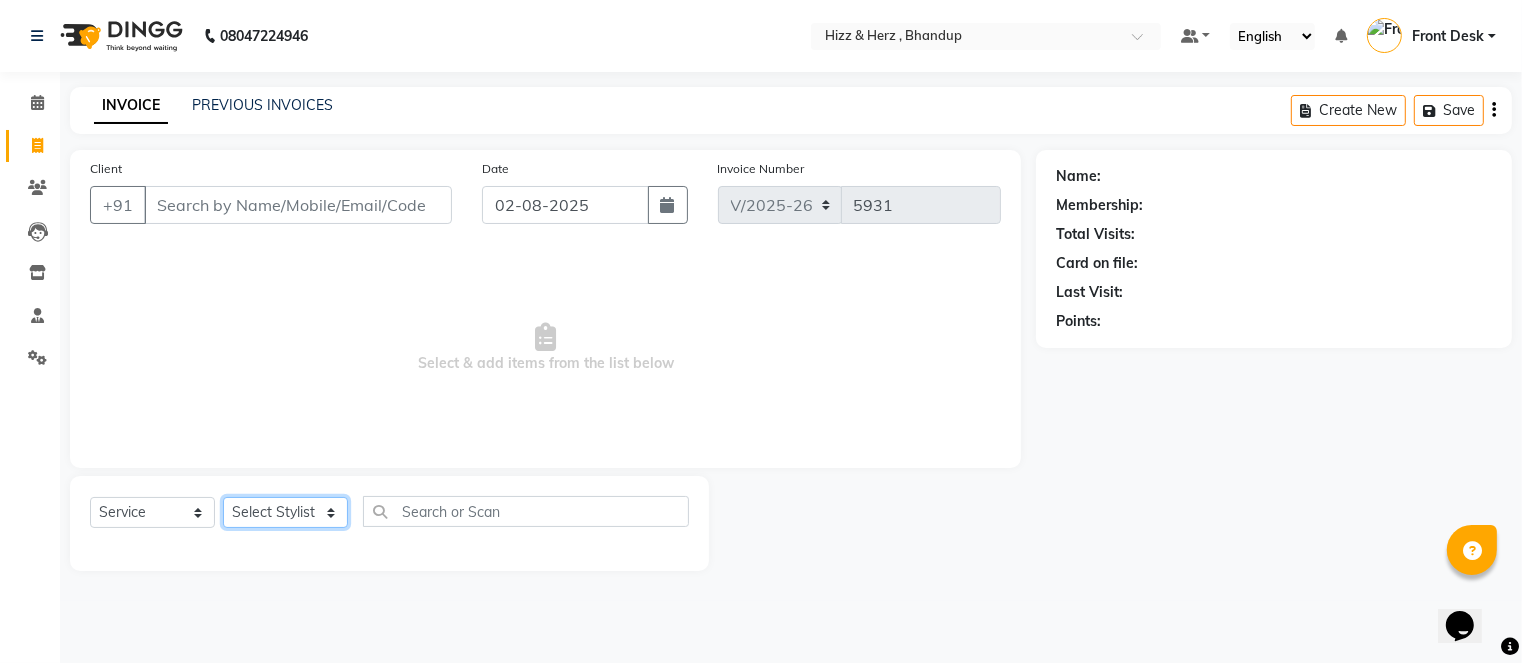 select on "24394" 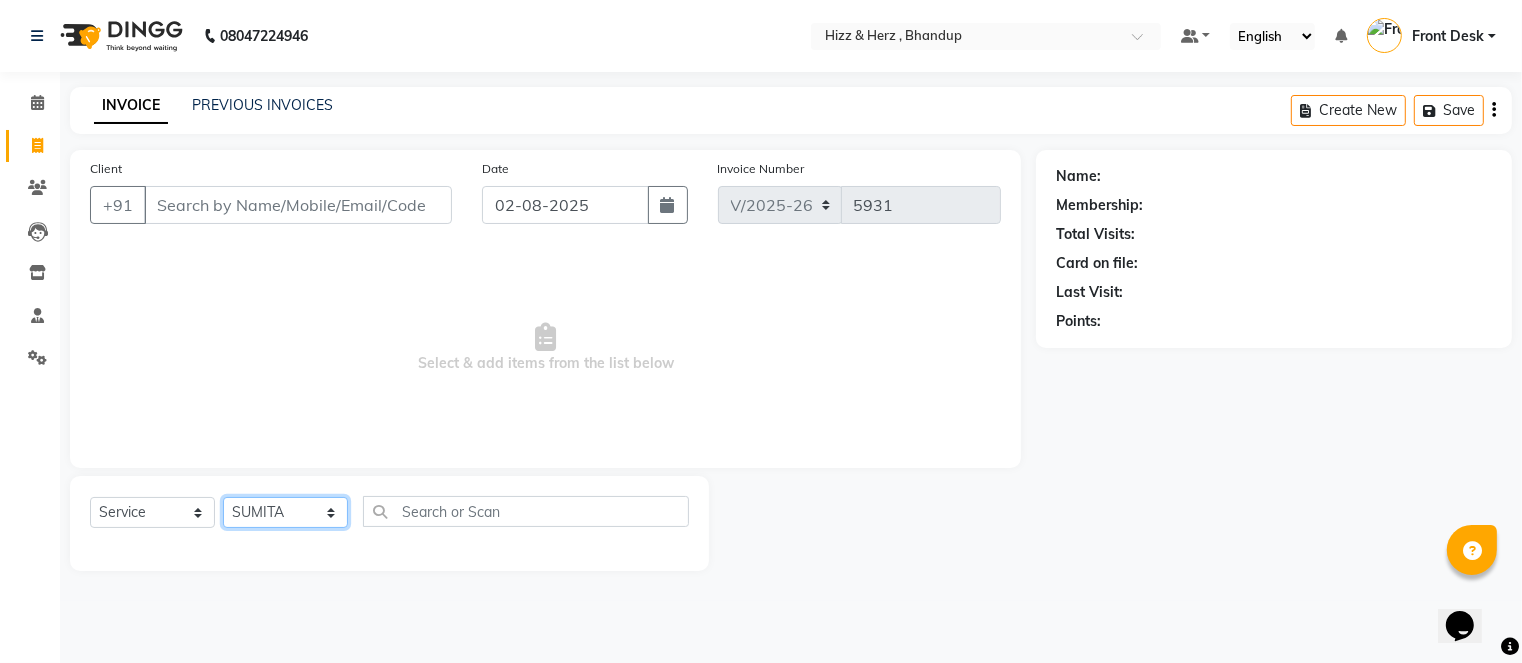 click on "Select Stylist Front Desk Gaurav Sharma HIZZ & HERZ 2 IRFAN AHMAD Jigna Goswami KHALID AHMAD Laxmi Mehboob MOHD PARVEJ NIZAM Salman Sangeeta  SUMITA  VEERENDRA SHARMA" 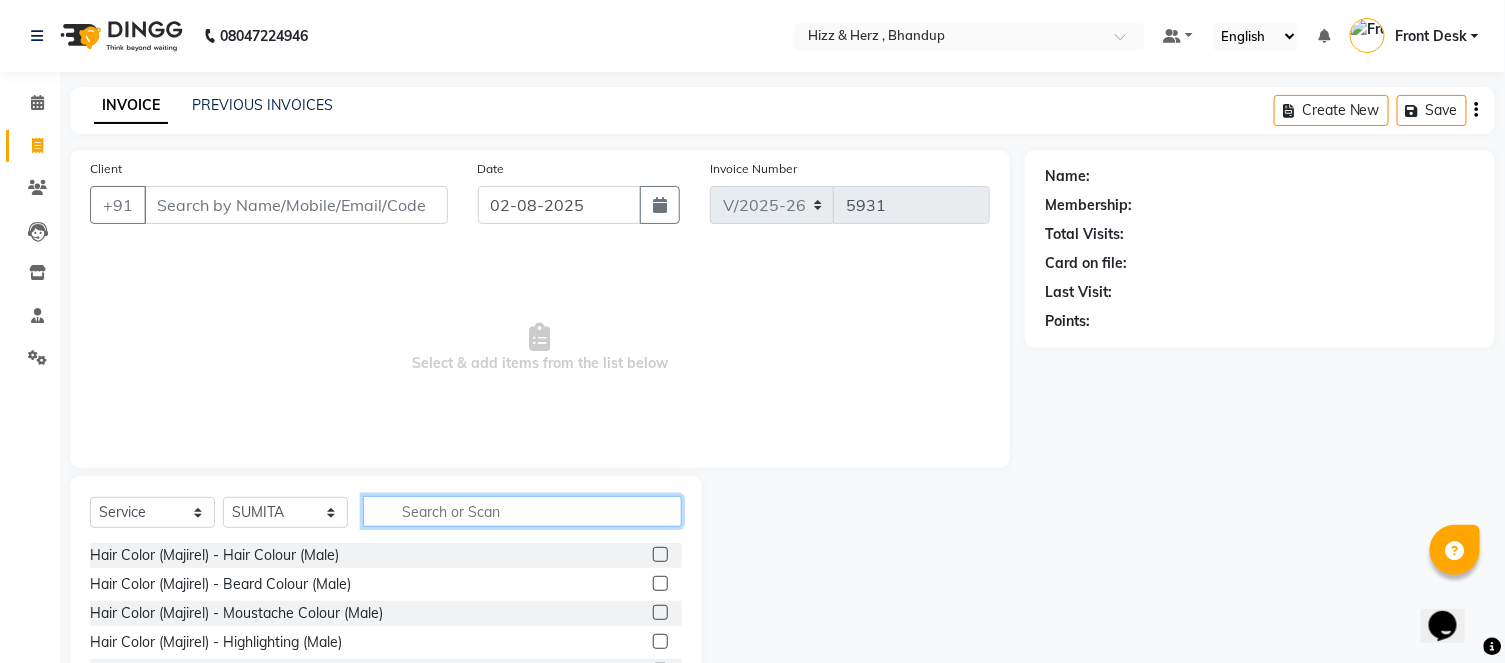 click 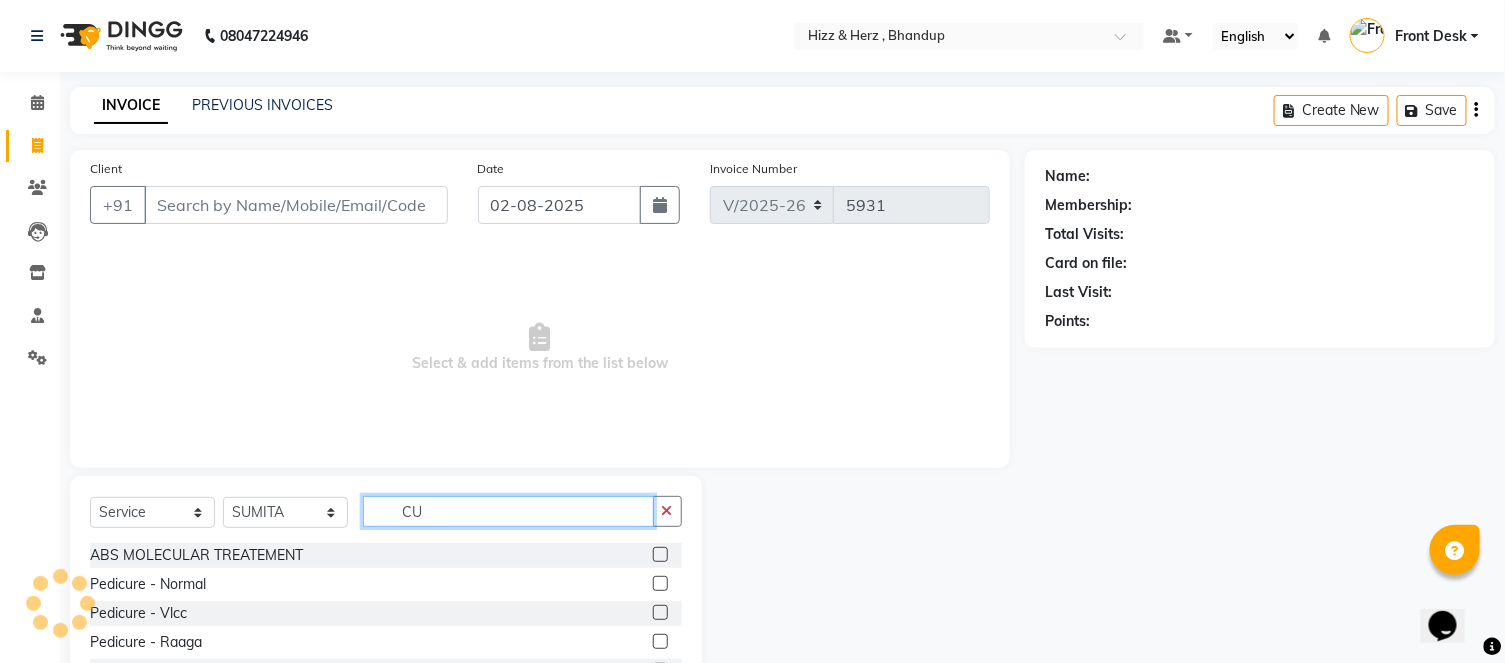 type on "C" 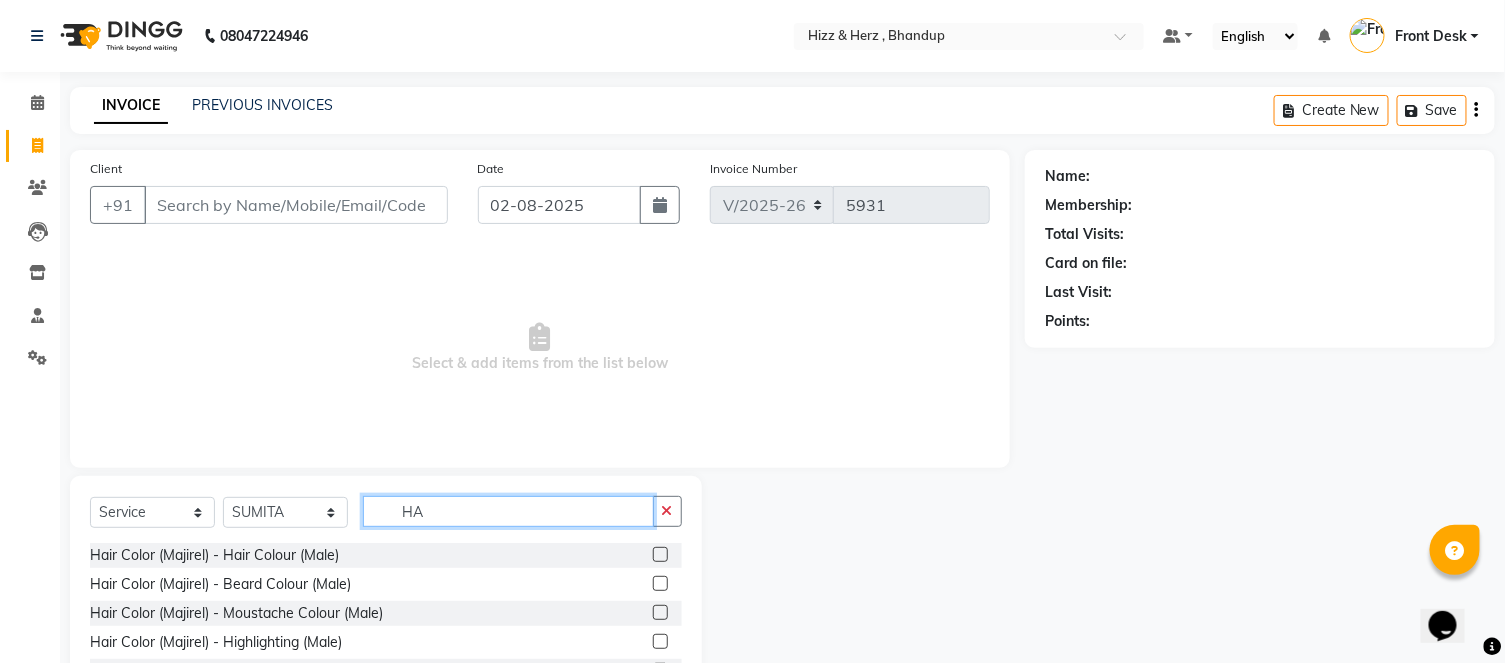 type on "H" 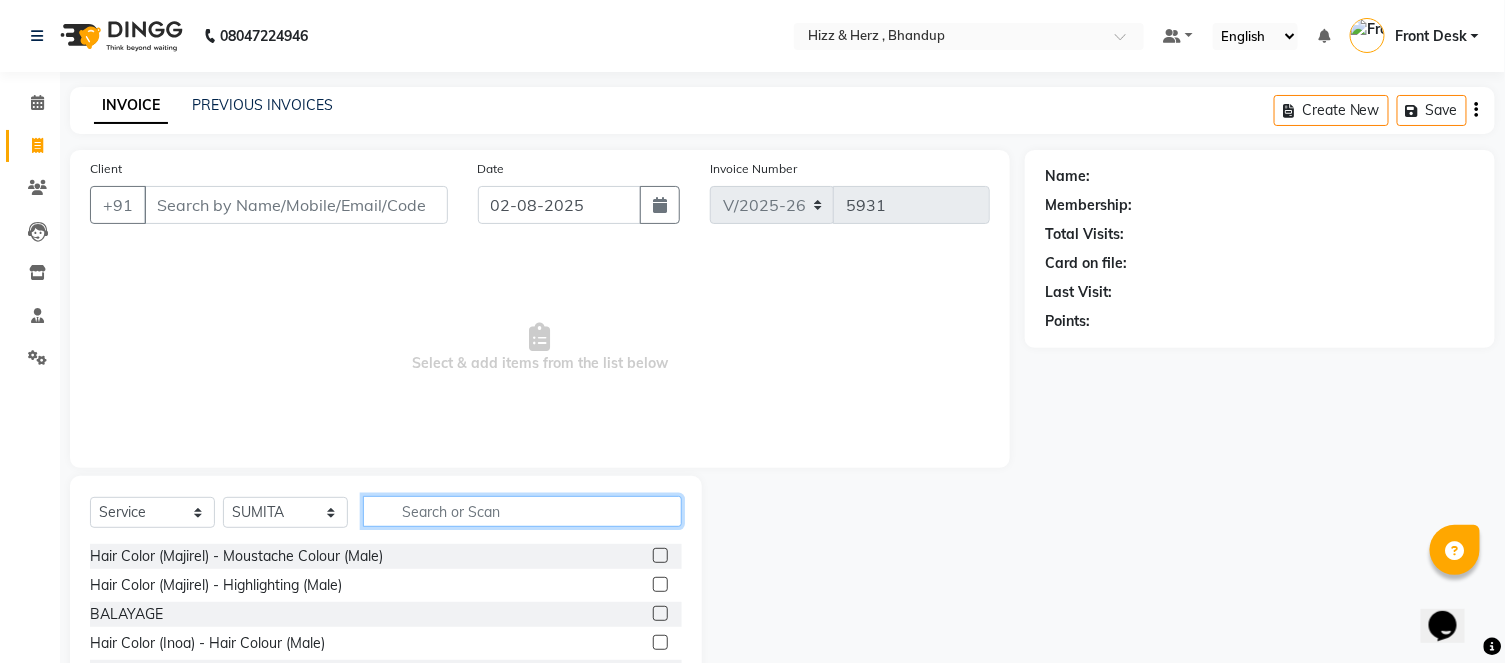 scroll, scrollTop: 111, scrollLeft: 0, axis: vertical 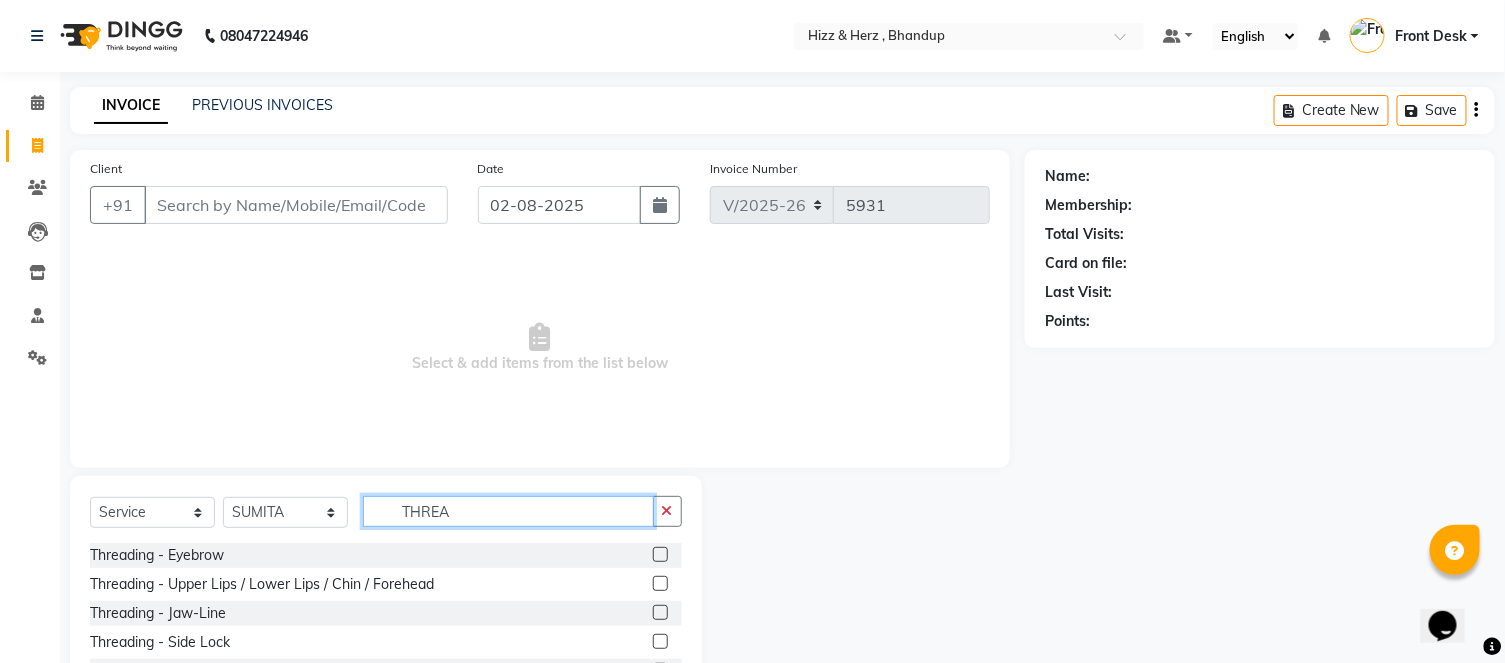 type on "THREA" 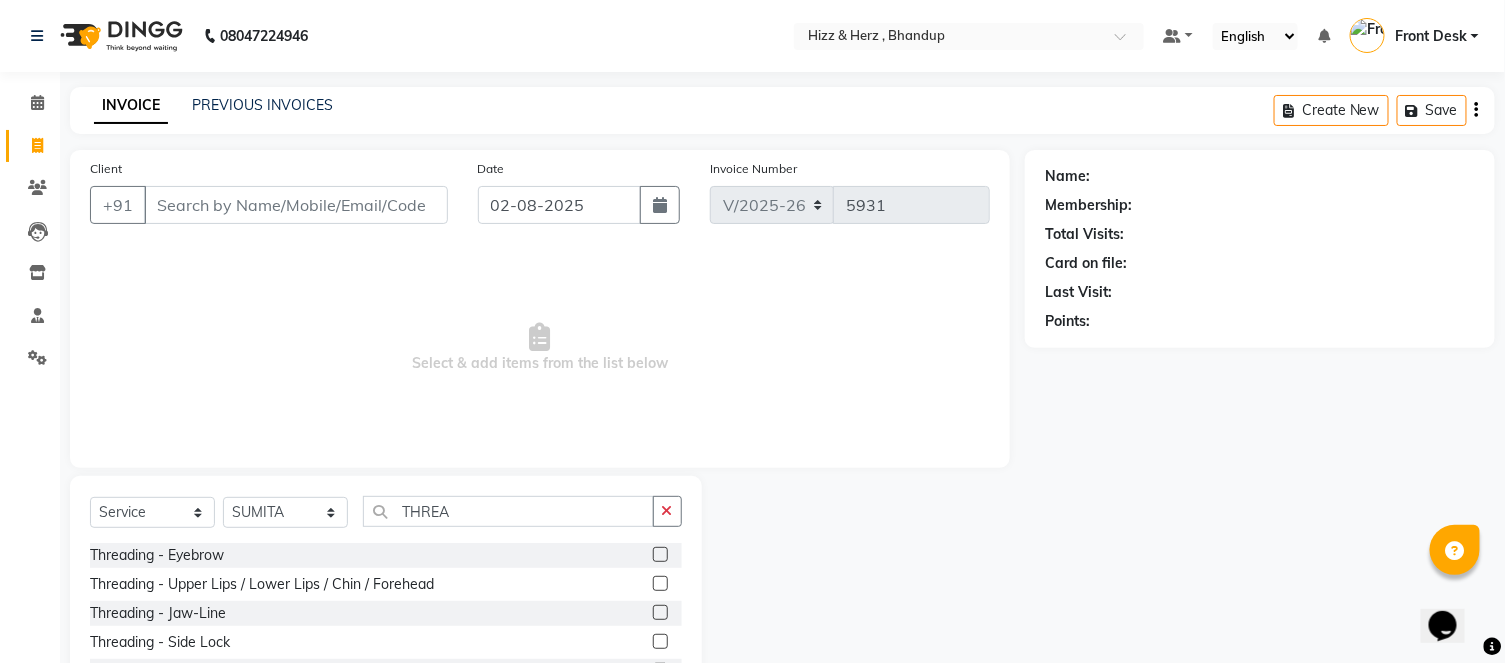 click 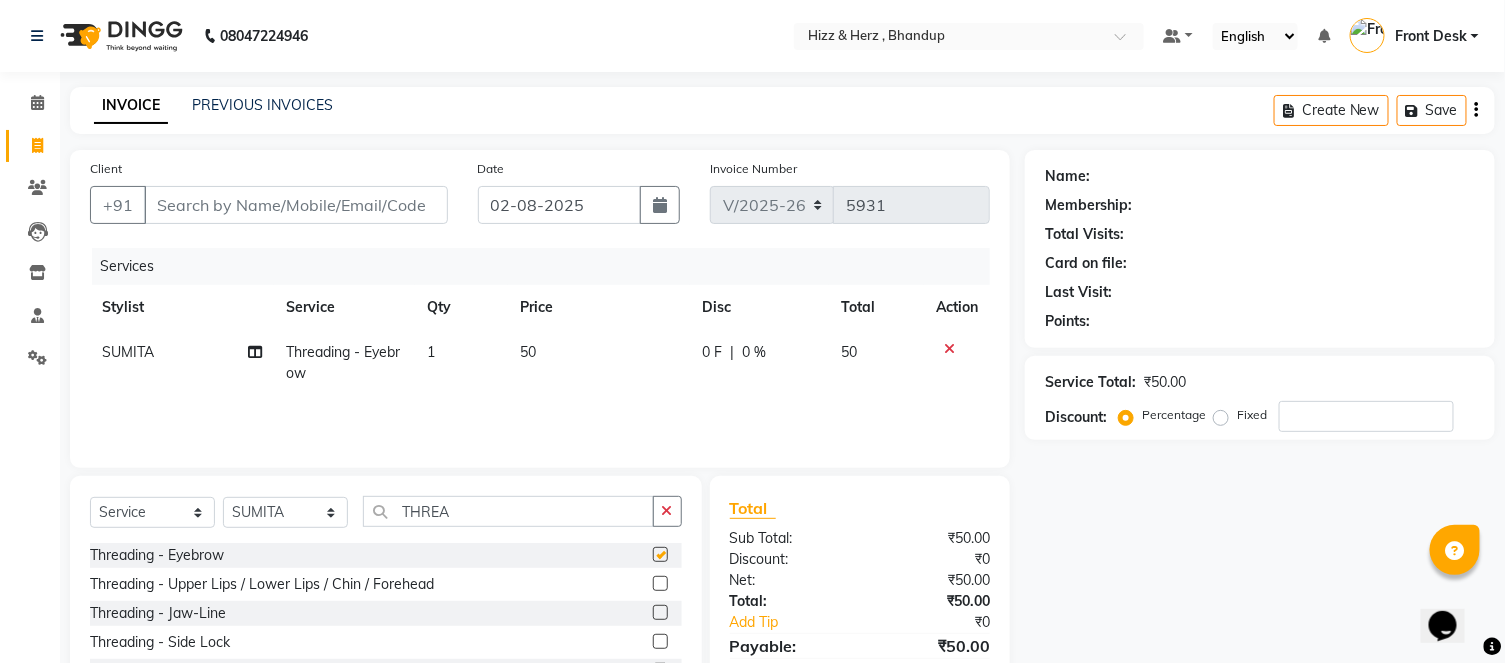 checkbox on "false" 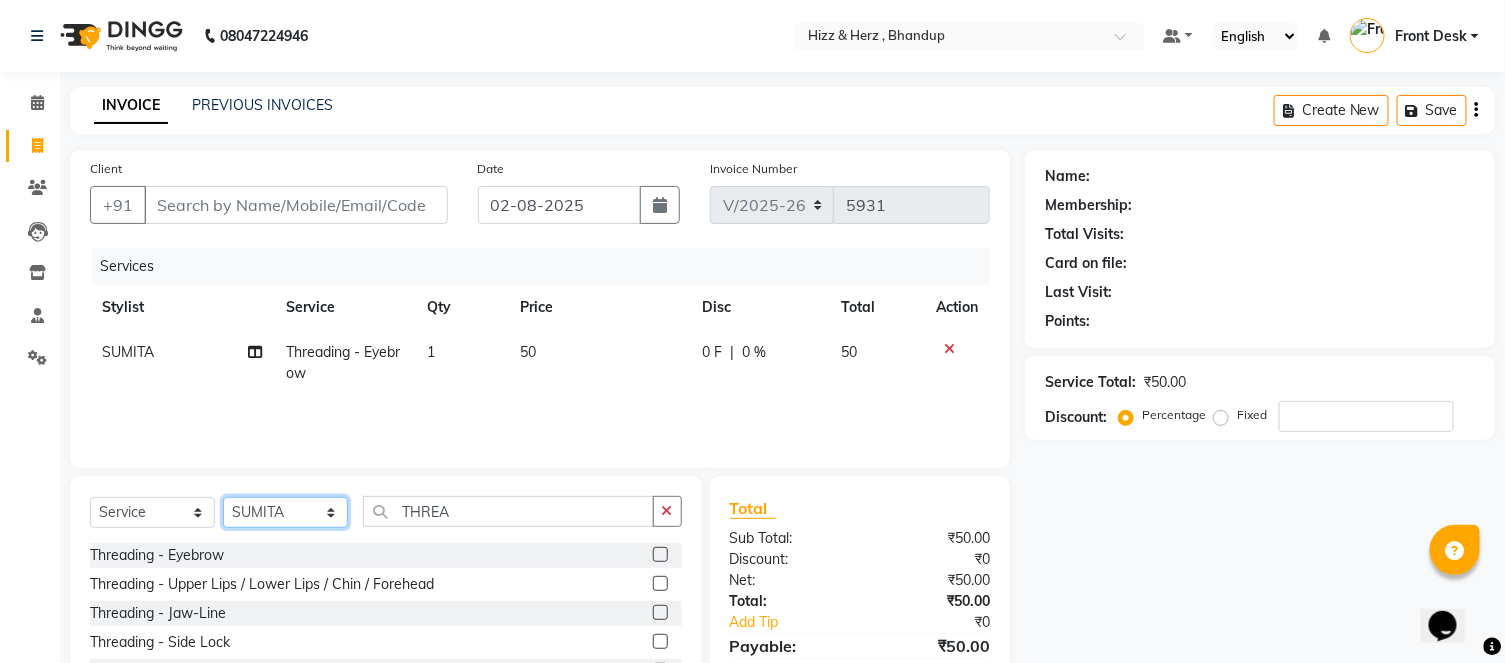 click on "Select Stylist Front Desk Gaurav Sharma HIZZ & HERZ 2 IRFAN AHMAD Jigna Goswami KHALID AHMAD Laxmi Mehboob MOHD PARVEJ NIZAM Salman Sangeeta  SUMITA  VEERENDRA SHARMA" 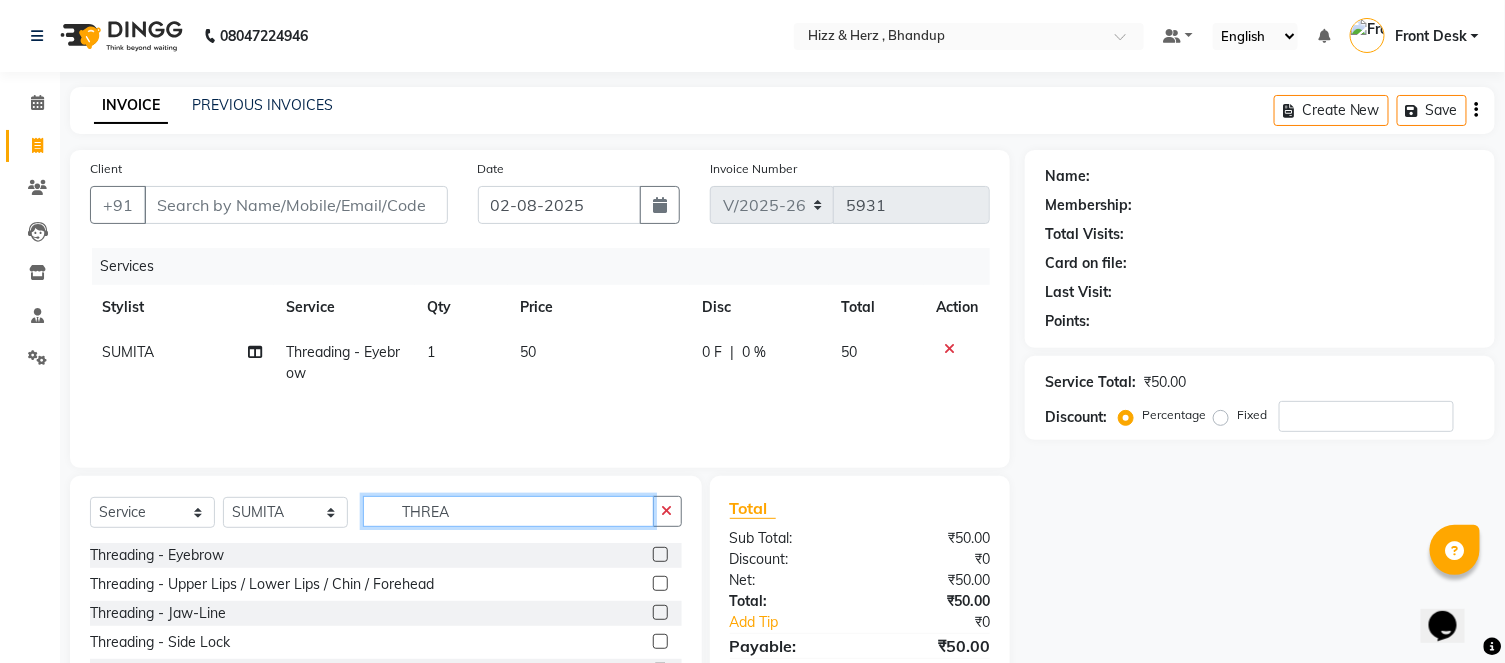 click on "THREA" 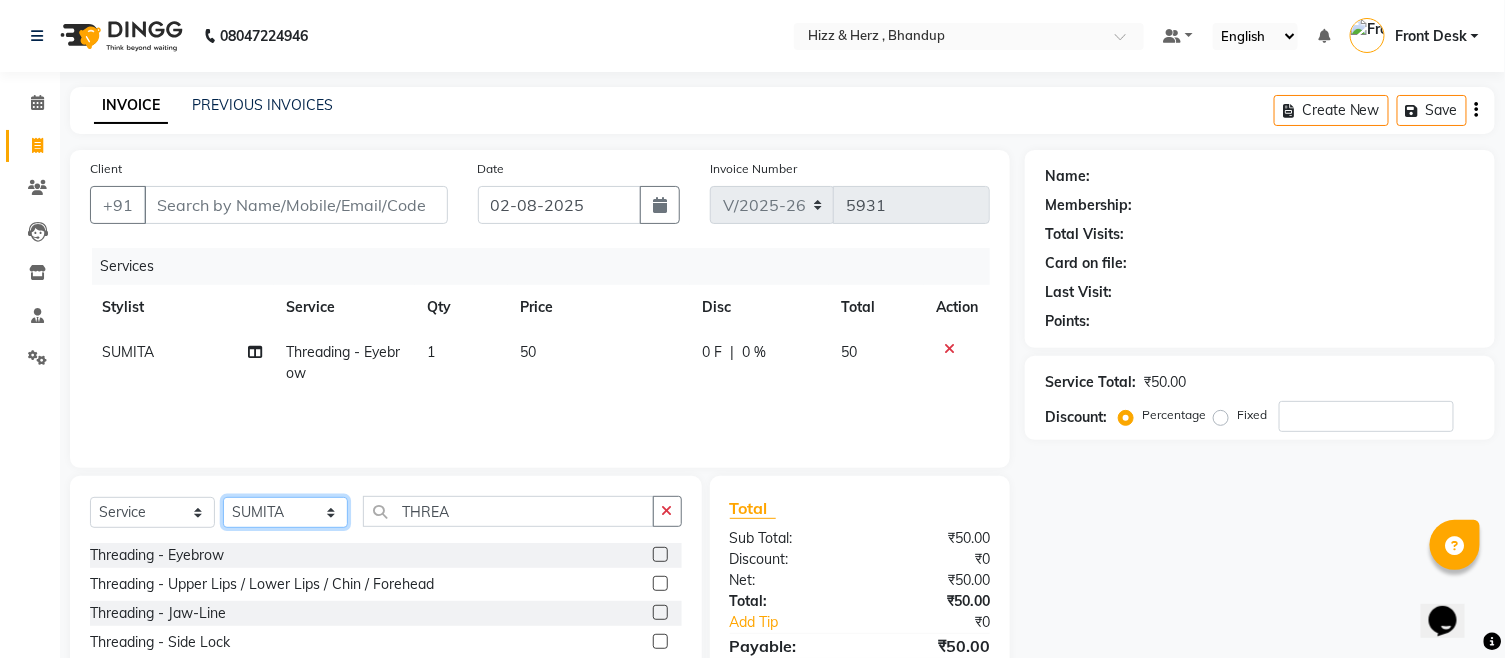 click on "Select Stylist Front Desk Gaurav Sharma HIZZ & HERZ 2 IRFAN AHMAD Jigna Goswami KHALID AHMAD Laxmi Mehboob MOHD PARVEJ NIZAM Salman Sangeeta  SUMITA  VEERENDRA SHARMA" 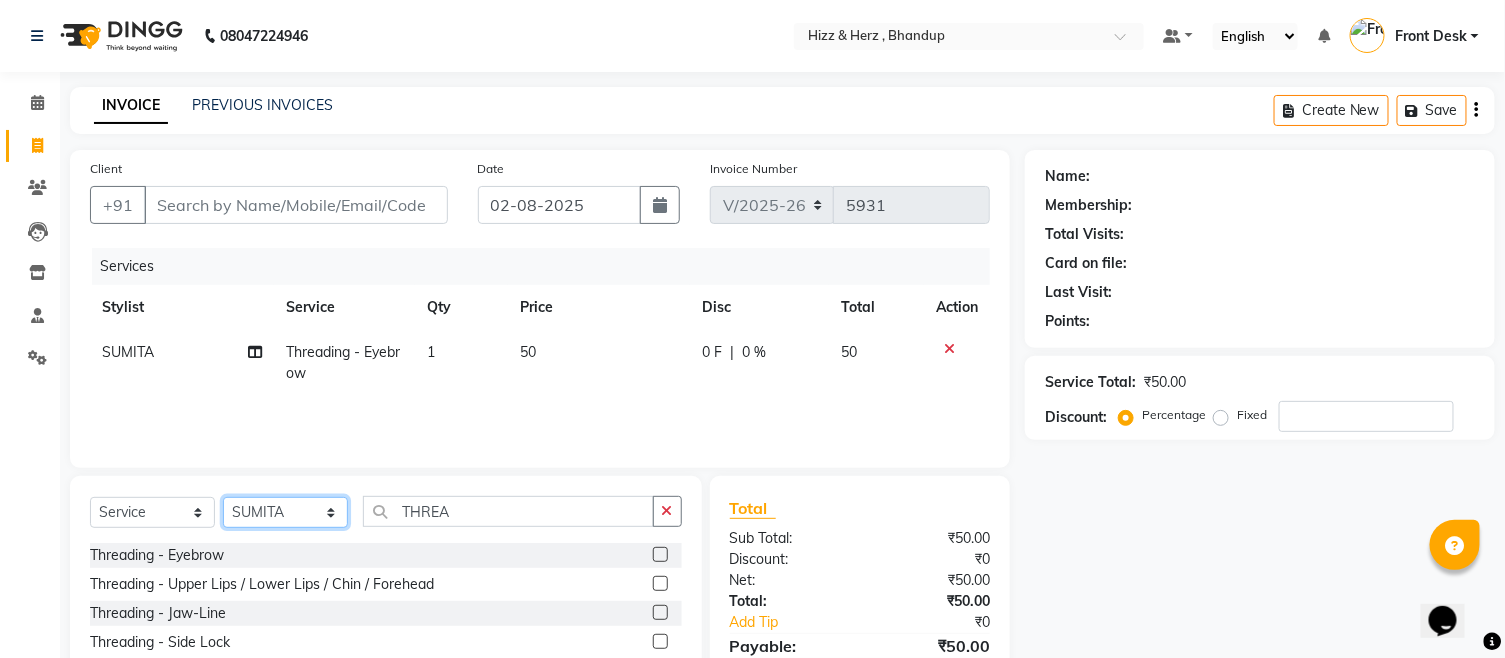 select on "24395" 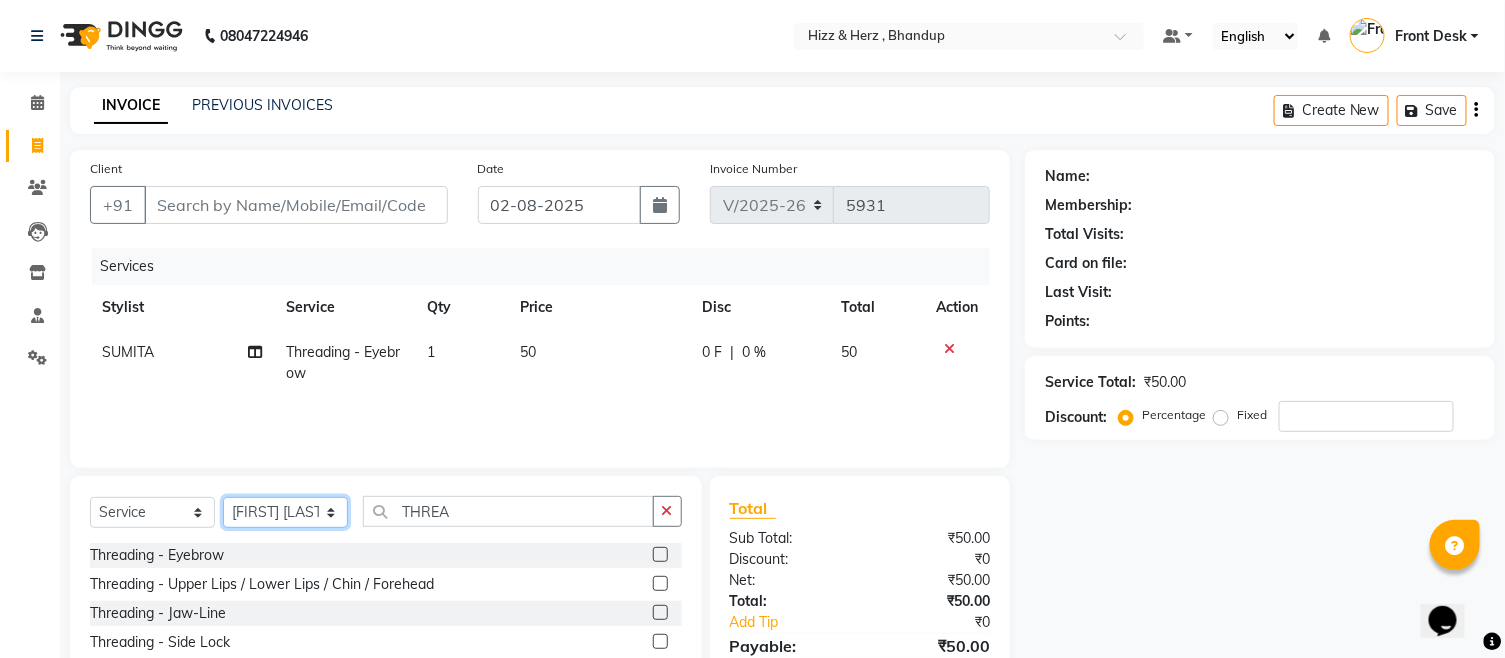 click on "Select Stylist Front Desk Gaurav Sharma HIZZ & HERZ 2 IRFAN AHMAD Jigna Goswami KHALID AHMAD Laxmi Mehboob MOHD PARVEJ NIZAM Salman Sangeeta  SUMITA  VEERENDRA SHARMA" 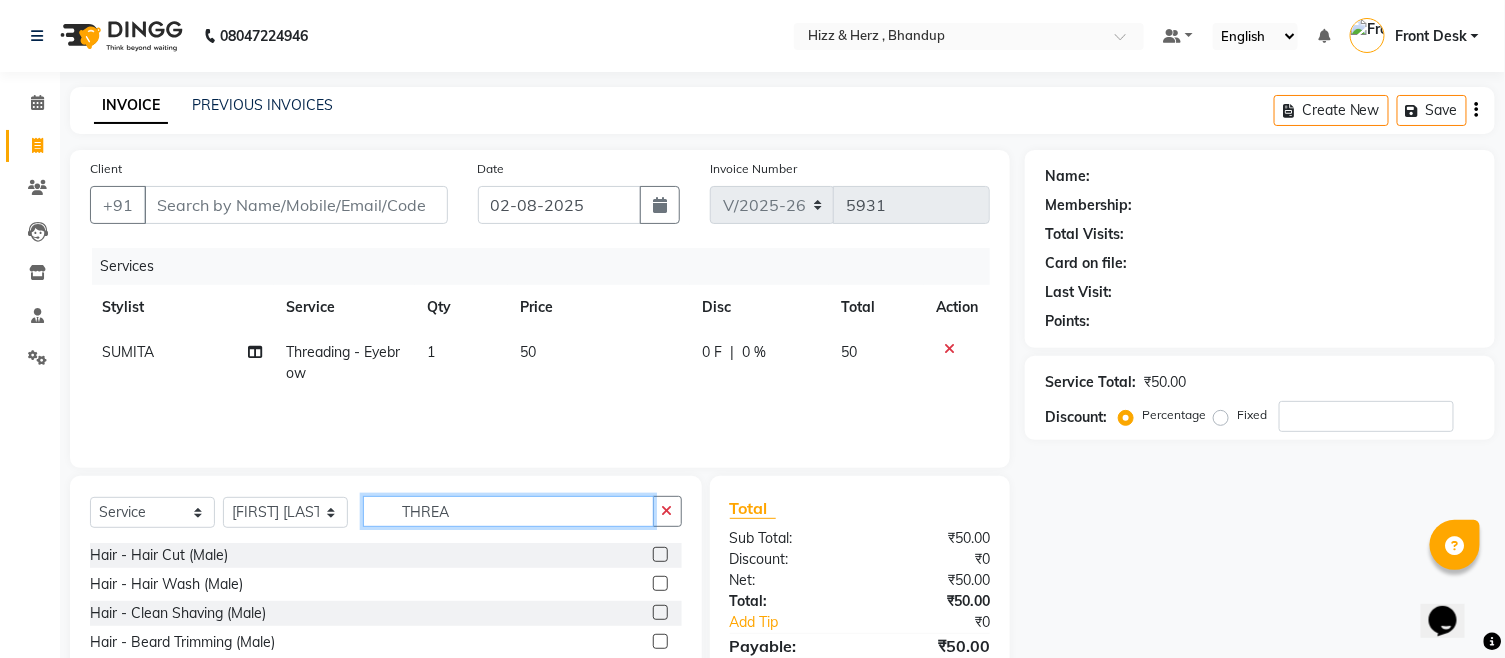 click on "THREA" 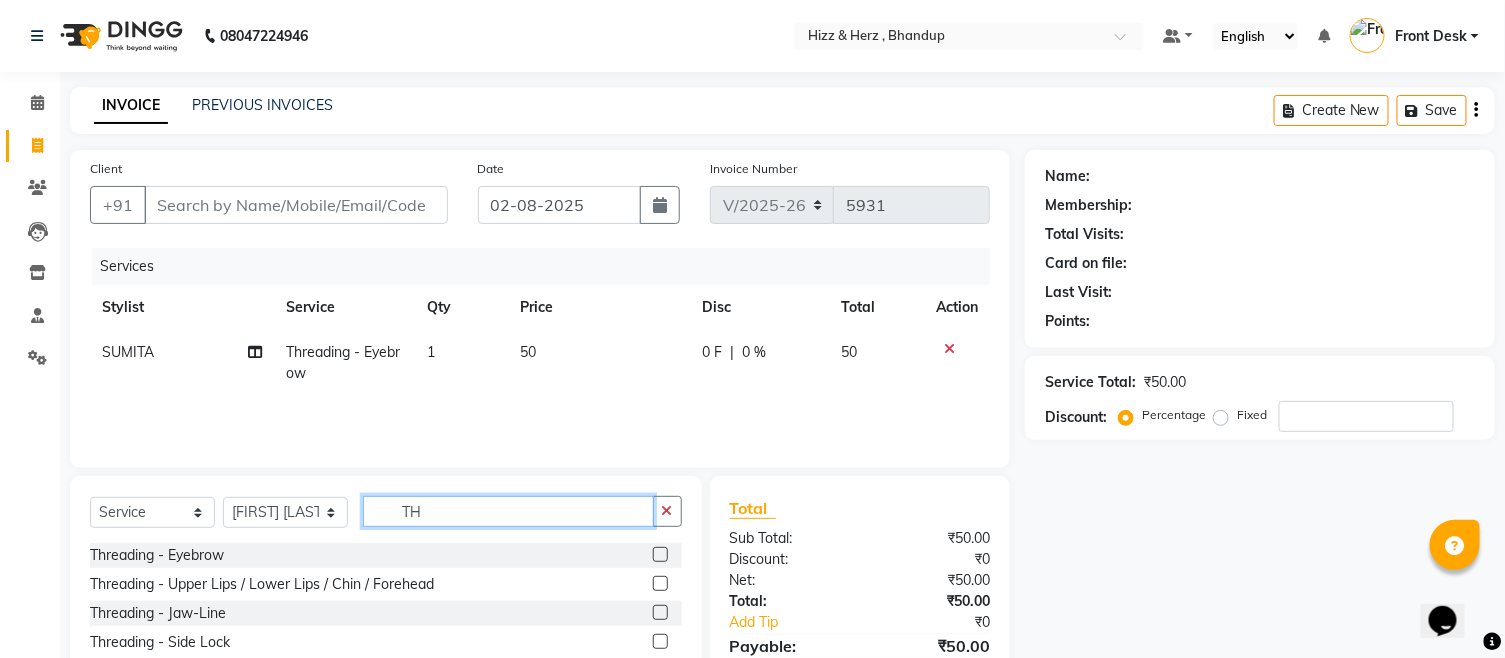type on "T" 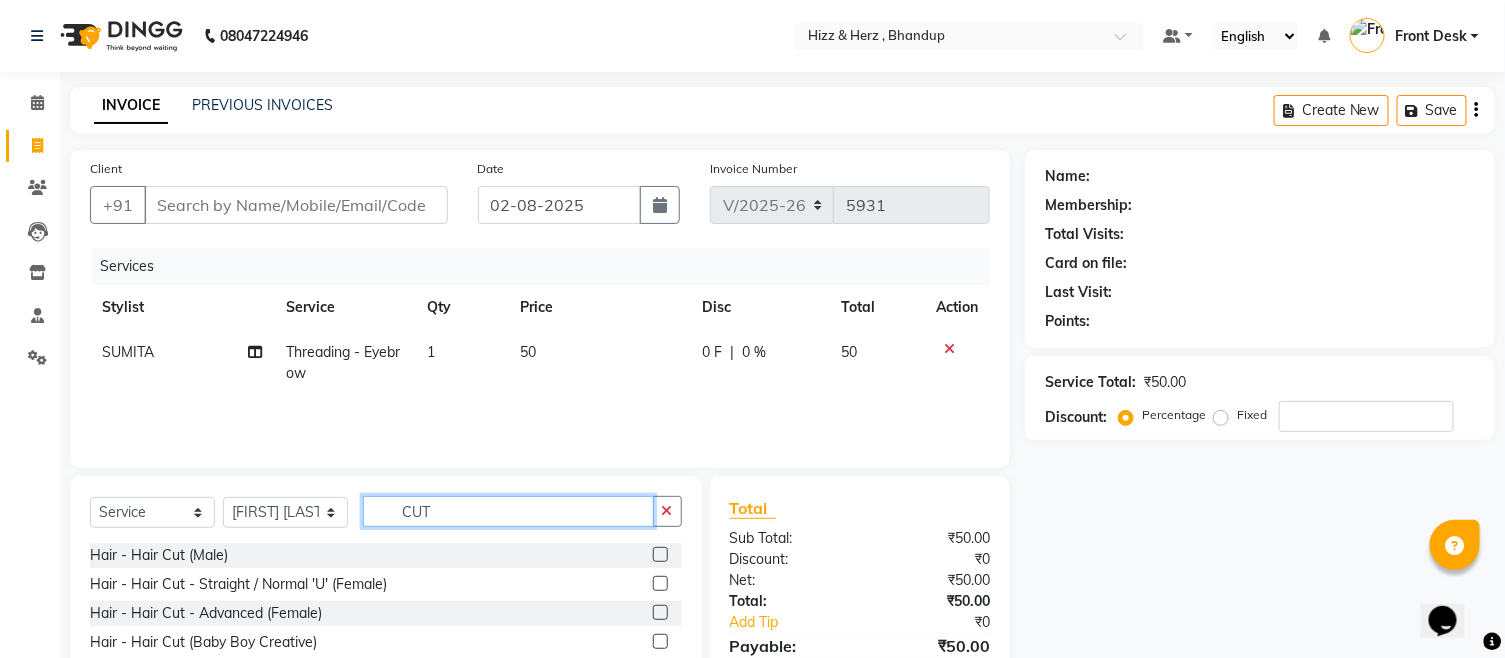 type on "CUT" 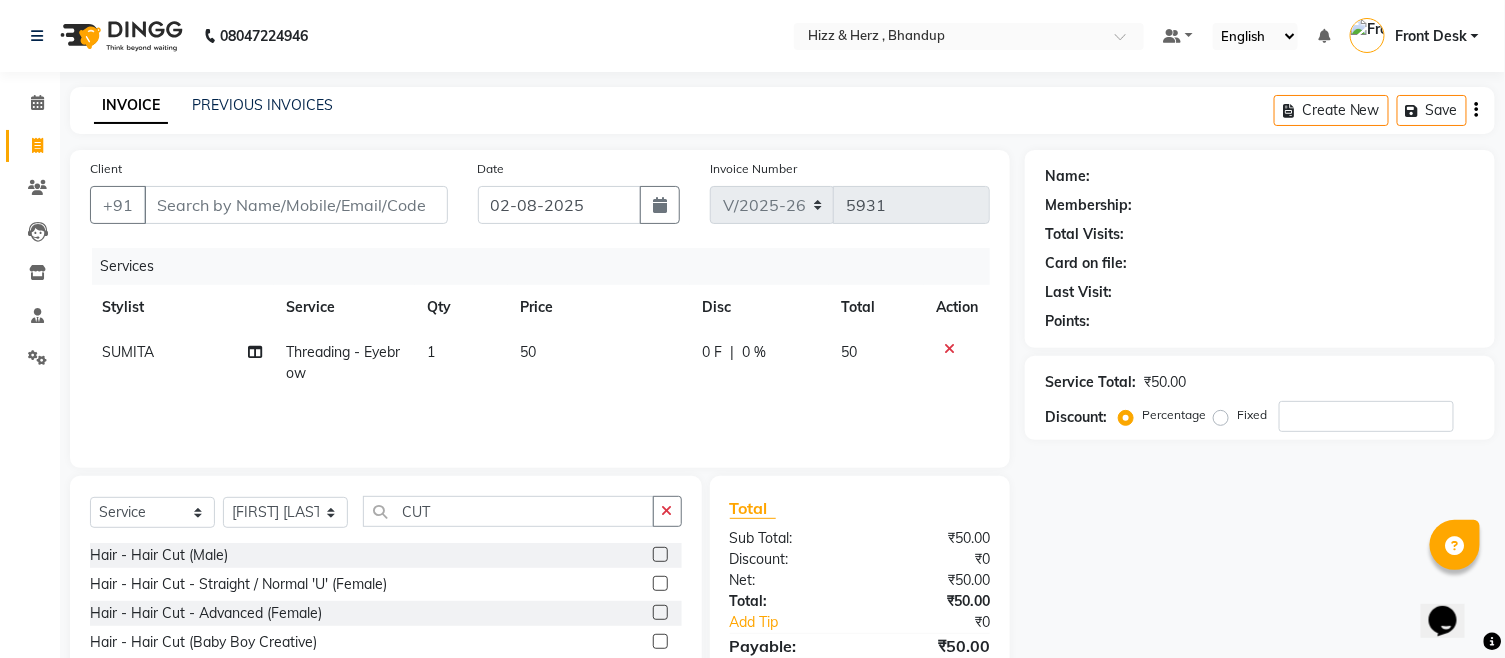 click 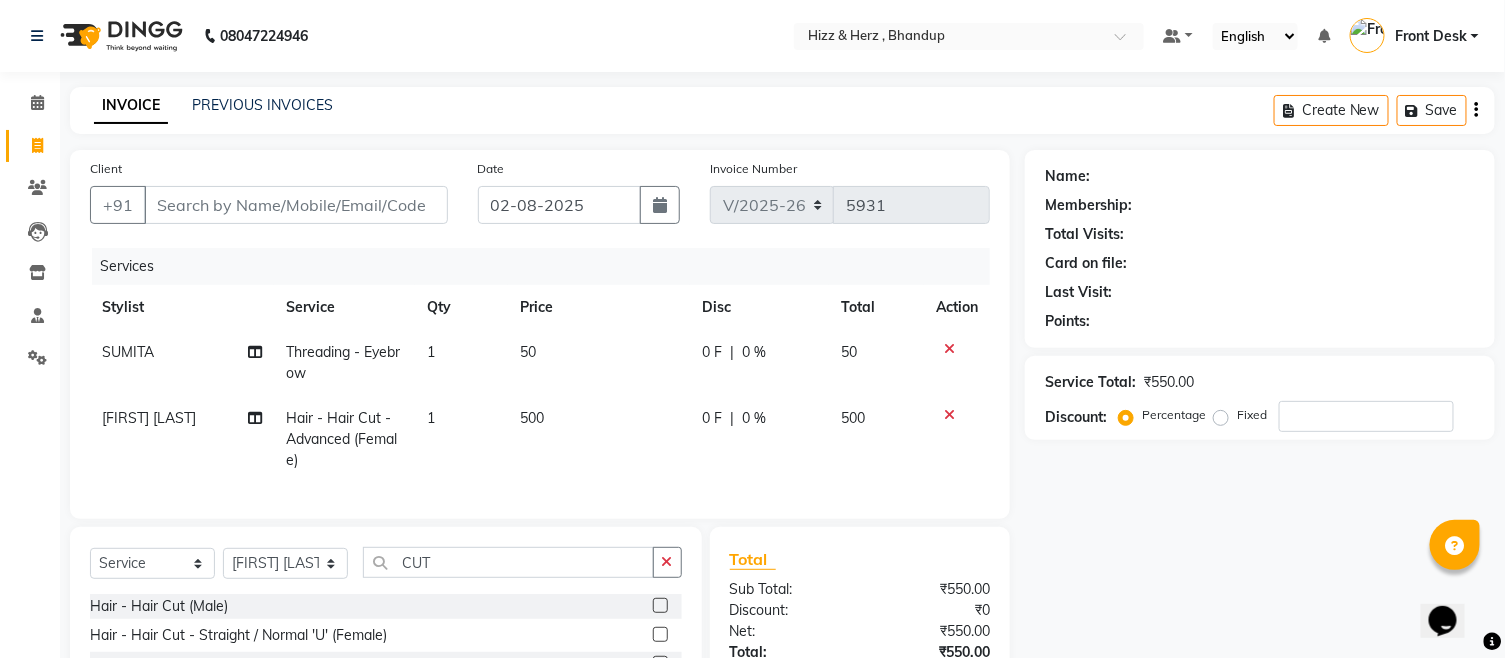 checkbox on "false" 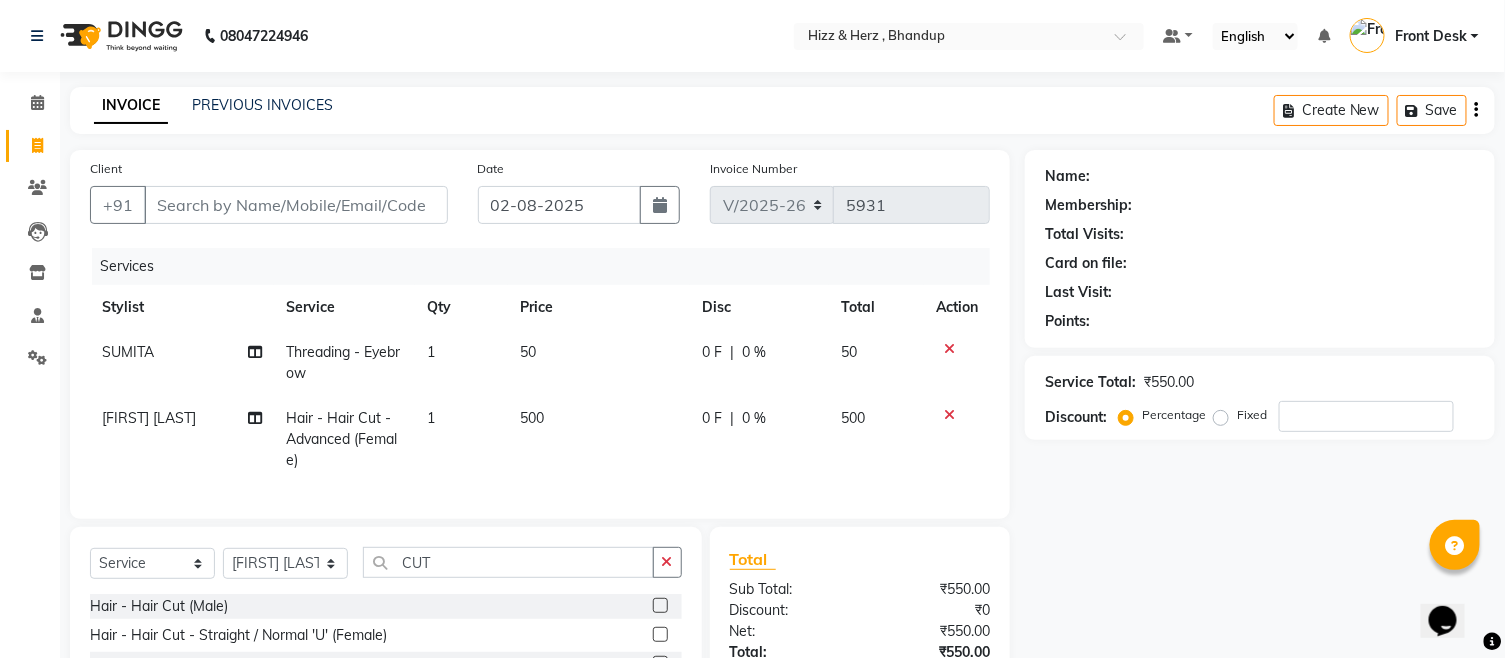 click 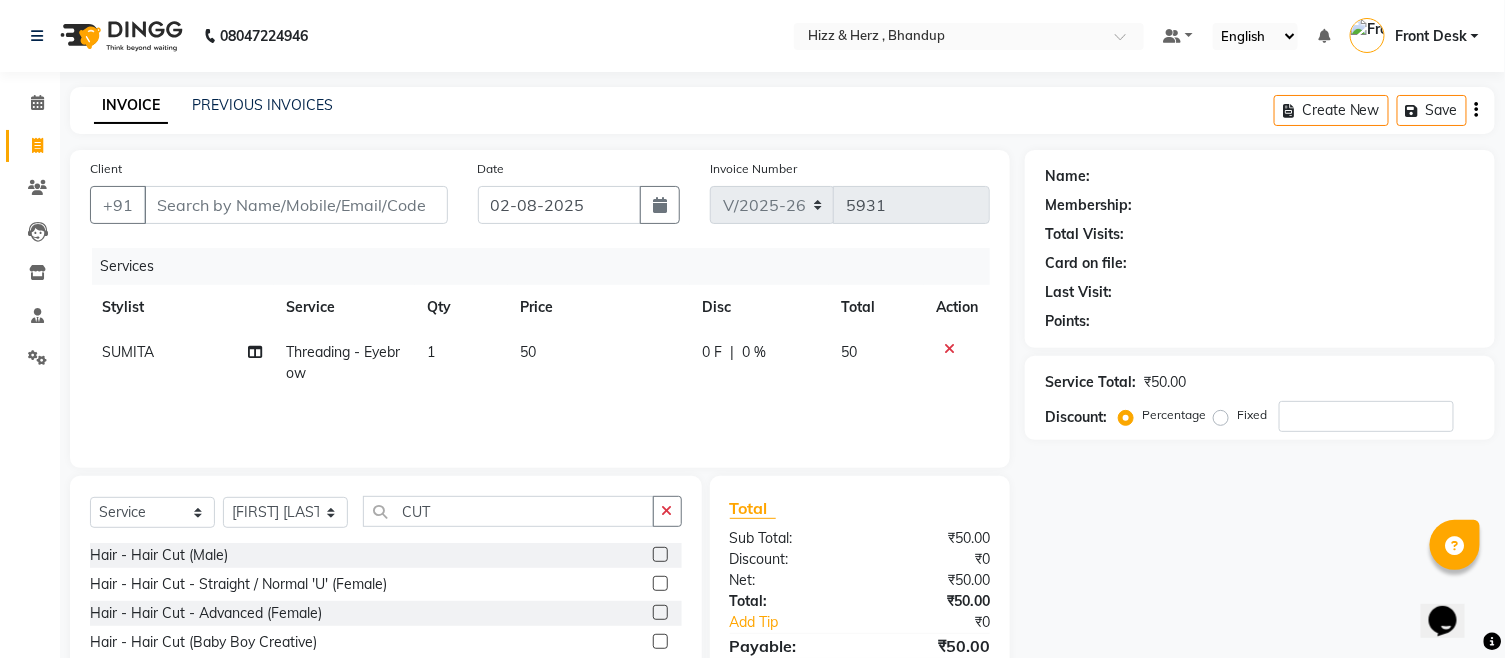 click 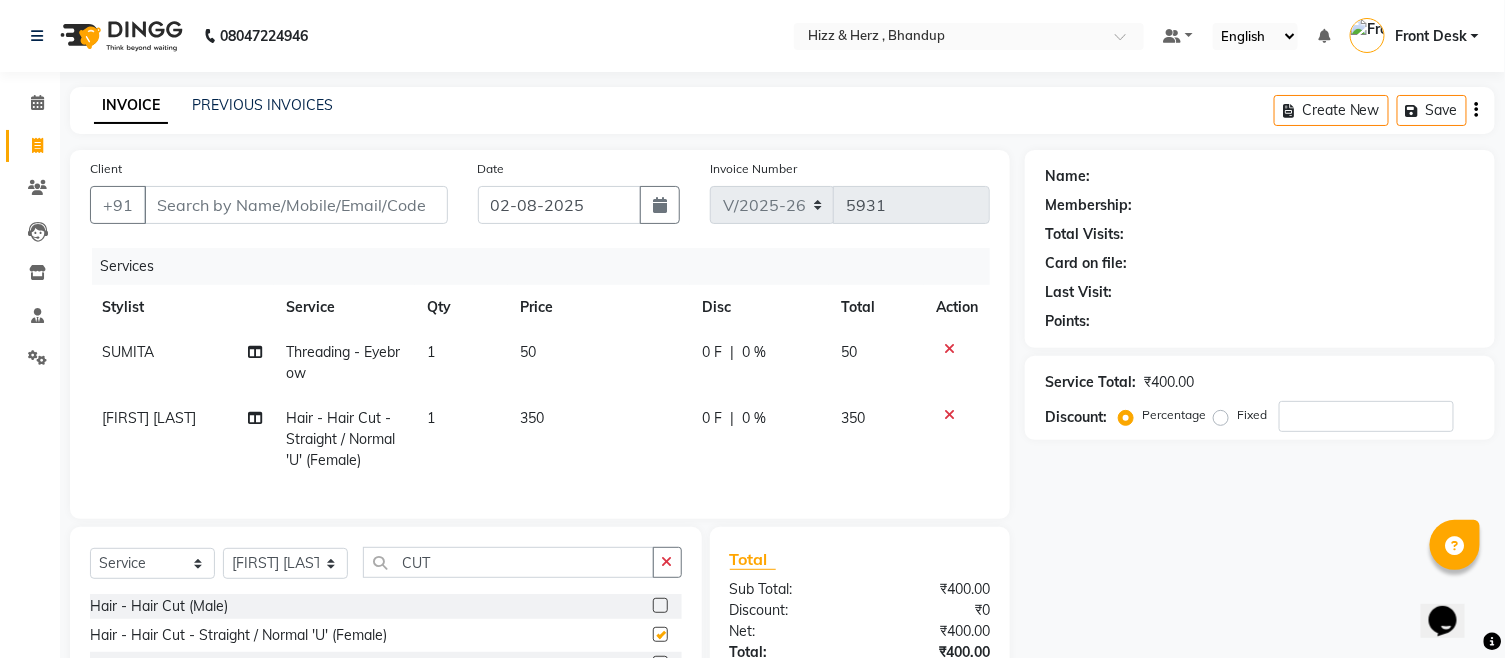 checkbox on "false" 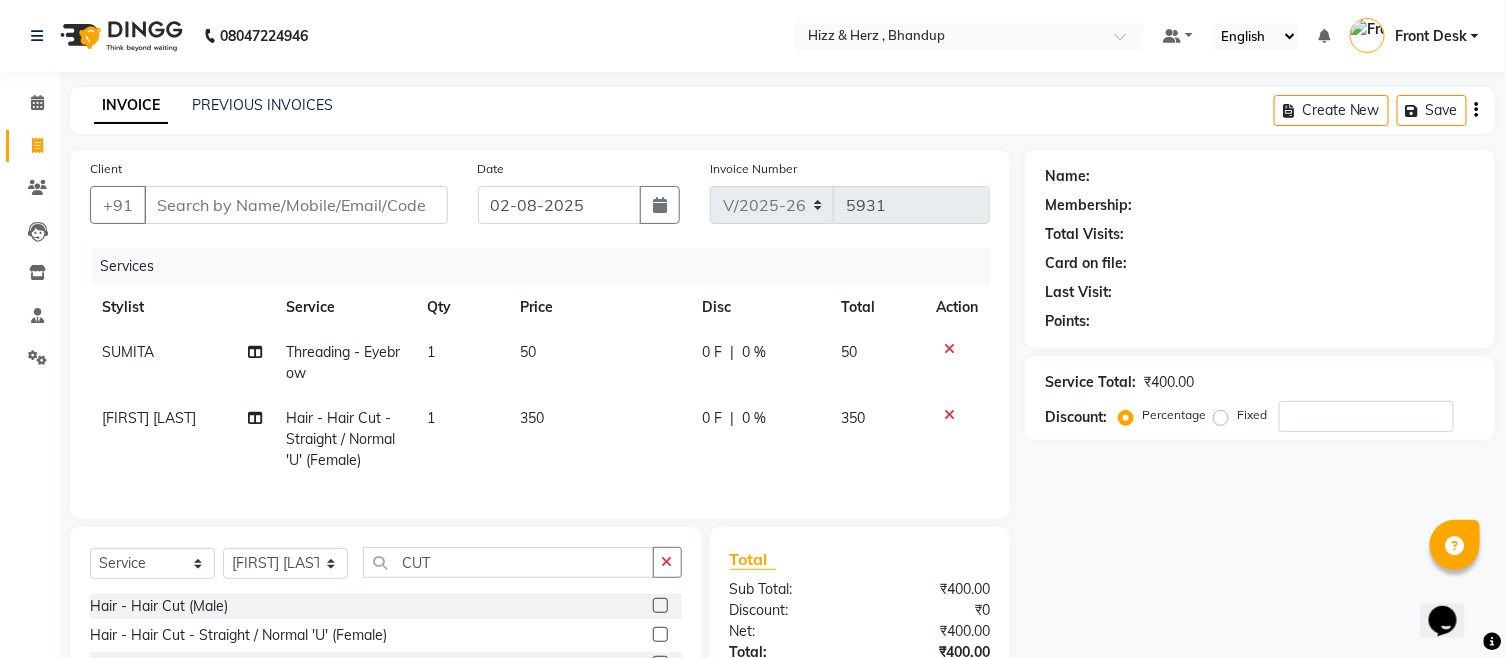 click 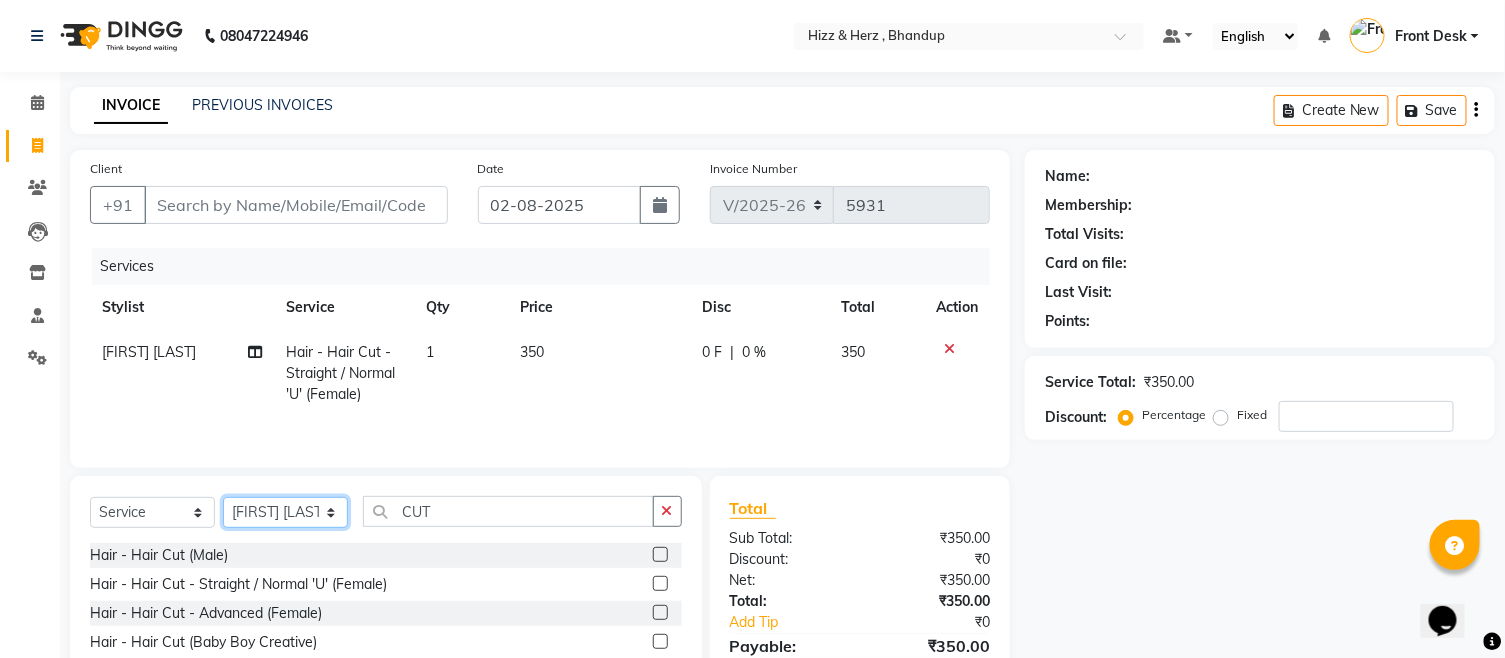 click on "Select Stylist Front Desk Gaurav Sharma HIZZ & HERZ 2 IRFAN AHMAD Jigna Goswami KHALID AHMAD Laxmi Mehboob MOHD PARVEJ NIZAM Salman Sangeeta  SUMITA  VEERENDRA SHARMA" 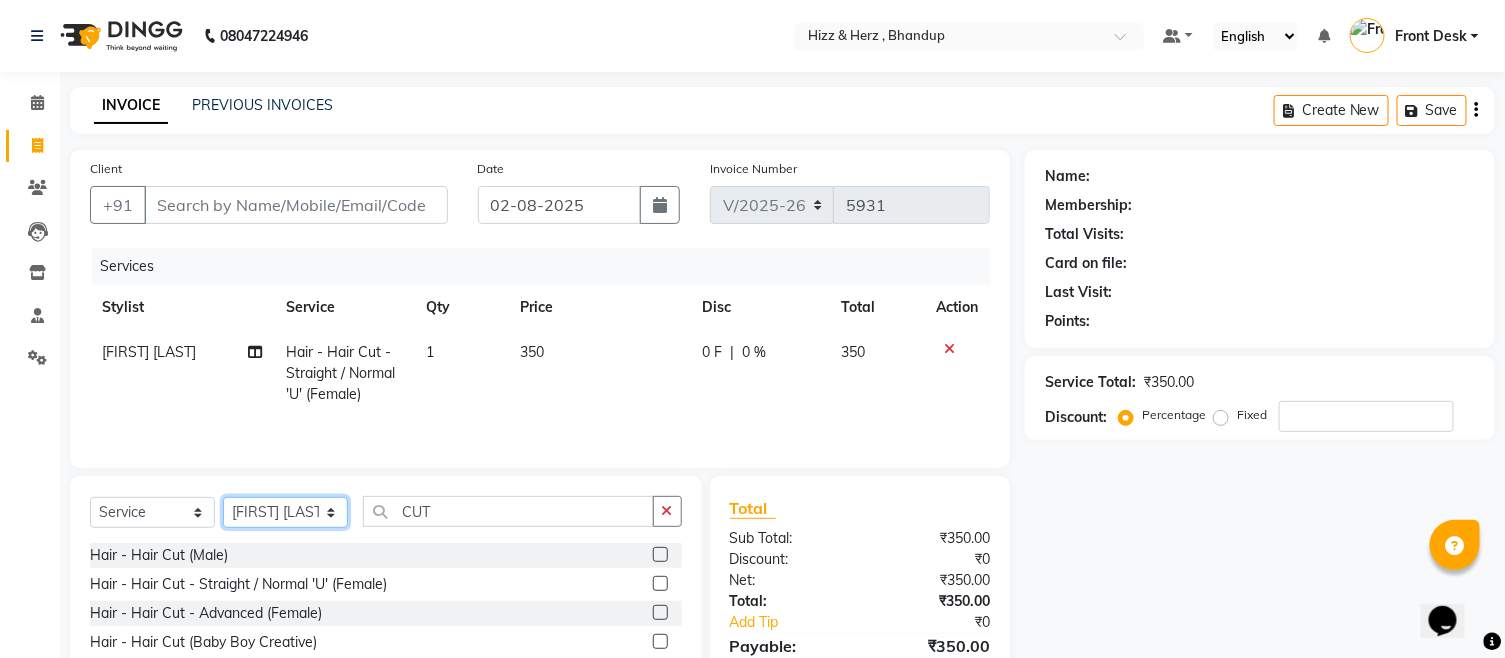 select on "24394" 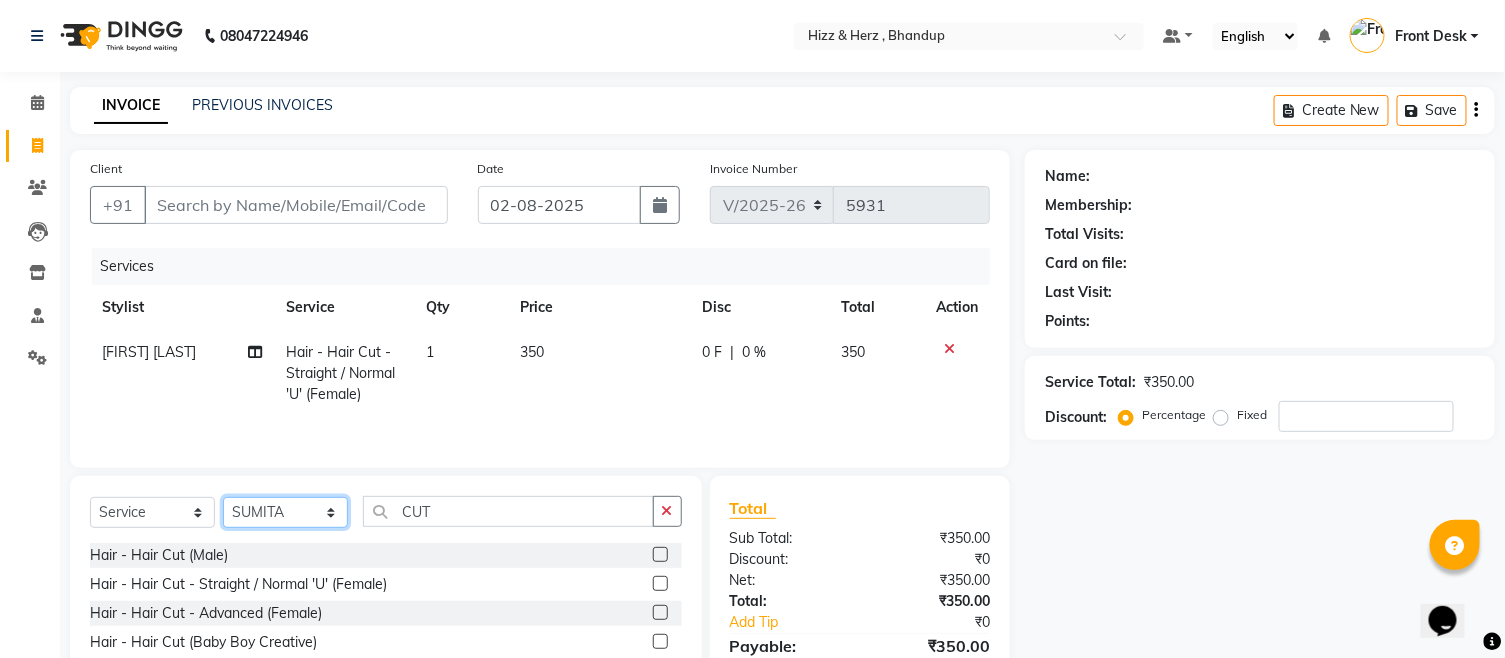 click on "Select Stylist Front Desk Gaurav Sharma HIZZ & HERZ 2 IRFAN AHMAD Jigna Goswami KHALID AHMAD Laxmi Mehboob MOHD PARVEJ NIZAM Salman Sangeeta  SUMITA  VEERENDRA SHARMA" 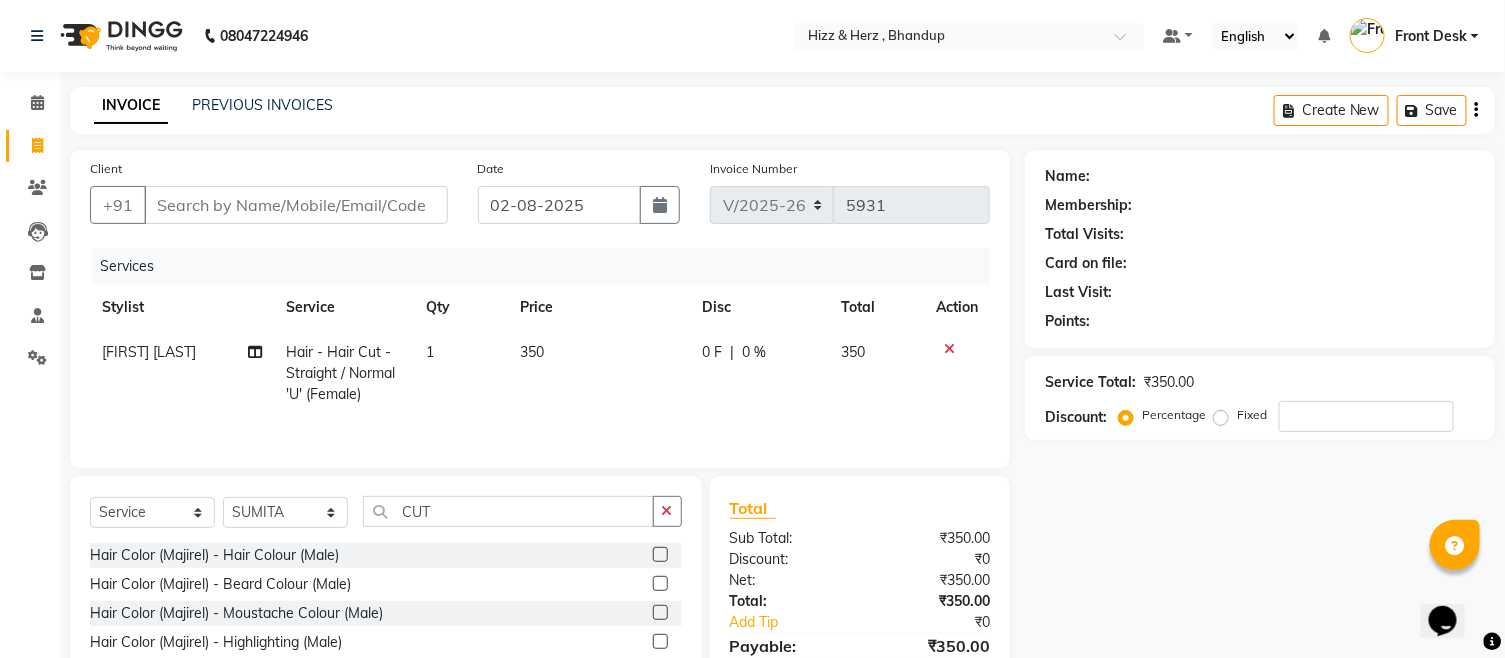 click on "CUT" 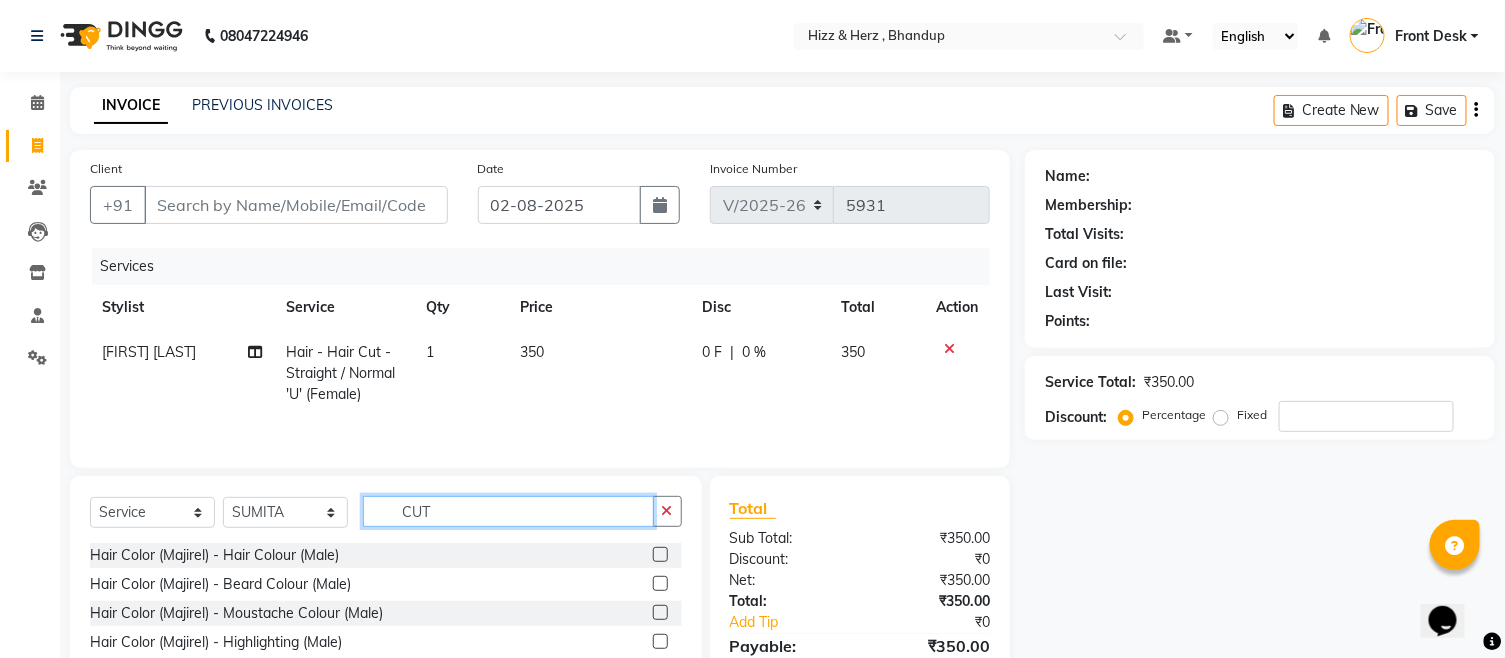 click on "CUT" 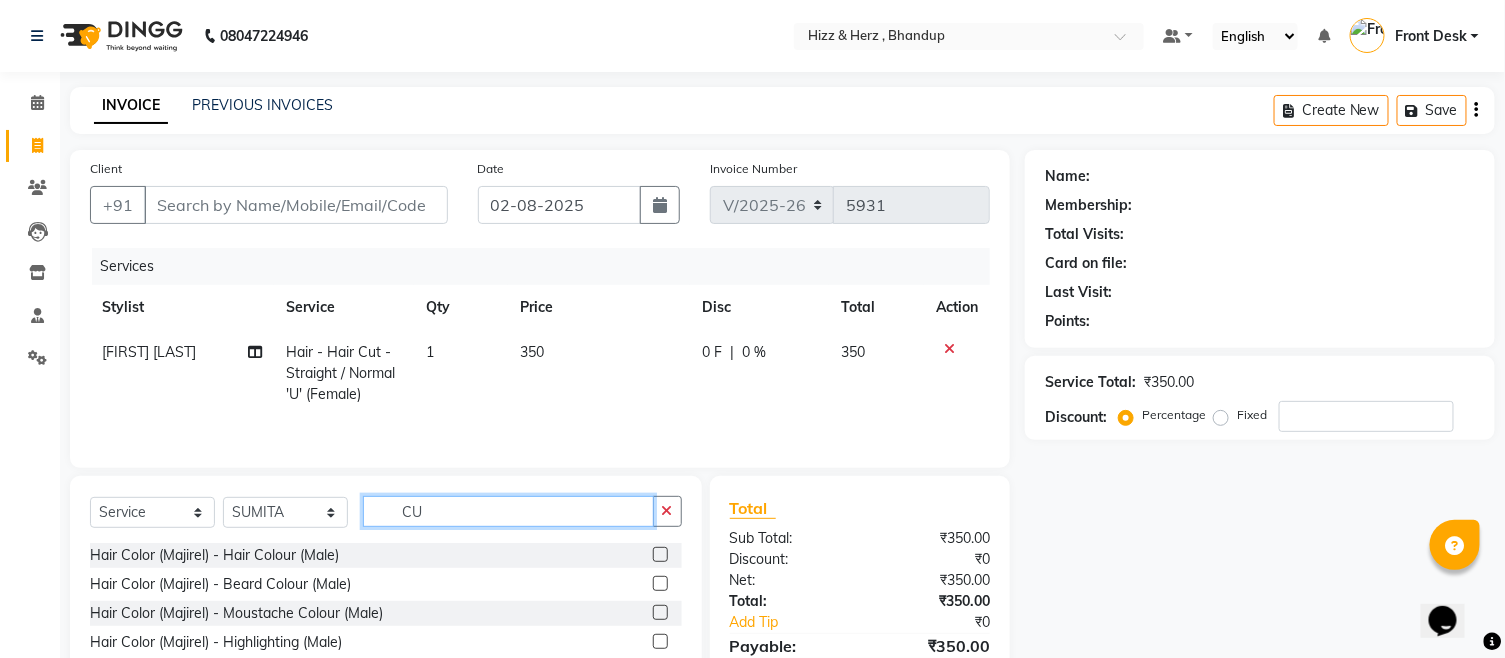 type on "C" 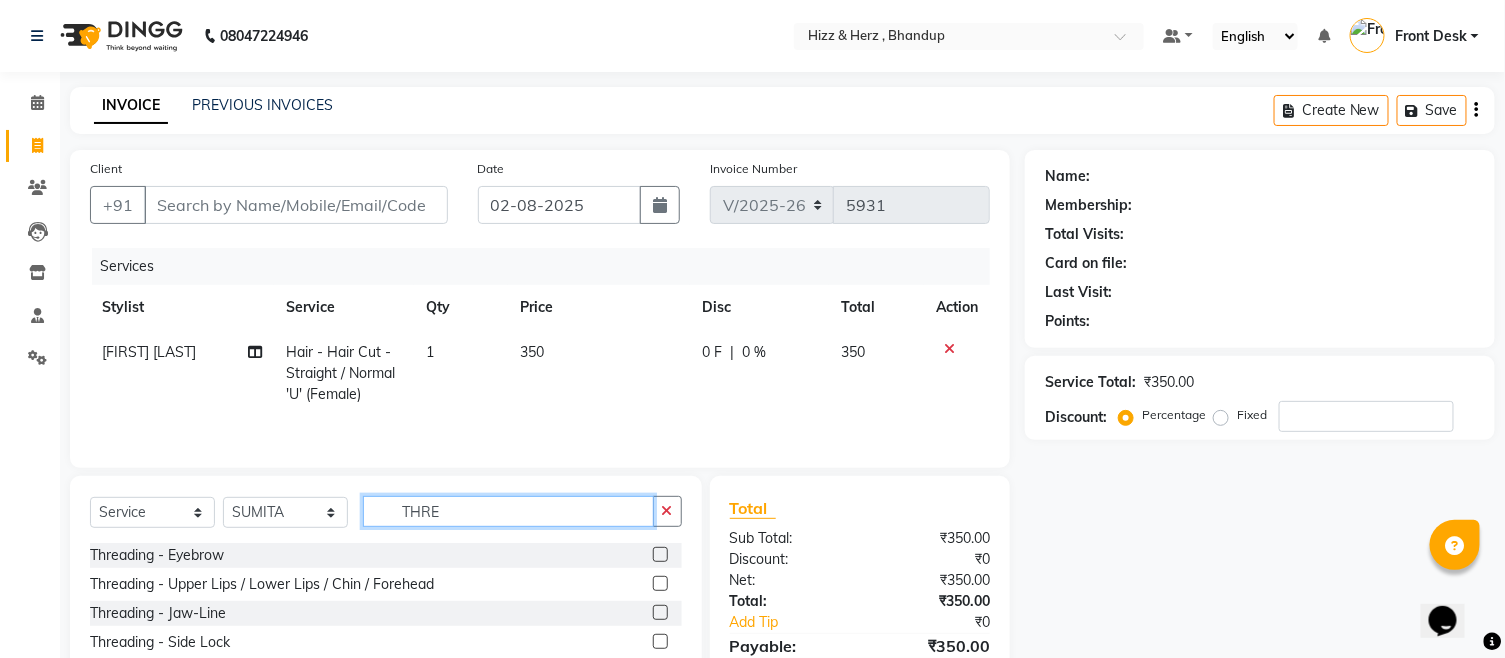 type on "THRE" 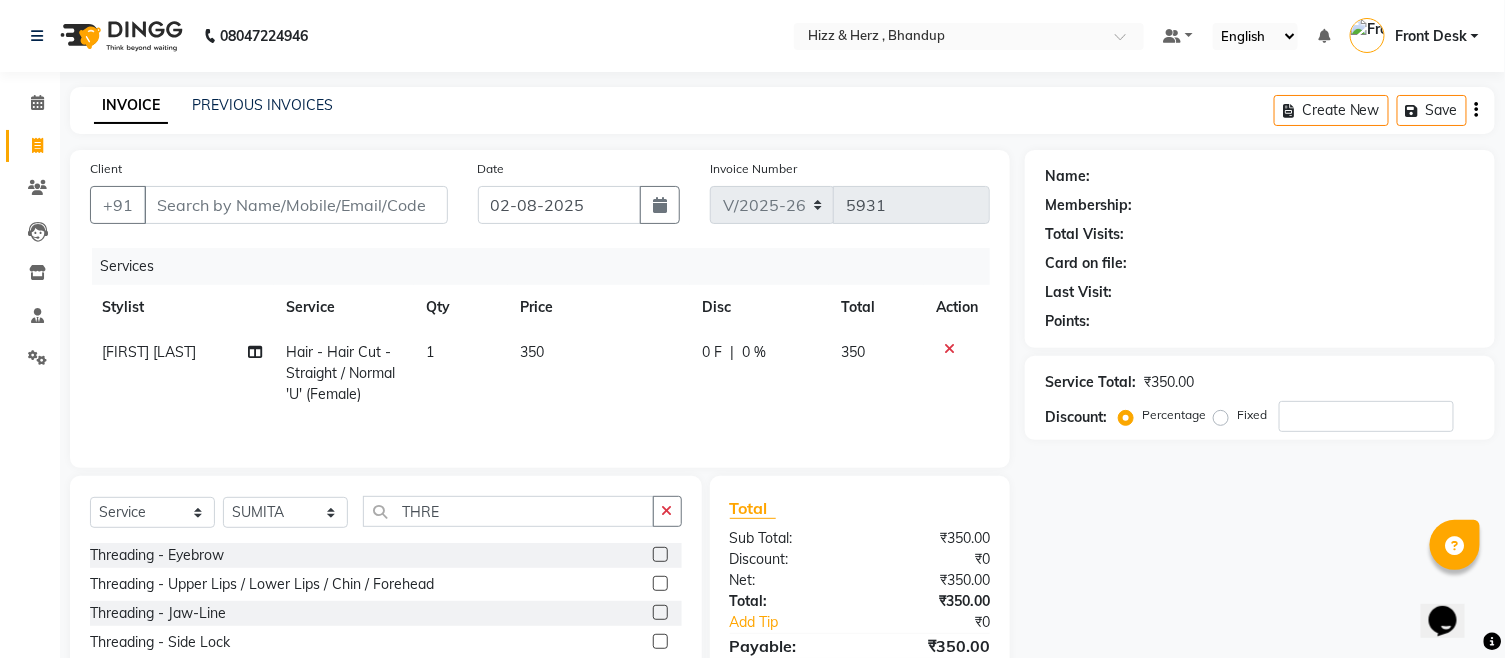 click 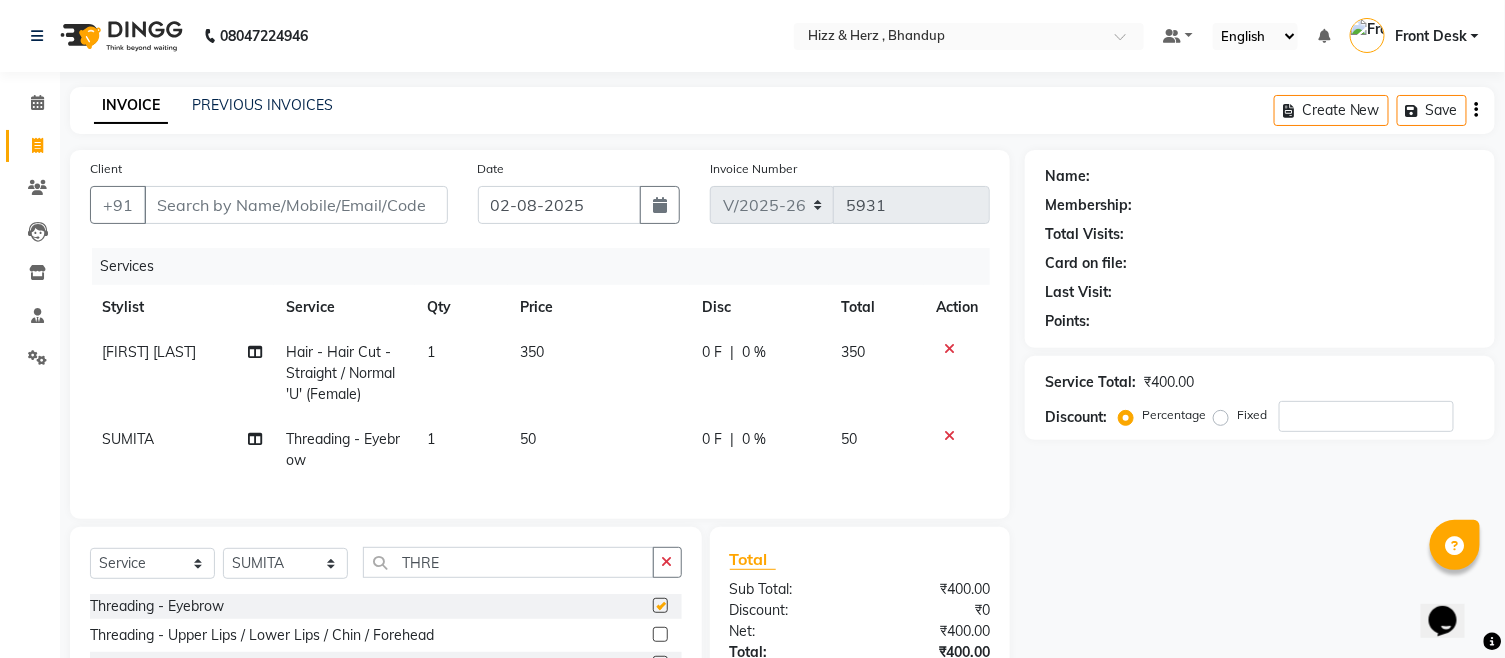 checkbox on "false" 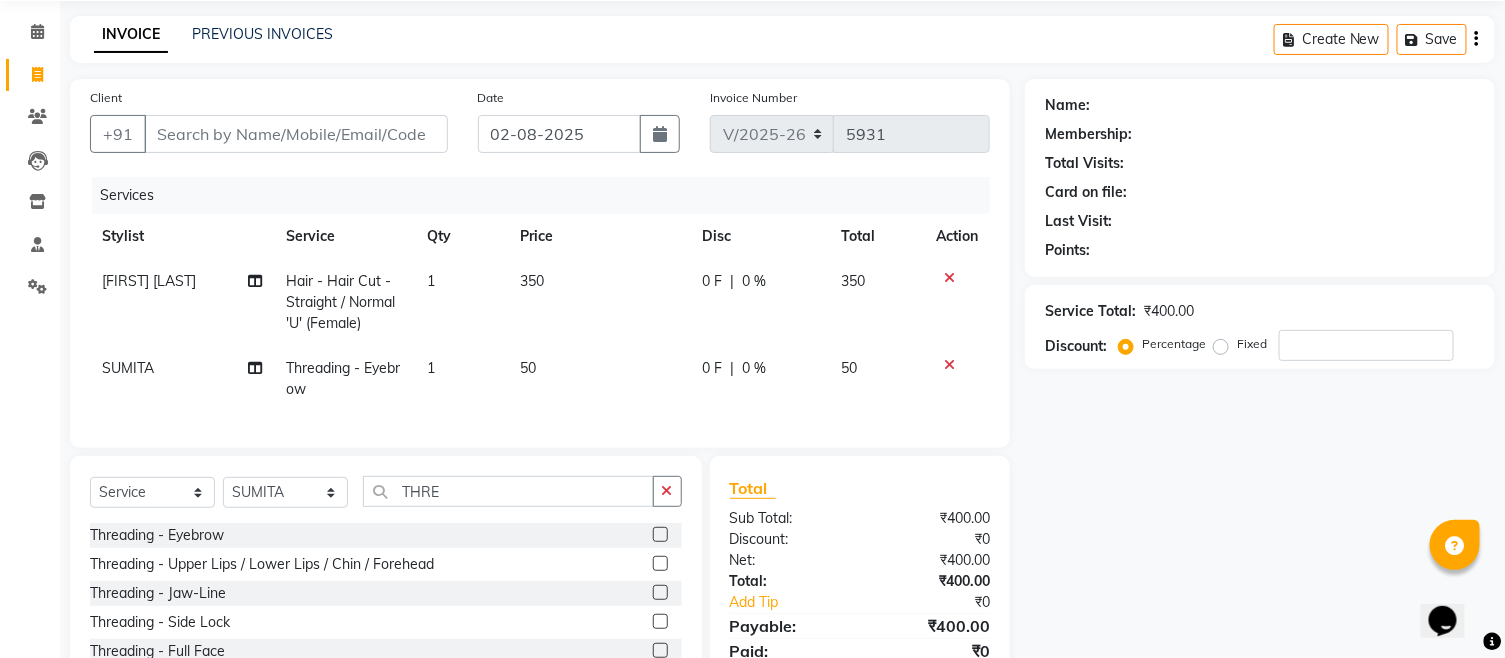 scroll, scrollTop: 166, scrollLeft: 0, axis: vertical 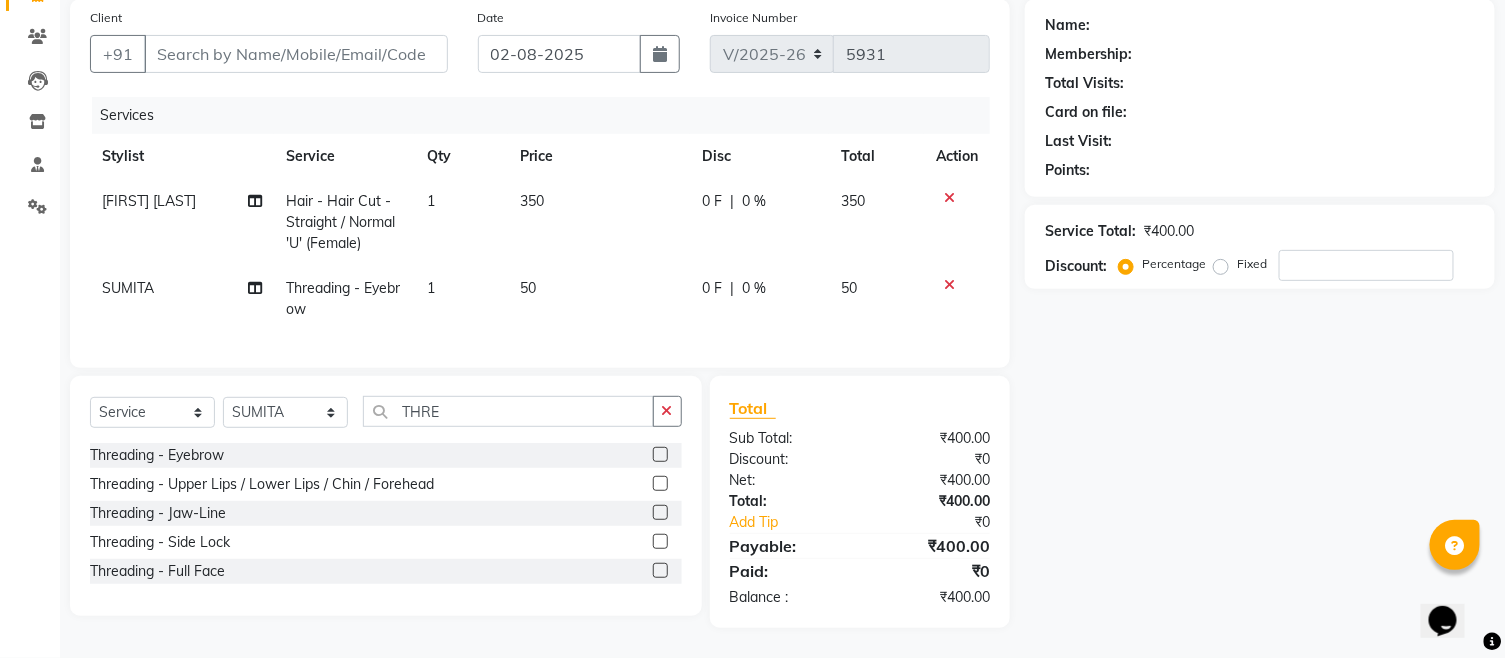 click 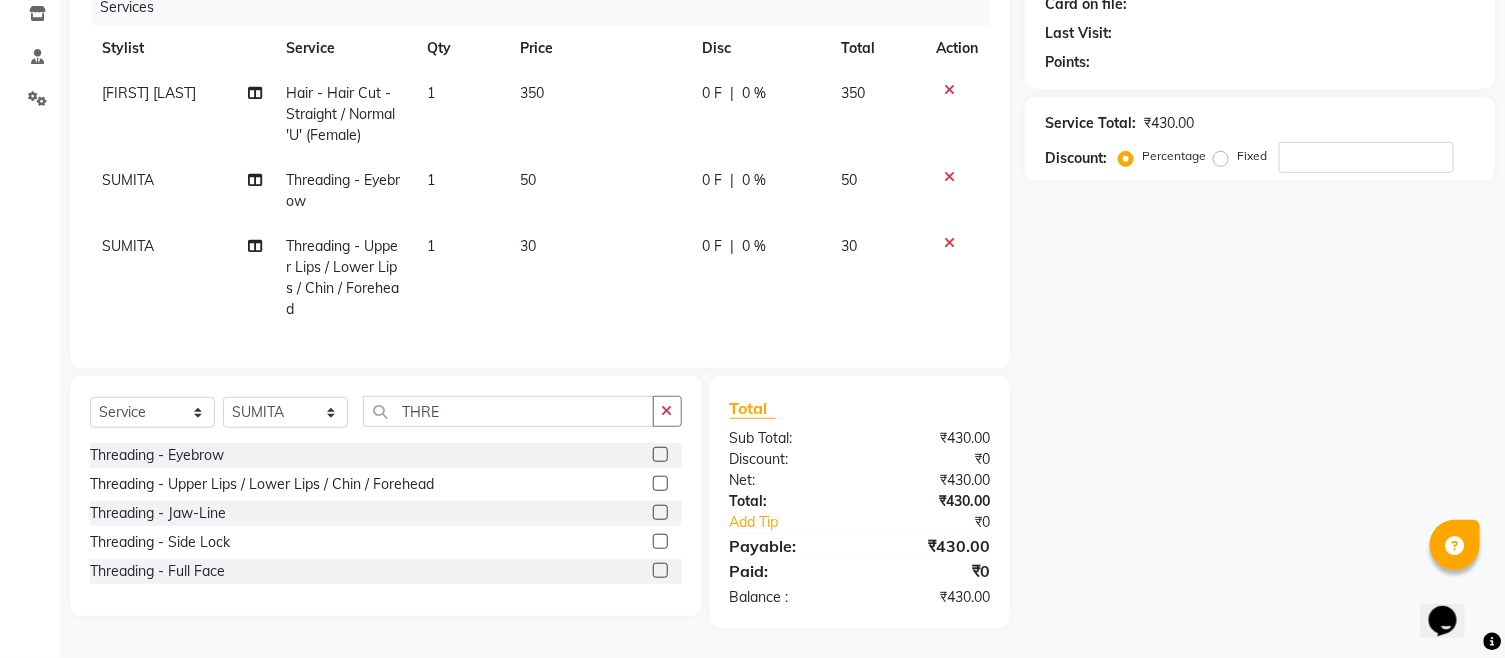 scroll, scrollTop: 275, scrollLeft: 0, axis: vertical 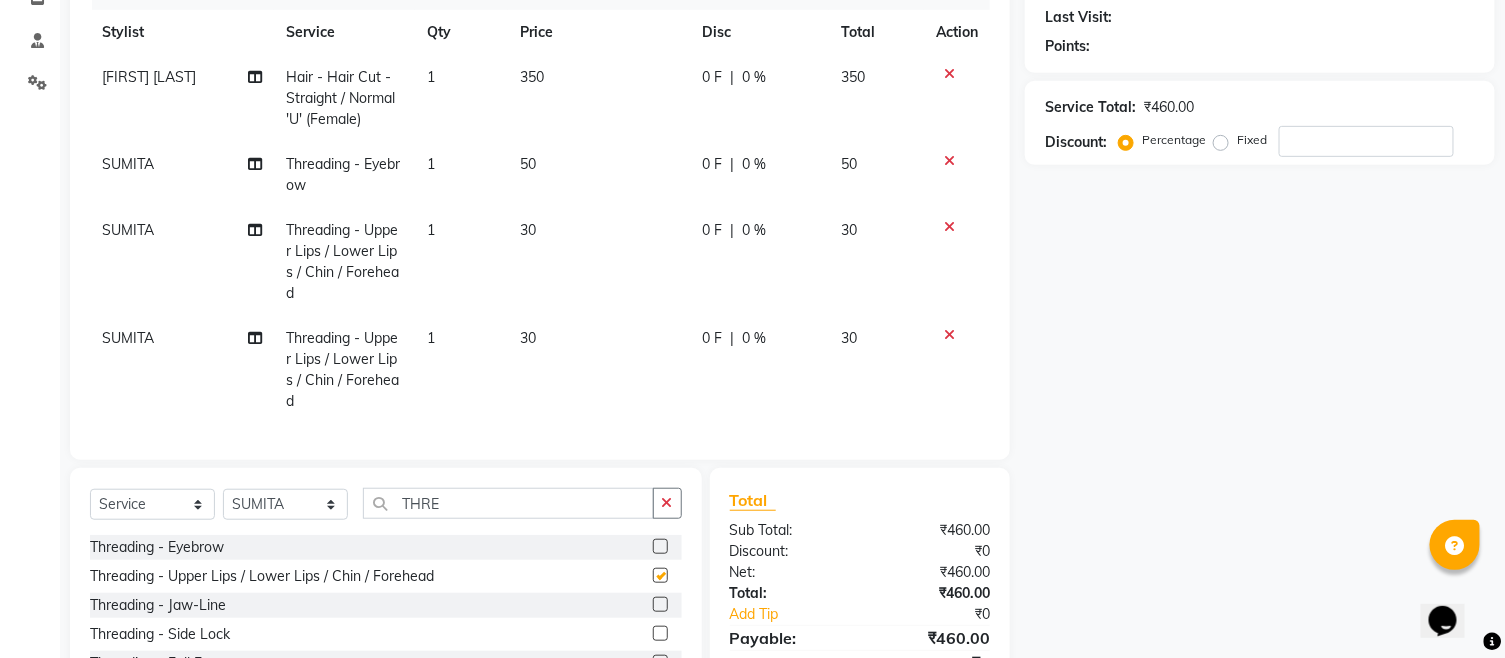 checkbox on "false" 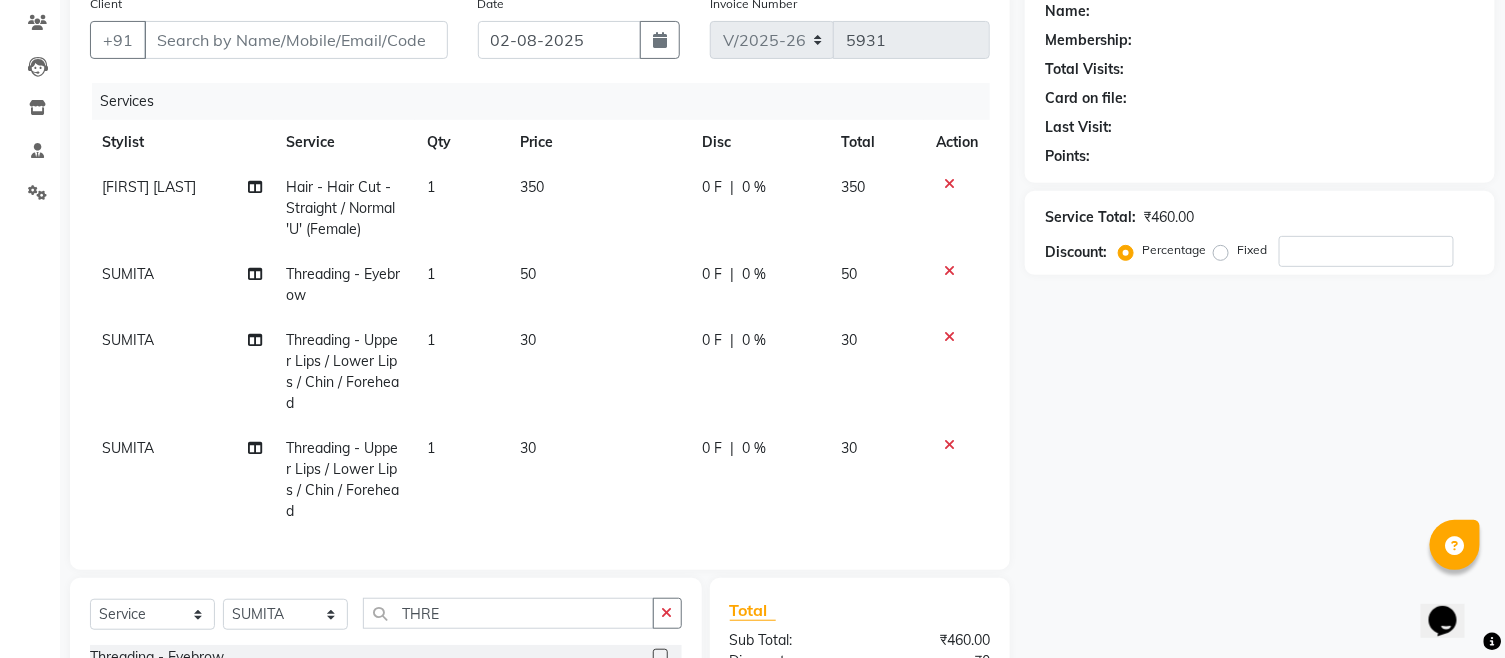 scroll, scrollTop: 164, scrollLeft: 0, axis: vertical 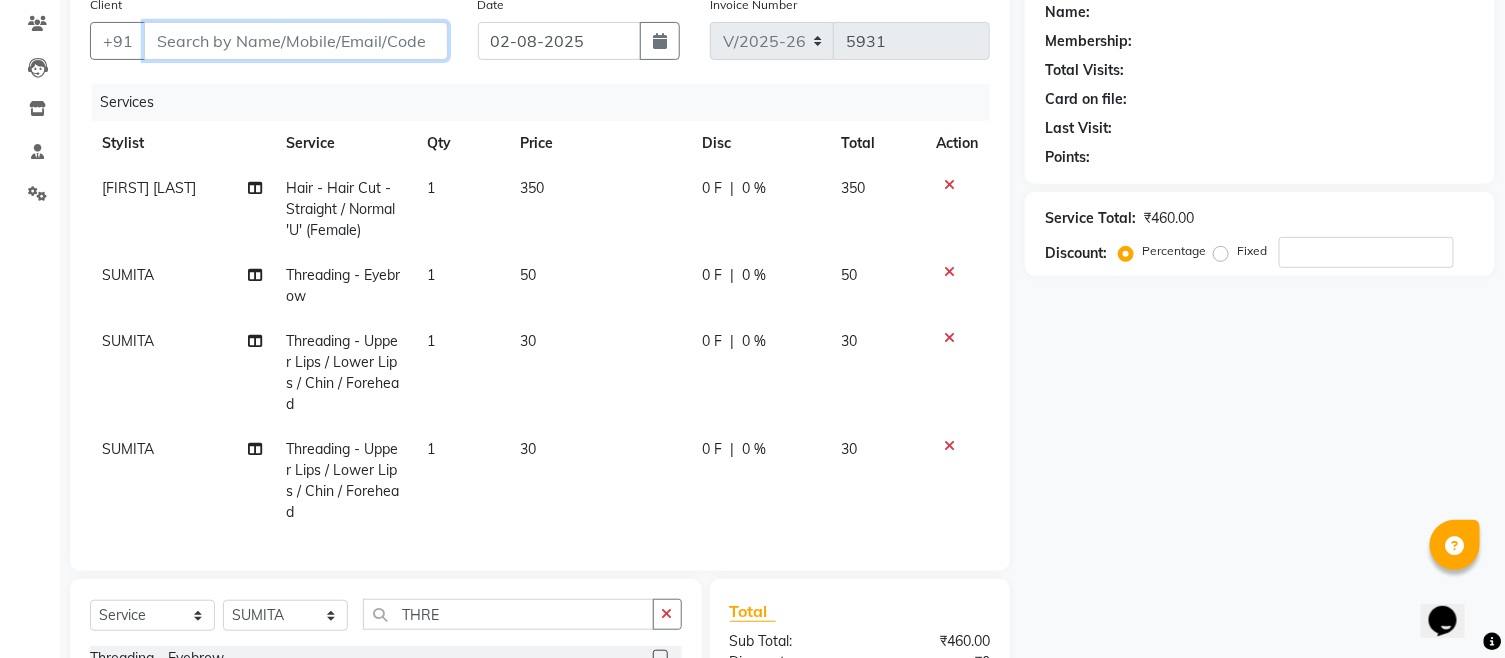 click on "Client" at bounding box center (296, 41) 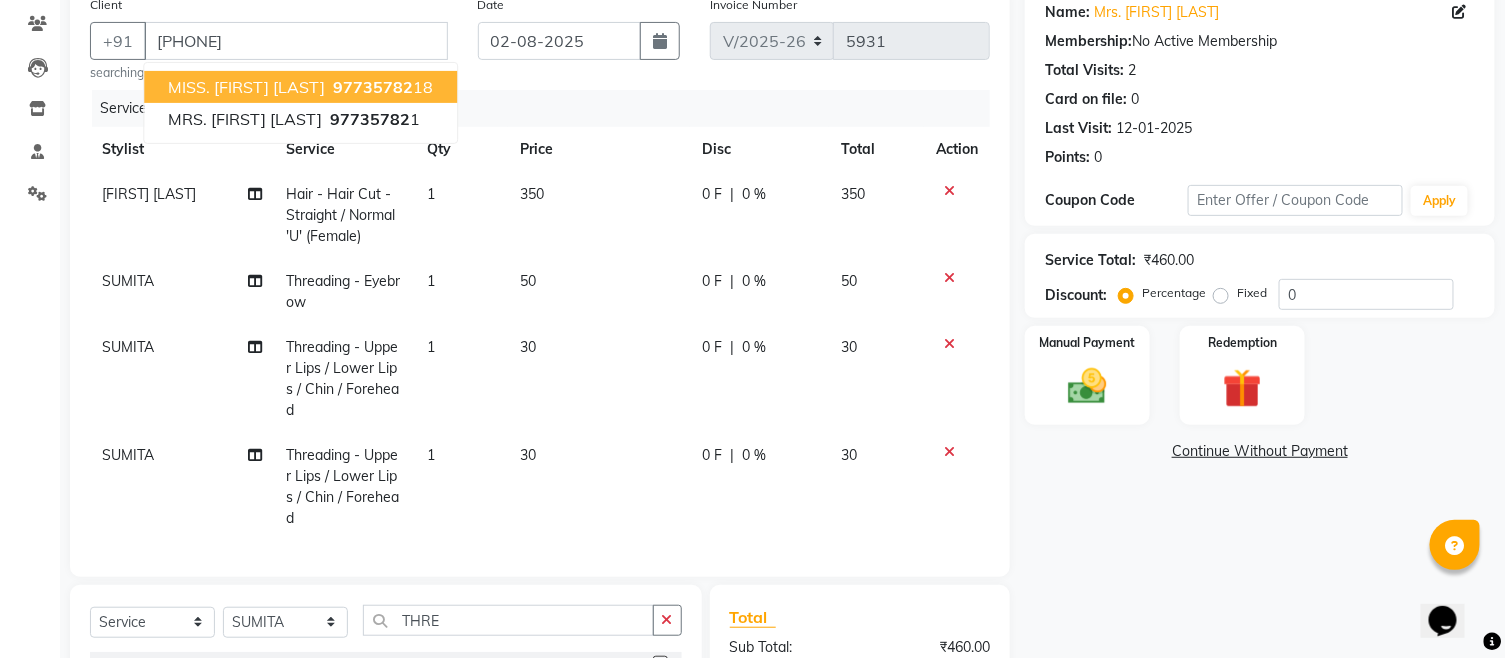 click on "97735782 18" at bounding box center [381, 87] 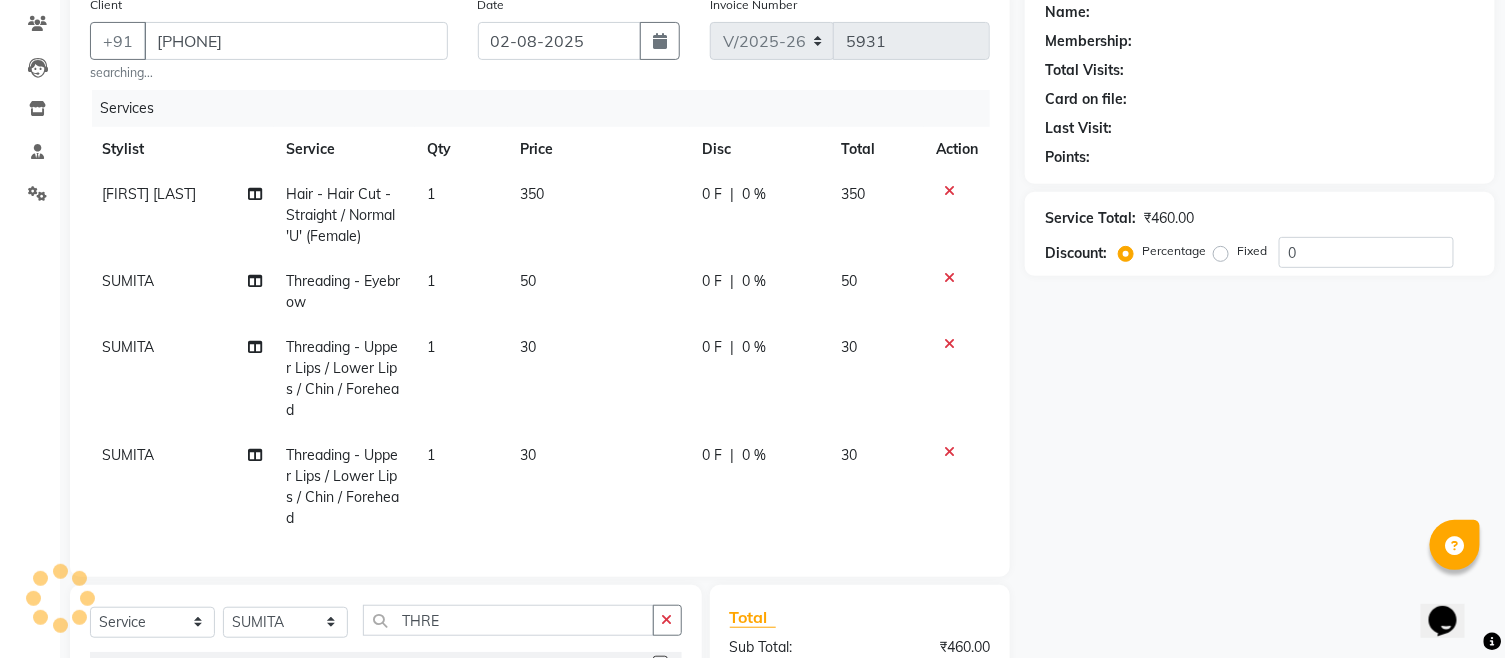 select on "1: Object" 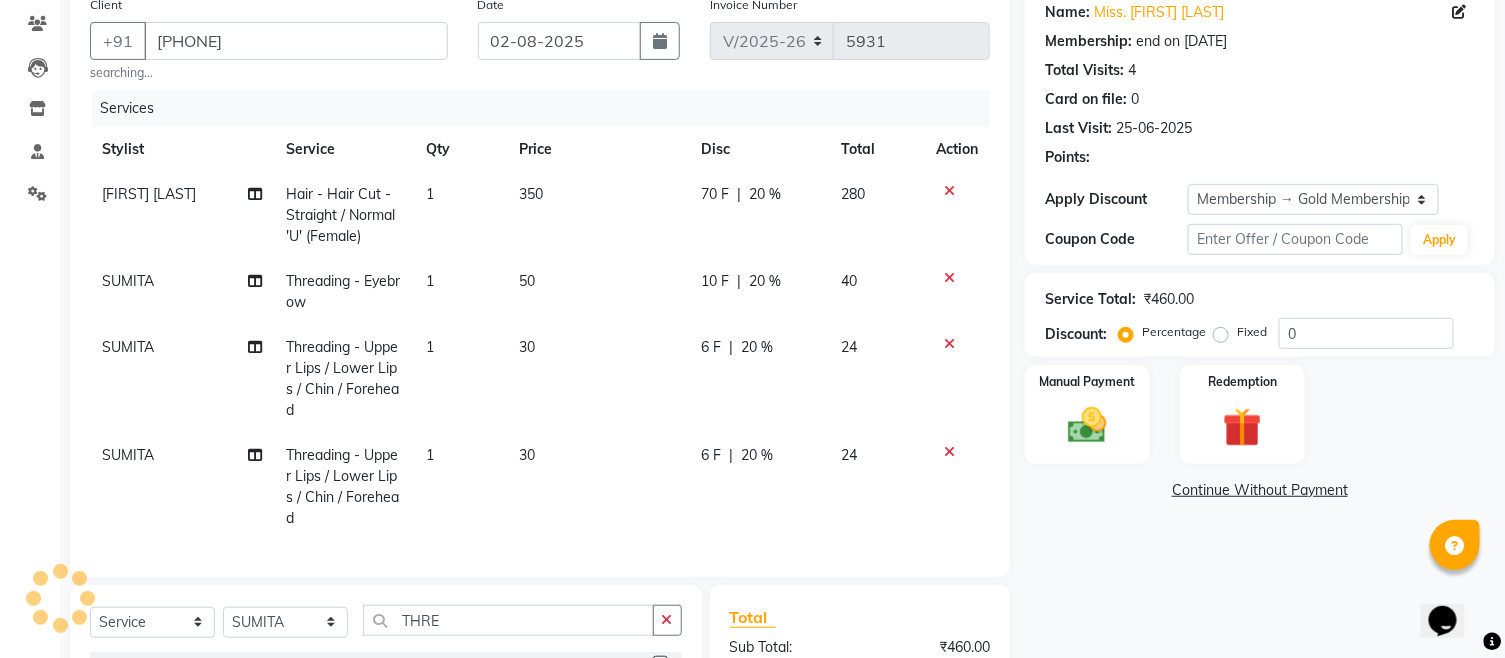 type on "20" 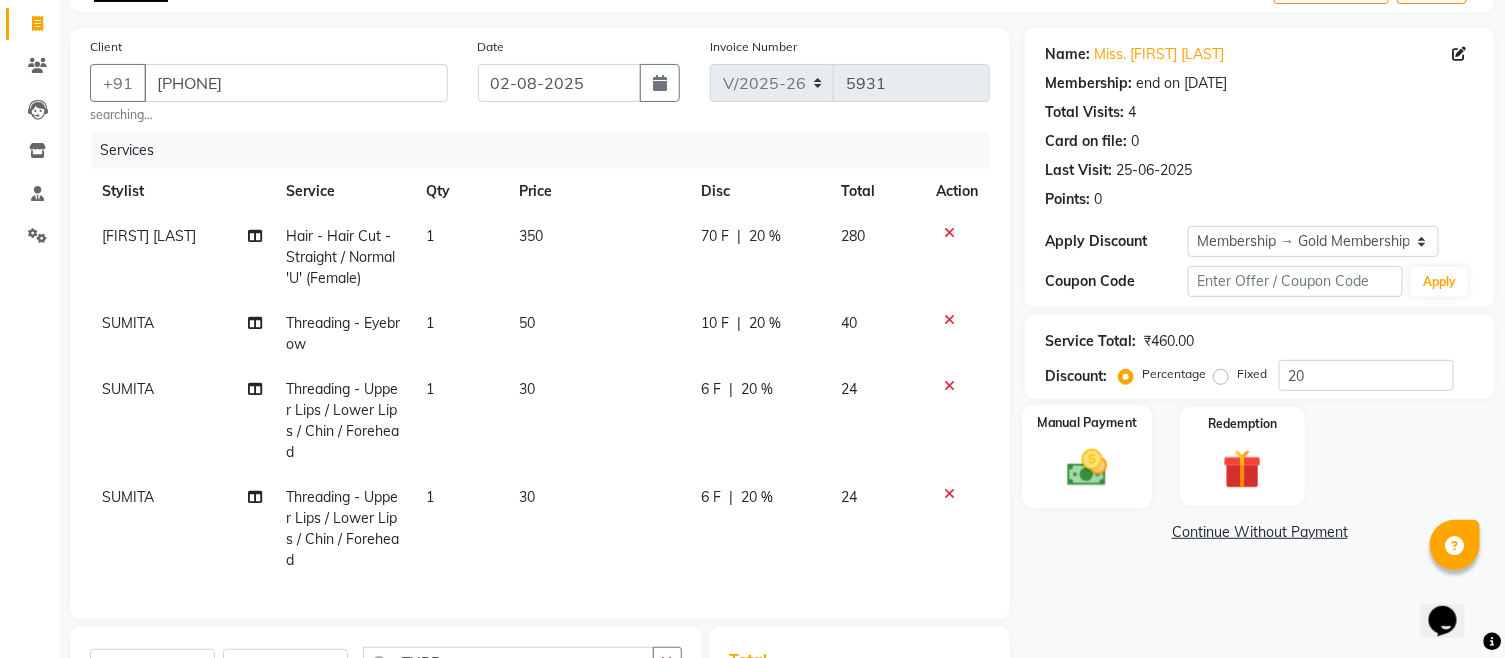 scroll, scrollTop: 167, scrollLeft: 0, axis: vertical 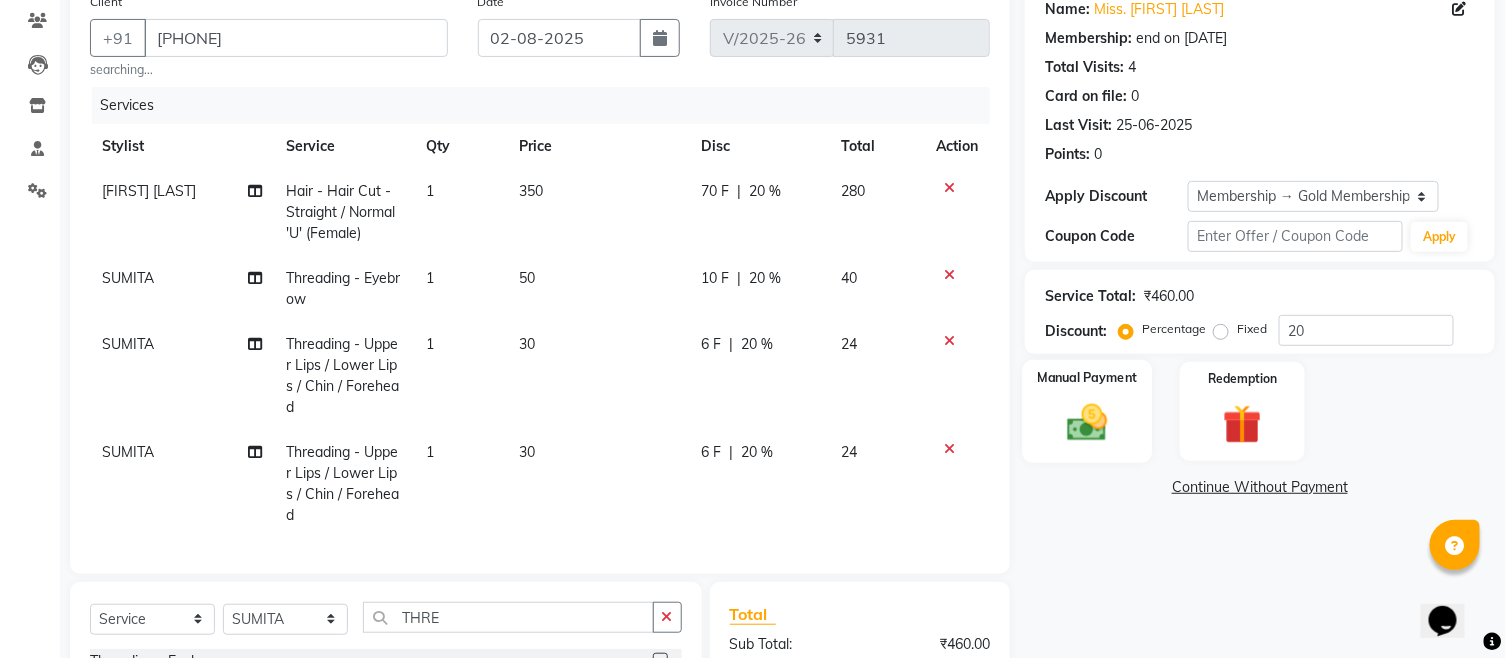 click 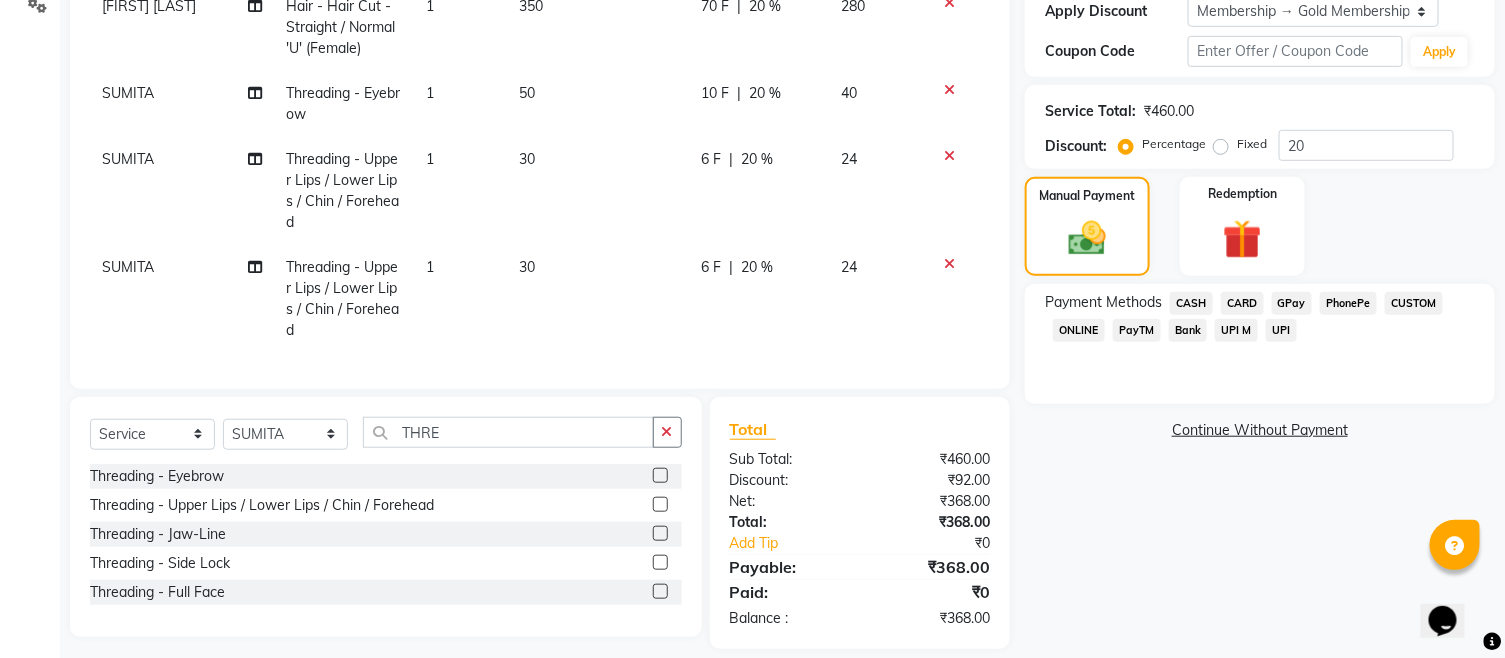 scroll, scrollTop: 390, scrollLeft: 0, axis: vertical 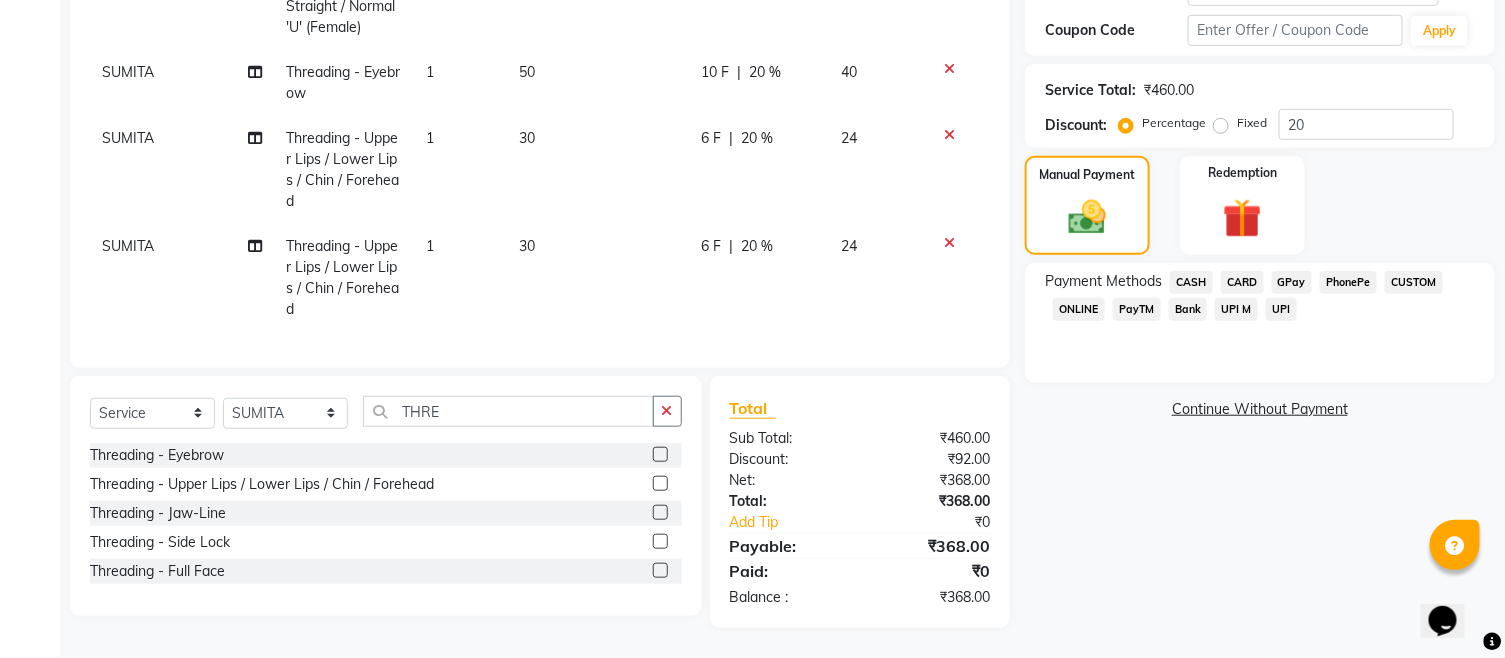 click on "CASH" 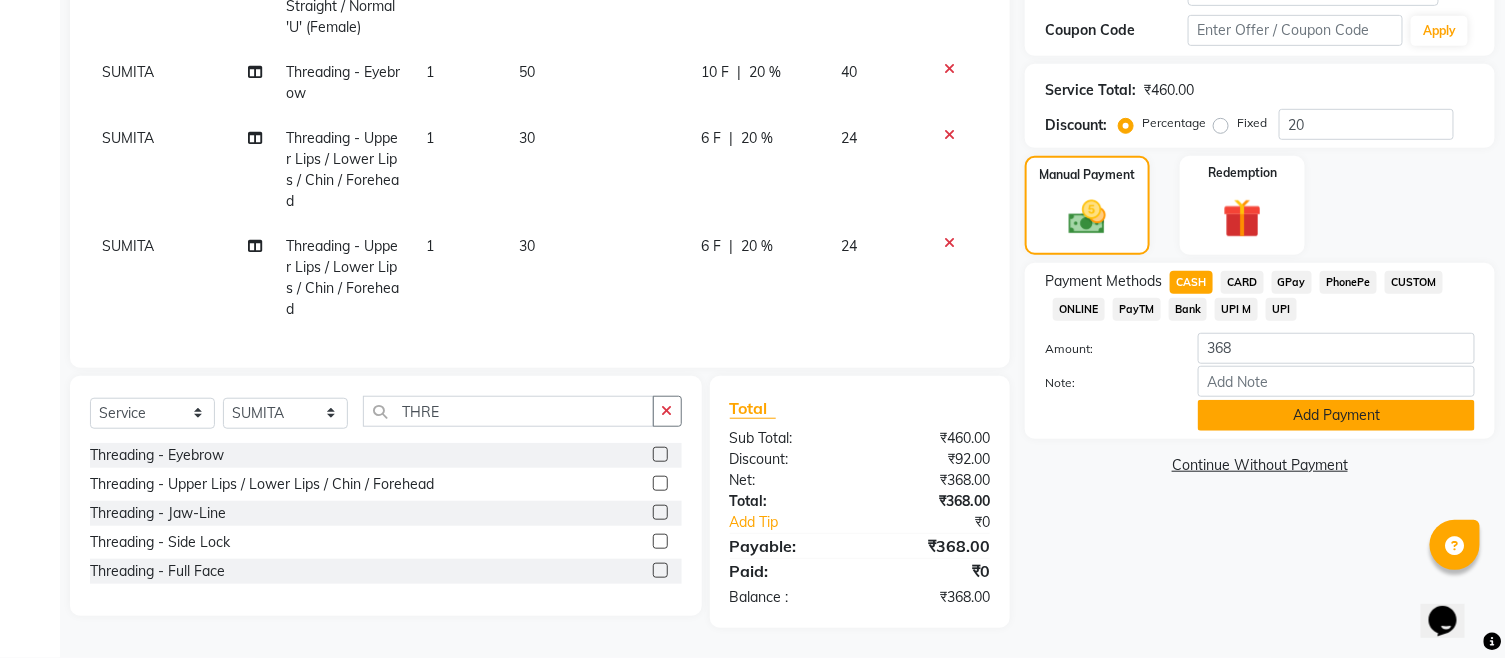 click on "Add Payment" 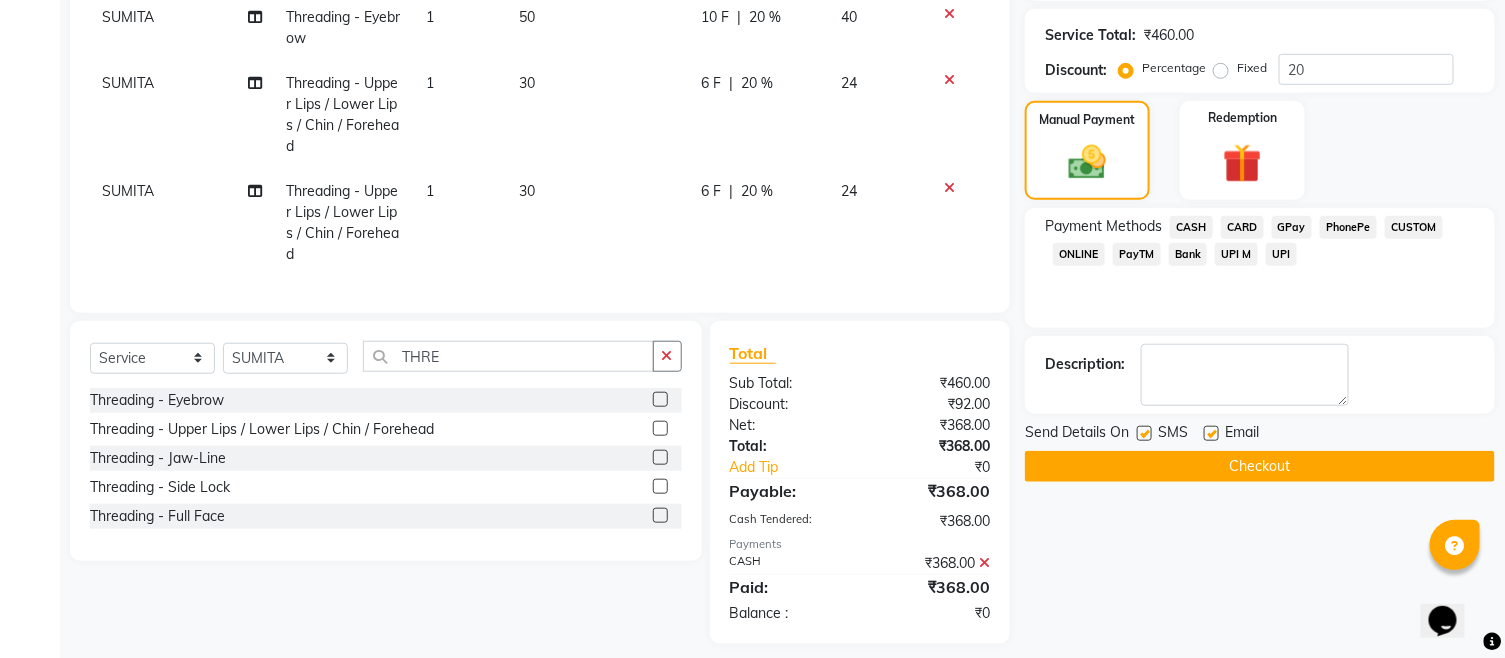 scroll, scrollTop: 460, scrollLeft: 0, axis: vertical 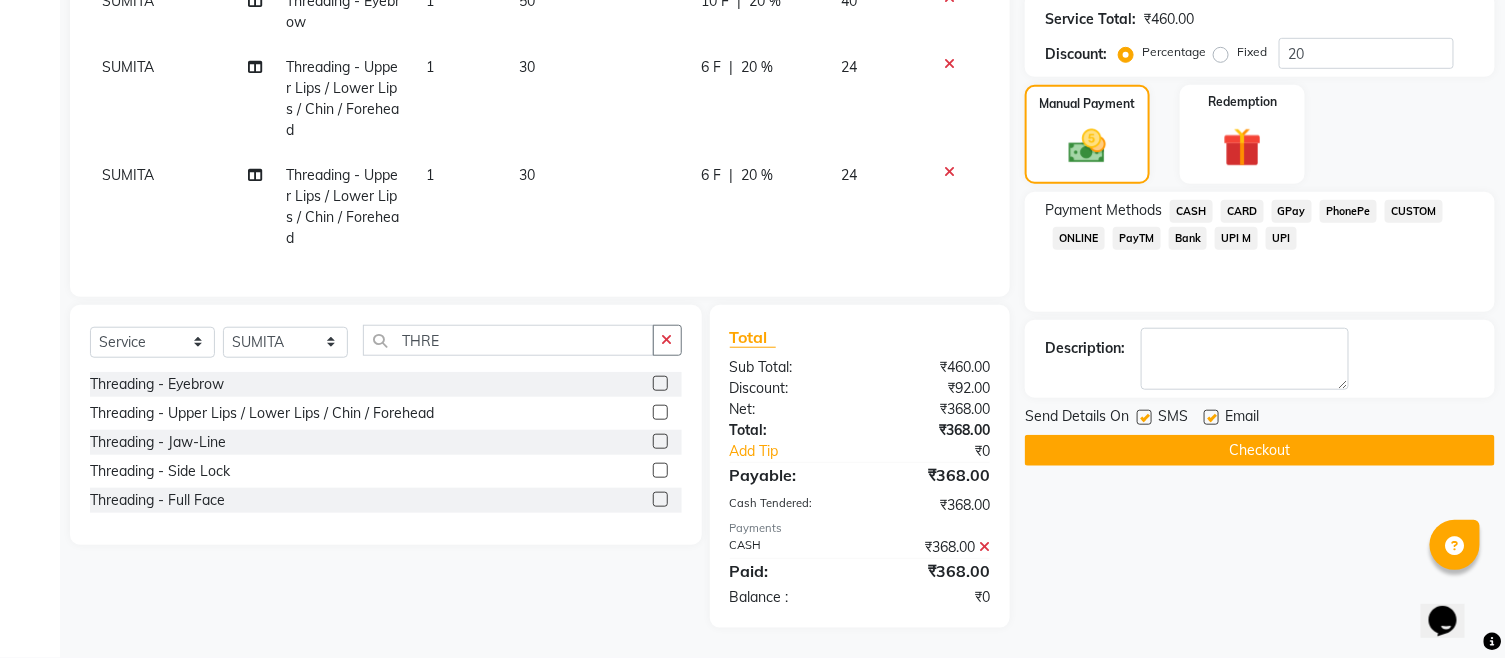 click on "Checkout" 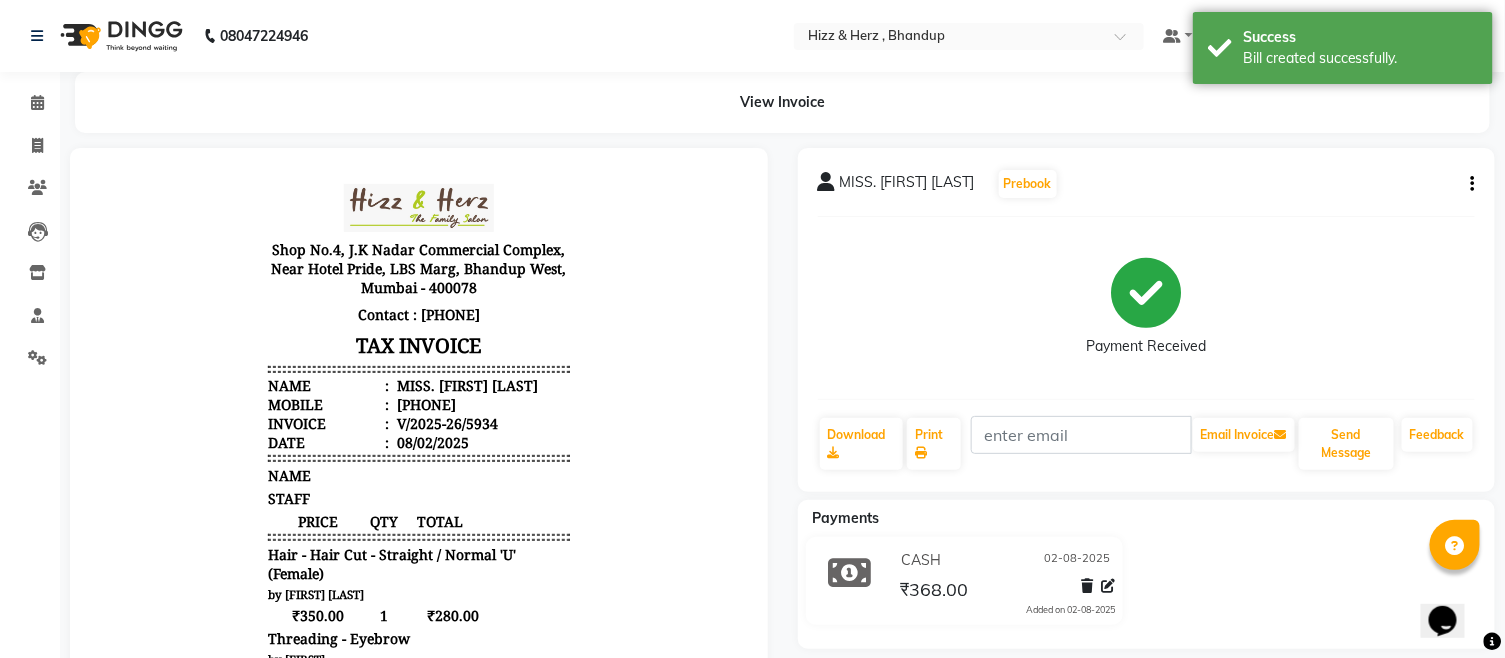 scroll, scrollTop: 0, scrollLeft: 0, axis: both 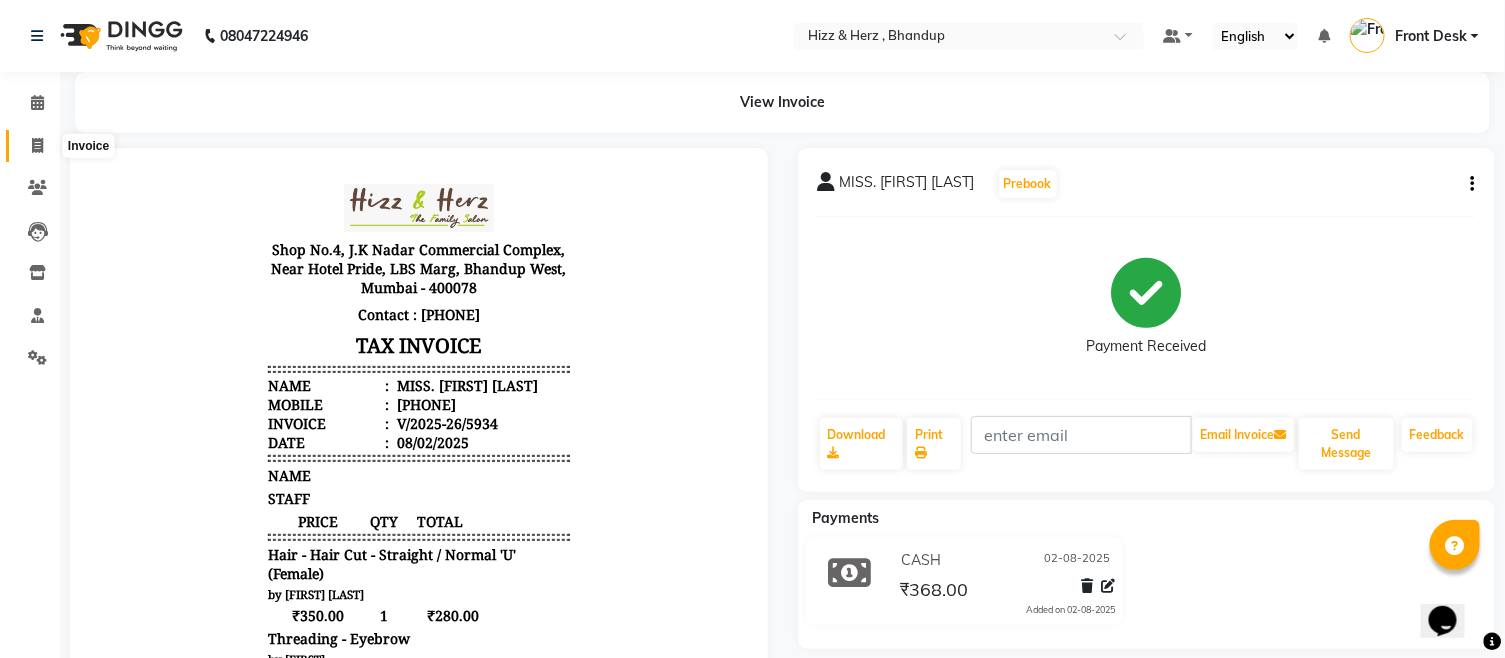 click 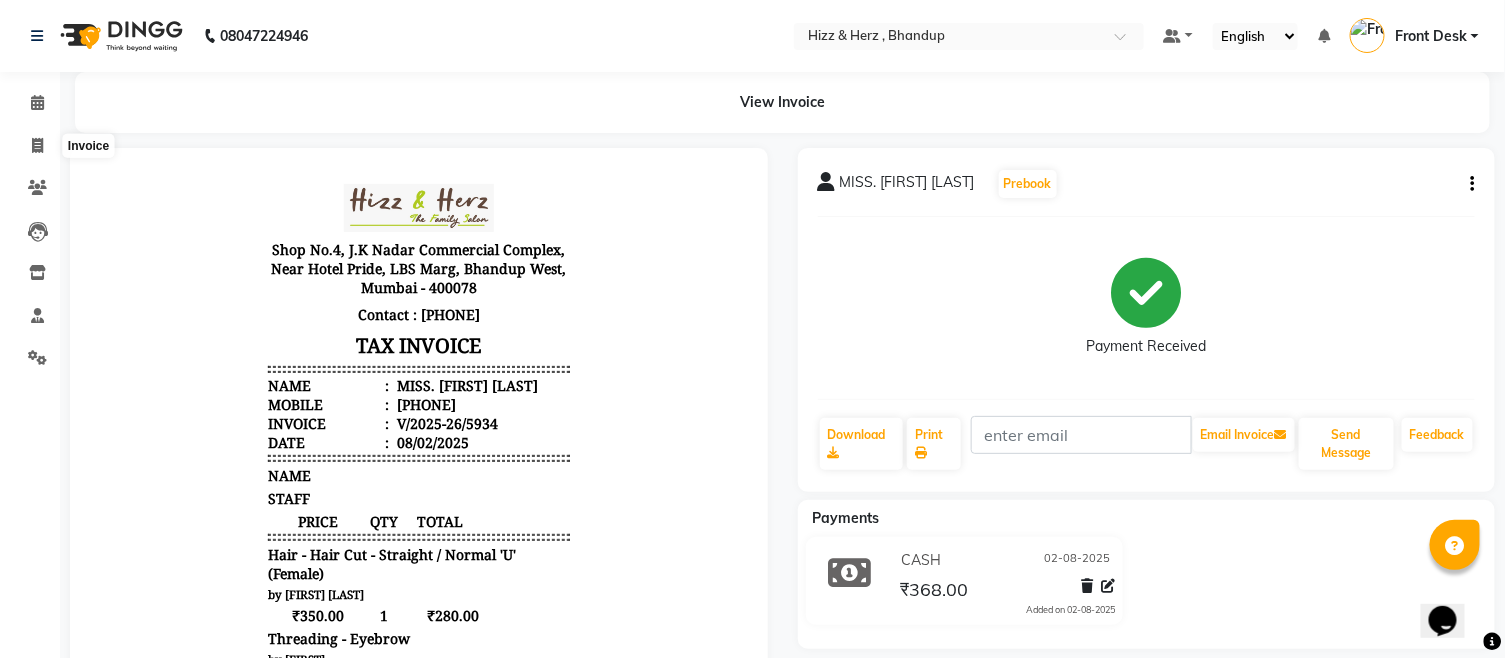 select on "service" 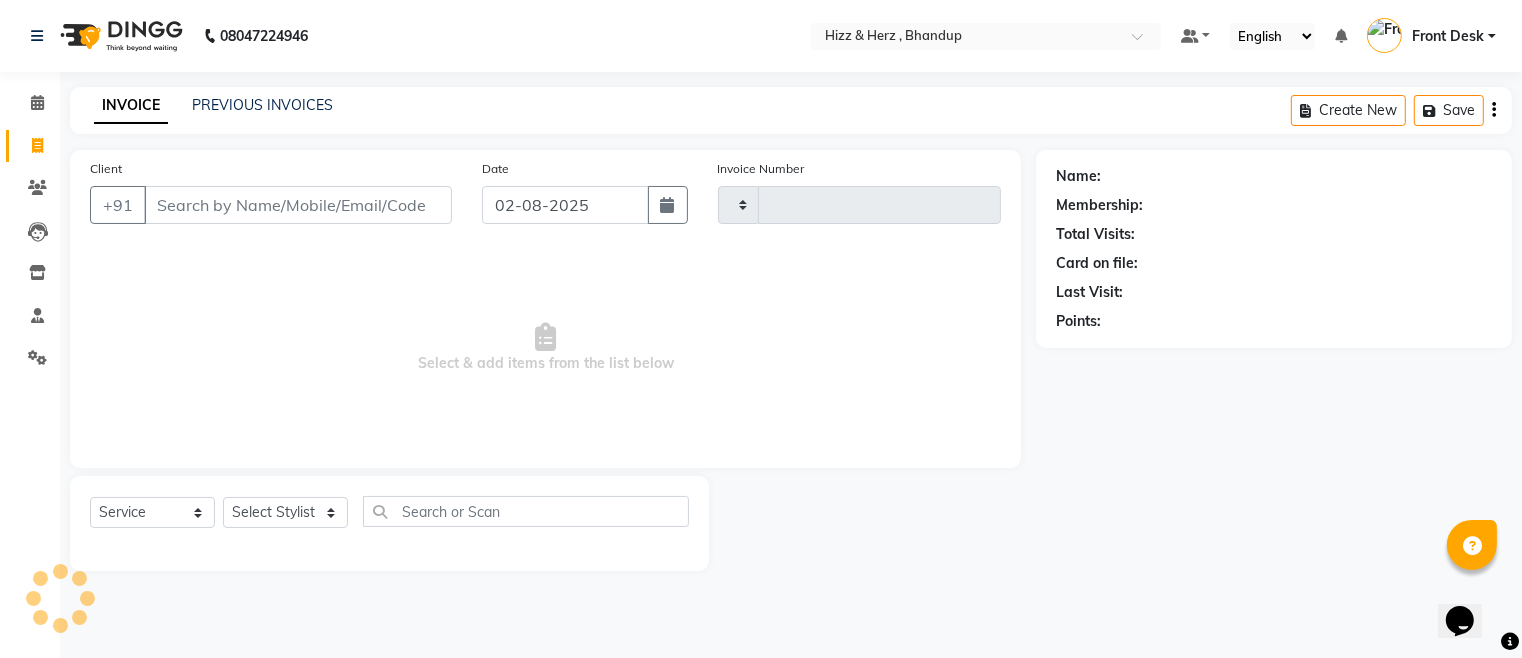 type on "5939" 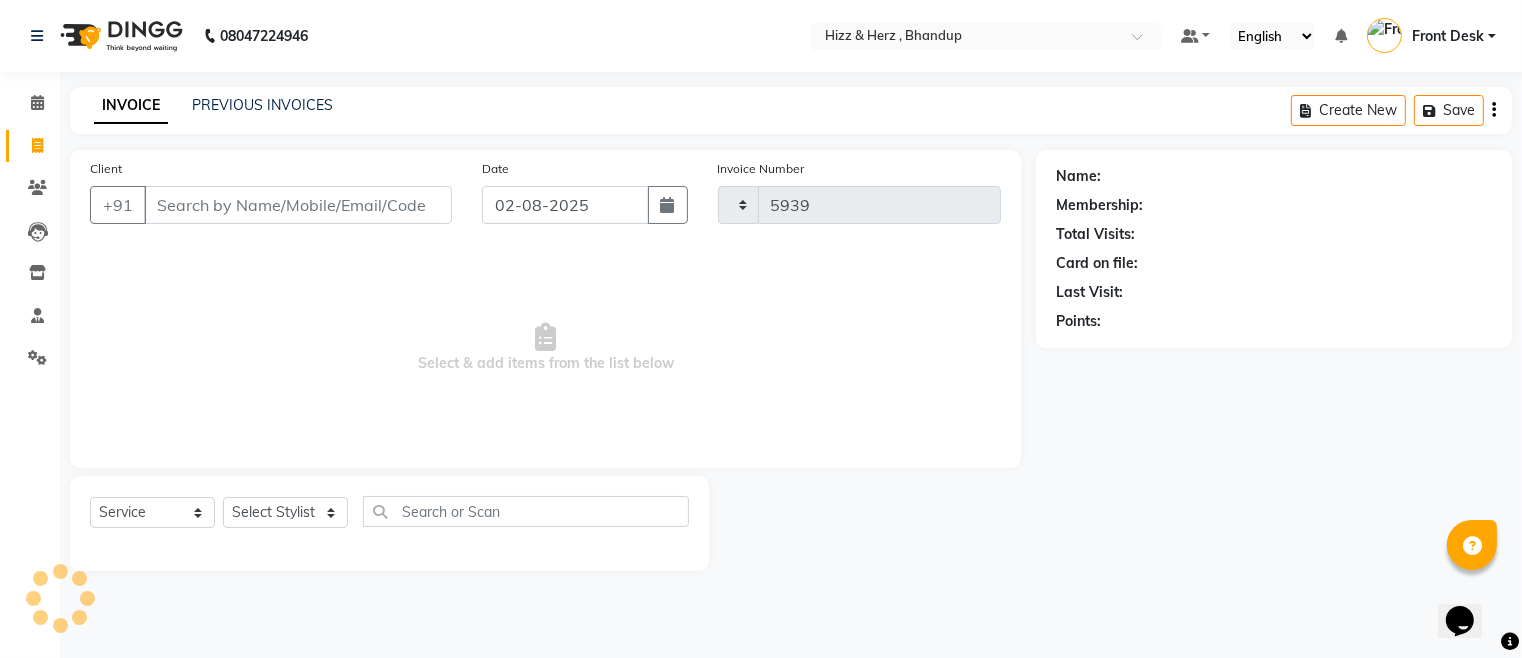 select on "629" 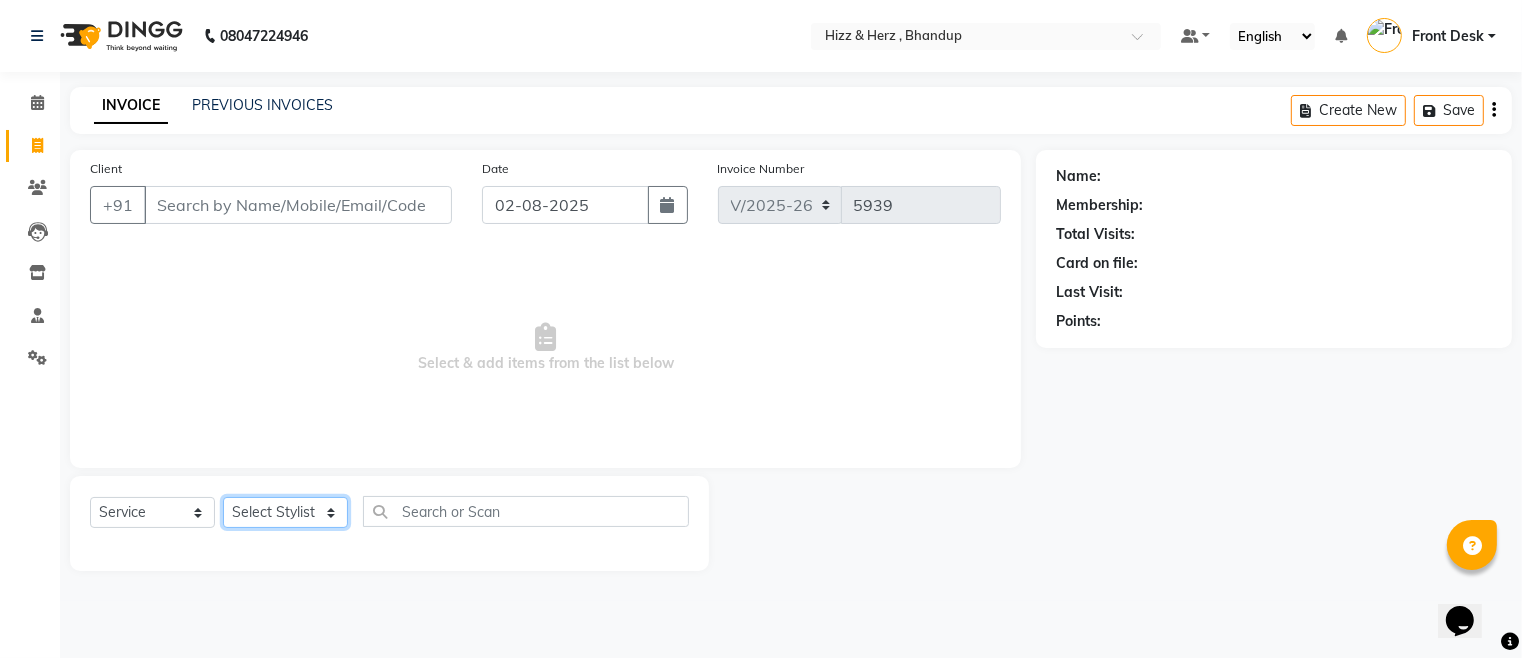 click on "Select Stylist Front Desk Gaurav Sharma HIZZ & HERZ 2 IRFAN AHMAD Jigna Goswami KHALID AHMAD Laxmi Mehboob MOHD PARVEJ NIZAM Salman Sangeeta  SUMITA  VEERENDRA SHARMA" 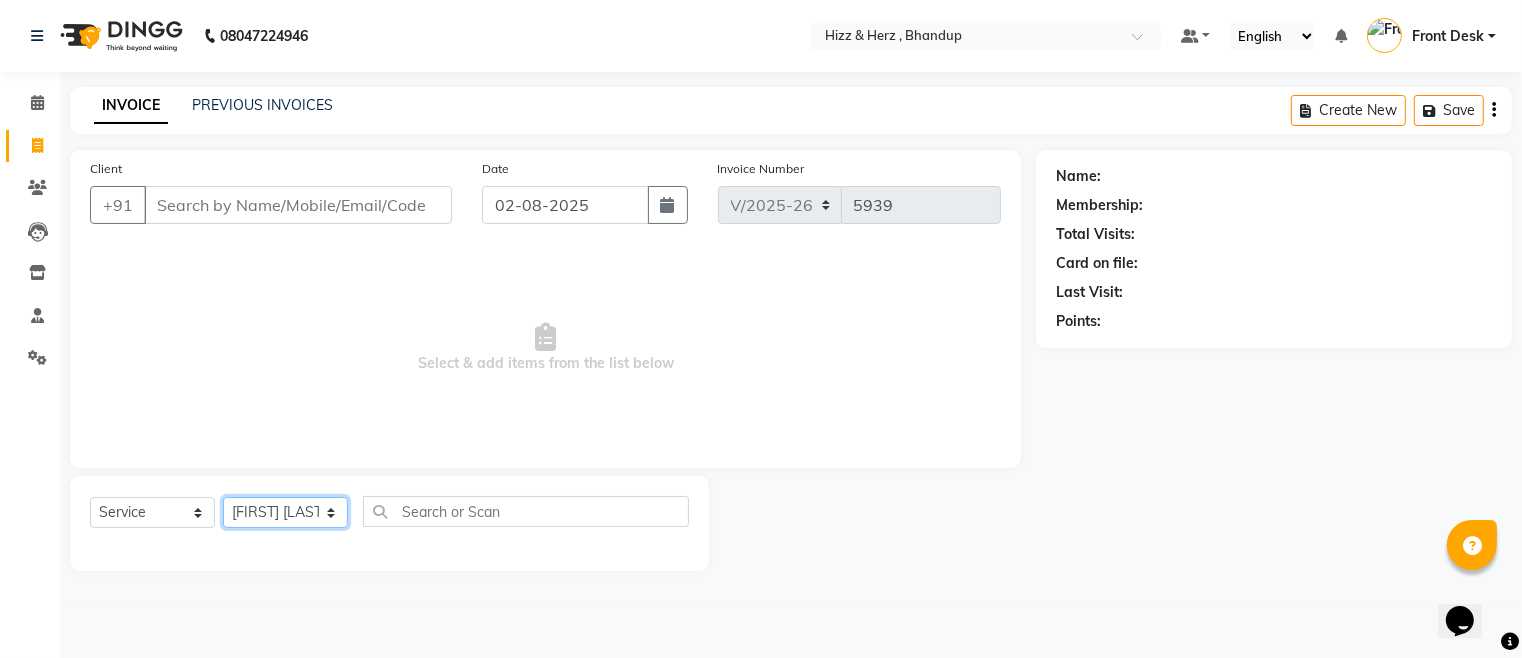 click on "Select Stylist Front Desk Gaurav Sharma HIZZ & HERZ 2 IRFAN AHMAD Jigna Goswami KHALID AHMAD Laxmi Mehboob MOHD PARVEJ NIZAM Salman Sangeeta  SUMITA  VEERENDRA SHARMA" 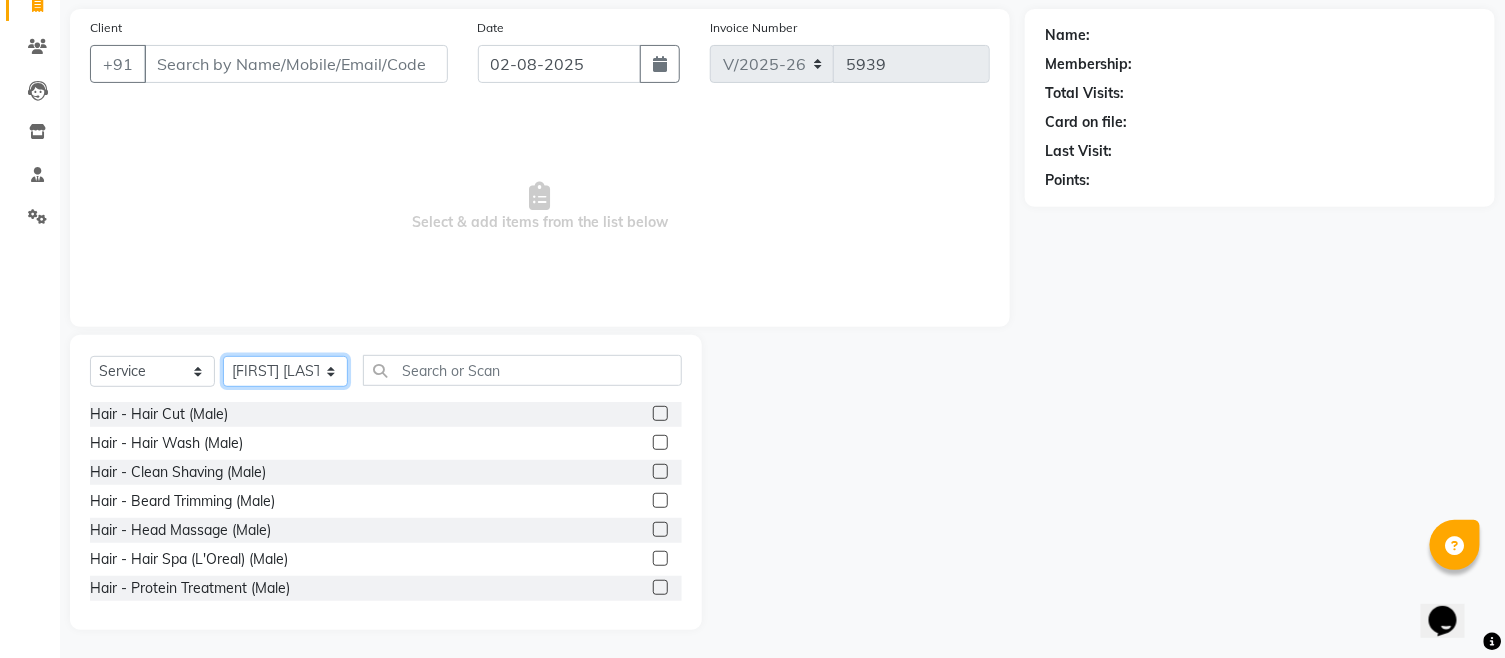 scroll, scrollTop: 142, scrollLeft: 0, axis: vertical 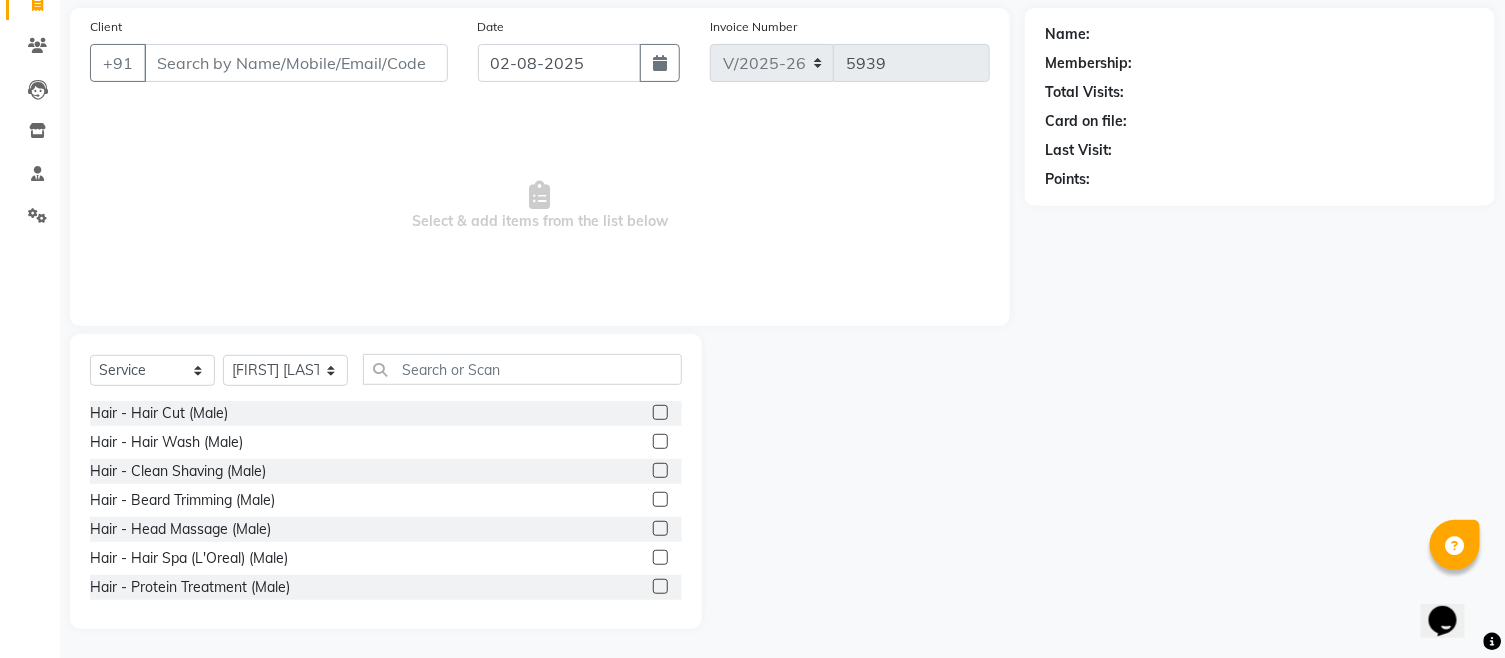 click 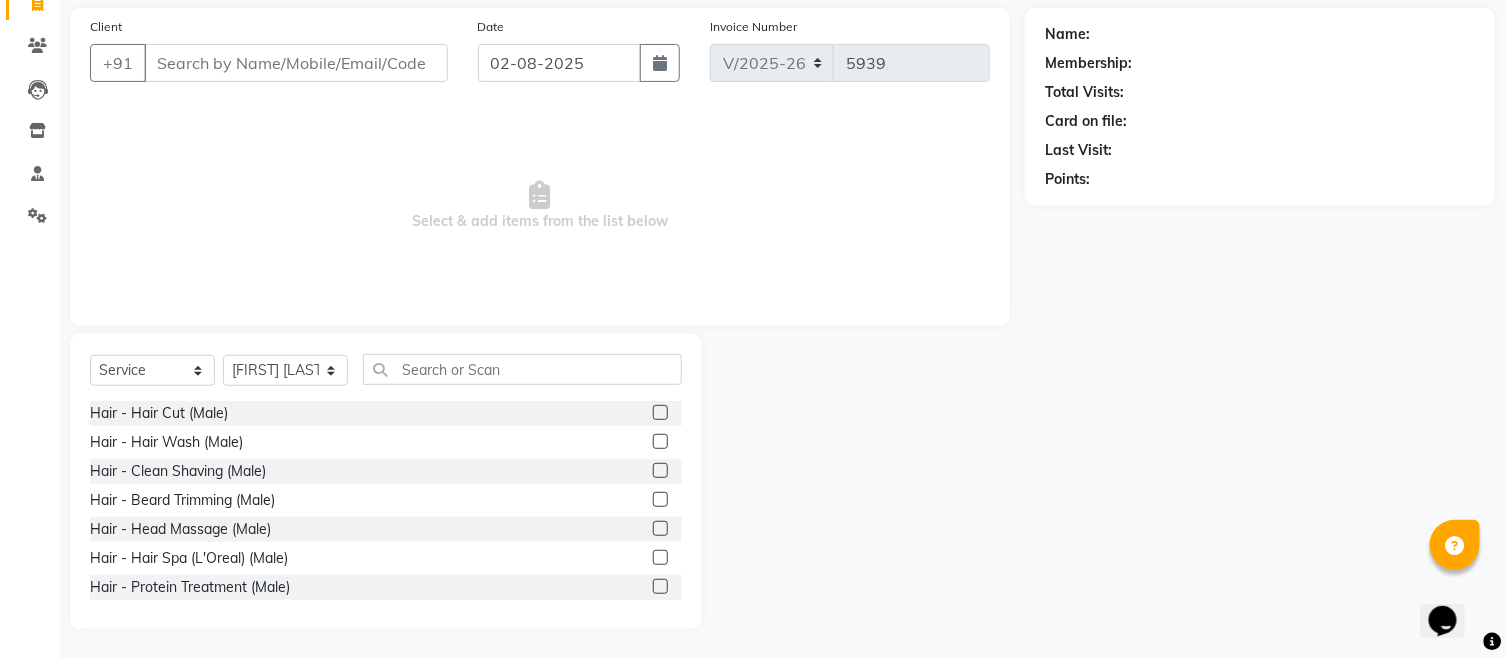 click 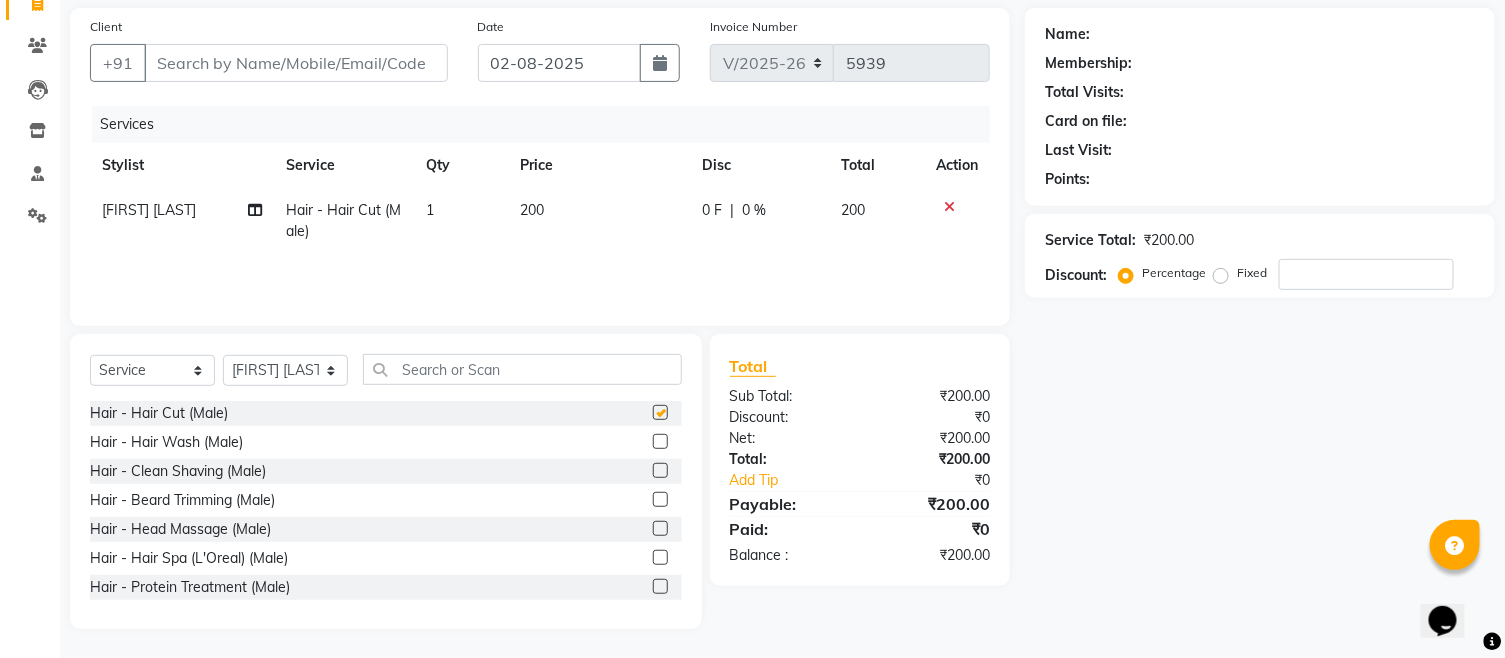 checkbox on "false" 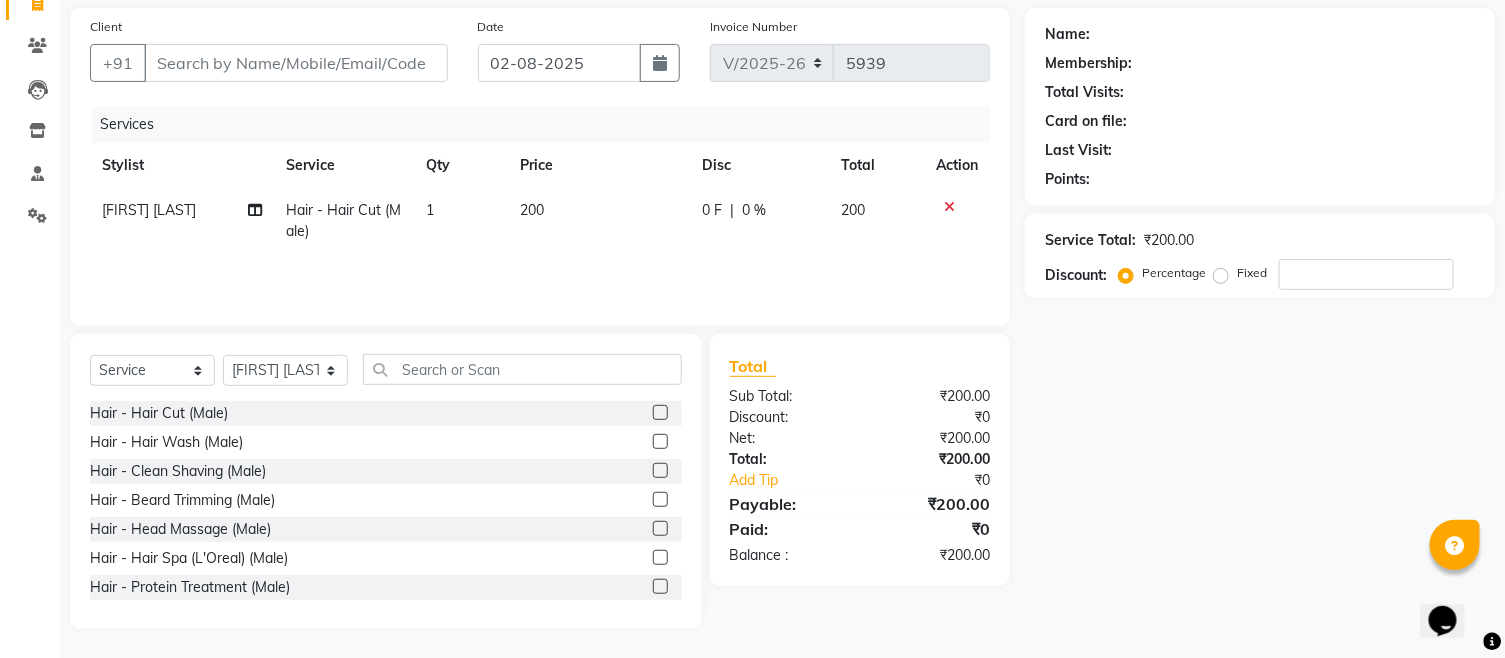 click 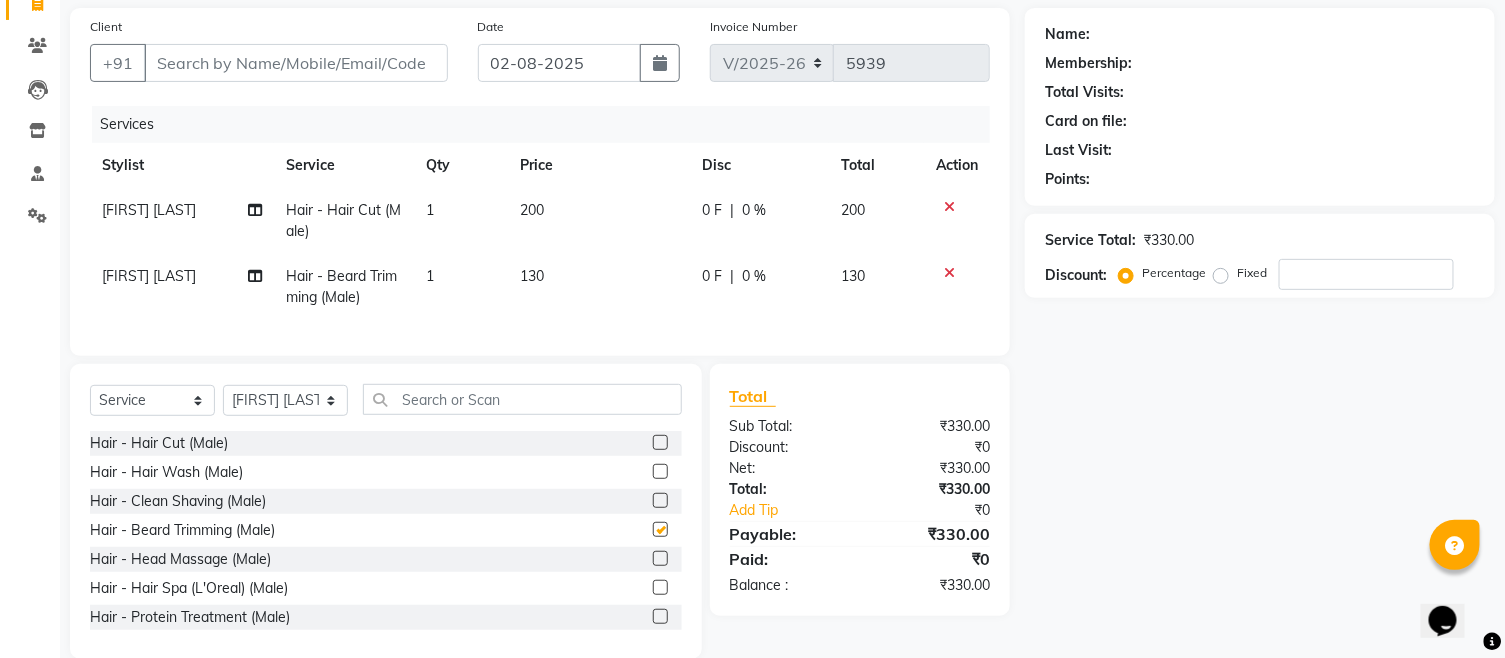 checkbox on "false" 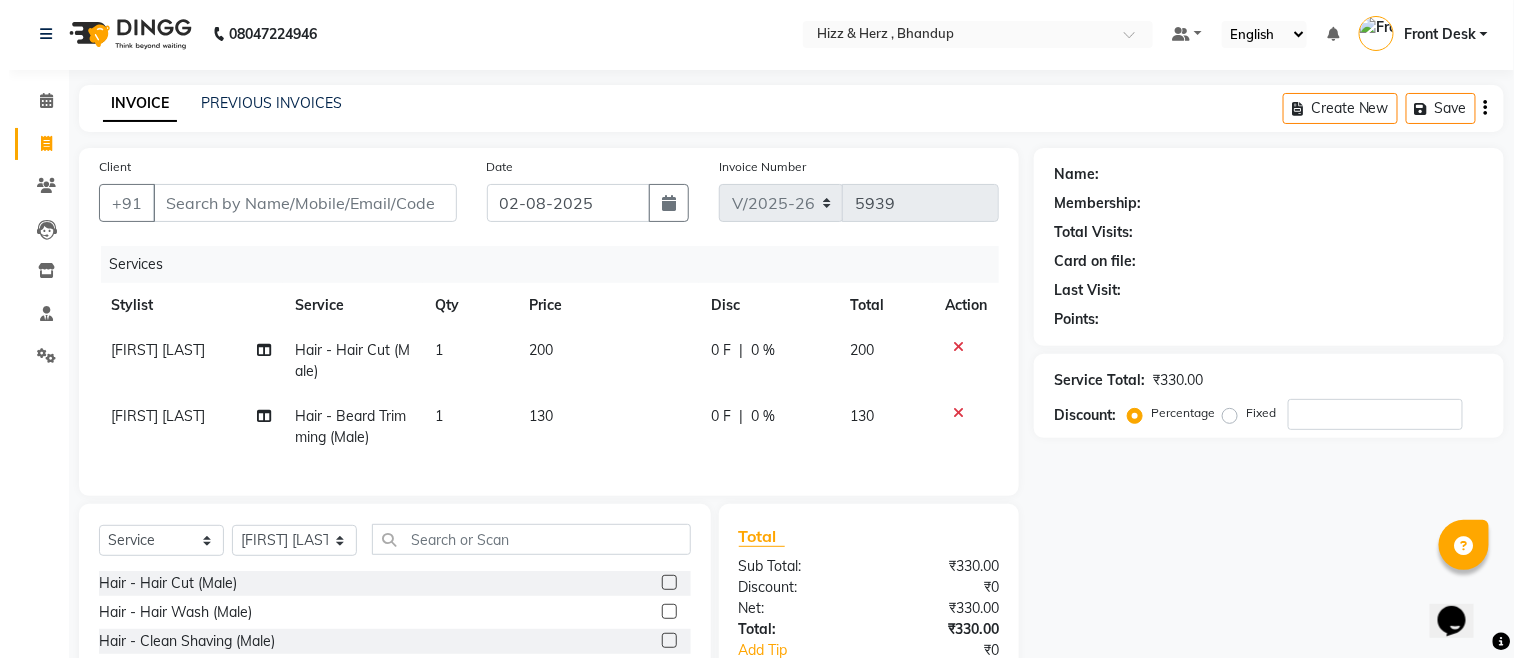 scroll, scrollTop: 0, scrollLeft: 0, axis: both 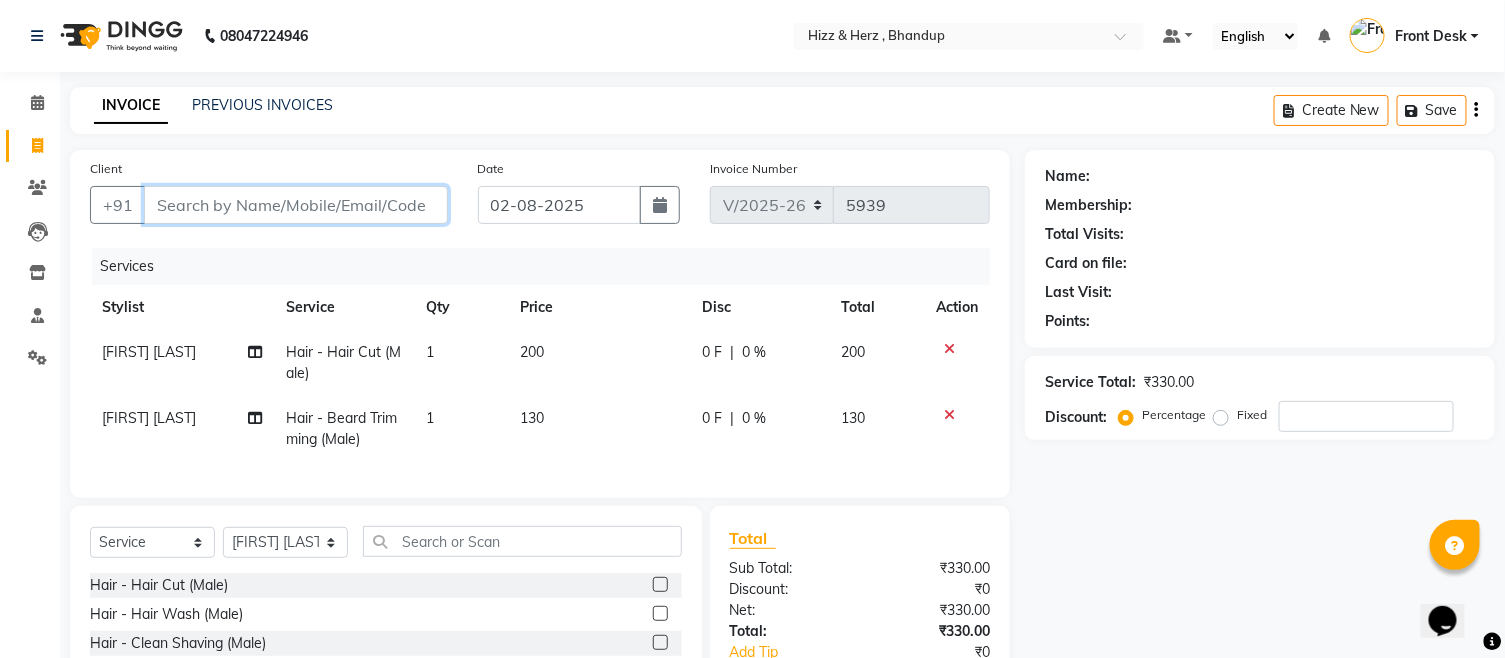 click on "Client" at bounding box center (296, 205) 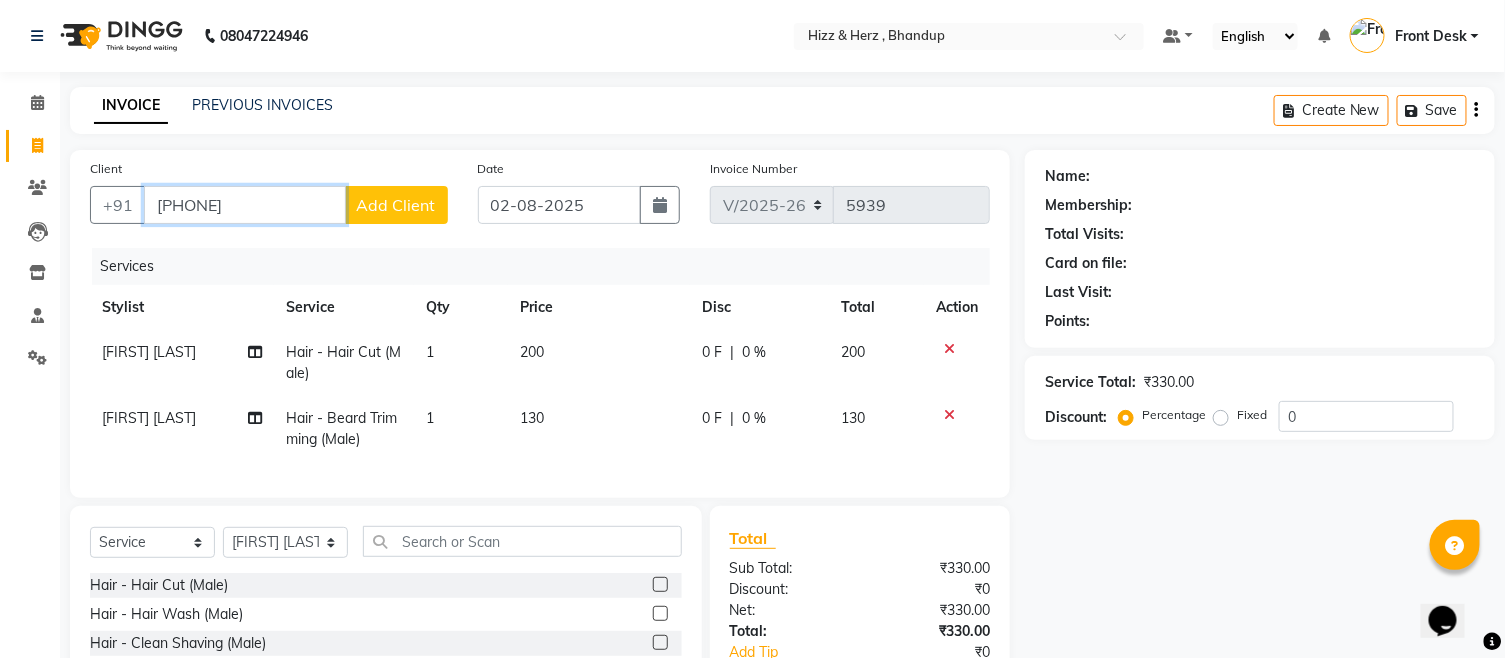 type on "9702496730" 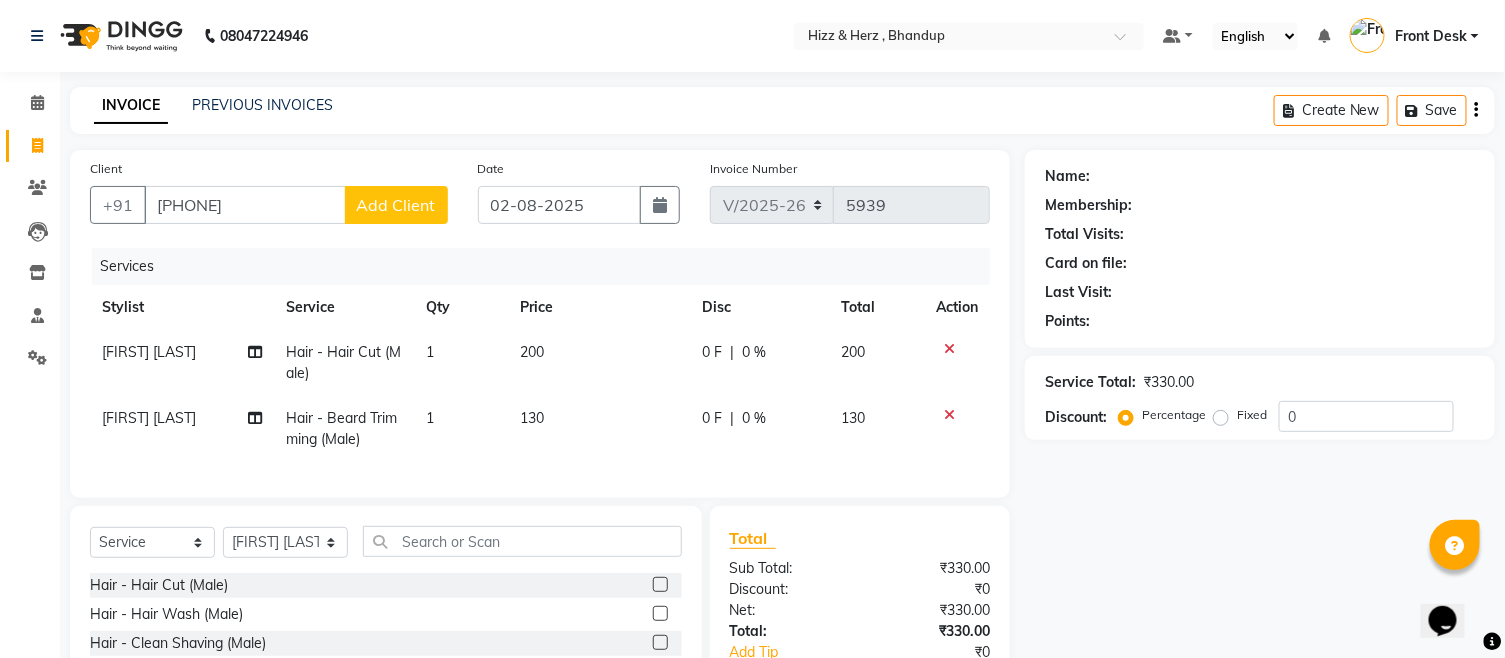 click on "Add Client" 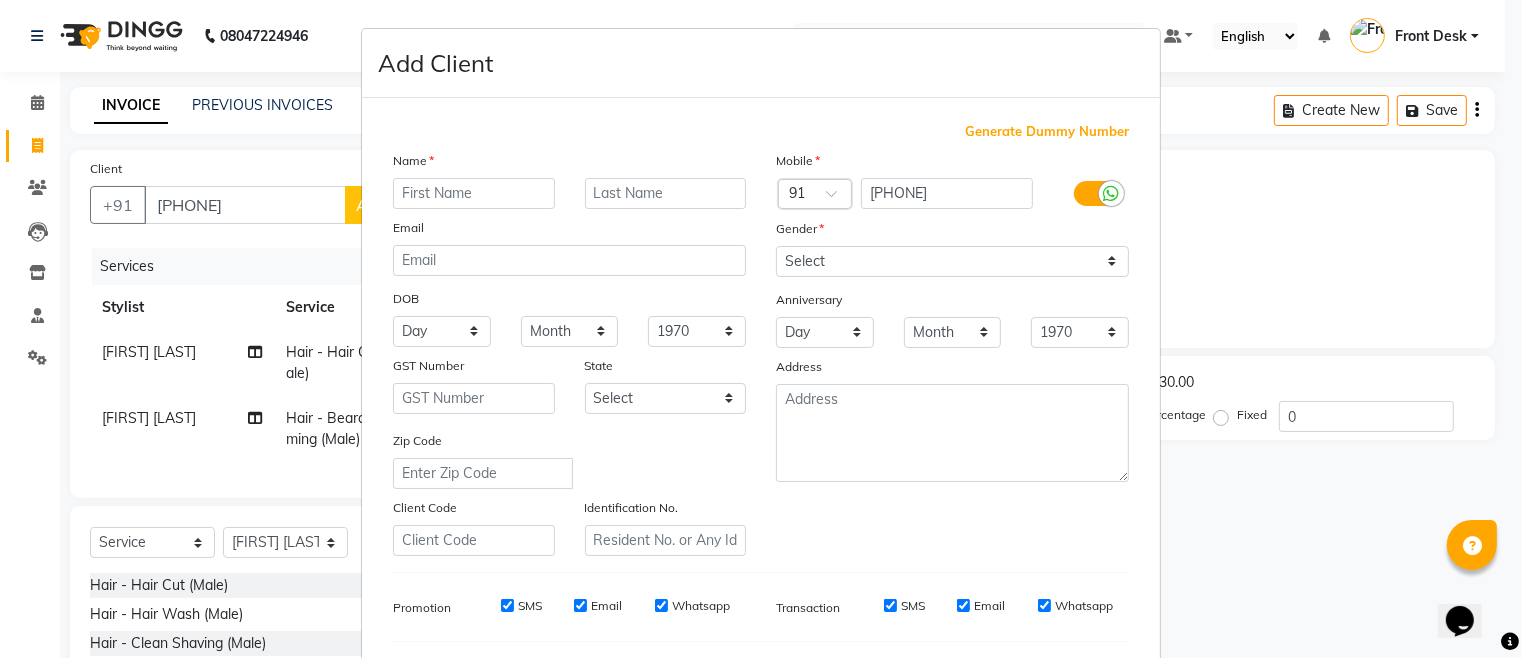click on "Name Email DOB Day 01 02 03 04 05 06 07 08 09 10 11 12 13 14 15 16 17 18 19 20 21 22 23 24 25 26 27 28 29 30 31 Month January February March April May June July August September October November December 1940 1941 1942 1943 1944 1945 1946 1947 1948 1949 1950 1951 1952 1953 1954 1955 1956 1957 1958 1959 1960 1961 1962 1963 1964 1965 1966 1967 1968 1969 1970 1971 1972 1973 1974 1975 1976 1977 1978 1979 1980 1981 1982 1983 1984 1985 1986 1987 1988 1989 1990 1991 1992 1993 1994 1995 1996 1997 1998 1999 2000 2001 2002 2003 2004 2005 2006 2007 2008 2009 2010 2011 2012 2013 2014 2015 2016 2017 2018 2019 2020 2021 2022 2023 2024 GST Number State Select Andaman and Nicobar Islands Andhra Pradesh Arunachal Pradesh Assam Bihar Chandigarh Chhattisgarh Dadra and Nagar Haveli Daman and Diu Delhi Goa Gujarat Haryana Himachal Pradesh Jammu and Kashmir Jharkhand Karnataka Kerala Lakshadweep Madhya Pradesh Maharashtra Manipur Meghalaya Mizoram Nagaland Odisha Pondicherry Punjab Rajasthan Sikkim Tamil Nadu Telangana Tripura" at bounding box center (569, 353) 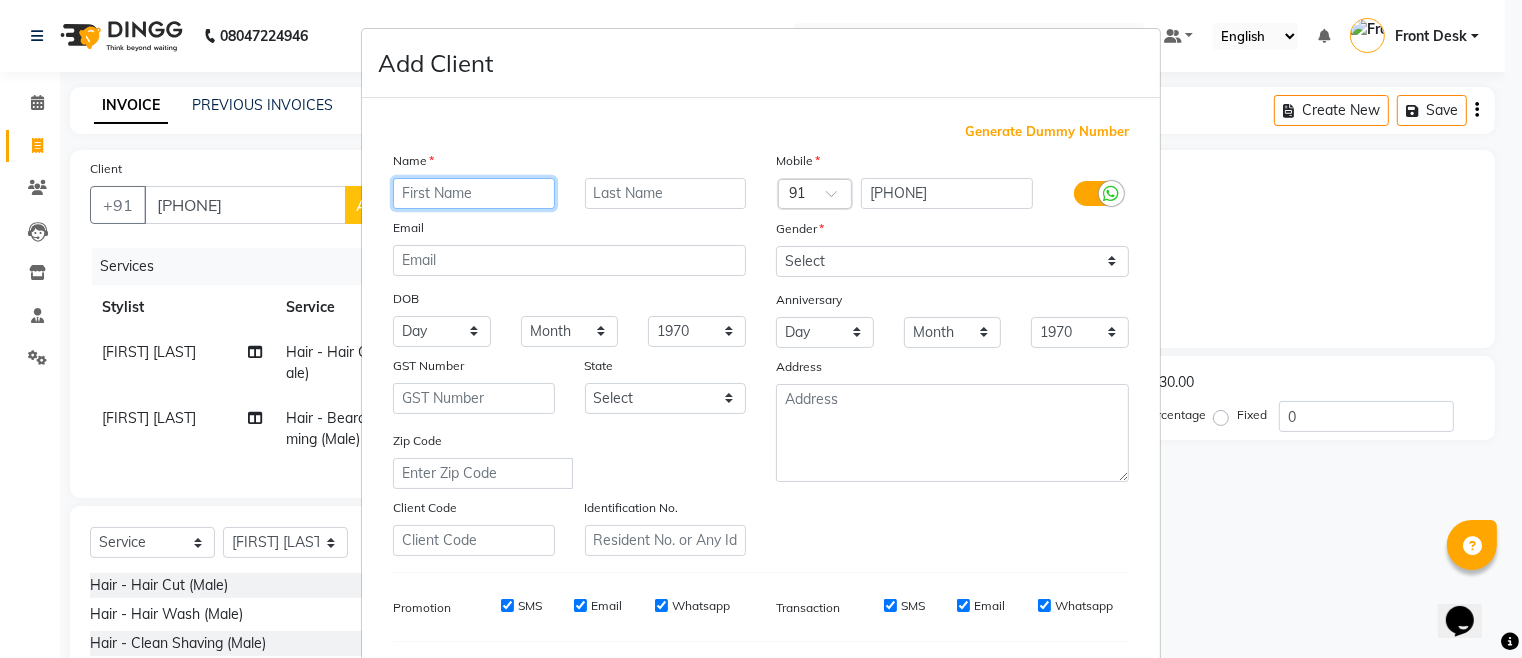 click at bounding box center (474, 193) 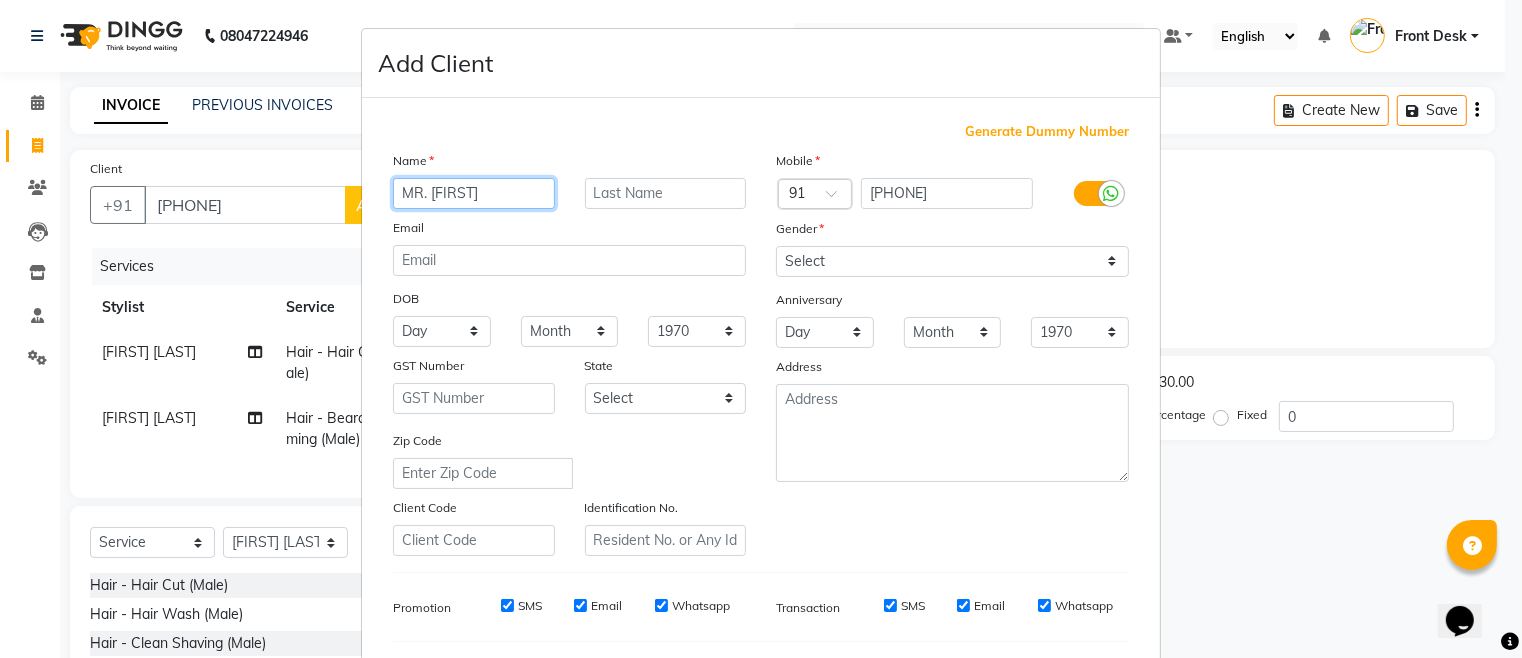 type on "MR. SACHIN" 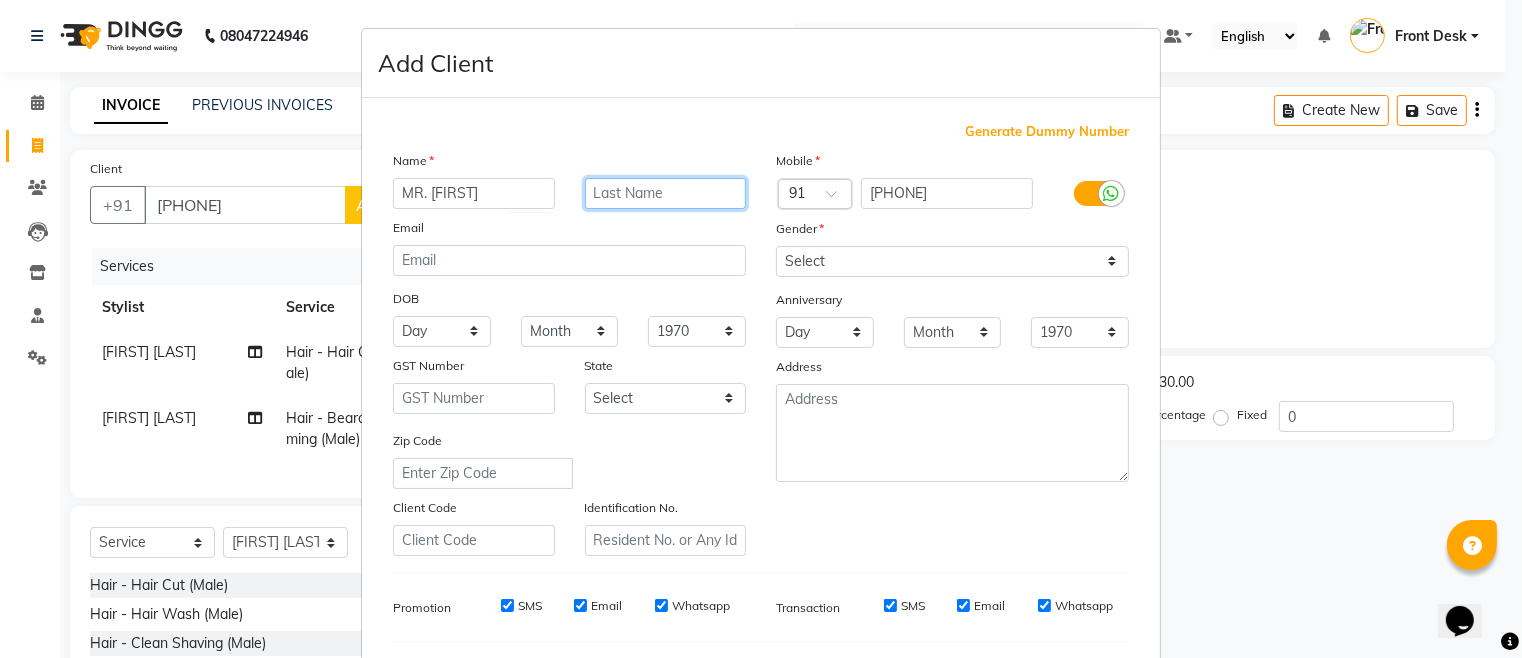 click at bounding box center (666, 193) 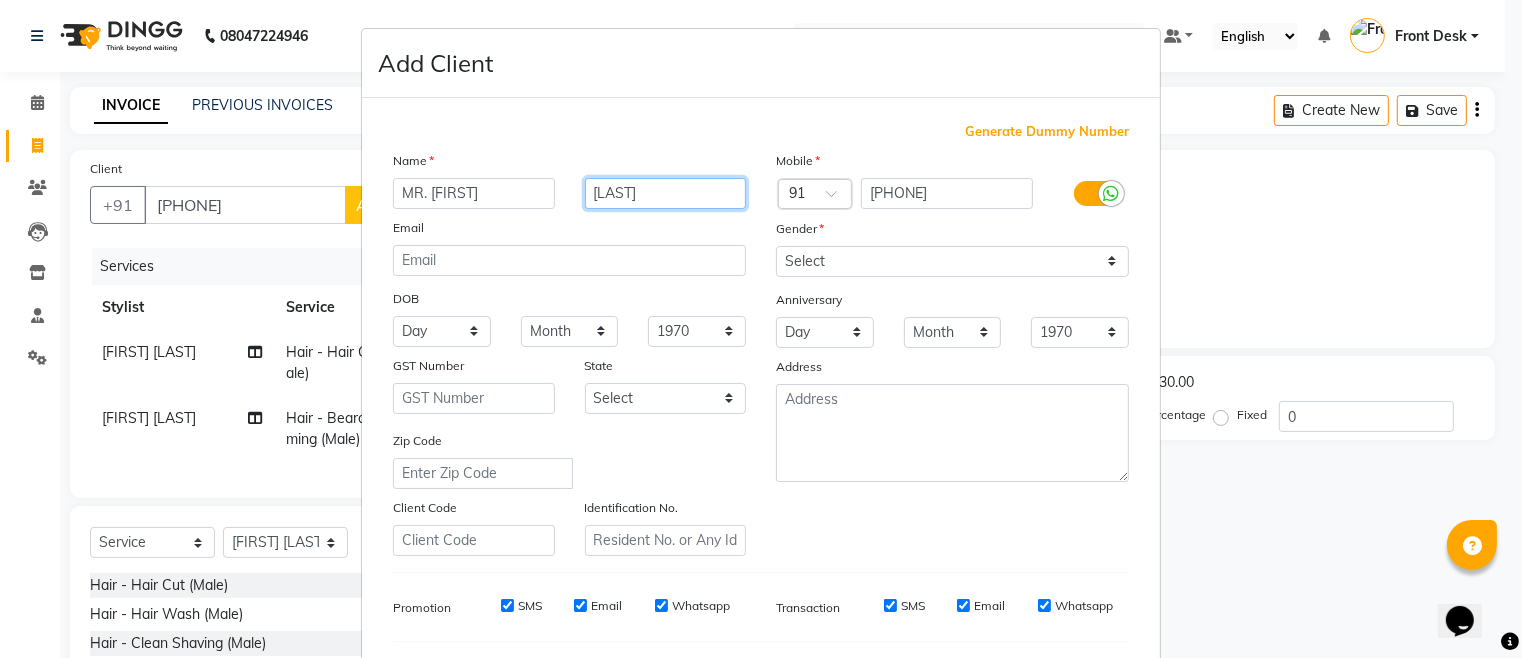 type on "SALVI" 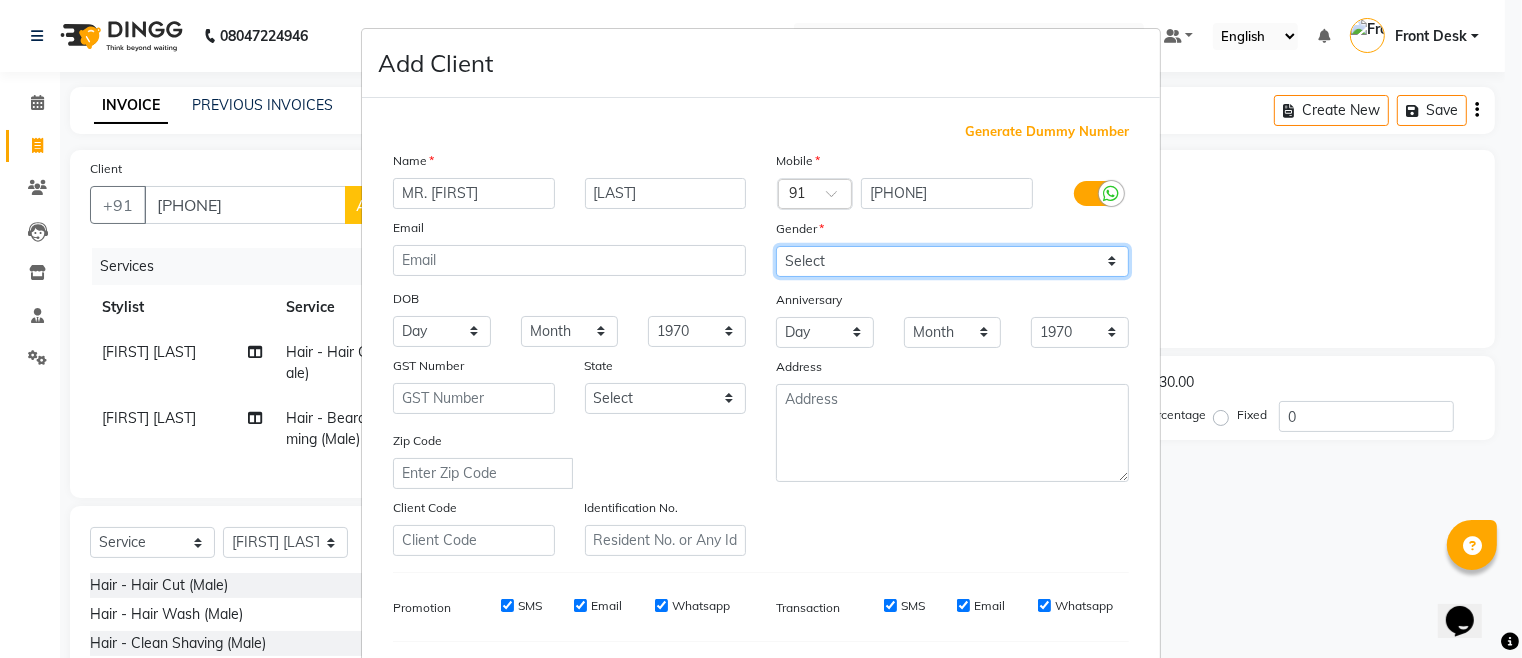 click on "Select Male Female Other Prefer Not To Say" at bounding box center [952, 261] 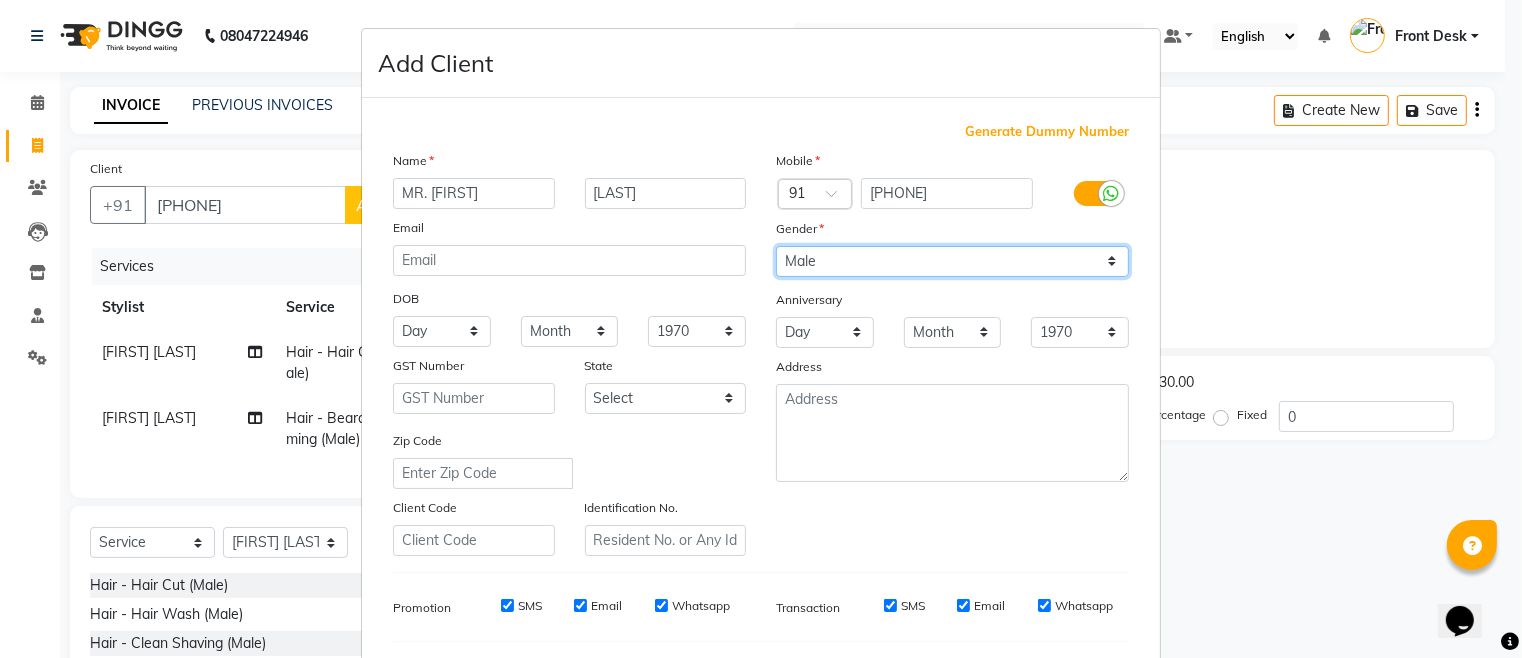 click on "Select Male Female Other Prefer Not To Say" at bounding box center [952, 261] 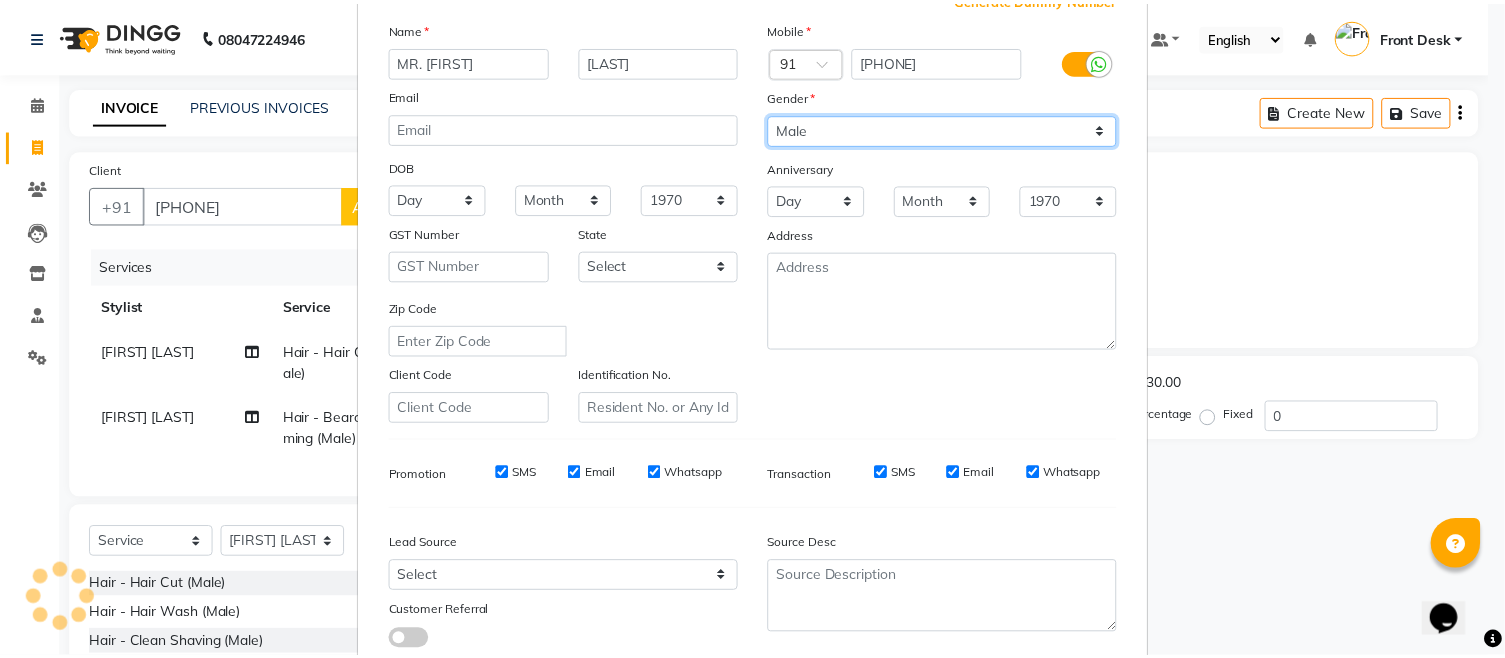 scroll, scrollTop: 265, scrollLeft: 0, axis: vertical 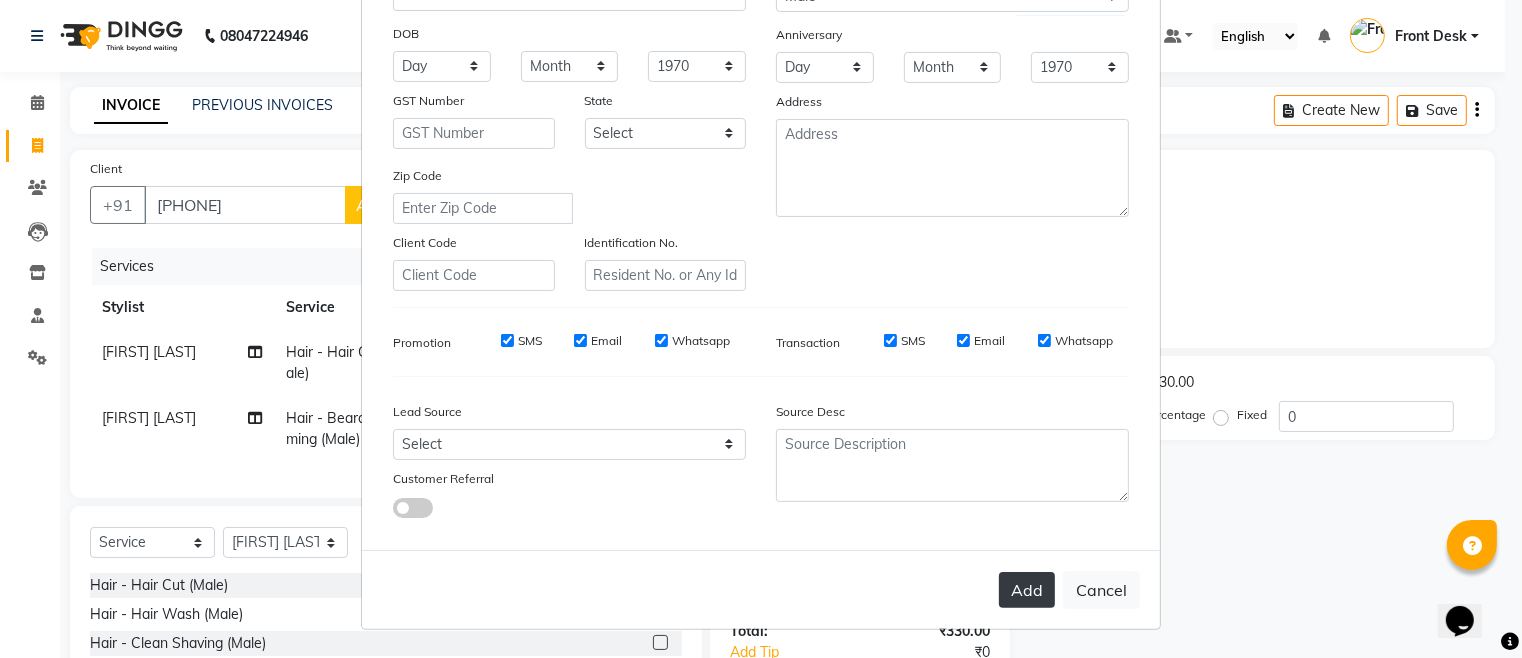 click on "Add" at bounding box center (1027, 590) 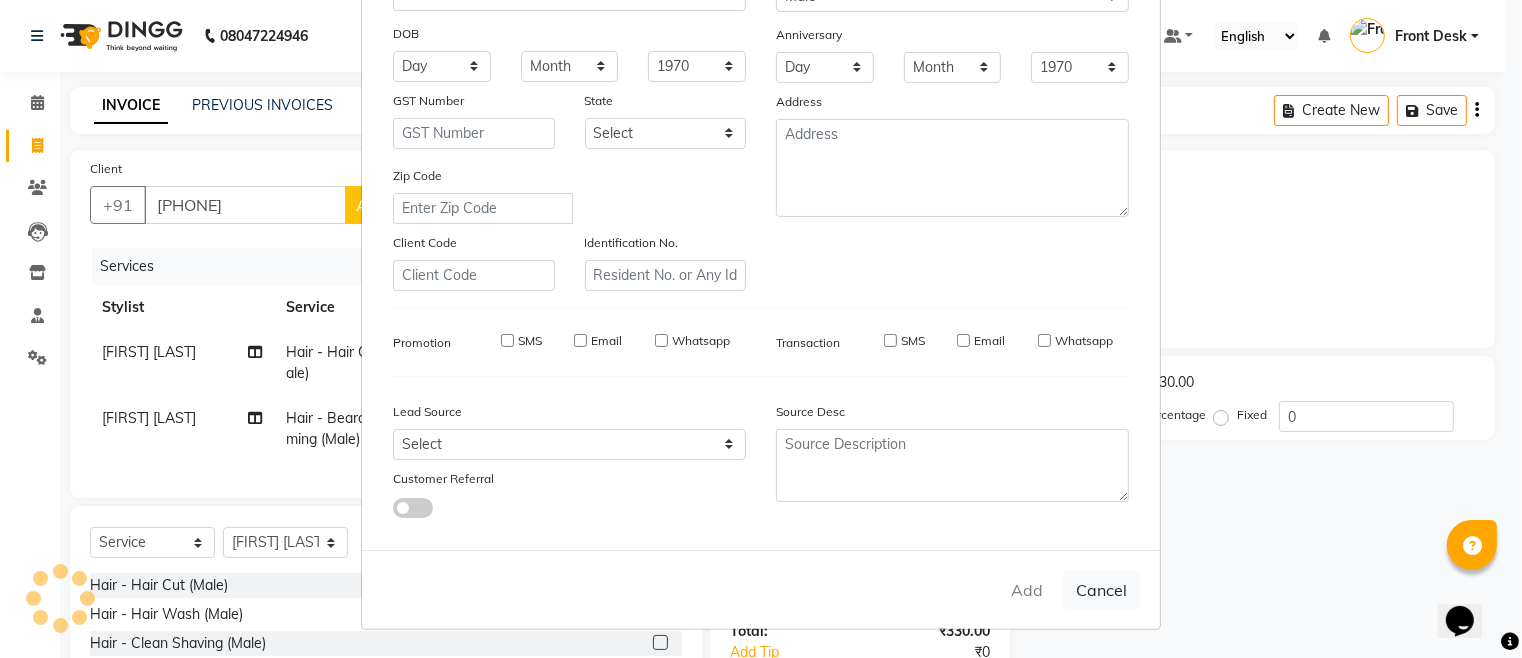 type 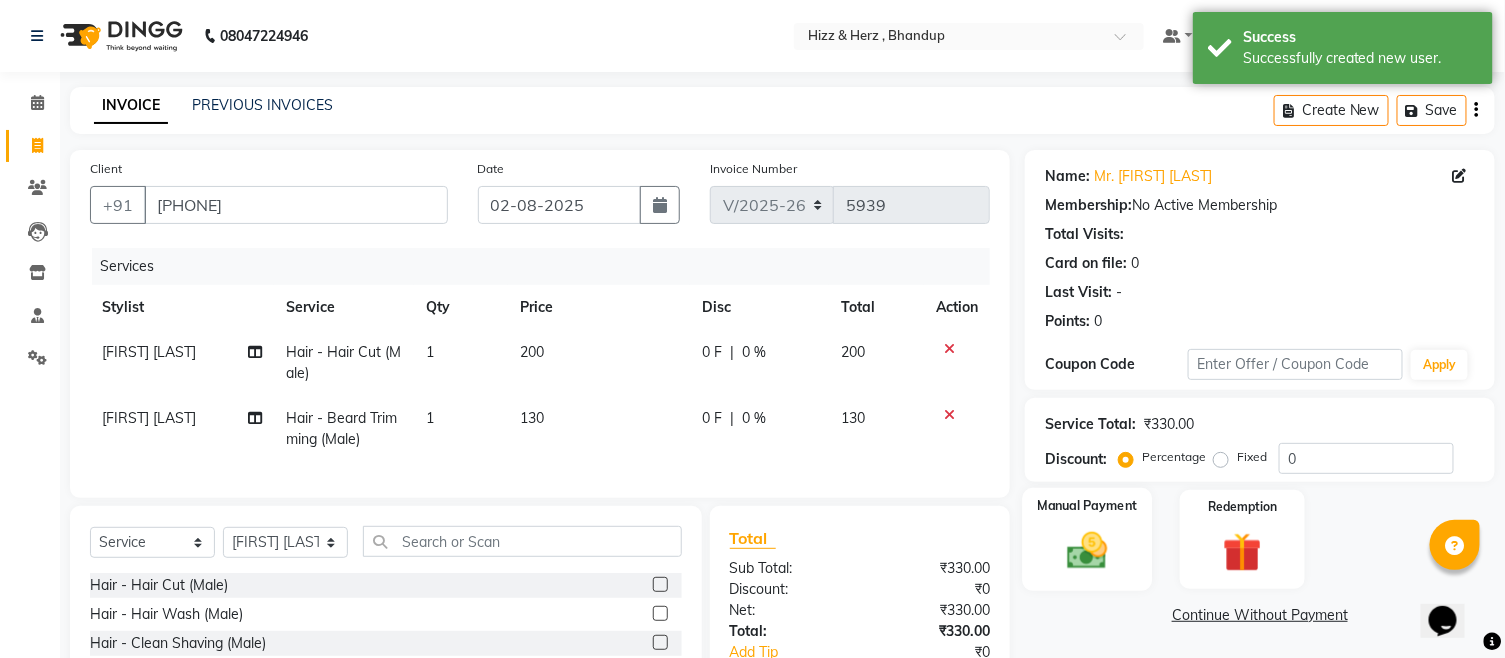 click 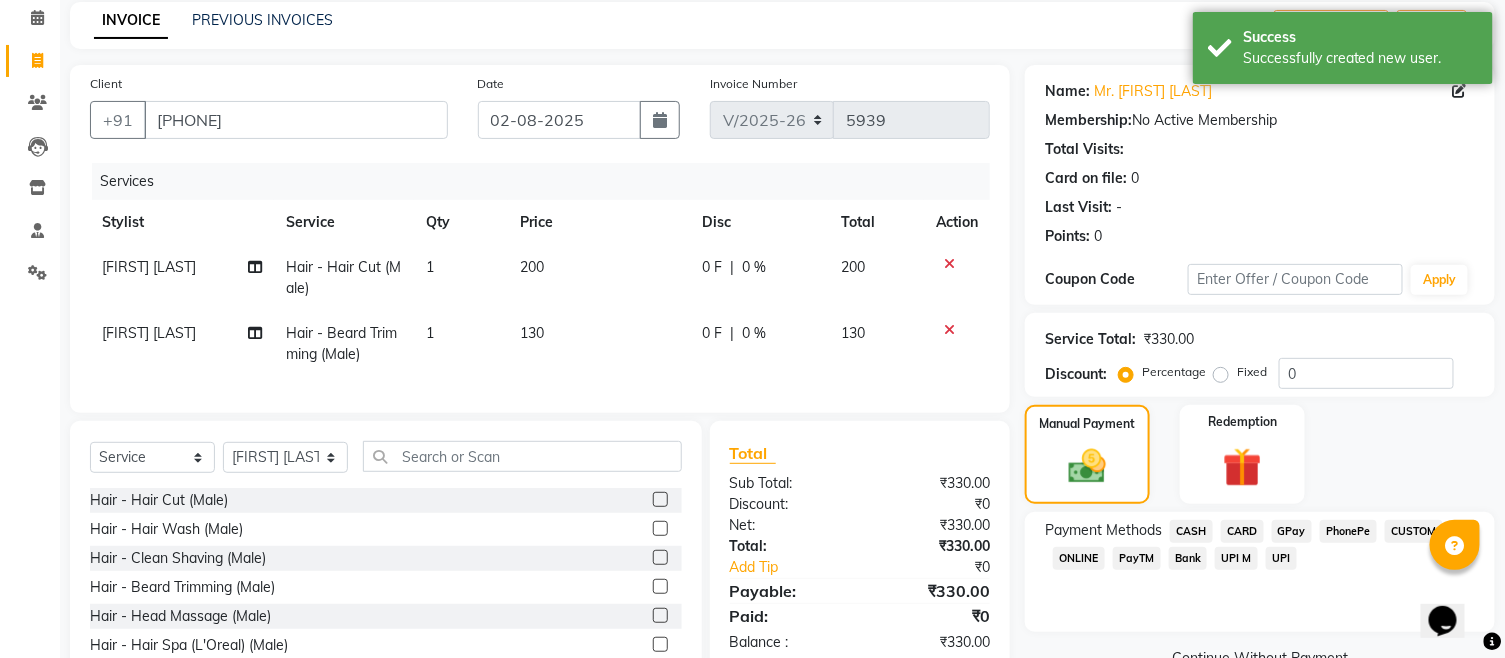 scroll, scrollTop: 188, scrollLeft: 0, axis: vertical 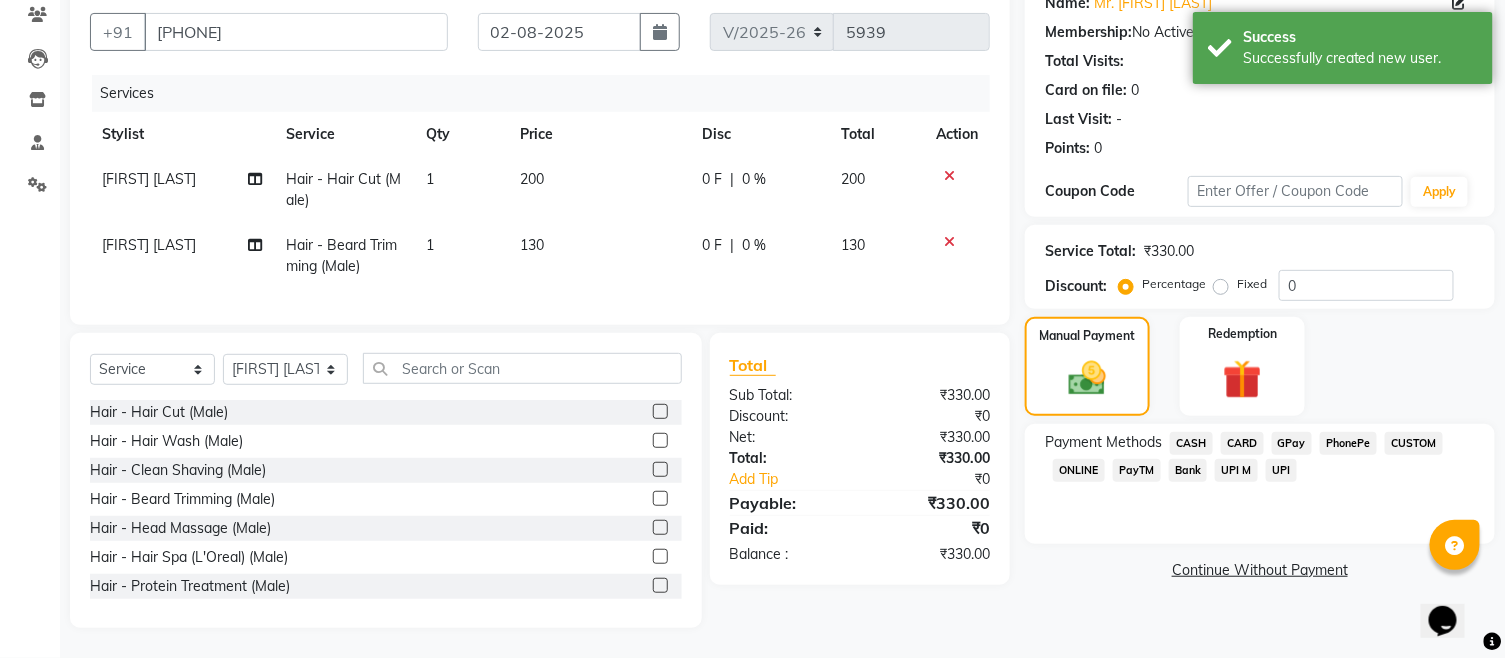 click on "CARD" 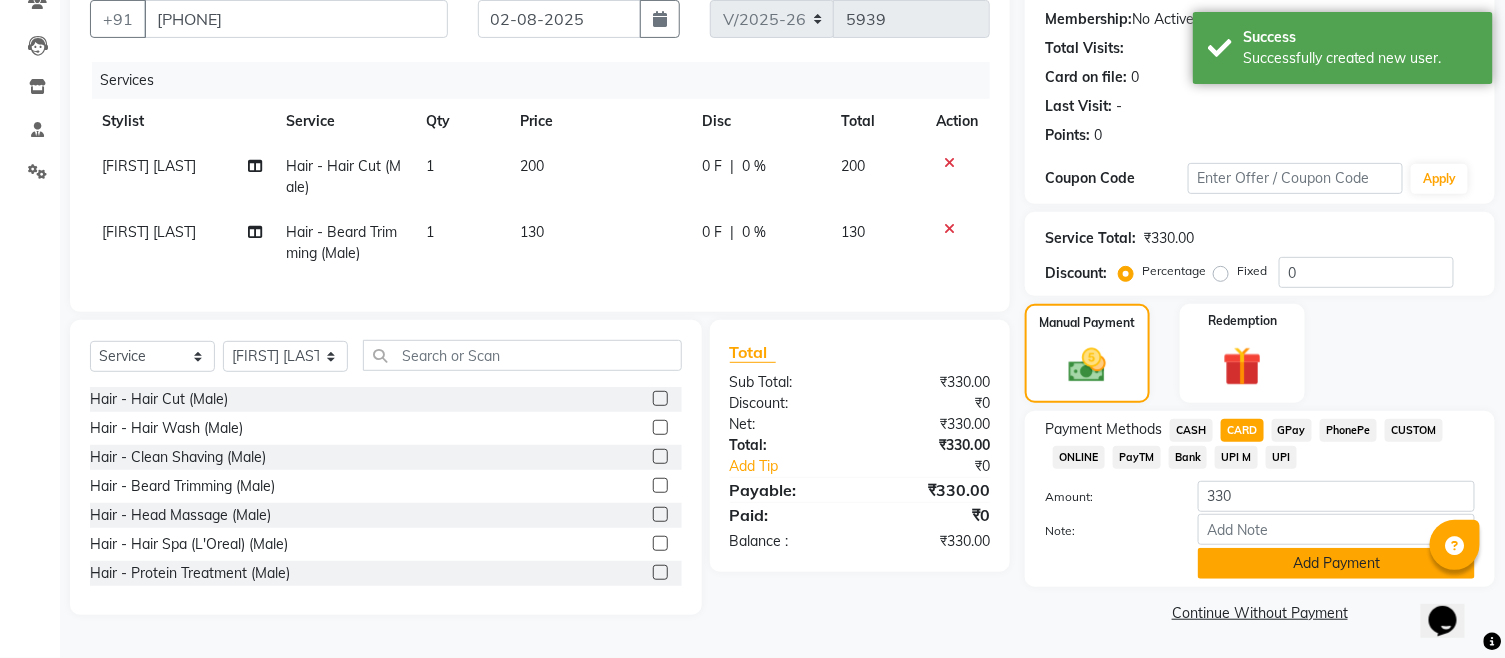 click on "Add Payment" 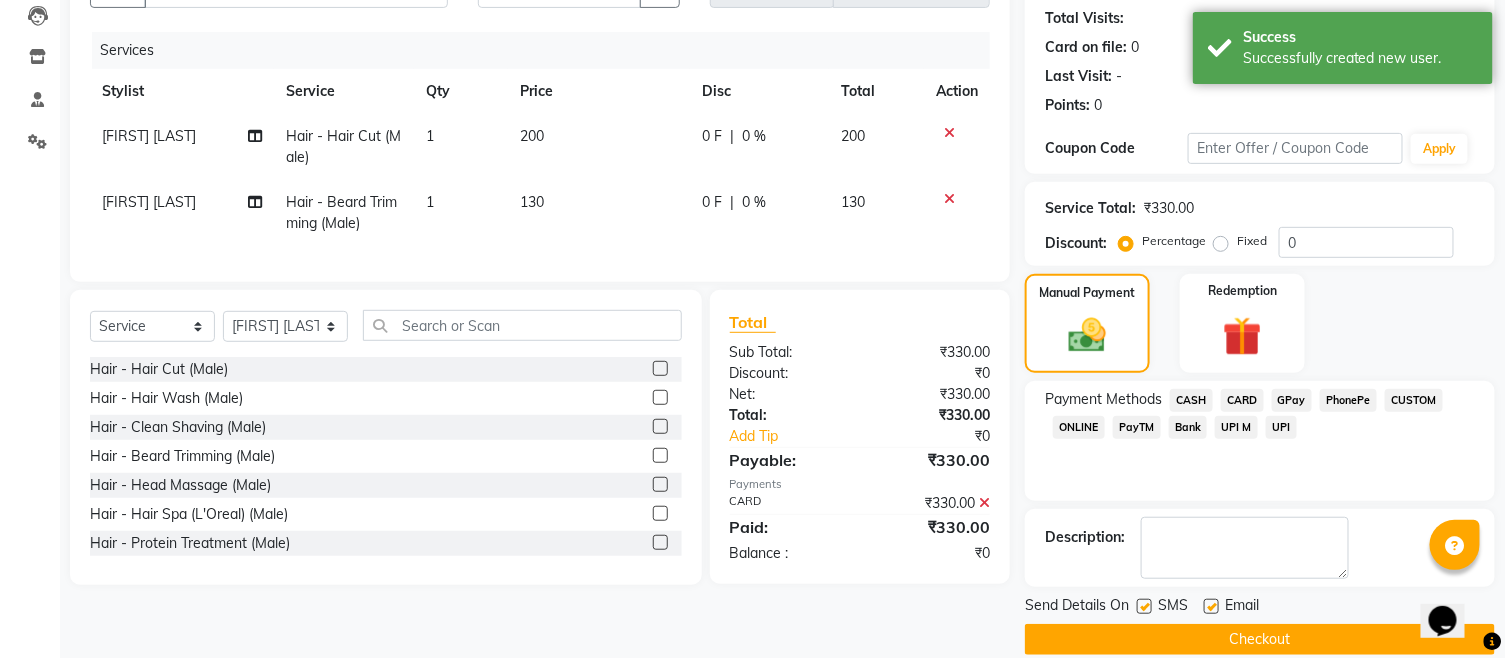 scroll, scrollTop: 242, scrollLeft: 0, axis: vertical 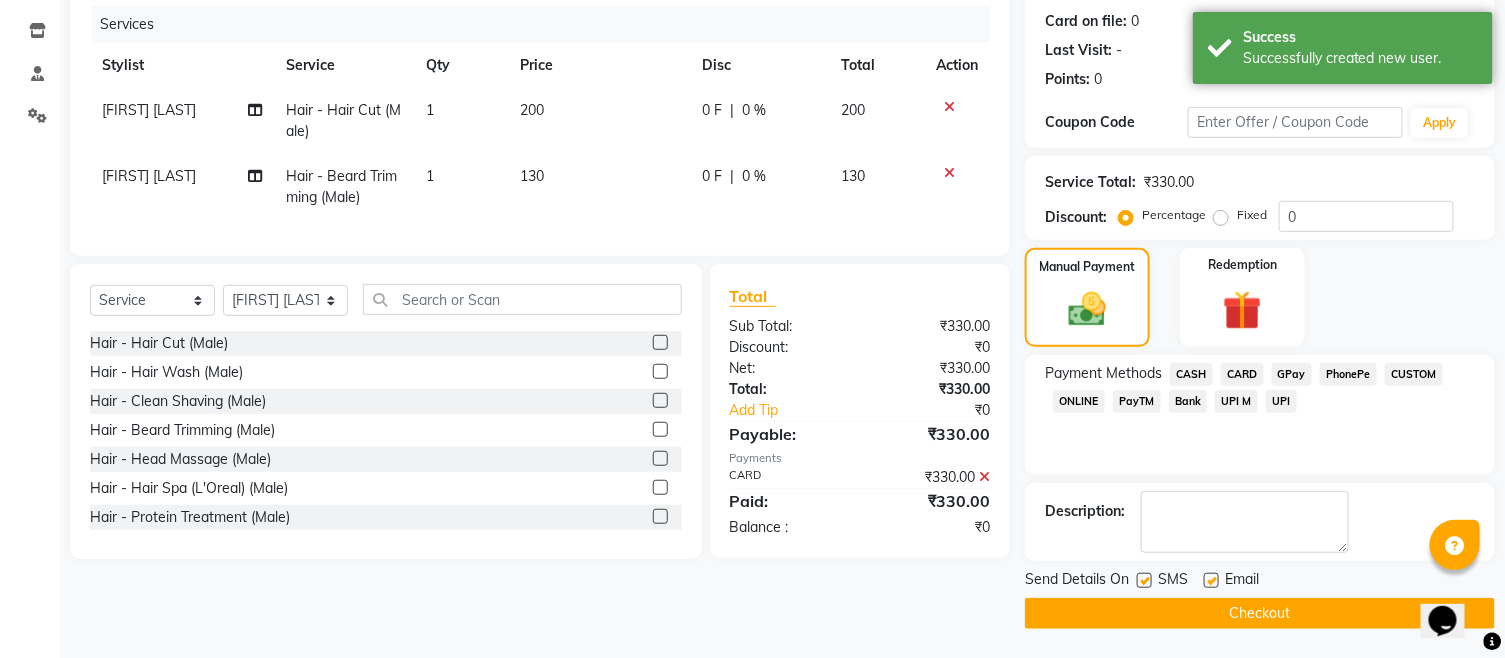 click on "Checkout" 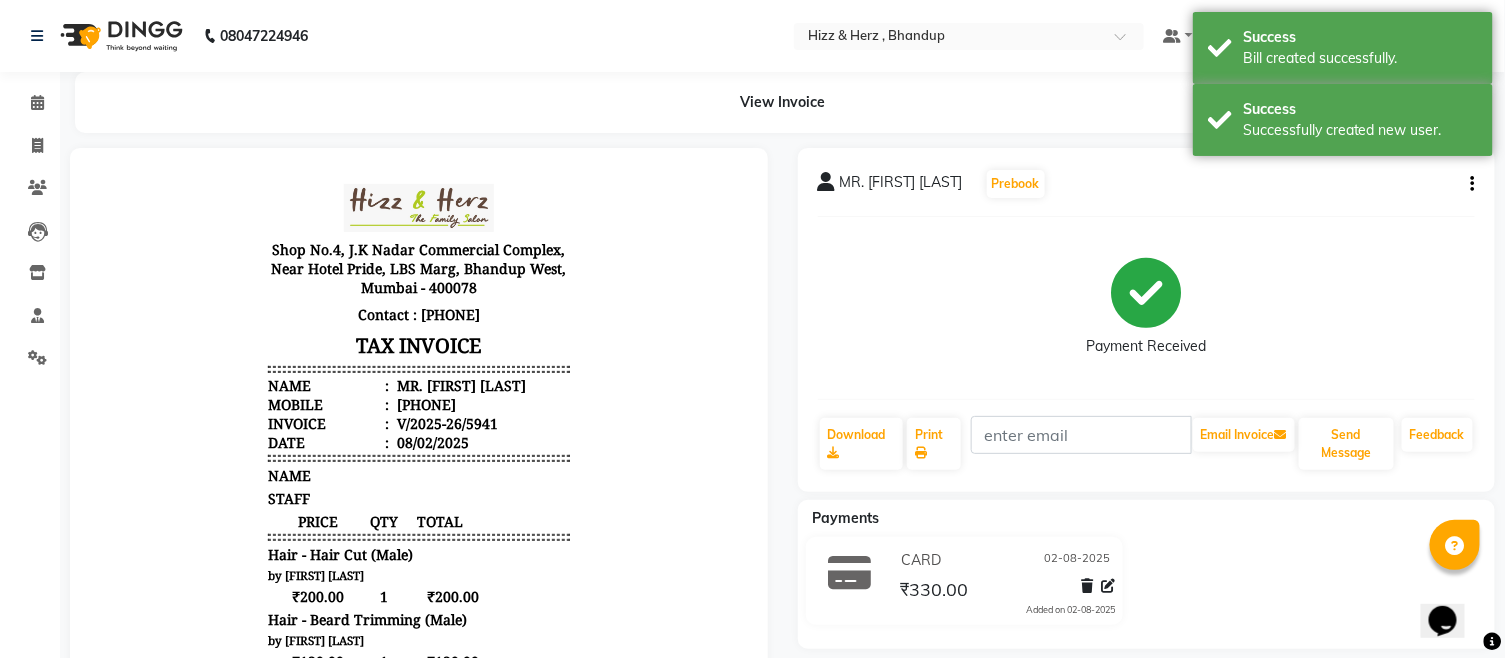 scroll, scrollTop: 0, scrollLeft: 0, axis: both 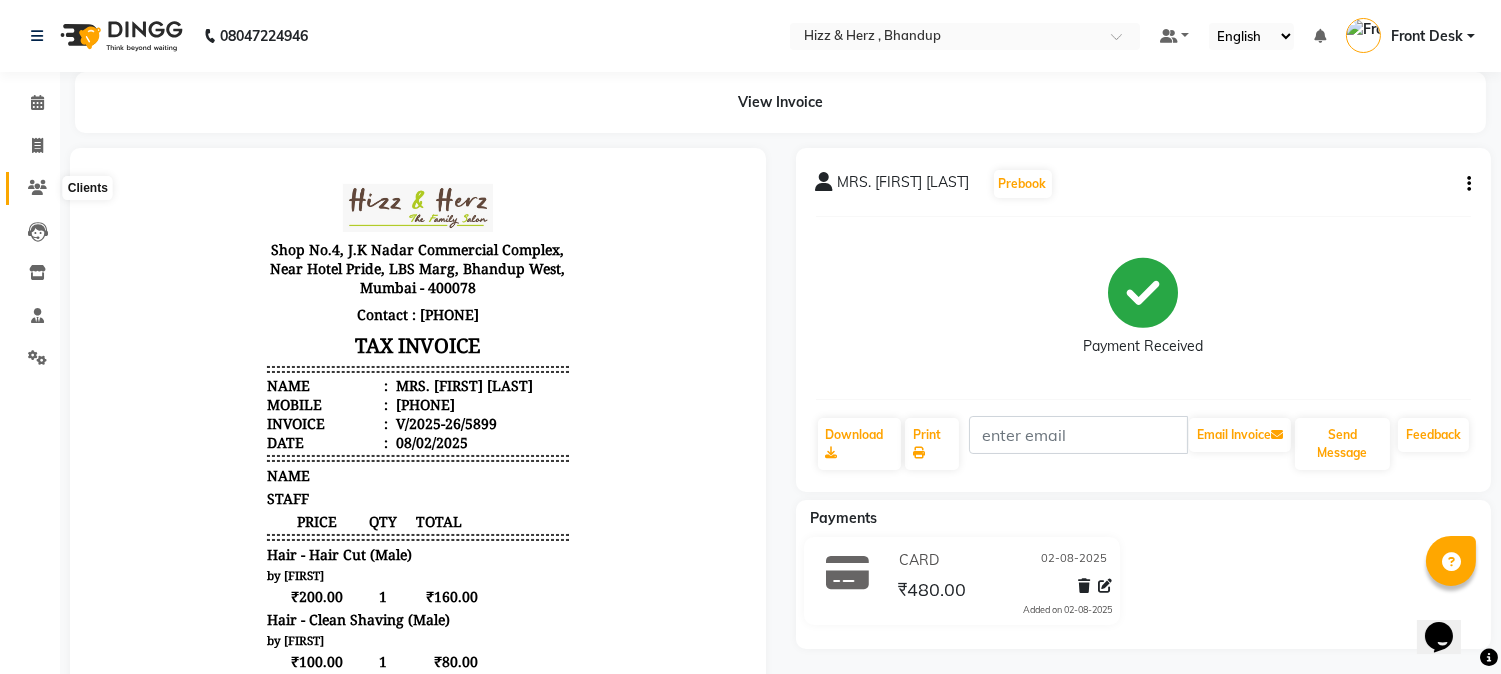 click 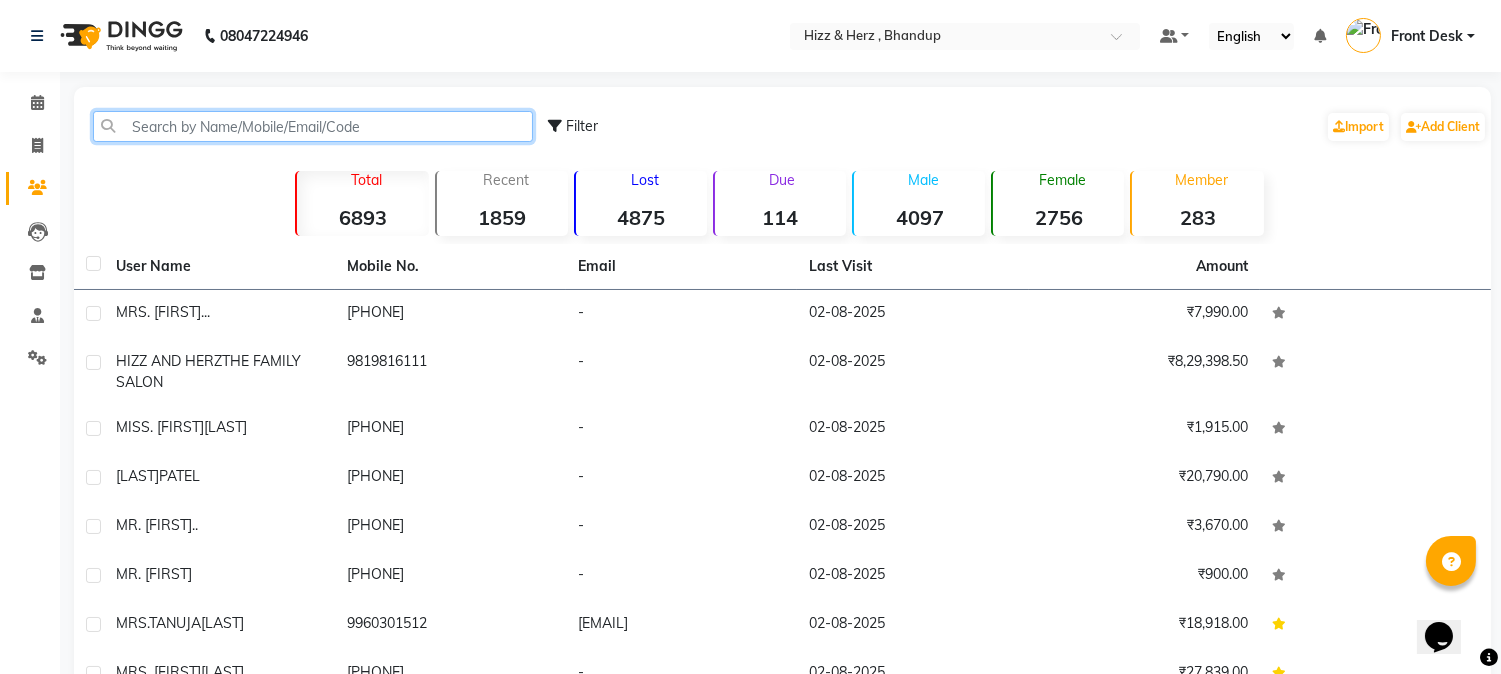 click 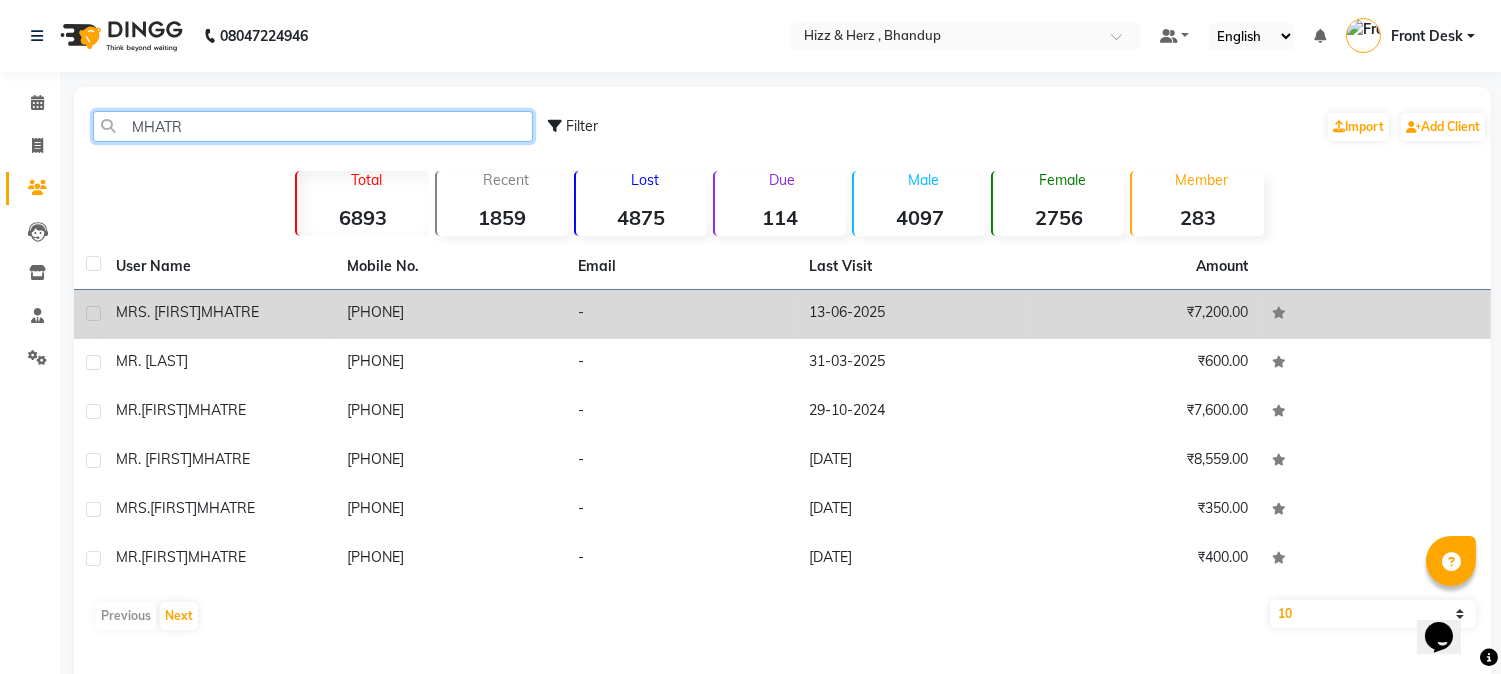 type on "MHATR" 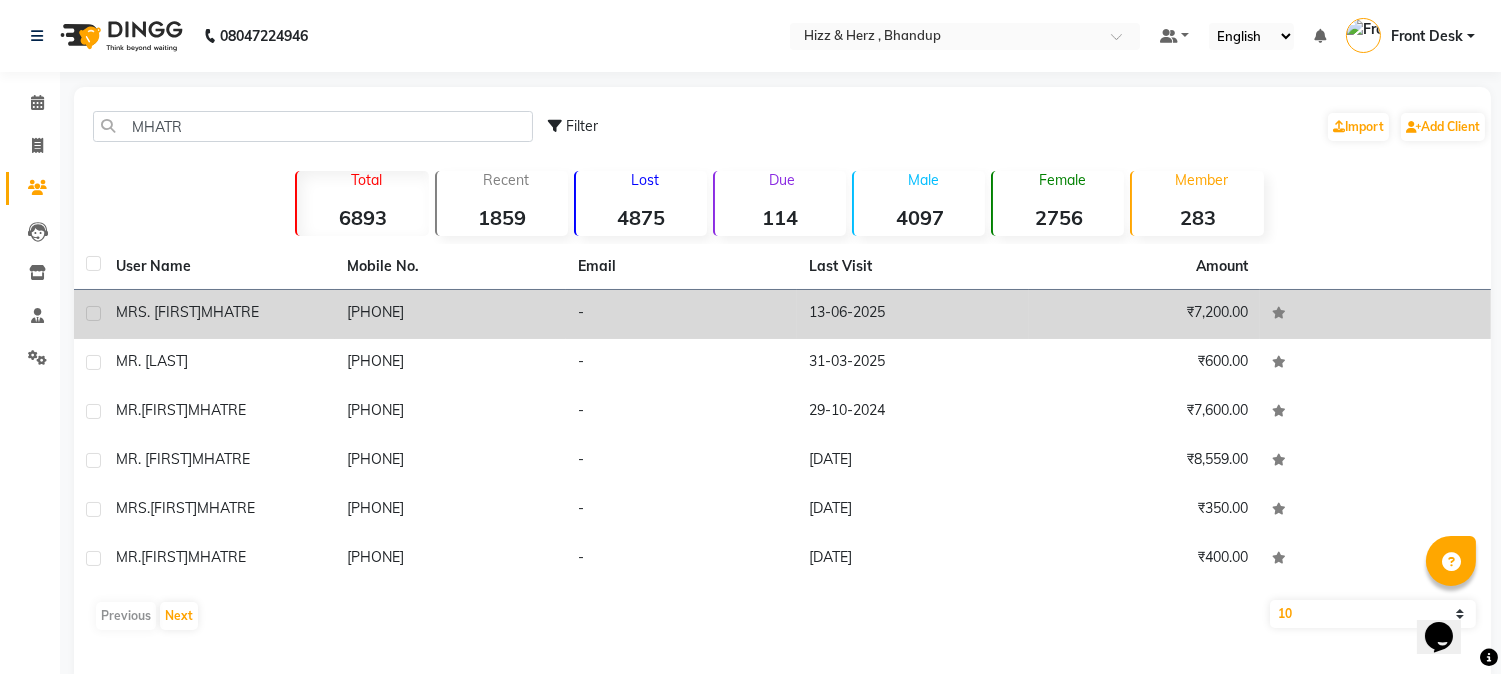 click on "[PHONE]" 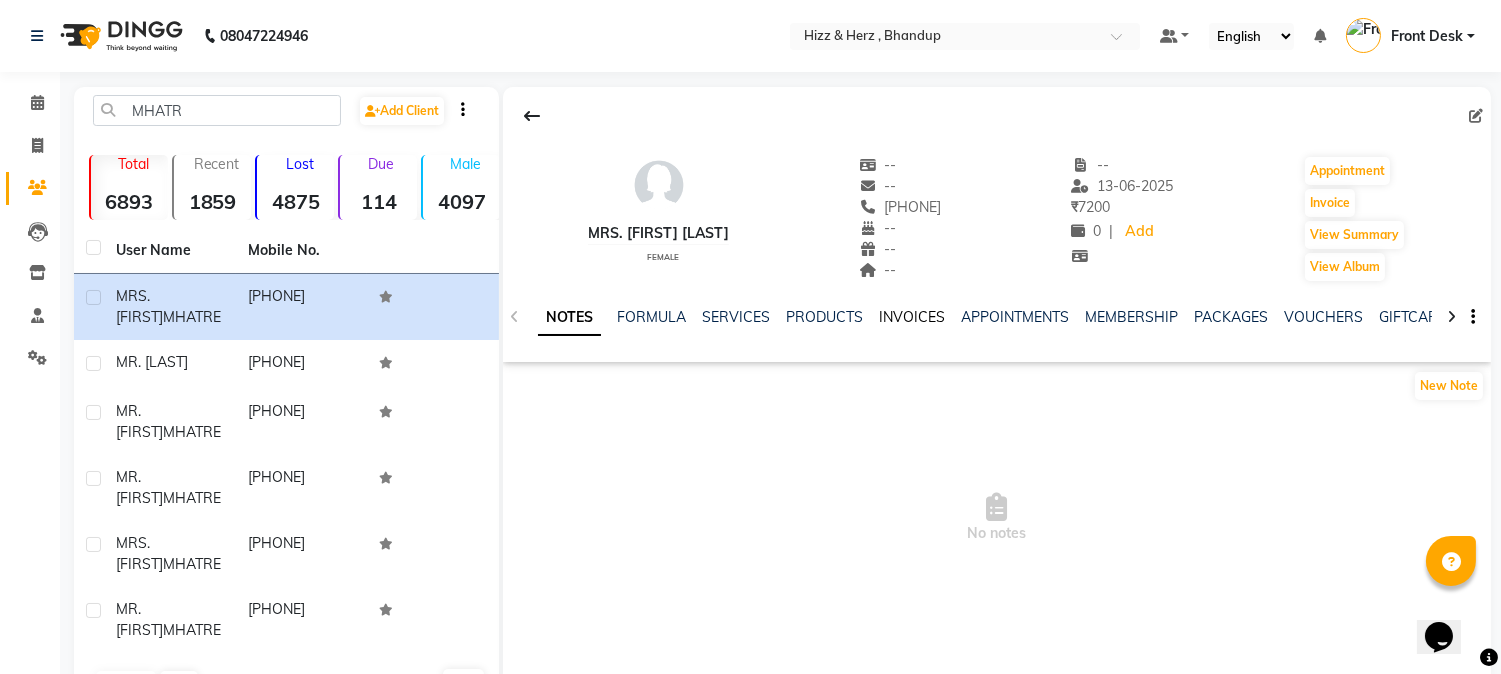 click on "INVOICES" 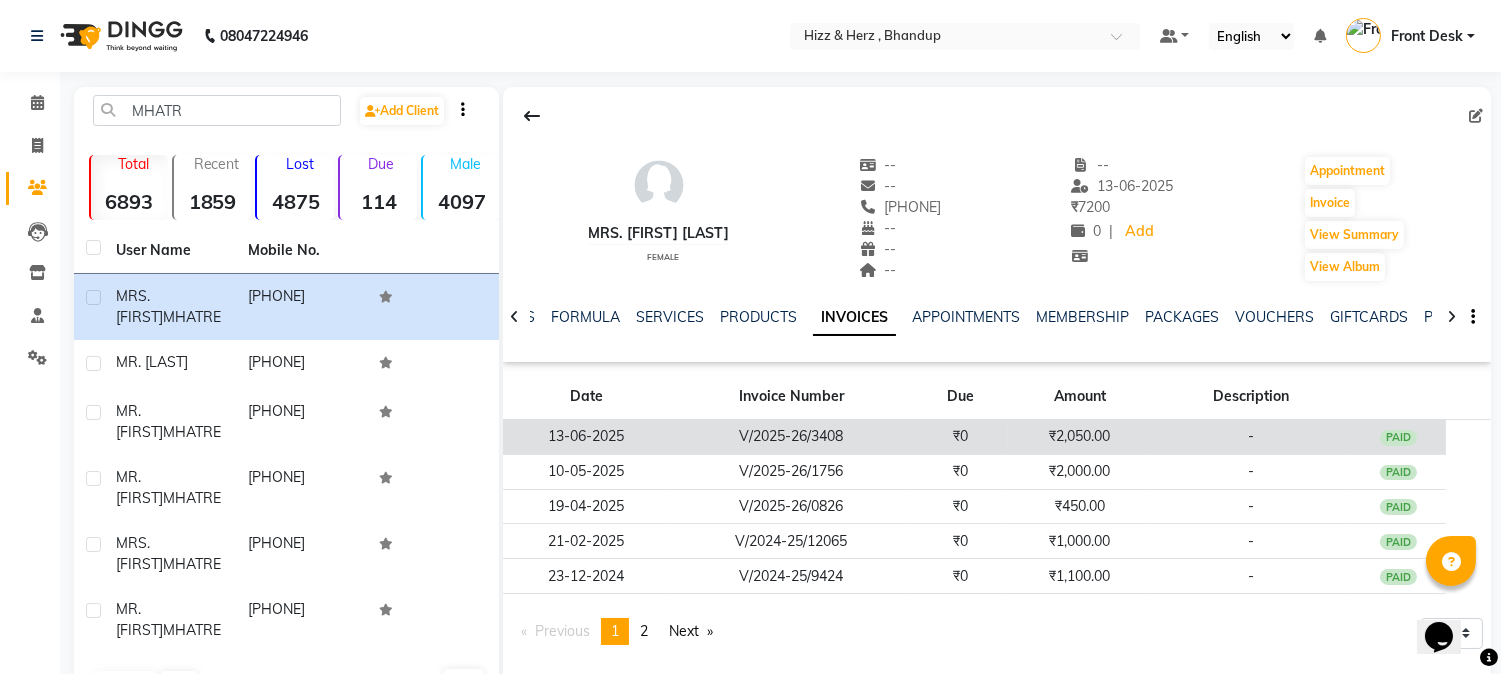 click on "₹0" 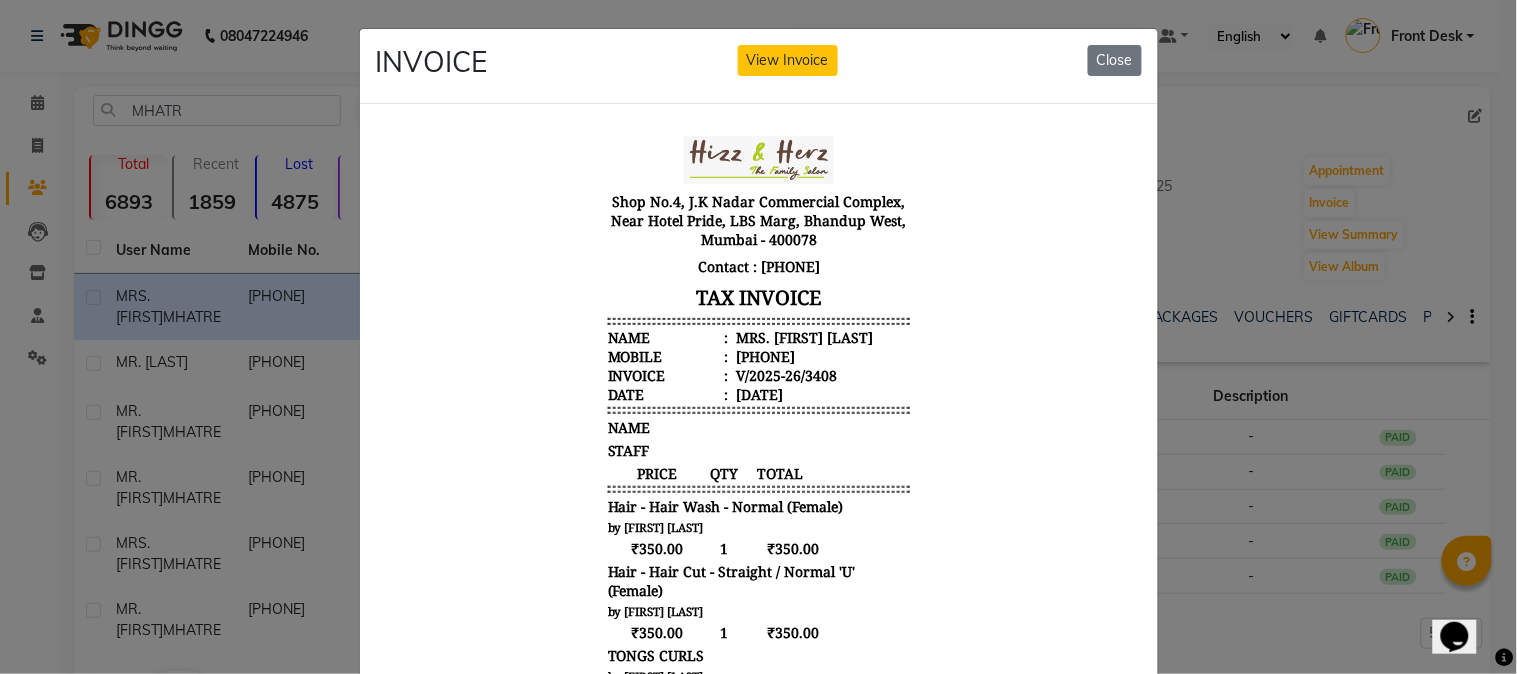 scroll, scrollTop: 15, scrollLeft: 0, axis: vertical 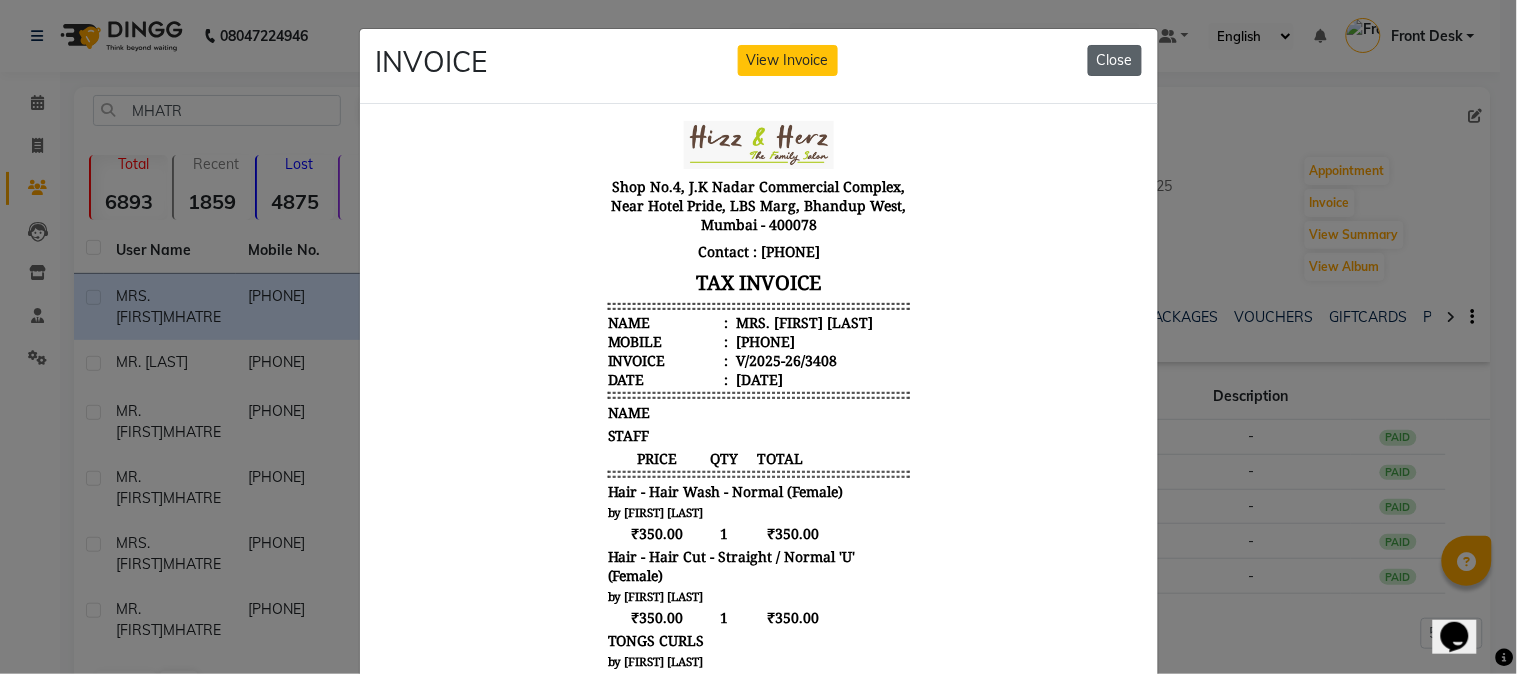 click on "Close" 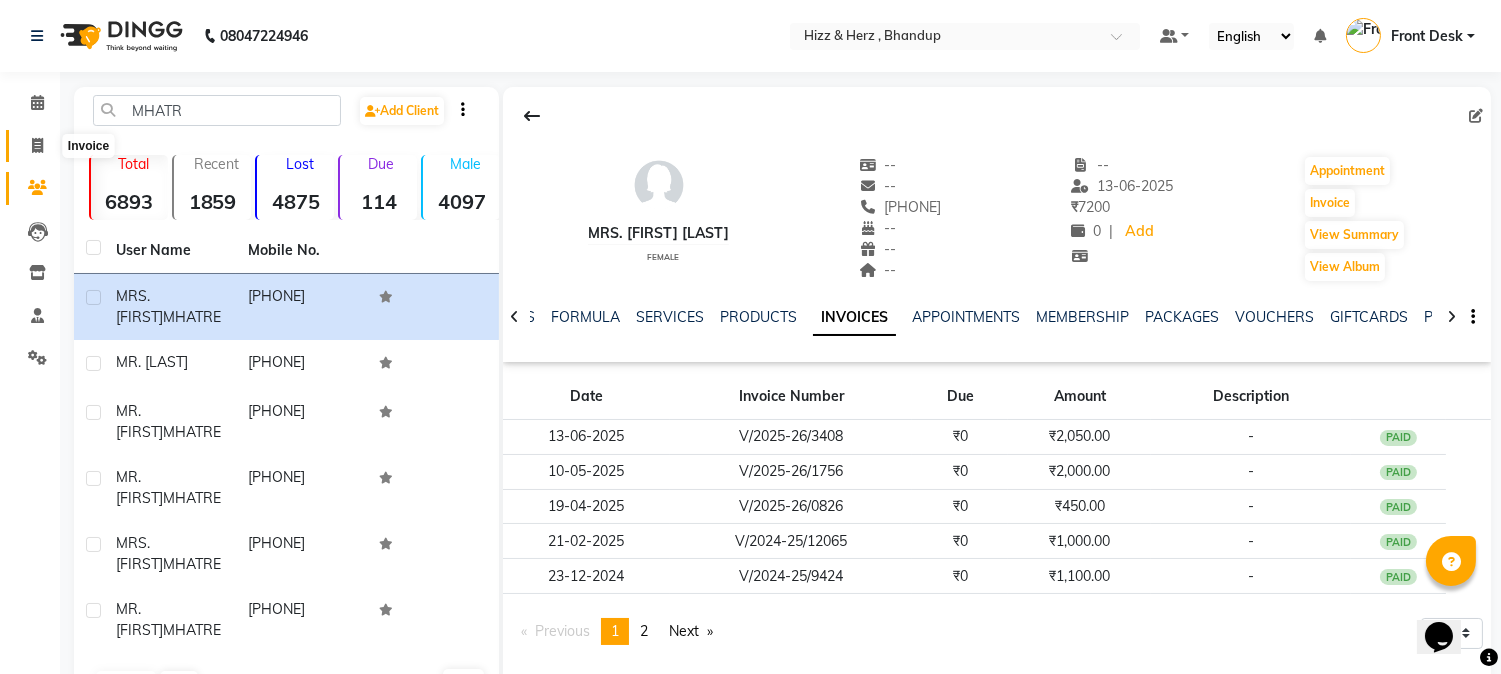 click 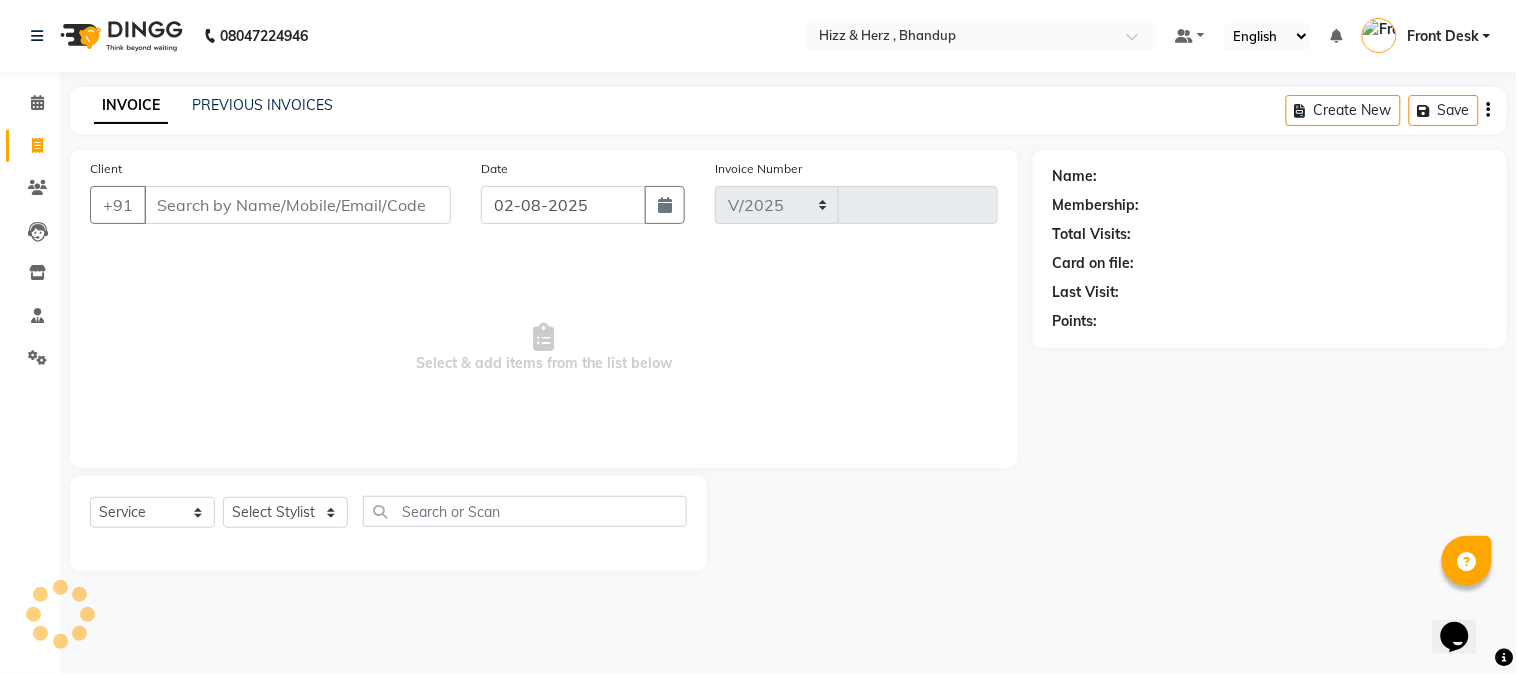 select on "629" 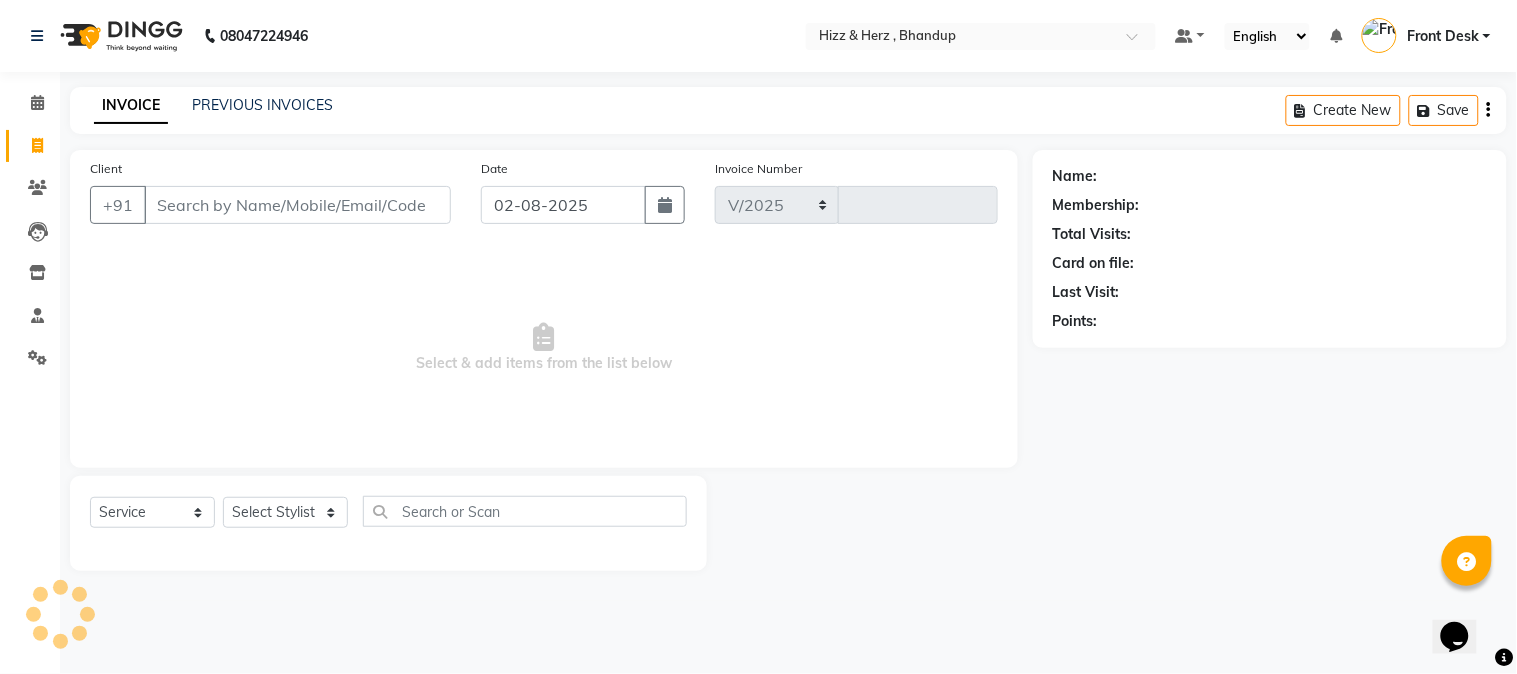 type on "5909" 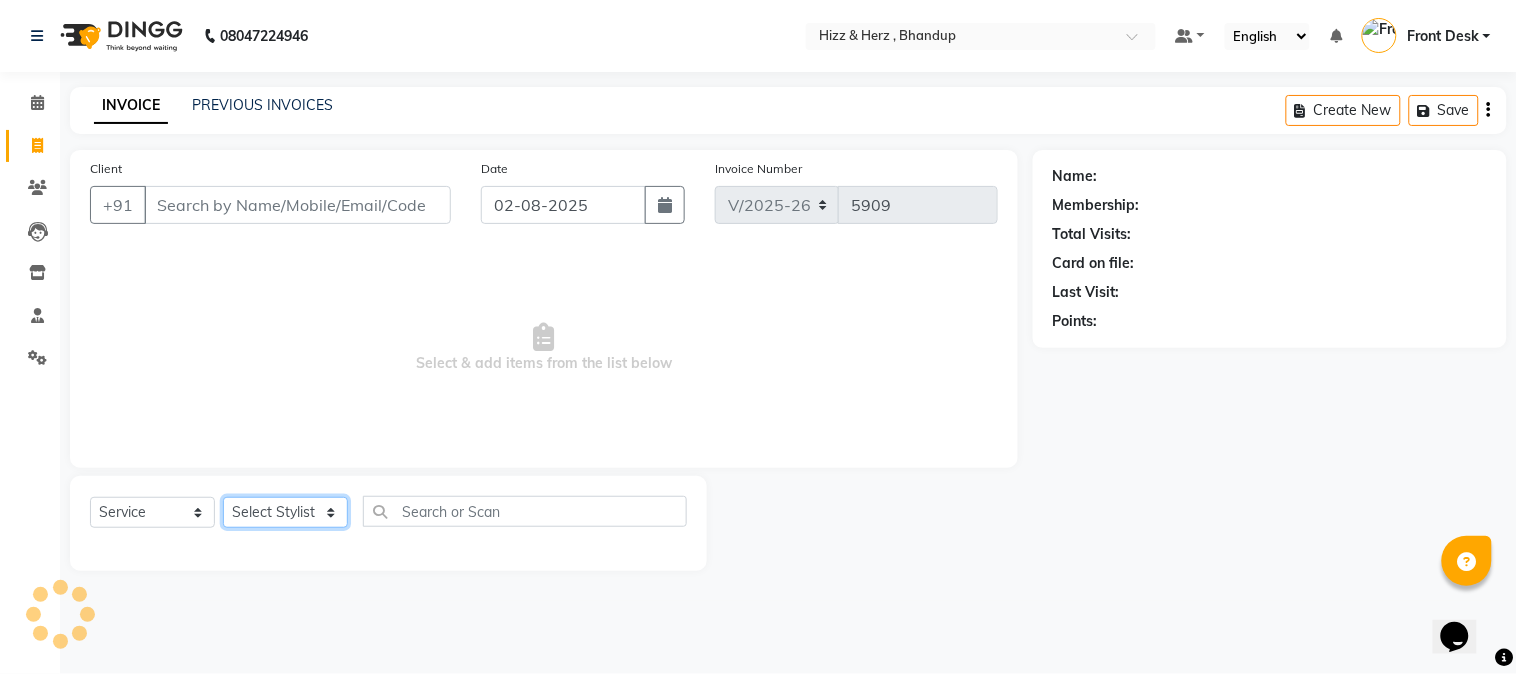 click on "Select Stylist Front Desk Gaurav Sharma HIZZ & HERZ 2 IRFAN AHMAD Jigna Goswami KHALID AHMAD Laxmi Mehboob MOHD PARVEJ NIZAM Salman Sangeeta  SUMITA  VEERENDRA SHARMA" 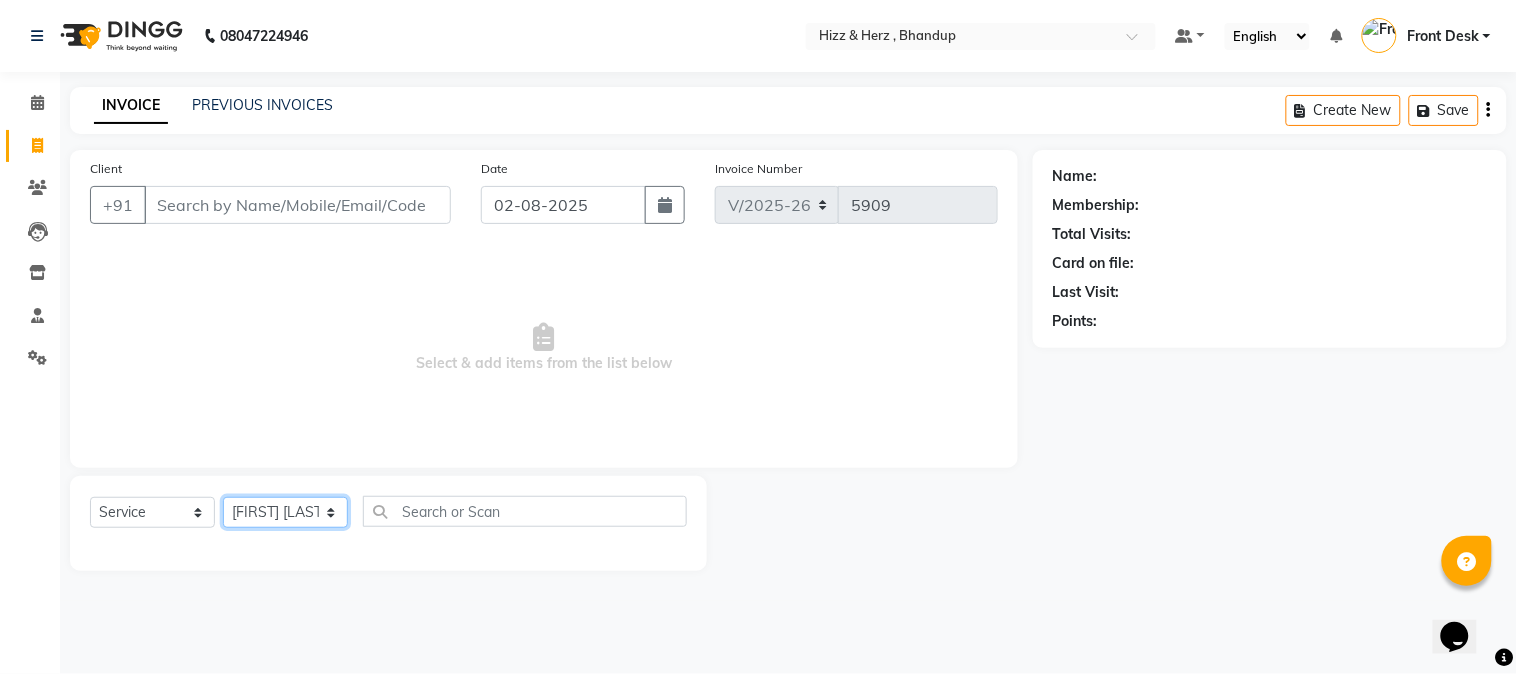 click on "Select Stylist Front Desk Gaurav Sharma HIZZ & HERZ 2 IRFAN AHMAD Jigna Goswami KHALID AHMAD Laxmi Mehboob MOHD PARVEJ NIZAM Salman Sangeeta  SUMITA  VEERENDRA SHARMA" 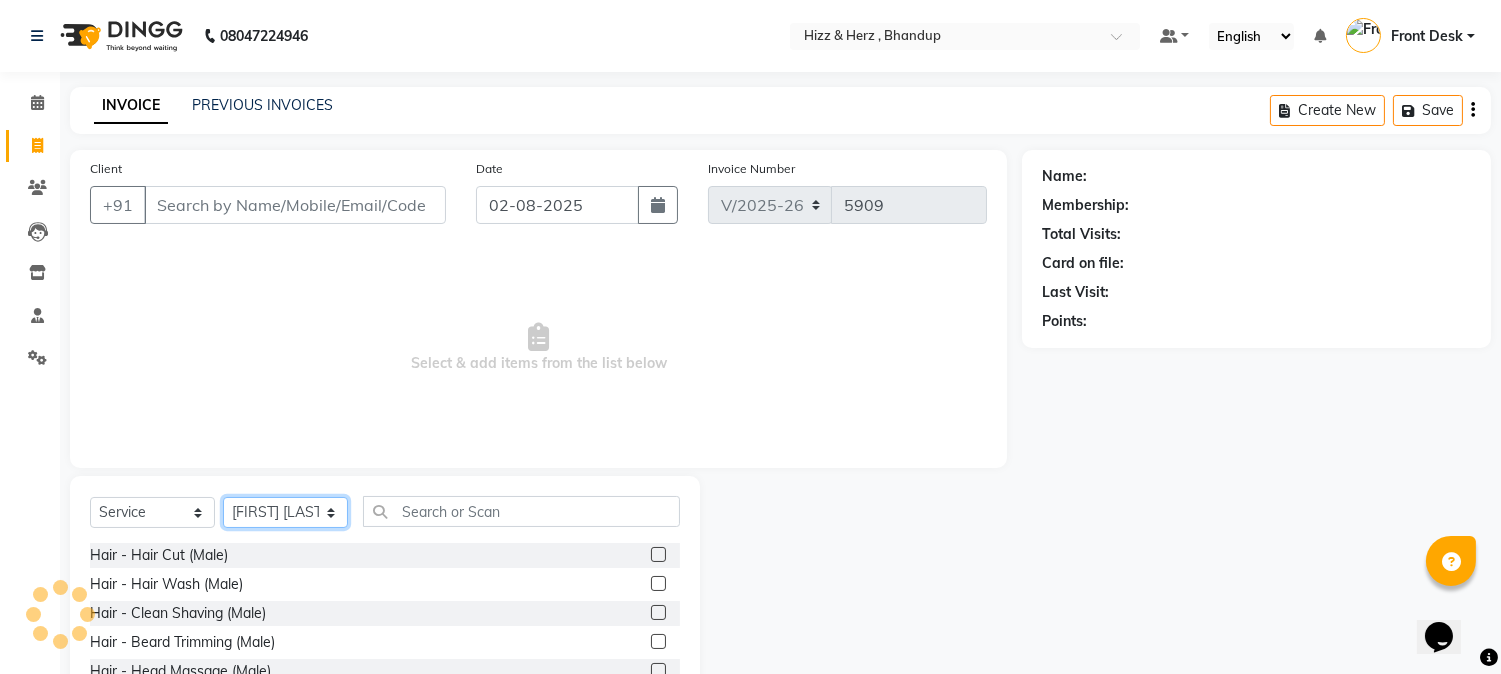 click on "Select Stylist Front Desk Gaurav Sharma HIZZ & HERZ 2 IRFAN AHMAD Jigna Goswami KHALID AHMAD Laxmi Mehboob MOHD PARVEJ NIZAM Salman Sangeeta  SUMITA  VEERENDRA SHARMA" 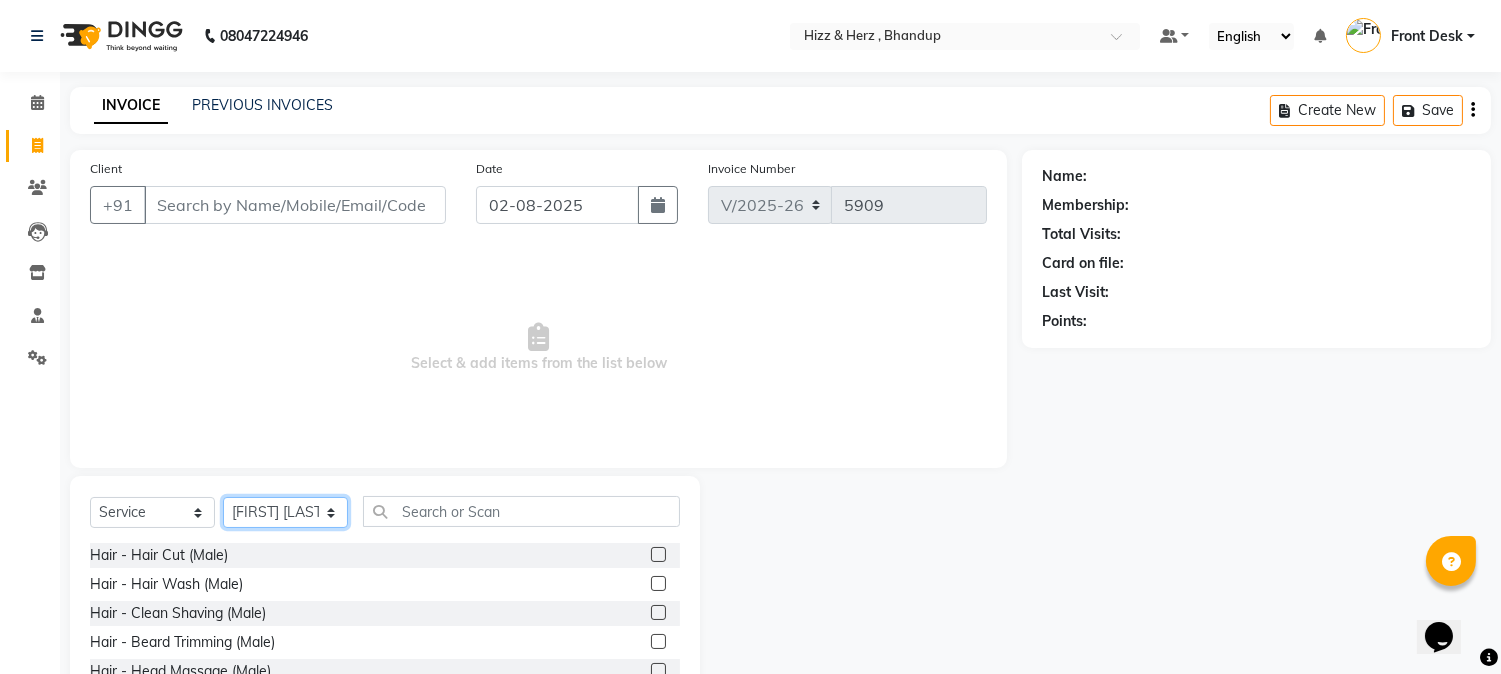 click on "Select Stylist Front Desk Gaurav Sharma HIZZ & HERZ 2 IRFAN AHMAD Jigna Goswami KHALID AHMAD Laxmi Mehboob MOHD PARVEJ NIZAM Salman Sangeeta  SUMITA  VEERENDRA SHARMA" 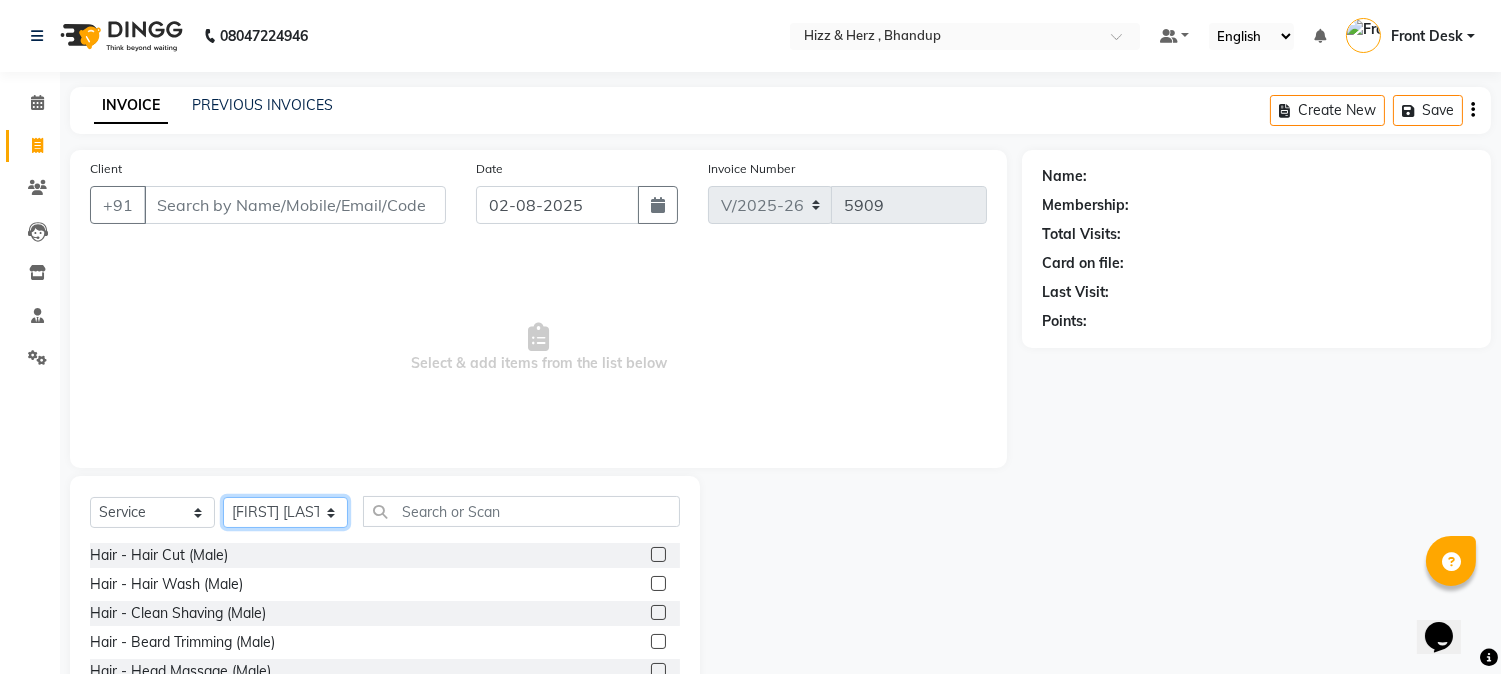 select on "24394" 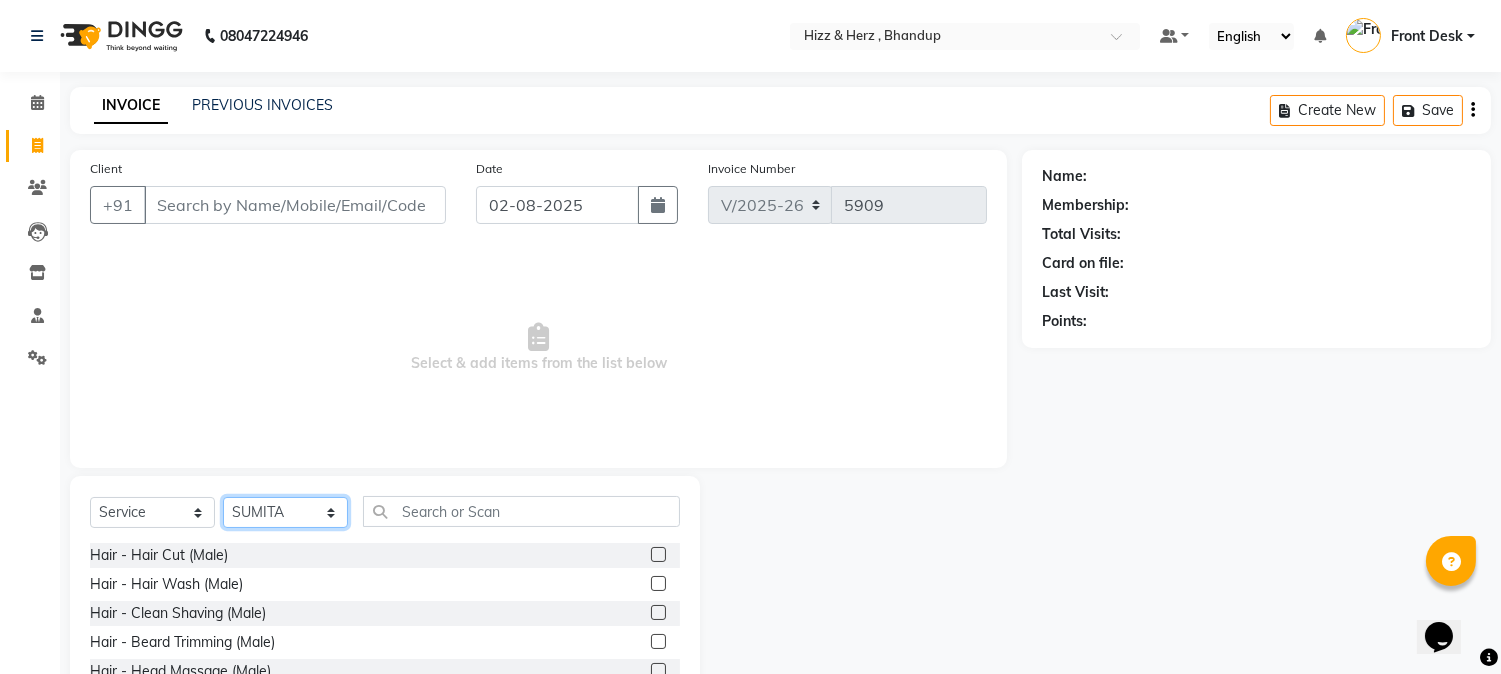 click on "Select Stylist Front Desk Gaurav Sharma HIZZ & HERZ 2 IRFAN AHMAD Jigna Goswami KHALID AHMAD Laxmi Mehboob MOHD PARVEJ NIZAM Salman Sangeeta  SUMITA  VEERENDRA SHARMA" 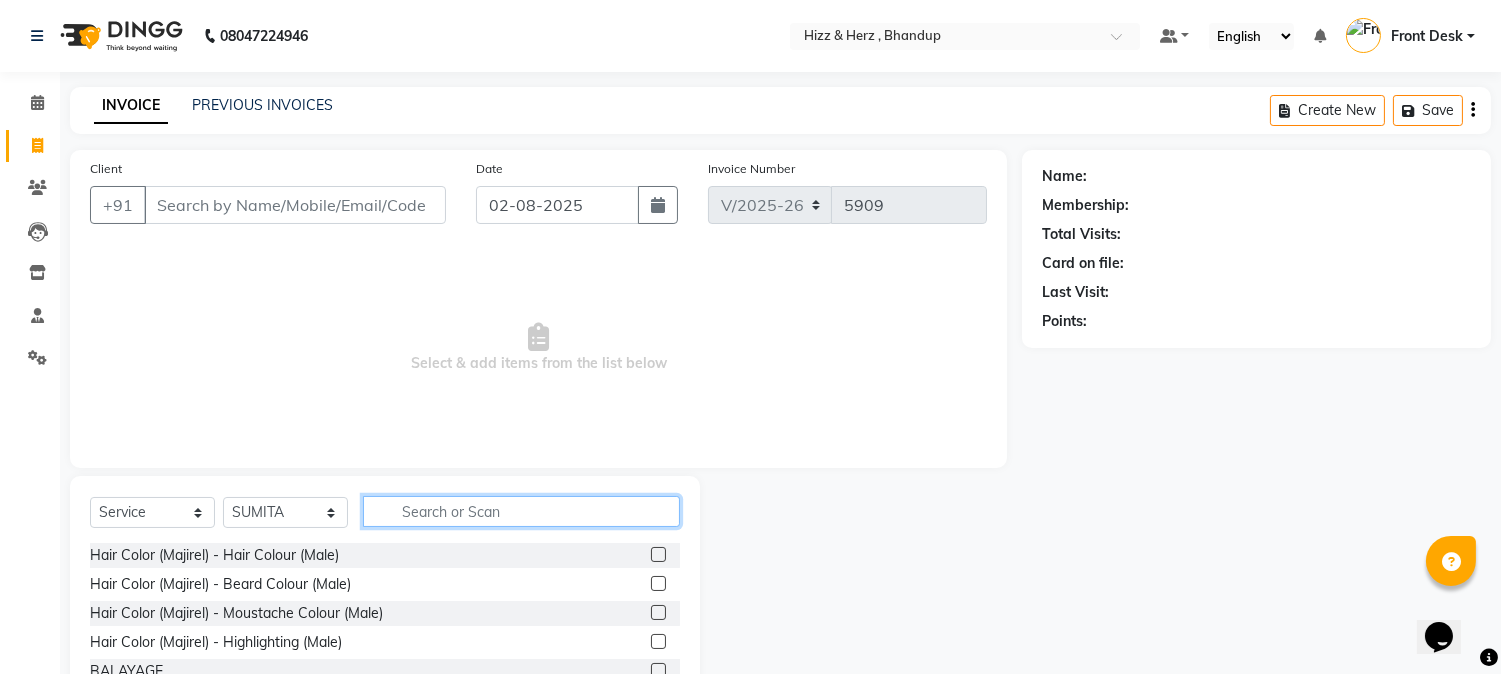 click 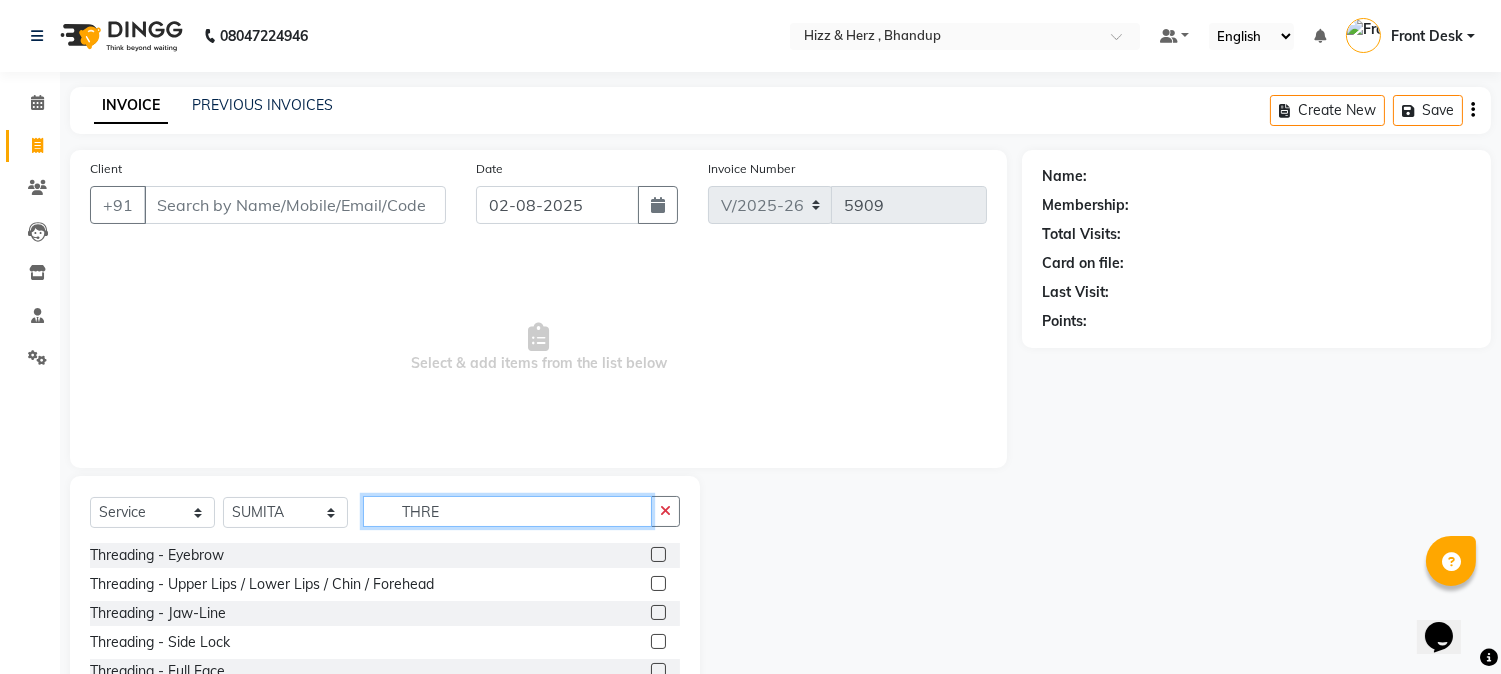 type on "THRE" 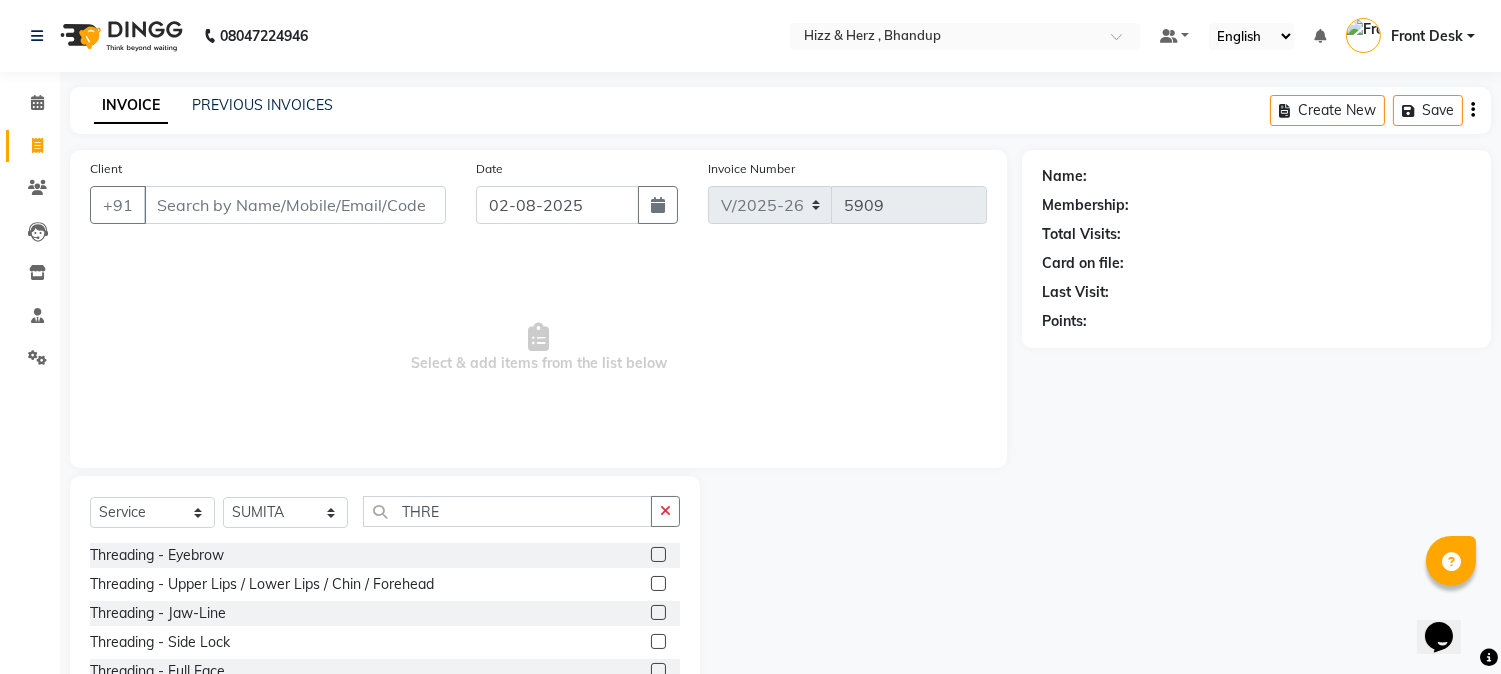 click 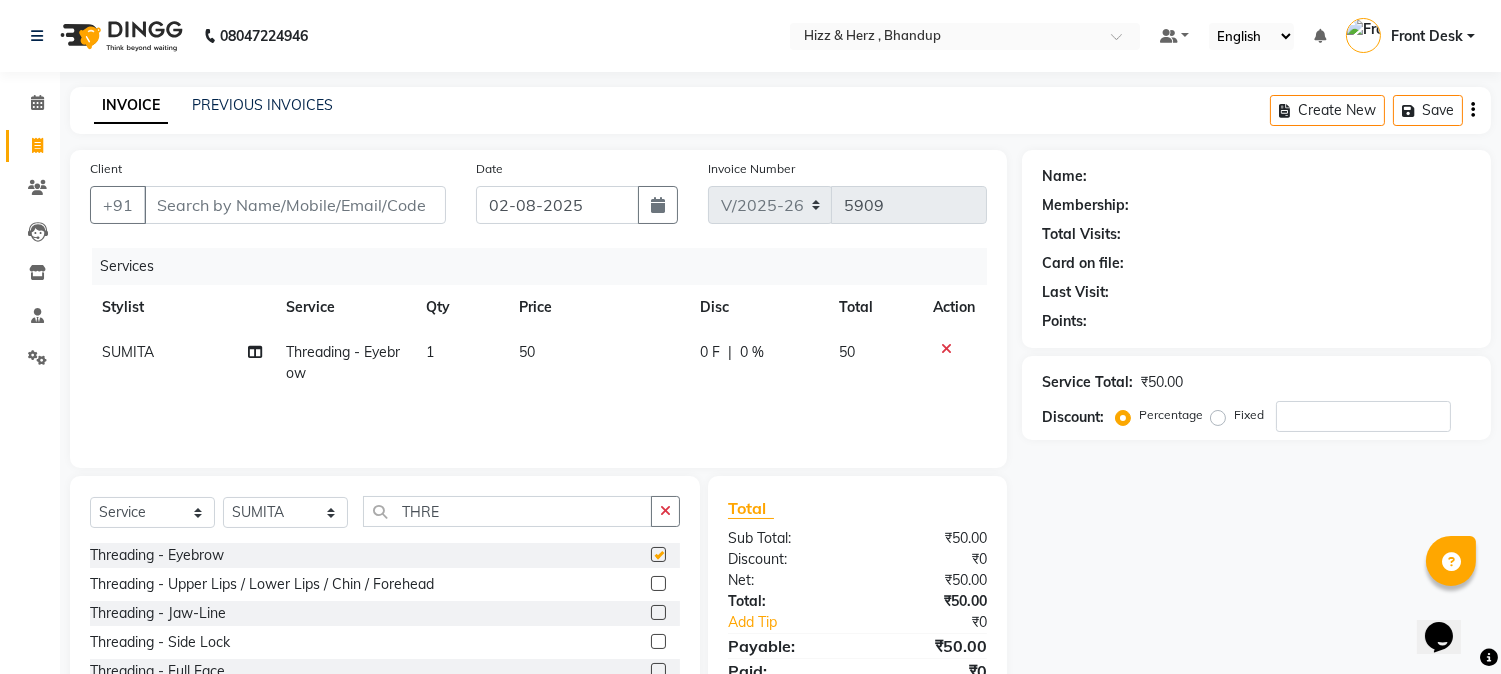 checkbox on "false" 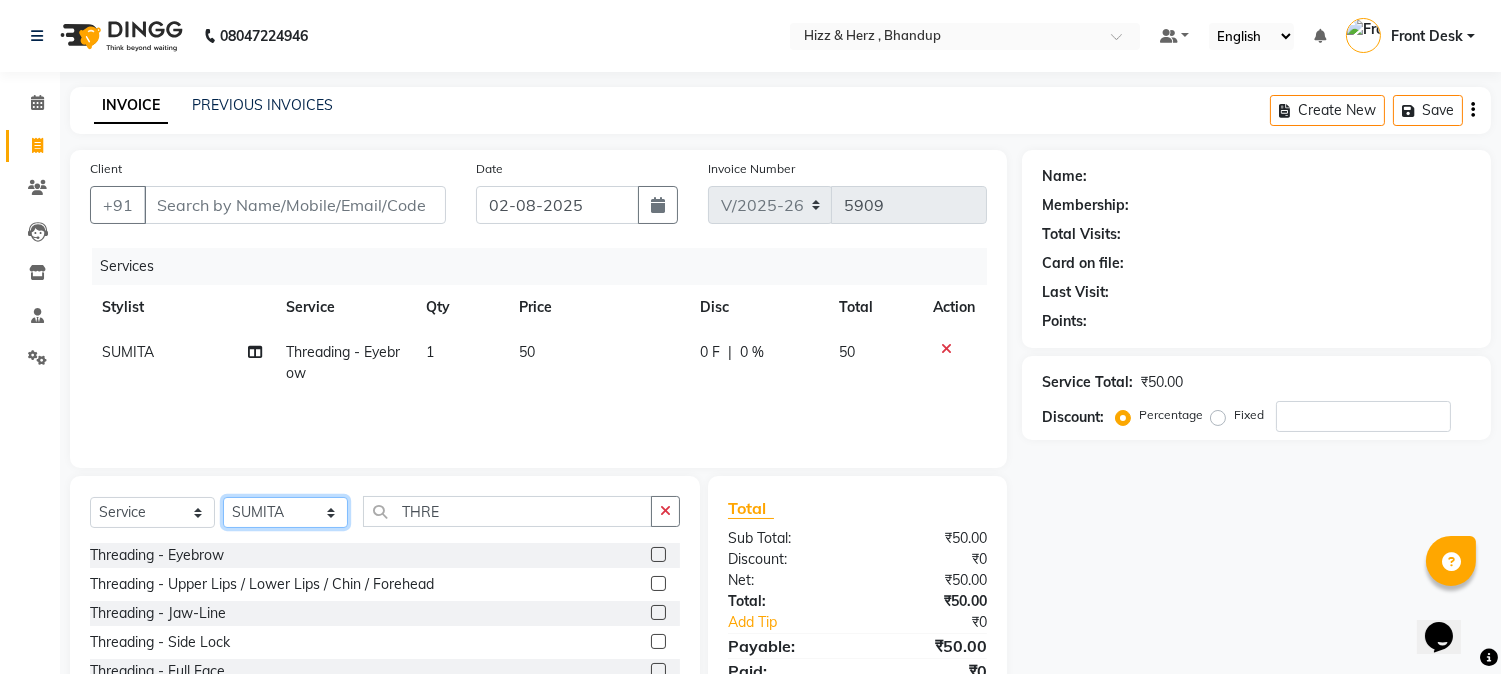 click on "Select Stylist Front Desk Gaurav Sharma HIZZ & HERZ 2 IRFAN AHMAD Jigna Goswami KHALID AHMAD Laxmi Mehboob MOHD PARVEJ NIZAM Salman Sangeeta  SUMITA  VEERENDRA SHARMA" 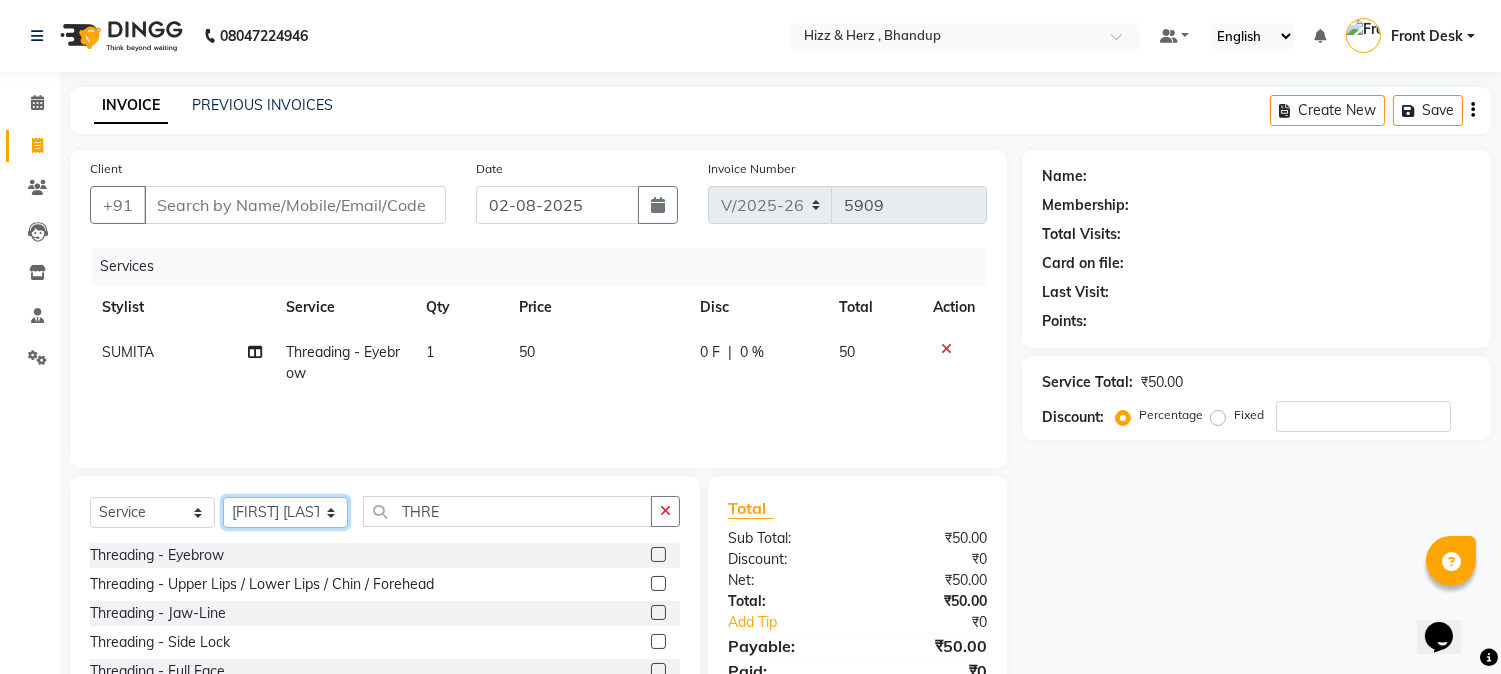 click on "Select Stylist Front Desk Gaurav Sharma HIZZ & HERZ 2 IRFAN AHMAD Jigna Goswami KHALID AHMAD Laxmi Mehboob MOHD PARVEJ NIZAM Salman Sangeeta  SUMITA  VEERENDRA SHARMA" 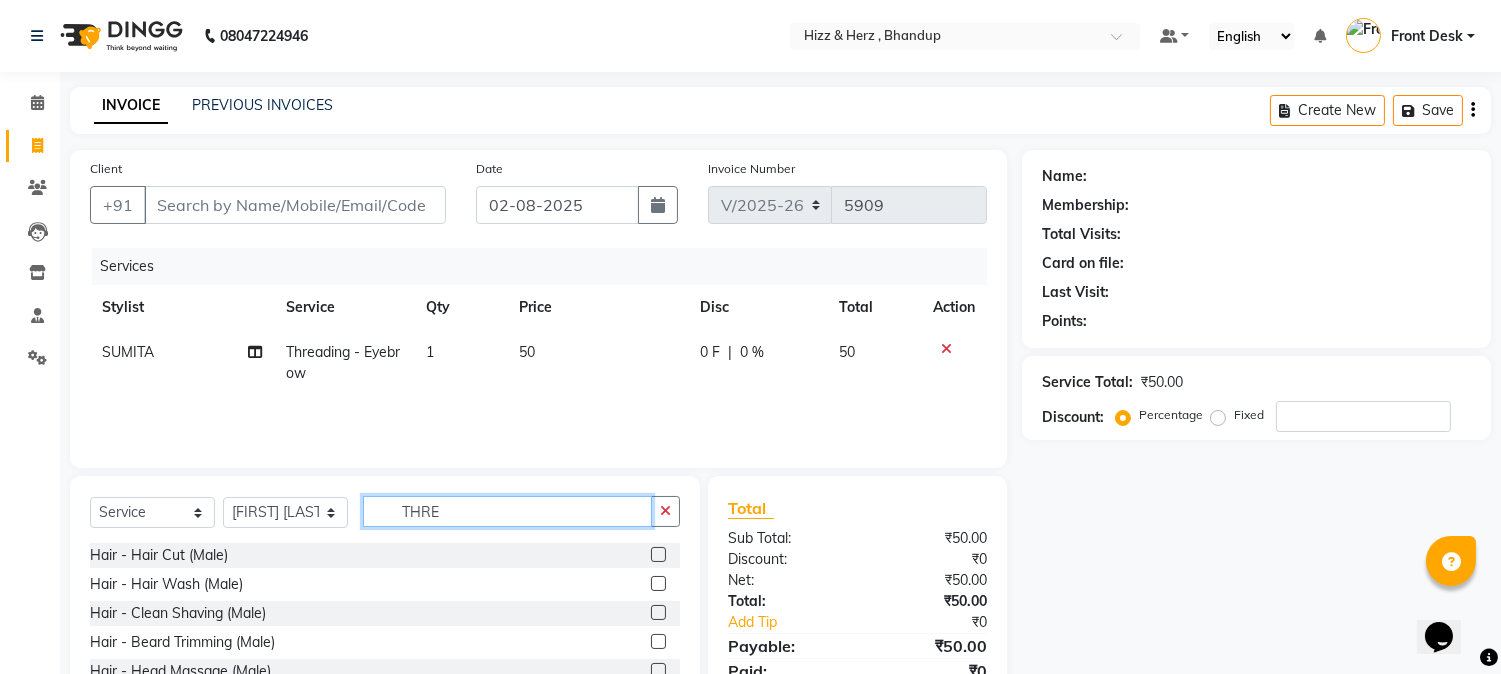click on "THRE" 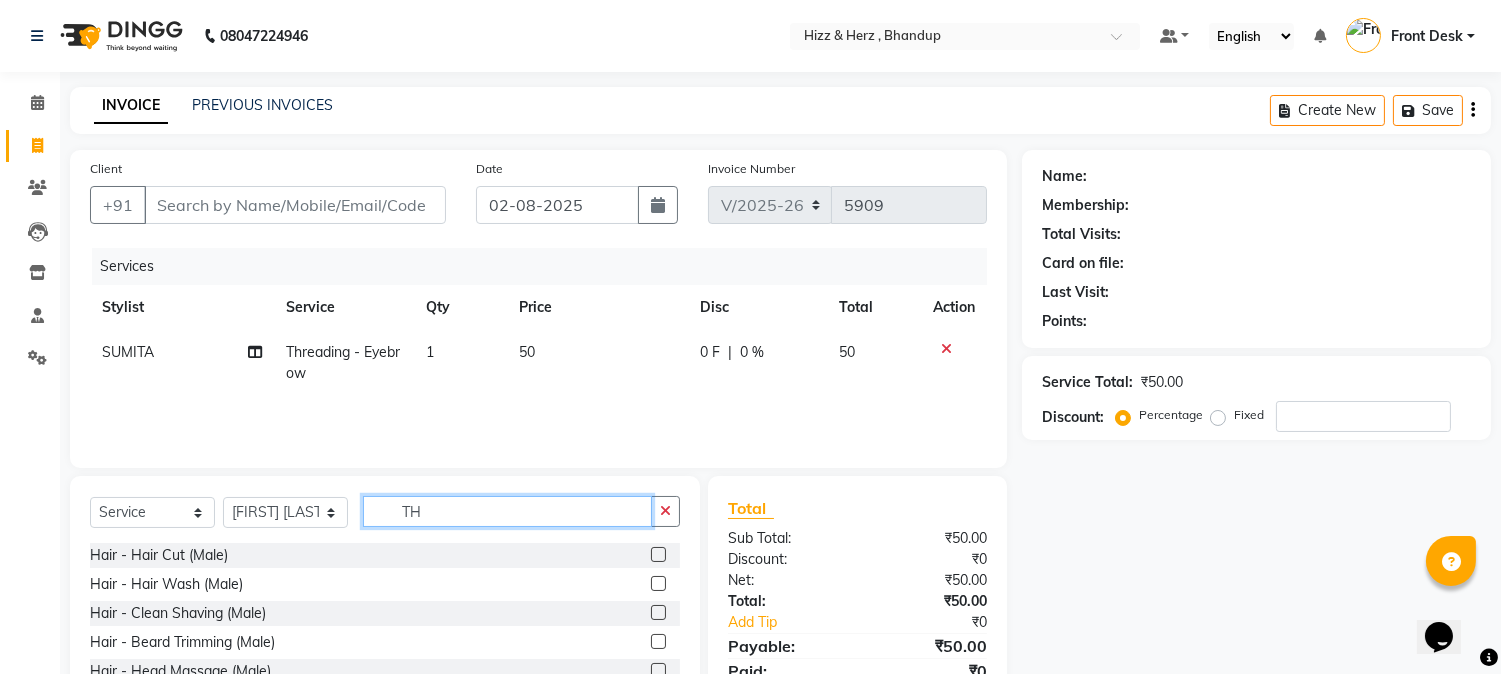 type on "T" 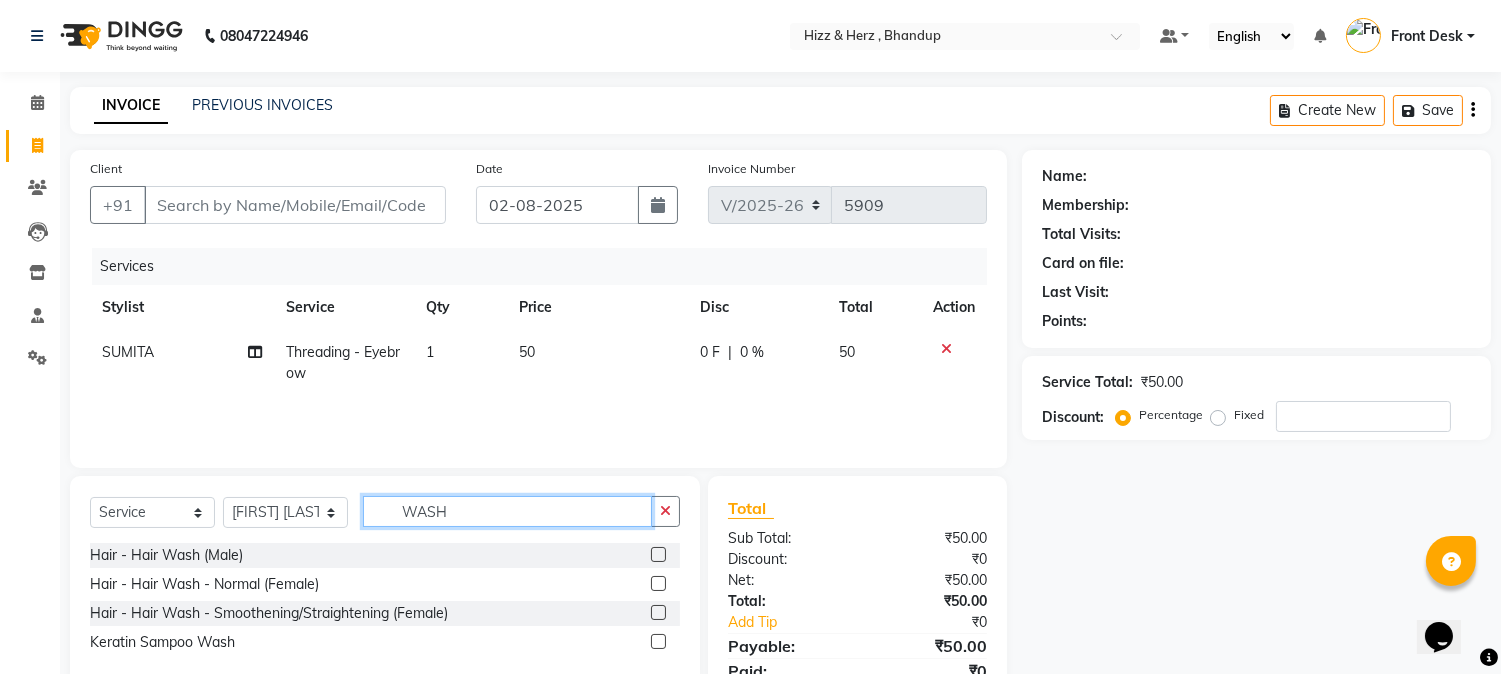 type on "WASH" 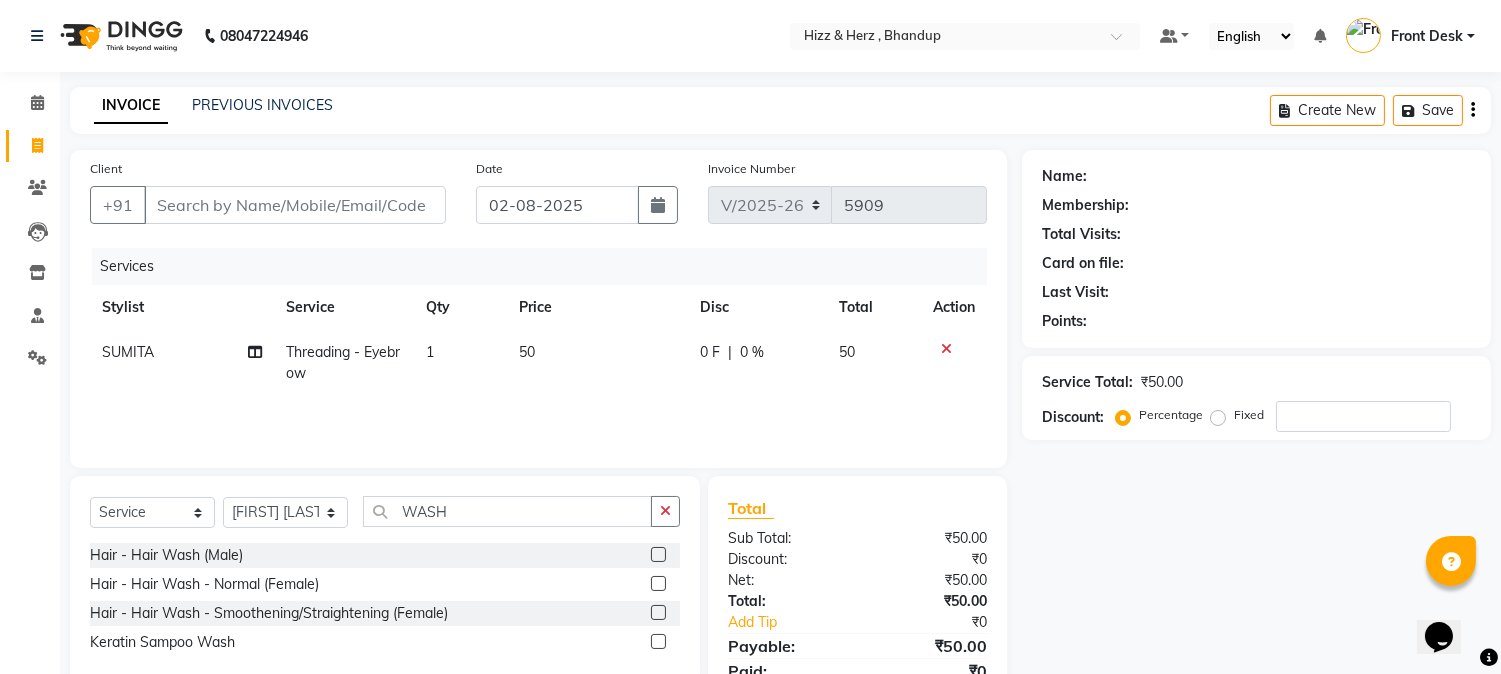 click 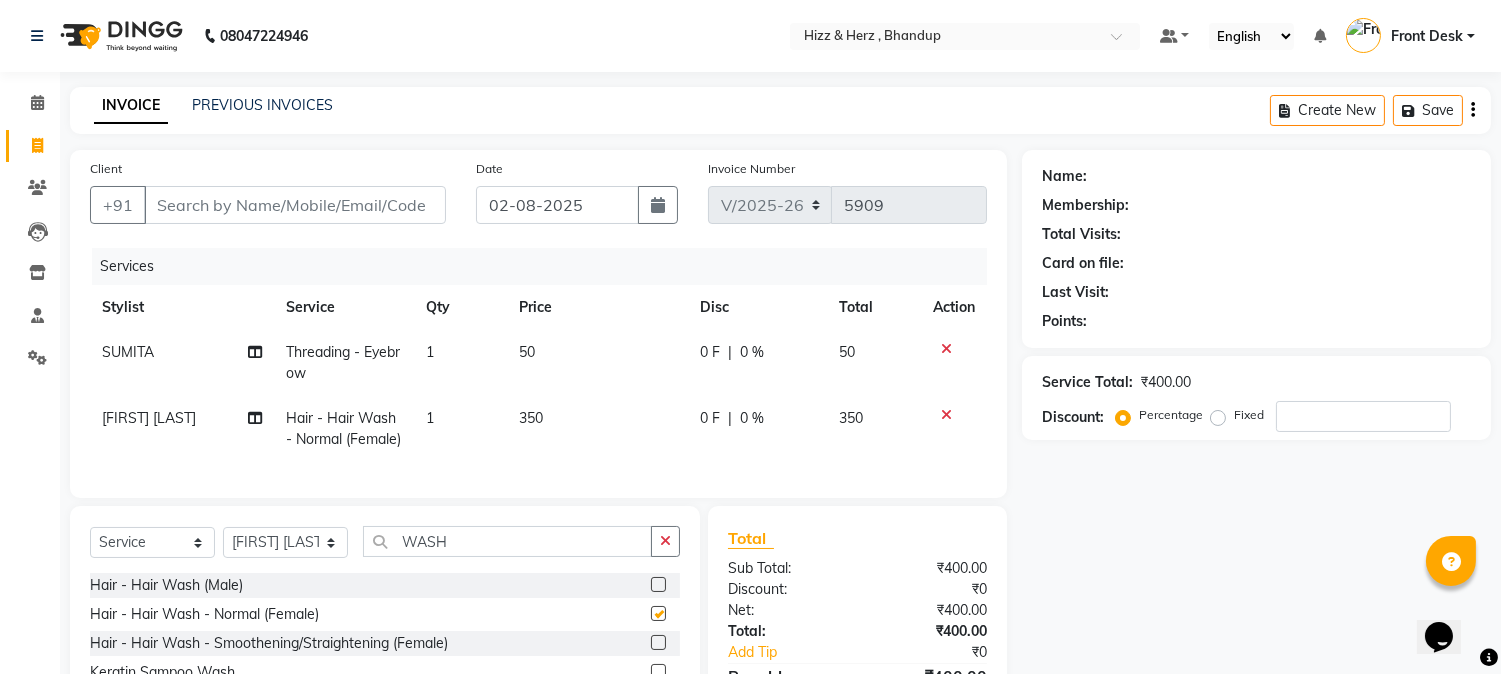 checkbox on "false" 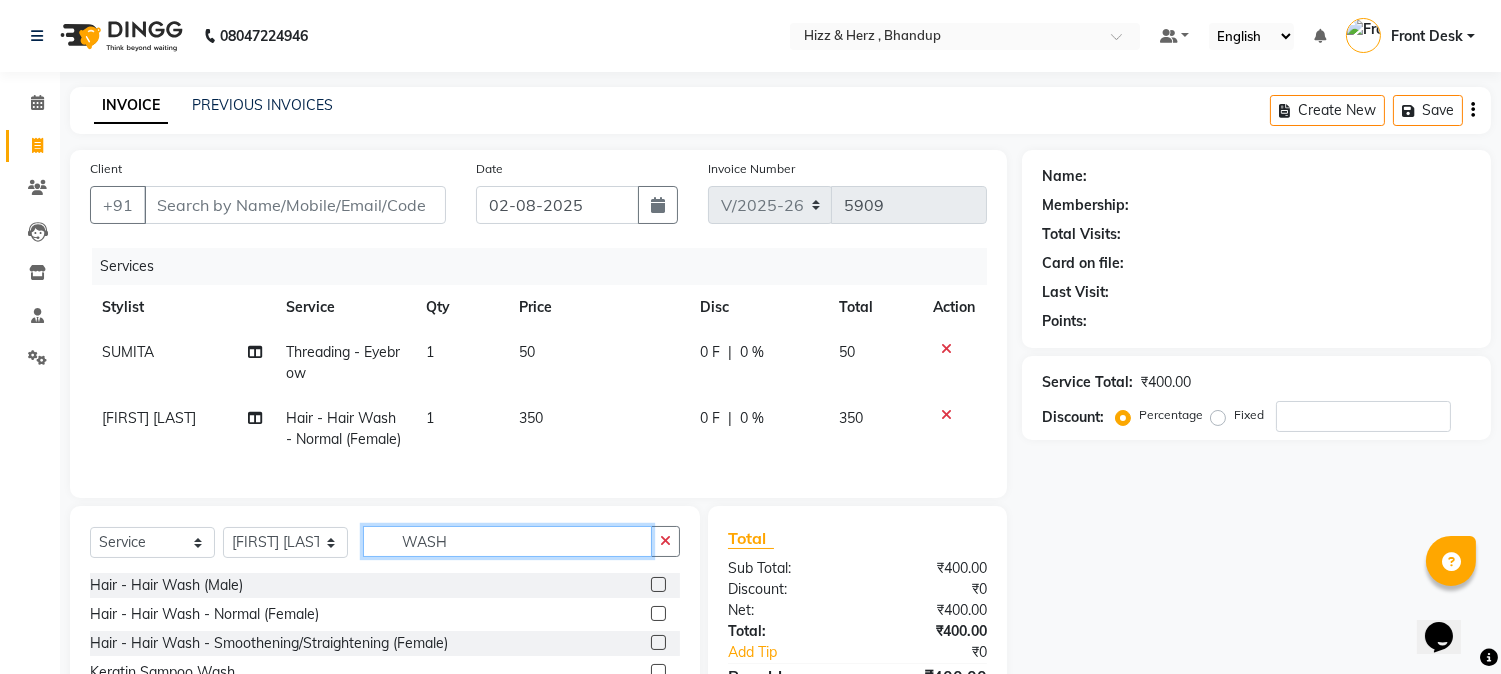 click on "WASH" 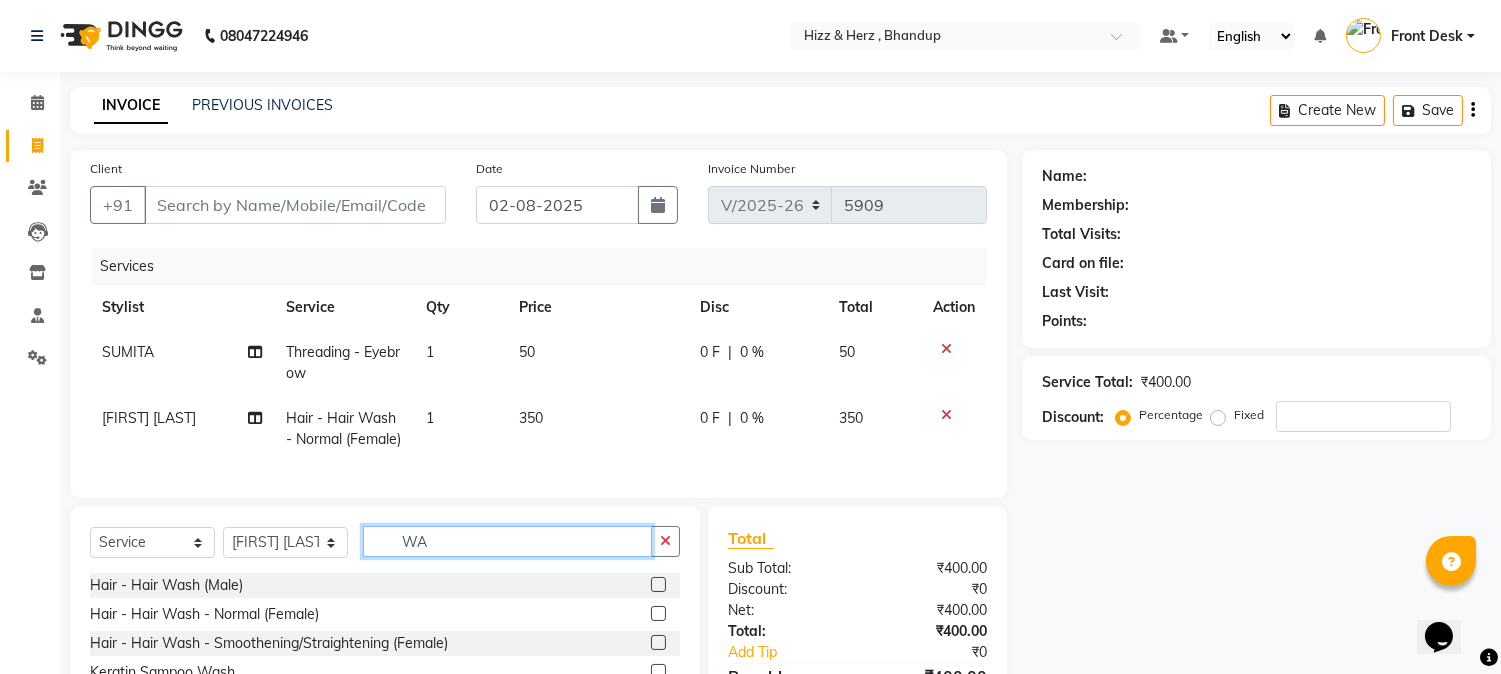 type on "W" 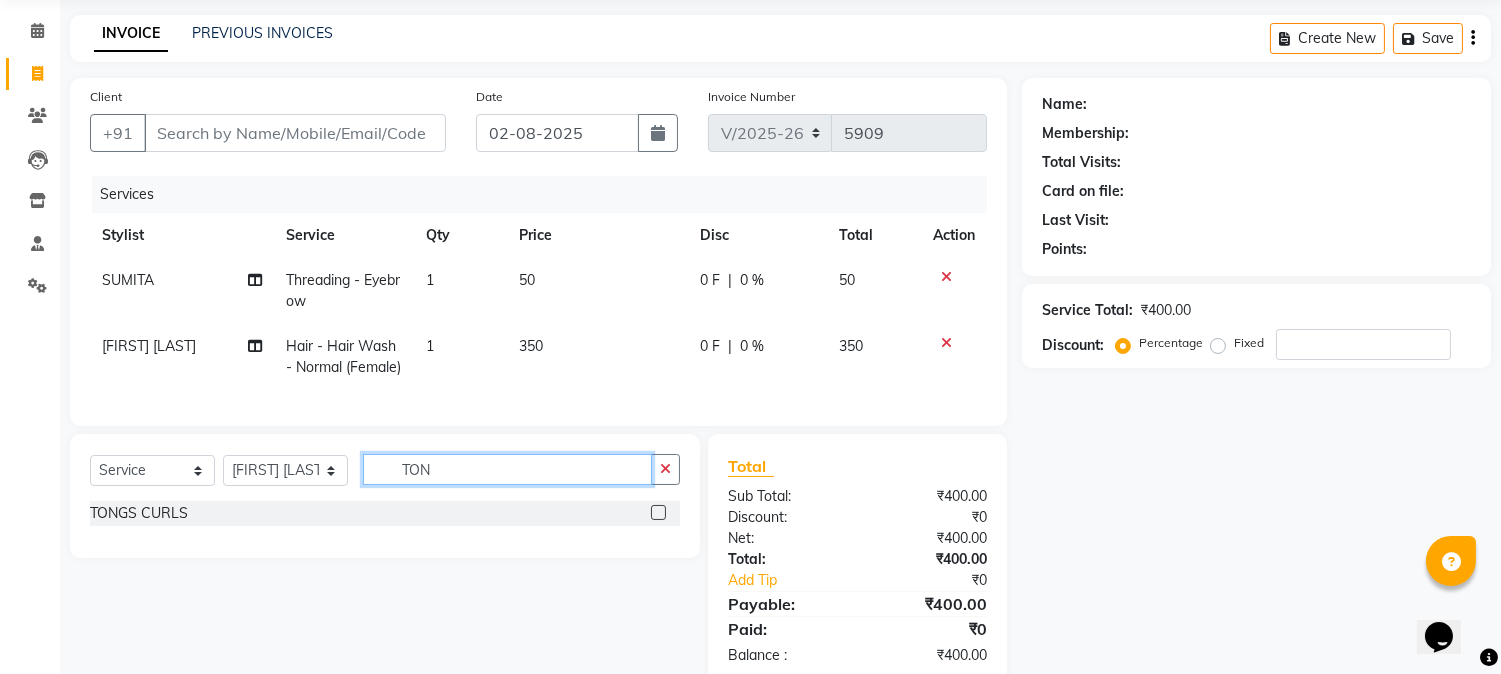 scroll, scrollTop: 111, scrollLeft: 0, axis: vertical 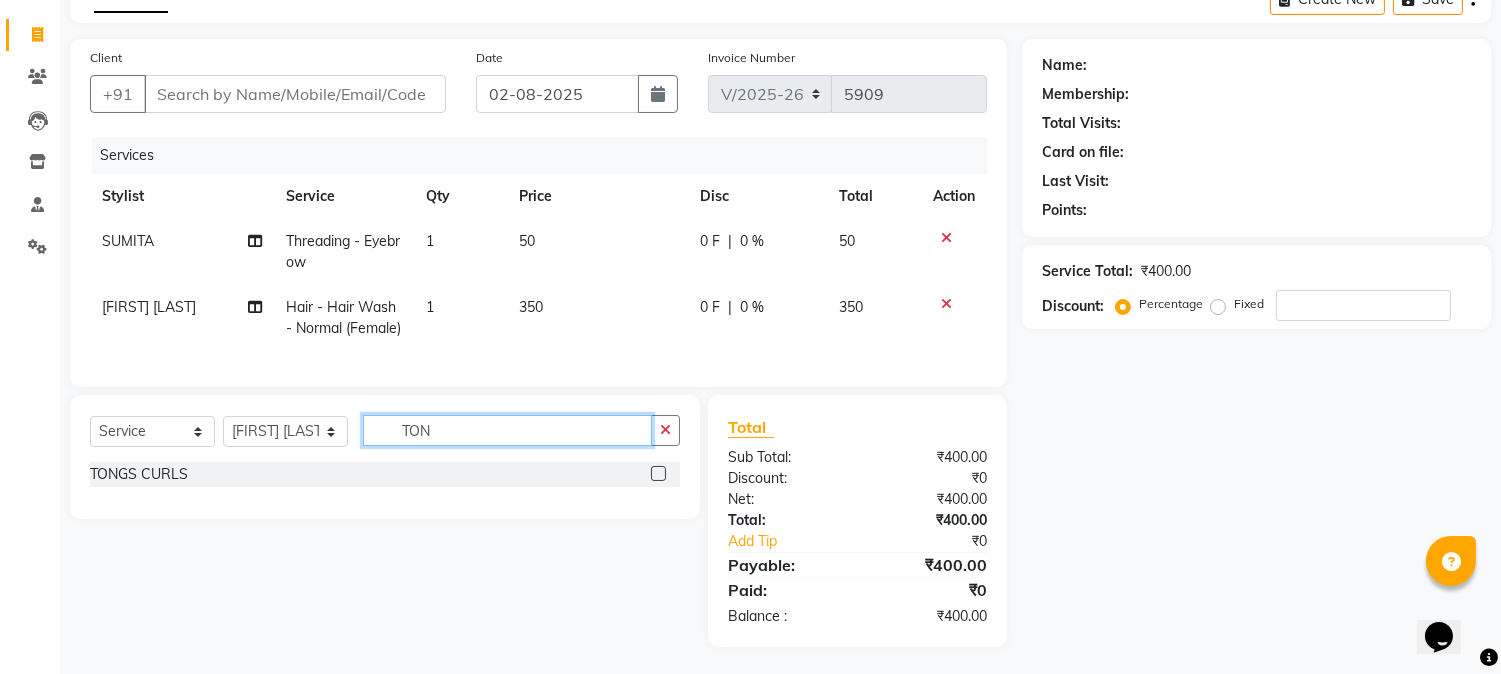 type on "TON" 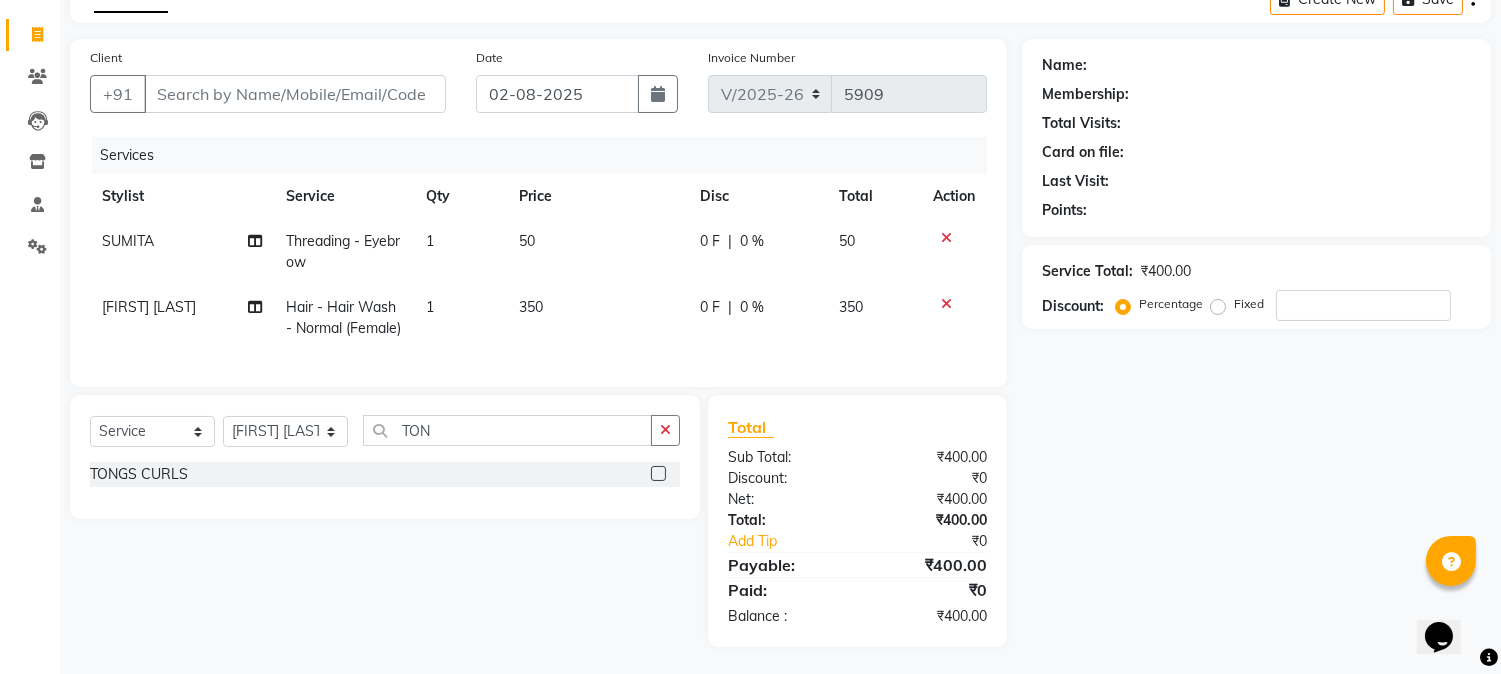 click 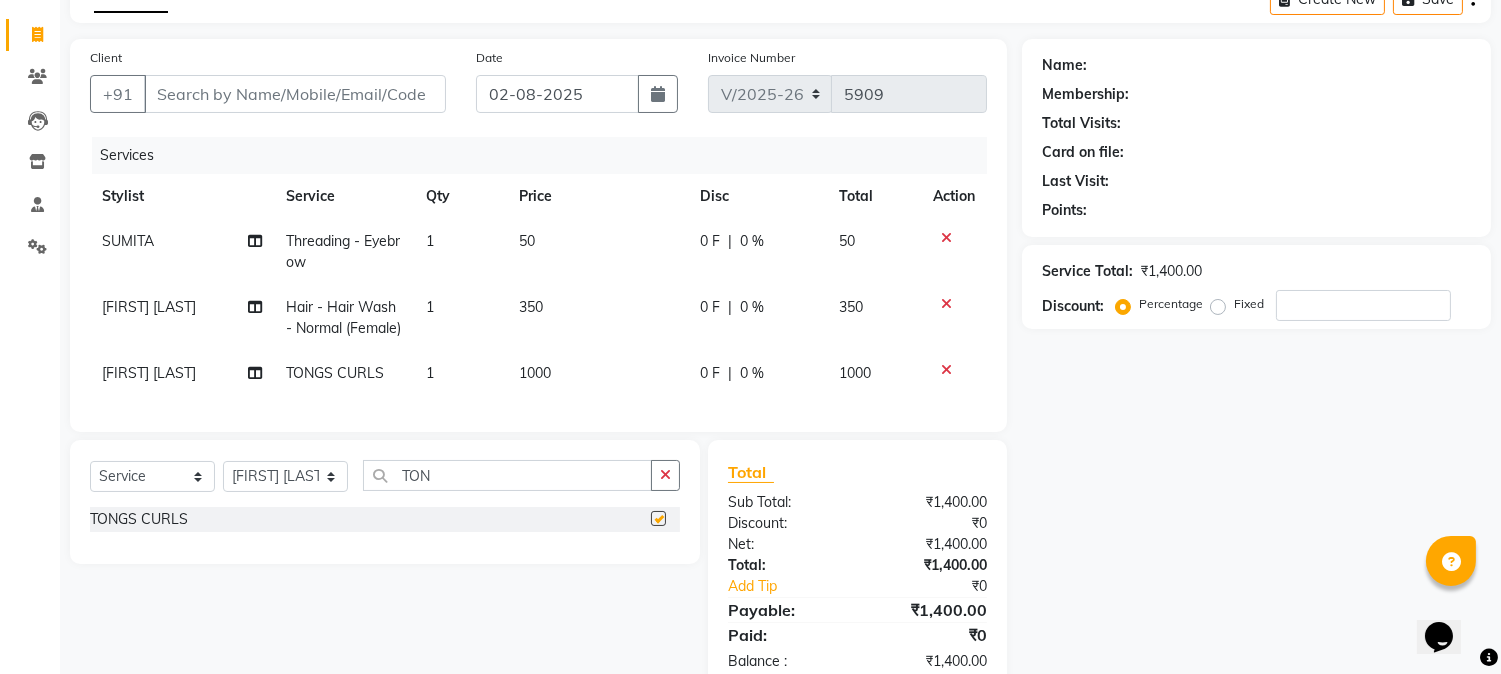 checkbox on "false" 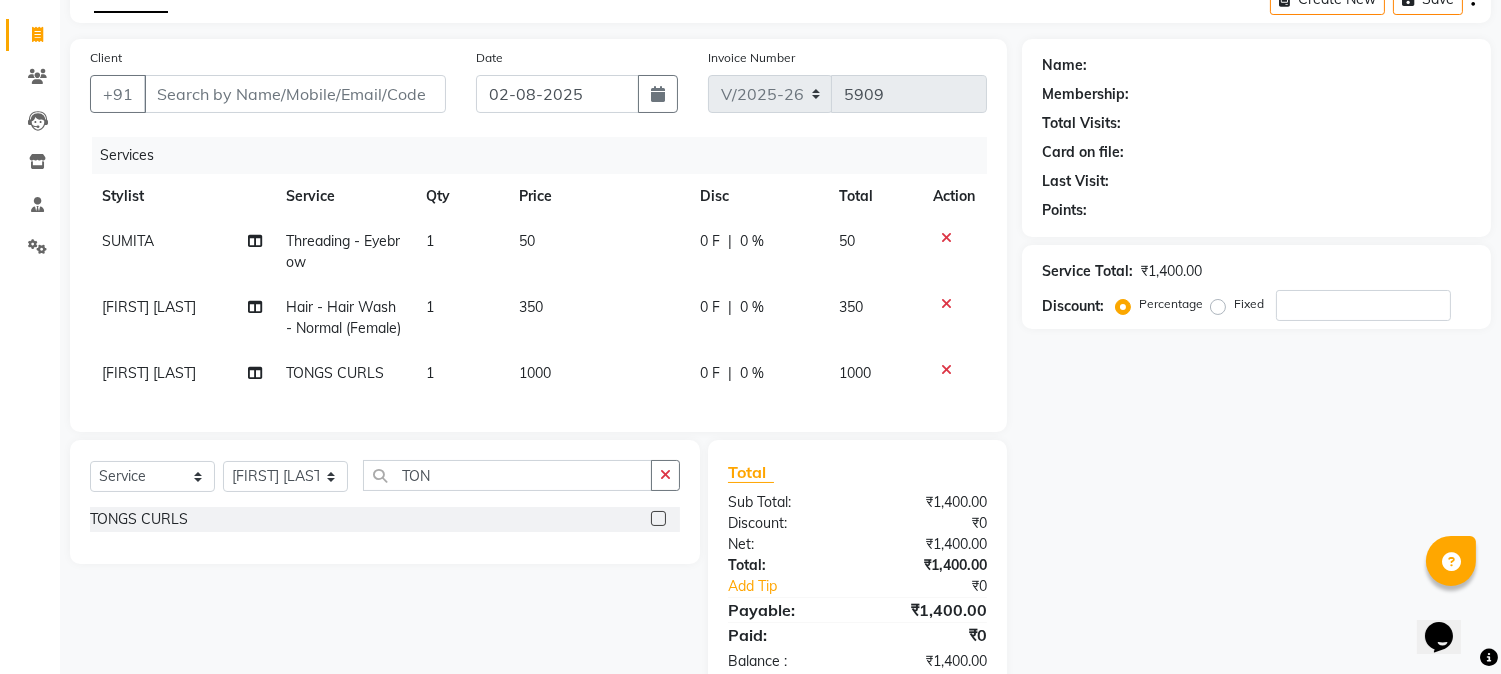 scroll, scrollTop: 0, scrollLeft: 0, axis: both 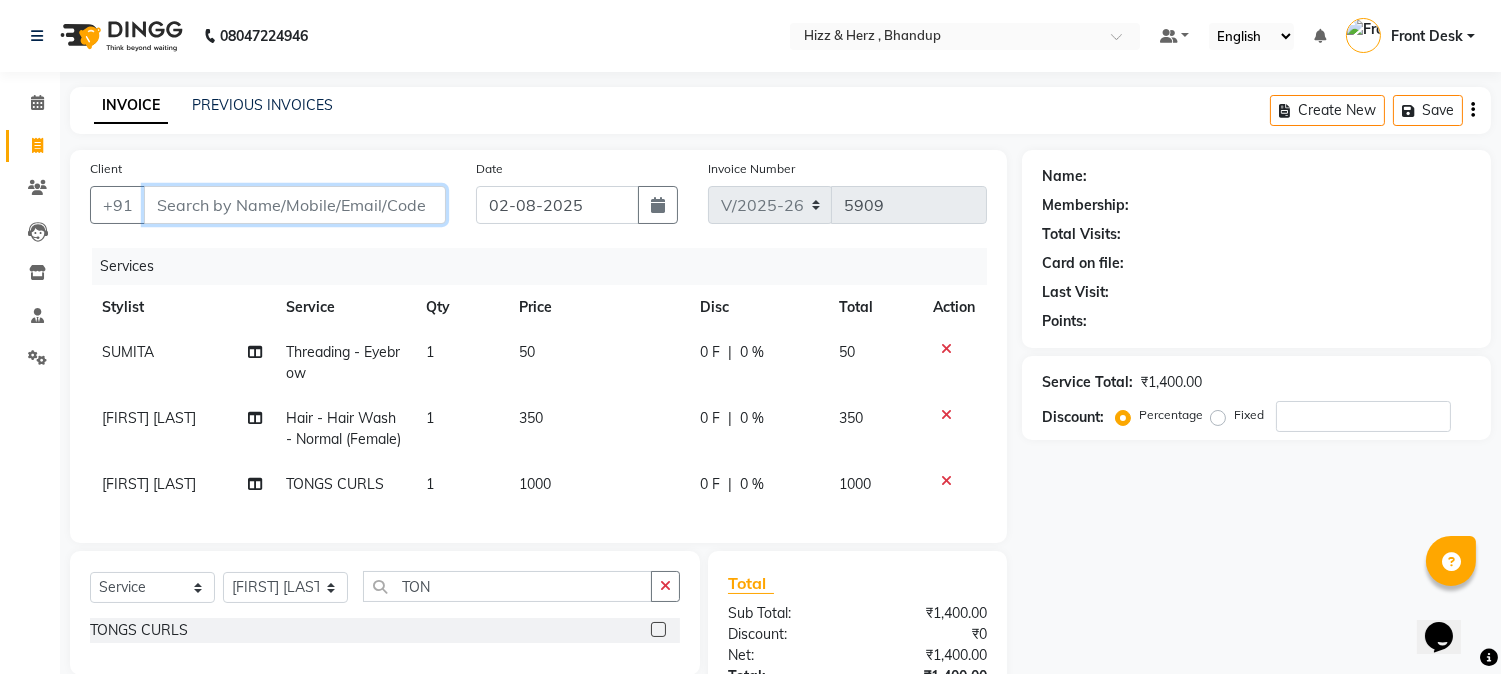 click on "Client" at bounding box center [295, 205] 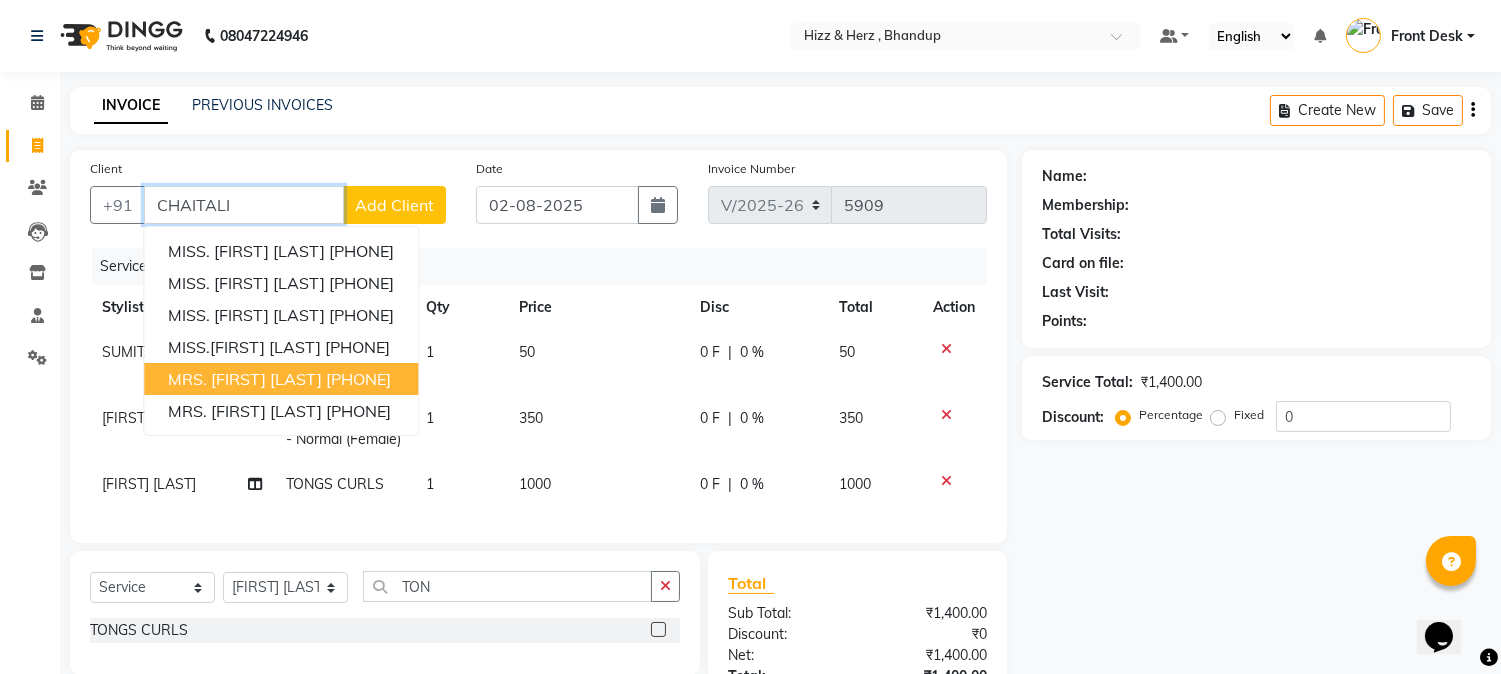 click on "9820757696" at bounding box center (358, 379) 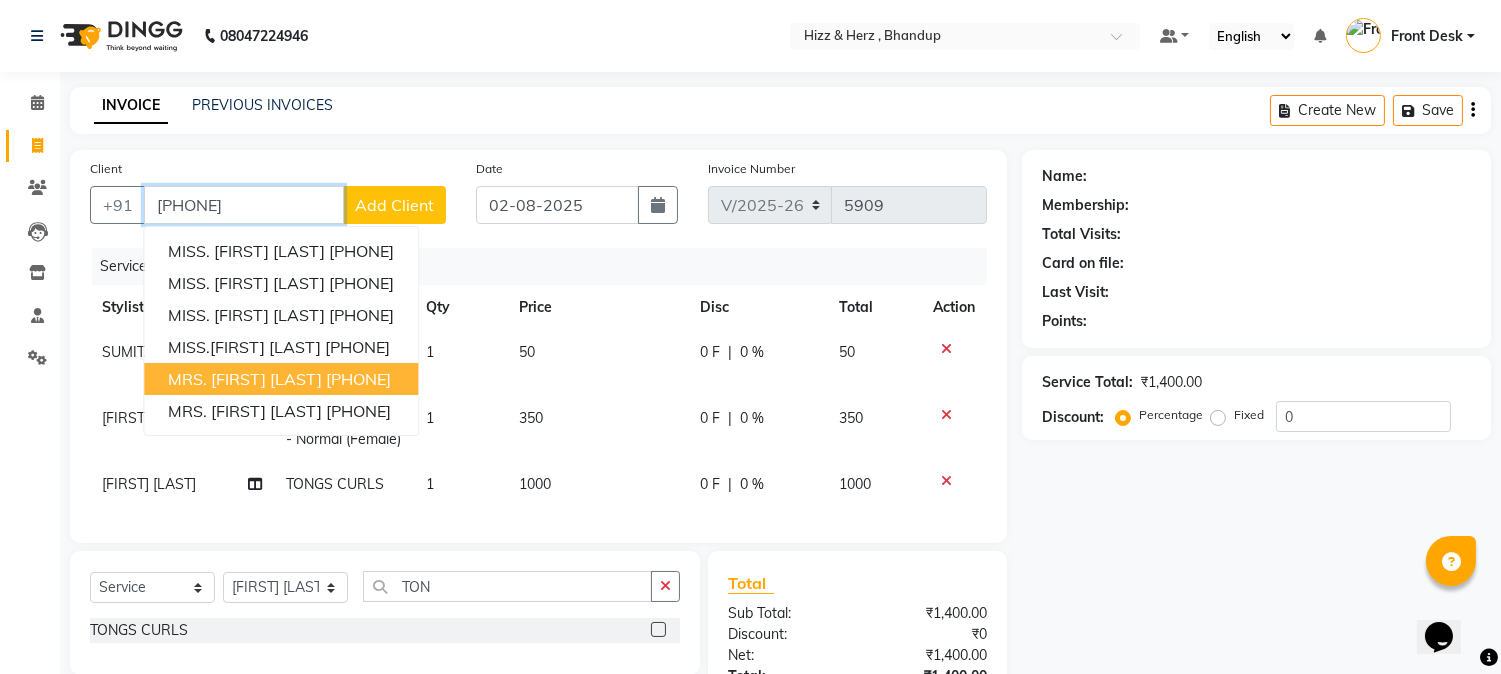 type on "9820757696" 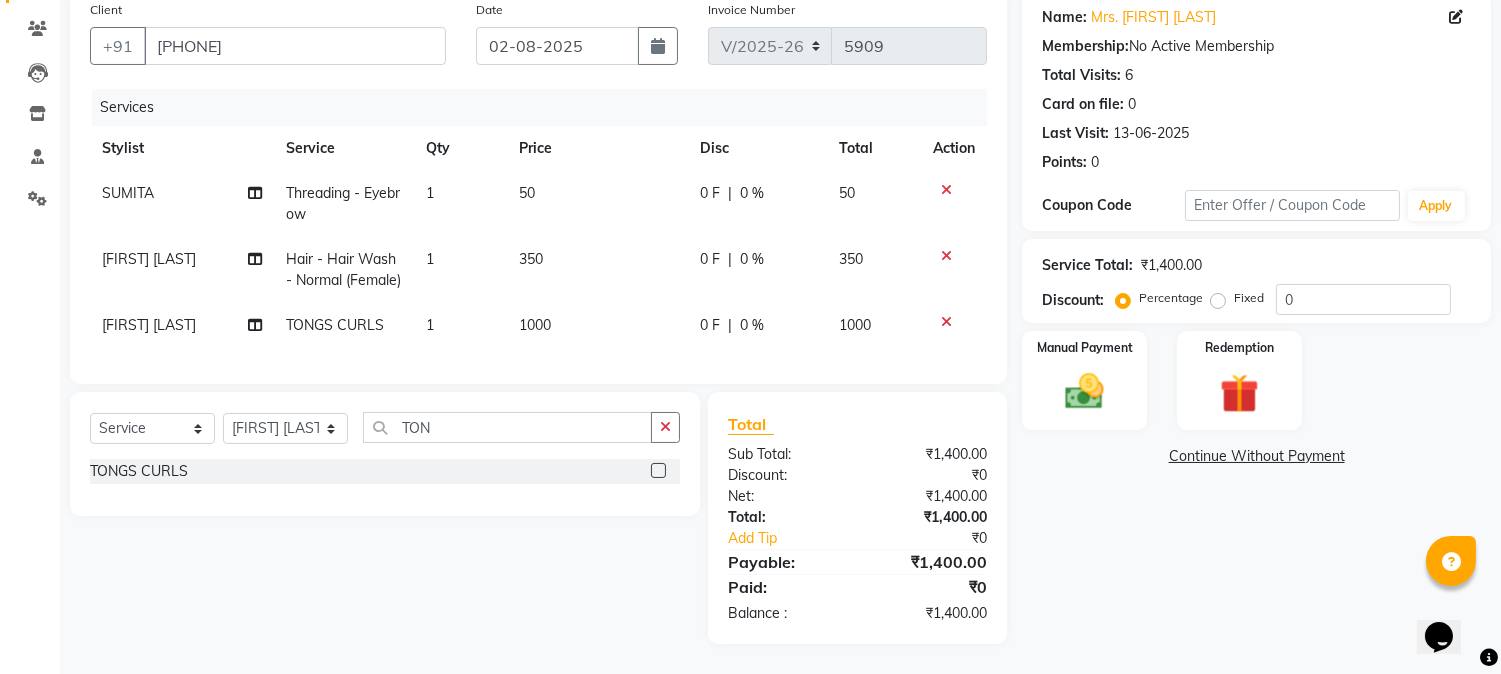 scroll, scrollTop: 217, scrollLeft: 0, axis: vertical 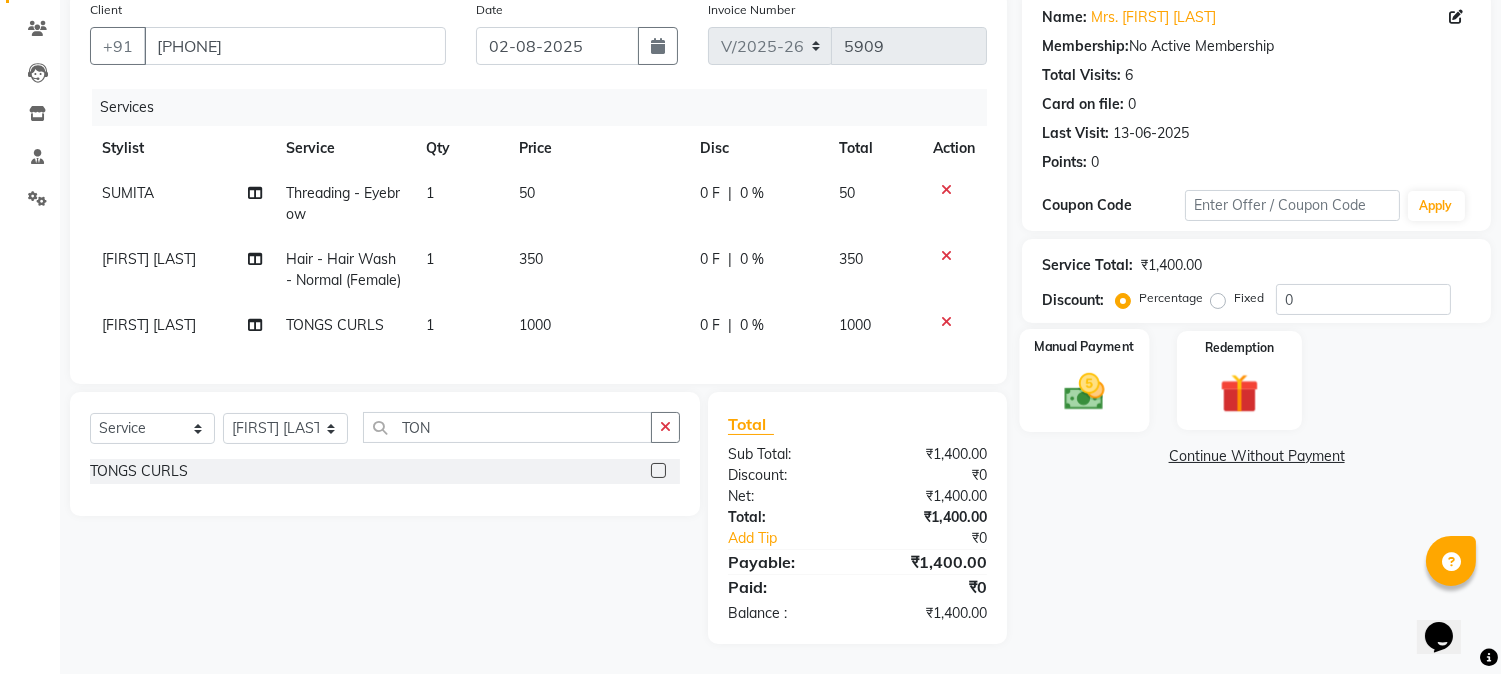 click 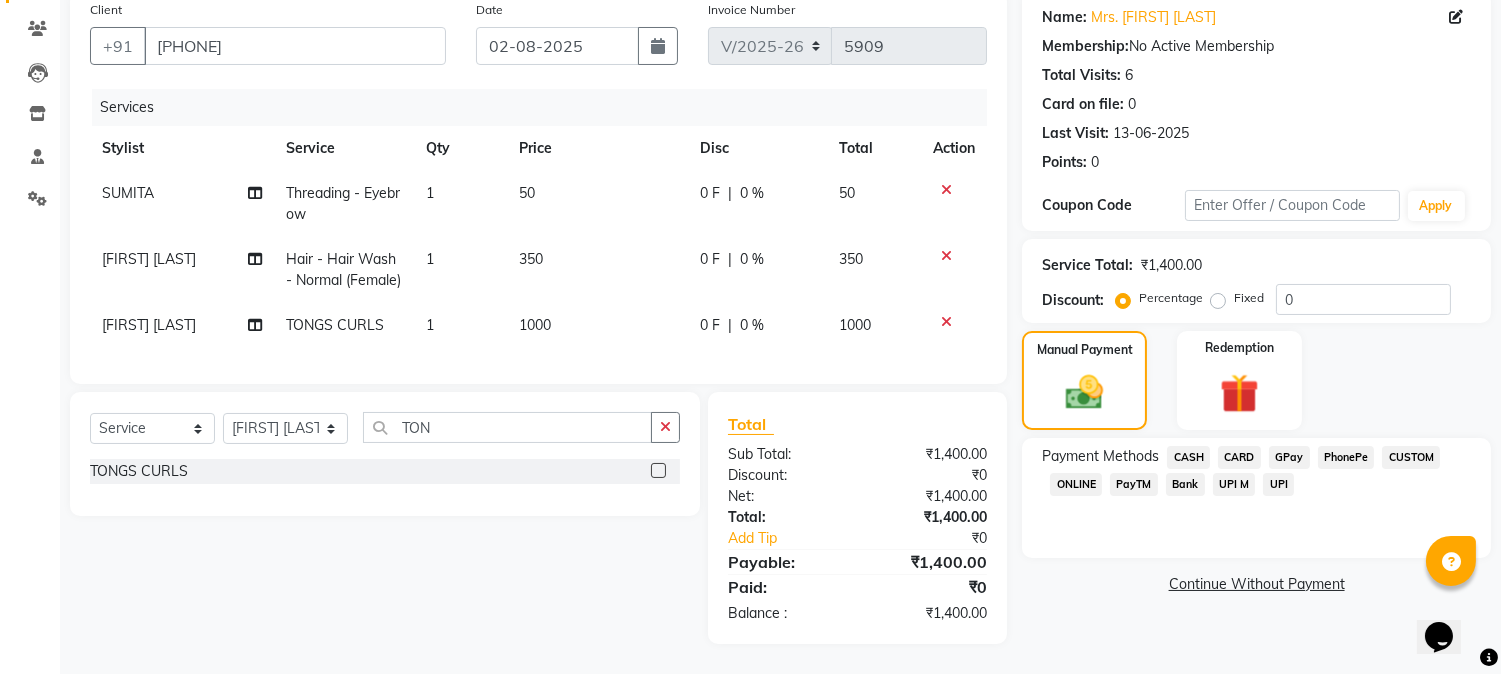 click on "CASH" 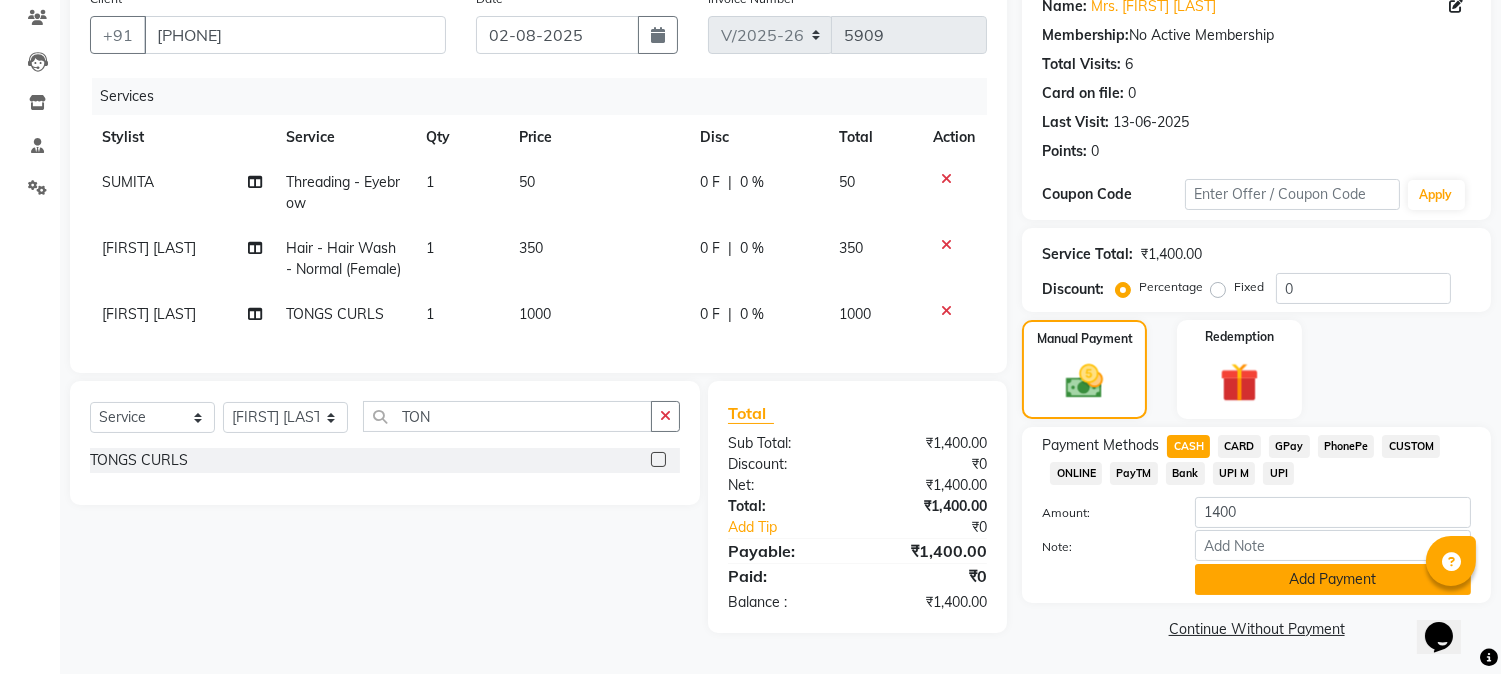 click on "Add Payment" 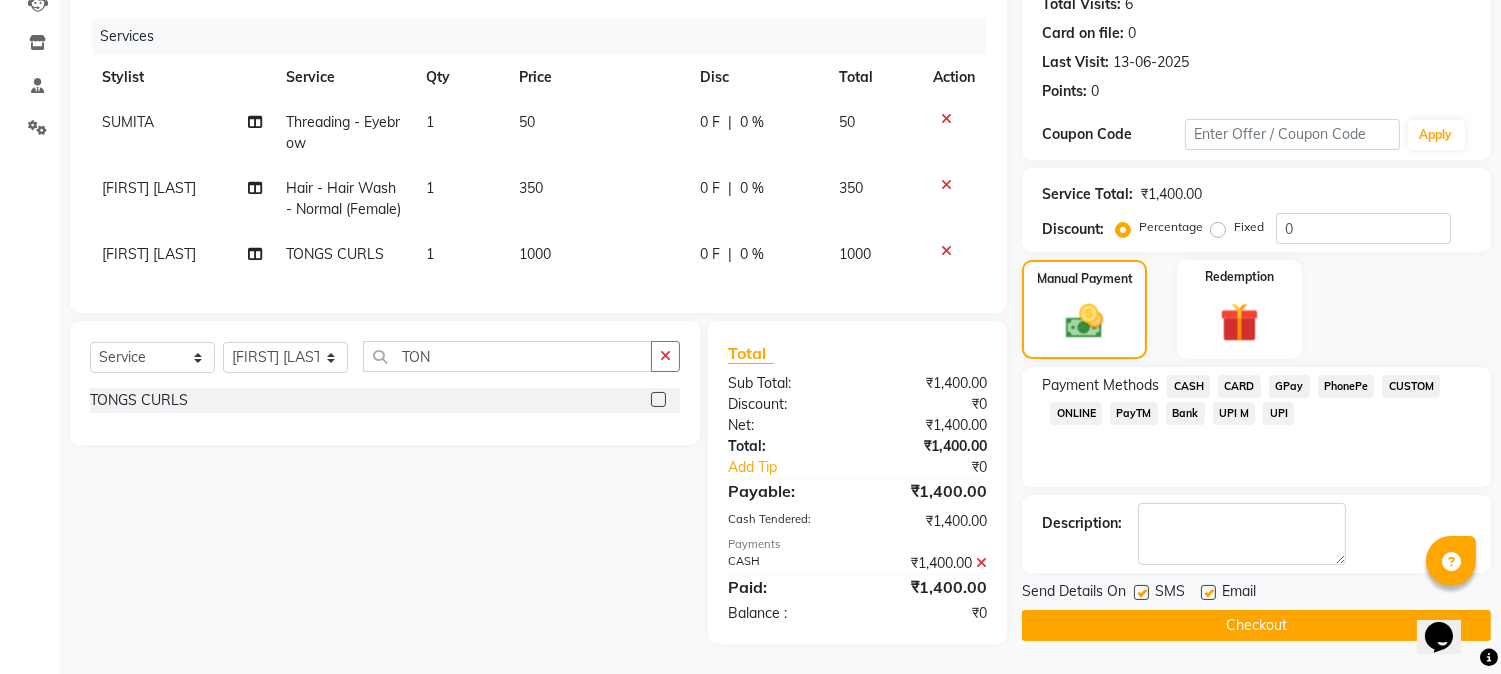 scroll, scrollTop: 287, scrollLeft: 0, axis: vertical 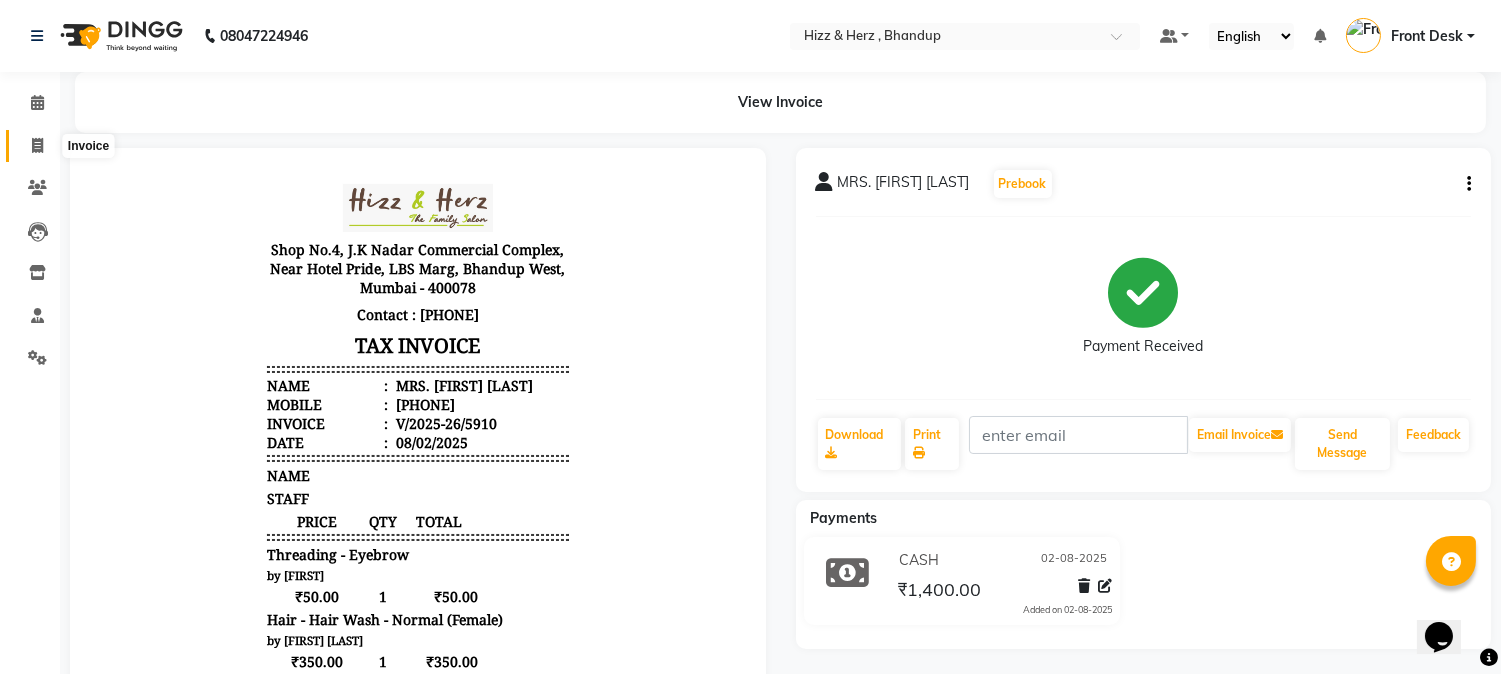 click 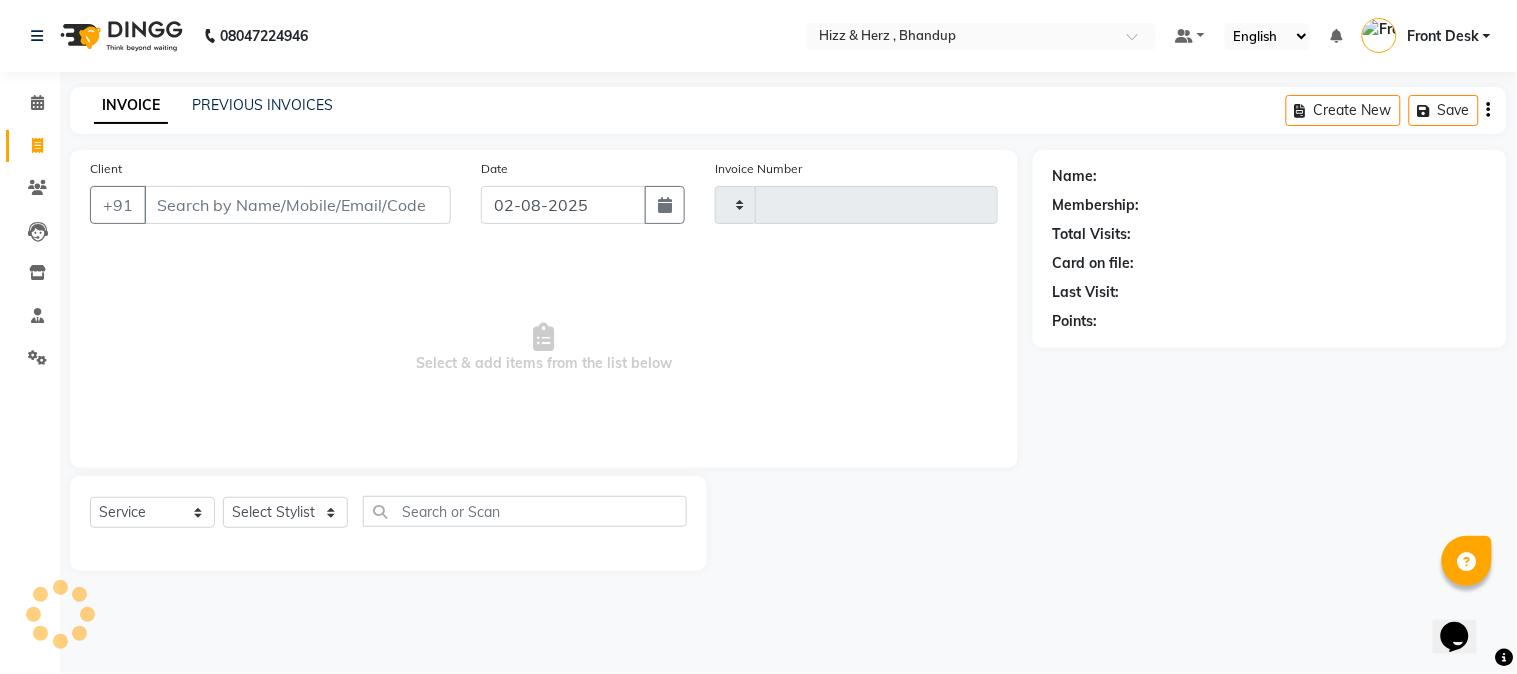 type on "5913" 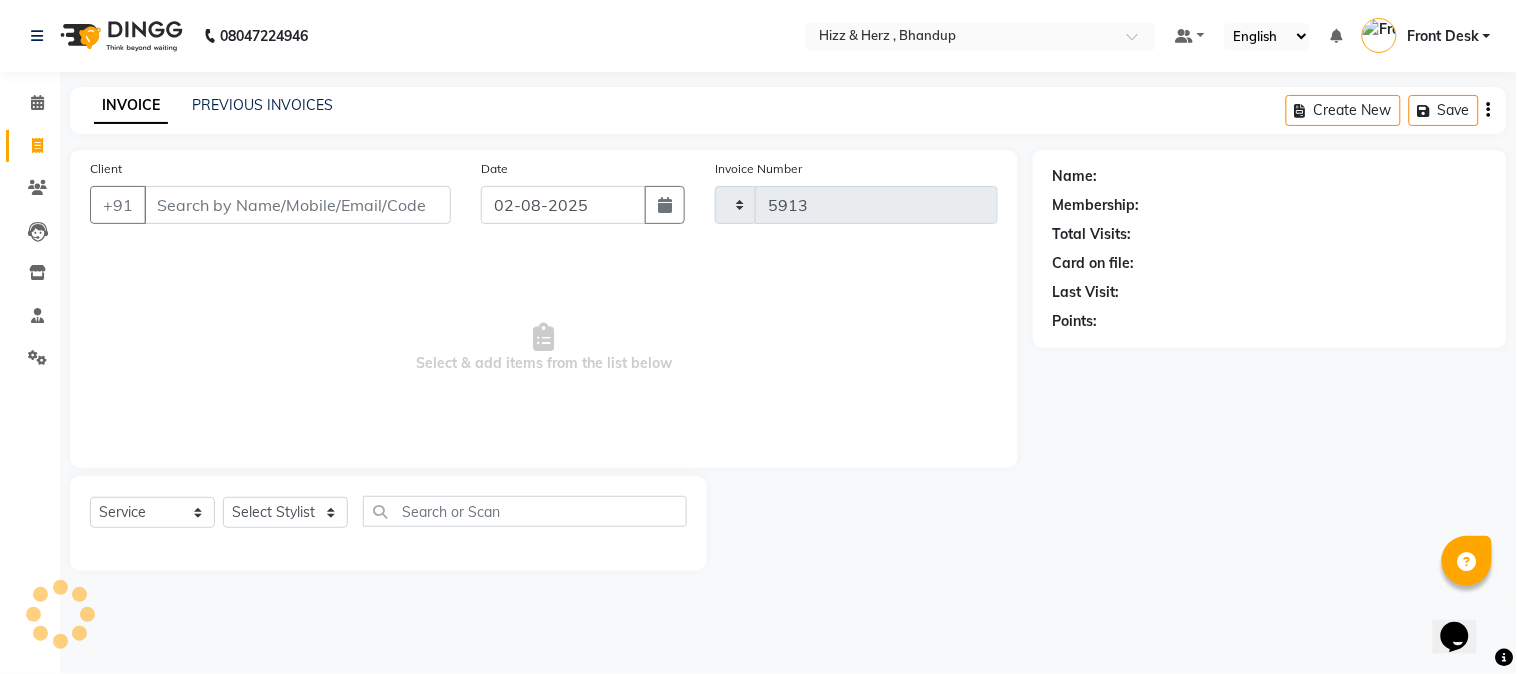 select on "629" 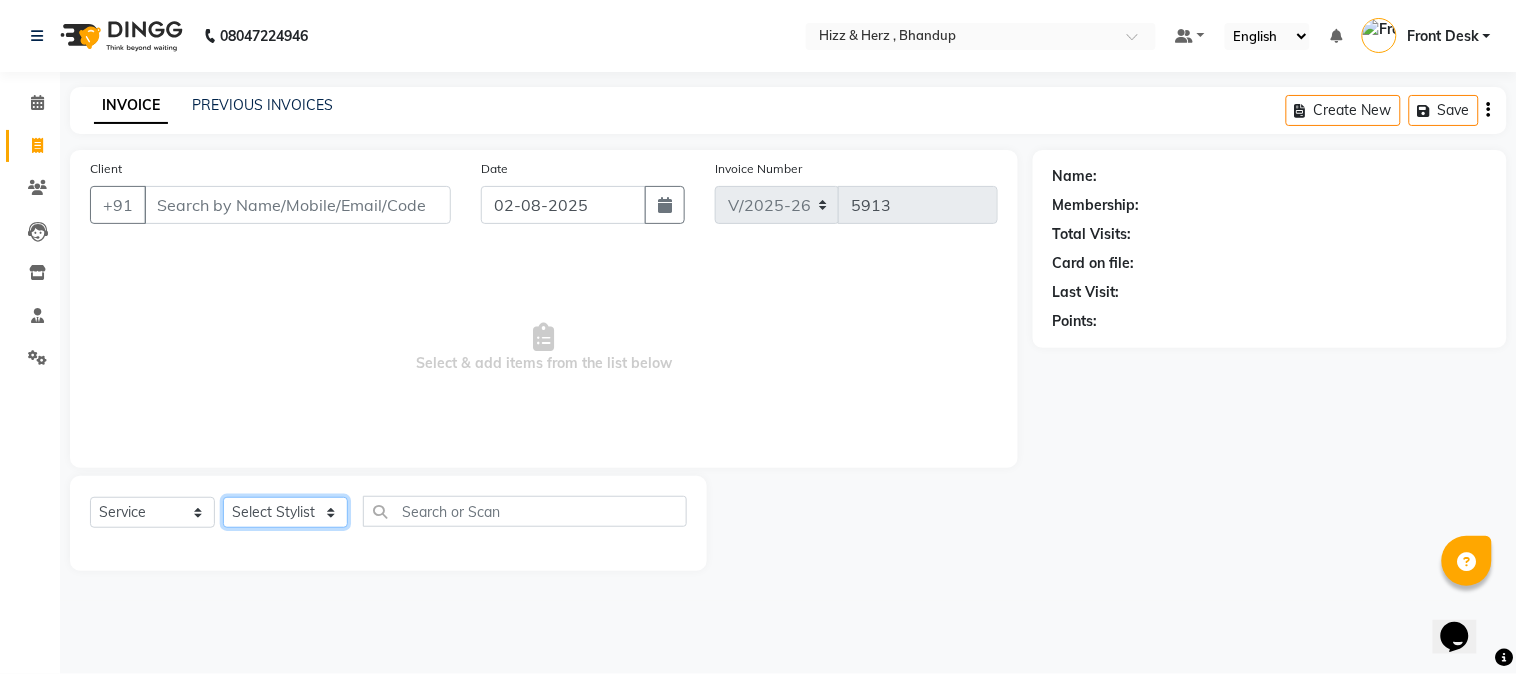 click on "Select Stylist Front Desk Gaurav Sharma HIZZ & HERZ 2 IRFAN AHMAD Jigna Goswami KHALID AHMAD Laxmi Mehboob MOHD PARVEJ NIZAM Salman Sangeeta  SUMITA  VEERENDRA SHARMA" 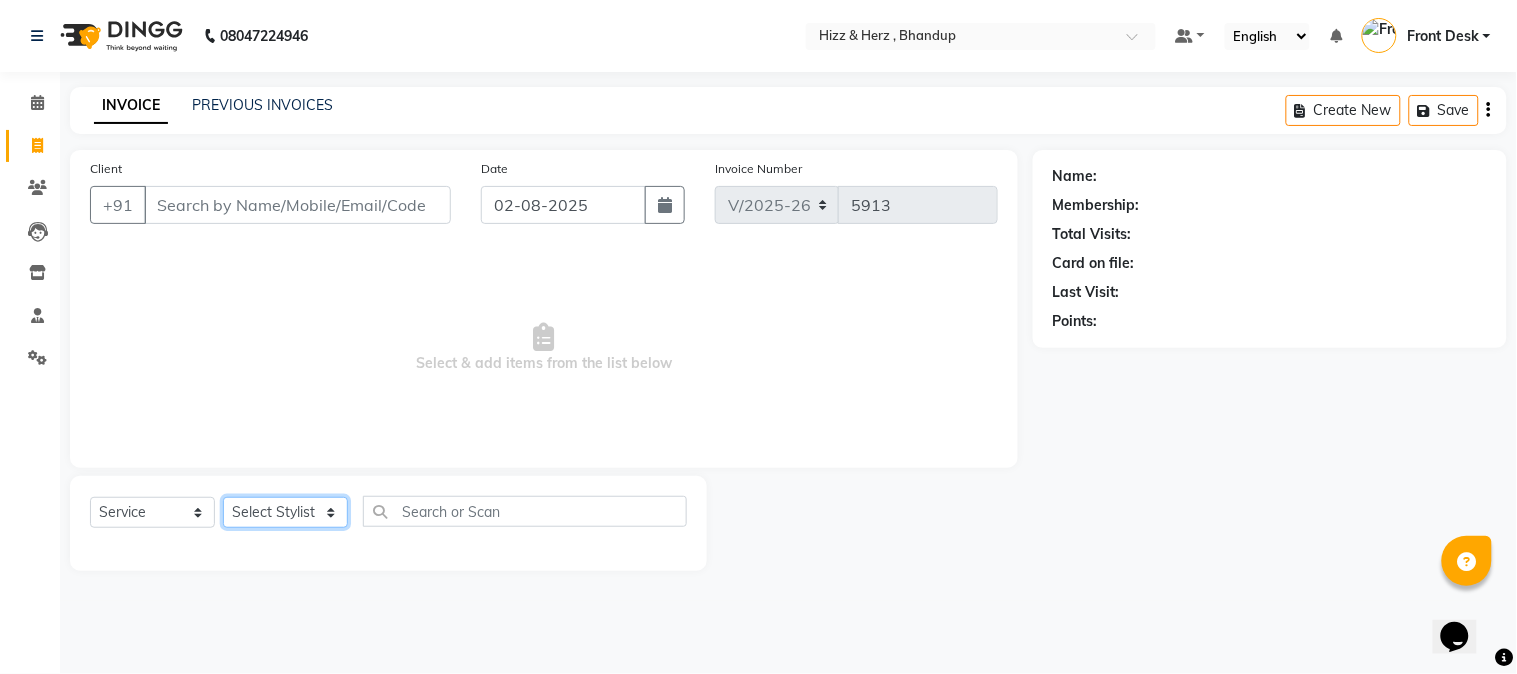 select on "9146" 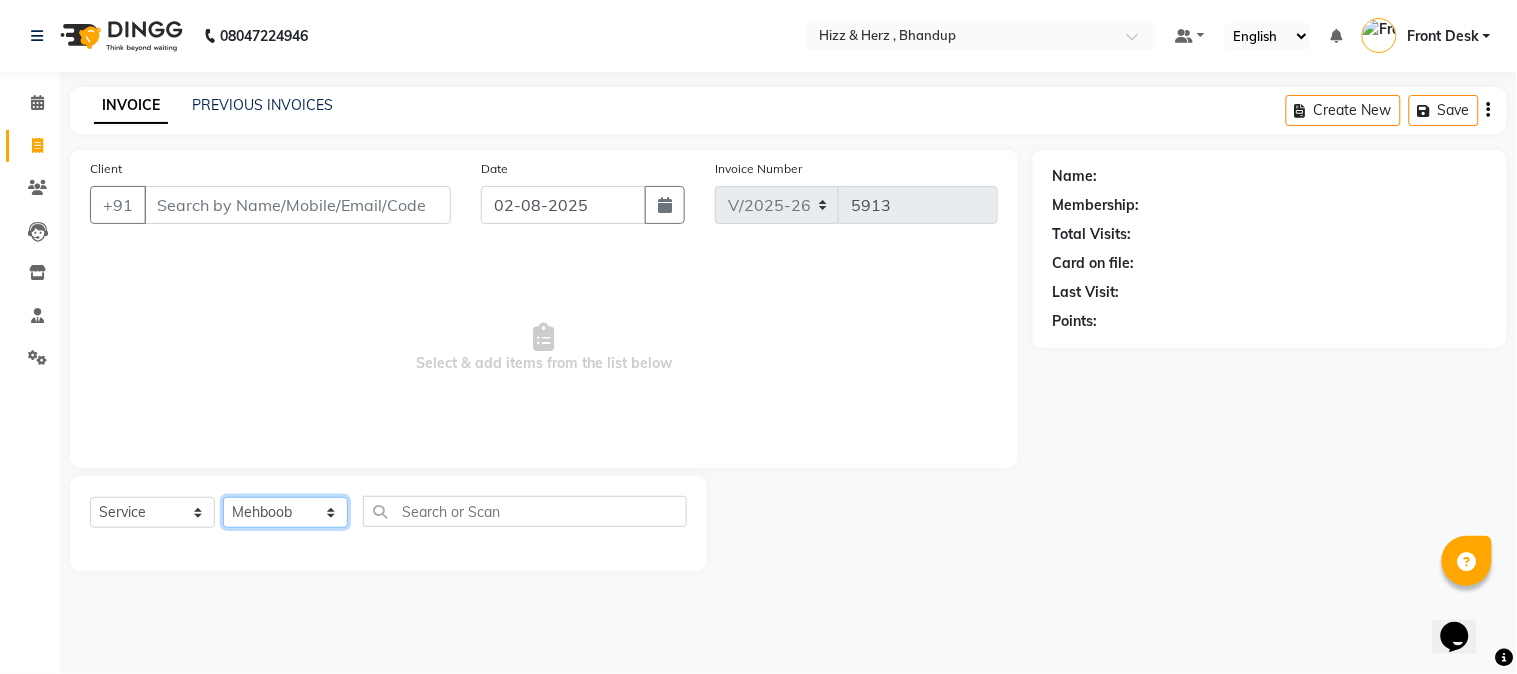 click on "Select Stylist Front Desk Gaurav Sharma HIZZ & HERZ 2 IRFAN AHMAD Jigna Goswami KHALID AHMAD Laxmi Mehboob MOHD PARVEJ NIZAM Salman Sangeeta  SUMITA  VEERENDRA SHARMA" 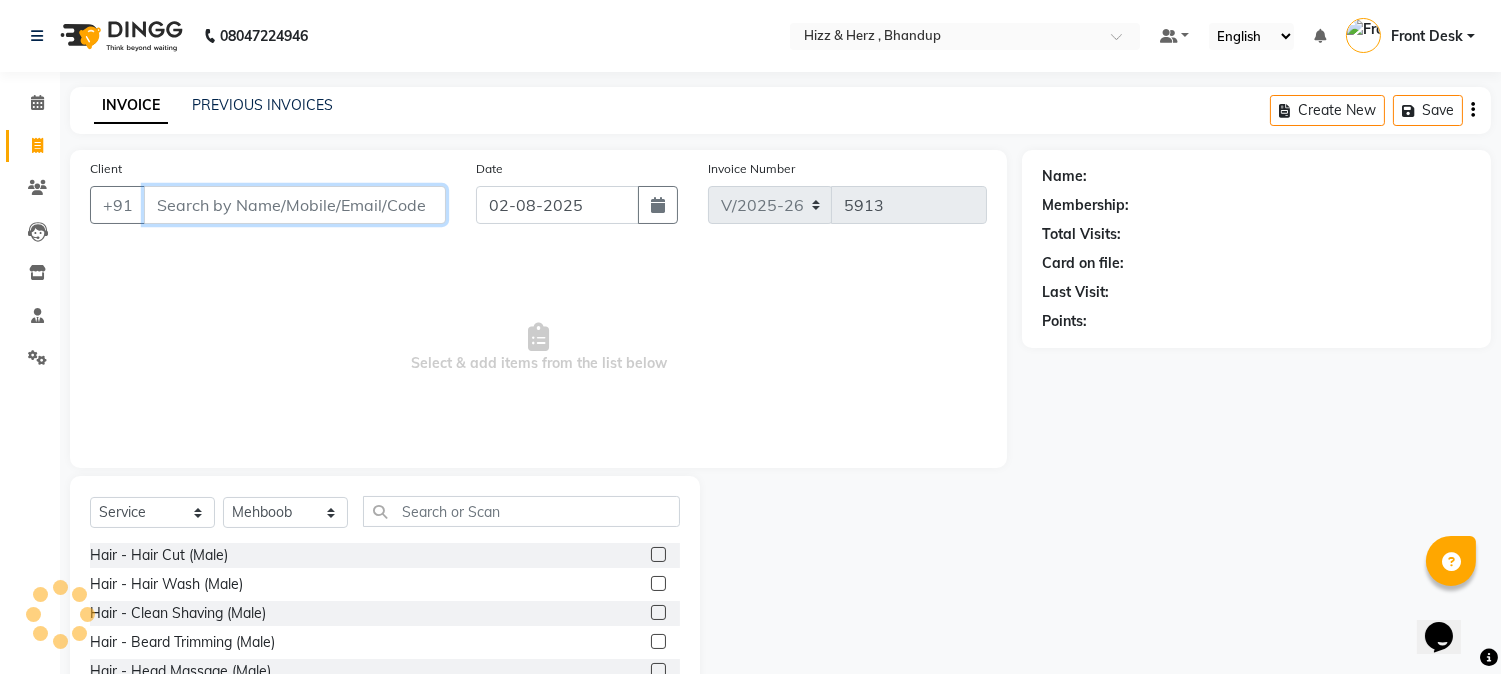 click on "Client" at bounding box center [295, 205] 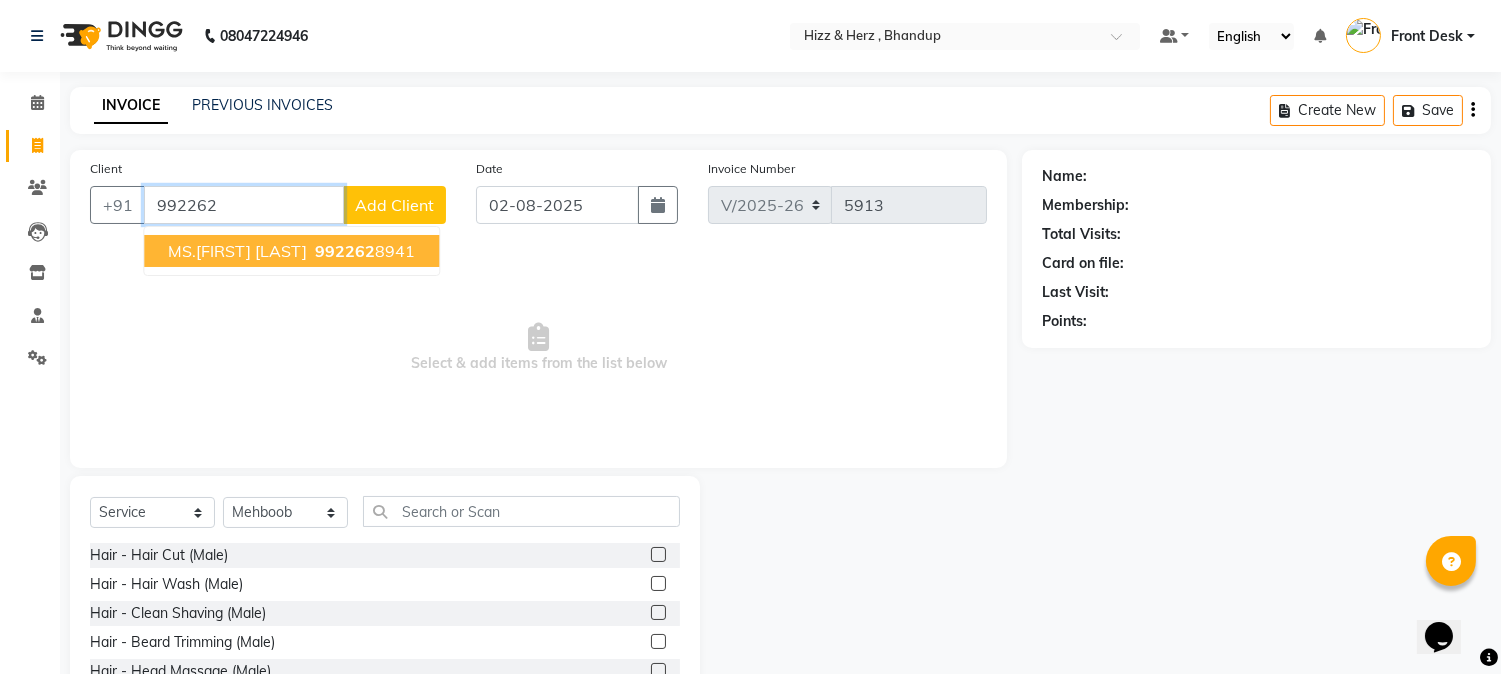 click on "MS.SAYALI KARANGUTKAR" at bounding box center (237, 251) 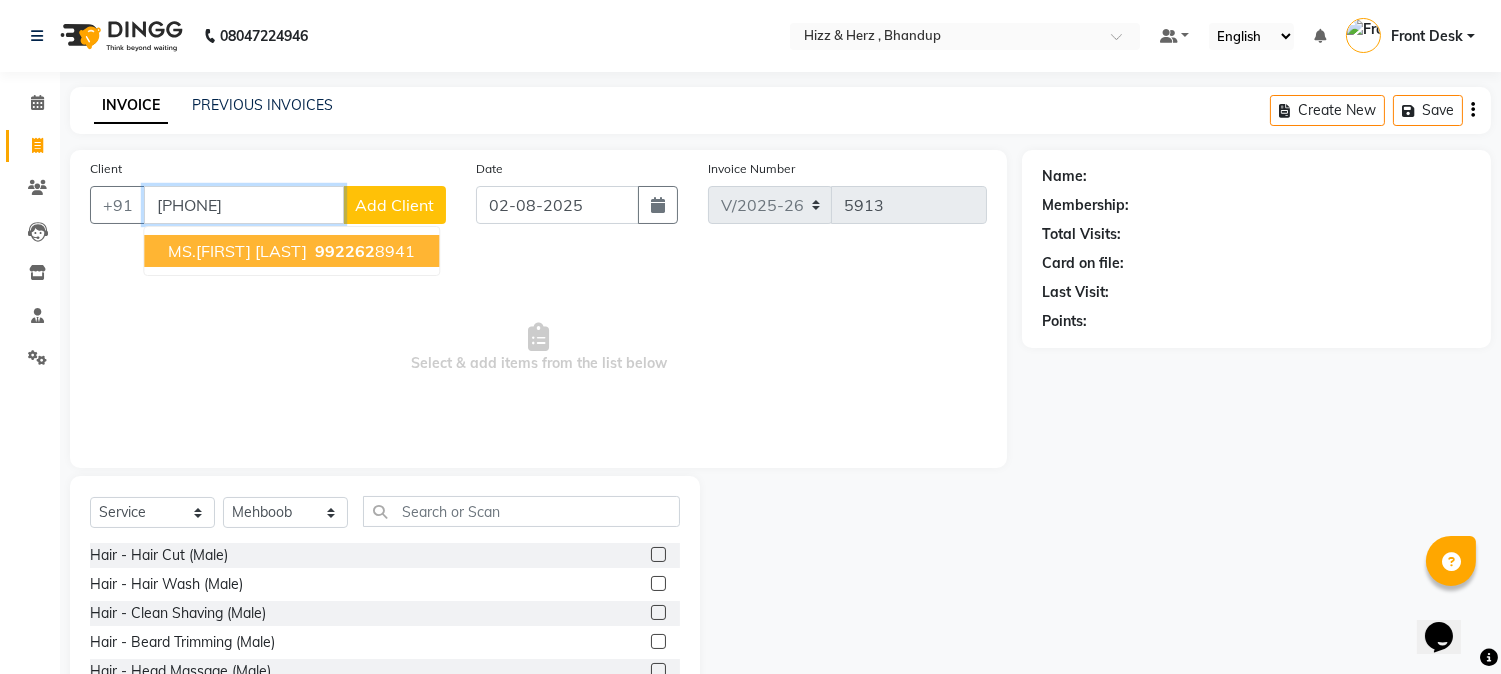 type on "9922628941" 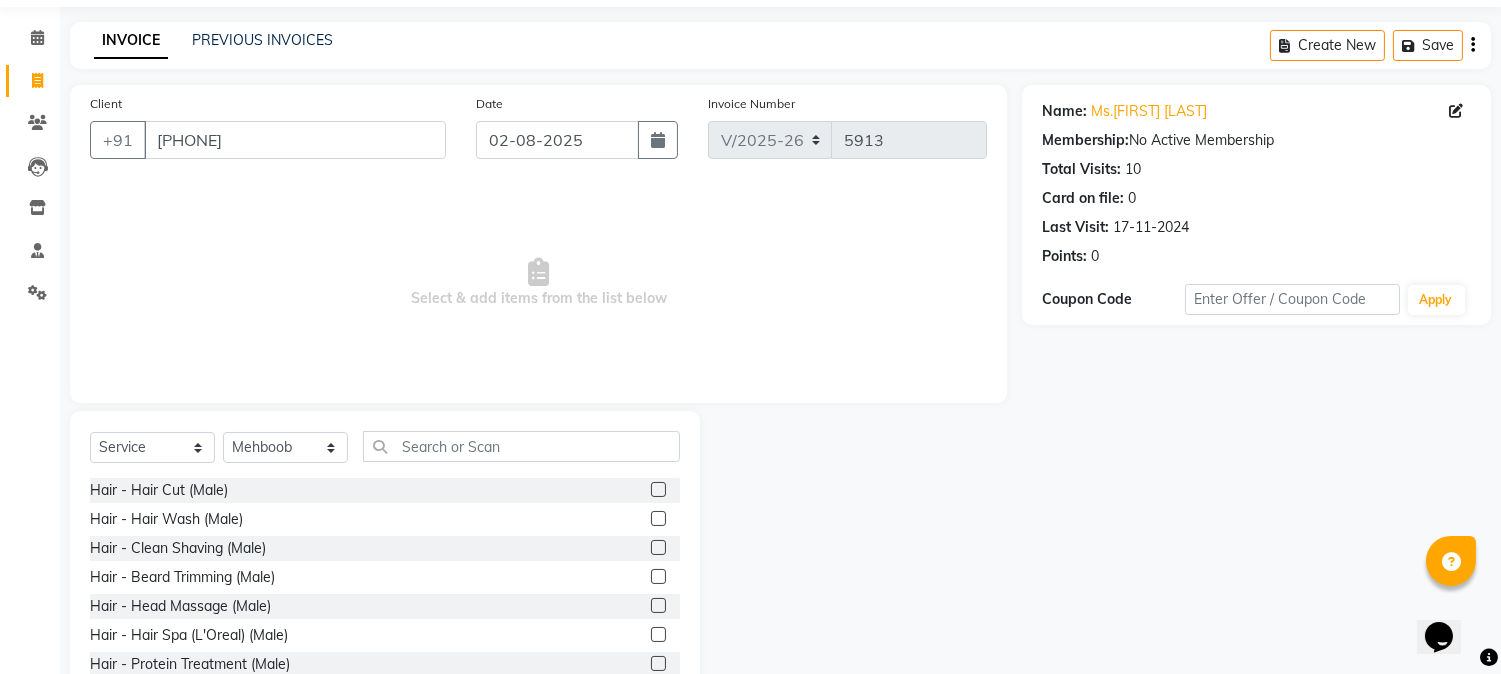 scroll, scrollTop: 111, scrollLeft: 0, axis: vertical 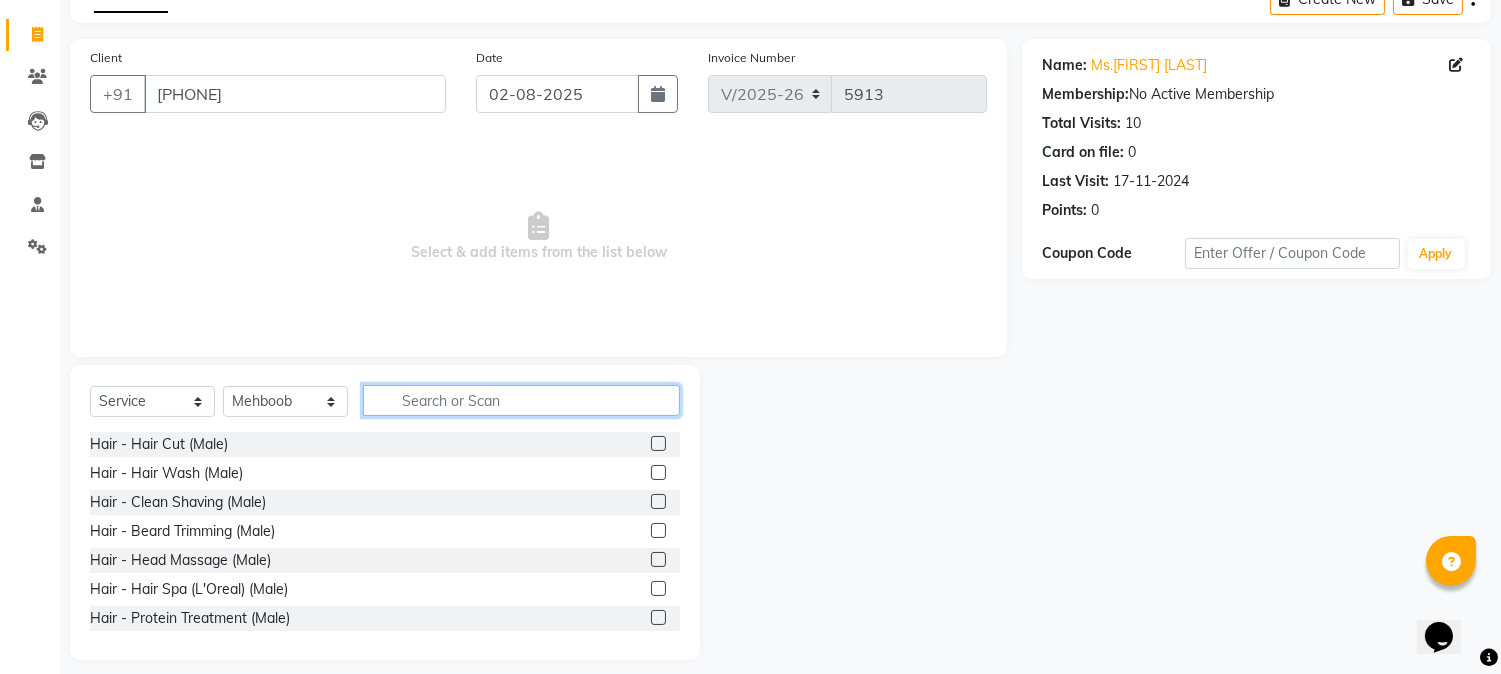click 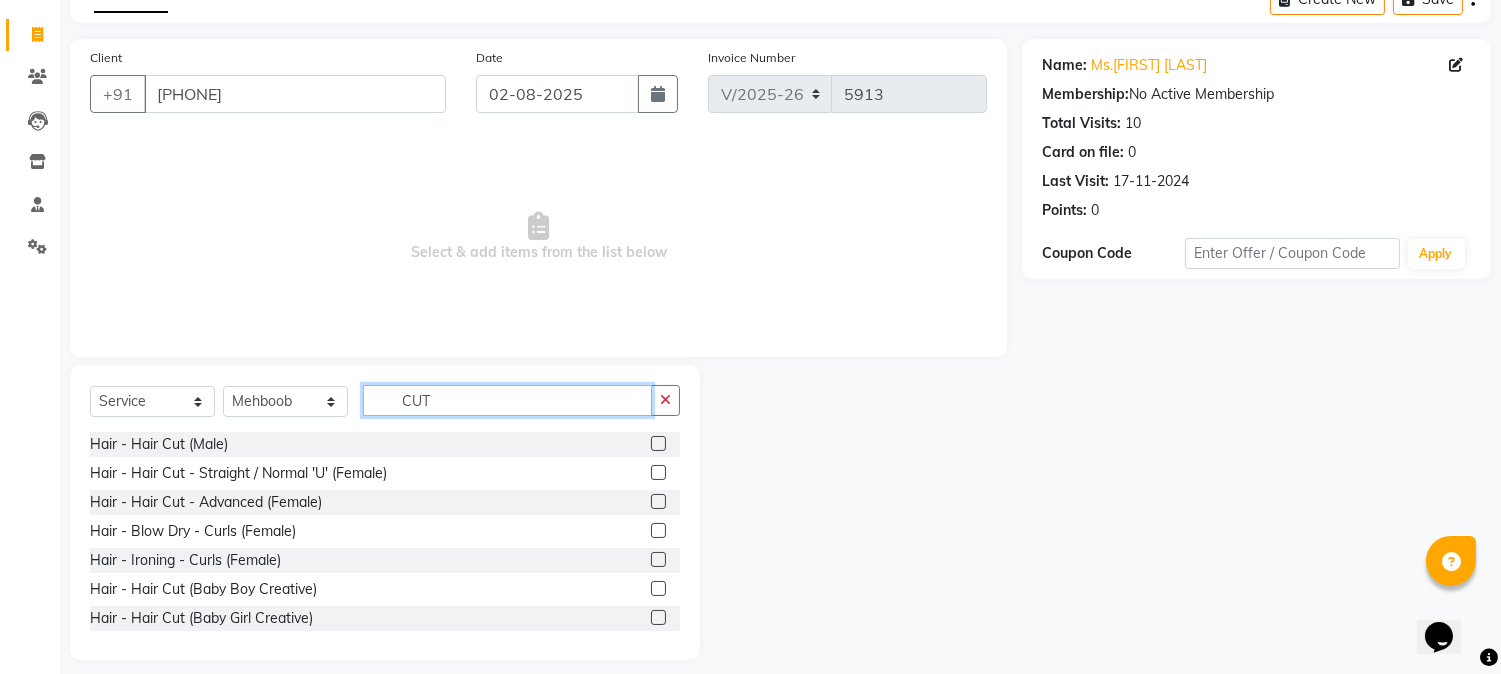 scroll, scrollTop: 72, scrollLeft: 0, axis: vertical 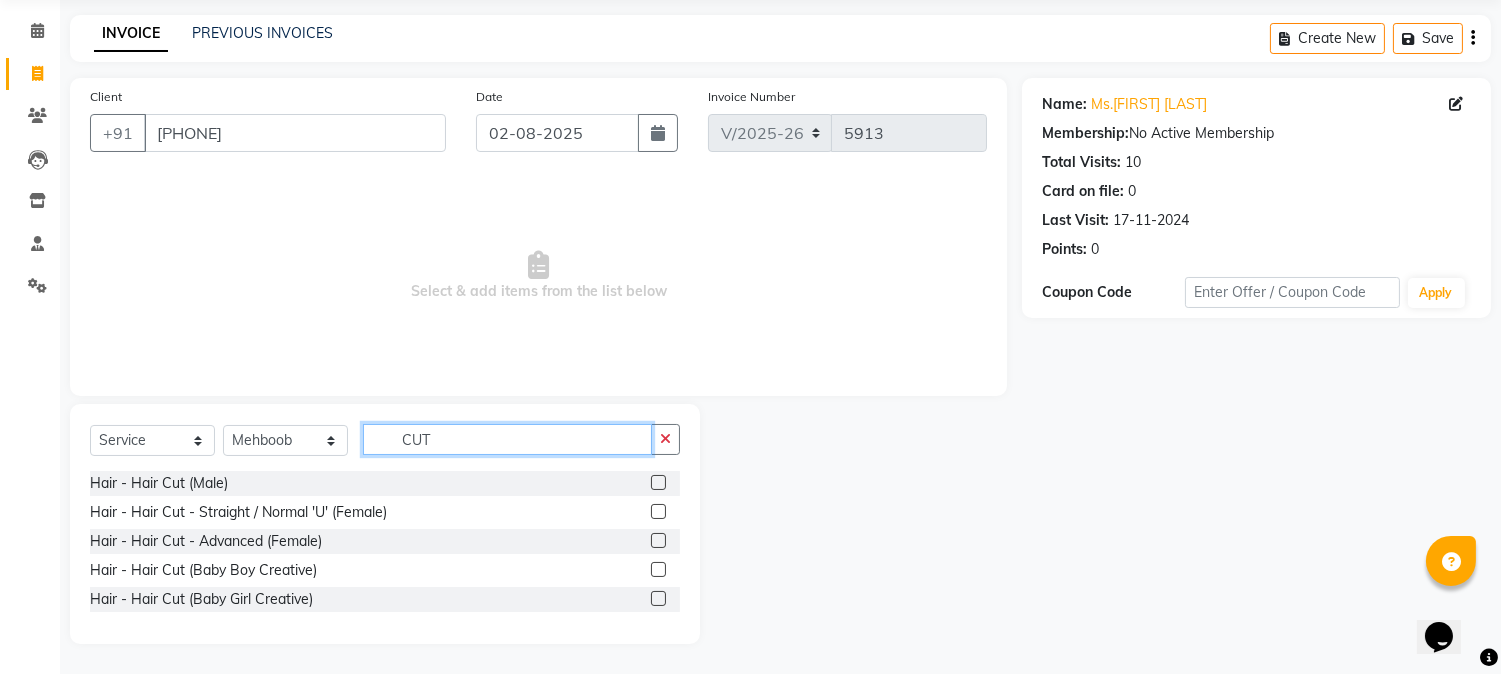 type on "CUT" 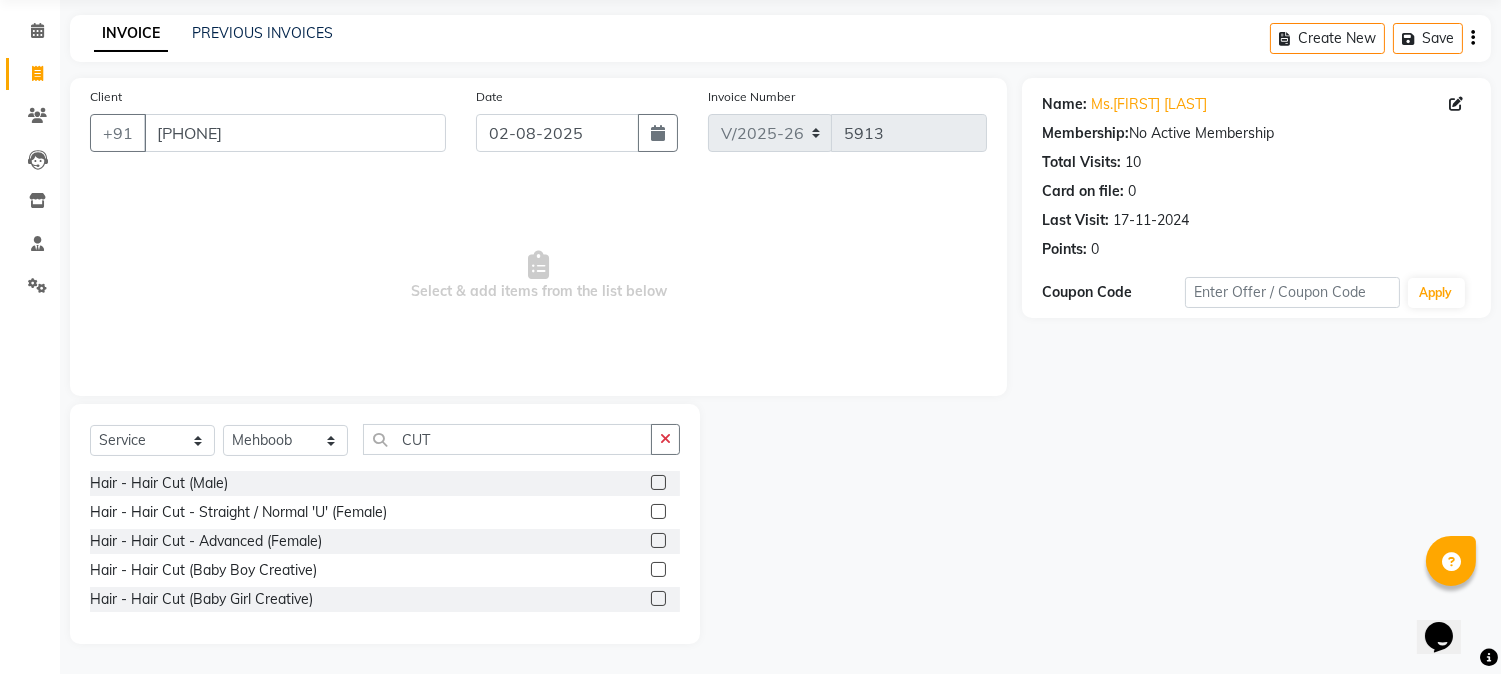 click 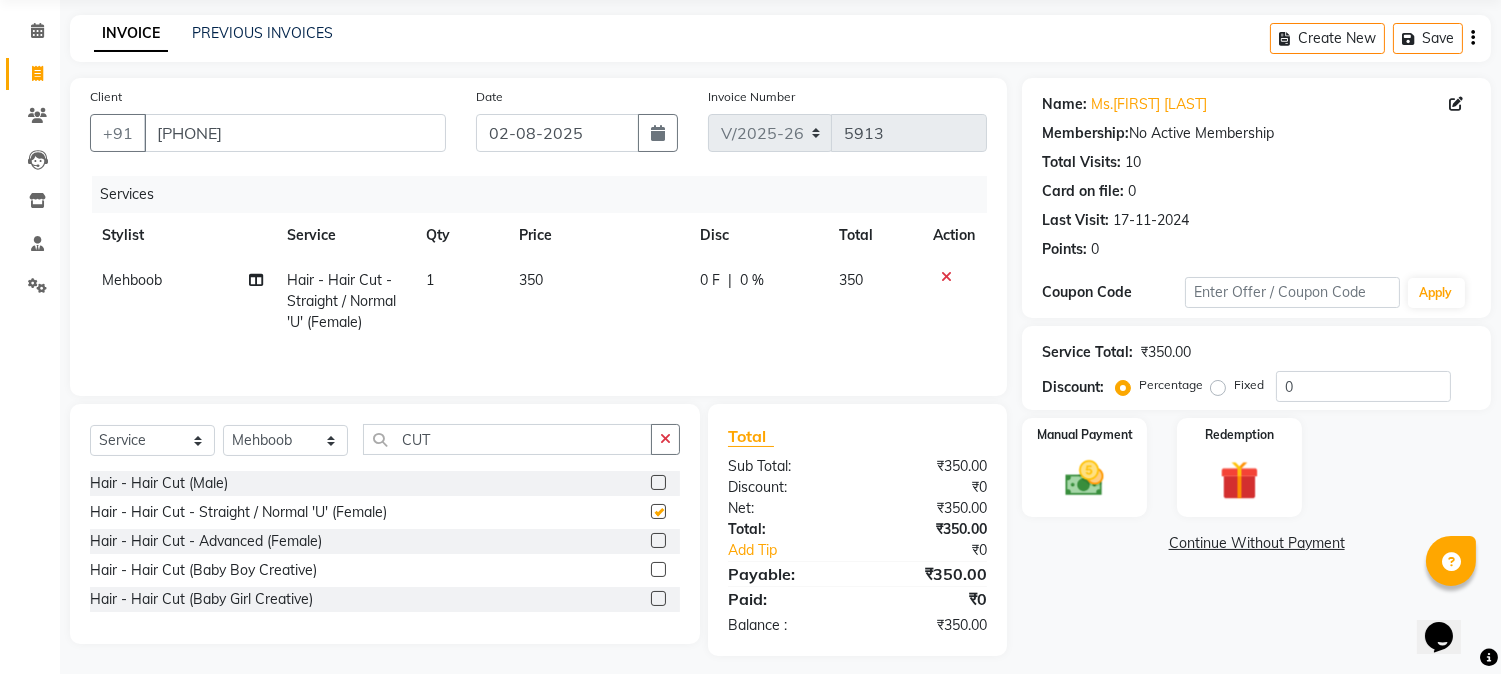 checkbox on "false" 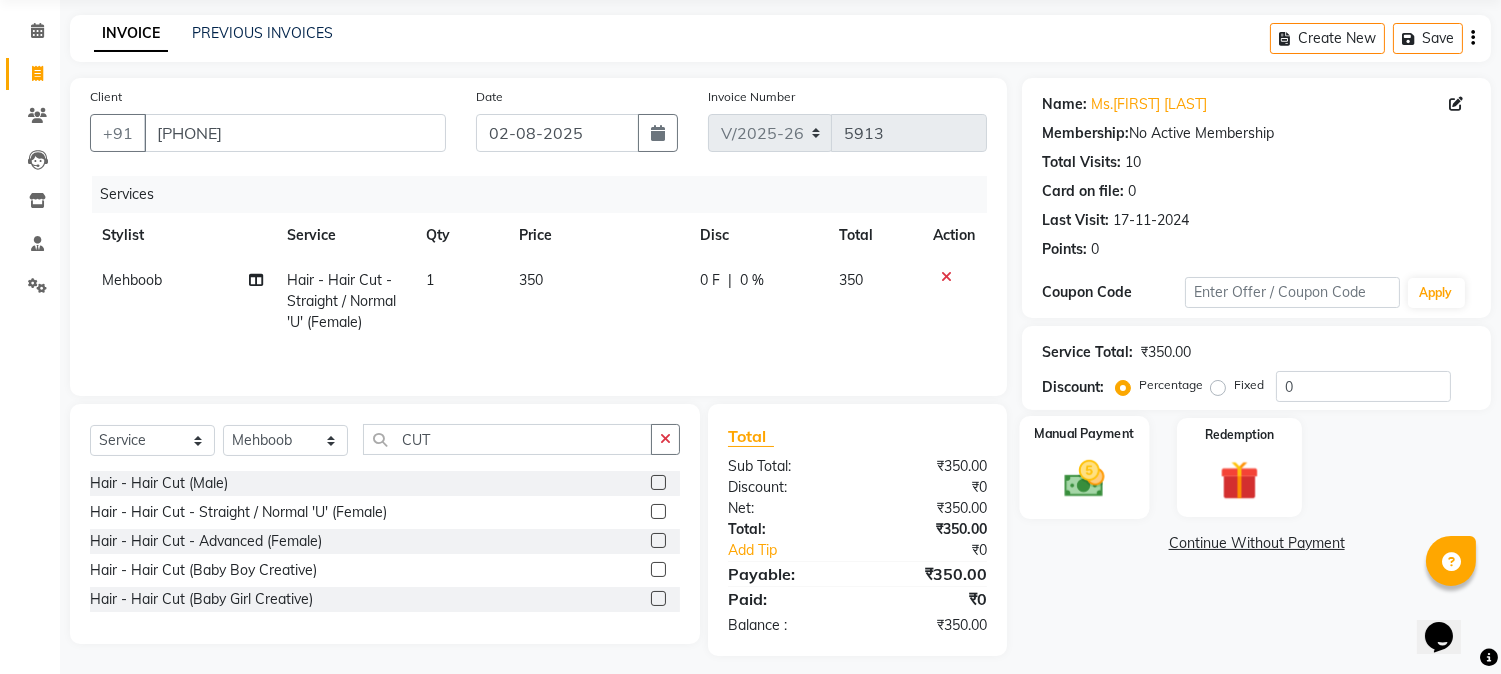 click 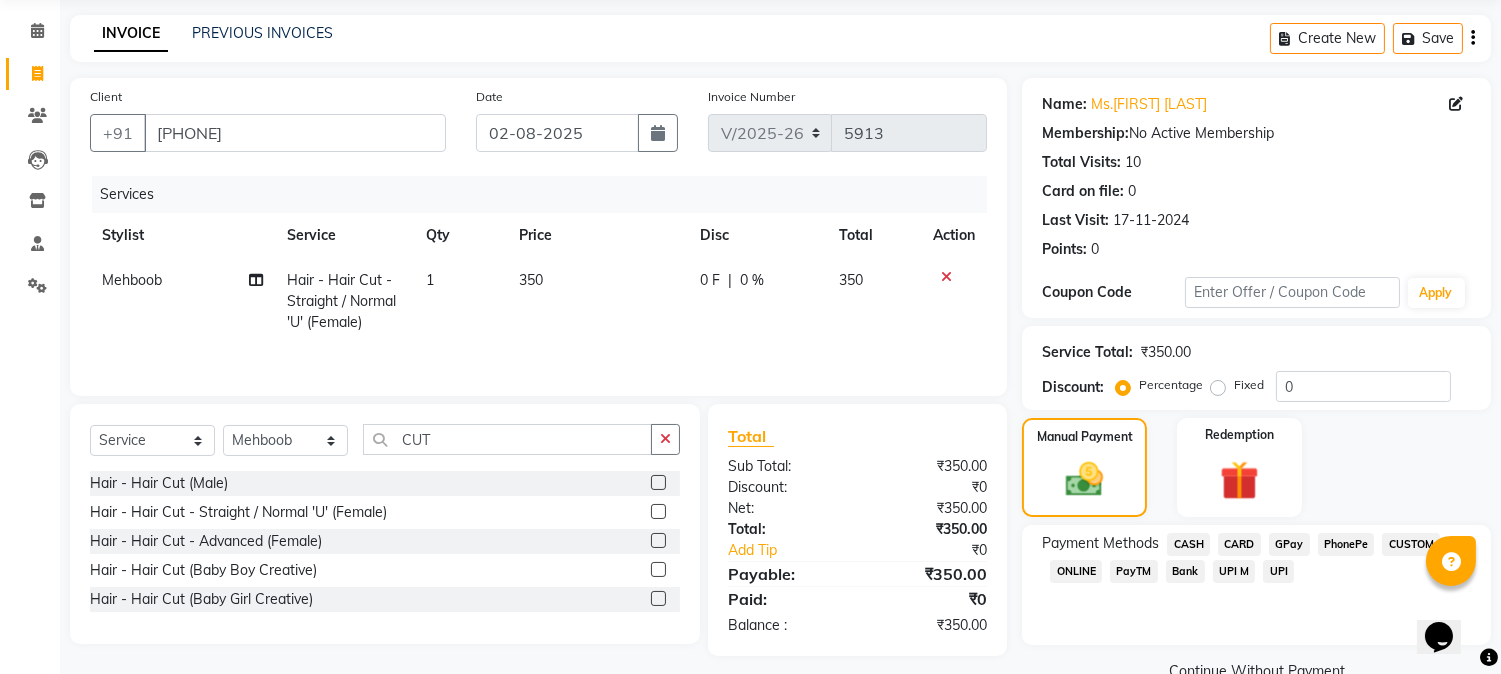 click on "GPay" 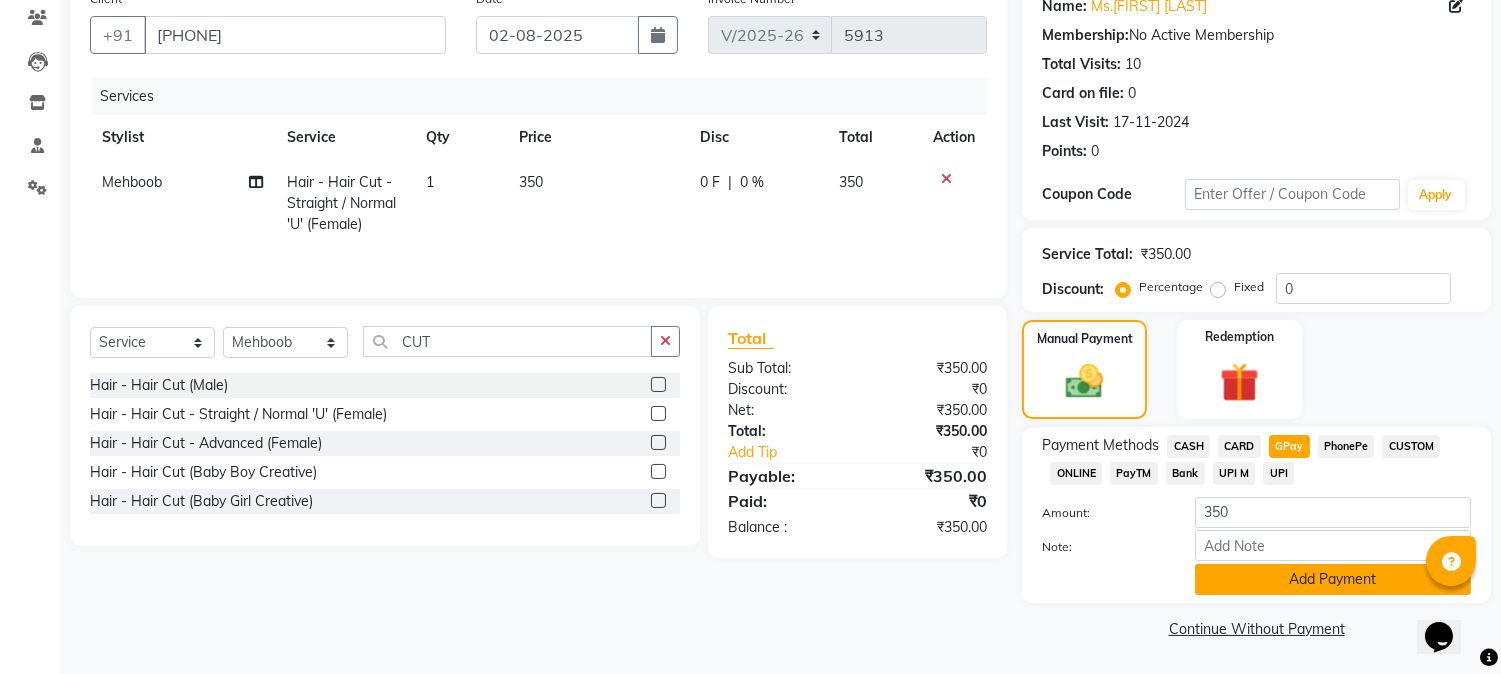 click on "Add Payment" 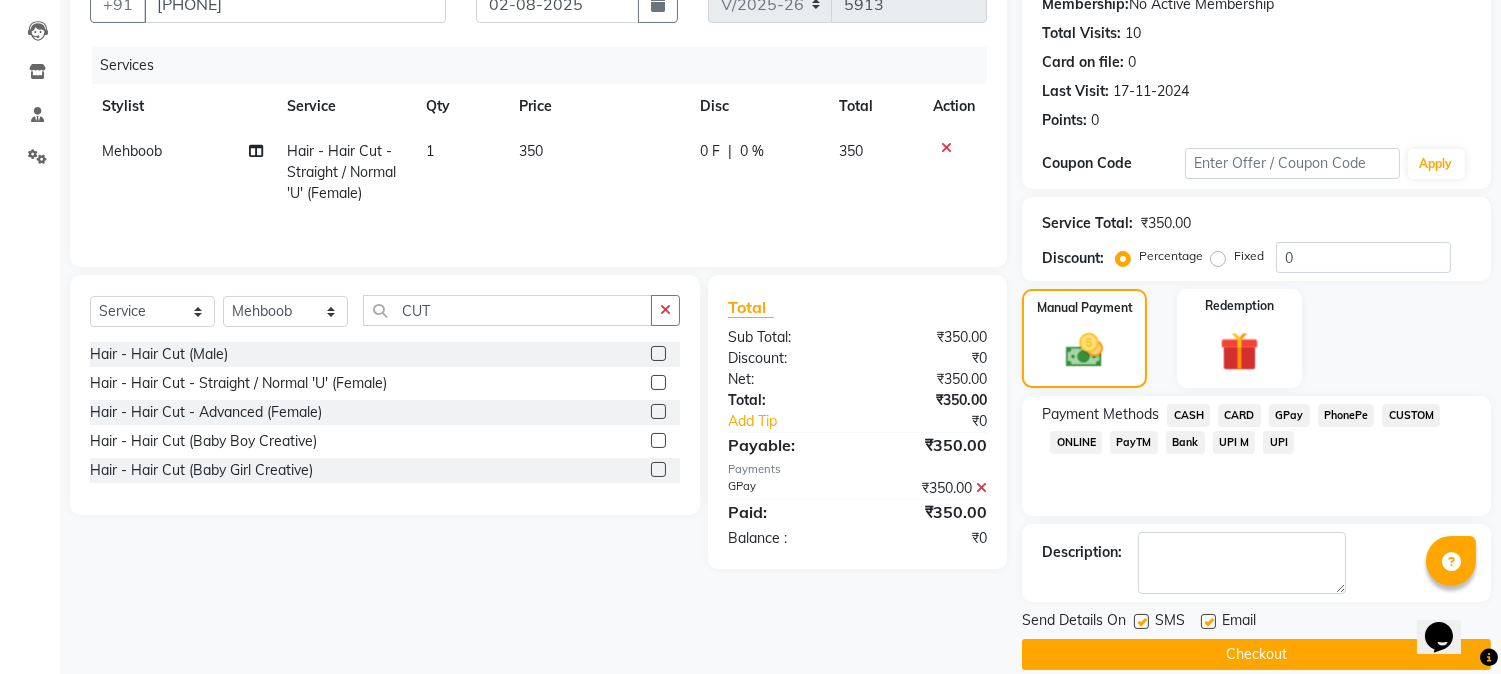 scroll, scrollTop: 225, scrollLeft: 0, axis: vertical 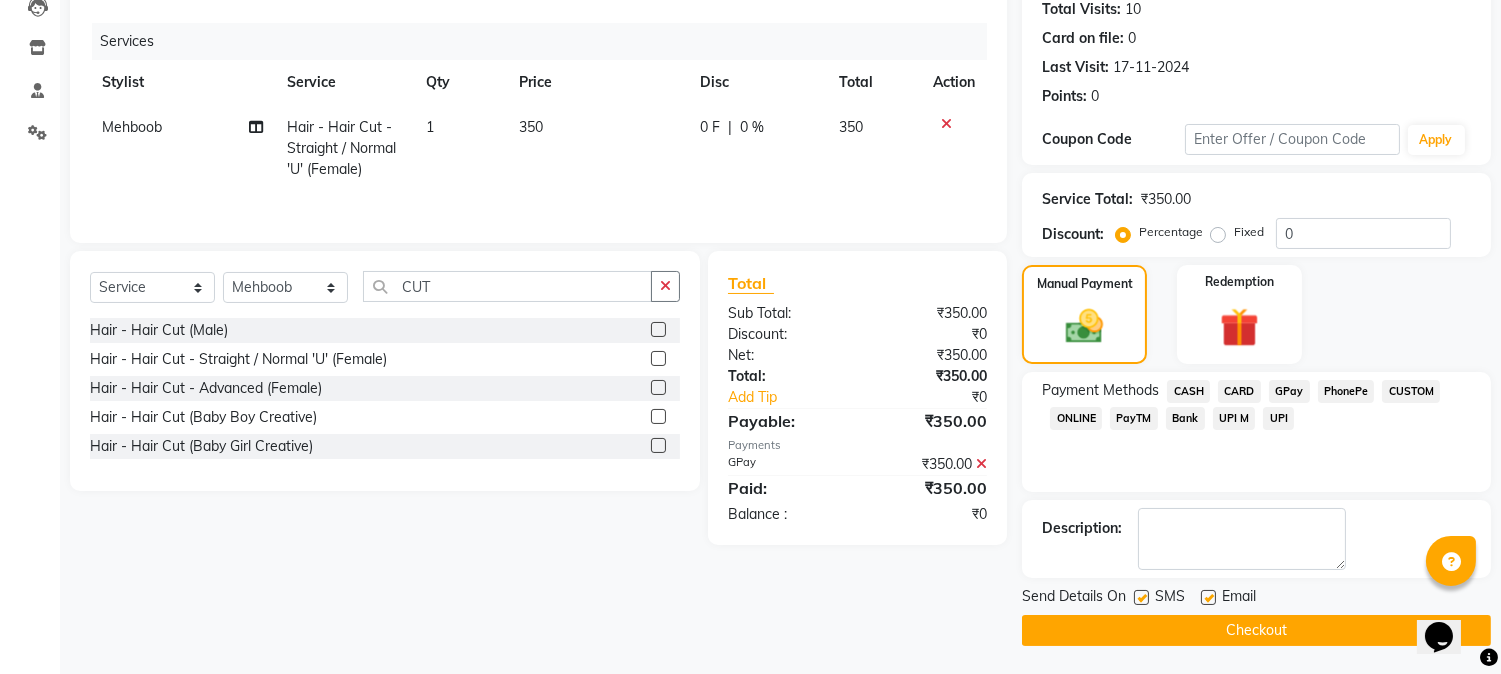 click on "Checkout" 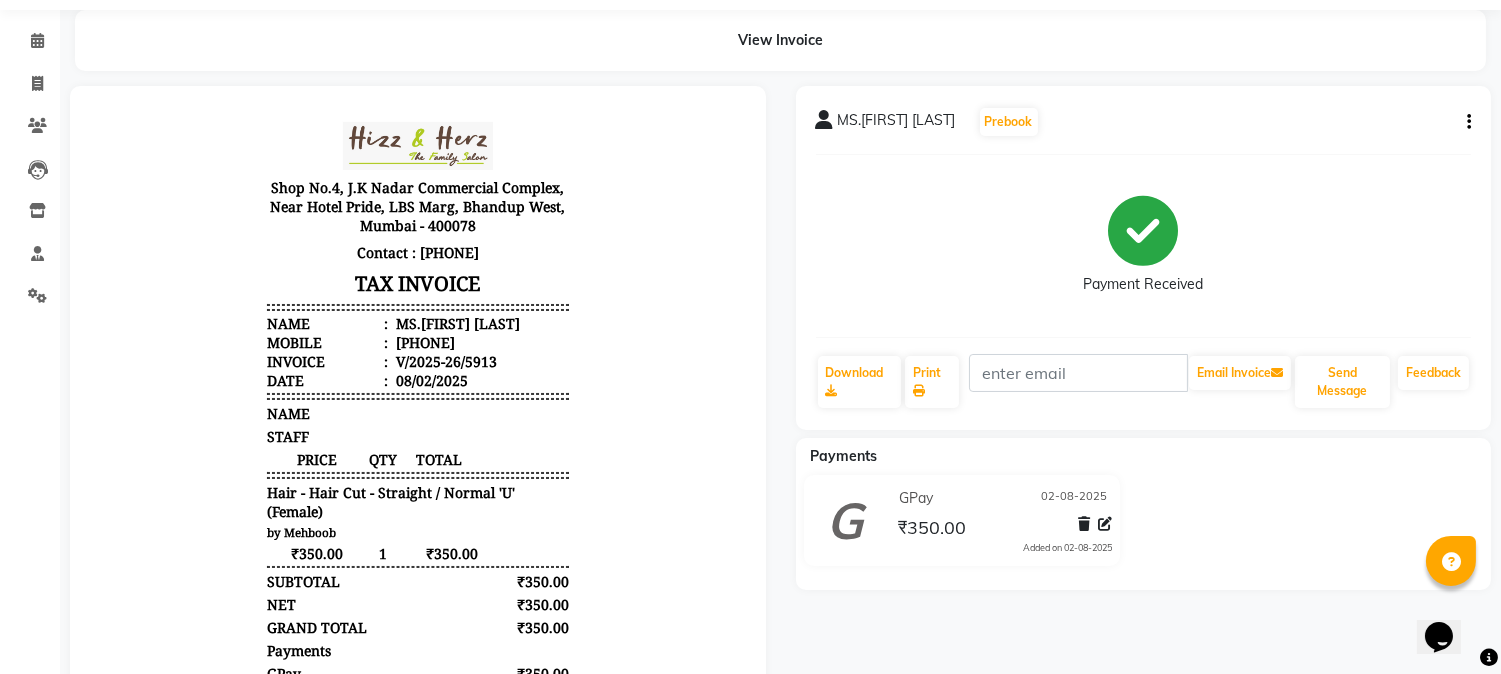 scroll, scrollTop: 111, scrollLeft: 0, axis: vertical 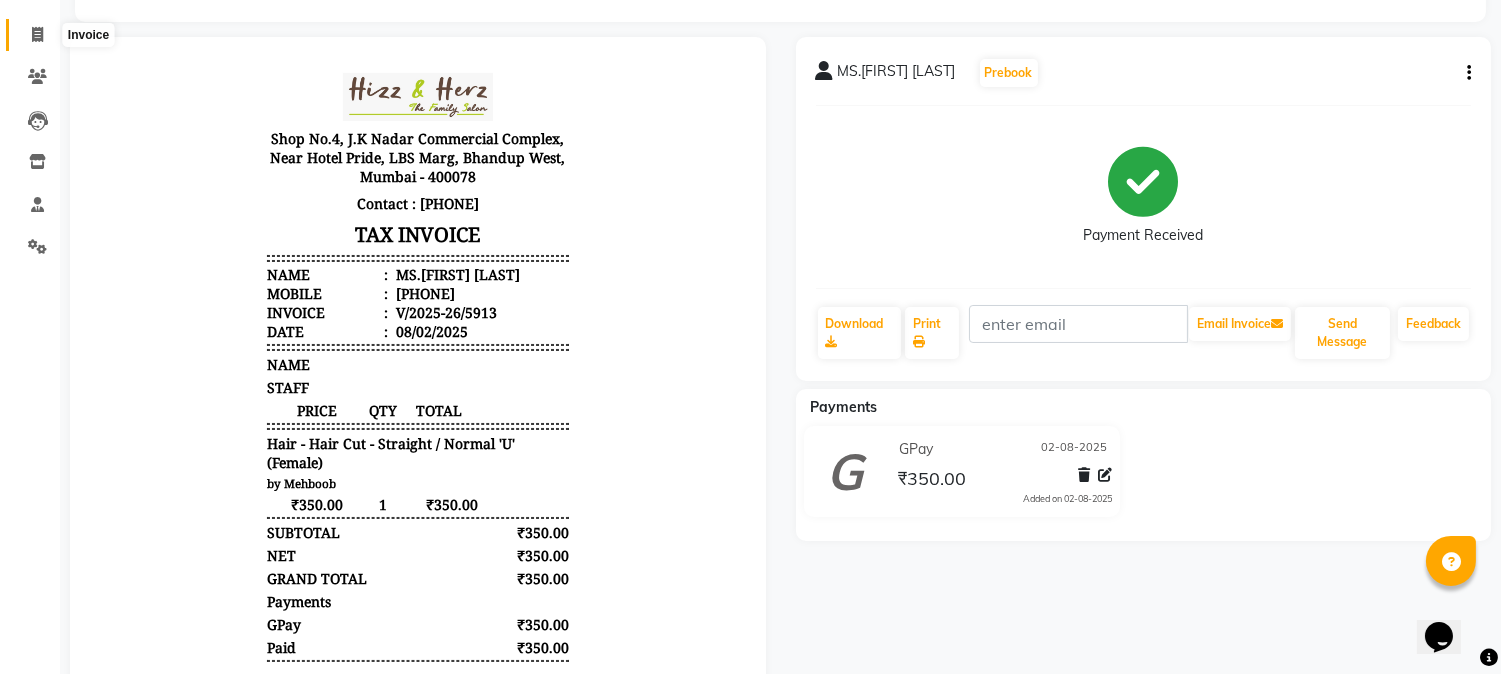 click 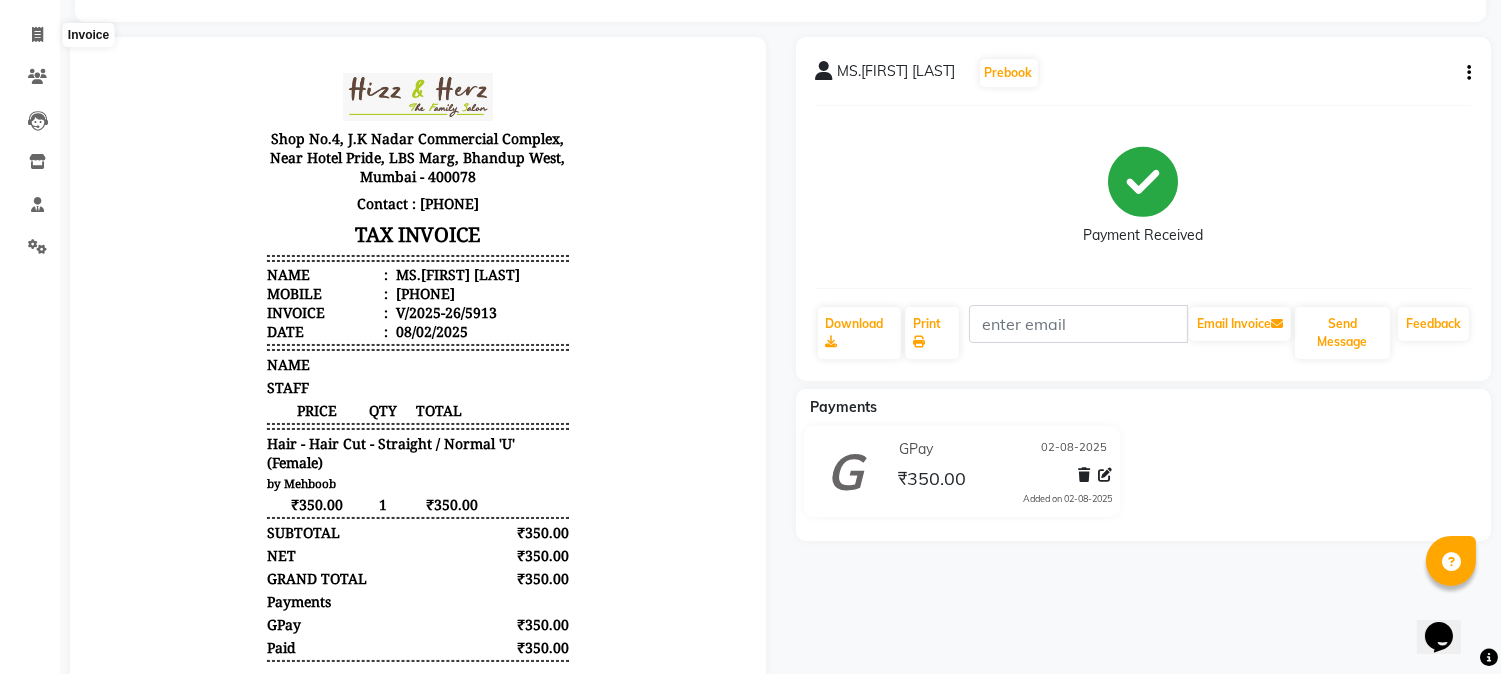select on "629" 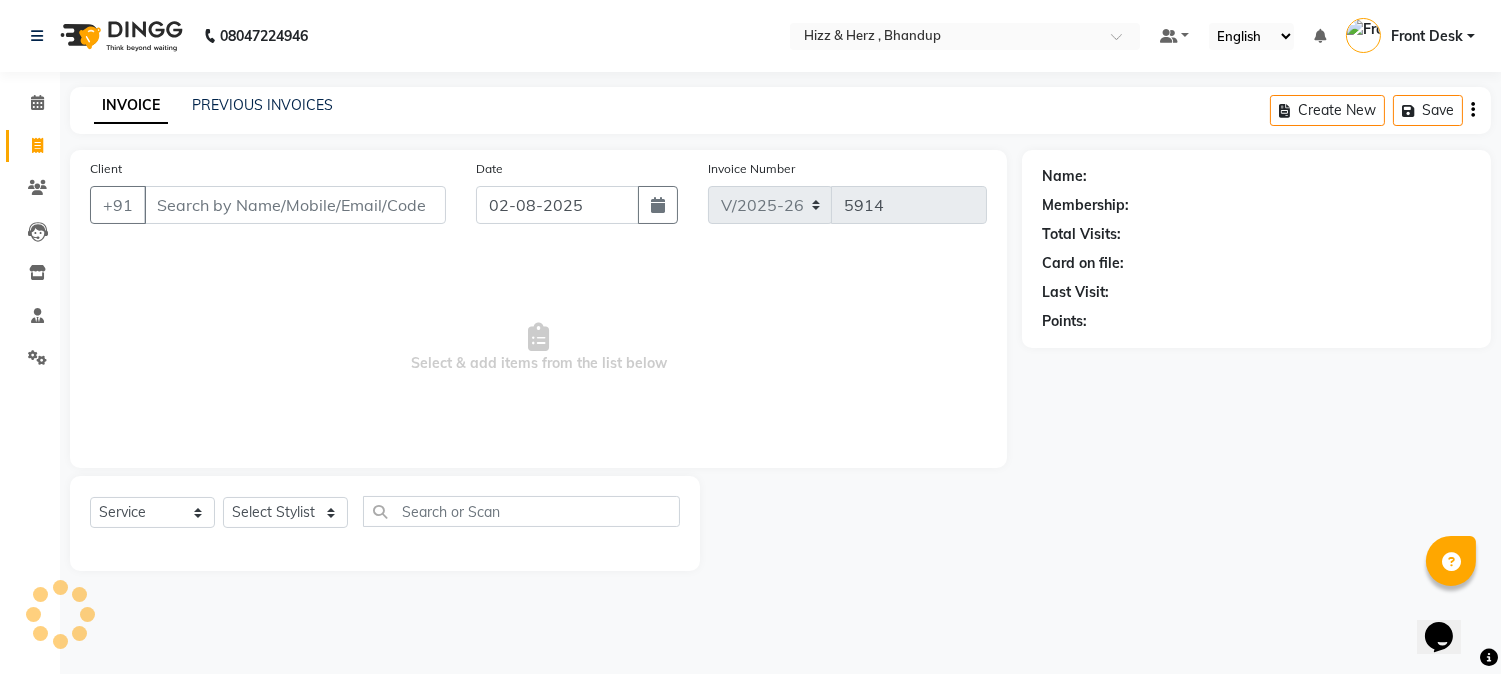 scroll, scrollTop: 0, scrollLeft: 0, axis: both 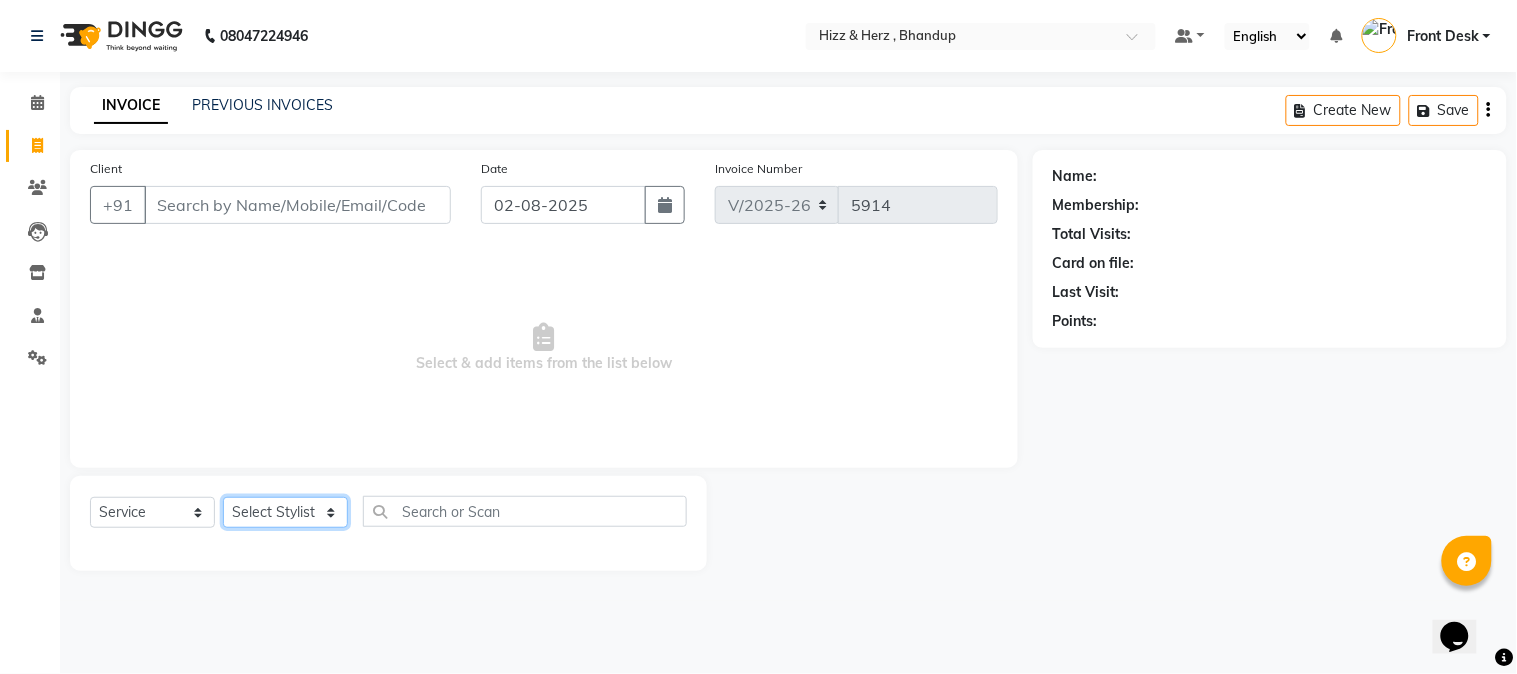 click on "Select Stylist Front Desk Gaurav Sharma HIZZ & HERZ 2 IRFAN AHMAD Jigna Goswami KHALID AHMAD Laxmi Mehboob MOHD PARVEJ NIZAM Salman Sangeeta  SUMITA  VEERENDRA SHARMA" 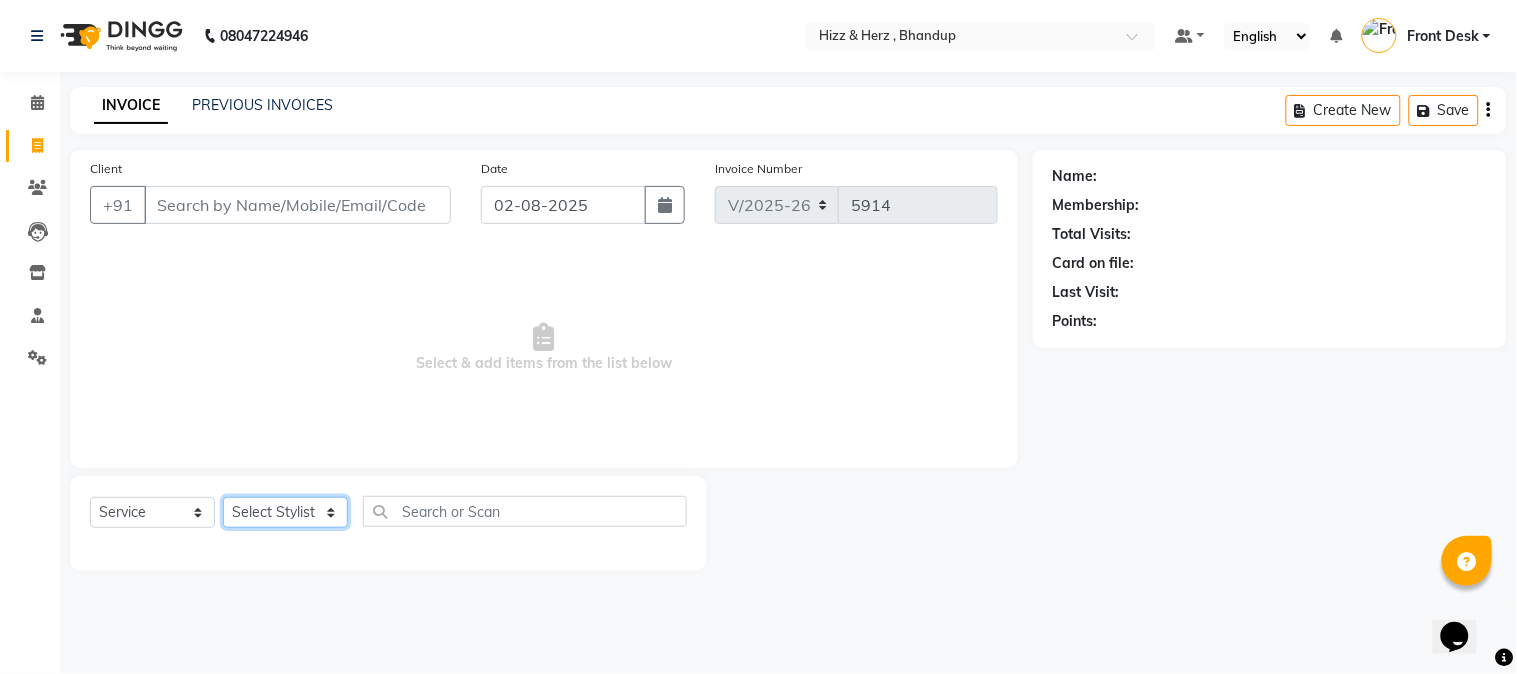 select on "82789" 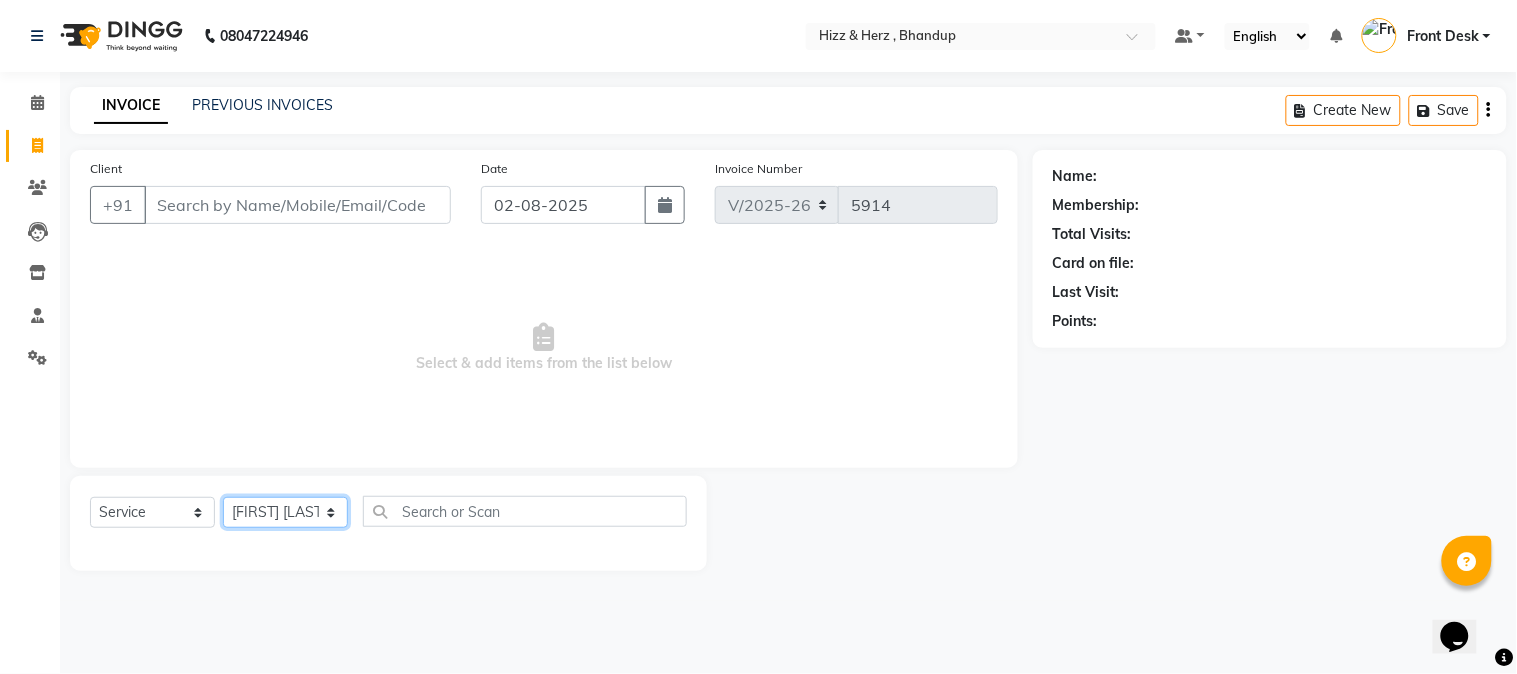 click on "Select Stylist Front Desk Gaurav Sharma HIZZ & HERZ 2 IRFAN AHMAD Jigna Goswami KHALID AHMAD Laxmi Mehboob MOHD PARVEJ NIZAM Salman Sangeeta  SUMITA  VEERENDRA SHARMA" 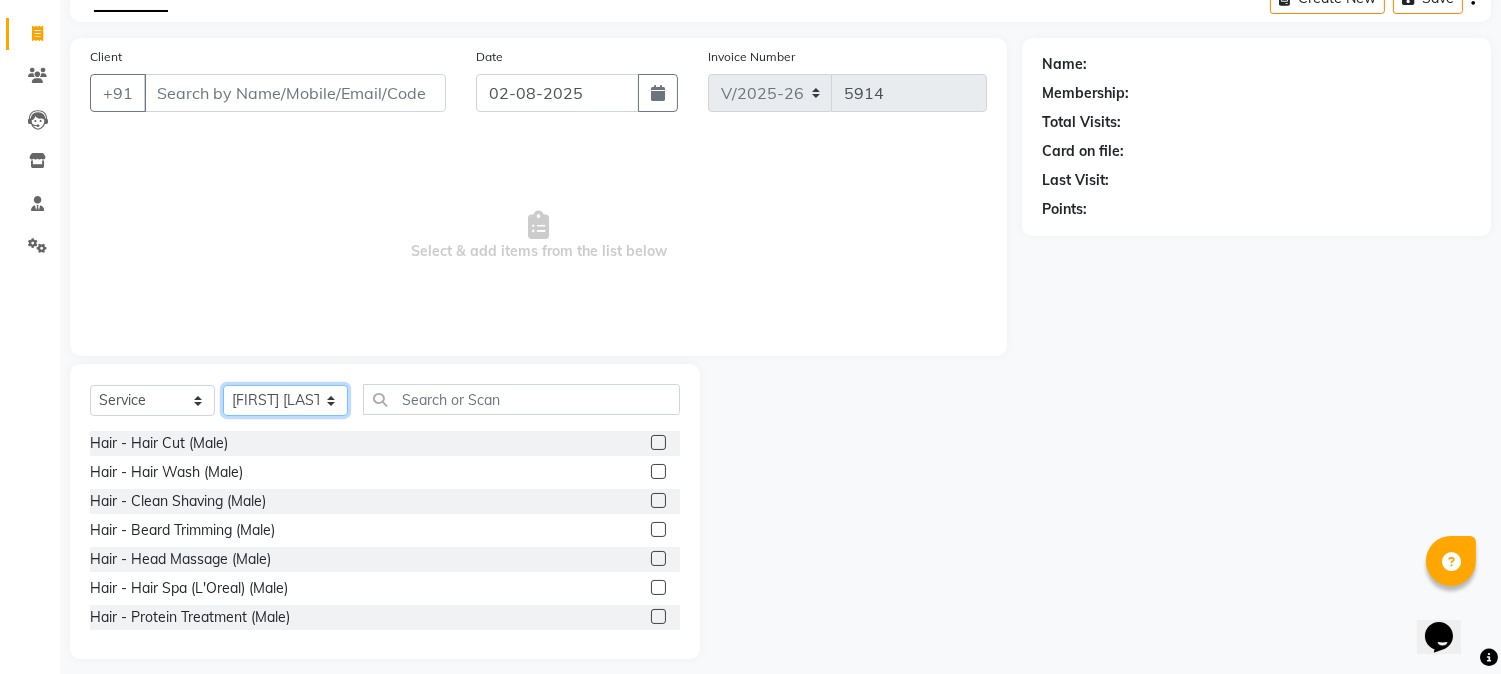 scroll, scrollTop: 126, scrollLeft: 0, axis: vertical 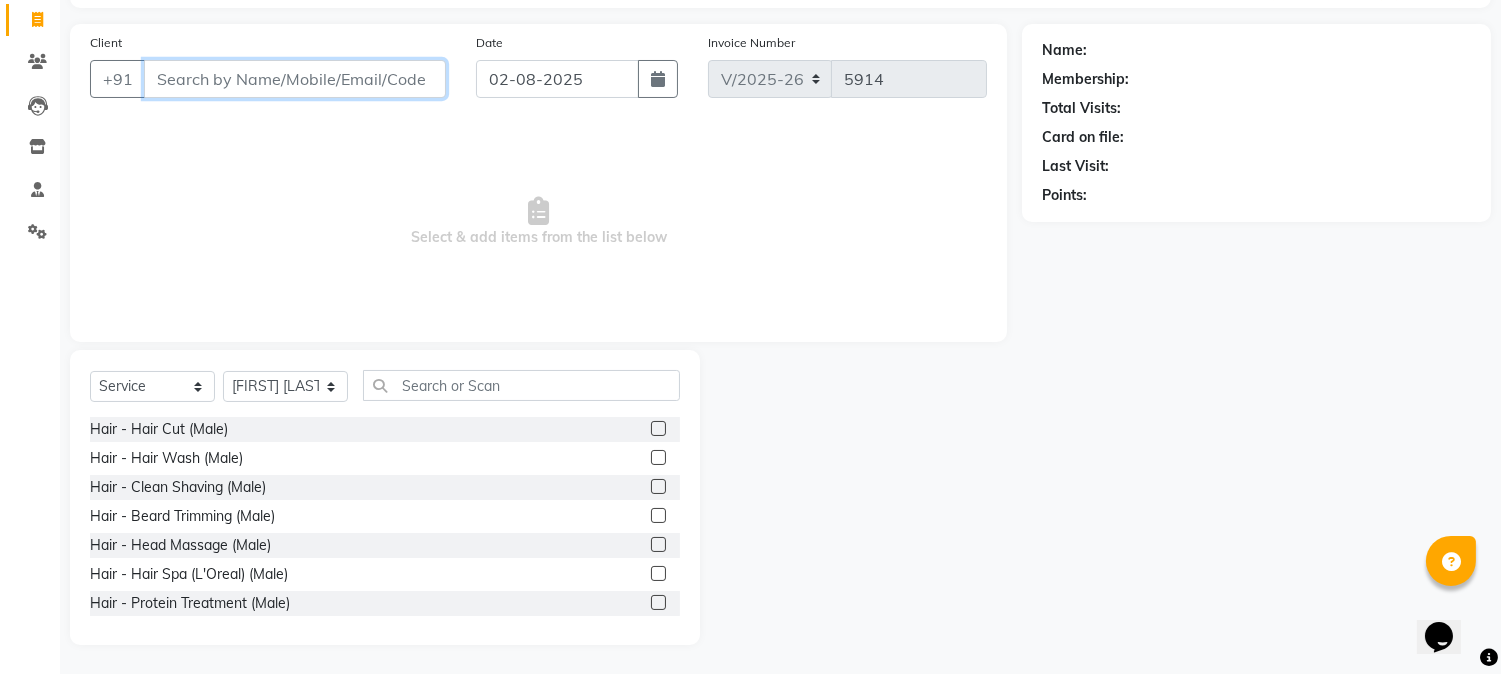 click on "Client" at bounding box center (295, 79) 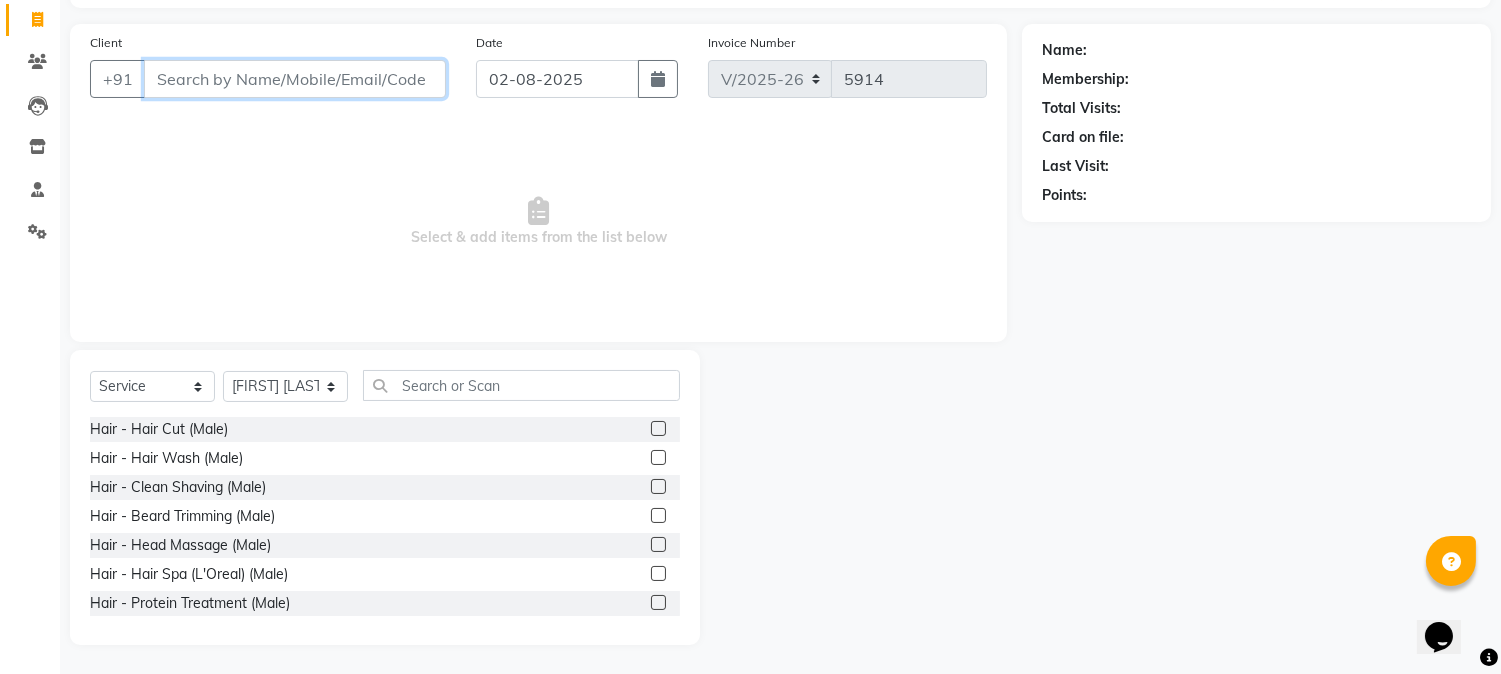 click on "Client" at bounding box center (295, 79) 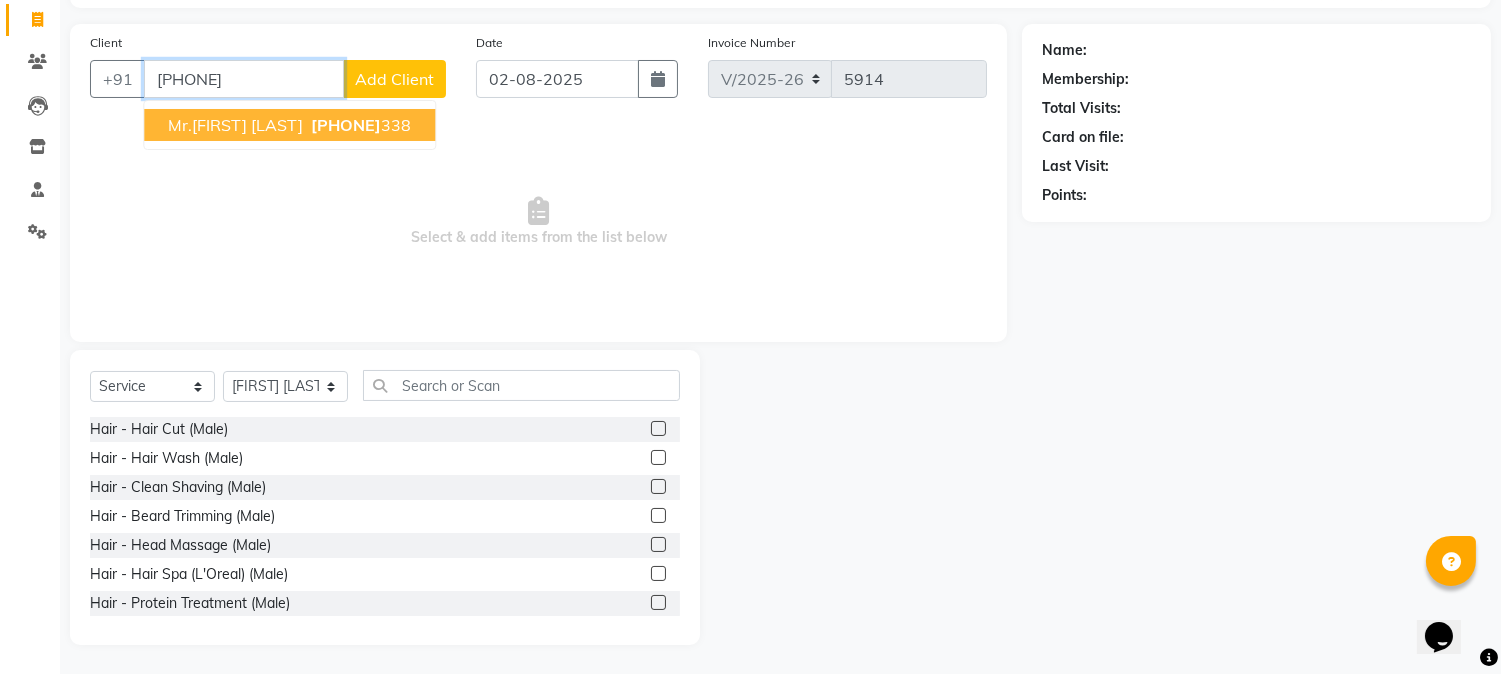 click on "mr.swapnil sonkusre   9920909 338" at bounding box center [289, 125] 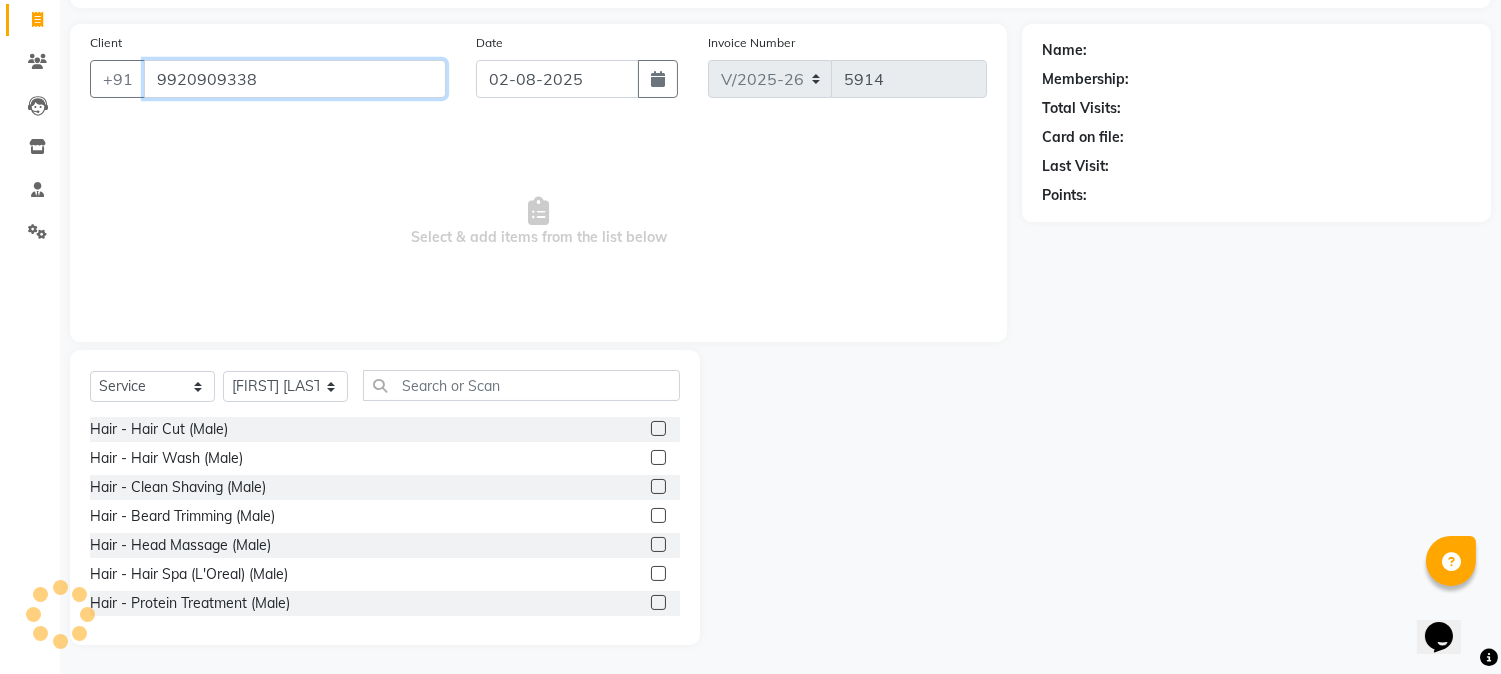 type on "9920909338" 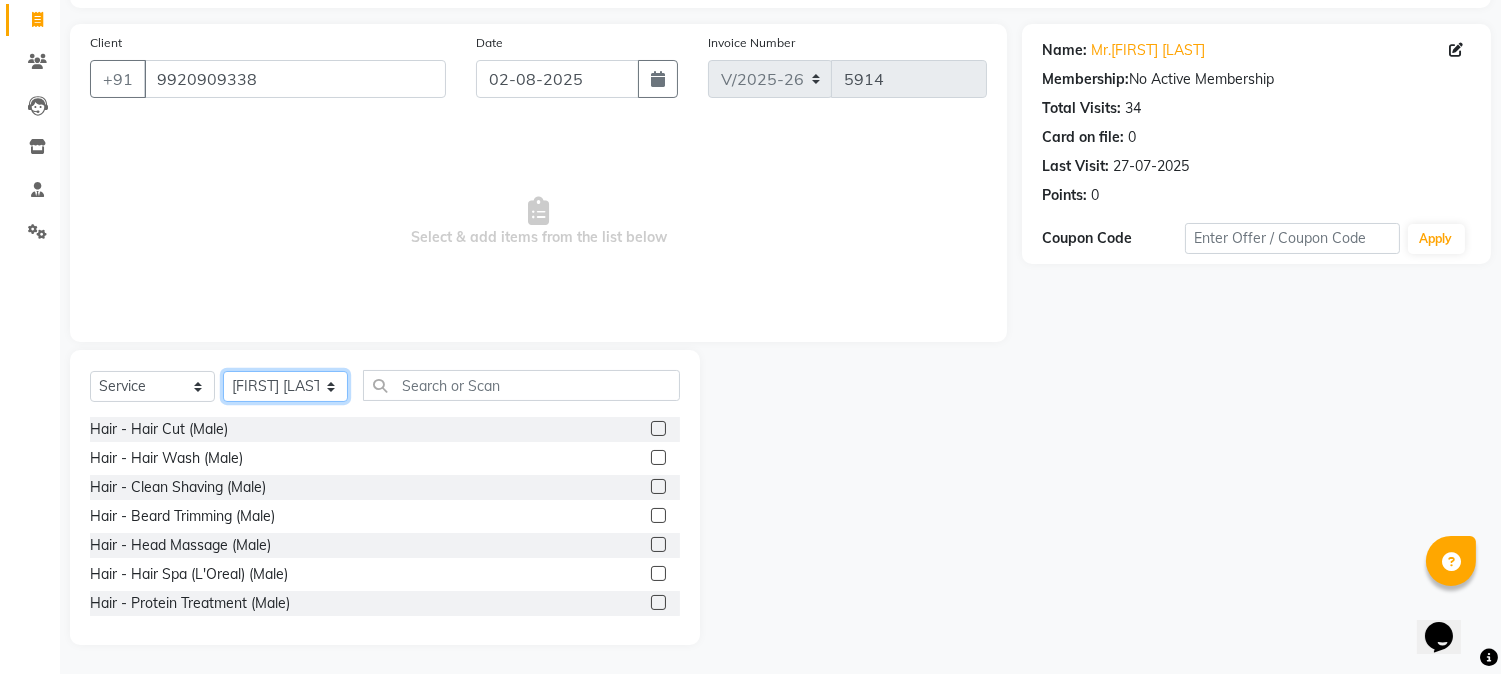 click on "Select Stylist Front Desk Gaurav Sharma HIZZ & HERZ 2 IRFAN AHMAD Jigna Goswami KHALID AHMAD Laxmi Mehboob MOHD PARVEJ NIZAM Salman Sangeeta  SUMITA  VEERENDRA SHARMA" 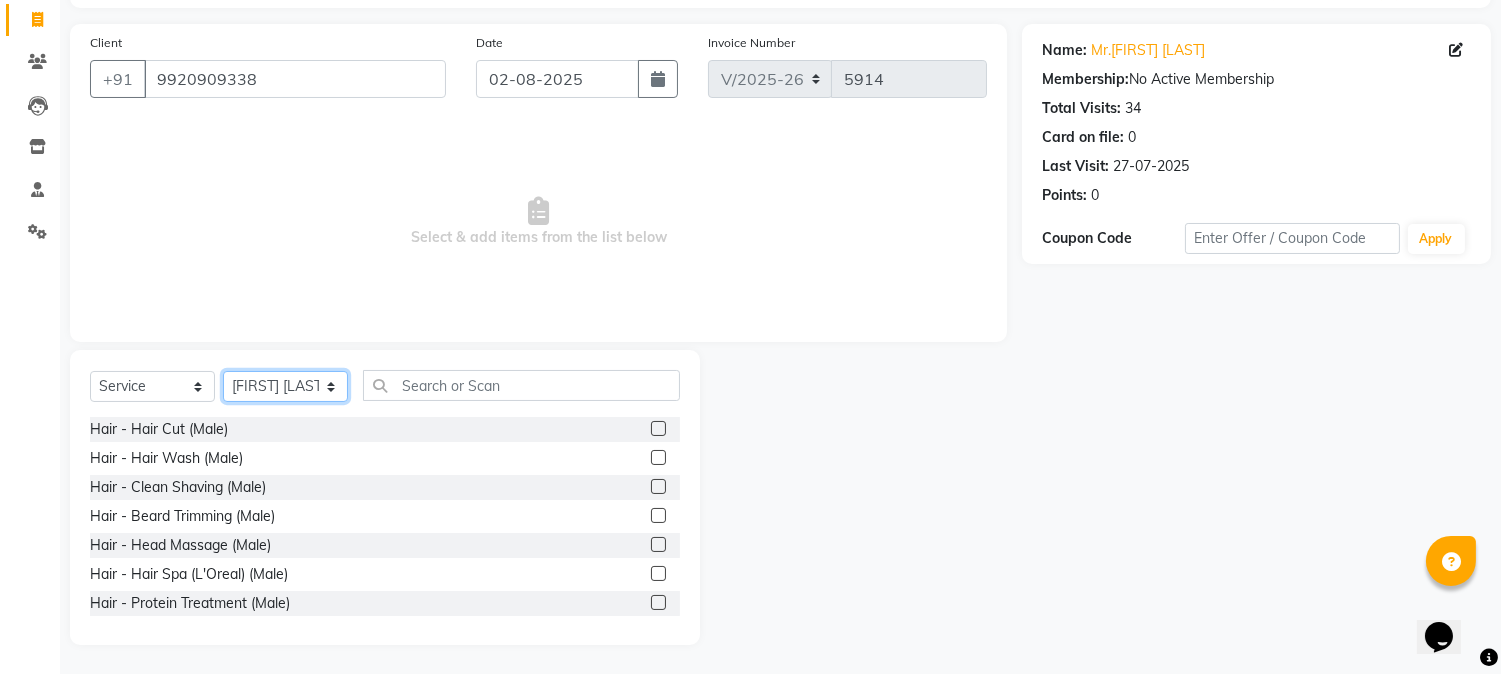 select on "9146" 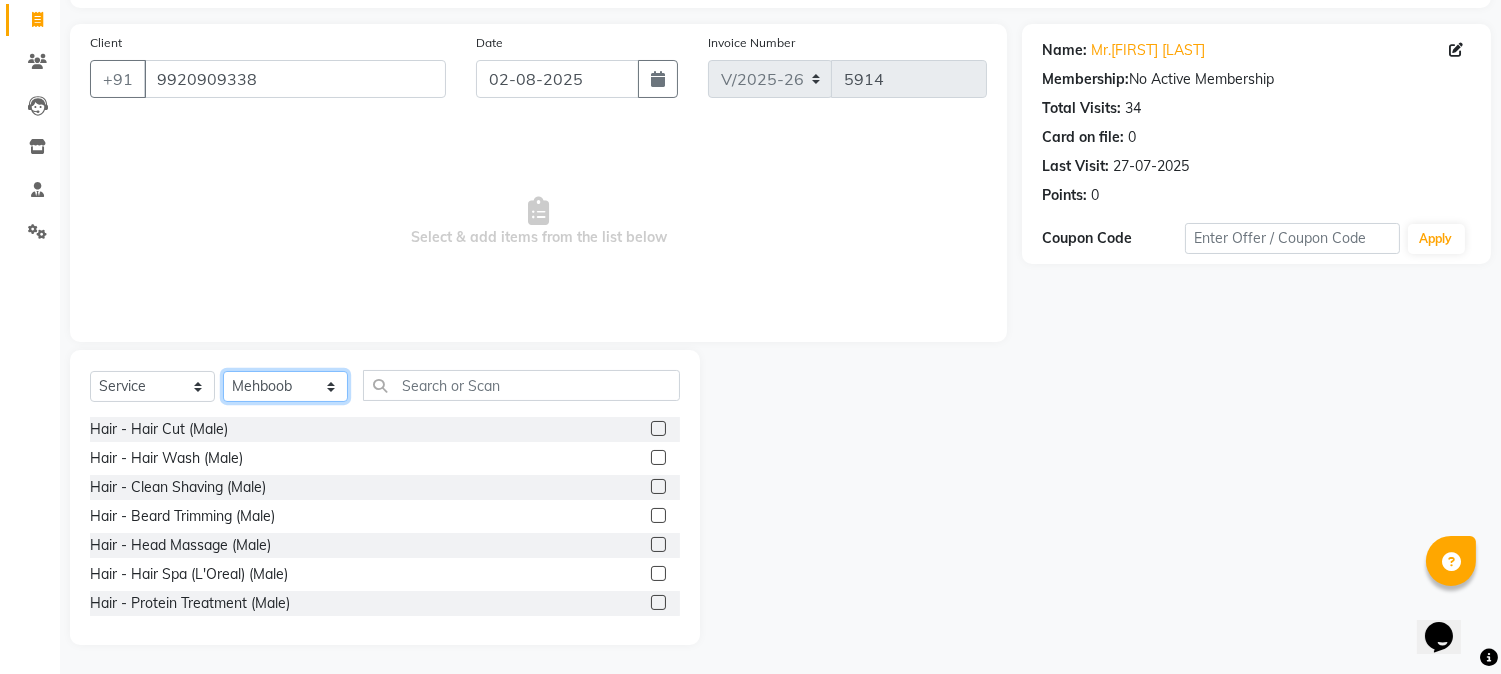 click on "Select Stylist Front Desk Gaurav Sharma HIZZ & HERZ 2 IRFAN AHMAD Jigna Goswami KHALID AHMAD Laxmi Mehboob MOHD PARVEJ NIZAM Salman Sangeeta  SUMITA  VEERENDRA SHARMA" 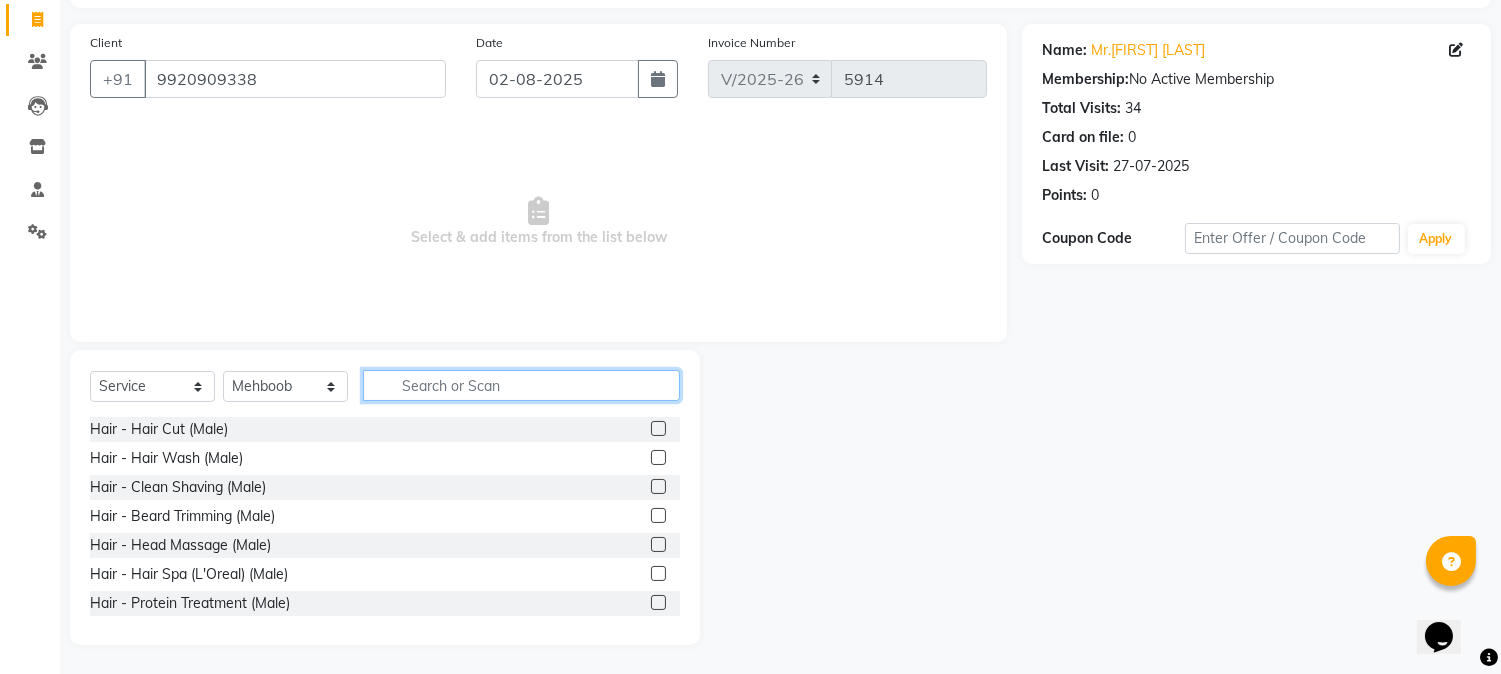 click 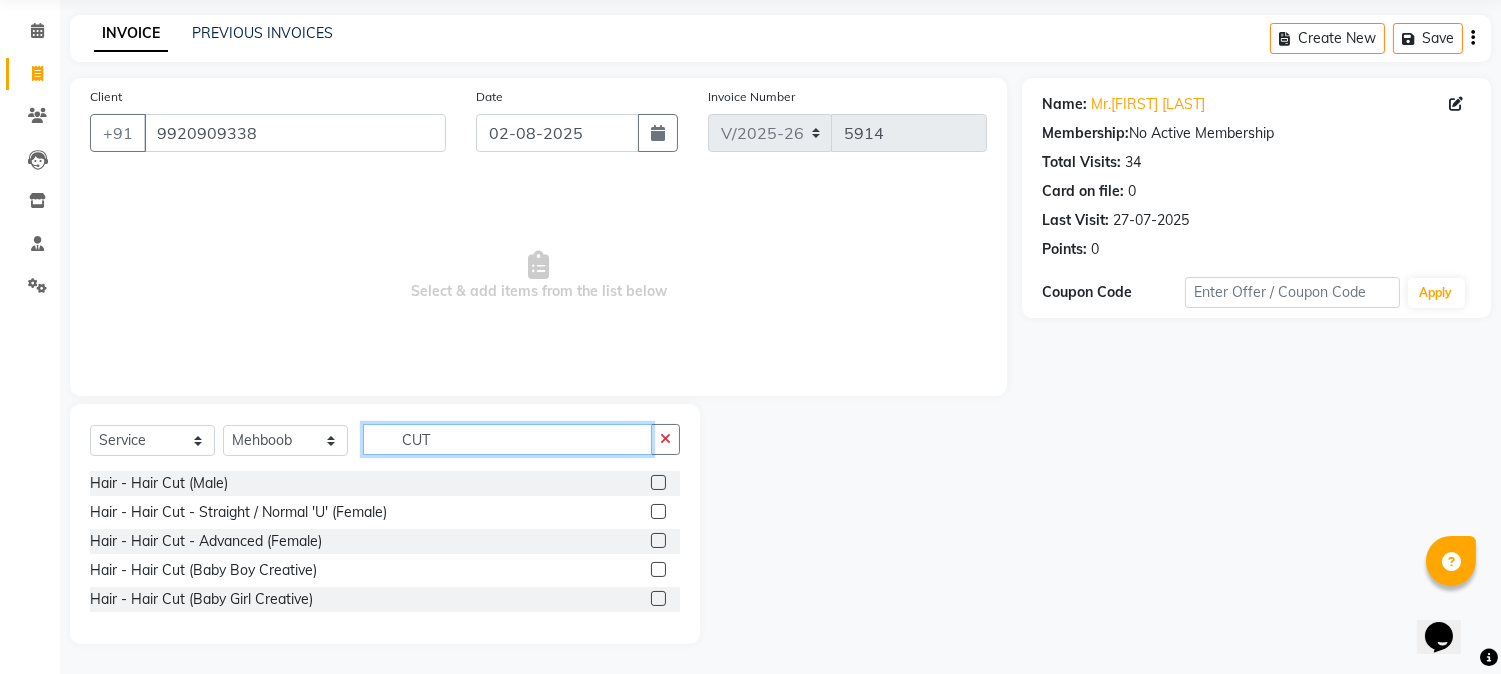 scroll, scrollTop: 72, scrollLeft: 0, axis: vertical 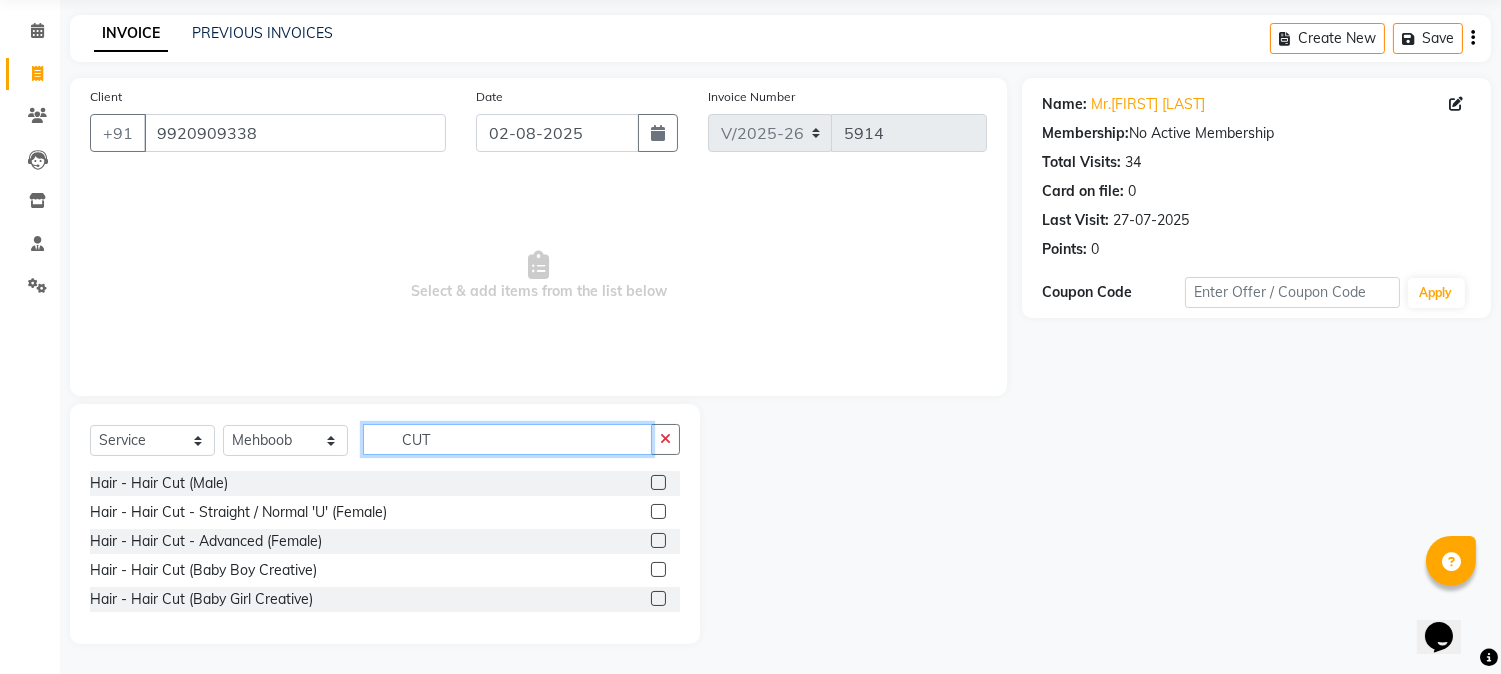 type on "CUT" 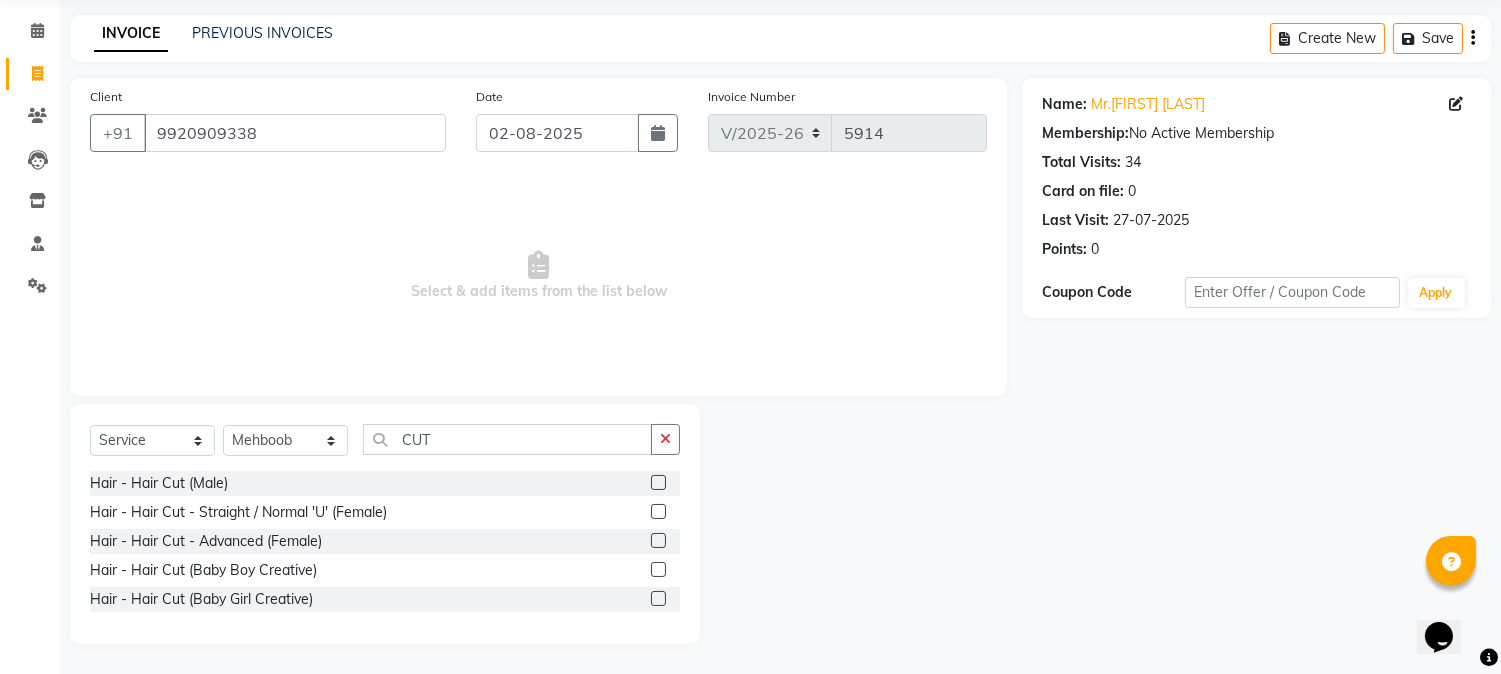 click 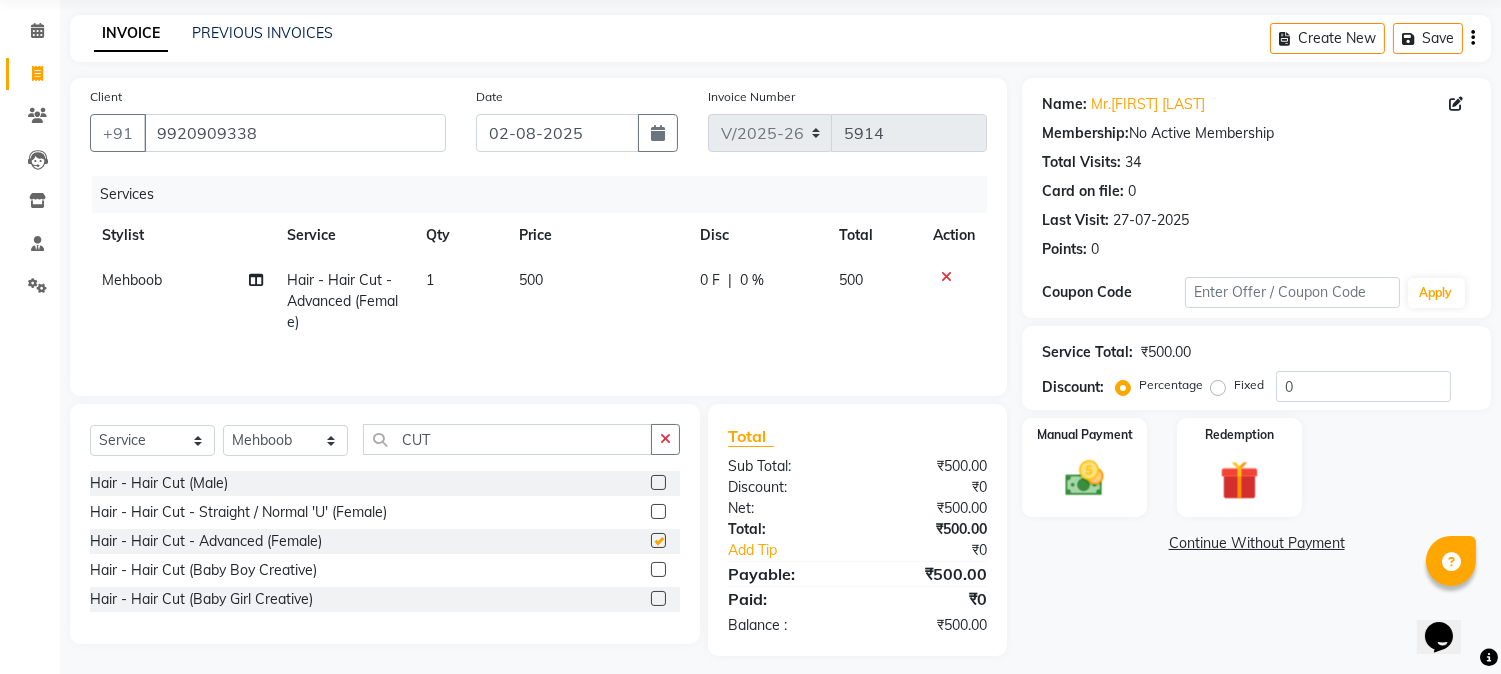 checkbox on "false" 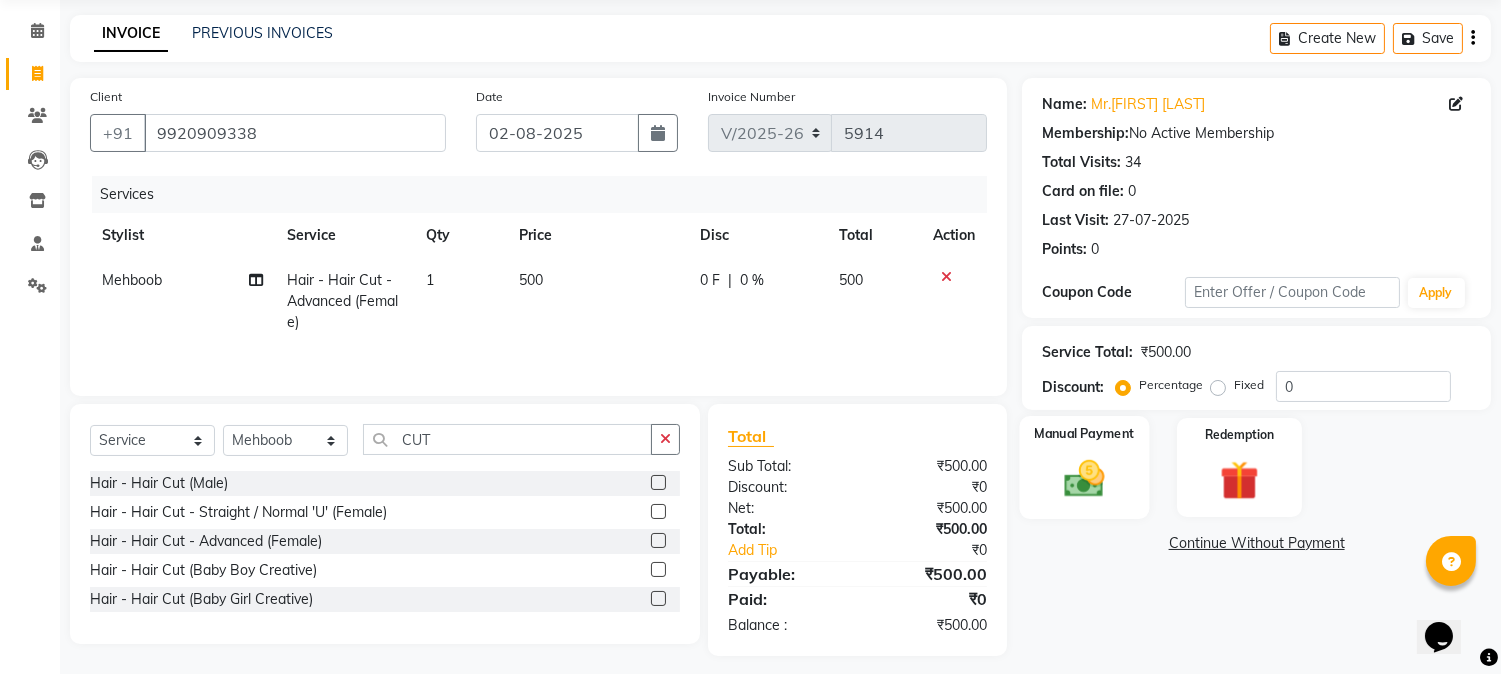 click 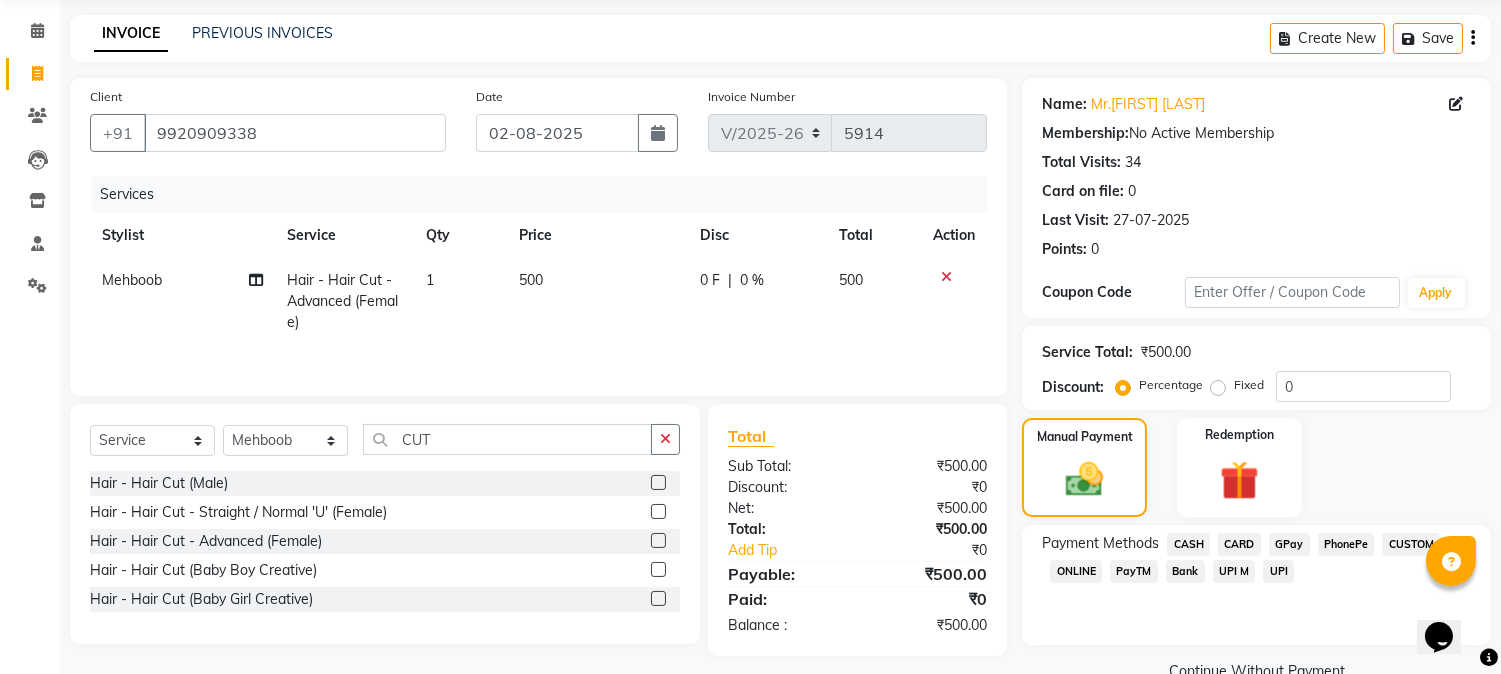 click on "GPay" 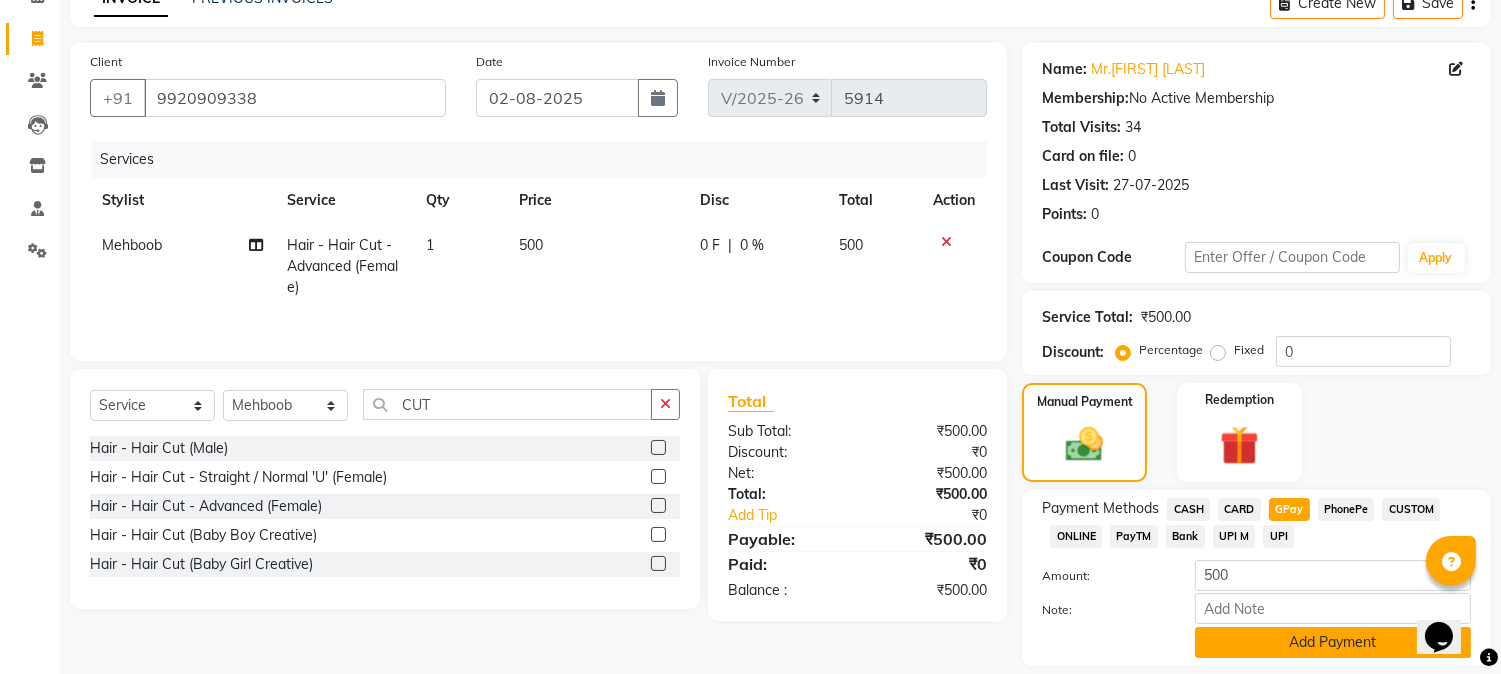 scroll, scrollTop: 170, scrollLeft: 0, axis: vertical 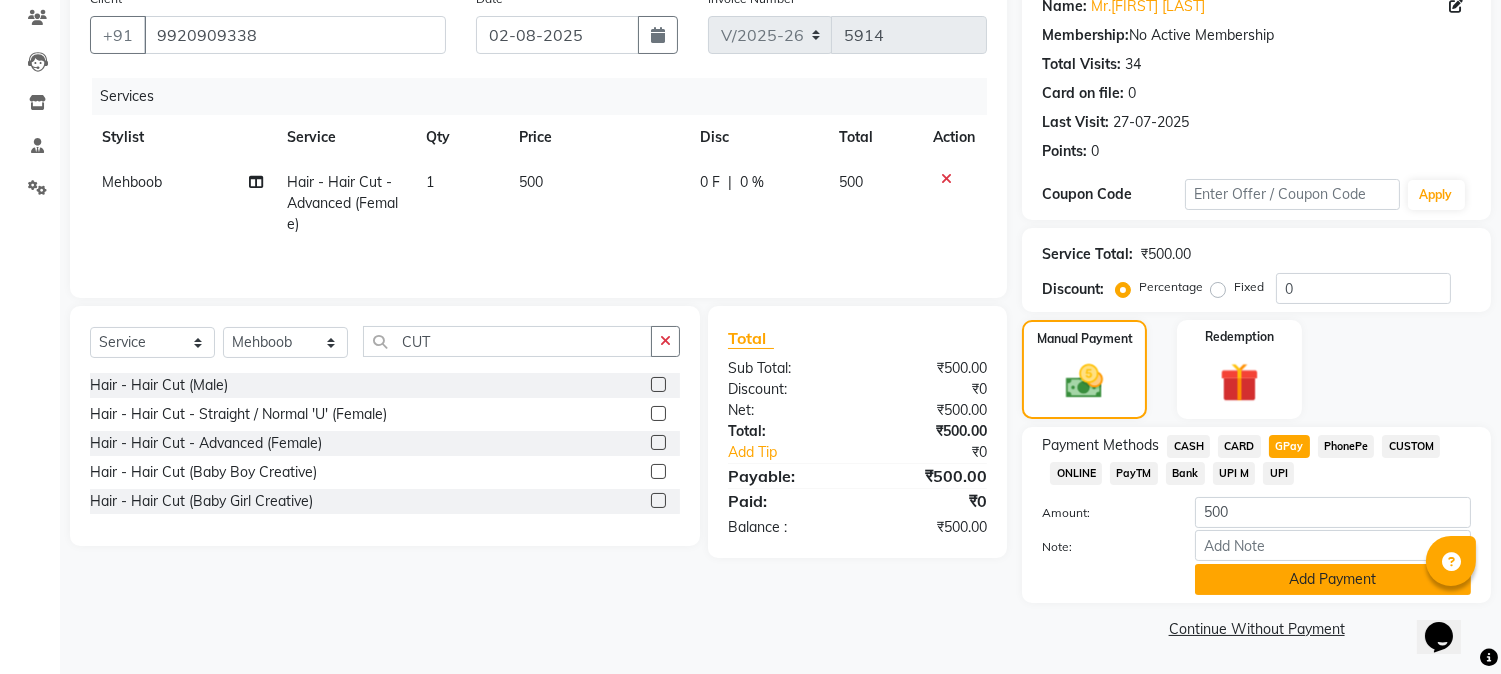 click on "Add Payment" 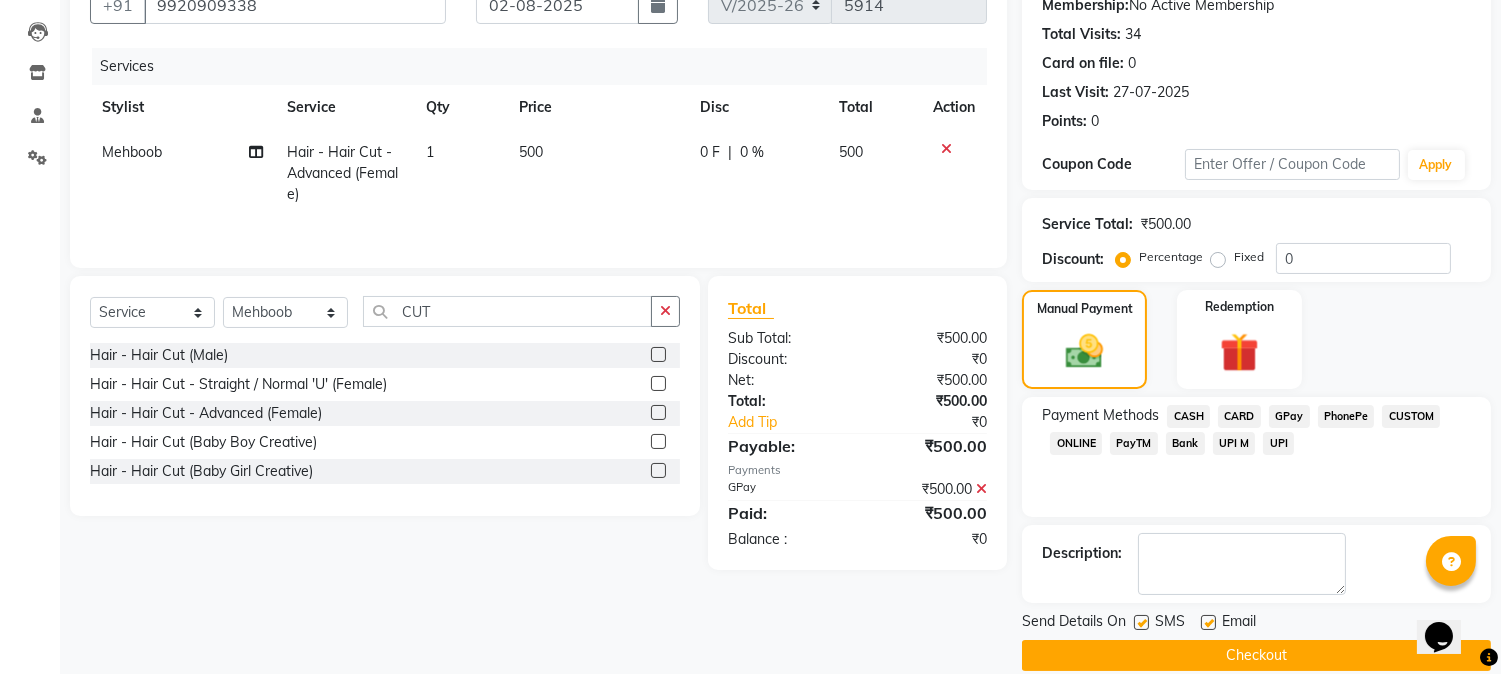 scroll, scrollTop: 225, scrollLeft: 0, axis: vertical 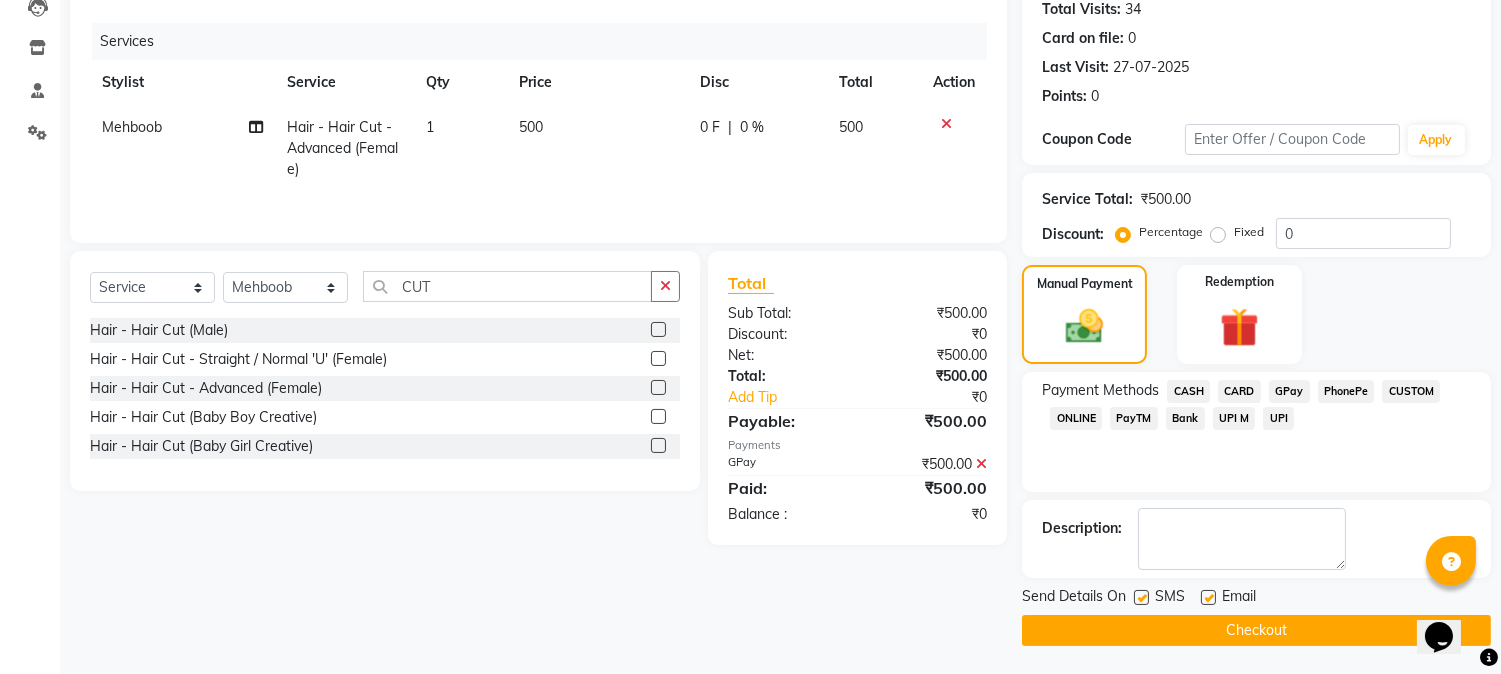 click on "Checkout" 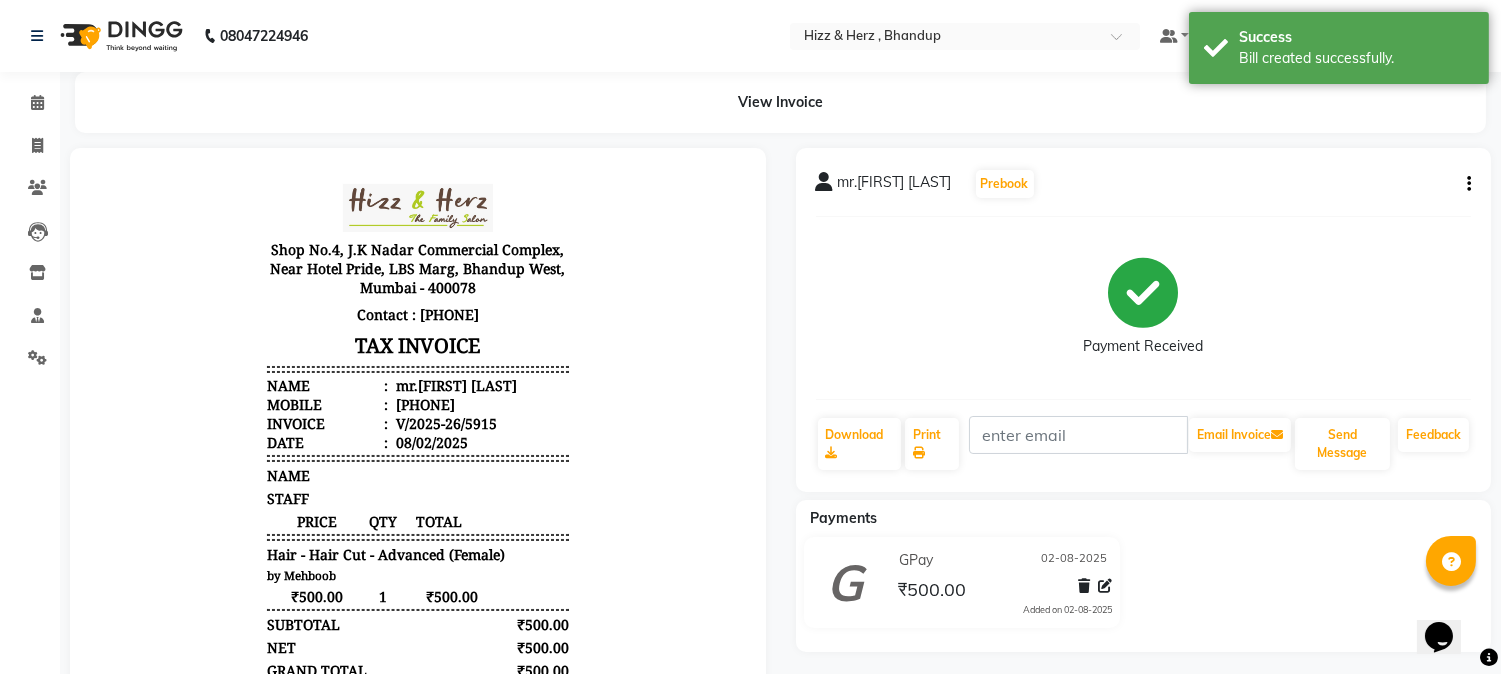 scroll, scrollTop: 0, scrollLeft: 0, axis: both 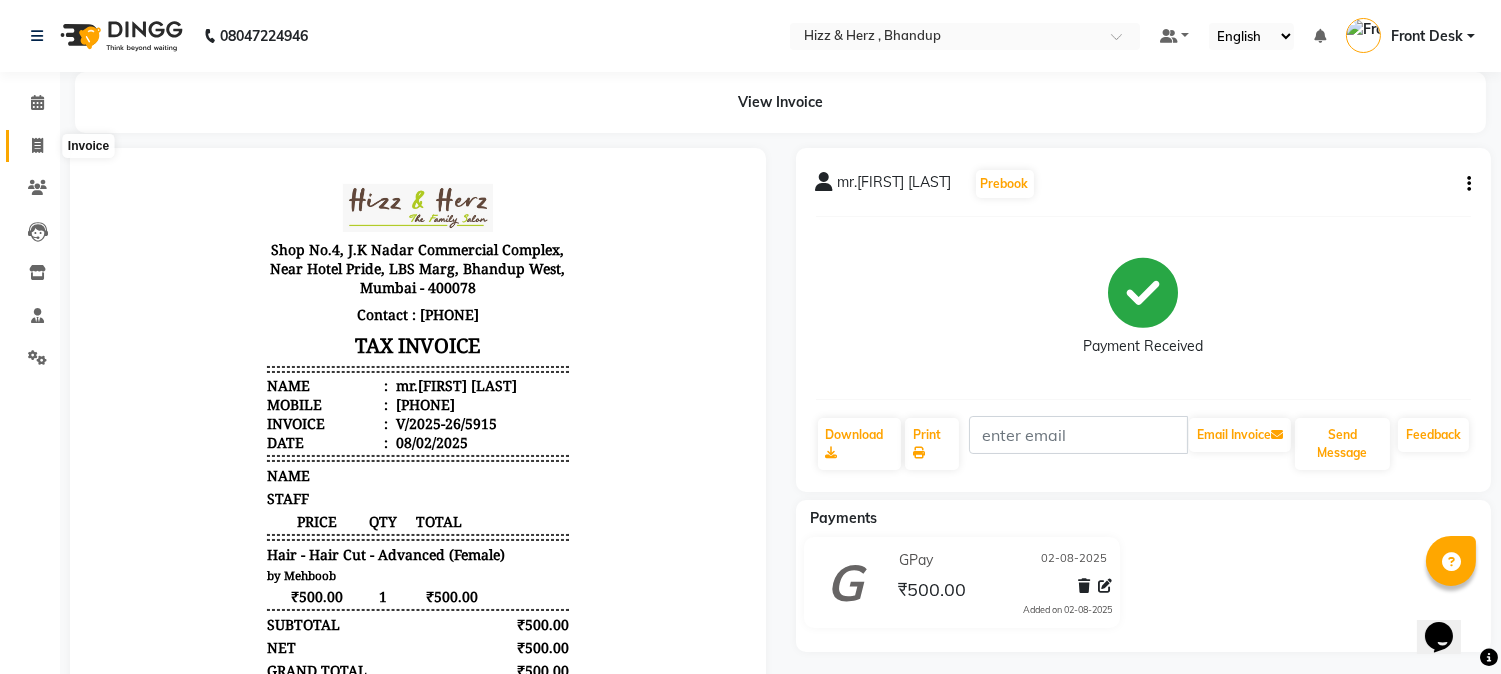 click 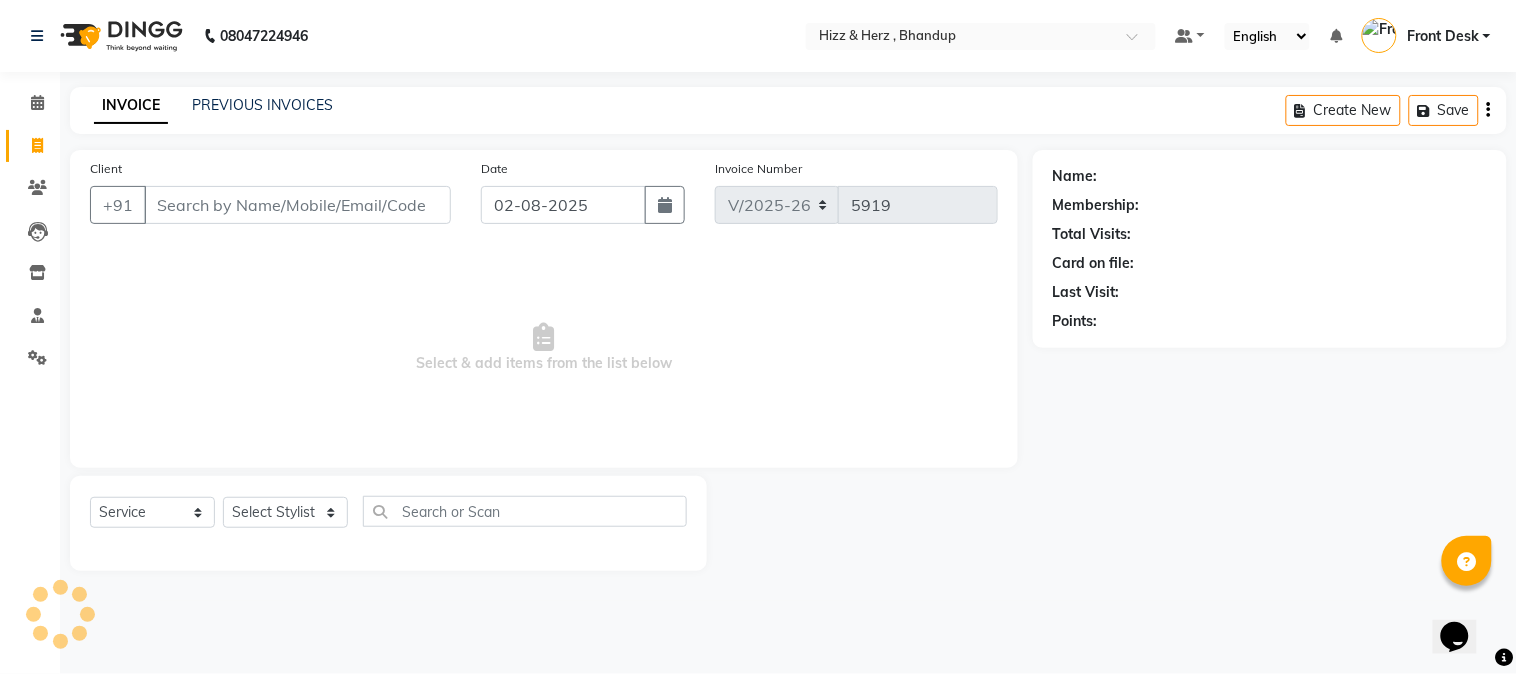 click on "Client" at bounding box center [297, 205] 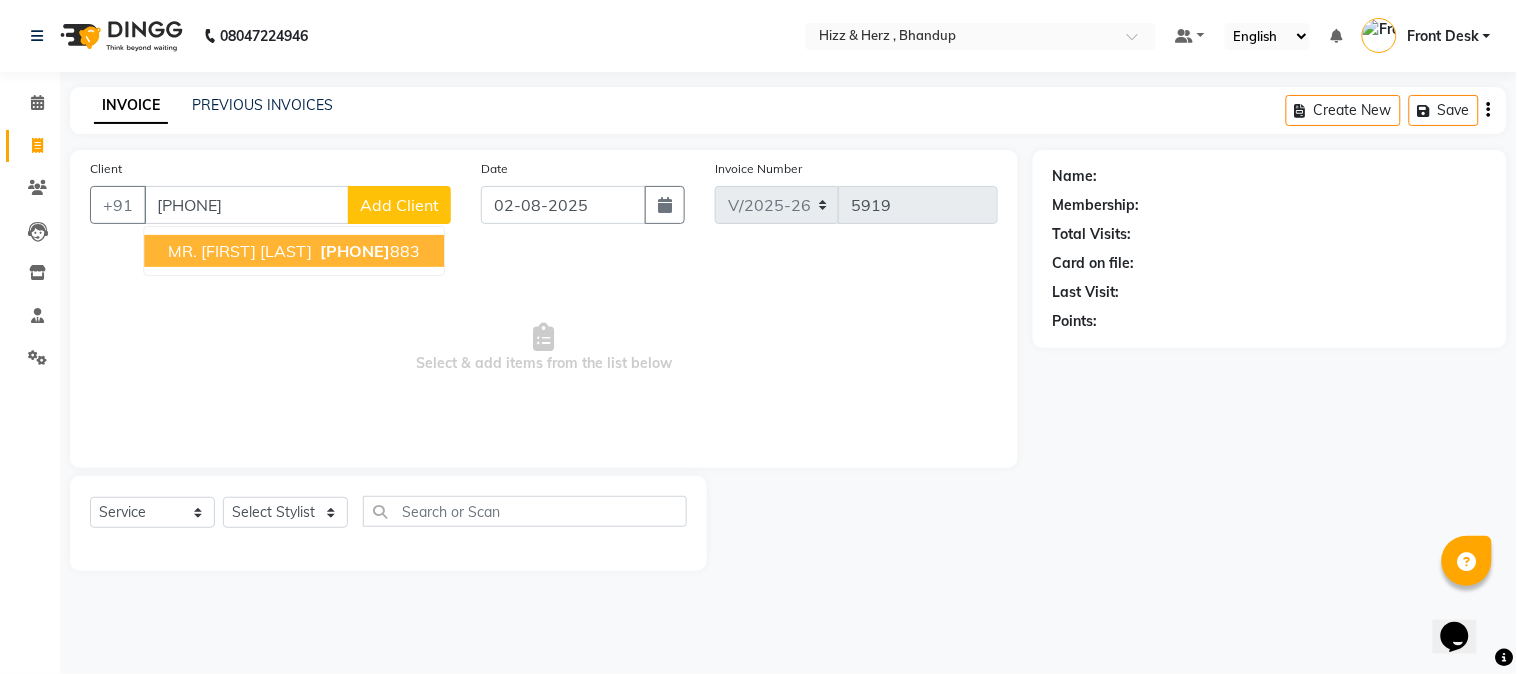click on "8104527" at bounding box center (355, 251) 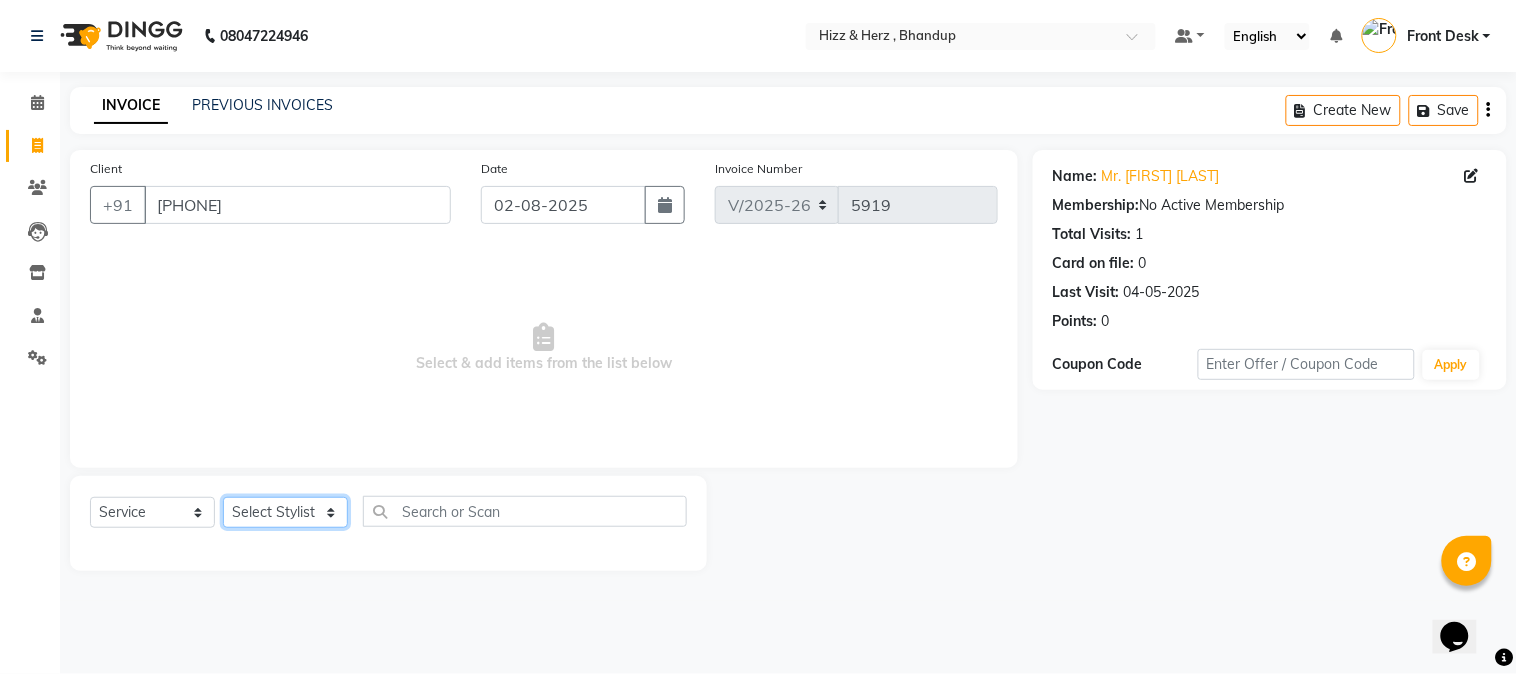 click on "Select Stylist Front Desk Gaurav Sharma HIZZ & HERZ 2 IRFAN AHMAD Jigna Goswami KHALID AHMAD Laxmi Mehboob MOHD PARVEJ NIZAM Salman Sangeeta  SUMITA  VEERENDRA SHARMA" 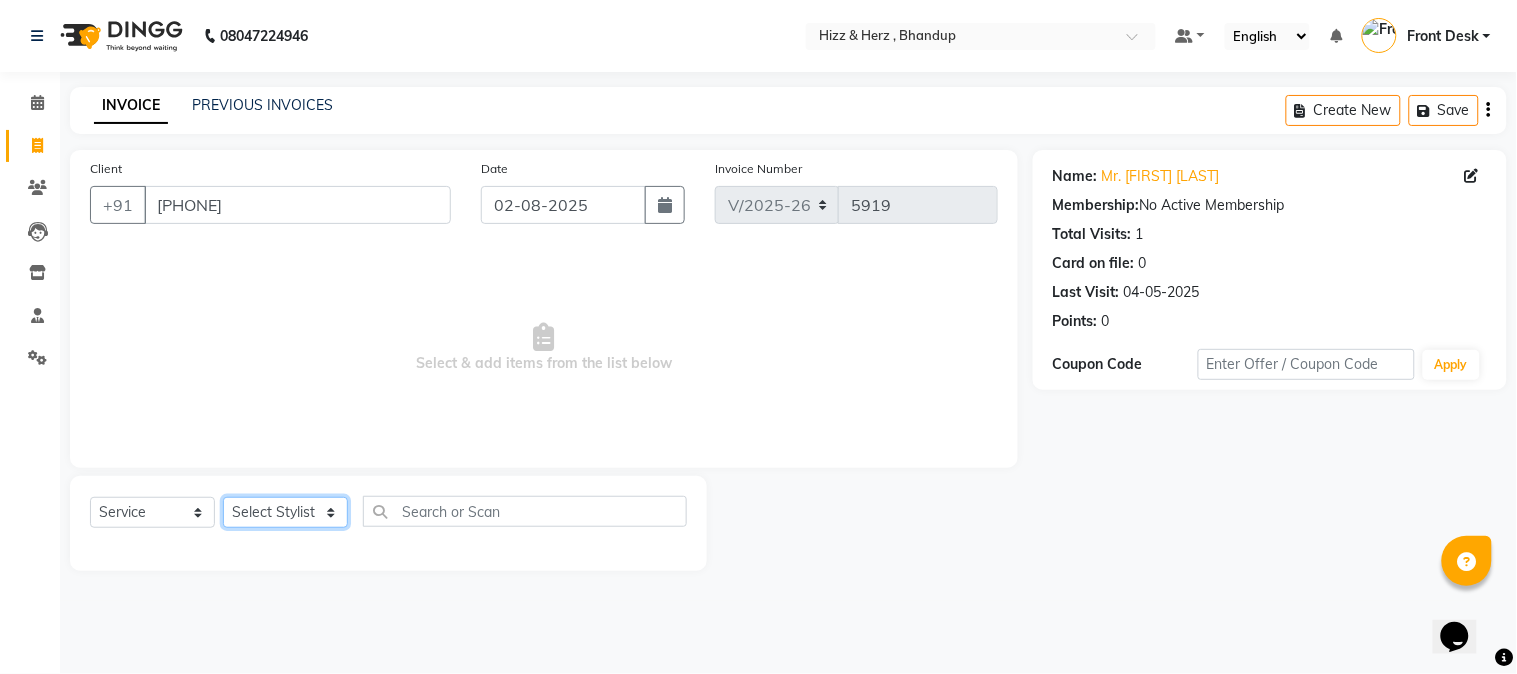 select on "33193" 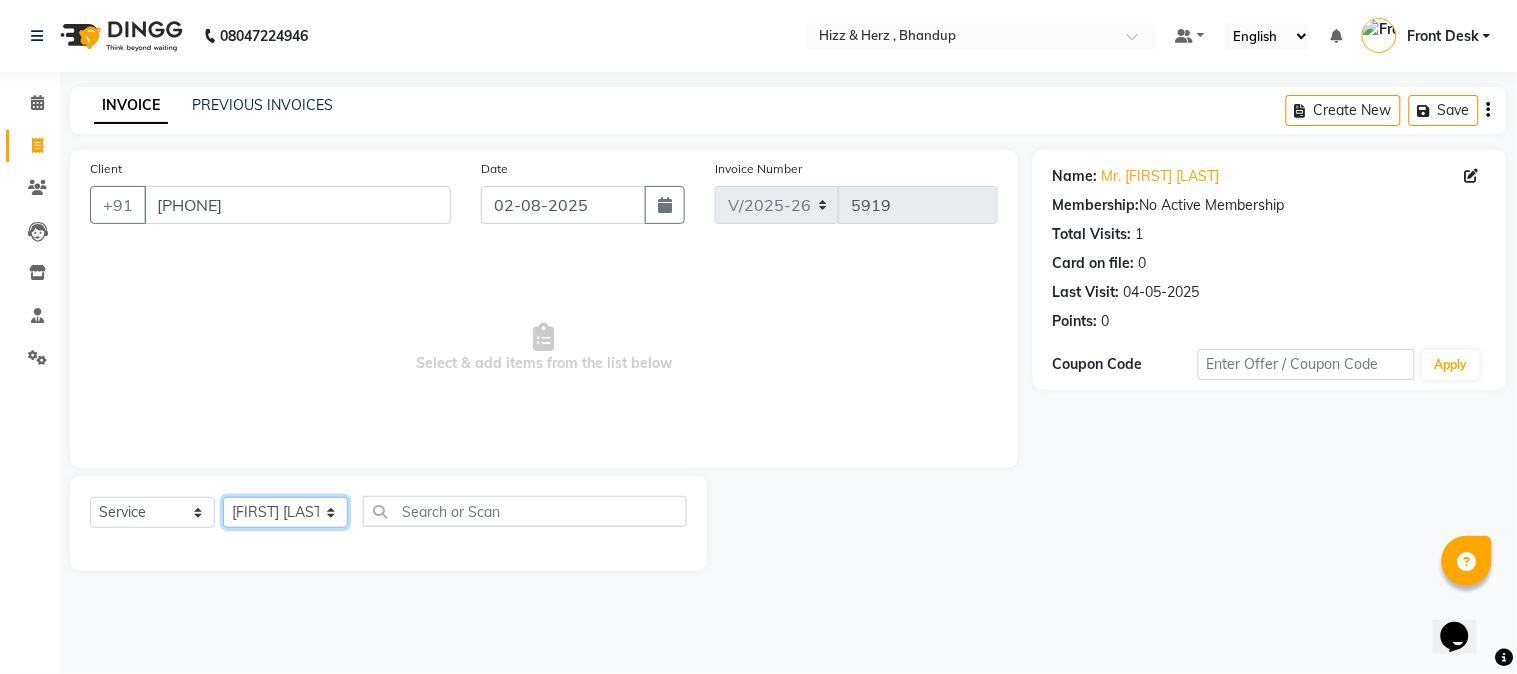 click on "Select Stylist Front Desk Gaurav Sharma HIZZ & HERZ 2 IRFAN AHMAD Jigna Goswami KHALID AHMAD Laxmi Mehboob MOHD PARVEJ NIZAM Salman Sangeeta  SUMITA  VEERENDRA SHARMA" 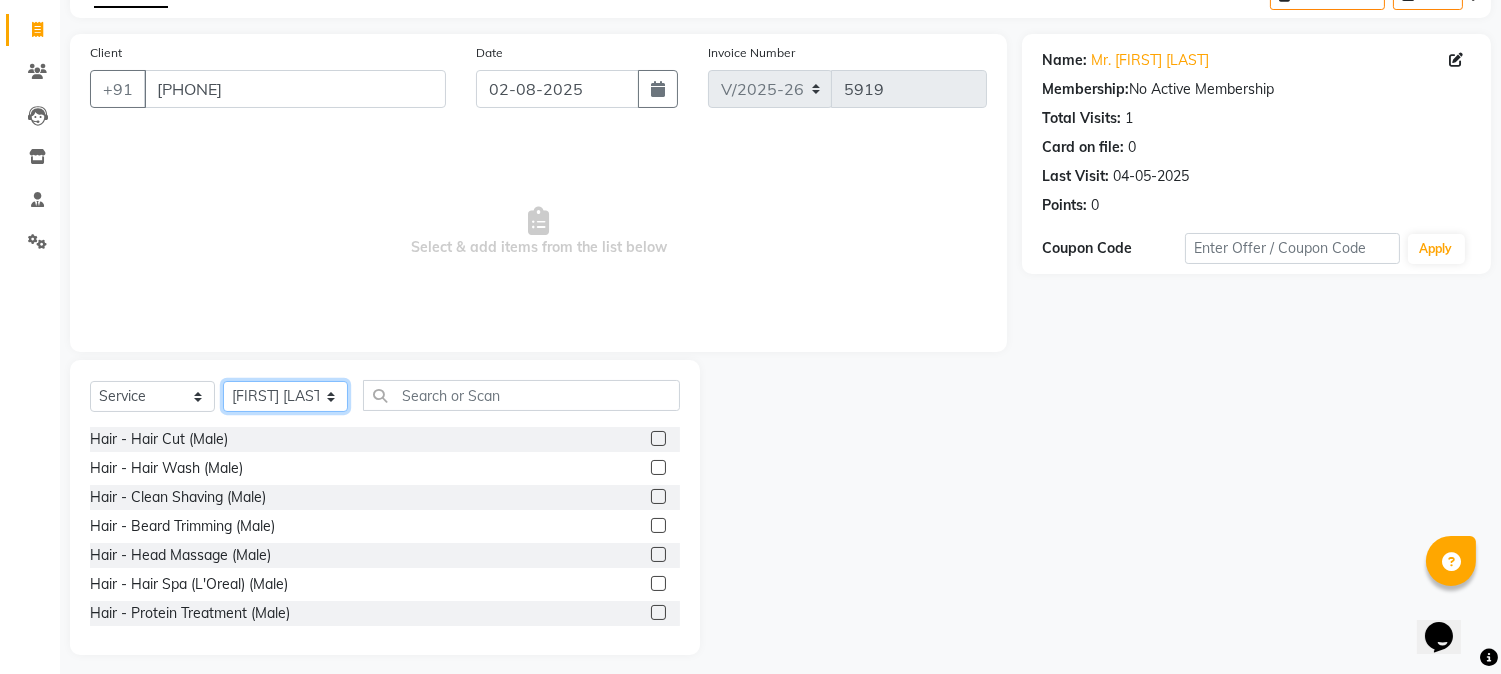 scroll, scrollTop: 126, scrollLeft: 0, axis: vertical 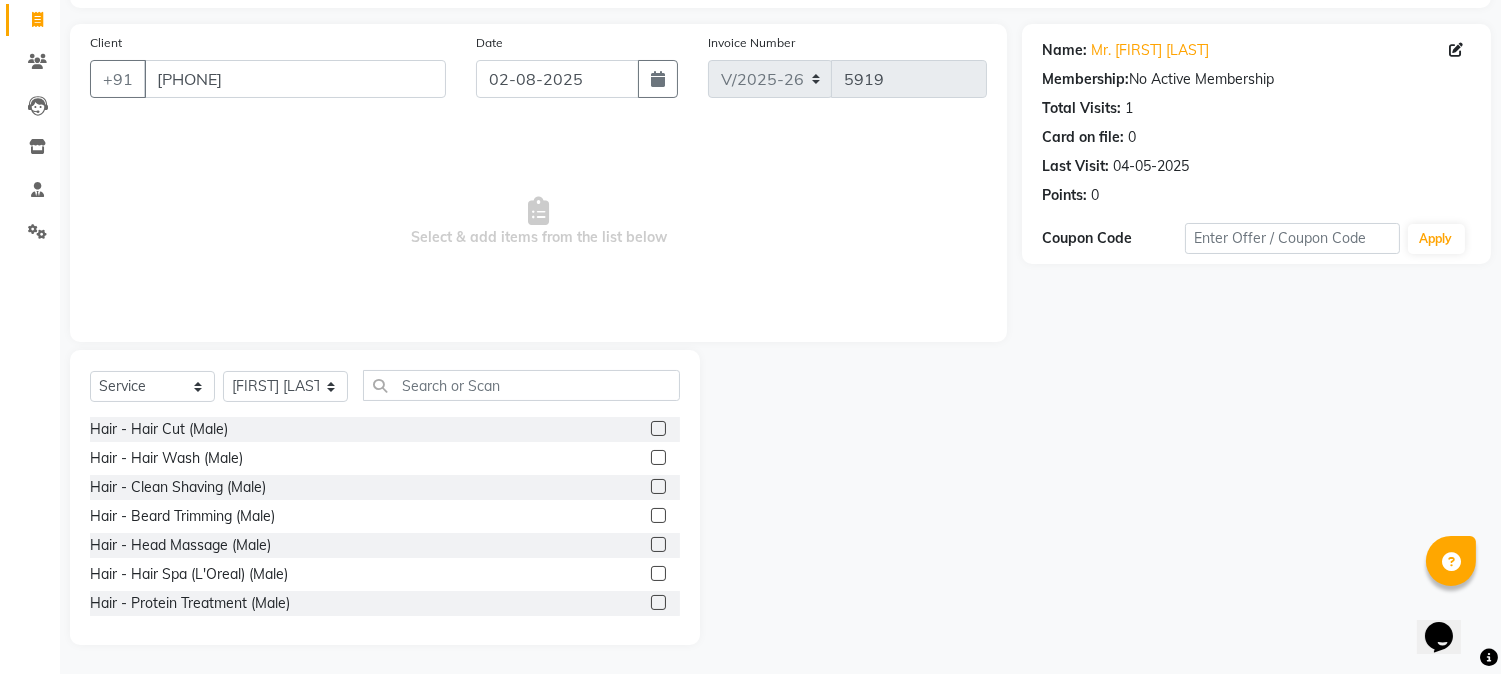 drag, startPoint x: 646, startPoint y: 427, endPoint x: 658, endPoint y: 416, distance: 16.27882 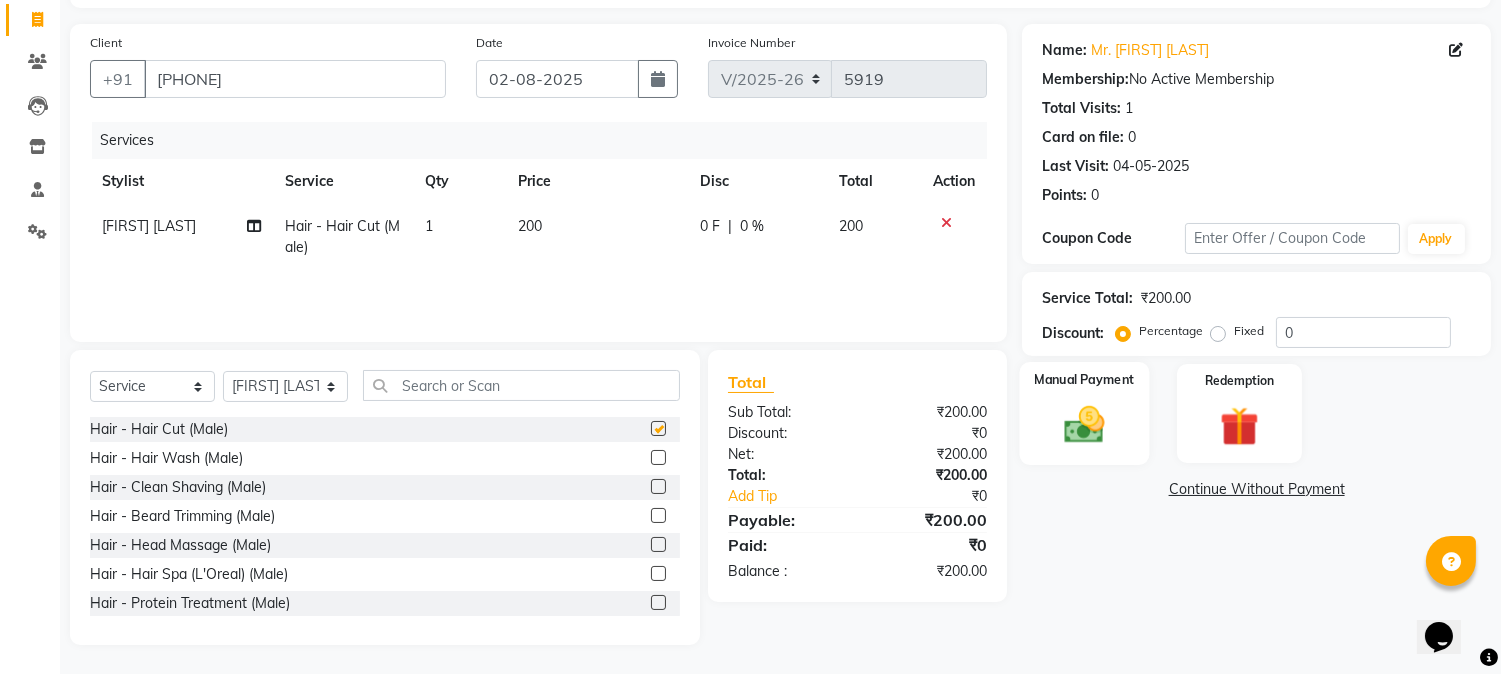 checkbox on "false" 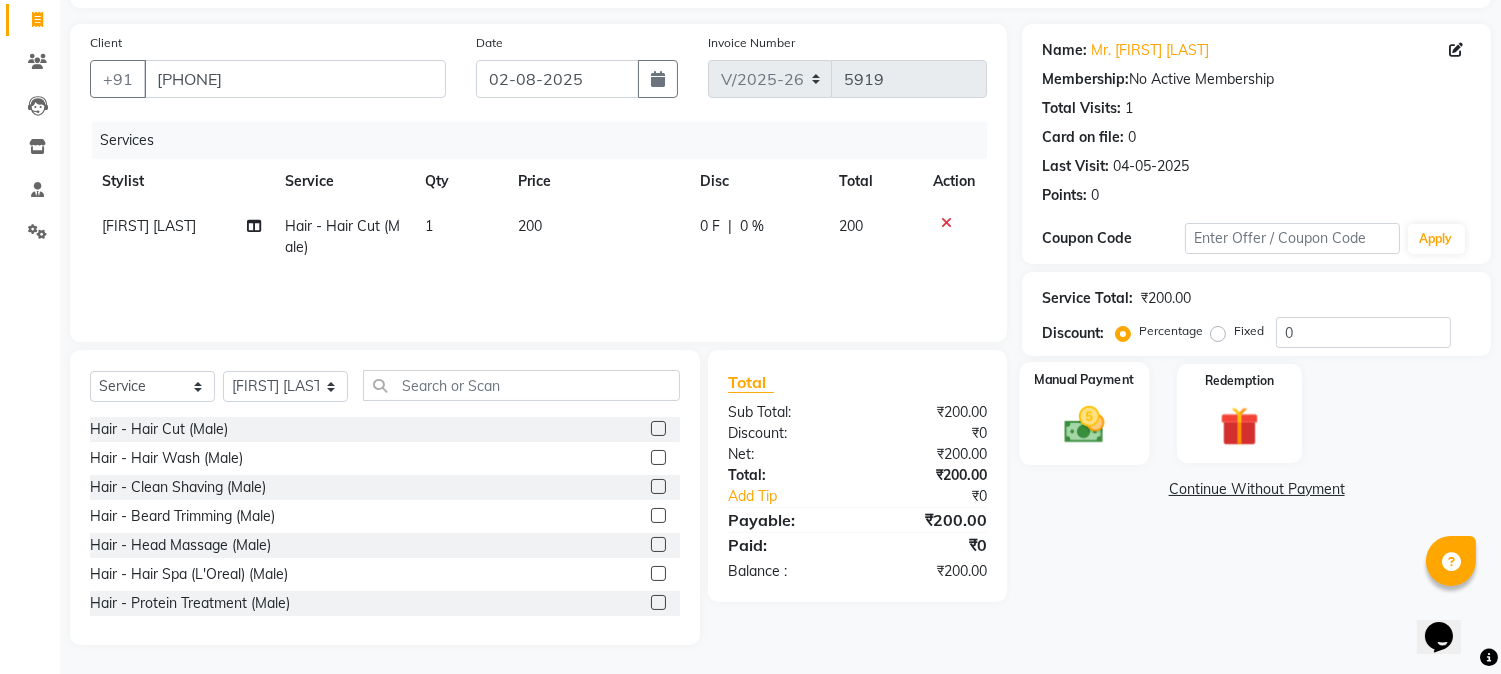 click 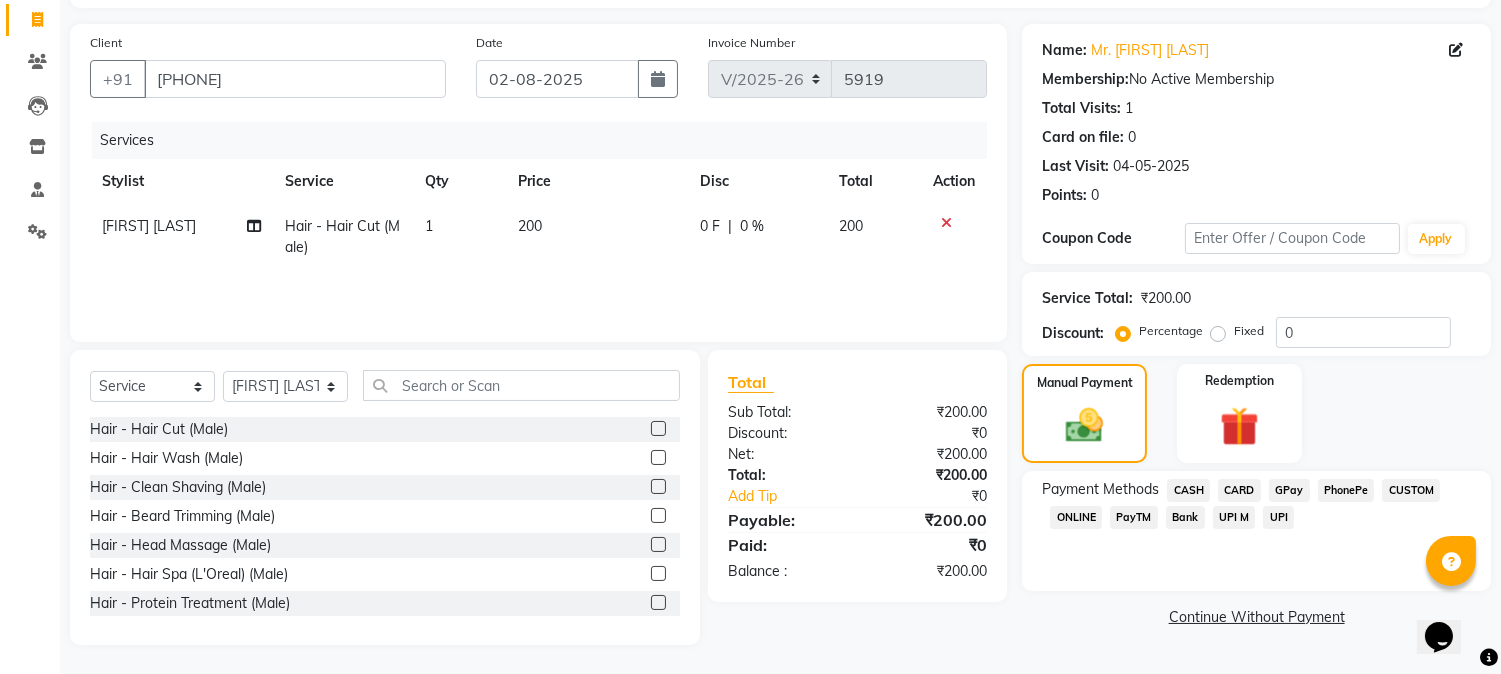 click on "CASH" 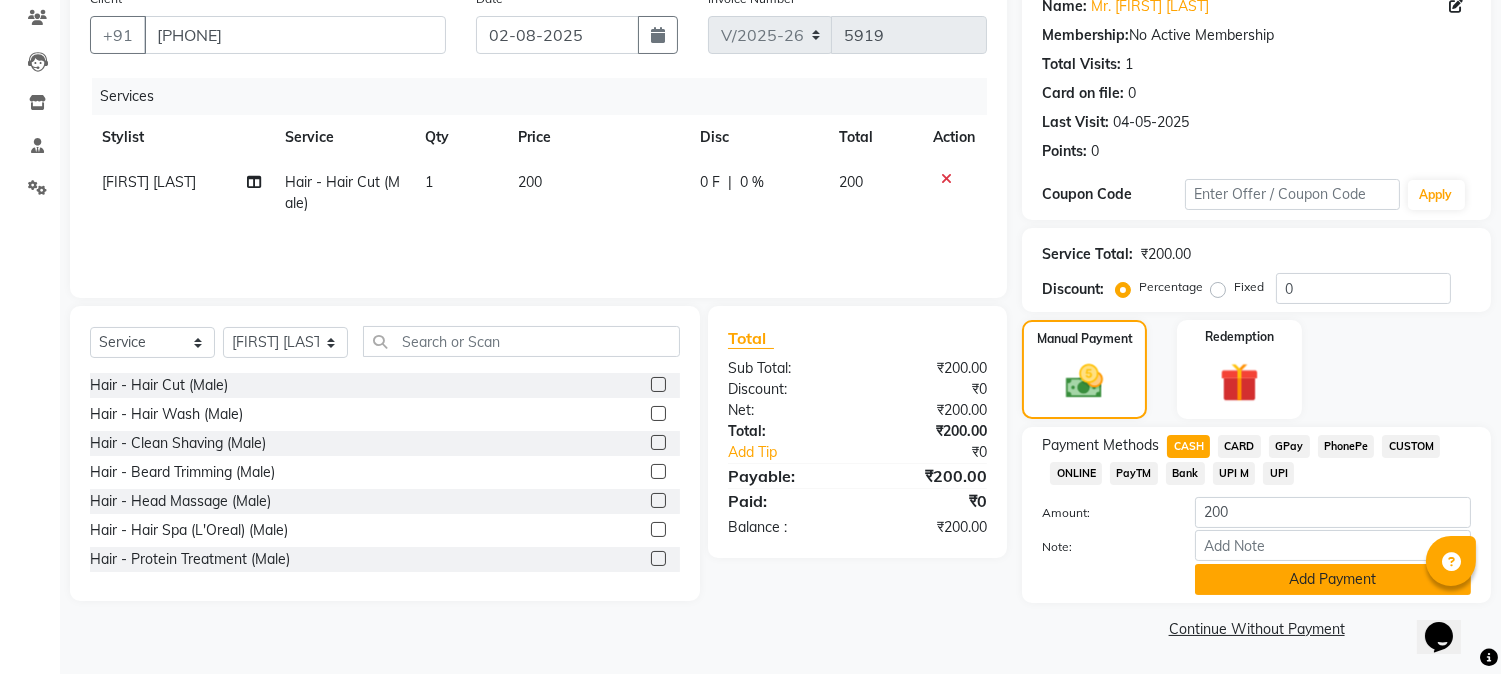 click on "Add Payment" 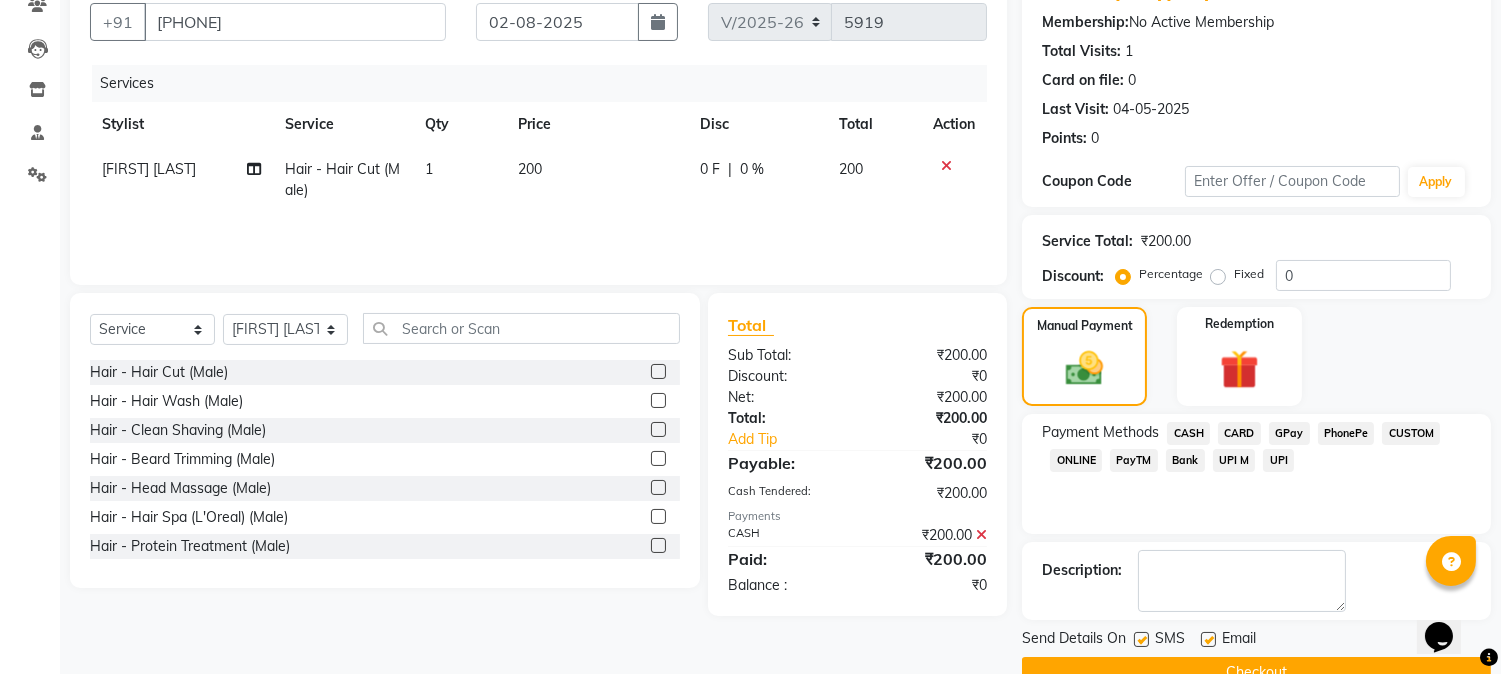 scroll, scrollTop: 225, scrollLeft: 0, axis: vertical 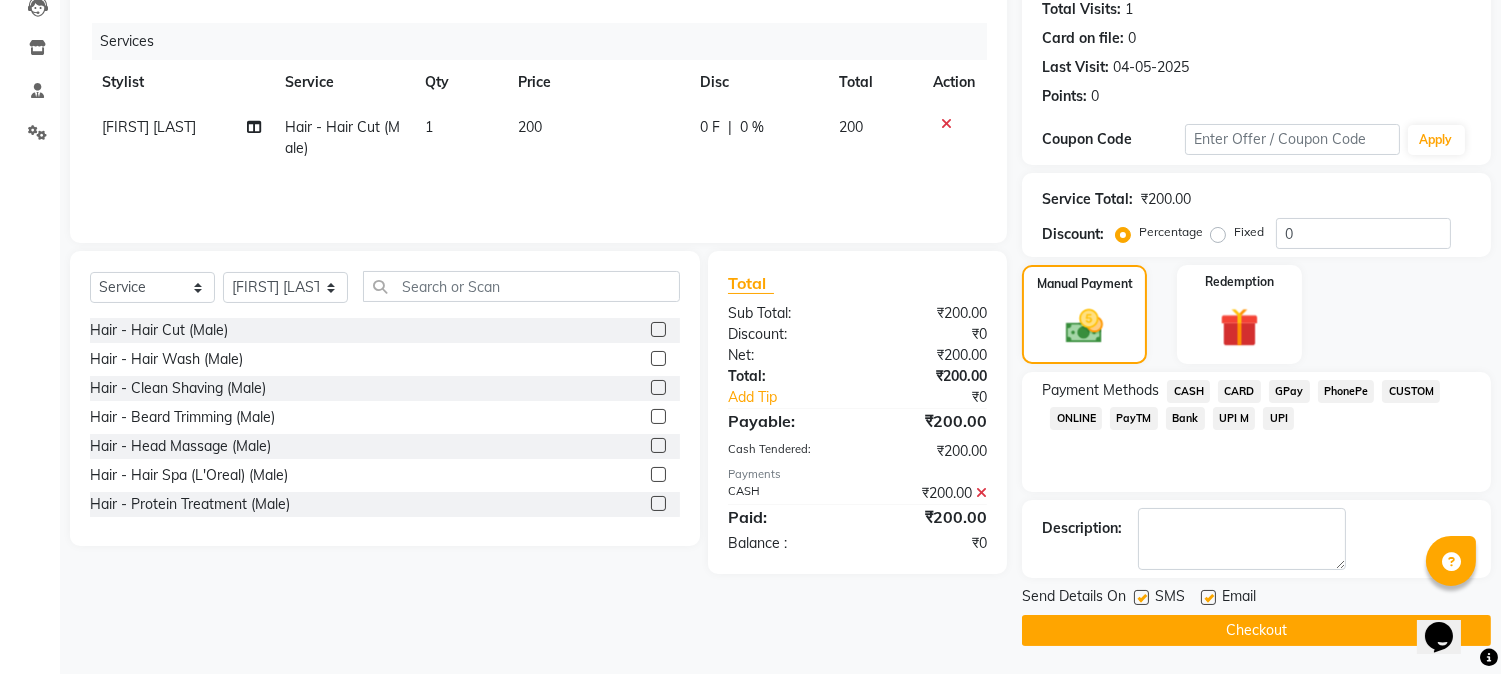 click on "Checkout" 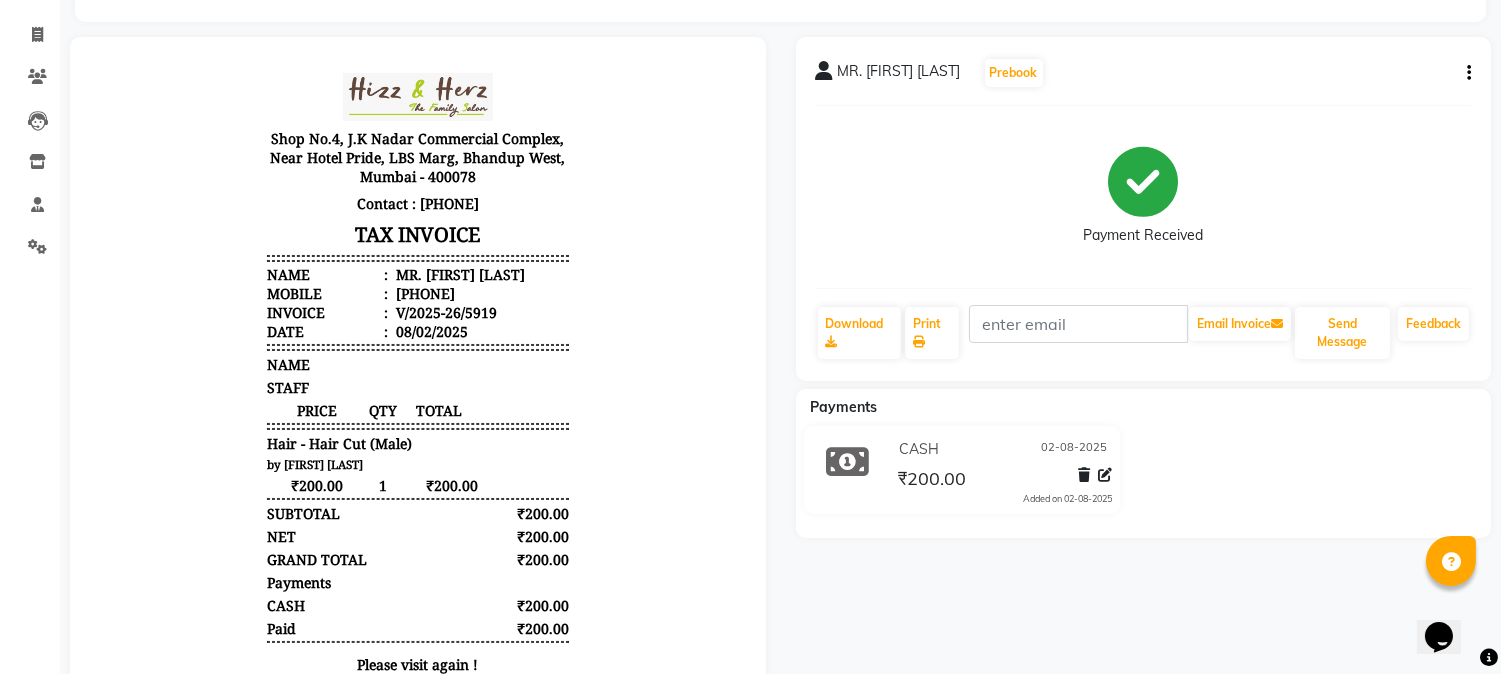 scroll, scrollTop: 0, scrollLeft: 0, axis: both 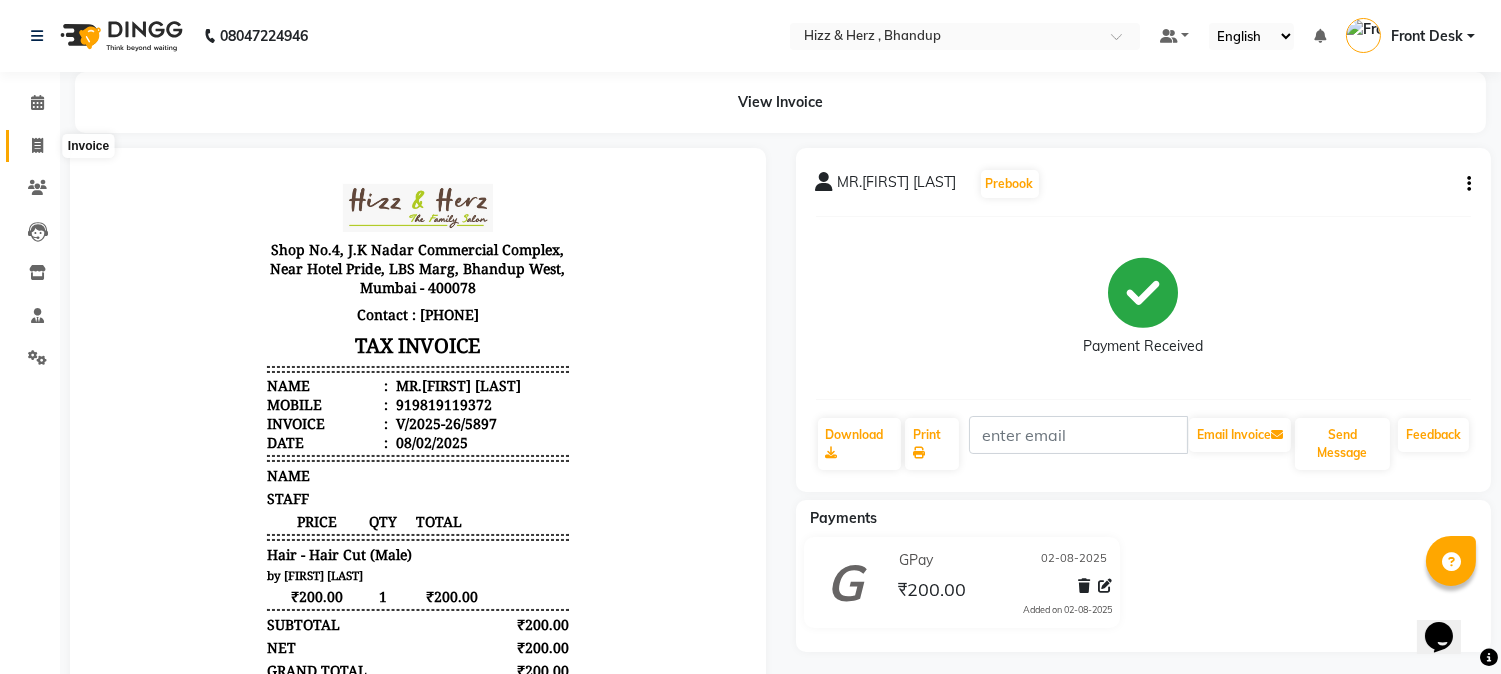 click 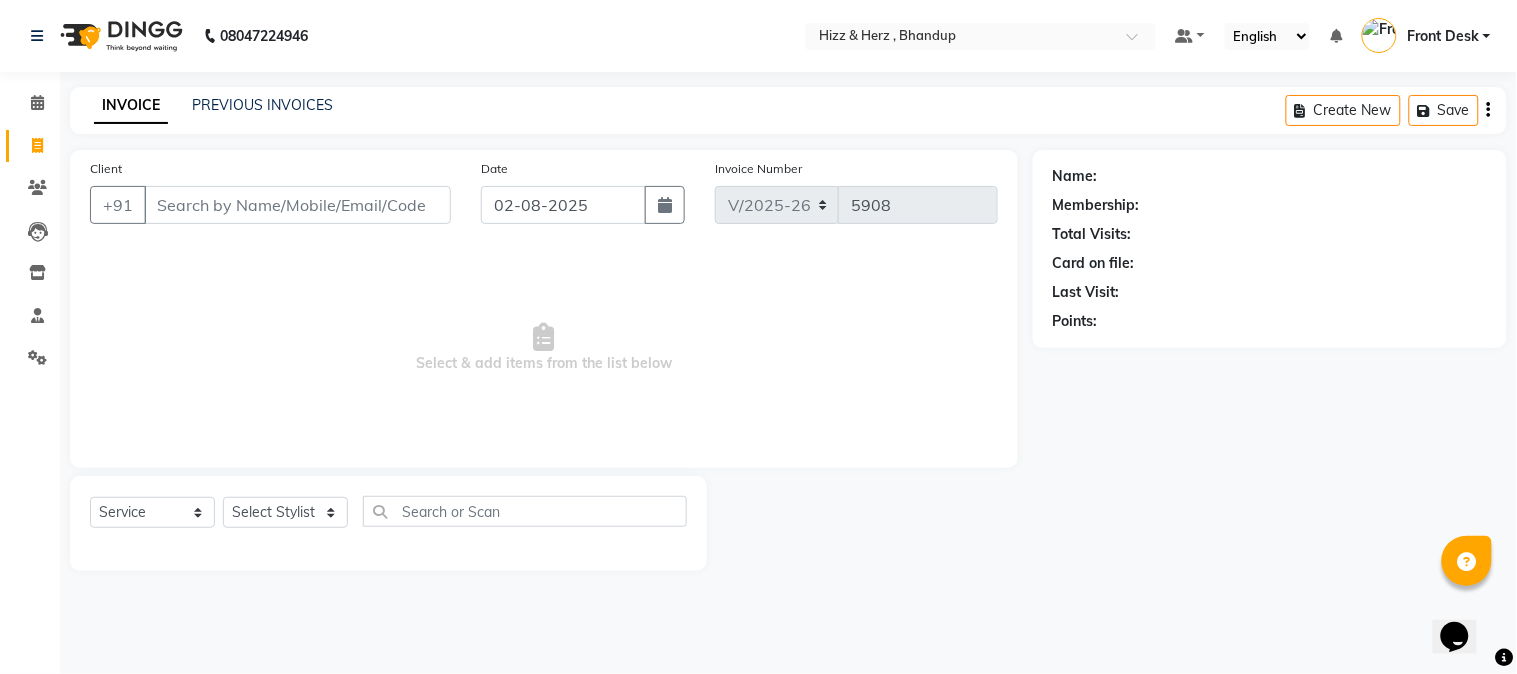 click on "Client" at bounding box center [297, 205] 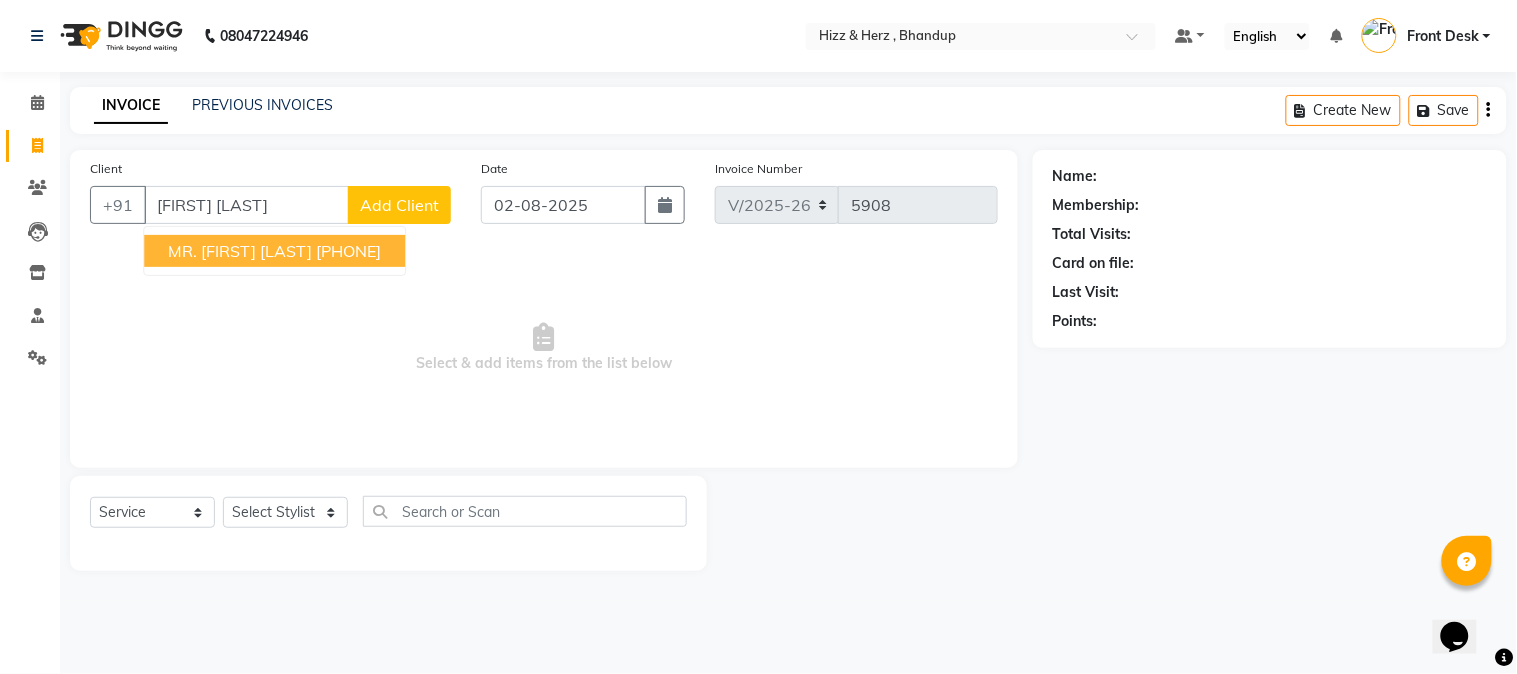 click on "9820613885" at bounding box center [348, 251] 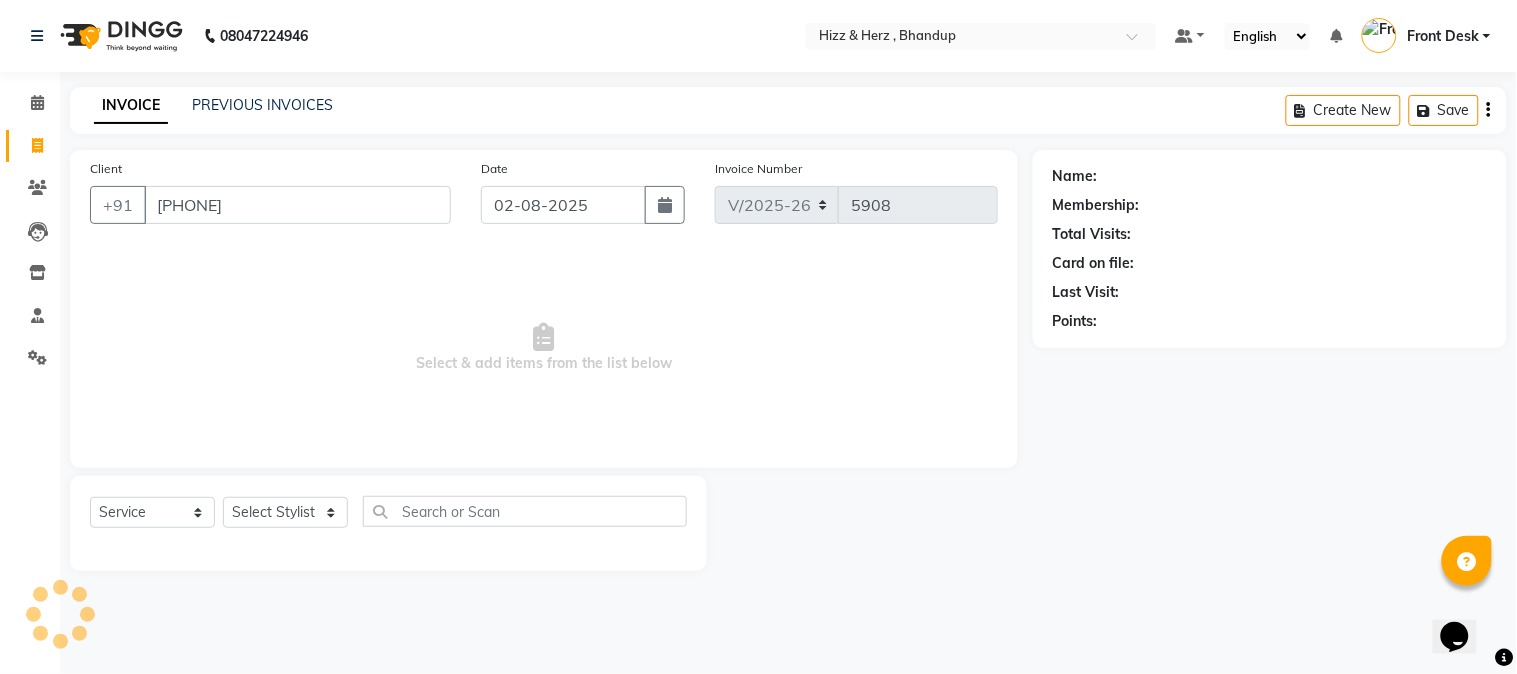 type on "9820613885" 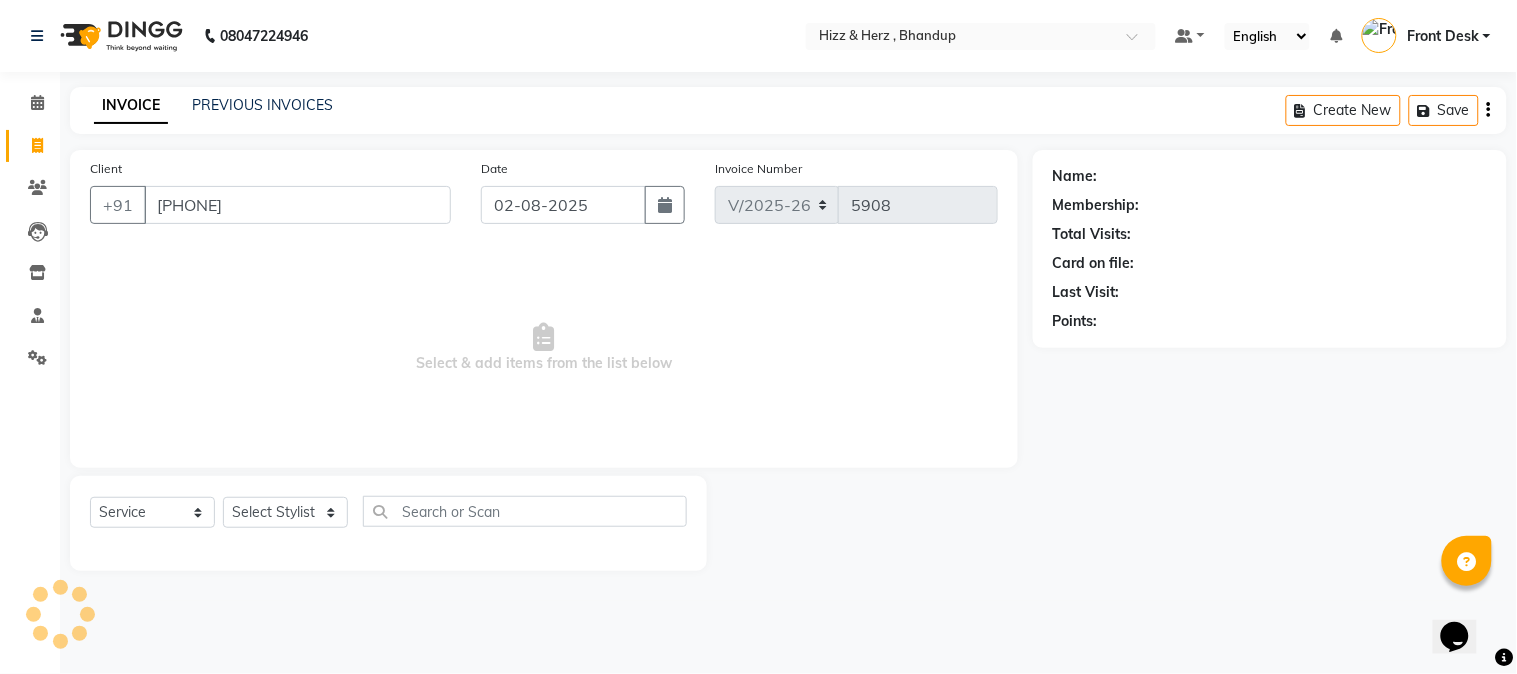 select on "1: Object" 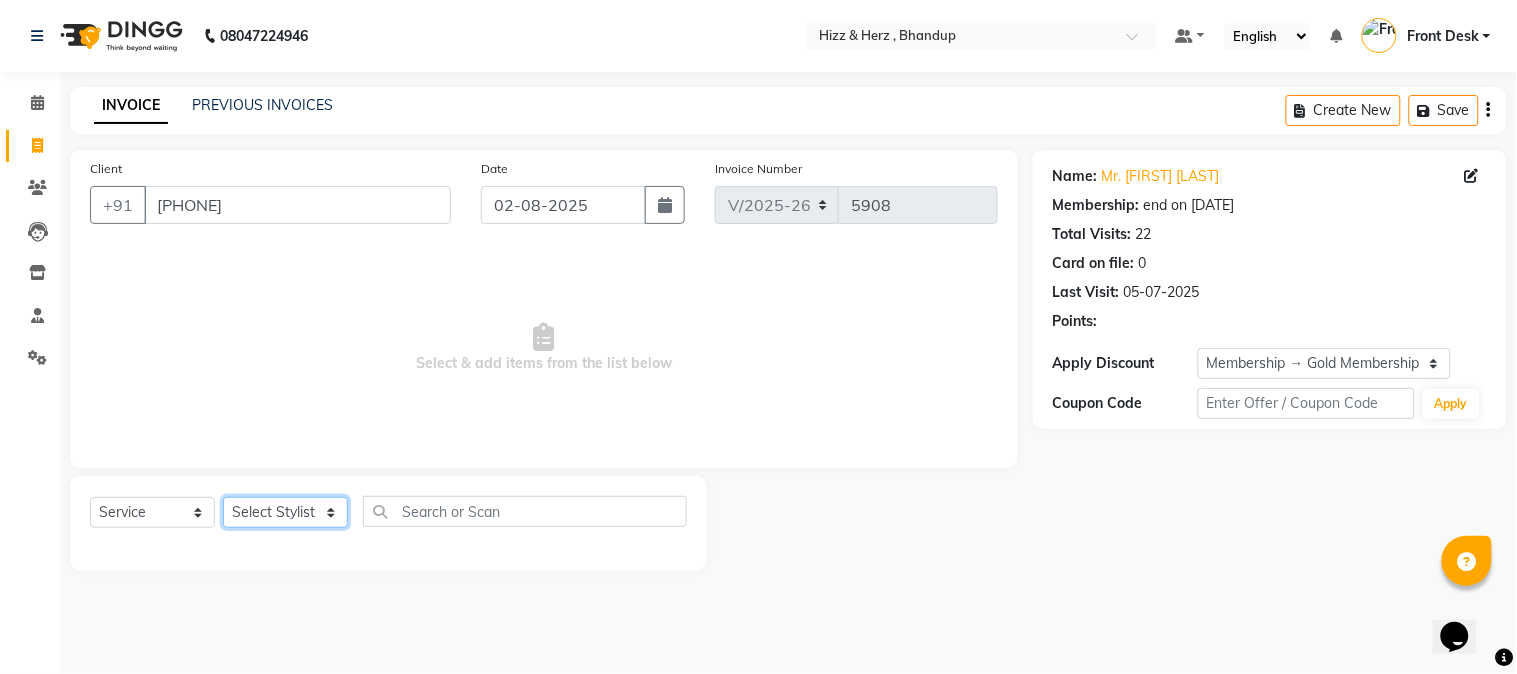 click on "Select Stylist Front Desk Gaurav Sharma HIZZ & HERZ 2 IRFAN AHMAD Jigna Goswami KHALID AHMAD Laxmi Mehboob MOHD PARVEJ NIZAM Salman Sangeeta  SUMITA  VEERENDRA SHARMA" 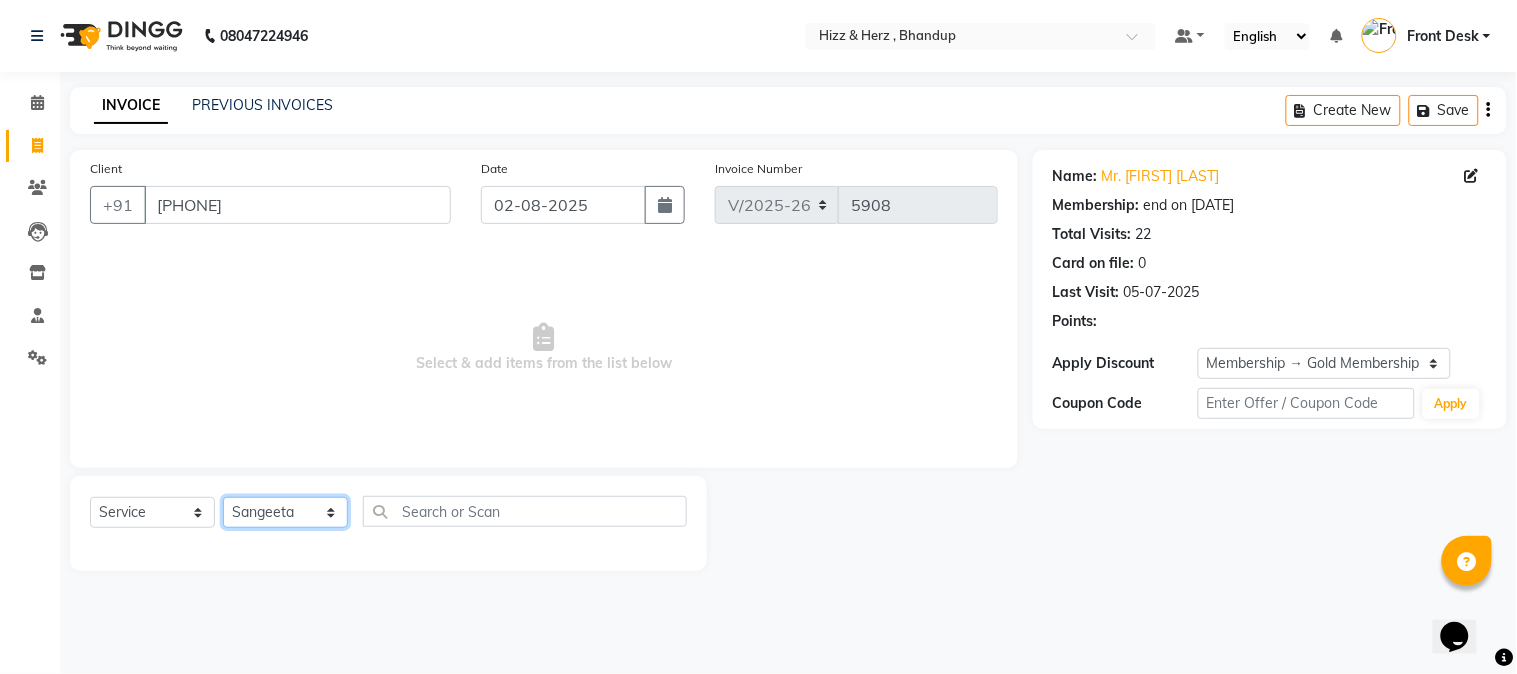click on "Select Stylist Front Desk Gaurav Sharma HIZZ & HERZ 2 IRFAN AHMAD Jigna Goswami KHALID AHMAD Laxmi Mehboob MOHD PARVEJ NIZAM Salman Sangeeta  SUMITA  VEERENDRA SHARMA" 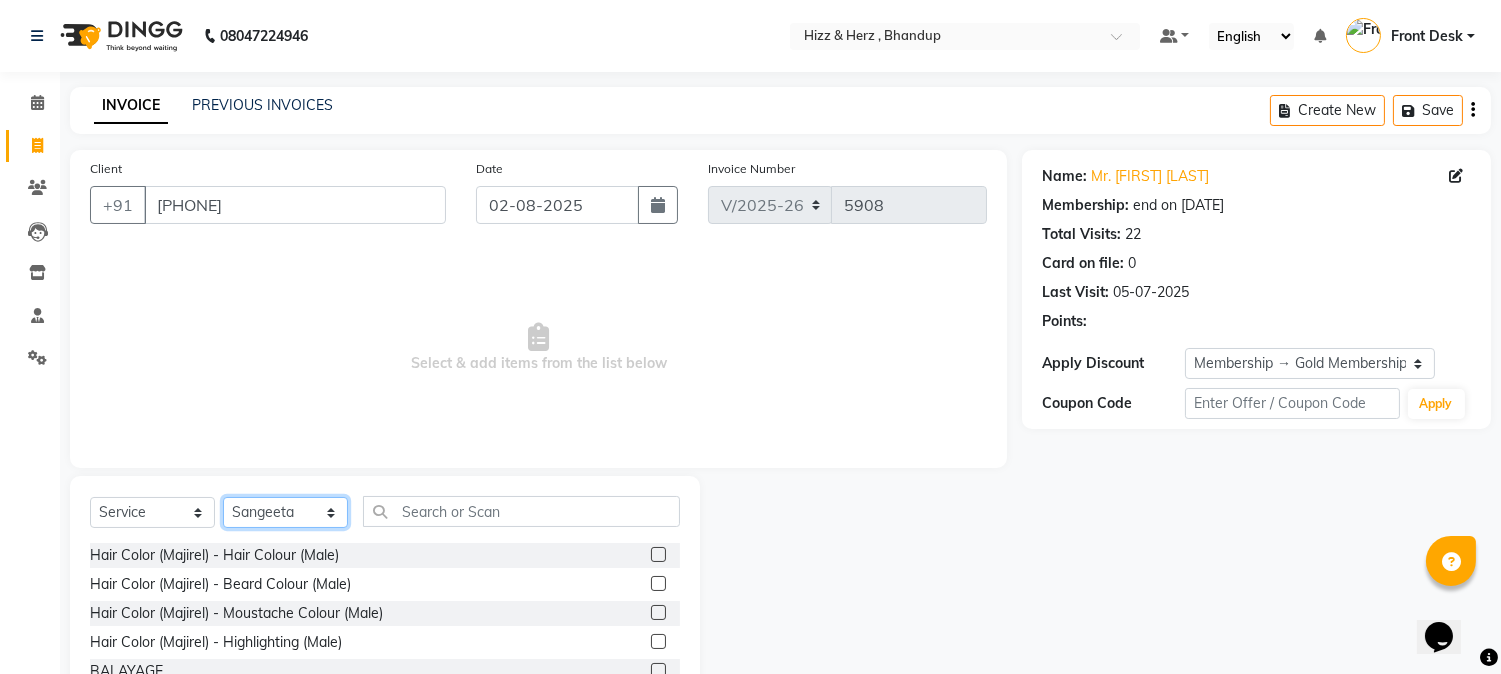 click on "Select Stylist Front Desk Gaurav Sharma HIZZ & HERZ 2 IRFAN AHMAD Jigna Goswami KHALID AHMAD Laxmi Mehboob MOHD PARVEJ NIZAM Salman Sangeeta  SUMITA  VEERENDRA SHARMA" 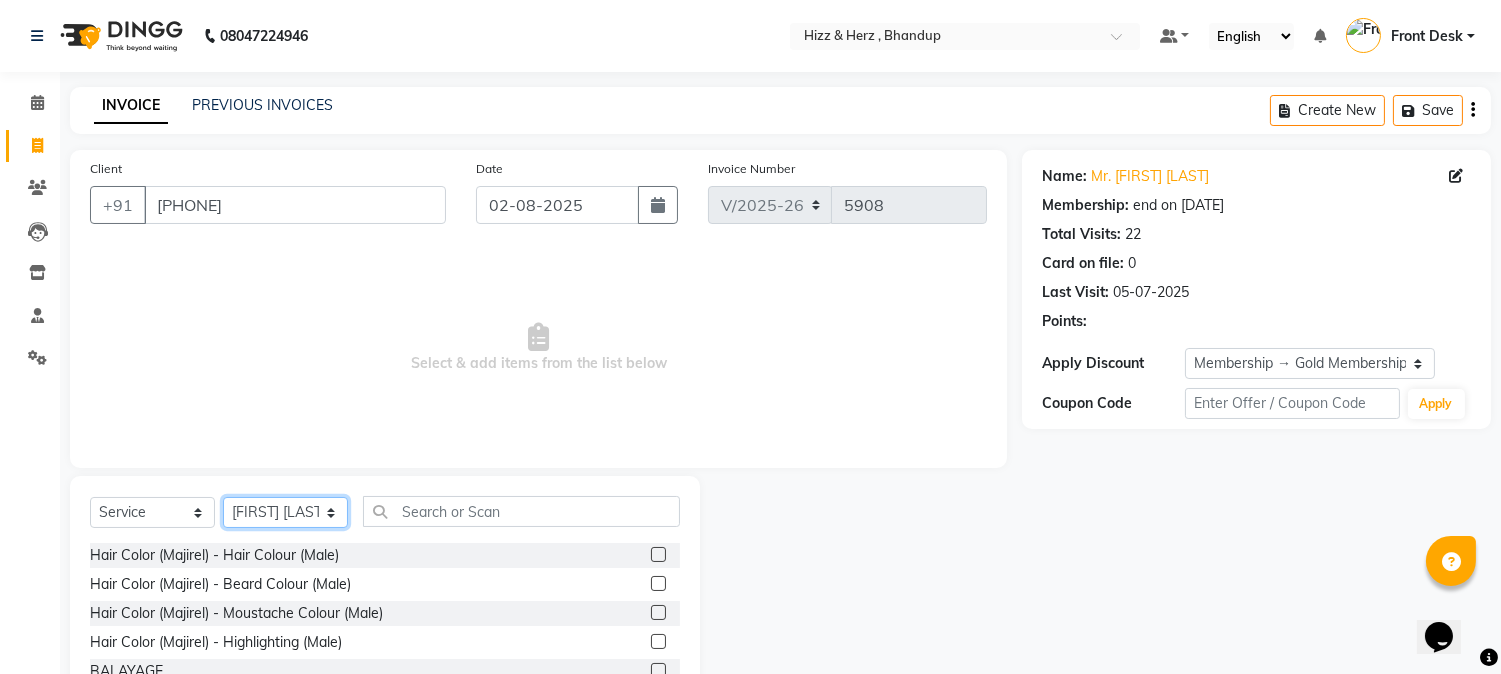 click on "Select Stylist Front Desk Gaurav Sharma HIZZ & HERZ 2 IRFAN AHMAD Jigna Goswami KHALID AHMAD Laxmi Mehboob MOHD PARVEJ NIZAM Salman Sangeeta  SUMITA  VEERENDRA SHARMA" 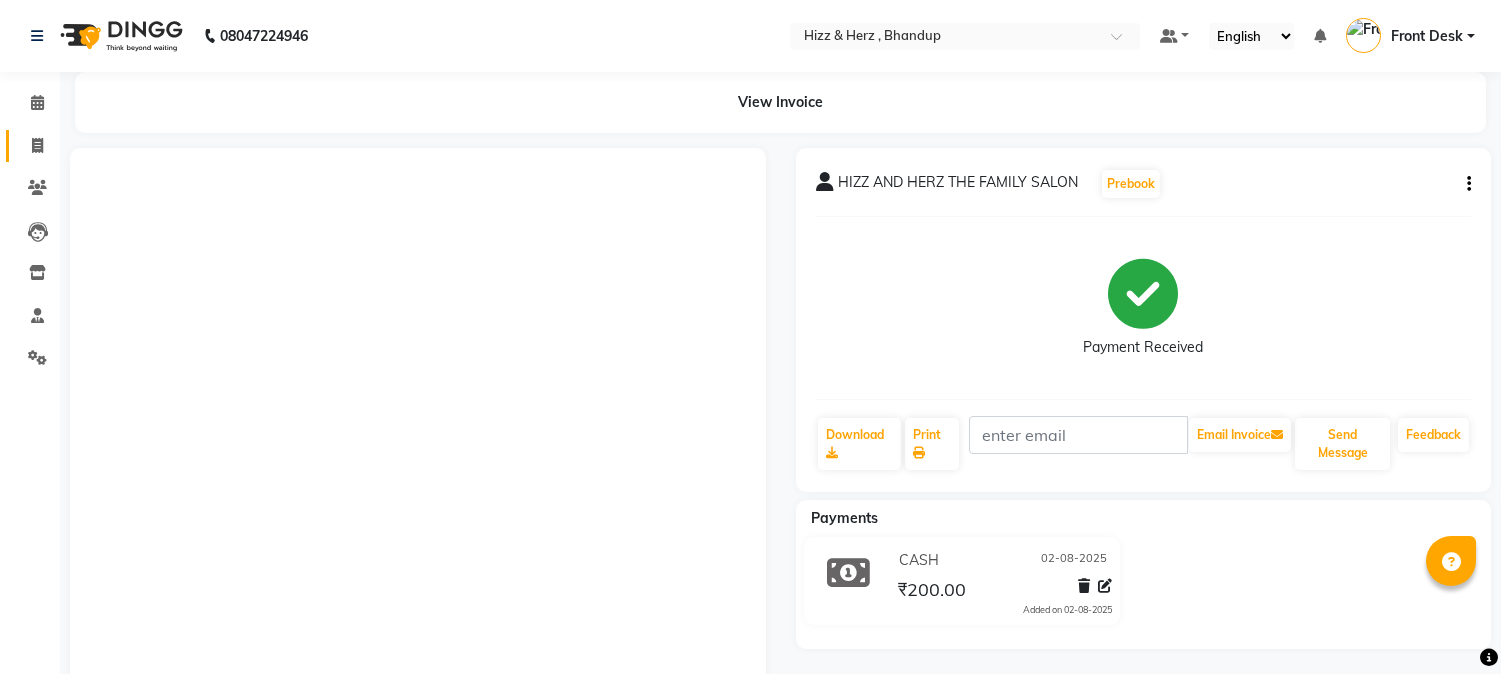 scroll, scrollTop: 0, scrollLeft: 0, axis: both 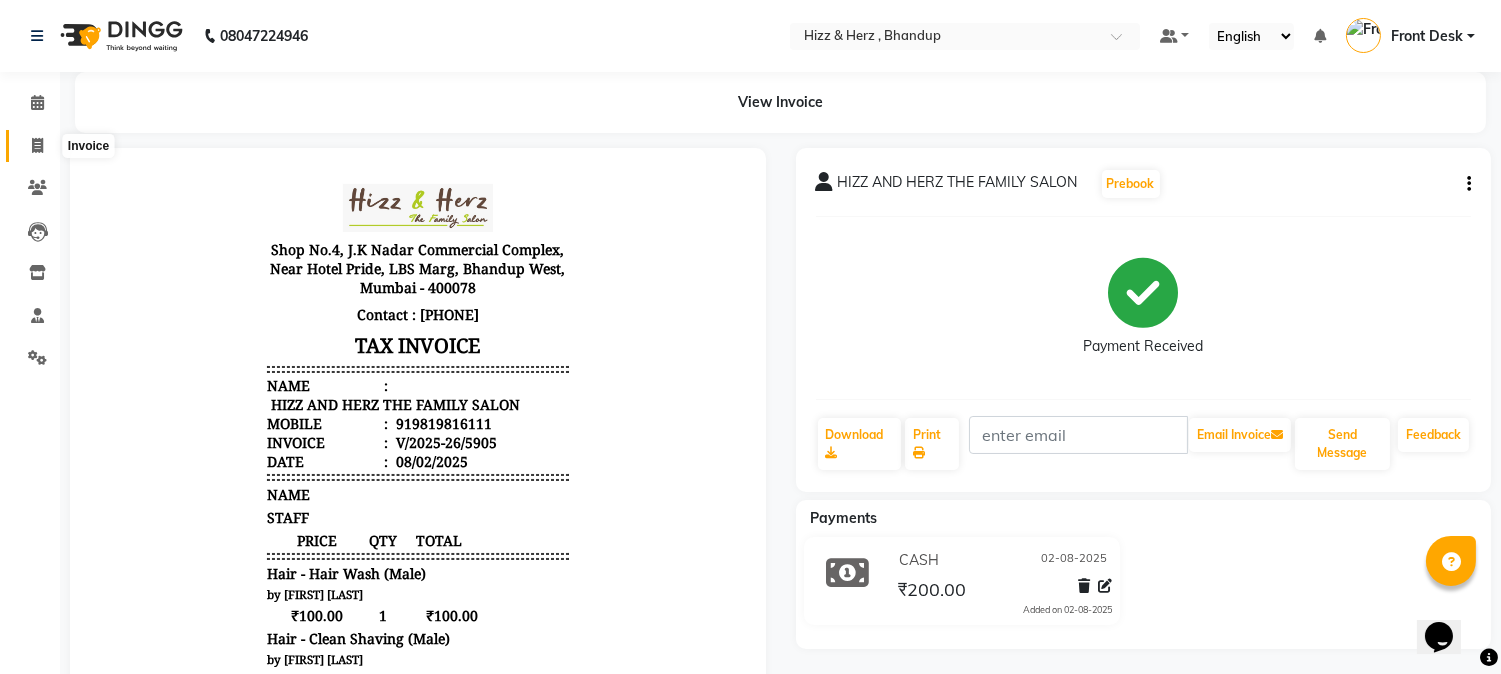 click 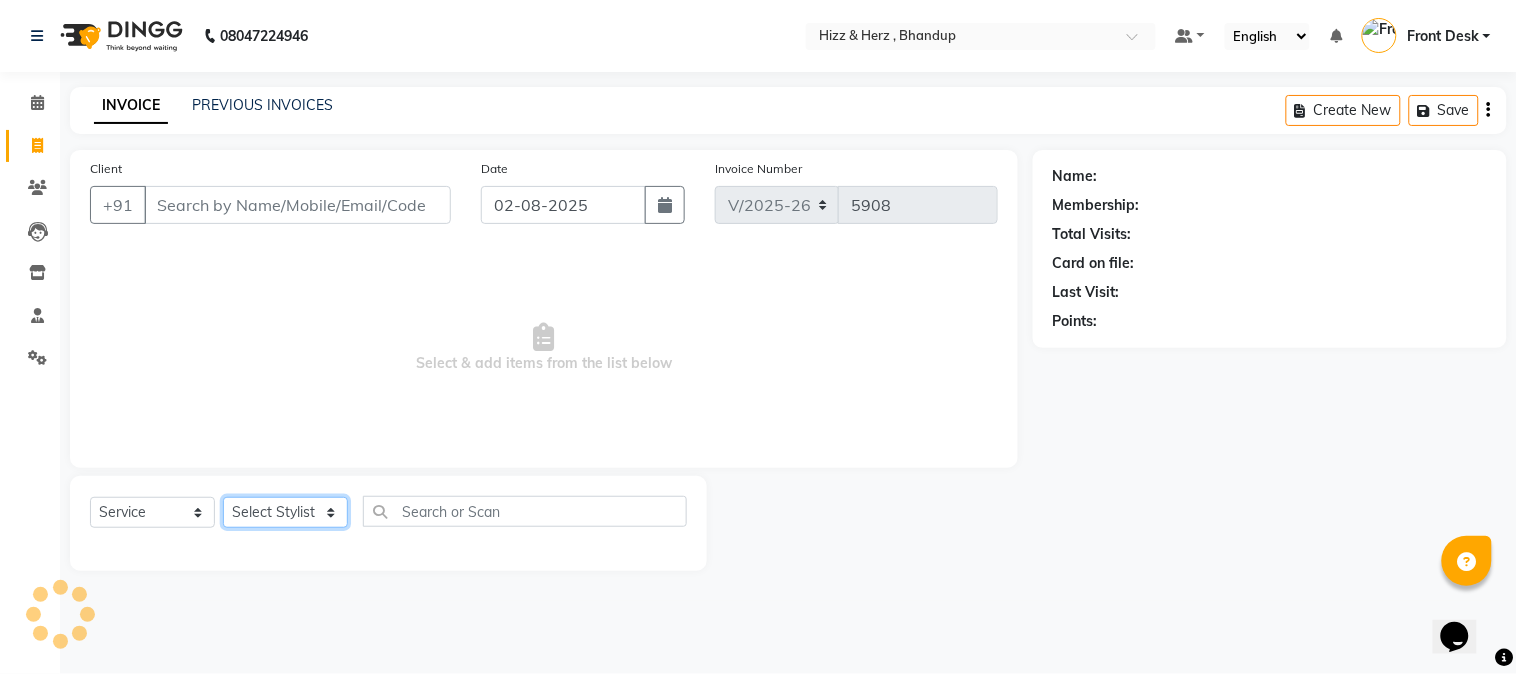 drag, startPoint x: 318, startPoint y: 517, endPoint x: 316, endPoint y: 503, distance: 14.142136 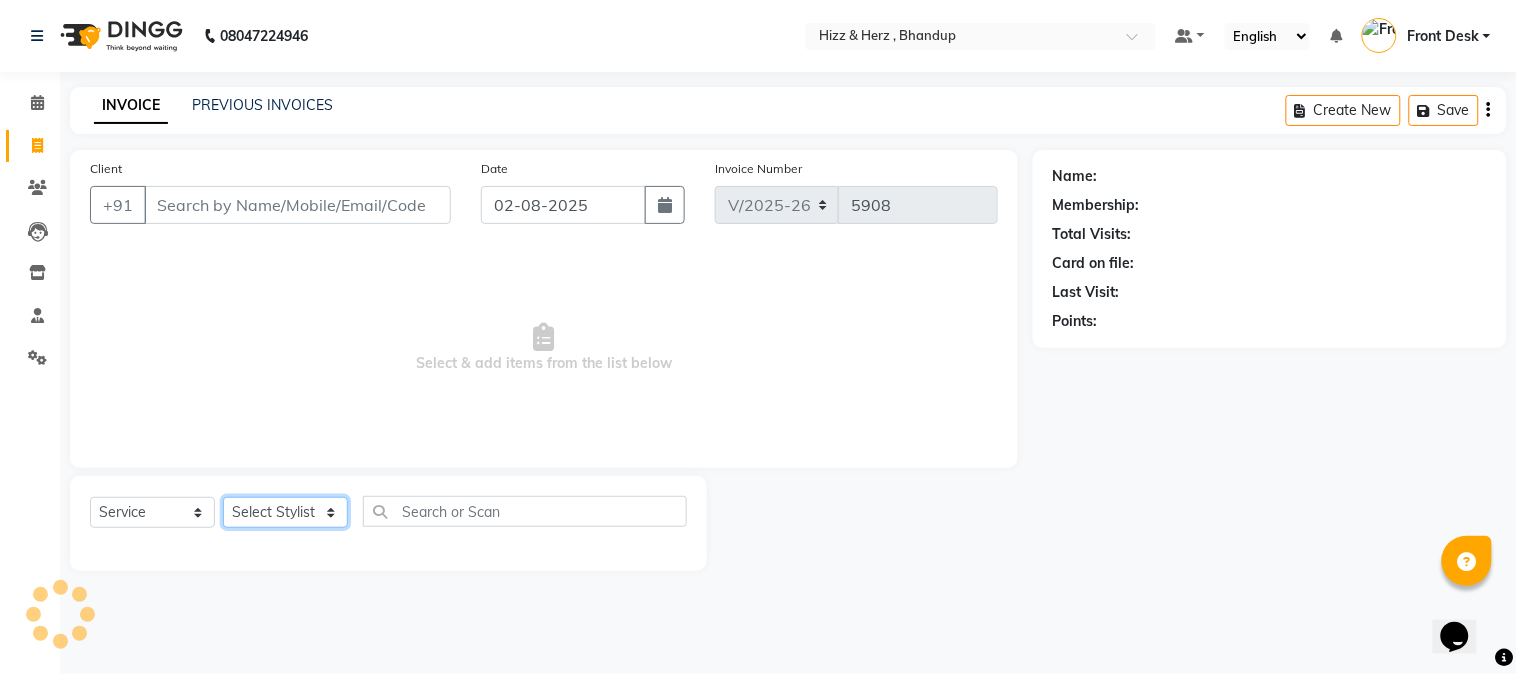 click on "Select Stylist" 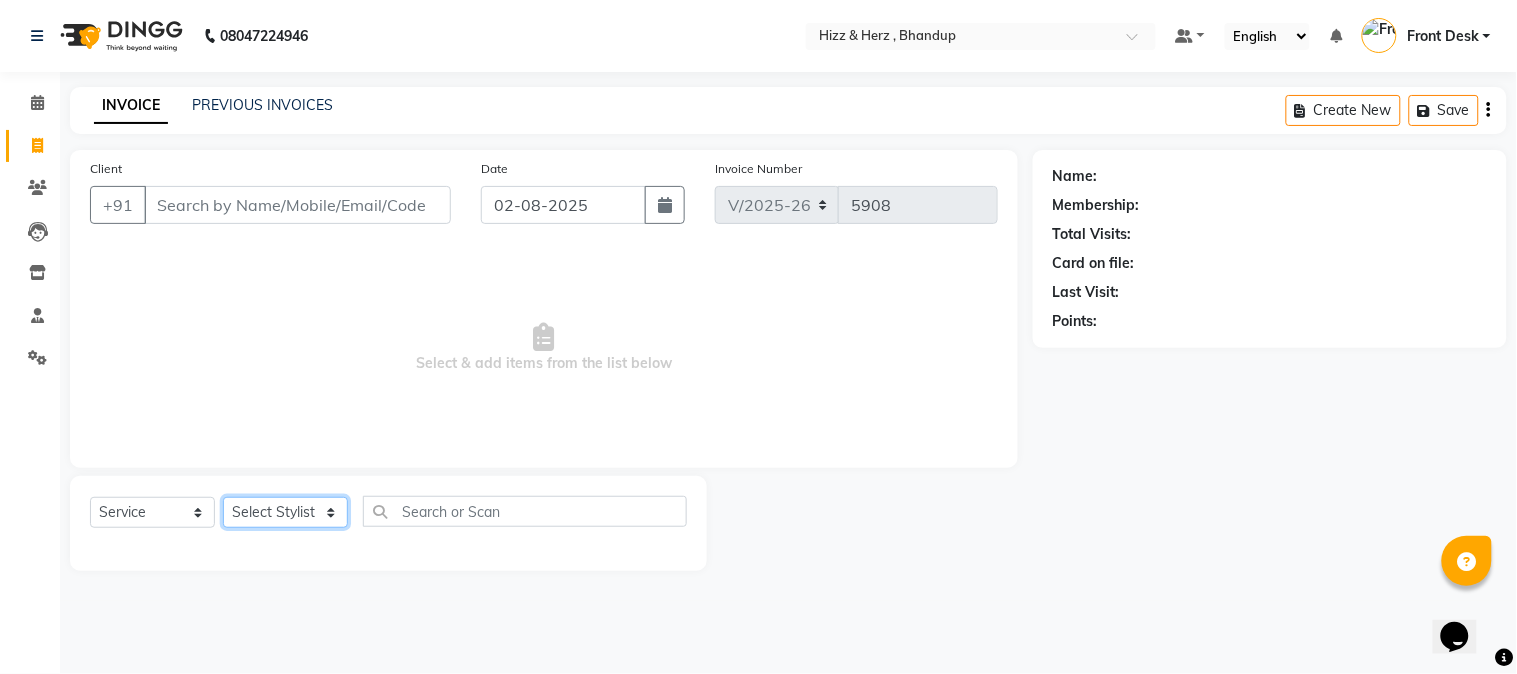 select on "9149" 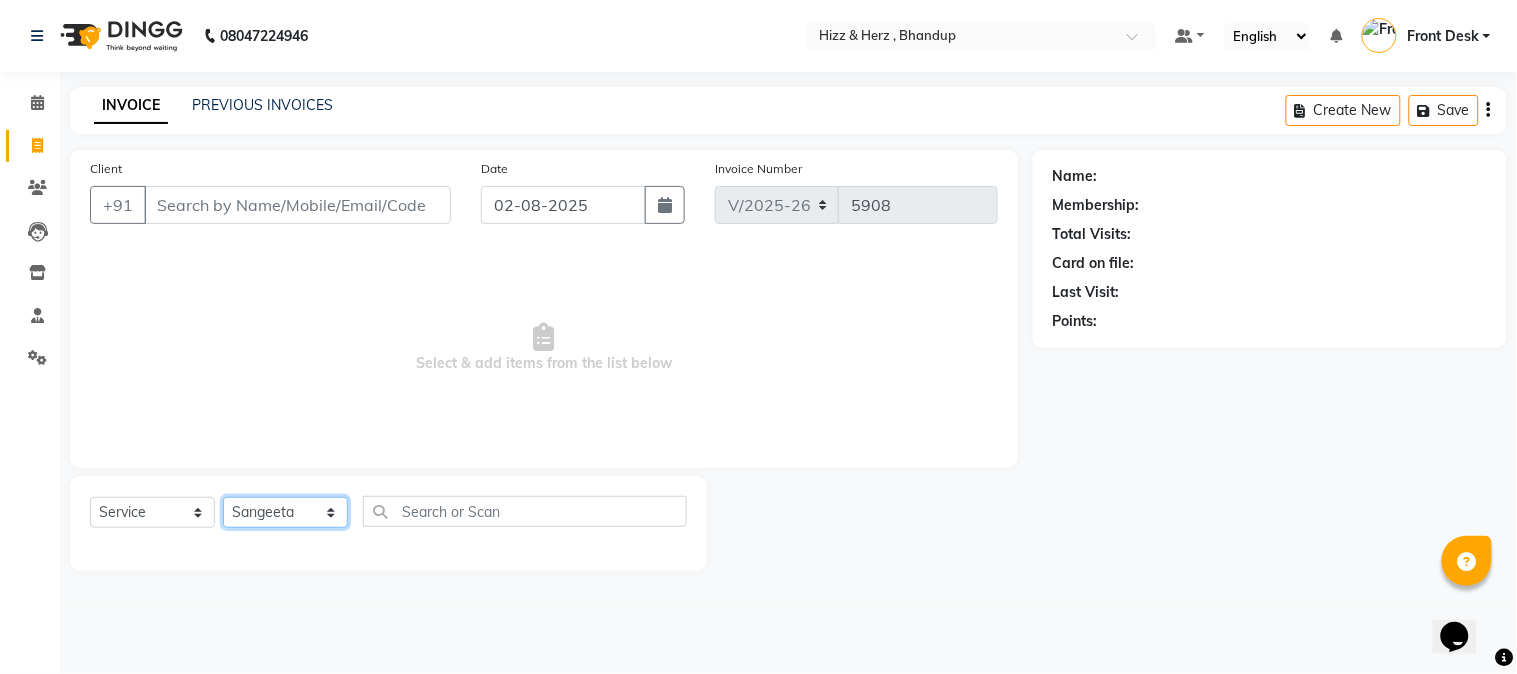 click on "Select Stylist Front Desk Gaurav Sharma HIZZ & HERZ 2 IRFAN AHMAD Jigna Goswami KHALID AHMAD Laxmi Mehboob MOHD PARVEJ NIZAM Salman Sangeeta  SUMITA  VEERENDRA SHARMA" 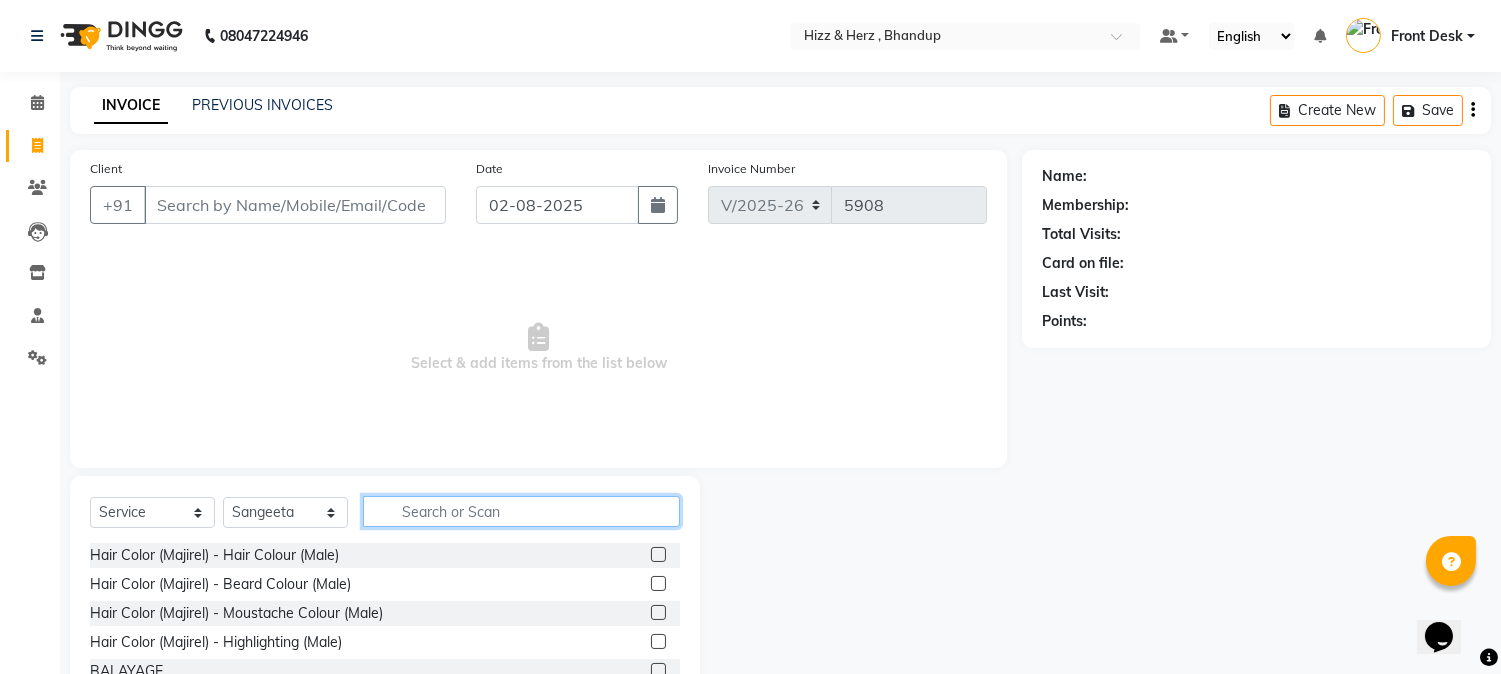 click 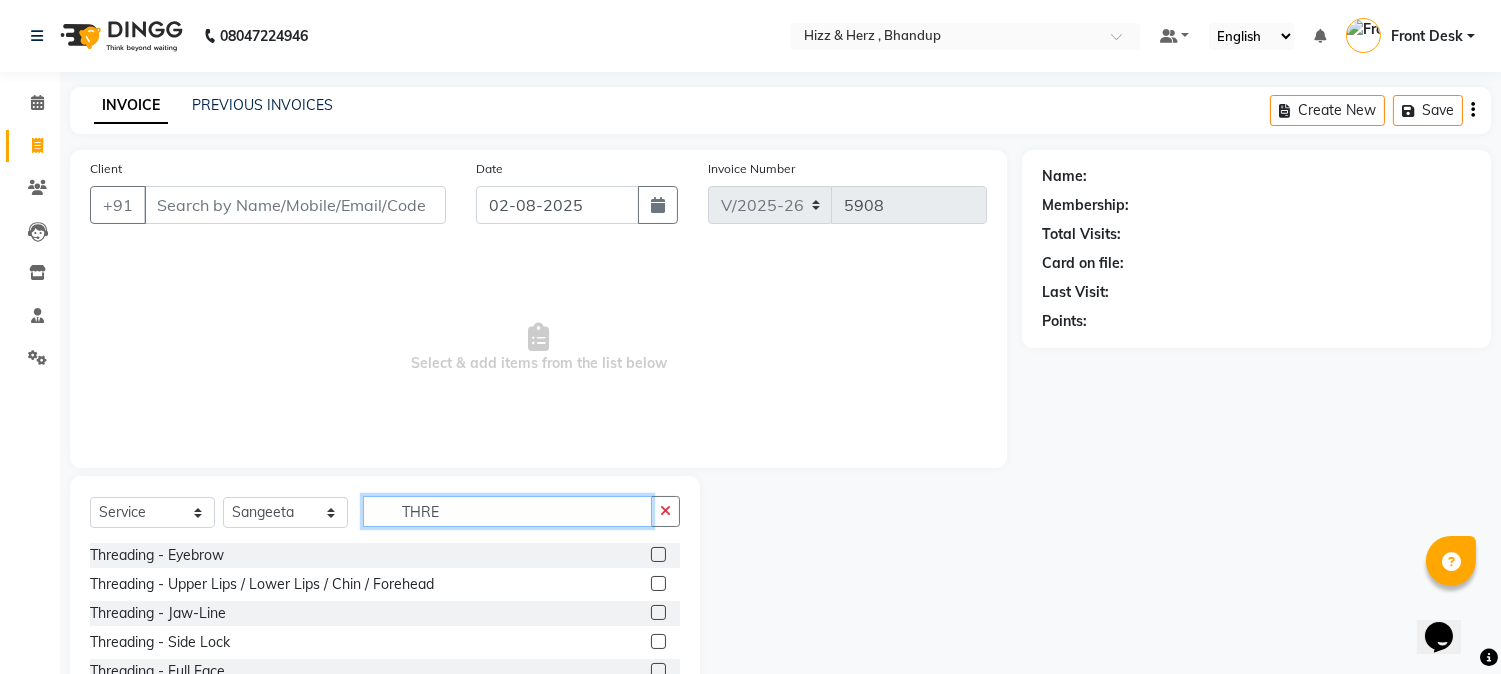 type on "THRE" 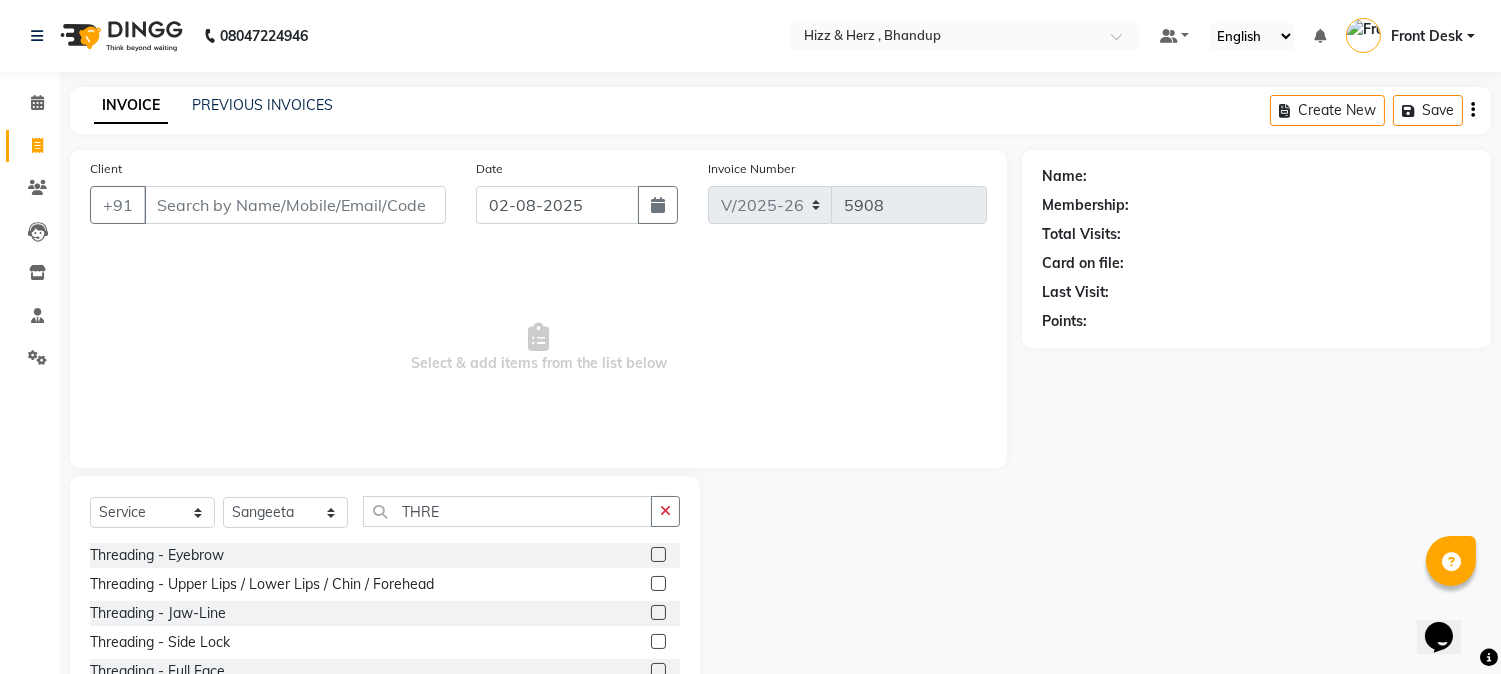 click 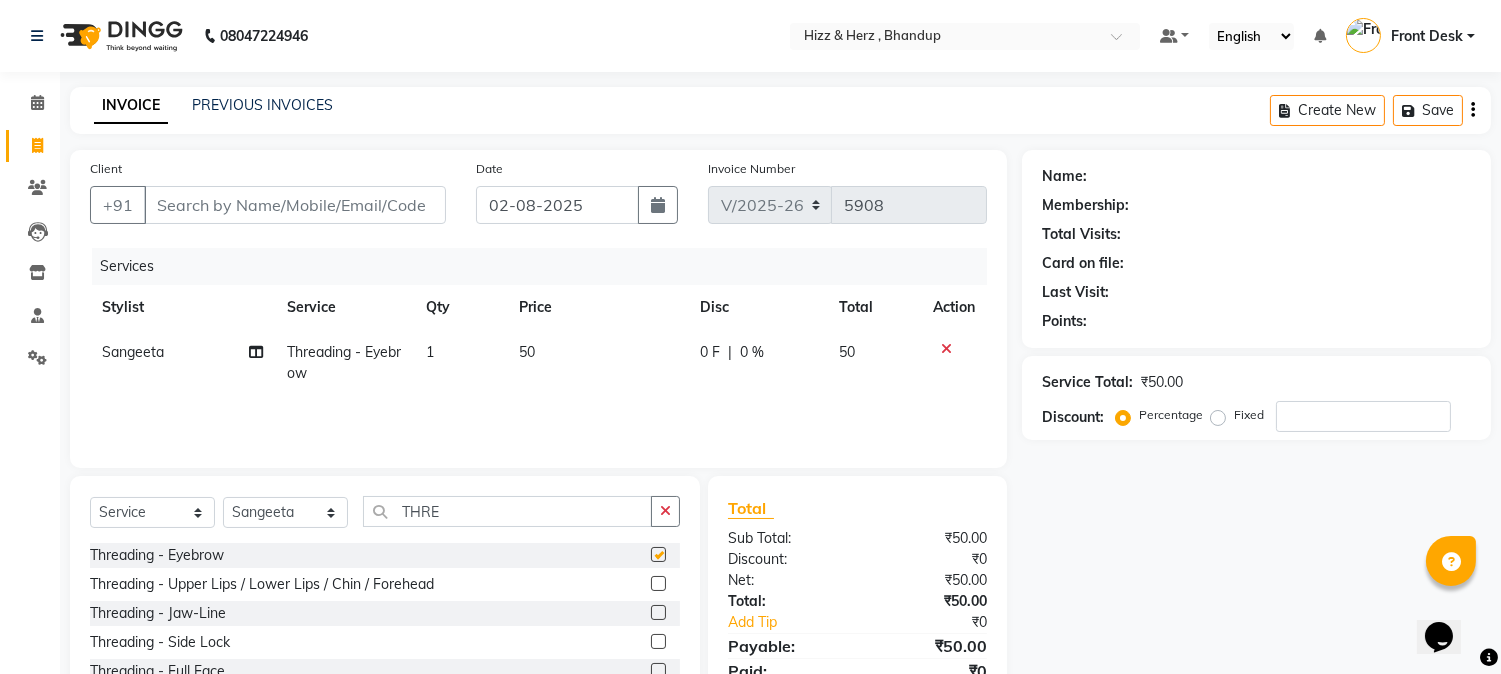 checkbox on "false" 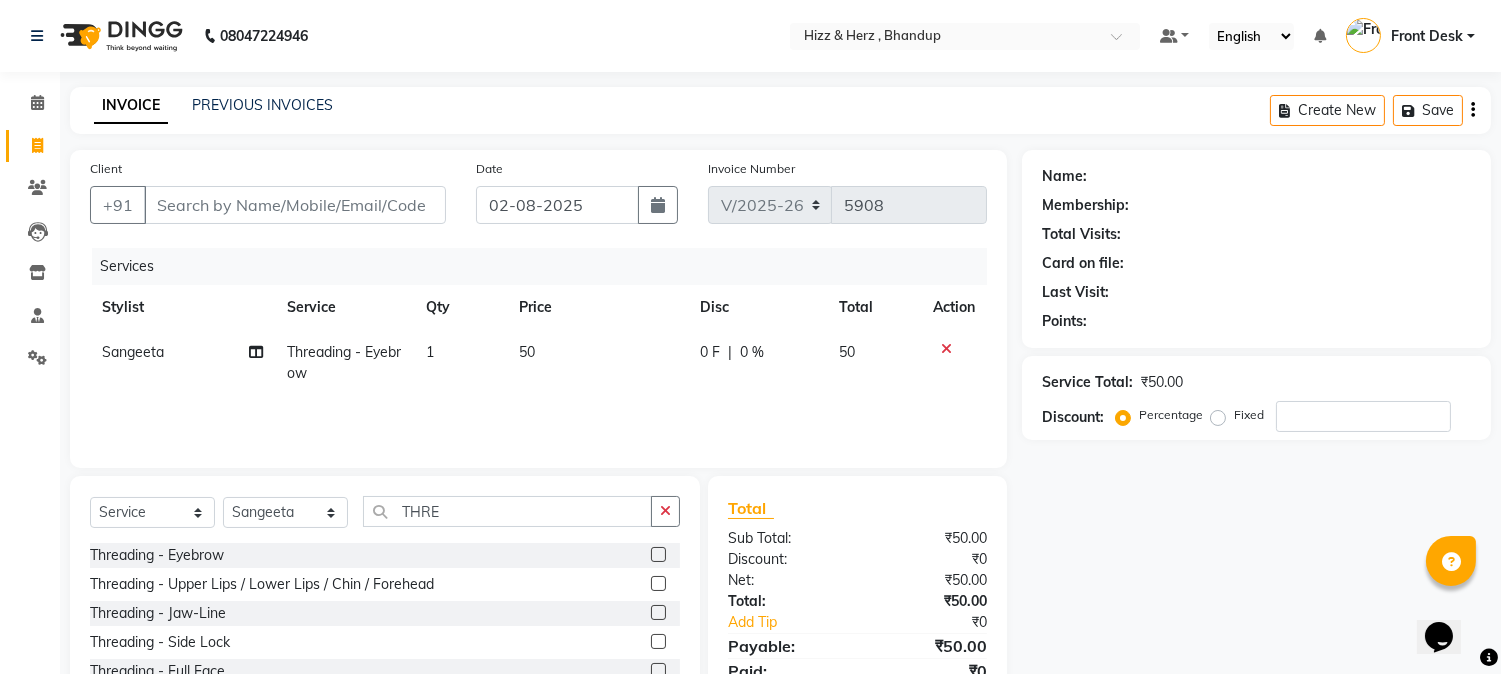 click 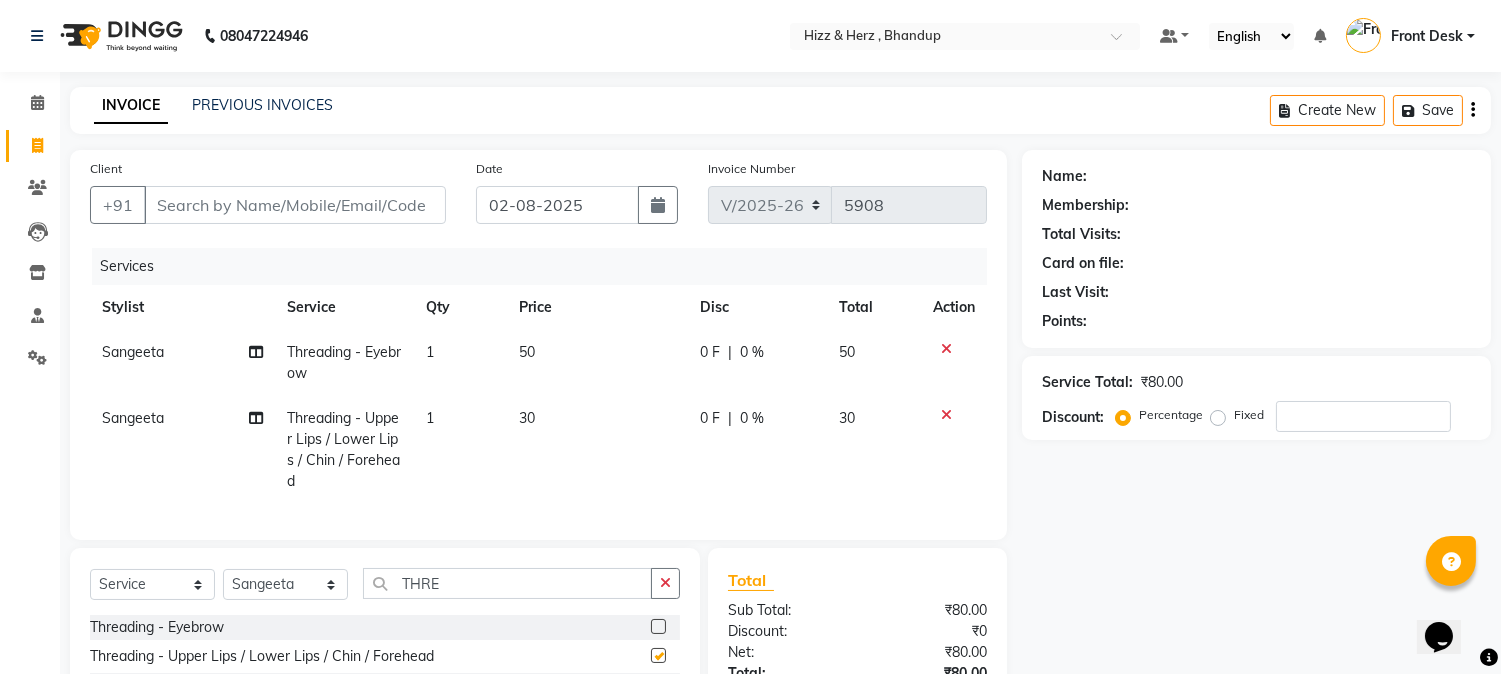 checkbox on "false" 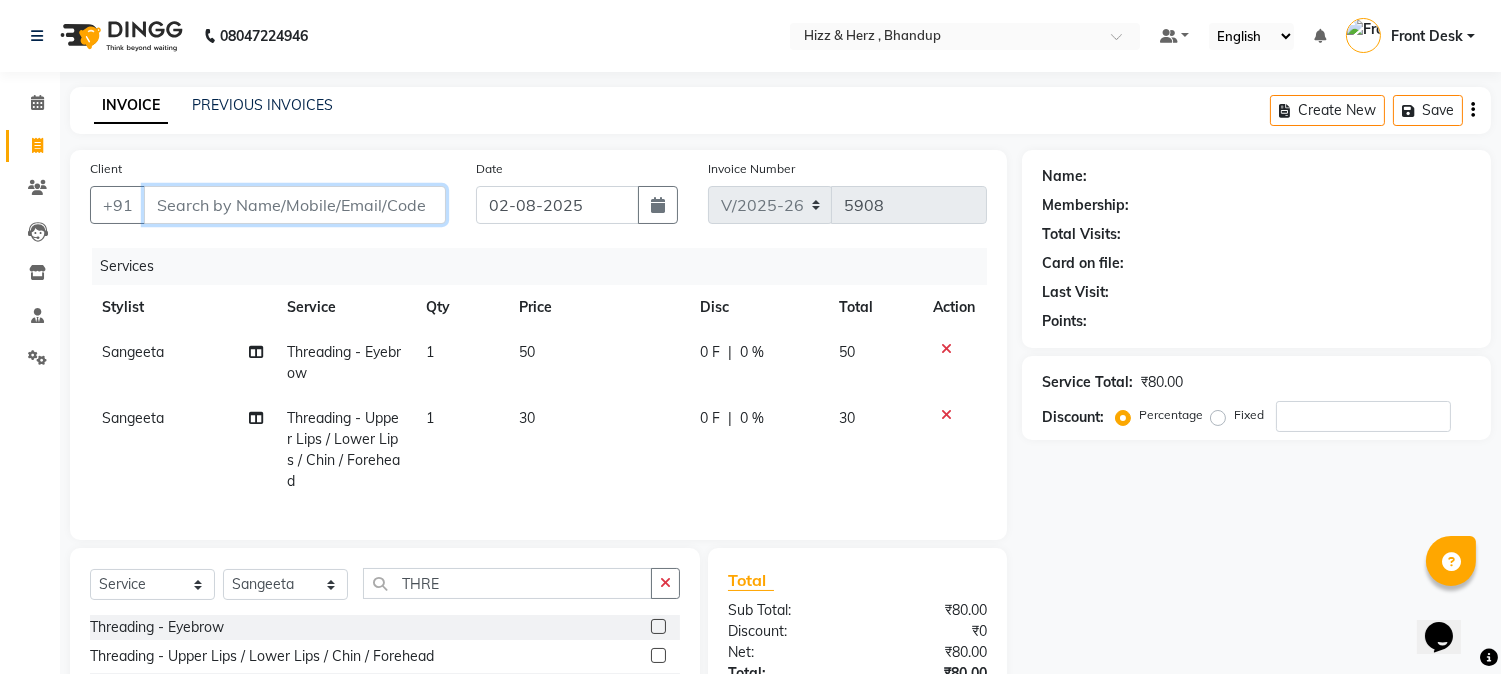 click on "Client" at bounding box center [295, 205] 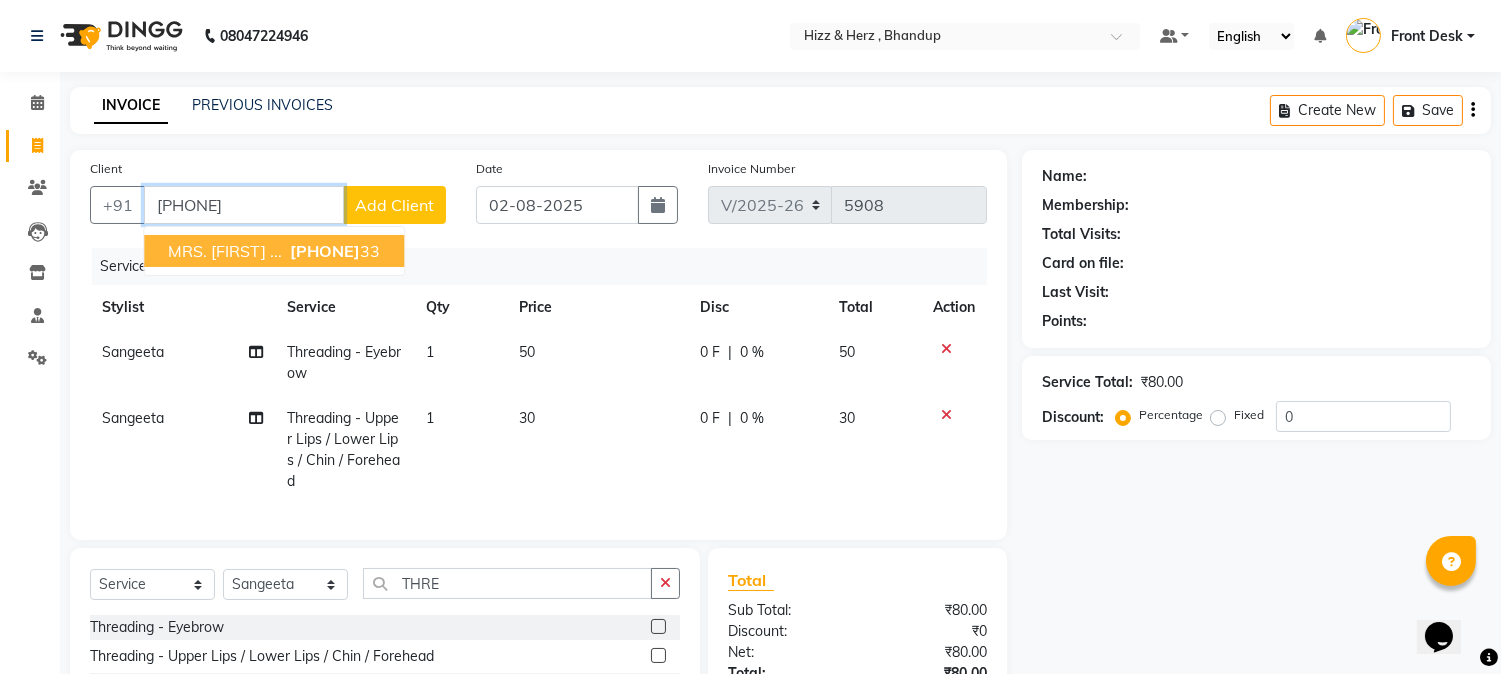 click on "MRS. ABHILIPSHA ...   70082198 33" at bounding box center [274, 251] 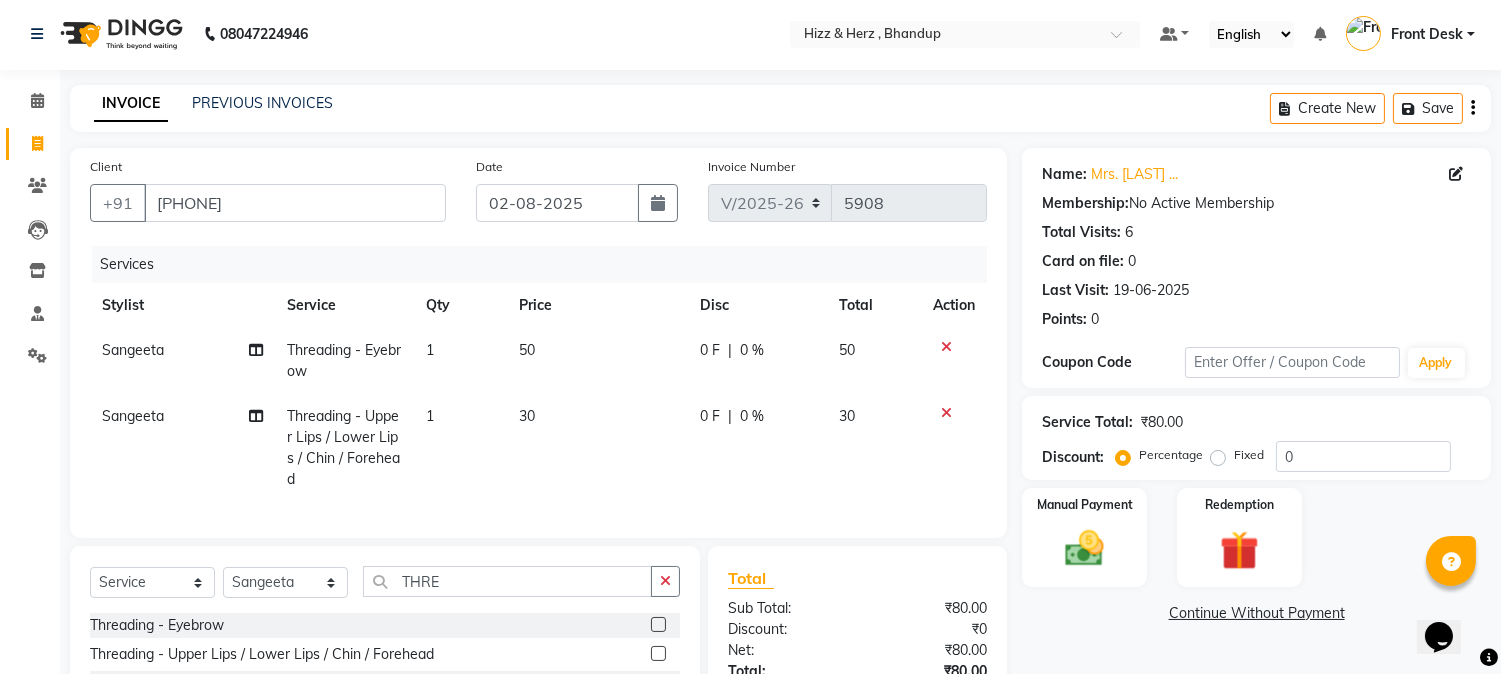 scroll, scrollTop: 172, scrollLeft: 0, axis: vertical 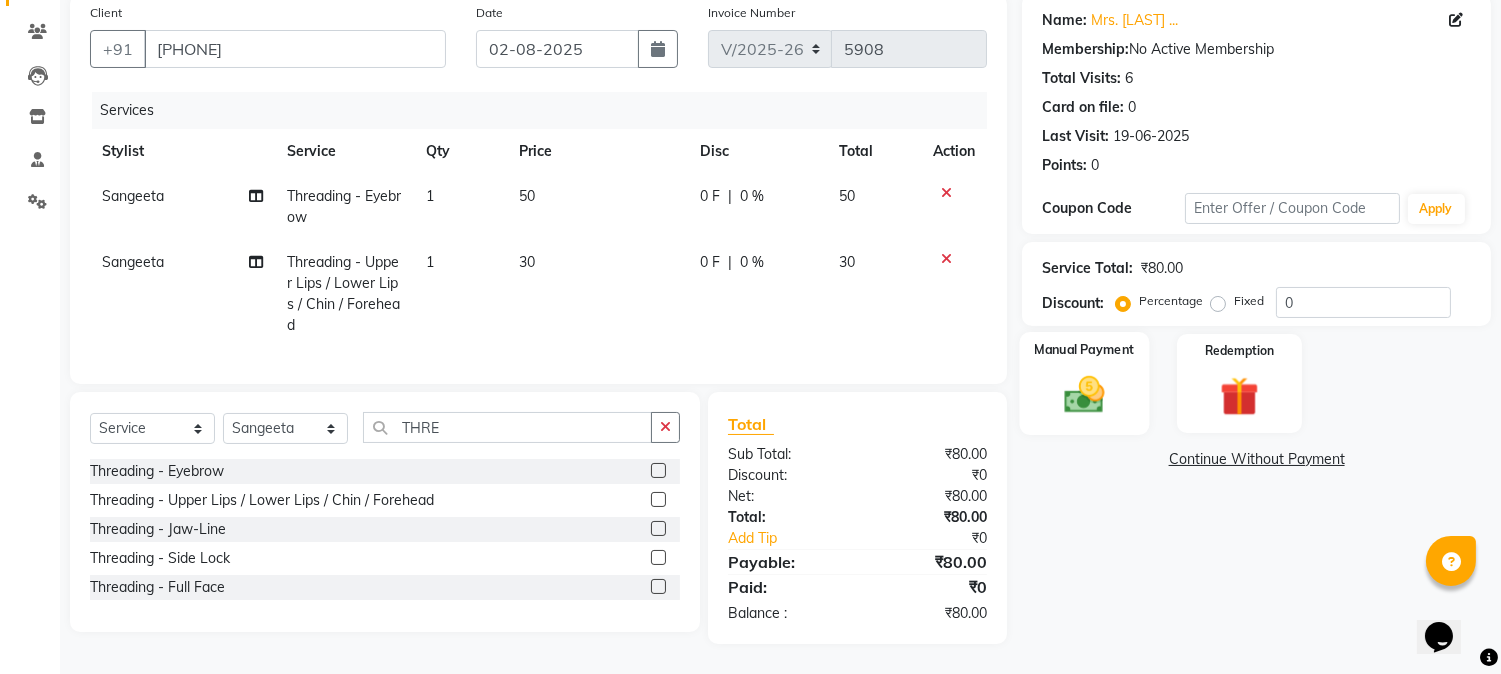 click 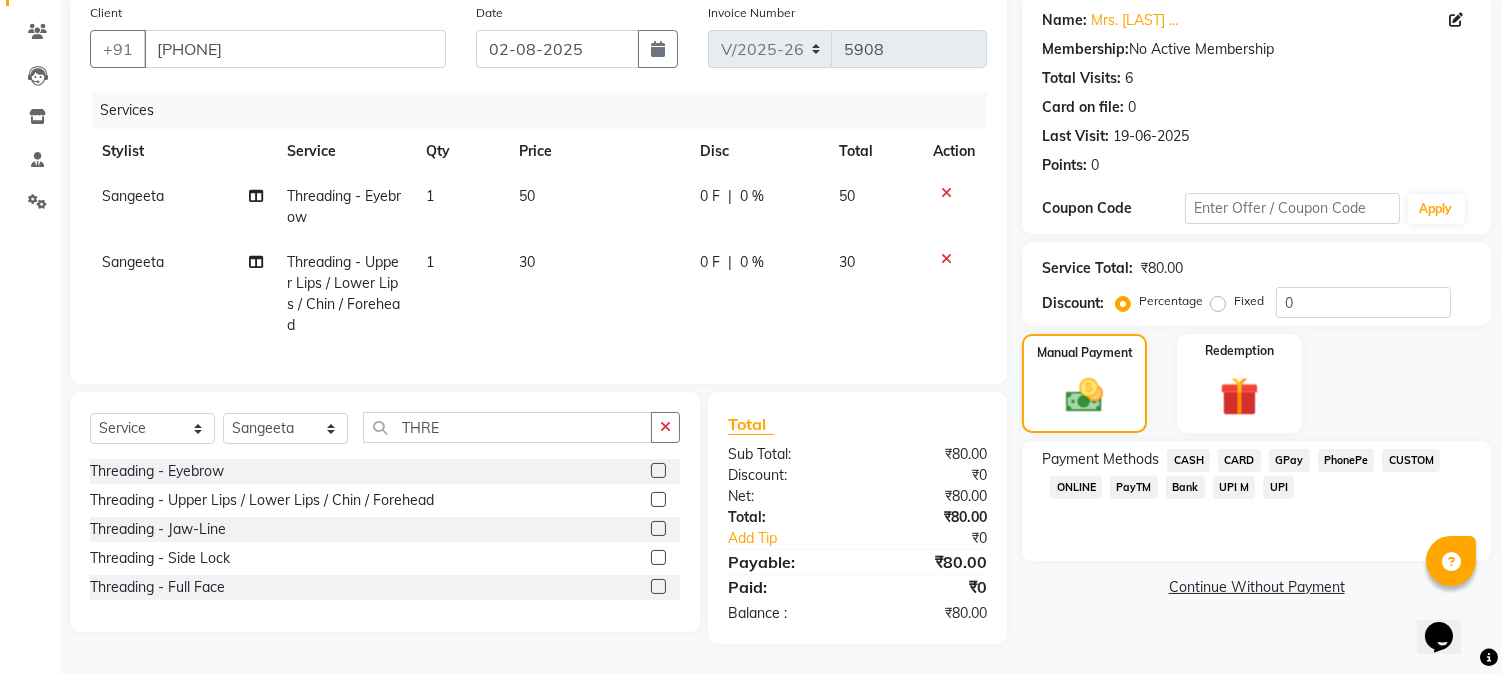 click on "GPay" 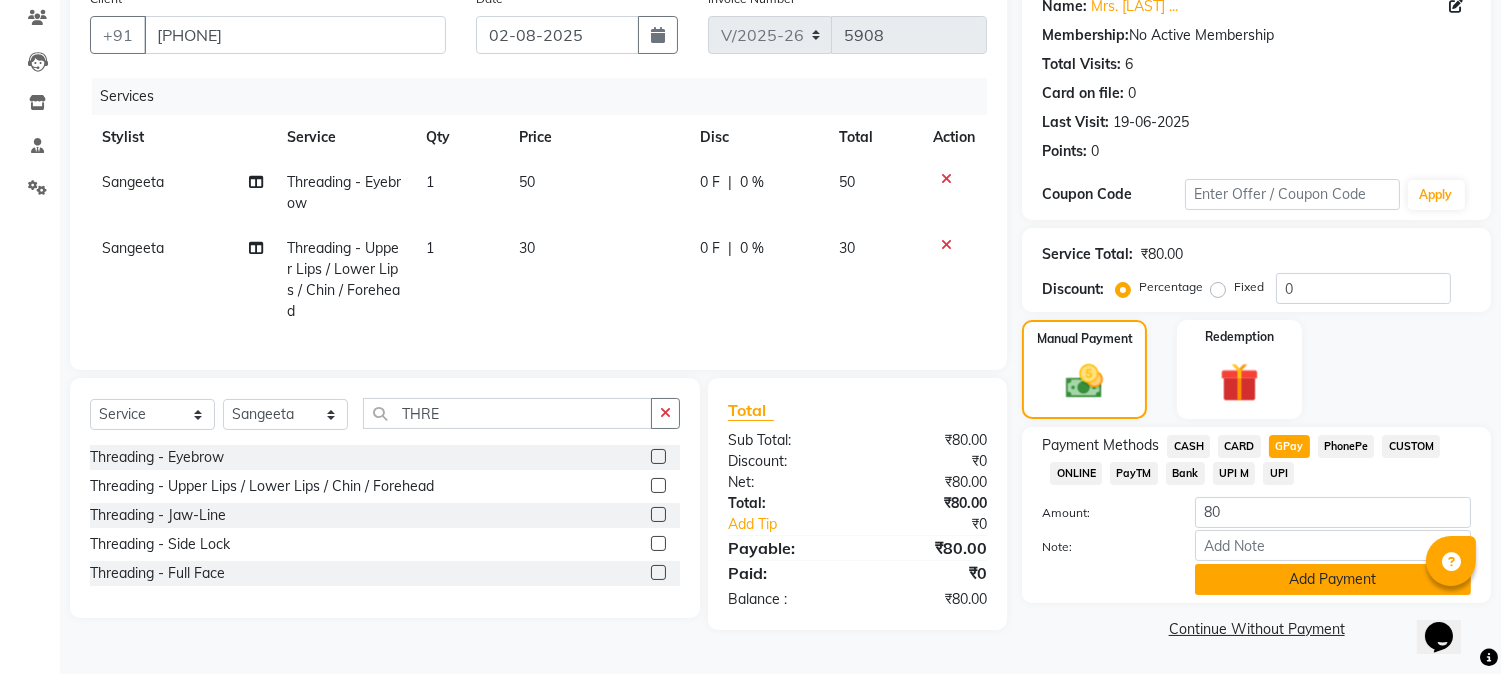 click on "Add Payment" 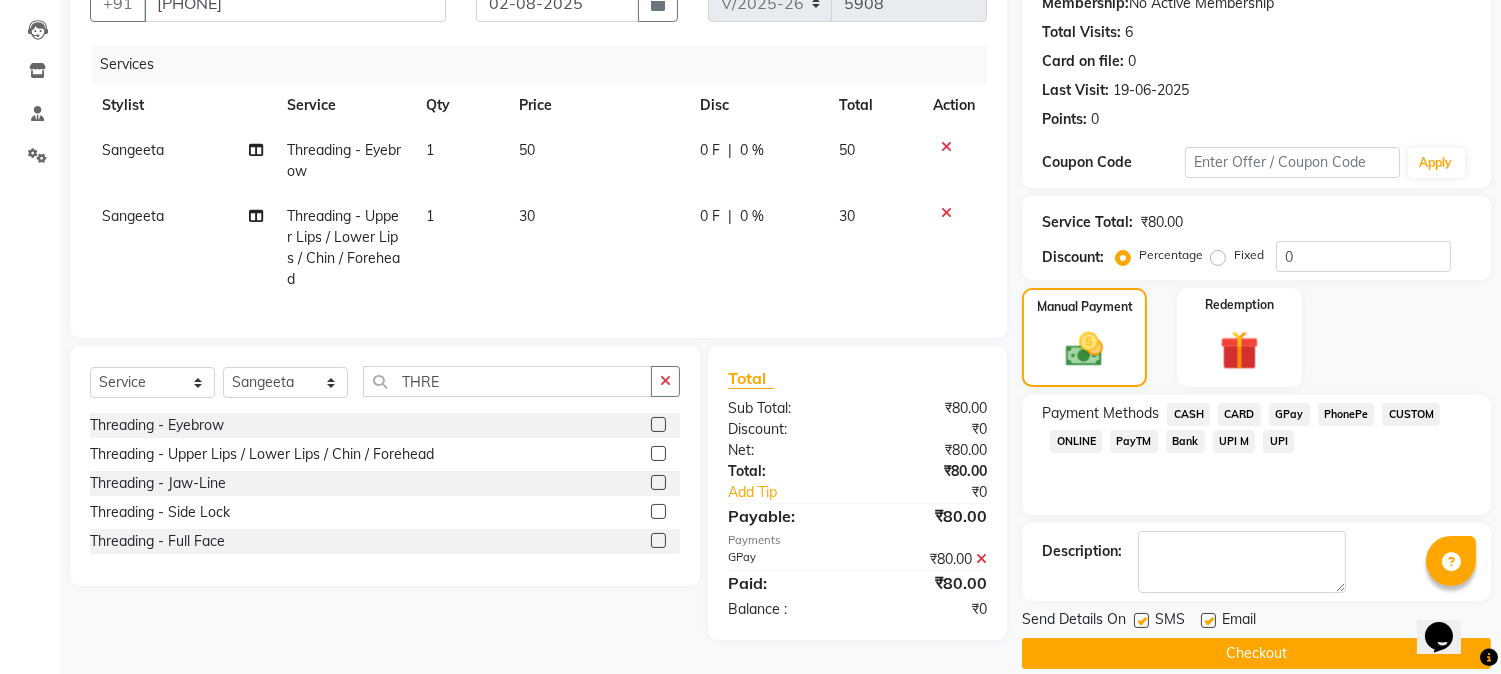 scroll, scrollTop: 225, scrollLeft: 0, axis: vertical 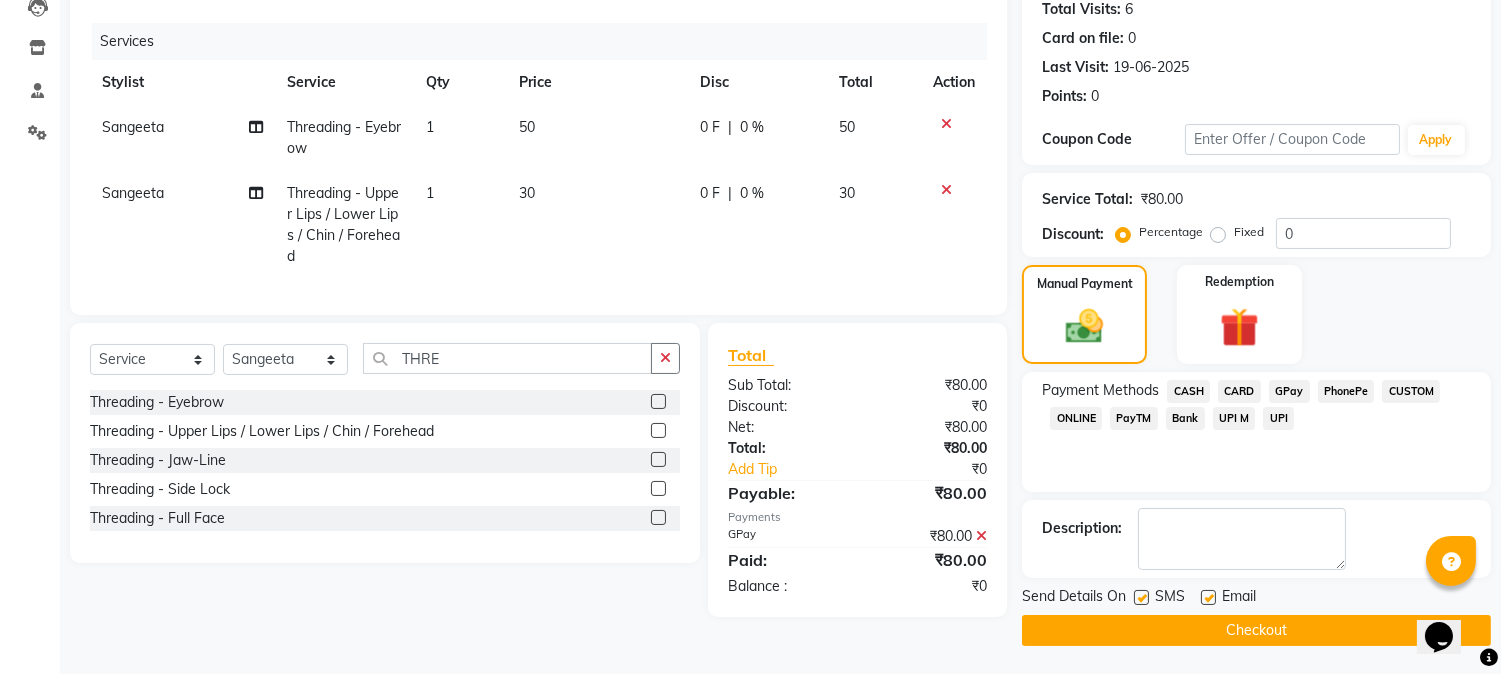 click on "Checkout" 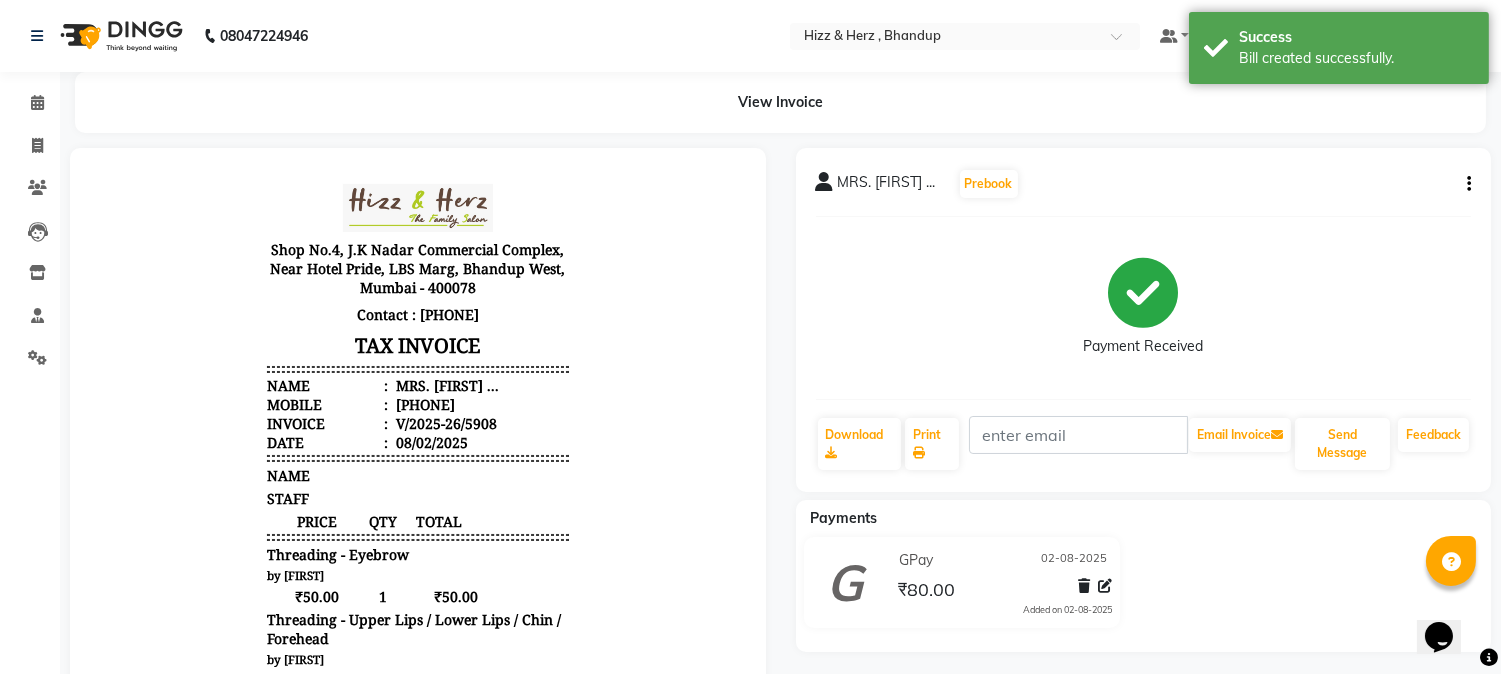 scroll, scrollTop: 0, scrollLeft: 0, axis: both 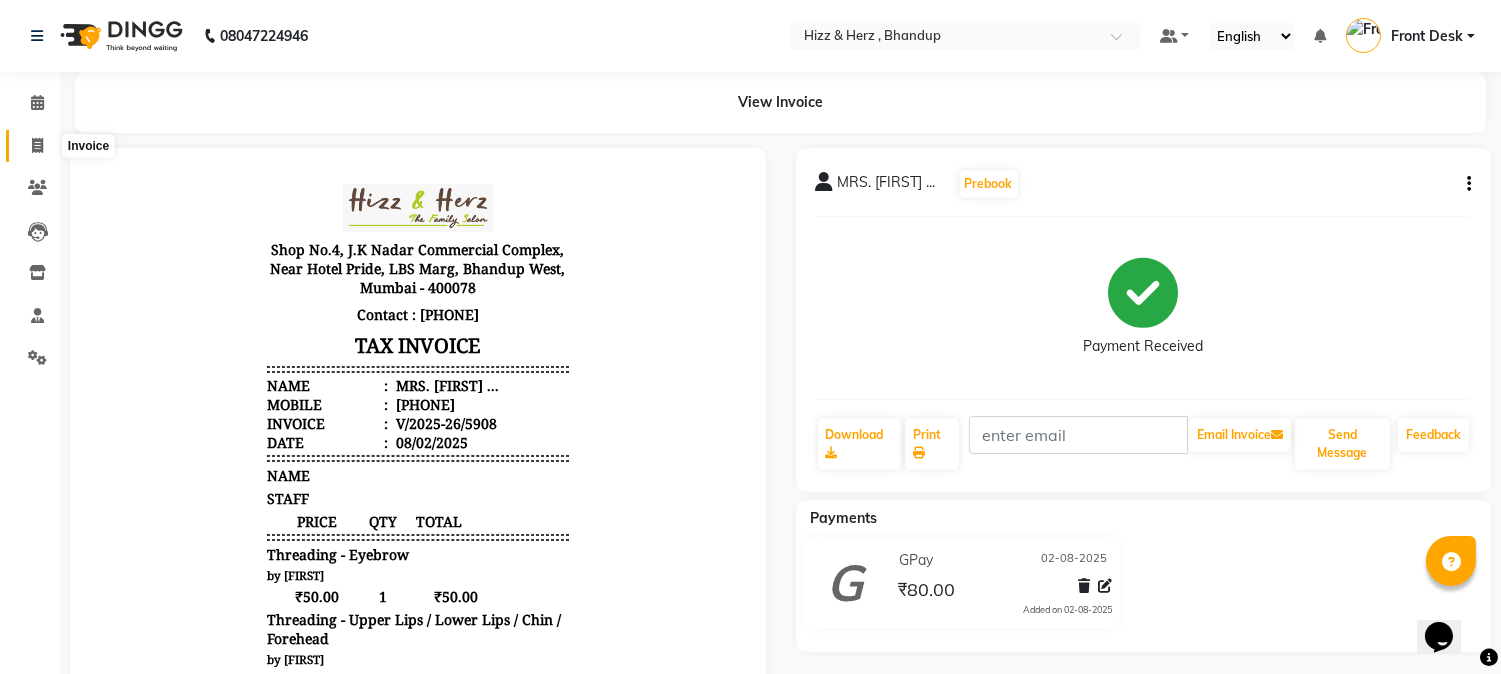 click 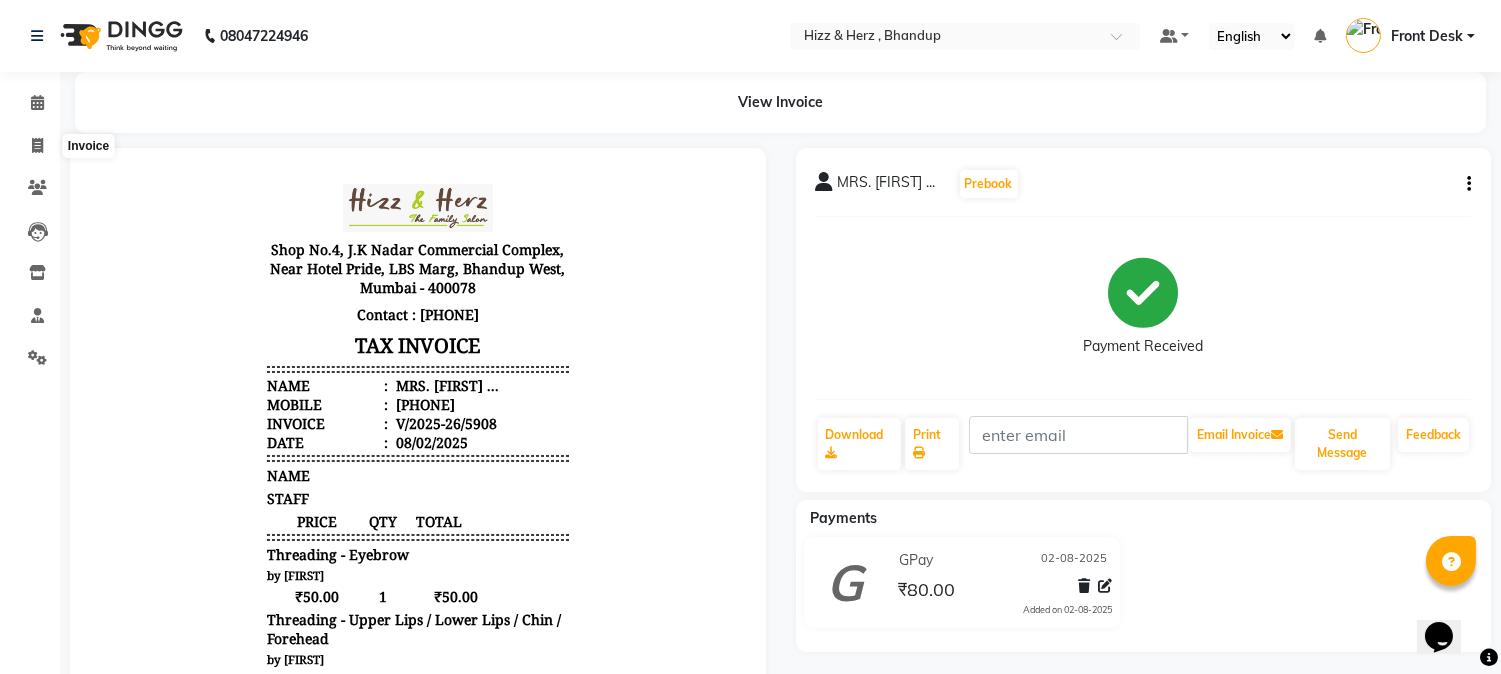 select on "service" 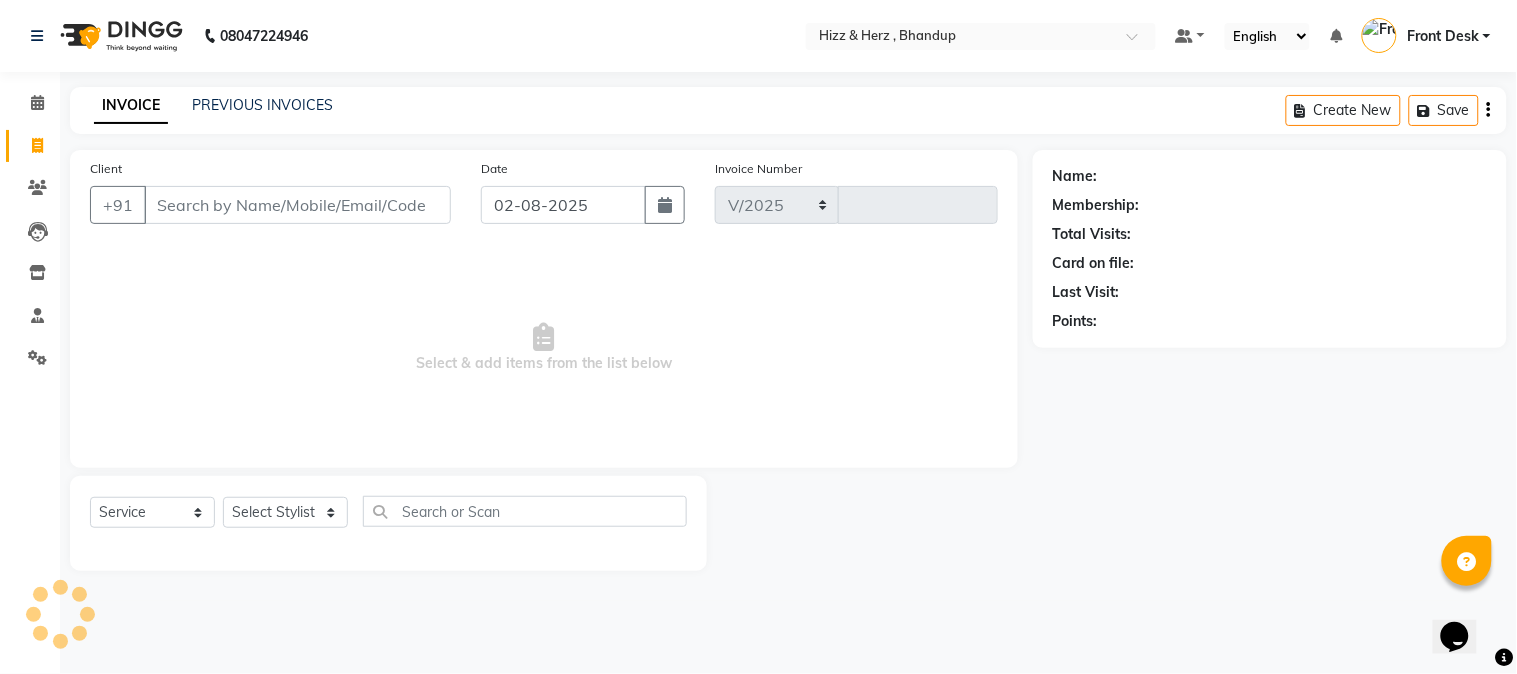select on "629" 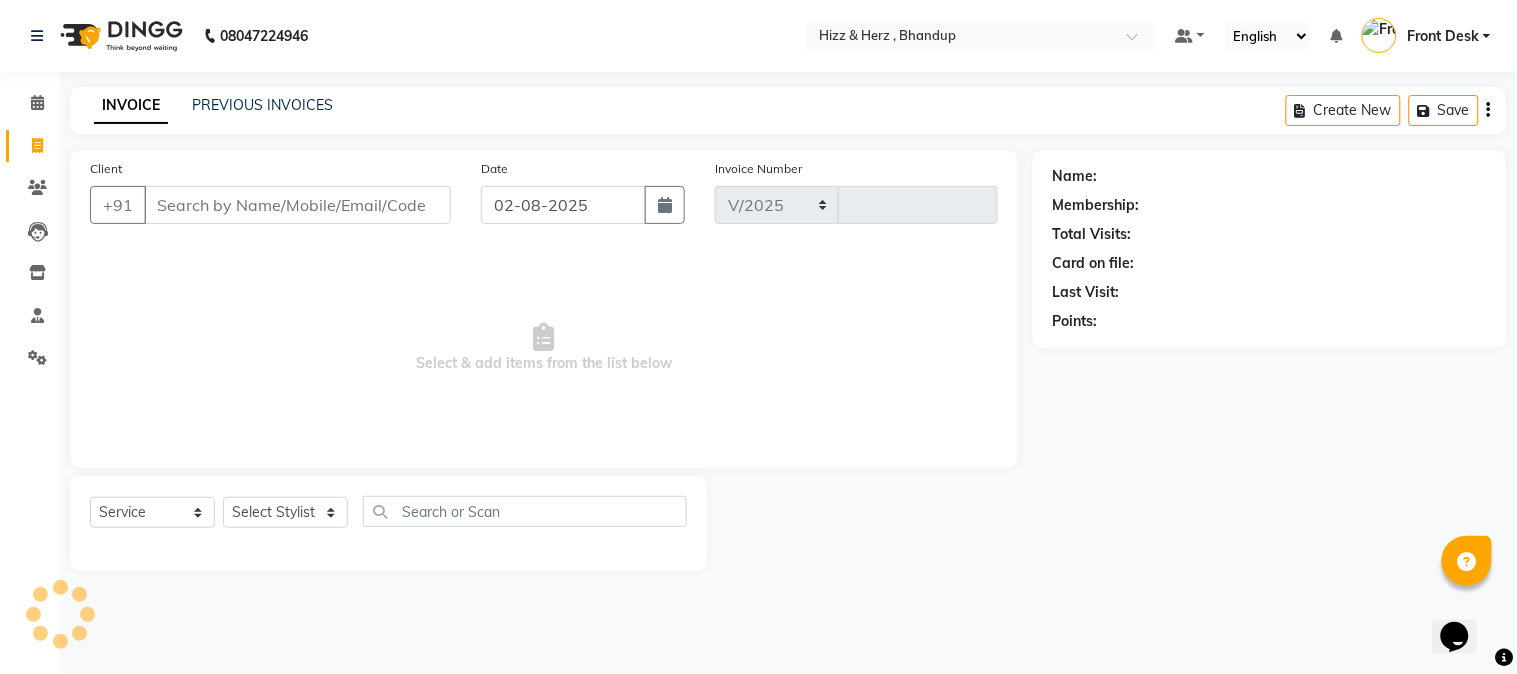 type on "5909" 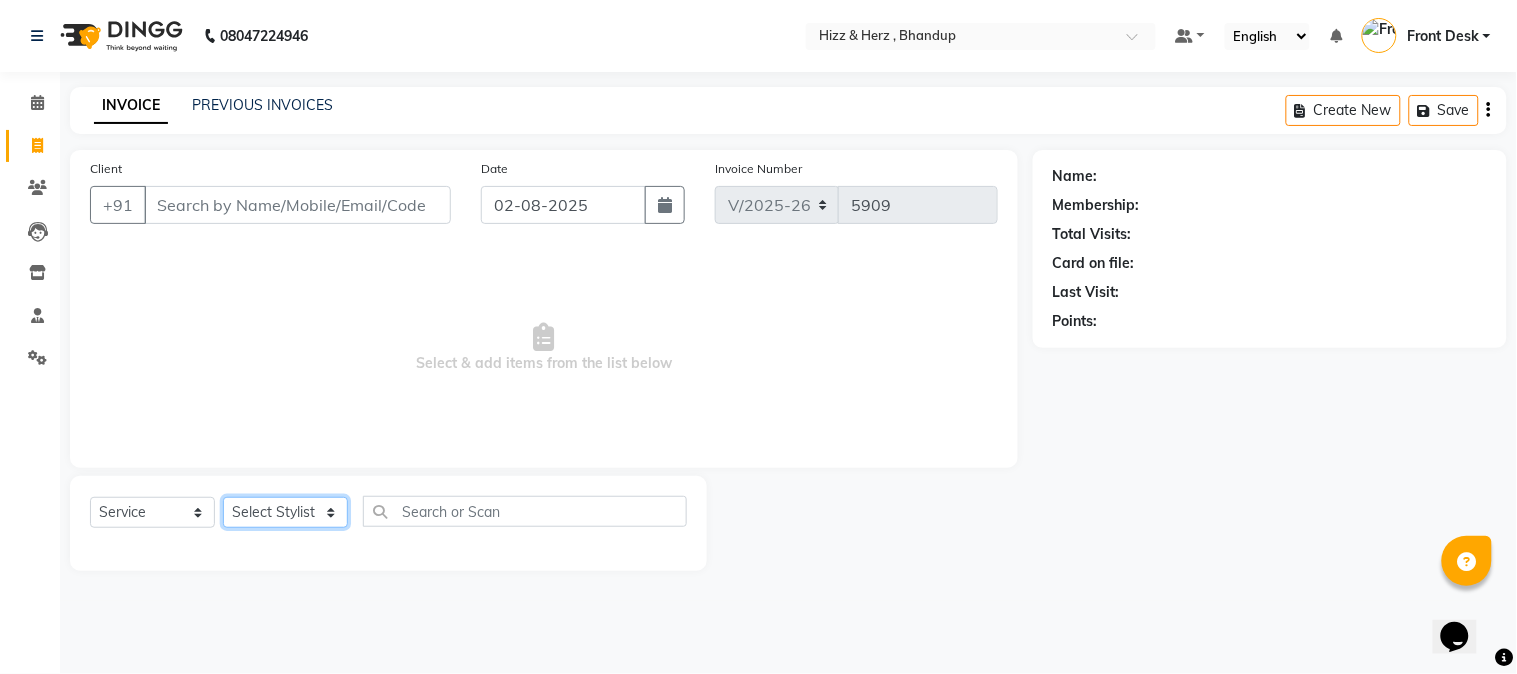 click on "Select Stylist Front Desk Gaurav Sharma HIZZ & HERZ 2 IRFAN AHMAD Jigna Goswami KHALID AHMAD Laxmi Mehboob MOHD PARVEJ NIZAM Salman Sangeeta  SUMITA  VEERENDRA SHARMA" 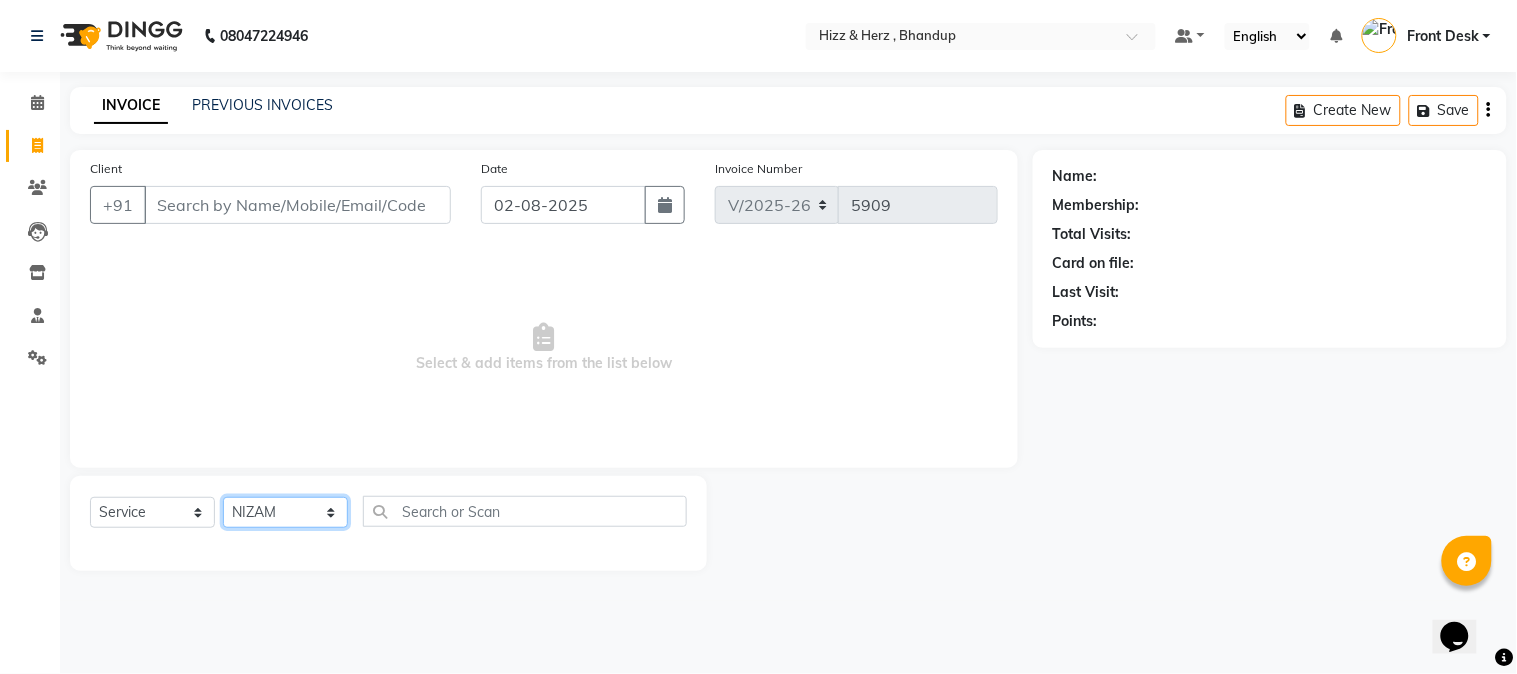 click on "Select Stylist Front Desk Gaurav Sharma HIZZ & HERZ 2 IRFAN AHMAD Jigna Goswami KHALID AHMAD Laxmi Mehboob MOHD PARVEJ NIZAM Salman Sangeeta  SUMITA  VEERENDRA SHARMA" 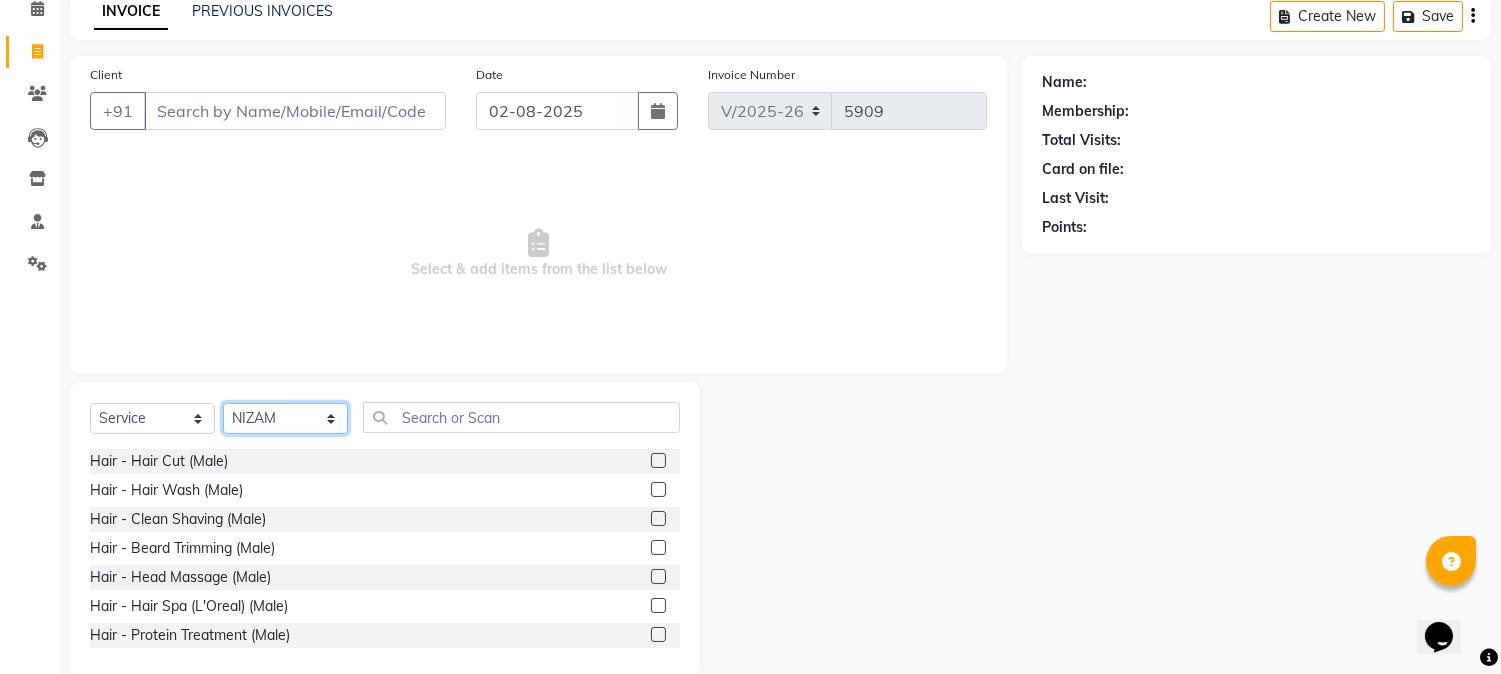 scroll, scrollTop: 126, scrollLeft: 0, axis: vertical 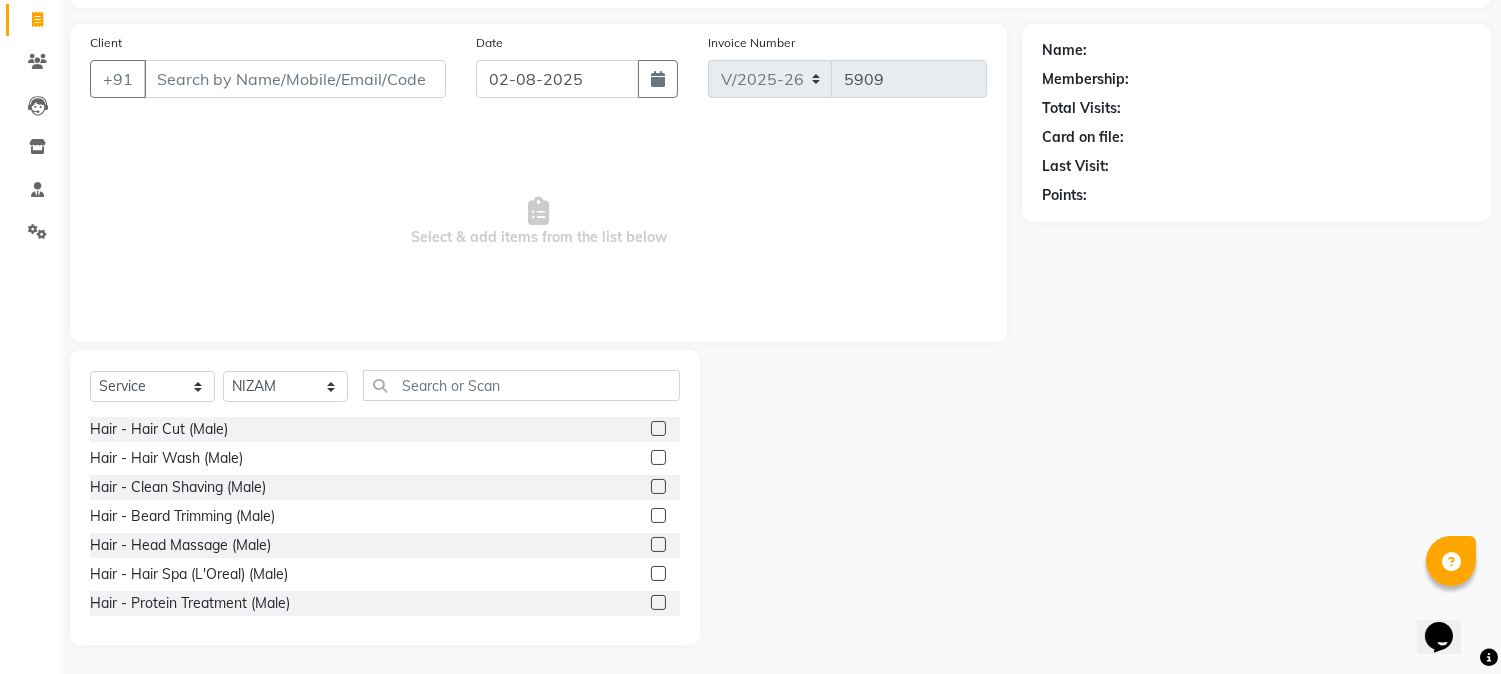 click 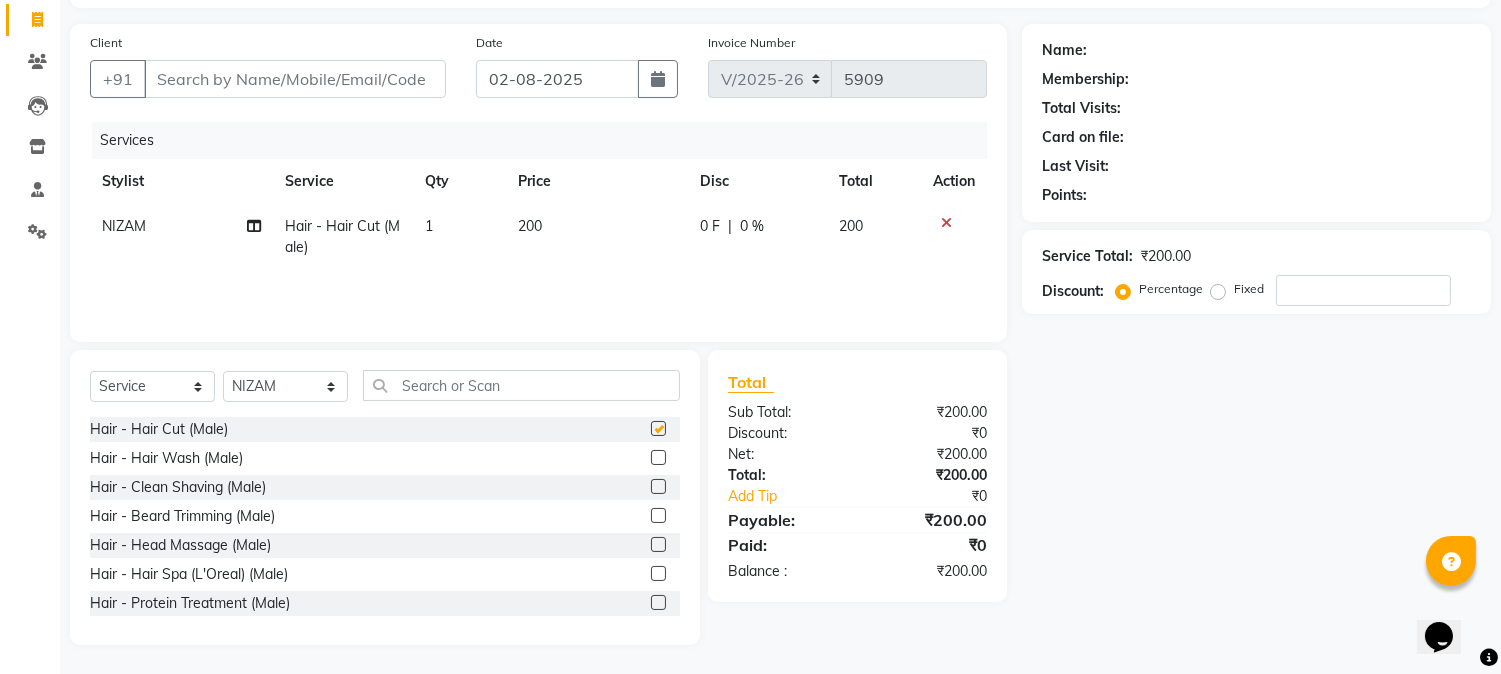 checkbox on "false" 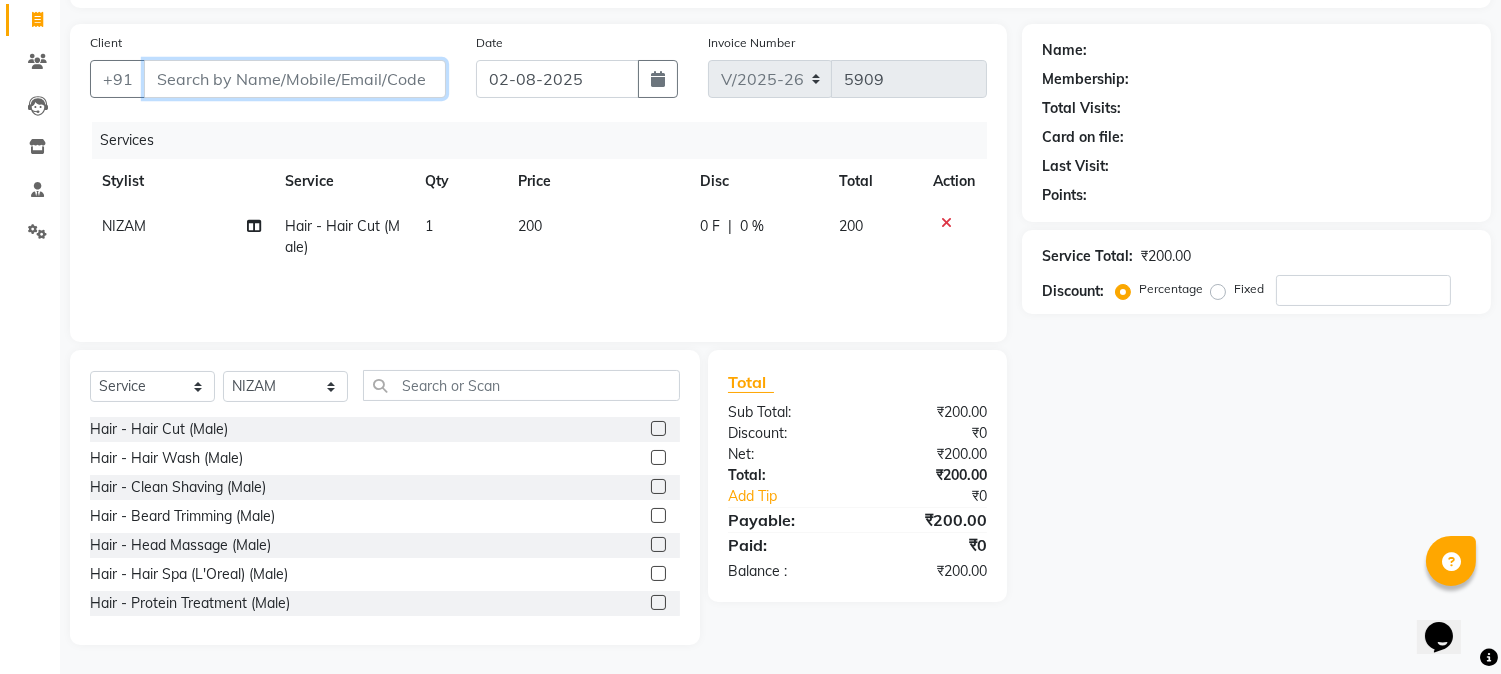 click on "Client" at bounding box center (295, 79) 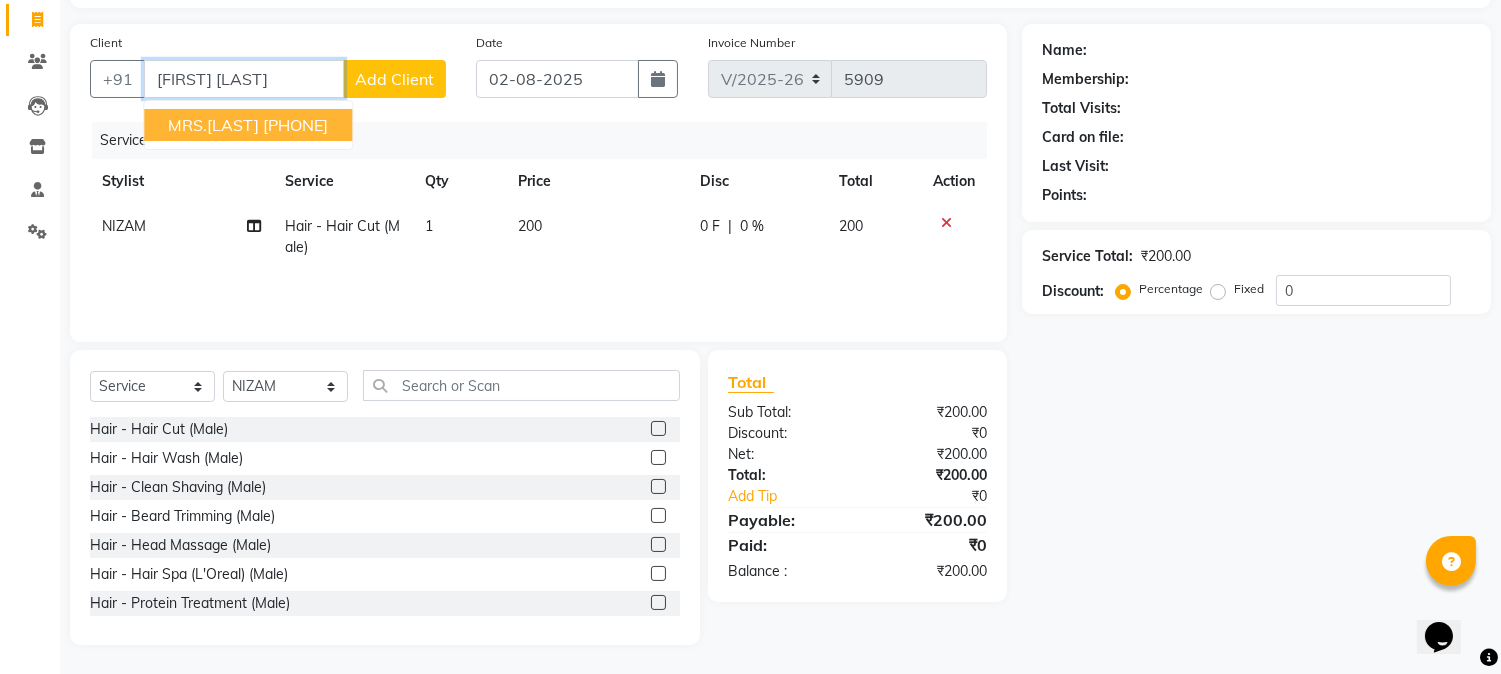 click on "9867116415" at bounding box center (295, 125) 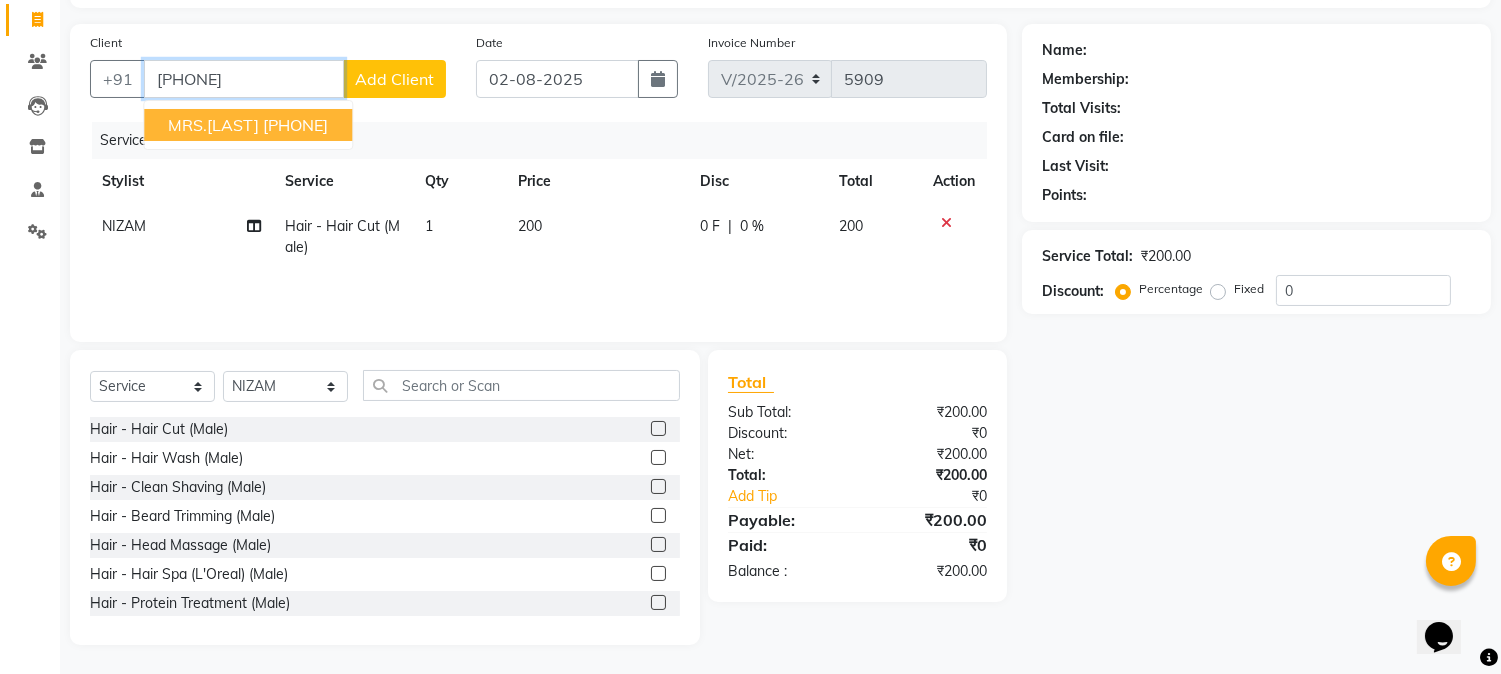 type on "9867116415" 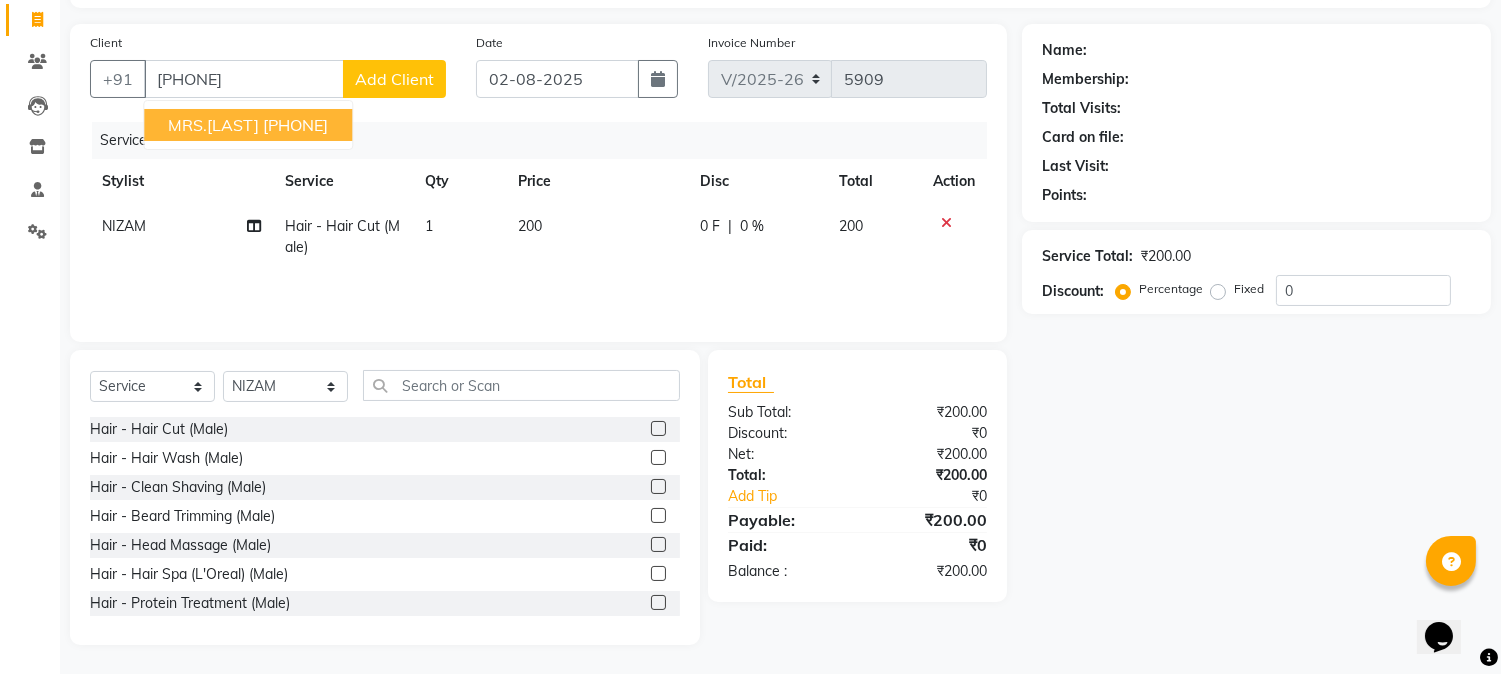select on "1: Object" 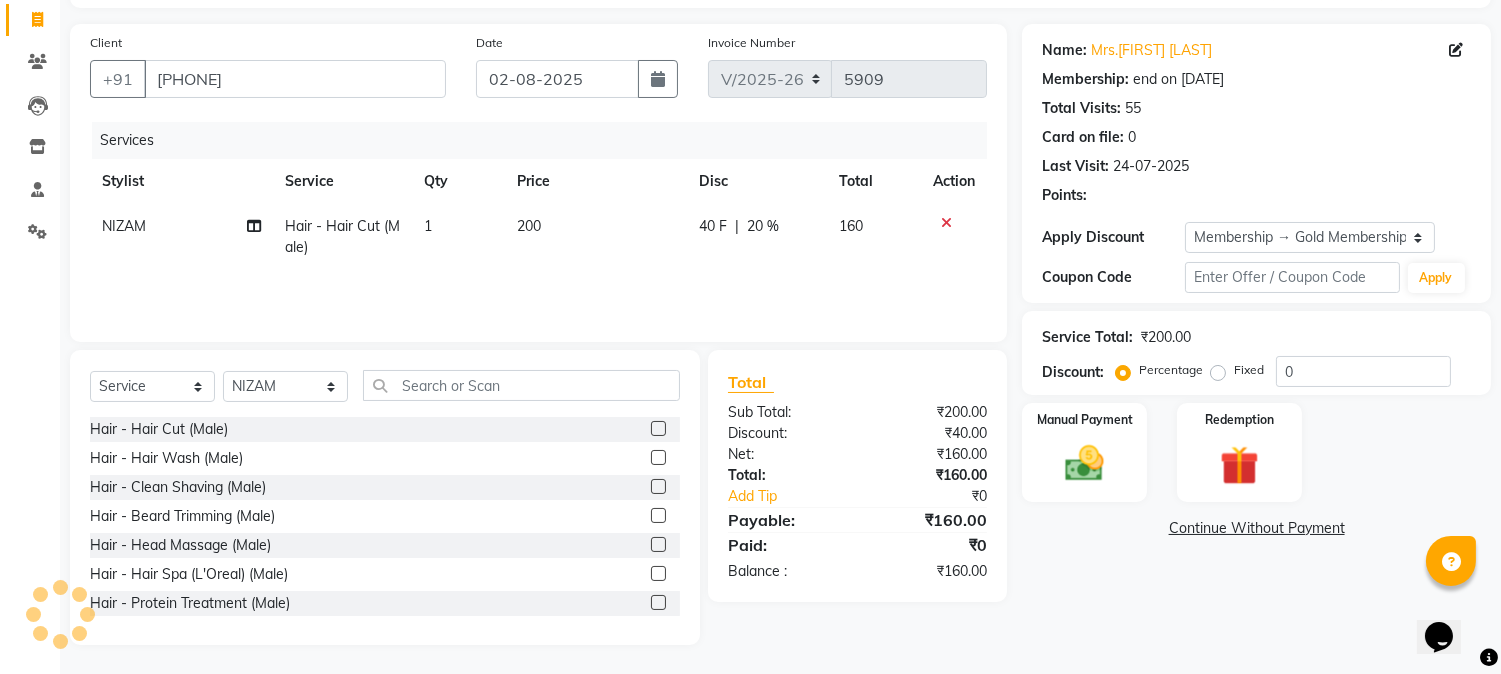 type on "20" 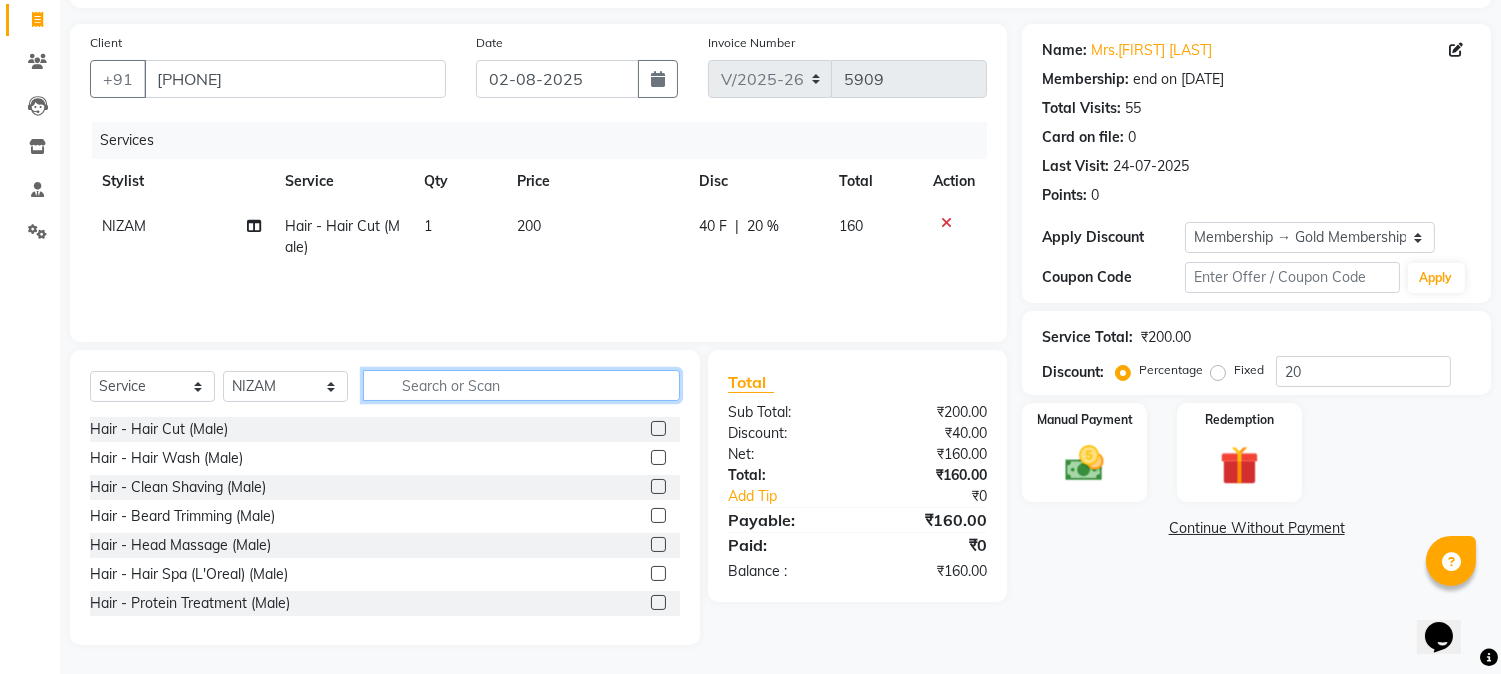 click 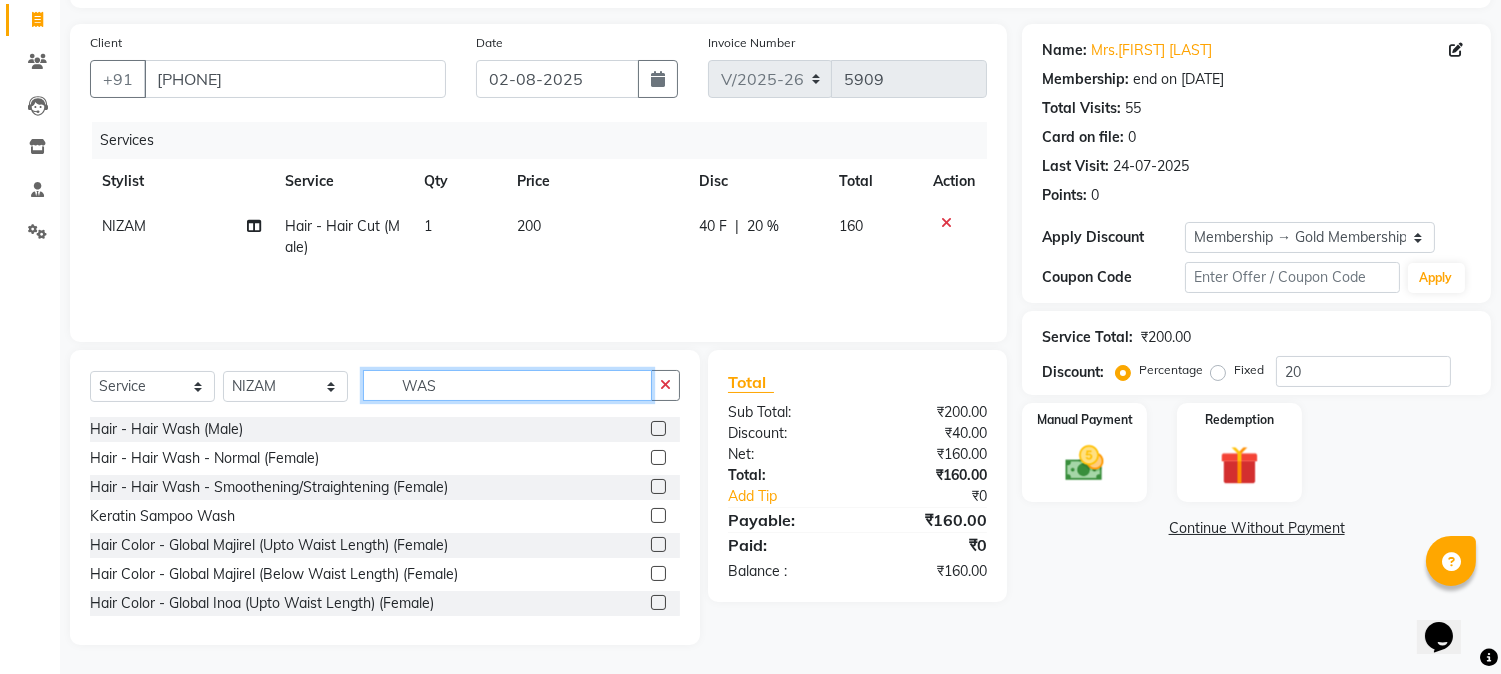 scroll, scrollTop: 84, scrollLeft: 0, axis: vertical 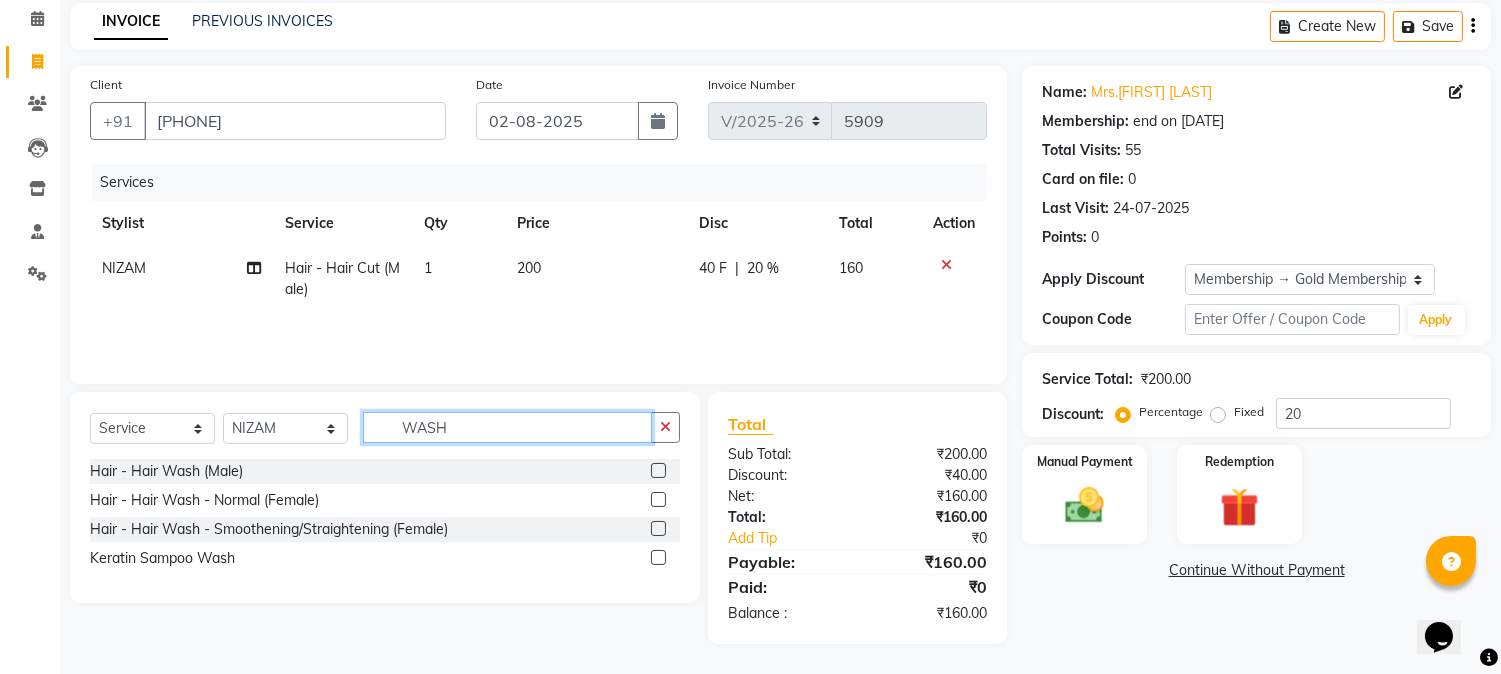 type on "WASH" 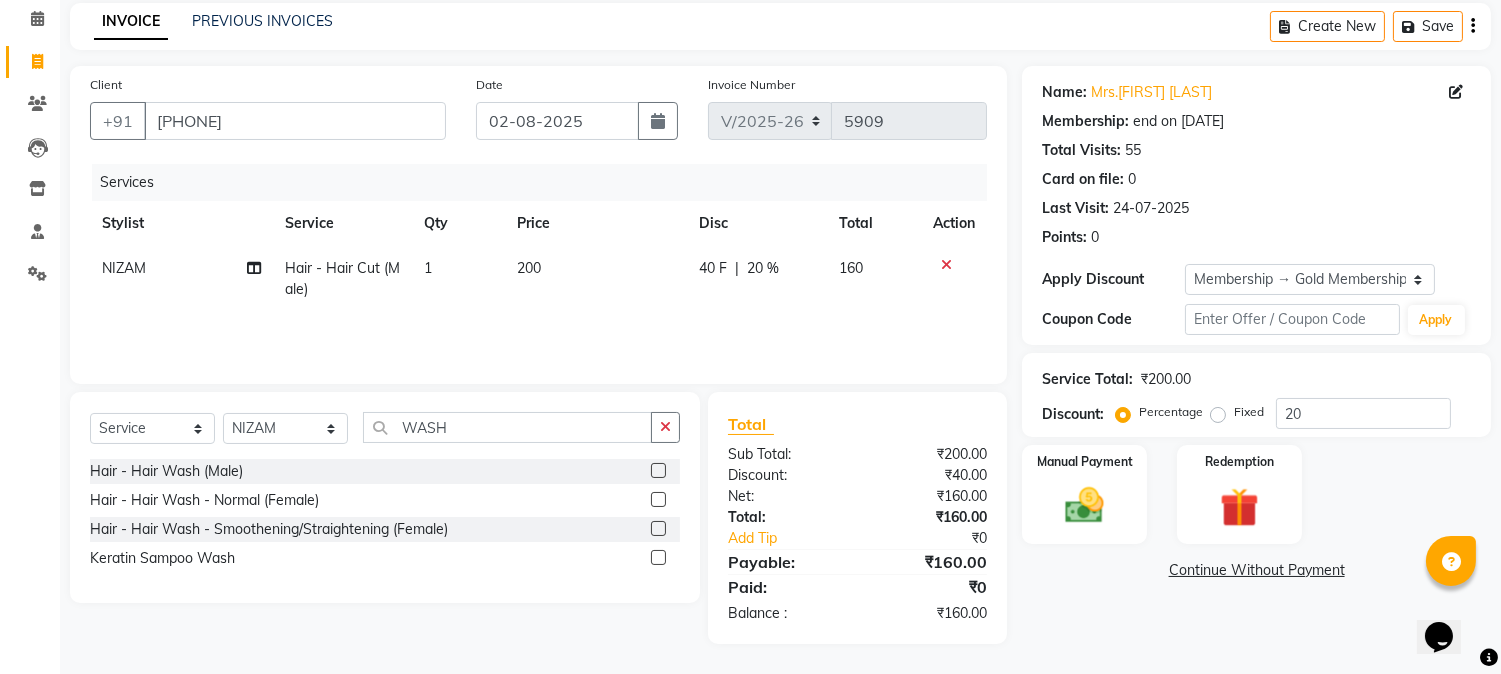 click 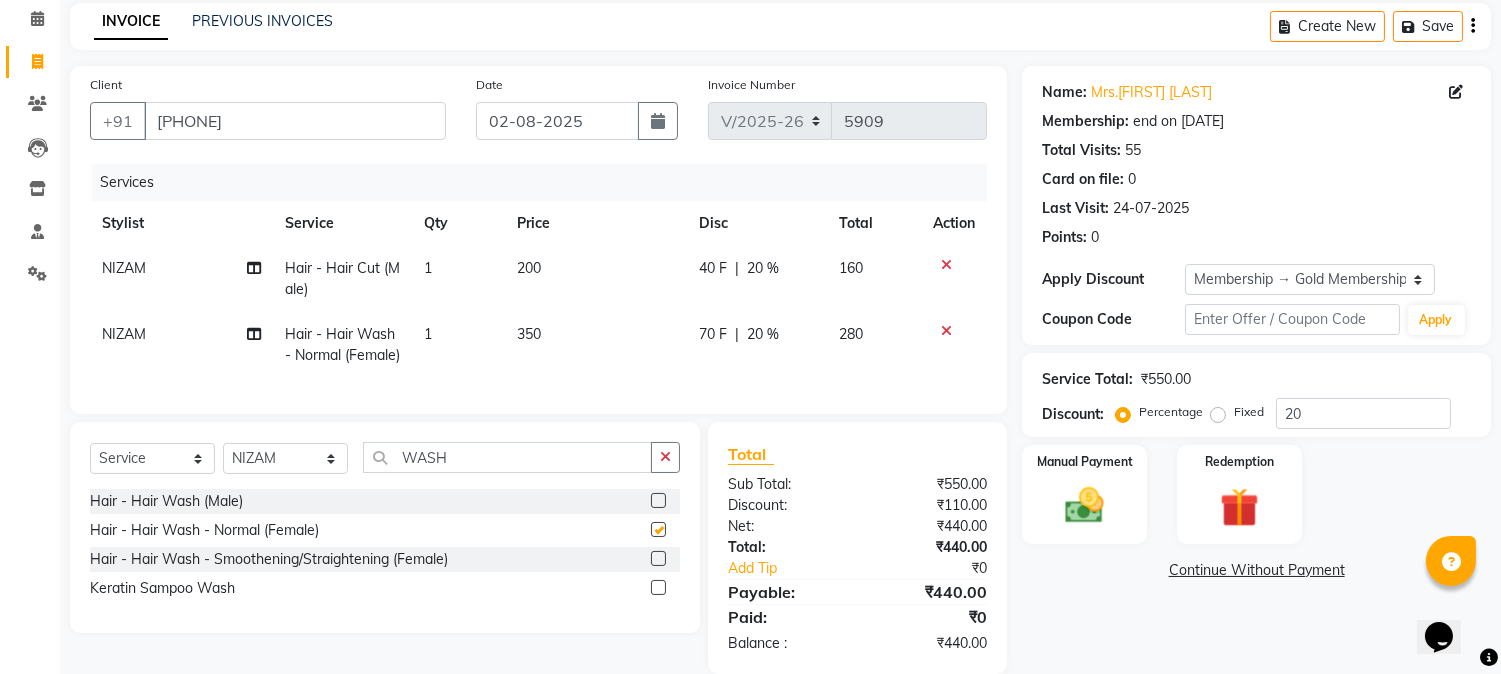 checkbox on "false" 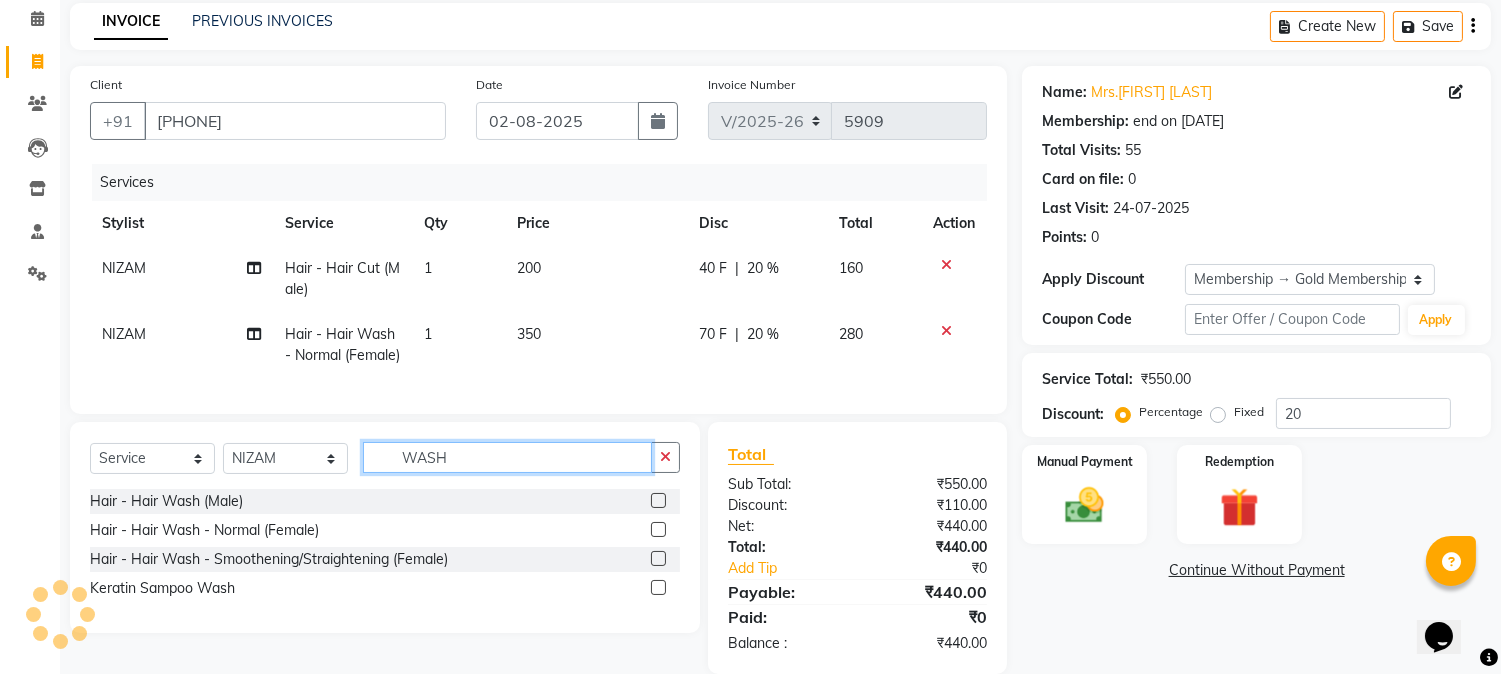 click on "WASH" 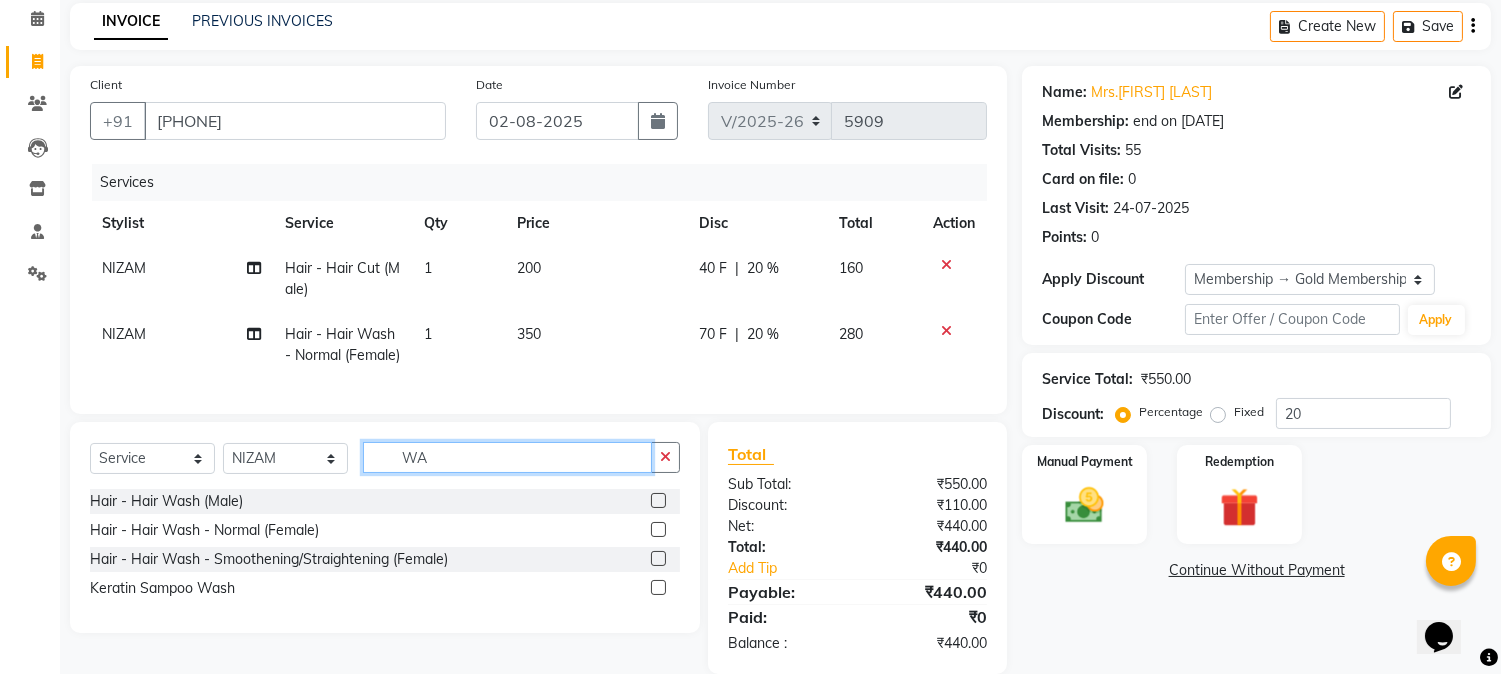 type on "W" 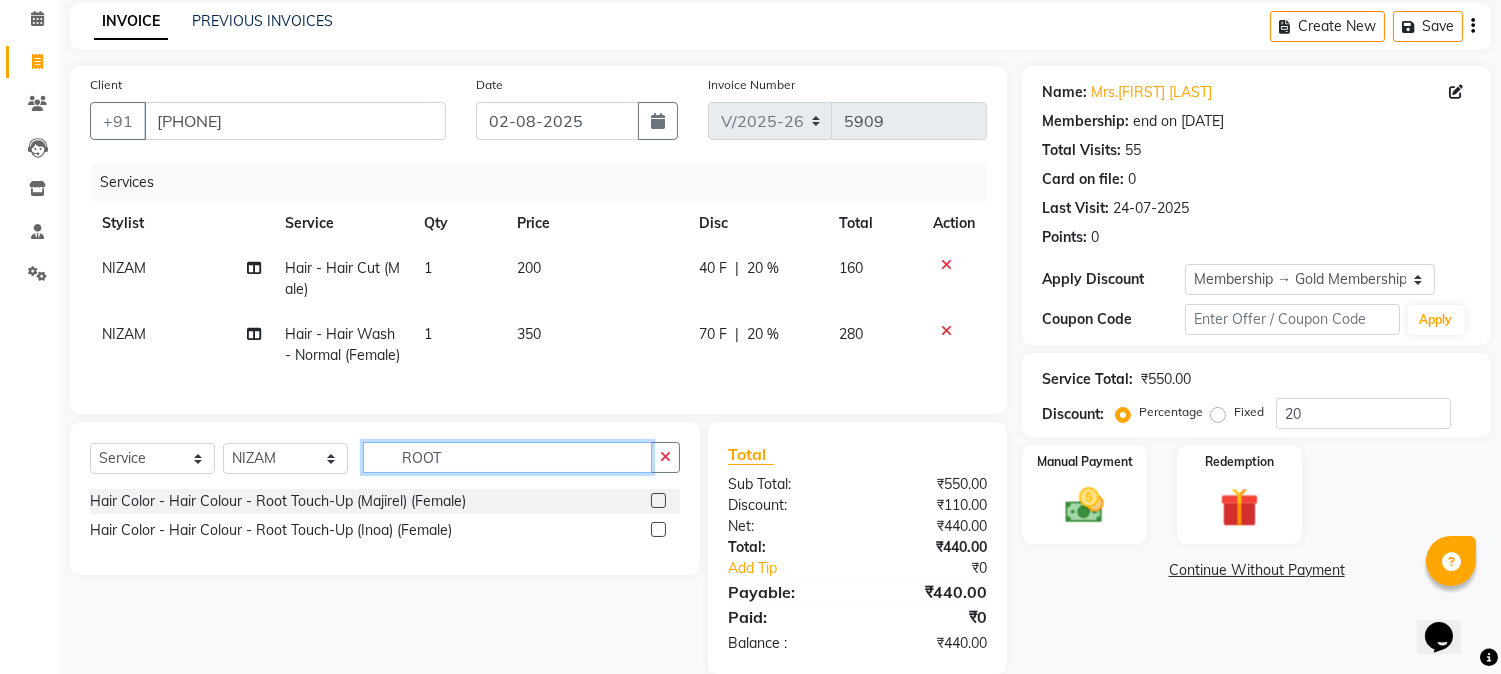 type on "ROOT" 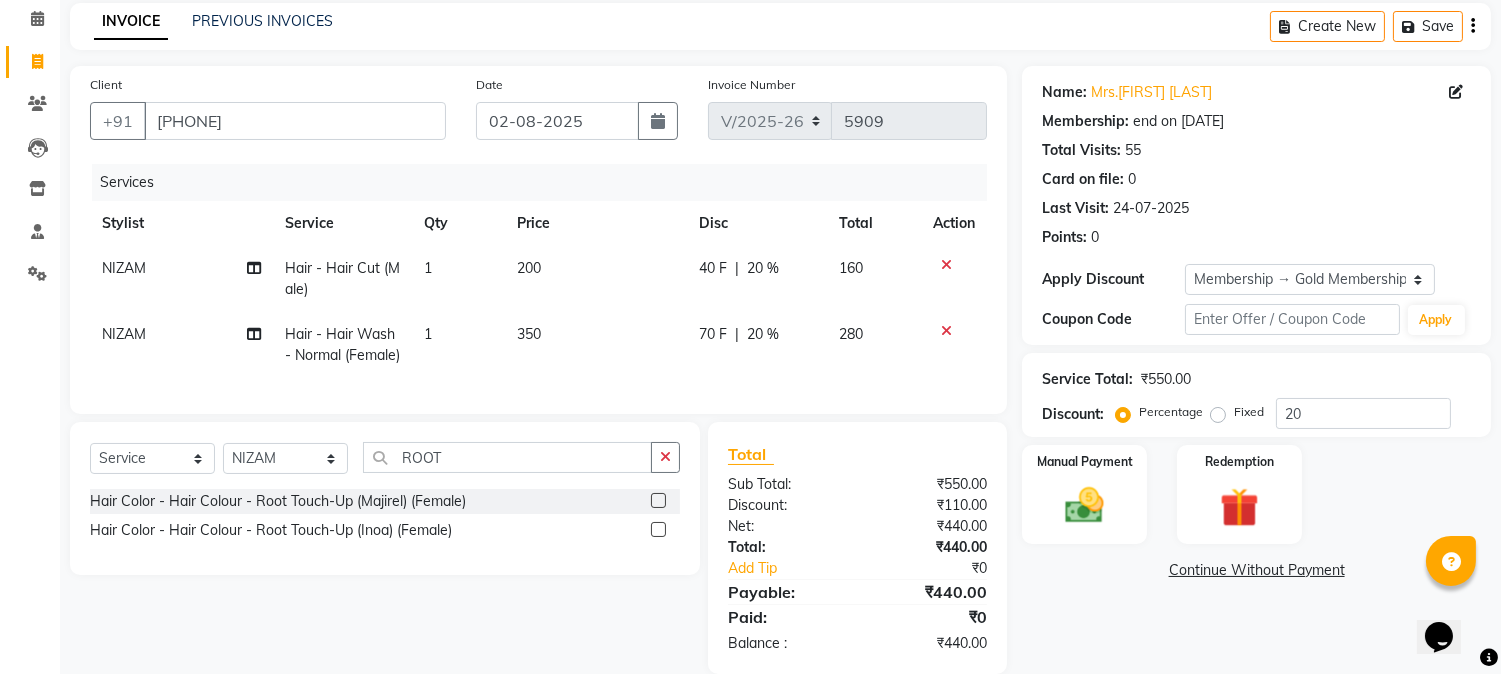 click 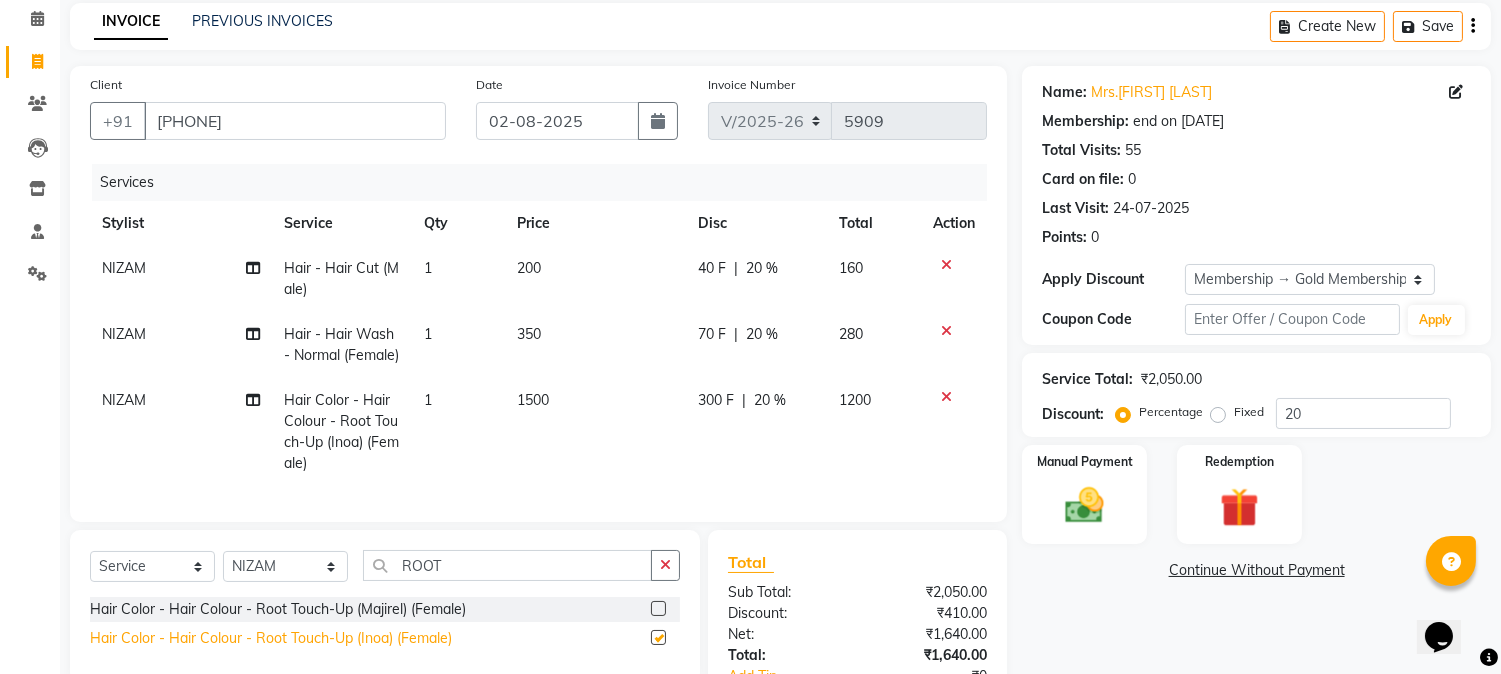 checkbox on "false" 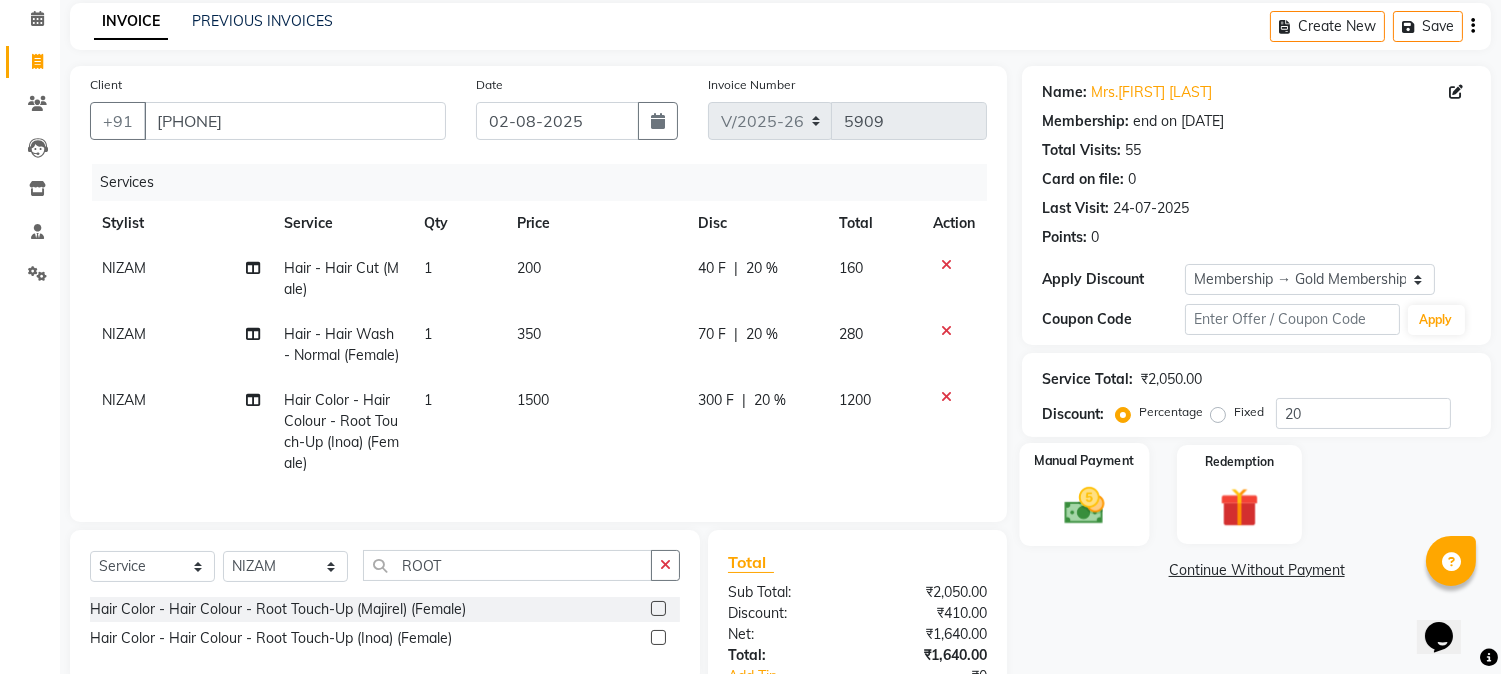click 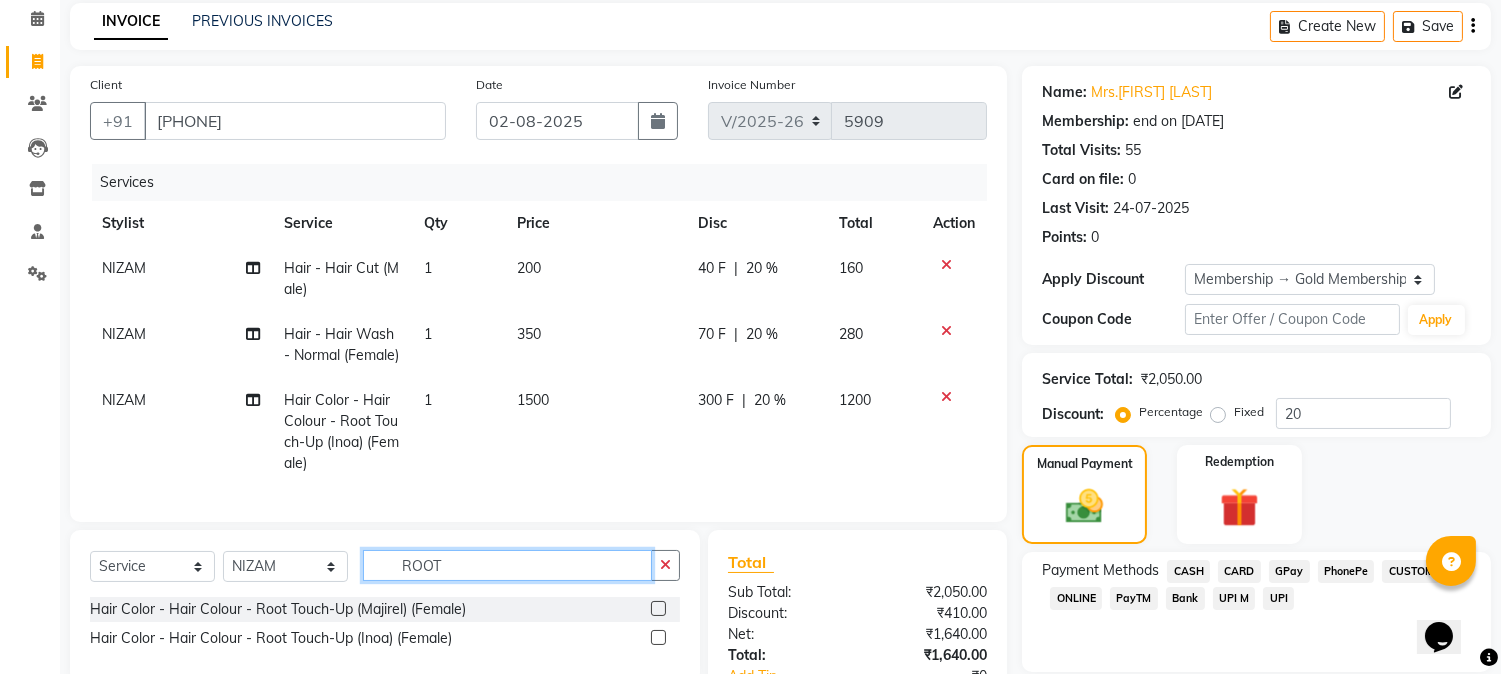 click on "ROOT" 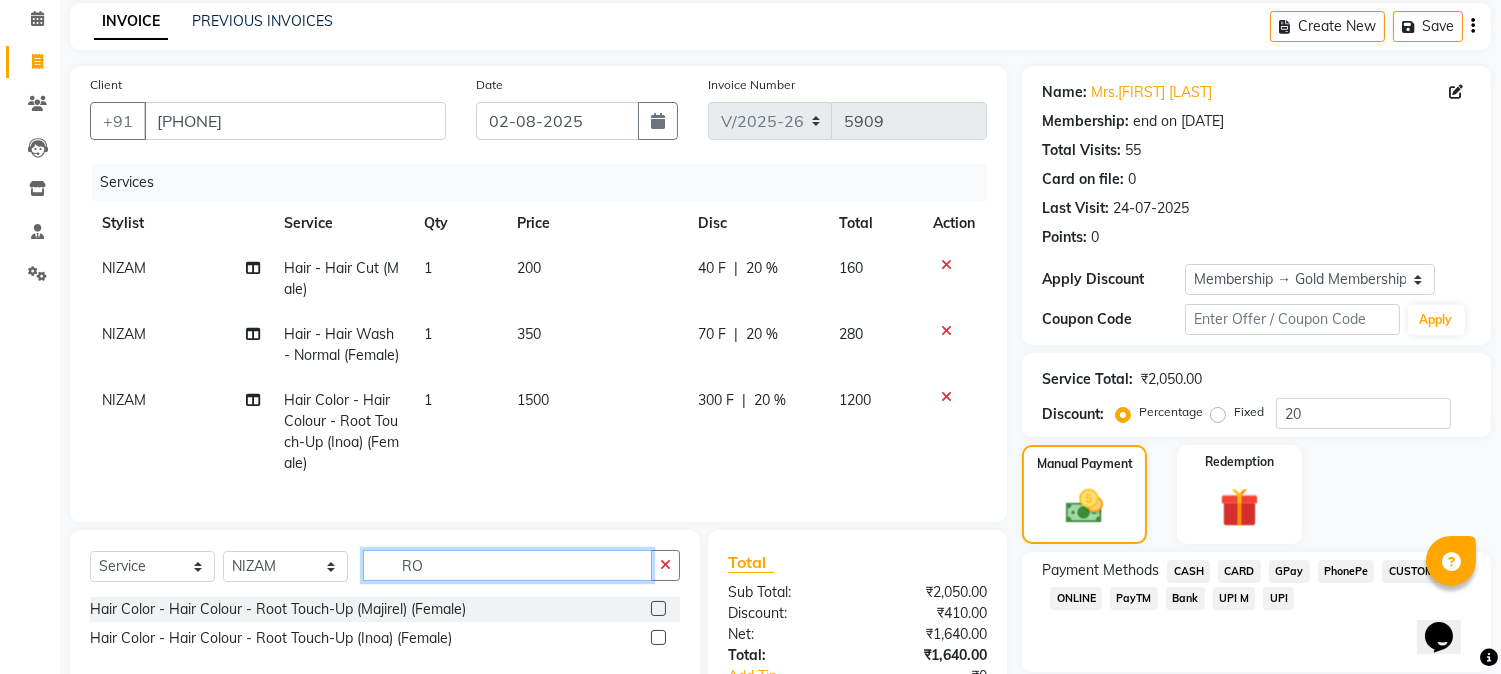 type on "R" 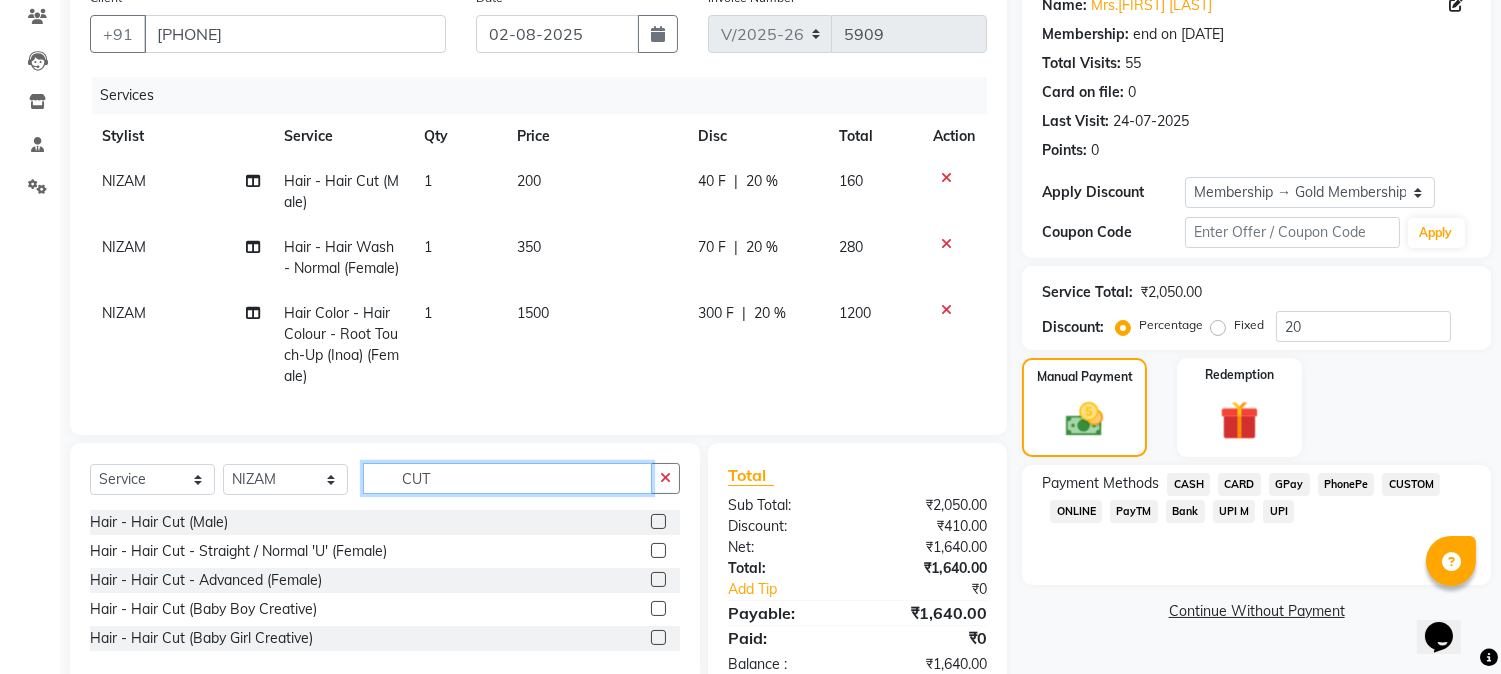 scroll, scrollTop: 260, scrollLeft: 0, axis: vertical 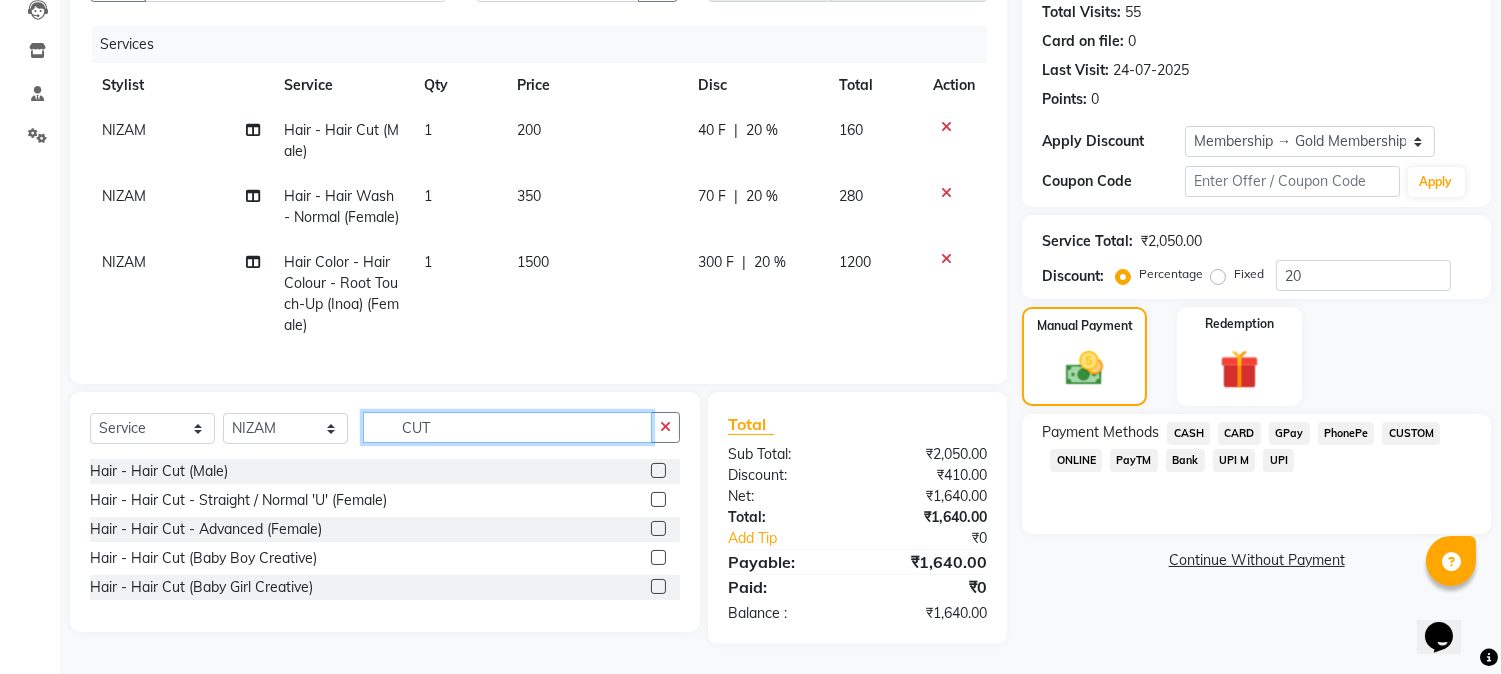 type on "CUT" 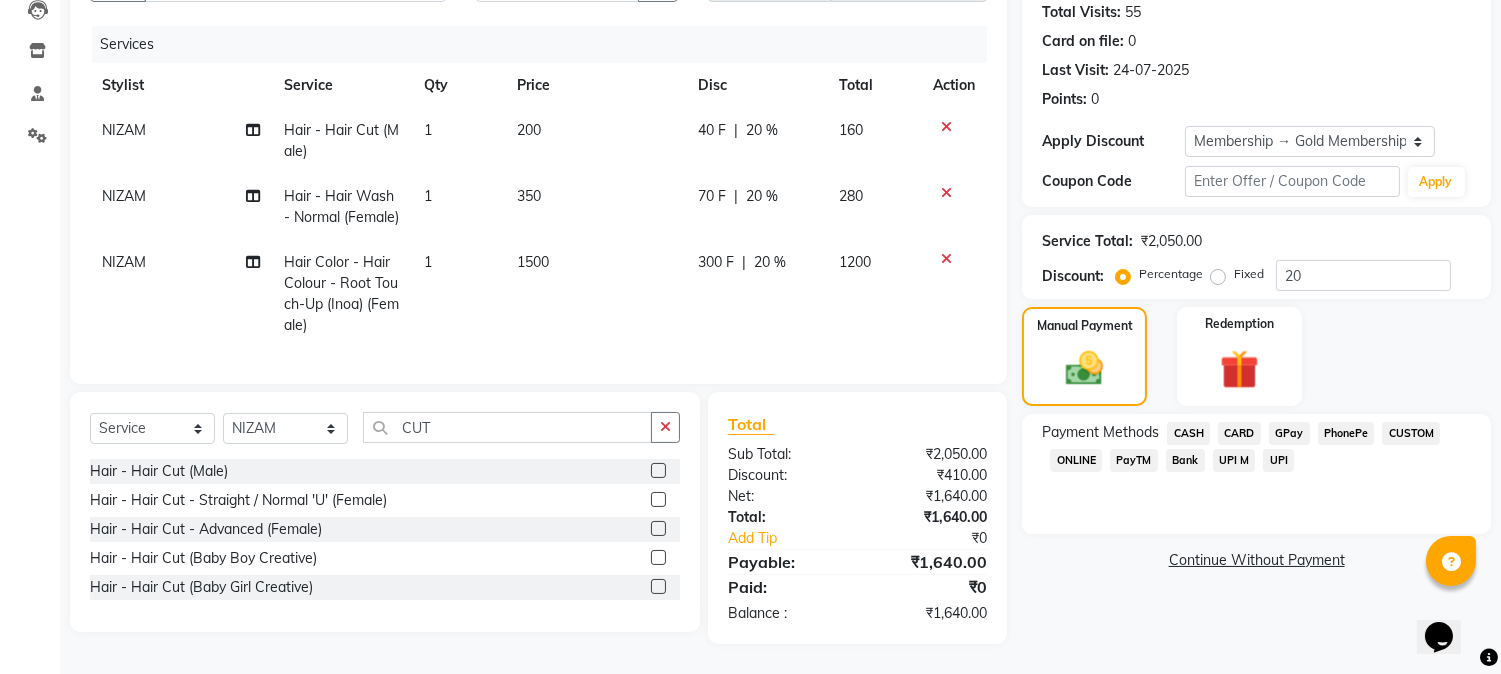 click 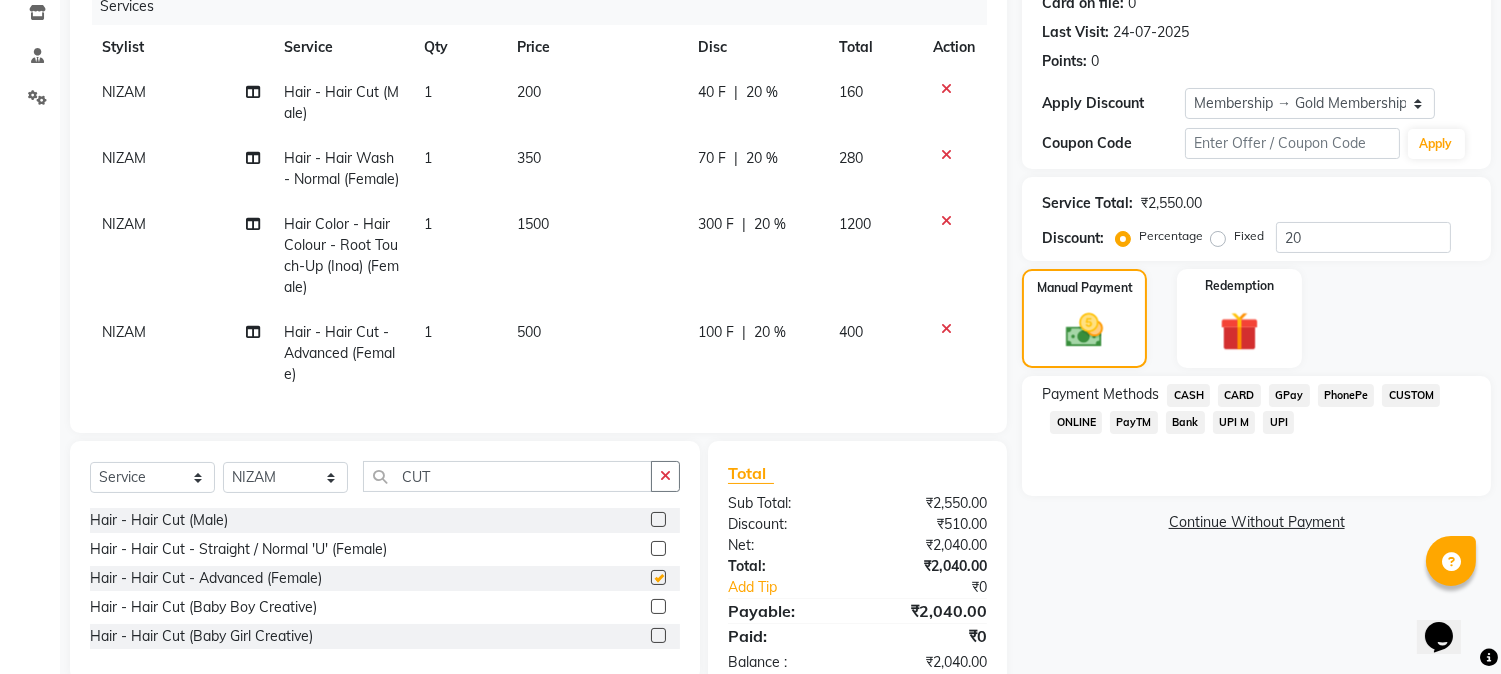 checkbox on "false" 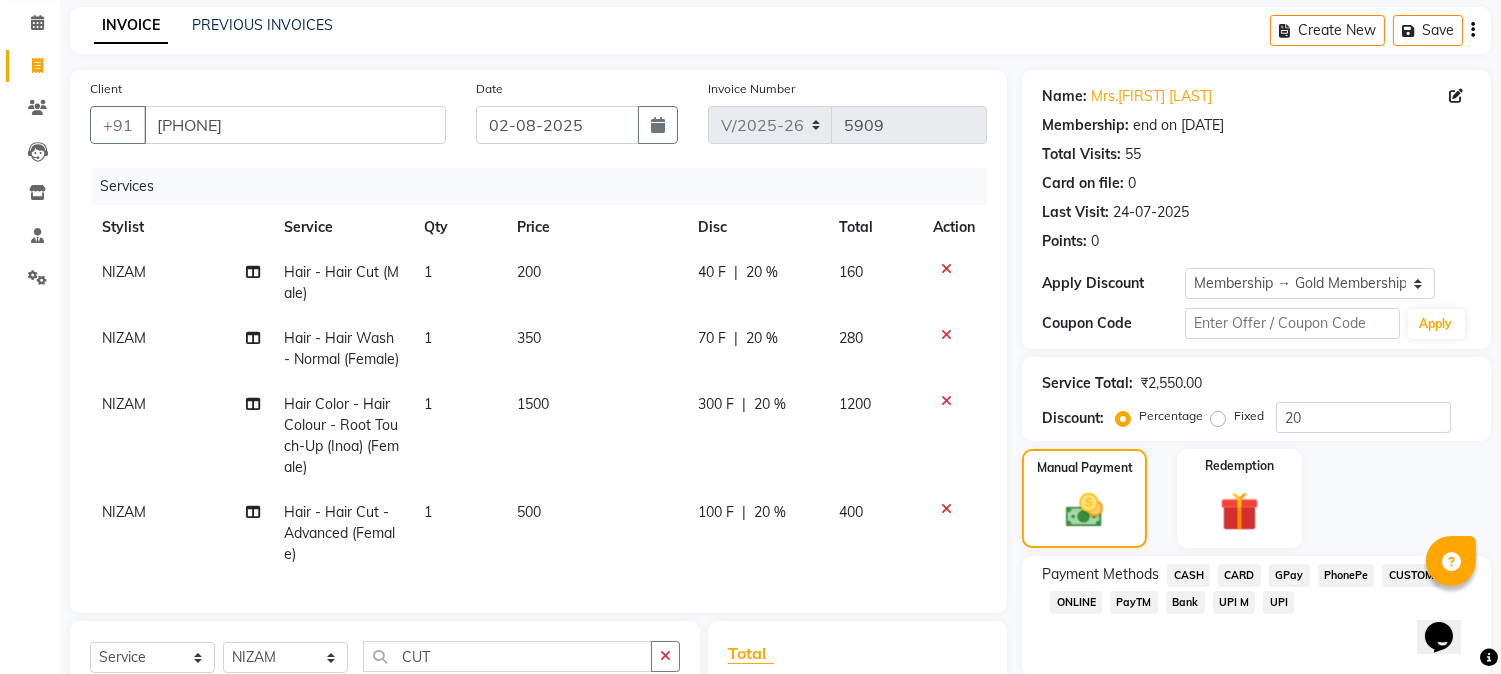 scroll, scrollTop: 222, scrollLeft: 0, axis: vertical 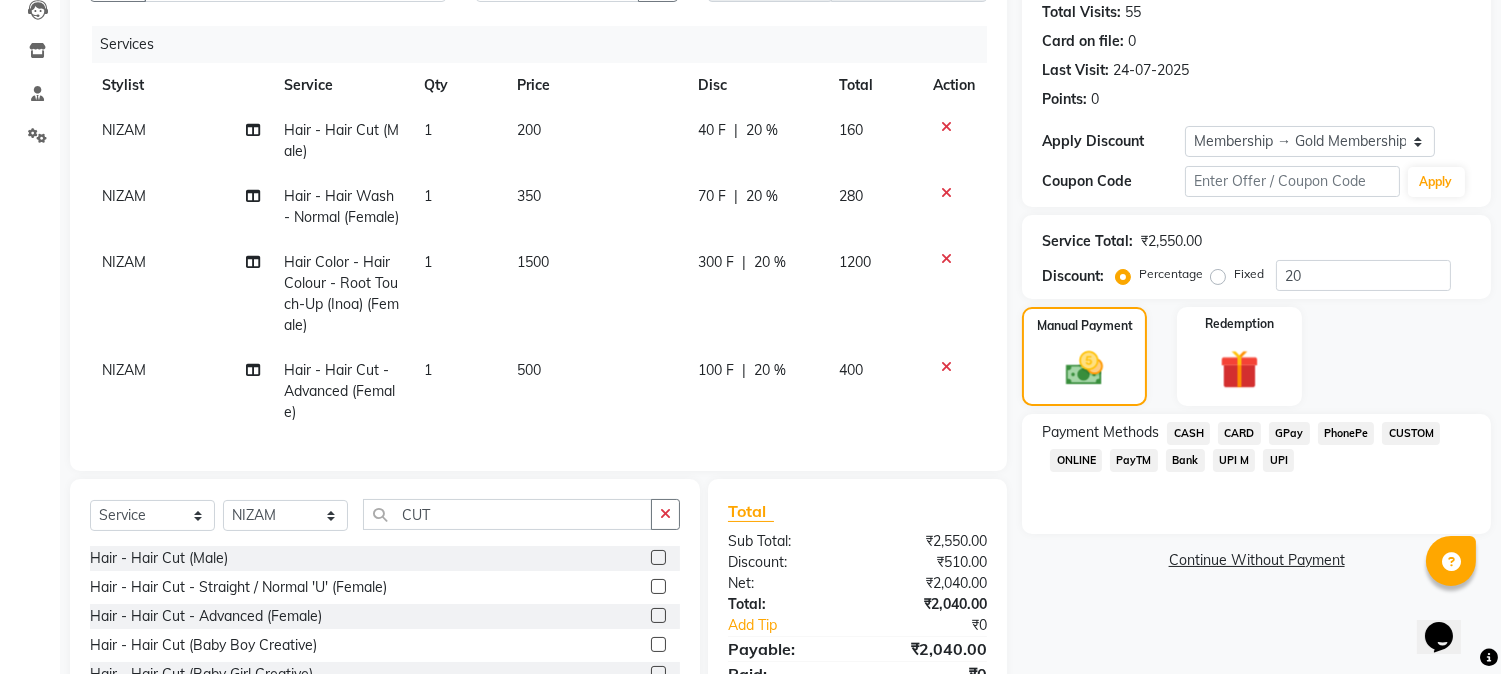 click on "NIZAM" 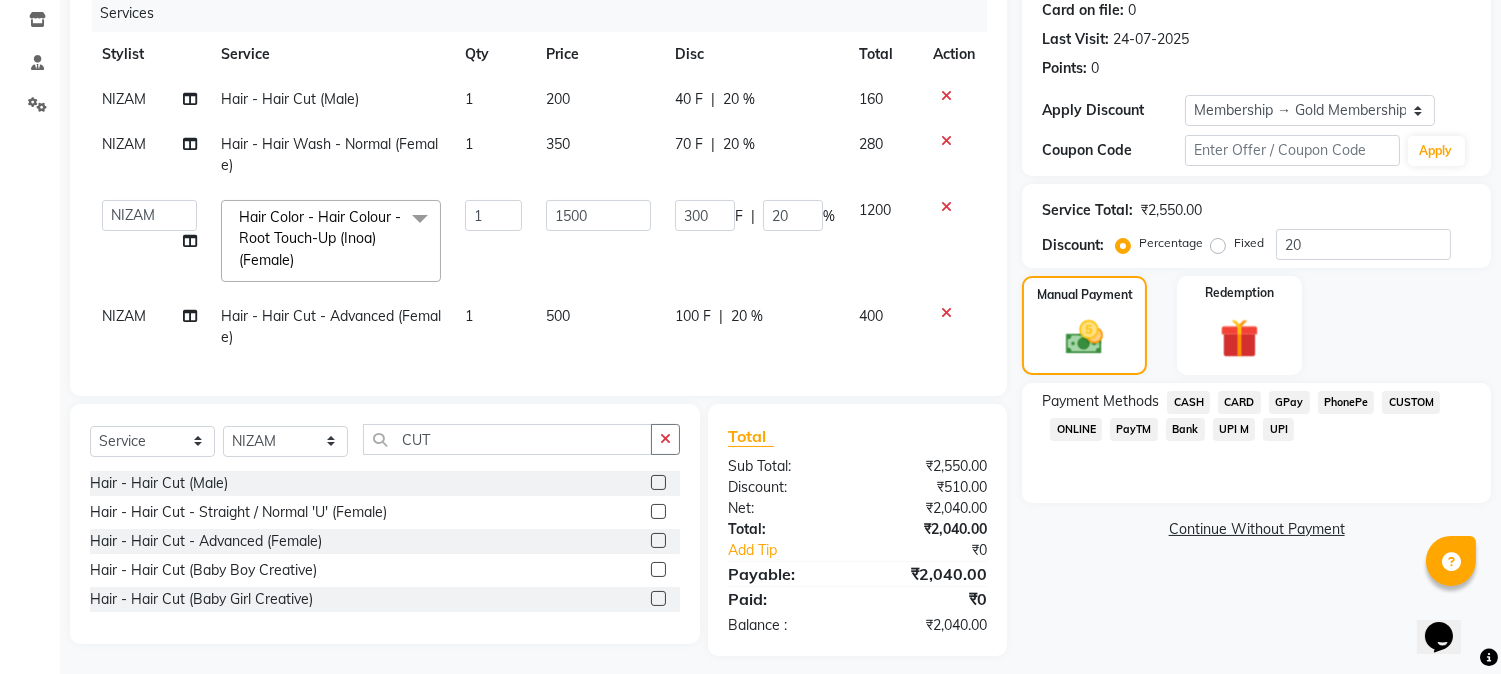 scroll, scrollTop: 282, scrollLeft: 0, axis: vertical 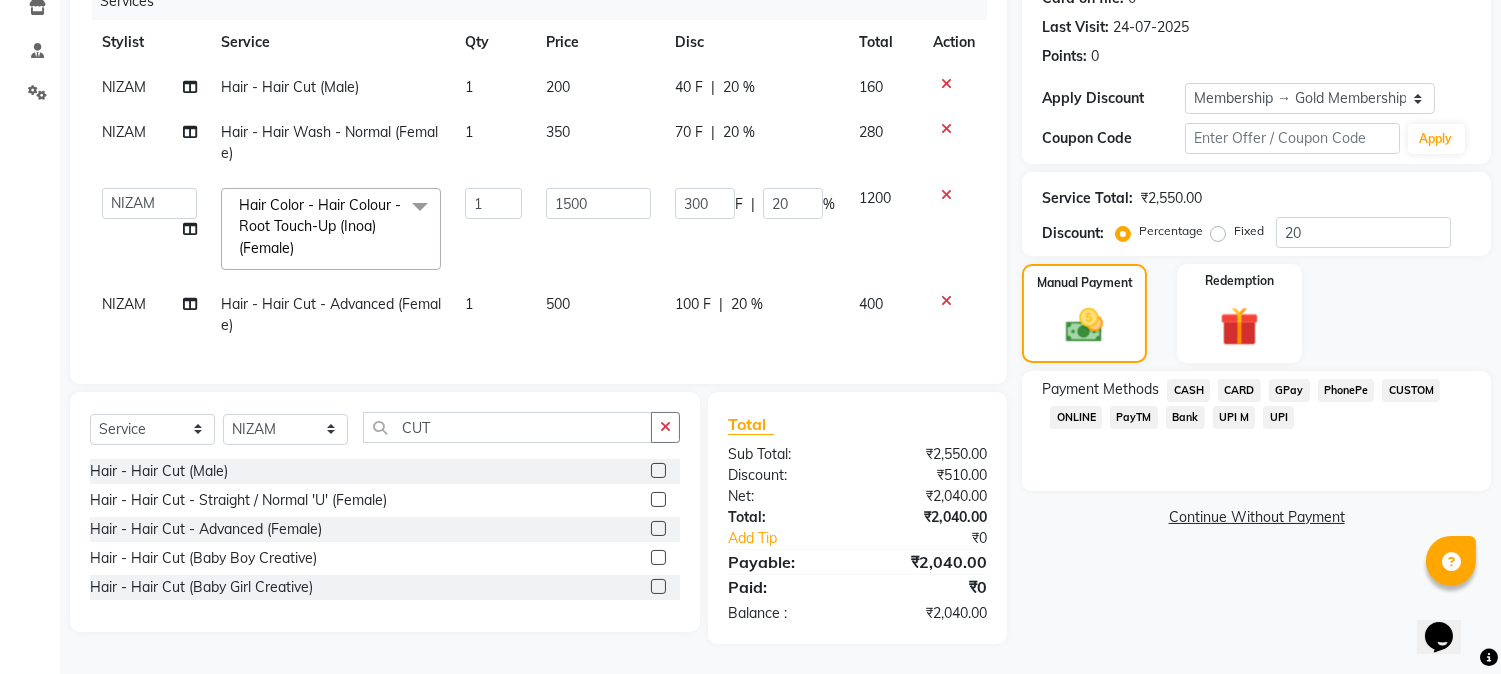 click on "GPay" 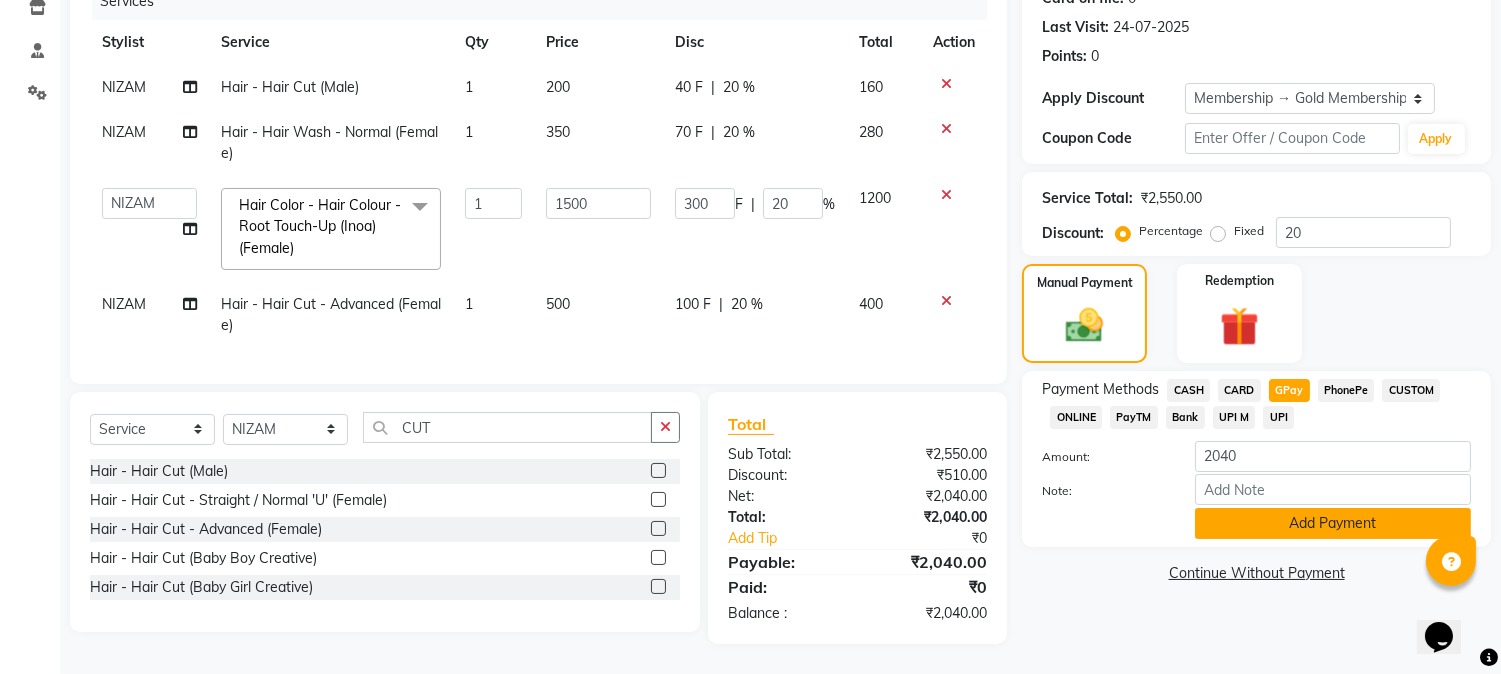 click on "Add Payment" 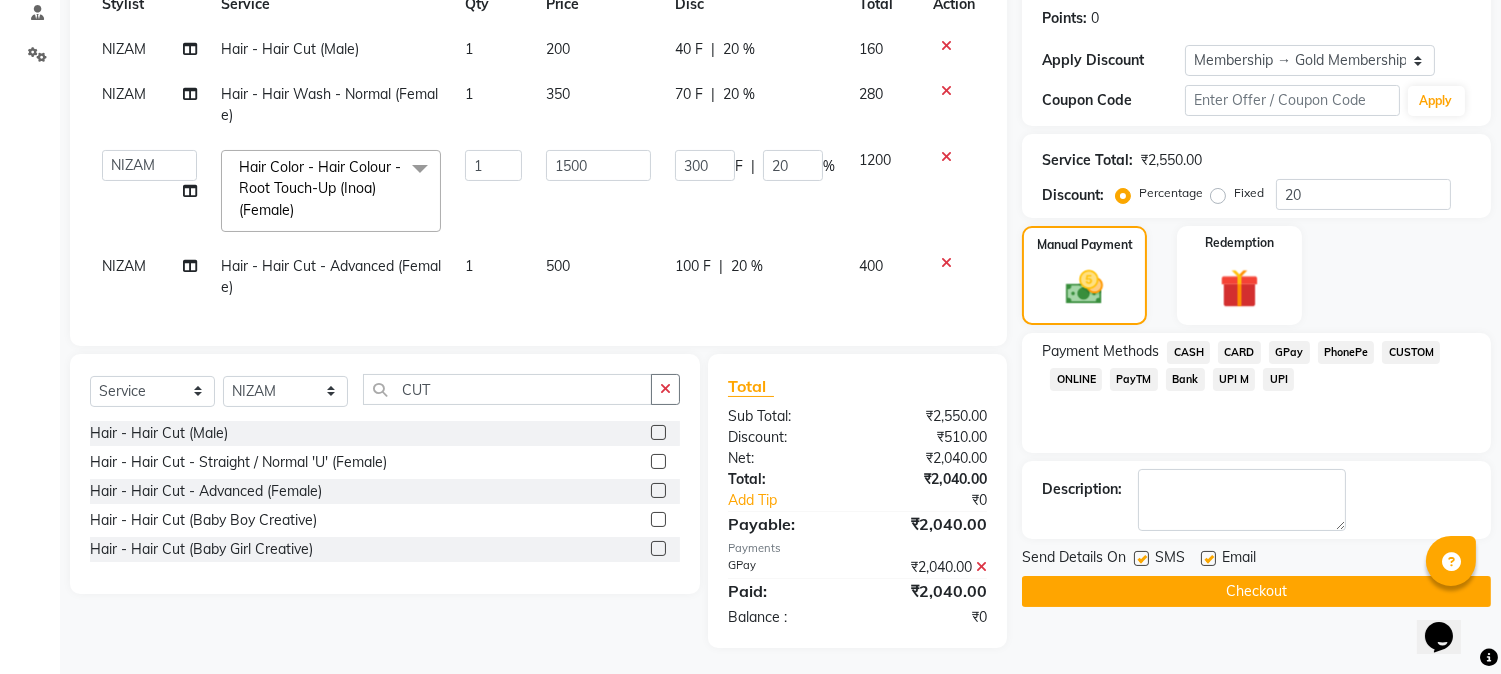 scroll, scrollTop: 323, scrollLeft: 0, axis: vertical 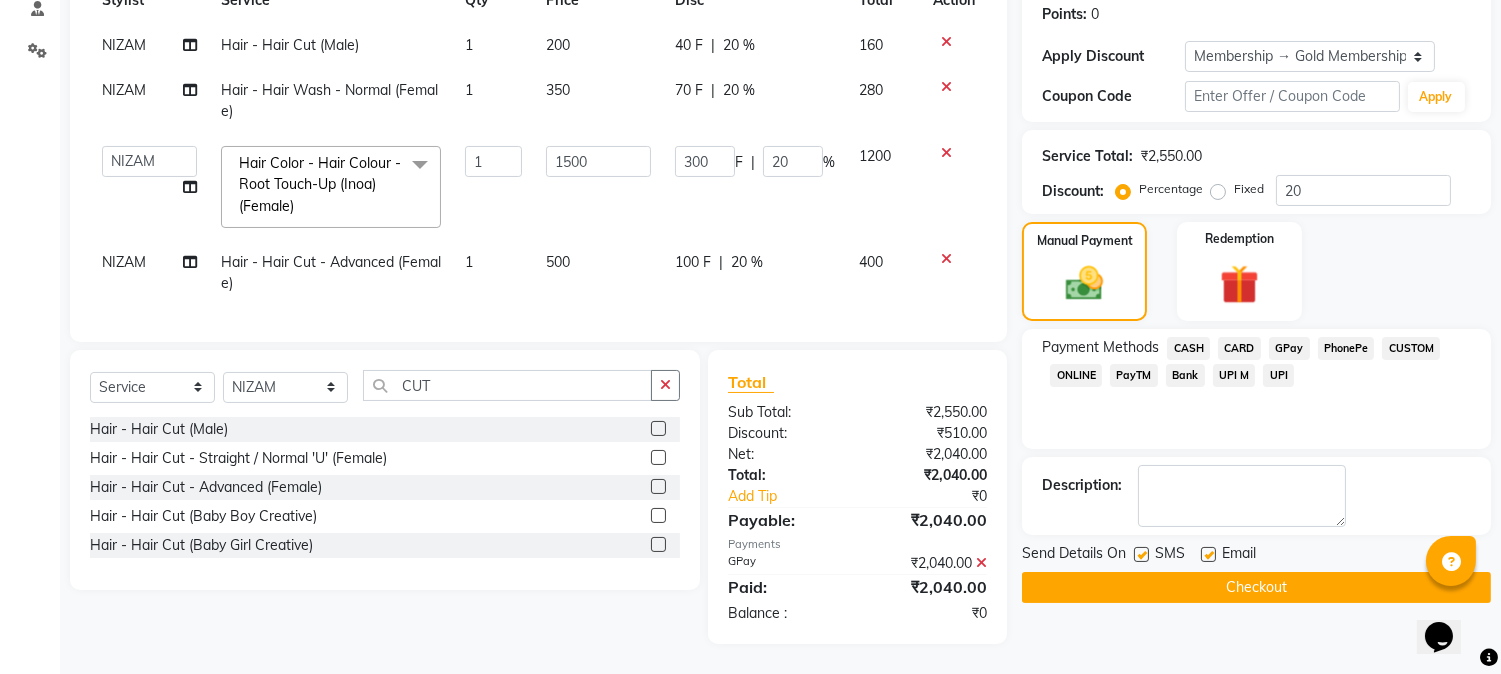 click on "Checkout" 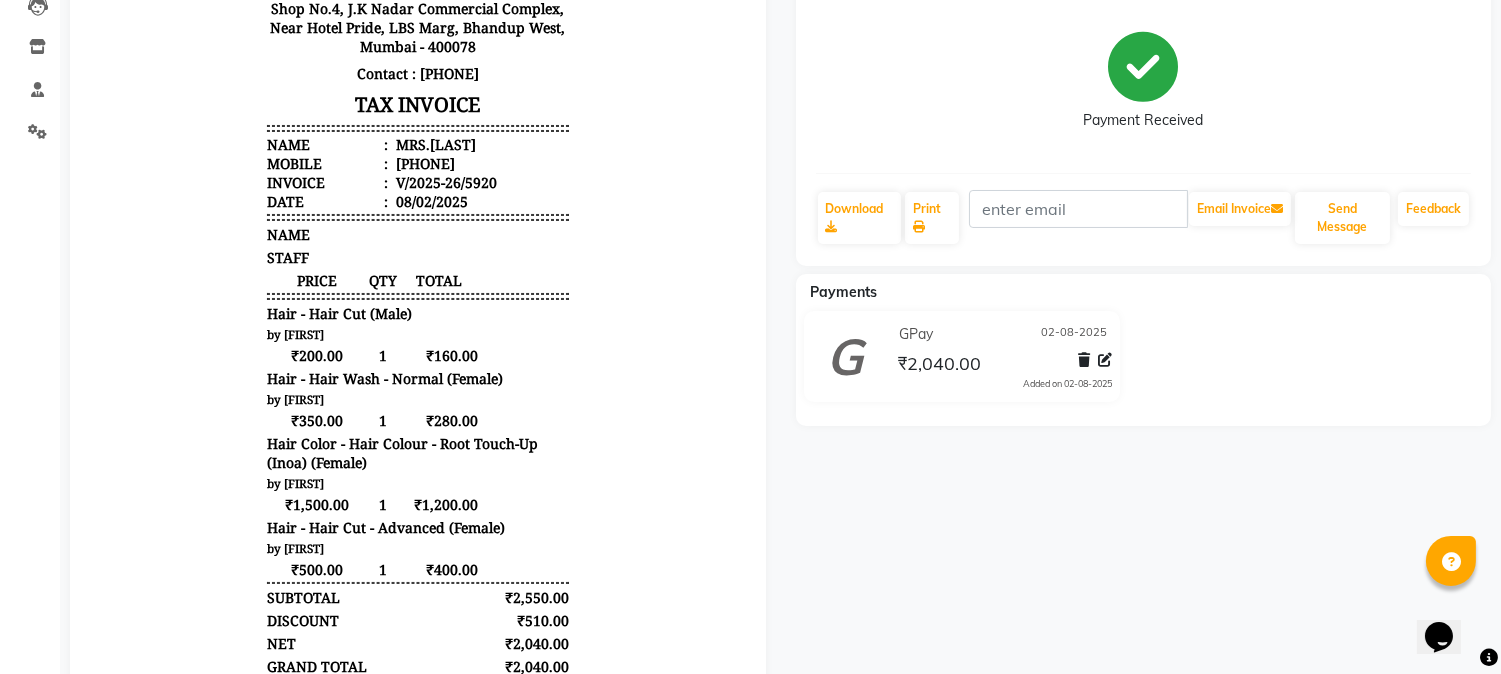 scroll, scrollTop: 444, scrollLeft: 0, axis: vertical 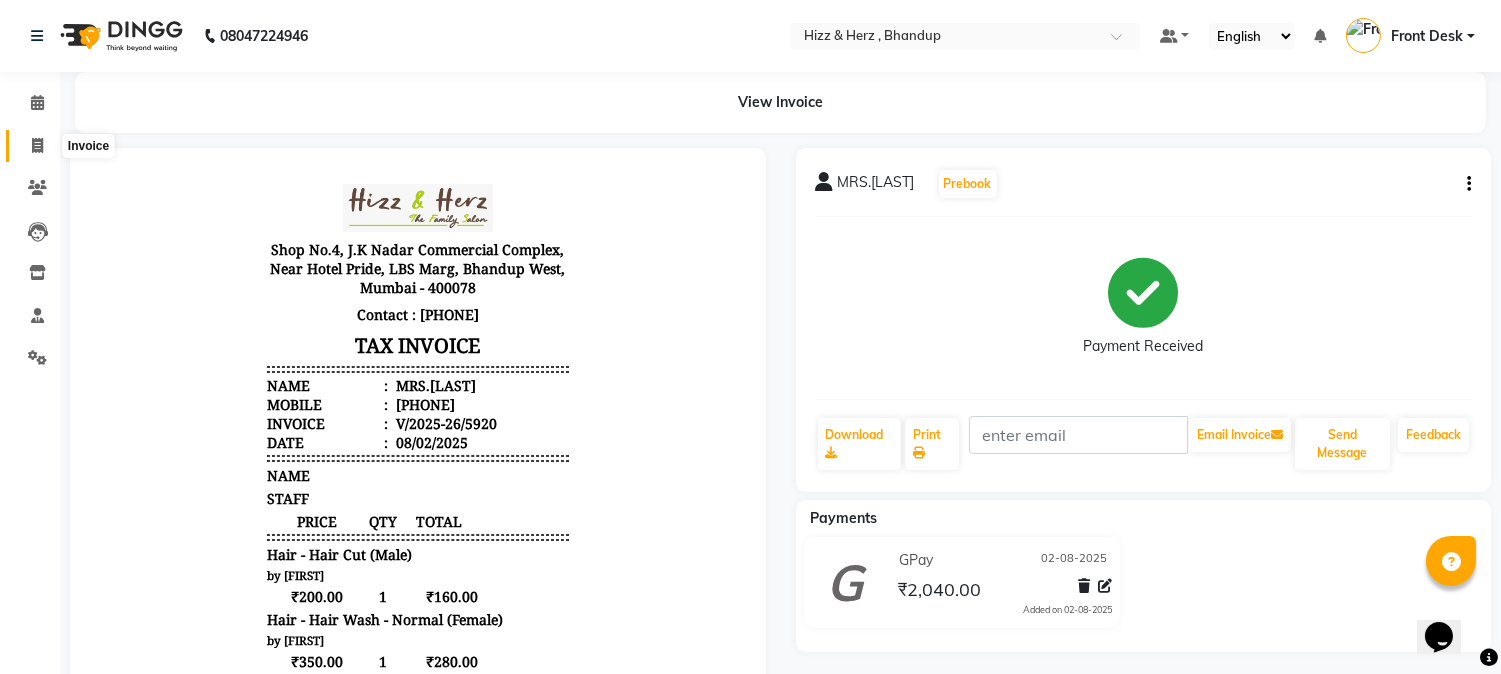 click 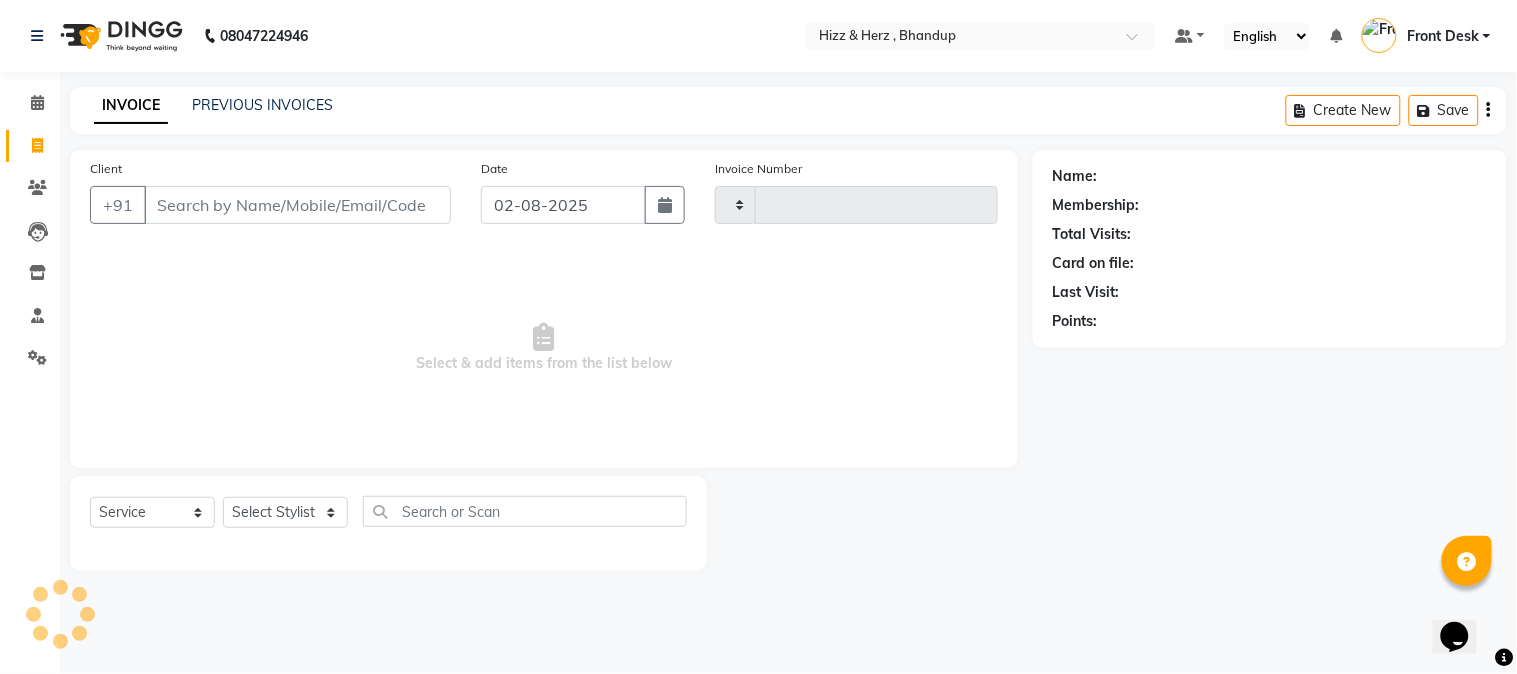 type on "5927" 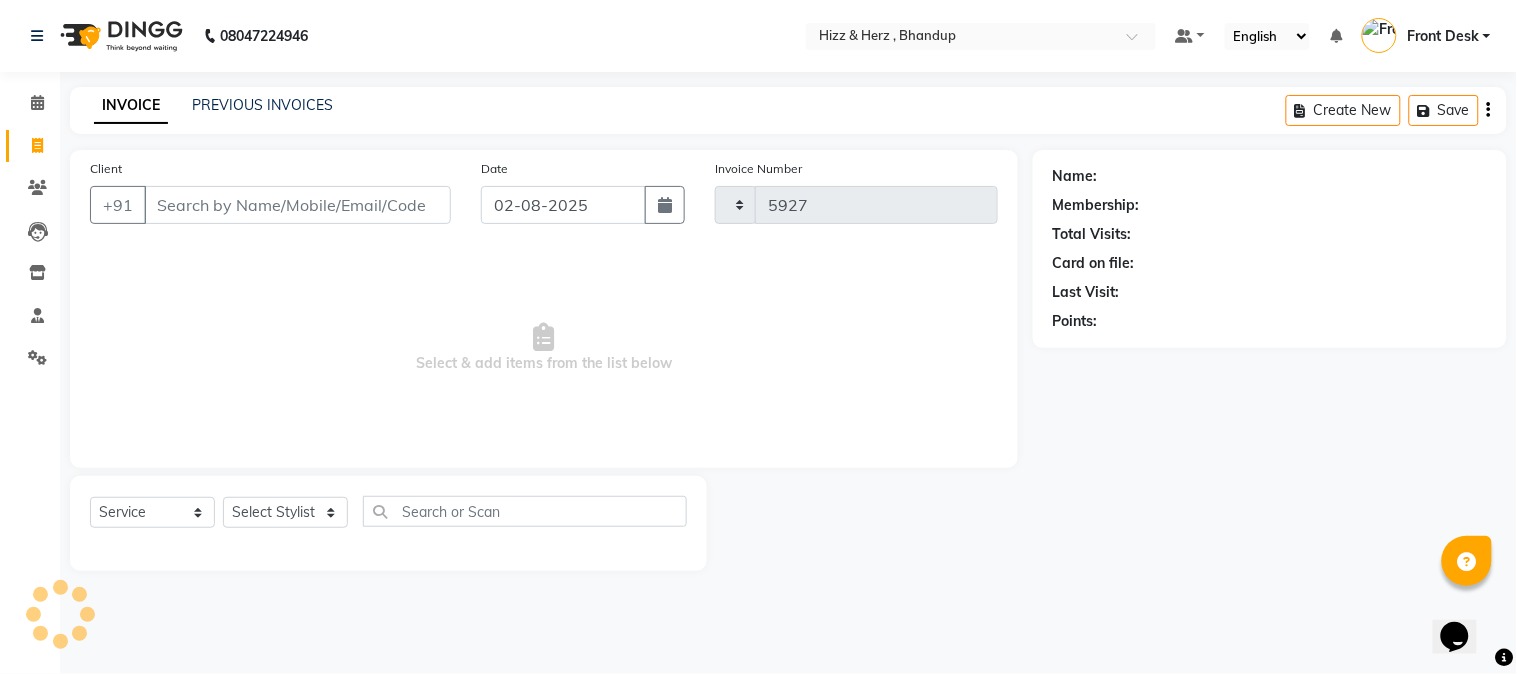 select on "629" 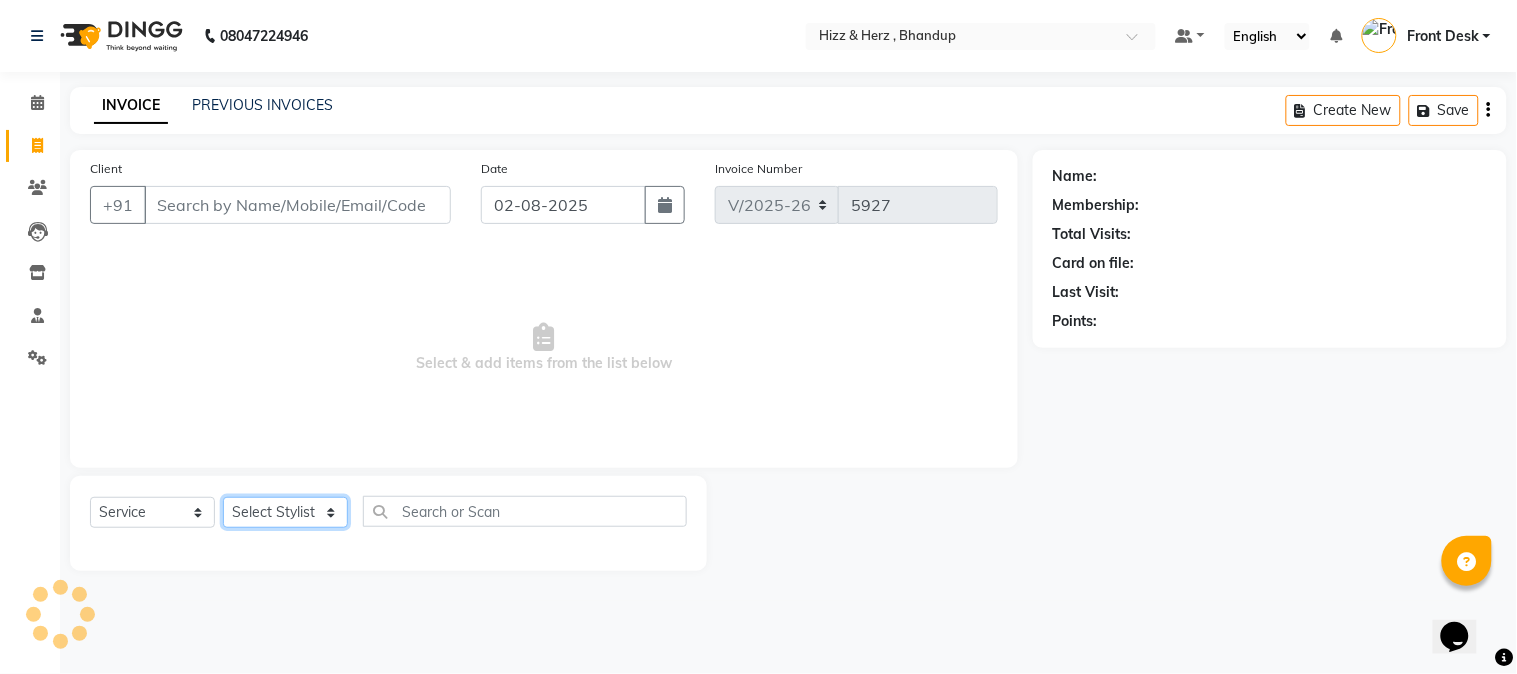 click on "Select Stylist" 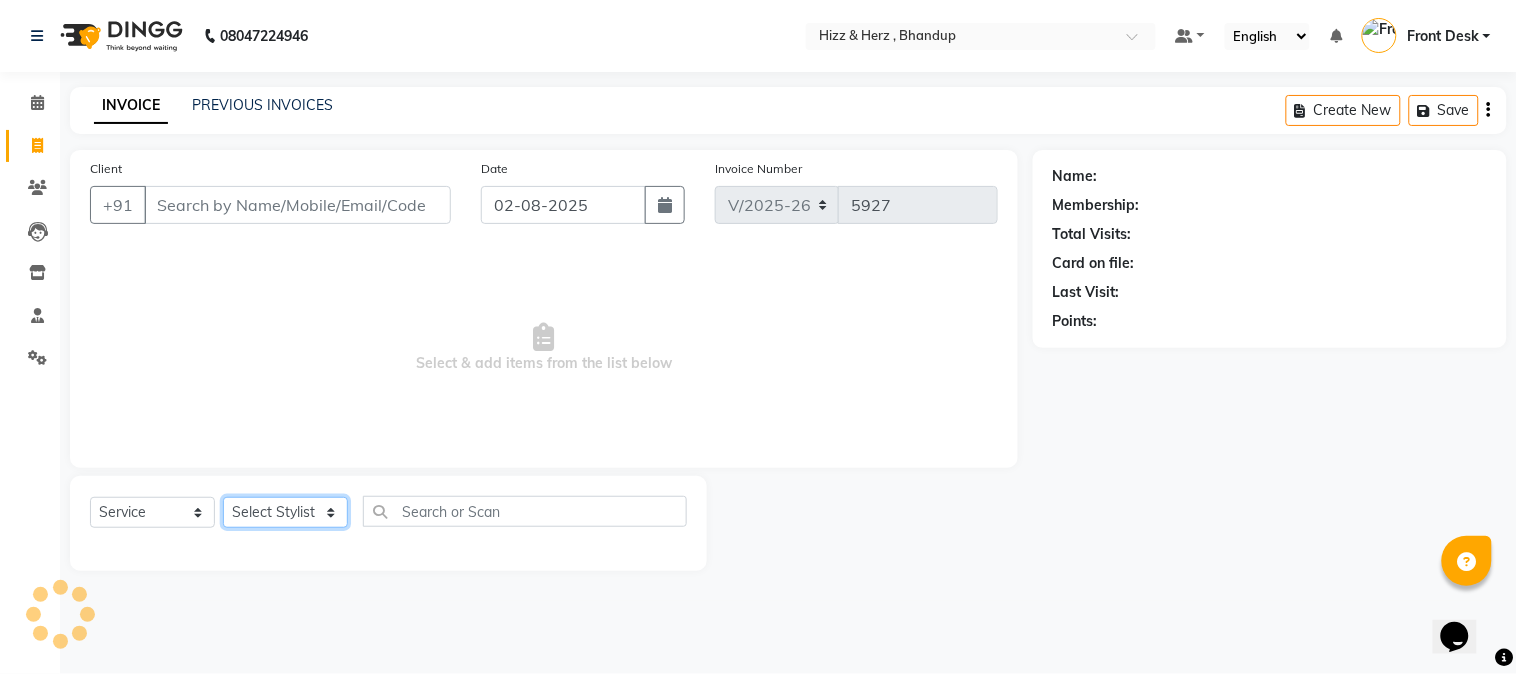 select on "9149" 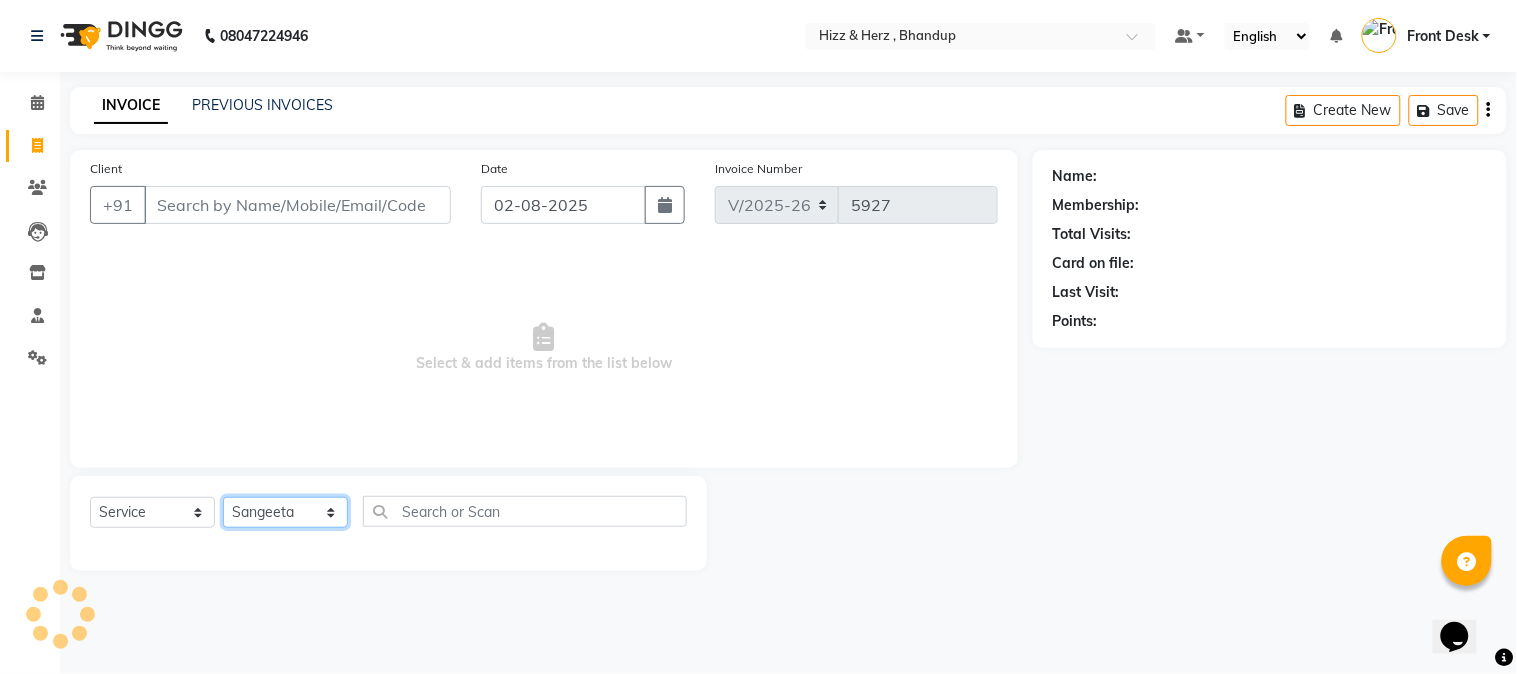 click on "Select Stylist Front Desk Gaurav Sharma HIZZ & HERZ 2 IRFAN AHMAD Jigna Goswami KHALID AHMAD Laxmi Mehboob MOHD PARVEJ NIZAM Salman Sangeeta  SUMITA  VEERENDRA SHARMA" 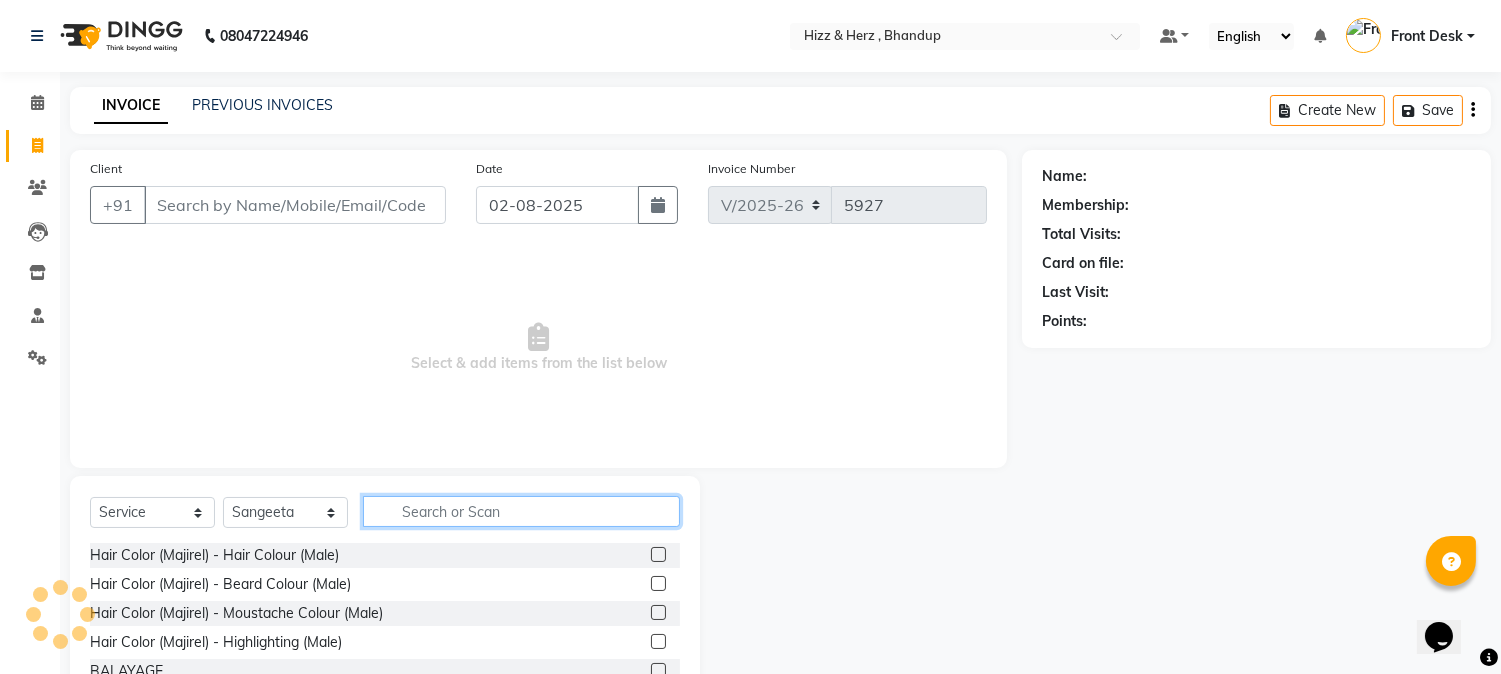 click 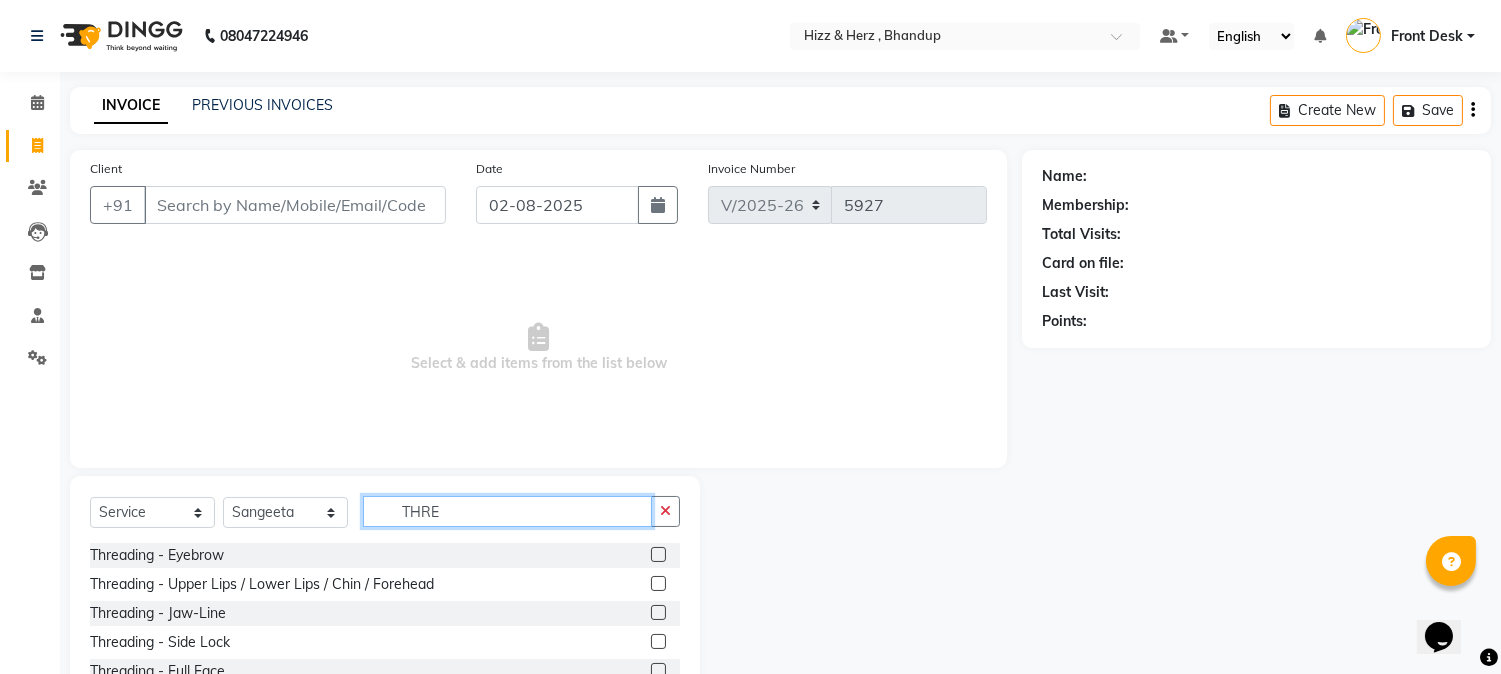 type on "THRE" 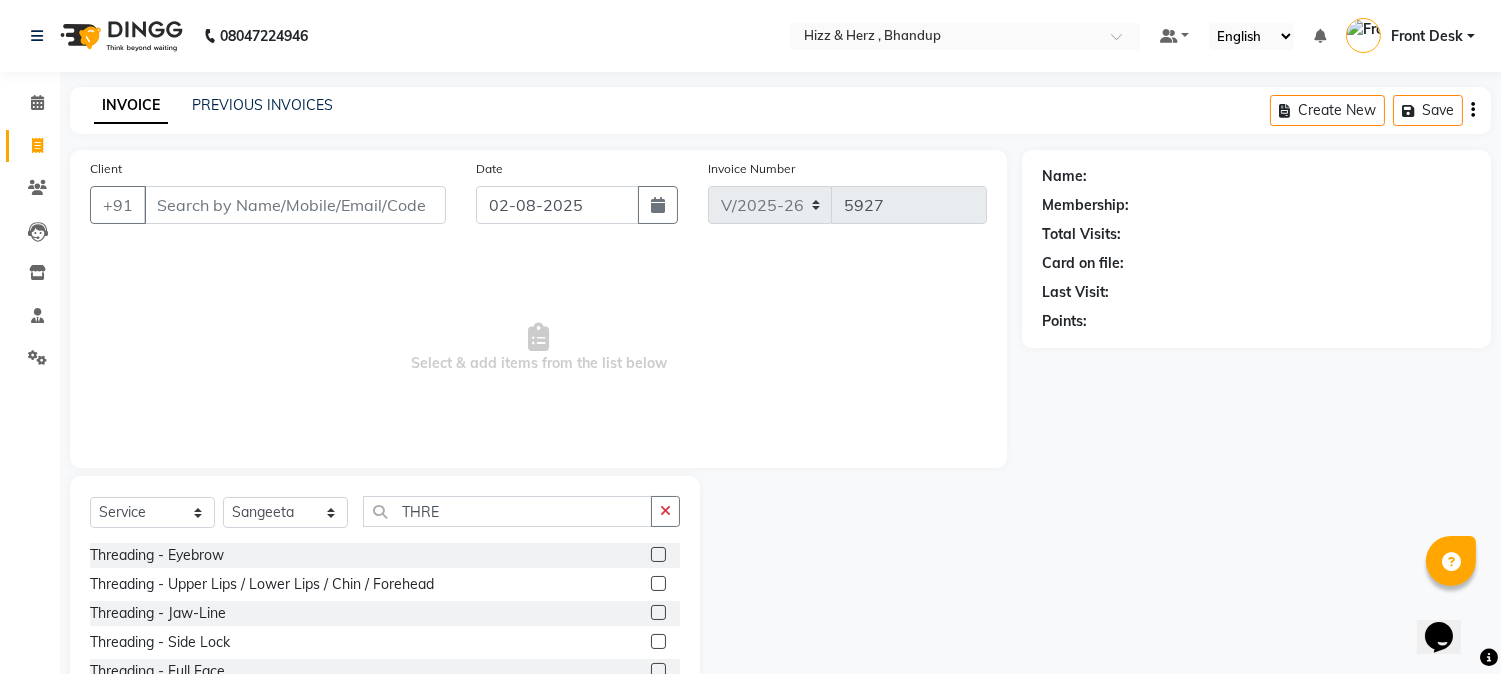 click 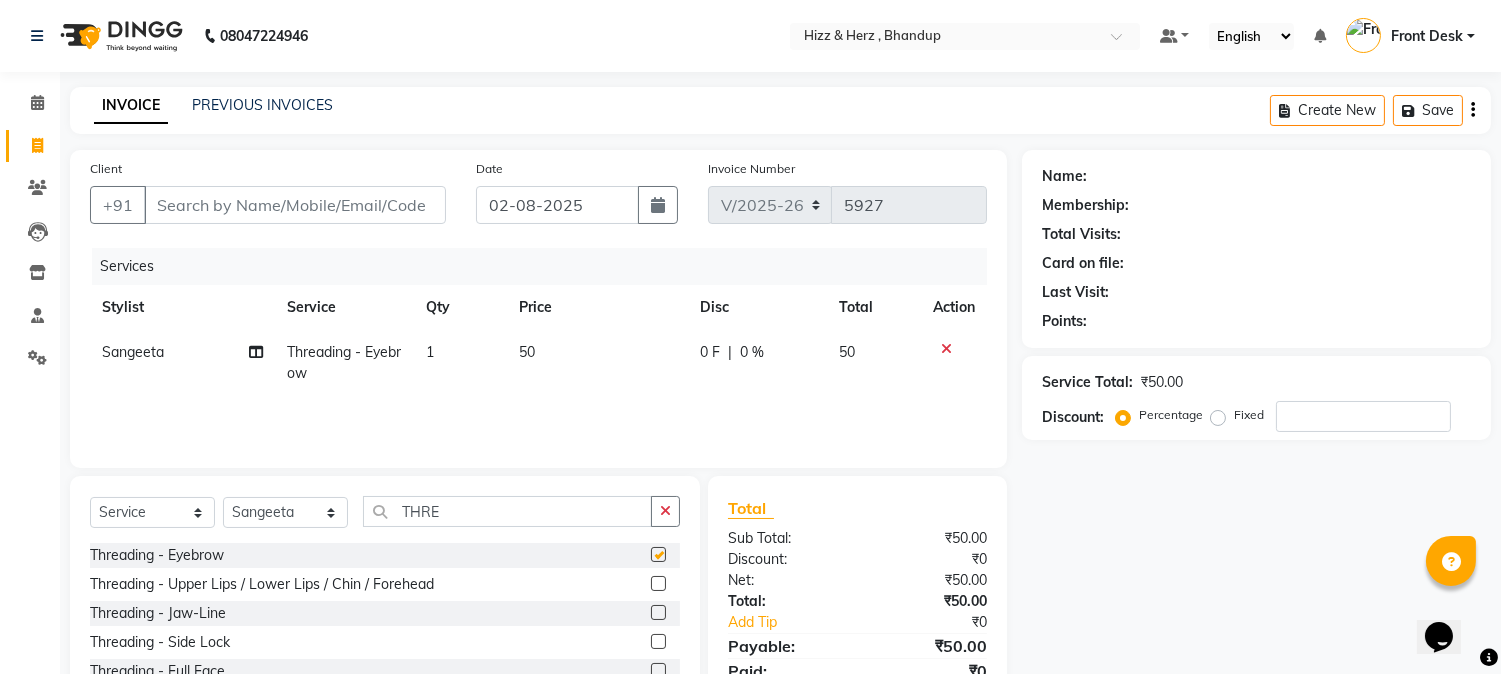 checkbox on "false" 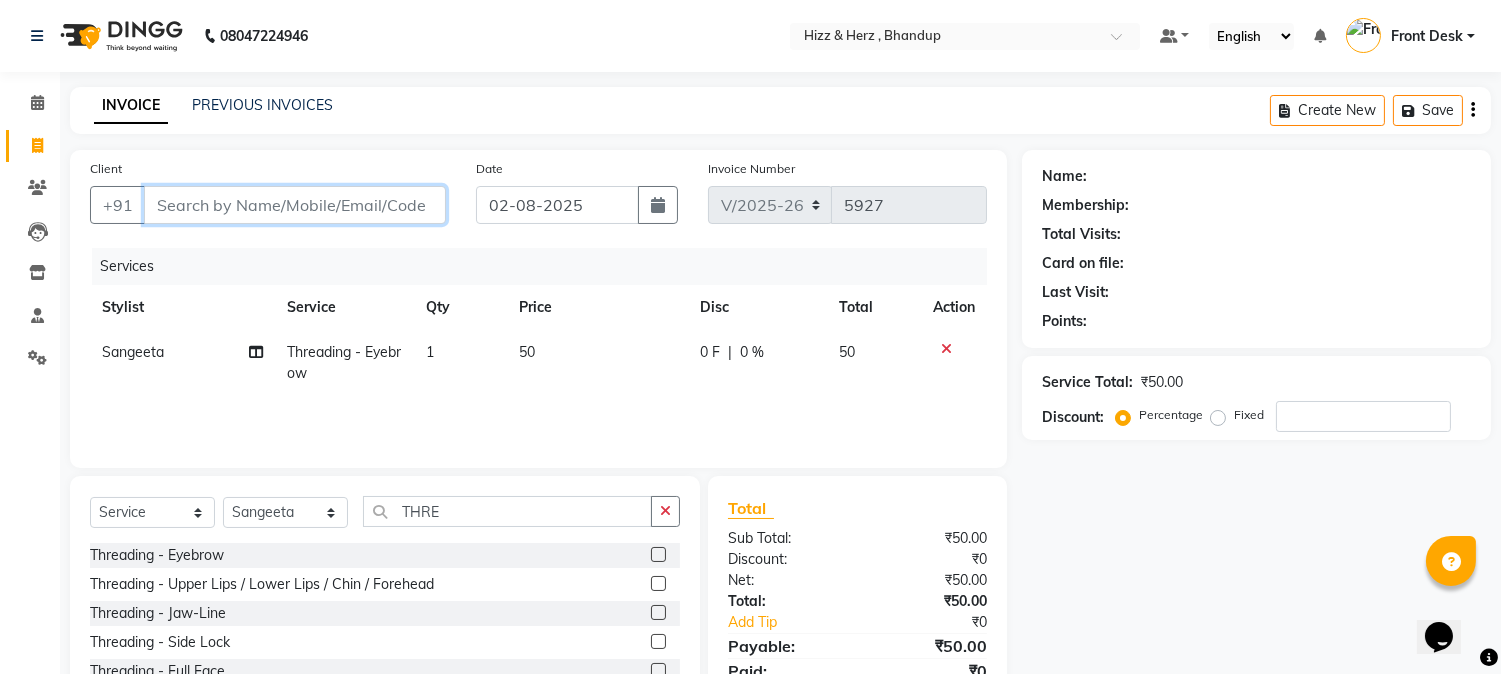 click on "Client" at bounding box center (295, 205) 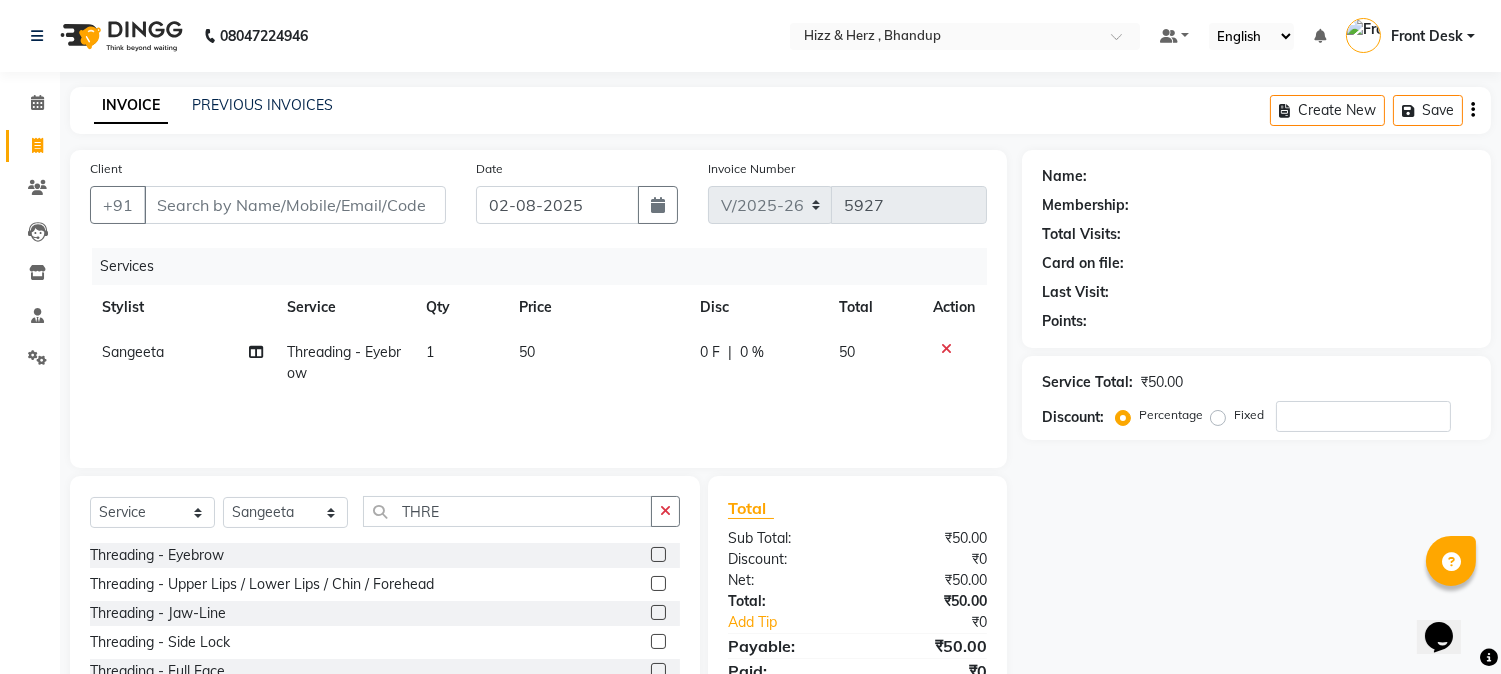 click 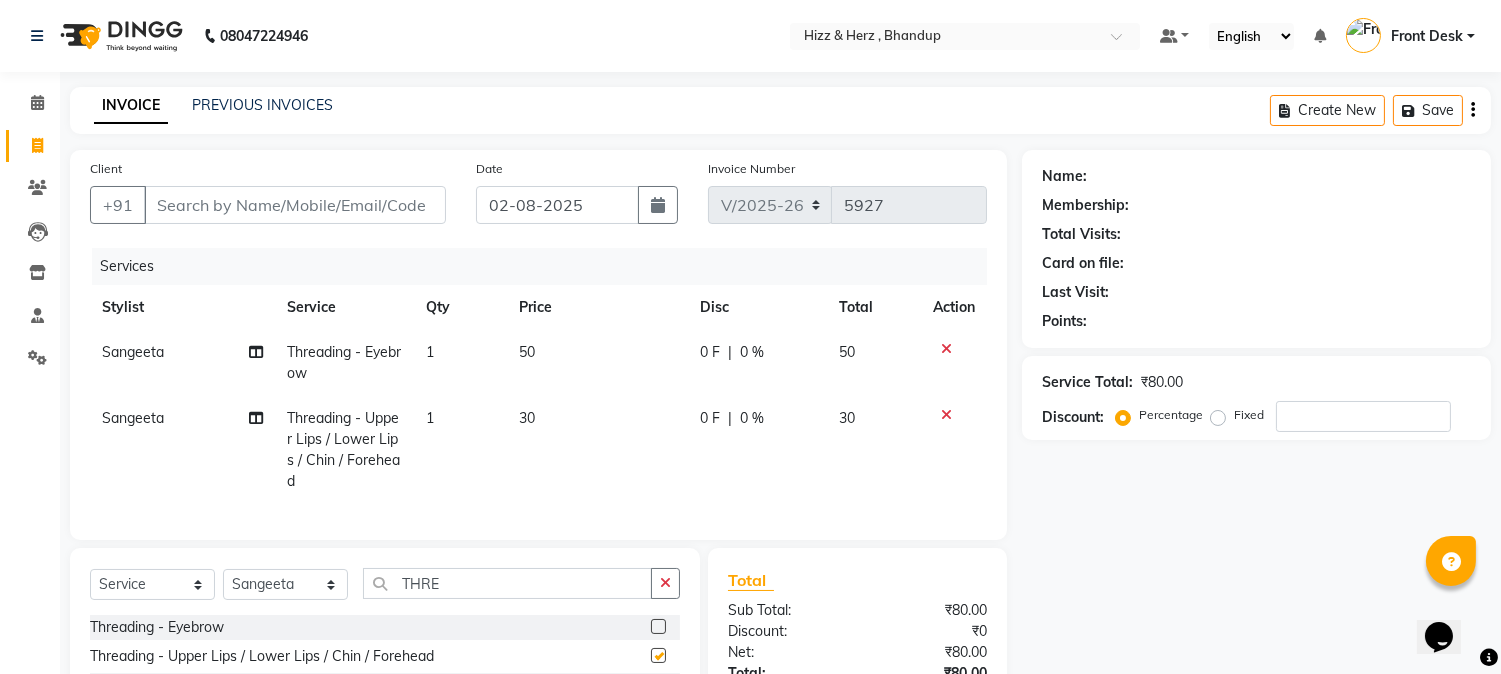 checkbox on "false" 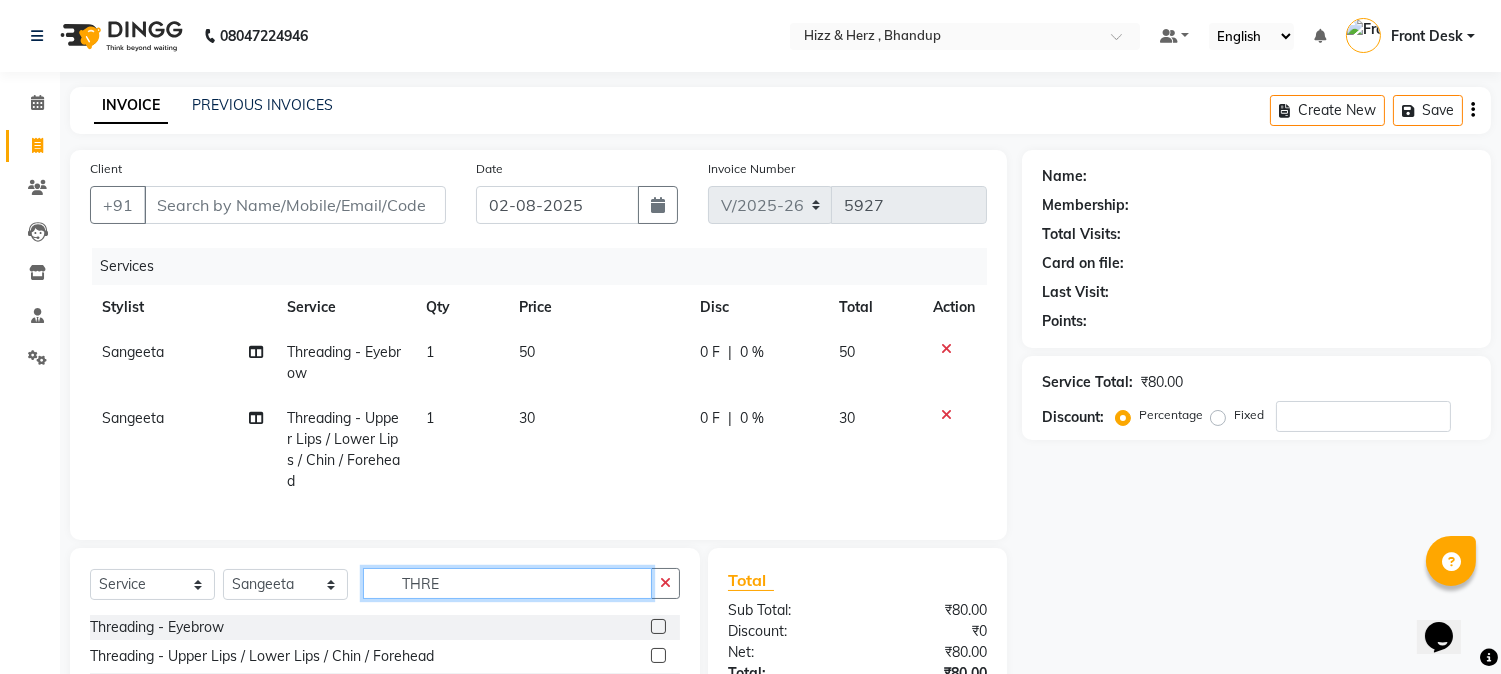 click on "THRE" 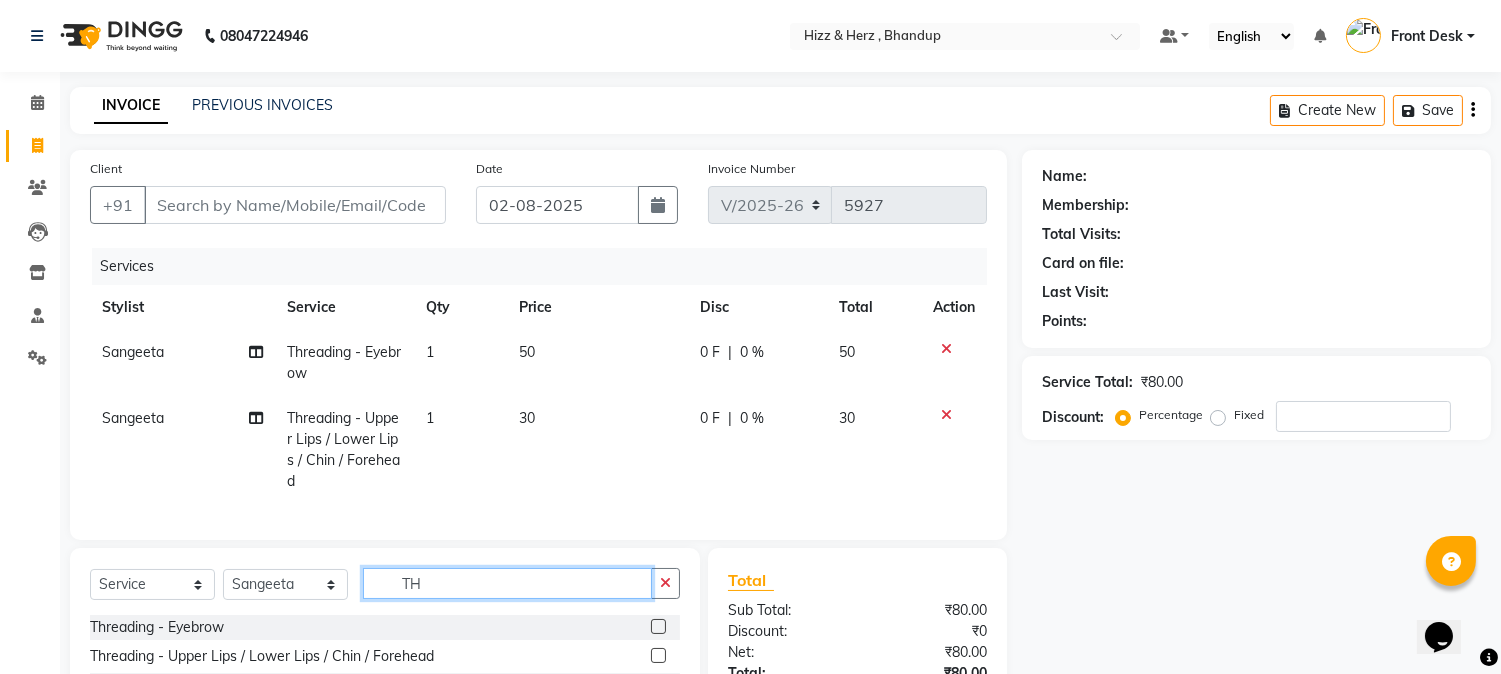 type on "T" 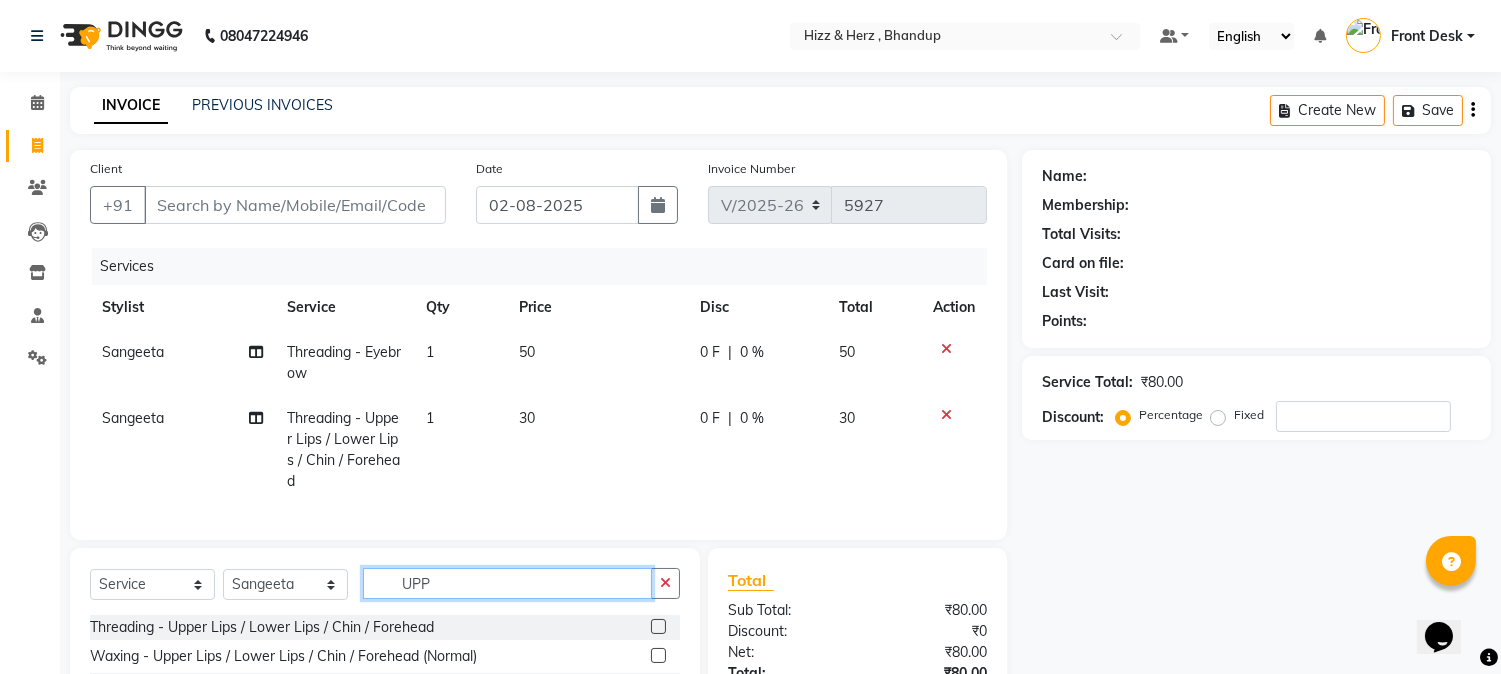 type on "UPP" 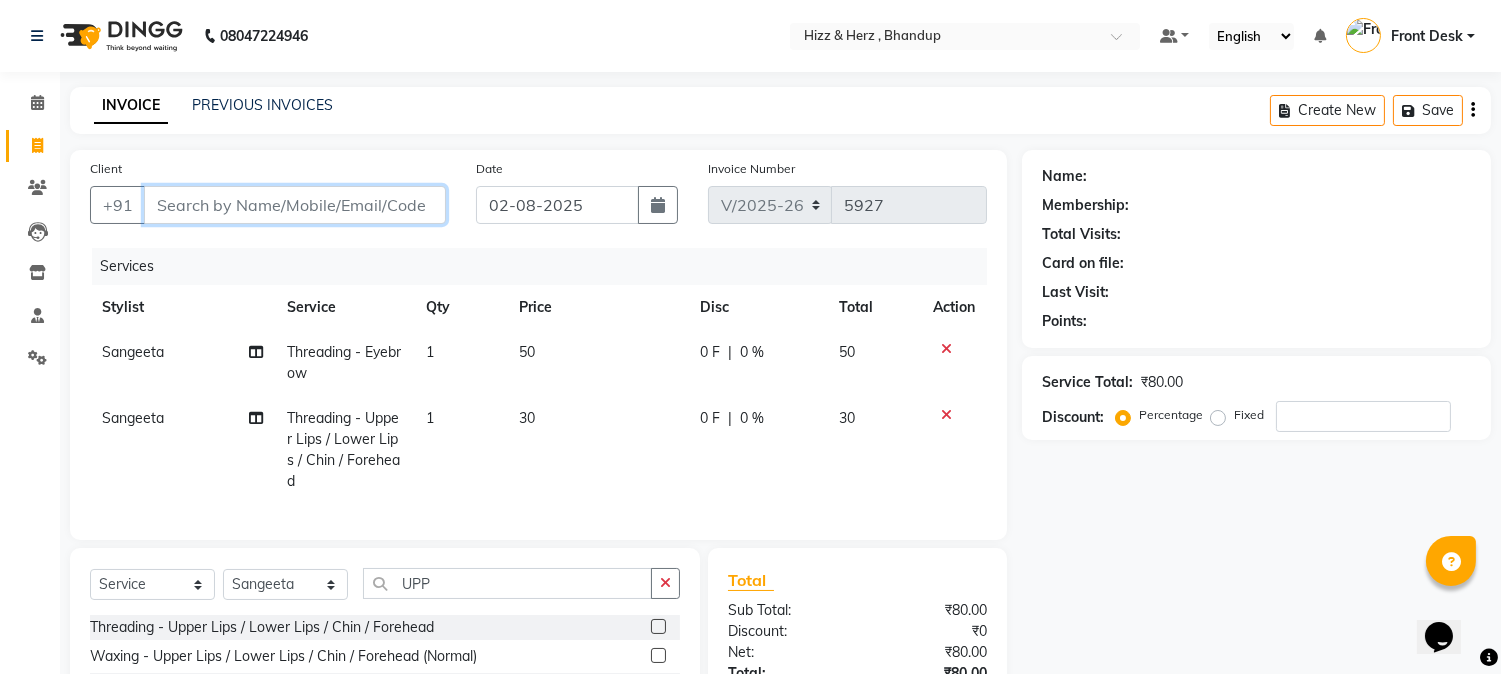 click on "Client" at bounding box center (295, 205) 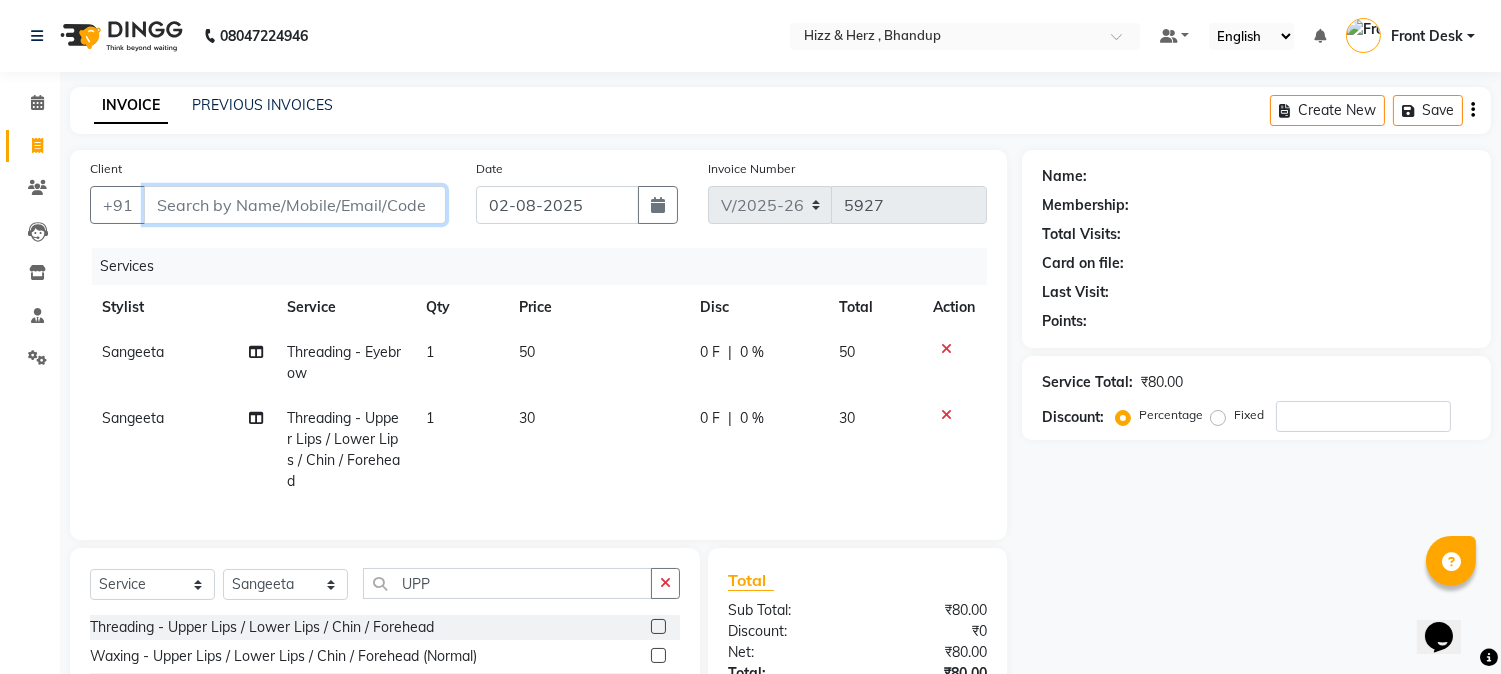 click on "Client" at bounding box center (295, 205) 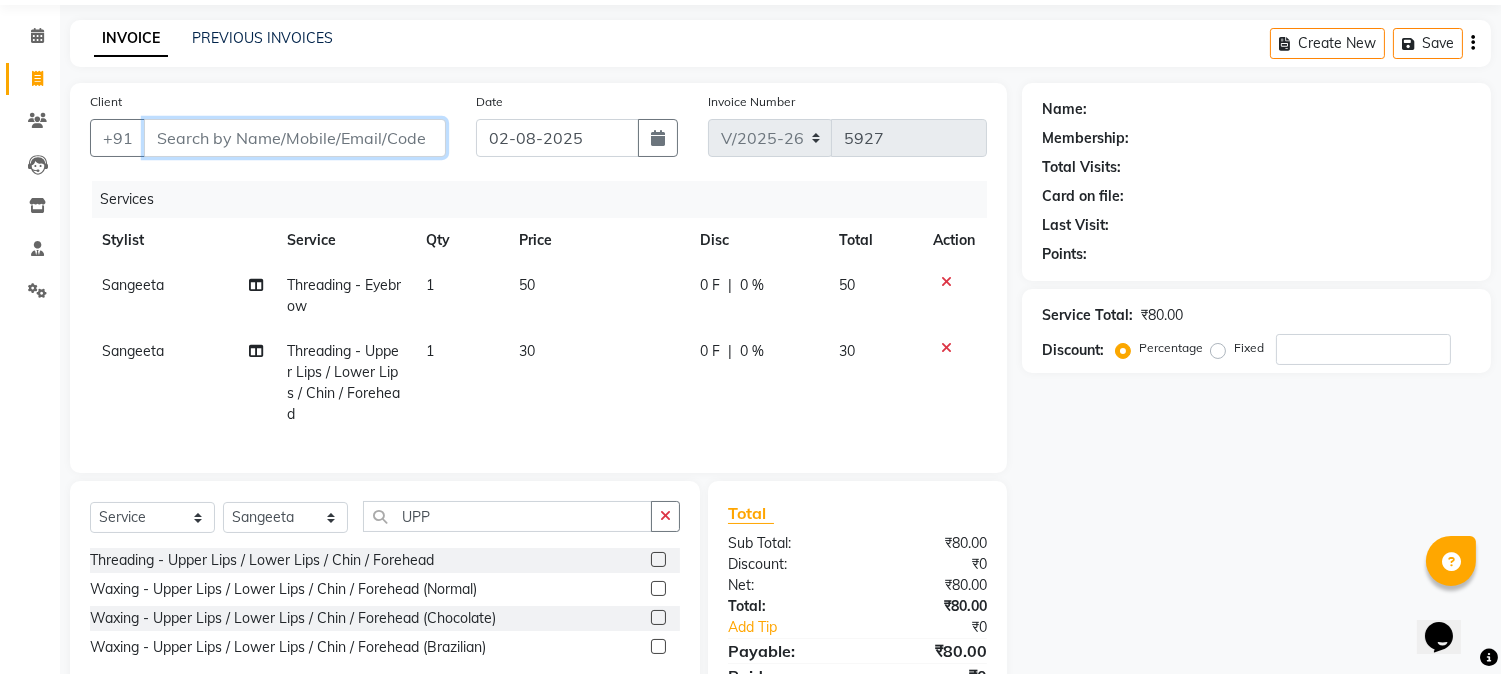 scroll, scrollTop: 172, scrollLeft: 0, axis: vertical 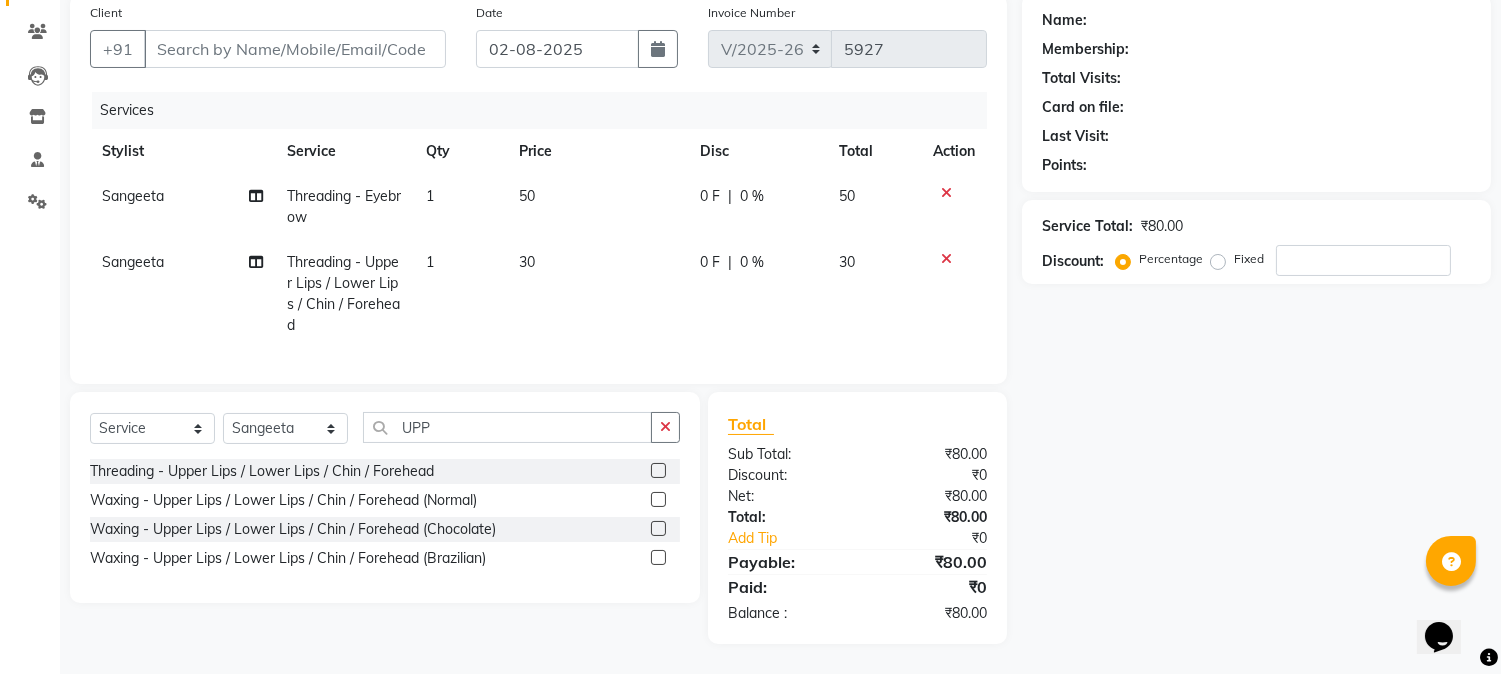 click 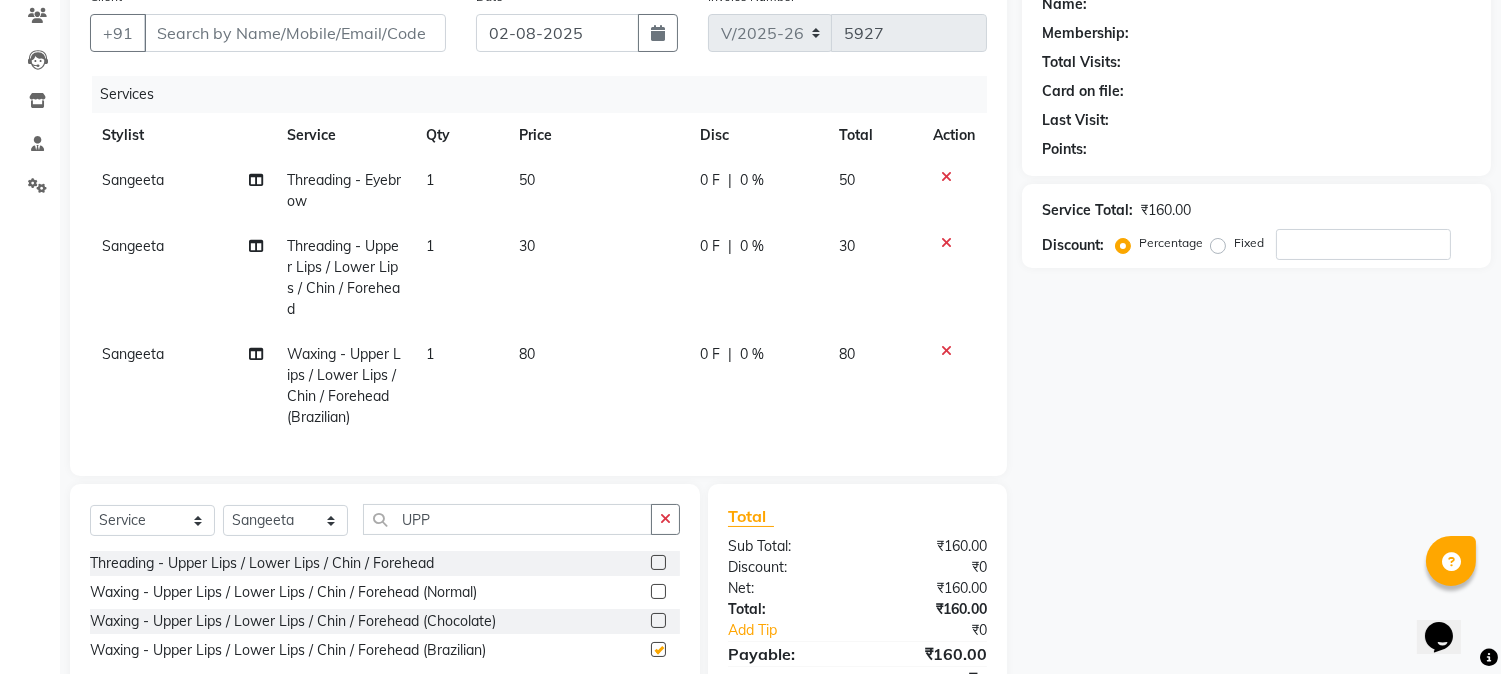 checkbox on "false" 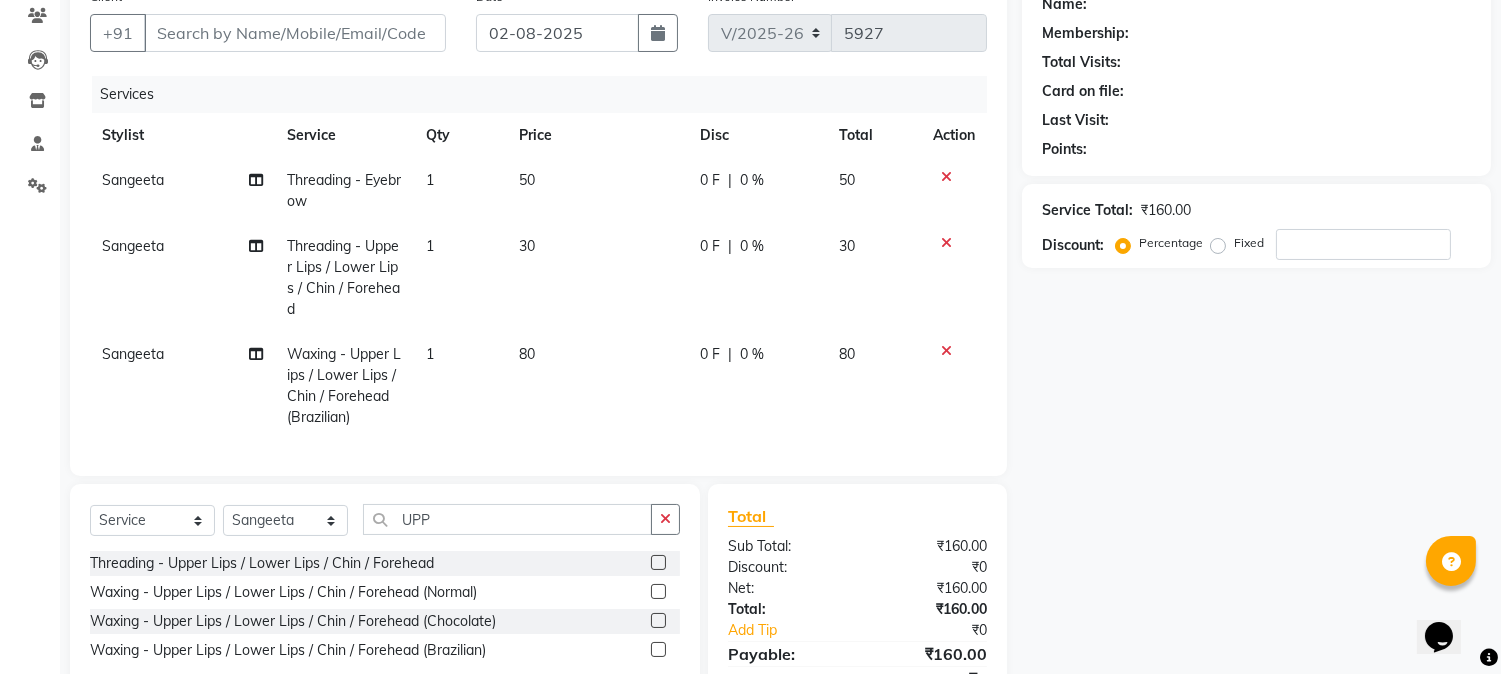 scroll, scrollTop: 0, scrollLeft: 0, axis: both 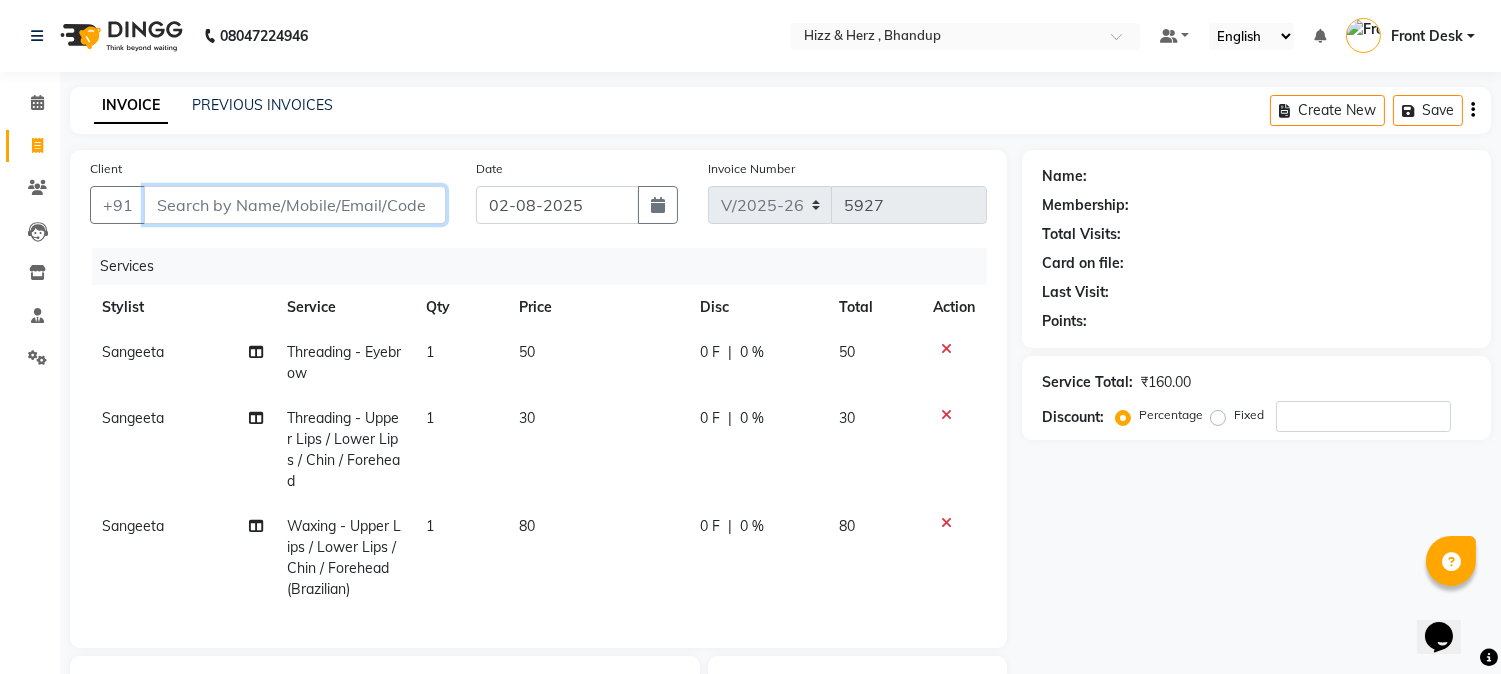 click on "Client" at bounding box center (295, 205) 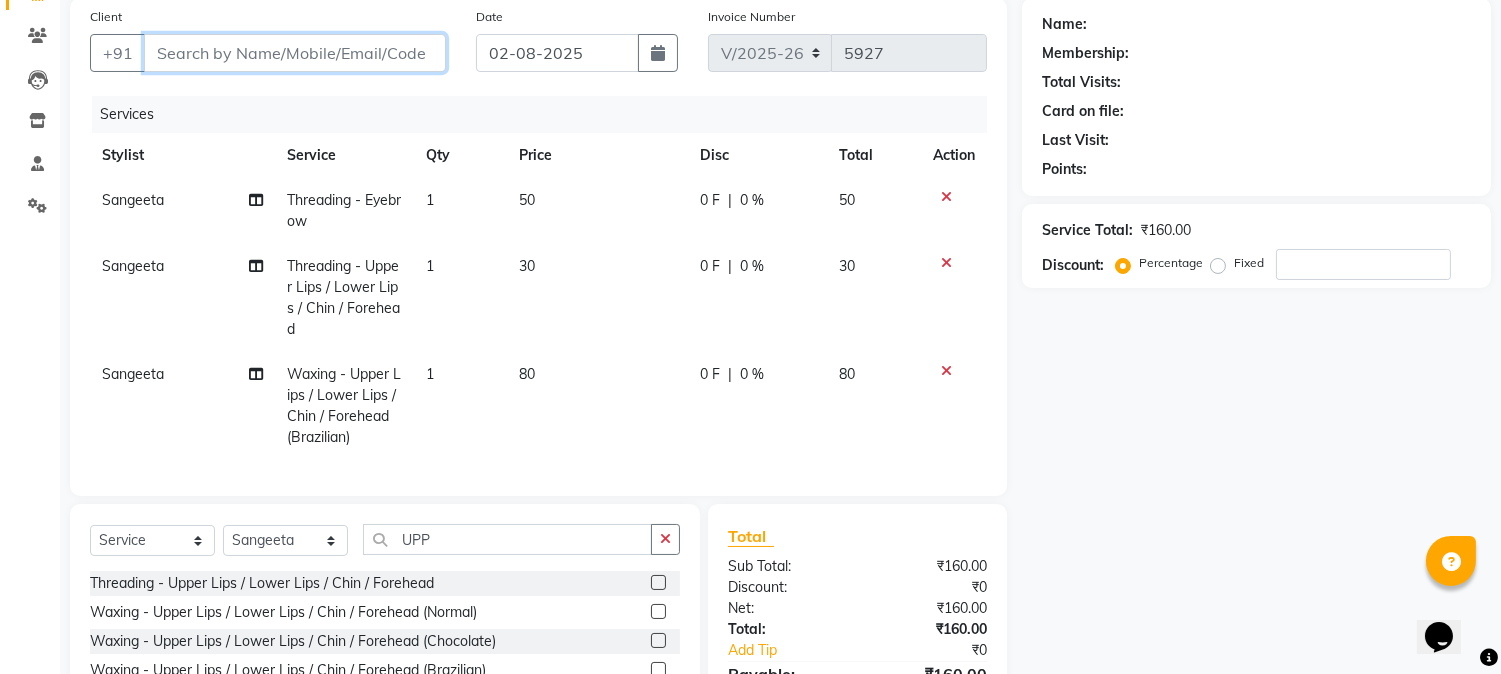 scroll, scrollTop: 222, scrollLeft: 0, axis: vertical 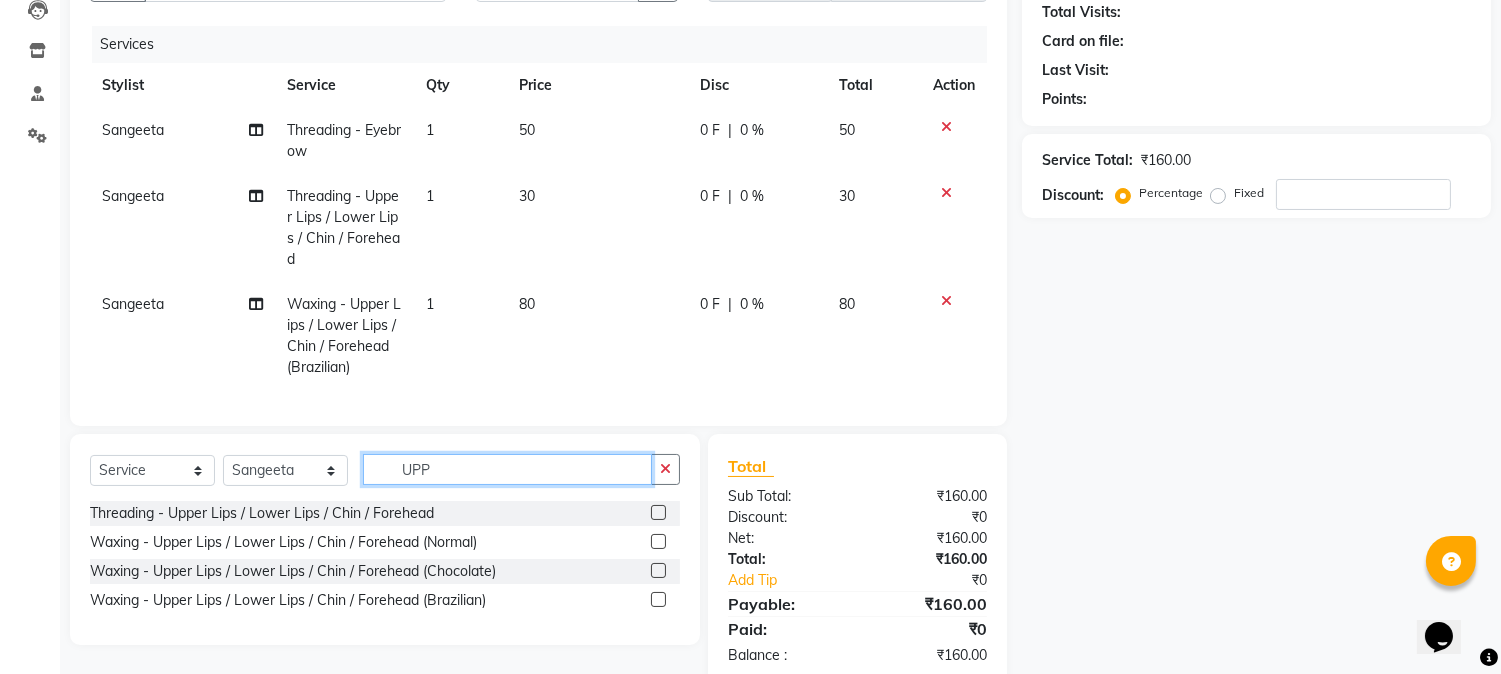 click on "UPP" 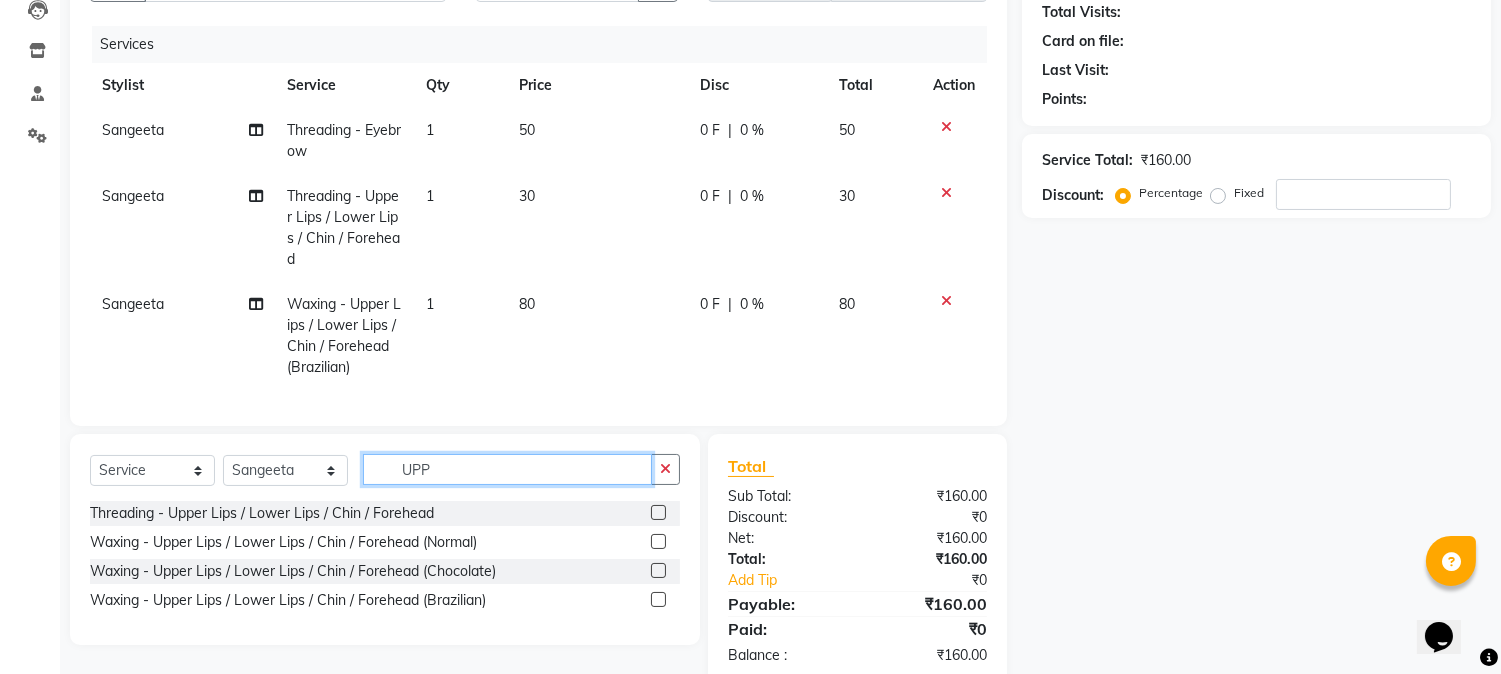 click on "UPP" 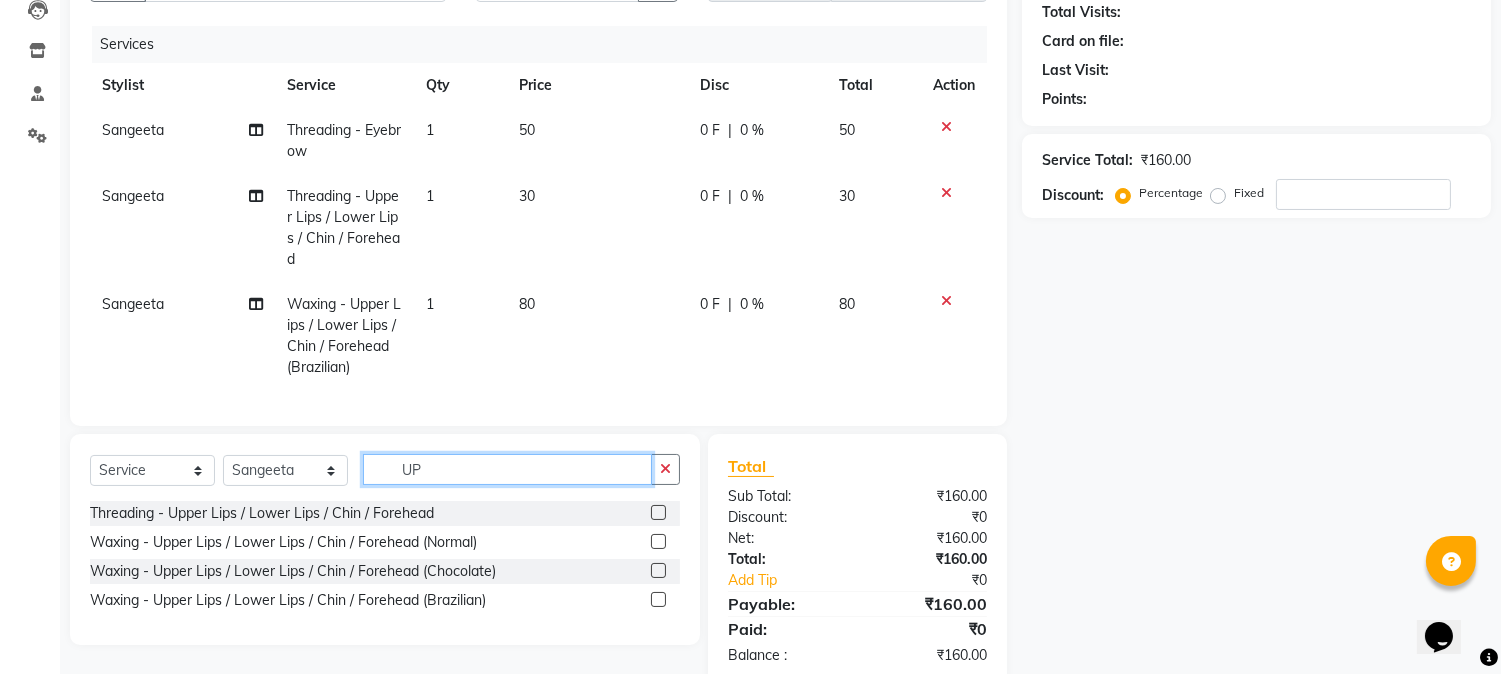 type on "U" 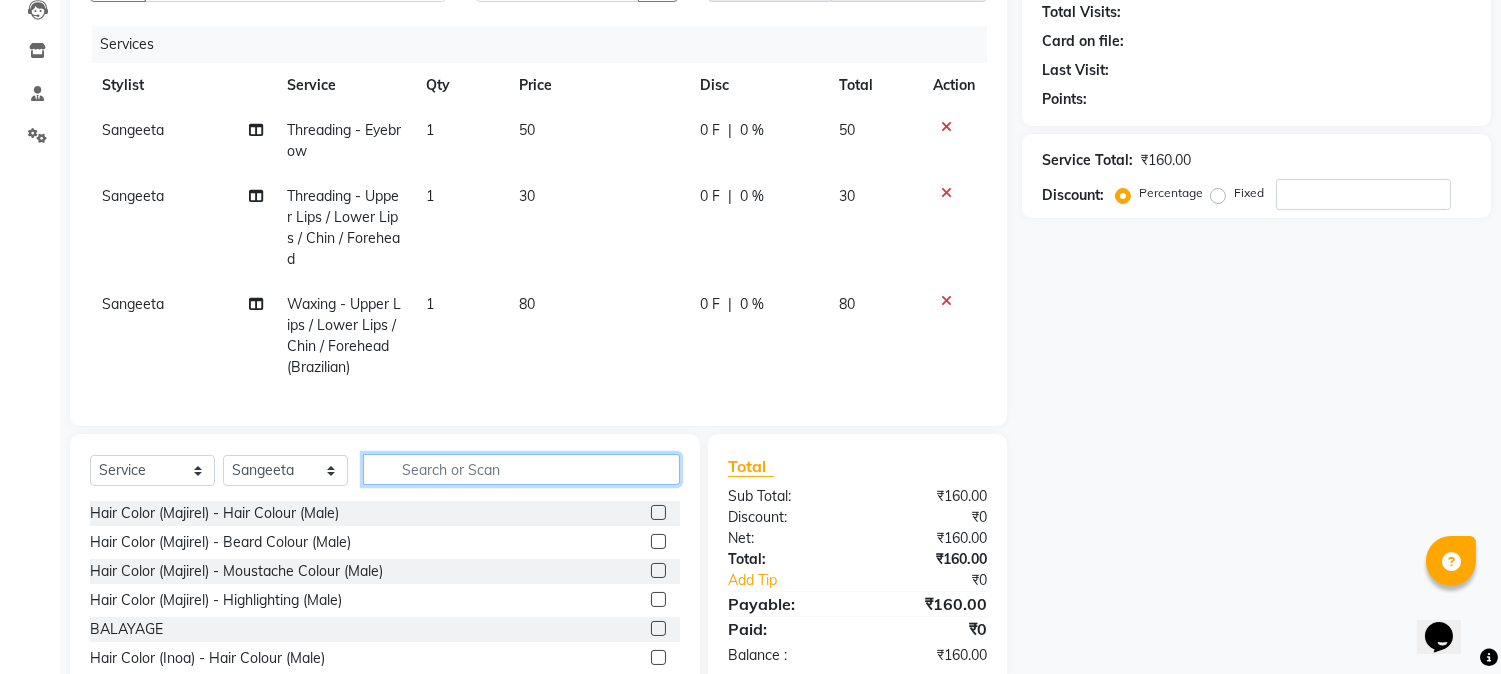 type 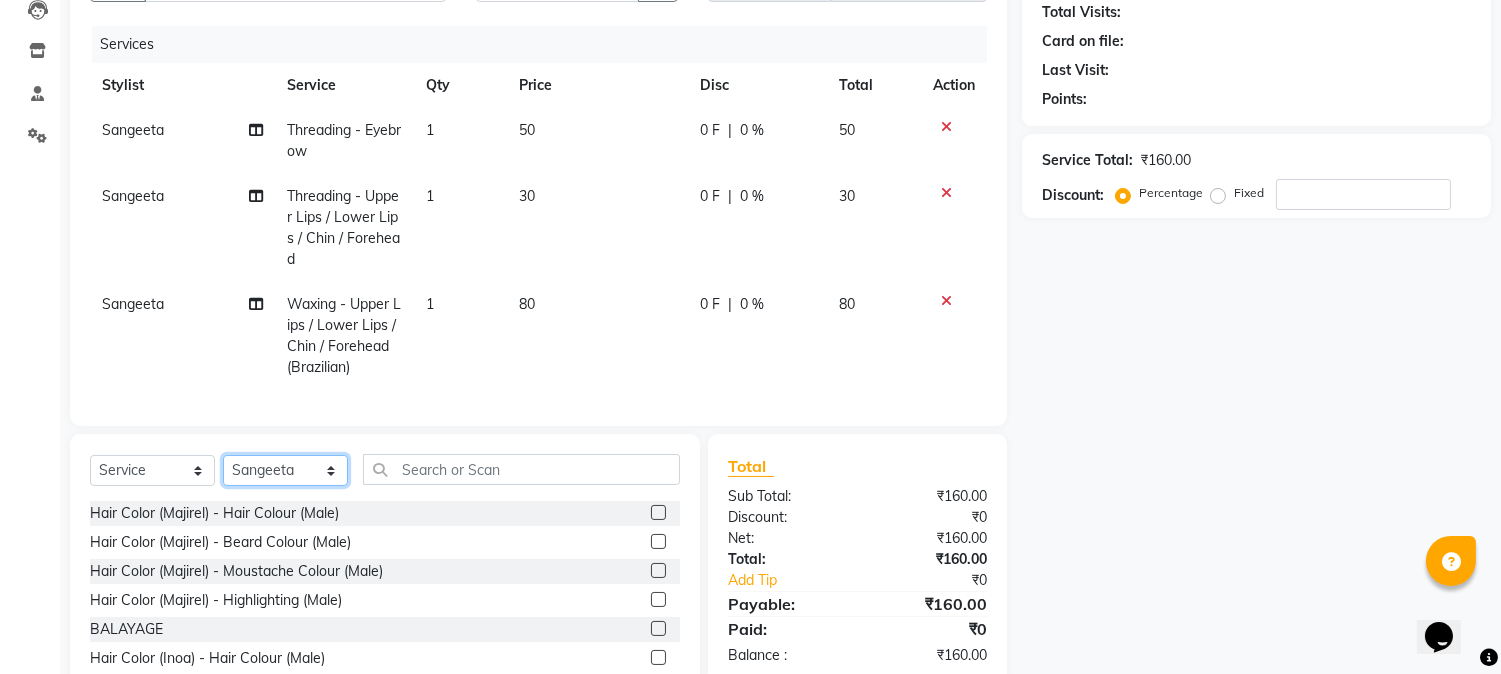 click on "Select Stylist Front Desk Gaurav Sharma HIZZ & HERZ 2 IRFAN AHMAD Jigna Goswami KHALID AHMAD Laxmi Mehboob MOHD PARVEJ NIZAM Salman Sangeeta  SUMITA  VEERENDRA SHARMA" 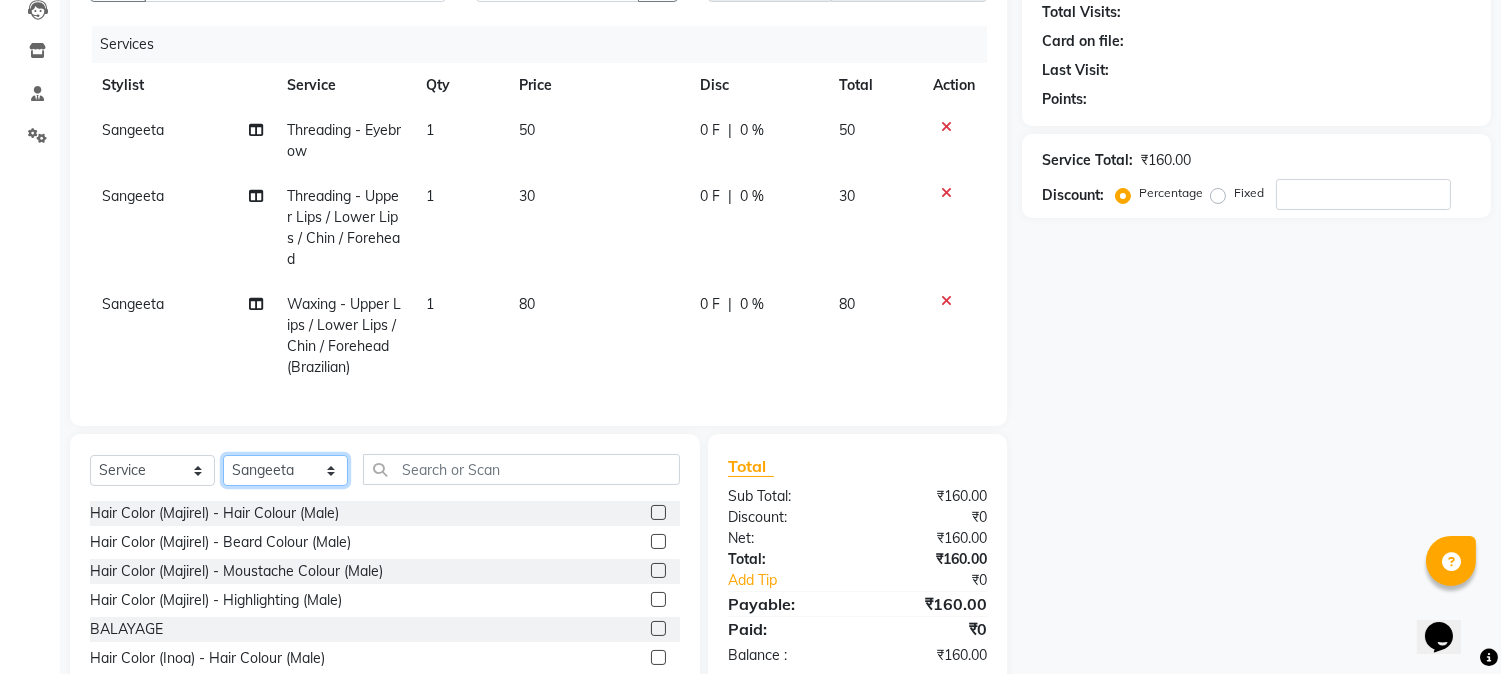 select on "24395" 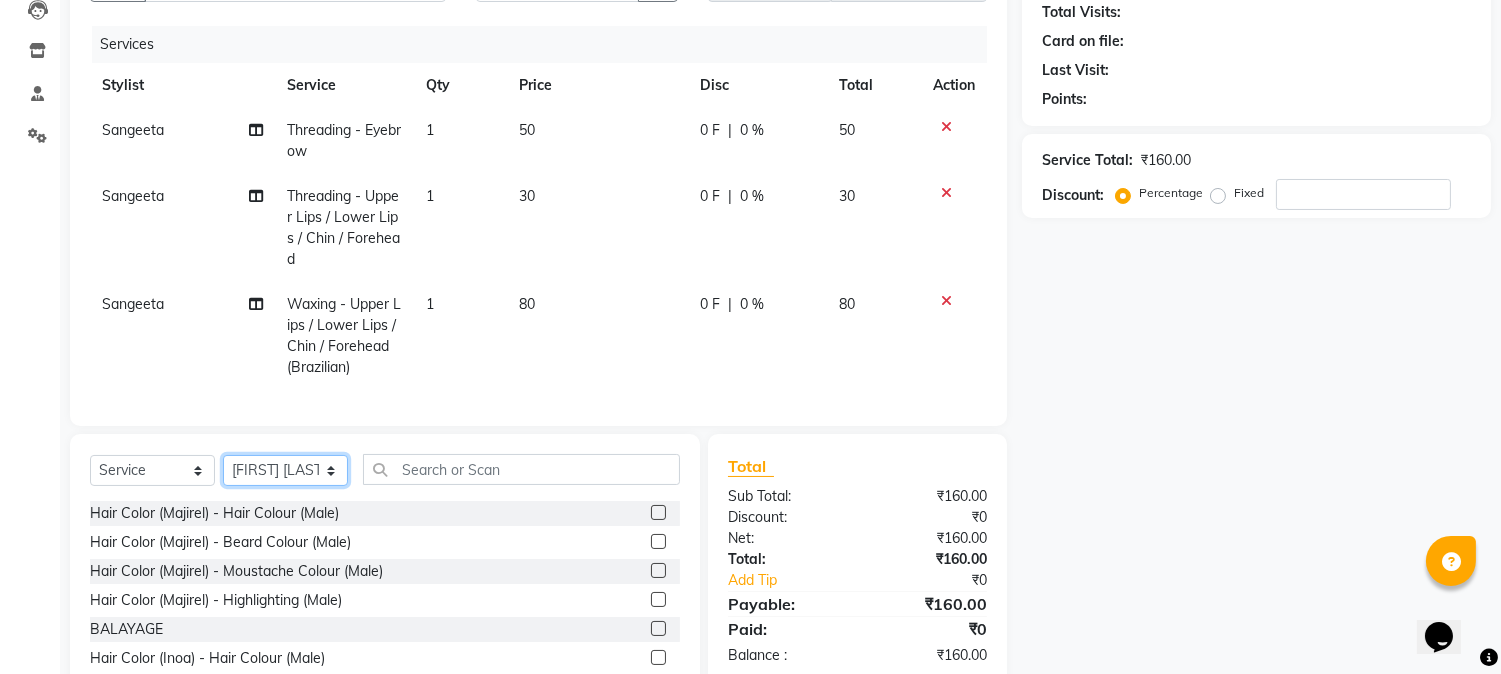 click on "Select Stylist Front Desk Gaurav Sharma HIZZ & HERZ 2 IRFAN AHMAD Jigna Goswami KHALID AHMAD Laxmi Mehboob MOHD PARVEJ NIZAM Salman Sangeeta  SUMITA  VEERENDRA SHARMA" 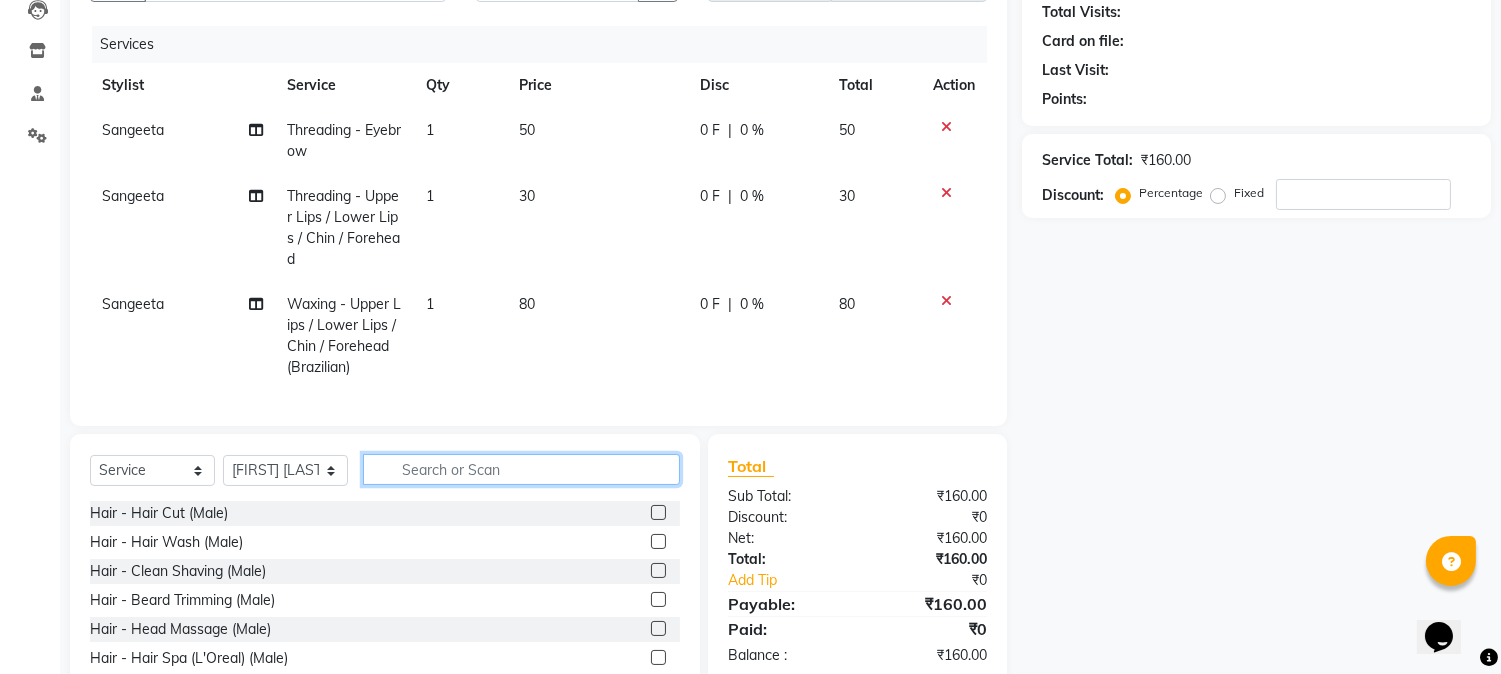 click 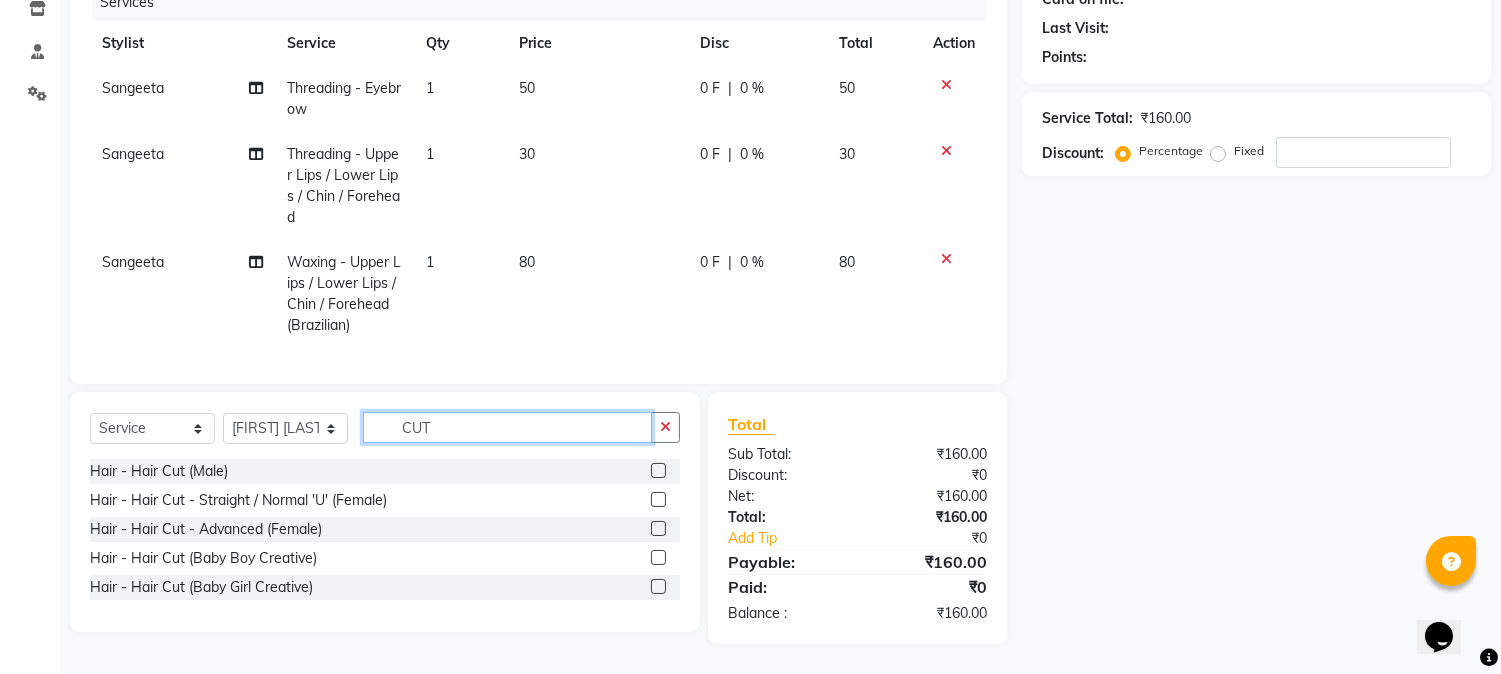 scroll, scrollTop: 280, scrollLeft: 0, axis: vertical 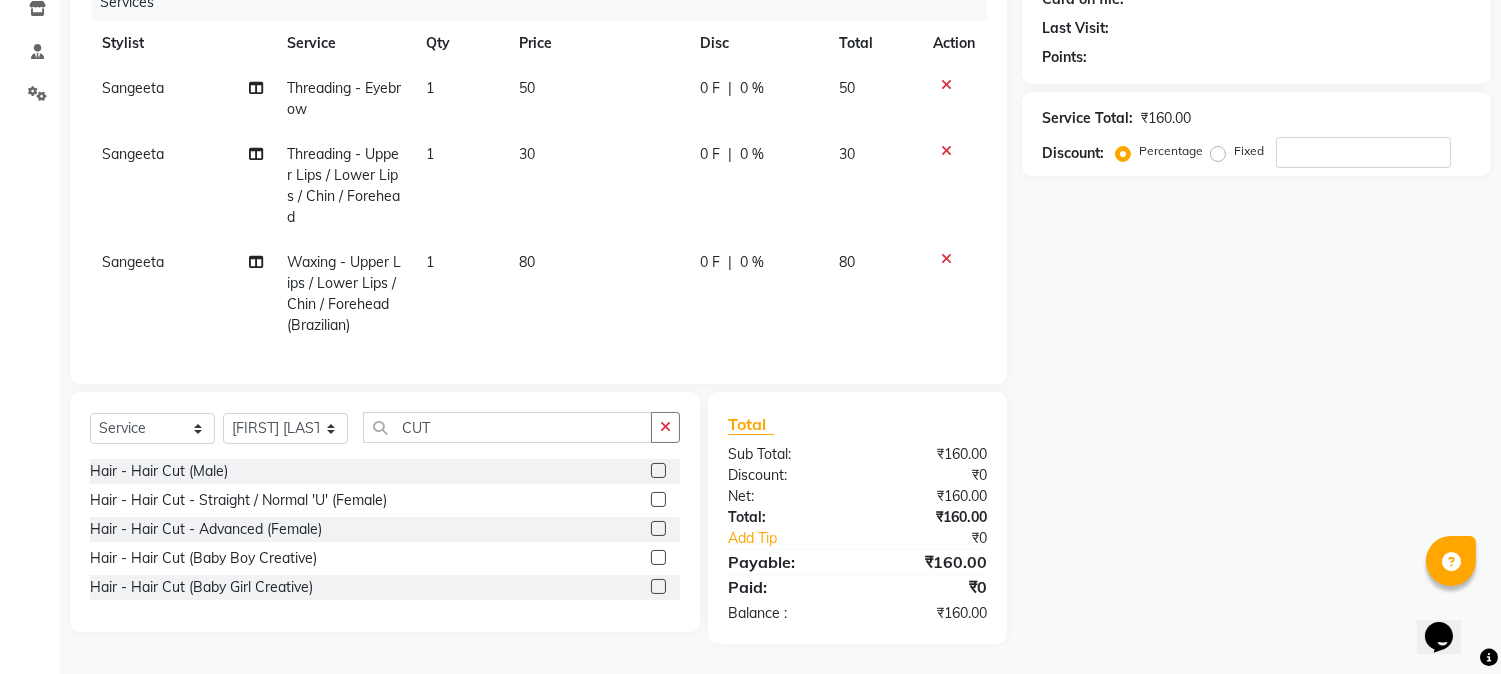 click 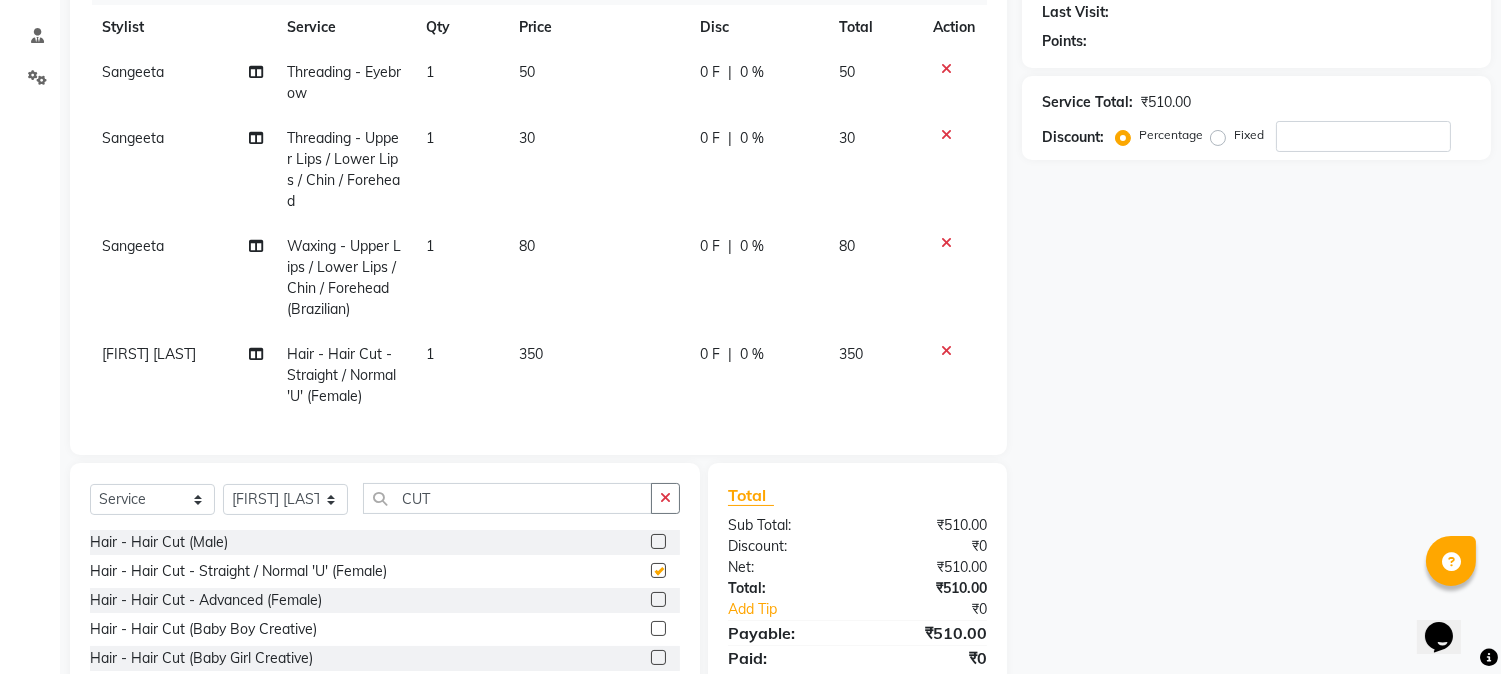 checkbox on "false" 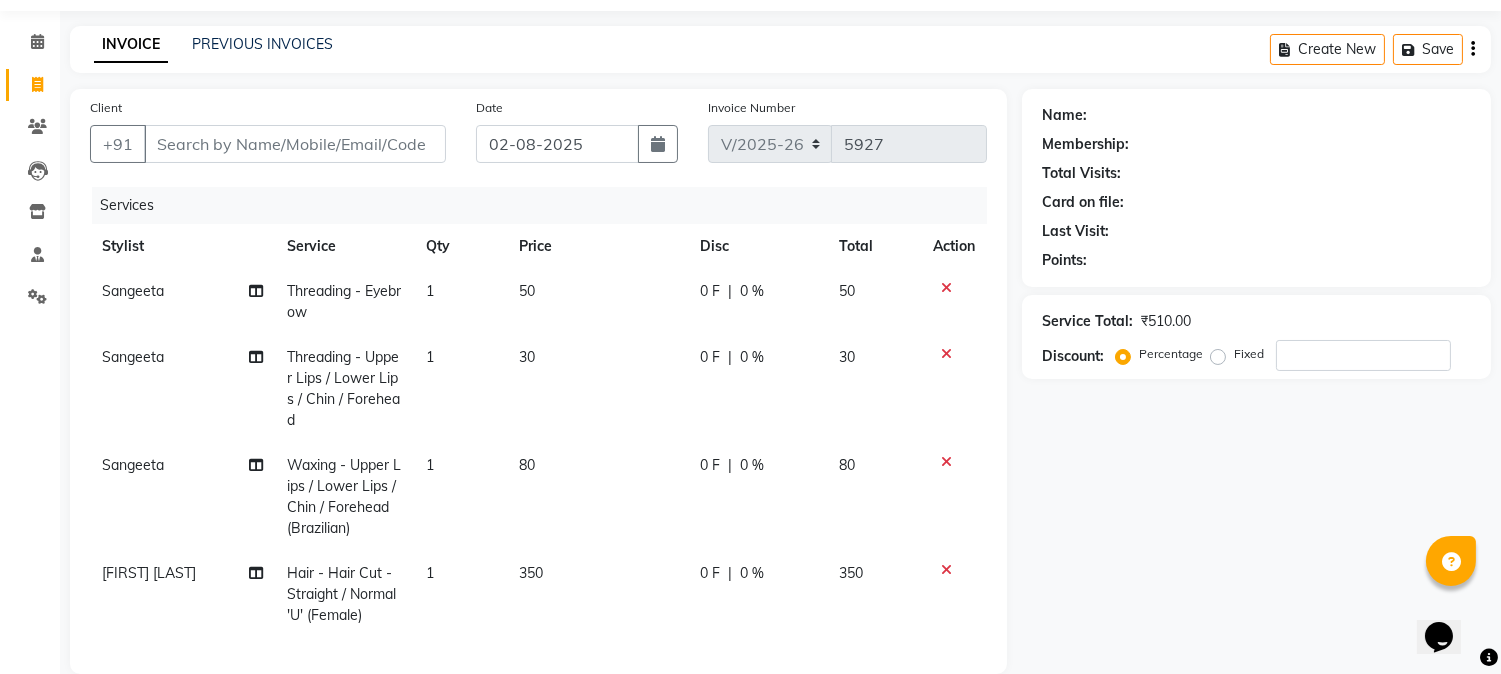 scroll, scrollTop: 57, scrollLeft: 0, axis: vertical 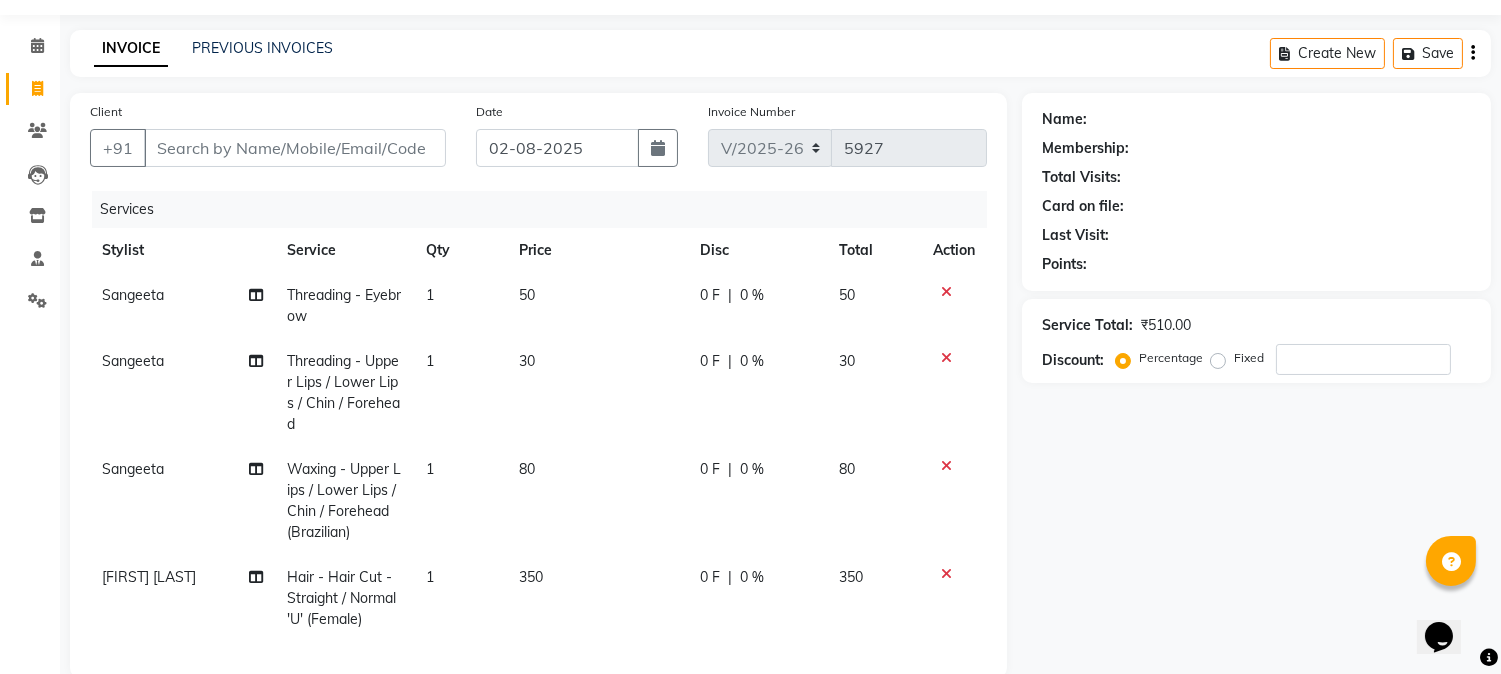 drag, startPoint x: 262, startPoint y: 170, endPoint x: 268, endPoint y: 151, distance: 19.924858 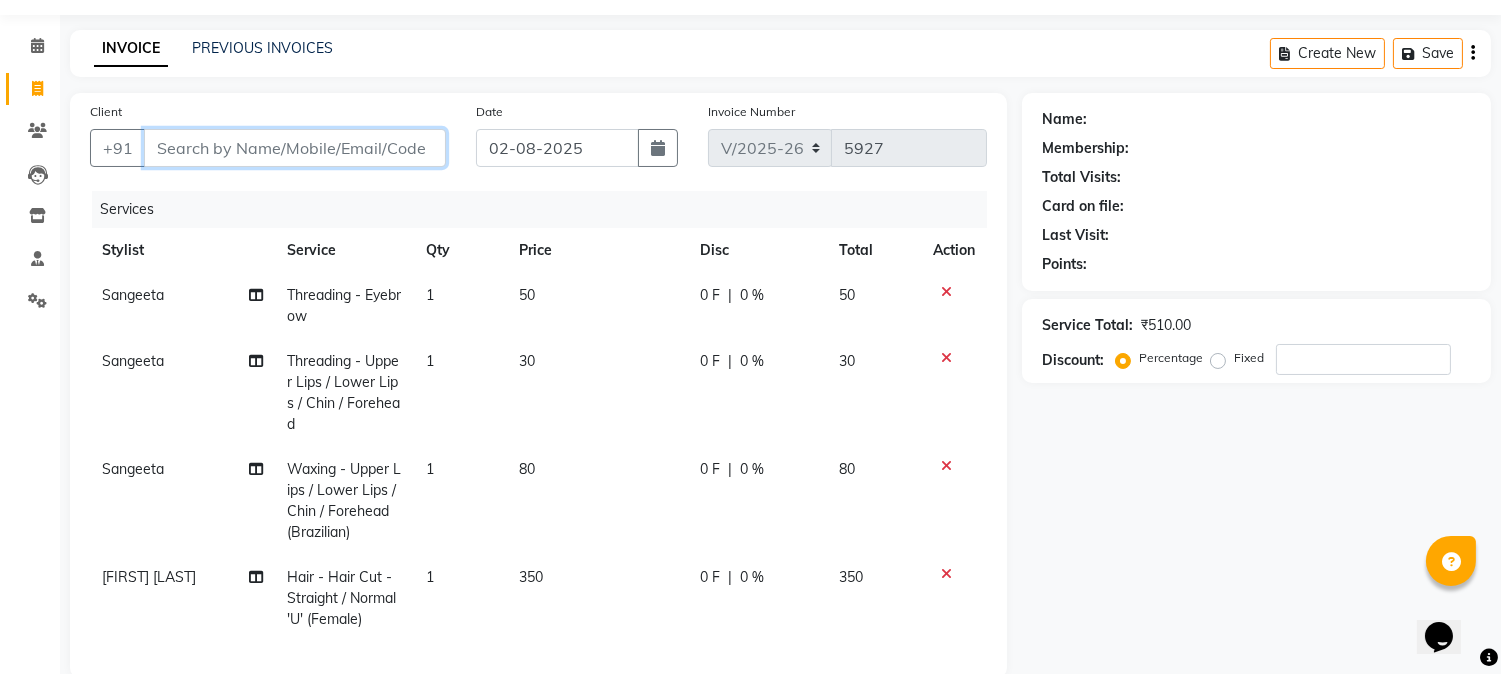 click on "Client" at bounding box center [295, 148] 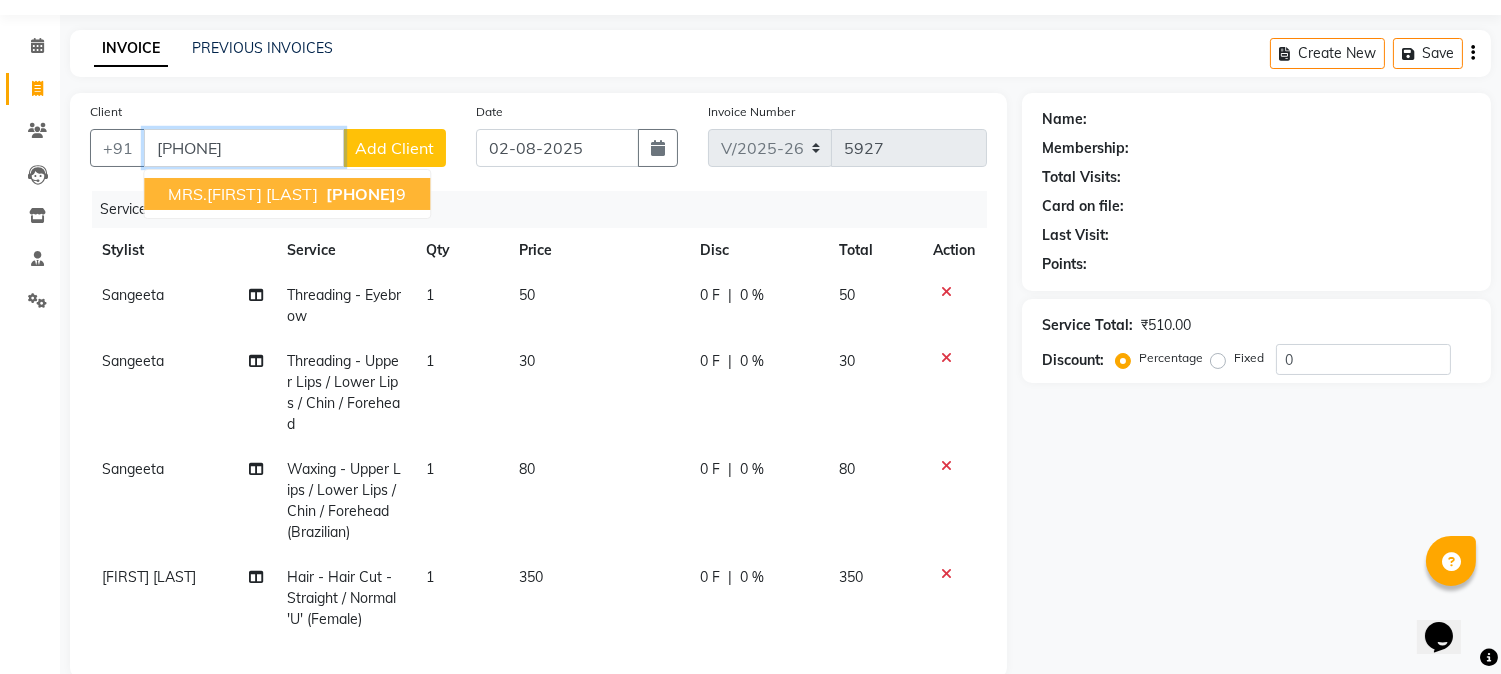 click on "MRS.SANDHYA SHETTY" at bounding box center (243, 194) 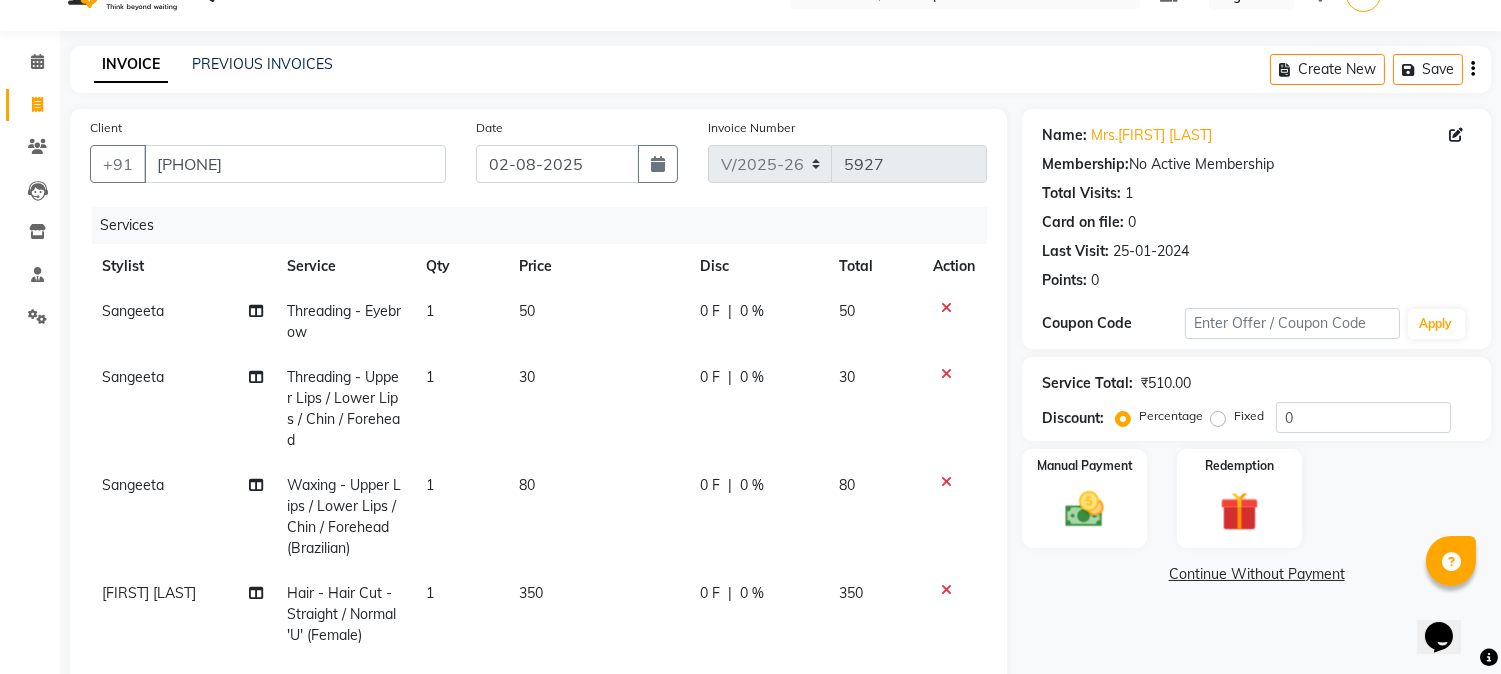 scroll, scrollTop: 34, scrollLeft: 0, axis: vertical 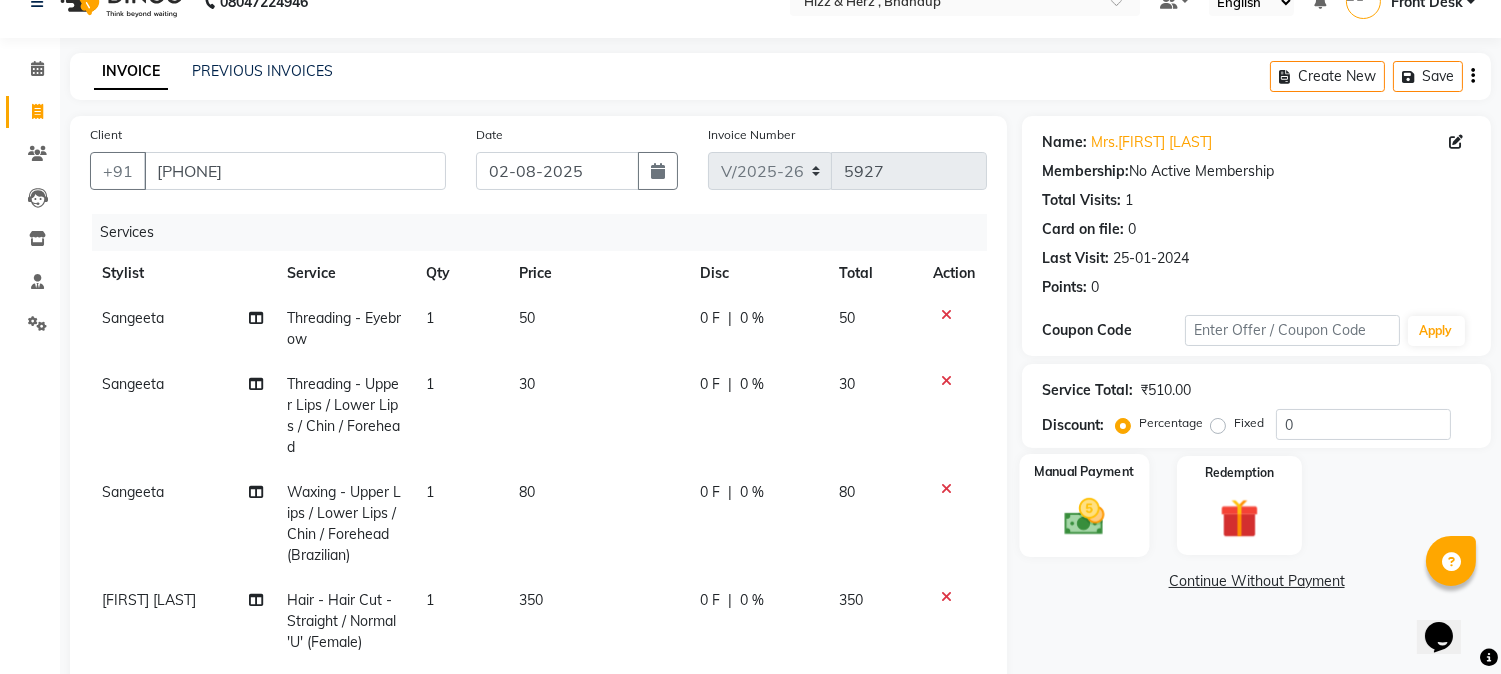 click 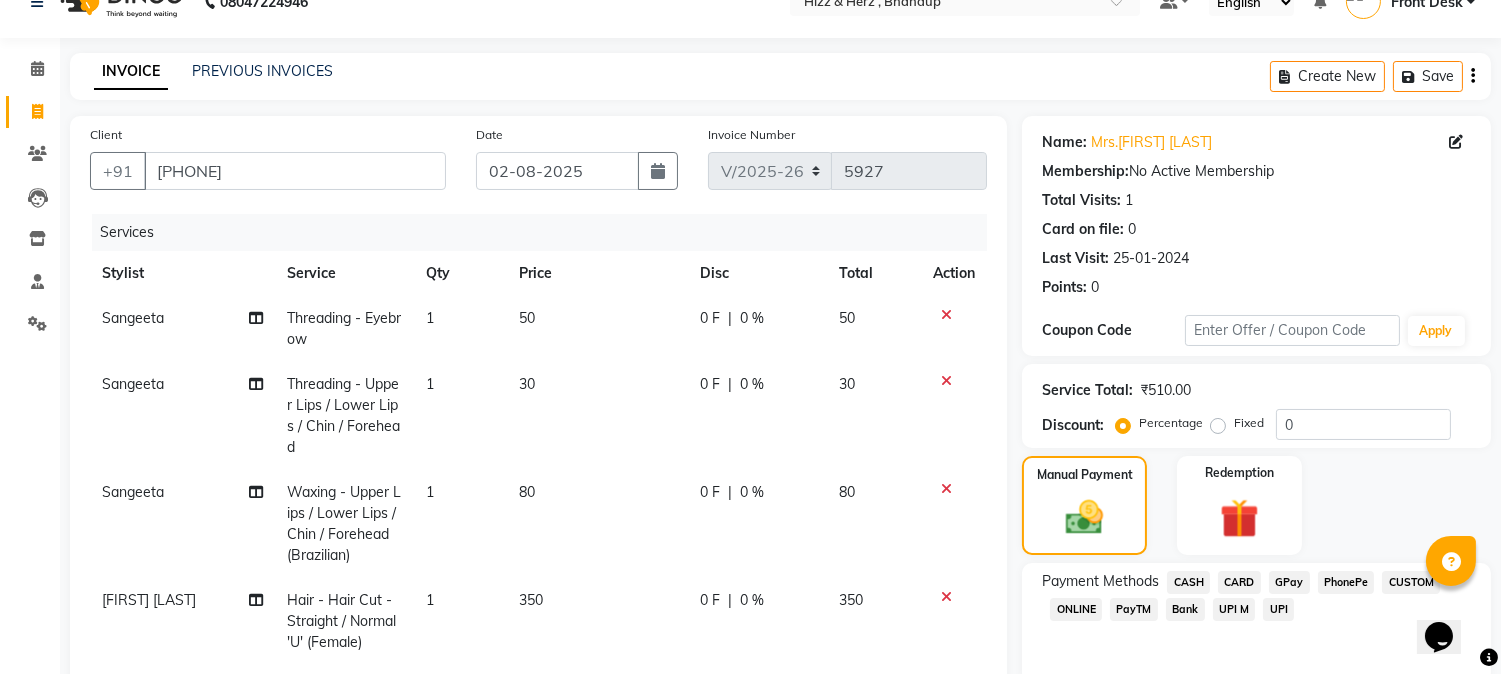 click on "GPay" 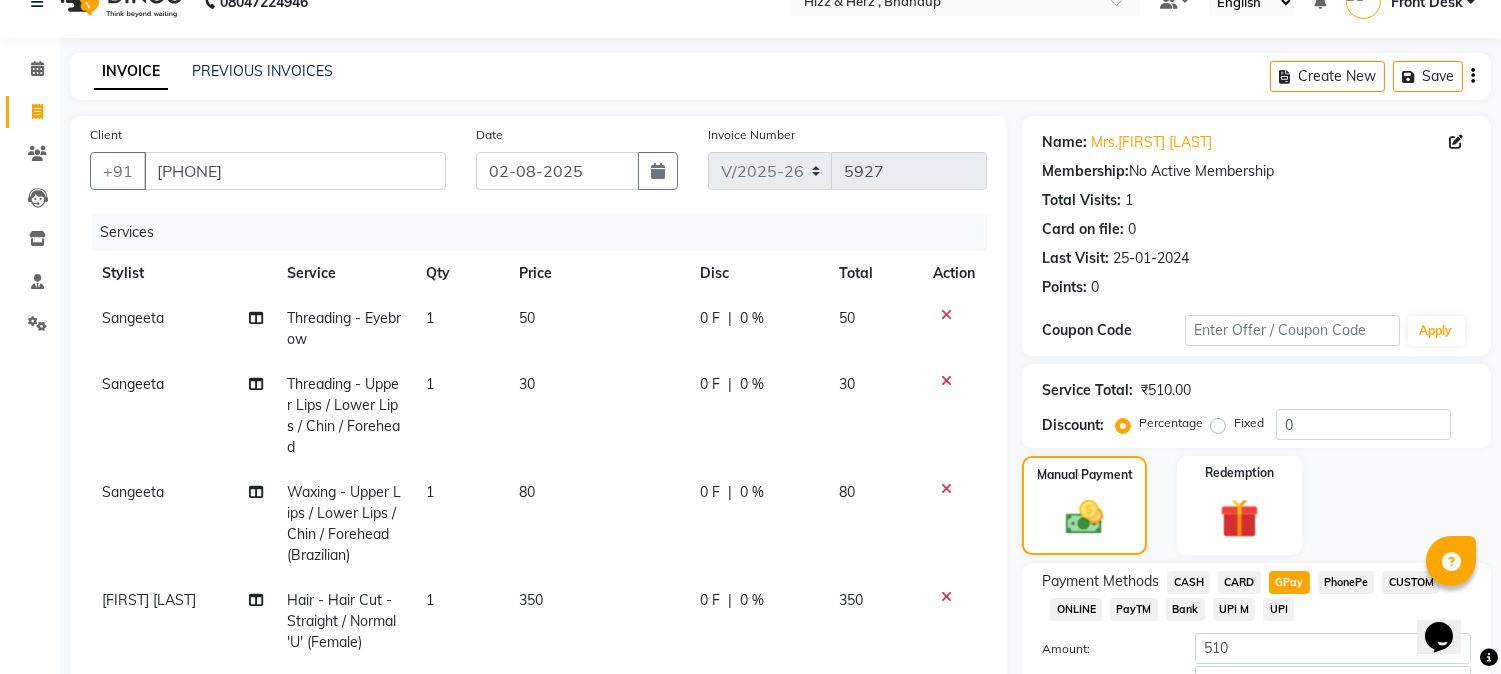 scroll, scrollTop: 145, scrollLeft: 0, axis: vertical 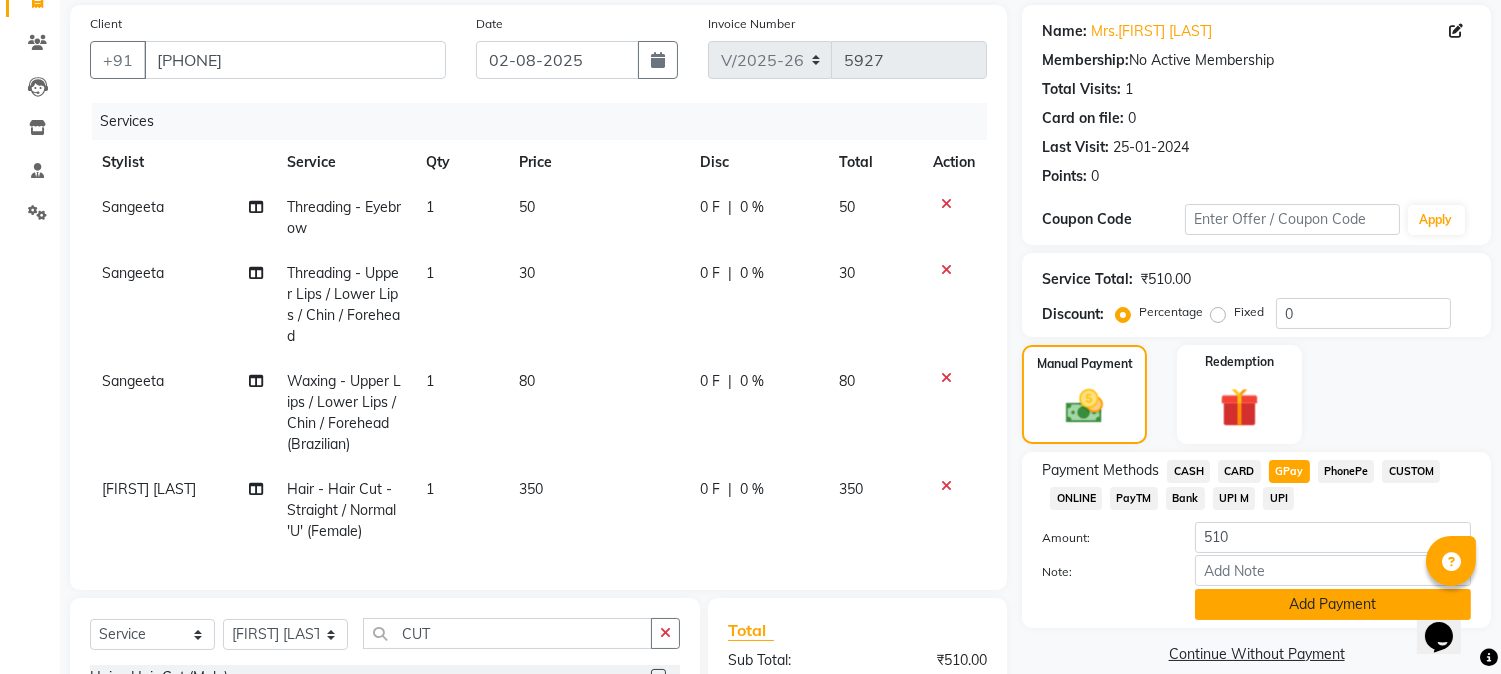 click on "Add Payment" 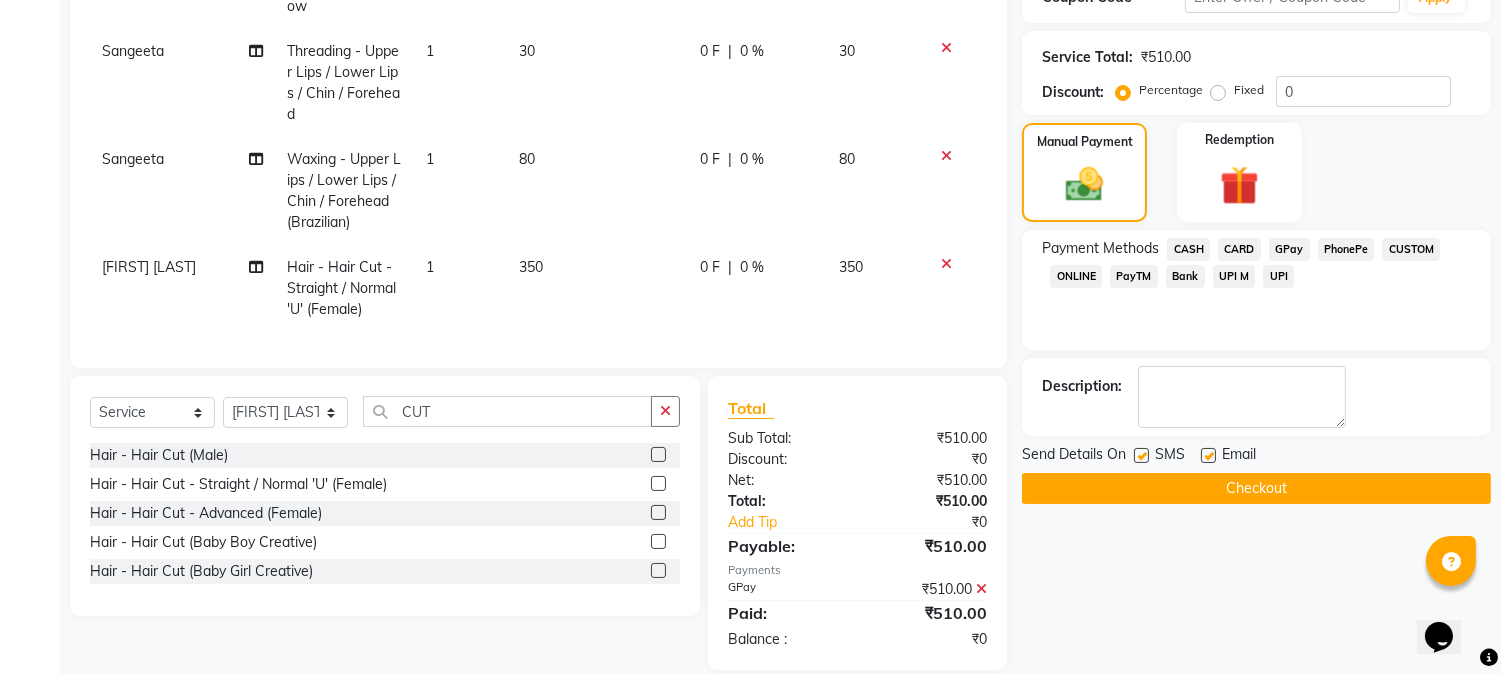 scroll, scrollTop: 408, scrollLeft: 0, axis: vertical 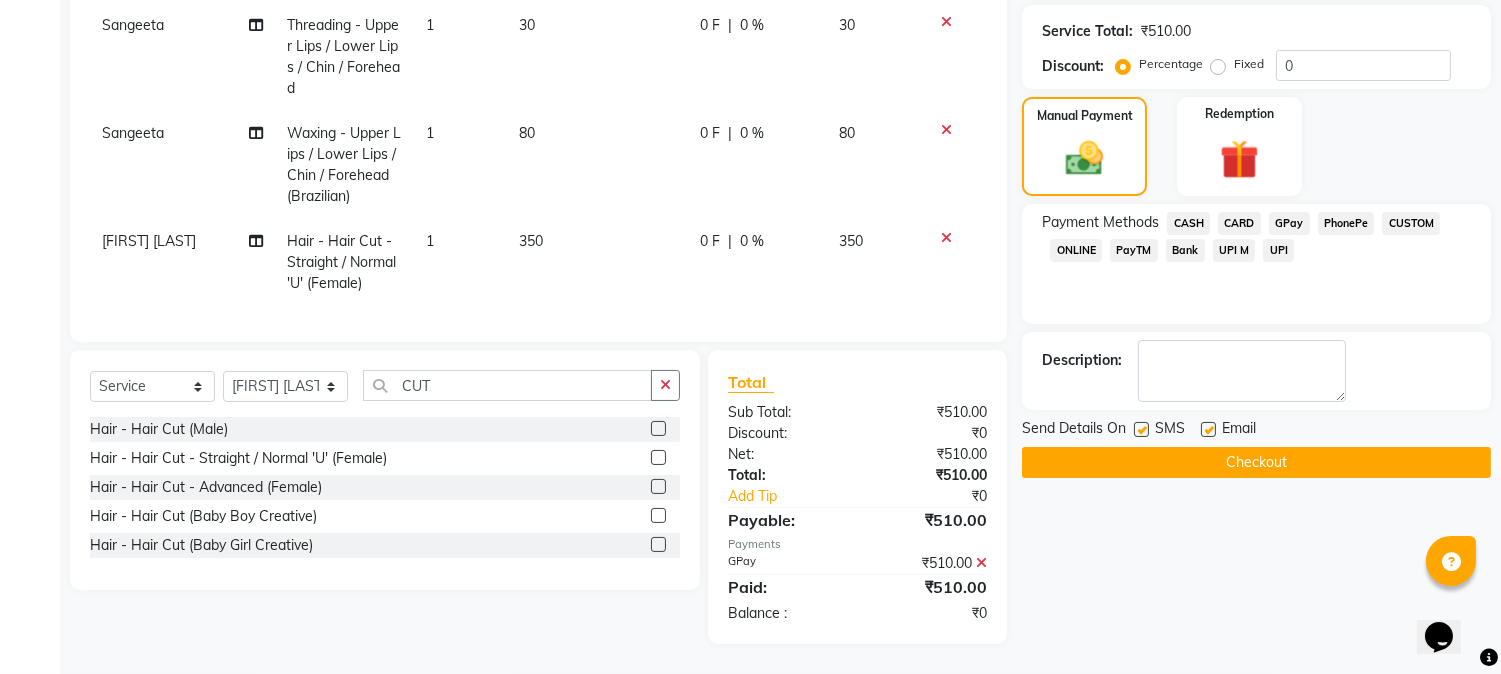 click on "Checkout" 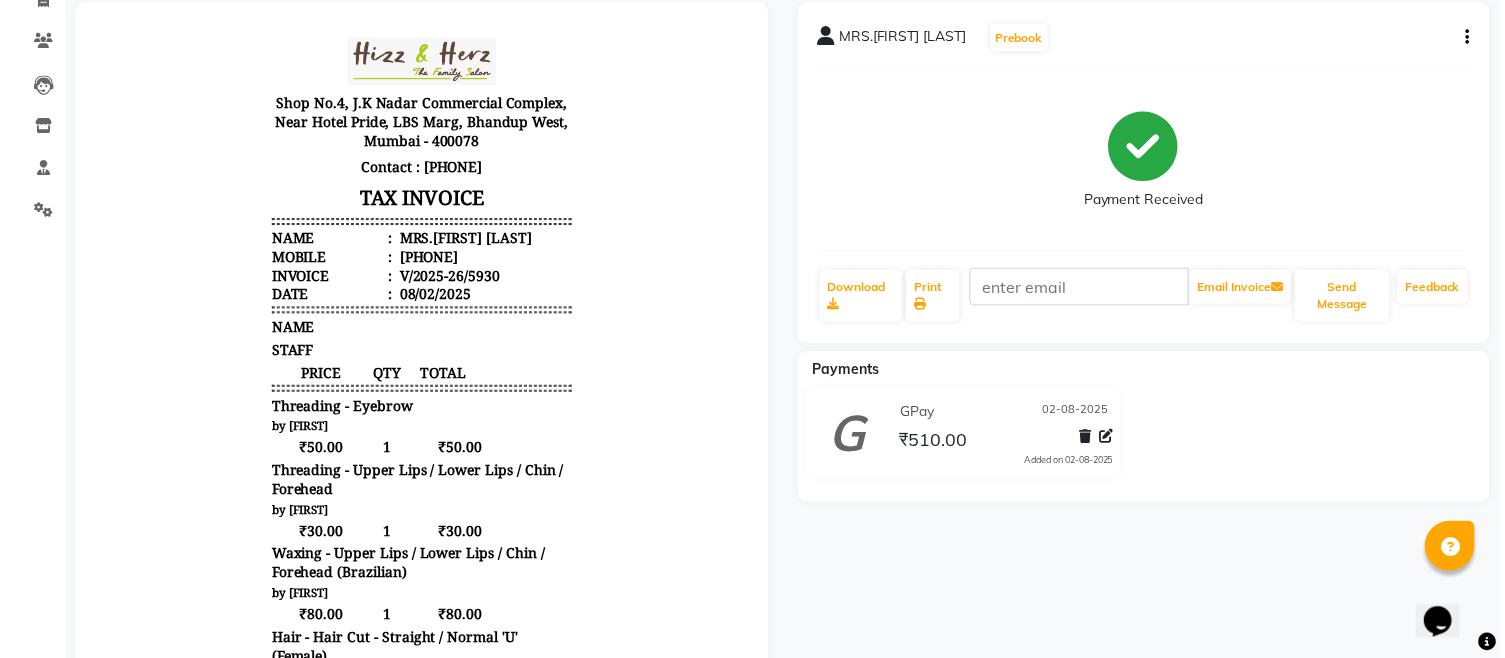 scroll, scrollTop: 0, scrollLeft: 0, axis: both 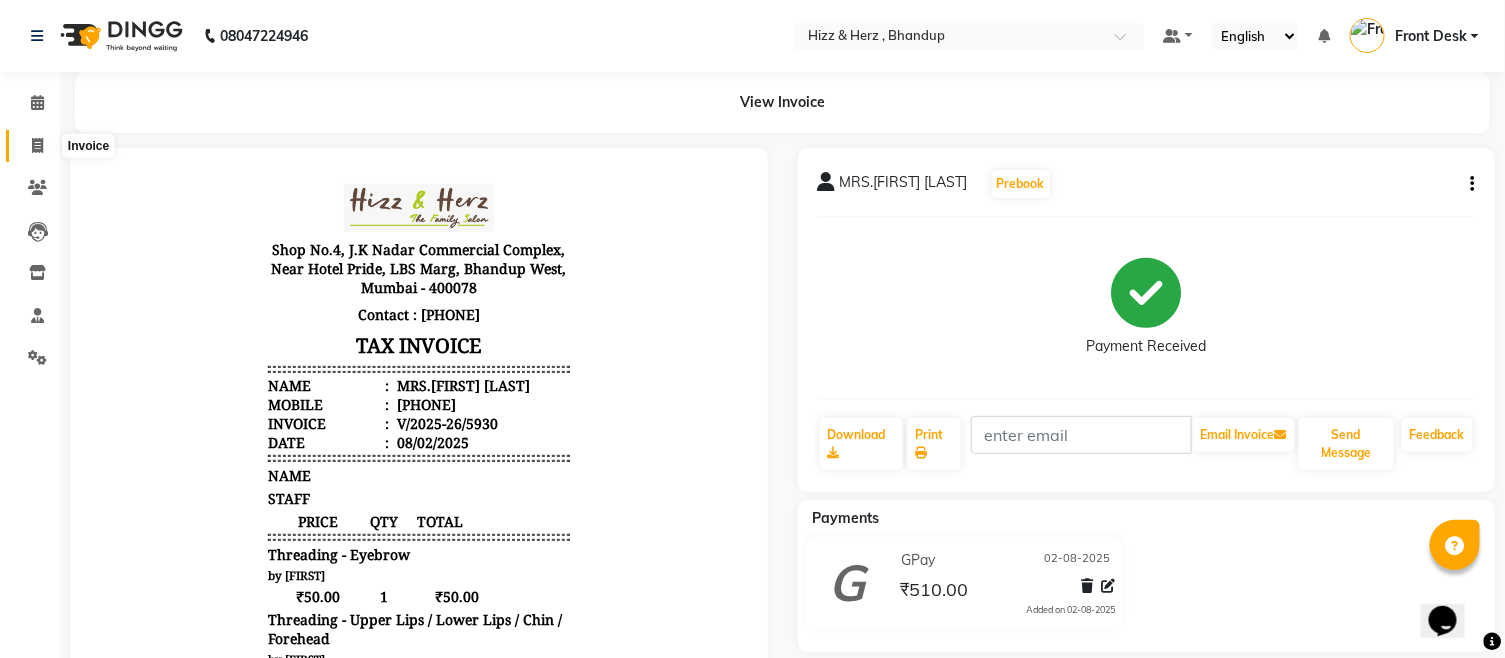 click 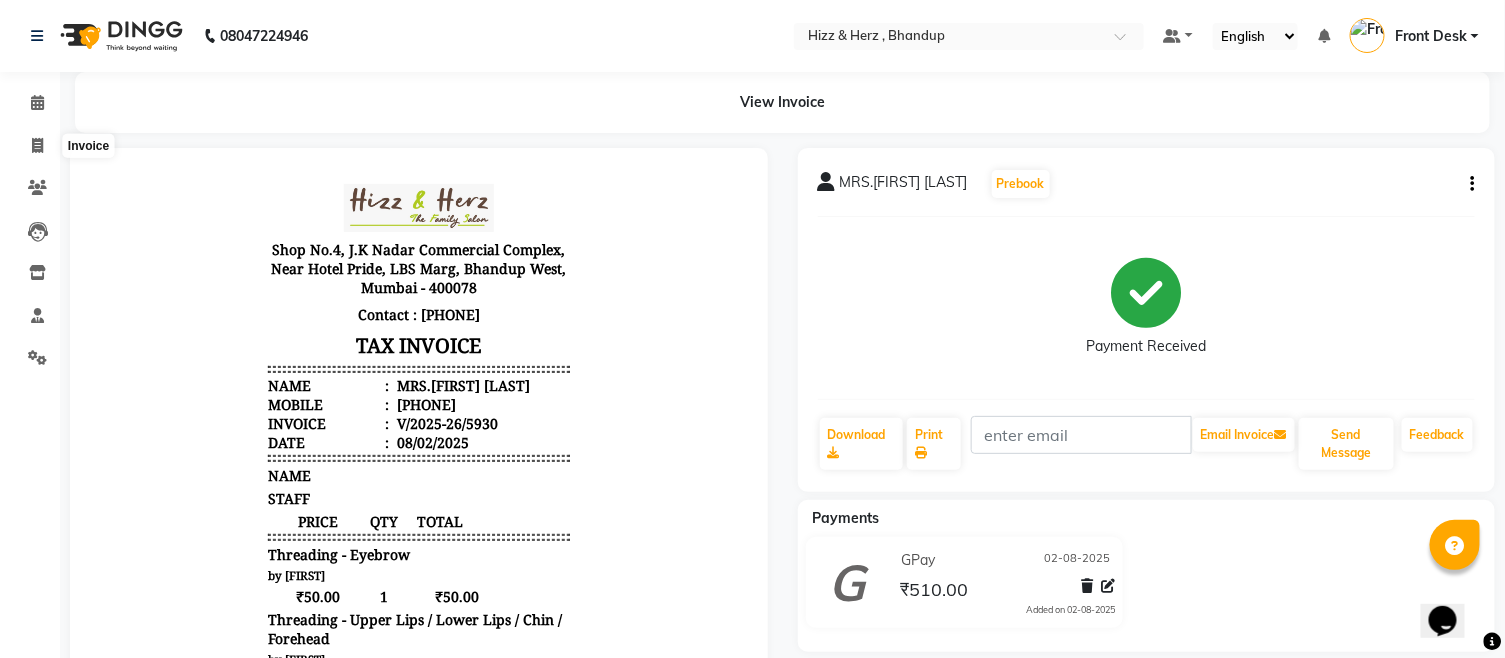select on "service" 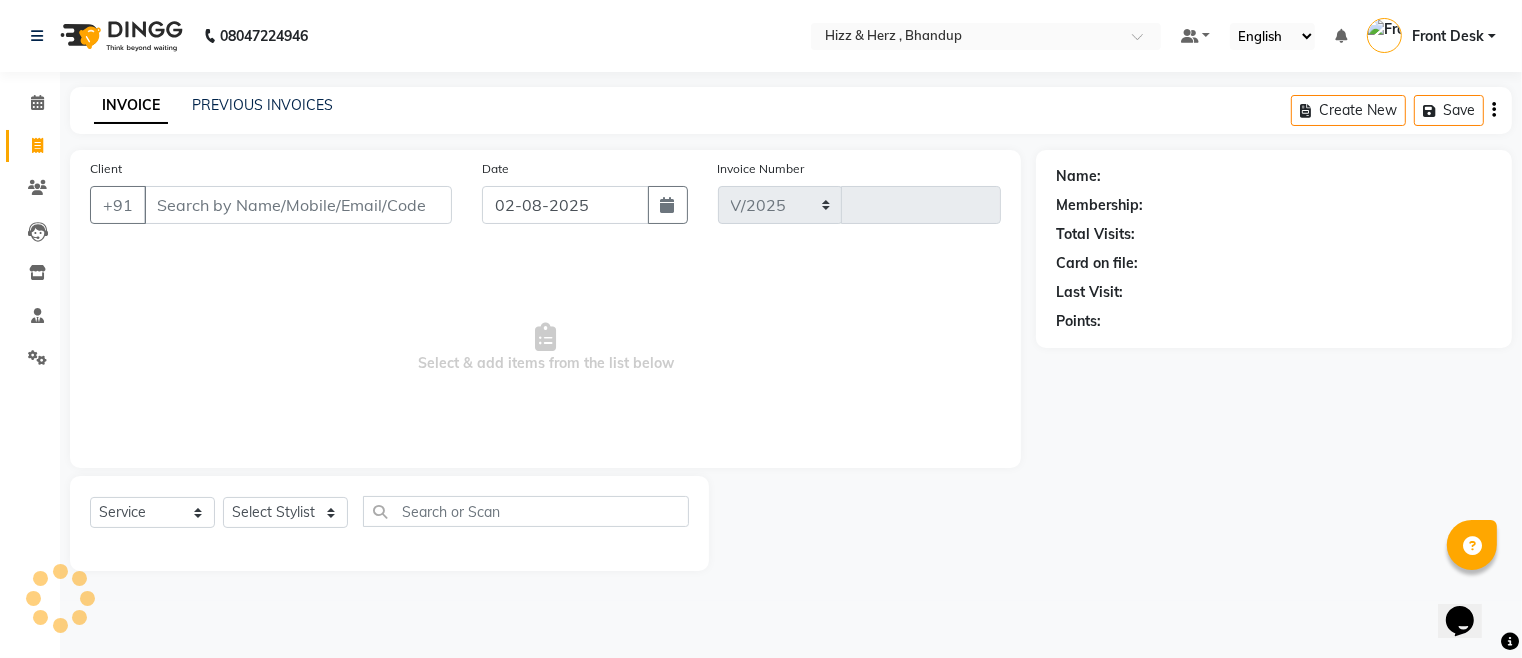 select on "629" 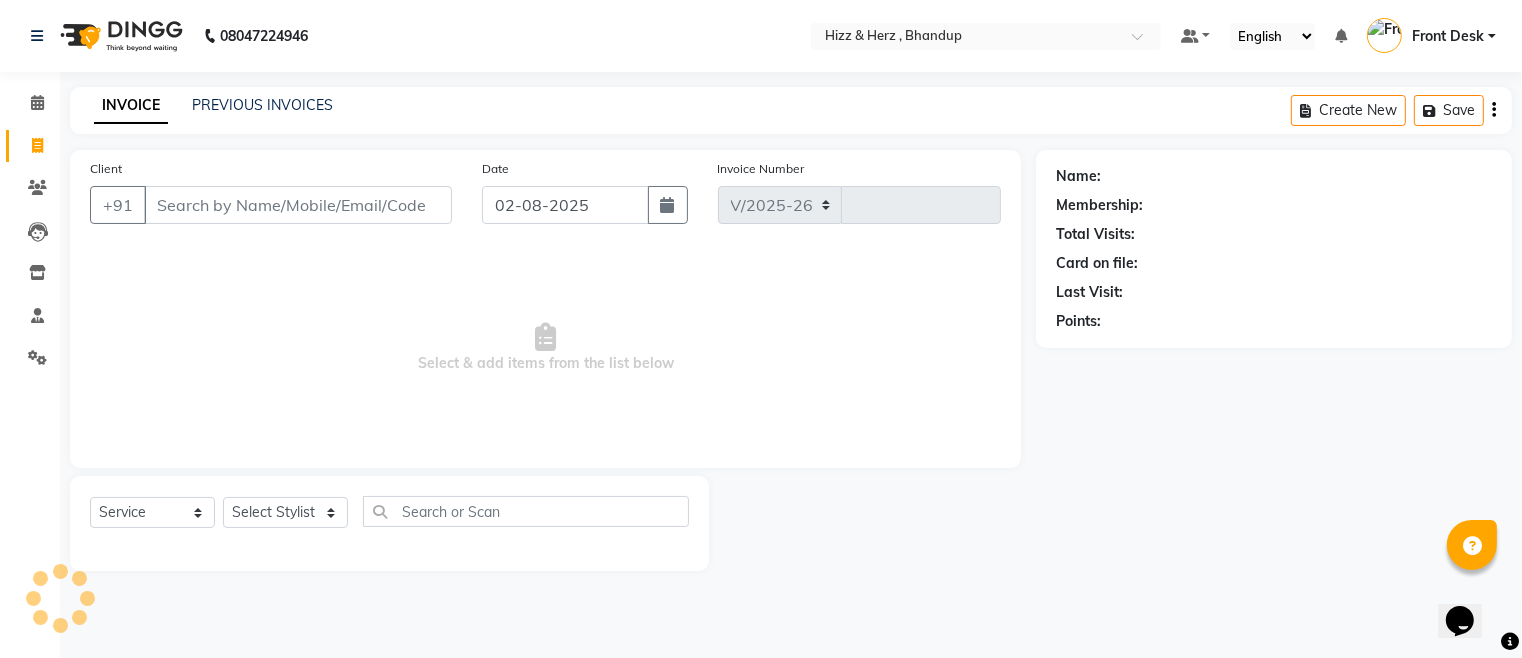 type on "5931" 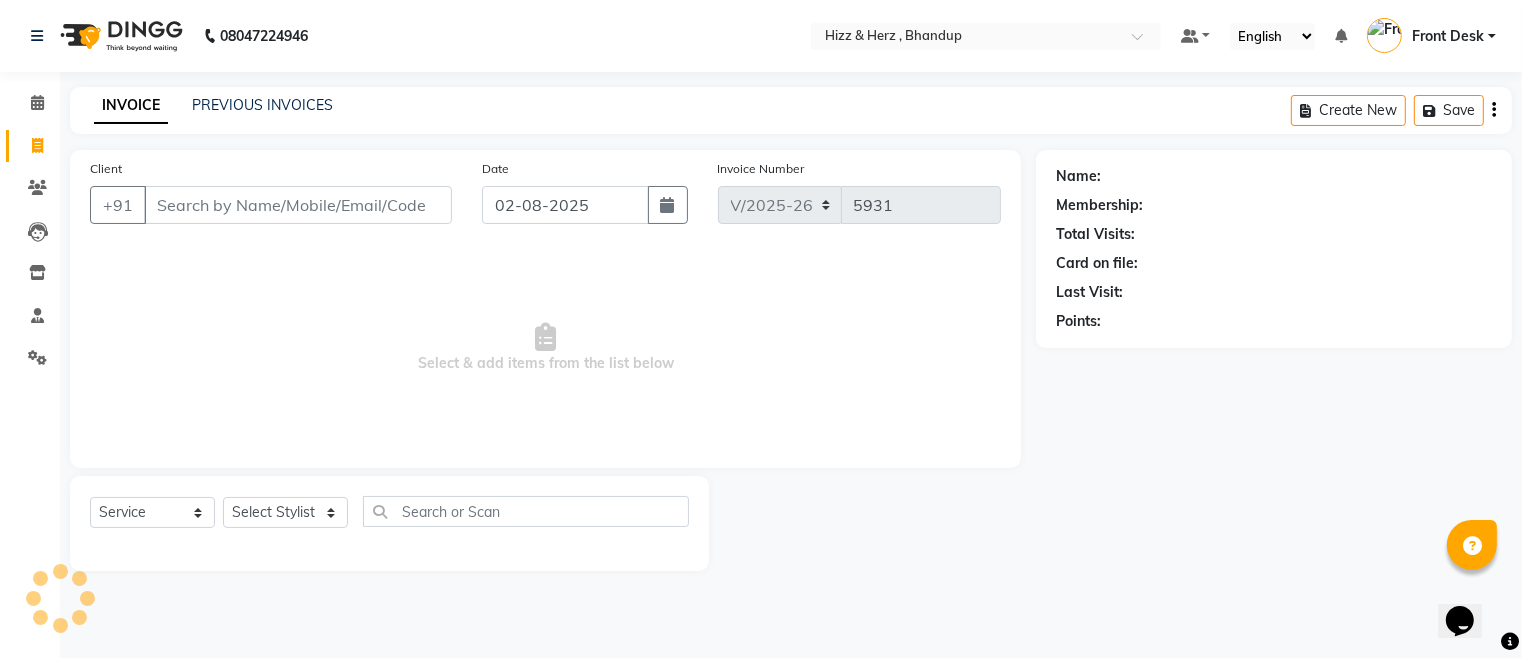 click on "Client" at bounding box center (298, 205) 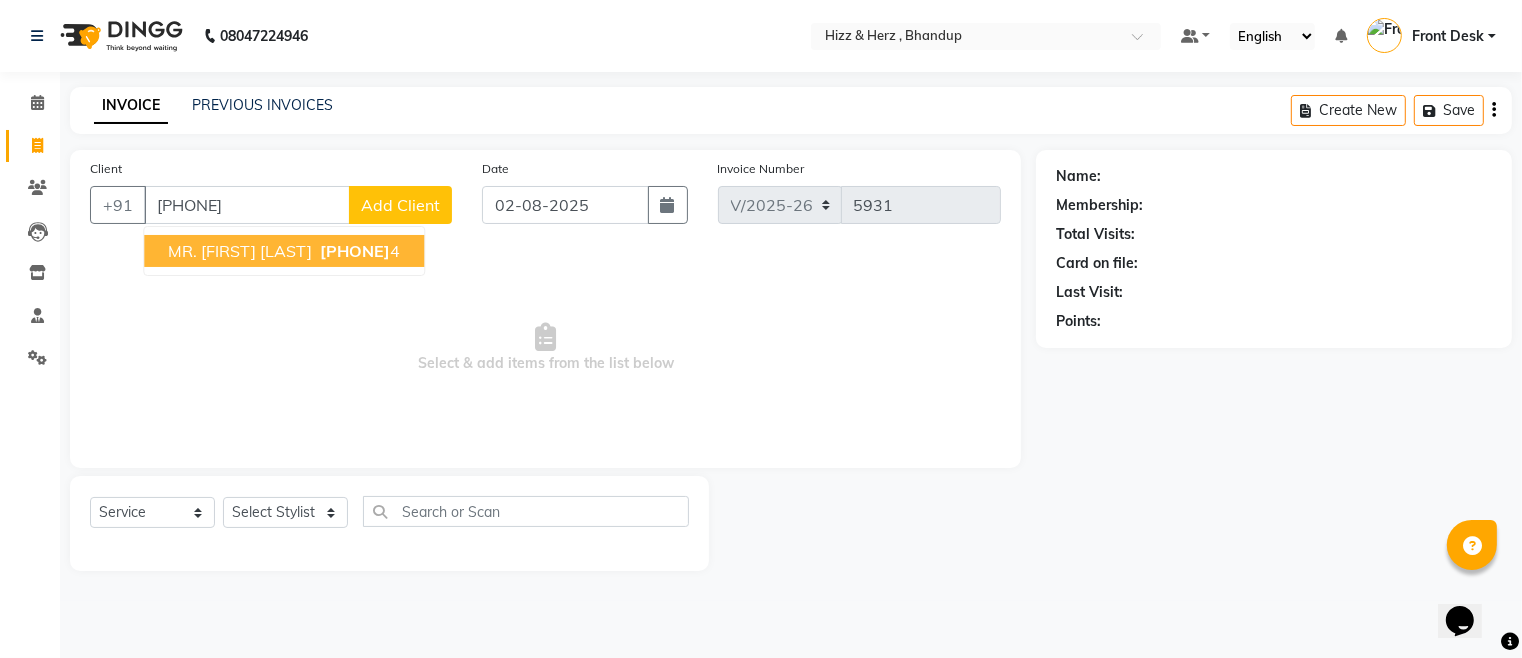 type on "9820375074" 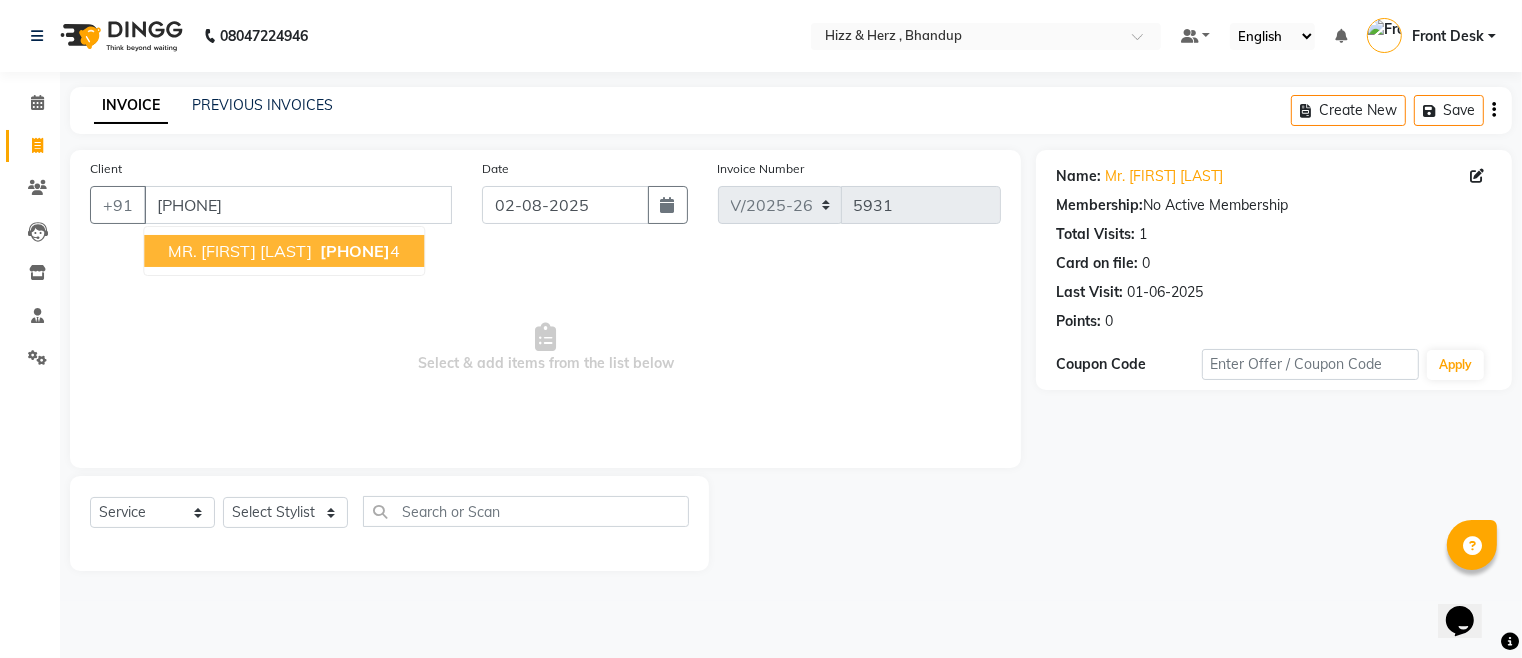 click on "MR. PRASHANT HARPUDE" at bounding box center [240, 251] 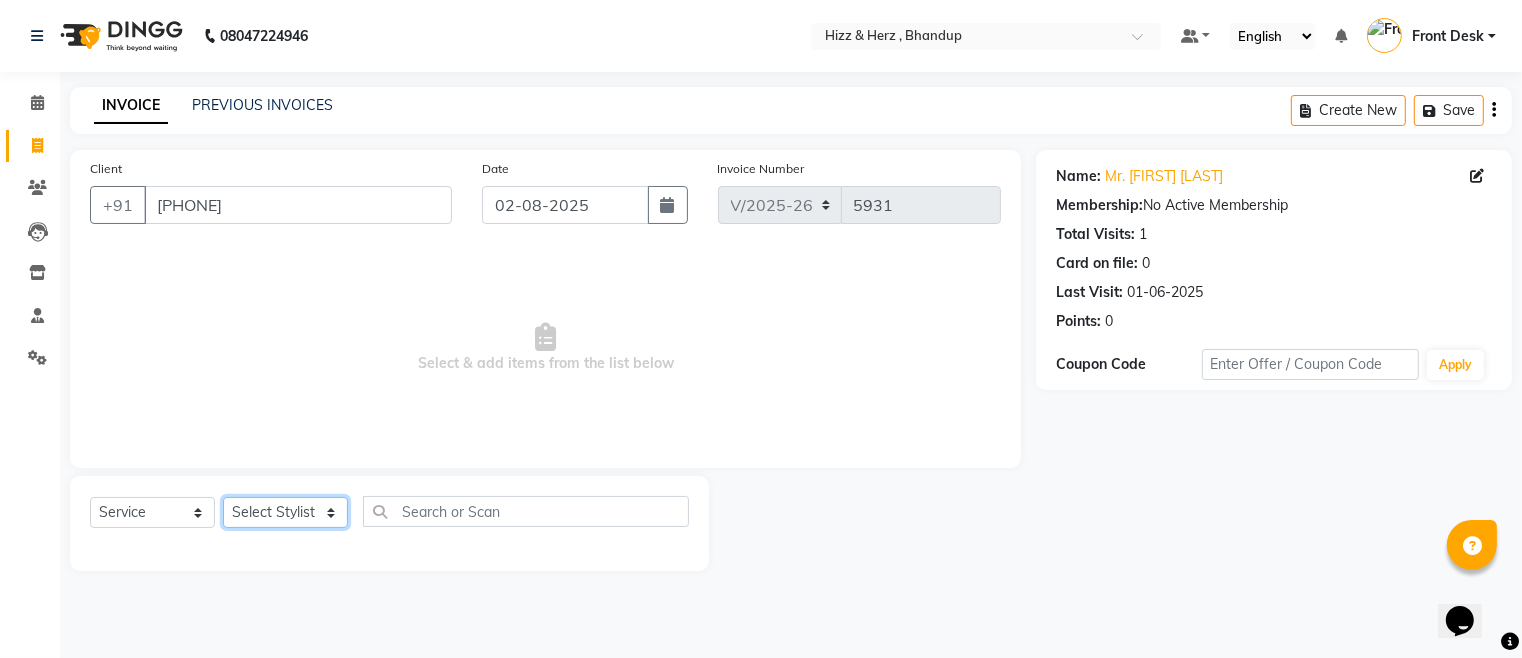 click on "Select Stylist Front Desk Gaurav Sharma HIZZ & HERZ 2 IRFAN AHMAD Jigna Goswami KHALID AHMAD Laxmi Mehboob MOHD PARVEJ NIZAM Salman Sangeeta  SUMITA  VEERENDRA SHARMA" 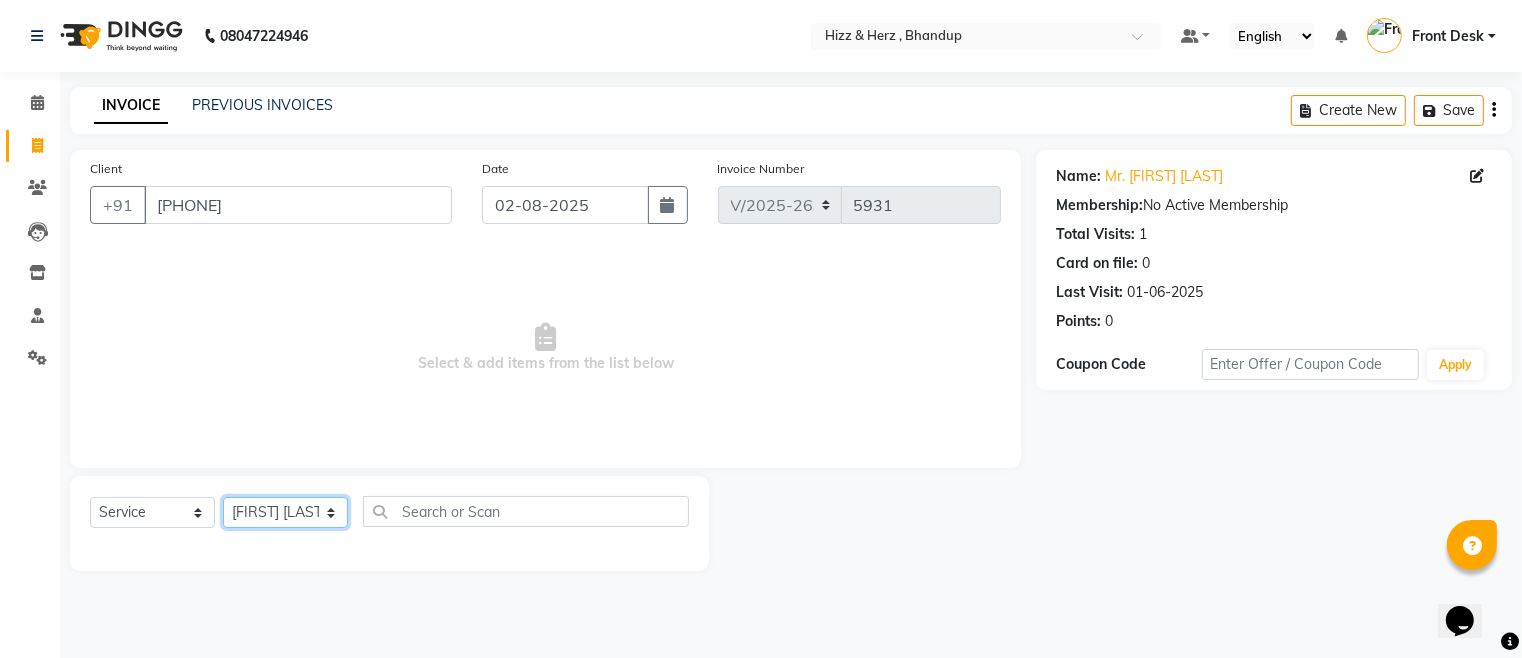 click on "Select Stylist Front Desk Gaurav Sharma HIZZ & HERZ 2 IRFAN AHMAD Jigna Goswami KHALID AHMAD Laxmi Mehboob MOHD PARVEJ NIZAM Salman Sangeeta  SUMITA  VEERENDRA SHARMA" 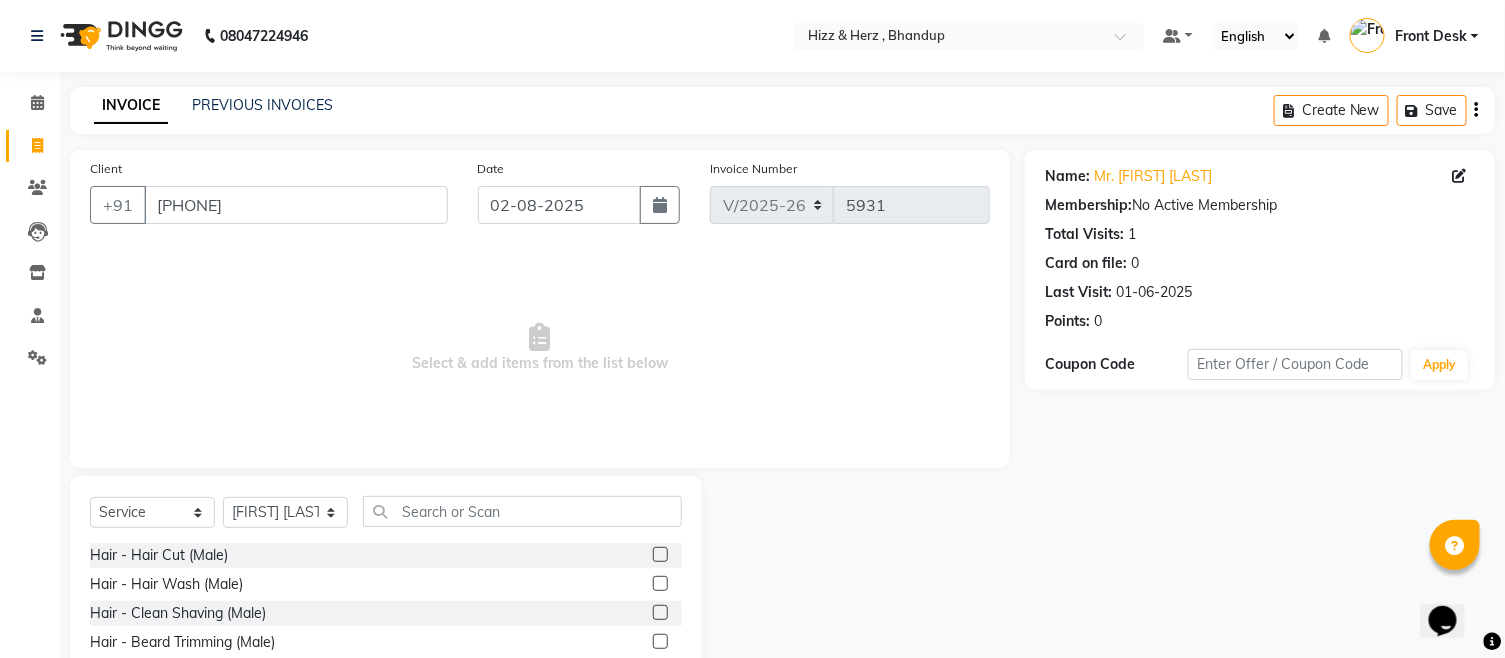 click 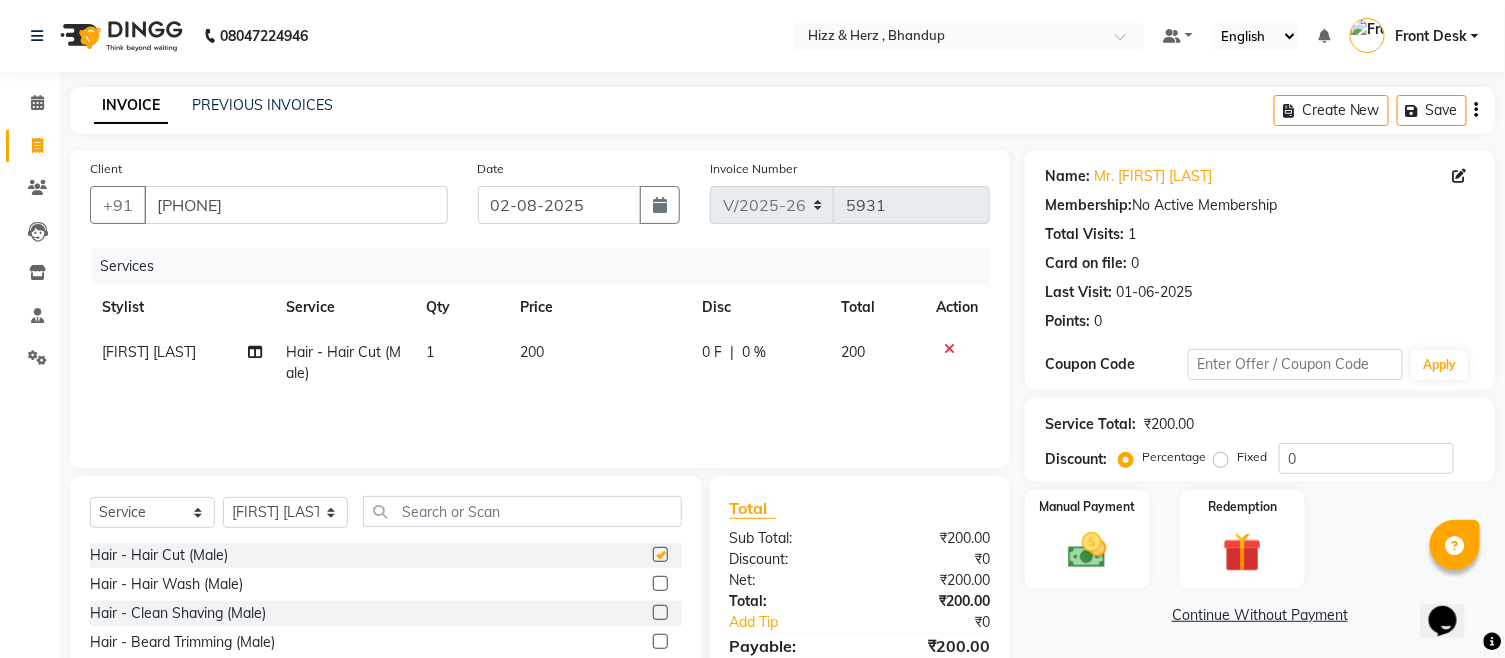 checkbox on "false" 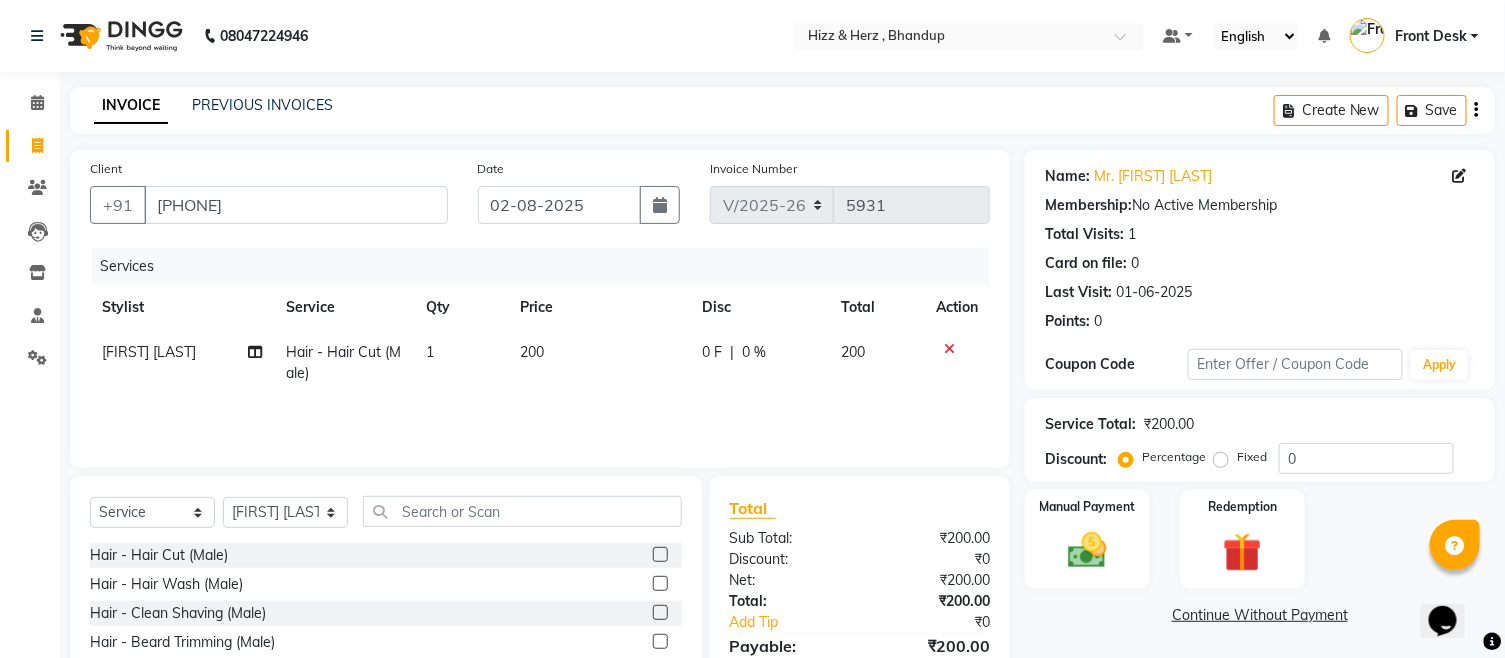 click 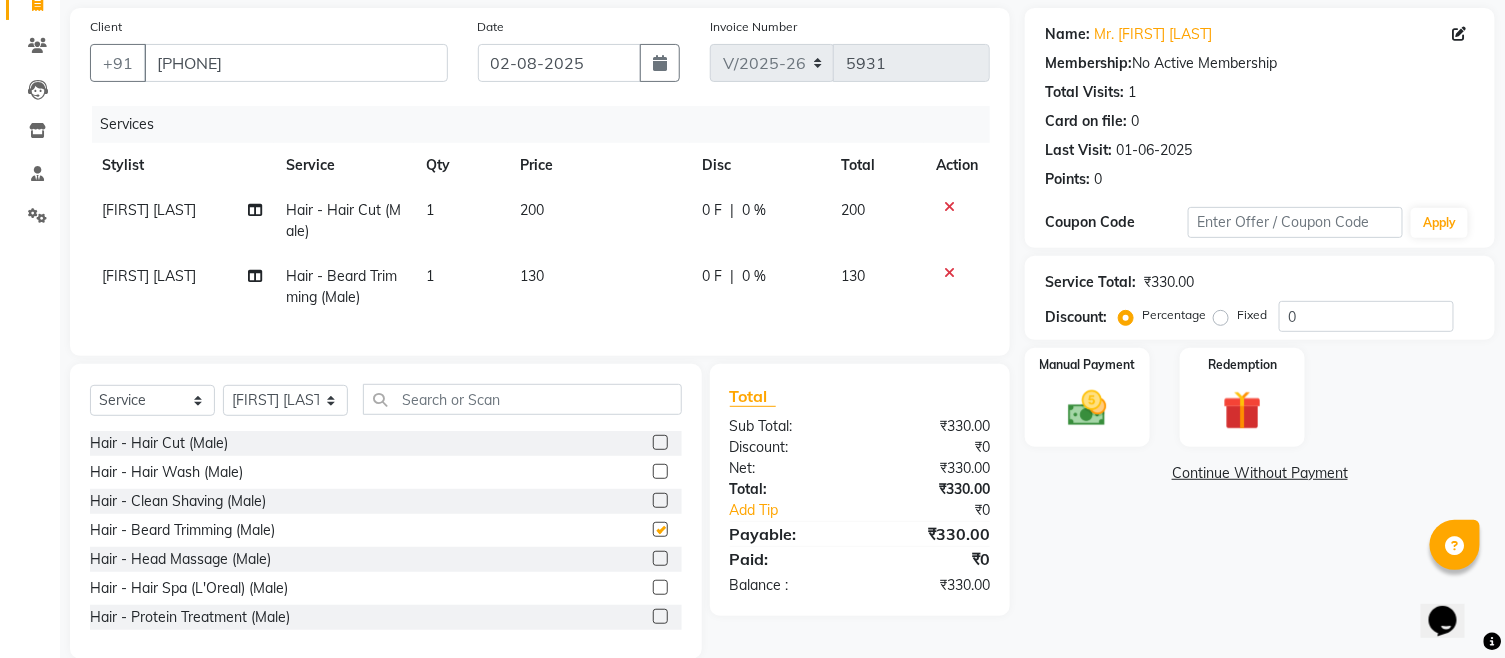 checkbox on "false" 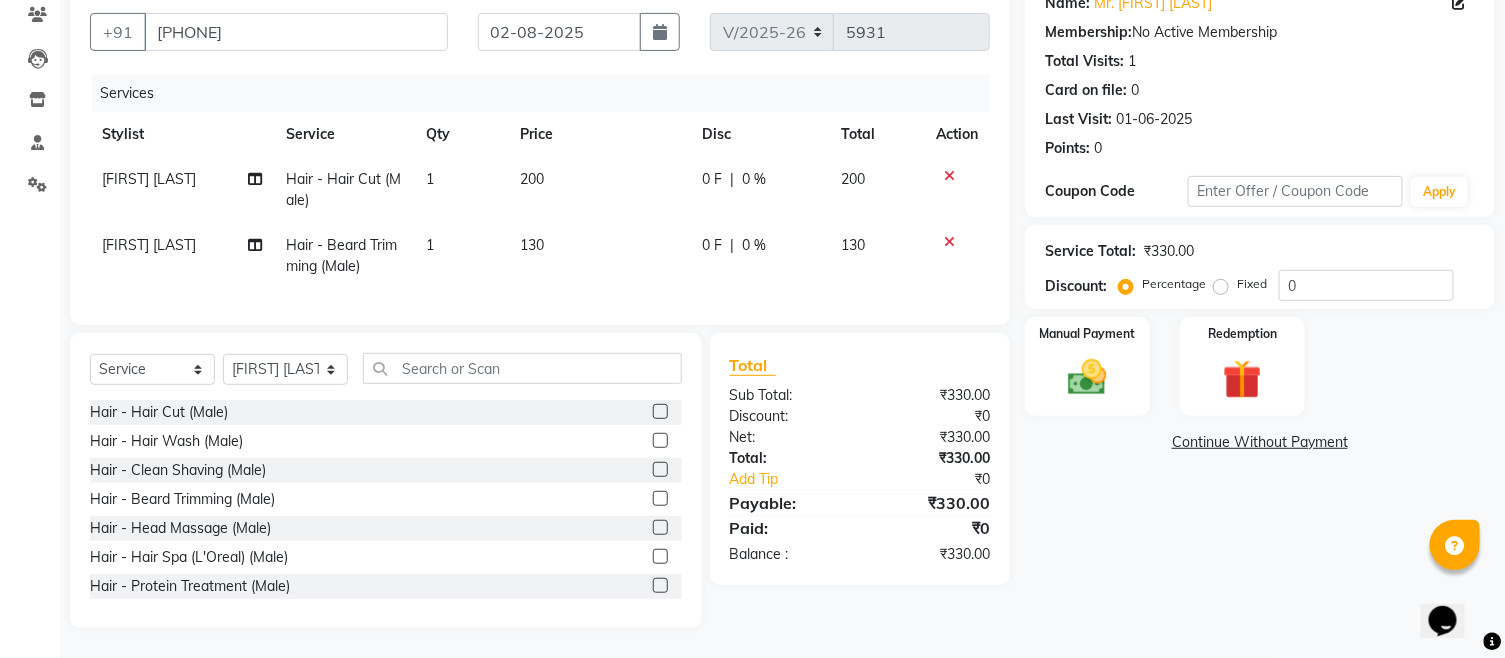 scroll, scrollTop: 188, scrollLeft: 0, axis: vertical 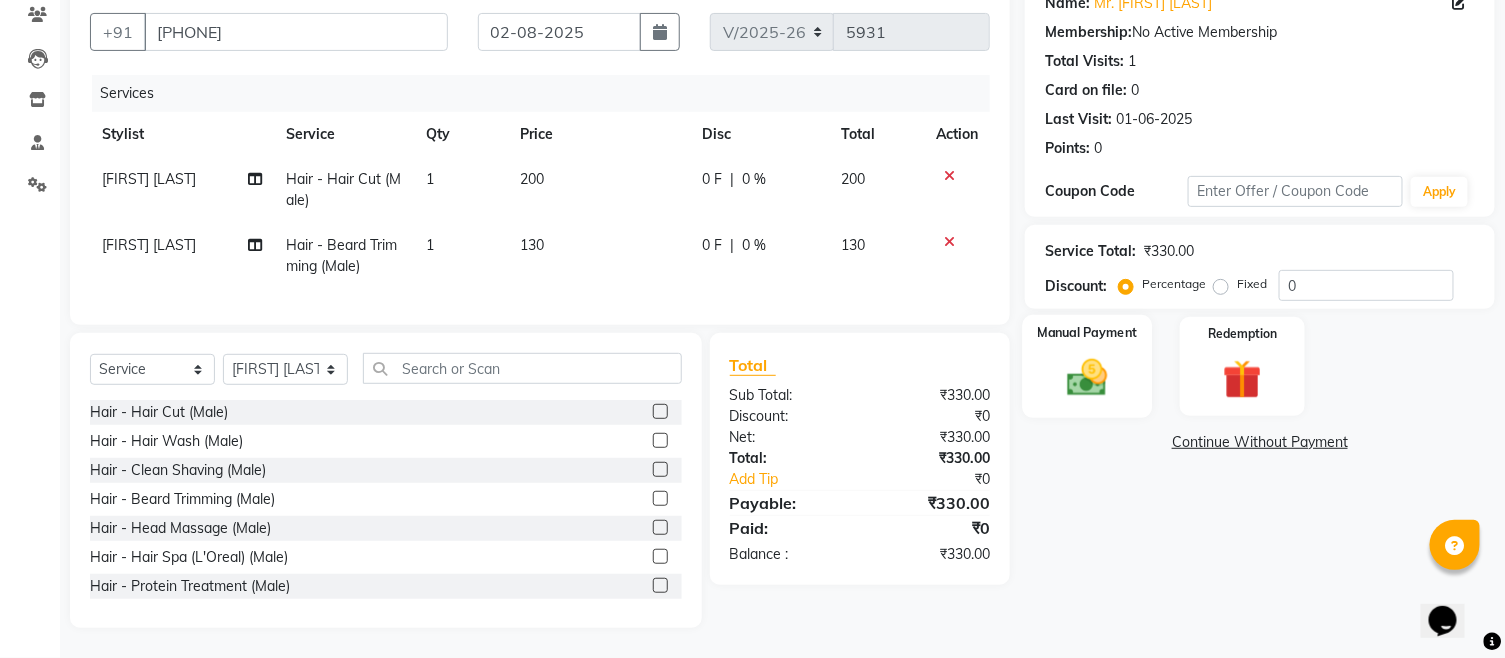 click 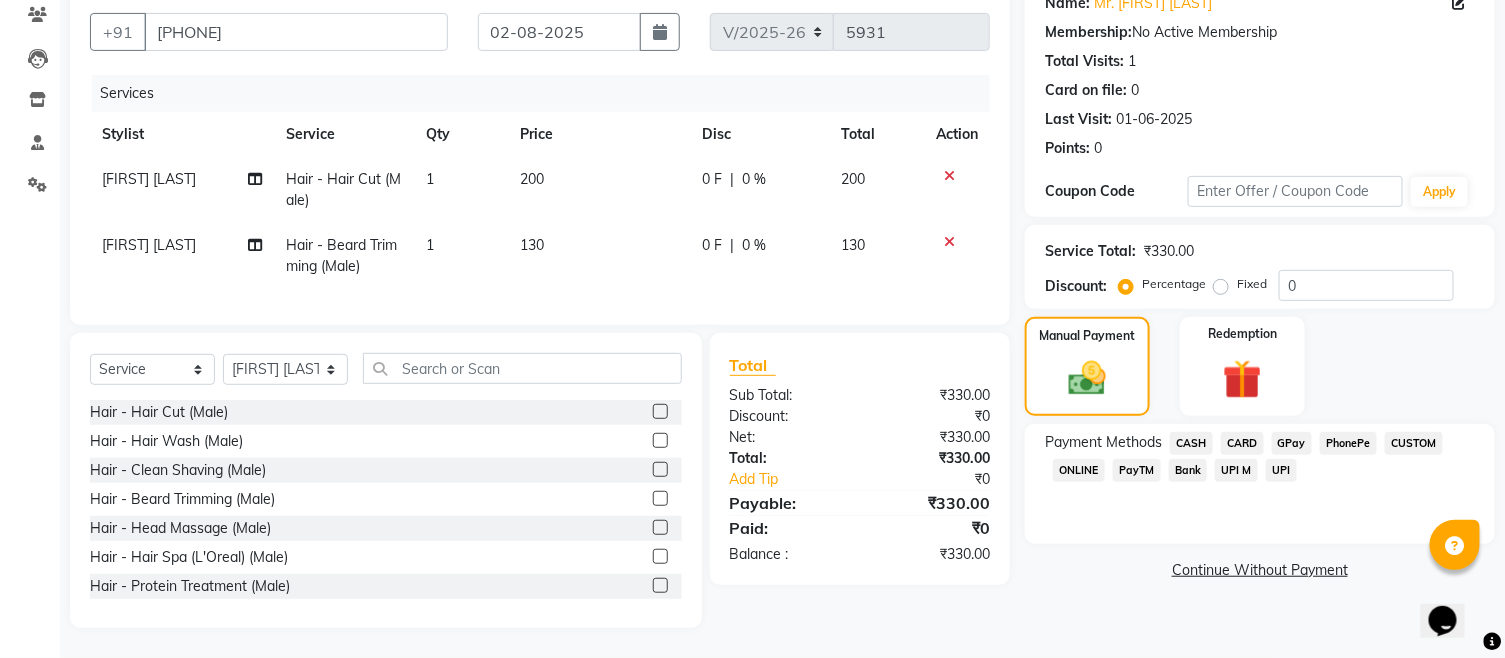 click on "CASH" 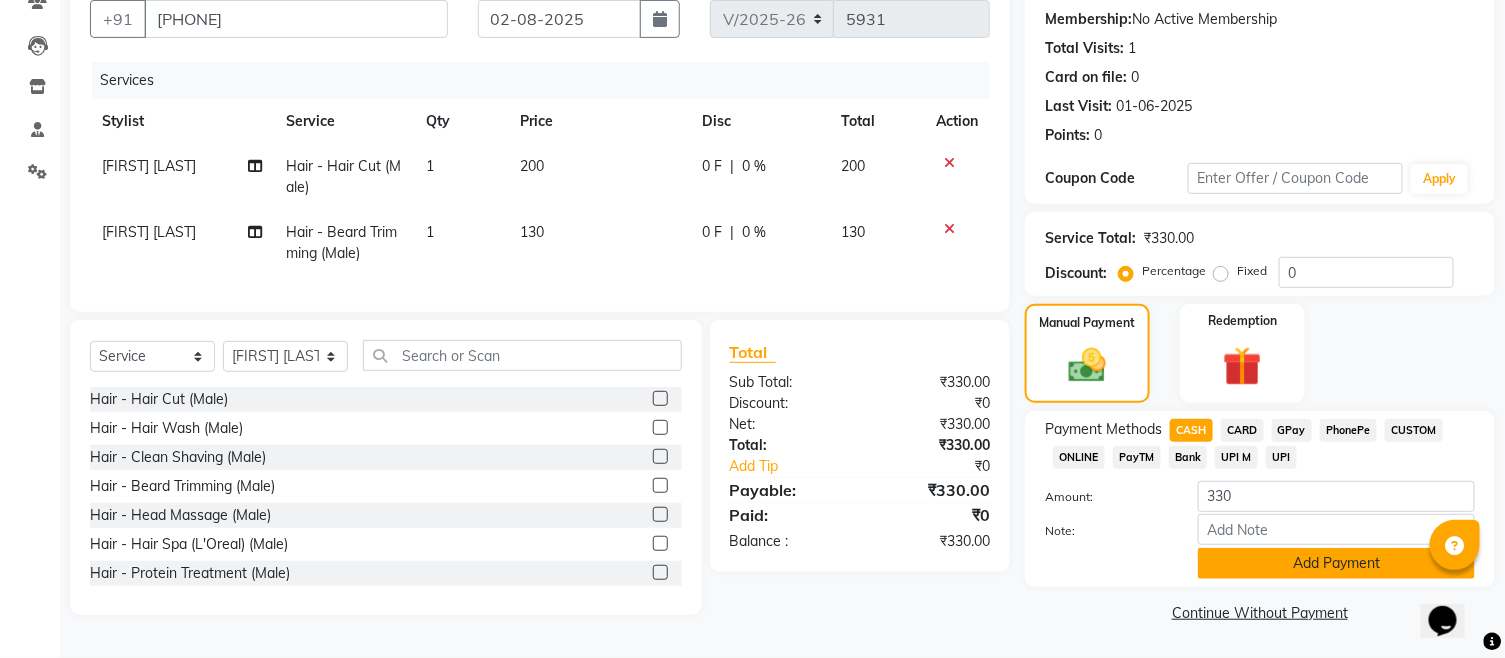 click on "Add Payment" 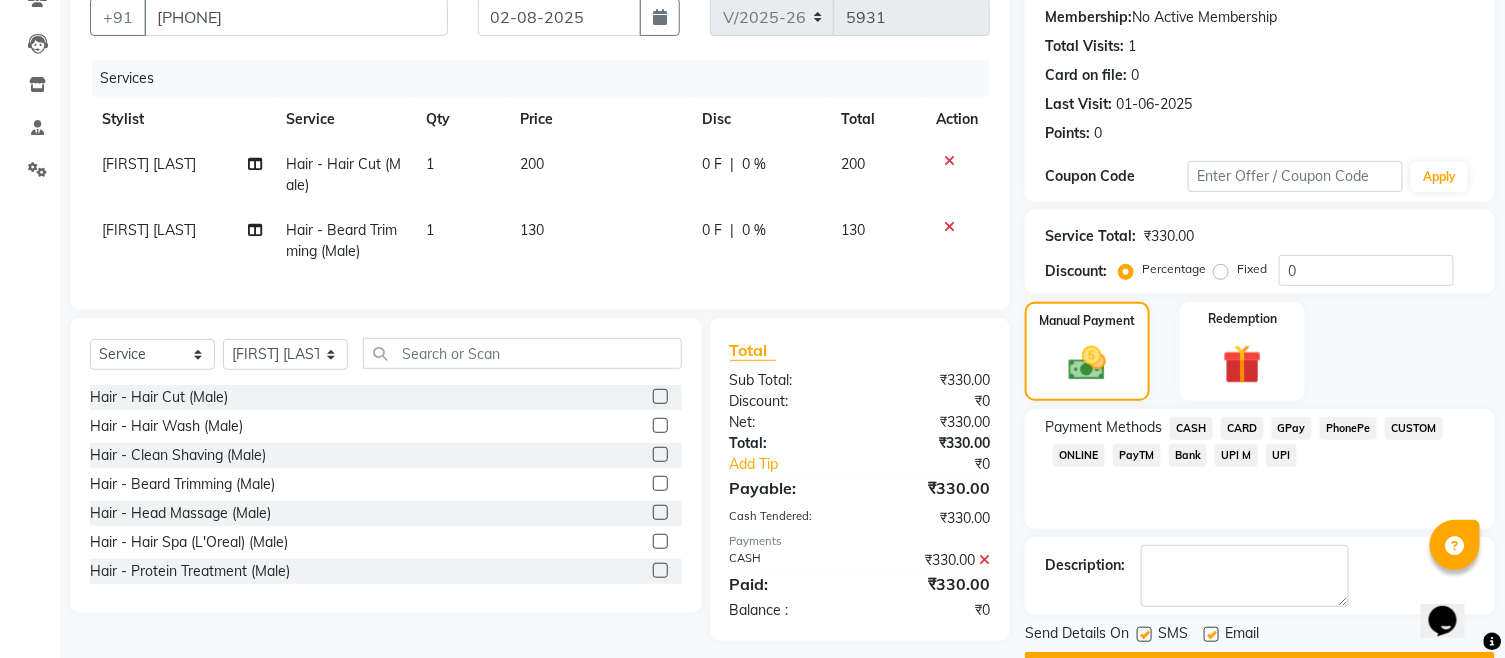 scroll, scrollTop: 242, scrollLeft: 0, axis: vertical 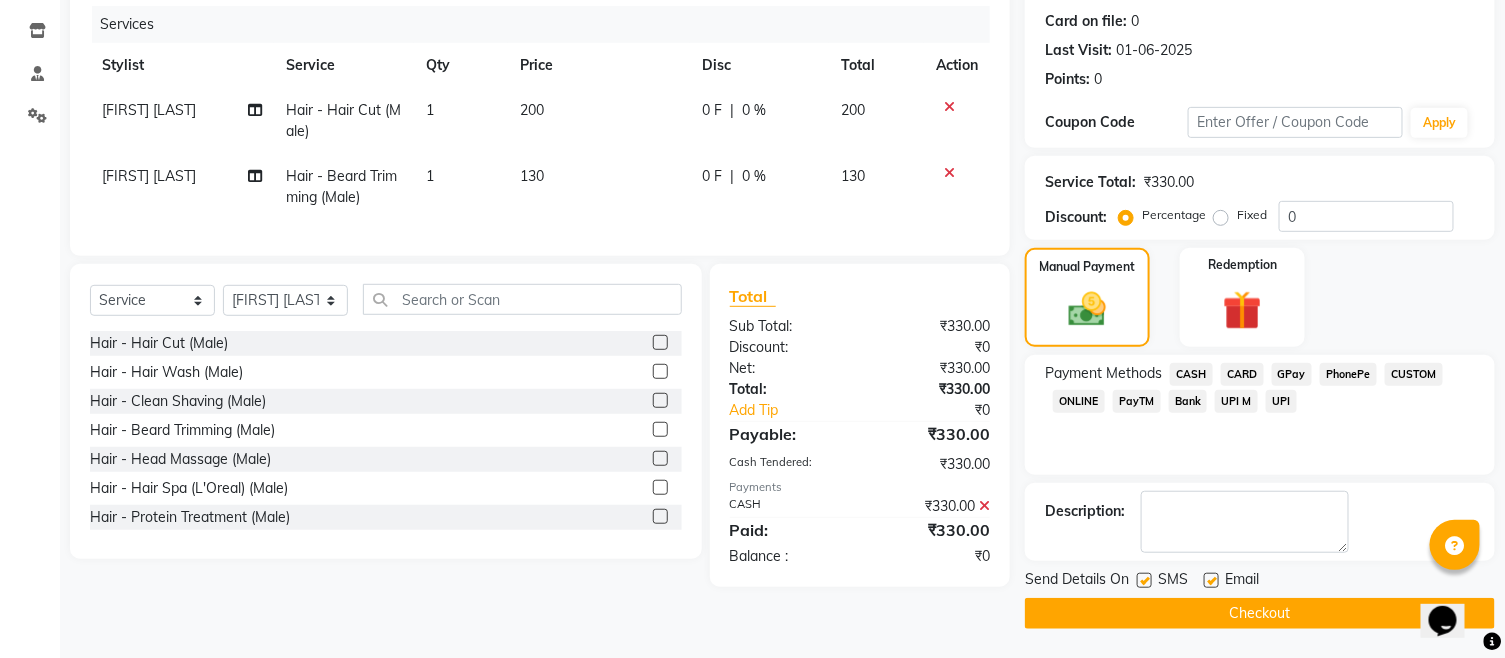 click on "Checkout" 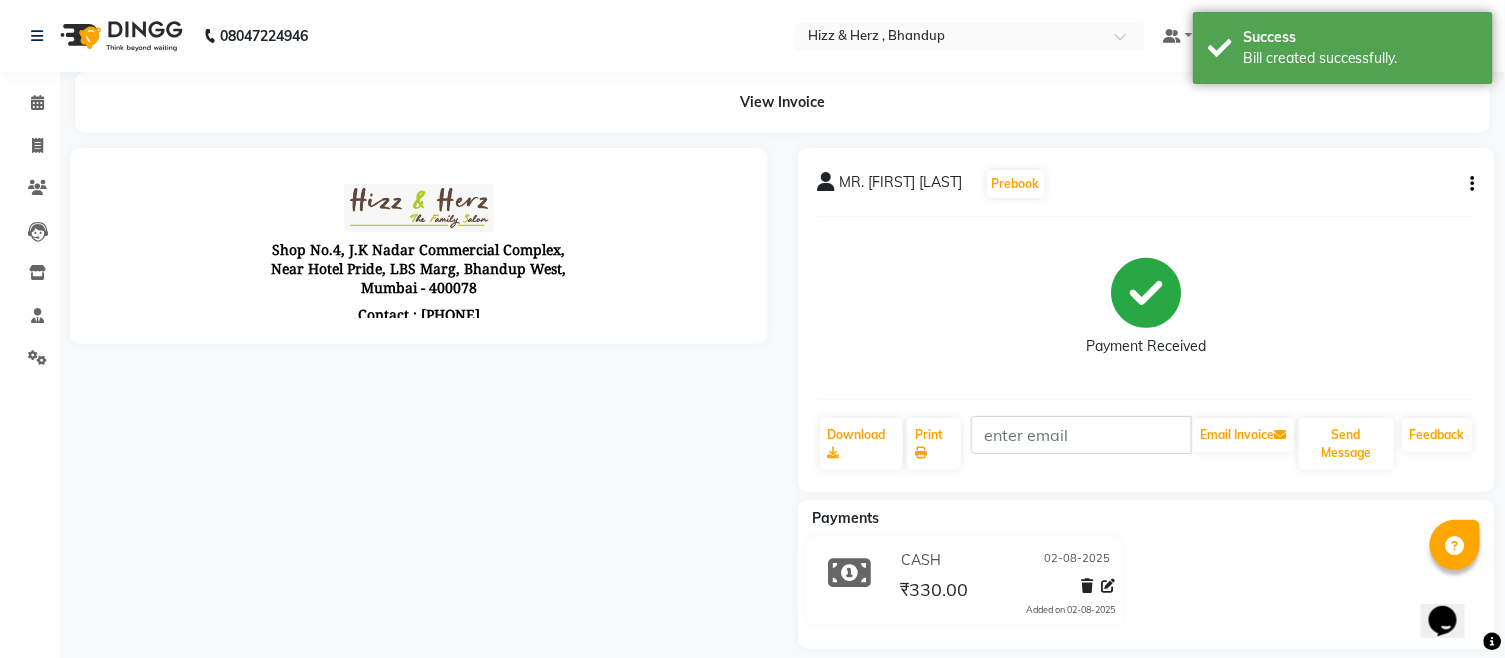 scroll, scrollTop: 0, scrollLeft: 0, axis: both 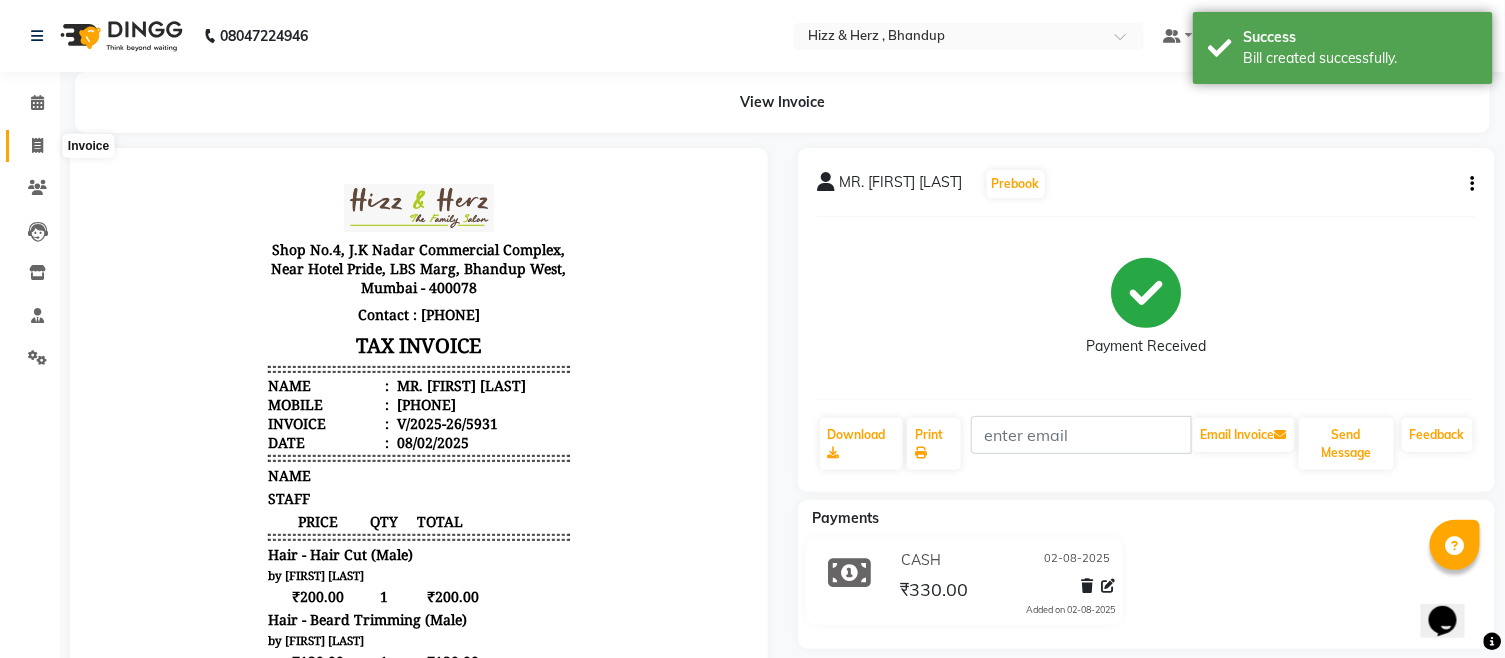 click 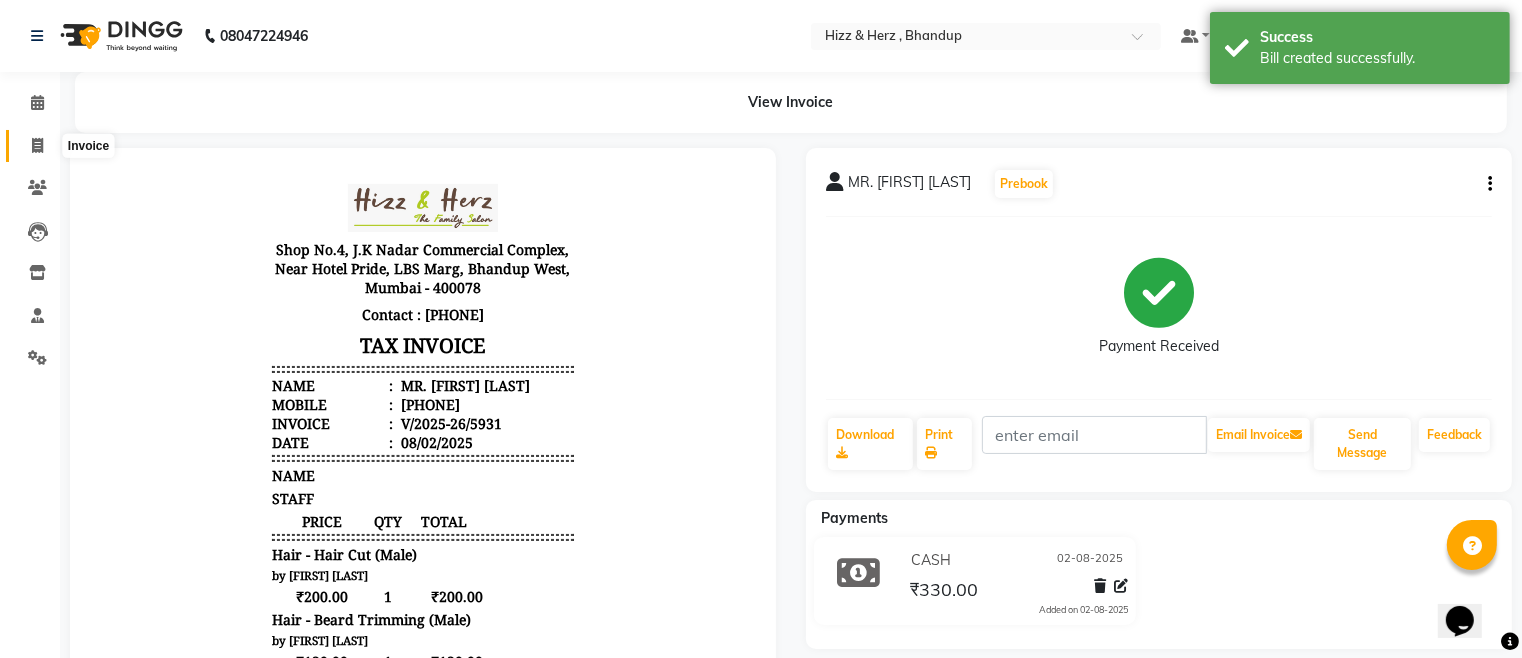 select on "service" 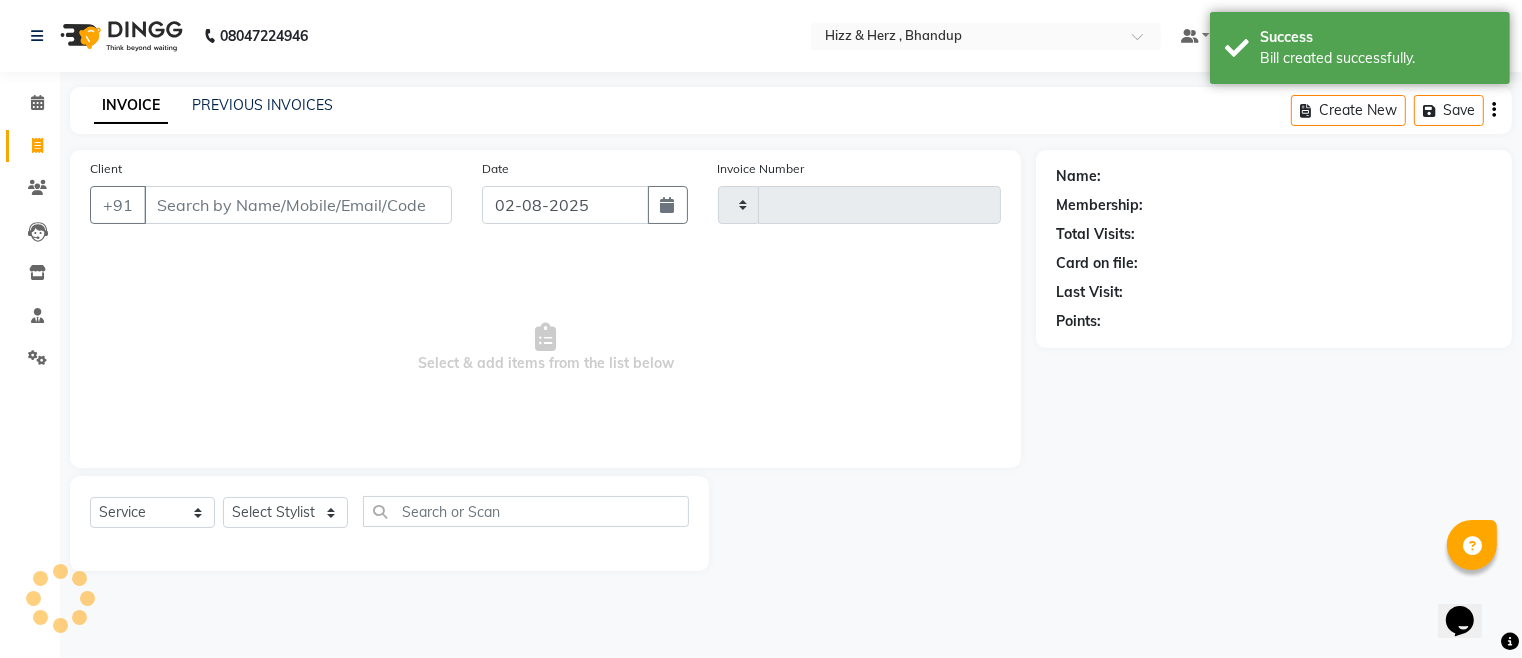 type on "5932" 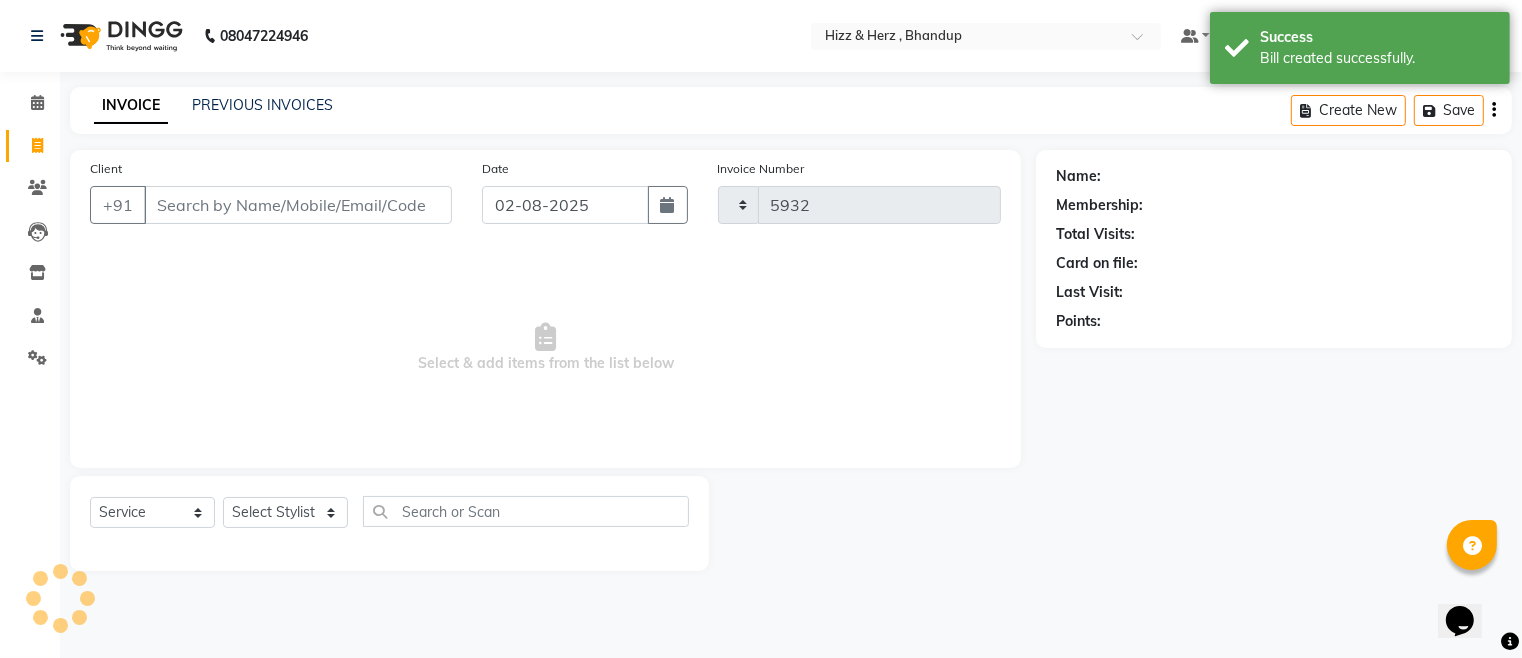select on "629" 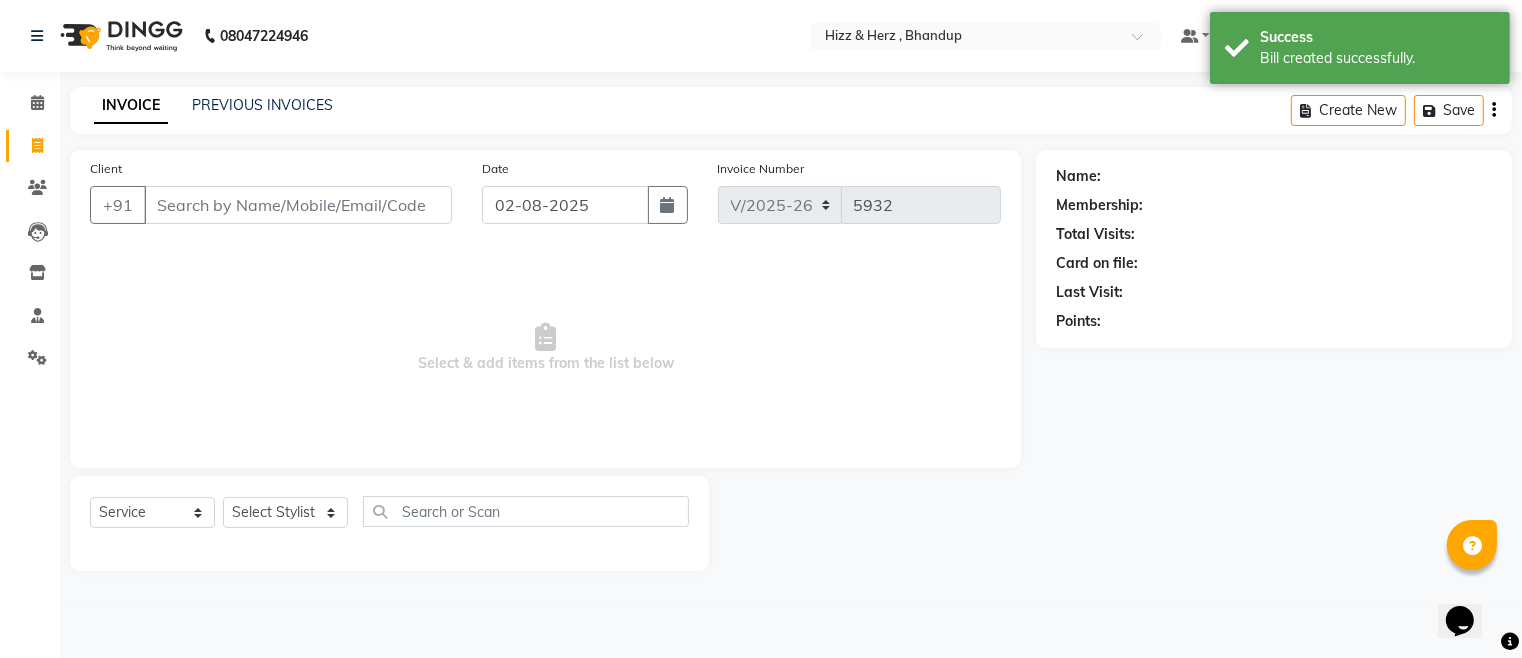 click on "Client" at bounding box center [298, 205] 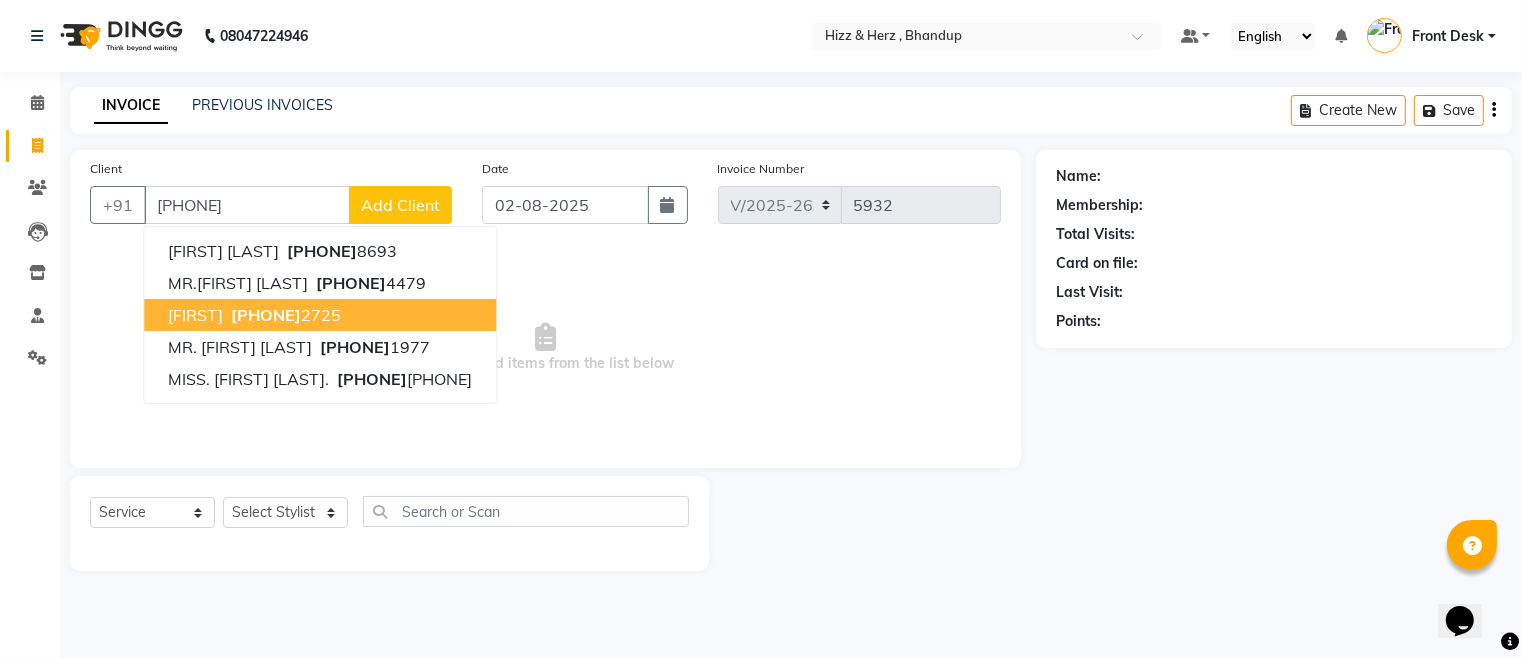 click on "982136 2725" at bounding box center (284, 315) 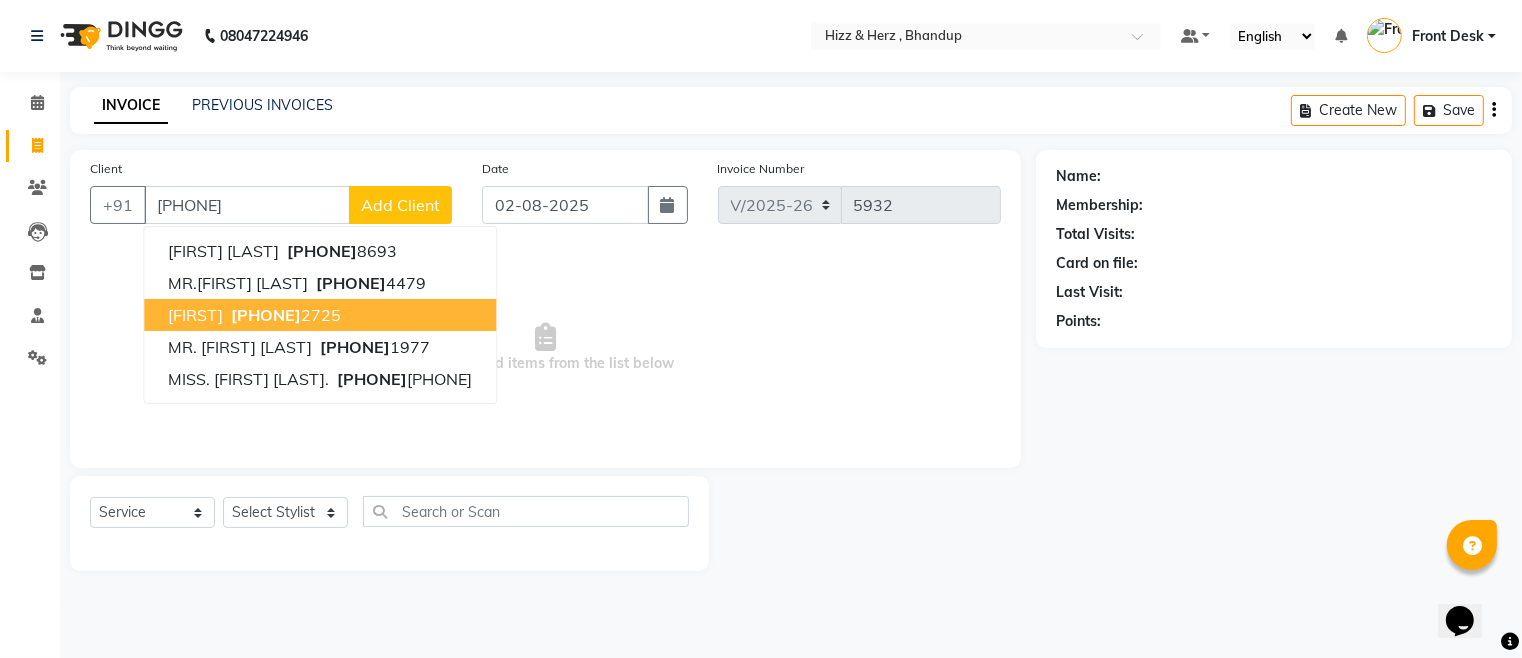 type on "9821362725" 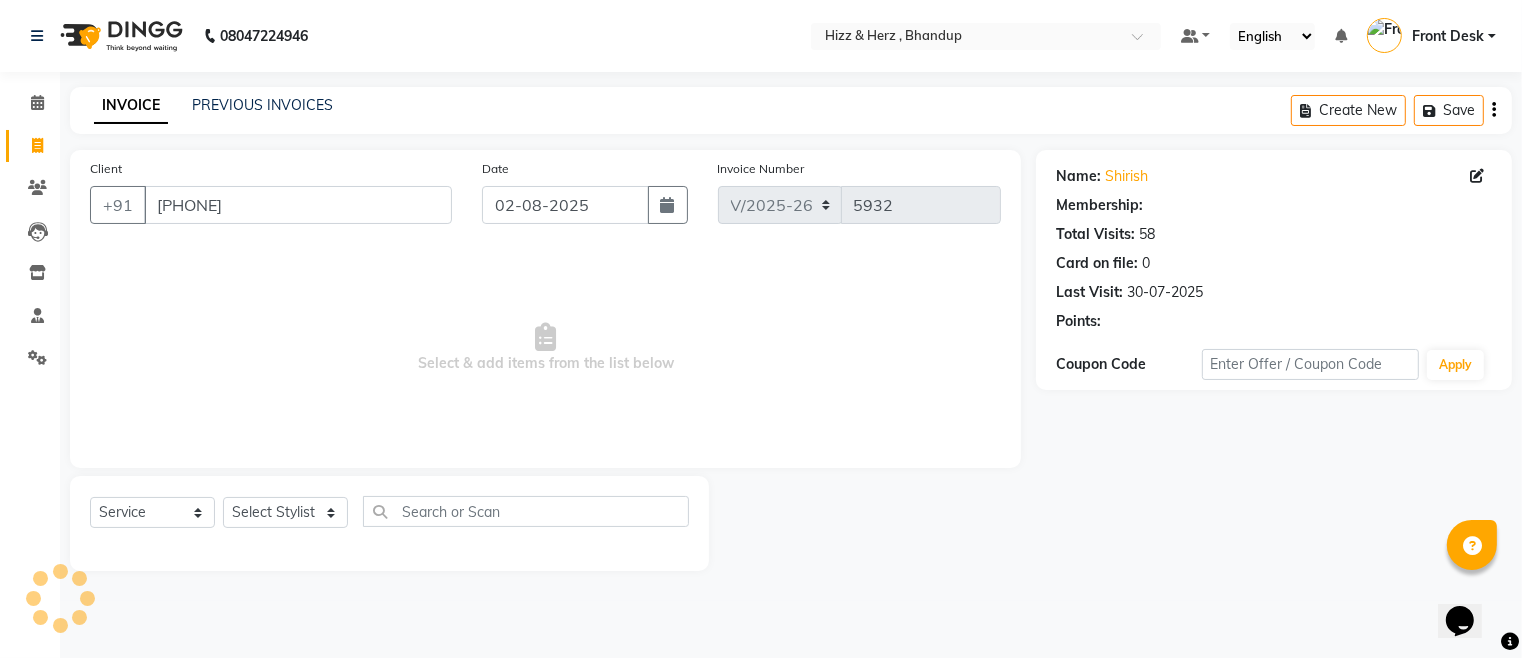 select on "1: Object" 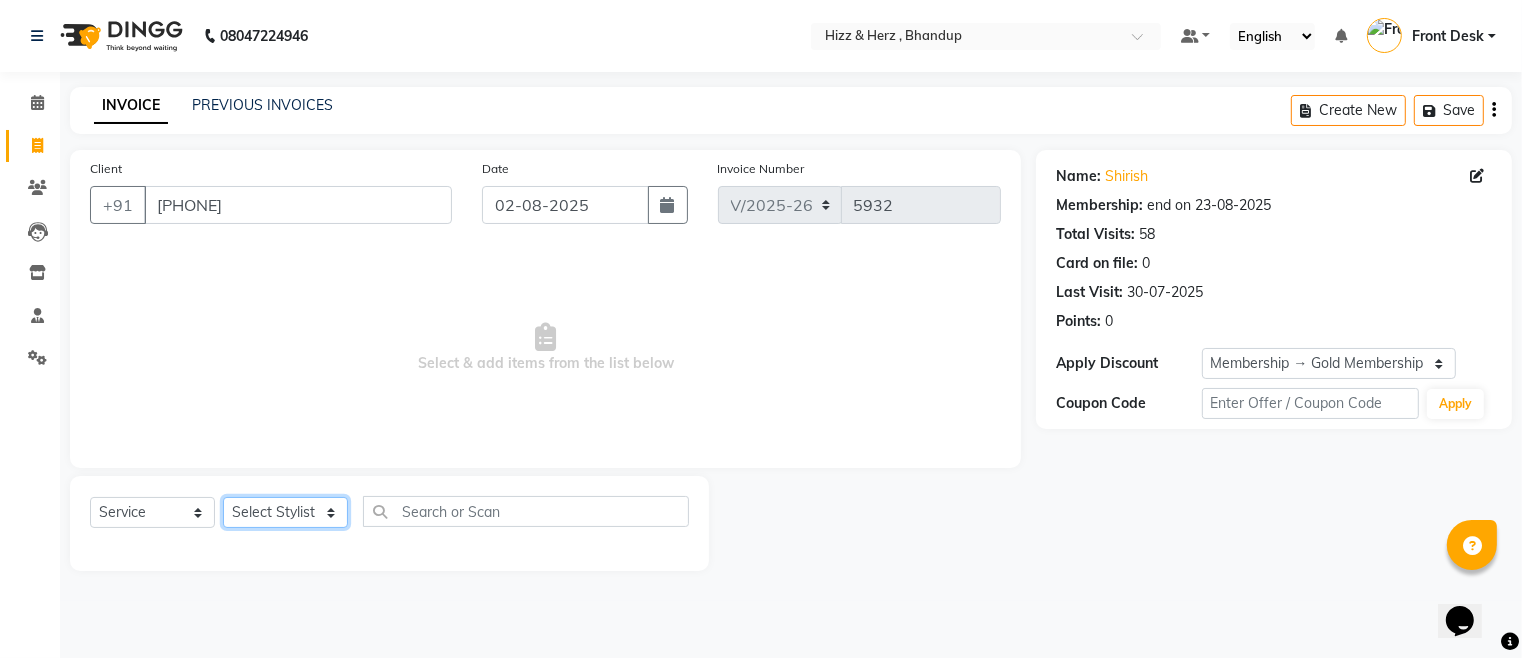 click on "Select Stylist Front Desk Gaurav Sharma HIZZ & HERZ 2 IRFAN AHMAD Jigna Goswami KHALID AHMAD Laxmi Mehboob MOHD PARVEJ NIZAM Salman Sangeeta  SUMITA  VEERENDRA SHARMA" 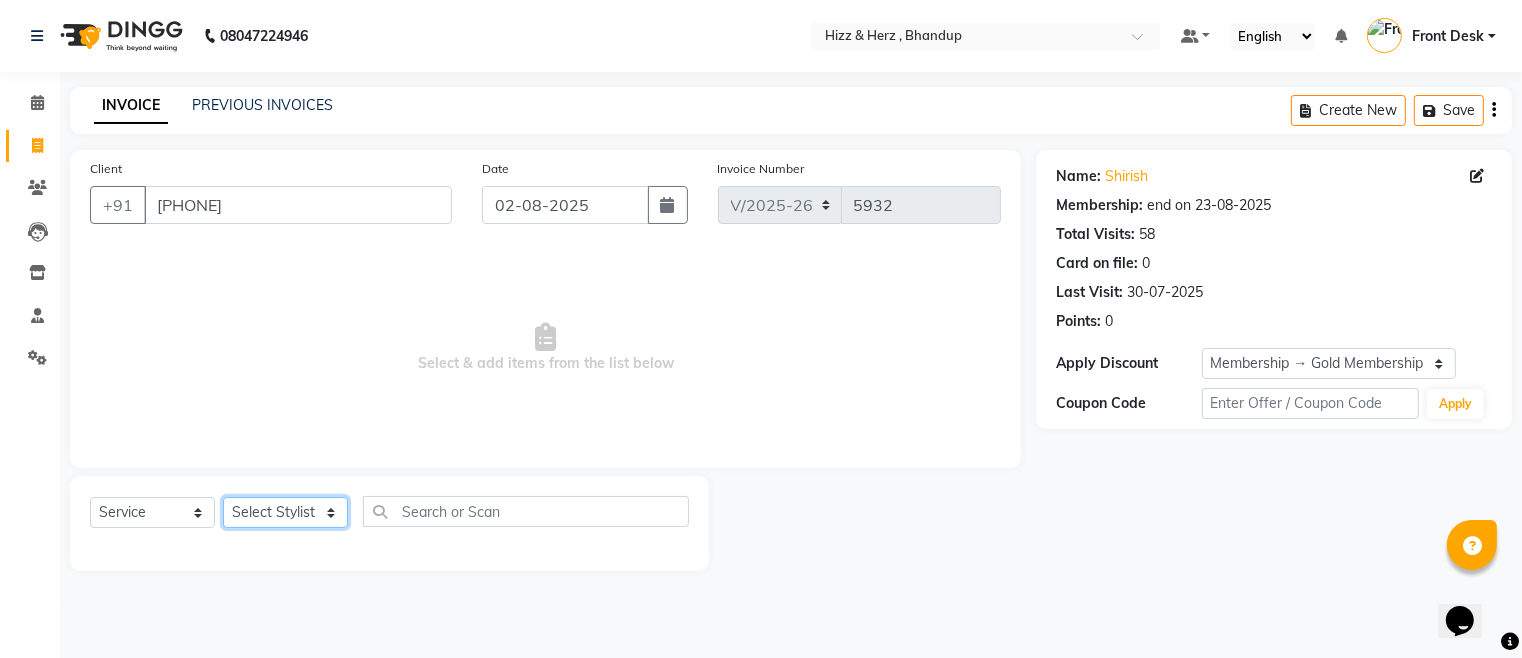select on "33193" 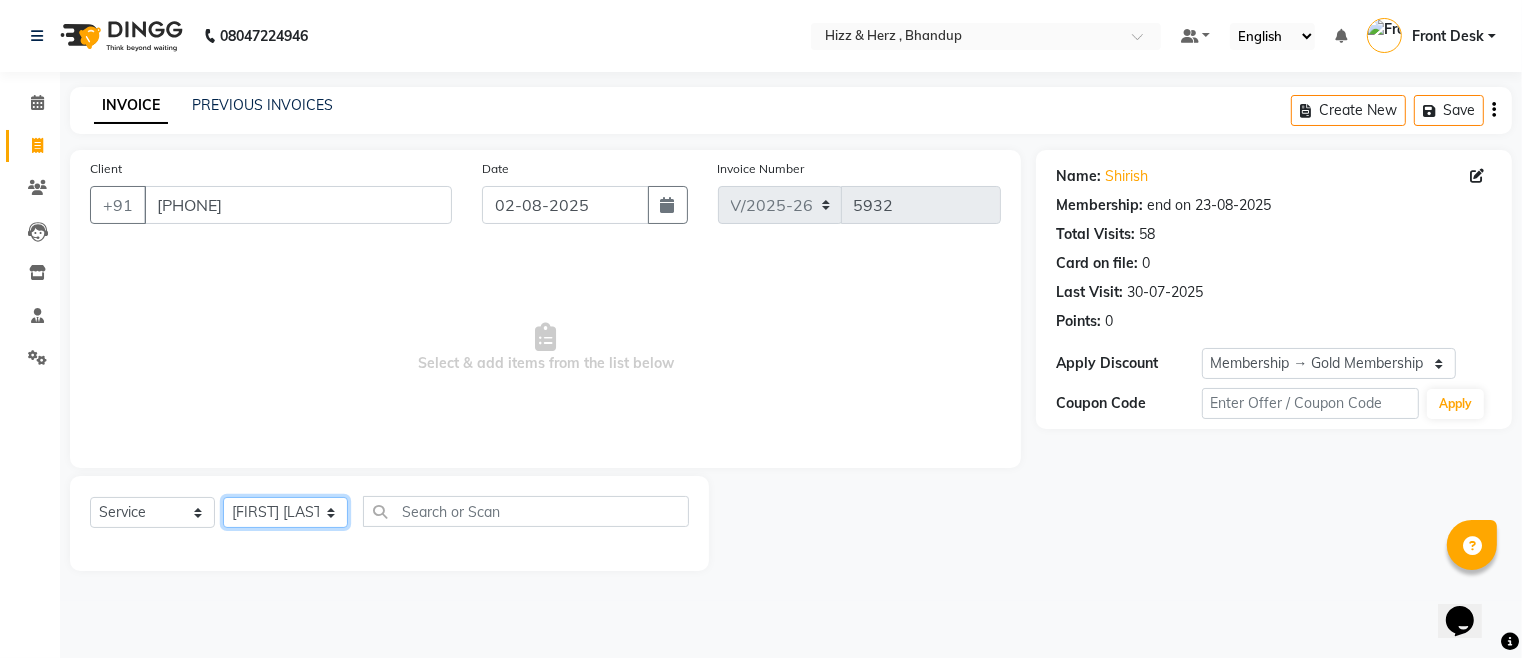 click on "Select Stylist Front Desk Gaurav Sharma HIZZ & HERZ 2 IRFAN AHMAD Jigna Goswami KHALID AHMAD Laxmi Mehboob MOHD PARVEJ NIZAM Salman Sangeeta  SUMITA  VEERENDRA SHARMA" 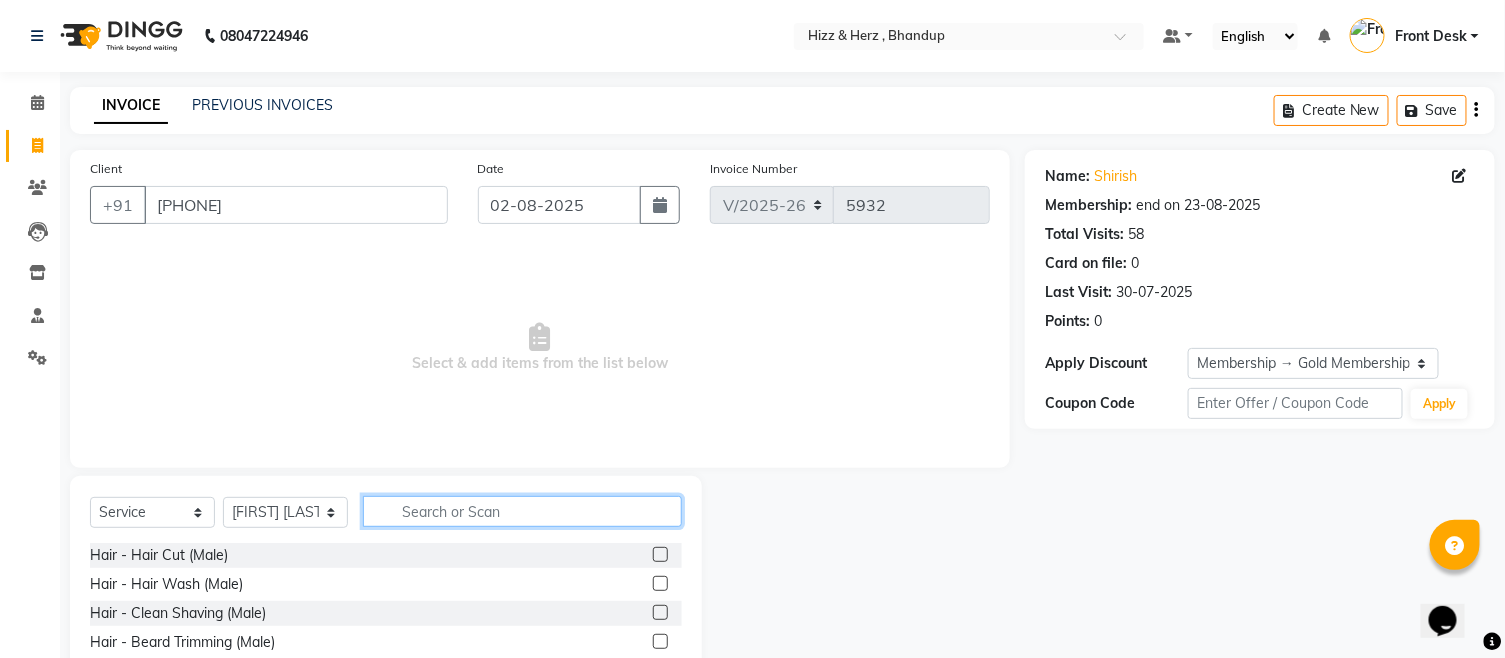 click 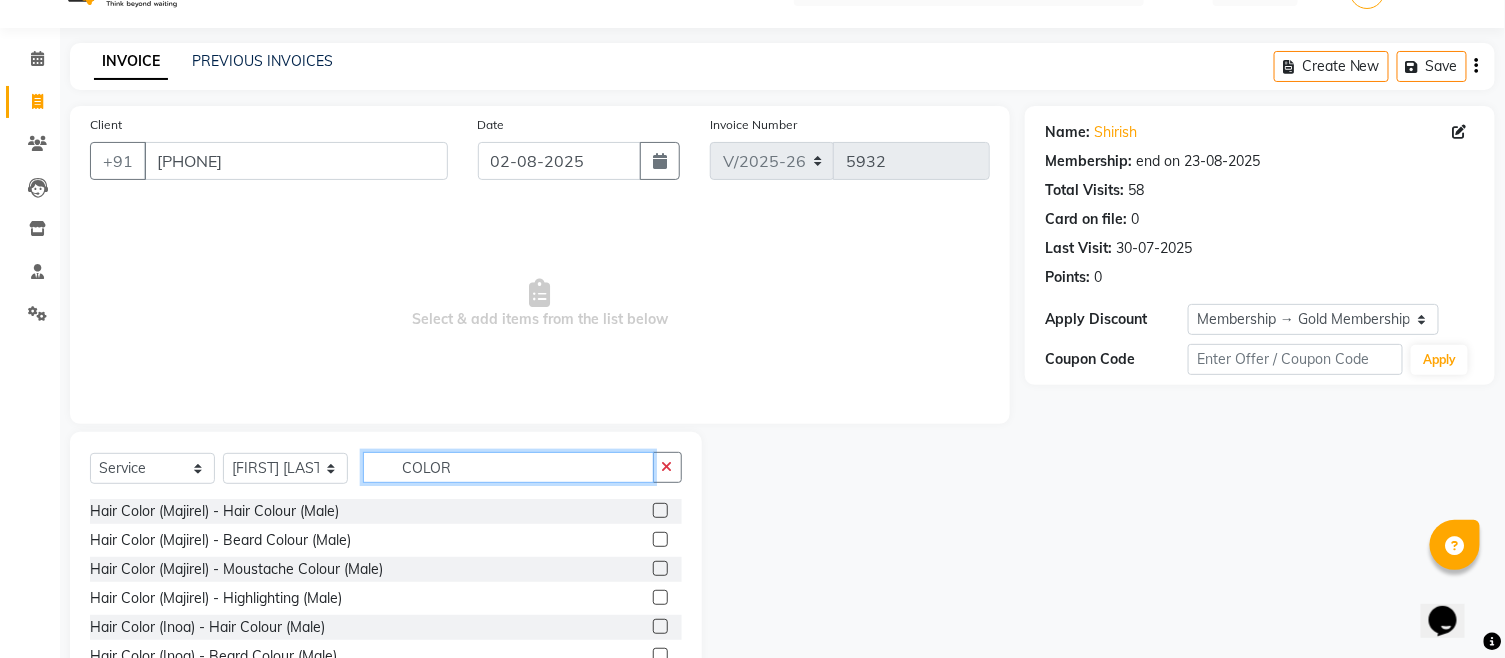 scroll, scrollTop: 142, scrollLeft: 0, axis: vertical 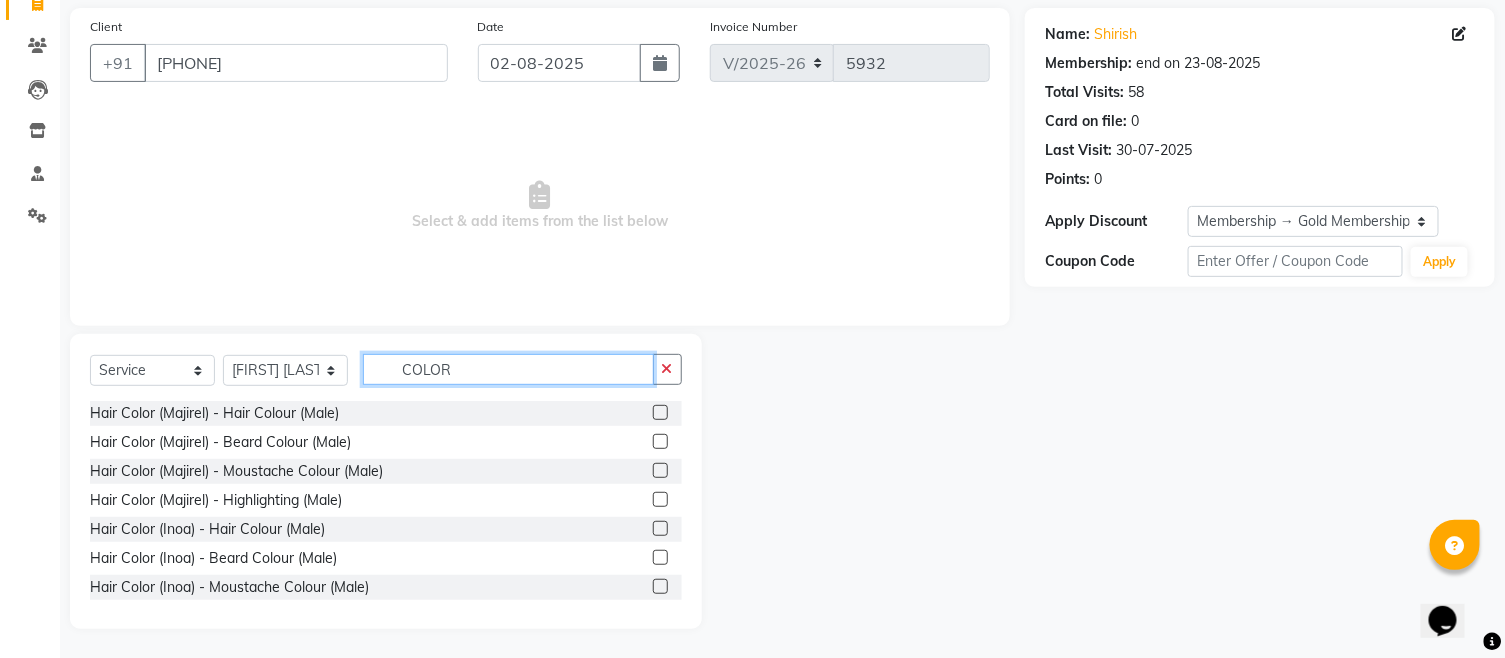 type on "COLOR" 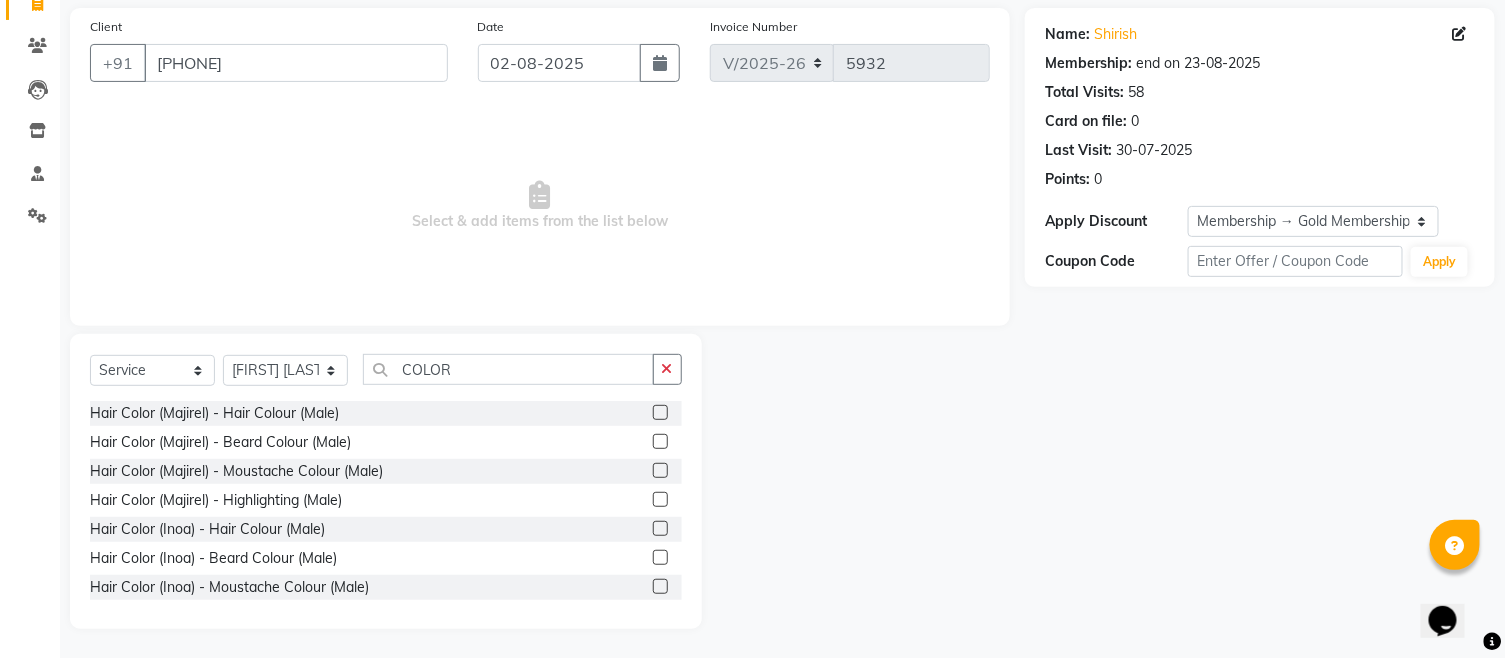 click 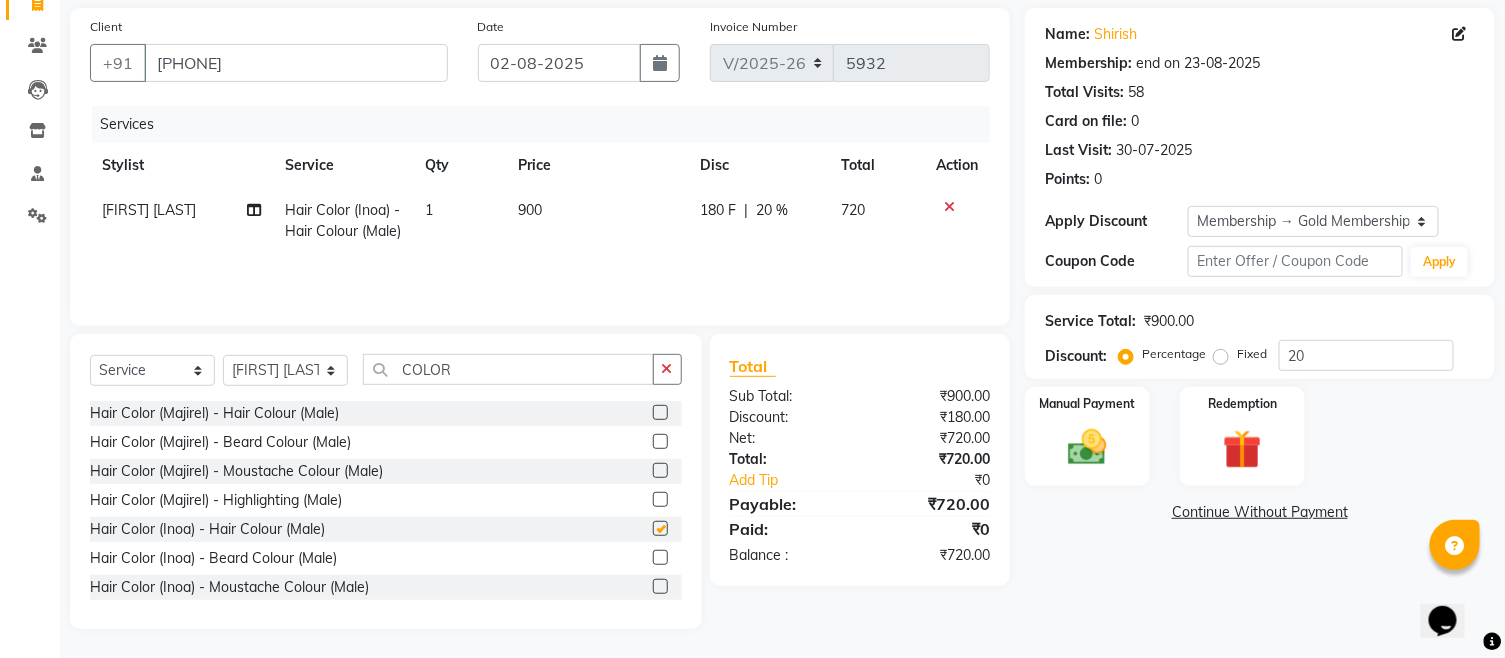 checkbox on "false" 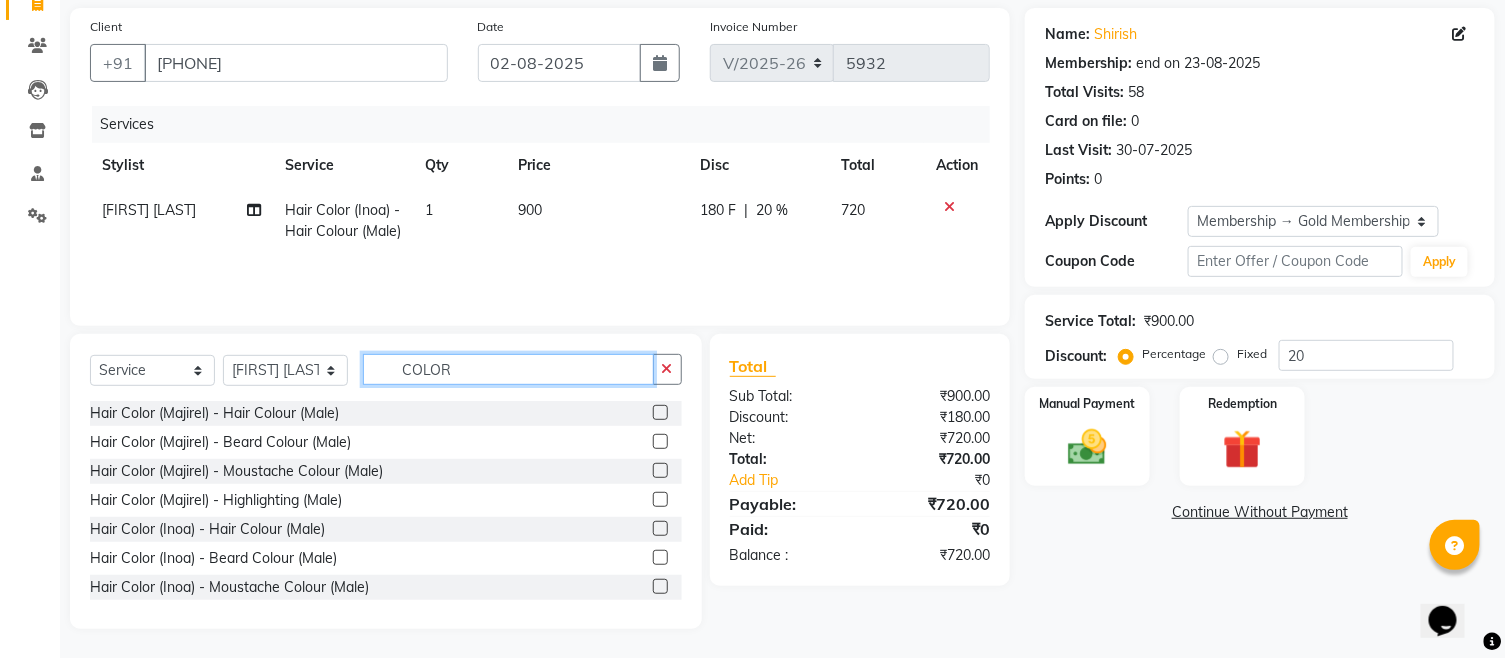 click on "COLOR" 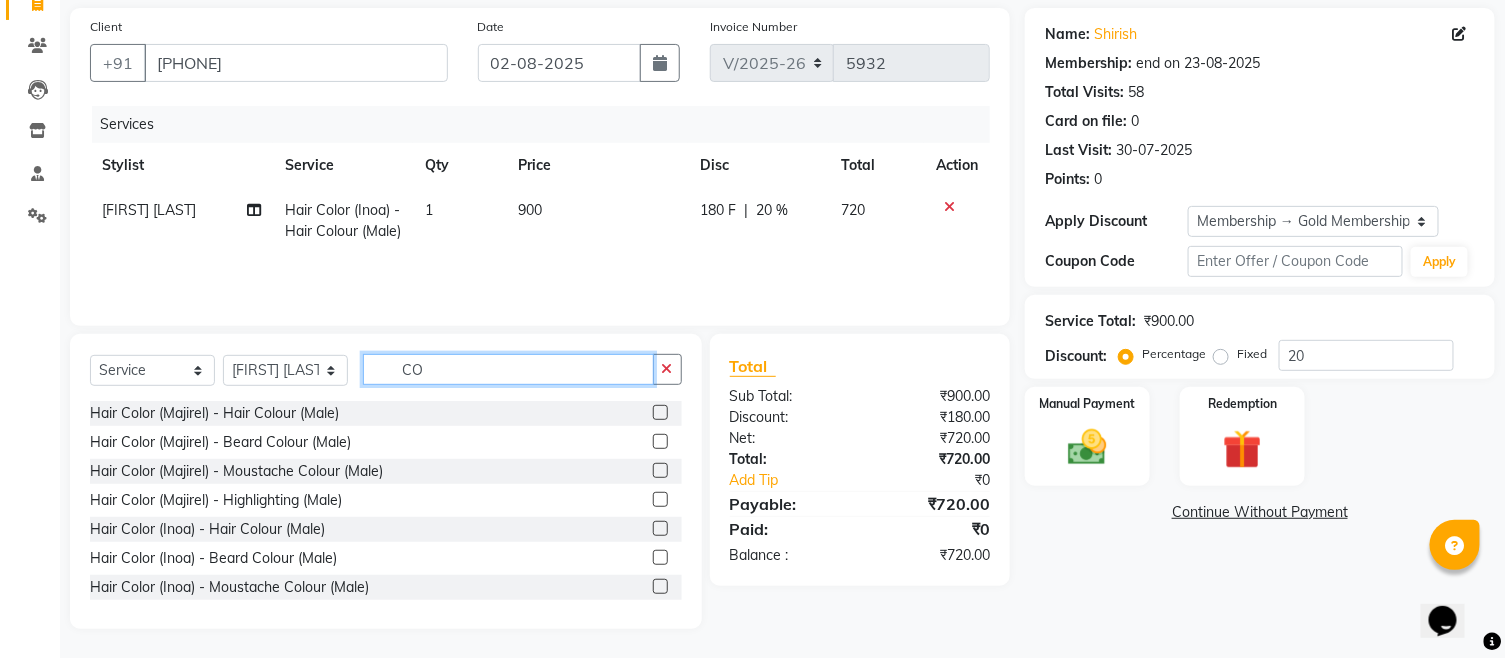 type on "C" 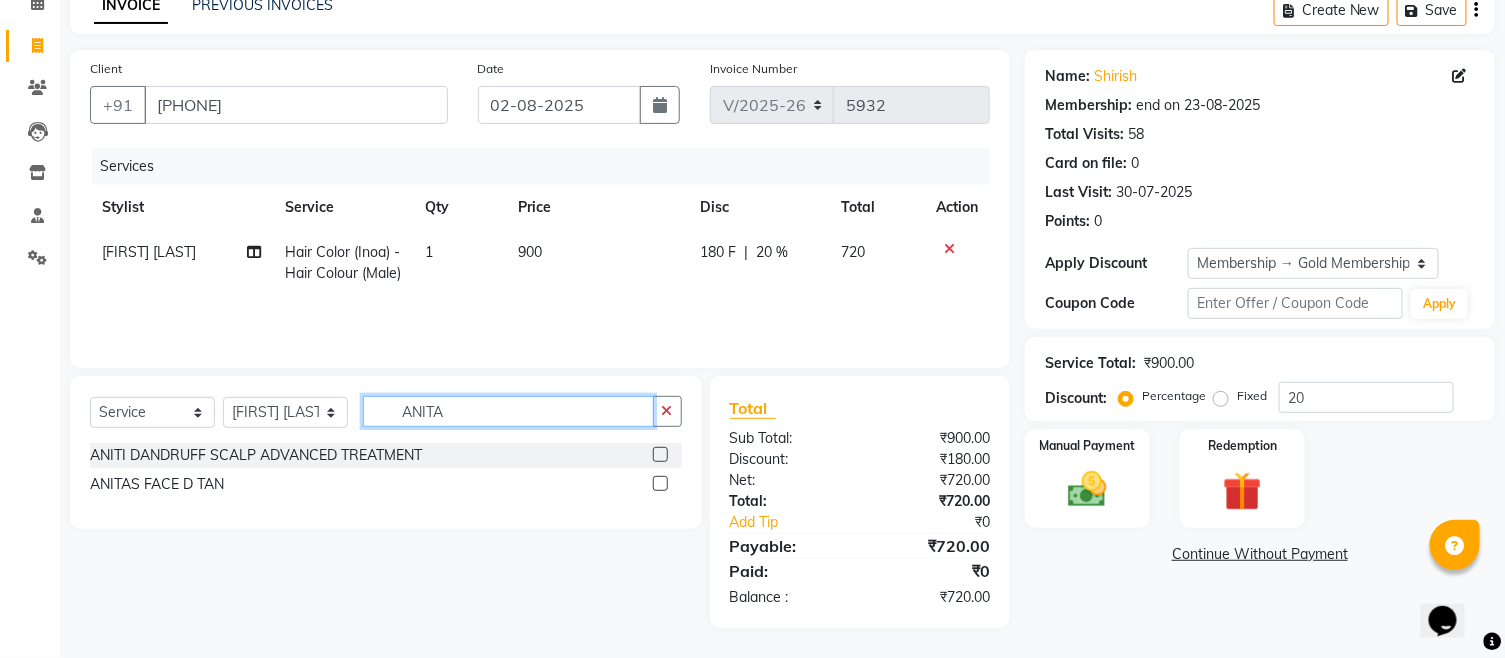 scroll, scrollTop: 101, scrollLeft: 0, axis: vertical 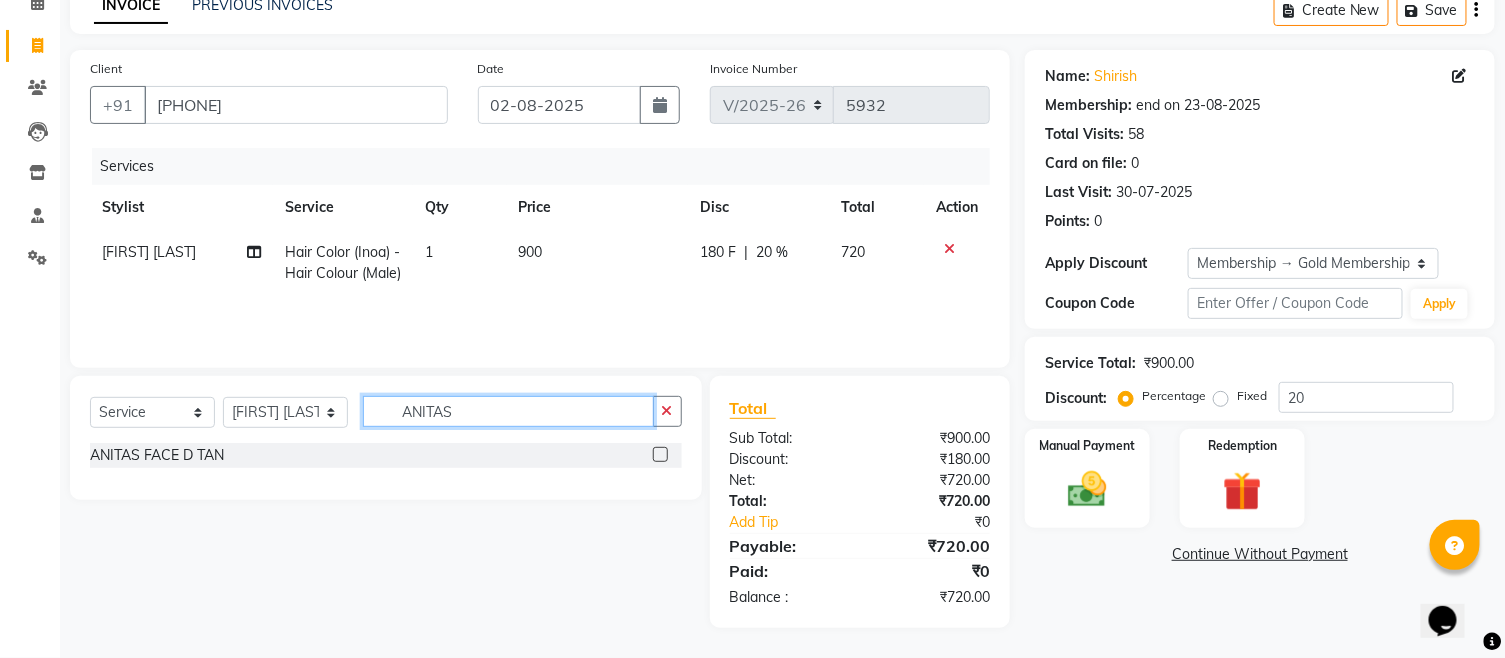 type on "ANITAS" 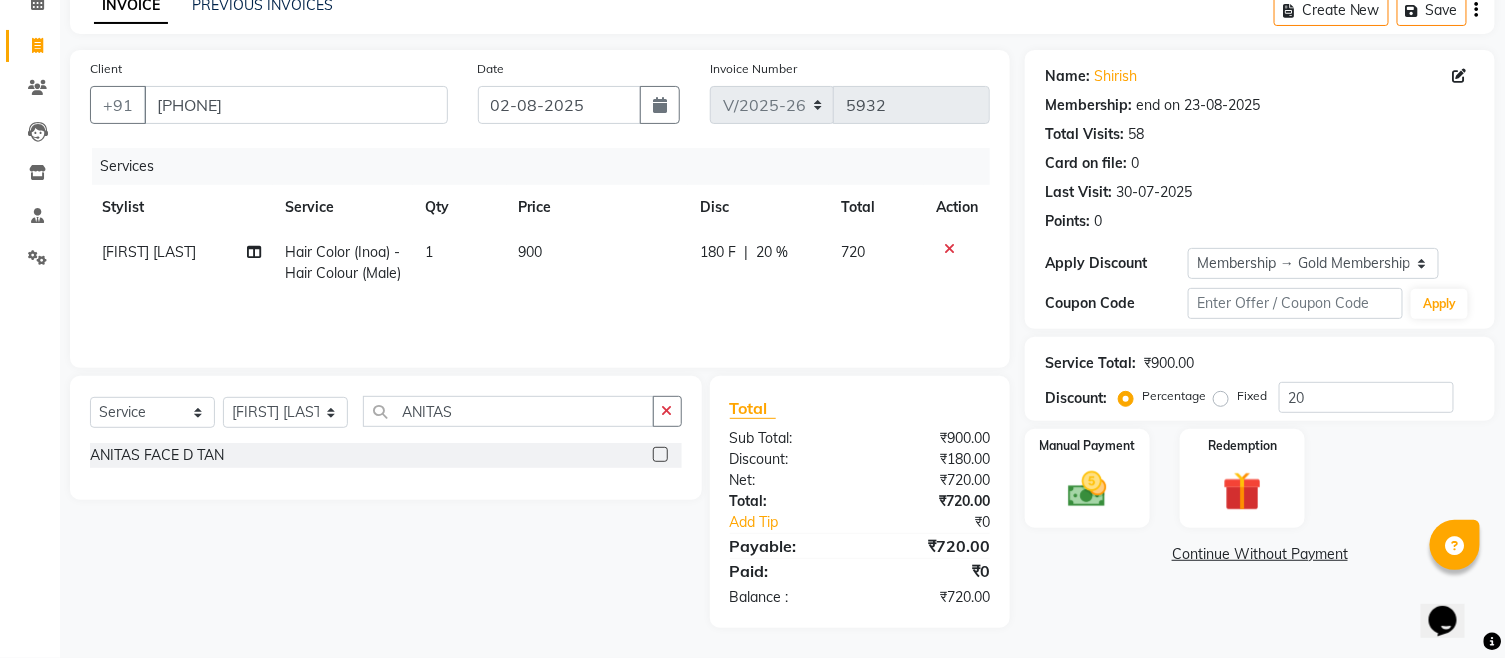 click 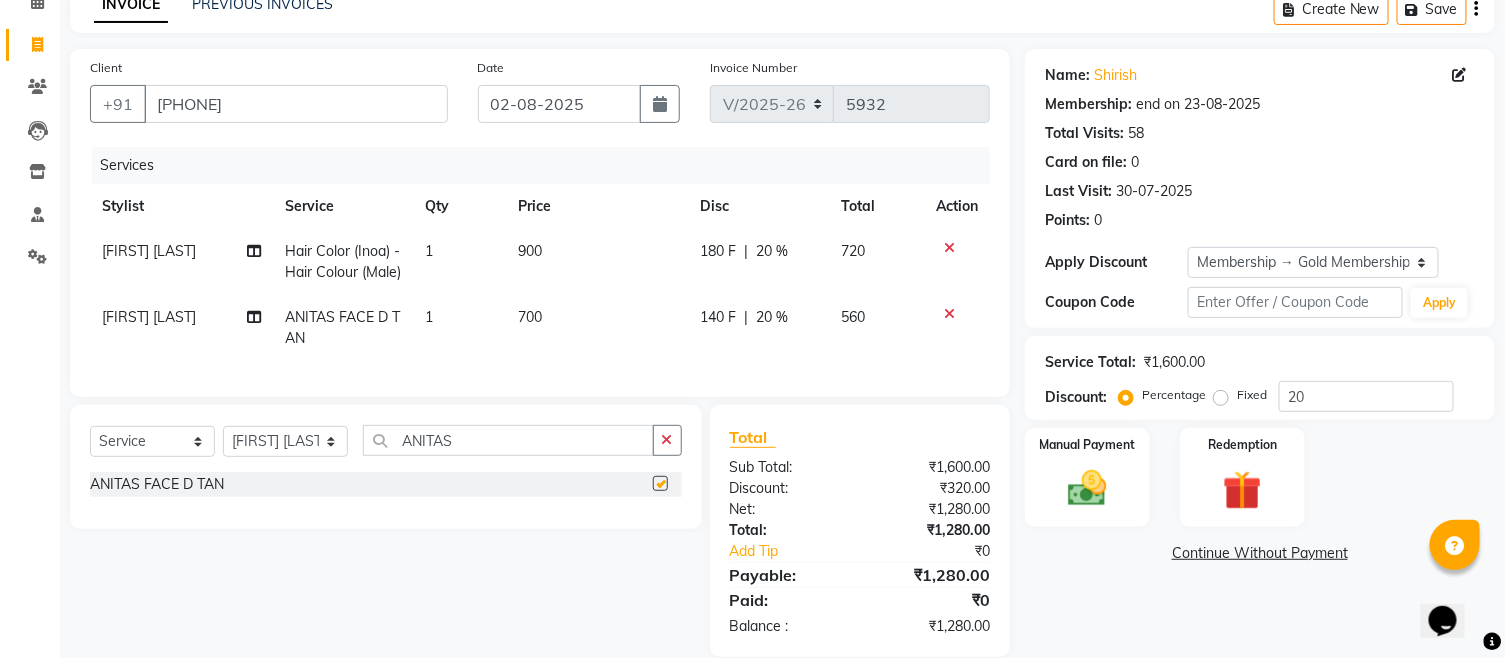 checkbox on "false" 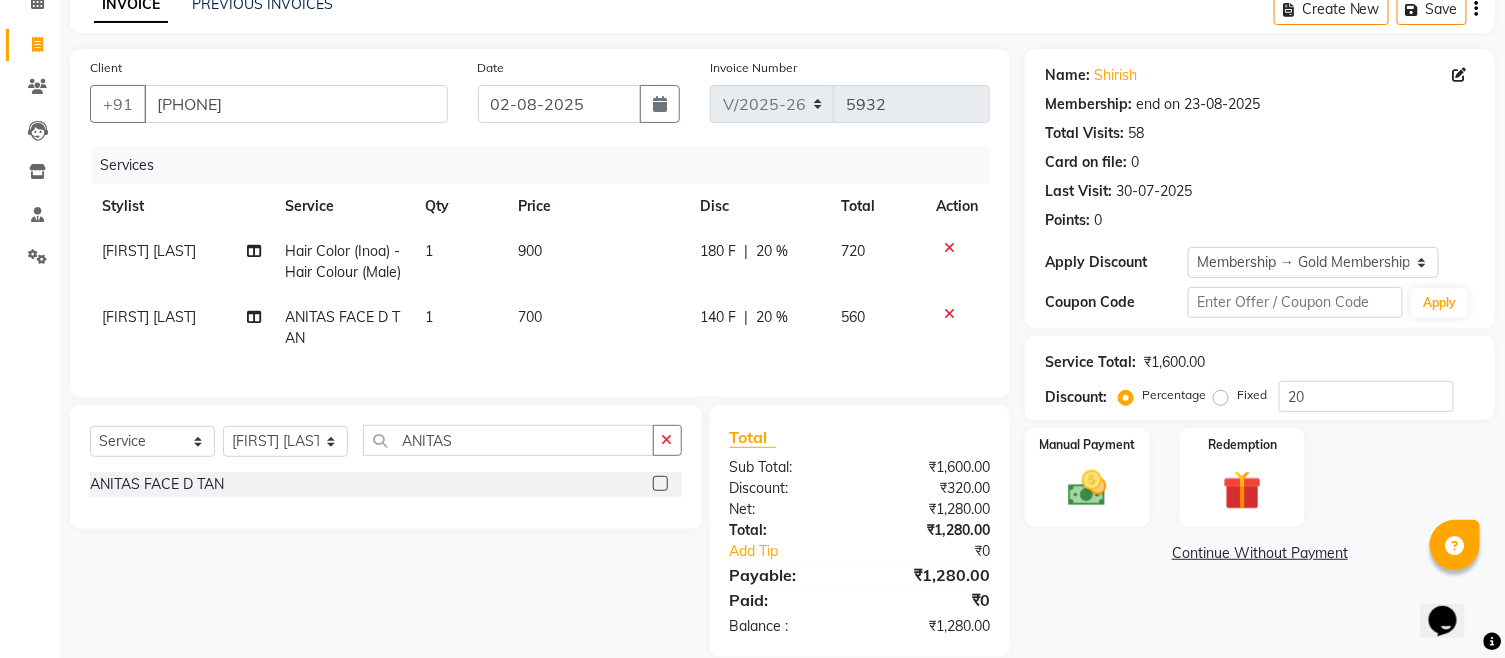scroll, scrollTop: 166, scrollLeft: 0, axis: vertical 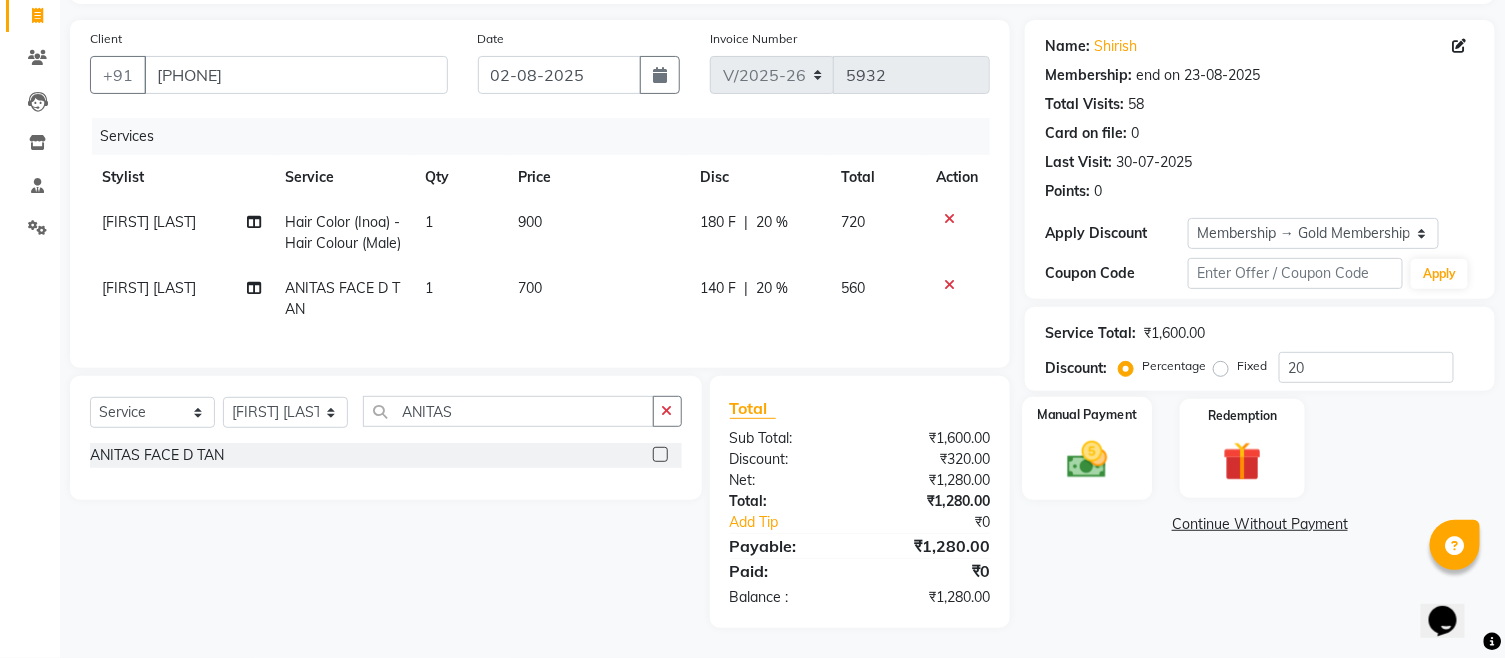 click 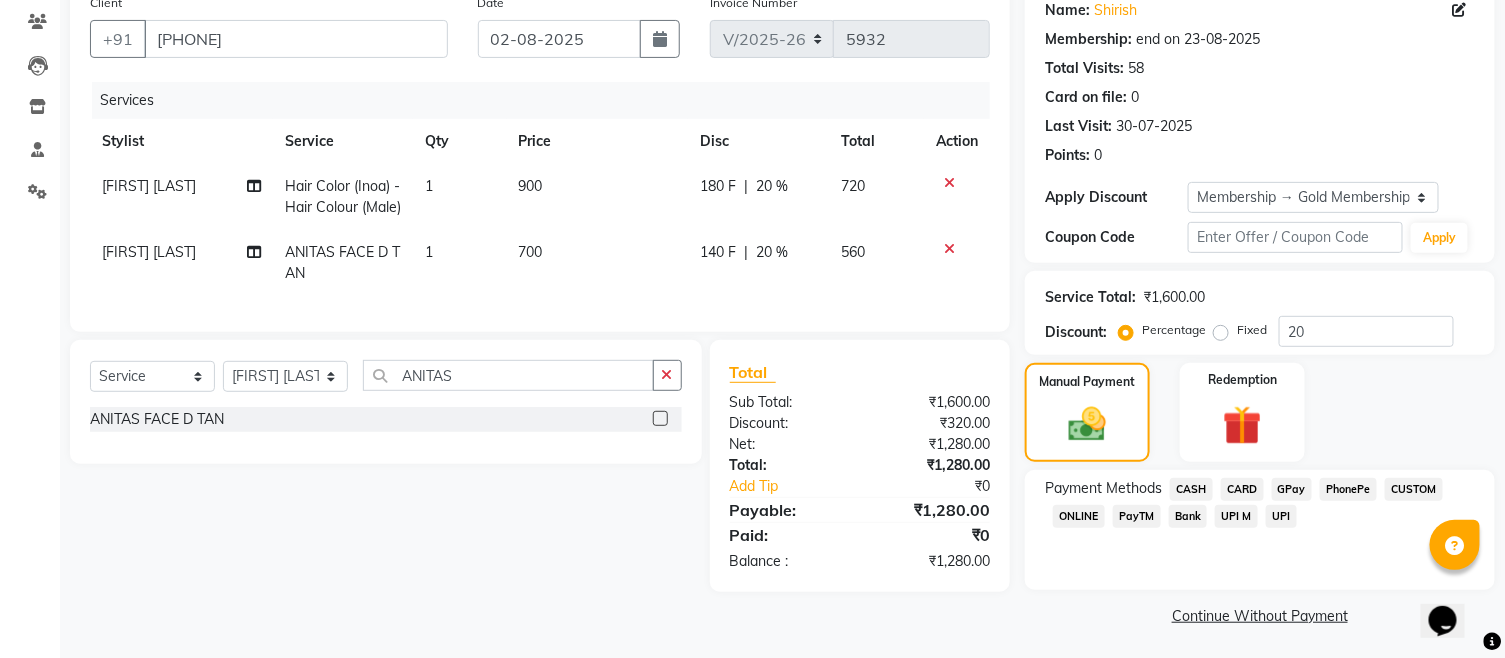 click on "CARD" 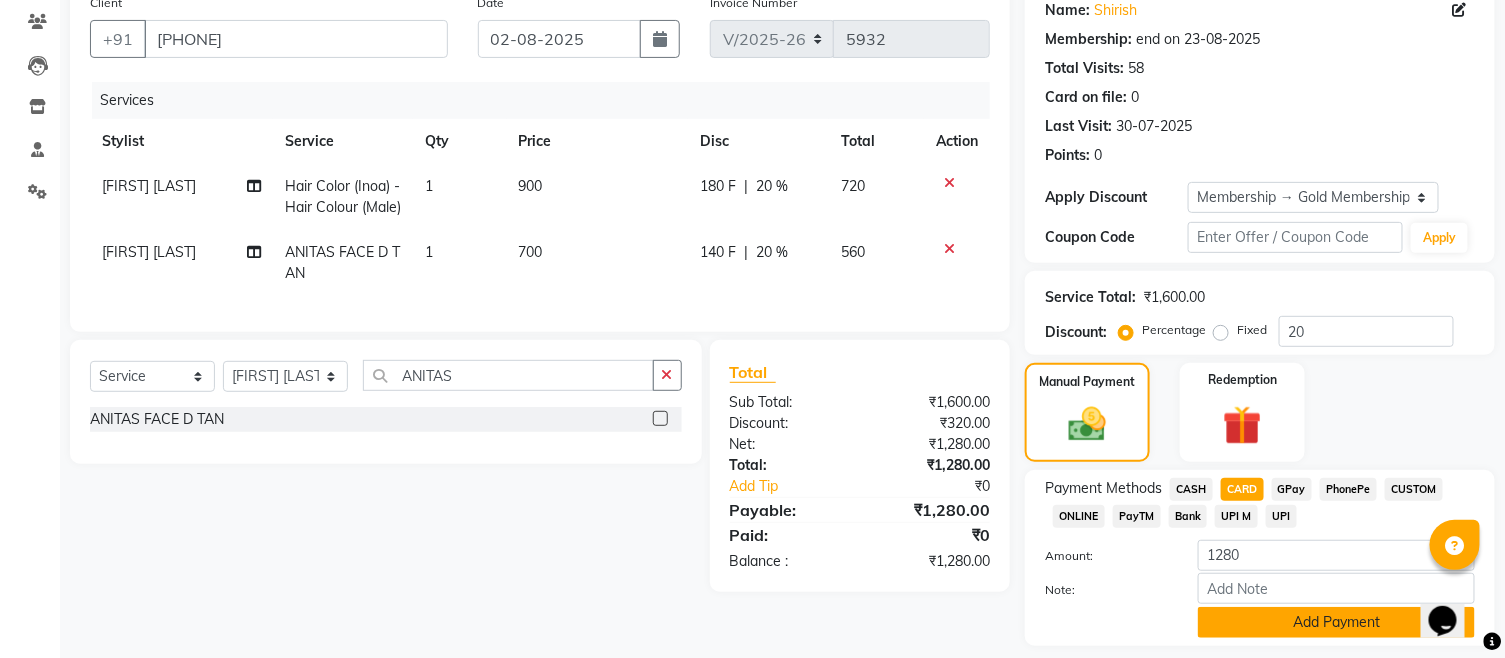 click on "Add Payment" 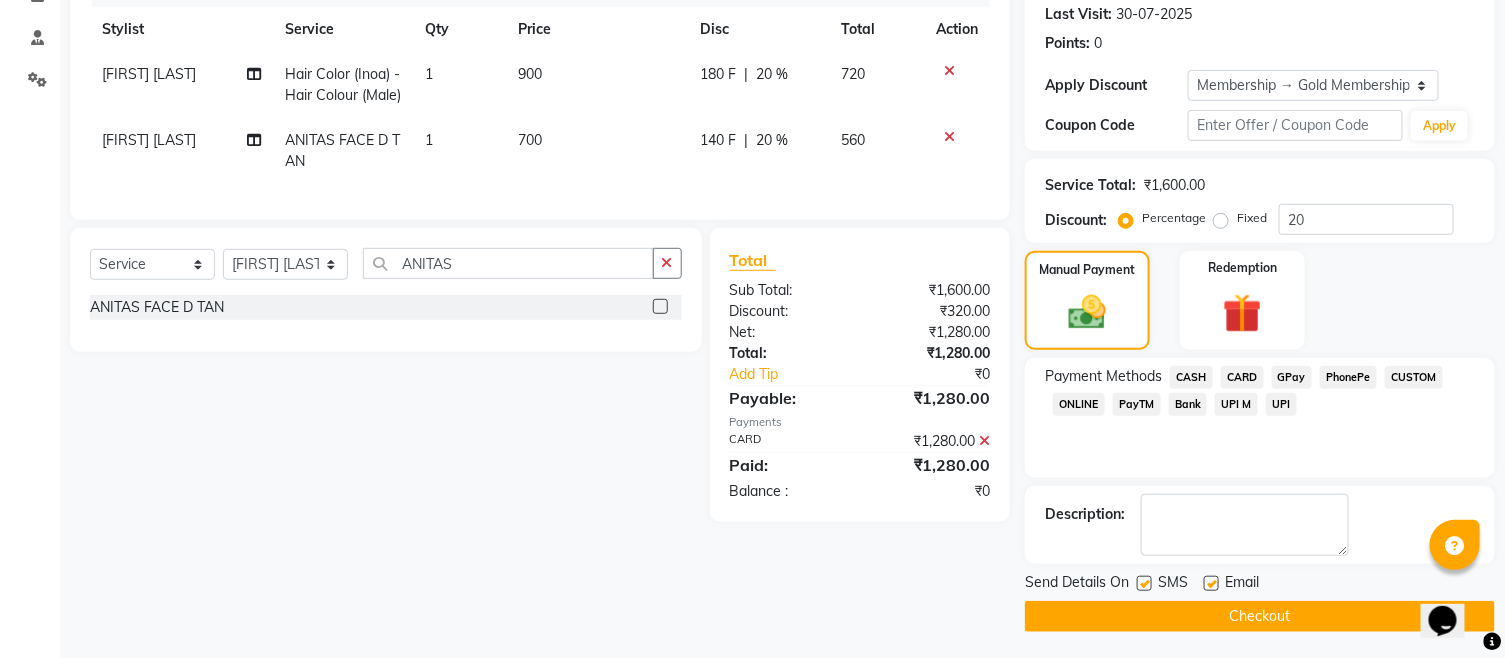 scroll, scrollTop: 281, scrollLeft: 0, axis: vertical 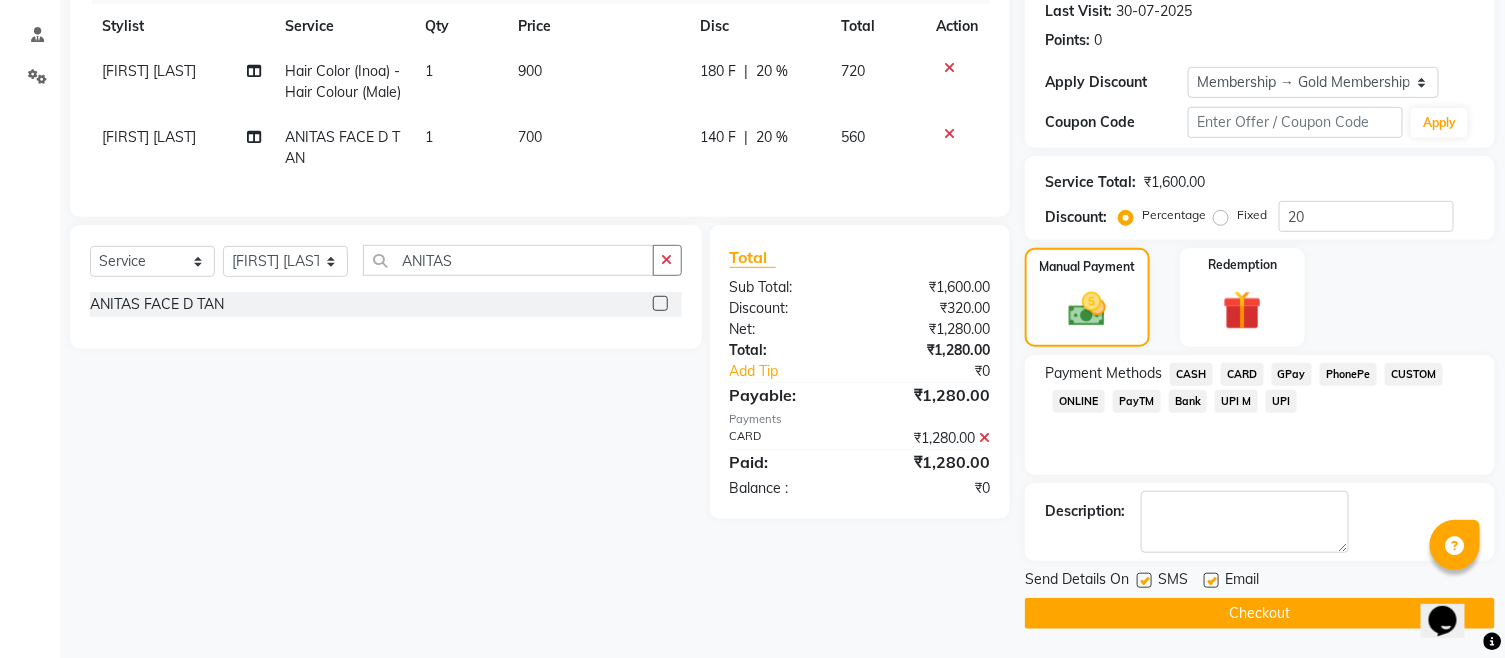 click on "Checkout" 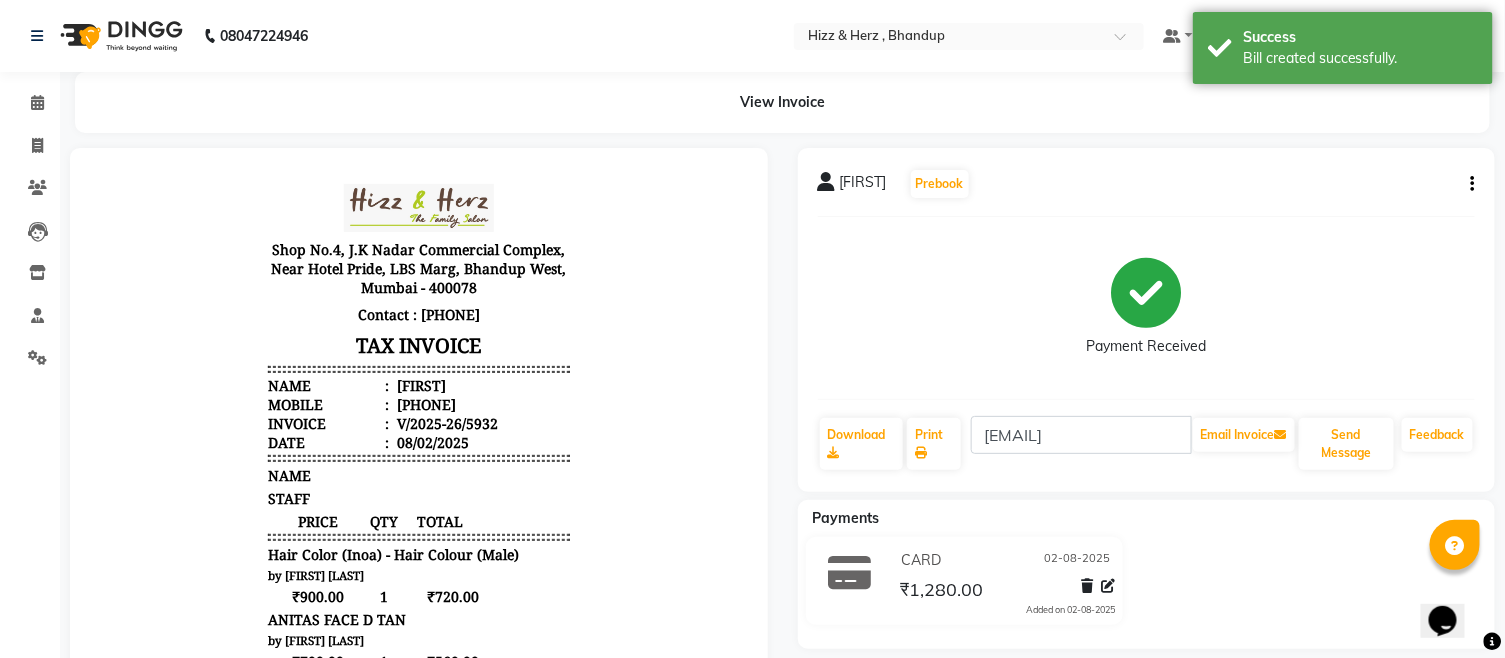 scroll, scrollTop: 0, scrollLeft: 0, axis: both 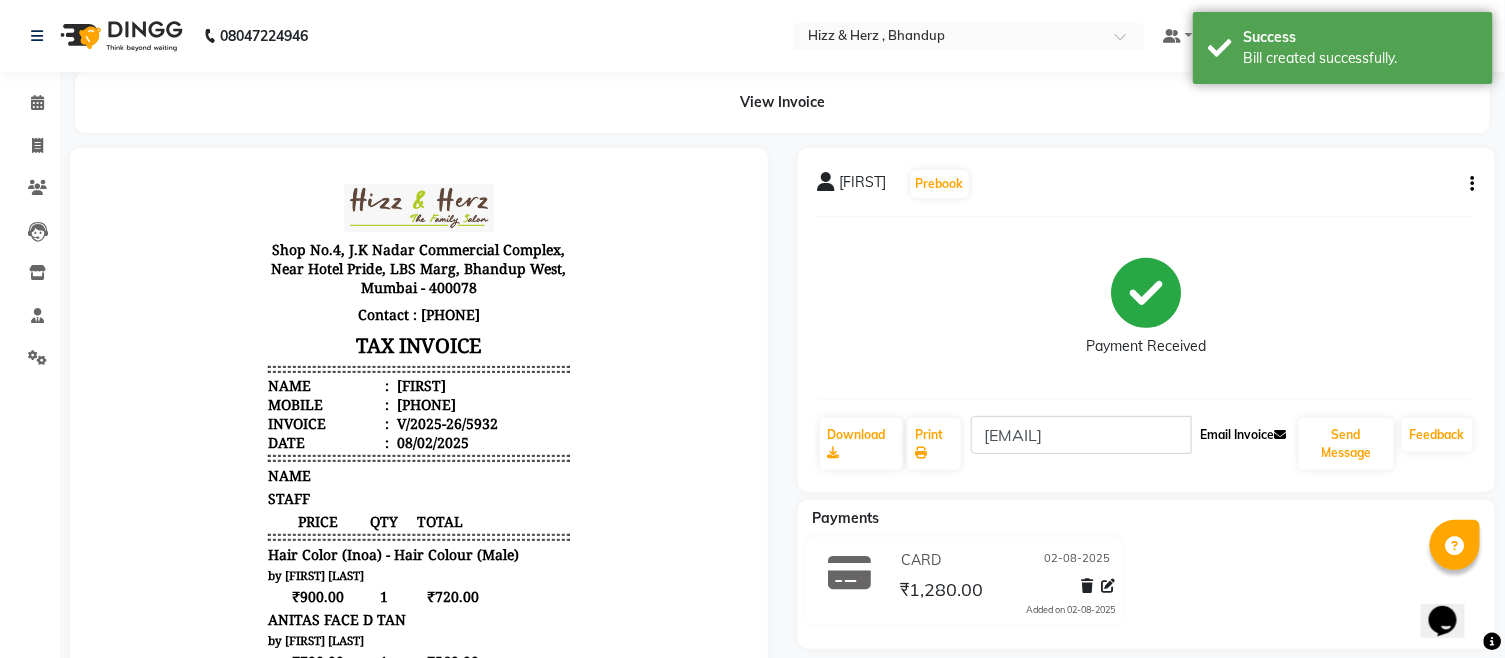 click on "Email Invoice" 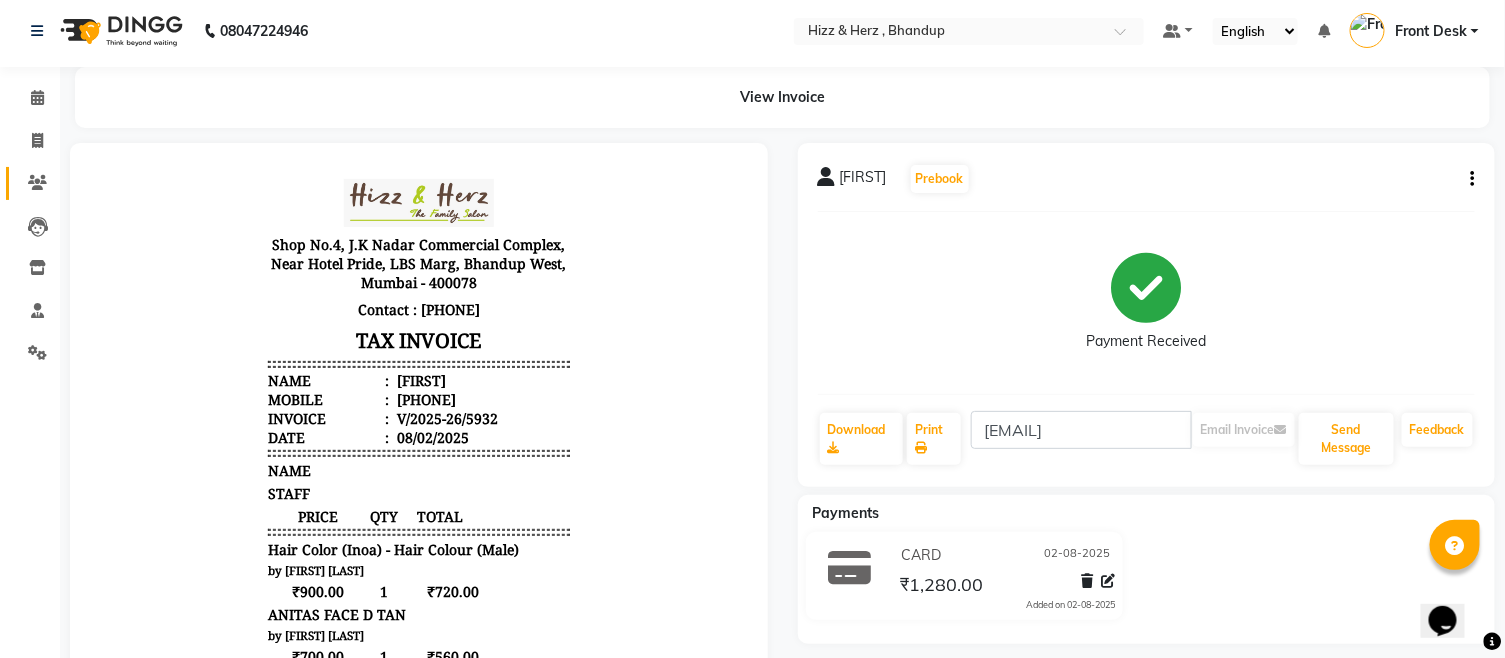 scroll, scrollTop: 0, scrollLeft: 0, axis: both 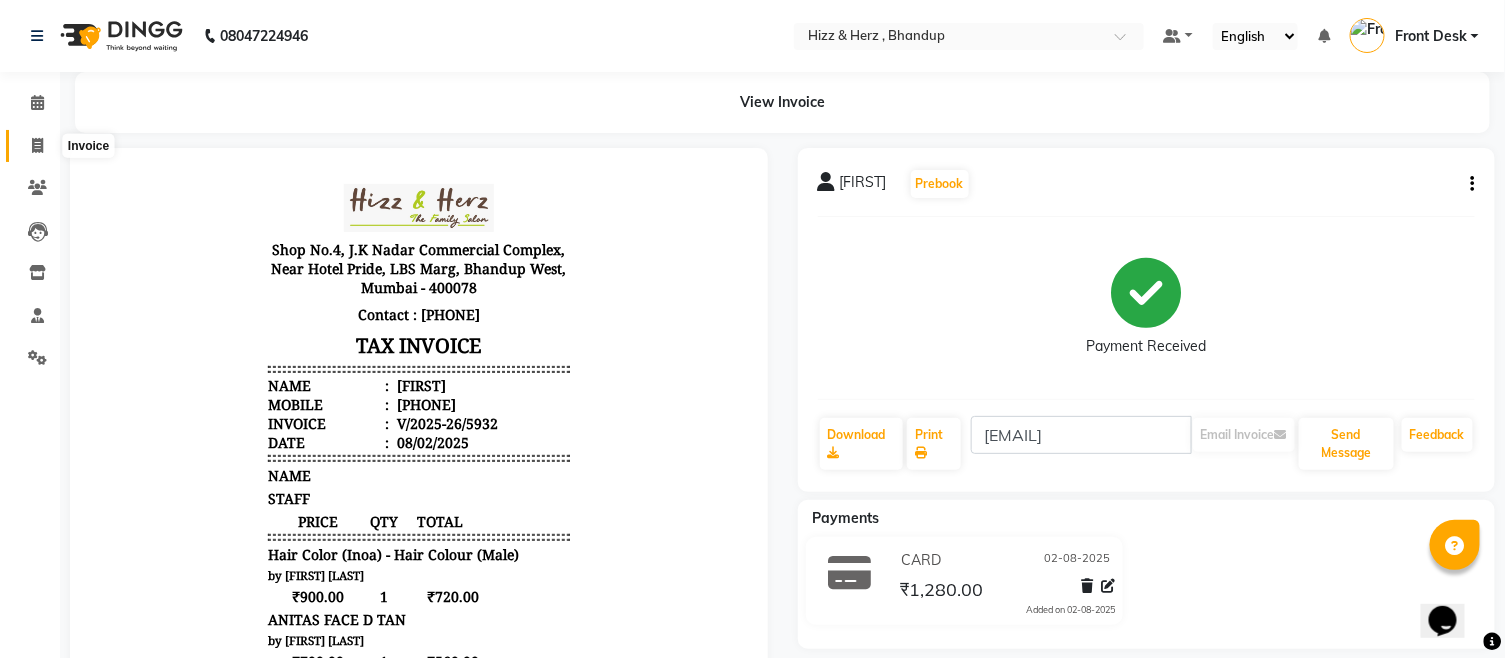 click 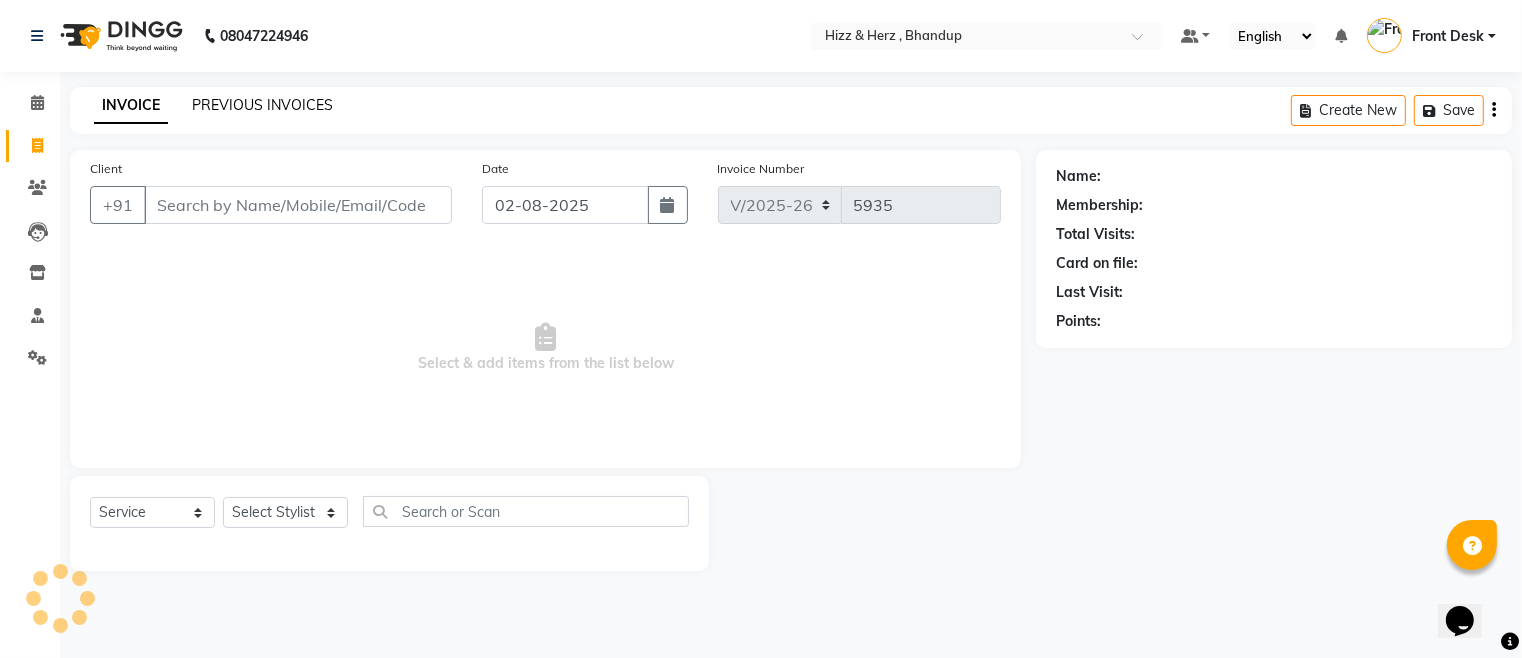 click on "PREVIOUS INVOICES" 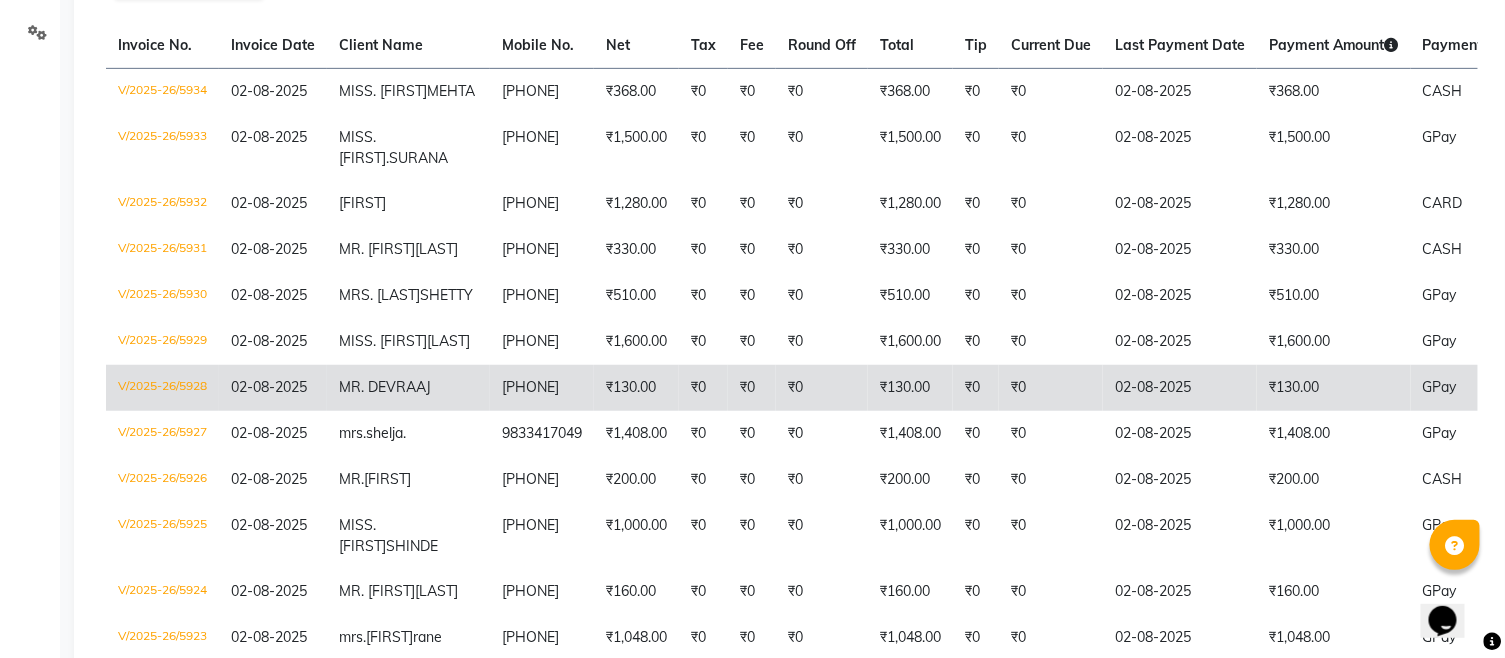 scroll, scrollTop: 333, scrollLeft: 0, axis: vertical 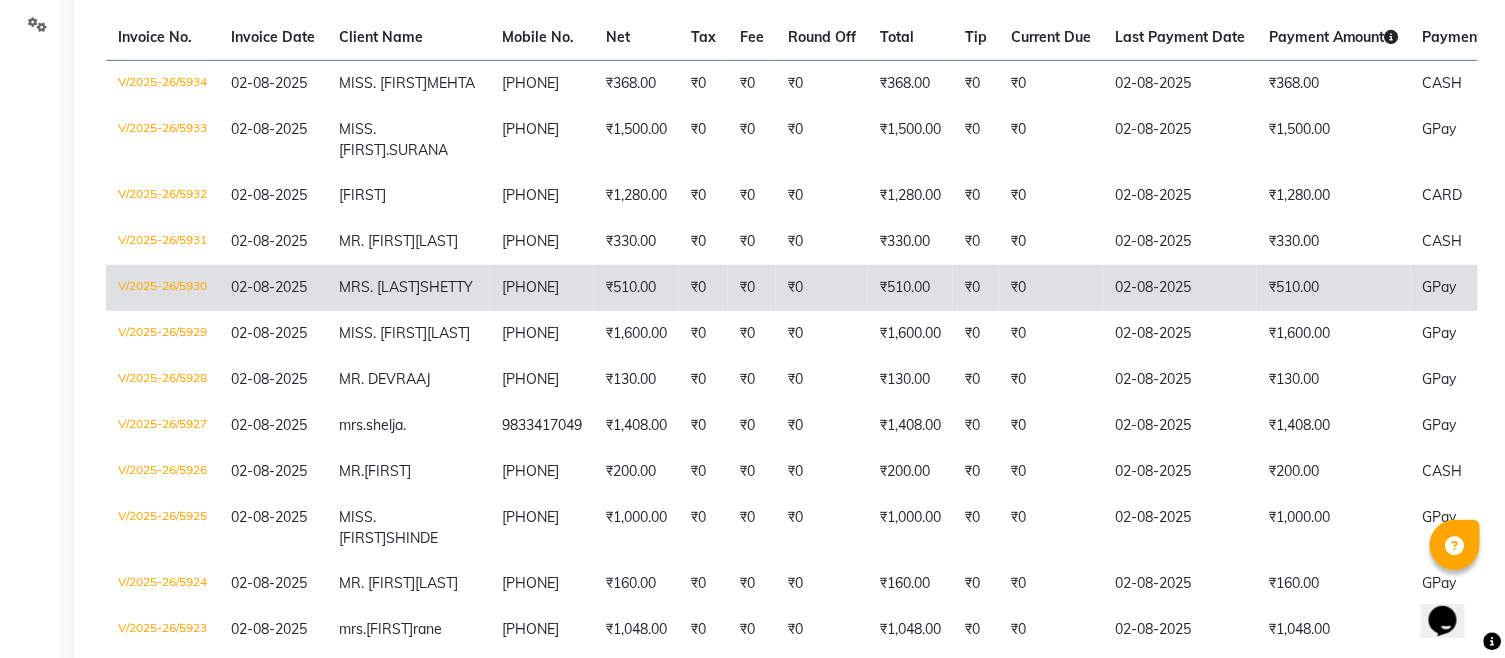click on "MRS.SANDHYA  SHETTY" 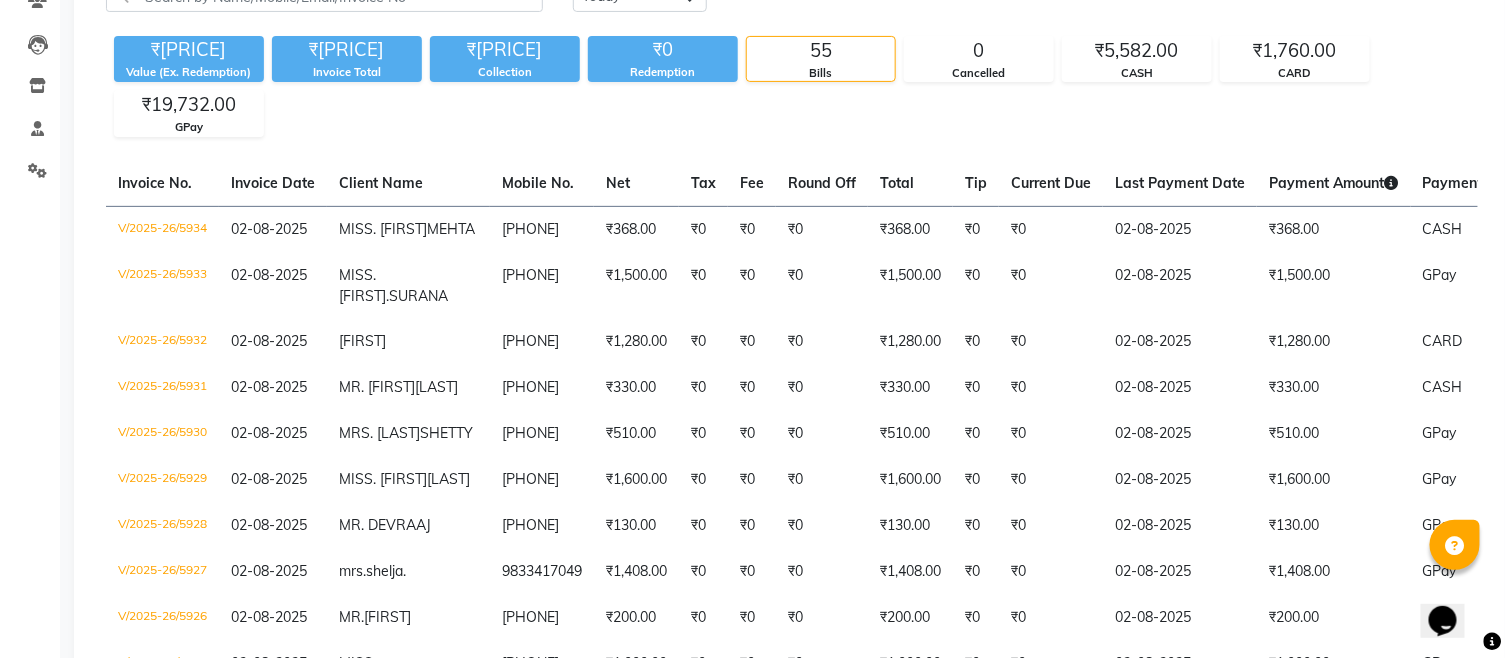 scroll, scrollTop: 0, scrollLeft: 0, axis: both 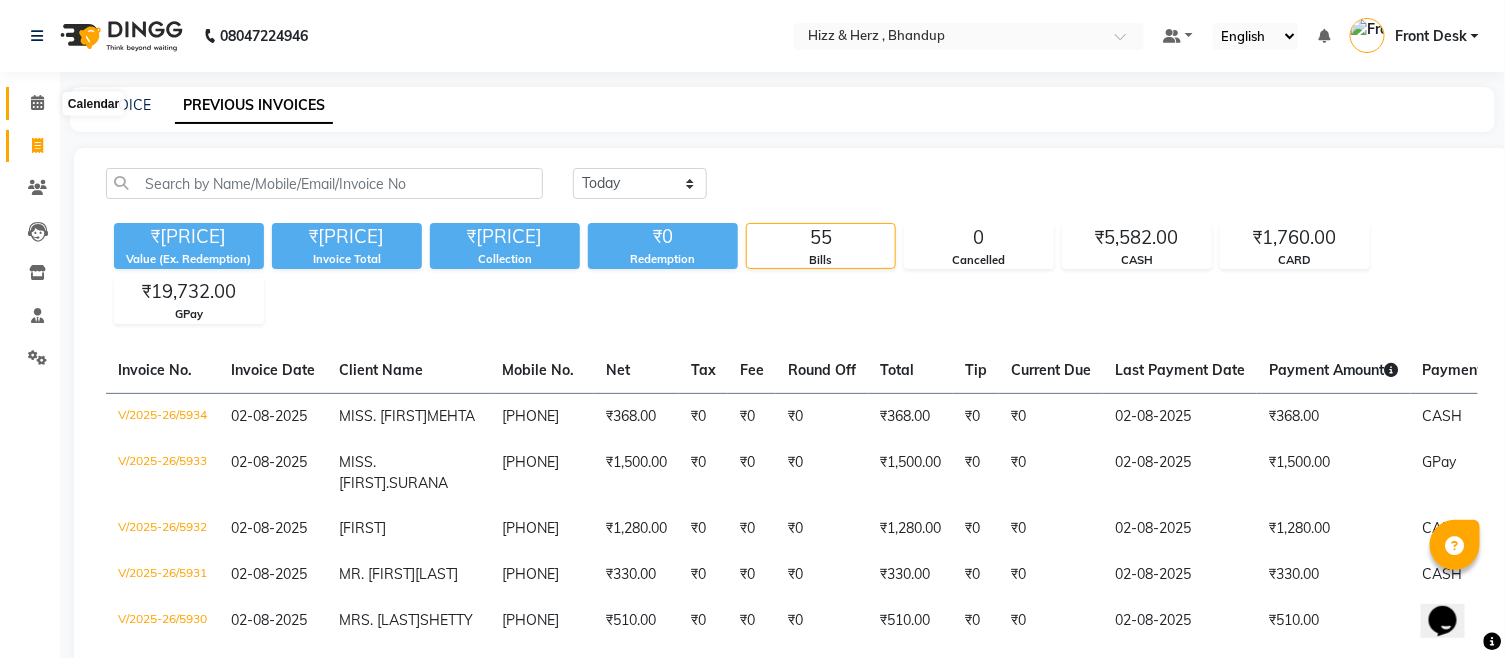 click 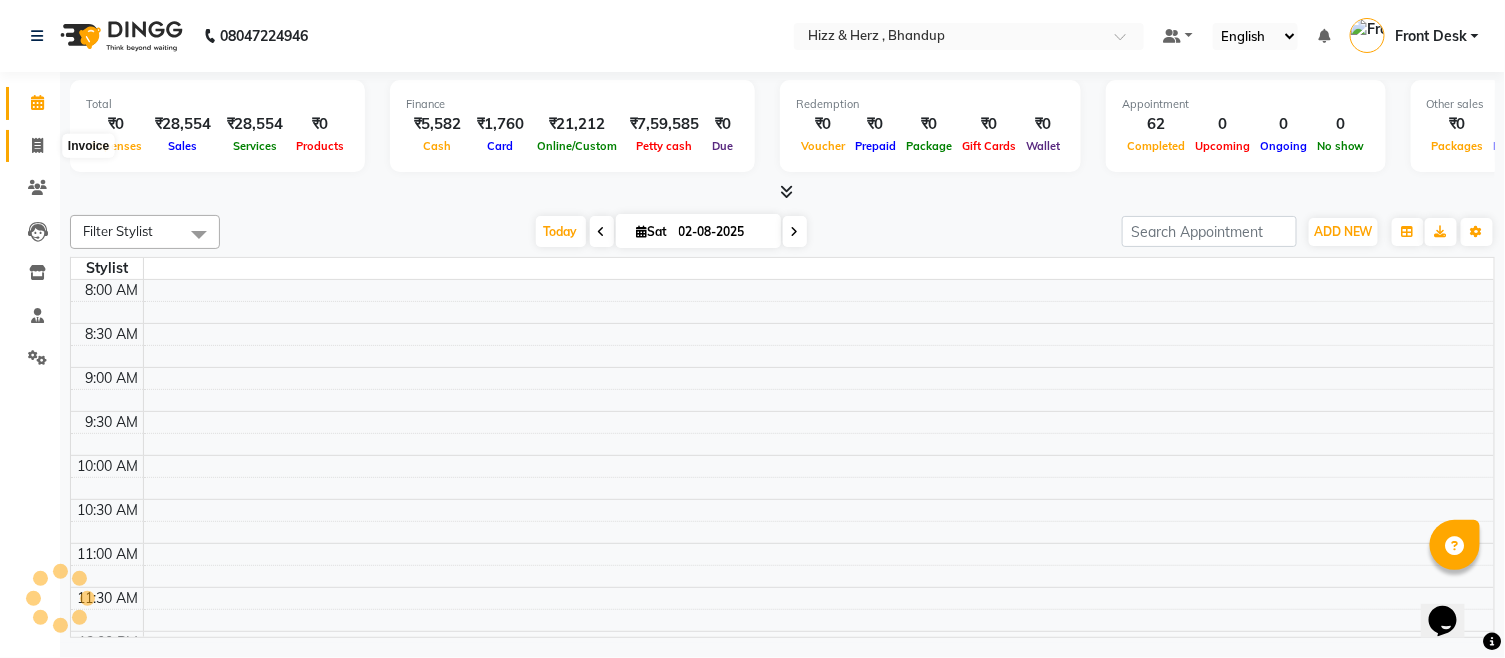 click 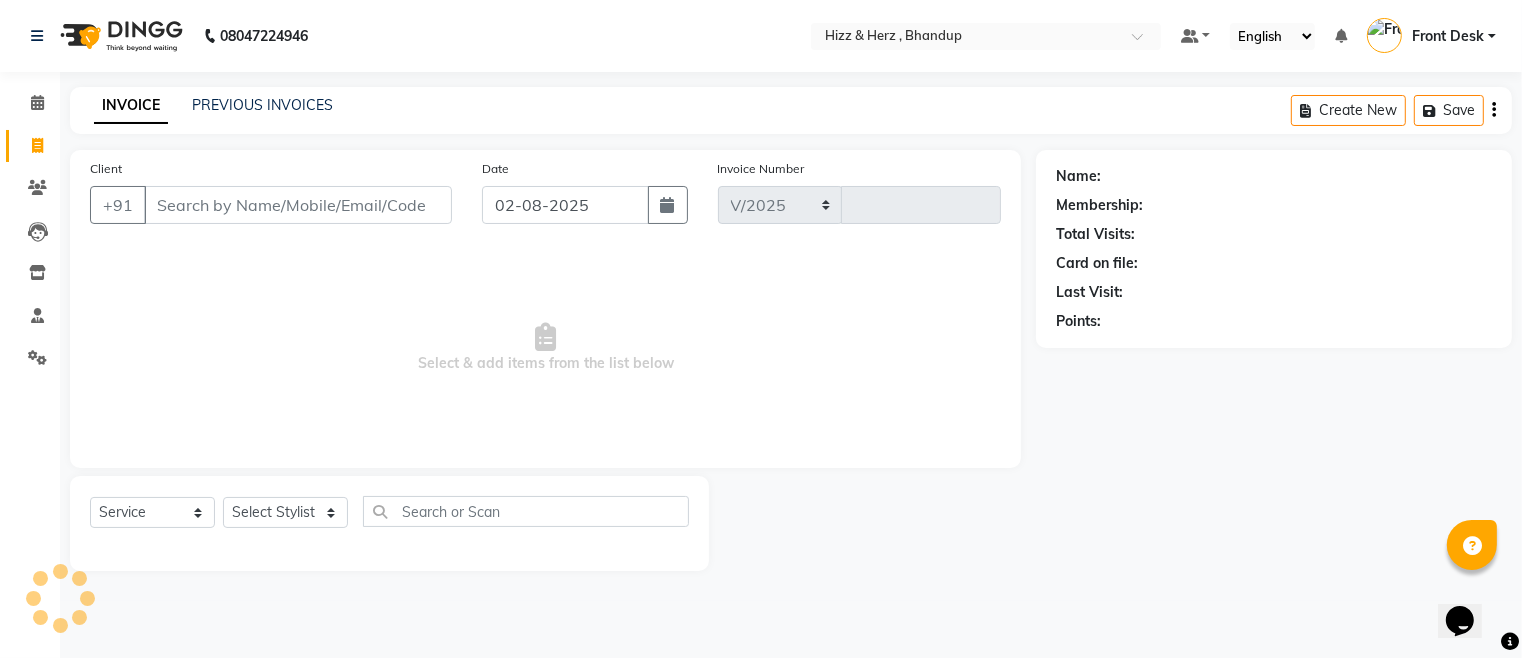 select on "629" 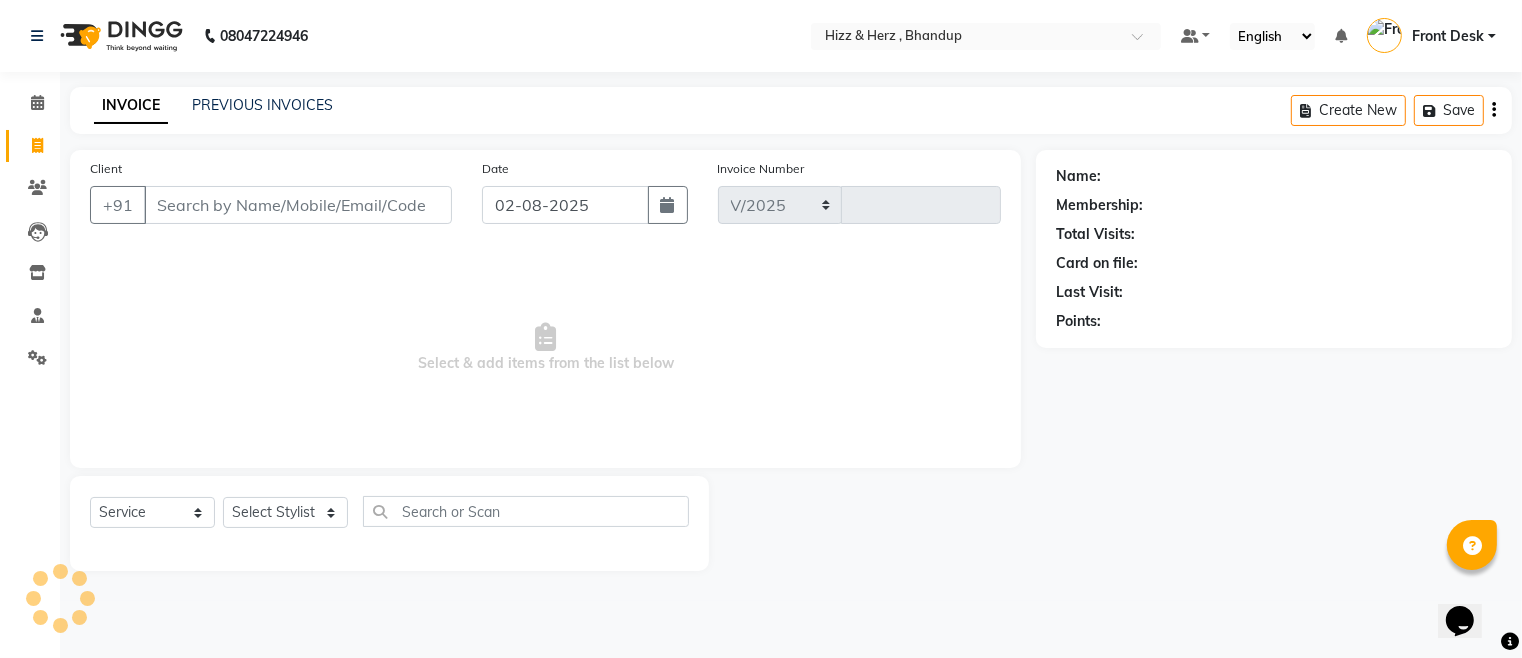 type on "5936" 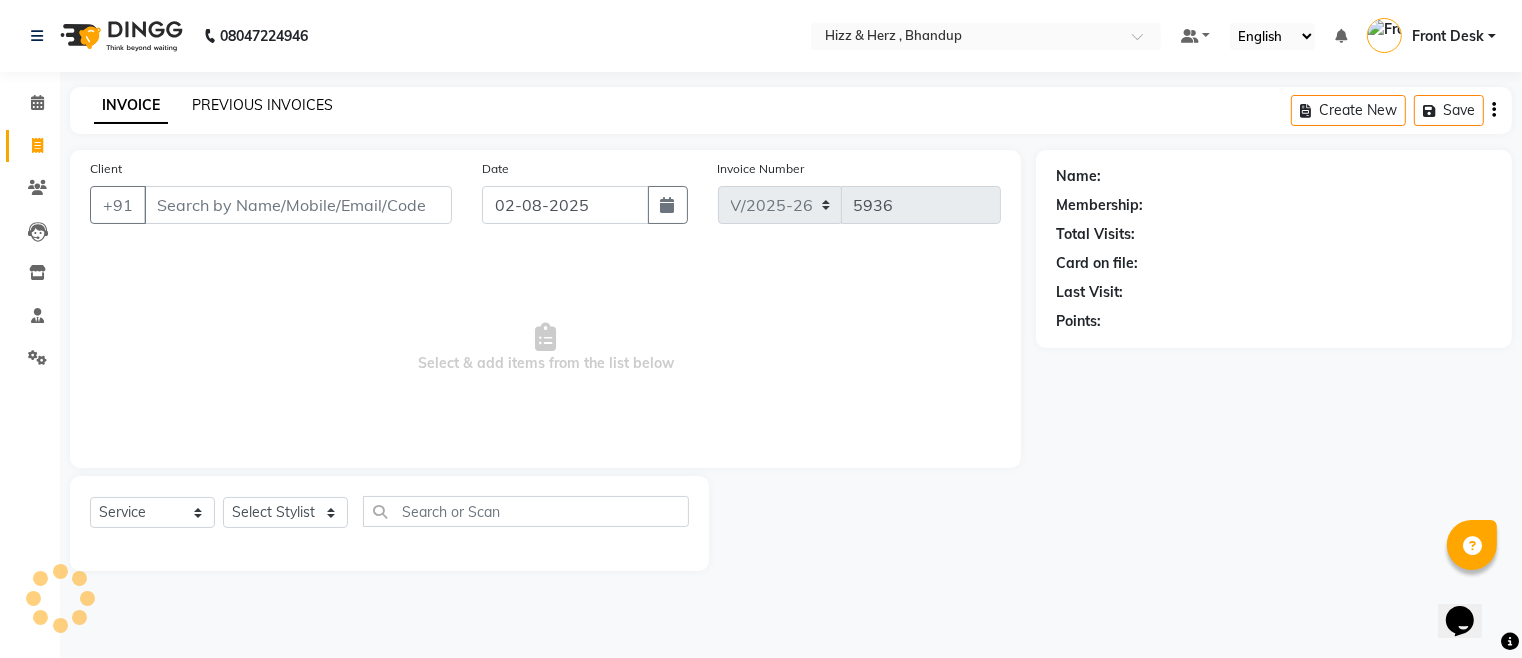 click on "PREVIOUS INVOICES" 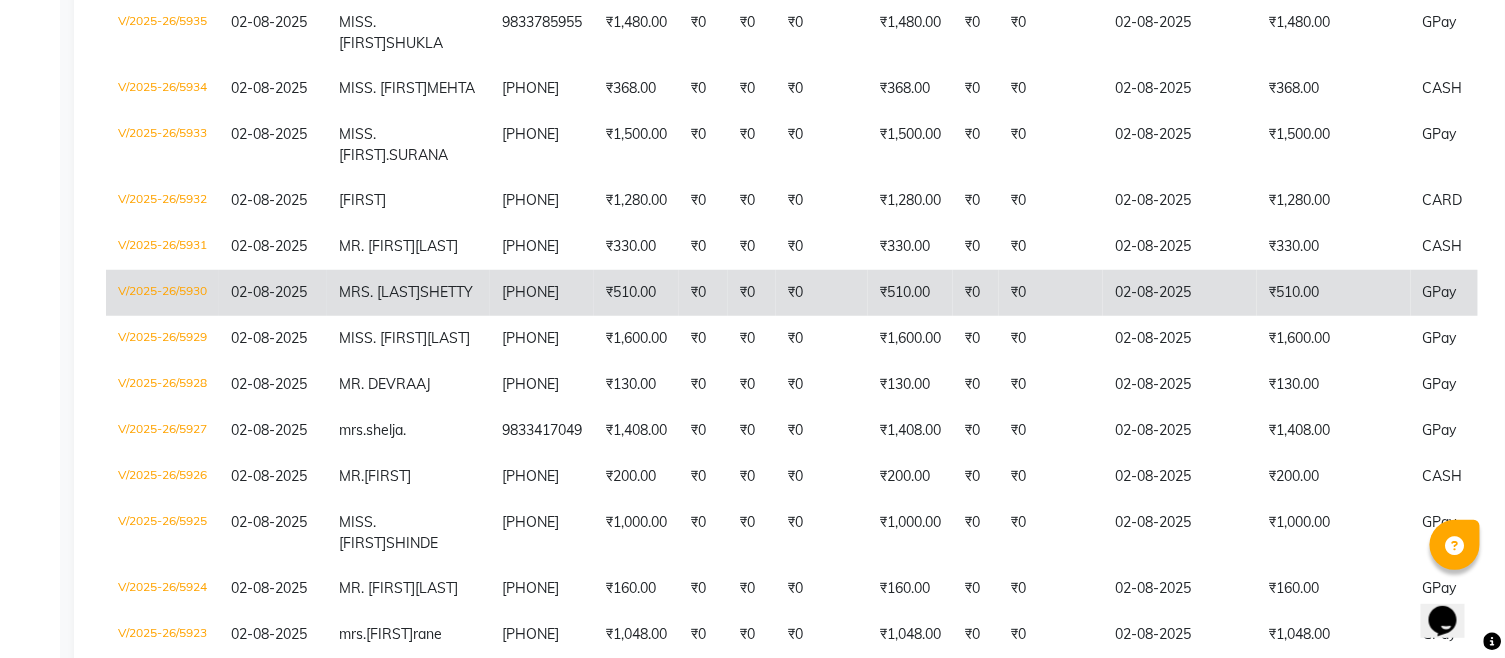 scroll, scrollTop: 444, scrollLeft: 0, axis: vertical 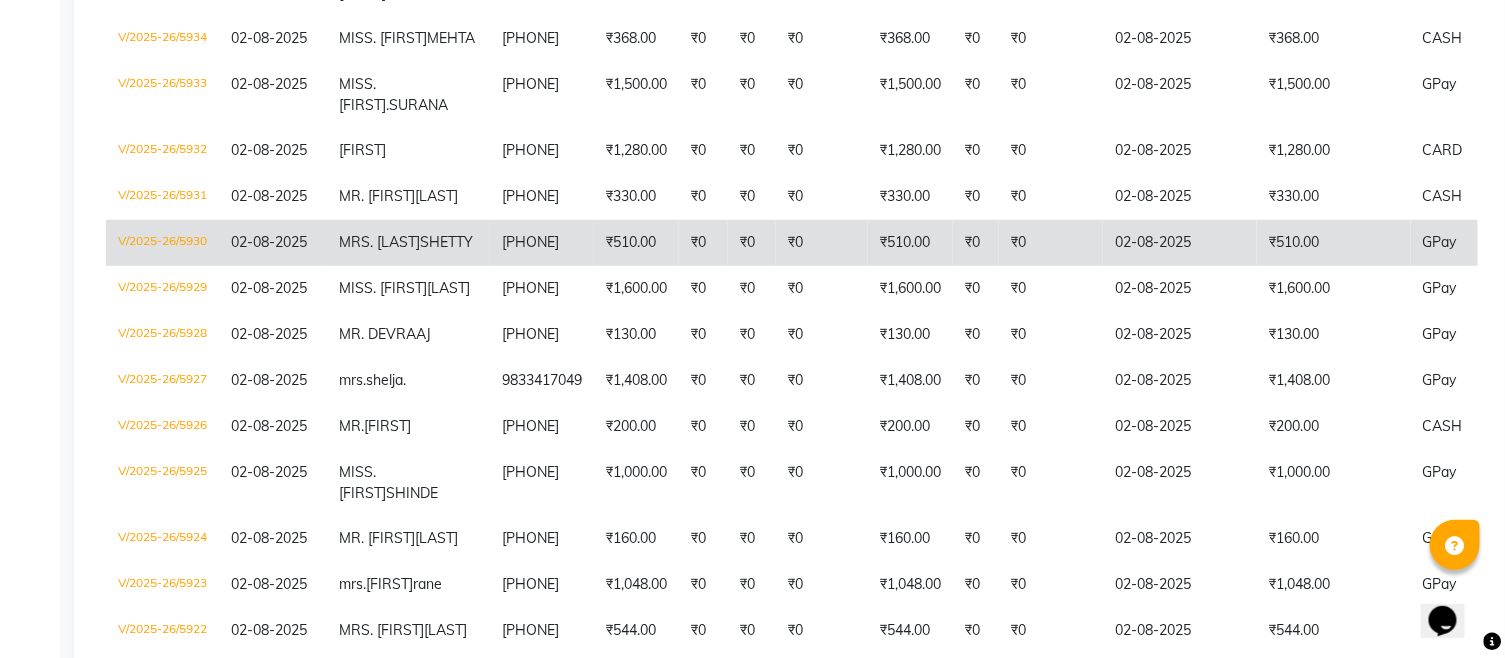 click on "[PHONE]" 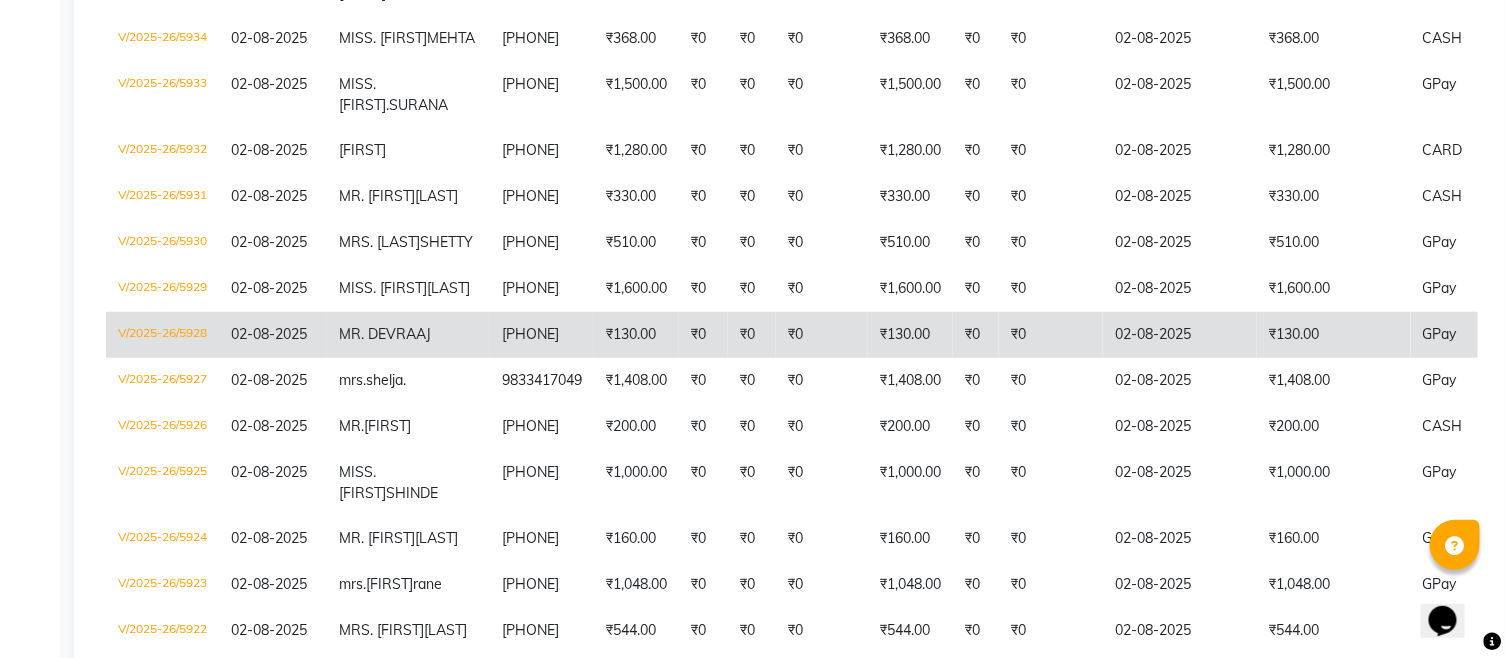 click on "₹0" 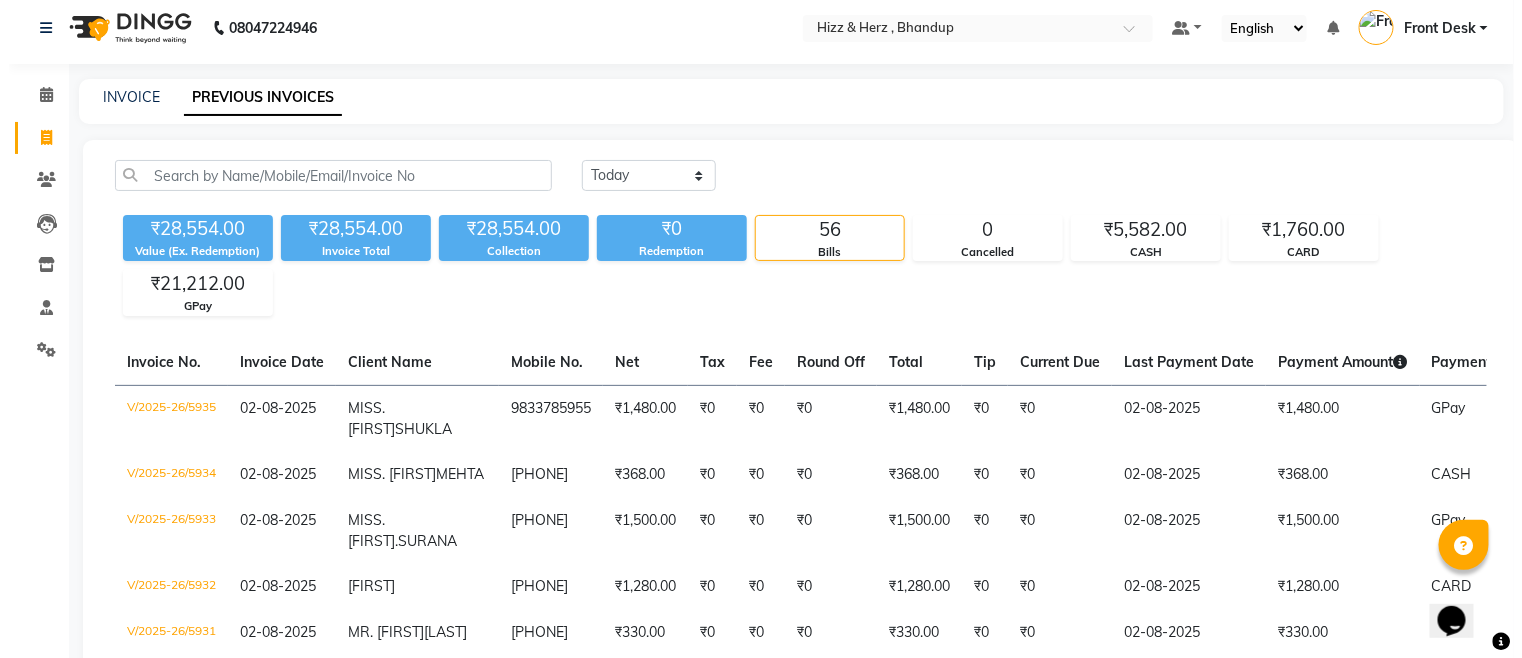 scroll, scrollTop: 0, scrollLeft: 0, axis: both 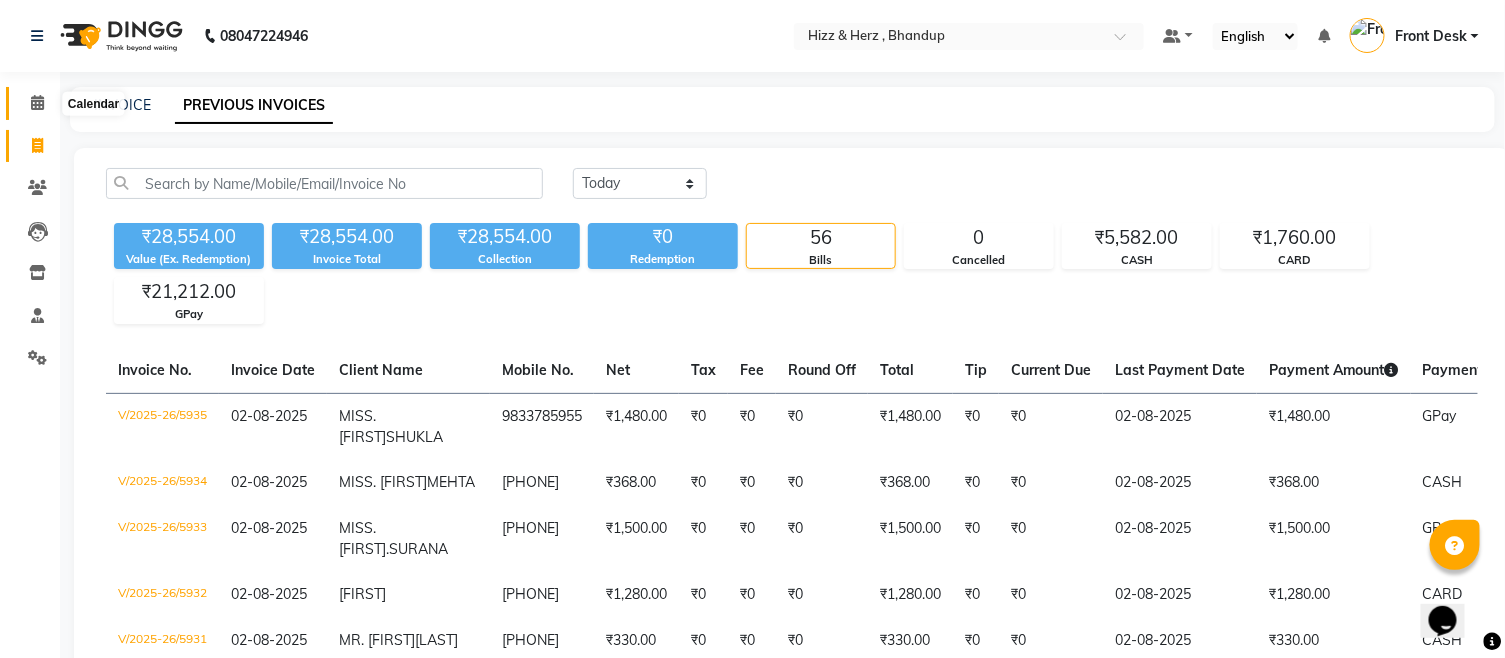 click 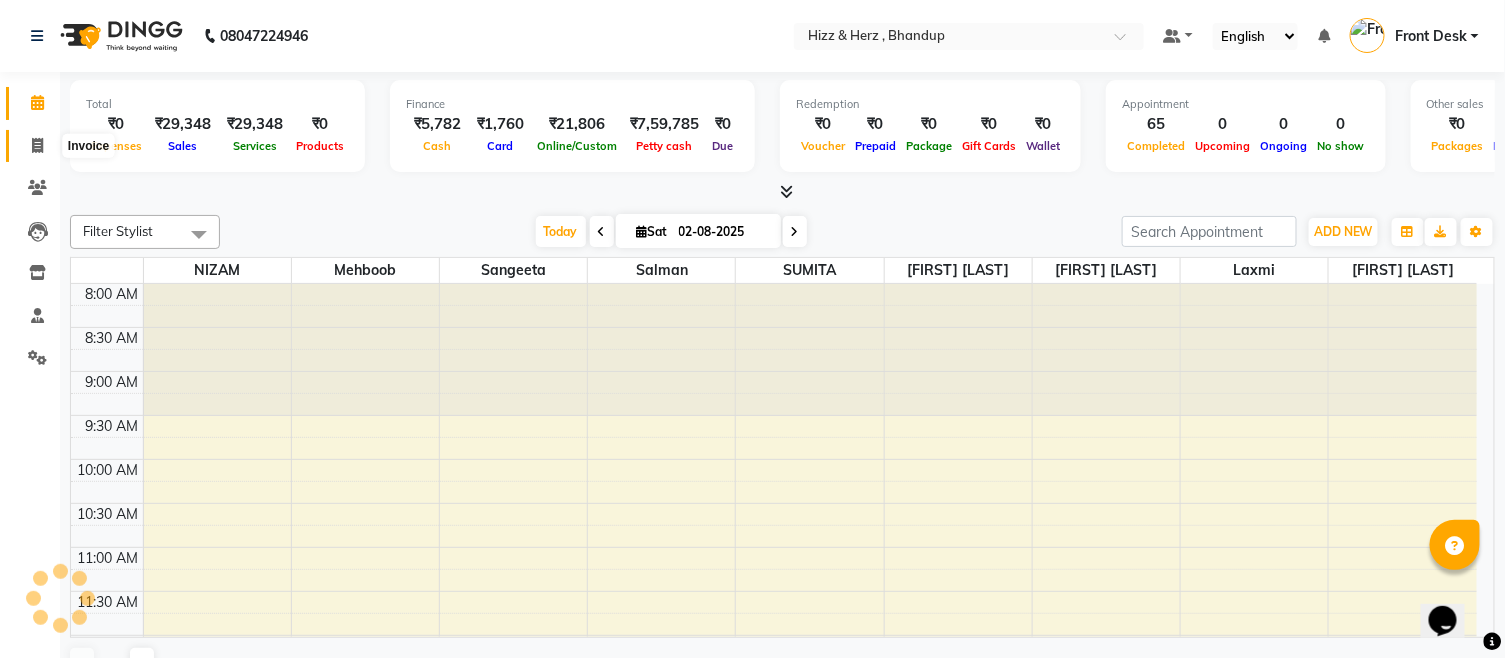 click 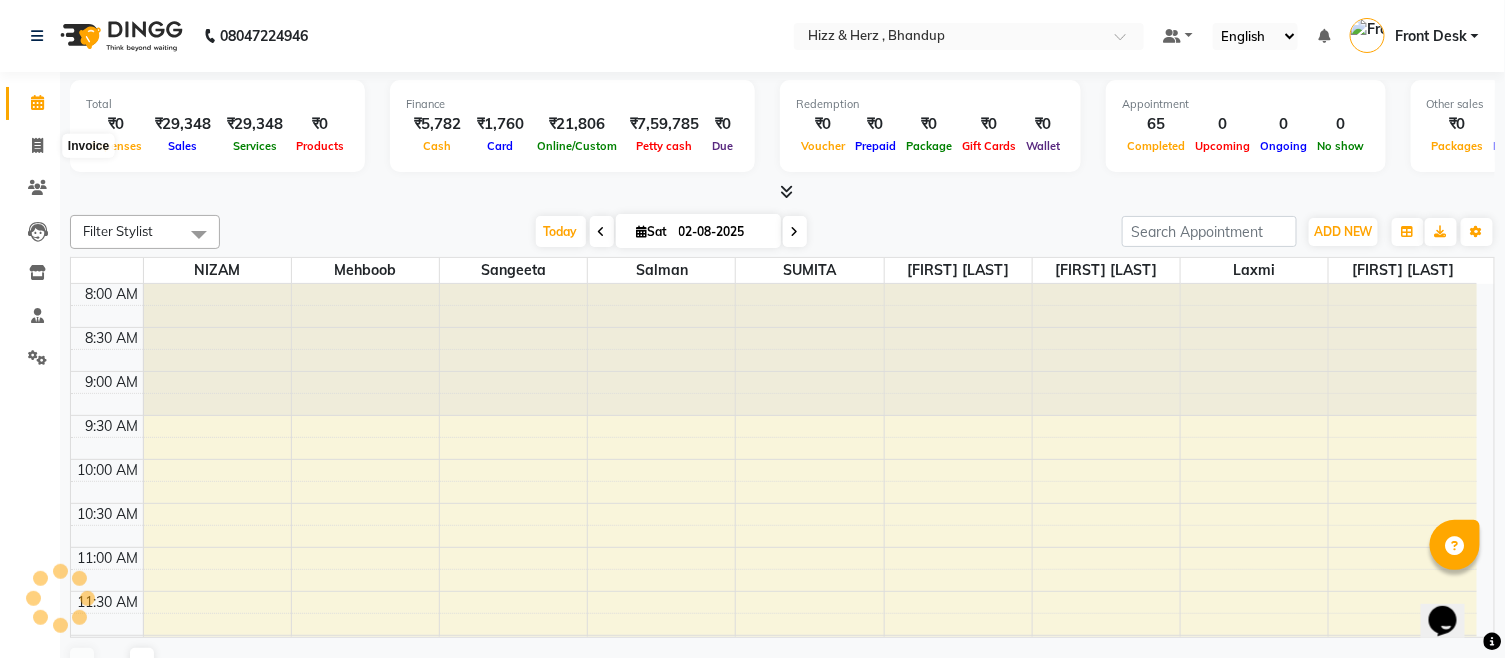 select on "service" 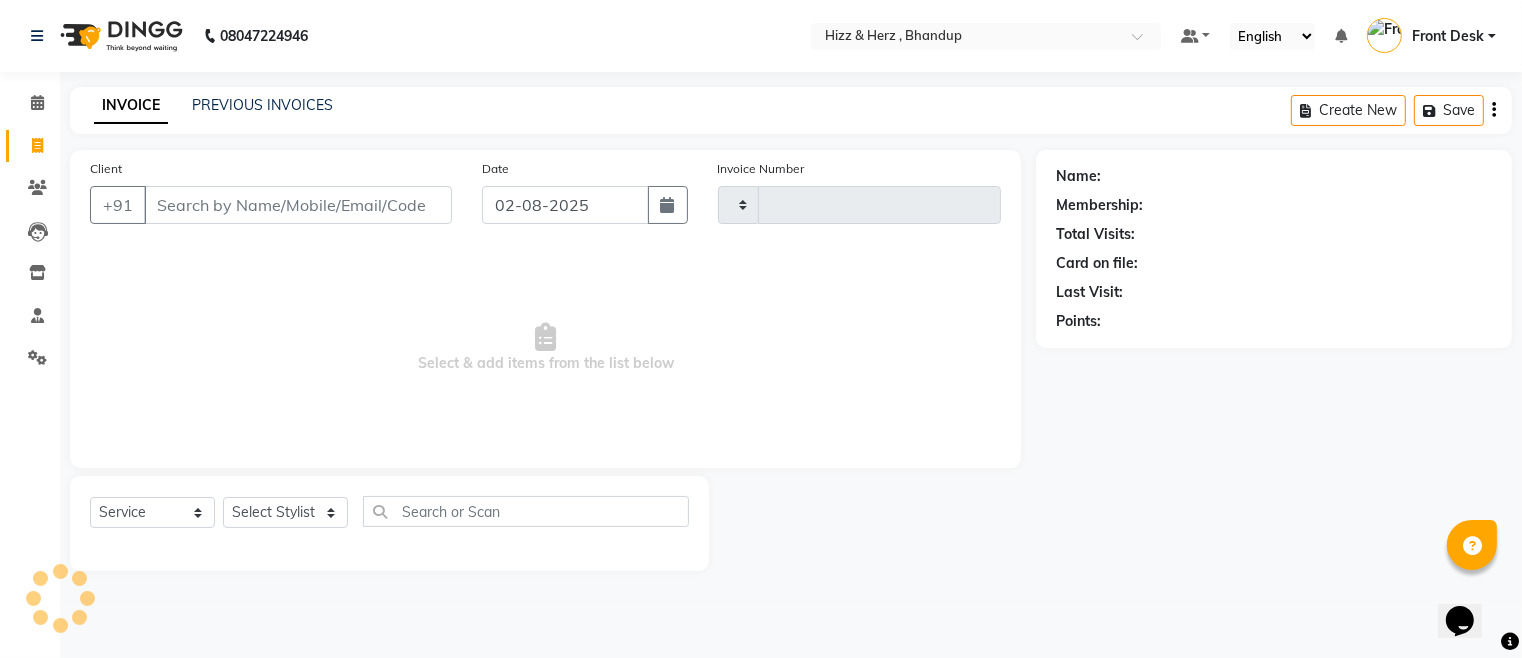 type on "5939" 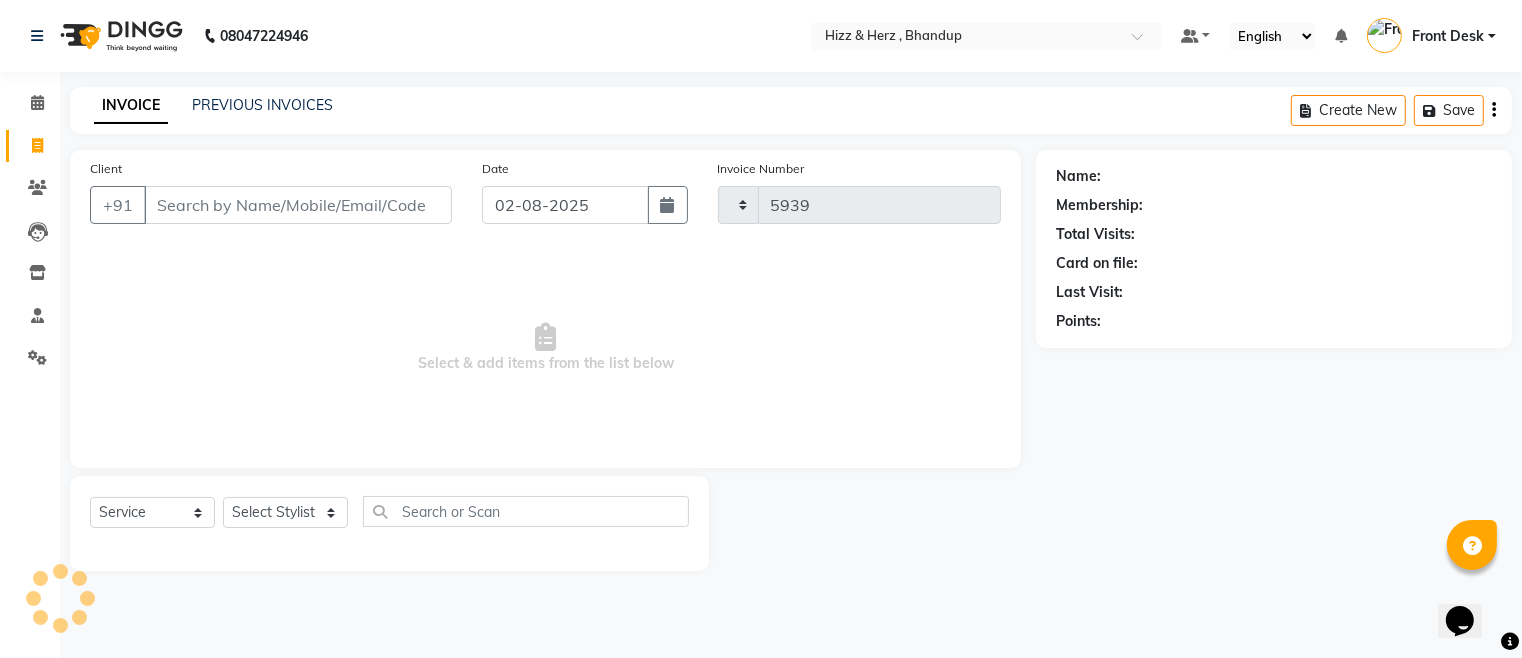 select on "629" 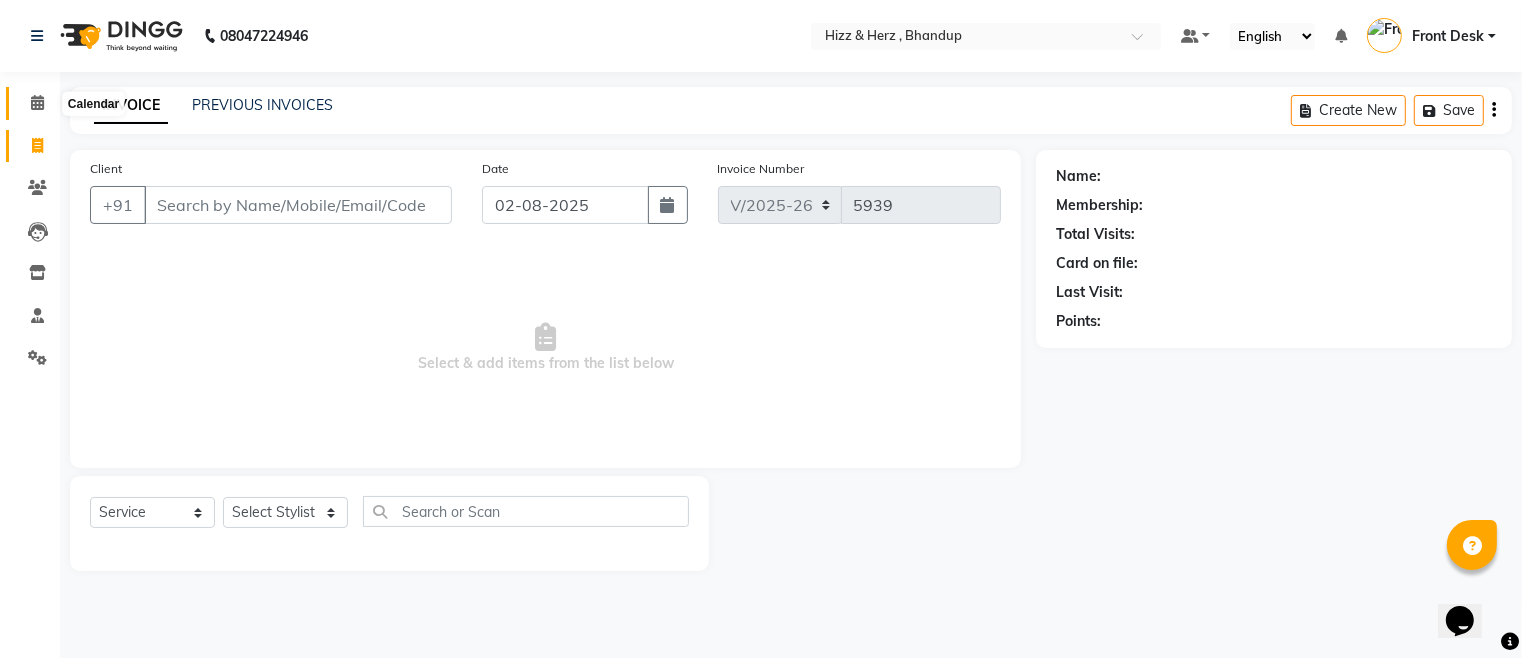 click 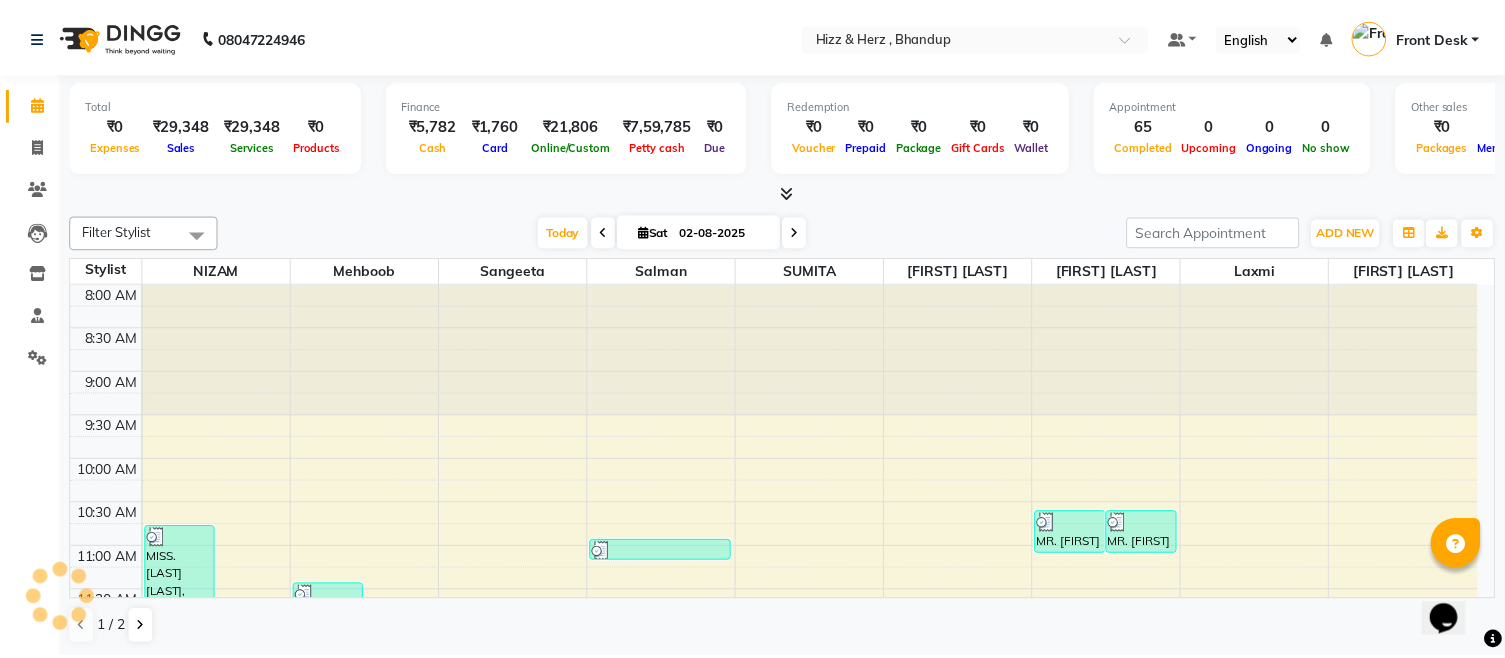 scroll, scrollTop: 0, scrollLeft: 0, axis: both 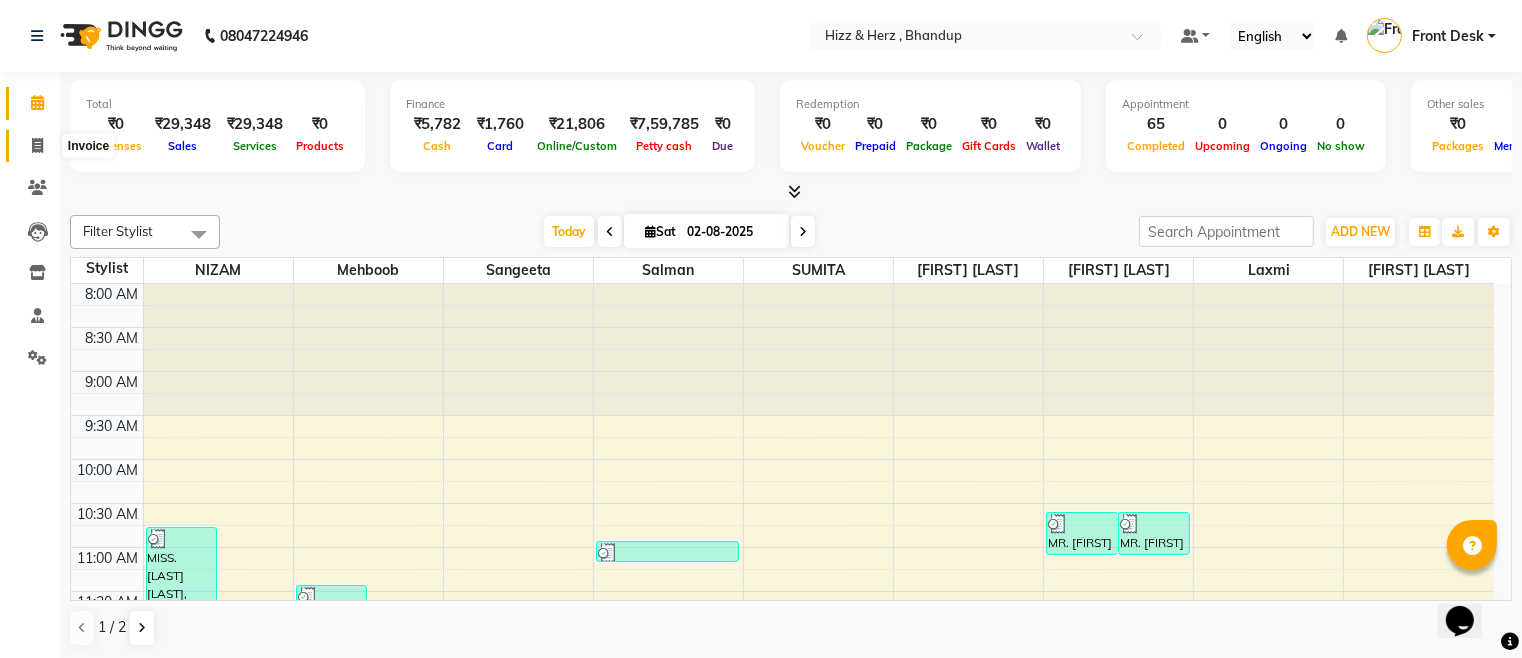 click 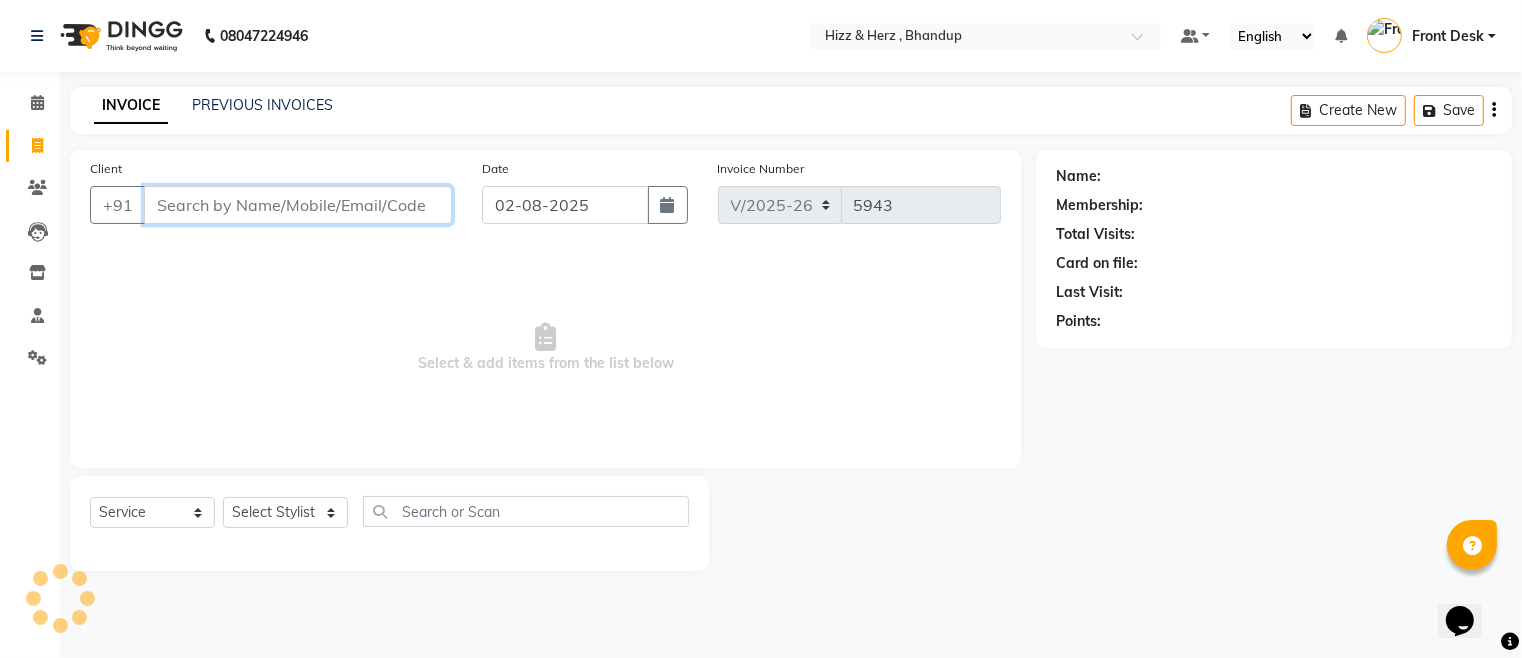 click on "Client" at bounding box center [298, 205] 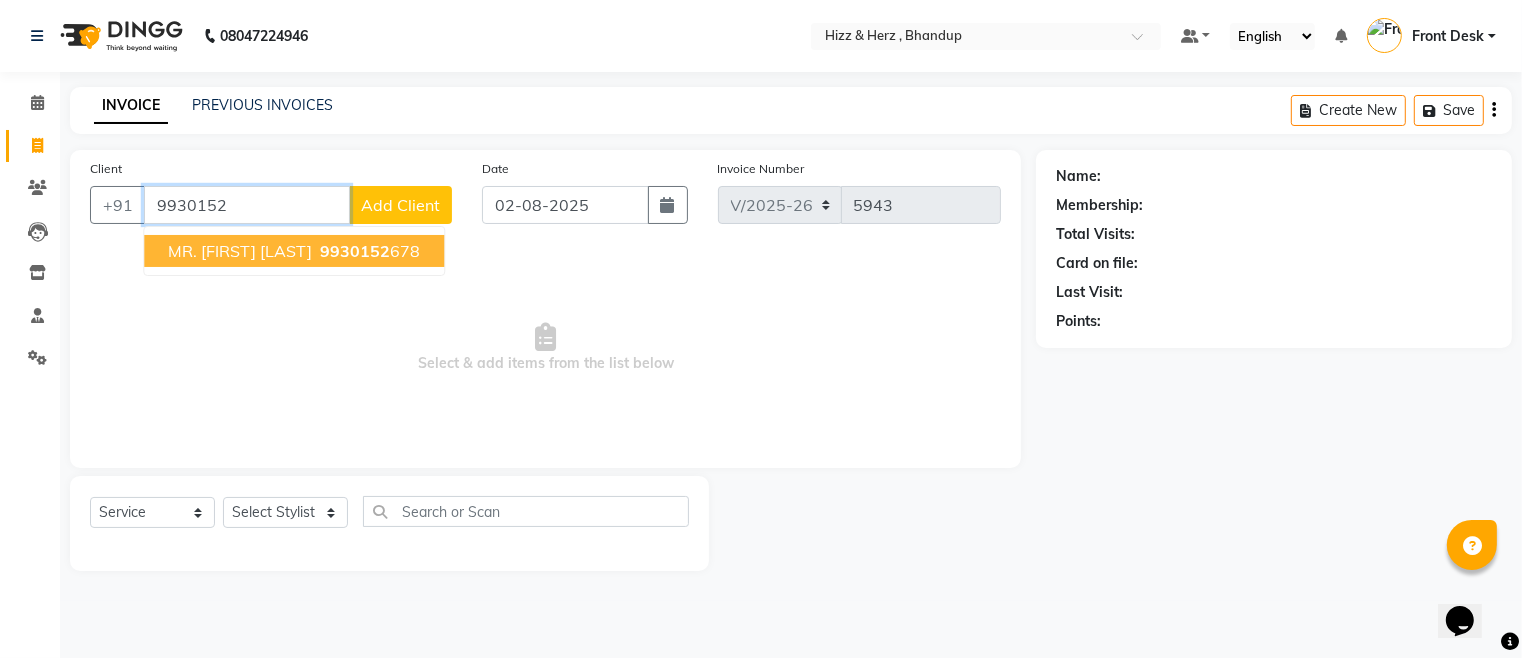 click on "MR. SAATVIK SHETTY   9930152 678" at bounding box center [294, 251] 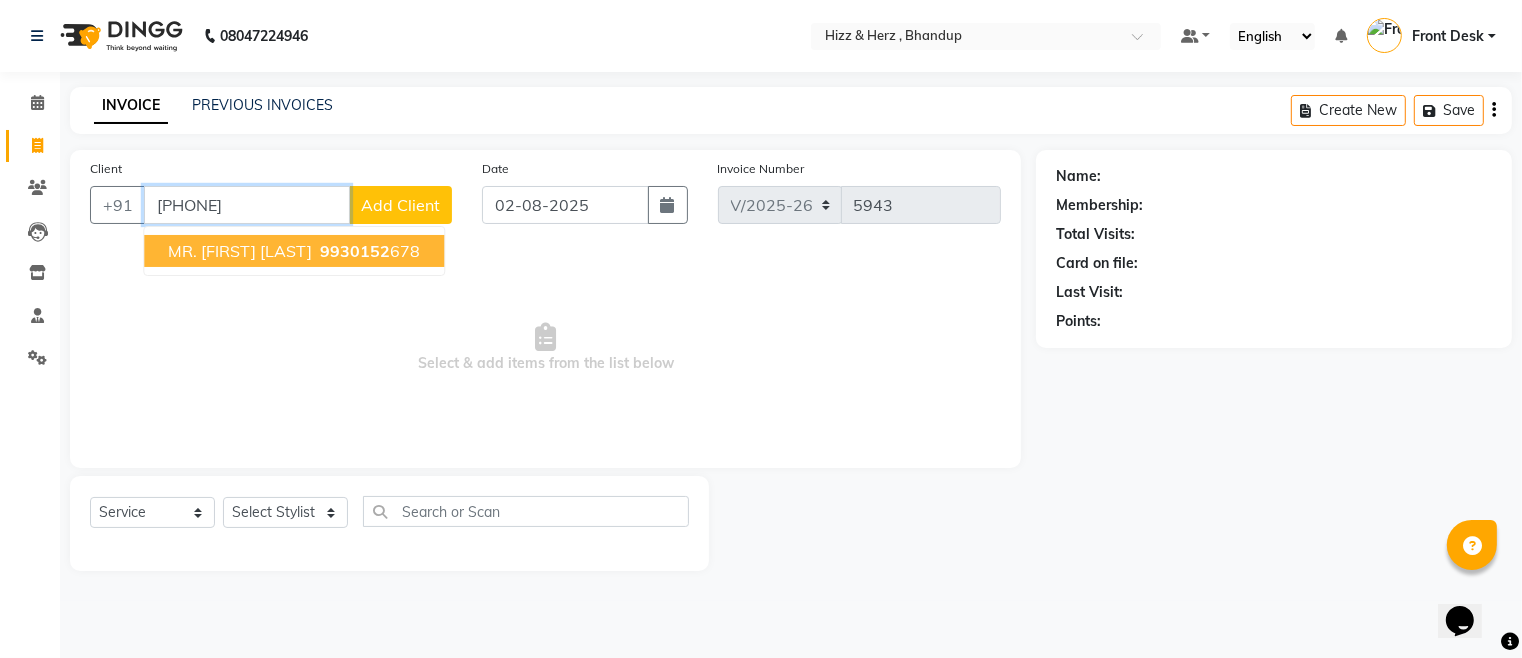 type on "9930152678" 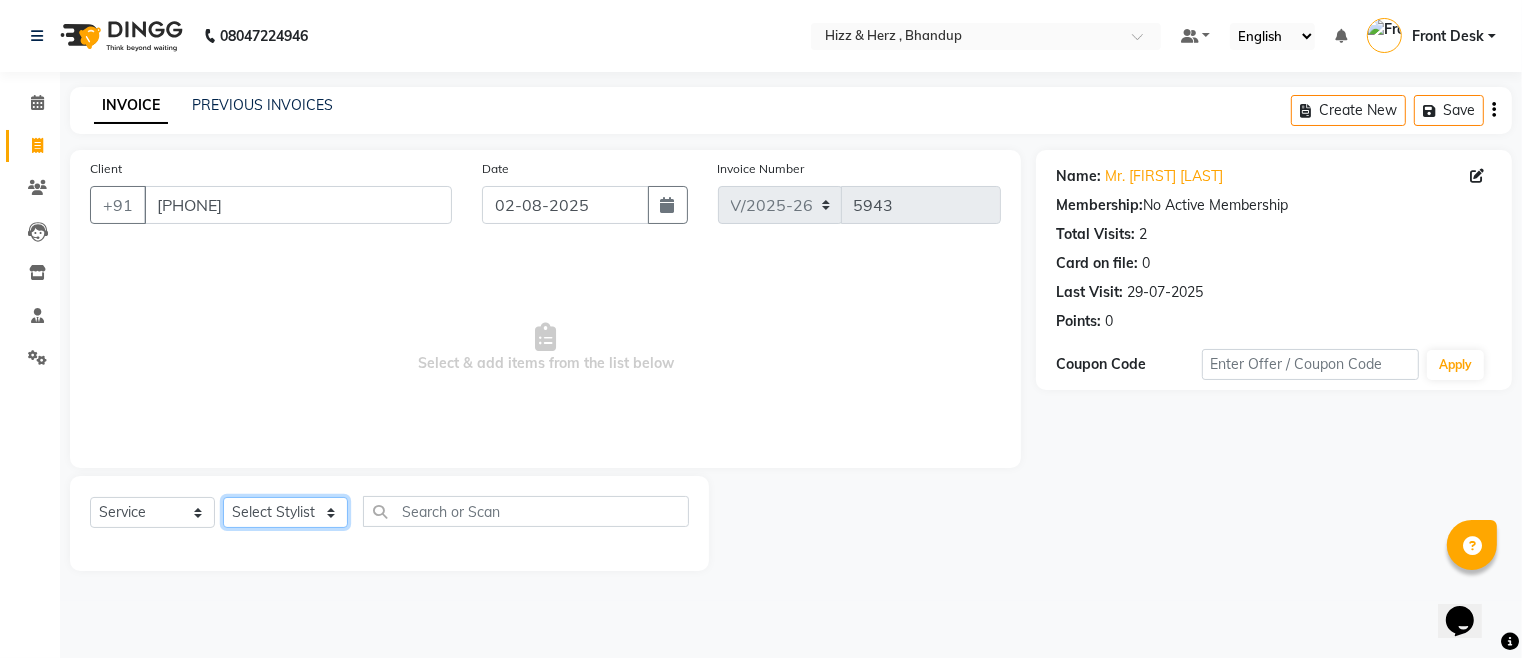 click on "Select Stylist Front Desk Gaurav Sharma HIZZ & HERZ 2 IRFAN AHMAD Jigna Goswami KHALID AHMAD Laxmi Mehboob MOHD PARVEJ NIZAM Salman Sangeeta  SUMITA  VEERENDRA SHARMA" 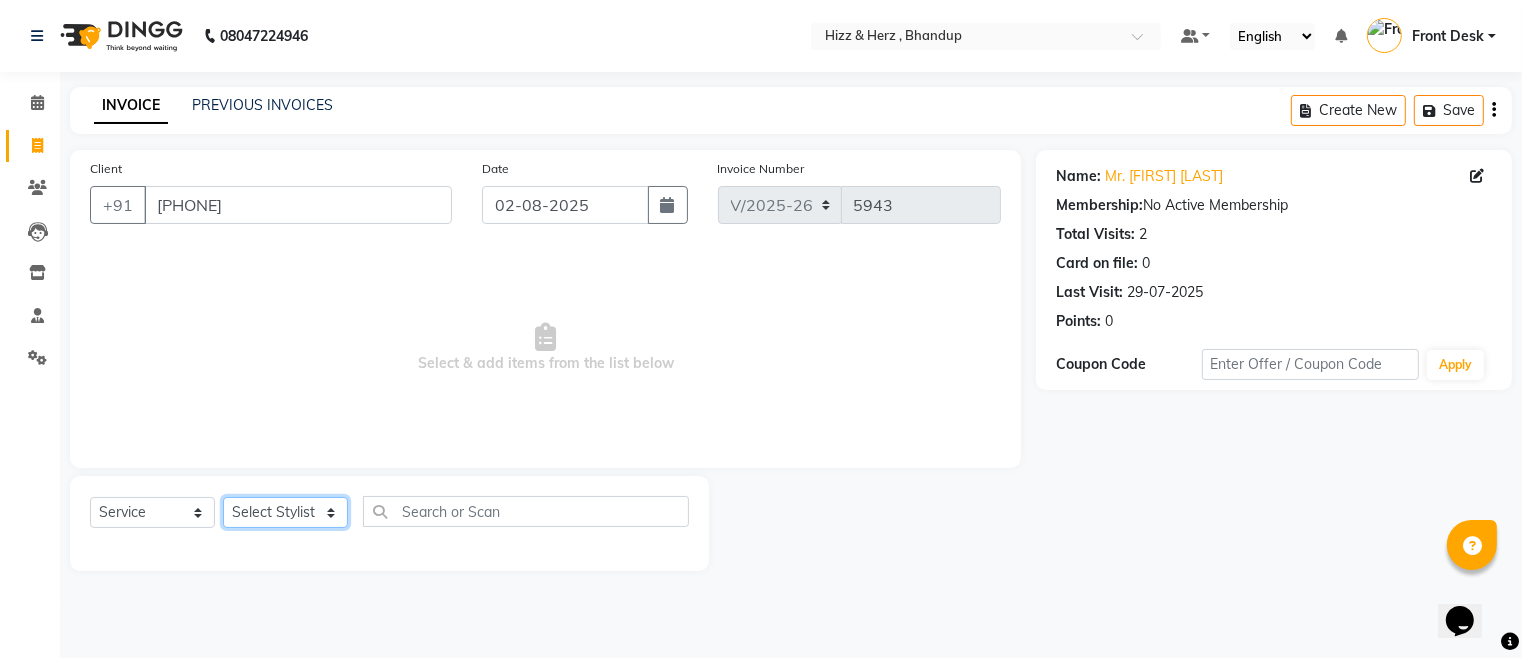 select on "11514" 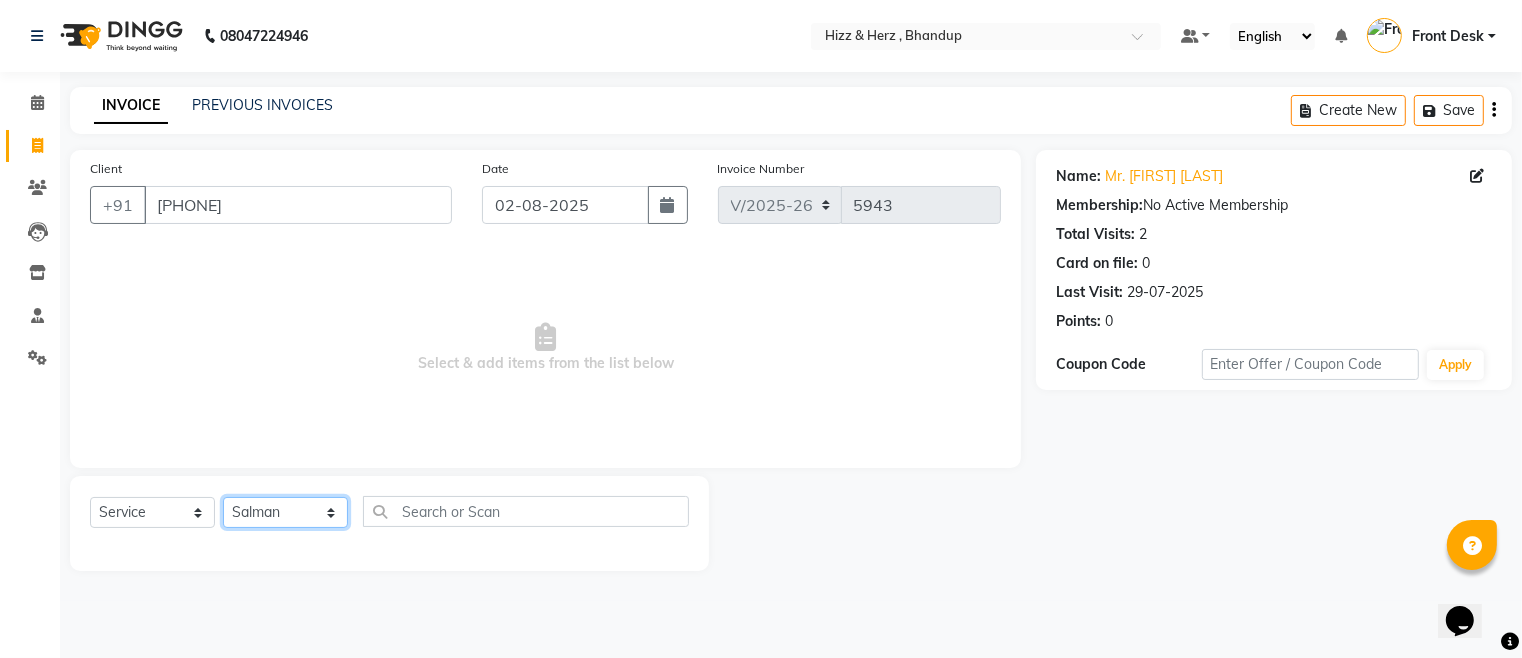 click on "Select Stylist Front Desk Gaurav Sharma HIZZ & HERZ 2 IRFAN AHMAD Jigna Goswami KHALID AHMAD Laxmi Mehboob MOHD PARVEJ NIZAM Salman Sangeeta  SUMITA  VEERENDRA SHARMA" 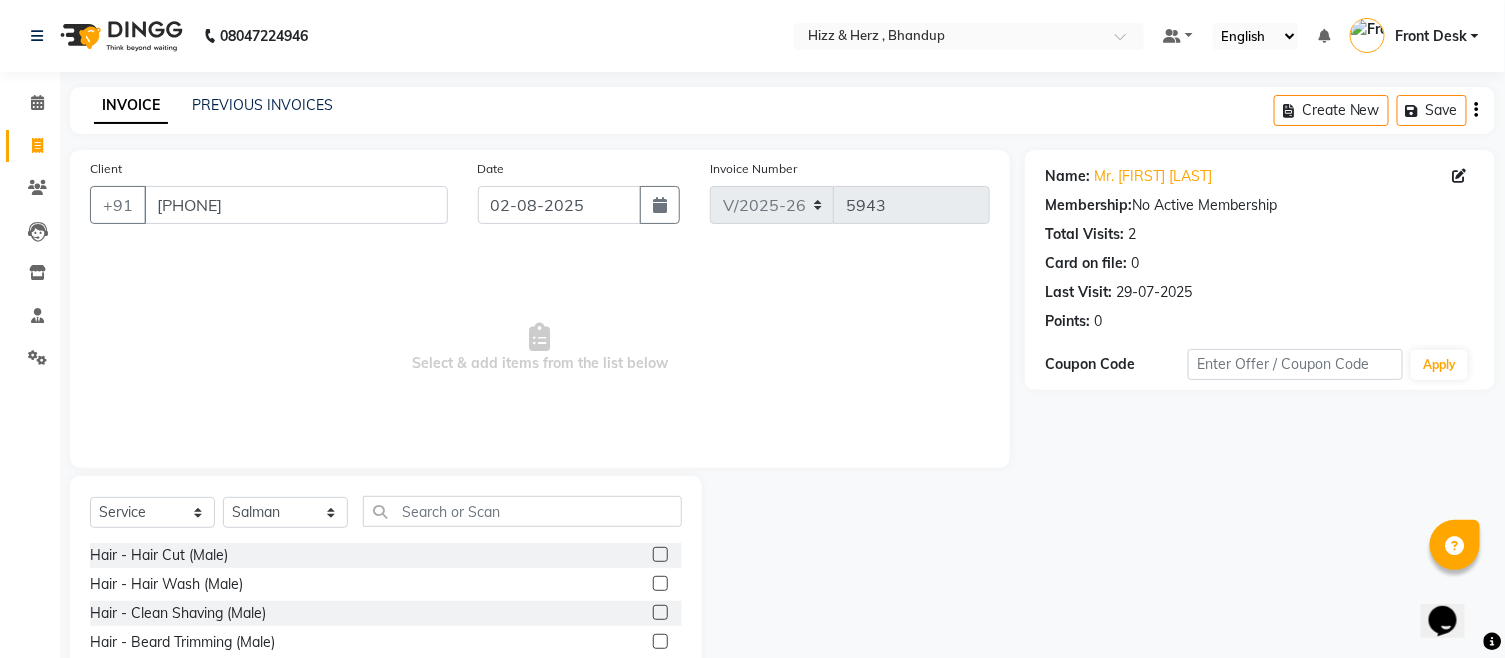 click 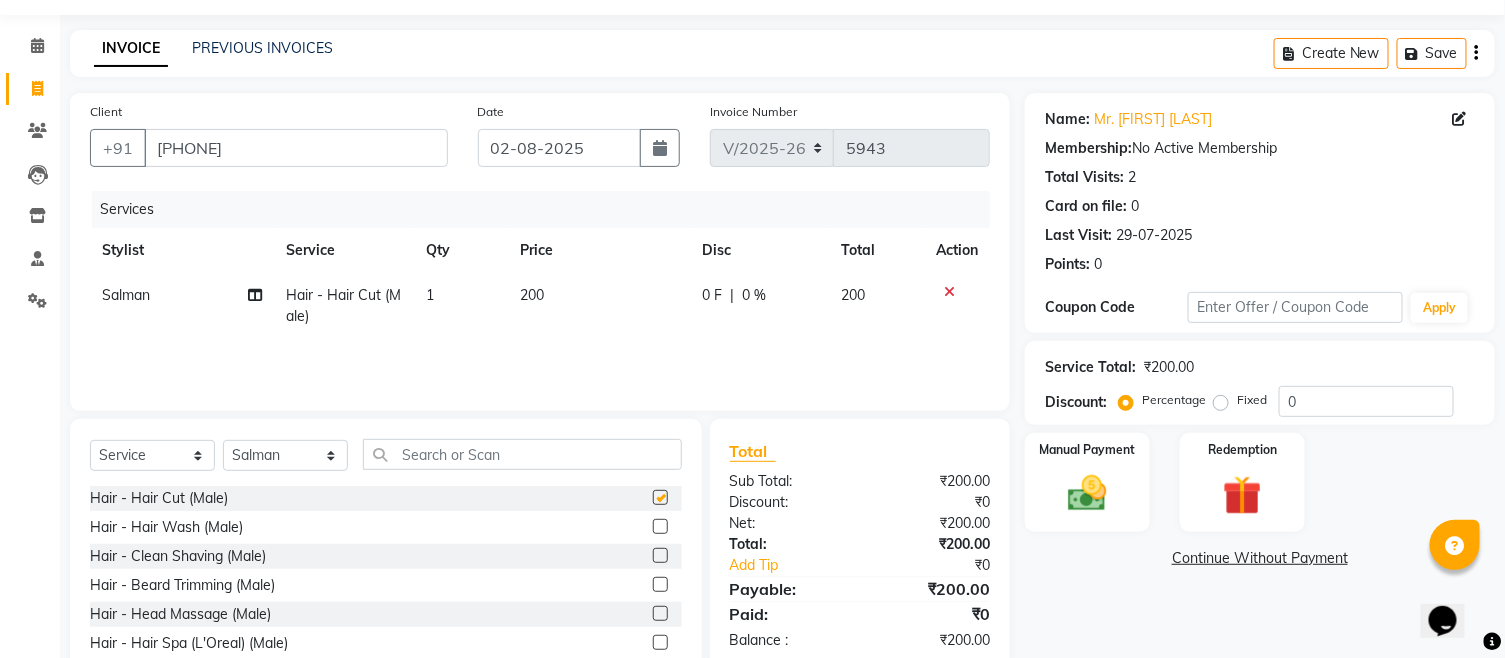 checkbox on "false" 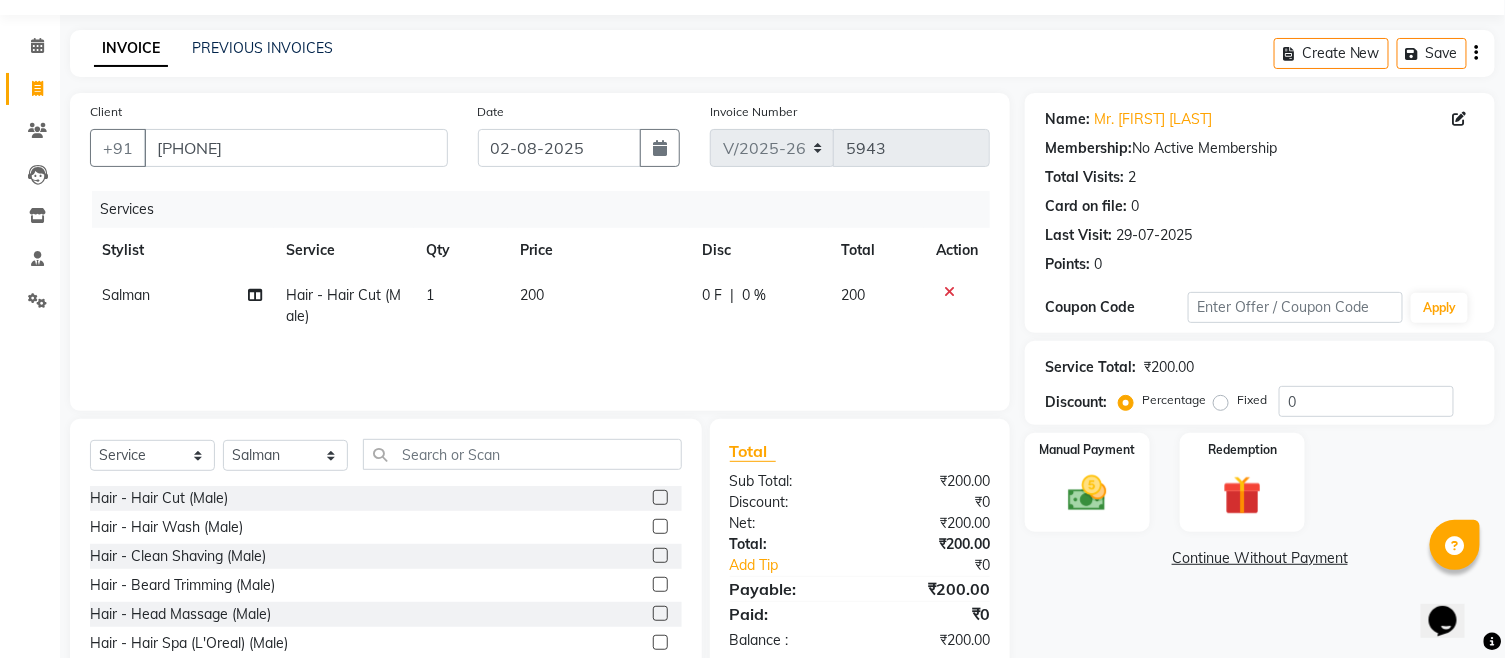 scroll, scrollTop: 142, scrollLeft: 0, axis: vertical 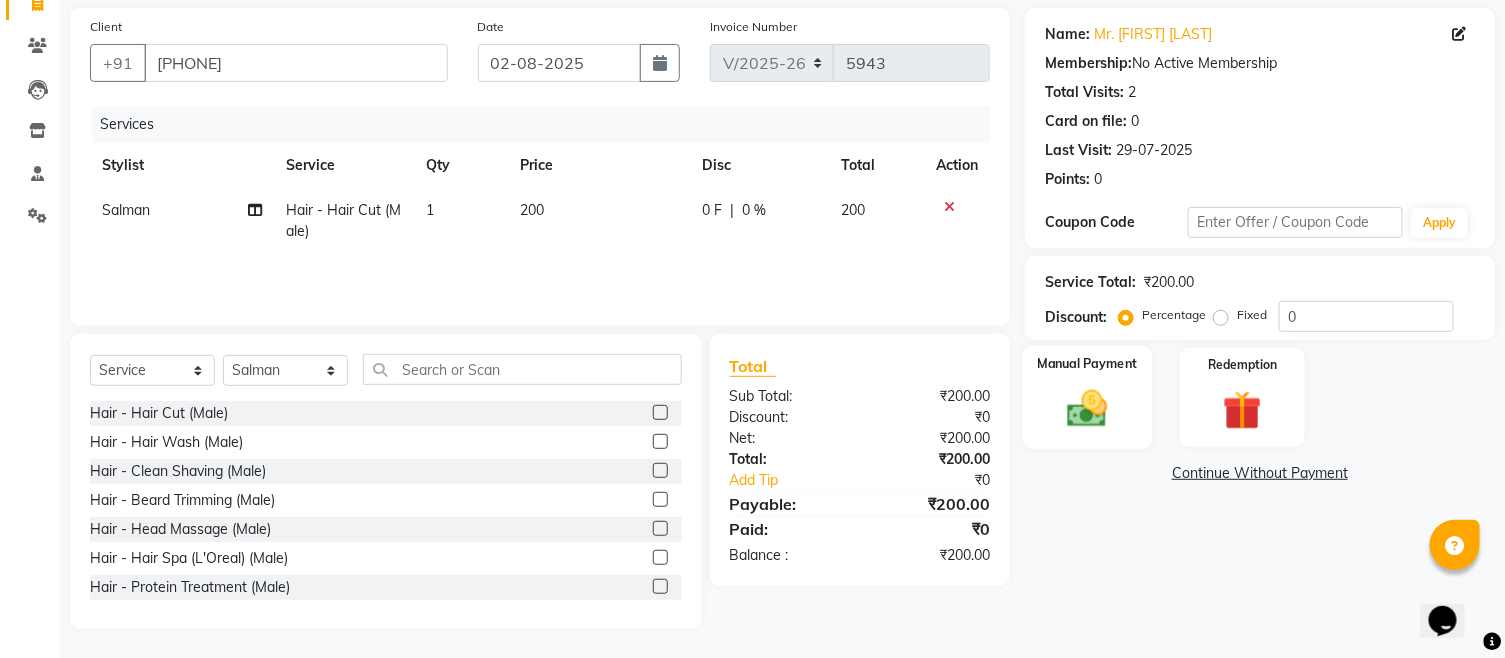 click 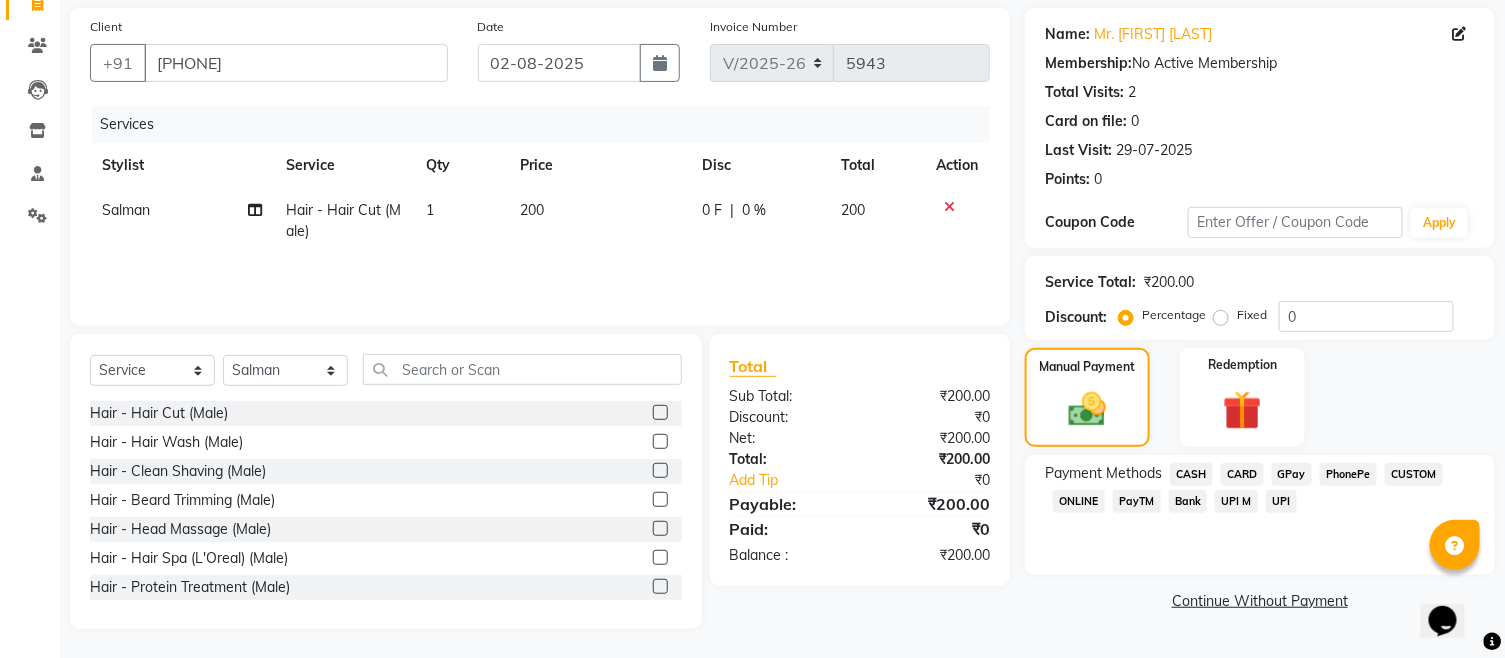 click on "GPay" 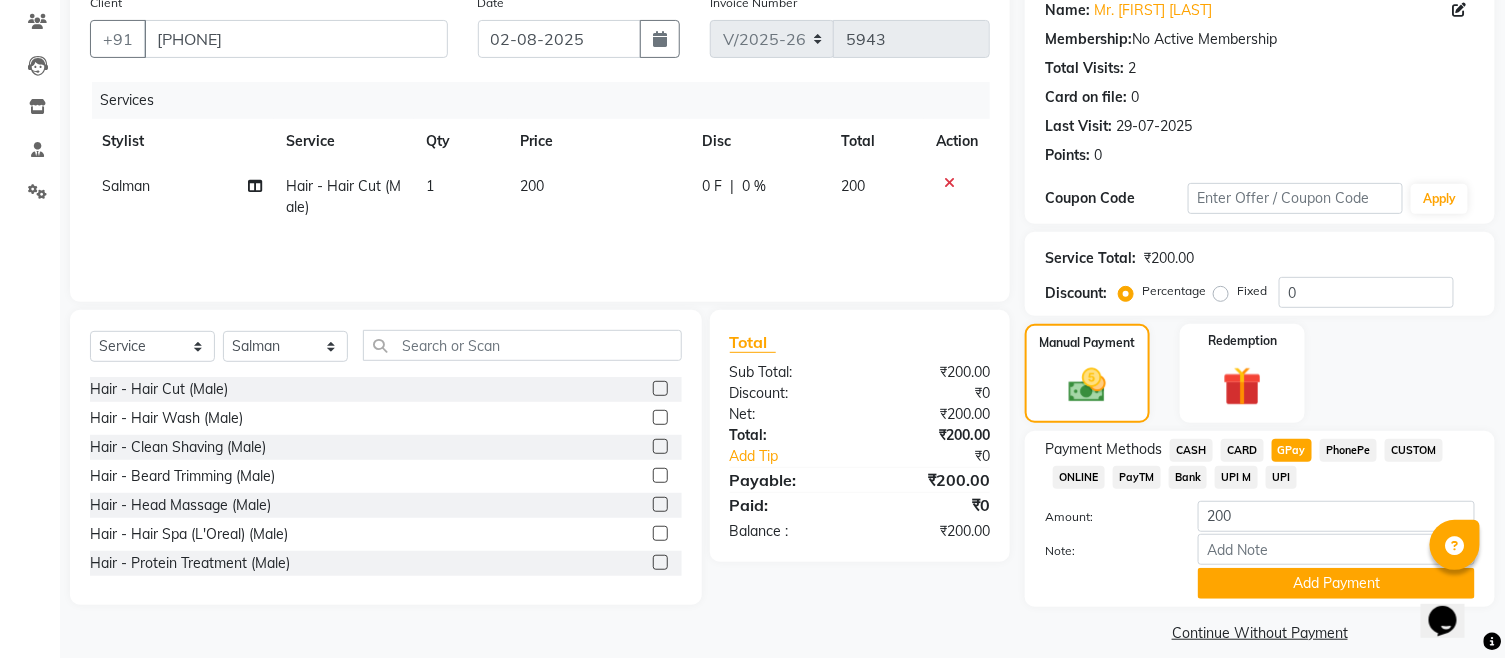 scroll, scrollTop: 185, scrollLeft: 0, axis: vertical 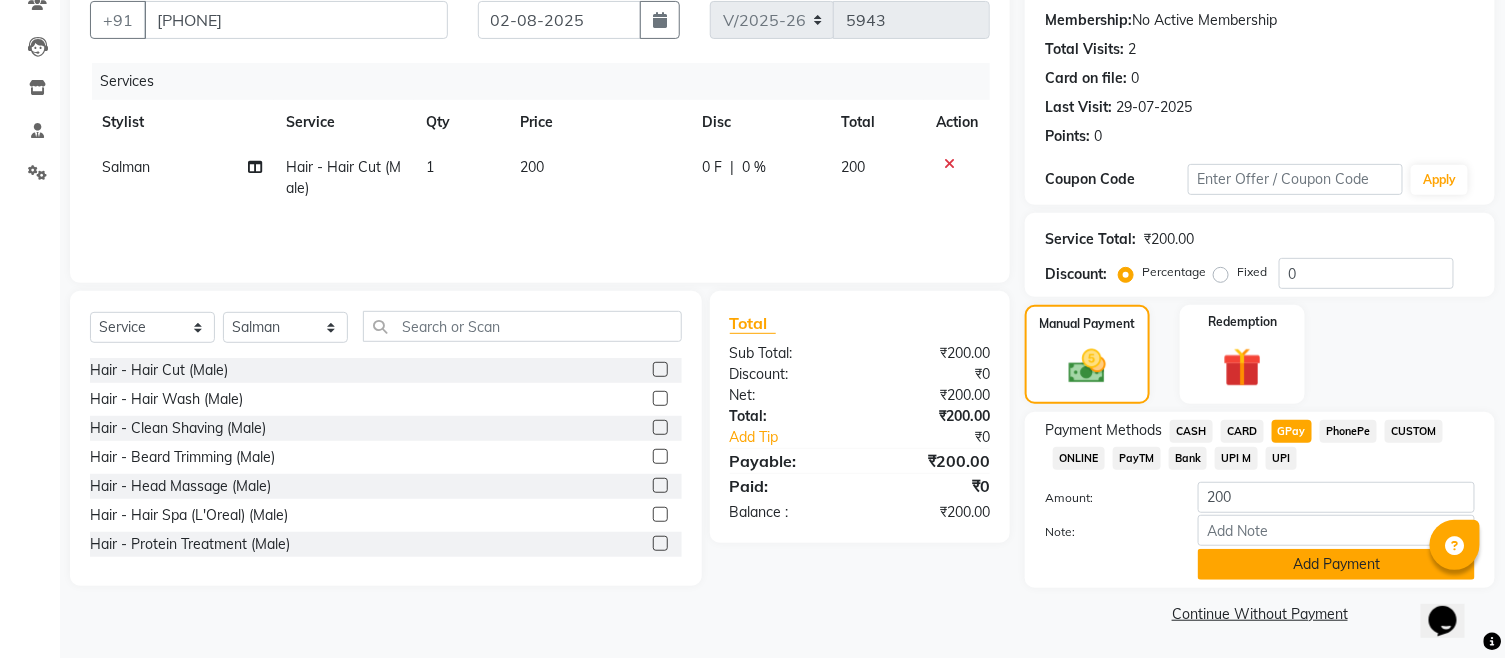 click on "Add Payment" 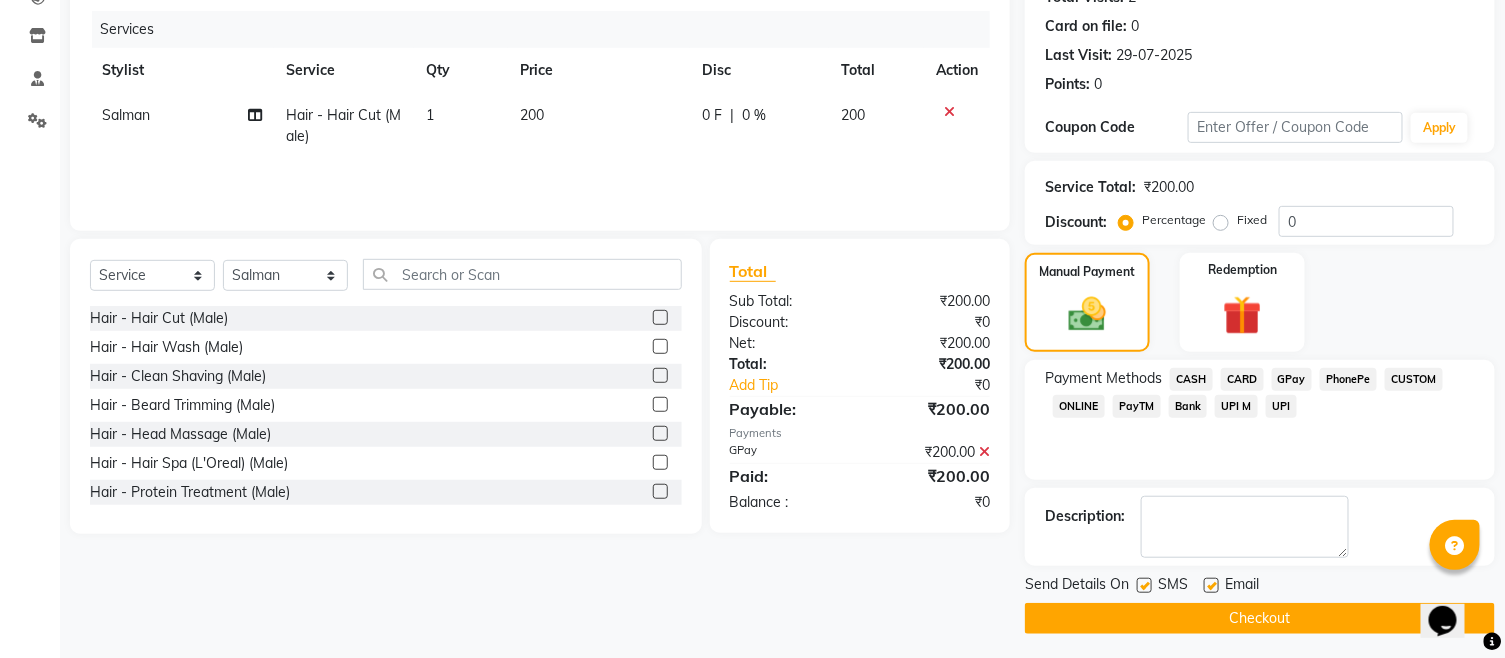 scroll, scrollTop: 242, scrollLeft: 0, axis: vertical 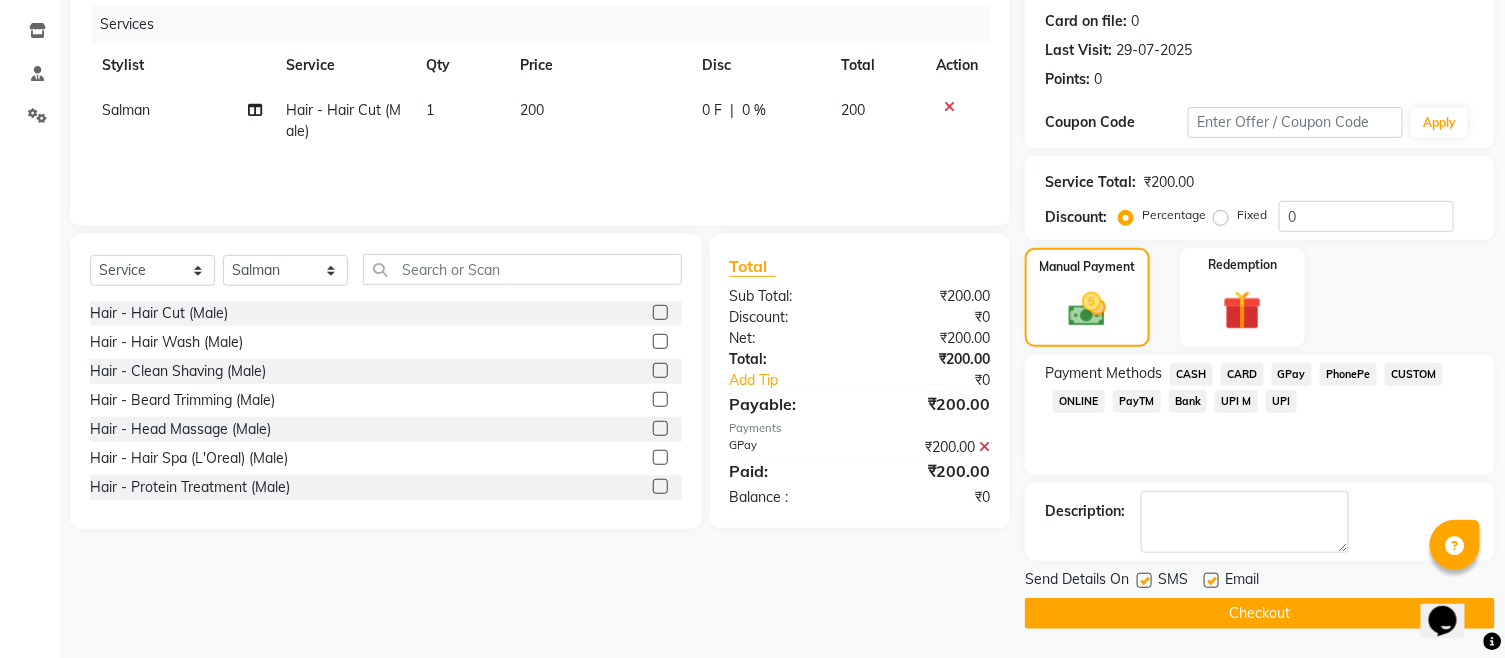 click on "Checkout" 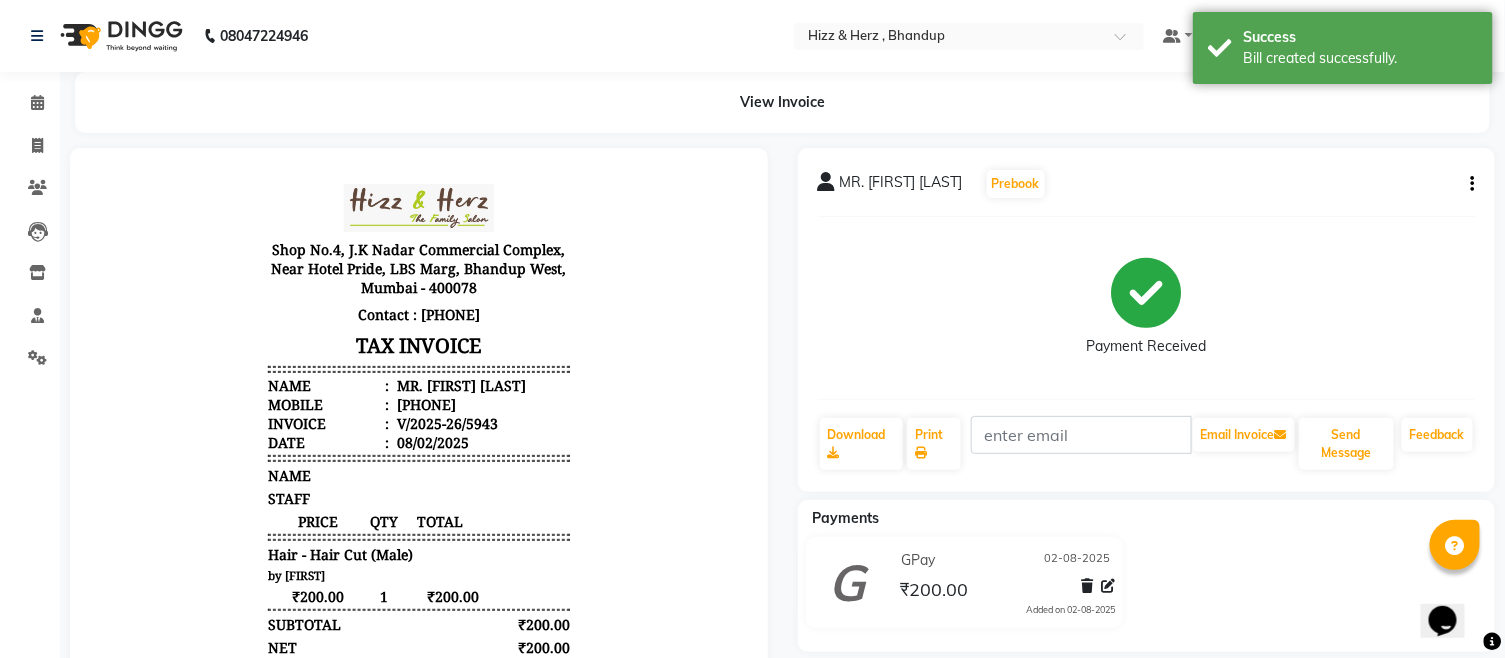scroll, scrollTop: 0, scrollLeft: 0, axis: both 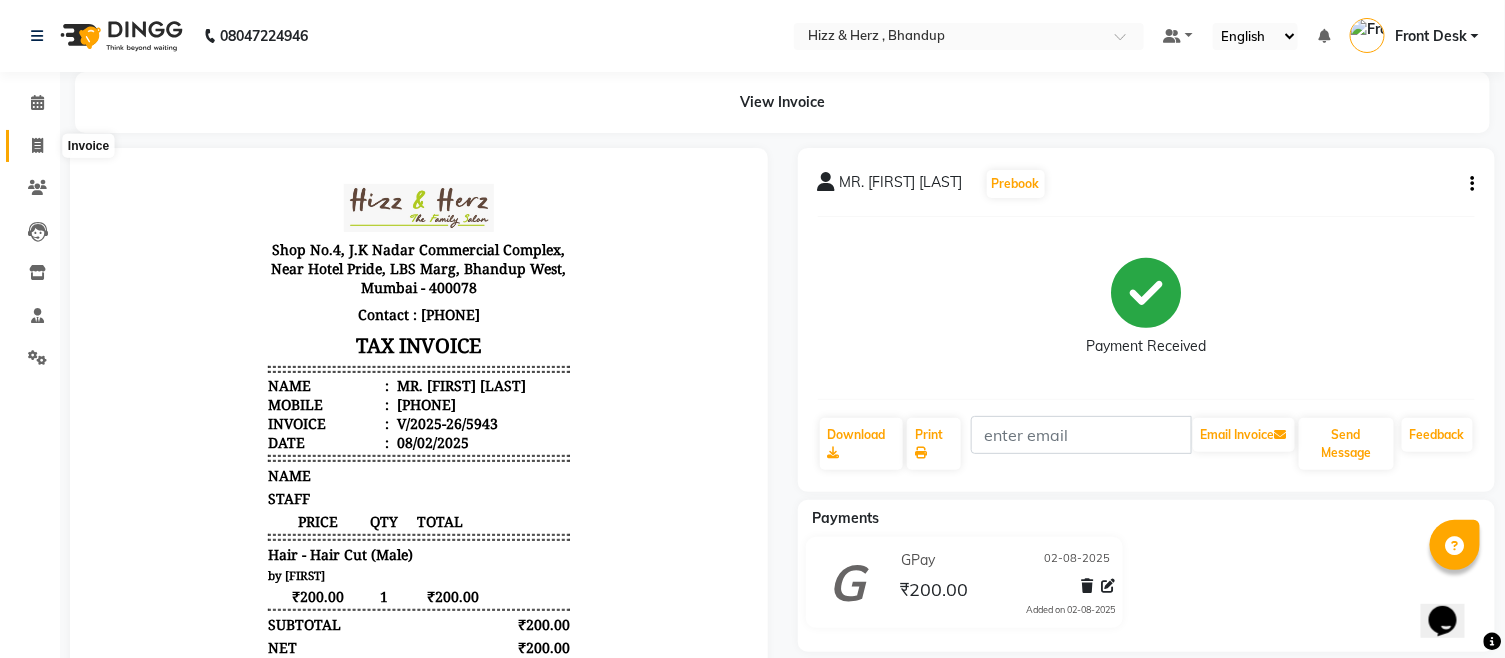 click 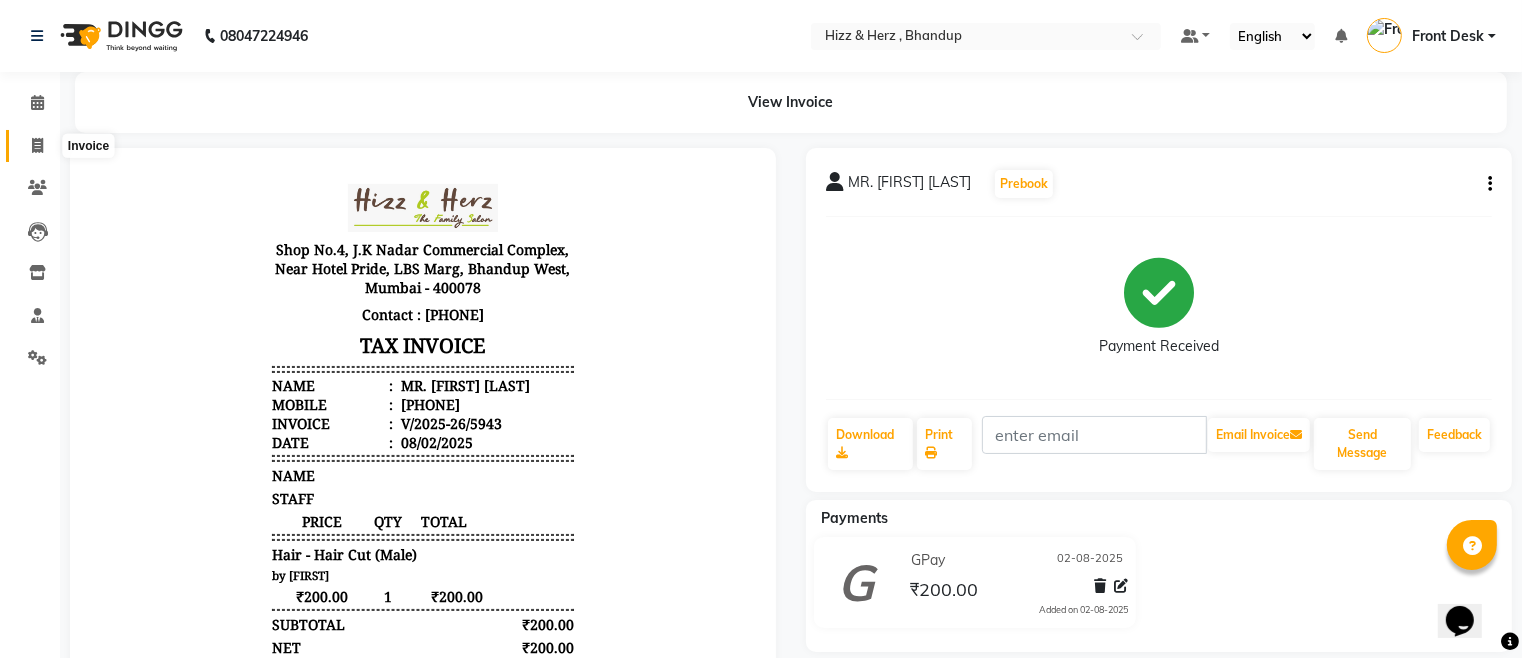 select on "service" 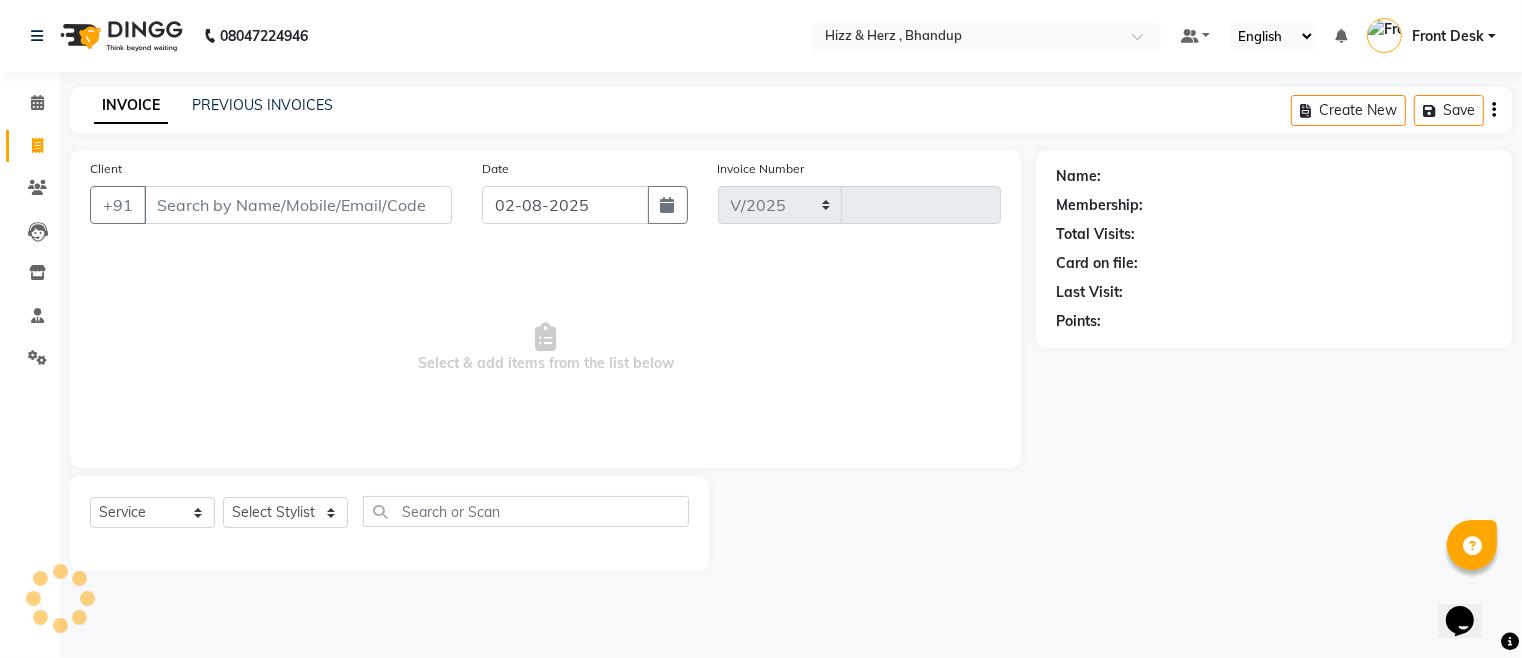 select on "629" 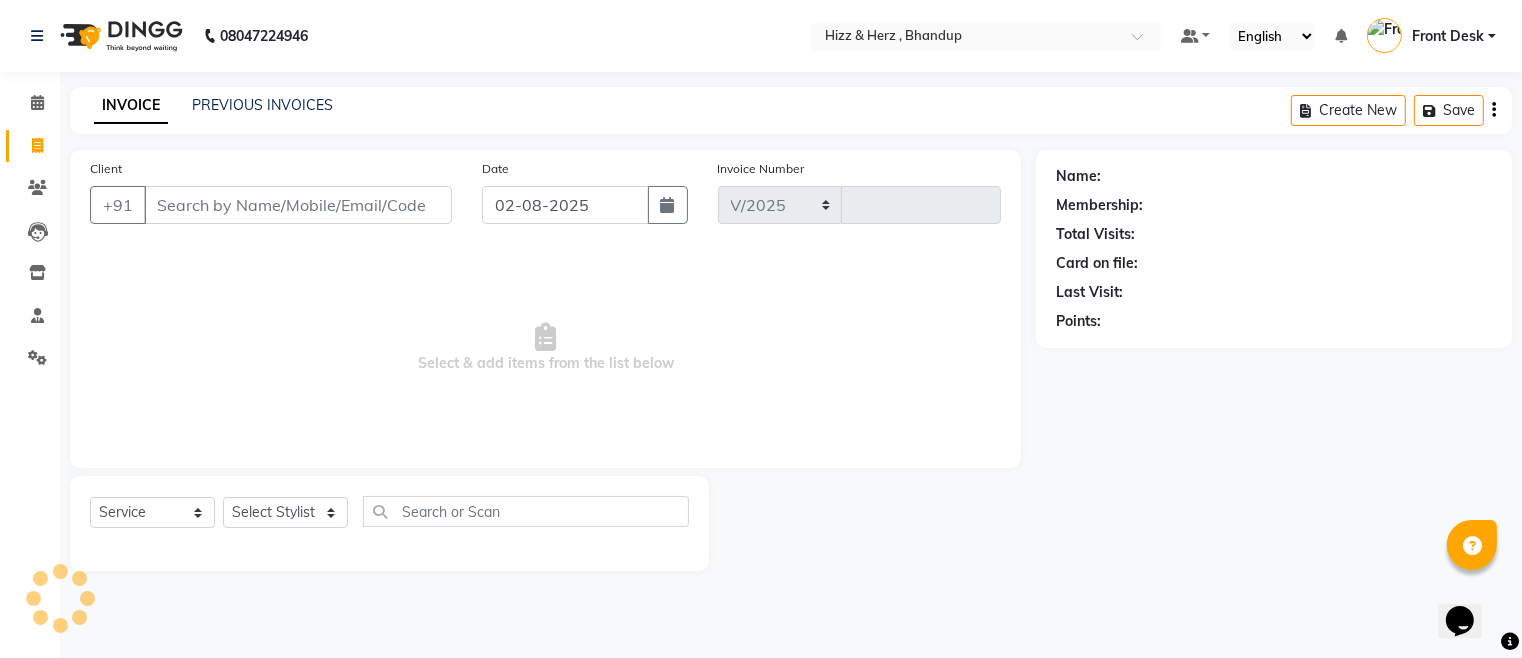 type on "5944" 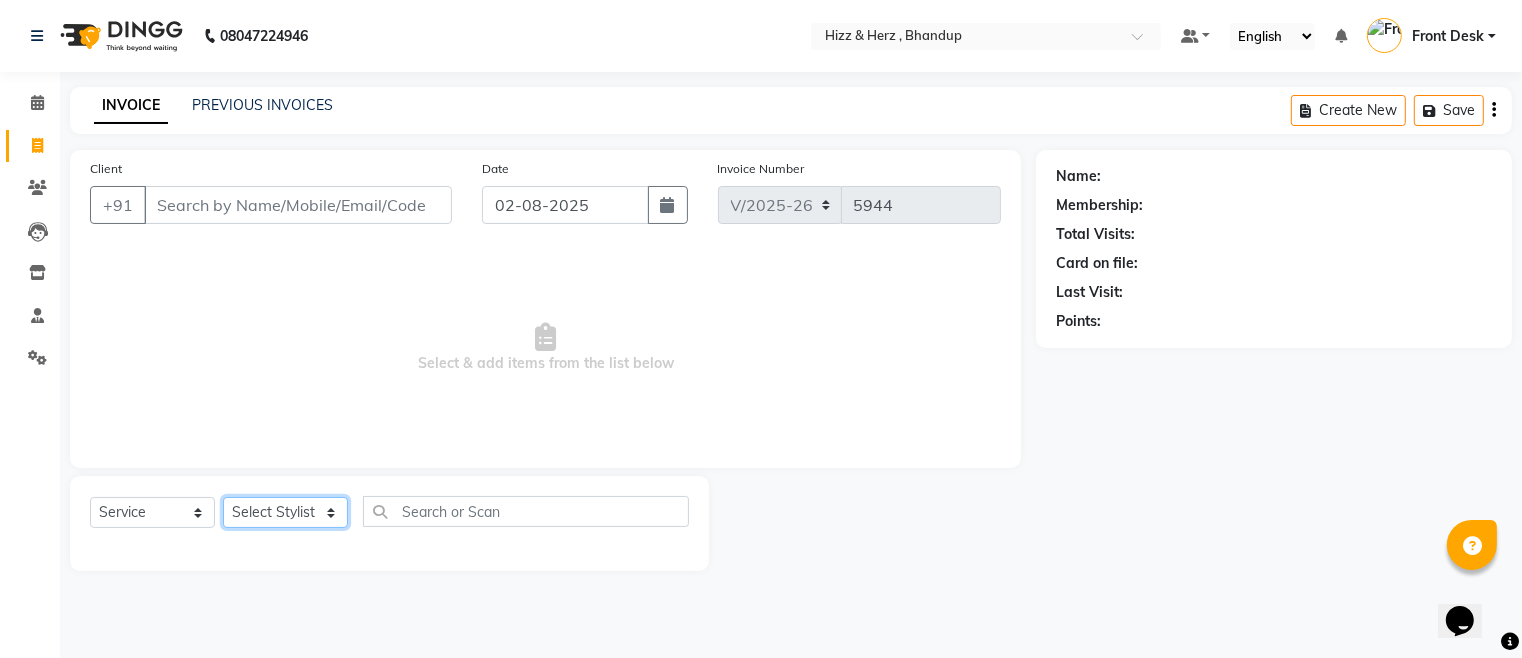 click on "Select Stylist Front Desk Gaurav Sharma HIZZ & HERZ 2 IRFAN AHMAD Jigna Goswami KHALID AHMAD Laxmi Mehboob MOHD PARVEJ NIZAM Salman Sangeeta  SUMITA  VEERENDRA SHARMA" 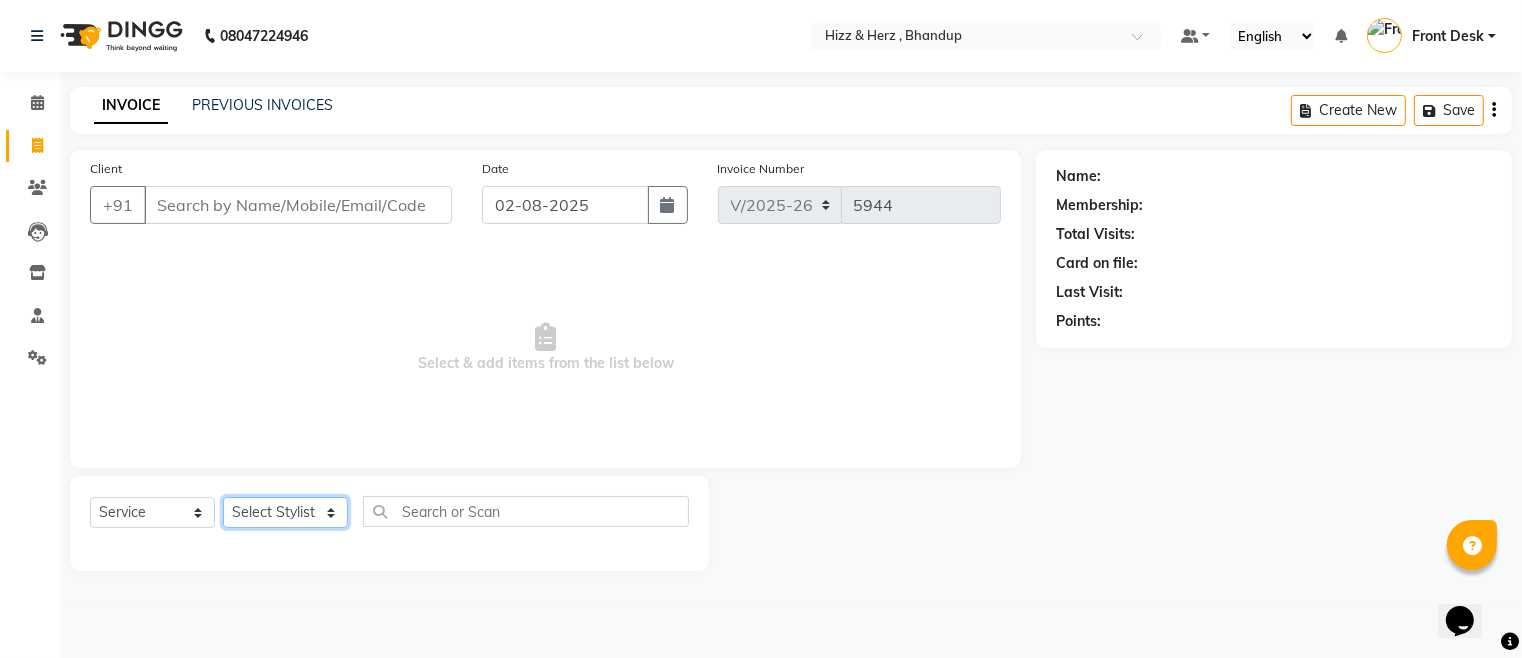 select on "82789" 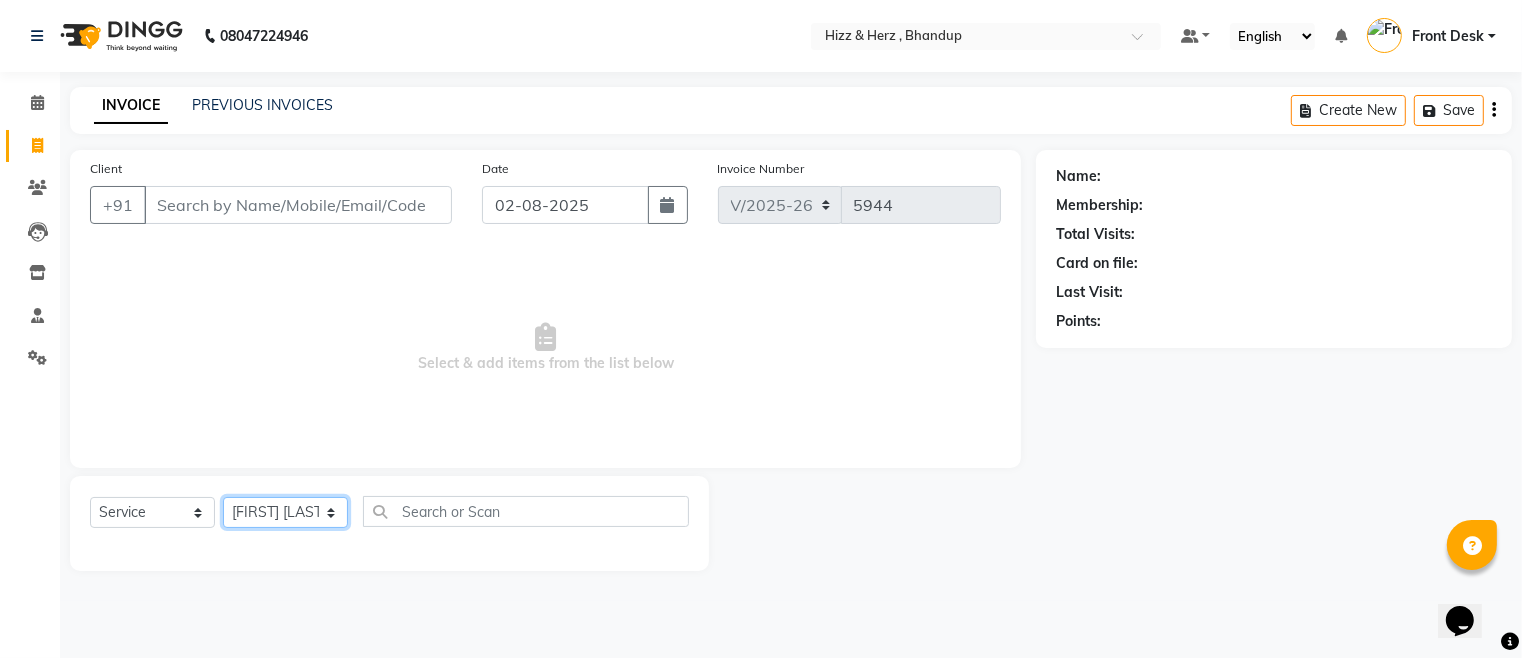 click on "Select Stylist Front Desk Gaurav Sharma HIZZ & HERZ 2 IRFAN AHMAD Jigna Goswami KHALID AHMAD Laxmi Mehboob MOHD PARVEJ NIZAM Salman Sangeeta  SUMITA  VEERENDRA SHARMA" 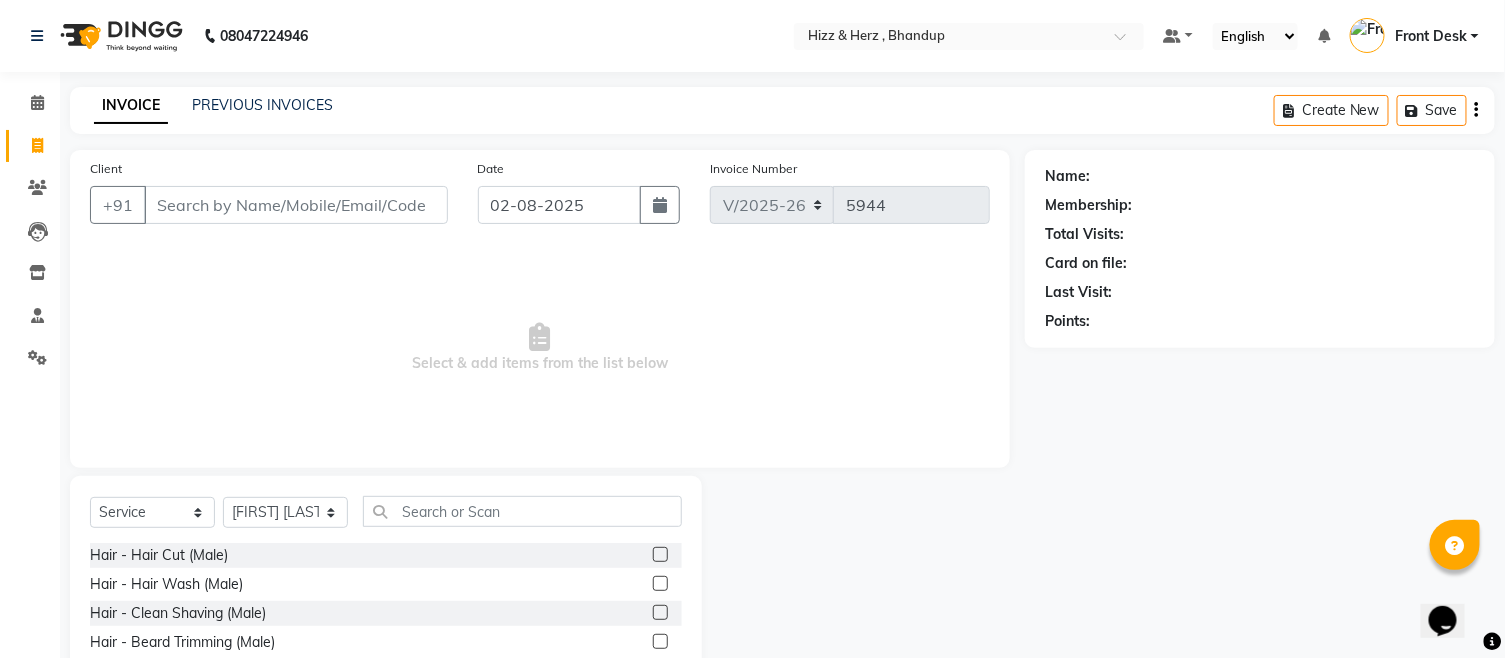 click 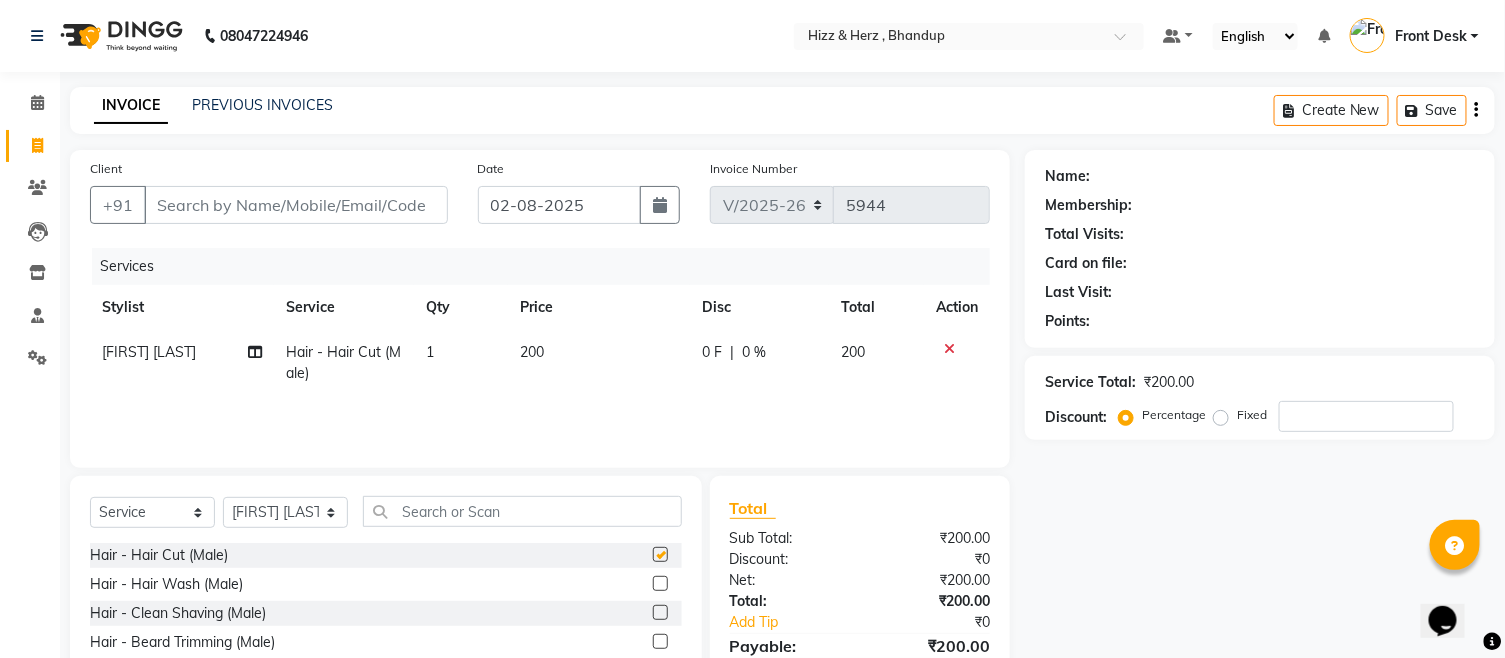 checkbox on "false" 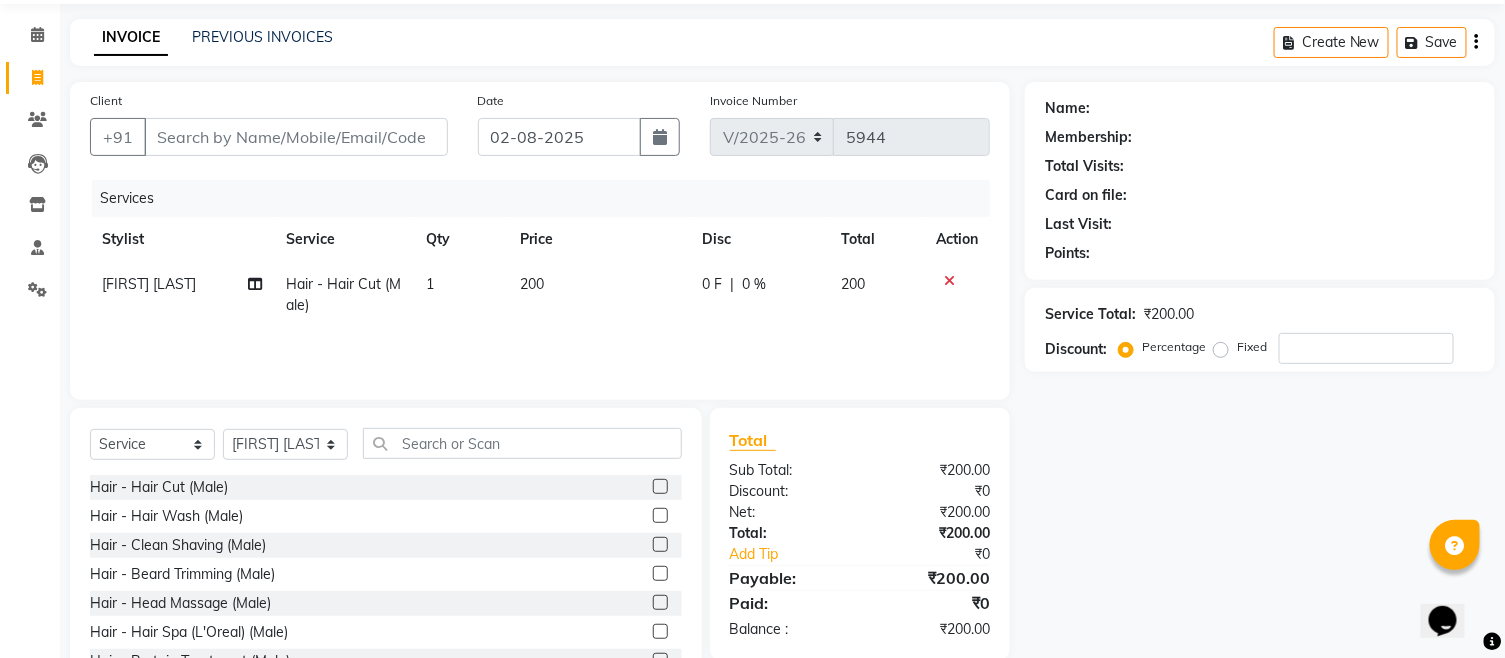 scroll, scrollTop: 142, scrollLeft: 0, axis: vertical 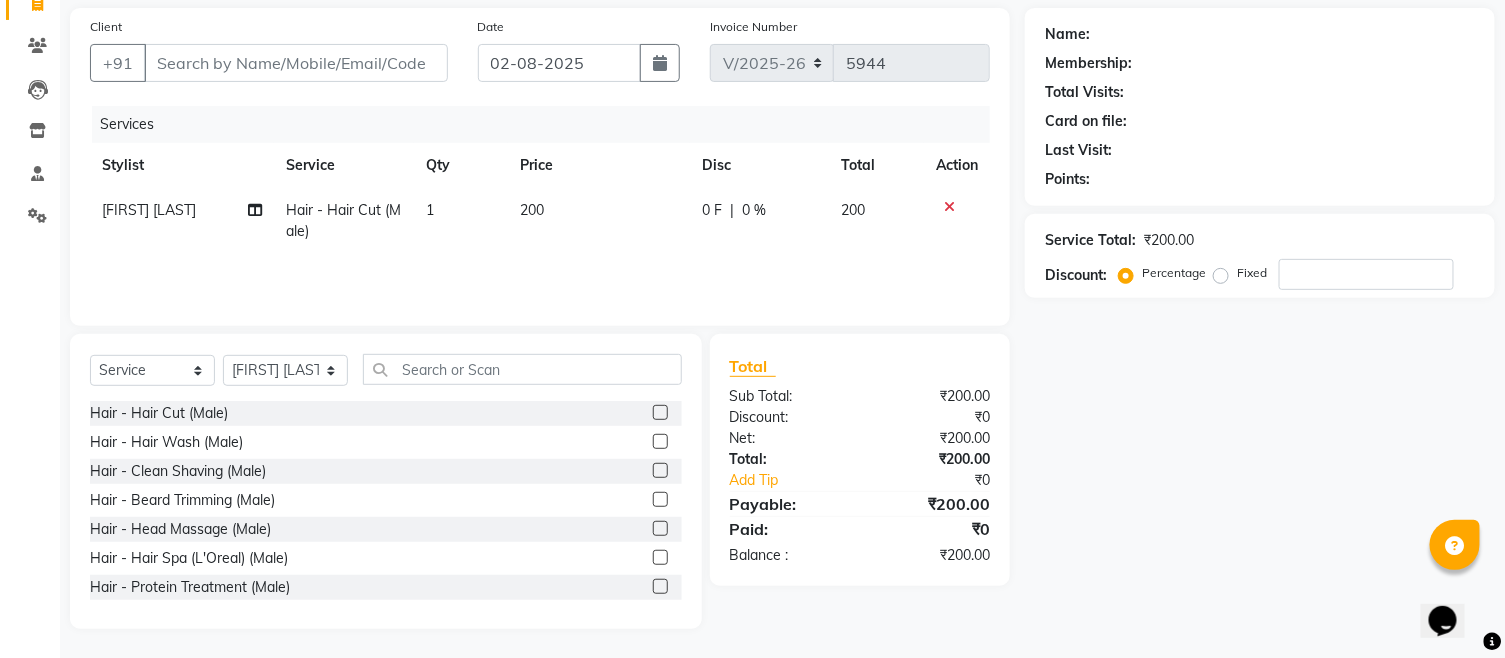 click 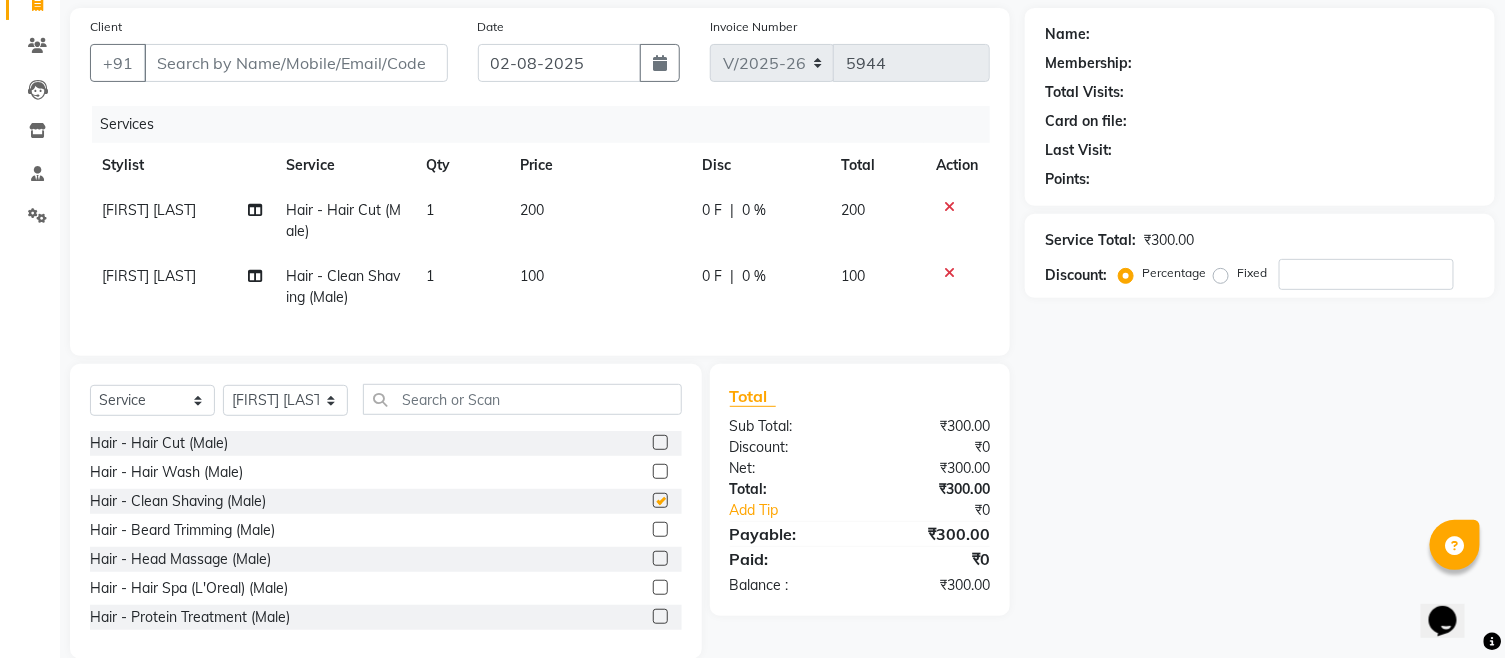 checkbox on "false" 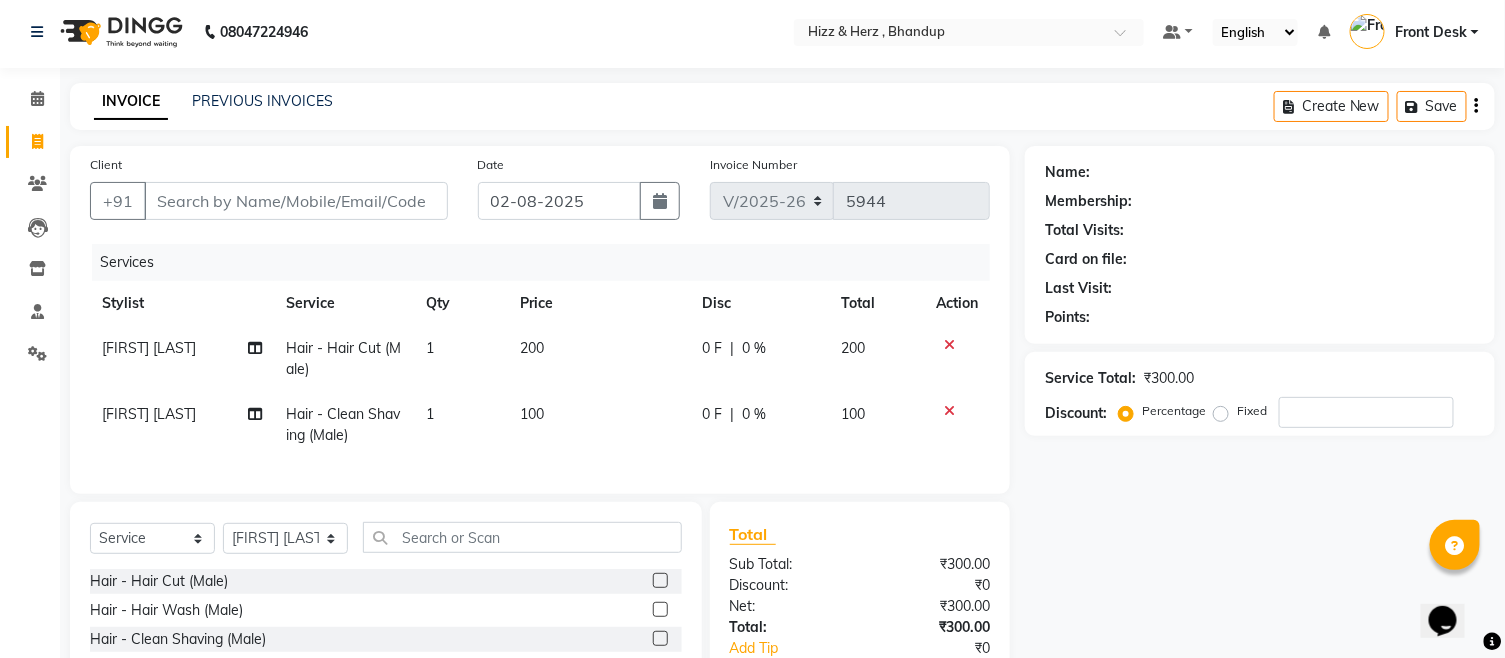 scroll, scrollTop: 0, scrollLeft: 0, axis: both 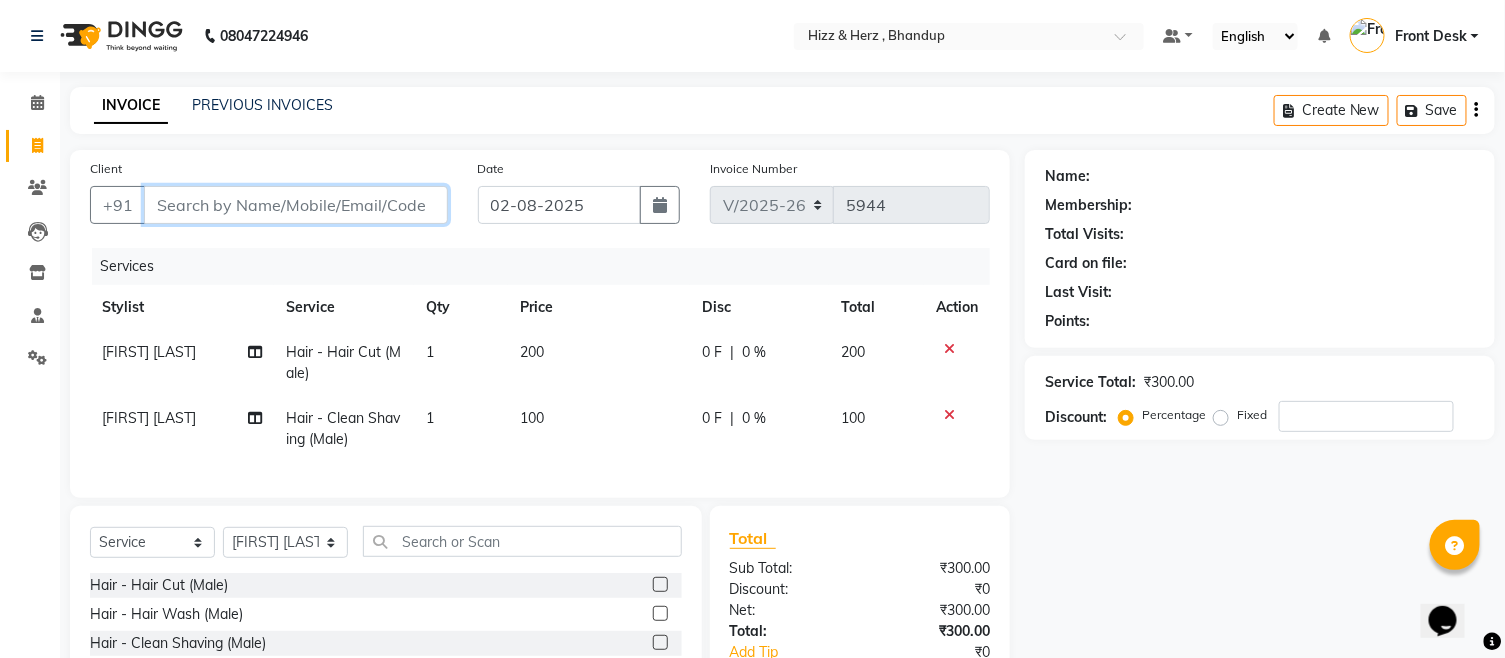 click on "Client" at bounding box center (296, 205) 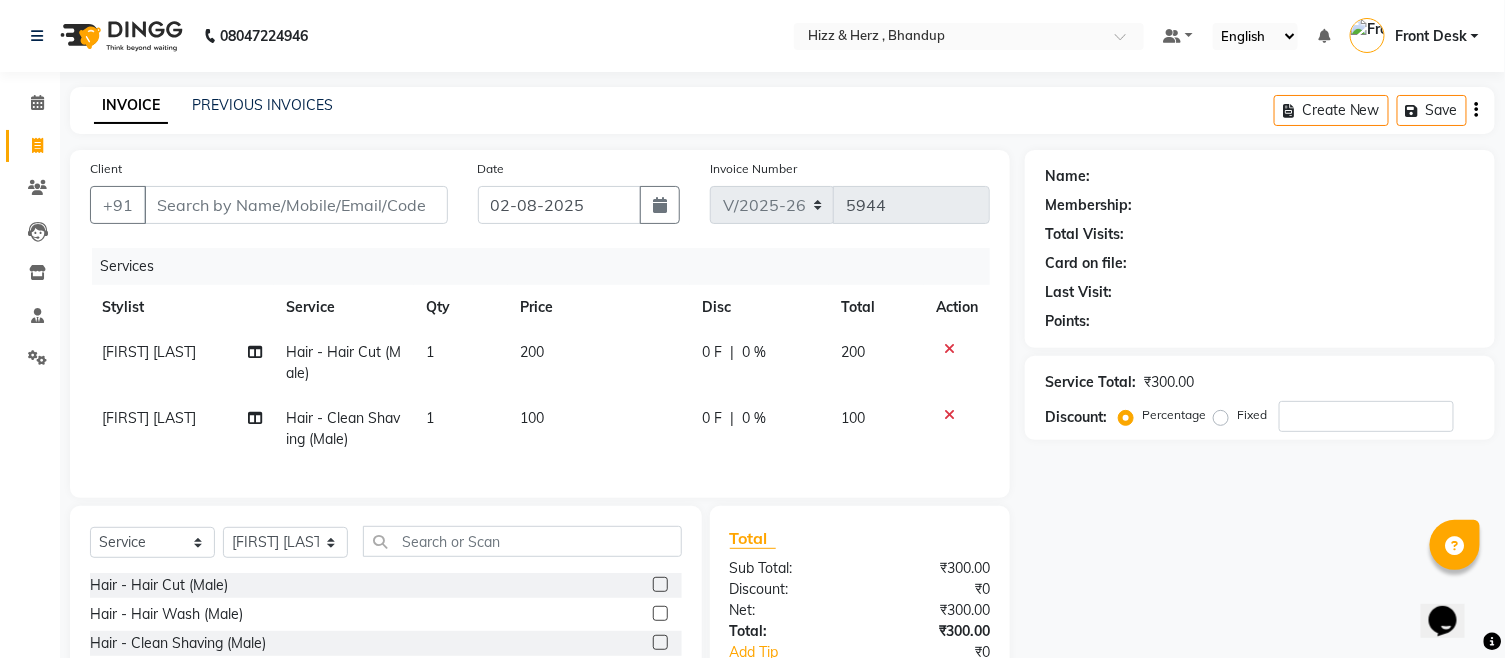 click 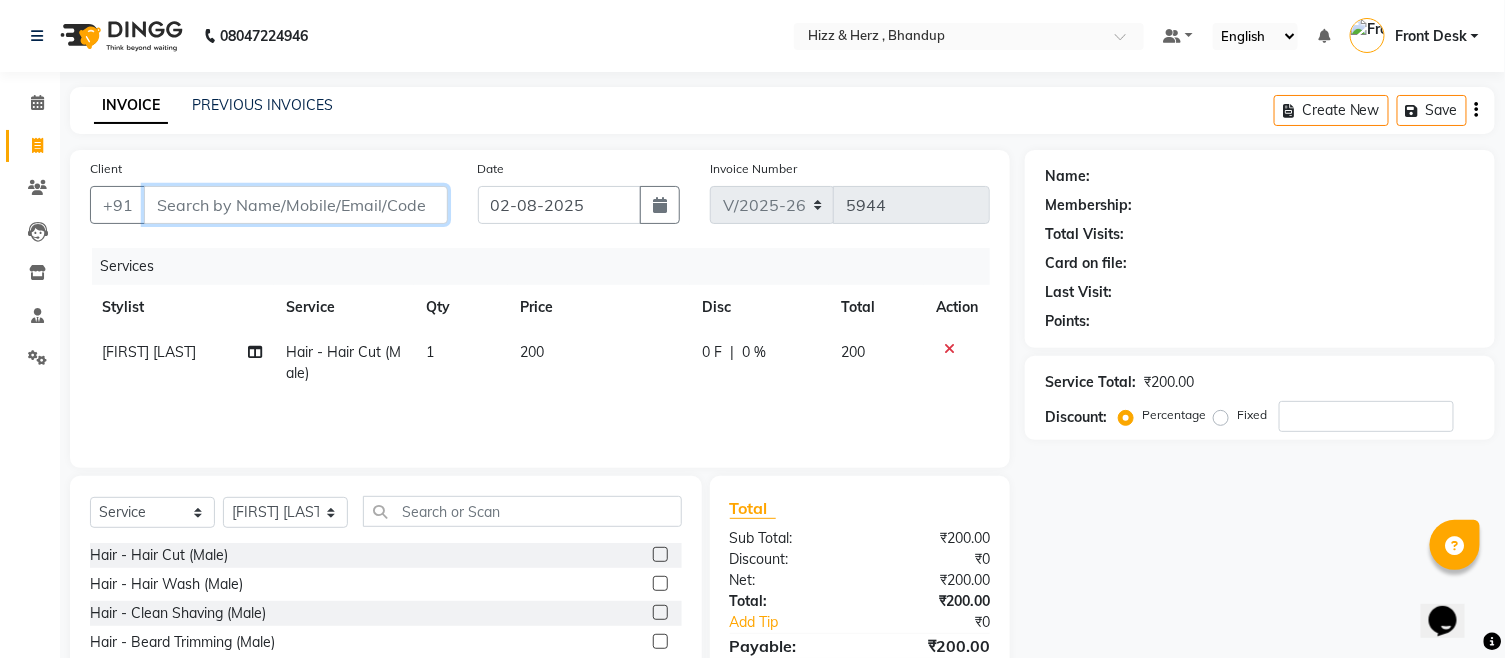 click on "Client" at bounding box center [296, 205] 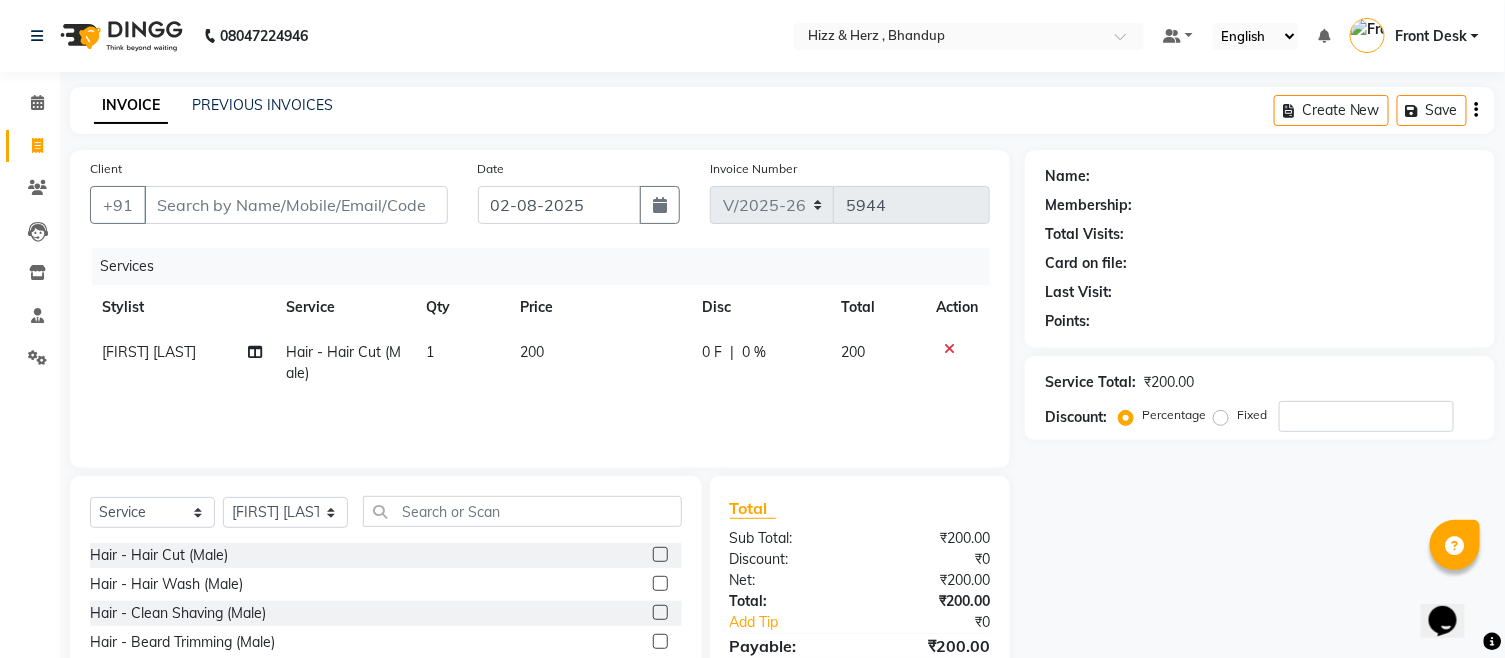 click on "Client +91" 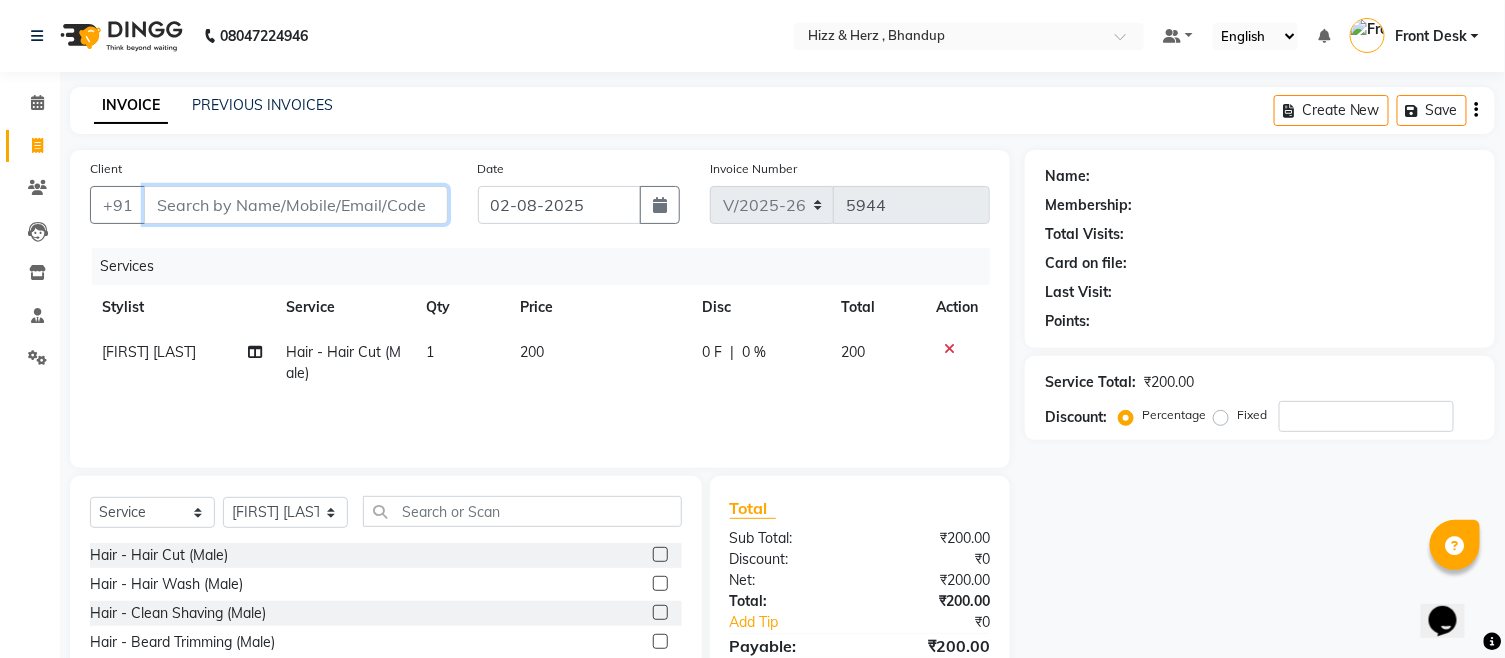 click on "Client" at bounding box center (296, 205) 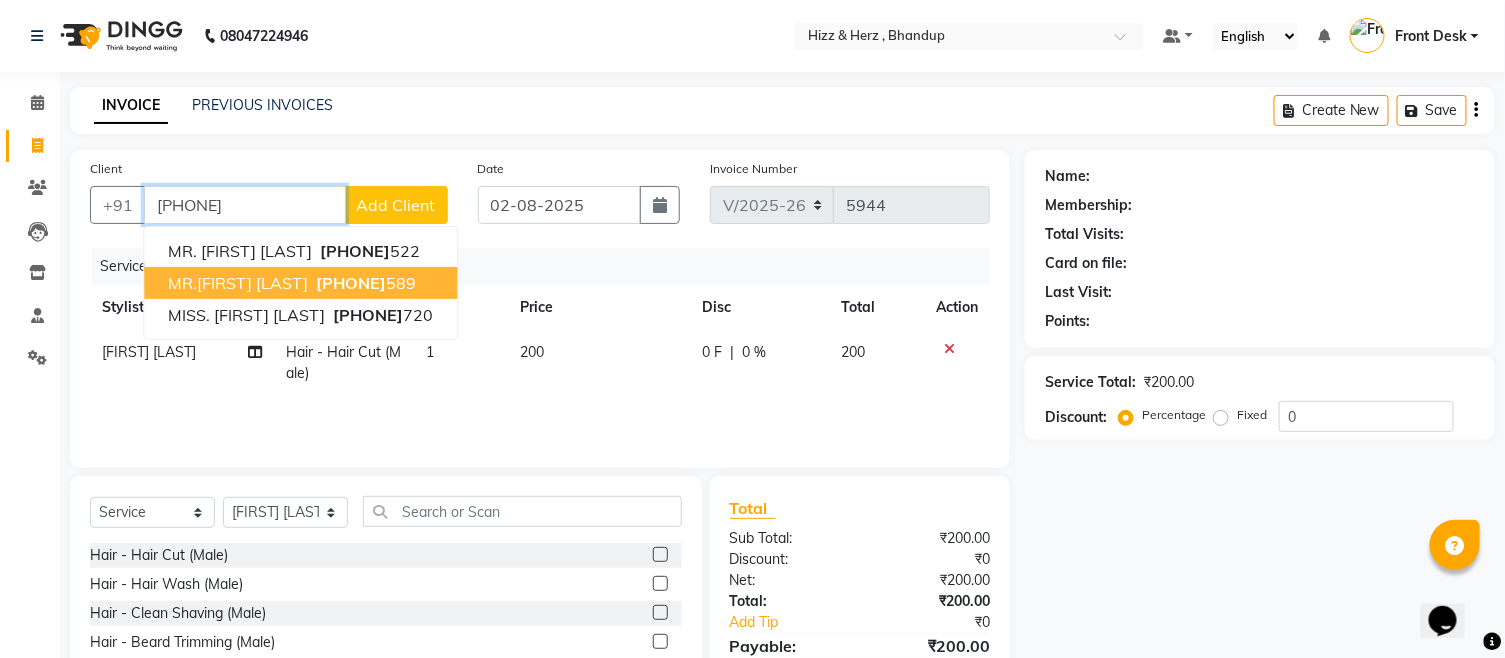 click on "9820129 589" at bounding box center [364, 283] 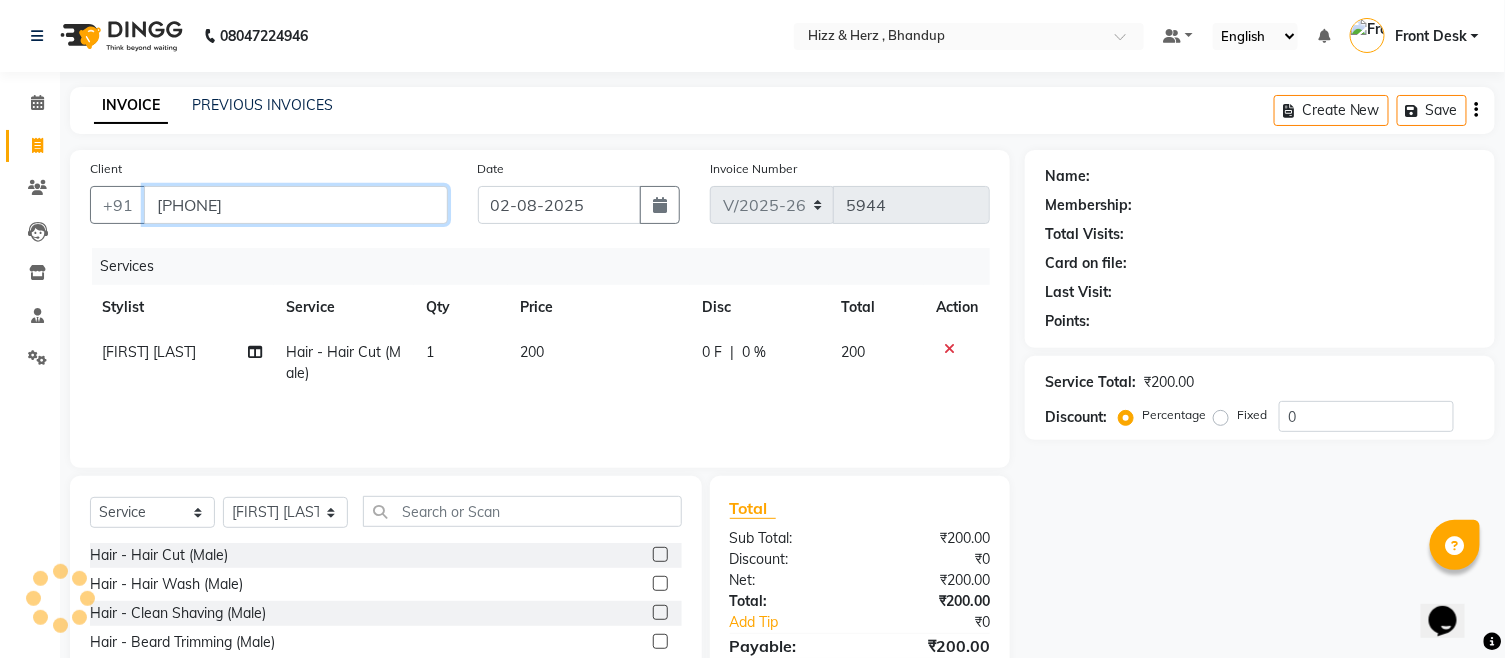 type on "9820129589" 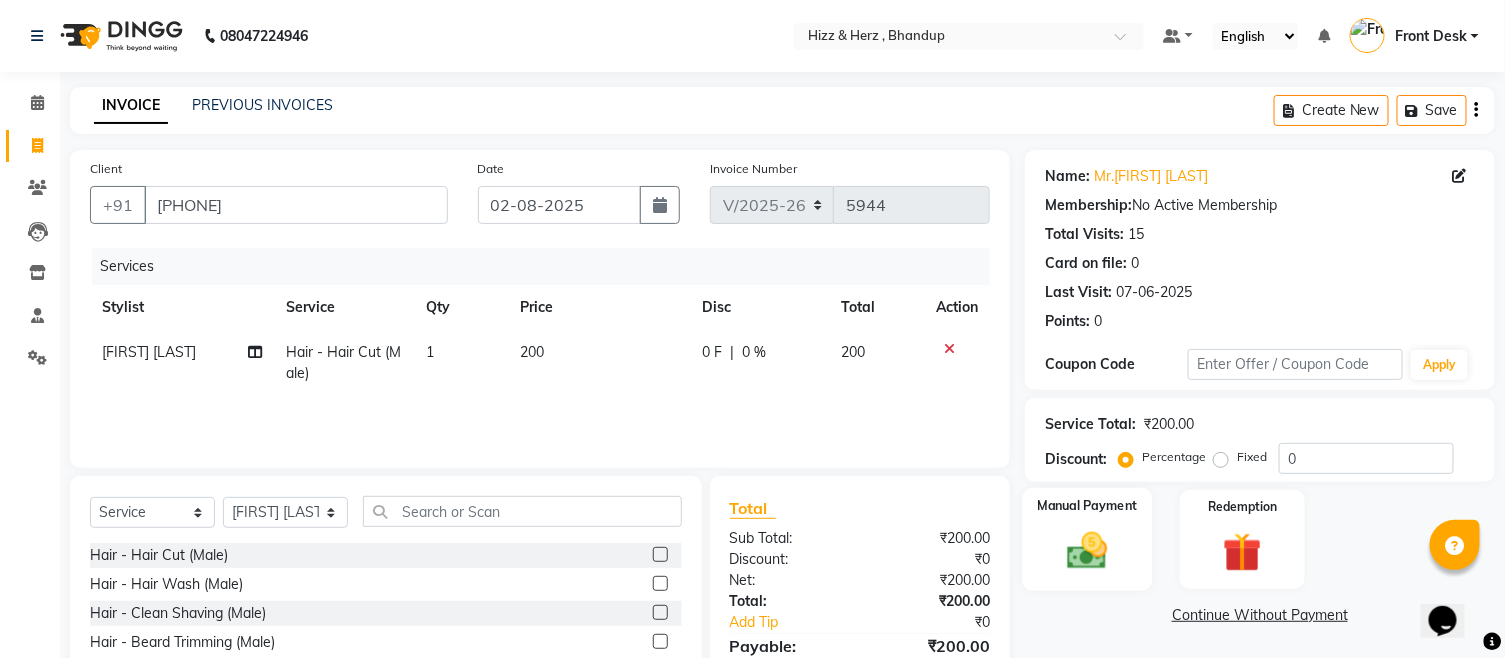 click 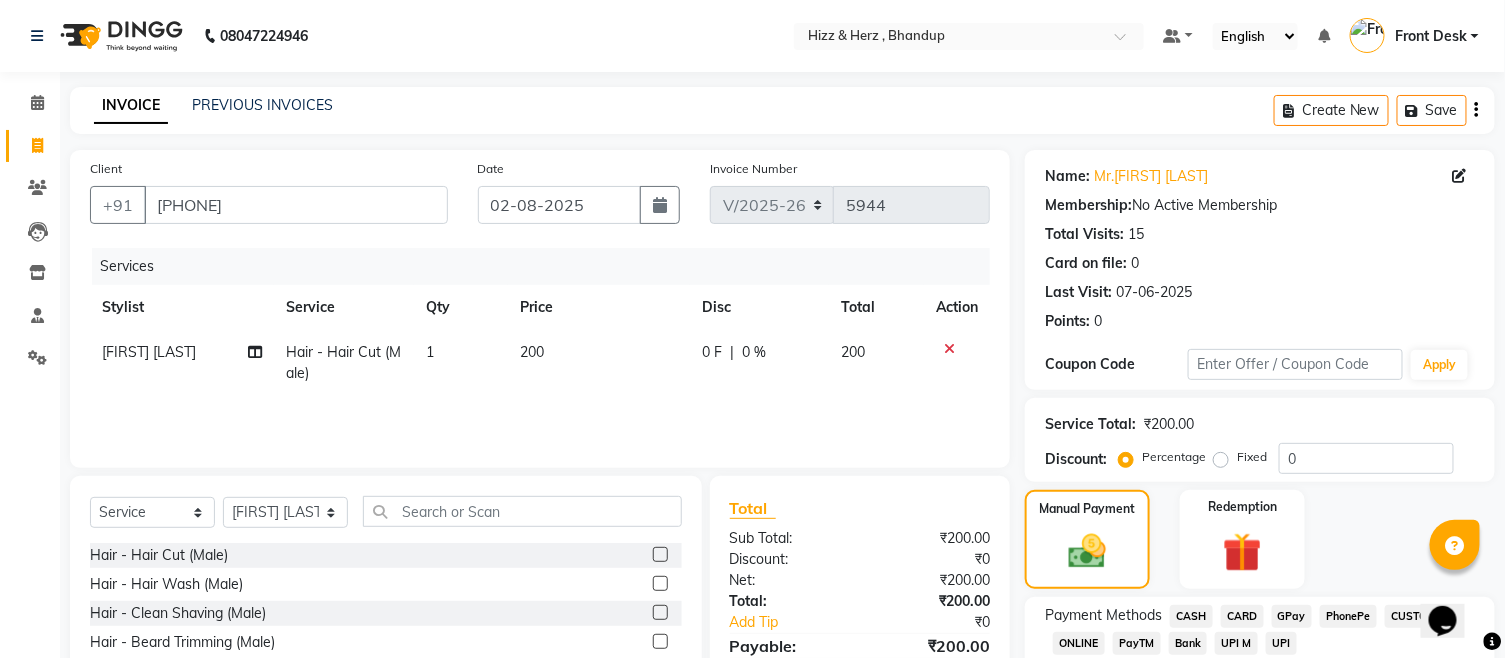 click on "CASH" 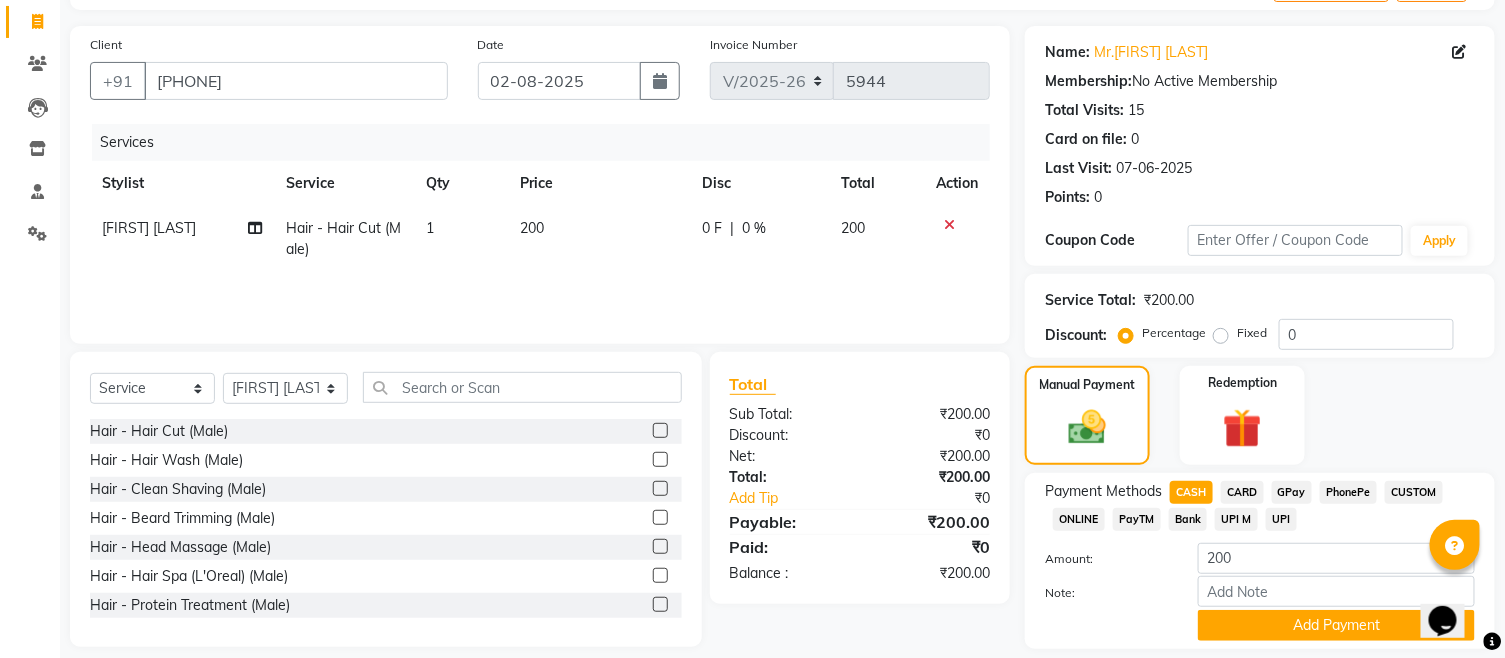 scroll, scrollTop: 185, scrollLeft: 0, axis: vertical 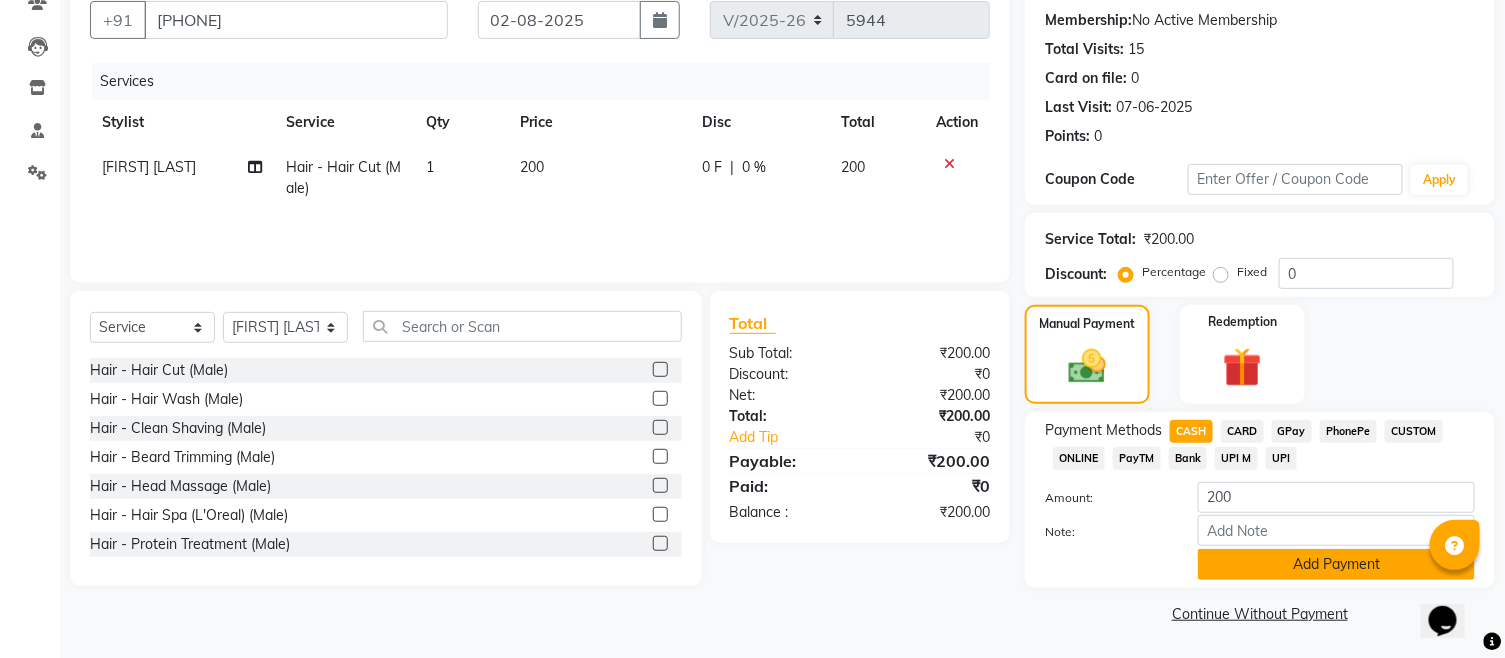 click on "Add Payment" 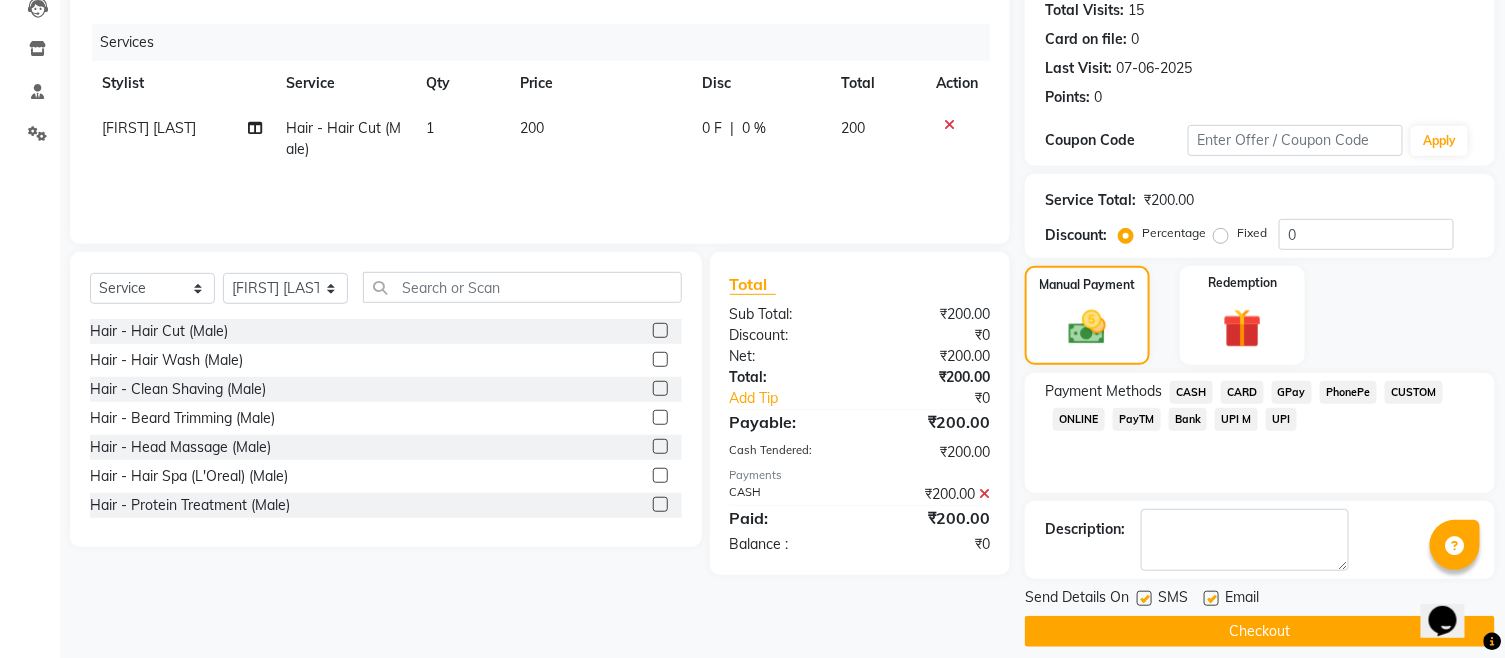 scroll, scrollTop: 242, scrollLeft: 0, axis: vertical 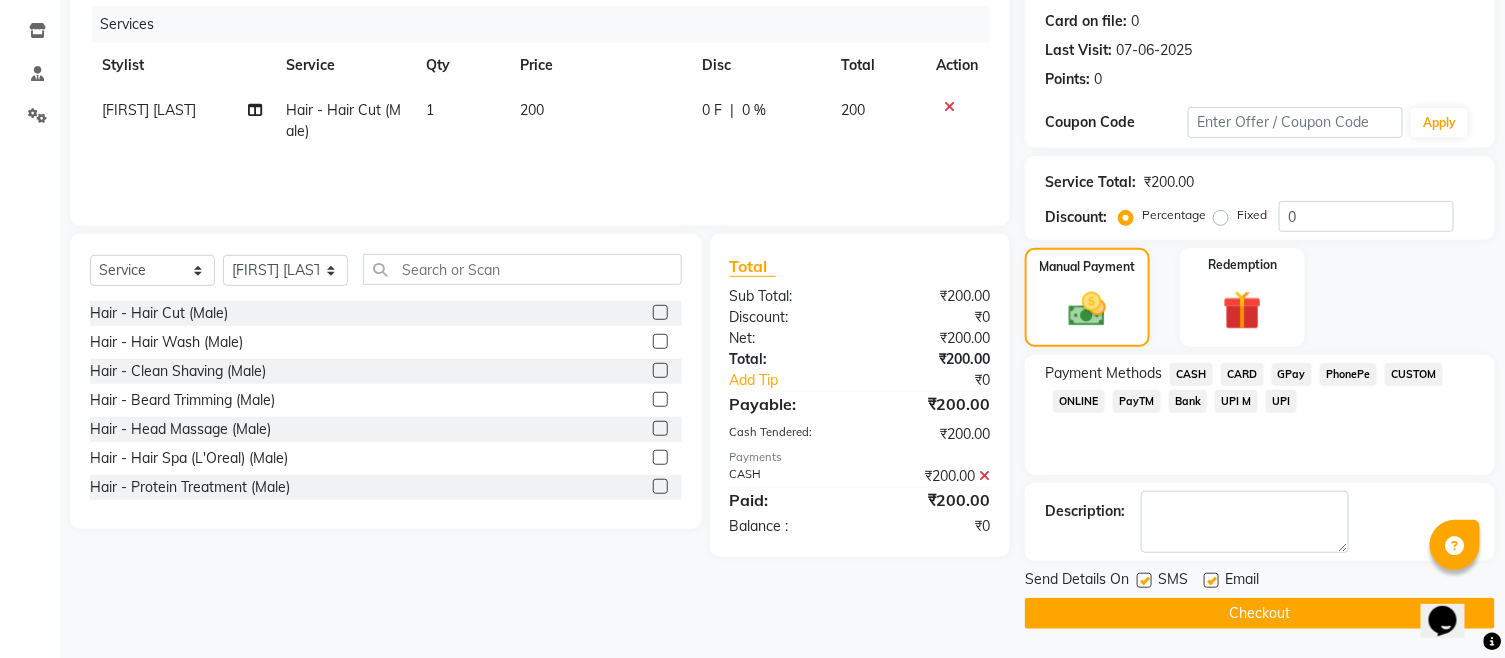 click on "Checkout" 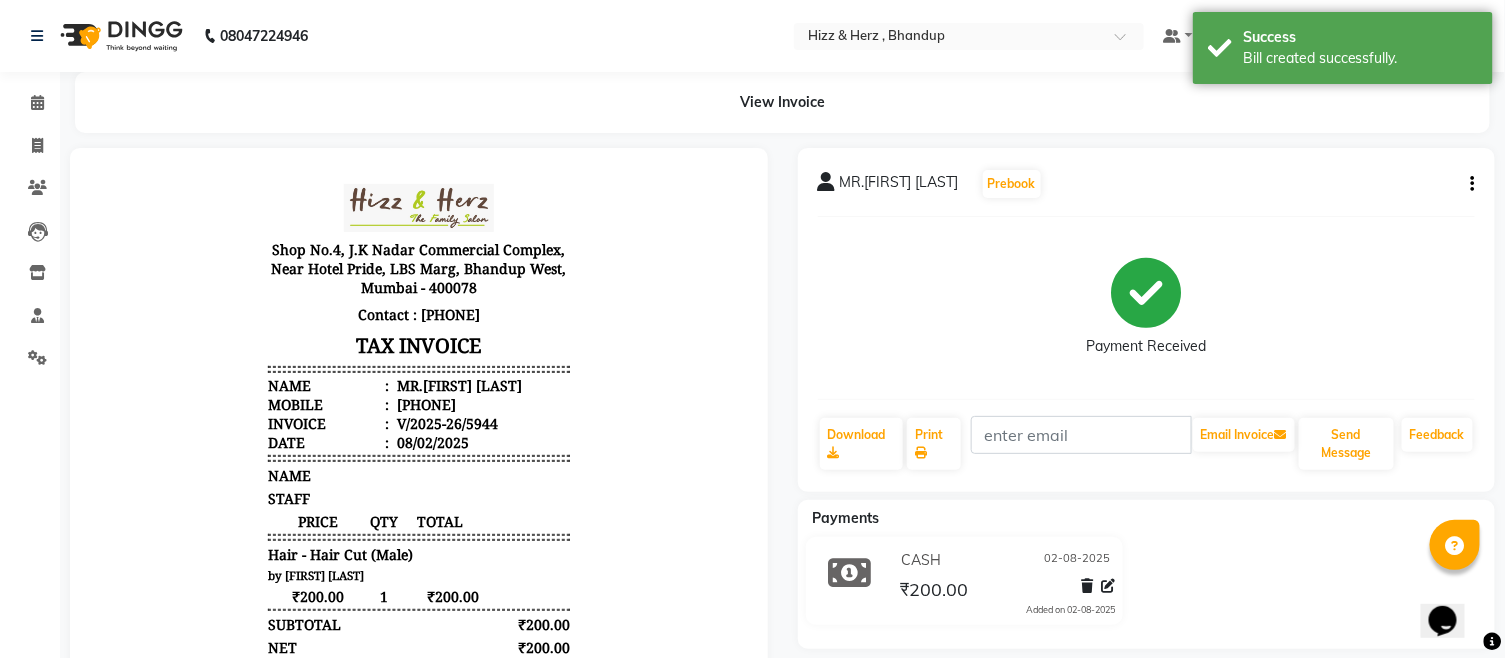 scroll, scrollTop: 0, scrollLeft: 0, axis: both 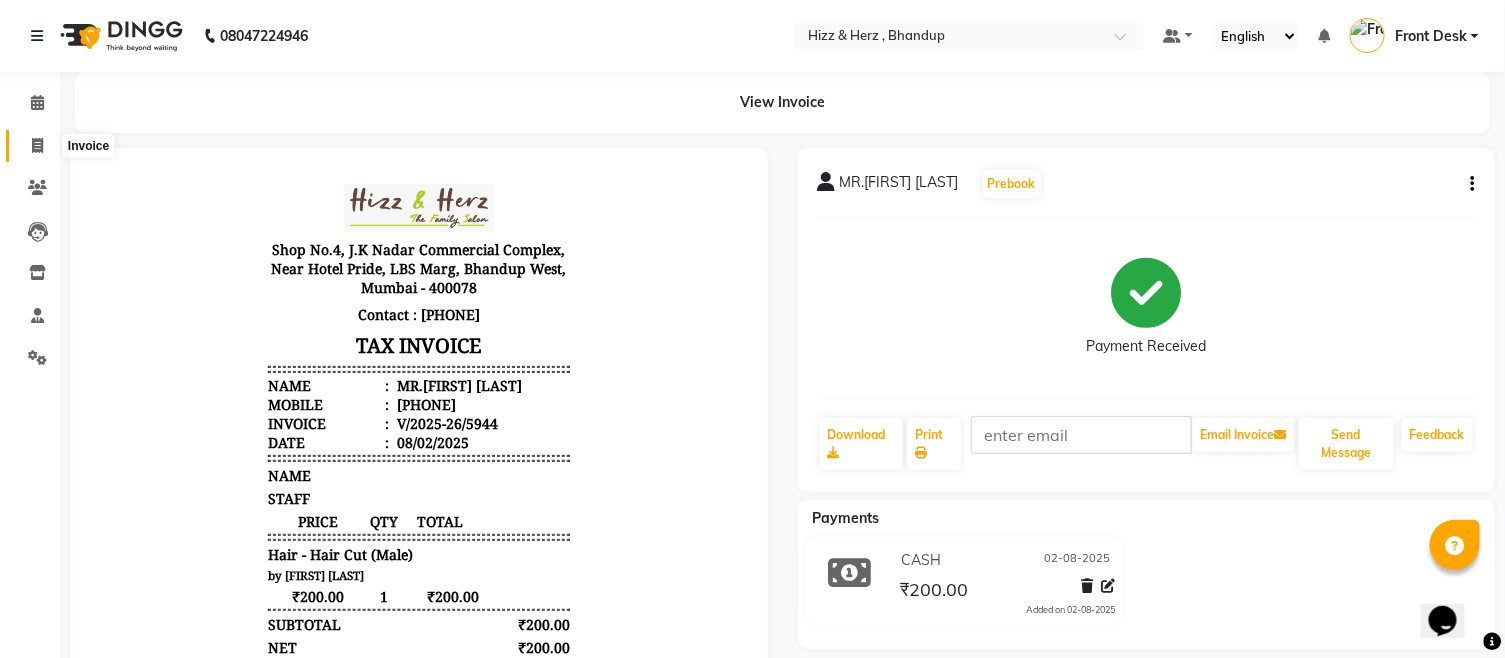 click 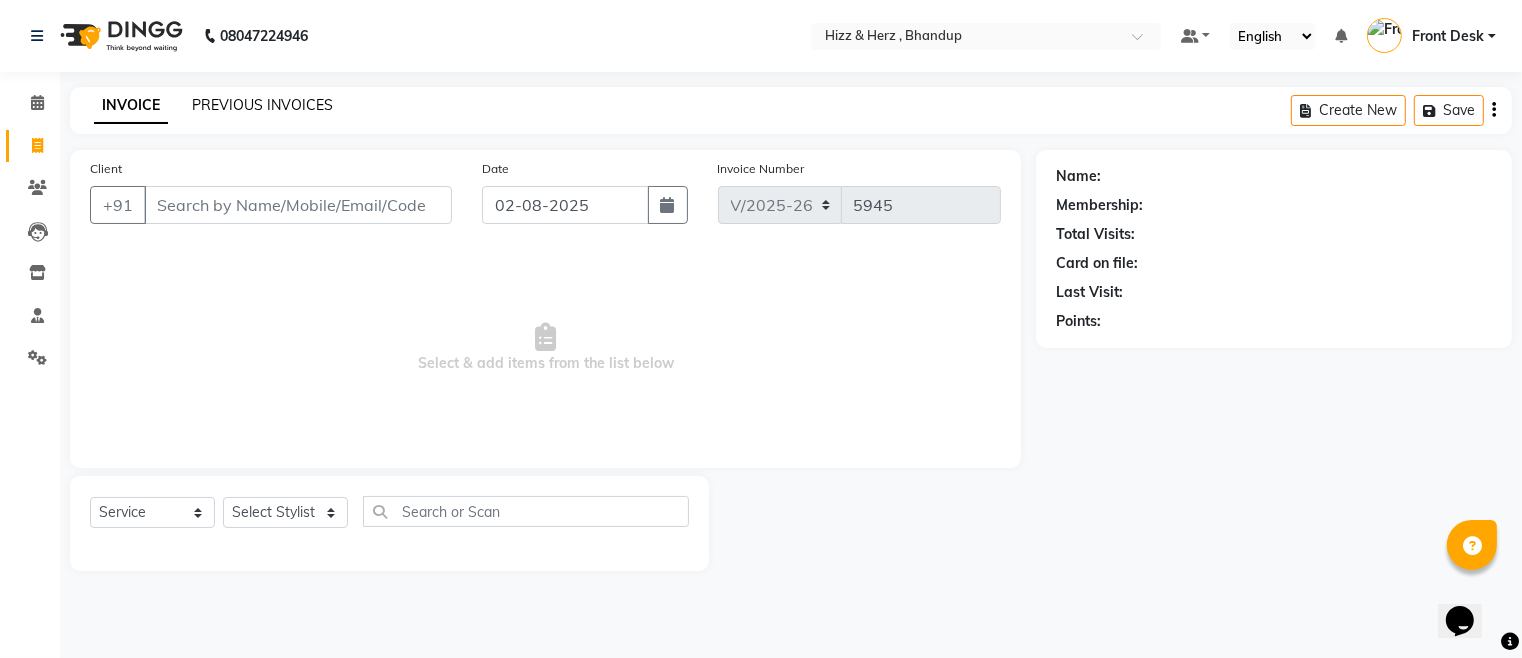 click on "PREVIOUS INVOICES" 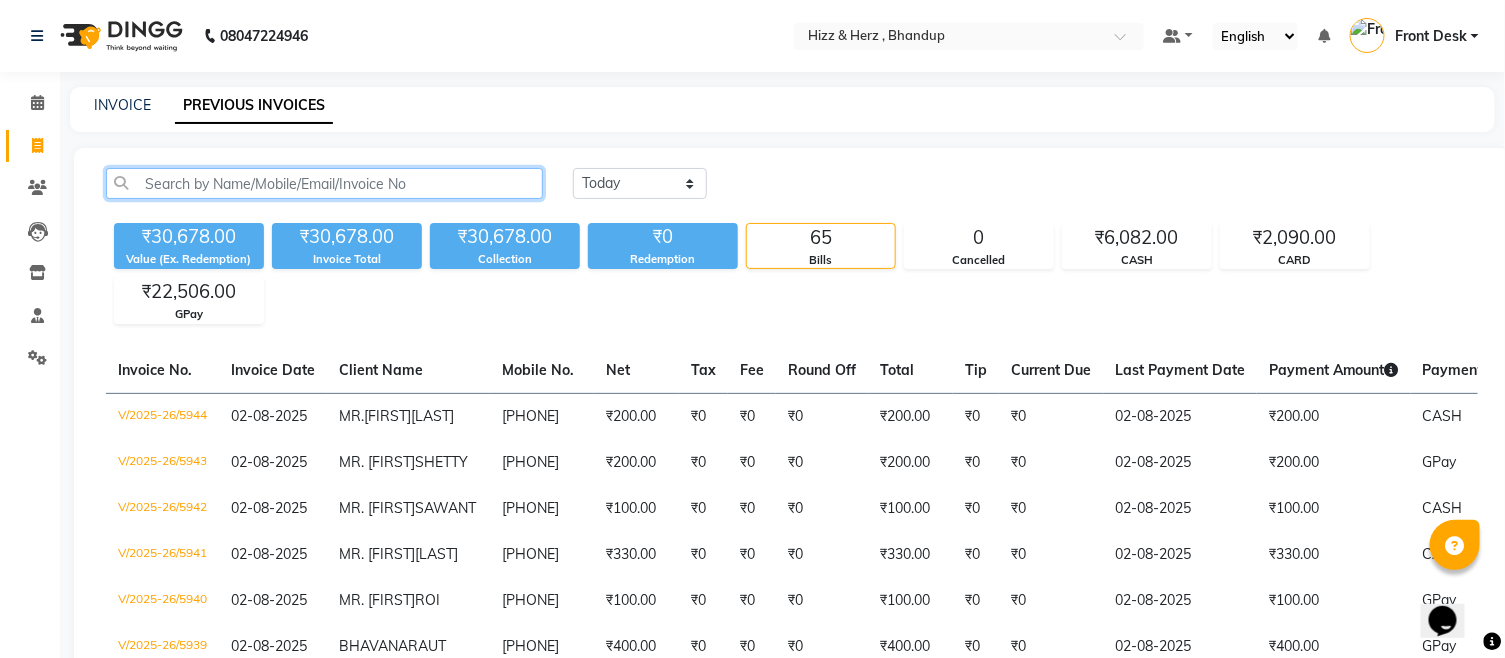 click 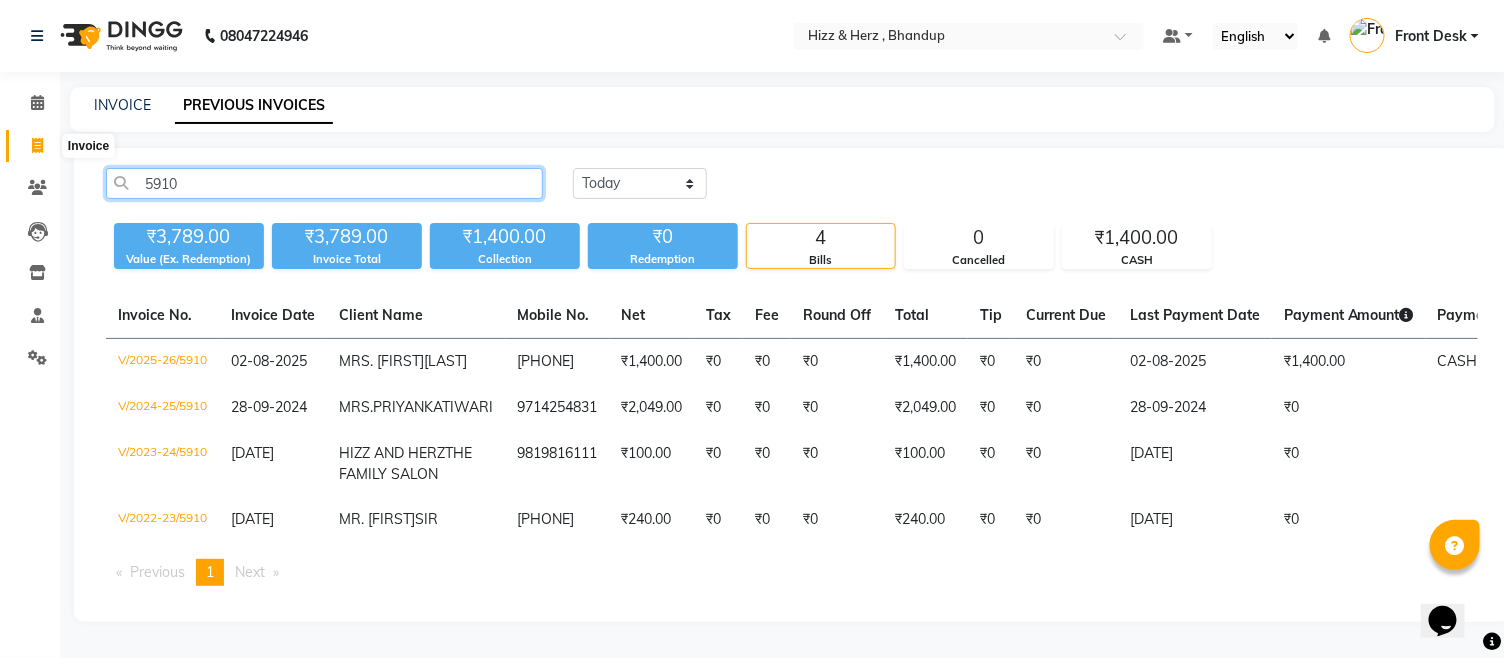 type on "5910" 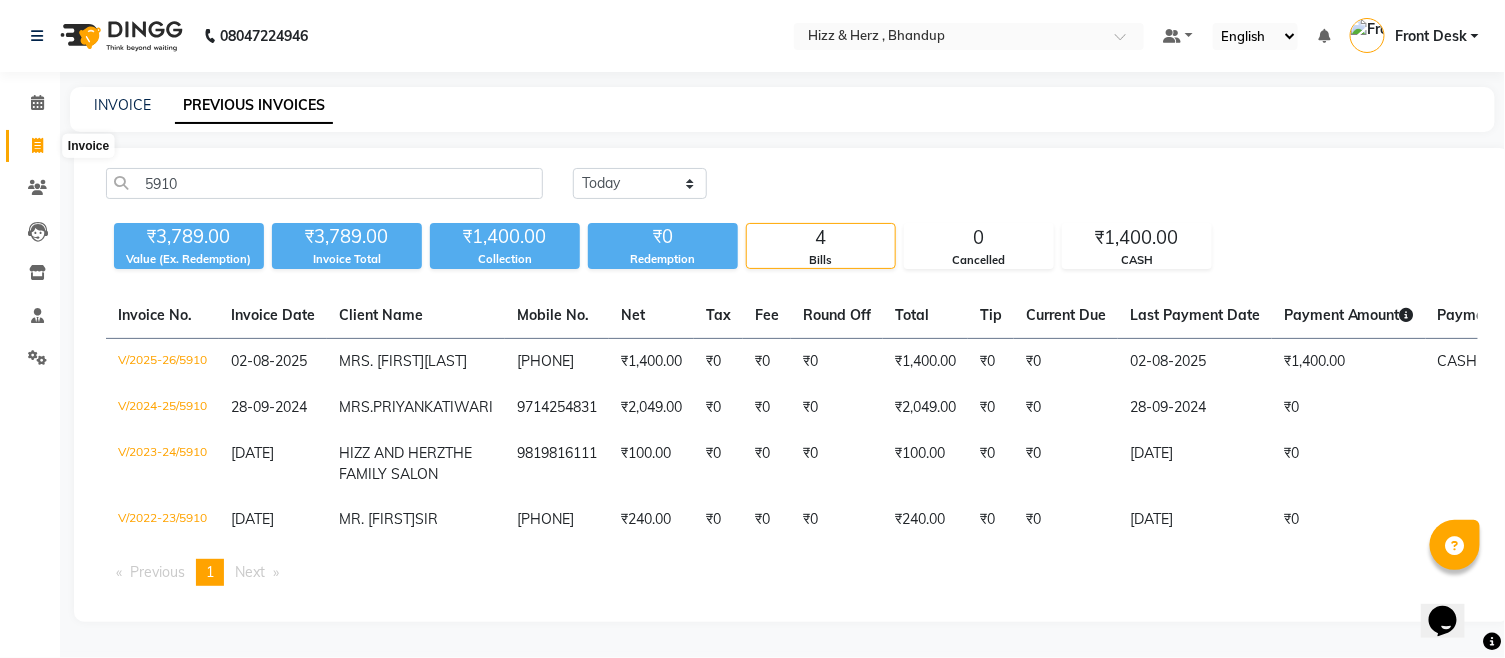 click 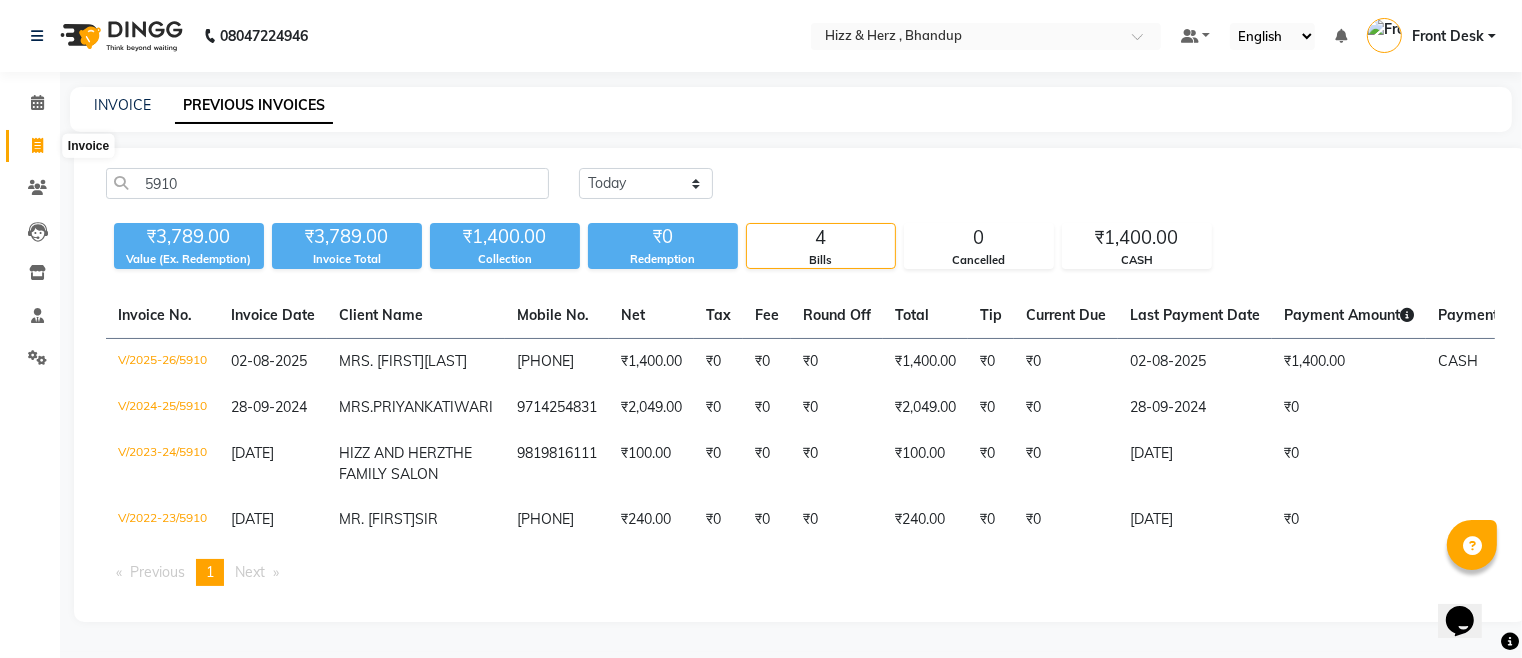 select on "629" 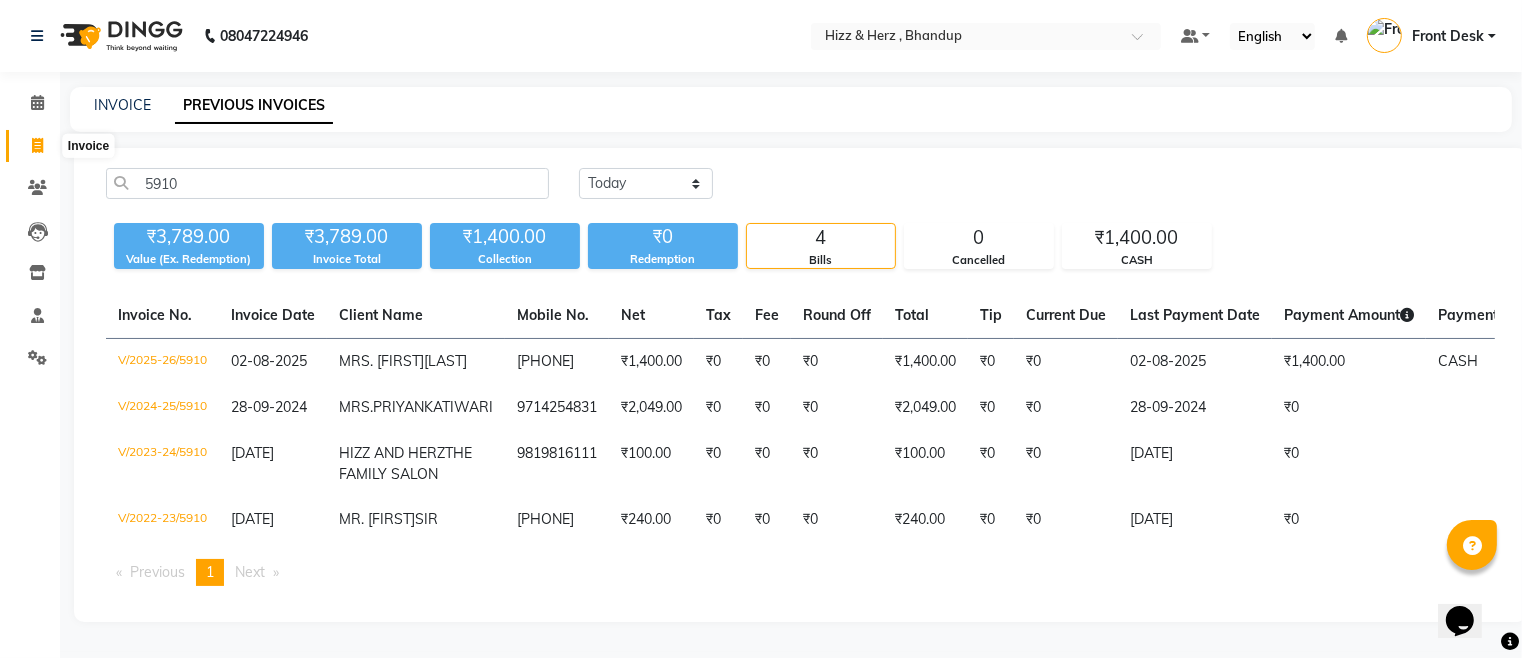select on "service" 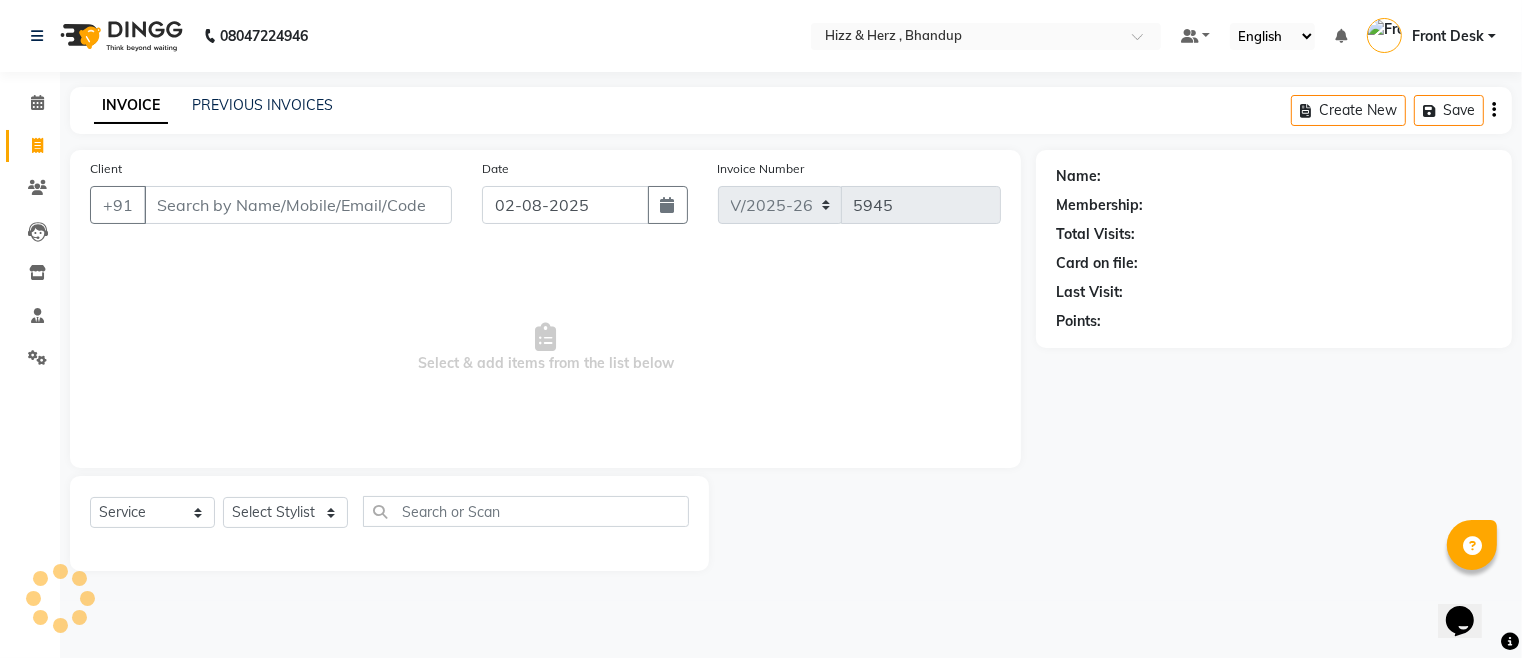 click on "Client" at bounding box center (298, 205) 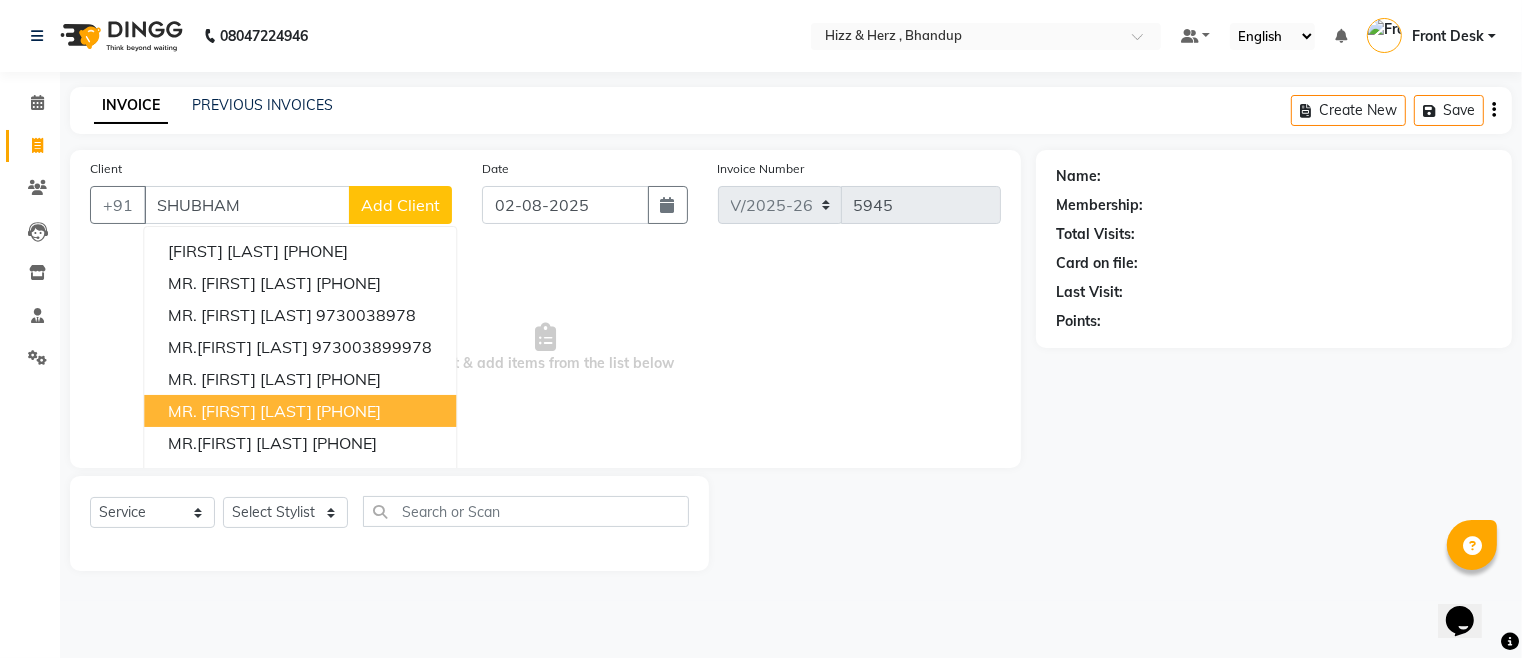 click on "9082767679" at bounding box center [348, 411] 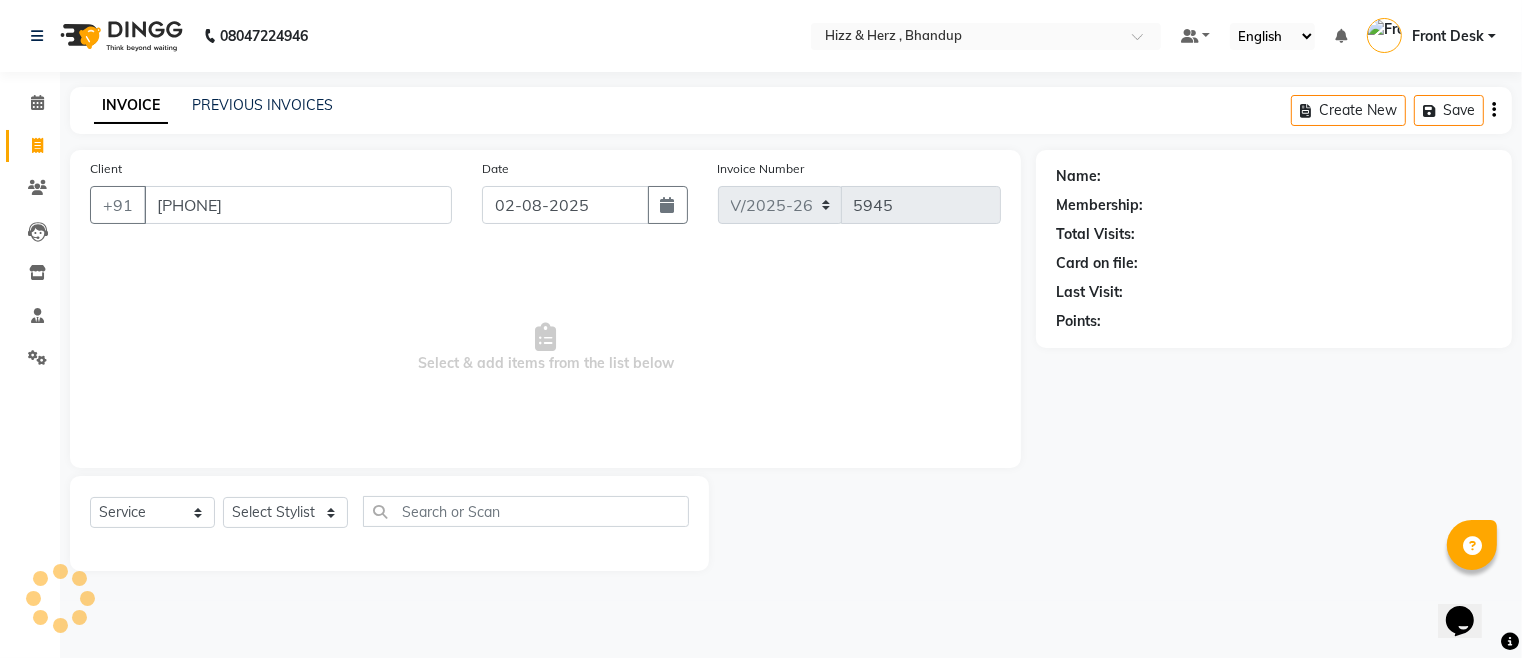type on "9082767679" 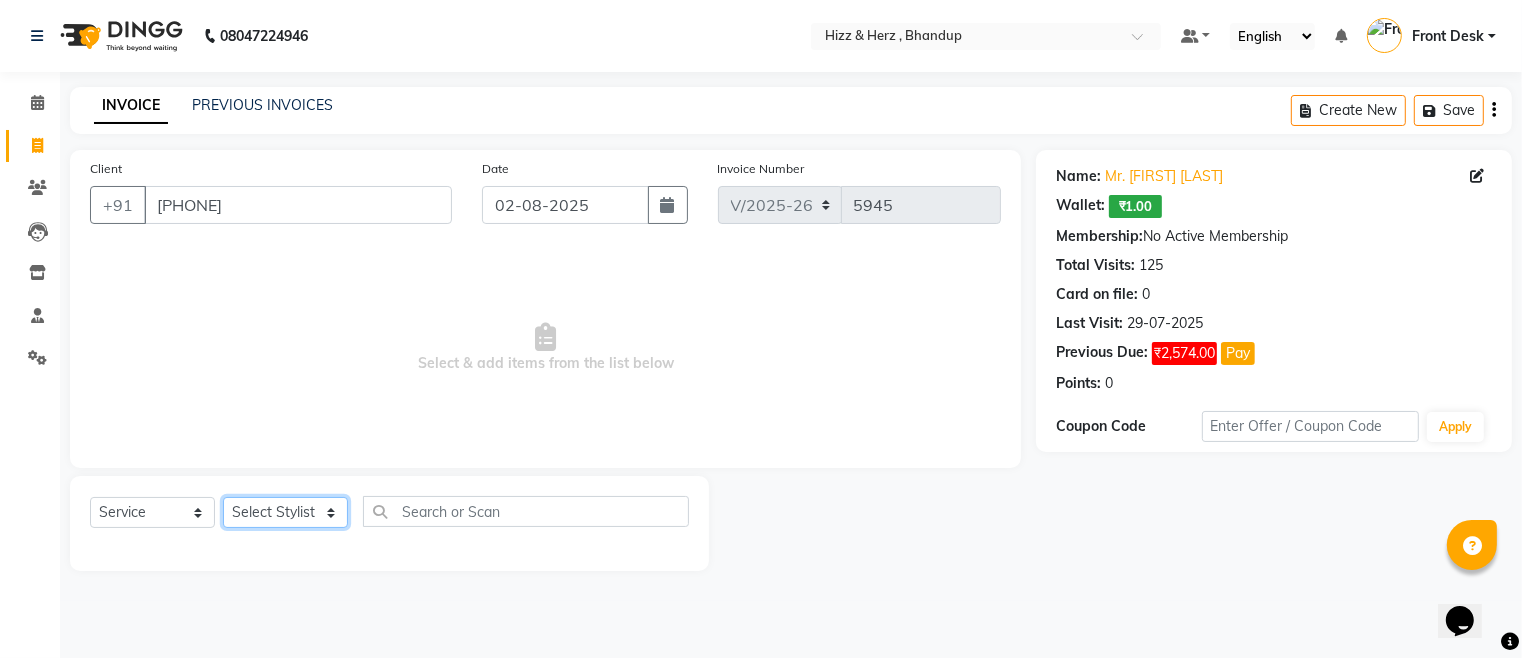 click on "Select Stylist Front Desk Gaurav Sharma HIZZ & HERZ 2 IRFAN AHMAD Jigna Goswami KHALID AHMAD Laxmi Mehboob MOHD PARVEJ NIZAM Salman Sangeeta  SUMITA  VEERENDRA SHARMA" 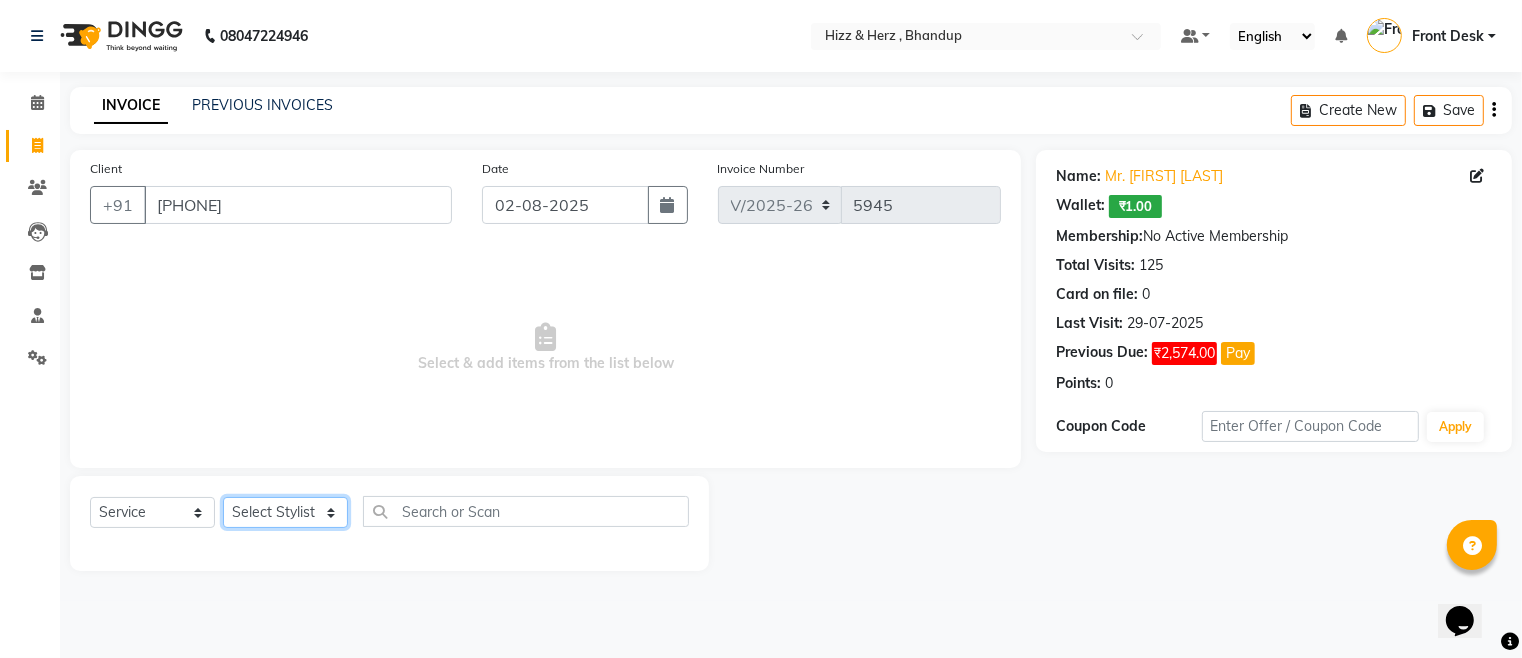 select on "24395" 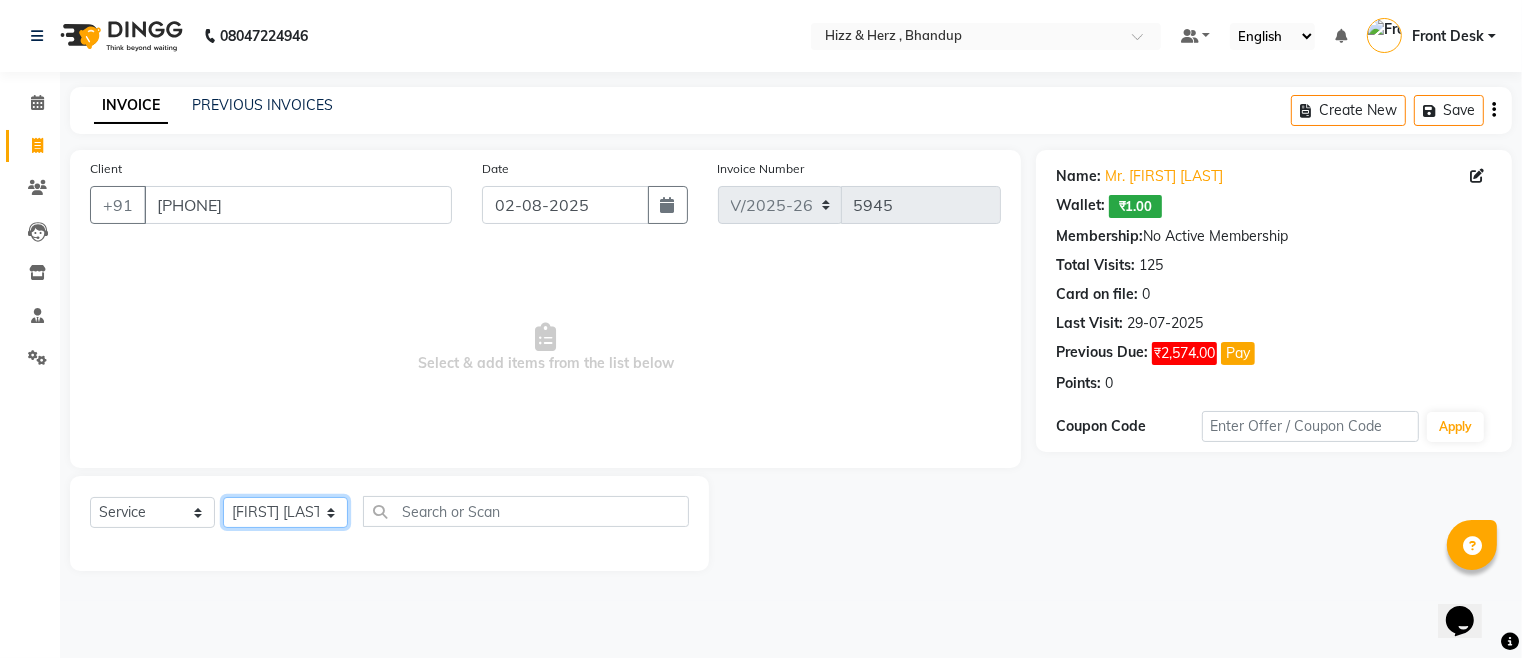 click on "Select Stylist Front Desk Gaurav Sharma HIZZ & HERZ 2 IRFAN AHMAD Jigna Goswami KHALID AHMAD Laxmi Mehboob MOHD PARVEJ NIZAM Salman Sangeeta  SUMITA  VEERENDRA SHARMA" 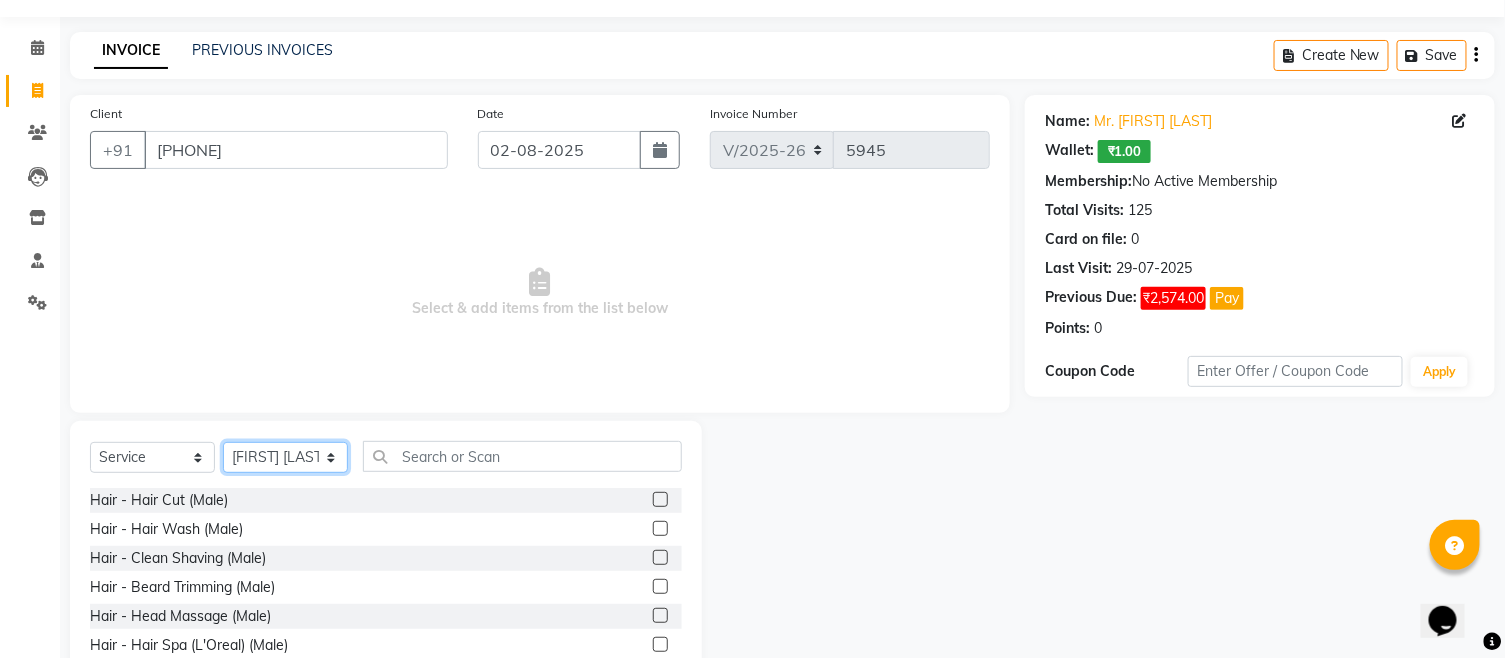 scroll, scrollTop: 142, scrollLeft: 0, axis: vertical 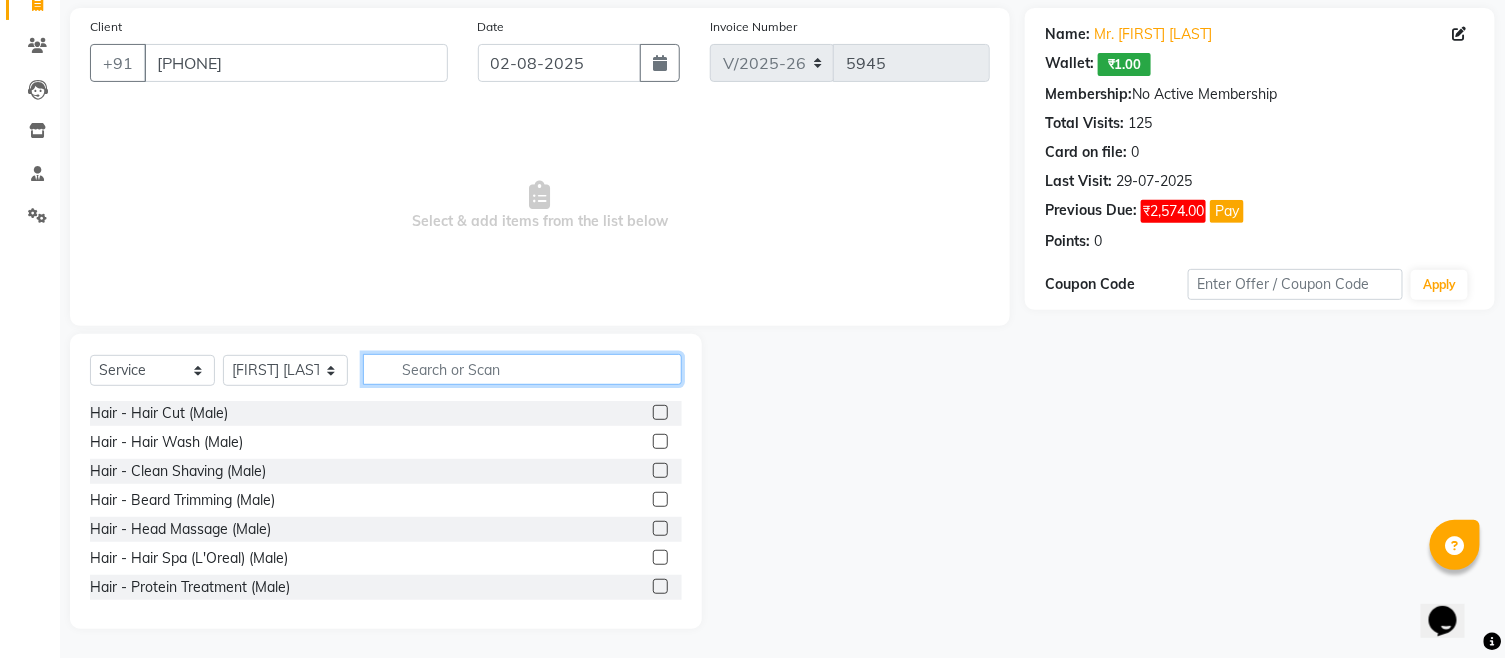 click 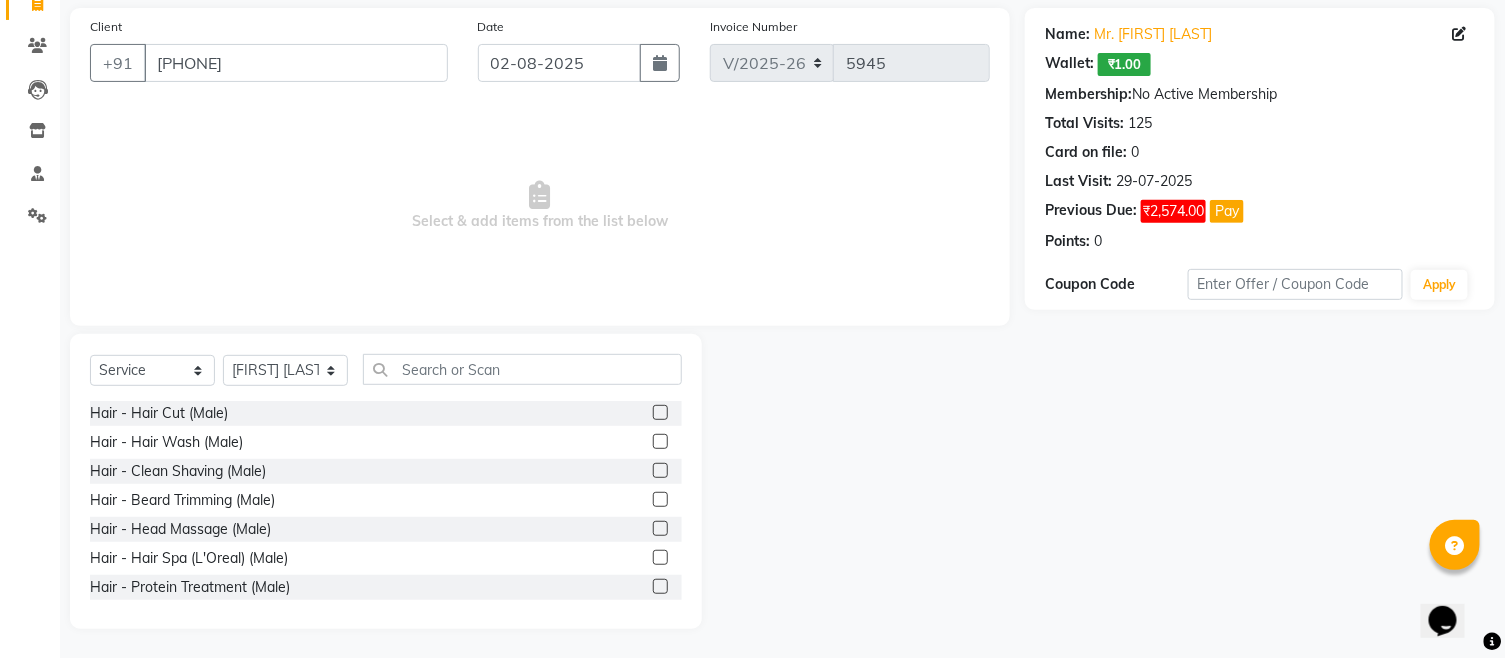 click 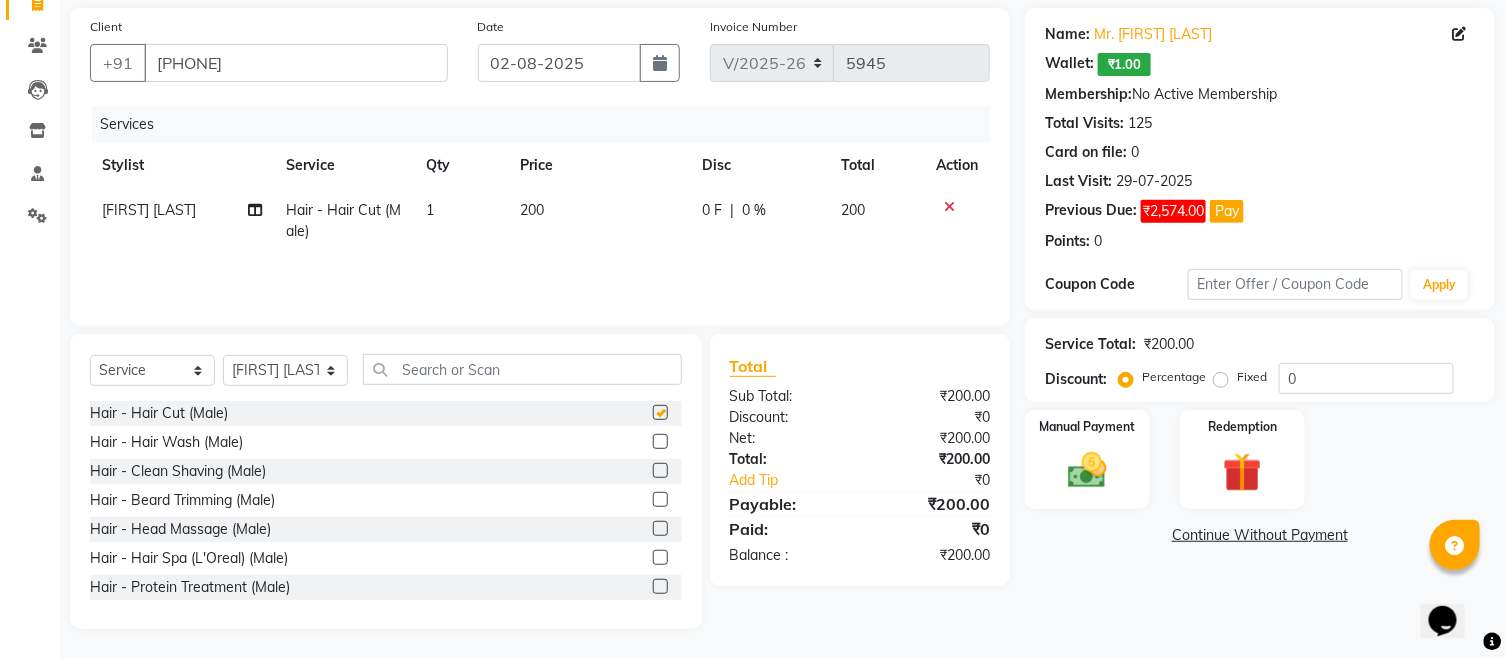 checkbox on "false" 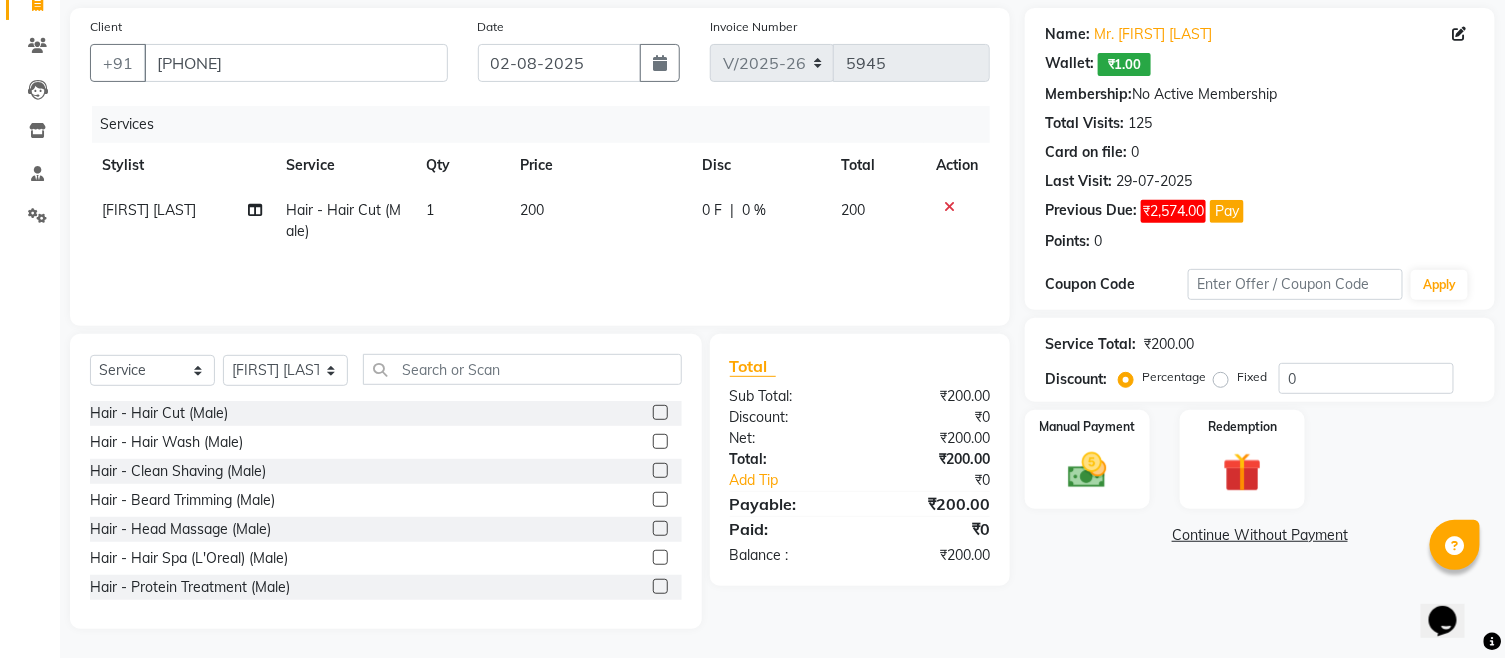 click 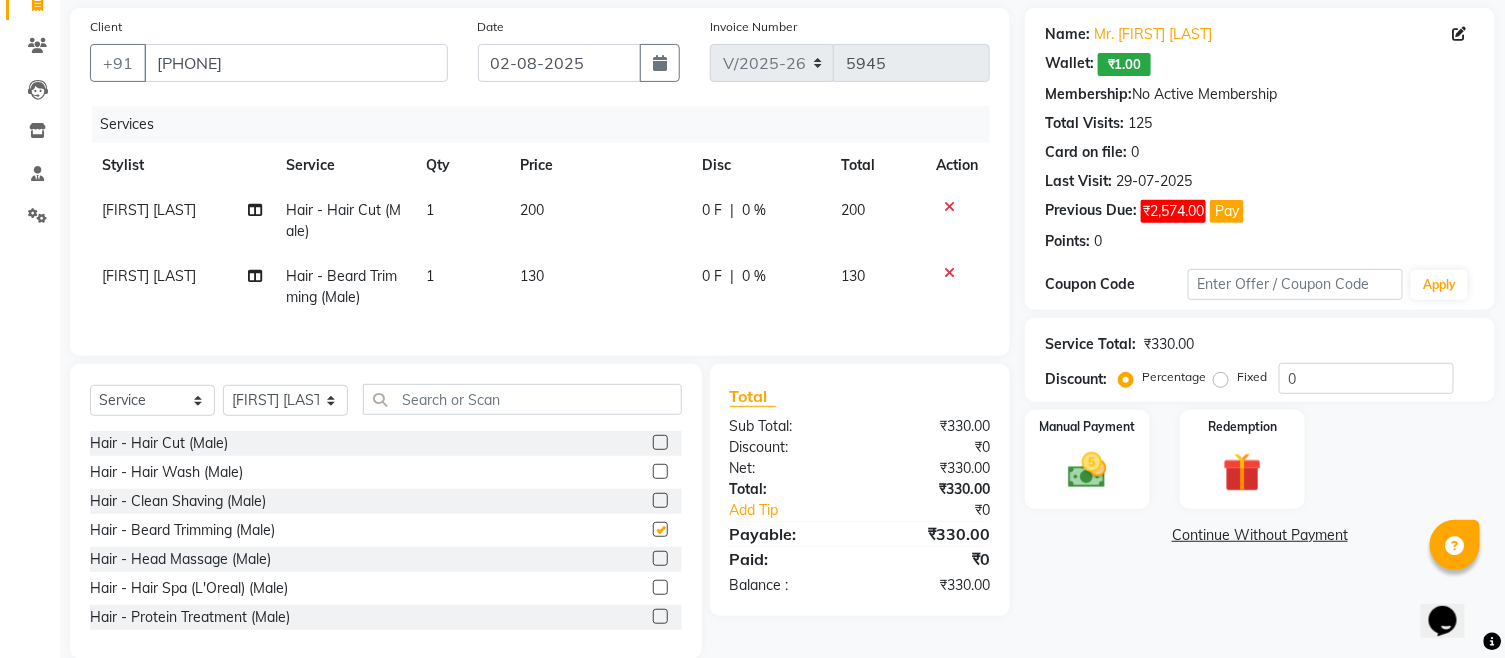 checkbox on "false" 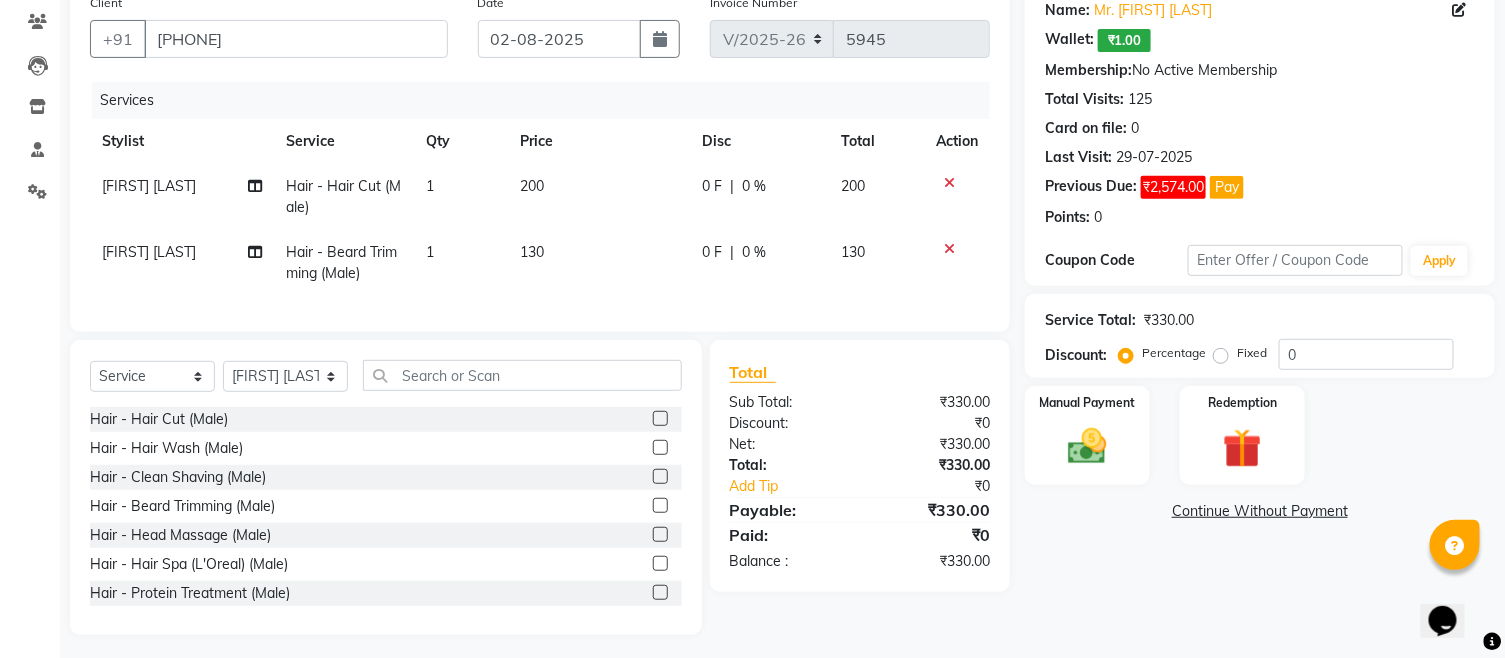 scroll, scrollTop: 188, scrollLeft: 0, axis: vertical 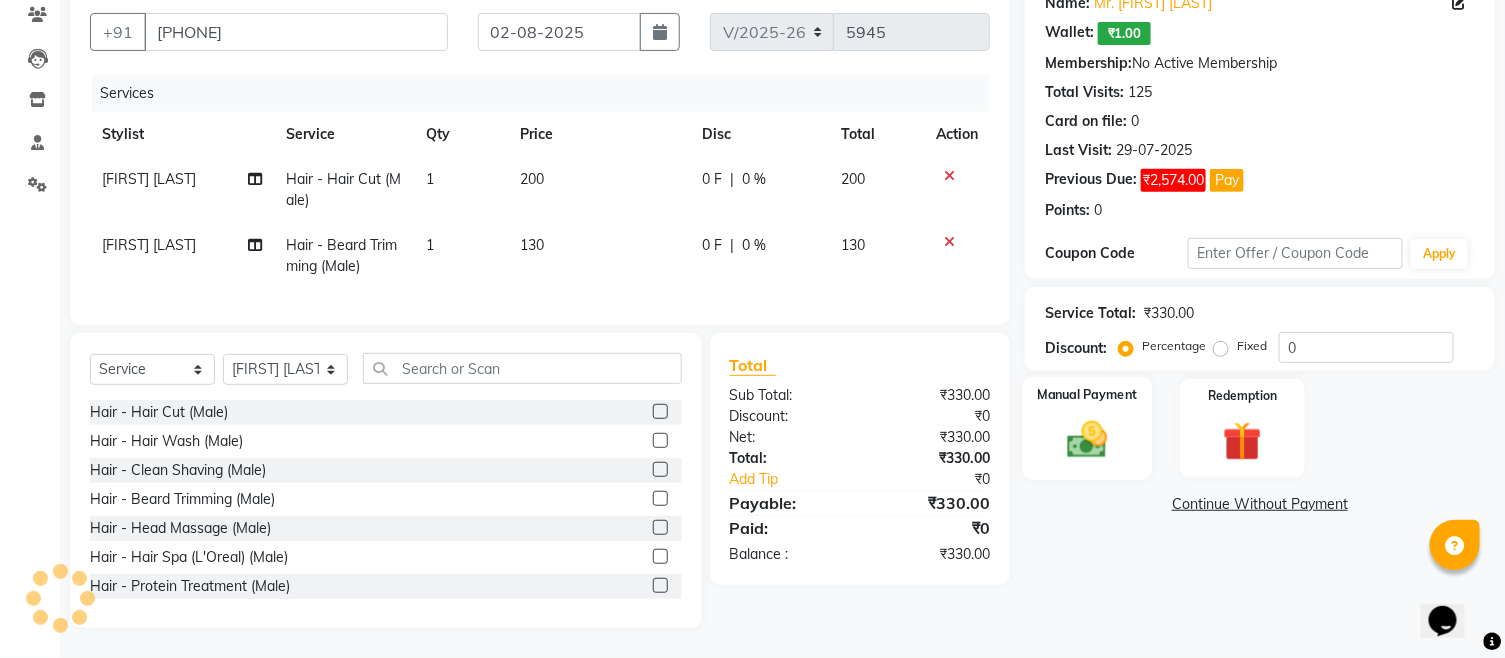 click 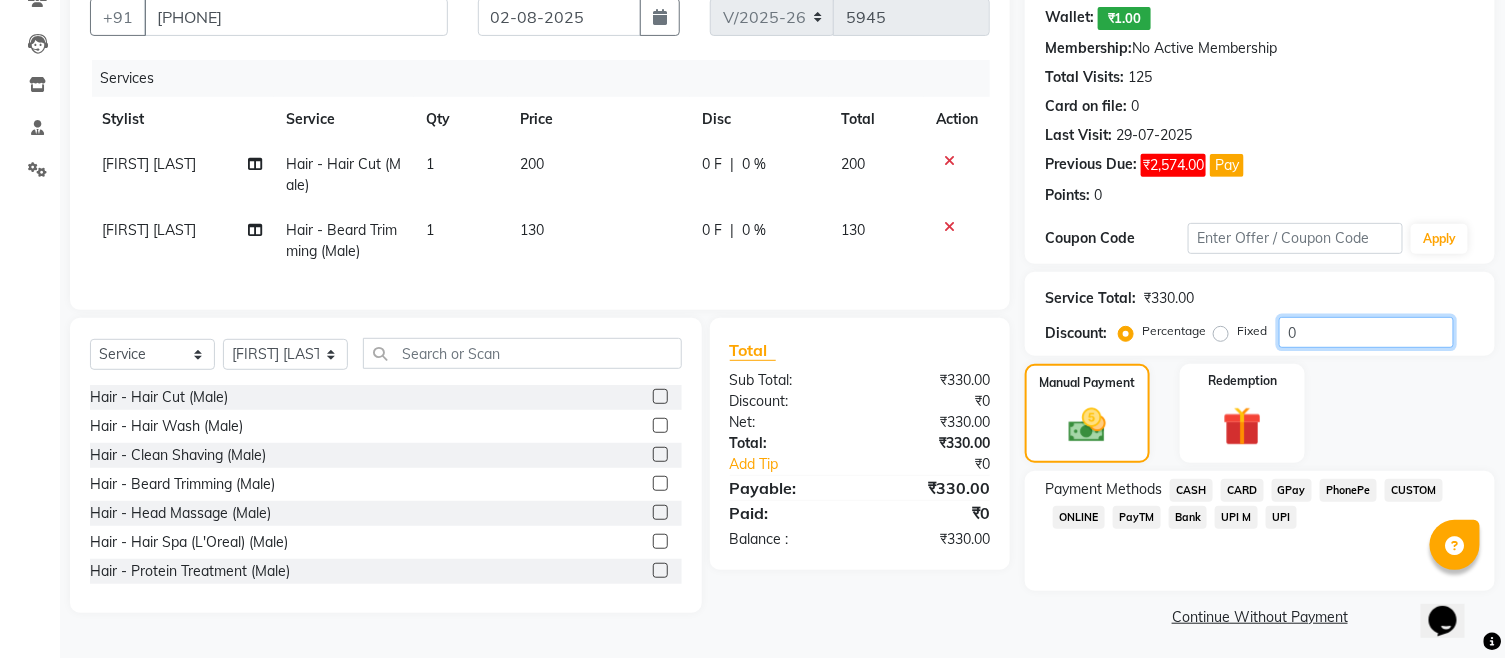click on "0" 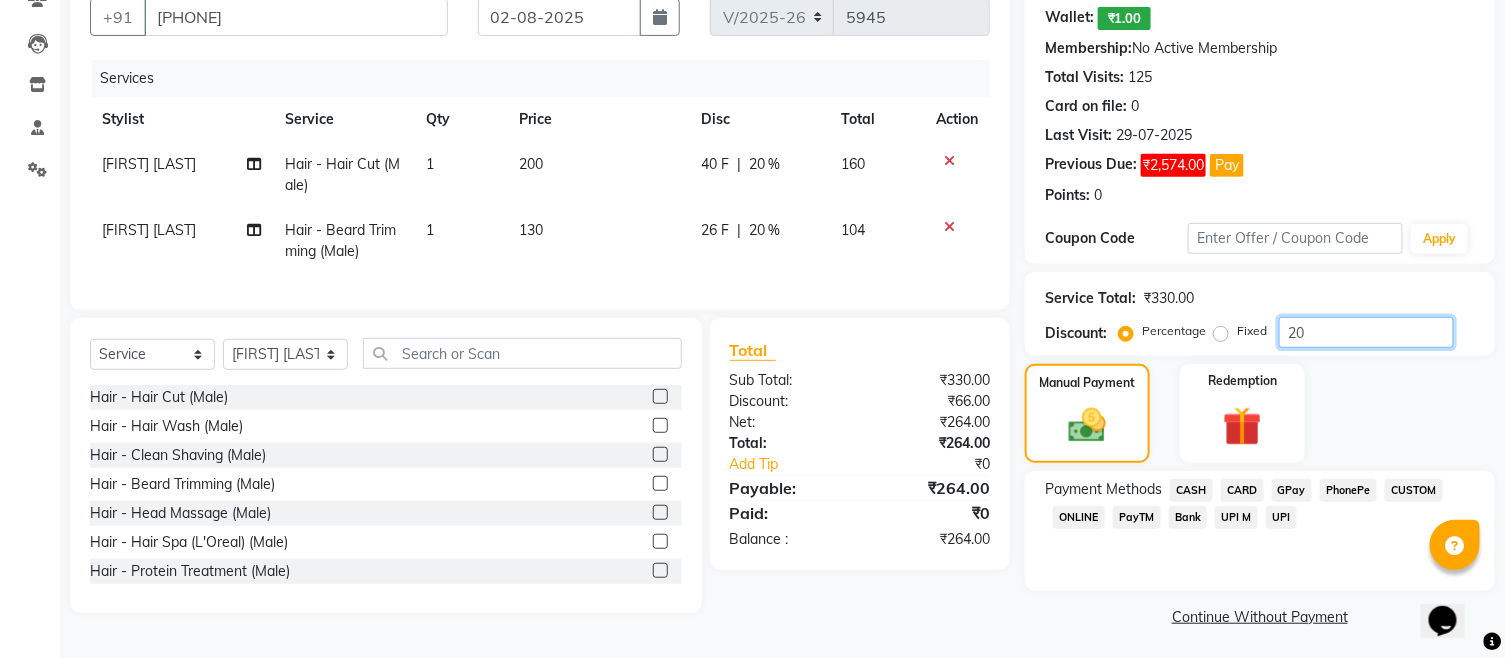 type on "20" 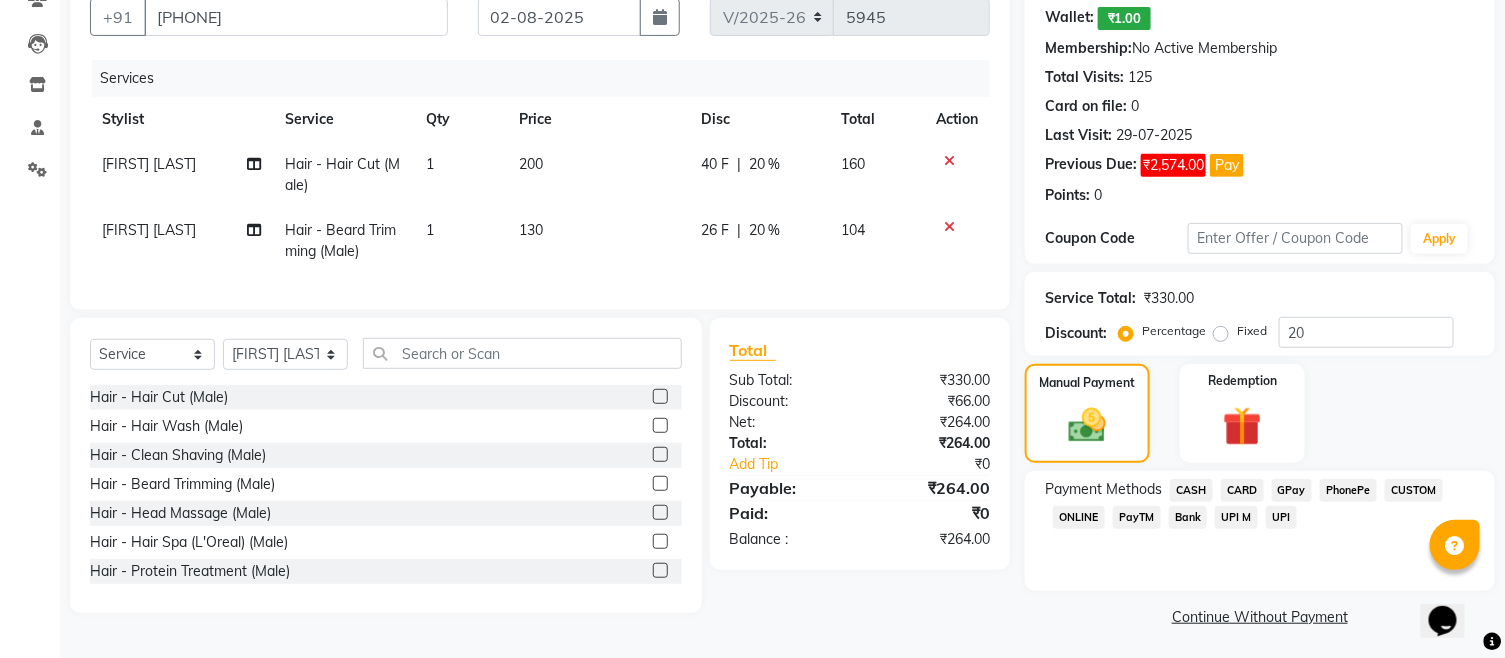 click on "GPay" 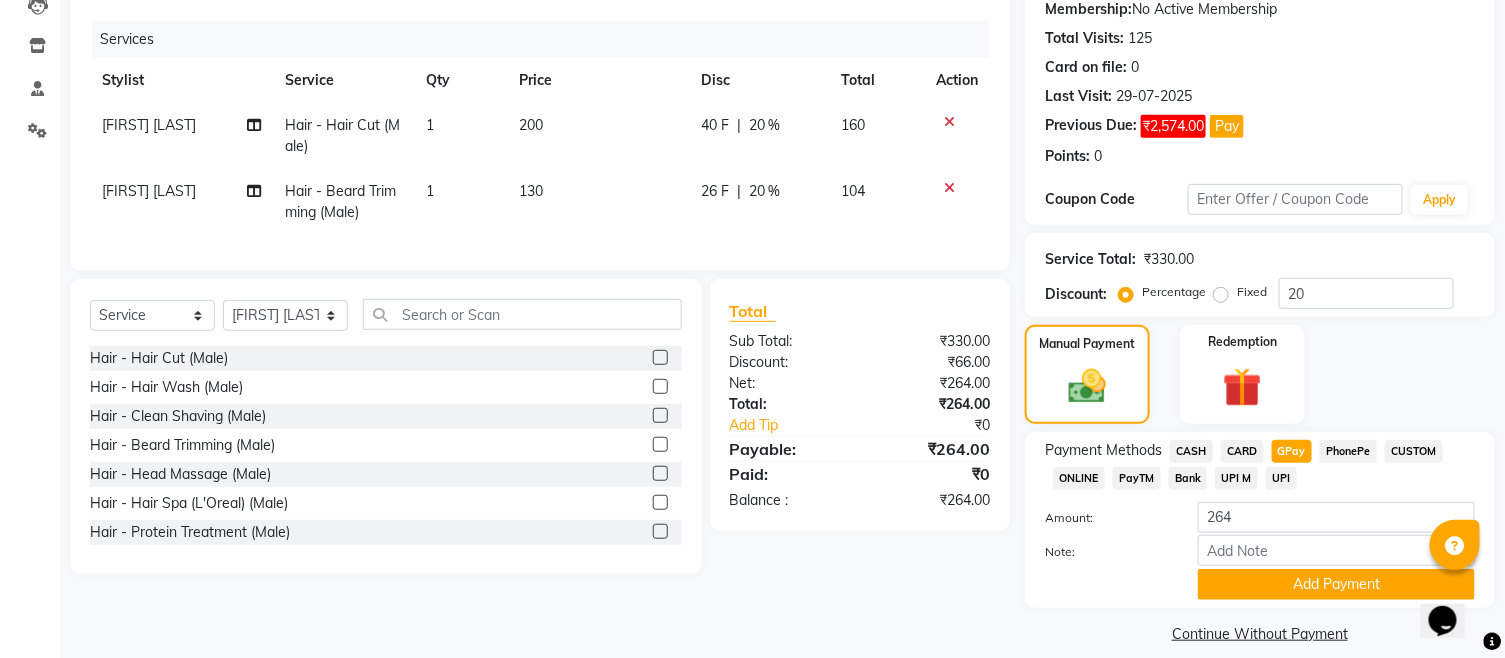 scroll, scrollTop: 247, scrollLeft: 0, axis: vertical 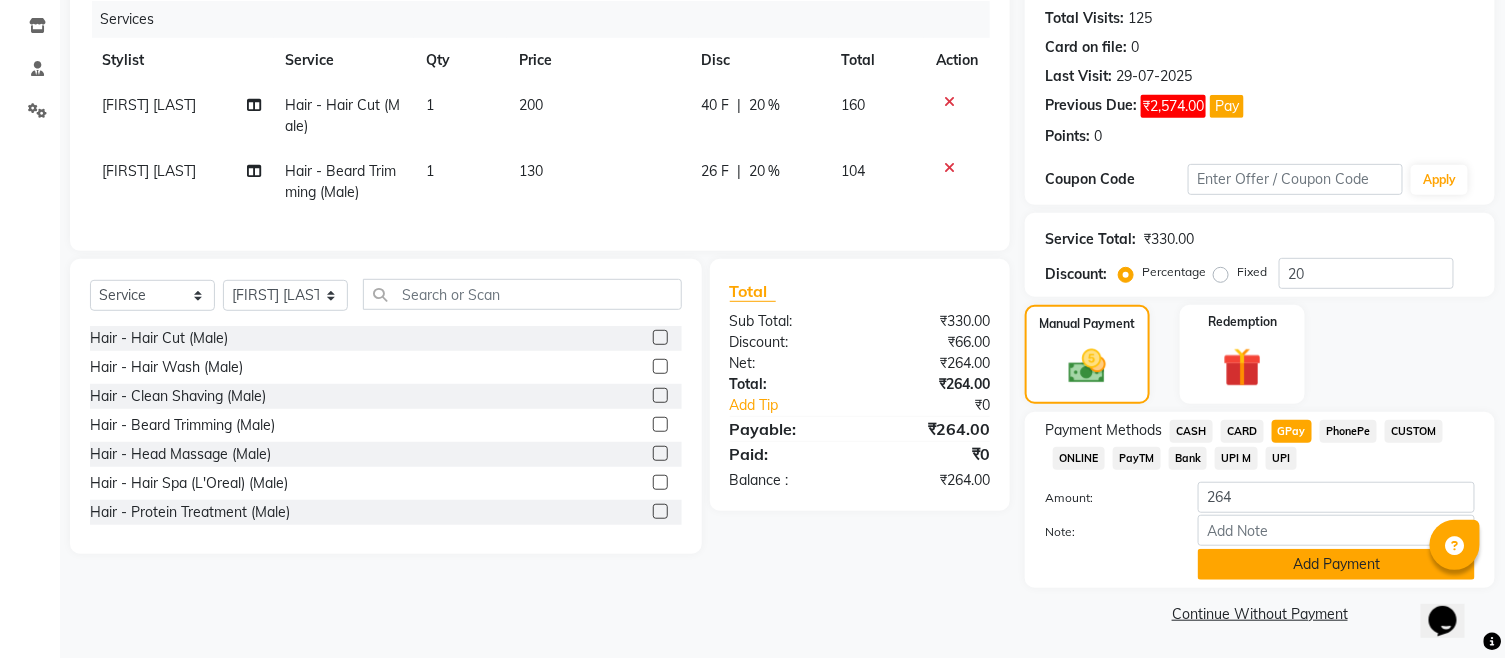 click on "Add Payment" 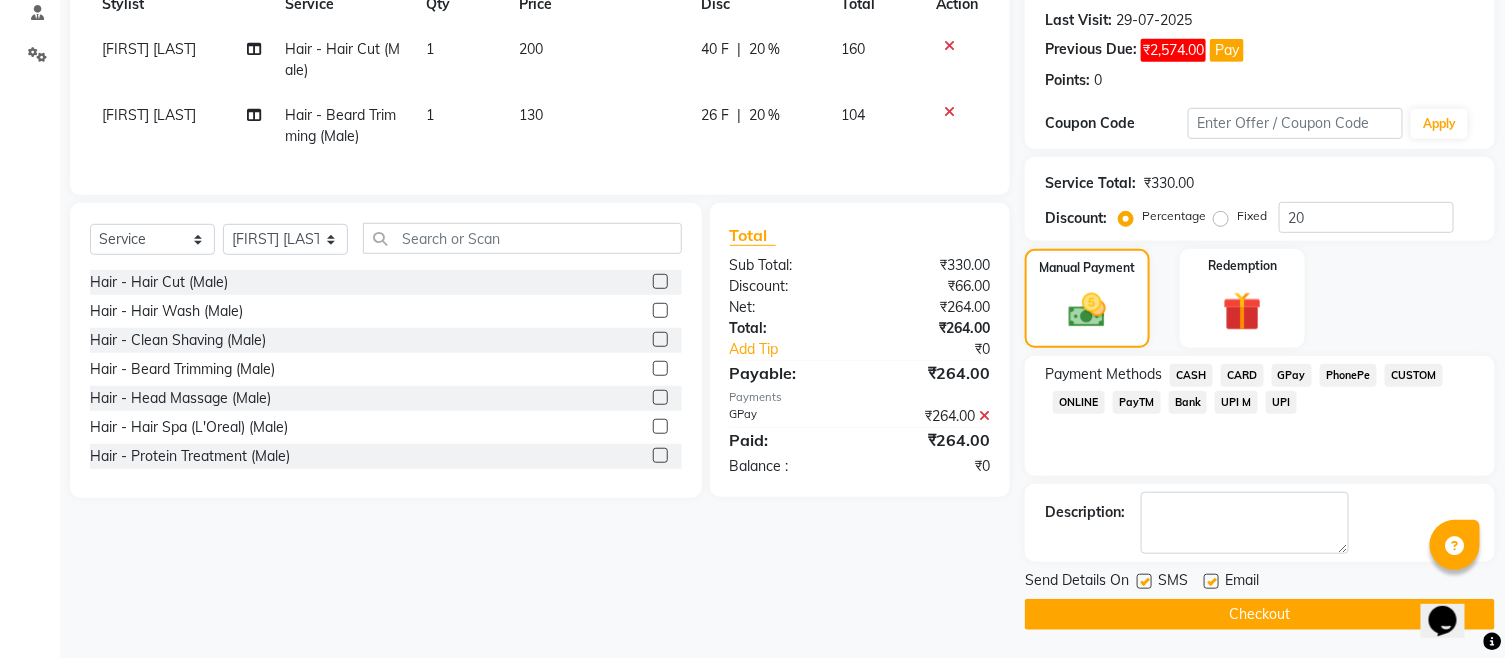 scroll, scrollTop: 304, scrollLeft: 0, axis: vertical 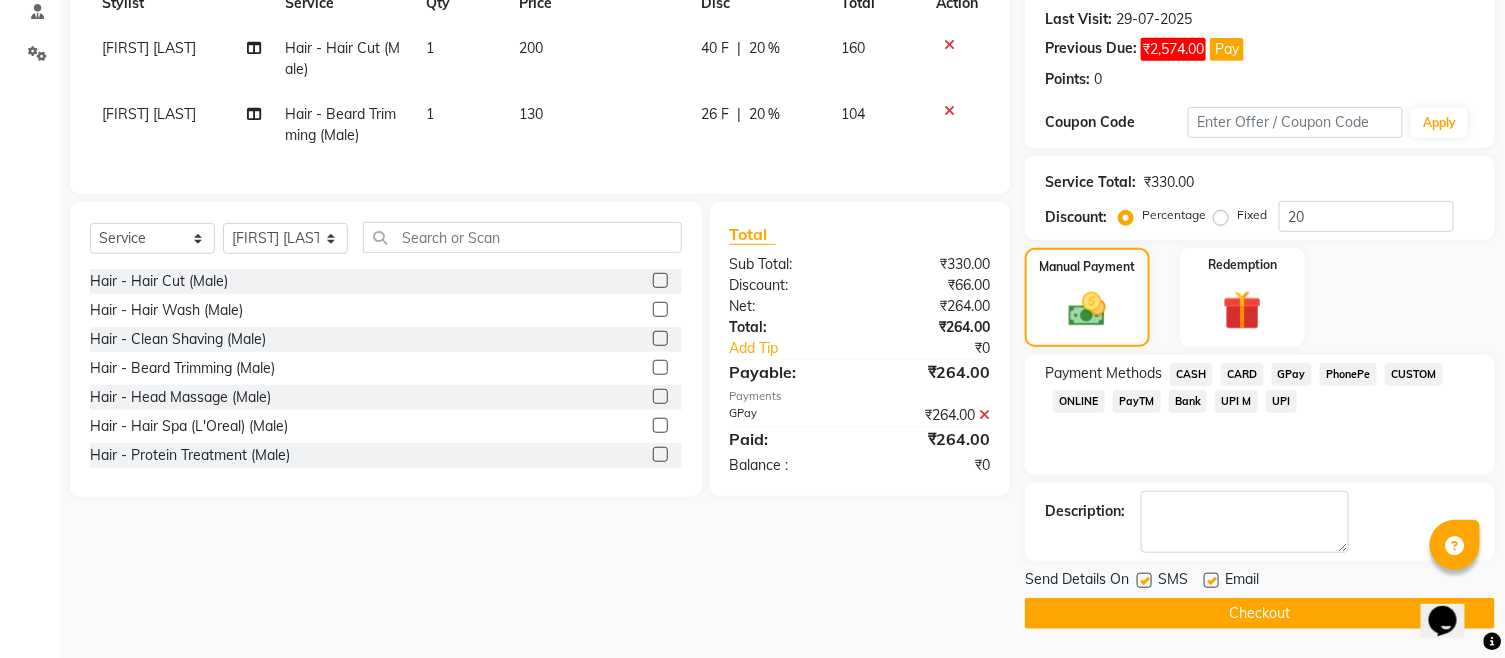 click on "Checkout" 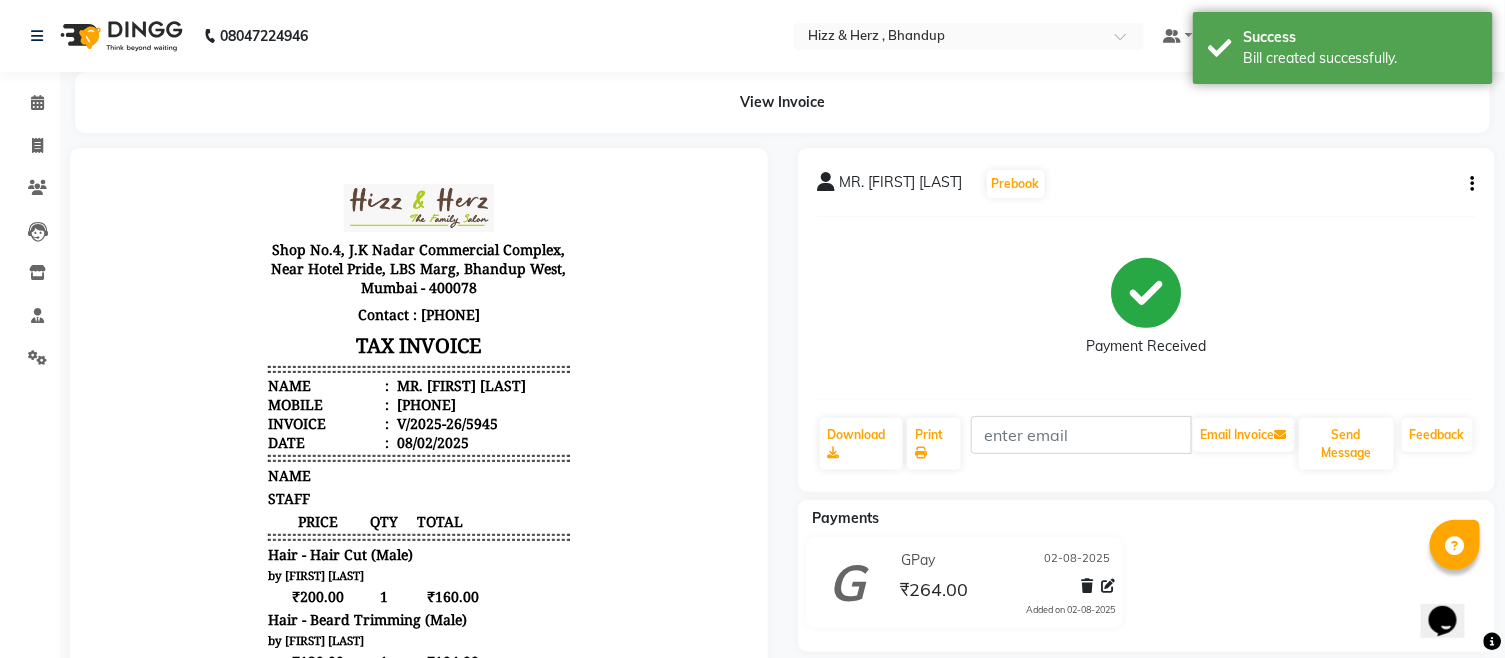 scroll, scrollTop: 0, scrollLeft: 0, axis: both 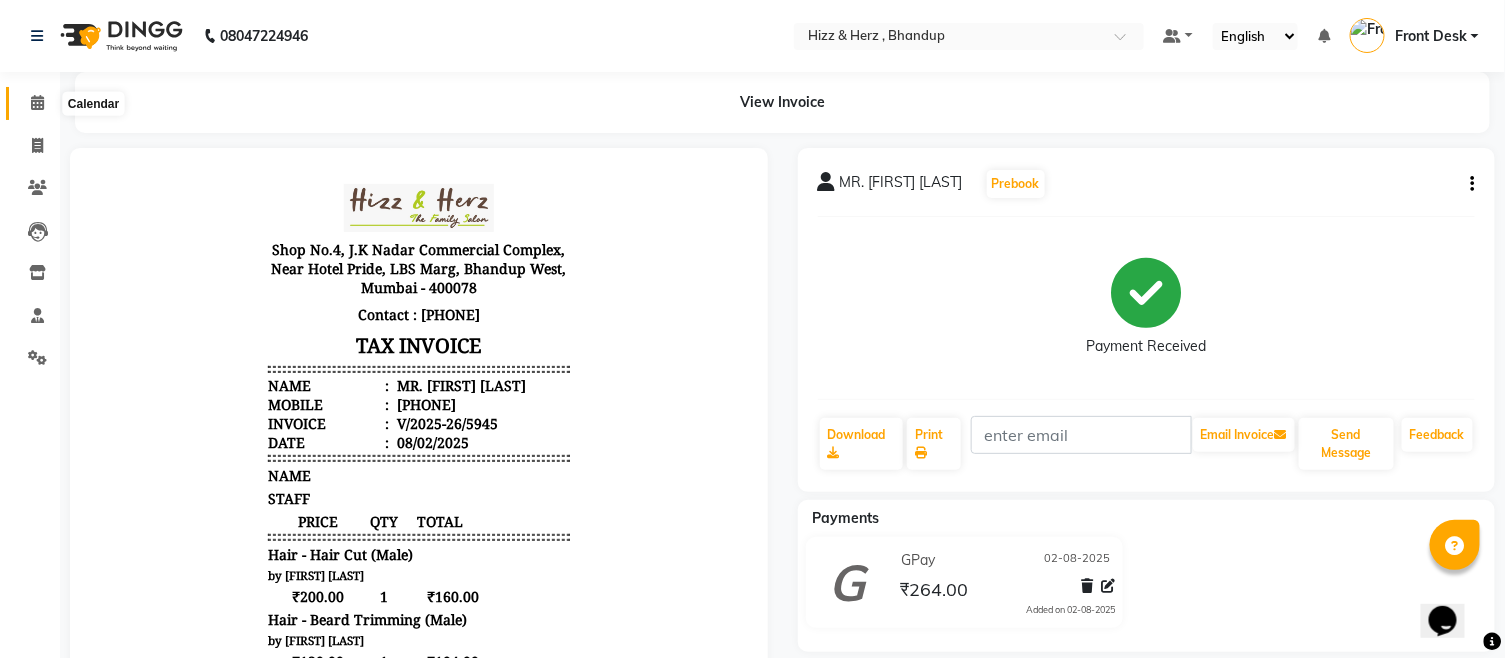 click 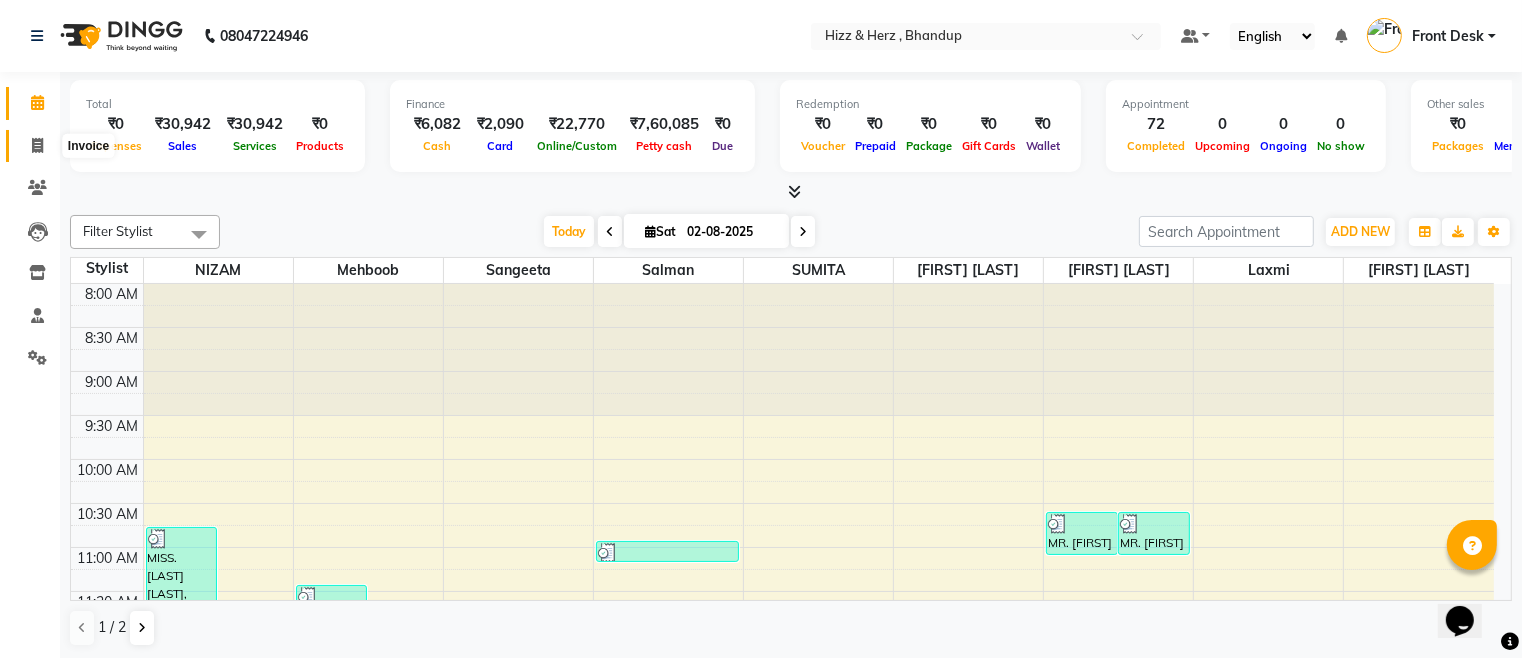 click 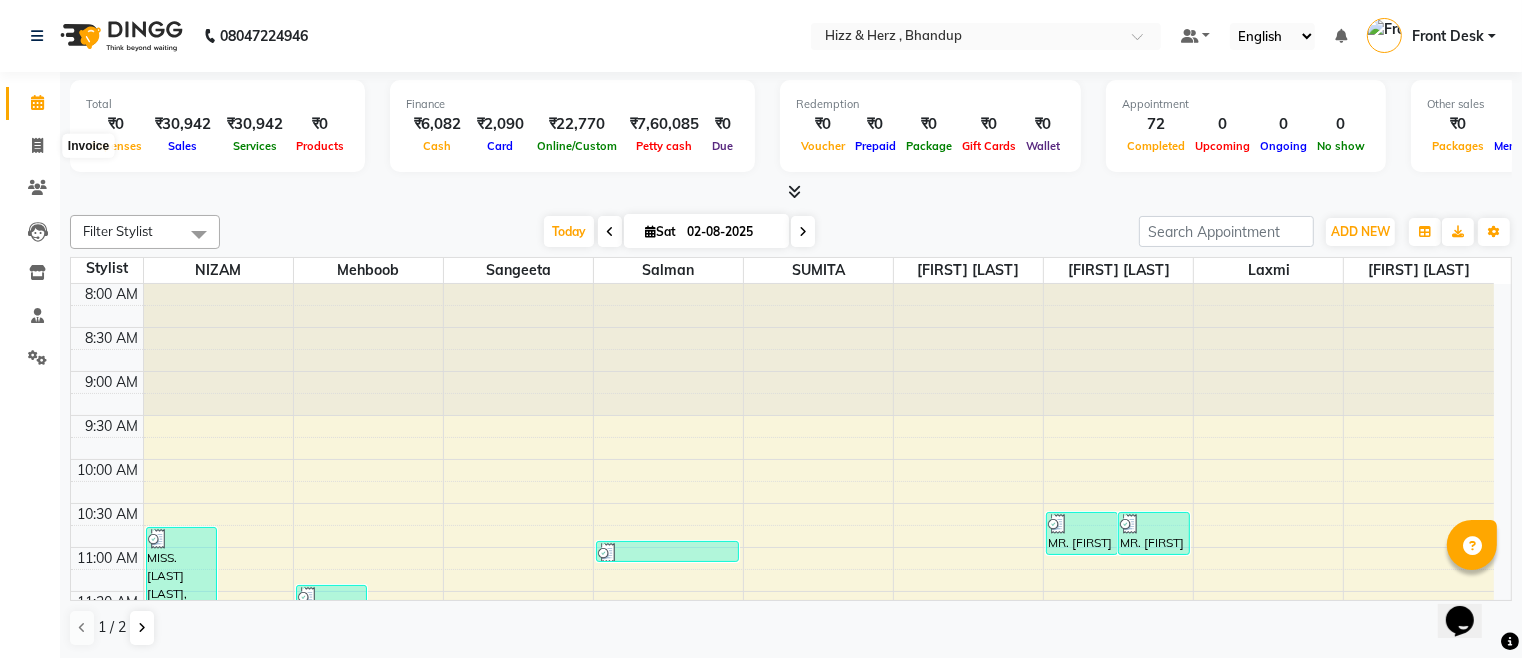 select on "629" 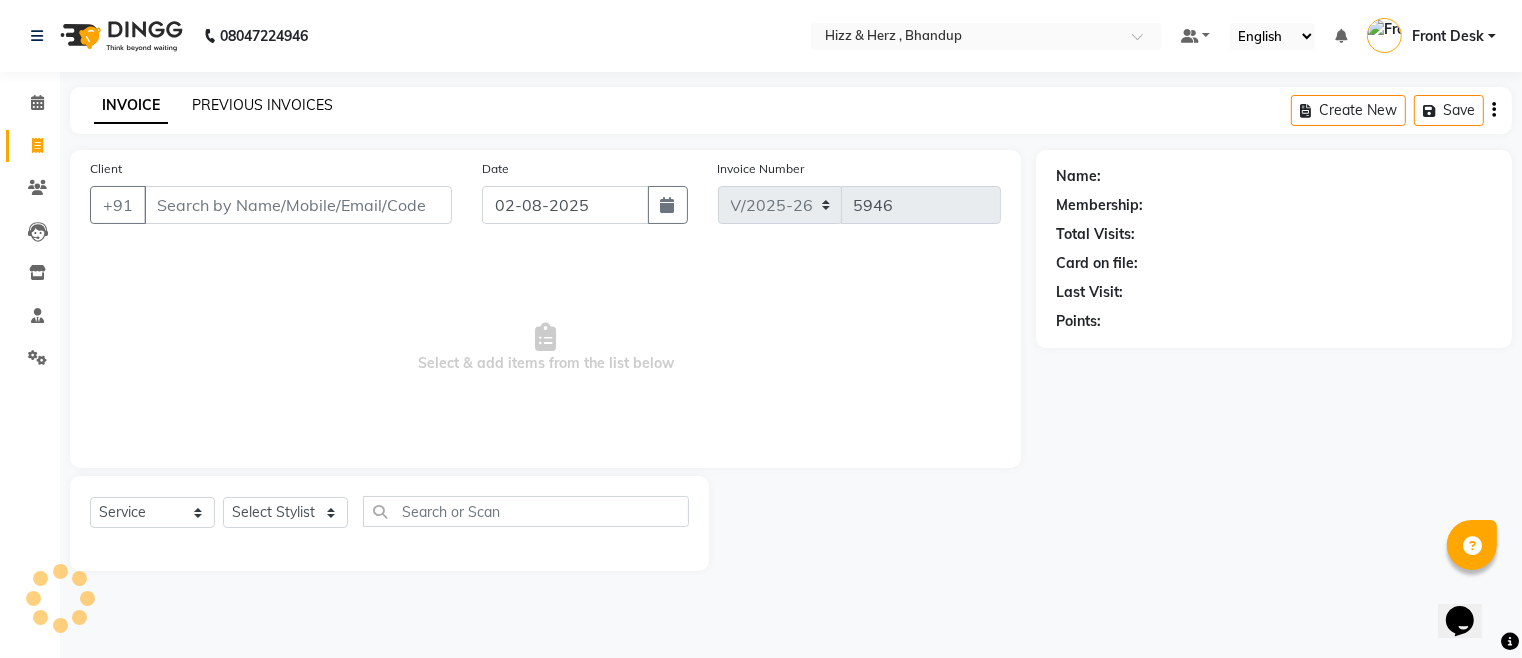 click on "PREVIOUS INVOICES" 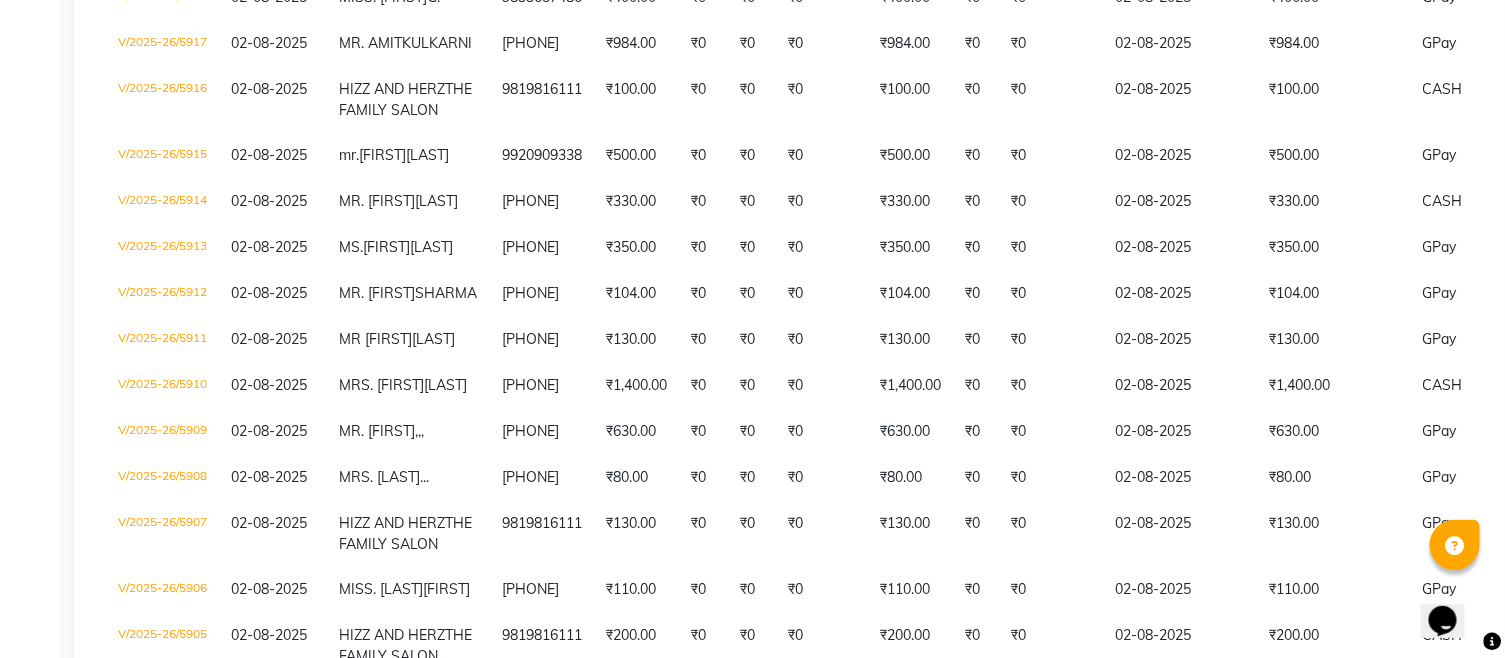 scroll, scrollTop: 1777, scrollLeft: 0, axis: vertical 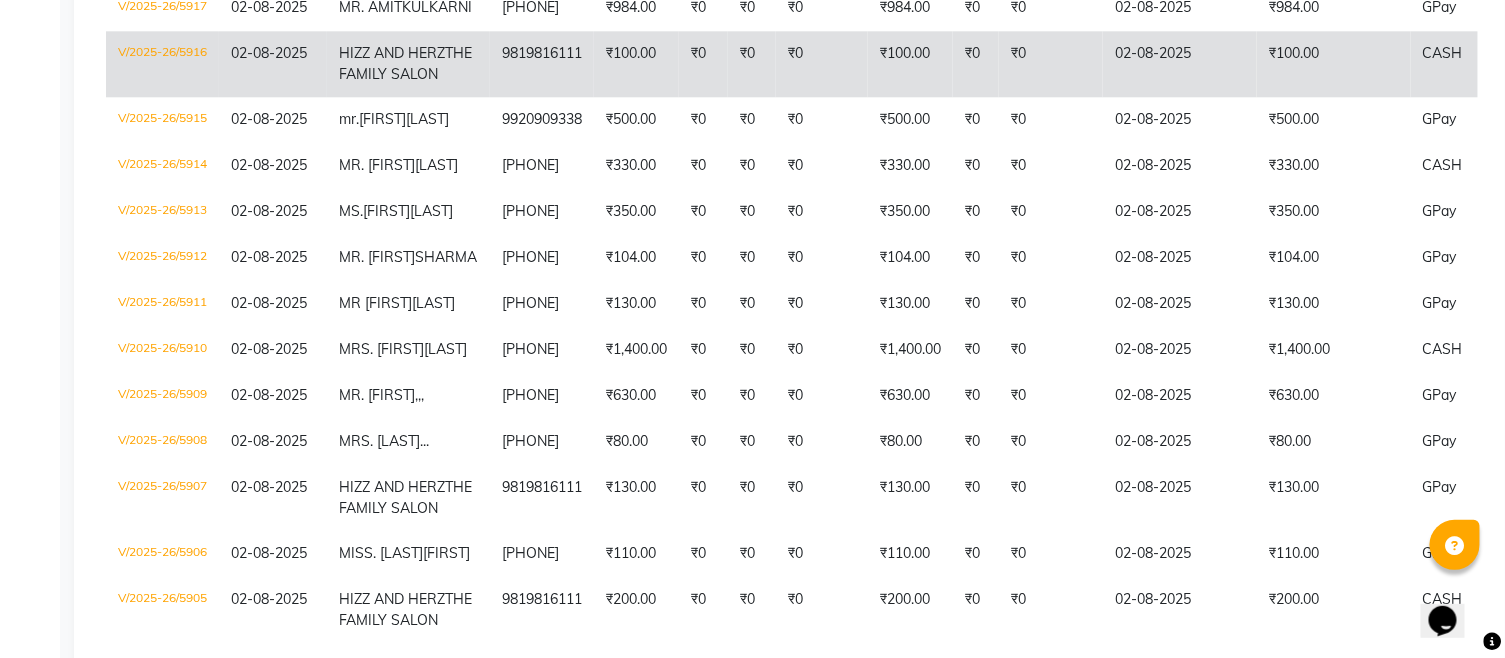 click on "HIZZ AND HERZ  THE FAMILY SALON" 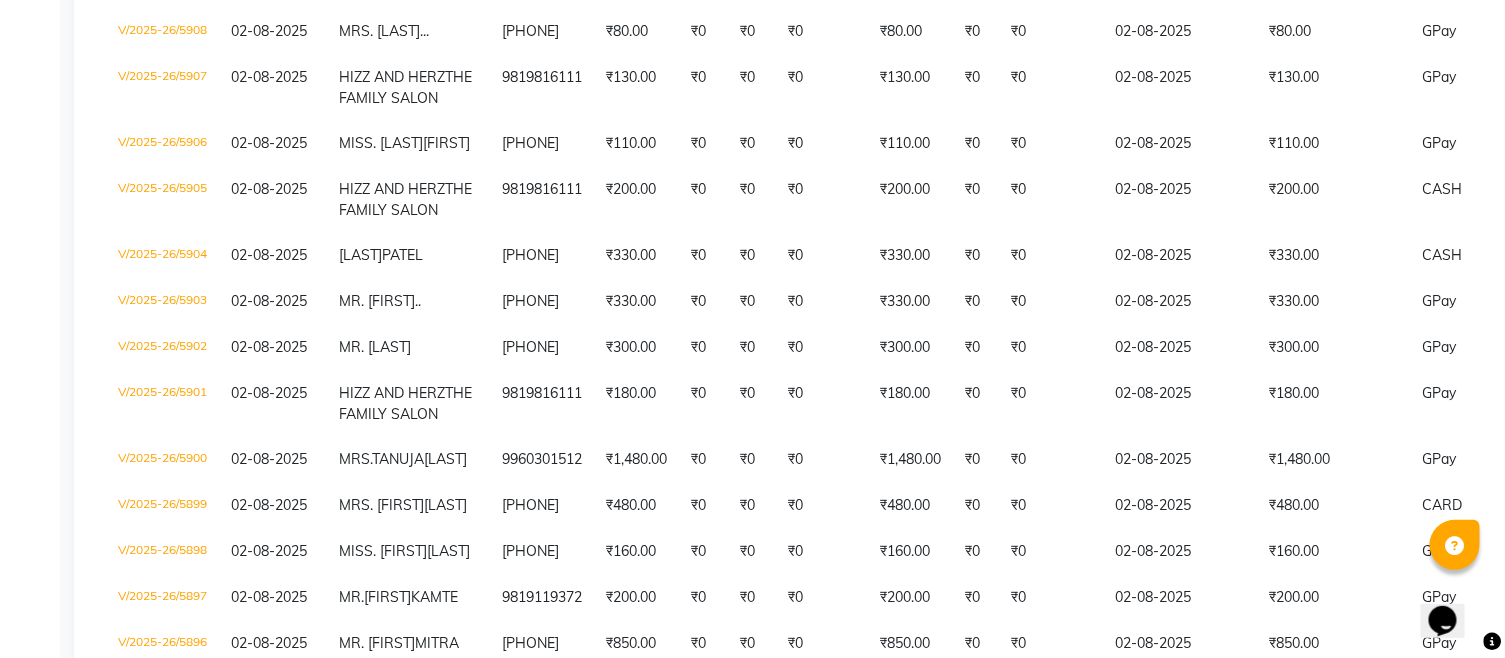 scroll, scrollTop: 2222, scrollLeft: 0, axis: vertical 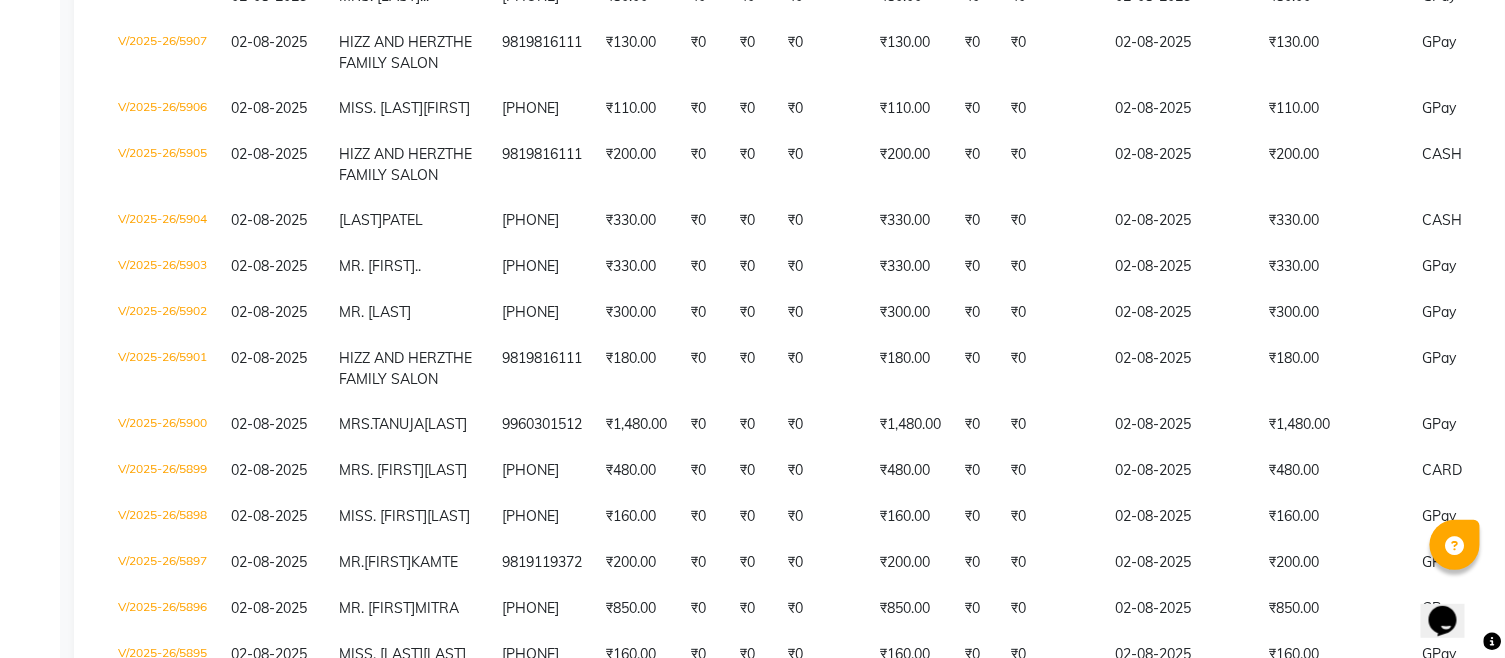 click on "9867043871" 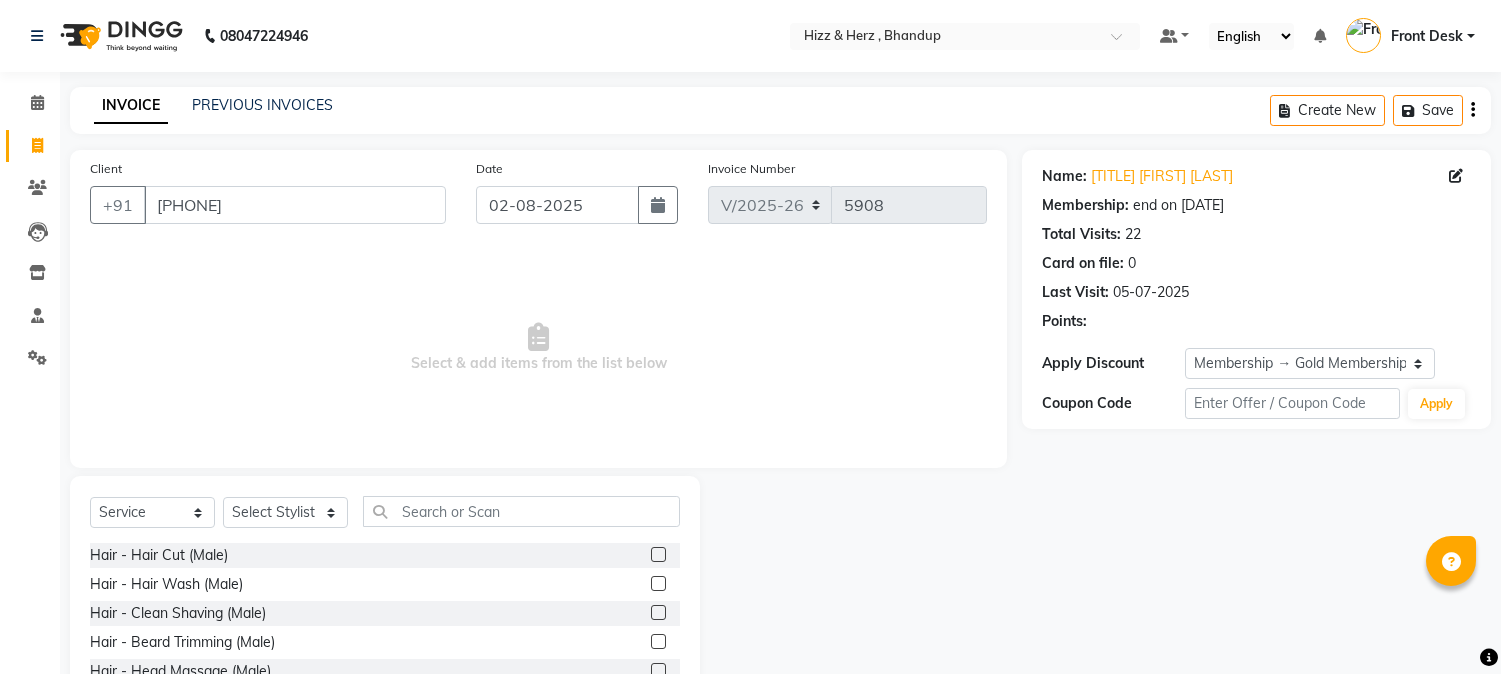 select on "629" 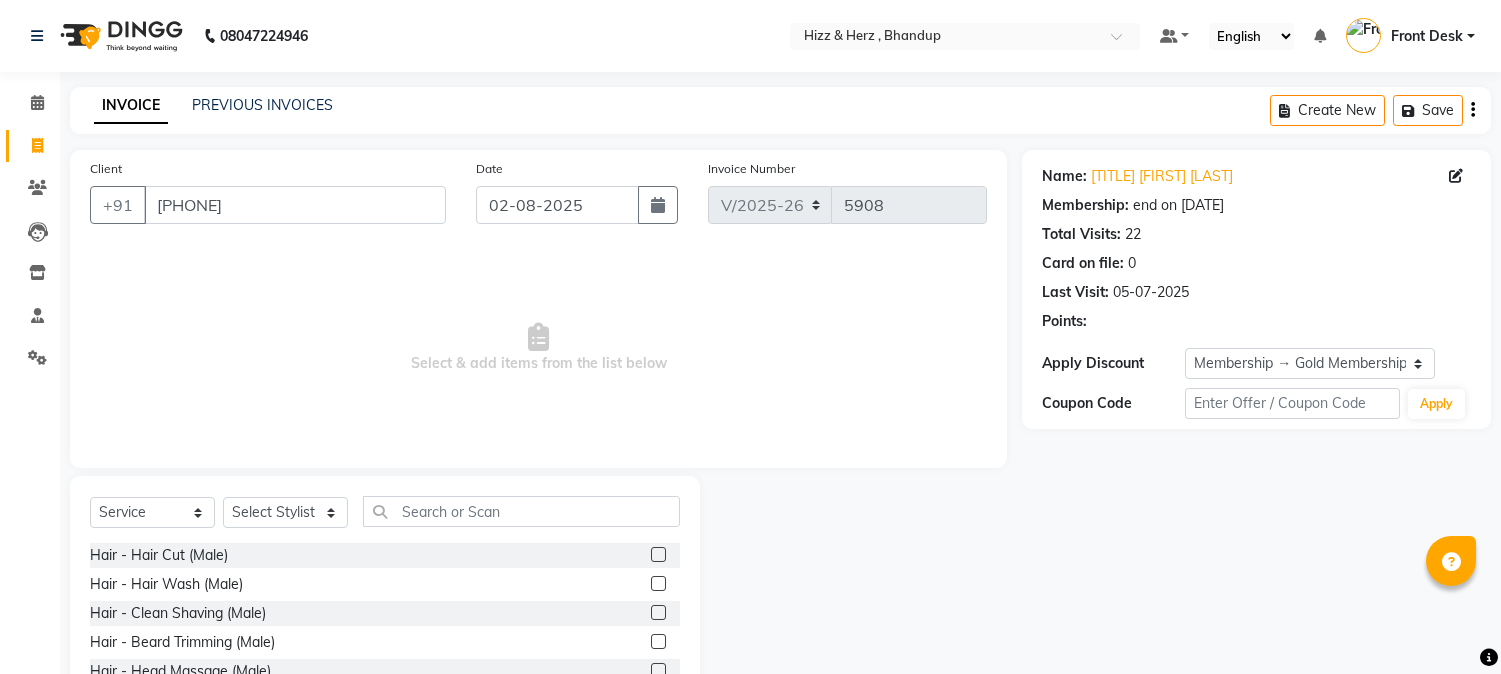 scroll, scrollTop: 0, scrollLeft: 0, axis: both 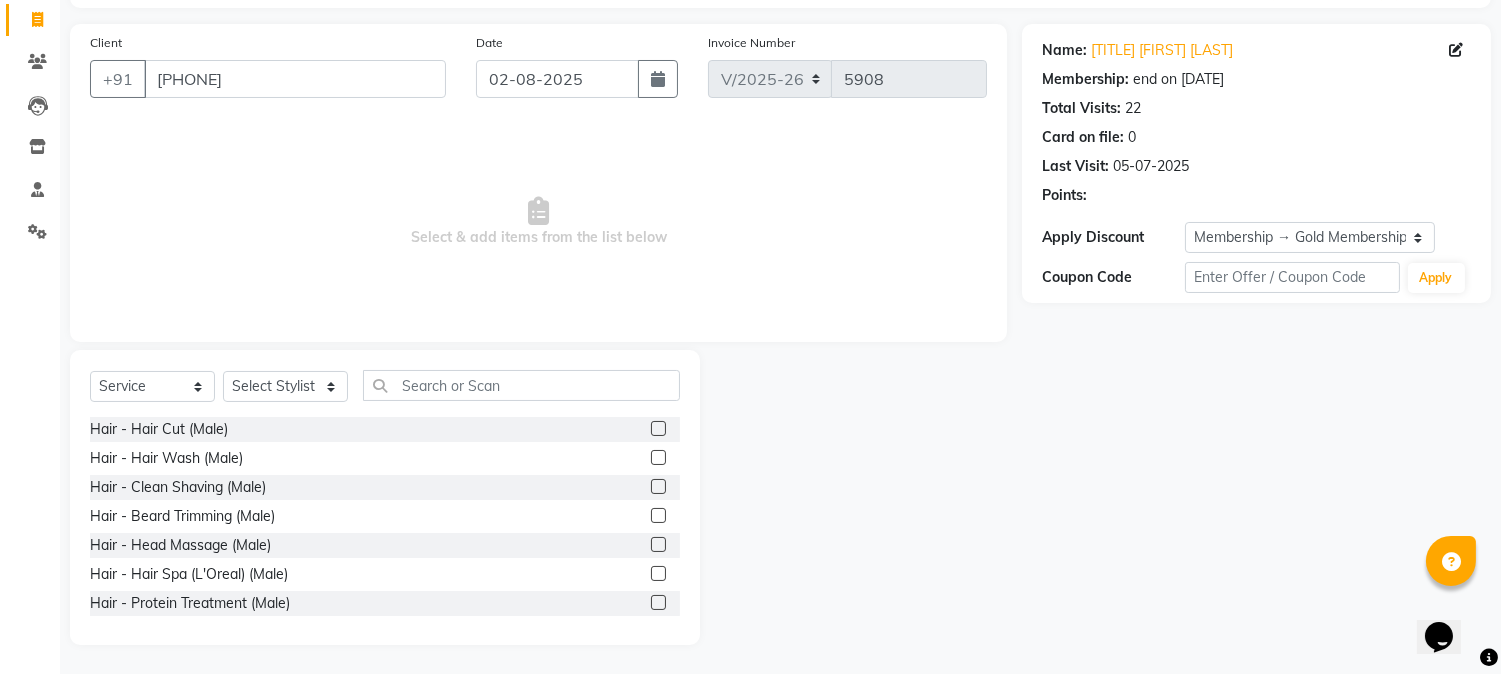 click on "Select Stylist Front Desk Gaurav Sharma HIZZ & HERZ 2 IRFAN AHMAD Jigna Goswami KHALID AHMAD Laxmi Mehboob MOHD PARVEJ NIZAM Salman Sangeeta  SUMITA  VEERENDRA SHARMA" 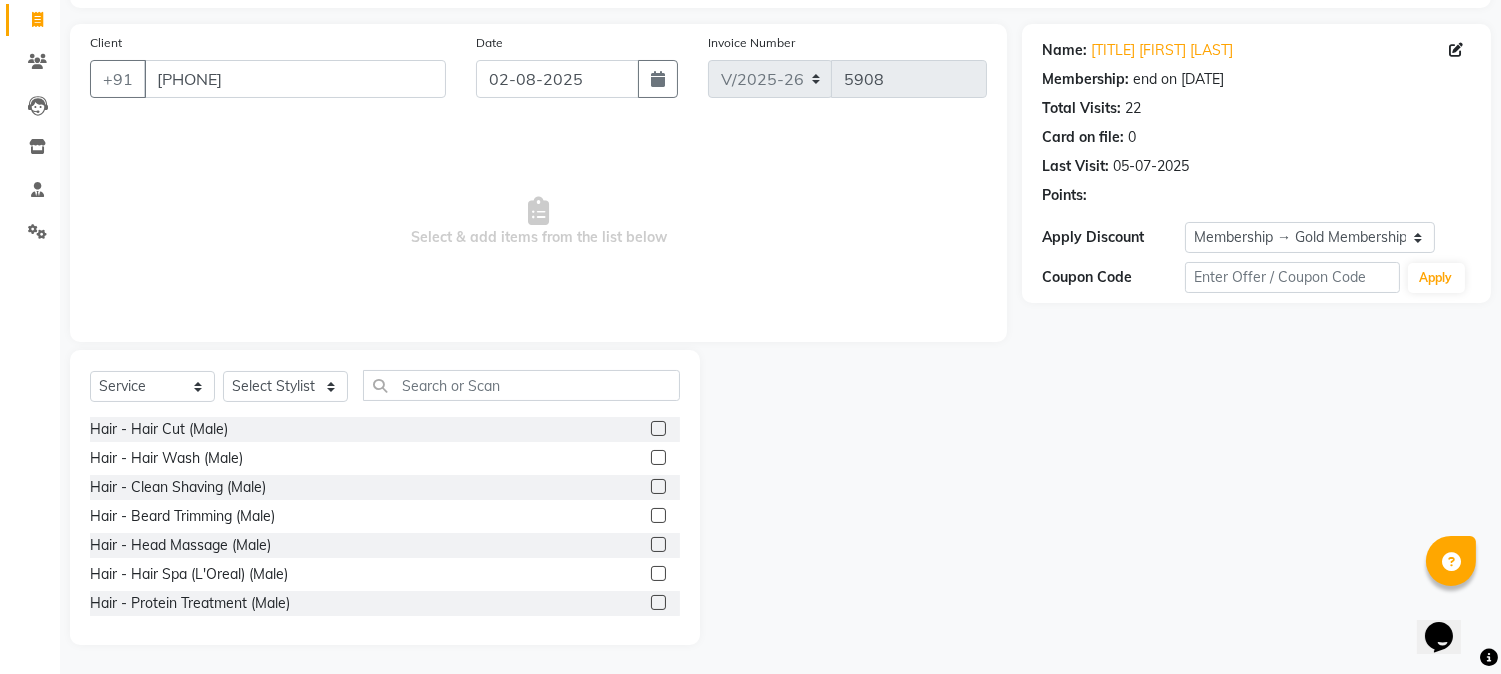 click 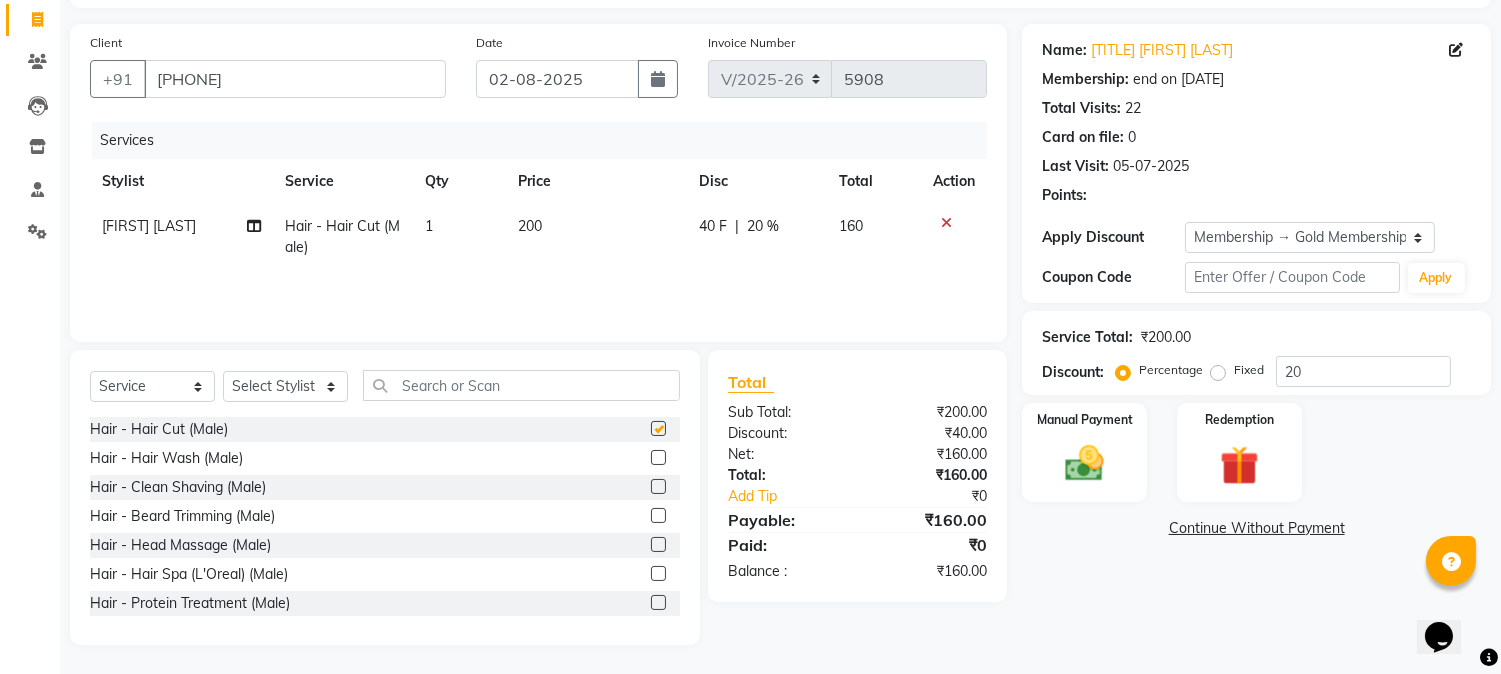 checkbox on "false" 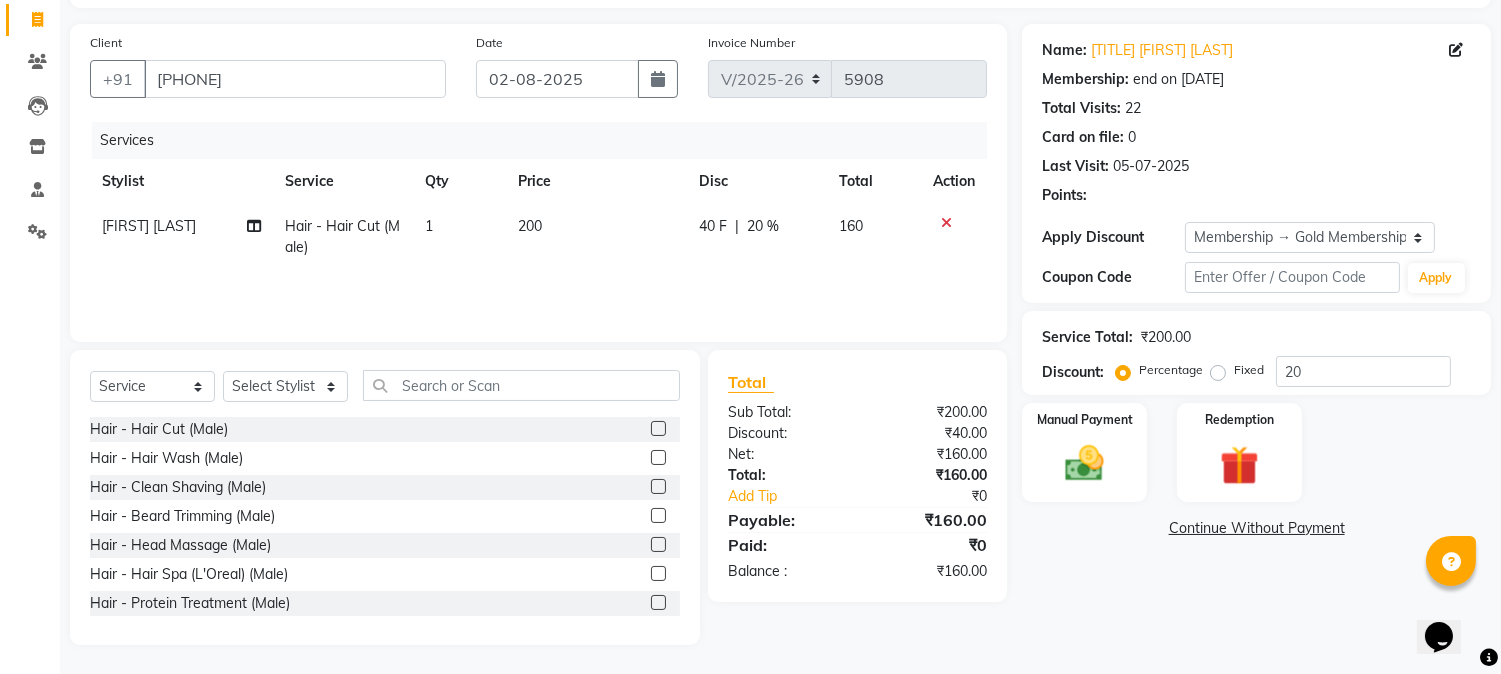 click 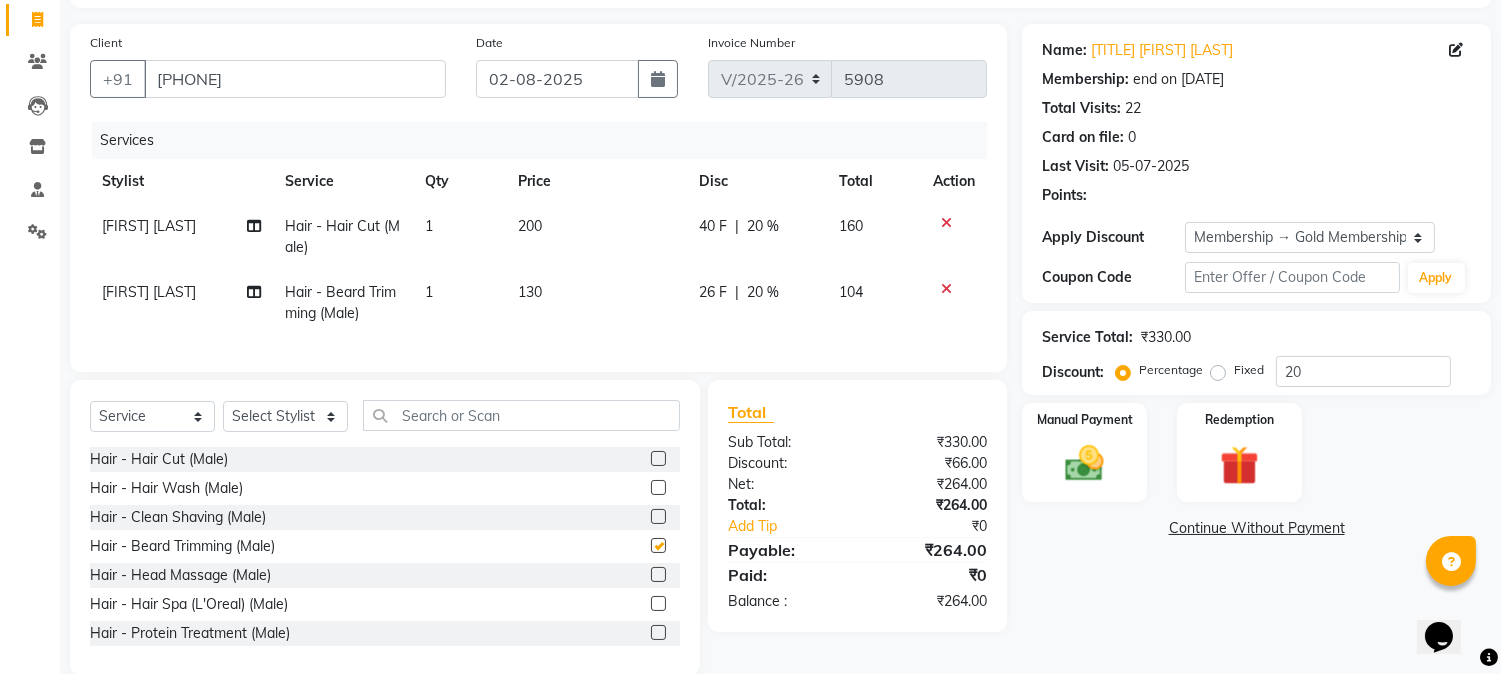 checkbox on "false" 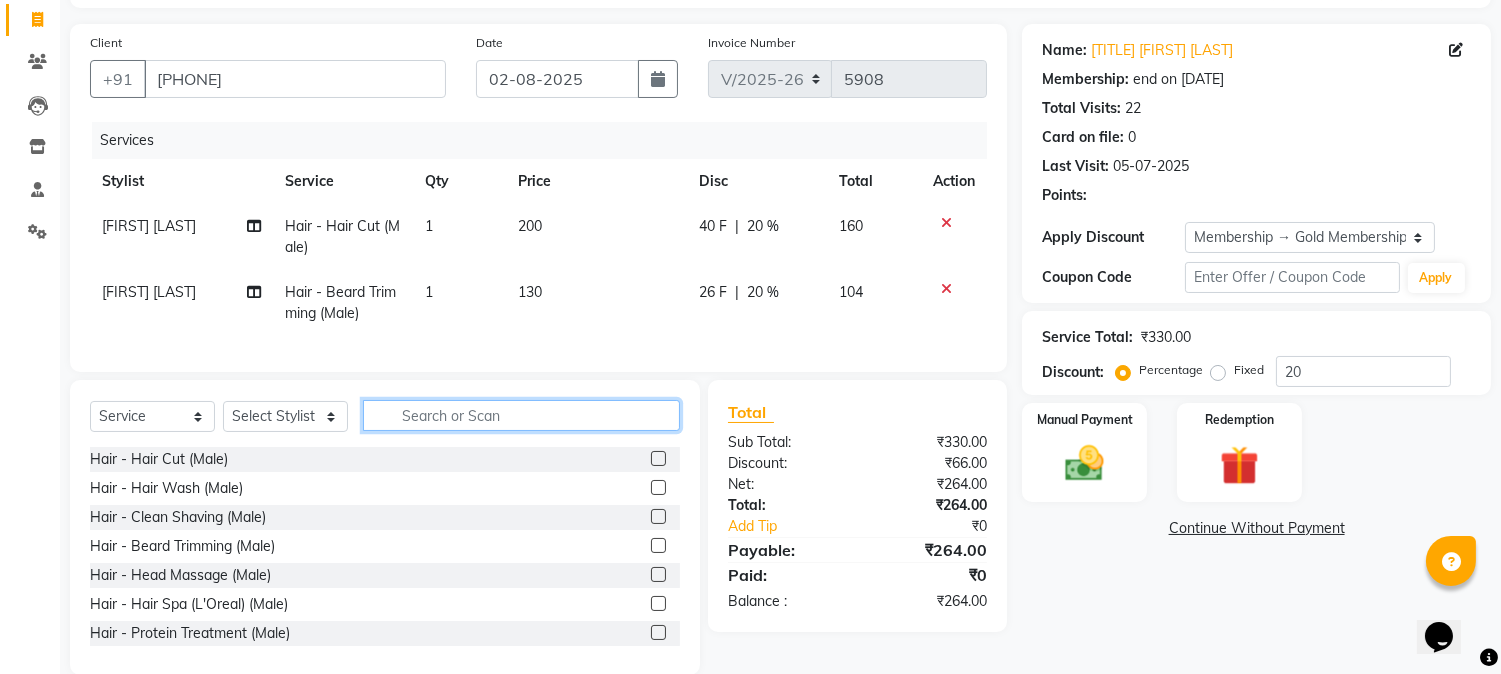 click 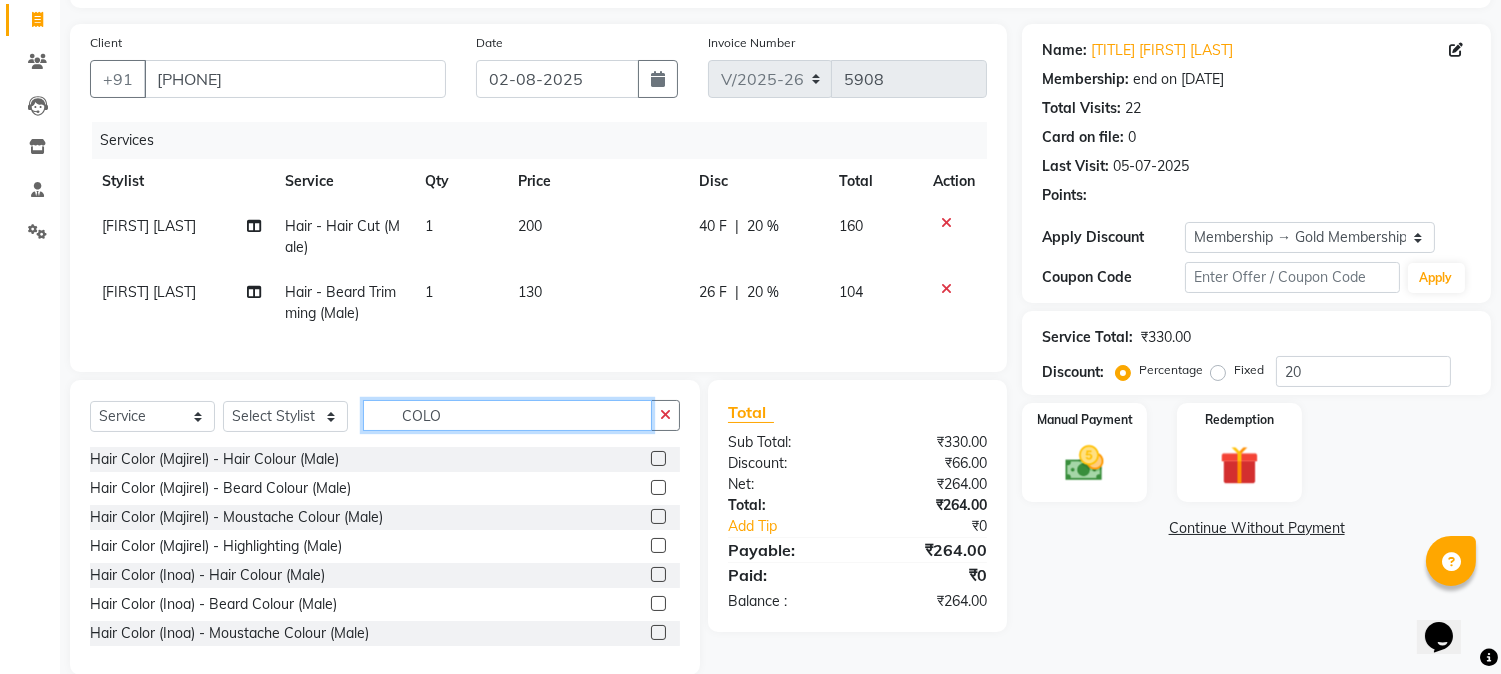 type on "COLO" 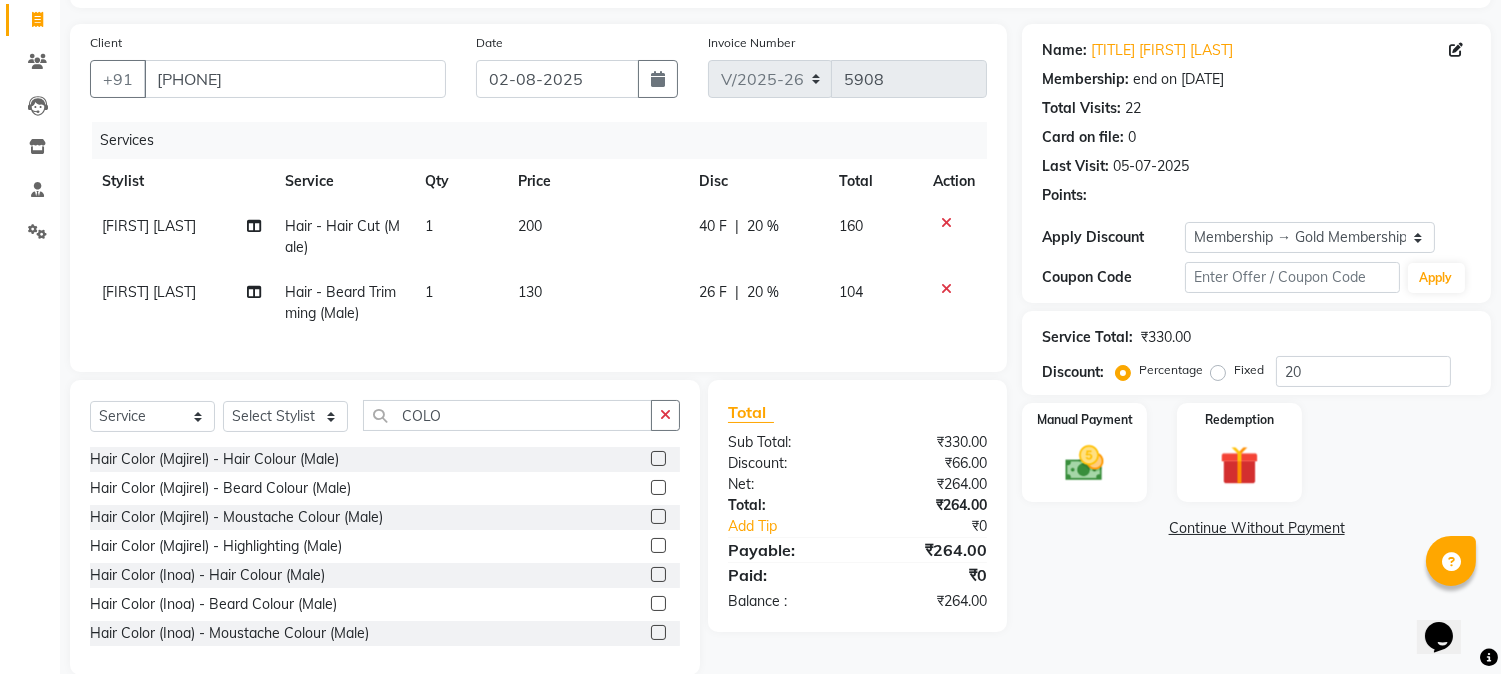click 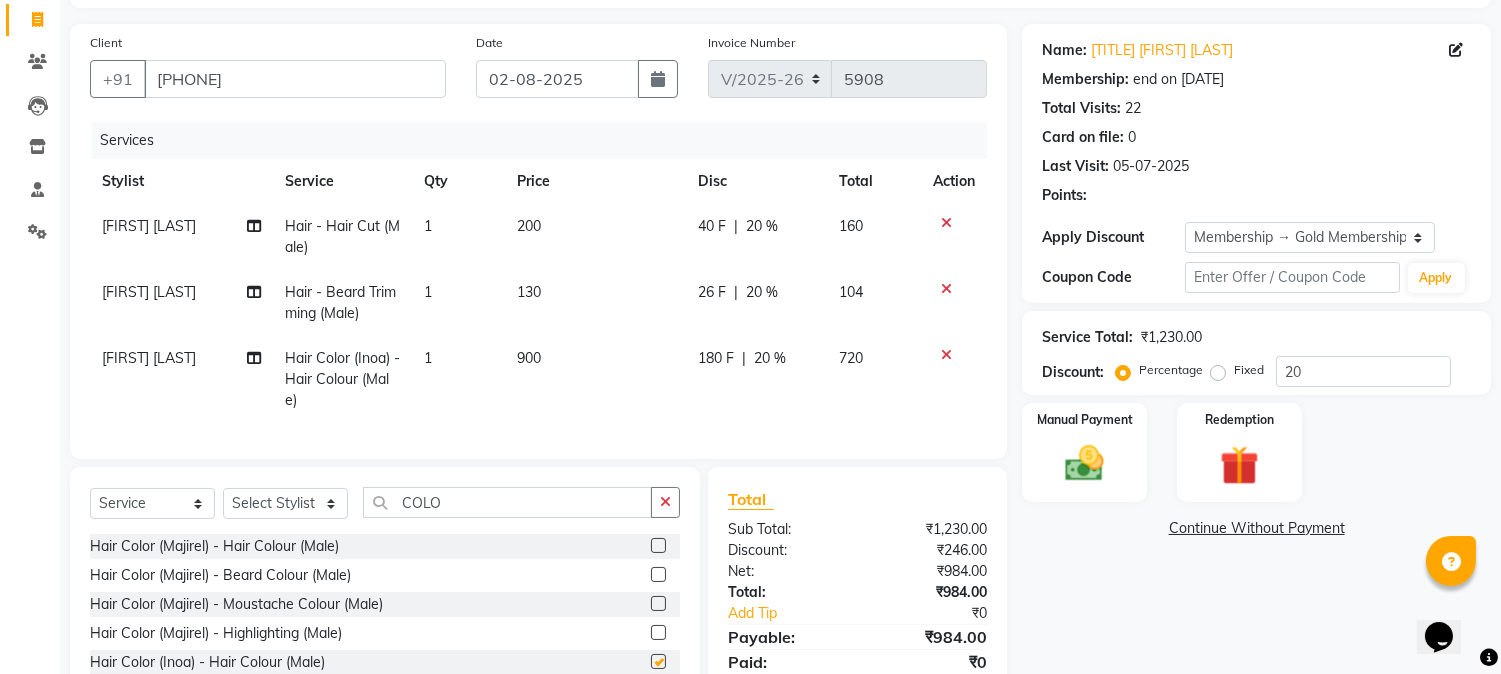 checkbox on "false" 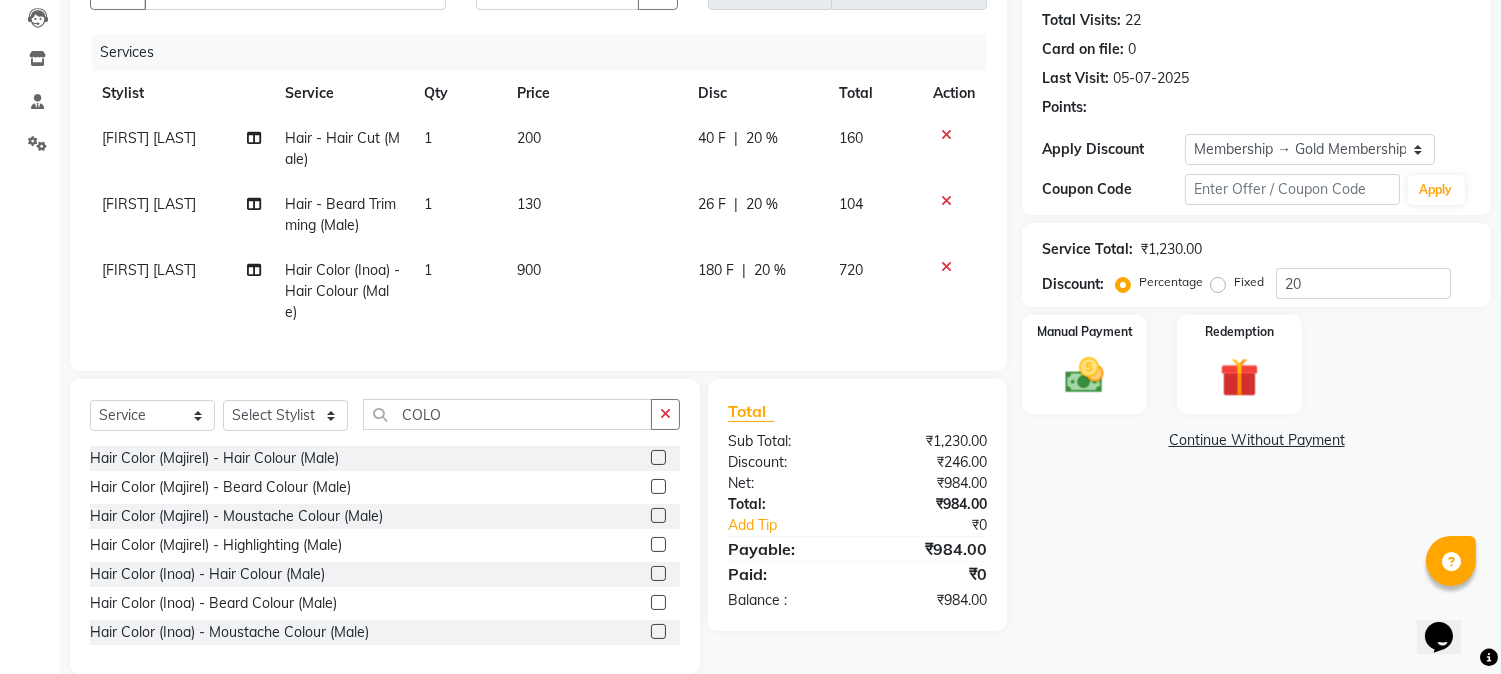 scroll, scrollTop: 260, scrollLeft: 0, axis: vertical 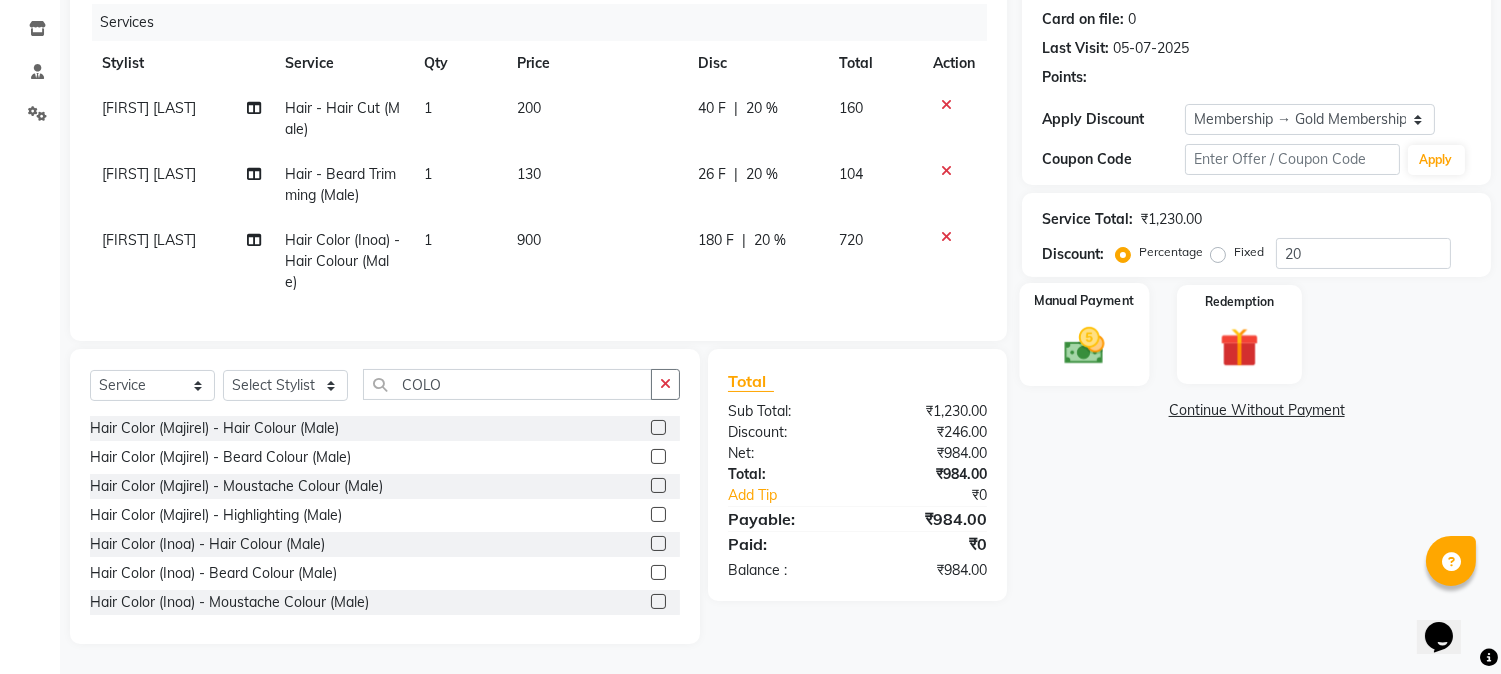 click 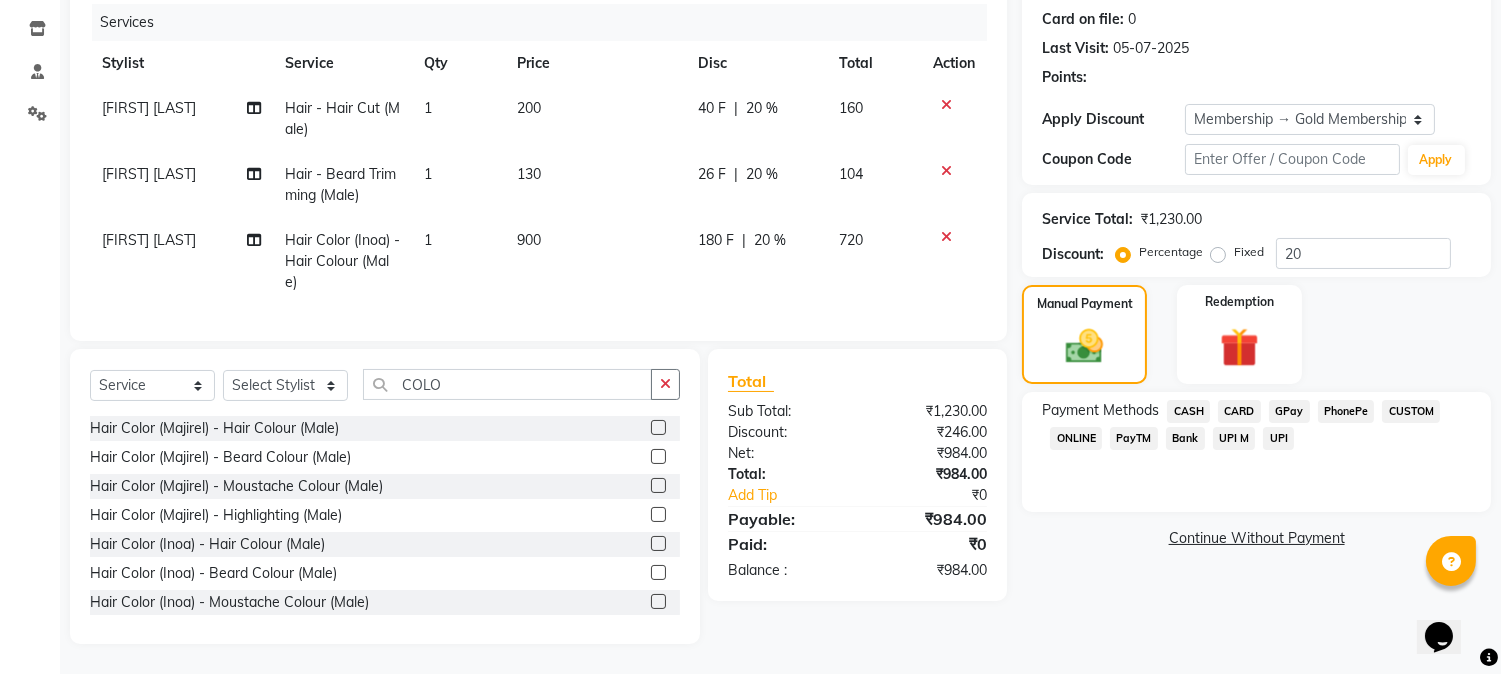 click on "GPay" 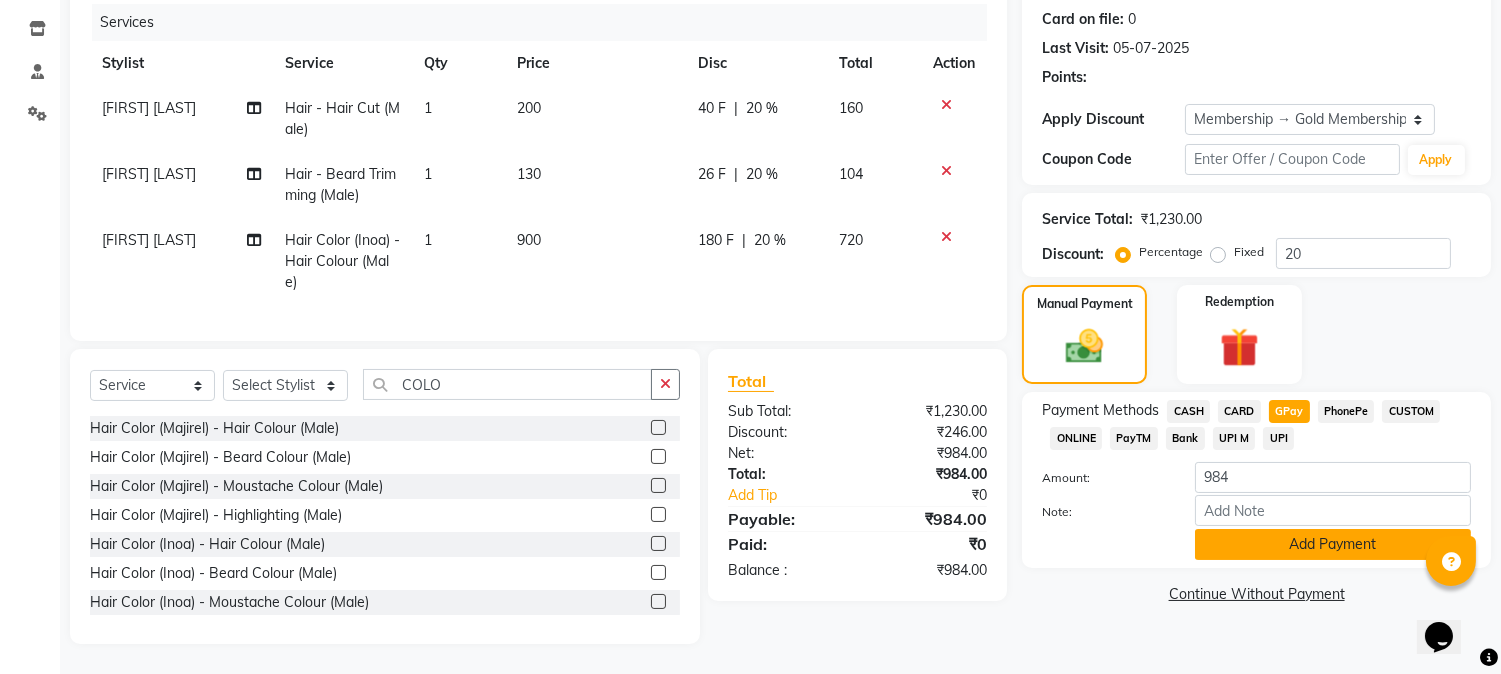 click on "Add Payment" 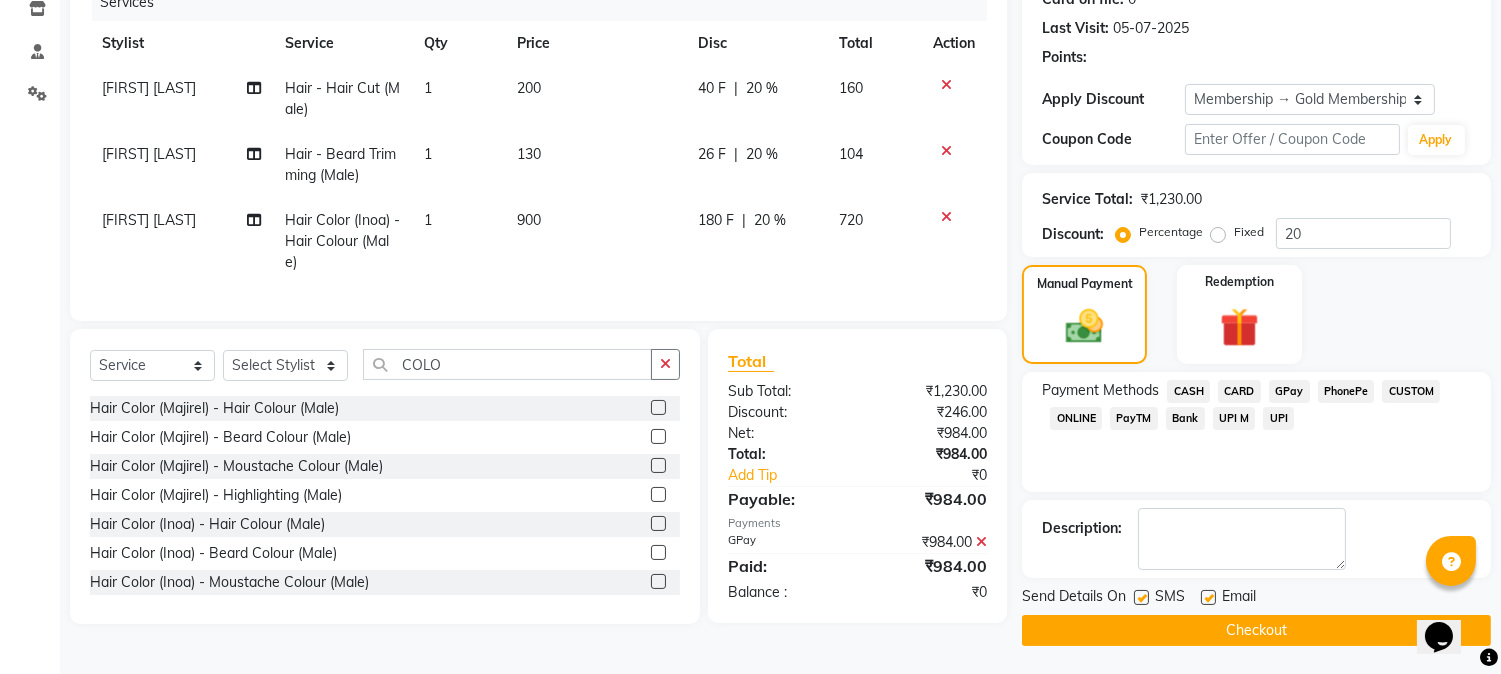 scroll, scrollTop: 265, scrollLeft: 0, axis: vertical 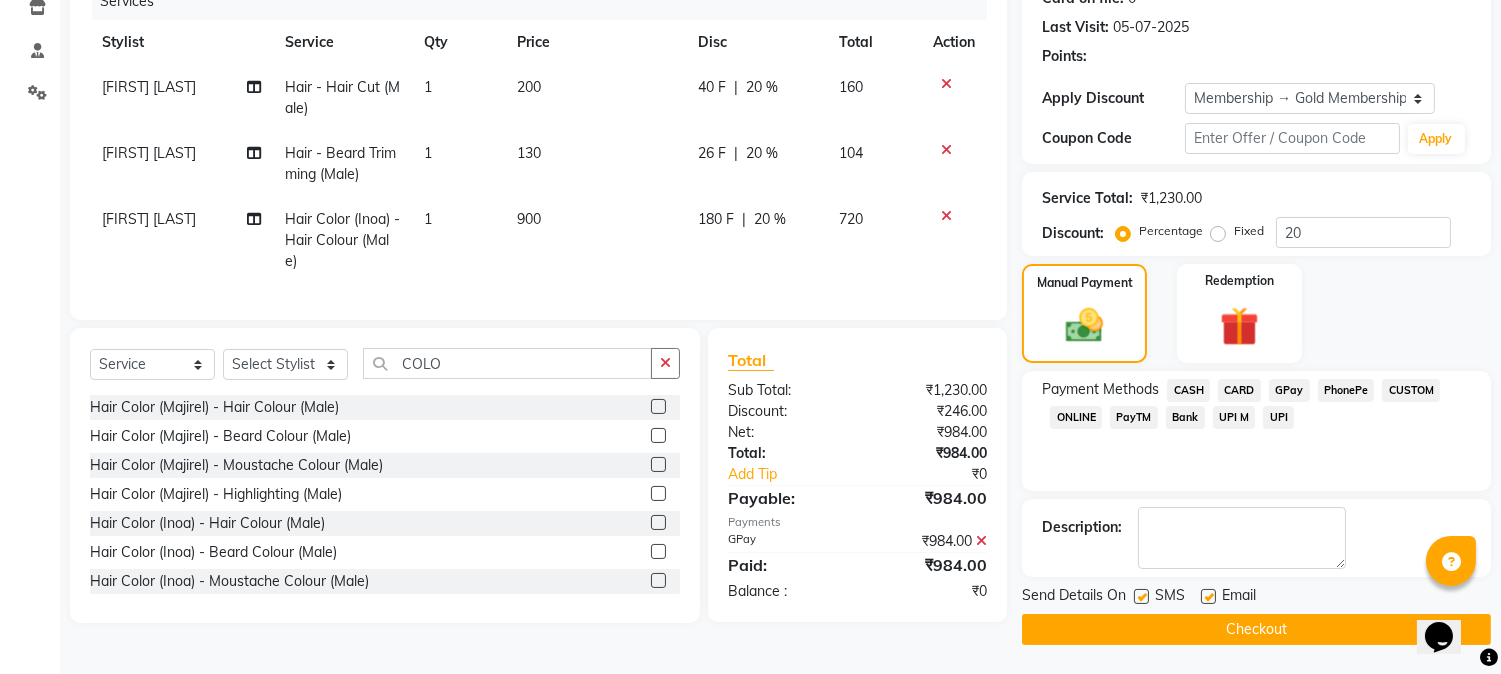 click on "Checkout" 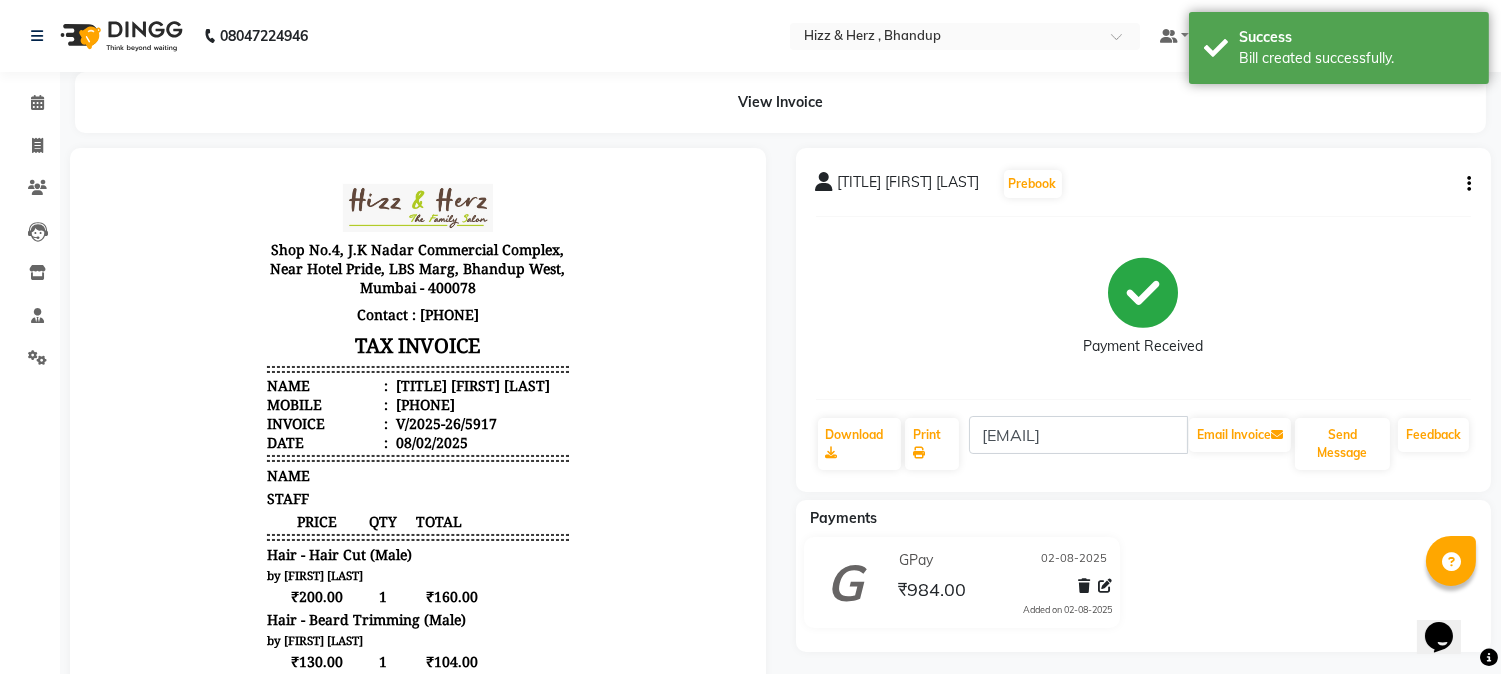 scroll, scrollTop: 0, scrollLeft: 0, axis: both 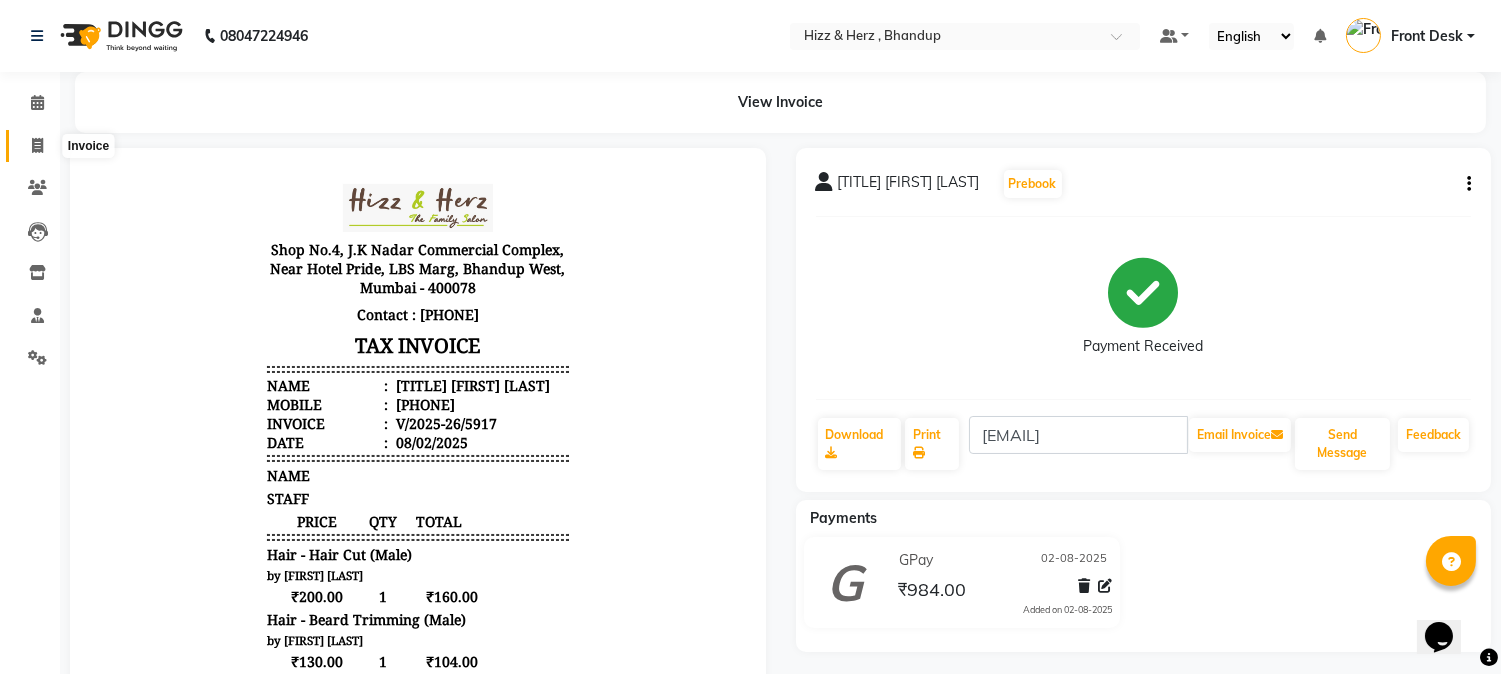 click 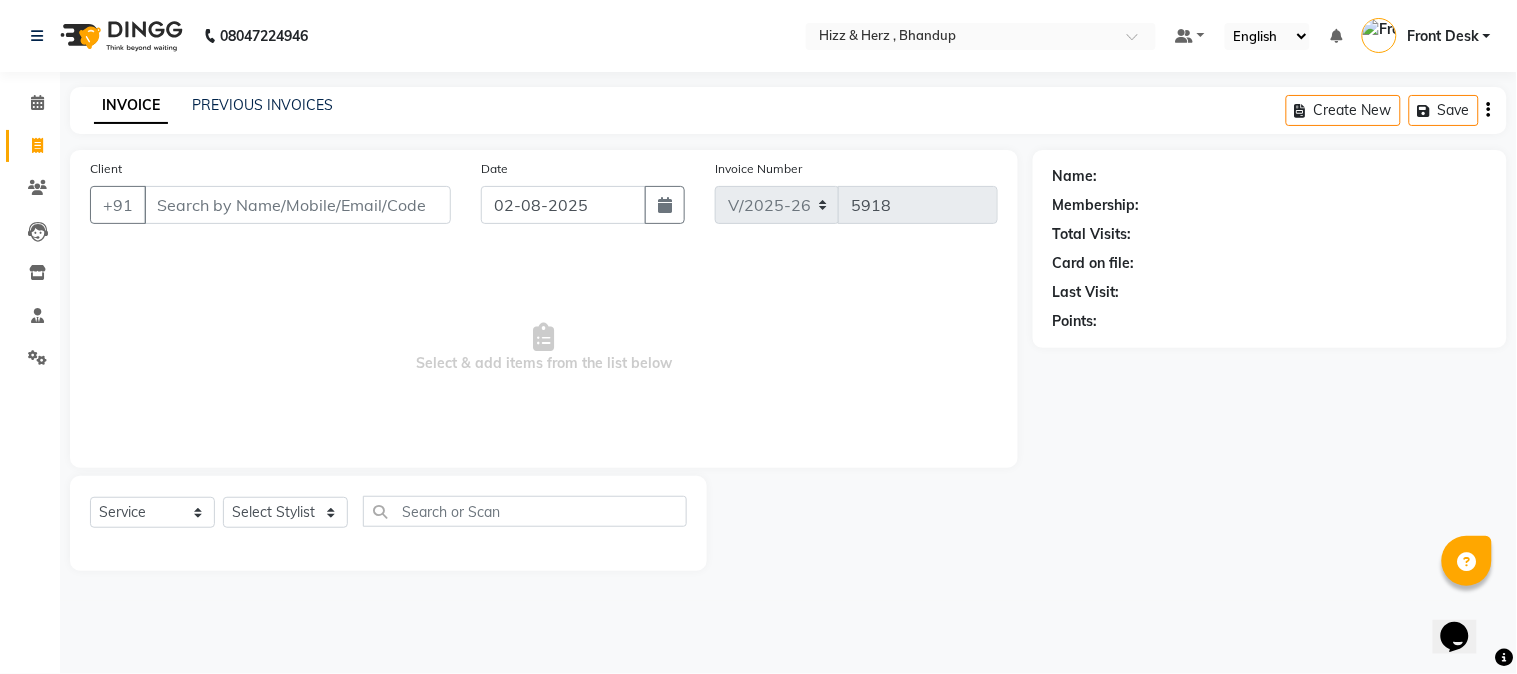 click on "Client" at bounding box center [297, 205] 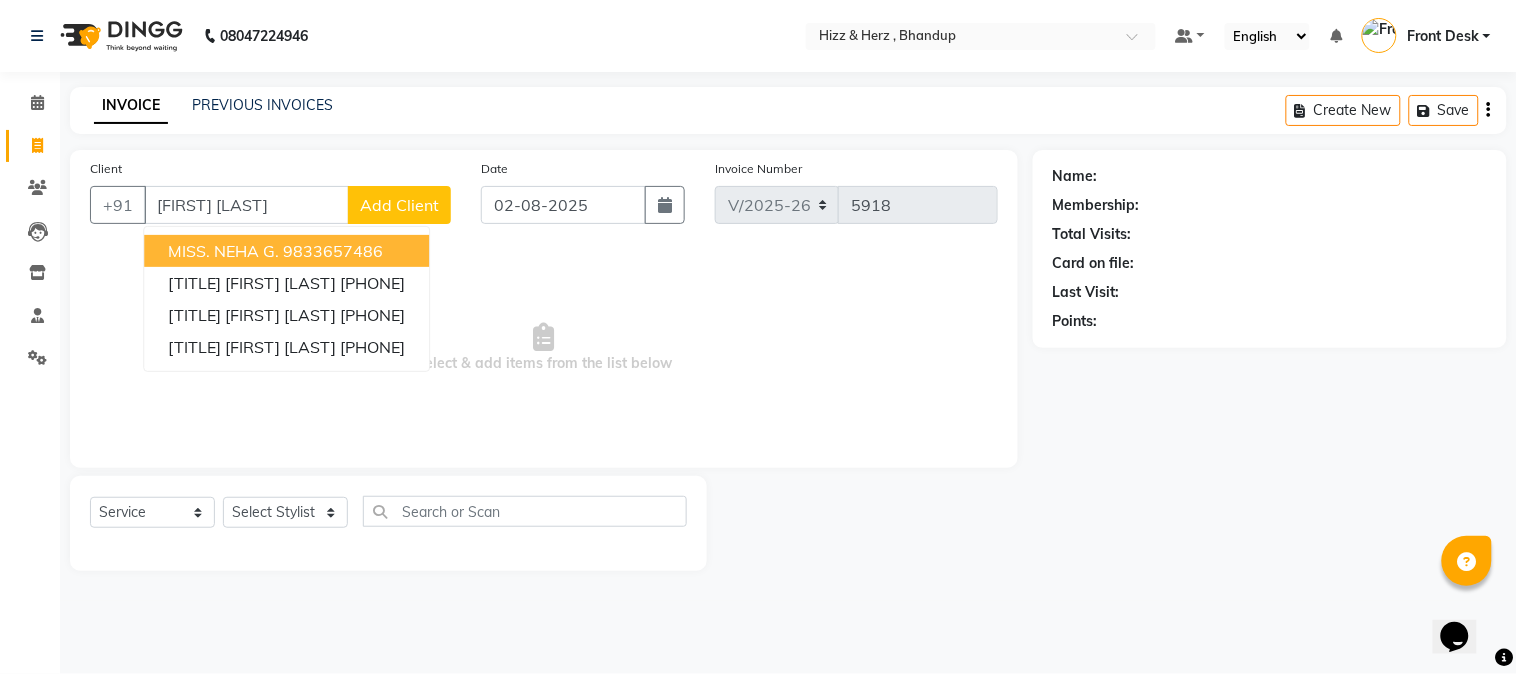 click on "[TITLE] [FIRST] [LAST] [PHONE]" at bounding box center [286, 251] 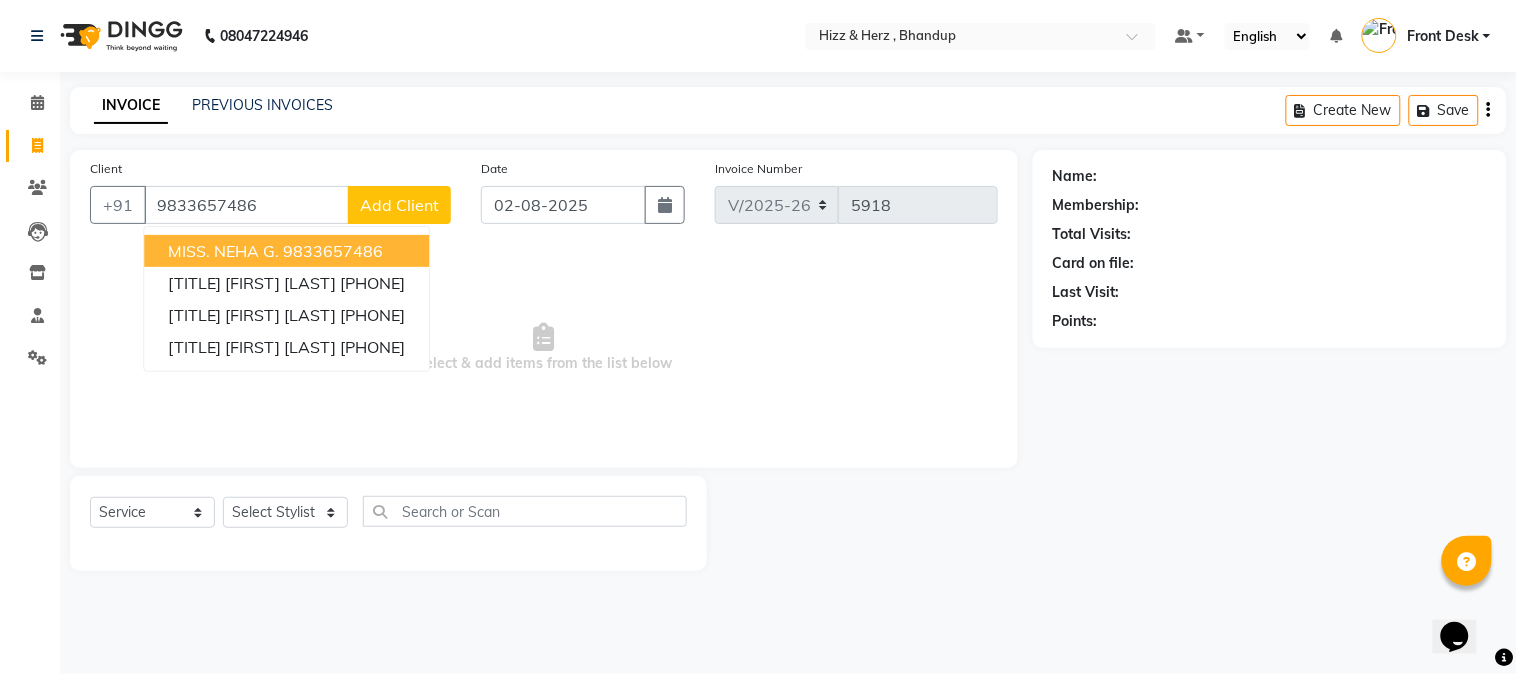 type on "9833657486" 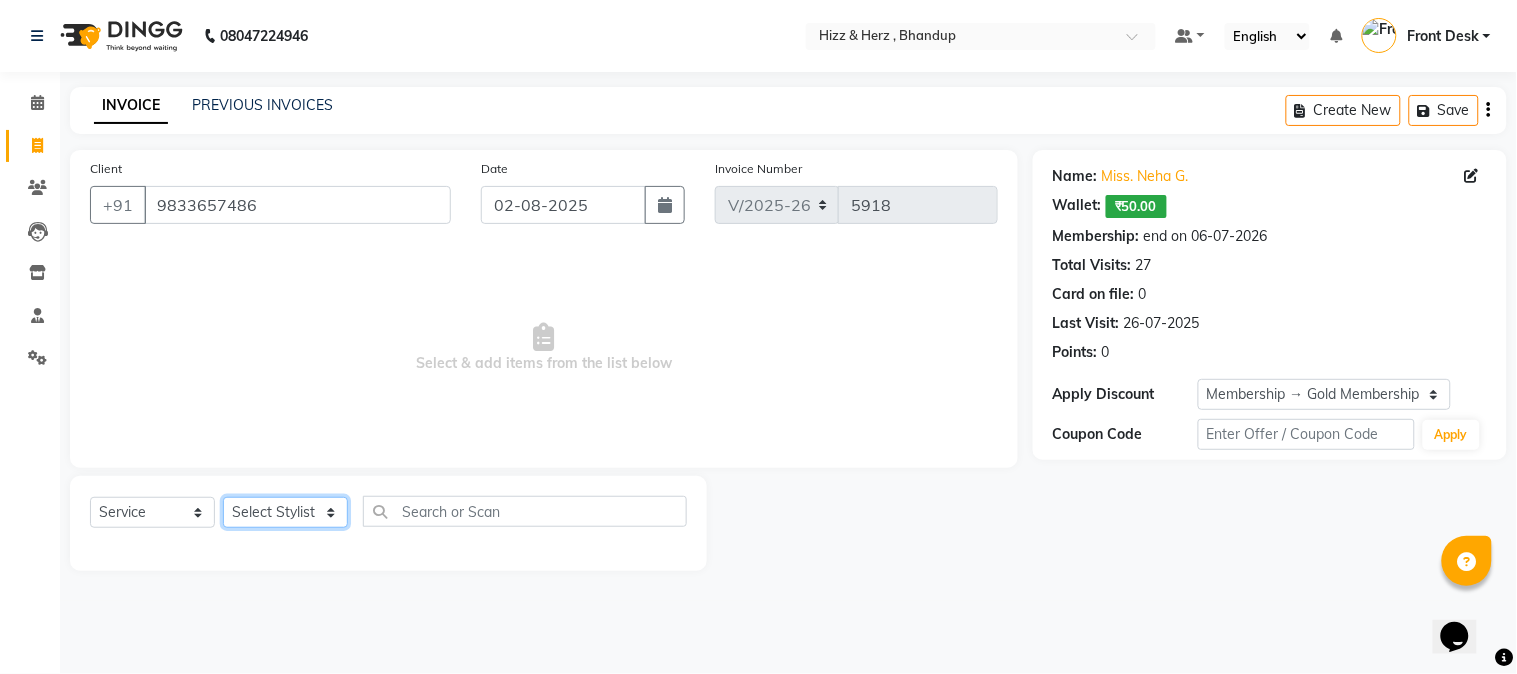 click on "Select Stylist Front Desk Gaurav Sharma HIZZ & HERZ 2 IRFAN AHMAD Jigna Goswami KHALID AHMAD Laxmi Mehboob MOHD PARVEJ NIZAM Salman Sangeeta  SUMITA  VEERENDRA SHARMA" 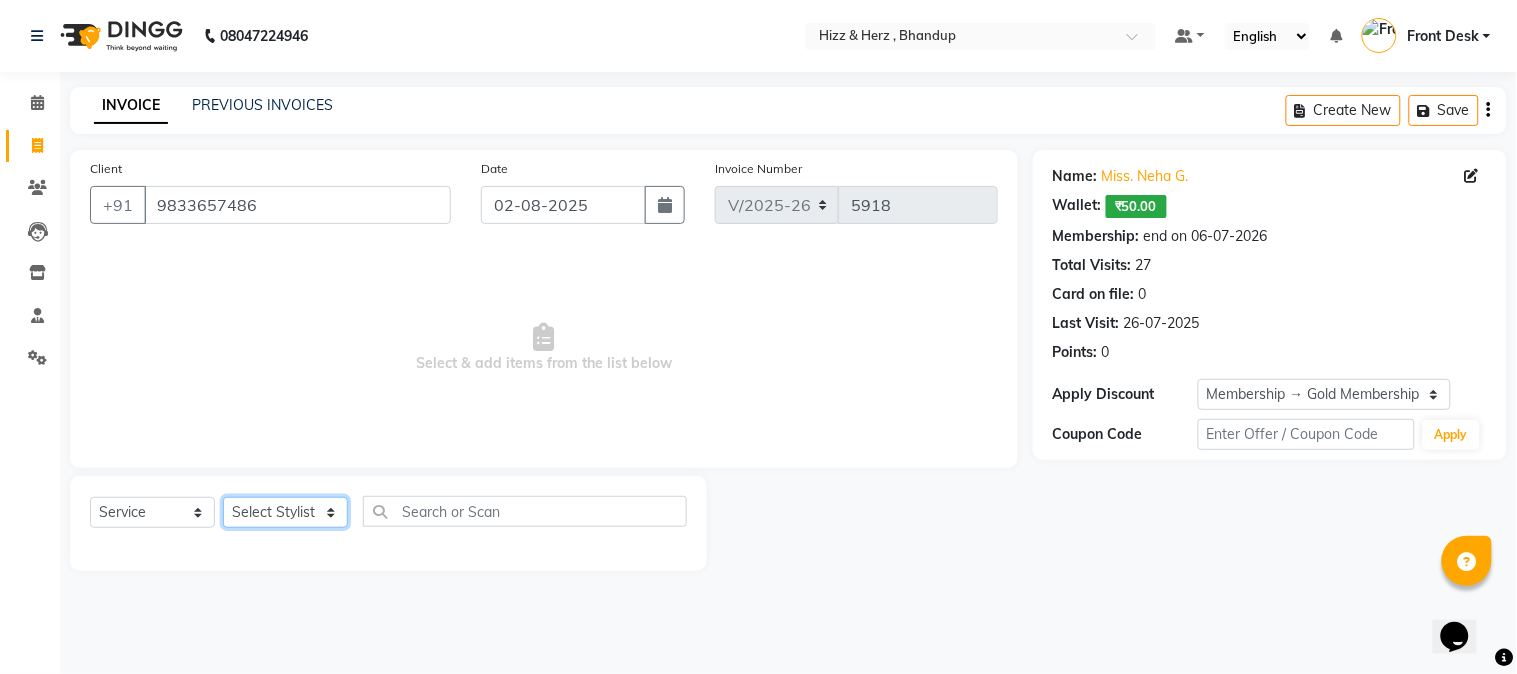 select on "26430" 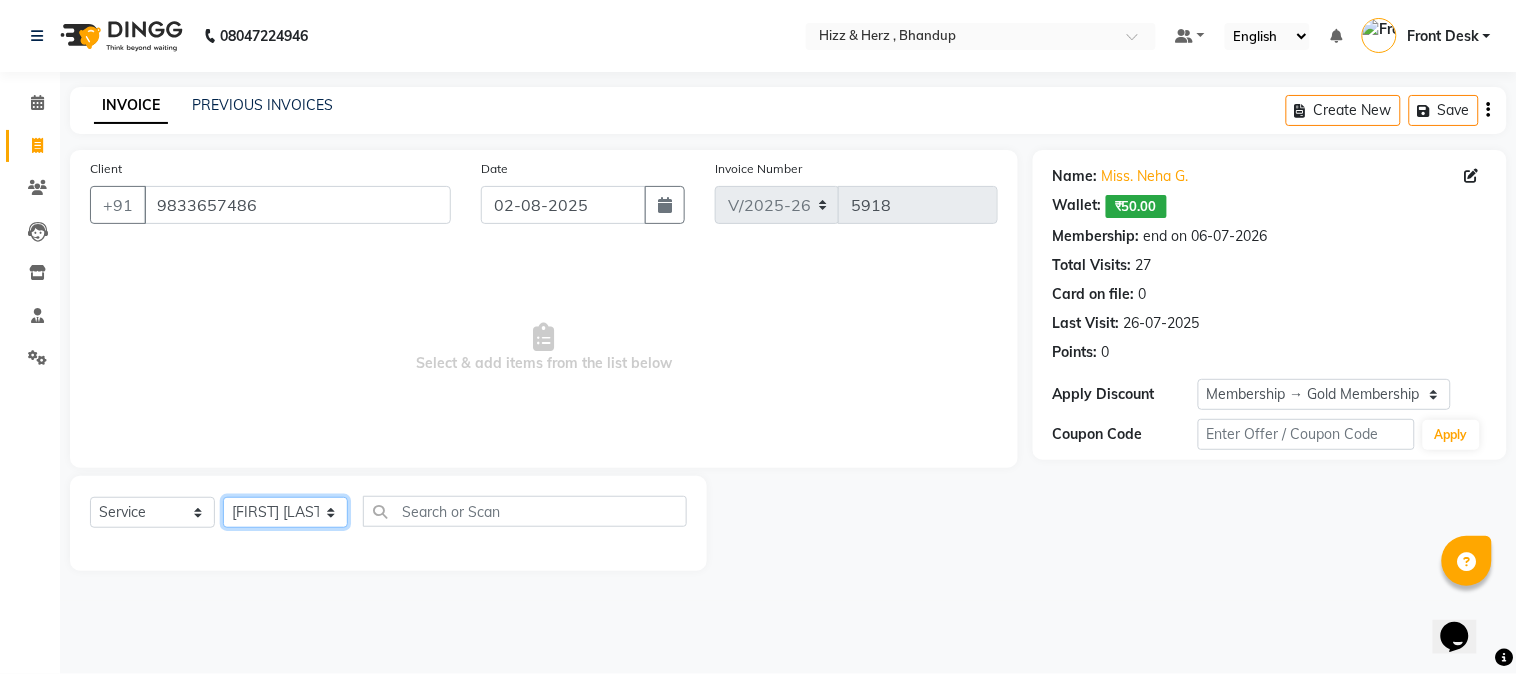 click on "Select Stylist Front Desk Gaurav Sharma HIZZ & HERZ 2 IRFAN AHMAD Jigna Goswami KHALID AHMAD Laxmi Mehboob MOHD PARVEJ NIZAM Salman Sangeeta  SUMITA  VEERENDRA SHARMA" 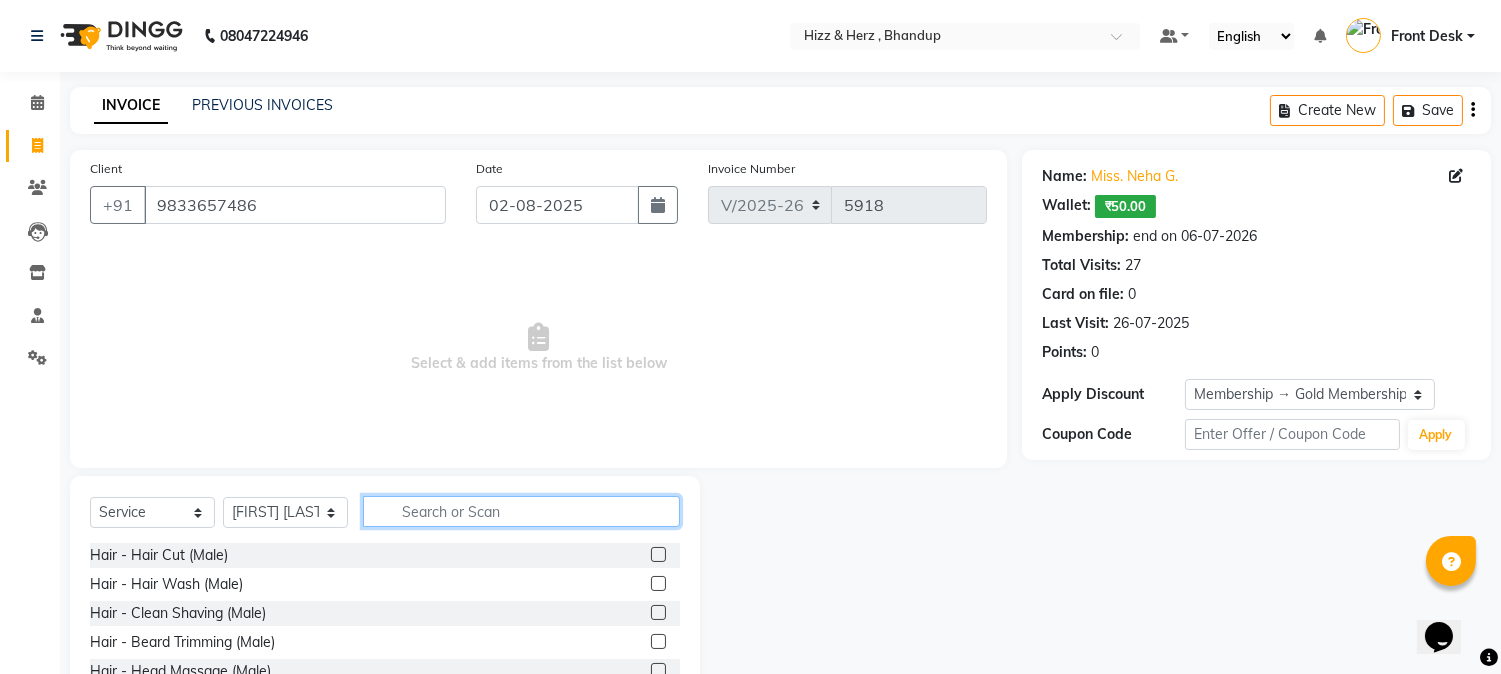 click 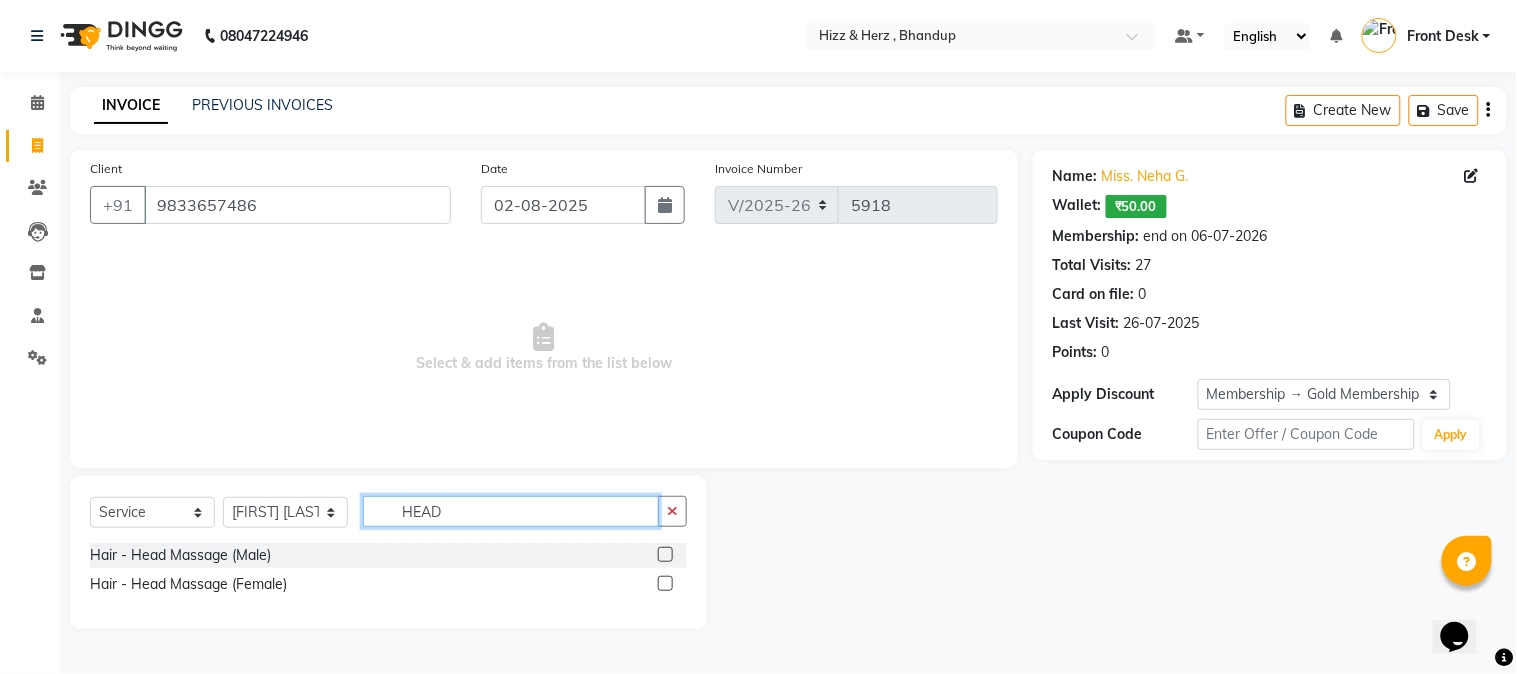 type on "HEAD" 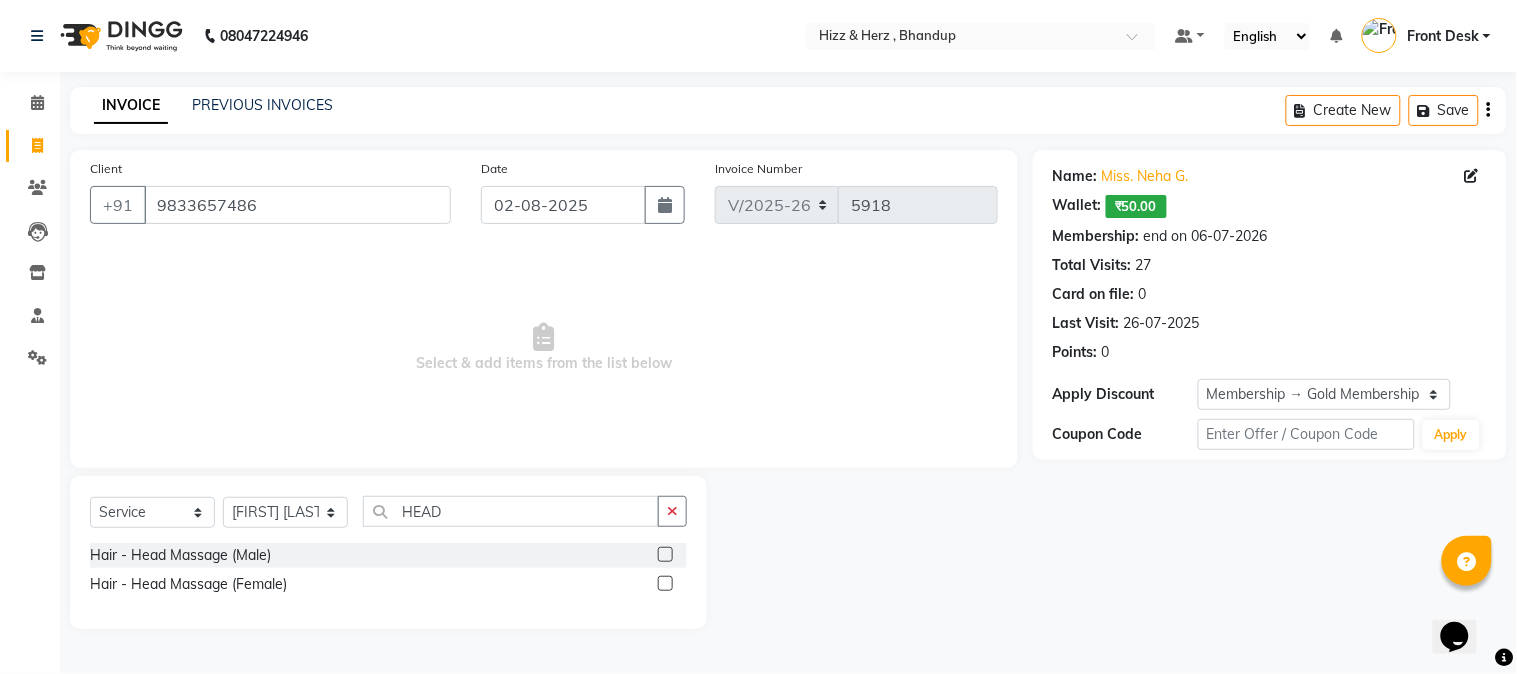 click 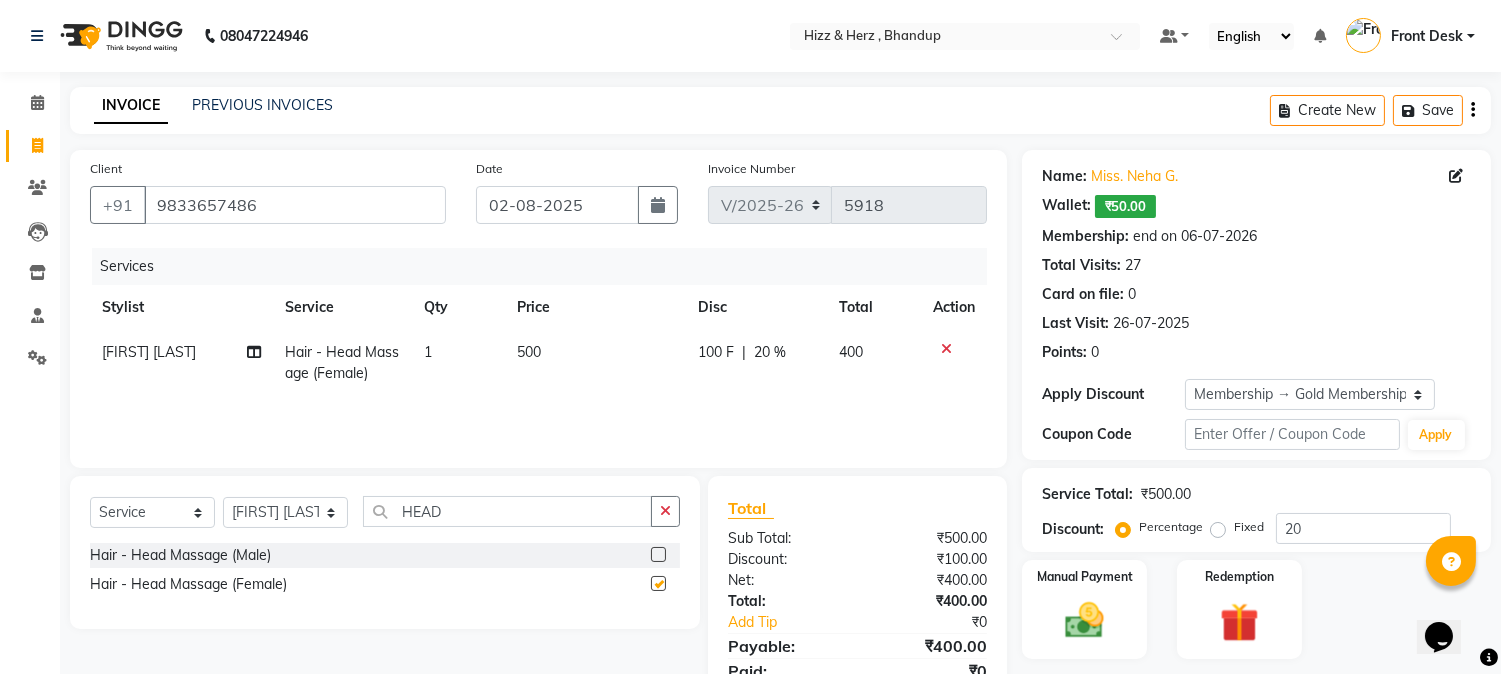 checkbox on "false" 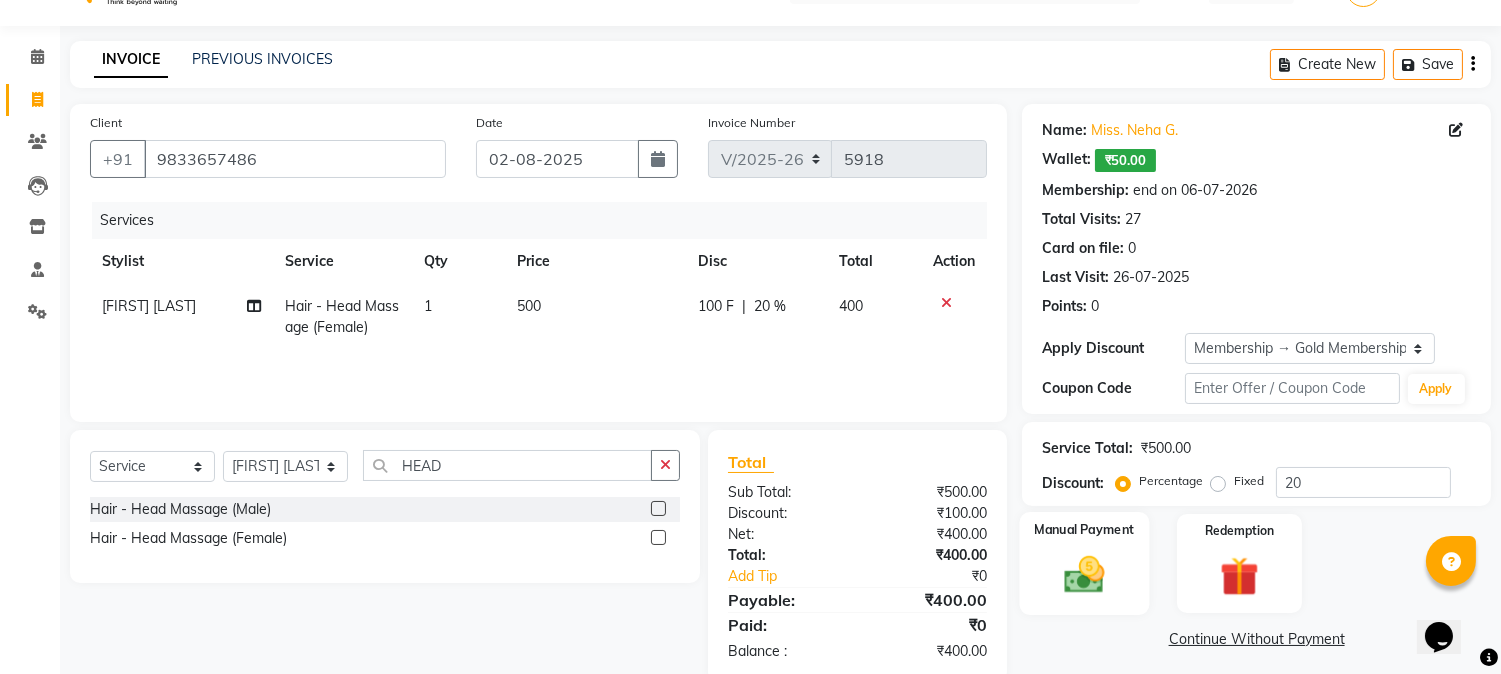 scroll, scrollTop: 84, scrollLeft: 0, axis: vertical 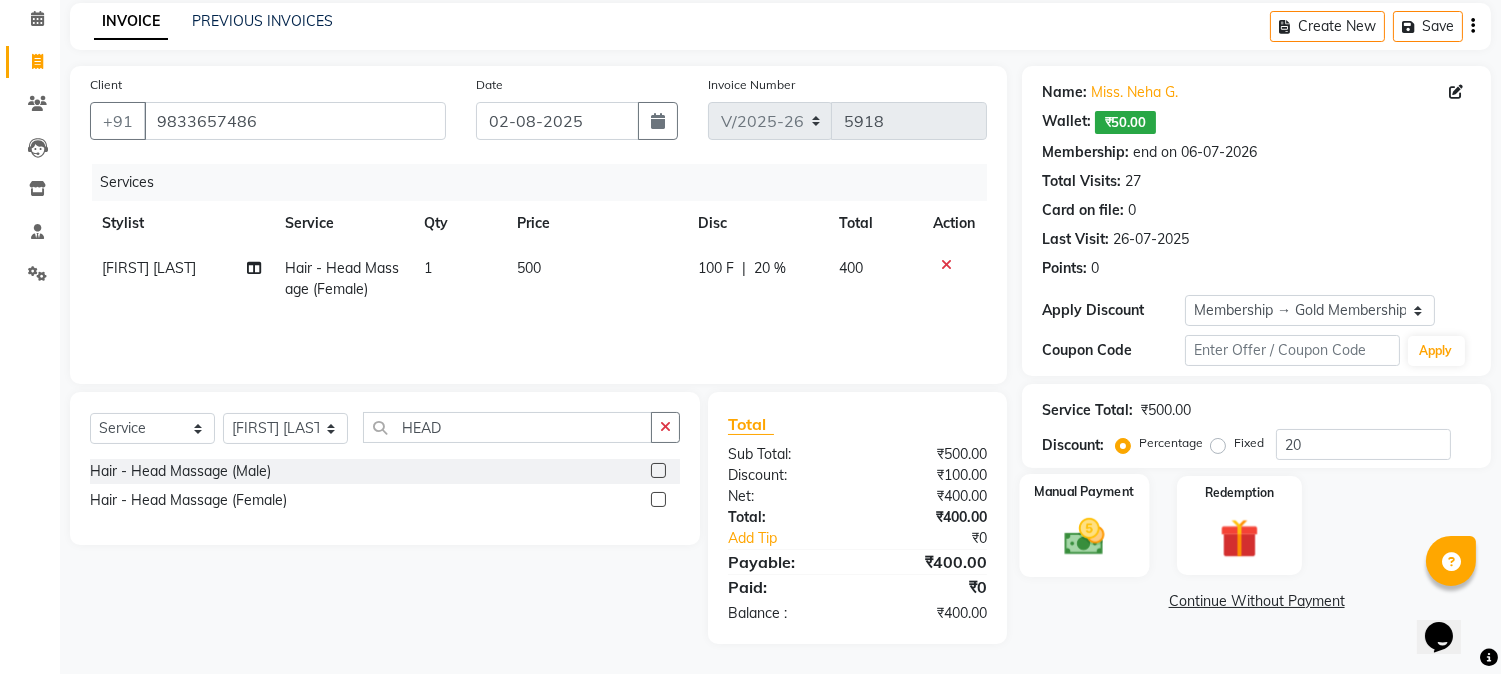 click 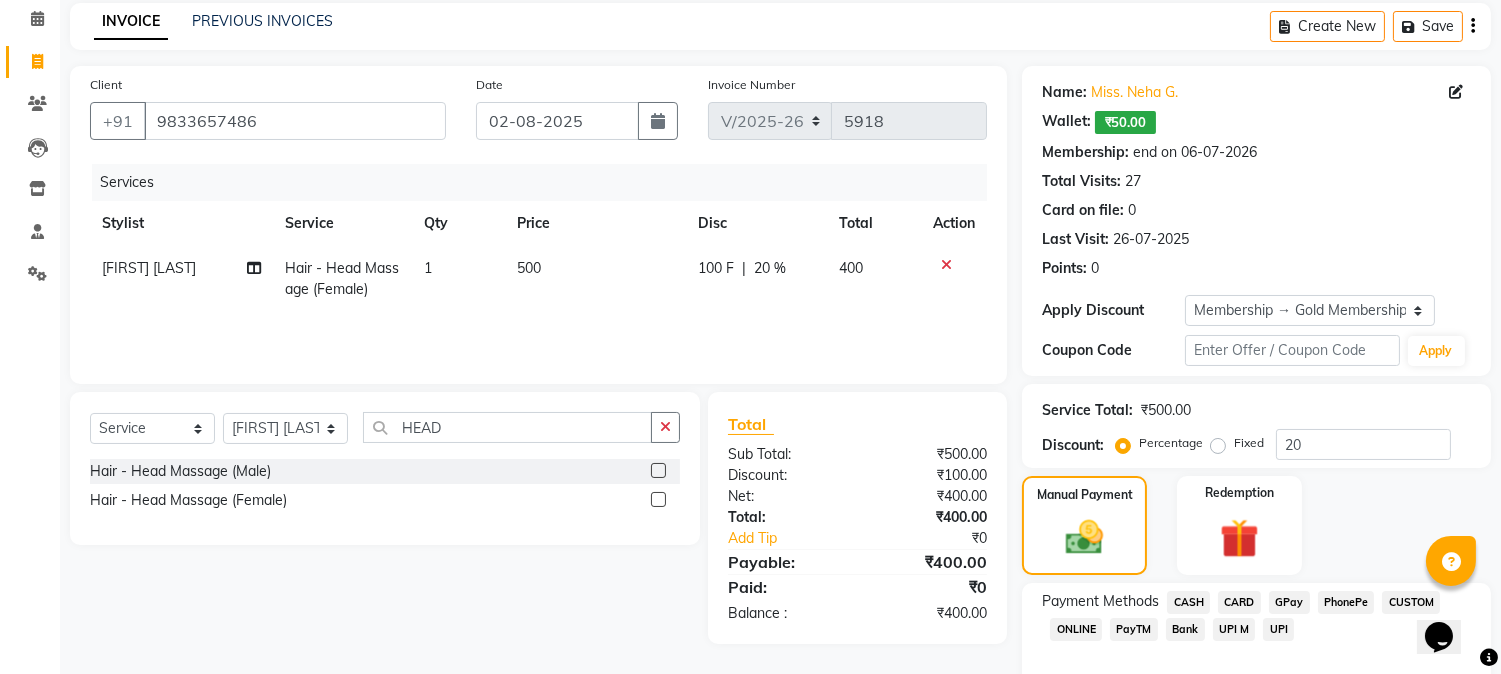 click on "GPay" 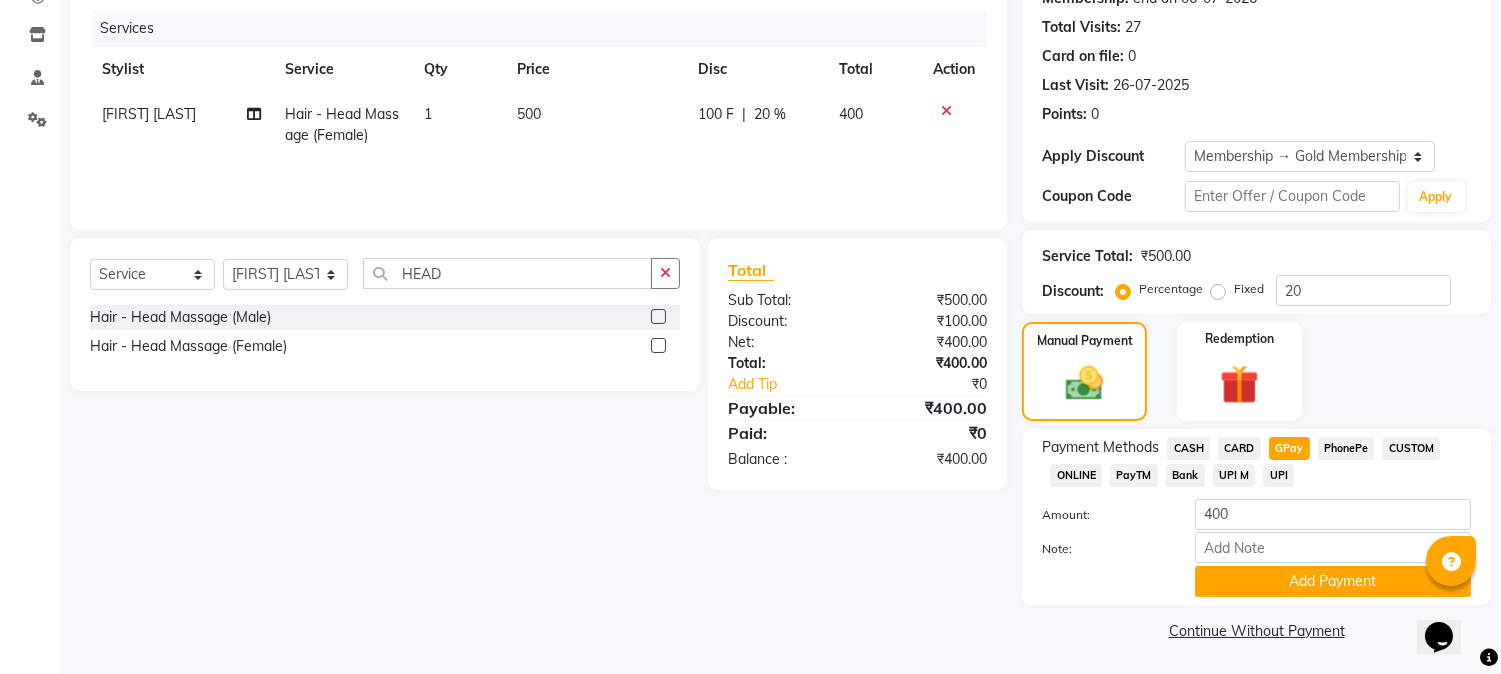 scroll, scrollTop: 240, scrollLeft: 0, axis: vertical 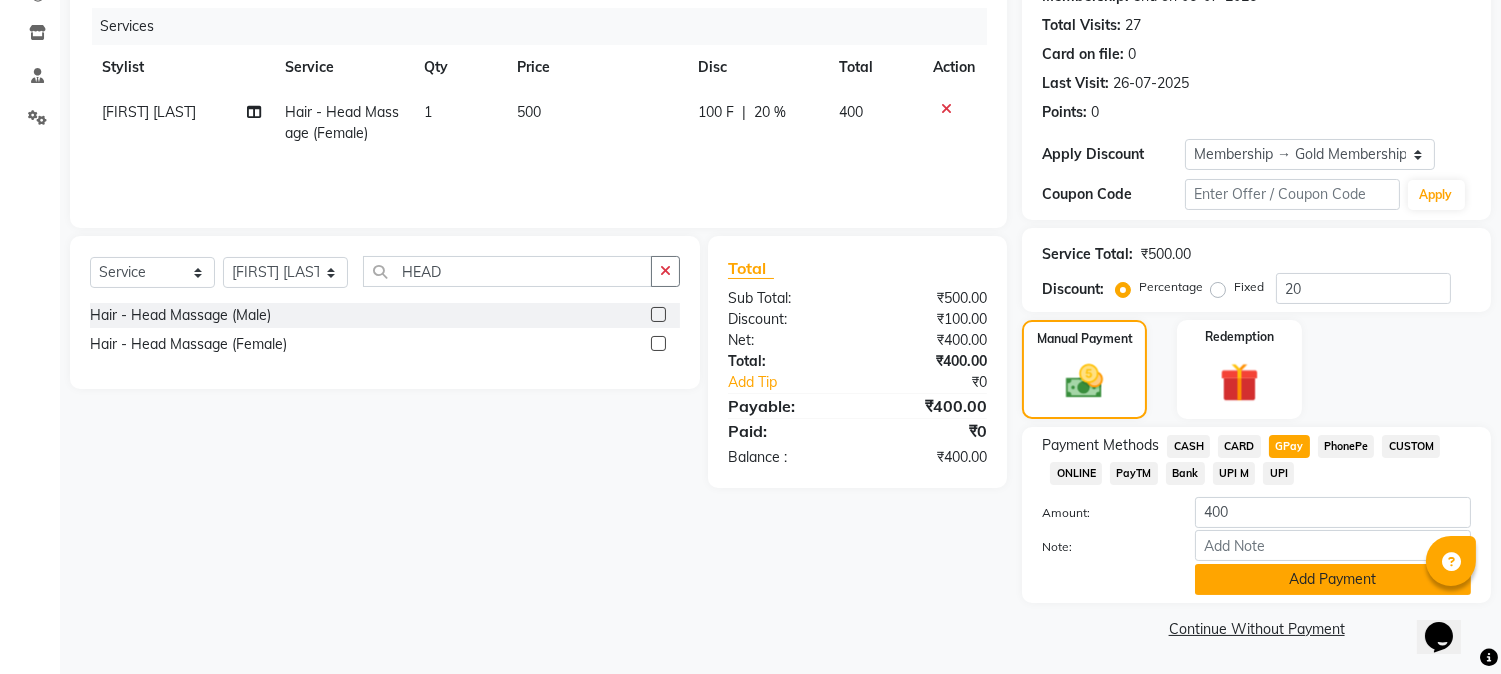 click on "Add Payment" 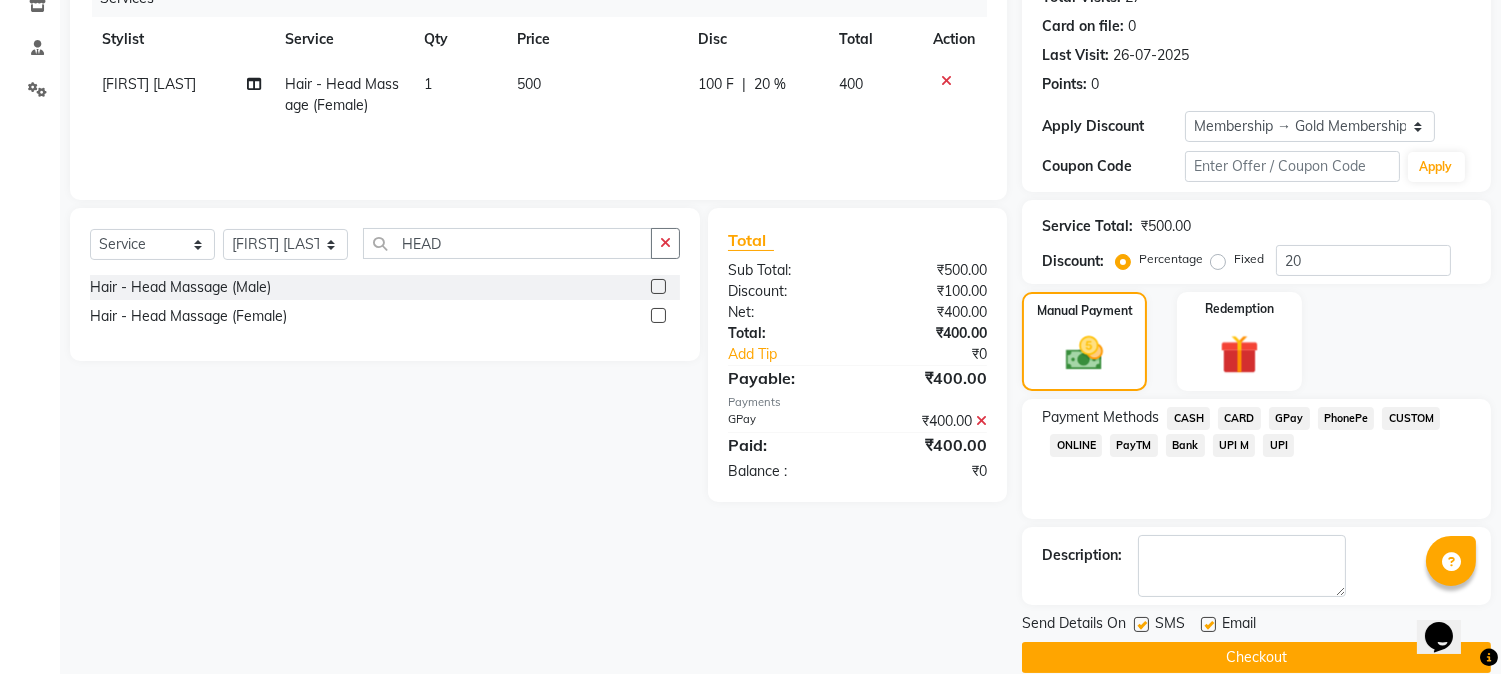 scroll, scrollTop: 295, scrollLeft: 0, axis: vertical 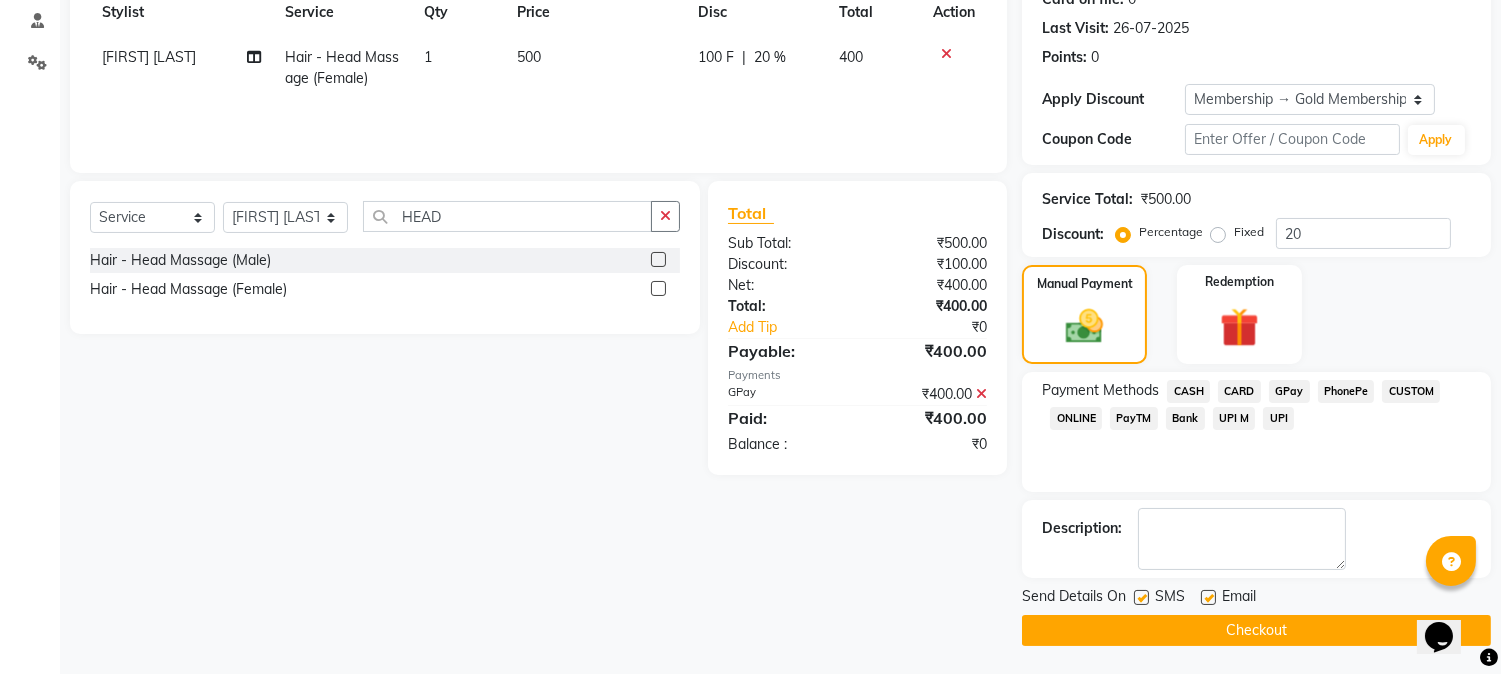 click on "Checkout" 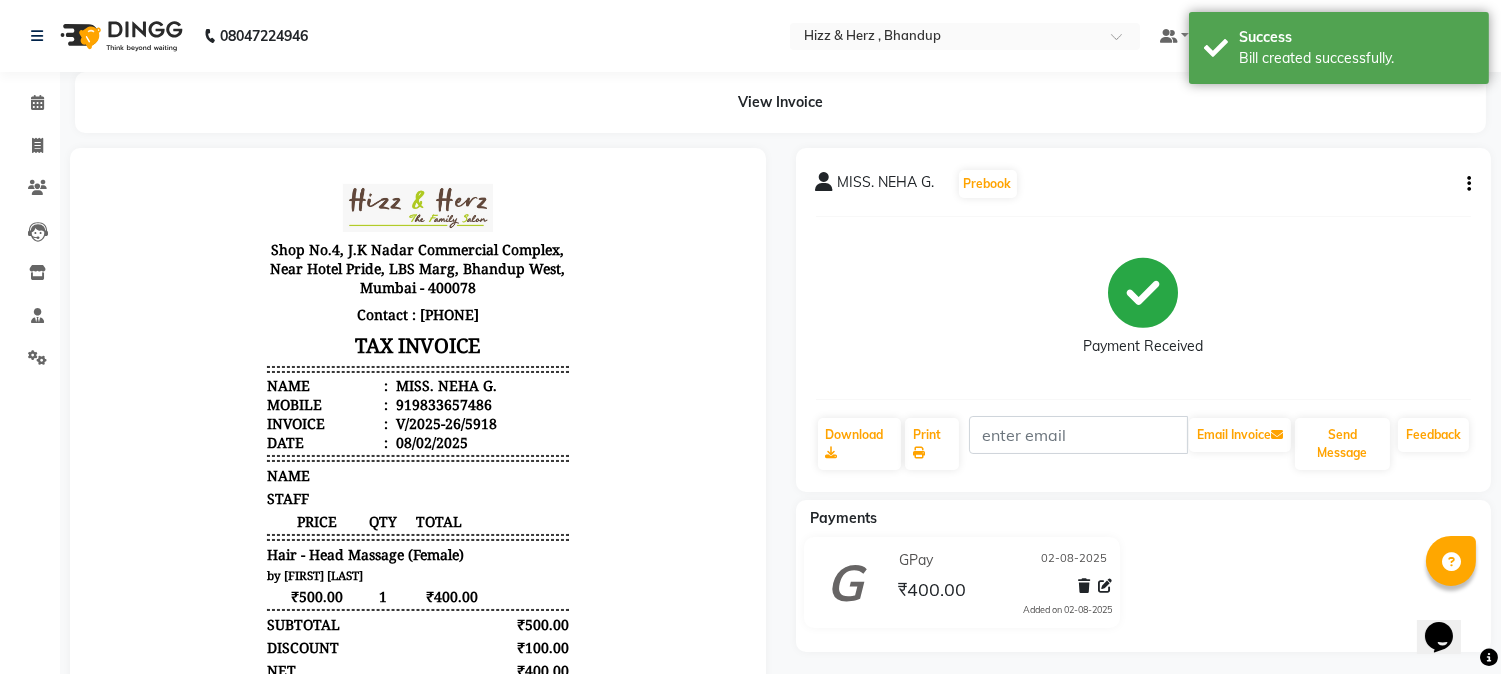 scroll, scrollTop: 0, scrollLeft: 0, axis: both 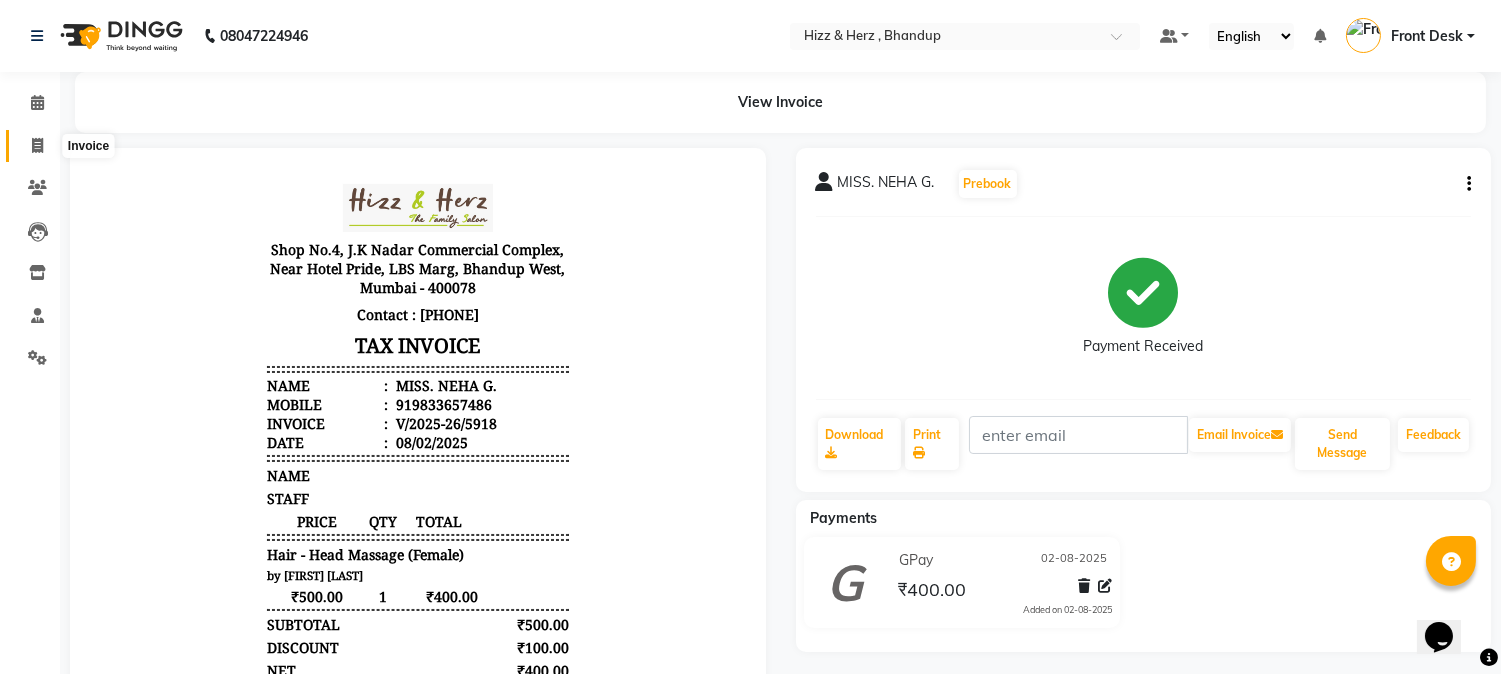 click 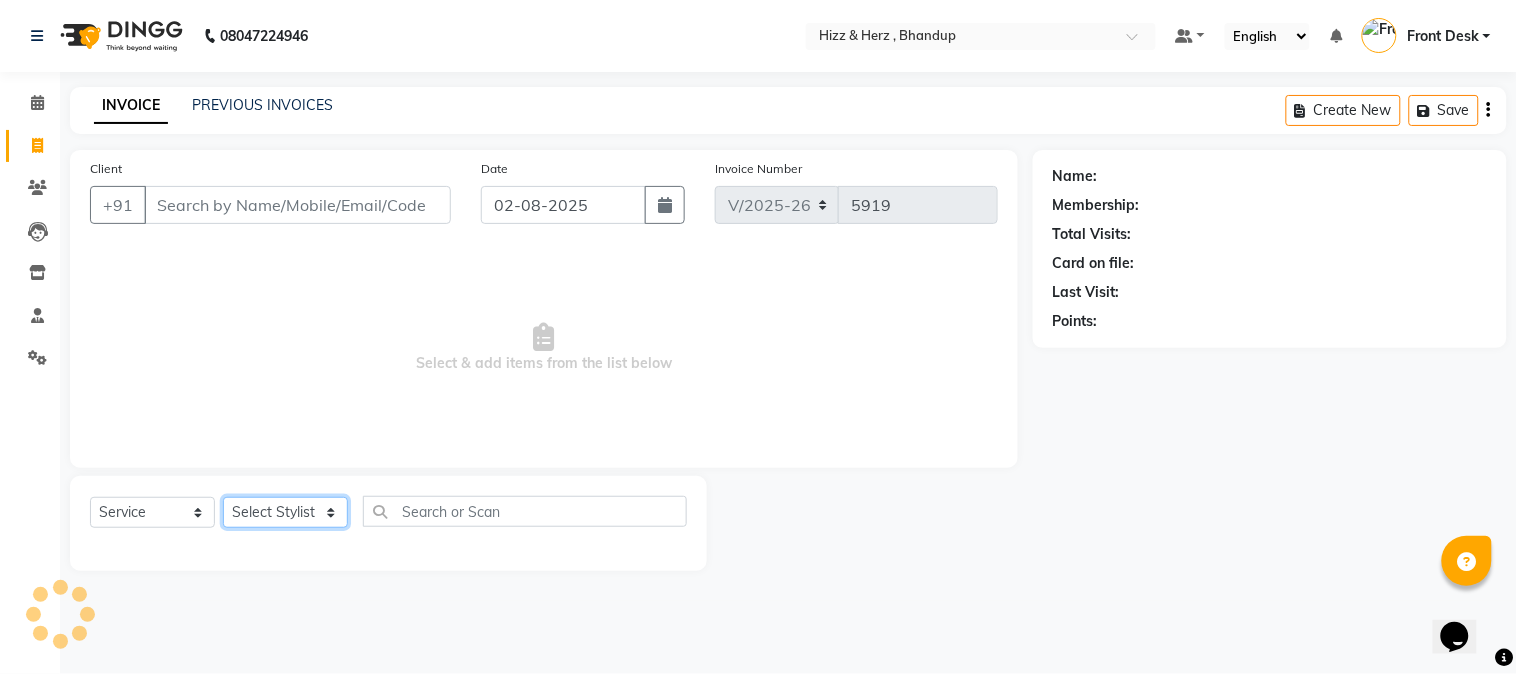click on "Select Stylist" 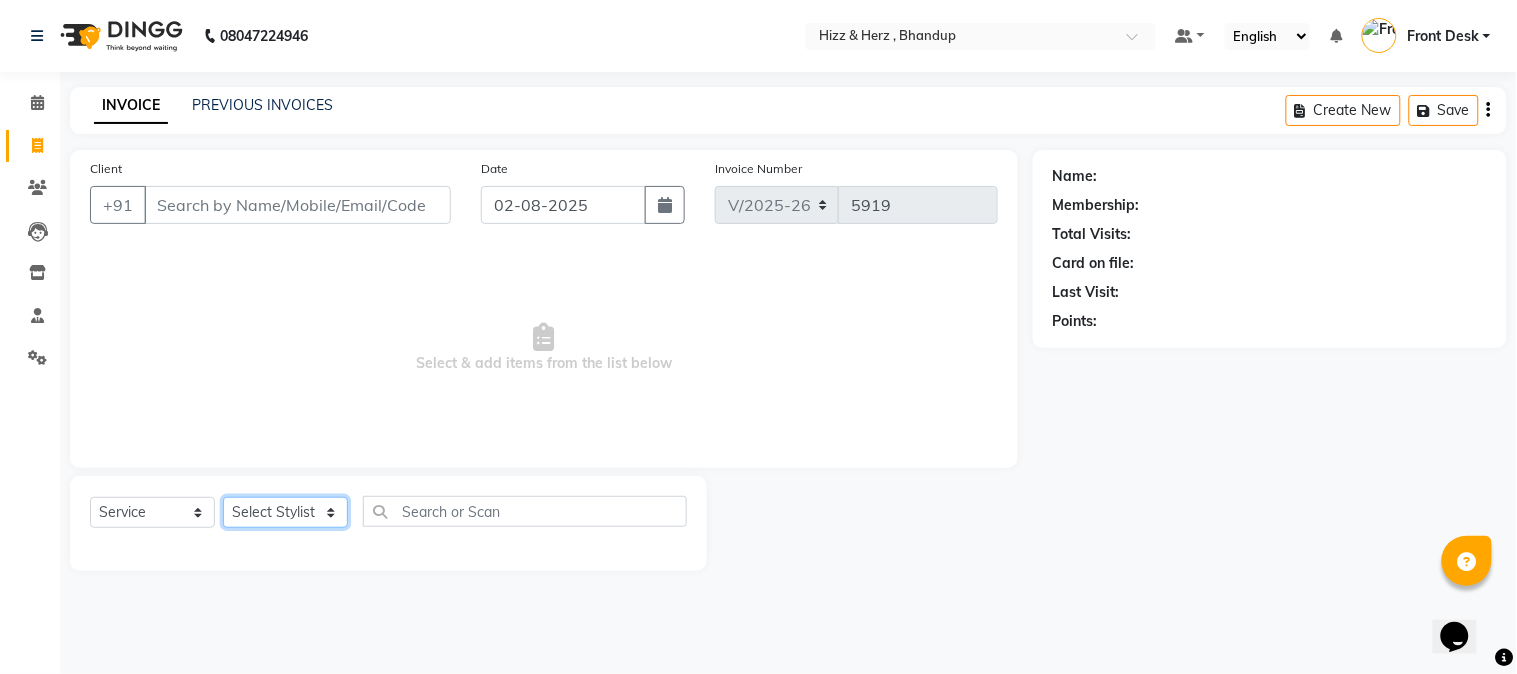 select on "9146" 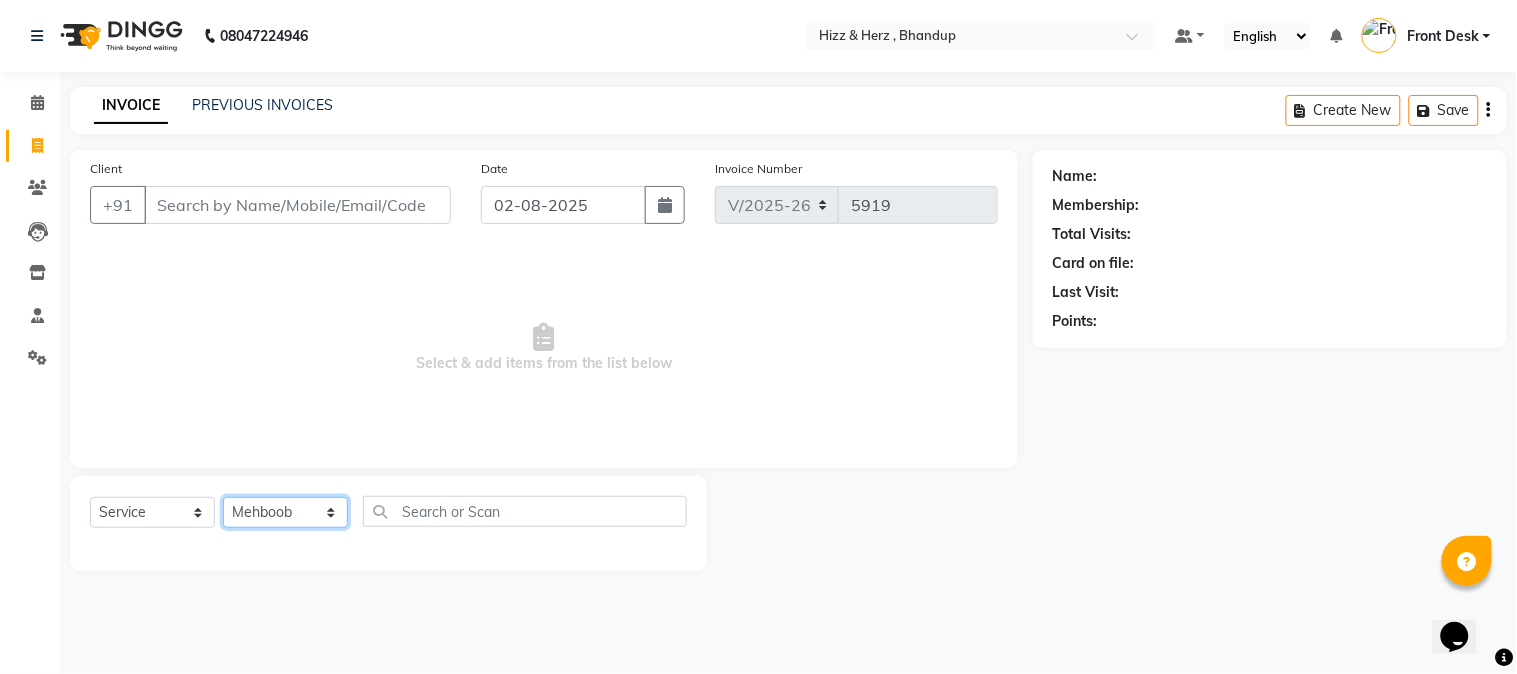 click on "Select Stylist Front Desk Gaurav Sharma HIZZ & HERZ 2 IRFAN AHMAD Jigna Goswami KHALID AHMAD Laxmi Mehboob MOHD PARVEJ NIZAM Salman Sangeeta  SUMITA  VEERENDRA SHARMA" 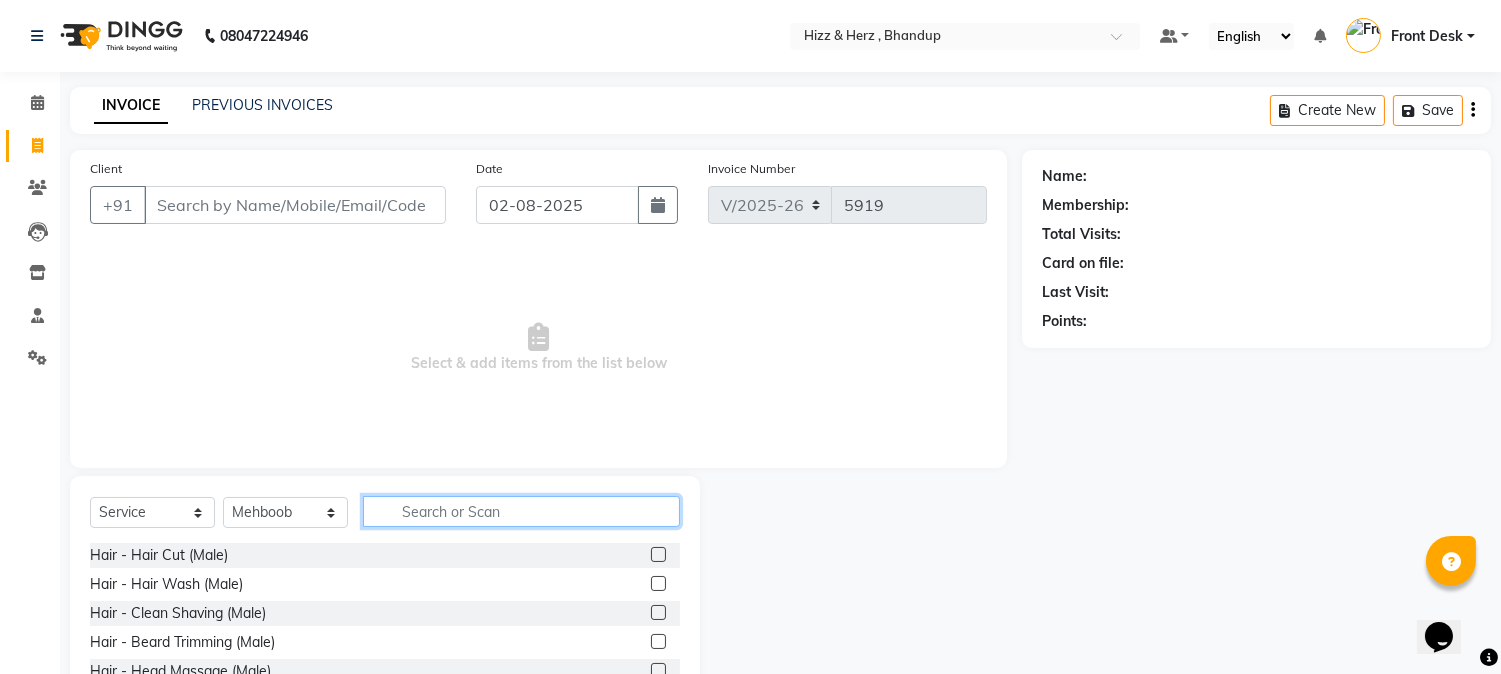 click 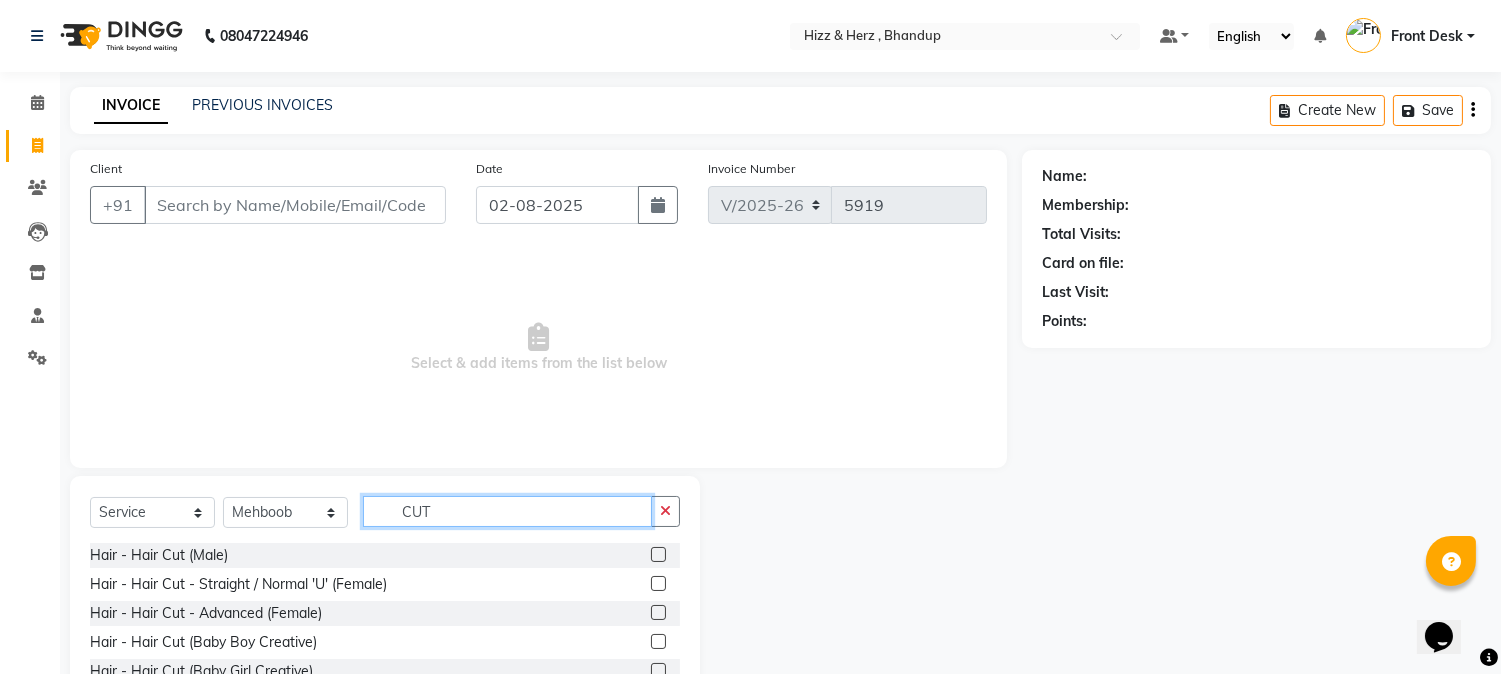 type on "CUT" 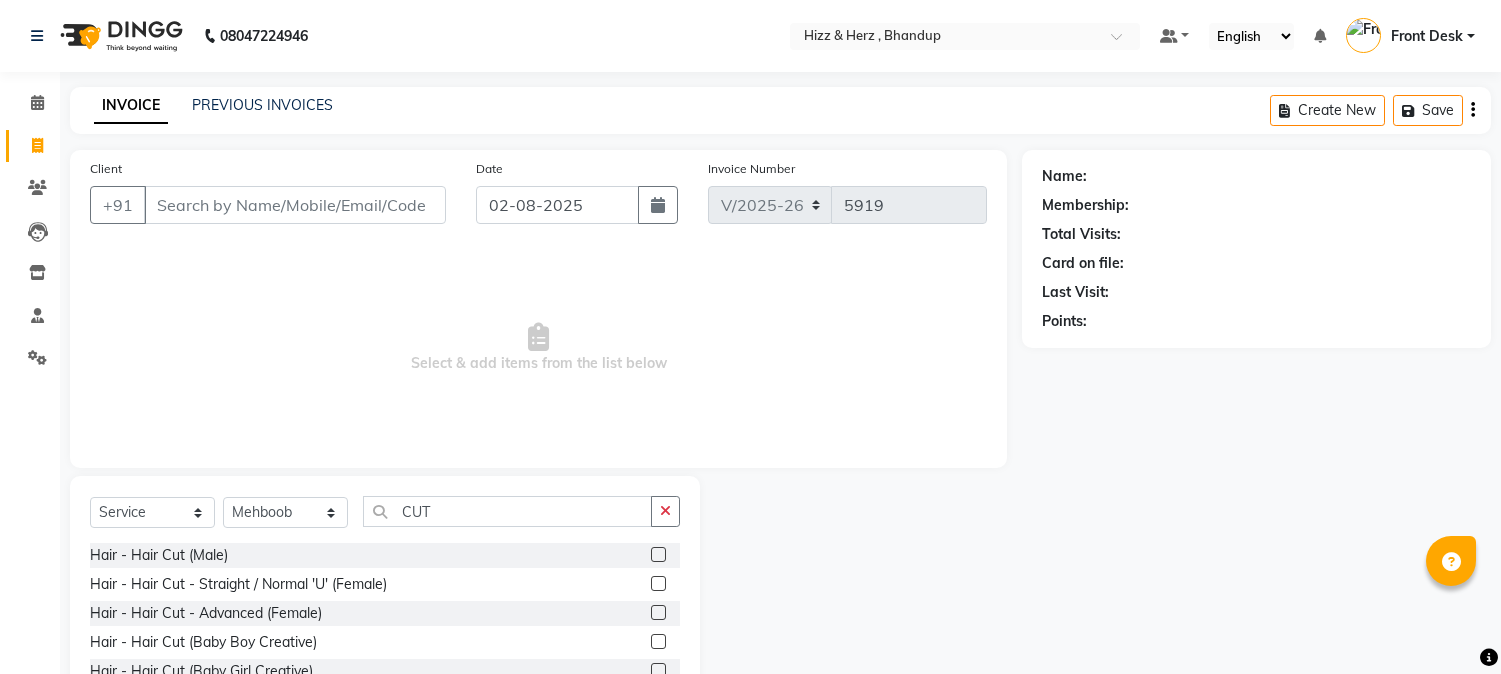 select on "629" 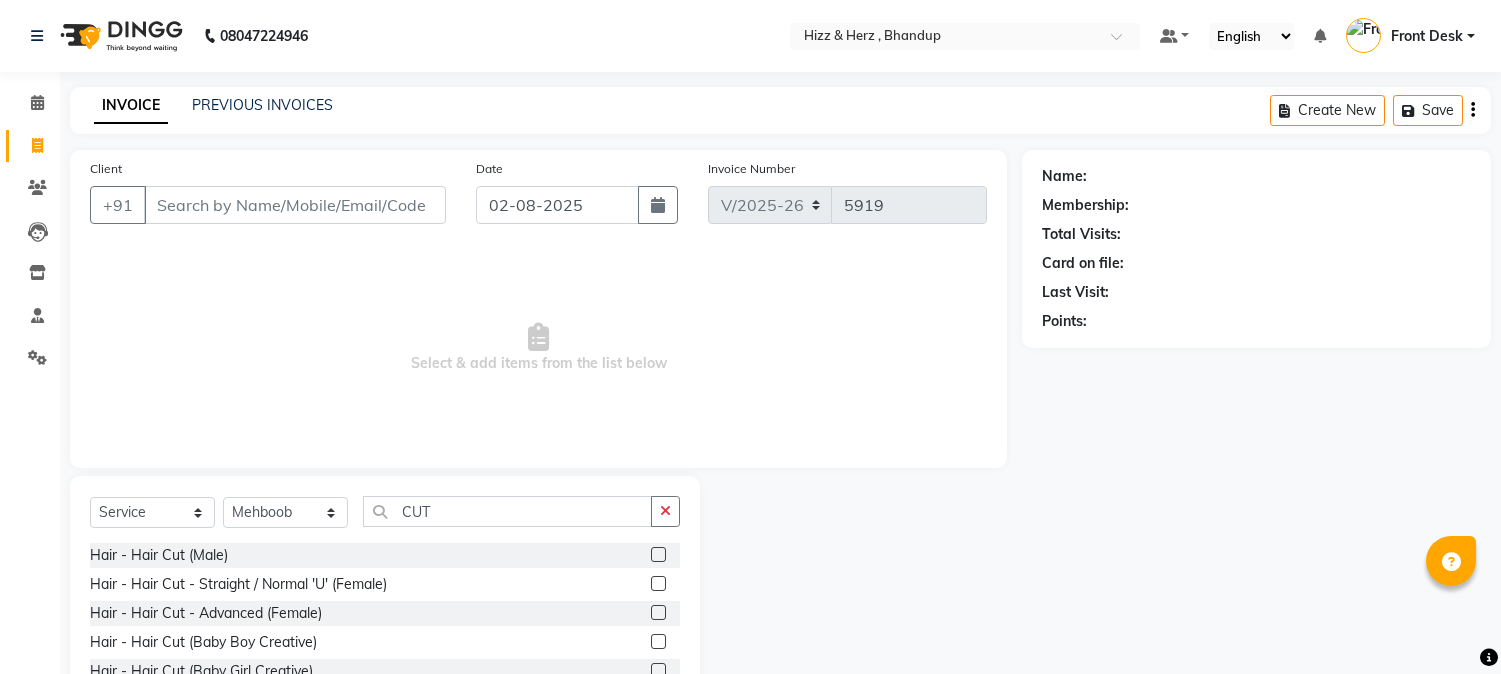 select on "9146" 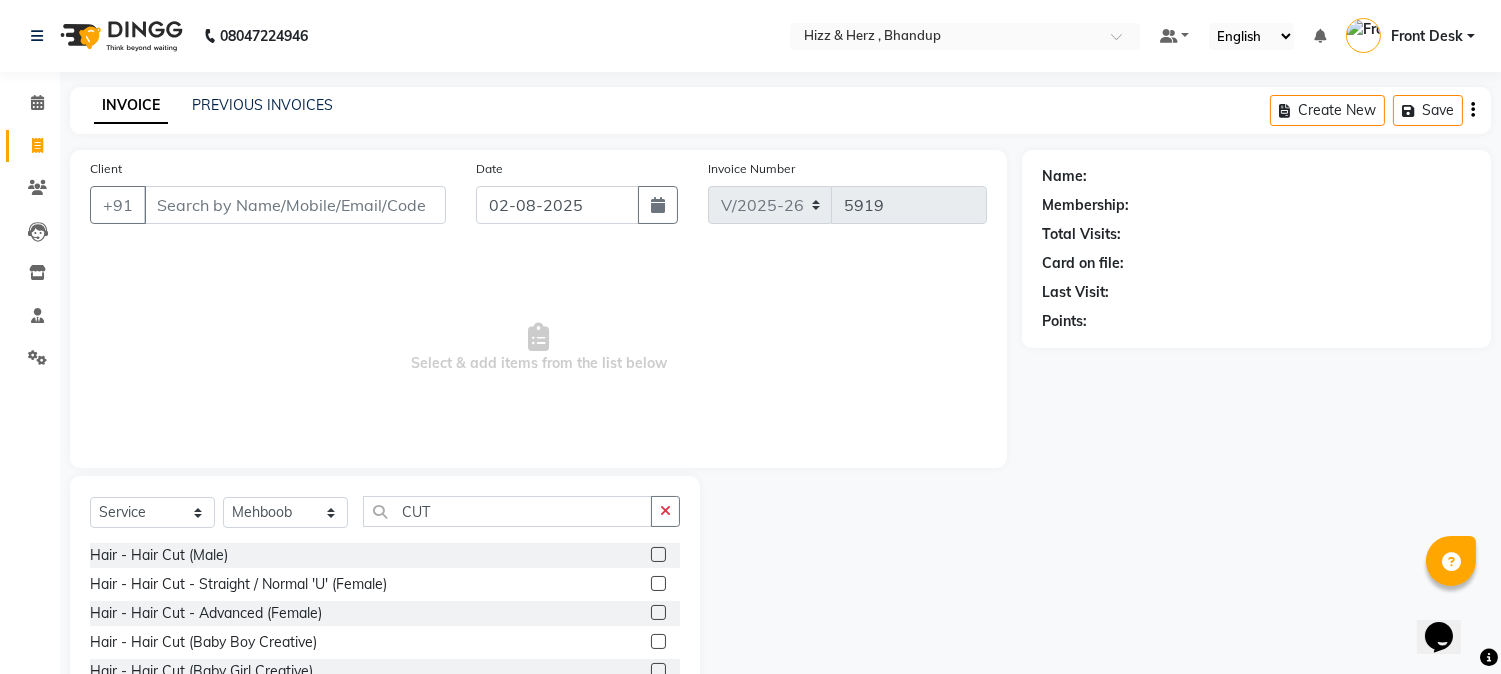 scroll, scrollTop: 0, scrollLeft: 0, axis: both 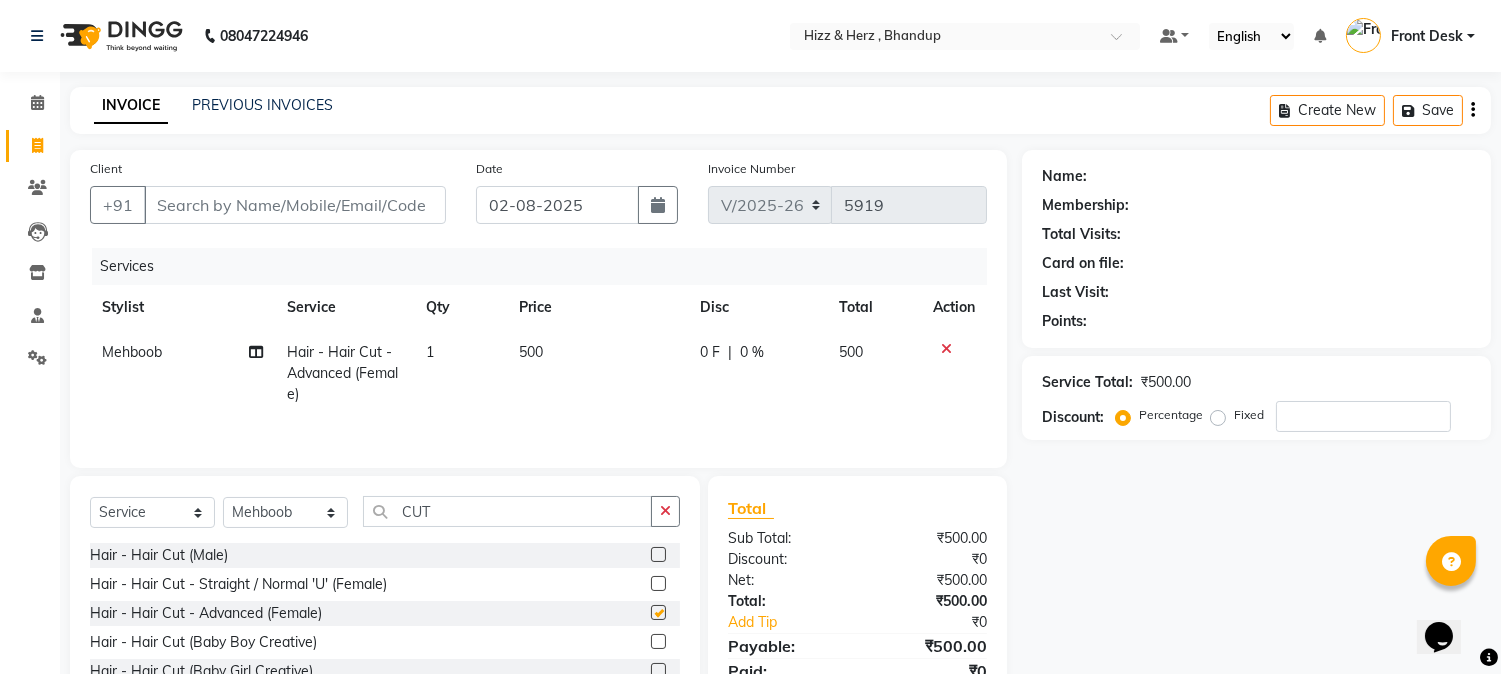 checkbox on "false" 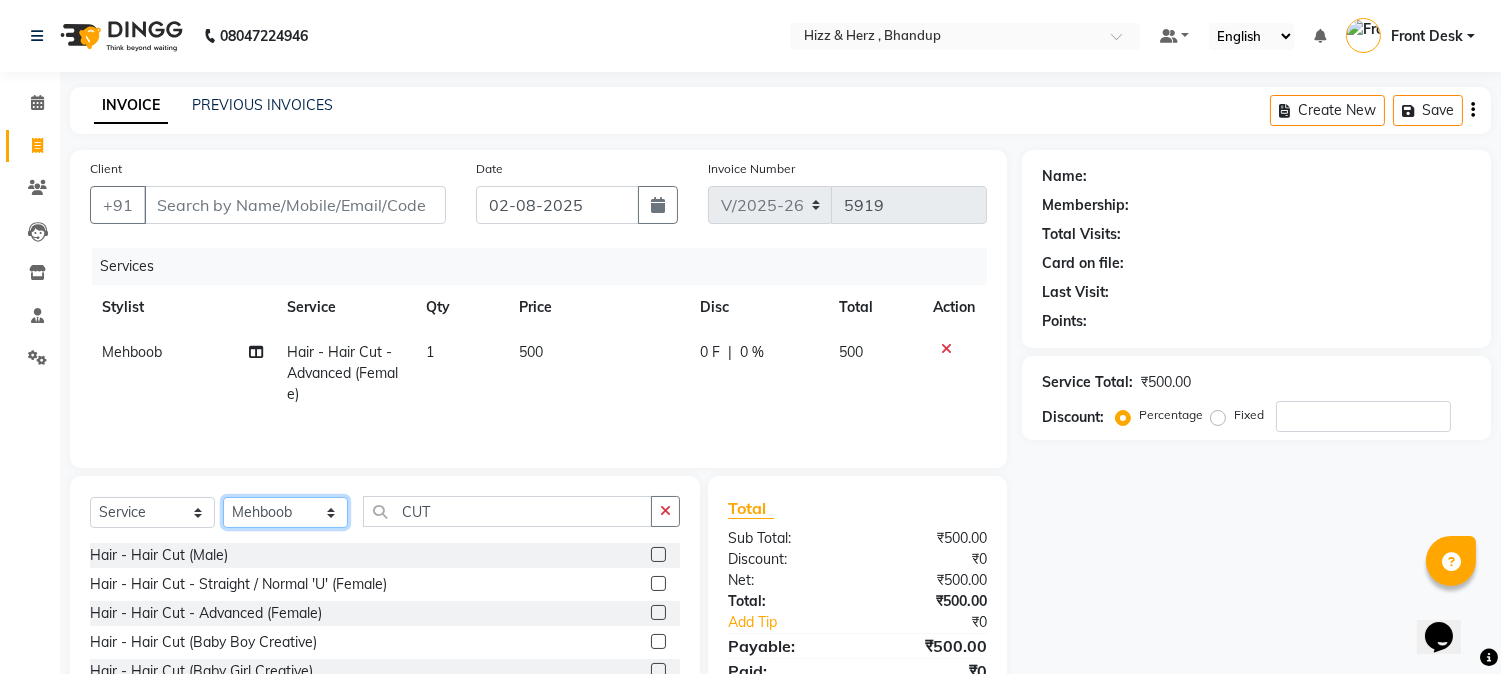 click on "Select Stylist Front Desk Gaurav Sharma HIZZ & HERZ 2 IRFAN AHMAD Jigna Goswami KHALID AHMAD Laxmi Mehboob MOHD PARVEJ NIZAM Salman Sangeeta  SUMITA  VEERENDRA SHARMA" 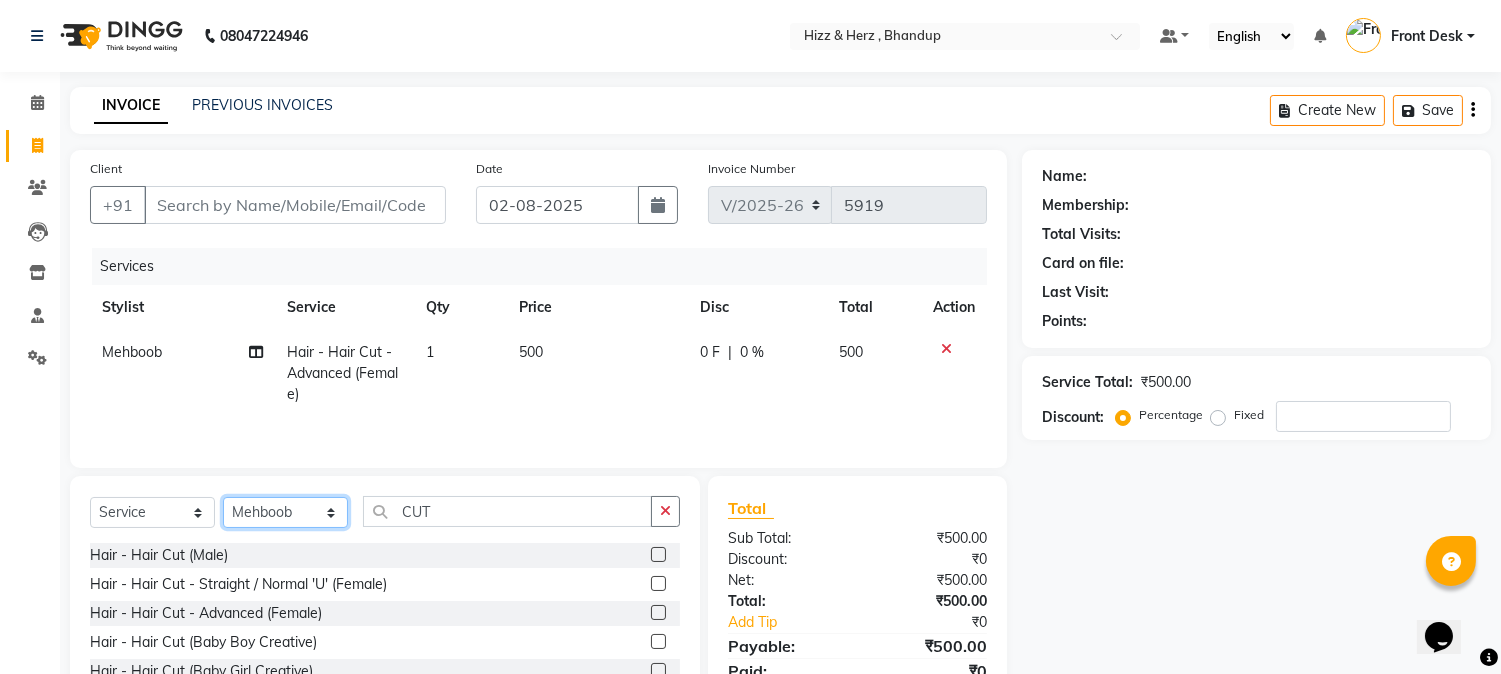 select on "9145" 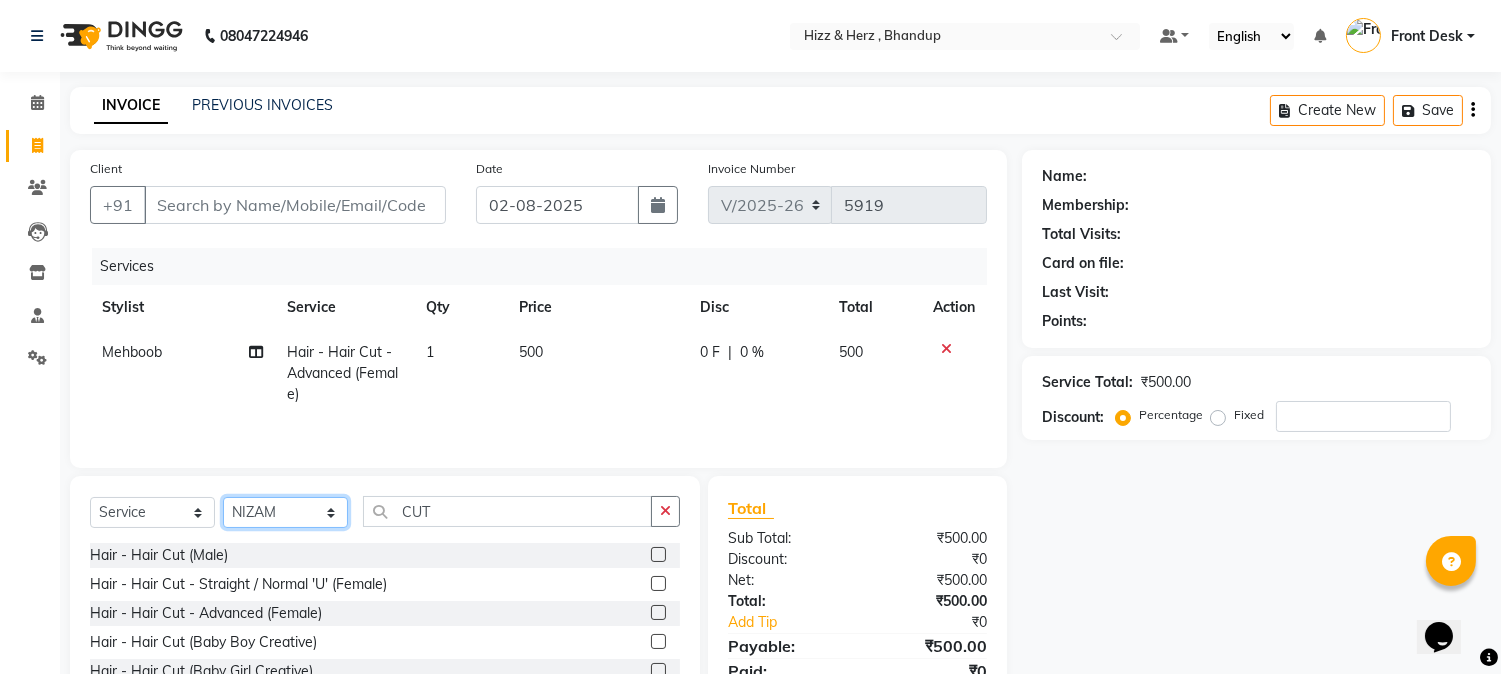 click on "Select Stylist Front Desk Gaurav Sharma HIZZ & HERZ 2 IRFAN AHMAD Jigna Goswami KHALID AHMAD Laxmi Mehboob MOHD PARVEJ NIZAM Salman Sangeeta  SUMITA  VEERENDRA SHARMA" 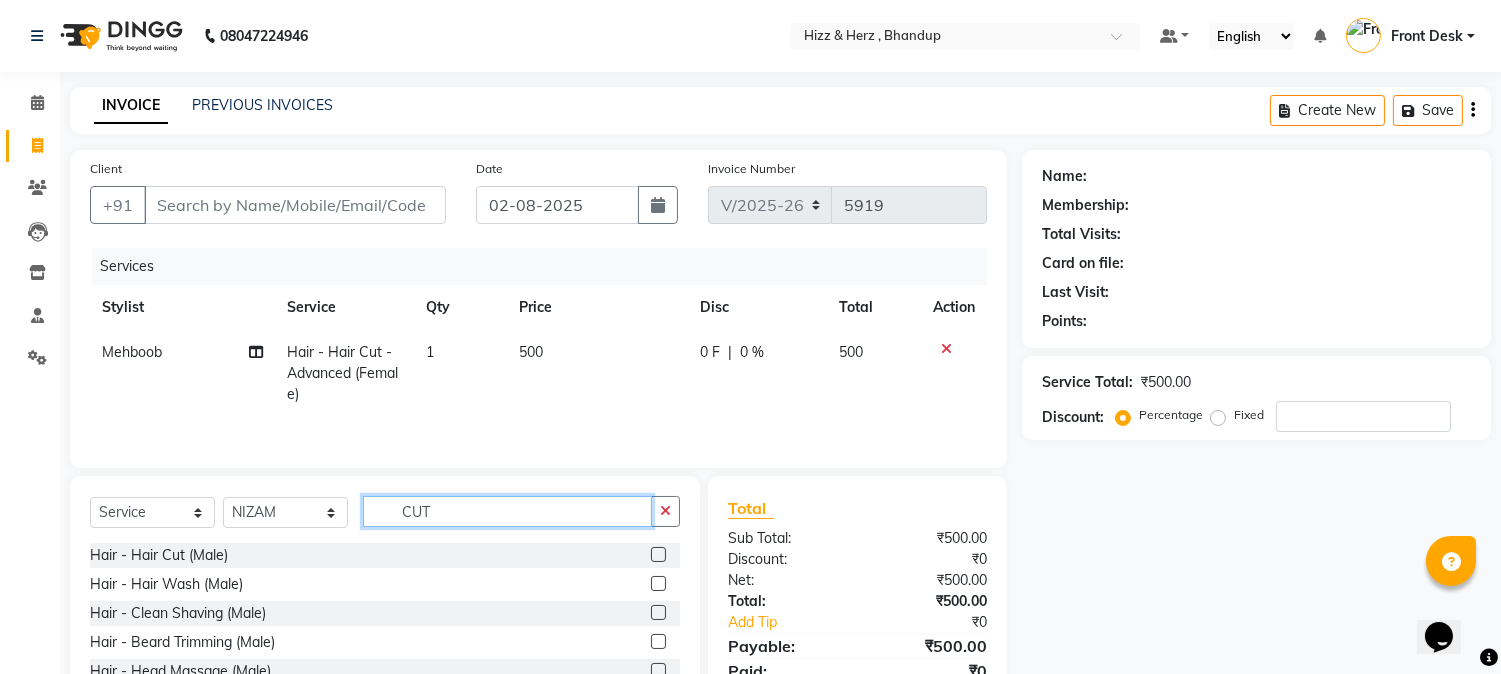 click on "CUT" 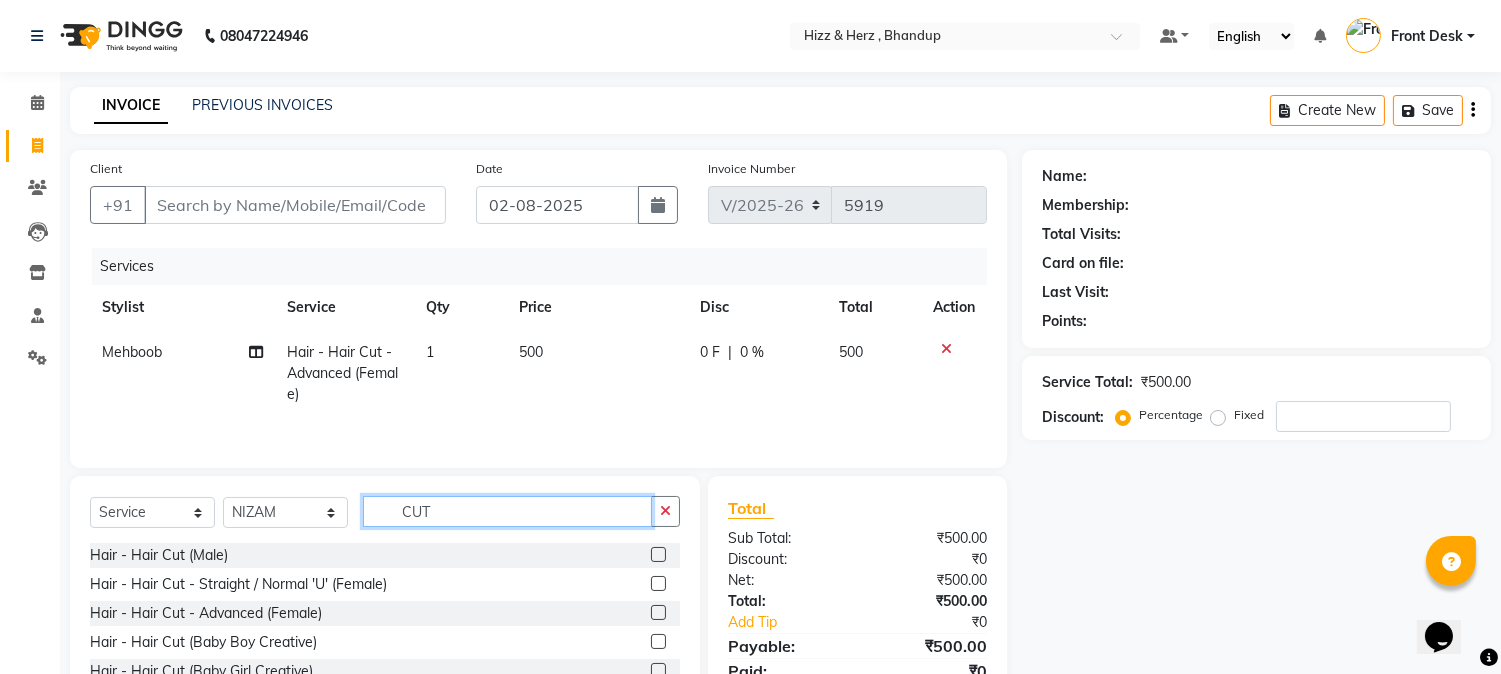 type on "CUT" 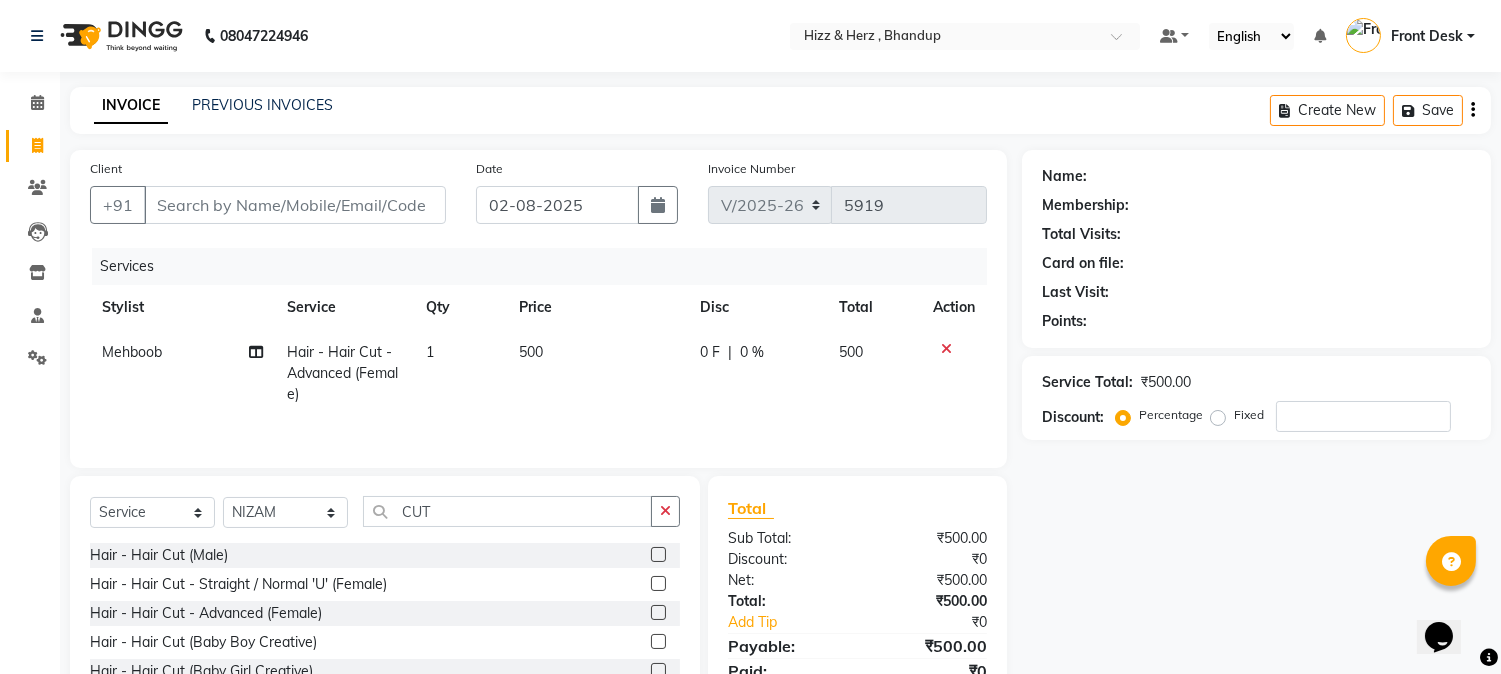 click 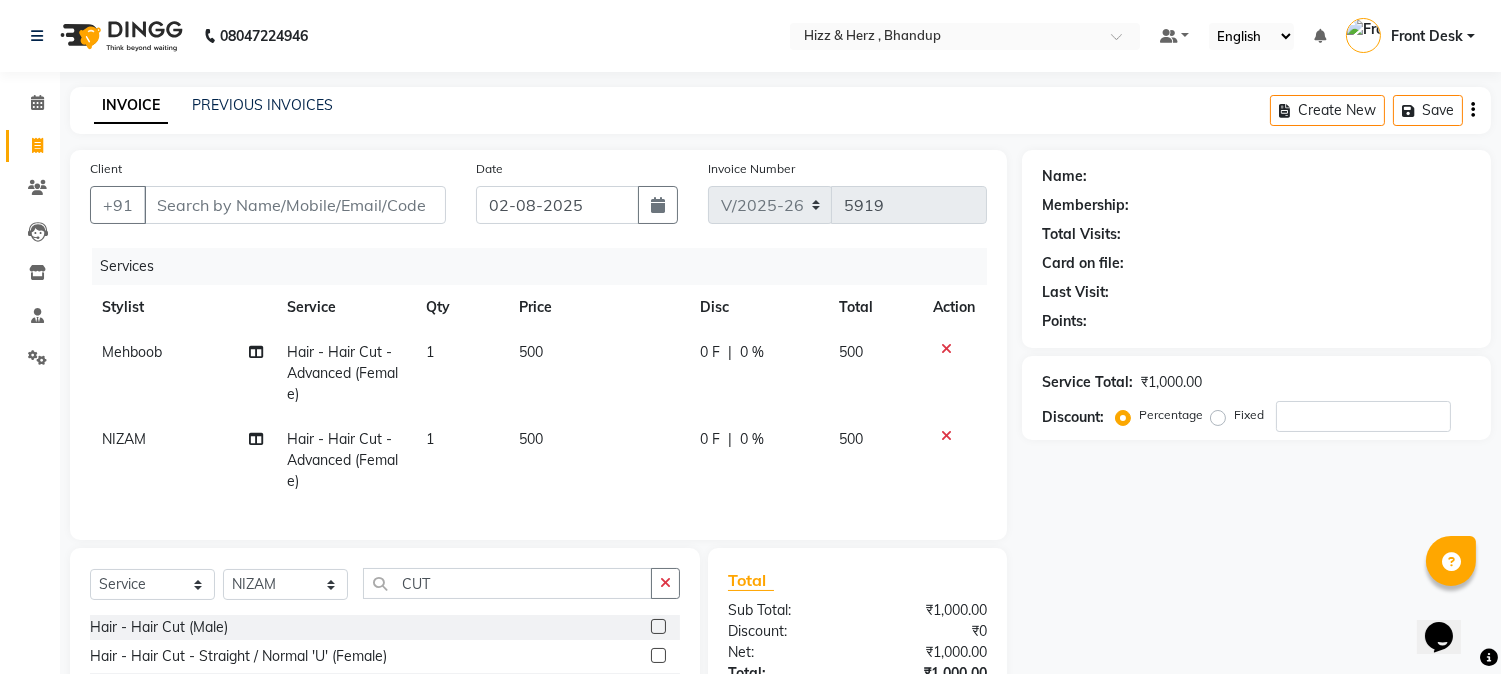 checkbox on "false" 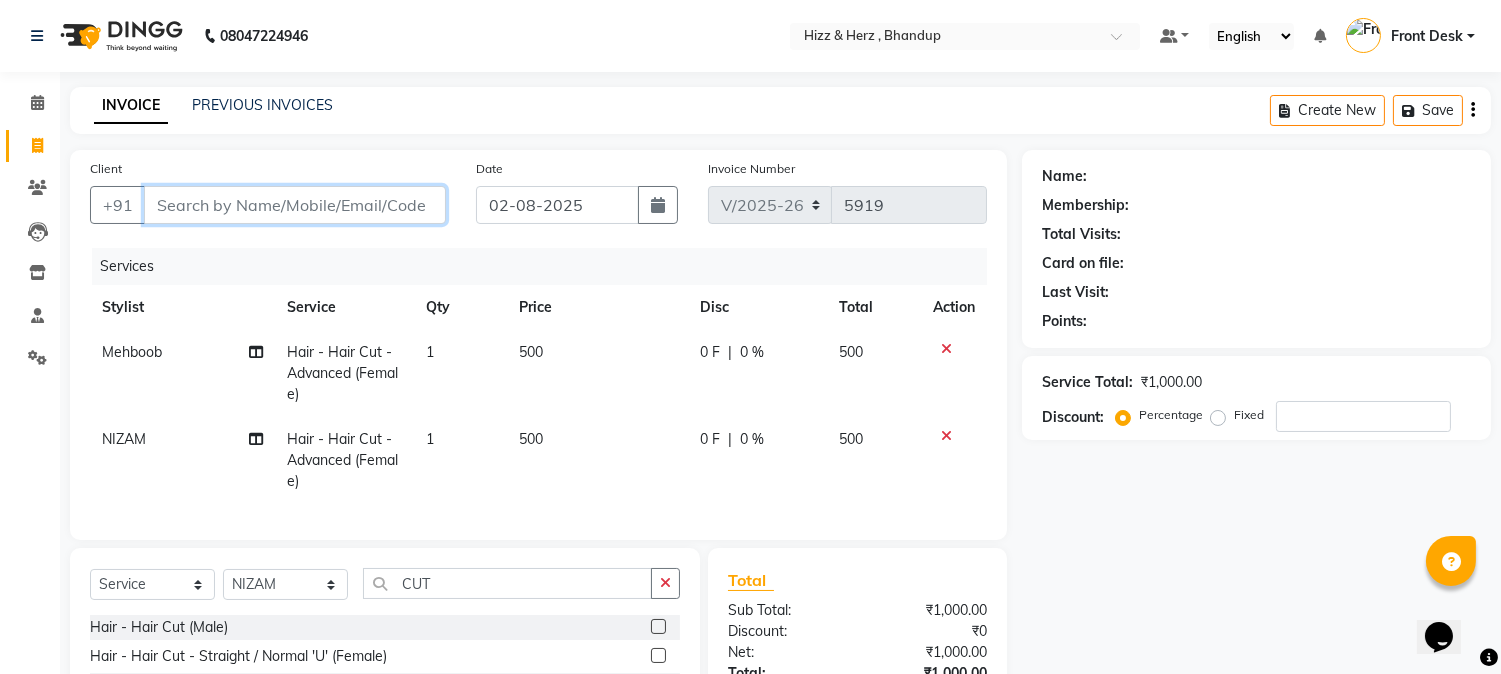 click on "Client" at bounding box center (295, 205) 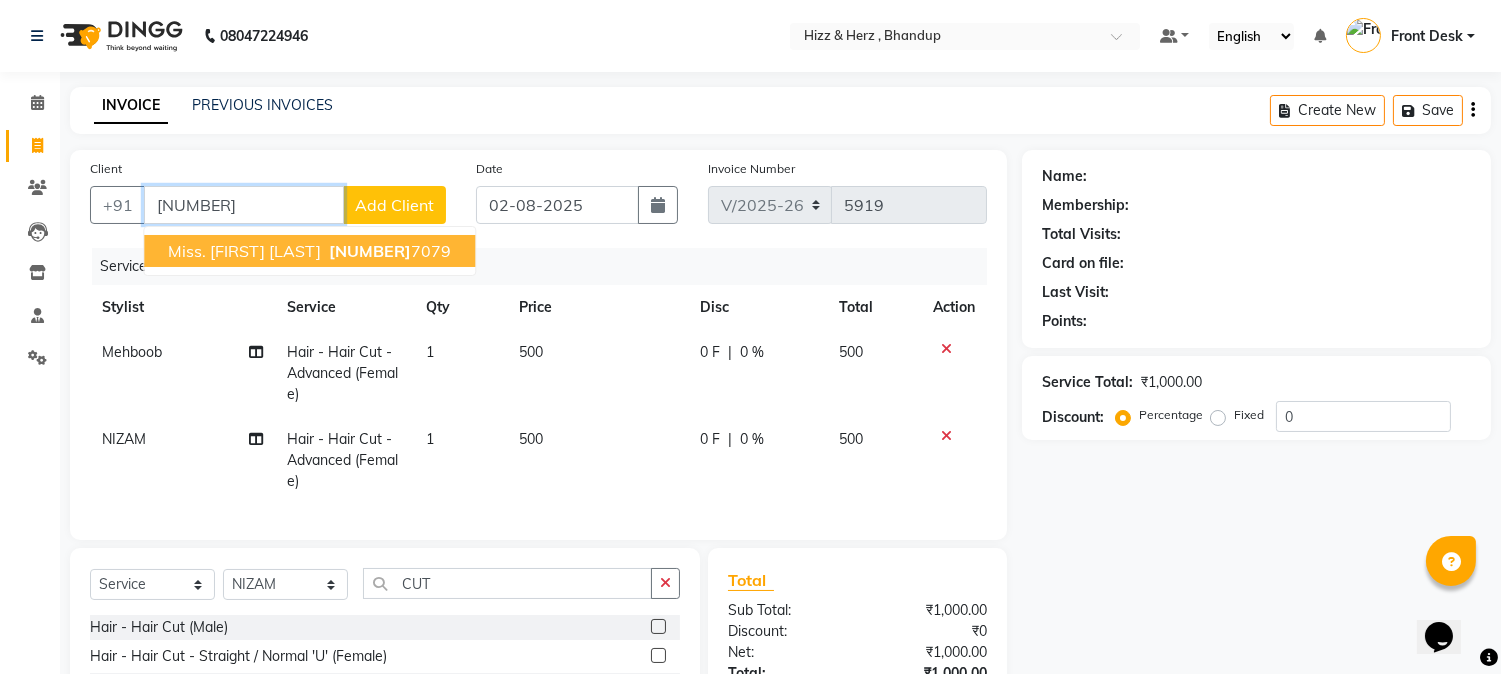 click on "973053 7079" at bounding box center (388, 251) 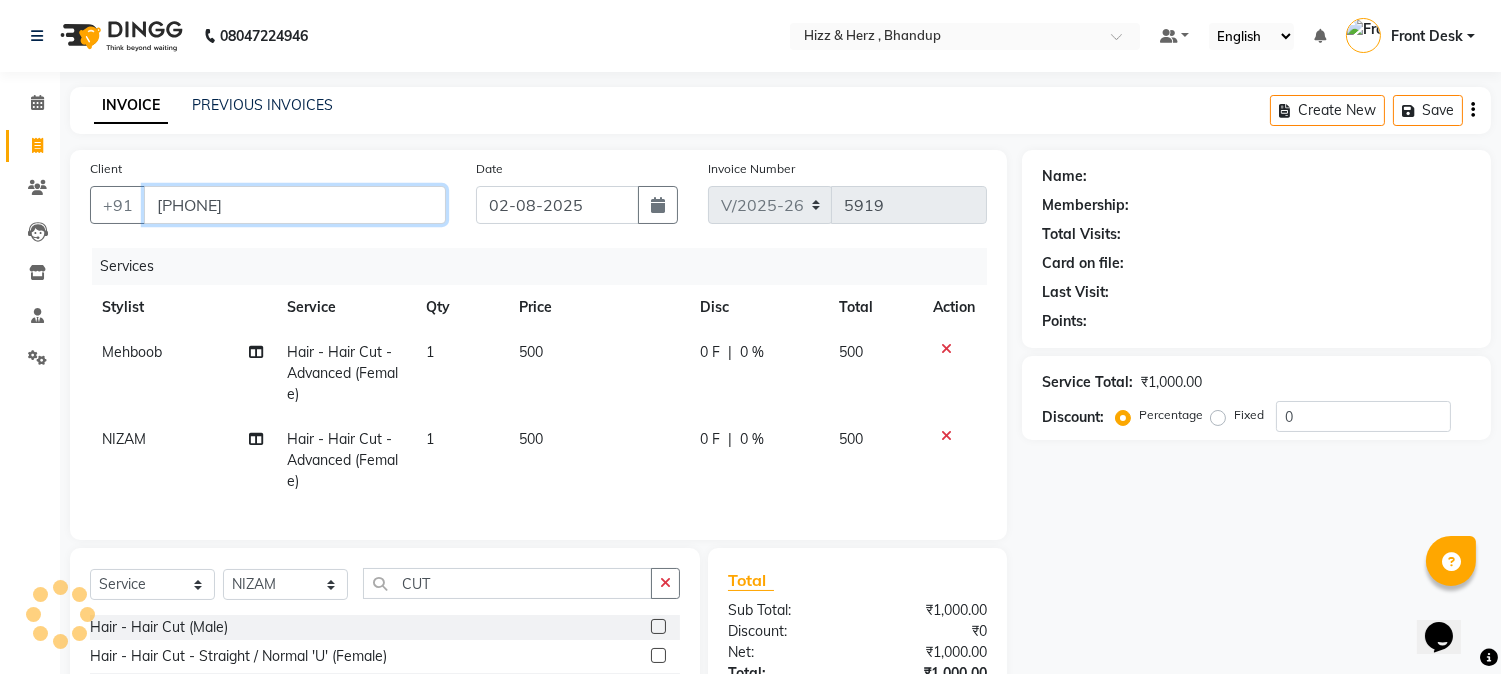 type on "[PHONE]" 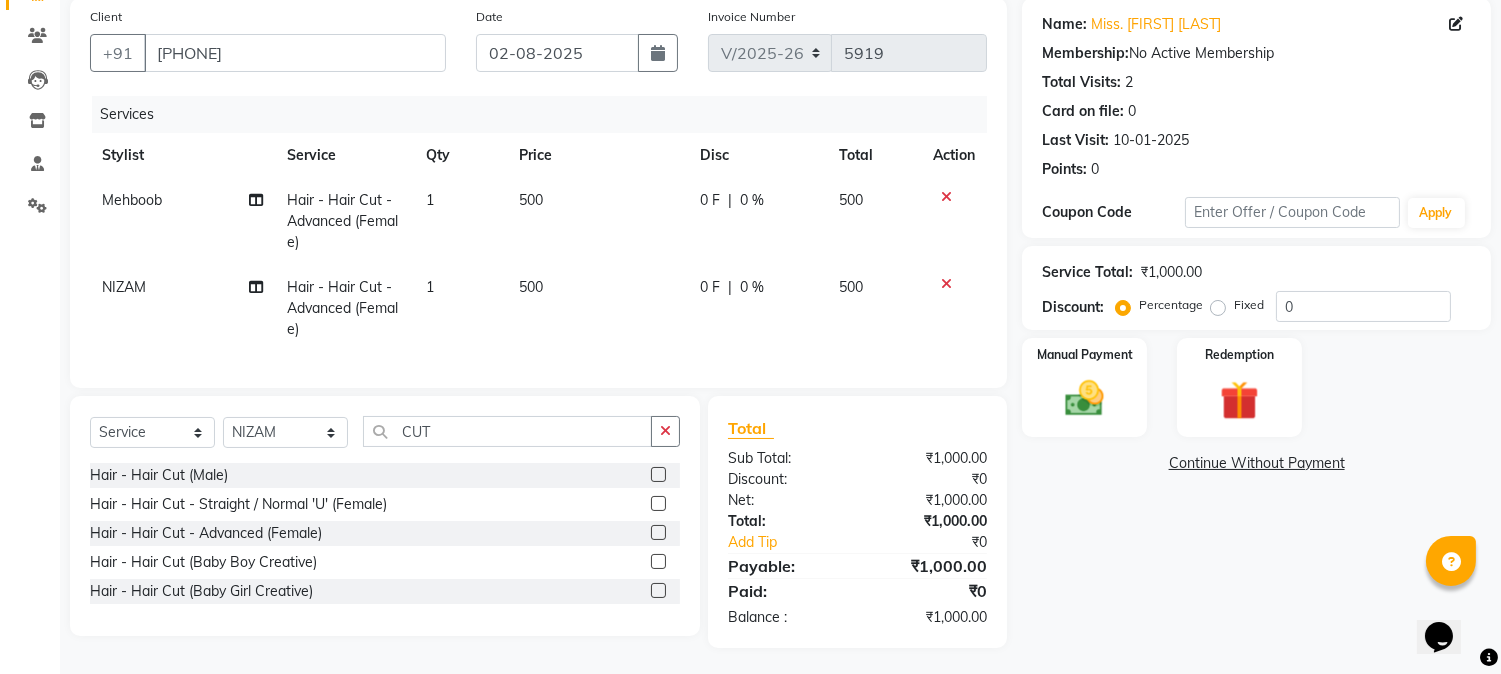 scroll, scrollTop: 172, scrollLeft: 0, axis: vertical 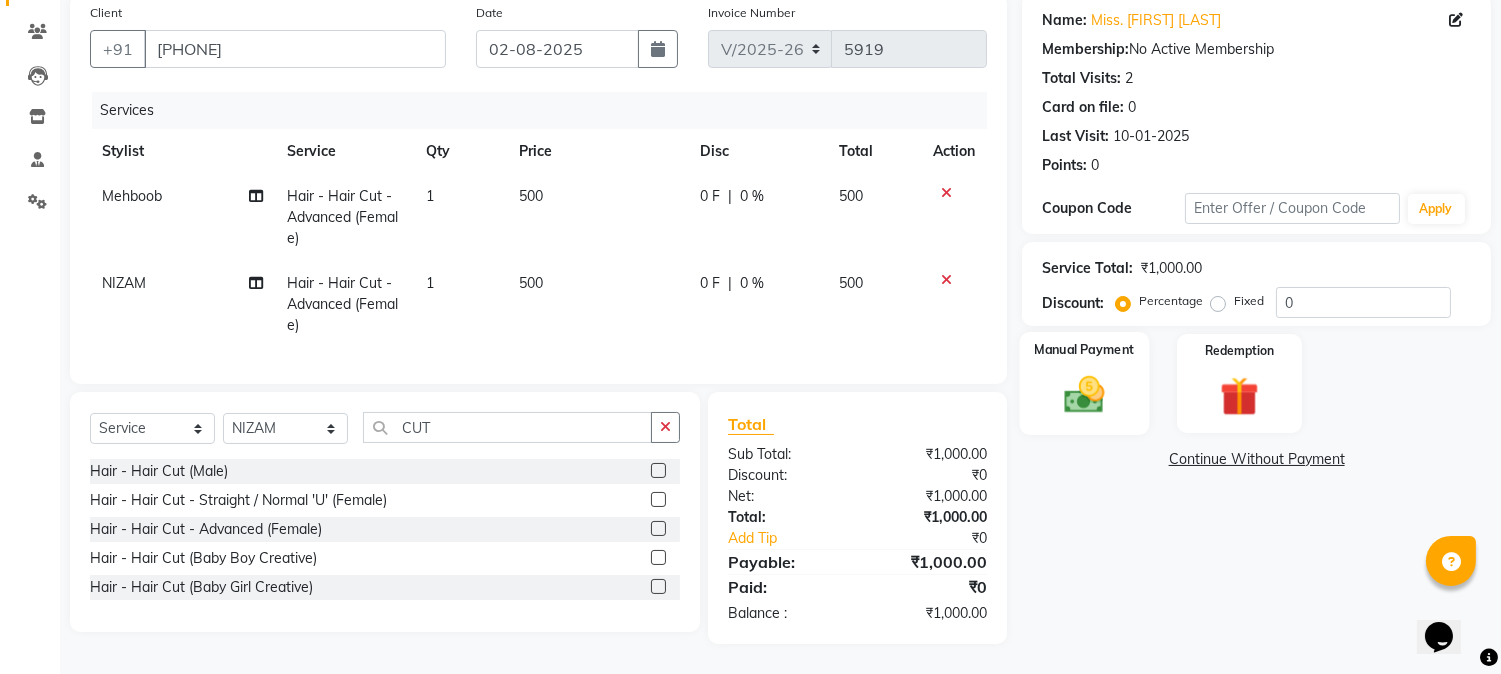 click 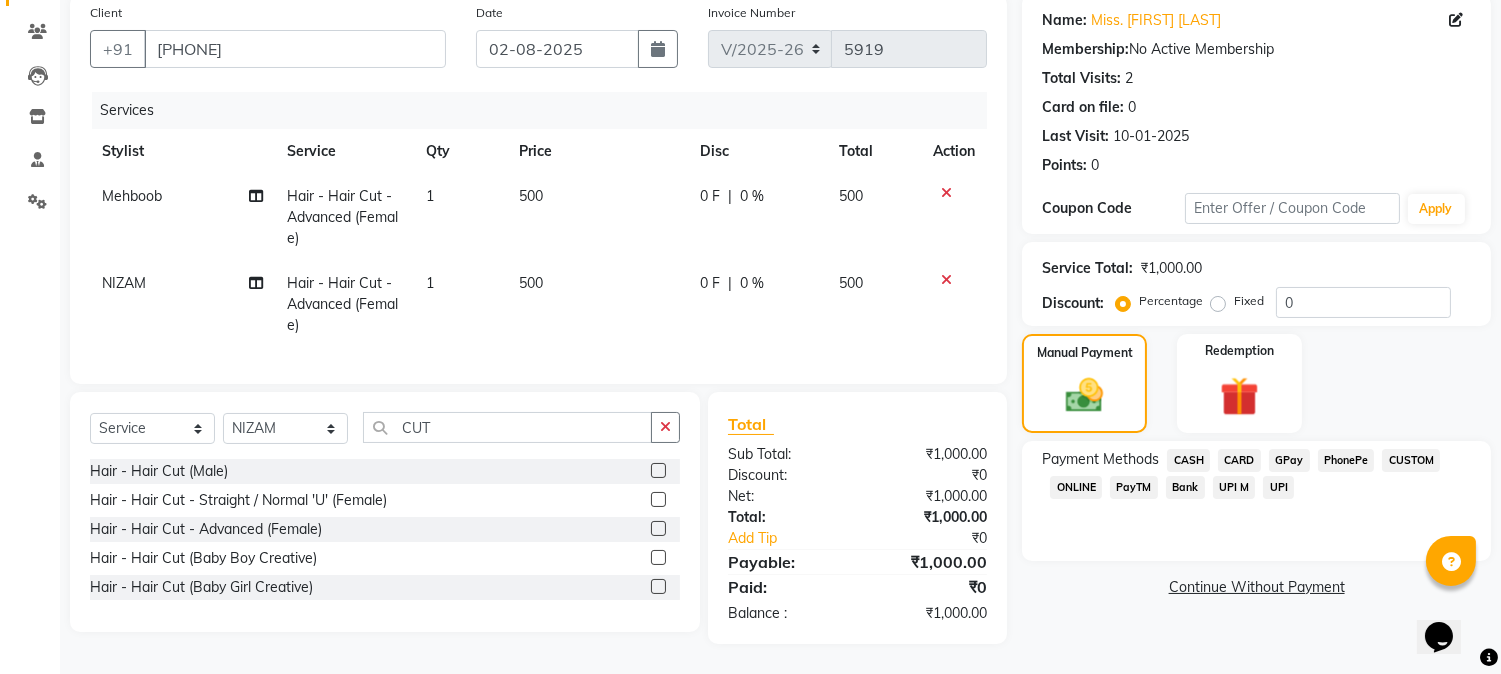 click on "GPay" 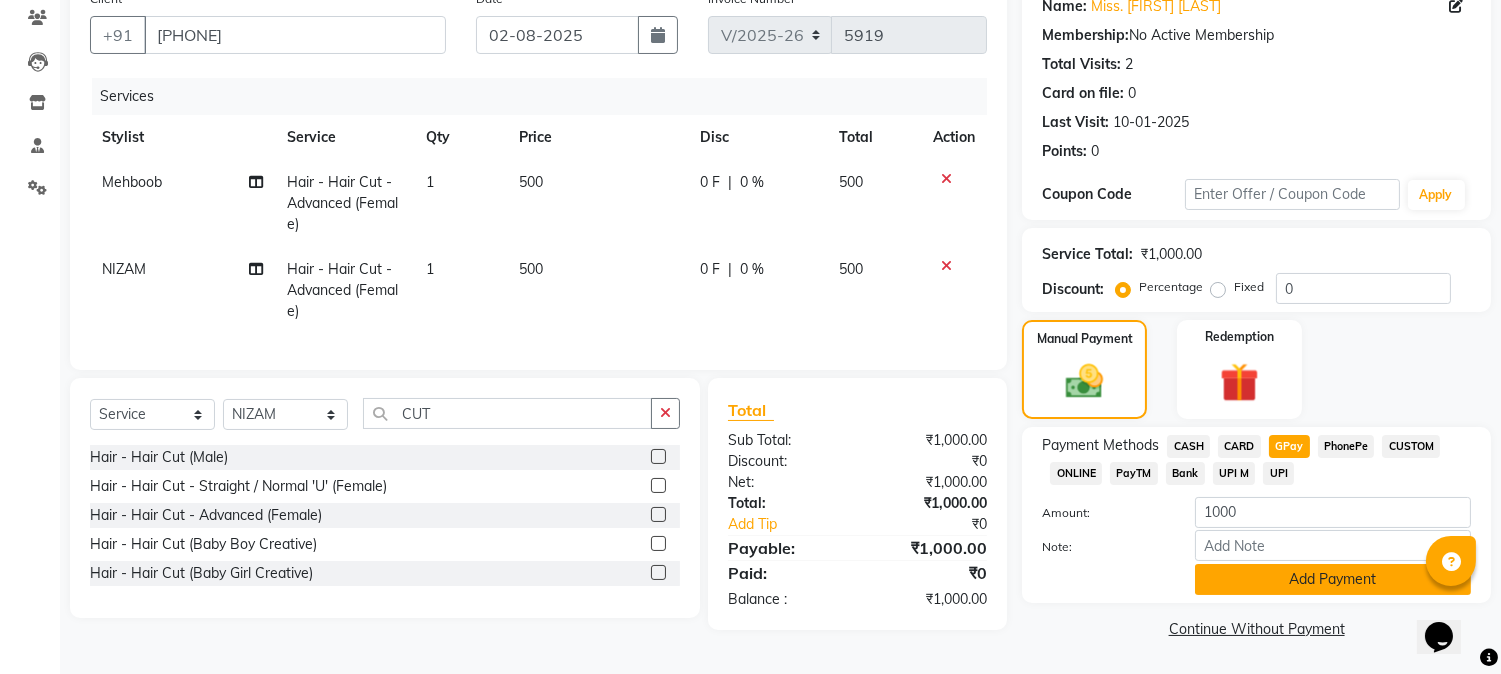 click on "Add Payment" 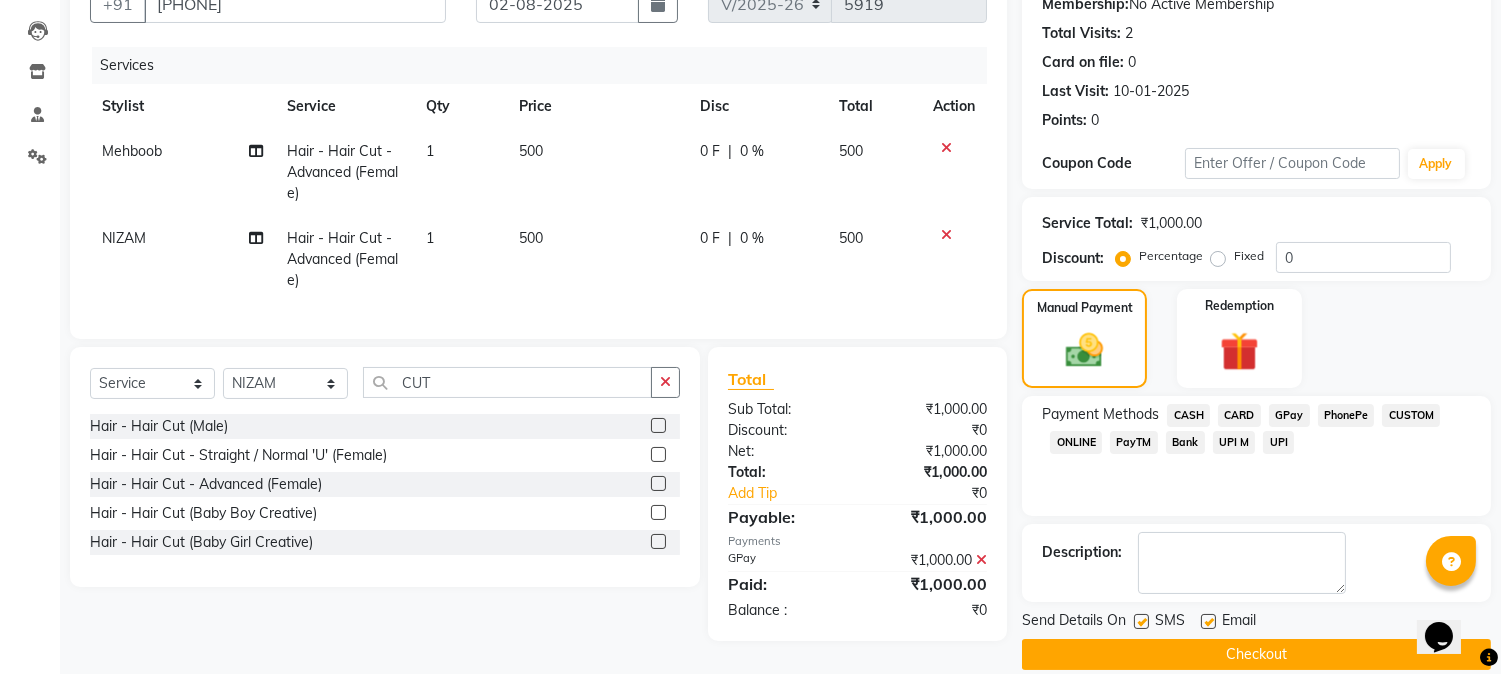 scroll, scrollTop: 225, scrollLeft: 0, axis: vertical 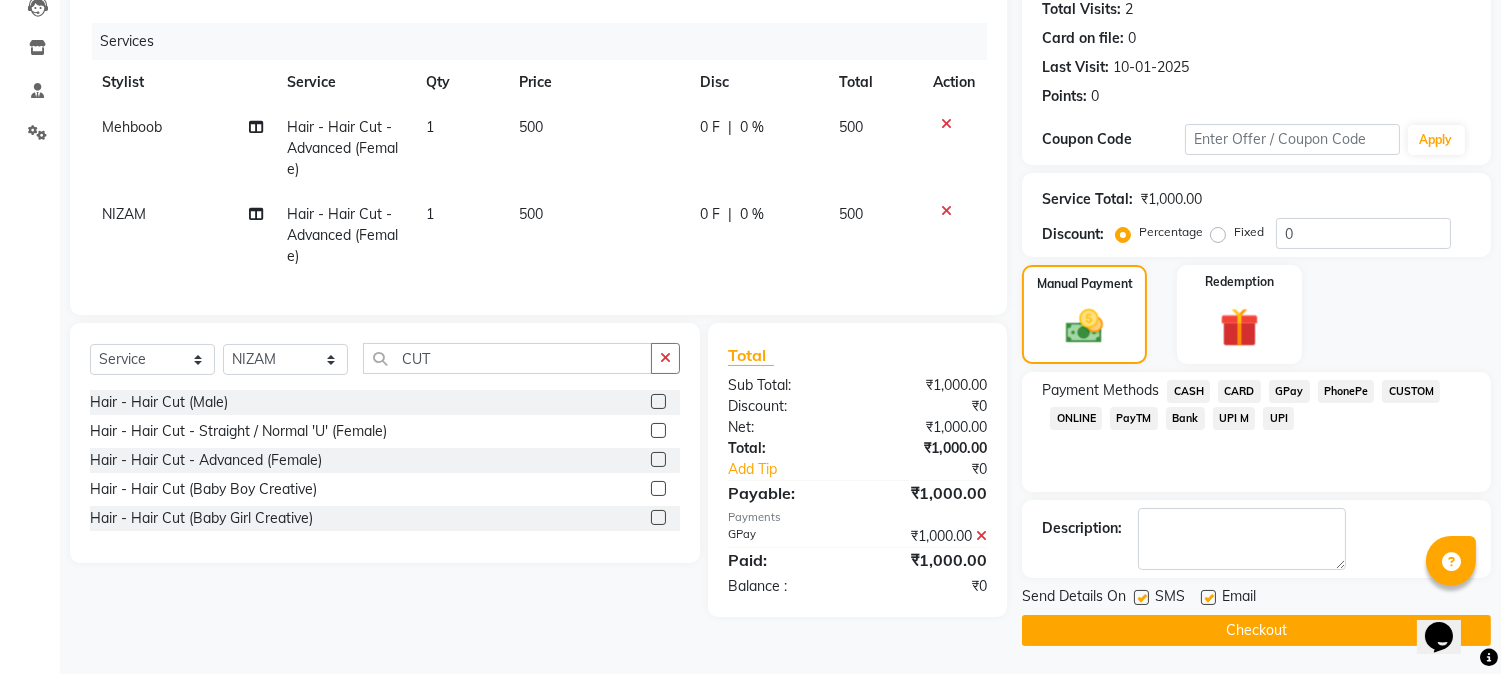 click on "Checkout" 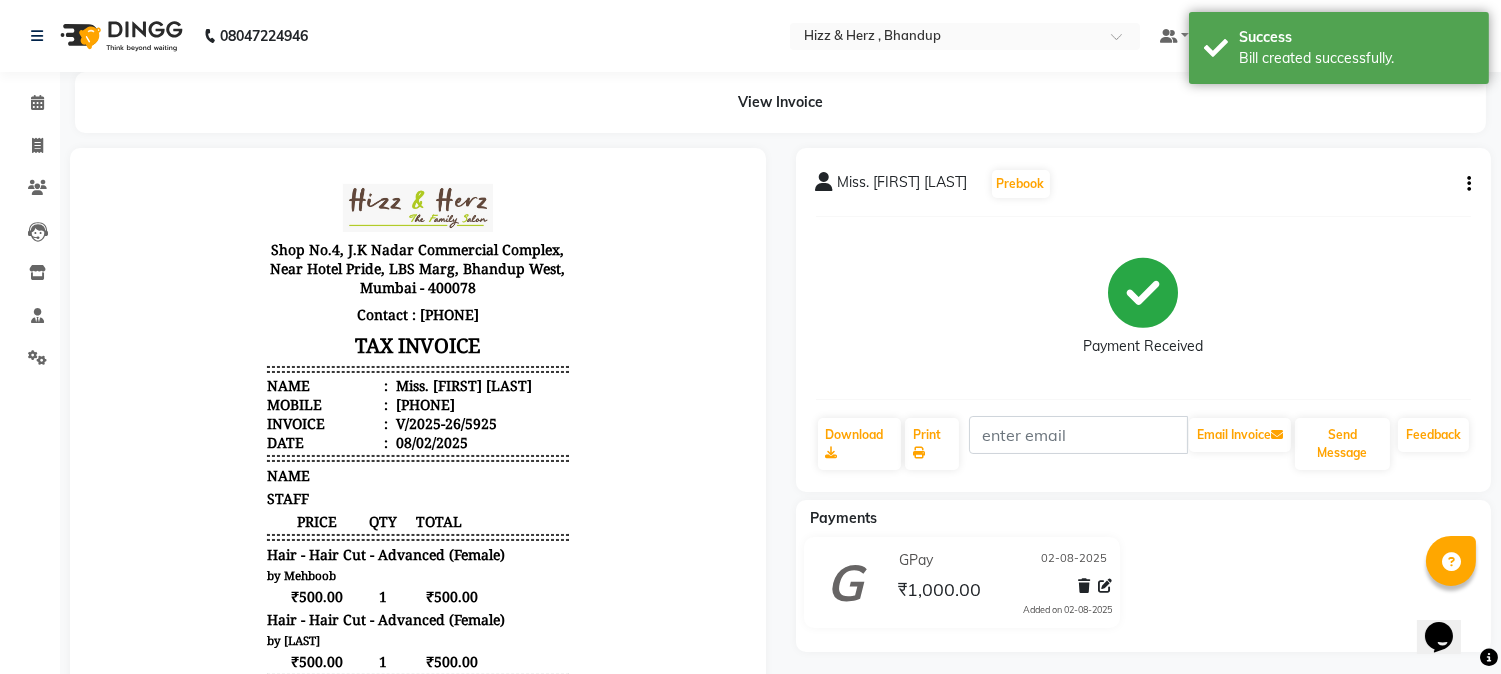 scroll, scrollTop: 0, scrollLeft: 0, axis: both 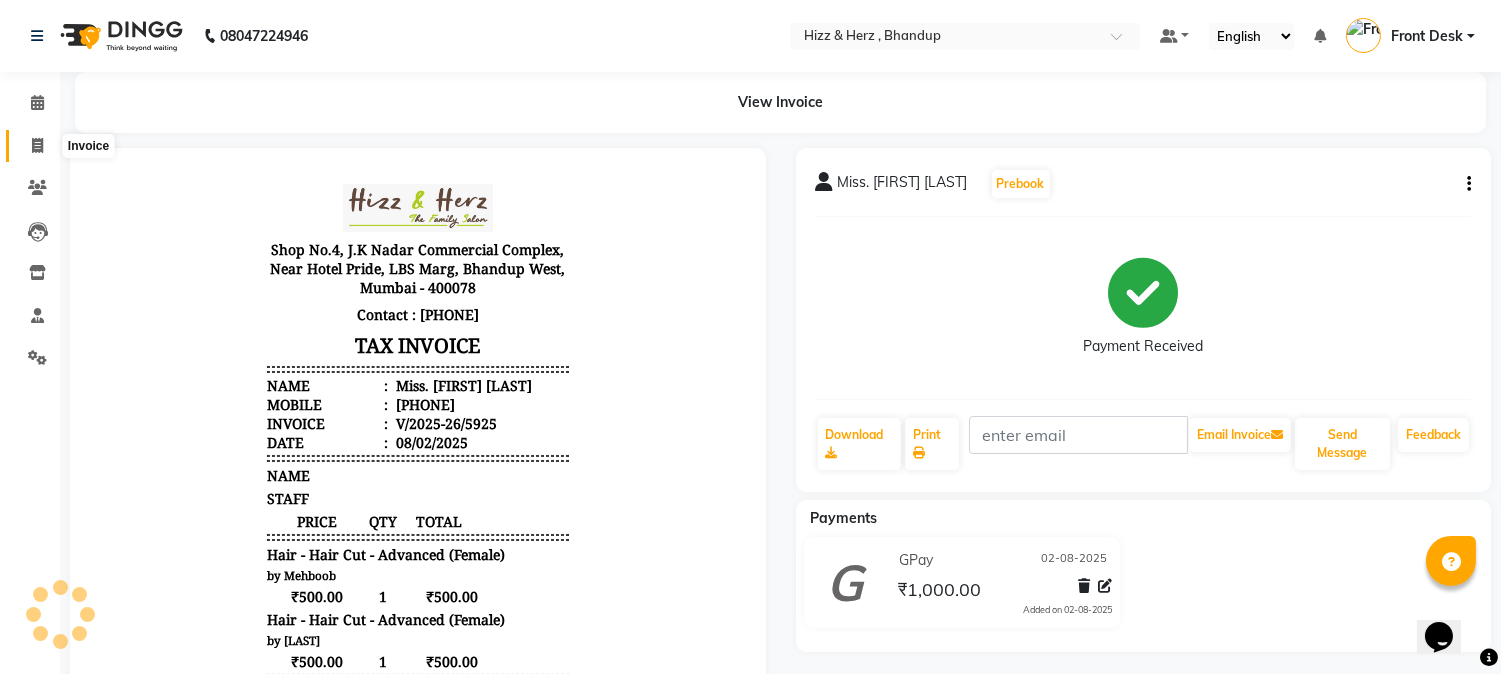 click 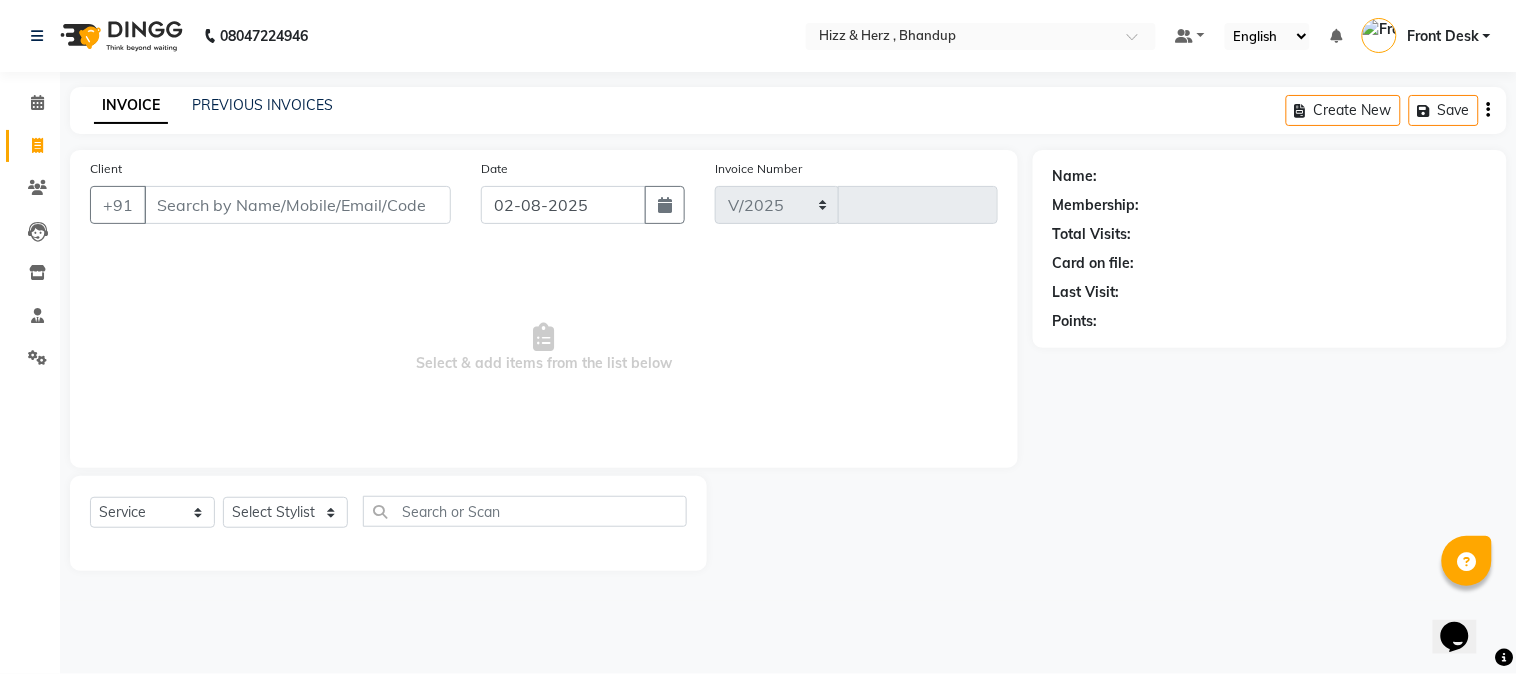 select on "629" 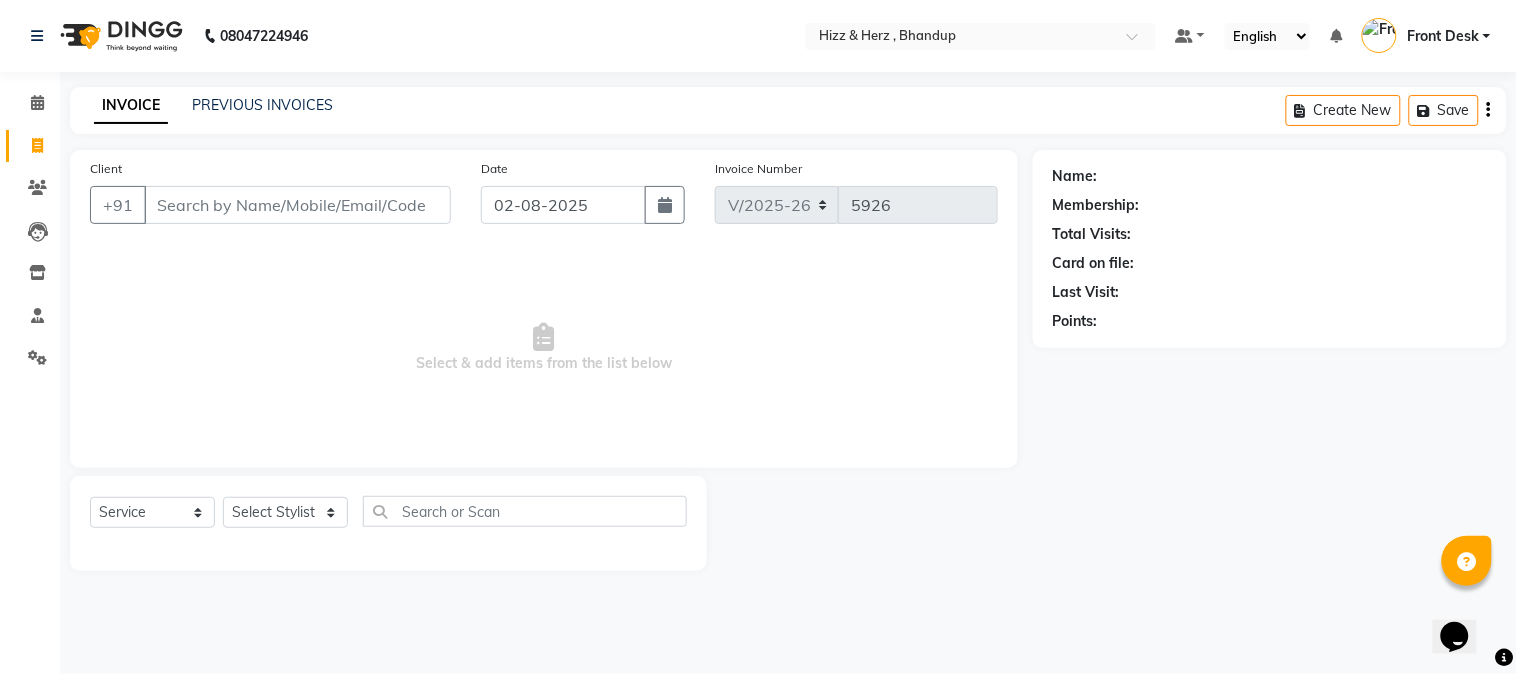 drag, startPoint x: 222, startPoint y: 201, endPoint x: 210, endPoint y: 201, distance: 12 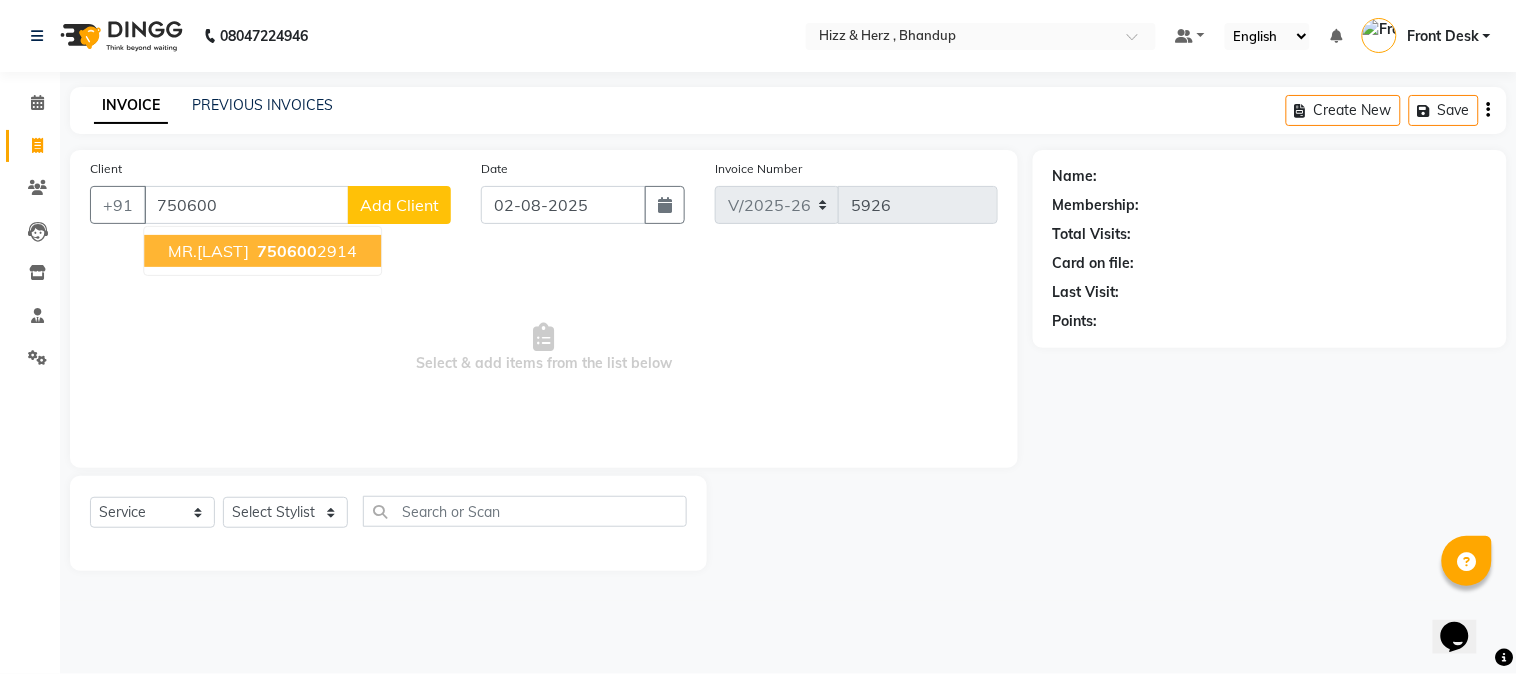 click on "MR.THOMAS" at bounding box center (208, 251) 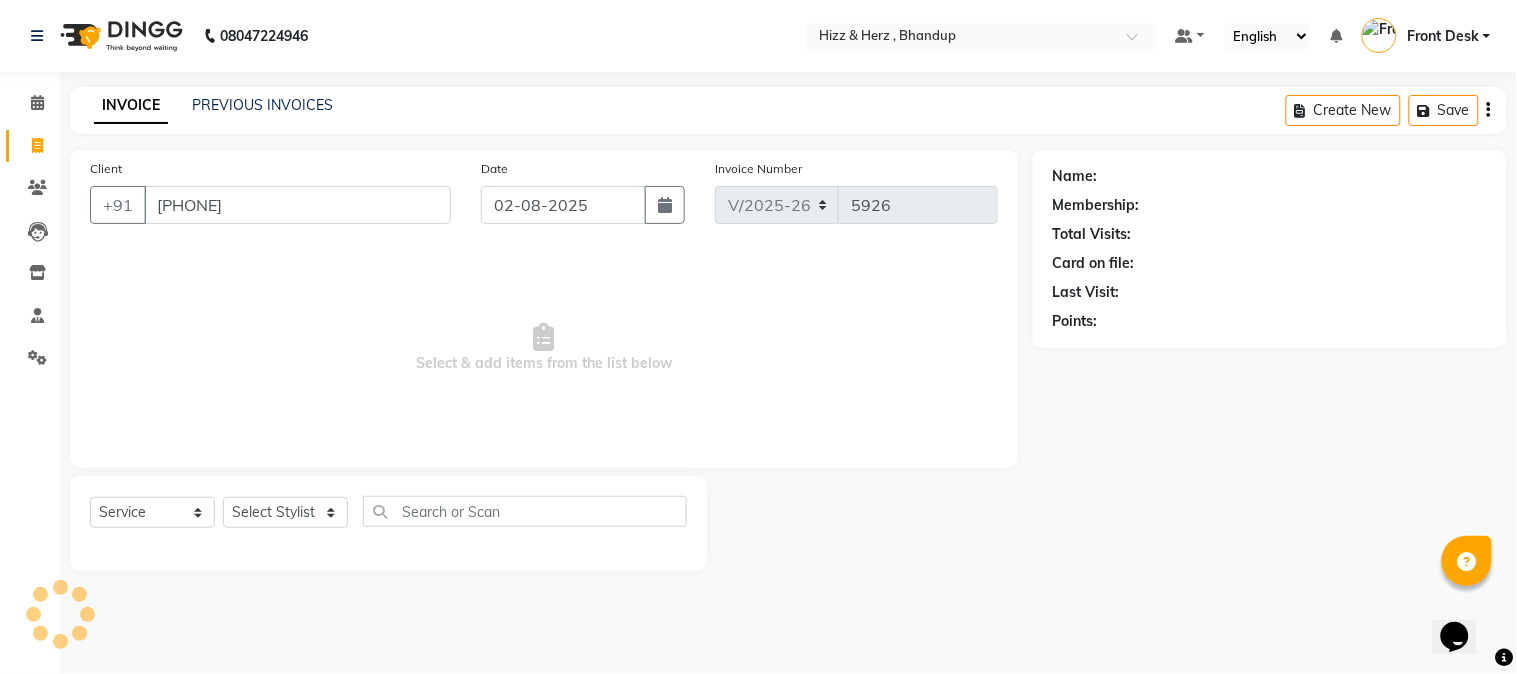 type on "7506002914" 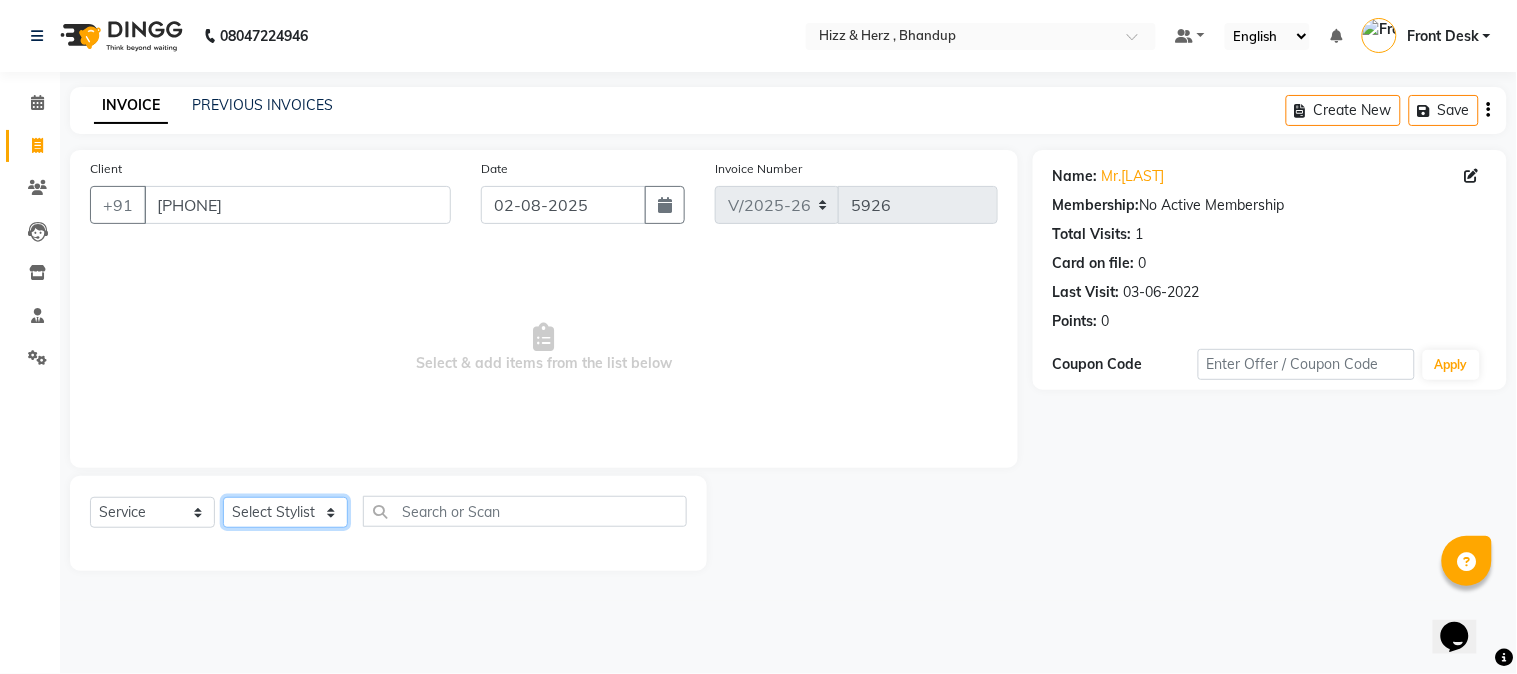 click on "Select Stylist Front Desk Gaurav Sharma HIZZ & HERZ 2 IRFAN AHMAD Jigna Goswami KHALID AHMAD Laxmi Mehboob MOHD PARVEJ NIZAM Salman Sangeeta  SUMITA  VEERENDRA SHARMA" 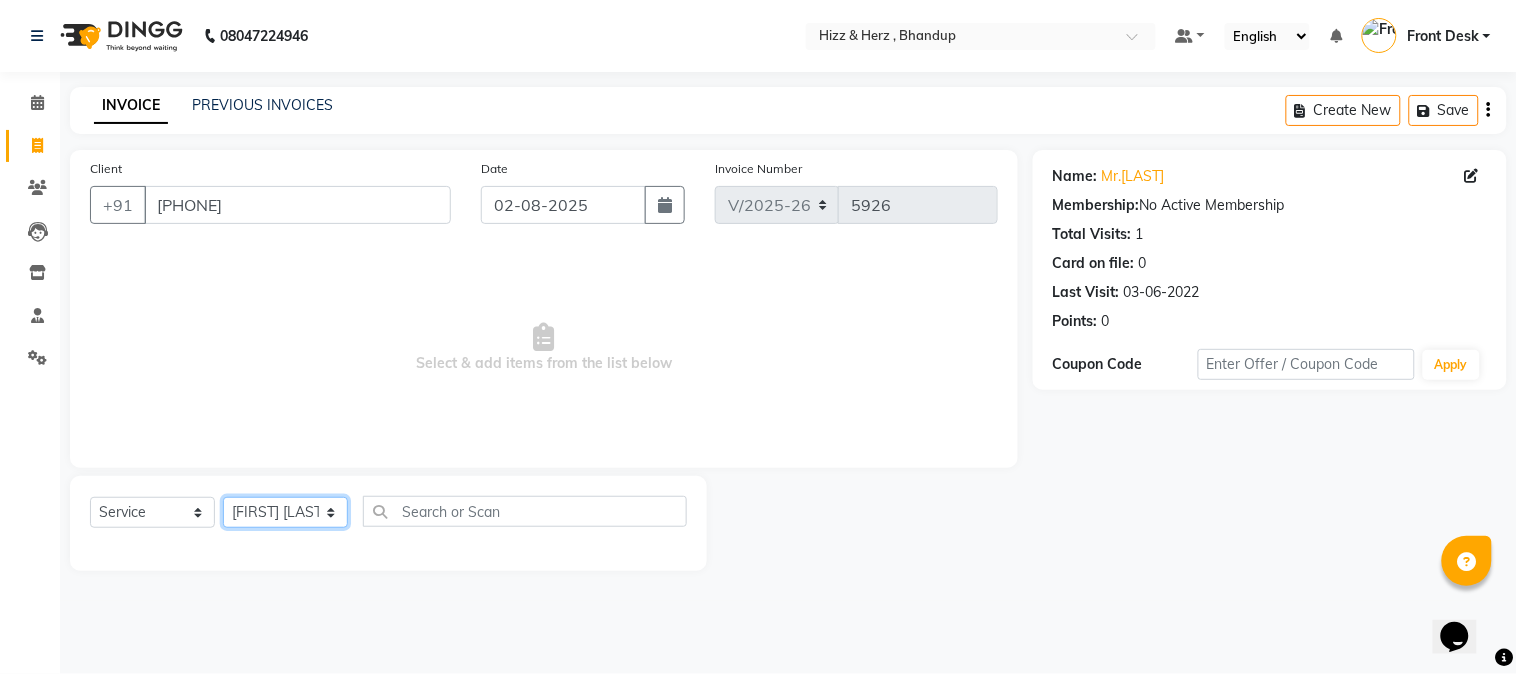 click on "Select Stylist Front Desk Gaurav Sharma HIZZ & HERZ 2 IRFAN AHMAD Jigna Goswami KHALID AHMAD Laxmi Mehboob MOHD PARVEJ NIZAM Salman Sangeeta  SUMITA  VEERENDRA SHARMA" 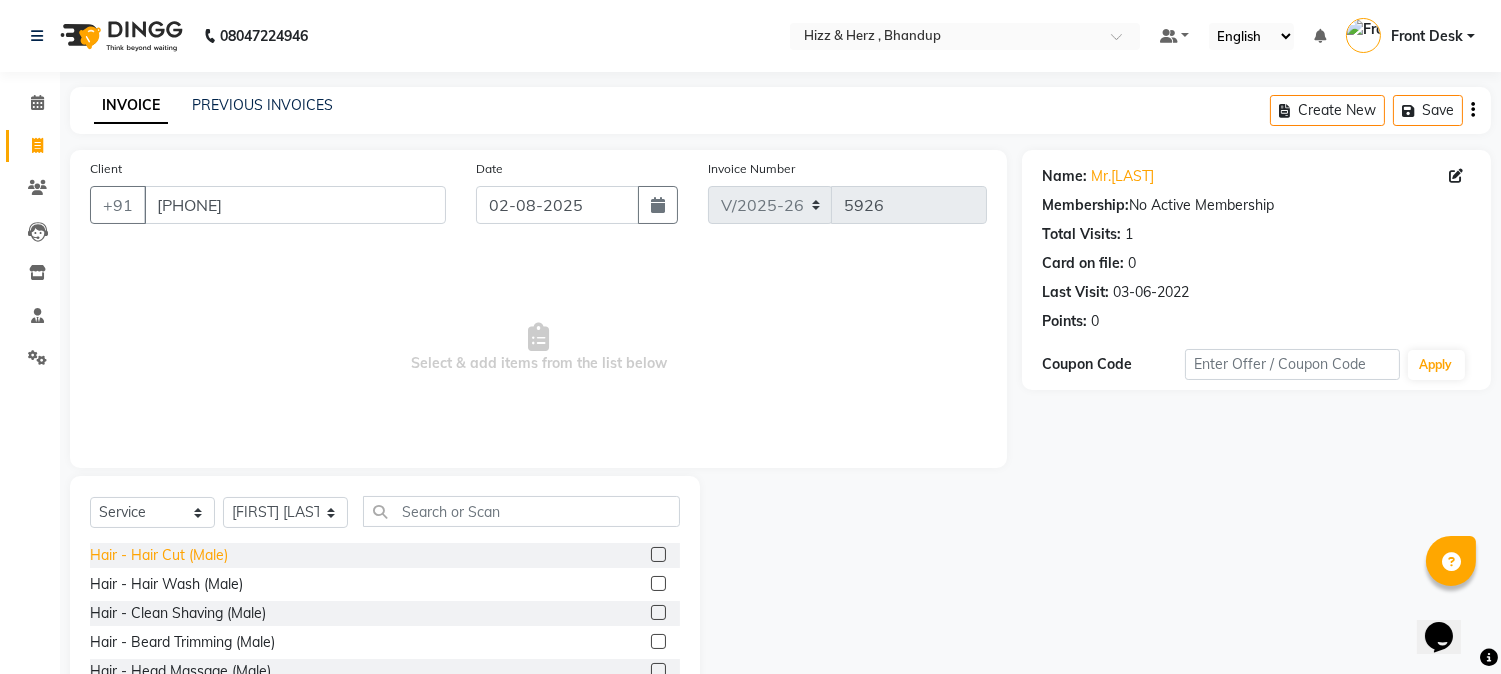 click on "Hair - Hair Cut (Male)" 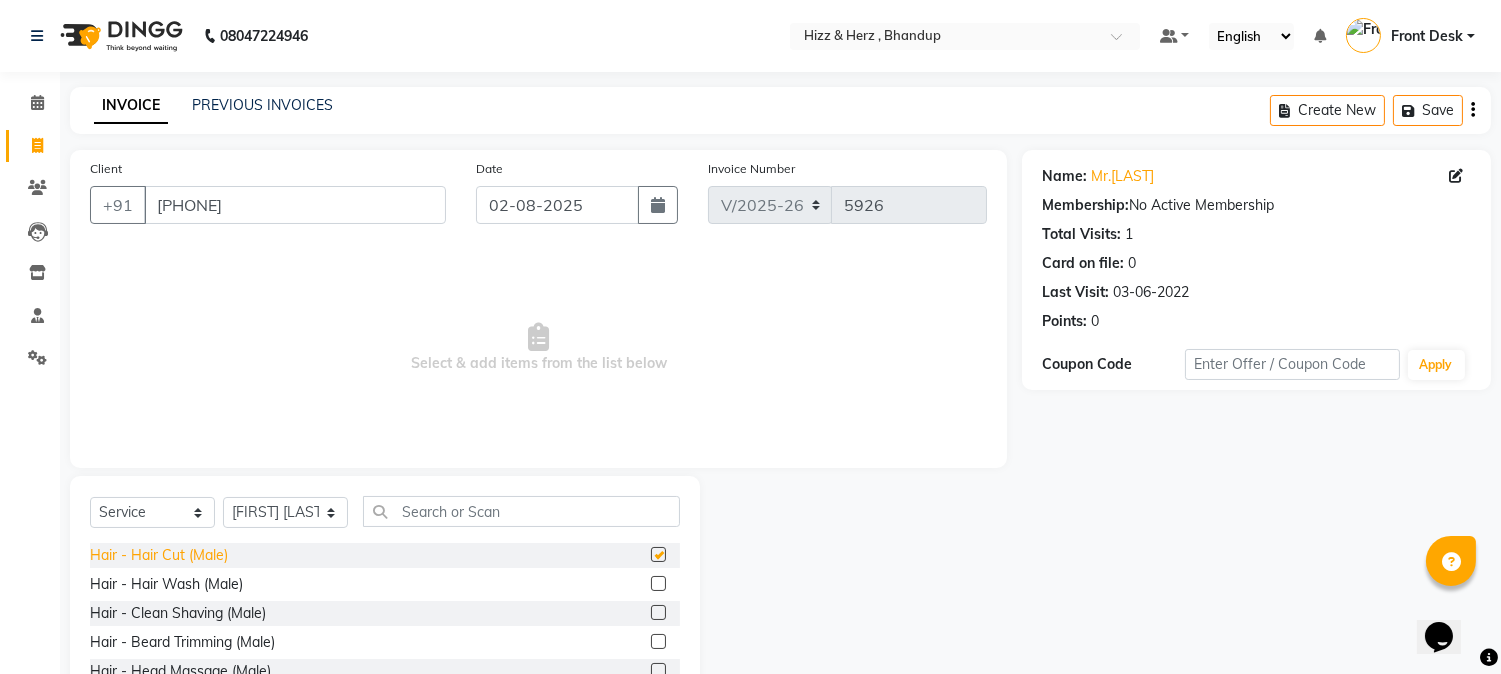 checkbox on "false" 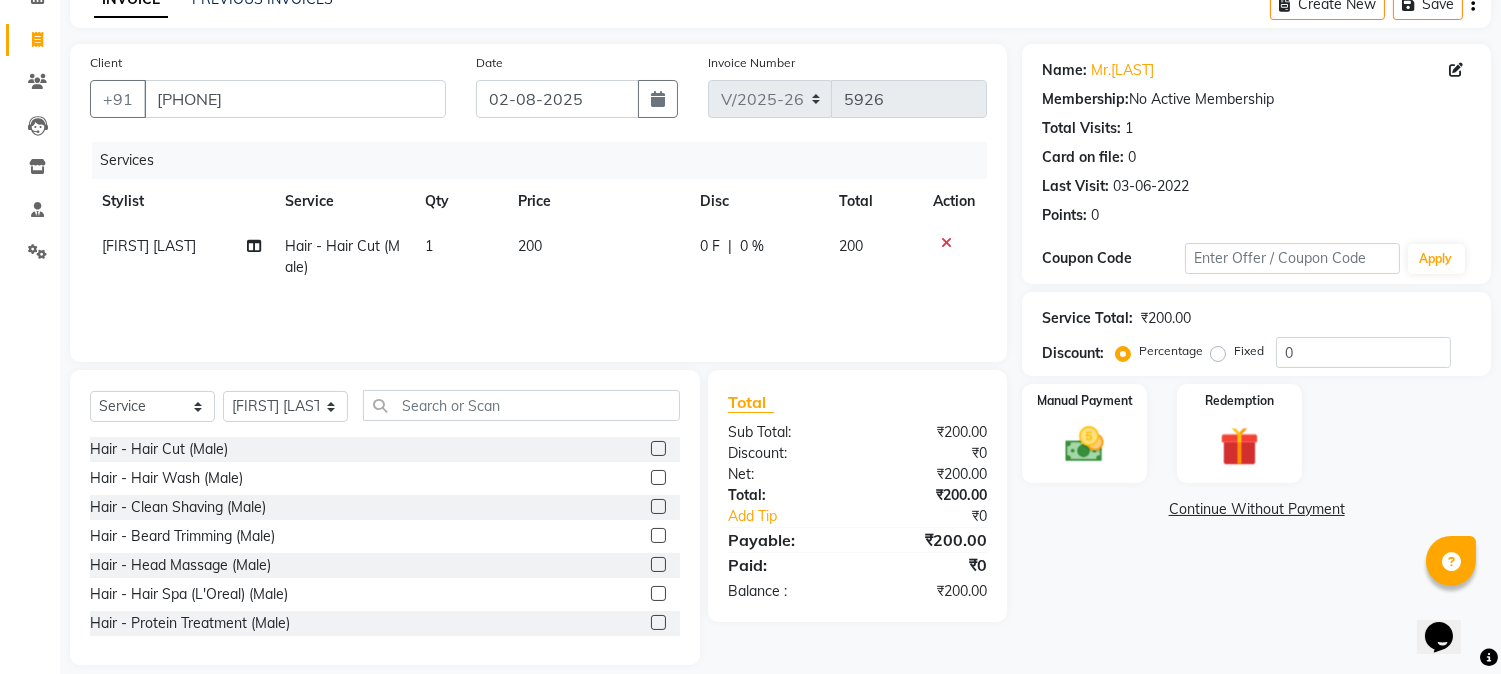 scroll, scrollTop: 126, scrollLeft: 0, axis: vertical 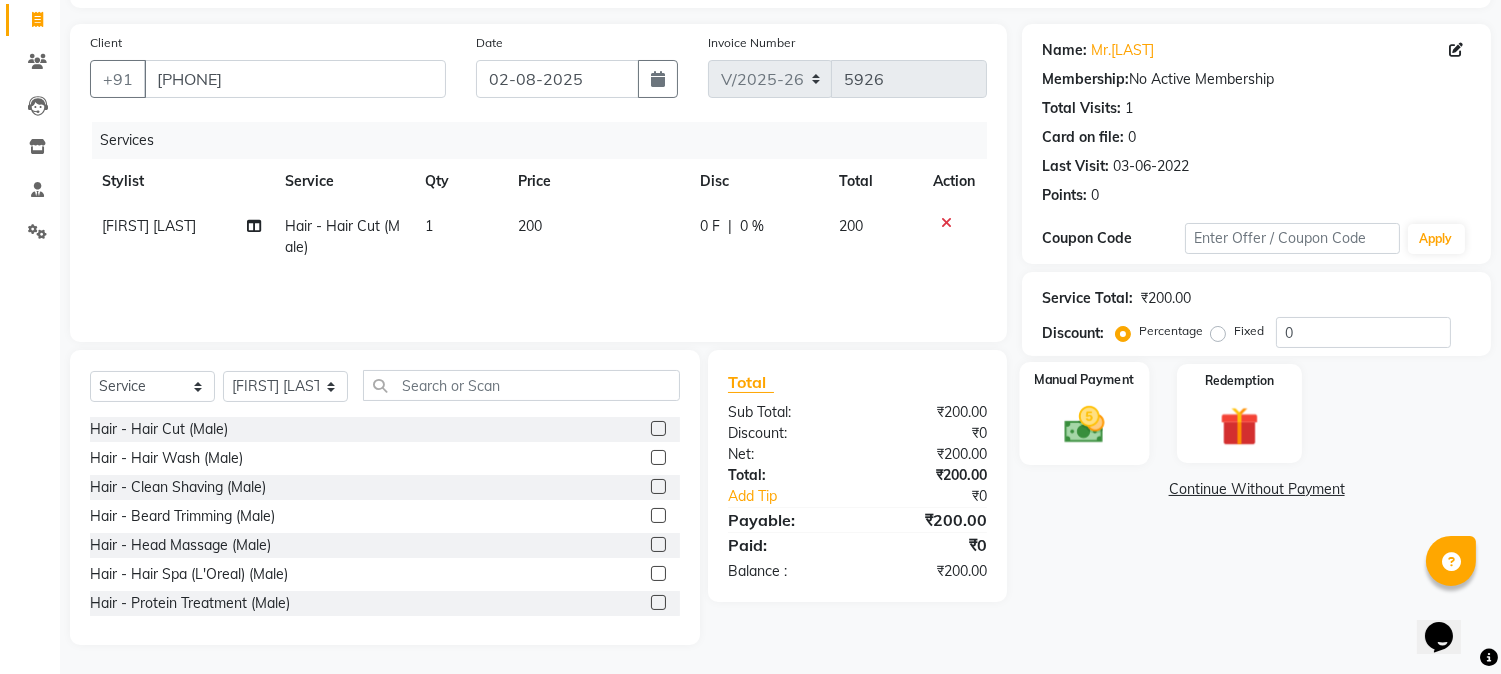 click 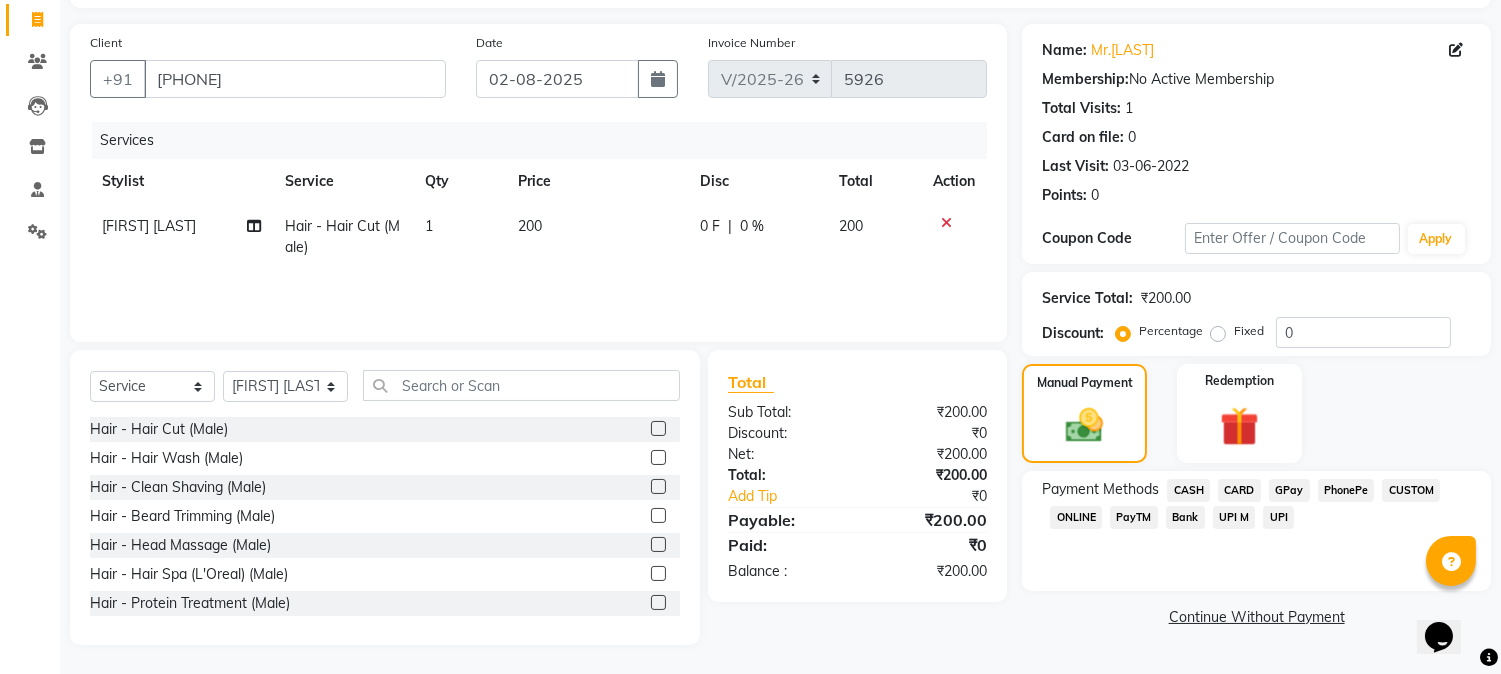 click on "CASH" 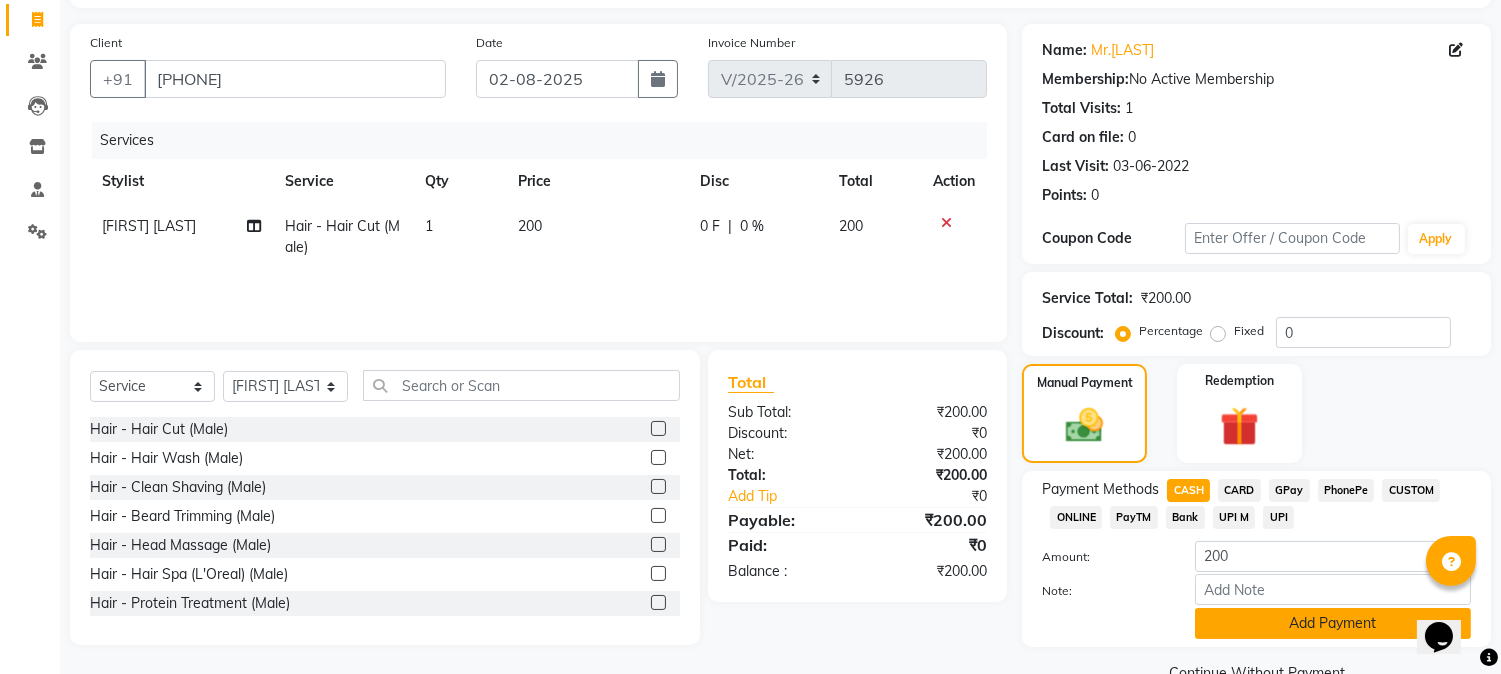 click on "Add Payment" 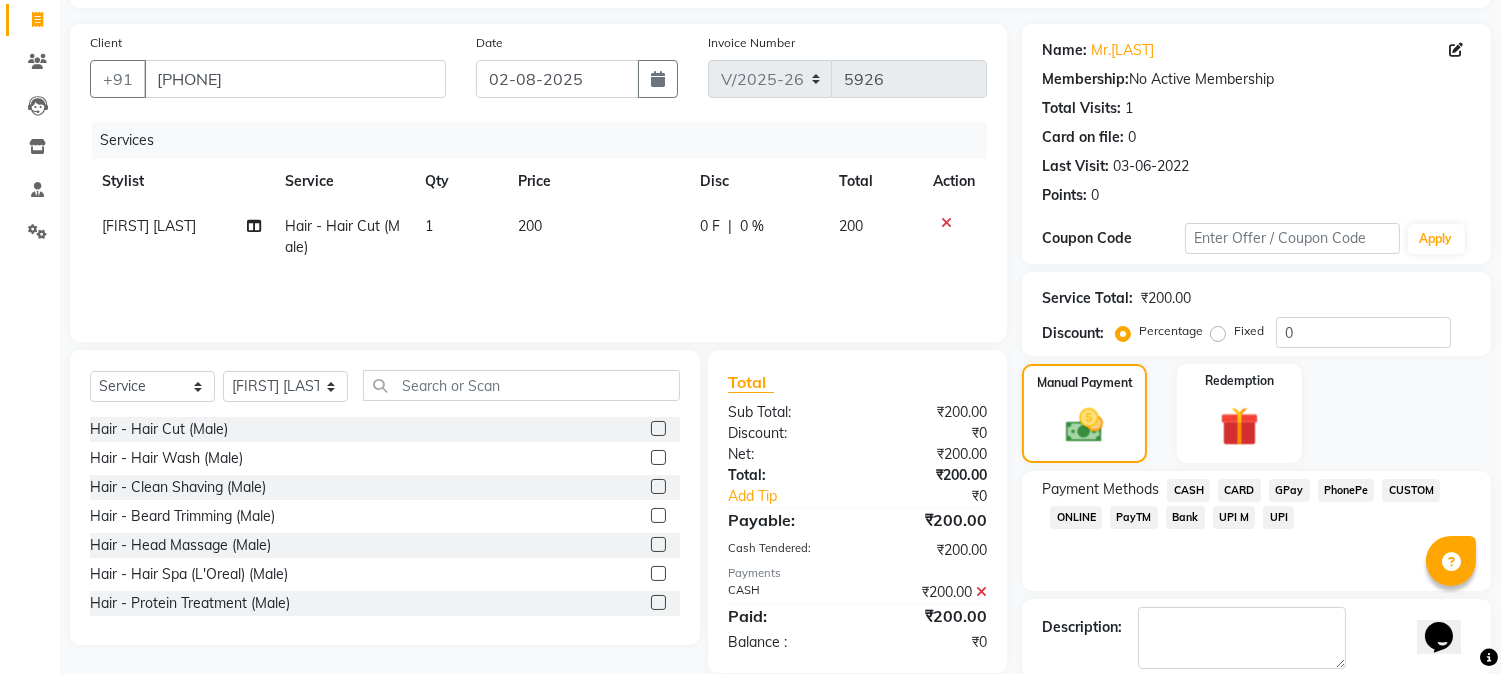 scroll, scrollTop: 225, scrollLeft: 0, axis: vertical 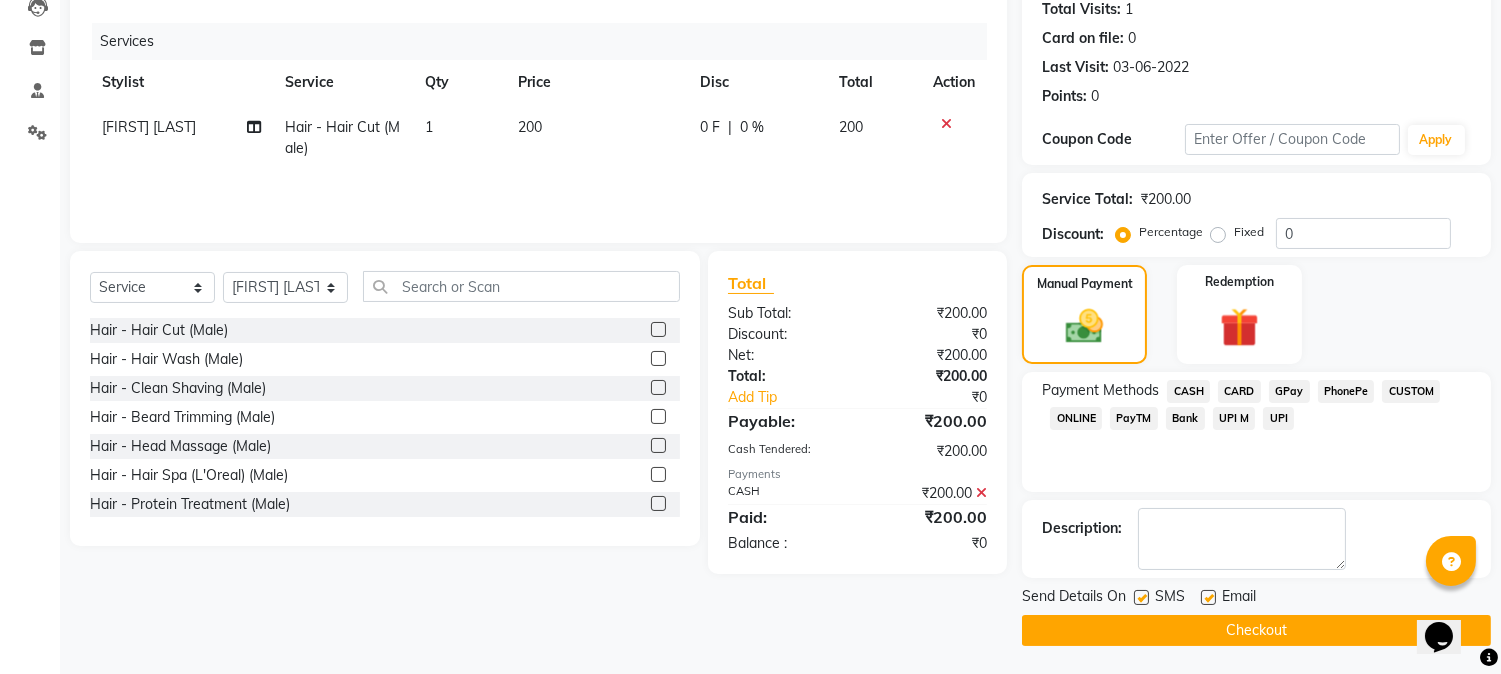 click on "Checkout" 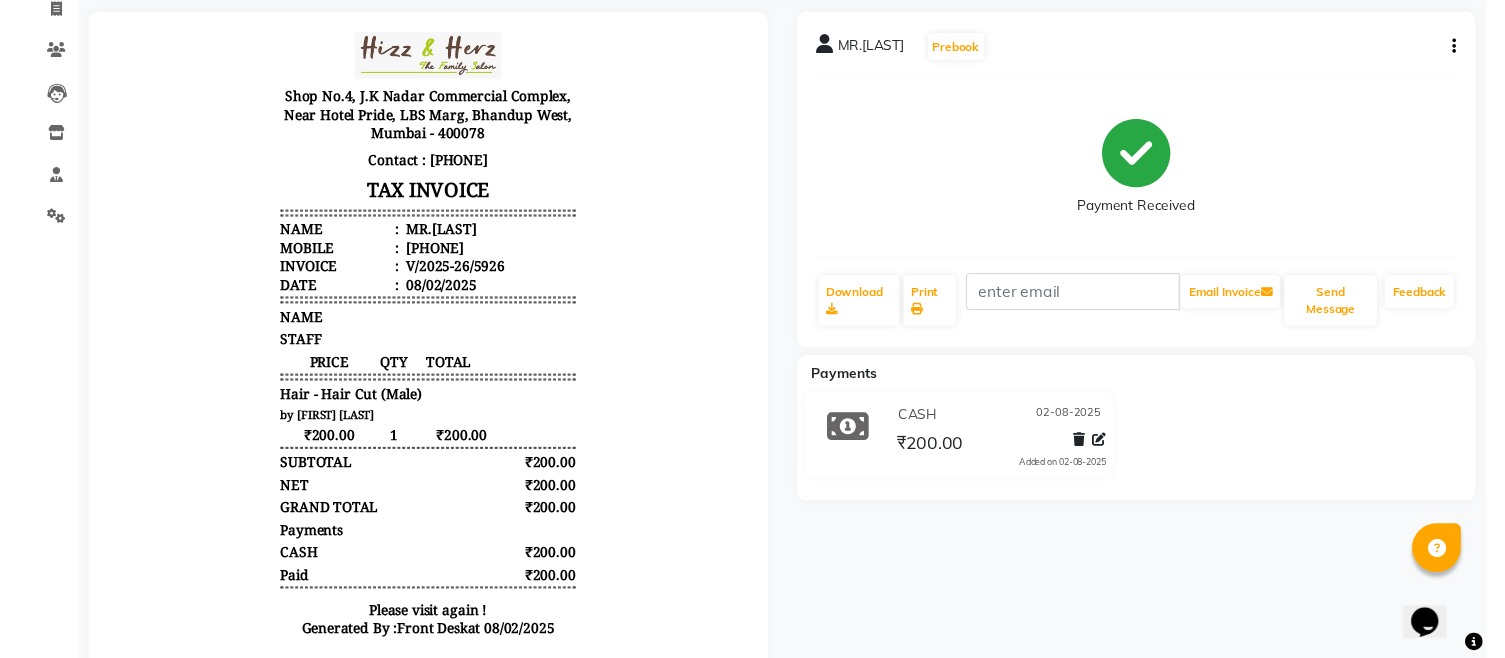 scroll, scrollTop: 0, scrollLeft: 0, axis: both 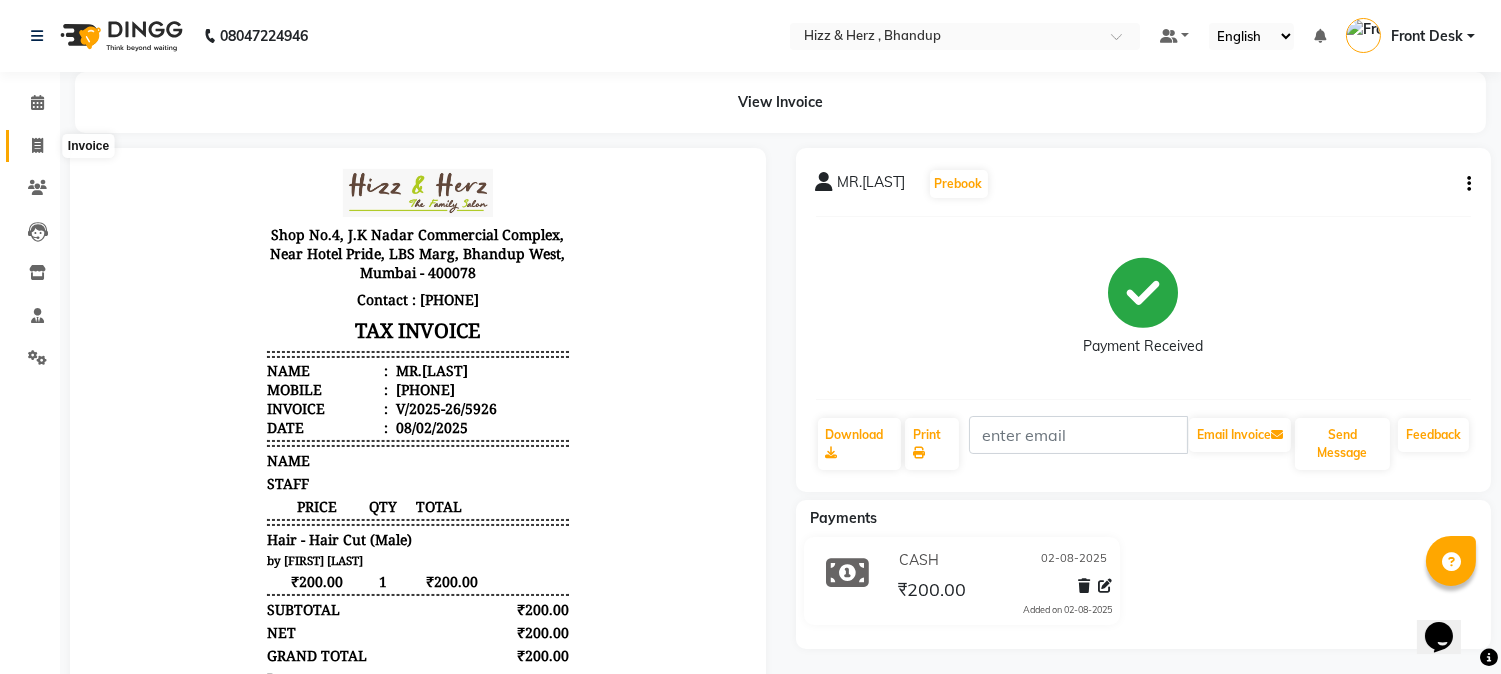 click 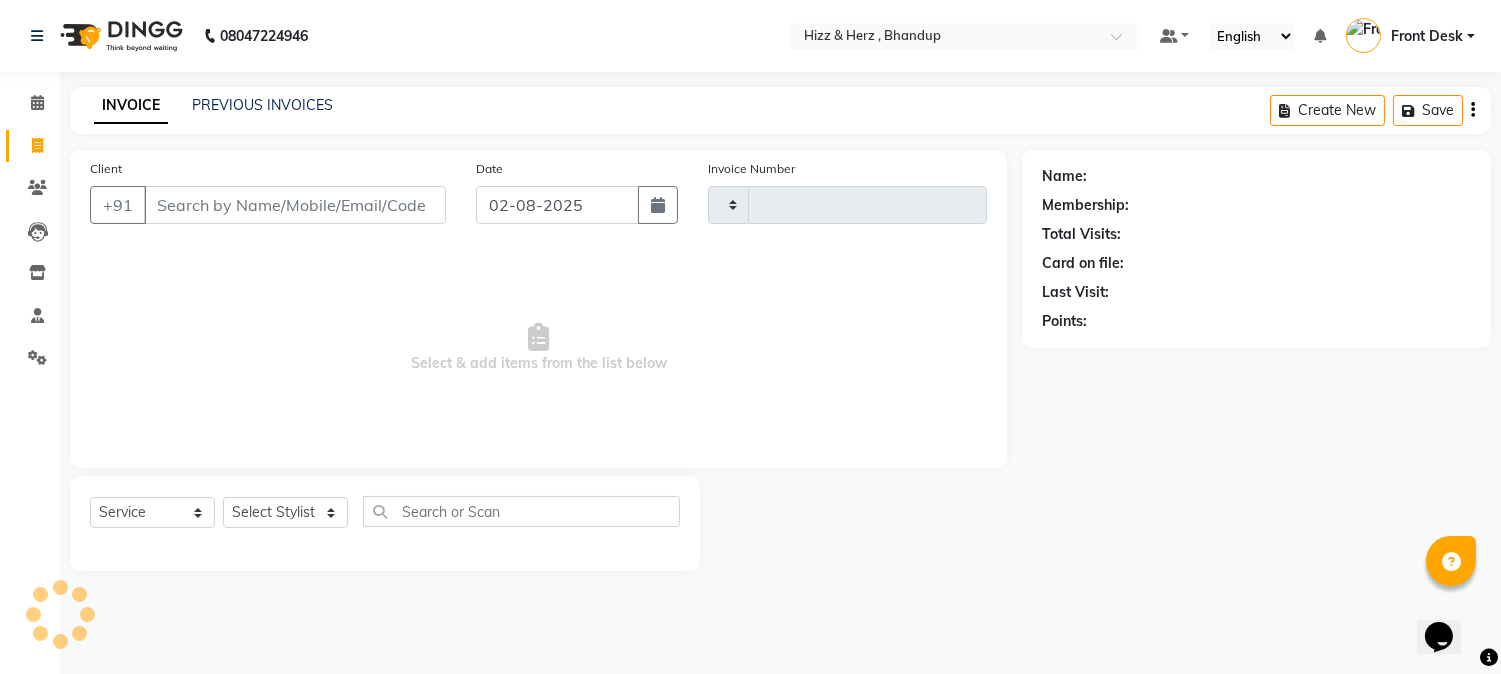 type on "5927" 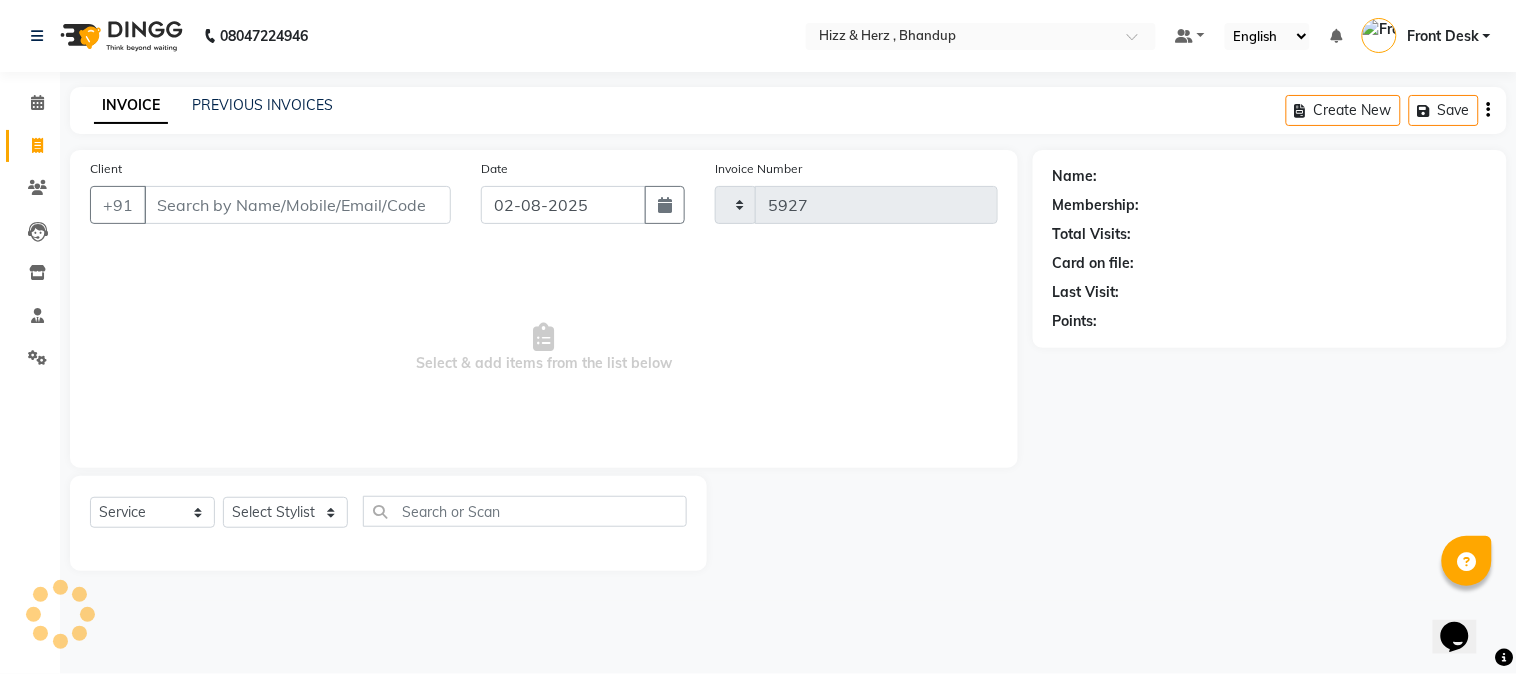 select on "629" 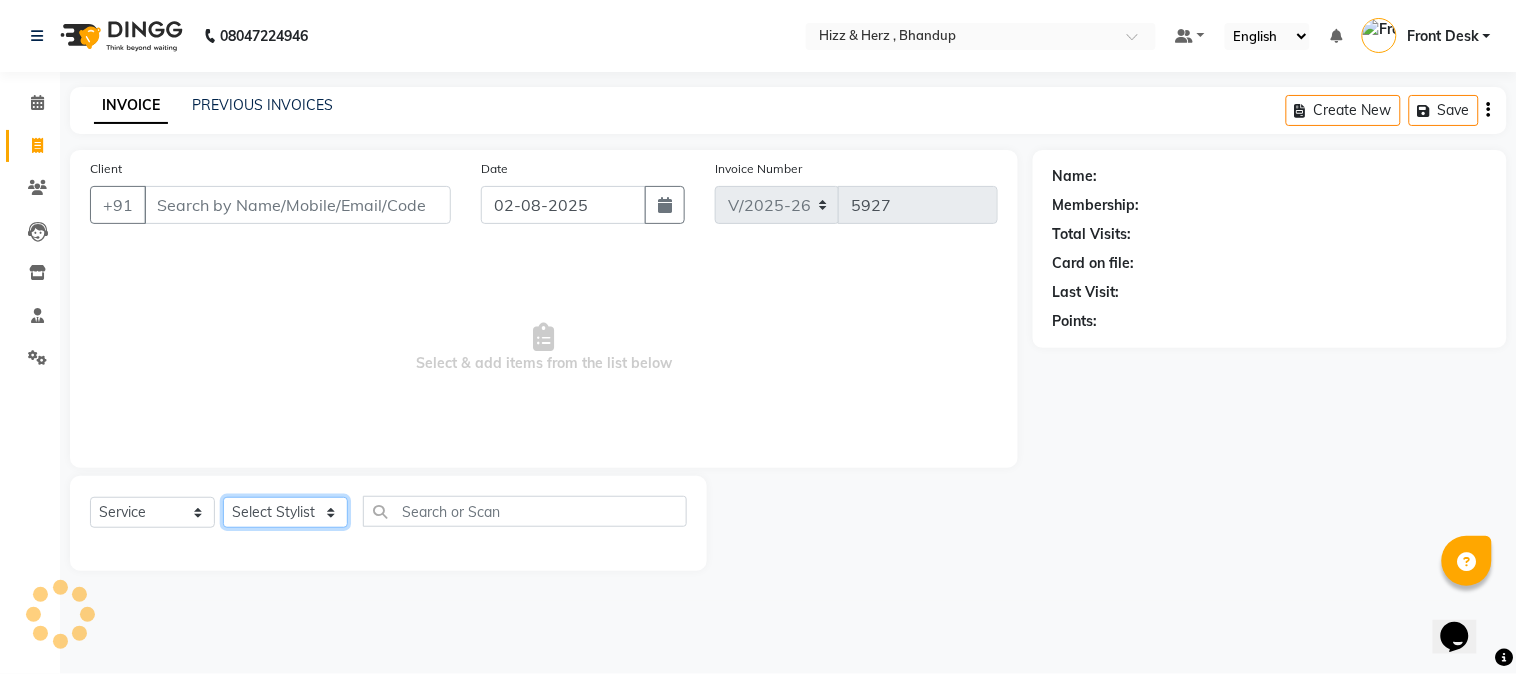 click on "Select Stylist Front Desk Gaurav Sharma HIZZ & HERZ 2 IRFAN AHMAD Jigna Goswami KHALID AHMAD Laxmi Mehboob MOHD PARVEJ NIZAM Salman Sangeeta  SUMITA  VEERENDRA SHARMA" 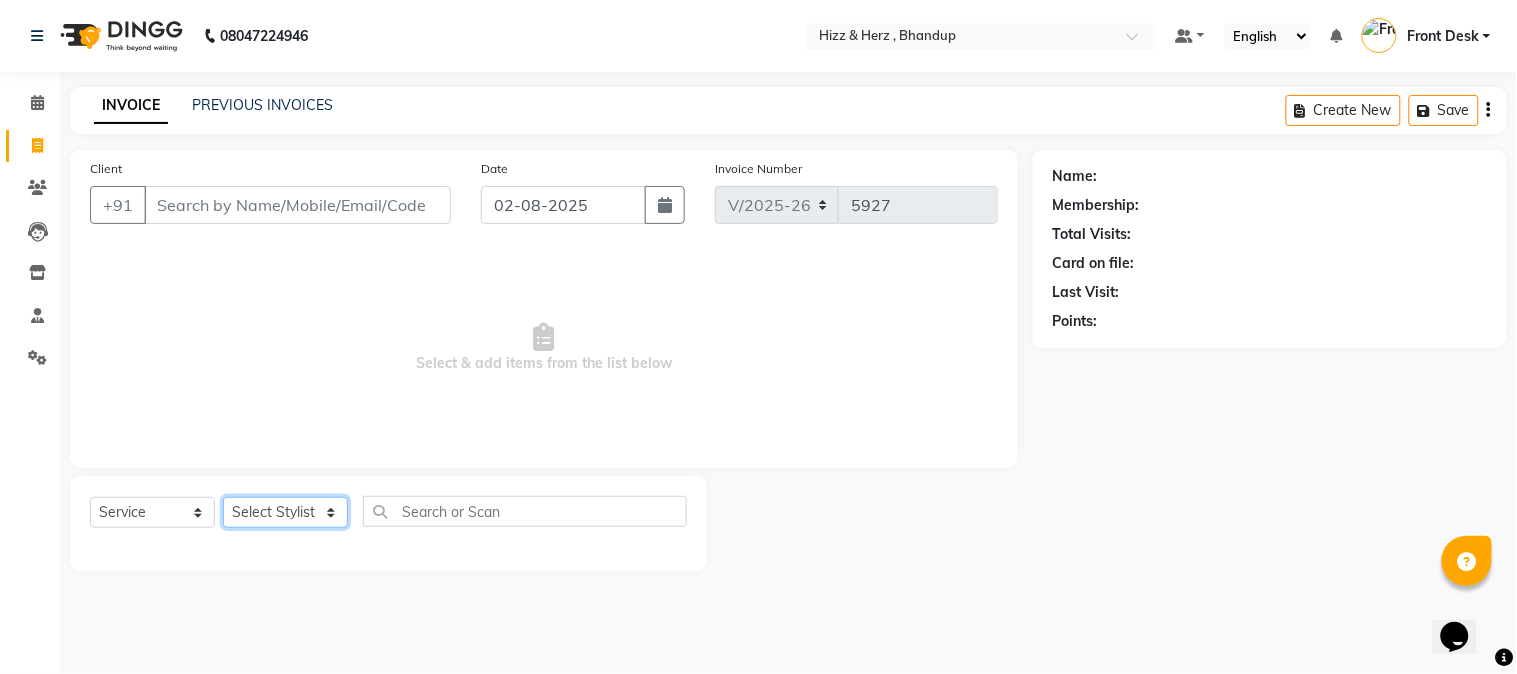 select on "24395" 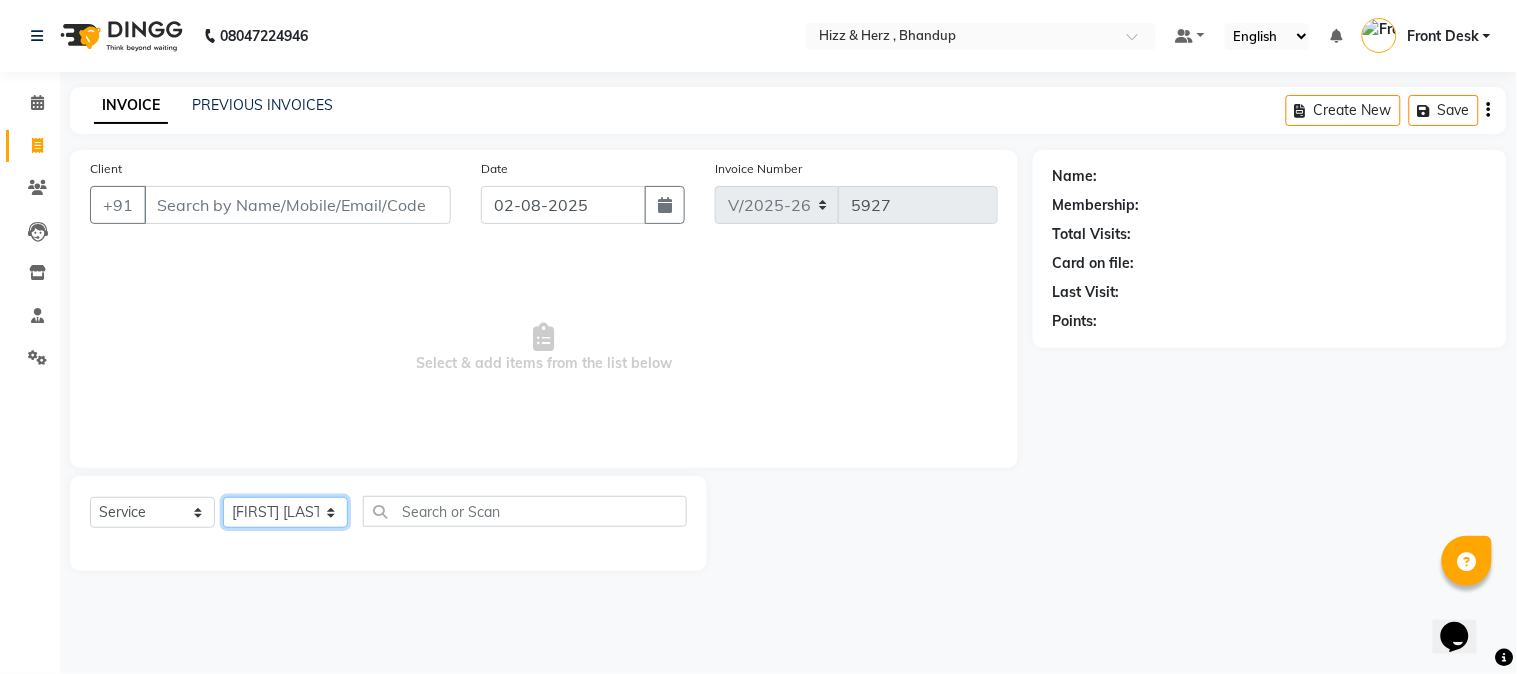 click on "Select Stylist Front Desk Gaurav Sharma HIZZ & HERZ 2 IRFAN AHMAD Jigna Goswami KHALID AHMAD Laxmi Mehboob MOHD PARVEJ NIZAM Salman Sangeeta  SUMITA  VEERENDRA SHARMA" 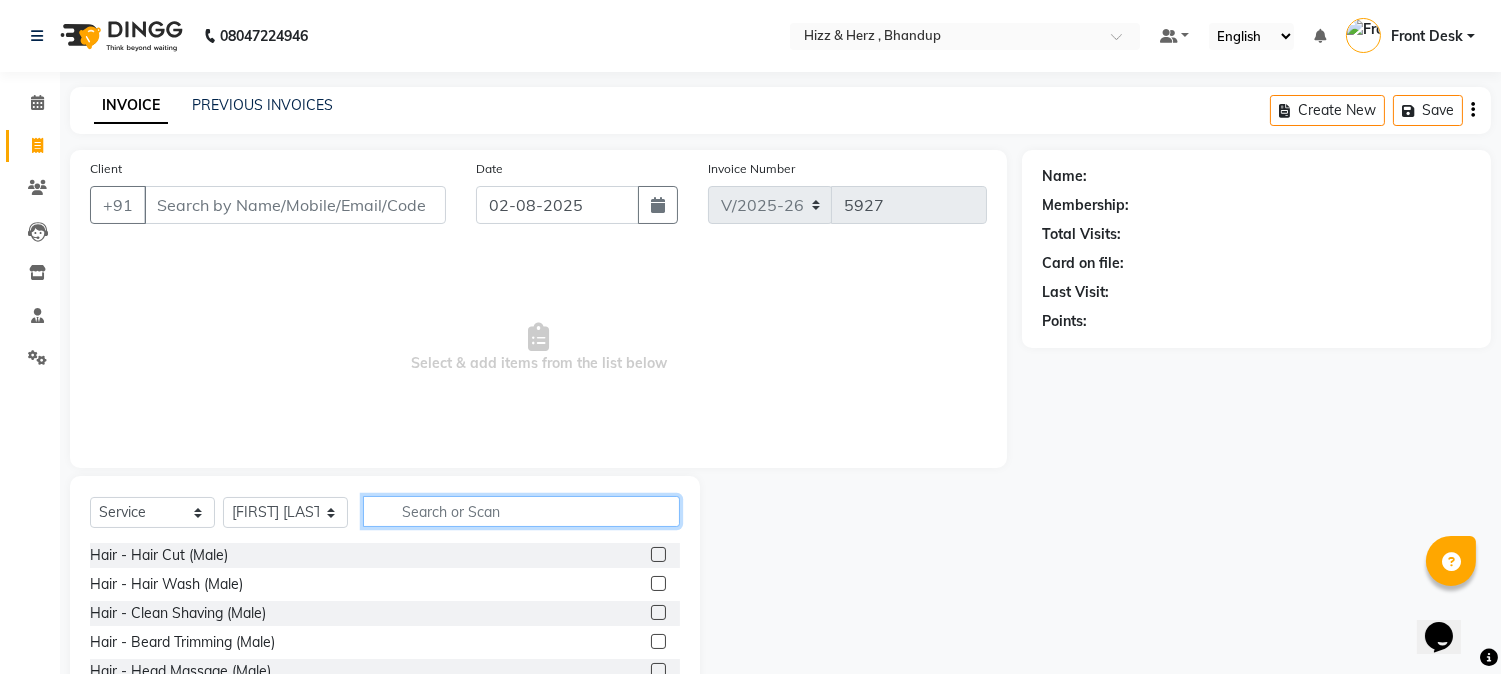 click 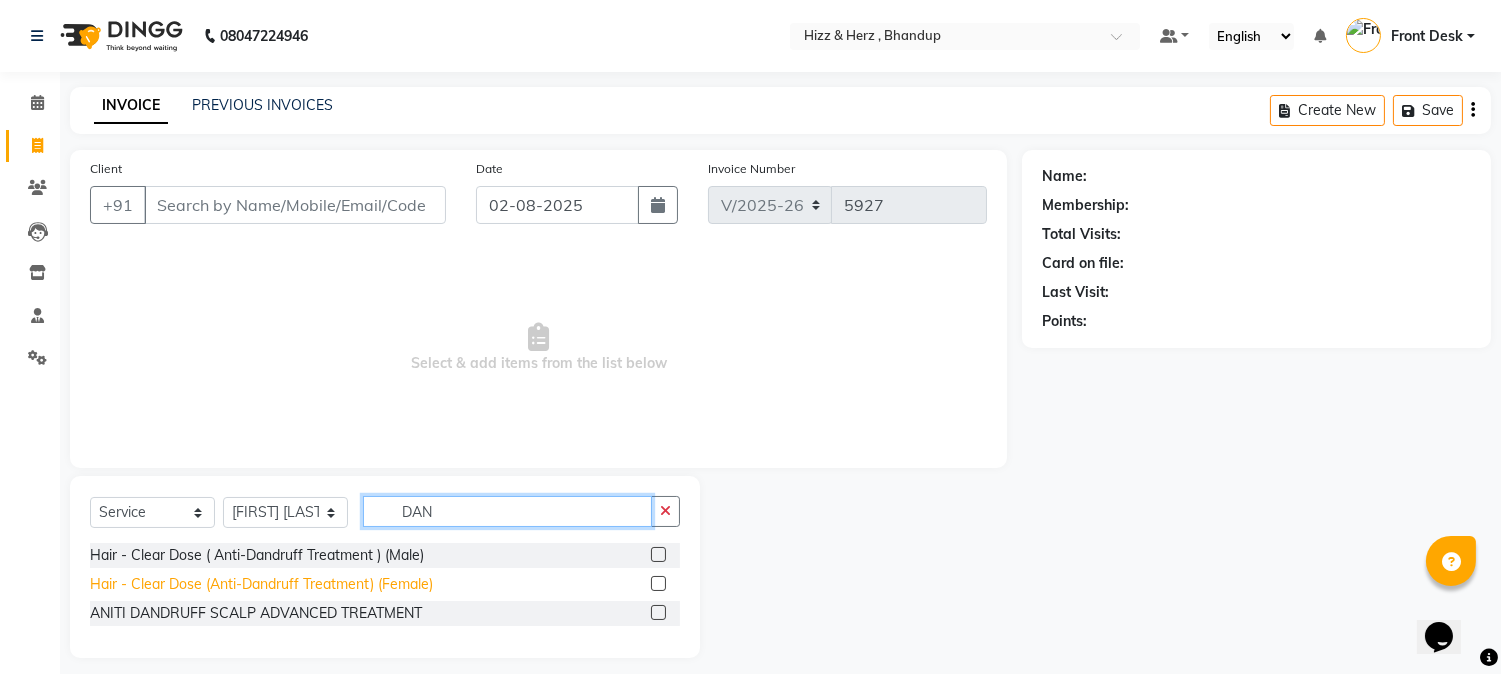 type on "DAN" 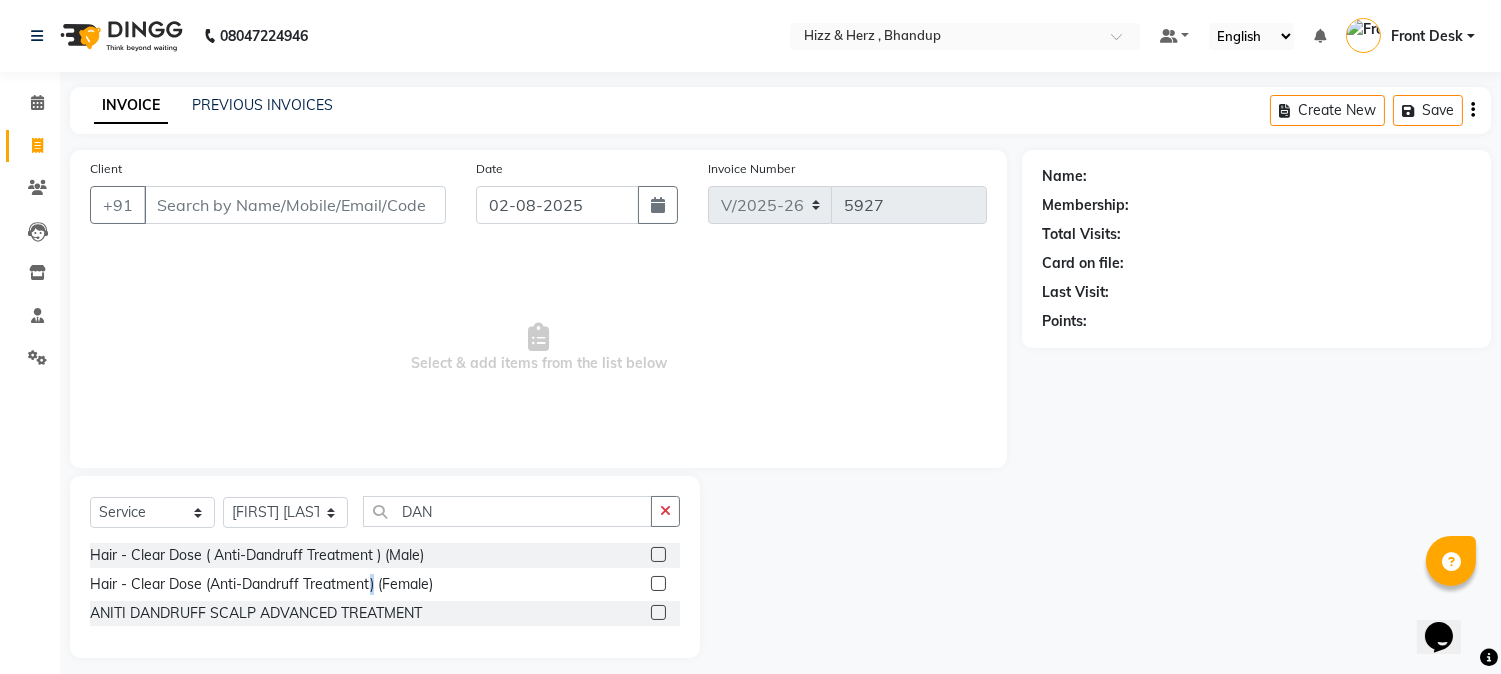 click on "Hair - Clear Dose (Anti-Dandruff Treatment) (Female)" 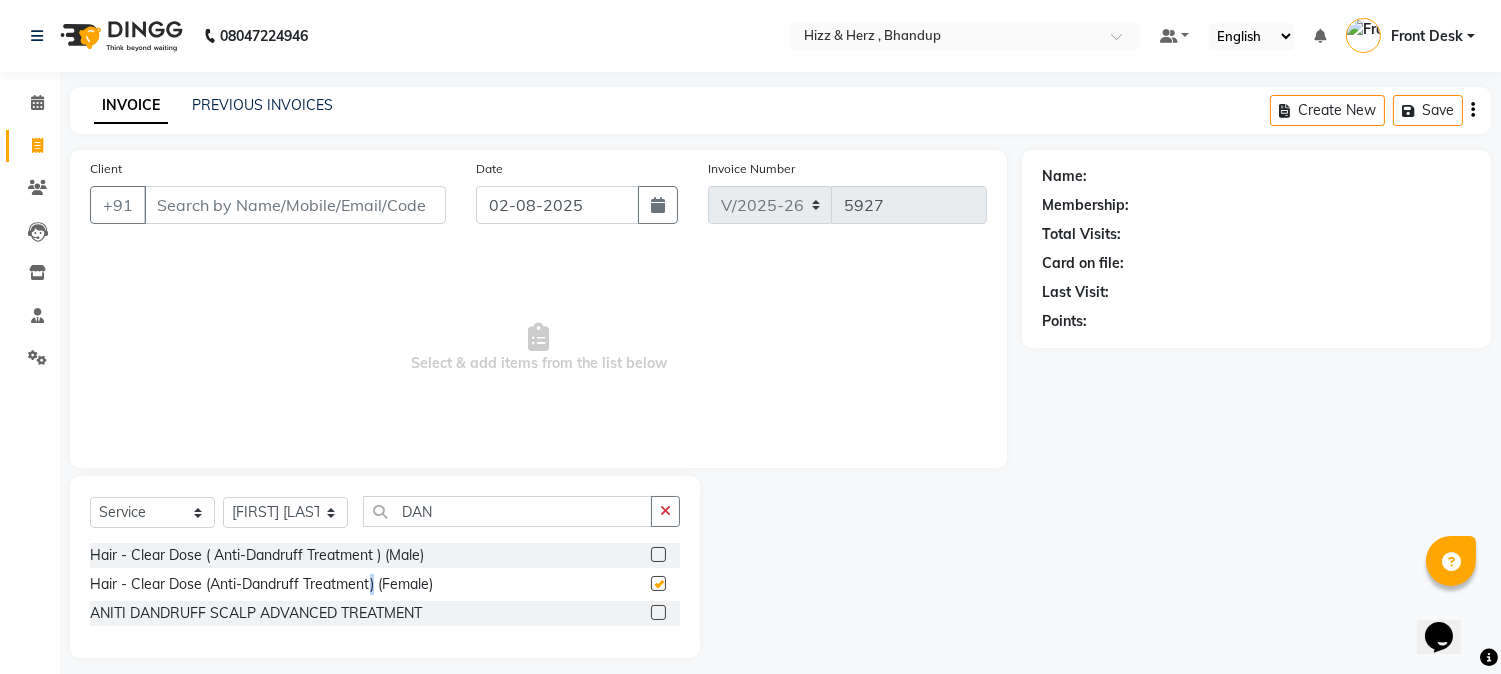checkbox on "false" 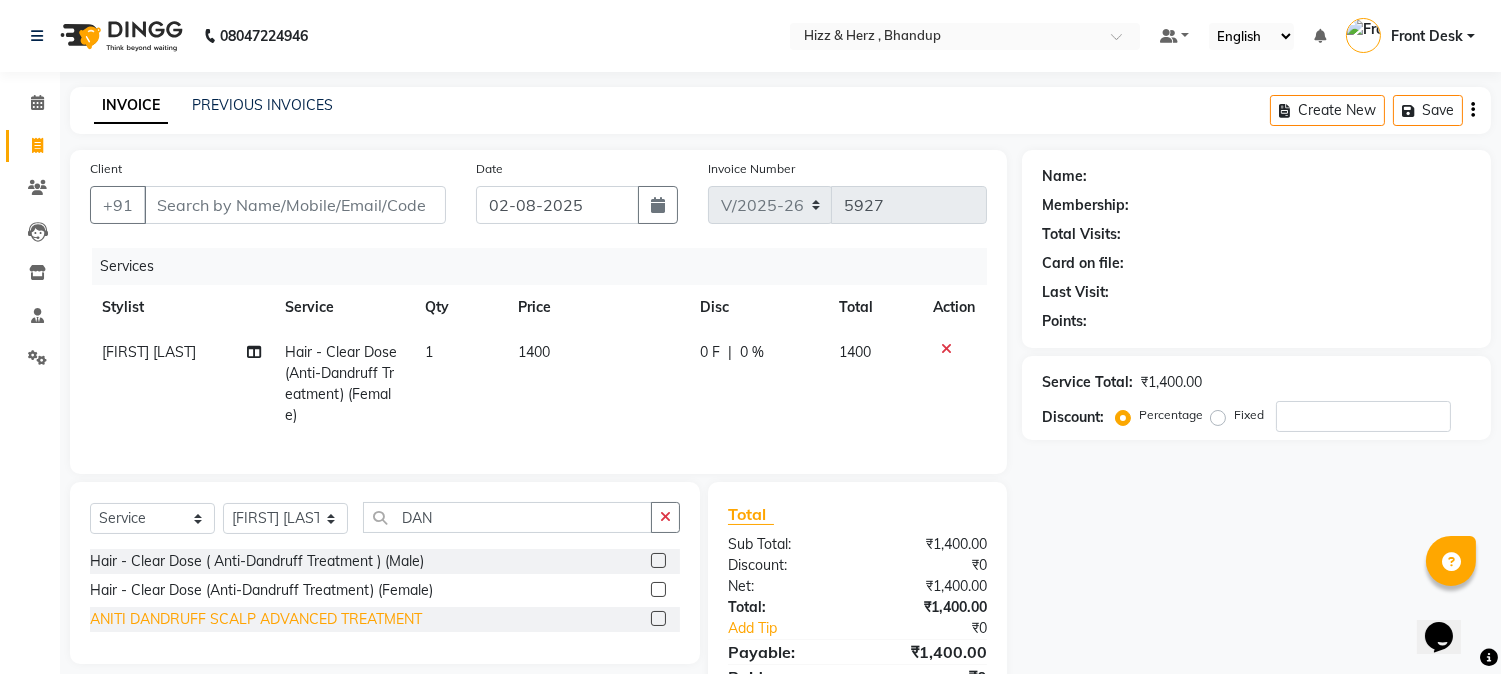 drag, startPoint x: 320, startPoint y: 641, endPoint x: 341, endPoint y: 614, distance: 34.20526 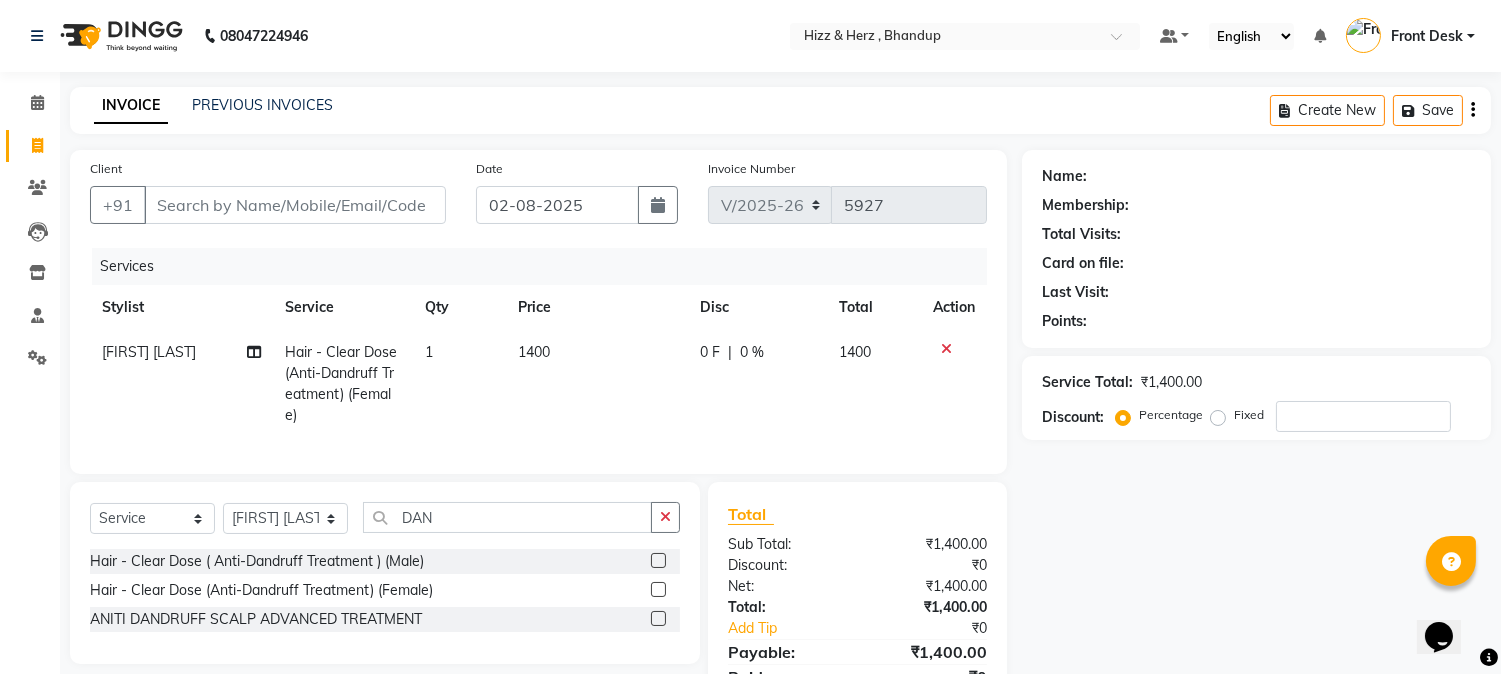 click on "ANITI DANDRUFF SCALP ADVANCED TREATMENT" 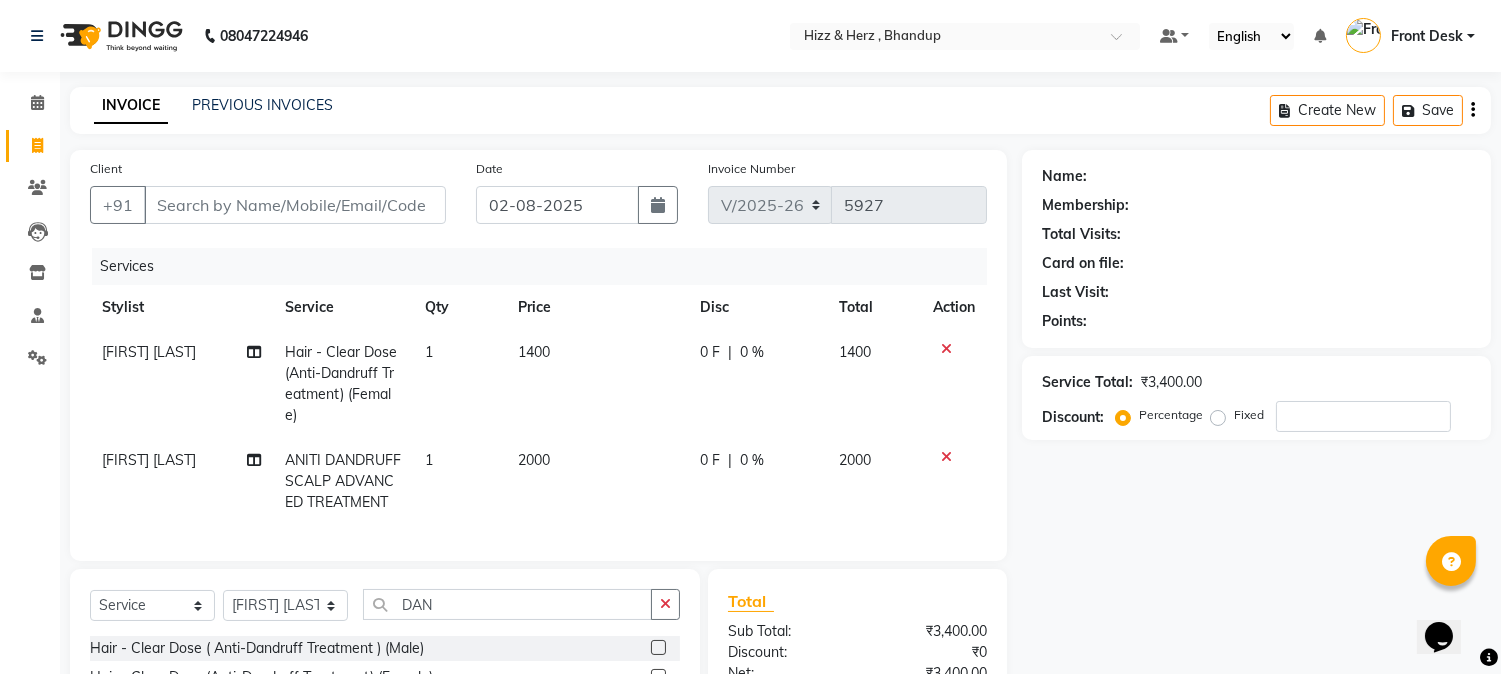 checkbox on "false" 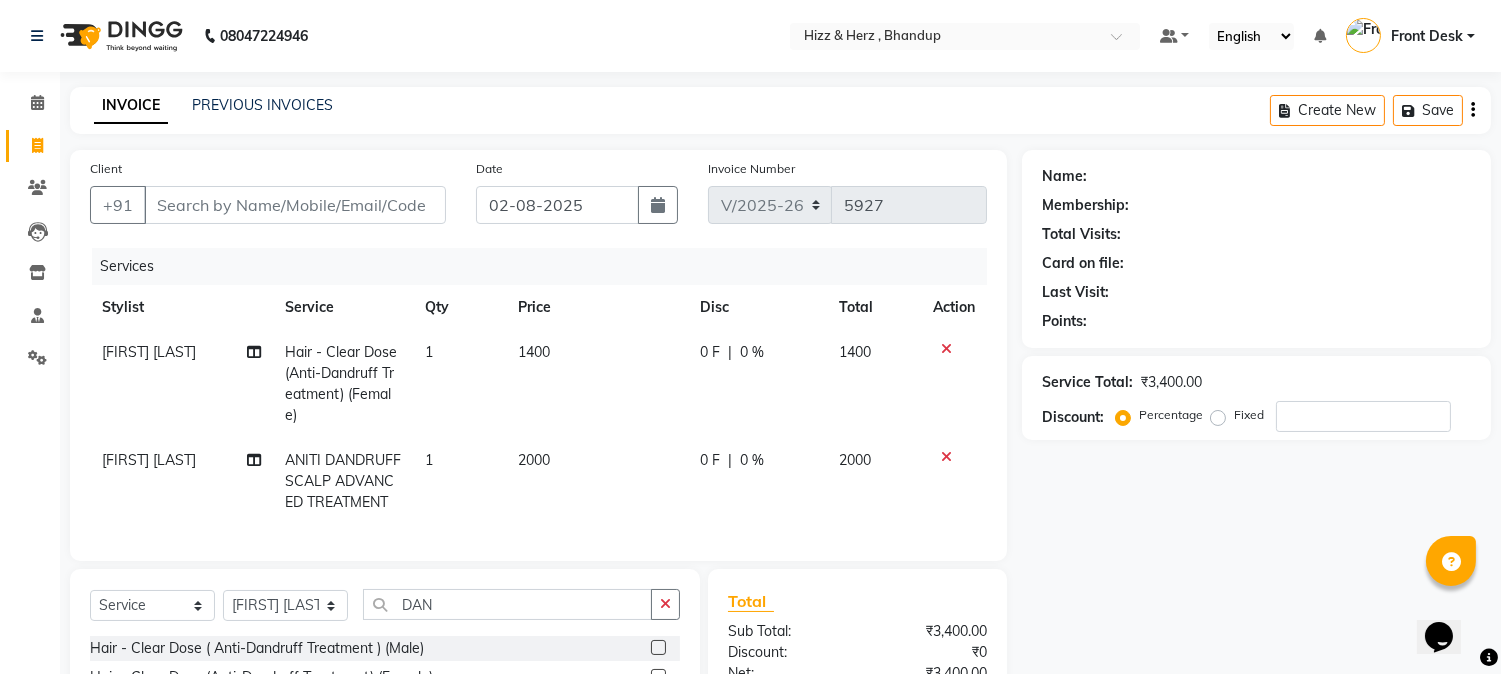 click 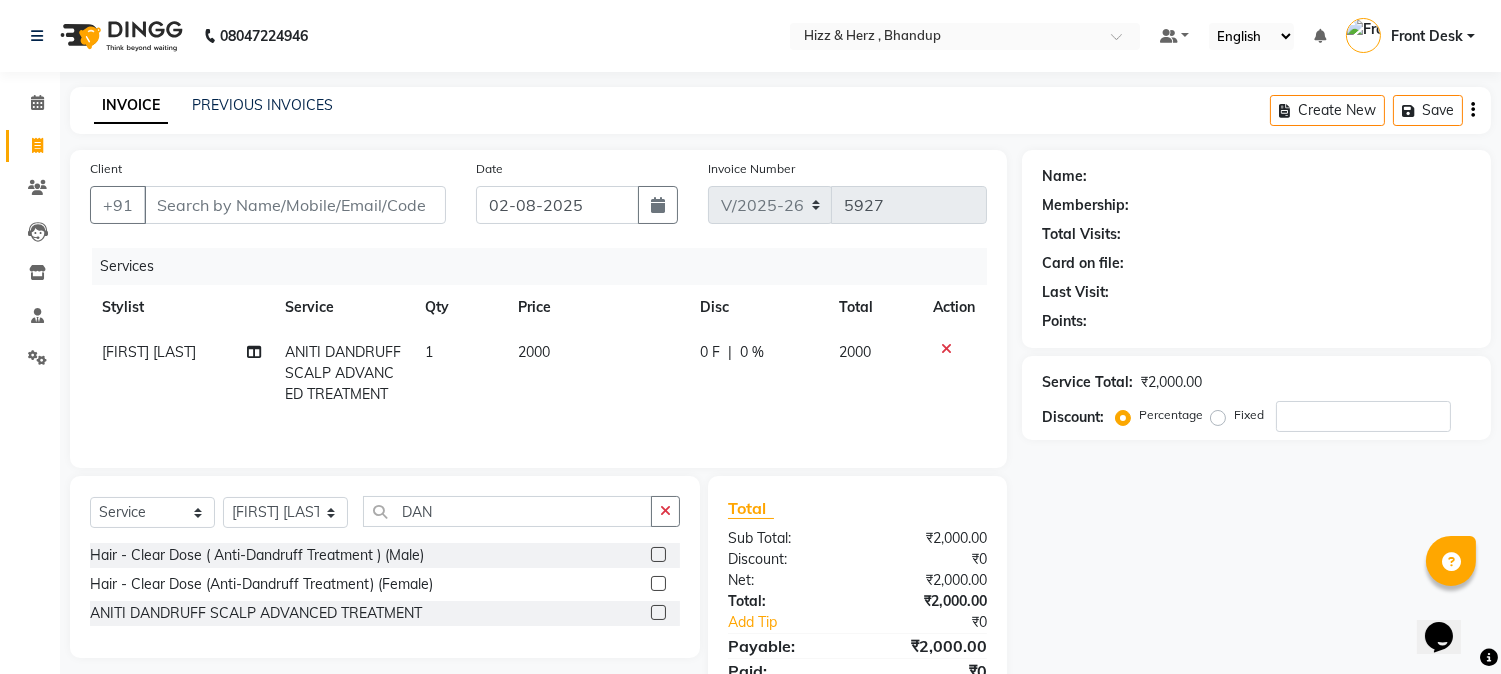 click on "Select  Service  Product  Membership  Package Voucher Prepaid Gift Card  Select Stylist Front Desk Gaurav Sharma HIZZ & HERZ 2 IRFAN AHMAD Jigna Goswami KHALID AHMAD Laxmi Mehboob MOHD PARVEJ NIZAM Salman Sangeeta  SUMITA  VEERENDRA SHARMA DAN Hair - Clear Dose ( Anti-Dandruff  Treatment ) (Male)  Hair - Clear Dose (Anti-Dandruff Treatment) (Female)  ANITI DANDRUFF SCALP ADVANCED TREATMENT" 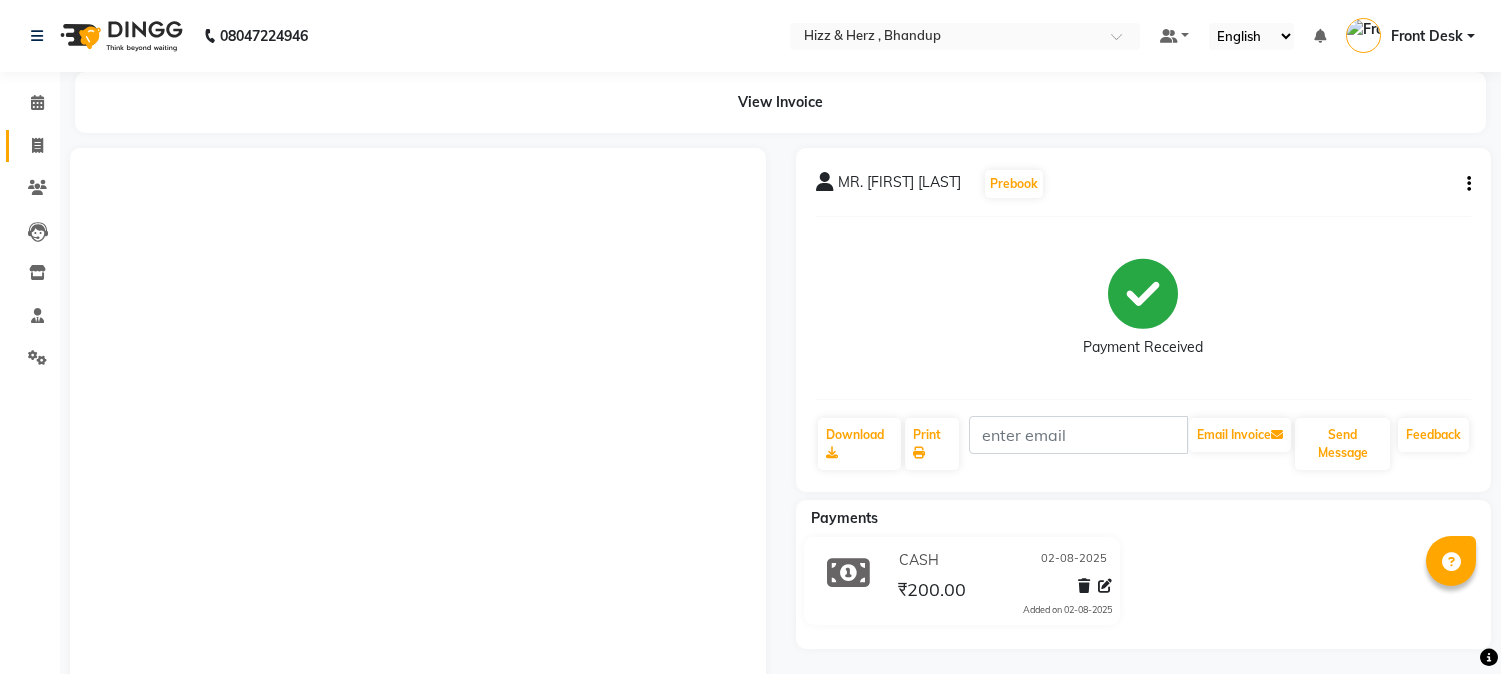 scroll, scrollTop: 0, scrollLeft: 0, axis: both 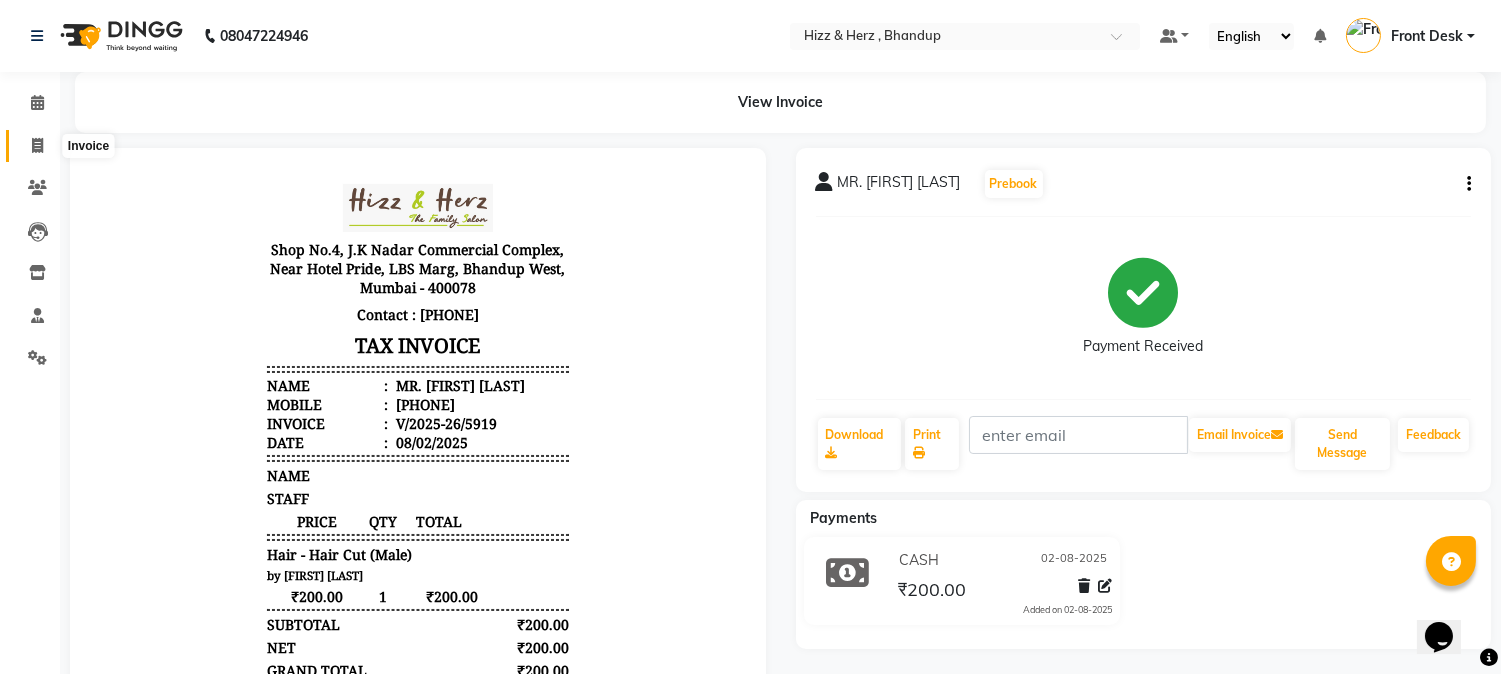 click 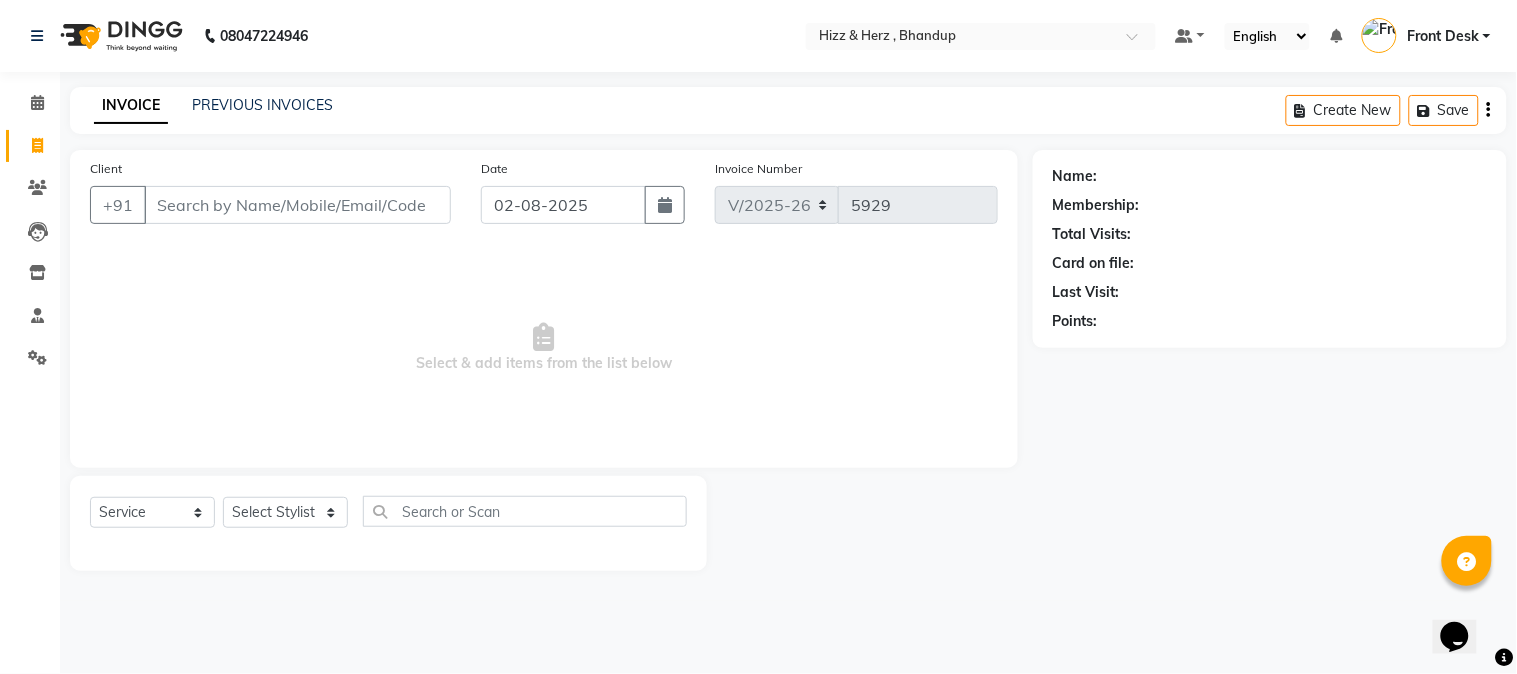 click on "Client" at bounding box center [297, 205] 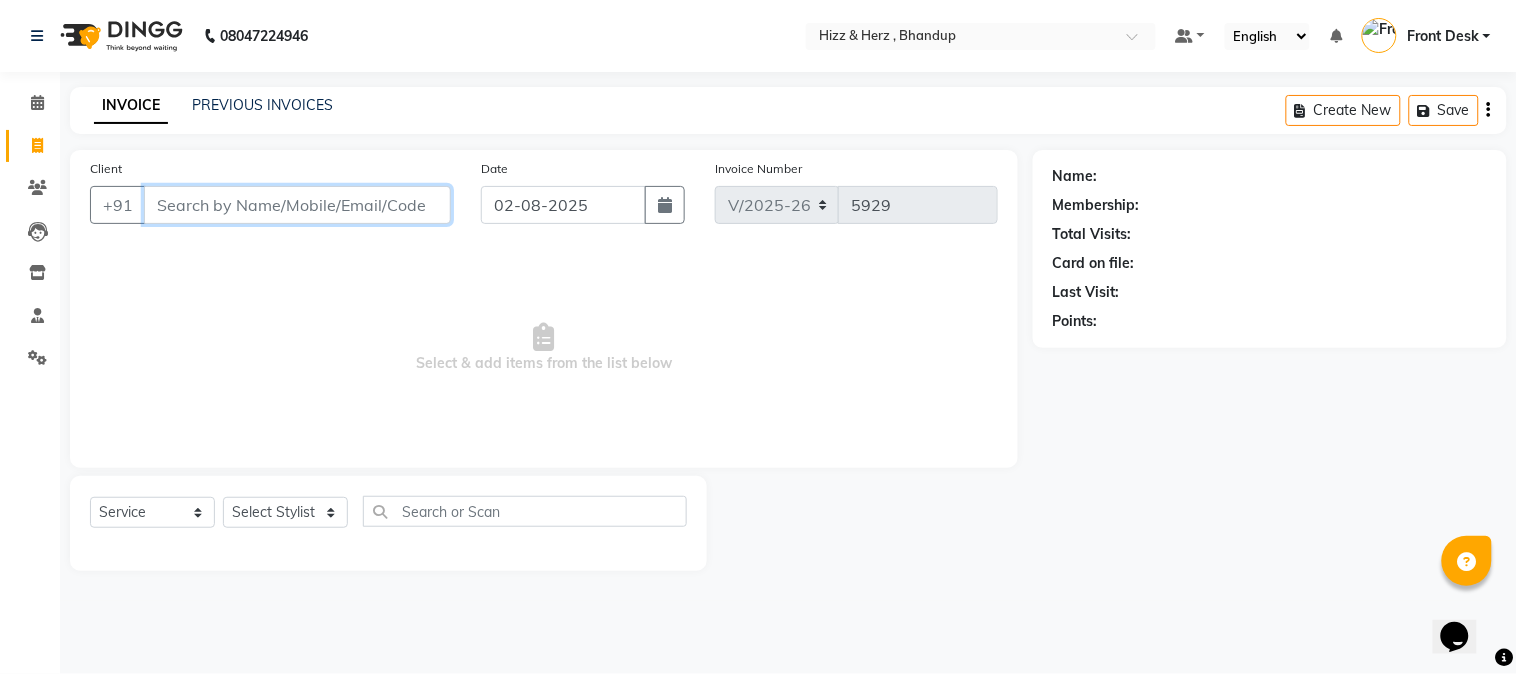 click on "Client" at bounding box center (297, 205) 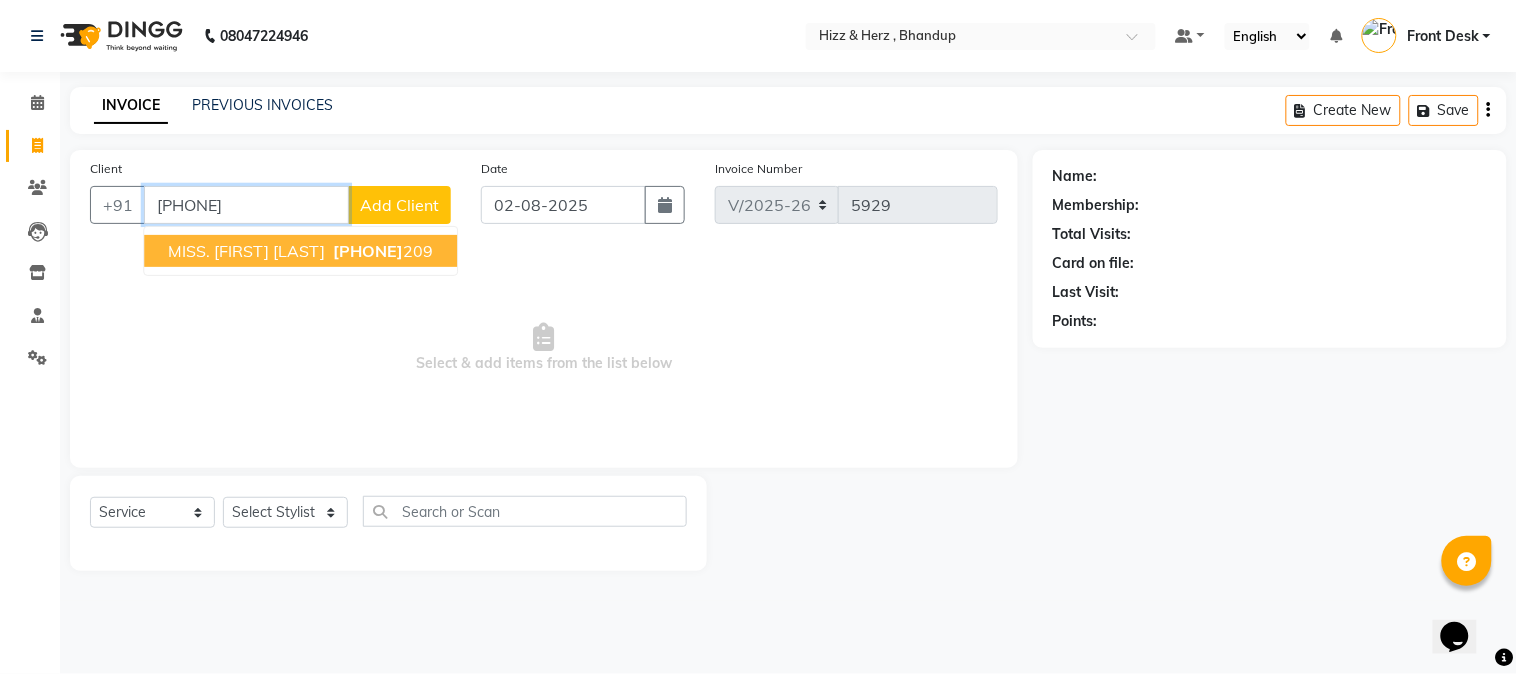 click on "[PHONE]" at bounding box center (368, 251) 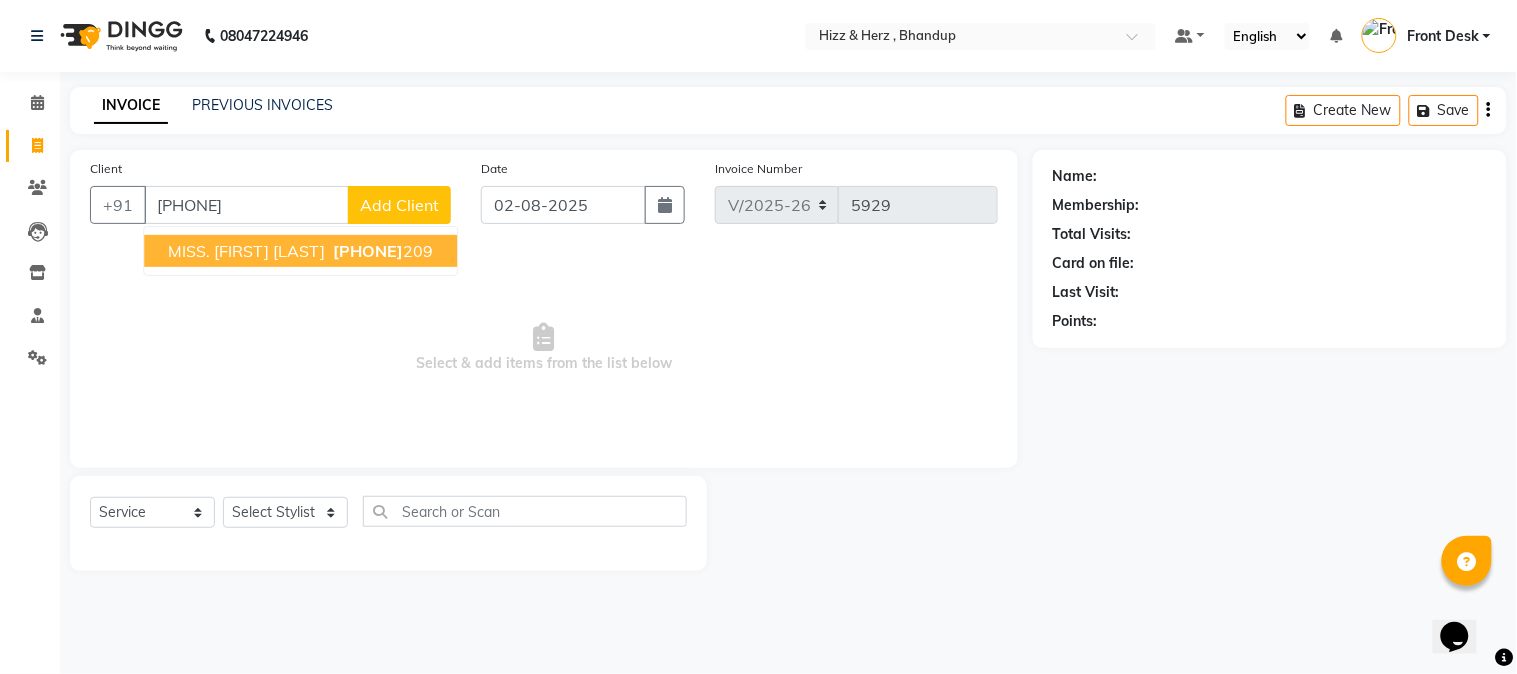 select on "1: Object" 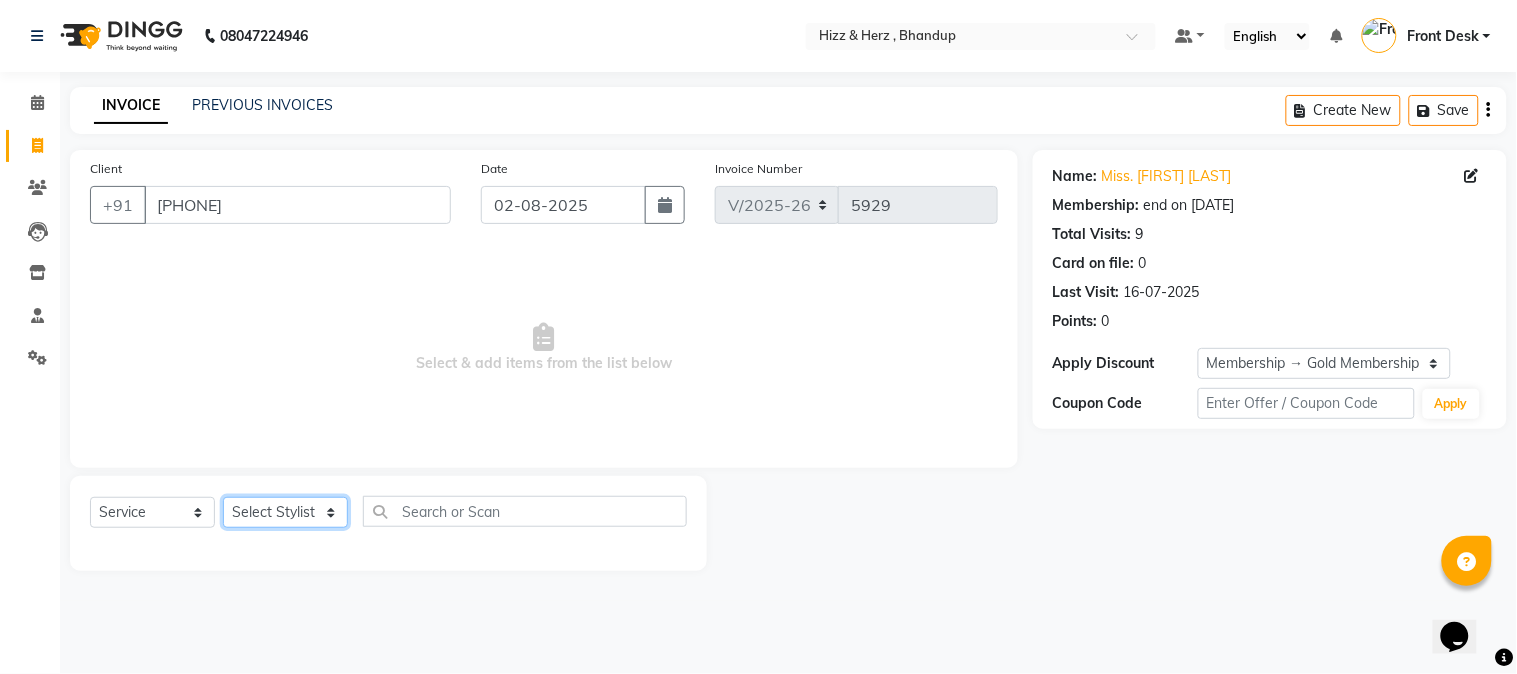 click on "Select Stylist Front Desk Gaurav Sharma HIZZ & HERZ 2 IRFAN AHMAD Jigna Goswami KHALID AHMAD Laxmi Mehboob MOHD PARVEJ NIZAM Salman Sangeeta  SUMITA  VEERENDRA SHARMA" 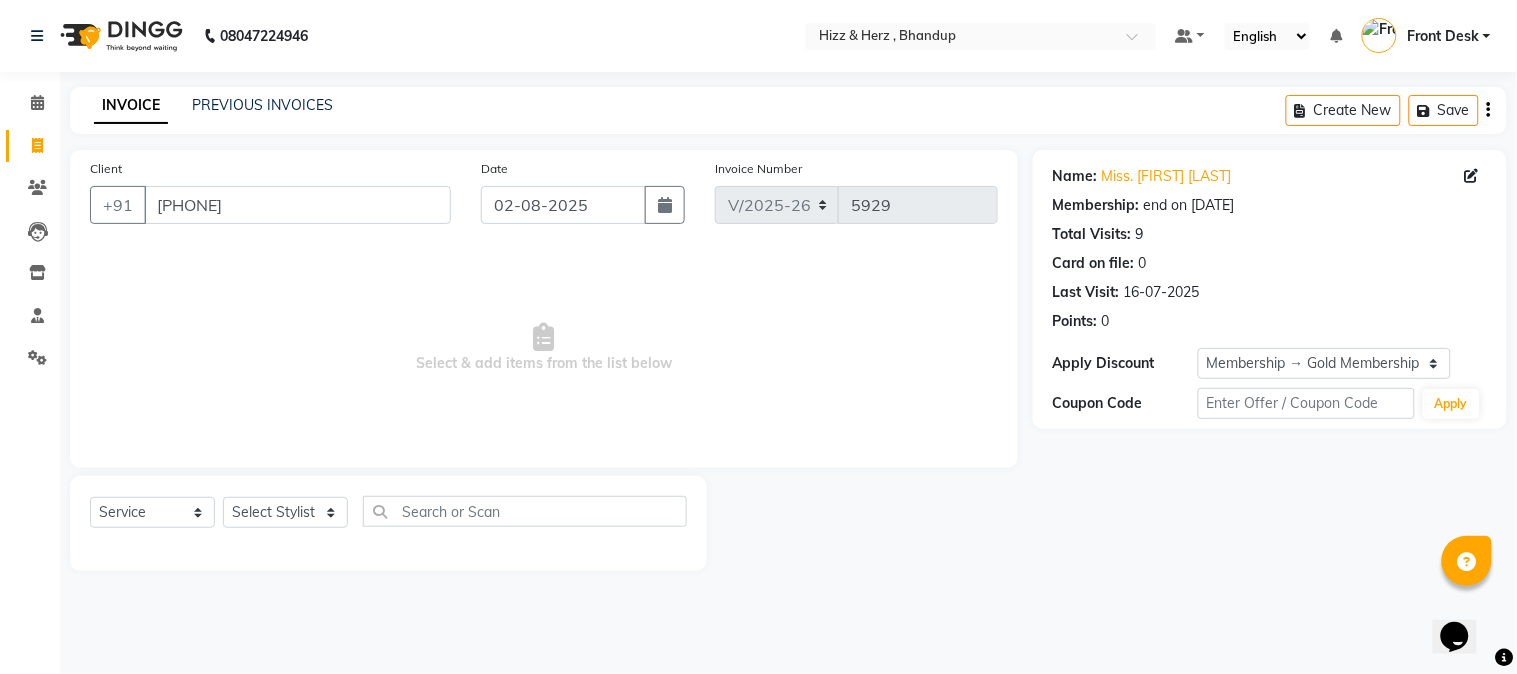 click on "Select & add items from the list below" at bounding box center (544, 348) 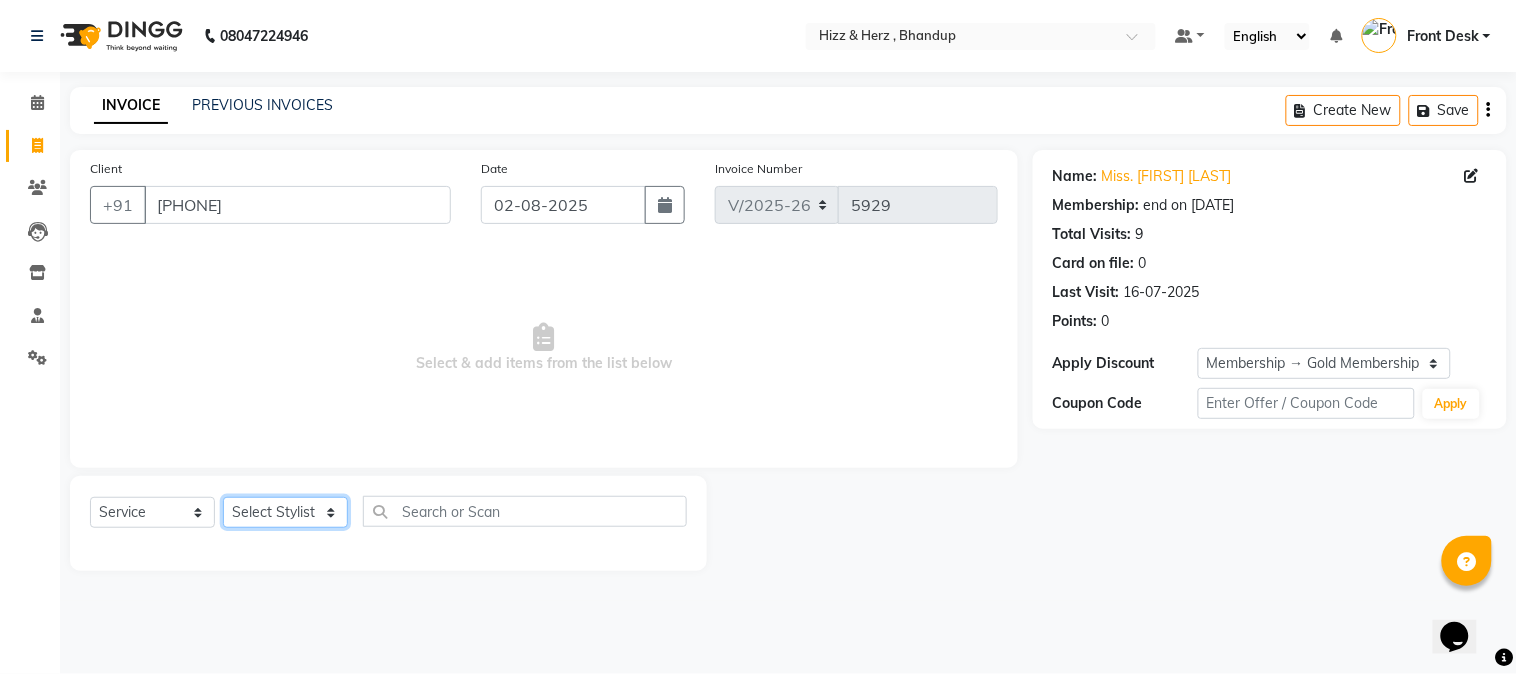 click on "Select Stylist Front Desk Gaurav Sharma HIZZ & HERZ 2 IRFAN AHMAD Jigna Goswami KHALID AHMAD Laxmi Mehboob MOHD PARVEJ NIZAM Salman Sangeeta  SUMITA  VEERENDRA SHARMA" 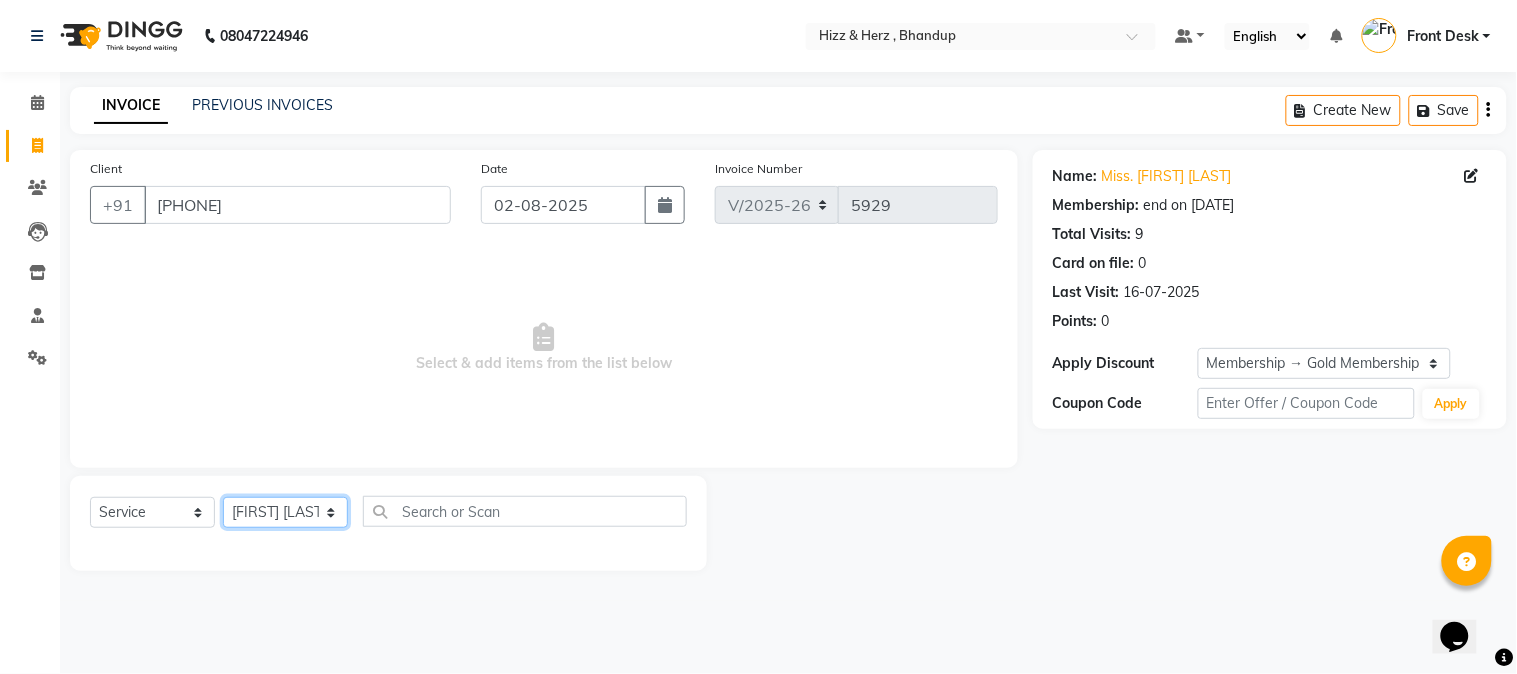 click on "Select Stylist Front Desk Gaurav Sharma HIZZ & HERZ 2 IRFAN AHMAD Jigna Goswami KHALID AHMAD Laxmi Mehboob MOHD PARVEJ NIZAM Salman Sangeeta  SUMITA  VEERENDRA SHARMA" 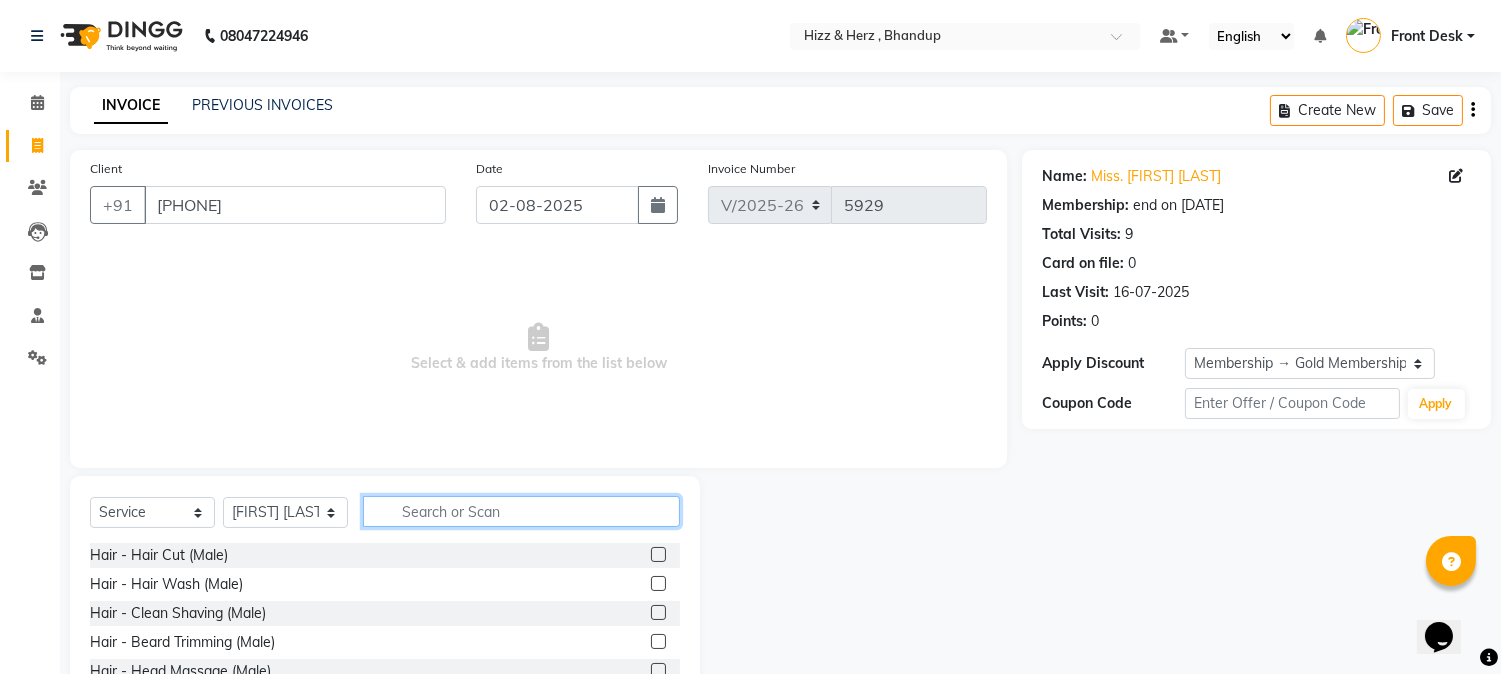 click 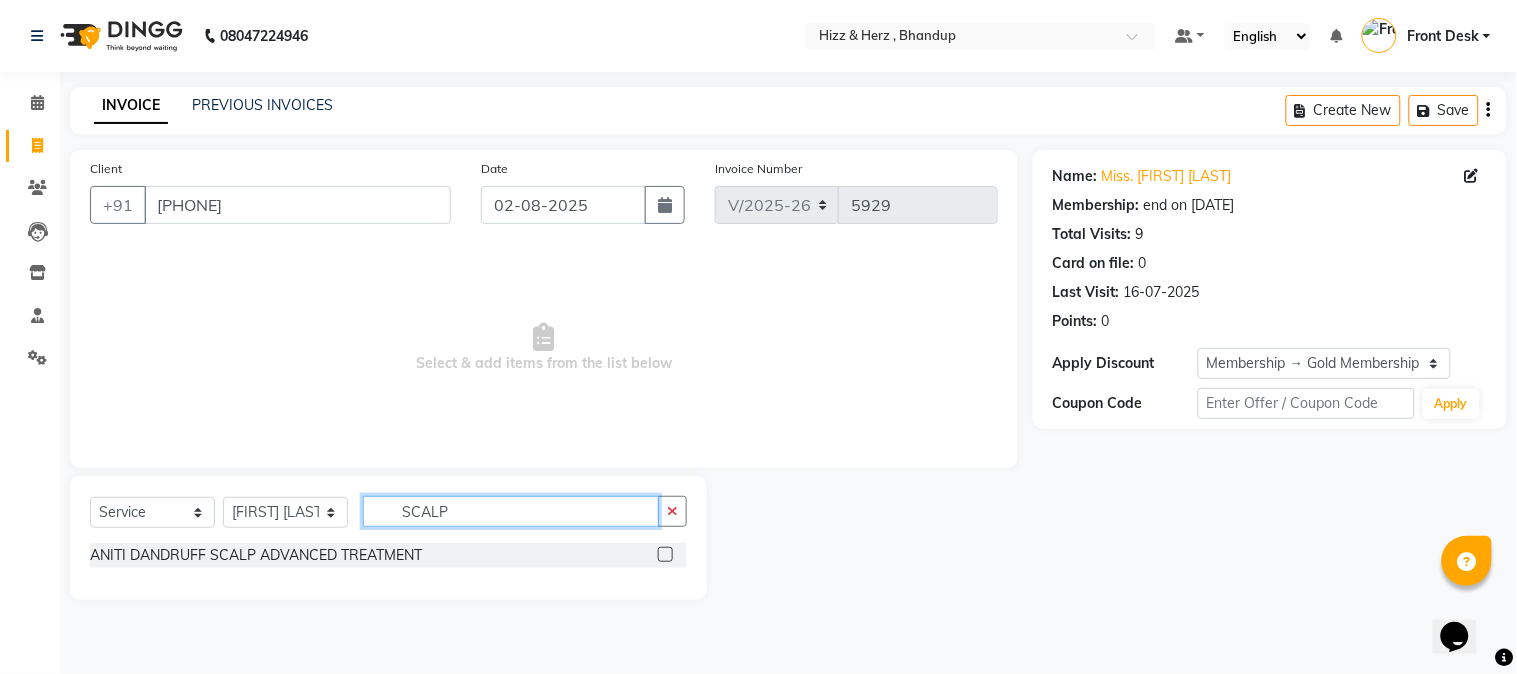 type on "SCALP" 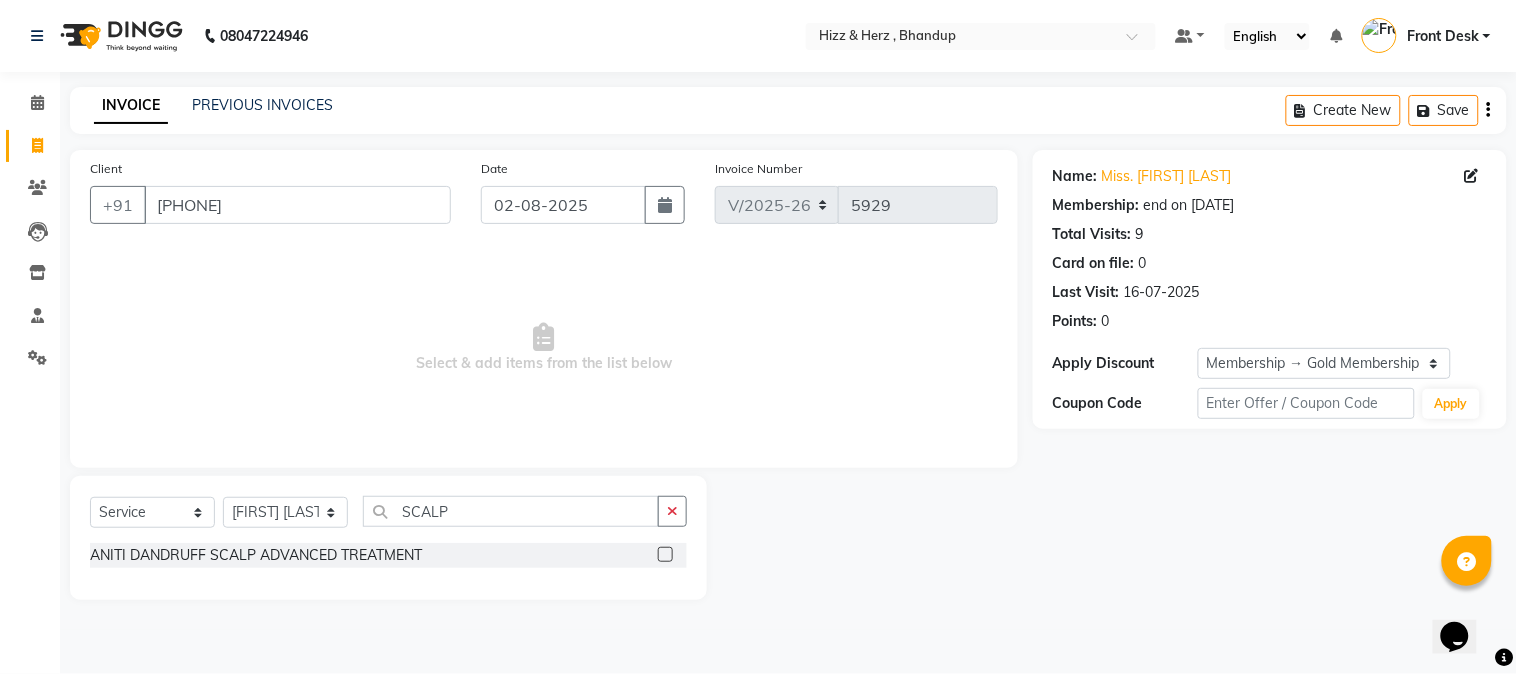 click 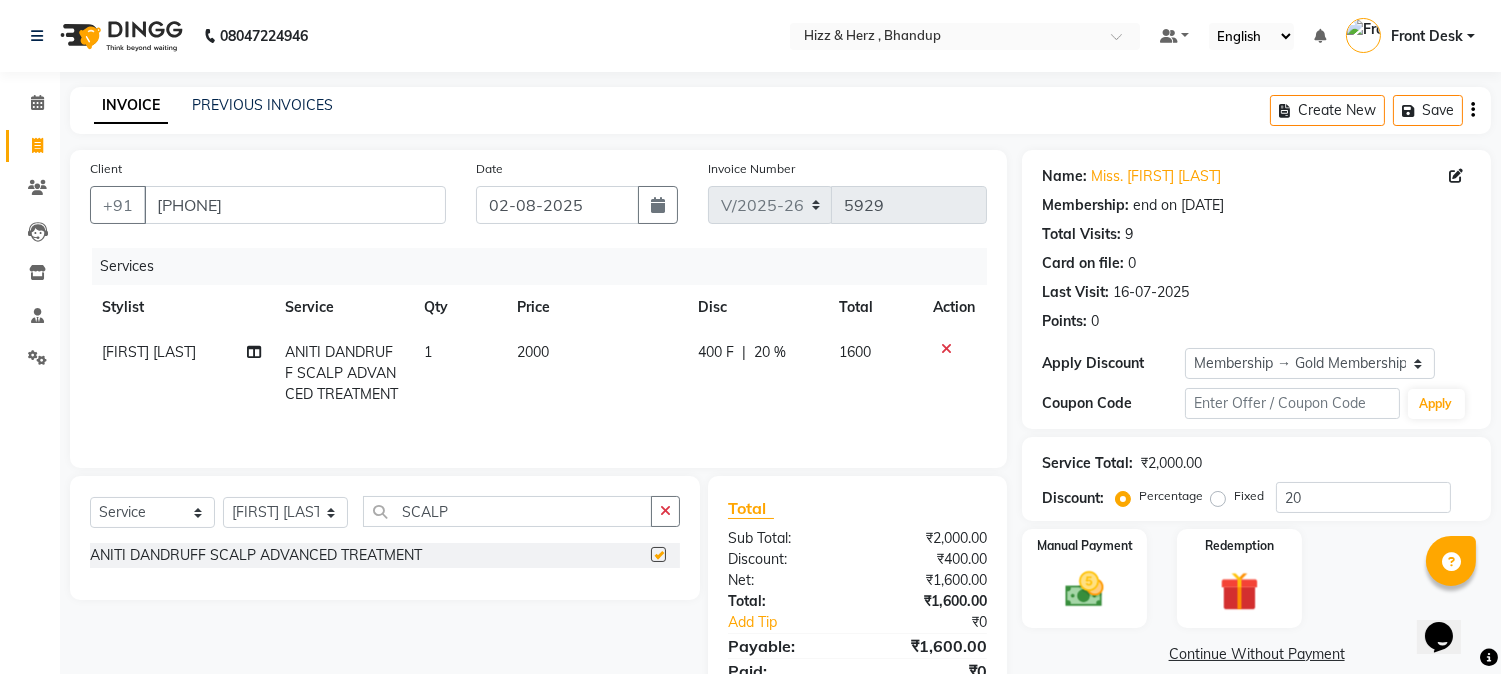checkbox on "false" 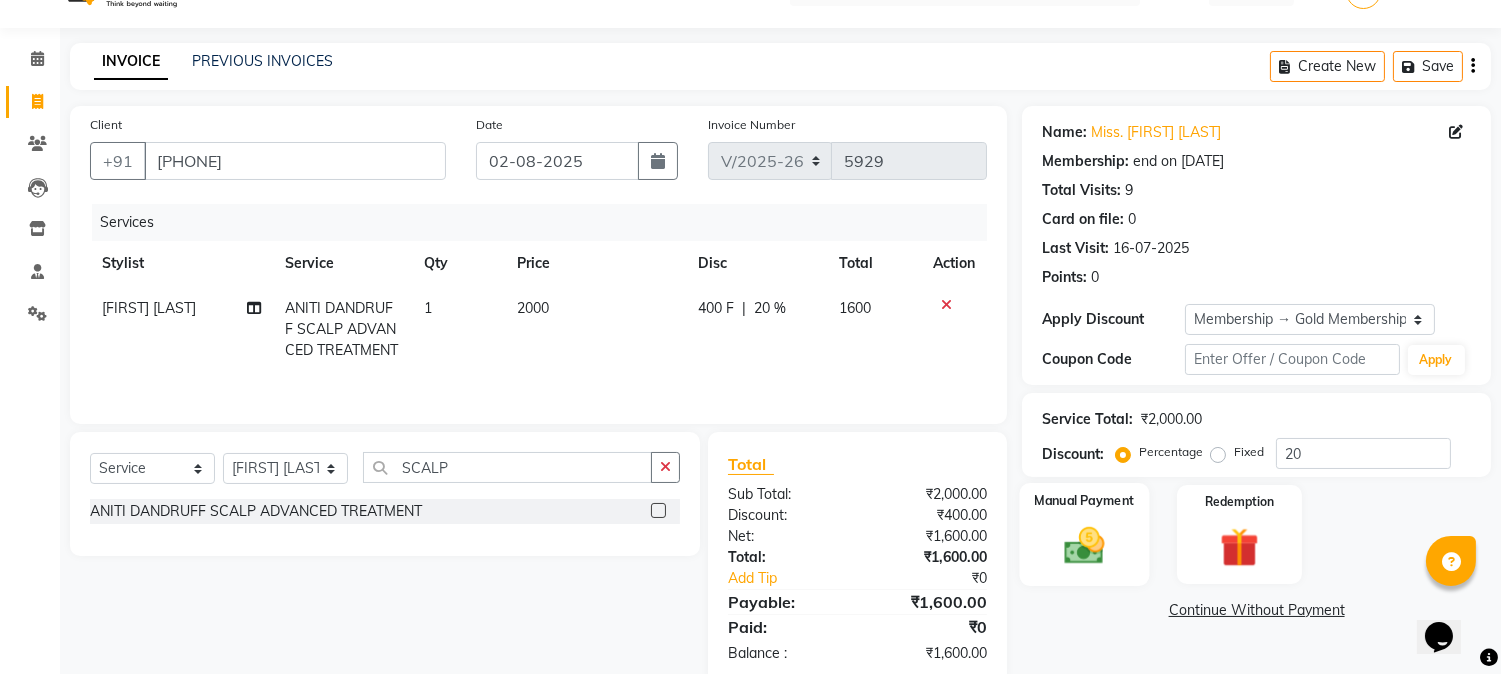 scroll, scrollTop: 85, scrollLeft: 0, axis: vertical 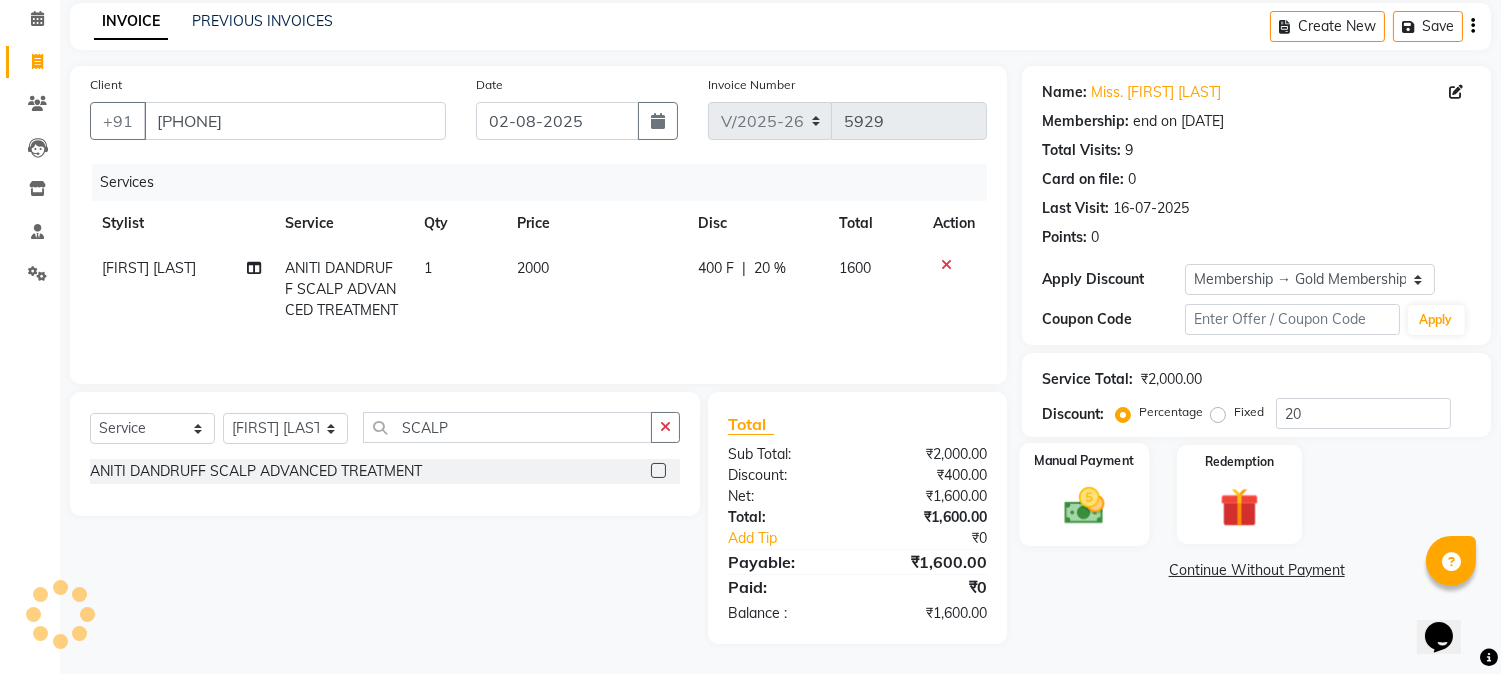 click 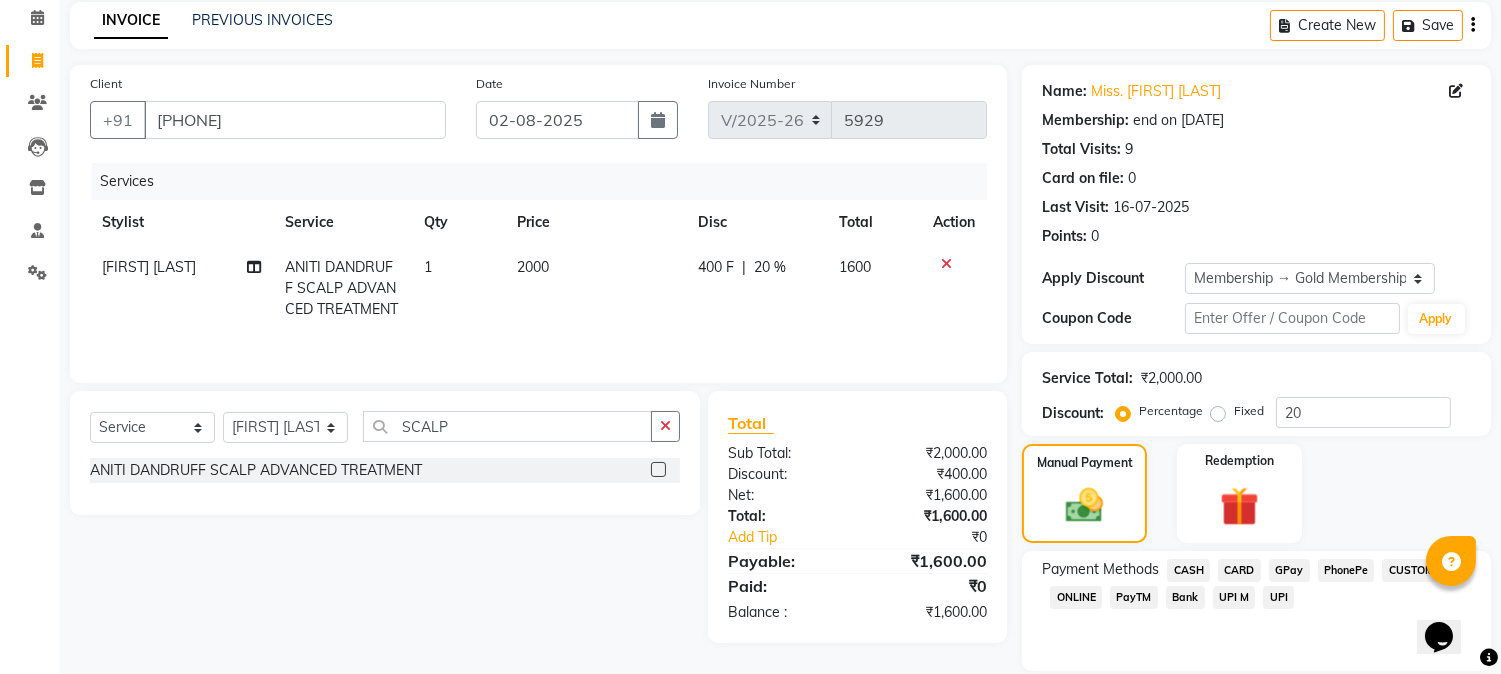 click on "GPay" 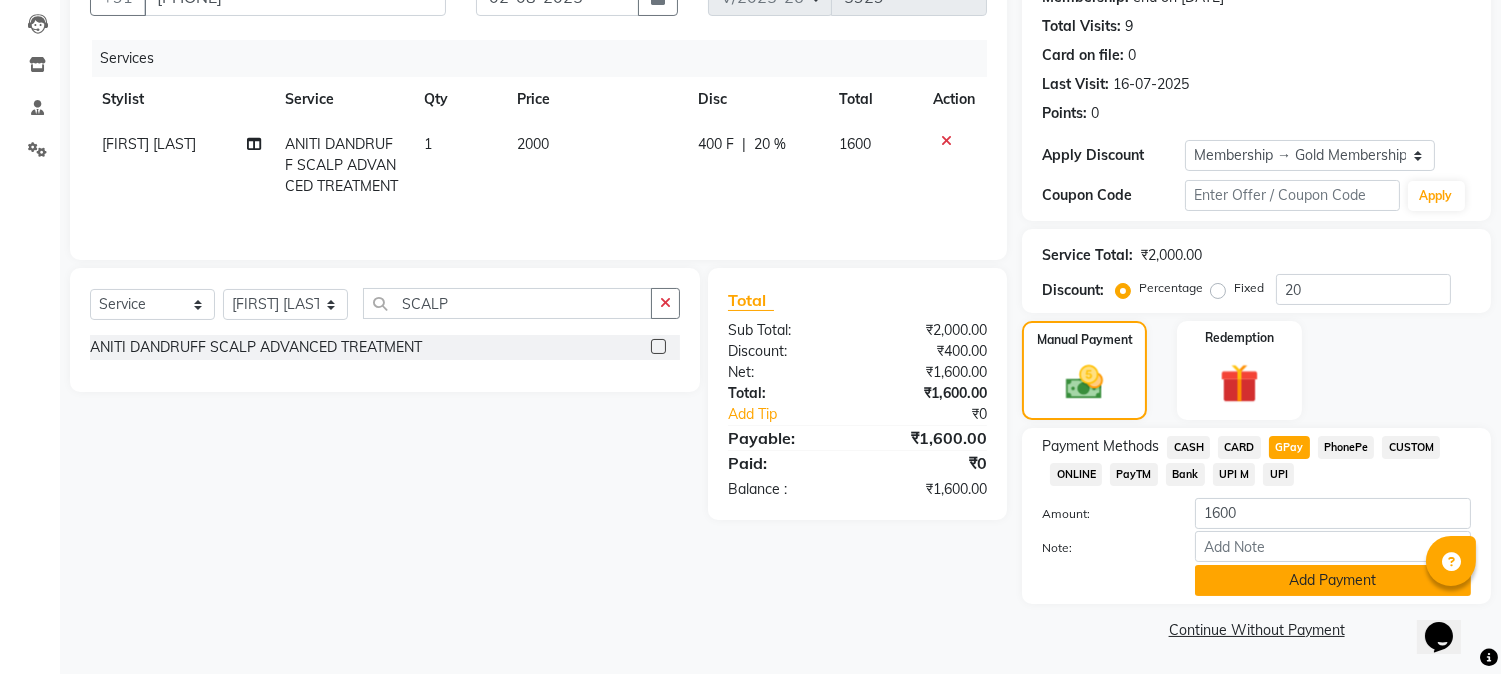 click on "Add Payment" 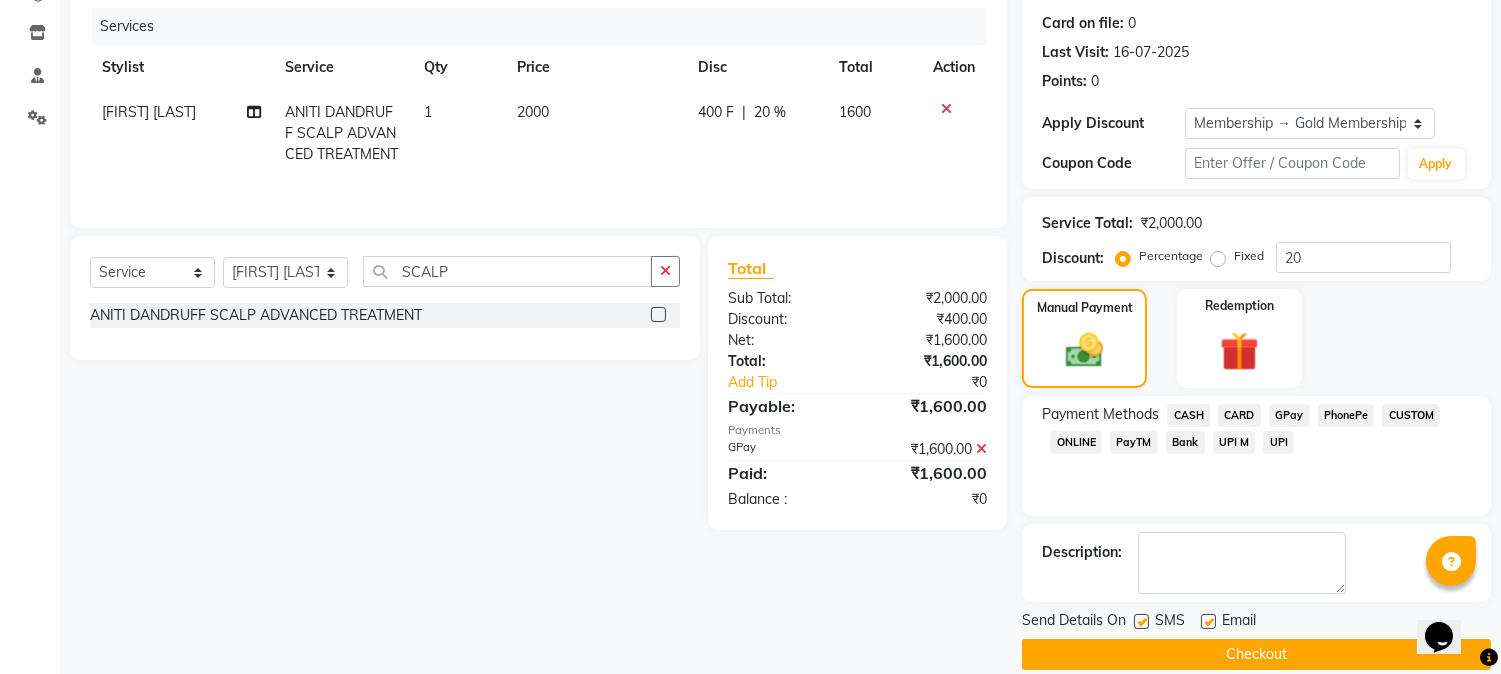 scroll, scrollTop: 265, scrollLeft: 0, axis: vertical 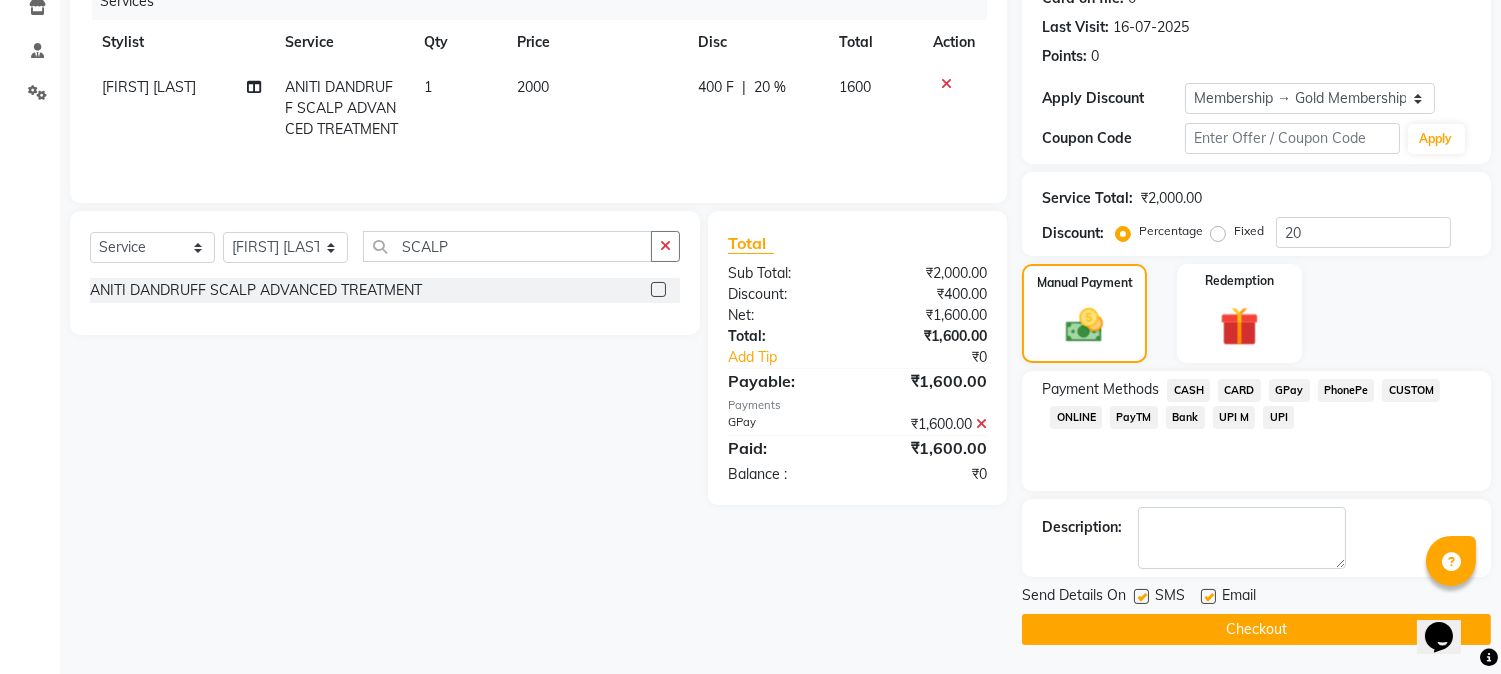 click on "Checkout" 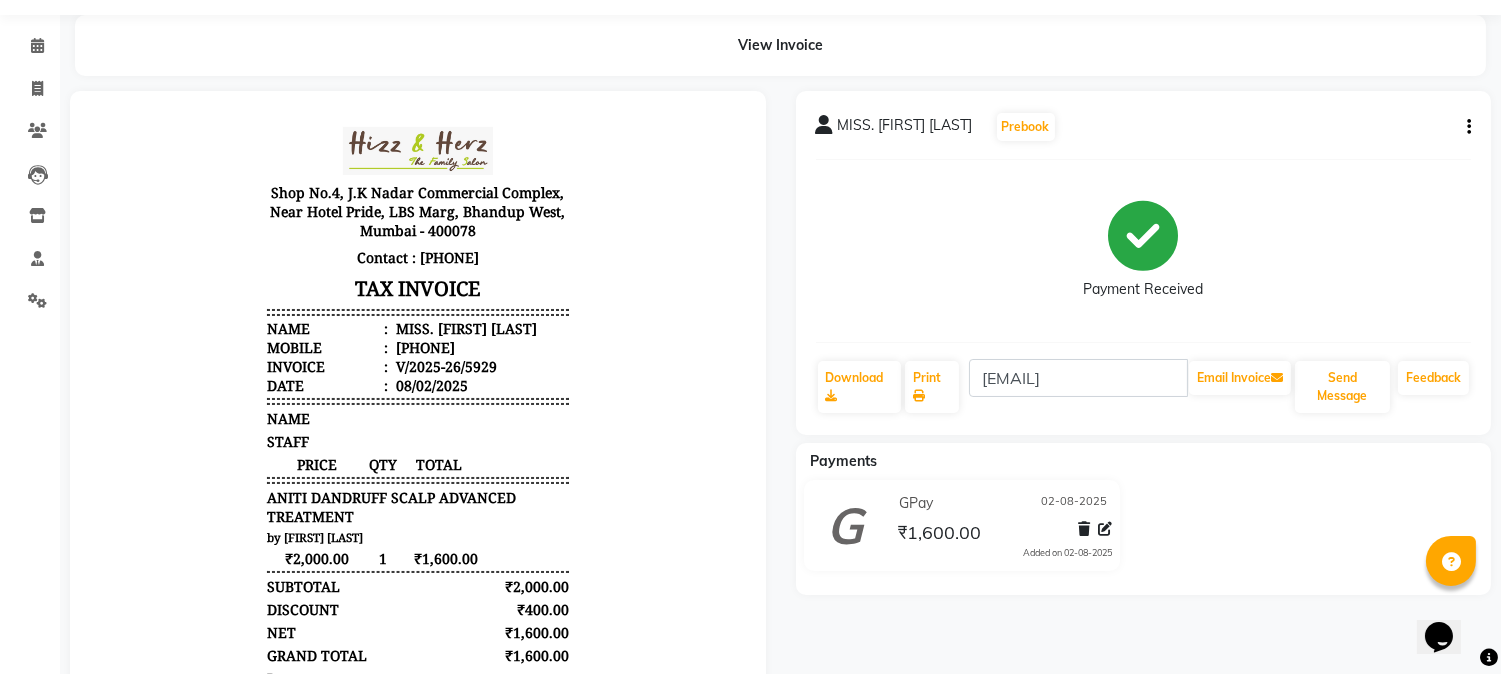 scroll, scrollTop: 111, scrollLeft: 0, axis: vertical 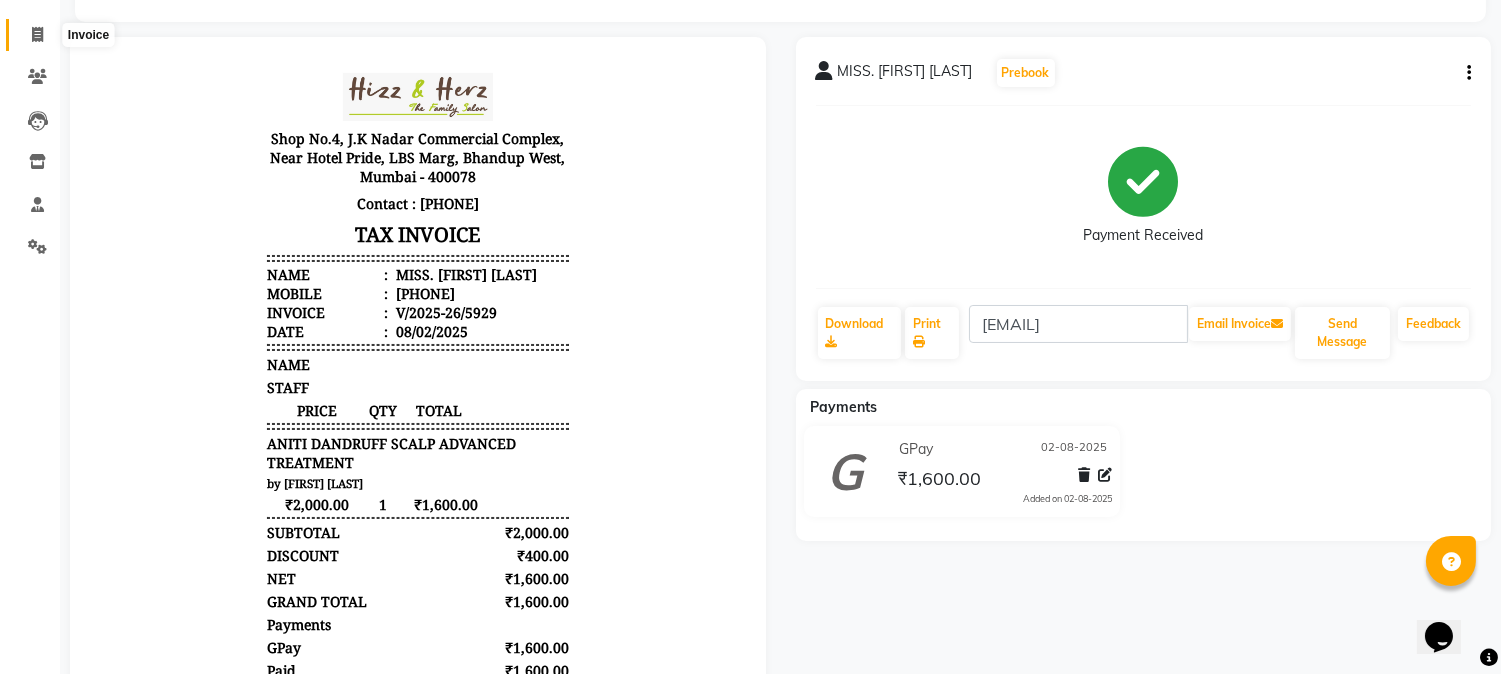 click 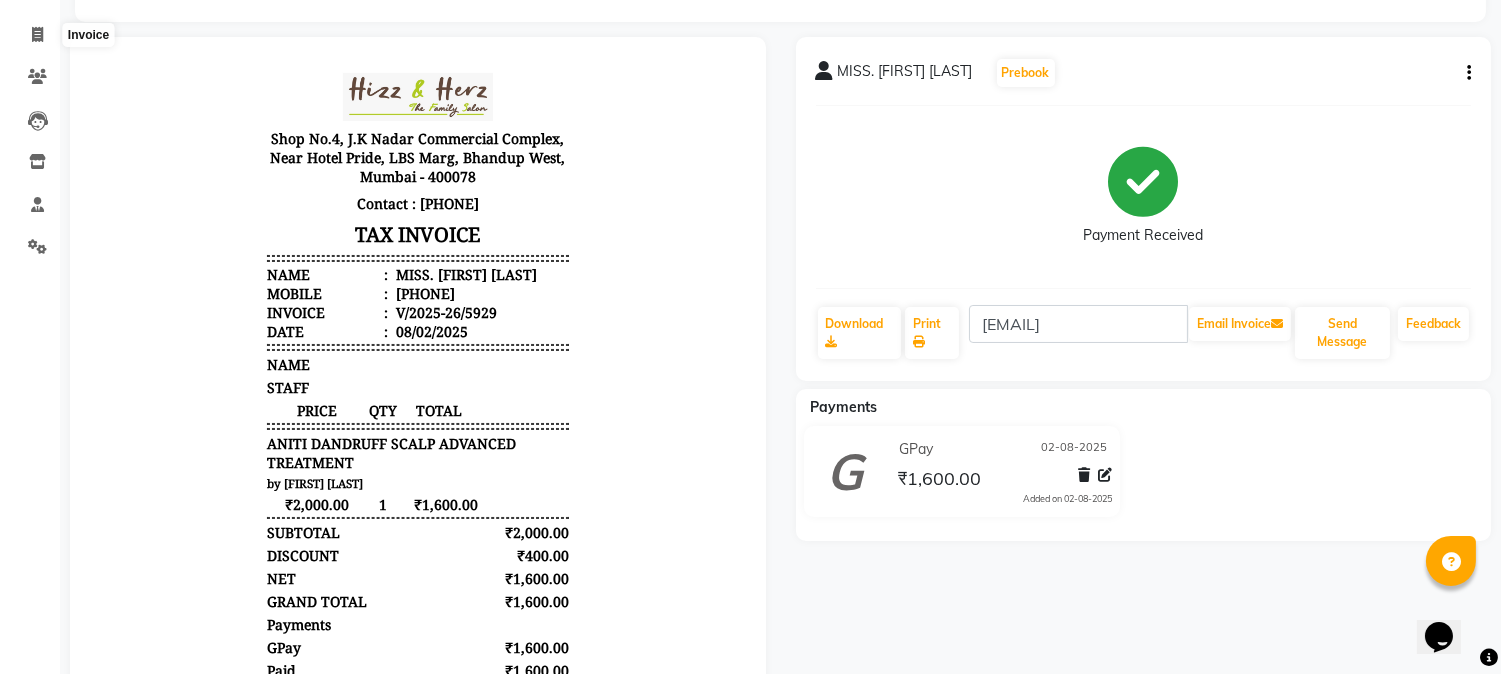 select on "629" 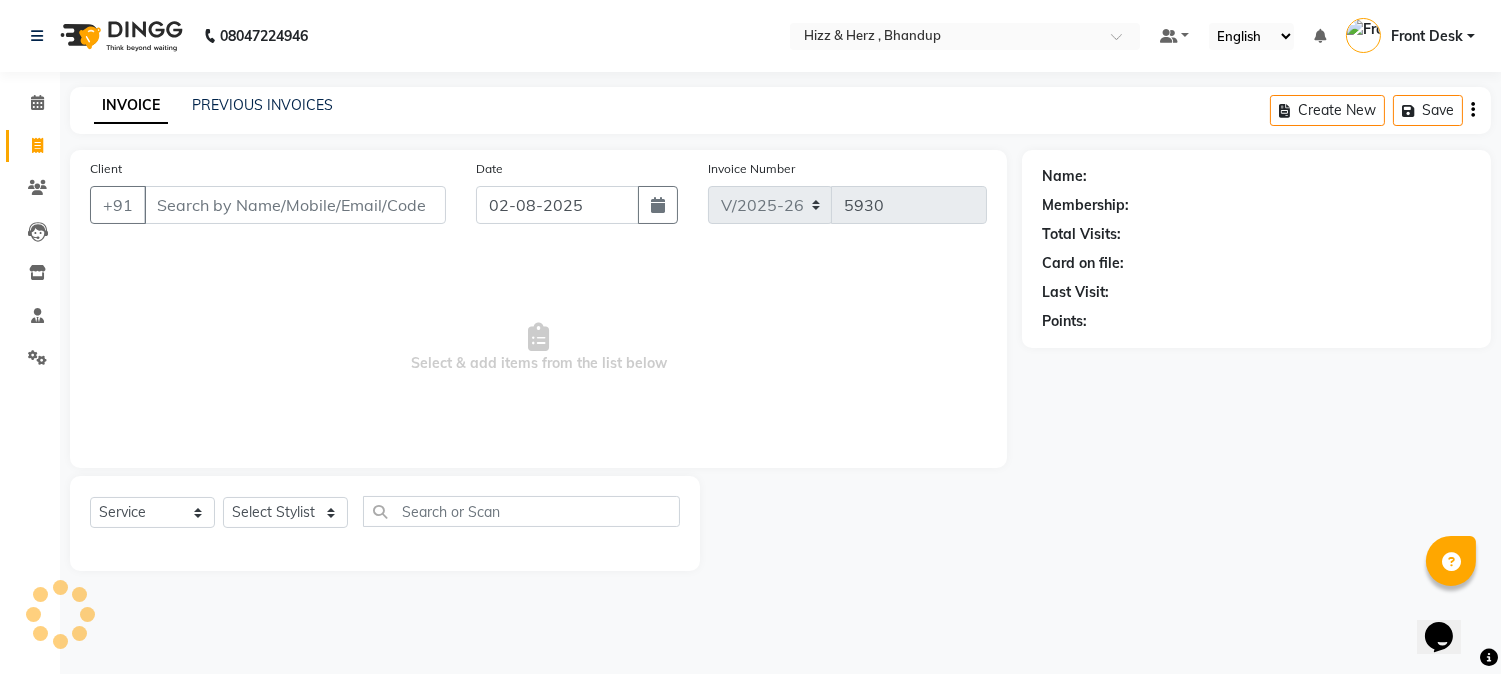 scroll, scrollTop: 0, scrollLeft: 0, axis: both 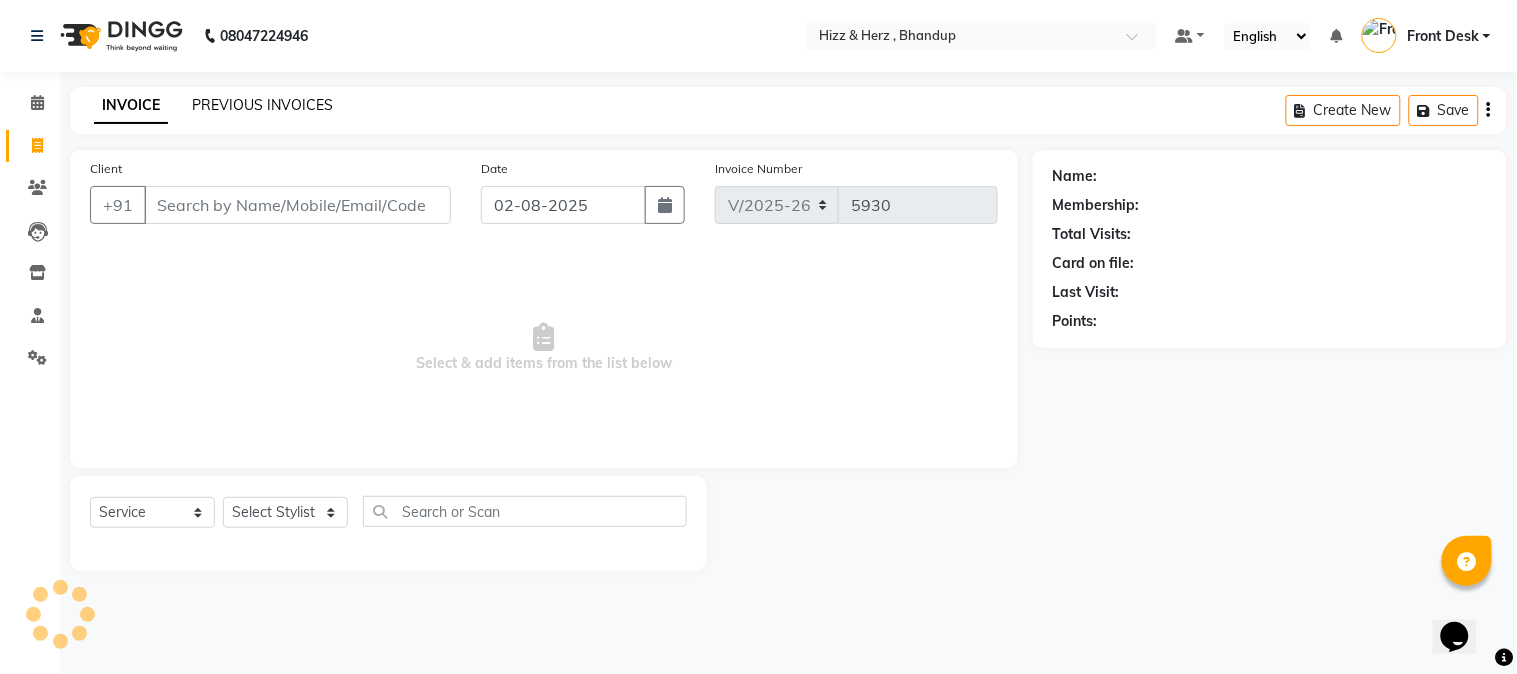 click on "PREVIOUS INVOICES" 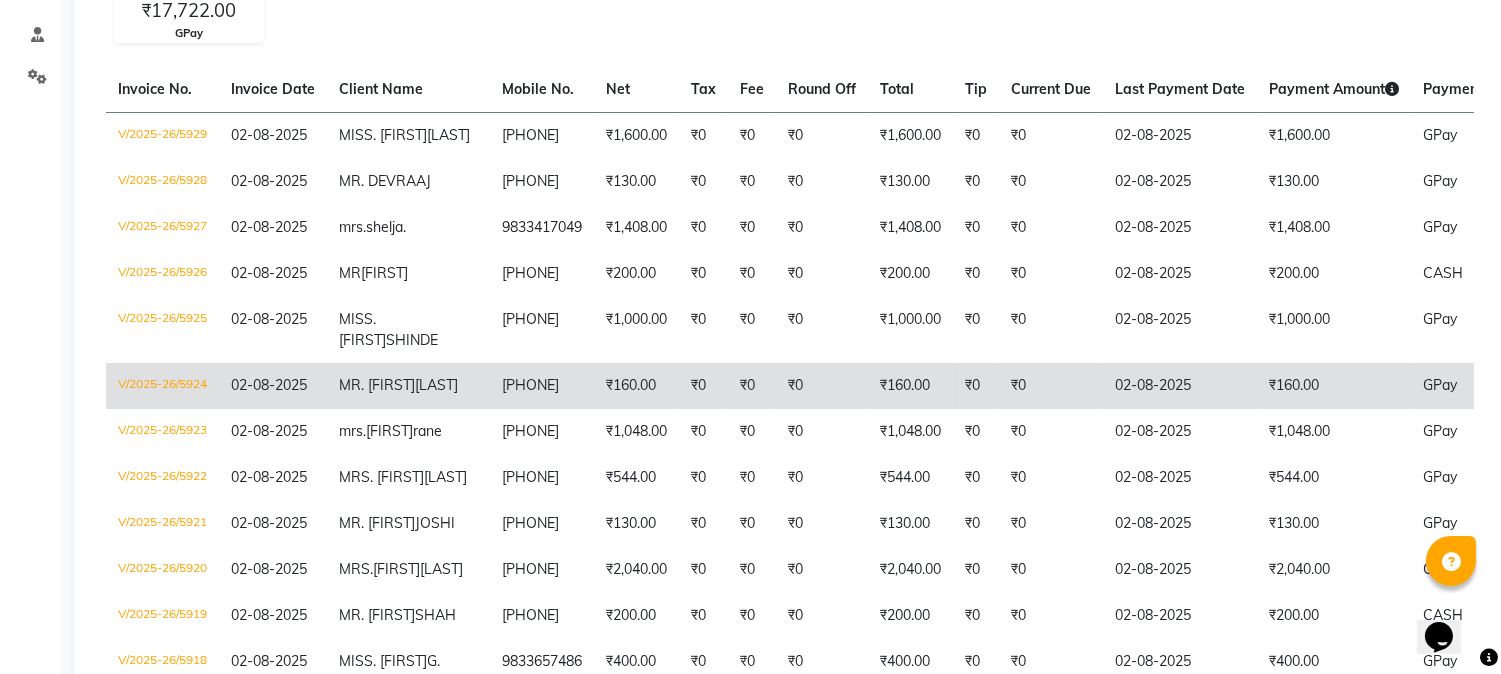 scroll, scrollTop: 333, scrollLeft: 0, axis: vertical 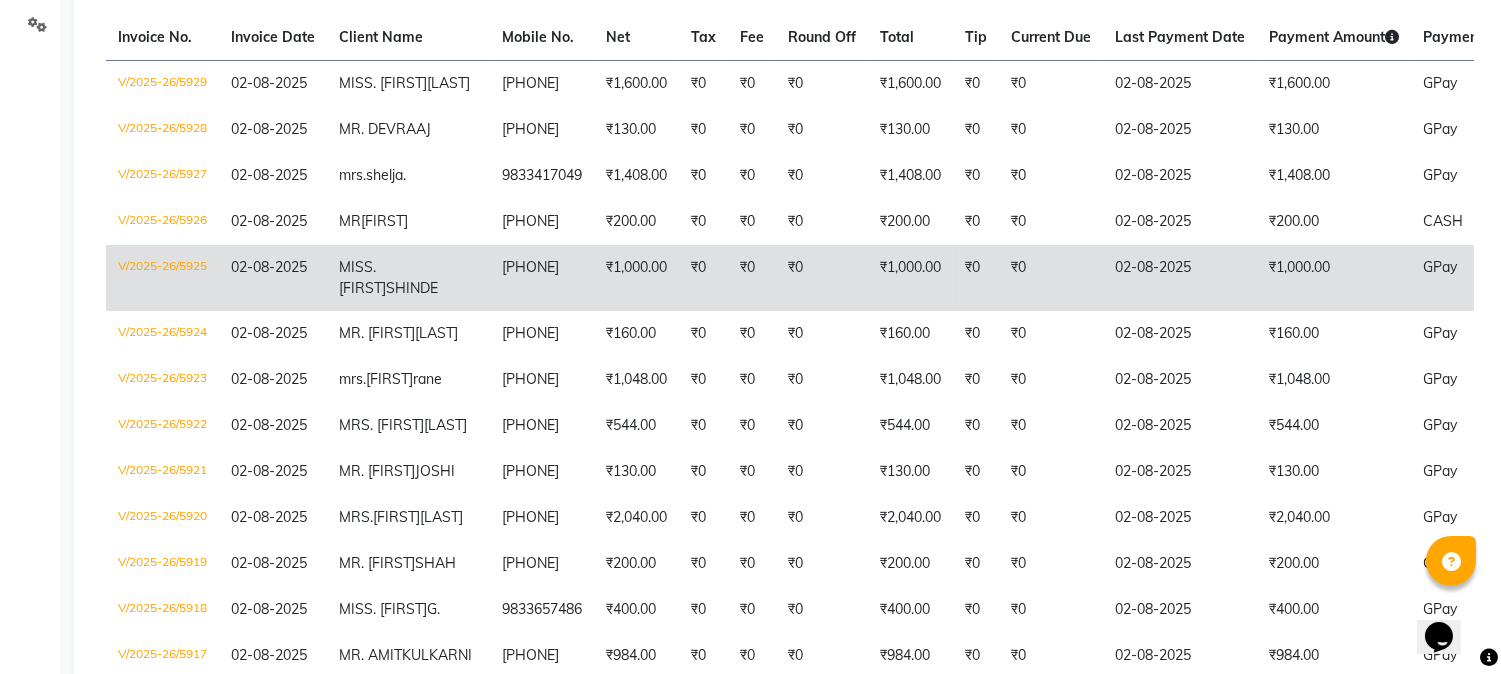 click on "₹0" 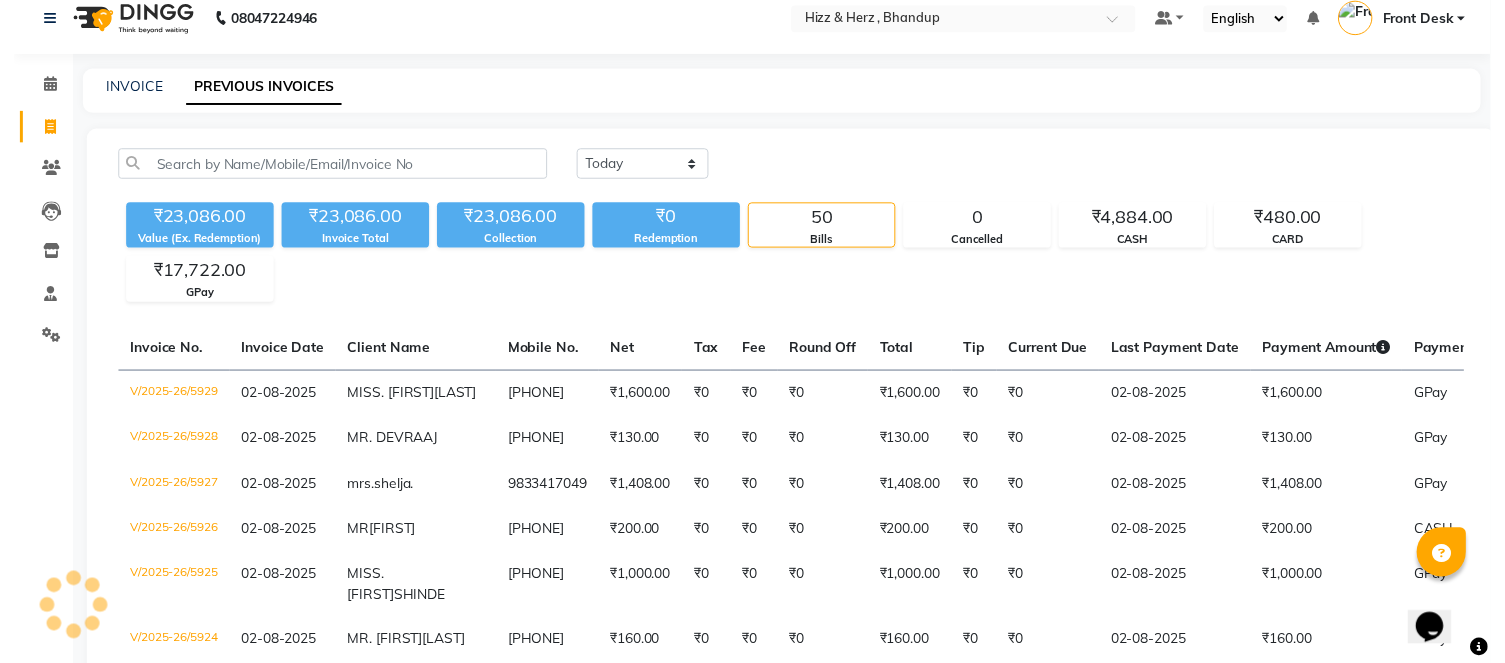scroll, scrollTop: 0, scrollLeft: 0, axis: both 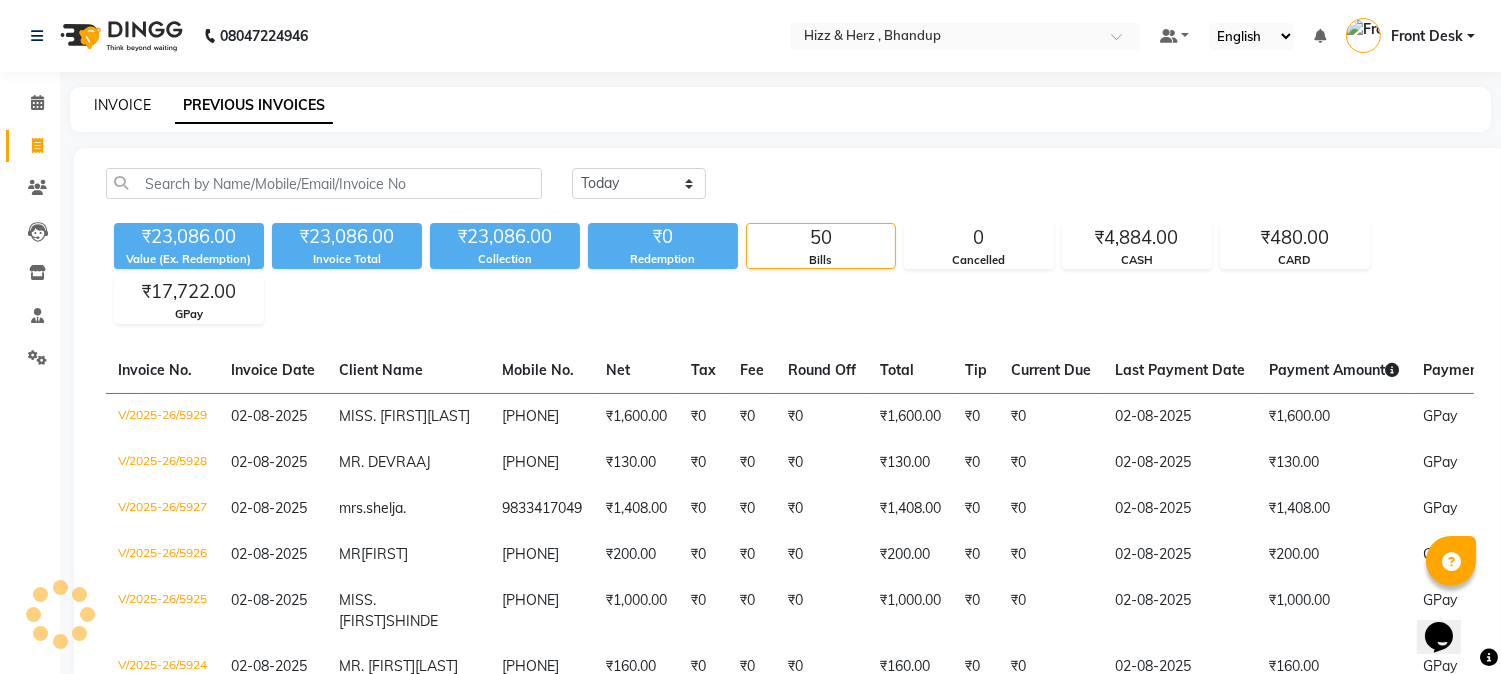drag, startPoint x: 128, startPoint y: 105, endPoint x: 214, endPoint y: 66, distance: 94.42987 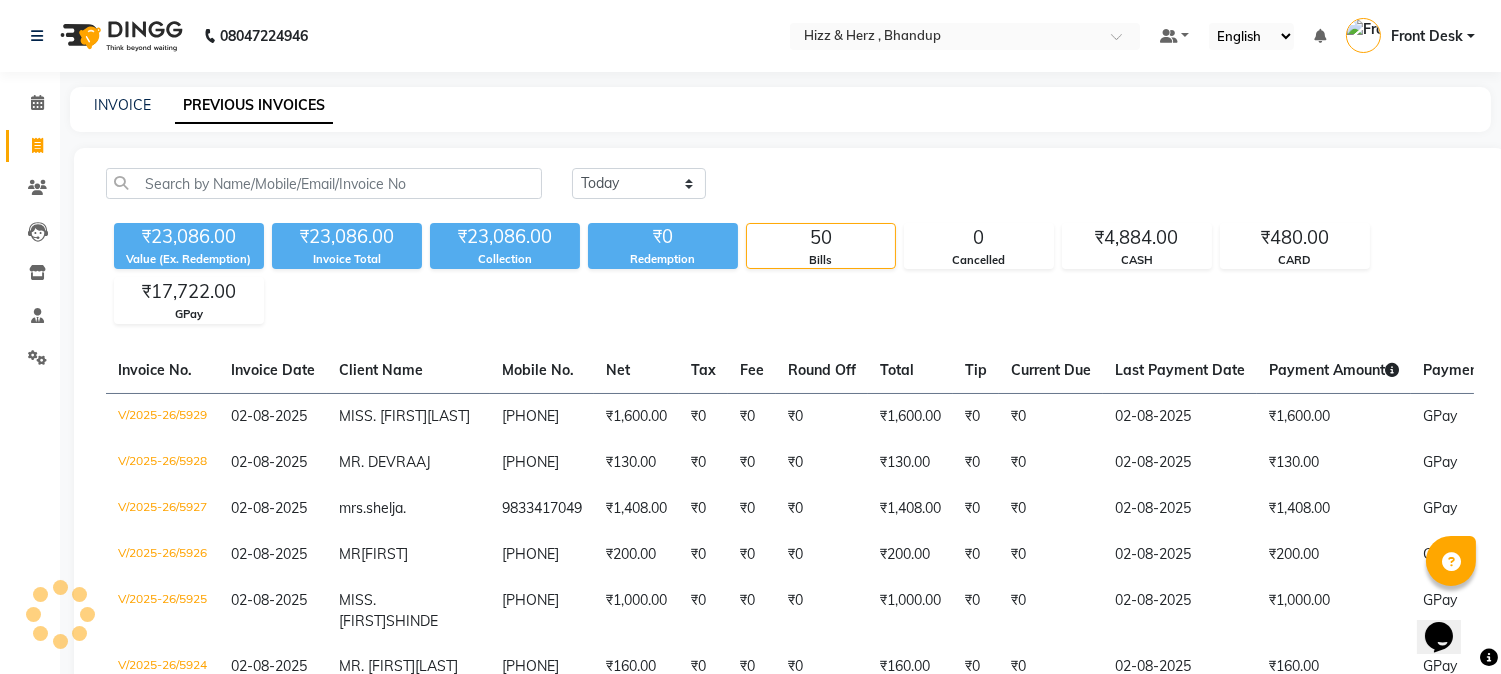 select on "service" 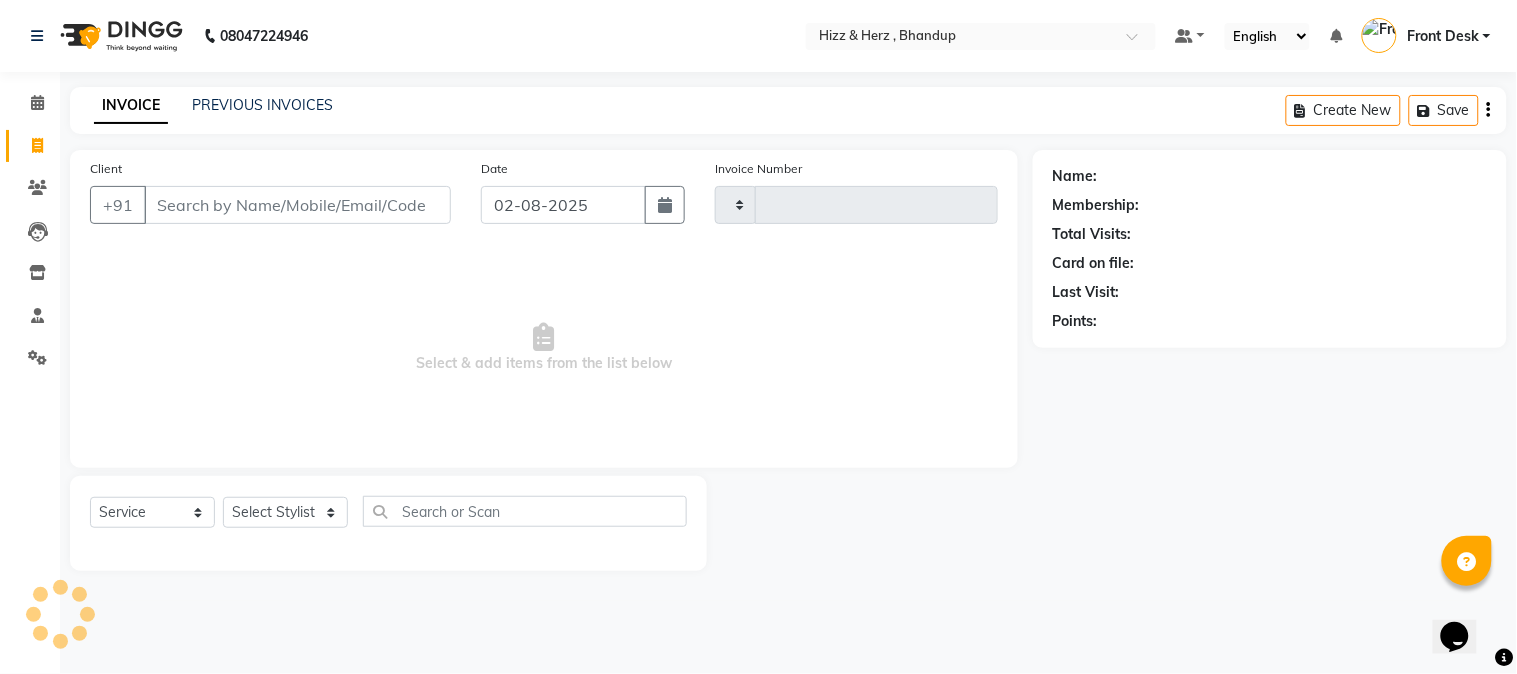 type on "5931" 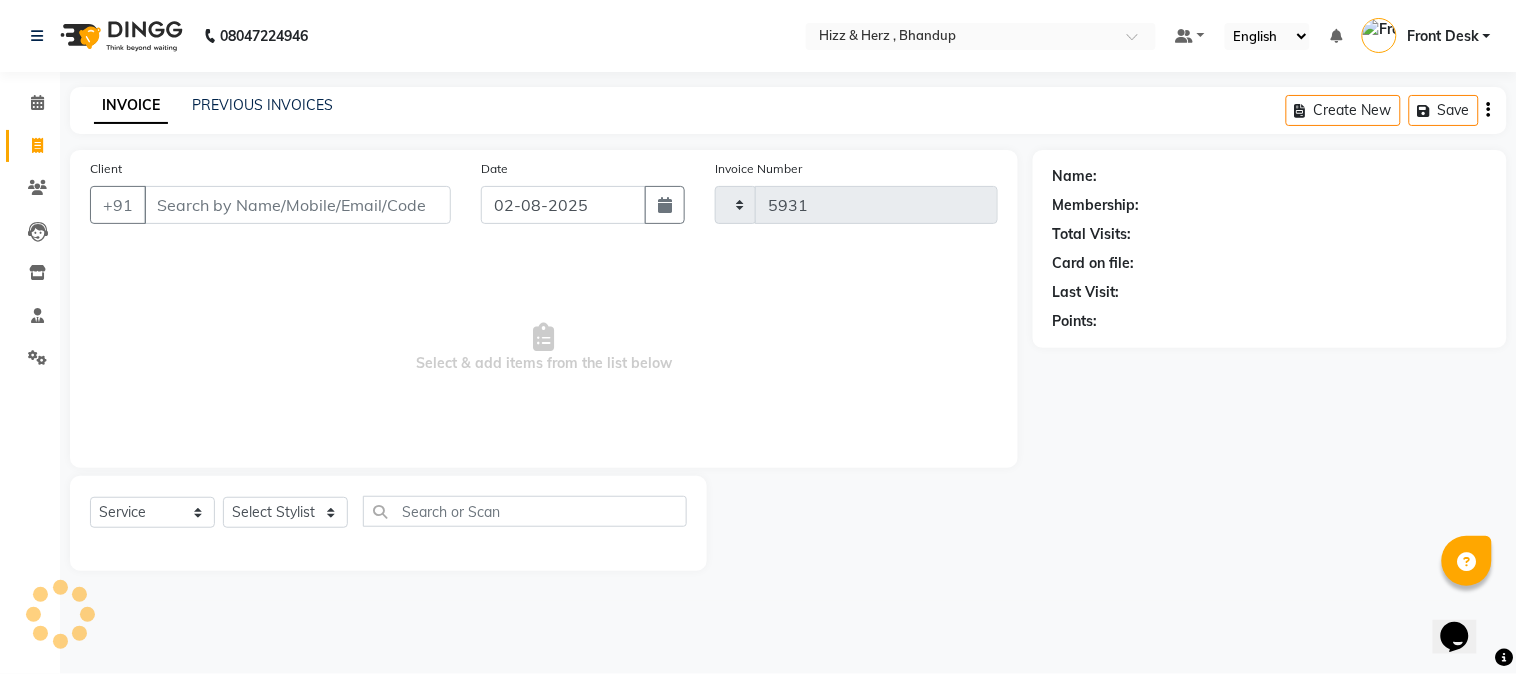 select on "629" 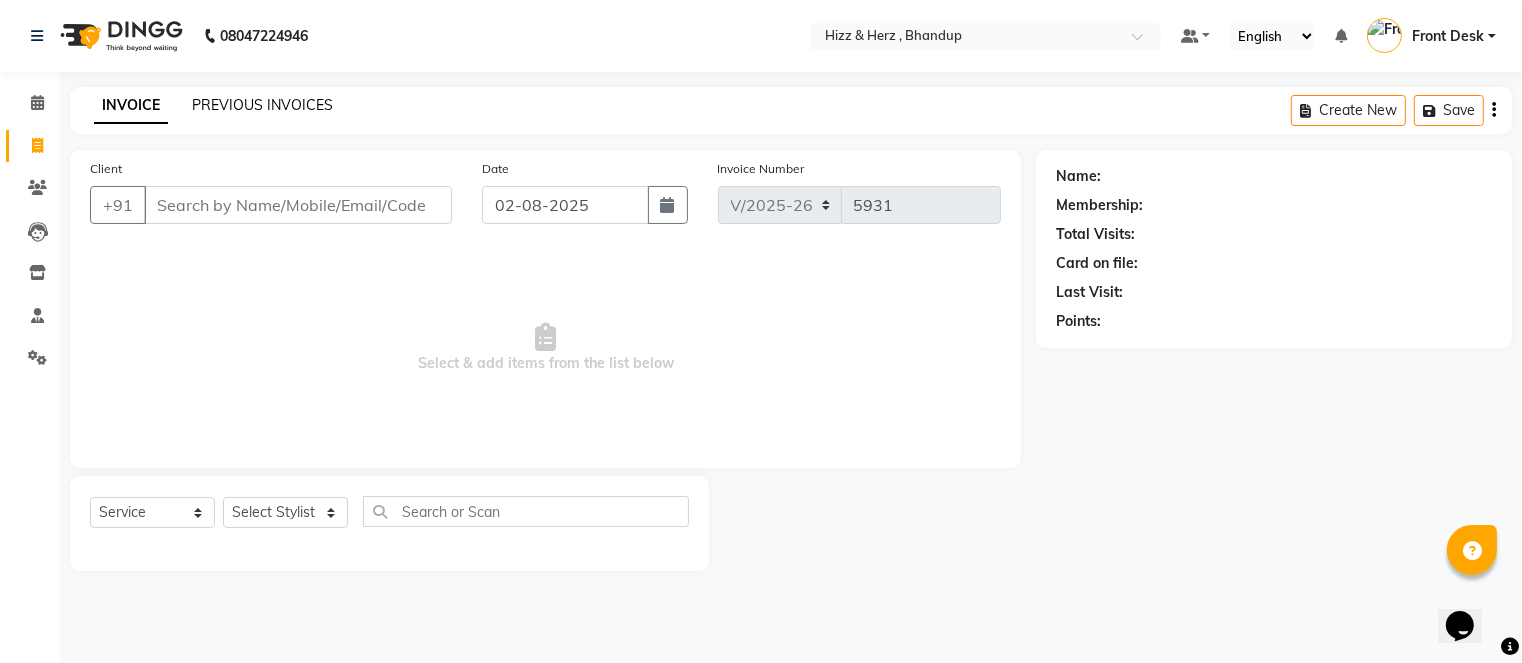 click on "PREVIOUS INVOICES" 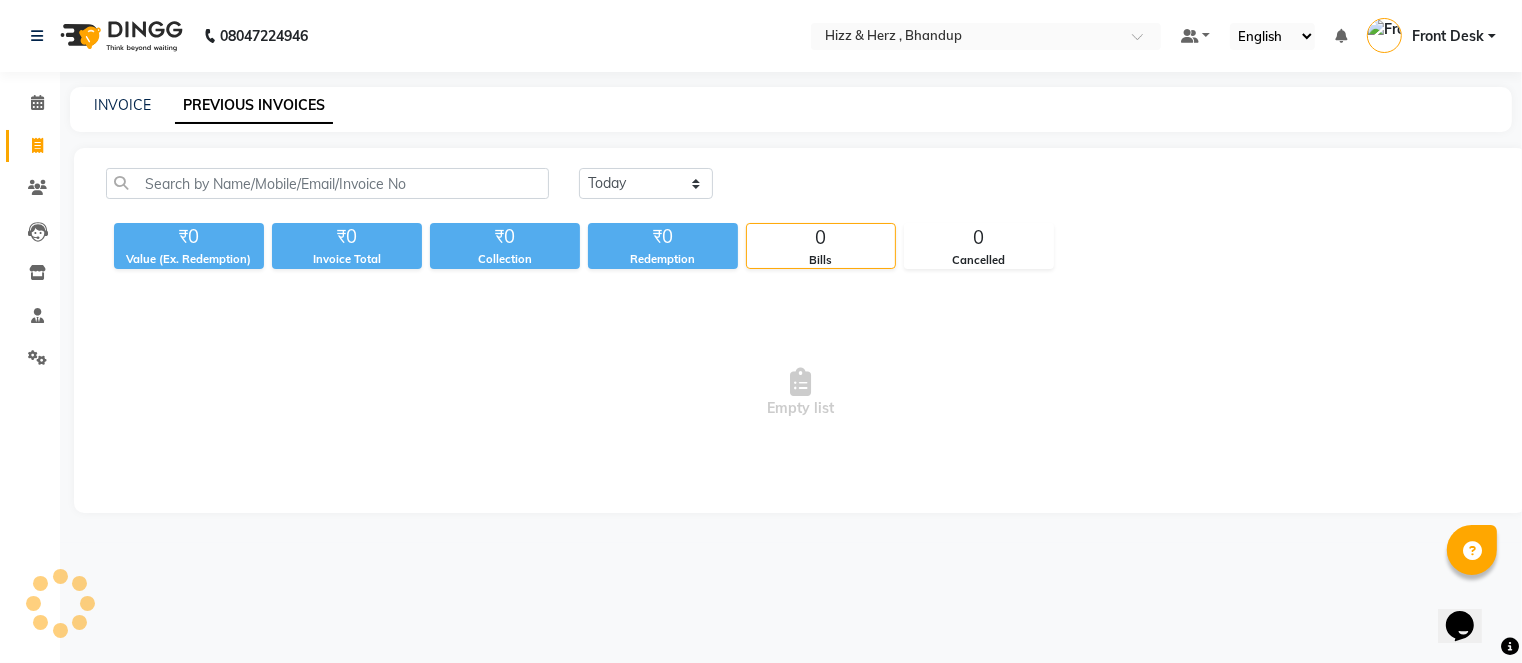 click on "PREVIOUS INVOICES" 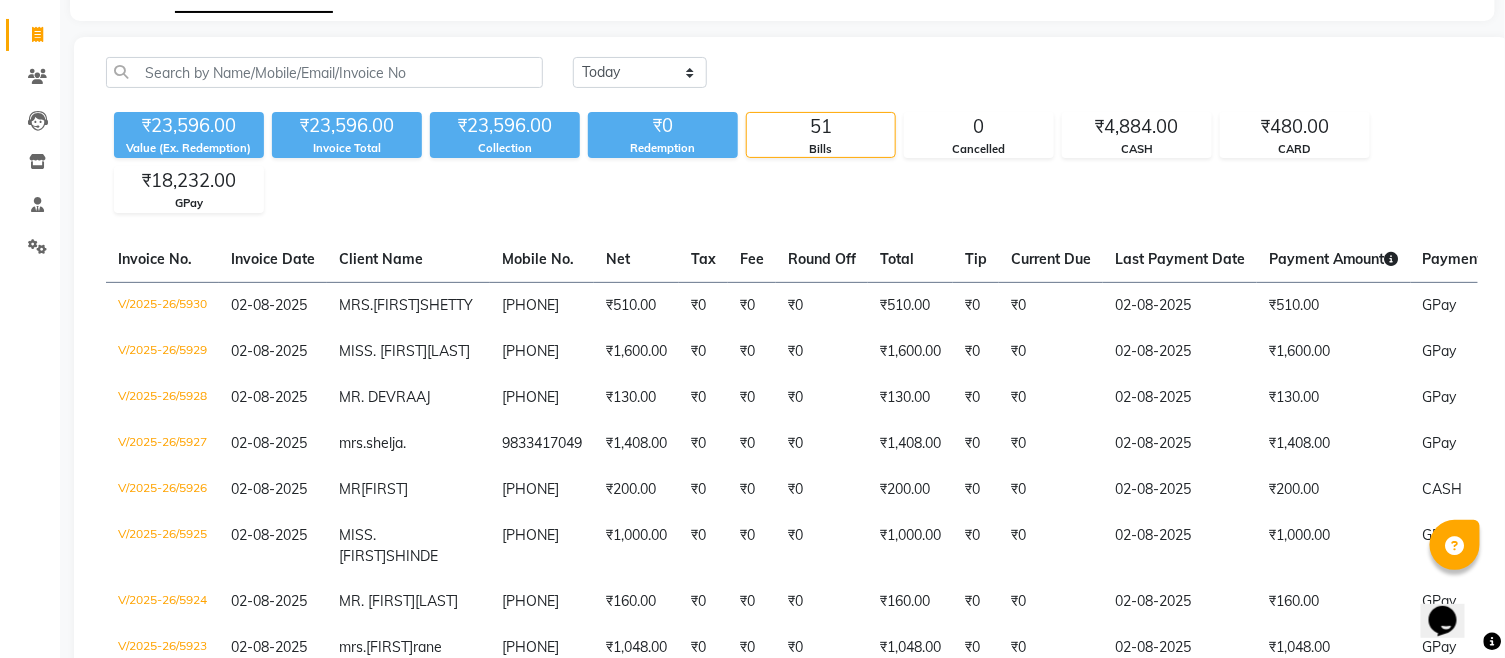 scroll, scrollTop: 0, scrollLeft: 0, axis: both 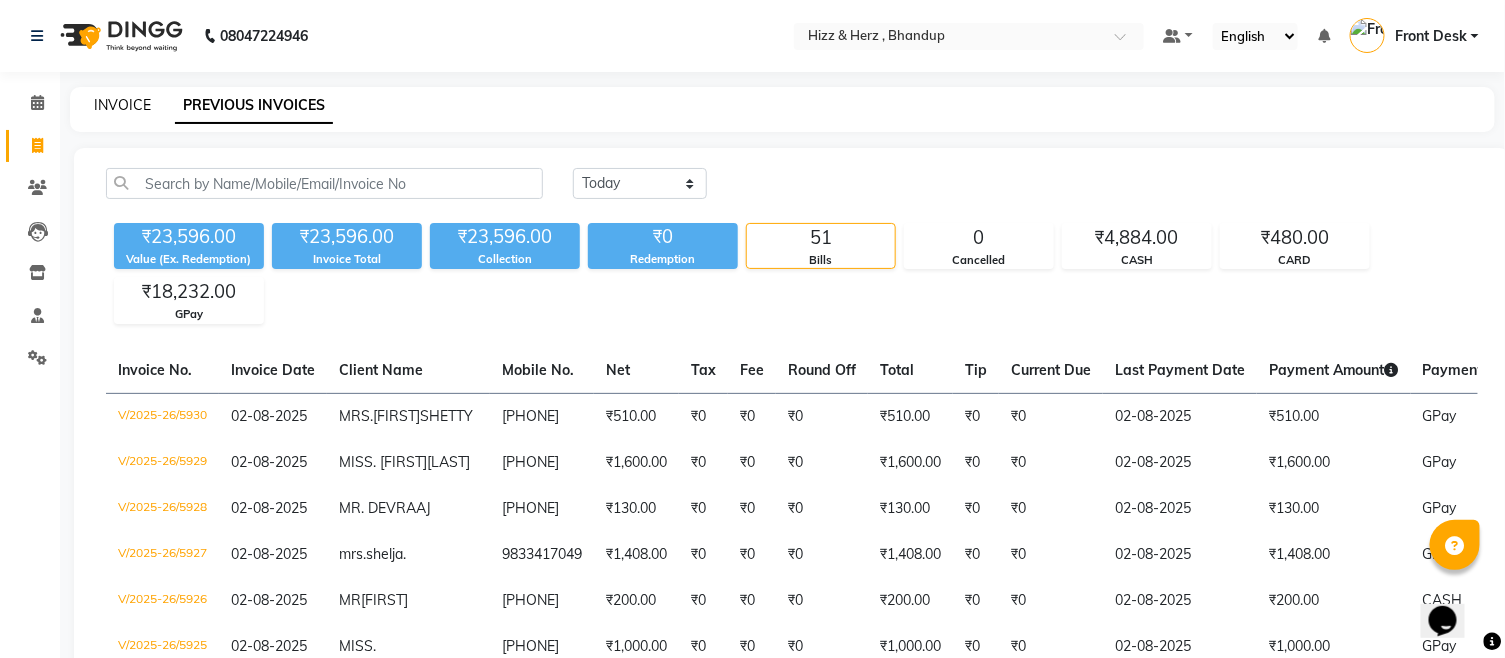 click on "INVOICE" 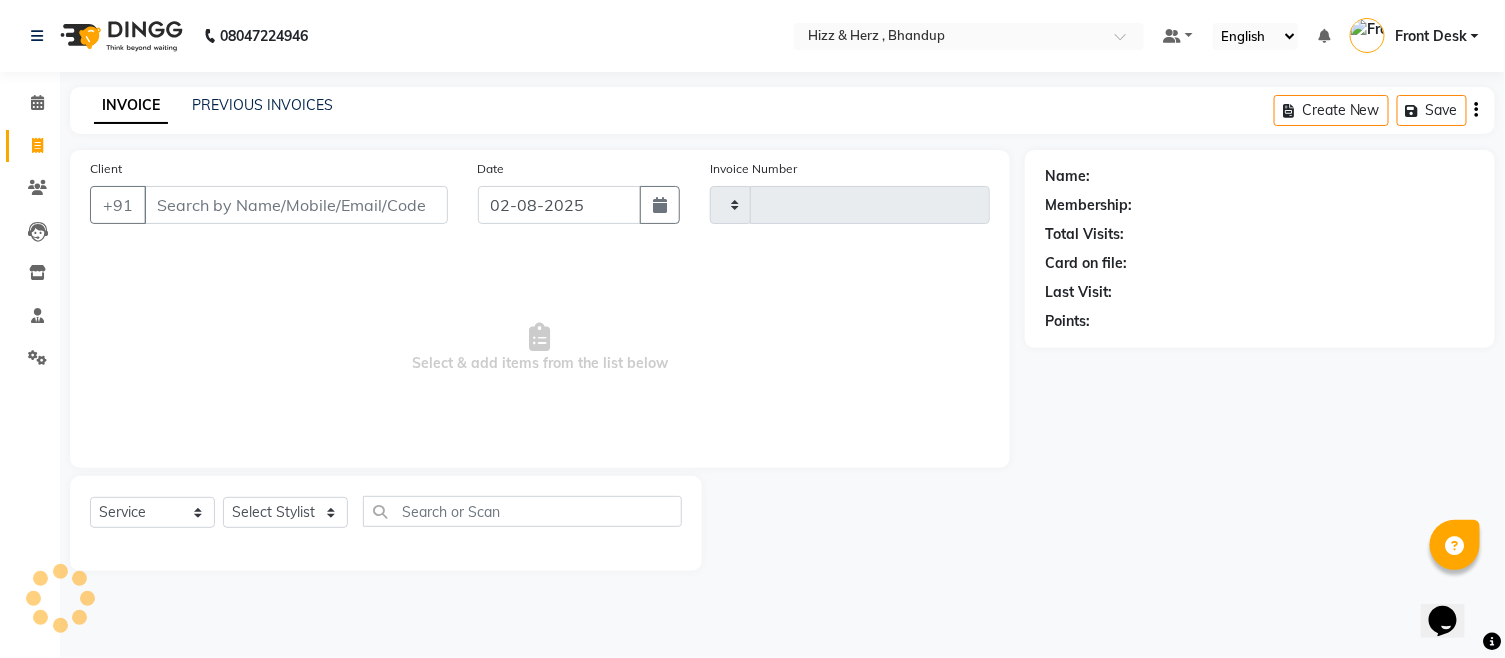 type on "5931" 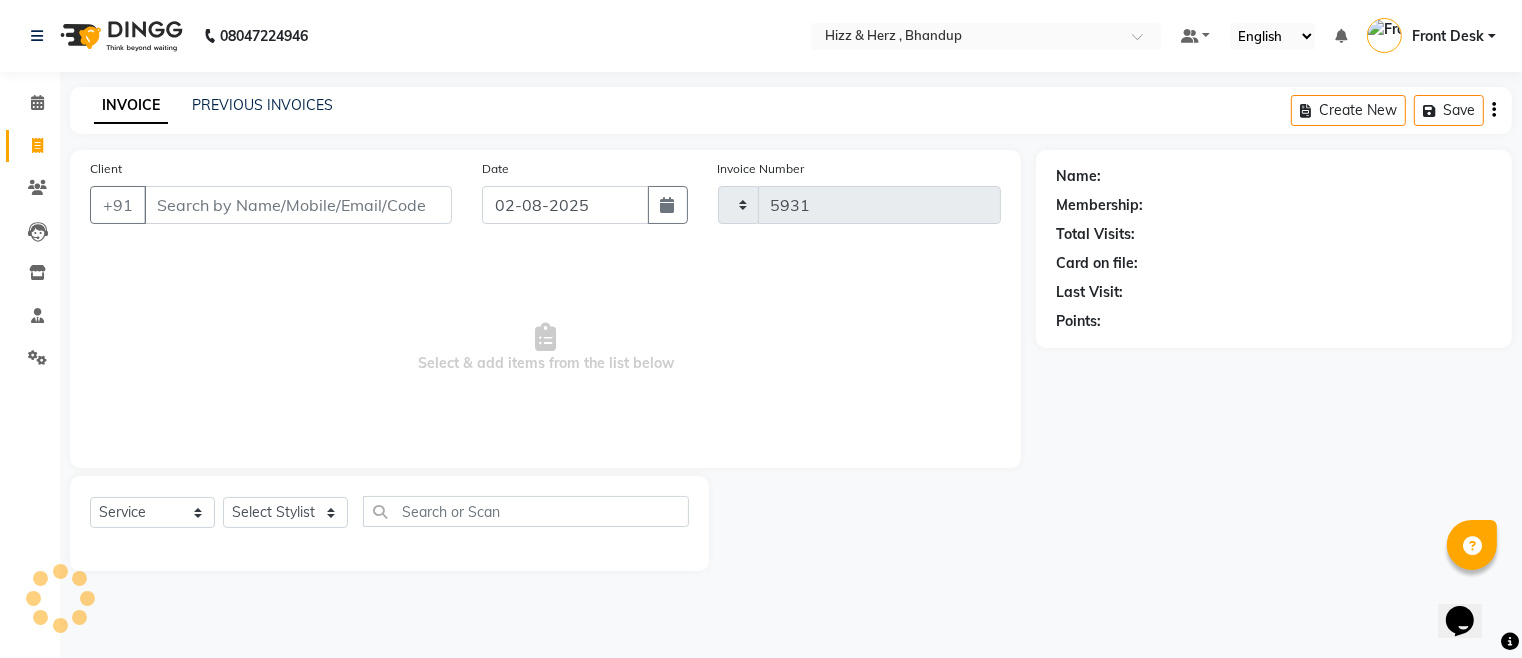 select on "629" 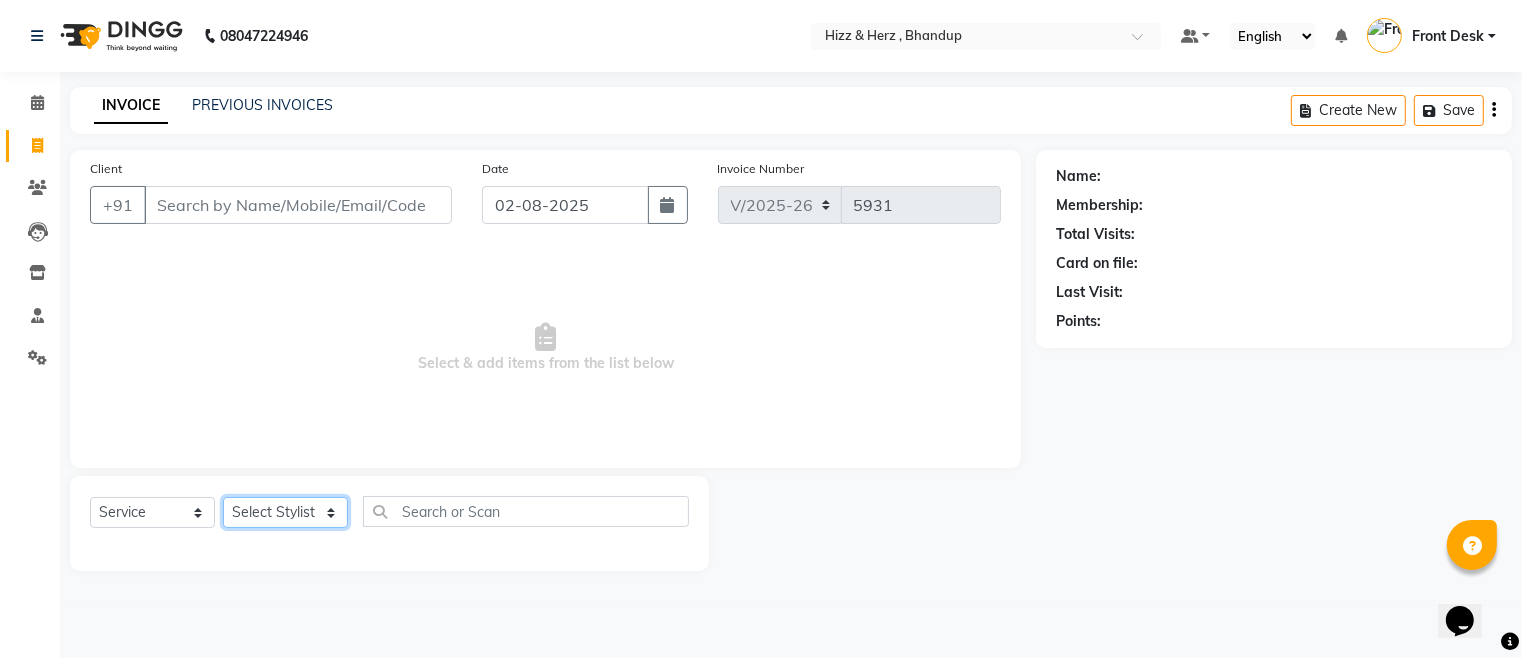 click on "Select Stylist" 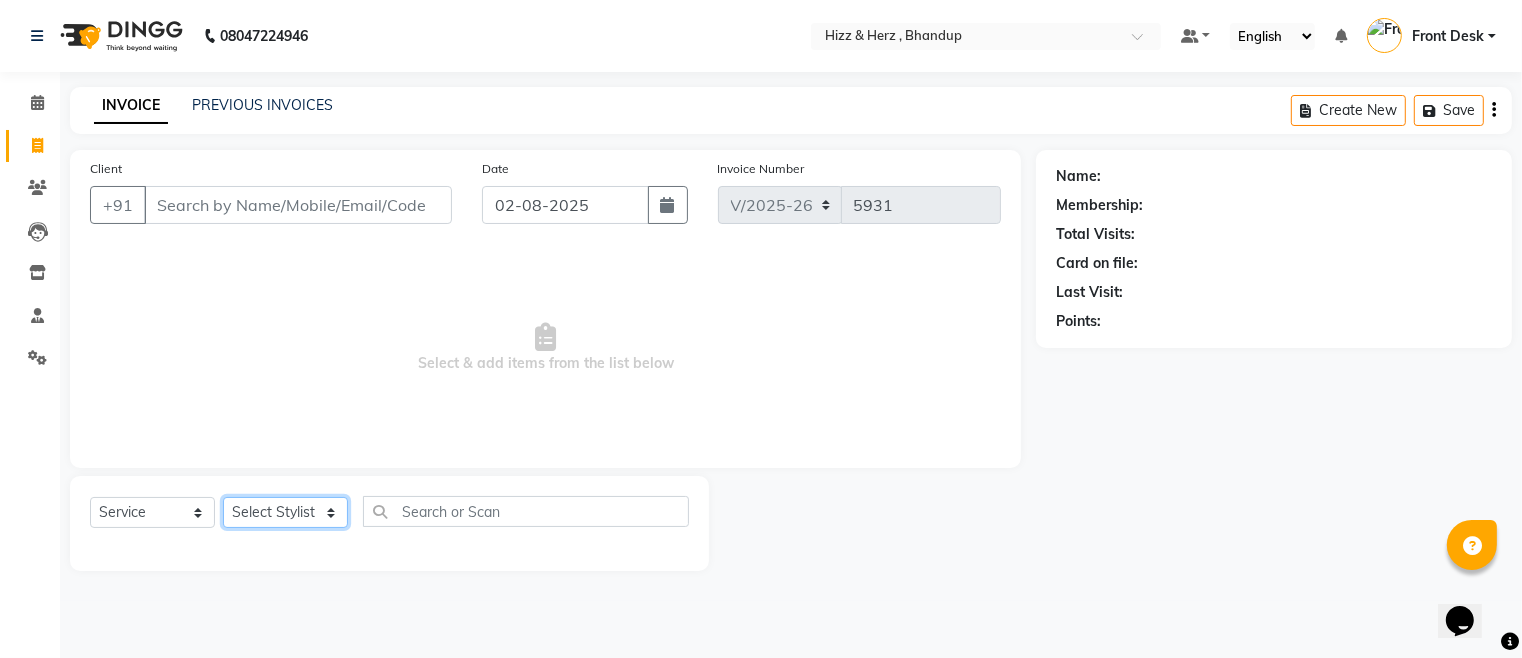 select on "9145" 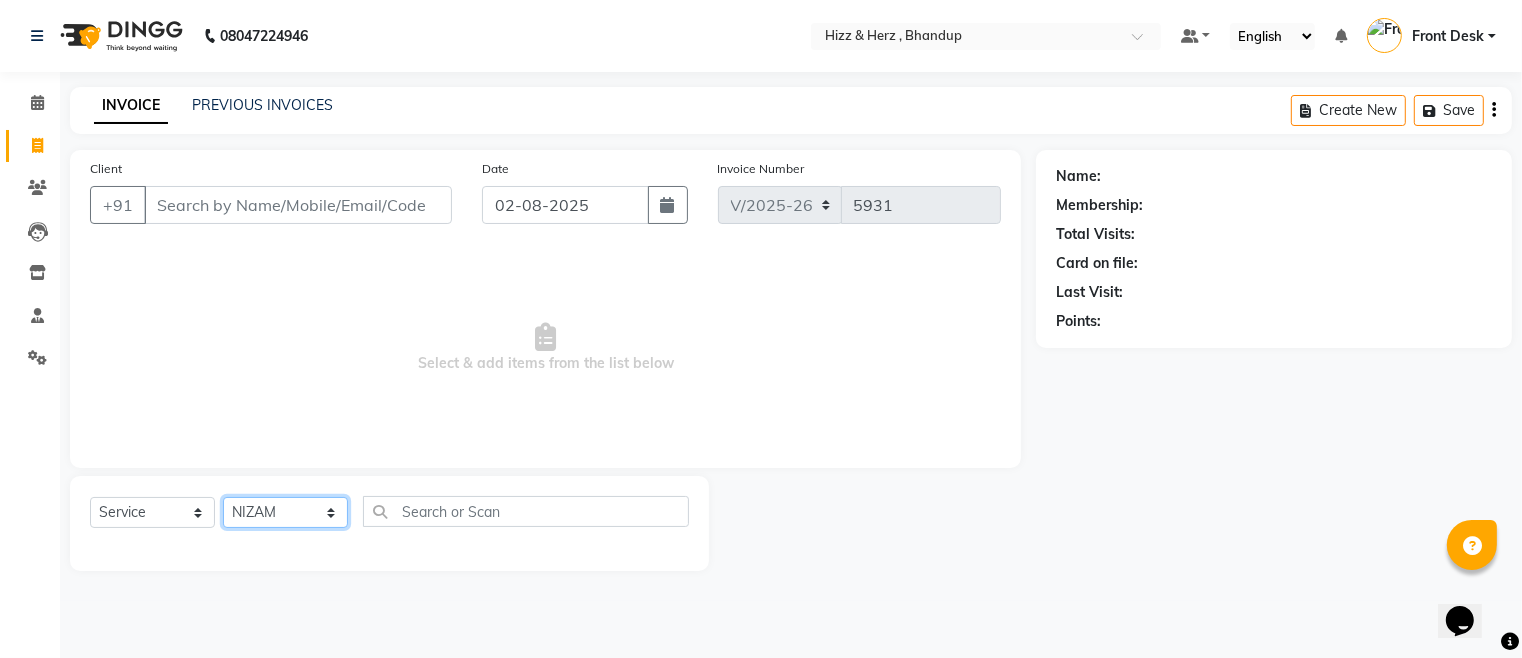 click on "Select Stylist Front Desk Gaurav Sharma HIZZ & HERZ 2 IRFAN AHMAD Jigna Goswami KHALID AHMAD Laxmi Mehboob MOHD PARVEJ NIZAM Salman Sangeeta  SUMITA  VEERENDRA SHARMA" 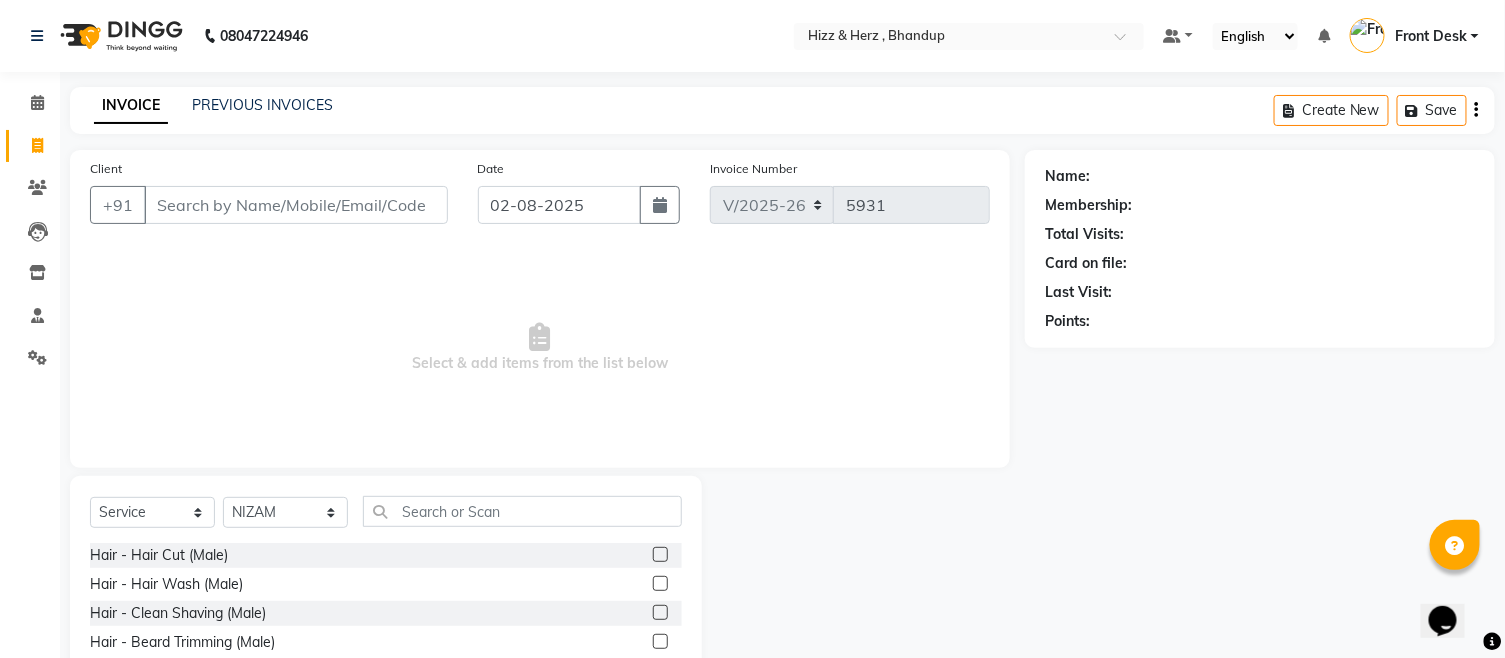 click on "Select Service Product Membership Package Voucher Prepaid Gift Card Select Stylist Front Desk [FIRST] [LAST] HIZZ & HERZ 2 [FIRST] [LAST] [FIRST] [LAST] [FIRST] [LAST] [FIRST] [LAST] [FIRST] [LAST] [FIRST] [LAST] Salman Sangeeta SUMITA [FIRST] [LAST]" 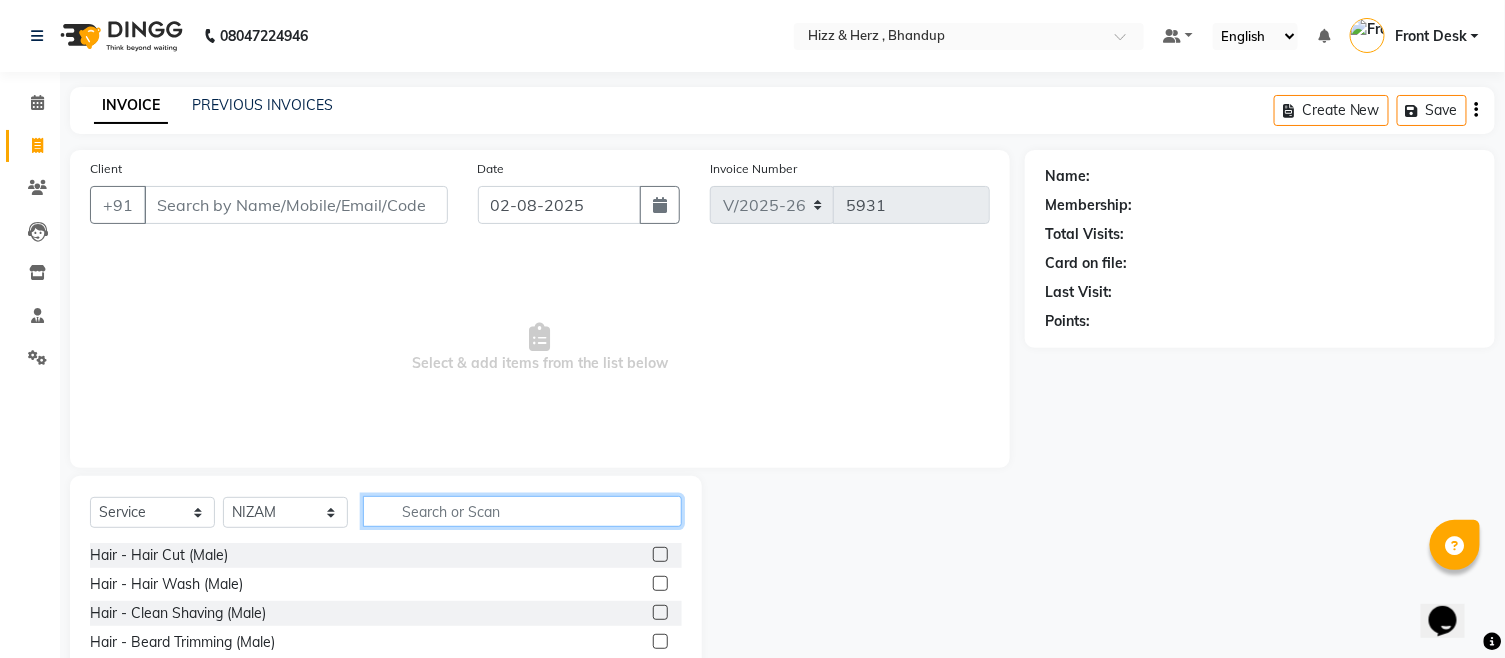 click 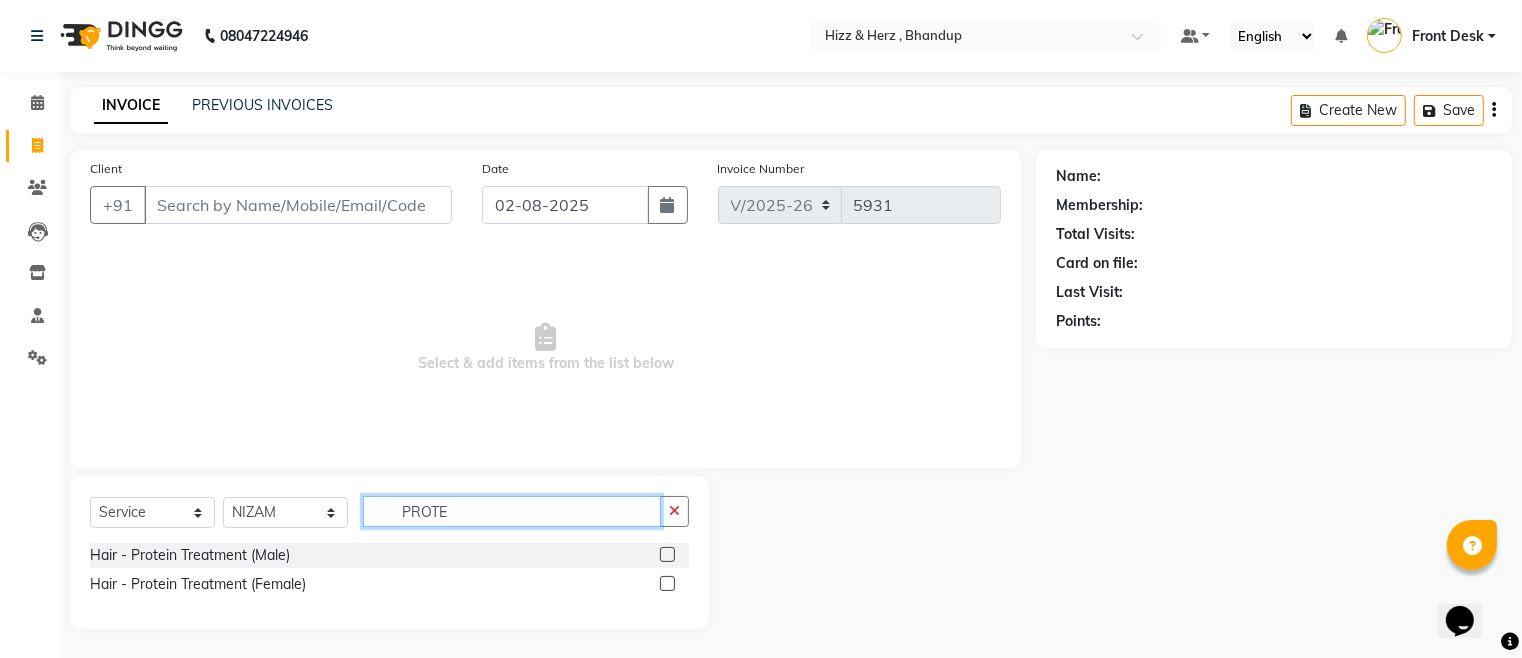 type on "PROTE" 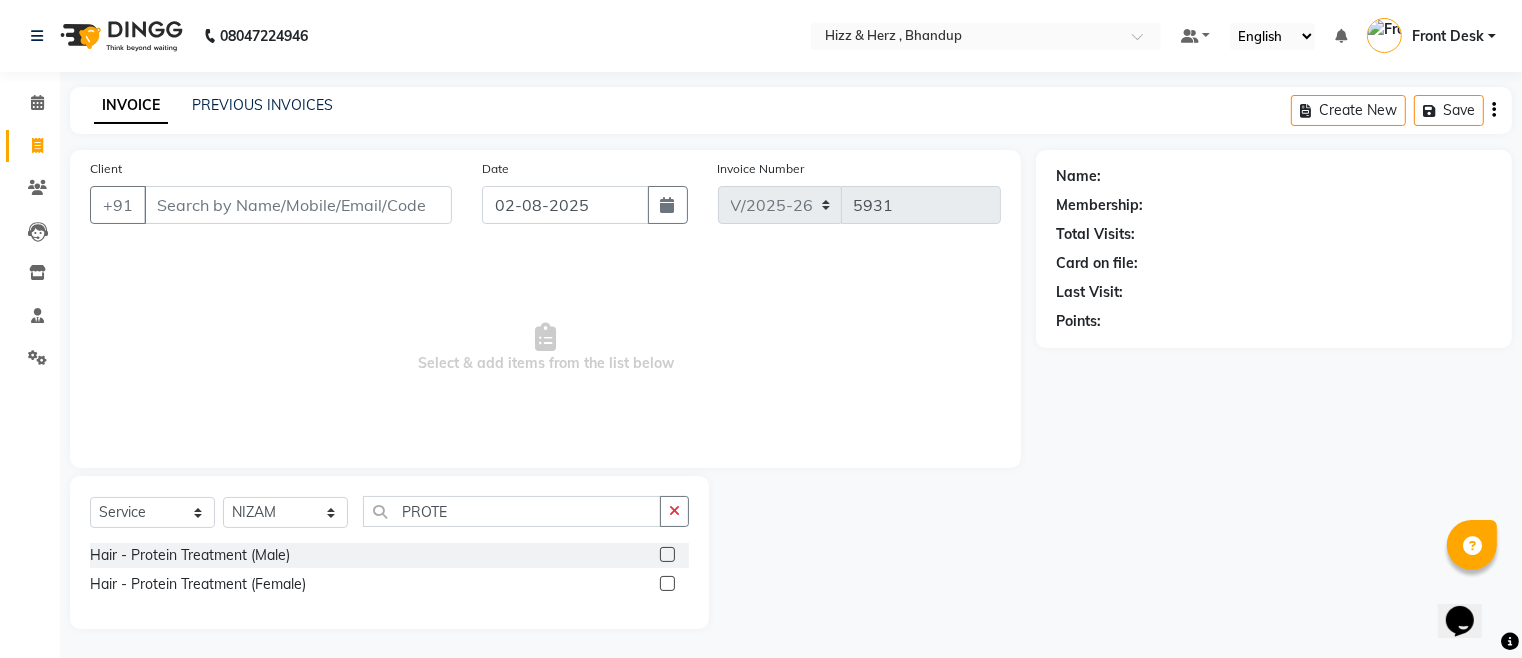 click 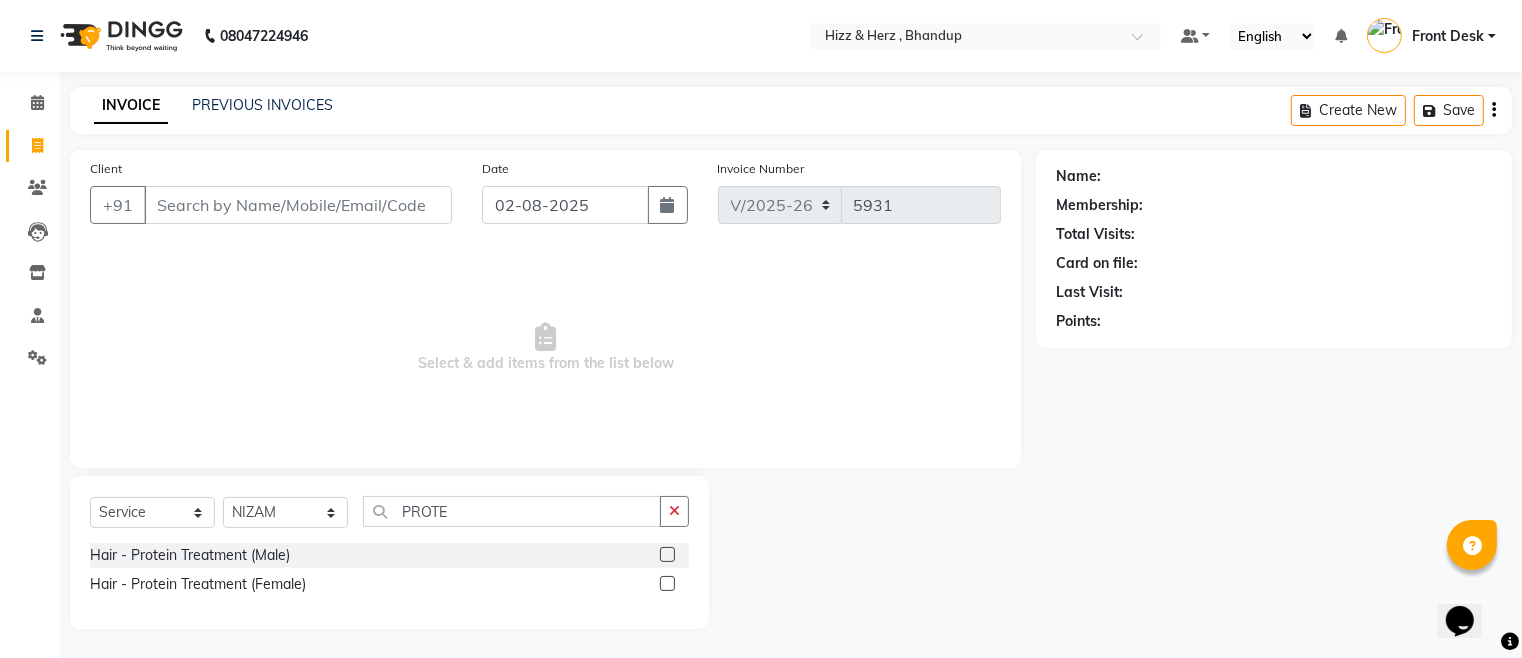 click at bounding box center [666, 584] 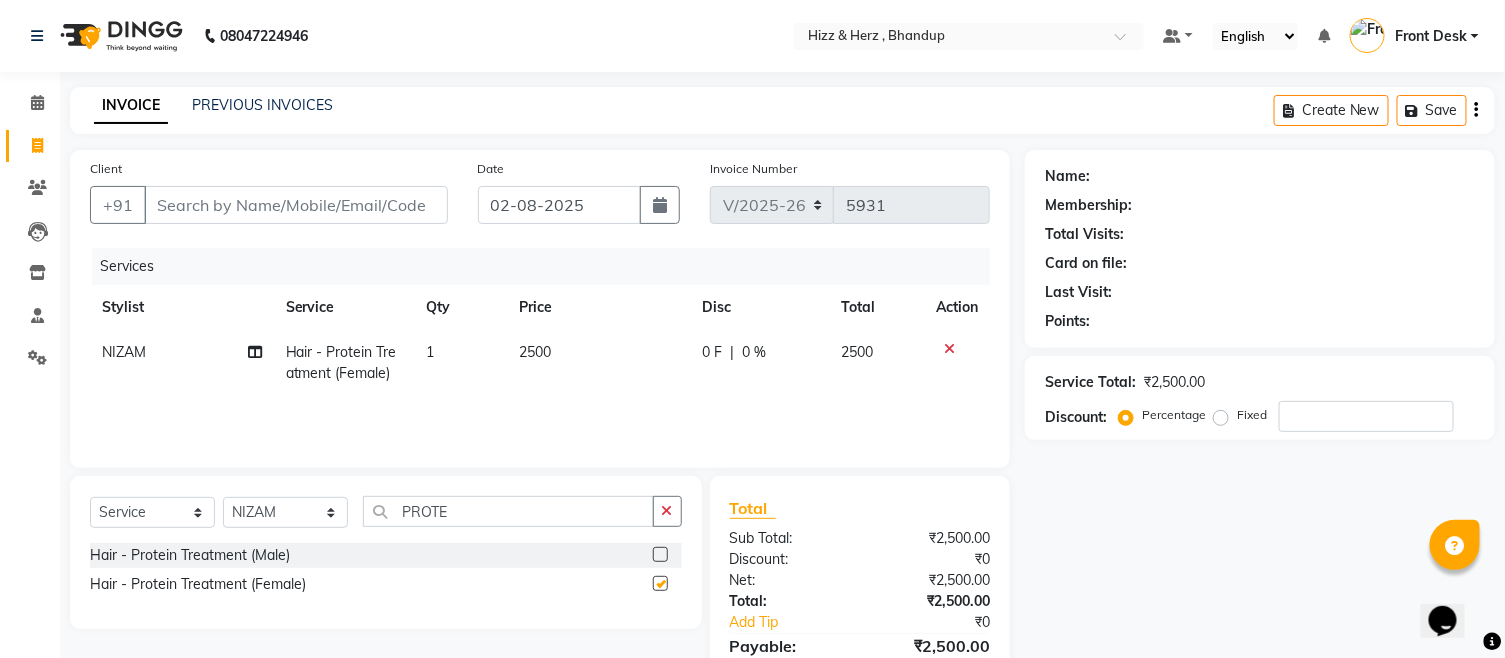 checkbox on "false" 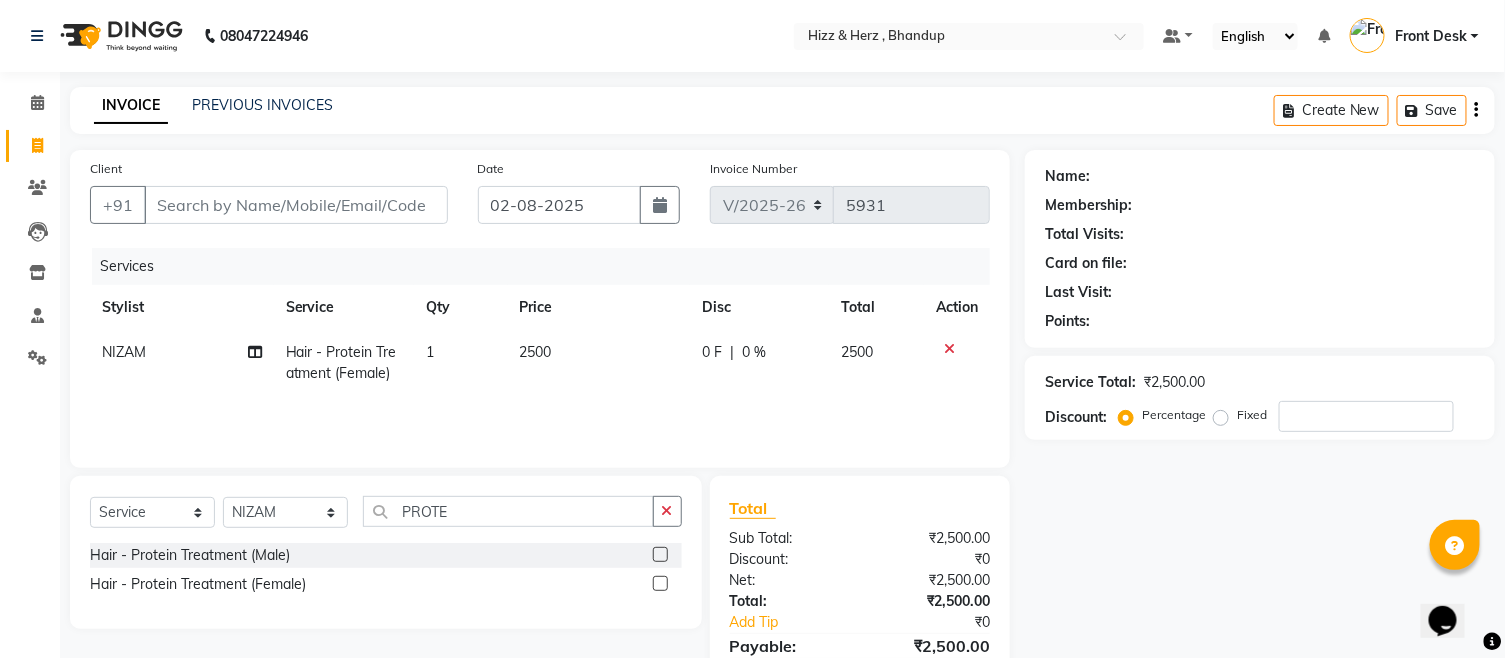 click on "2500" 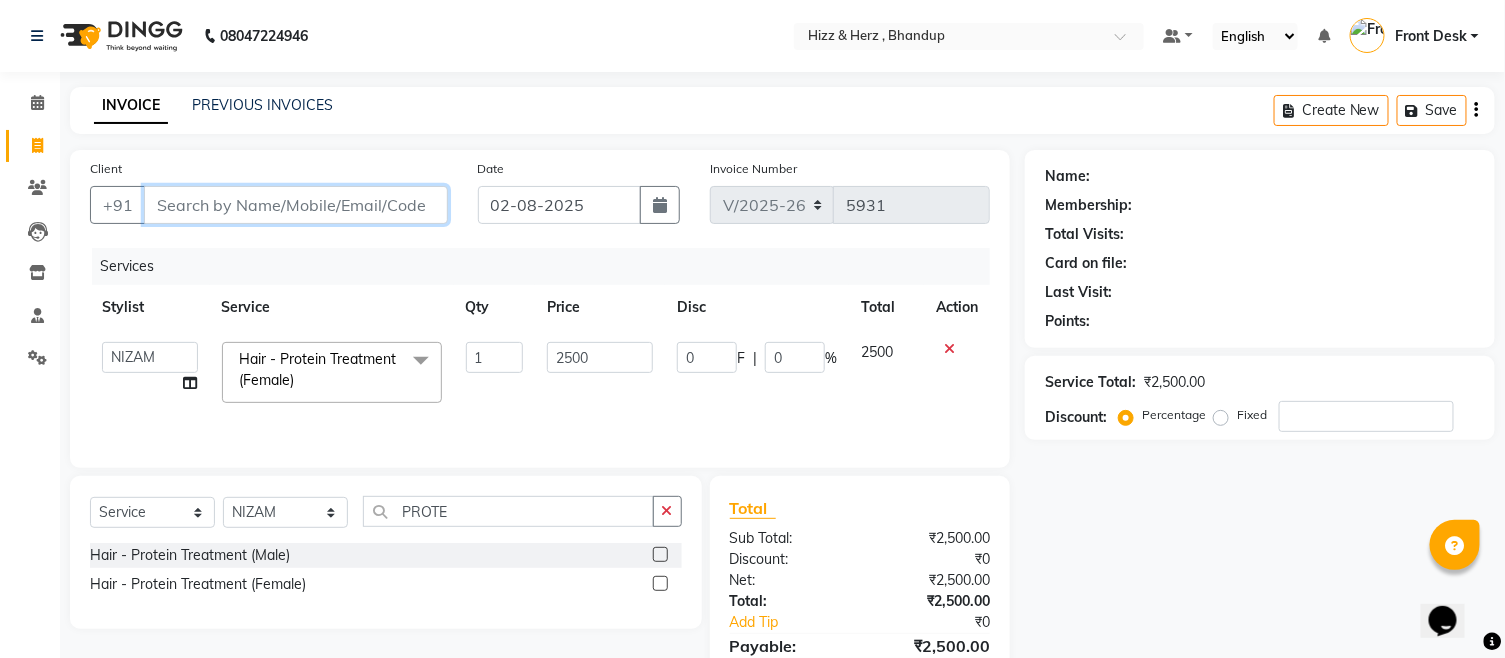 click on "Client" at bounding box center [296, 205] 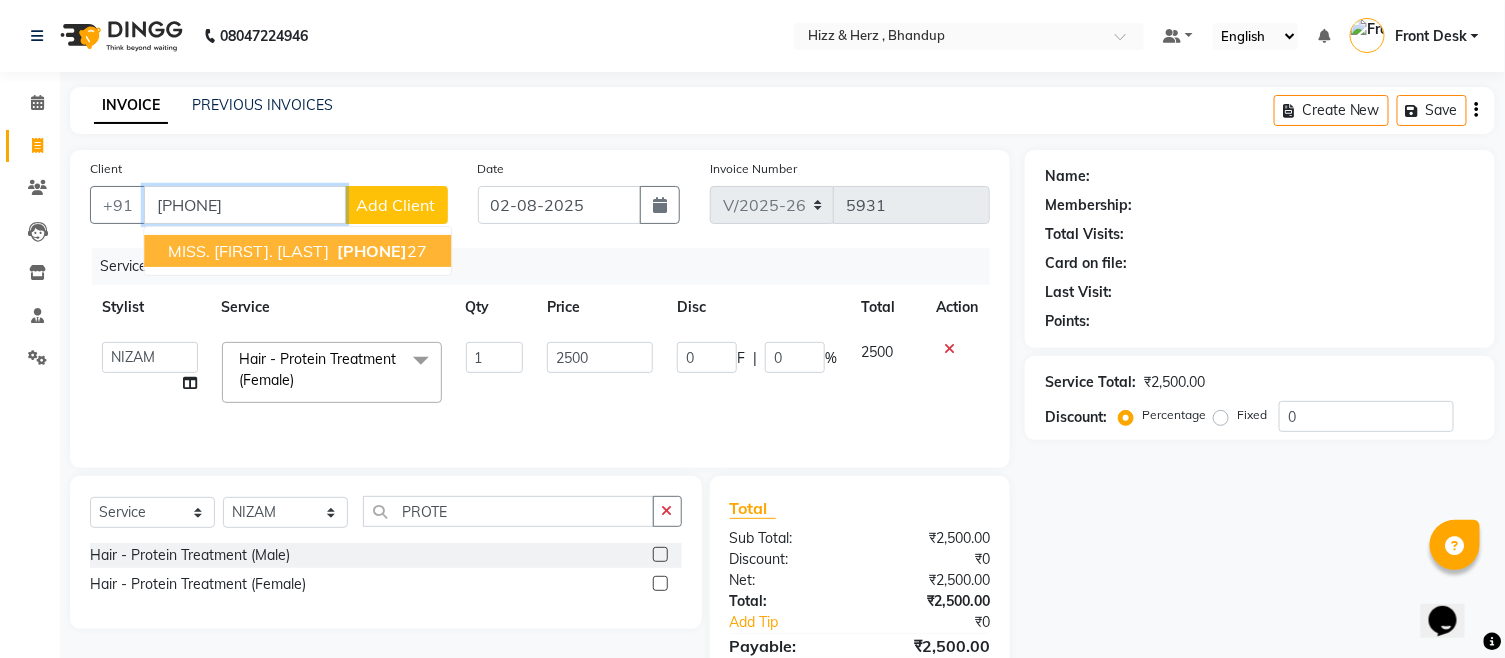 click on "[PHONE]" at bounding box center [372, 251] 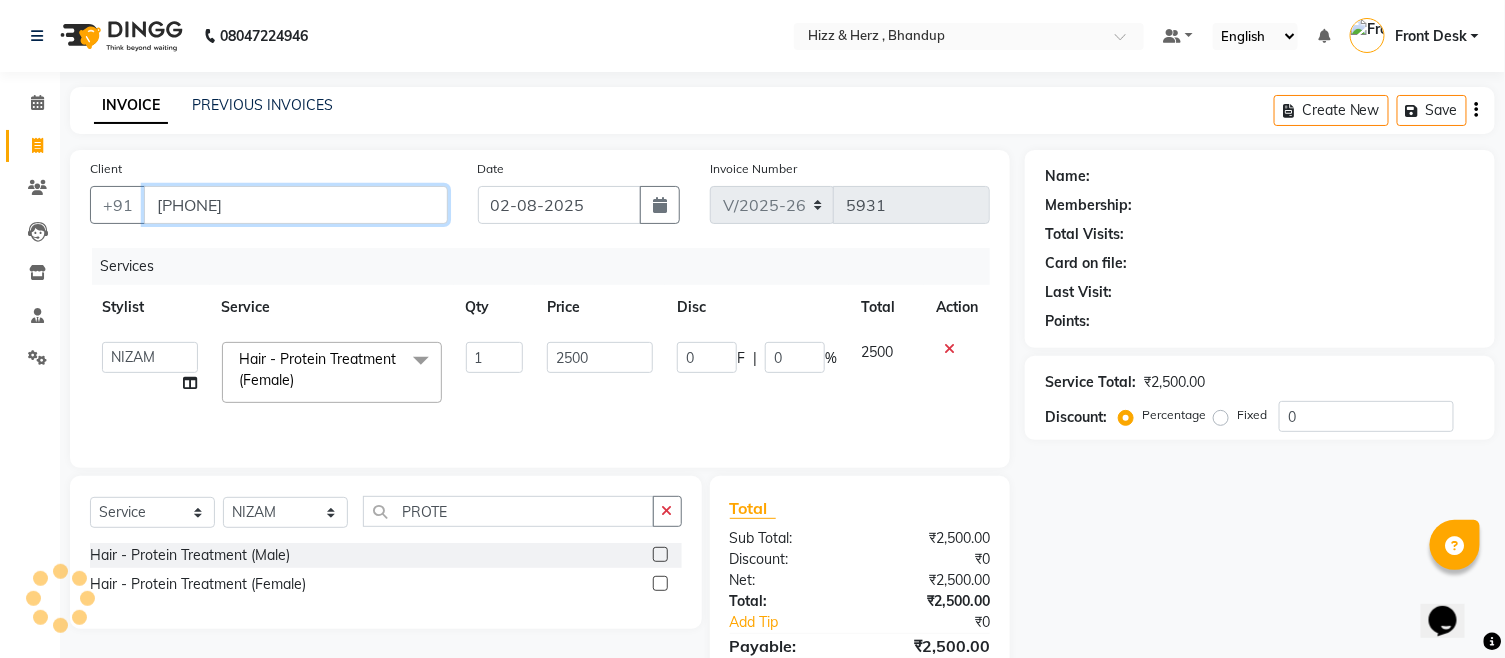 type on "[PHONE]" 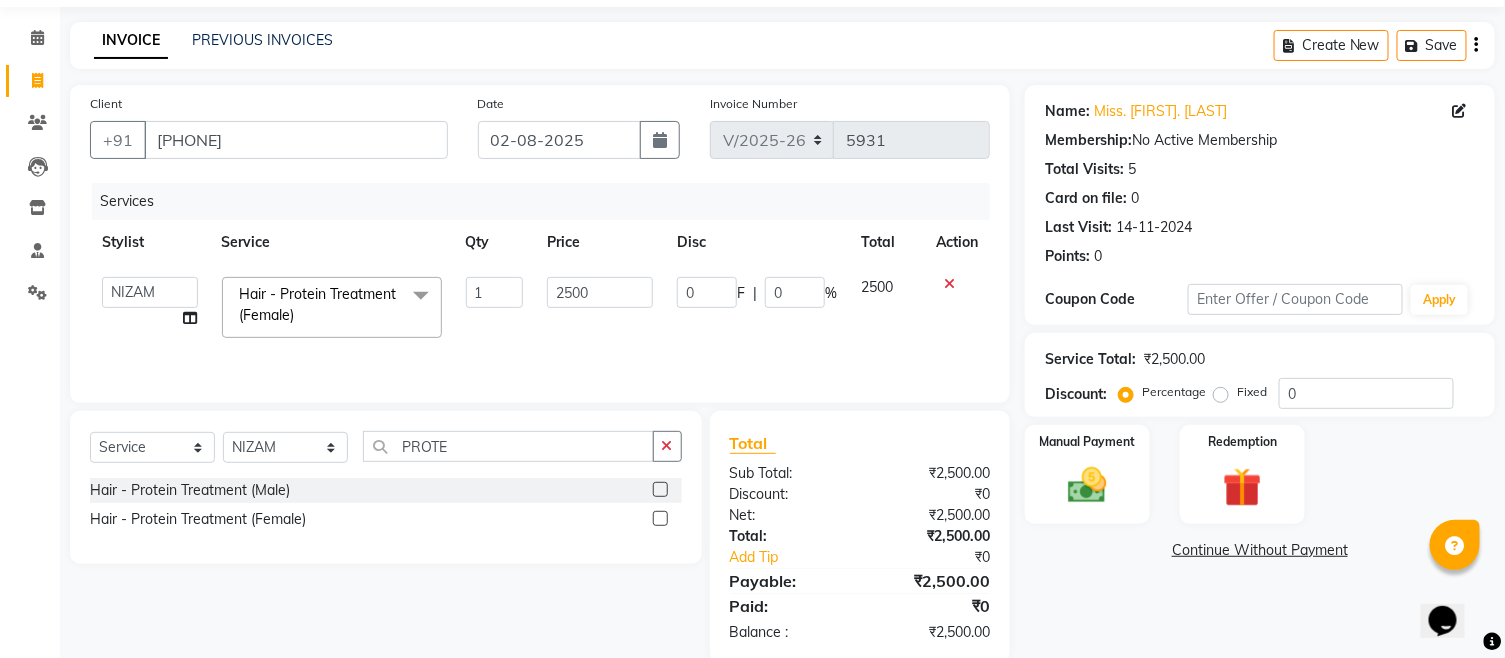 scroll, scrollTop: 100, scrollLeft: 0, axis: vertical 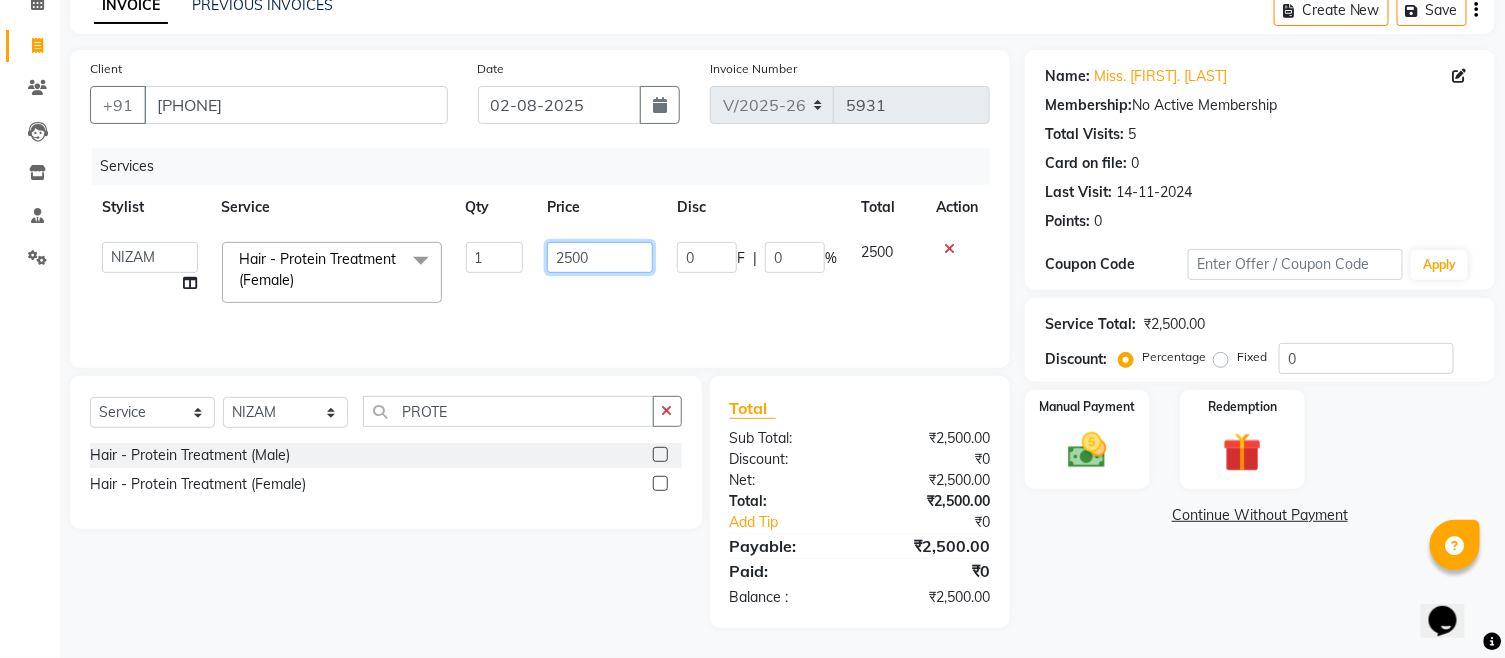 click on "2500" 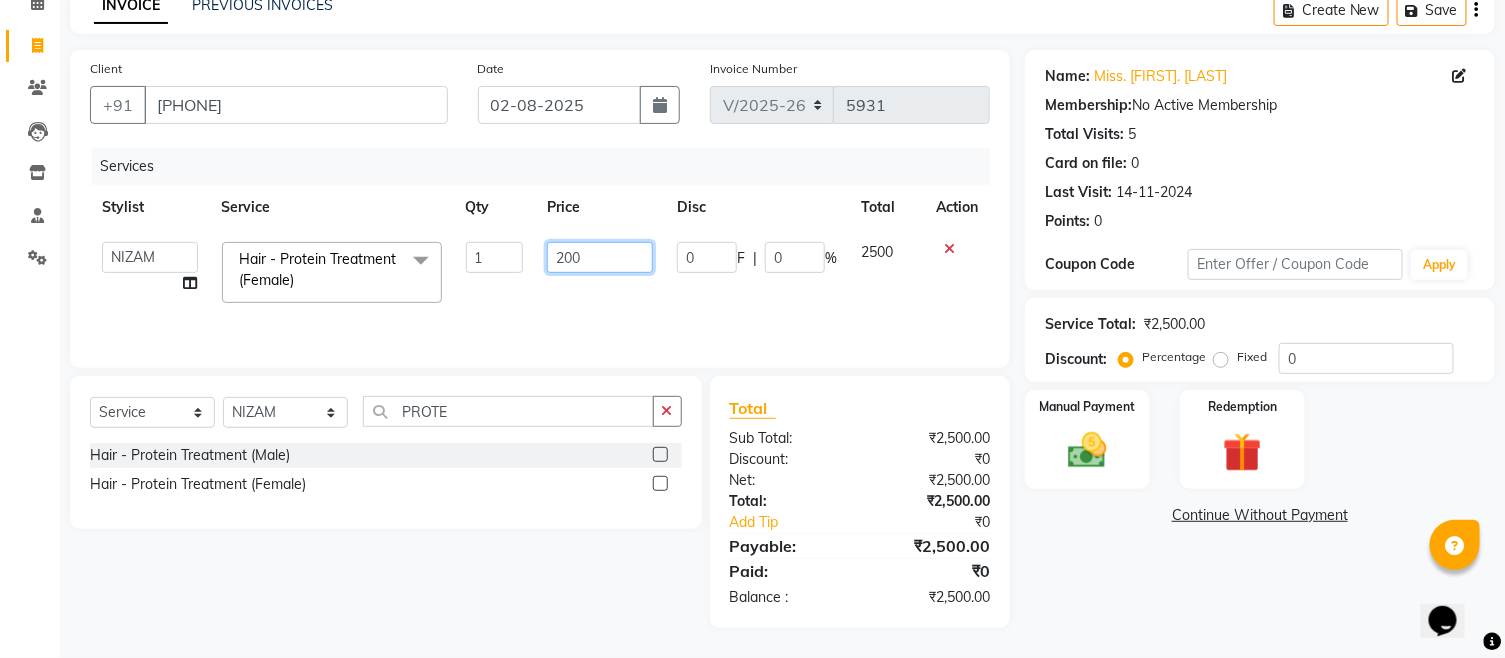 type on "2000" 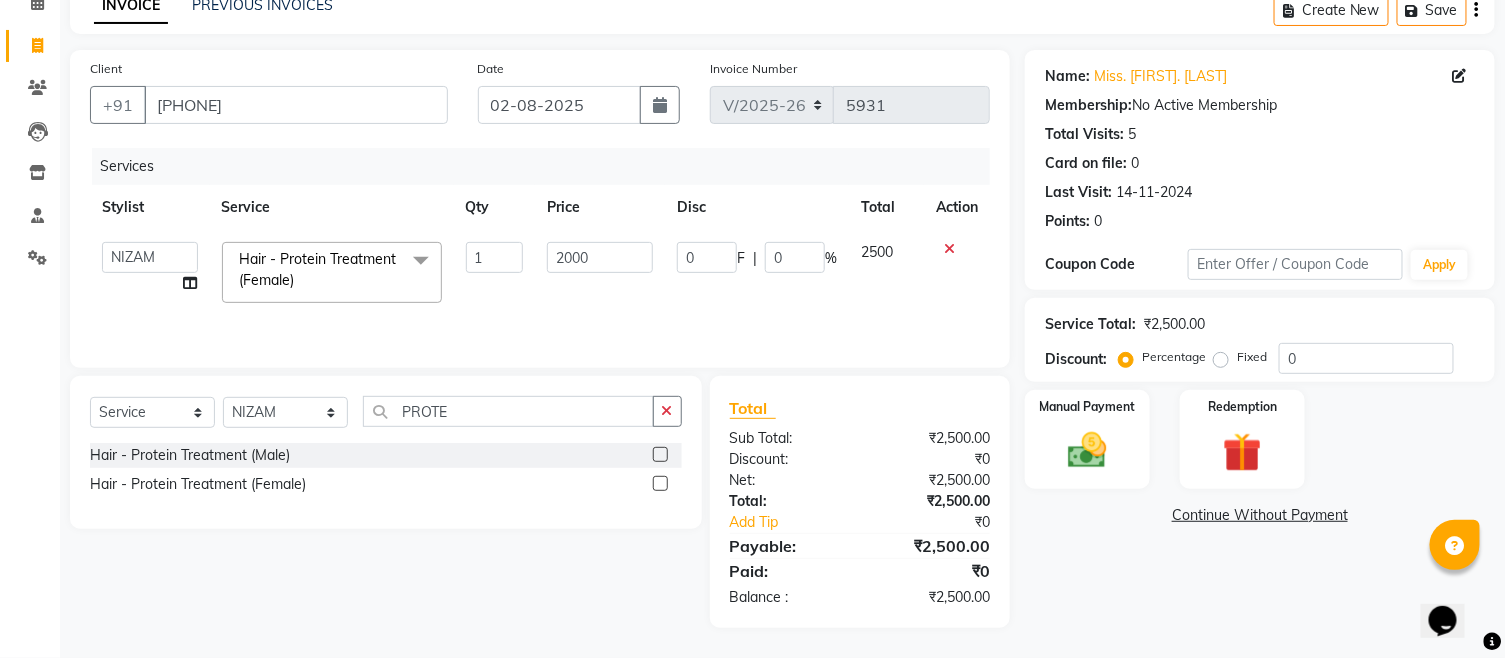 click on "Name: Miss. [FIRST]. [LAST] Membership: No Active Membership Total Visits: 5 Card on file: 0 Last Visit: [DATE] Points: 0 Coupon Code Apply Service Total: ₹2,500.00 Discount: Percentage Fixed 0 Manual Payment Redemption Continue Without Payment" 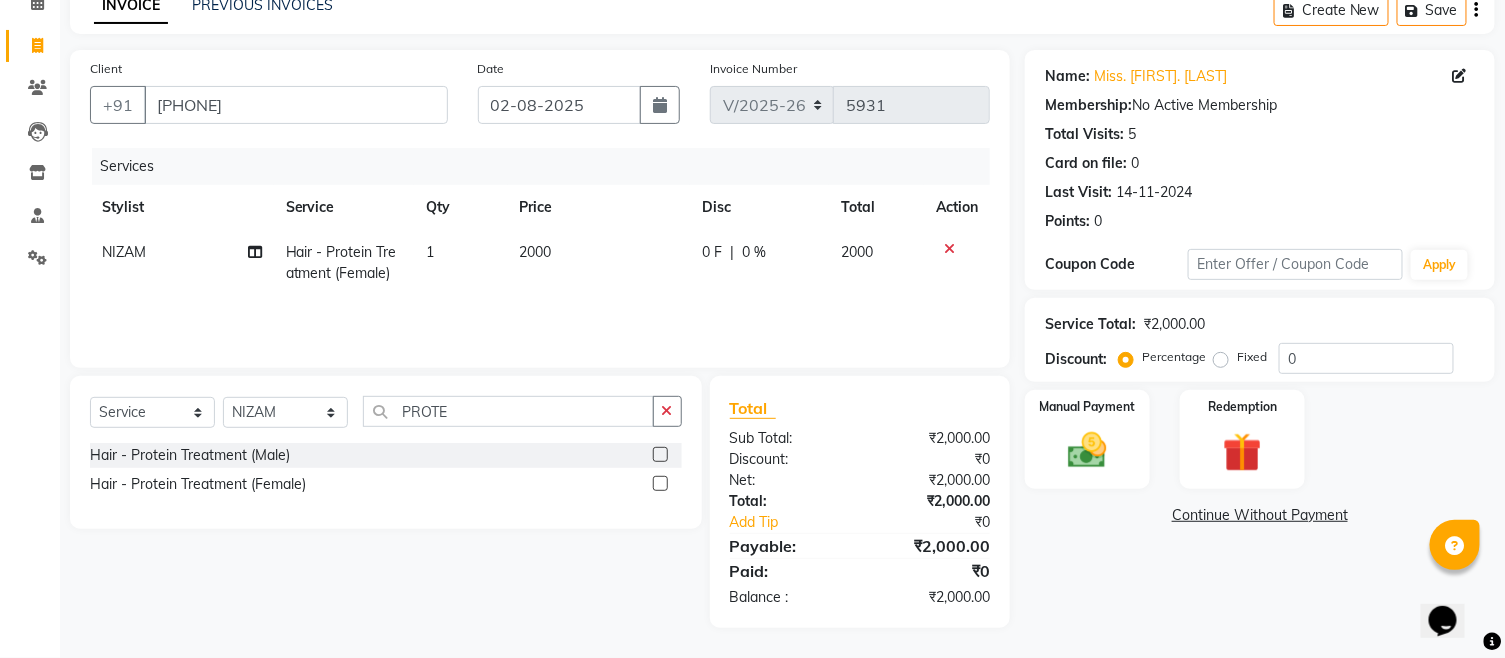 click on "2000" 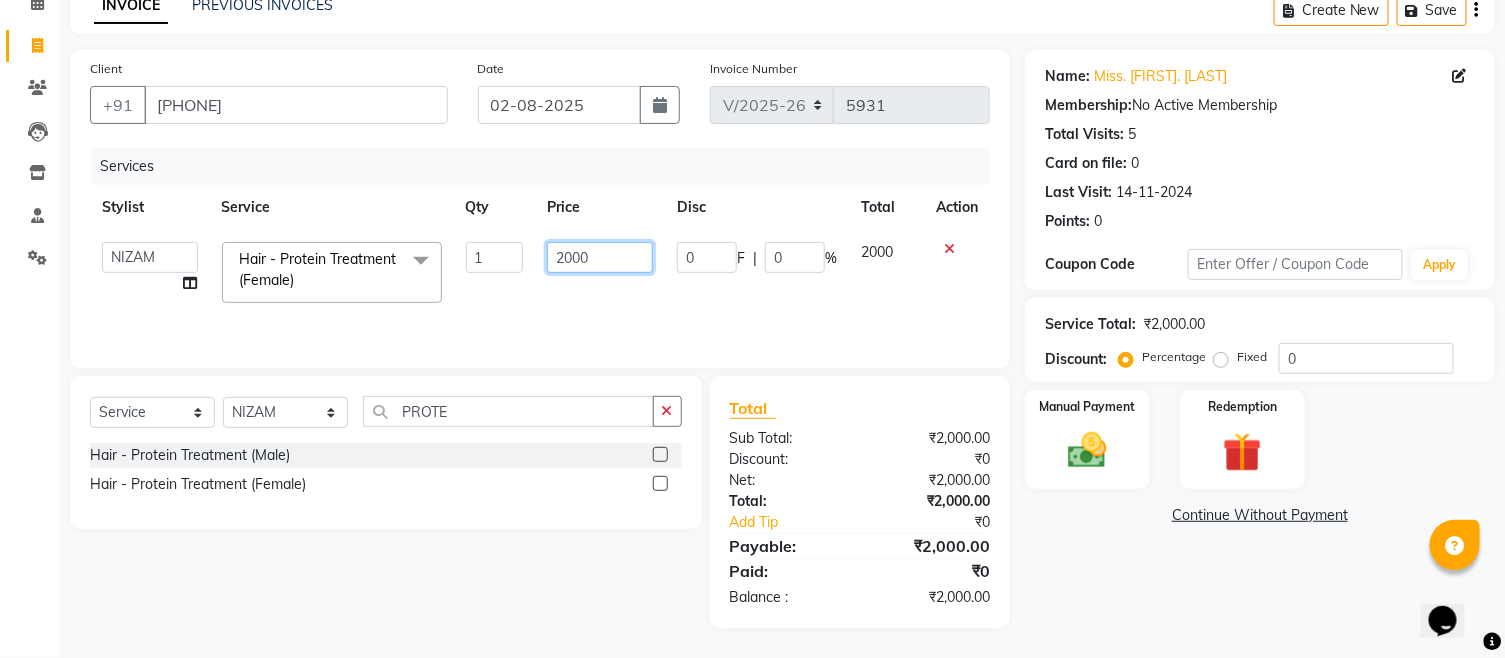 click on "2000" 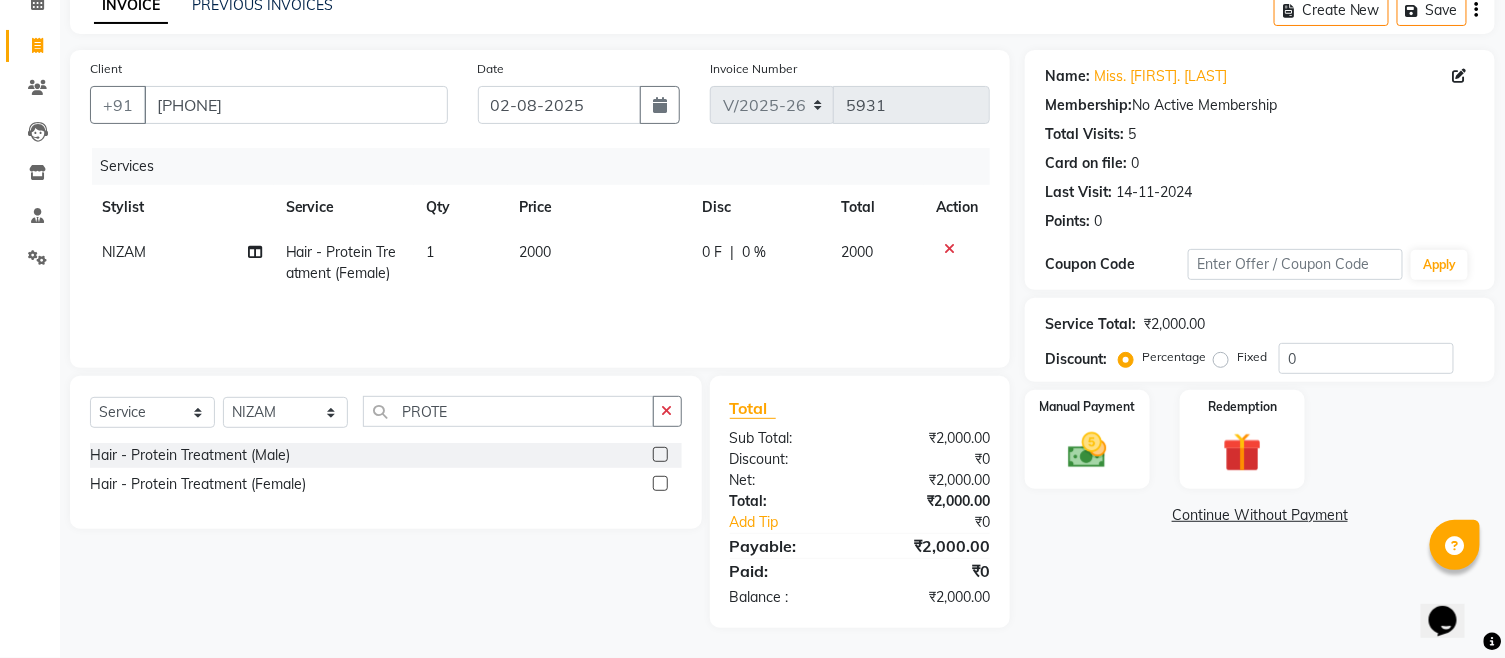 click 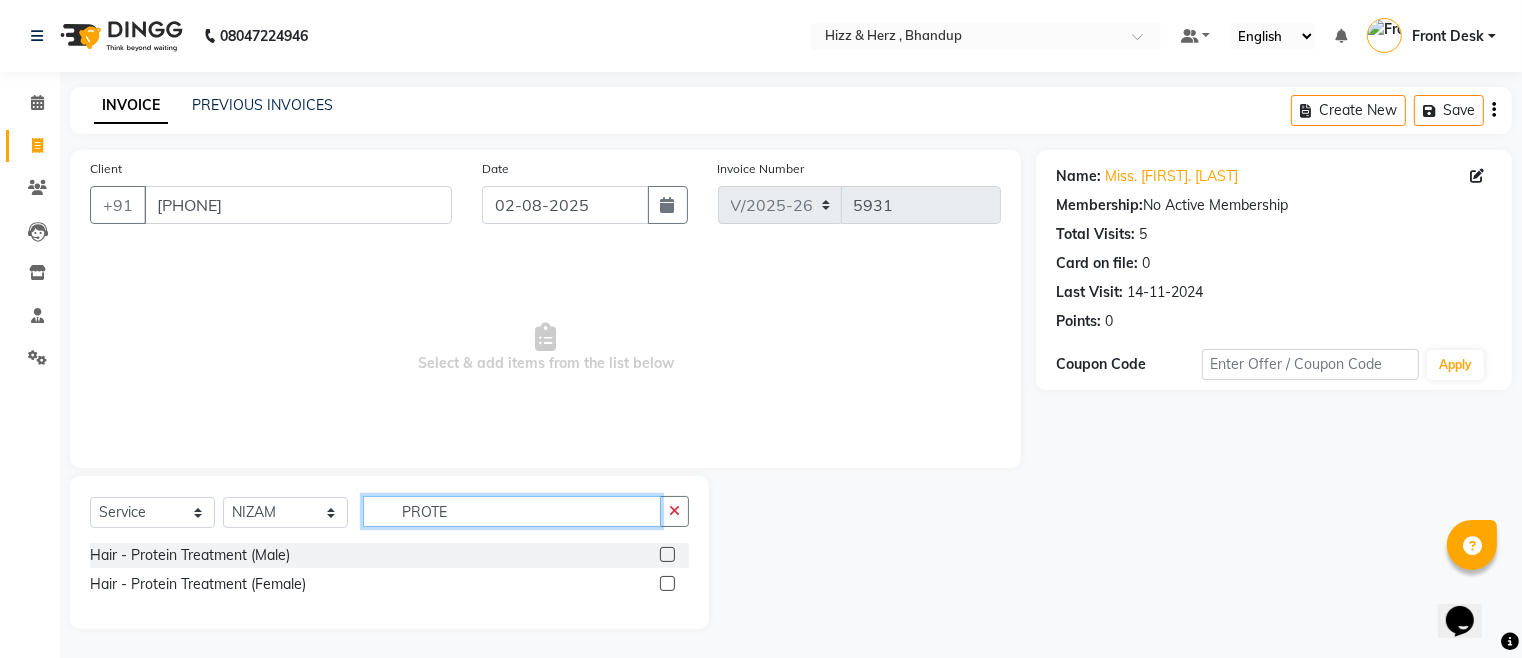 drag, startPoint x: 546, startPoint y: 517, endPoint x: 558, endPoint y: 523, distance: 13.416408 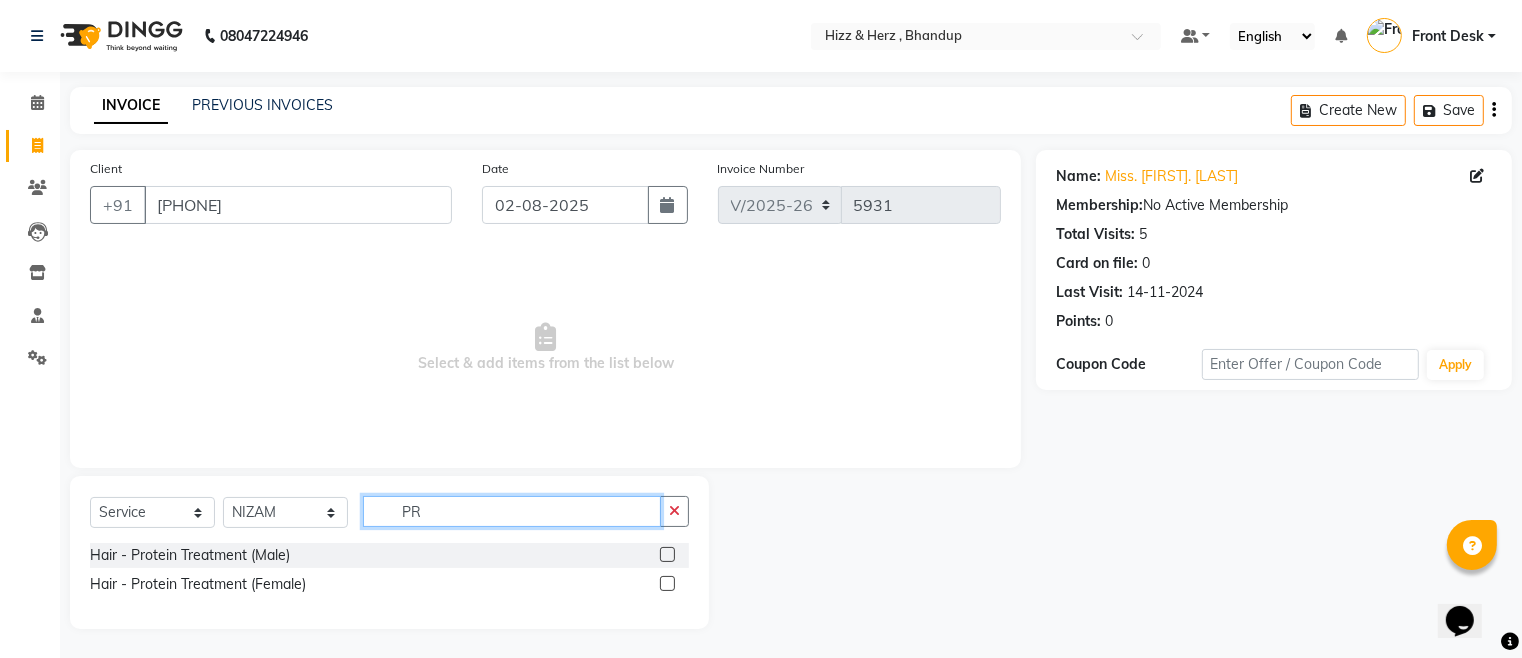 type on "P" 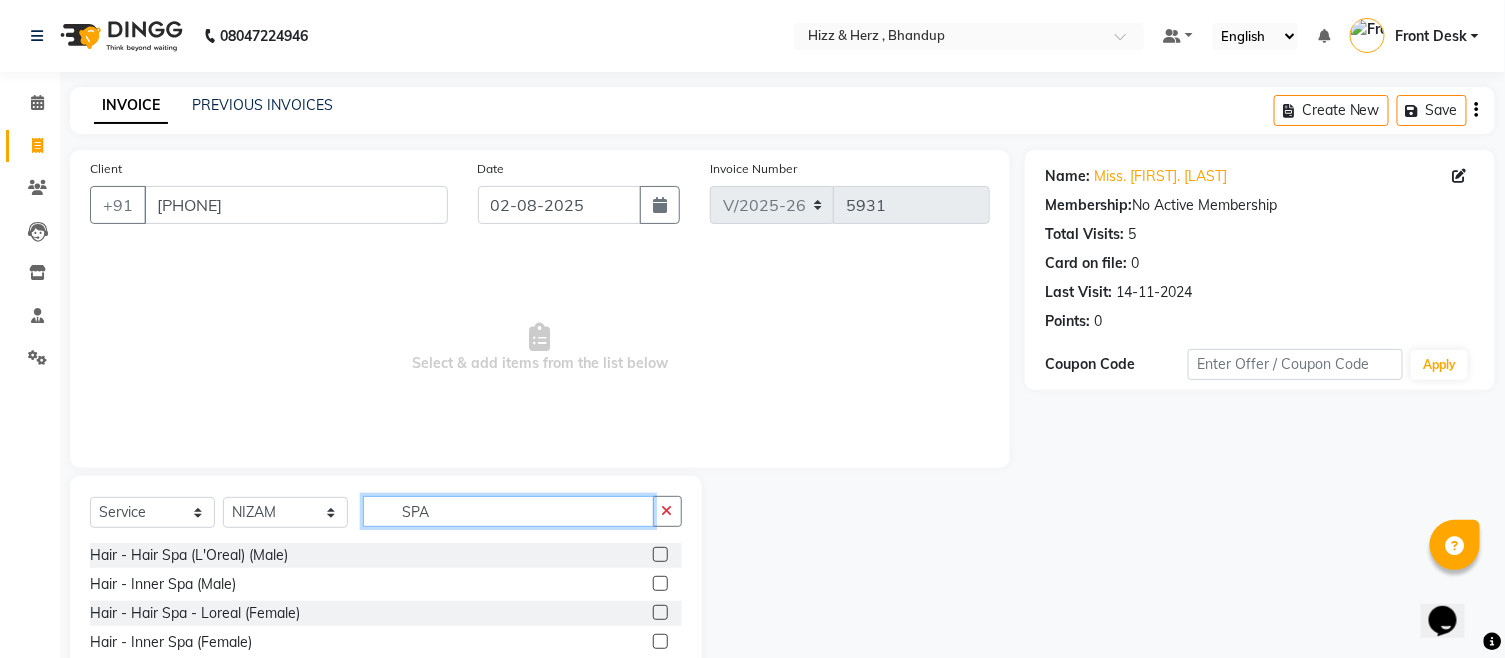 type on "SPA" 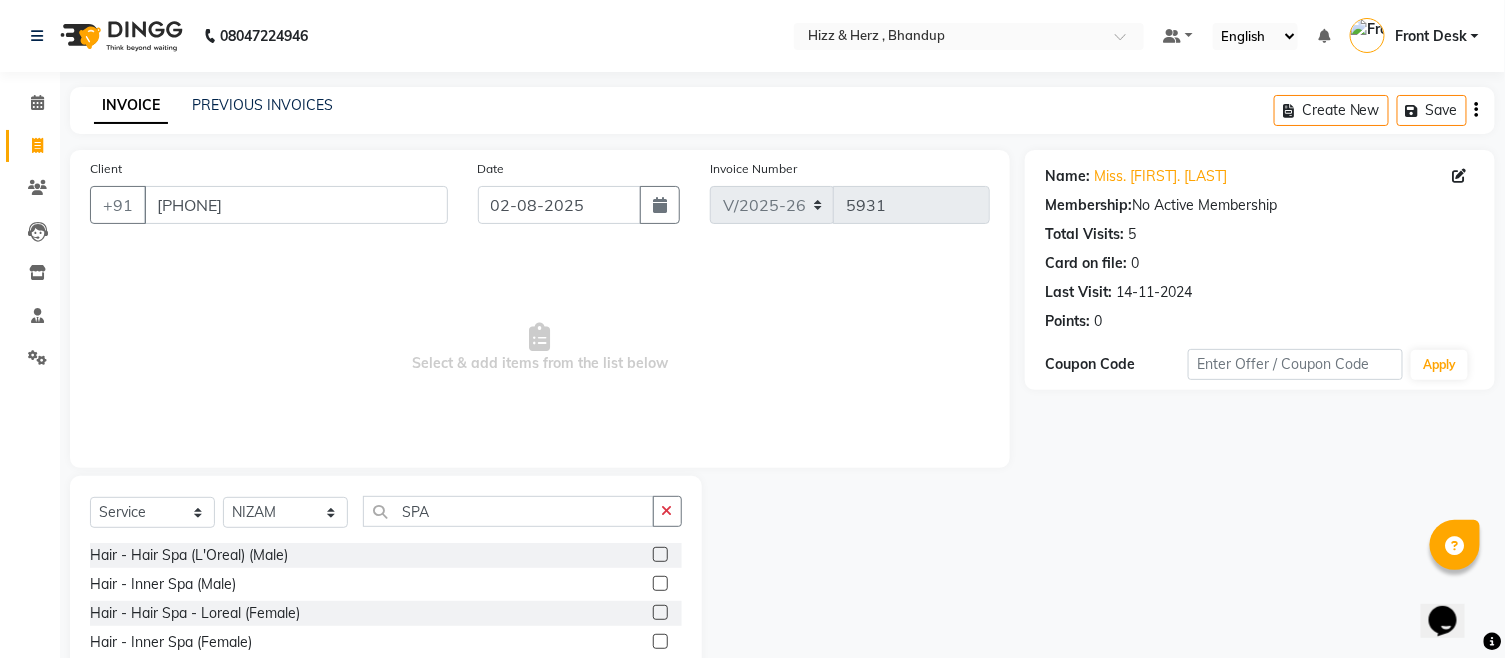click 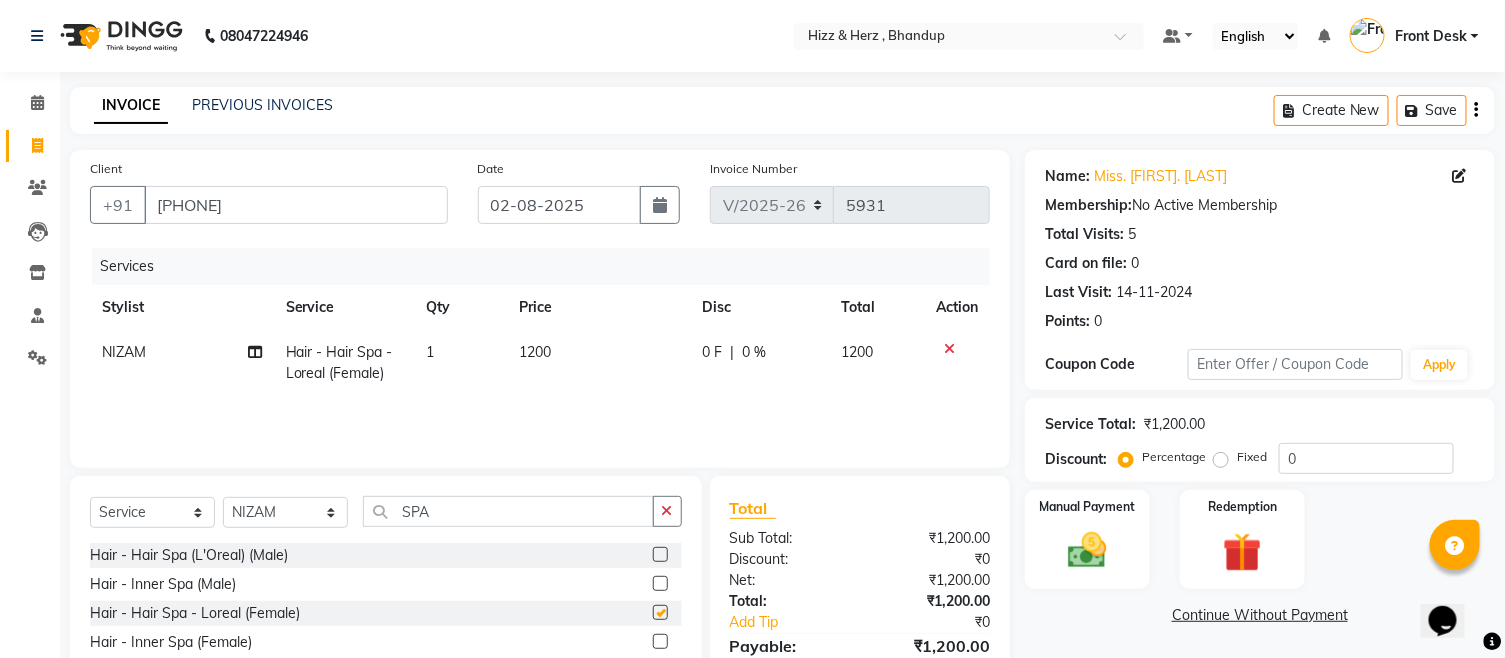 checkbox on "false" 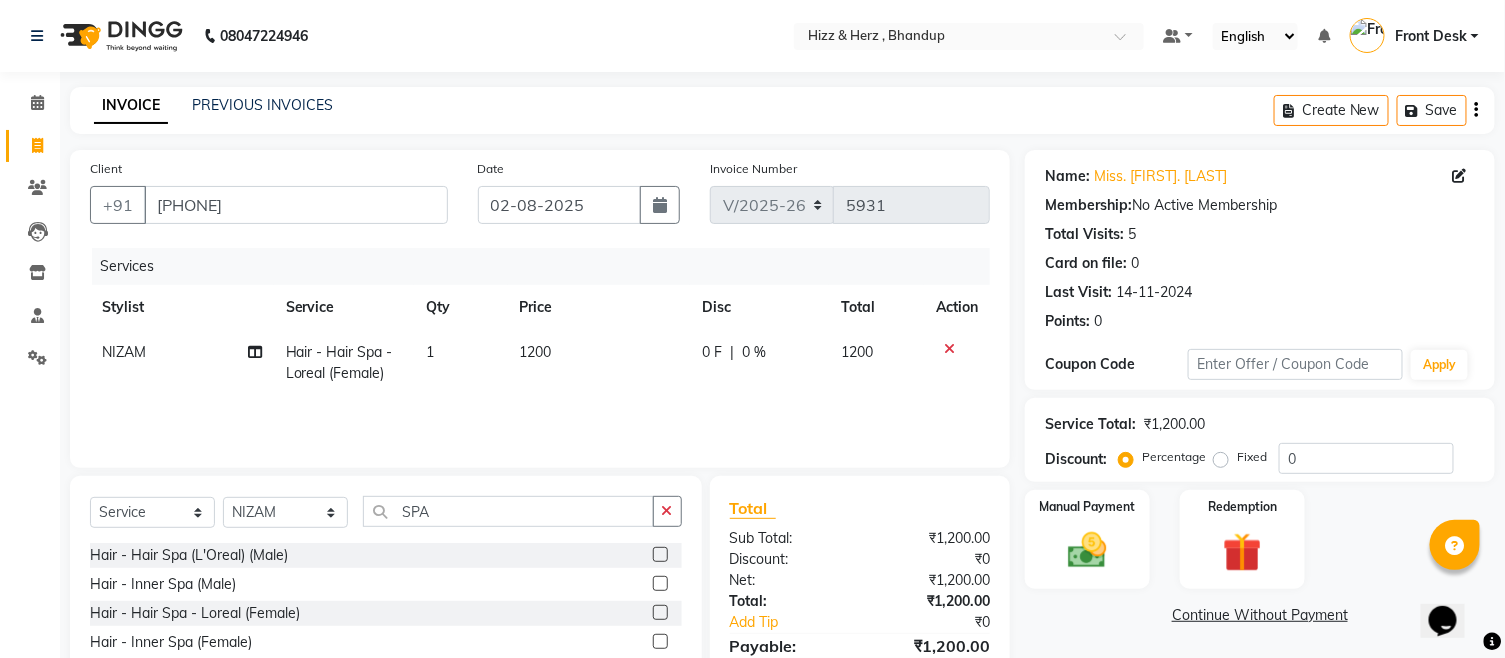 click 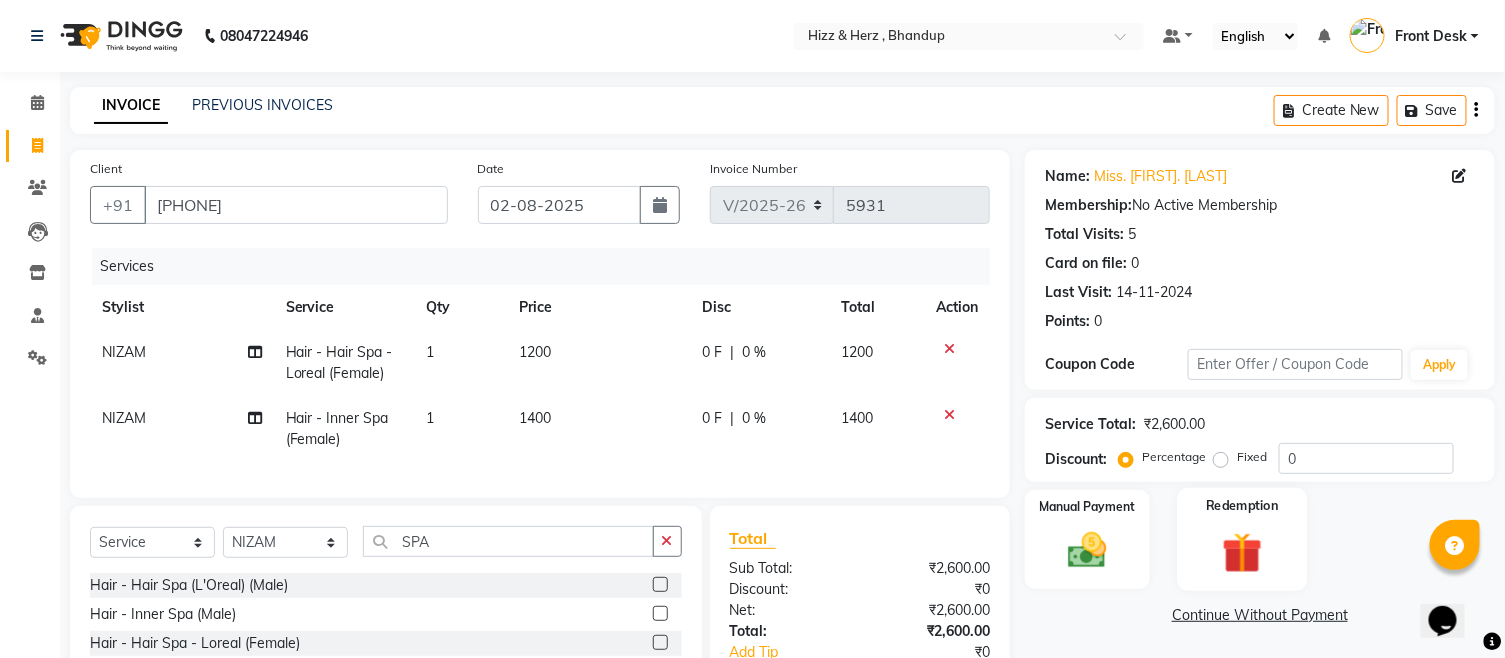 checkbox on "false" 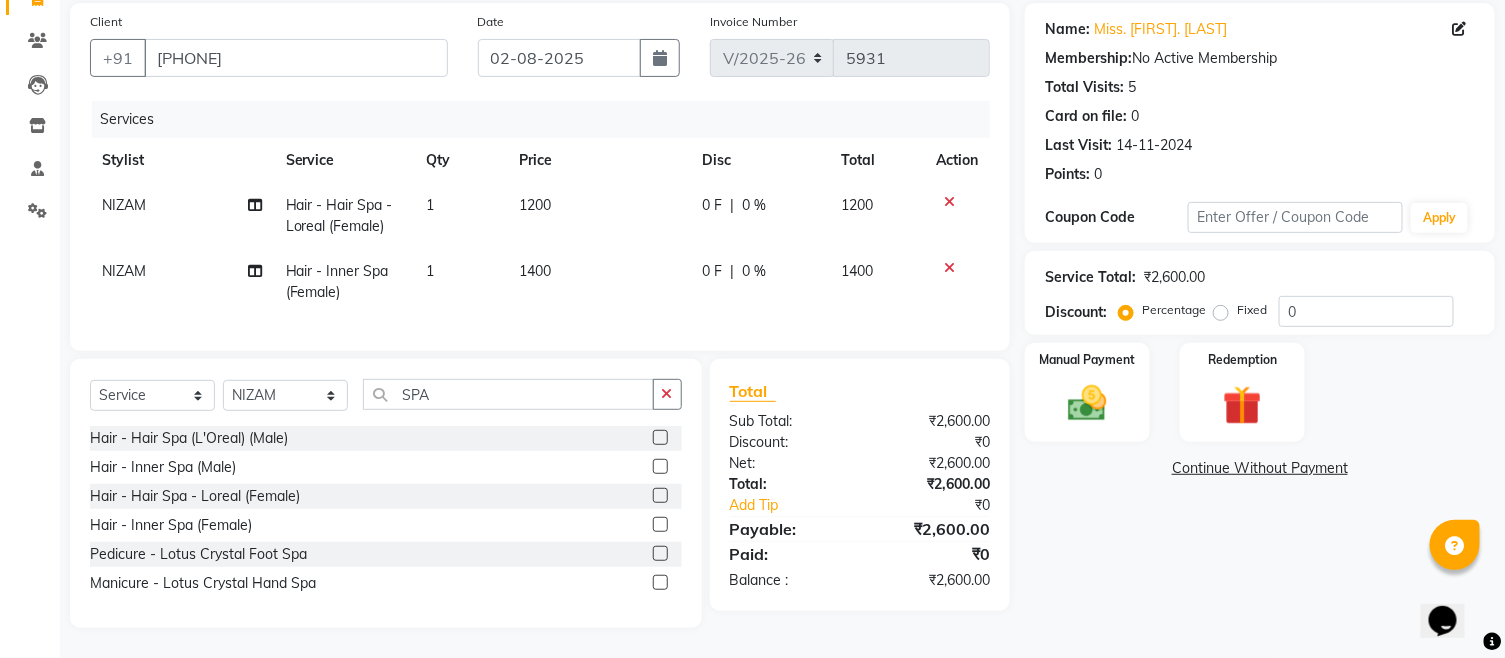 scroll, scrollTop: 163, scrollLeft: 0, axis: vertical 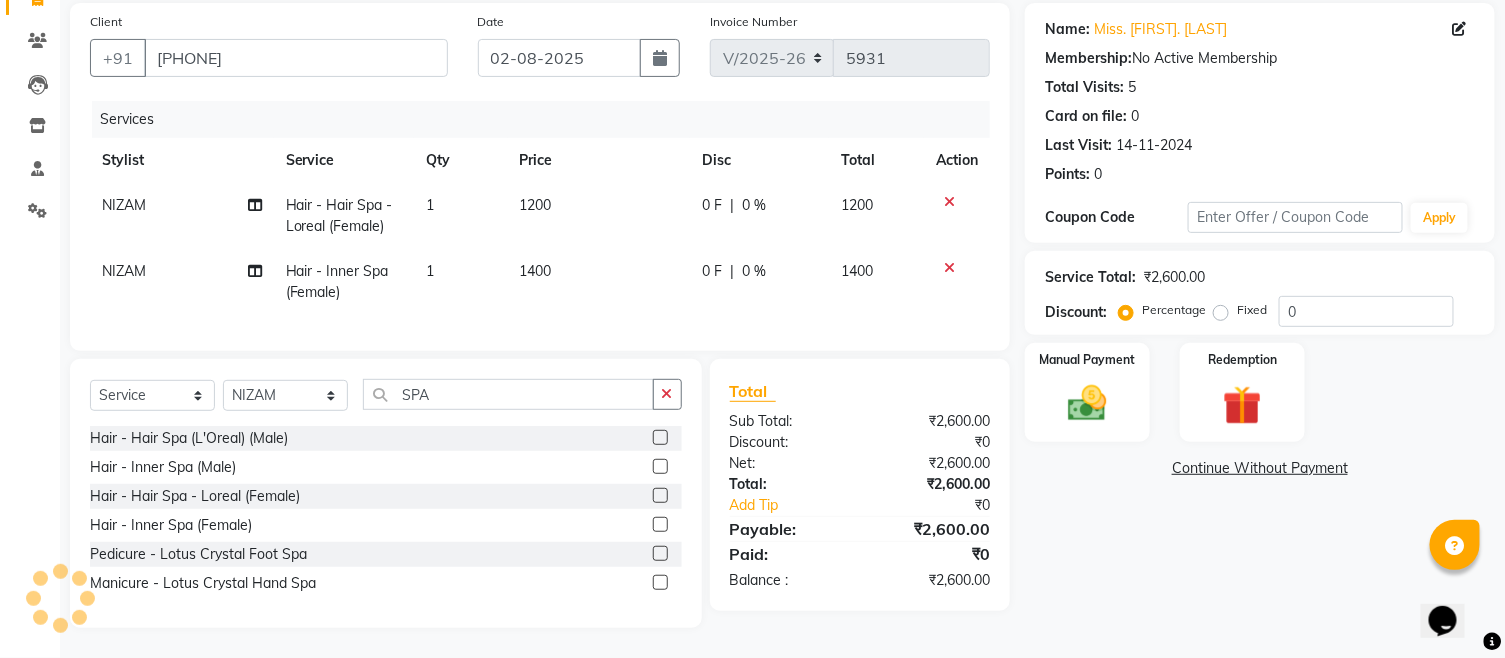 click 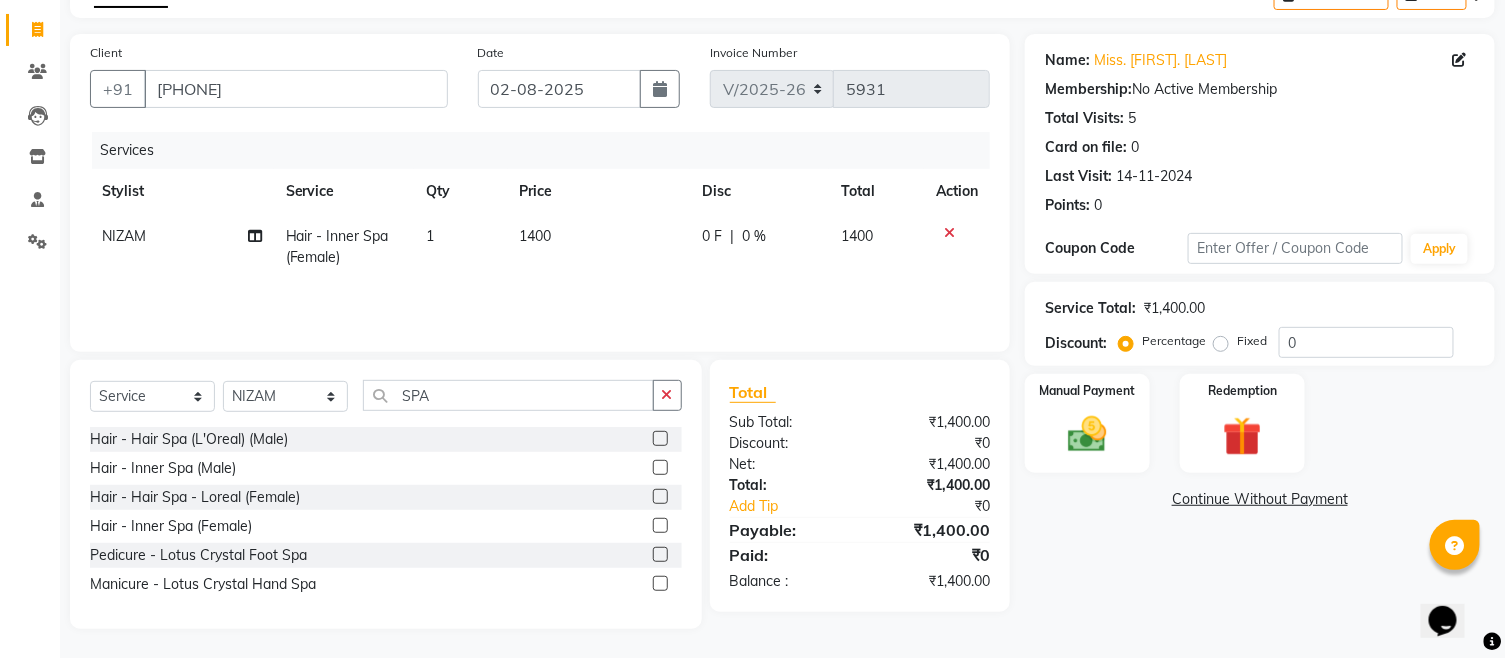 click on "1400" 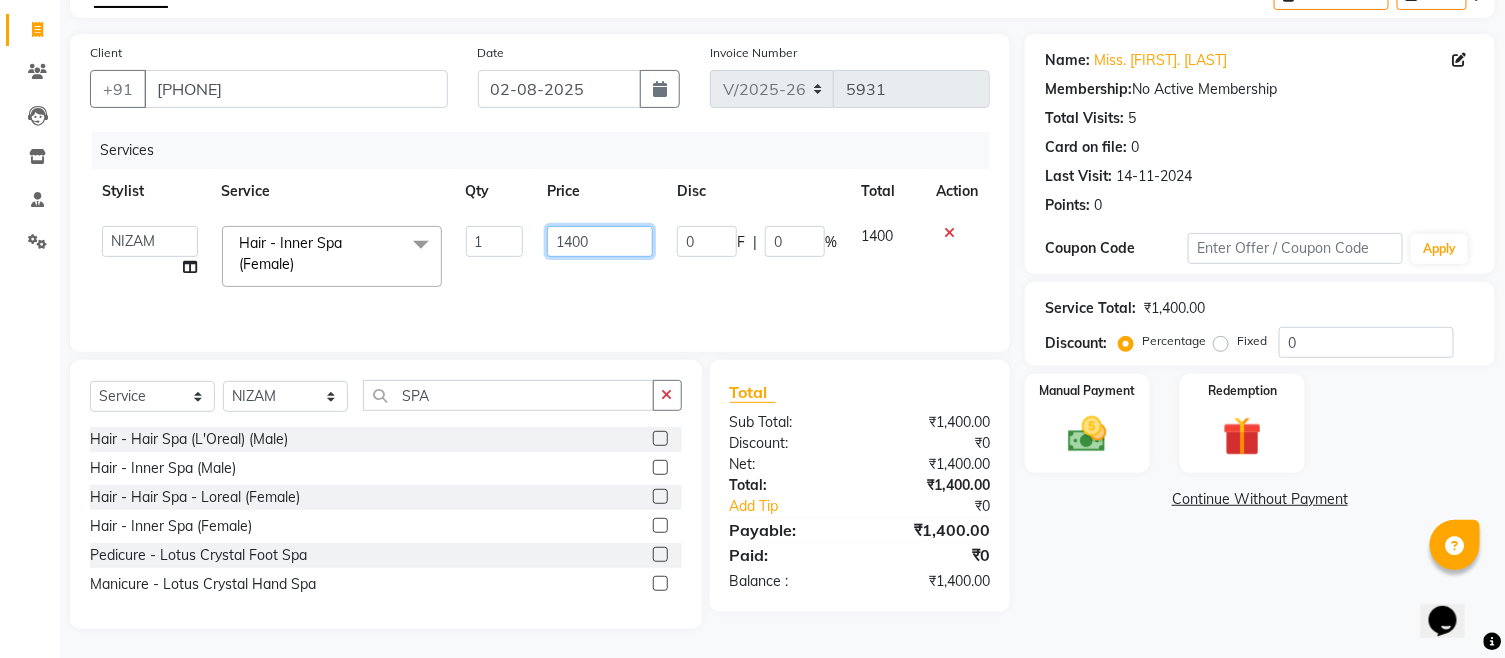 click on "1400" 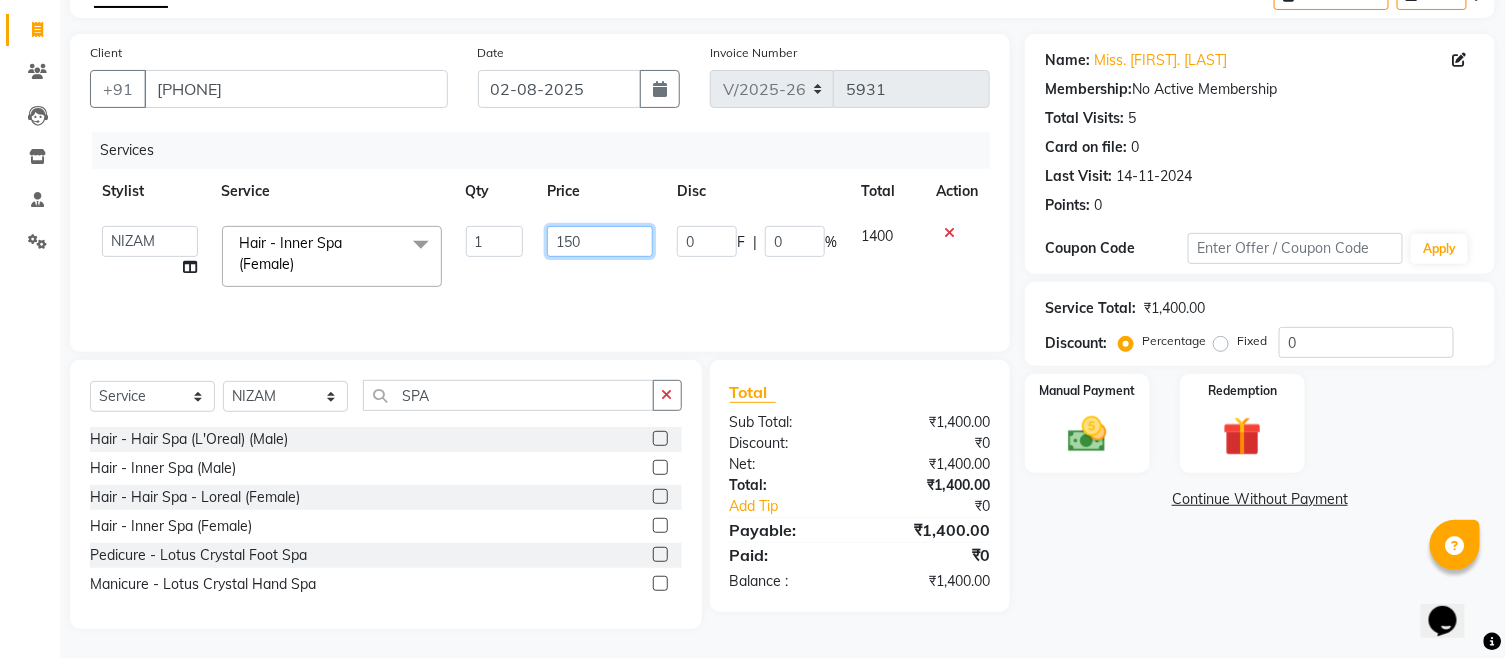 type on "1500" 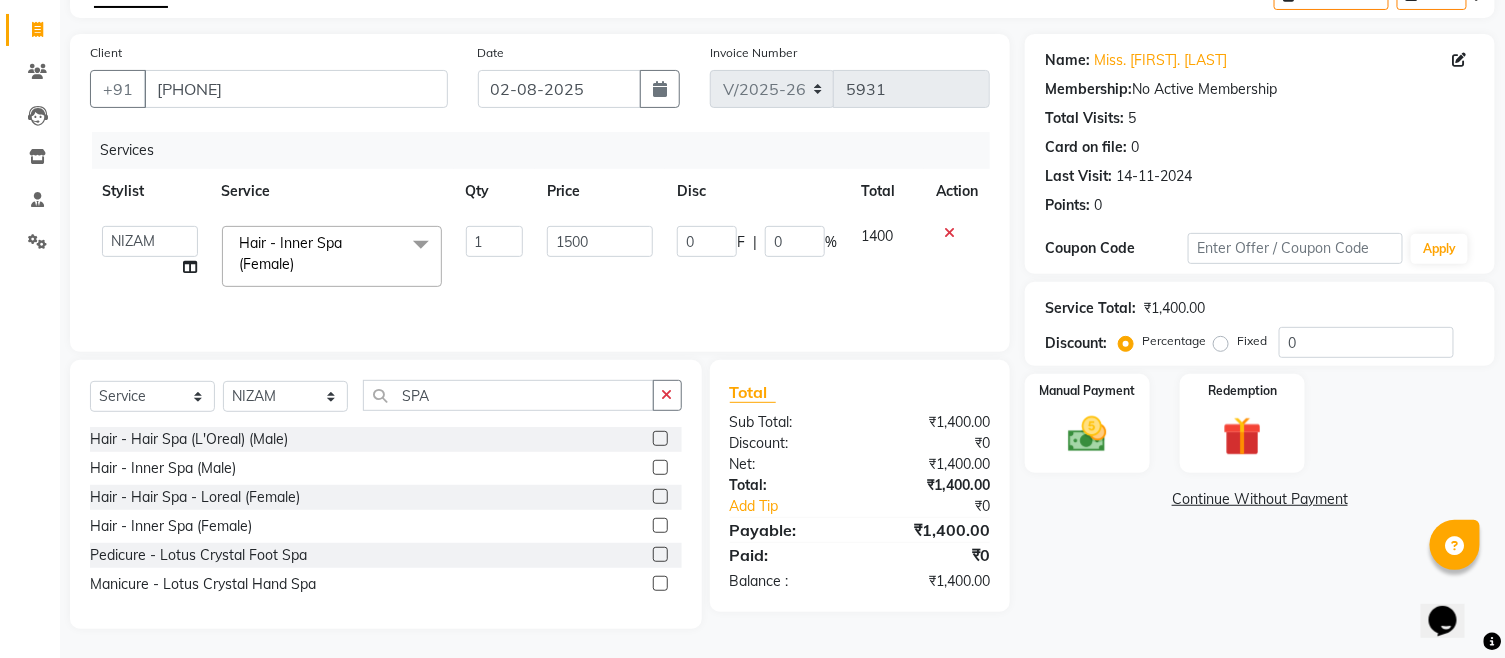 click on "Services Stylist Service Qty Price Disc Total Action  Front Desk   Gaurav Sharma   HIZZ & HERZ 2   IRFAN AHMAD   Jigna Goswami   KHALID AHMAD   Laxmi   Mehboob   MOHD PARVEJ   NIZAM   Salman   Sangeeta    SUMITA    VEERENDRA SHARMA  Hair - Inner Spa (Female)  x Hair - Hair Cut (Male) Hair - Hair Wash (Male) Hair - Clean Shaving (Male) Hair - Beard Trimming (Male) Hair - Head Massage (Male) Hair - Hair Spa (L'Oreal) (Male) Hair - Protein Treatment (Male) Hair - Clear Dose ( Anti-Dandruff  Treatment ) (Male) Hair - Inner Spa (Male) Hair - Hair Cut - Straight / Normal 'U' (Female) Hair - Hair Cut - Advanced (Female) Hair - Hair Wash - Normal (Female) Hair - Hair Wash - Smoothening/Straightening (Female) Hair - Blow Dry - Straight (Female) Hair - Blow Dry - Curls (Female) Hair - Ironing - Straight (Female) Hair - Ironing - Curls (Female) Hair - Hair Spa - Loreal (Female) Hair - Clear Dose (Anti-Dandruff Treatment) (Female) Hair - Inner Spa (Female) Hair - Protein Treatment (Female) Hair - Head Massage (Female) 1" 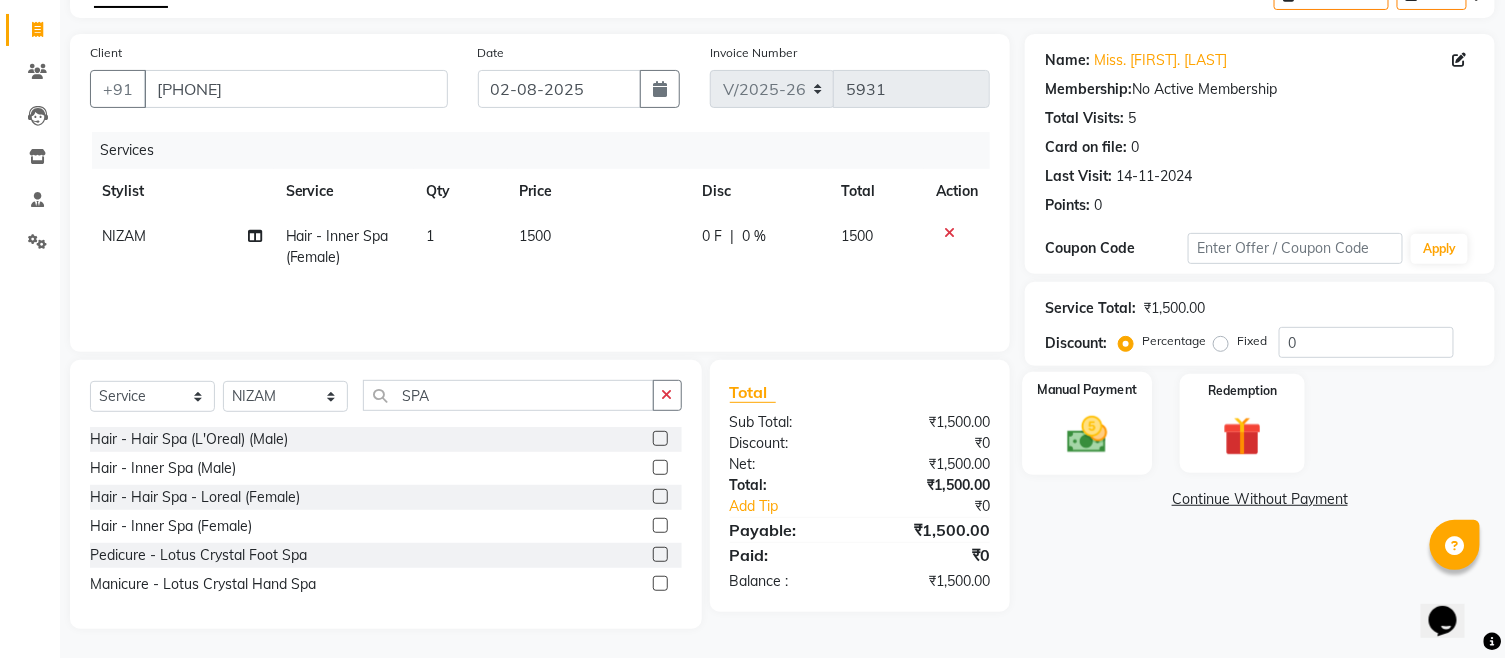 click 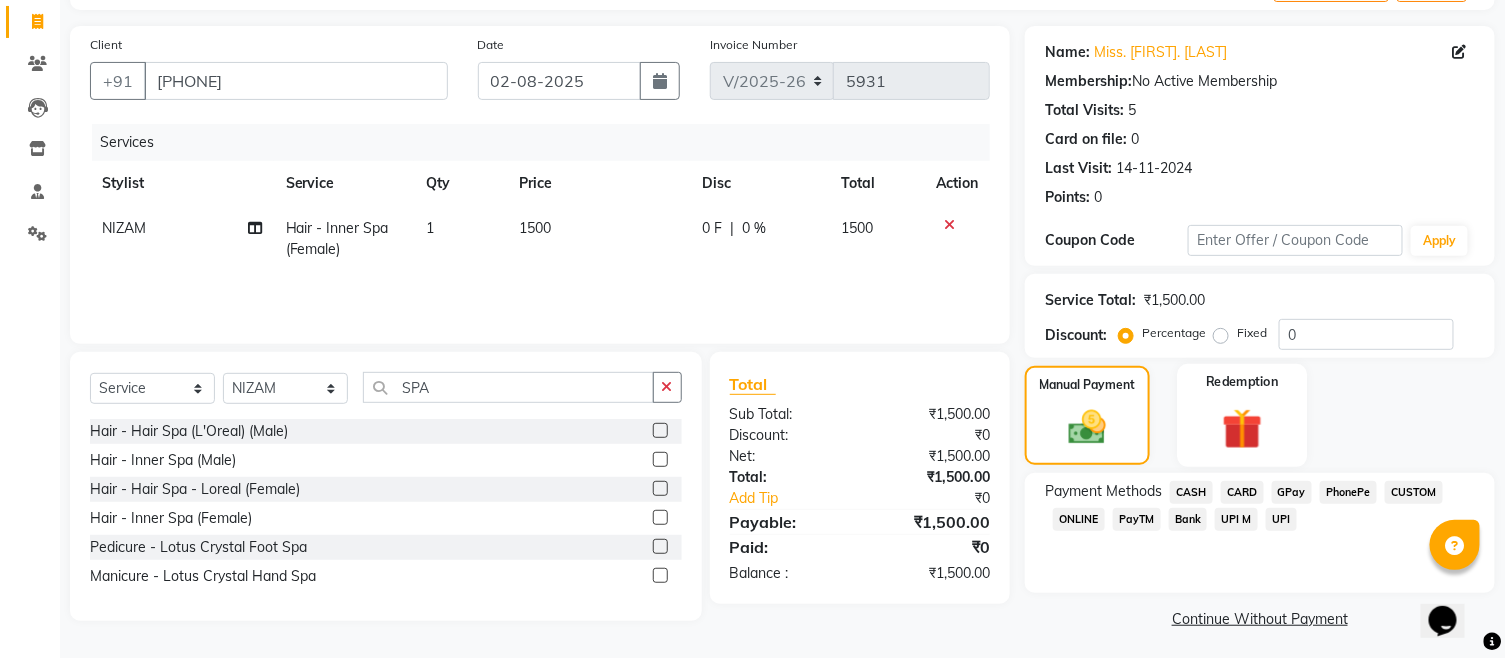 scroll, scrollTop: 128, scrollLeft: 0, axis: vertical 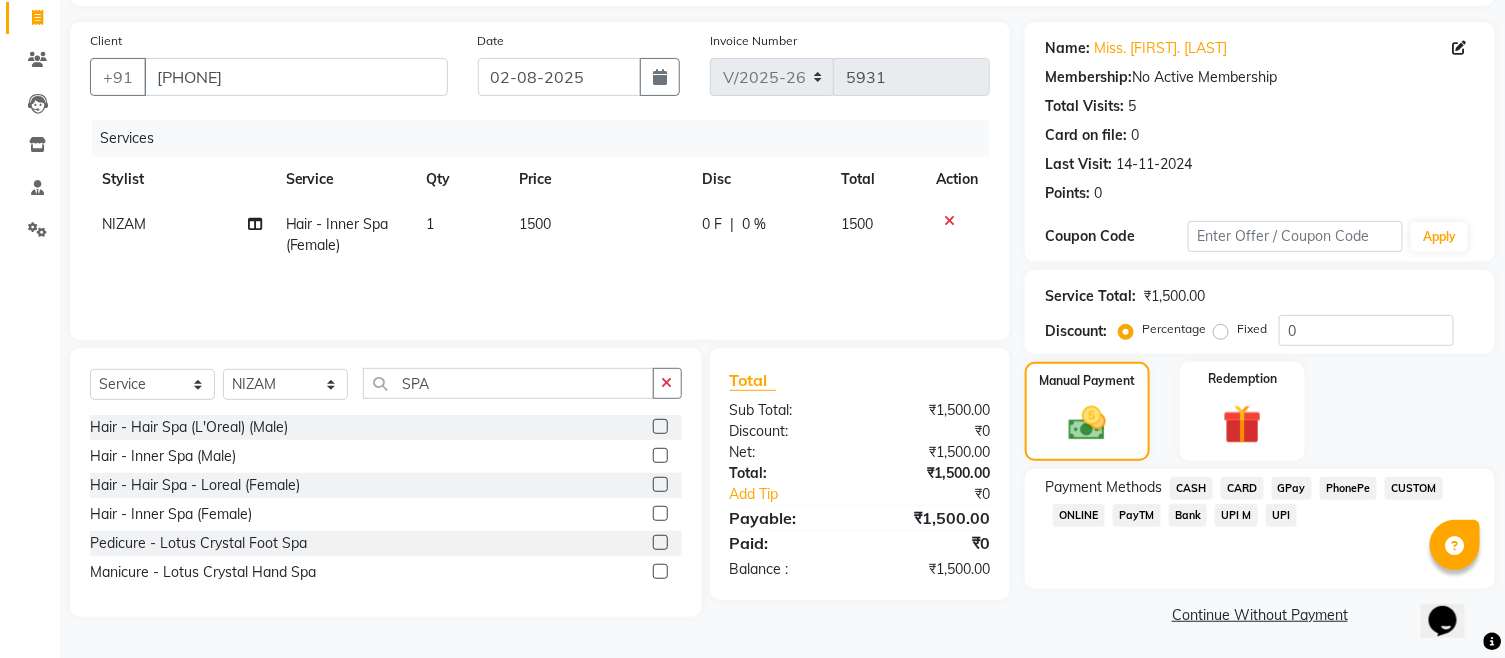 click on "GPay" 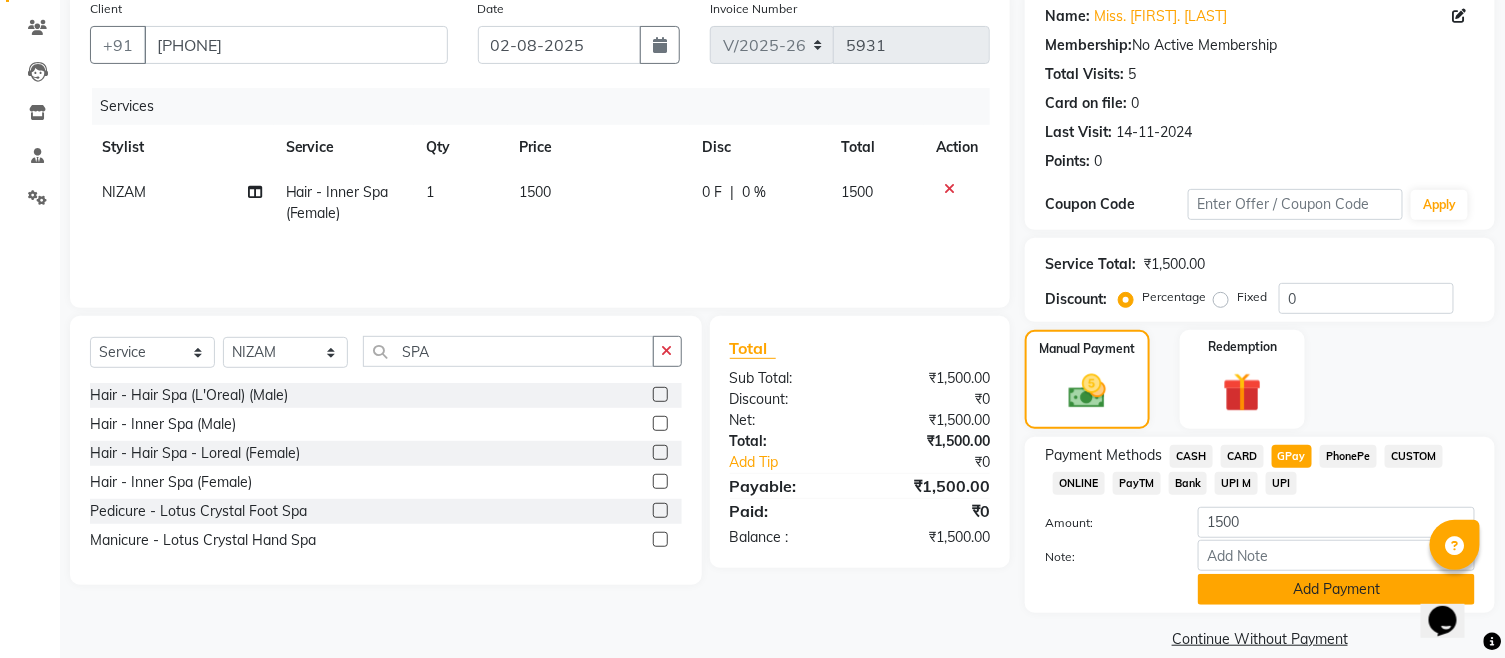 scroll, scrollTop: 185, scrollLeft: 0, axis: vertical 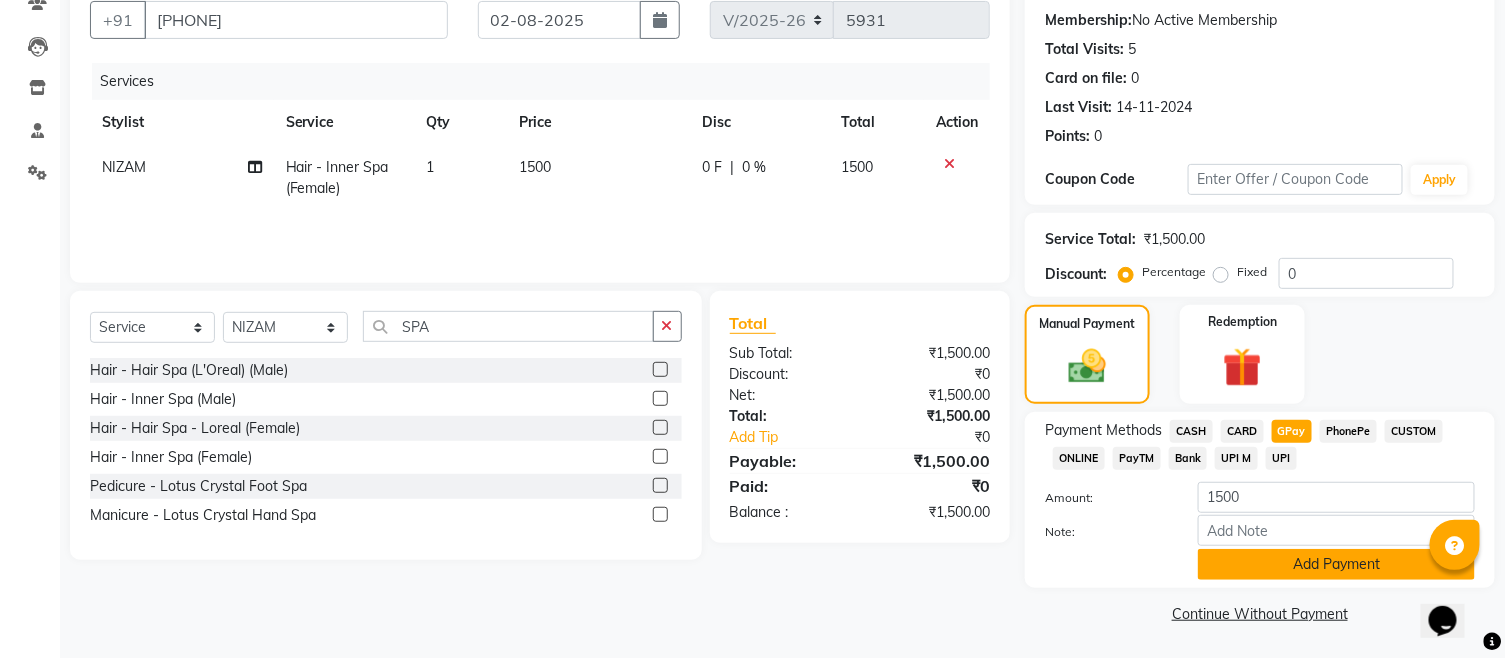 click on "Add Payment" 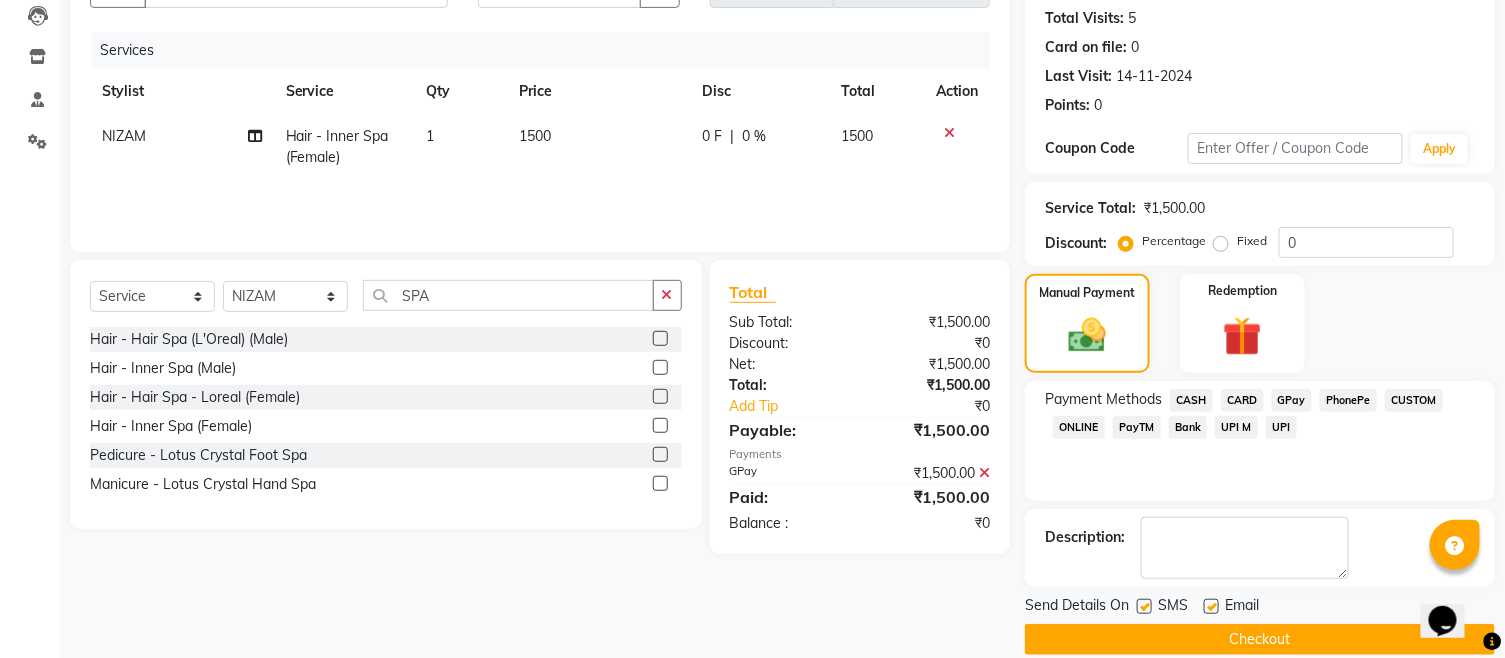scroll, scrollTop: 242, scrollLeft: 0, axis: vertical 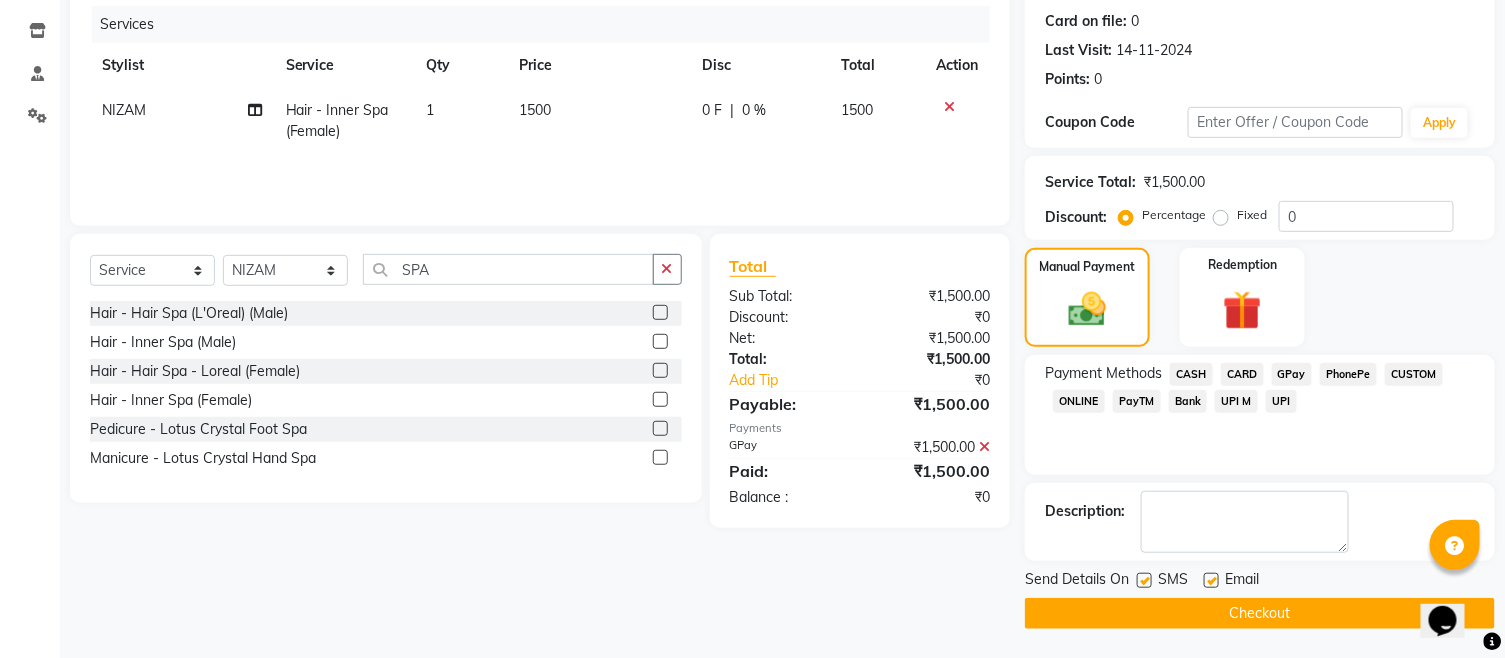 click on "Checkout" 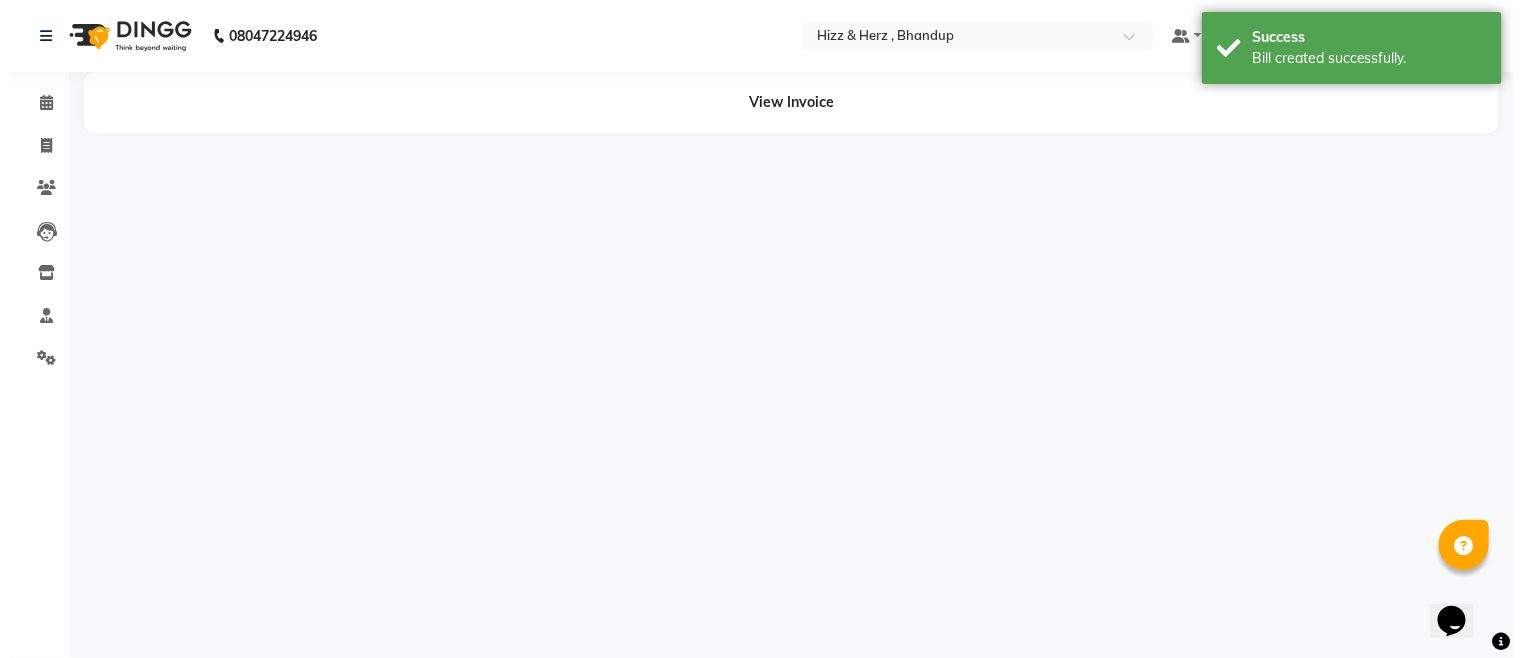 scroll, scrollTop: 0, scrollLeft: 0, axis: both 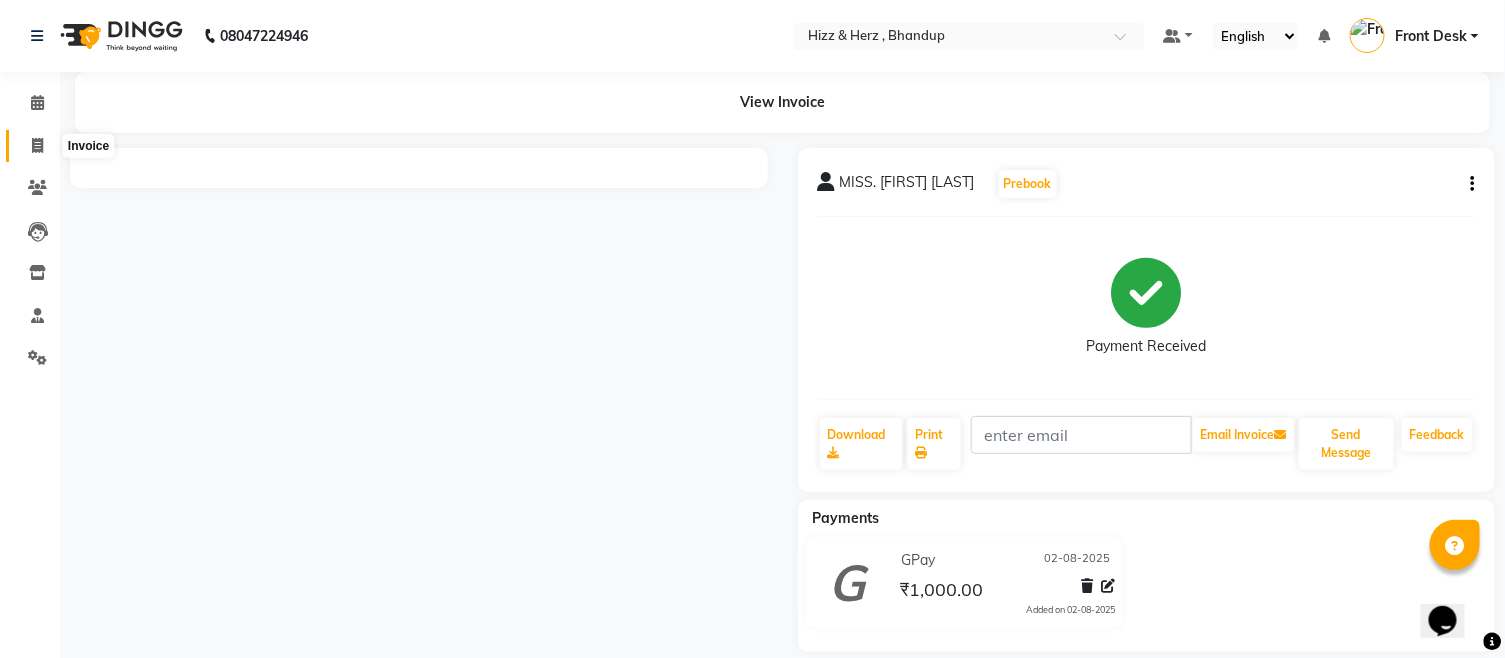 click 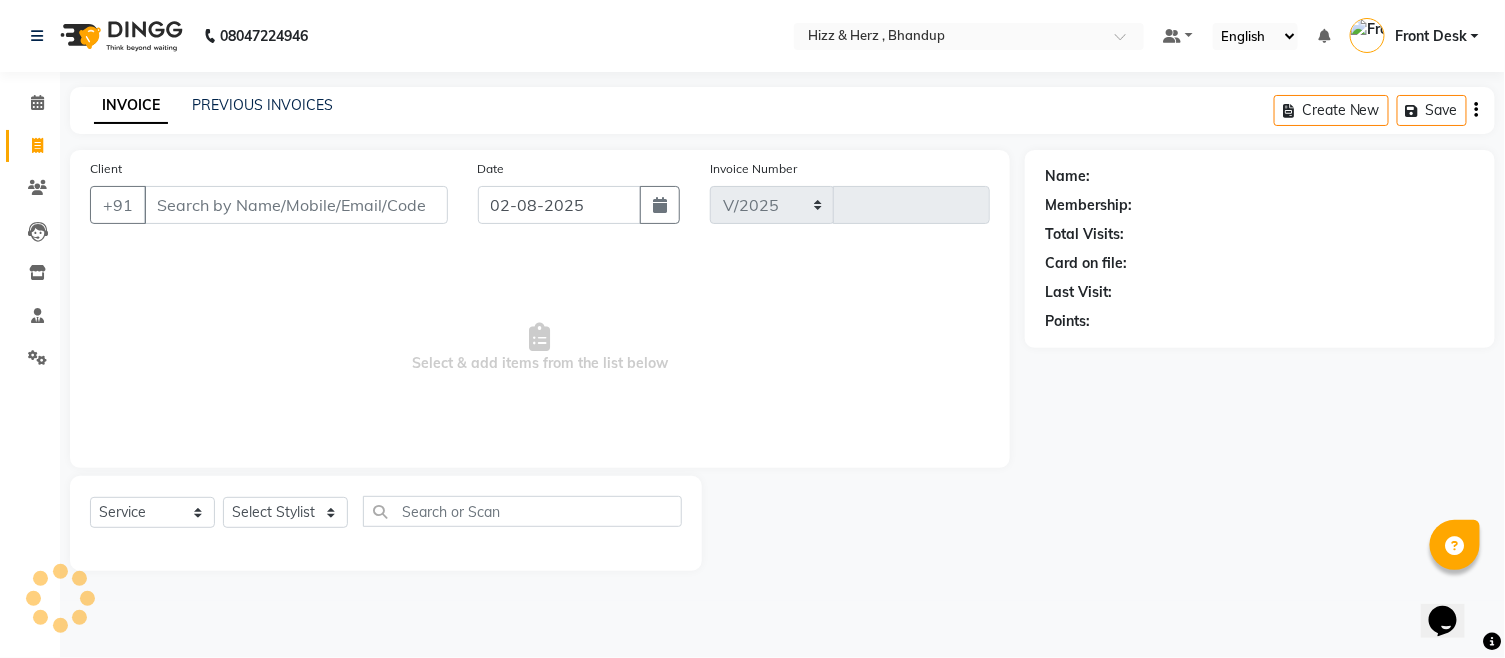 select on "629" 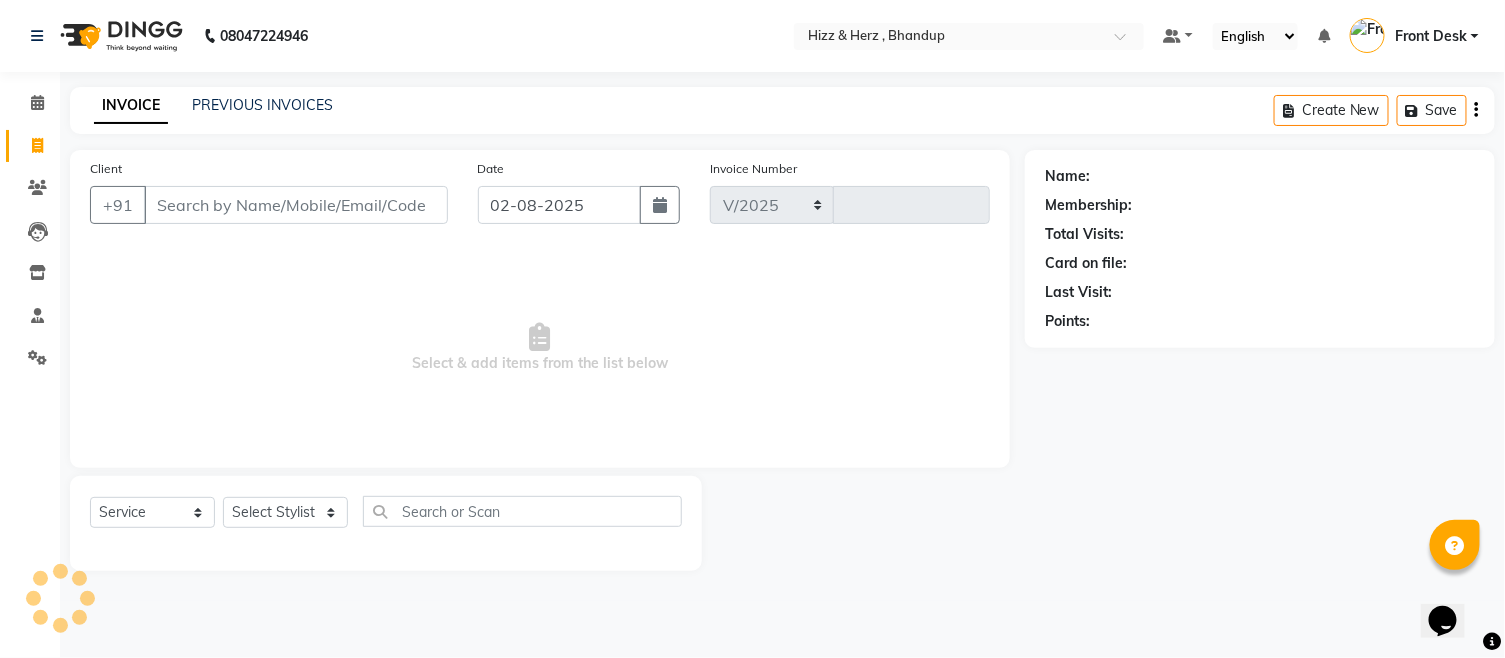 type on "5933" 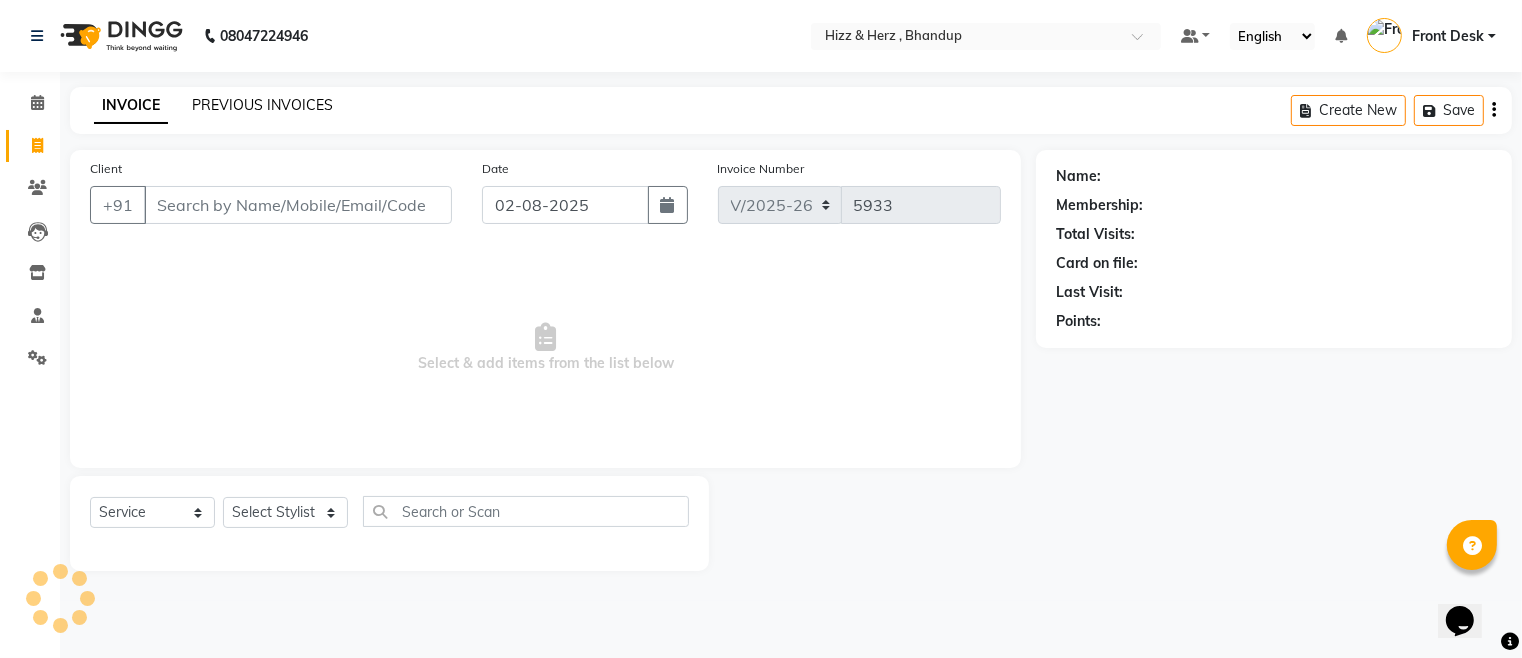 click on "PREVIOUS INVOICES" 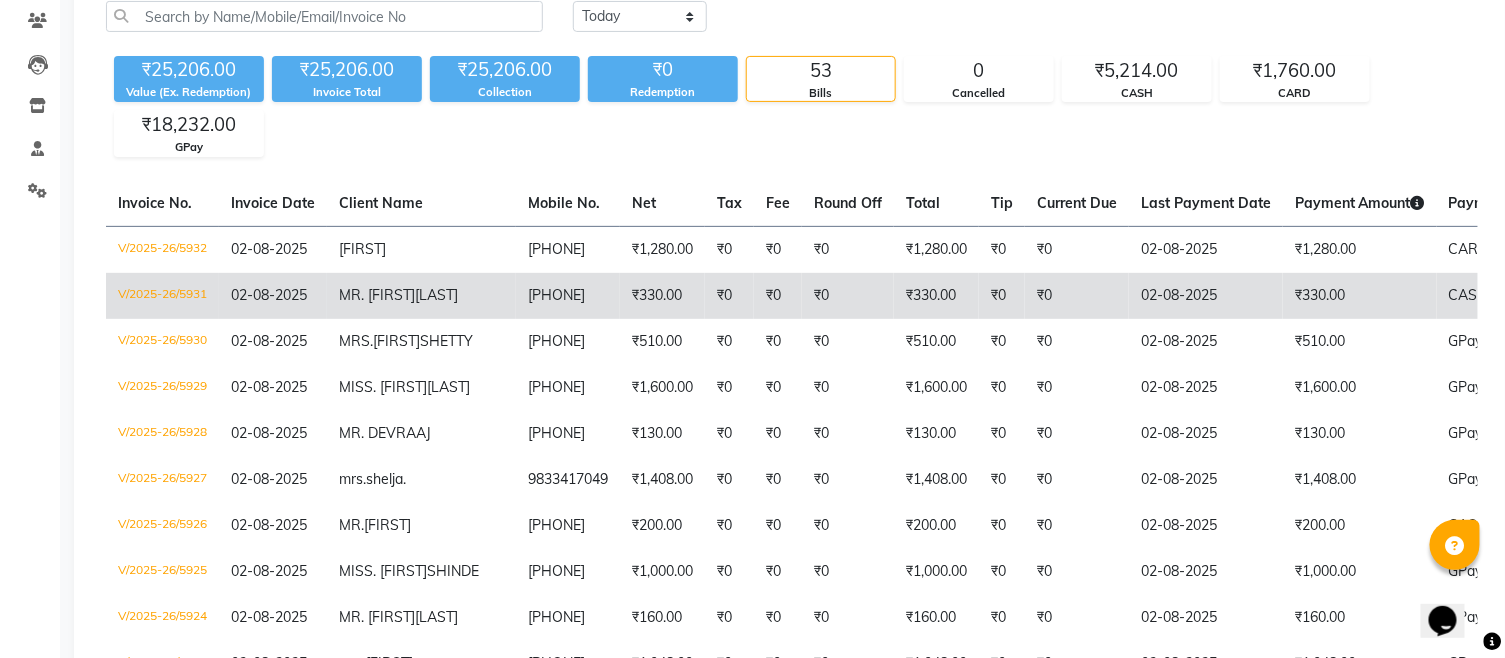 scroll, scrollTop: 222, scrollLeft: 0, axis: vertical 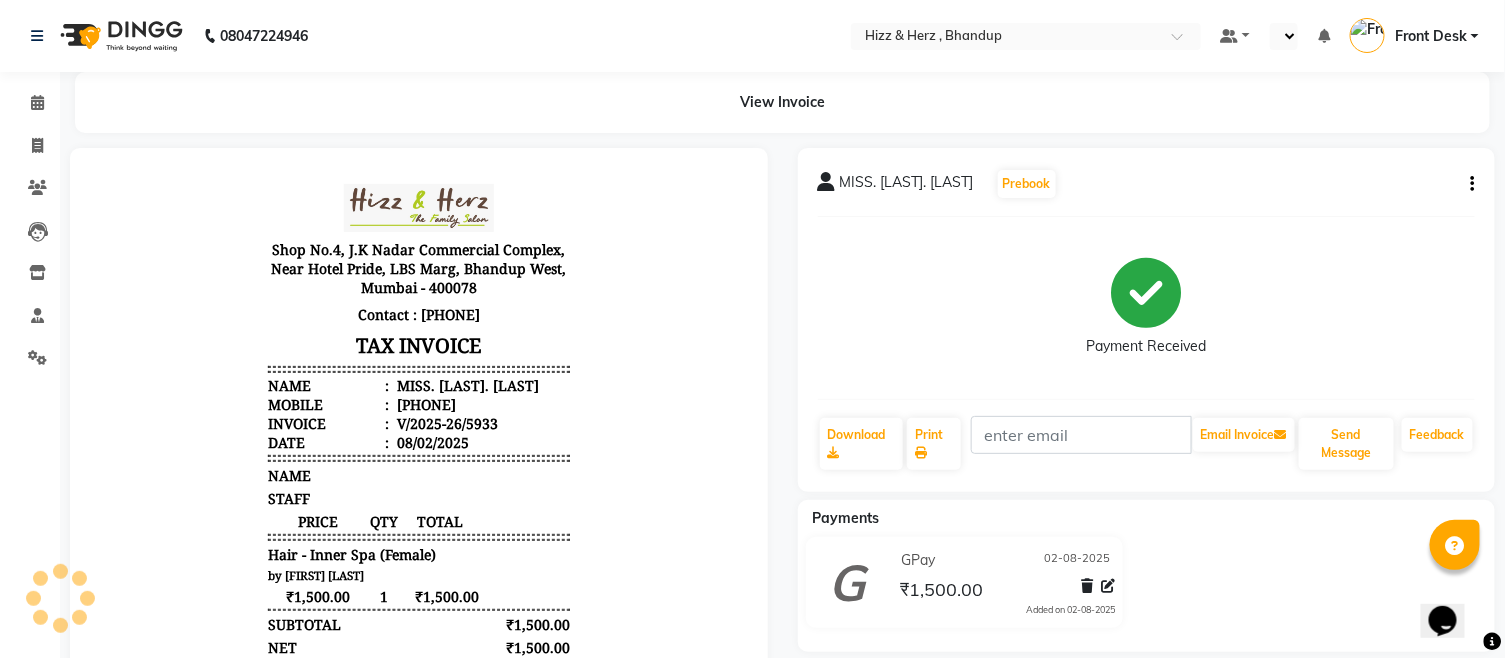 select on "en" 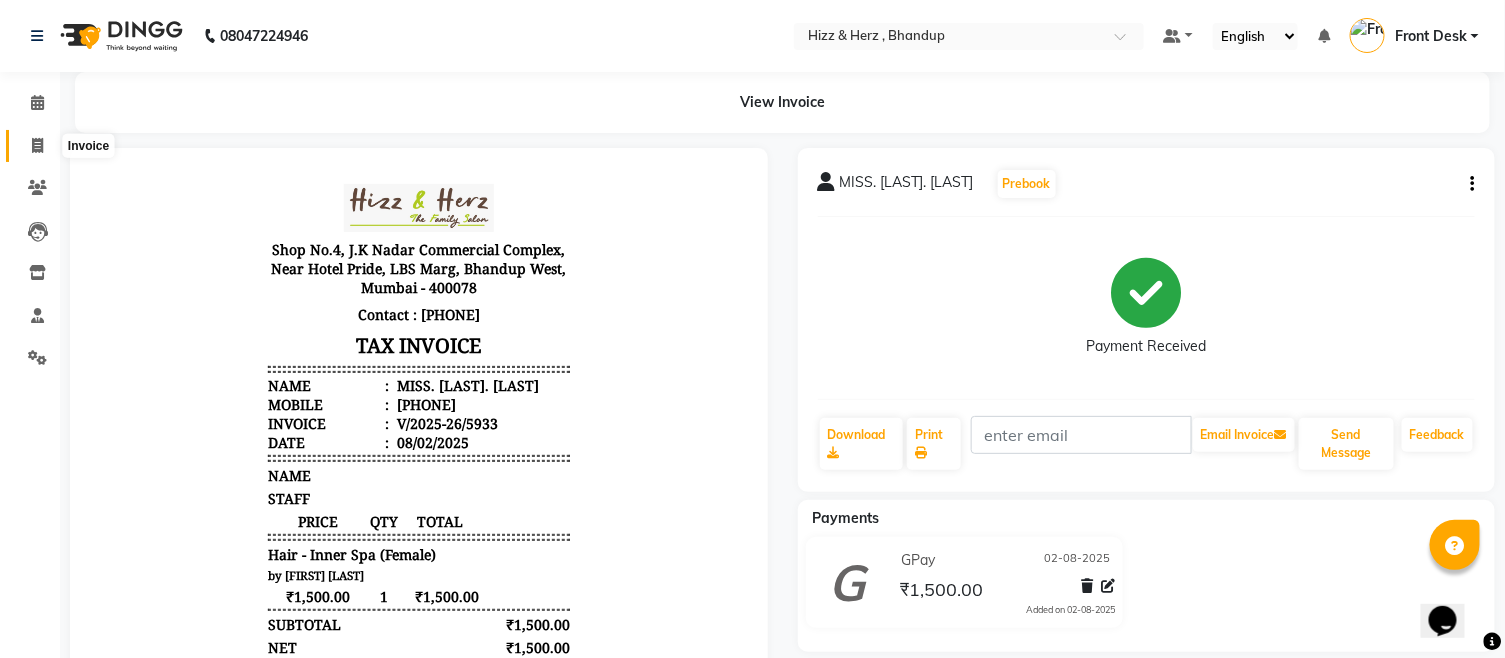 click 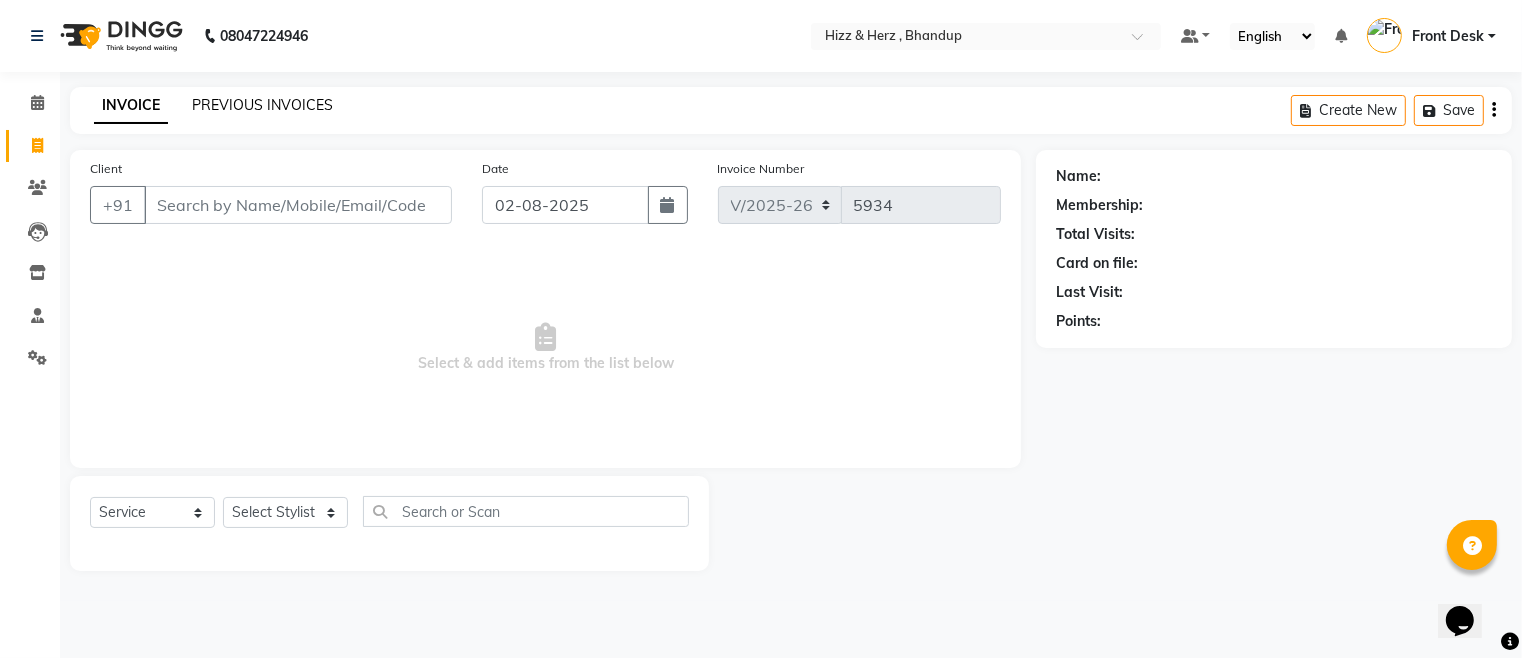 click on "PREVIOUS INVOICES" 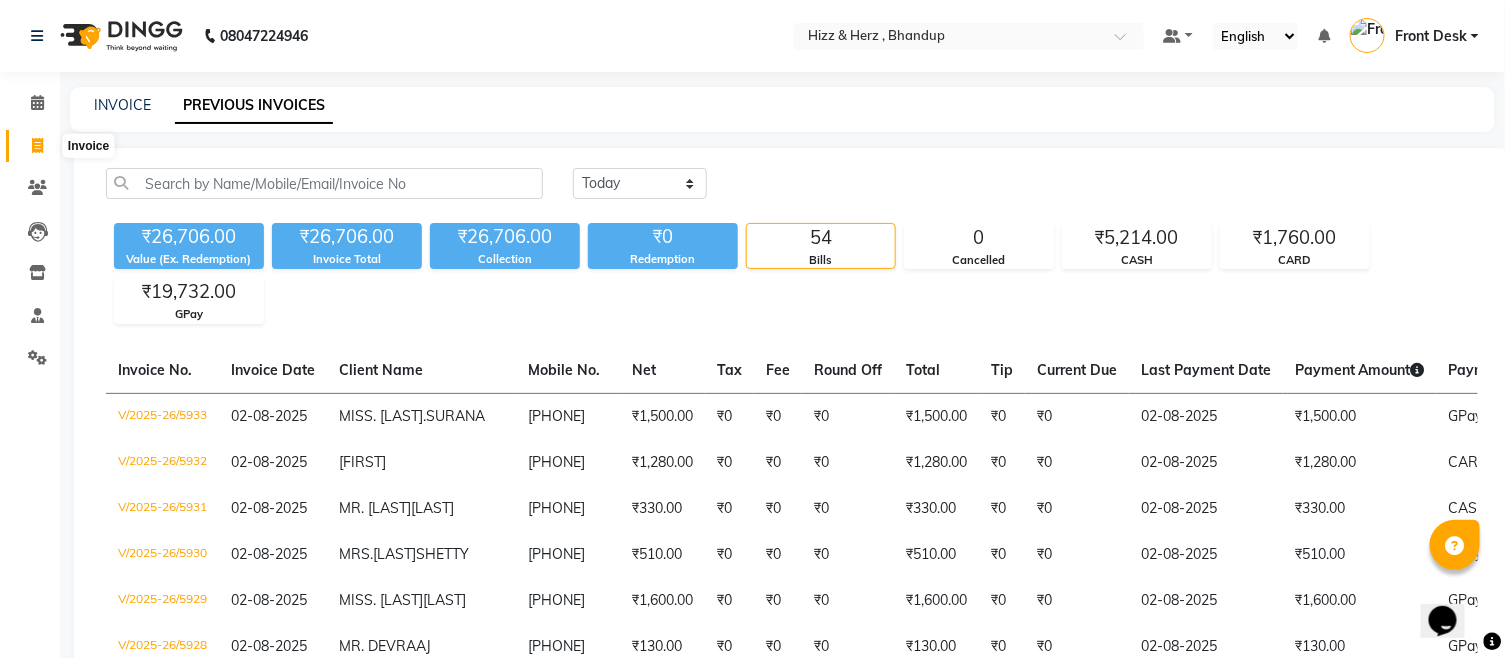 click 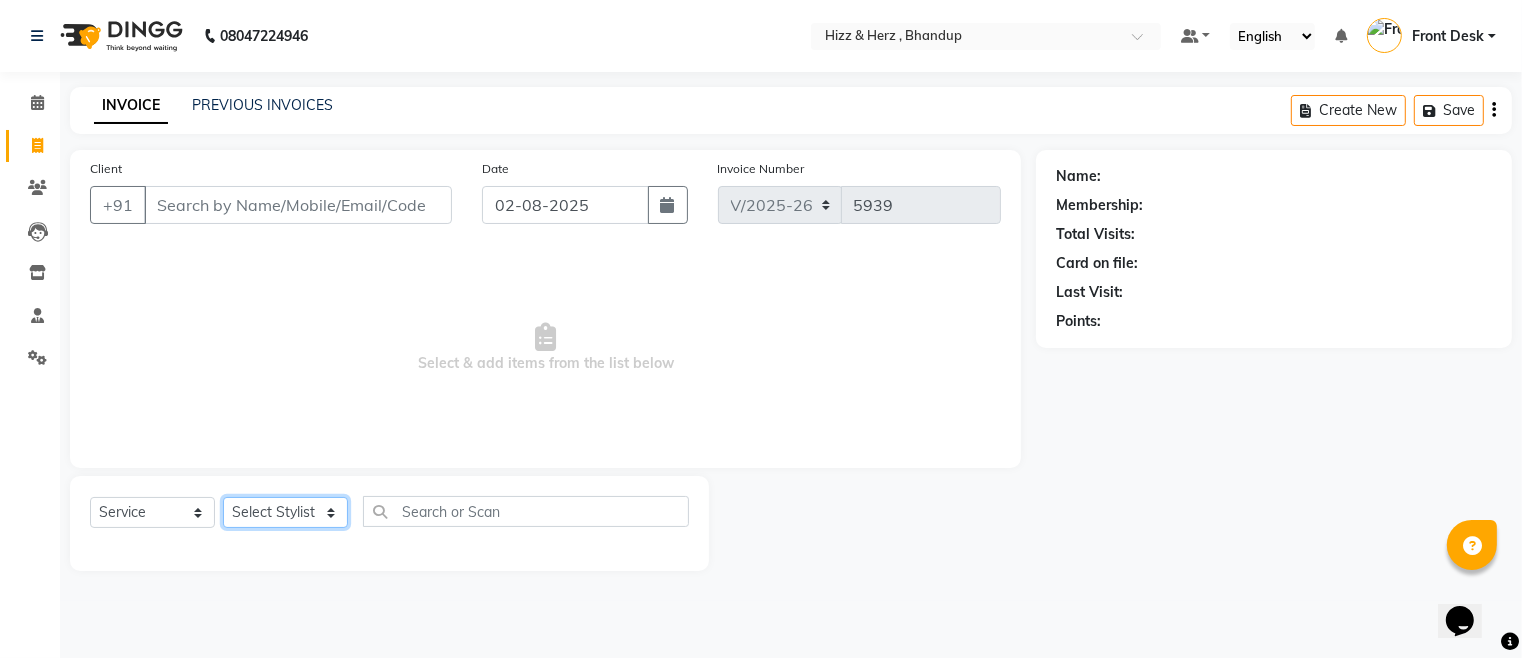 click on "Select Stylist Front Desk Gaurav Sharma HIZZ & HERZ 2 IRFAN AHMAD Jigna Goswami KHALID AHMAD Laxmi Mehboob MOHD PARVEJ NIZAM Salman Sangeeta  SUMITA  VEERENDRA SHARMA" 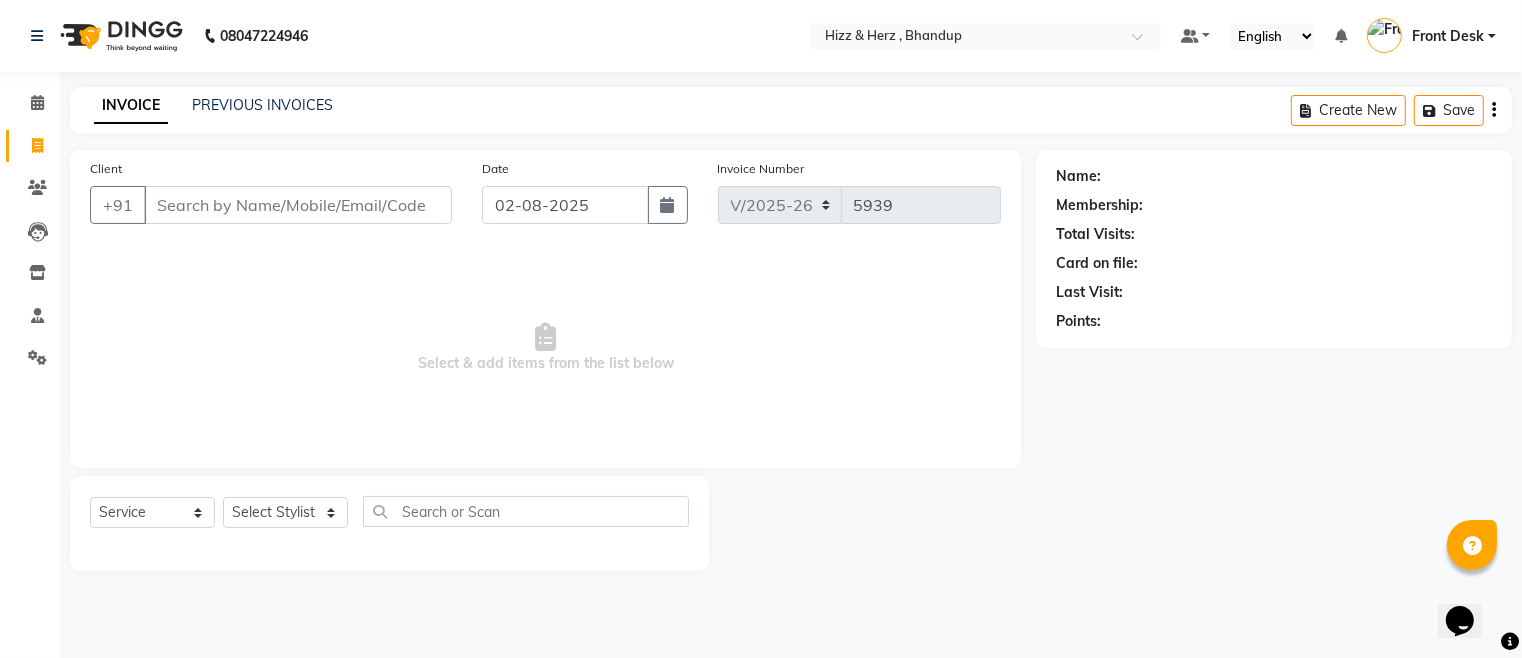 click on "Select & add items from the list below" at bounding box center [545, 348] 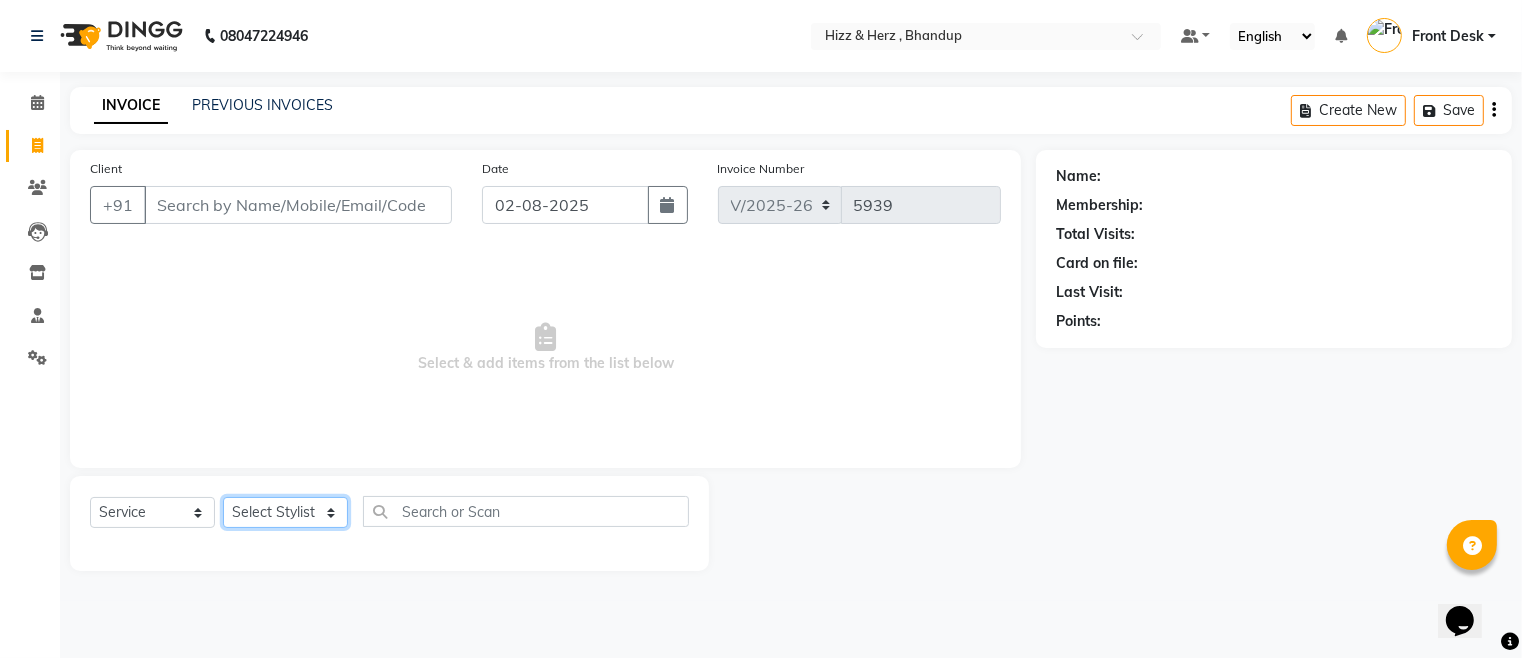 click on "Select Stylist Front Desk Gaurav Sharma HIZZ & HERZ 2 IRFAN AHMAD Jigna Goswami KHALID AHMAD Laxmi Mehboob MOHD PARVEJ NIZAM Salman Sangeeta  SUMITA  VEERENDRA SHARMA" 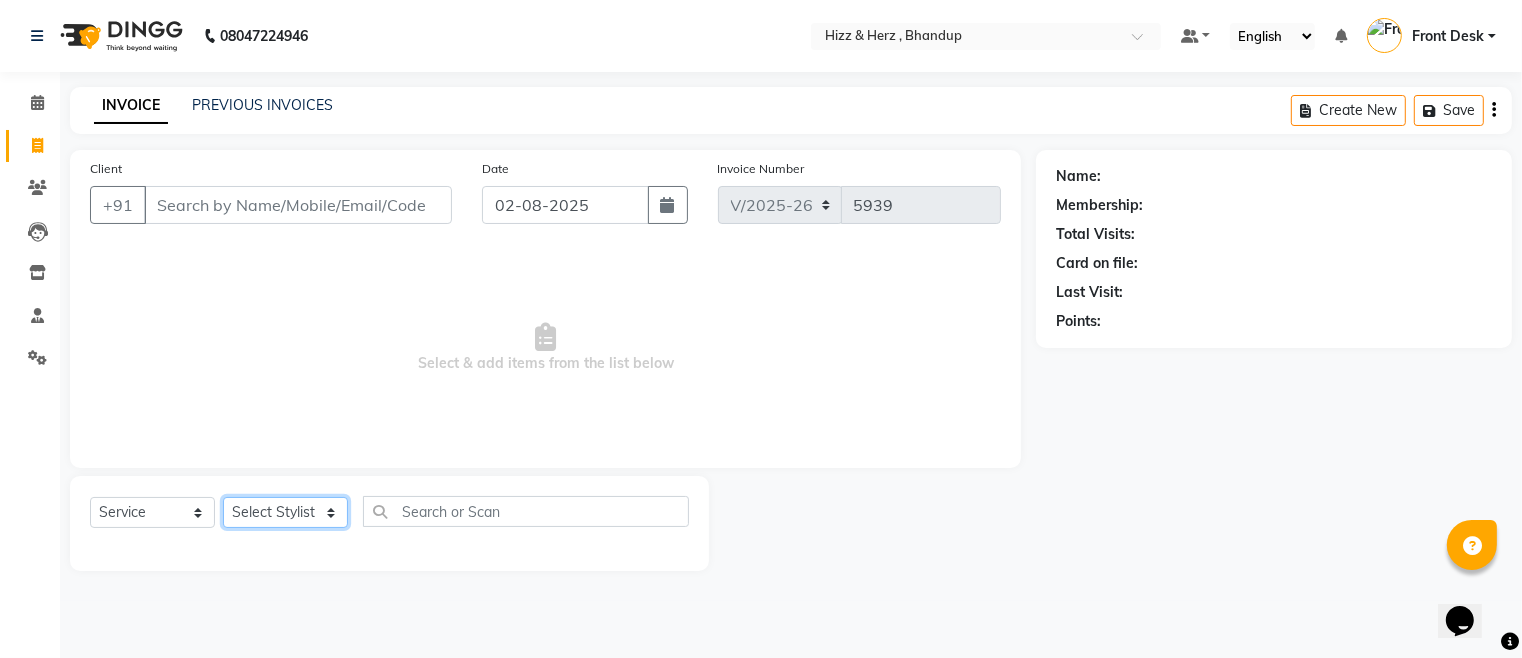 select on "33193" 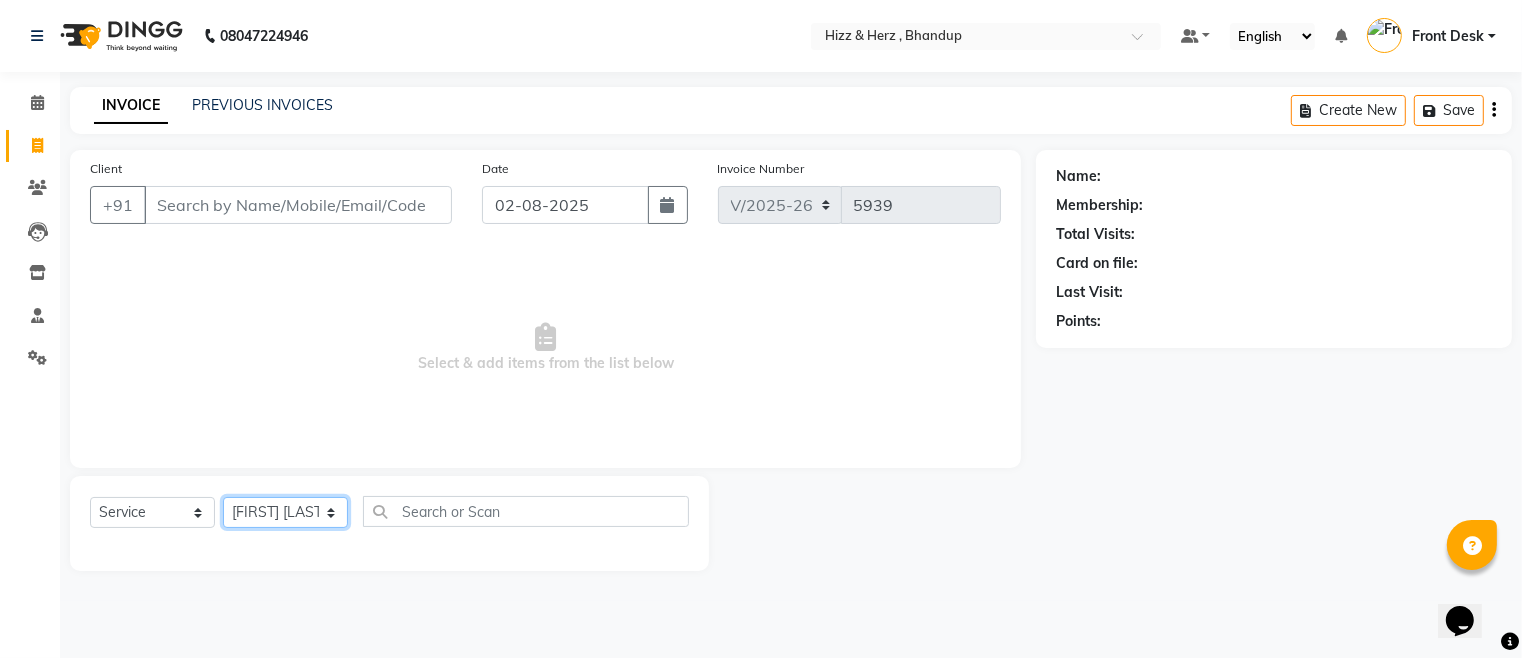 click on "Select Stylist Front Desk Gaurav Sharma HIZZ & HERZ 2 IRFAN AHMAD Jigna Goswami KHALID AHMAD Laxmi Mehboob MOHD PARVEJ NIZAM Salman Sangeeta  SUMITA  VEERENDRA SHARMA" 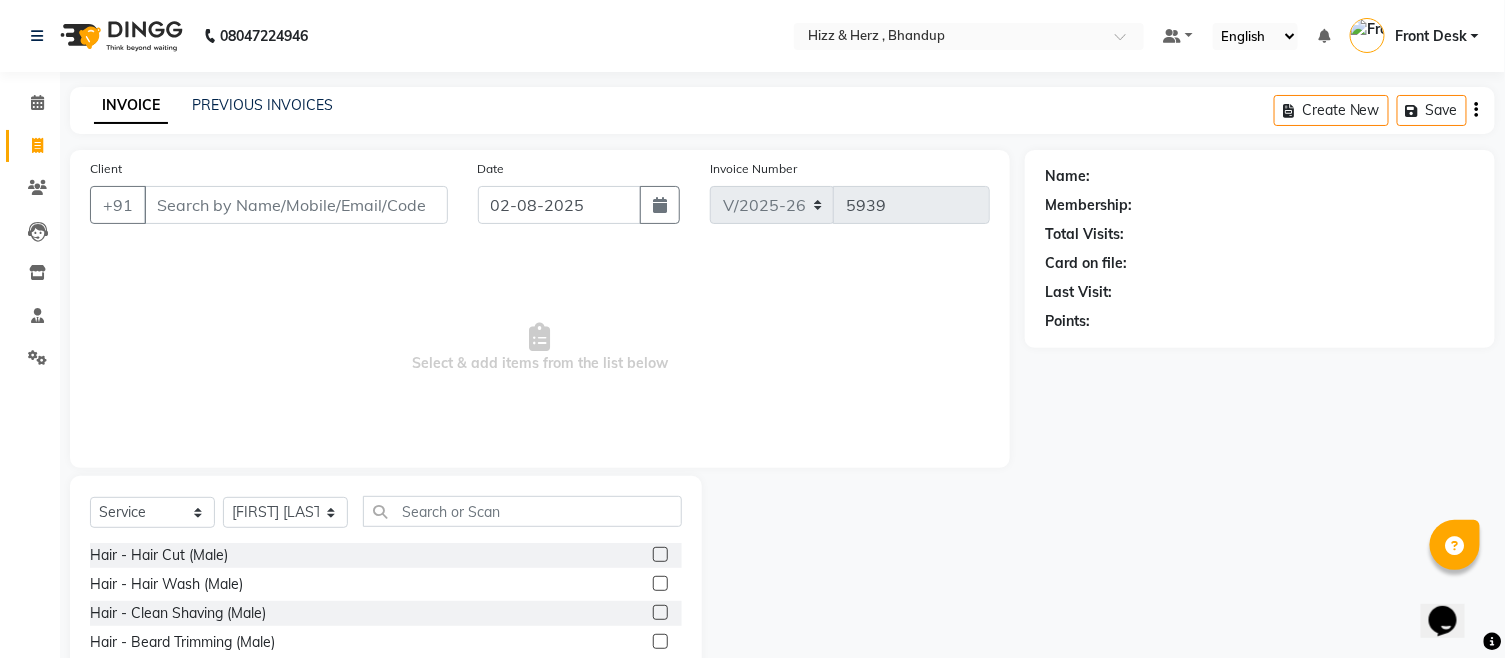 click 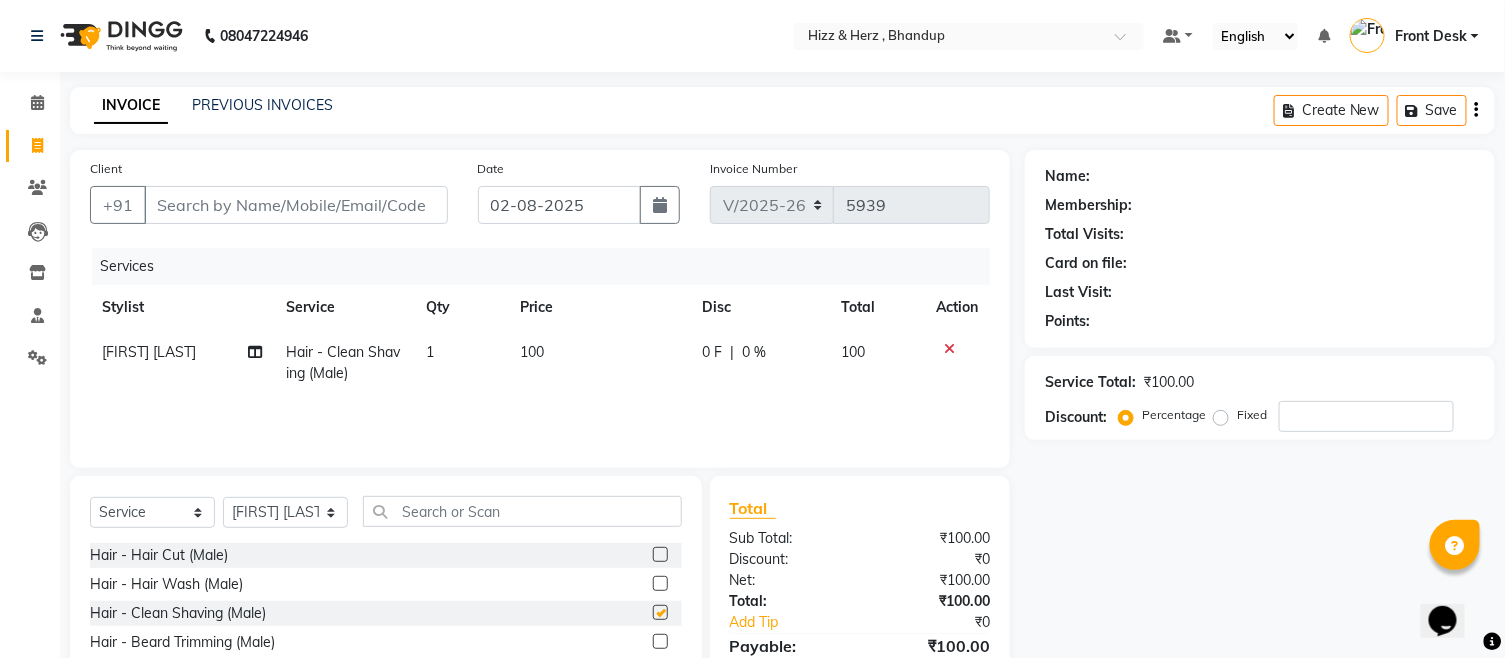 checkbox on "false" 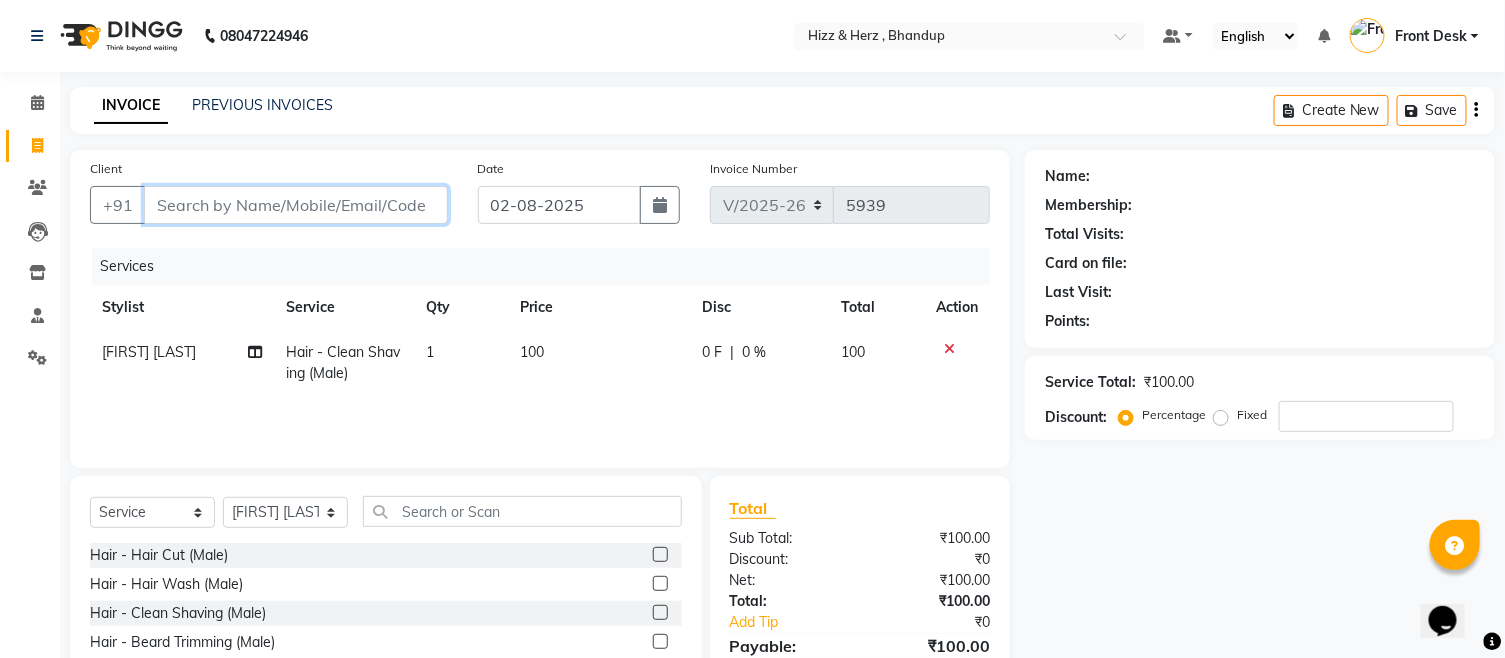 click on "Client" at bounding box center (296, 205) 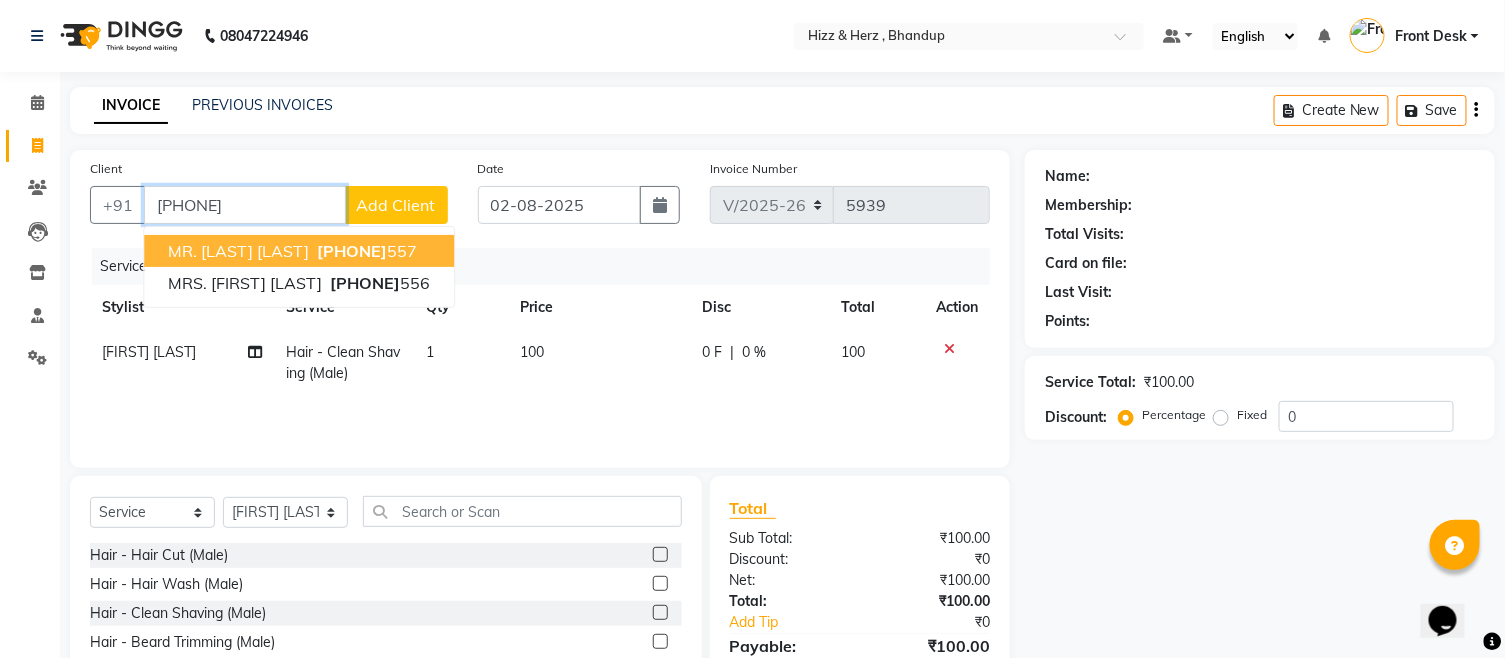 click on "9769158" at bounding box center [352, 251] 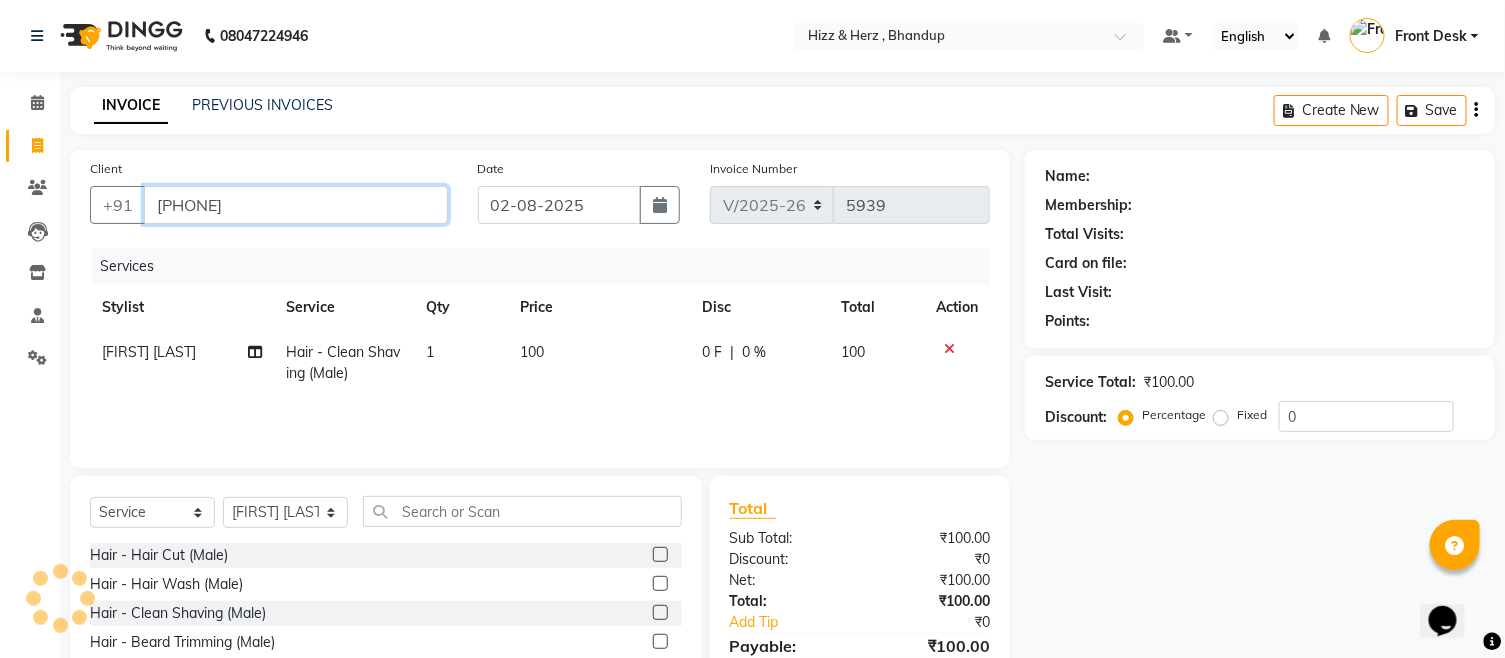 type on "9769158557" 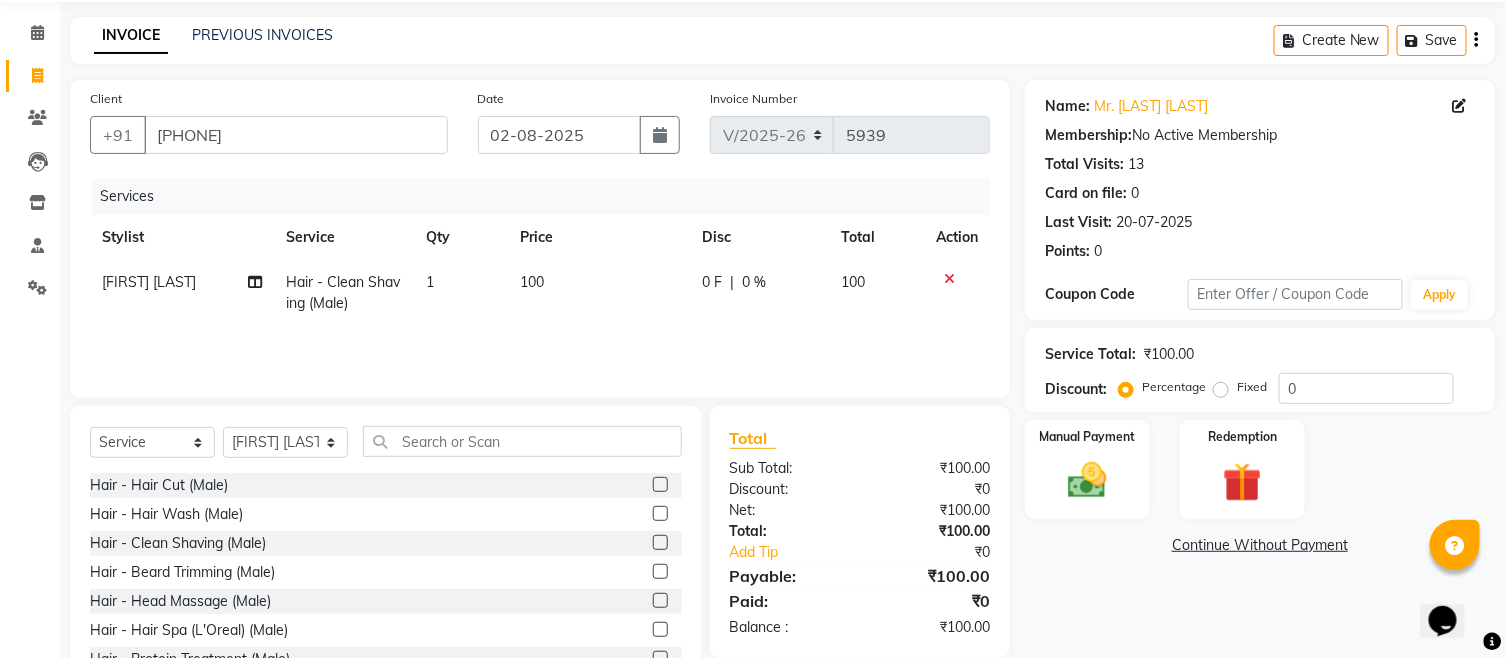 scroll, scrollTop: 142, scrollLeft: 0, axis: vertical 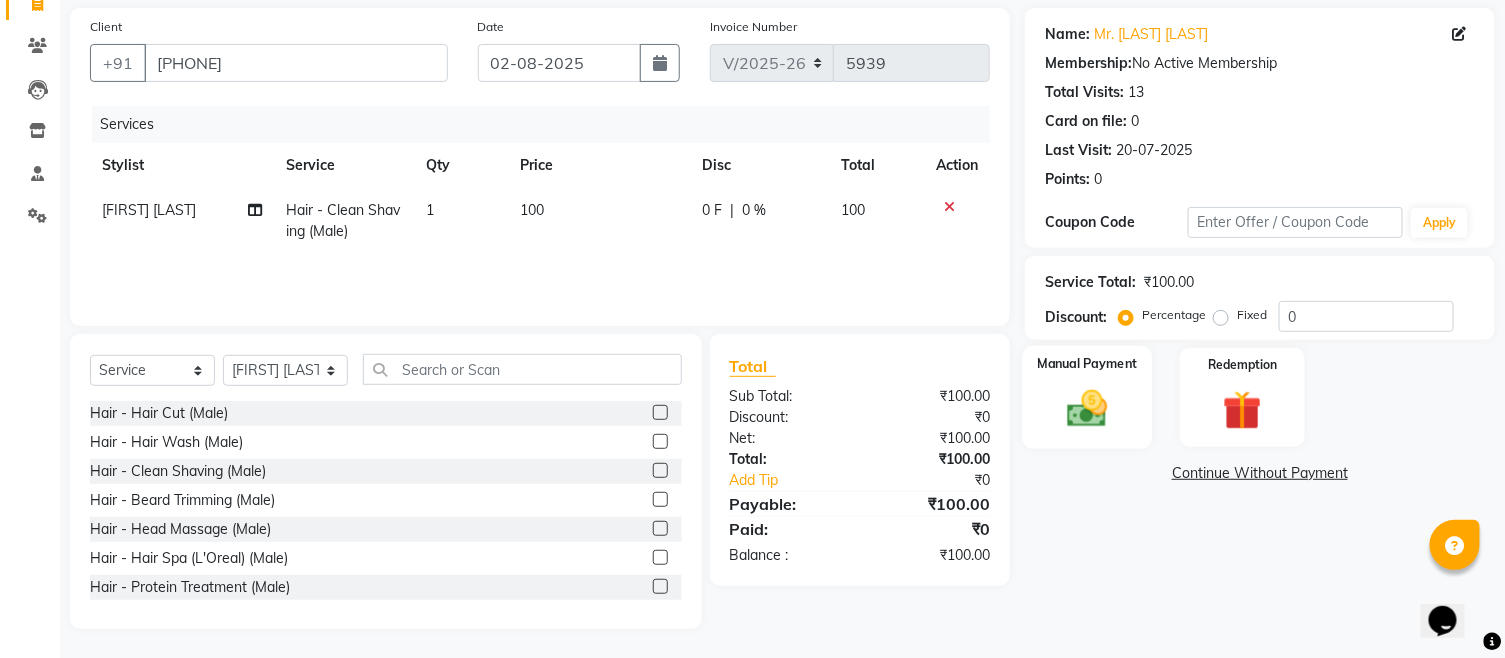 click 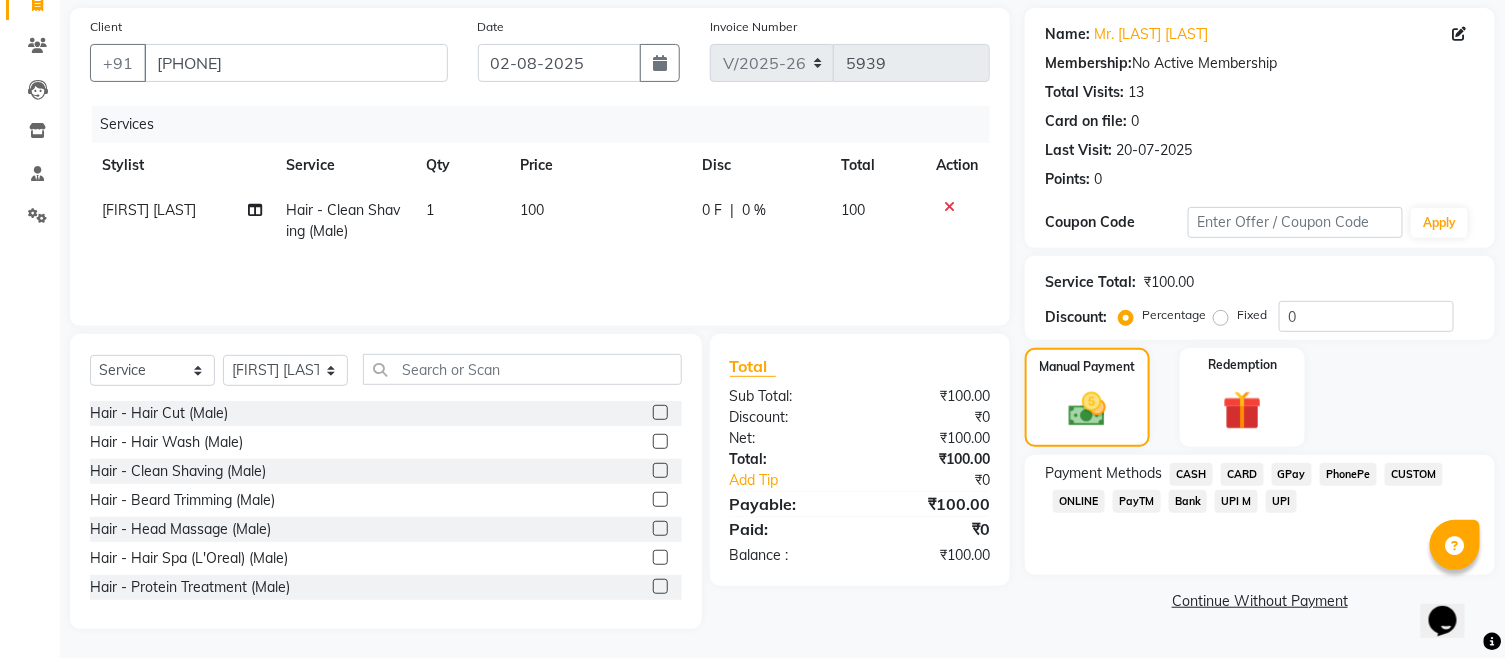 click on "GPay" 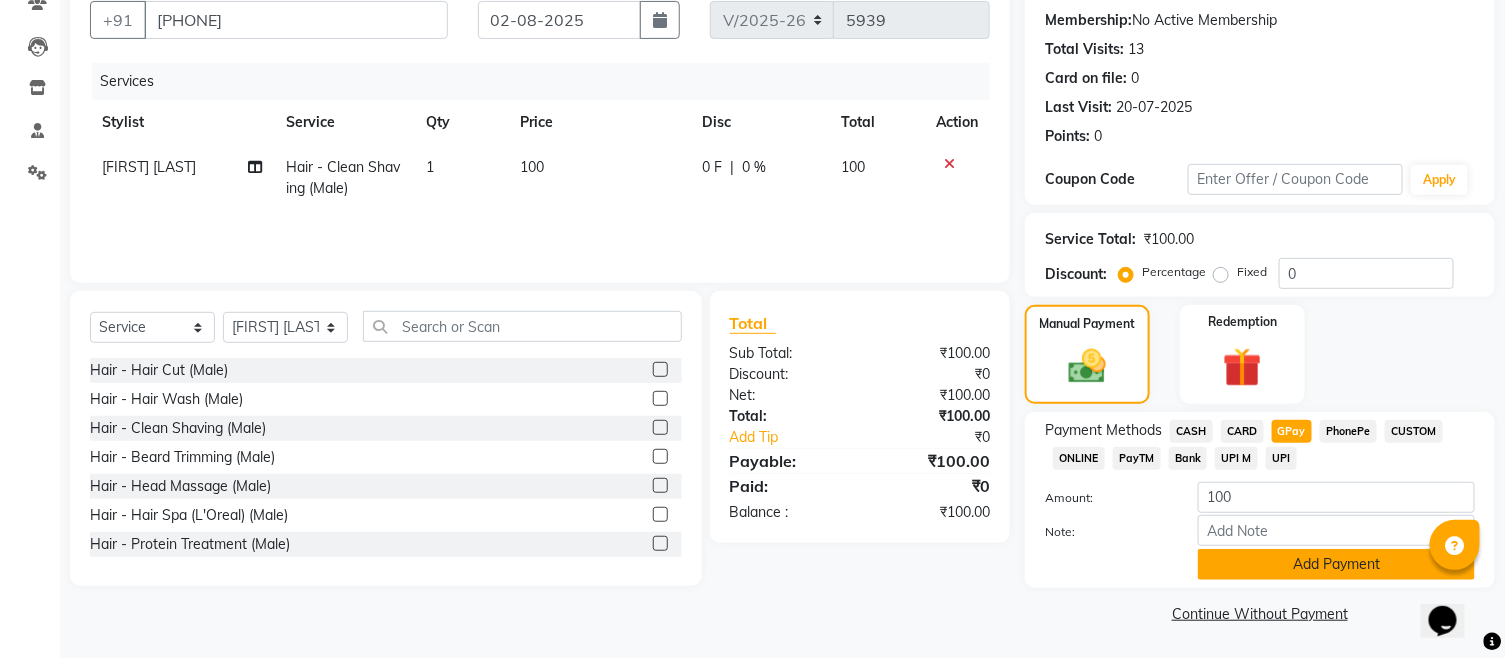click on "Add Payment" 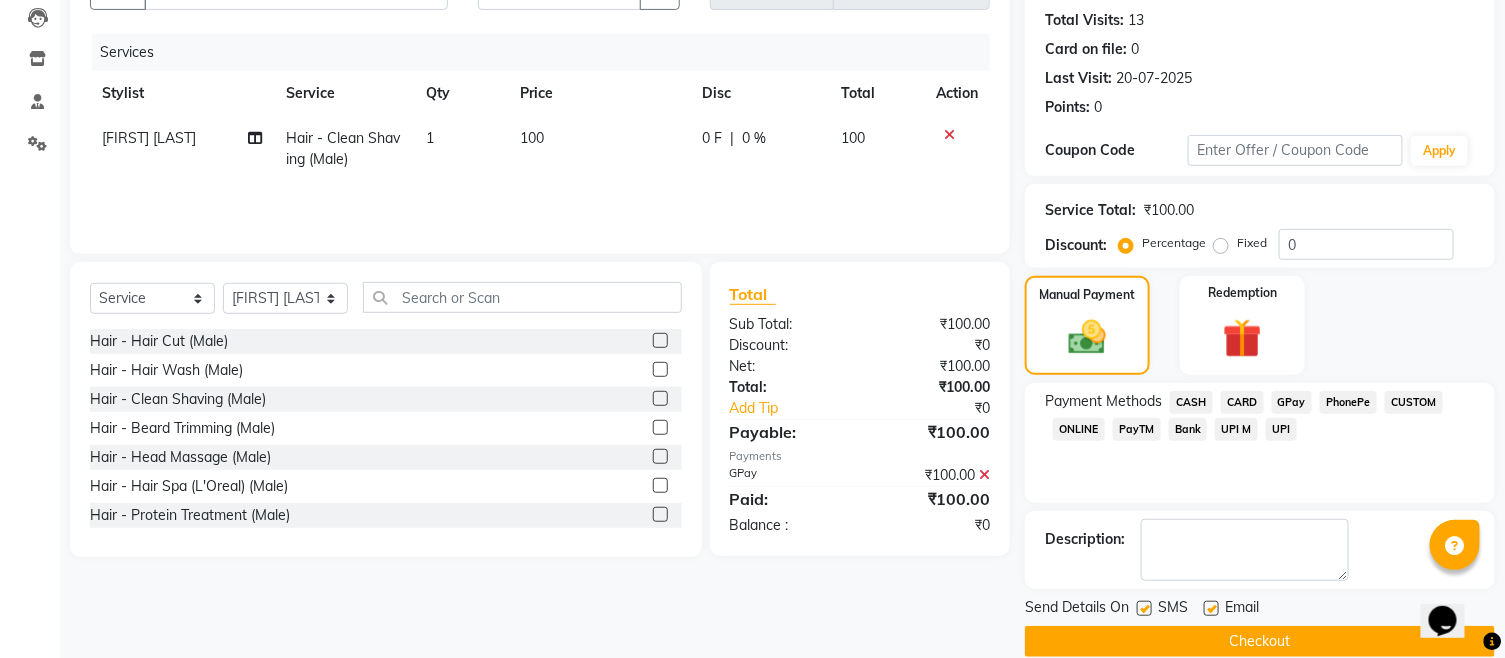 scroll, scrollTop: 242, scrollLeft: 0, axis: vertical 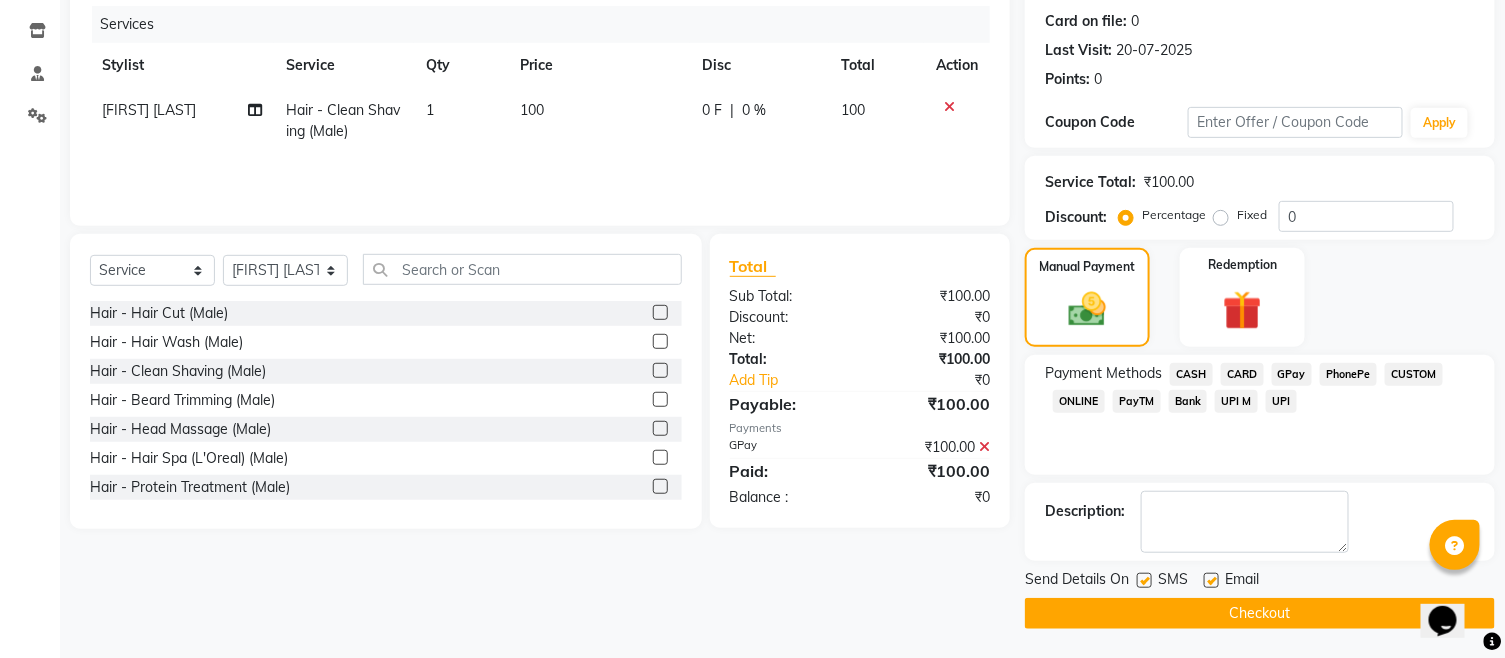 click on "Checkout" 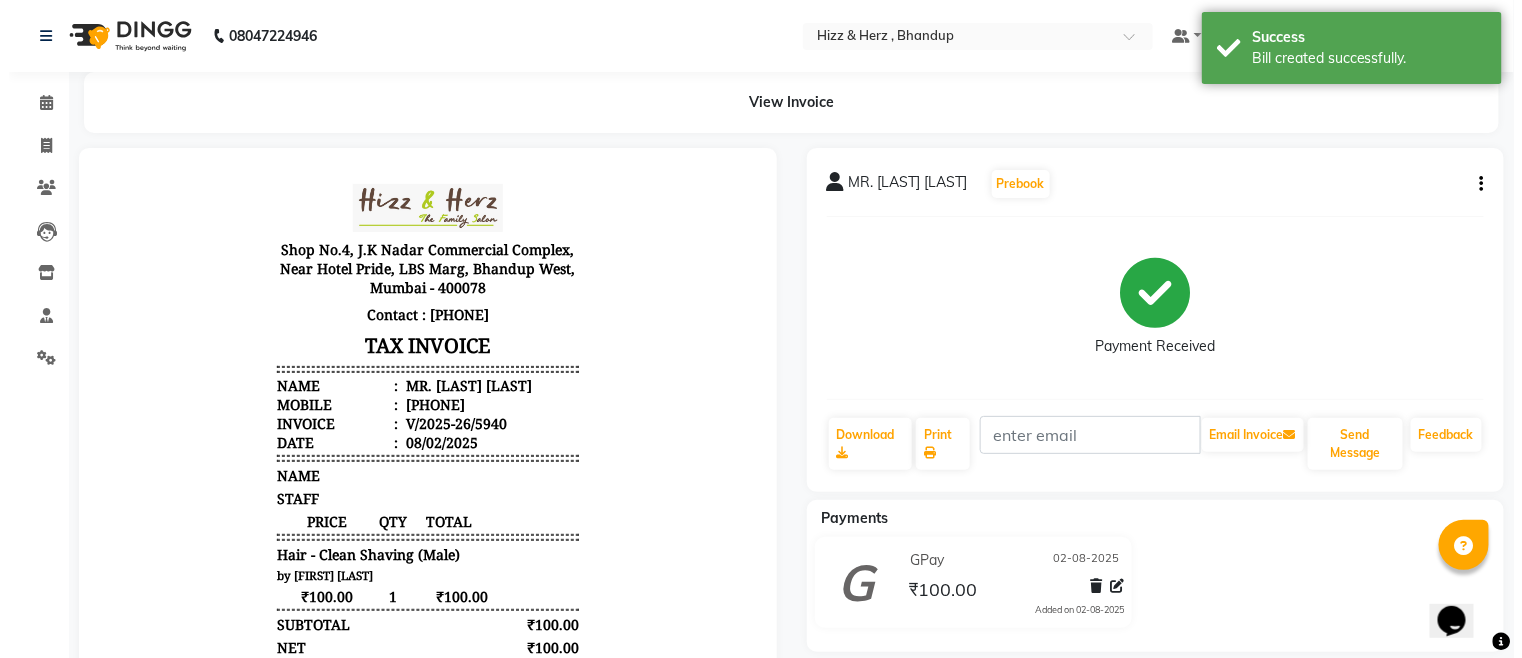 scroll, scrollTop: 0, scrollLeft: 0, axis: both 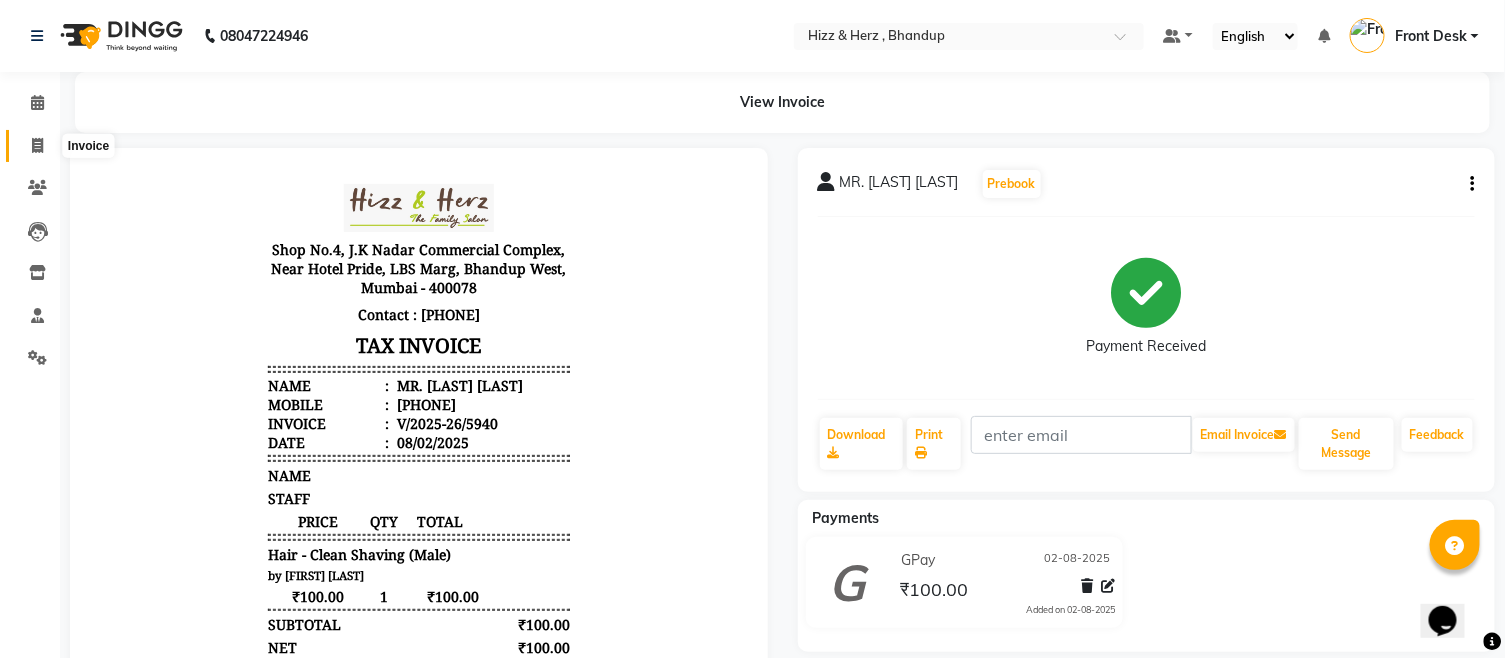 click 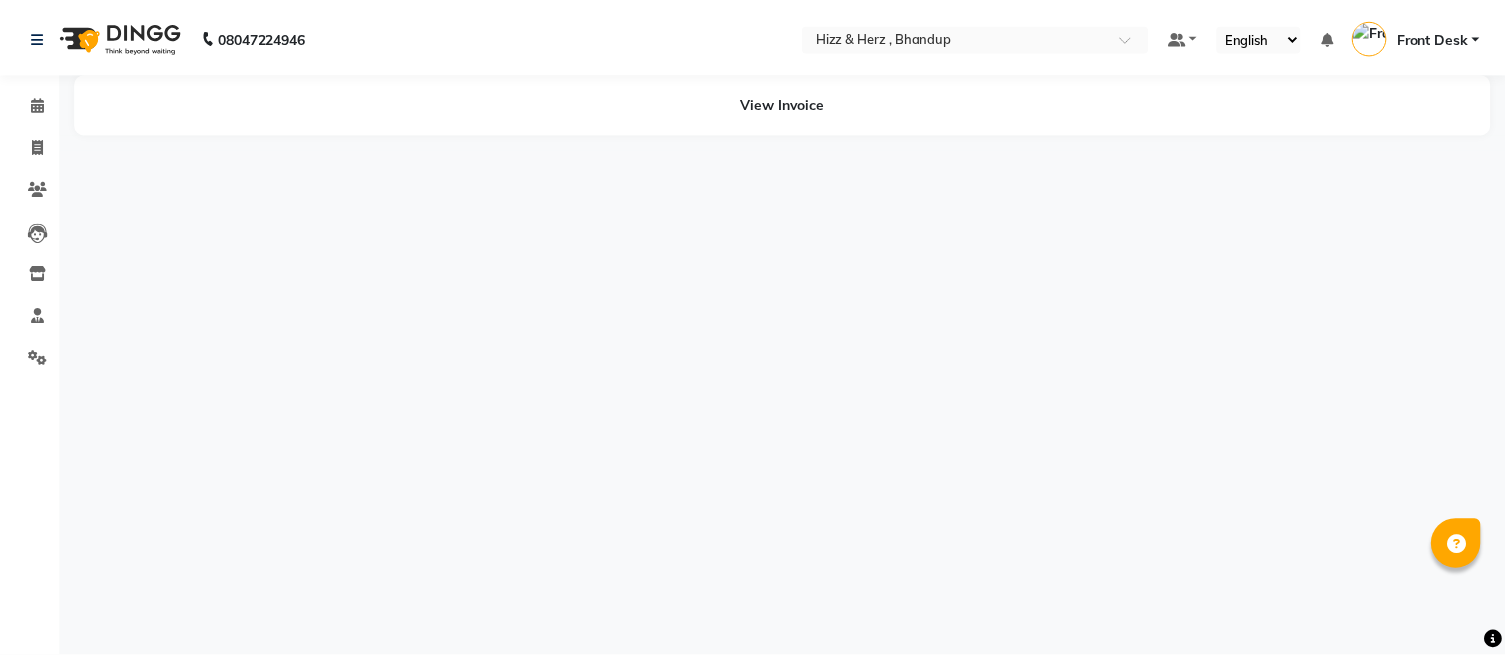 scroll, scrollTop: 0, scrollLeft: 0, axis: both 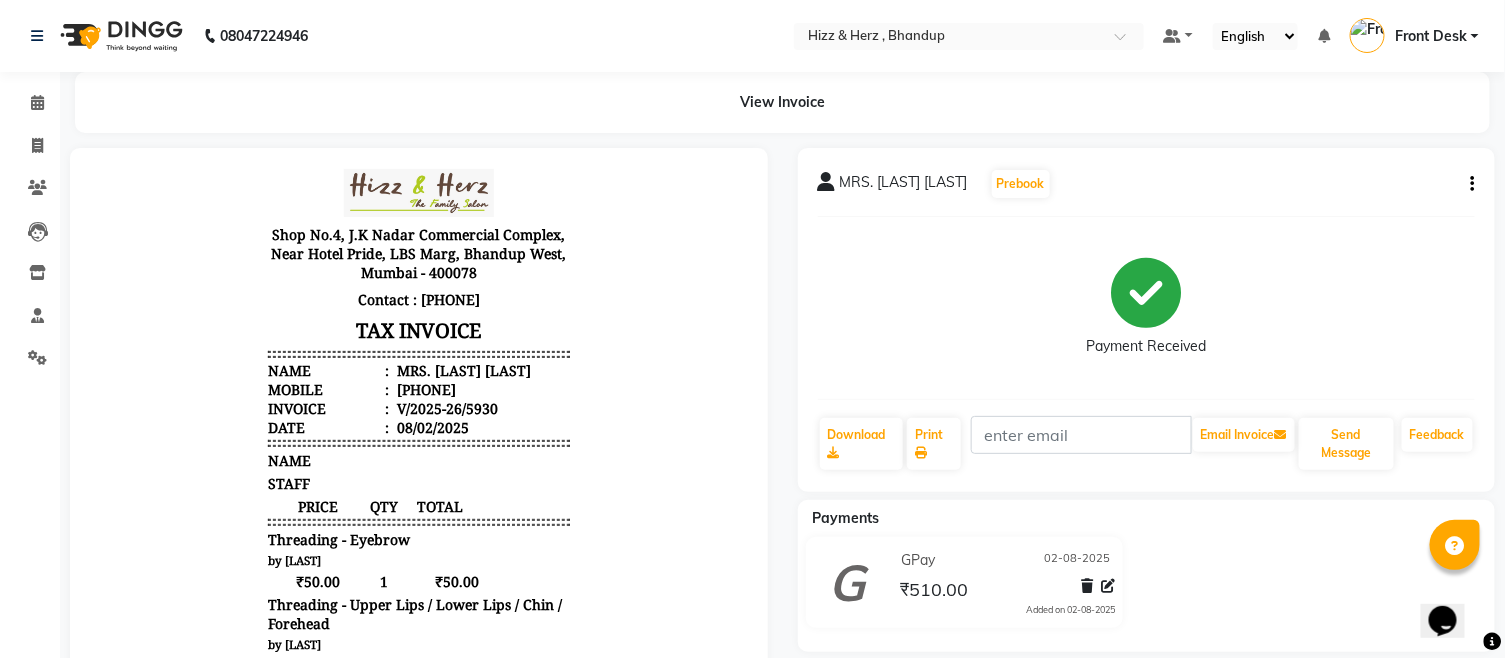 click 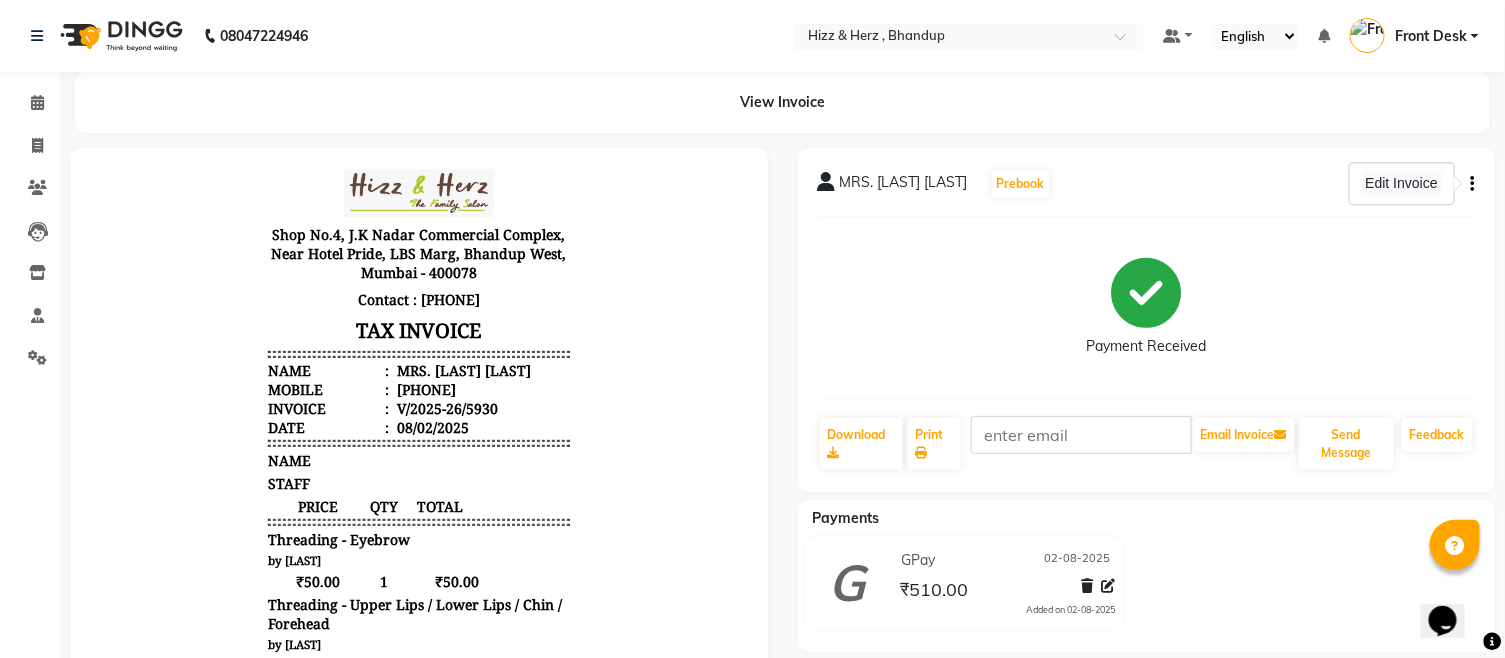 click on "Edit Invoice" at bounding box center (1402, 183) 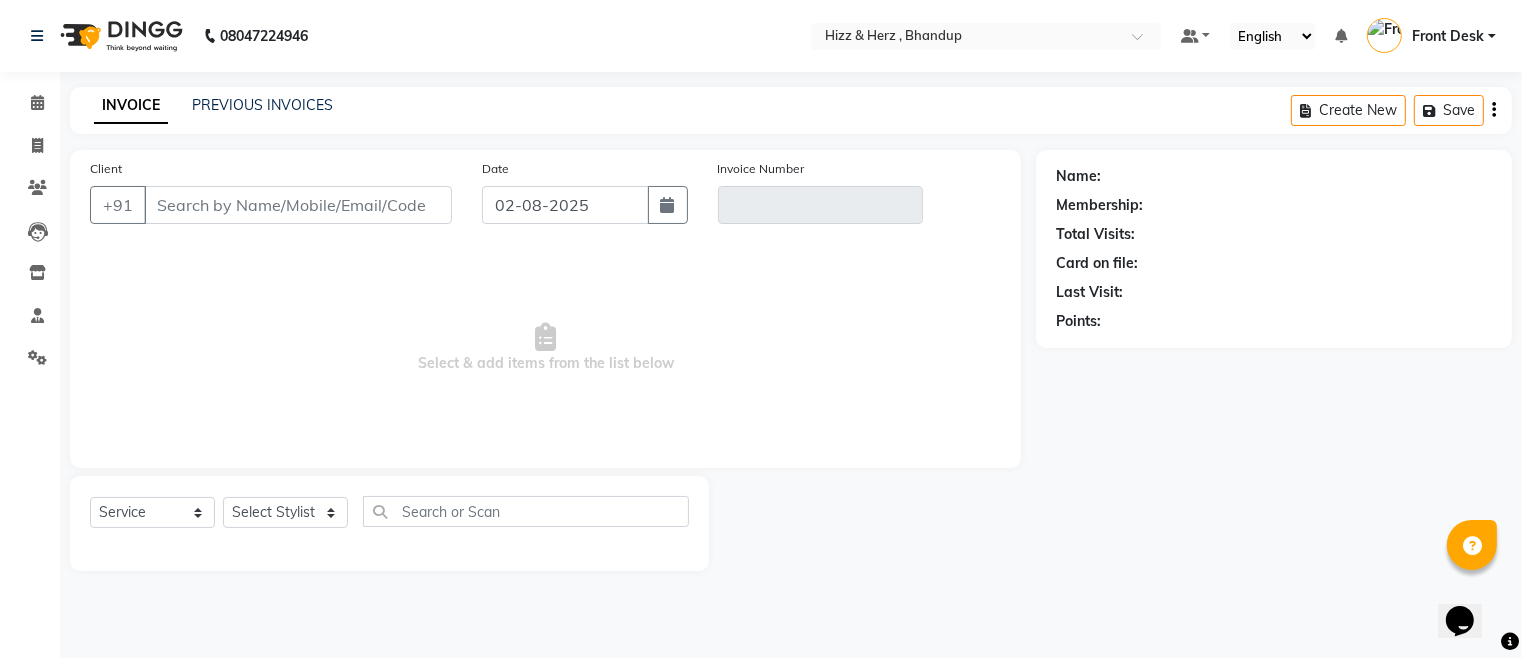 type on "[PHONE]" 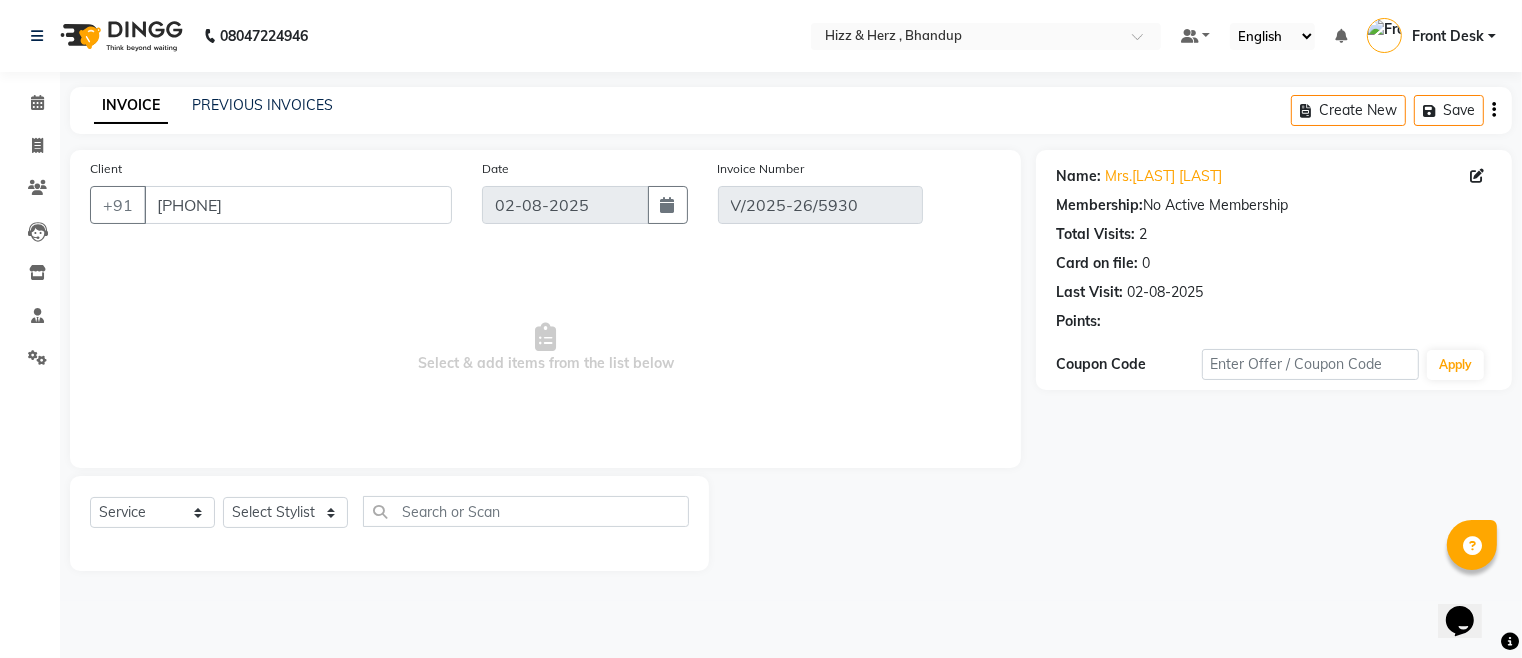 select on "select" 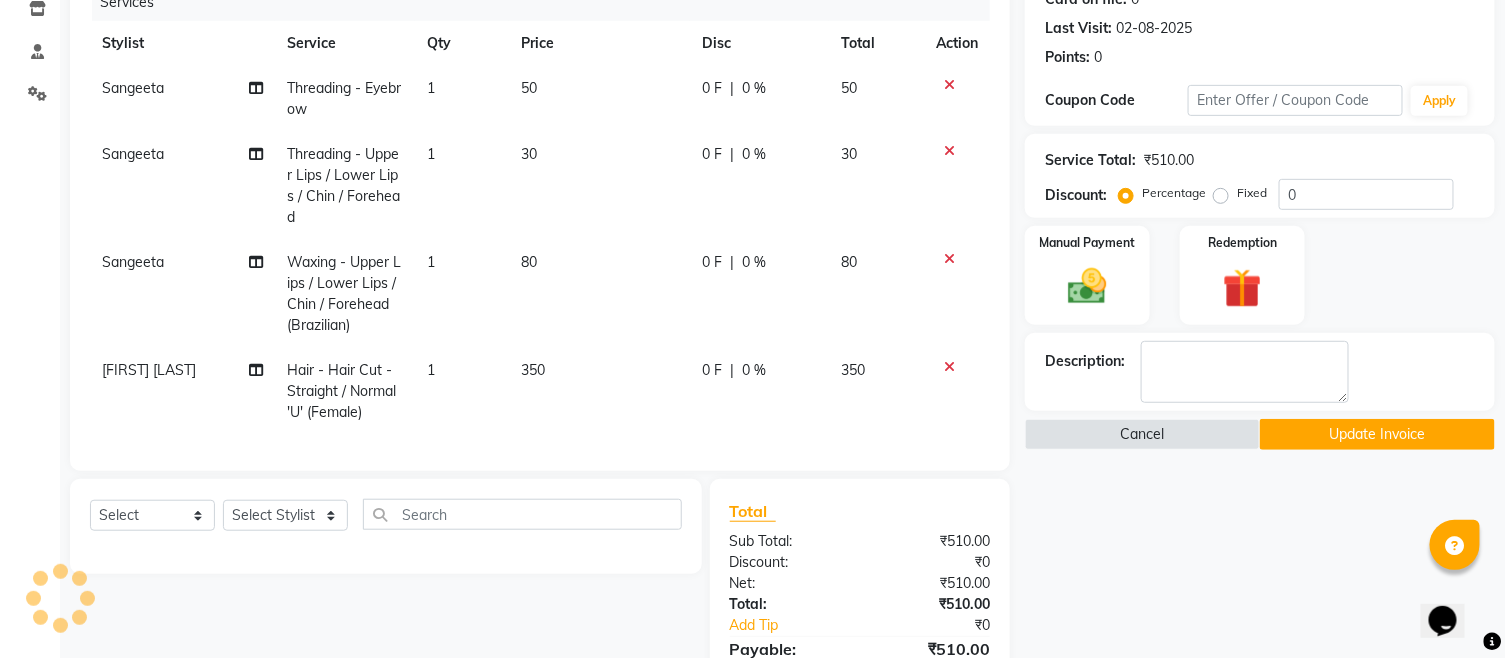 scroll, scrollTop: 333, scrollLeft: 0, axis: vertical 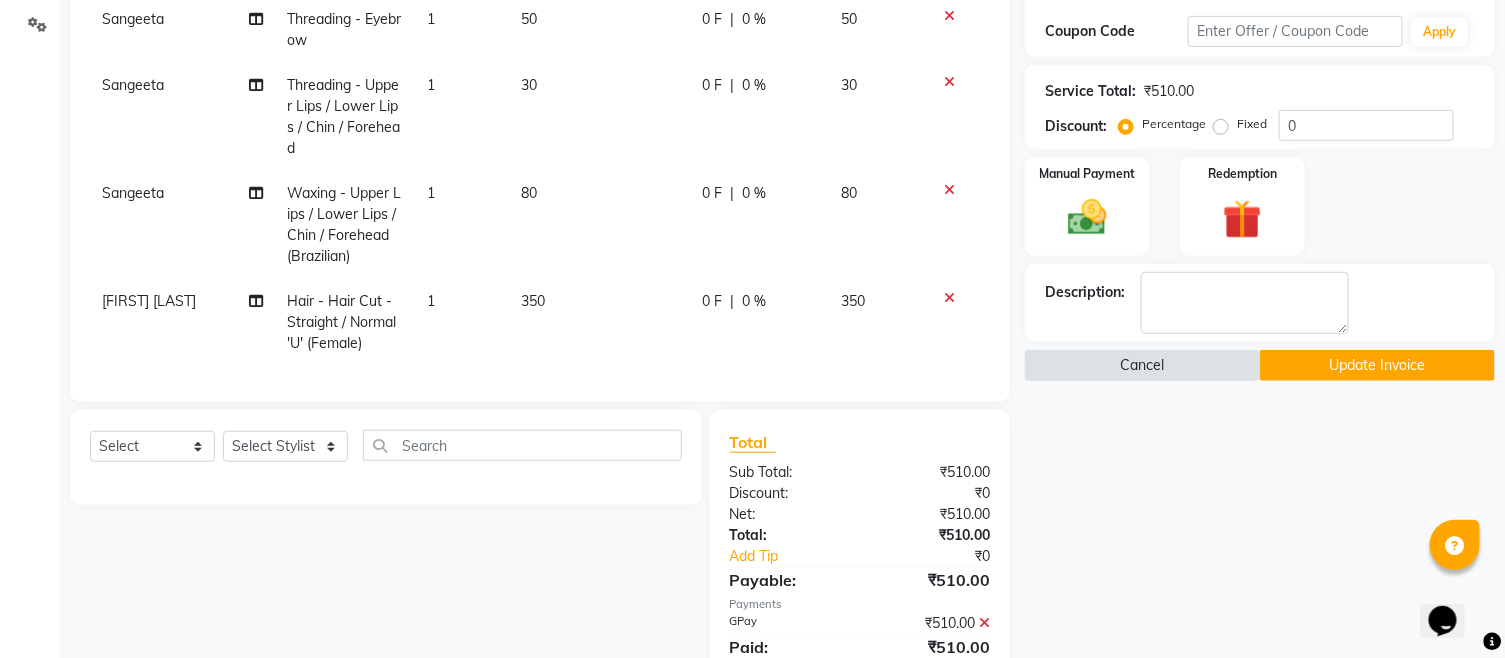 click on "Cancel" 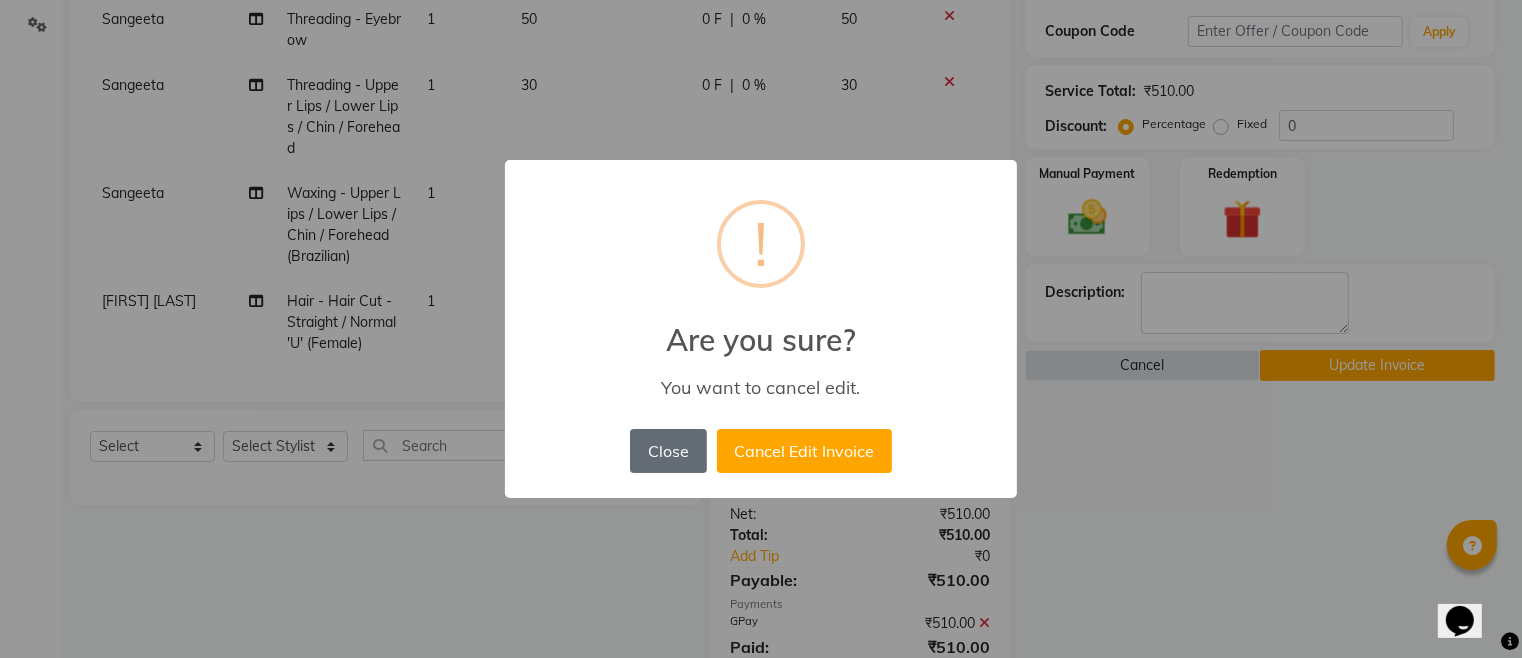 click on "Close" at bounding box center [668, 451] 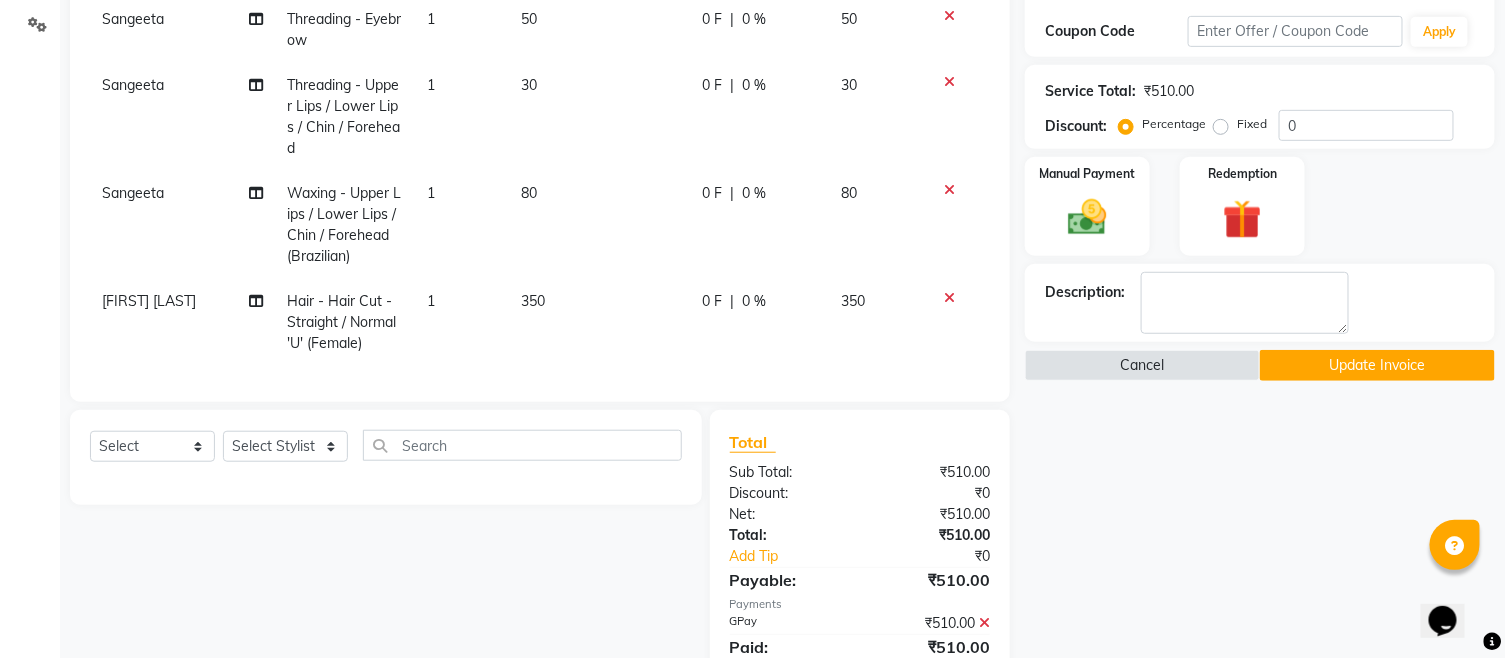 click 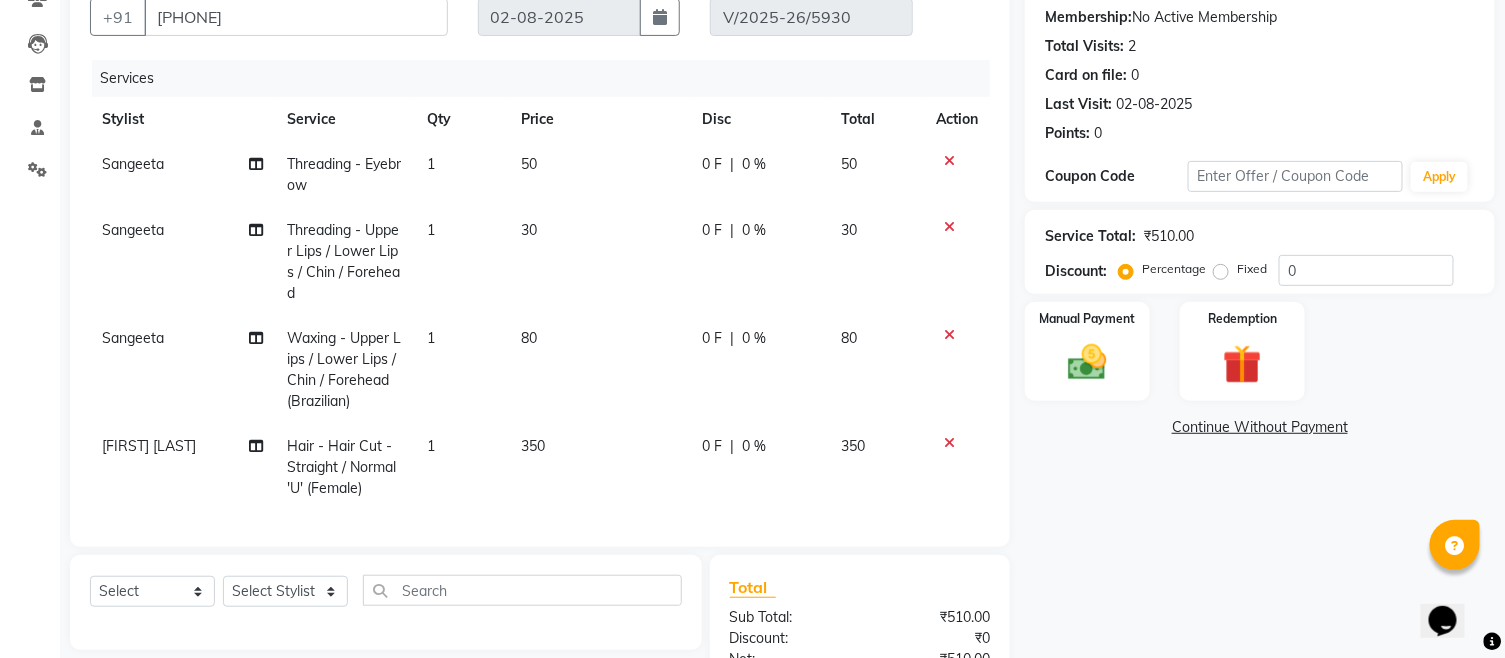 scroll, scrollTop: 0, scrollLeft: 0, axis: both 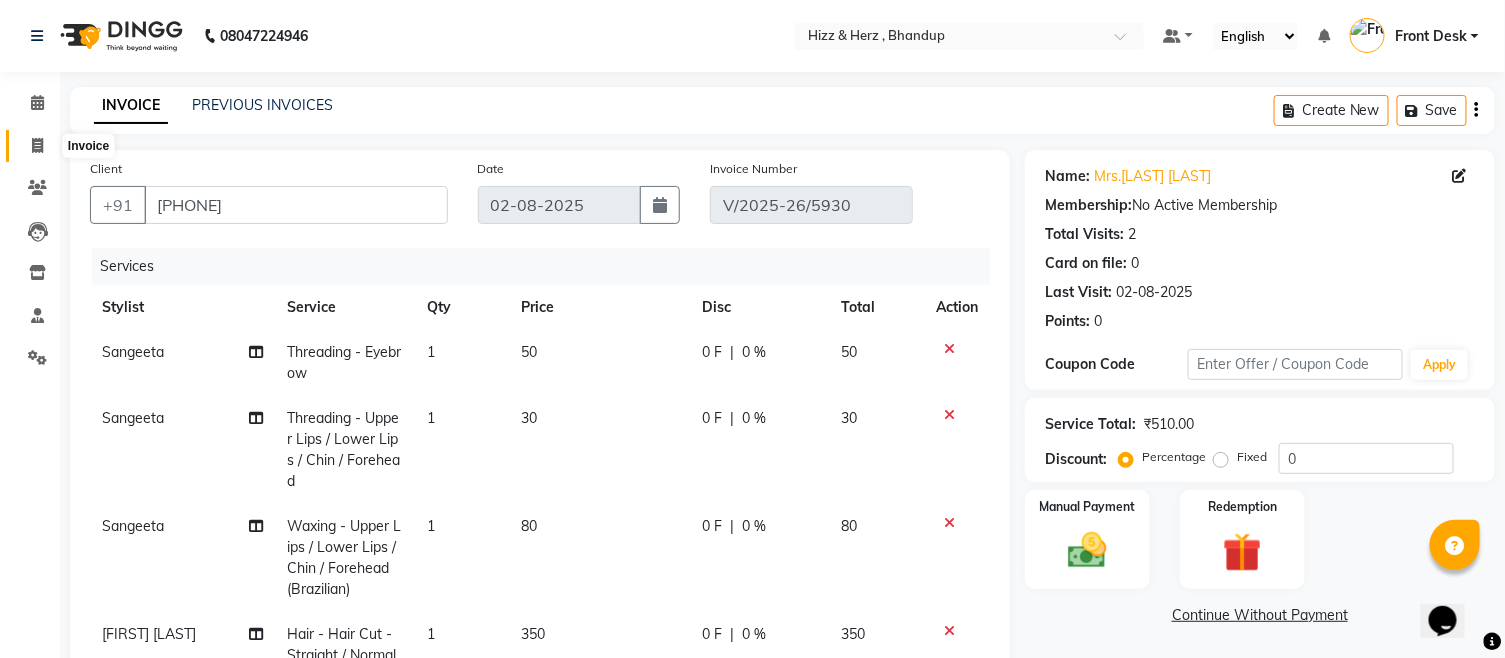 click 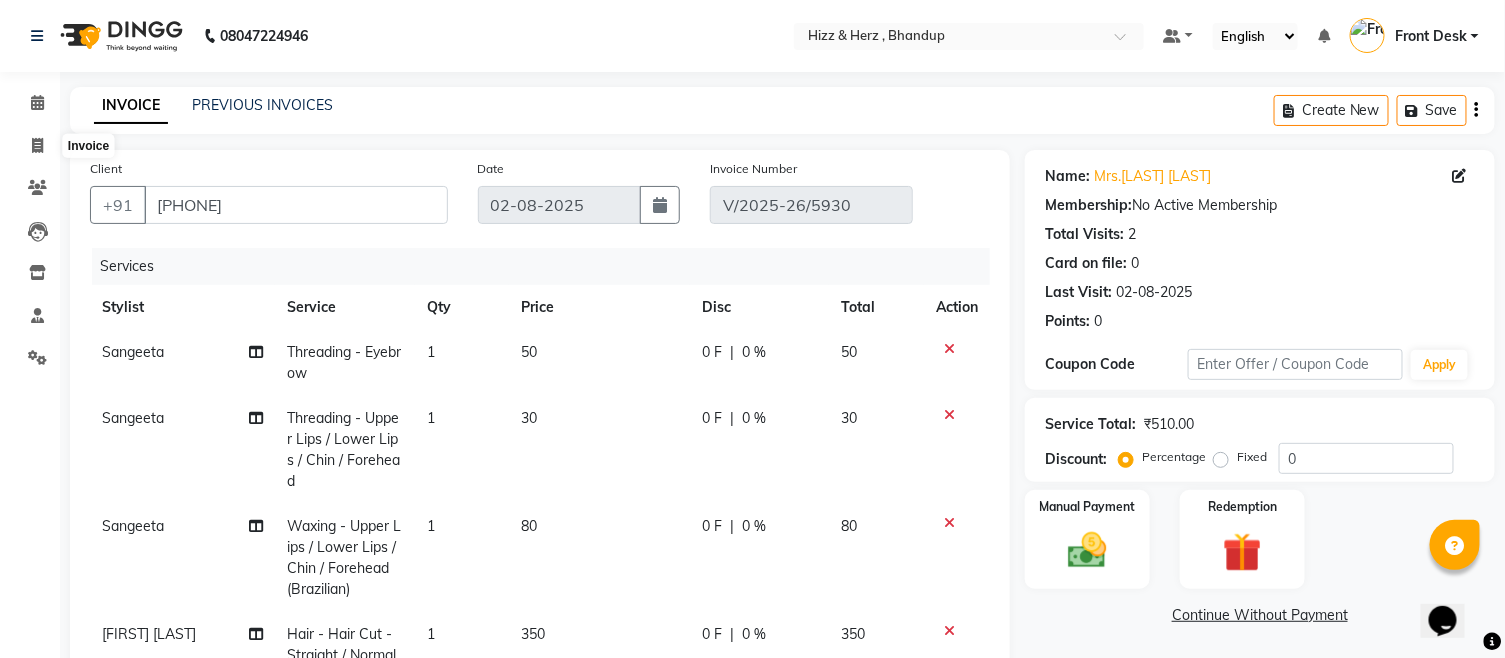 select on "629" 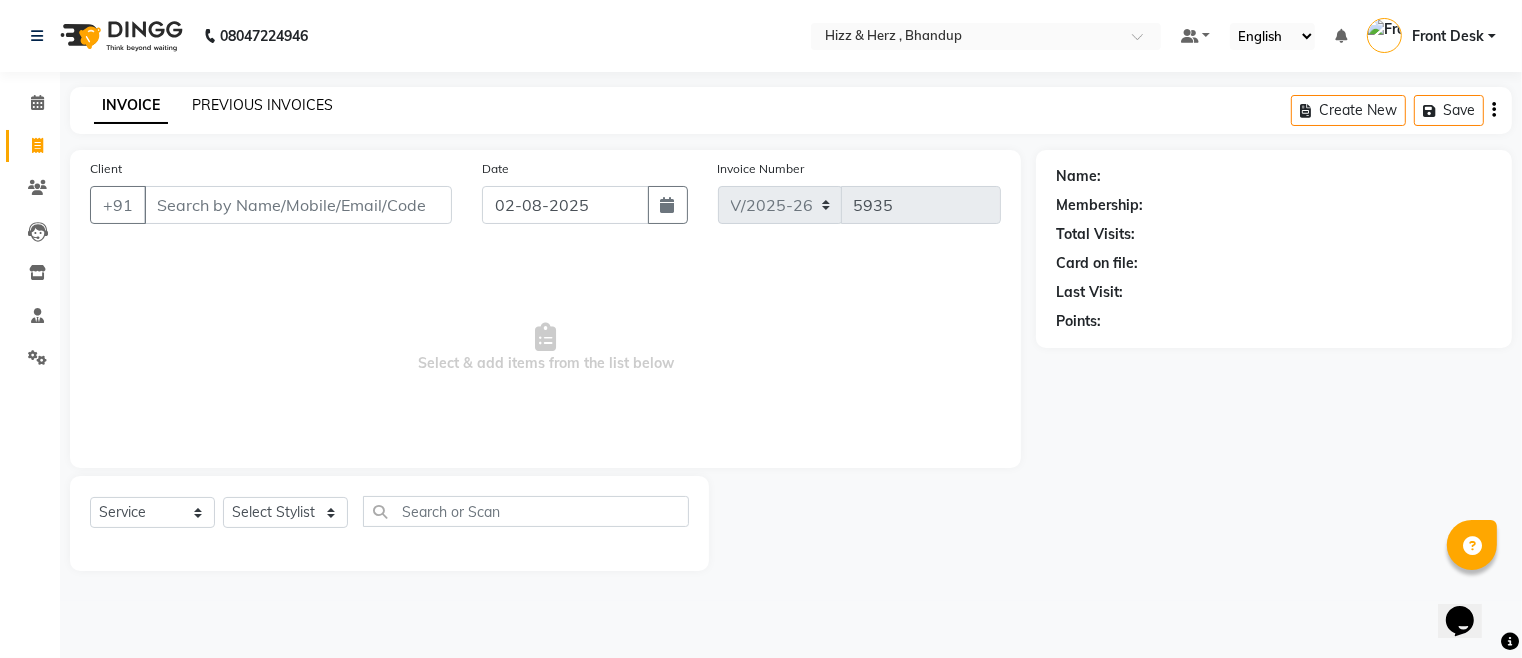 click on "PREVIOUS INVOICES" 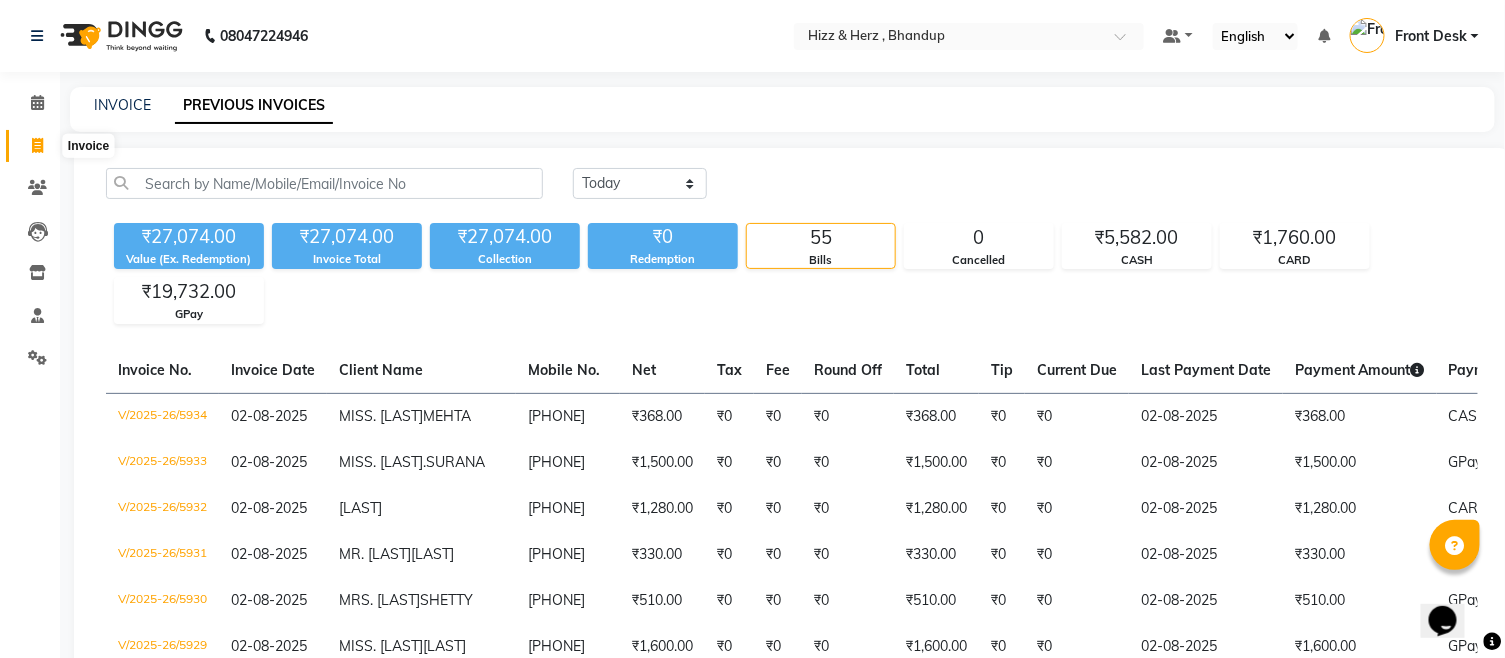 click 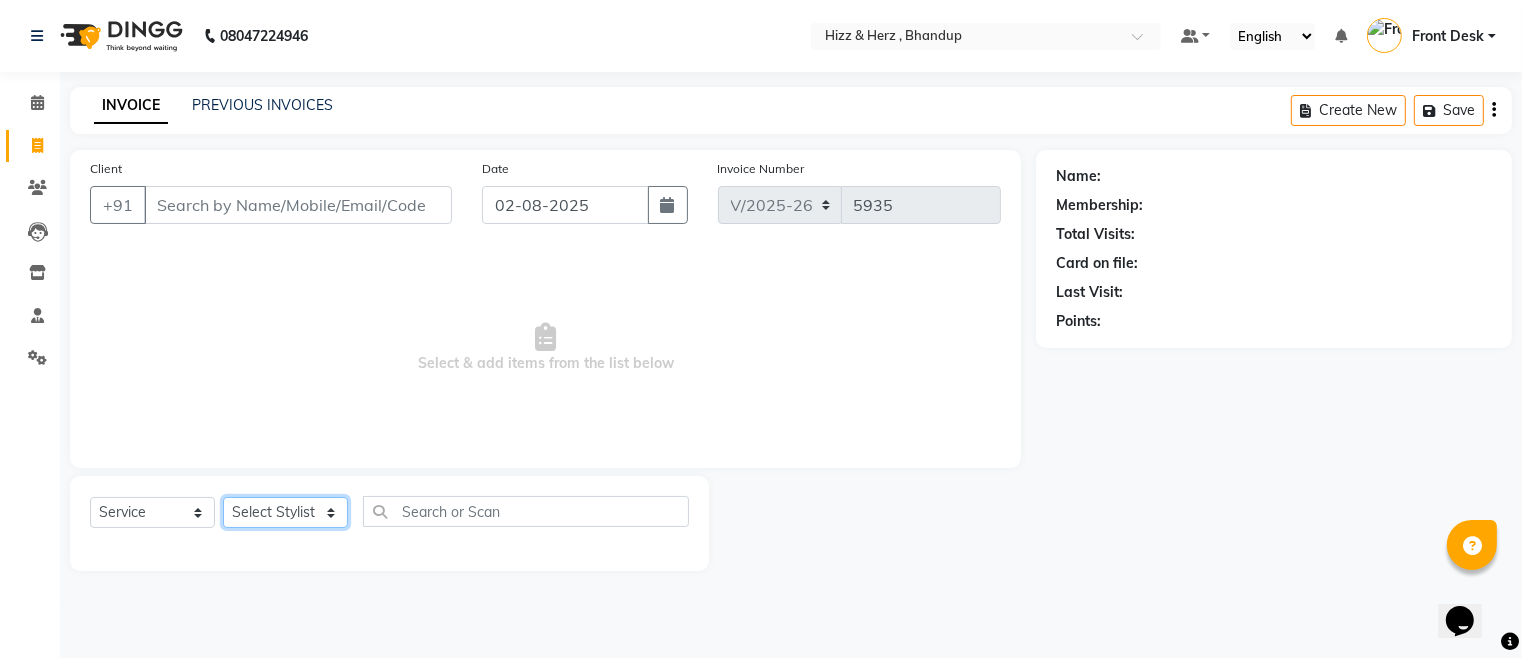 click on "Select Stylist Front Desk Gaurav Sharma HIZZ & HERZ 2 IRFAN AHMAD Jigna Goswami KHALID AHMAD Laxmi Mehboob MOHD PARVEJ NIZAM Salman Sangeeta  SUMITA  VEERENDRA SHARMA" 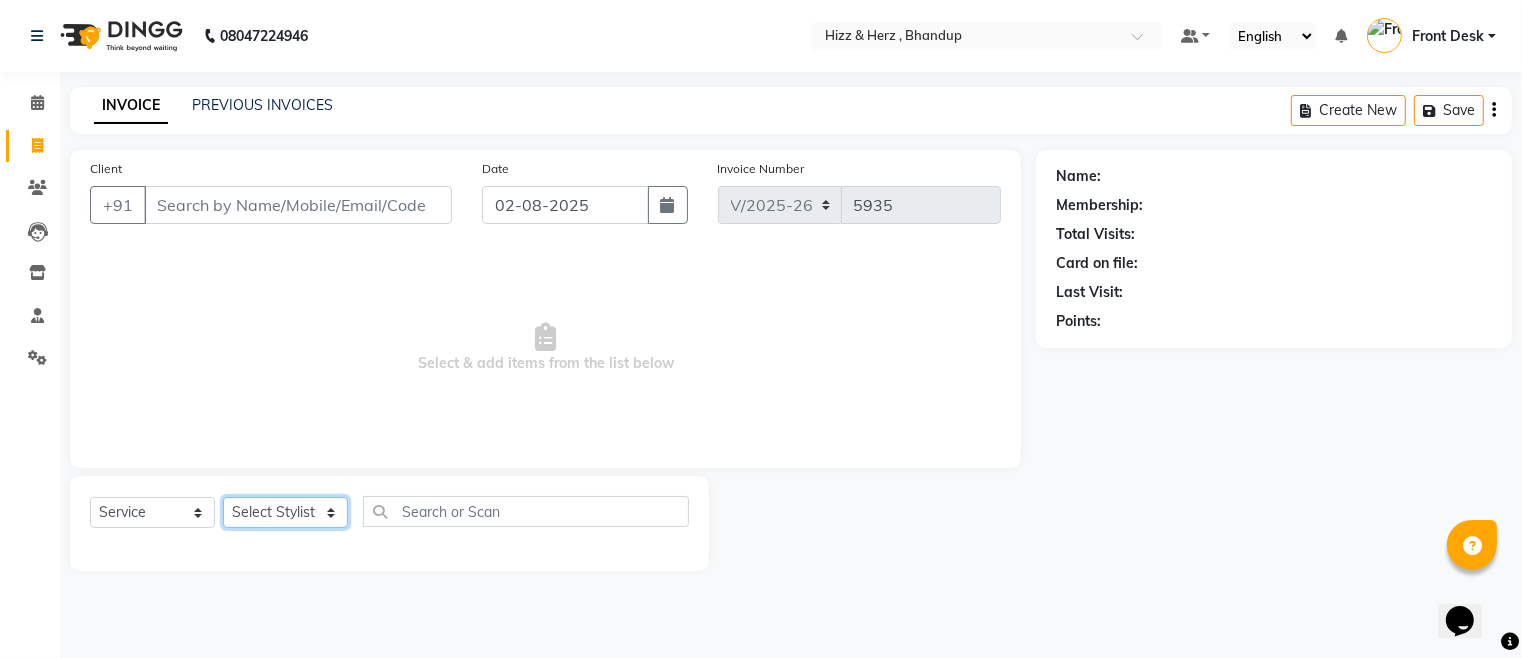 select on "9146" 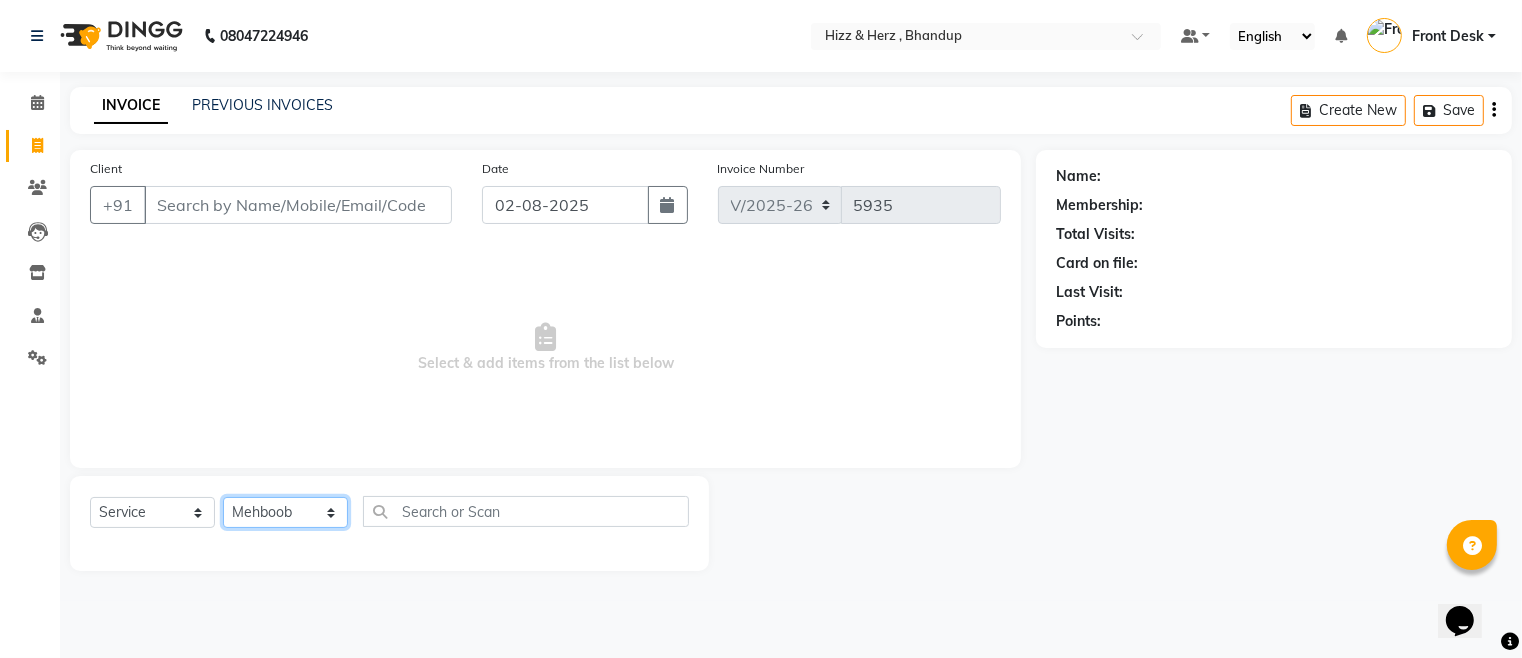 click on "Select Stylist Front Desk Gaurav Sharma HIZZ & HERZ 2 IRFAN AHMAD Jigna Goswami KHALID AHMAD Laxmi Mehboob MOHD PARVEJ NIZAM Salman Sangeeta  SUMITA  VEERENDRA SHARMA" 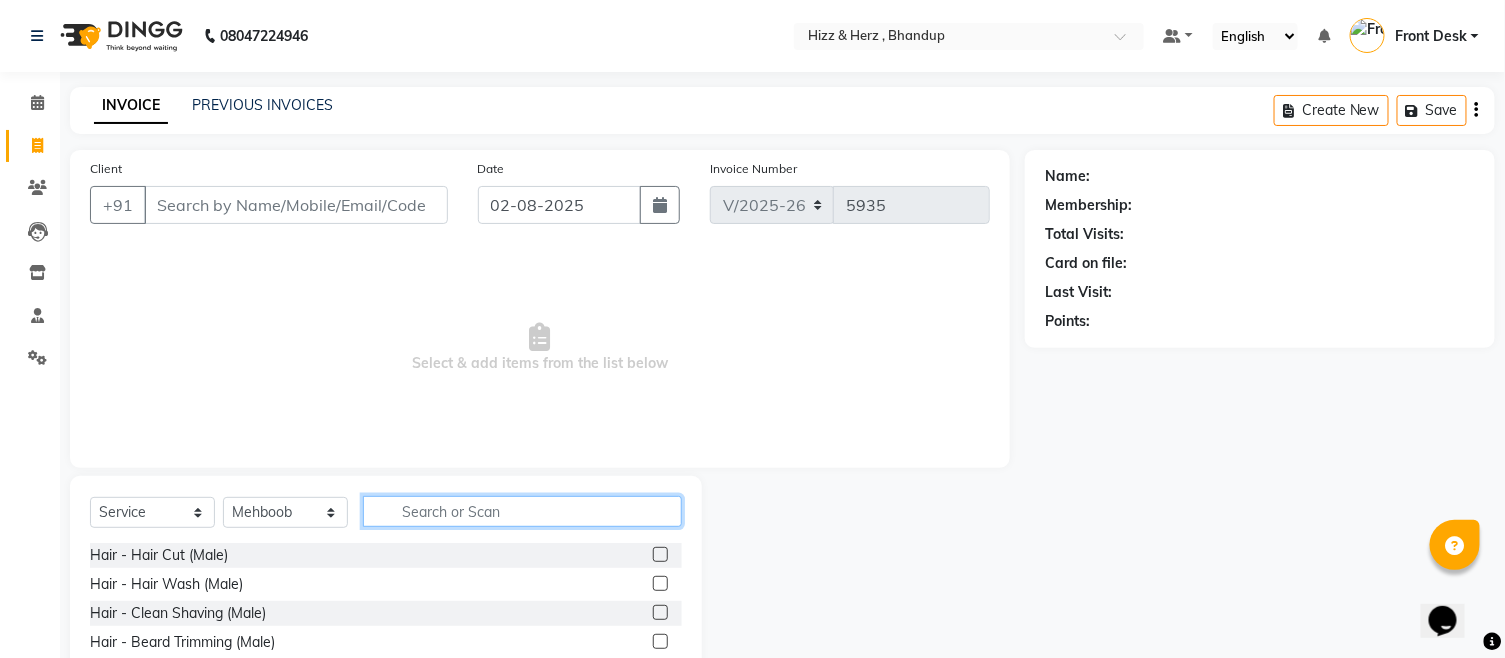 click 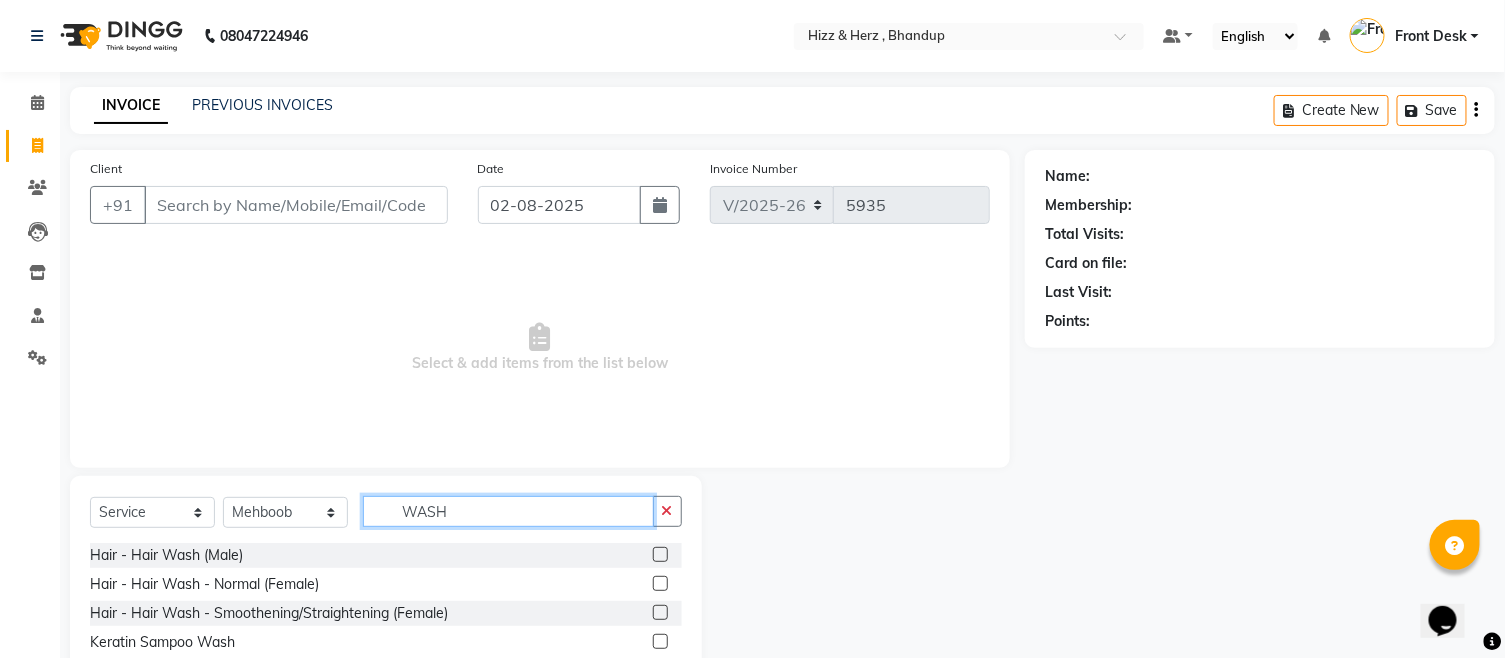 type on "WASH" 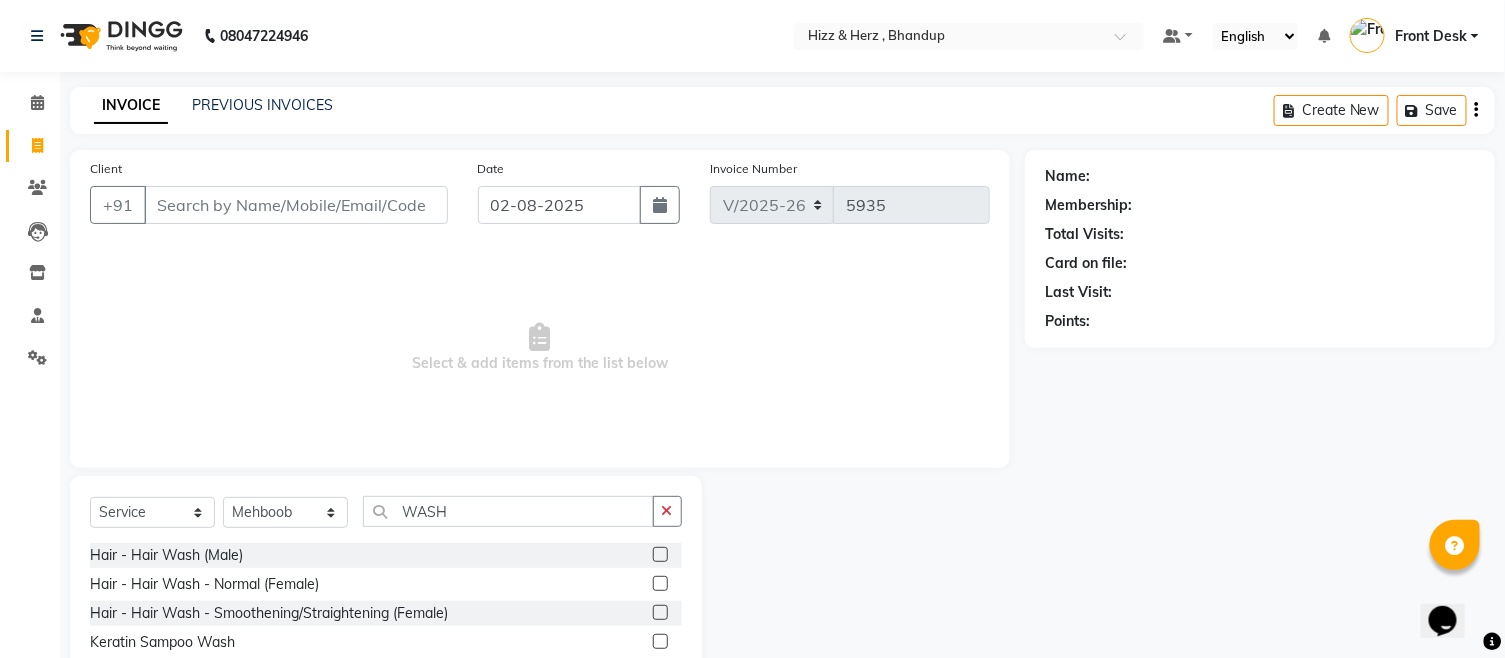 click 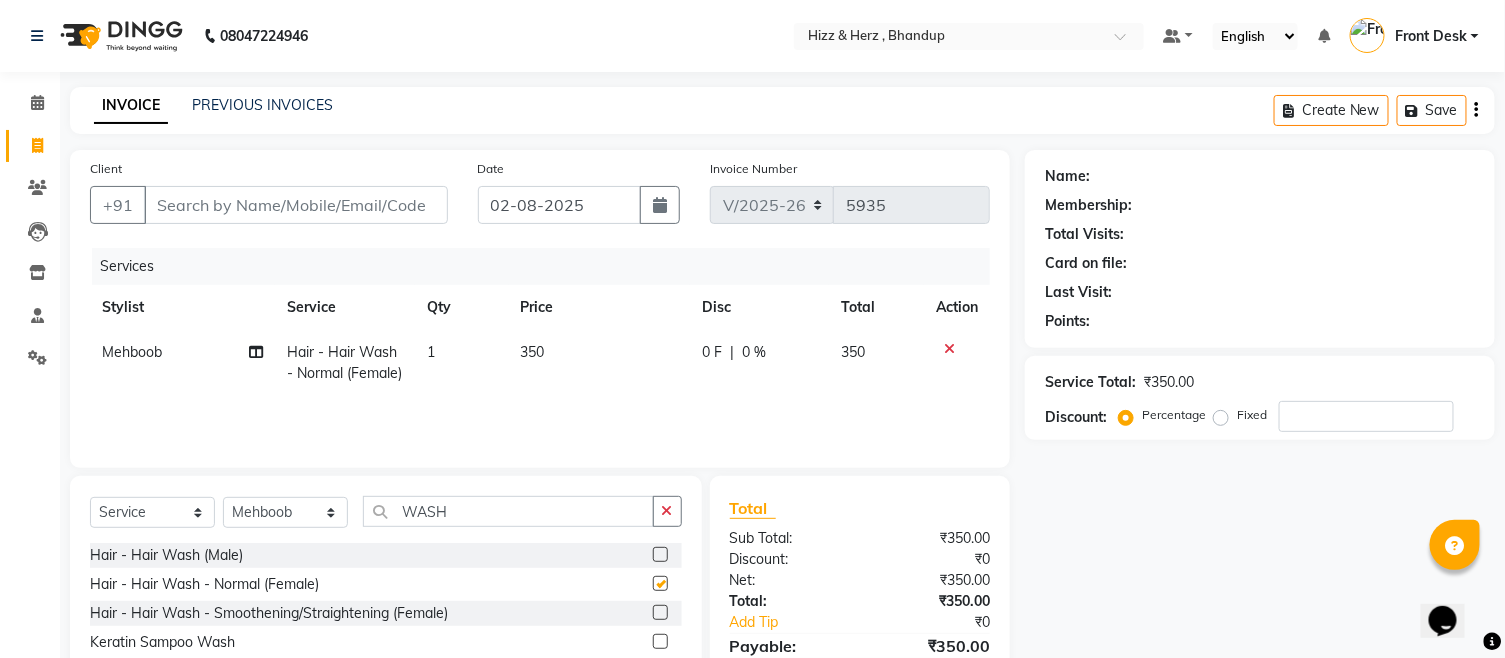 checkbox on "false" 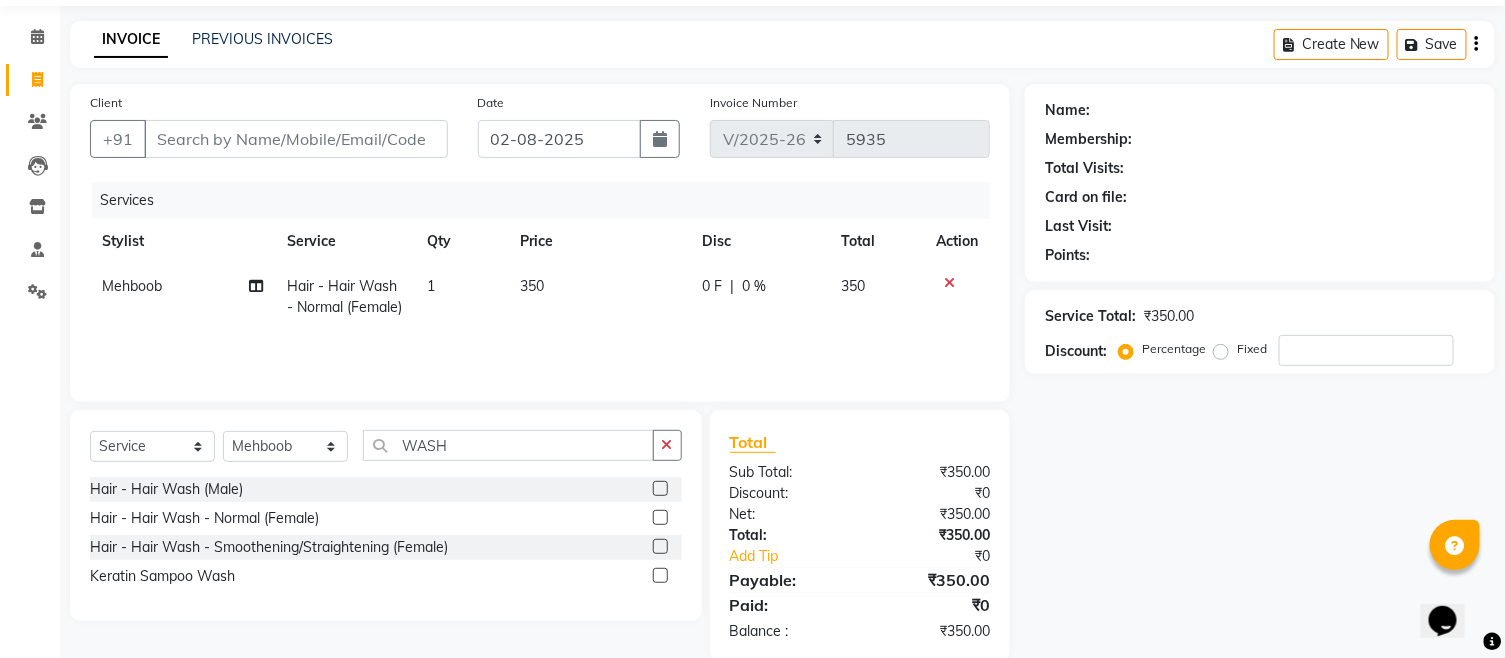 scroll, scrollTop: 101, scrollLeft: 0, axis: vertical 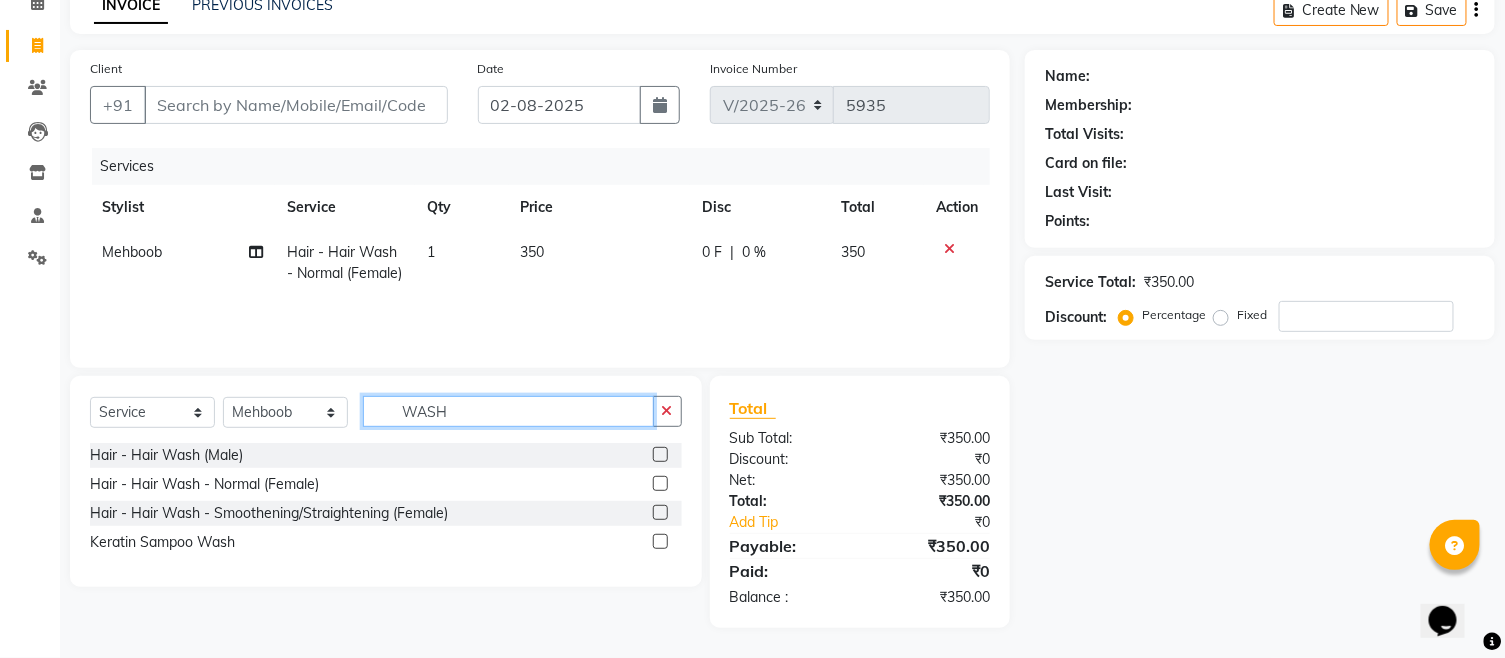 click on "WASH" 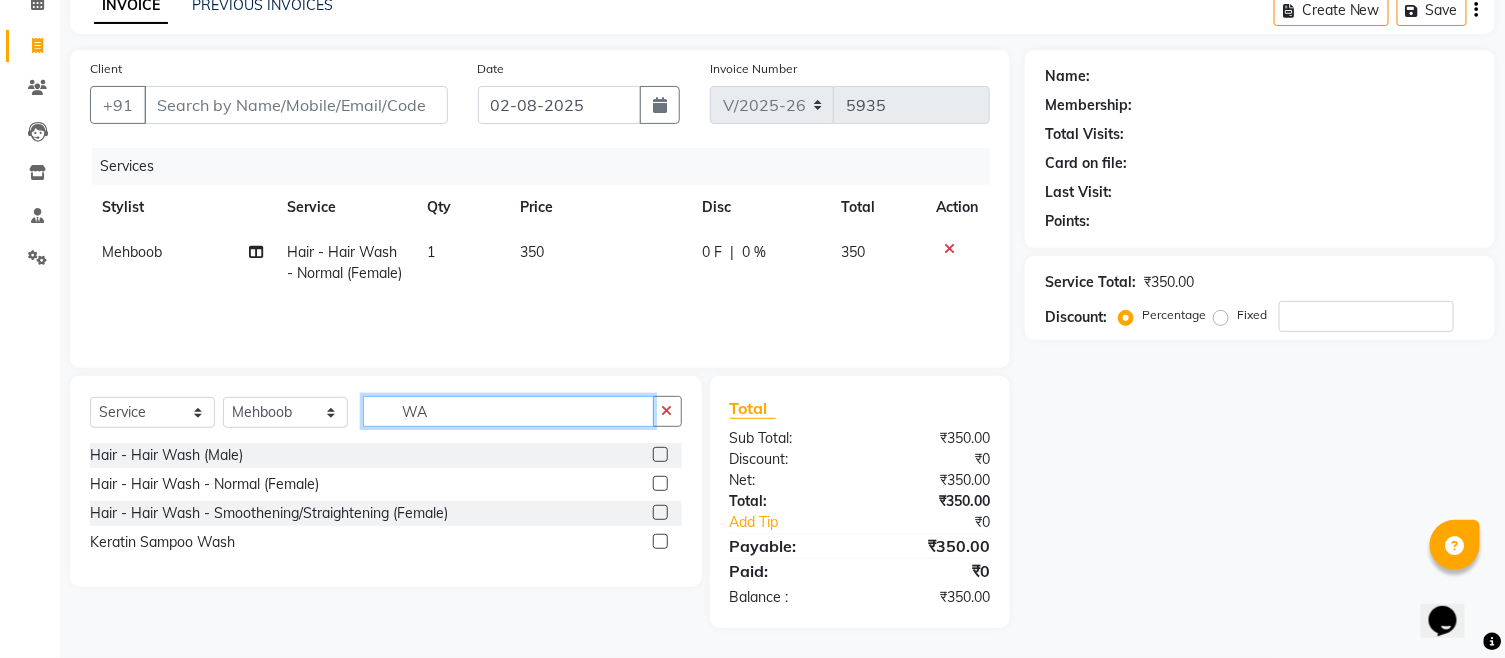 type on "W" 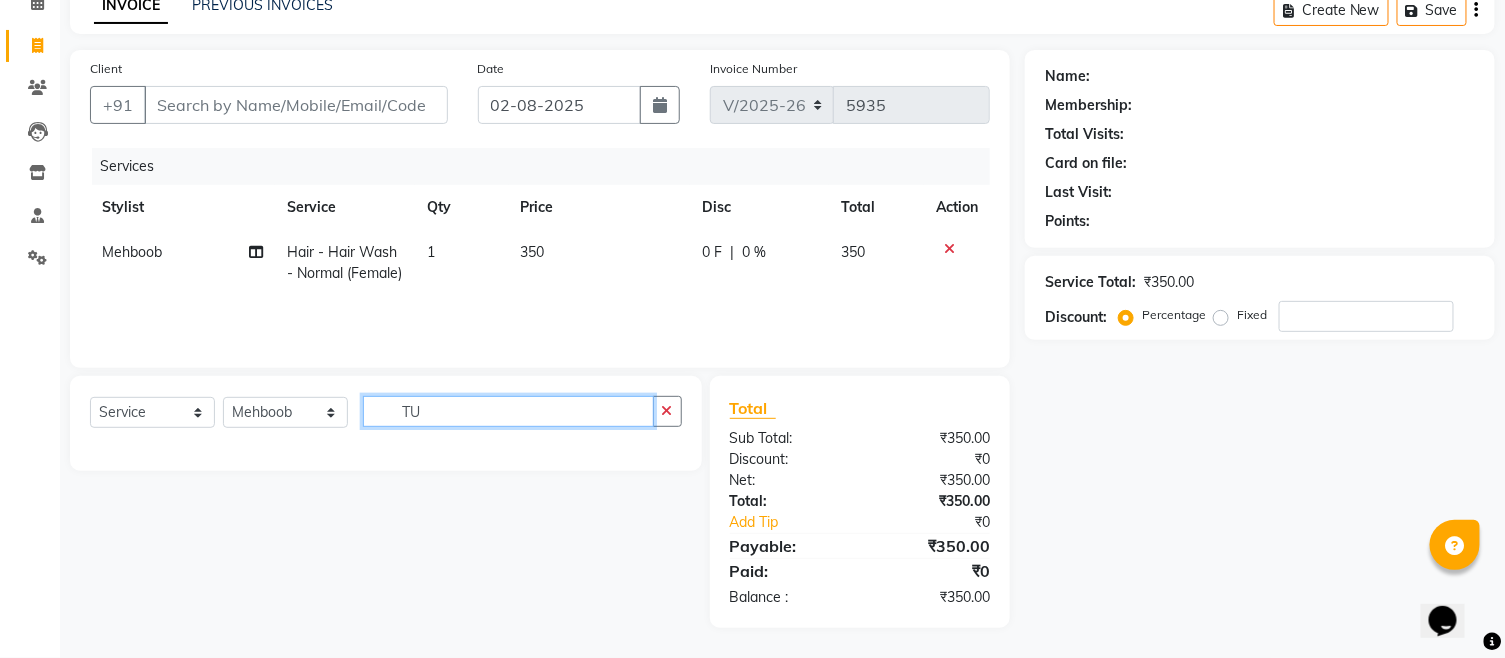 type on "T" 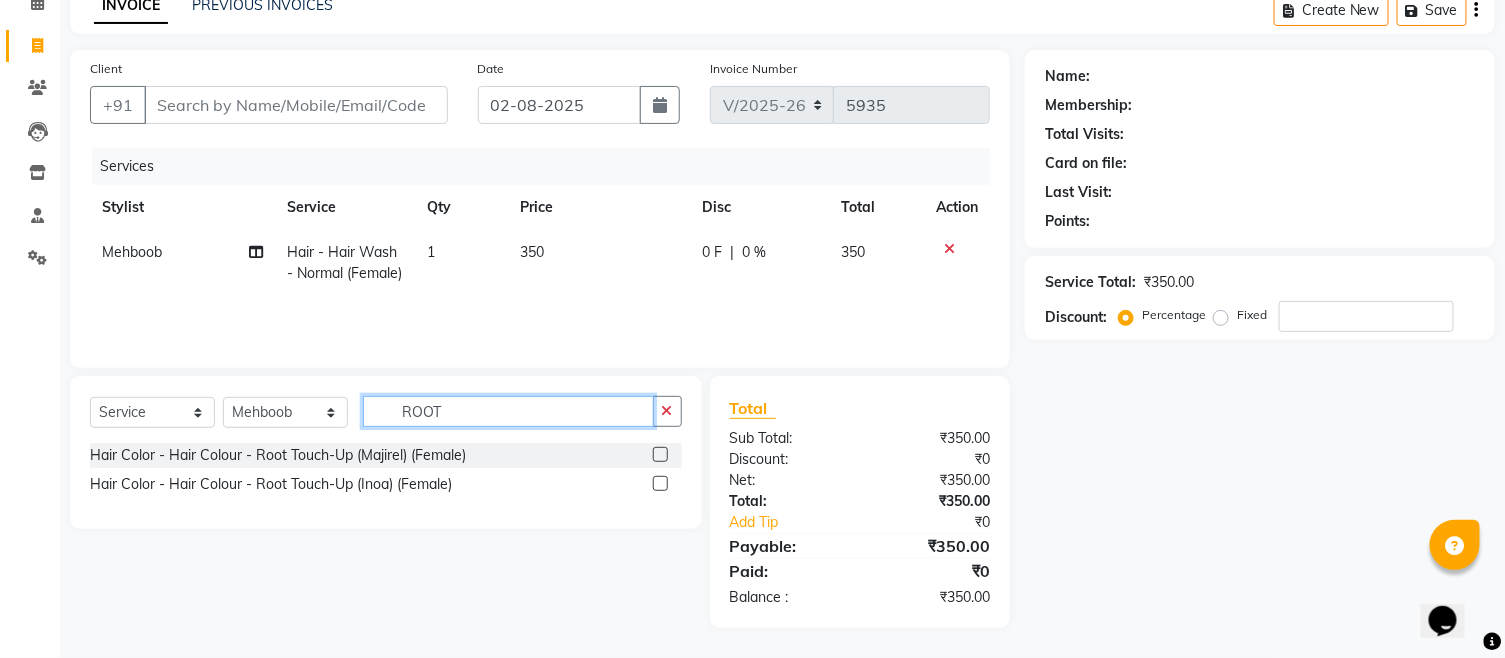 type on "ROOT" 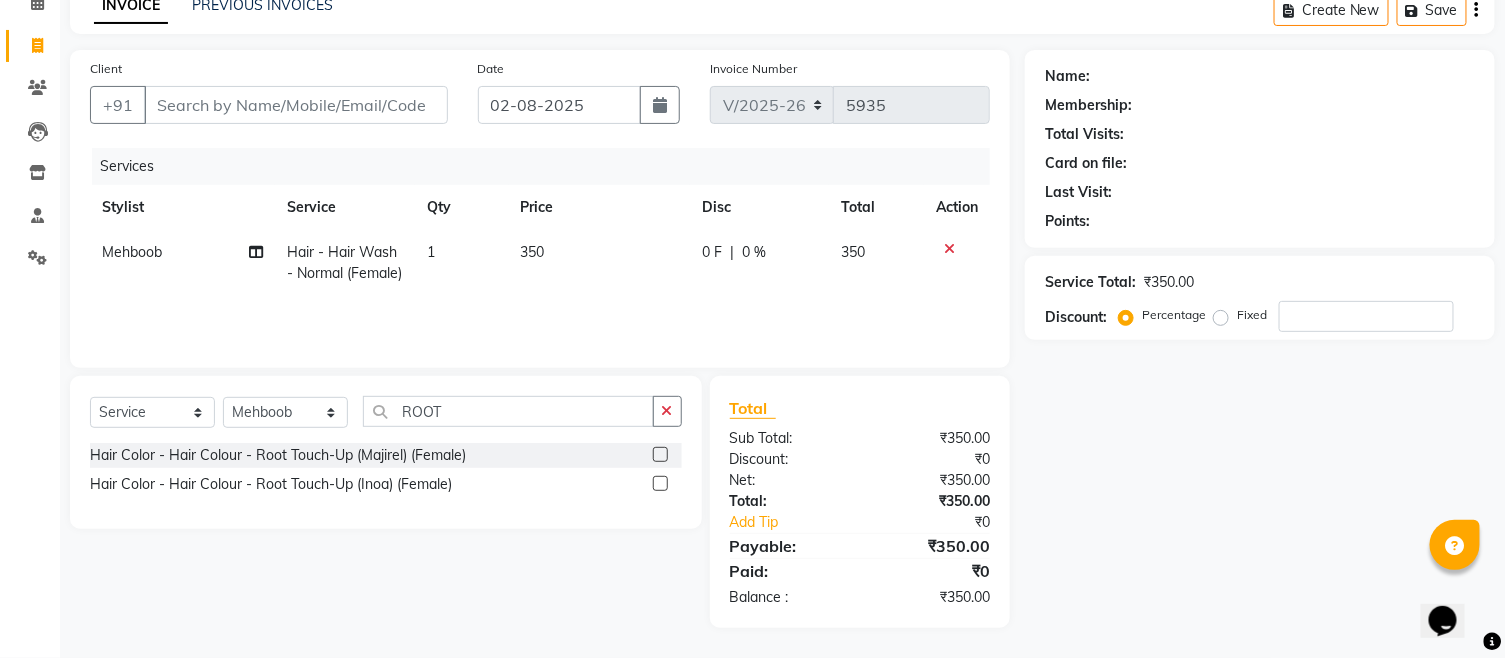 click 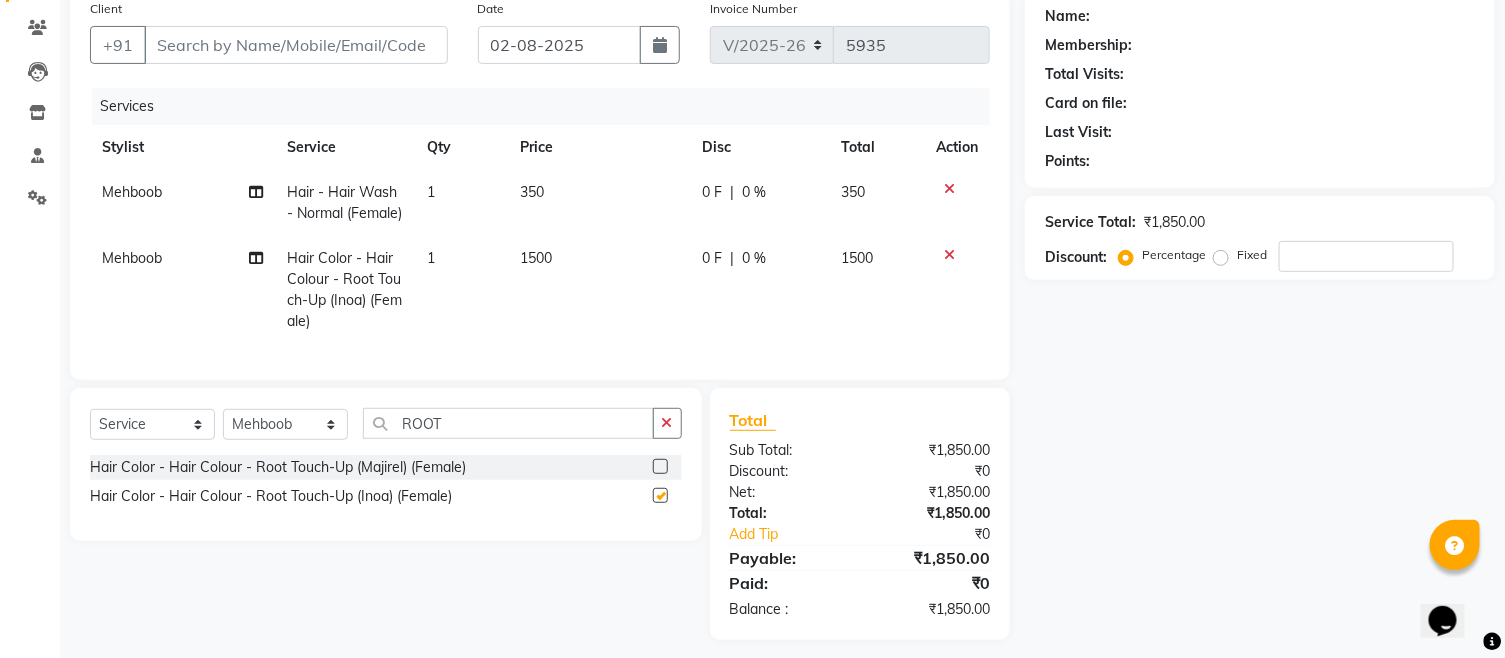 checkbox on "false" 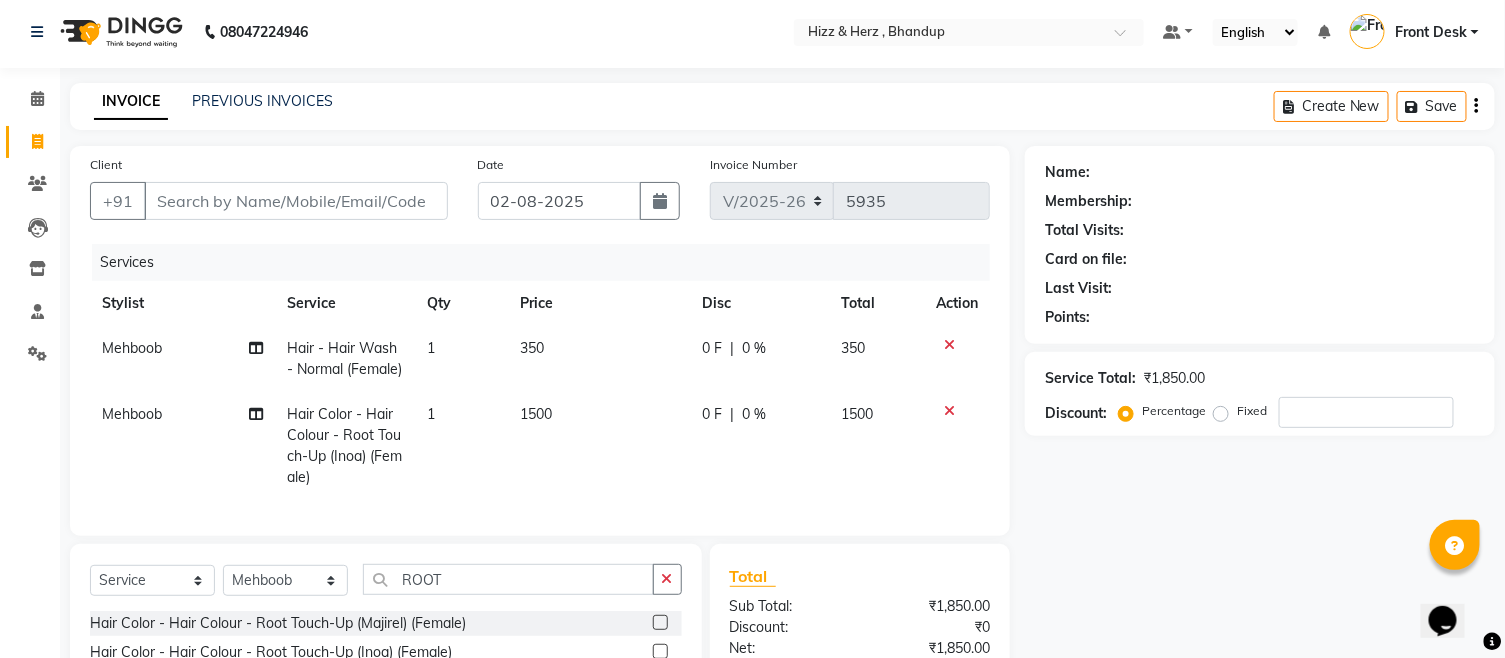 scroll, scrollTop: 0, scrollLeft: 0, axis: both 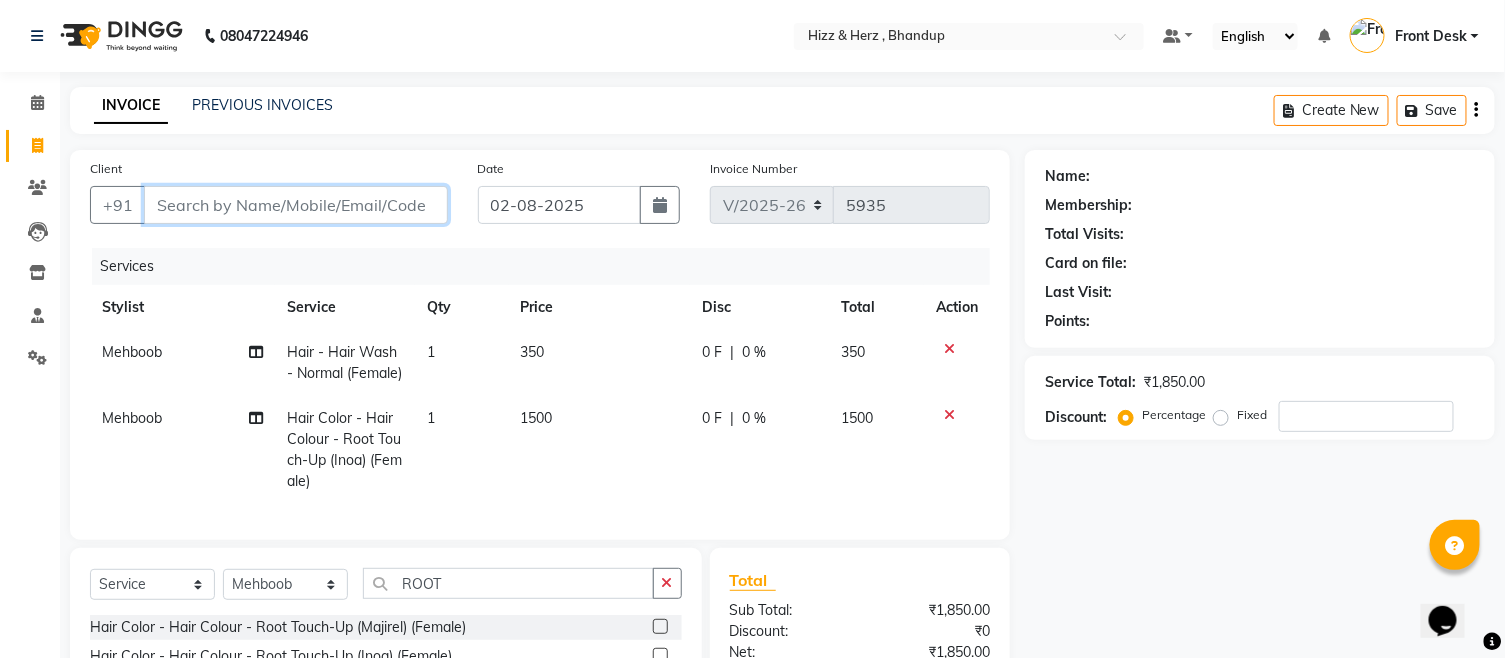 click on "Client" at bounding box center [296, 205] 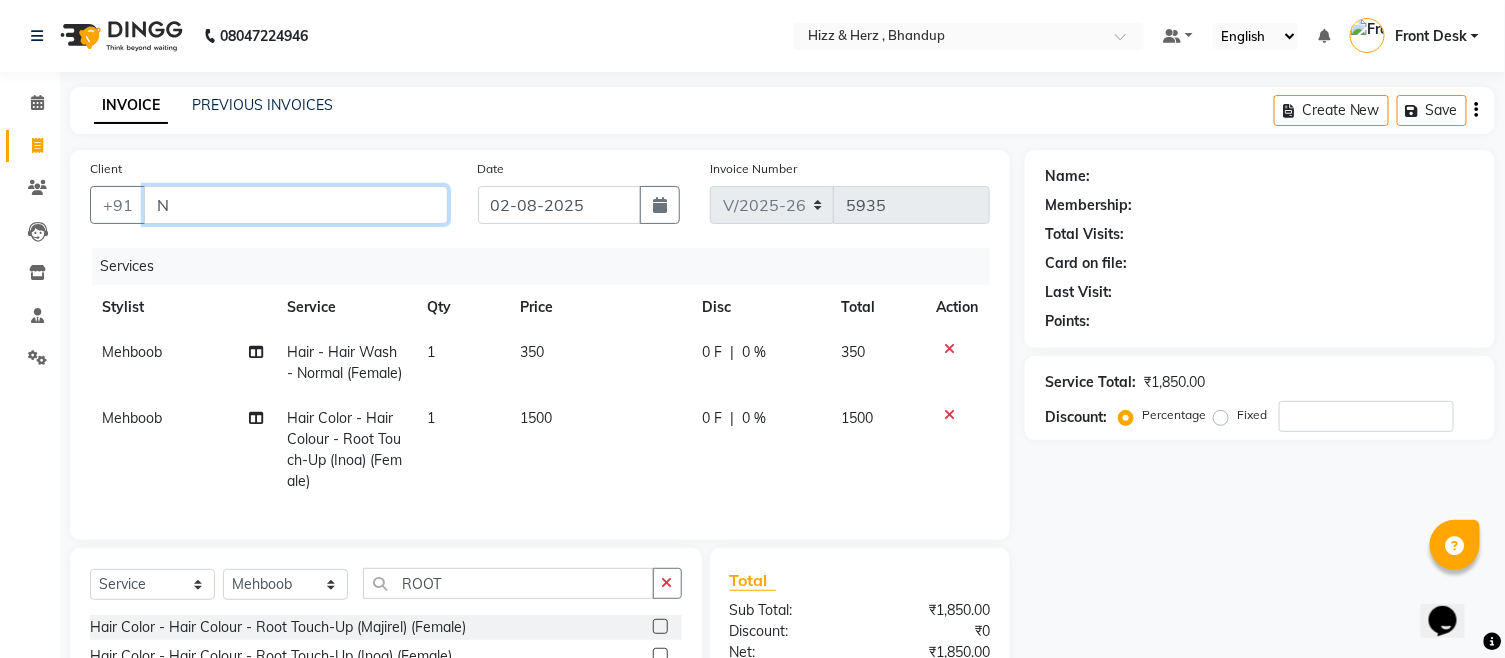 type on "0" 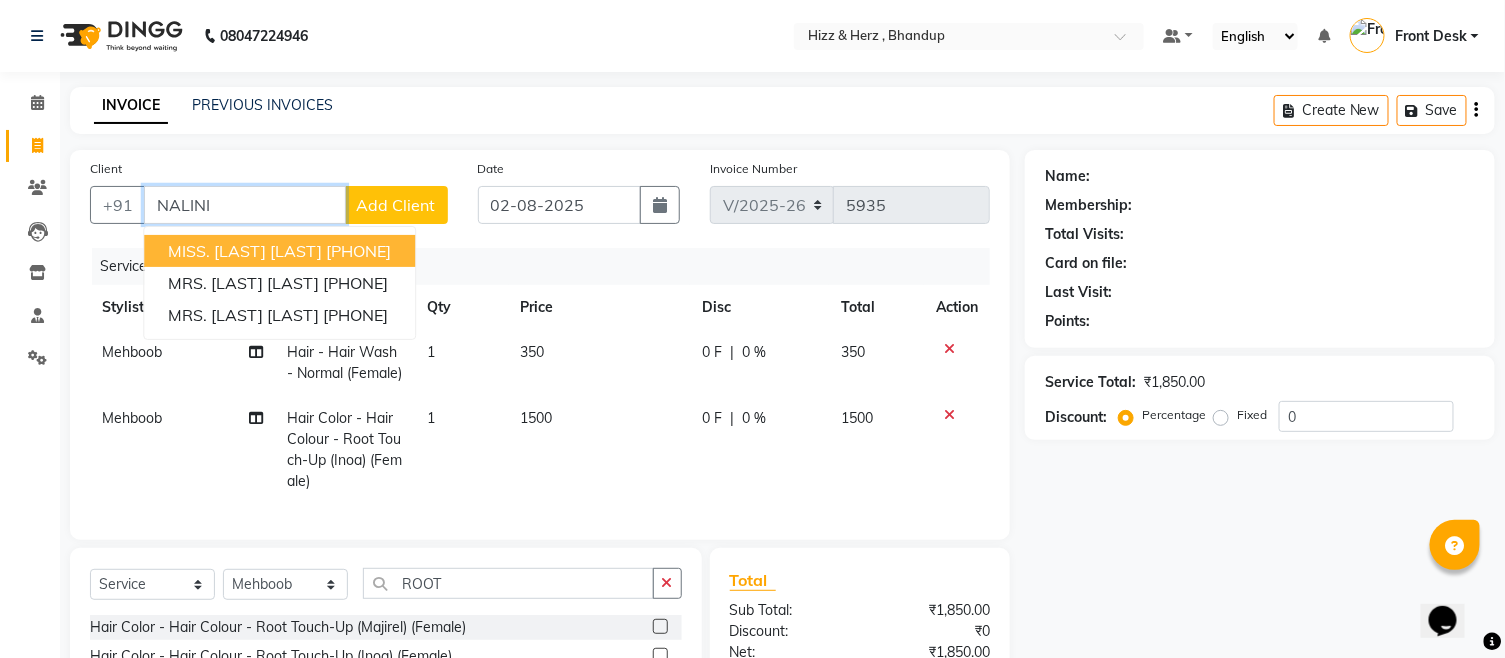 click on "9833785955" at bounding box center (358, 251) 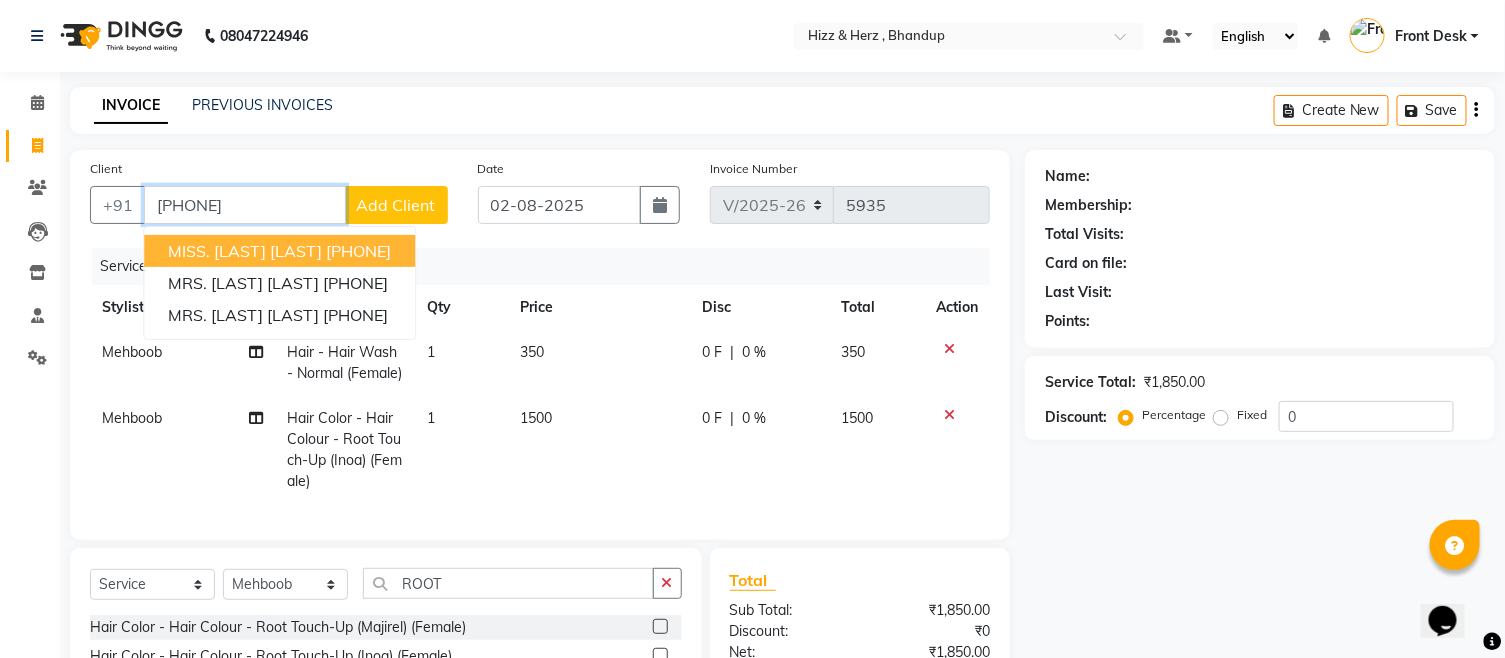 type on "9833785955" 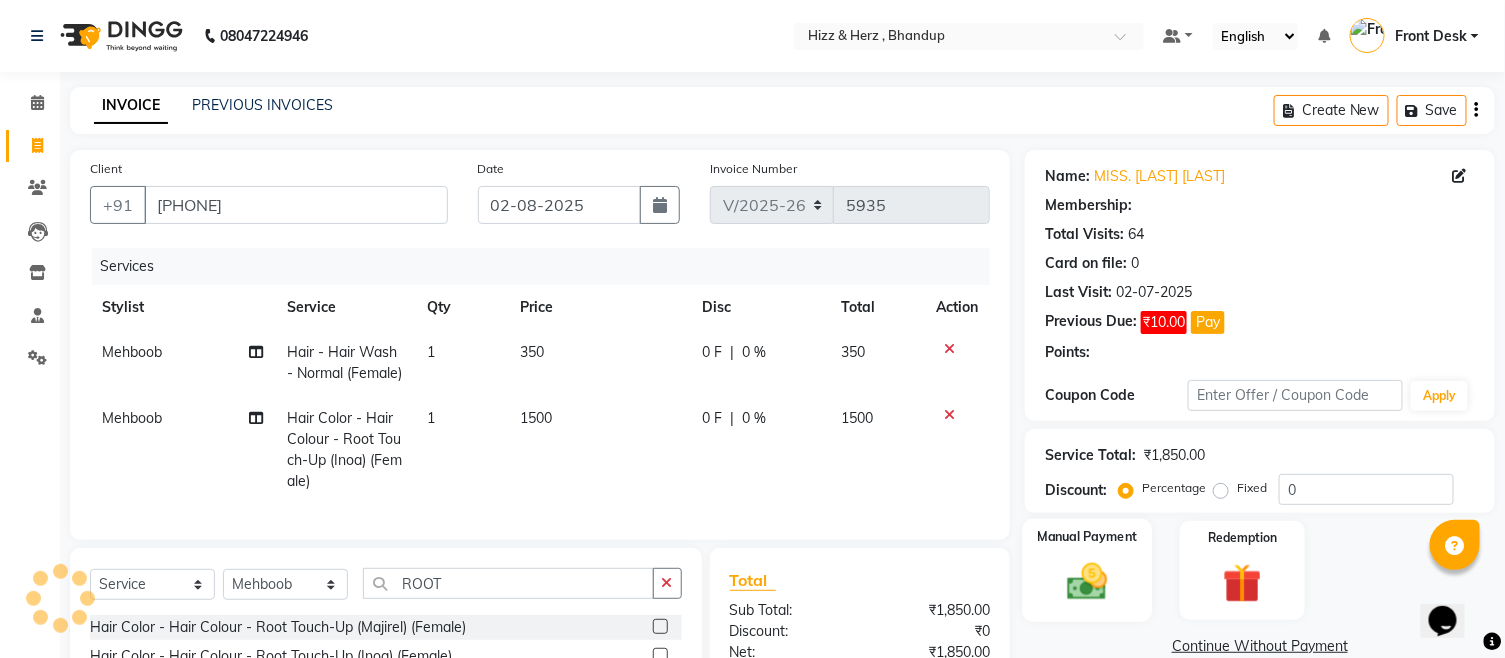 scroll, scrollTop: 208, scrollLeft: 0, axis: vertical 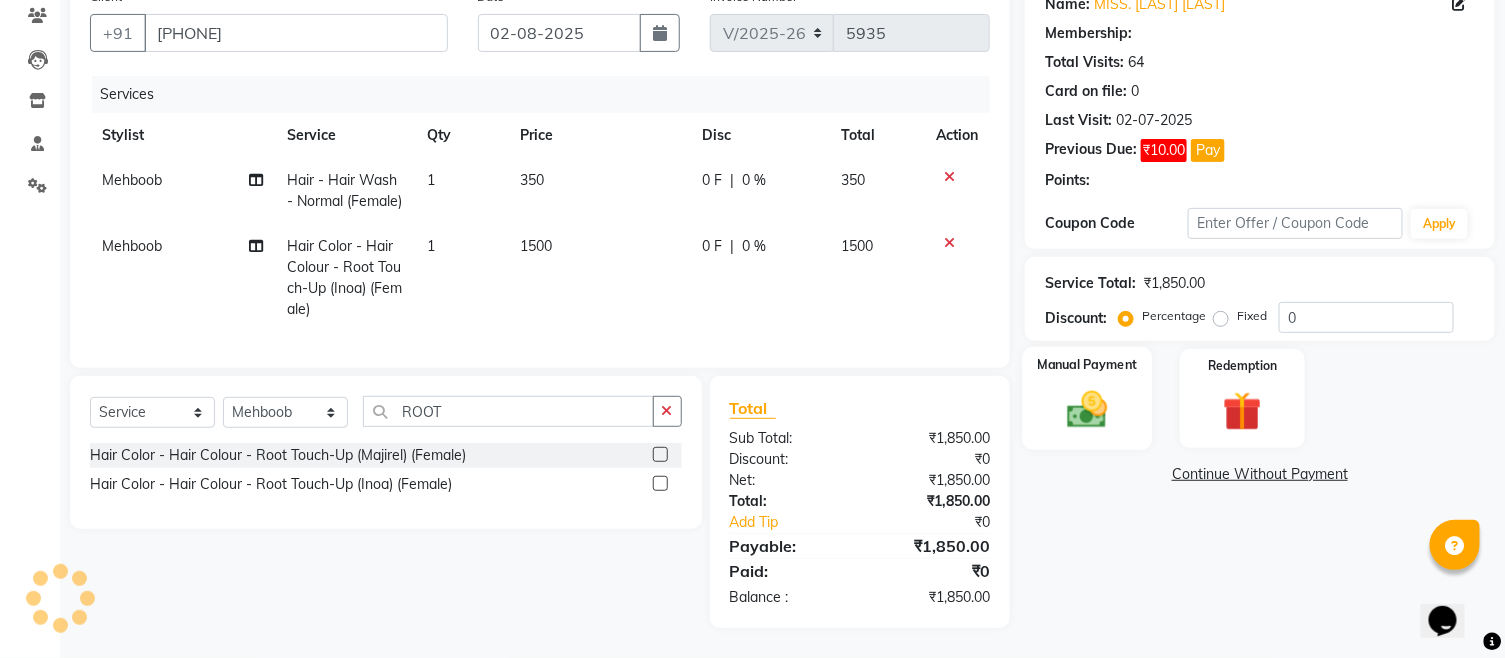 type on "20" 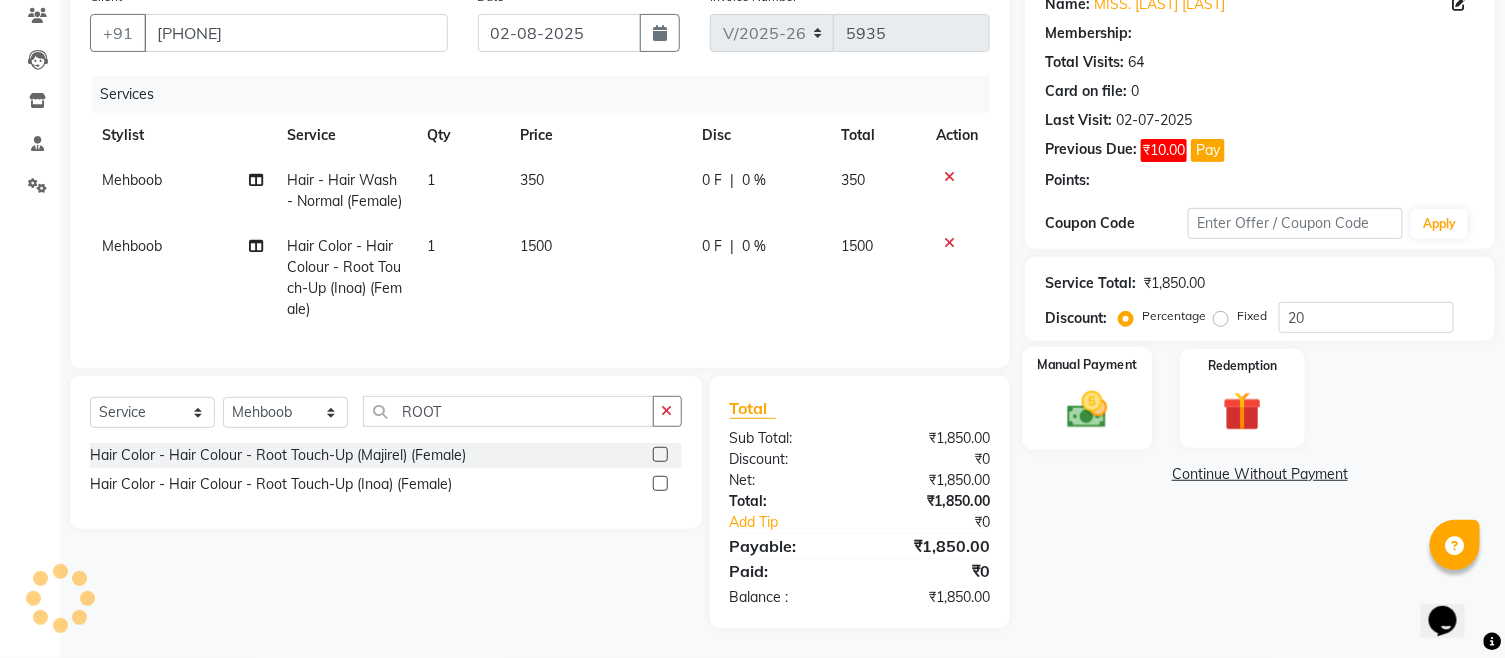 select on "1: Object" 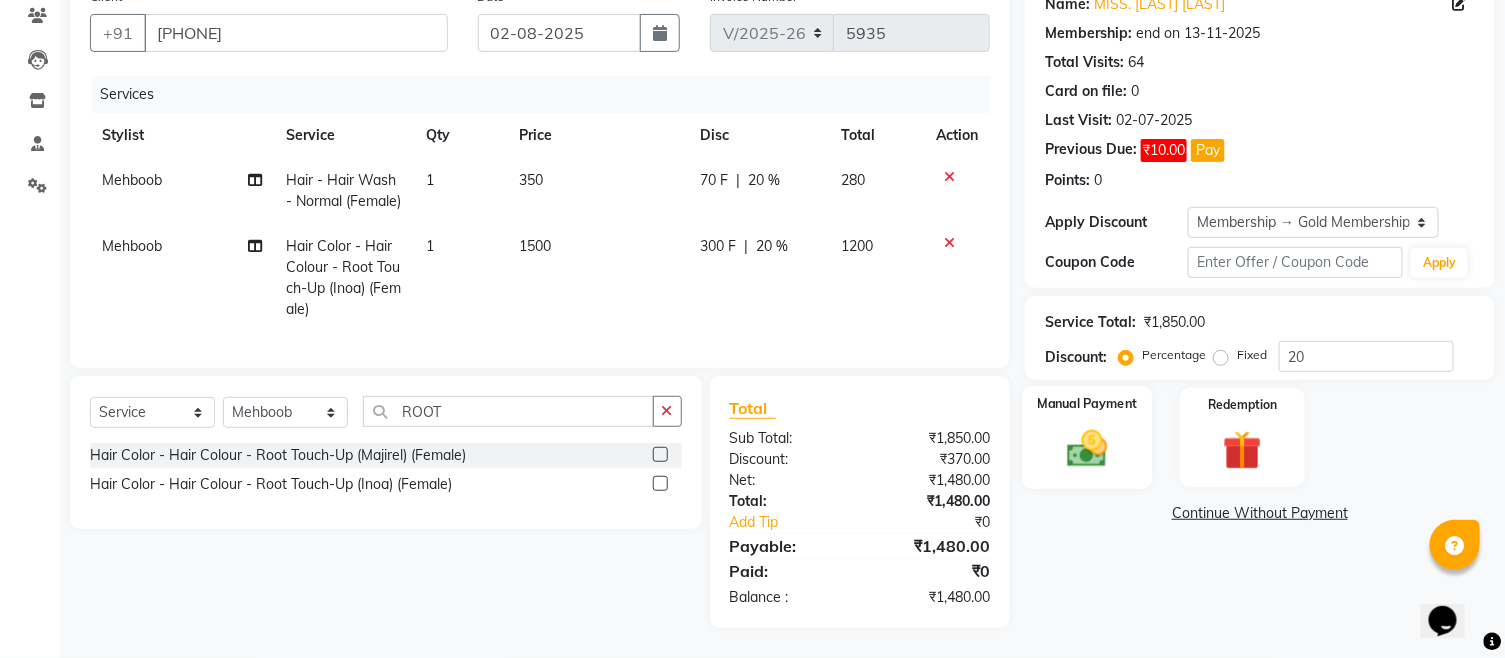 click 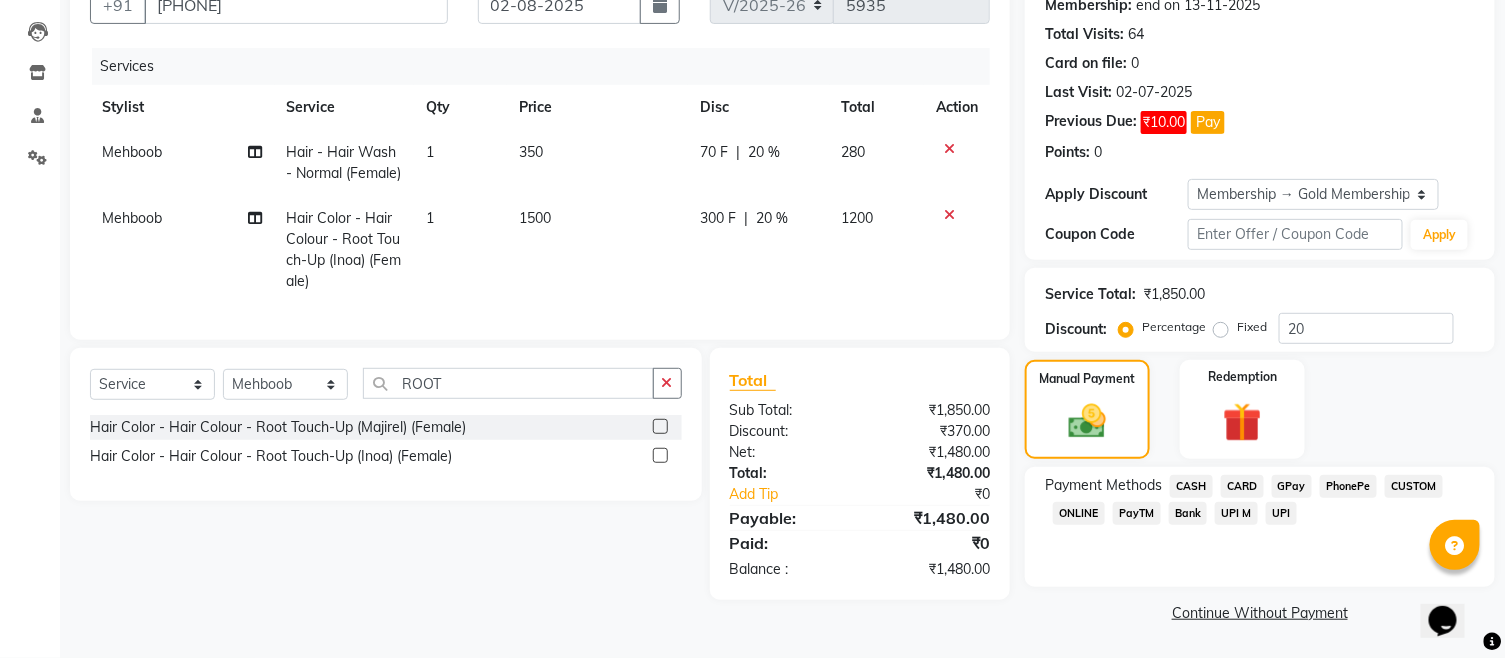 click on "GPay" 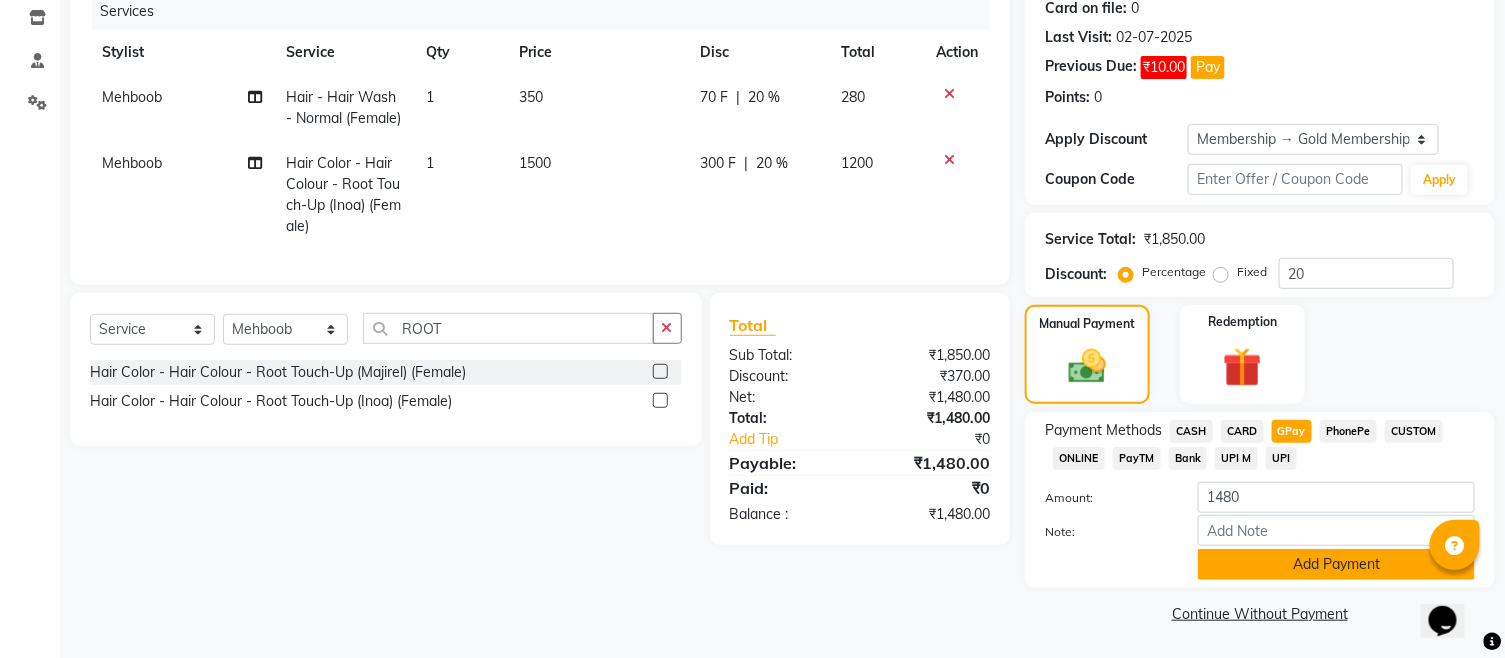 click on "Add Payment" 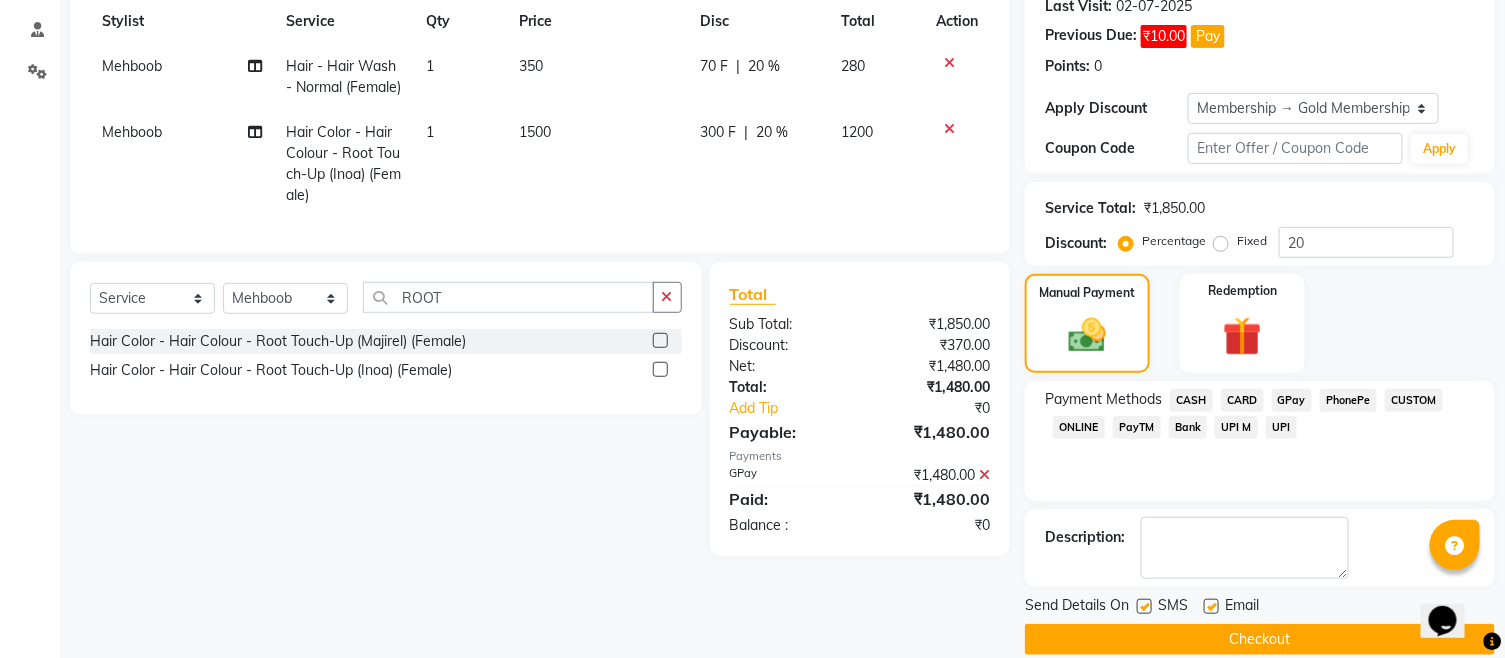 scroll, scrollTop: 312, scrollLeft: 0, axis: vertical 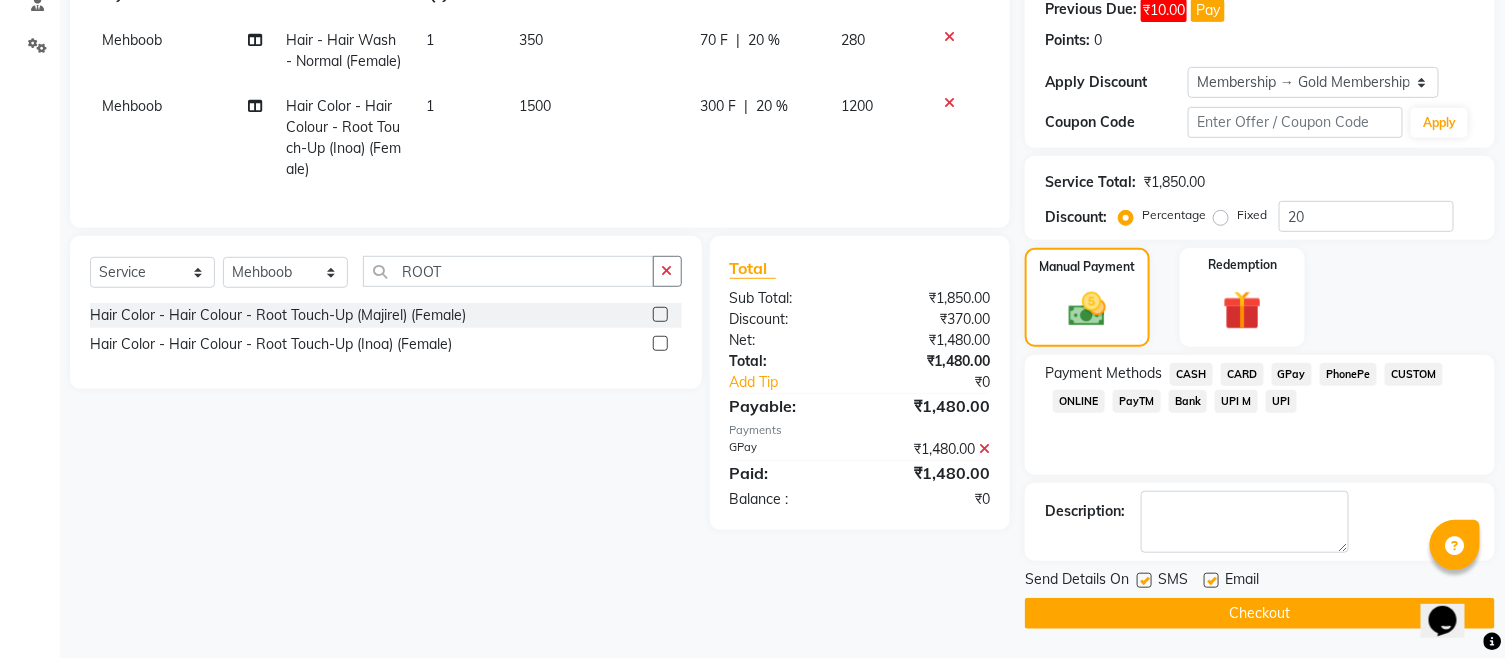 click on "Checkout" 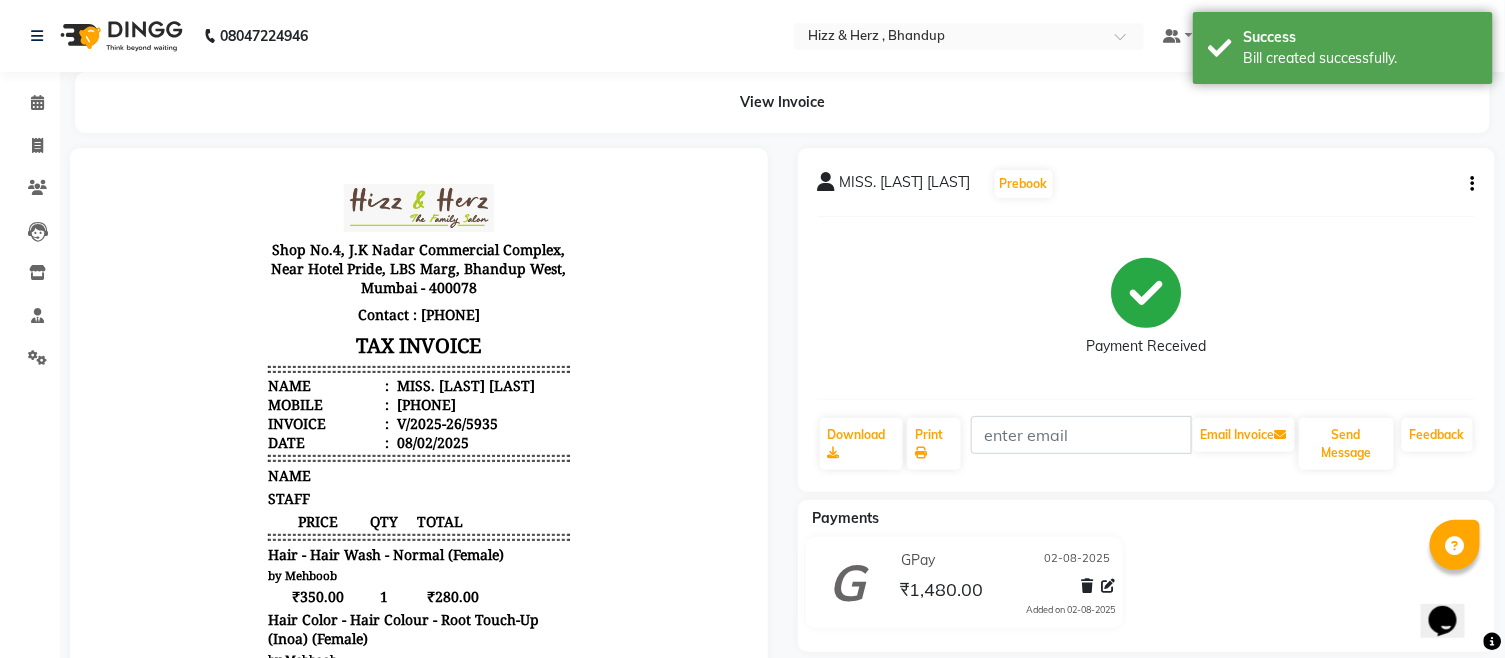 scroll, scrollTop: 0, scrollLeft: 0, axis: both 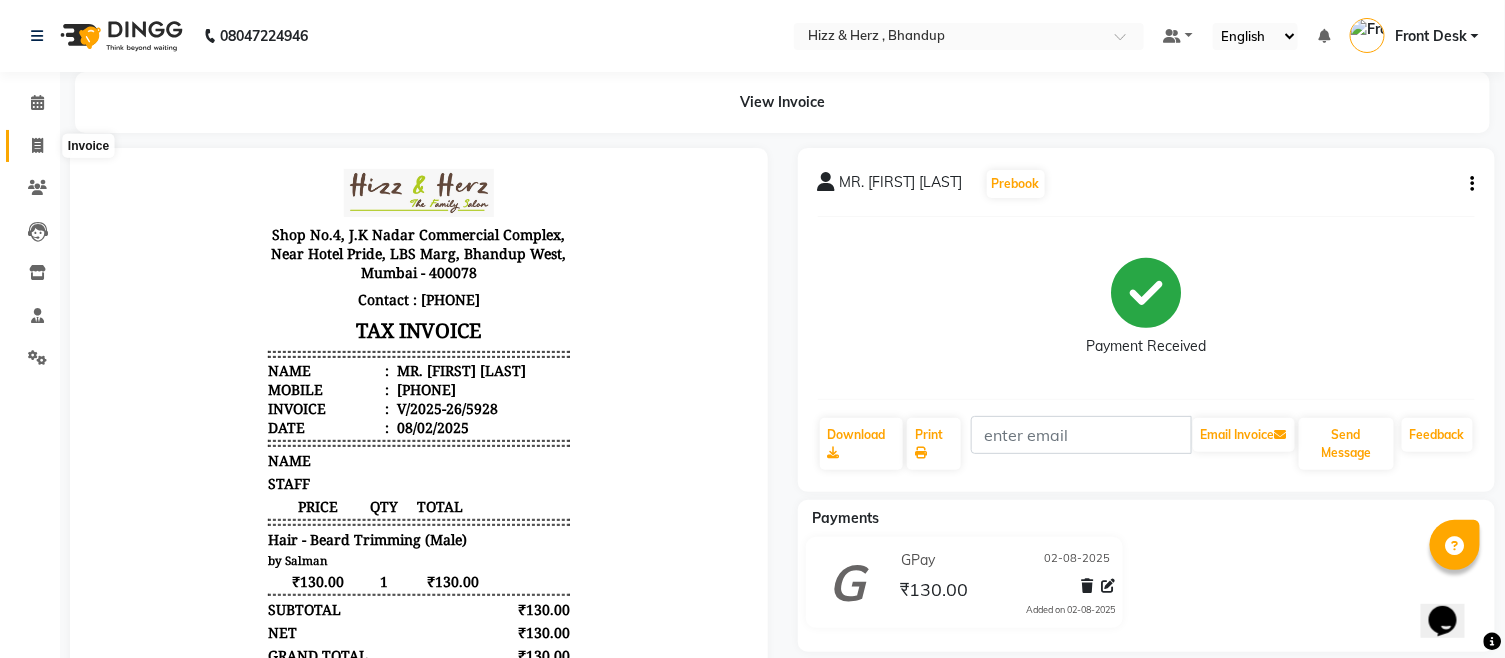 click 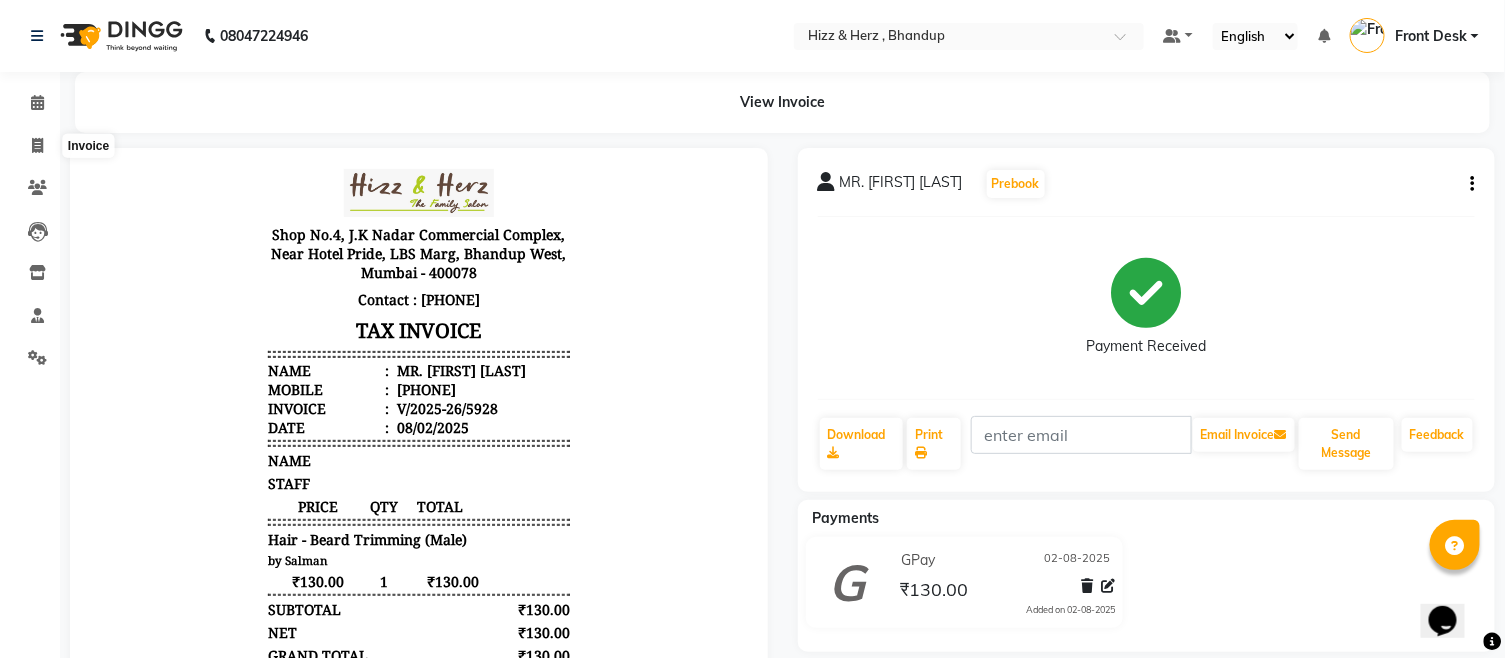 select on "629" 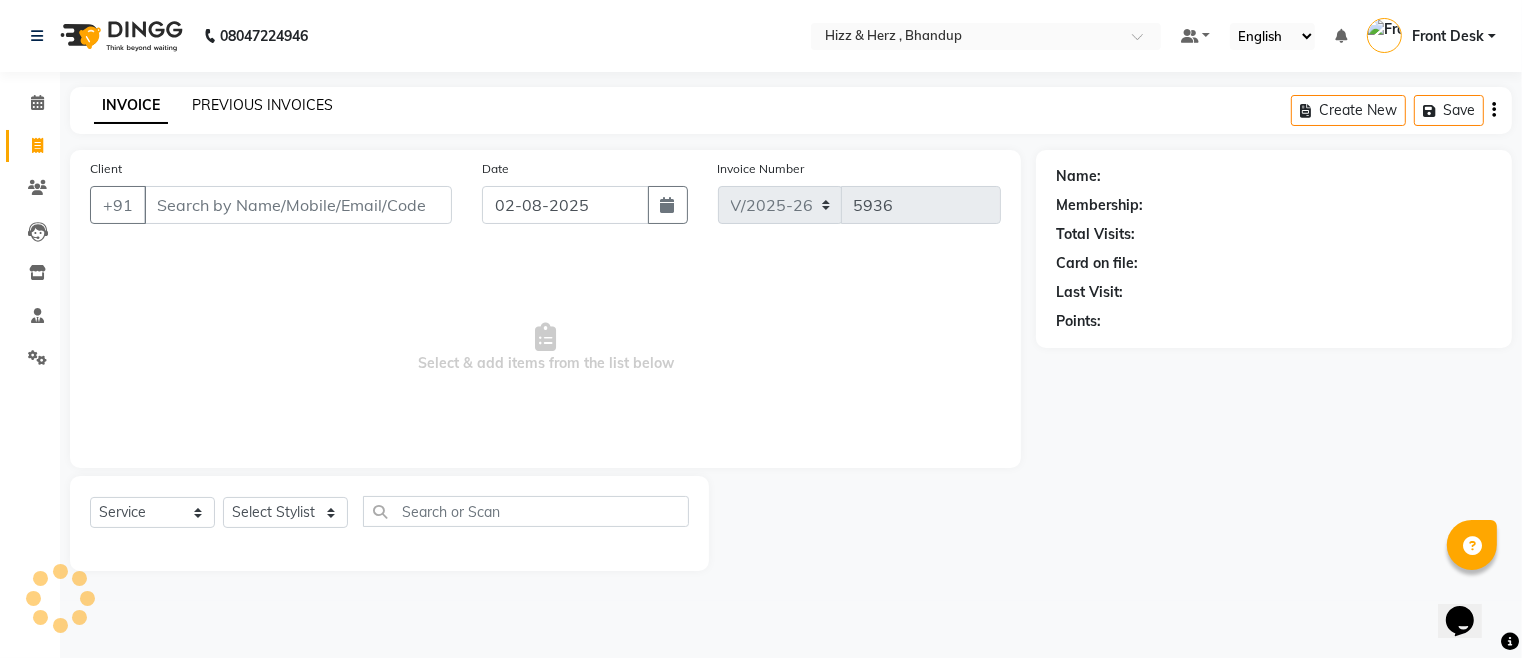 click on "PREVIOUS INVOICES" 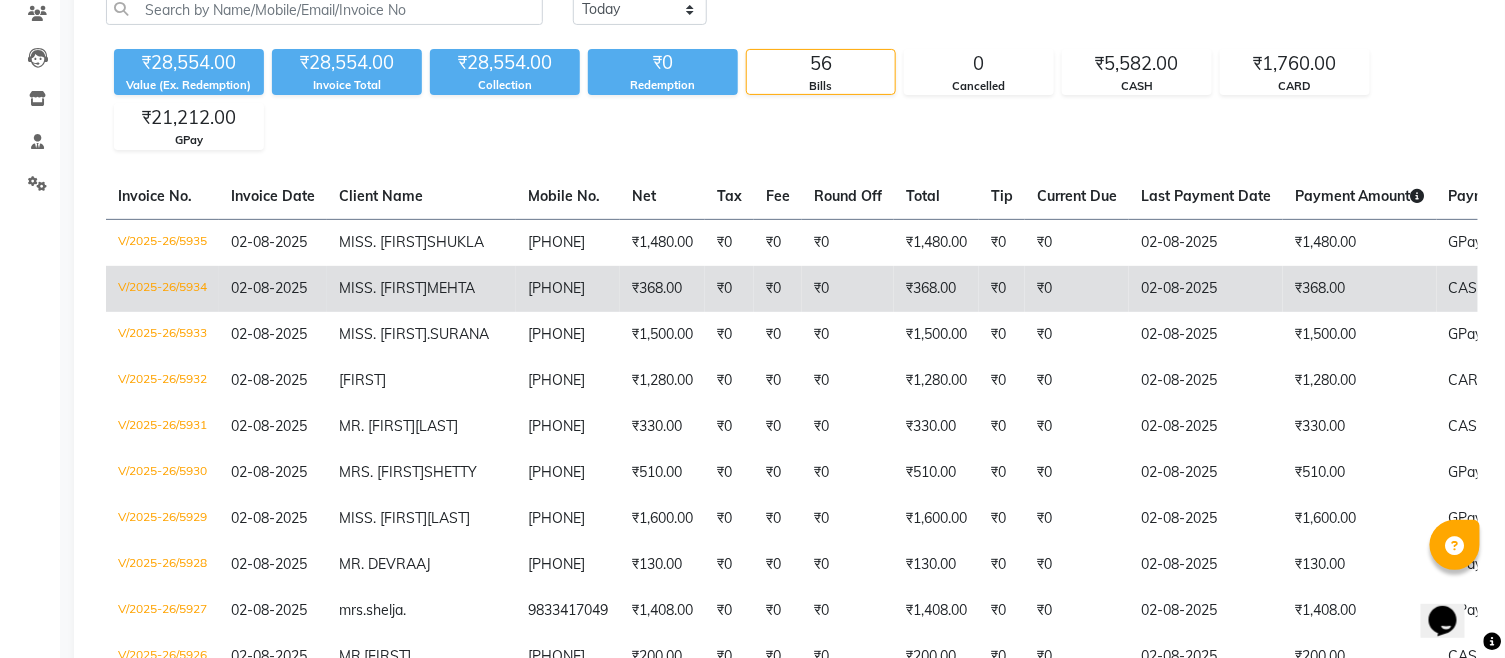 scroll, scrollTop: 222, scrollLeft: 0, axis: vertical 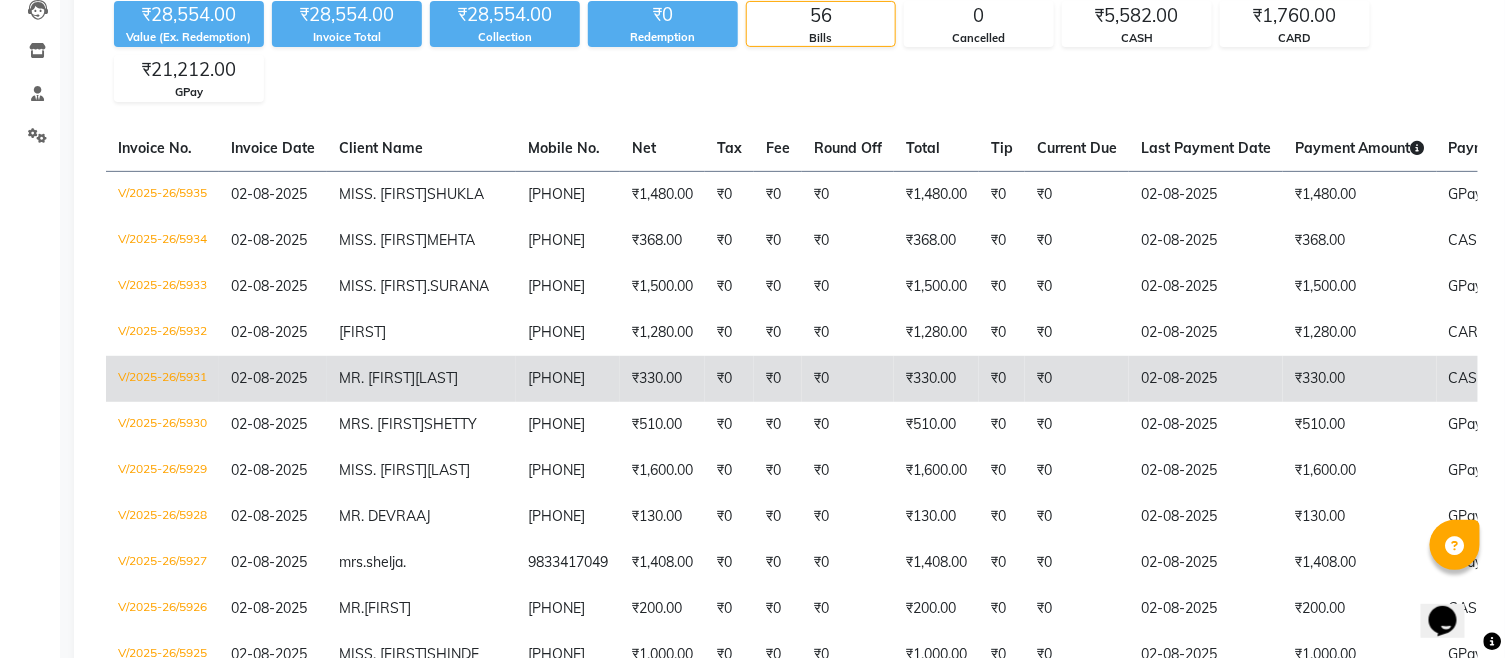 click on "₹0" 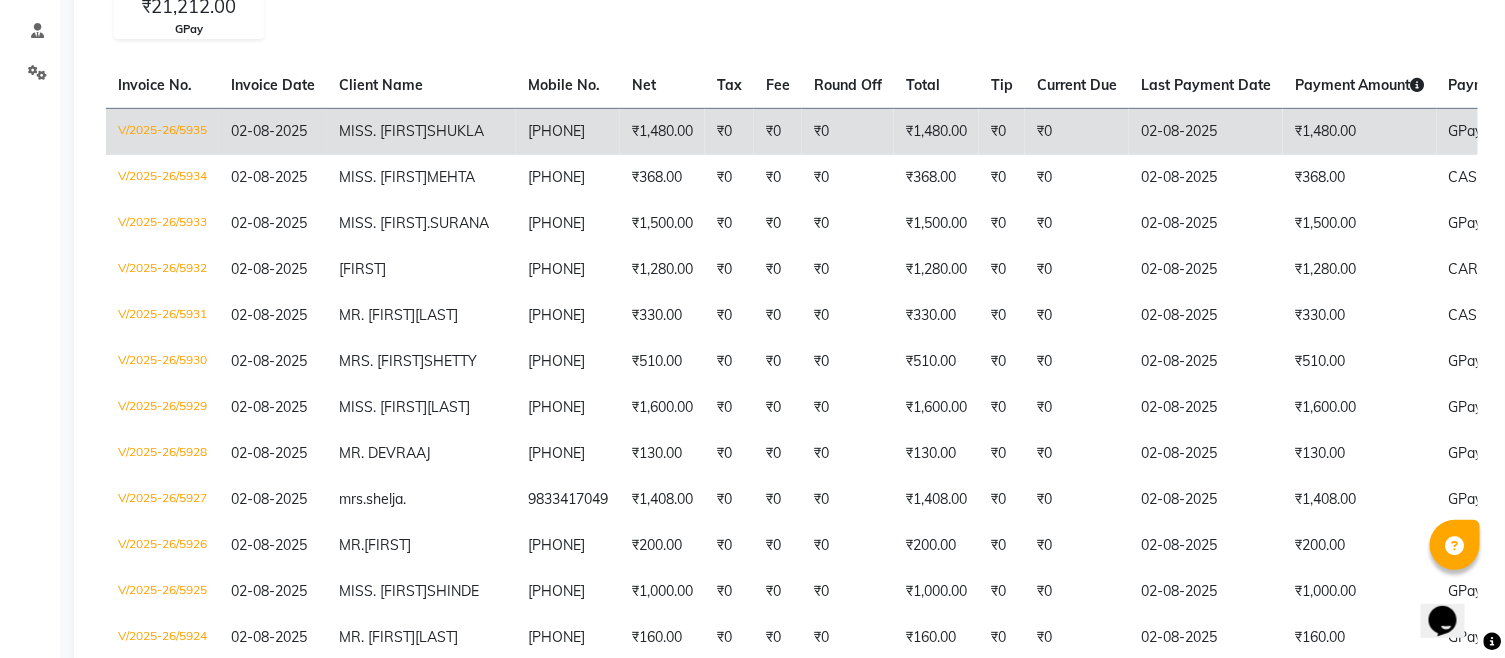 scroll, scrollTop: 333, scrollLeft: 0, axis: vertical 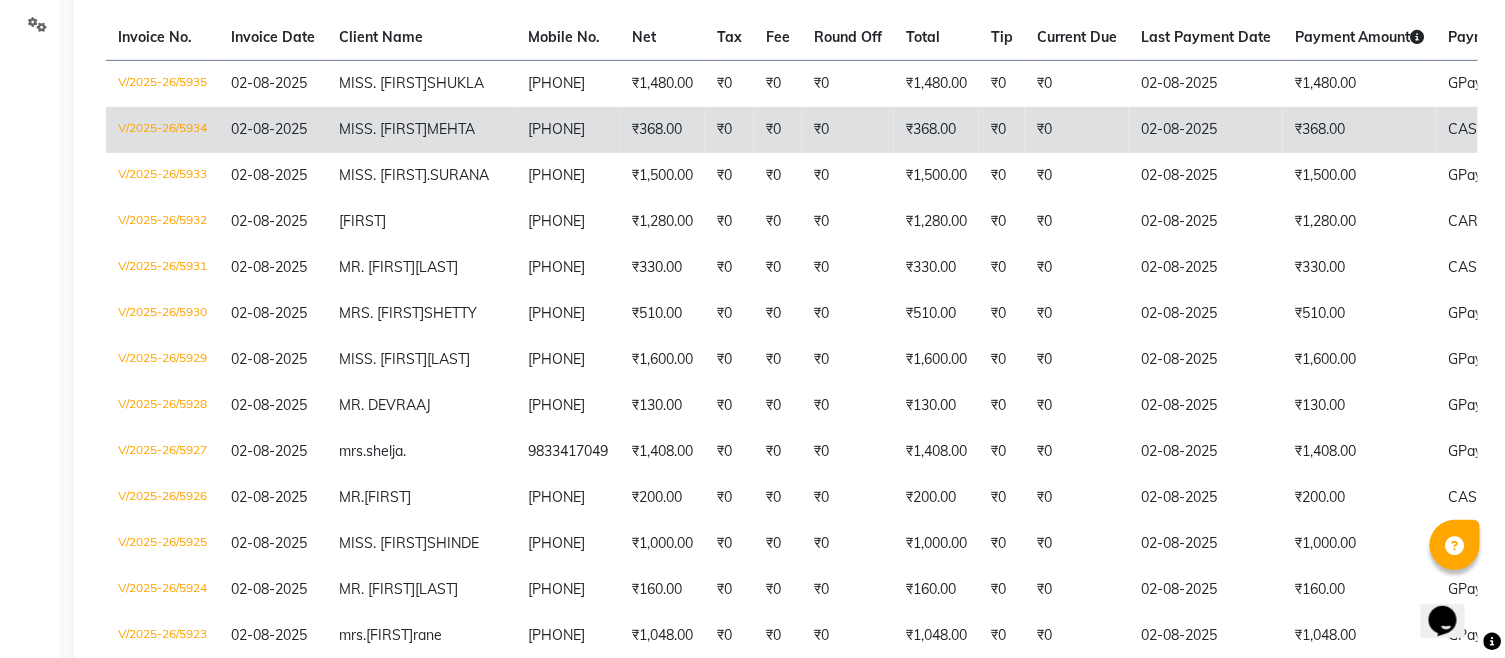 click on "₹368.00" 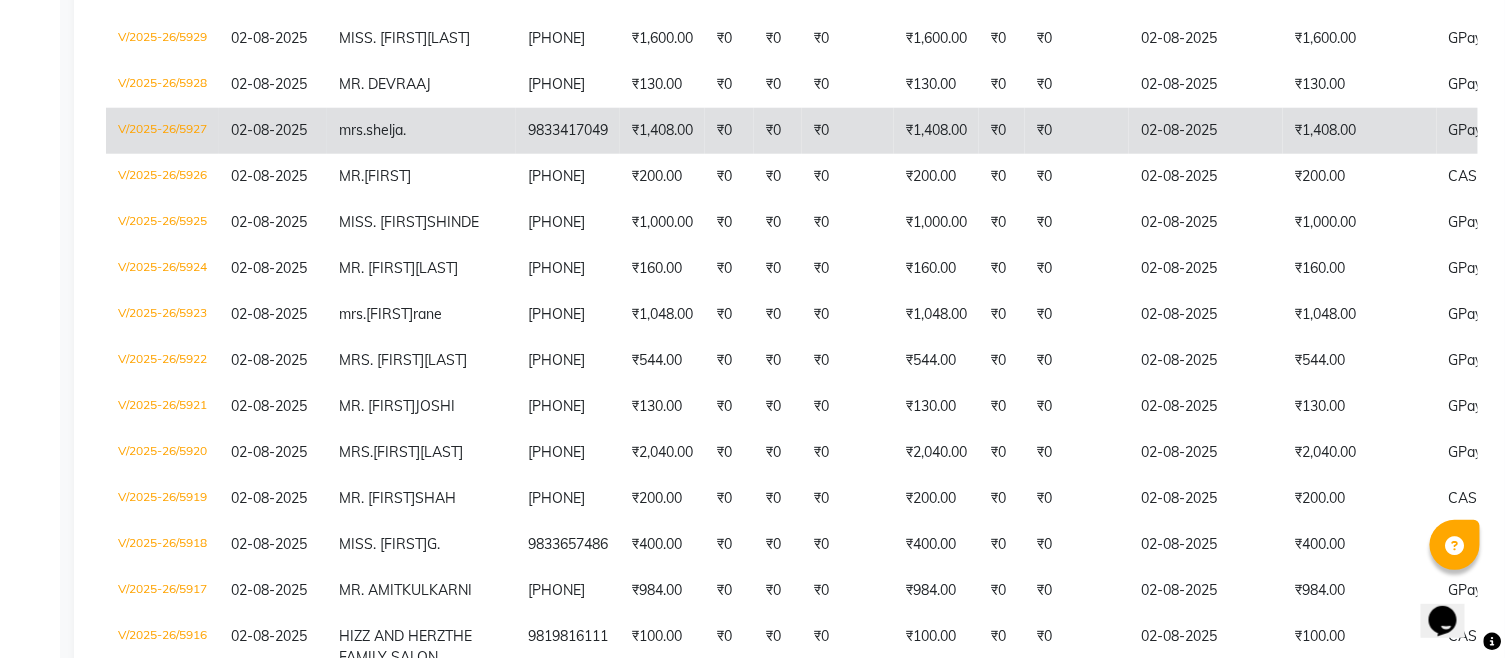 scroll, scrollTop: 666, scrollLeft: 0, axis: vertical 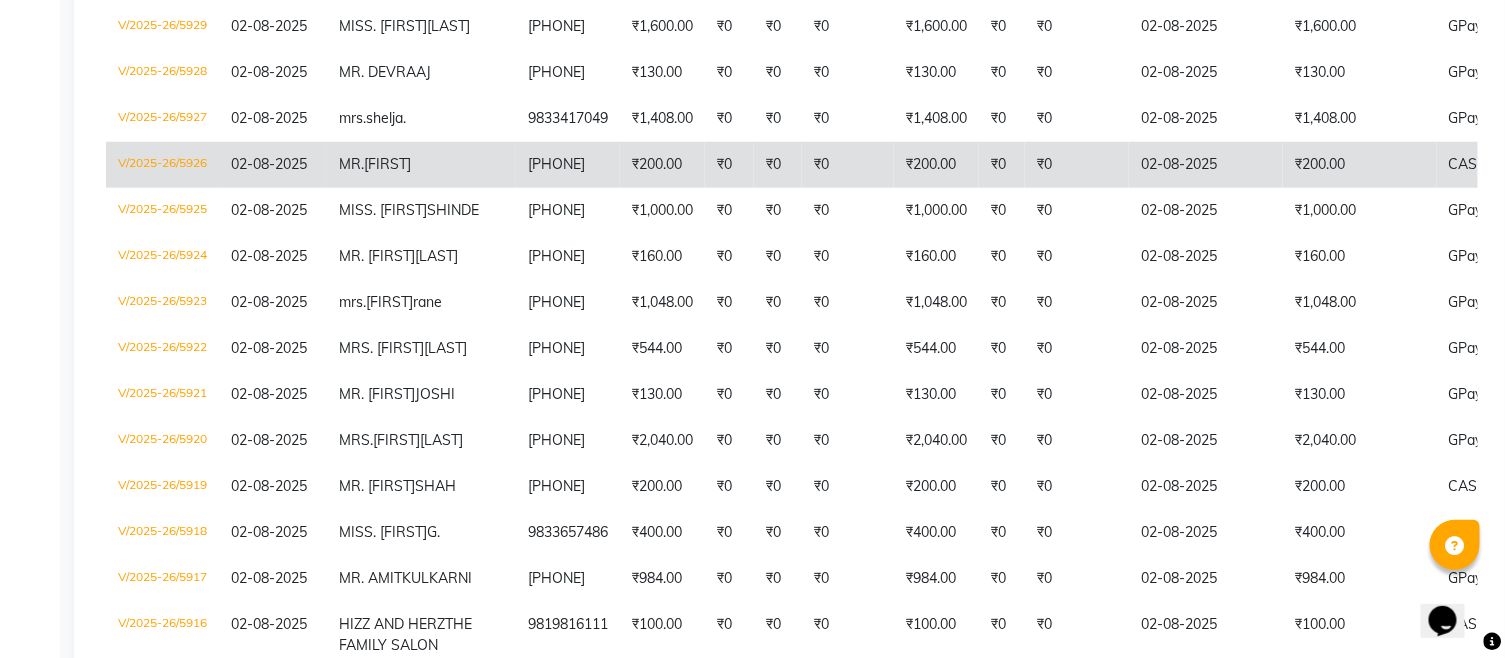 click on "[PHONE]" 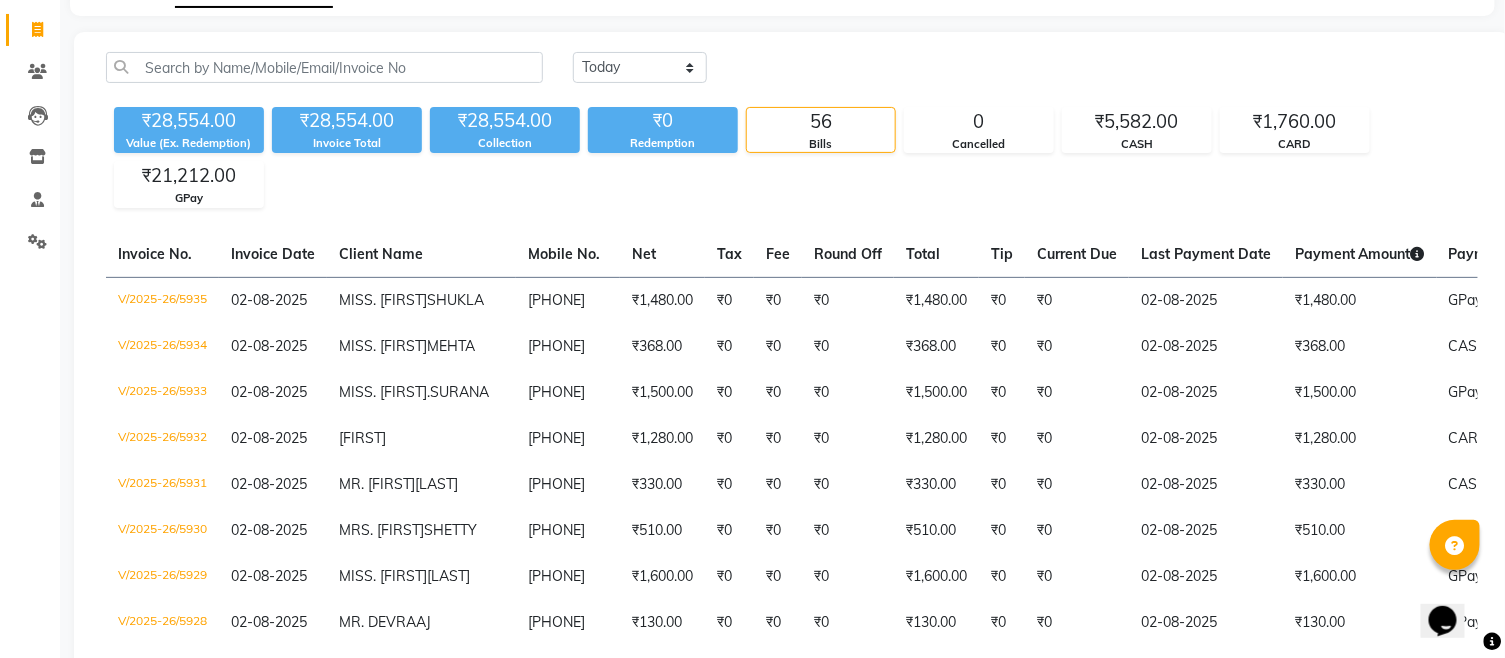 scroll, scrollTop: 0, scrollLeft: 0, axis: both 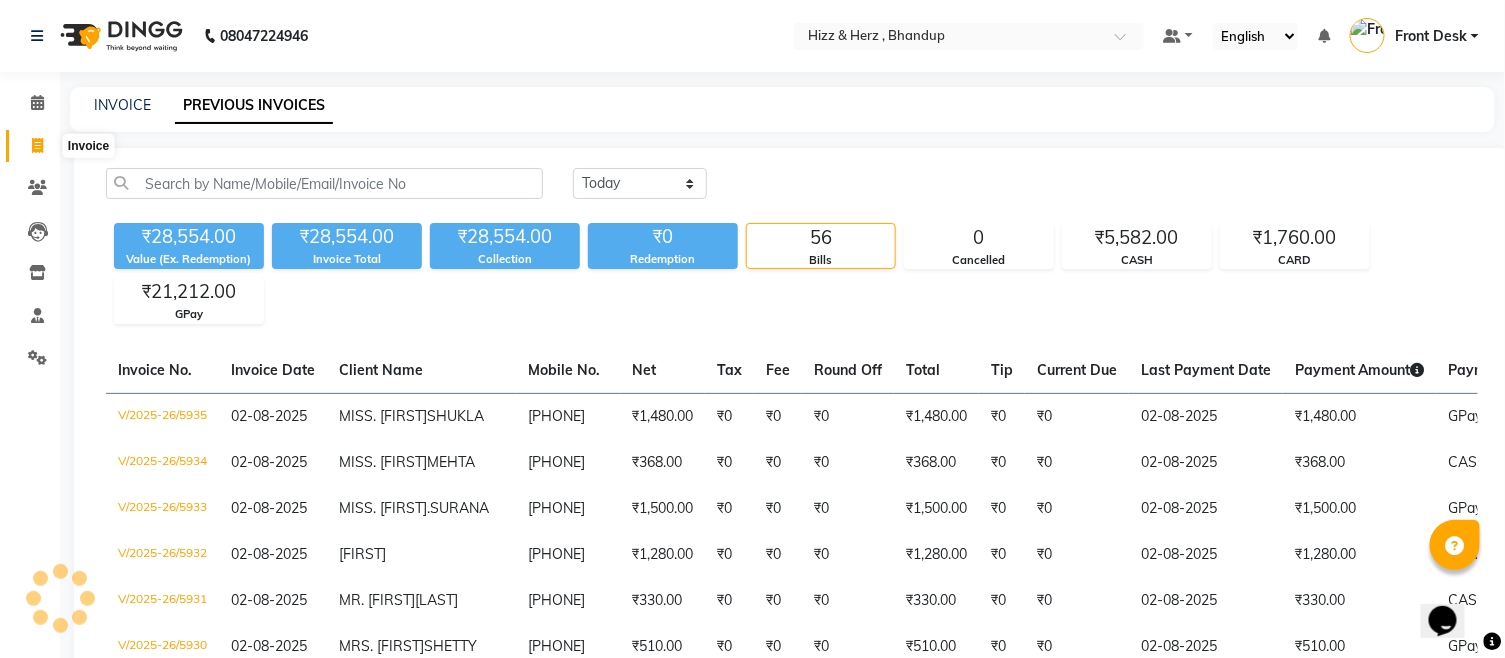 click 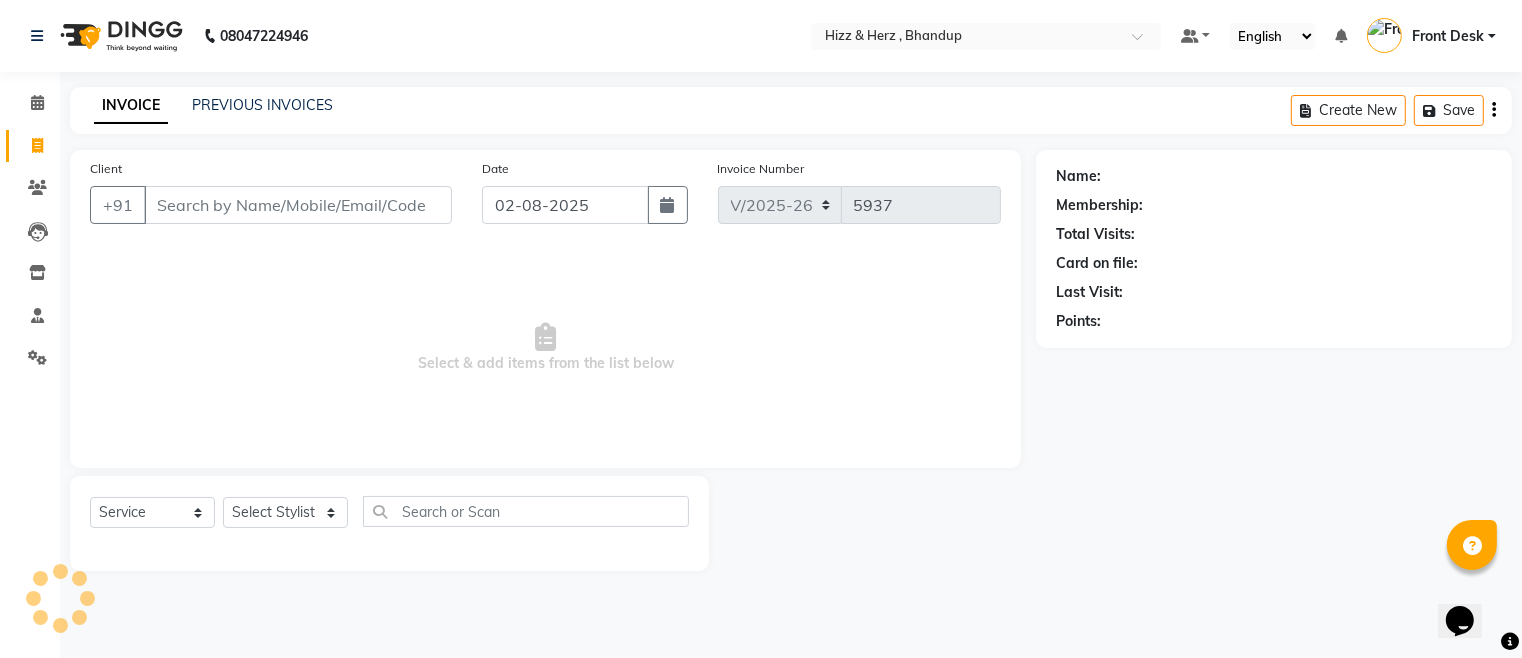 click on "Client" at bounding box center [298, 205] 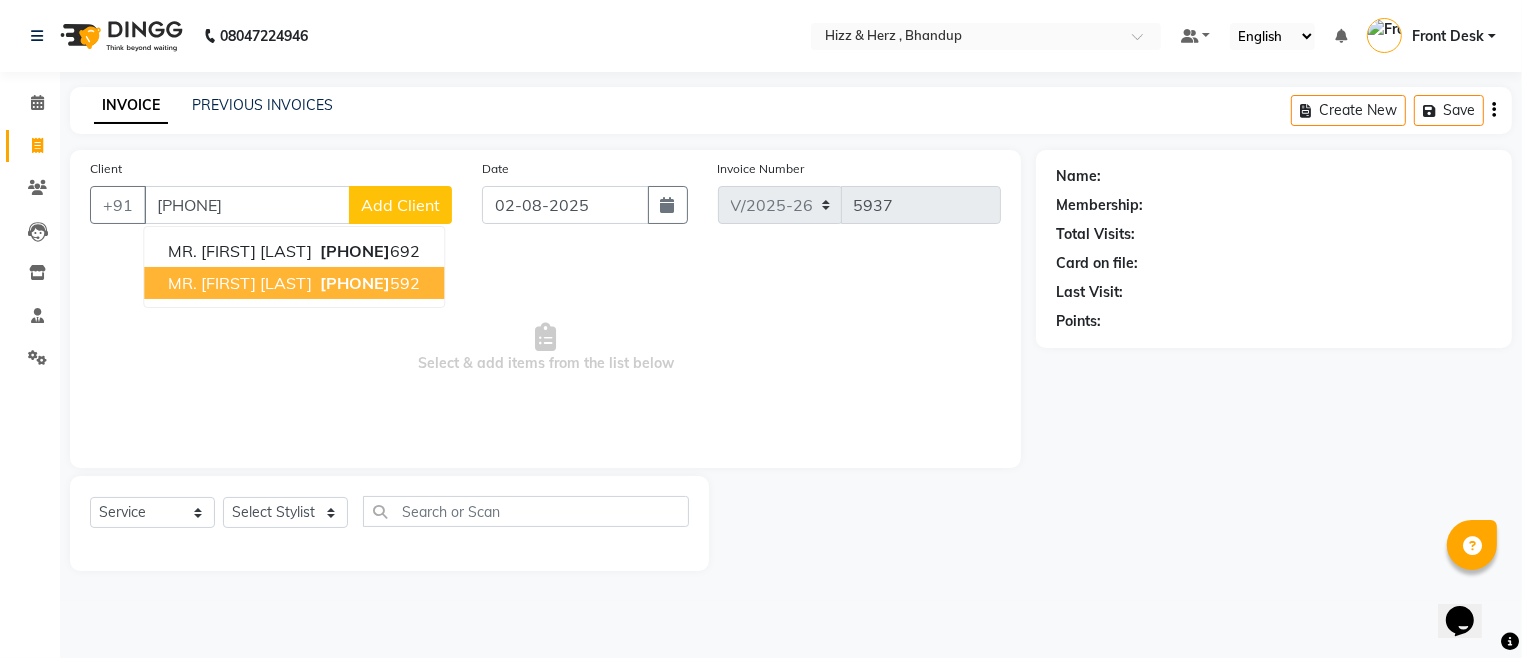 click on "MR. PARIMAL MANDKULKAR" at bounding box center (240, 283) 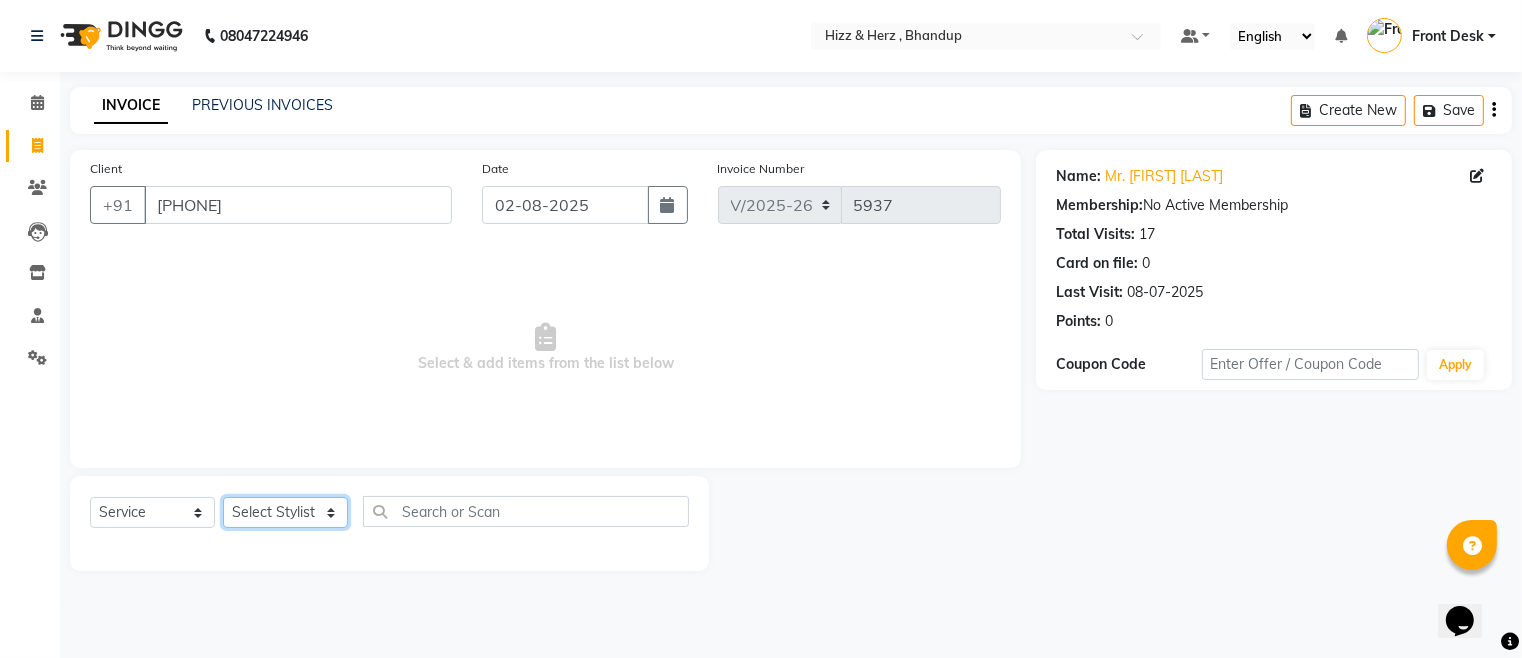 click on "Select Stylist Front Desk Gaurav Sharma HIZZ & HERZ 2 IRFAN AHMAD Jigna Goswami KHALID AHMAD Laxmi Mehboob MOHD PARVEJ NIZAM Salman Sangeeta  SUMITA  VEERENDRA SHARMA" 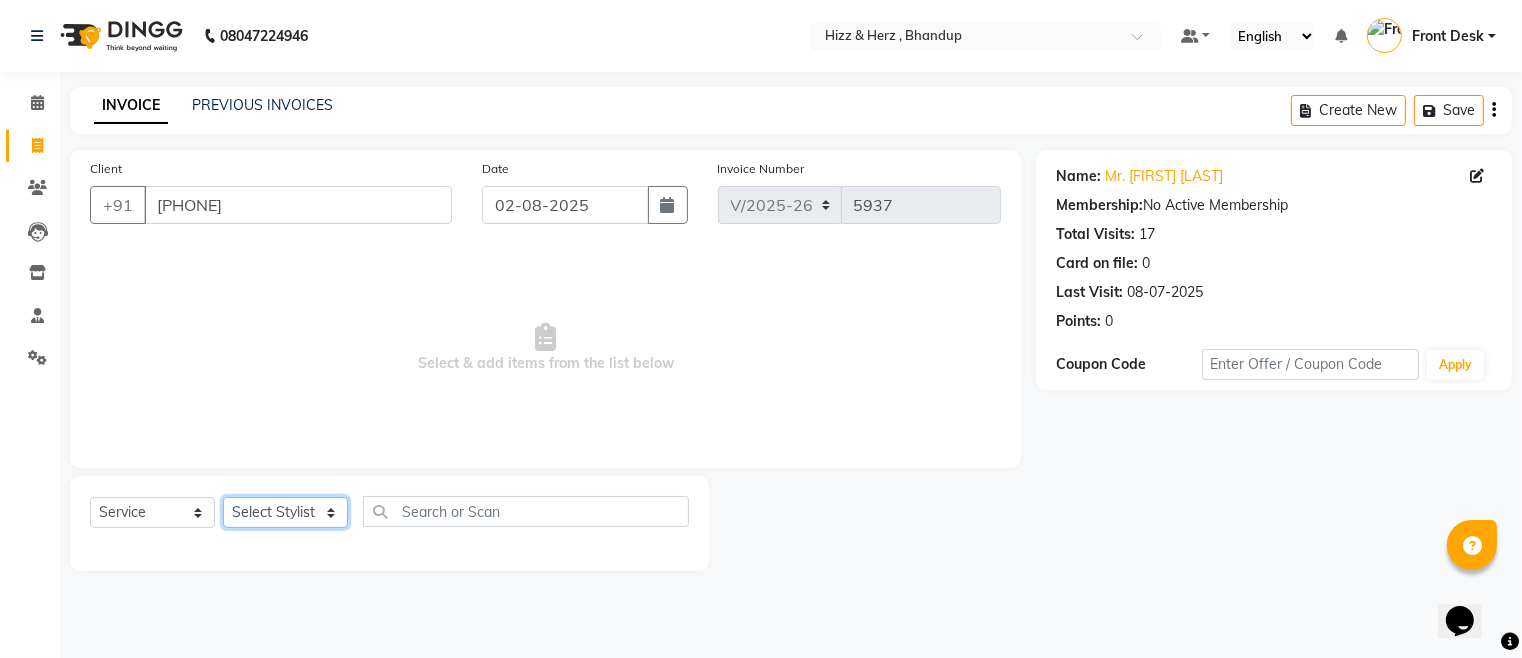 select on "11514" 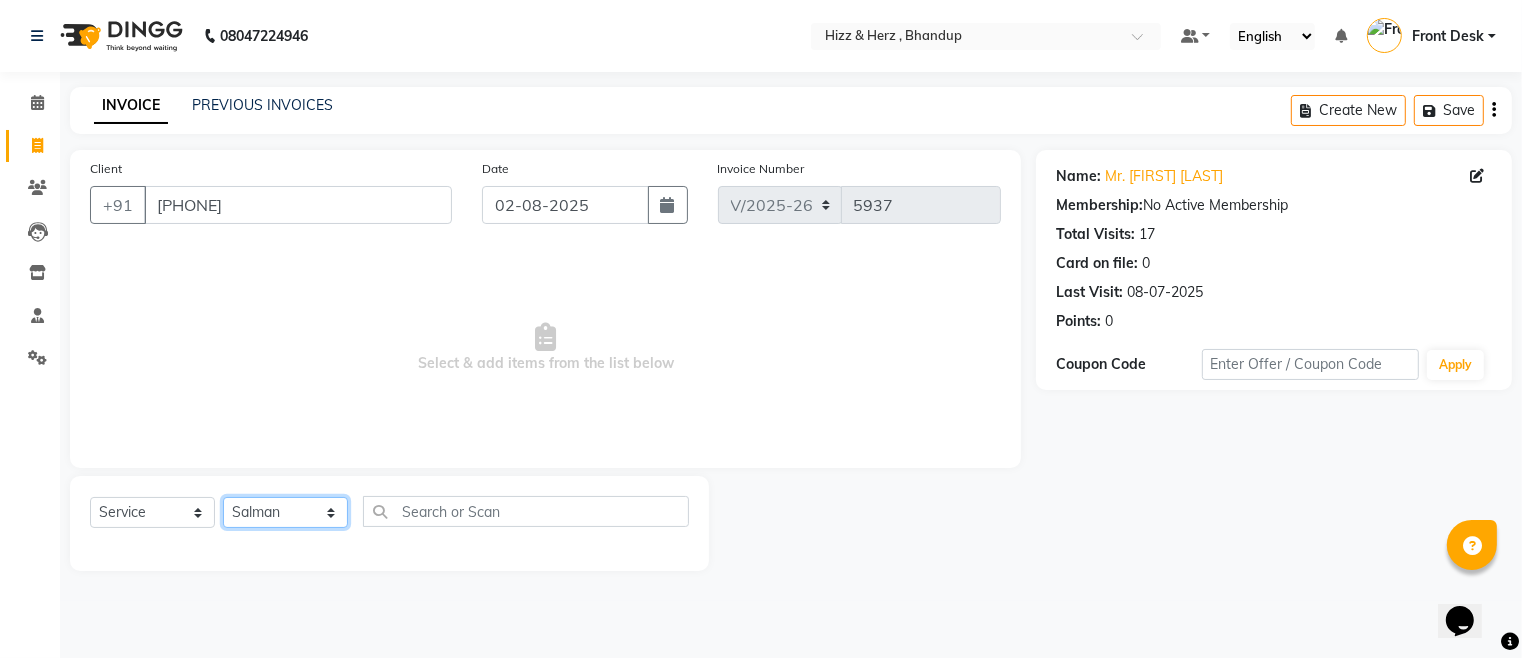click on "Select Stylist Front Desk Gaurav Sharma HIZZ & HERZ 2 IRFAN AHMAD Jigna Goswami KHALID AHMAD Laxmi Mehboob MOHD PARVEJ NIZAM Salman Sangeeta  SUMITA  VEERENDRA SHARMA" 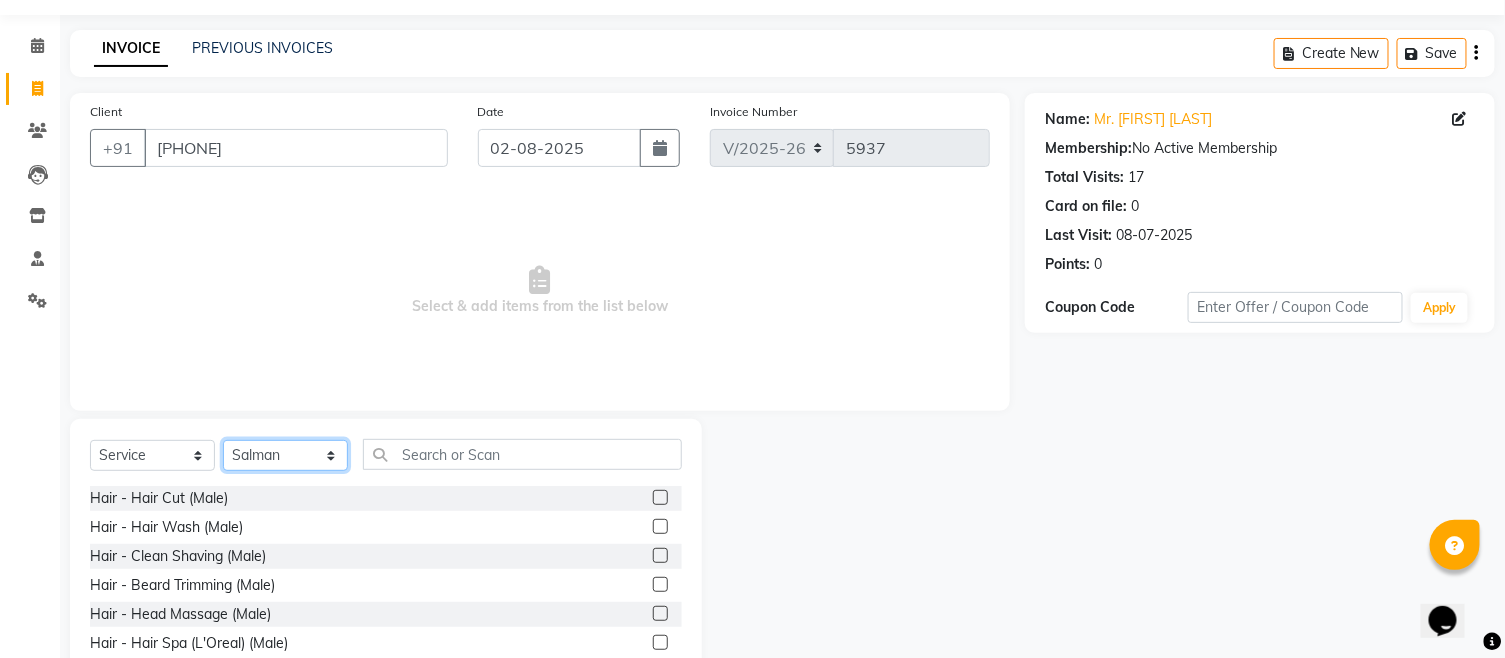 scroll, scrollTop: 142, scrollLeft: 0, axis: vertical 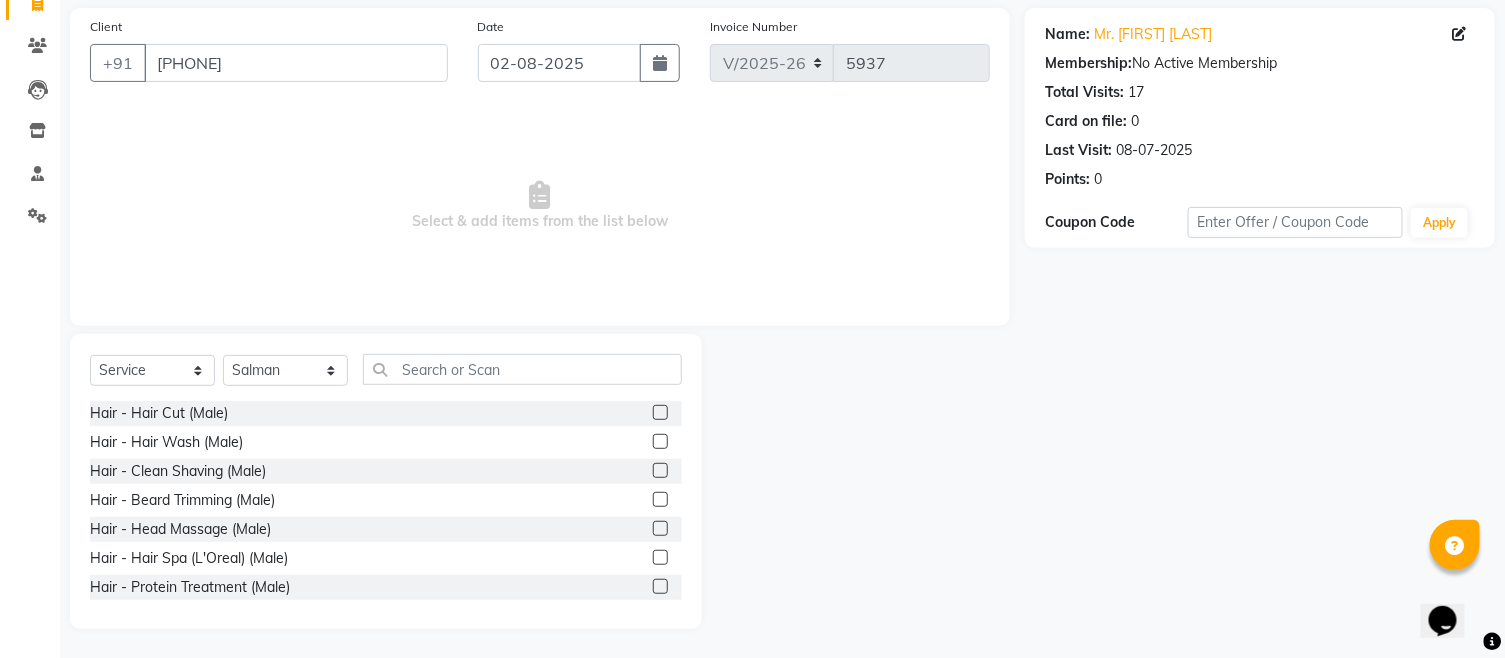 click 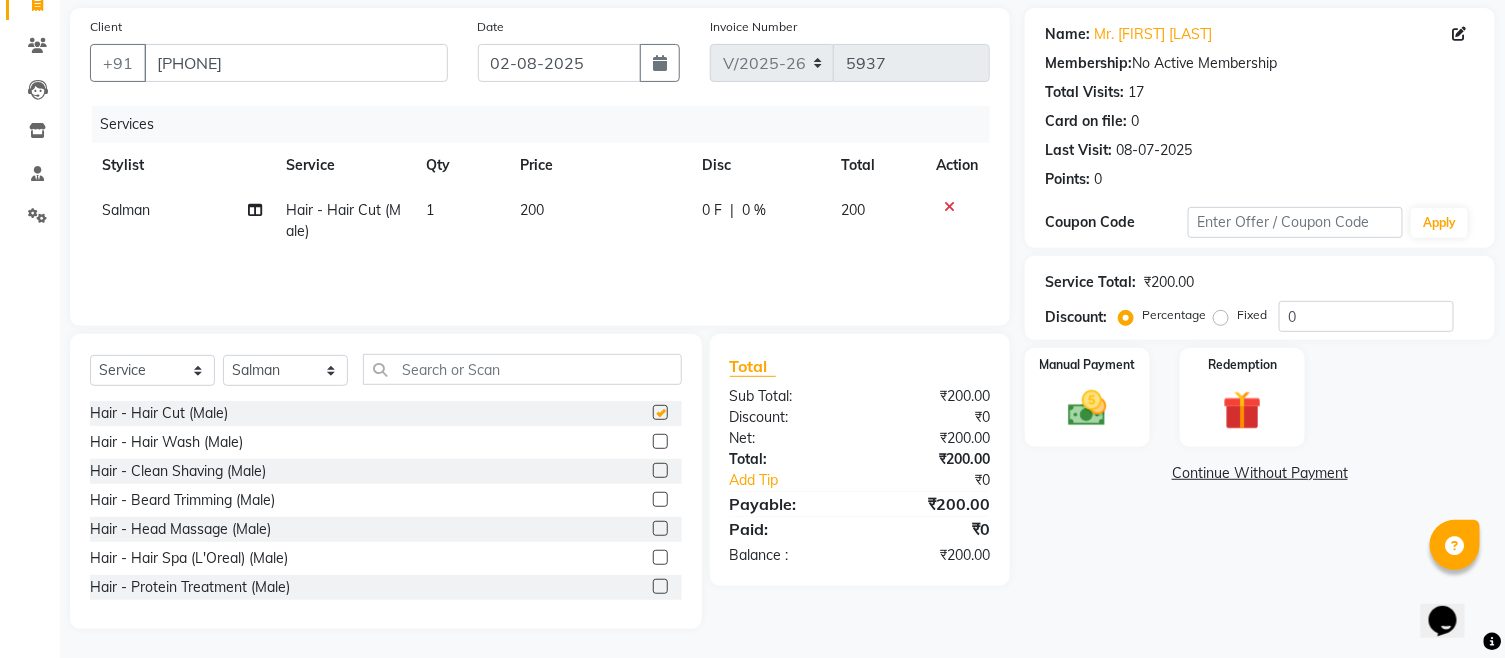checkbox on "false" 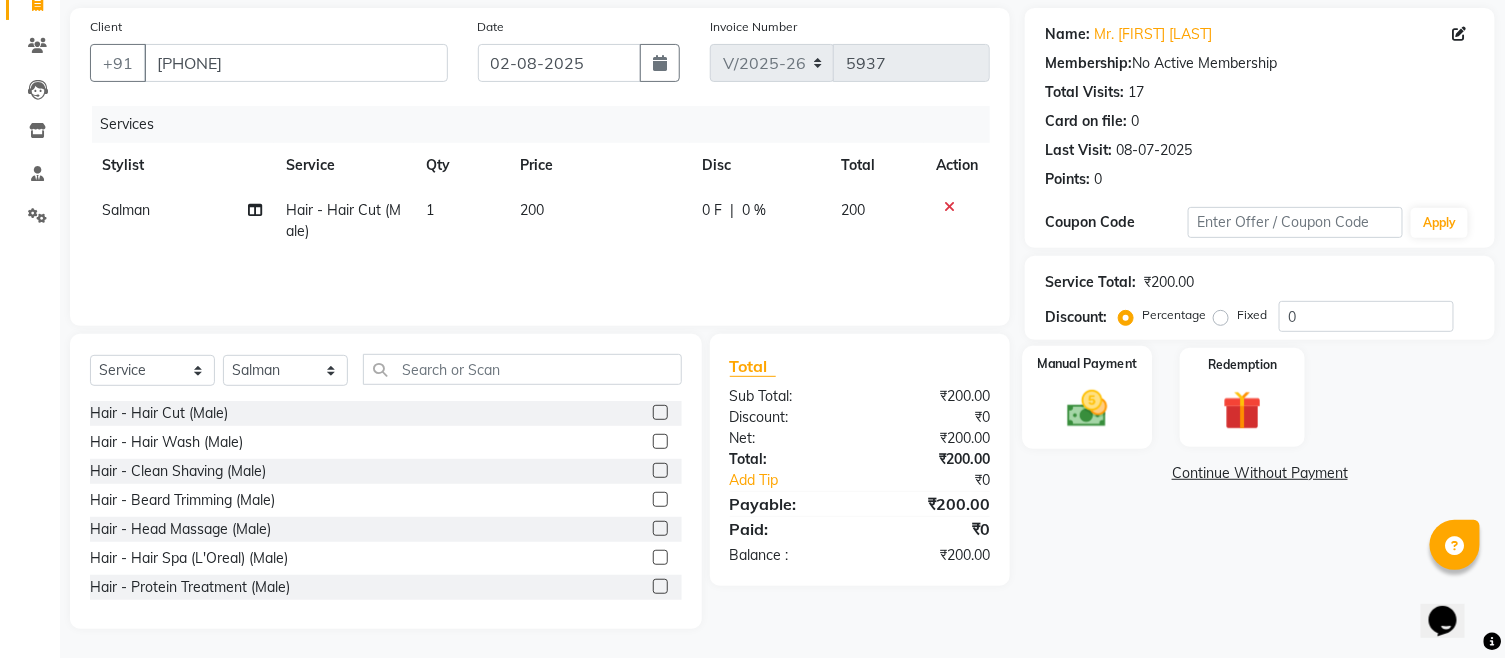 click 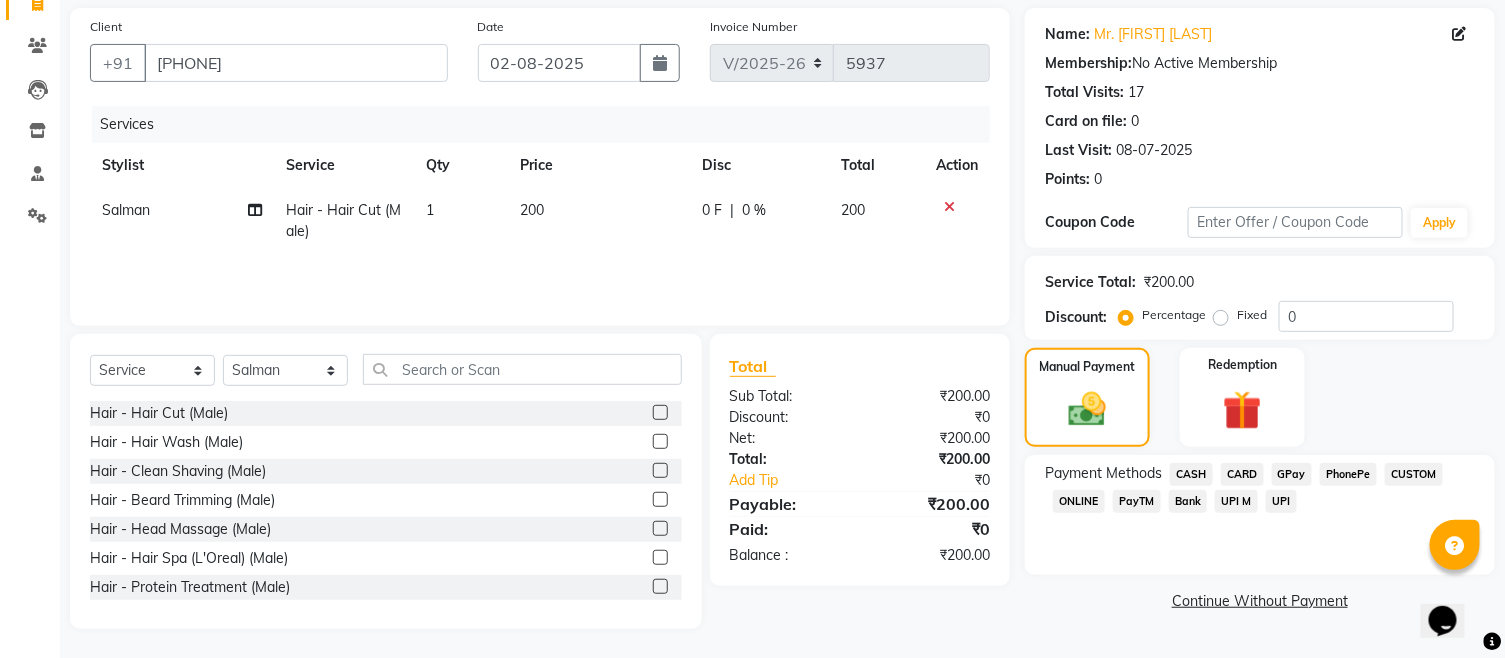 click on "CASH" 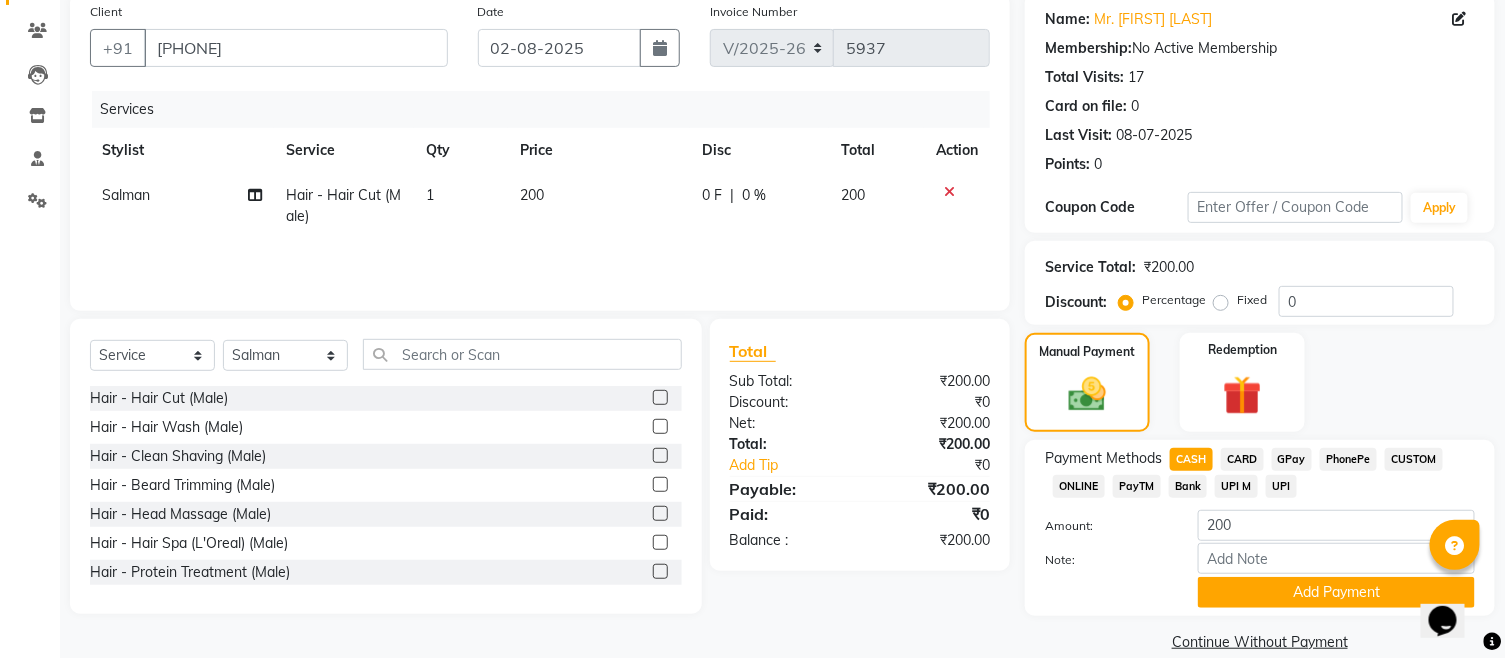 scroll, scrollTop: 185, scrollLeft: 0, axis: vertical 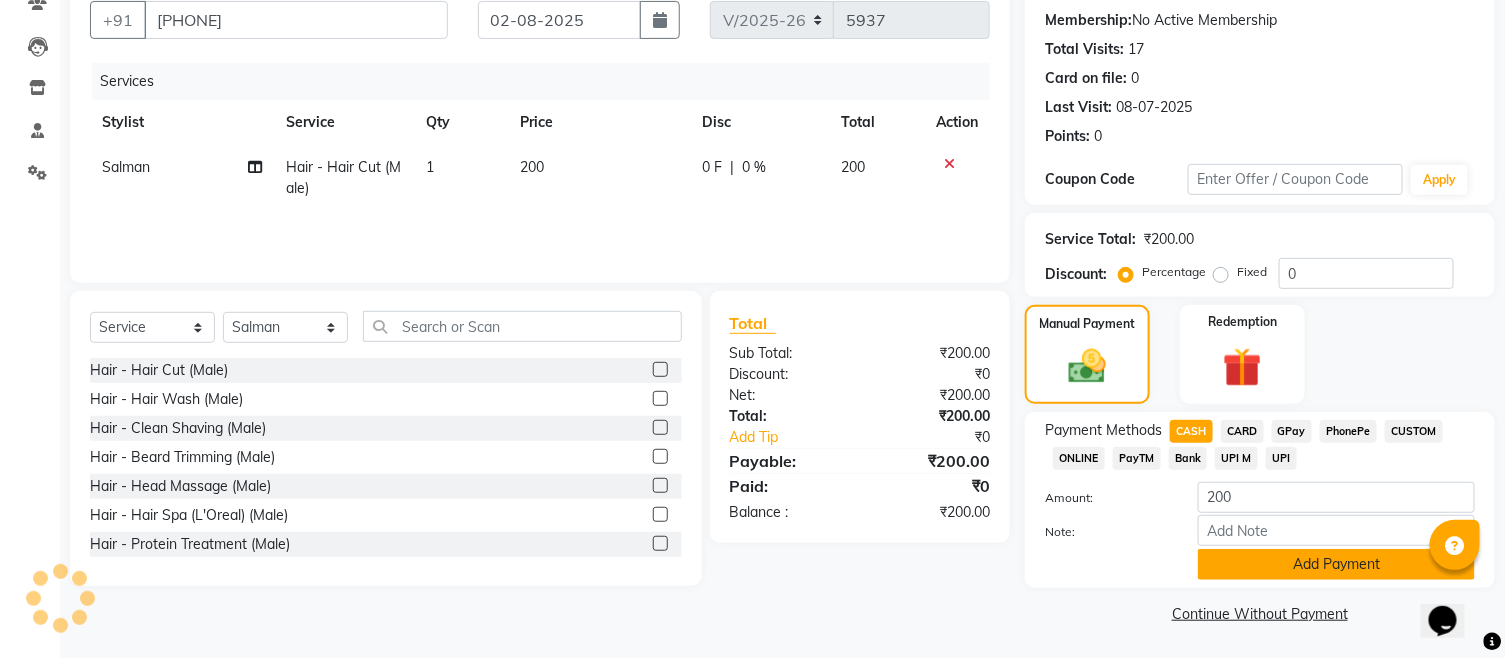 click on "Add Payment" 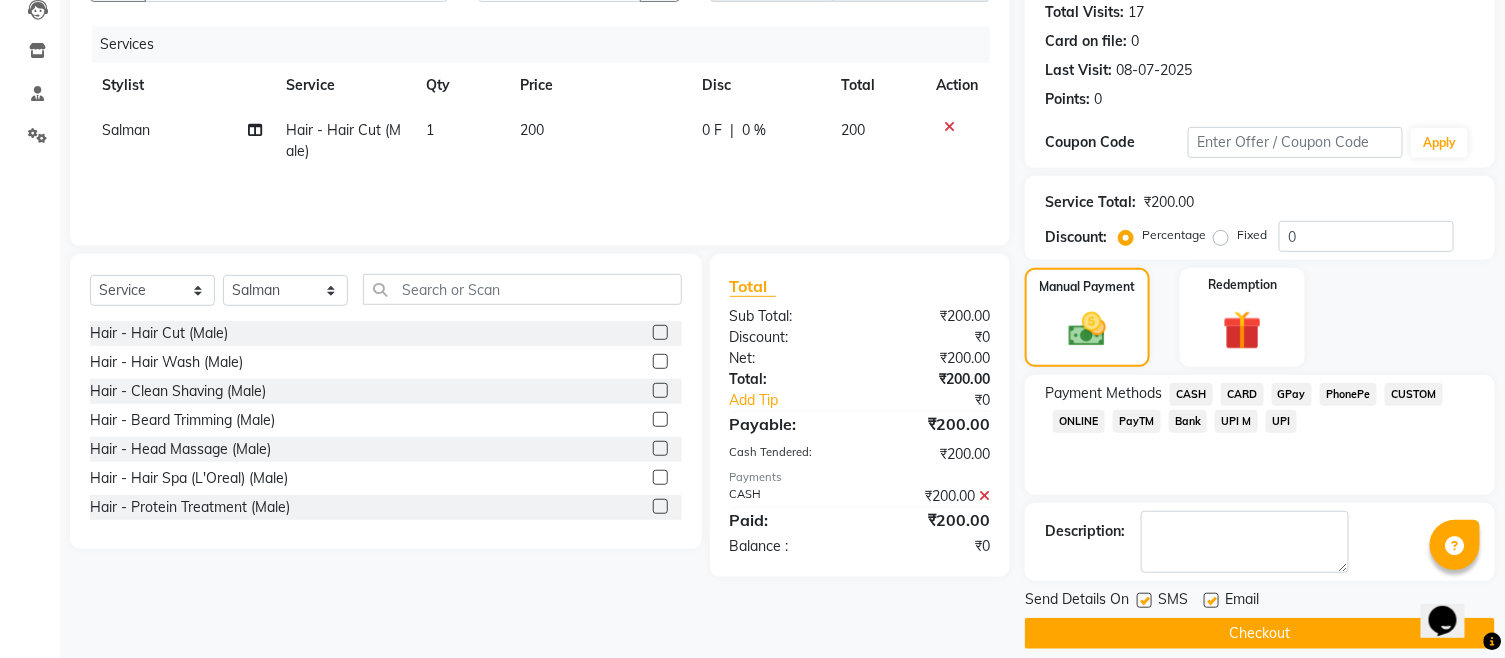 scroll, scrollTop: 242, scrollLeft: 0, axis: vertical 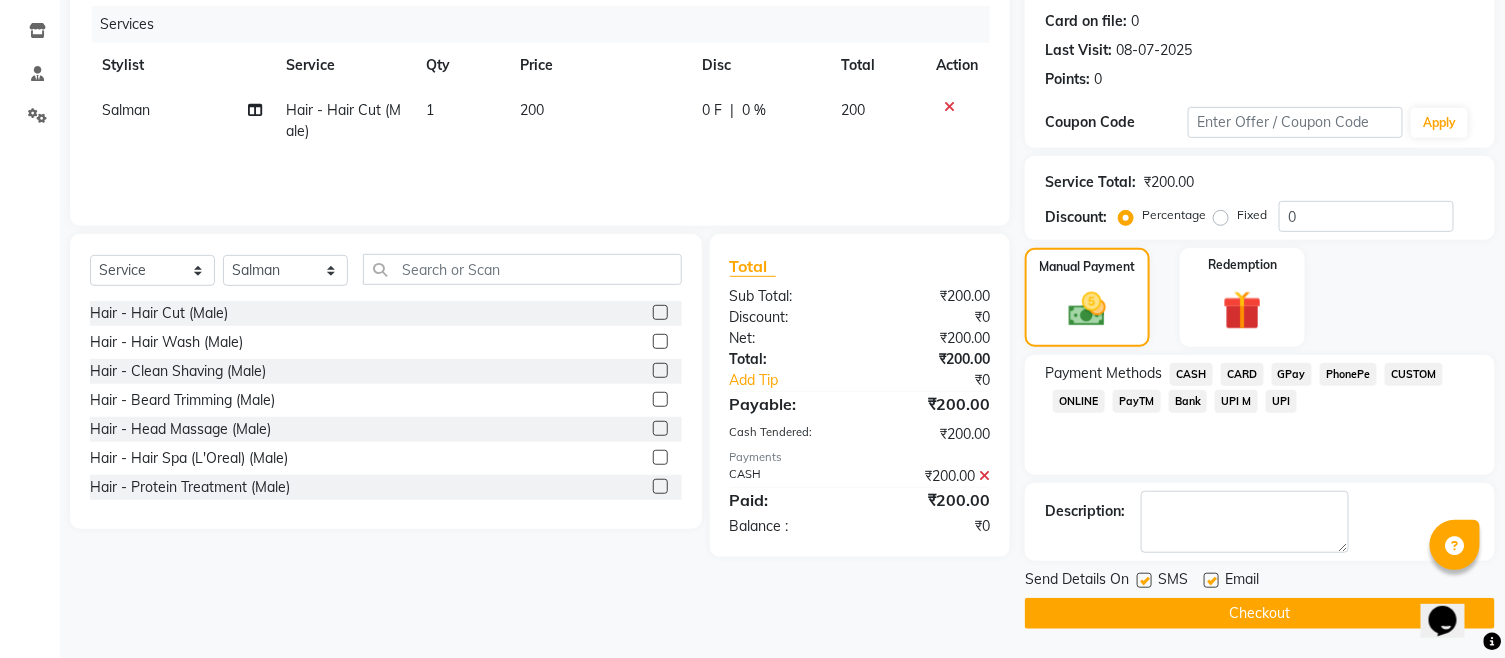click on "Checkout" 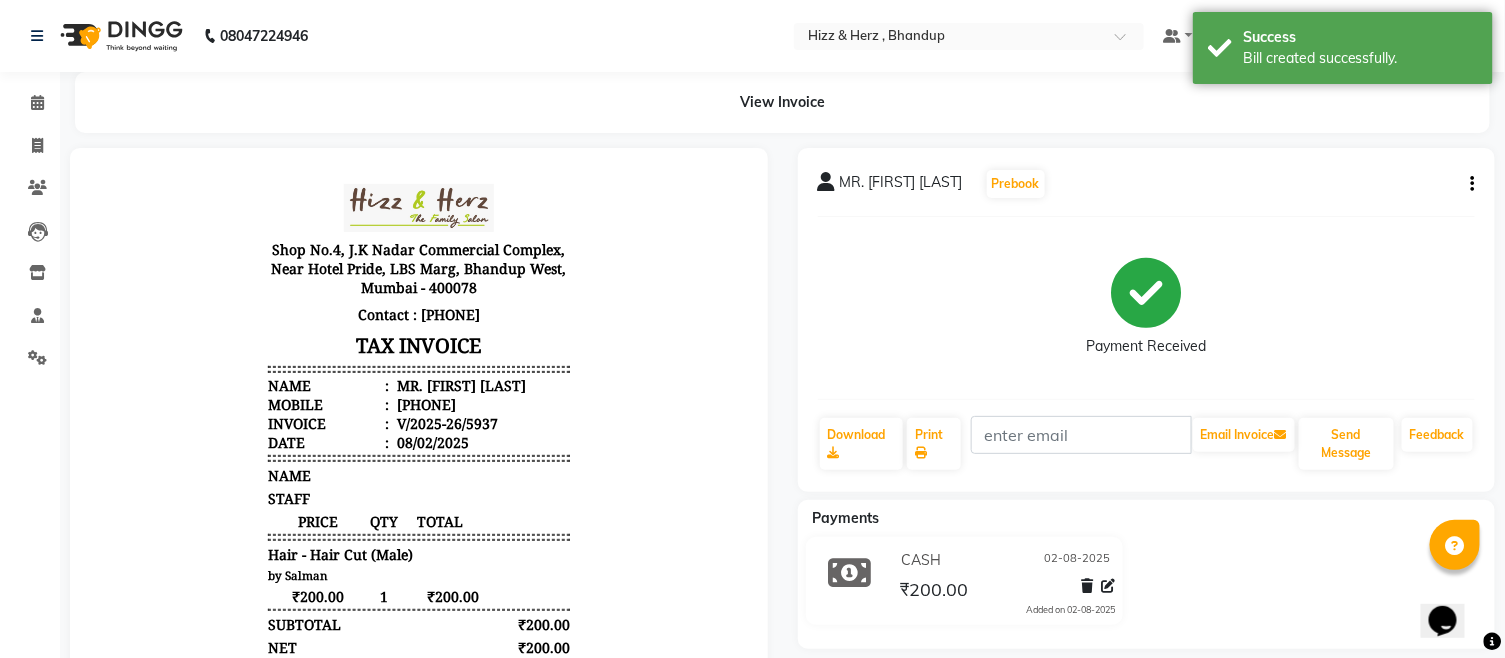 scroll, scrollTop: 0, scrollLeft: 0, axis: both 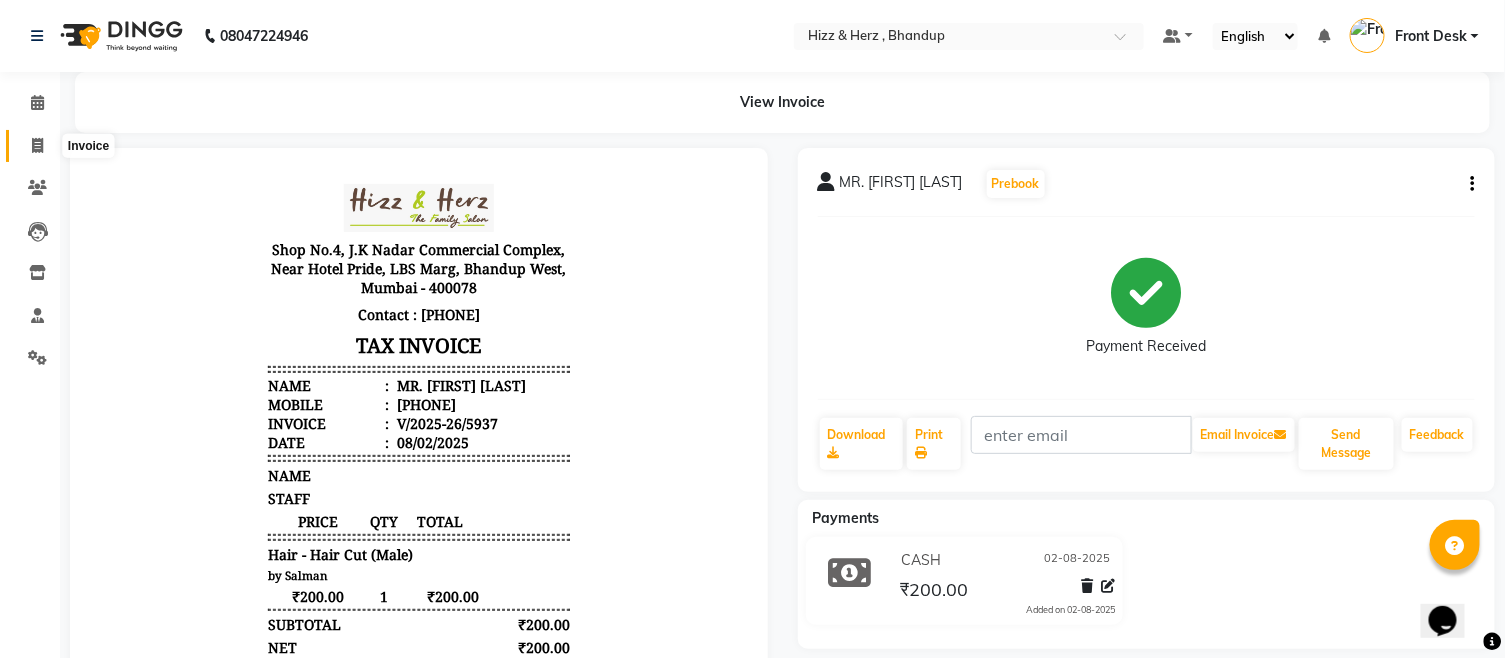click 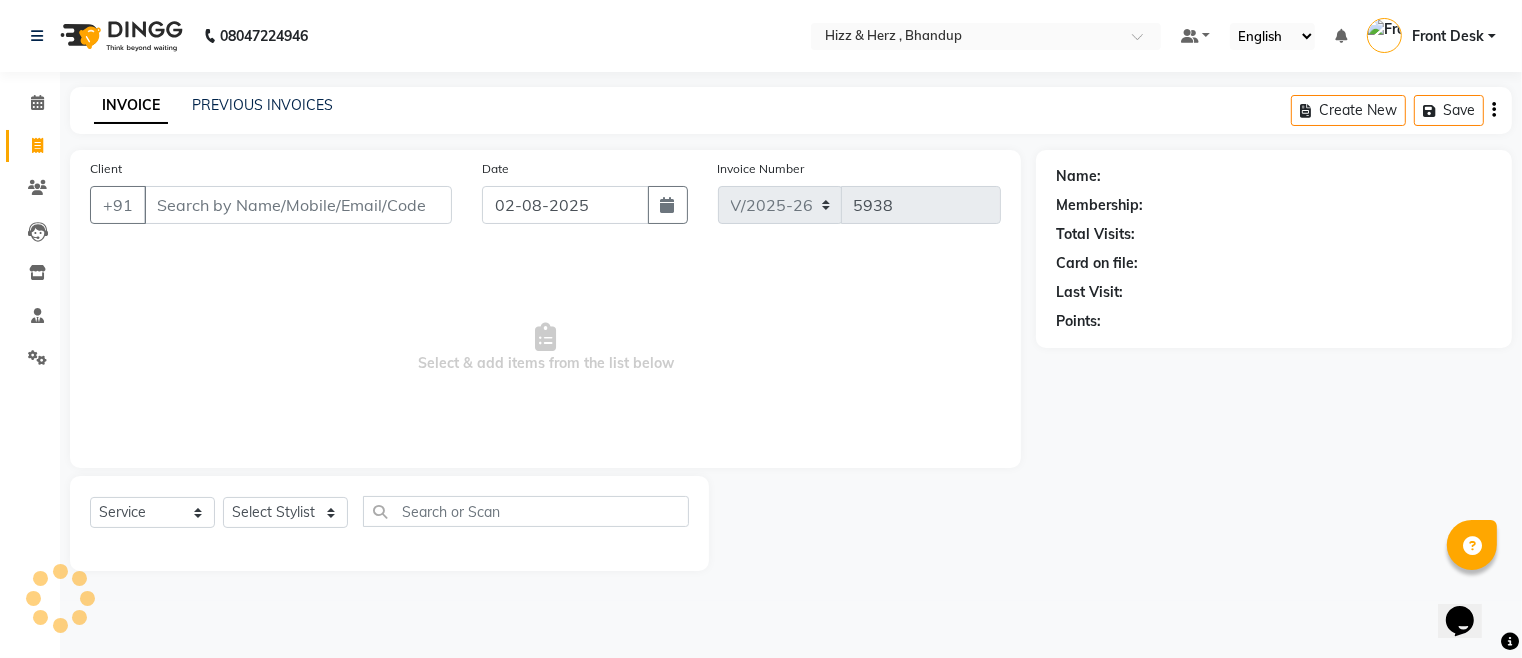 click on "Client" at bounding box center [298, 205] 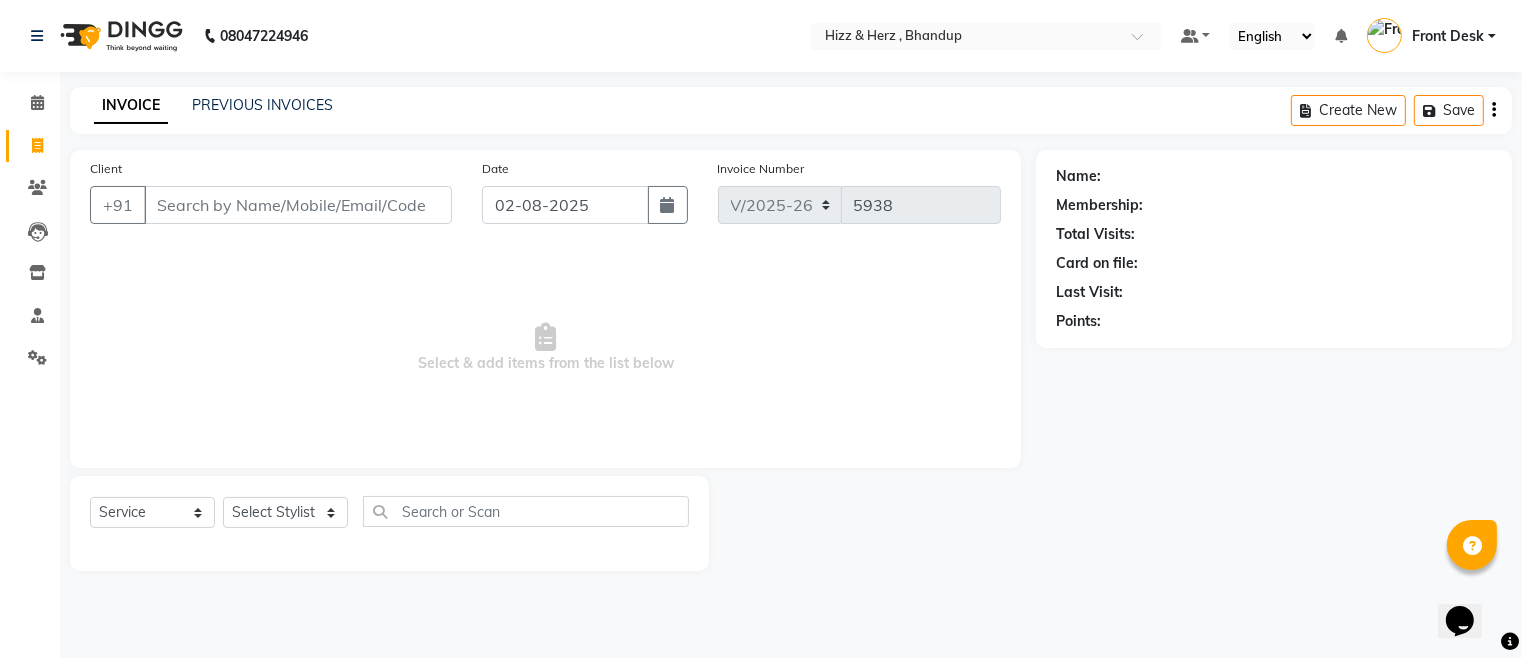 click on "Client" at bounding box center (298, 205) 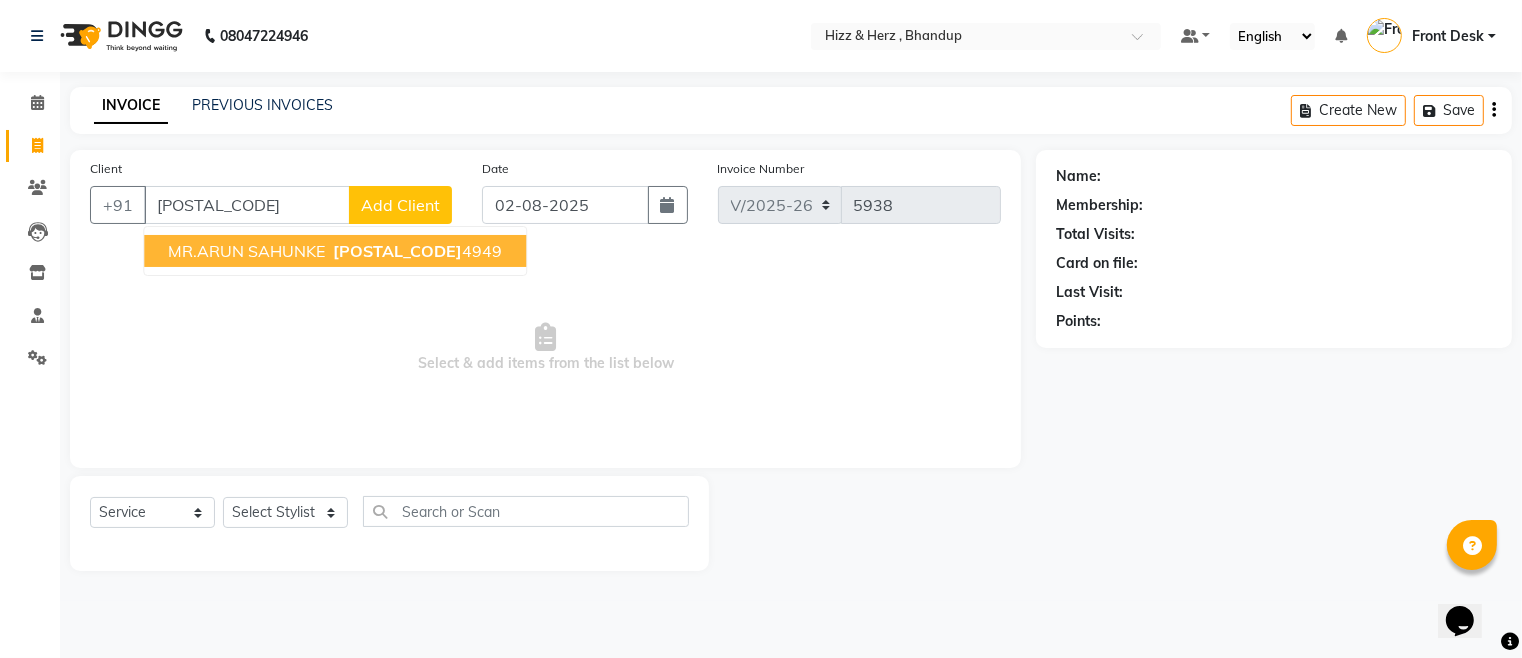 click on "959448" at bounding box center (397, 251) 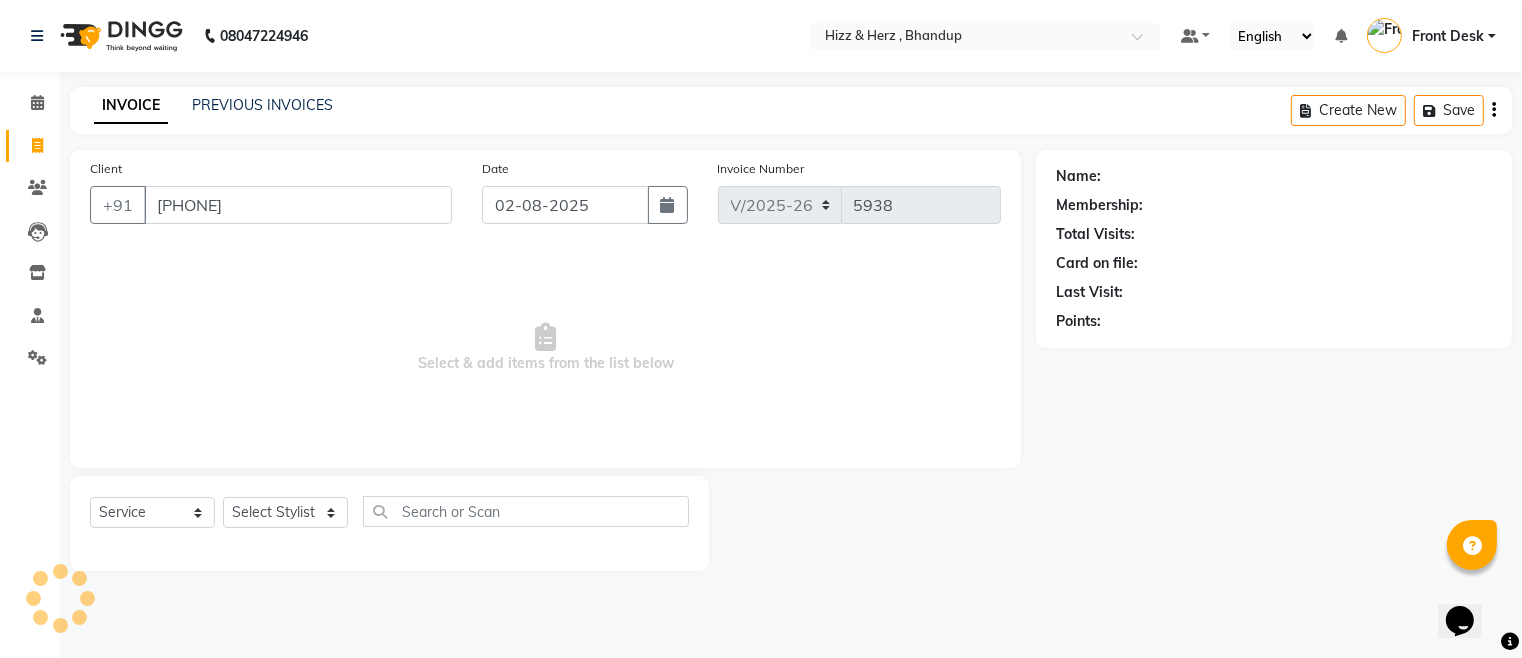 type on "9594484949" 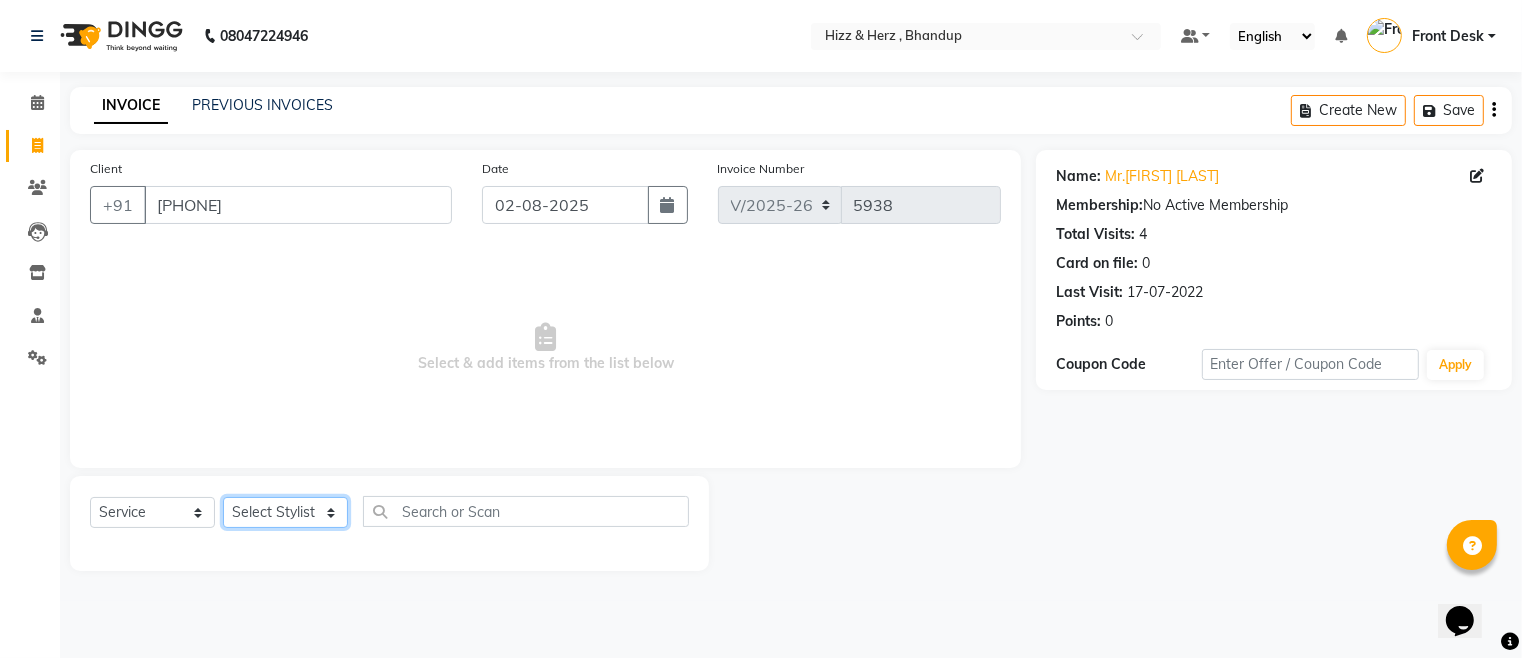 click on "Select Stylist Front Desk Gaurav Sharma HIZZ & HERZ 2 IRFAN AHMAD Jigna Goswami KHALID AHMAD Laxmi Mehboob MOHD PARVEJ NIZAM Salman Sangeeta  SUMITA  VEERENDRA SHARMA" 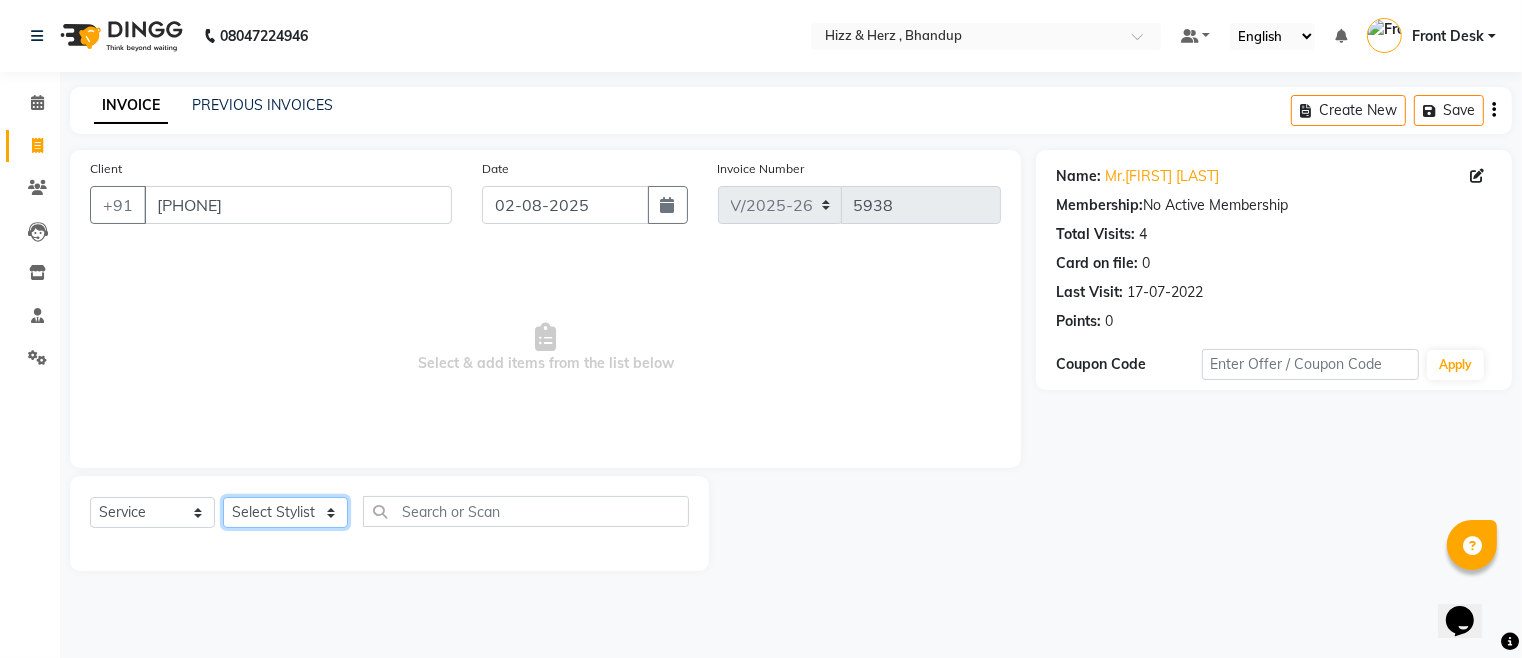 select on "82789" 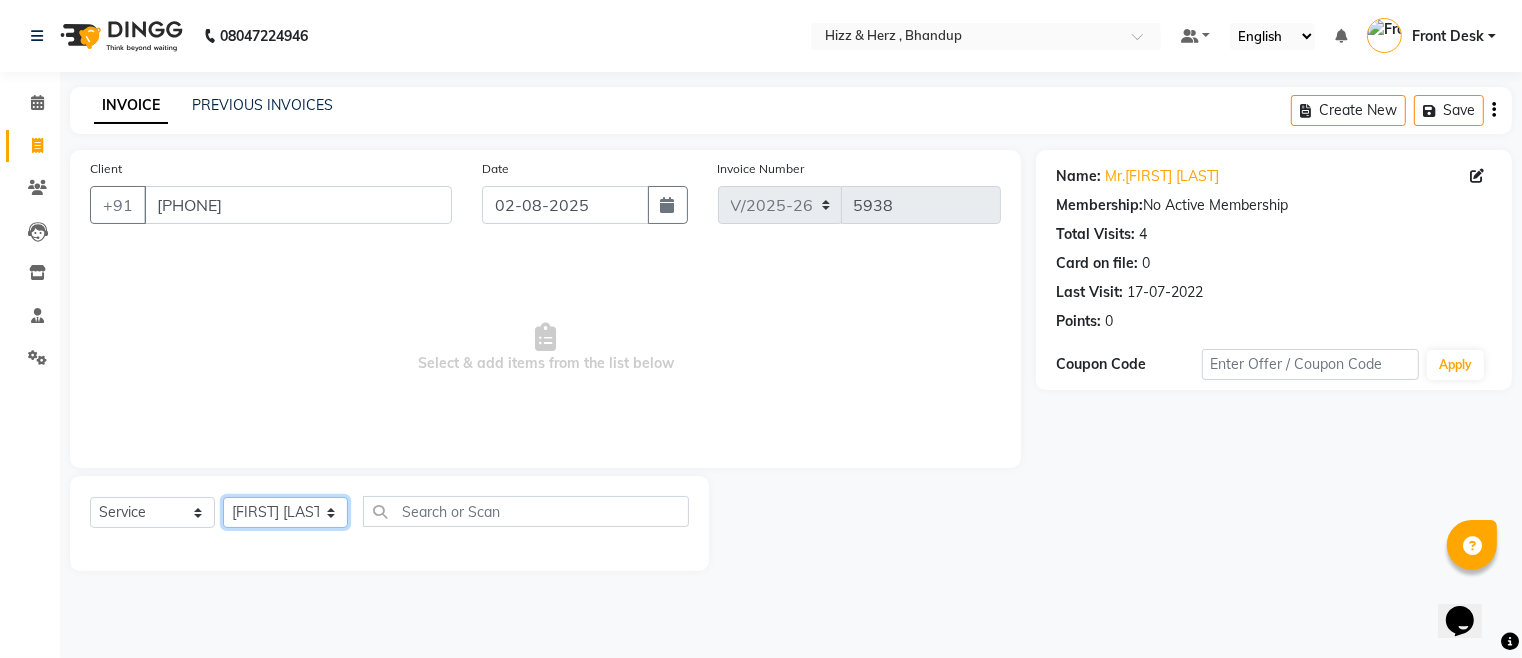 click on "Select Stylist Front Desk Gaurav Sharma HIZZ & HERZ 2 IRFAN AHMAD Jigna Goswami KHALID AHMAD Laxmi Mehboob MOHD PARVEJ NIZAM Salman Sangeeta  SUMITA  VEERENDRA SHARMA" 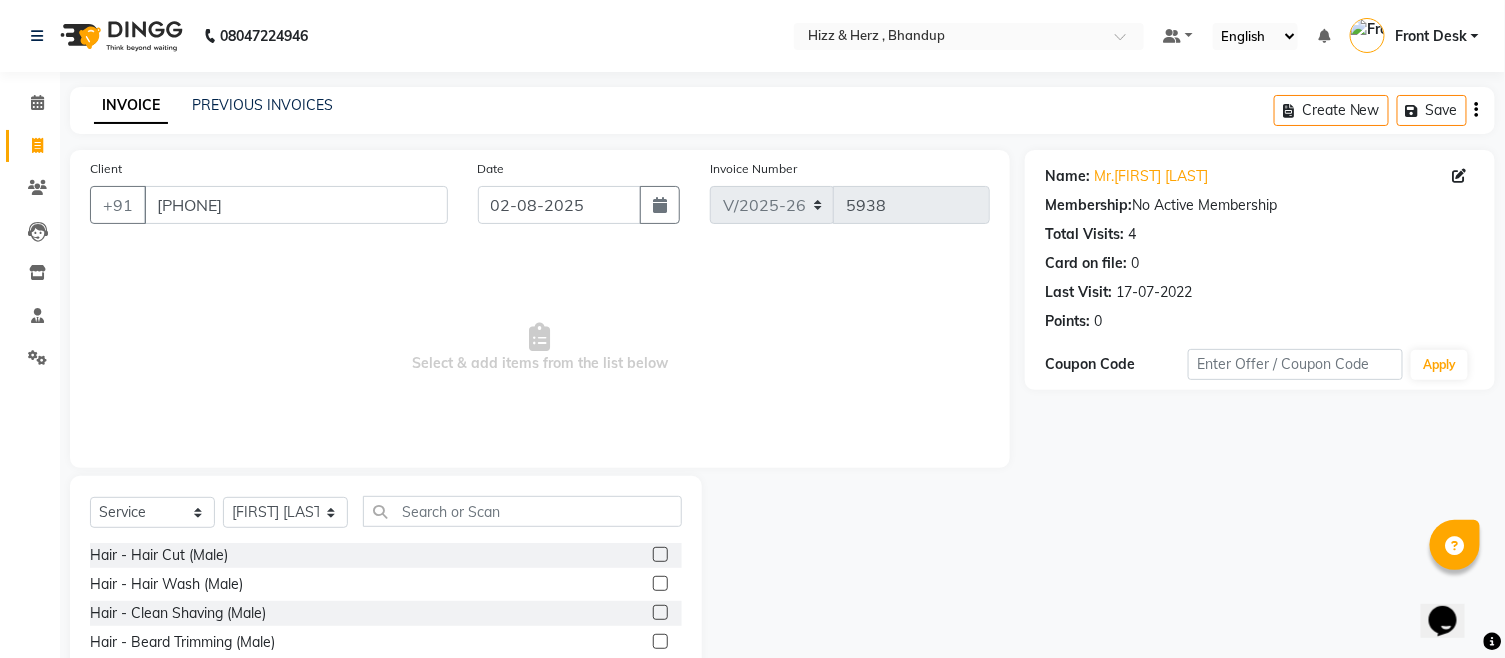click 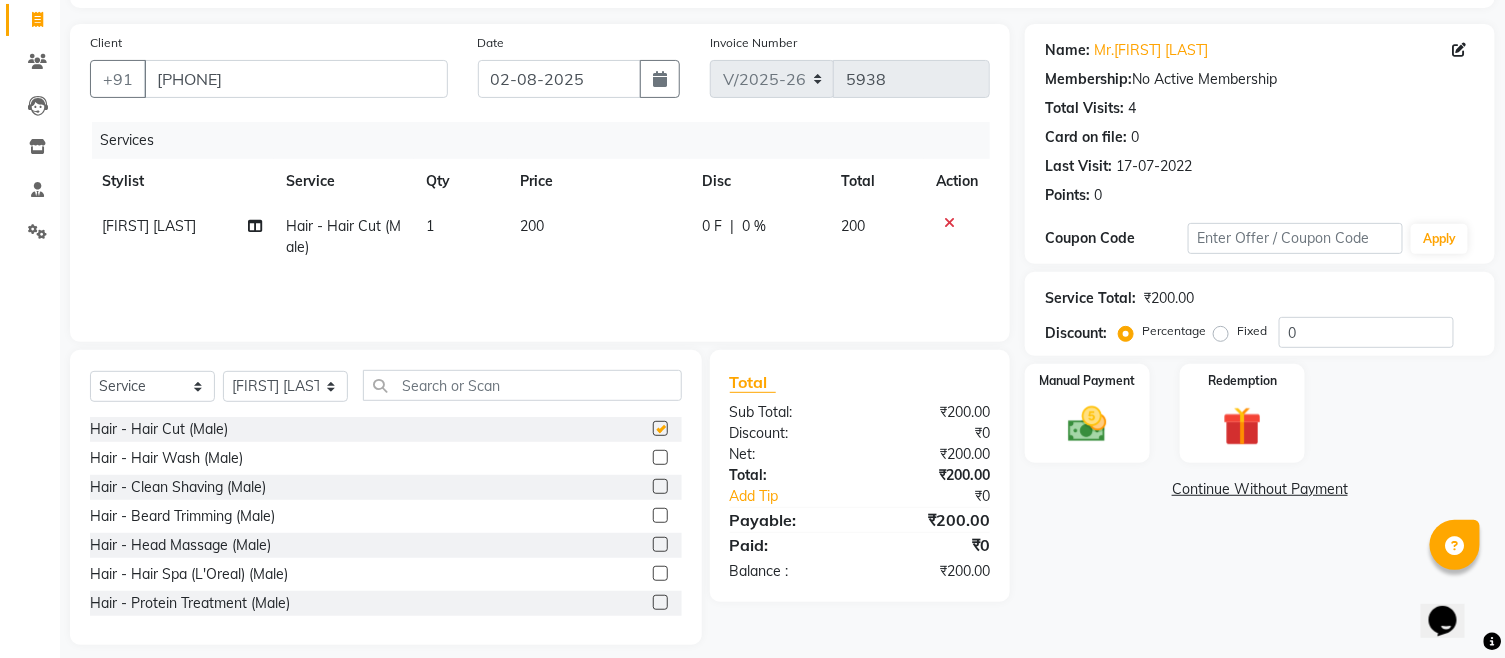 checkbox on "false" 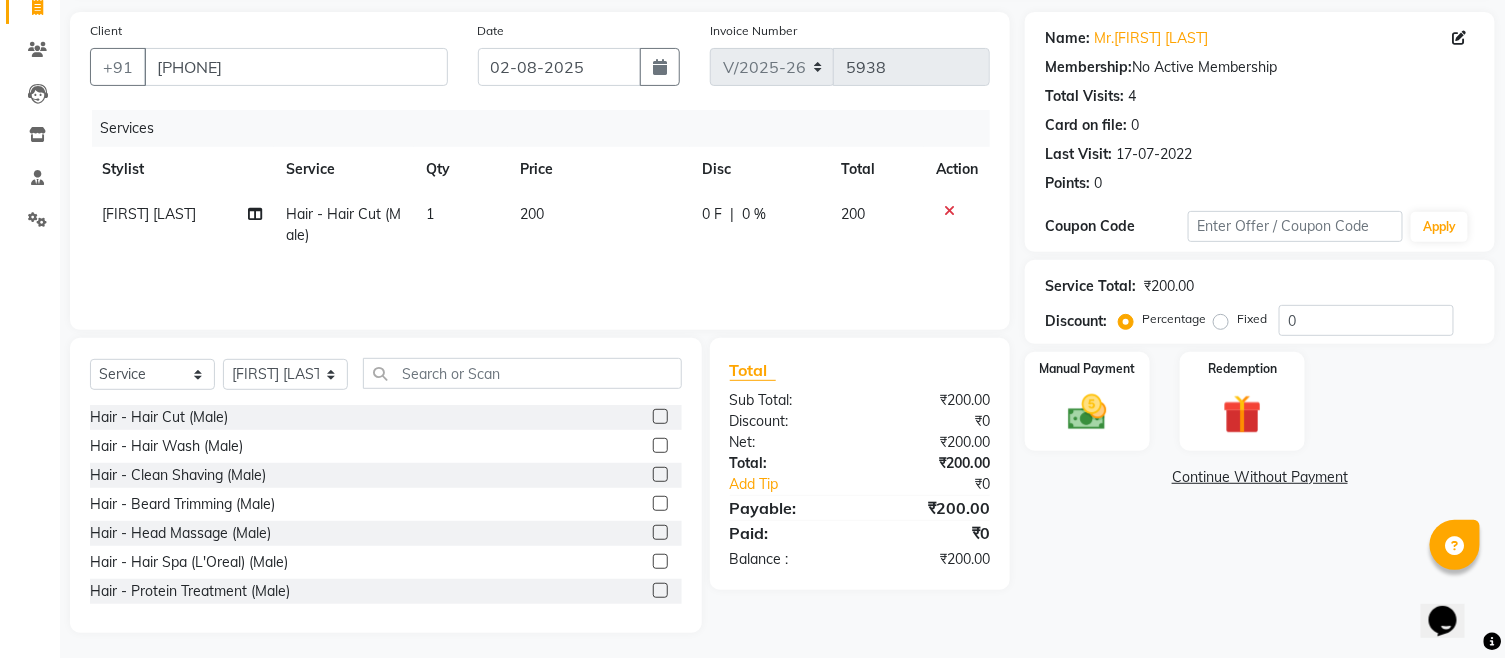 scroll, scrollTop: 142, scrollLeft: 0, axis: vertical 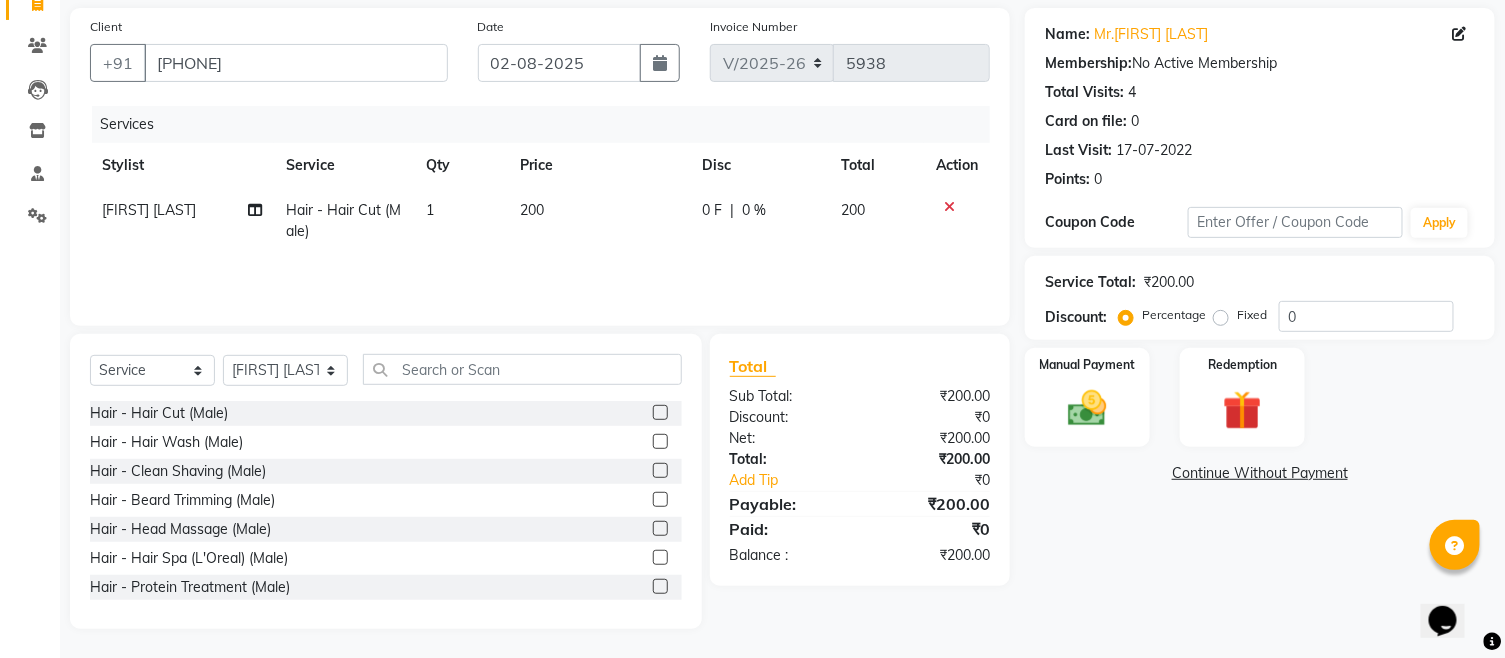 click 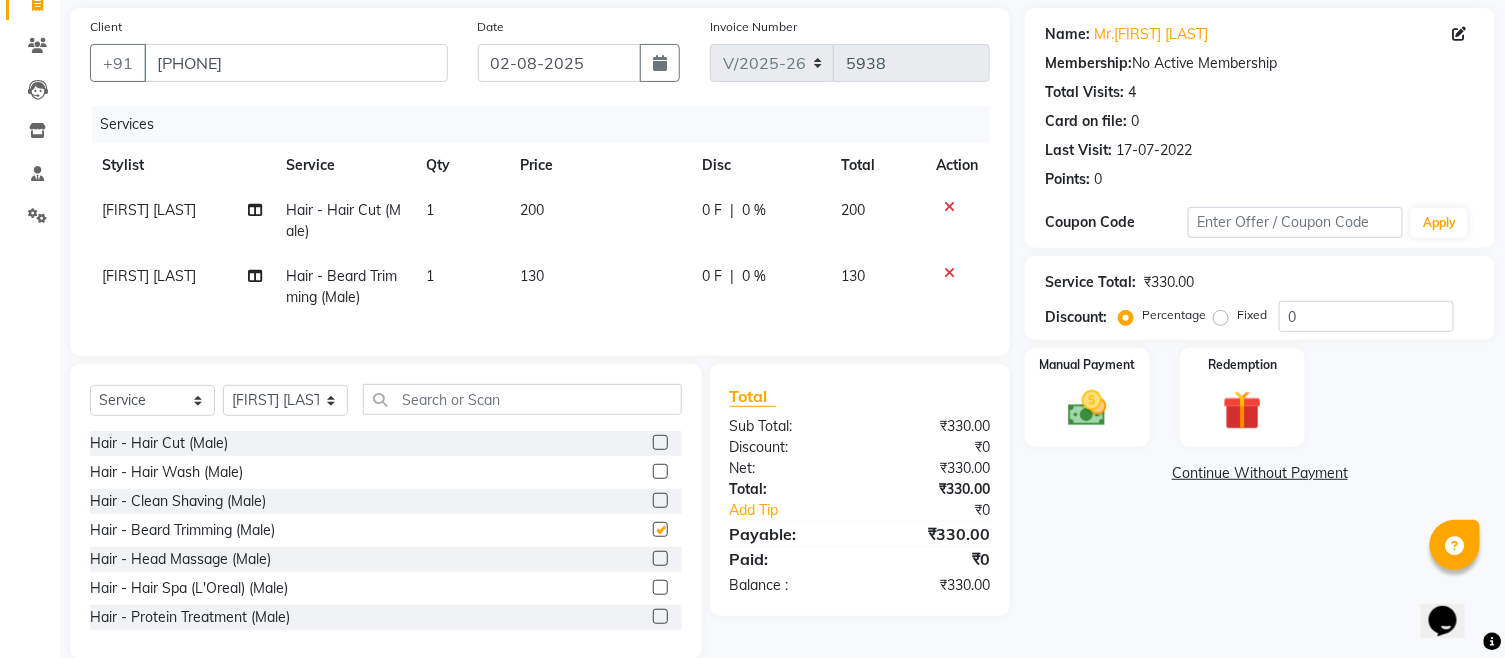checkbox on "false" 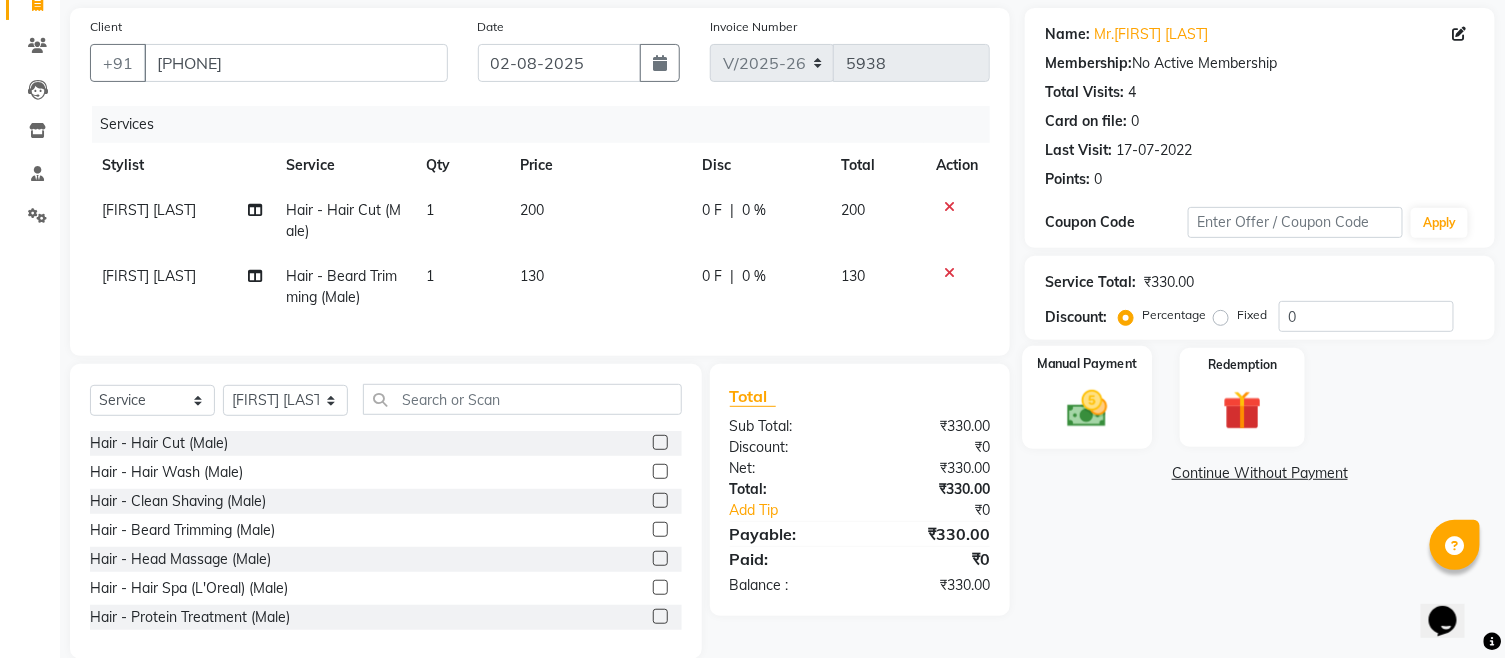 click 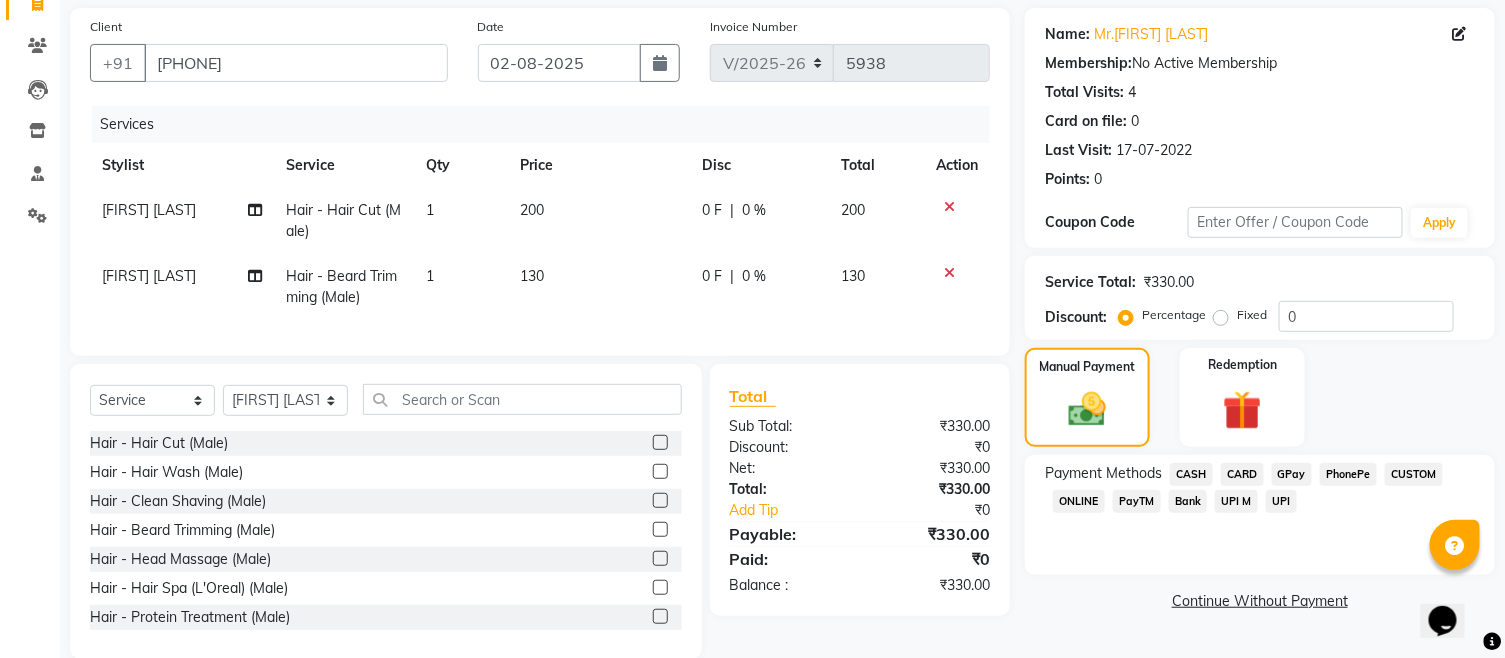 click on "GPay" 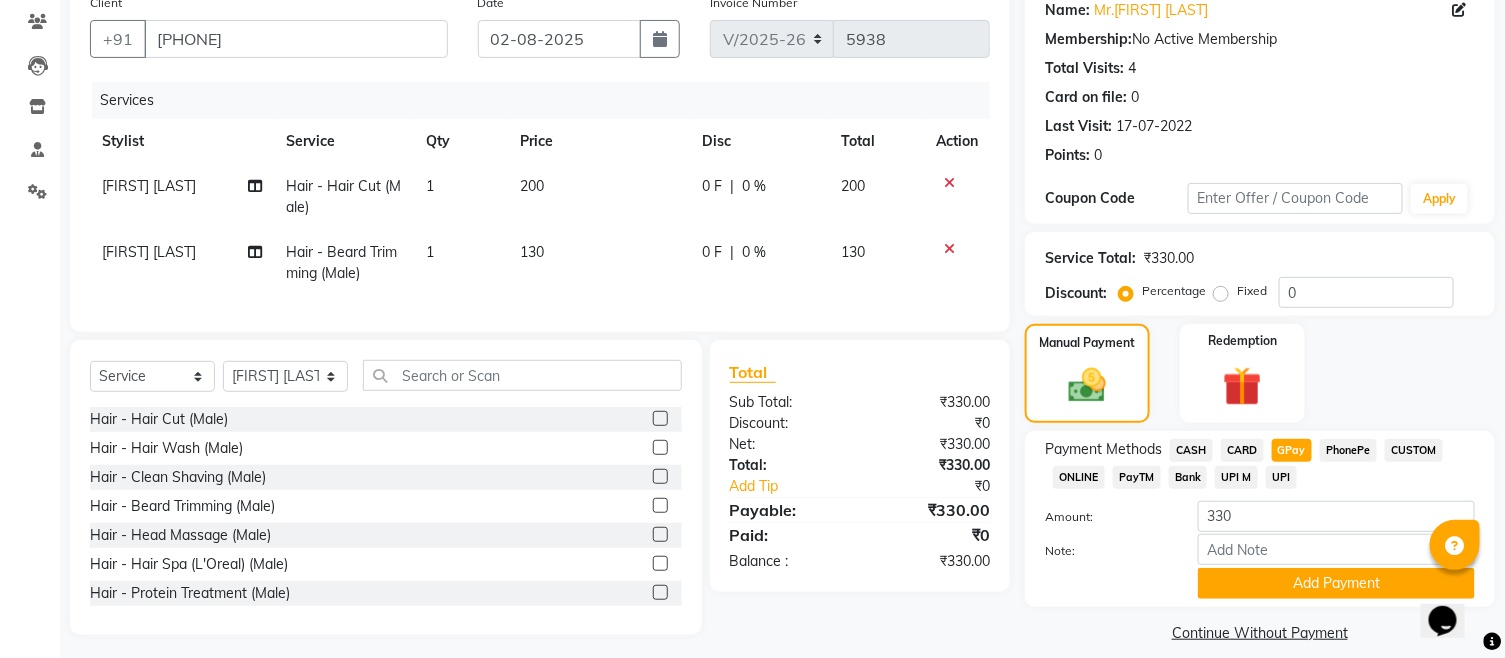 scroll, scrollTop: 188, scrollLeft: 0, axis: vertical 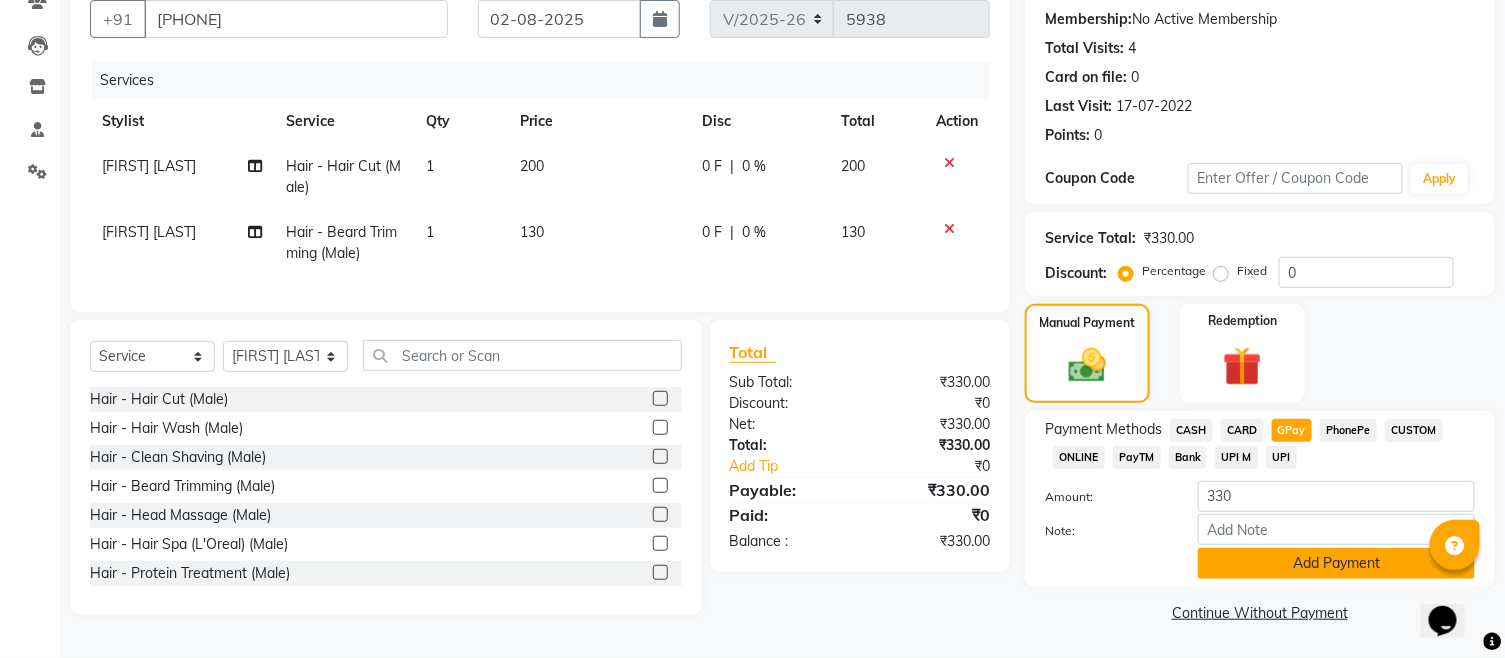 click on "Add Payment" 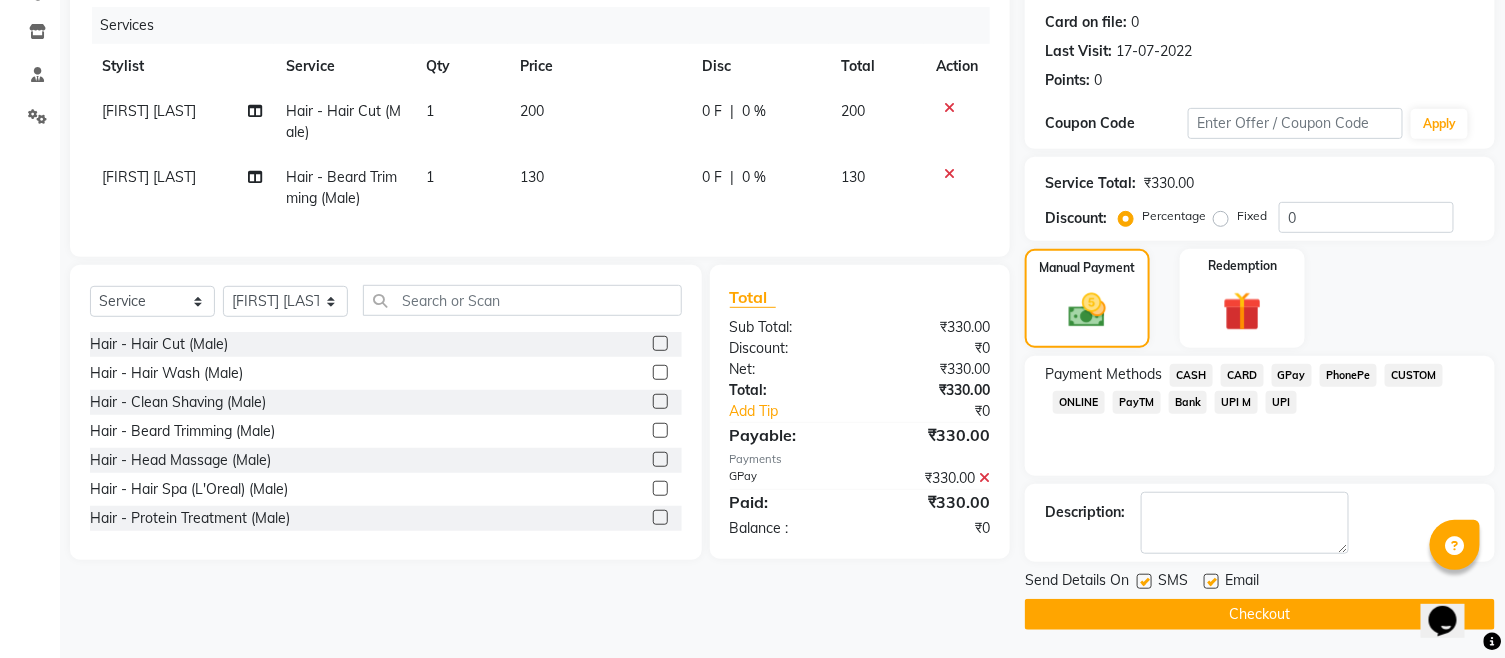 scroll, scrollTop: 242, scrollLeft: 0, axis: vertical 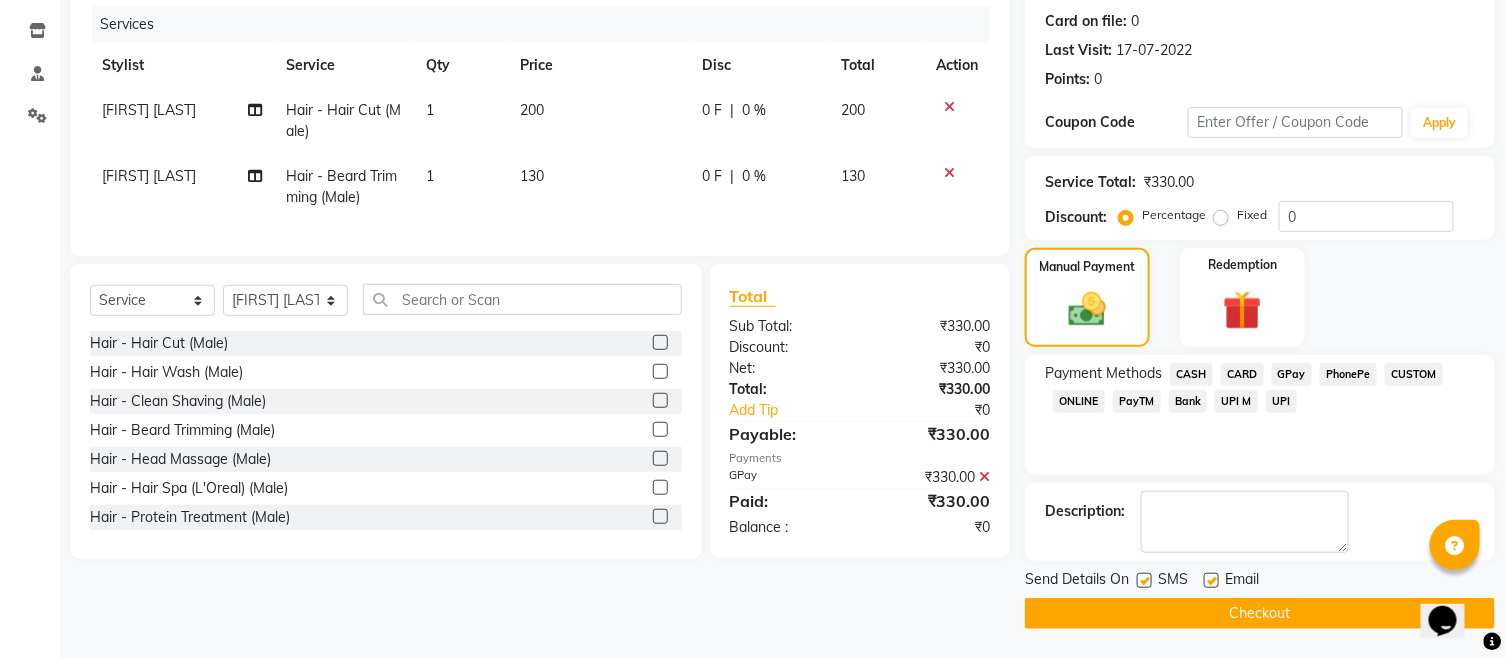 click on "Checkout" 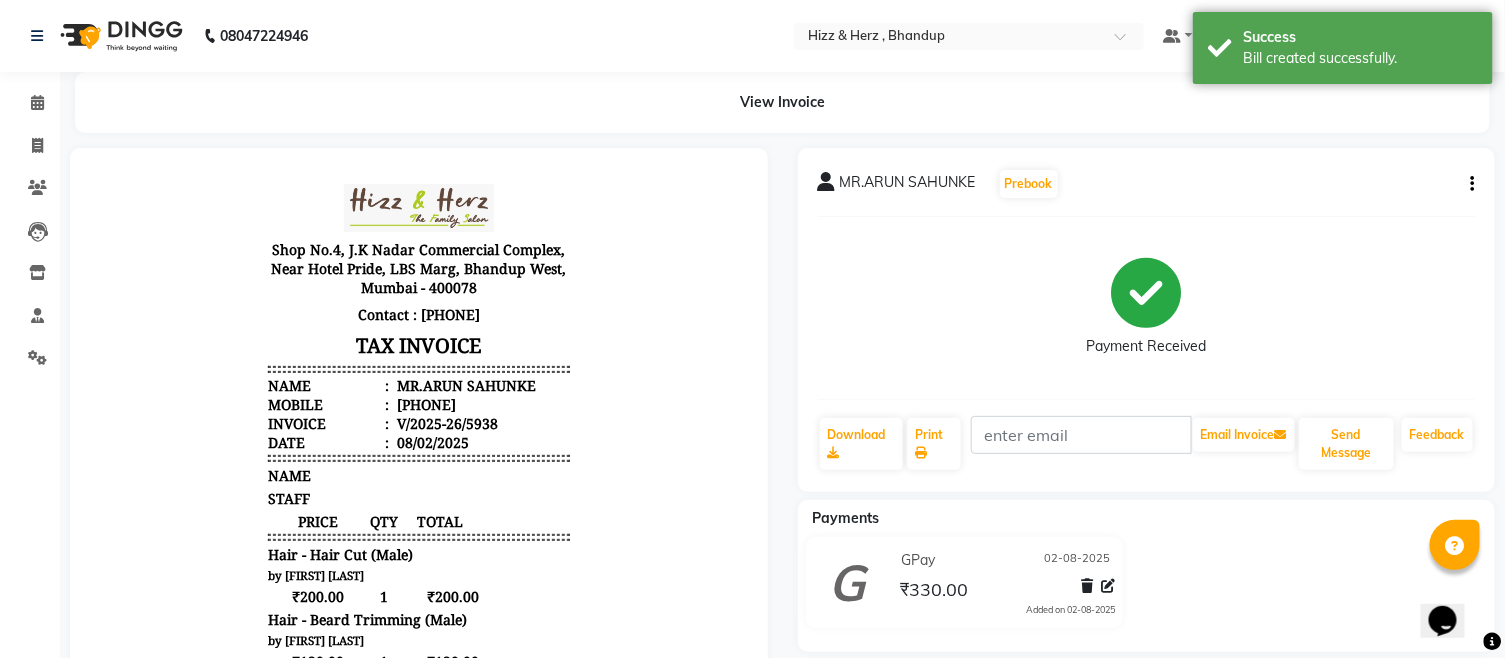 scroll, scrollTop: 0, scrollLeft: 0, axis: both 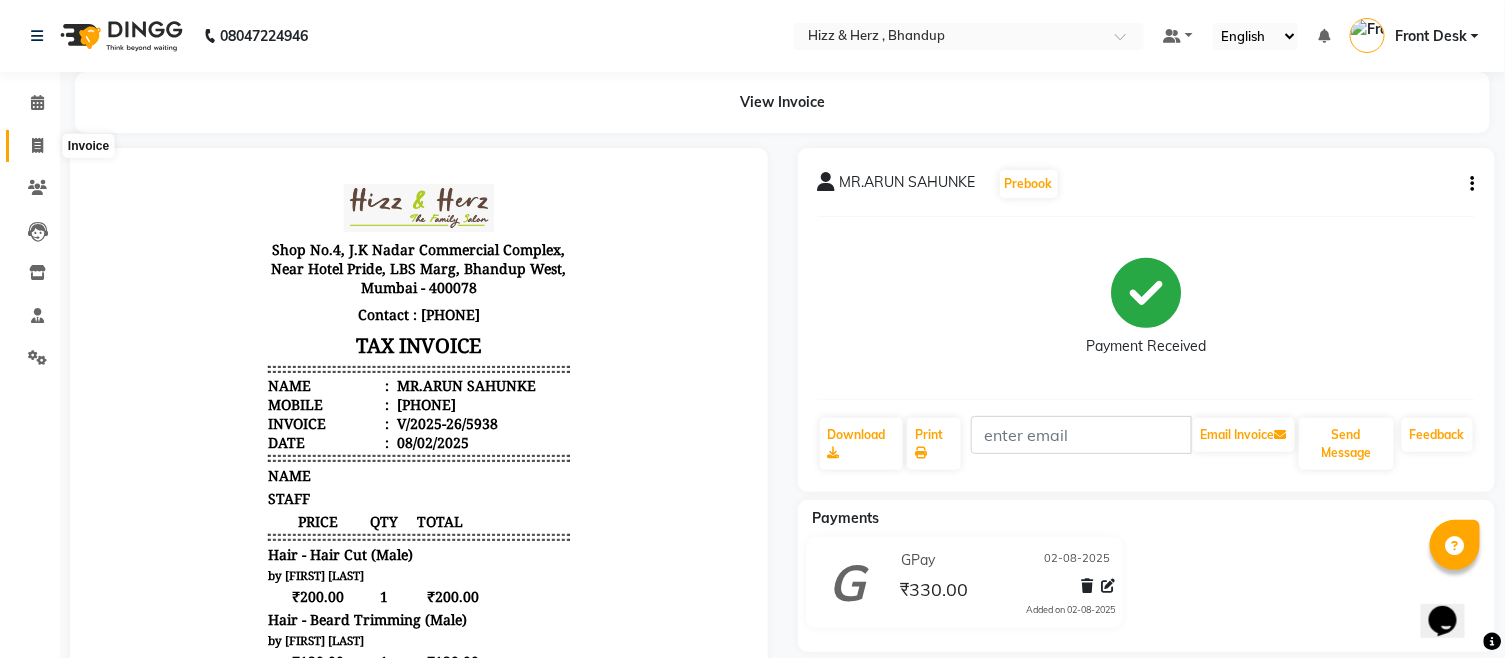click 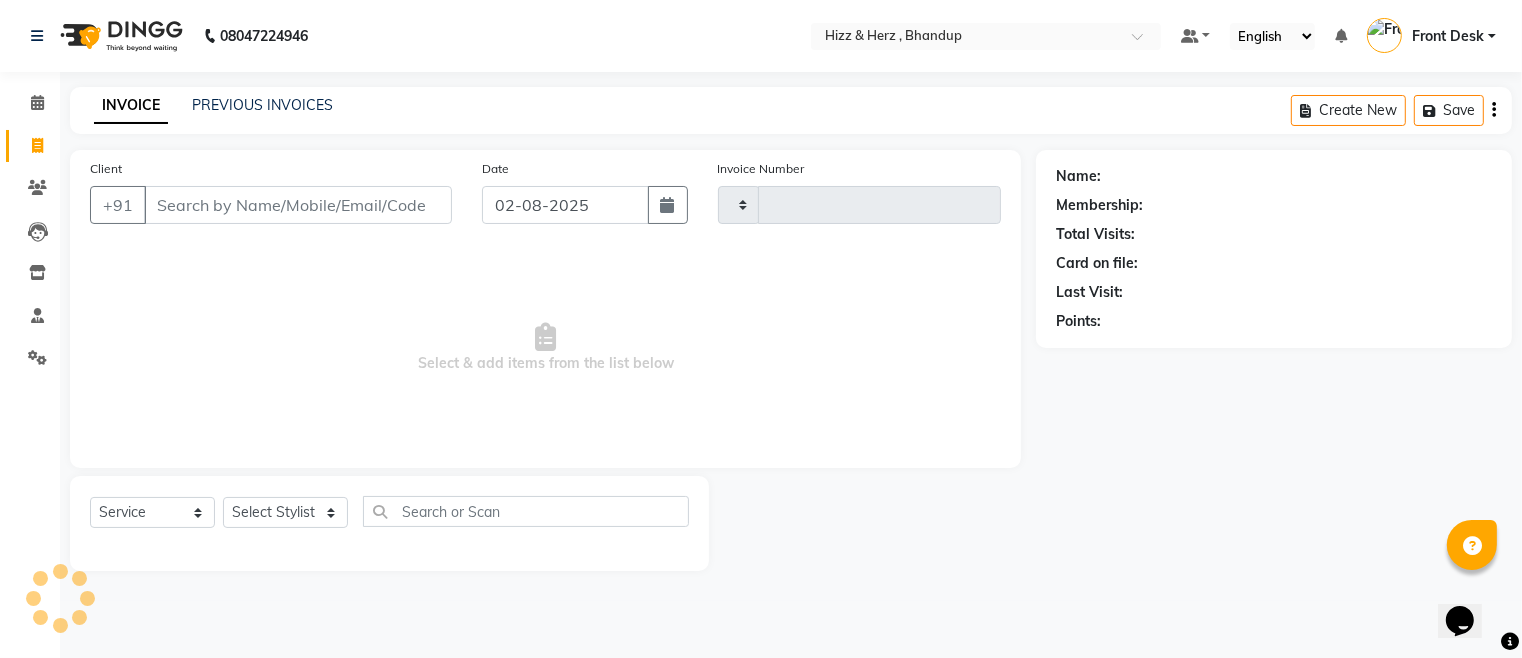 type on "5939" 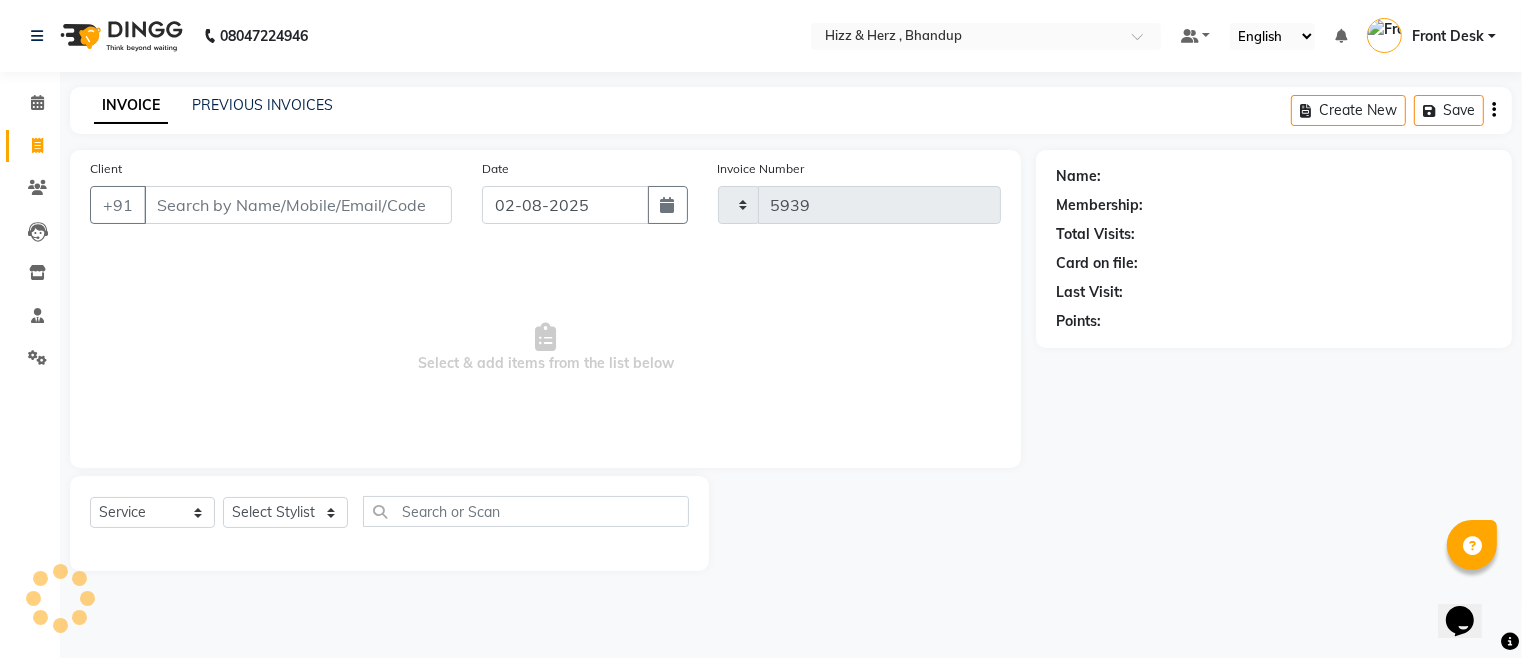 select on "629" 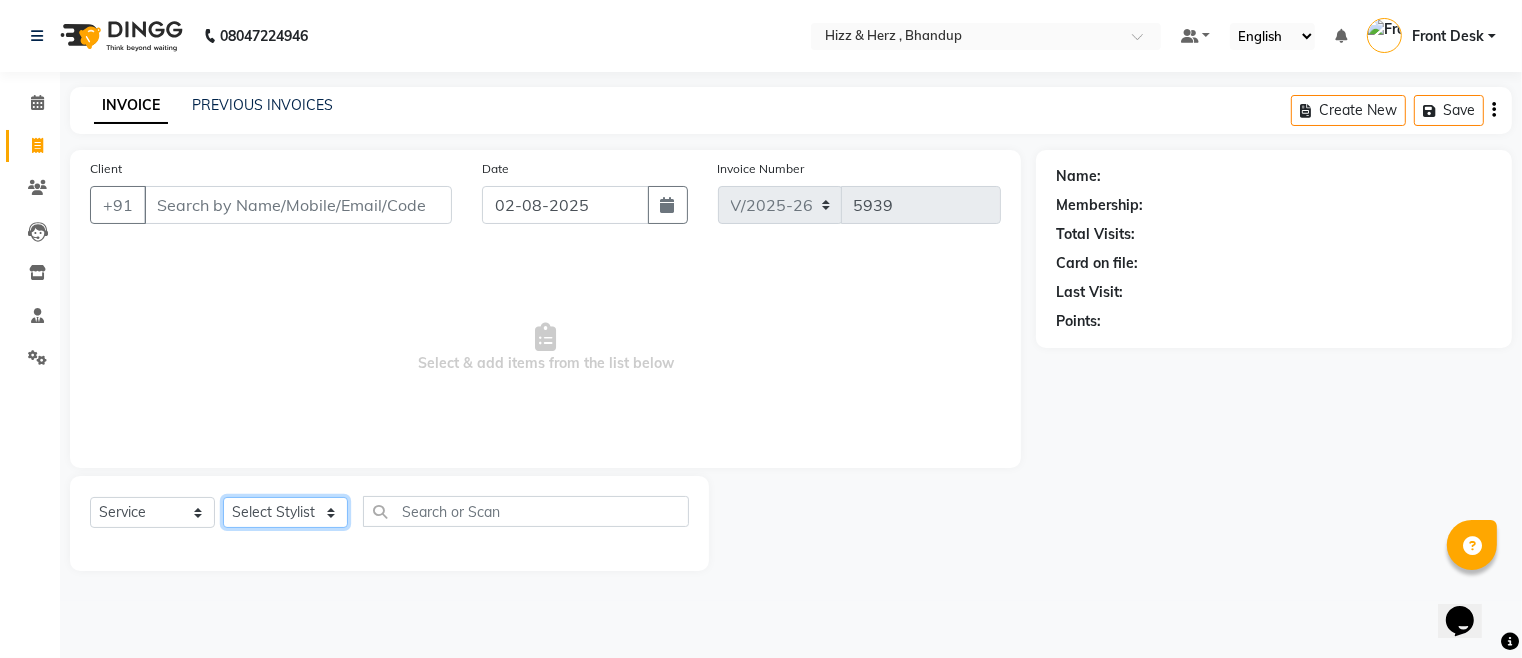 click on "Select Stylist Front Desk Gaurav Sharma HIZZ & HERZ 2 IRFAN AHMAD Jigna Goswami KHALID AHMAD Laxmi Mehboob MOHD PARVEJ NIZAM Salman Sangeeta  SUMITA  VEERENDRA SHARMA" 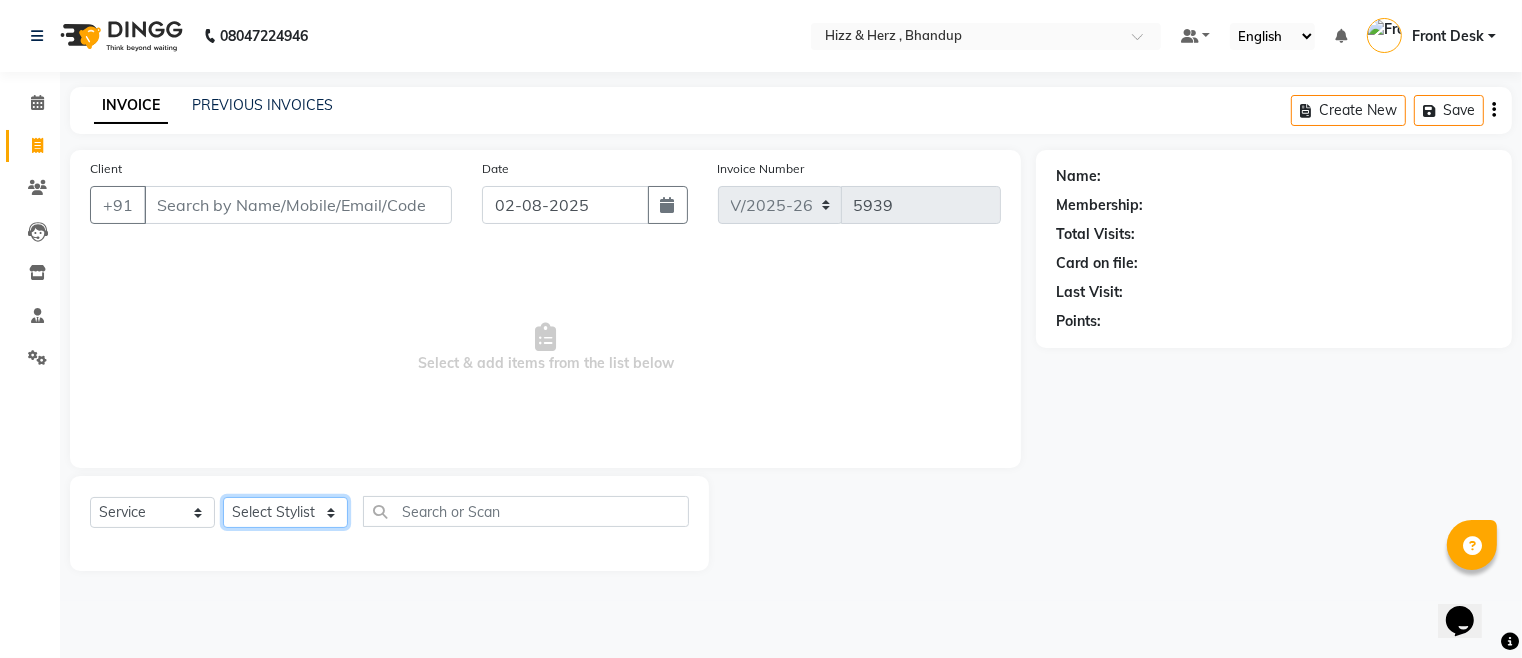select on "9145" 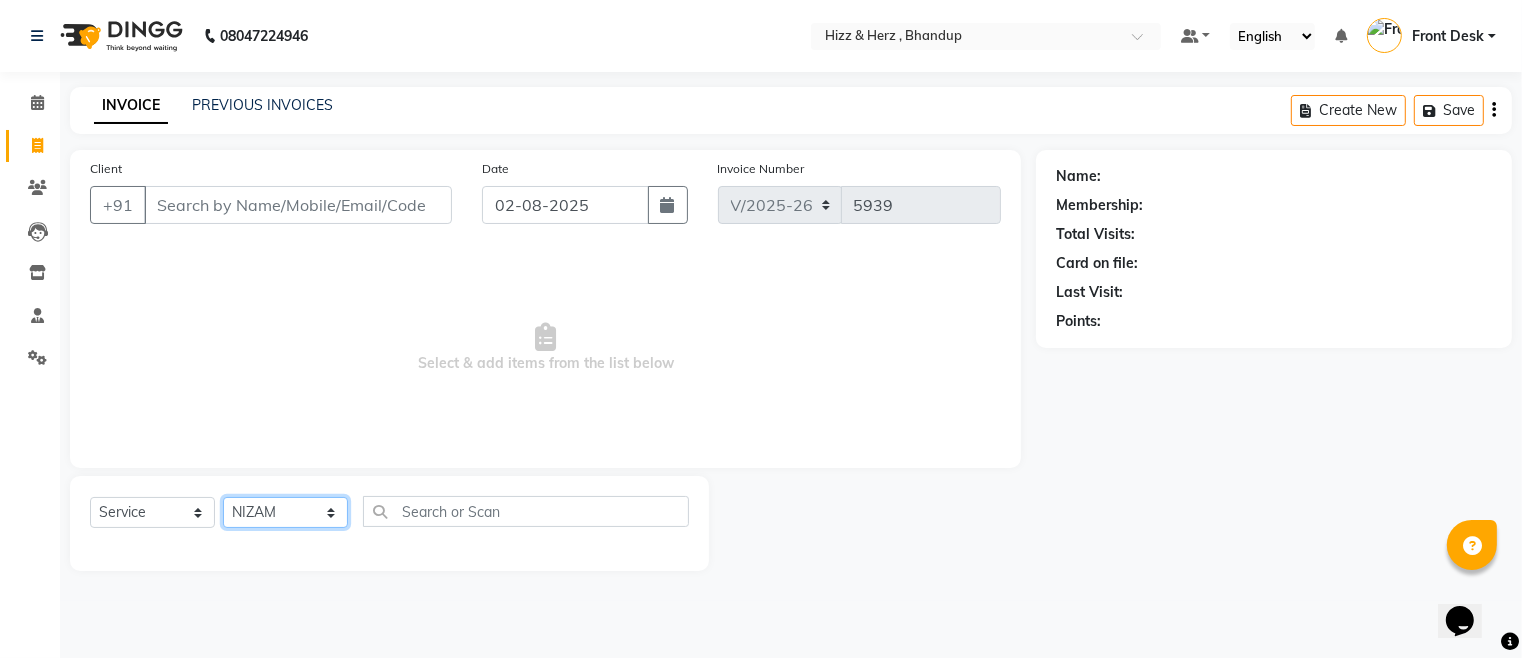 click on "Select Stylist Front Desk Gaurav Sharma HIZZ & HERZ 2 IRFAN AHMAD Jigna Goswami KHALID AHMAD Laxmi Mehboob MOHD PARVEJ NIZAM Salman Sangeeta  SUMITA  VEERENDRA SHARMA" 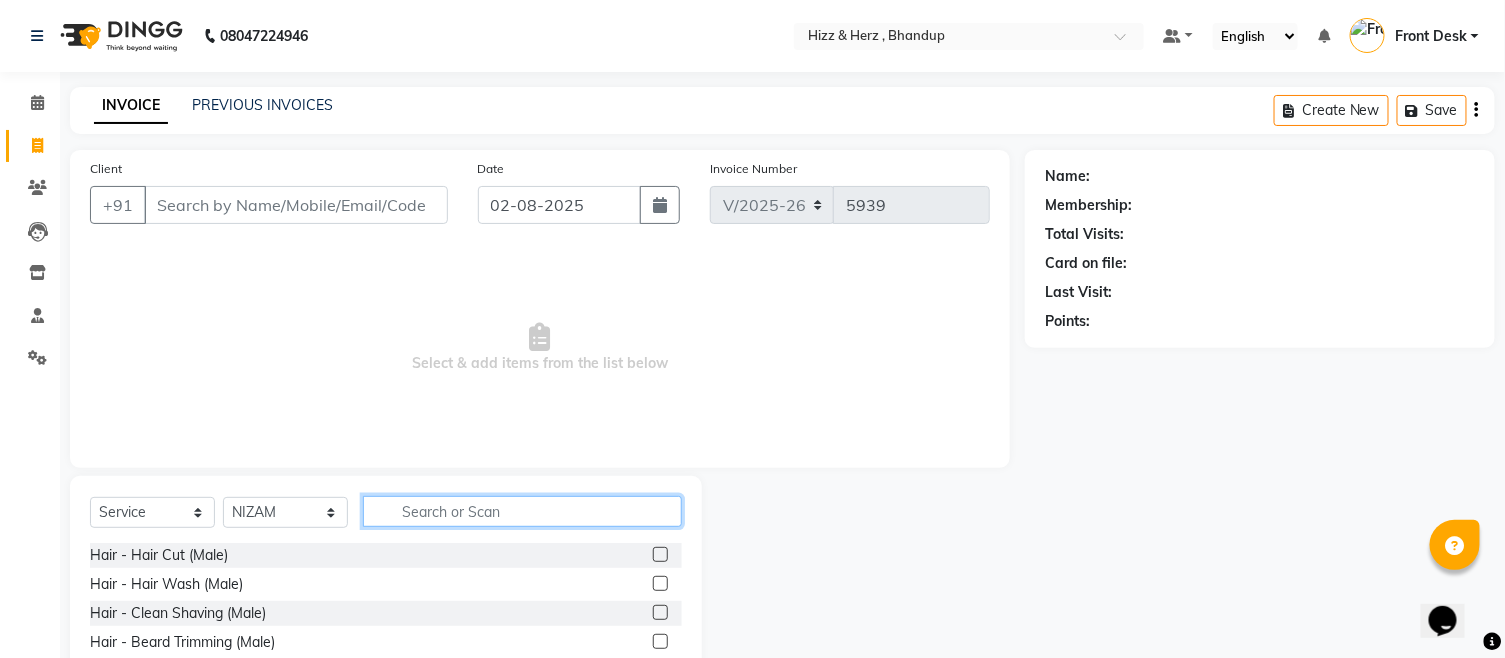 click 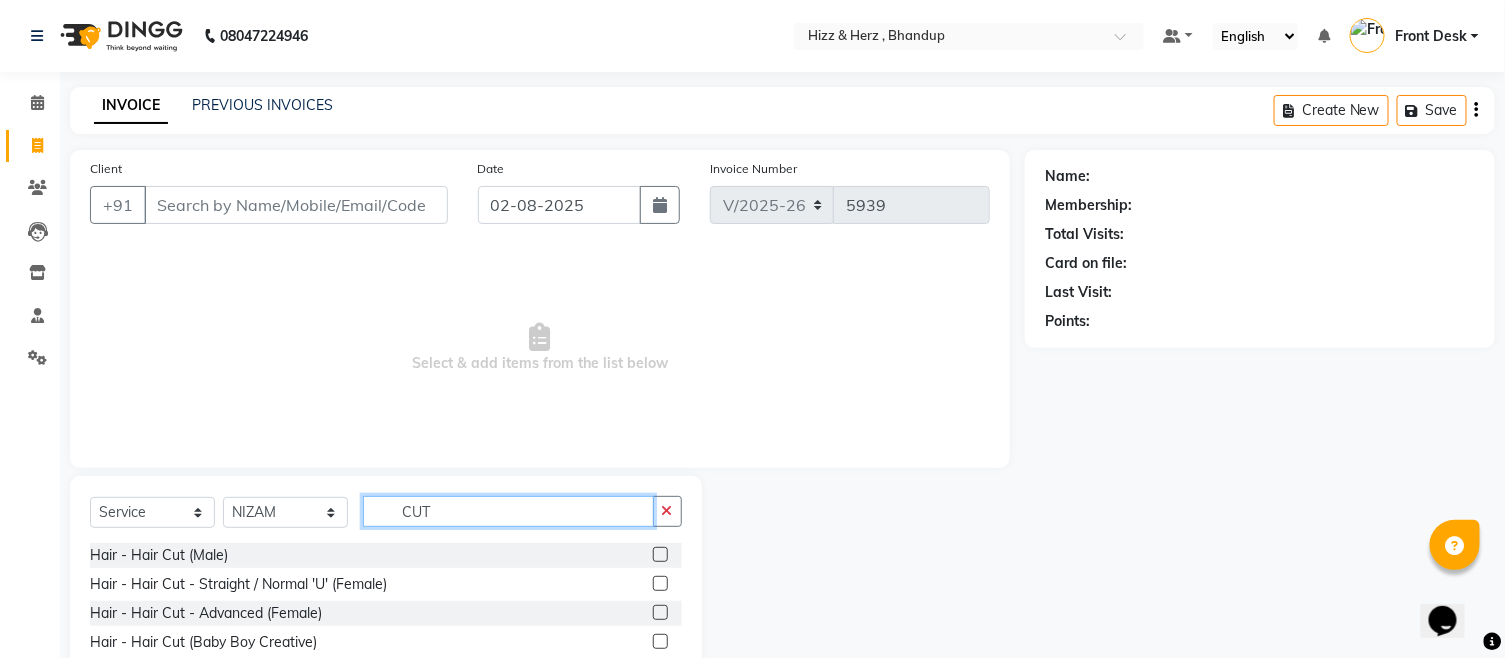 type on "CUT" 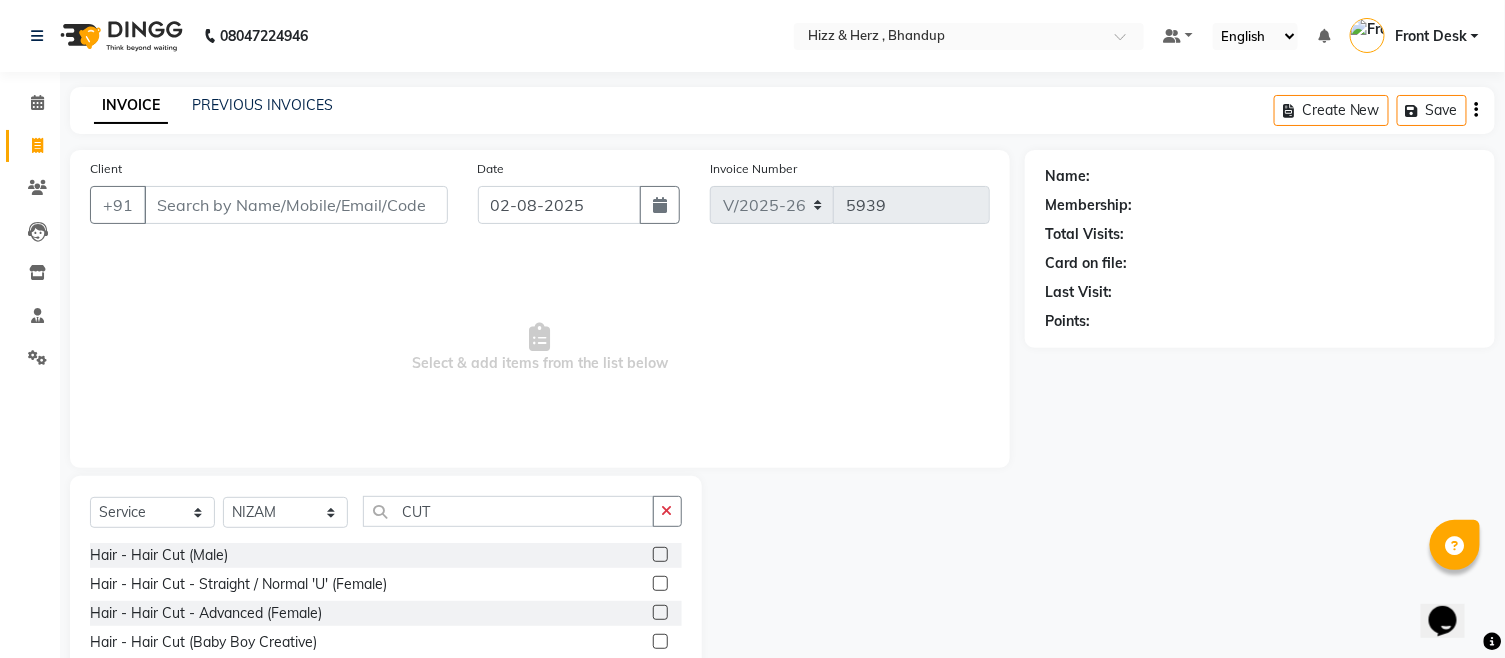 click 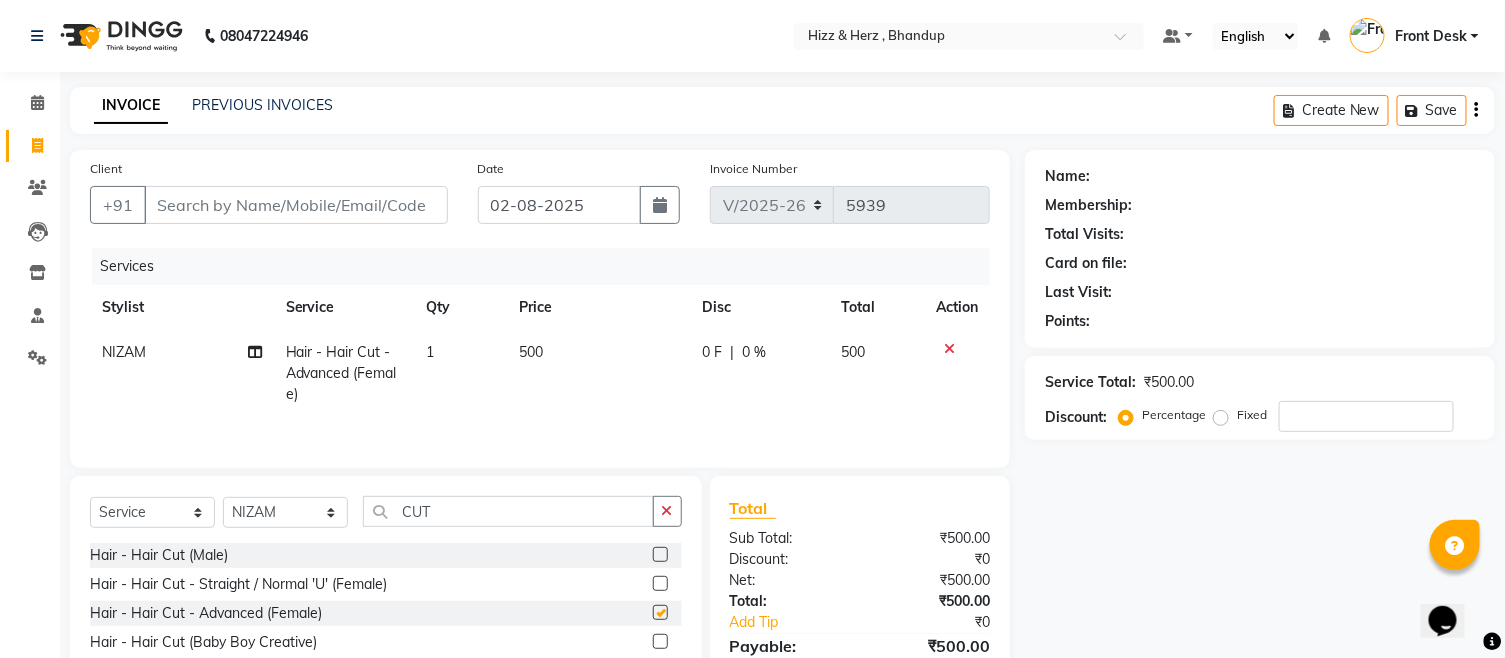 checkbox on "false" 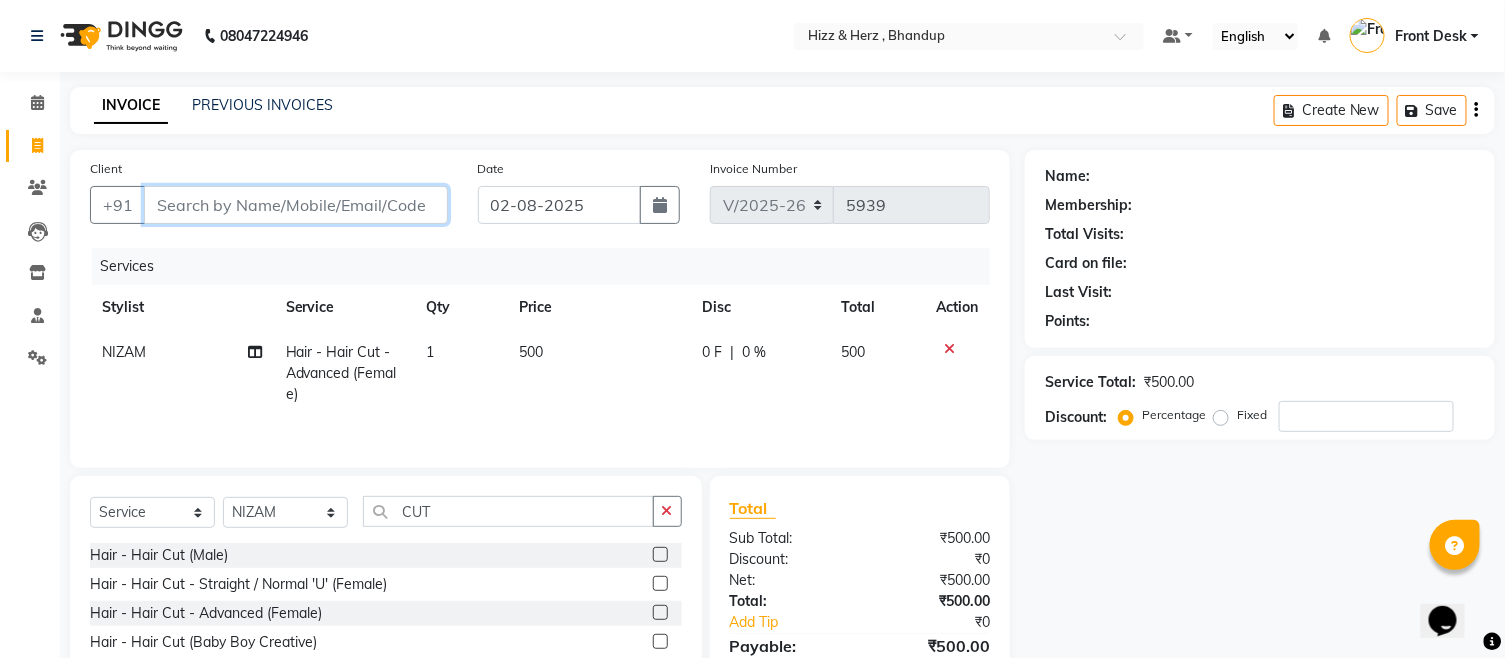 click on "Client" at bounding box center [296, 205] 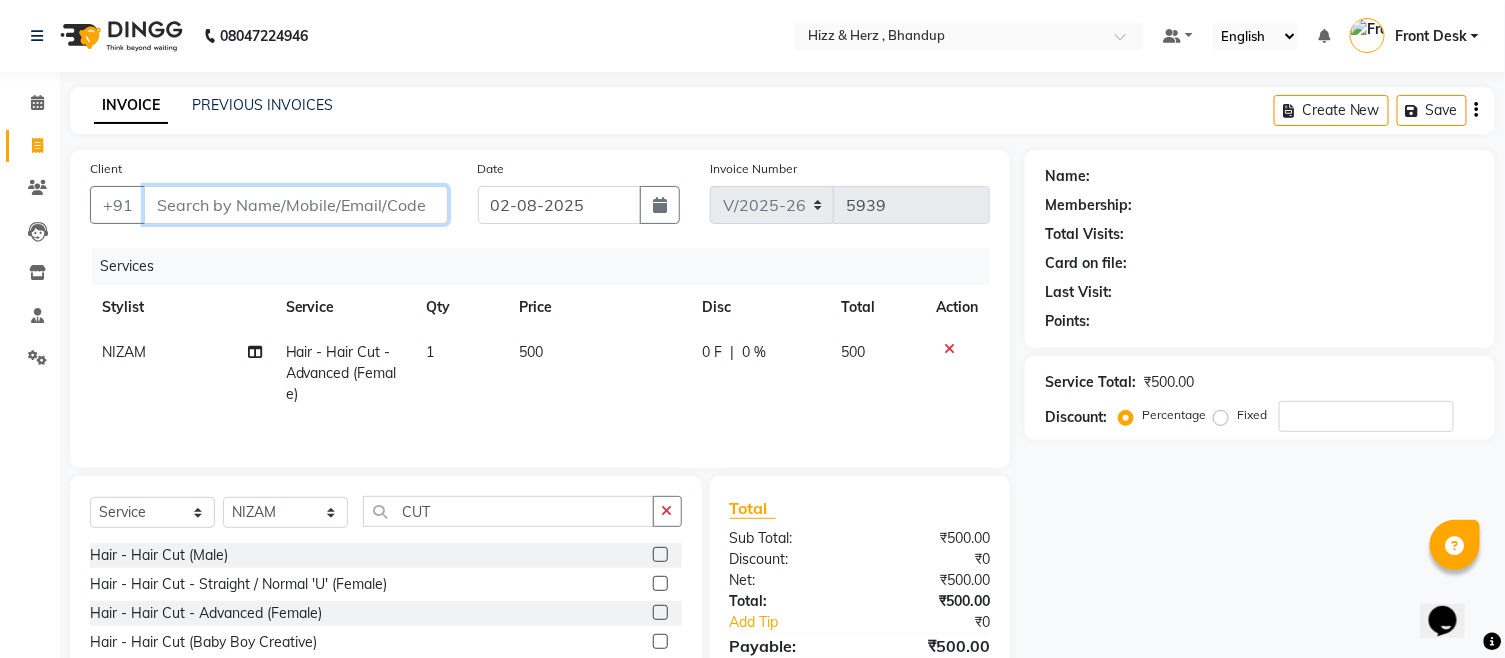 click on "Client" at bounding box center [296, 205] 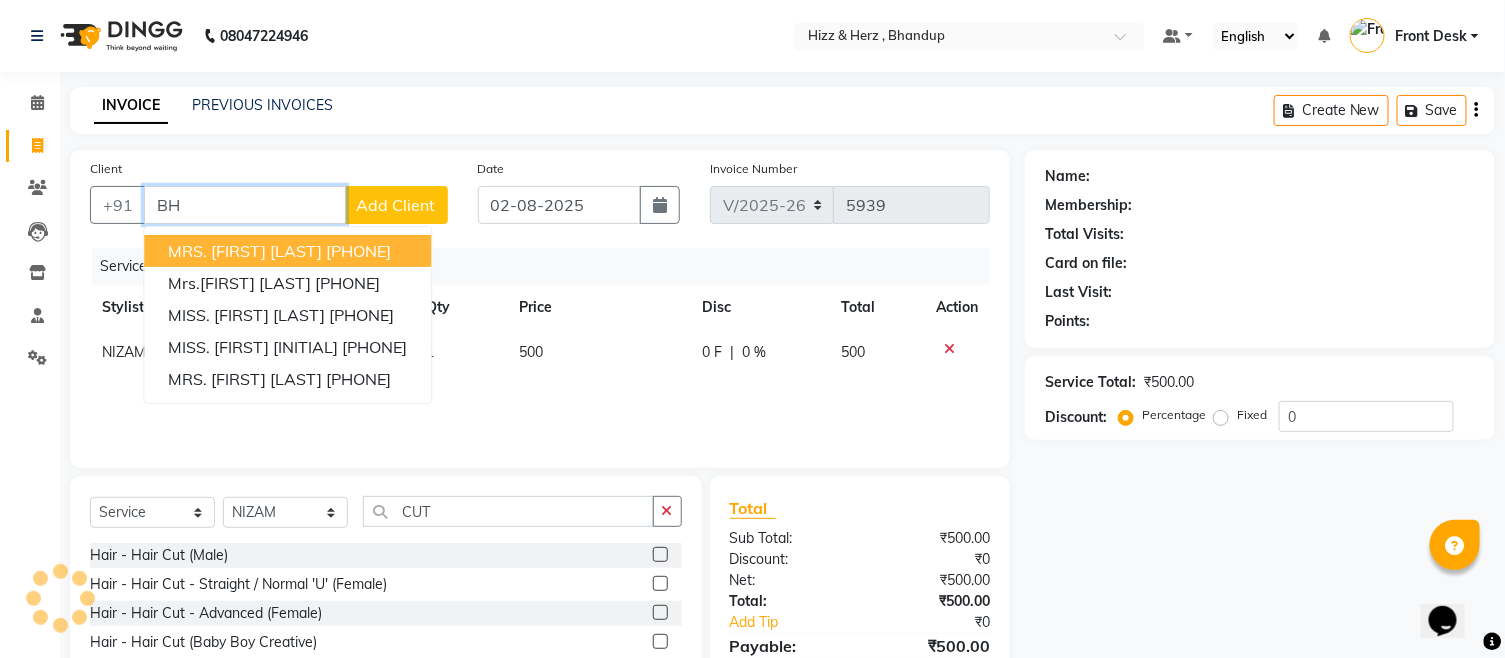 type on "B" 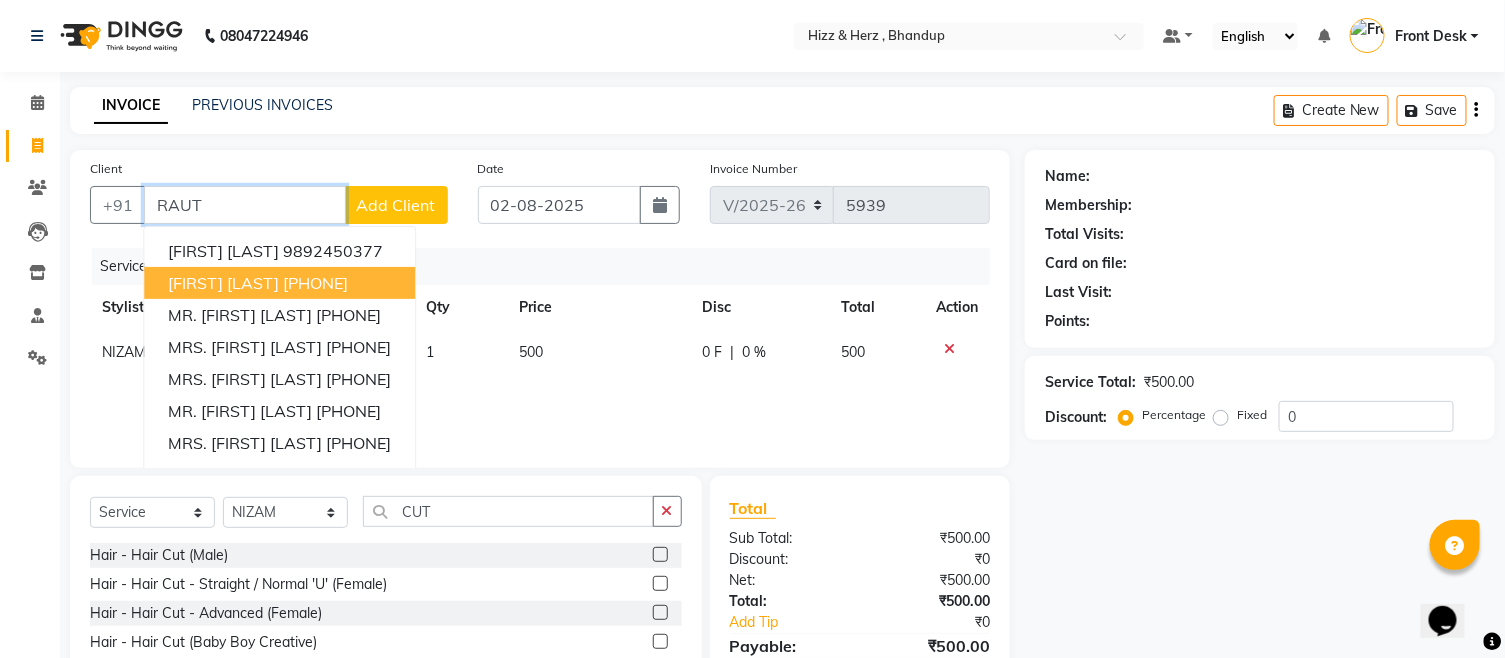click on "9833575293" at bounding box center (315, 283) 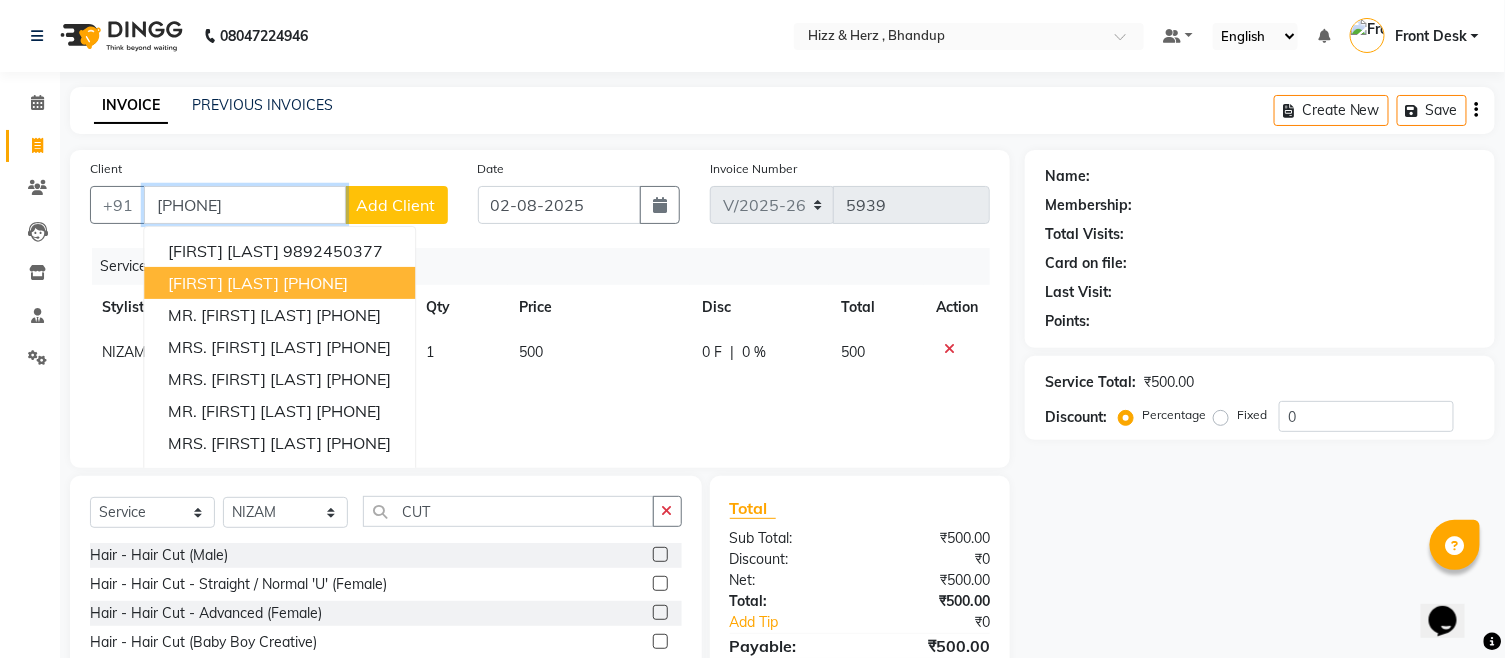 type on "9833575293" 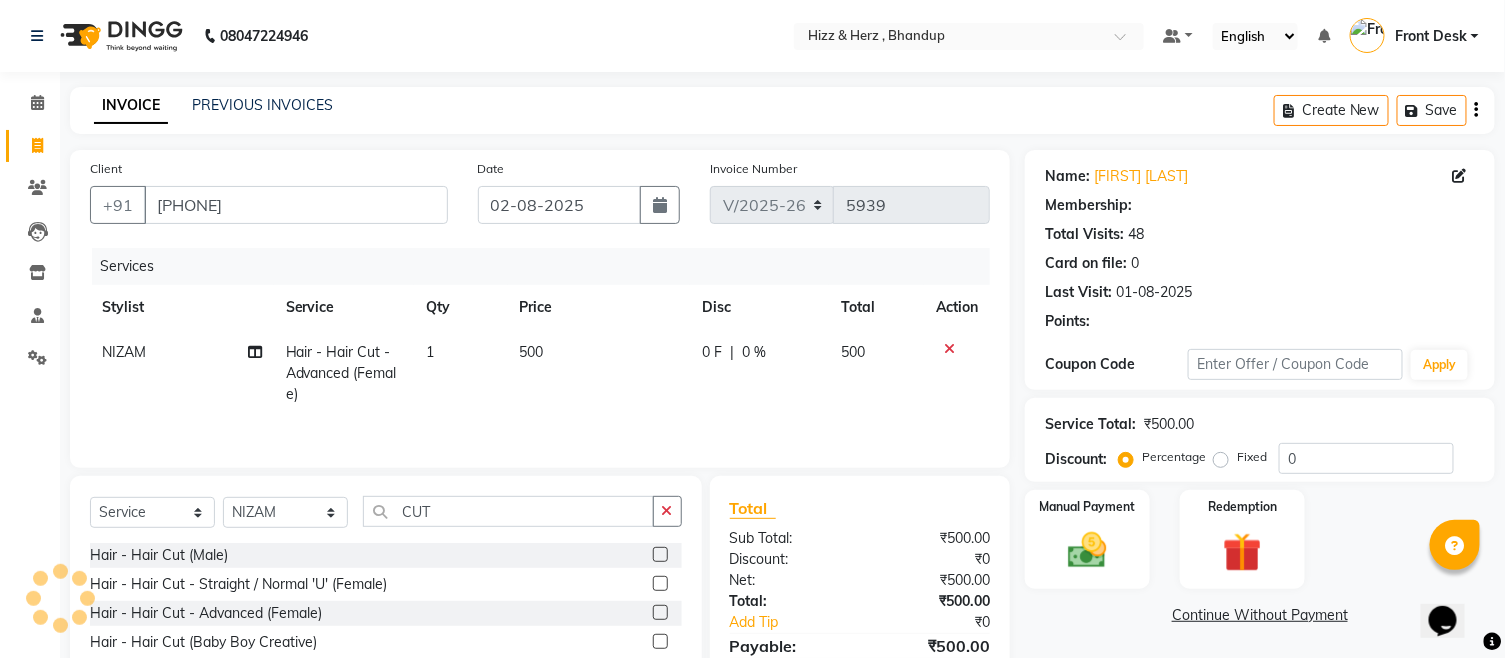 type on "20" 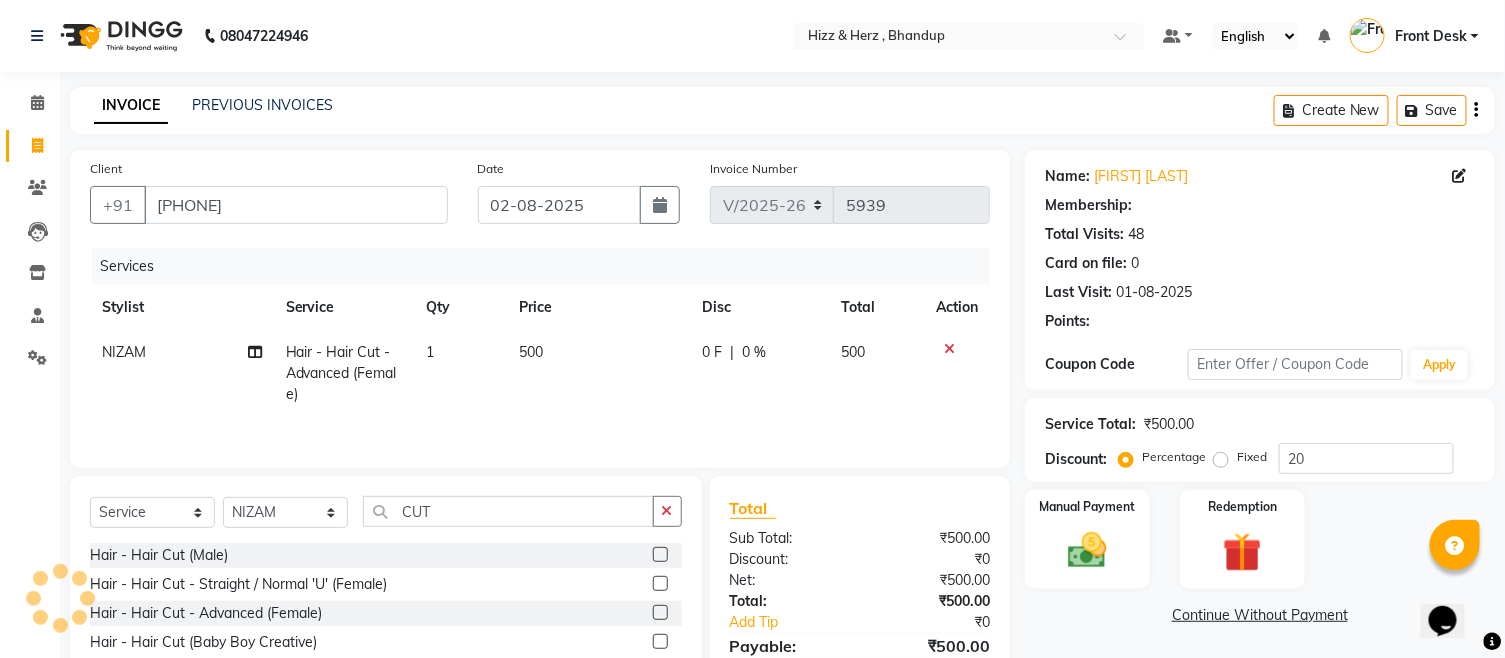 select on "1: Object" 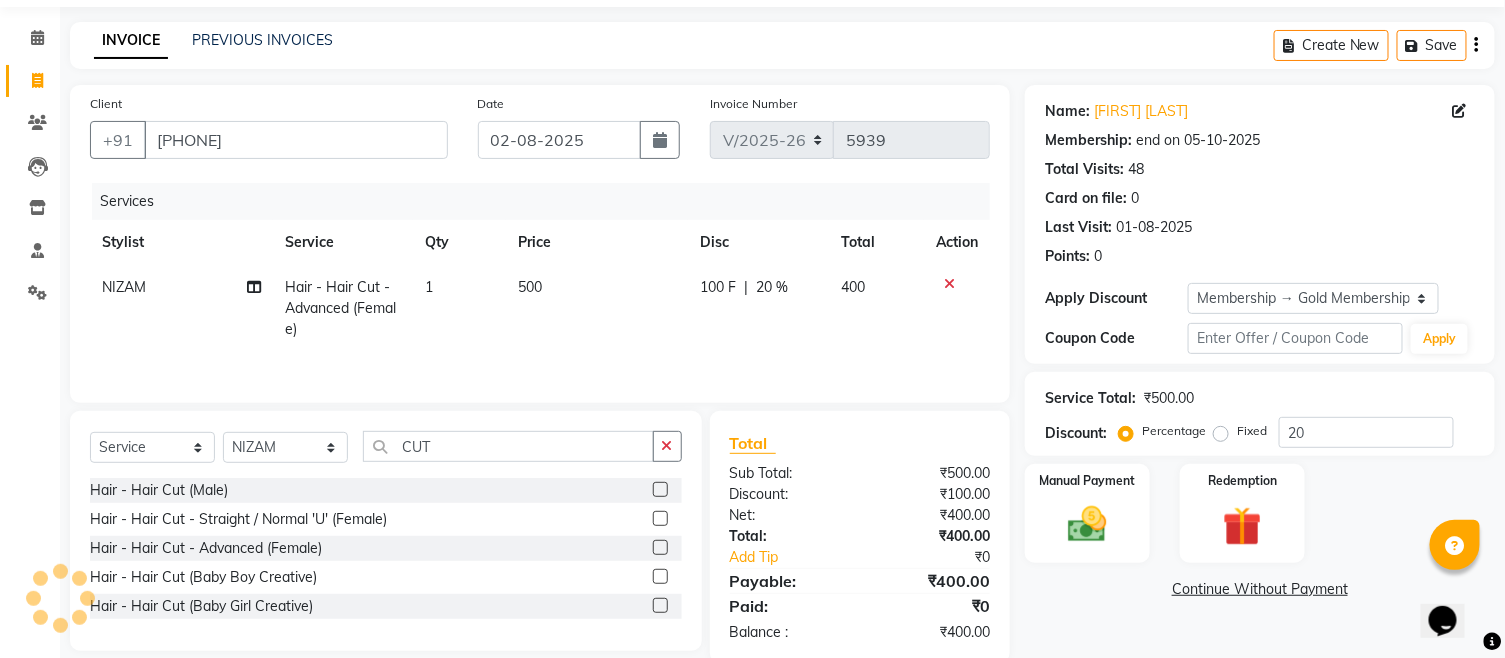 scroll, scrollTop: 101, scrollLeft: 0, axis: vertical 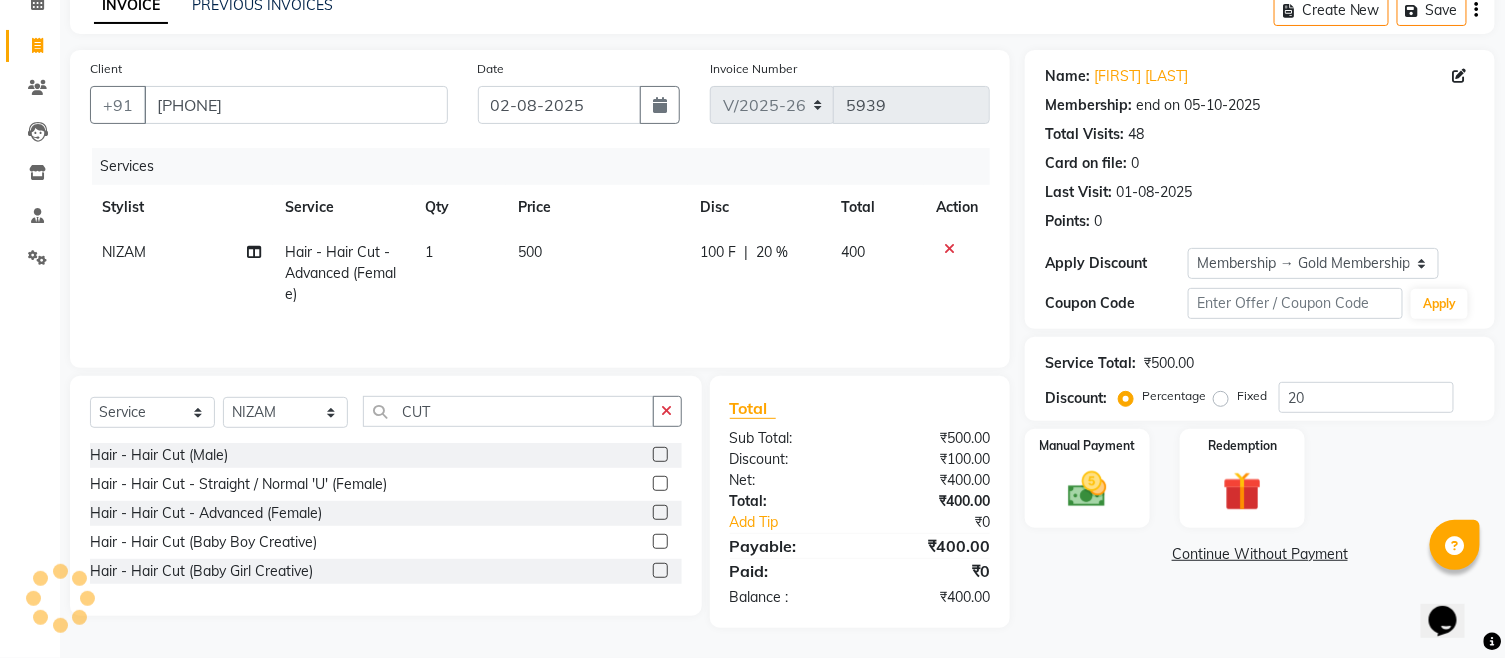 click on "Name: Bhavana  Raut Membership: end on 05-10-2025 Total Visits:  48 Card on file:  0 Last Visit:   01-08-2025 Points:   0  Apply Discount Select Membership → Gold Membership Coupon Code Apply Service Total:  ₹500.00  Discount:  Percentage   Fixed  20 Manual Payment Redemption  Continue Without Payment" 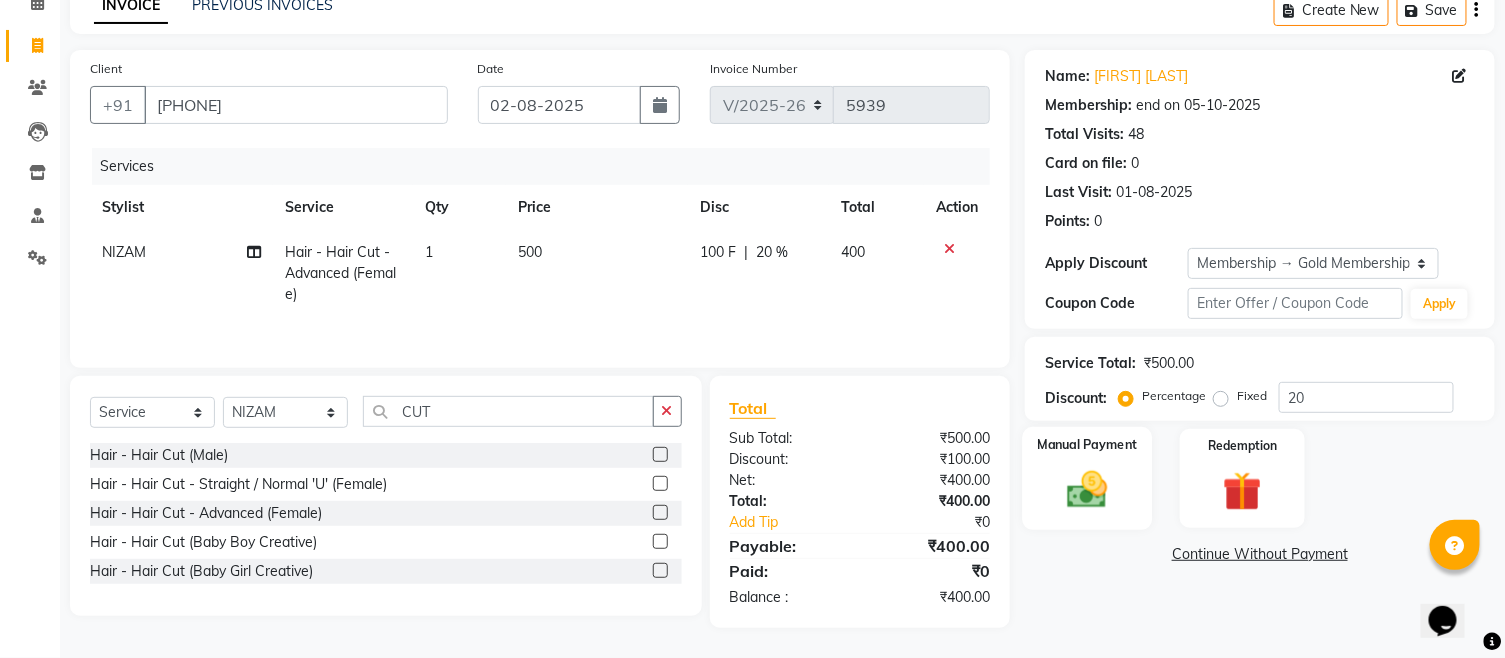 click 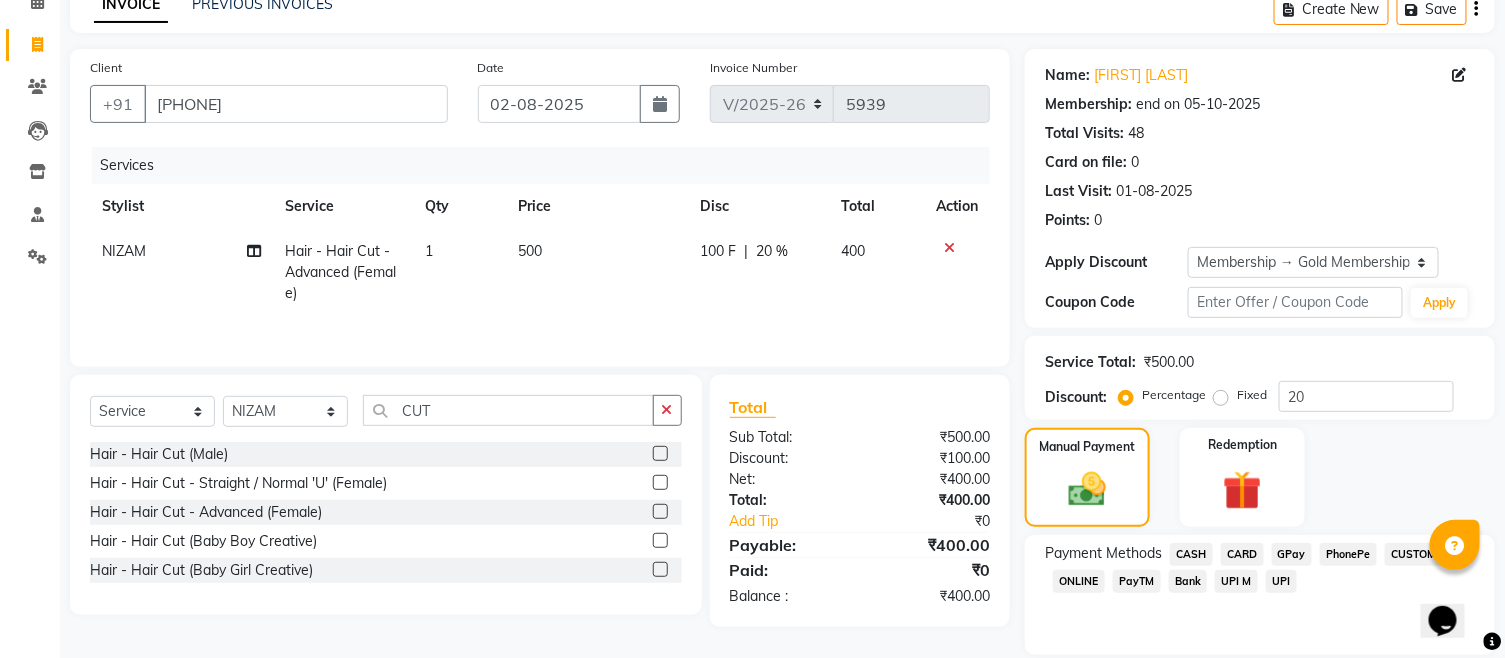 click on "GPay" 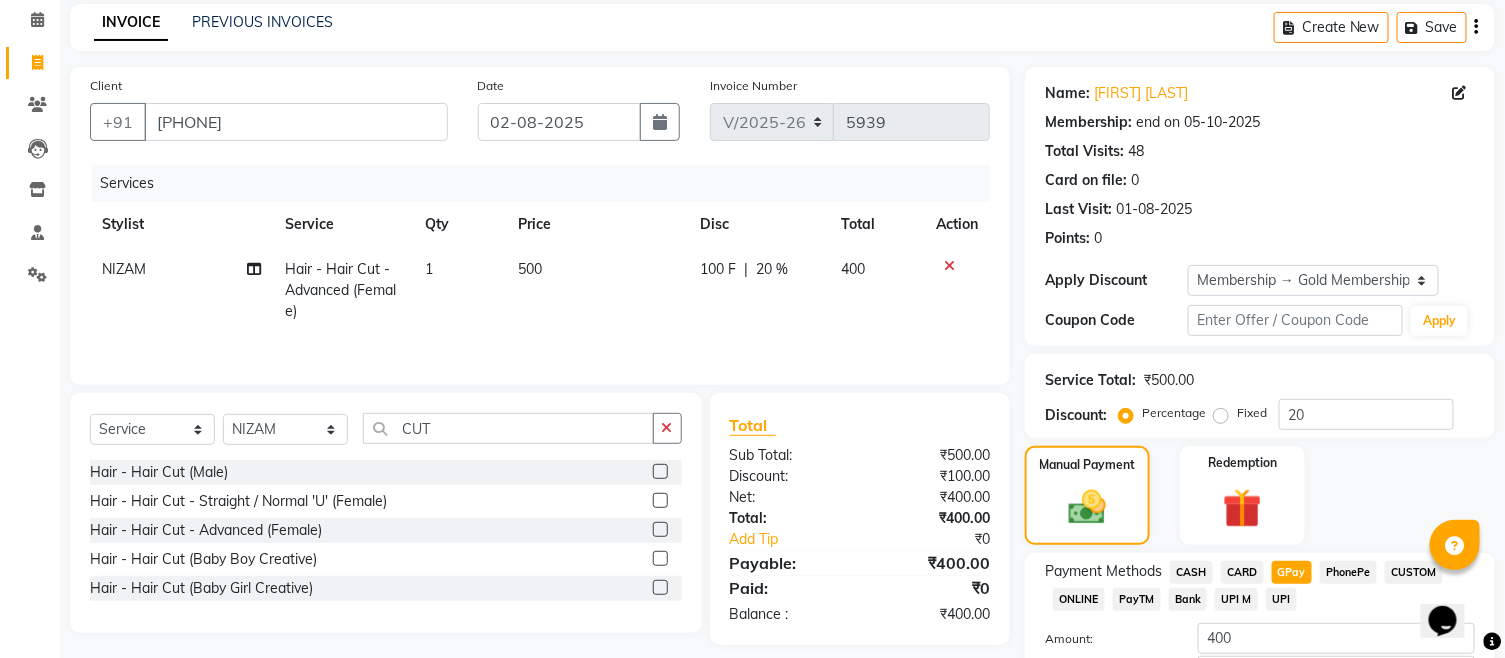 scroll, scrollTop: 224, scrollLeft: 0, axis: vertical 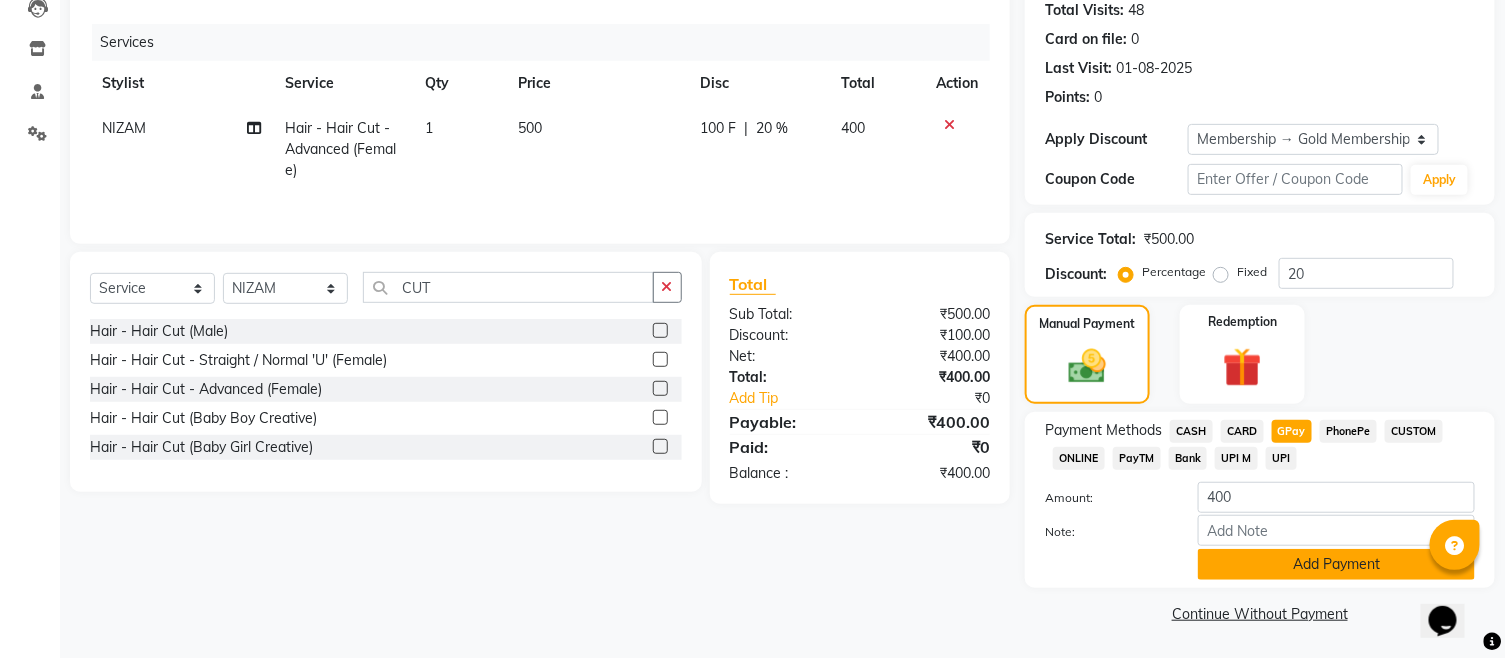 click on "Add Payment" 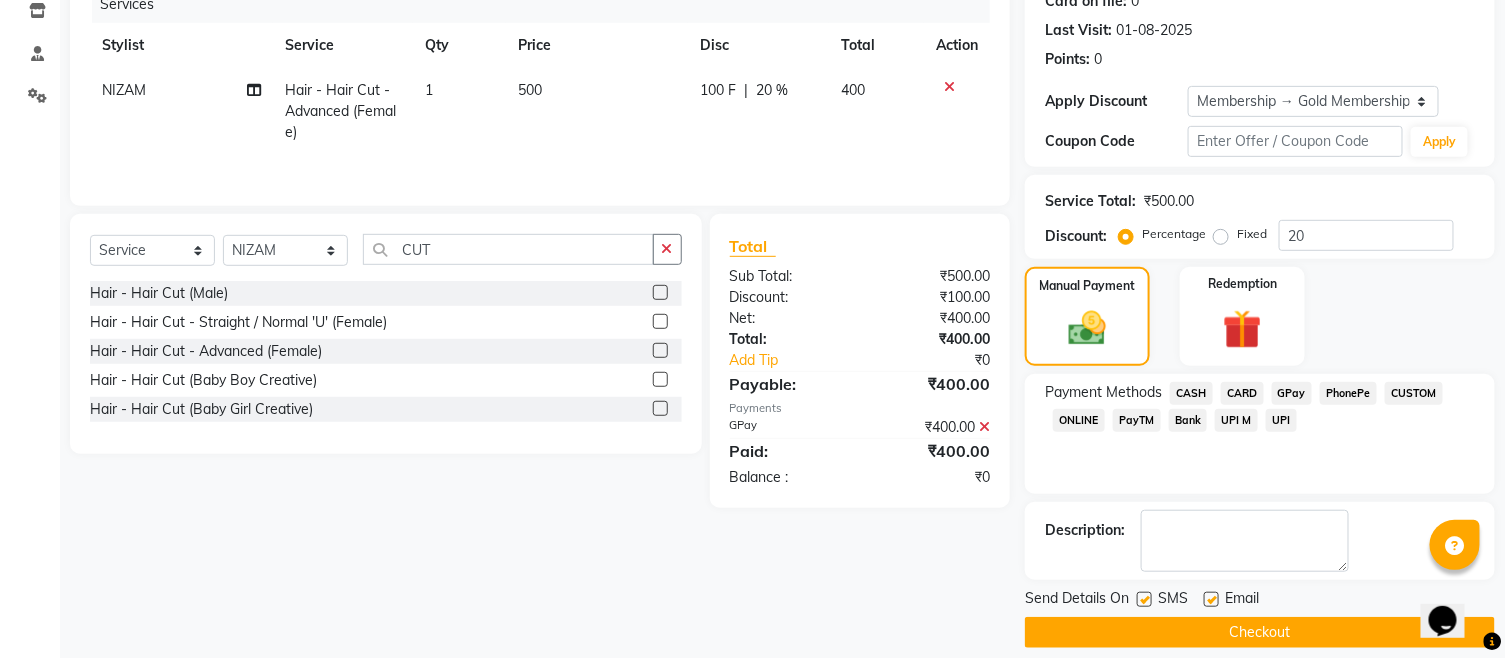 scroll, scrollTop: 281, scrollLeft: 0, axis: vertical 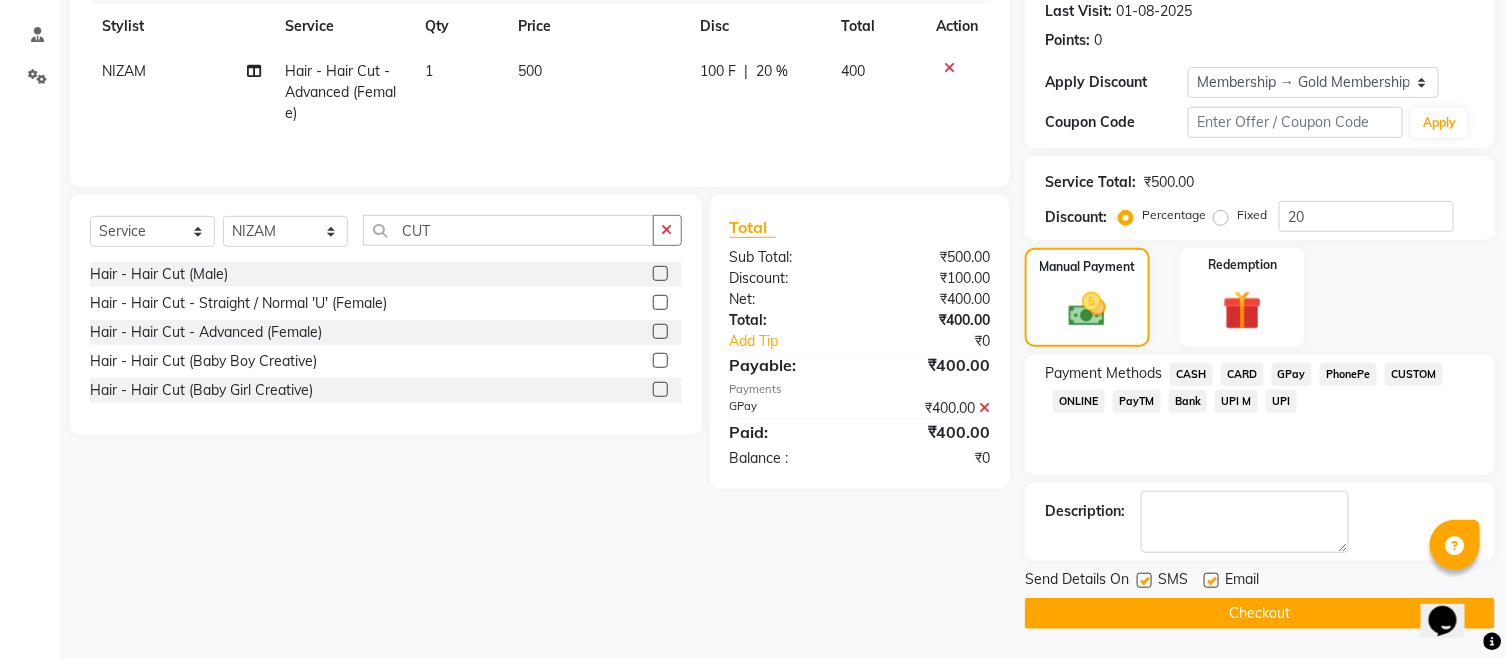 click on "Checkout" 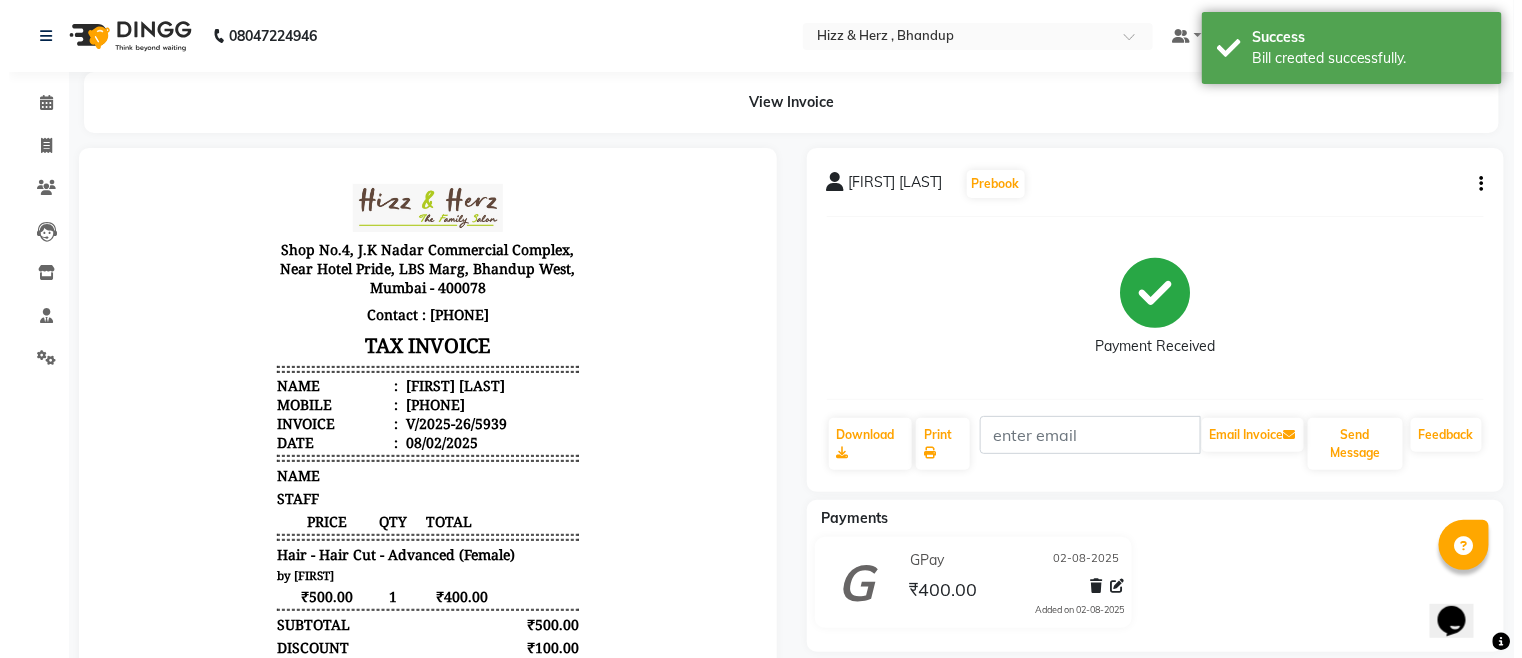 scroll, scrollTop: 0, scrollLeft: 0, axis: both 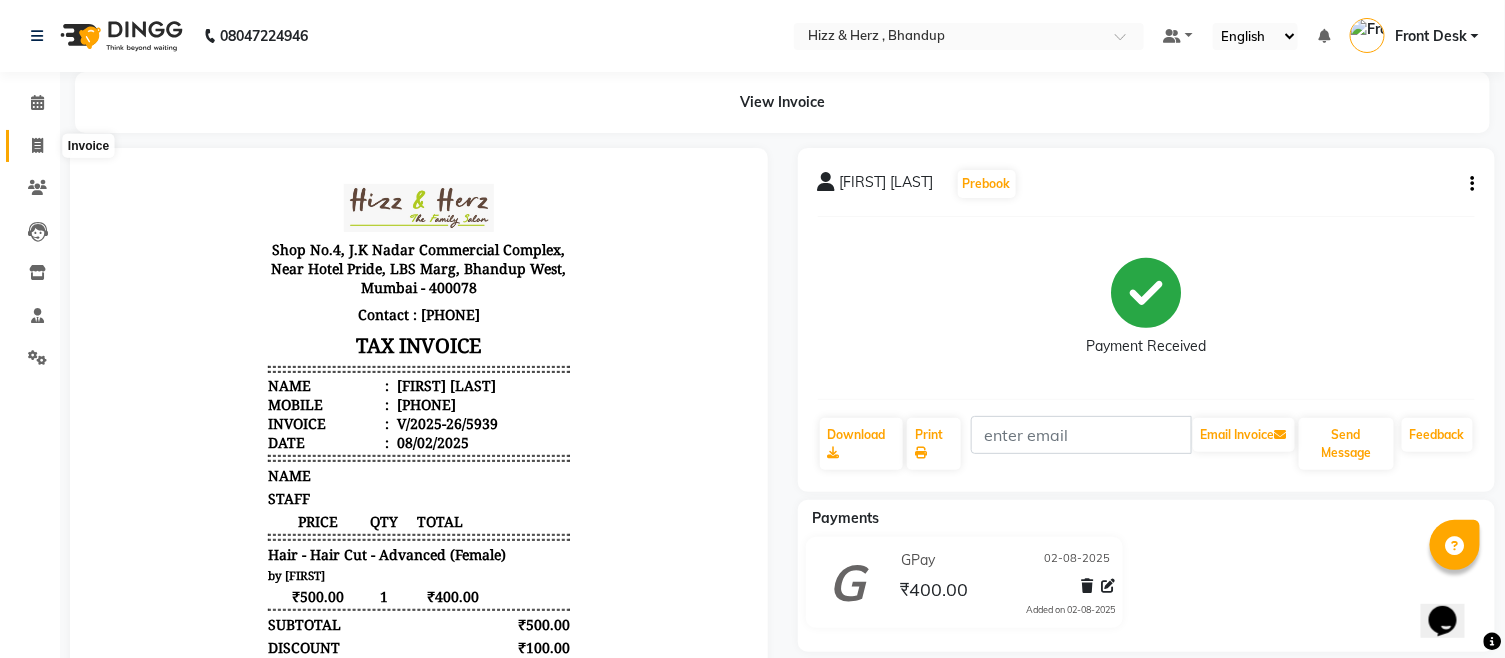 click 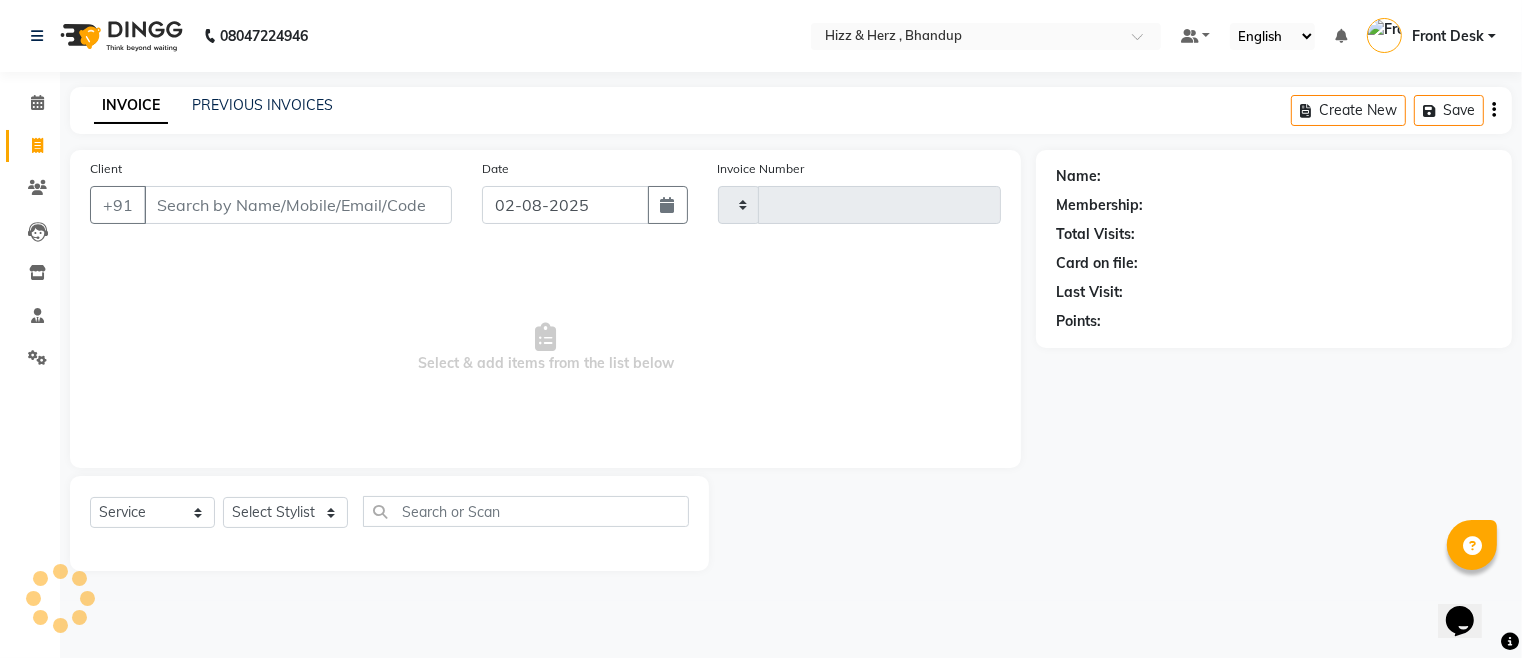 type on "5940" 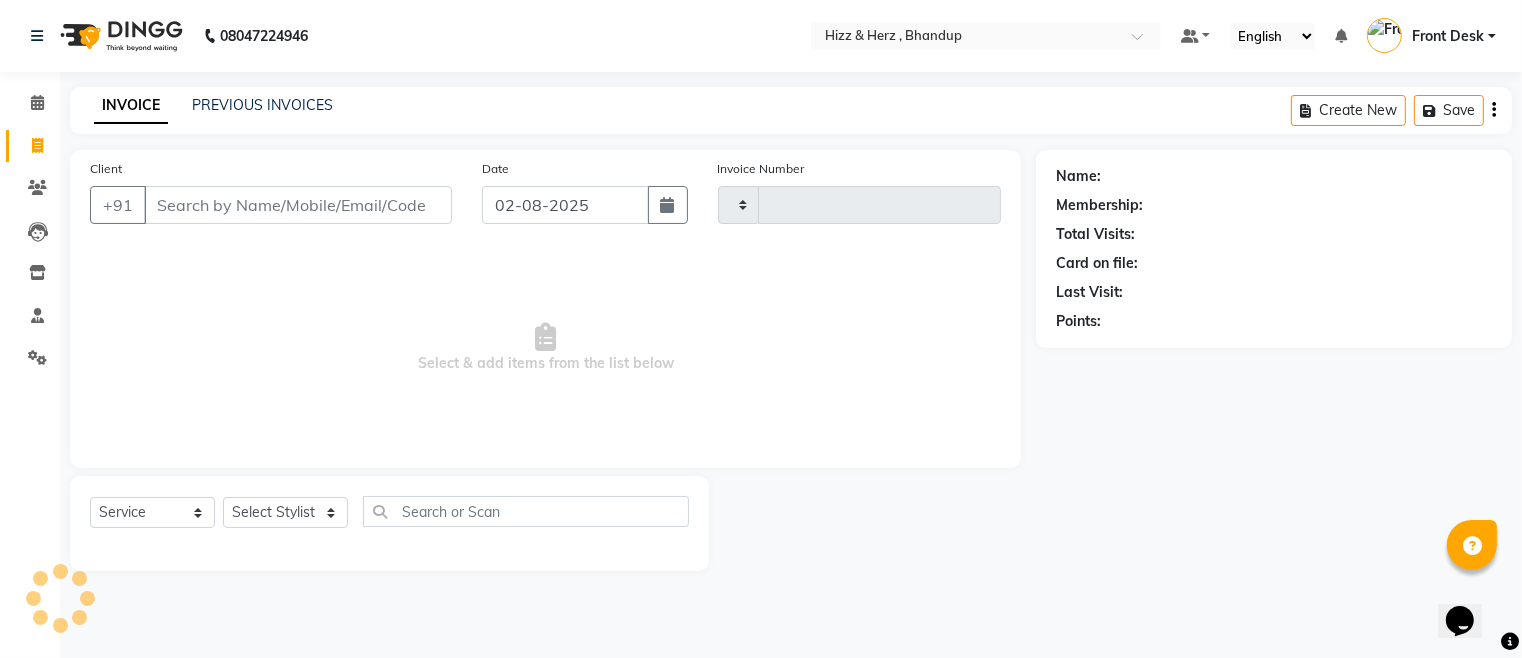 select on "629" 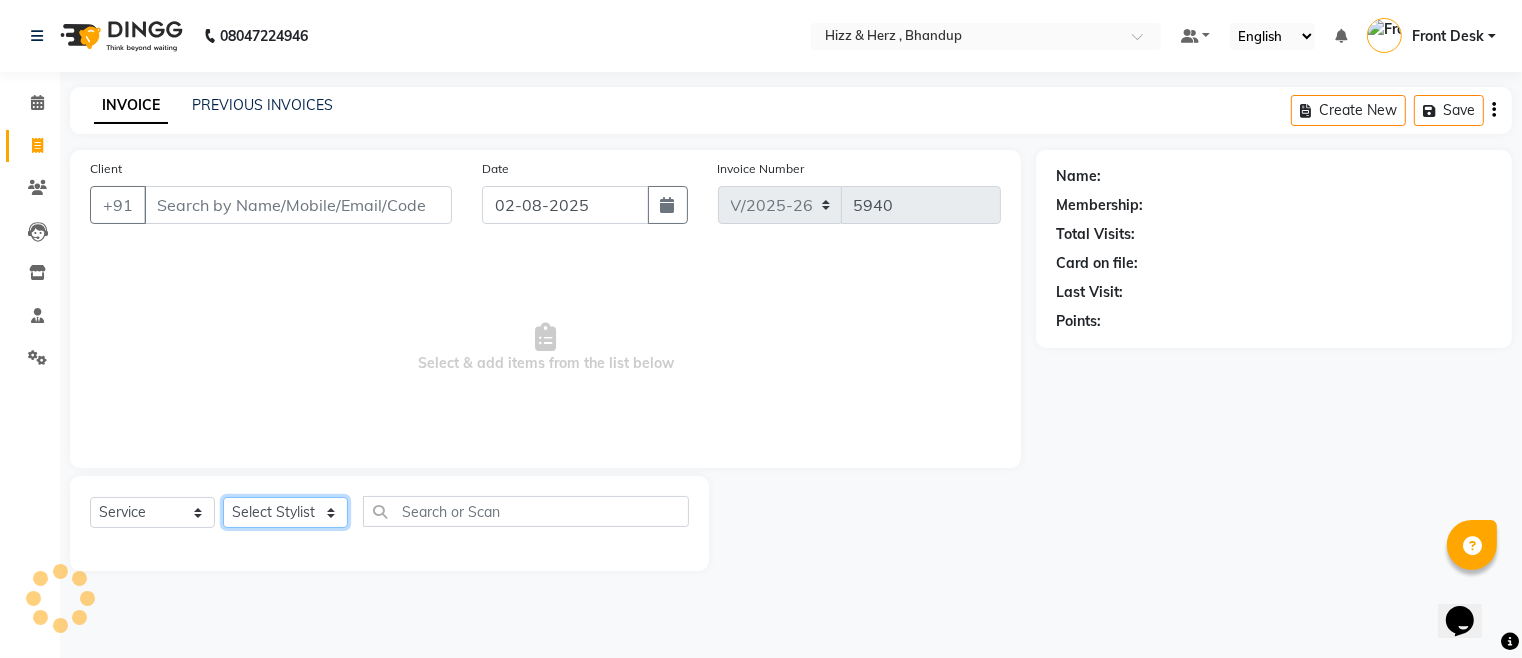 click on "Select Stylist Front Desk Gaurav Sharma HIZZ & HERZ 2 IRFAN AHMAD Jigna Goswami KHALID AHMAD Laxmi Mehboob MOHD PARVEJ NIZAM Salman Sangeeta  SUMITA  VEERENDRA SHARMA" 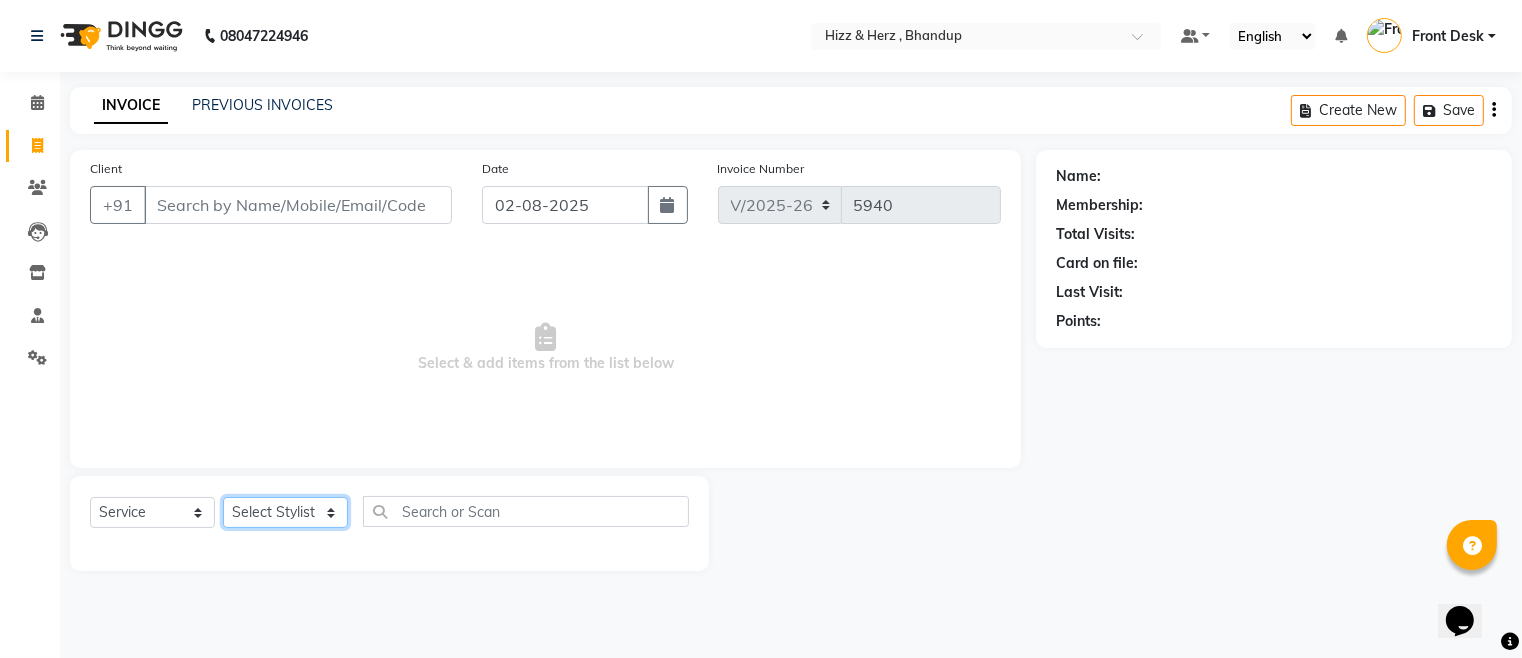 select on "24395" 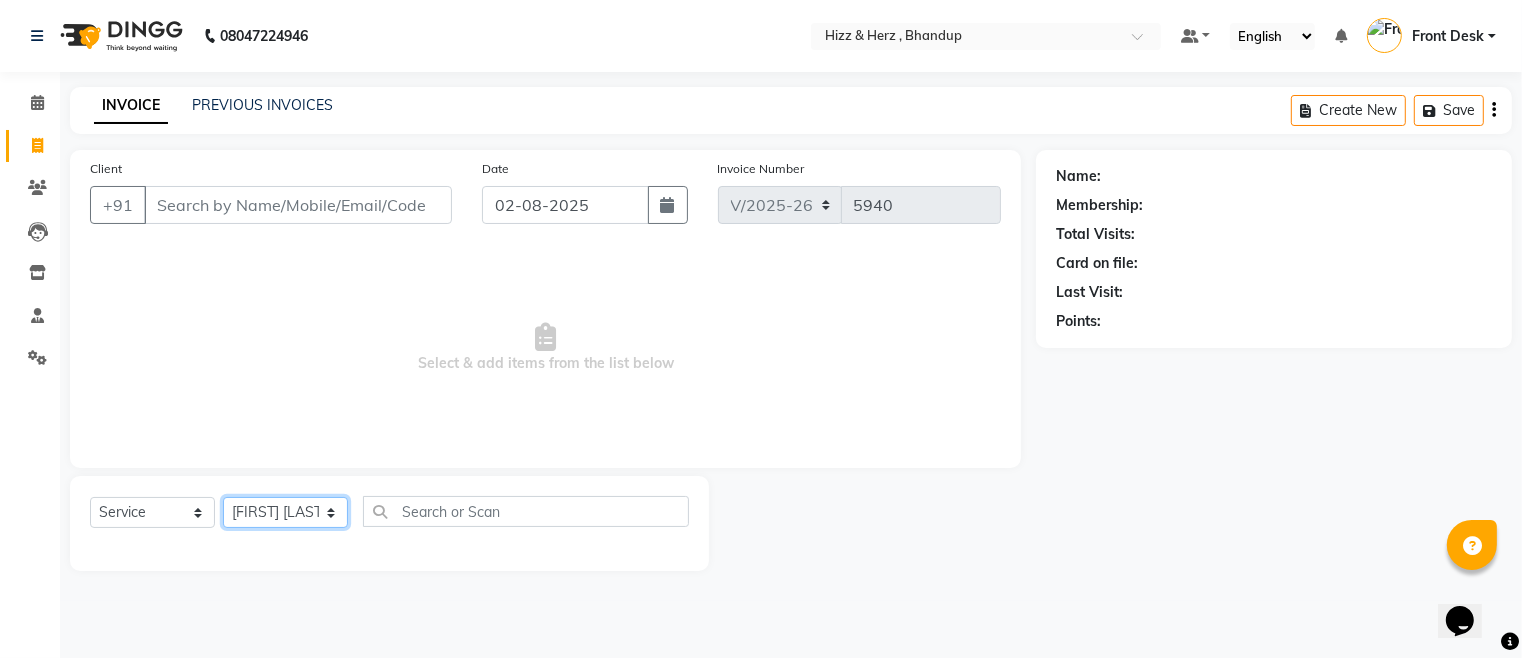 click on "Select Stylist Front Desk Gaurav Sharma HIZZ & HERZ 2 IRFAN AHMAD Jigna Goswami KHALID AHMAD Laxmi Mehboob MOHD PARVEJ NIZAM Salman Sangeeta  SUMITA  VEERENDRA SHARMA" 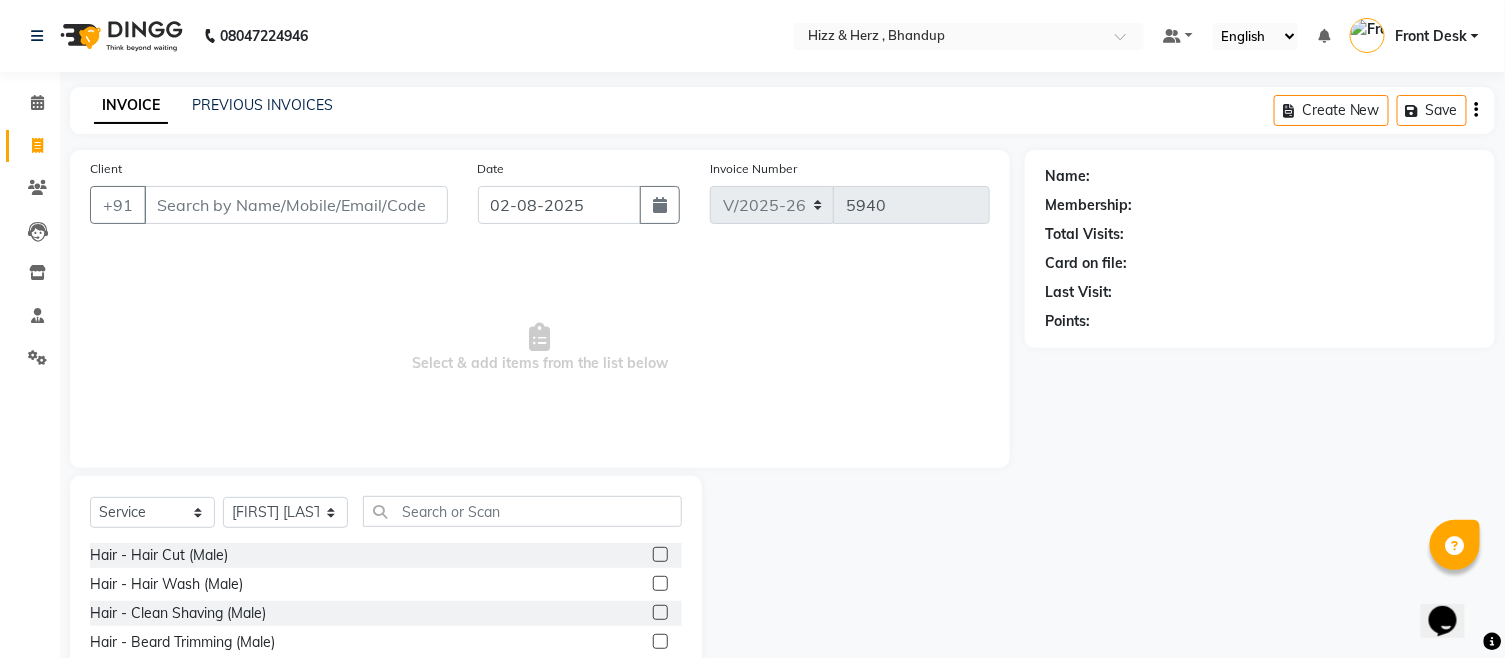 click 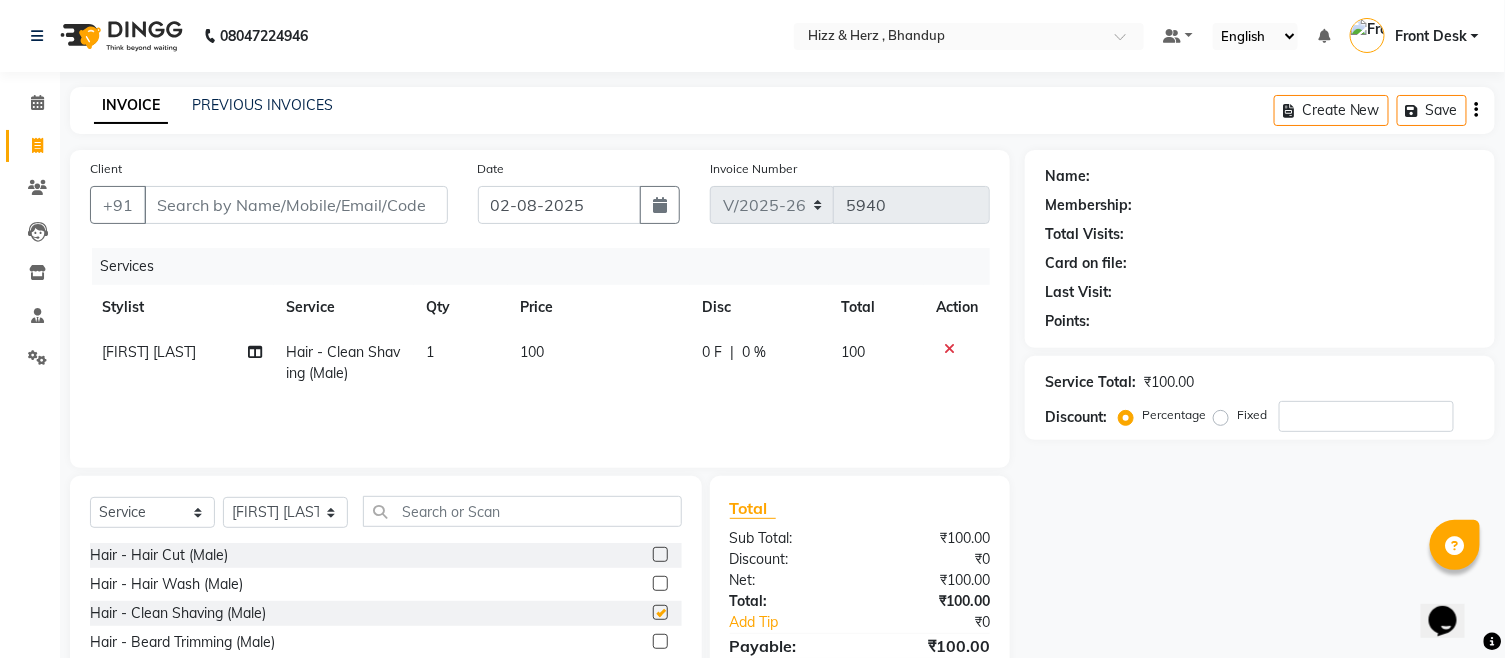 checkbox on "false" 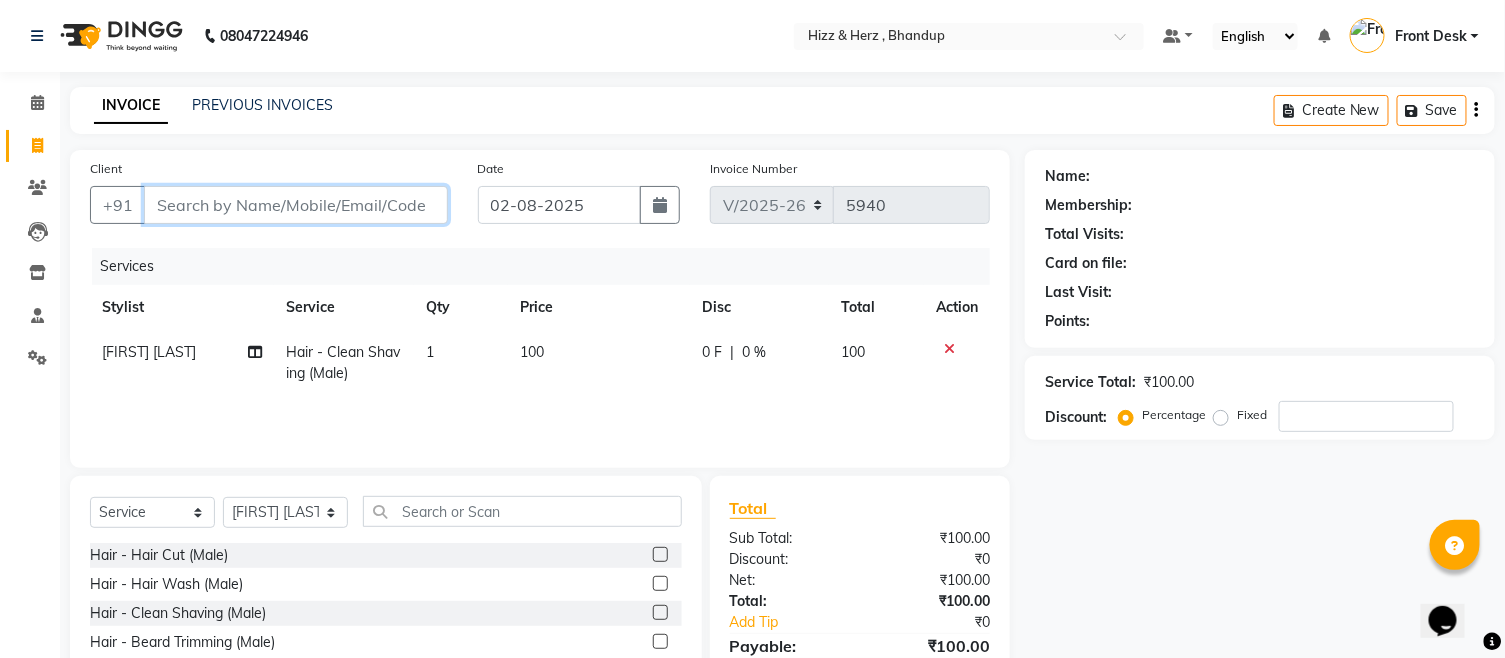 click on "Client" at bounding box center [296, 205] 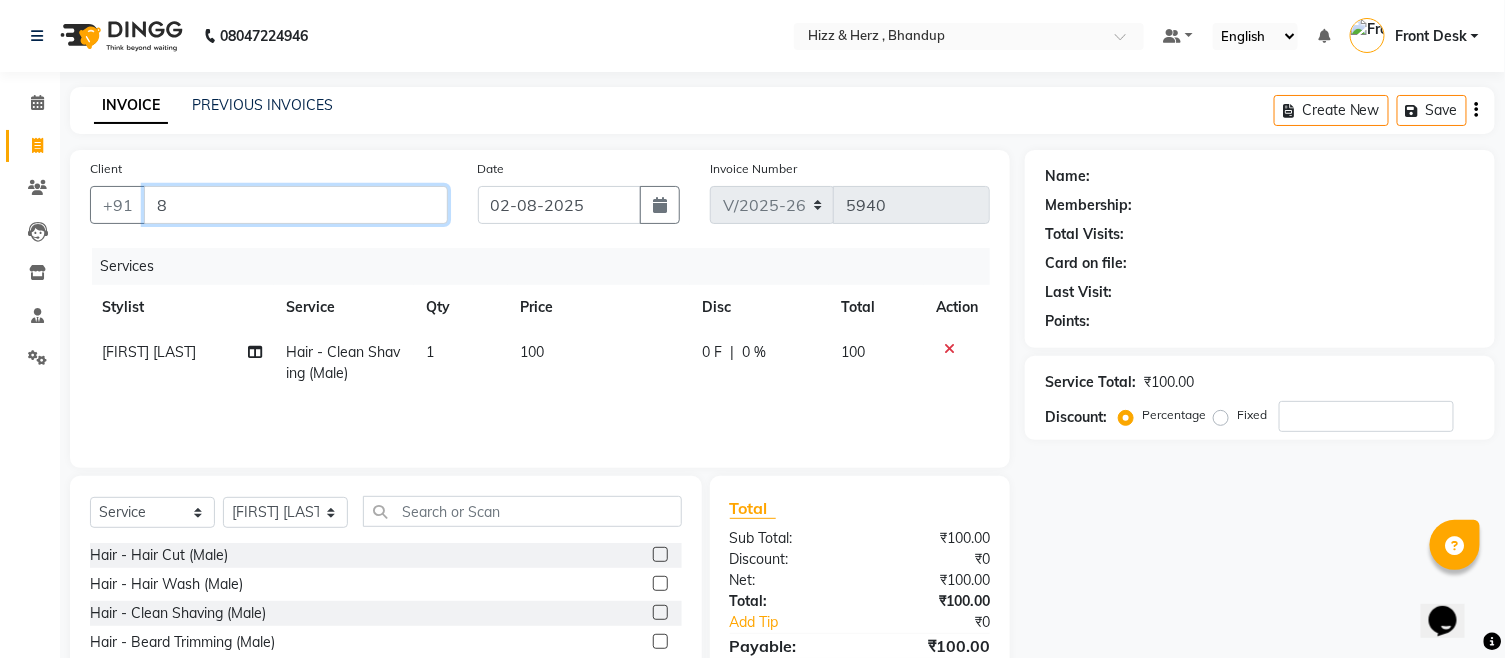 type on "0" 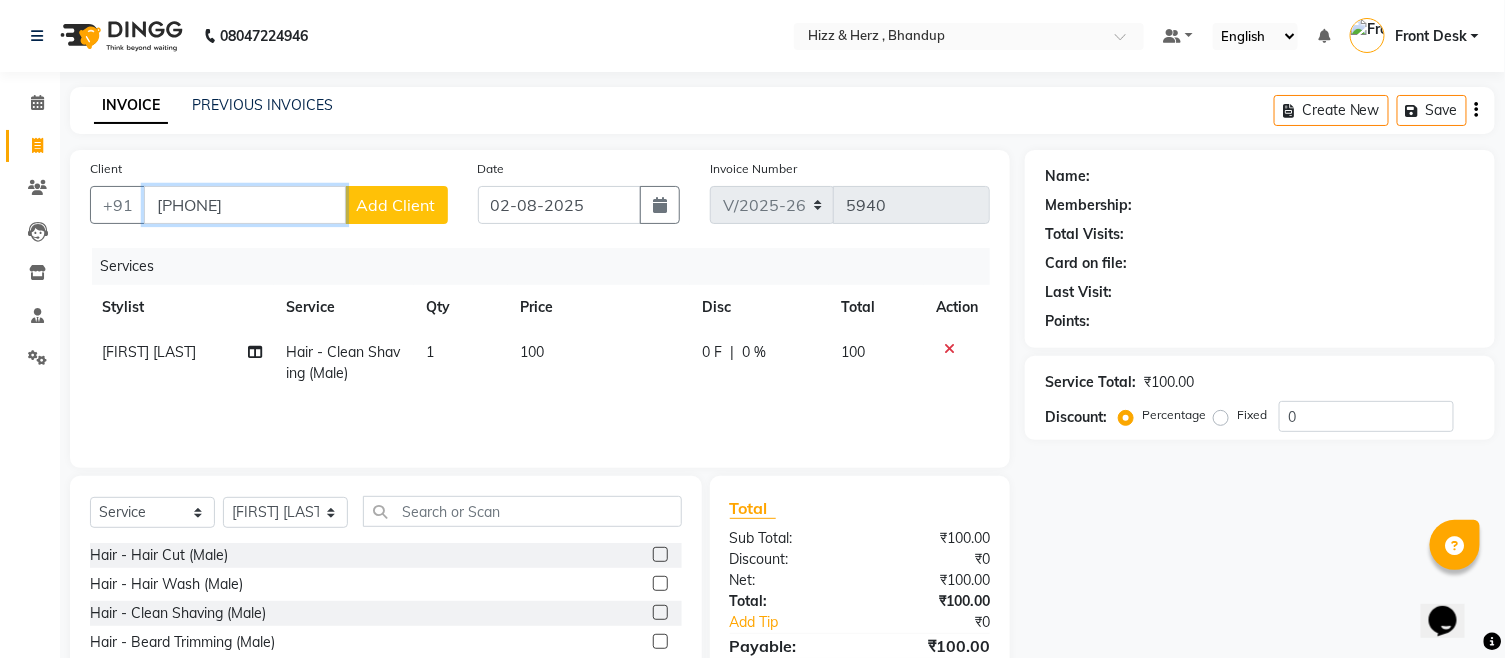 type on "8879491549" 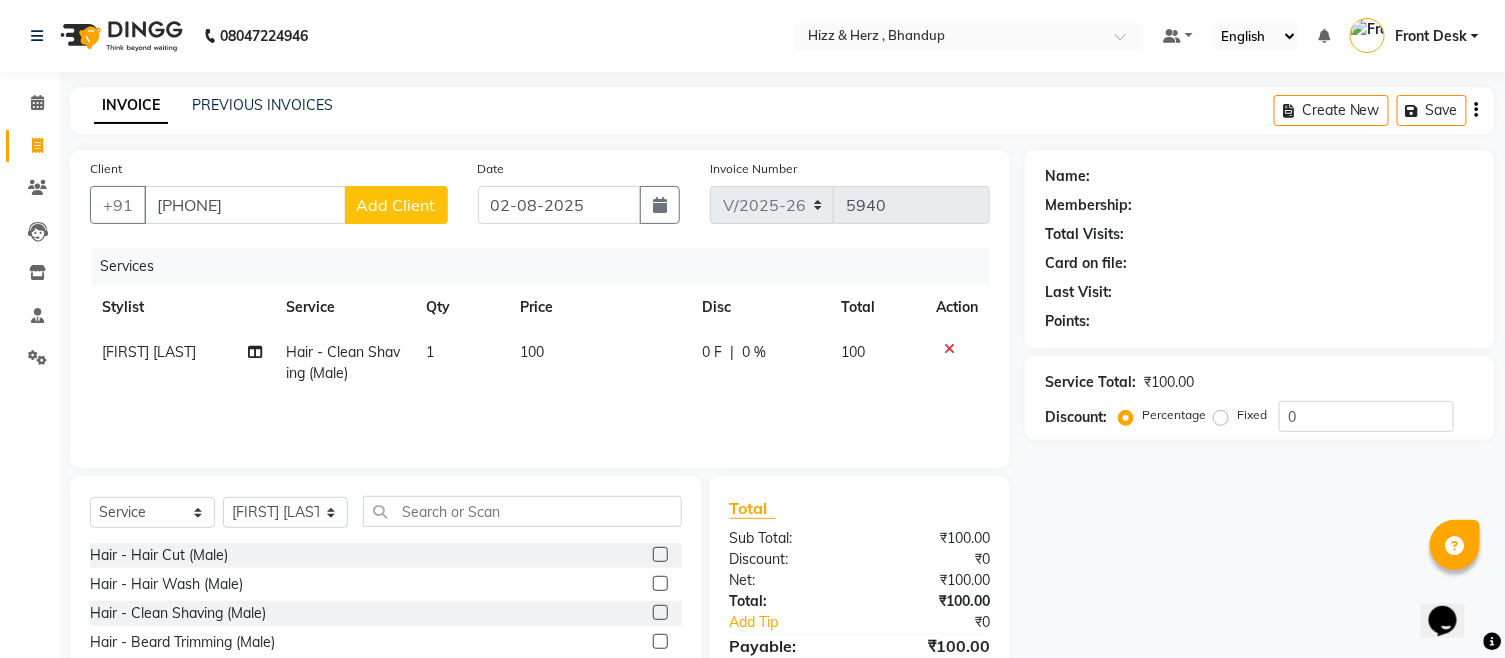 click on "Add Client" 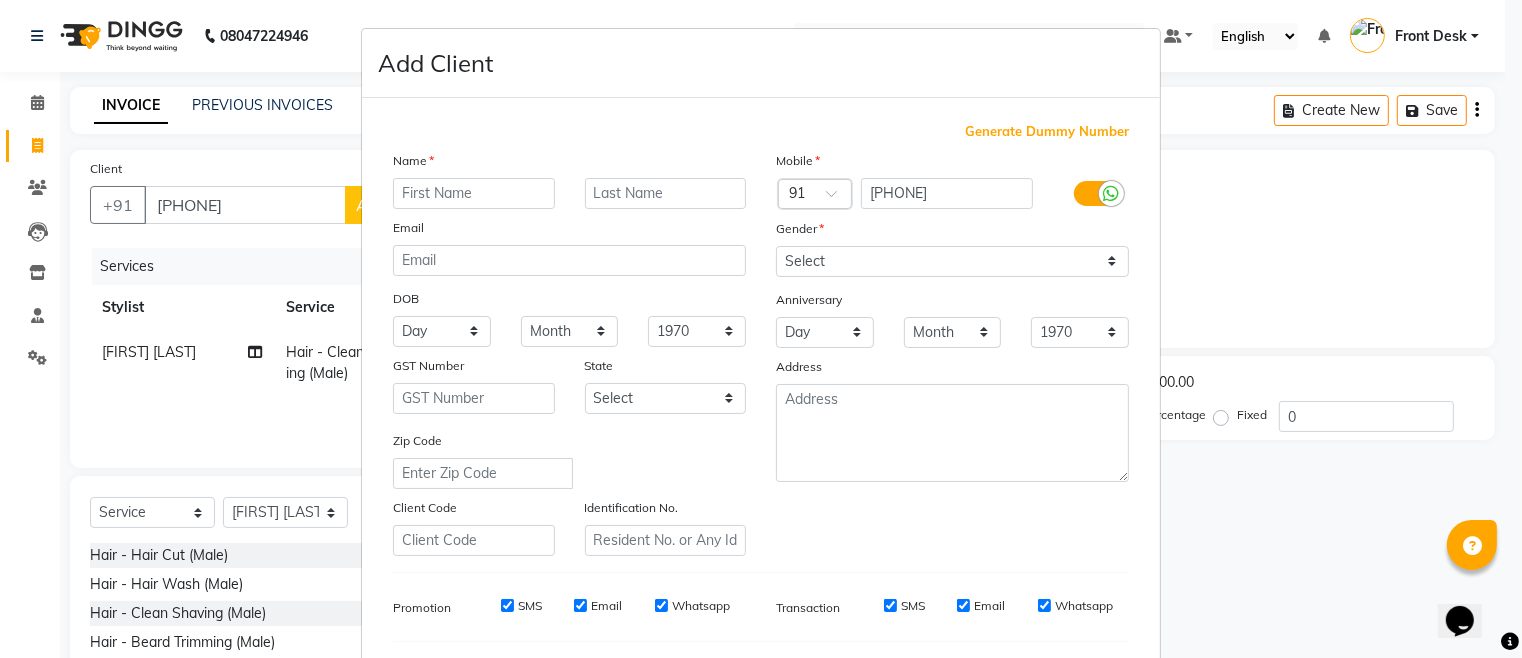click at bounding box center (474, 193) 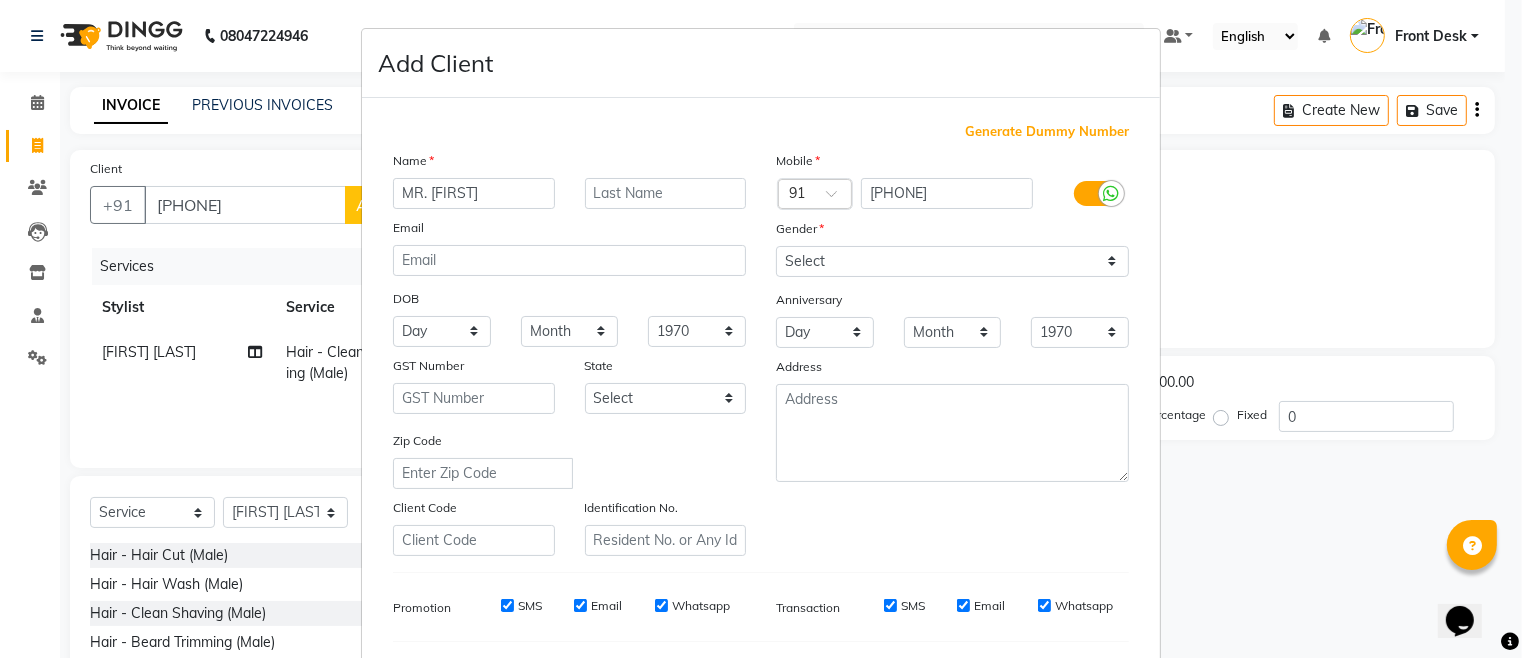 type on "MR. TEJAS" 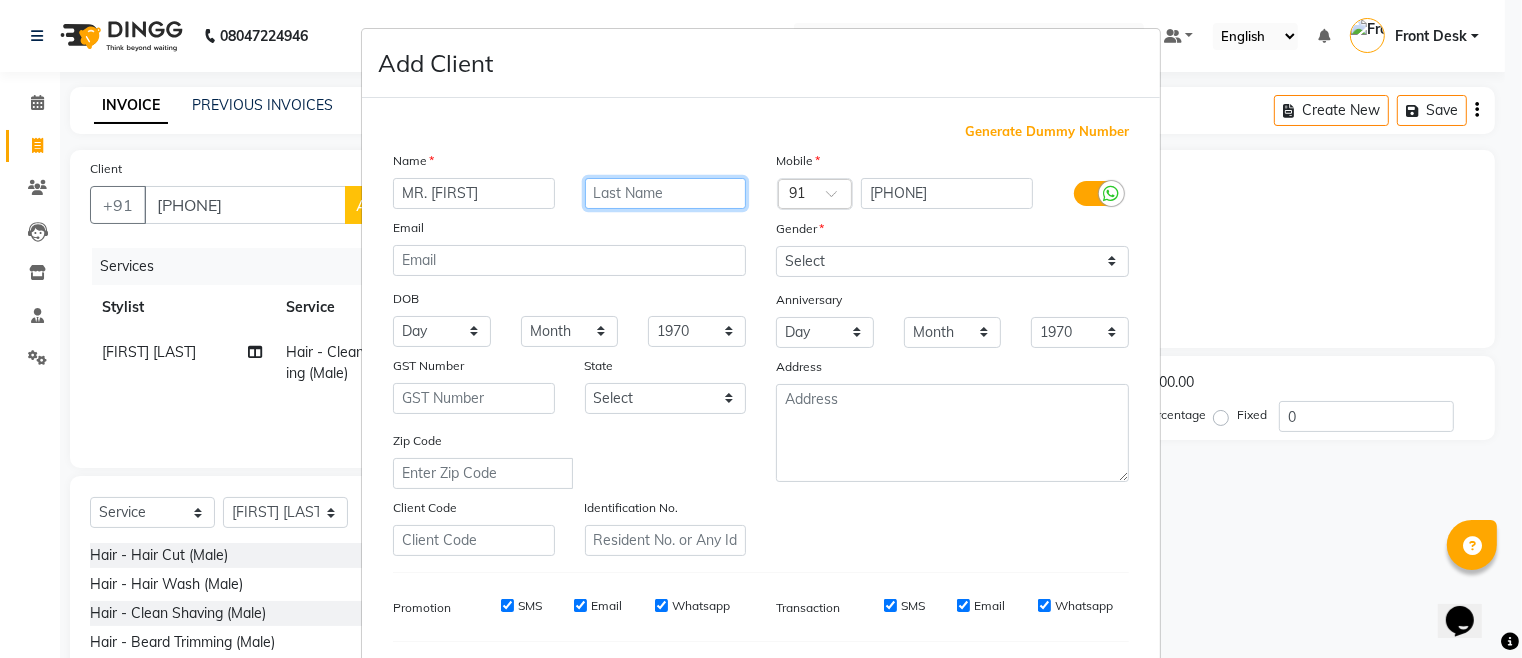 click at bounding box center (666, 193) 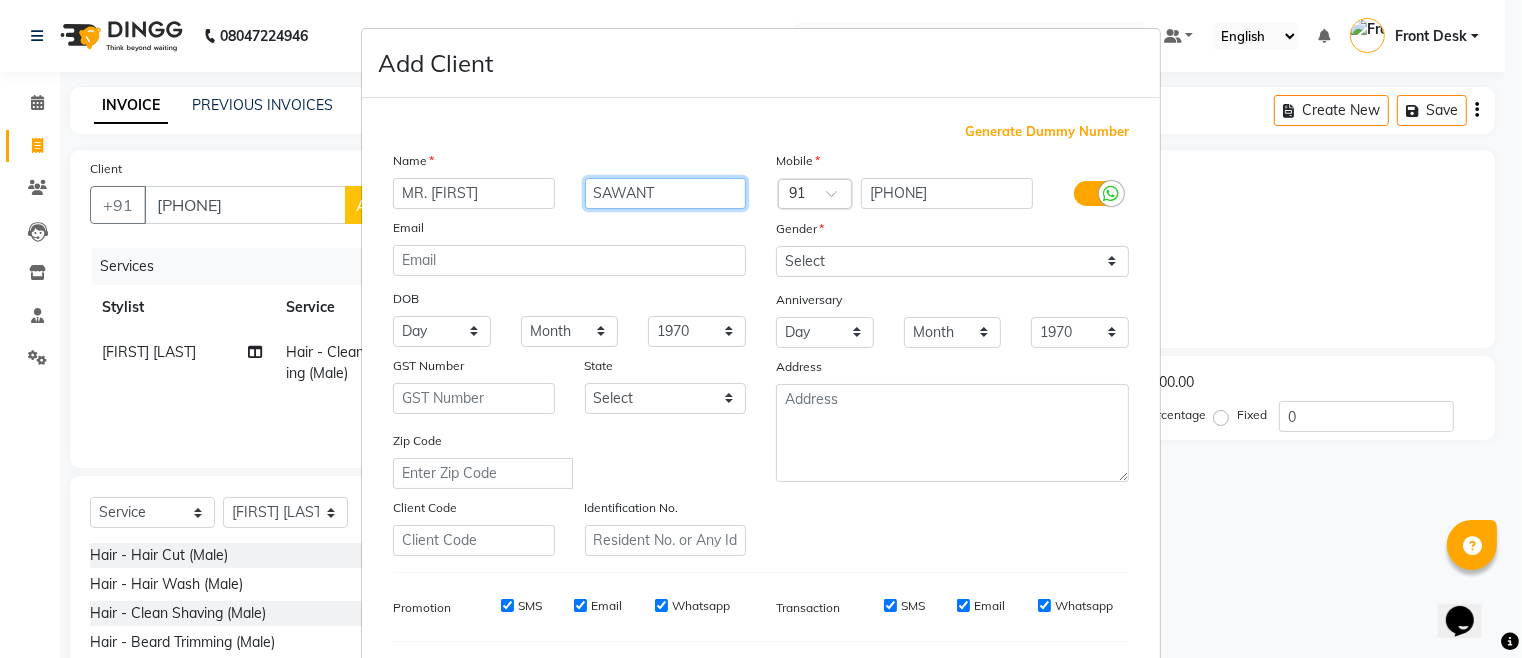 type on "SAWANT" 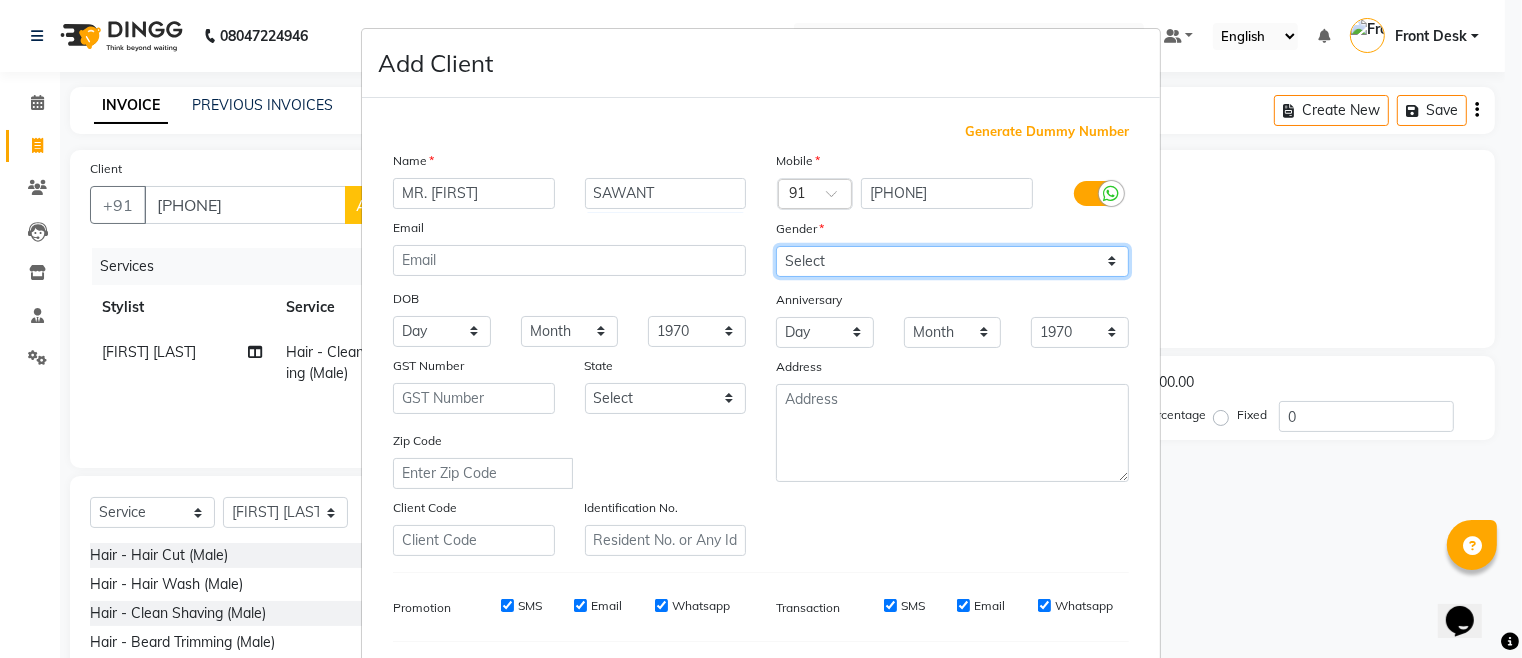 click on "Select Male Female Other Prefer Not To Say" at bounding box center (952, 261) 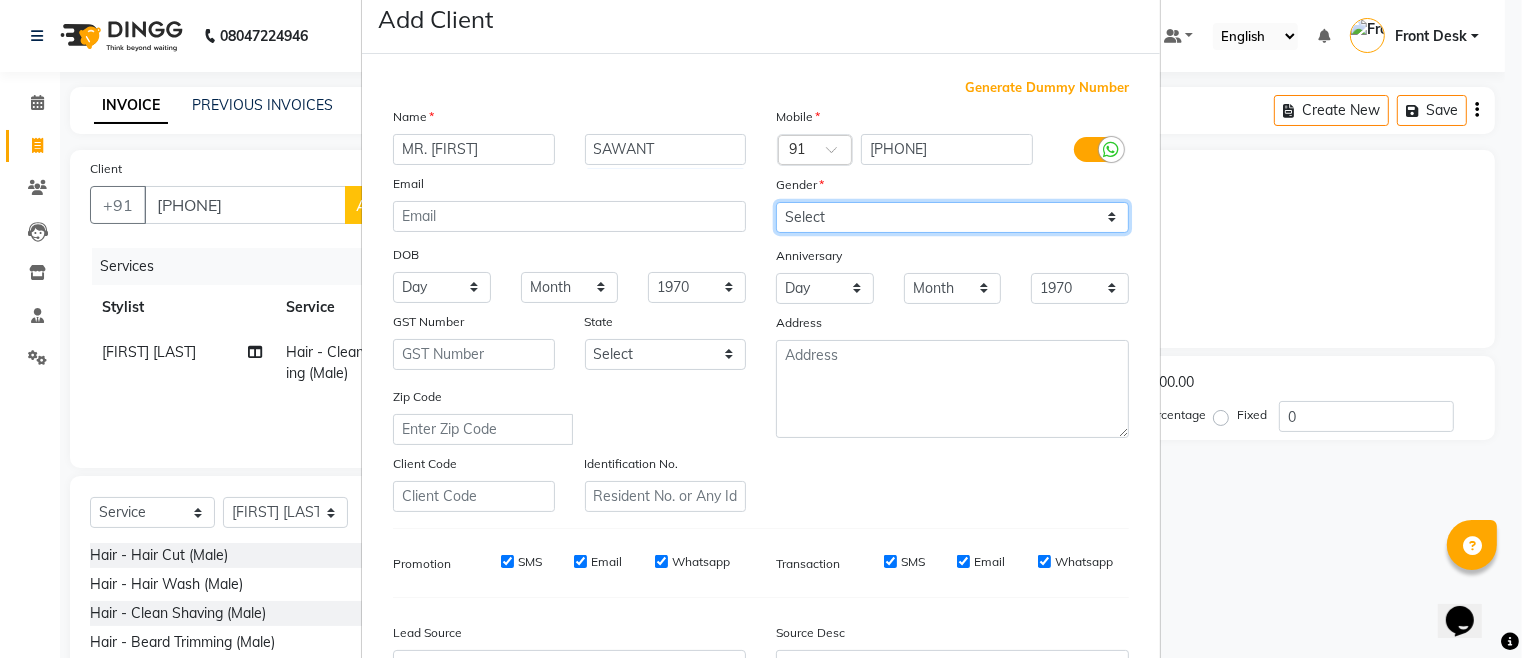 scroll, scrollTop: 111, scrollLeft: 0, axis: vertical 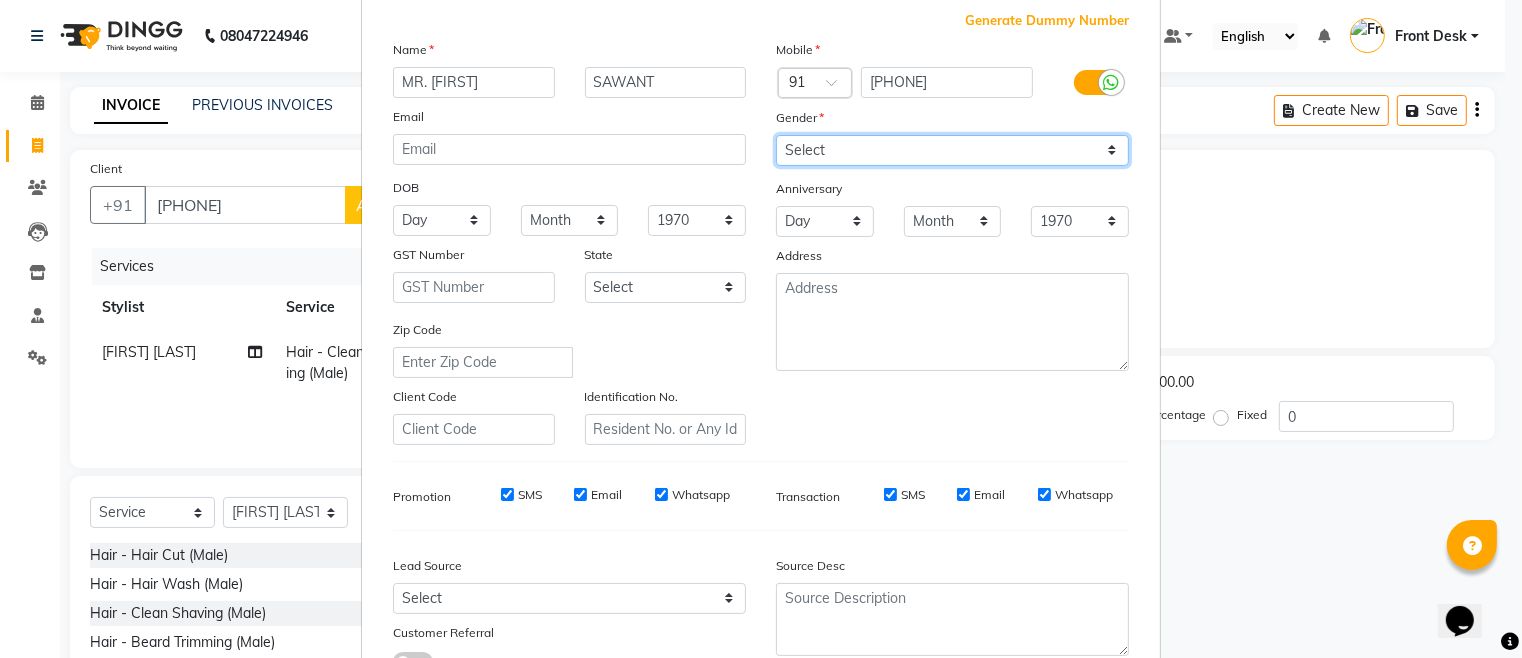 click on "Select Male Female Other Prefer Not To Say" at bounding box center (952, 150) 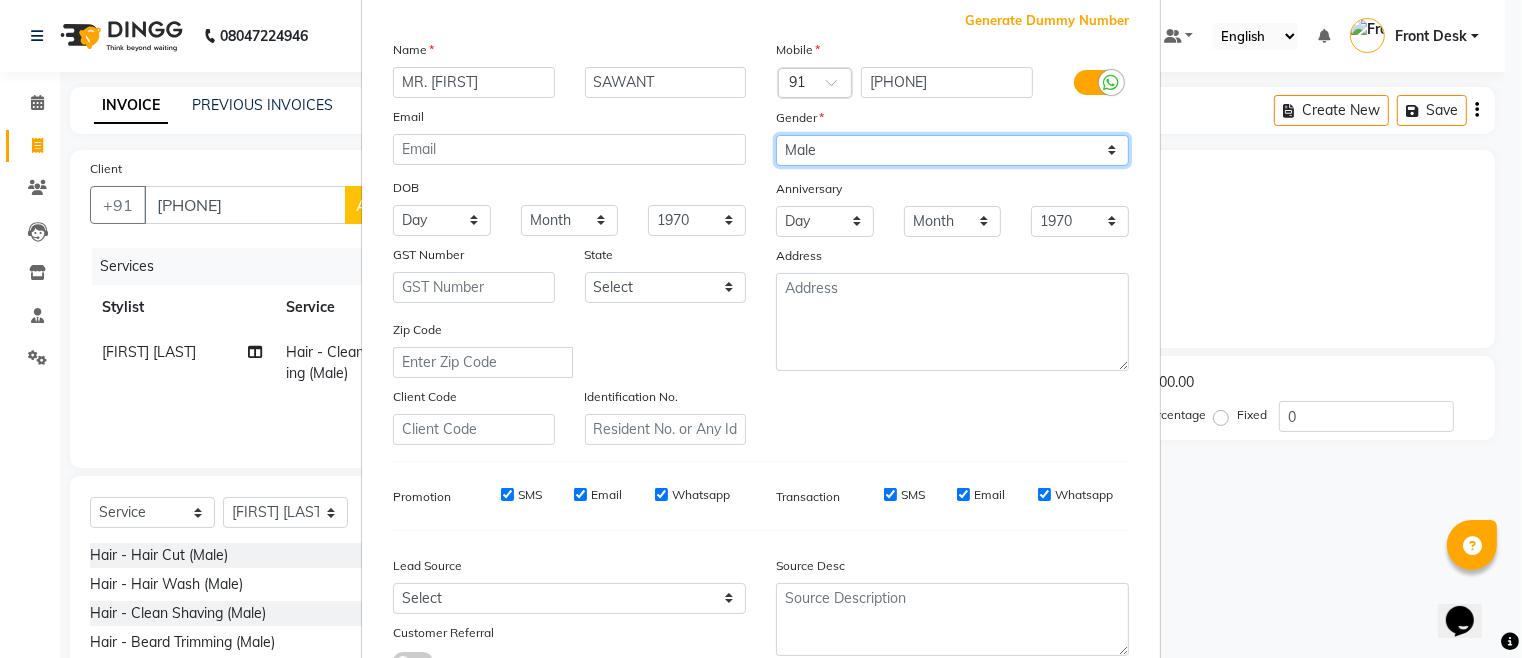 click on "Select Male Female Other Prefer Not To Say" at bounding box center [952, 150] 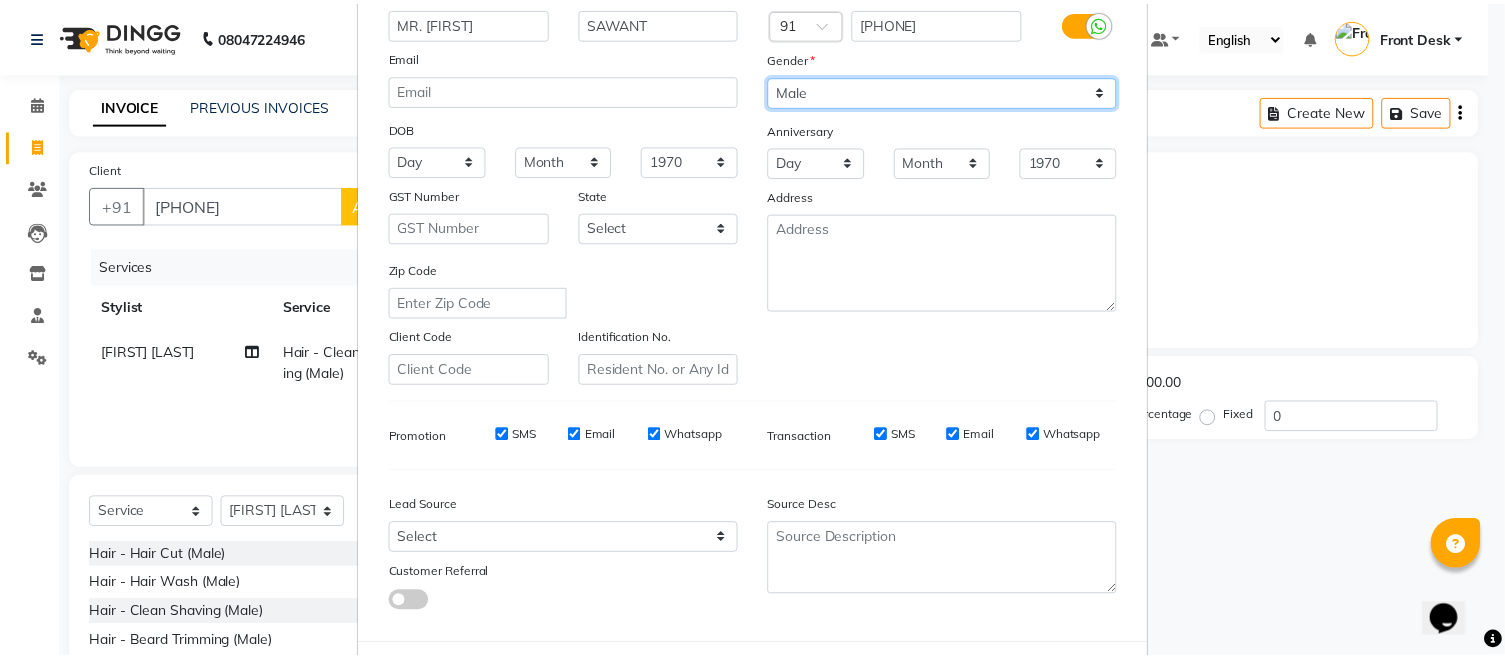 scroll, scrollTop: 265, scrollLeft: 0, axis: vertical 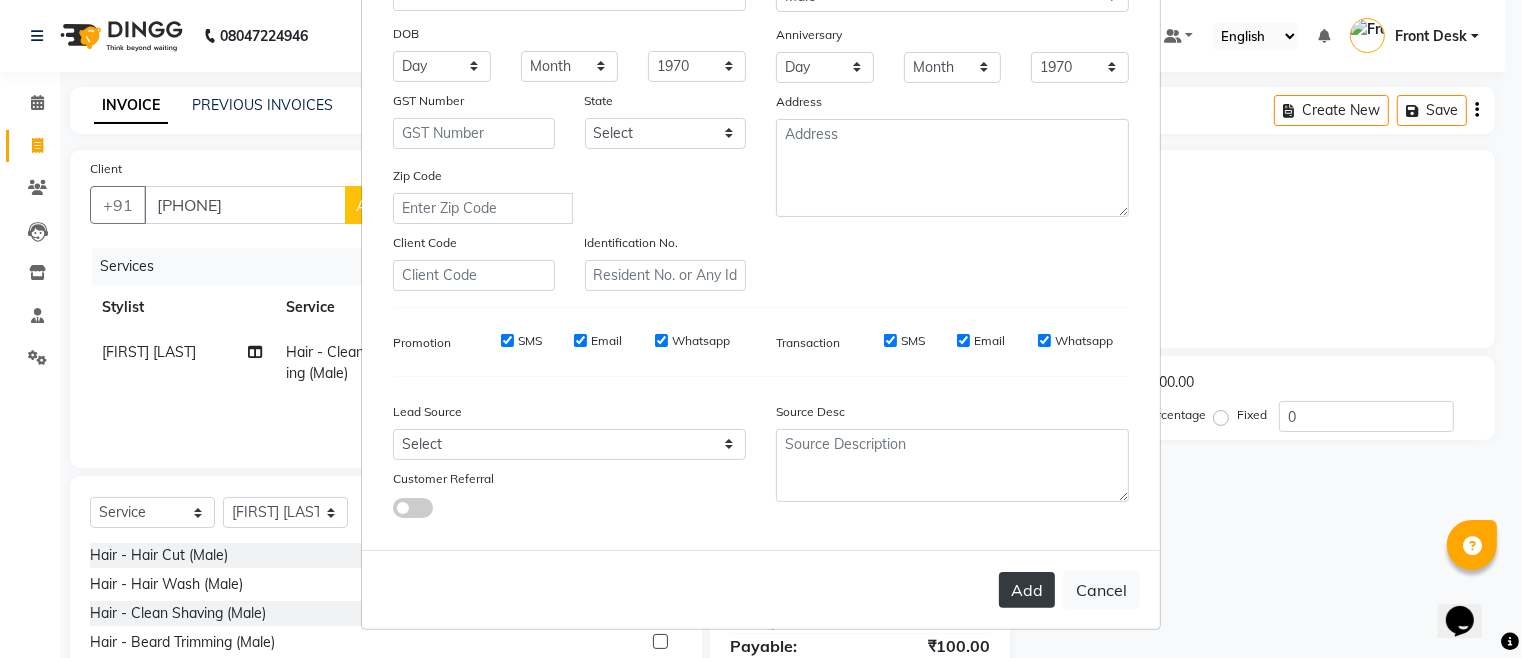 click on "Add" at bounding box center (1027, 590) 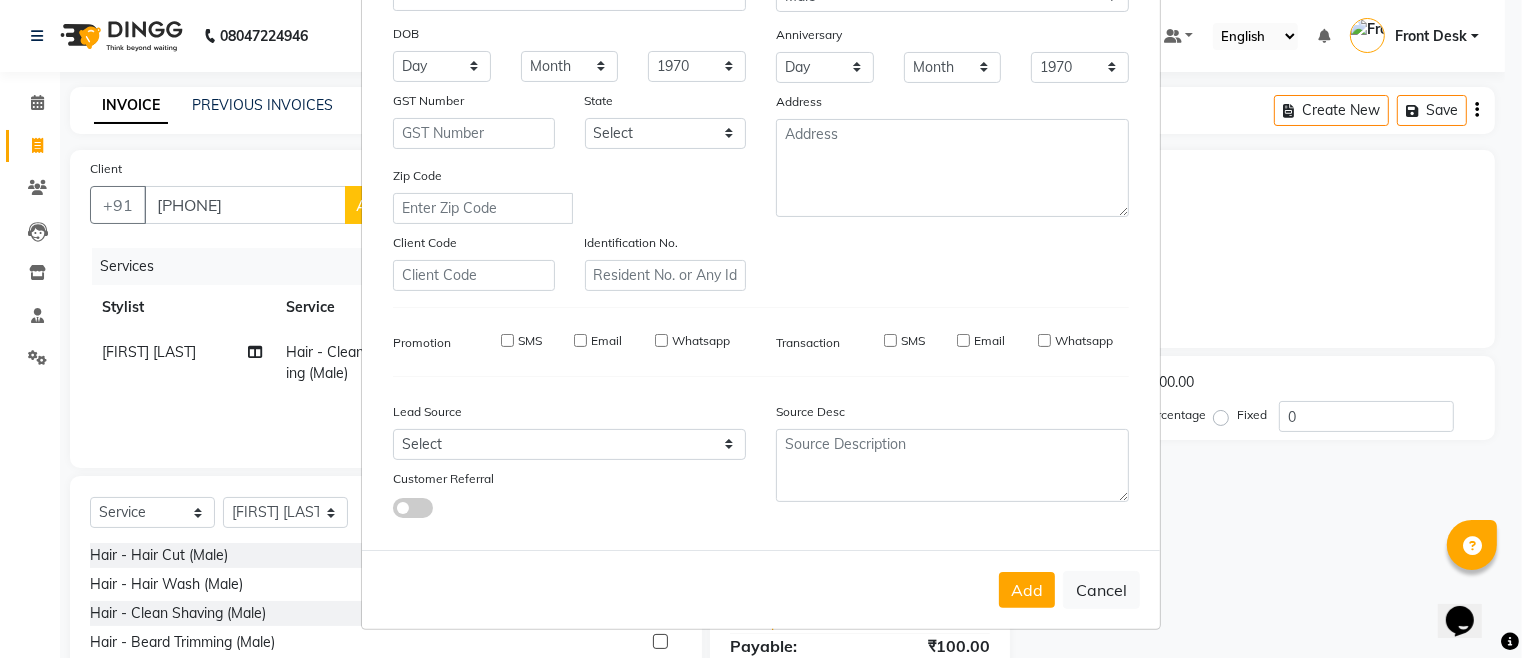 type 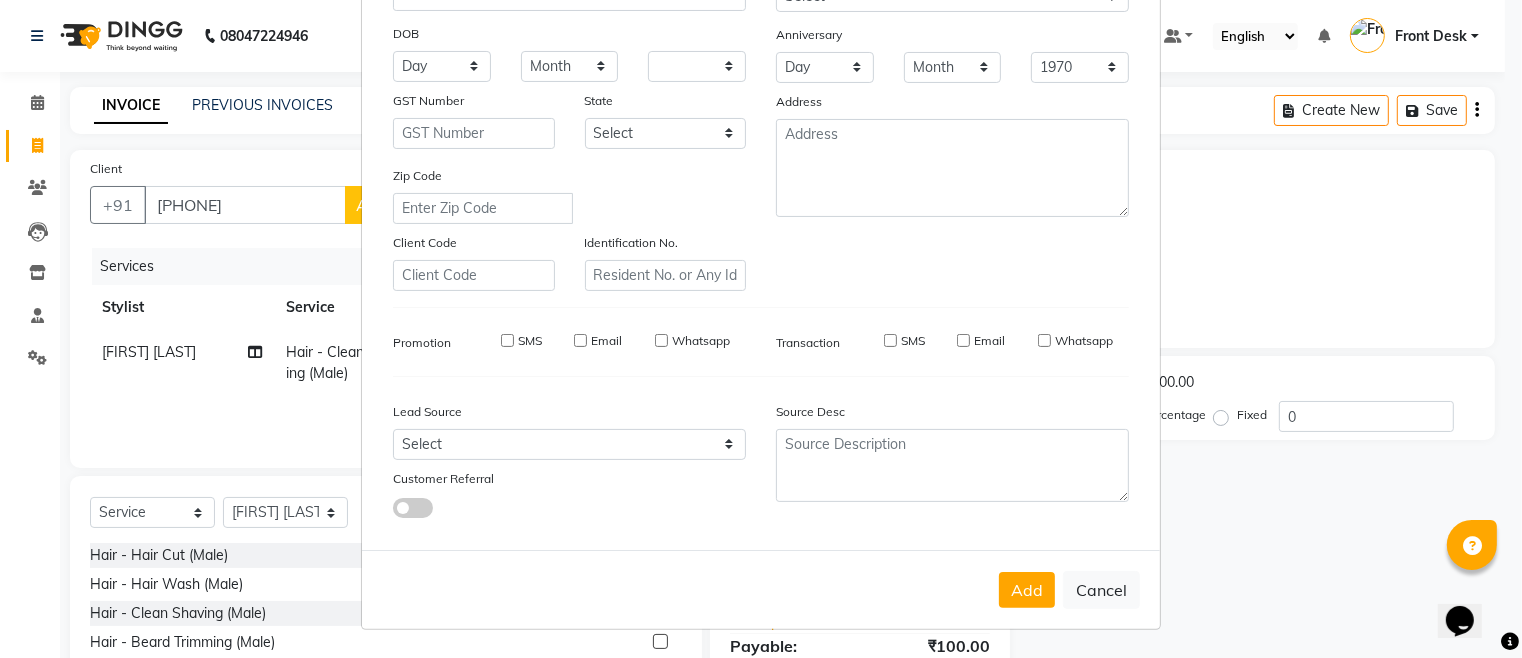 select 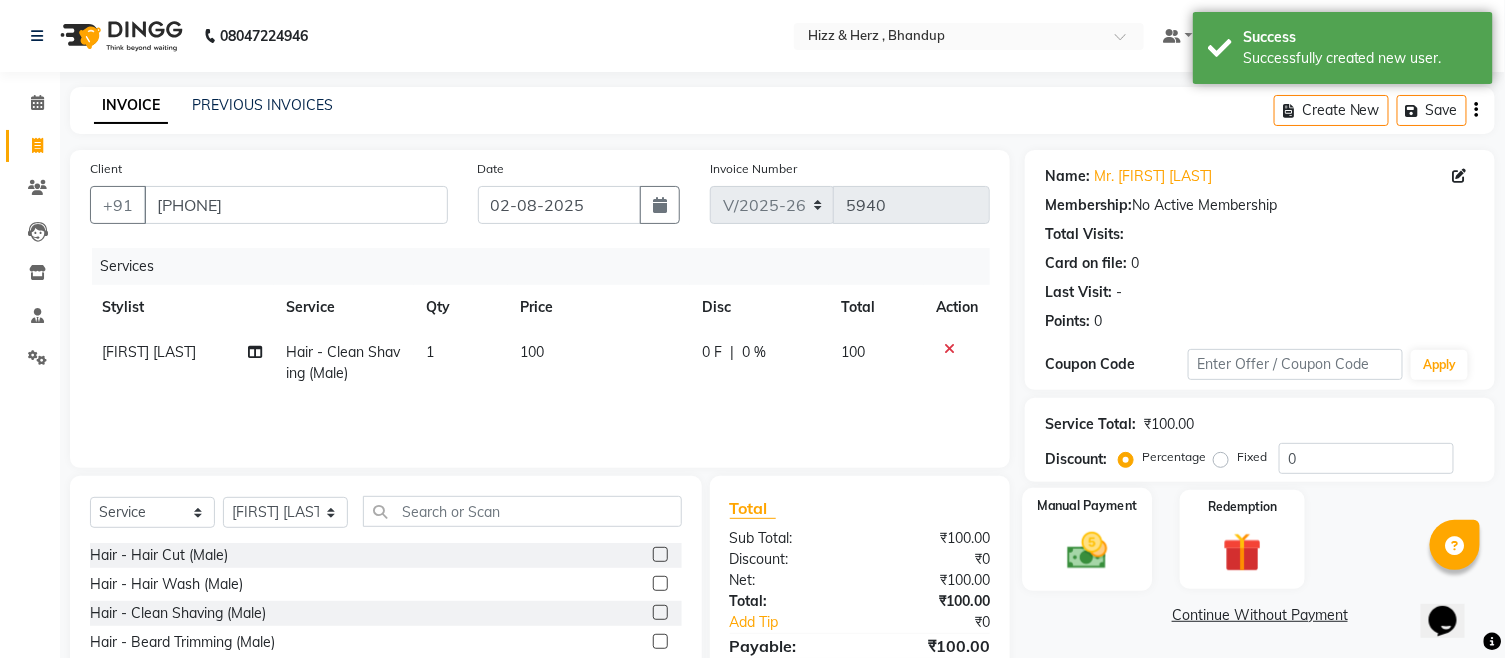 click 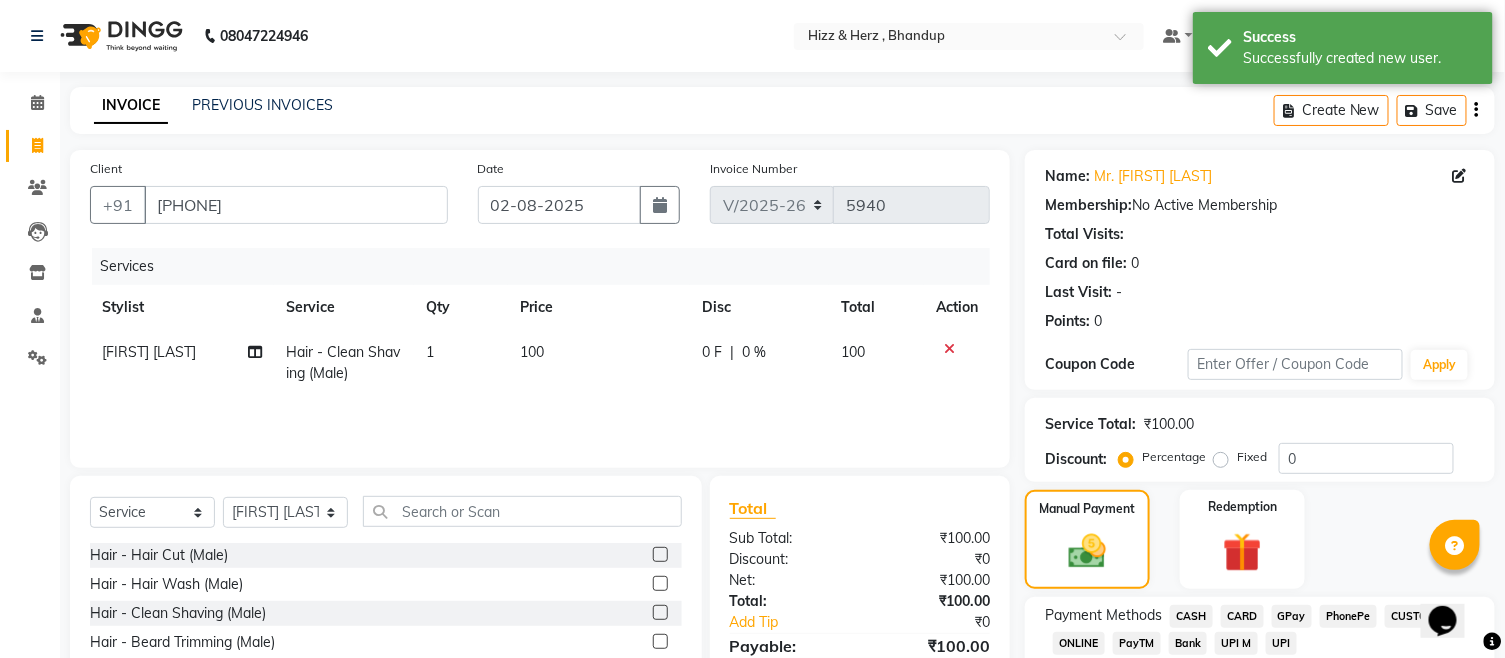 click on "CASH" 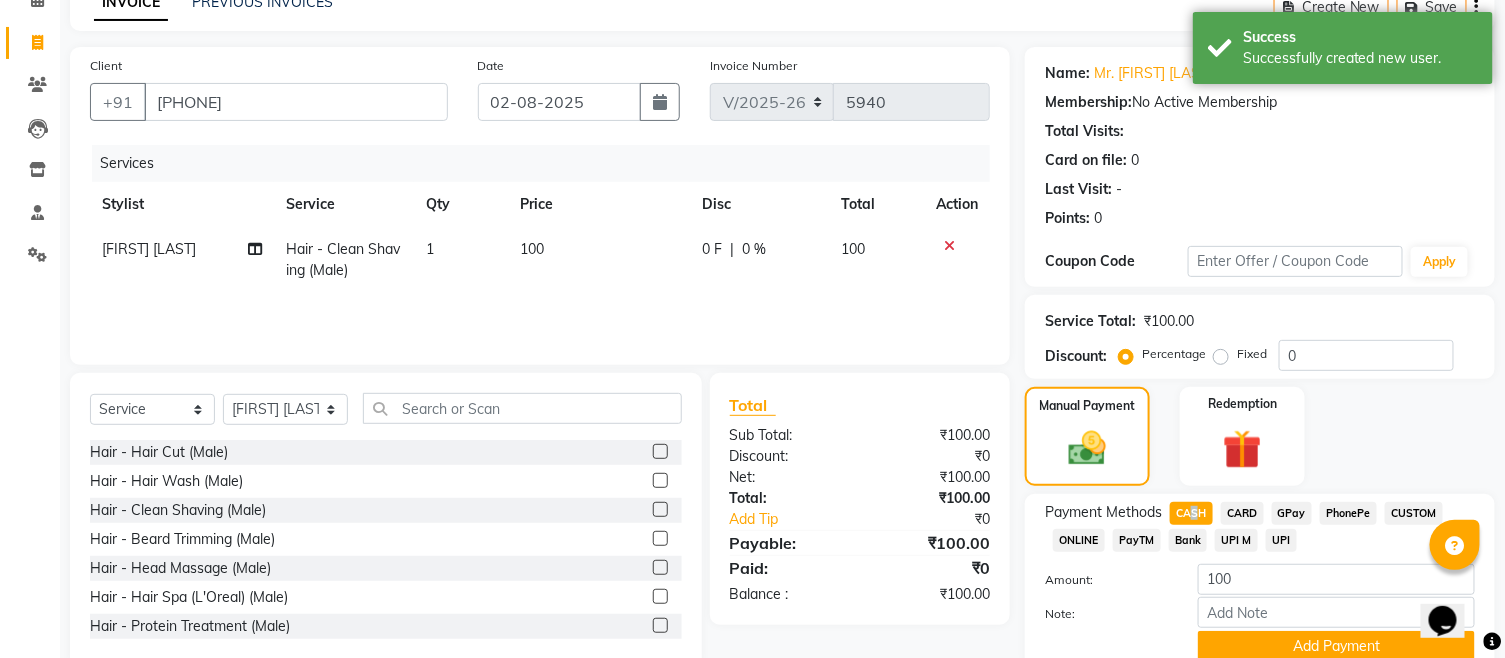 scroll, scrollTop: 185, scrollLeft: 0, axis: vertical 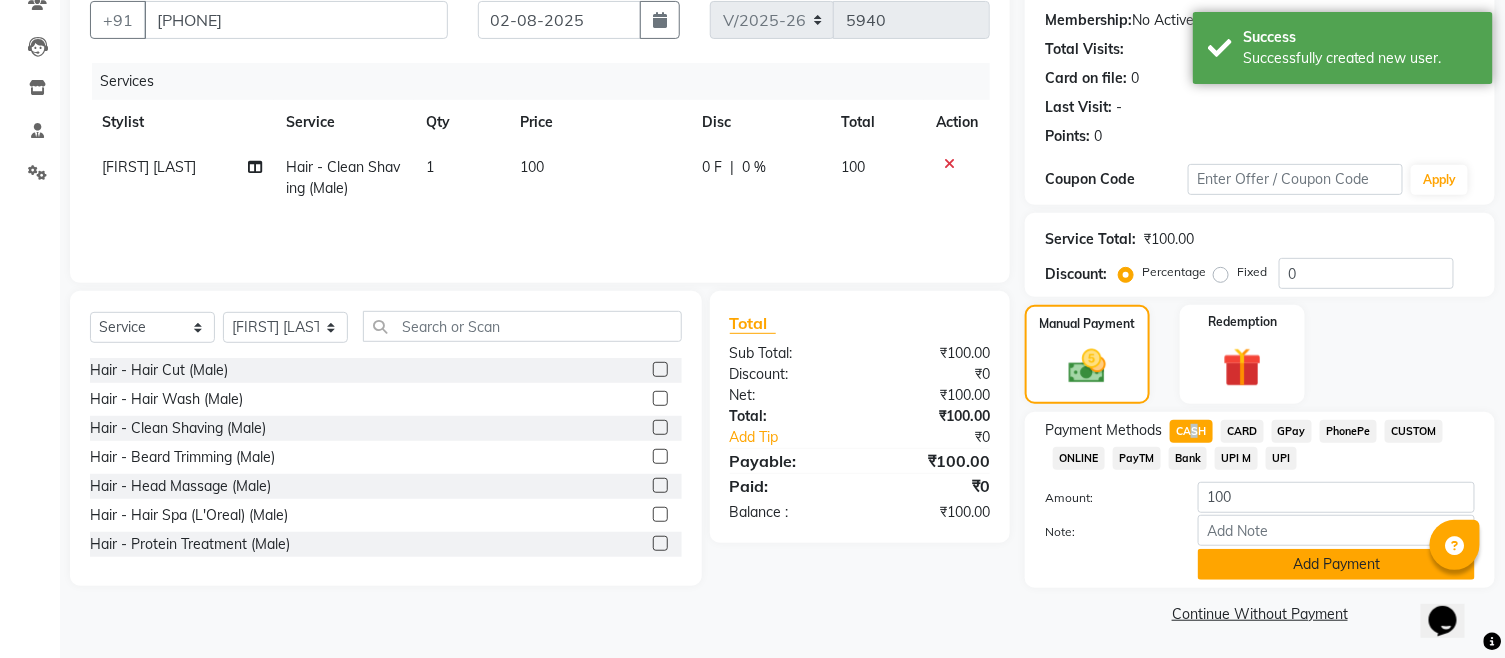 click on "Add Payment" 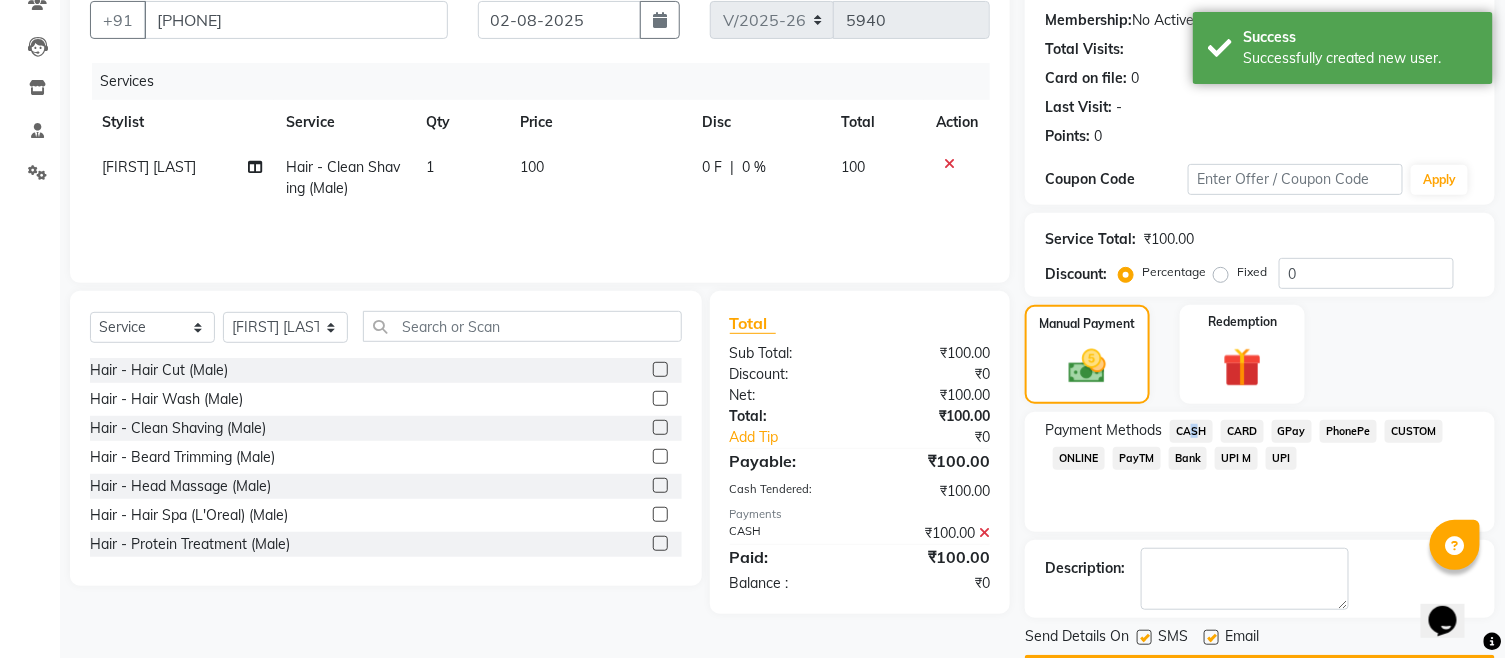 scroll, scrollTop: 242, scrollLeft: 0, axis: vertical 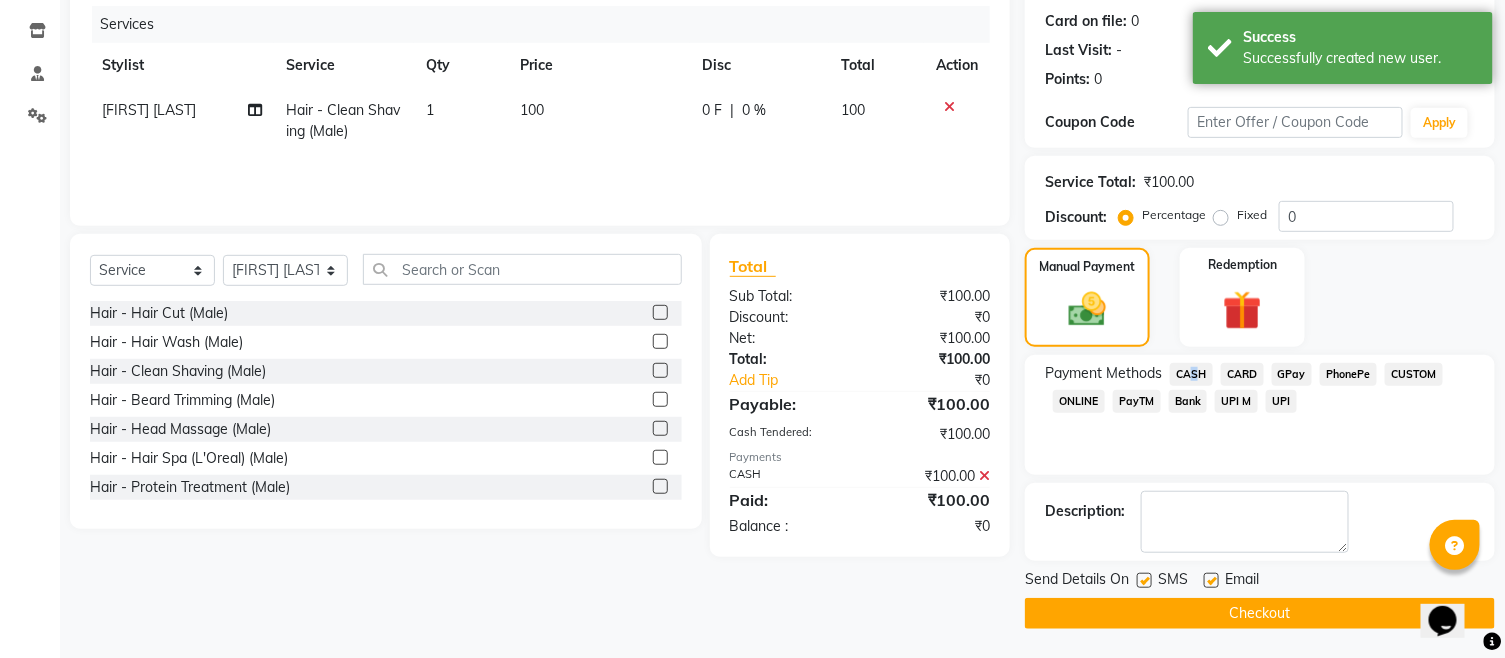 click on "Checkout" 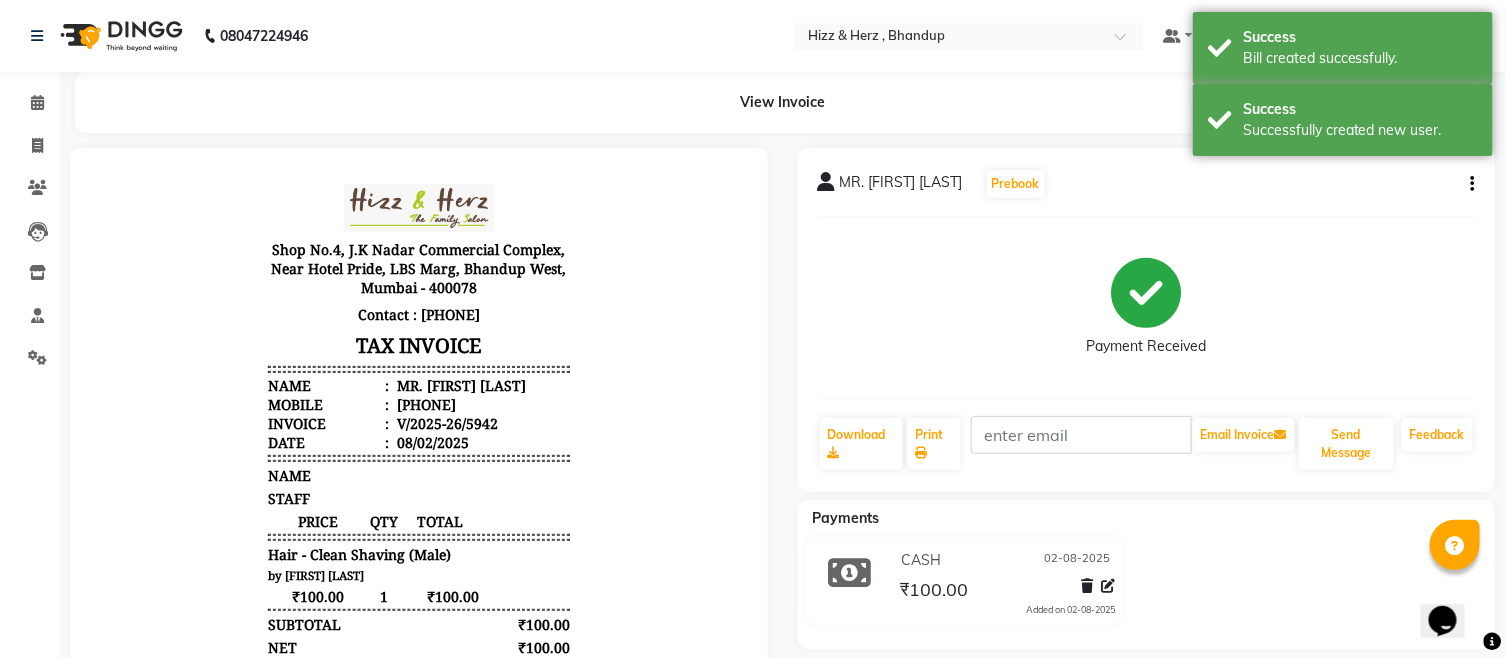 scroll, scrollTop: 0, scrollLeft: 0, axis: both 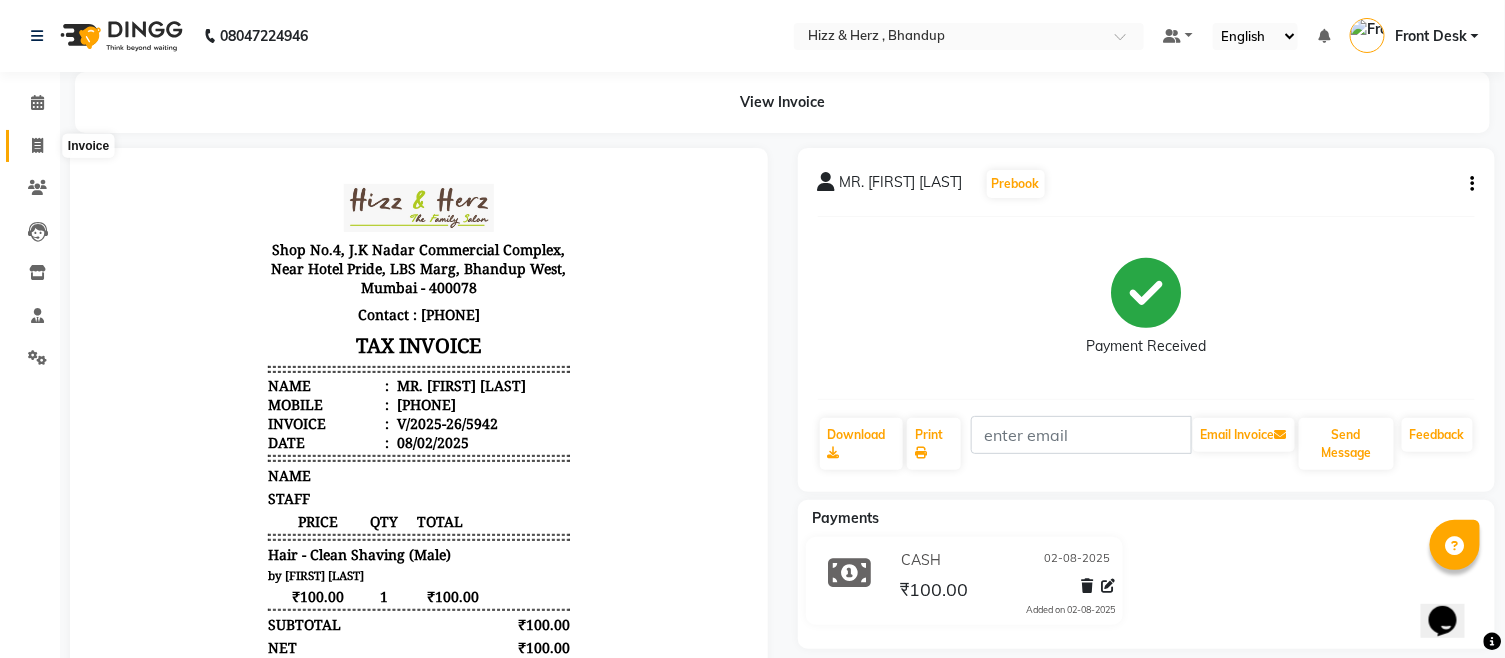 click 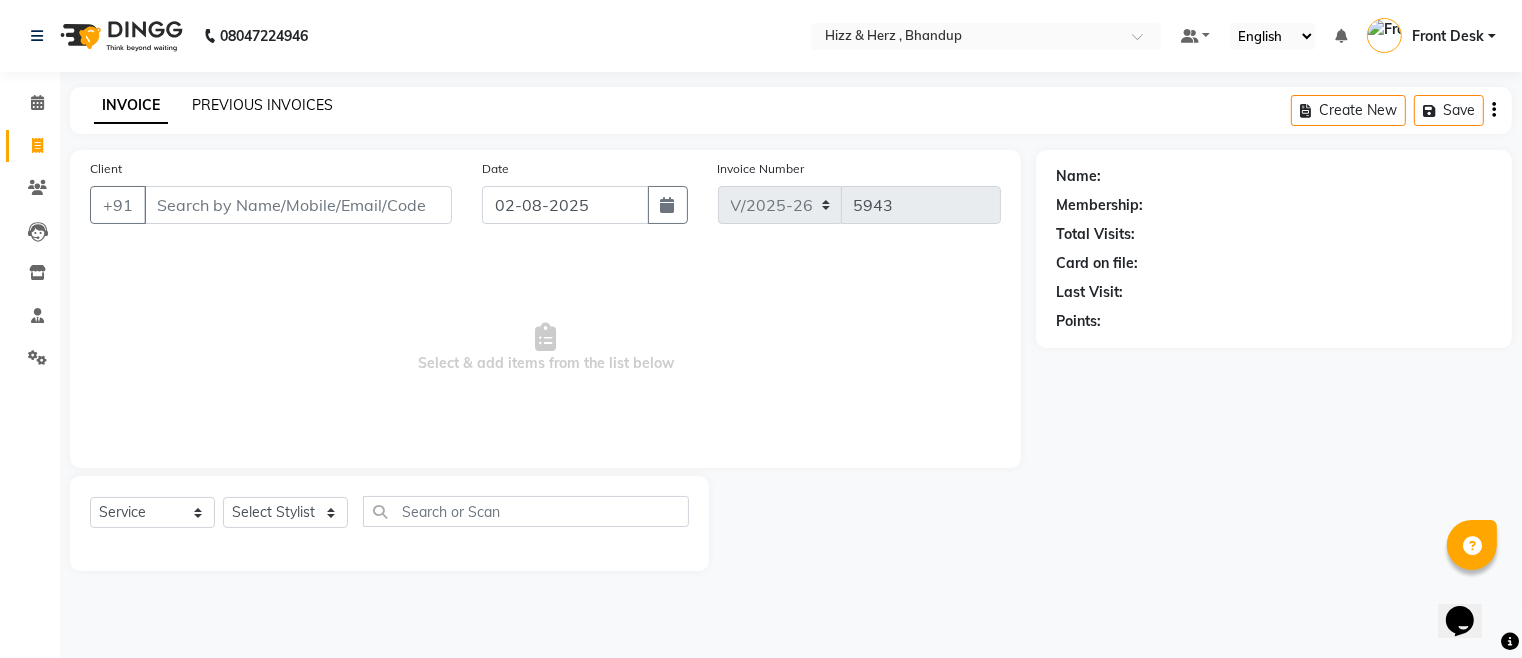 click on "PREVIOUS INVOICES" 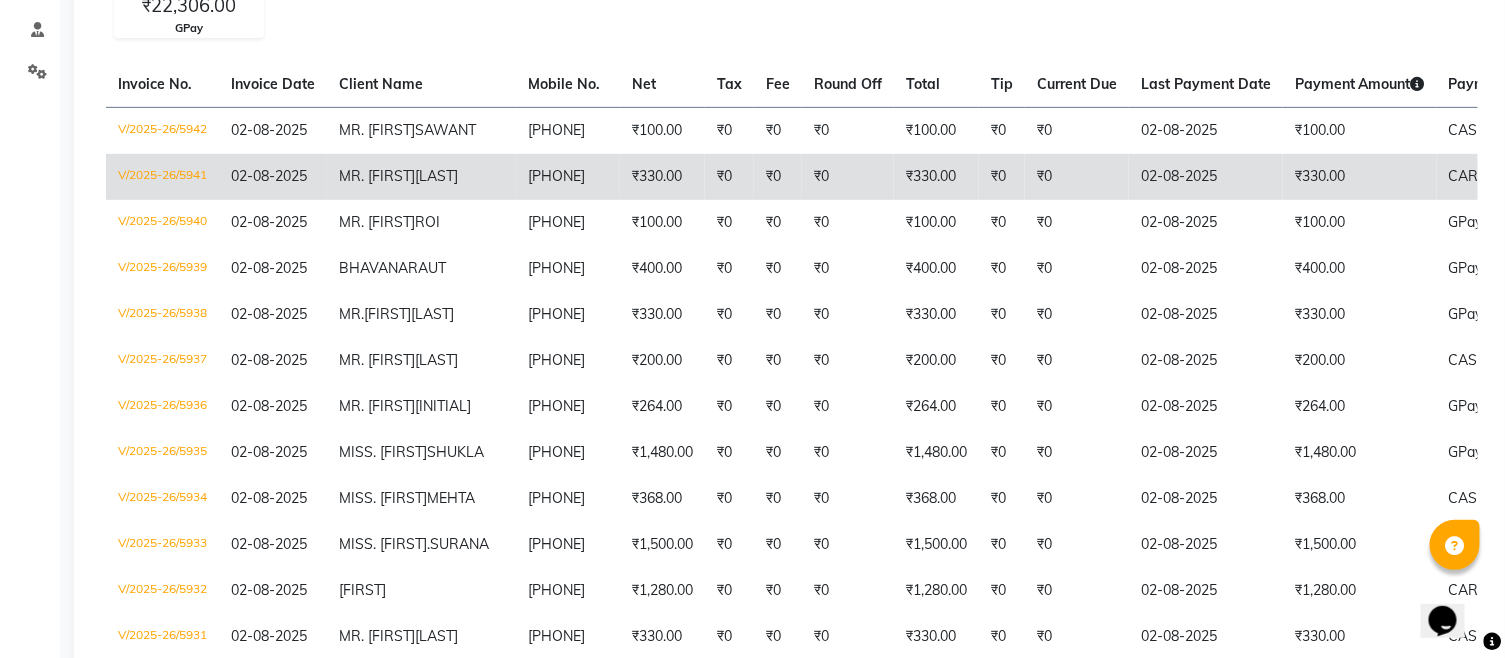 scroll, scrollTop: 333, scrollLeft: 0, axis: vertical 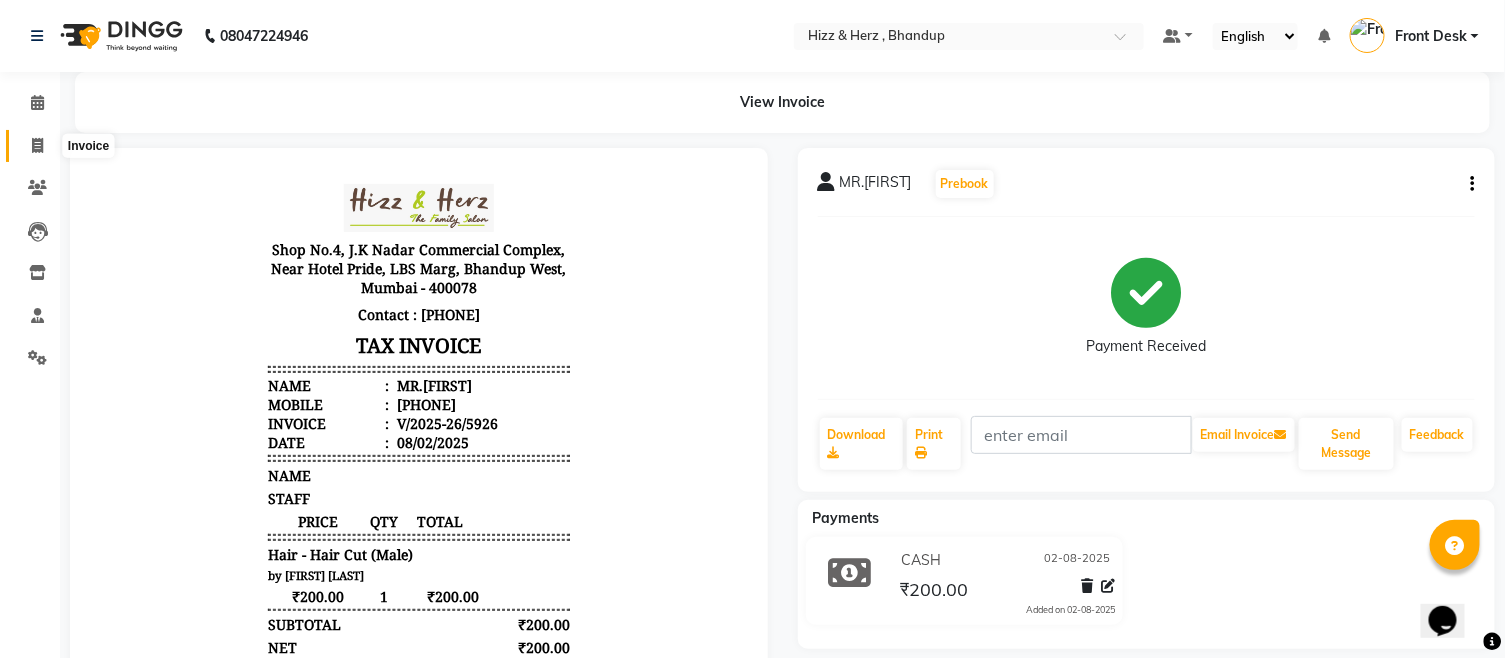 click 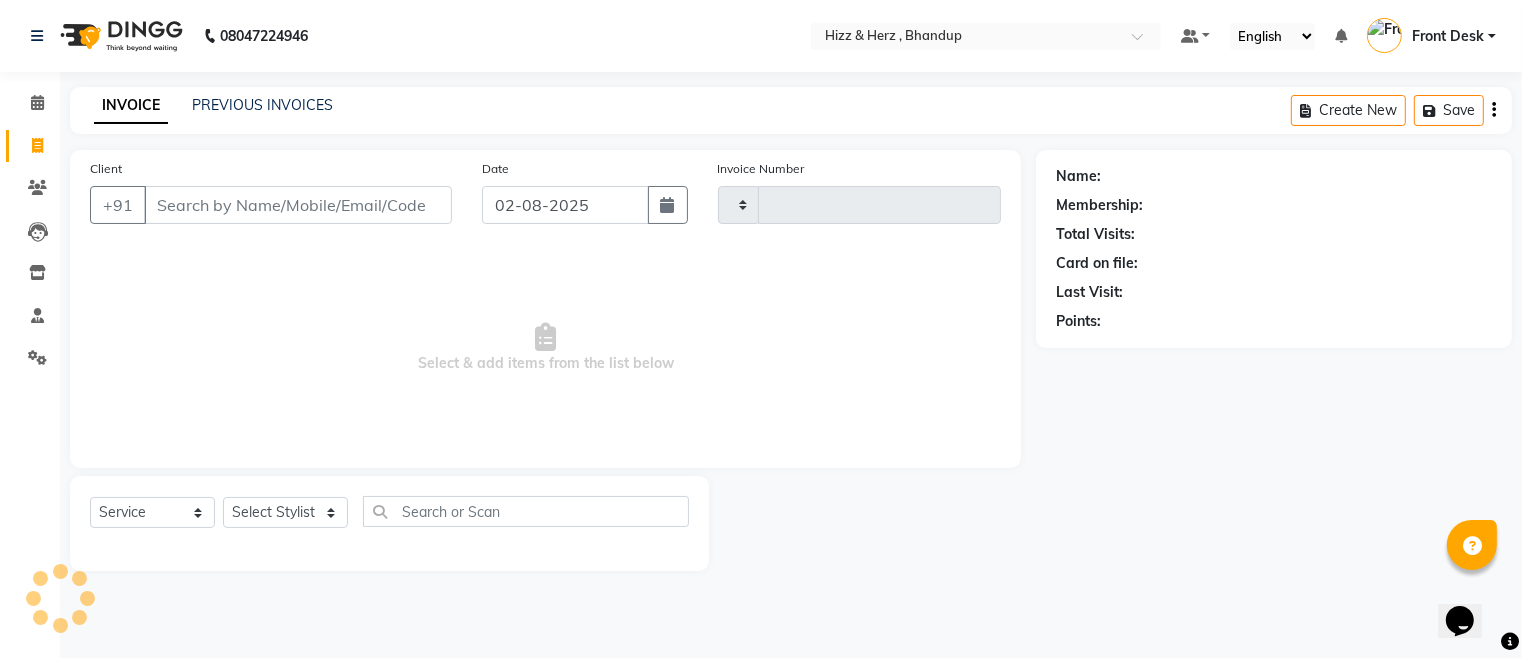 type on "5936" 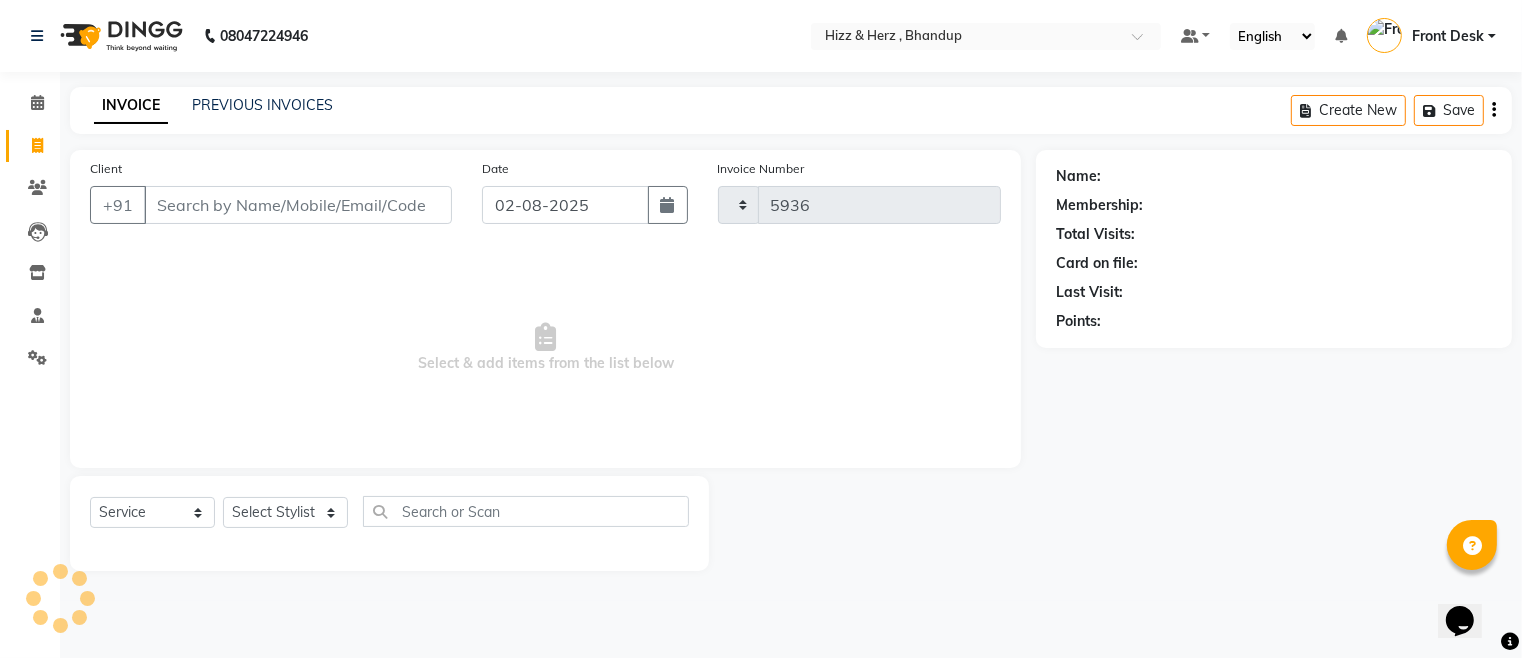 select on "629" 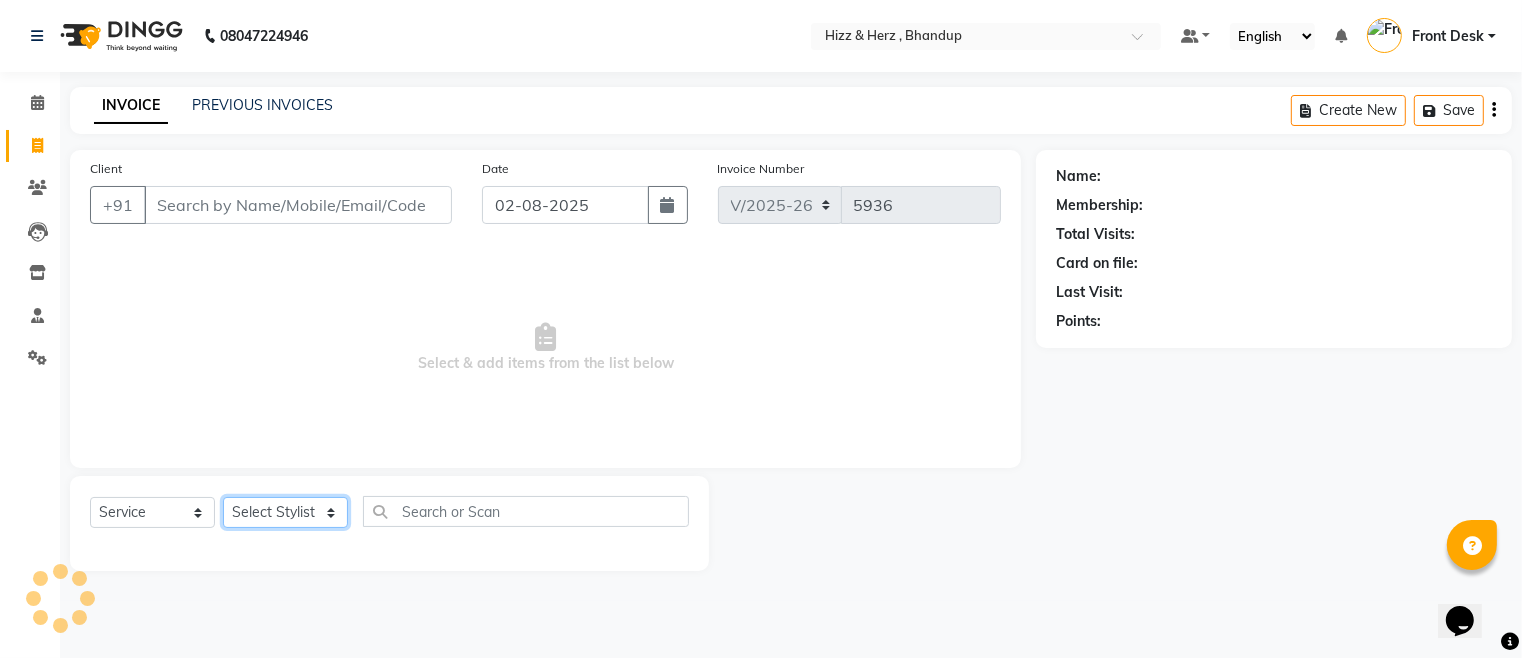 click on "Select Stylist Front Desk Gaurav Sharma HIZZ & HERZ 2 IRFAN AHMAD Jigna Goswami KHALID AHMAD Laxmi Mehboob MOHD PARVEJ NIZAM Salman Sangeeta  SUMITA  VEERENDRA SHARMA" 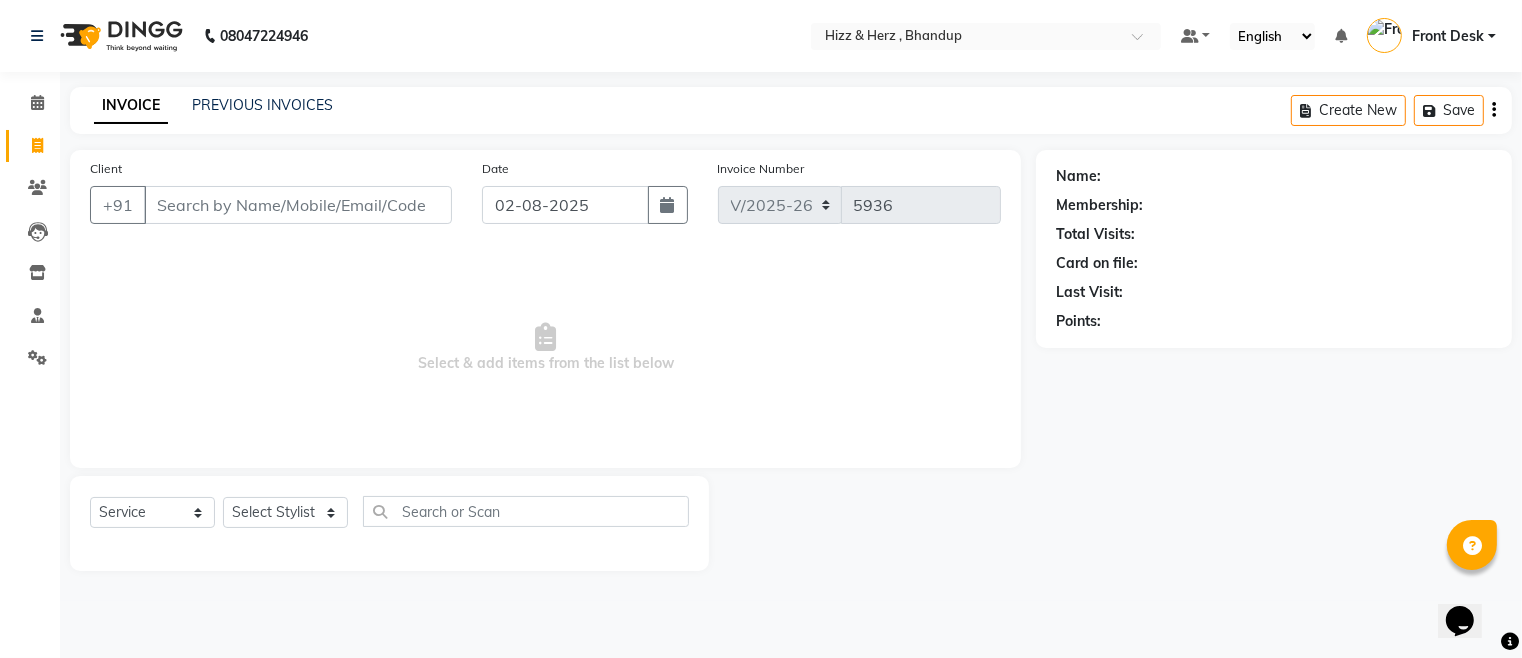 click on "Select & add items from the list below" at bounding box center (545, 348) 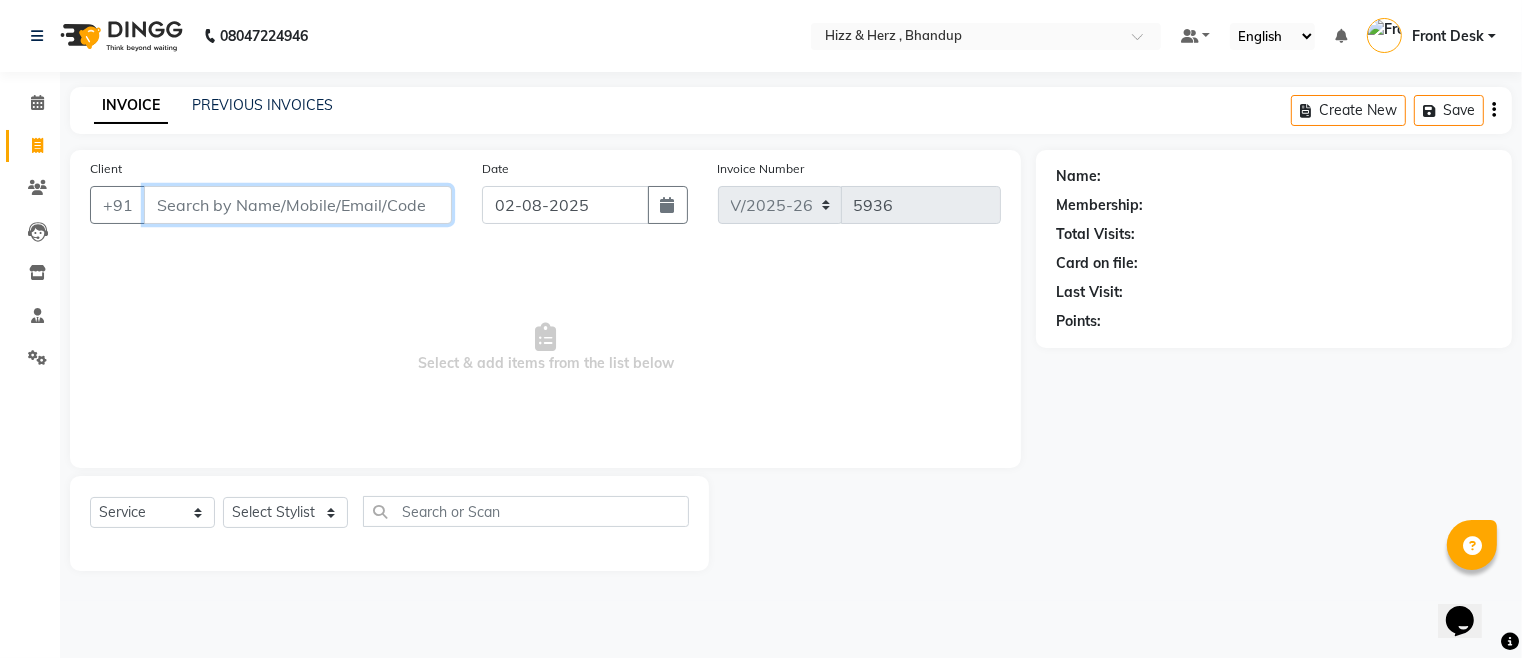 click on "Client" at bounding box center (298, 205) 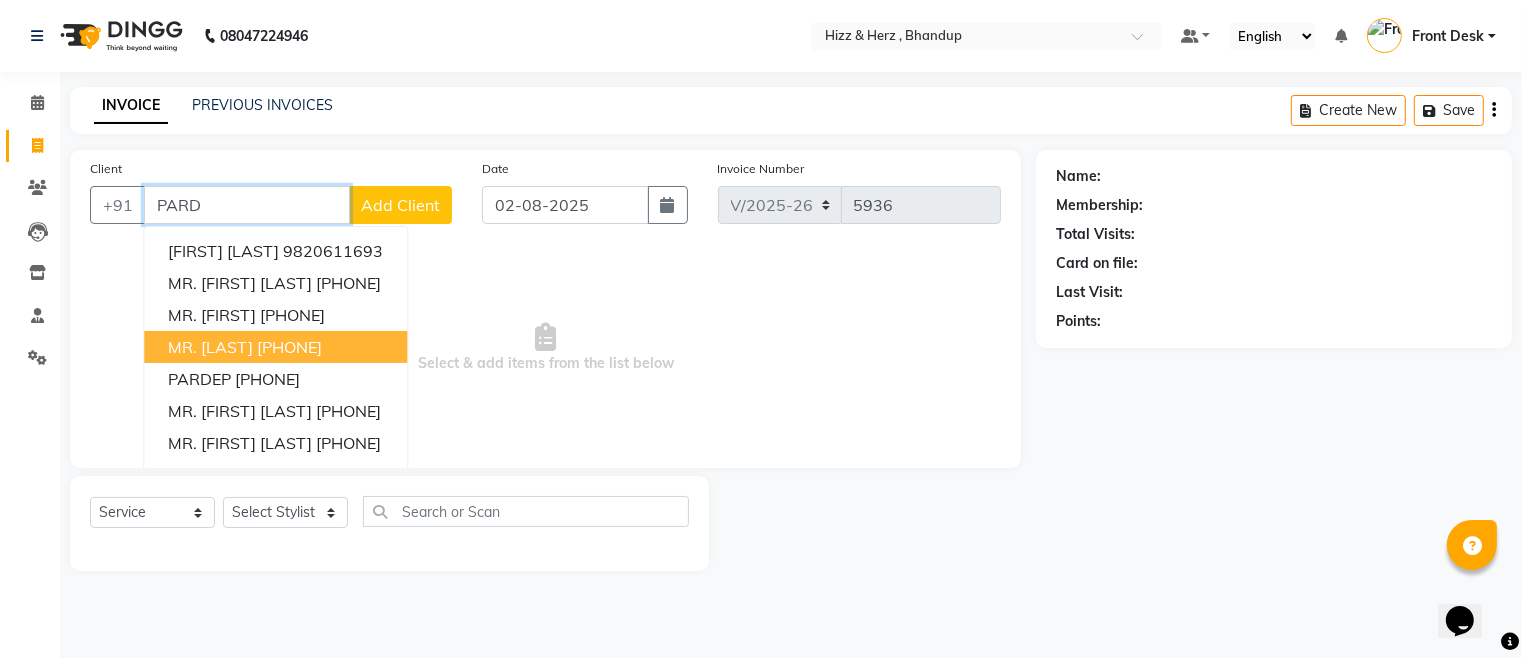 click on "MR. [LAST]" at bounding box center (210, 347) 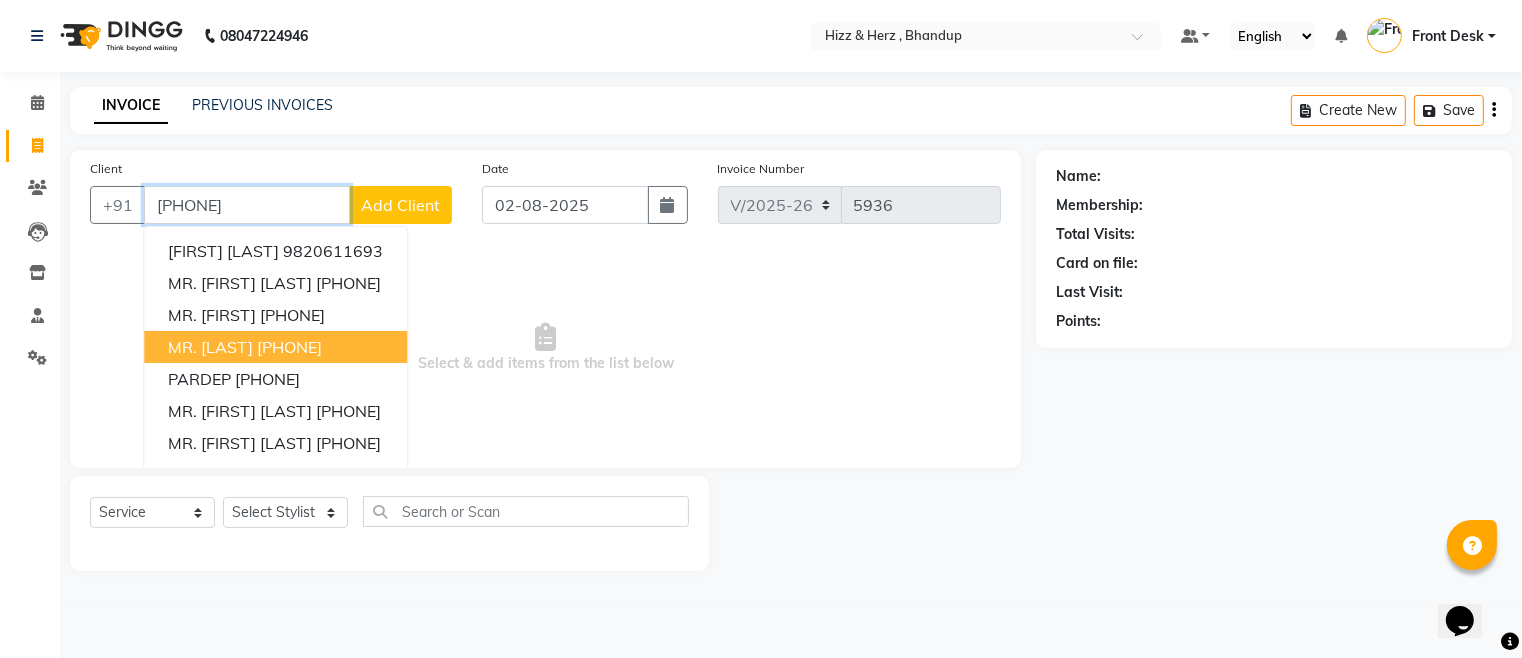type on "[PHONE]" 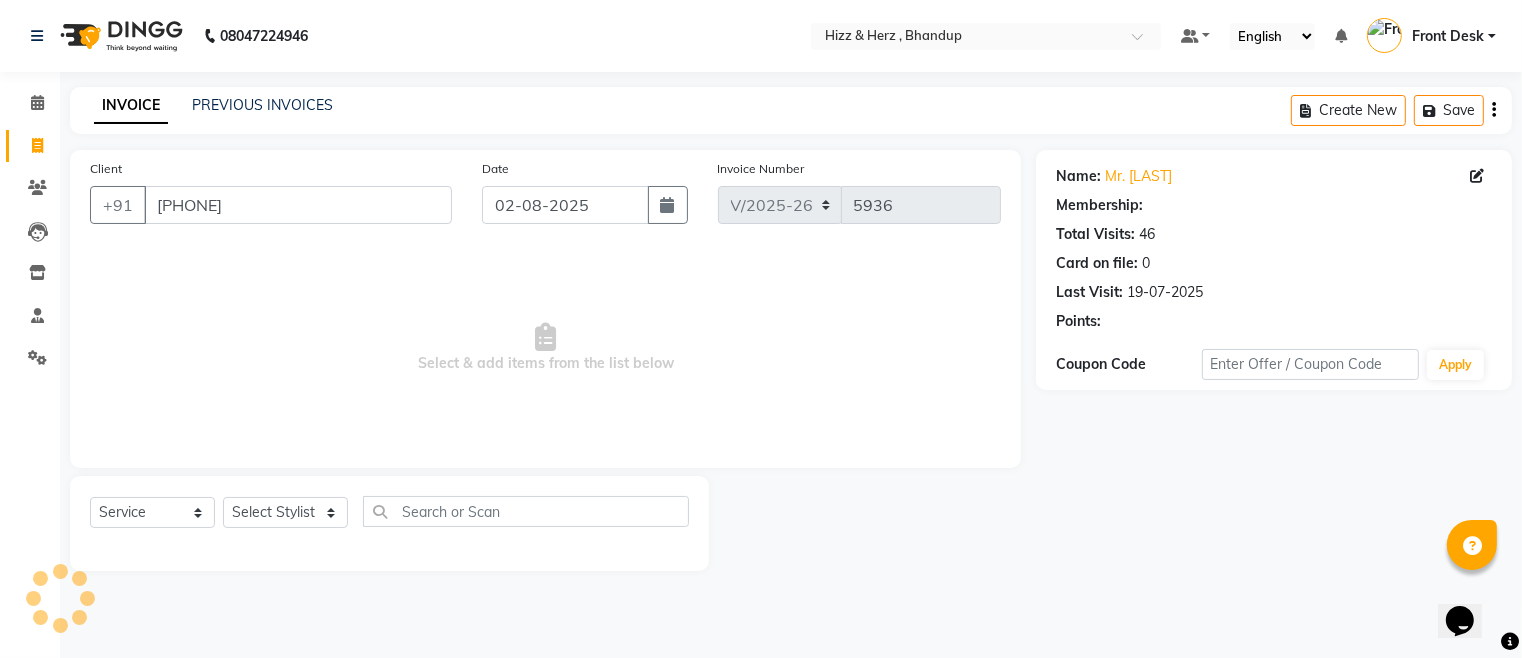 select on "1: Object" 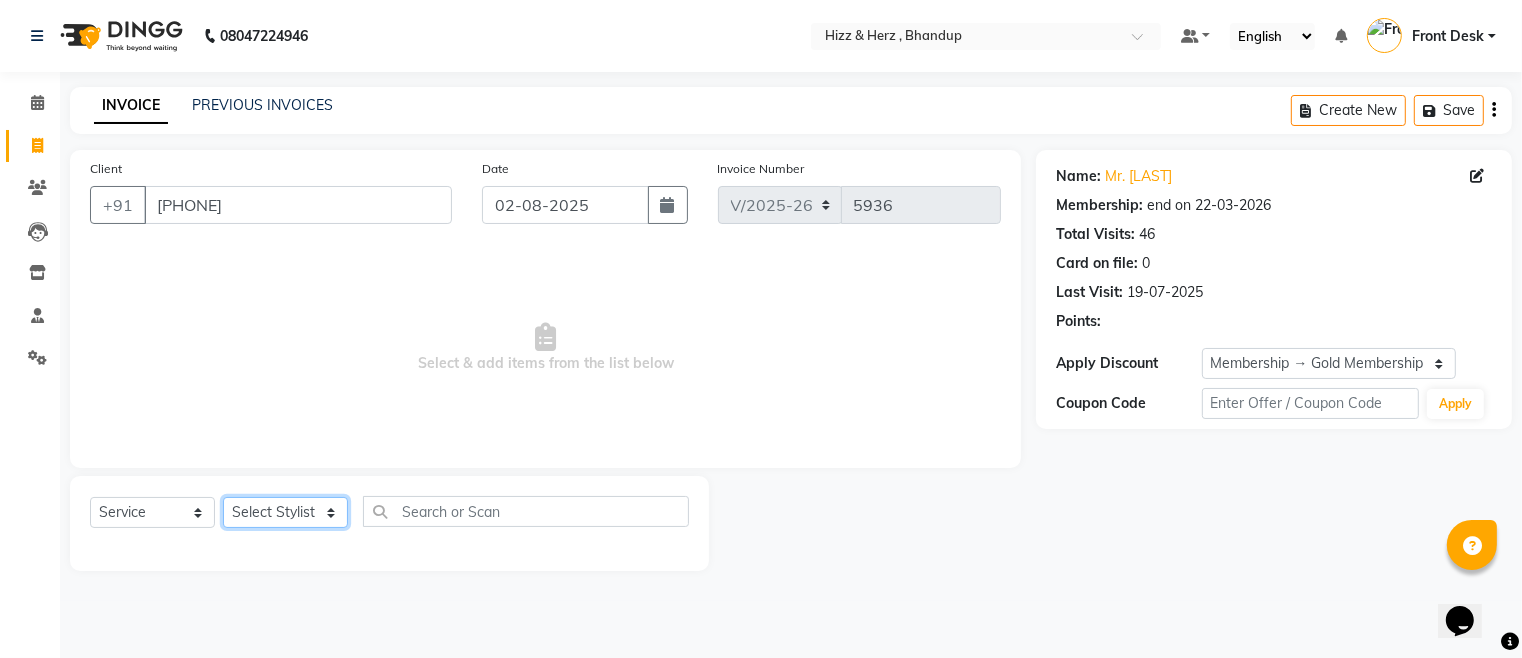 click on "Select Stylist Front Desk Gaurav Sharma HIZZ & HERZ 2 IRFAN AHMAD Jigna Goswami KHALID AHMAD Laxmi Mehboob MOHD PARVEJ NIZAM Salman Sangeeta  SUMITA  VEERENDRA SHARMA" 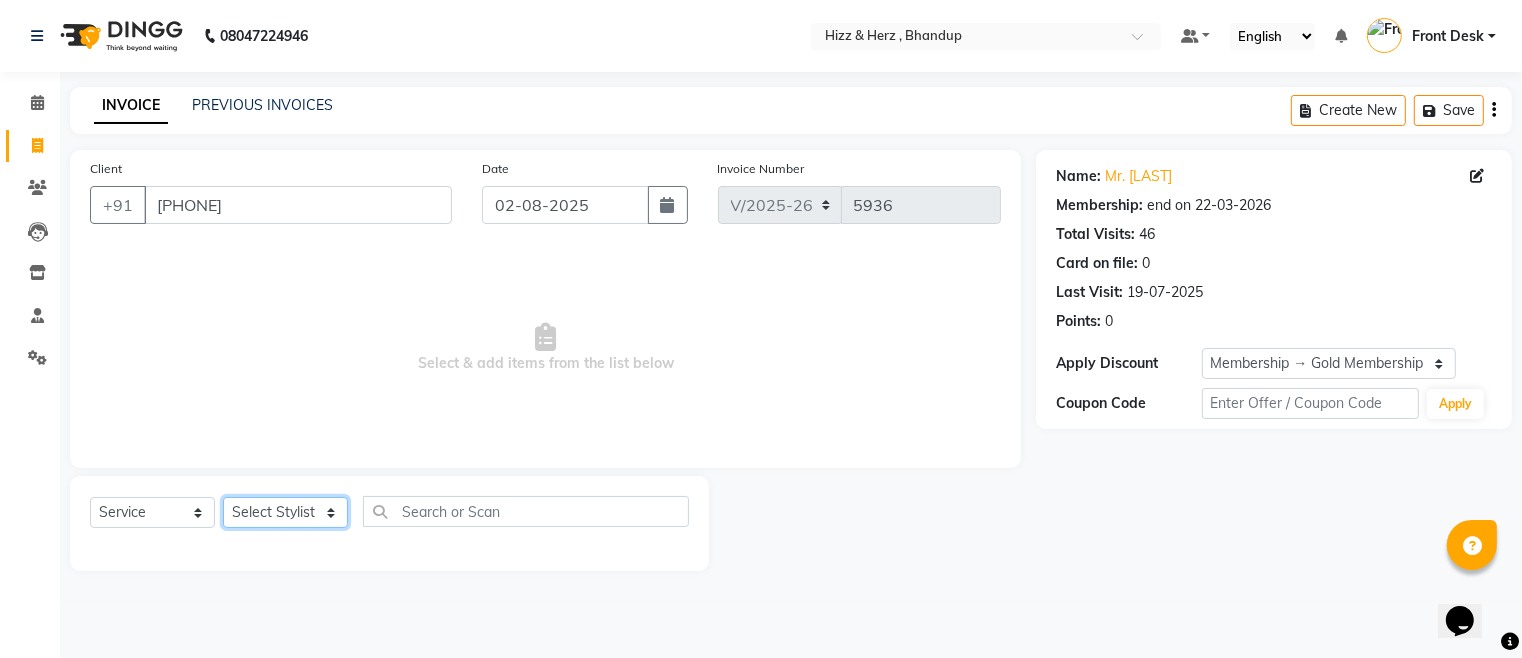 select on "82789" 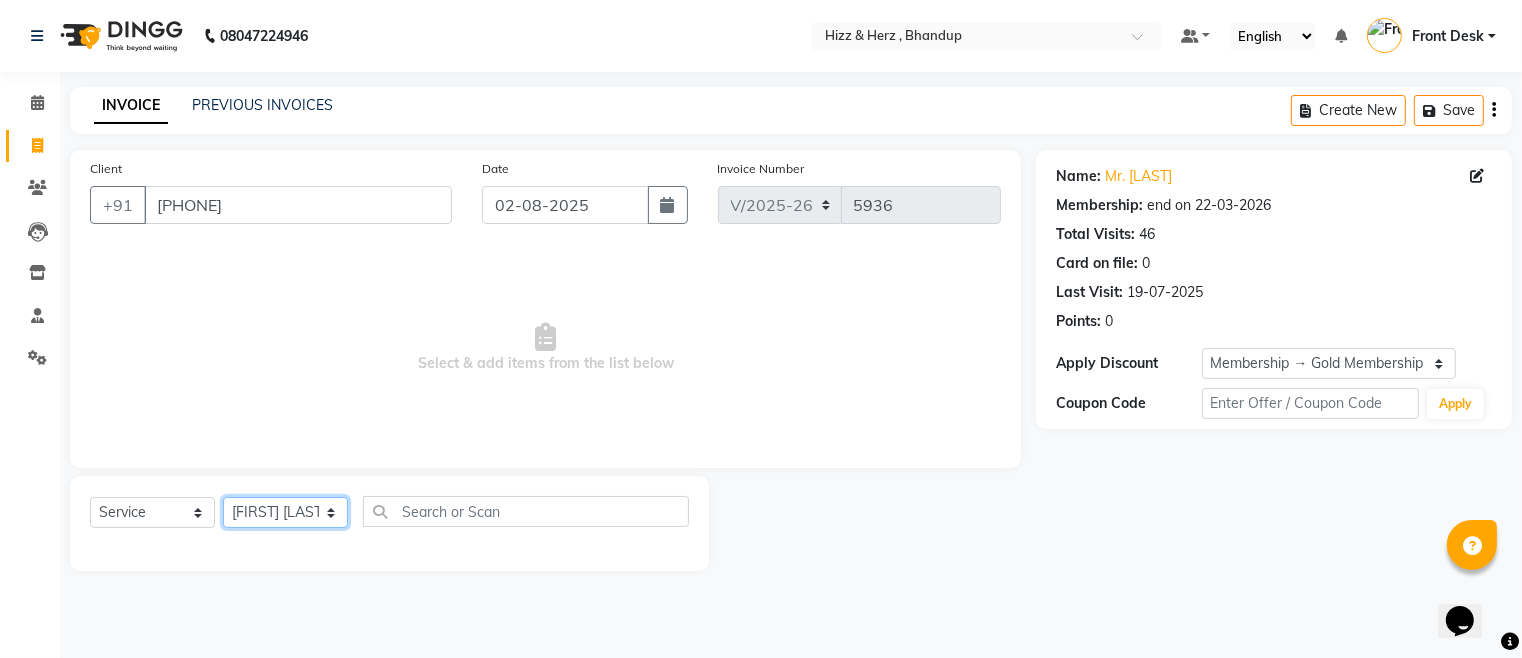 click on "Select Stylist Front Desk Gaurav Sharma HIZZ & HERZ 2 IRFAN AHMAD Jigna Goswami KHALID AHMAD Laxmi Mehboob MOHD PARVEJ NIZAM Salman Sangeeta  SUMITA  VEERENDRA SHARMA" 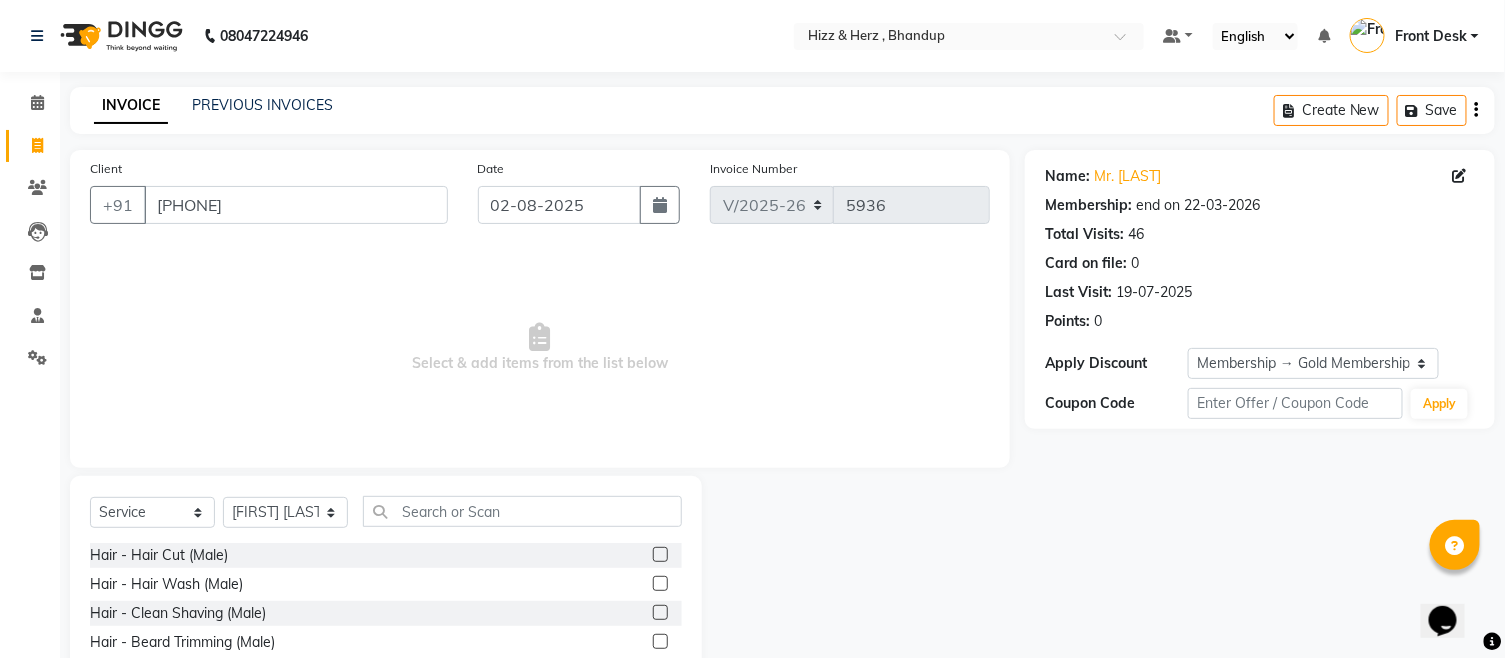 click 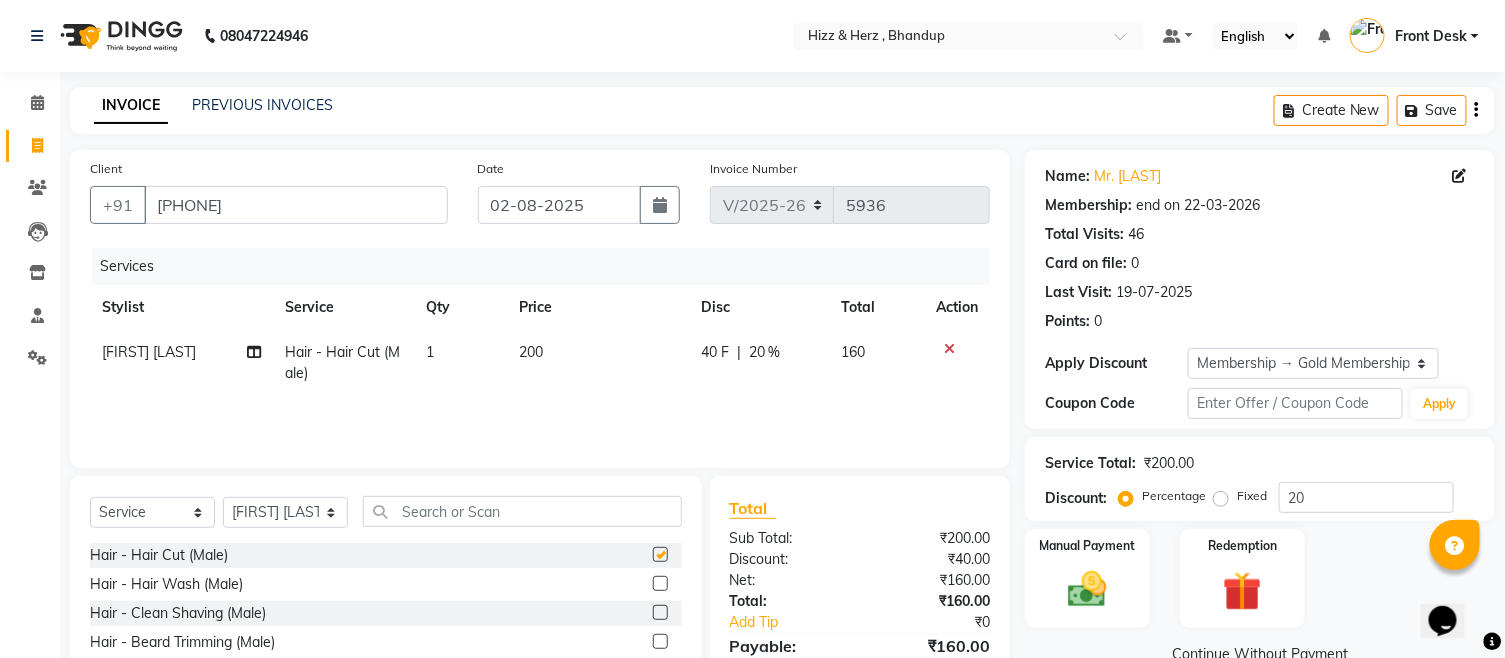 checkbox on "false" 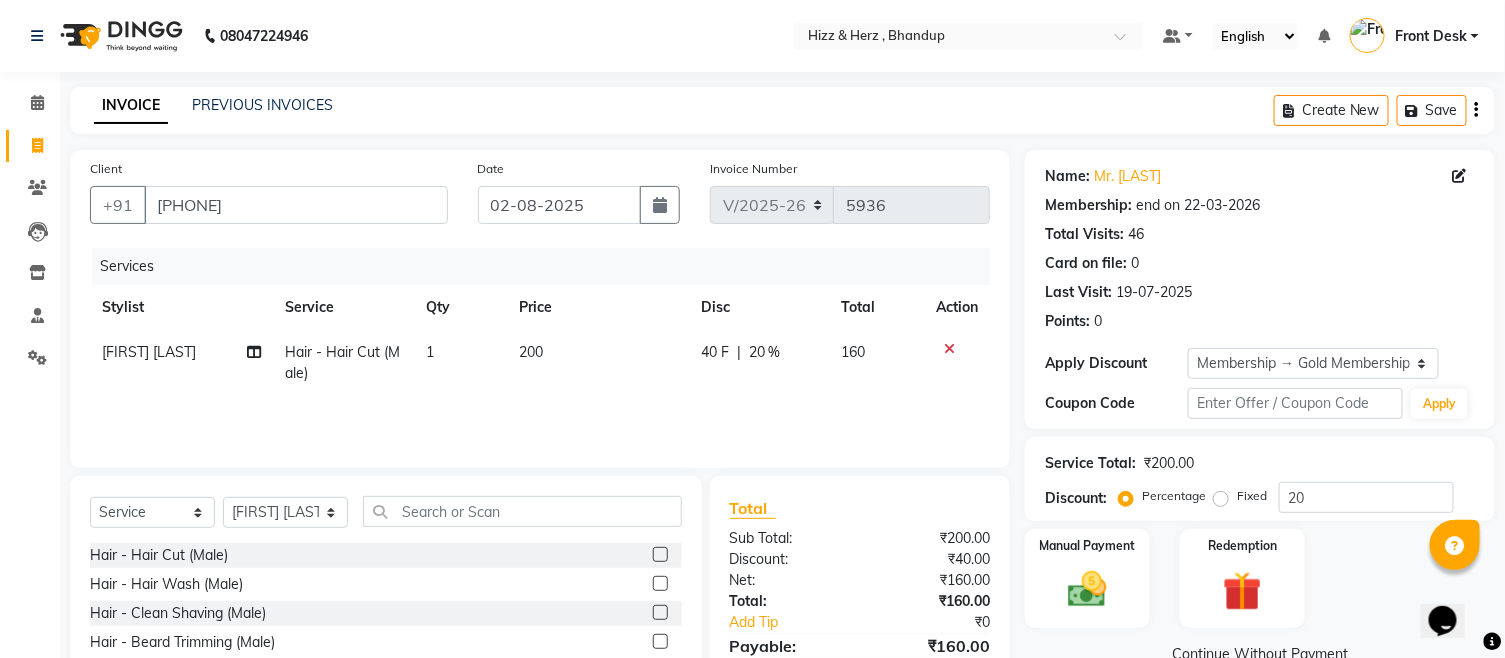 click 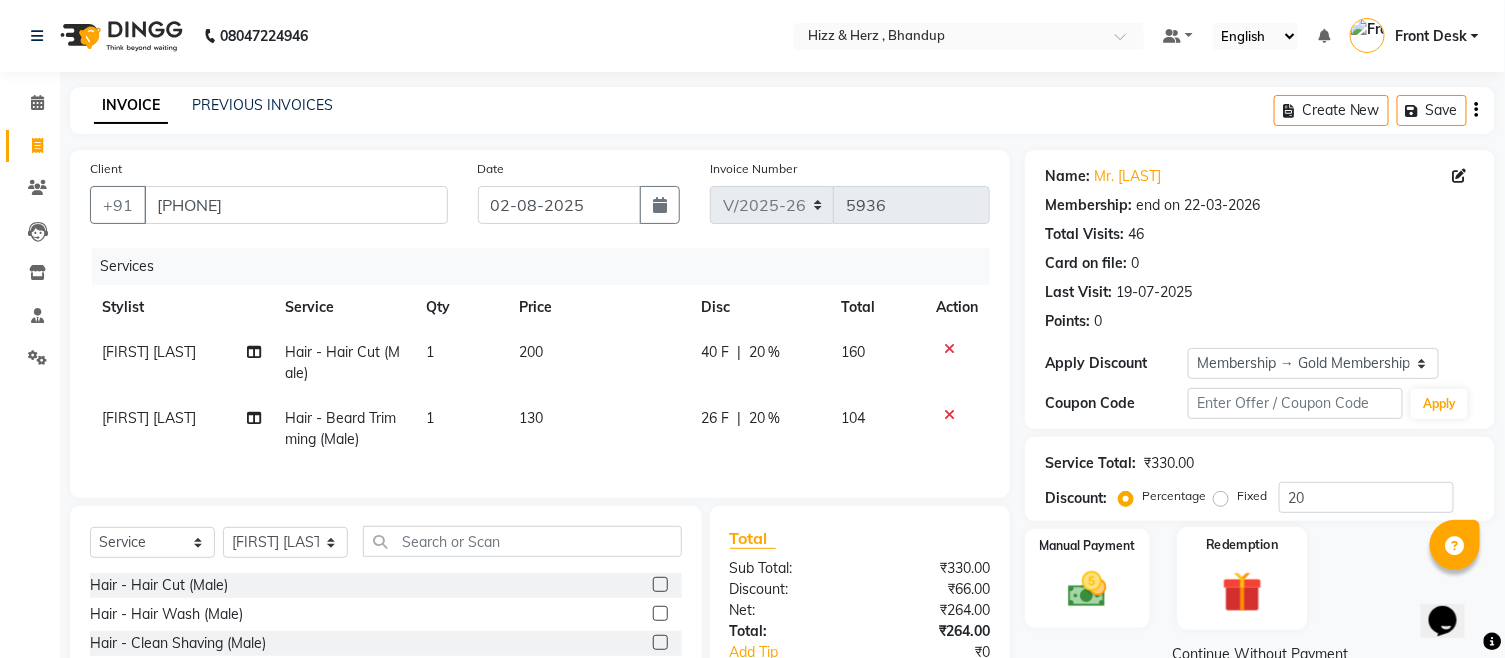 checkbox on "false" 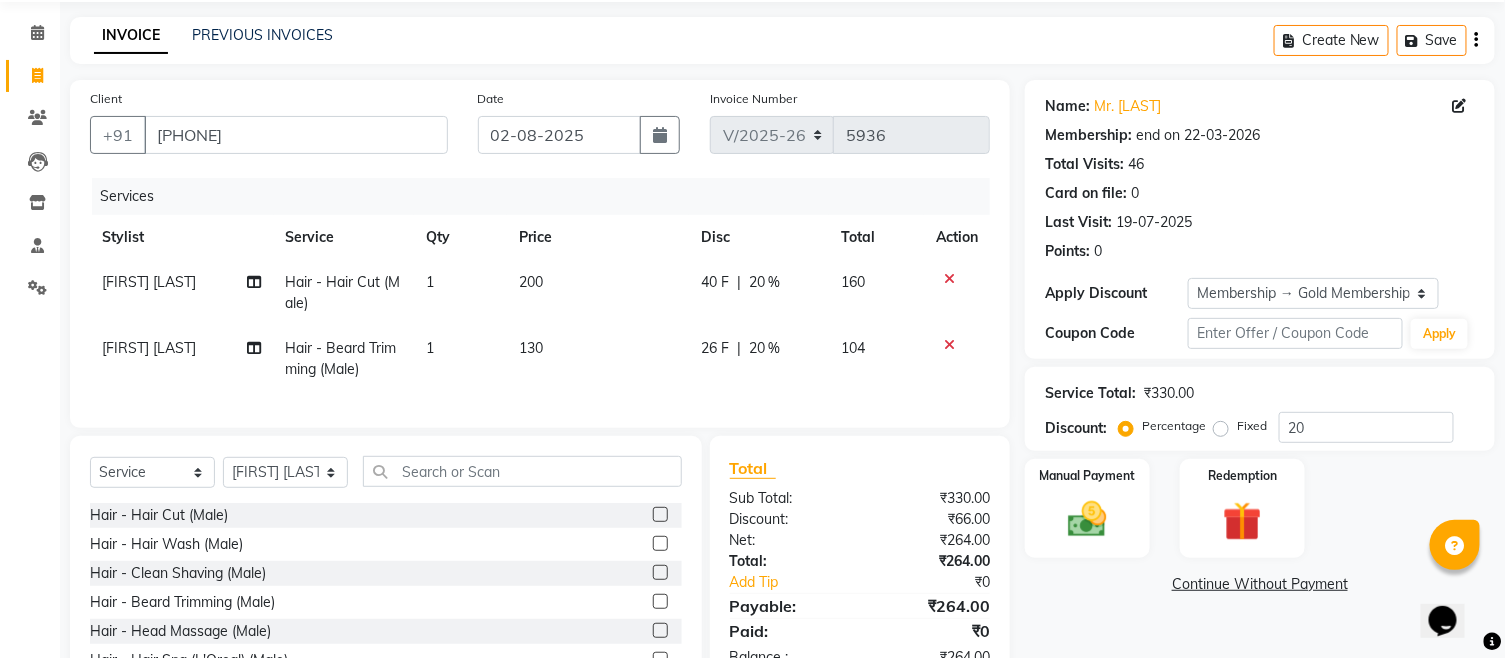 scroll, scrollTop: 188, scrollLeft: 0, axis: vertical 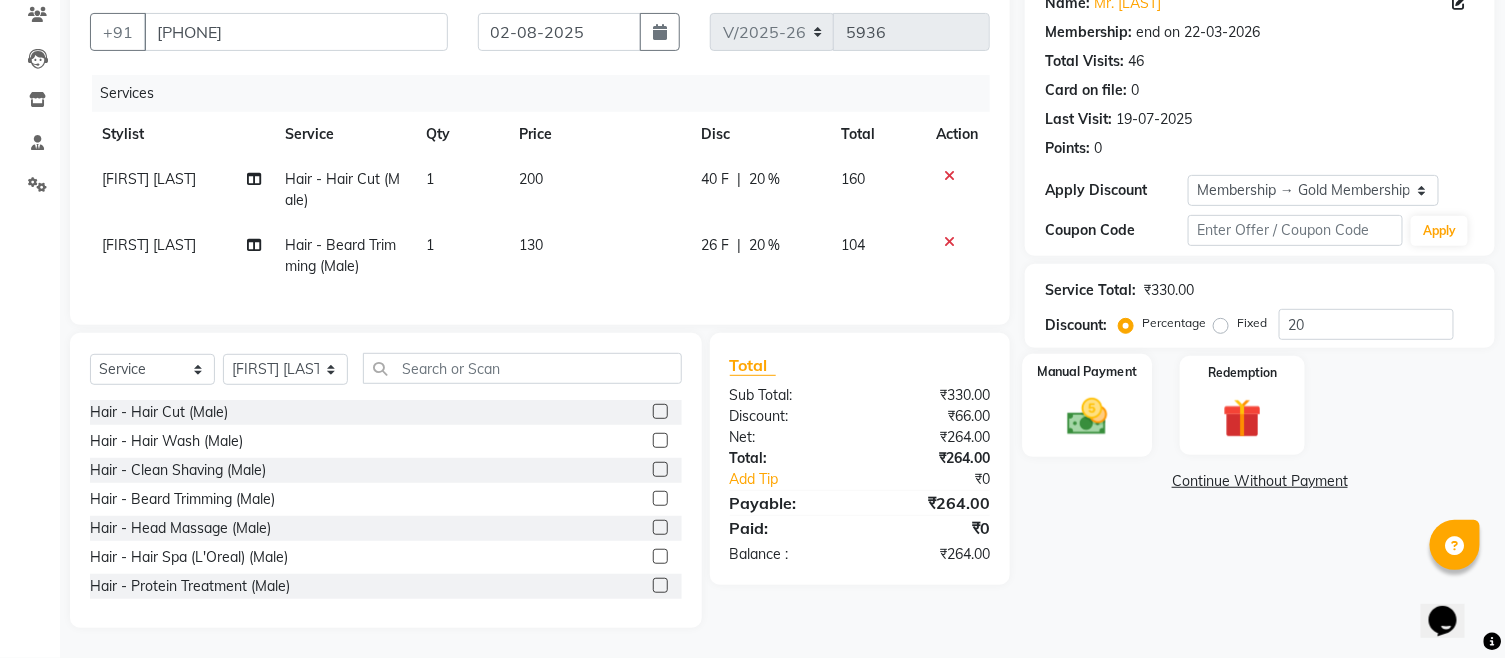 click 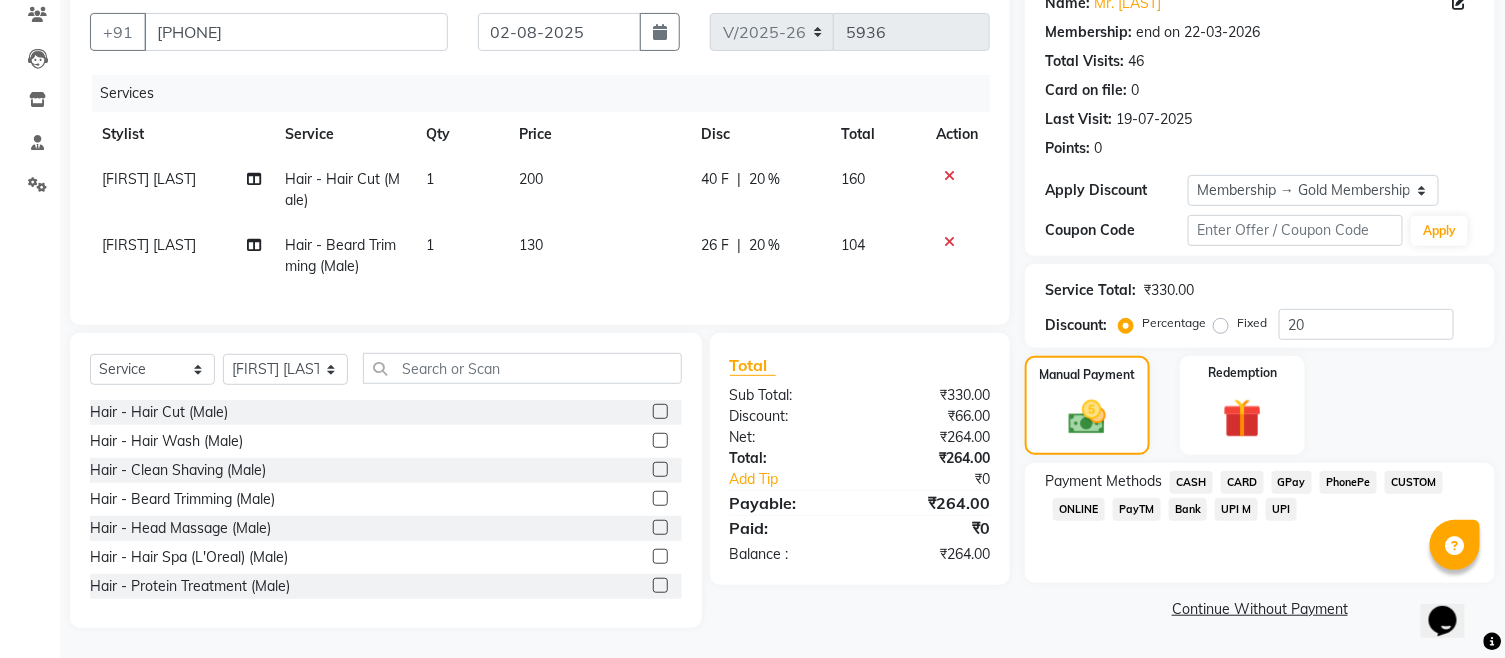 click on "GPay" 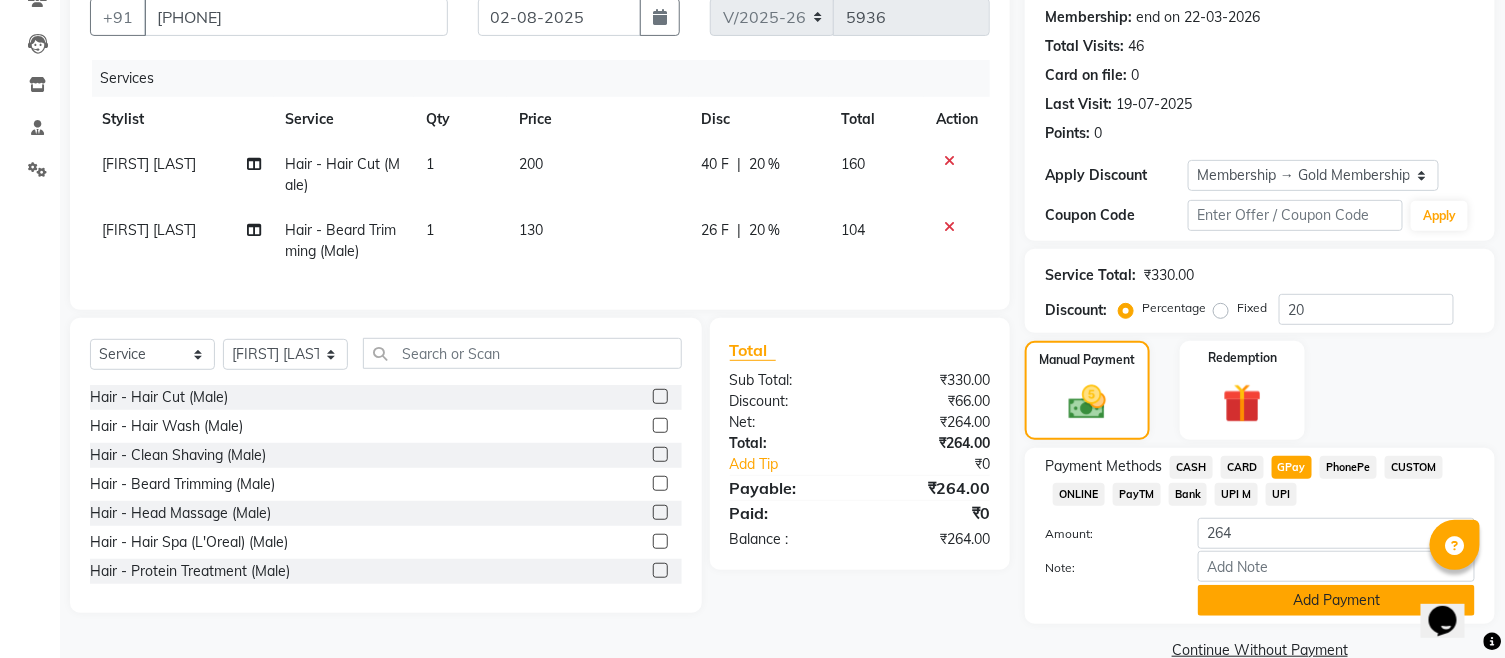 click on "Add Payment" 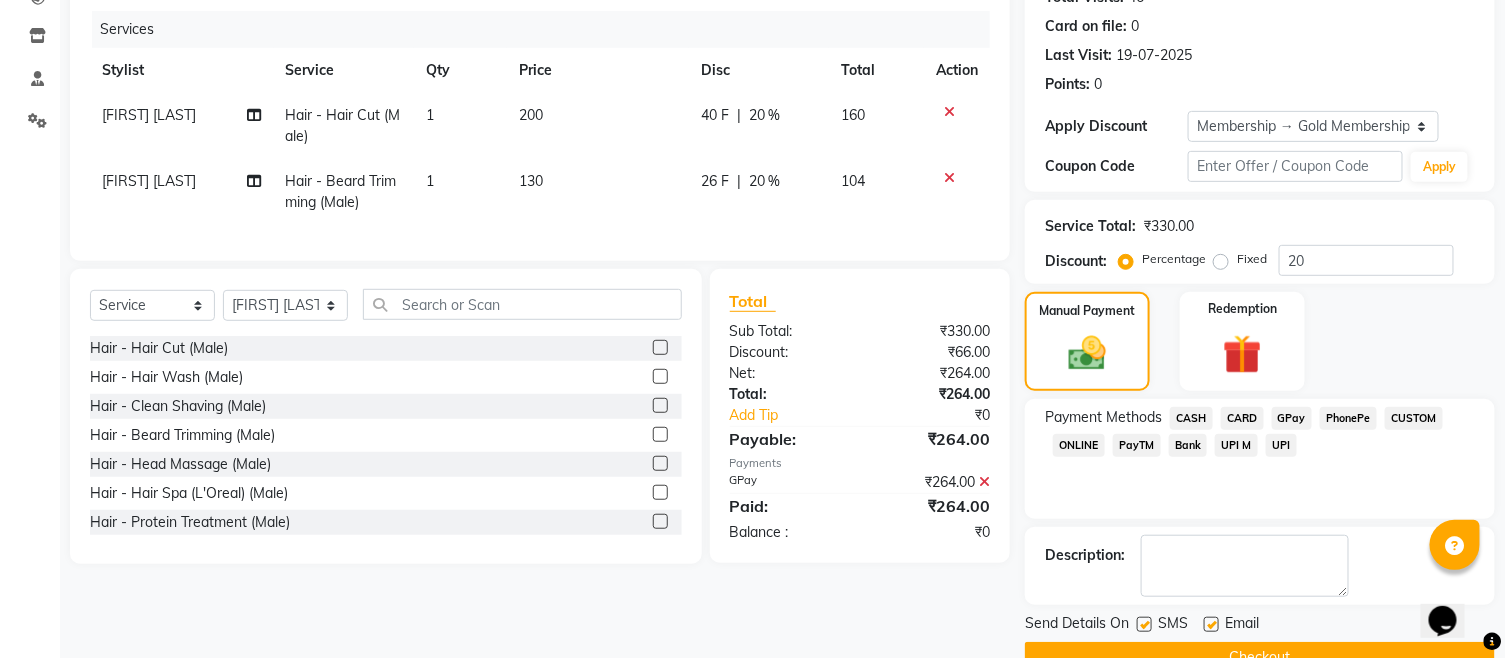 scroll, scrollTop: 281, scrollLeft: 0, axis: vertical 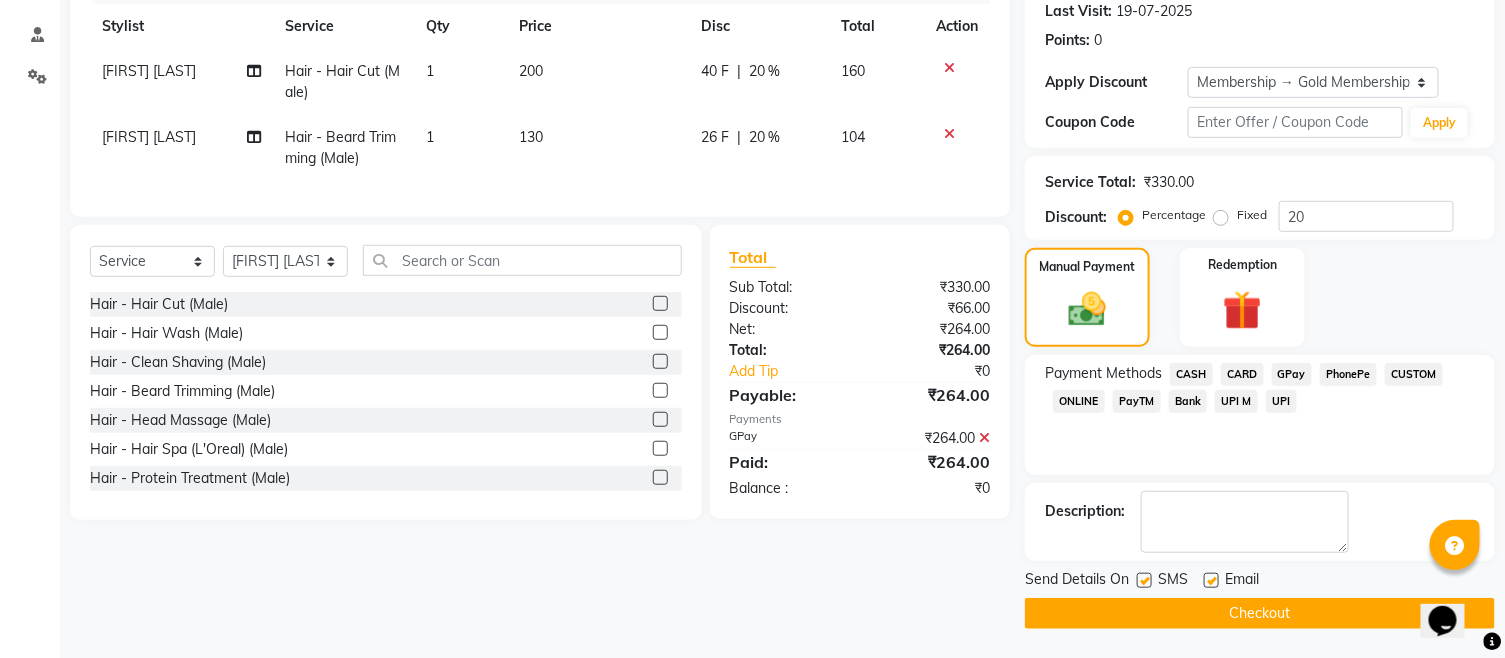 click on "Checkout" 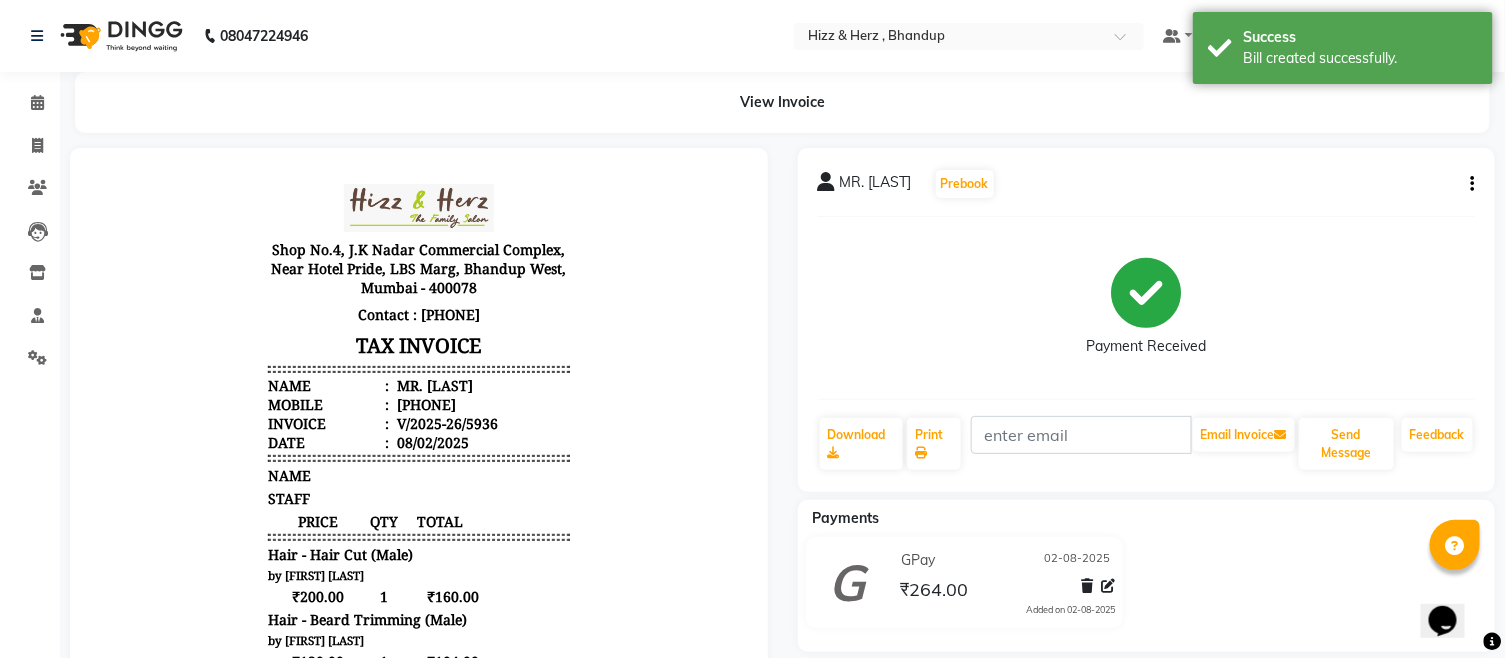 scroll, scrollTop: 0, scrollLeft: 0, axis: both 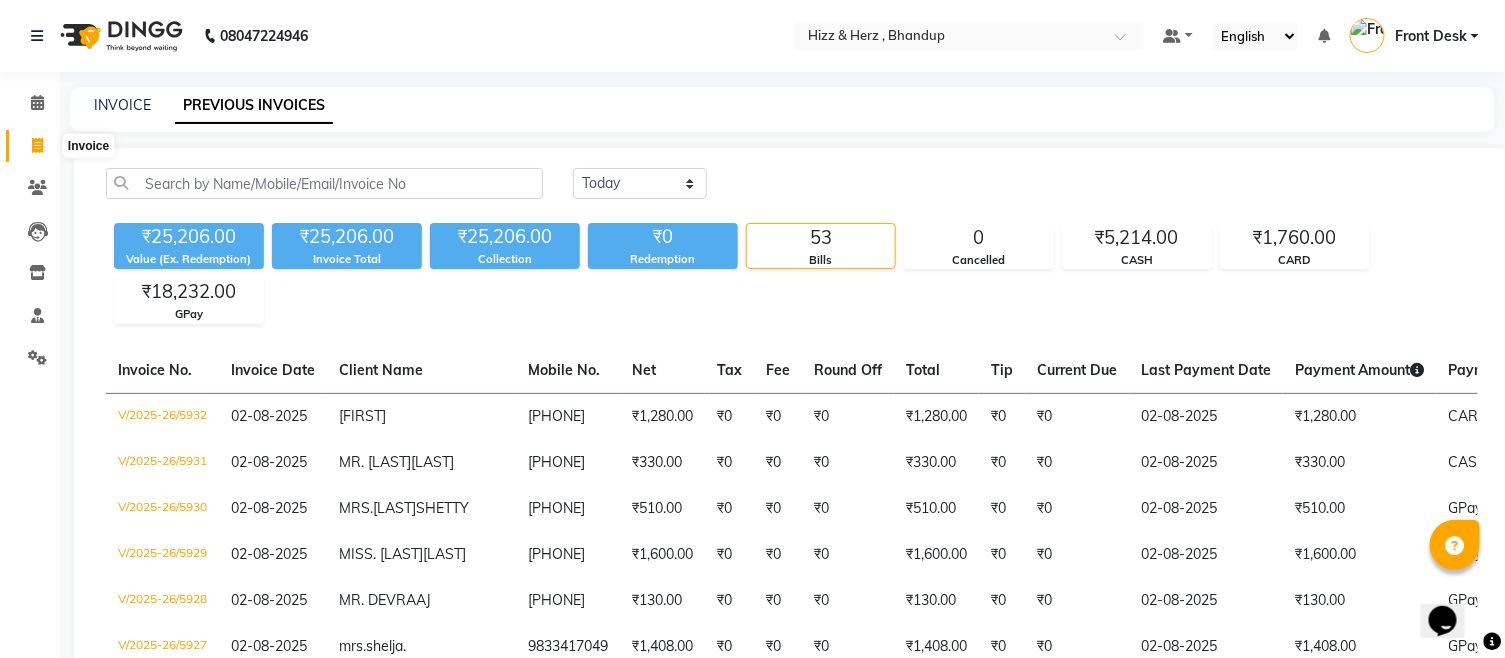 click 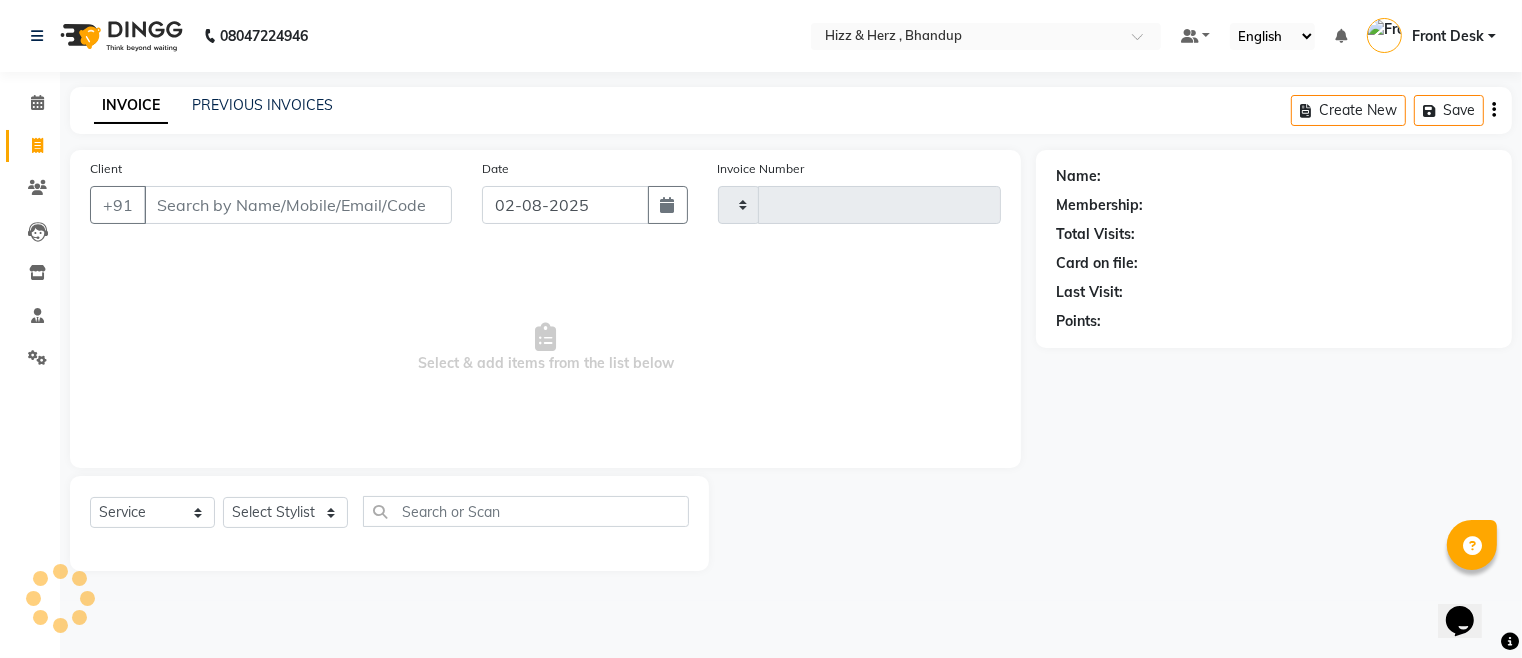 type on "5939" 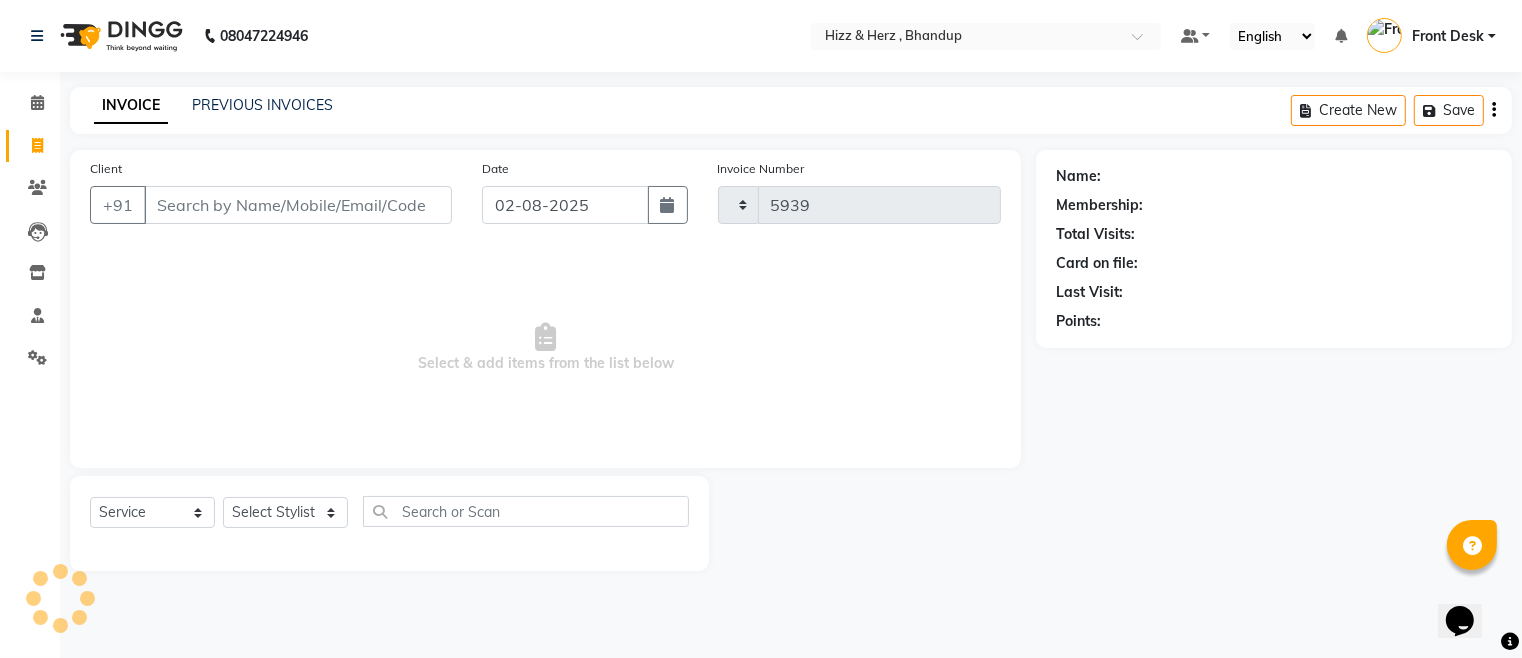 select on "629" 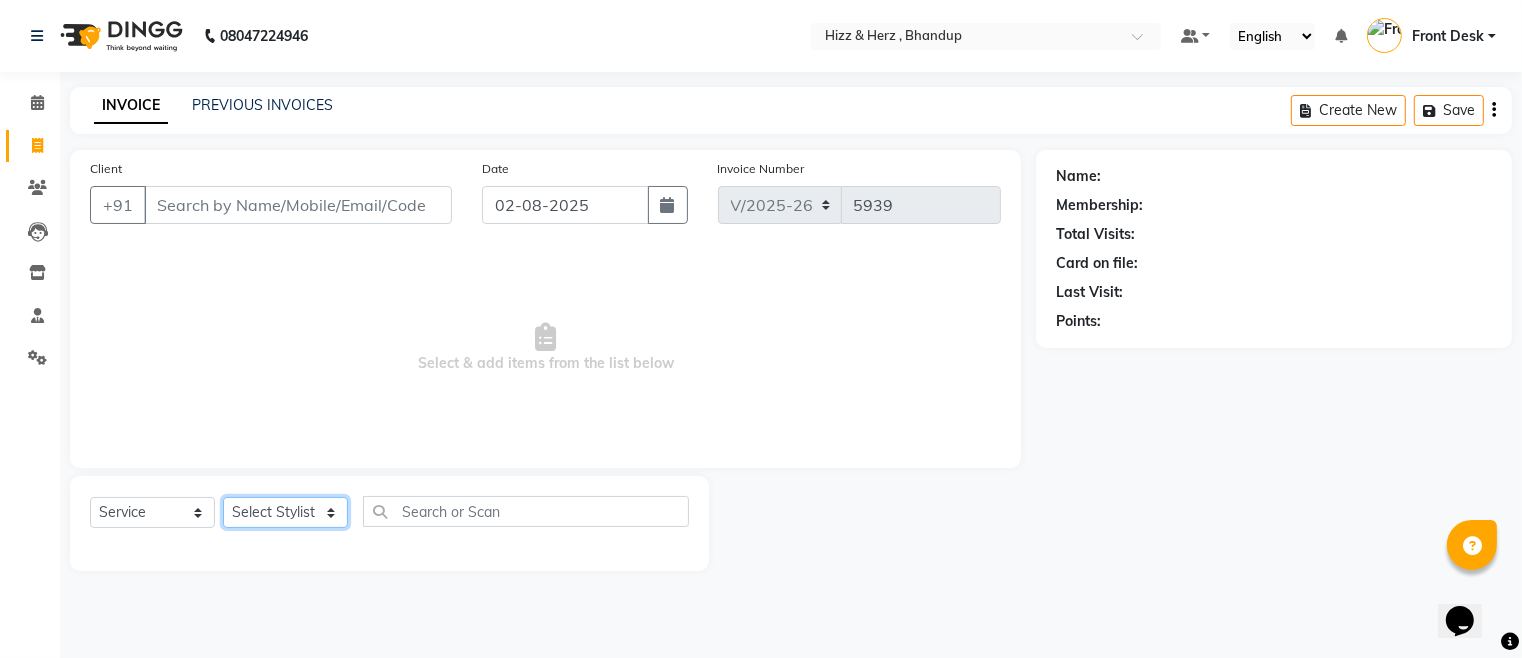 click on "Select Stylist" 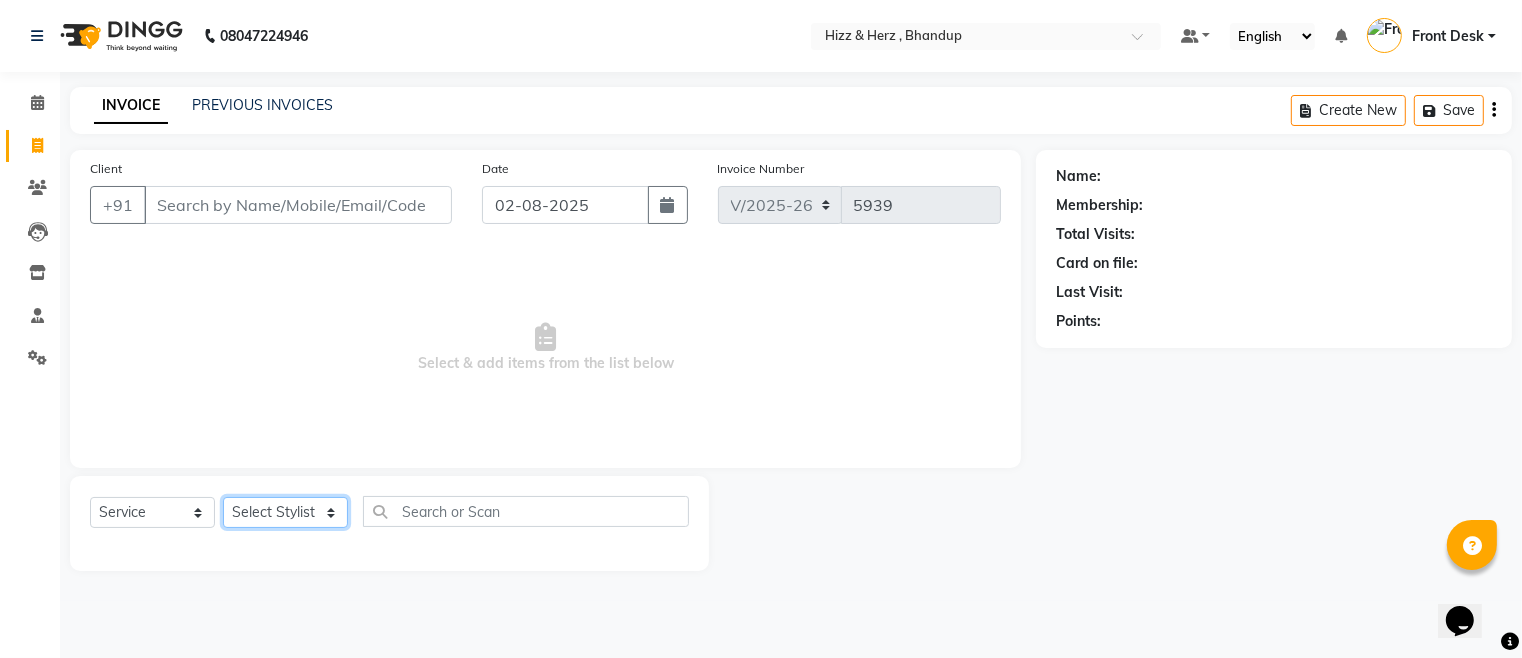 select on "26430" 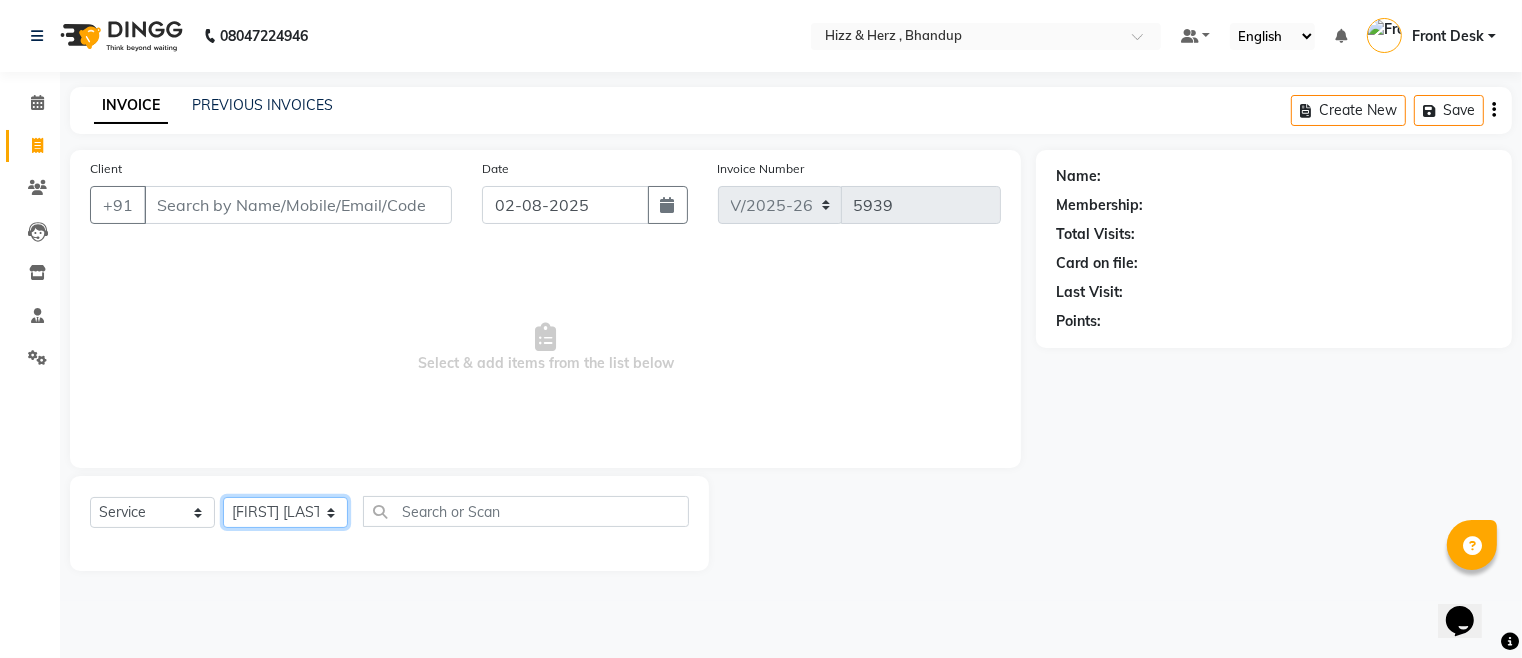 click on "Select Stylist Front Desk Gaurav Sharma HIZZ & HERZ 2 IRFAN AHMAD Jigna Goswami KHALID AHMAD Laxmi Mehboob MOHD PARVEJ NIZAM Salman Sangeeta  SUMITA  VEERENDRA SHARMA" 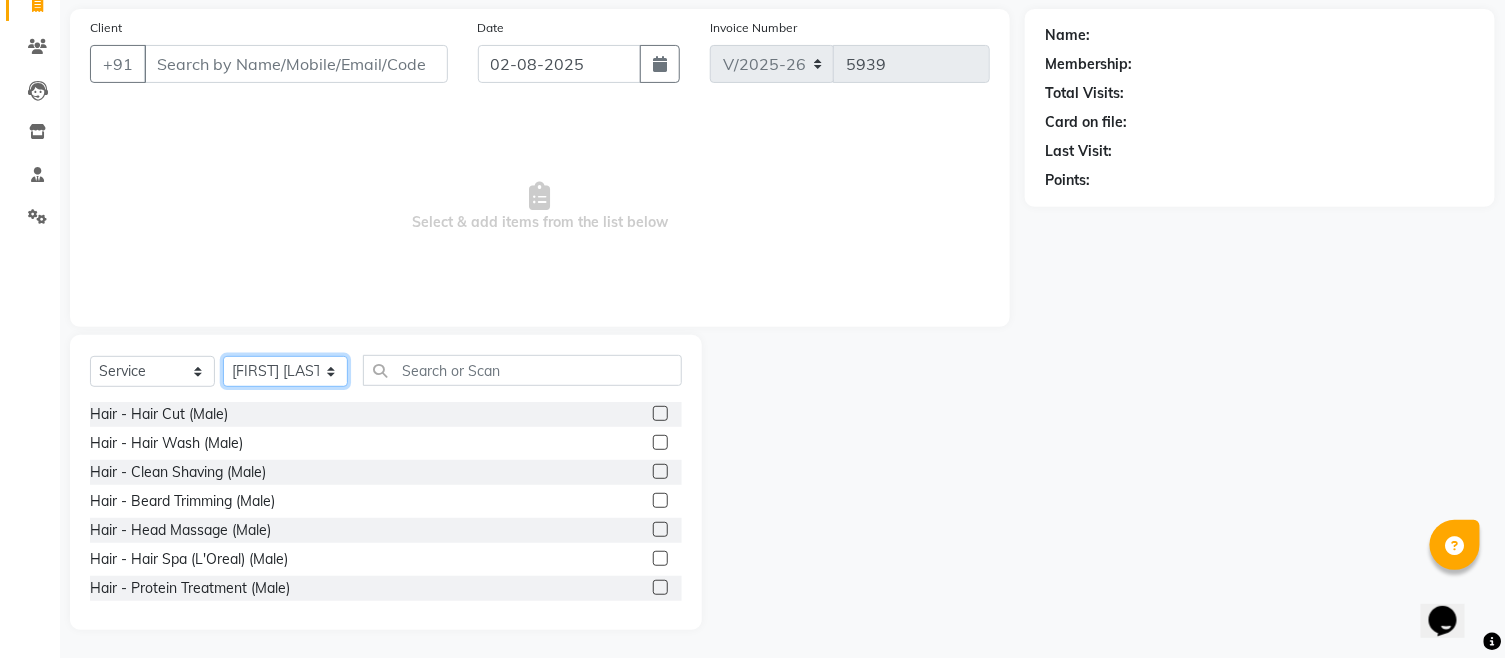 scroll, scrollTop: 142, scrollLeft: 0, axis: vertical 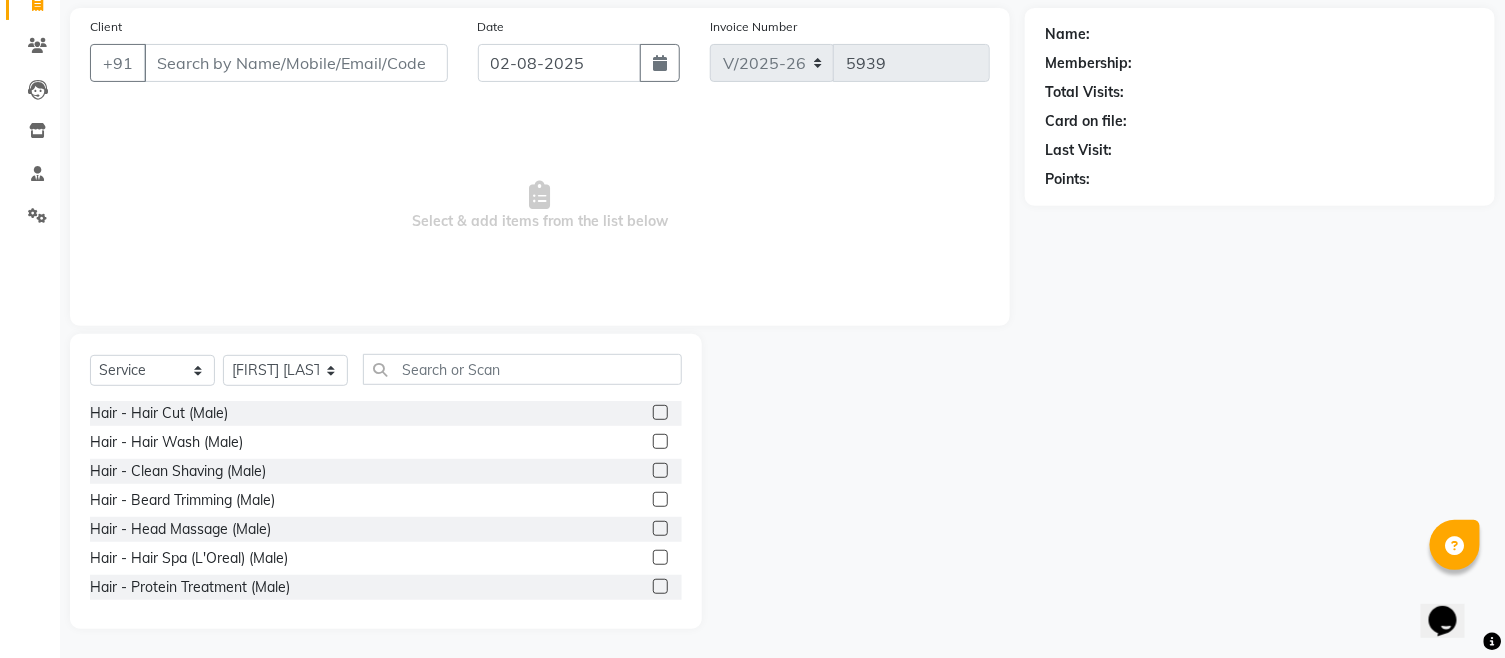 click 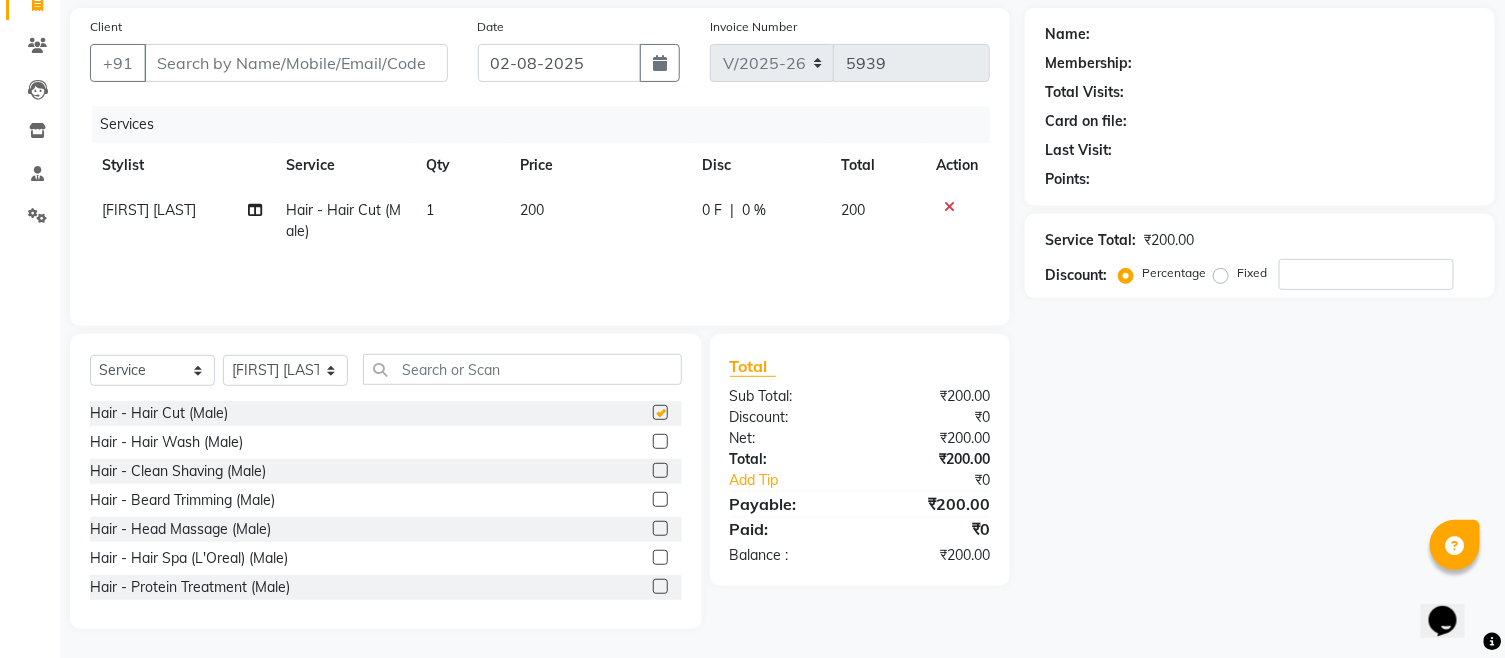 checkbox on "false" 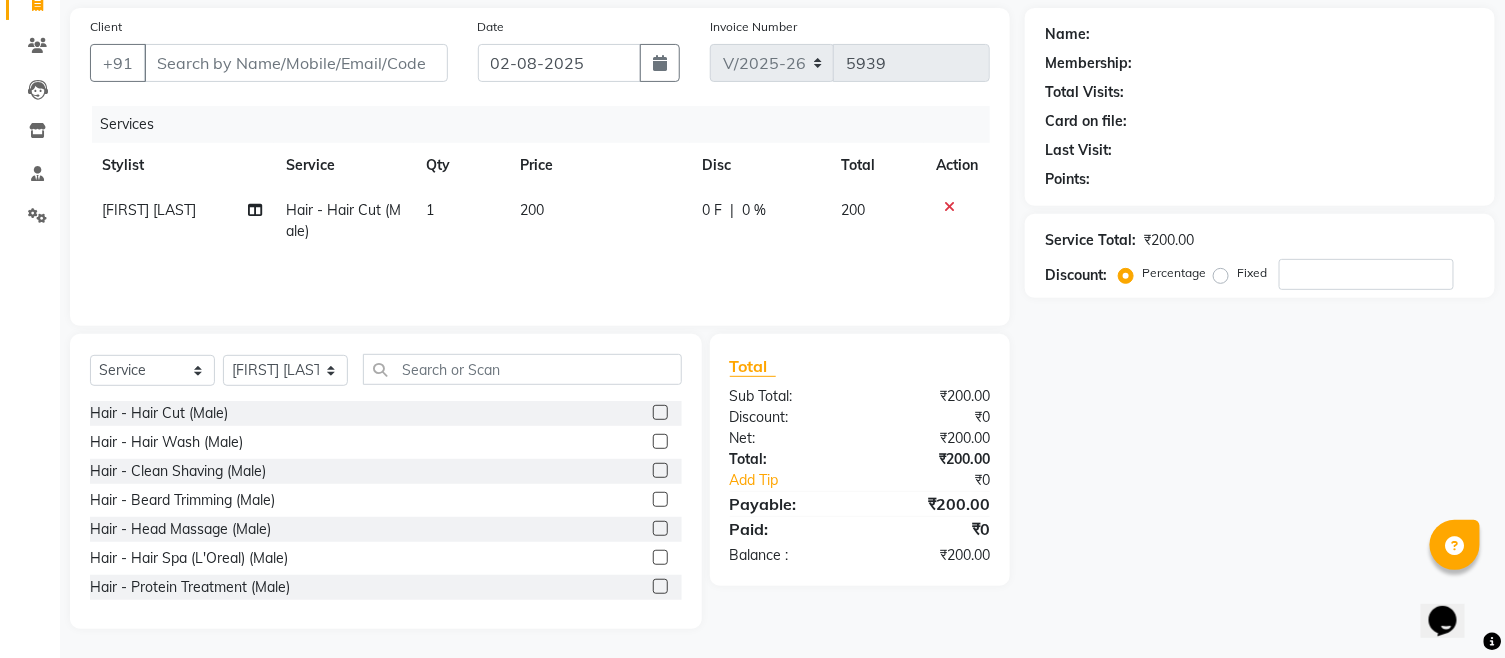 click 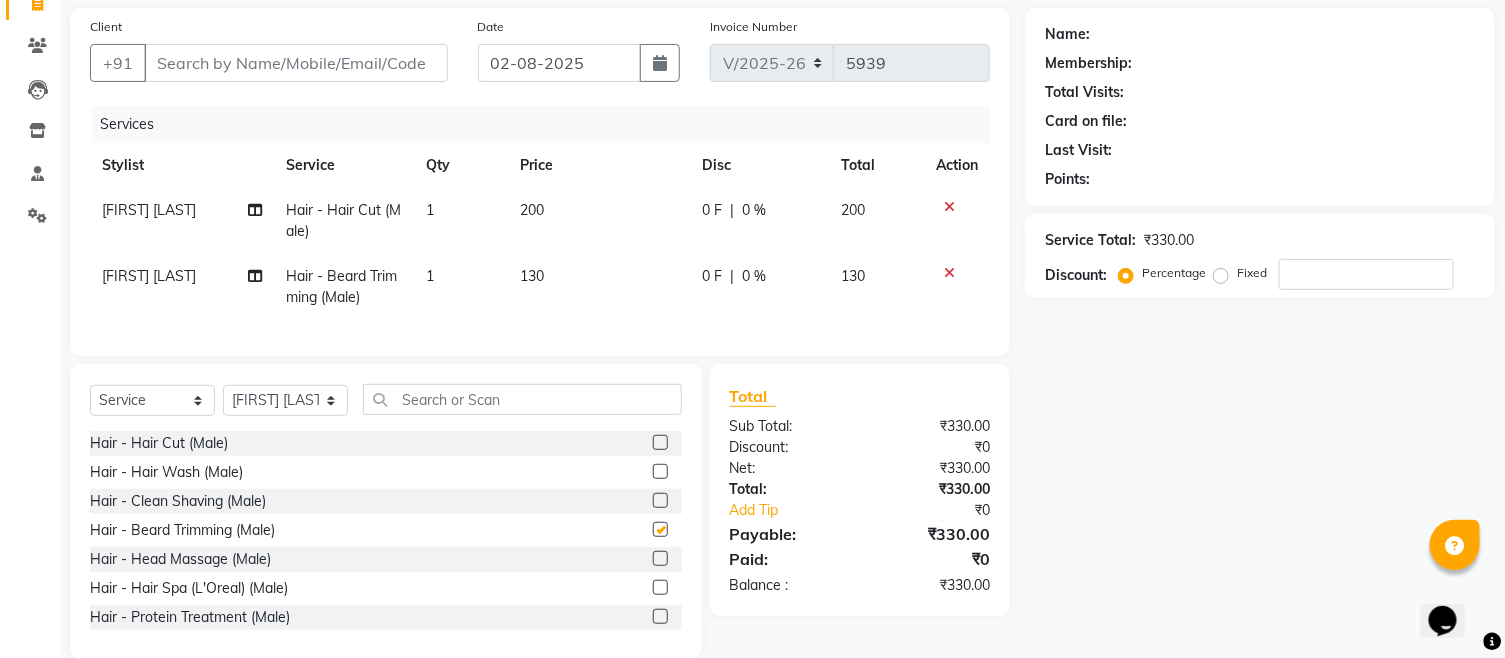 checkbox on "false" 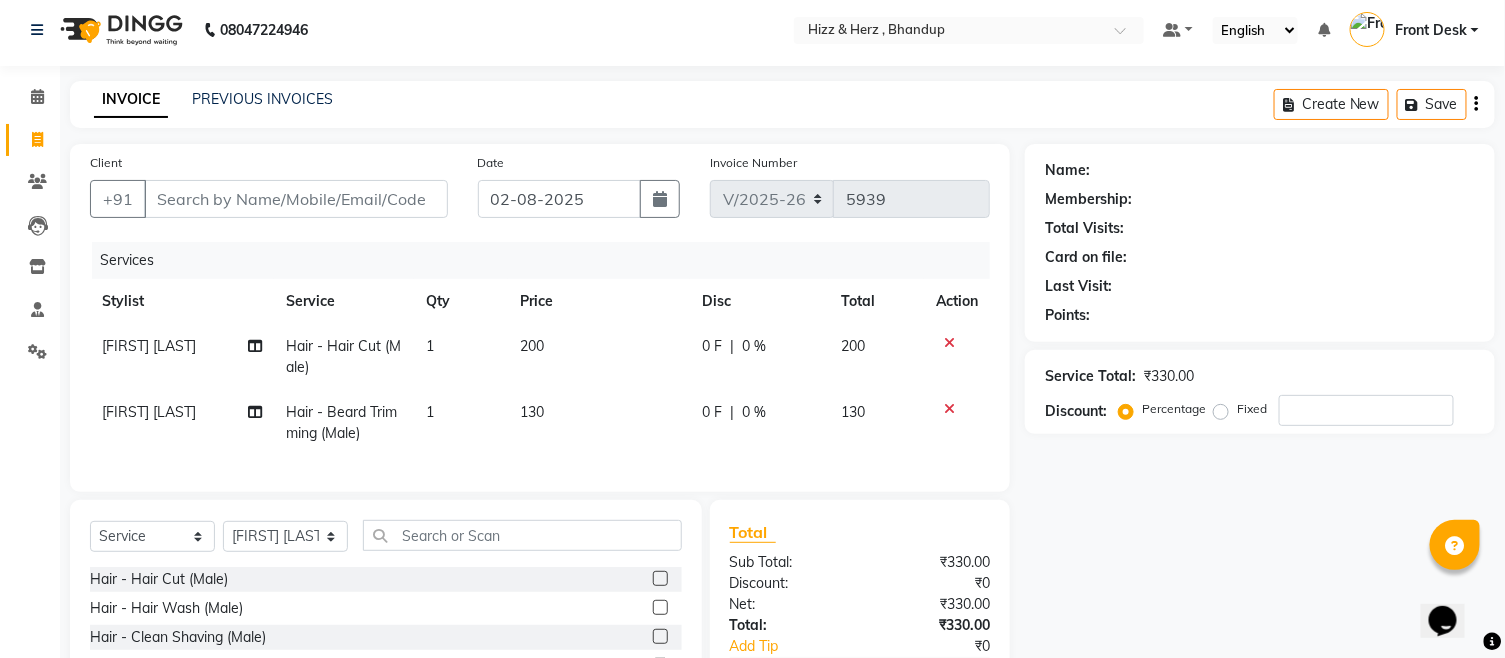 scroll, scrollTop: 0, scrollLeft: 0, axis: both 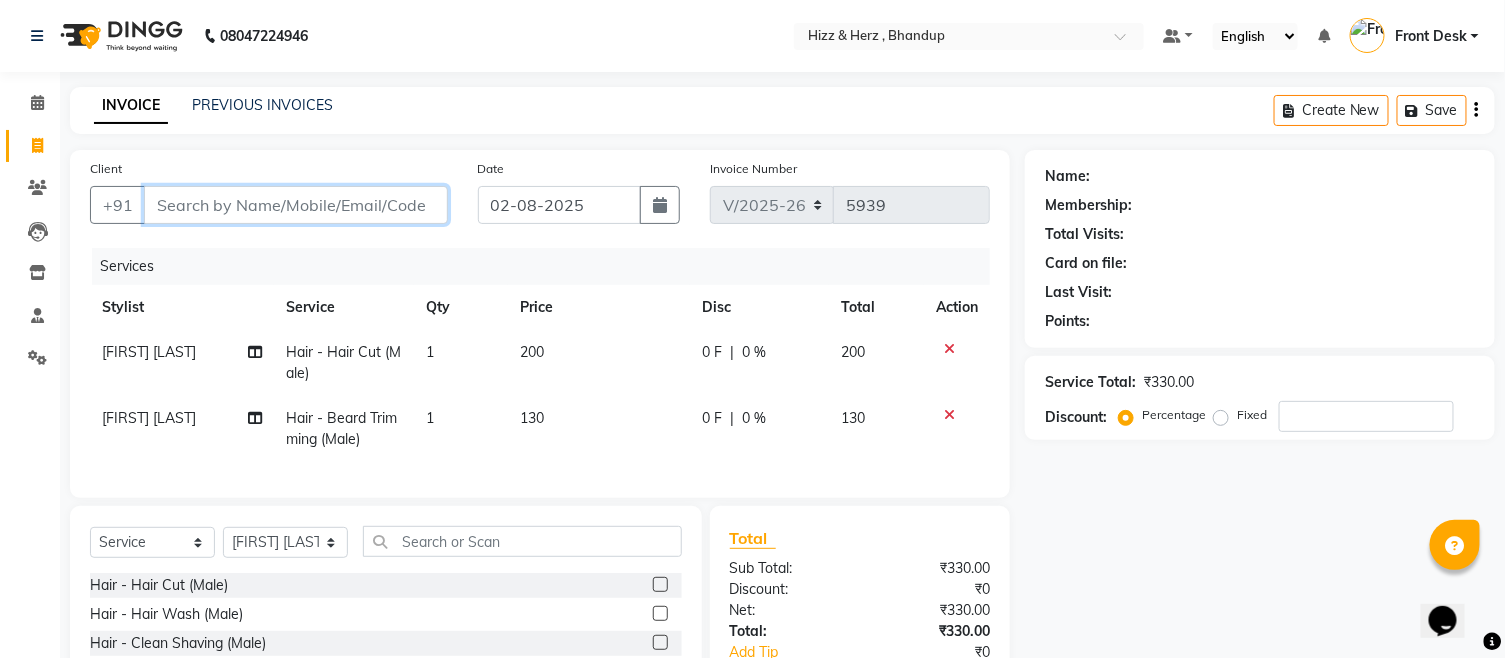 click on "Client" at bounding box center [296, 205] 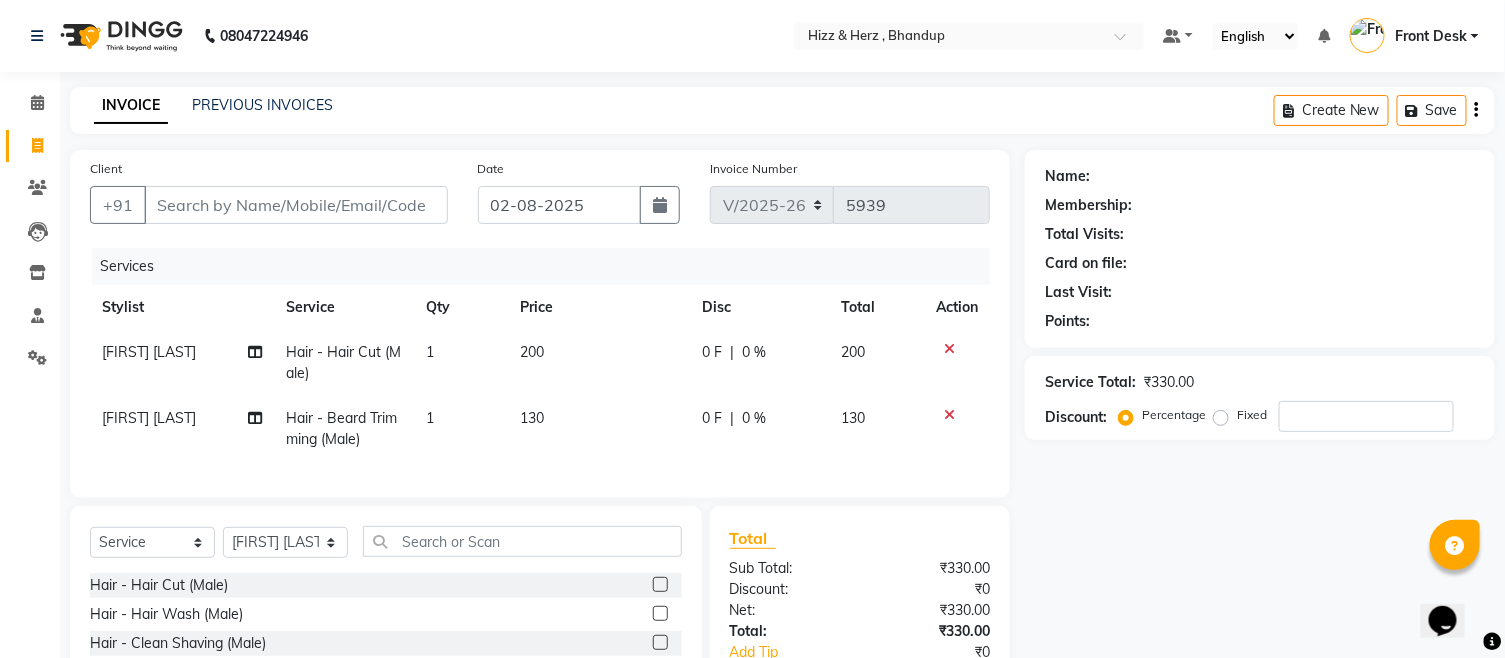 click 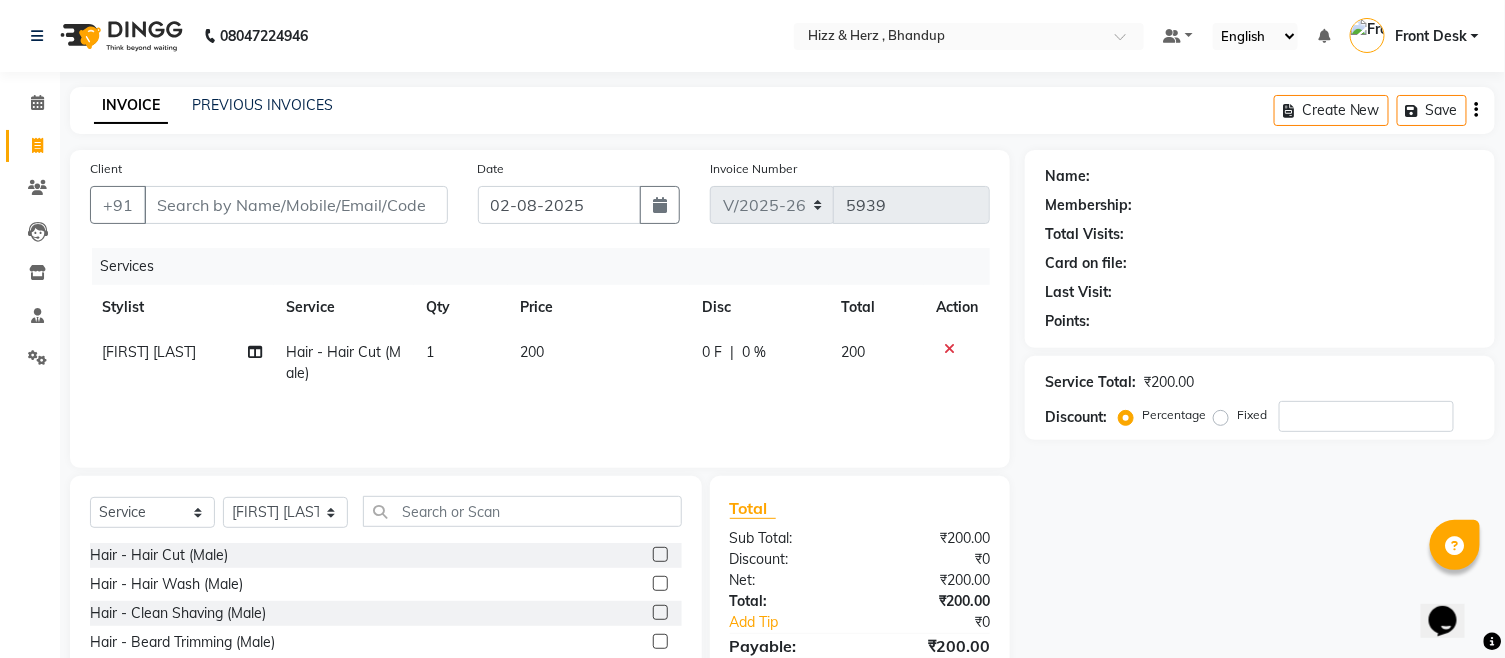 click 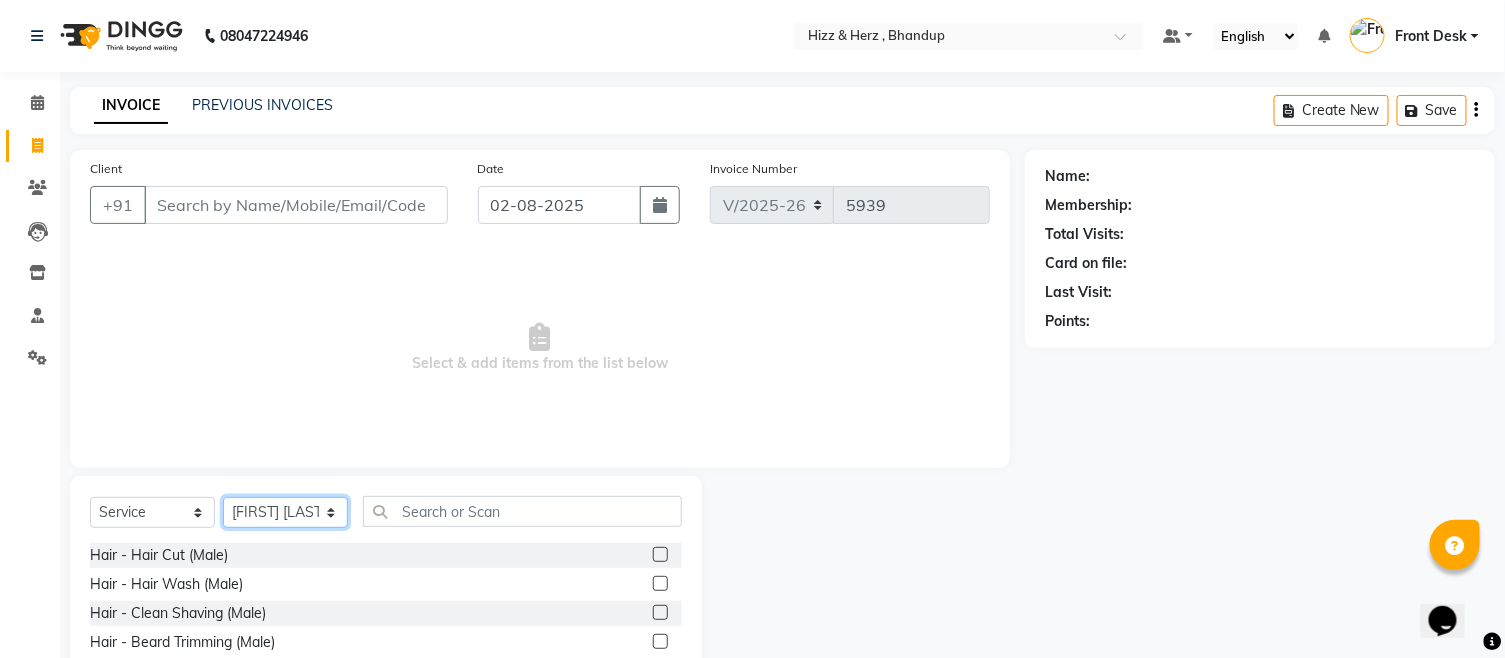 click on "Select Stylist Front Desk Gaurav Sharma HIZZ & HERZ 2 IRFAN AHMAD Jigna Goswami KHALID AHMAD Laxmi Mehboob MOHD PARVEJ NIZAM Salman Sangeeta  SUMITA  VEERENDRA SHARMA" 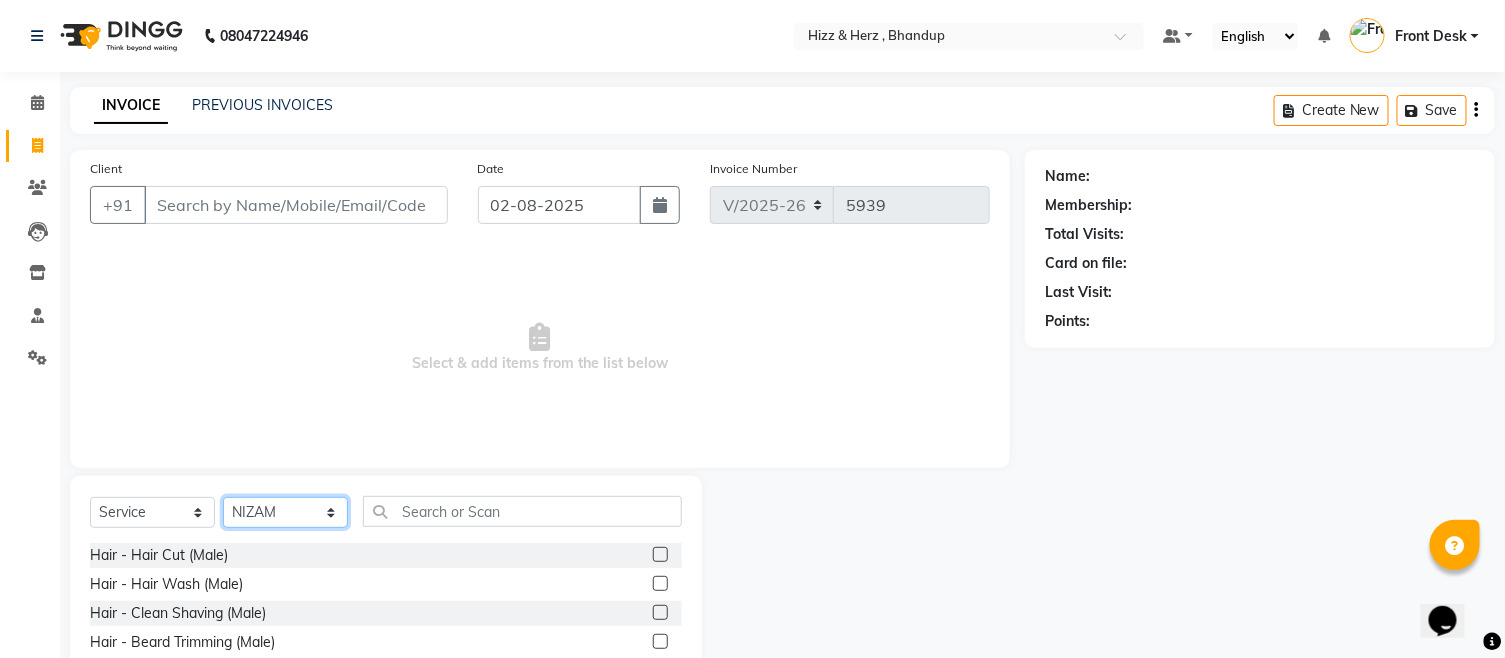 click on "Select Stylist Front Desk Gaurav Sharma HIZZ & HERZ 2 IRFAN AHMAD Jigna Goswami KHALID AHMAD Laxmi Mehboob MOHD PARVEJ NIZAM Salman Sangeeta  SUMITA  VEERENDRA SHARMA" 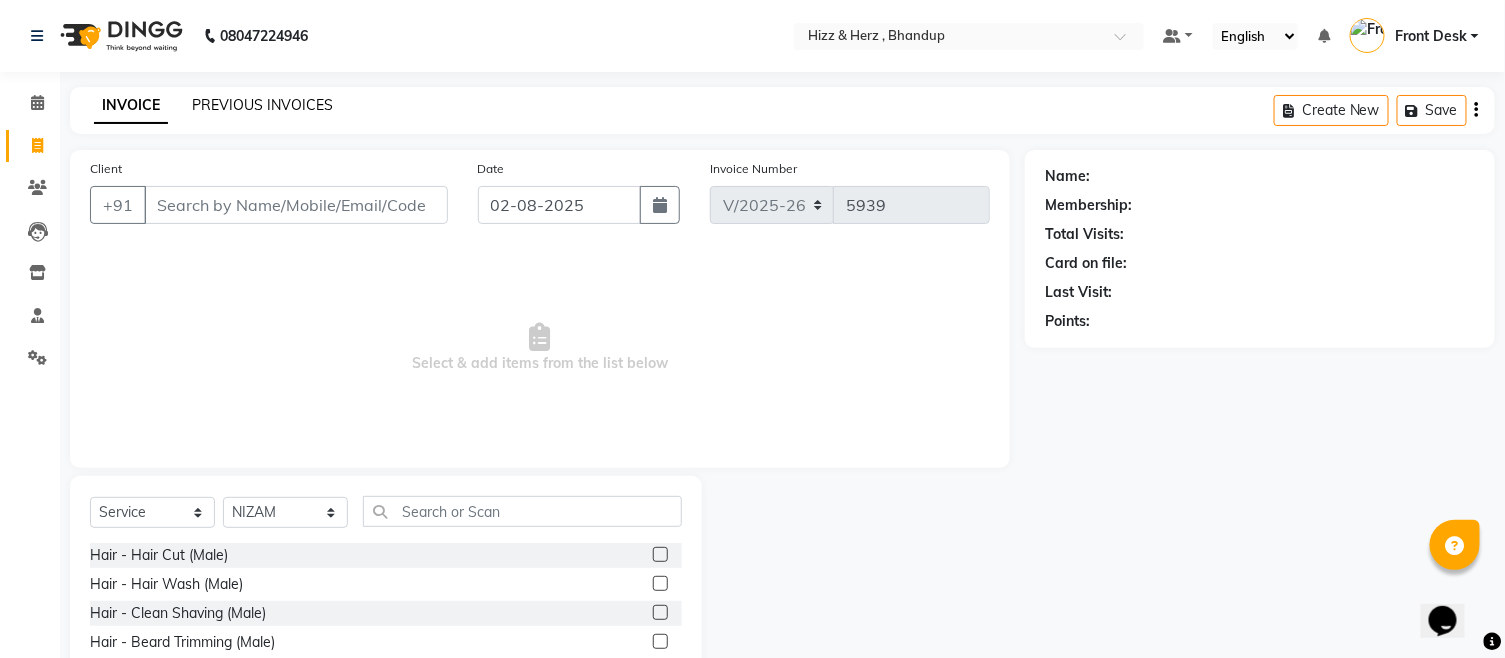 click on "PREVIOUS INVOICES" 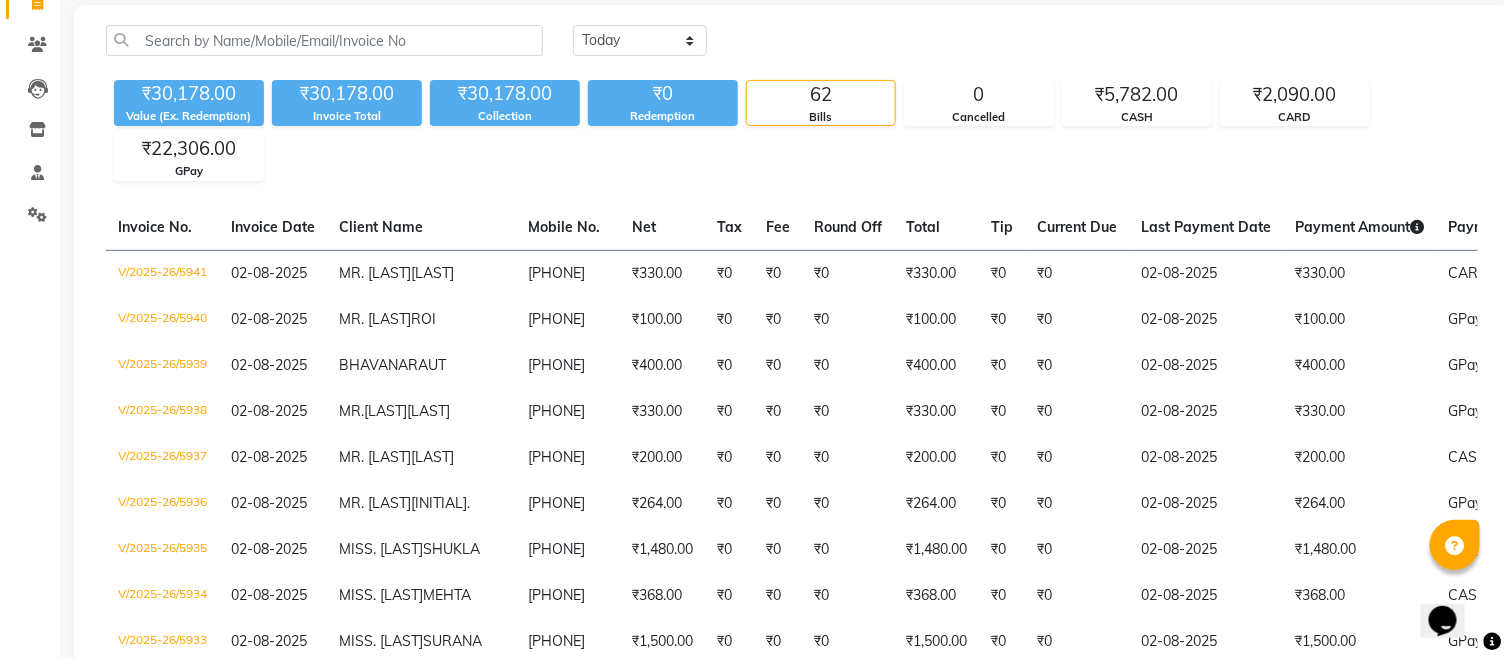 scroll, scrollTop: 222, scrollLeft: 0, axis: vertical 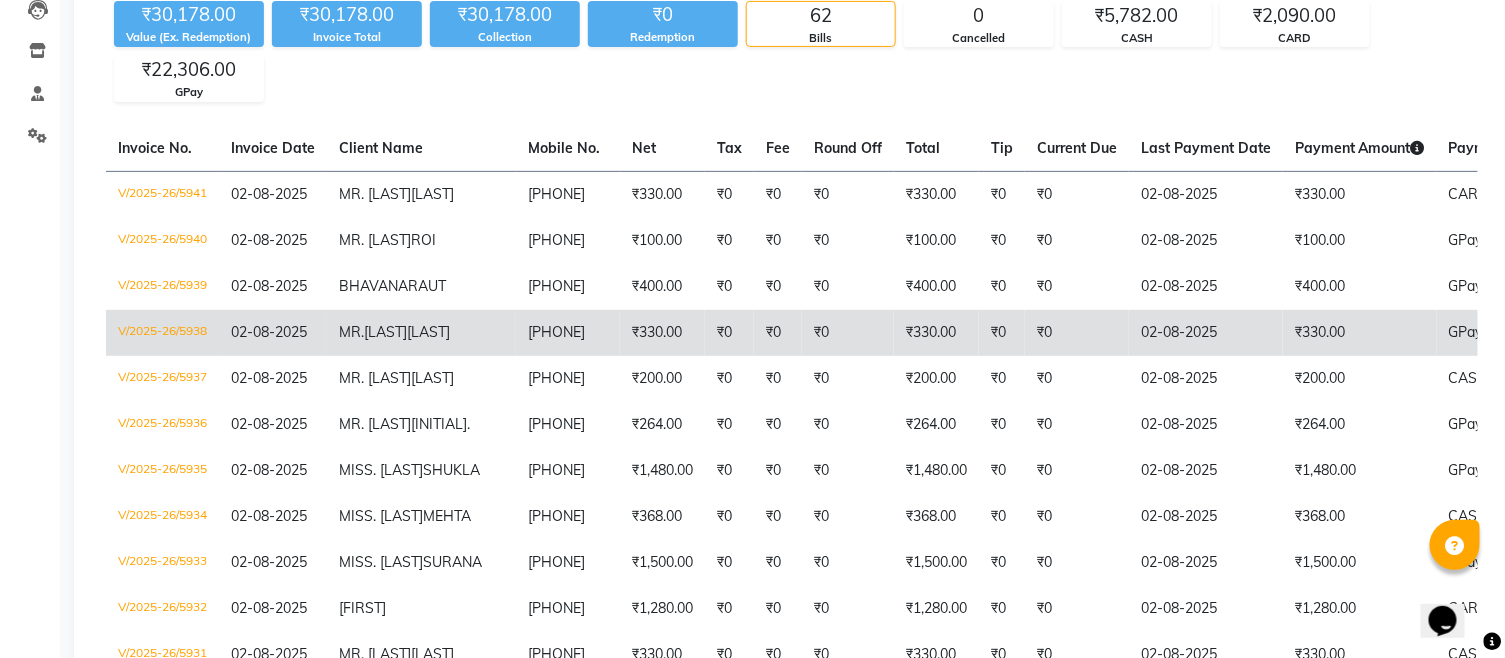 click on "₹0" 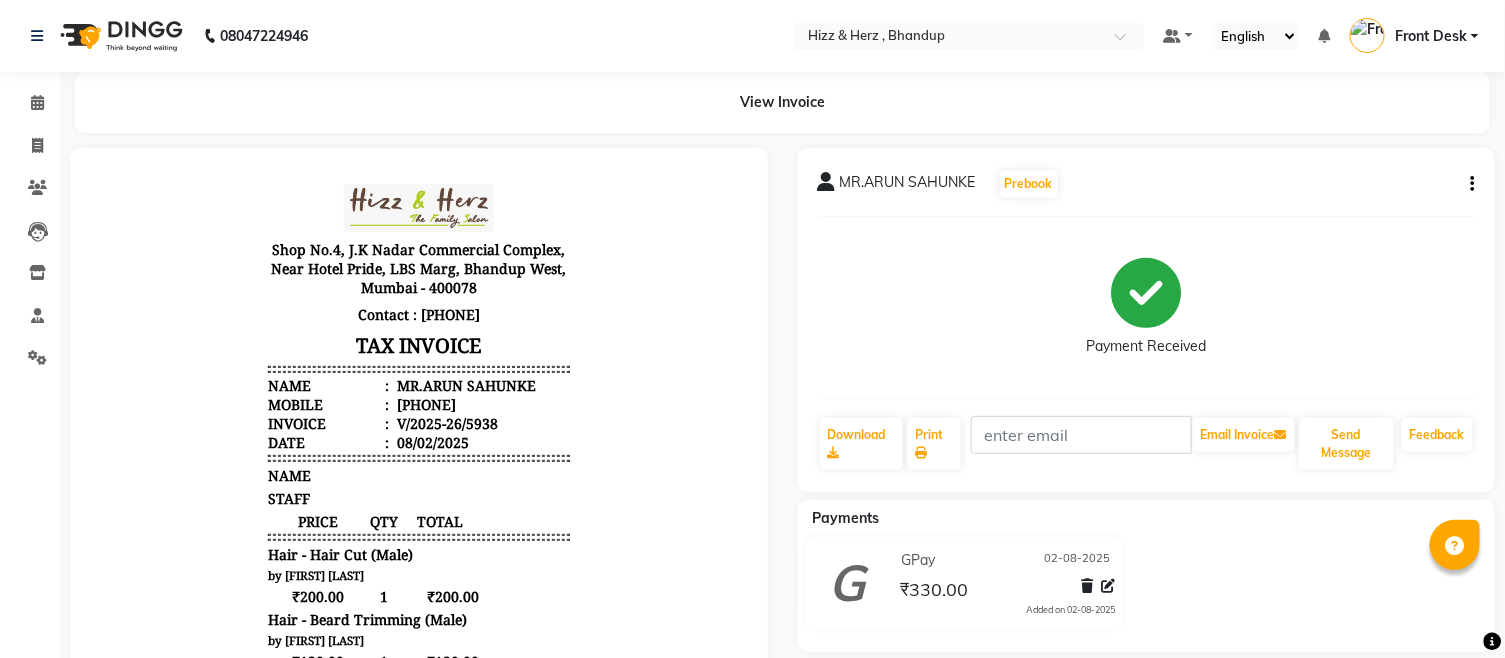 scroll, scrollTop: 0, scrollLeft: 0, axis: both 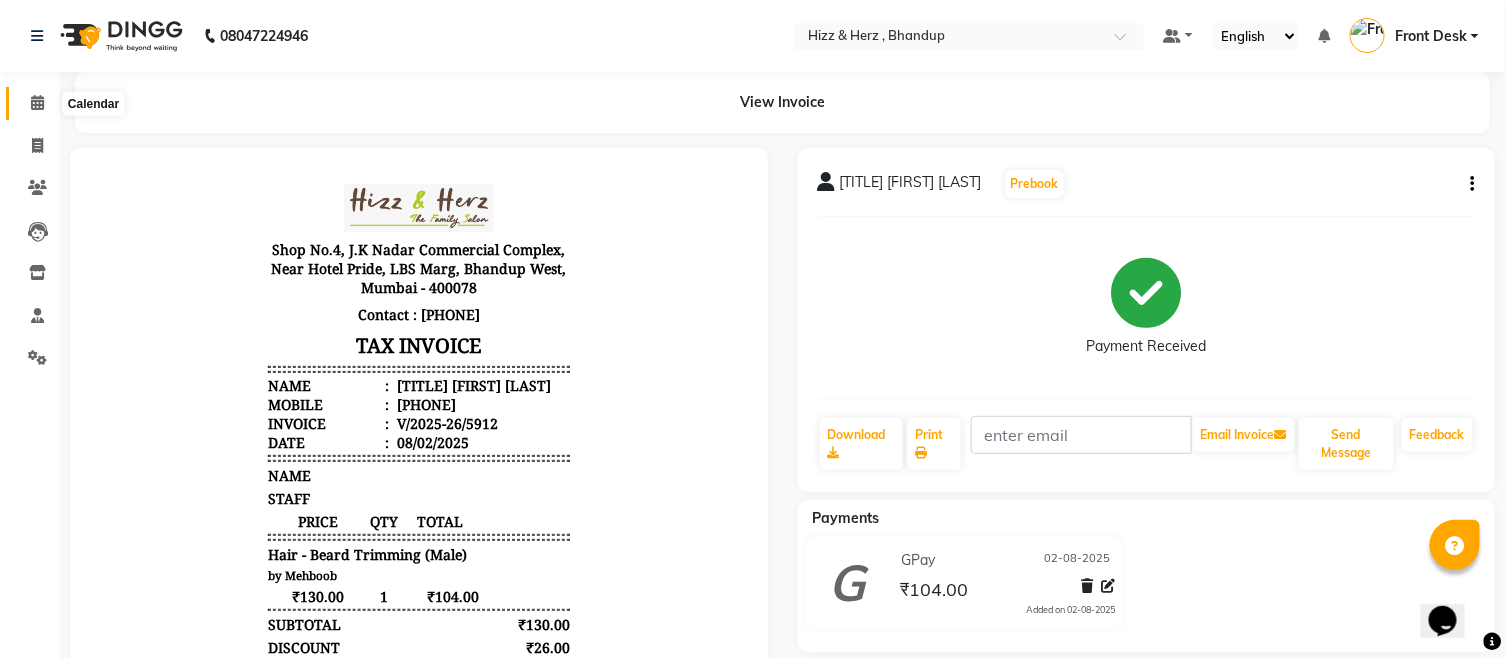 click 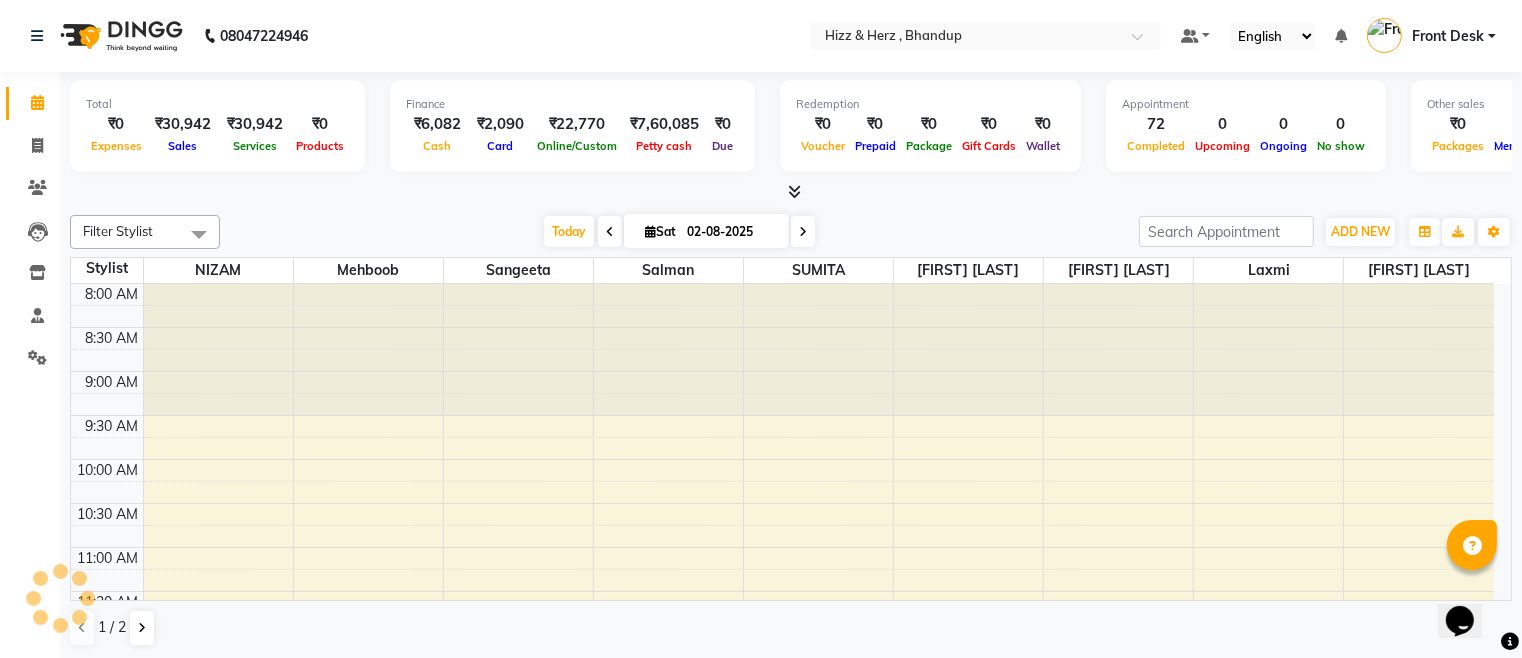 scroll, scrollTop: 0, scrollLeft: 0, axis: both 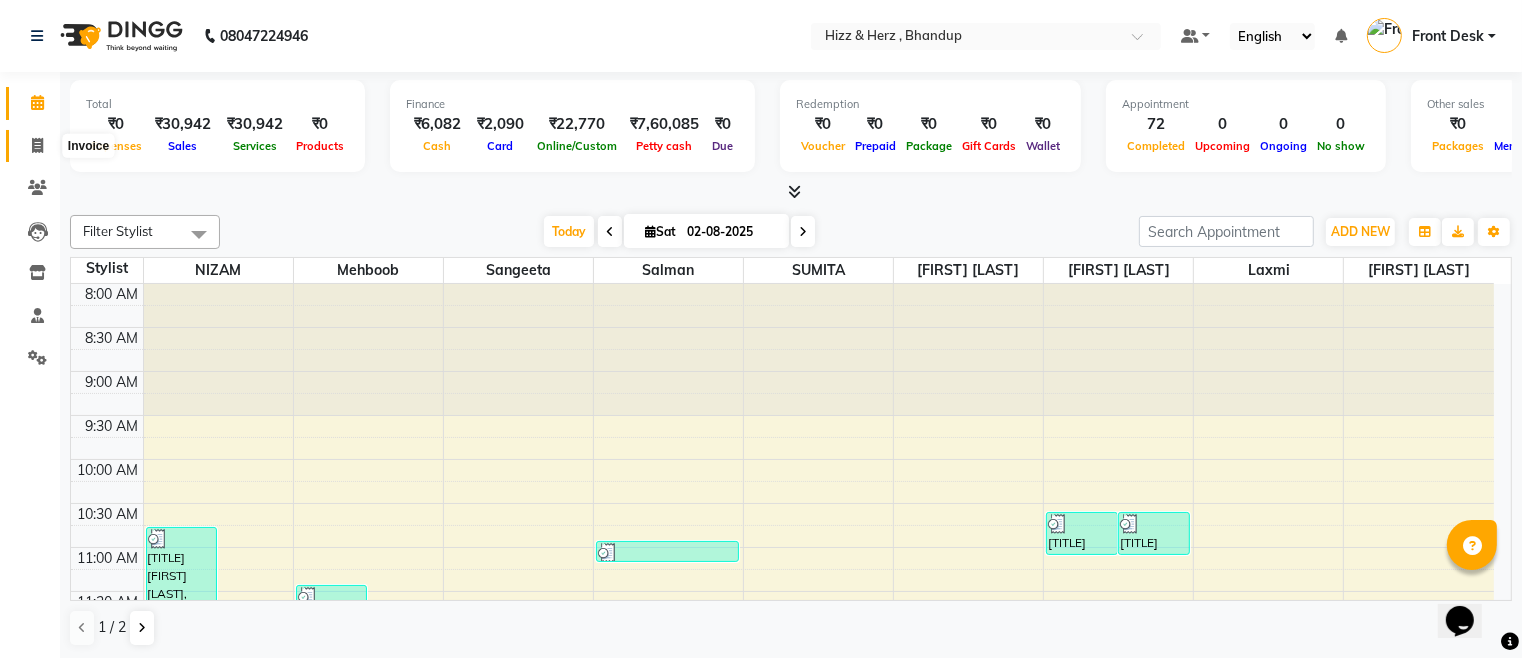 click 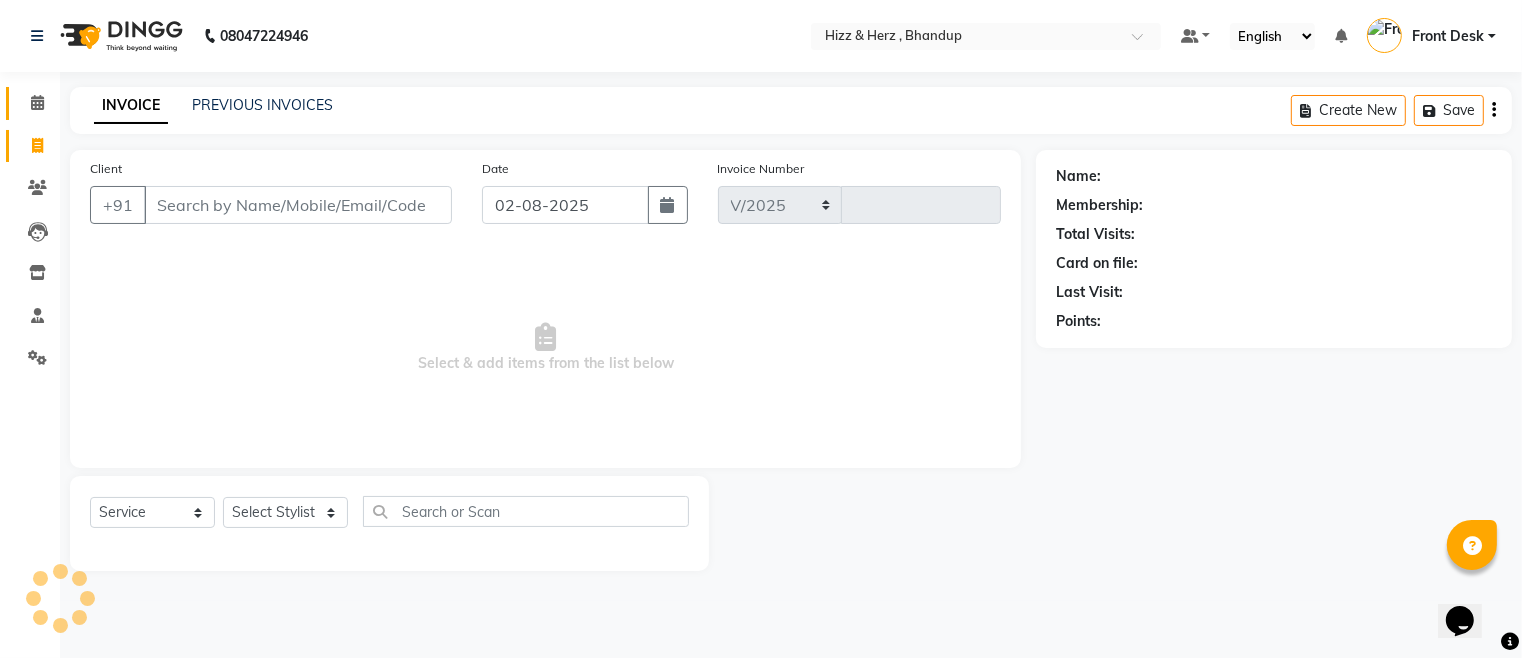 select on "629" 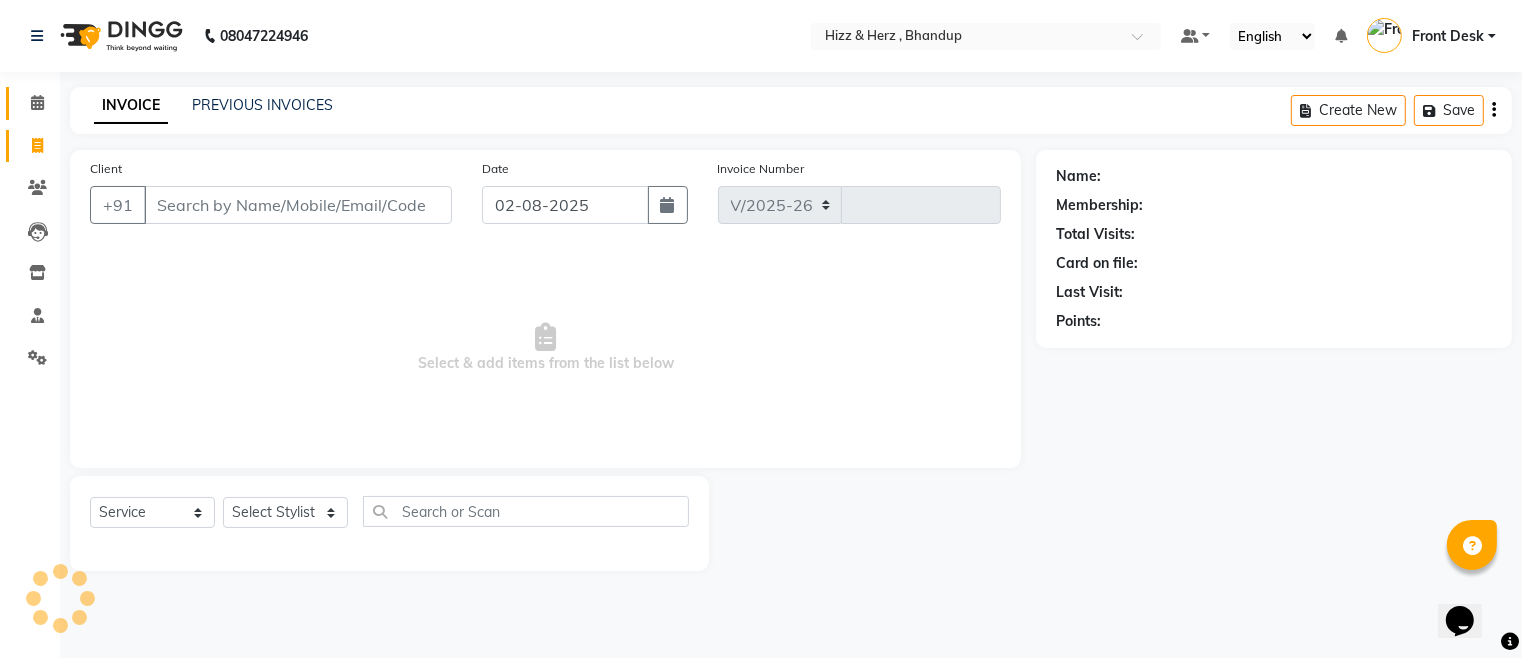 type on "5946" 